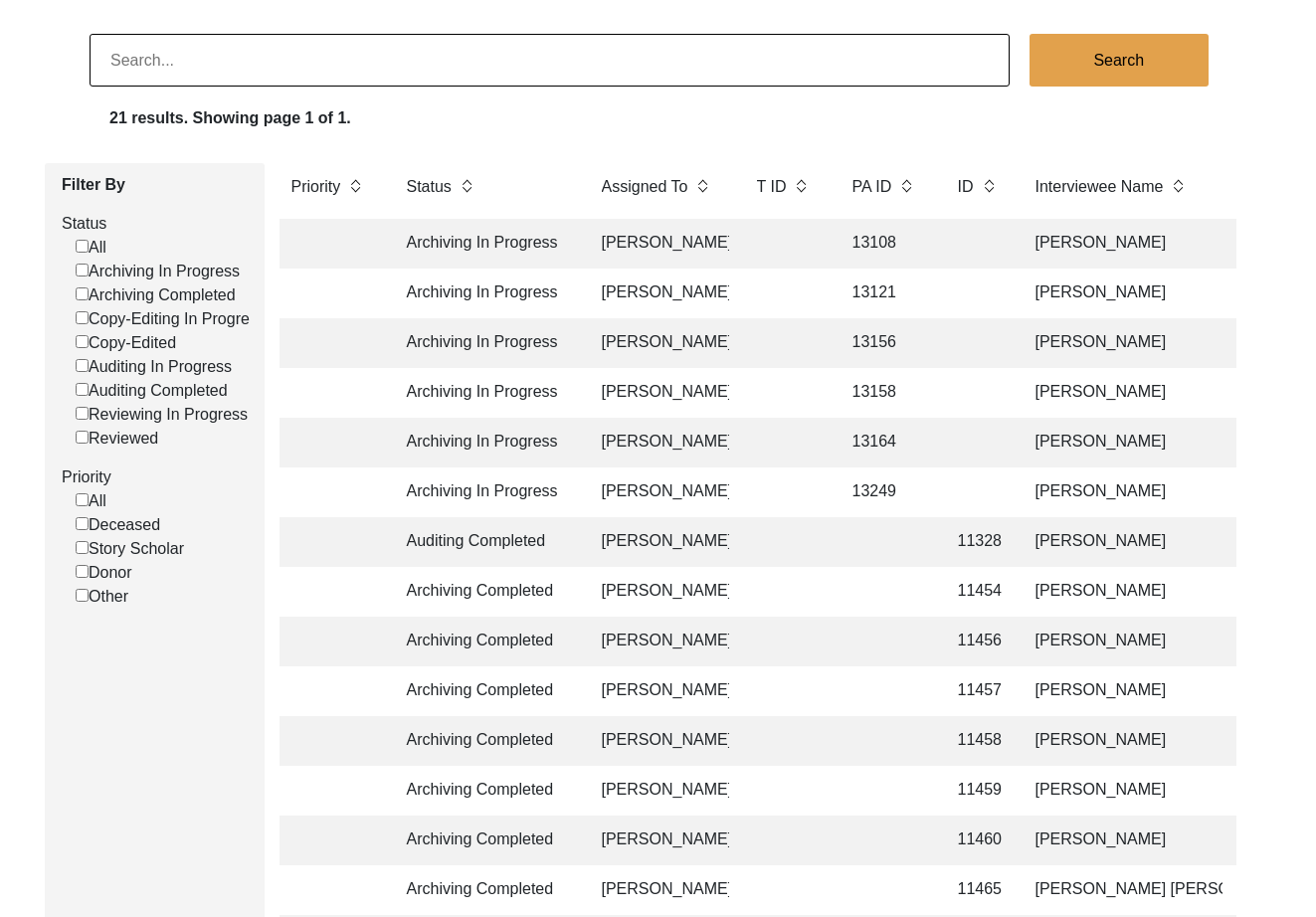 scroll, scrollTop: 141, scrollLeft: 0, axis: vertical 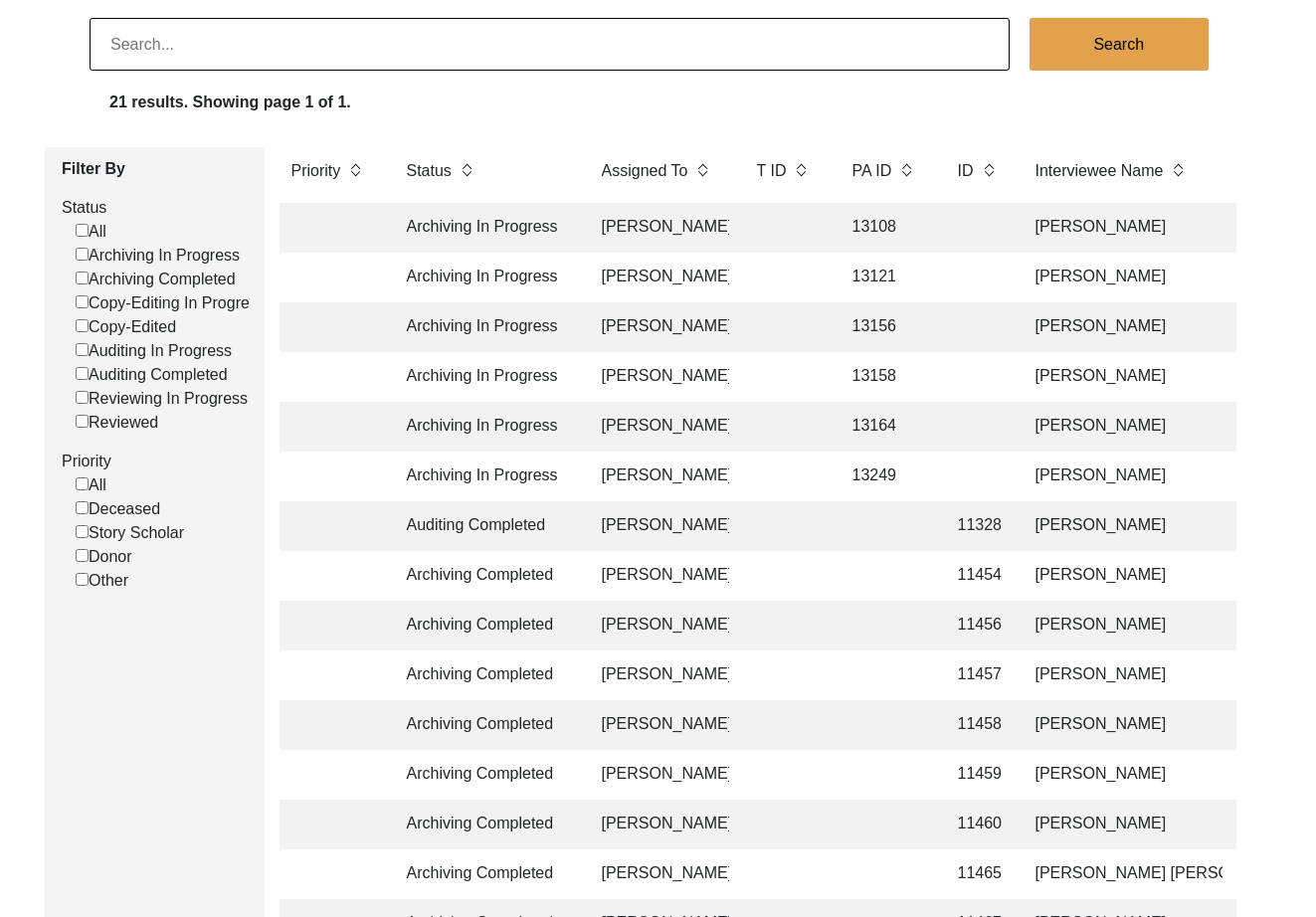 click on "13156" 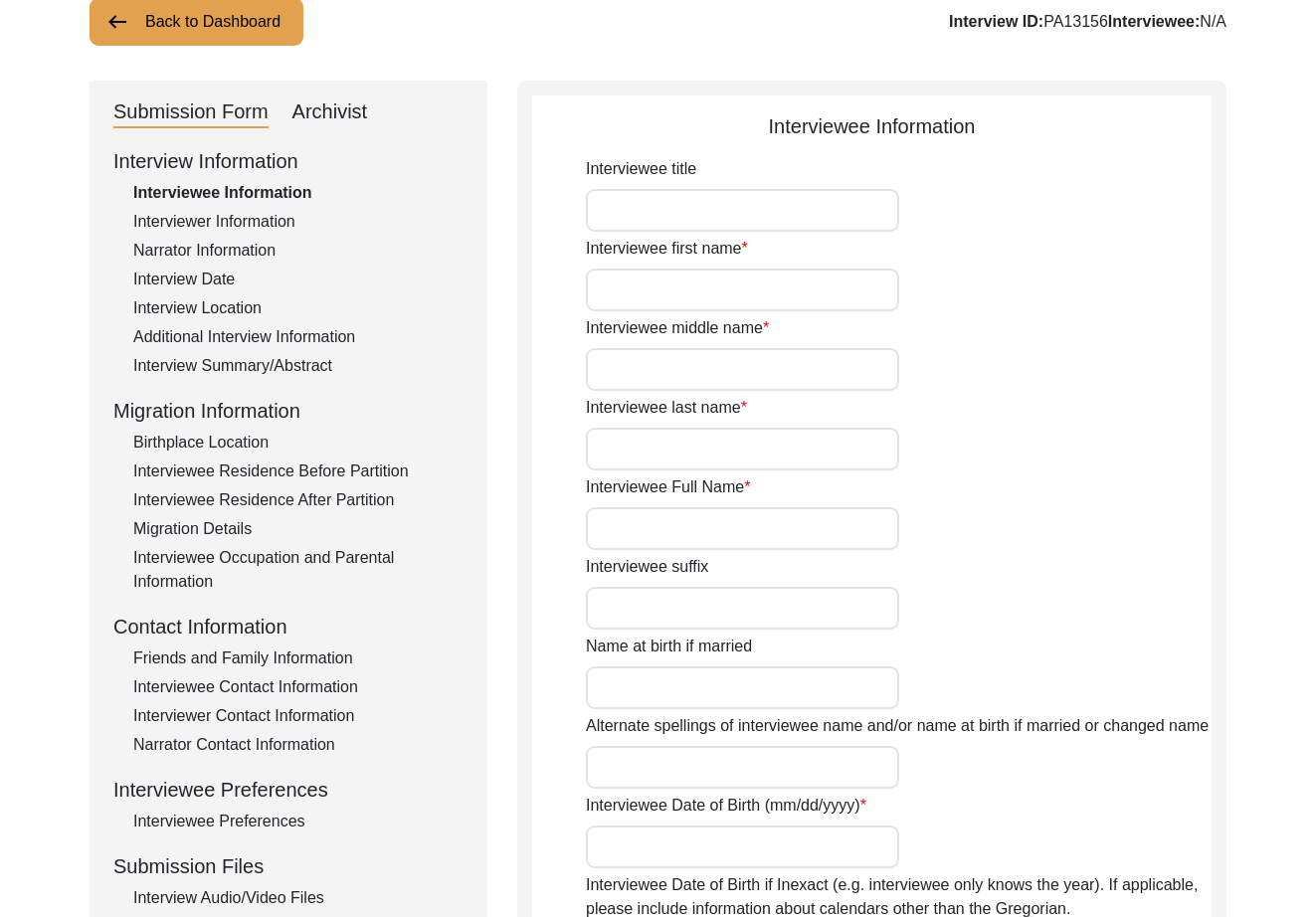 type on "Mr." 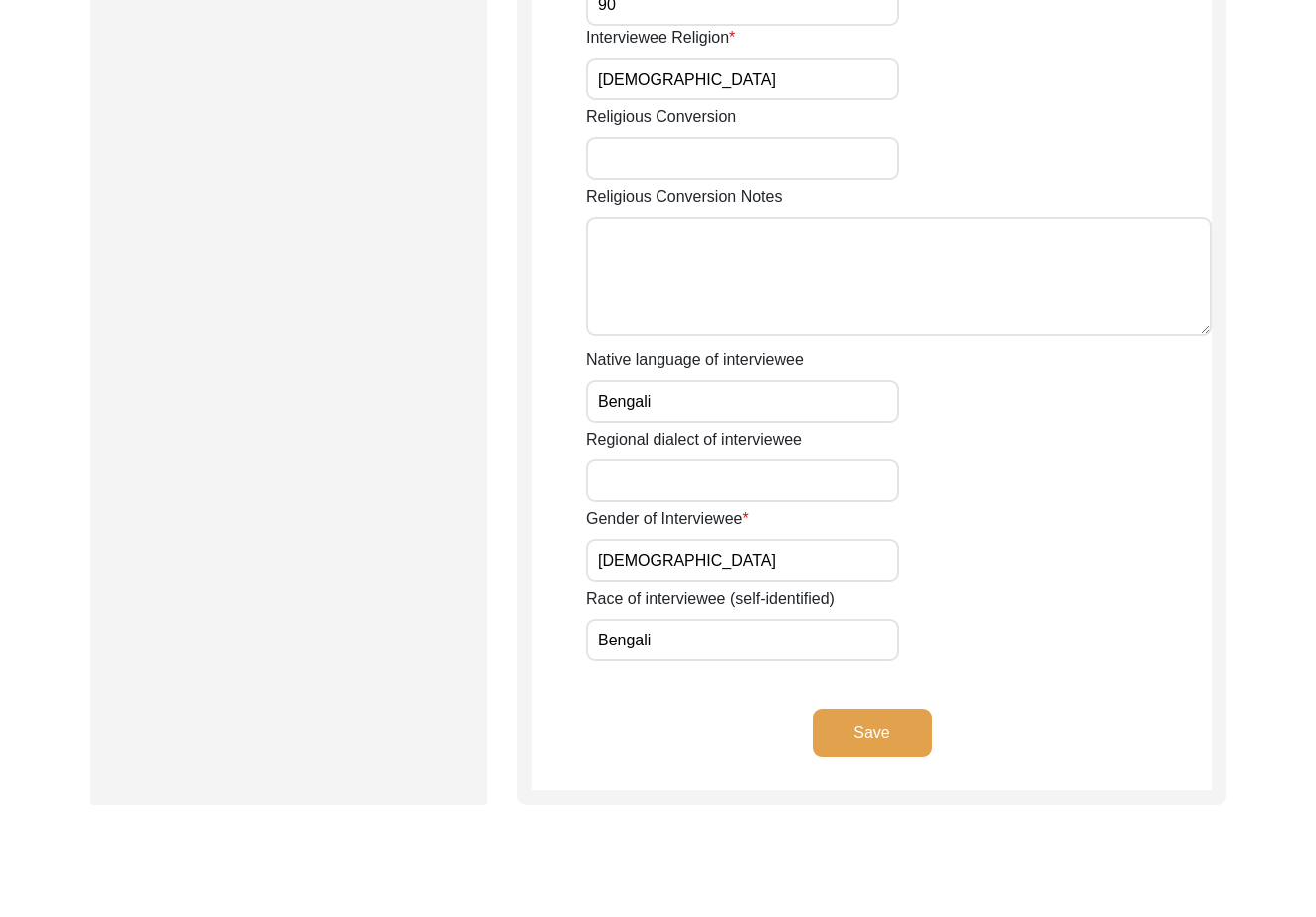 scroll, scrollTop: 949, scrollLeft: 0, axis: vertical 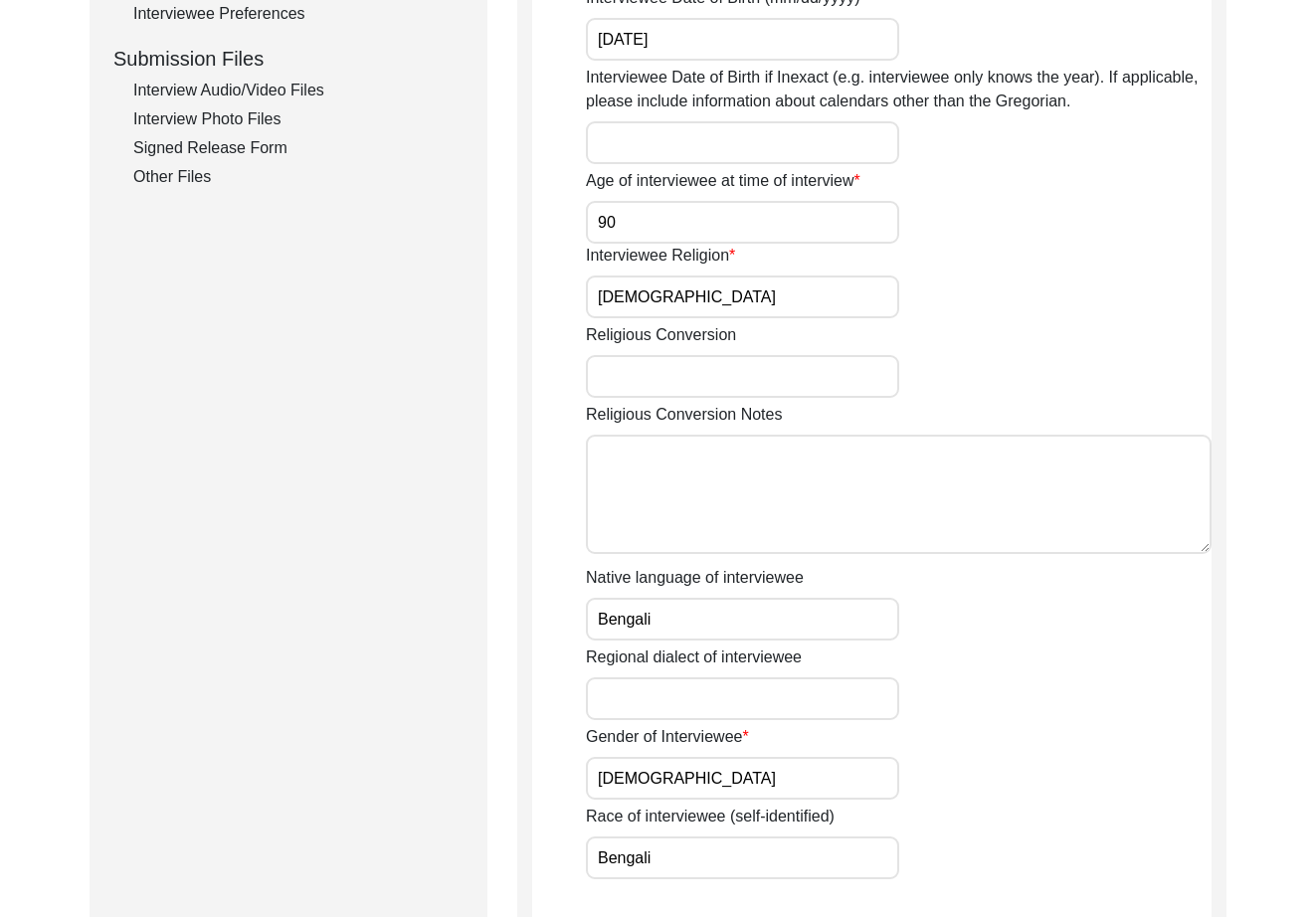 click on "Interview Audio/Video Files" 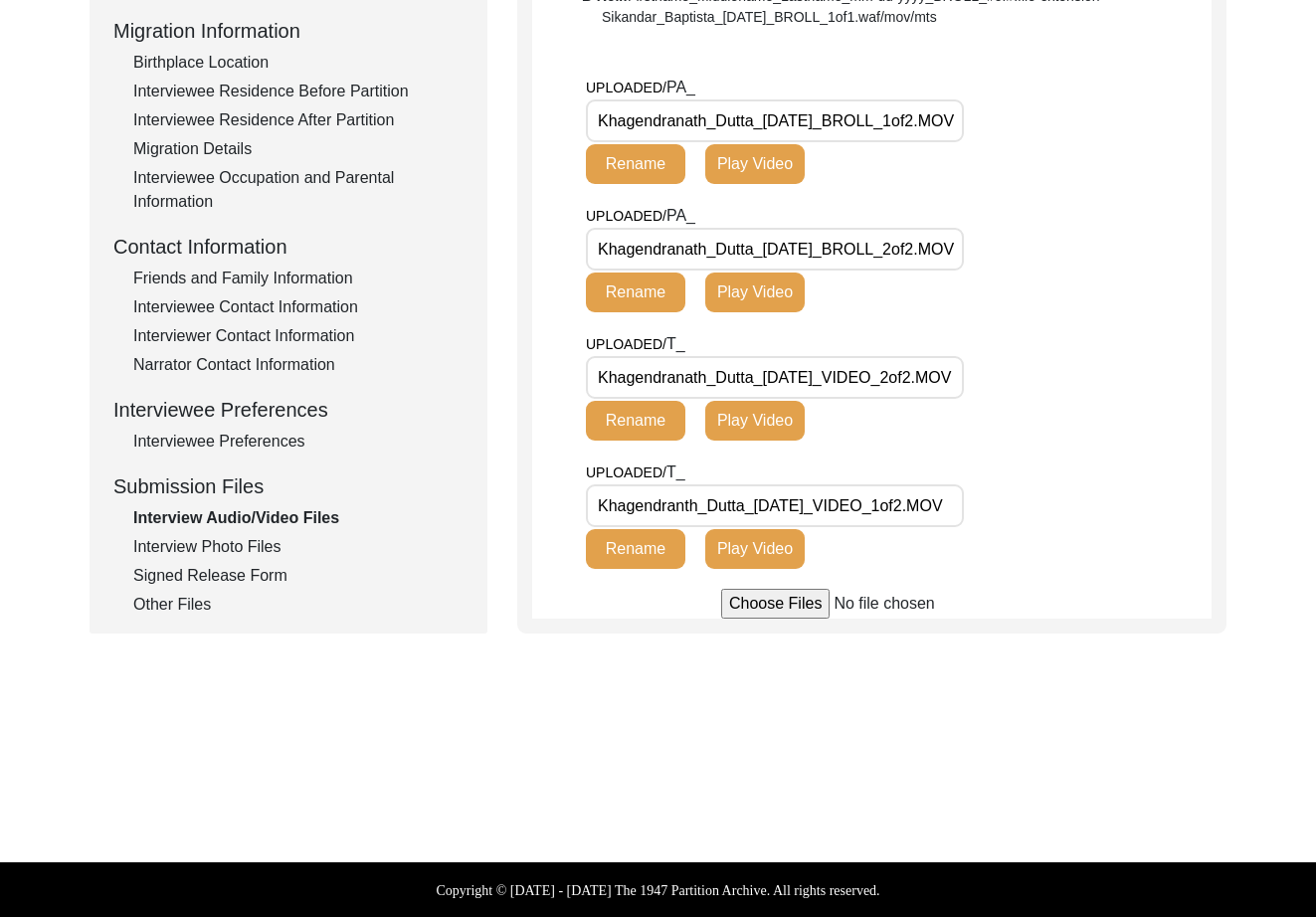 scroll, scrollTop: 522, scrollLeft: 0, axis: vertical 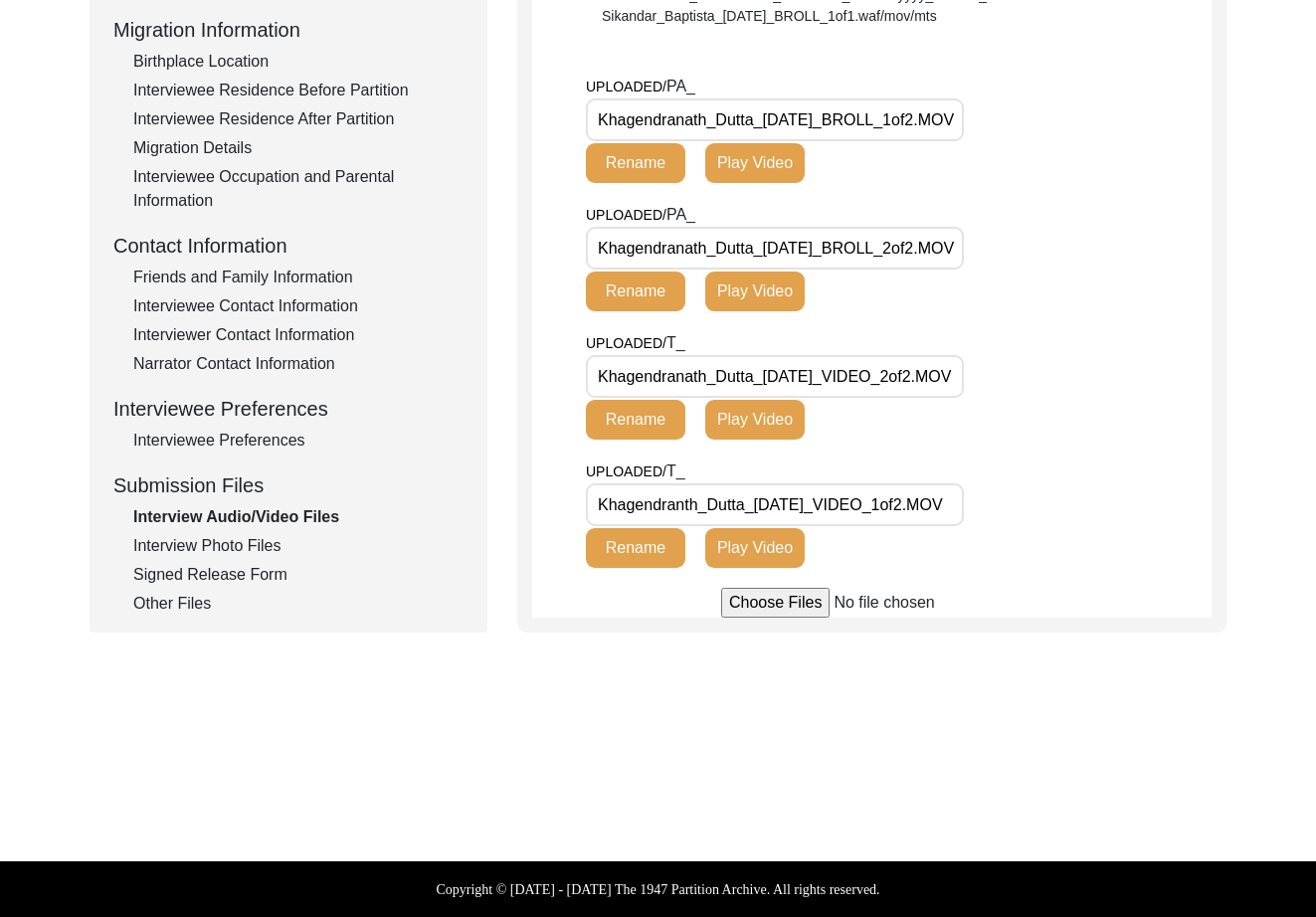 click on "Khagendranath_Dutta_01-30-2025_BROLL_1of2.MOV" at bounding box center [775, 119] 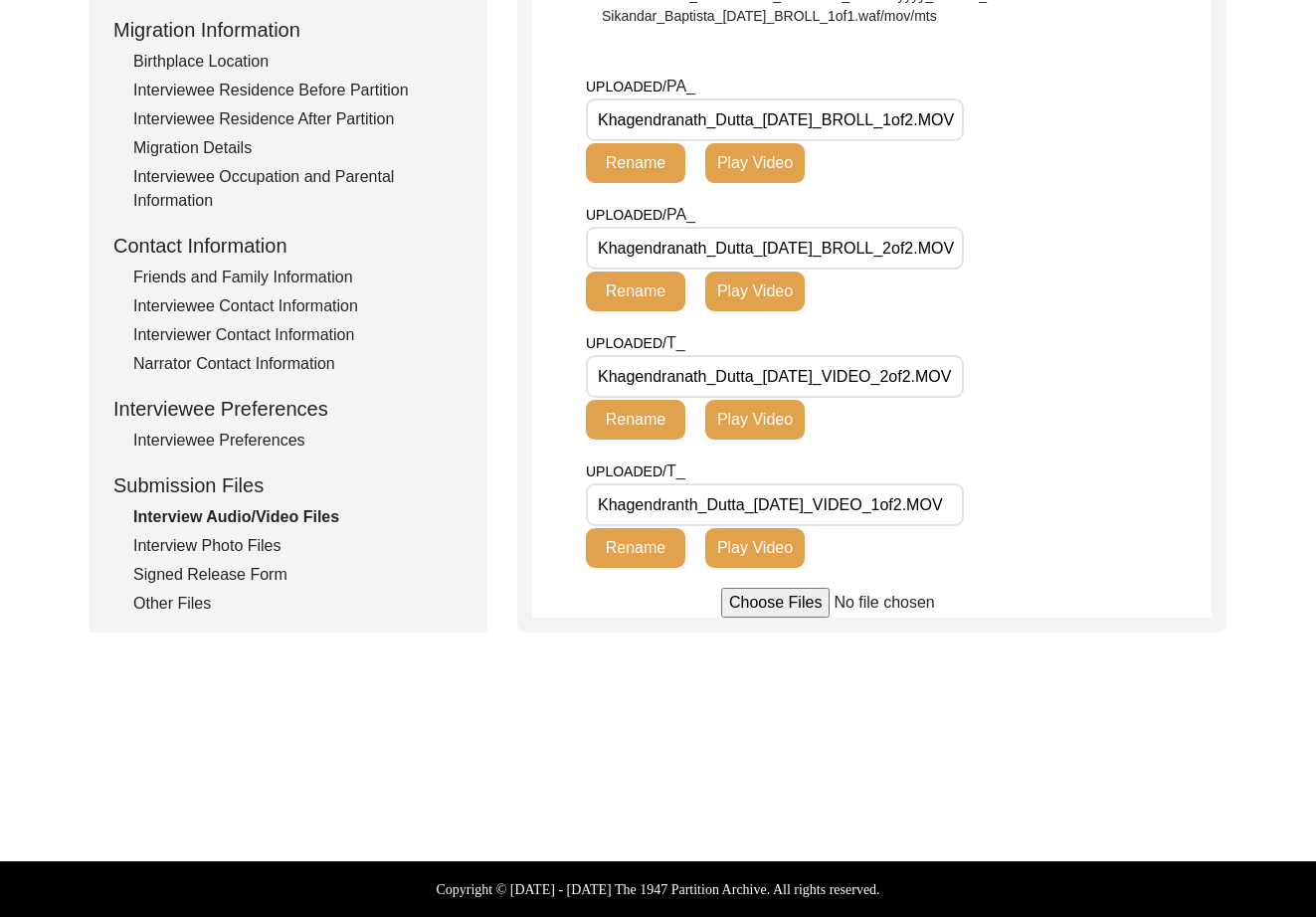 scroll, scrollTop: 0, scrollLeft: 0, axis: both 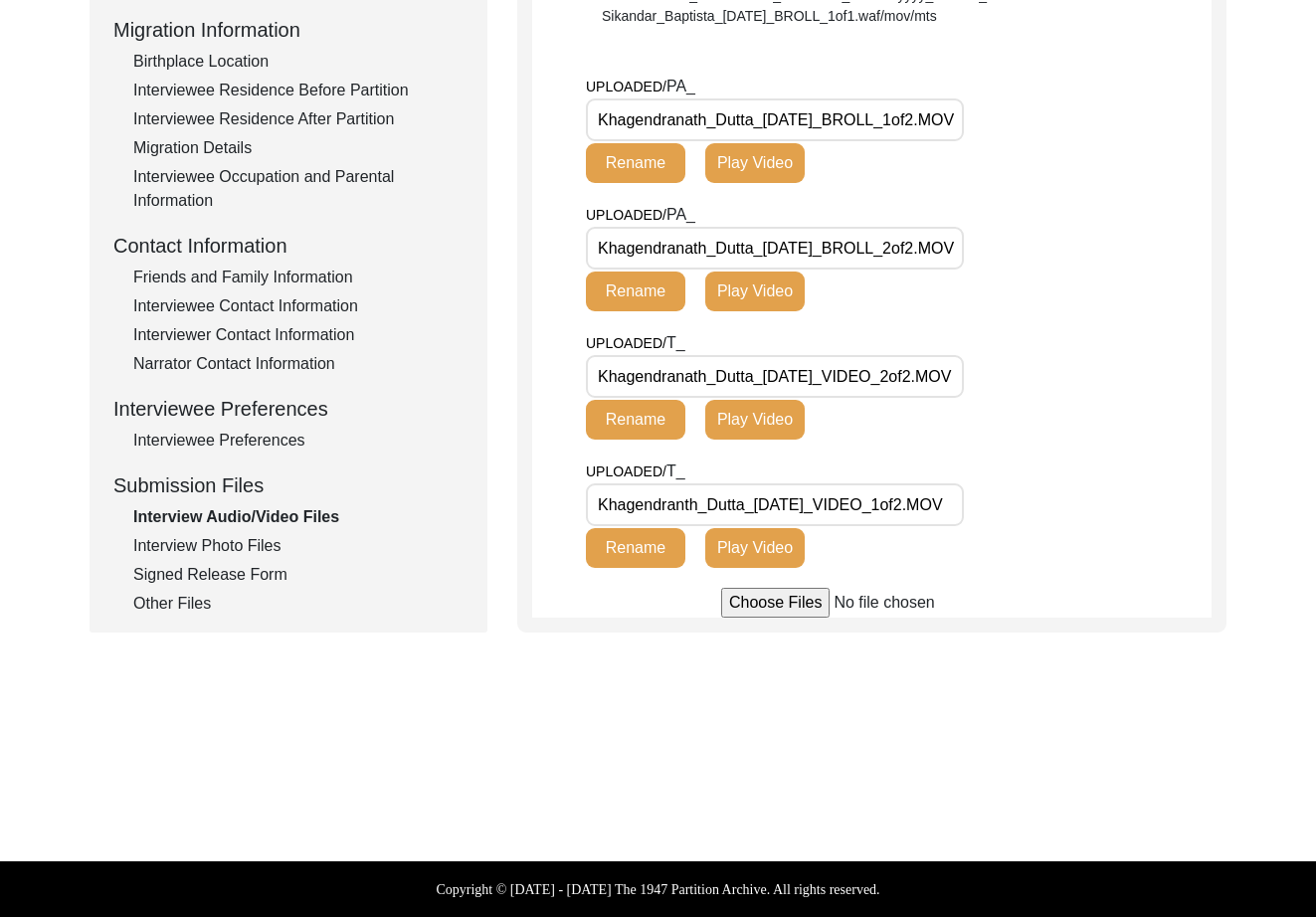 click on "Interview Photo Files" 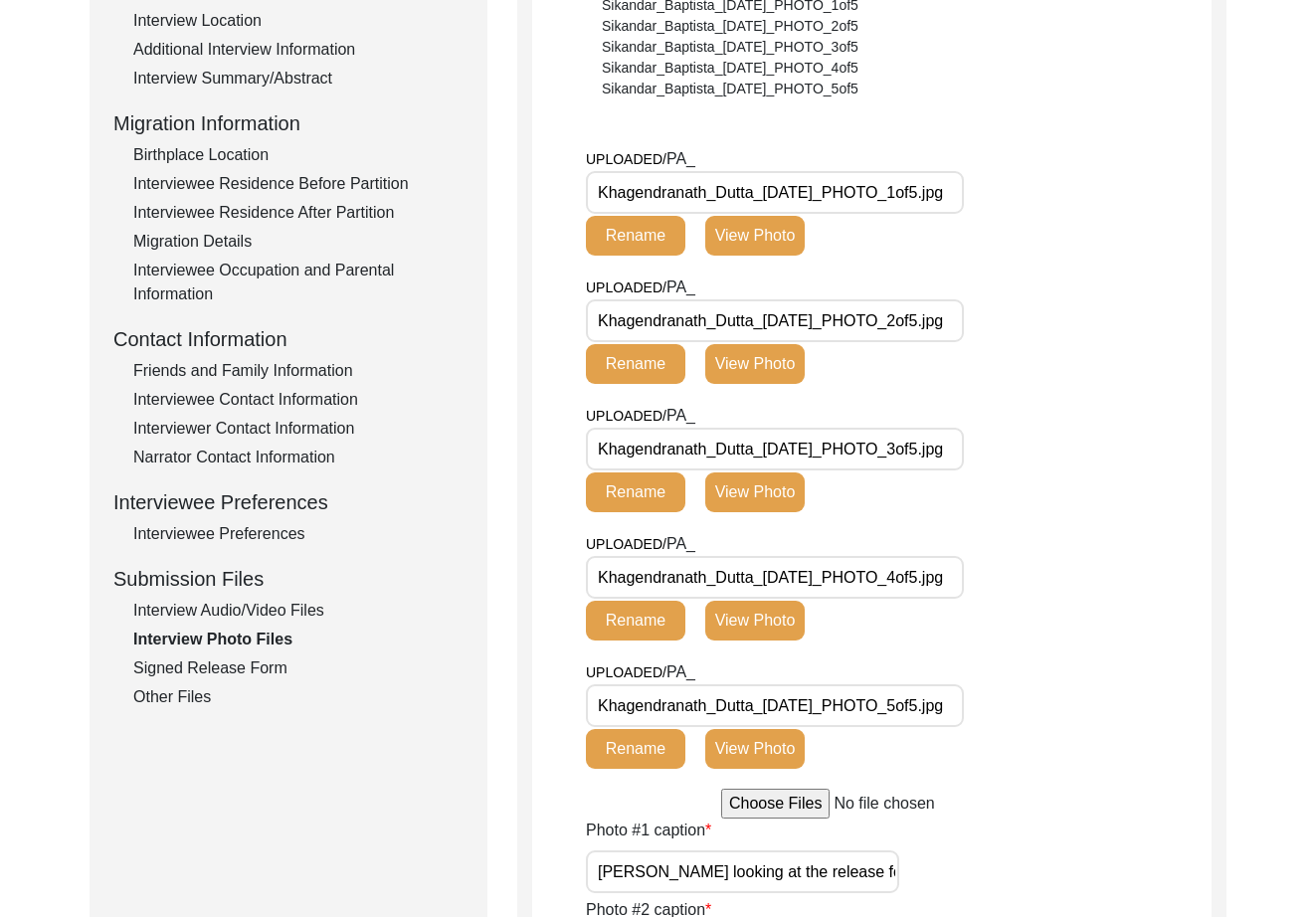scroll, scrollTop: 439, scrollLeft: 0, axis: vertical 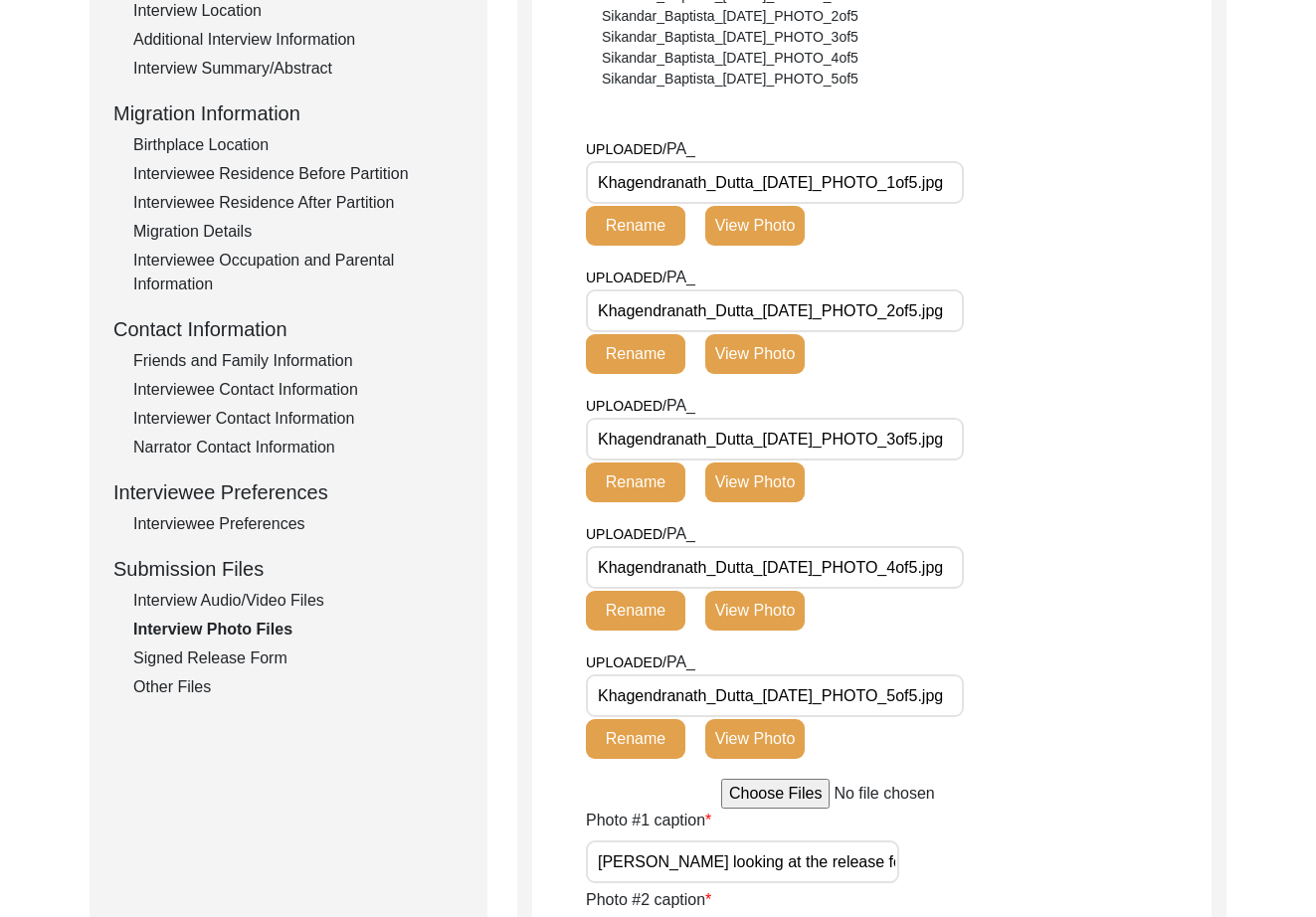 click on "Khagendranath_Dutta_02-04-2025_PHOTO_1of5.jpg" at bounding box center (775, 182) 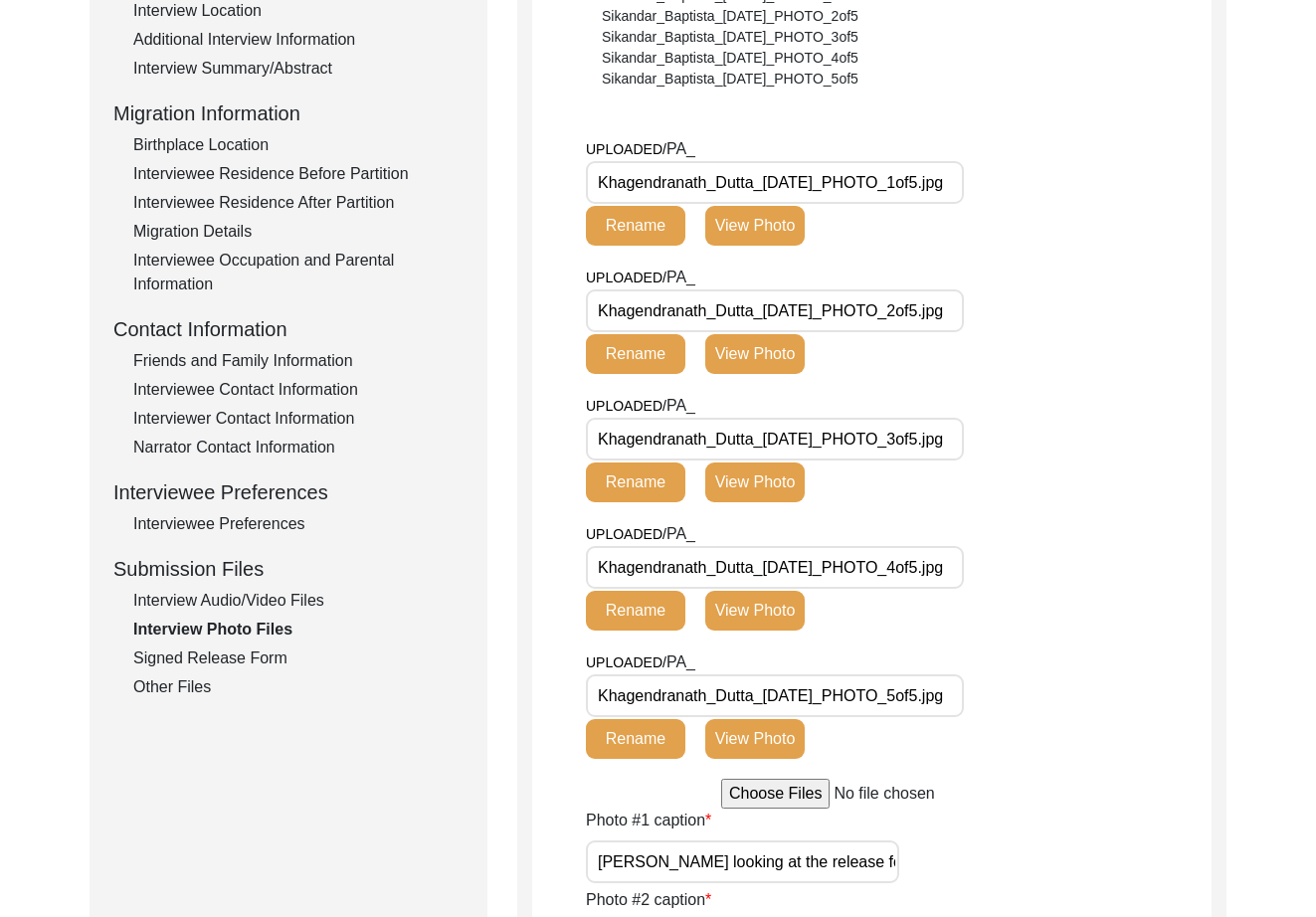 click on "Signed Release Form" 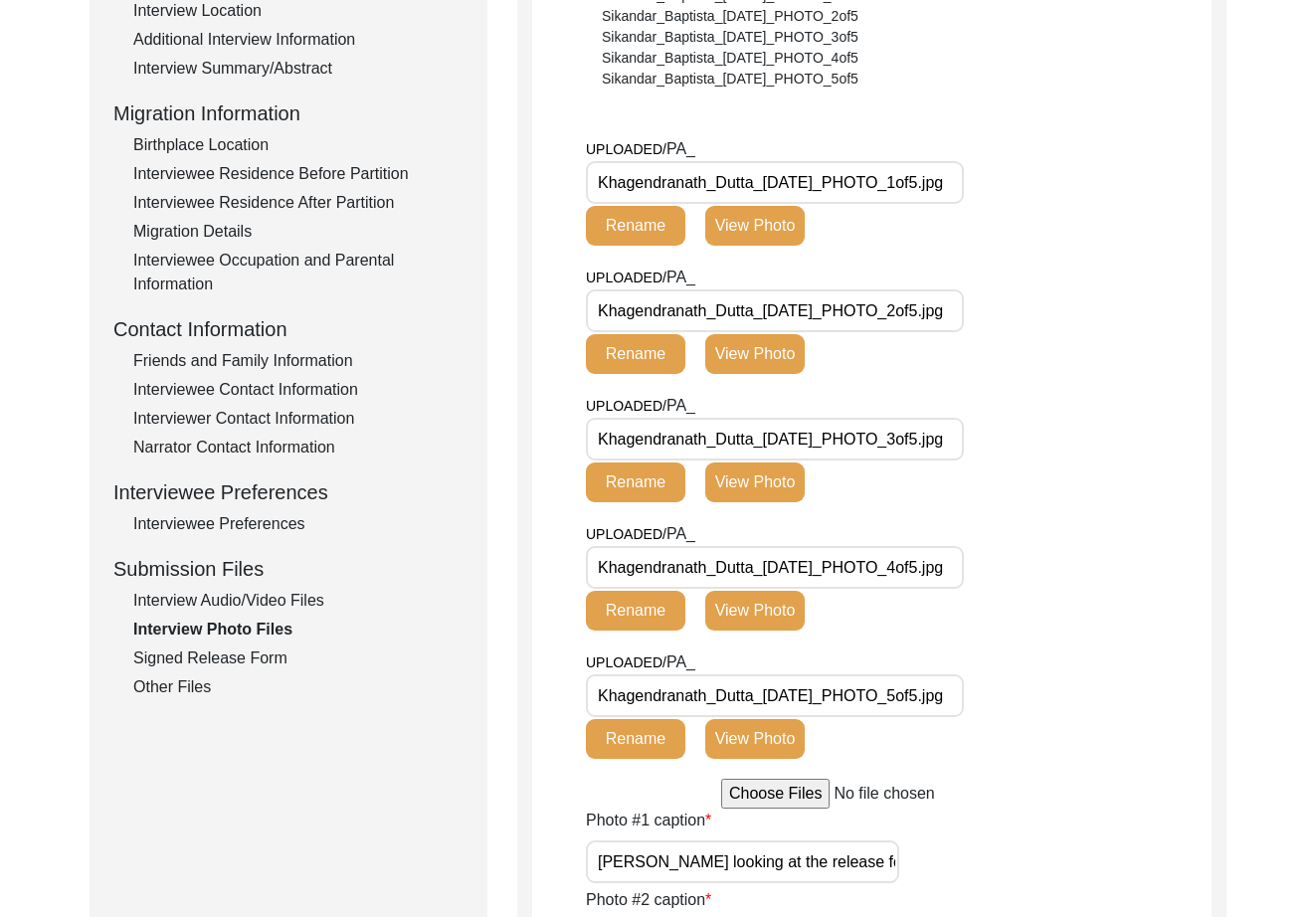 scroll, scrollTop: 0, scrollLeft: 0, axis: both 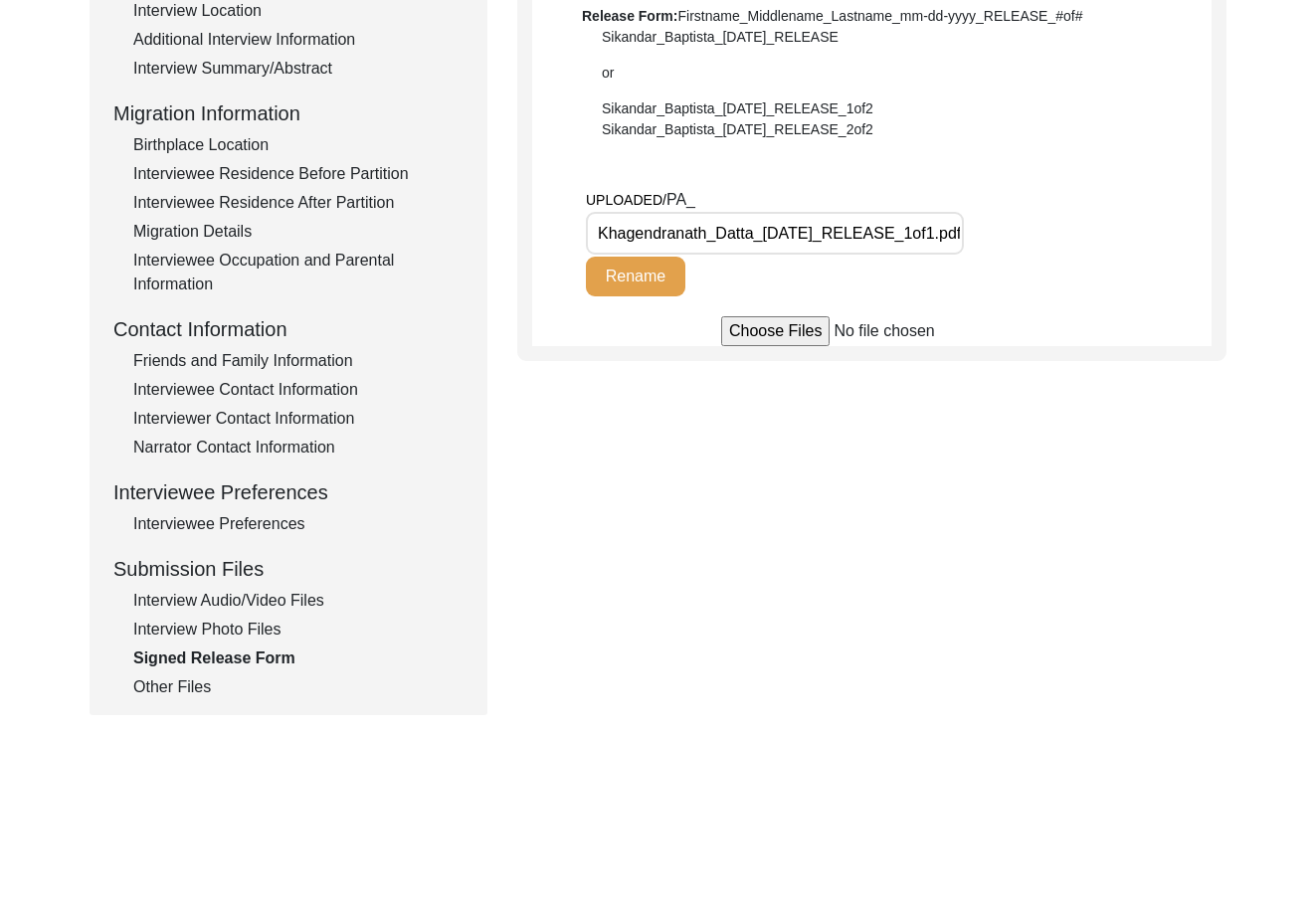 click on "Khagendranath_Datta_02-04-2025_RELEASE_1of1.pdf" at bounding box center (775, 233) 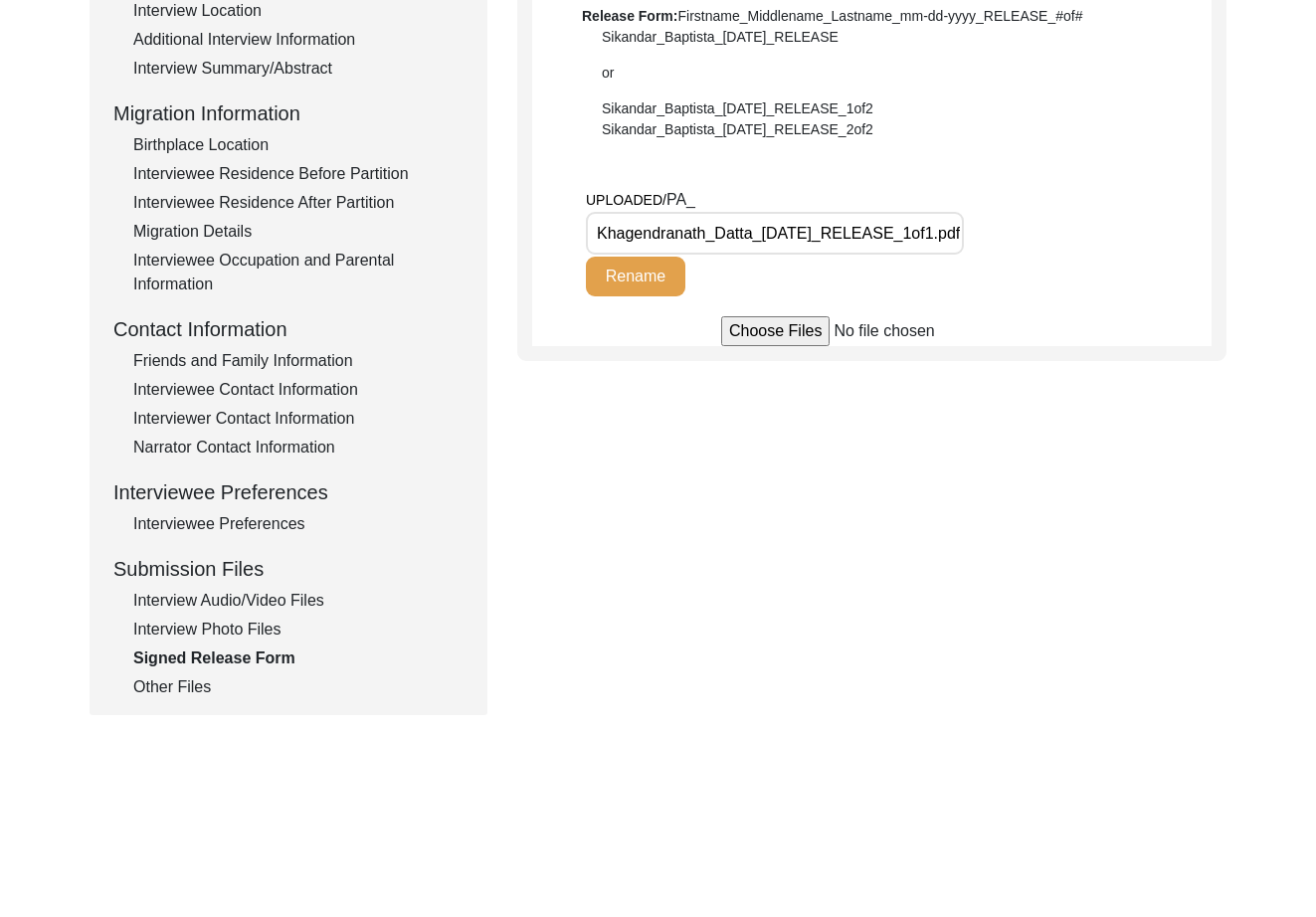 click on "Interview Audio/Video Files" 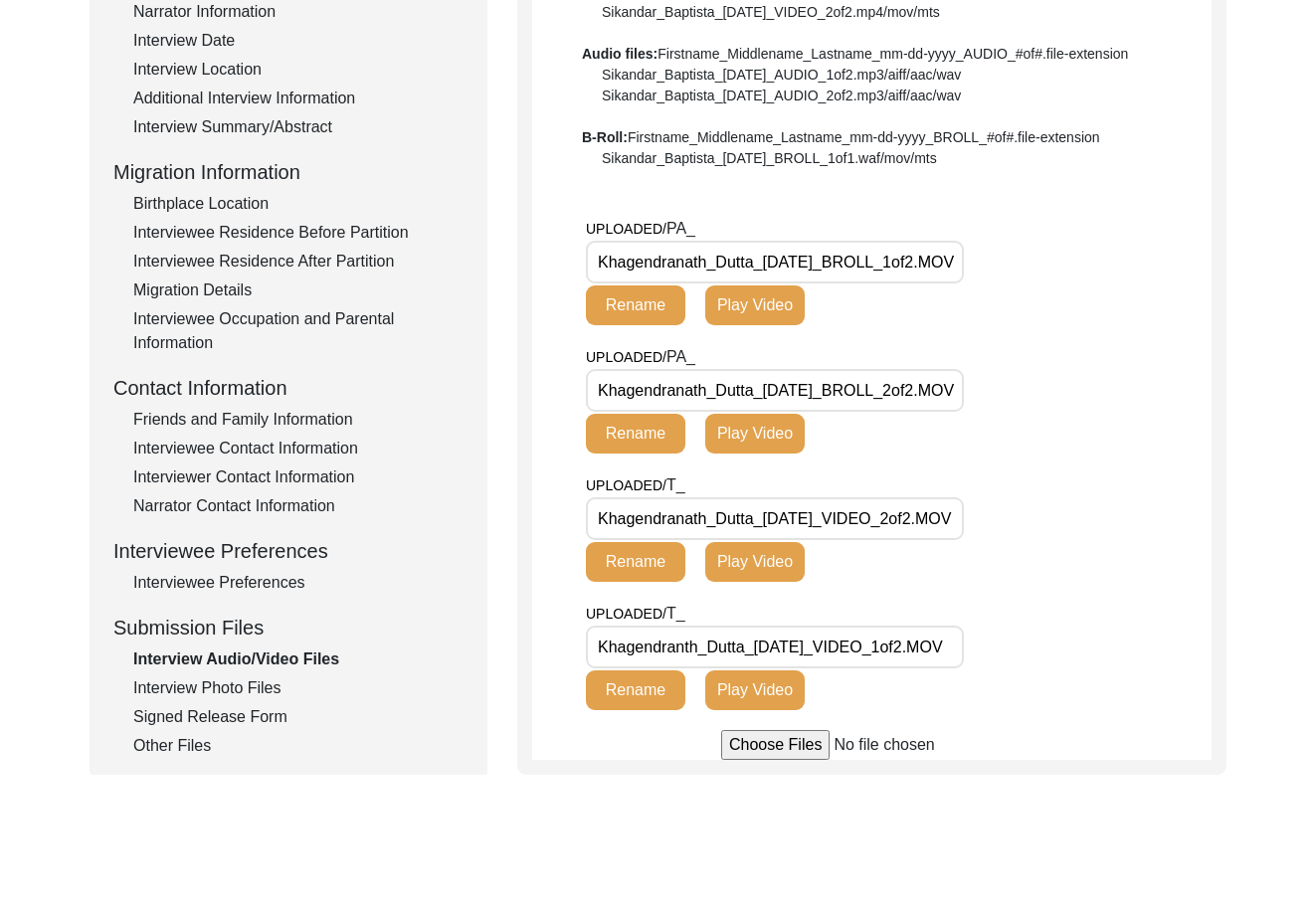 scroll, scrollTop: 329, scrollLeft: 0, axis: vertical 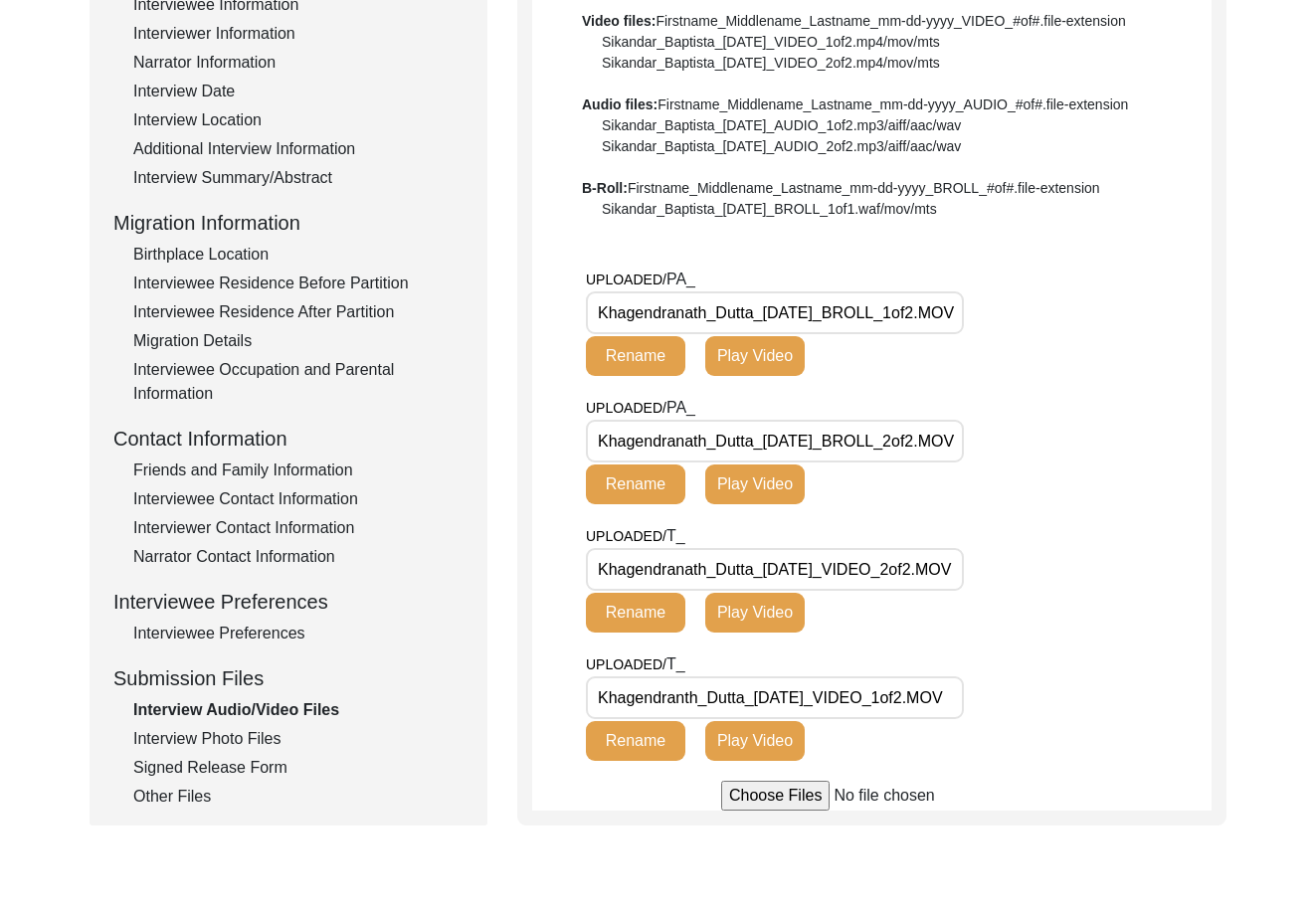 click on "Khagendranath_Dutta_01-30-2025_BROLL_1of2.MOV" at bounding box center (775, 312) 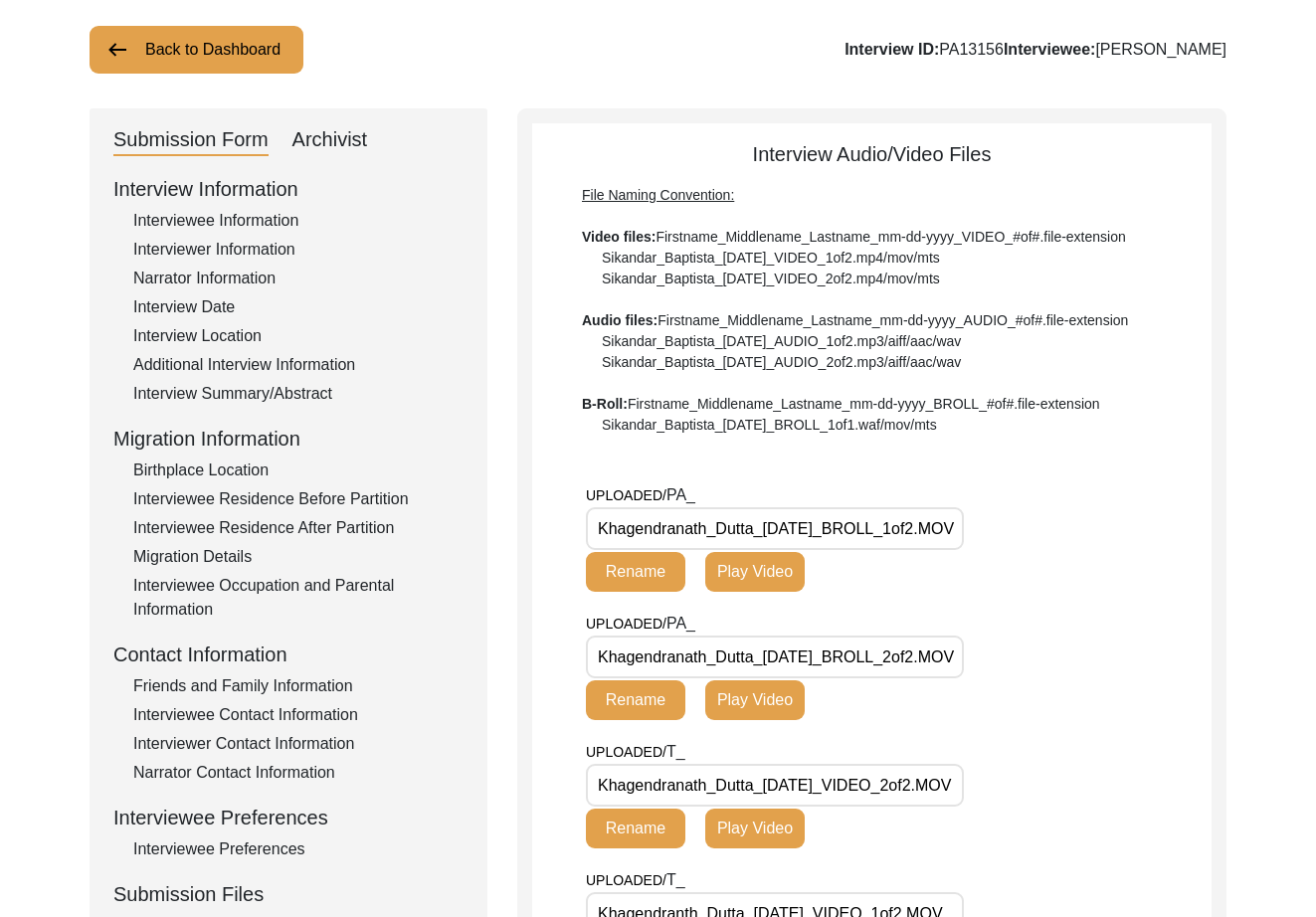 scroll, scrollTop: 105, scrollLeft: 0, axis: vertical 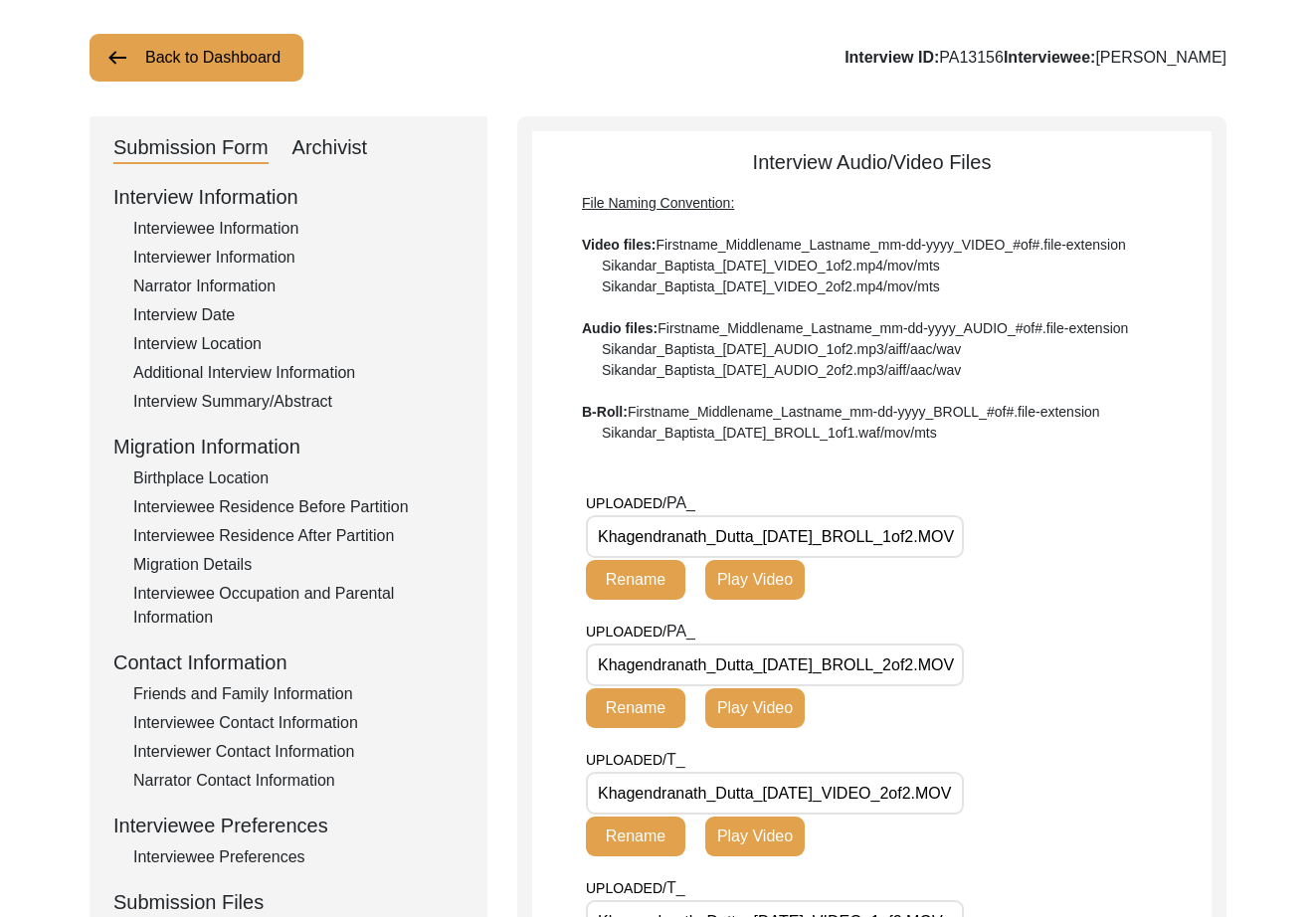 click on "Narrator Information" 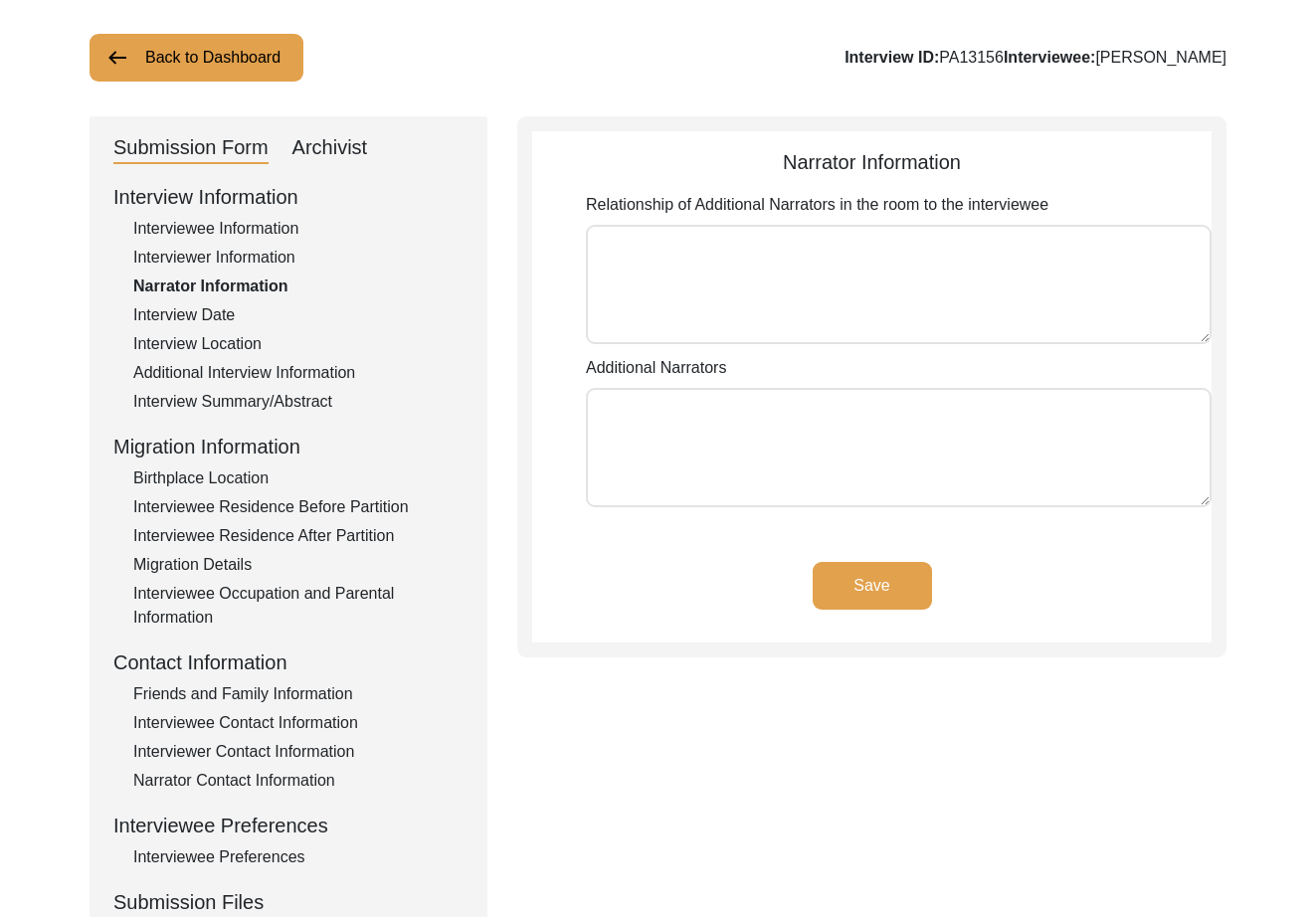 click on "Interview Date" 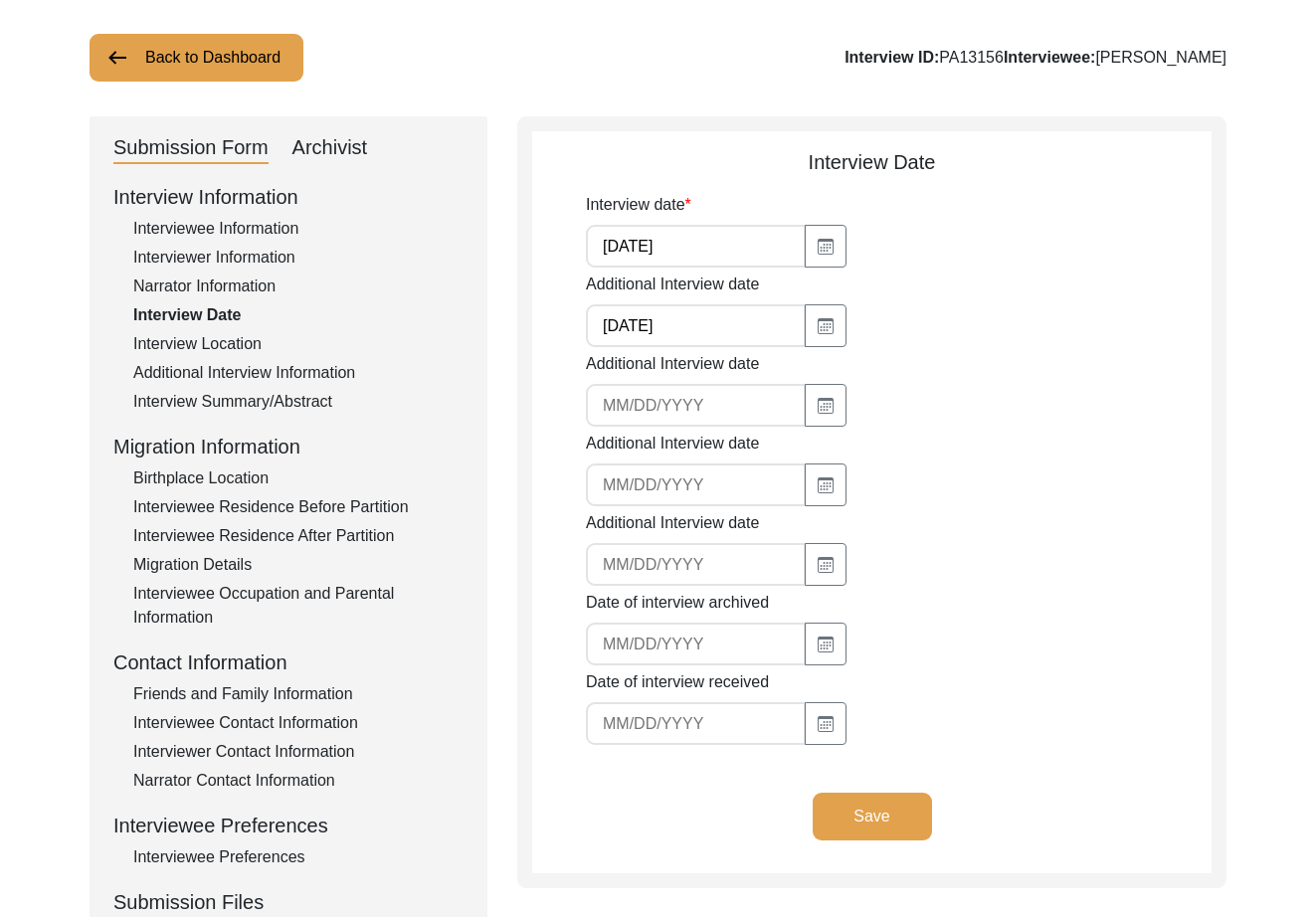 click on "Interview Location" 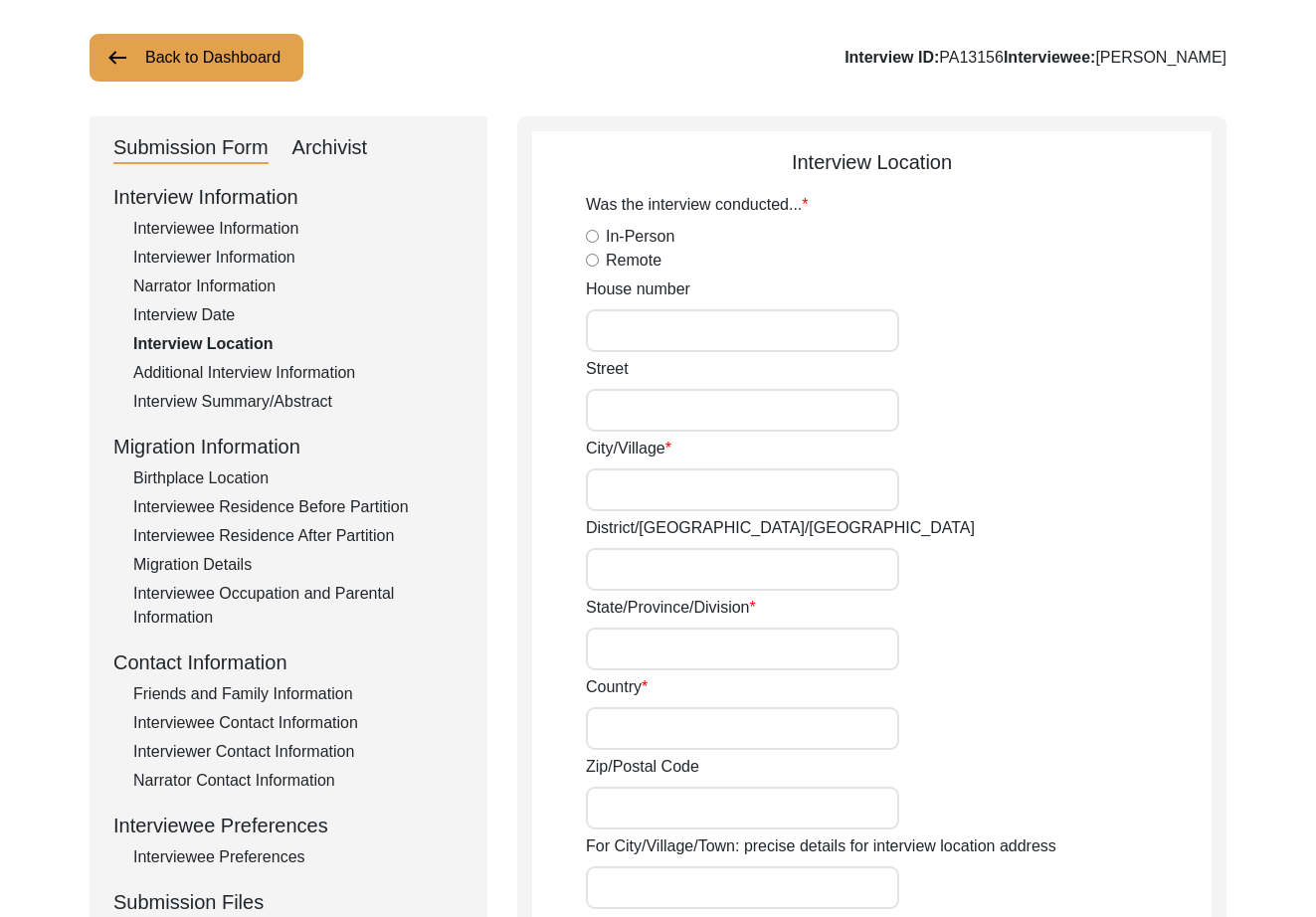 radio on "true" 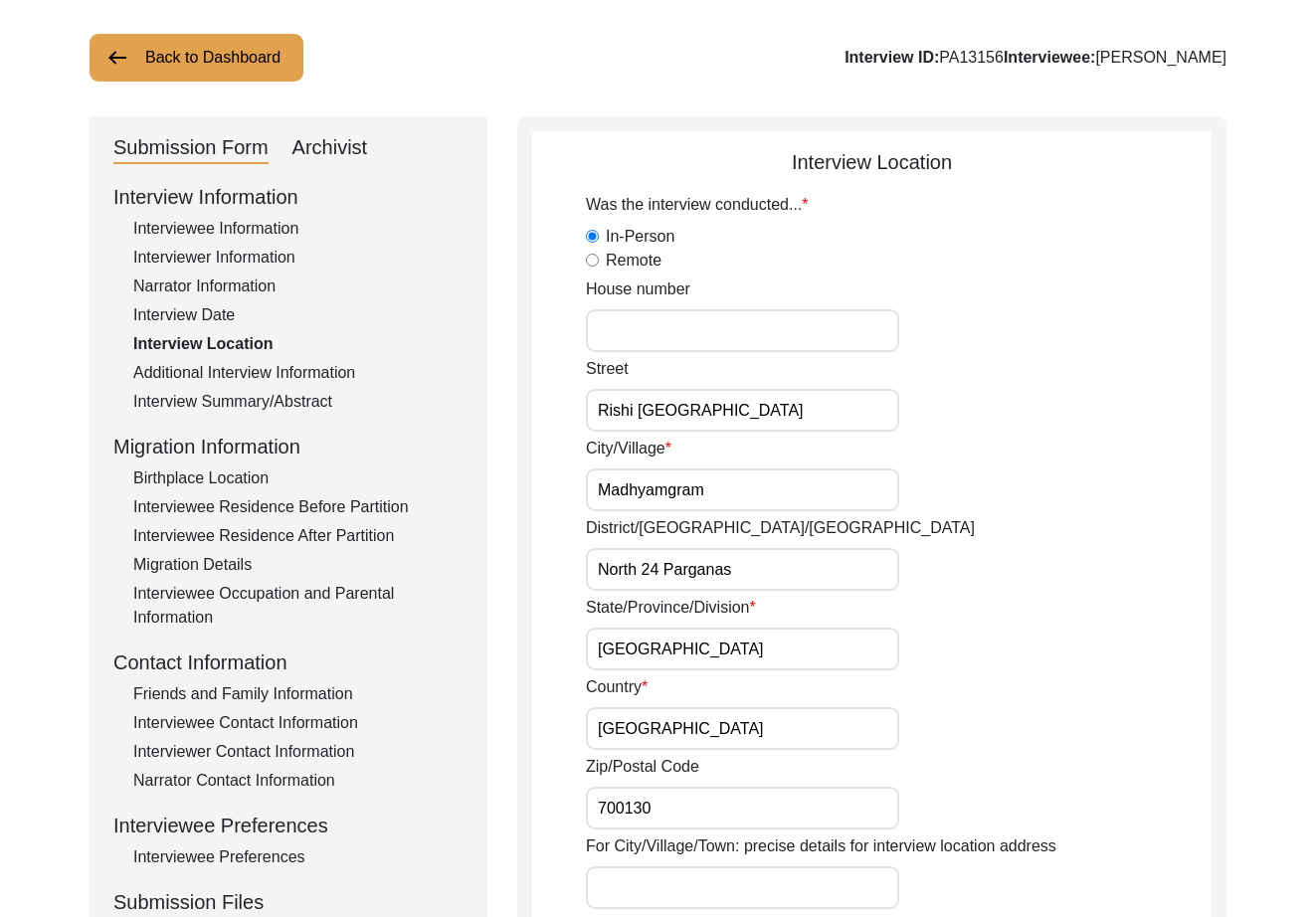 click on "Interview Date" 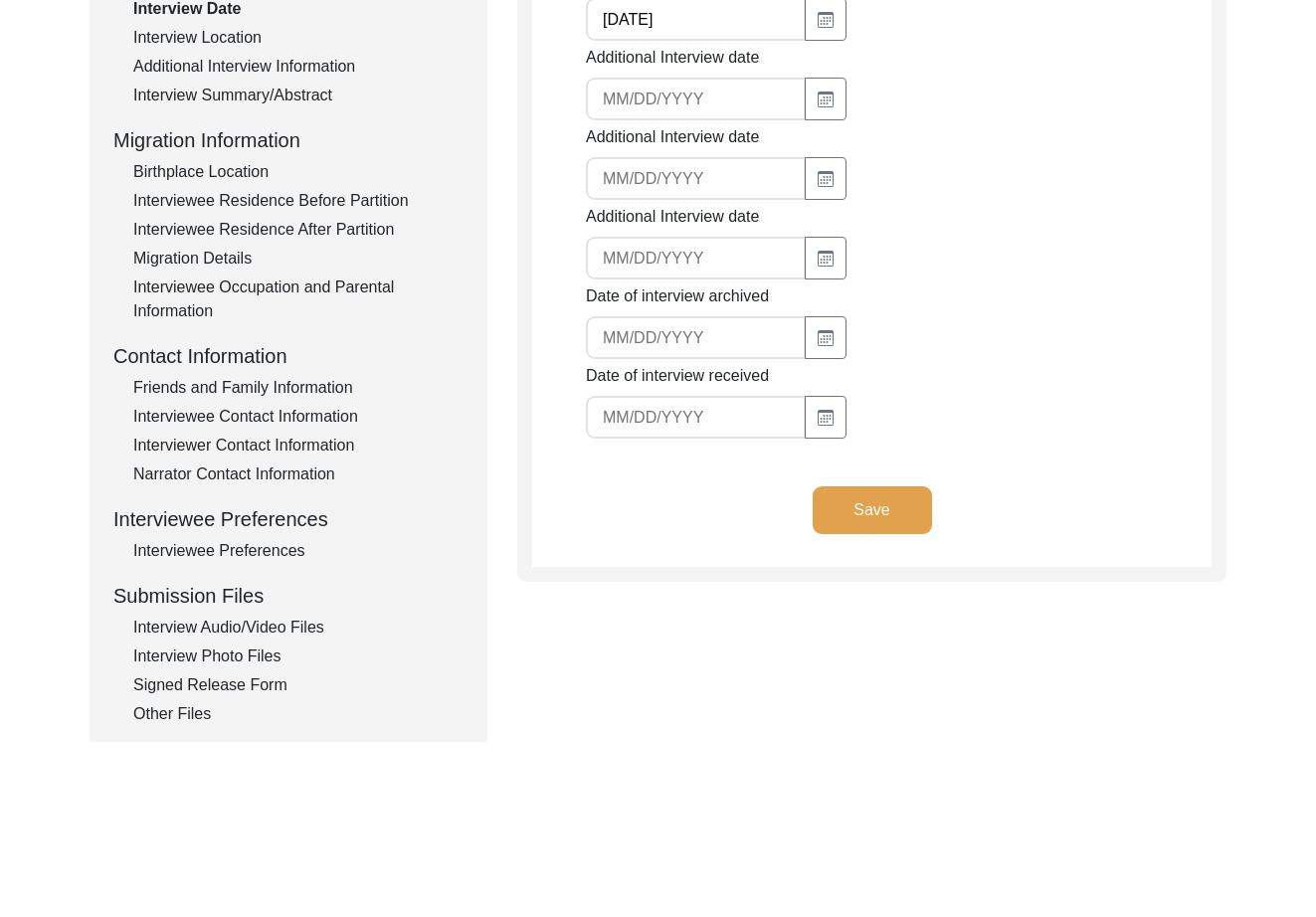 scroll, scrollTop: 521, scrollLeft: 0, axis: vertical 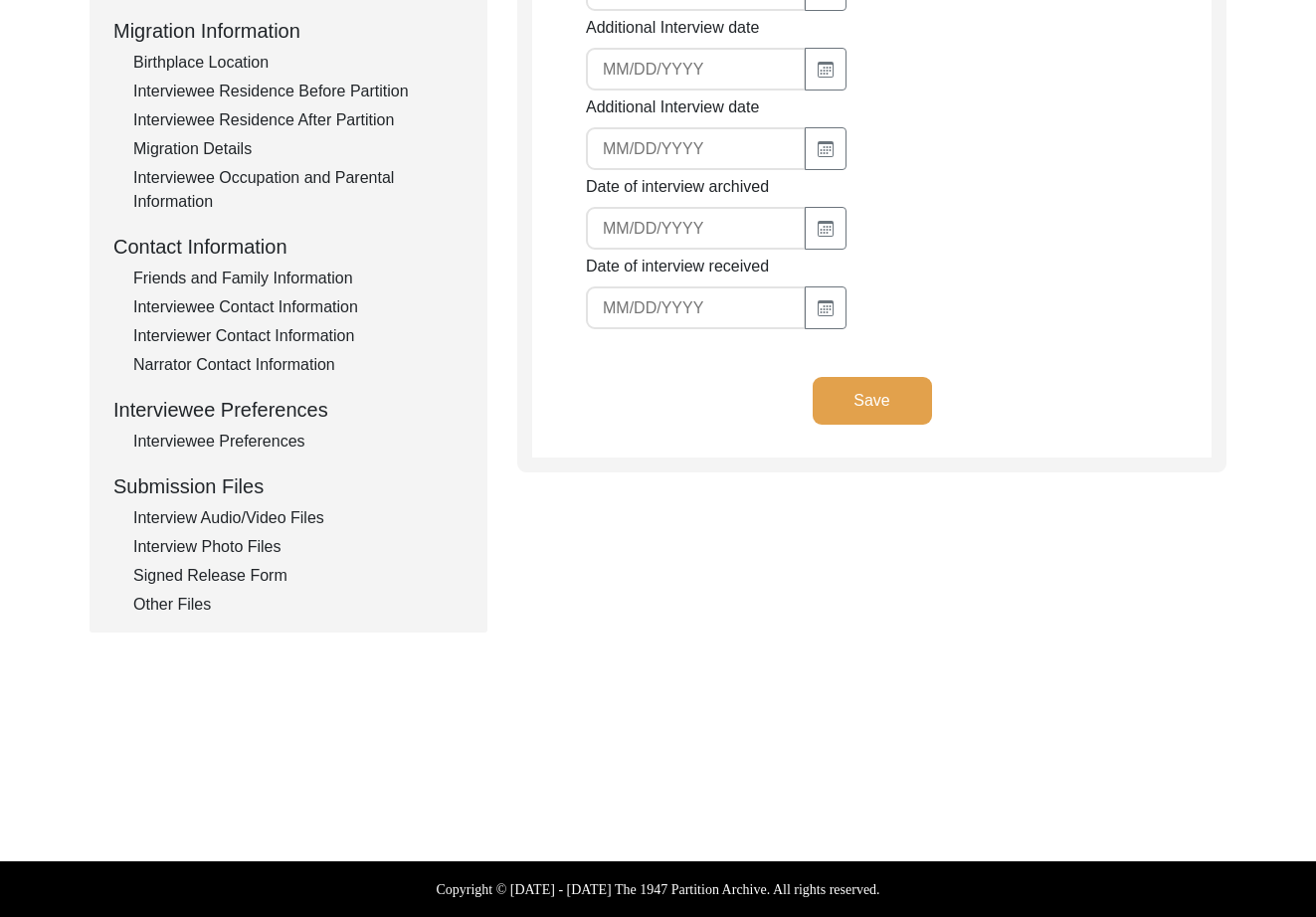 click on "Interview Photo Files" 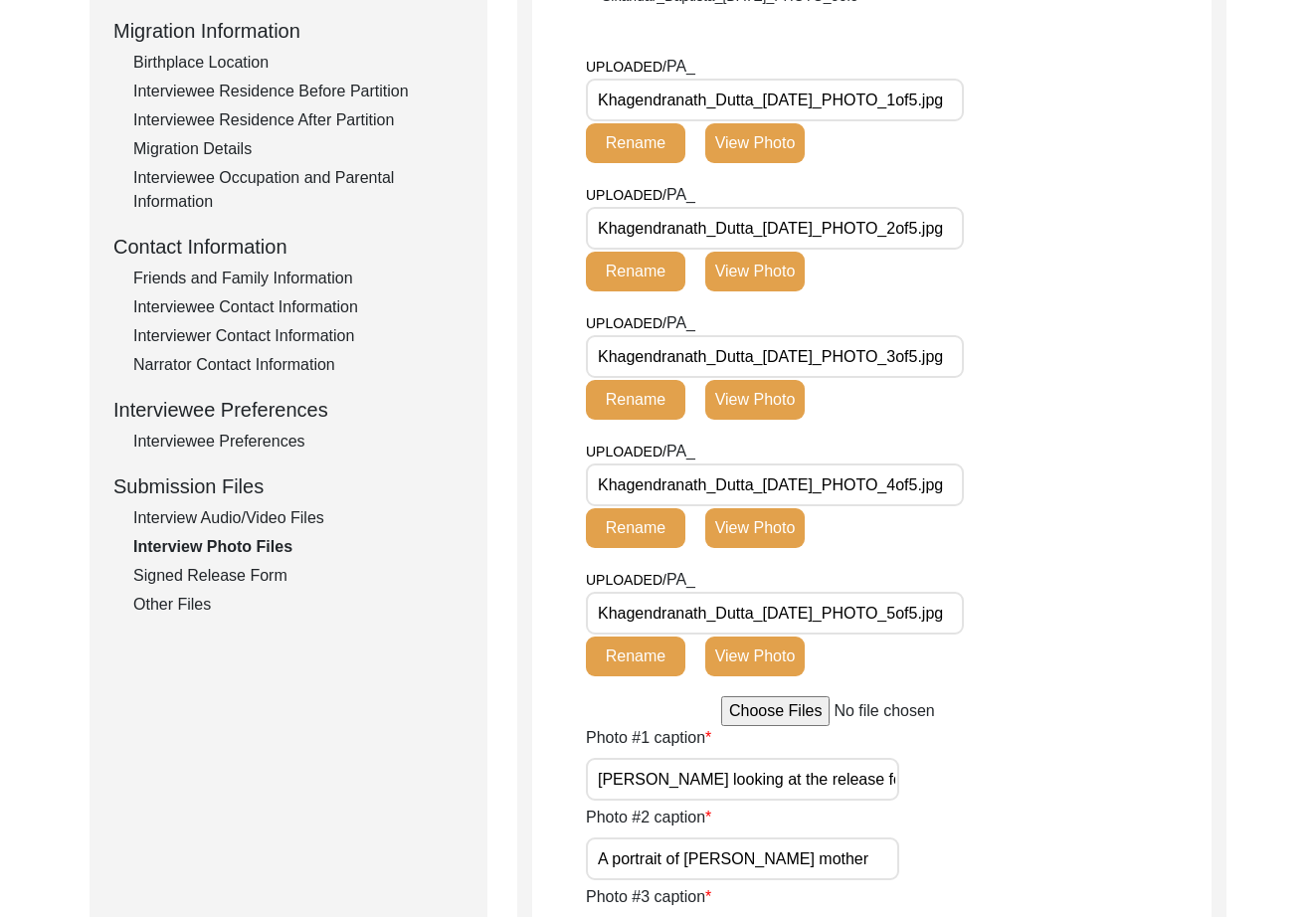 click on "Interview Photo Files" 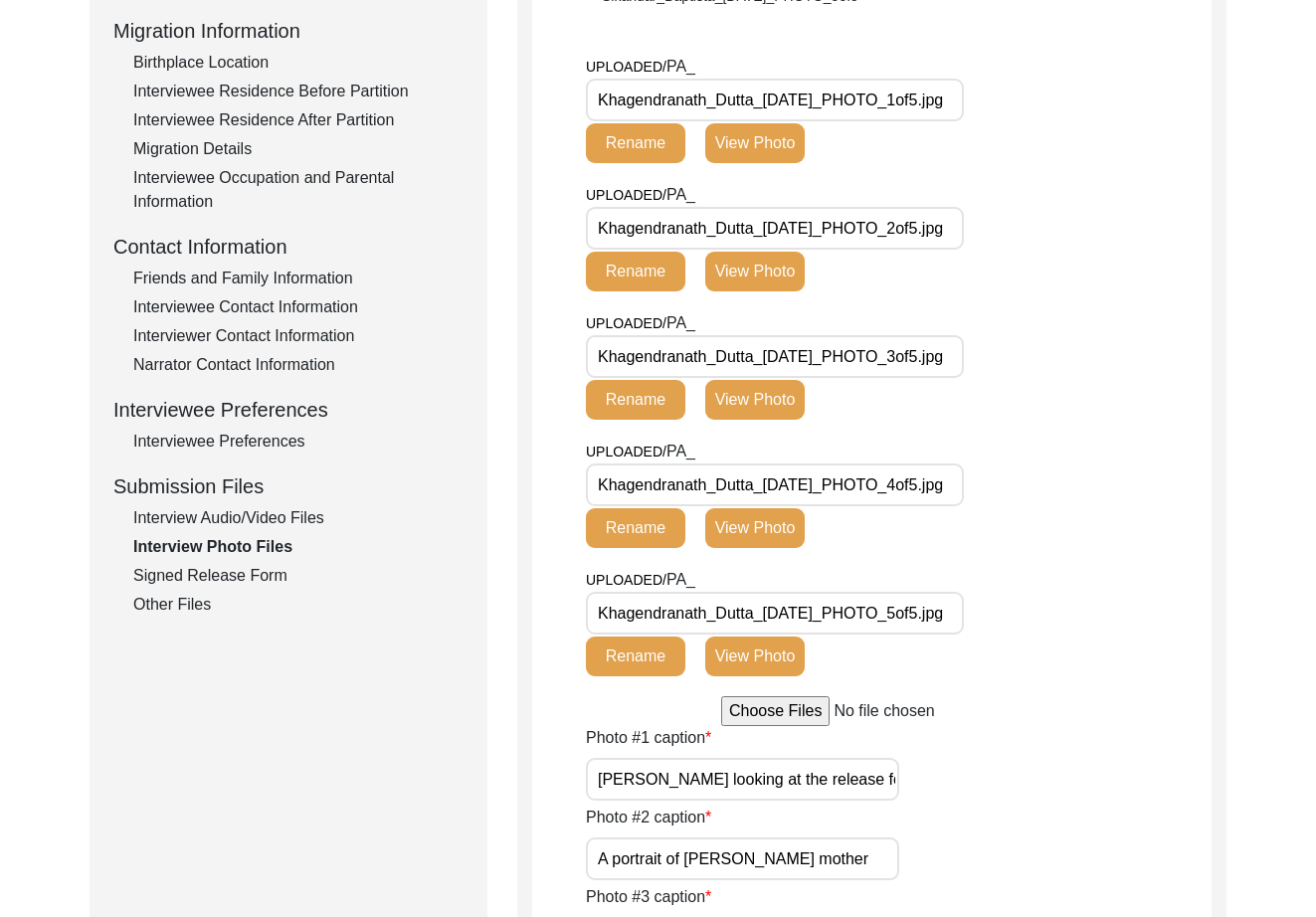 scroll, scrollTop: 520, scrollLeft: 0, axis: vertical 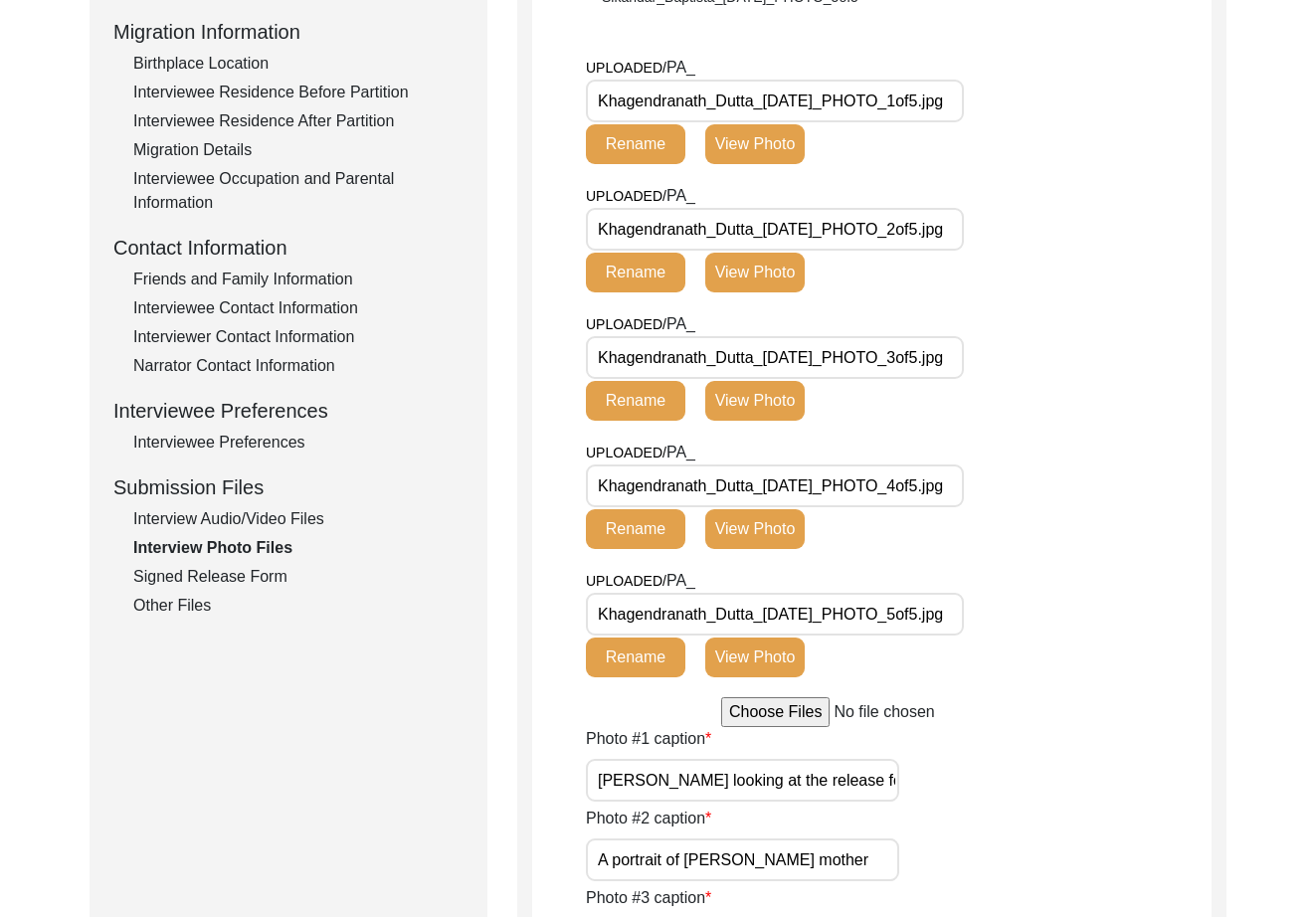 click on "Interview Audio/Video Files" 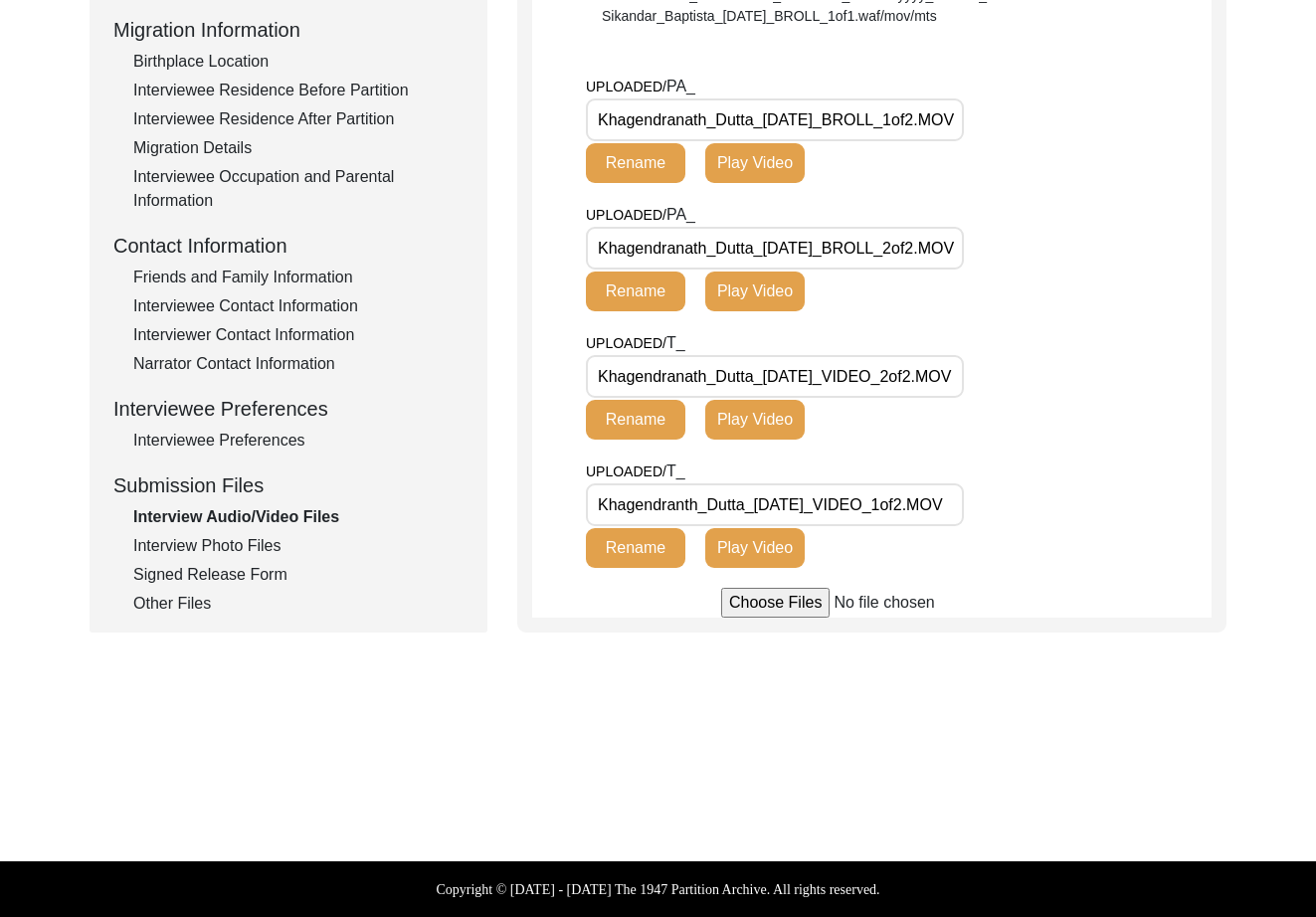 scroll, scrollTop: 0, scrollLeft: 0, axis: both 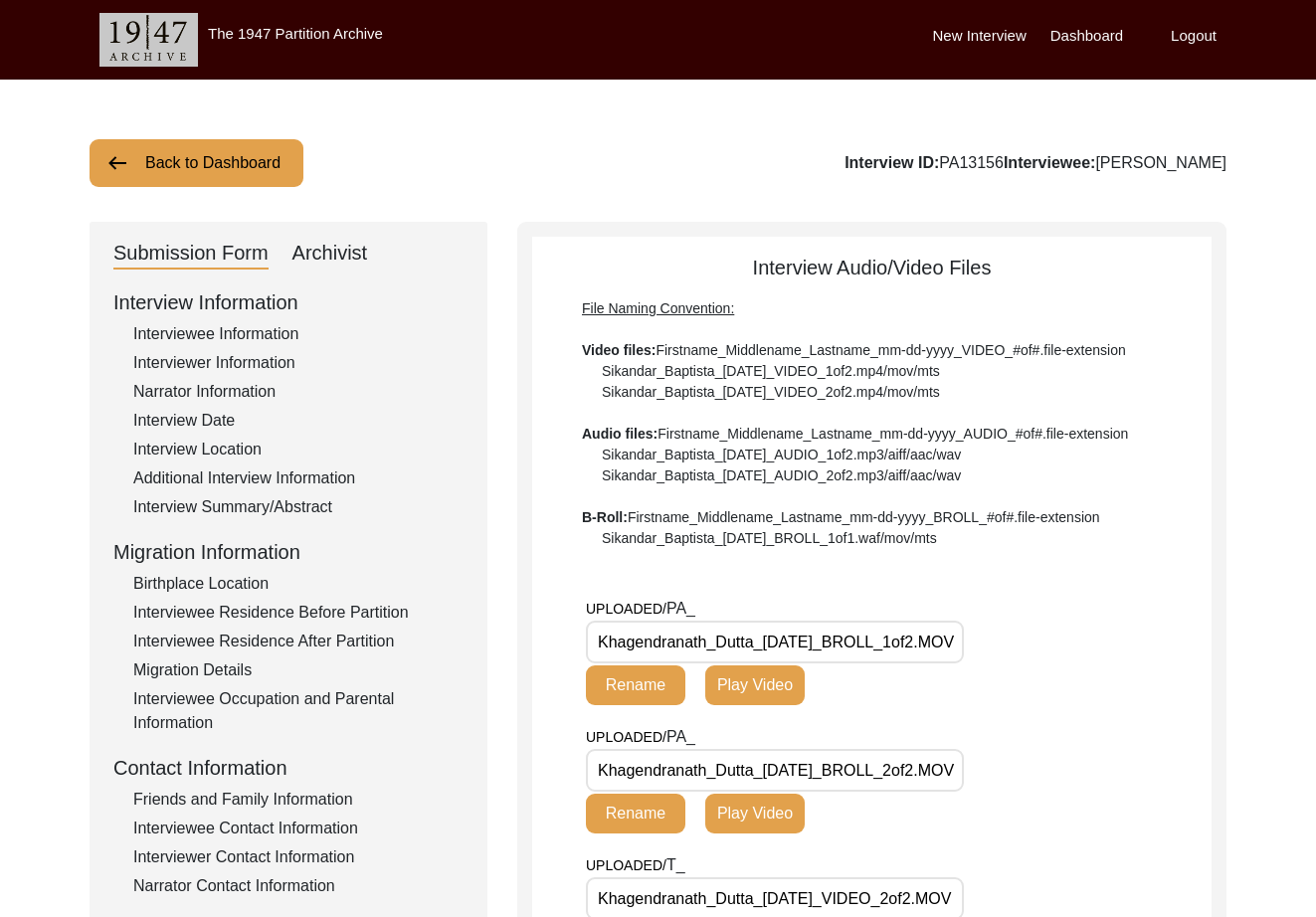 click on "Interview Date" 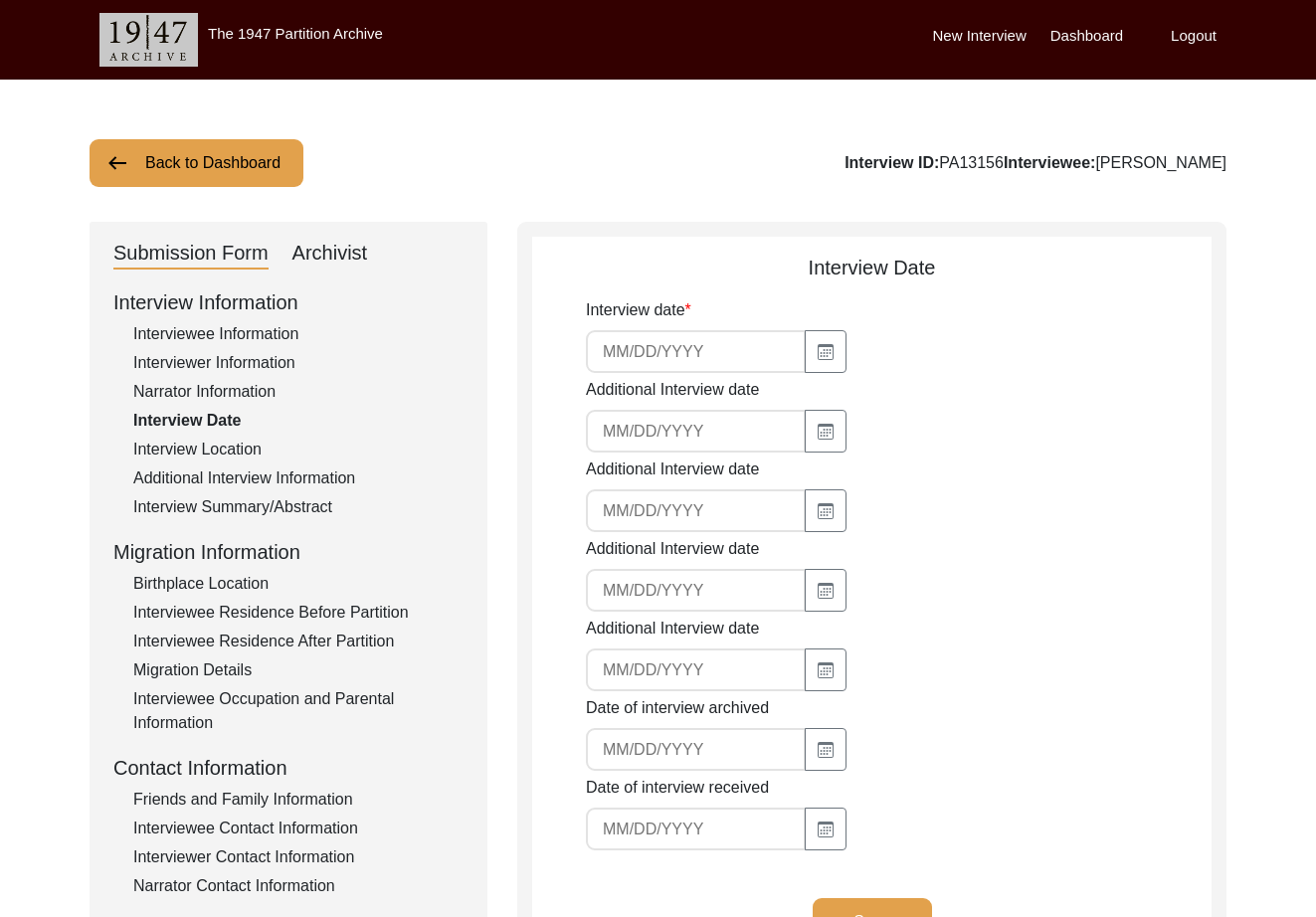 type on "[DATE]" 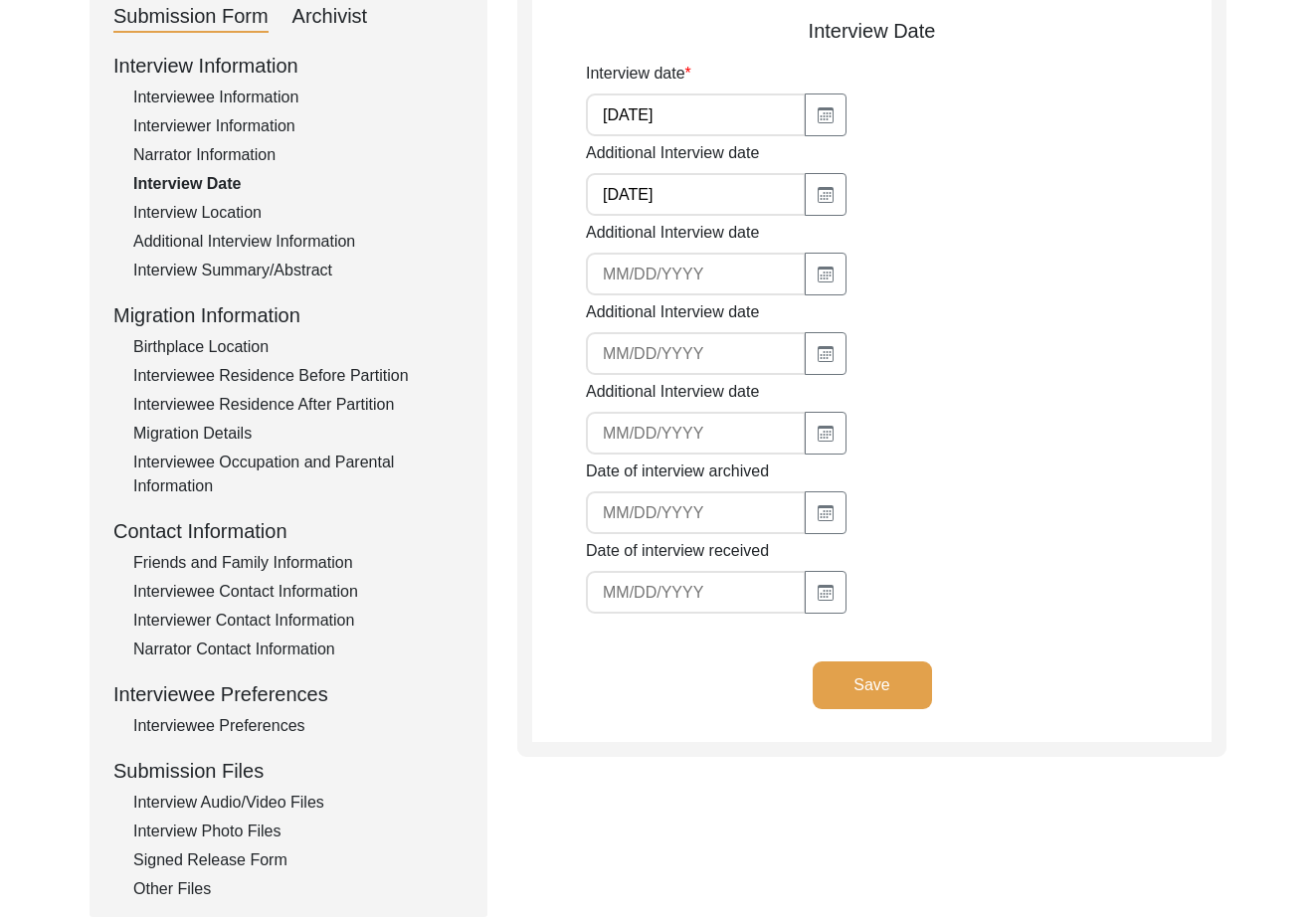 scroll, scrollTop: 322, scrollLeft: 0, axis: vertical 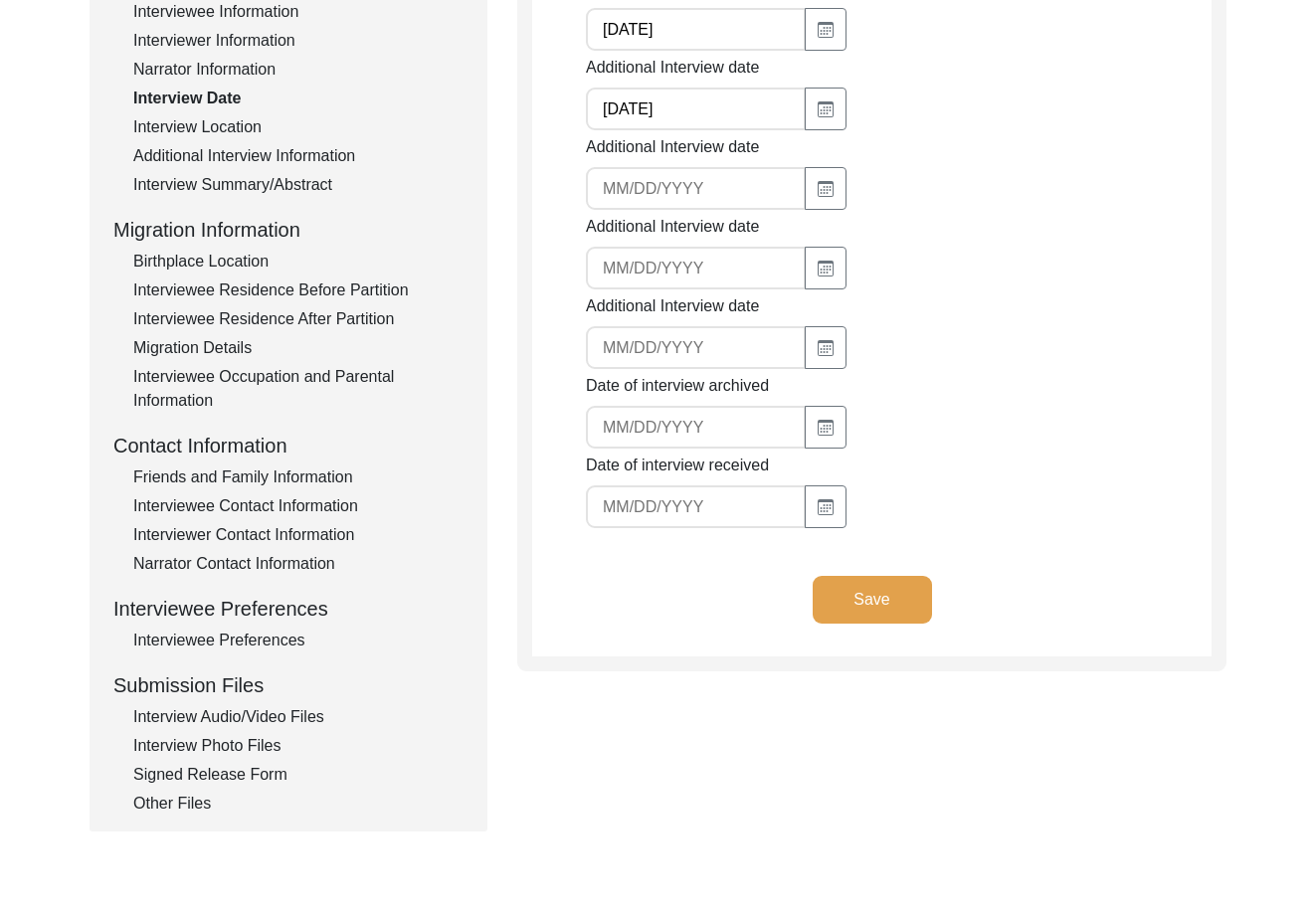 click on "Interview Photo Files" 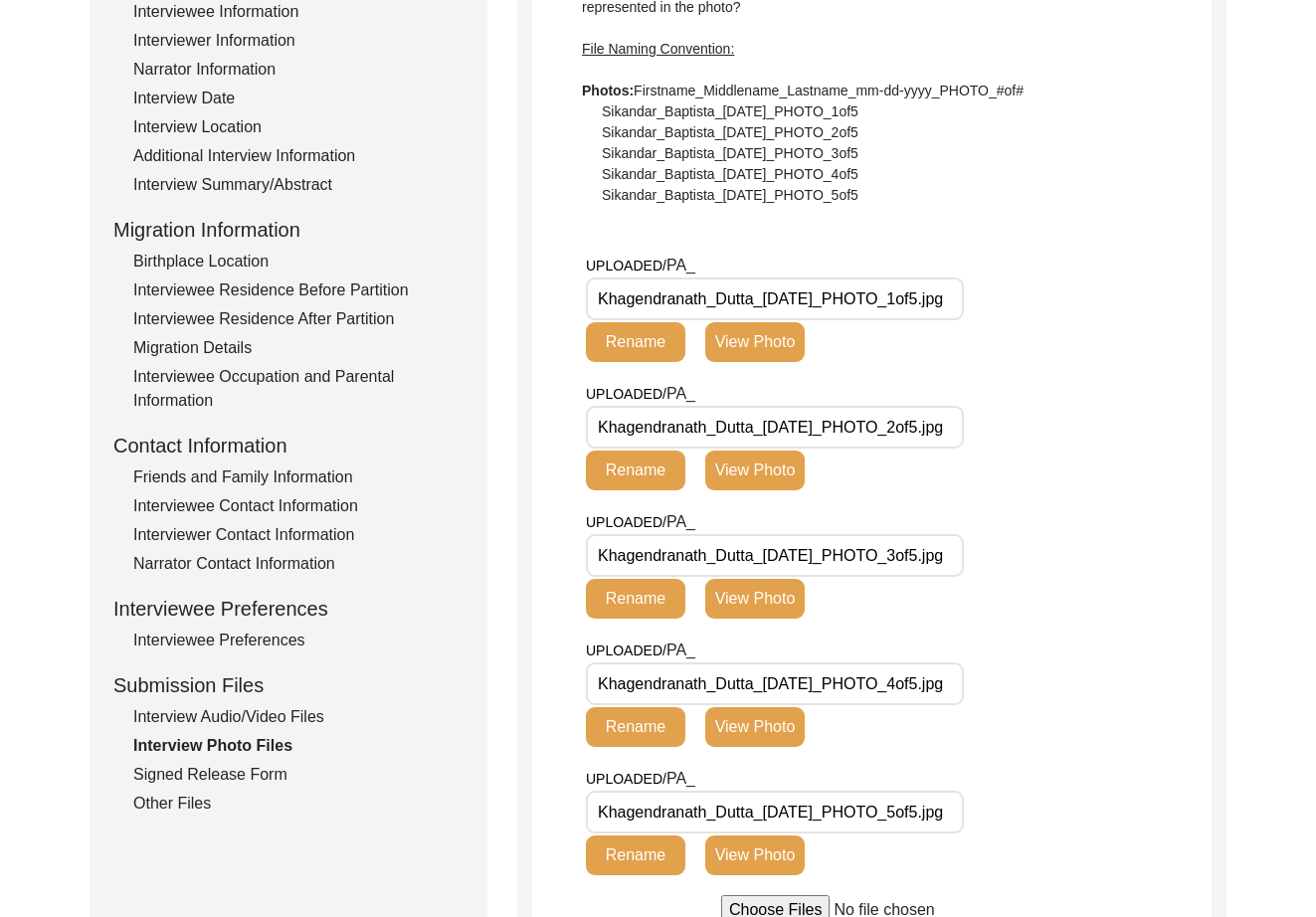 click on "Khagendranath_Dutta_02-04-2025_PHOTO_2of5.jpg" at bounding box center (775, 427) 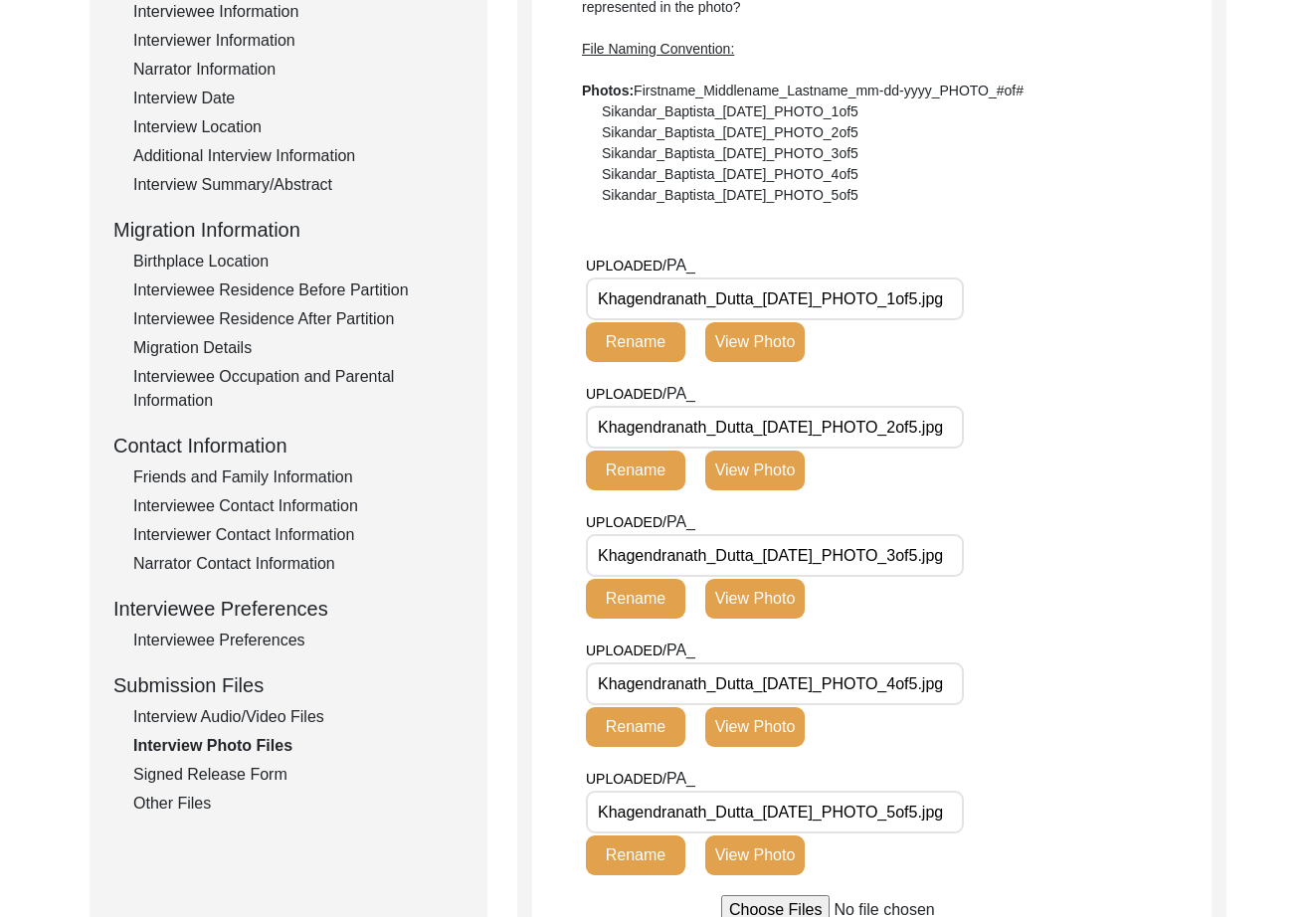 click on "Interview Audio/Video Files" 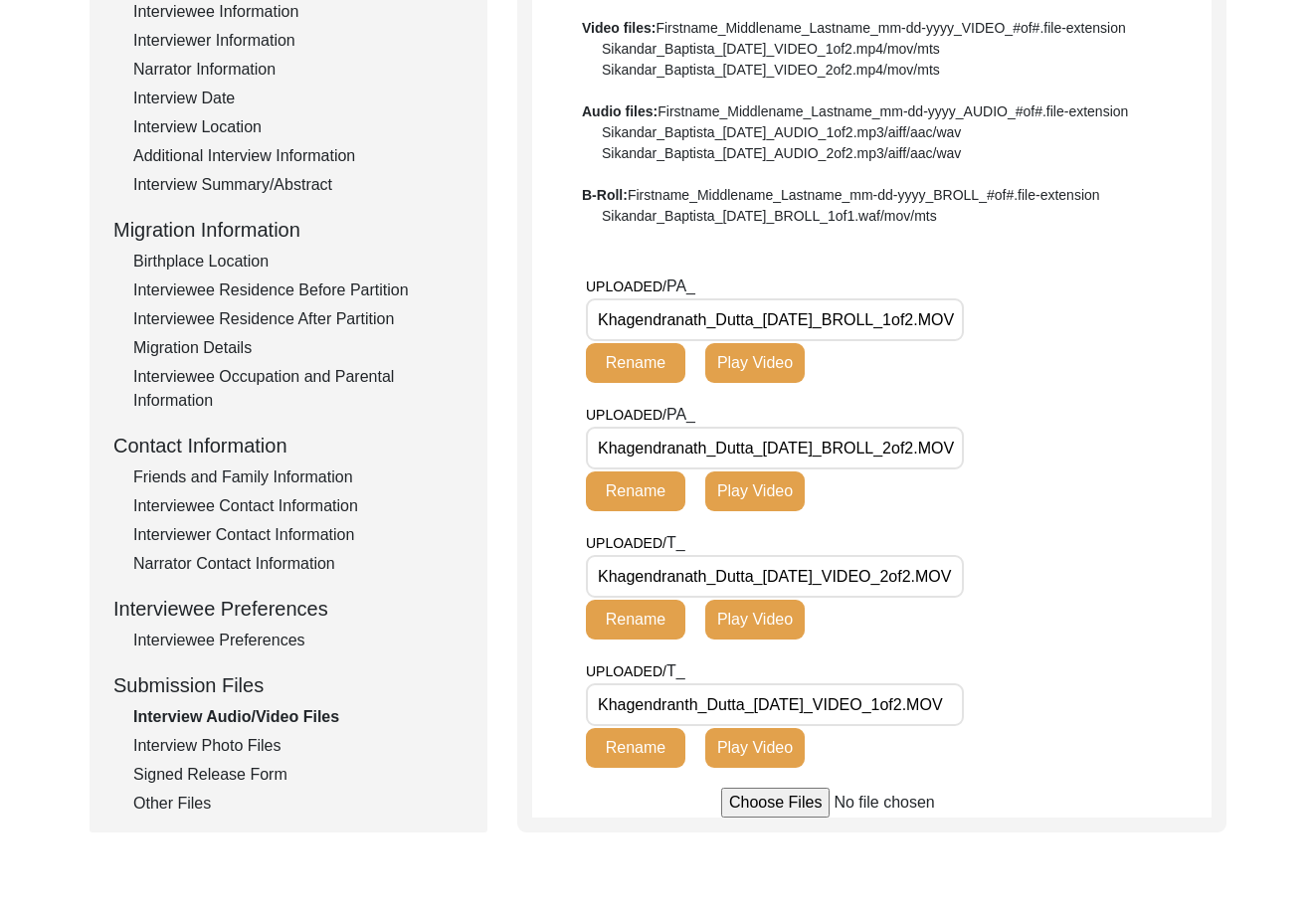 click on "Play Video" 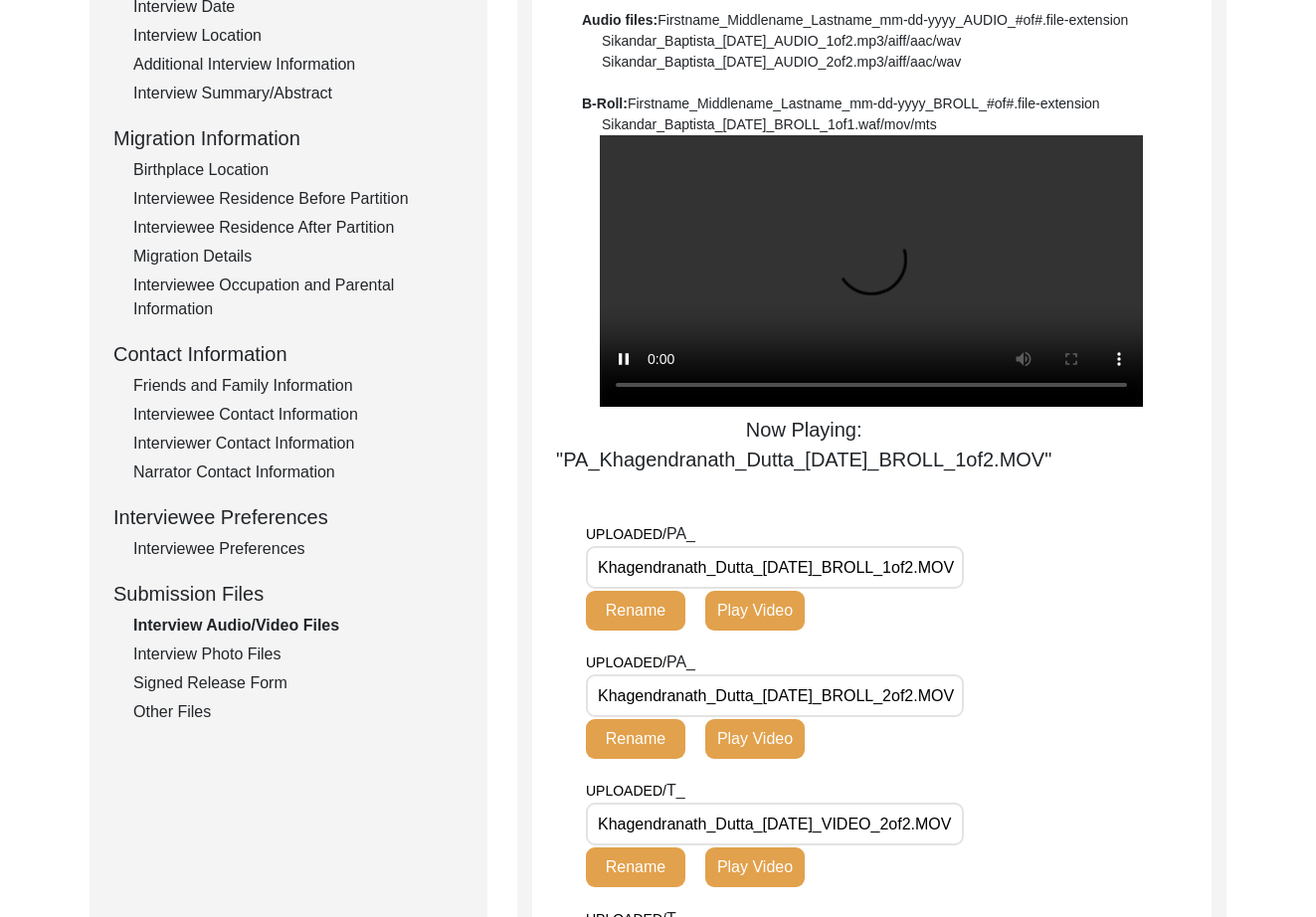 scroll, scrollTop: 437, scrollLeft: 0, axis: vertical 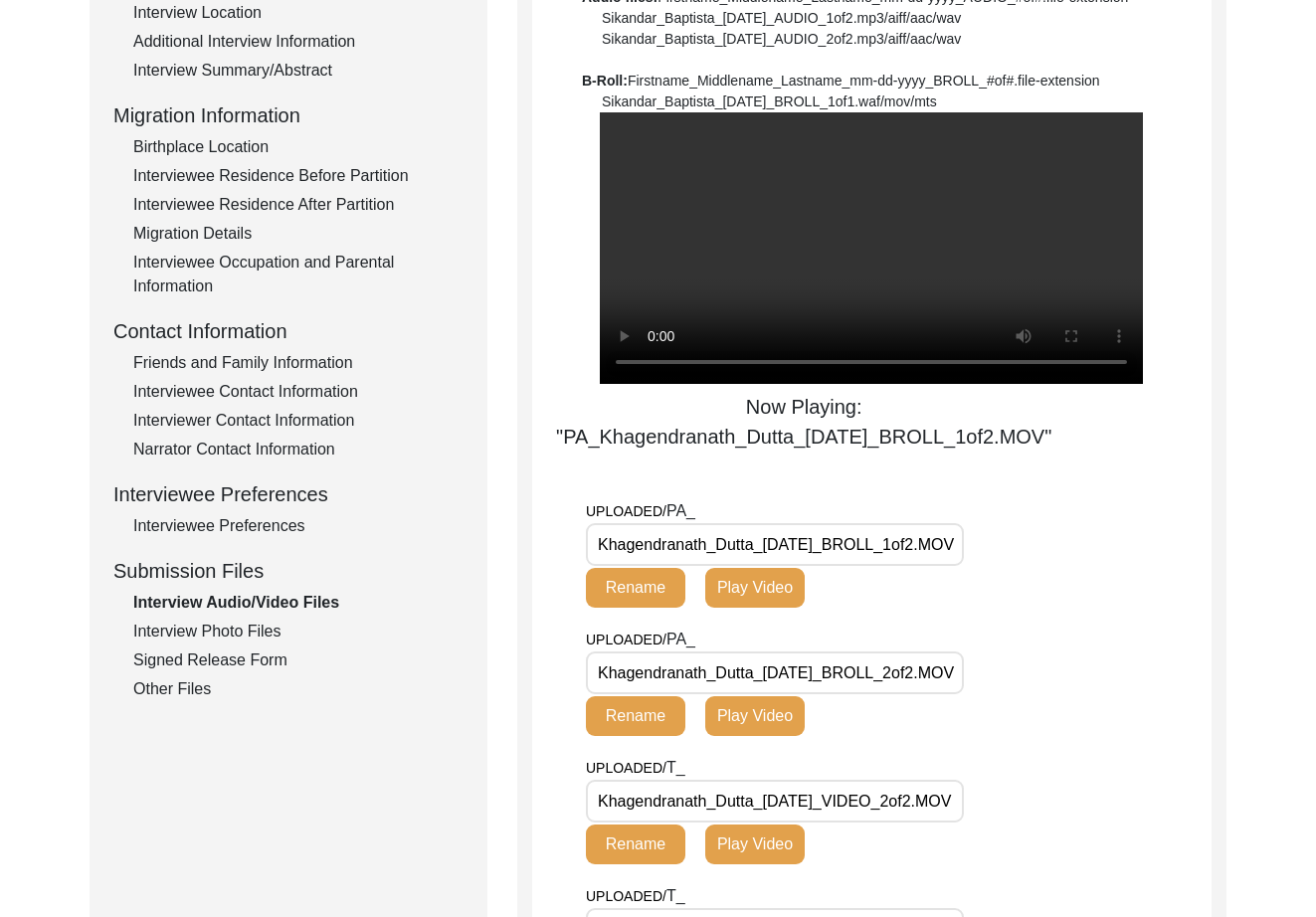 click on "Play Video" 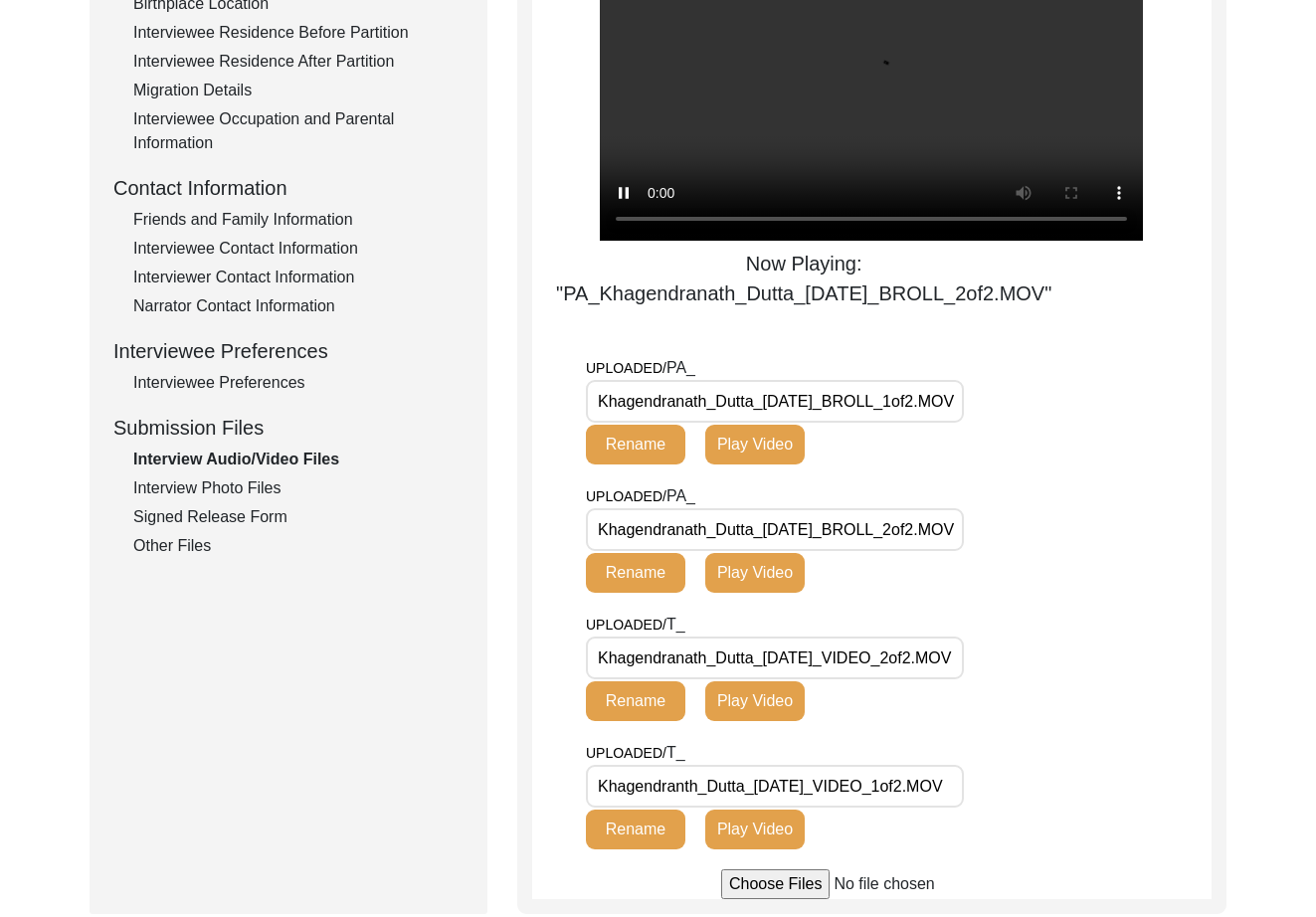 scroll, scrollTop: 592, scrollLeft: 0, axis: vertical 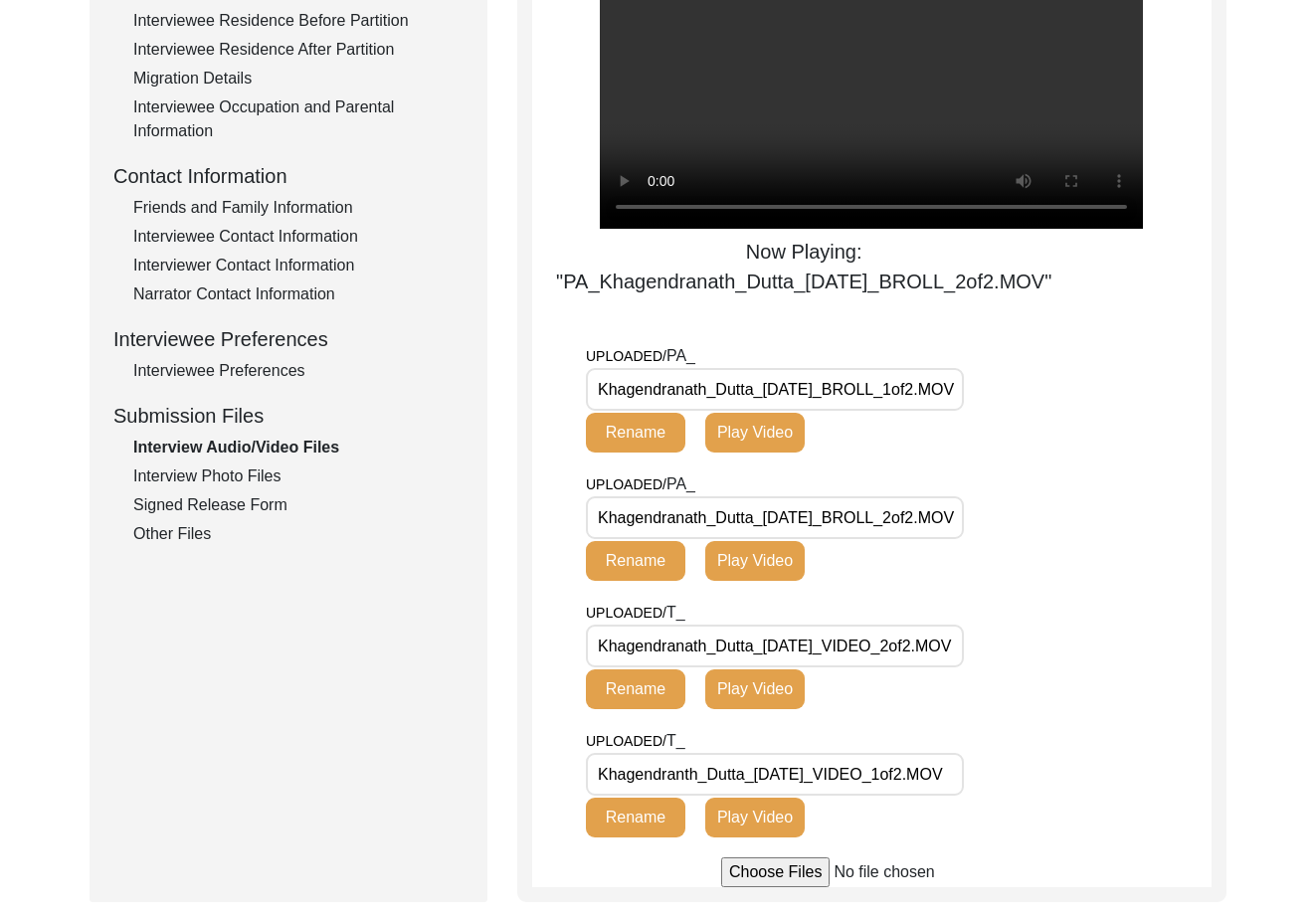 click on "Play Video" 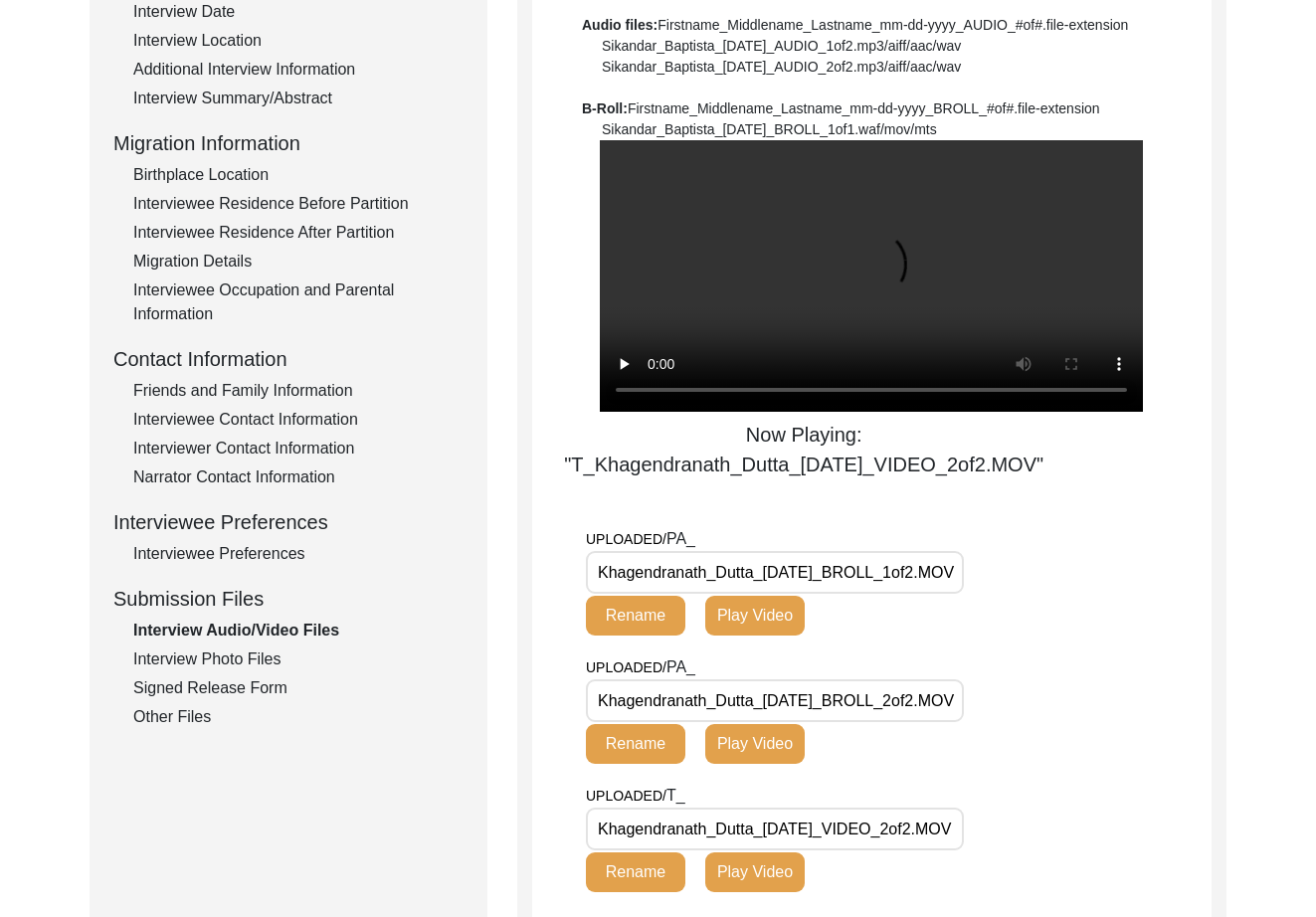 scroll, scrollTop: 418, scrollLeft: 0, axis: vertical 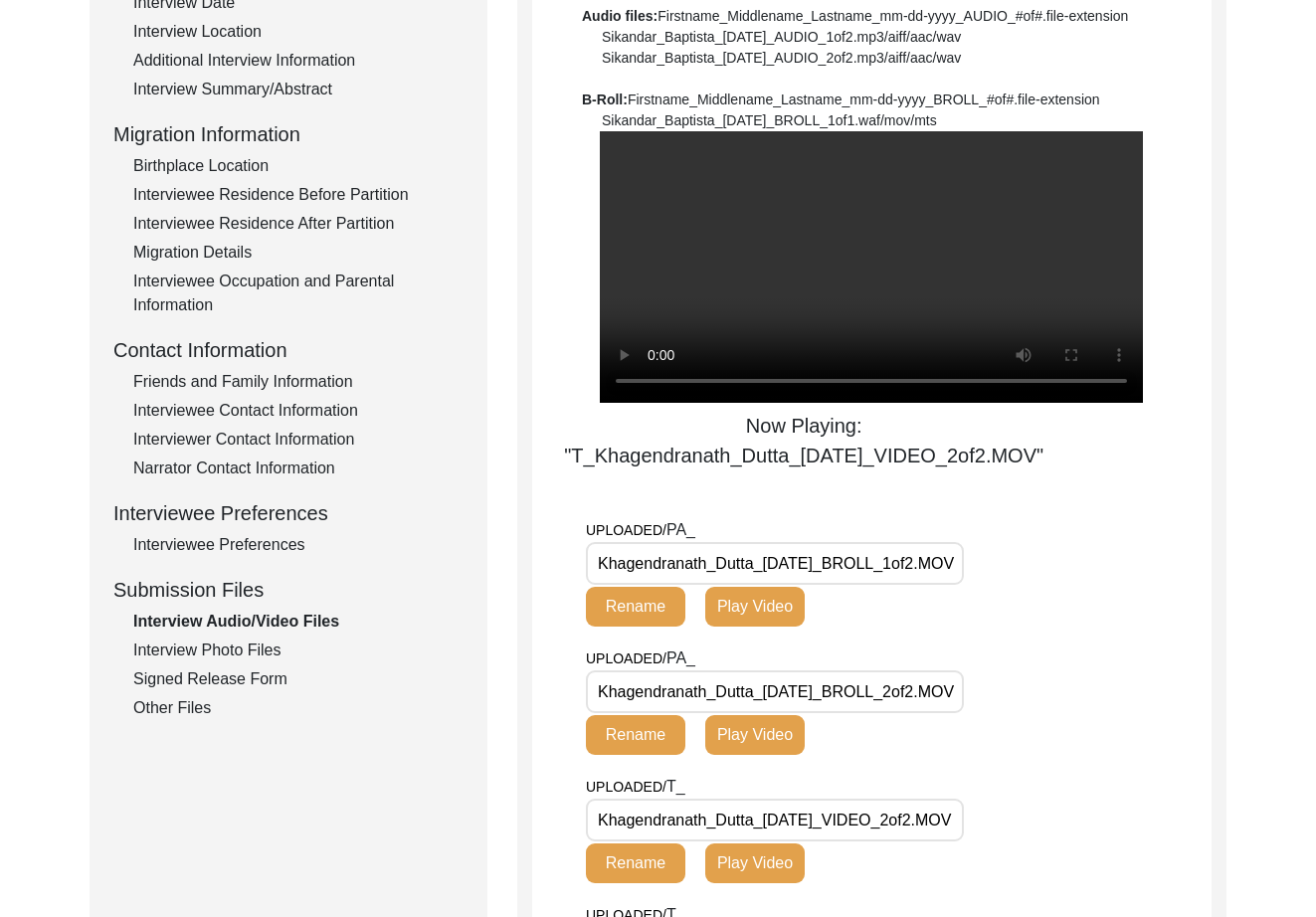 click on "Play Video" 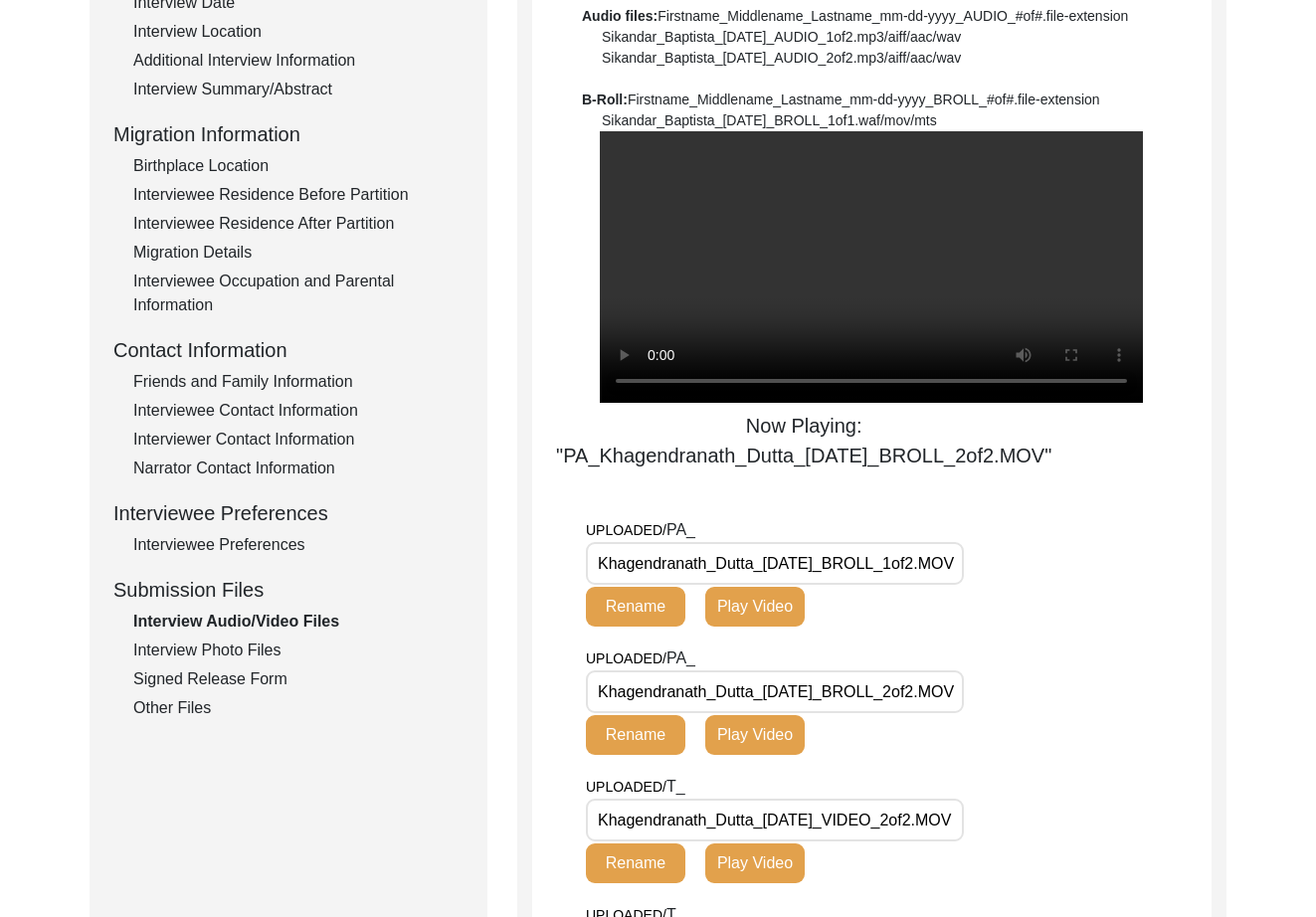 click on "Interview Information   Interviewee Information   Interviewer Information   Narrator Information   Interview Date   Interview Location   Additional Interview Information   Interview Summary/Abstract   Migration Information   Birthplace Location   Interviewee Residence Before Partition   Interviewee Residence After Partition   Migration Details   Interviewee Occupation and Parental Information   Contact Information   Friends and Family Information   Interviewee Contact Information   Interviewer Contact Information   Narrator Contact Information   Interviewee Preferences   Interviewee Preferences   Submission Files   Interview Audio/Video Files   Interview Photo Files   Signed Release Form   Other Files" 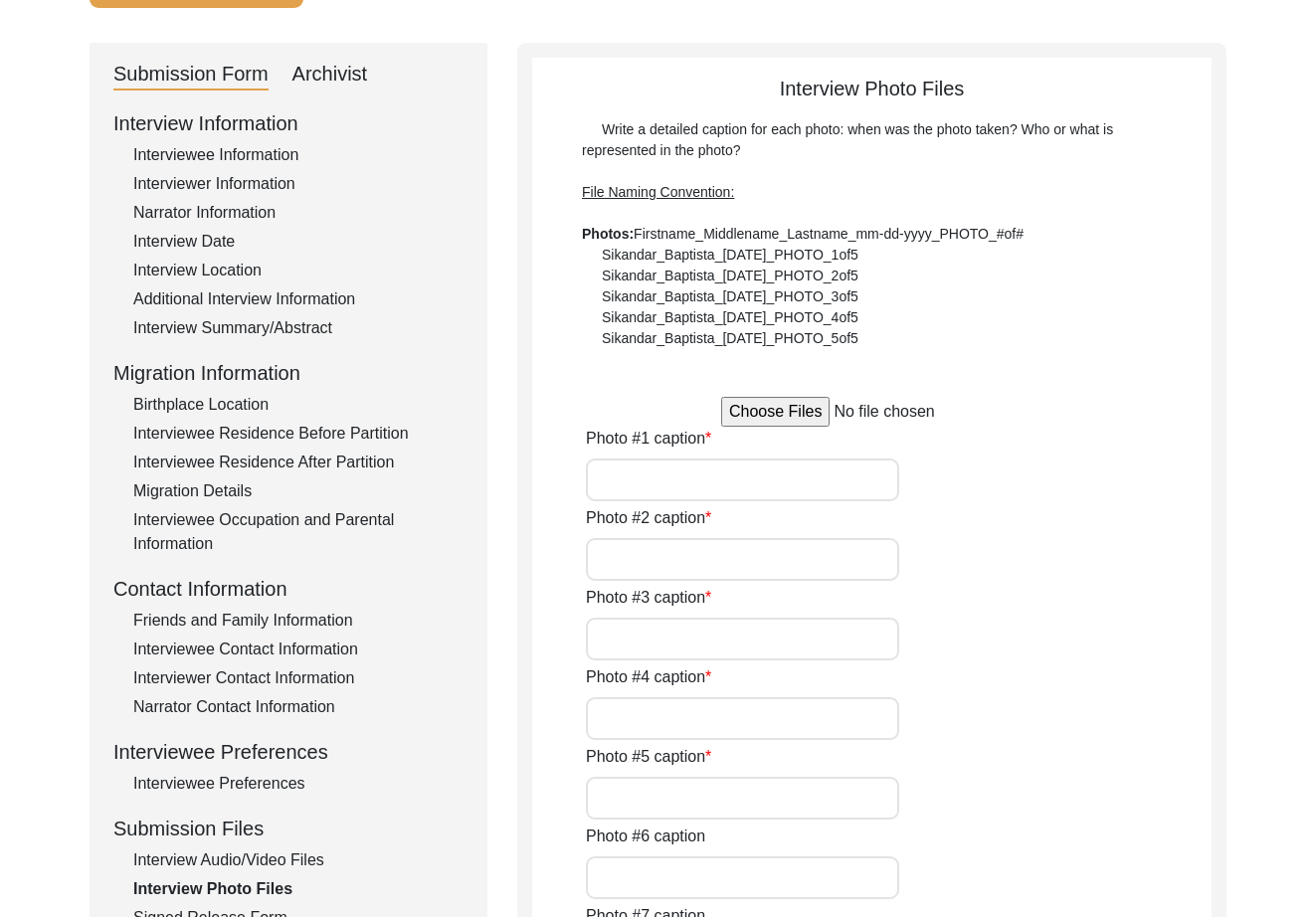 scroll, scrollTop: 0, scrollLeft: 0, axis: both 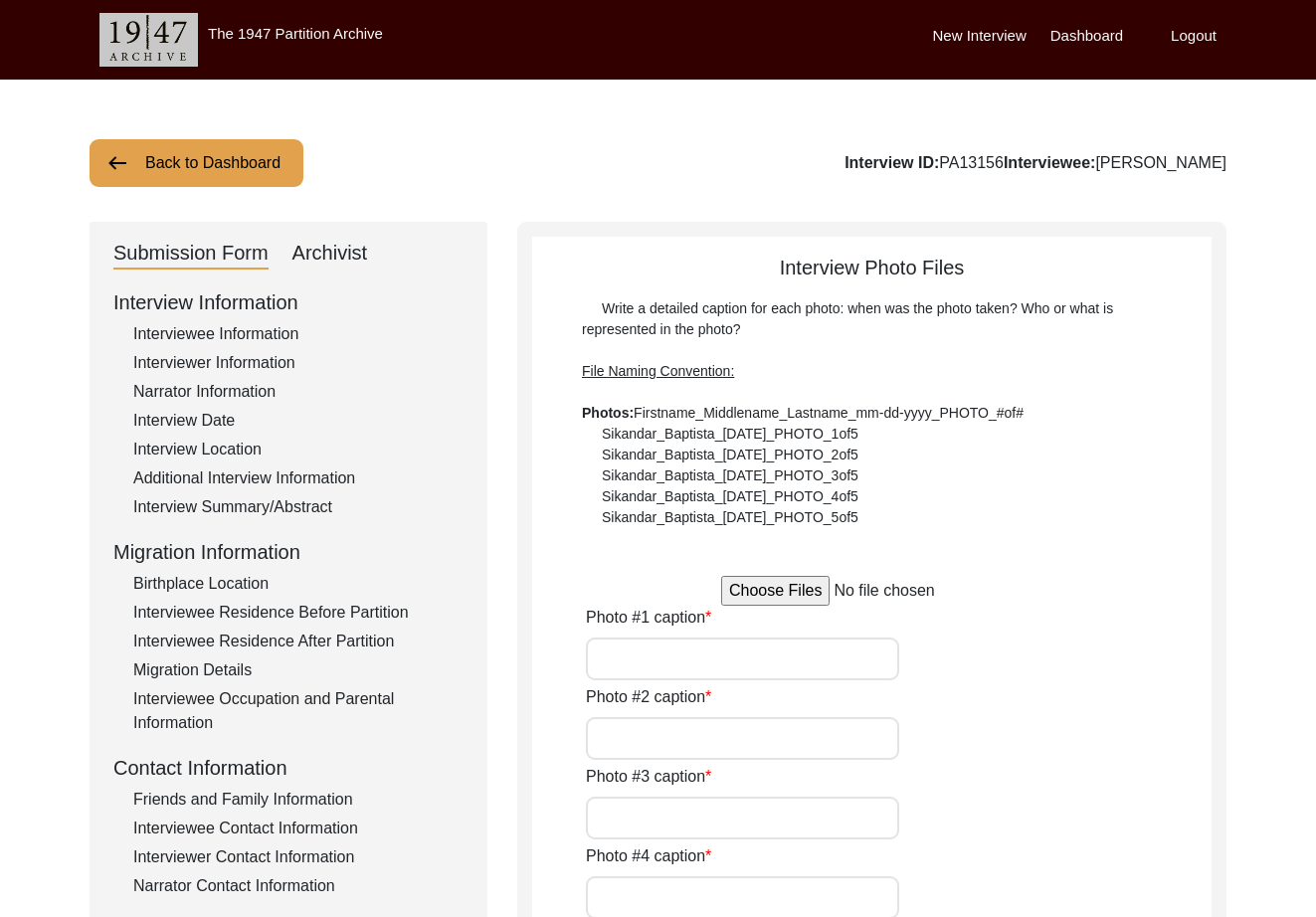 type on "Mr. Datta looking at the release form" 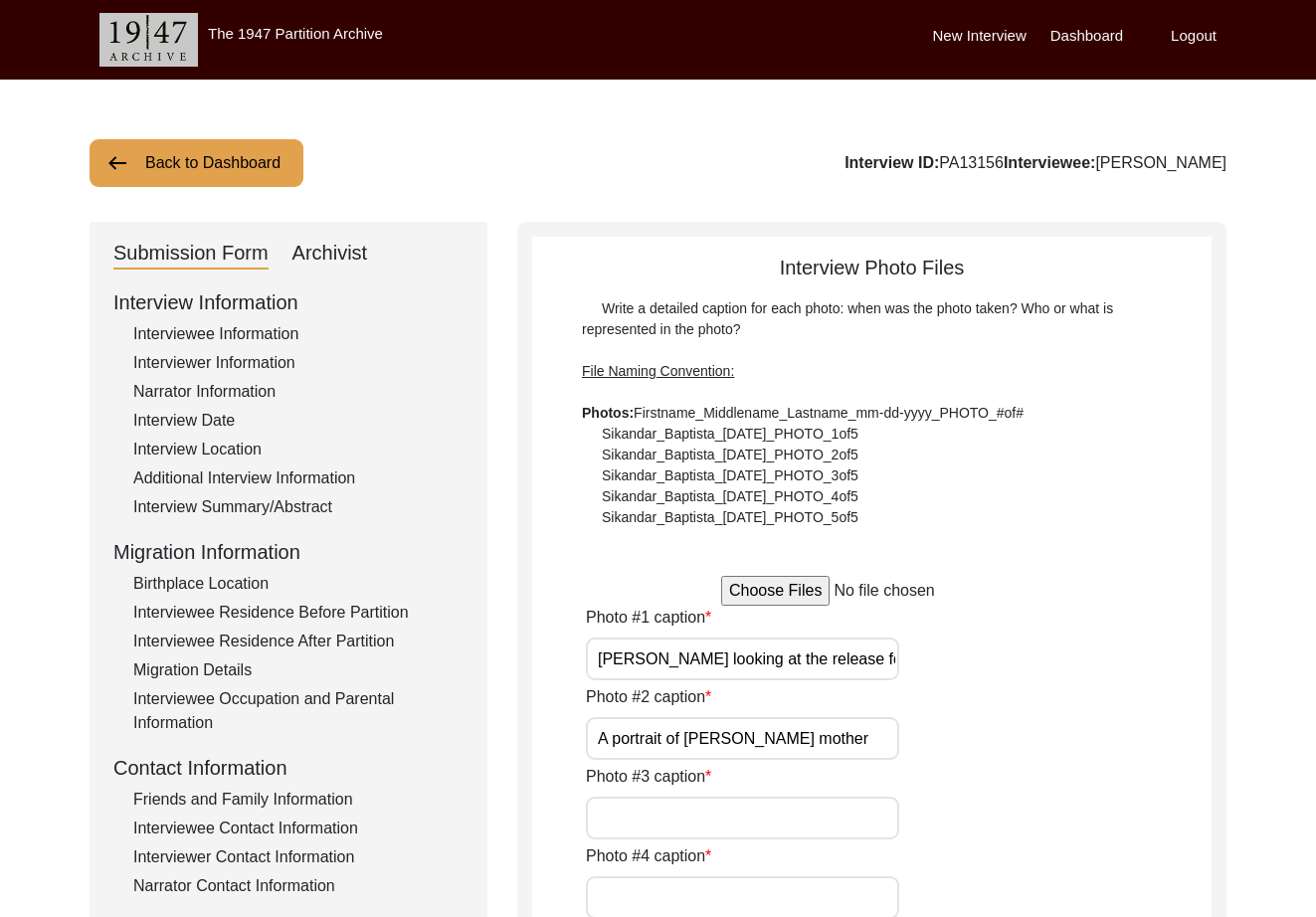 type on "A portrait of Mr. Dutta’s wife" 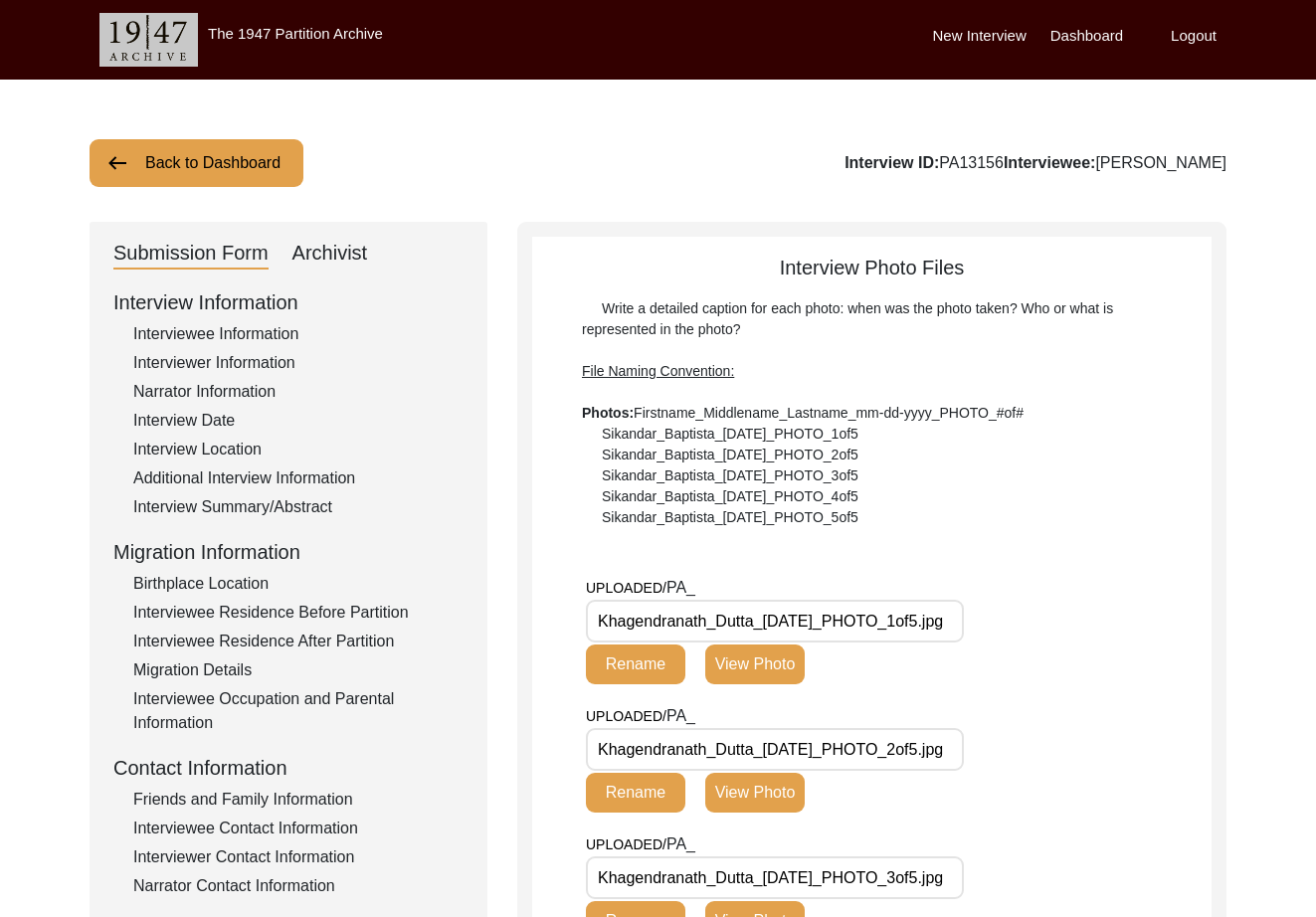 scroll, scrollTop: 11, scrollLeft: 0, axis: vertical 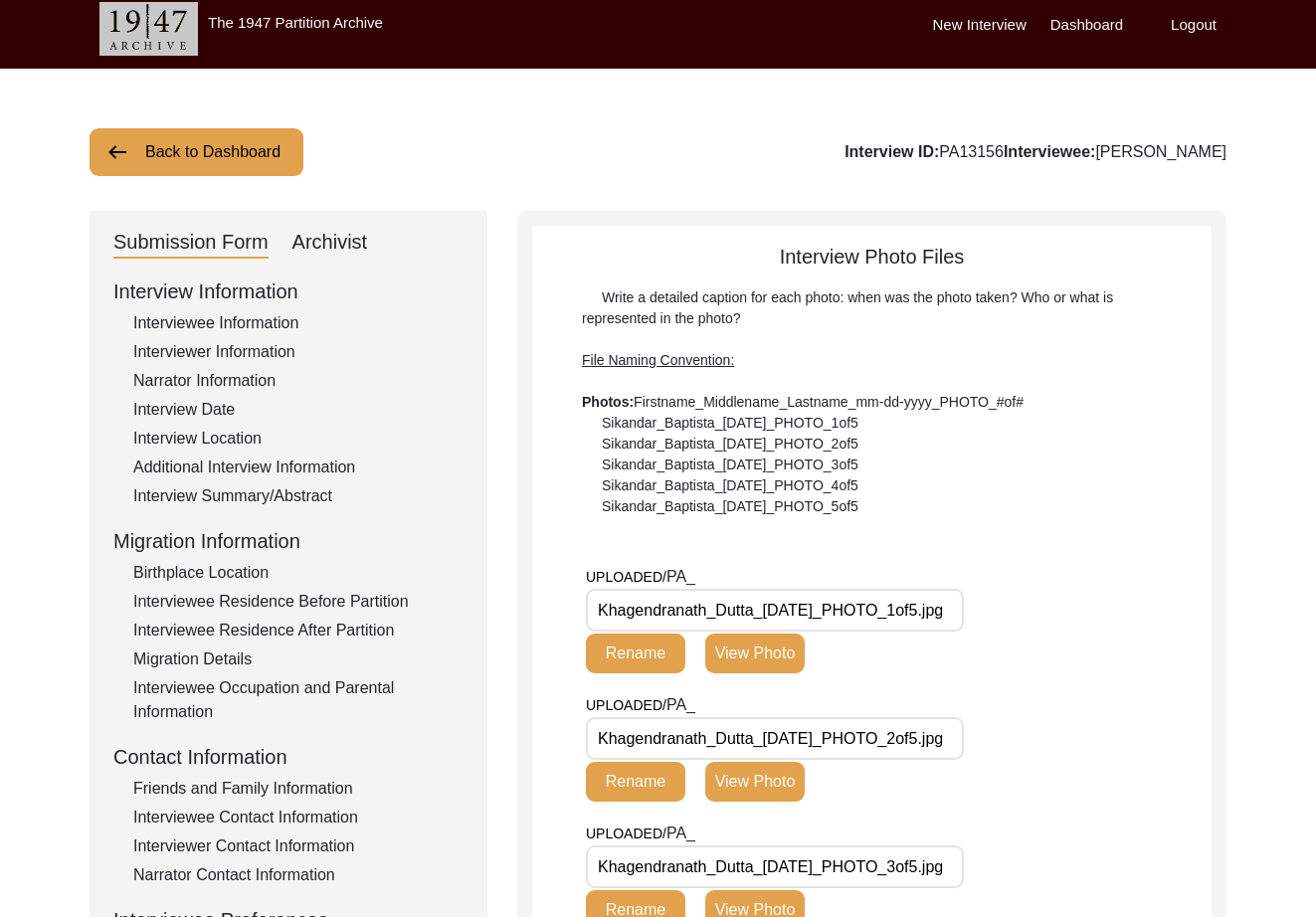 drag, startPoint x: 597, startPoint y: 617, endPoint x: 754, endPoint y: 618, distance: 157.00318 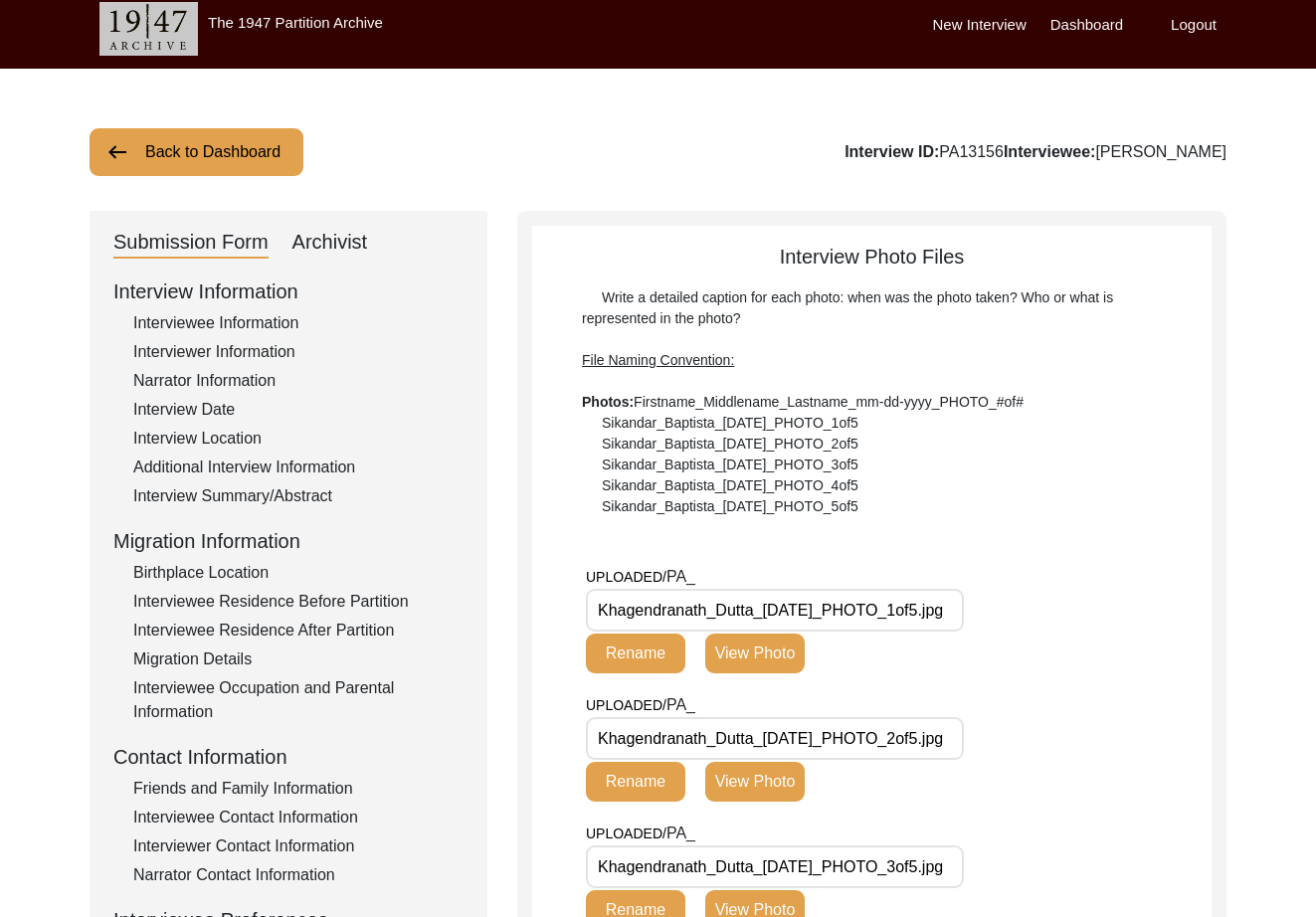 click on "Khagendranath_Dutta_02-04-2025_PHOTO_1of5.jpg" at bounding box center [775, 610] 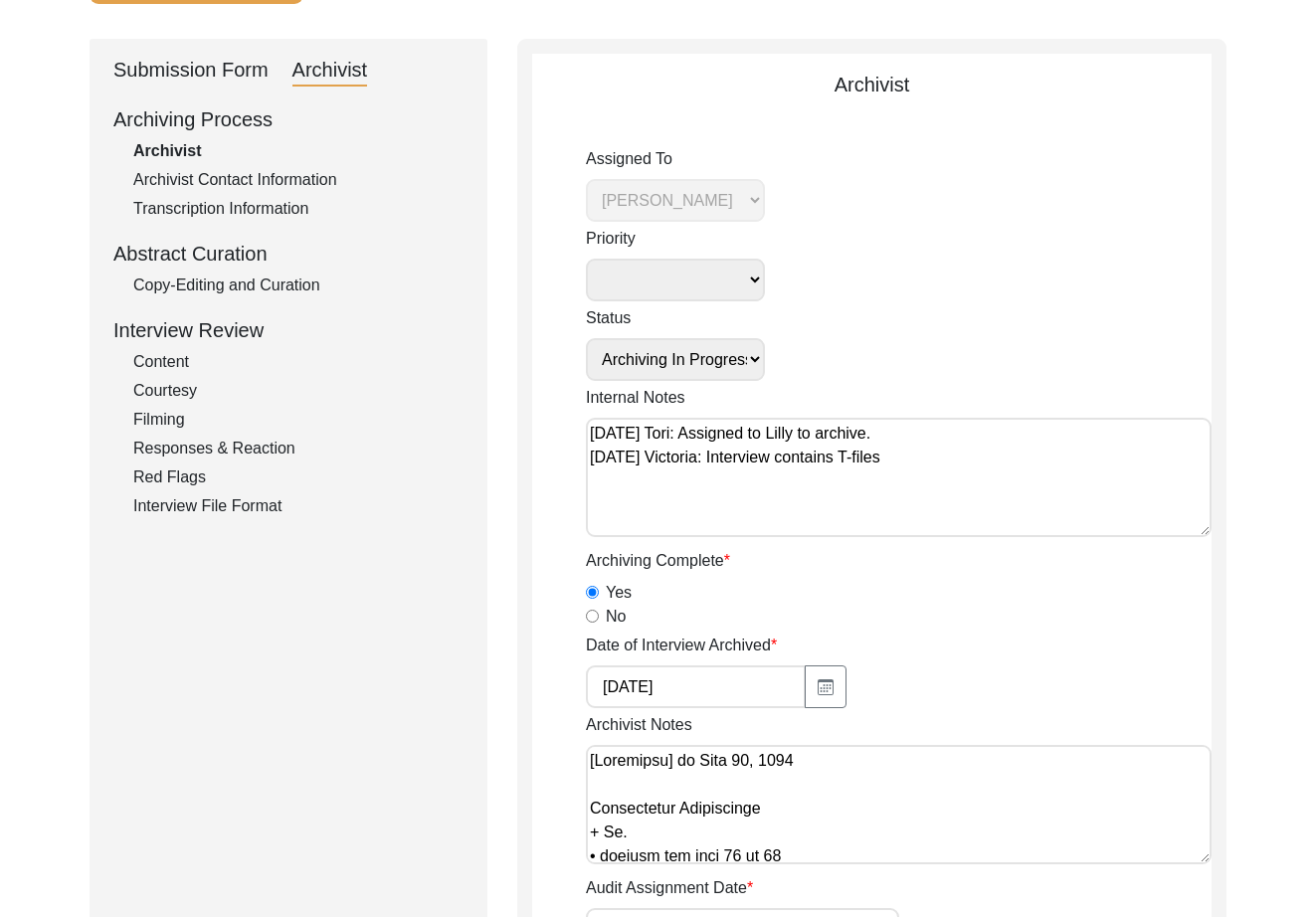 scroll, scrollTop: 283, scrollLeft: 0, axis: vertical 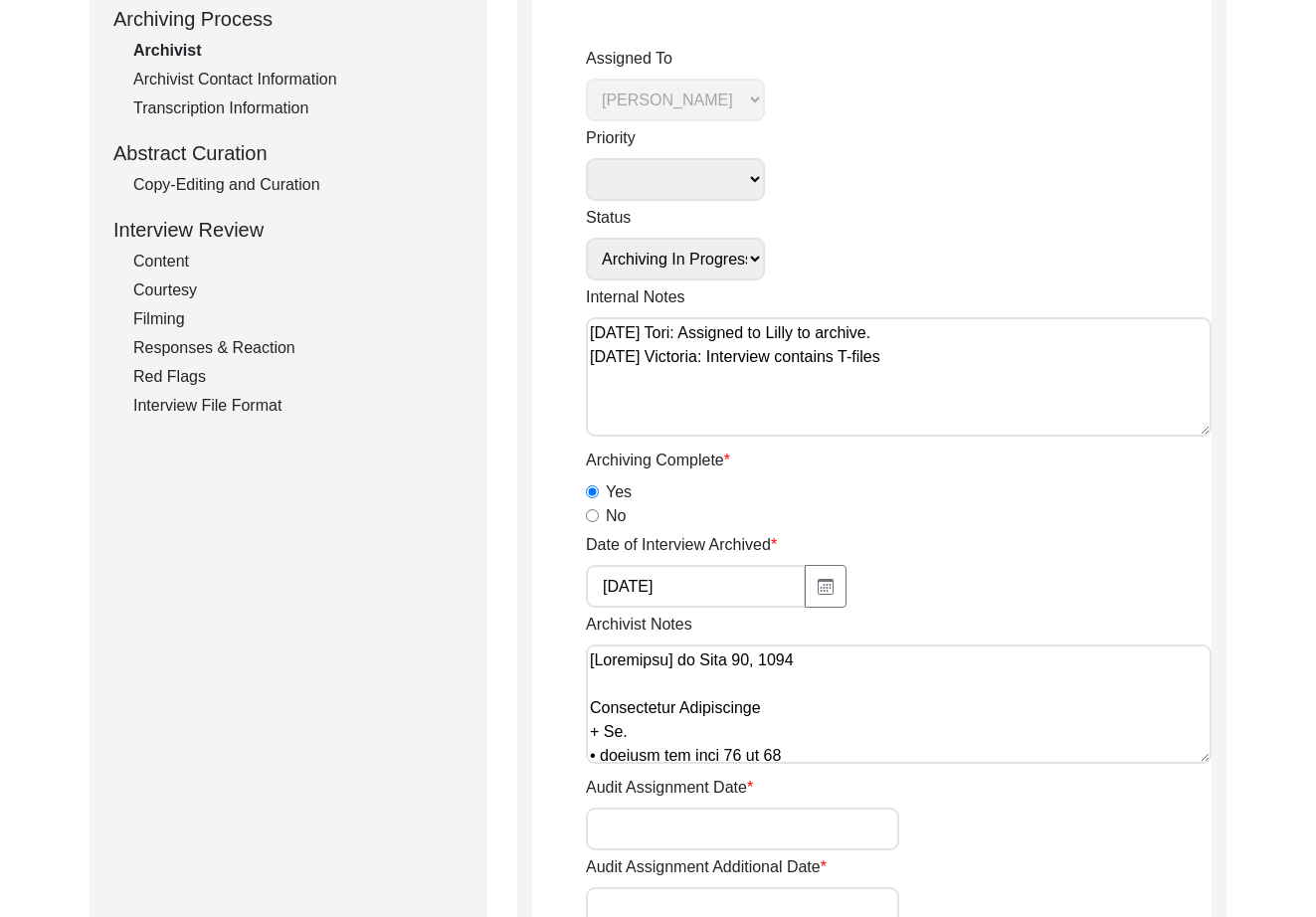 click on "Archivist Notes" at bounding box center (898, 704) 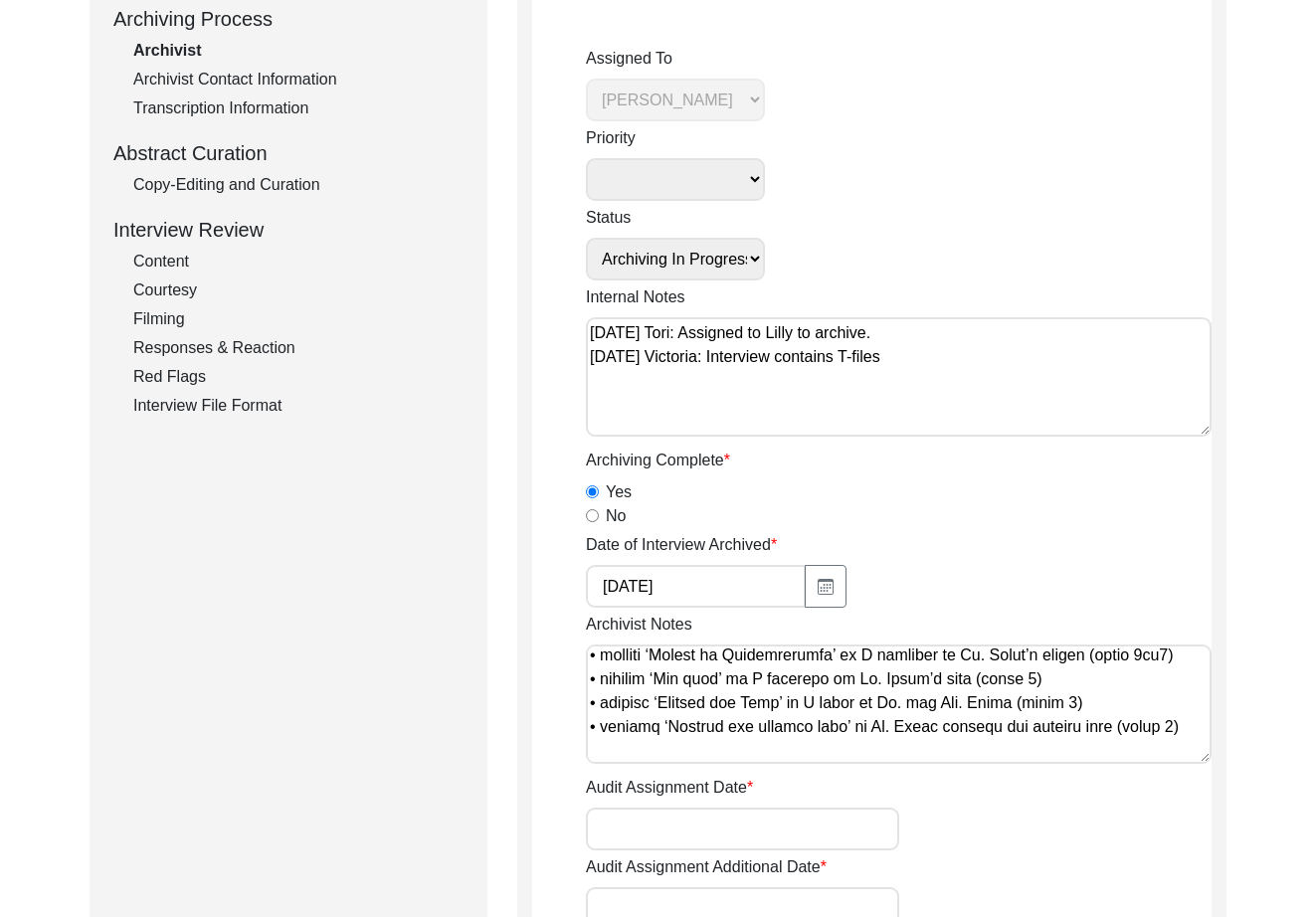 scroll, scrollTop: 1201, scrollLeft: 0, axis: vertical 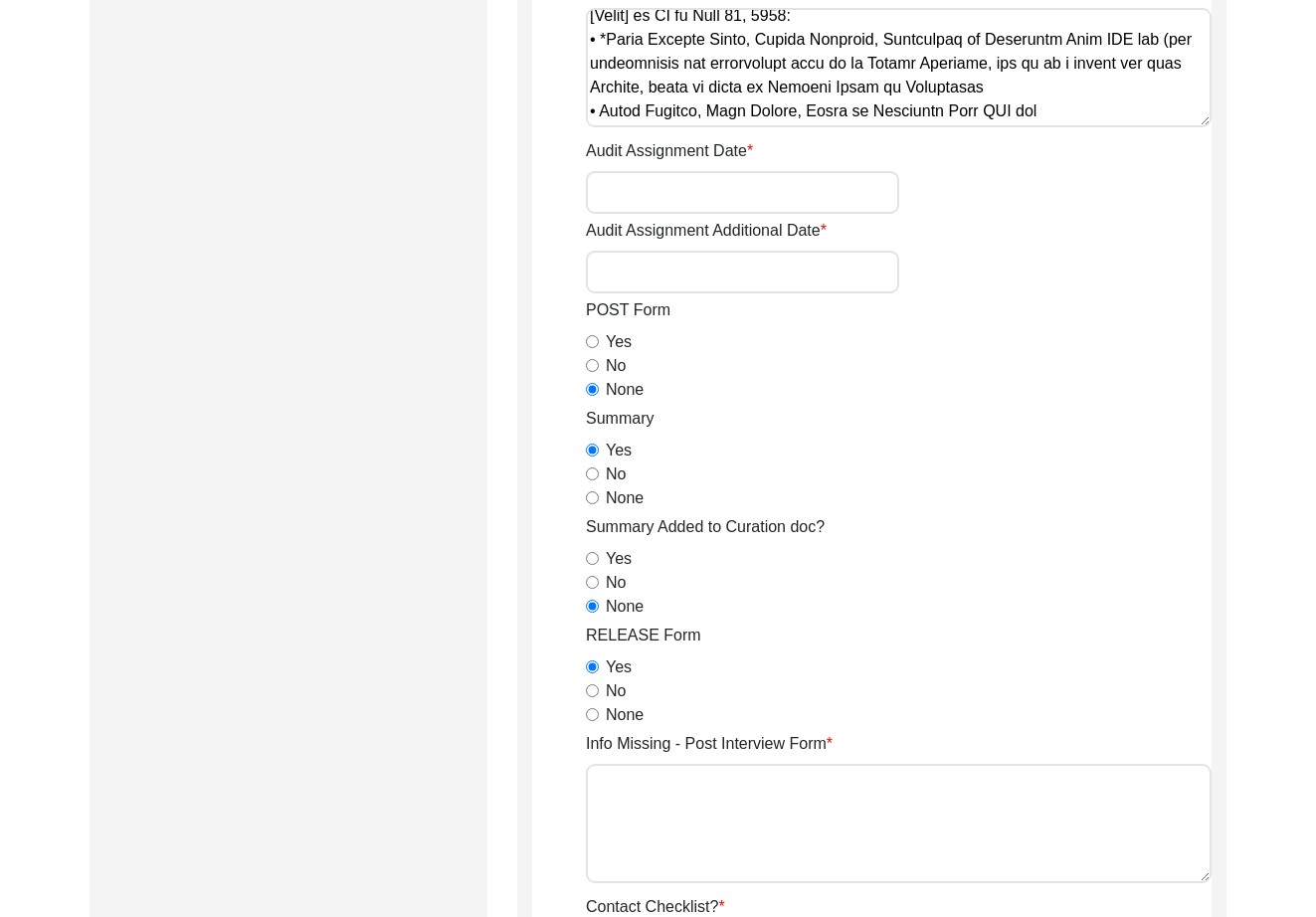 click on "Archivist Notes" 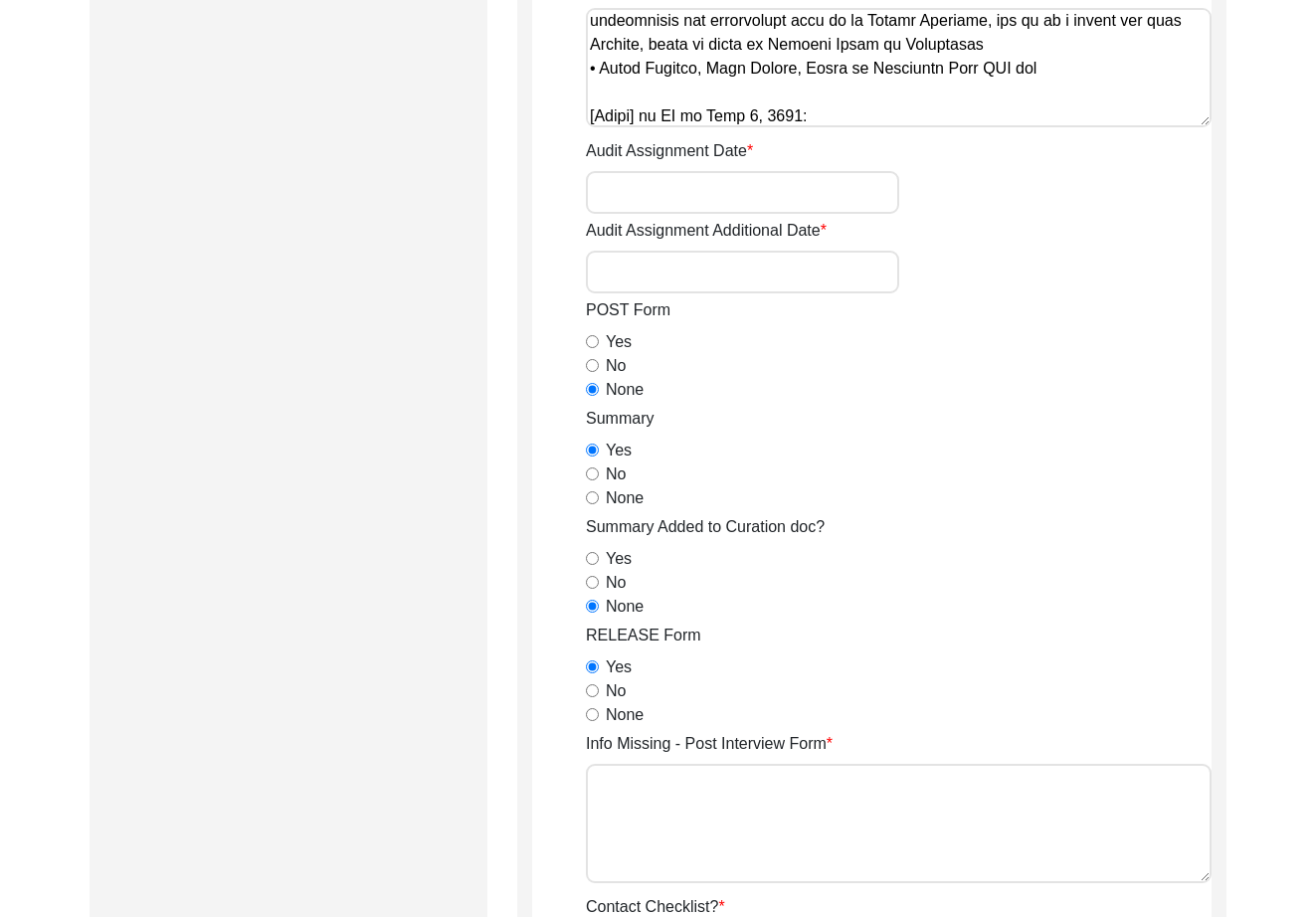 scroll, scrollTop: 1268, scrollLeft: 0, axis: vertical 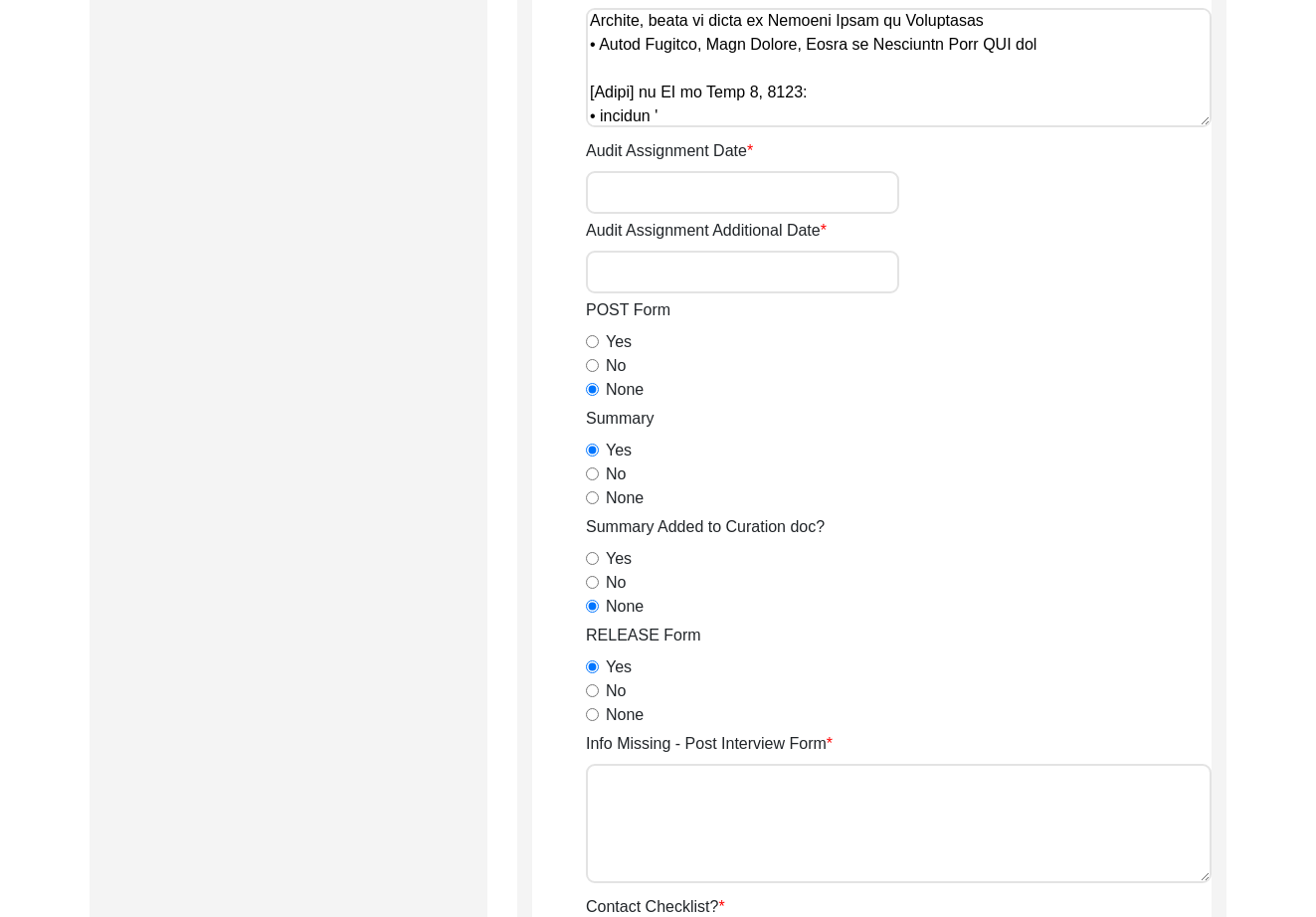 paste on "Khagendranath_Dutta" 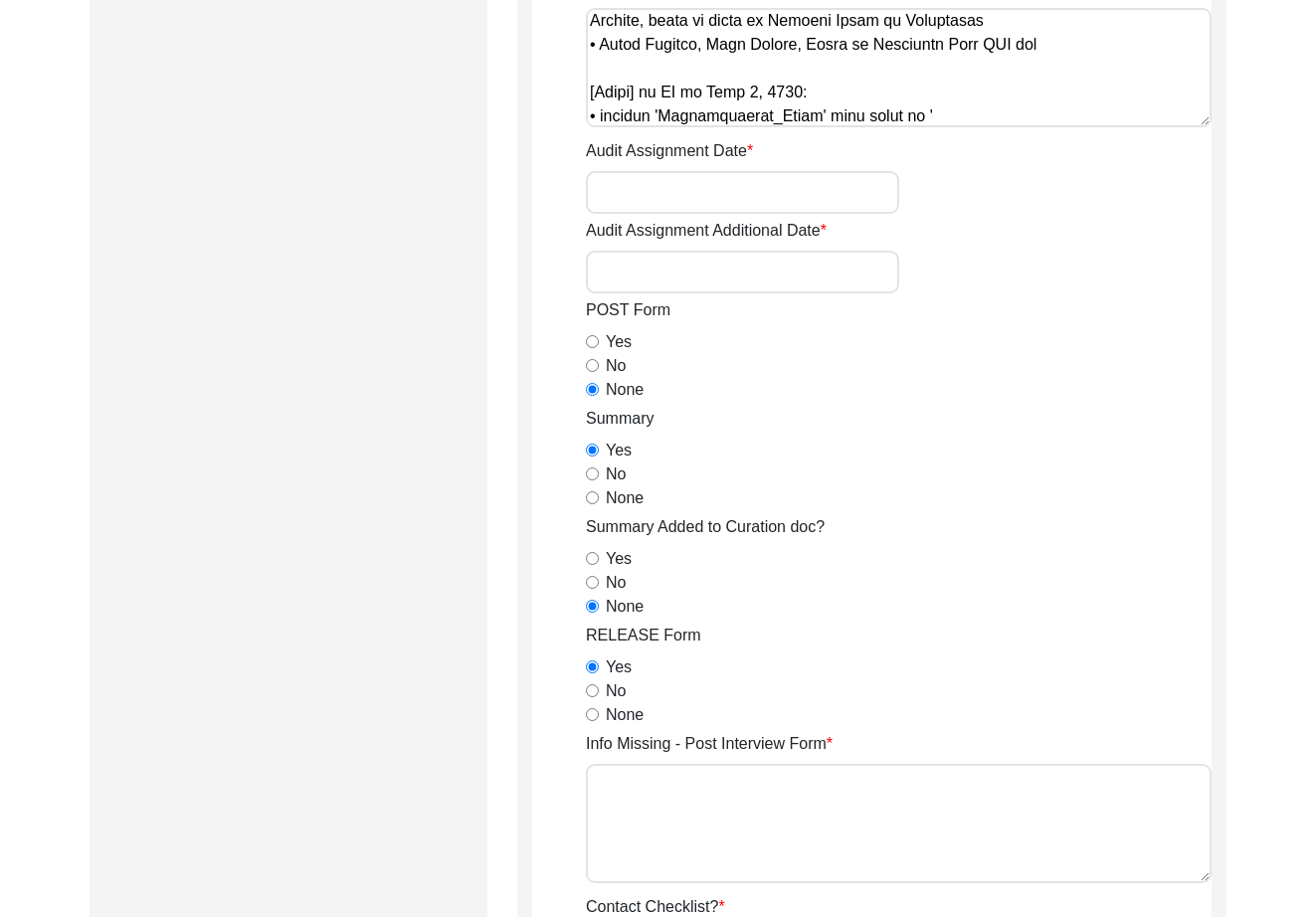 paste on "Khagendranath_Dutta" 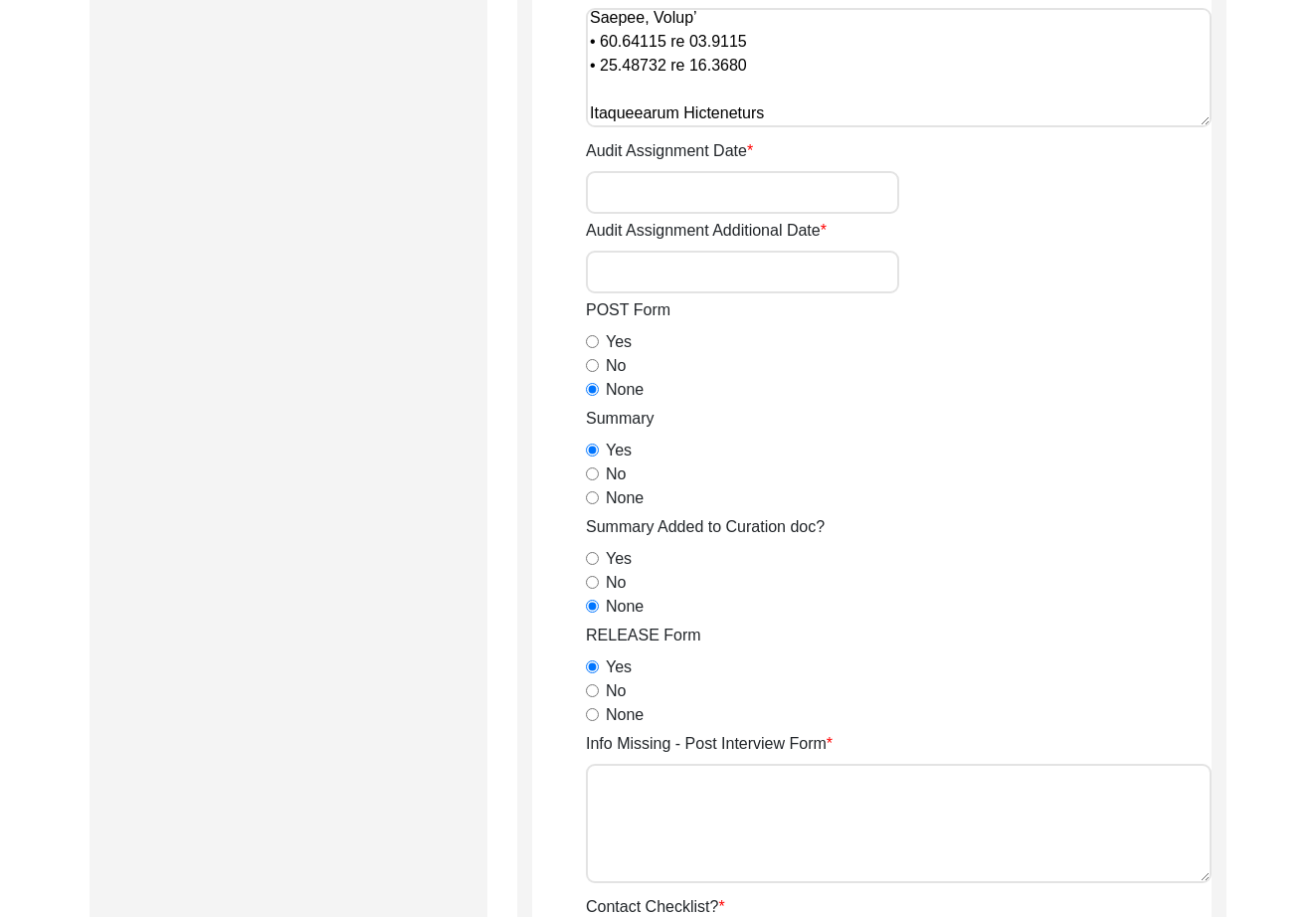 scroll, scrollTop: 476, scrollLeft: 0, axis: vertical 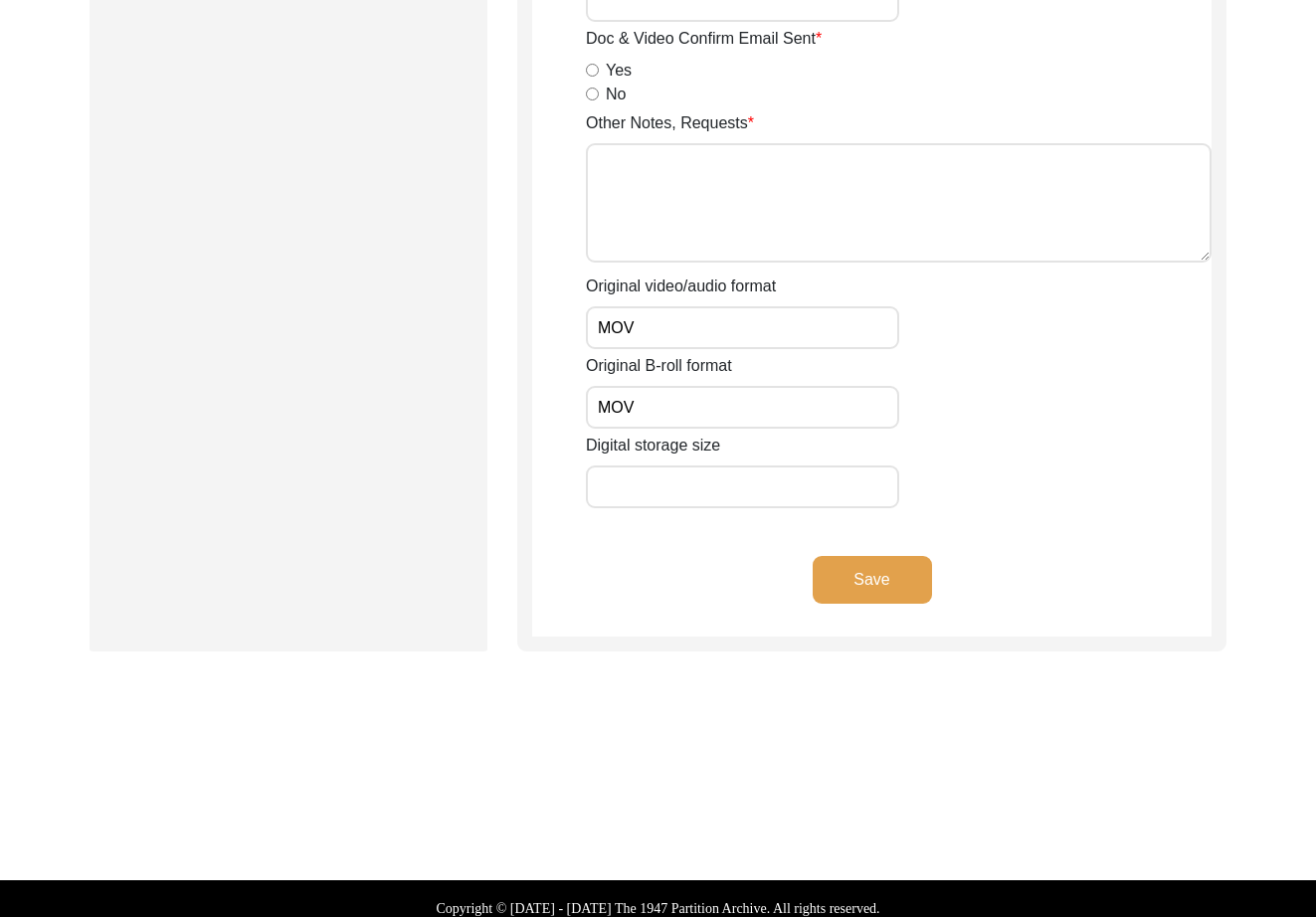 type on "[Archiving] on June 25, 2025
Interviewee Information
+ Mr.
• changed age from 91 to 90
Interviewer Information
• changed ‘08-15-2000’ to 08/15/2000
+ Story Scholar
• capitalized all the P’s in ‘Partition’ where appropriate in interviewer background
Interview Location
• 22.70507 to 22.6924
• 88.45183 to 88.4653
Birthplace Location*
• changed ‘Damodar’ to Damodar Union
* Khulna to Khulna Division
+ Khulna District
• 22.81657 to 22.9537
• 89.56612 to 89.4602
Interviewee Residence Before Partition
• changed ‘Damodar’ to Damodar Union
* Khulna to Khulna Division
+ Khulna District
• 22.81657 to 22.9537
• 89.56612 to 89.4602
Interviewee Residence After Partition*
• changed ‘Nadia’ to Nadia District
• 23.43650 to 23.4232
• 88.39229 to 88.3883
Interviewee Contact Information
• changed ‘West Bengal’ in interviewee current residence to ‘Madhyamgram, West Bengal, India’
• 22.70507 to 22.6924
• 88.45183 to 88.4653
Interviewee Preferences
+ Yes to all but no to delay, public speaking, and future contact.
+ Lill..." 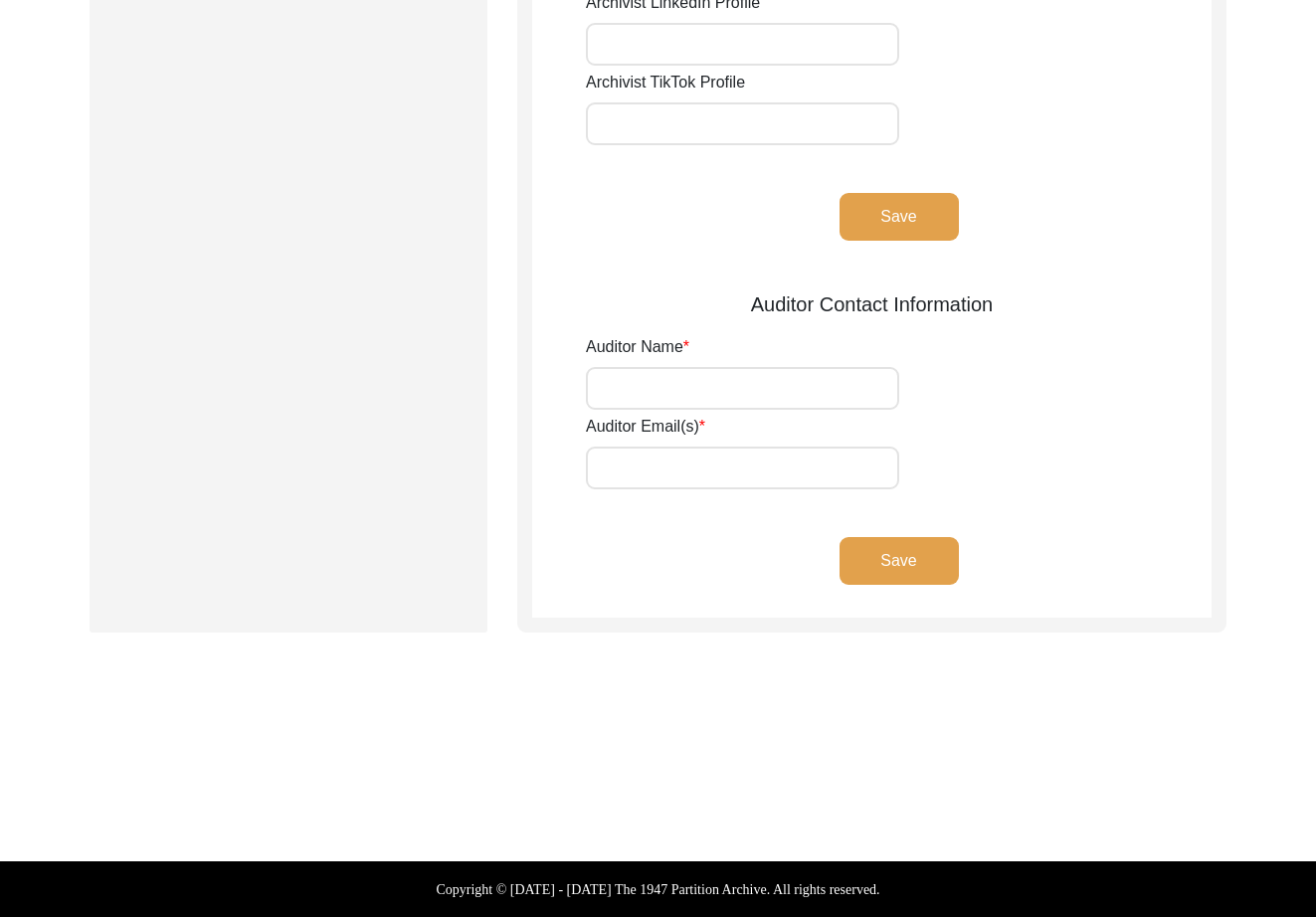 type on "[PERSON_NAME]" 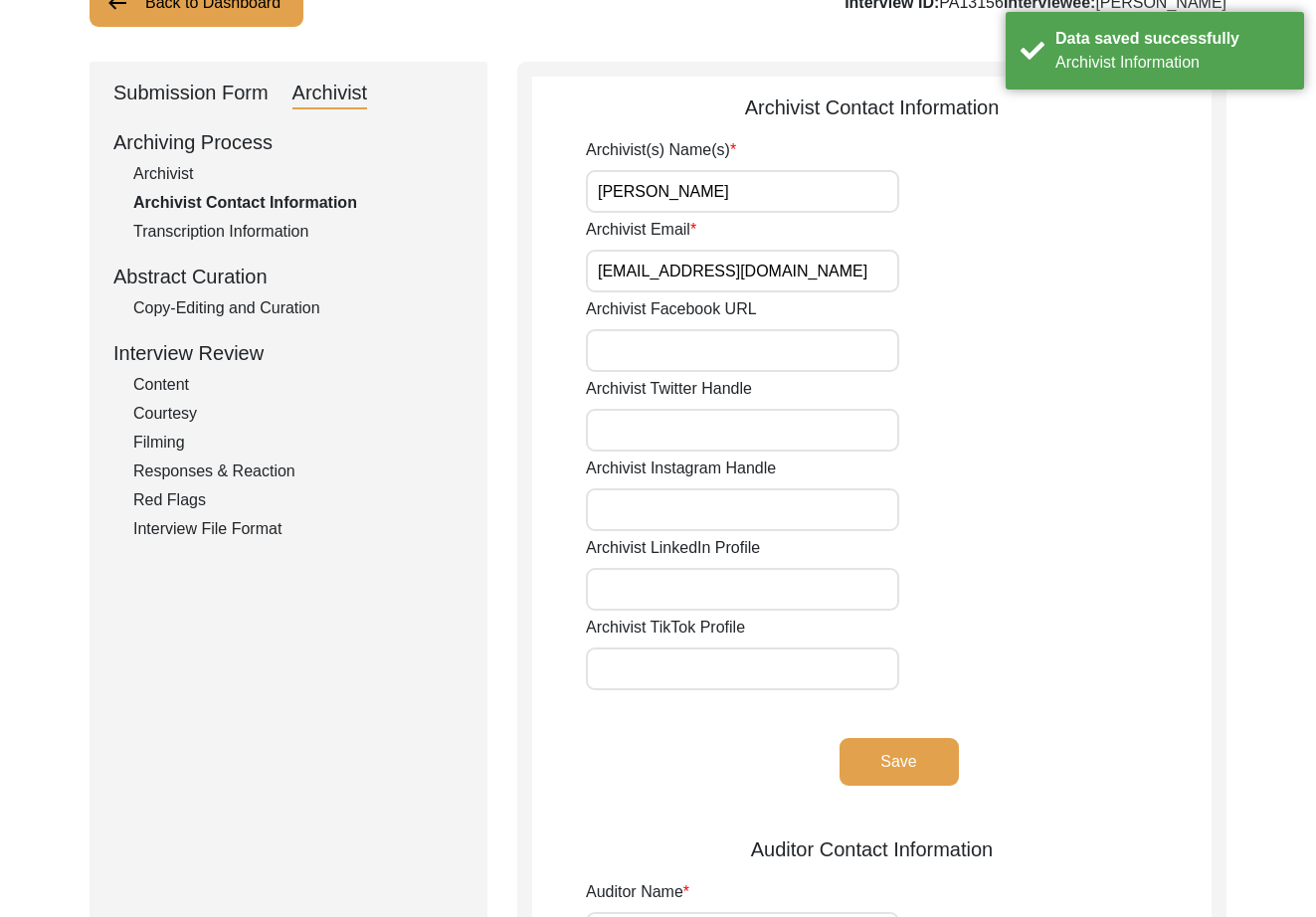 scroll, scrollTop: 0, scrollLeft: 0, axis: both 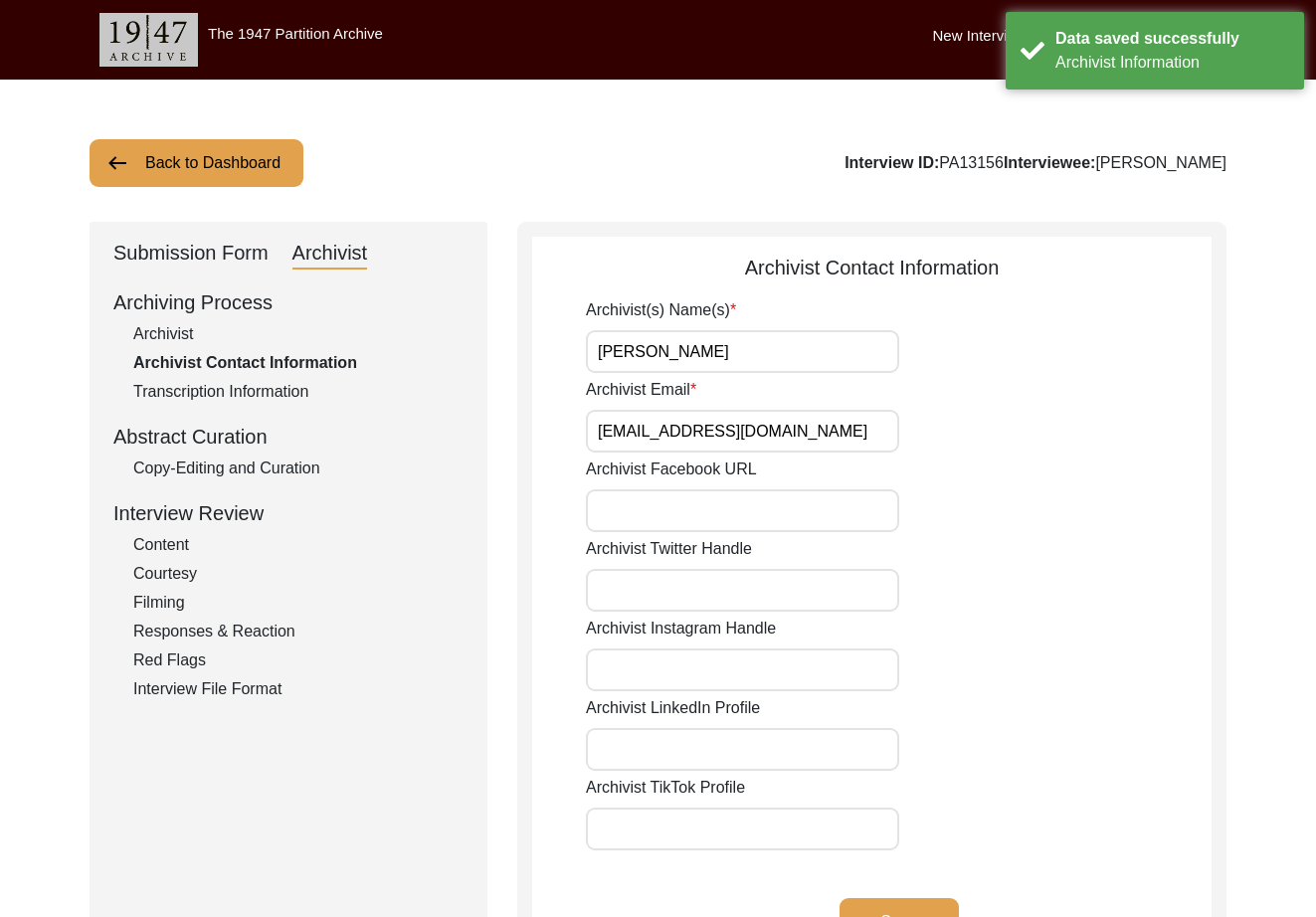 click on "Submission Form" 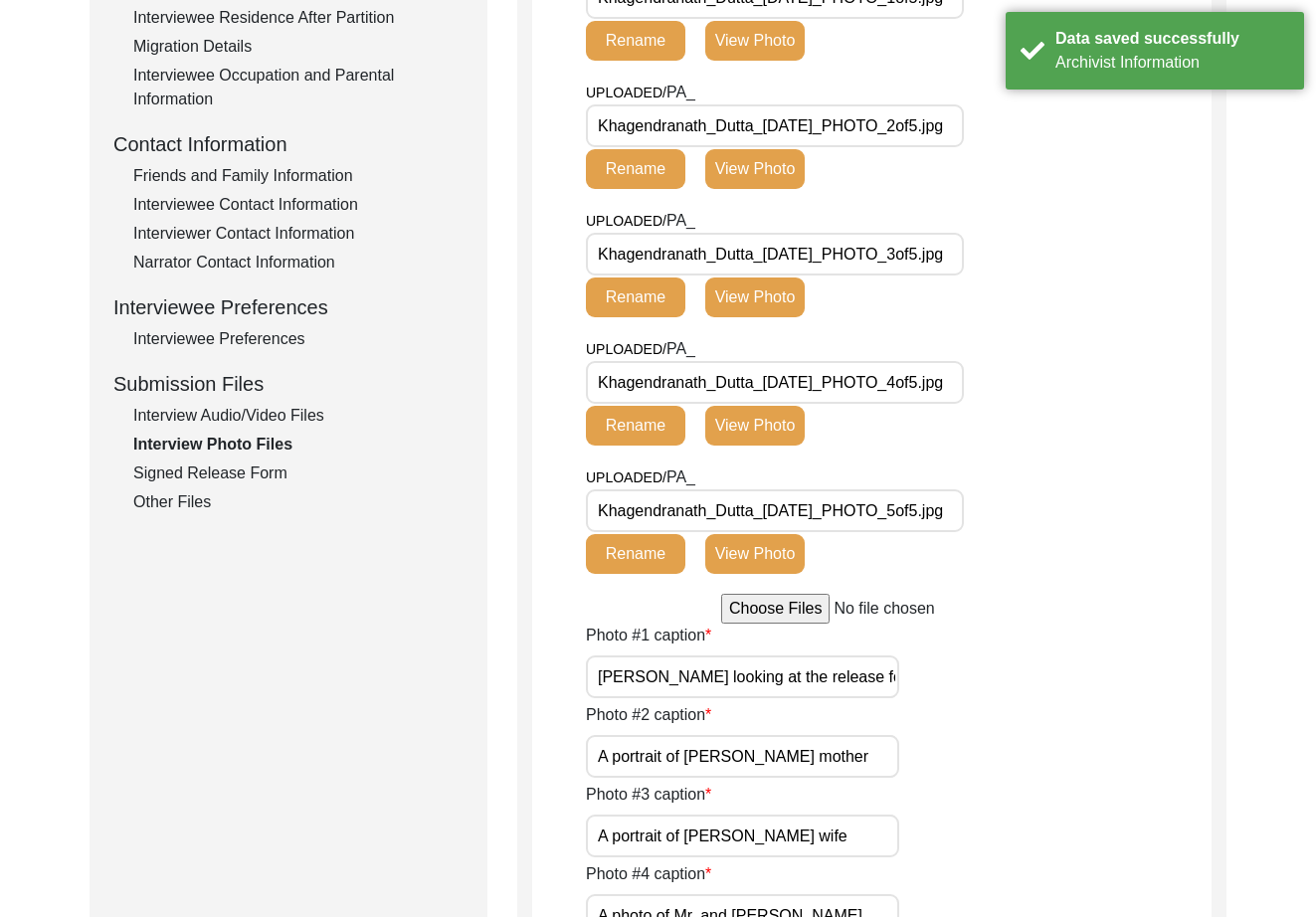 click on "Interview Audio/Video Files" 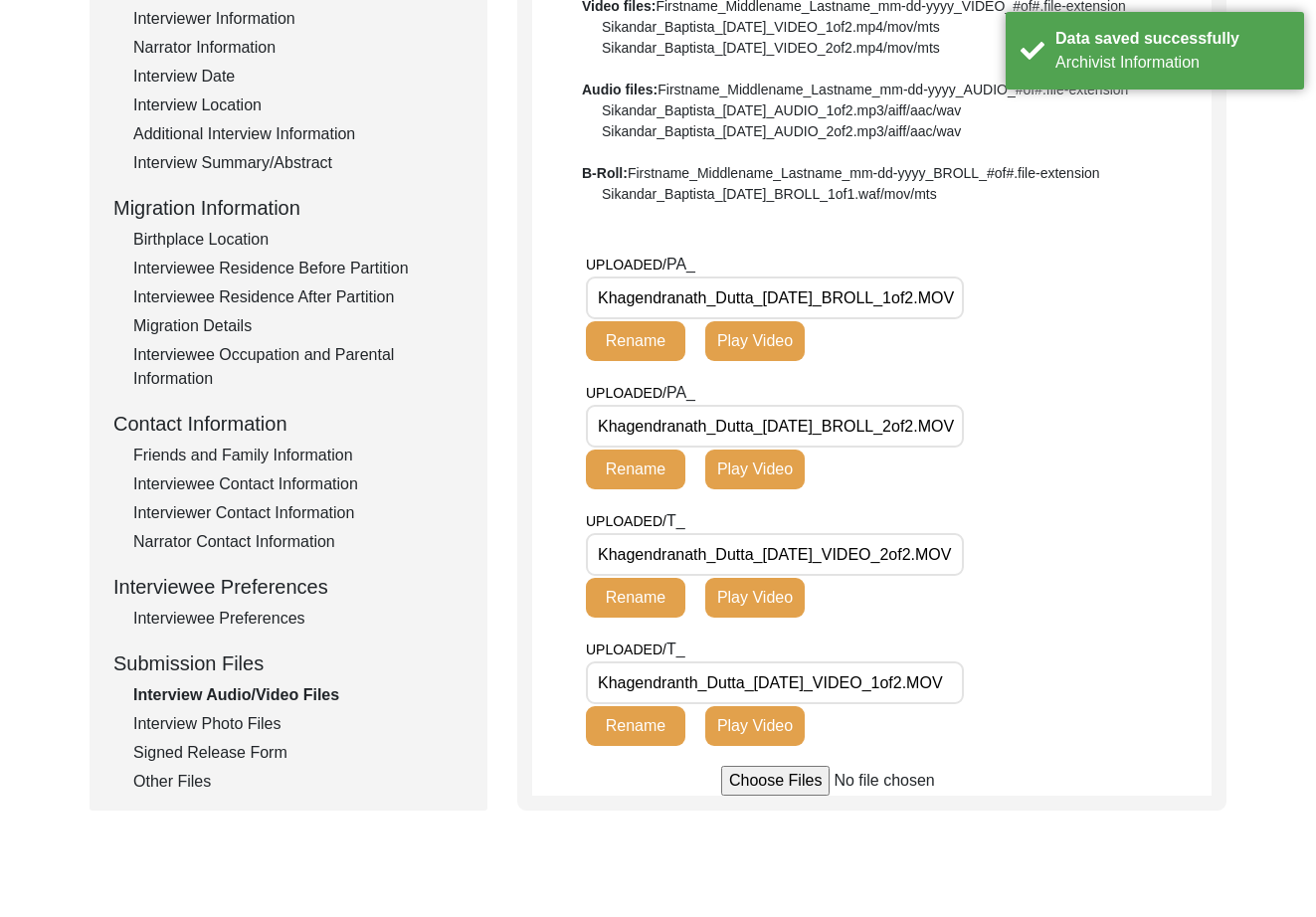 scroll, scrollTop: 340, scrollLeft: 0, axis: vertical 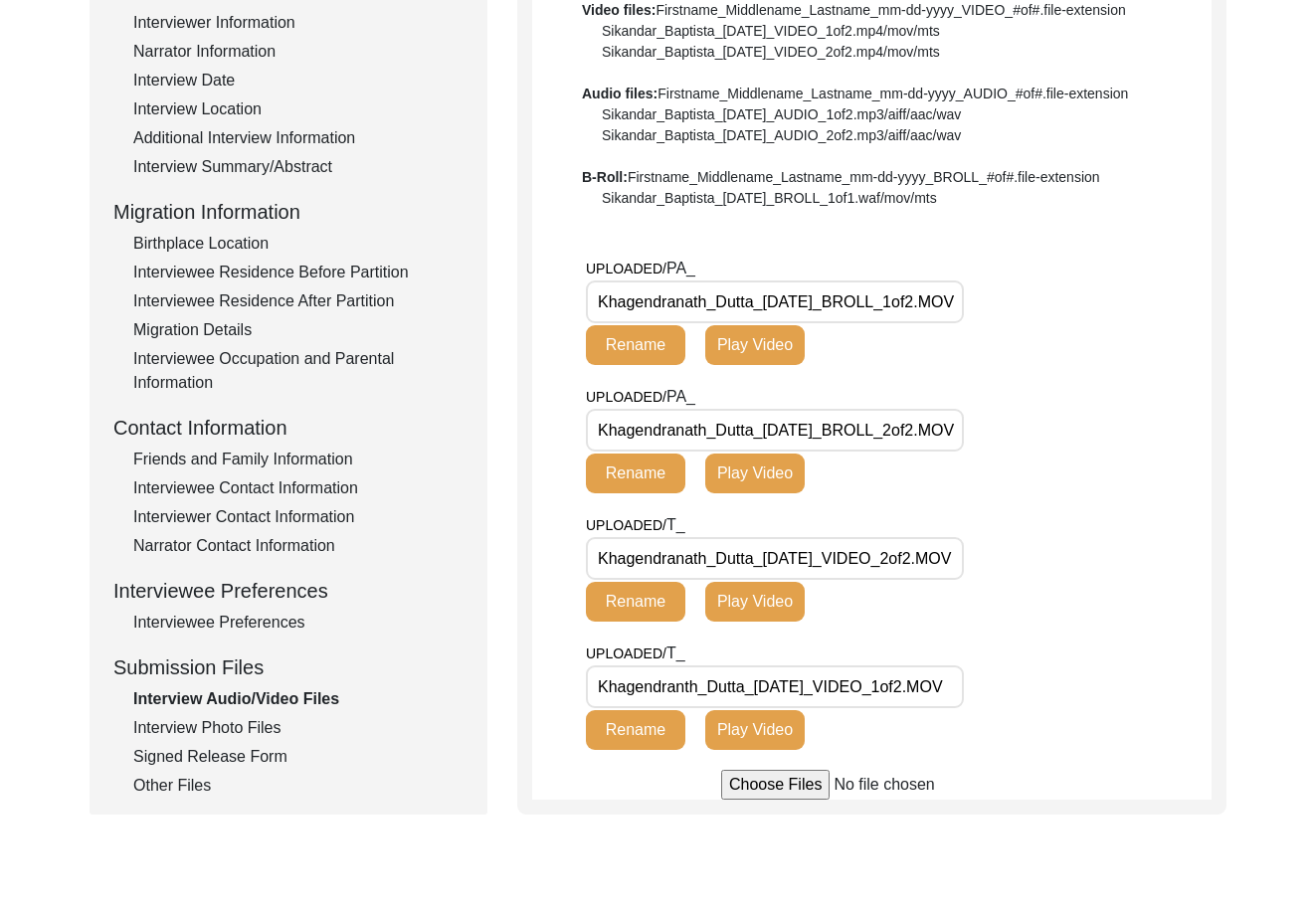 click on "Khagendranath_Dutta_01-30-2025_BROLL_1of2.MOV" at bounding box center (775, 301) 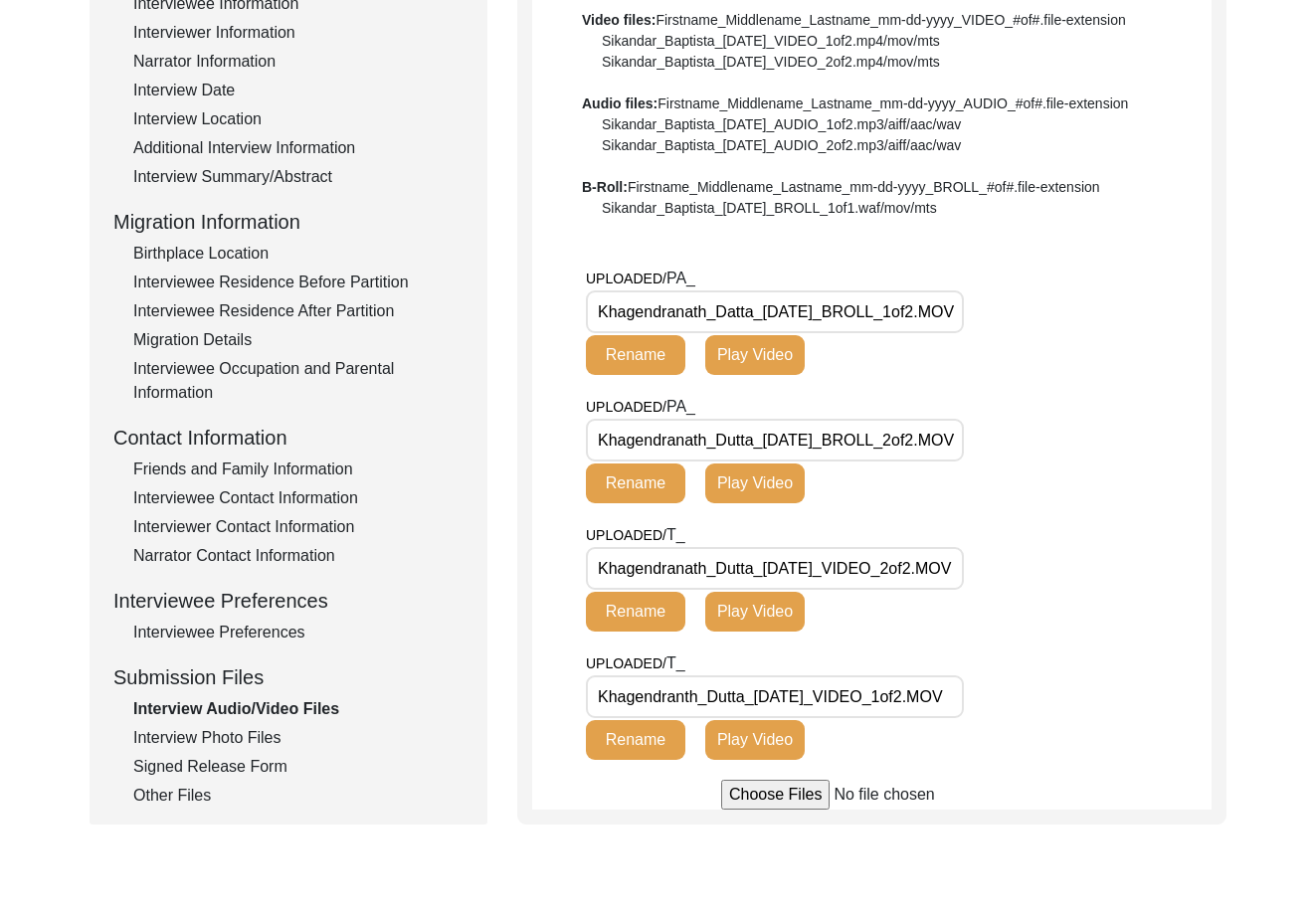 scroll, scrollTop: 437, scrollLeft: 0, axis: vertical 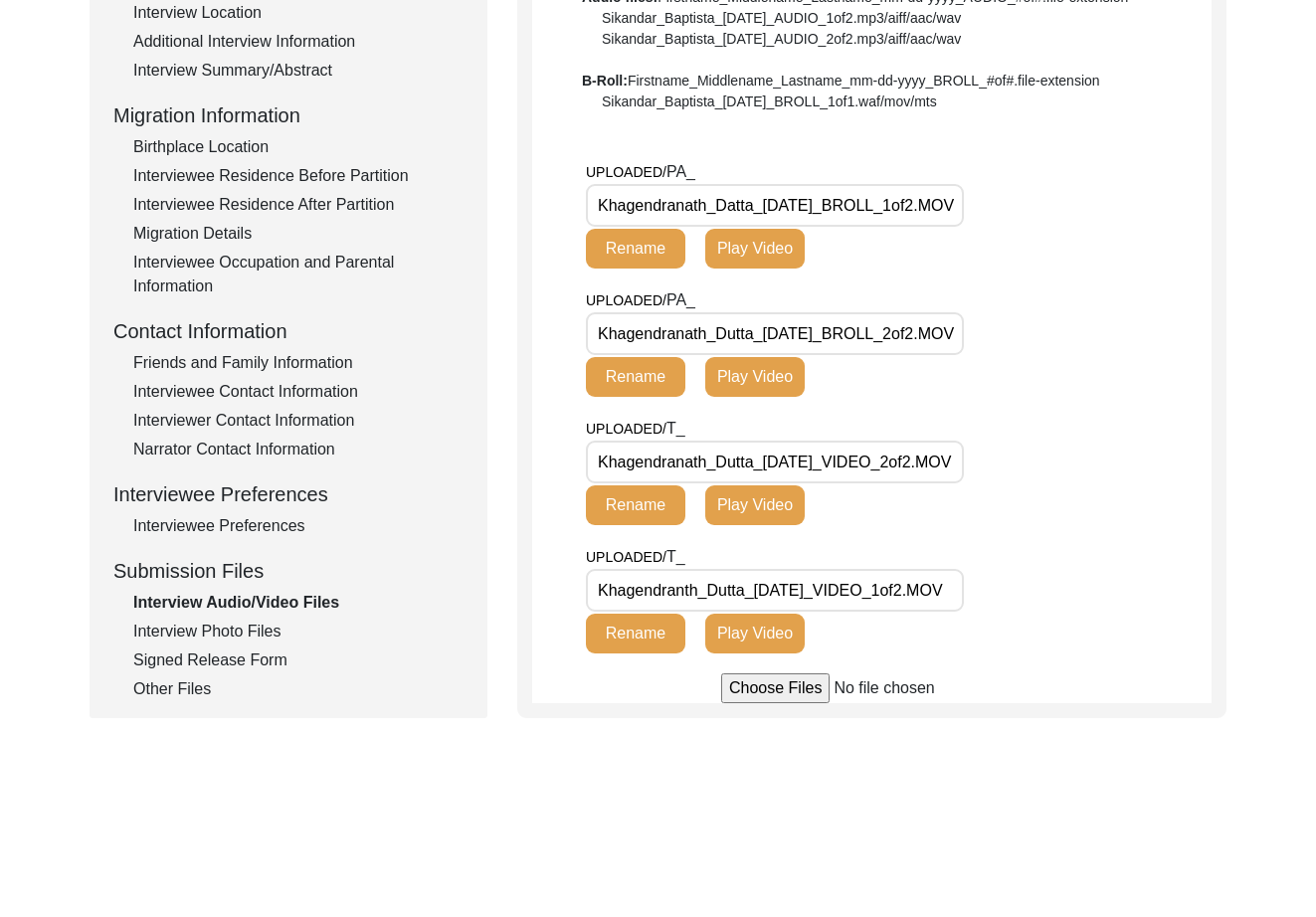 type on "Khagendranath_Datta_01-30-2025_BROLL_1of2.MOV" 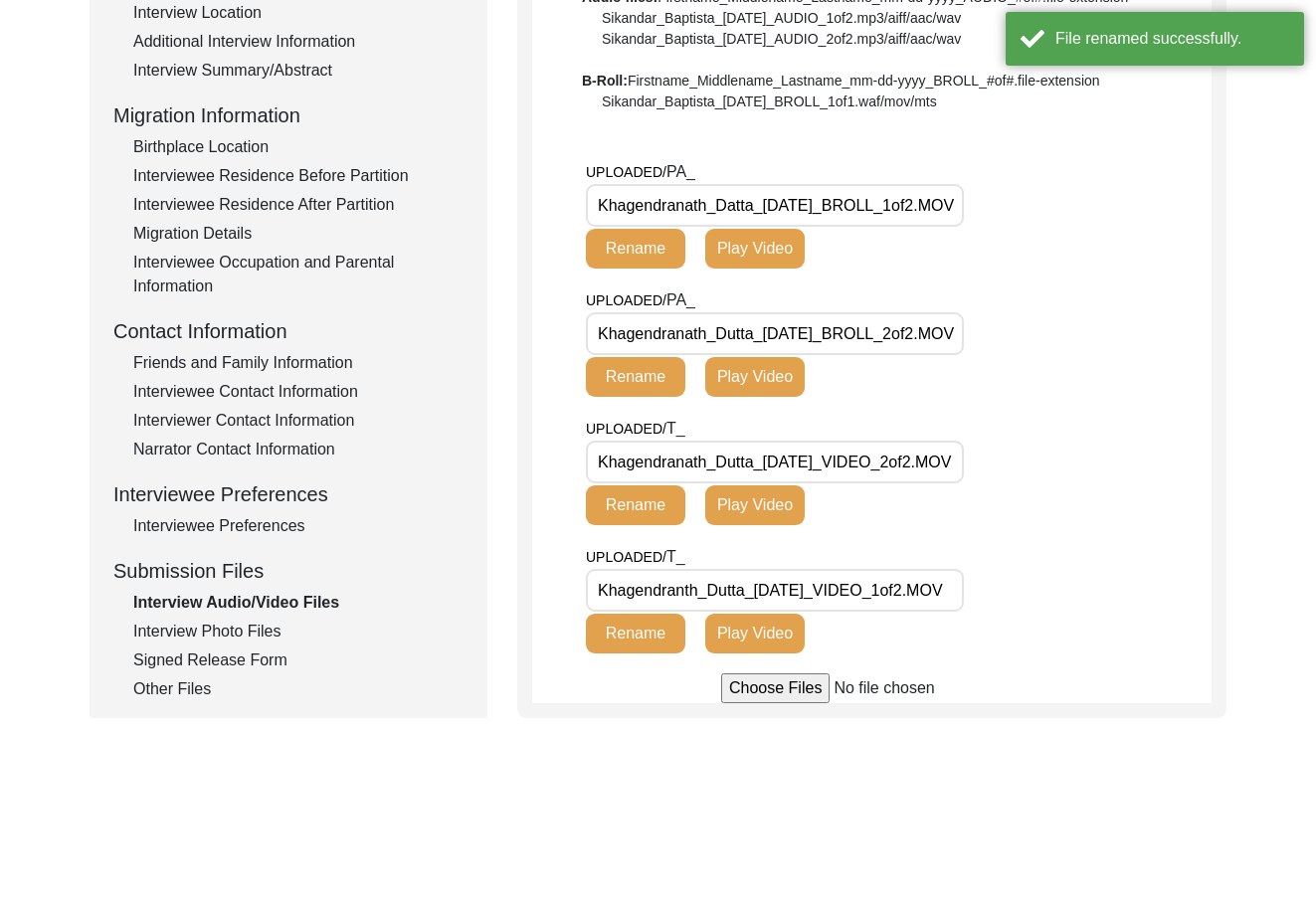 scroll, scrollTop: 438, scrollLeft: 0, axis: vertical 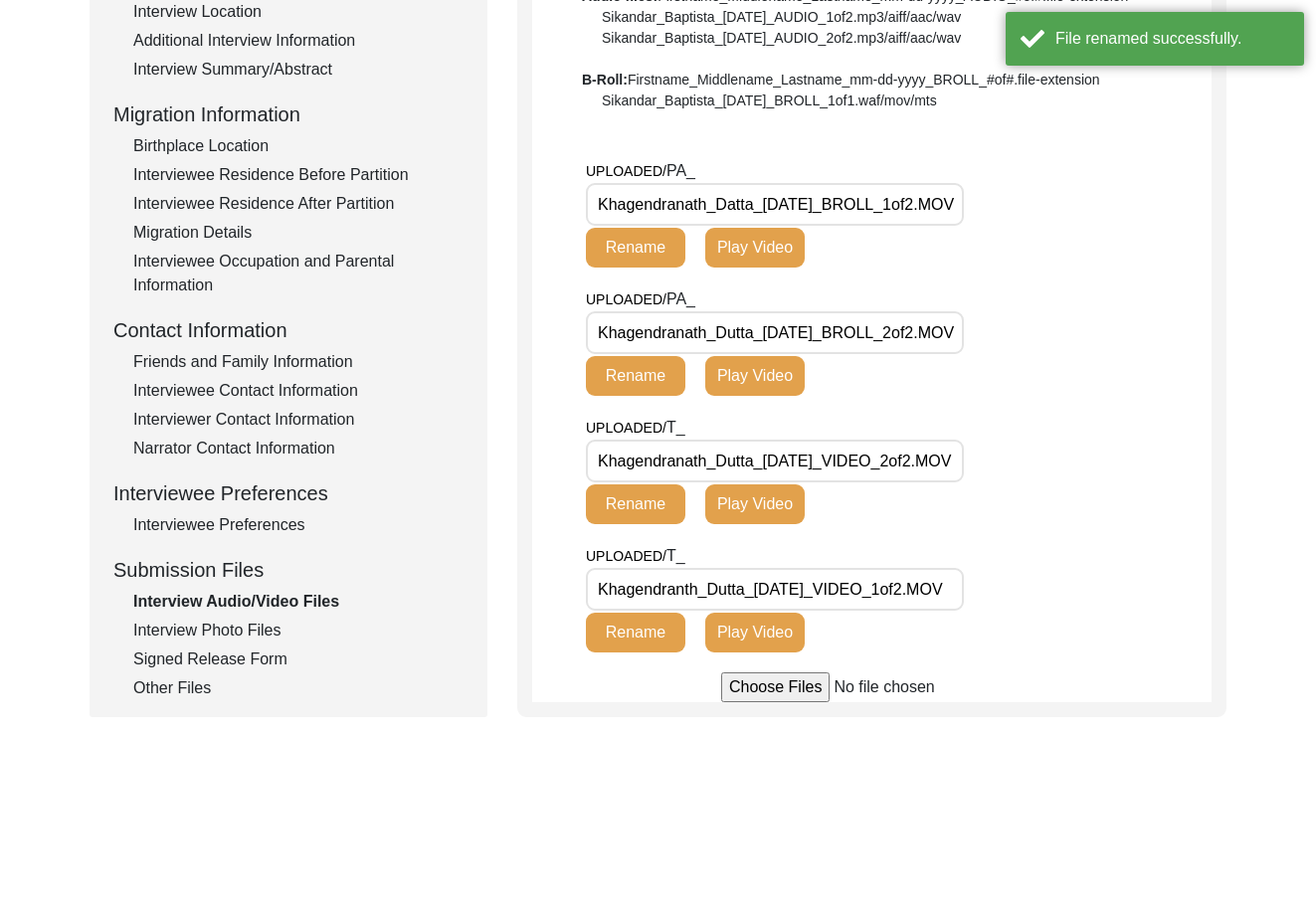 click on "Khagendranath_Dutta_02-04-2024_BROLL_2of2.MOV" at bounding box center (775, 332) 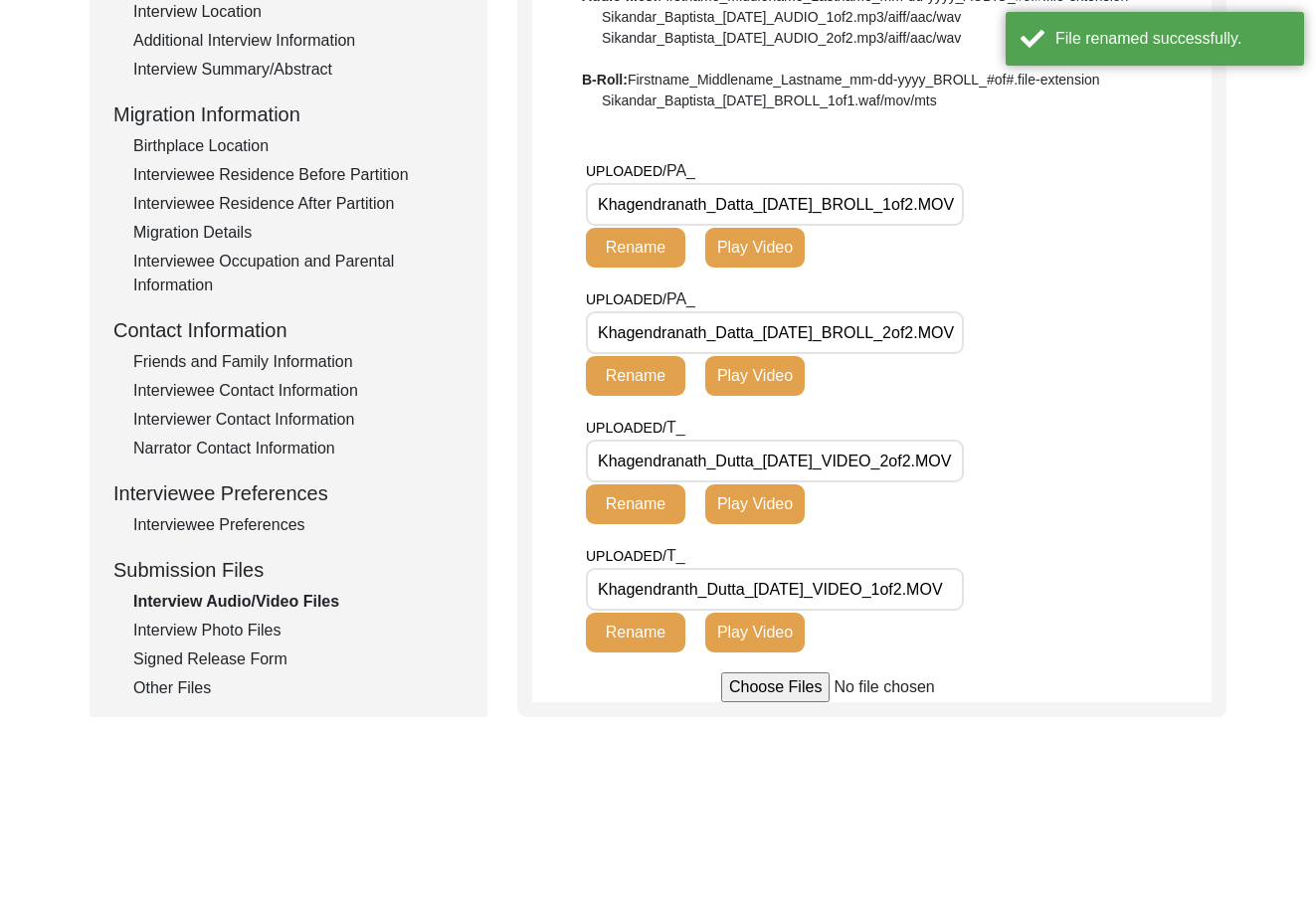 scroll, scrollTop: 0, scrollLeft: 3, axis: horizontal 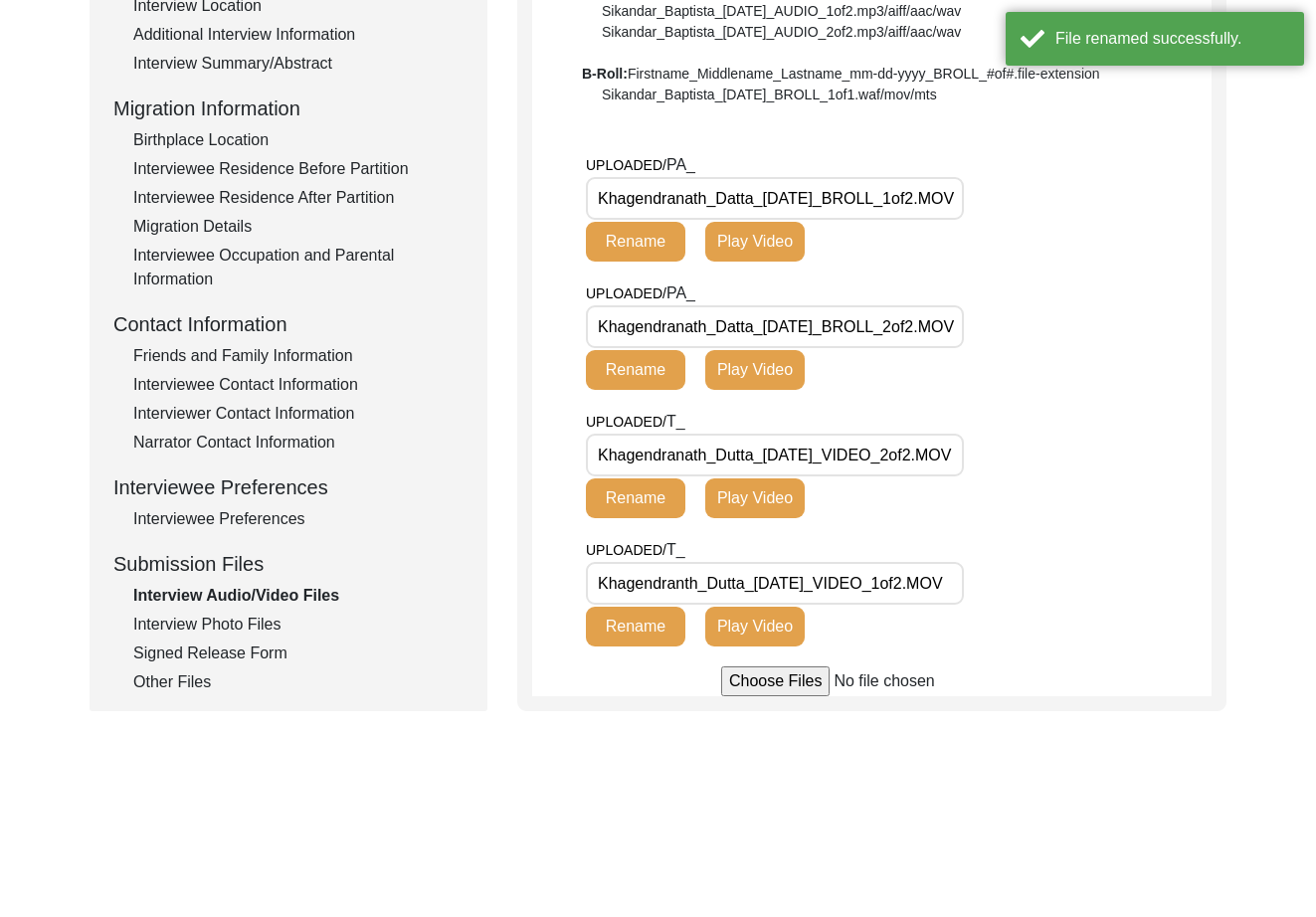 type on "Khagendranath_Datta_02-04-2024_BROLL_2of2.MOV" 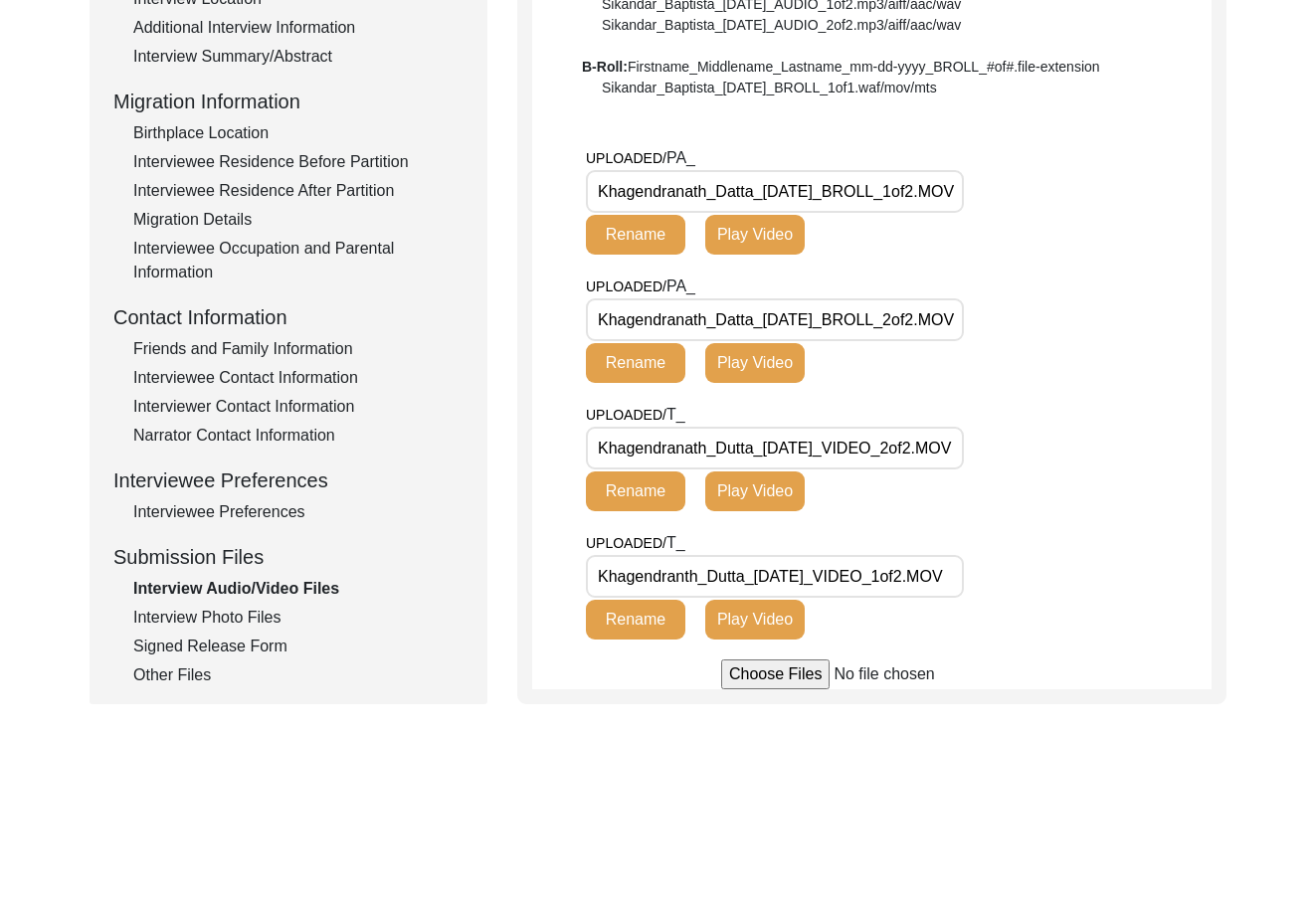 scroll, scrollTop: 0, scrollLeft: 25, axis: horizontal 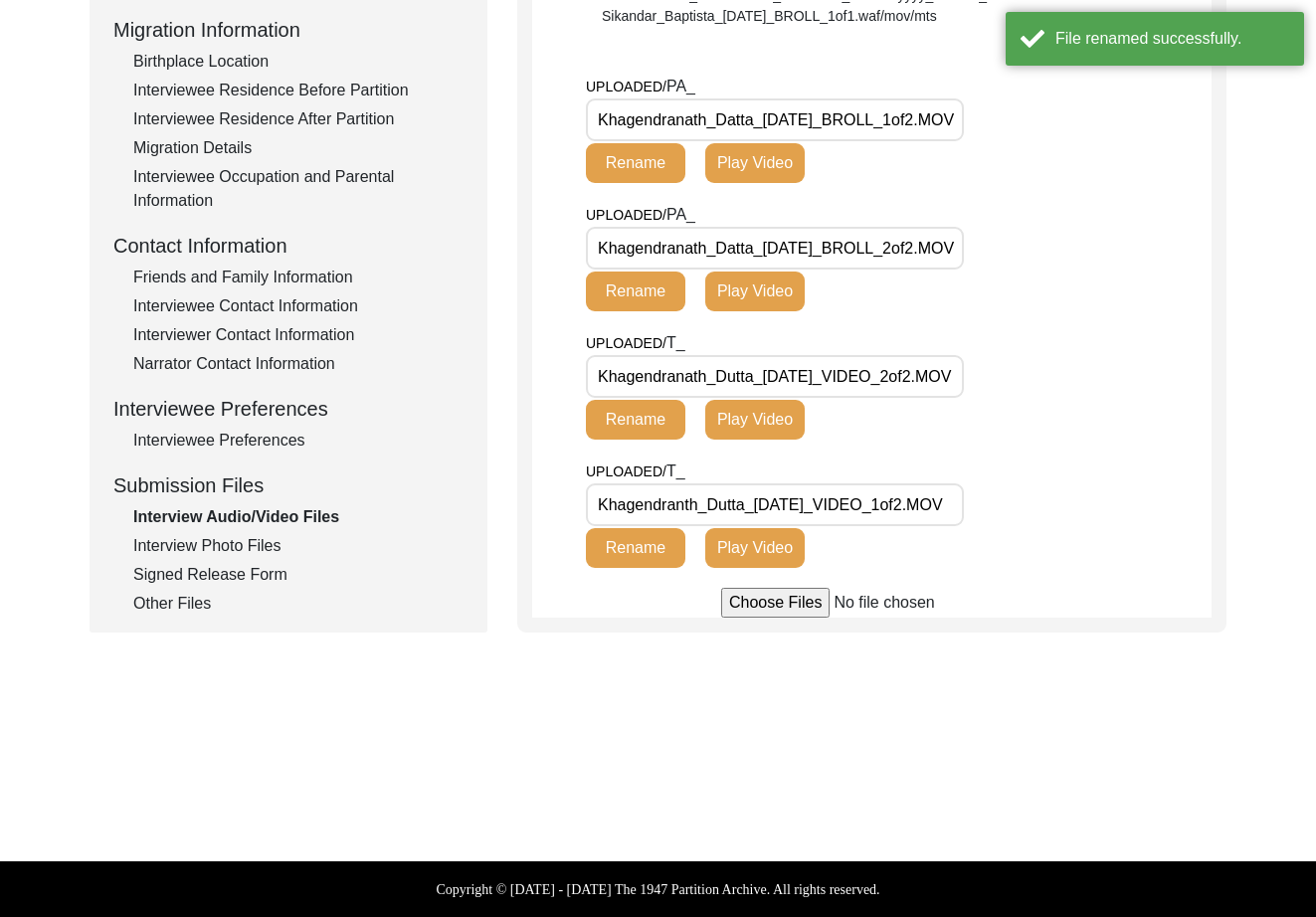 click on "Interview Photo Files" 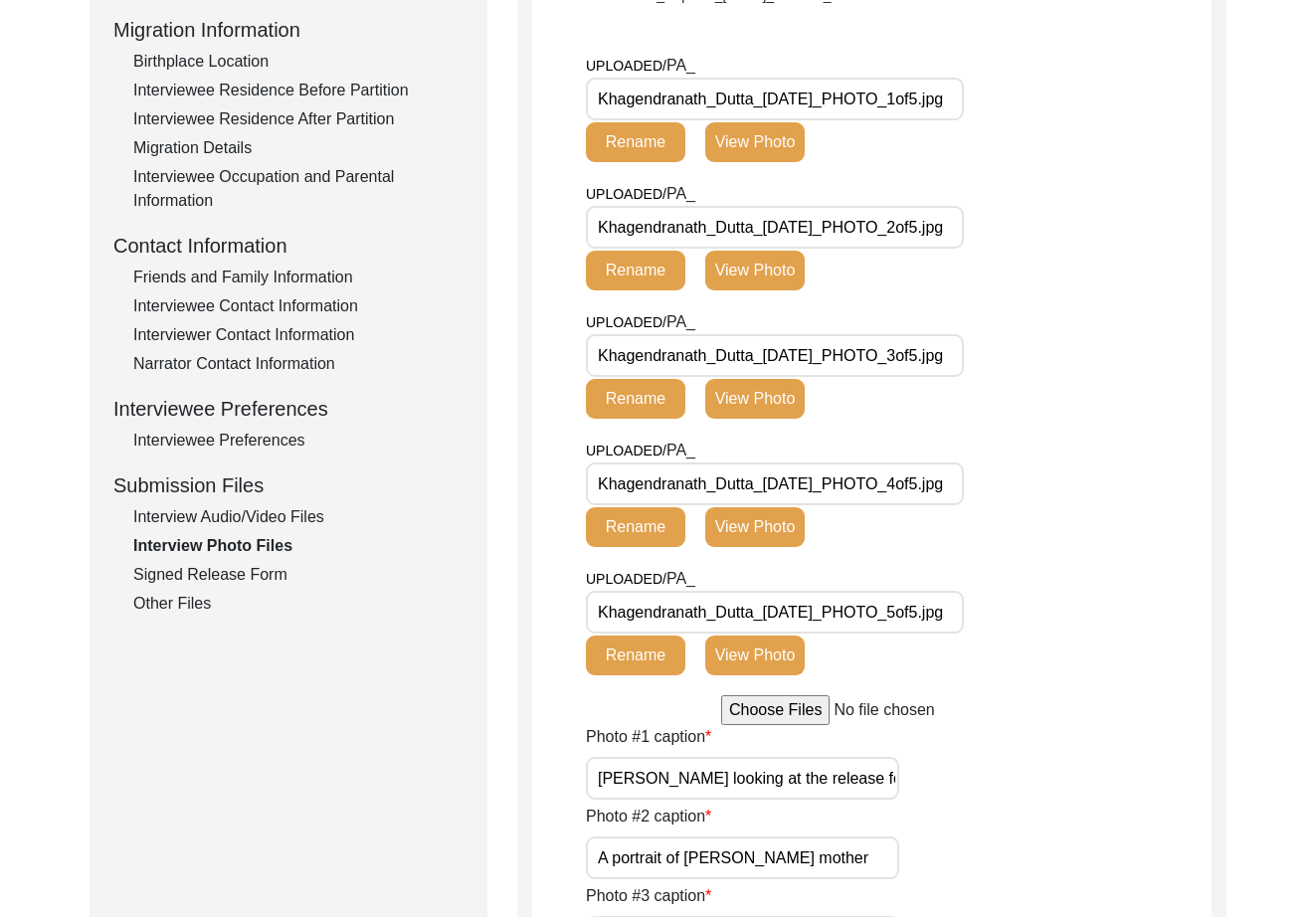 drag, startPoint x: 734, startPoint y: 100, endPoint x: 733, endPoint y: 114, distance: 14.035669 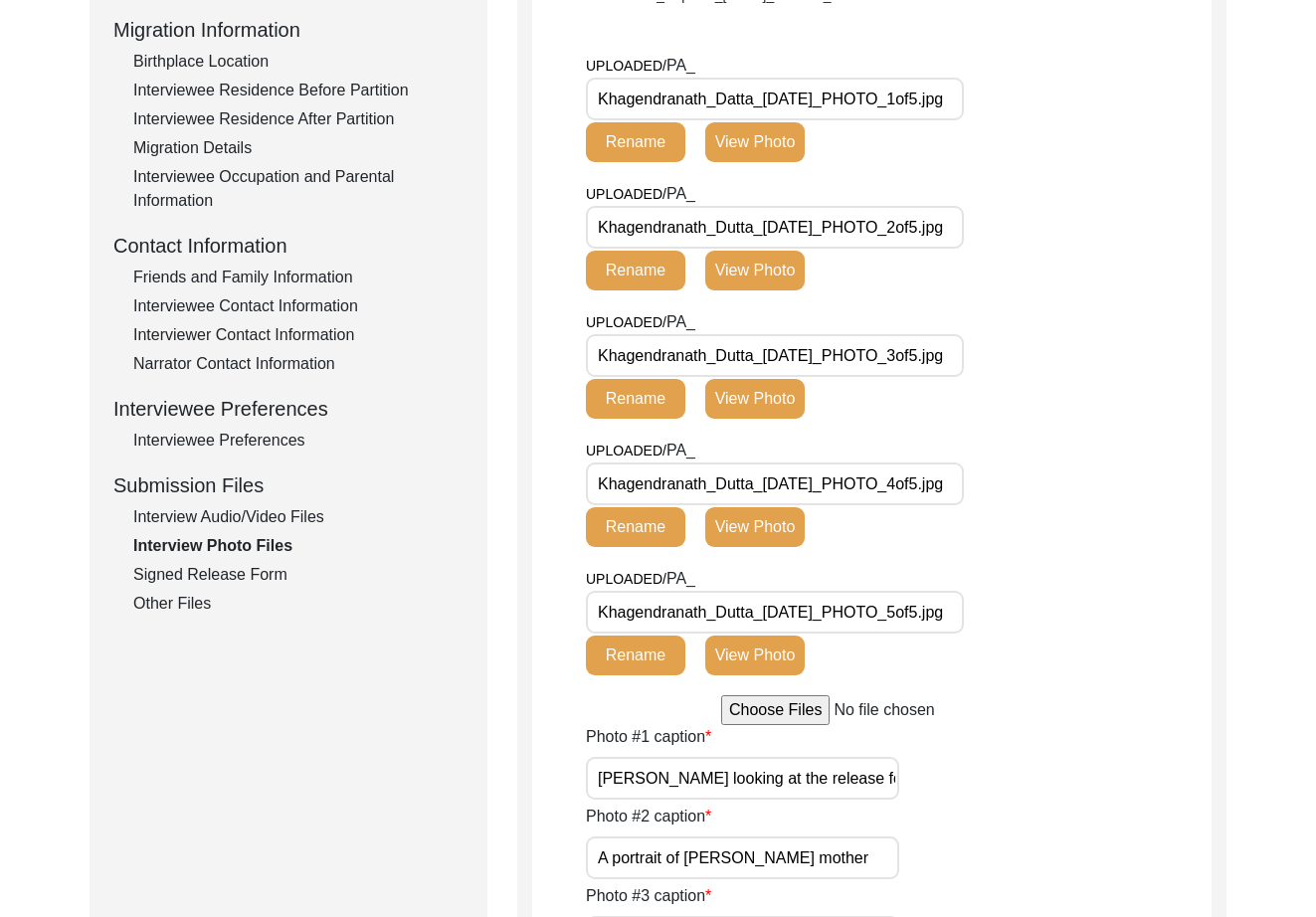 type on "Khagendranath_Datta_02-04-2025_PHOTO_1of5.jpg" 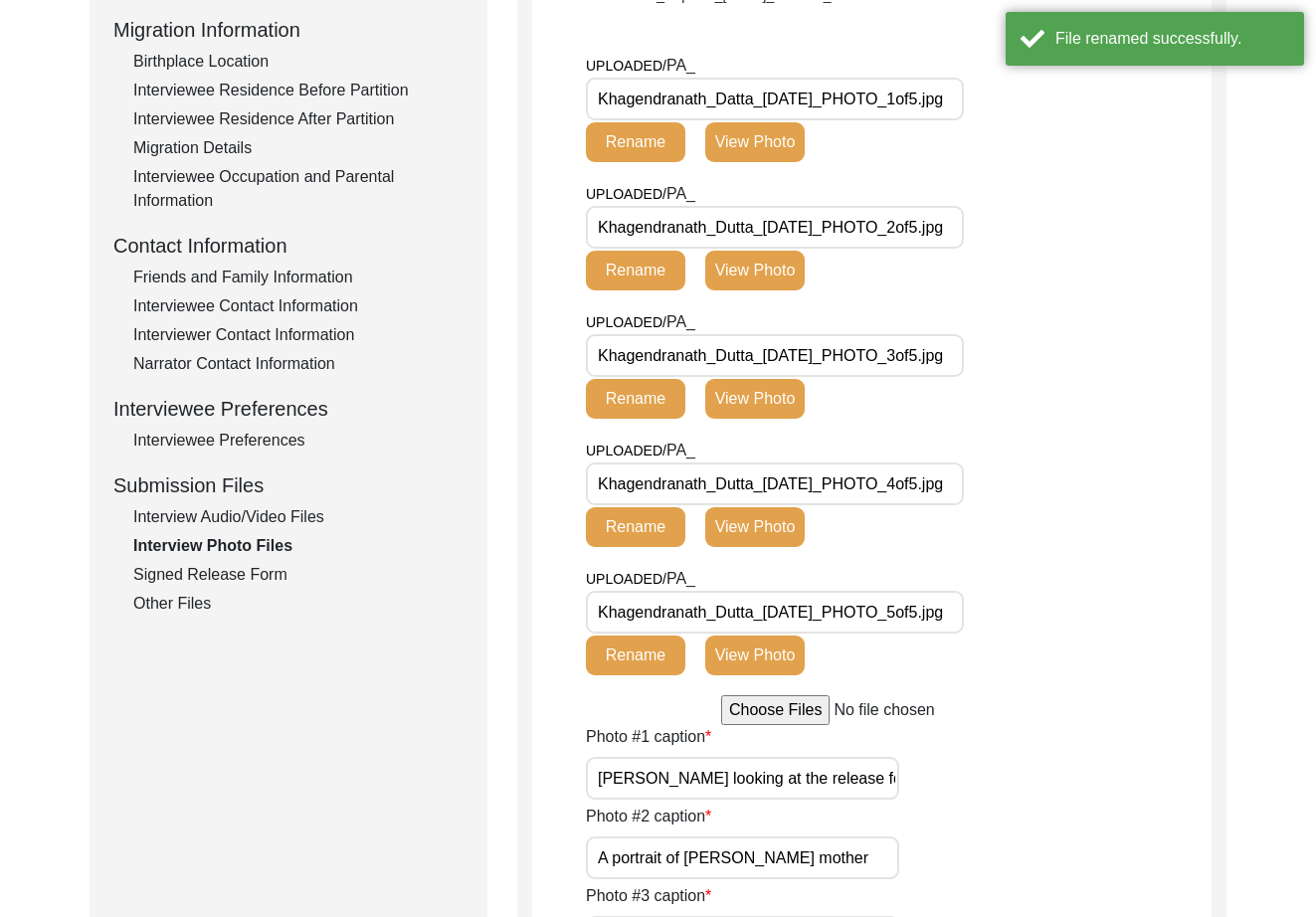 click on "Khagendranath_Dutta_02-04-2025_PHOTO_2of5.jpg" at bounding box center [775, 227] 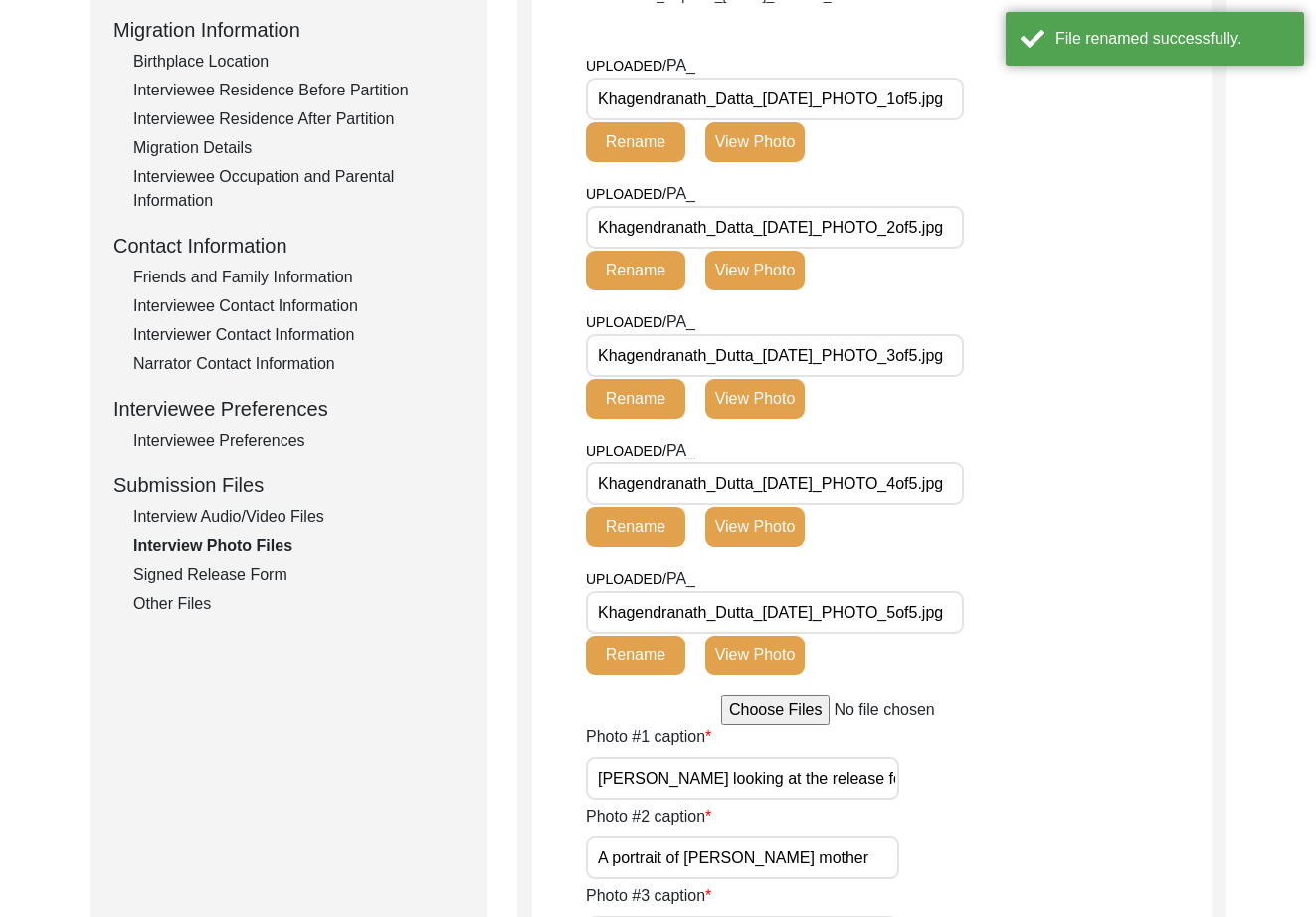 type on "Khagendranath_Datta_02-04-2025_PHOTO_2of5.jpg" 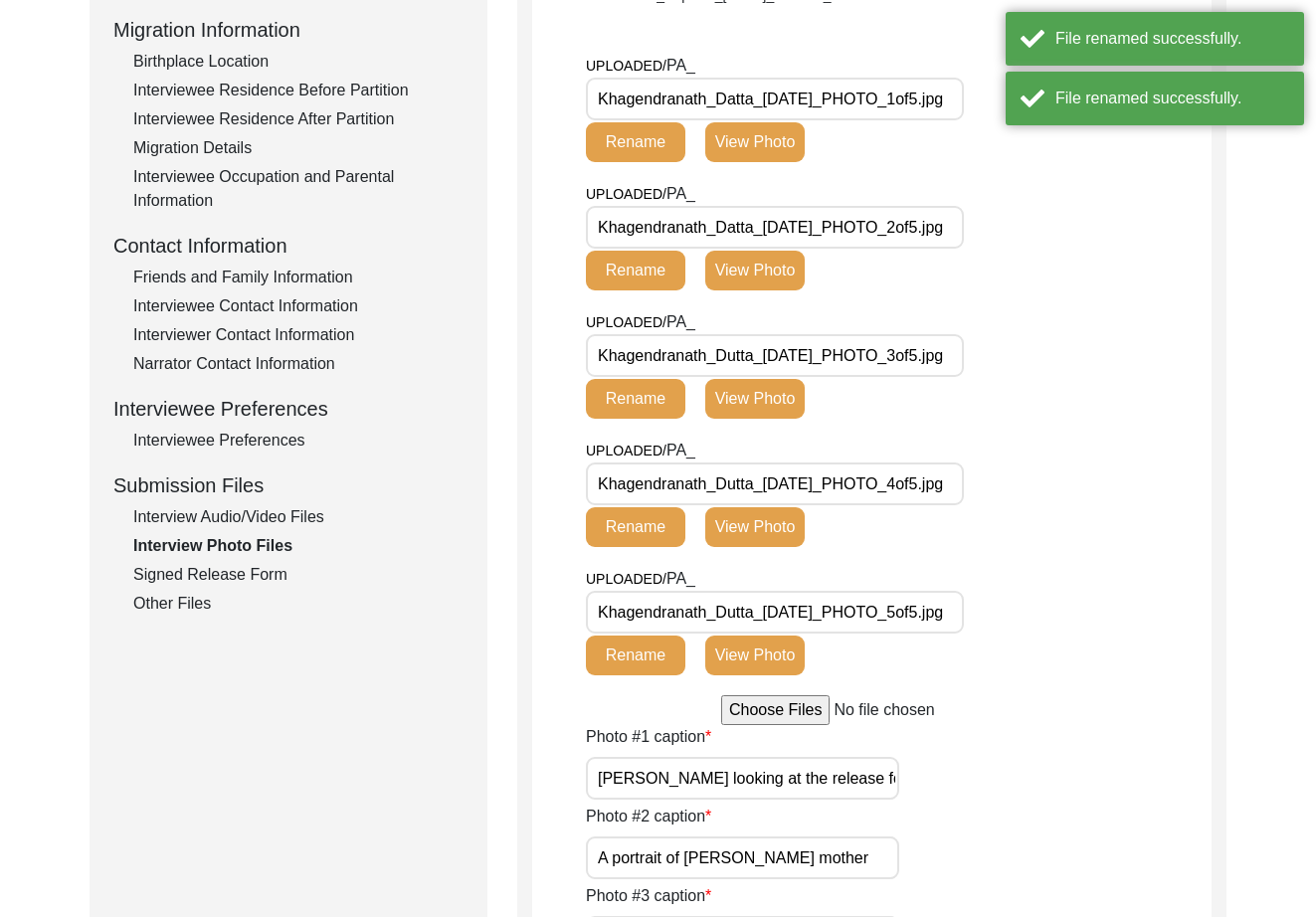 click on "Khagendranath_Dutta_02-04-2025_PHOTO_3of5.jpg" at bounding box center (775, 355) 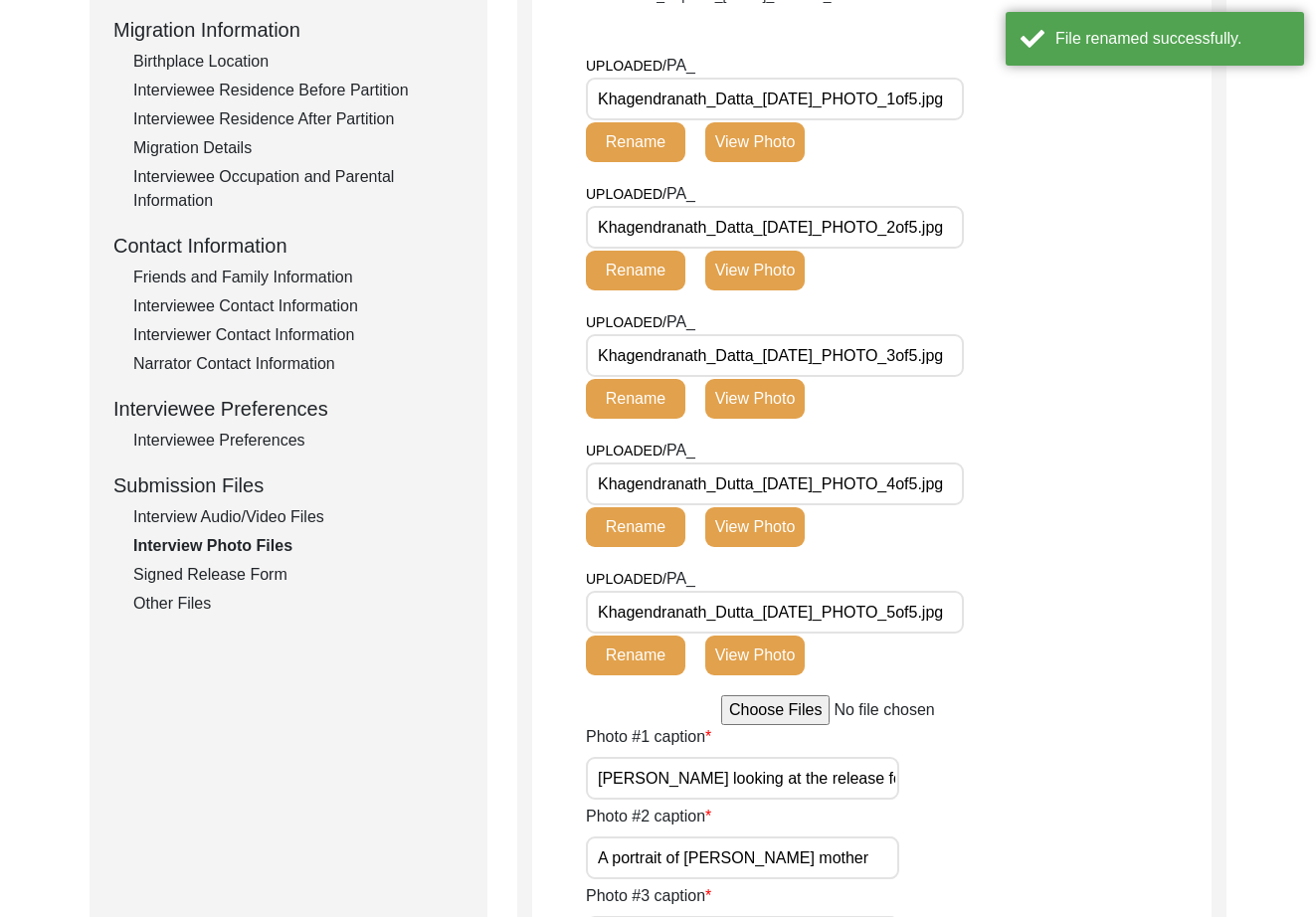 type on "Khagendranath_Datta_02-04-2025_PHOTO_3of5.jpg" 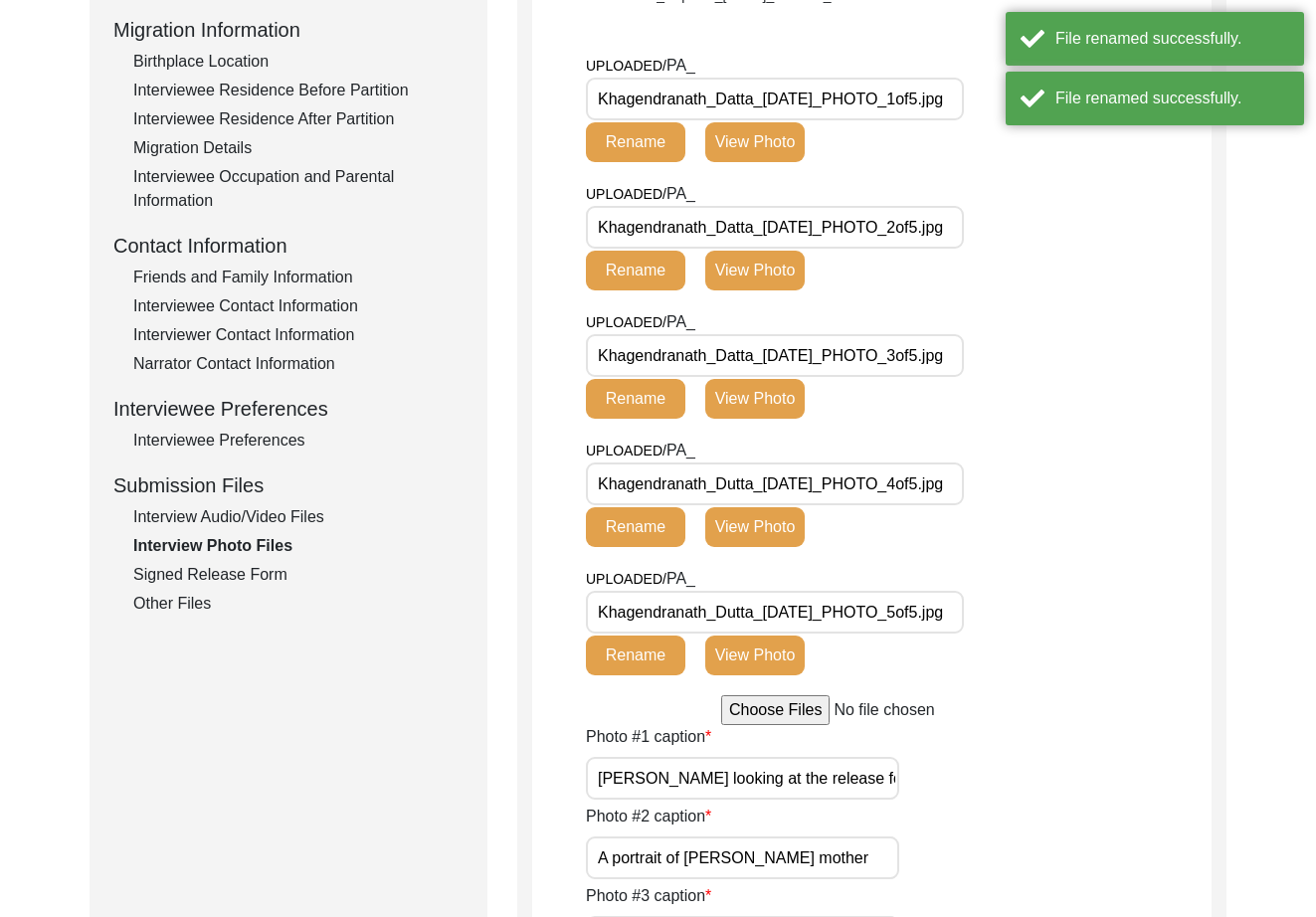 click on "Khagendranath_Dutta_02-04-2025_PHOTO_4of5.jpg" at bounding box center (775, 483) 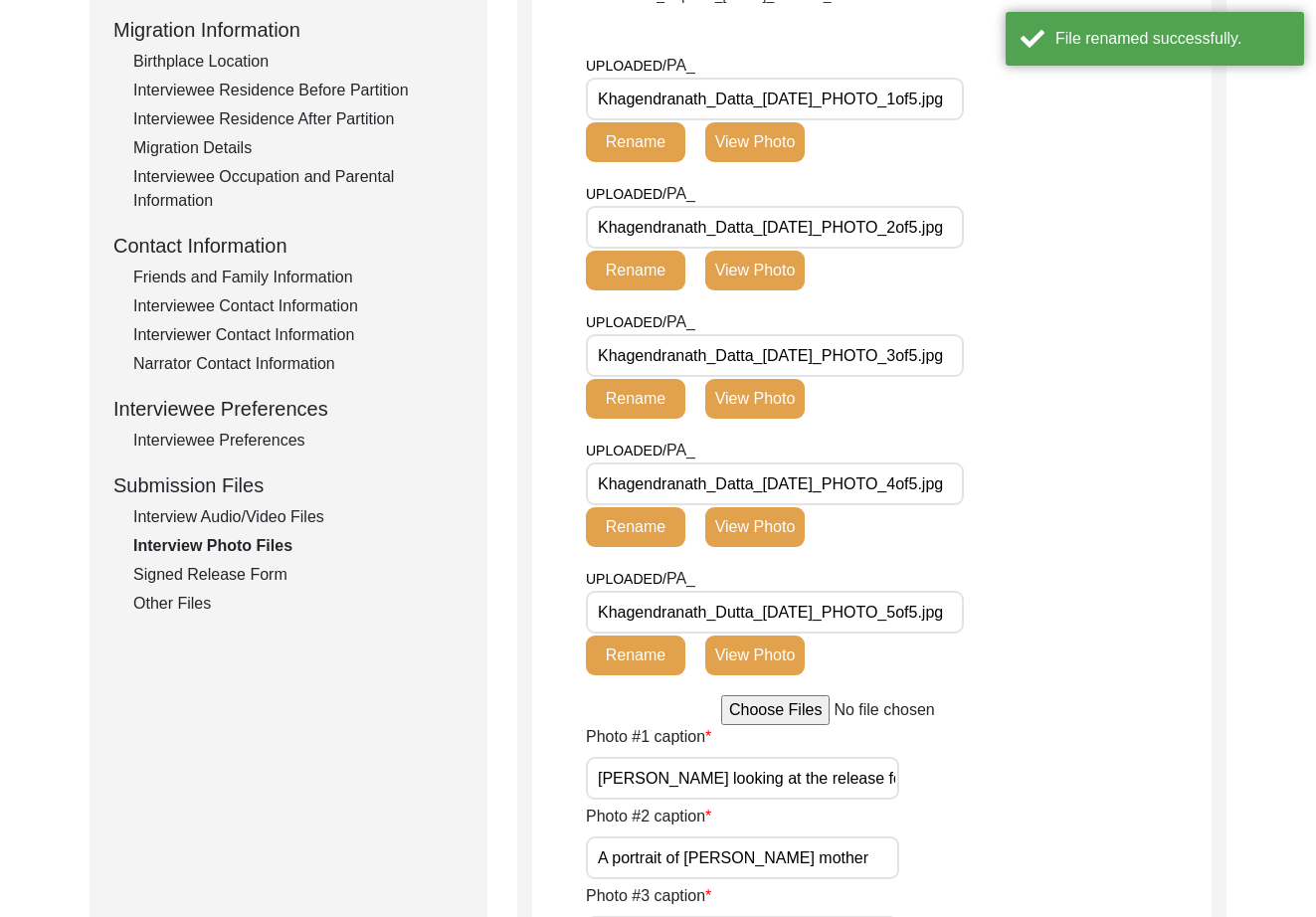 type on "Khagendranath_Datta_02-04-2025_PHOTO_4of5.jpg" 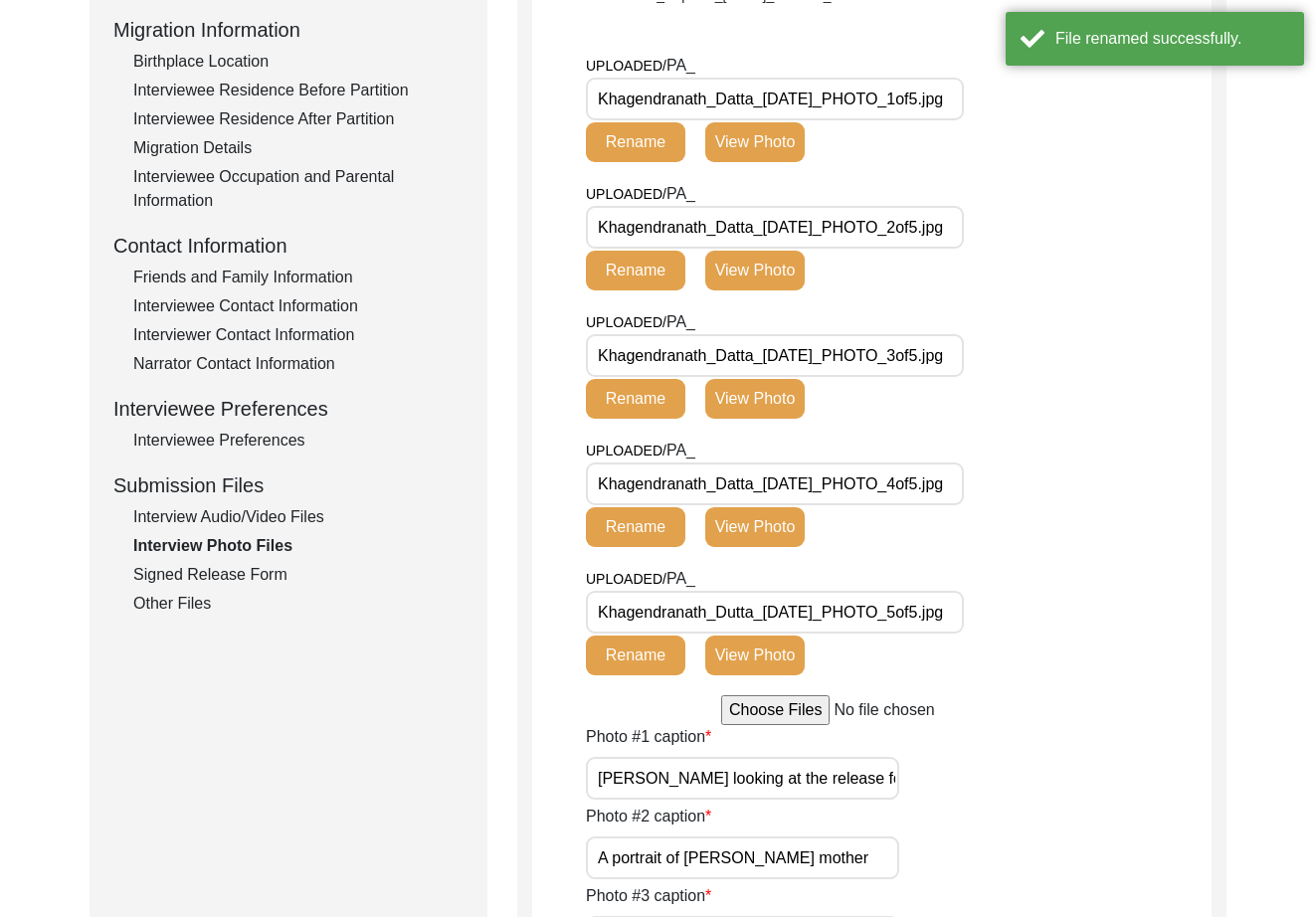 click on "Rename" 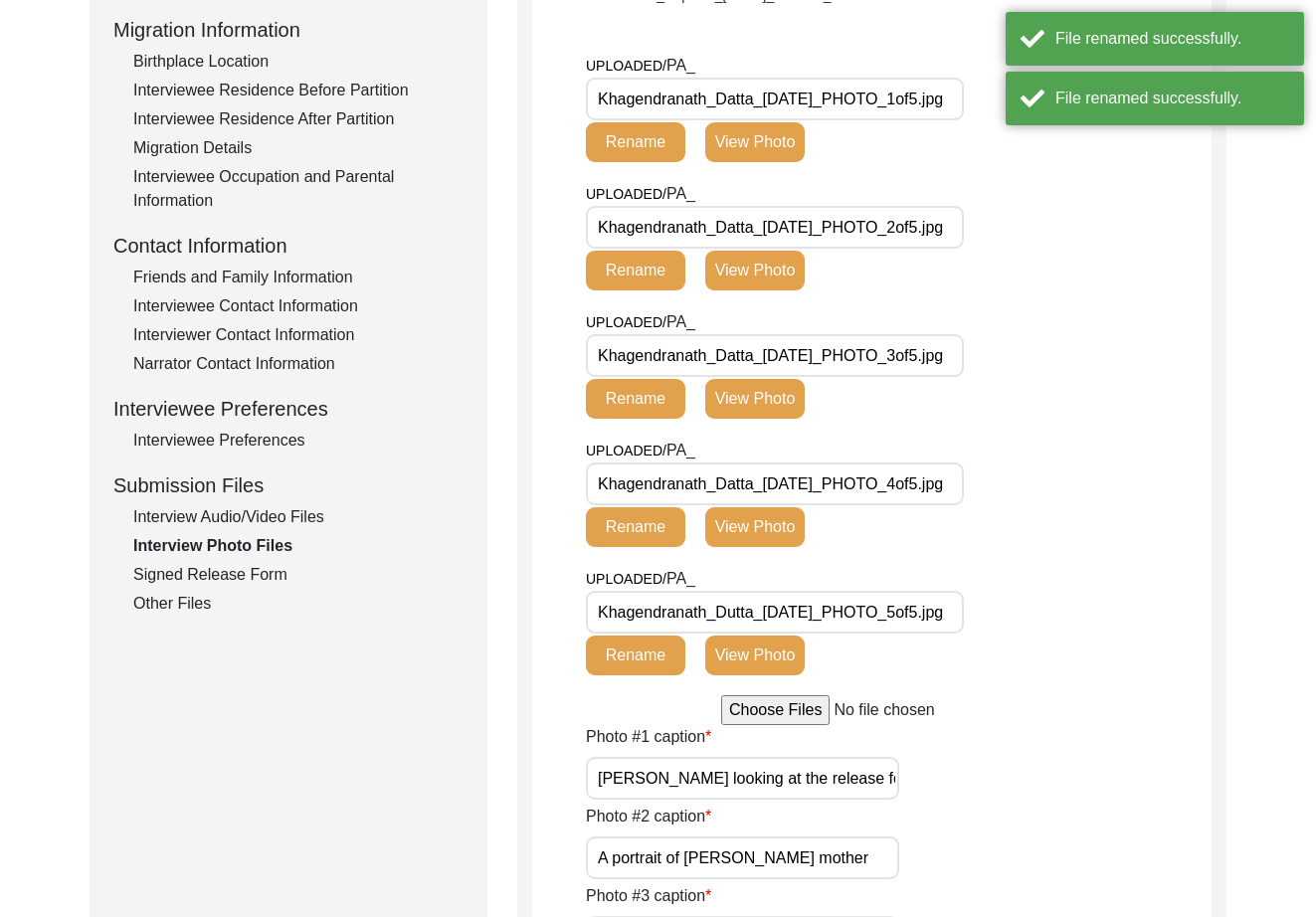 click on "Khagendranath_Dutta_02-04-2025_PHOTO_5of5.jpg" at bounding box center (775, 612) 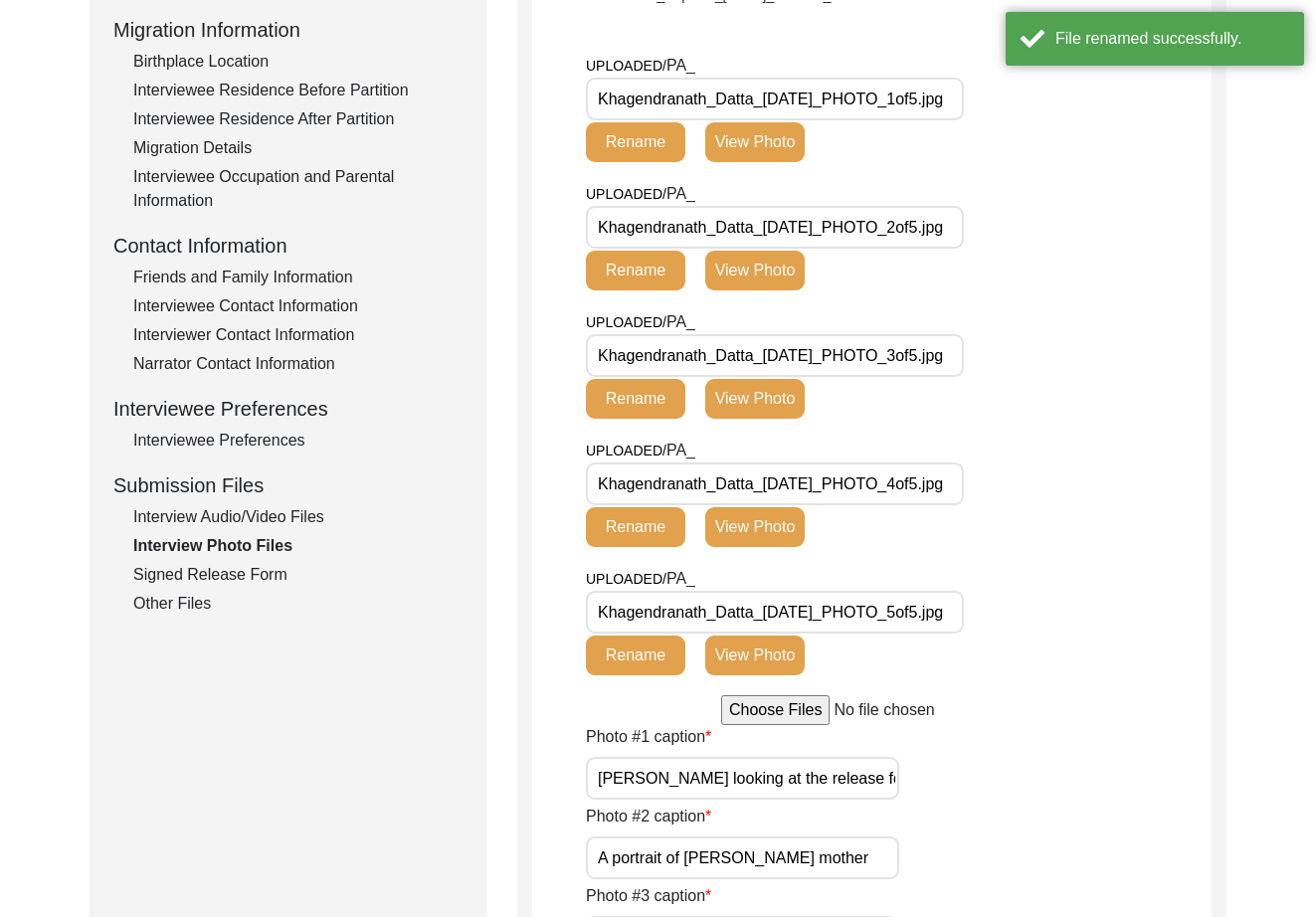 type on "Khagendranath_Datta_02-04-2025_PHOTO_5of5.jpg" 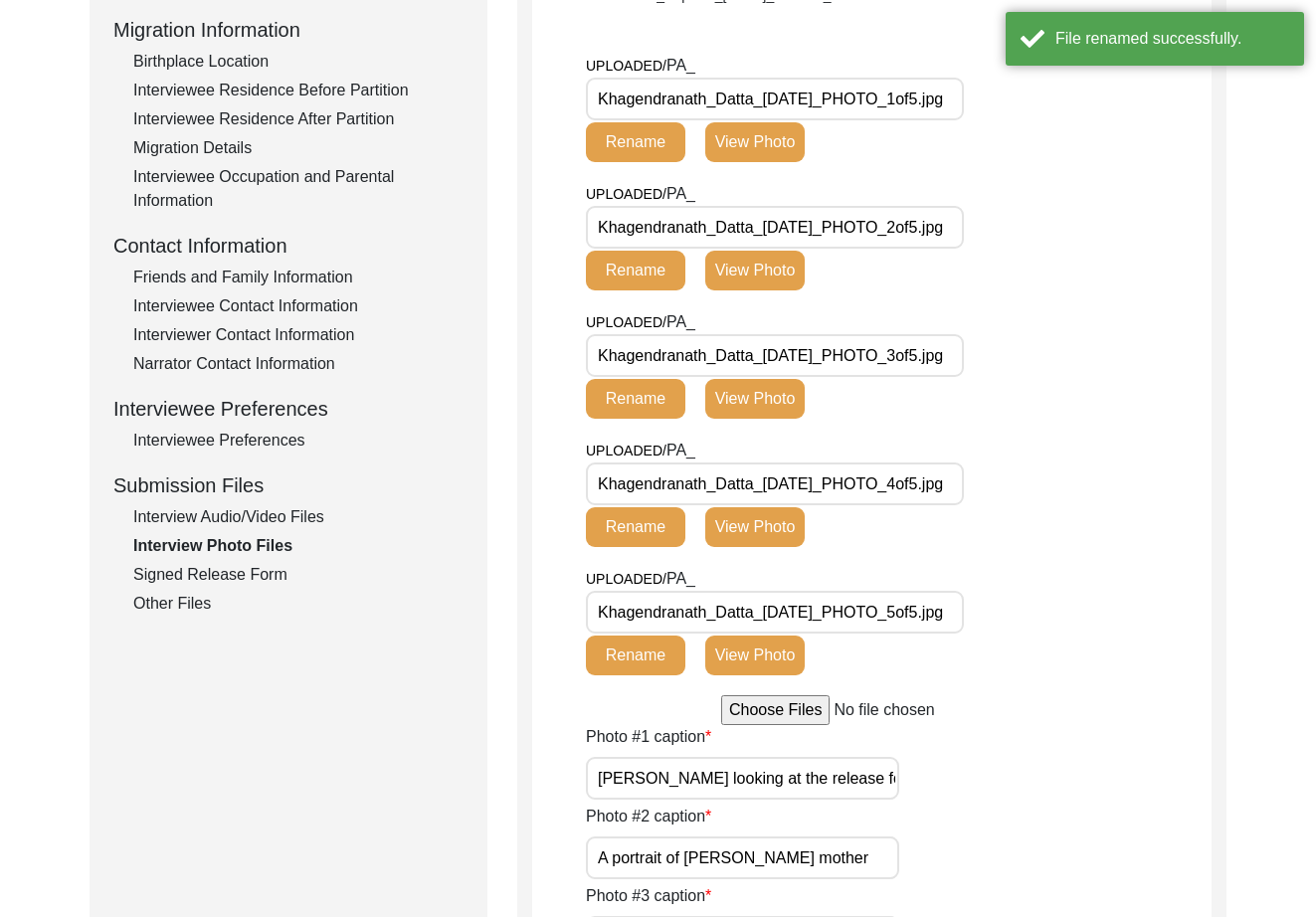 click on "Rename" 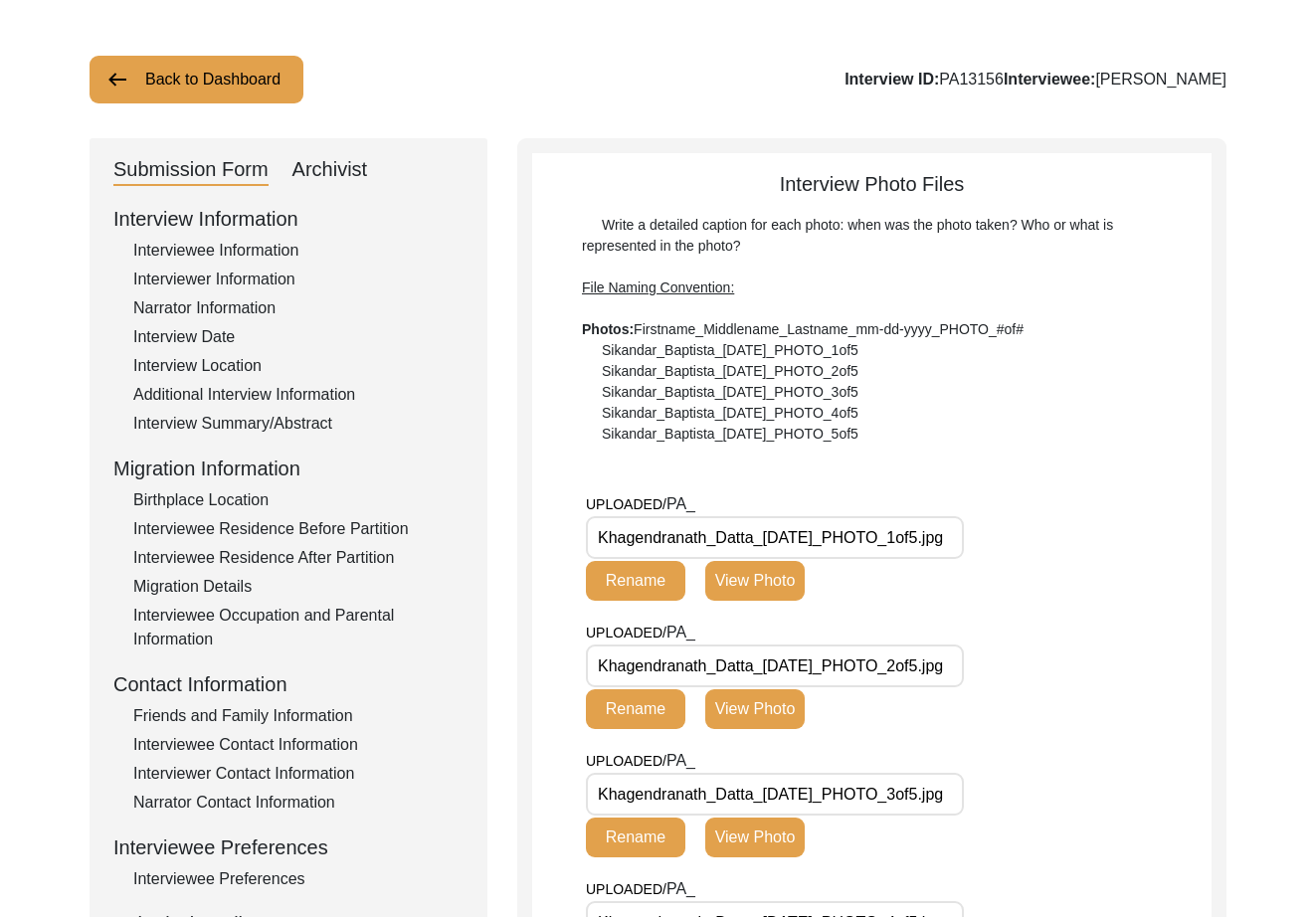 scroll, scrollTop: 121, scrollLeft: 0, axis: vertical 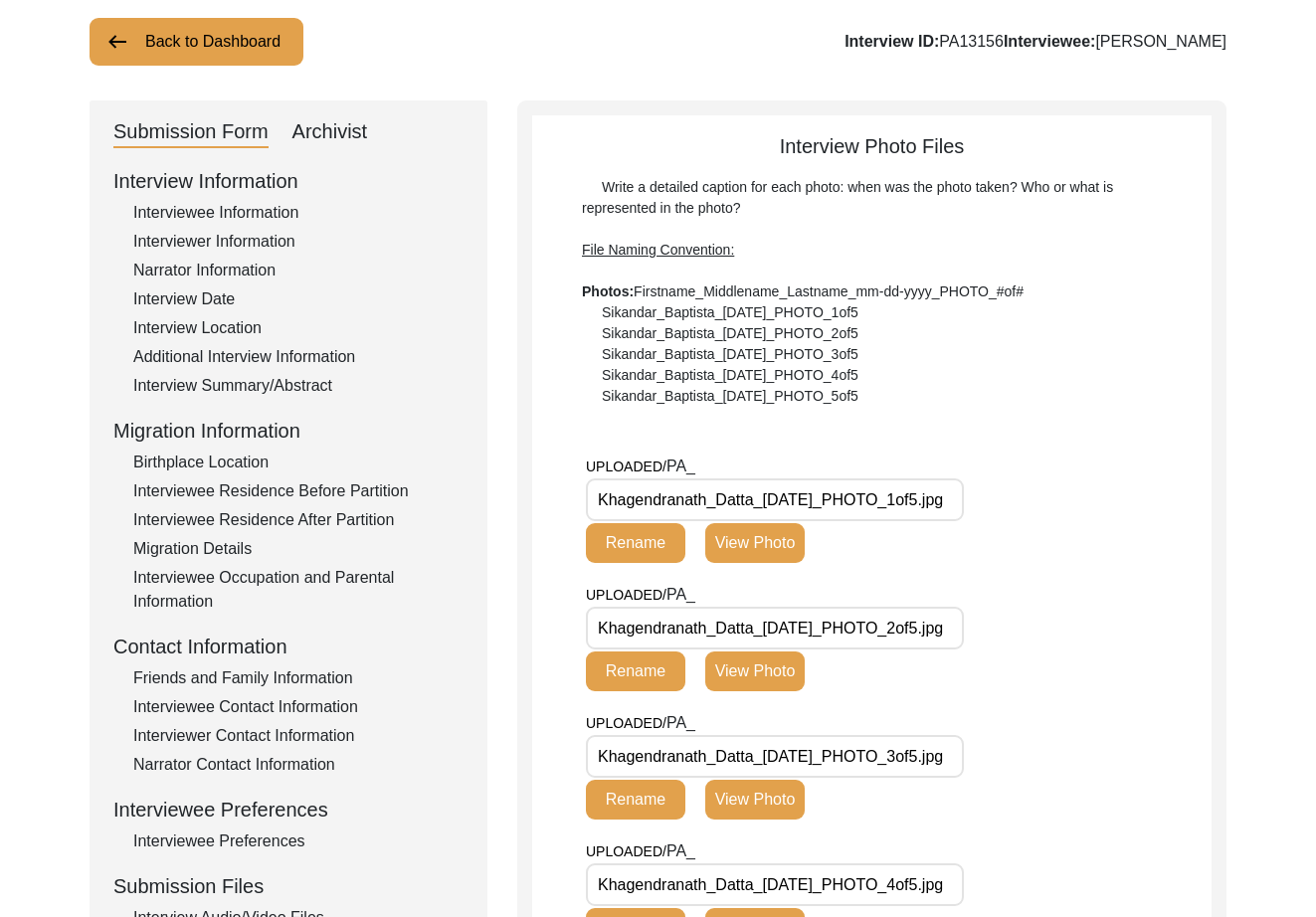click on "Khagendranath_Datta_02-04-2025_PHOTO_1of5.jpg" at bounding box center (775, 499) 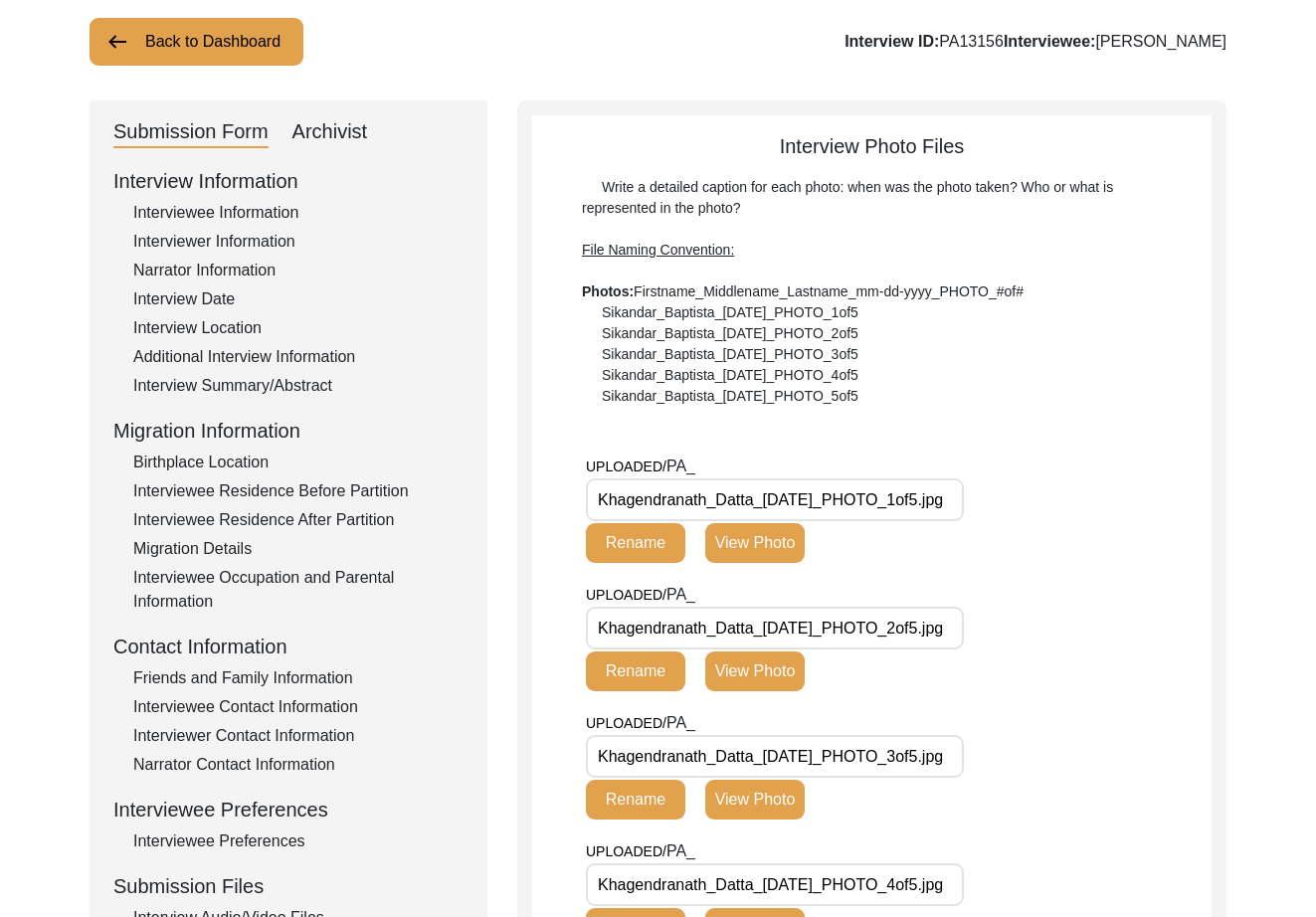 scroll, scrollTop: 0, scrollLeft: 14, axis: horizontal 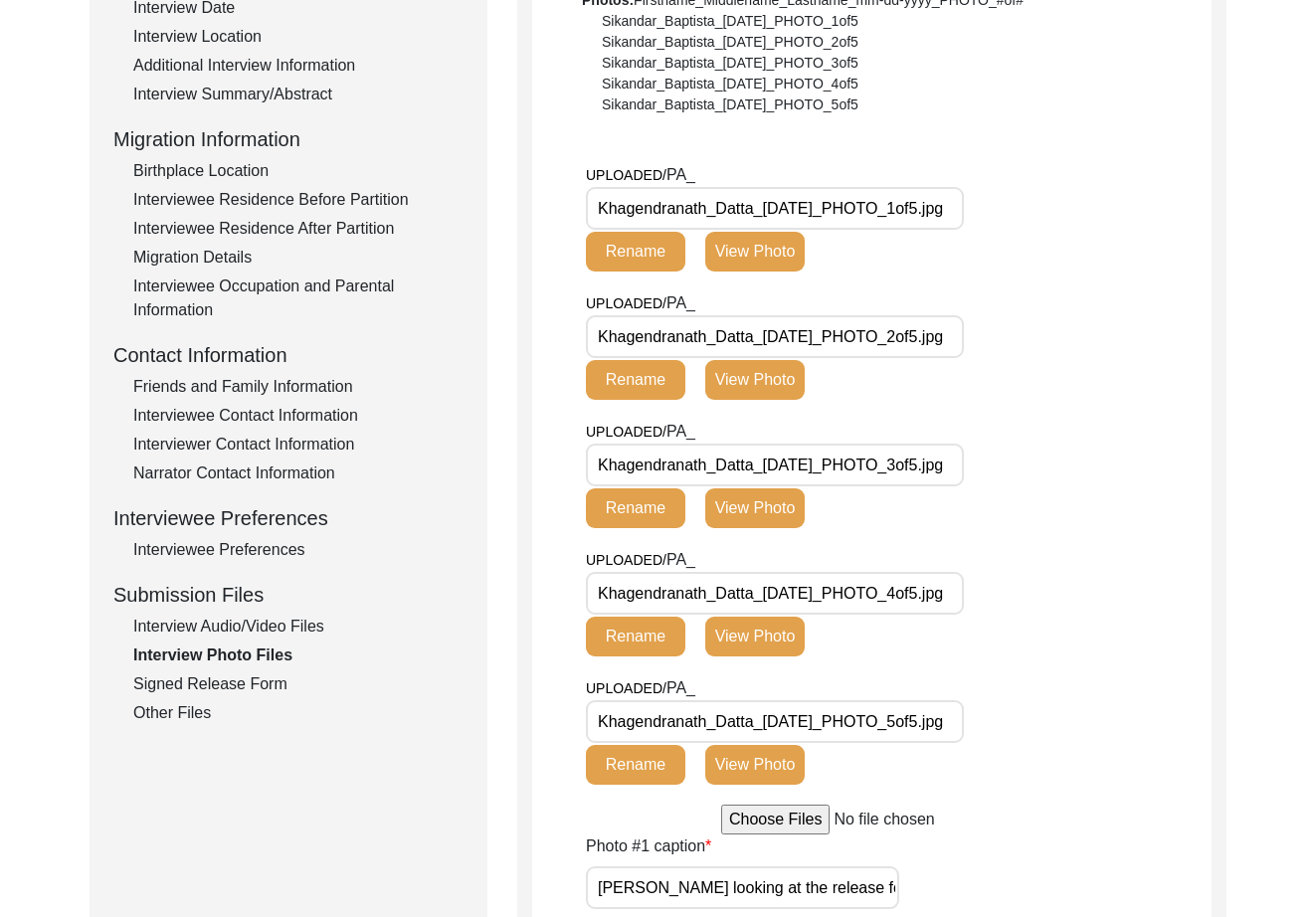 drag, startPoint x: 270, startPoint y: 683, endPoint x: 288, endPoint y: 672, distance: 21.095023 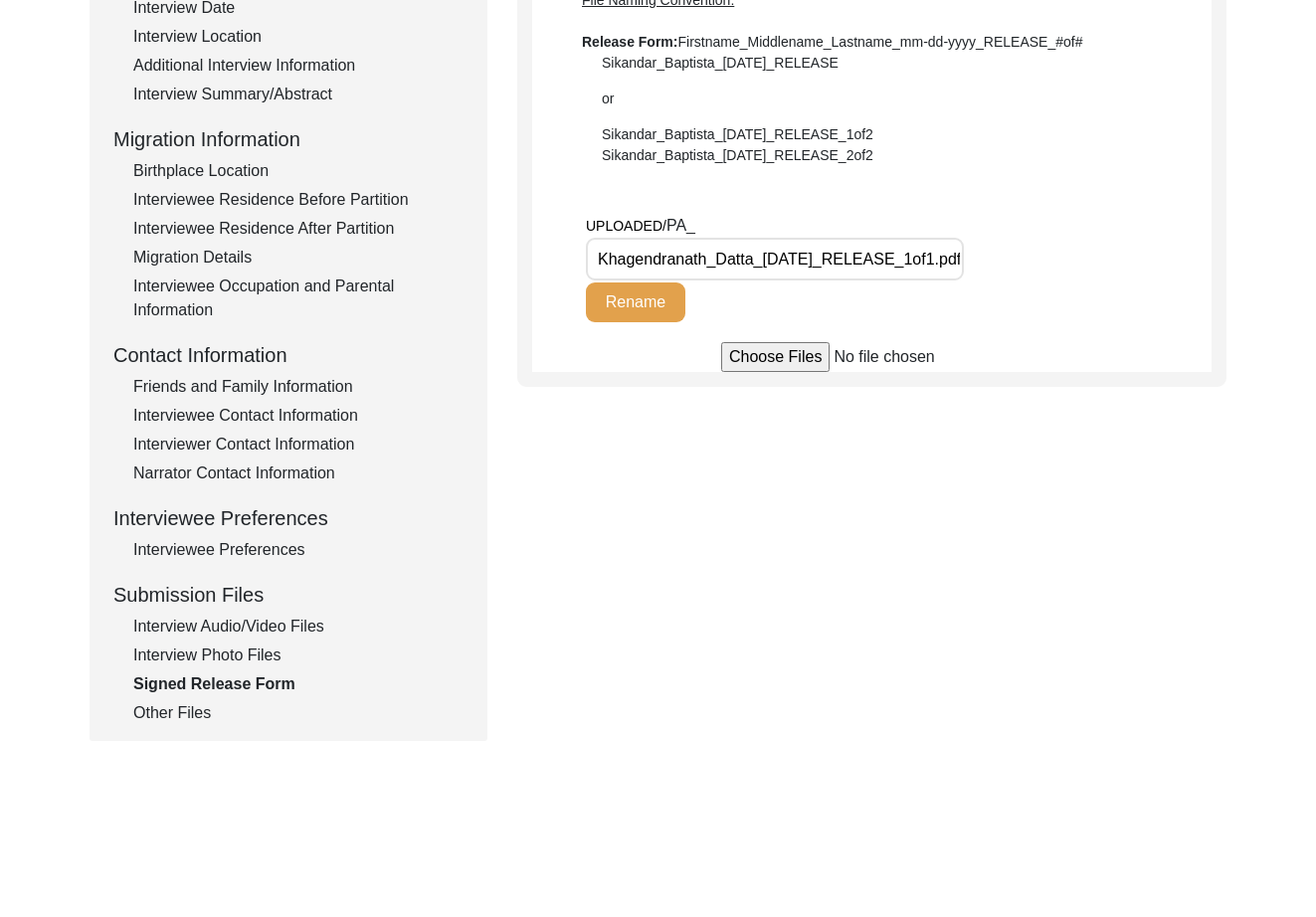 click on "Khagendranath_Datta_02-04-2025_RELEASE_1of1.pdf" at bounding box center (775, 259) 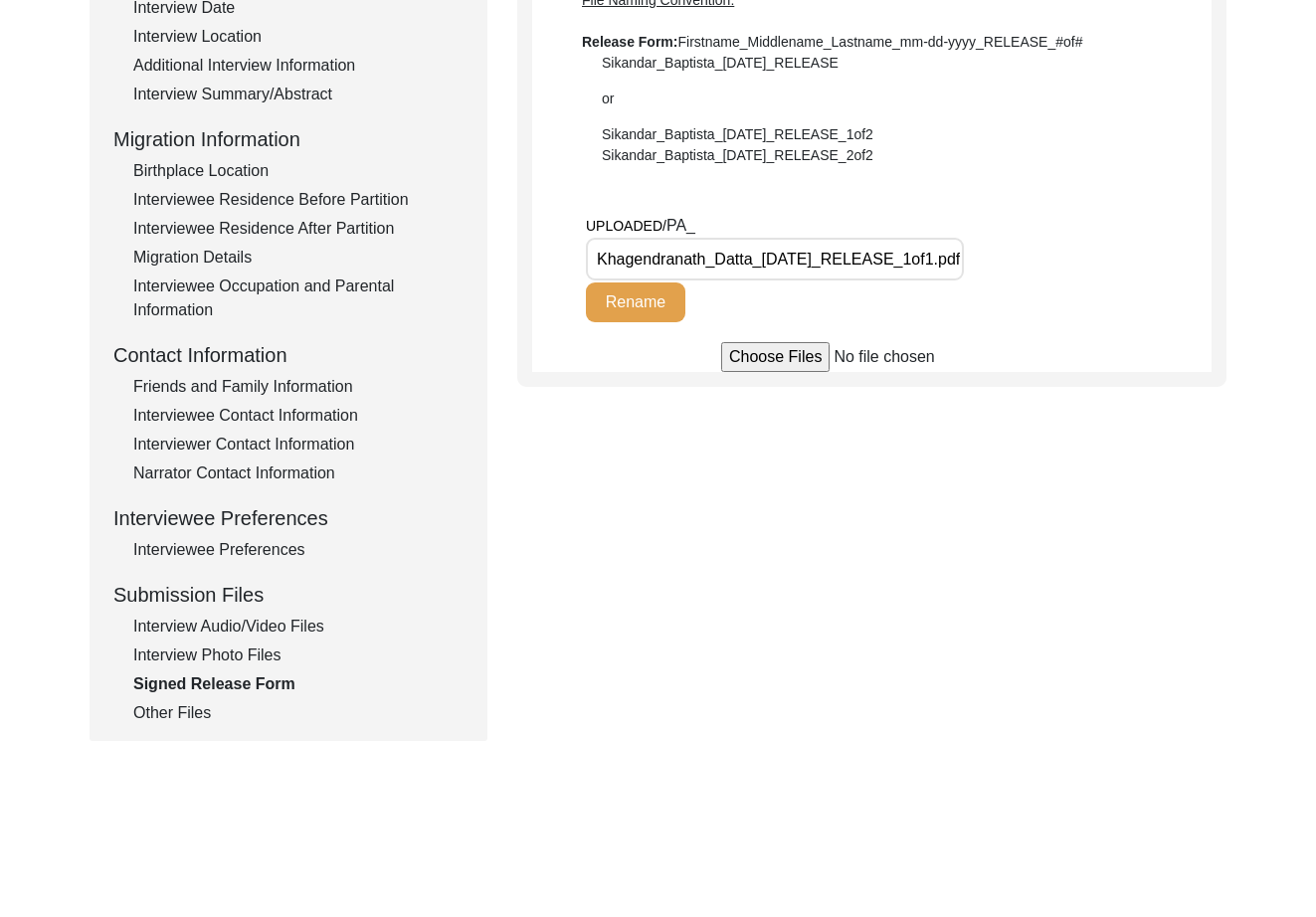 click on "Interview Audio/Video Files" 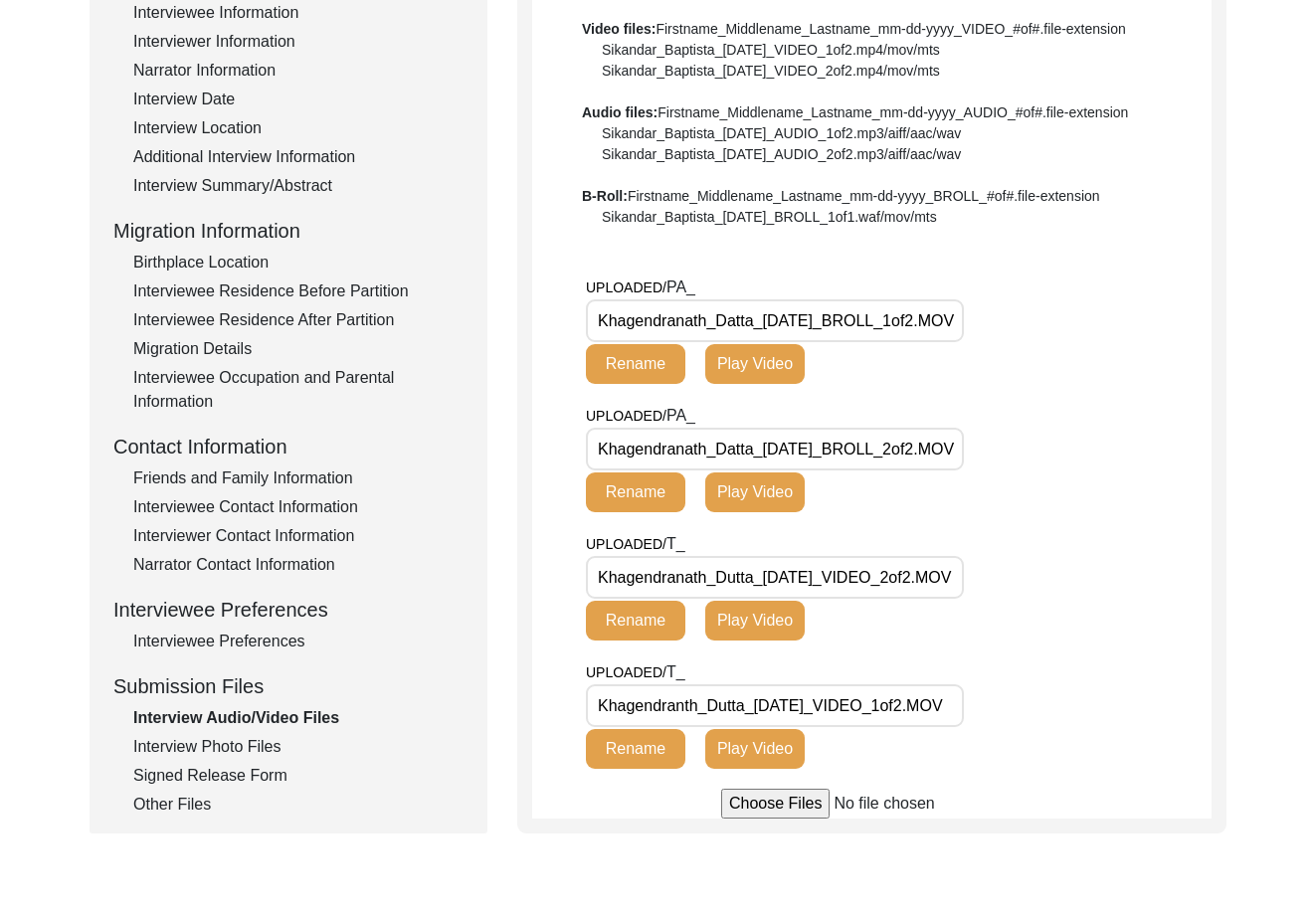 scroll, scrollTop: 323, scrollLeft: 0, axis: vertical 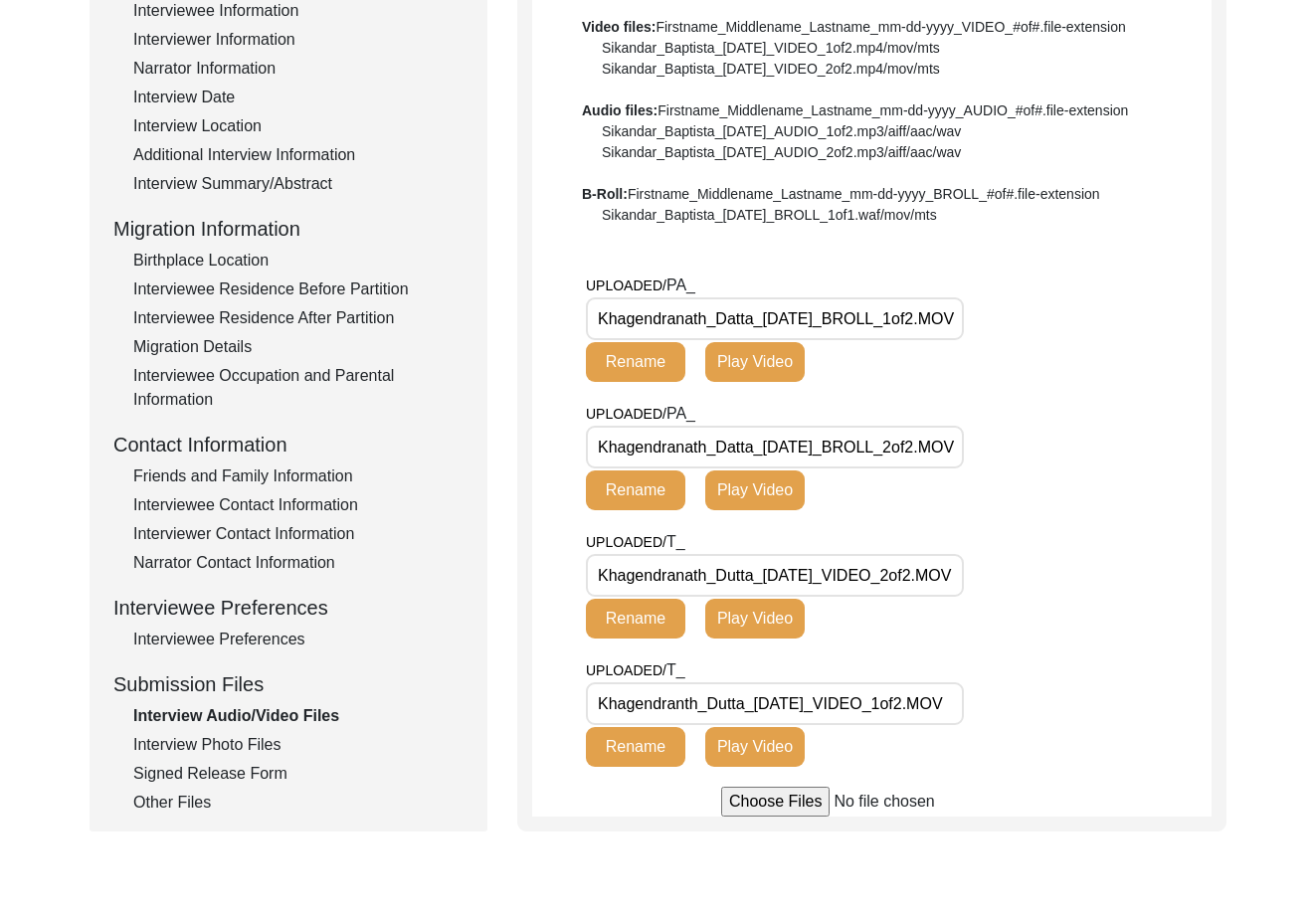 click on "Khagendranath_Datta_01-30-2025_BROLL_1of2.MOV" at bounding box center [775, 318] 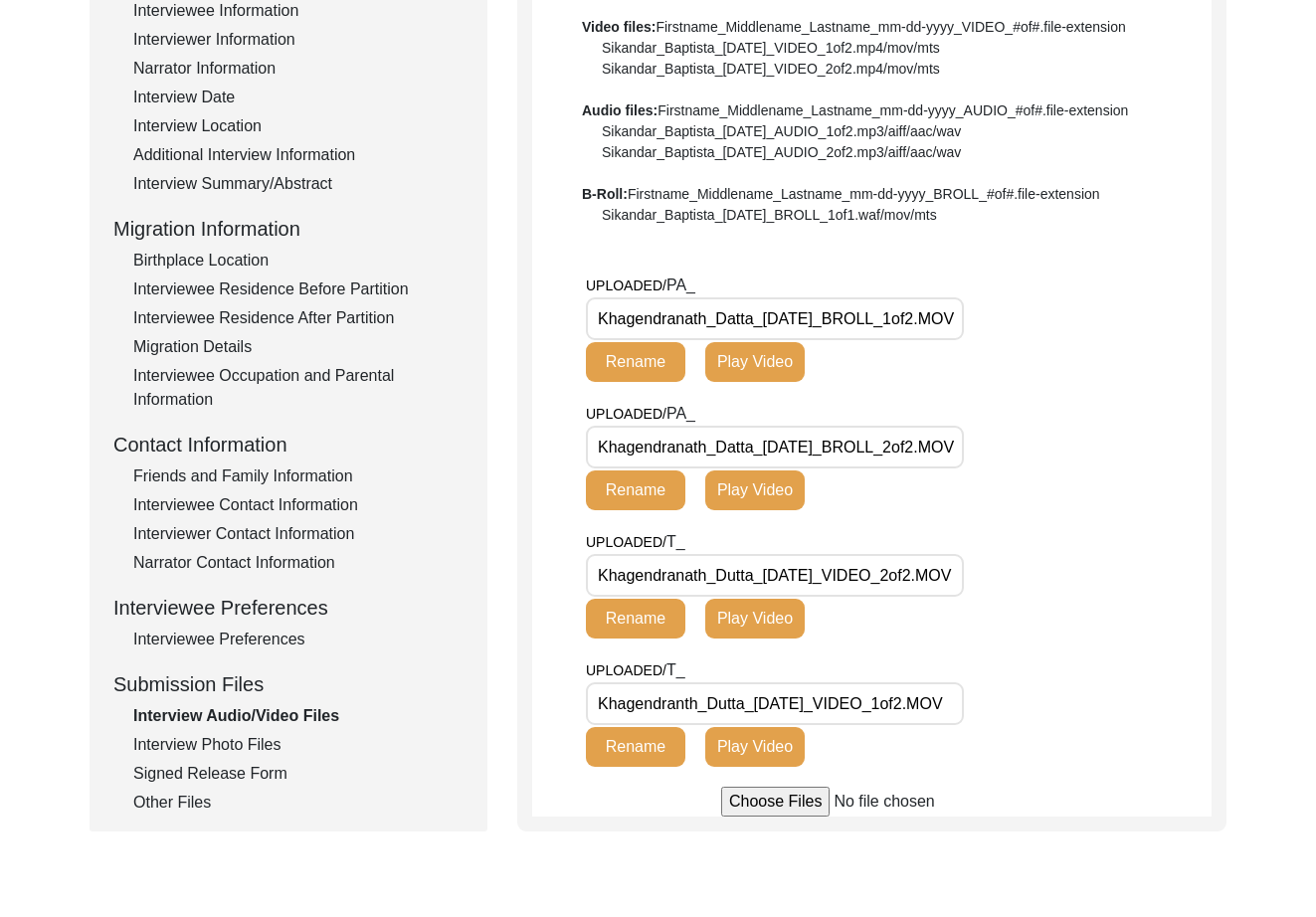 scroll, scrollTop: 0, scrollLeft: 0, axis: both 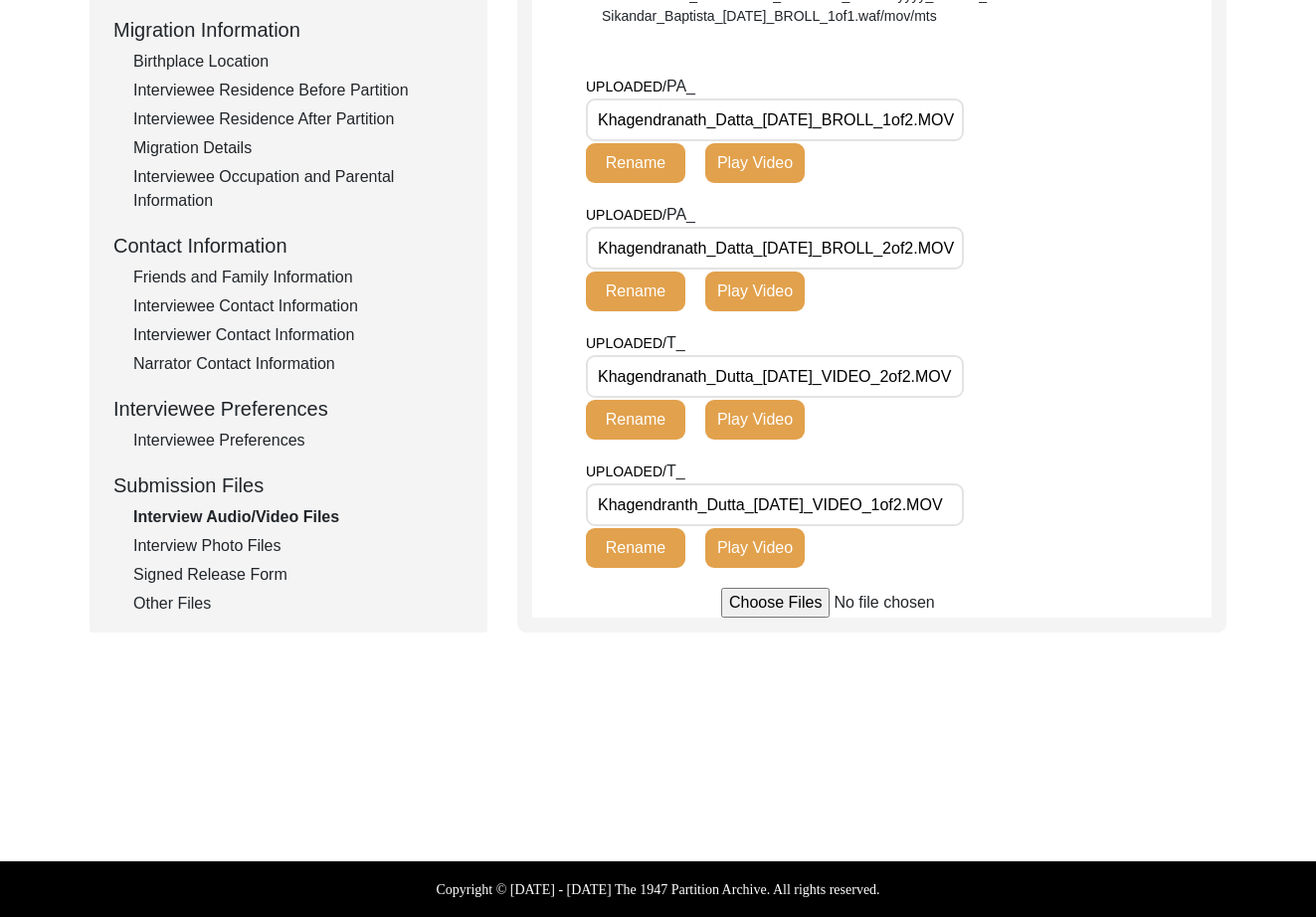 click on "Khagendranth_Dutta_01-30-2025_VIDEO_1of2.MOV" at bounding box center [775, 504] 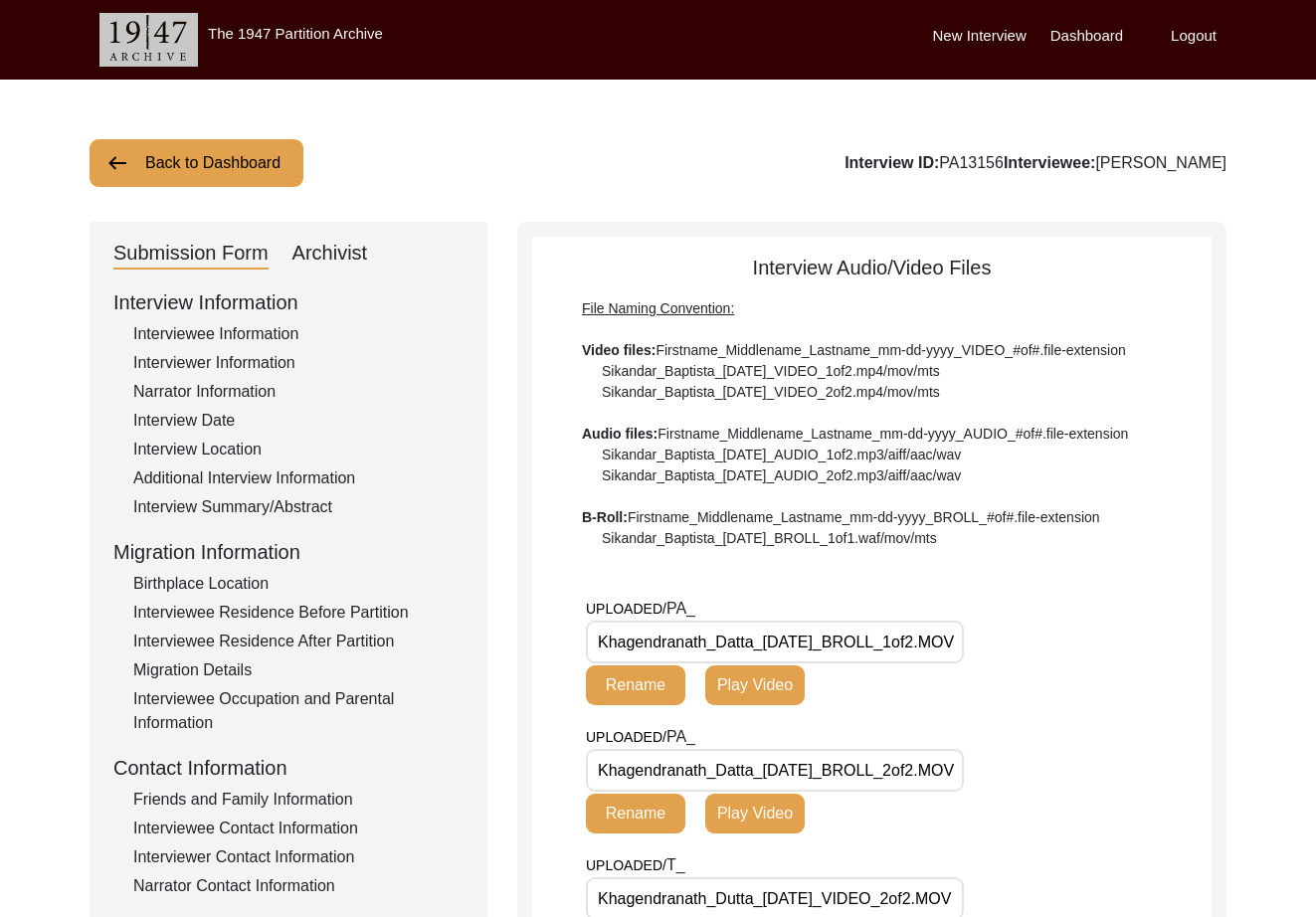 click on "Submission Form   Archivist   Interview Information   Interviewee Information   Interviewer Information   Narrator Information   Interview Date   Interview Location   Additional Interview Information   Interview Summary/Abstract   Migration Information   Birthplace Location   Interviewee Residence Before Partition   Interviewee Residence After Partition   Migration Details   Interviewee Occupation and Parental Information   Contact Information   Friends and Family Information   Interviewee Contact Information   Interviewer Contact Information   Narrator Contact Information   Interviewee Preferences   Interviewee Preferences   Submission Files   Interview Audio/Video Files   Interview Photo Files   Signed Release Form   Other Files" 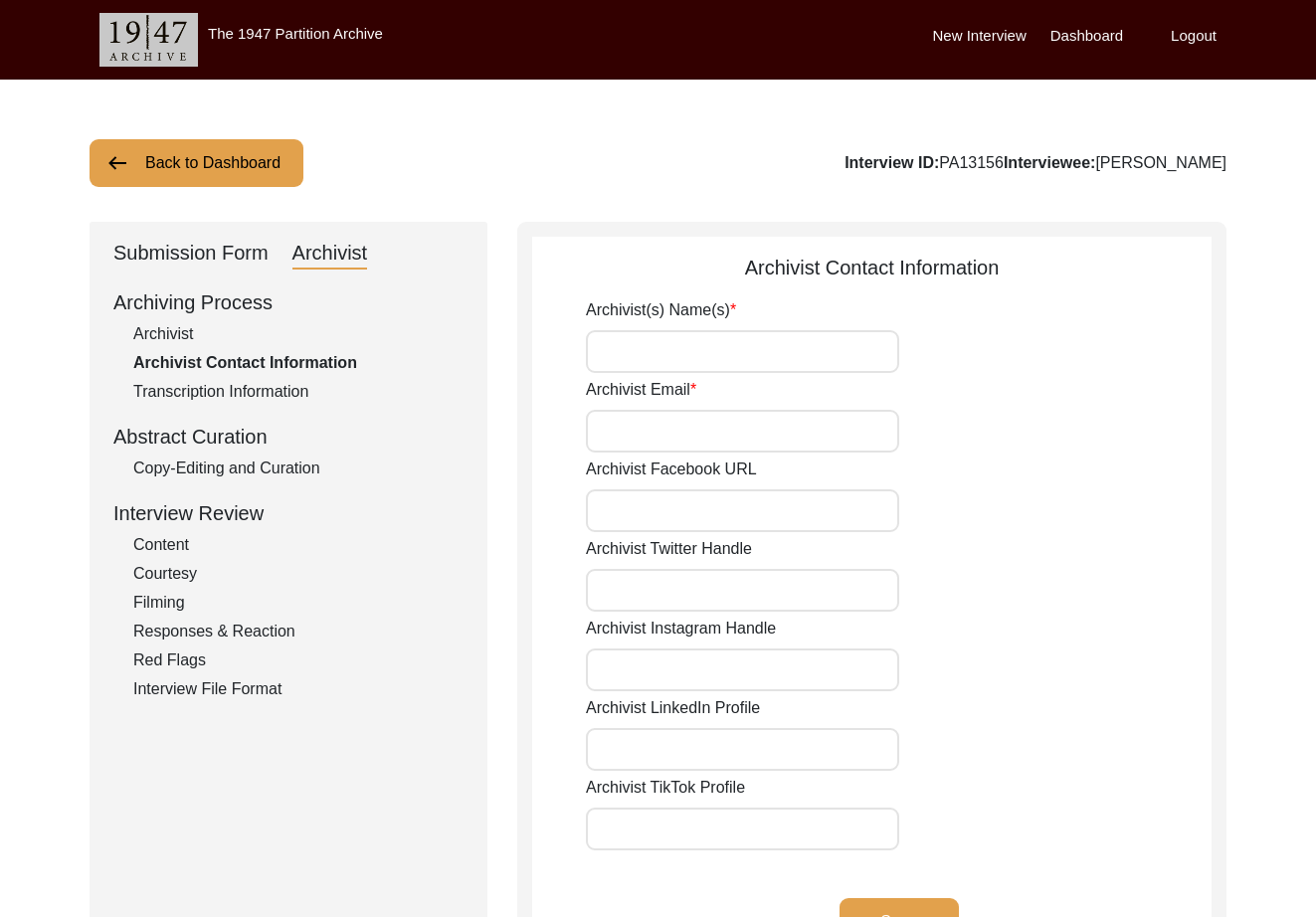 type on "[PERSON_NAME]" 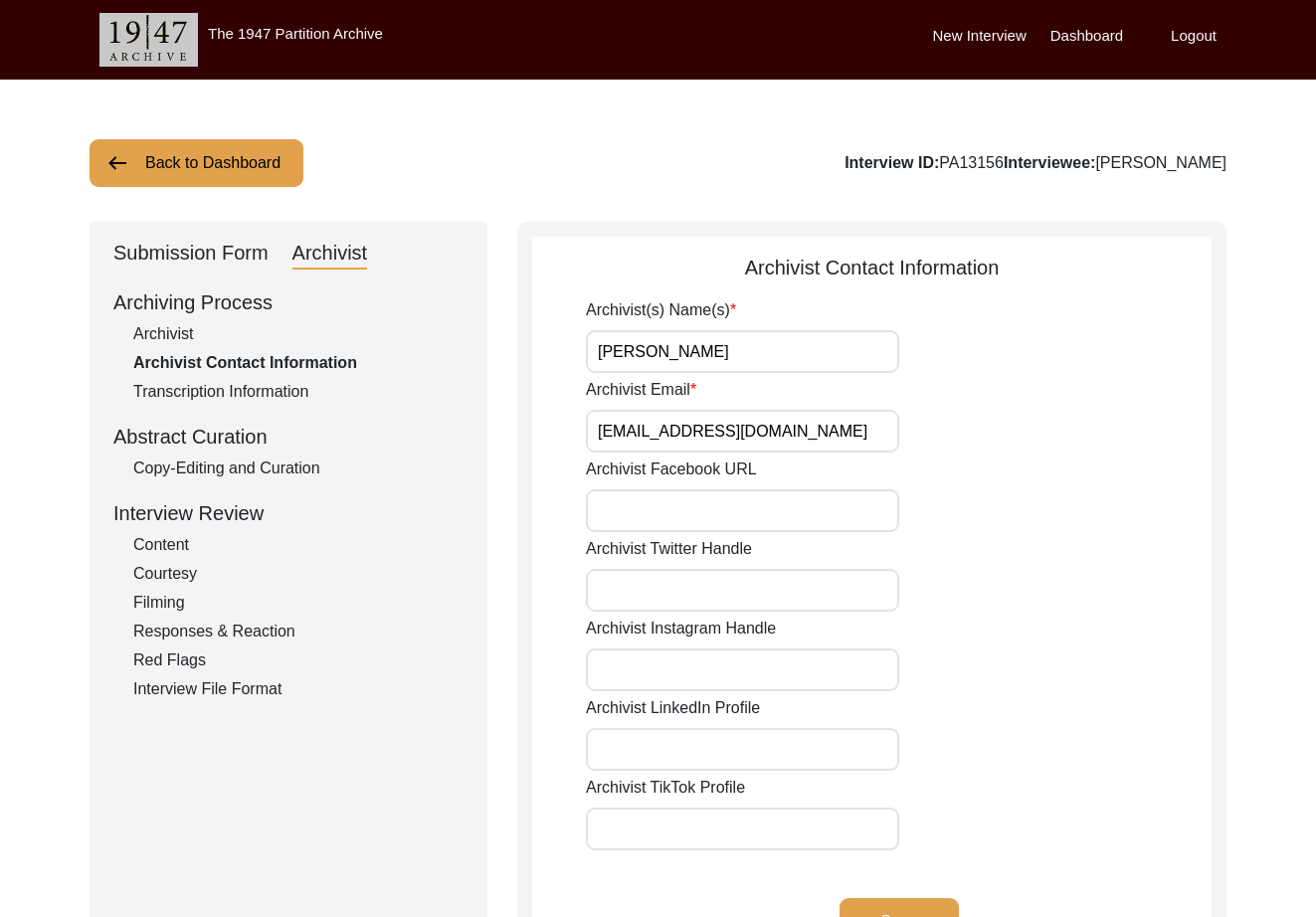 click on "Back to Dashboard" 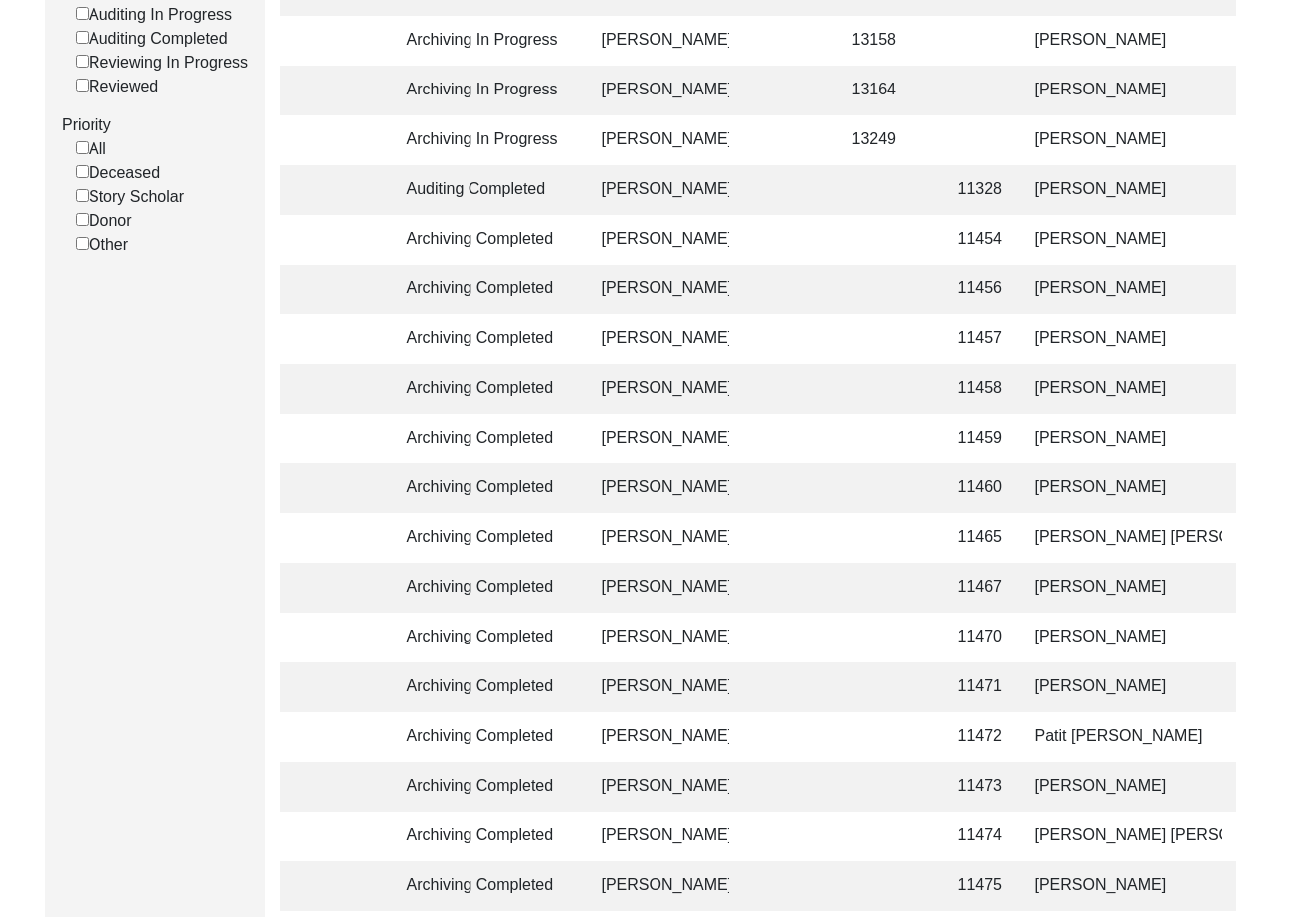 scroll, scrollTop: 473, scrollLeft: 0, axis: vertical 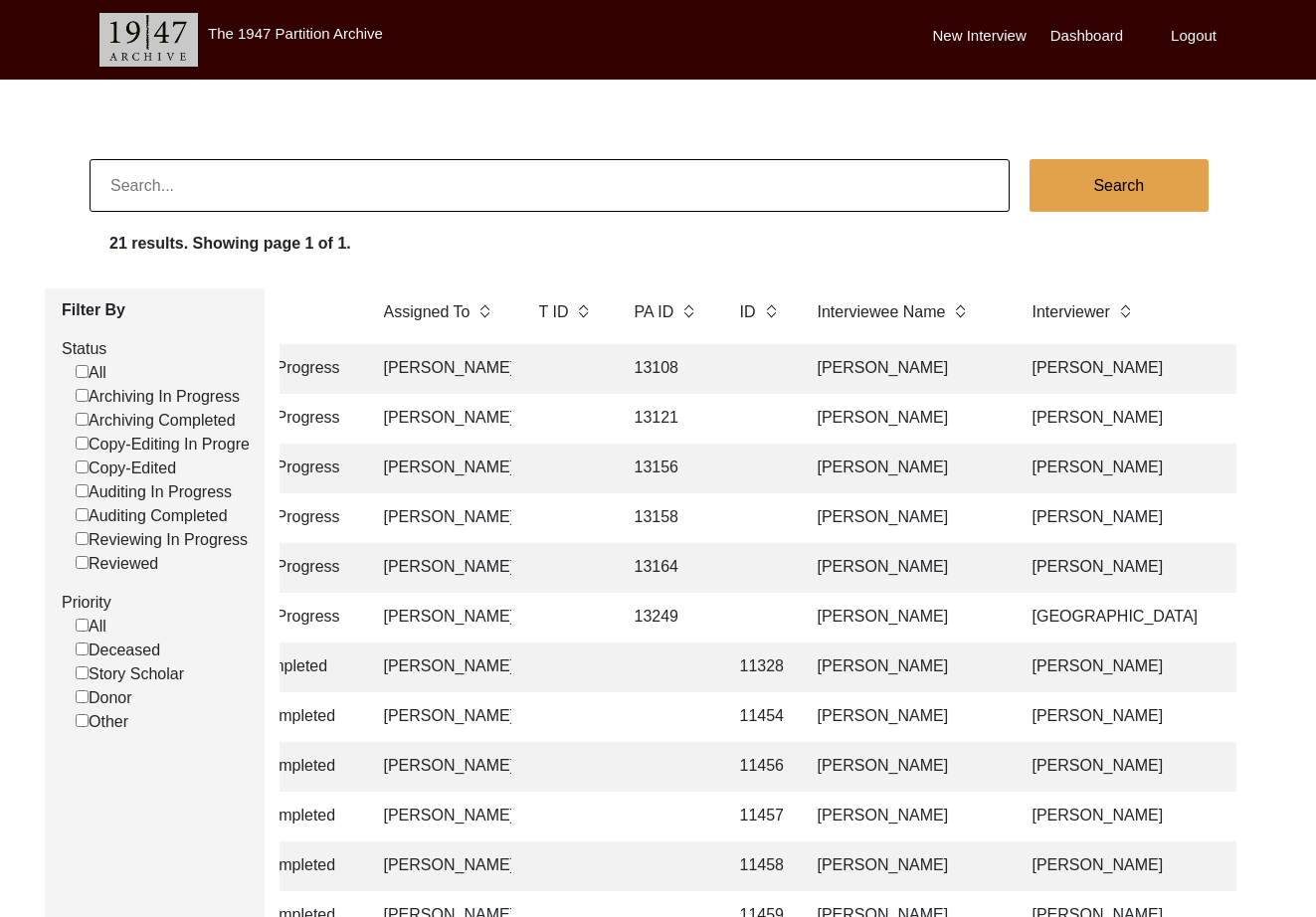 click on "[PERSON_NAME]" 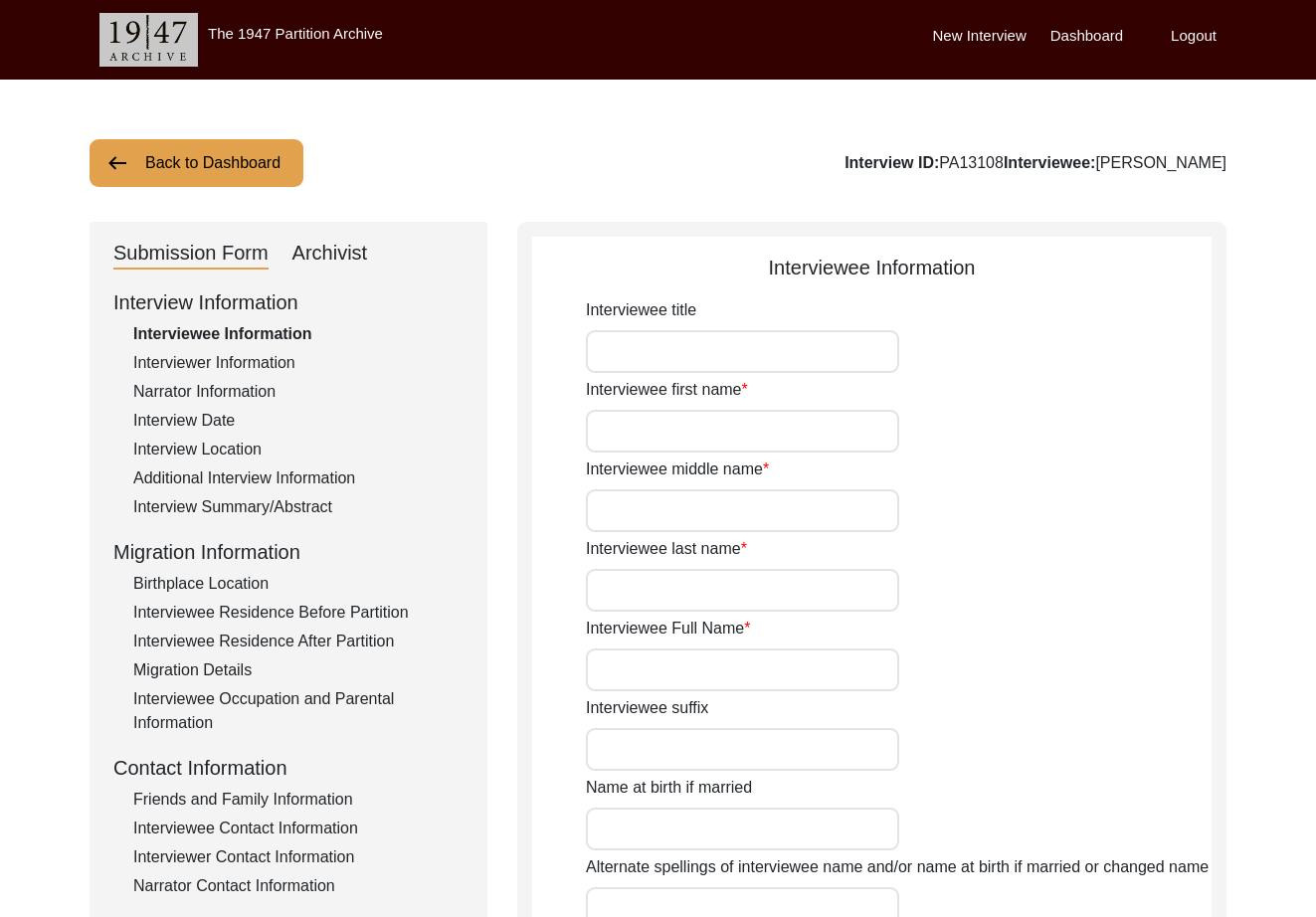 type on "Mr." 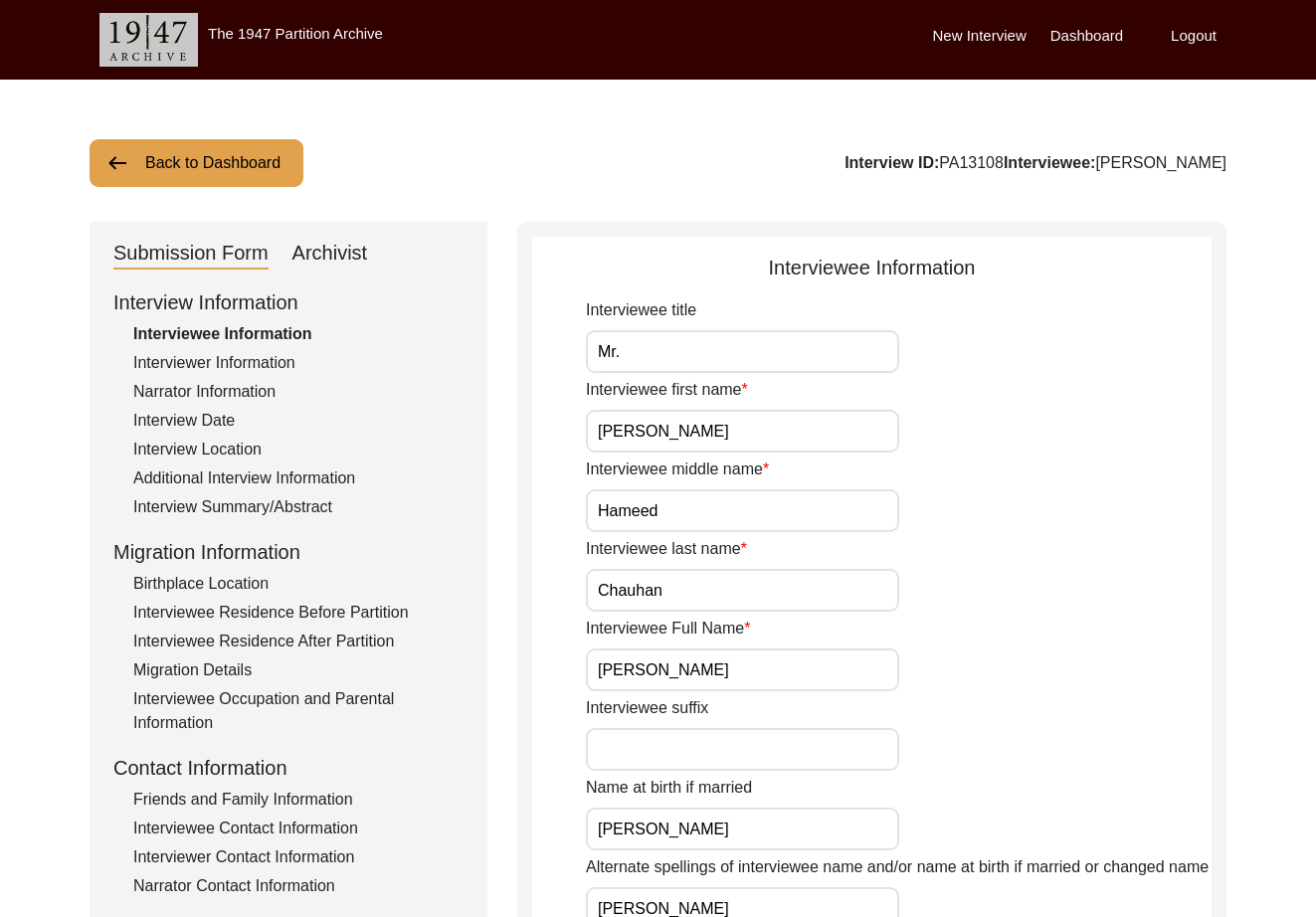drag, startPoint x: 337, startPoint y: 256, endPoint x: 324, endPoint y: 270, distance: 19.104973 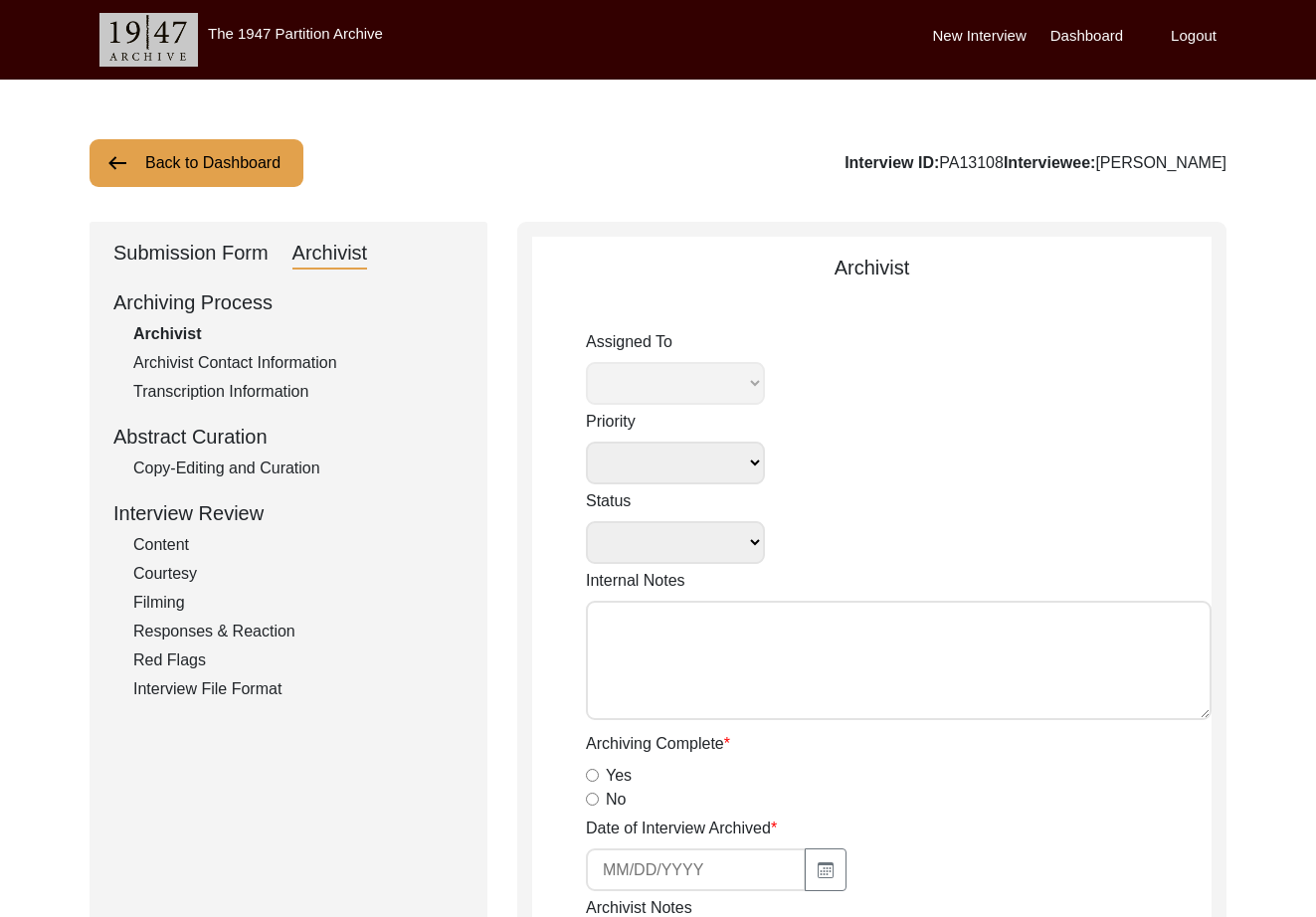 select 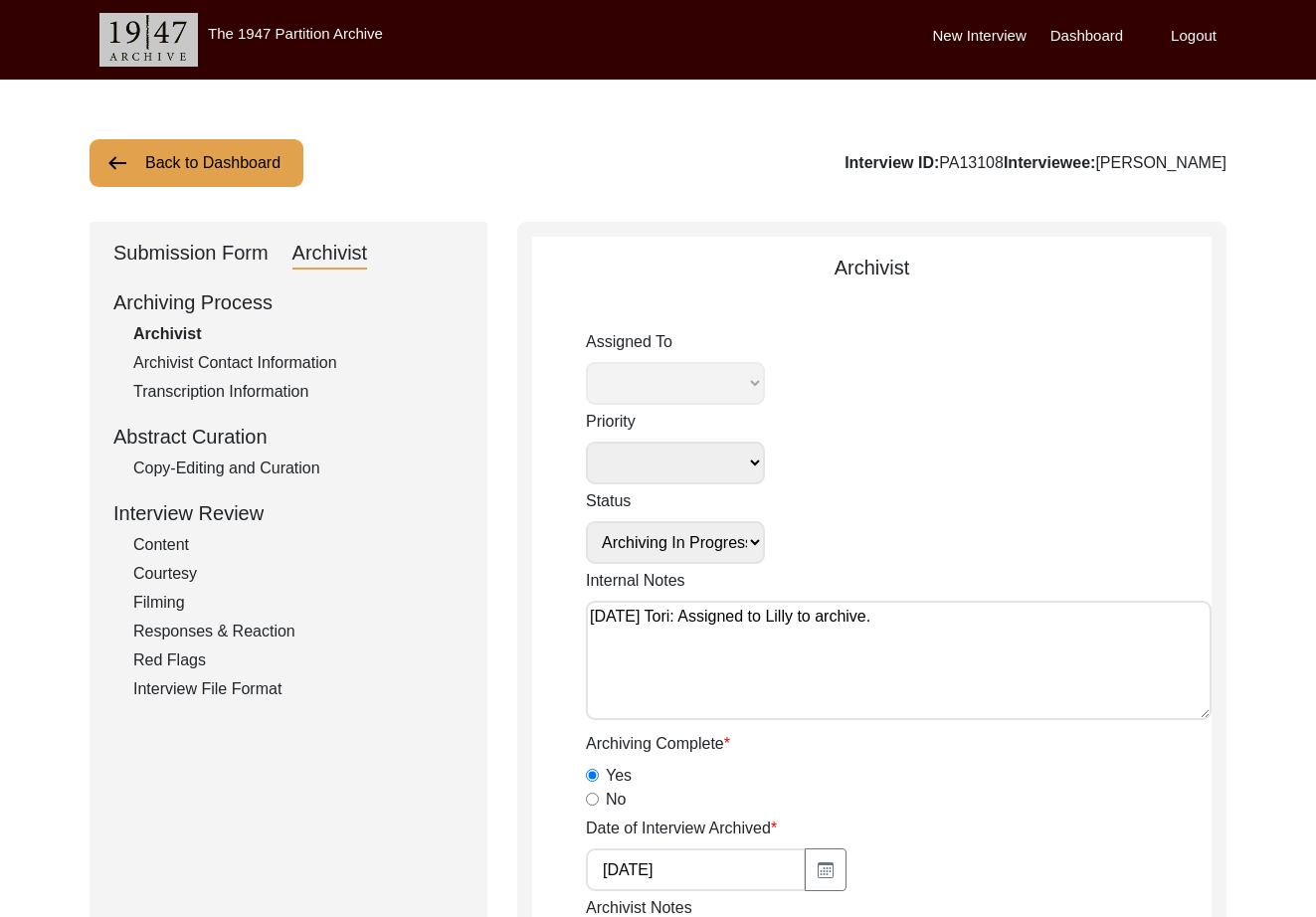 select on "507" 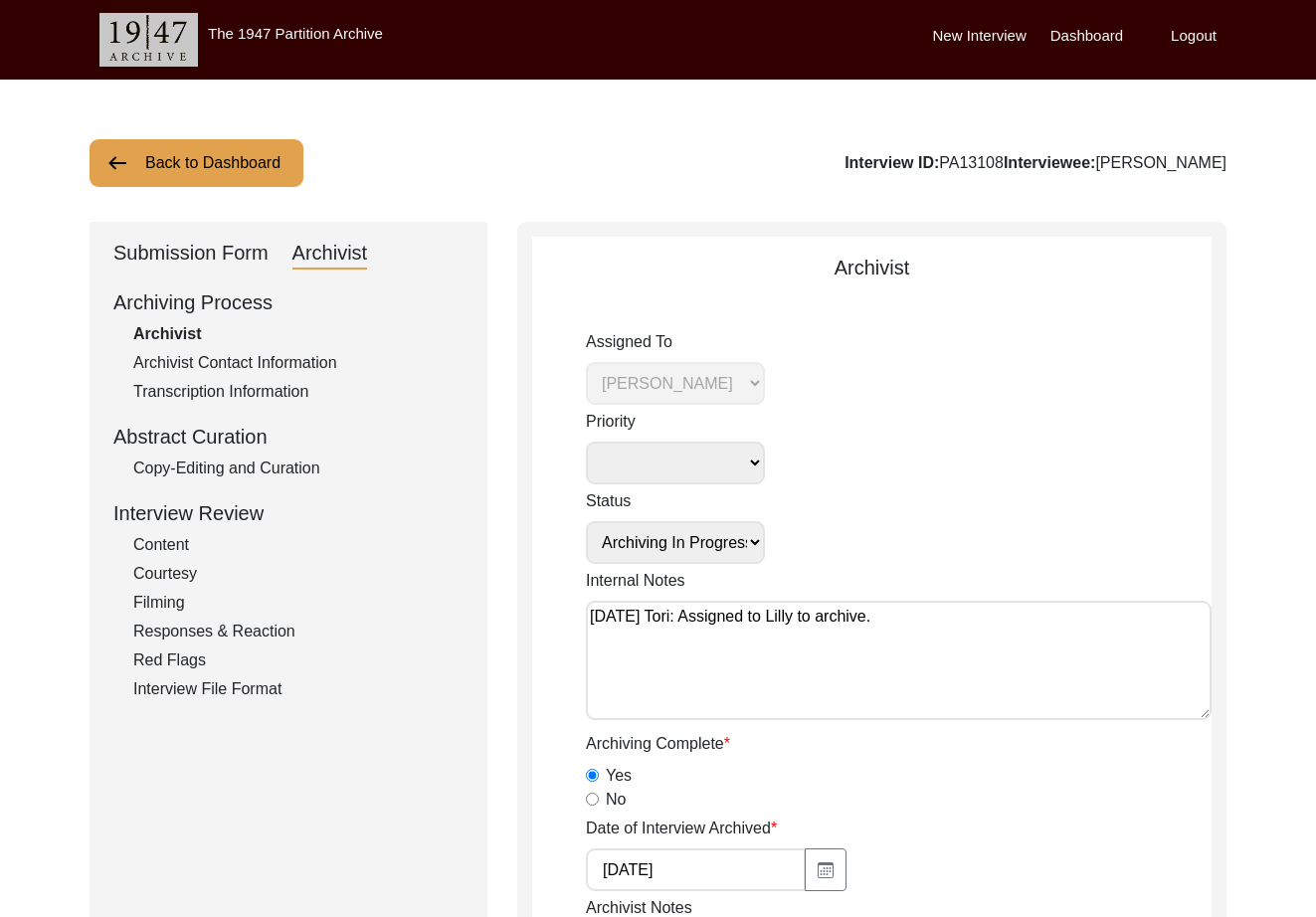 drag, startPoint x: 184, startPoint y: 466, endPoint x: 285, endPoint y: 497, distance: 105.65037 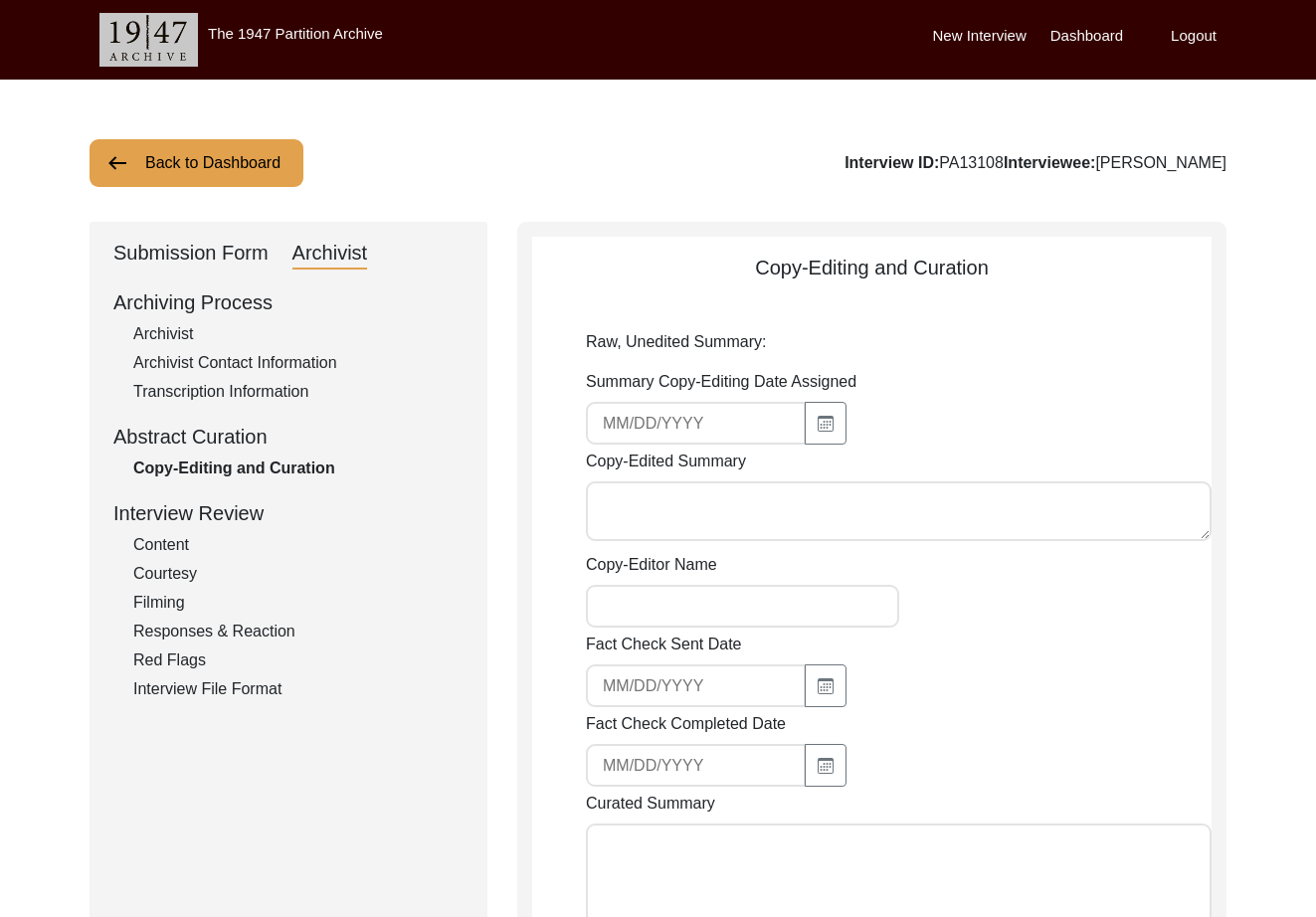 type on "July 1, 2025 by Lilly Quijano
Mr. Abdul Hameed Chauhan, son of Ali Bakhash, was born at the village of Nakodar in Jalandhar District in Punjab, India. He migrated to Pakistan in 1947 and shares years of his memories recalling those days.
Mr. Chauhan remembers that he was living in a semi-pakka (concrete) home with two big rooms. One of the rooms was small and a kohlu (oil press powered by millstones) lived in that room. There were two doors: one was through a drawing room beside the main gate. His mother was a tailor so the sewing machine was kept in the drawing room. He remembers that days were hard for their bread and butter. His father left the home and came to Karachi with his firstborn son and looked for better options among one of his brother-in-laws before Partition.
Talking about the people around, Mr. Chauhan says a railway station was close to his home and he used to go there and play among the boys. In the open field, he was used to filling buckets for drinking purposes. He remembers Hindus s..." 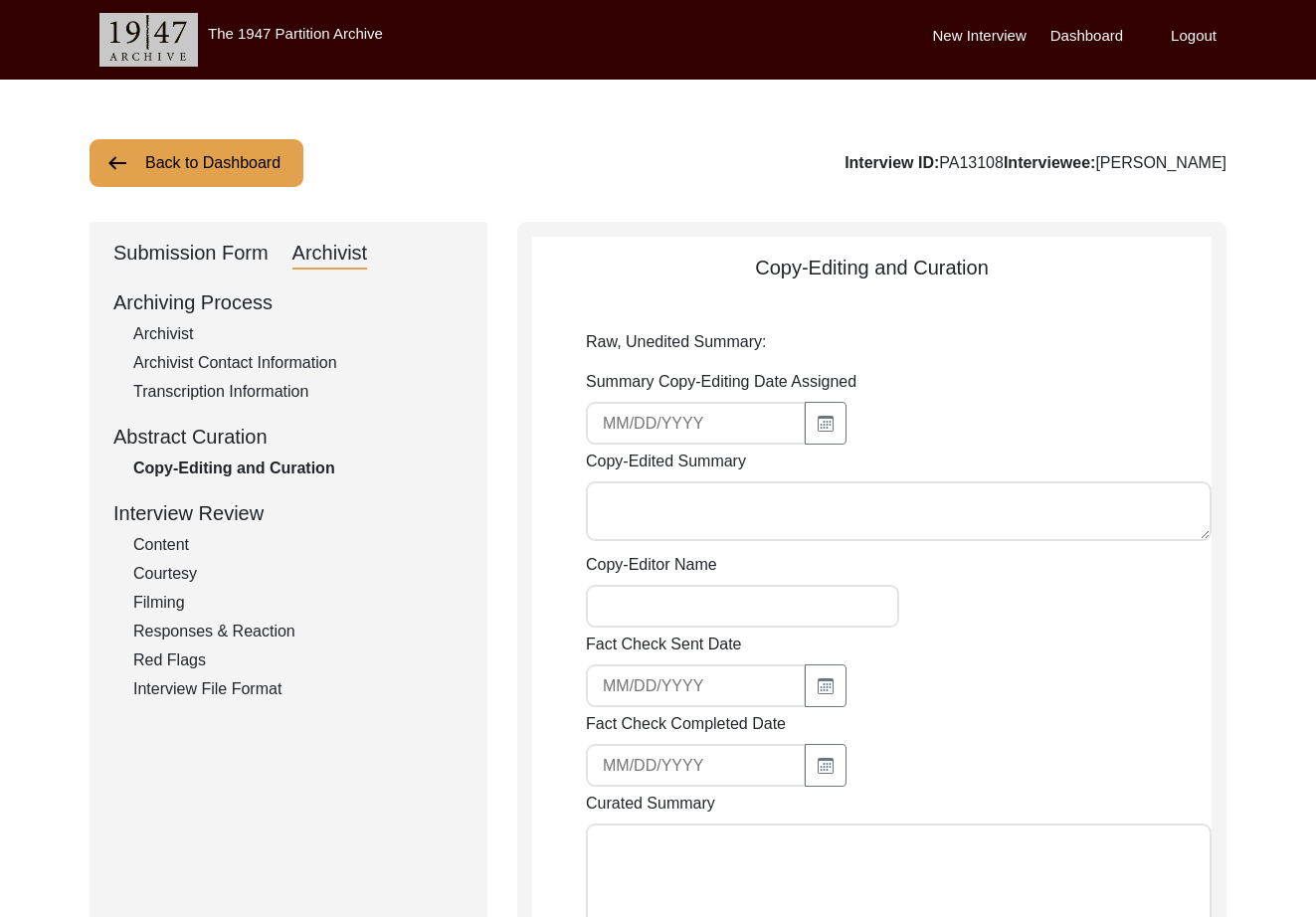 type on "[PERSON_NAME]" 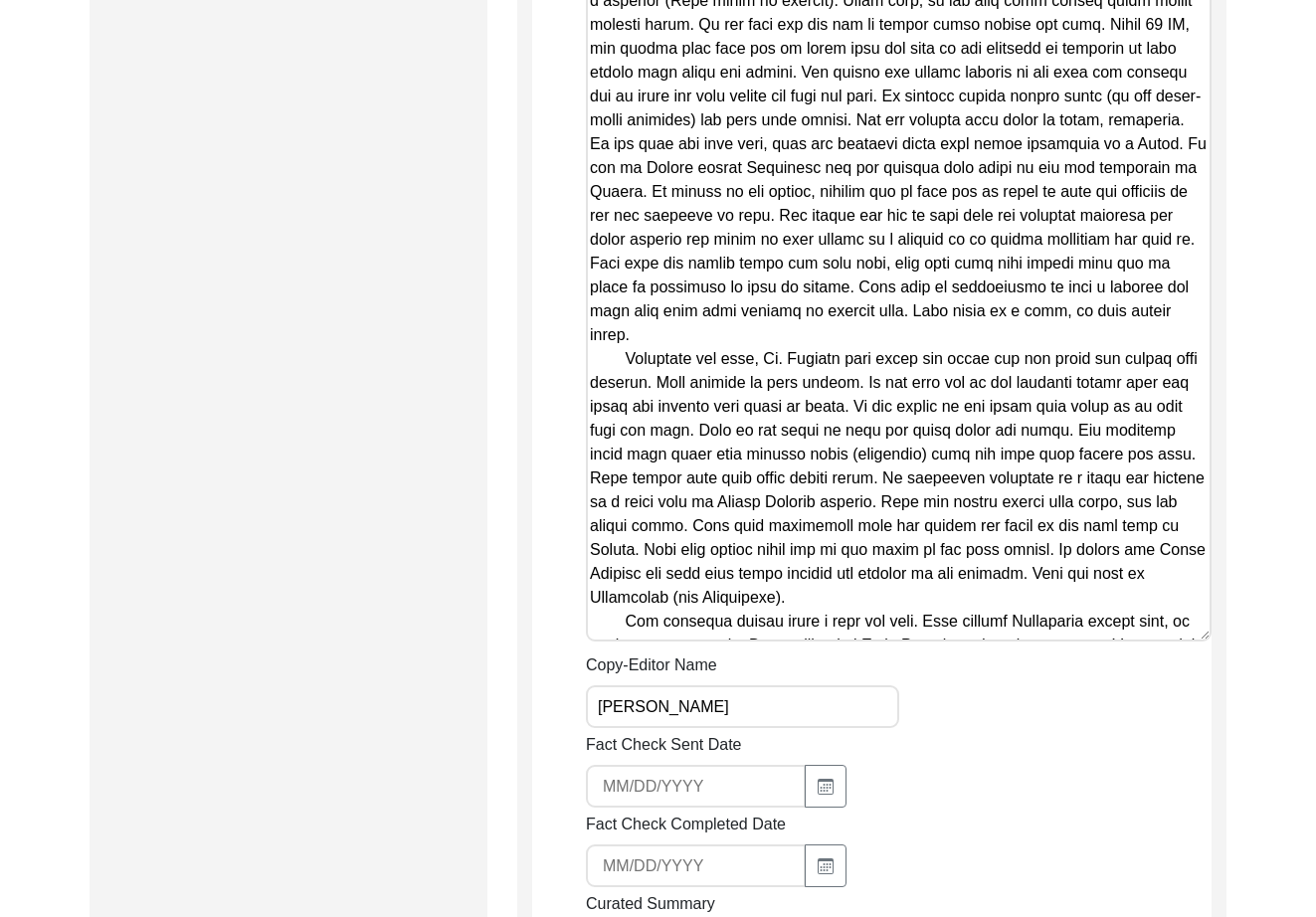 scroll, scrollTop: 4676, scrollLeft: 0, axis: vertical 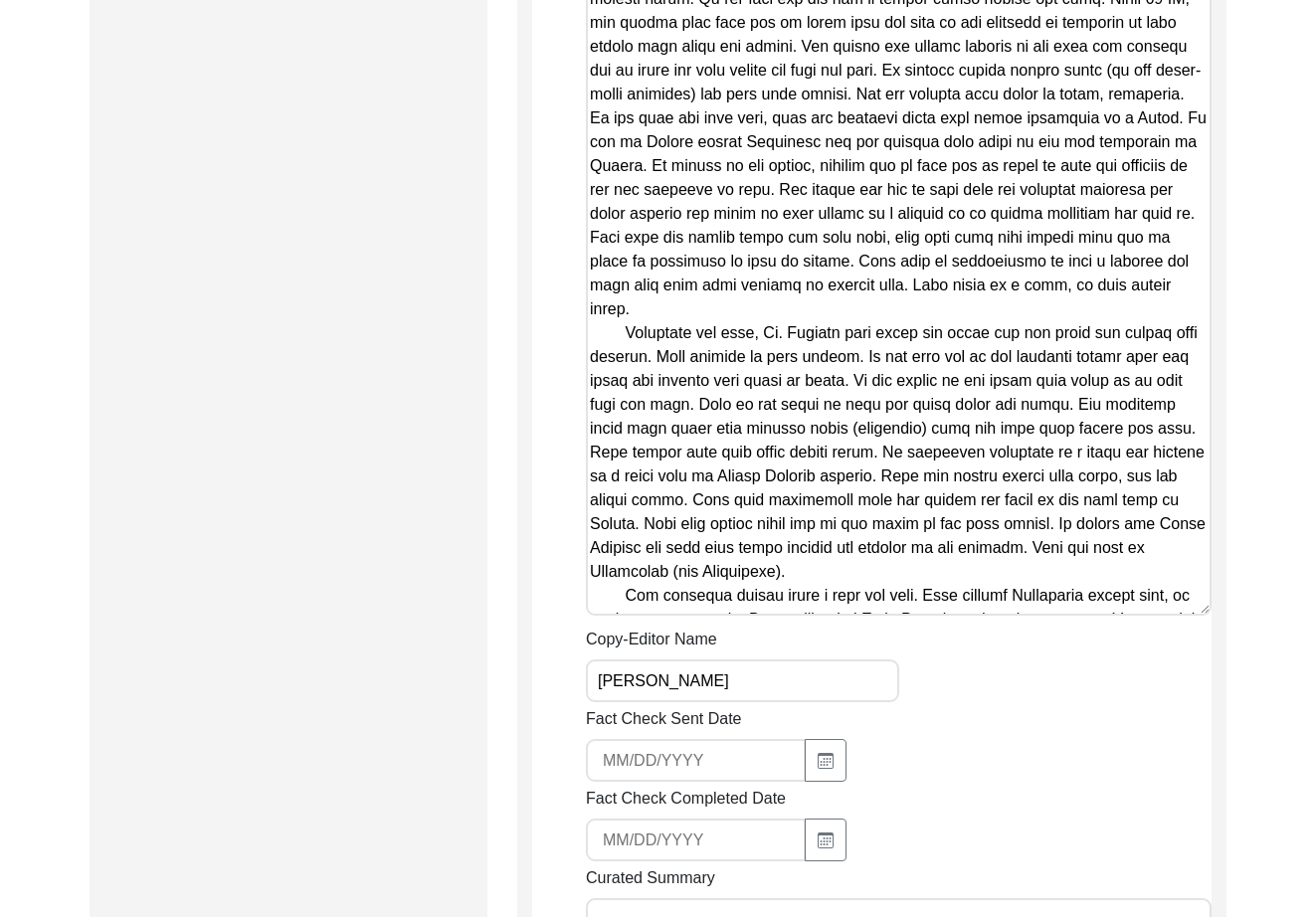 drag, startPoint x: 1206, startPoint y: 638, endPoint x: 1207, endPoint y: 833, distance: 195.00256 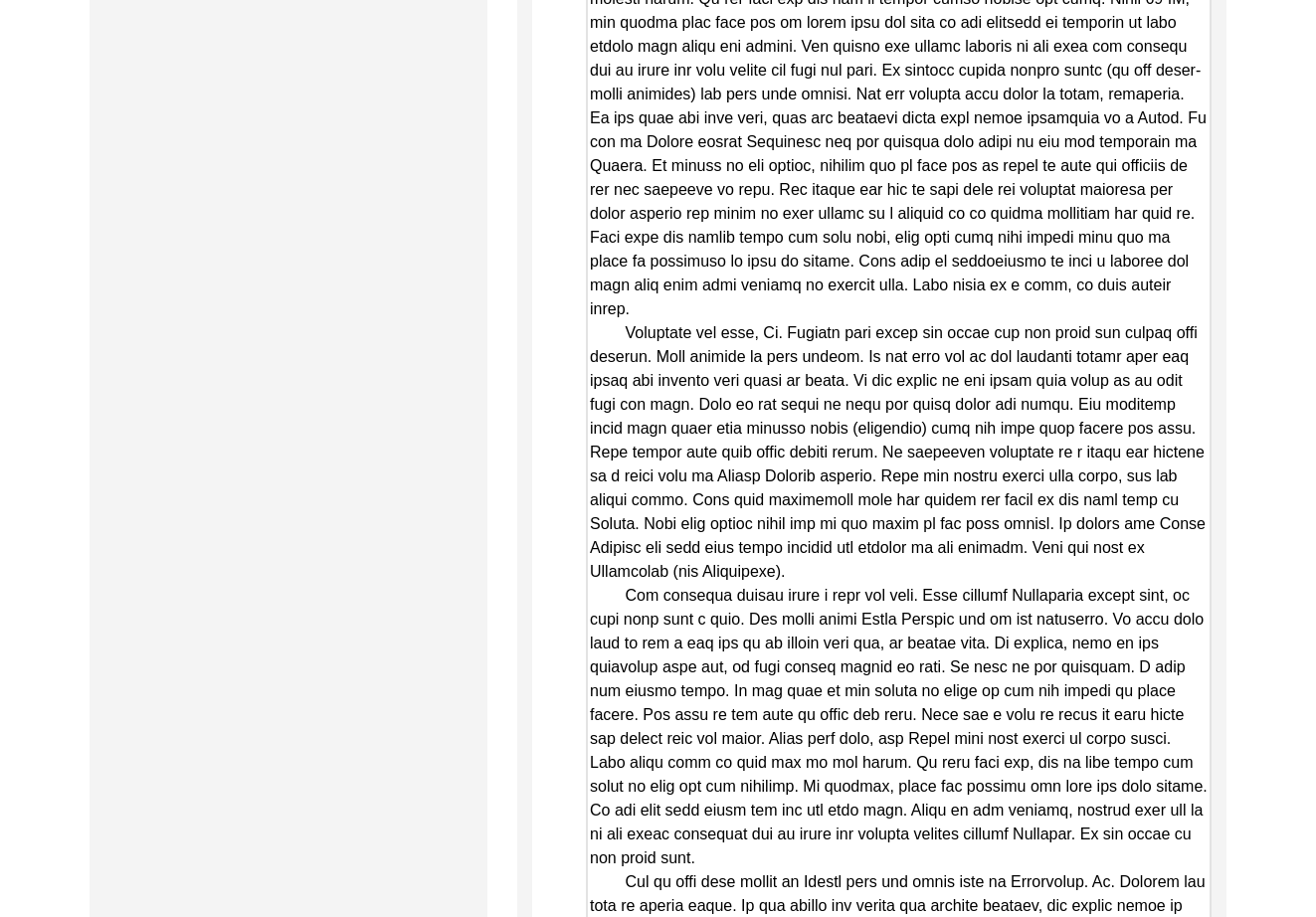 drag, startPoint x: 1199, startPoint y: 632, endPoint x: 1238, endPoint y: 1000, distance: 370.06081 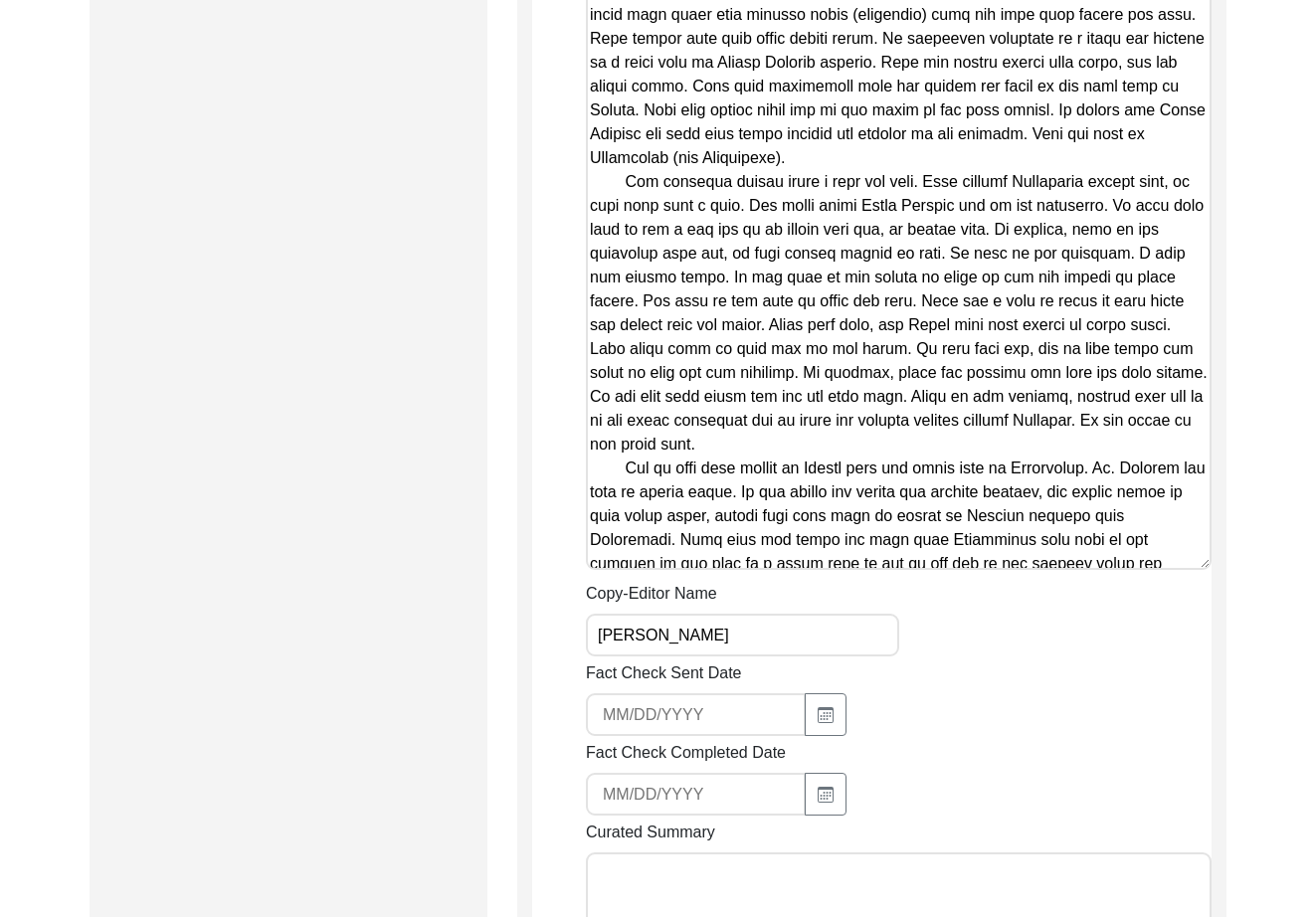 scroll, scrollTop: 5095, scrollLeft: 0, axis: vertical 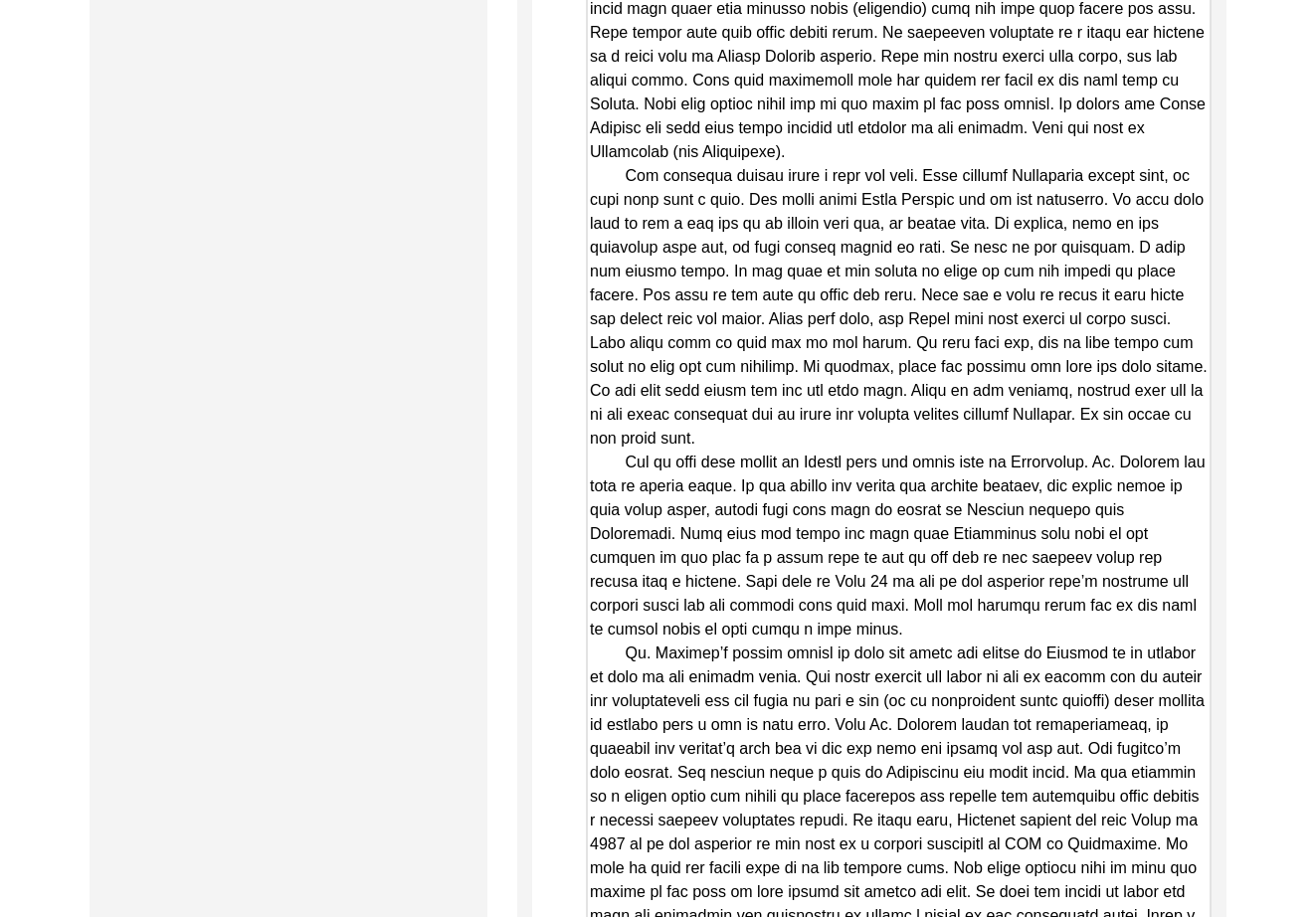 drag, startPoint x: 1207, startPoint y: 585, endPoint x: 1215, endPoint y: 1000, distance: 415.0771 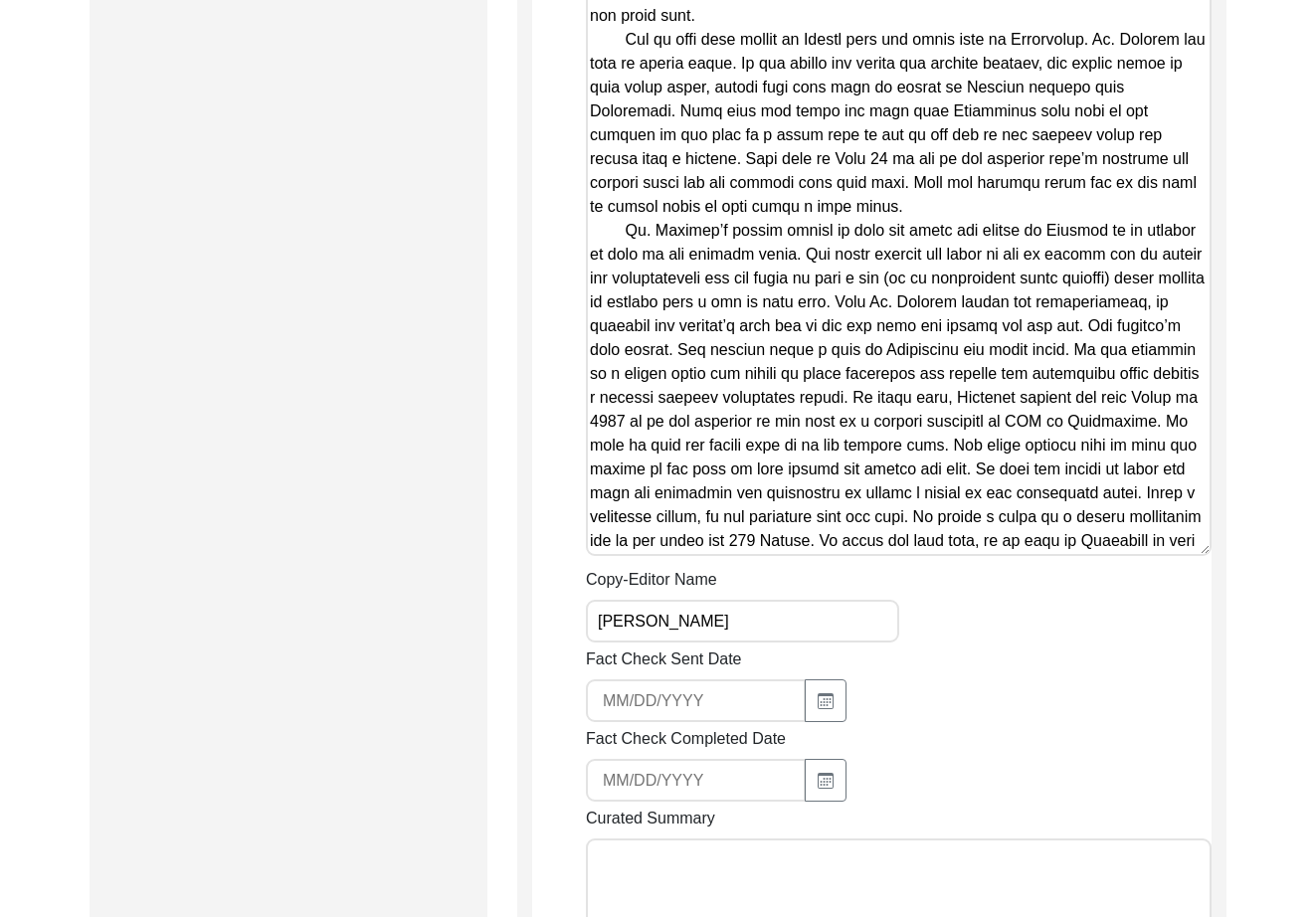 scroll, scrollTop: 5538, scrollLeft: 0, axis: vertical 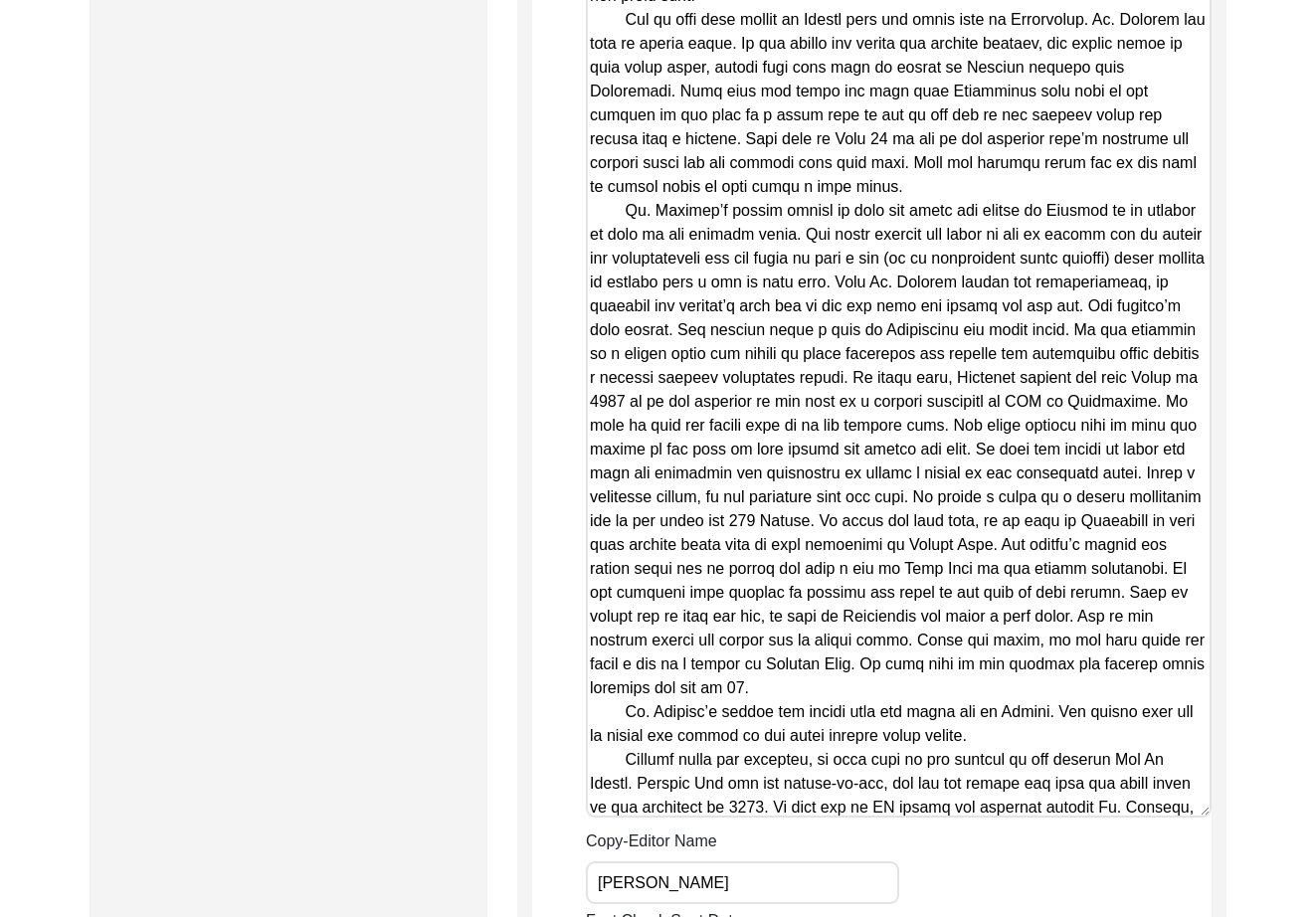 drag, startPoint x: 1206, startPoint y: 553, endPoint x: 1213, endPoint y: 833, distance: 280.08749 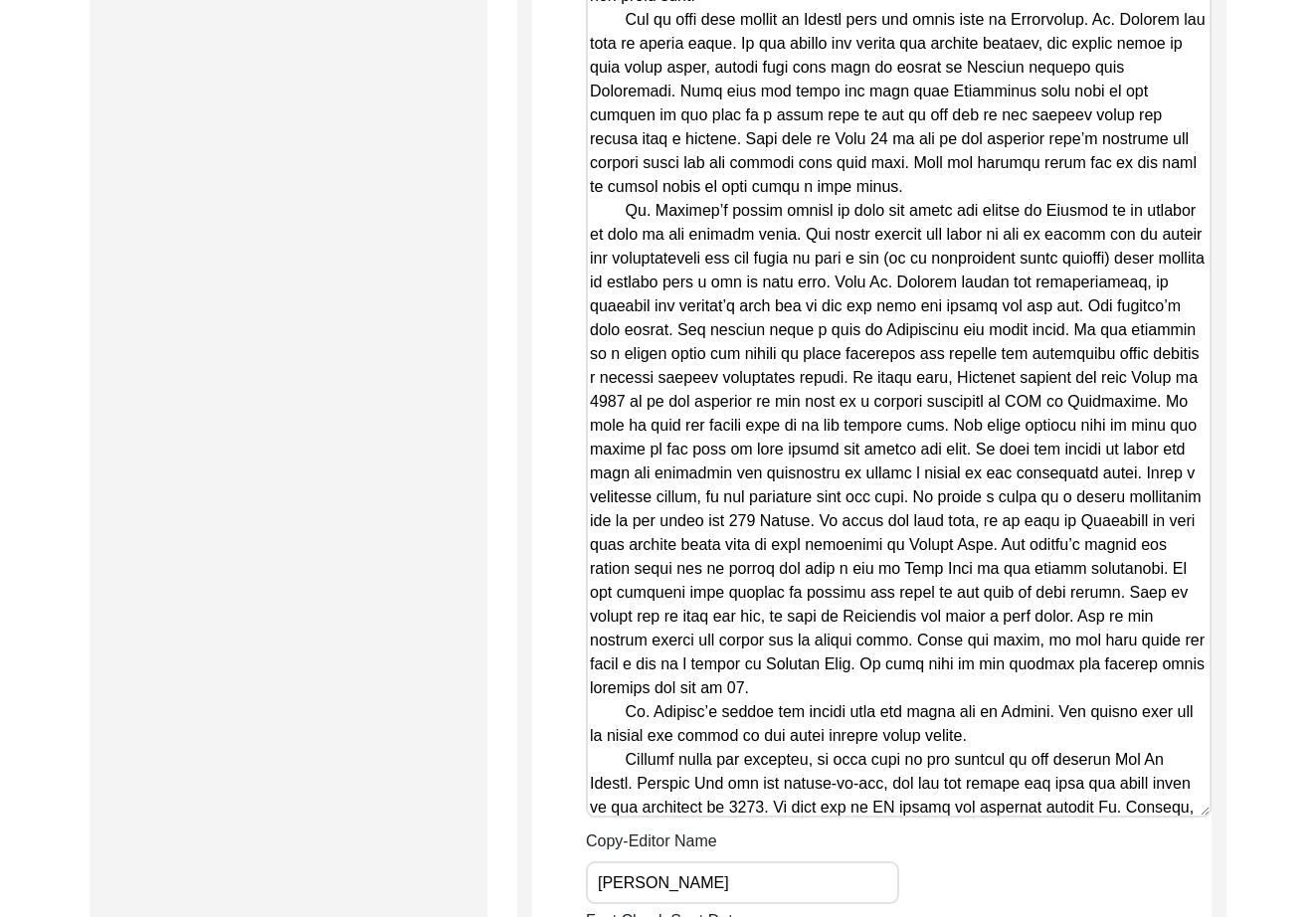 click on "Copy-Editing and Curation
Raw, Unedited Summary:  Summary Copy-Editing Date Assigned Copy-Edited Summary        Copy-Editor Name Lillianne Quijano Fact Check Sent Date Fact Check Completed Date Curated Summary Curated Name Curation Date Notes [Notes] by LQ on July 1, 2025:
• defined pakka, kohlu, tazia, gurdwara, chana,
• Chuharkana (now Farooqabad)
• added paragraph breaks, periods, and edited for better grammar
• ‘kelan’ is undefined (difficult to find meaning) Save" 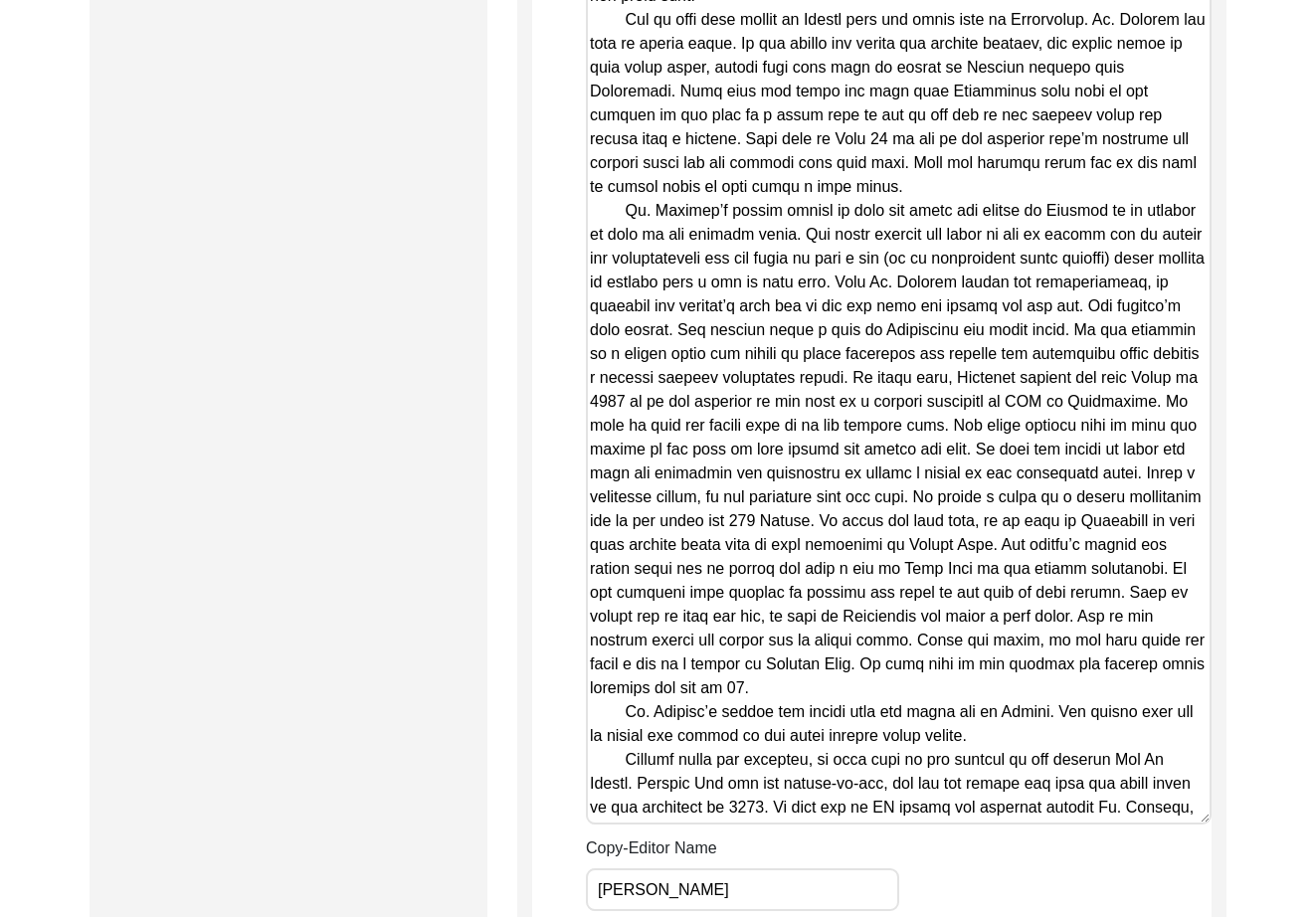 drag, startPoint x: 936, startPoint y: 429, endPoint x: 938, endPoint y: 449, distance: 20.09975 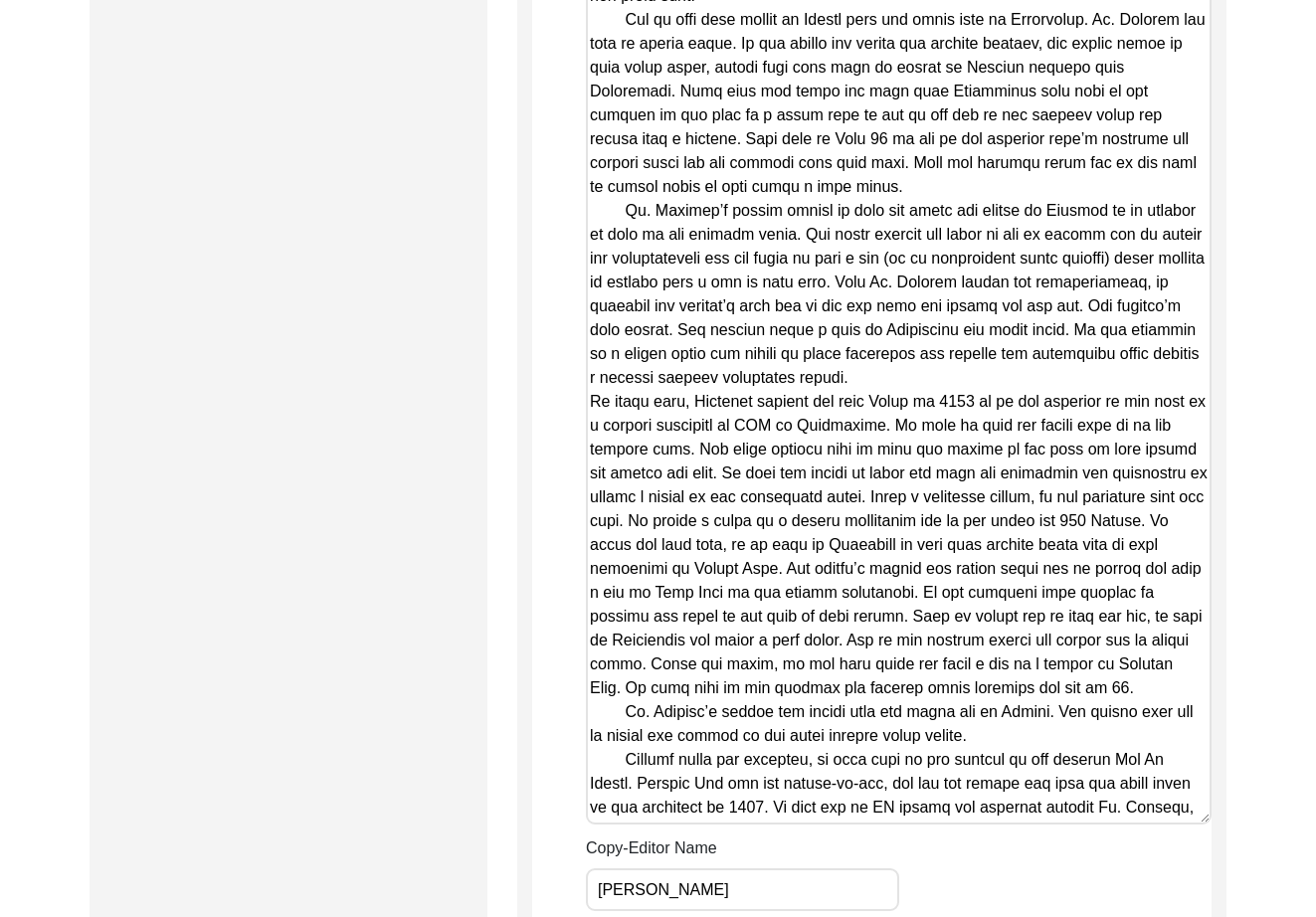 scroll, scrollTop: 659, scrollLeft: 0, axis: vertical 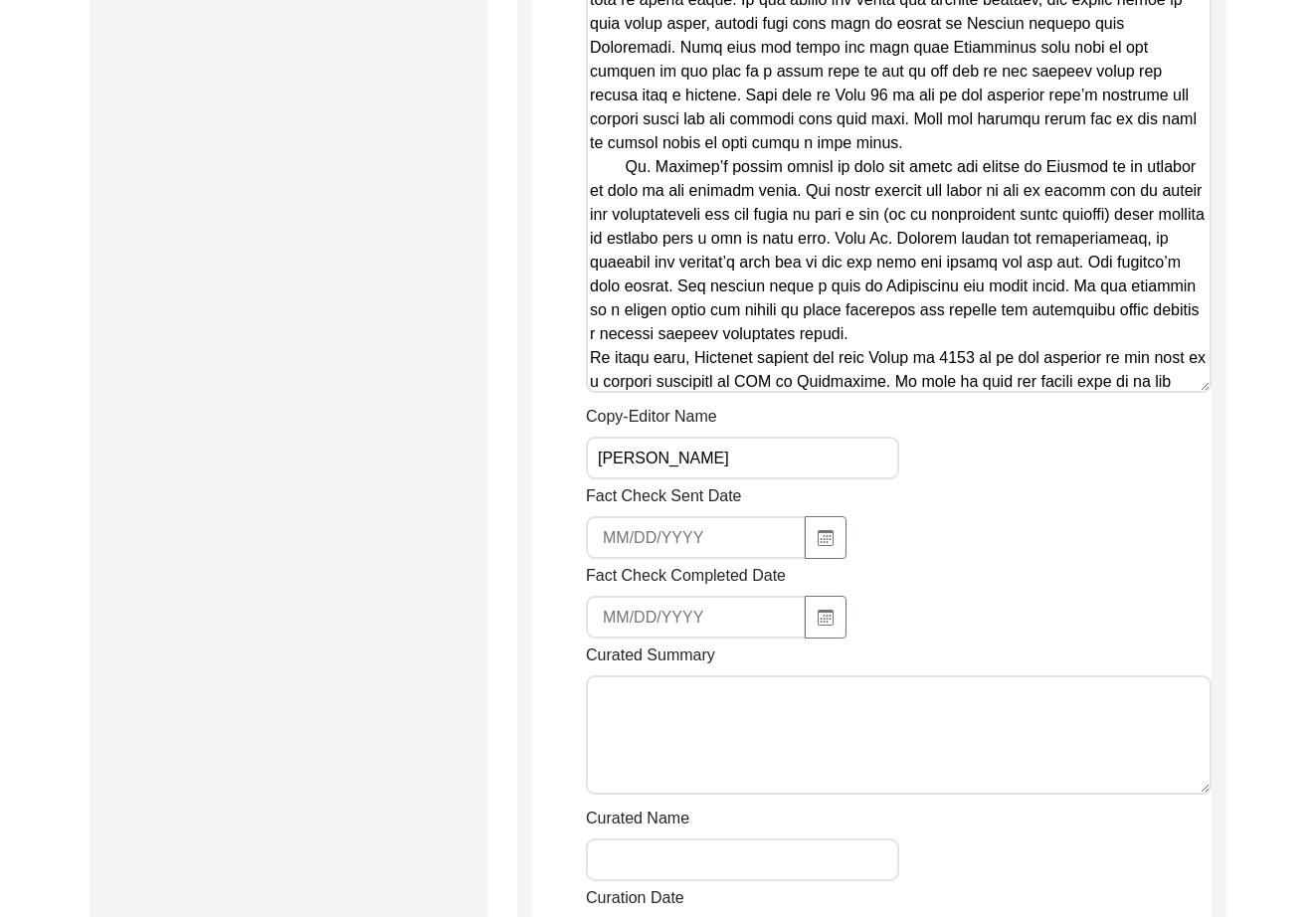 drag, startPoint x: 626, startPoint y: 217, endPoint x: 580, endPoint y: 218, distance: 46.010868 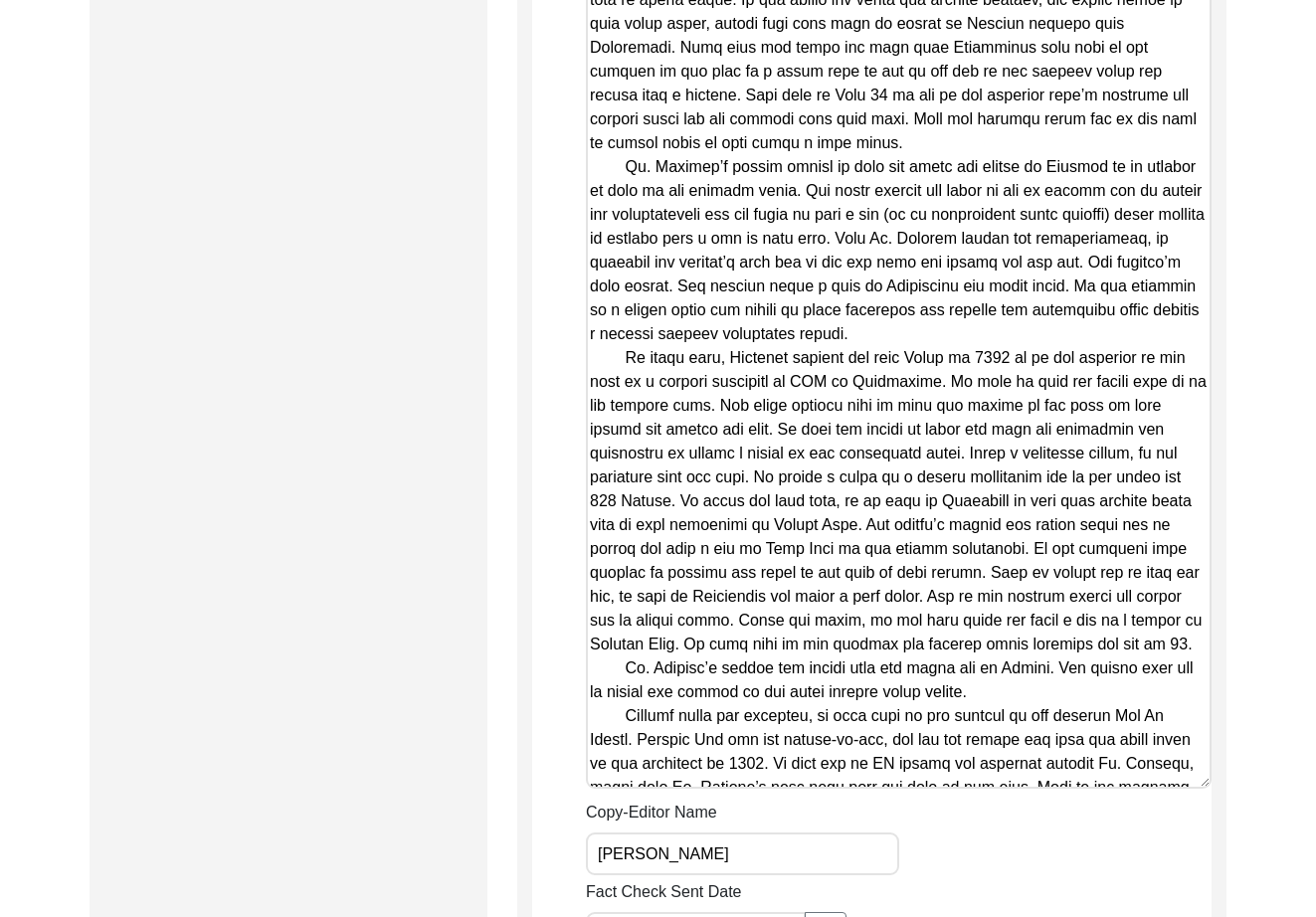 drag, startPoint x: 1202, startPoint y: 412, endPoint x: 1188, endPoint y: 813, distance: 401.2443 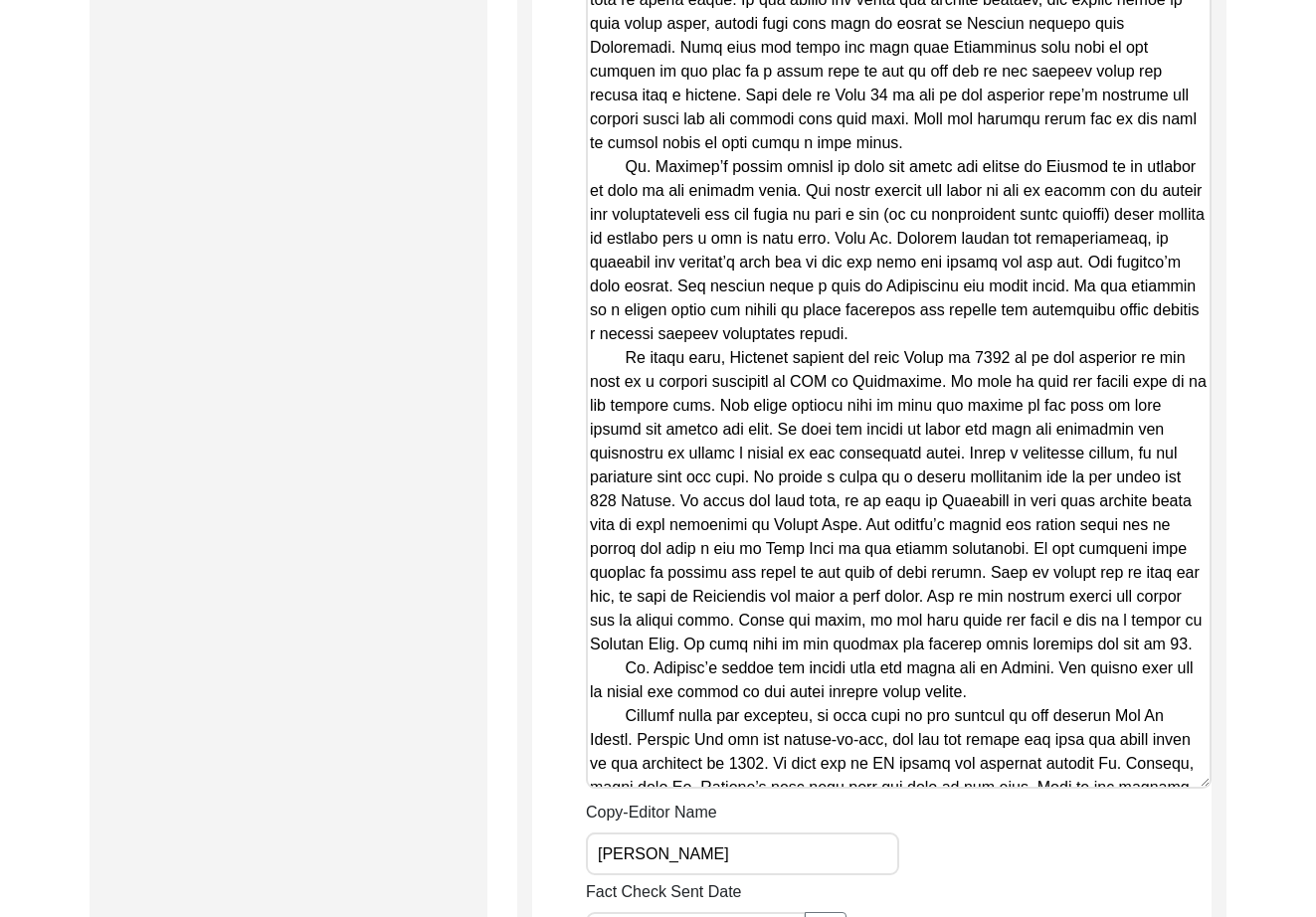 click on "Copy-Edited Summary" at bounding box center [898, -251] 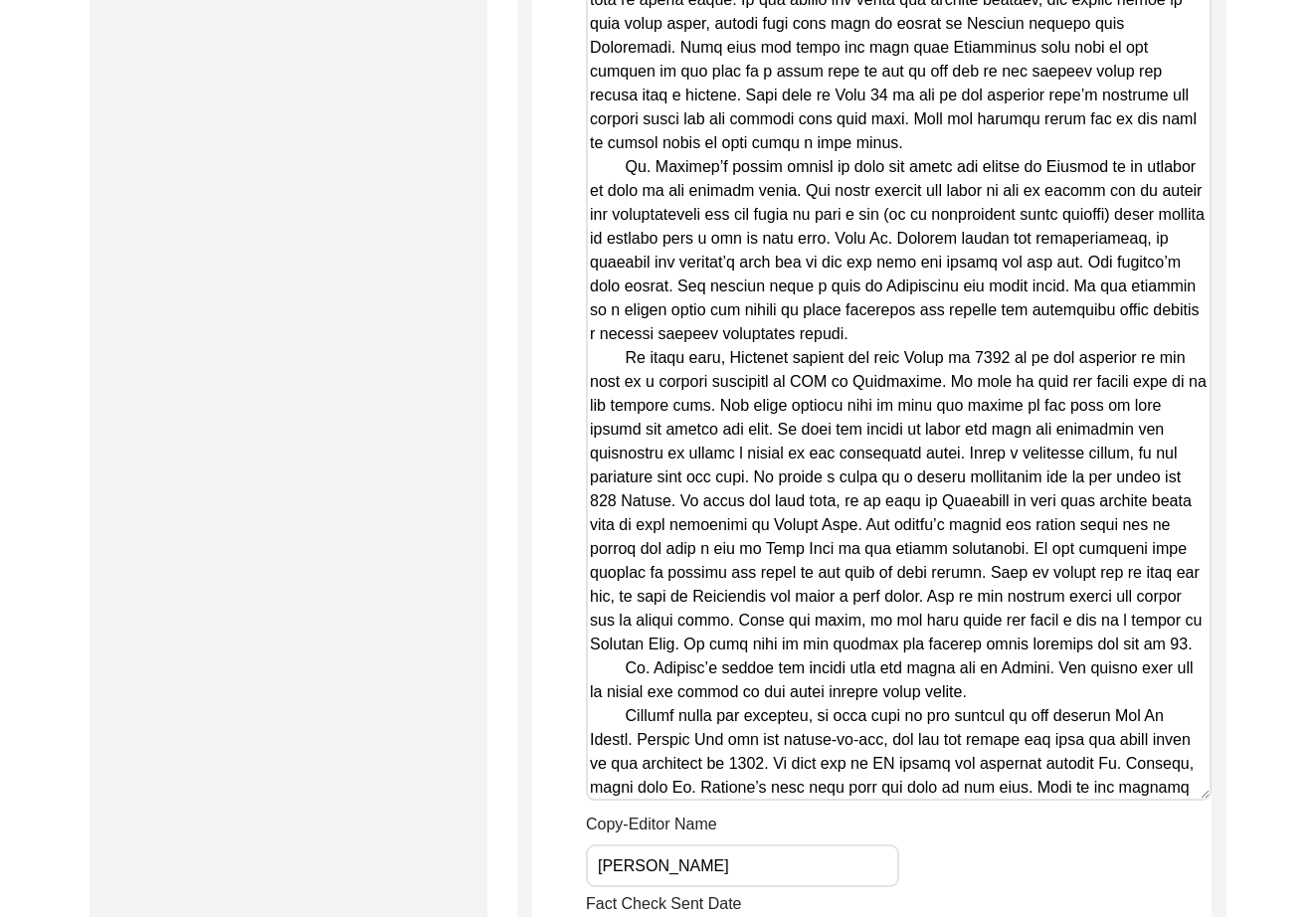 click on "Copy-Edited Summary" at bounding box center [898, -245] 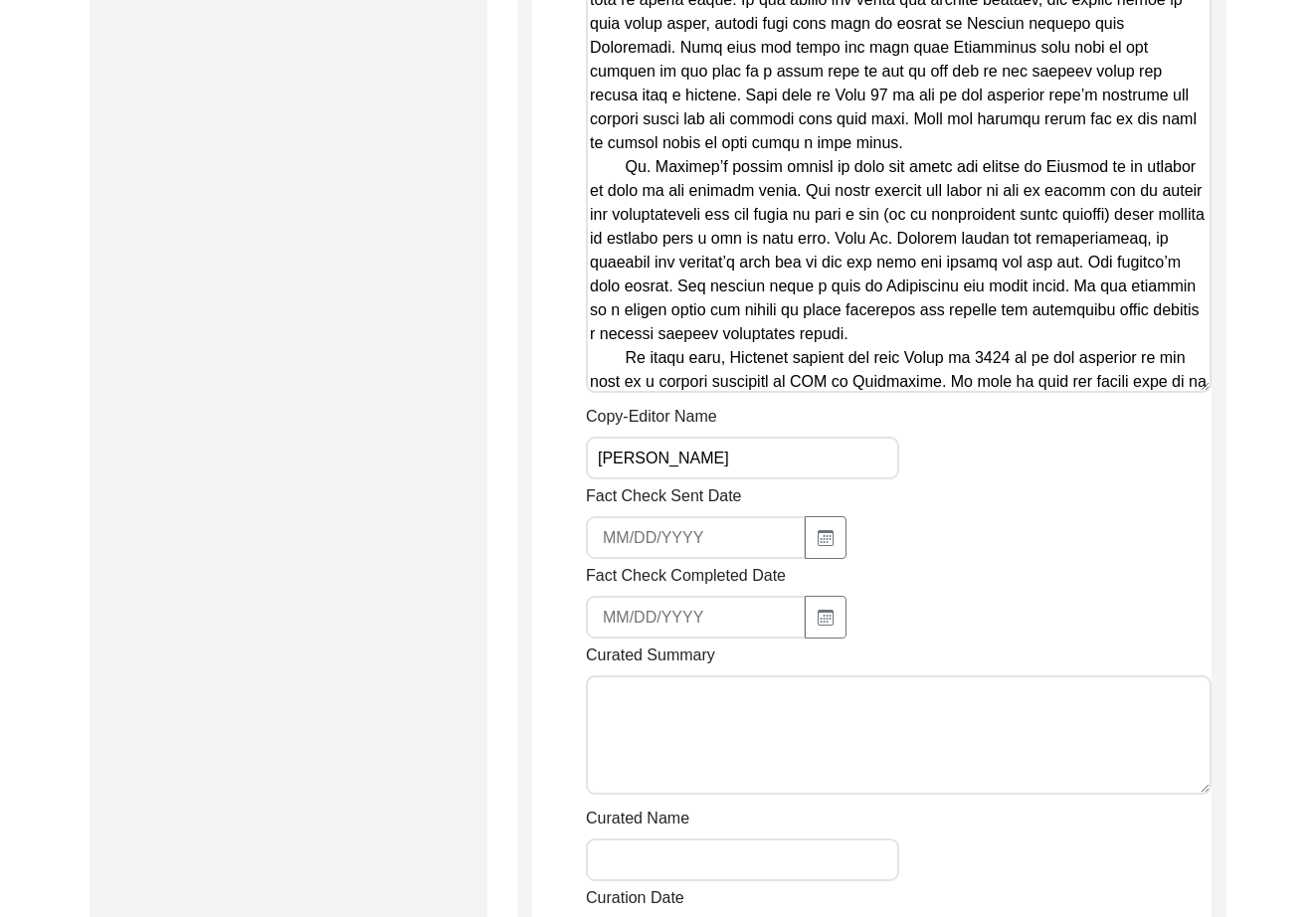 scroll, scrollTop: 731, scrollLeft: 0, axis: vertical 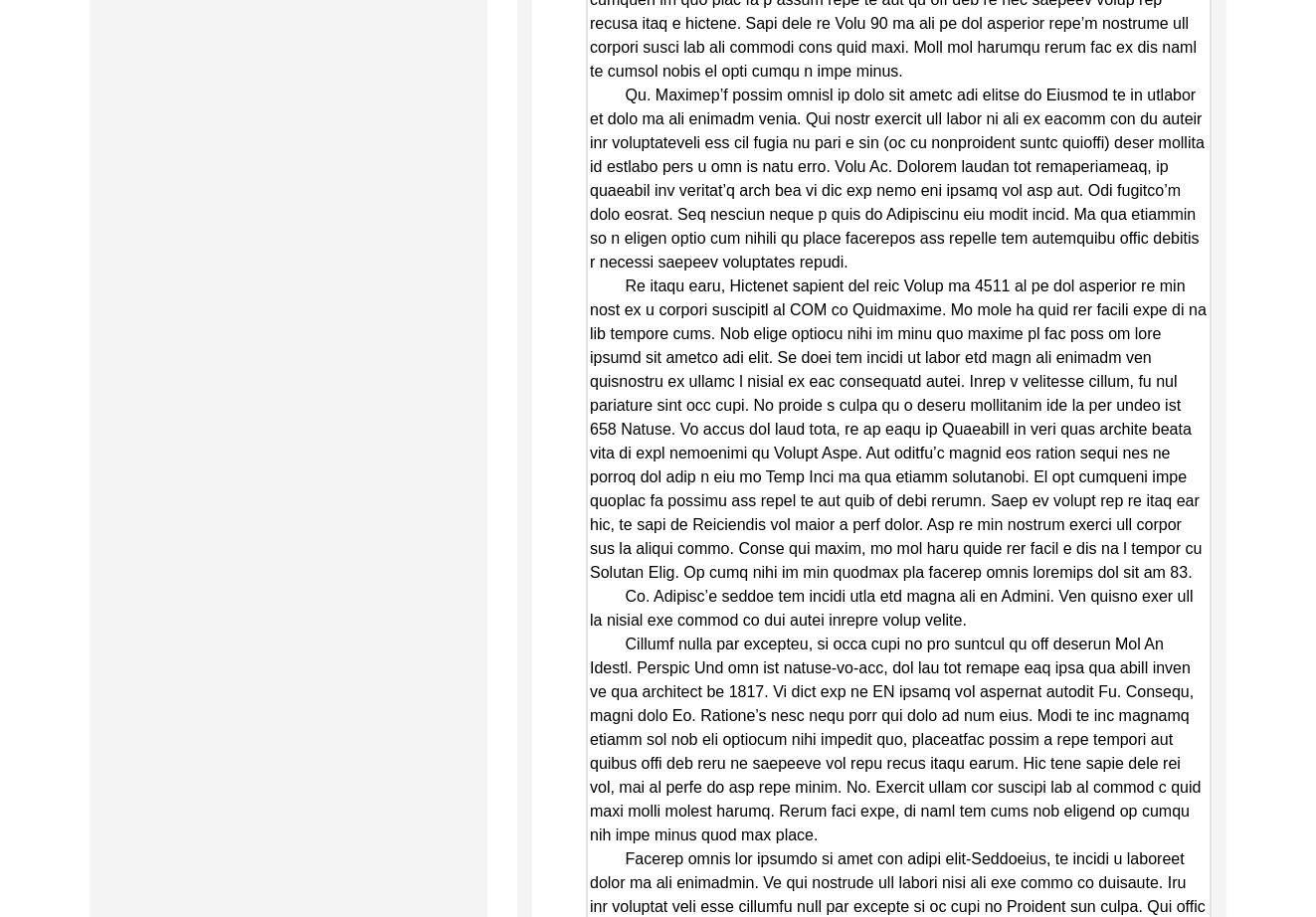 drag, startPoint x: 1206, startPoint y: 410, endPoint x: 1355, endPoint y: 1000, distance: 608.5236 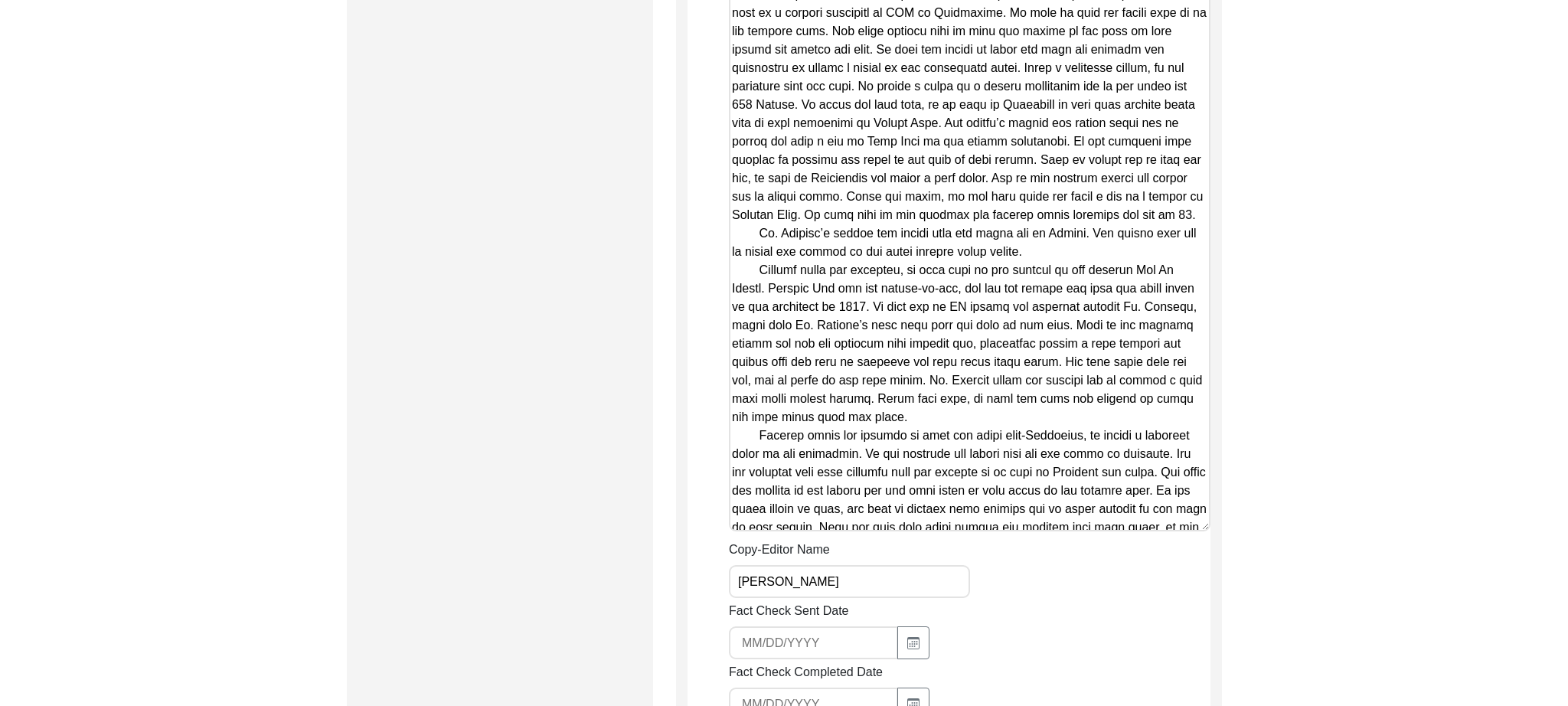 scroll, scrollTop: 3427, scrollLeft: 0, axis: vertical 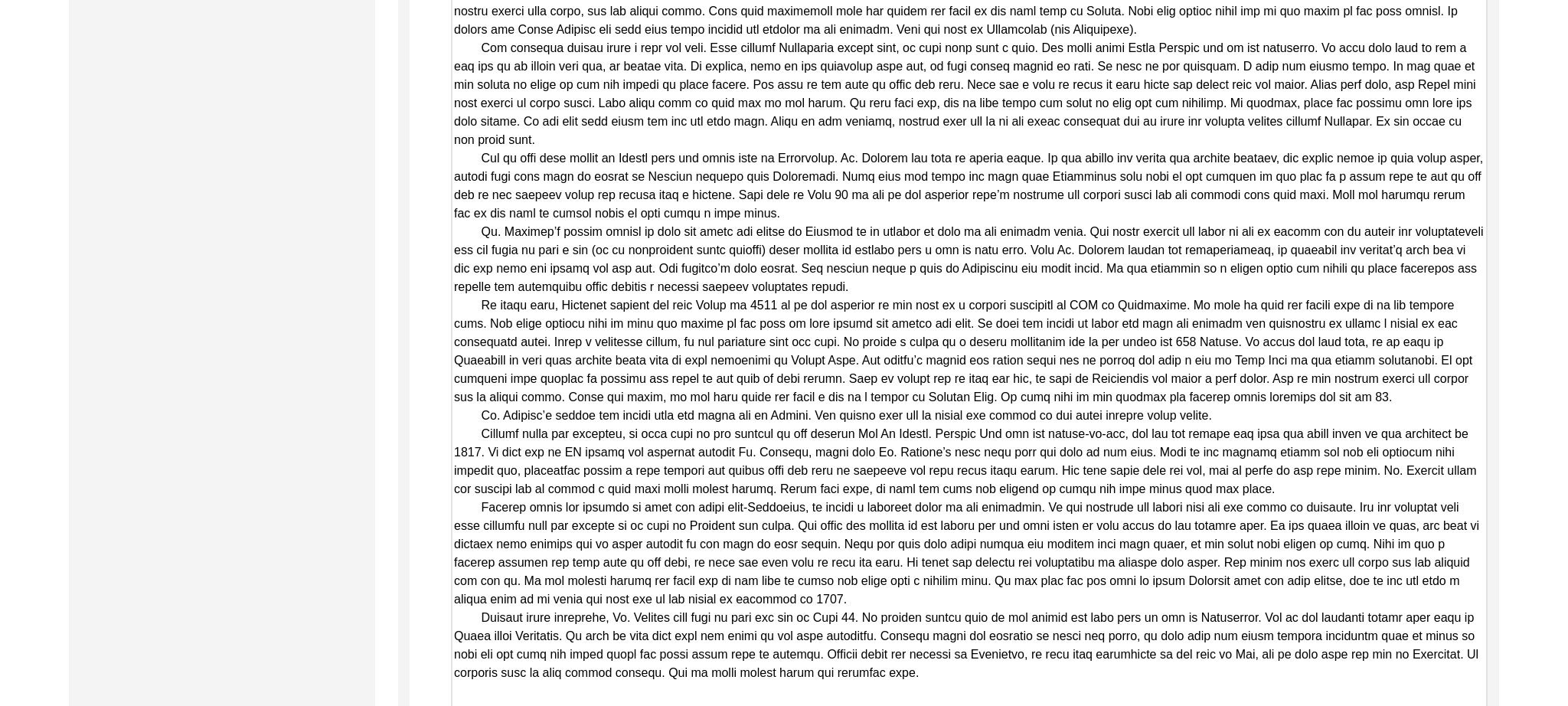 drag, startPoint x: 1485, startPoint y: 338, endPoint x: 1567, endPoint y: 770, distance: 439.7135 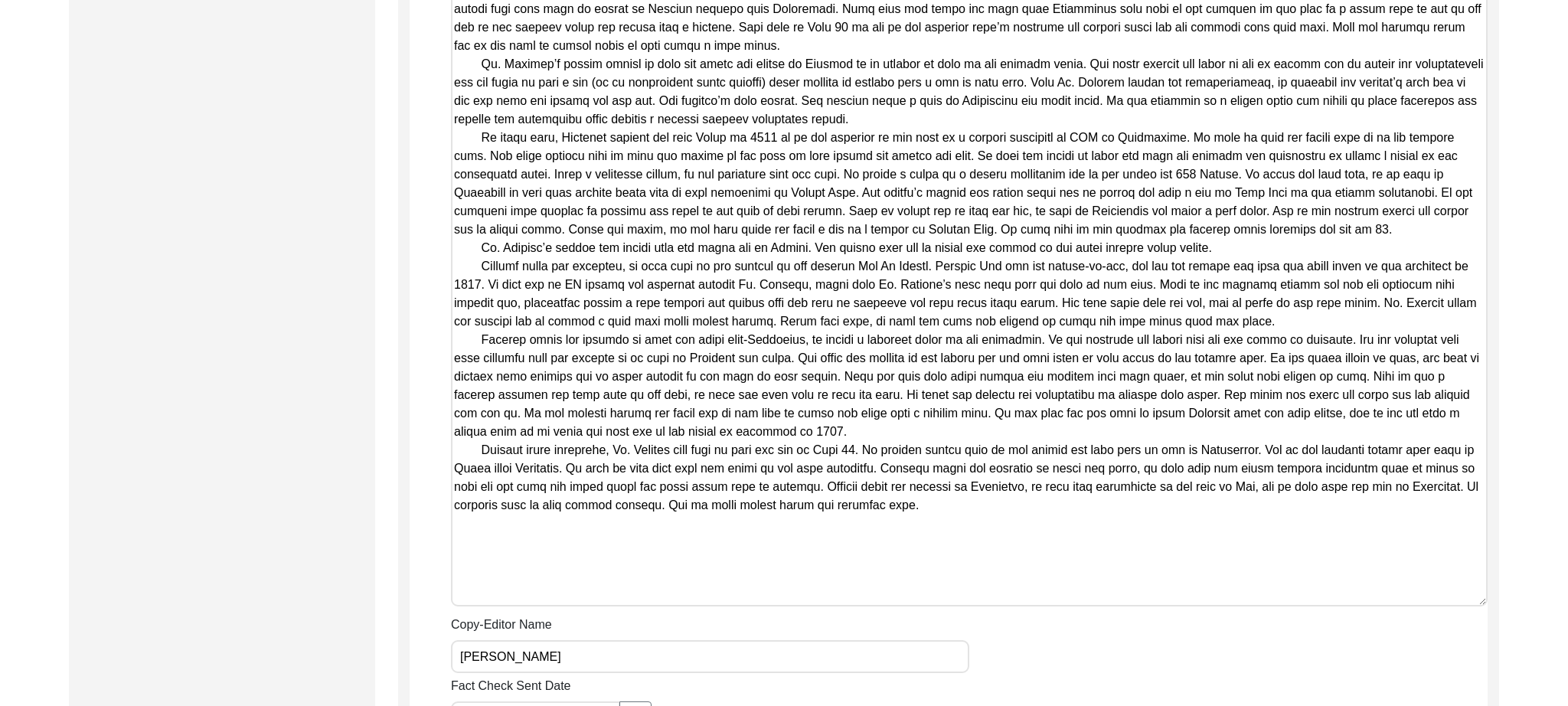 scroll, scrollTop: 2234, scrollLeft: 0, axis: vertical 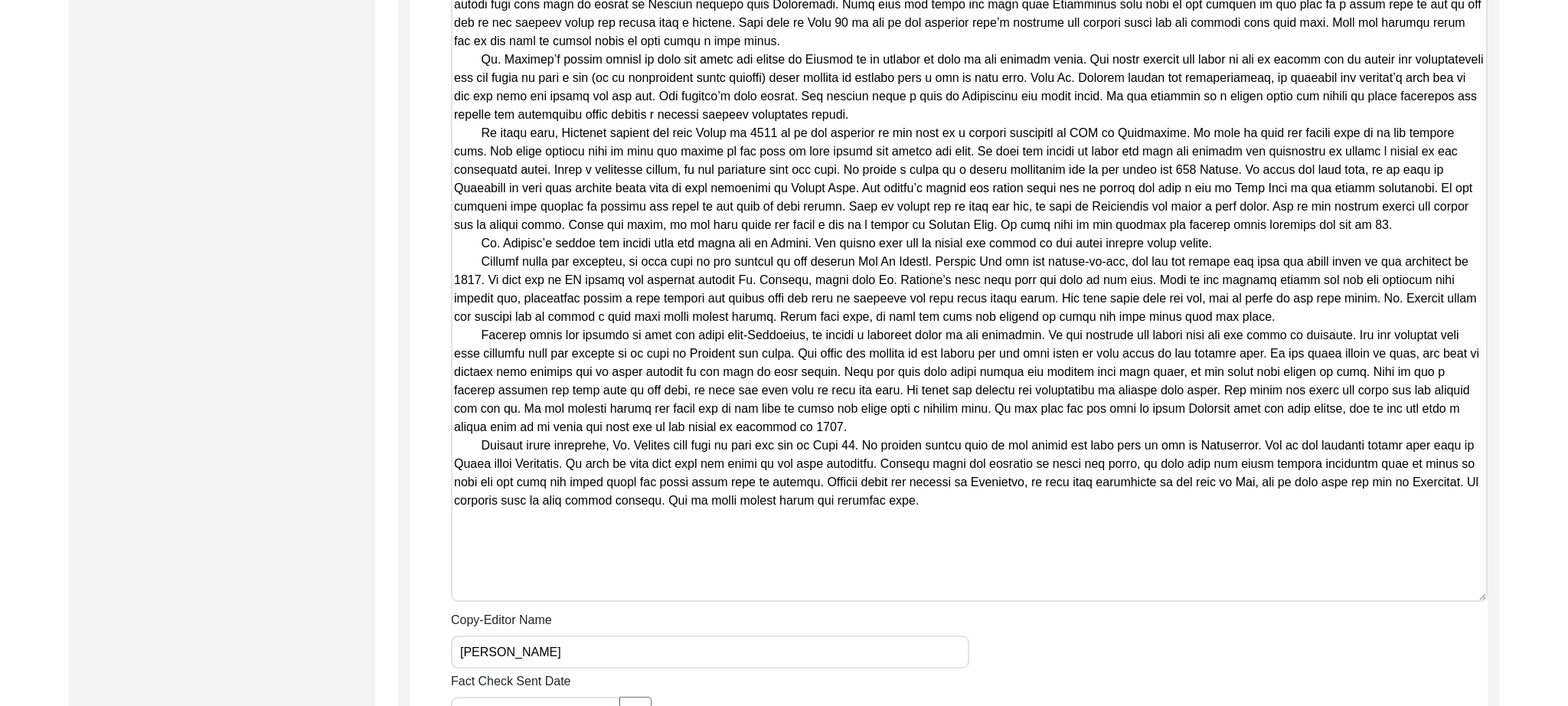 click on "Copy-Edited Summary" at bounding box center [969, -70] 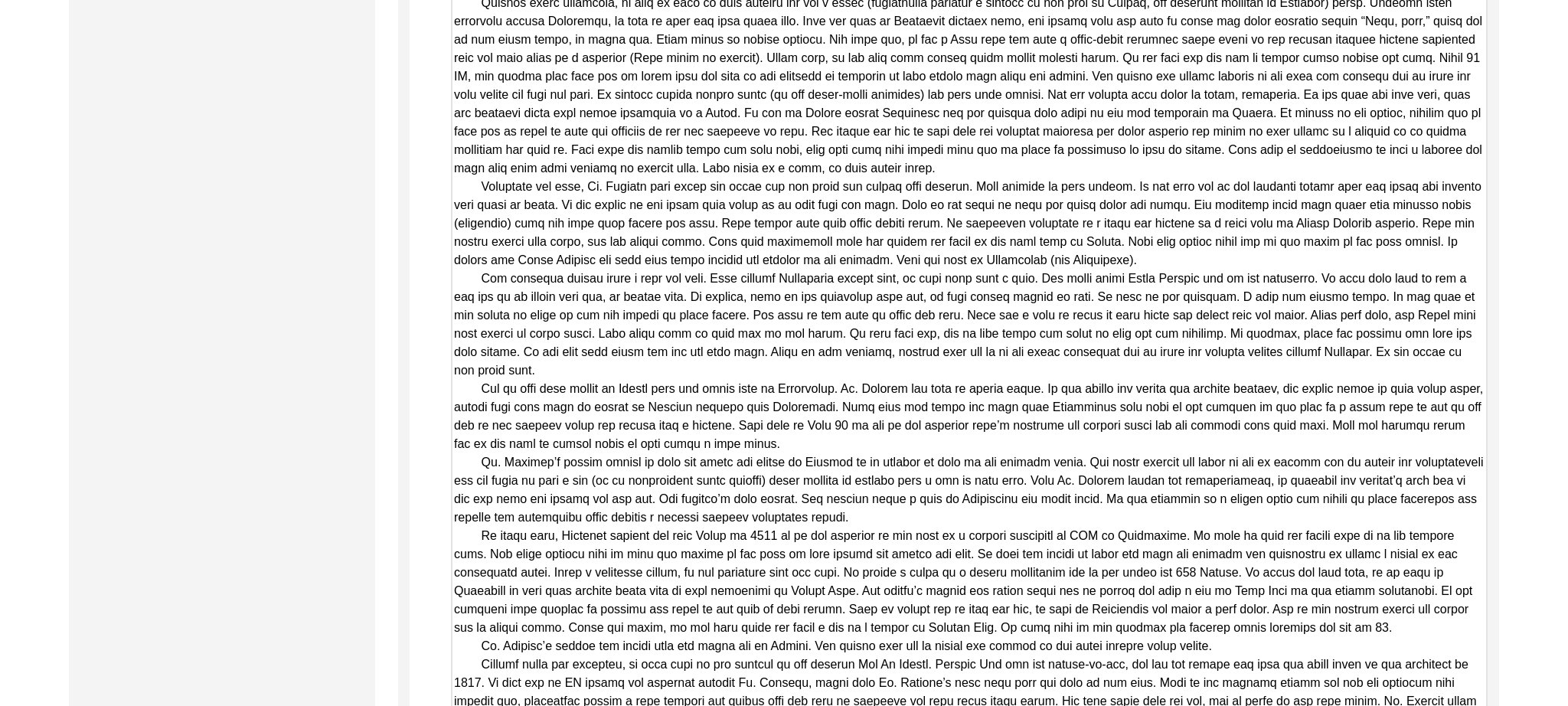 scroll, scrollTop: 1711, scrollLeft: 0, axis: vertical 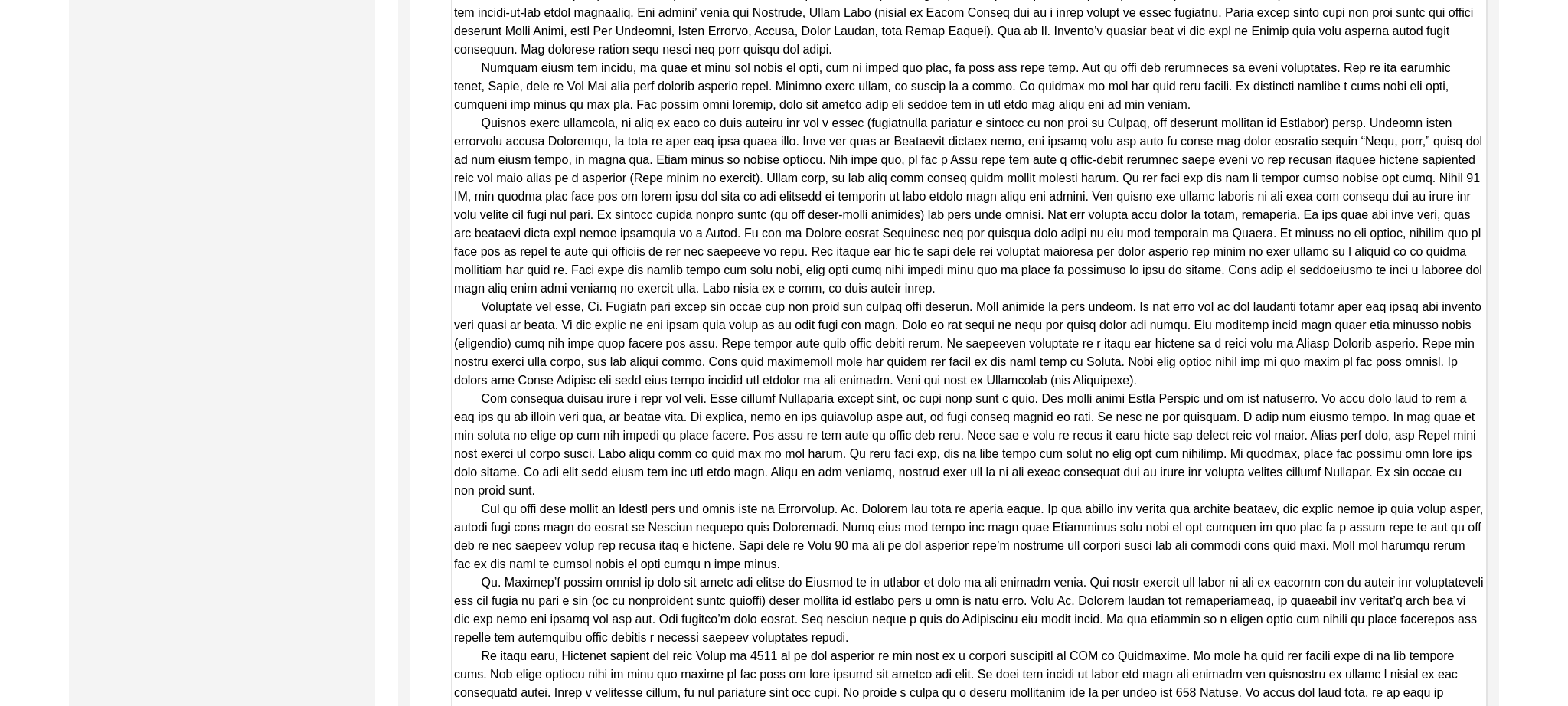 click on "Copy-Edited Summary" at bounding box center (969, 453) 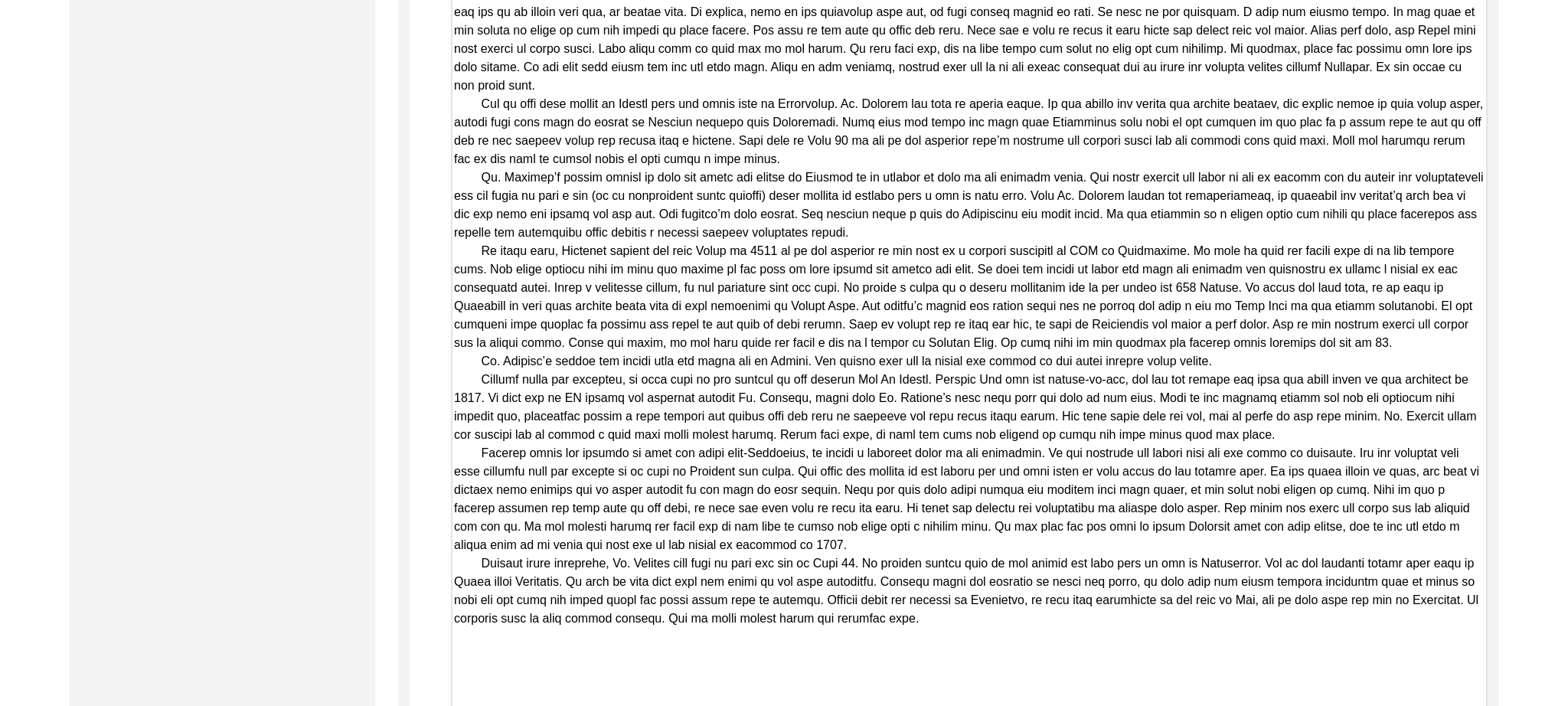 scroll, scrollTop: 2168, scrollLeft: 0, axis: vertical 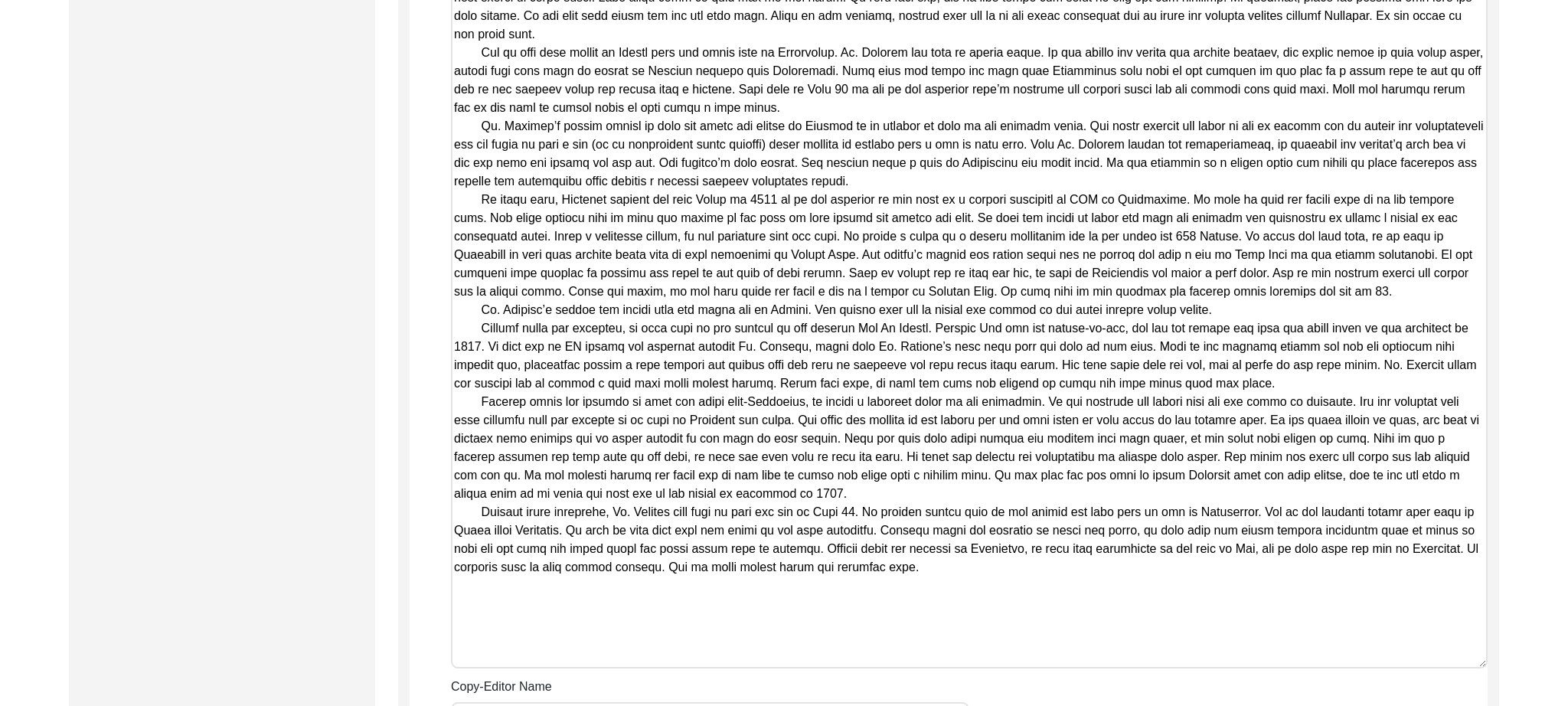 click on "Copy-Edited Summary" at bounding box center (969, -4) 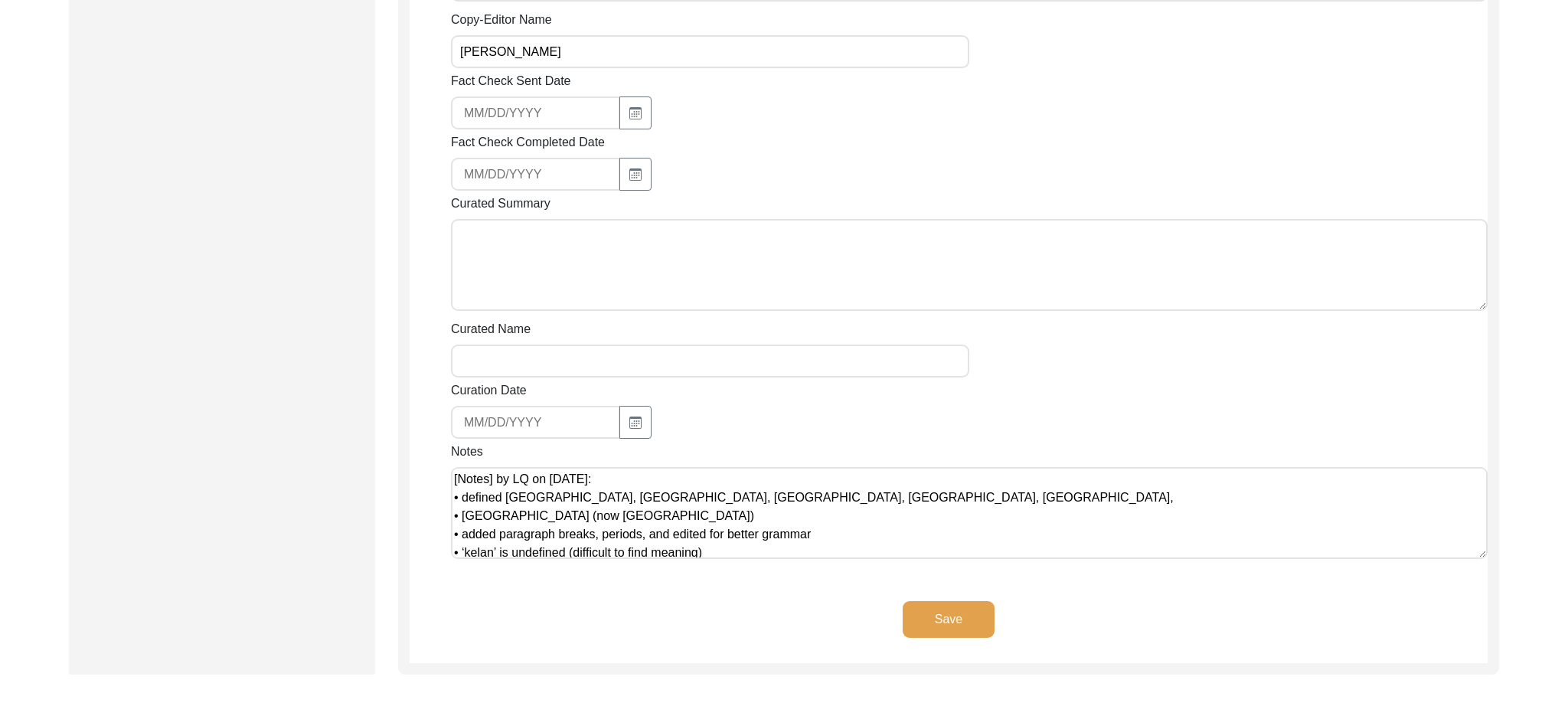 scroll, scrollTop: 2836, scrollLeft: 0, axis: vertical 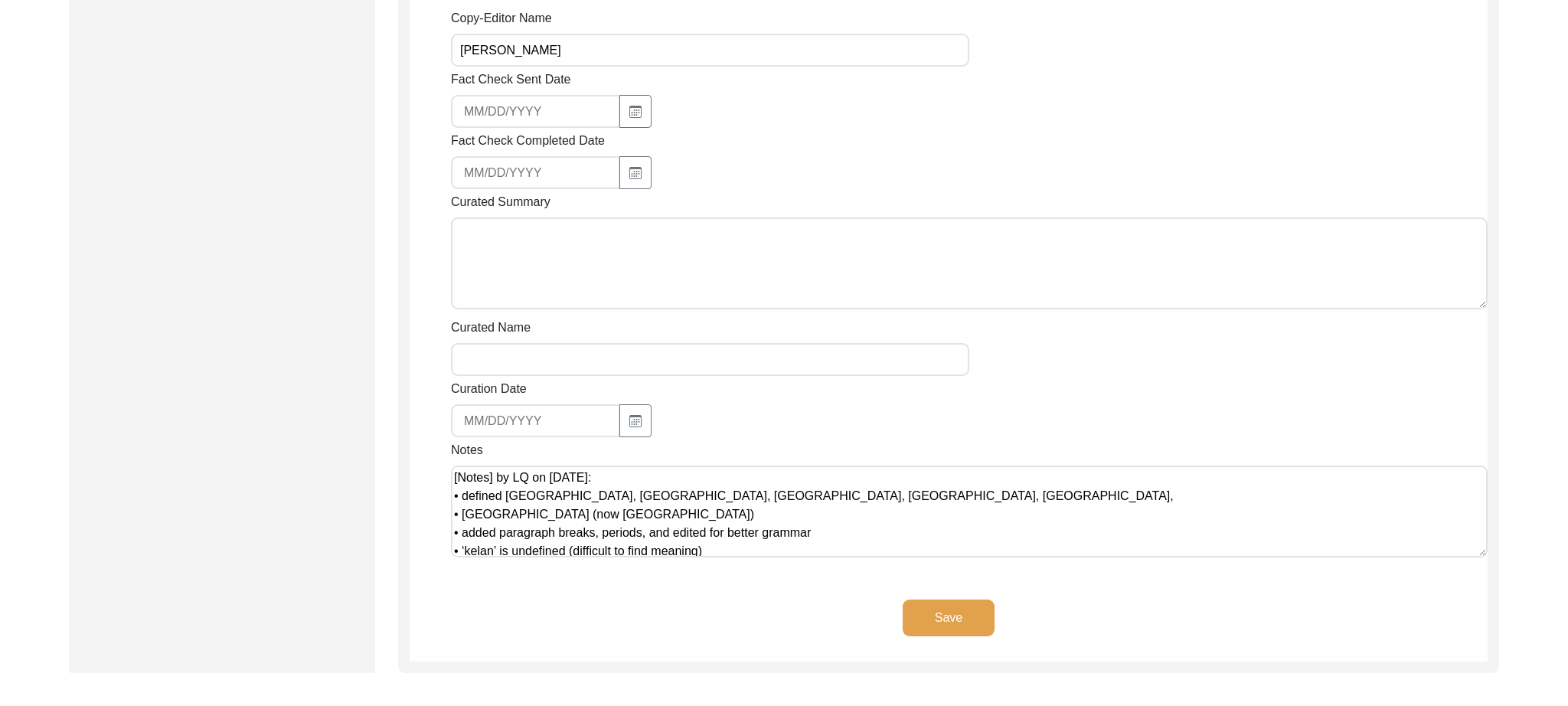 type on "July 1, 2025 by Lilly Quijano
Mr. Abdul Hameed Chauhan, son of Ali Bakhash, was born at the village of Nakodar in Jalandhar District in Punjab, India. He migrated to Pakistan in 1947 and shares years of his memories recalling those days.
Mr. Chauhan remembers that he was living in a semi-pakka (concrete) home with two big rooms. One of the rooms was small and a kohlu (oil press powered by millstones) lived in that room. There were two doors: one was through a drawing room beside the main gate. His mother was a tailor so the sewing machine was kept in the drawing room. He remembers that days were hard for their bread and butter. His father left the home and came to Karachi with his firstborn son and looked for better options among one of his brother-in-laws before Partition.
Talking about the people around, Mr. Chauhan says a railway station was close to his home and he used to go there and play among the boys. In the open field, he was used to filling buckets for drinking purposes. He remembers Hindus s..." 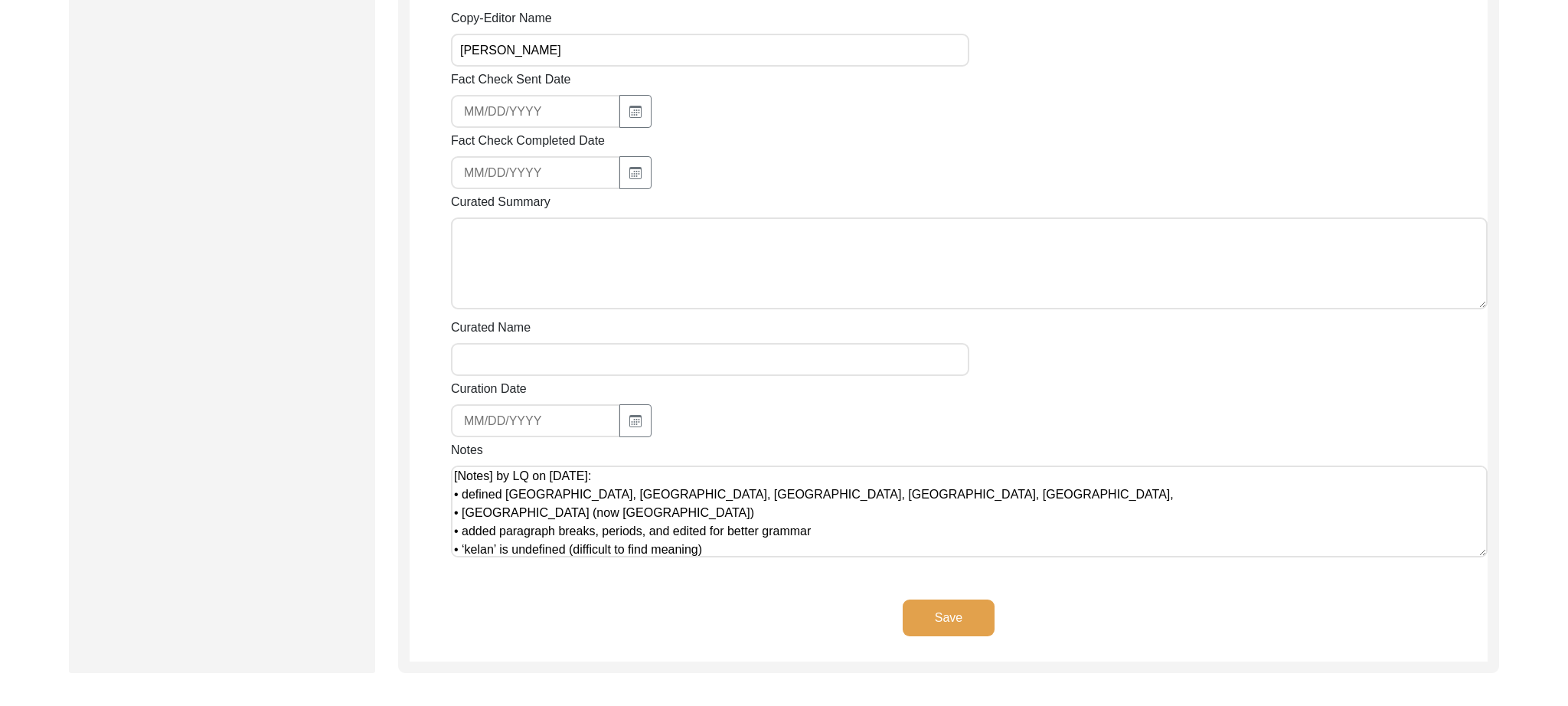 scroll, scrollTop: 6, scrollLeft: 0, axis: vertical 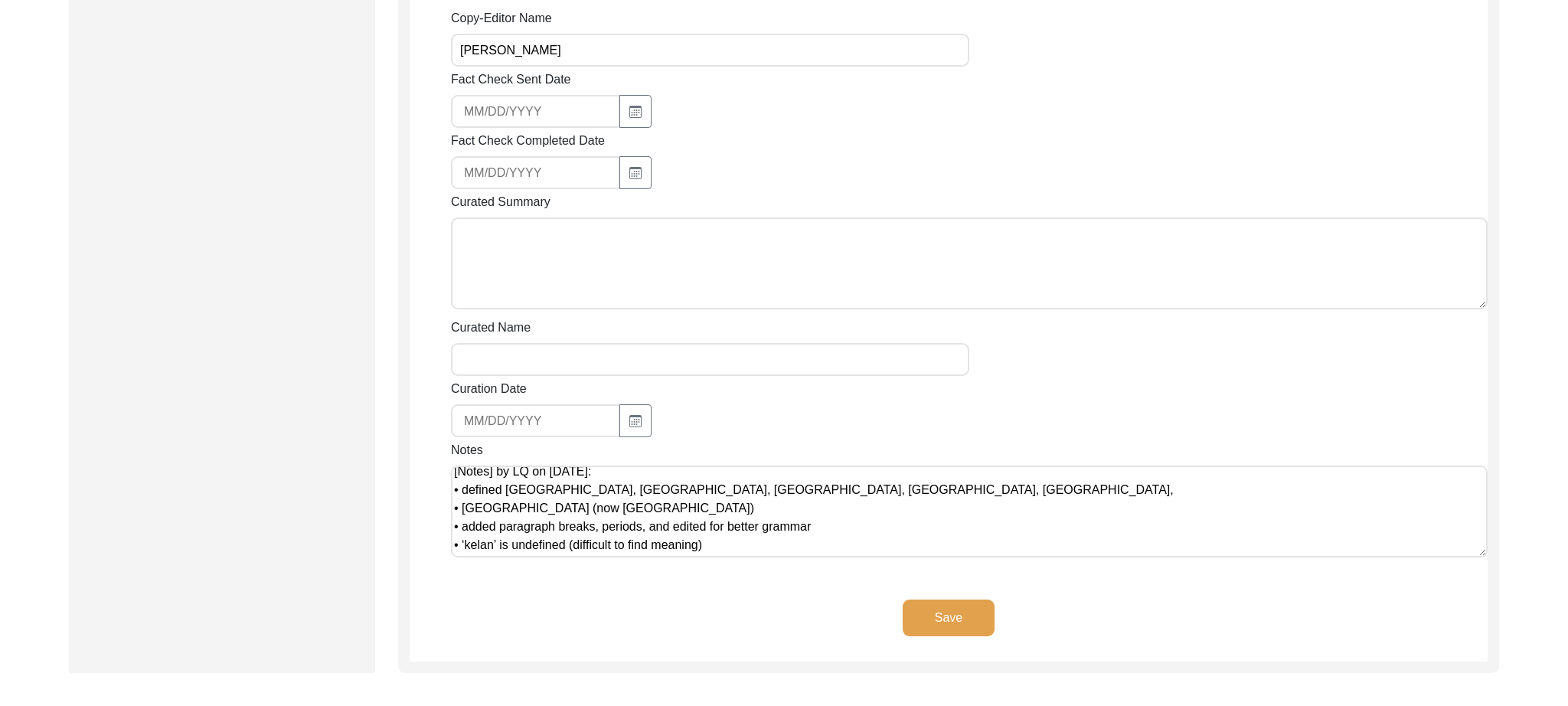 click on "Save" 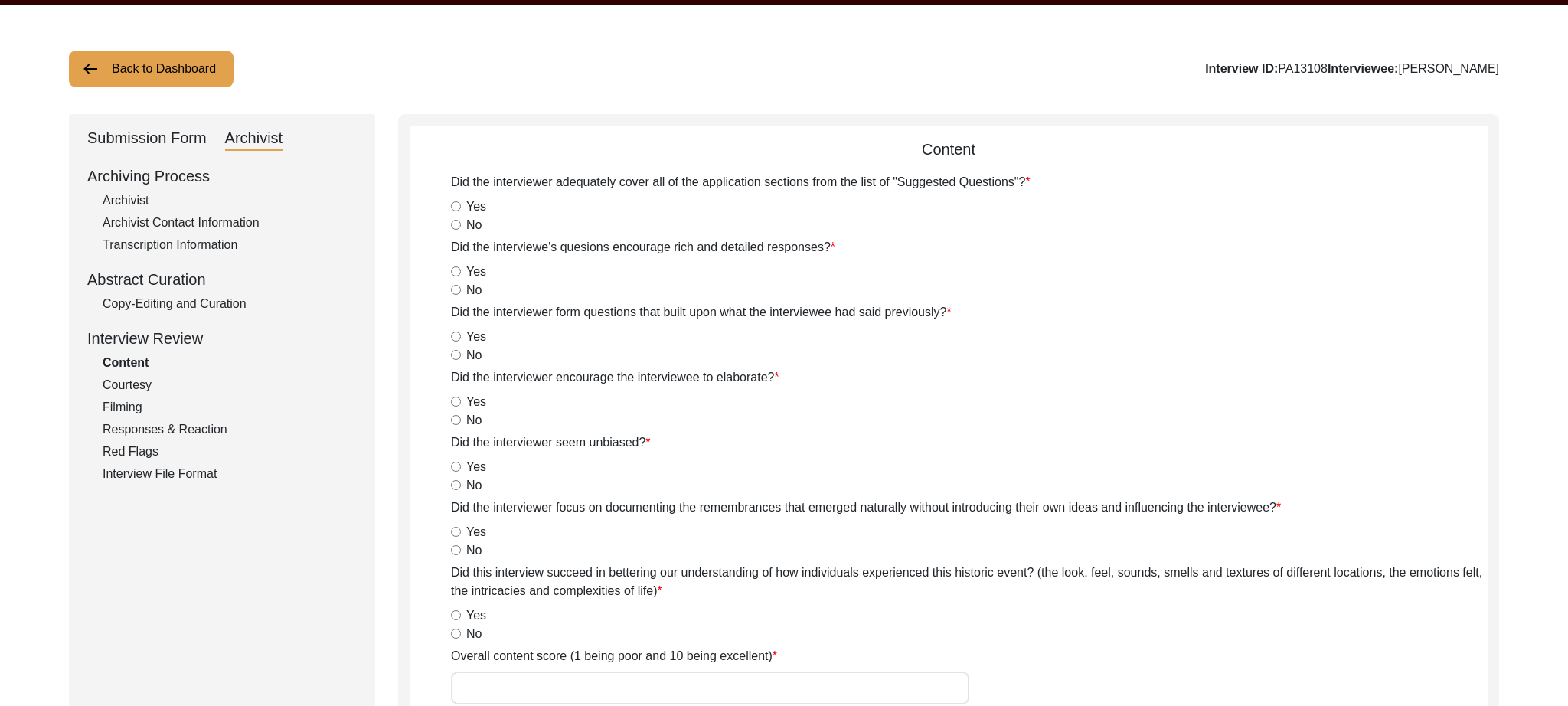 scroll, scrollTop: 60, scrollLeft: 0, axis: vertical 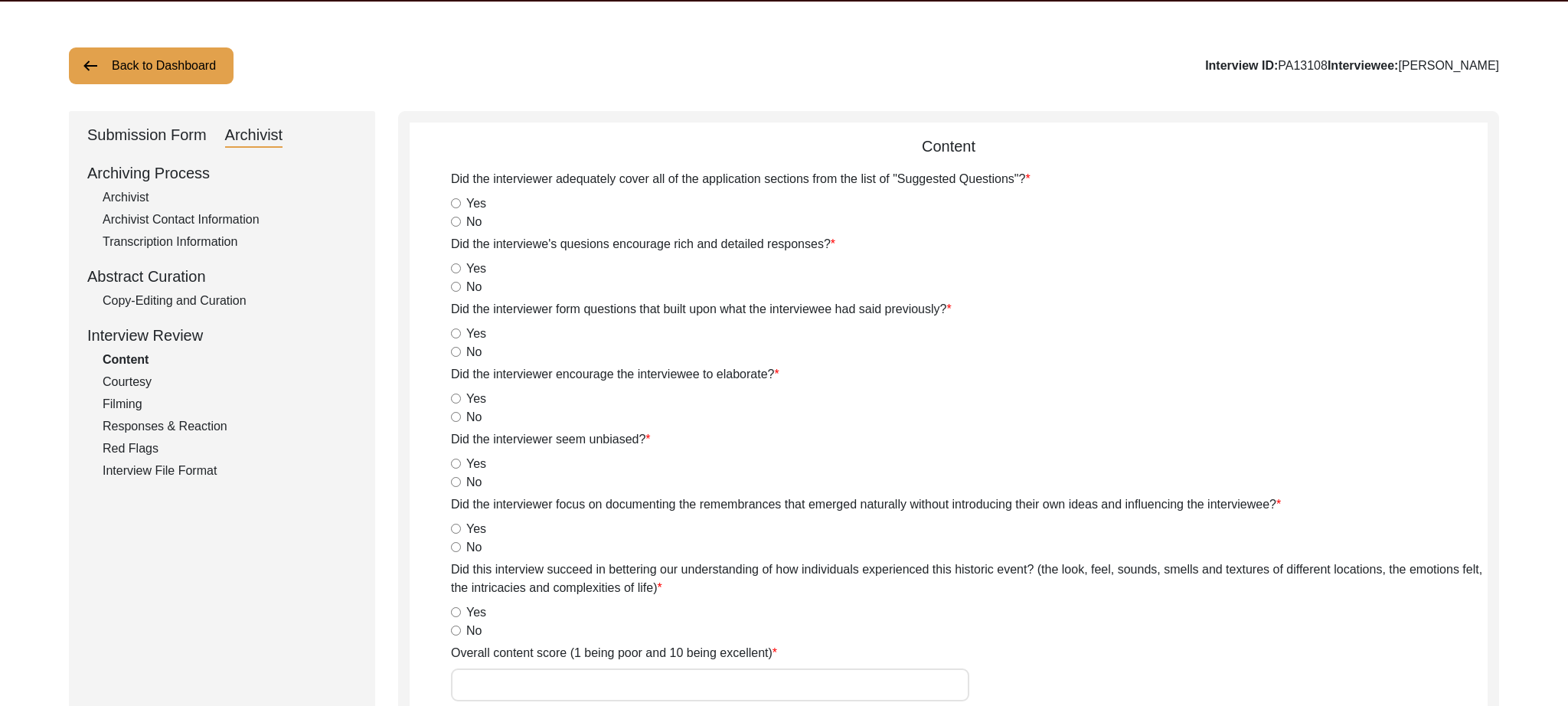 click on "Submission Form" 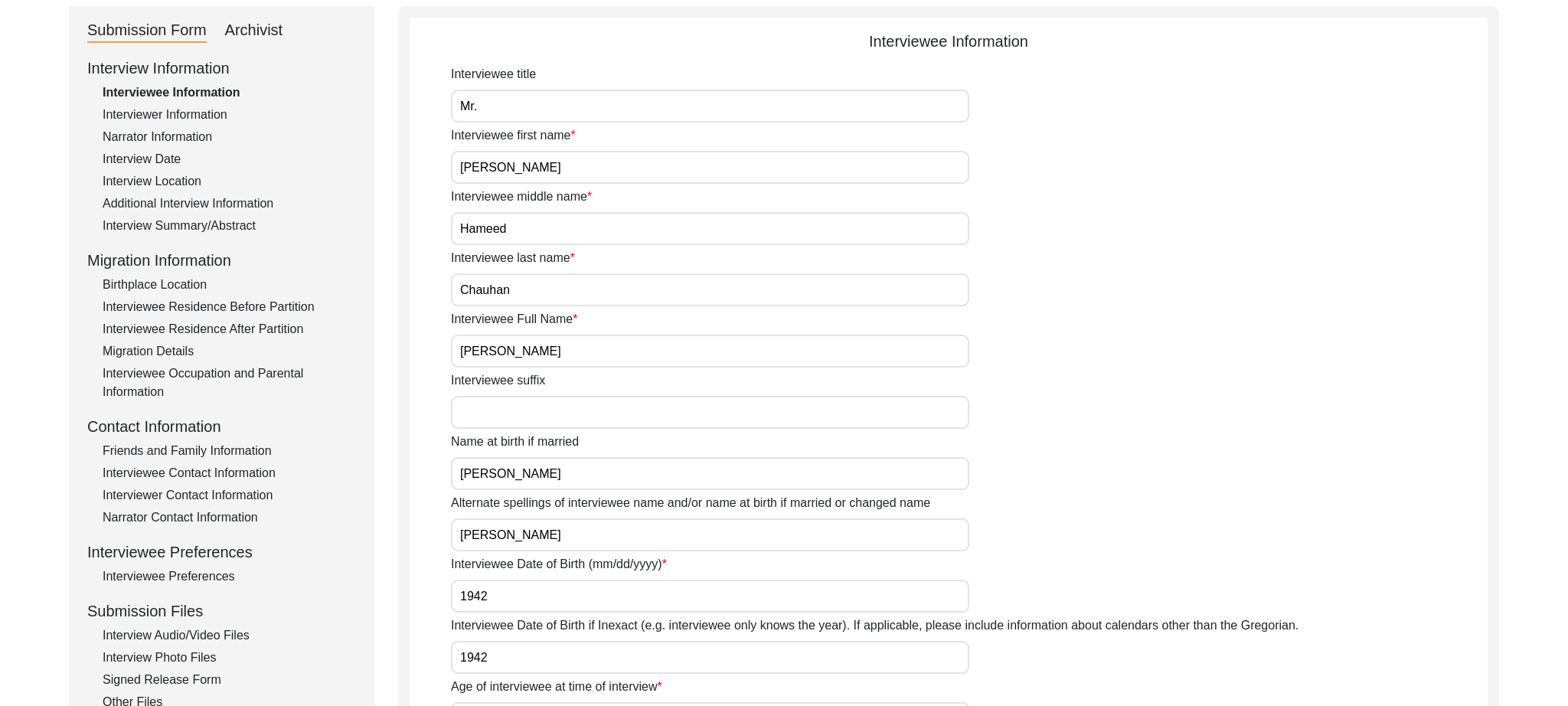 scroll, scrollTop: 189, scrollLeft: 0, axis: vertical 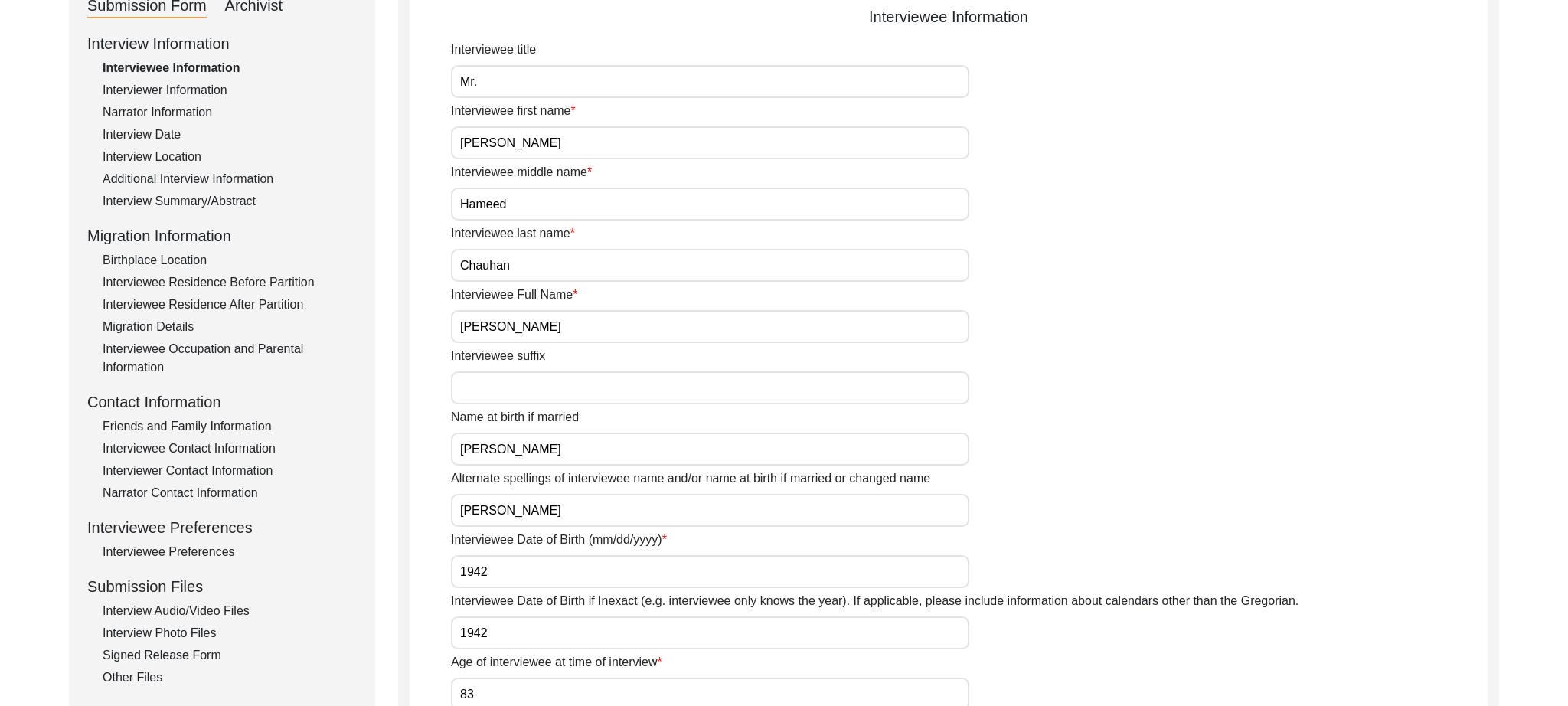 click on "Interview Audio/Video Files" 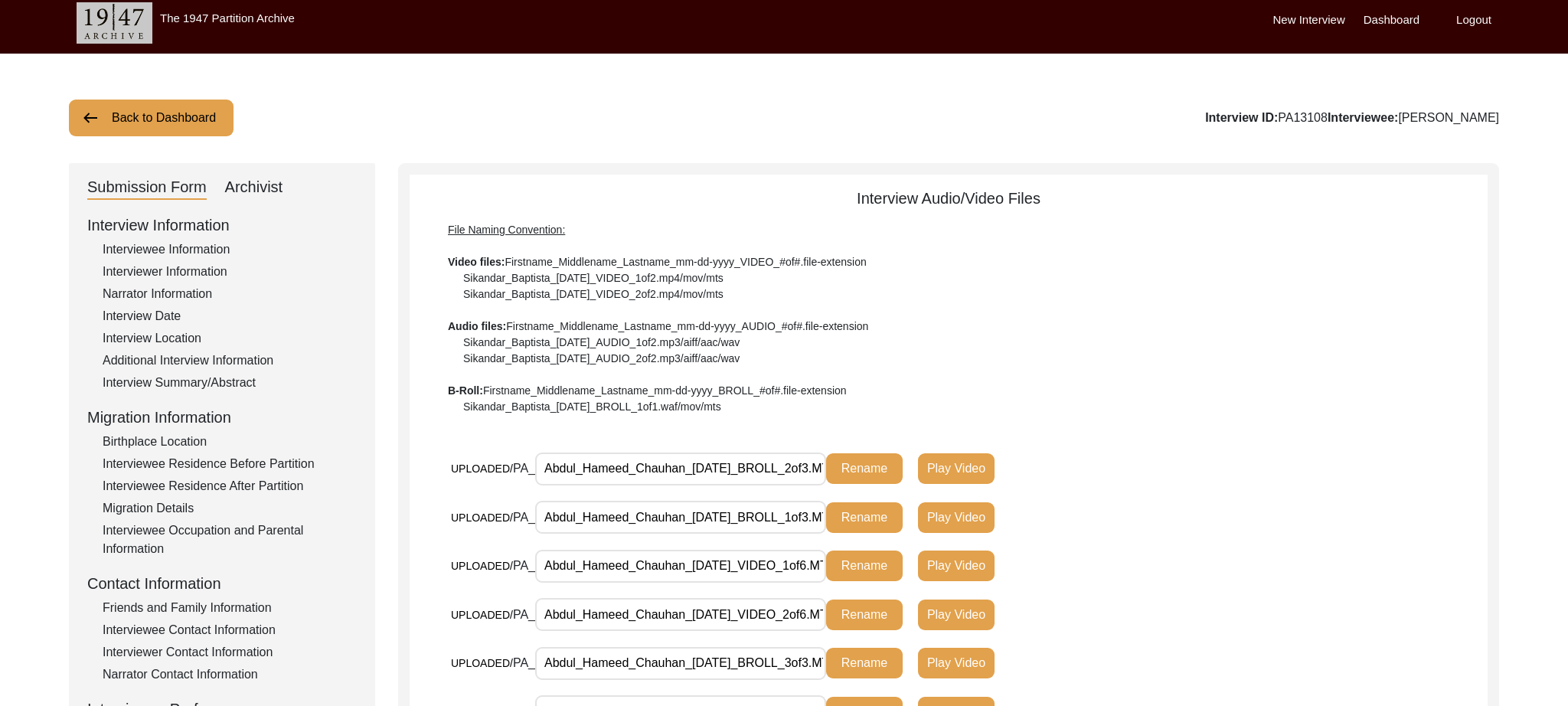 scroll, scrollTop: 0, scrollLeft: 0, axis: both 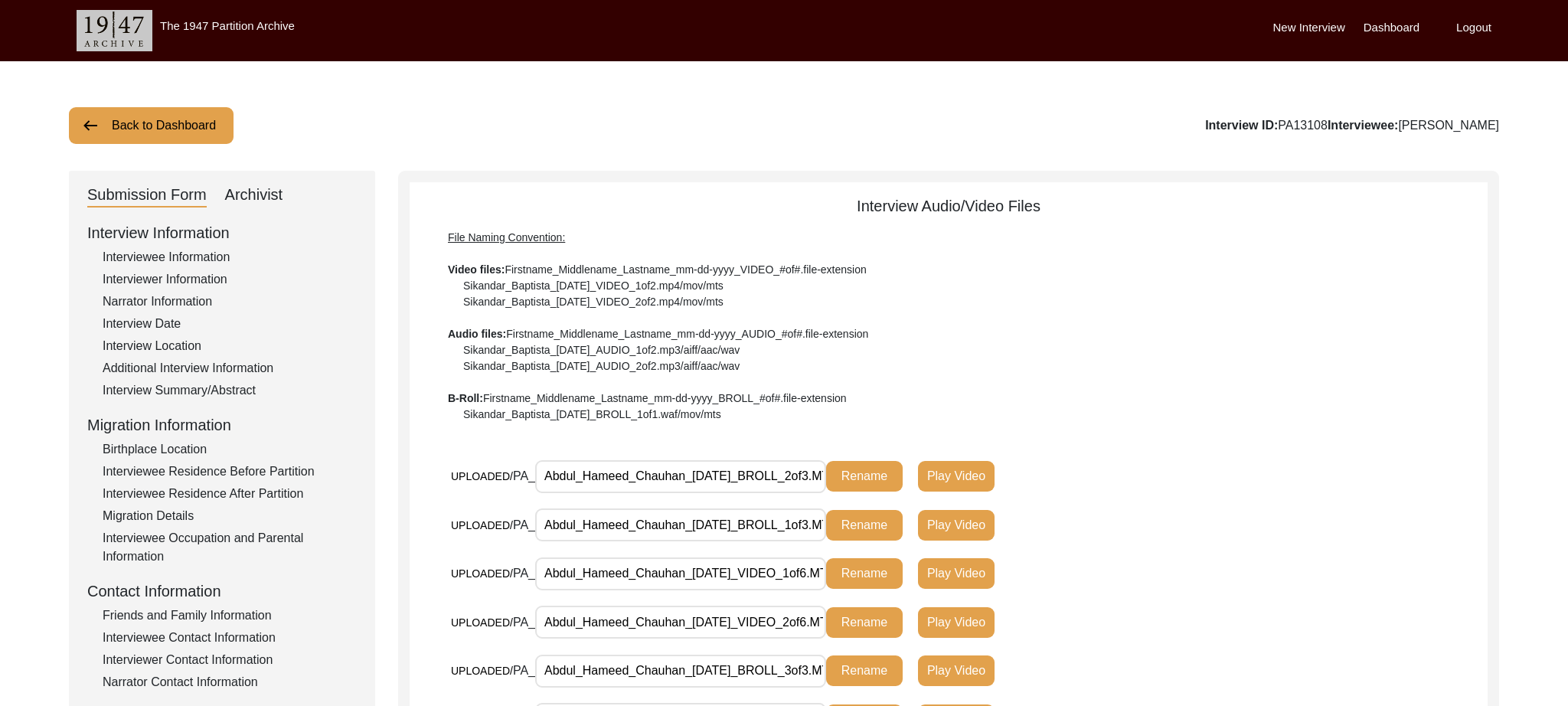 click on "Abdul_Hameed_Chauhan_01-18-2025_BROLL_2of3.MTS" at bounding box center (681, 476) 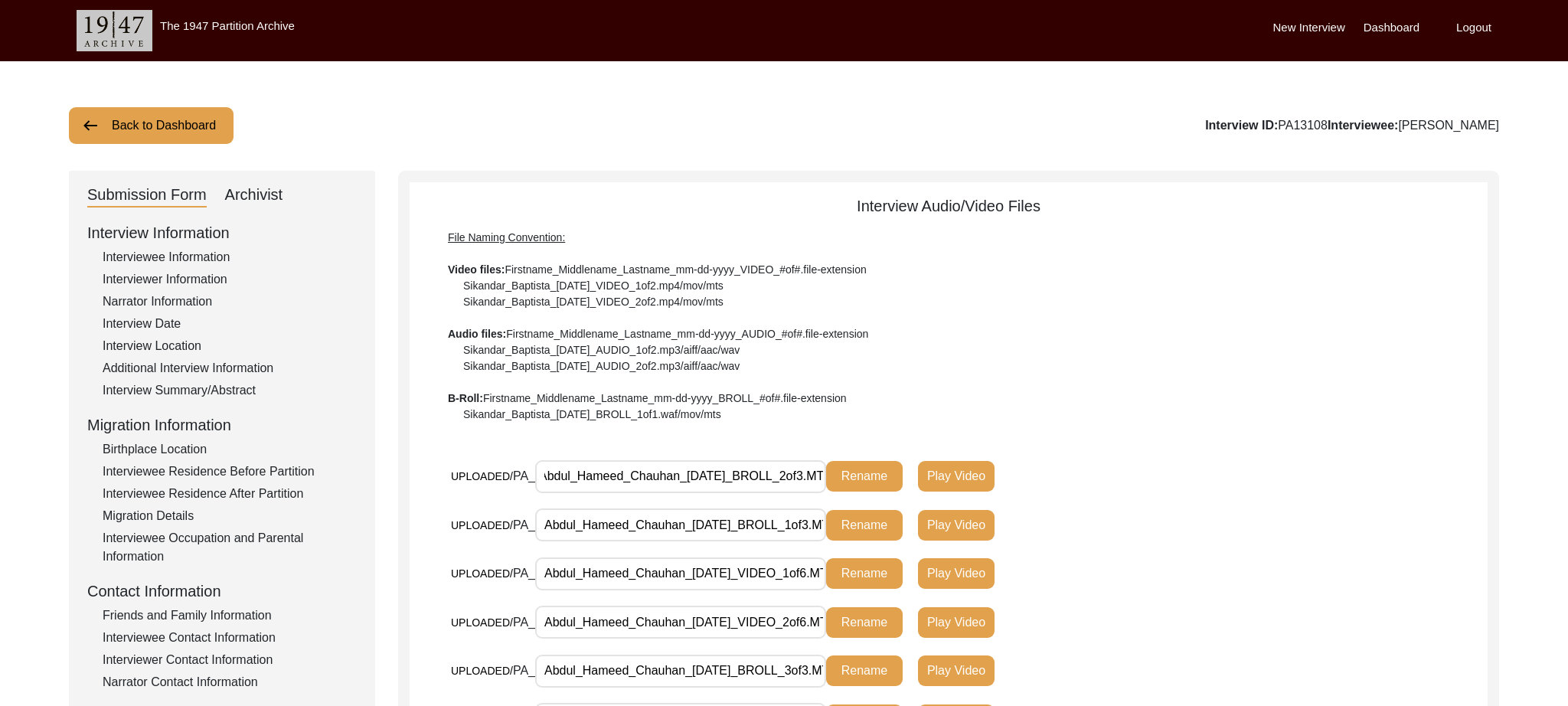 scroll, scrollTop: 0, scrollLeft: 0, axis: both 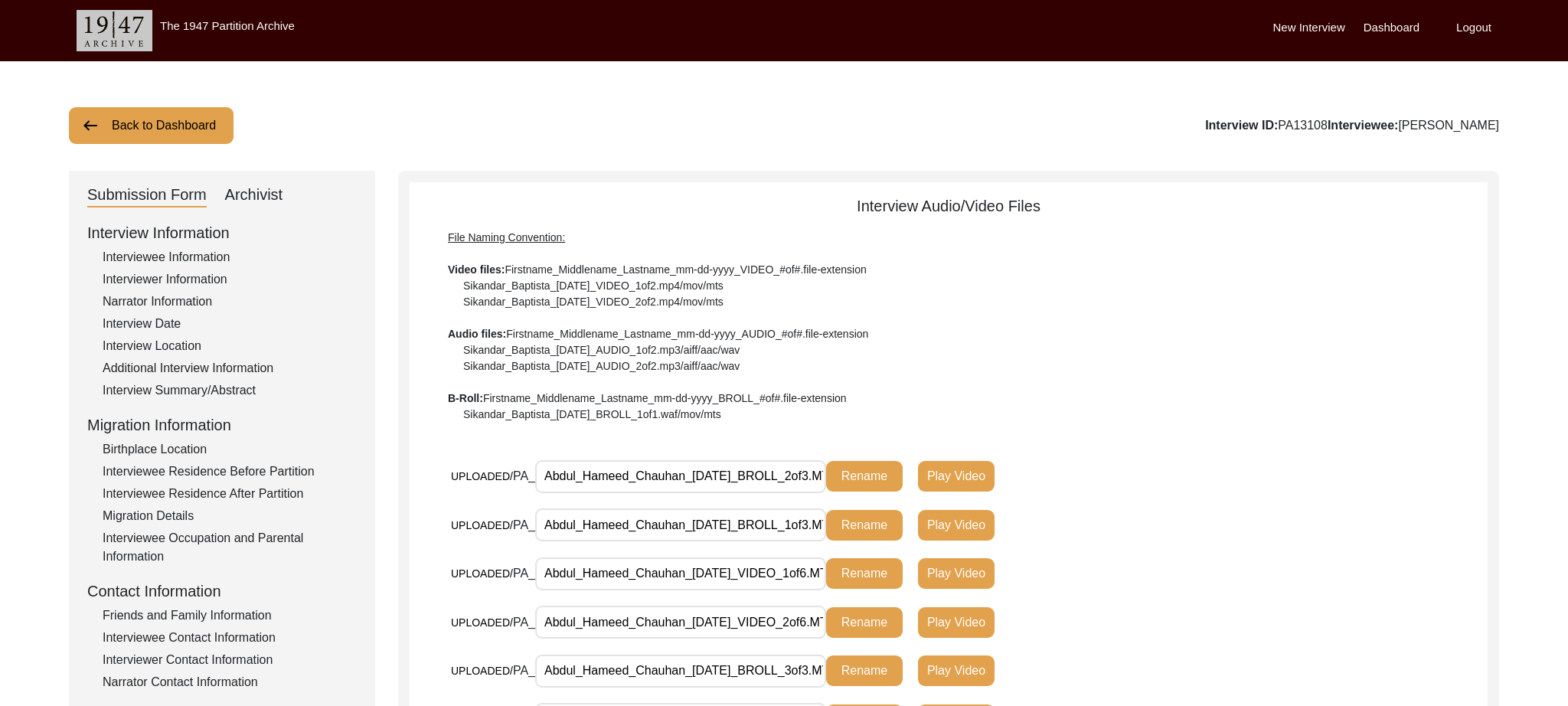 drag, startPoint x: 550, startPoint y: 479, endPoint x: 684, endPoint y: 479, distance: 134 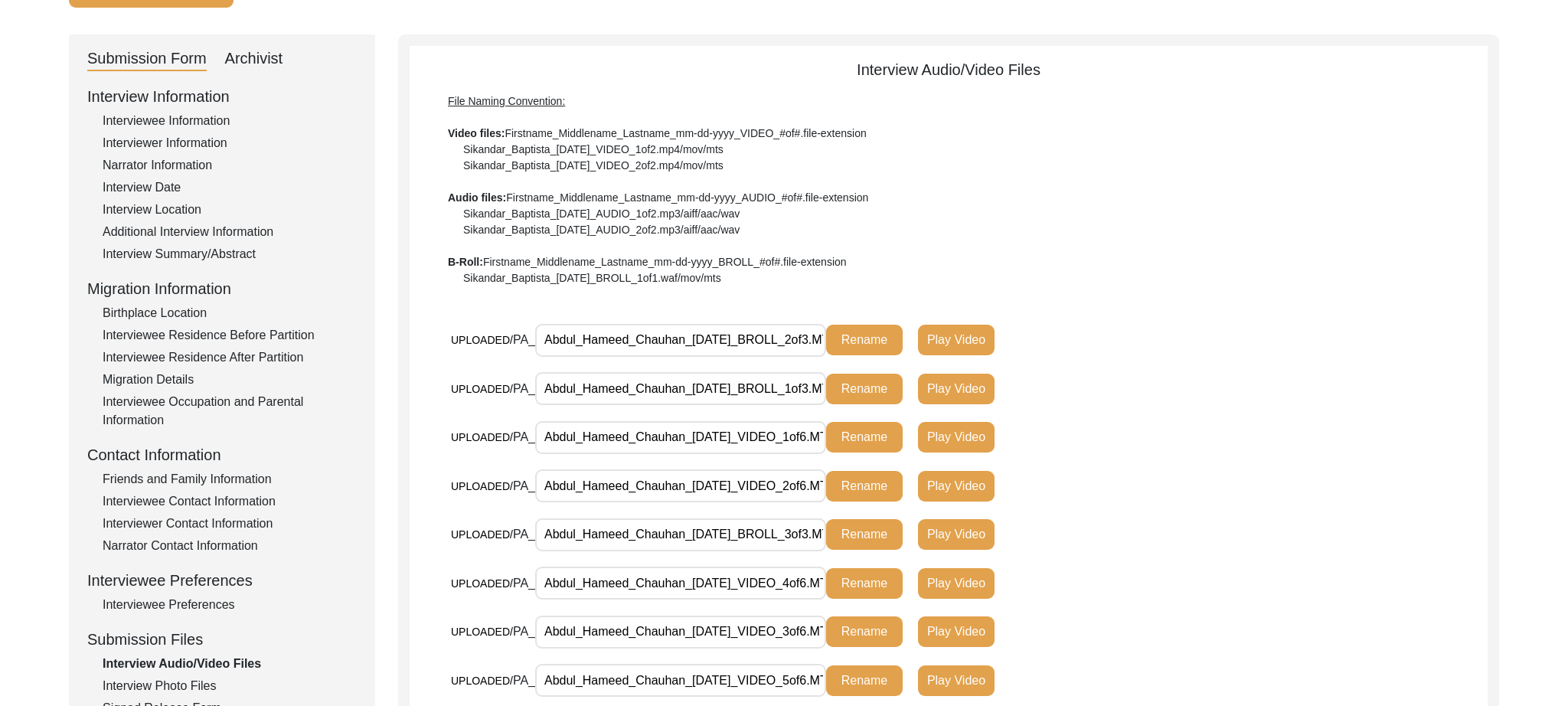 scroll, scrollTop: 142, scrollLeft: 0, axis: vertical 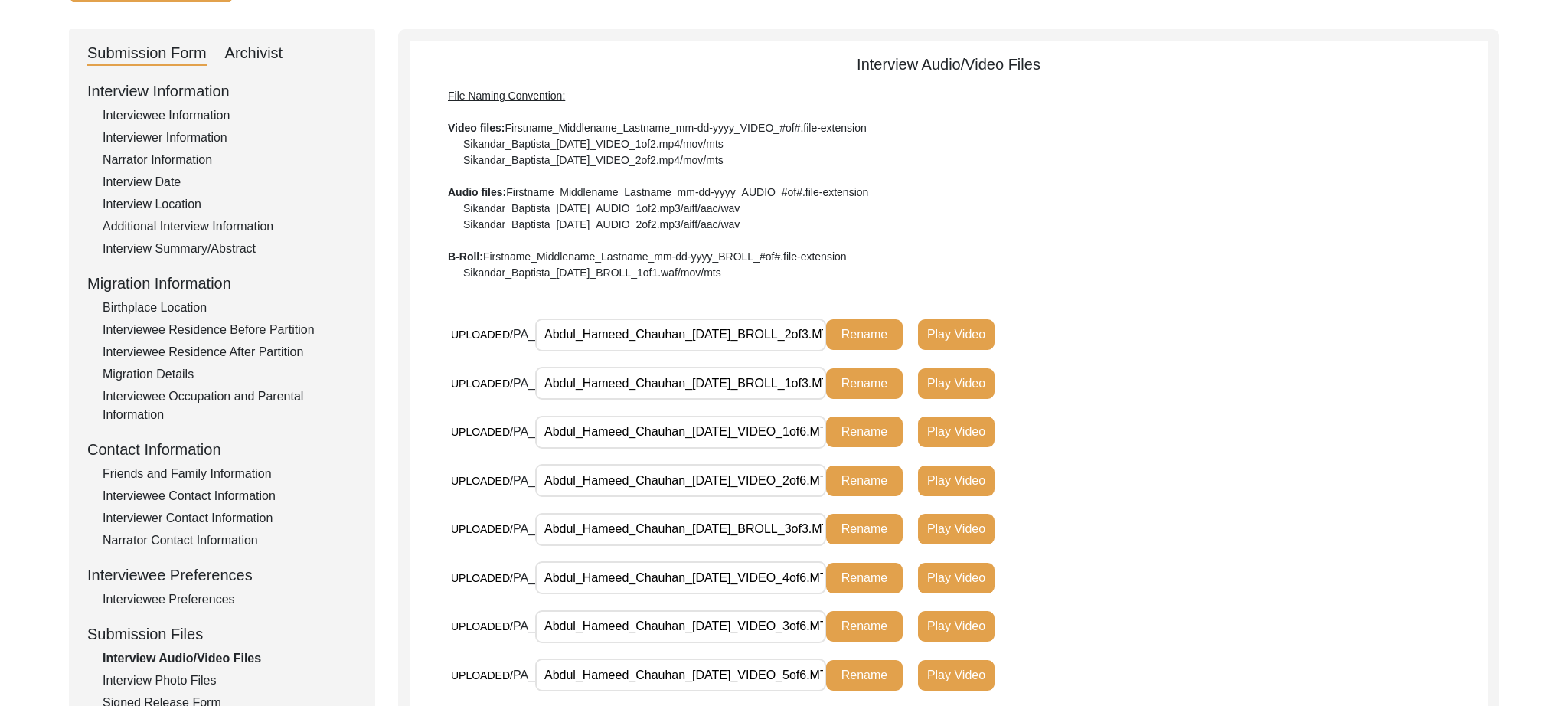 click on "Abdul_Hameed_Chauhan_01-18-2025_BROLL_1of3.MTS" at bounding box center [681, 383] 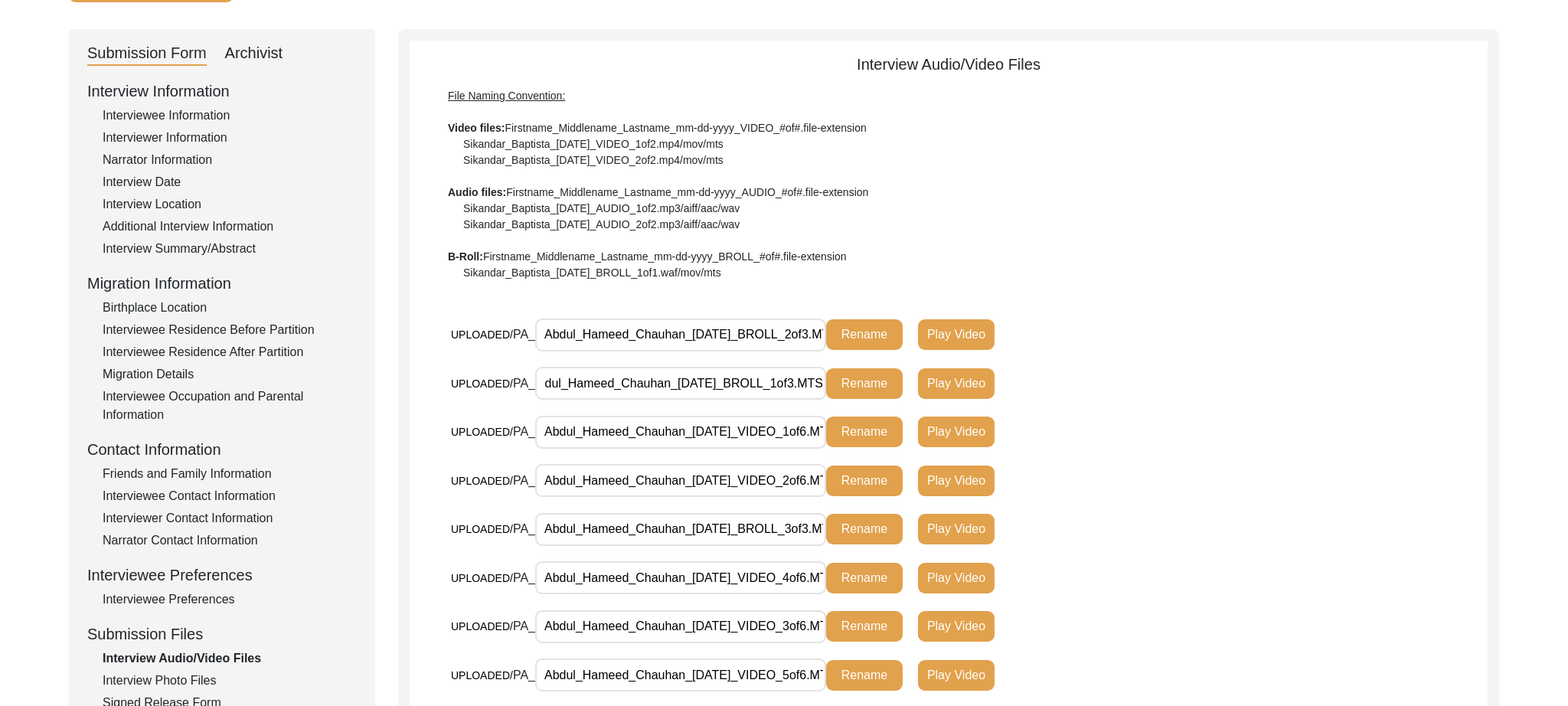 scroll, scrollTop: 0, scrollLeft: 36, axis: horizontal 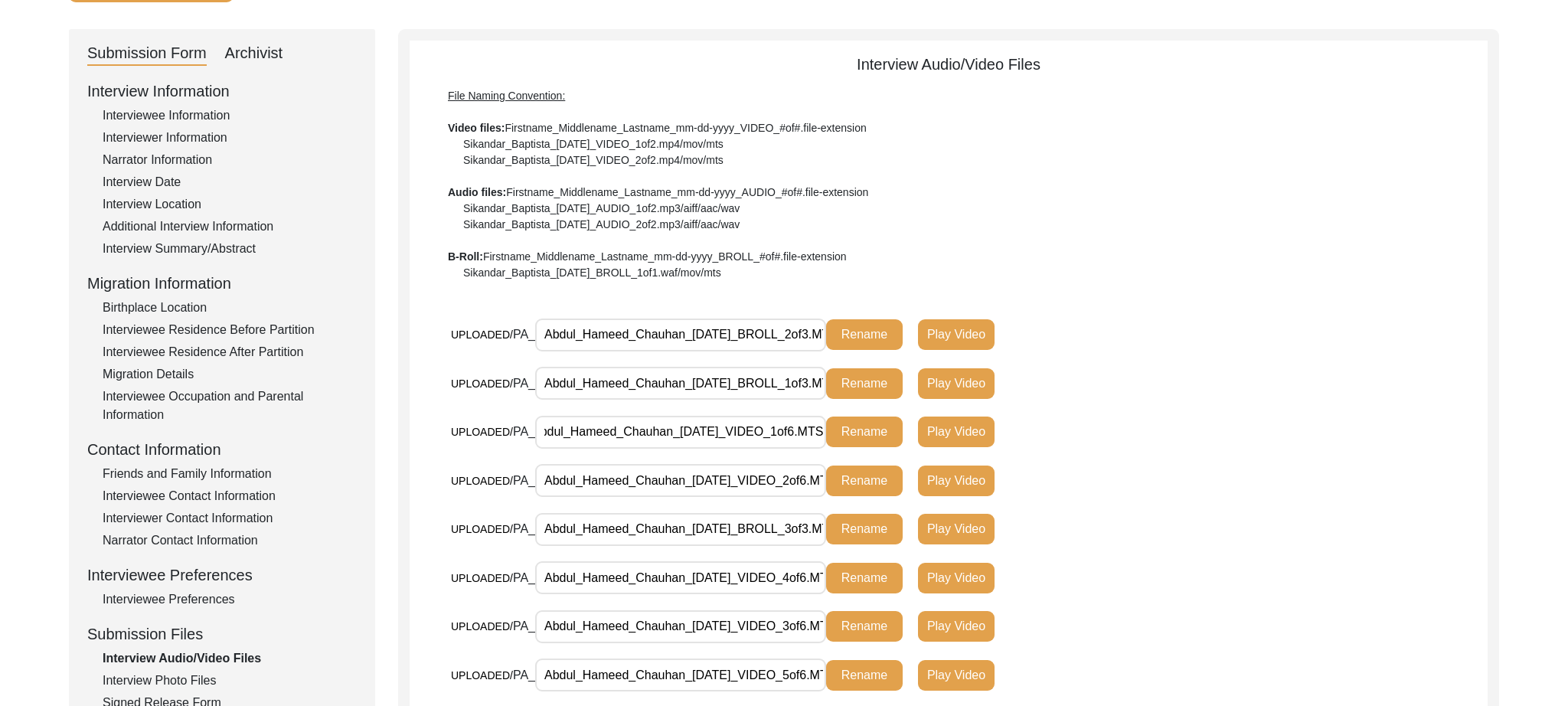 click on "Abdul_Hameed_Chauhan_01-18-2025_VIDEO_2of6.MTS" at bounding box center (681, 480) 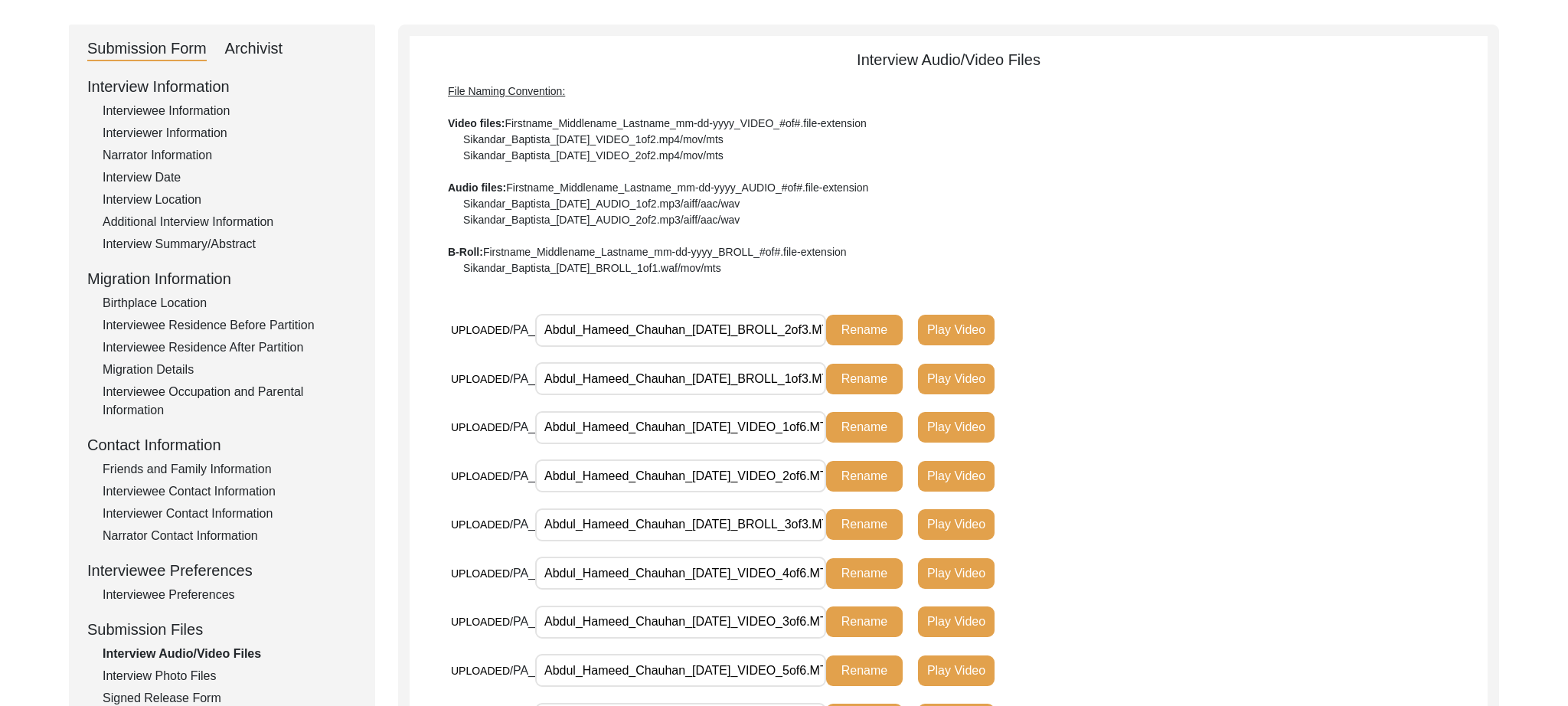 scroll, scrollTop: 0, scrollLeft: 37, axis: horizontal 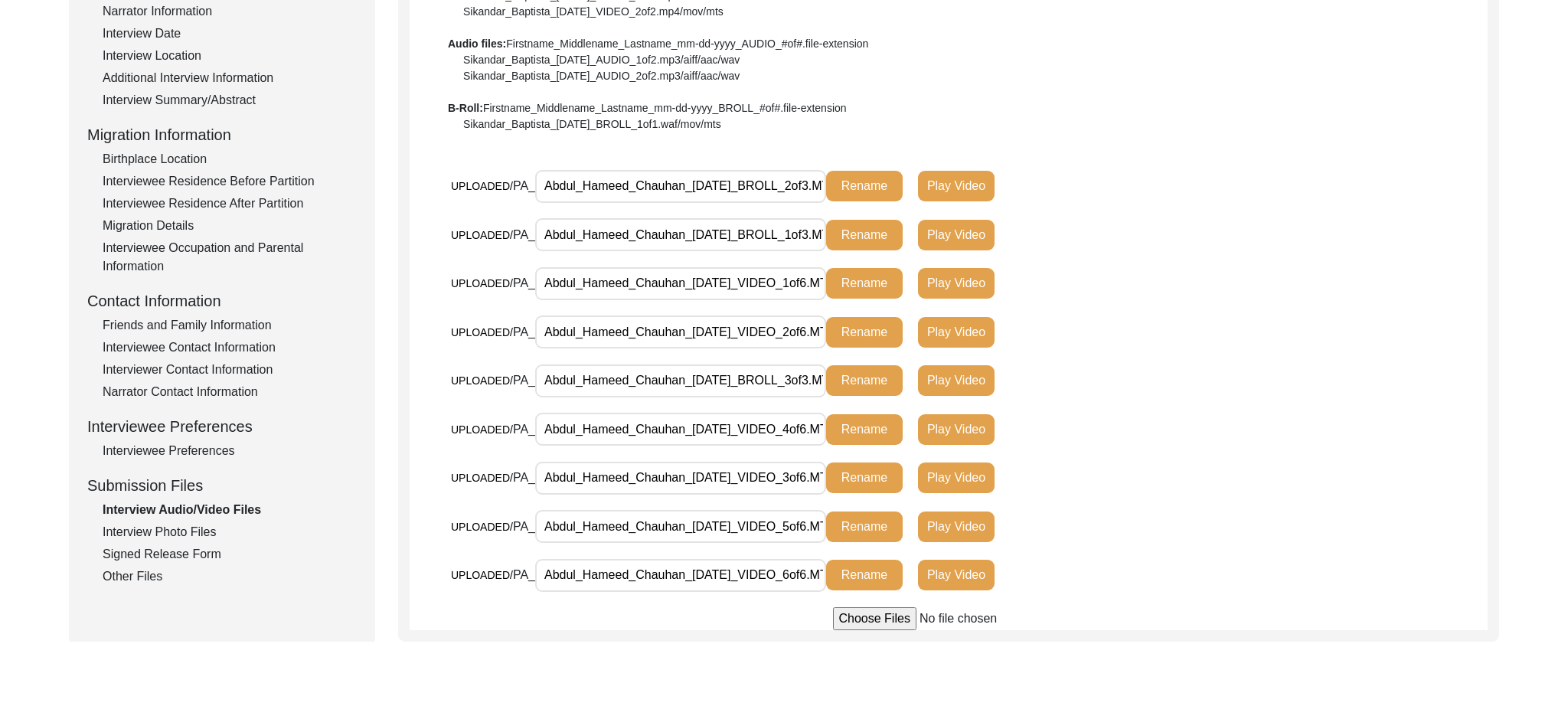 click on "UPLOADED/ PA_ Abdul_Hameed_Chauhan_01-18-2025_BROLL_3of3.MTS Rename Play Video" 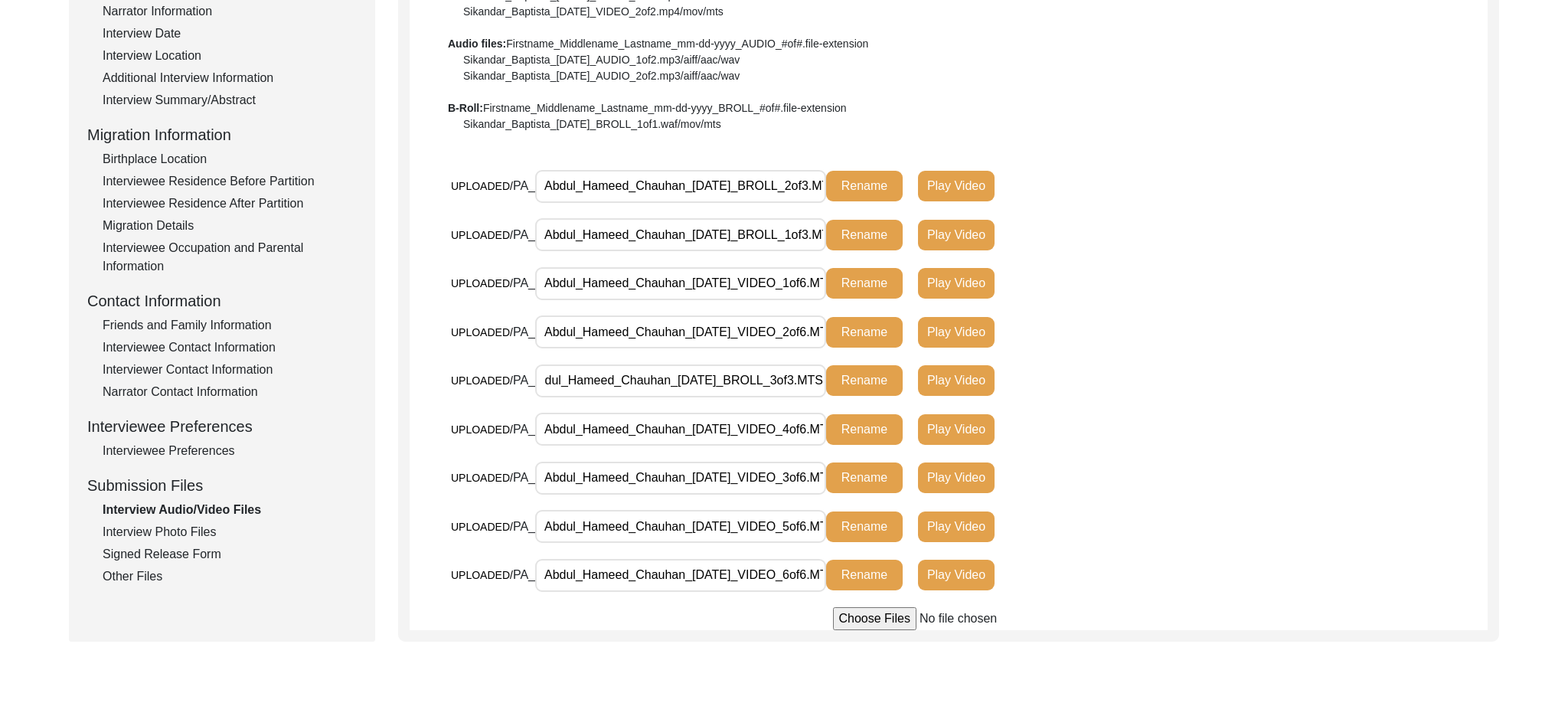 click on "Abdul_Hameed_Chauhan_01-18-2025_VIDEO_4of6.MTS" at bounding box center (681, 429) 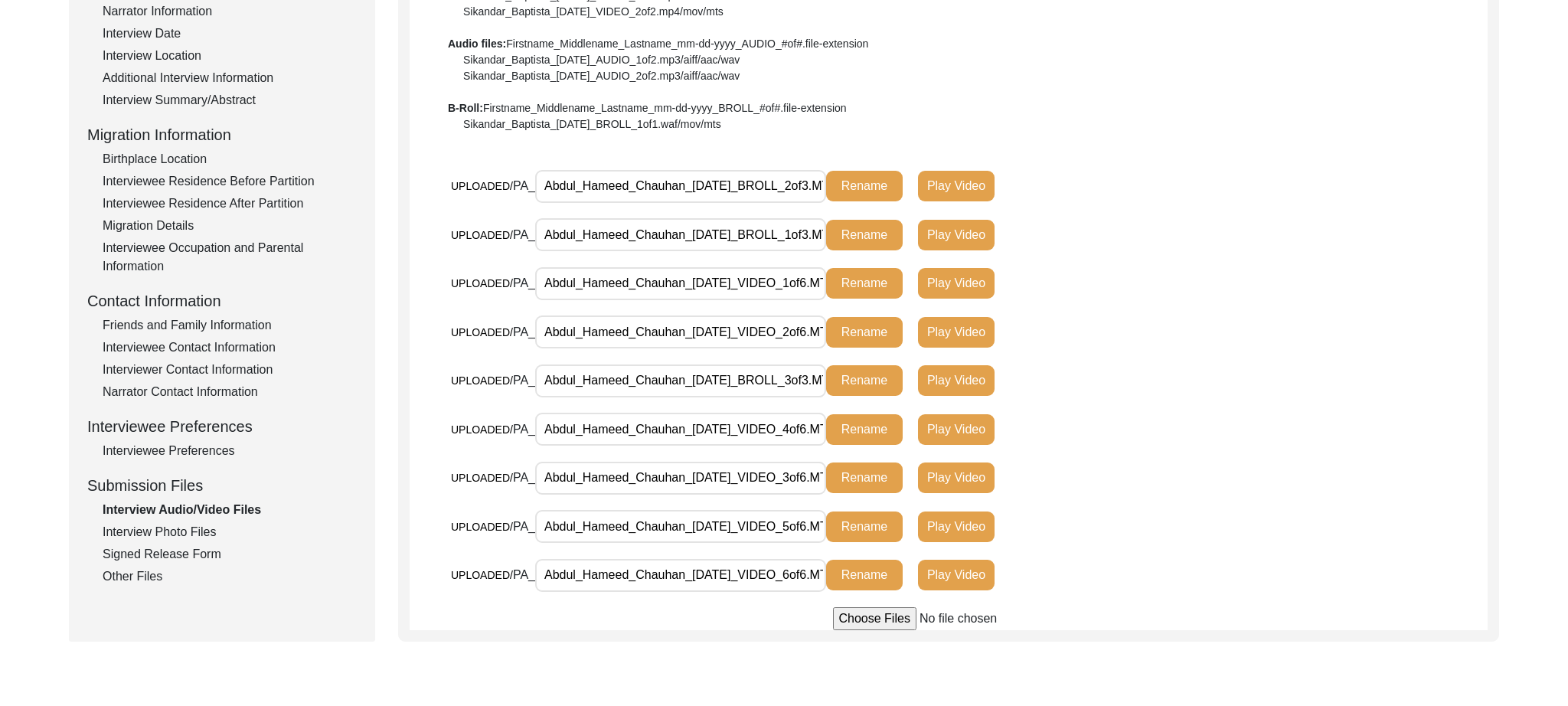 scroll, scrollTop: 0, scrollLeft: 37, axis: horizontal 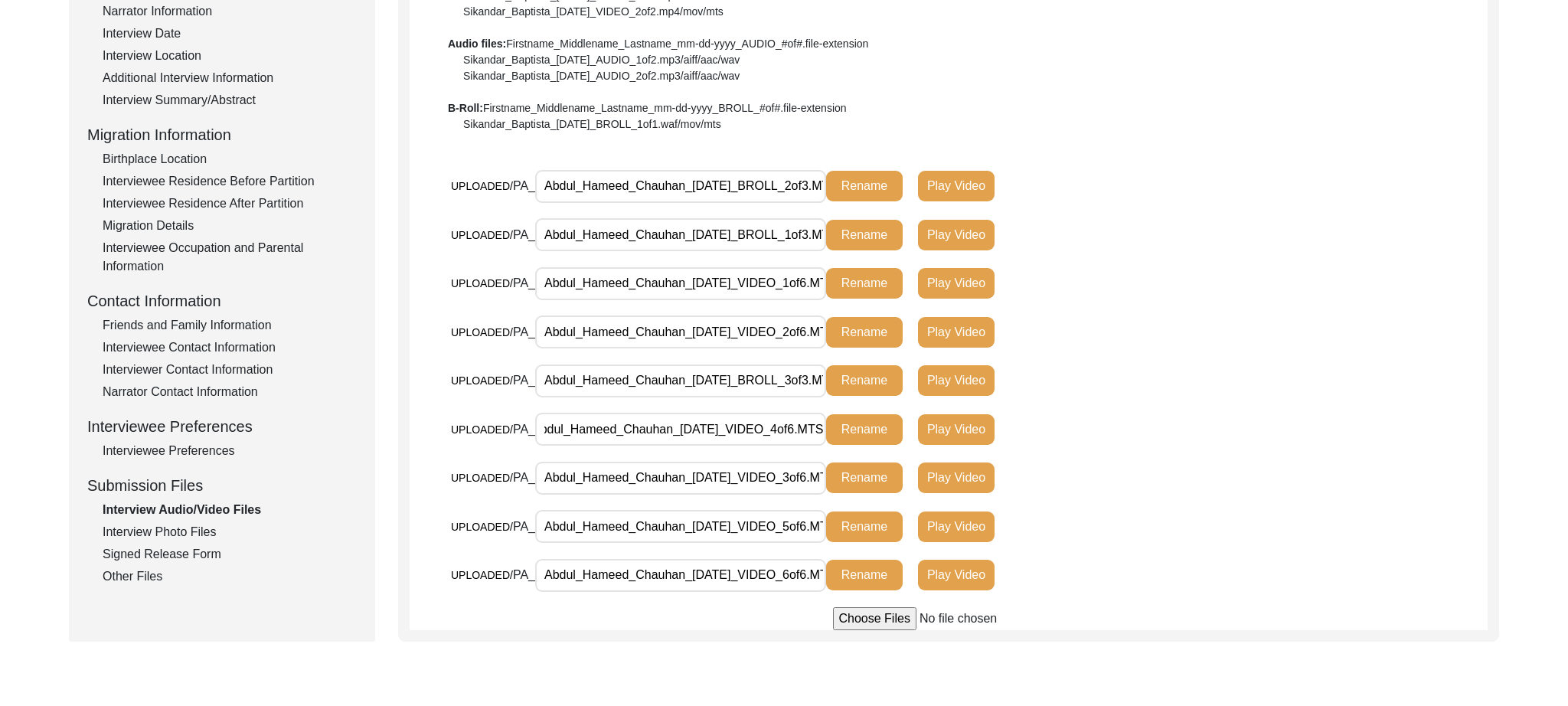 click on "Abdul_Hameed_Chauhan_01-18-2025_VIDEO_3of6.MTS" at bounding box center [681, 478] 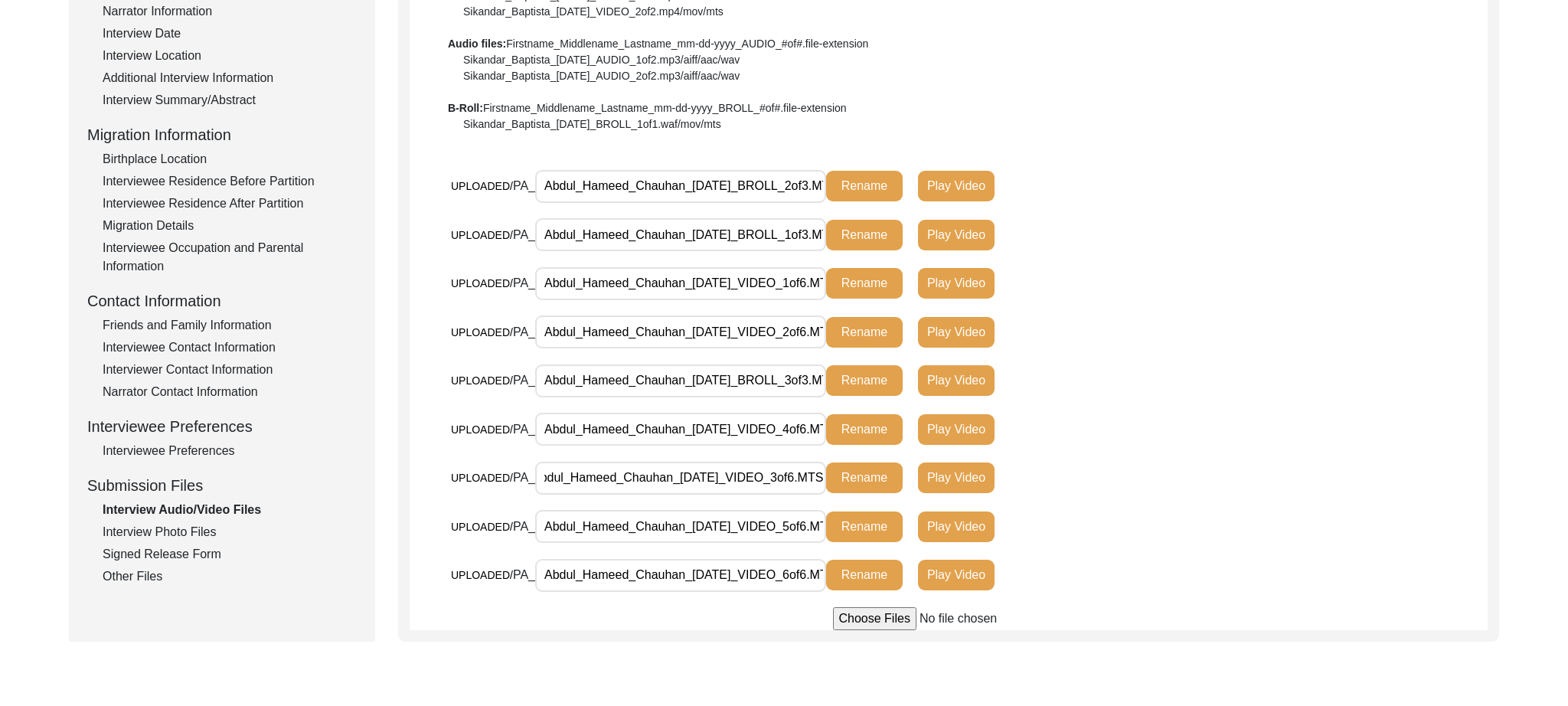 click on "Abdul_Hameed_Chauhan_01-18-2025_VIDEO_5of6.MTS" at bounding box center [681, 526] 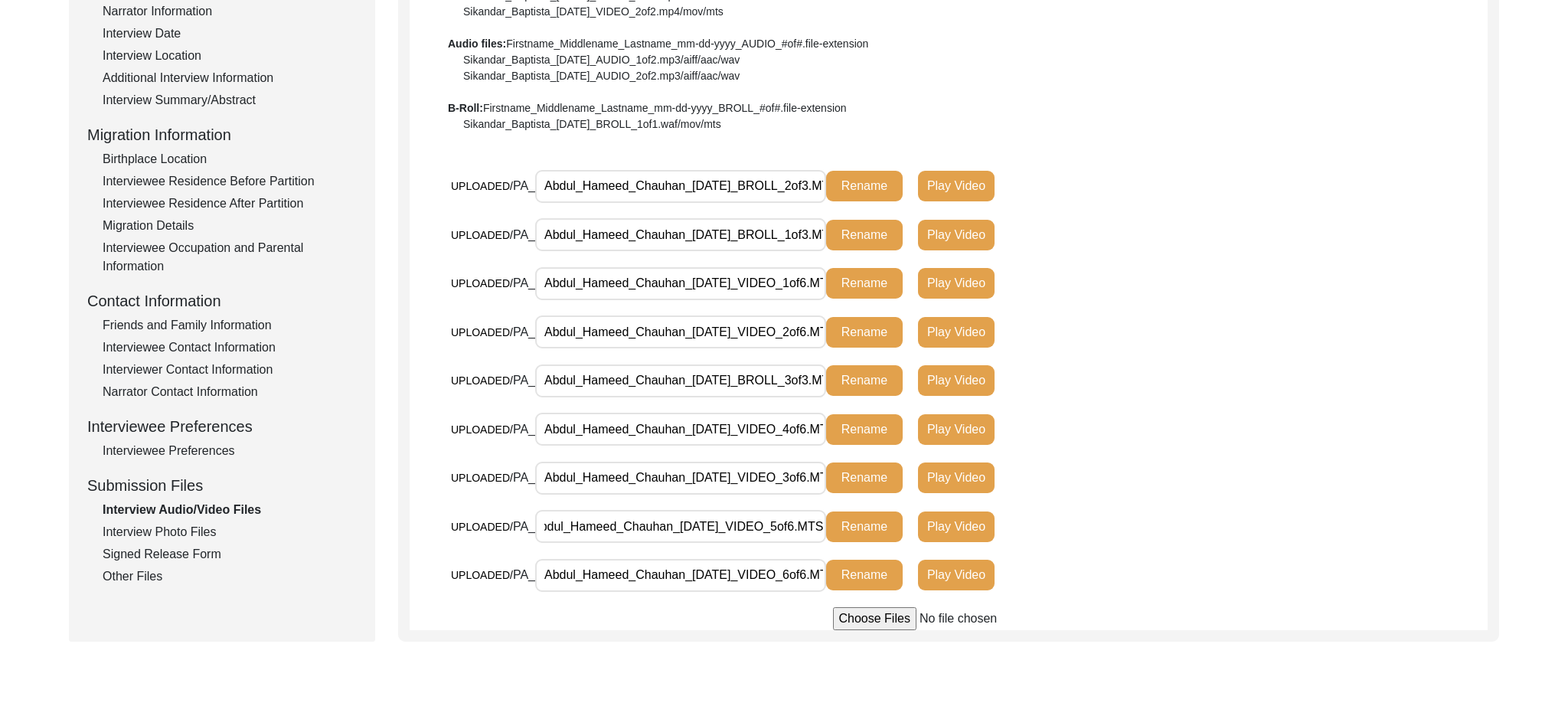 click on "Abdul_Hameed_Chauhan_01-18-2025_VIDEO_6of6.MTS" at bounding box center (681, 575) 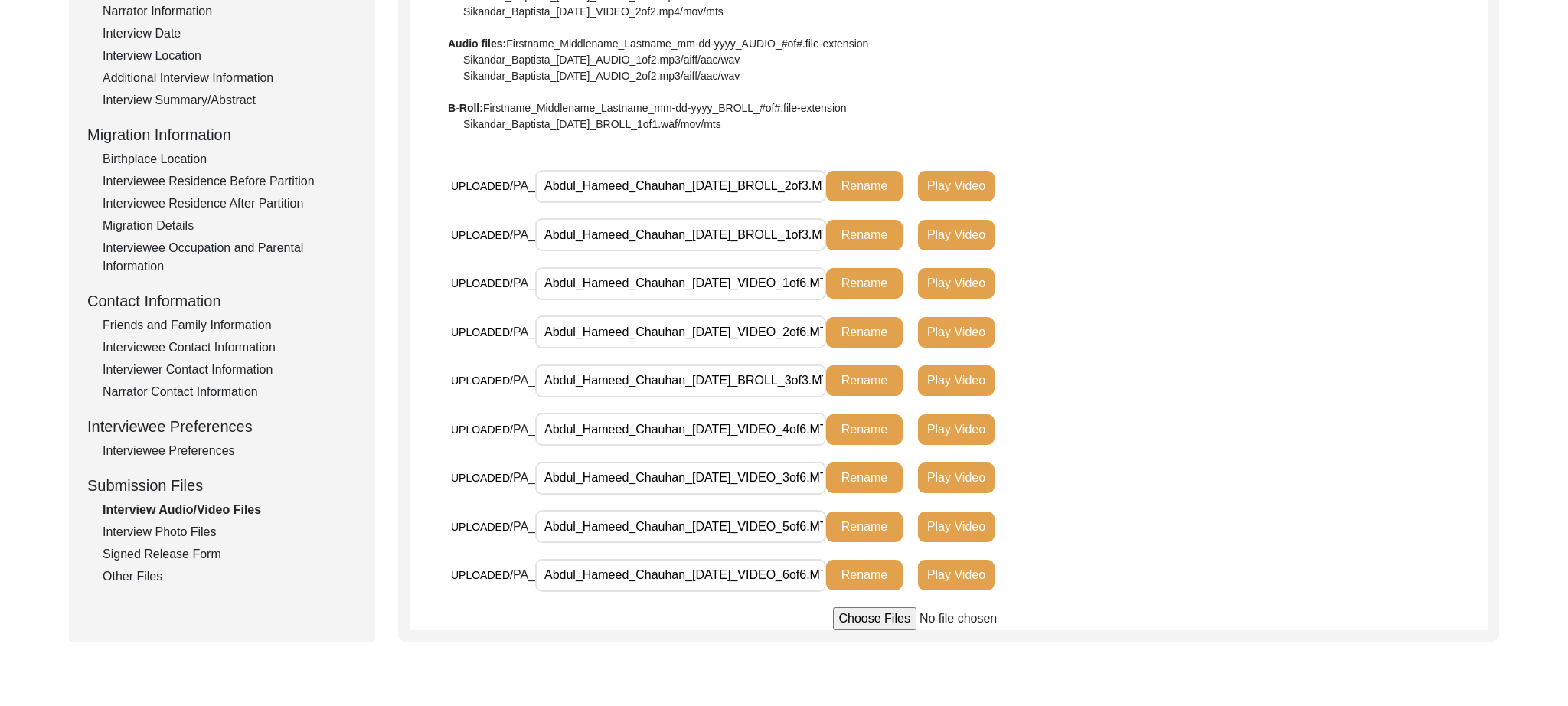 click on "Interview Photo Files" 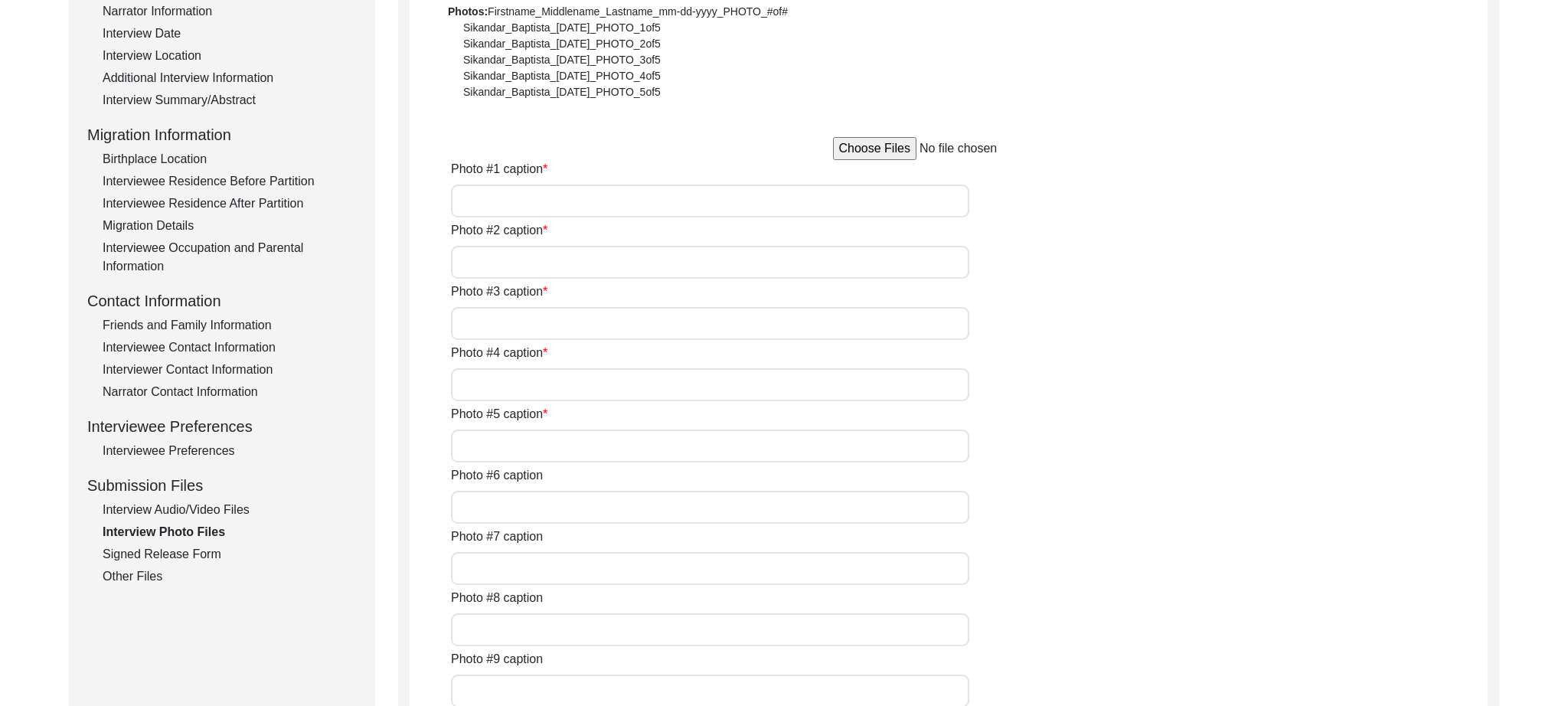type on "A top view shot of Mr. Chauhan" 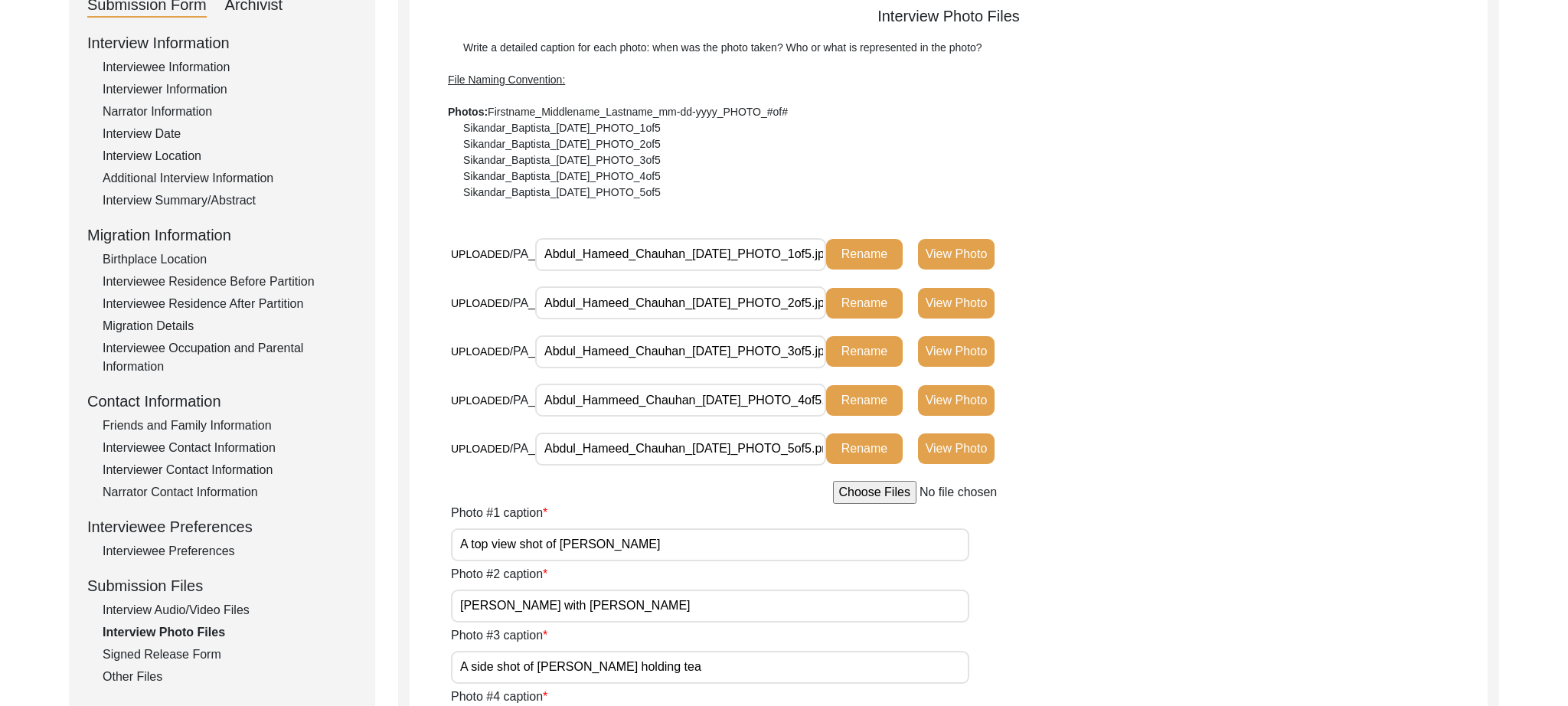 click on "Abdul_Hameed_Chauhan_01-18-2025_PHOTO_1of5.jpg" at bounding box center (681, 254) 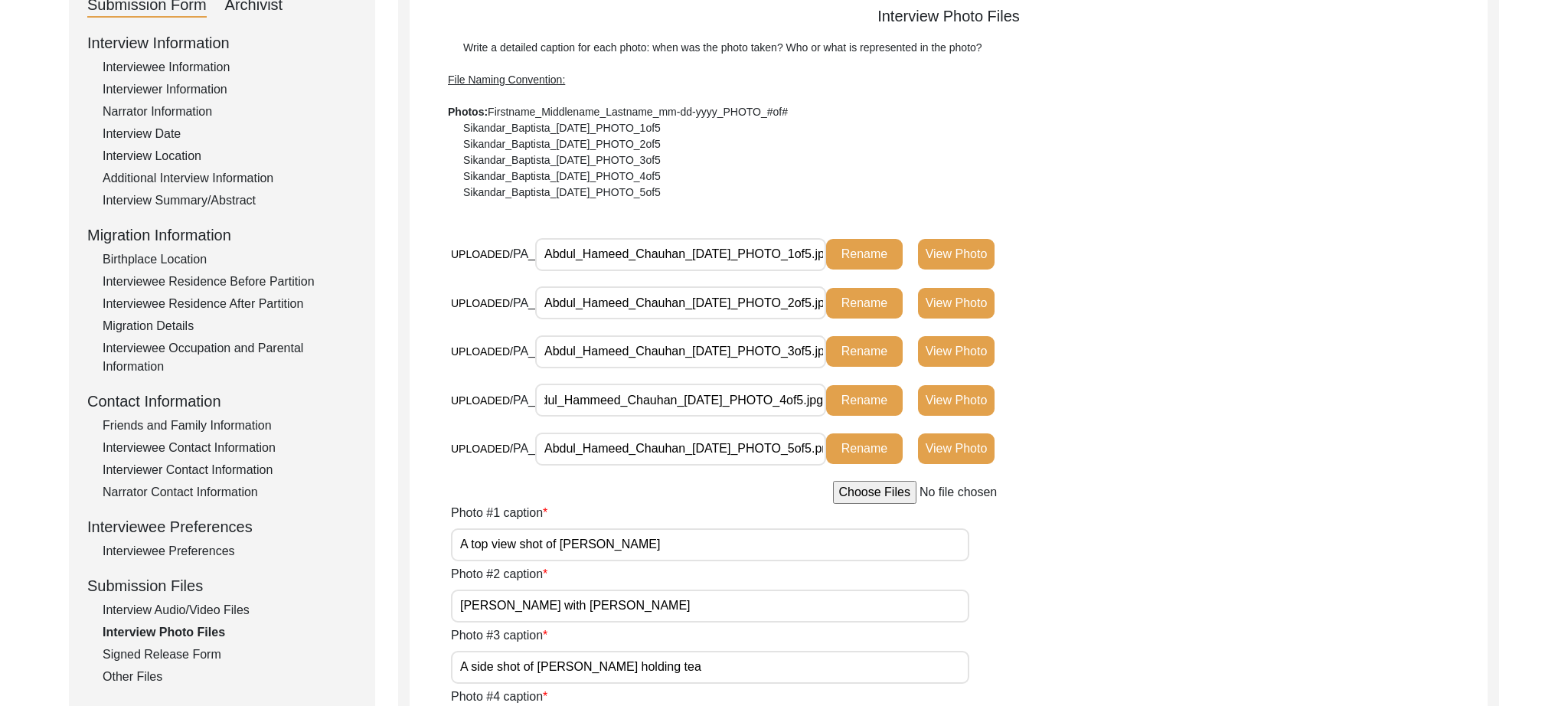 click on "Abdul_Hameed_Chauhan_01-18-2025_PHOTO_5of5.png" at bounding box center [681, 449] 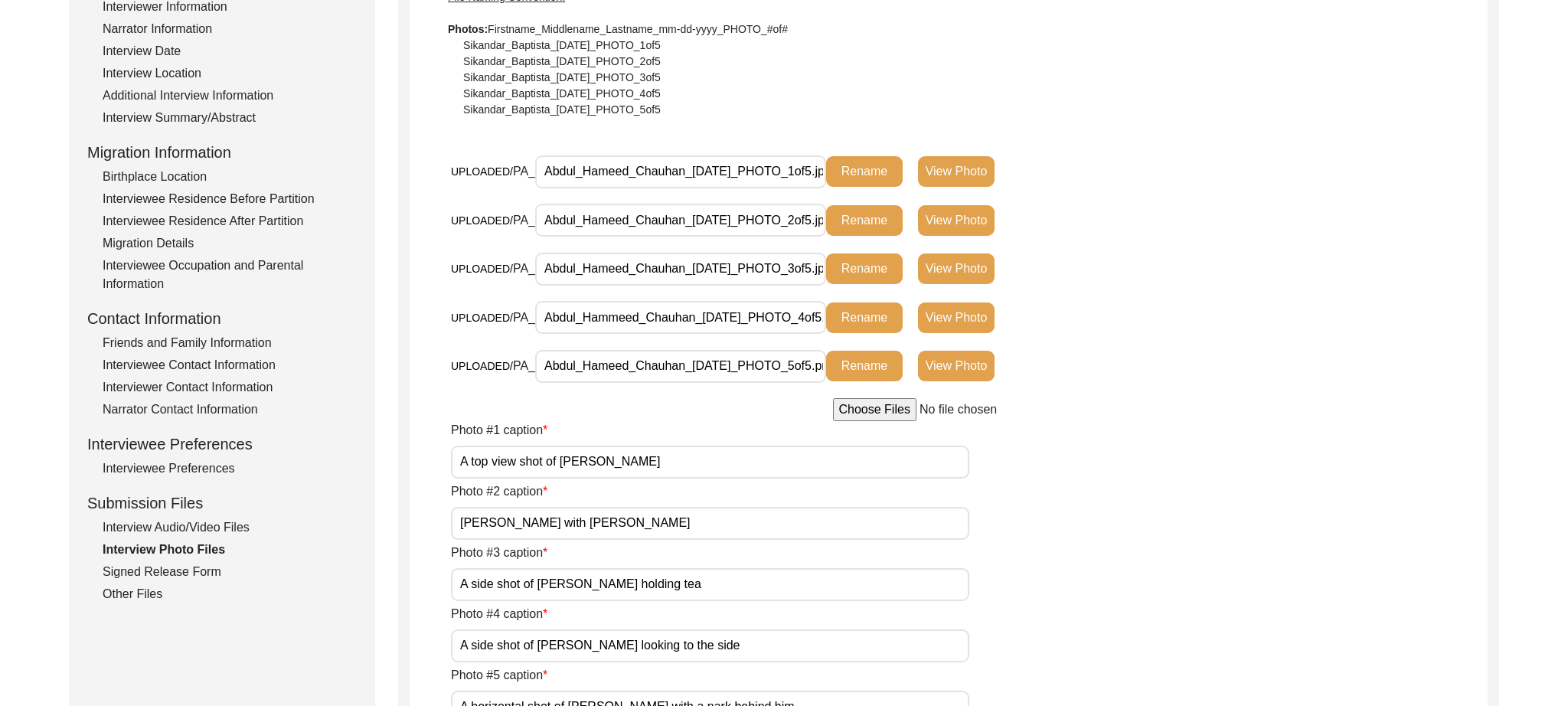 click on "Signed Release Form" 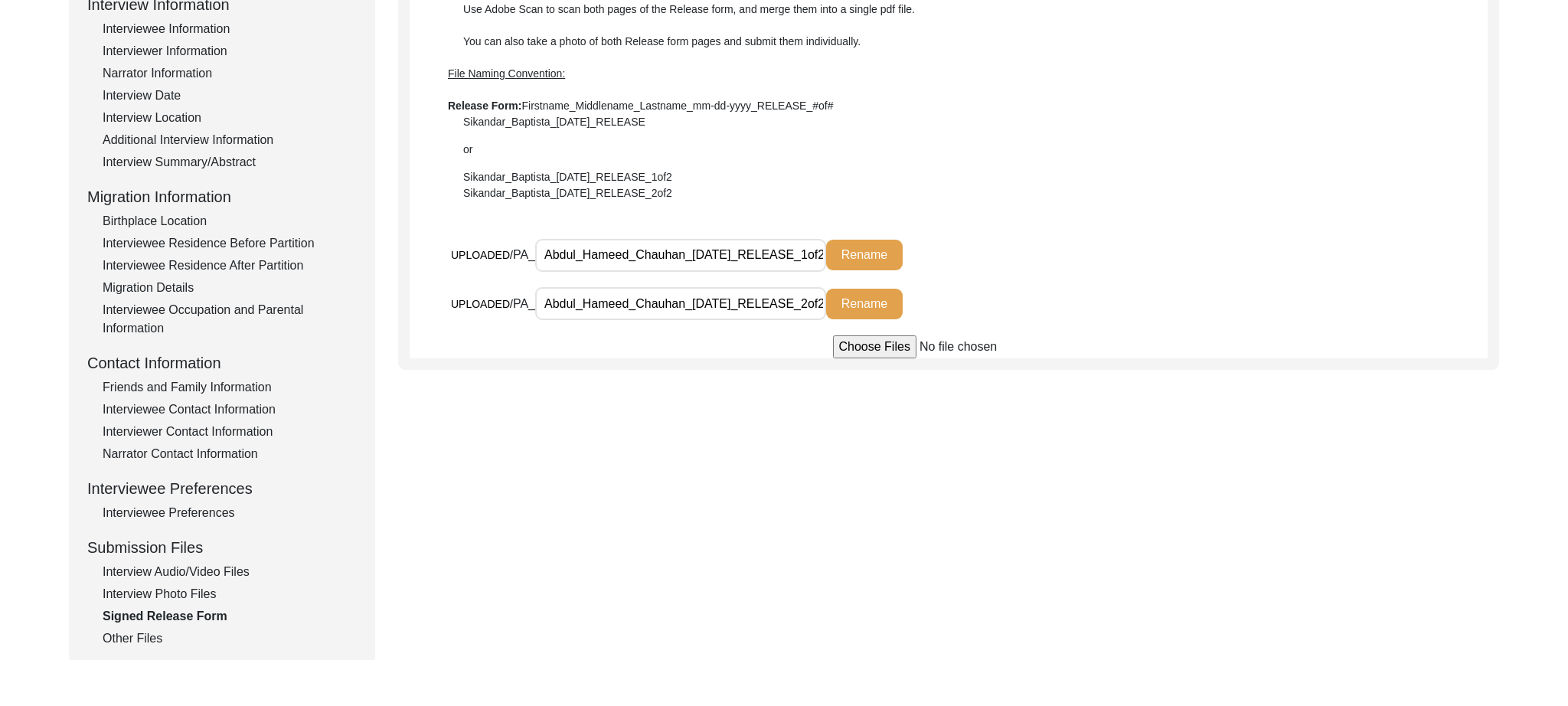 click on "Abdul_Hameed_Chauhan_01-18-2025_RELEASE_1of2.jpg" at bounding box center (681, 255) 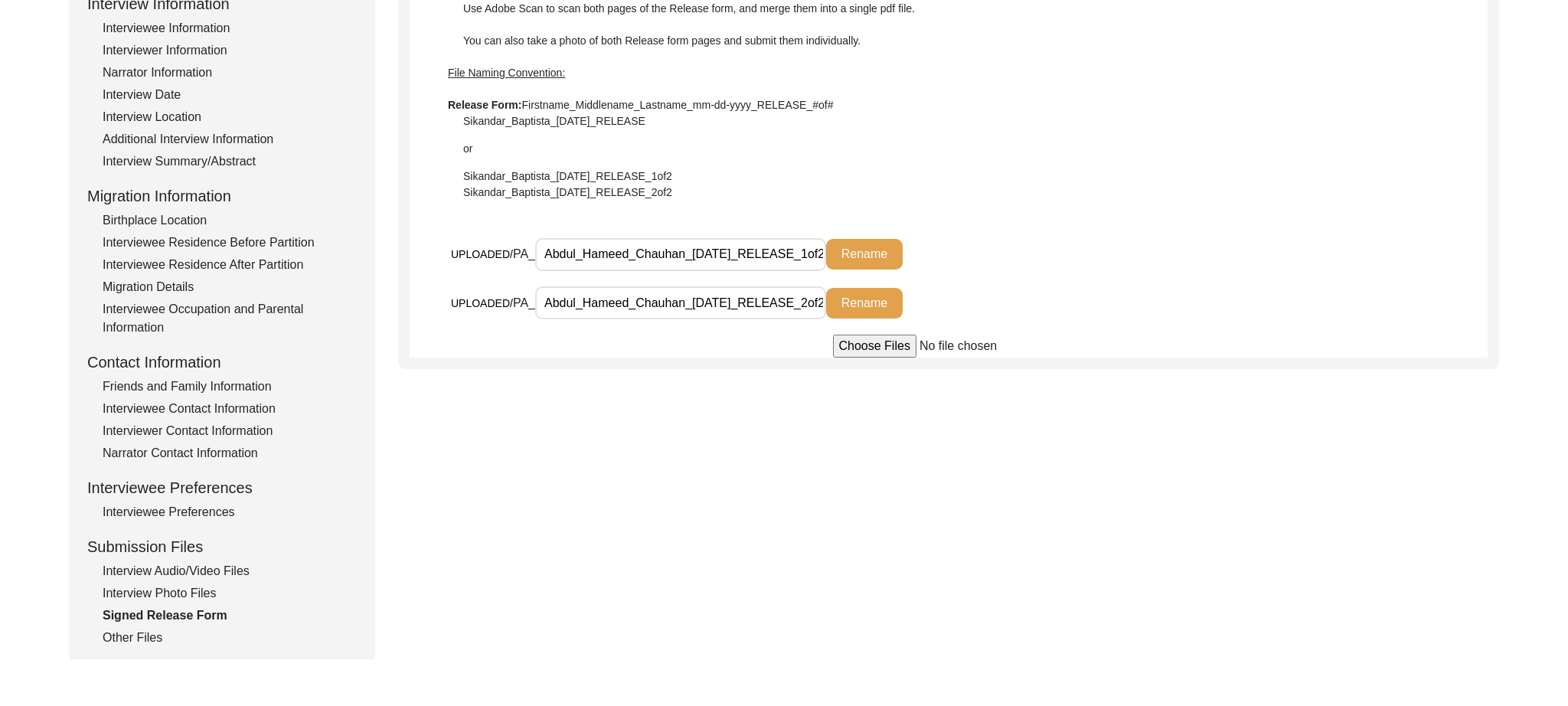 click on "Abdul_Hameed_Chauhan_01-18-2025_RELEASE_2of2.jpg" at bounding box center [681, 302] 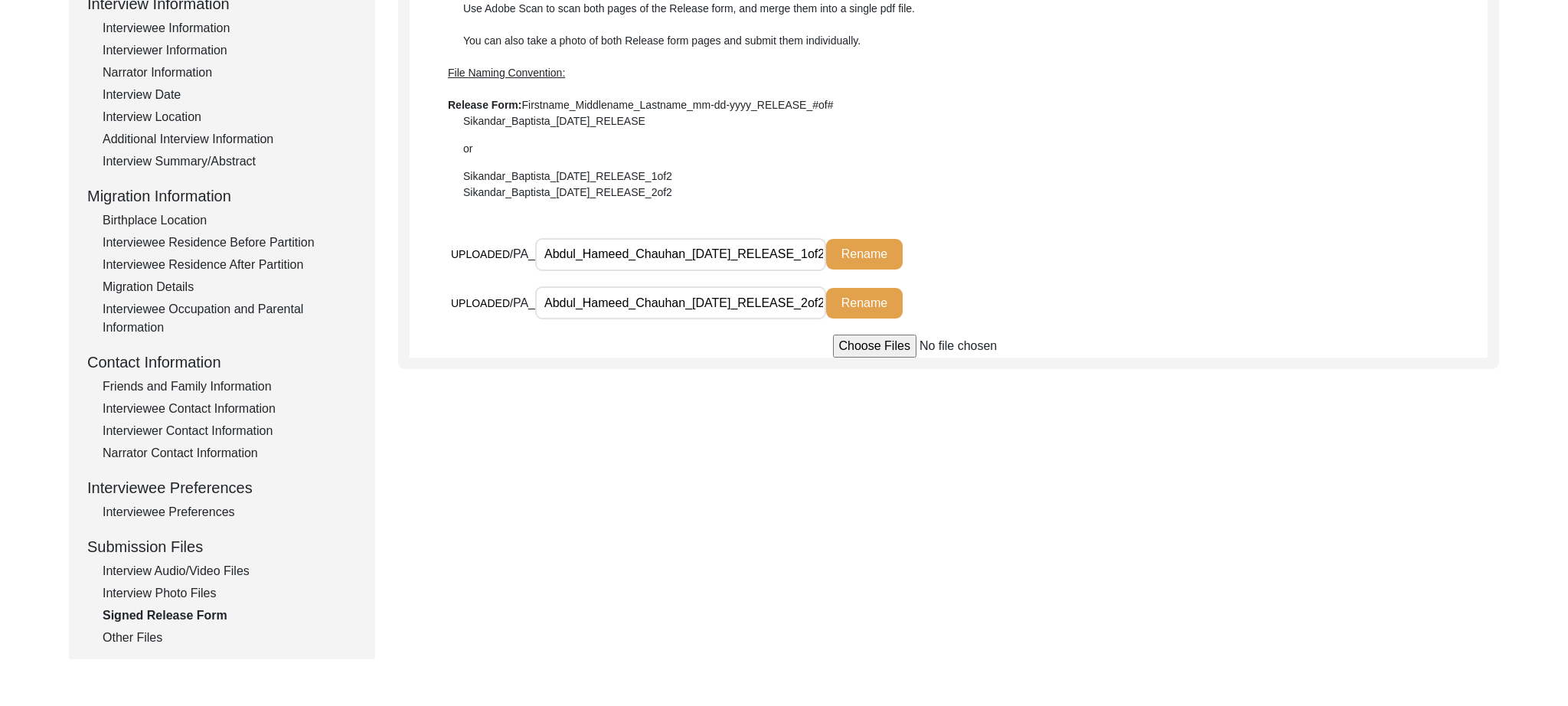 drag, startPoint x: 154, startPoint y: 639, endPoint x: 158, endPoint y: 631, distance: 8.944272 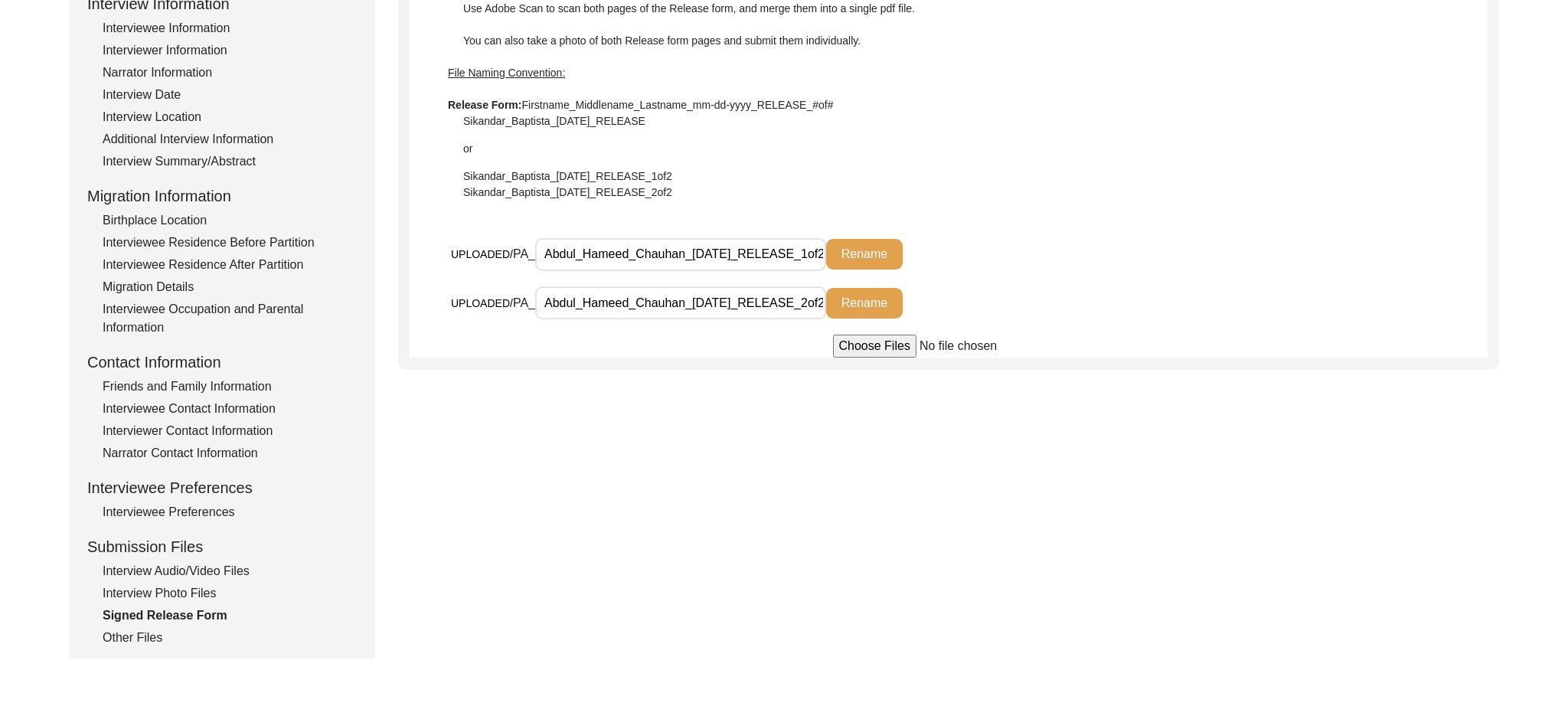 click on "Other Files" 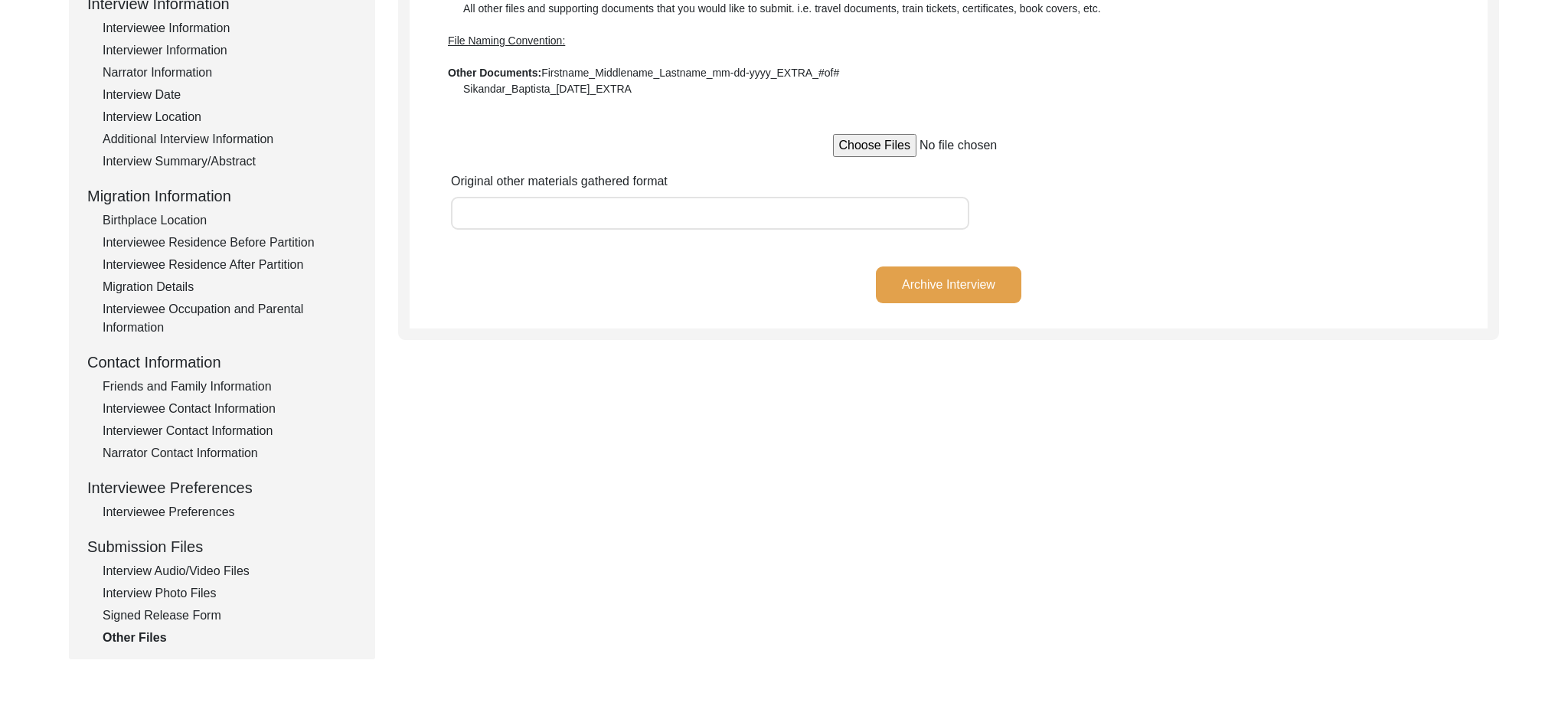 drag, startPoint x: 163, startPoint y: 568, endPoint x: 170, endPoint y: 560, distance: 10.63015 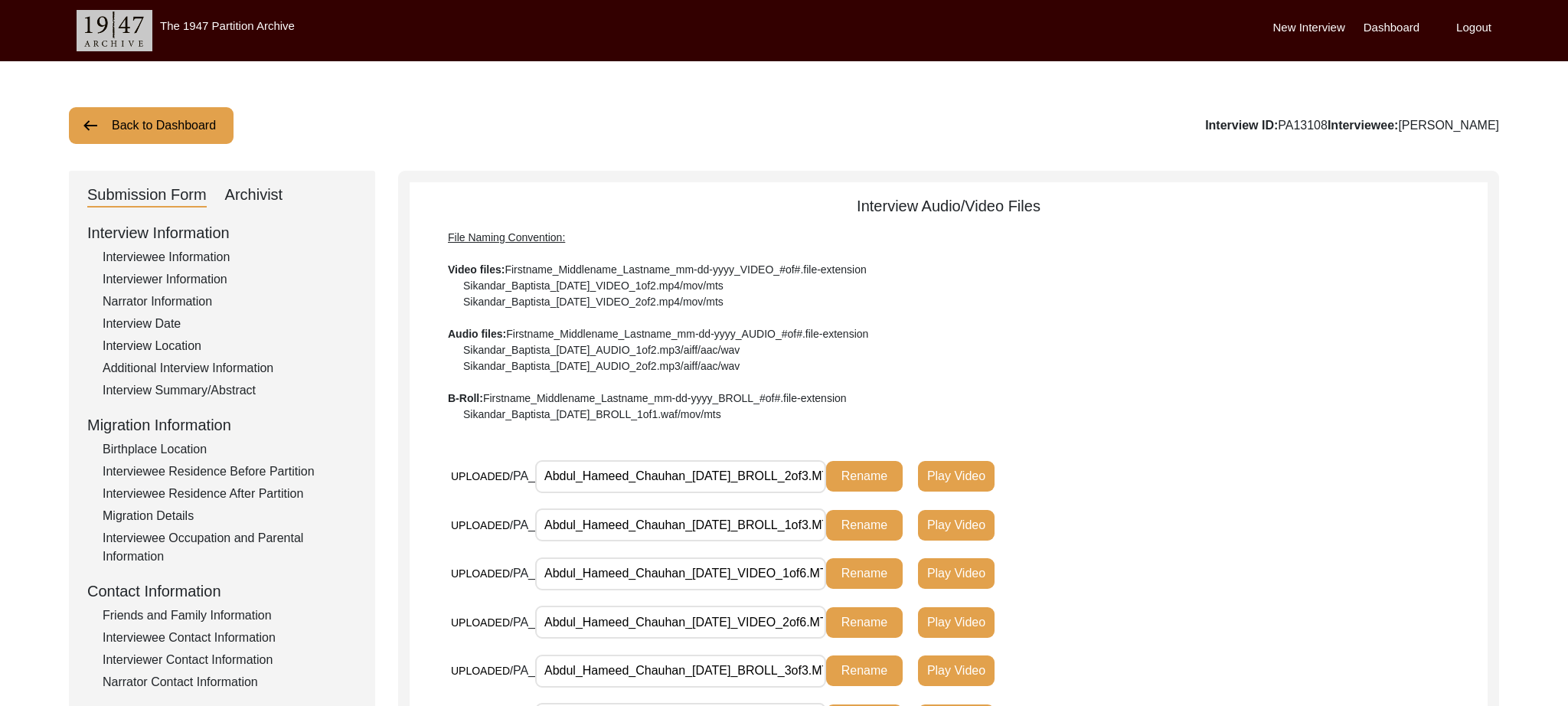 click on "Back to Dashboard" 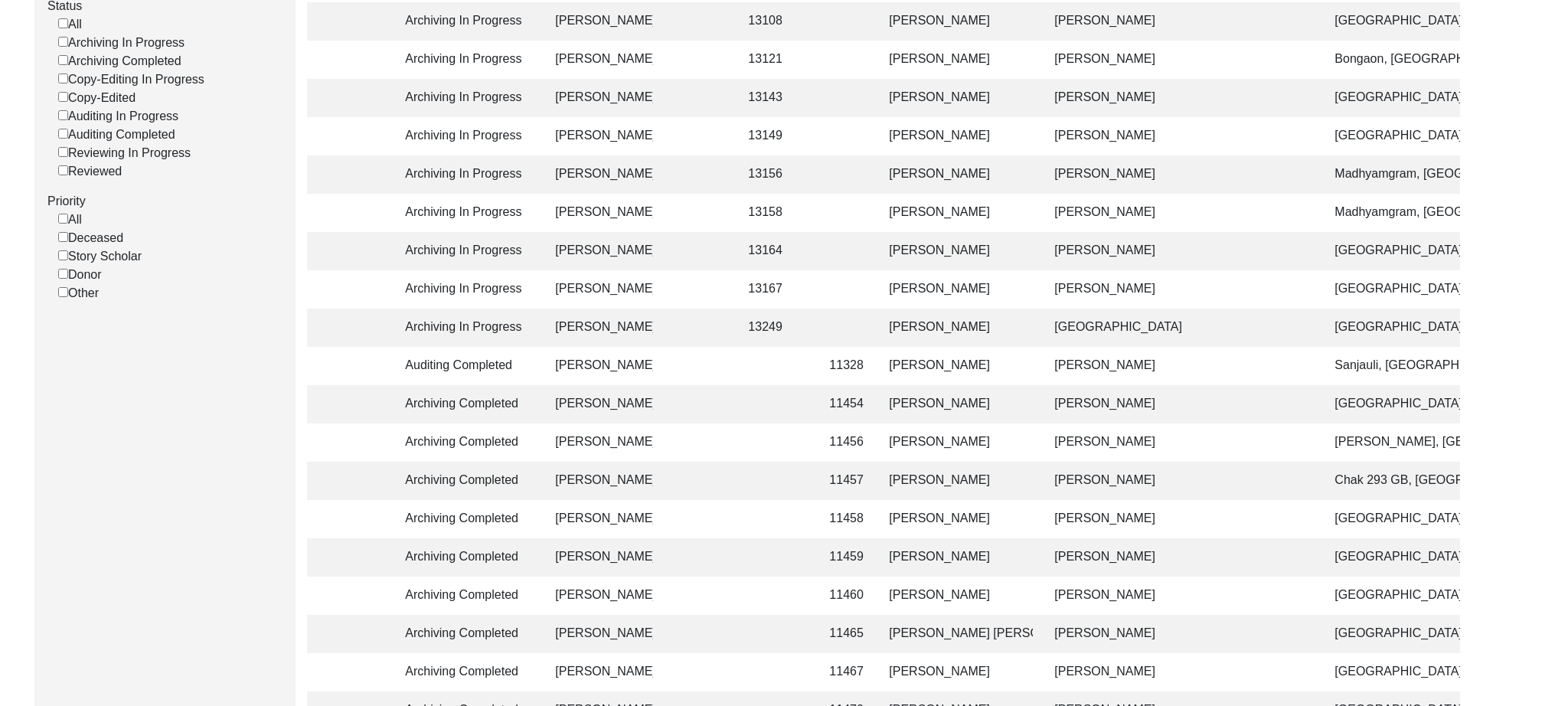 click on "[PERSON_NAME]" 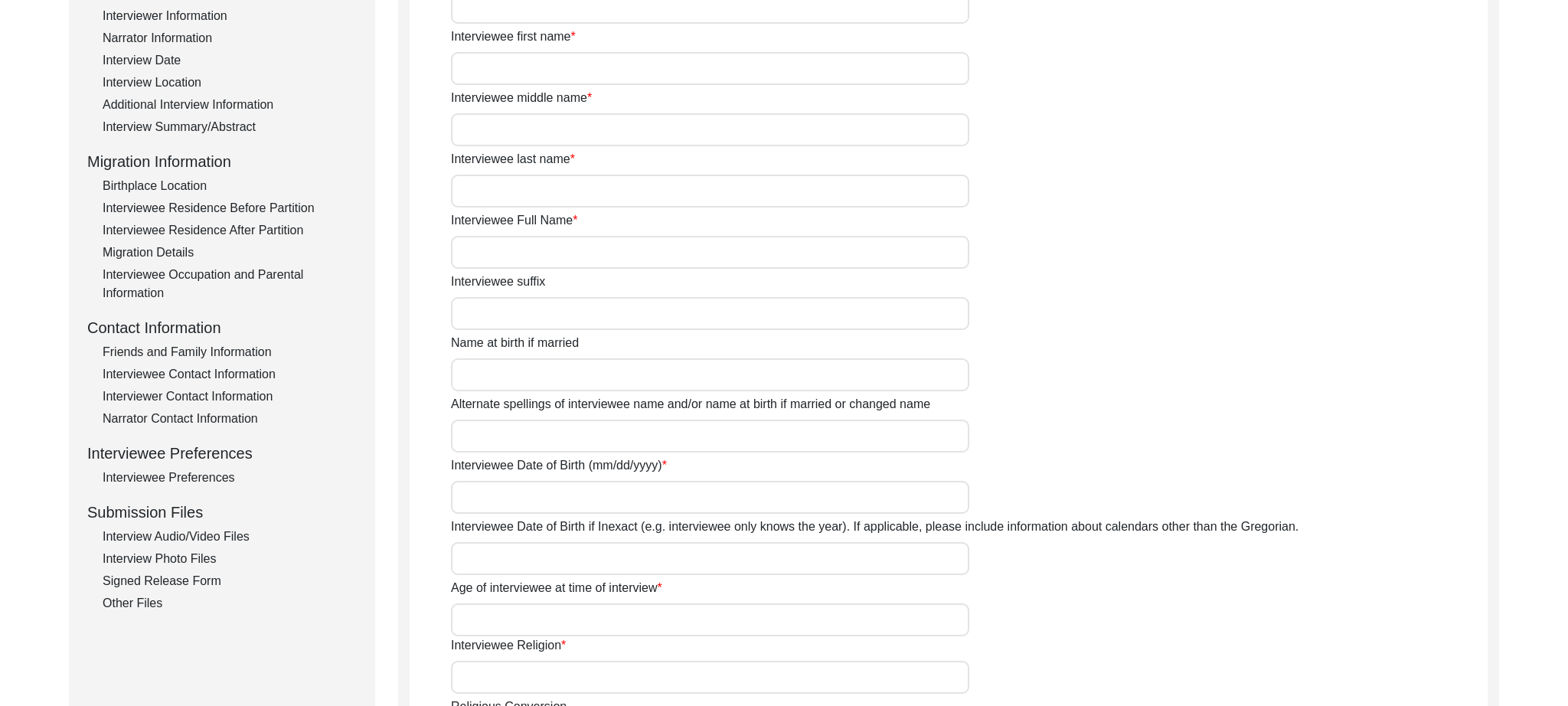 type on "Rajendra" 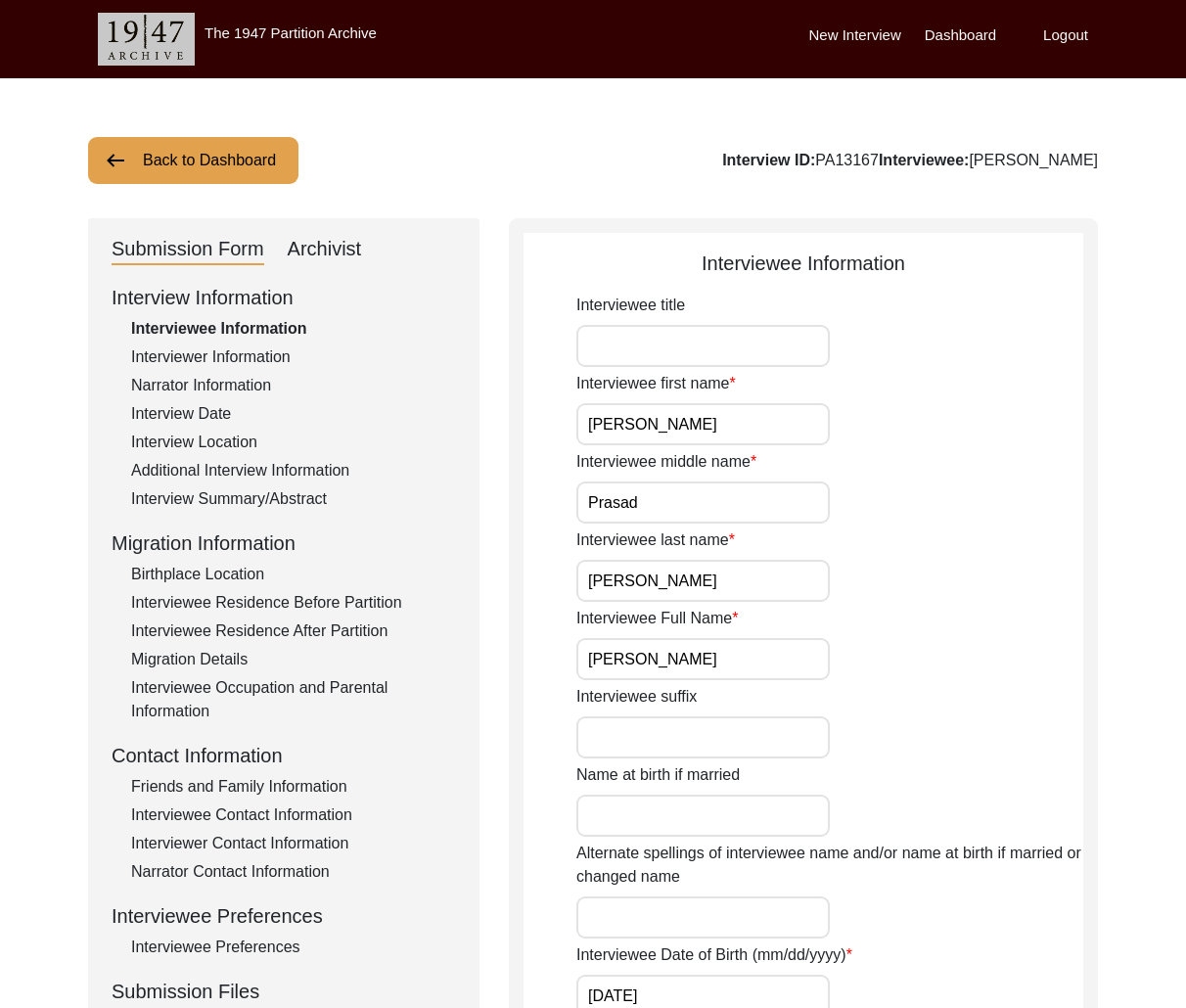 click on "Interviewer Information" 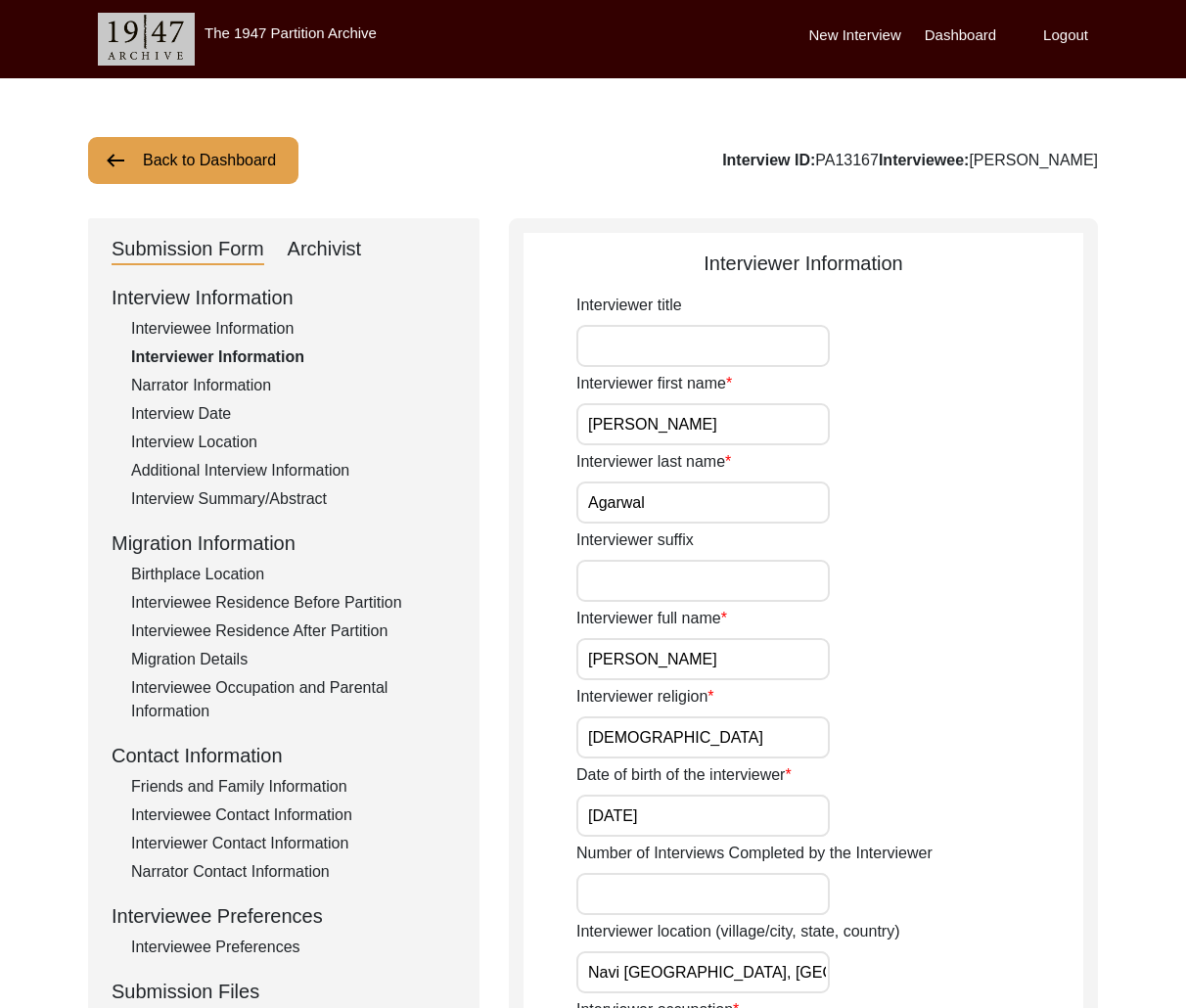 drag, startPoint x: 223, startPoint y: 334, endPoint x: 412, endPoint y: 312, distance: 190.27612 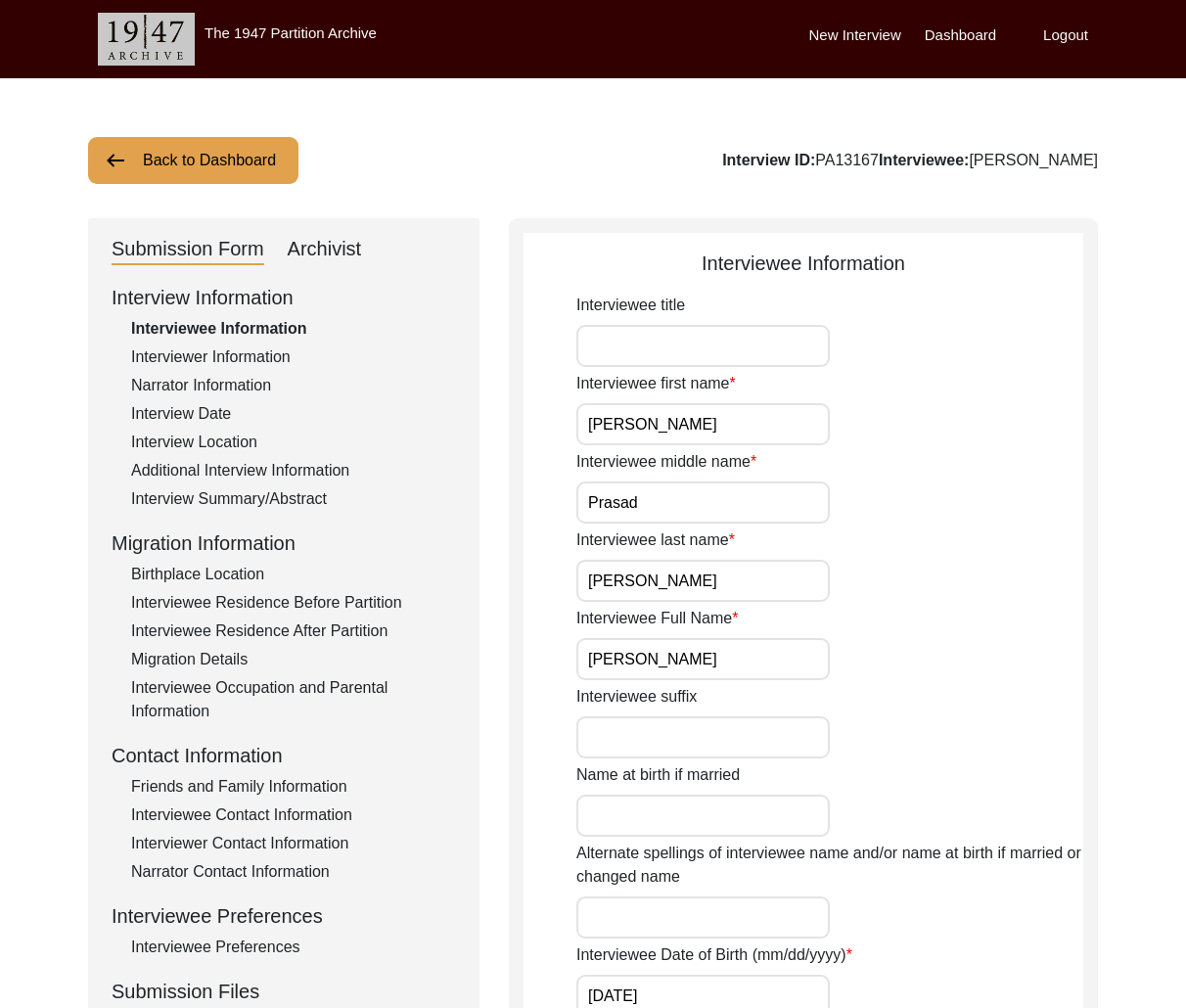 click on "Interviewer Information" 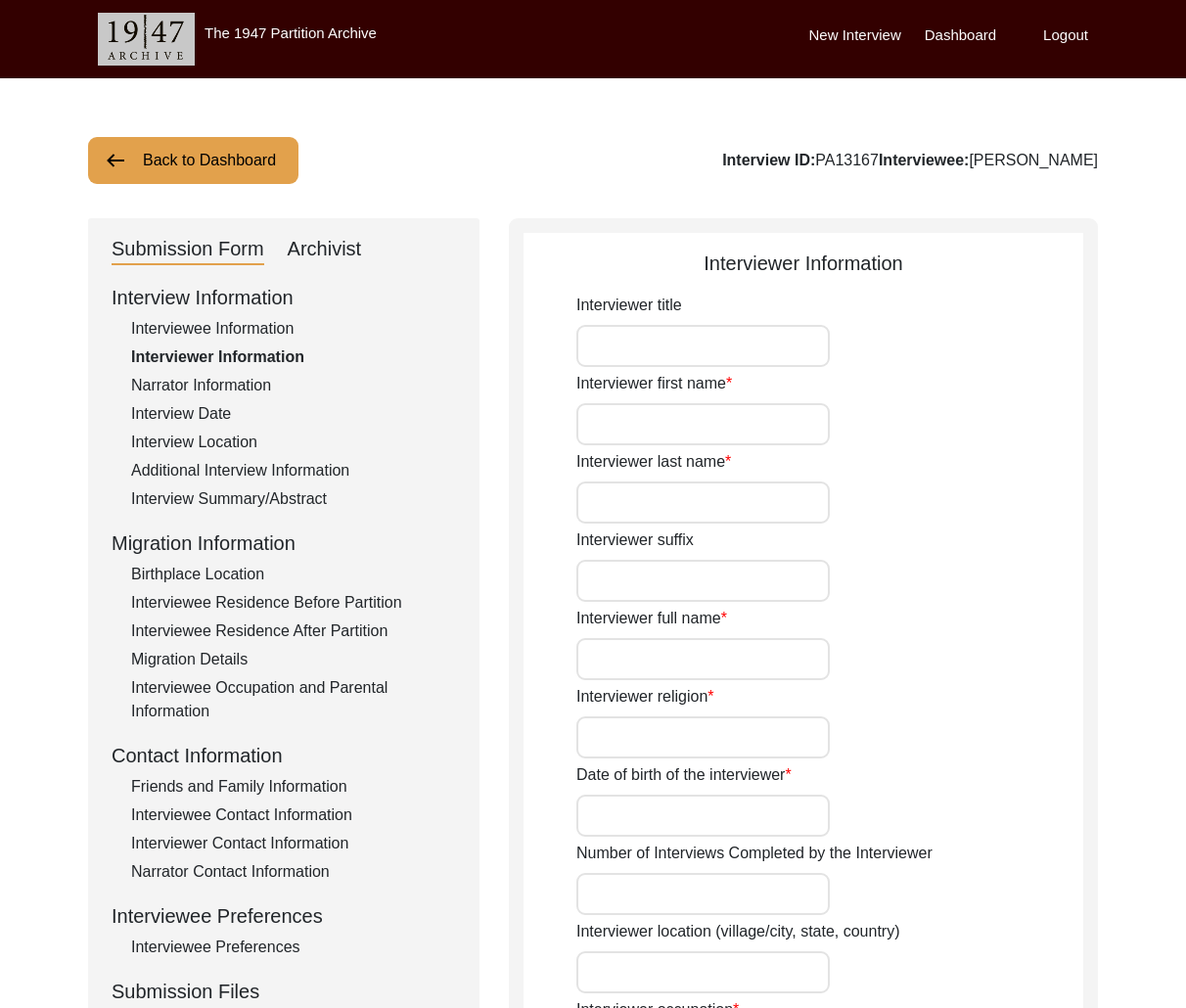 type on "[PERSON_NAME]" 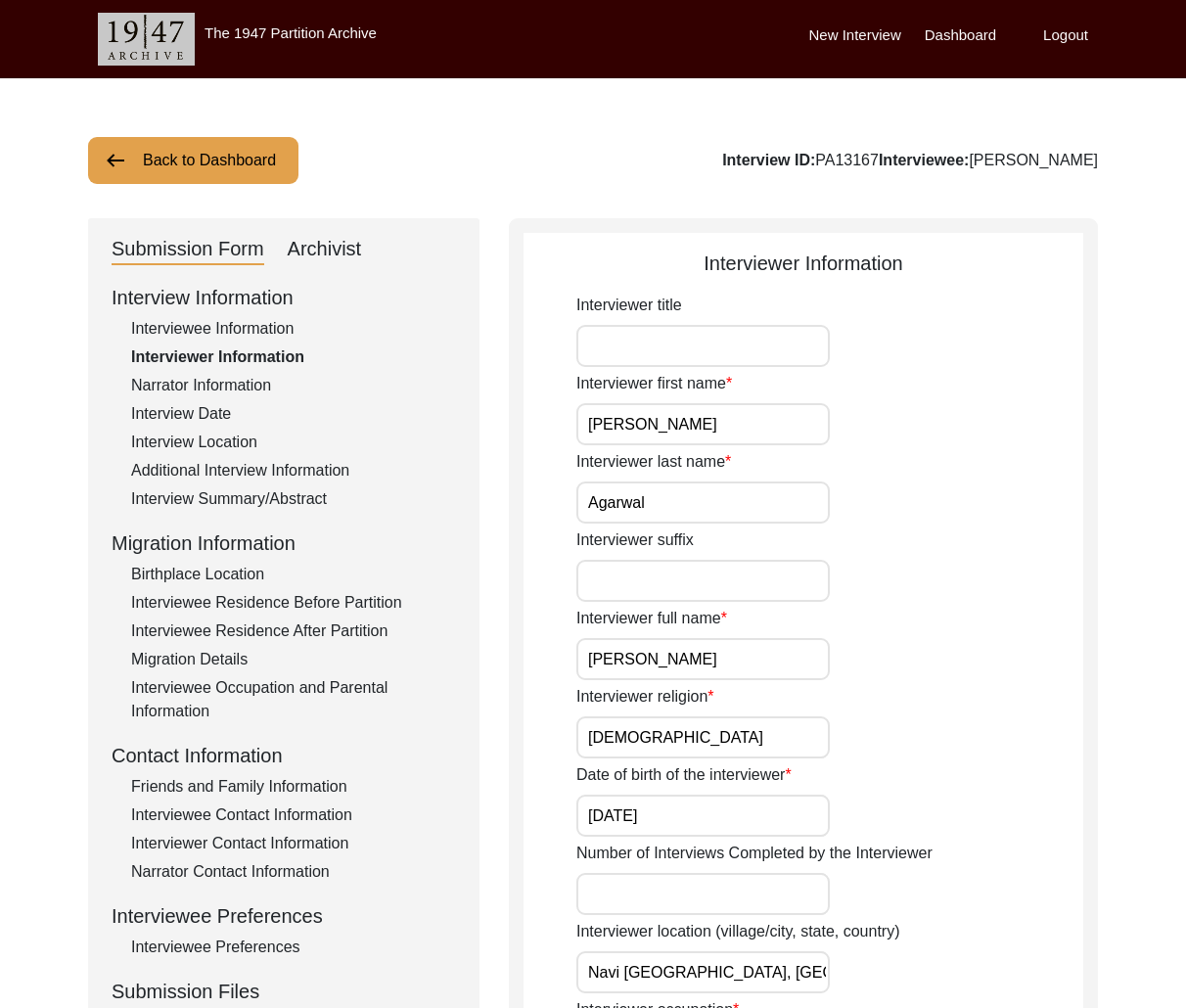 drag, startPoint x: 248, startPoint y: 327, endPoint x: 500, endPoint y: 317, distance: 252.19833 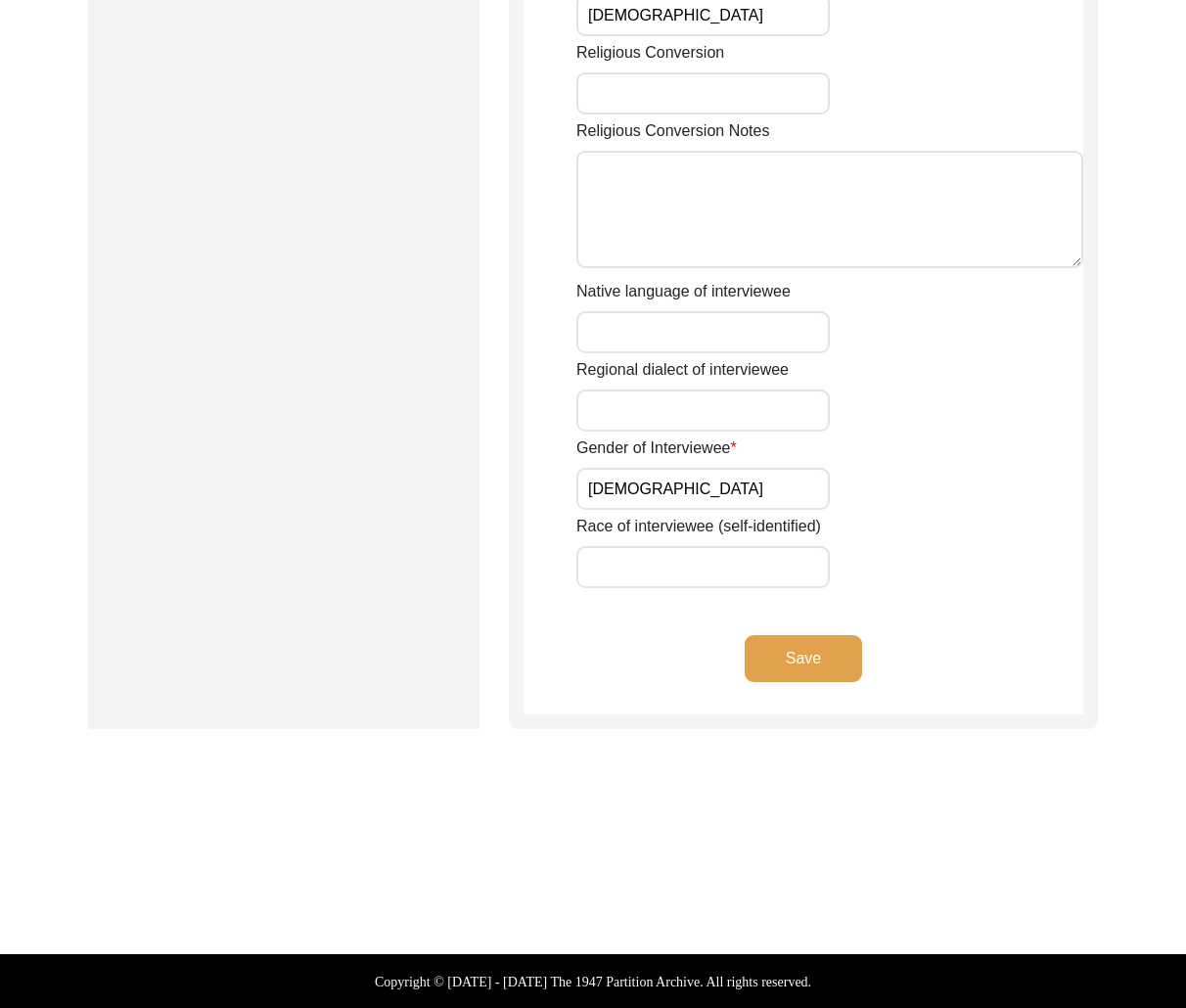 scroll, scrollTop: 0, scrollLeft: 0, axis: both 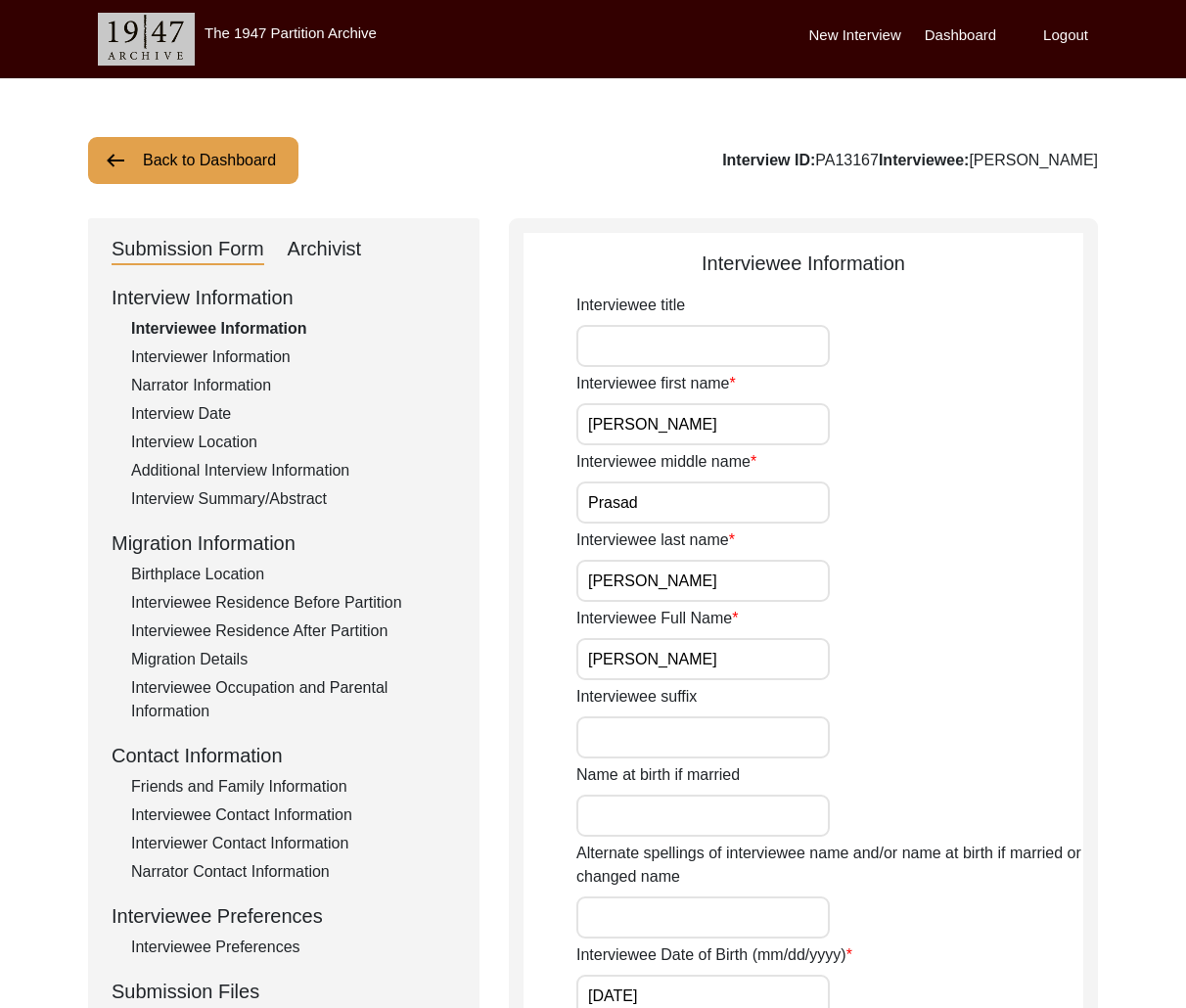 click on "Interviewee title" at bounding box center (703, 345) 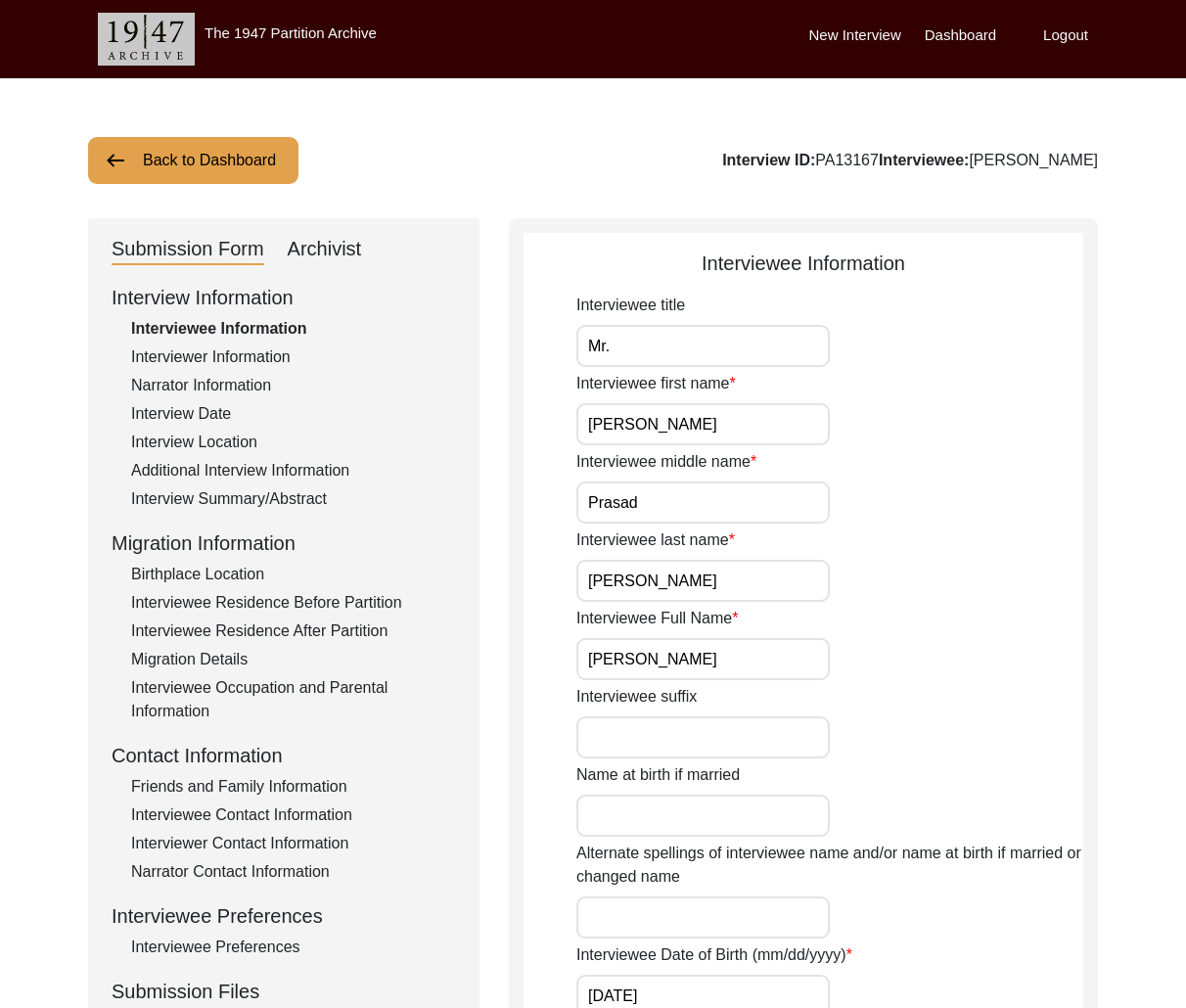 type on "Mr." 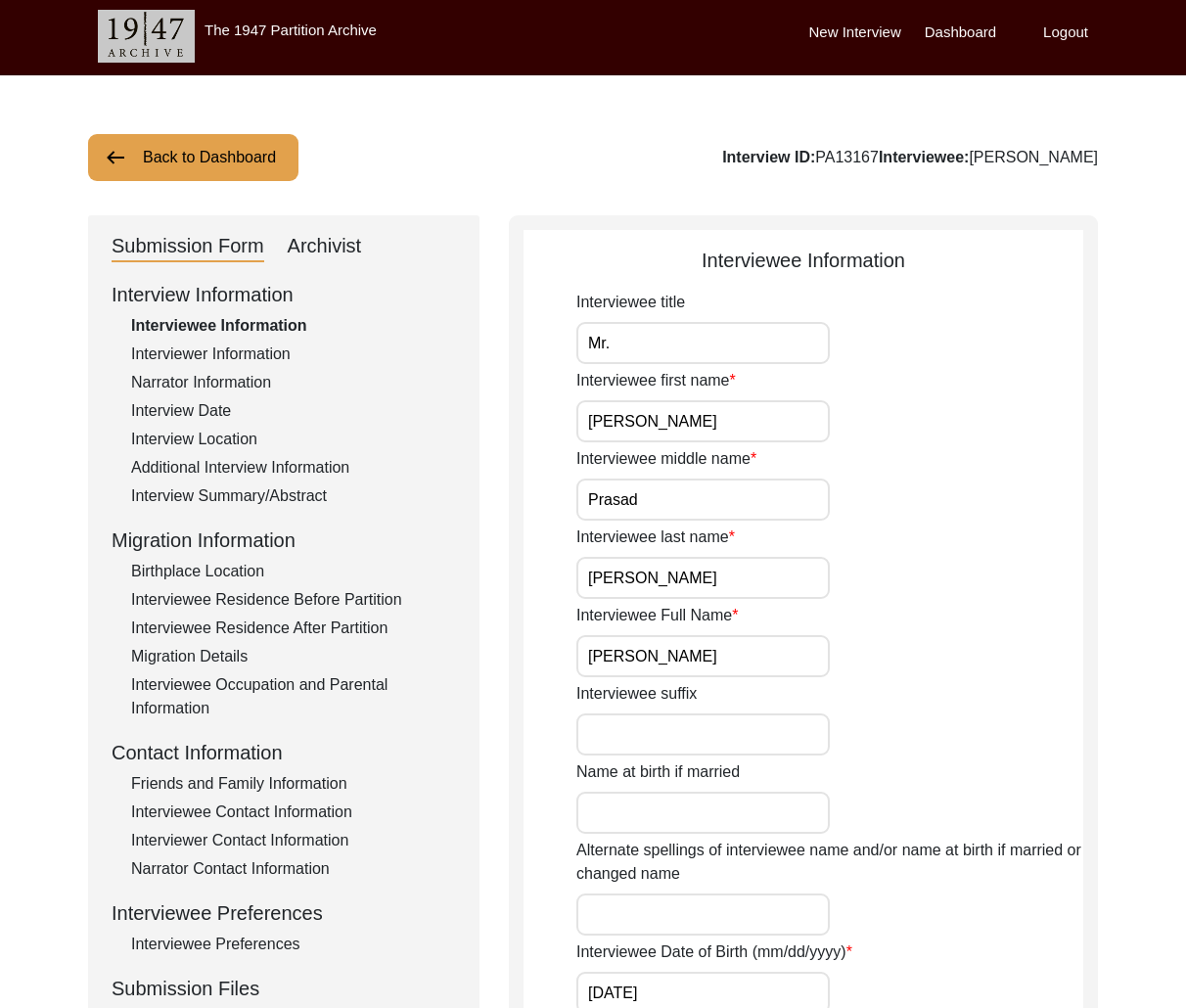 drag, startPoint x: 767, startPoint y: 654, endPoint x: 499, endPoint y: 651, distance: 268.01679 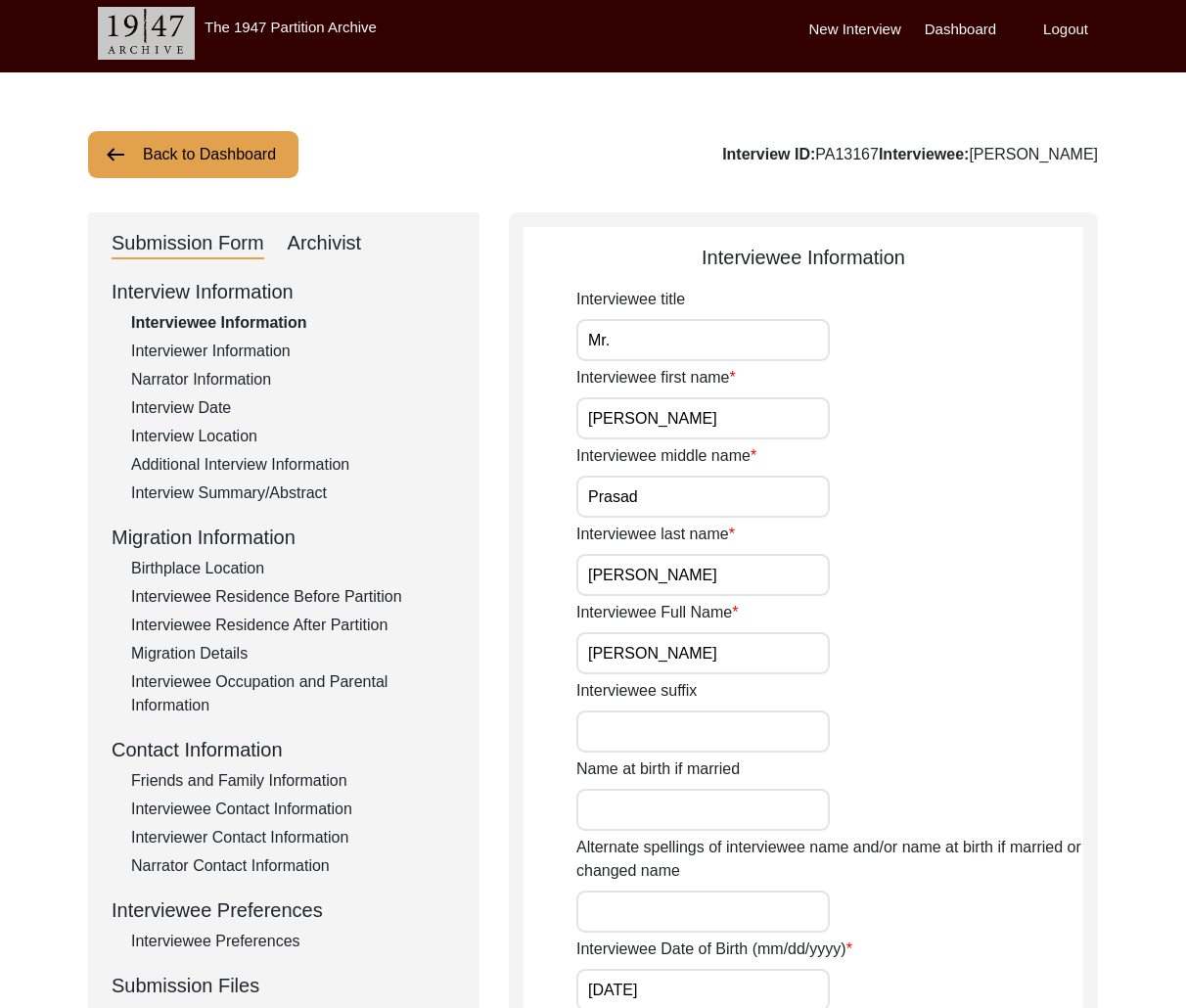 scroll, scrollTop: 0, scrollLeft: 0, axis: both 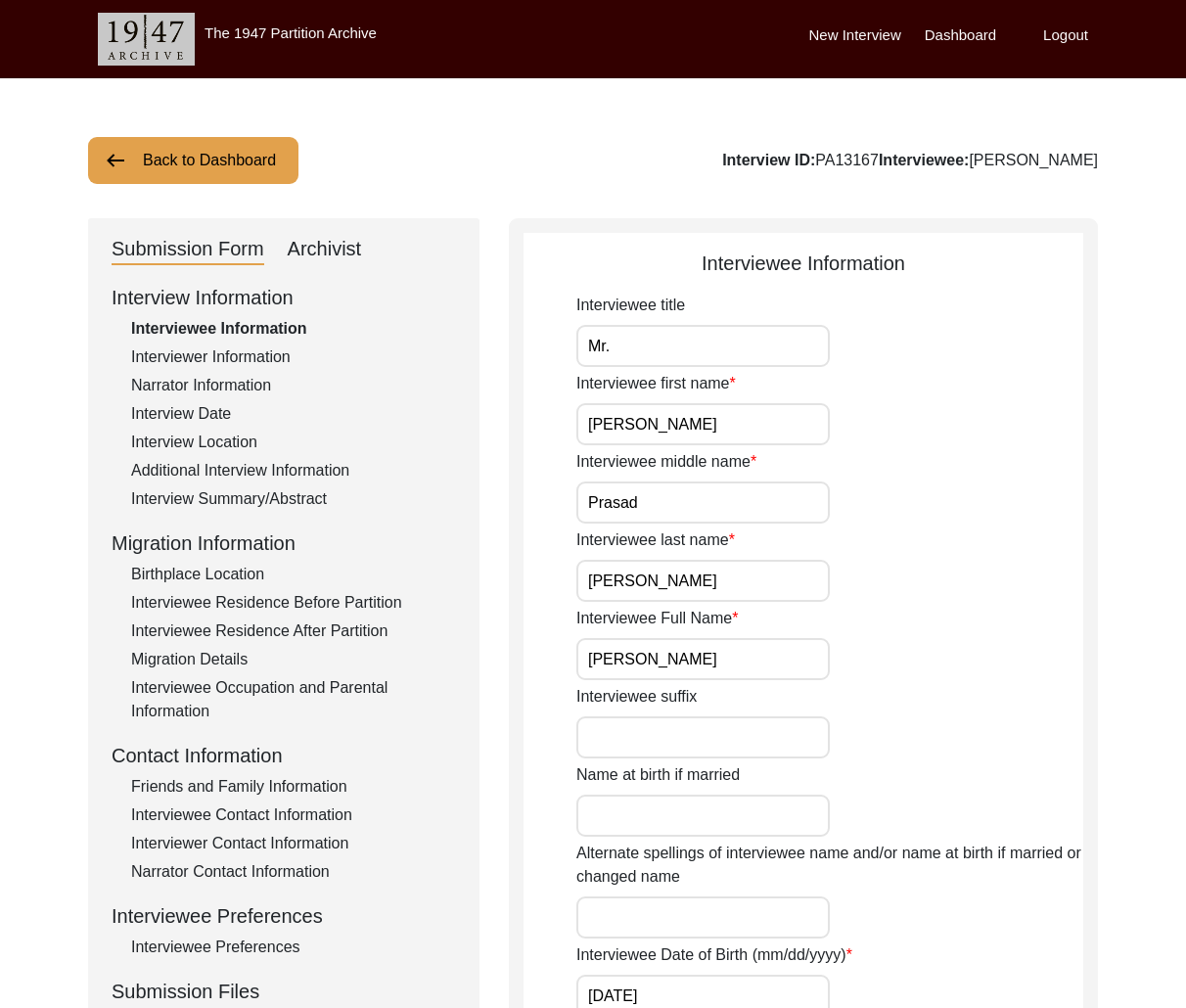 click on "[PERSON_NAME]" at bounding box center (703, 659) 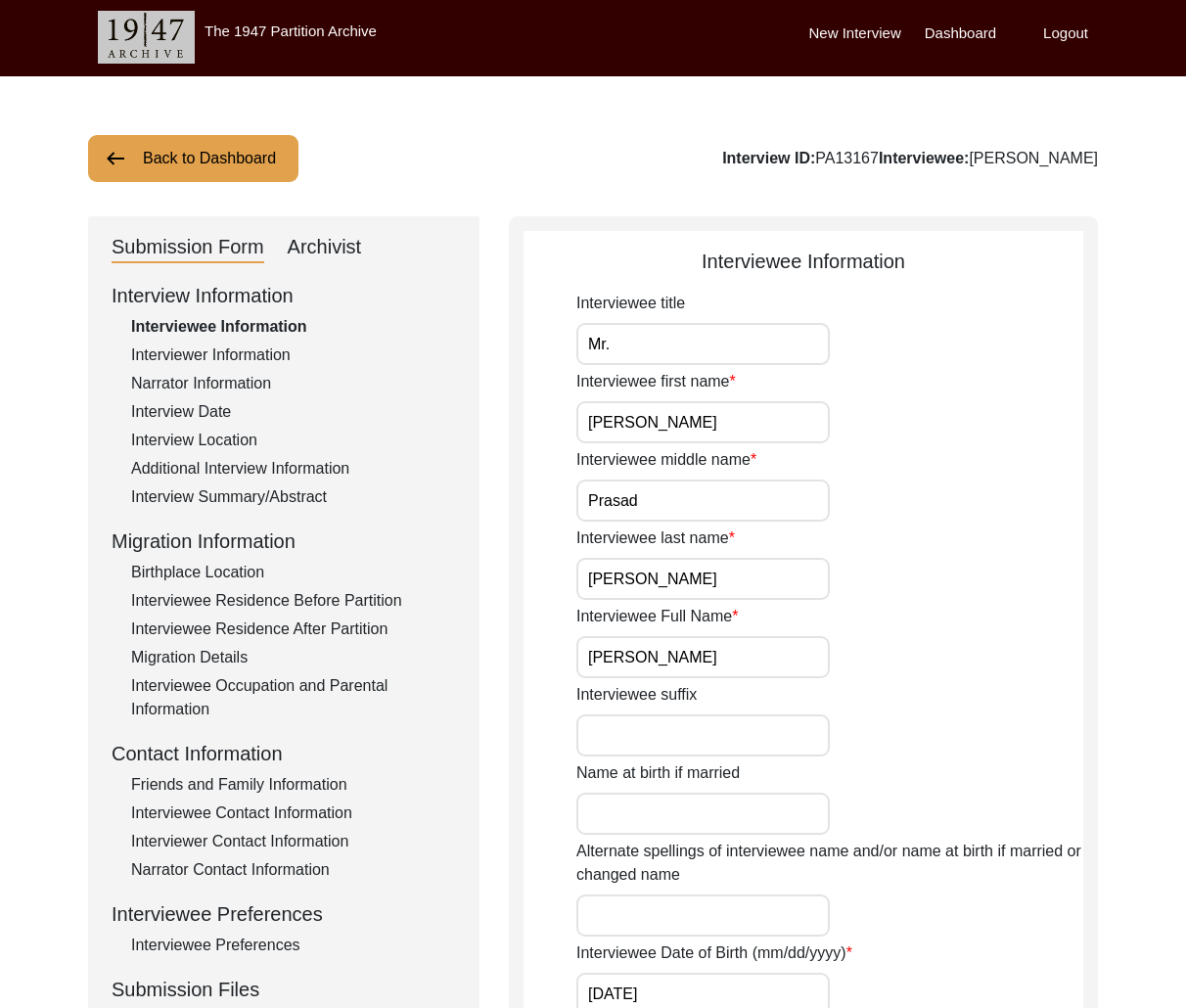 scroll, scrollTop: 4, scrollLeft: 0, axis: vertical 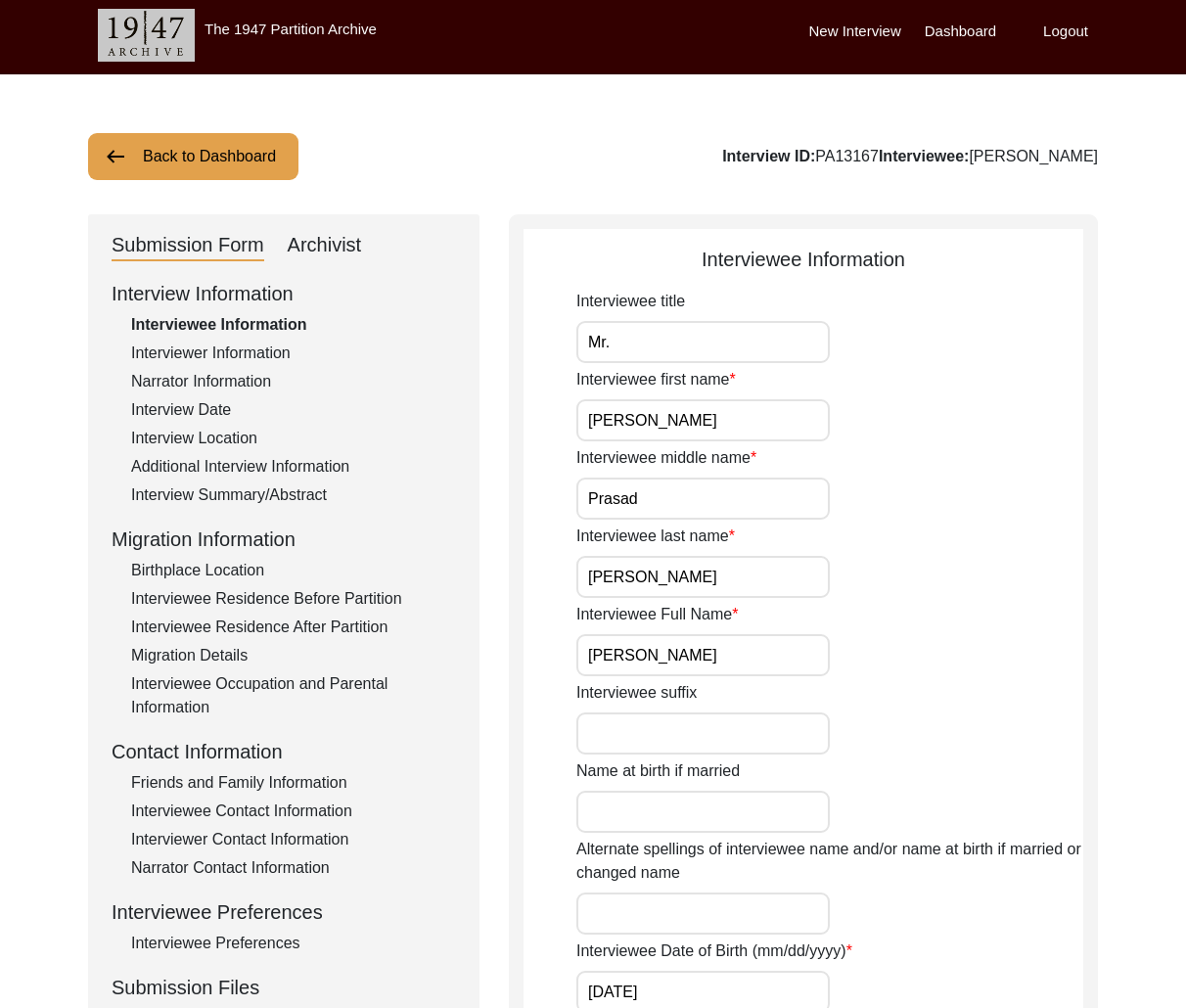 click on "Harkara" at bounding box center (703, 576) 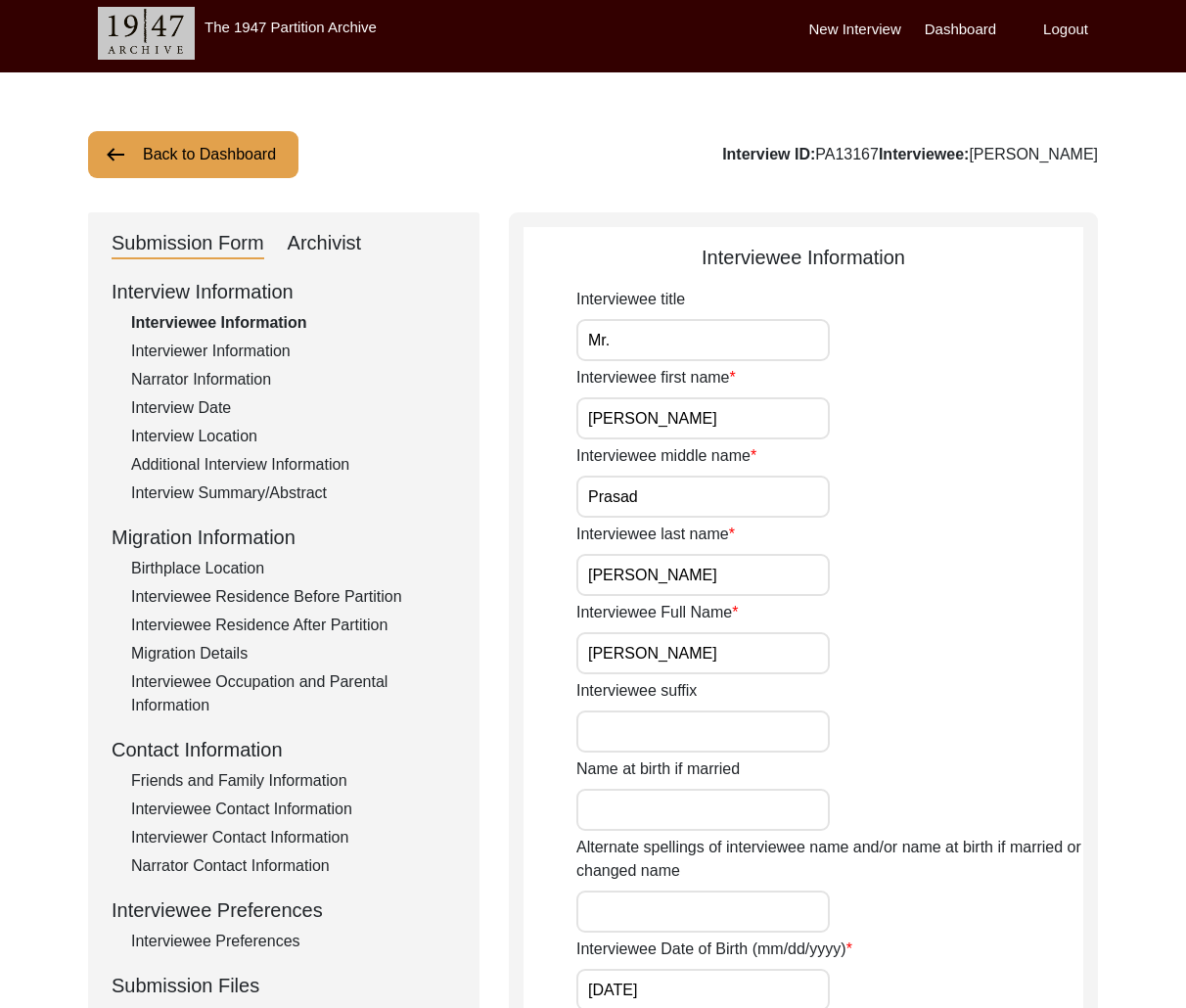click on "Harkara" at bounding box center (703, 574) 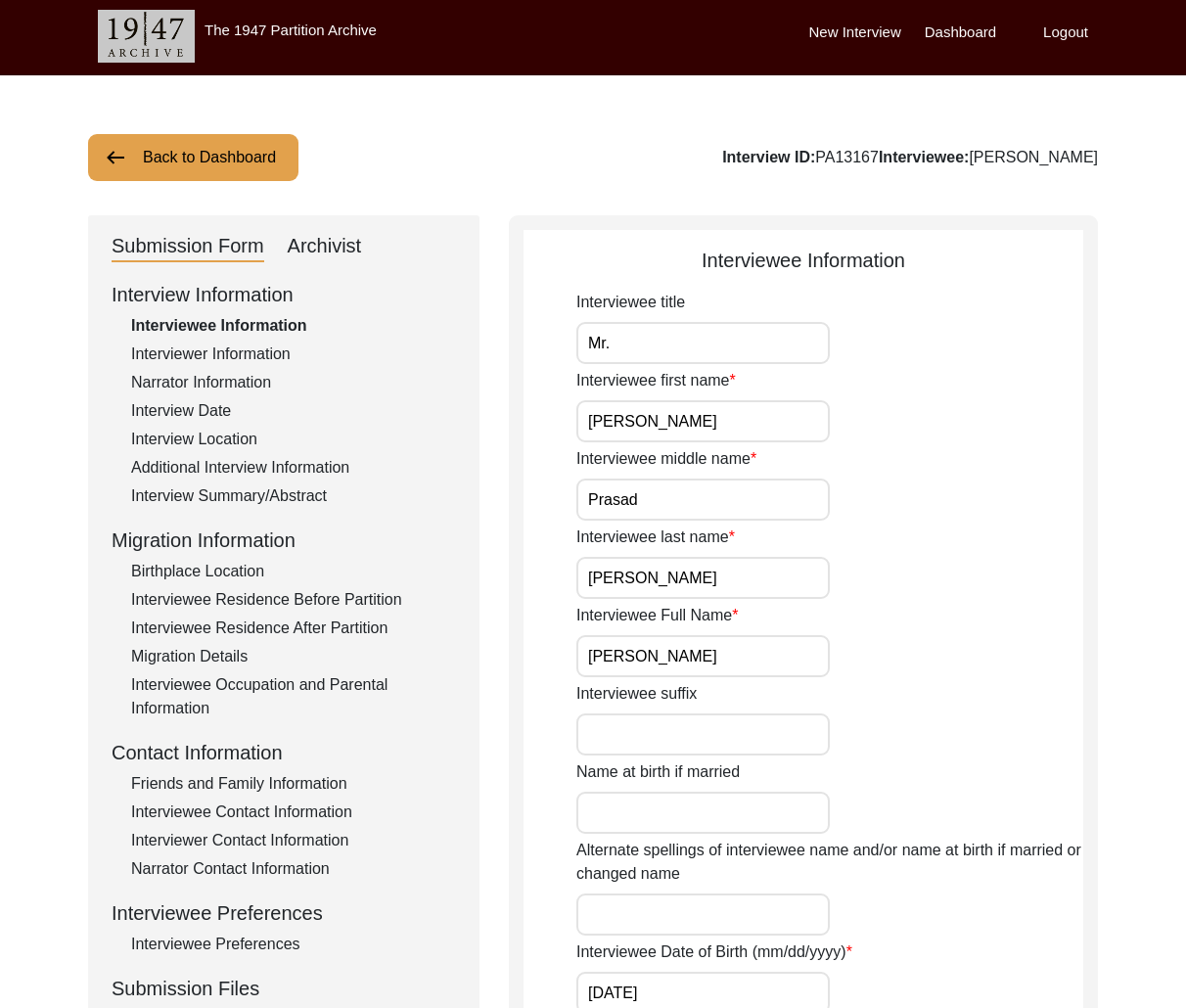 click on "Rajendra" at bounding box center (703, 421) 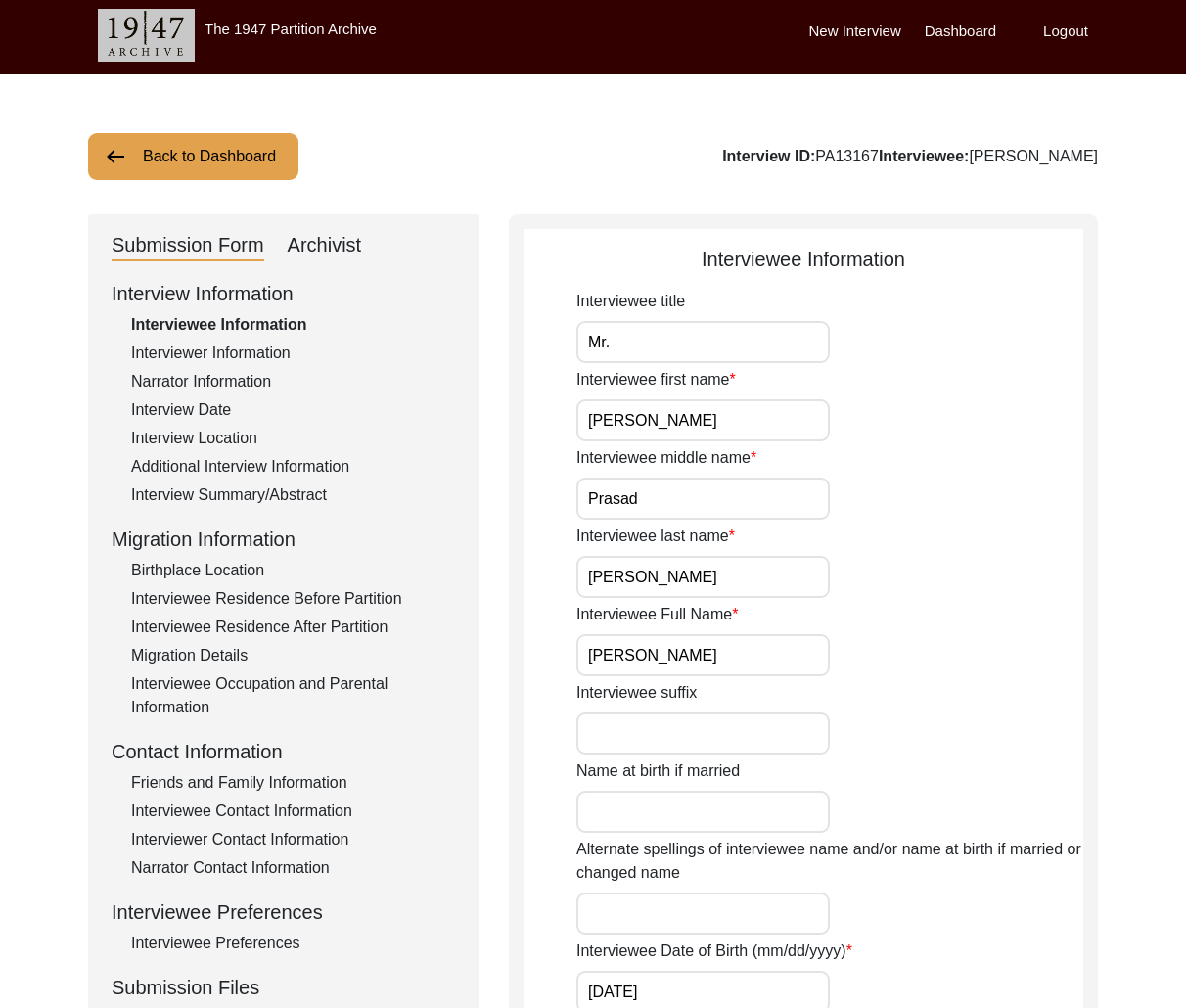 scroll, scrollTop: 0, scrollLeft: 0, axis: both 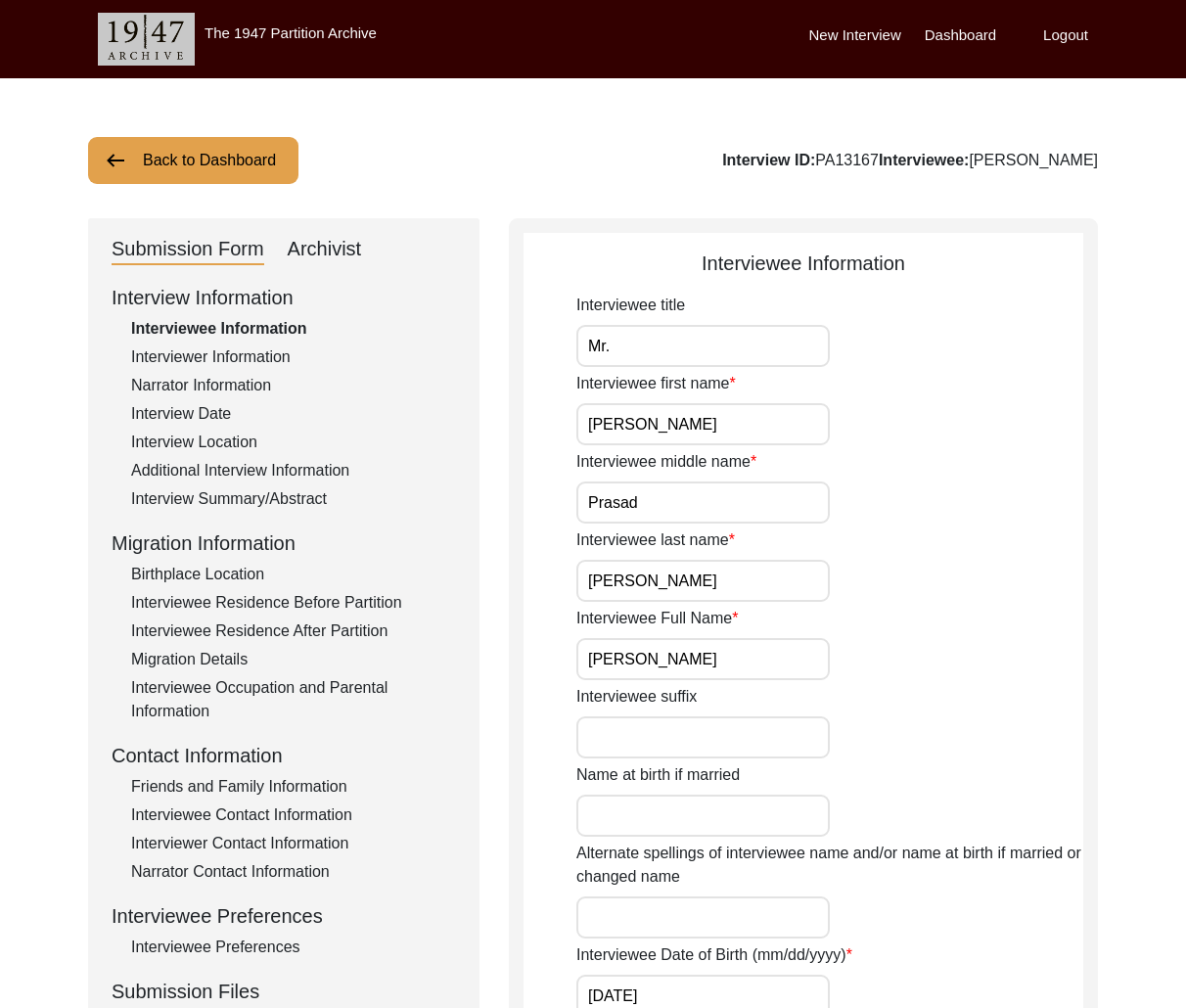 click on "[PERSON_NAME]" at bounding box center (703, 659) 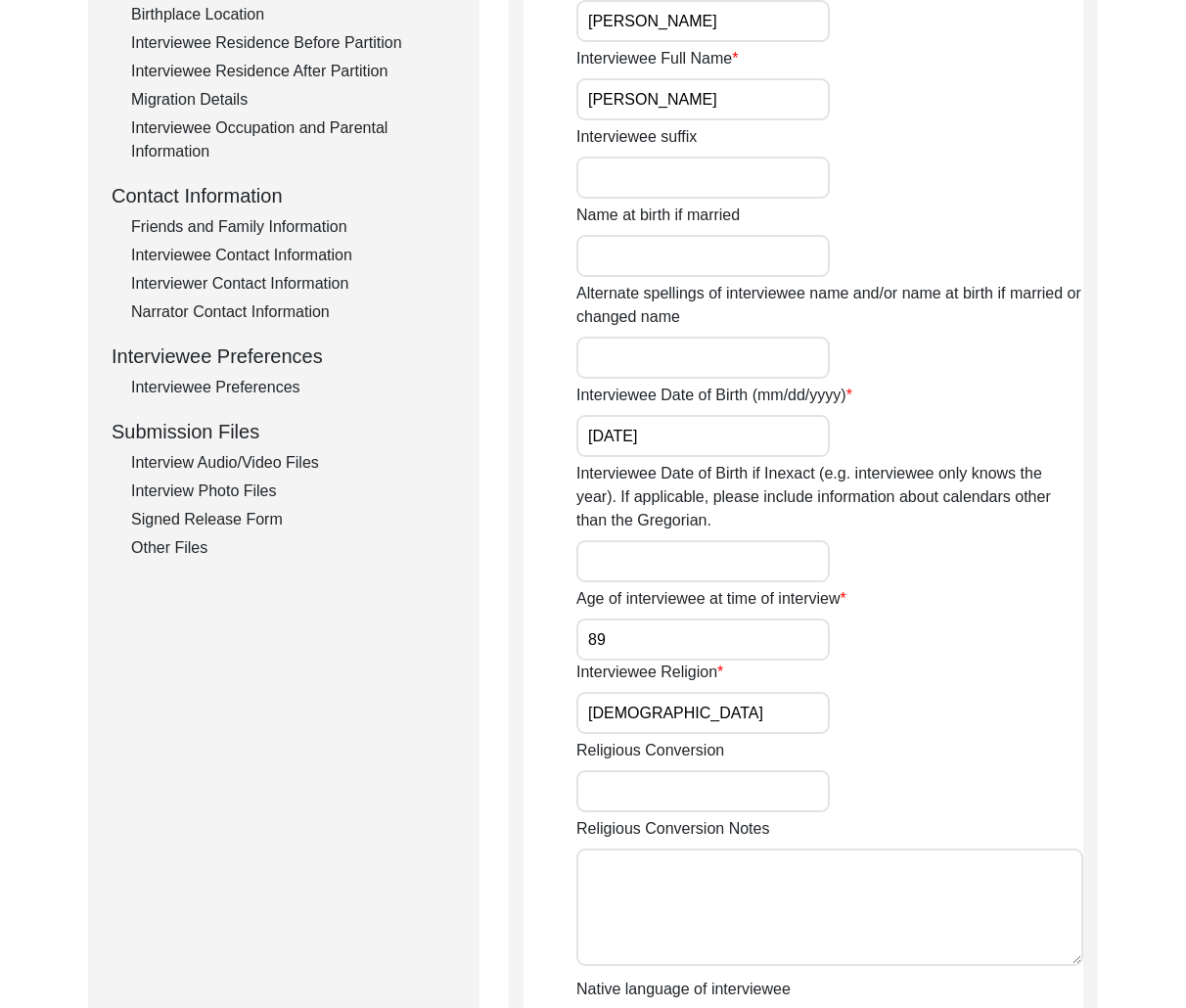 scroll, scrollTop: 0, scrollLeft: 0, axis: both 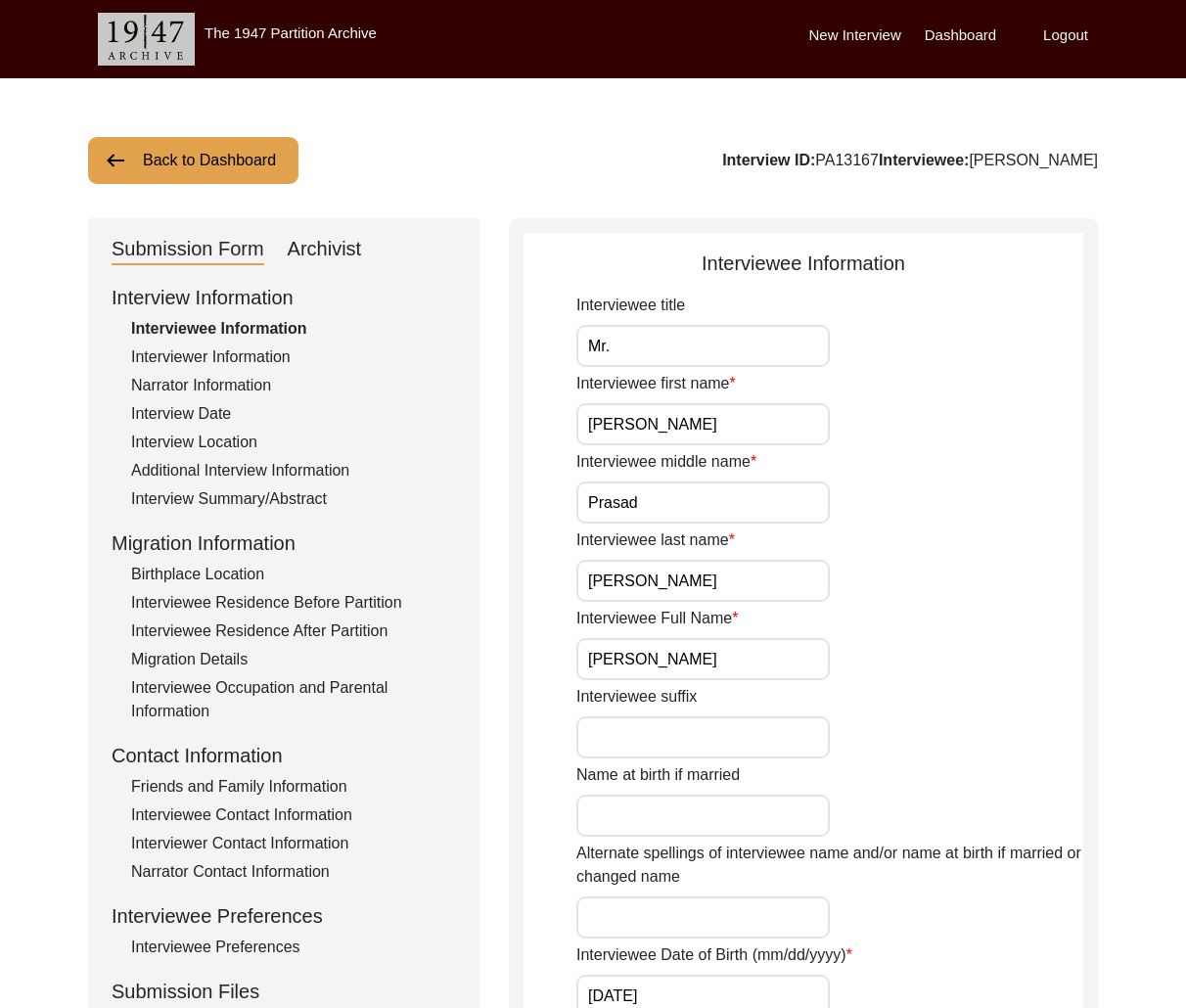 click on "[PERSON_NAME]" at bounding box center [703, 659] 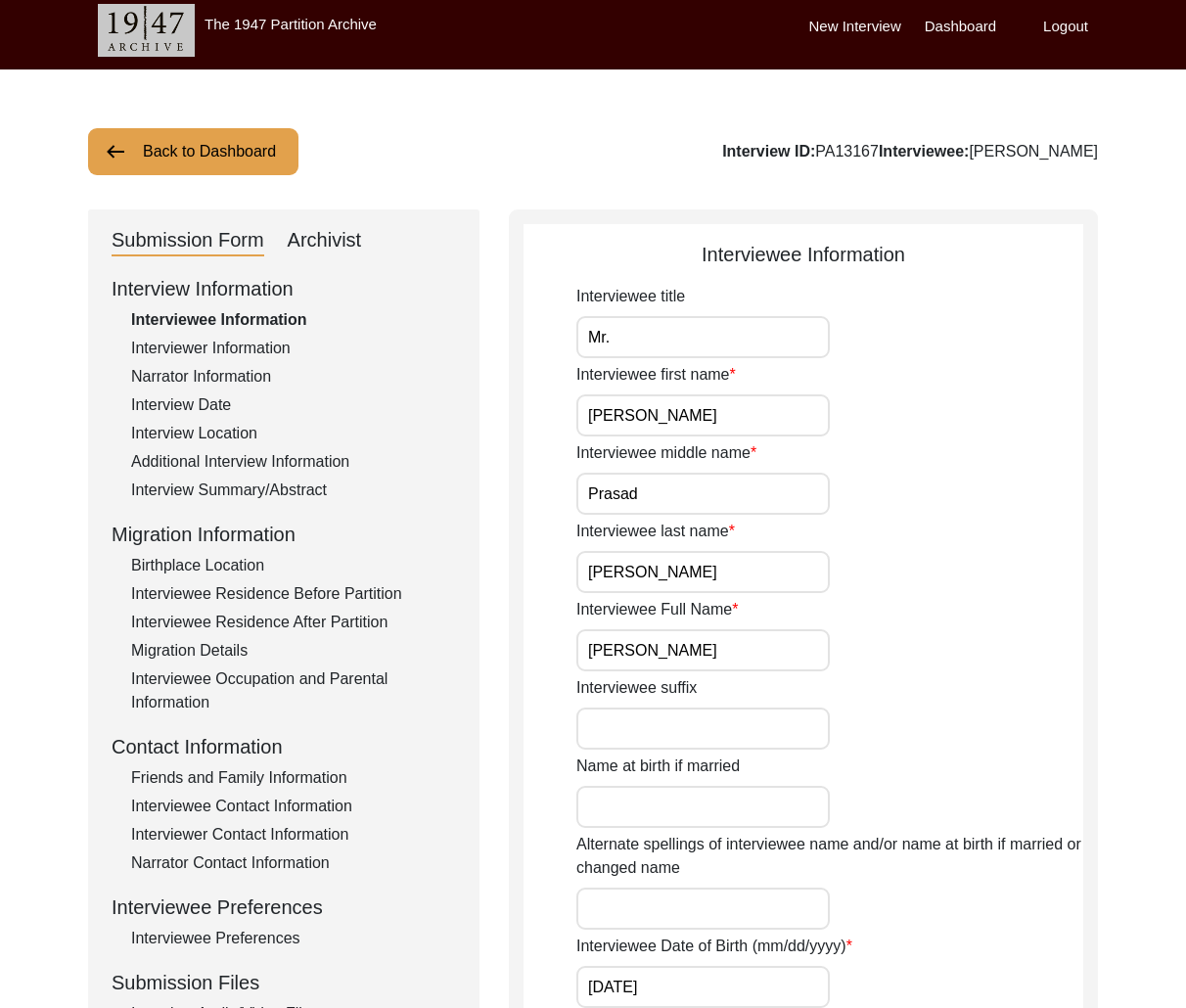 scroll, scrollTop: 617, scrollLeft: 0, axis: vertical 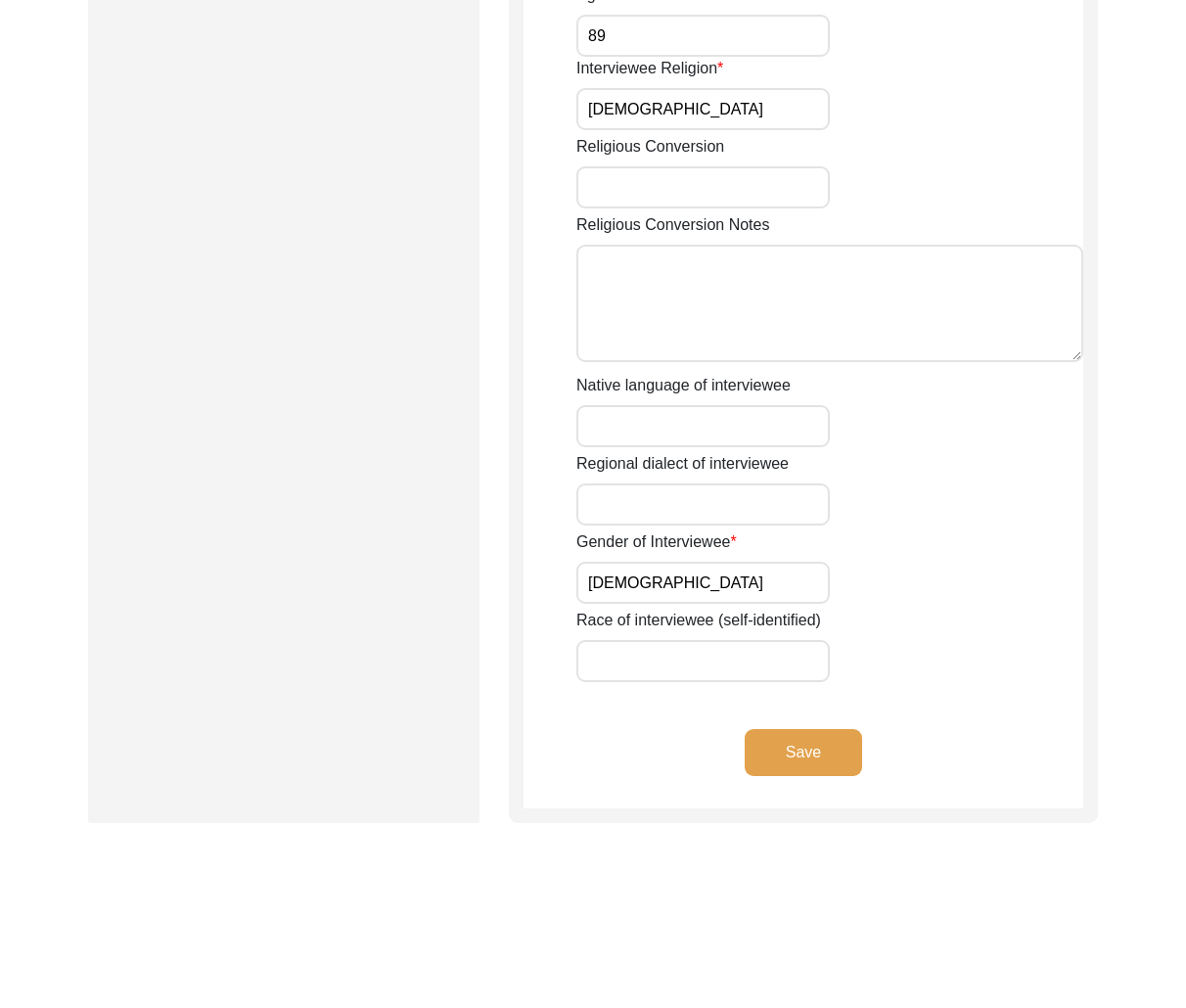 click on "Save" 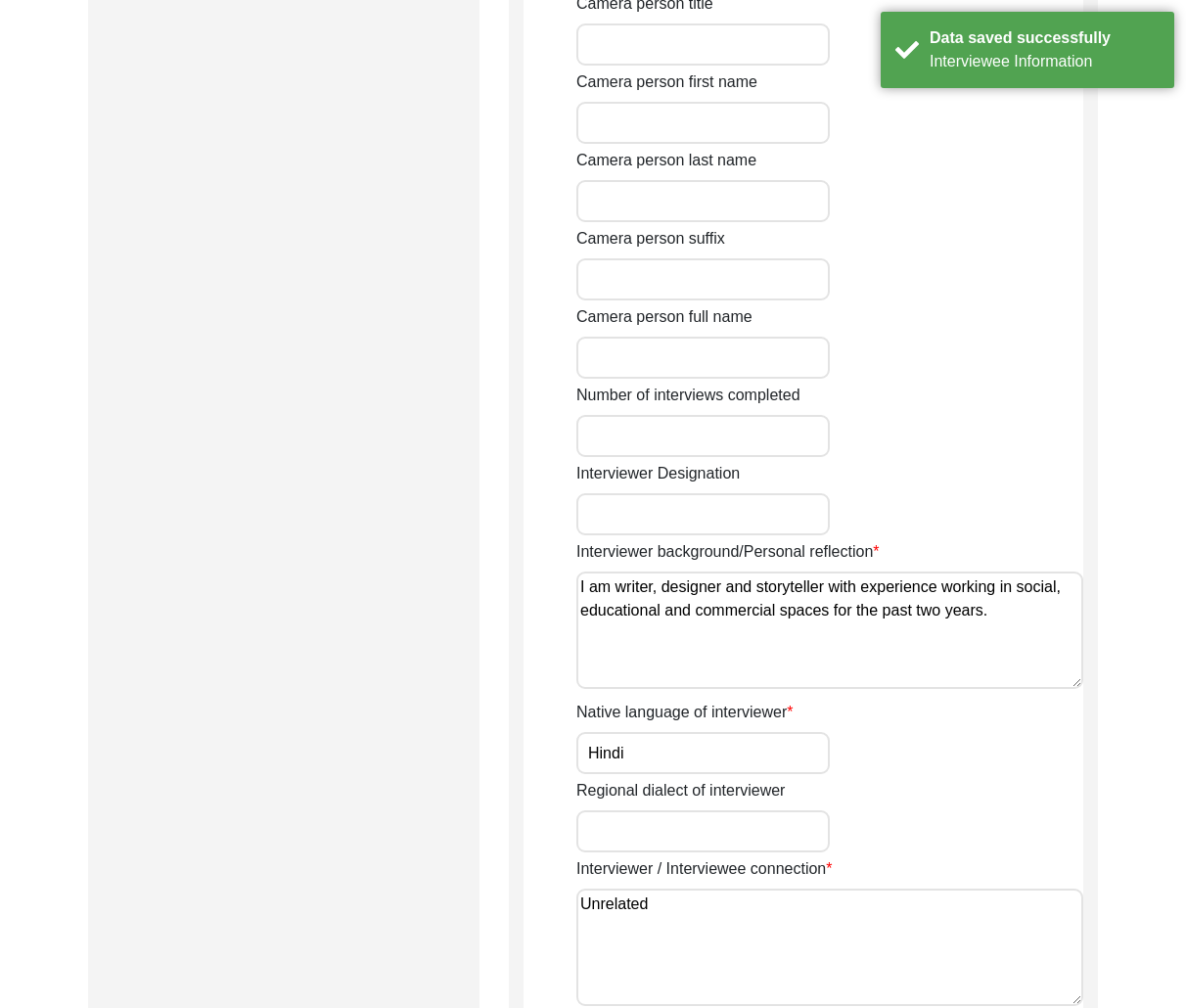 scroll, scrollTop: 0, scrollLeft: 0, axis: both 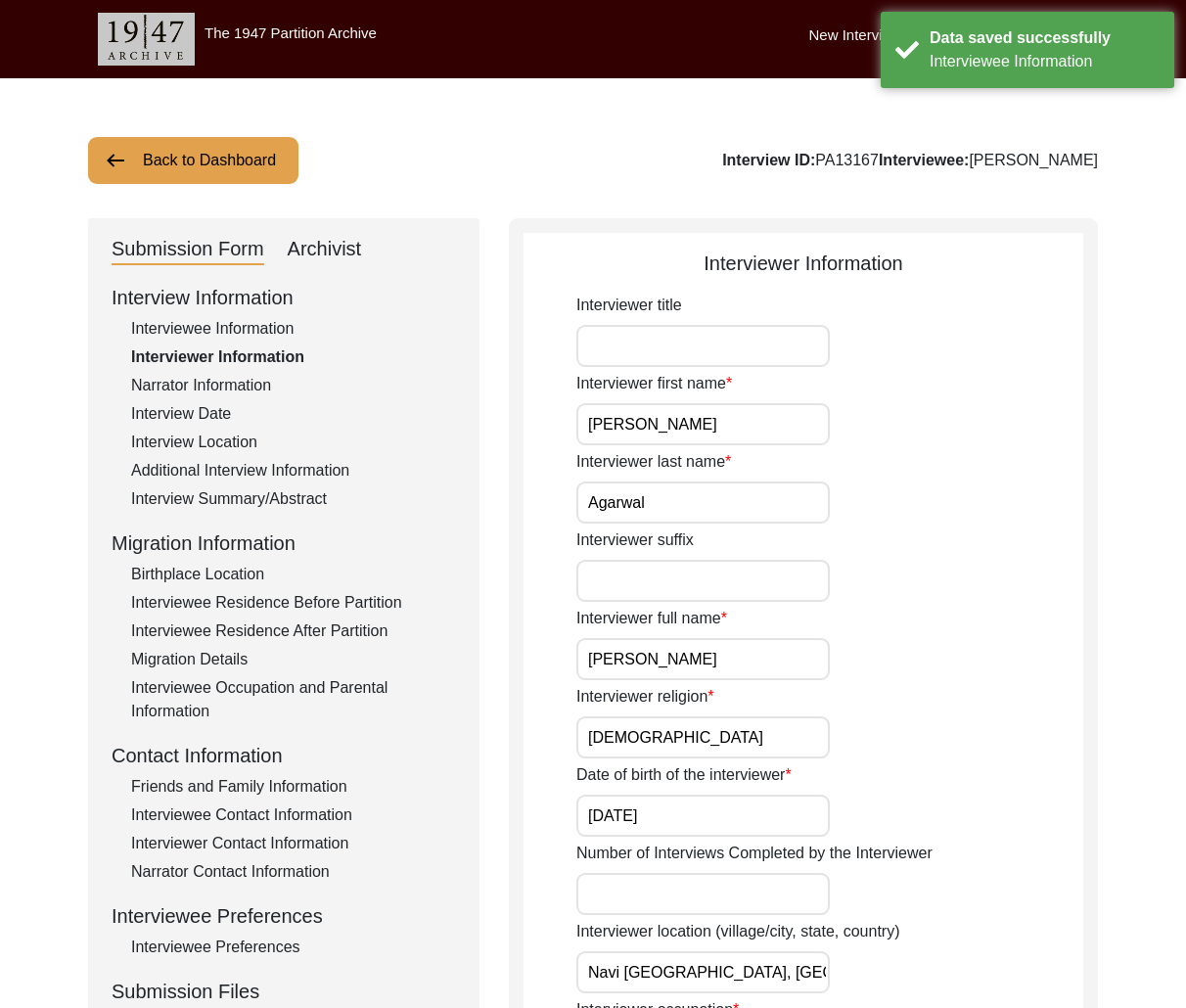 click on "[PERSON_NAME]" at bounding box center (703, 424) 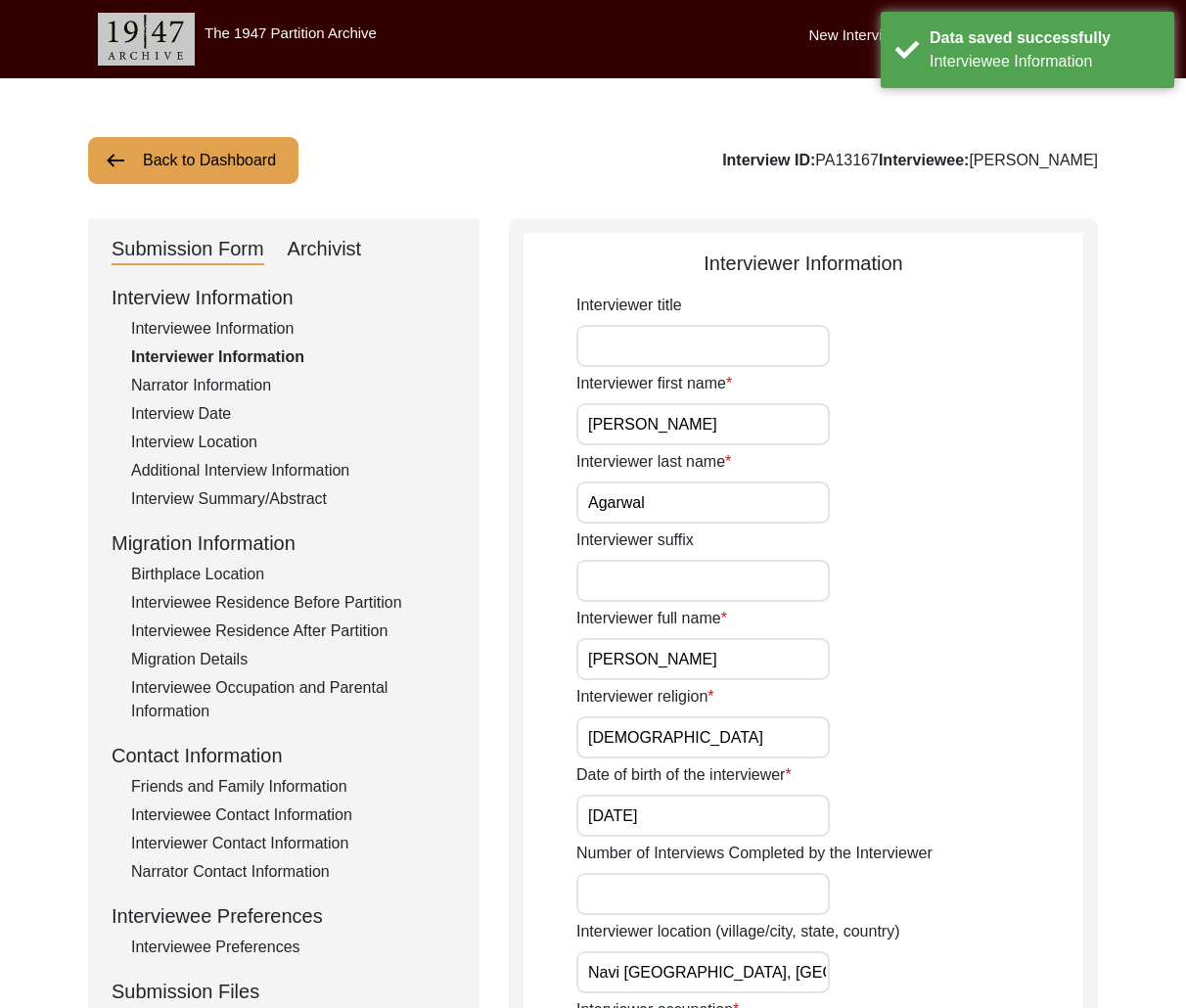 type on "[DEMOGRAPHIC_DATA]" 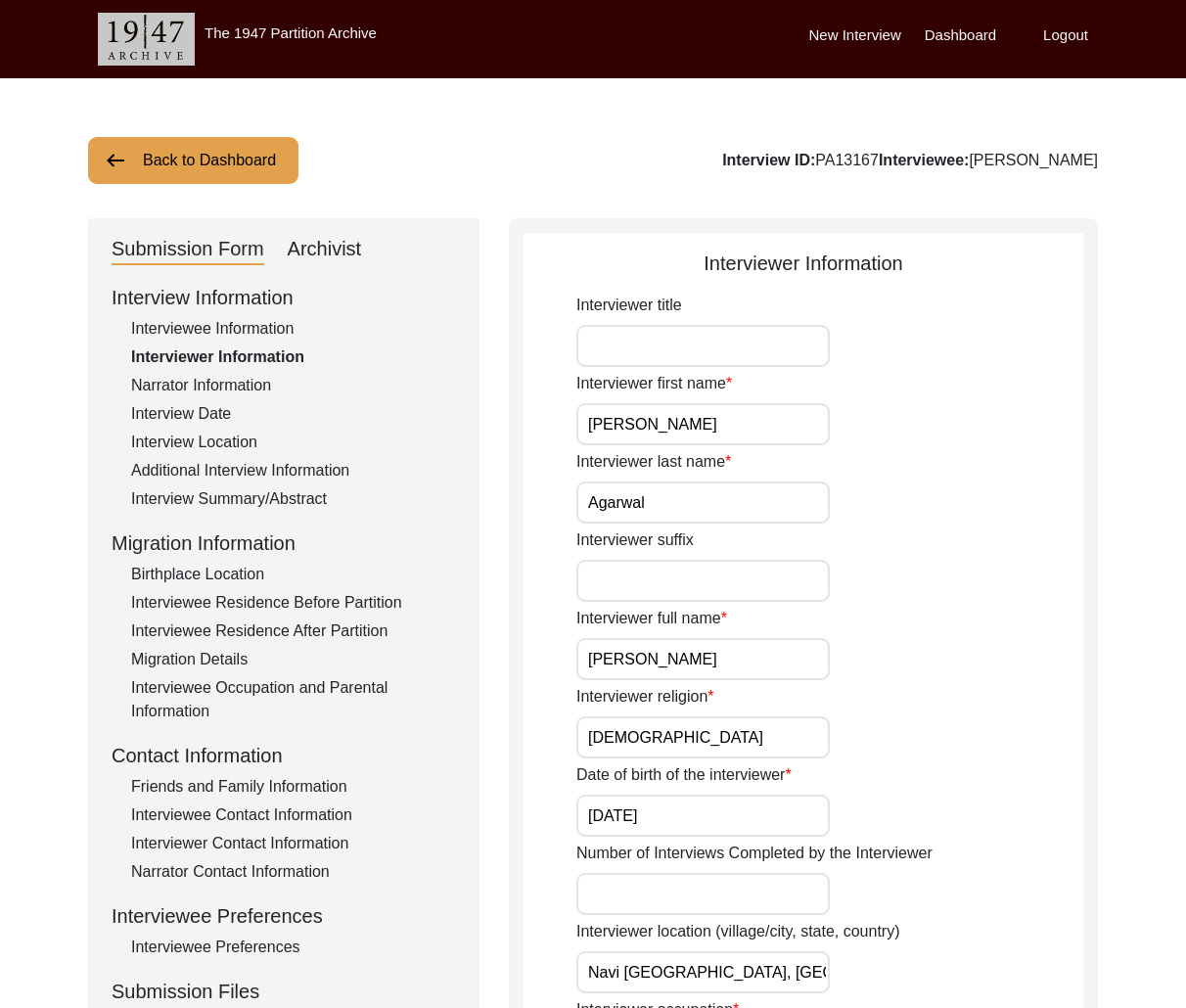 paste on "01/06/" 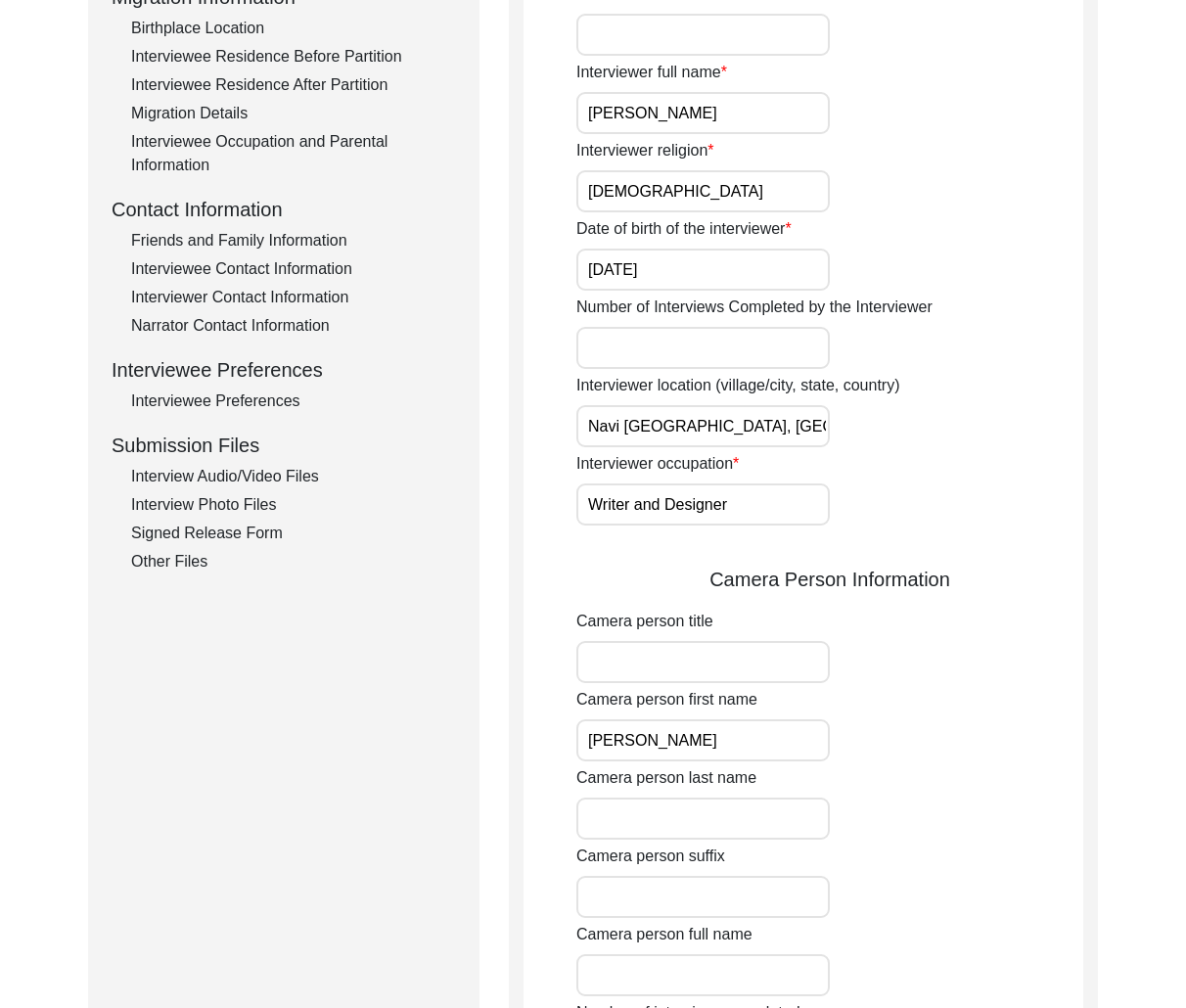 type on "[PERSON_NAME]" 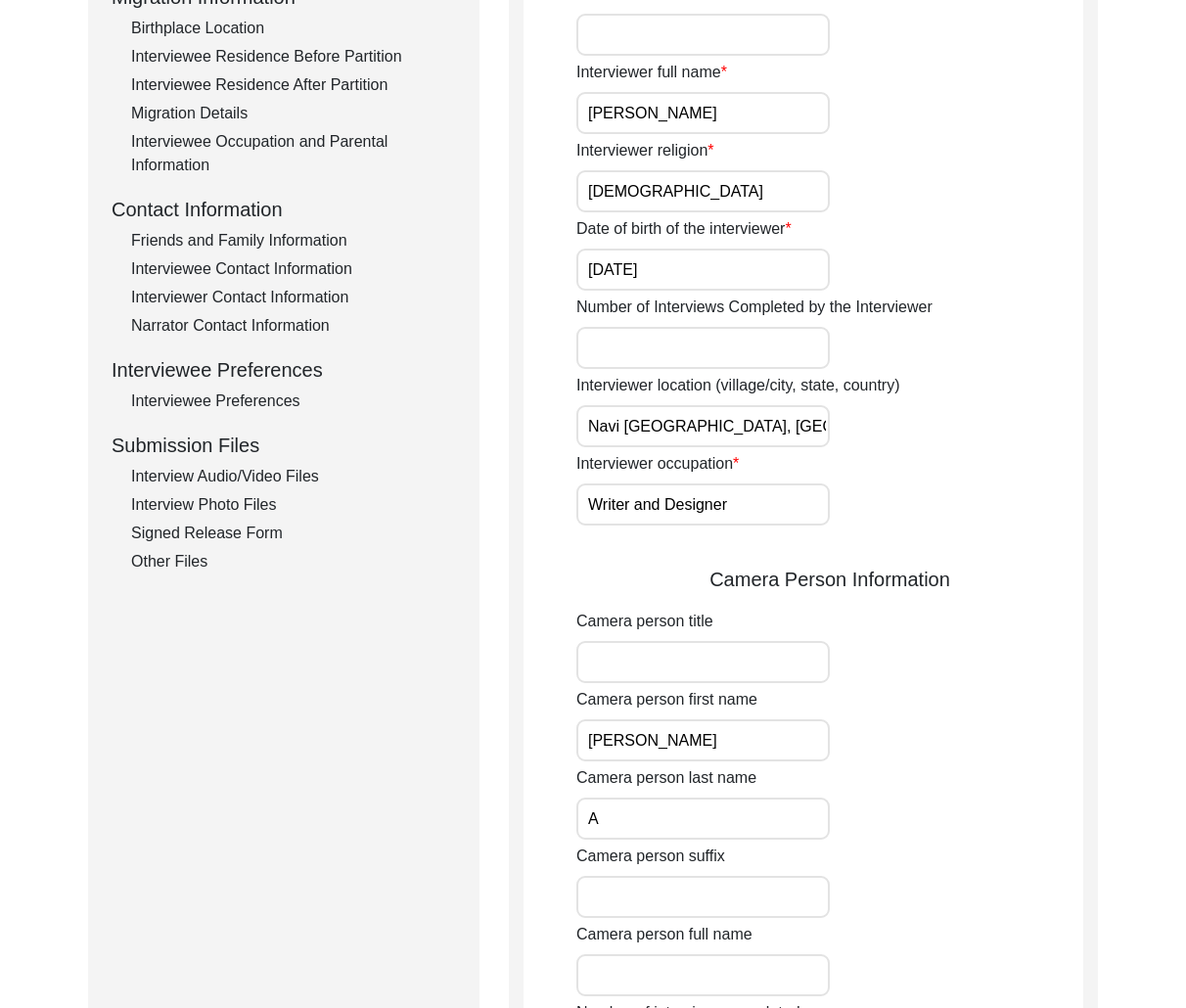 type on "Agarwal" 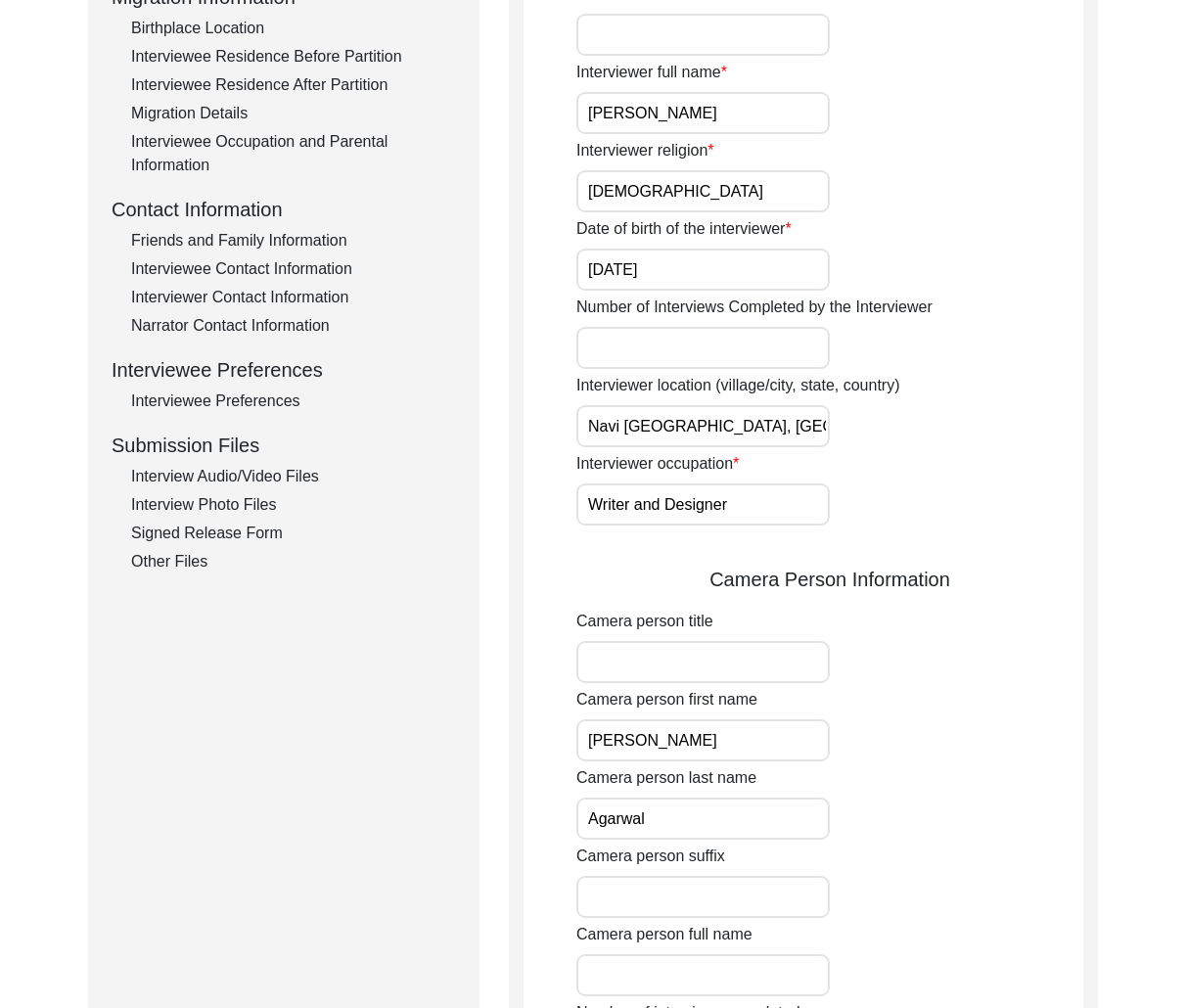 scroll, scrollTop: 1095, scrollLeft: 0, axis: vertical 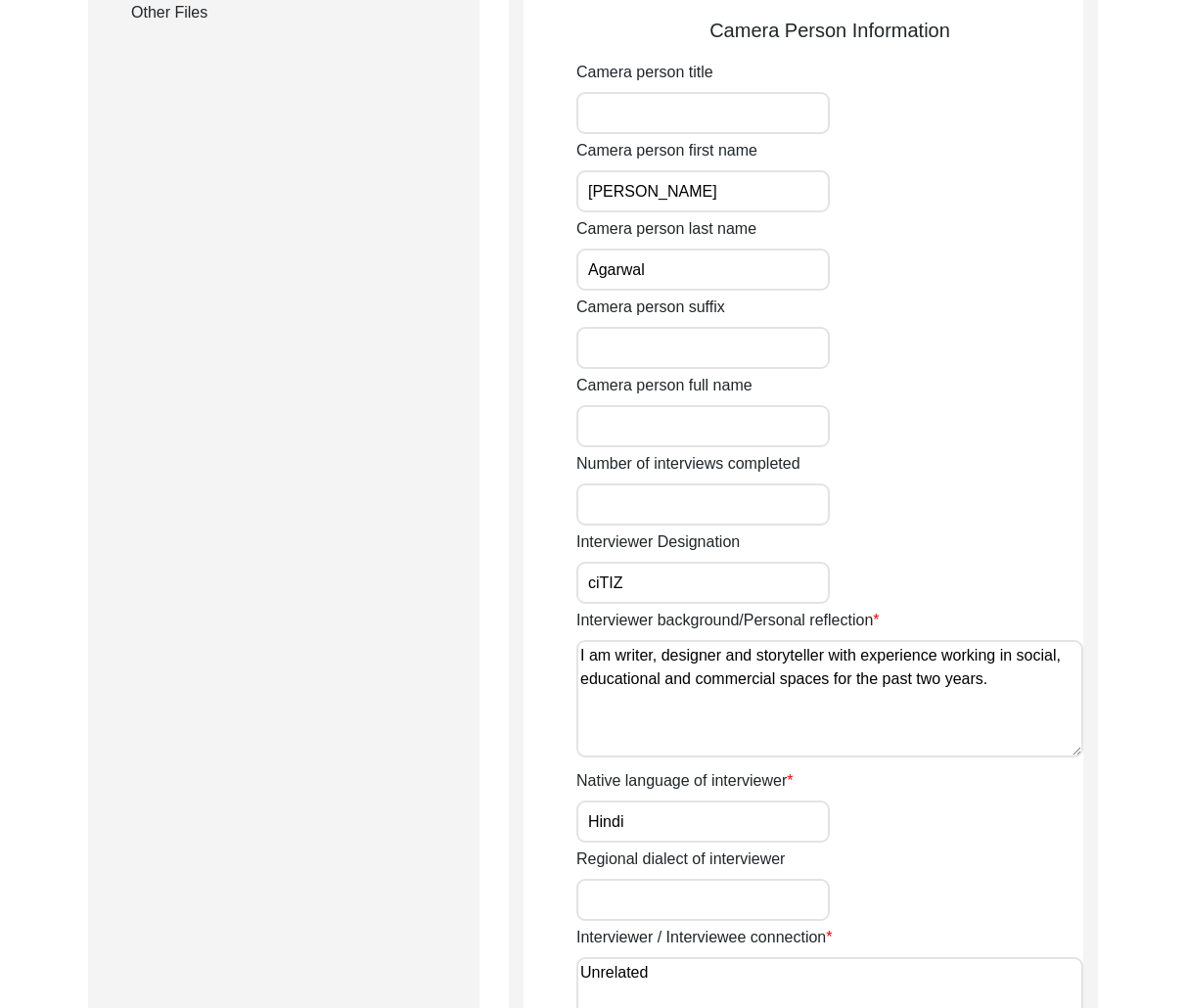 type on "Citizen Historian" 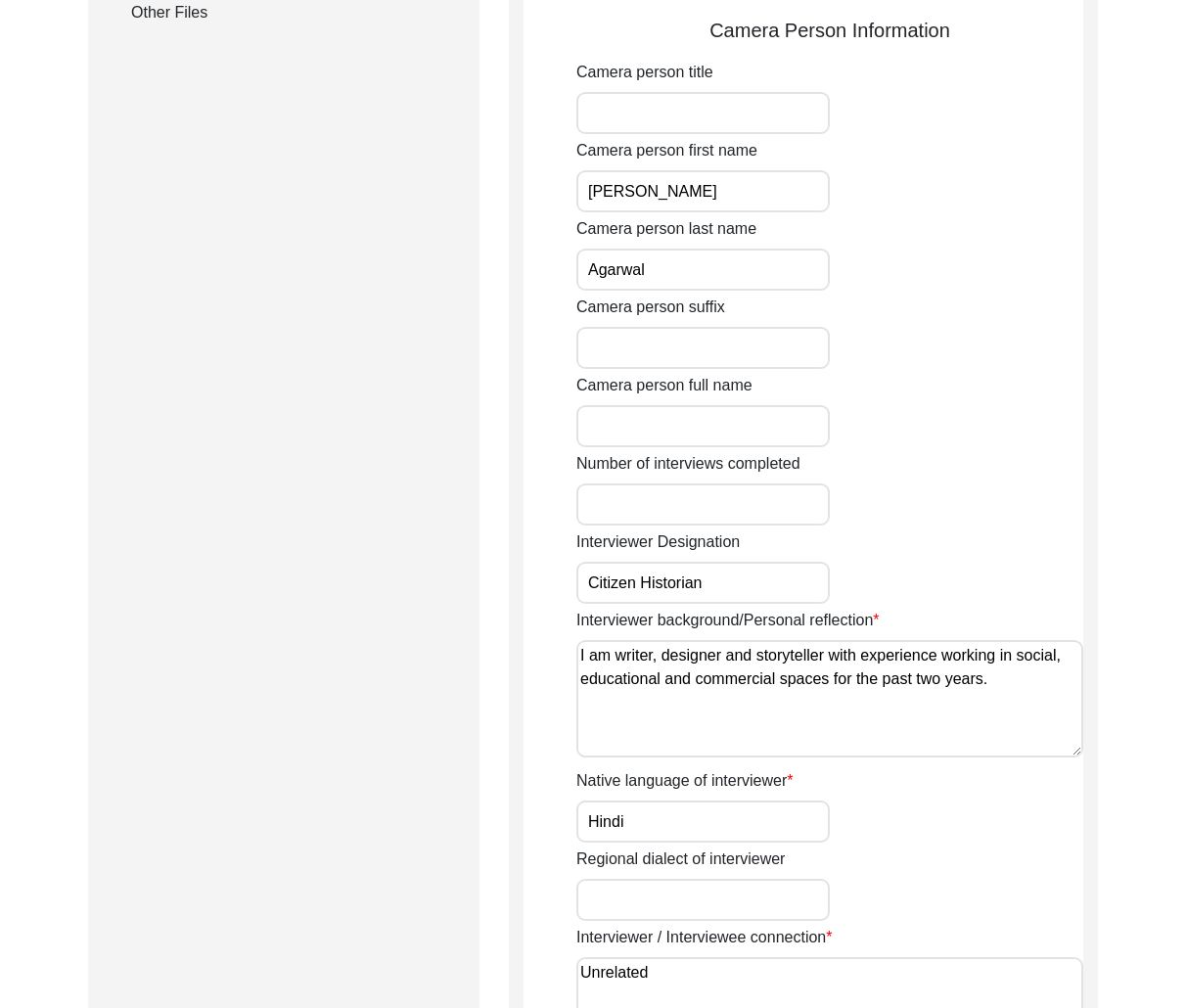 click on "I am writer, designer and storyteller with experience working in social, educational and commercial spaces for the past two years." at bounding box center (830, 699) 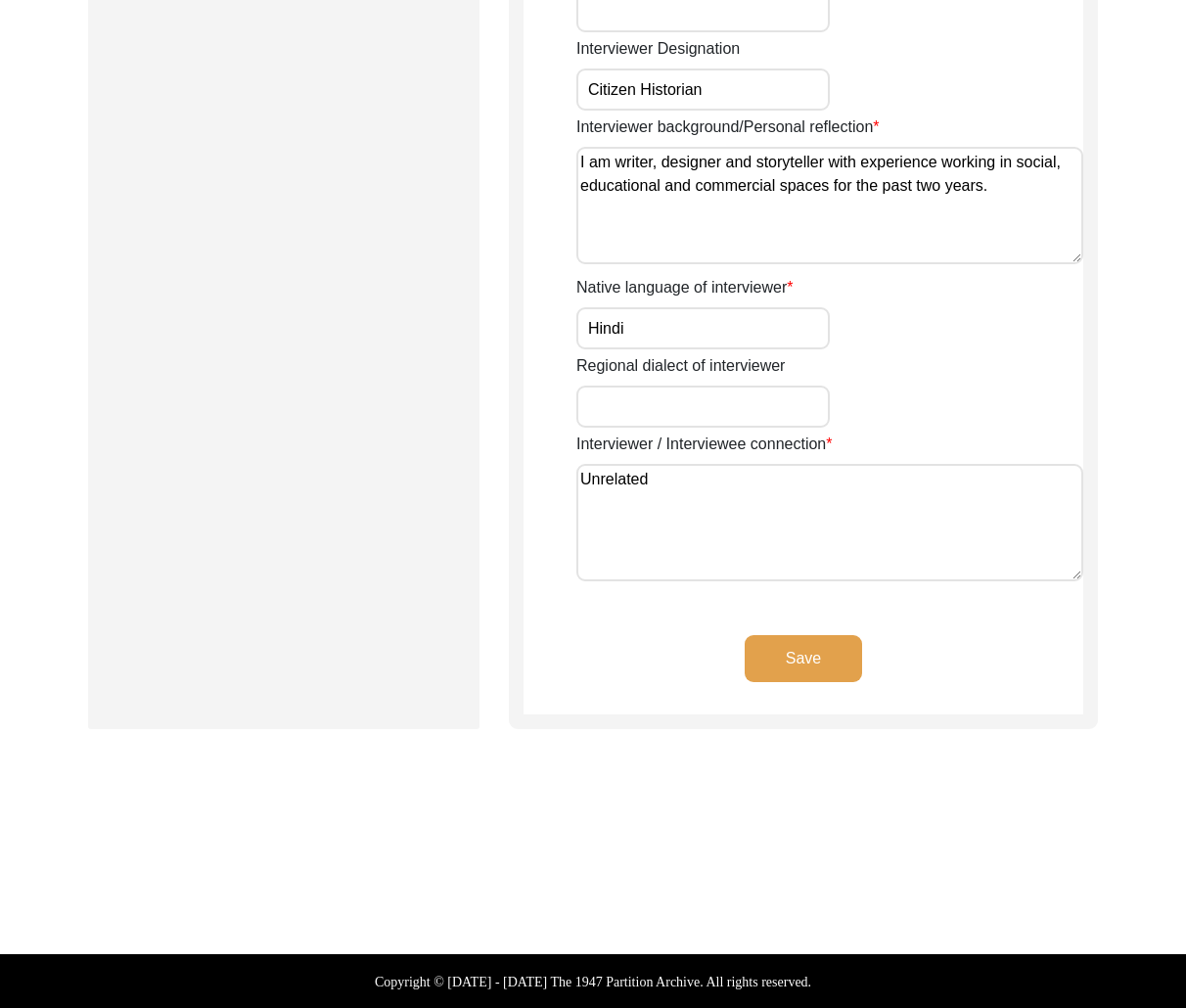 type 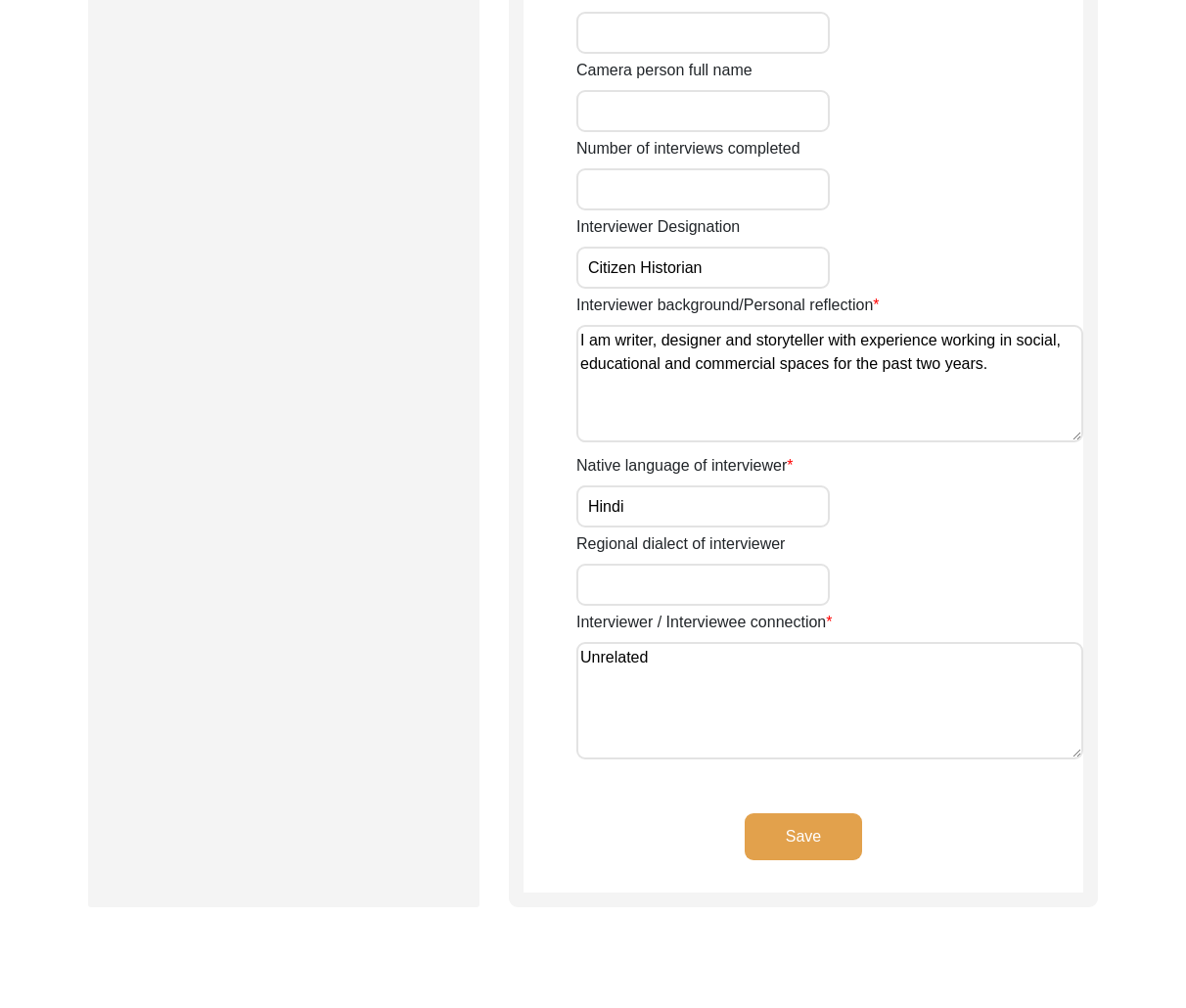 scroll, scrollTop: 1408, scrollLeft: 0, axis: vertical 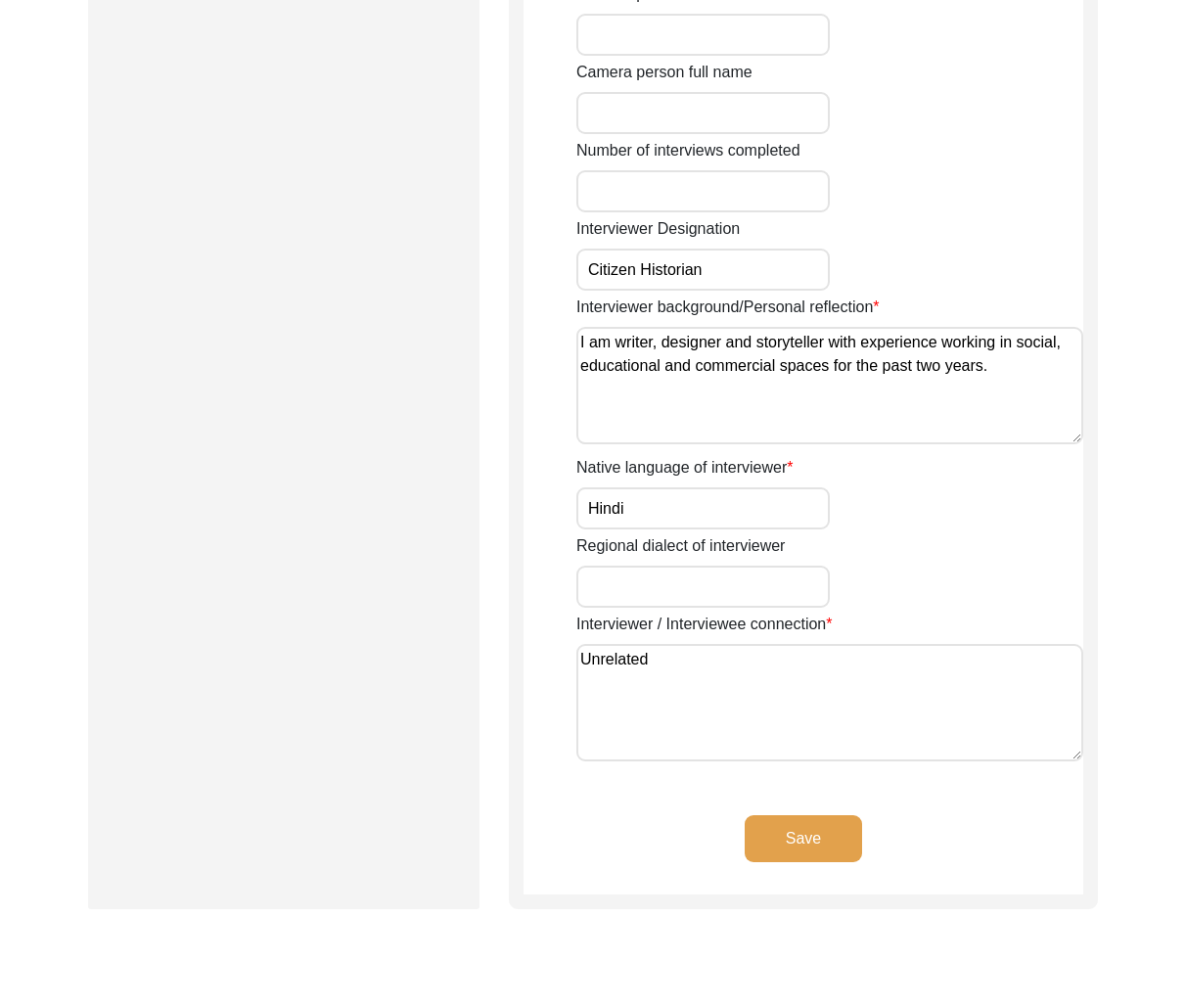 click on "Camera person full name" at bounding box center (703, 113) 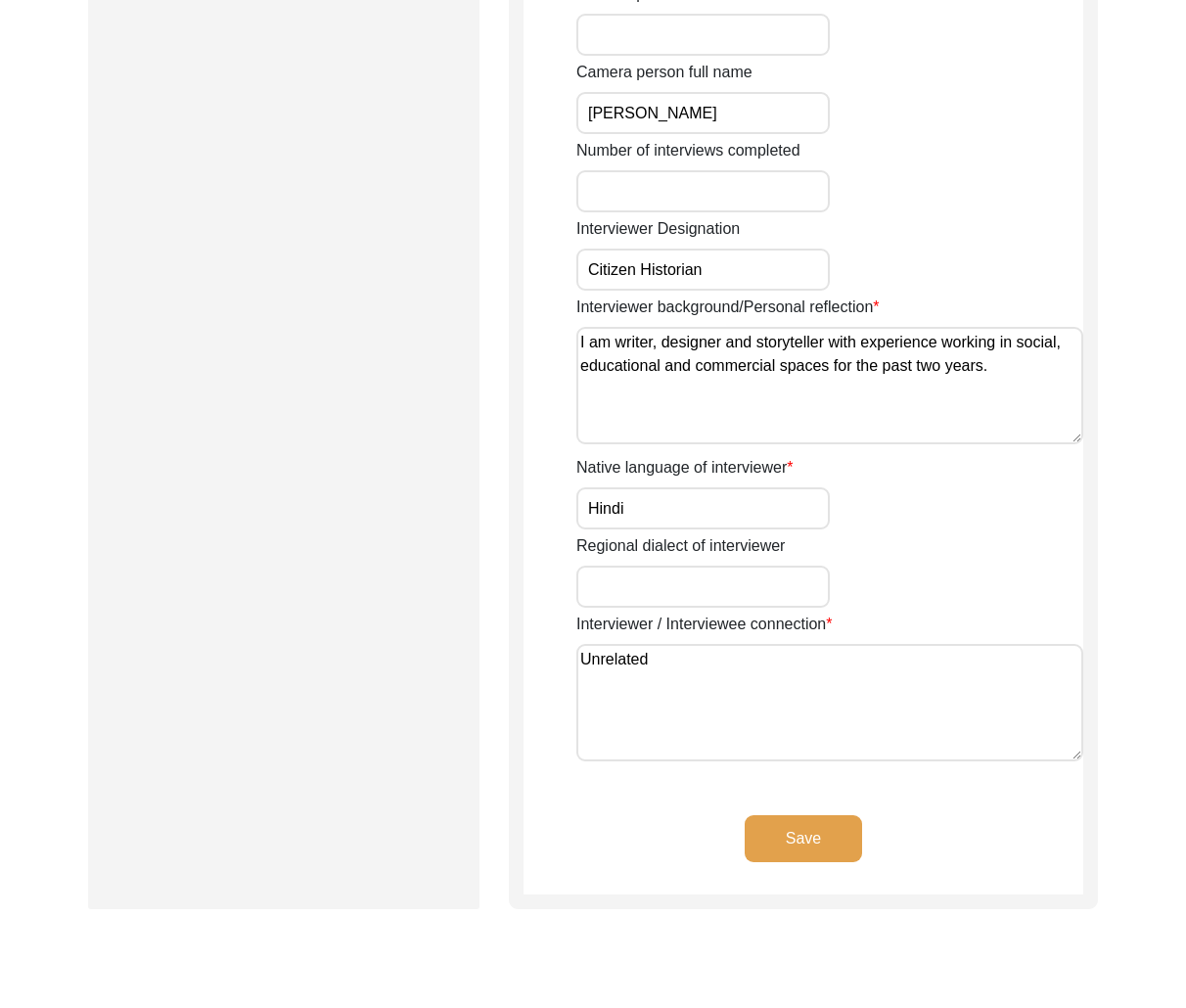 type on "[PERSON_NAME]" 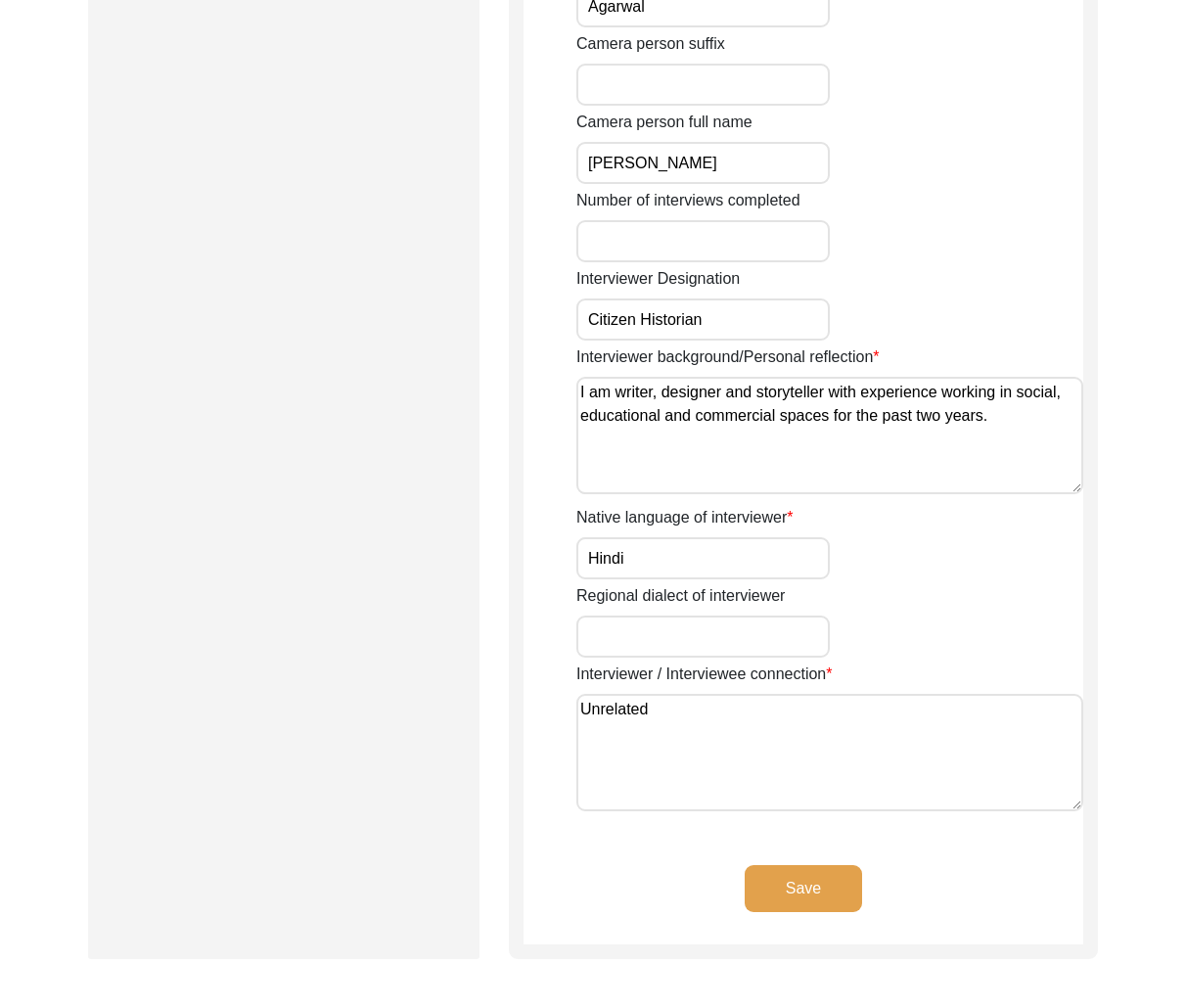 scroll, scrollTop: 1357, scrollLeft: 0, axis: vertical 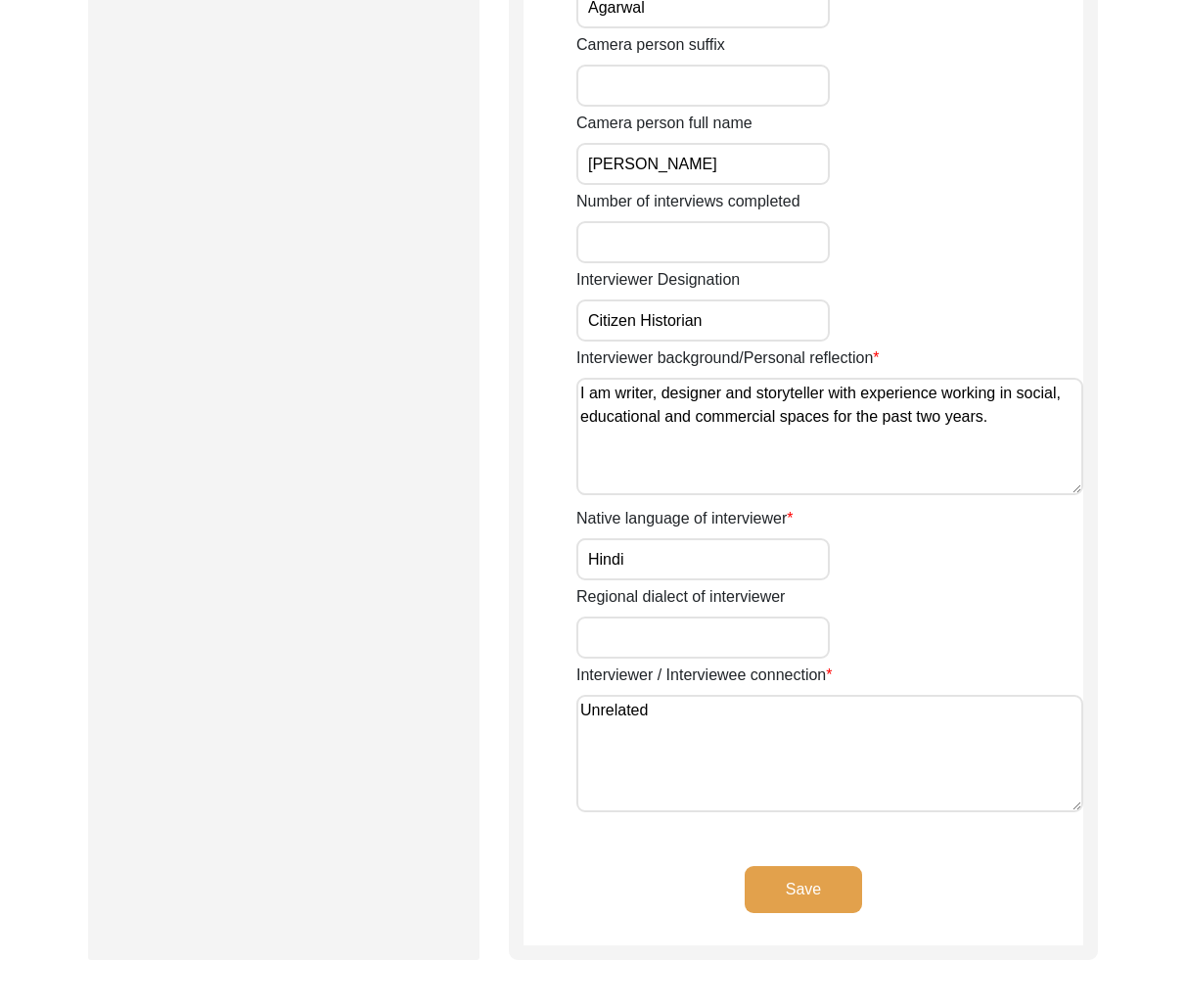 click on "Interviewer title Interviewer first name Medha Interviewer last name Agarwal Interviewer suffix Interviewer full name Medha Agarwal Interviewer religion Atheist Date of birth of the interviewer 01/06/1999 Number of Interviews Completed by the Interviewer Interviewer location (village/city, state, country) Navi Mumbai, Maharashtra, India Interviewer occupation Writer and Designer  Camera Person Information  Camera person title Camera person first name Medha Camera person last name Agarwal Camera person suffix Camera person full name Medha Agarwal Number of interviews completed Interviewer Designation Citizen Historian Interviewer background/Personal reflection I am writer, designer and storyteller with experience working in social, educational and commercial spaces for the past two years. Native language of interviewer Hindi Regional dialect of interviewer Interviewer / Interviewee connection Unrelated" 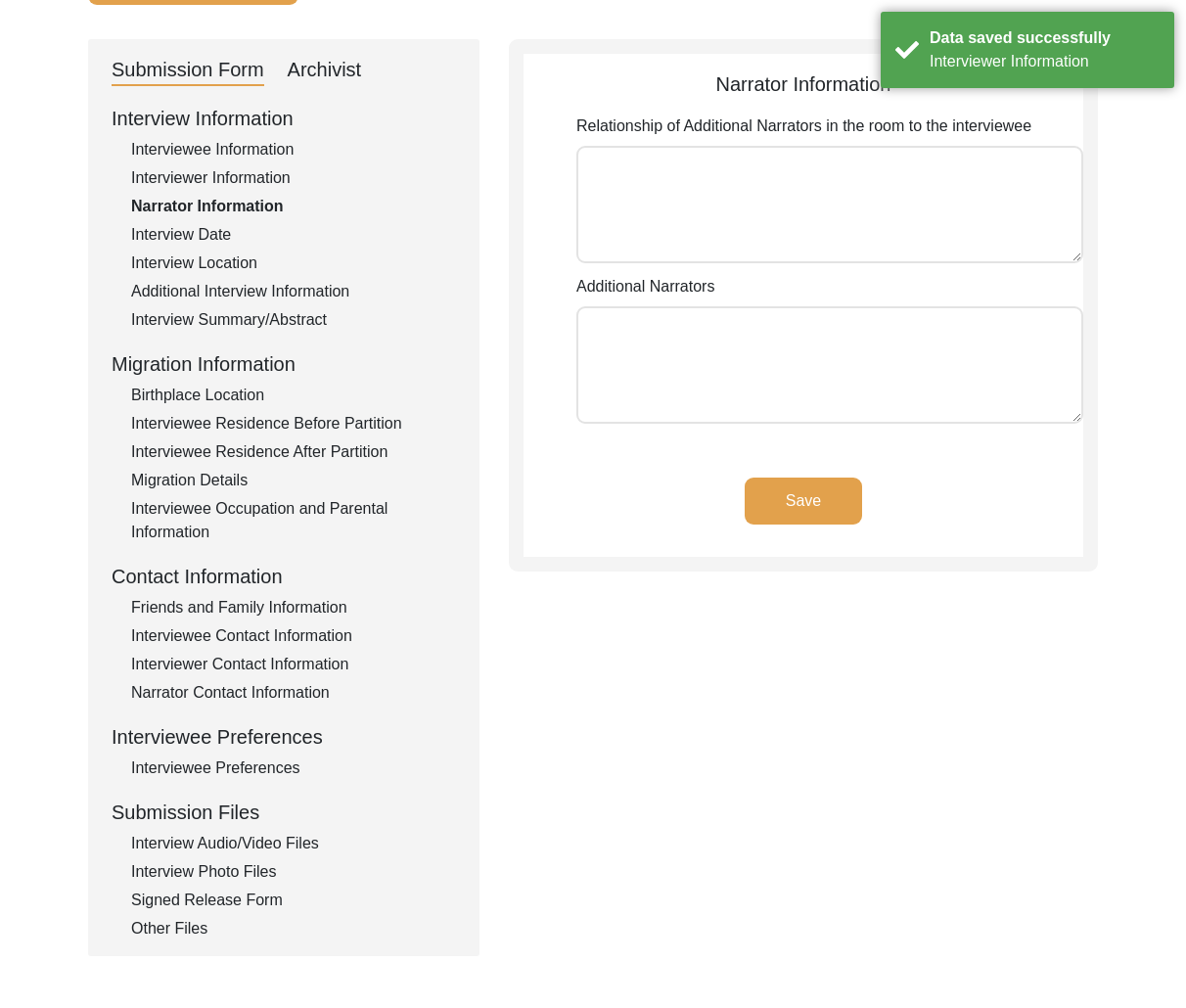 scroll, scrollTop: 0, scrollLeft: 0, axis: both 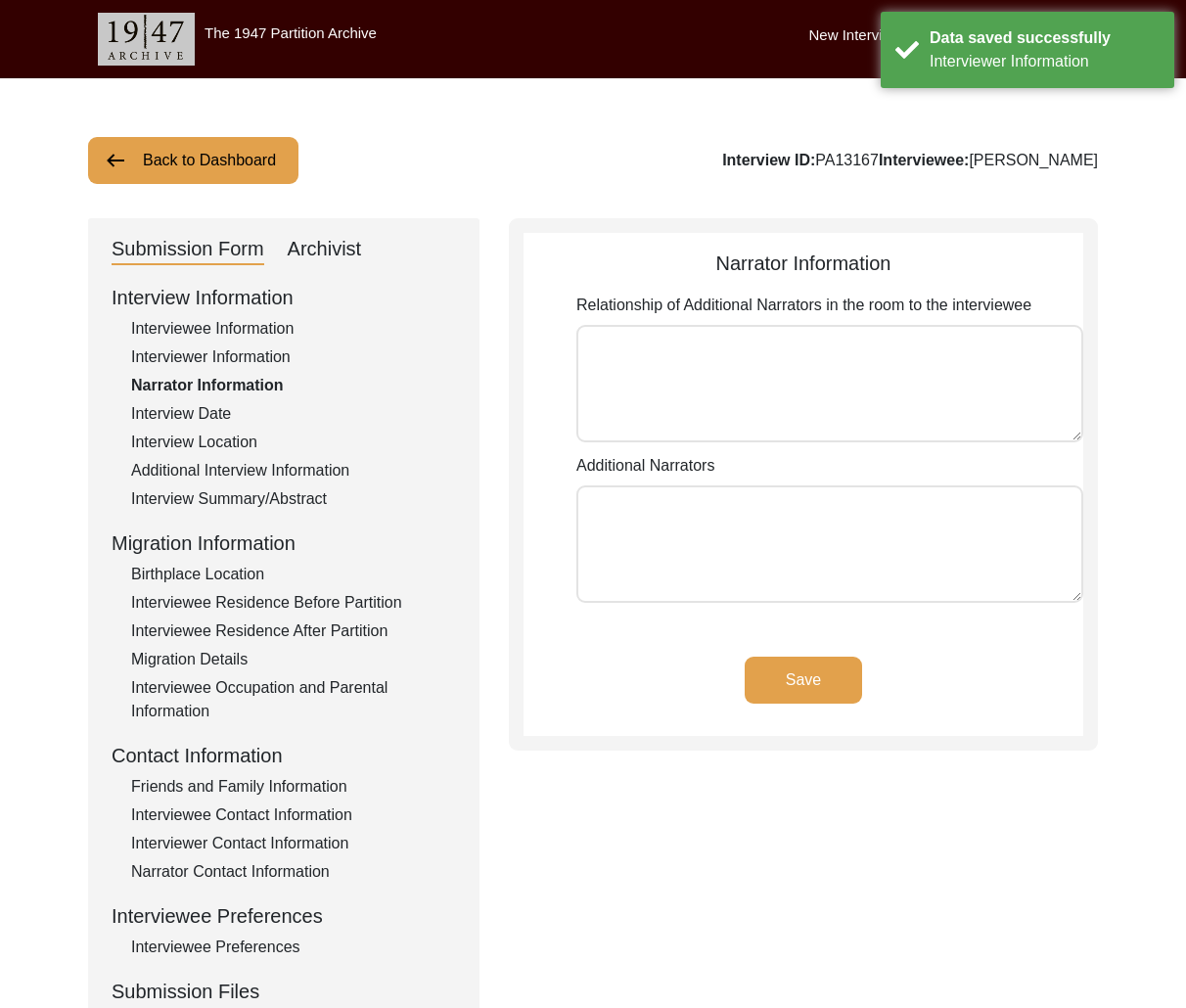 click on "Save" 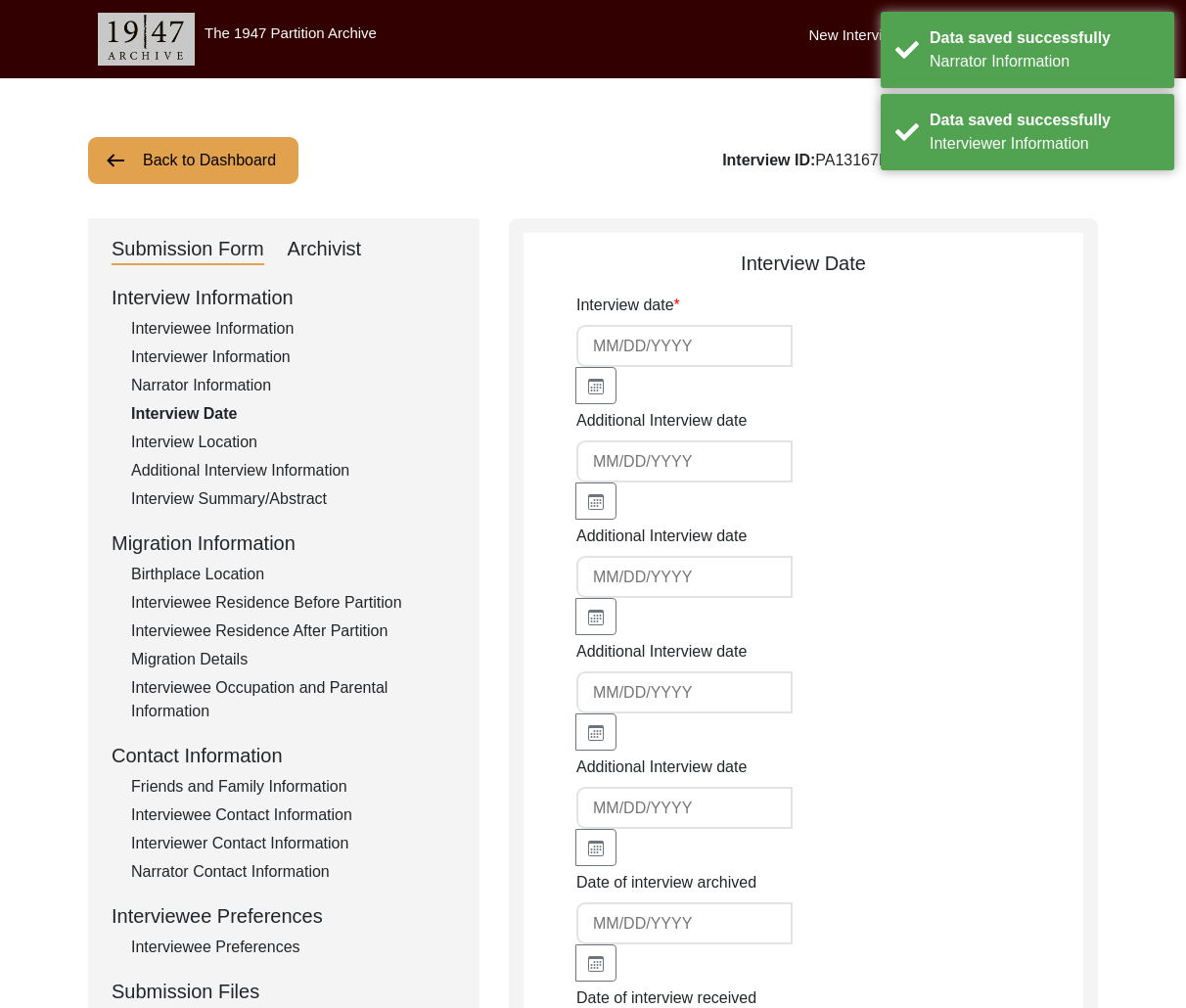 type on "[DATE]" 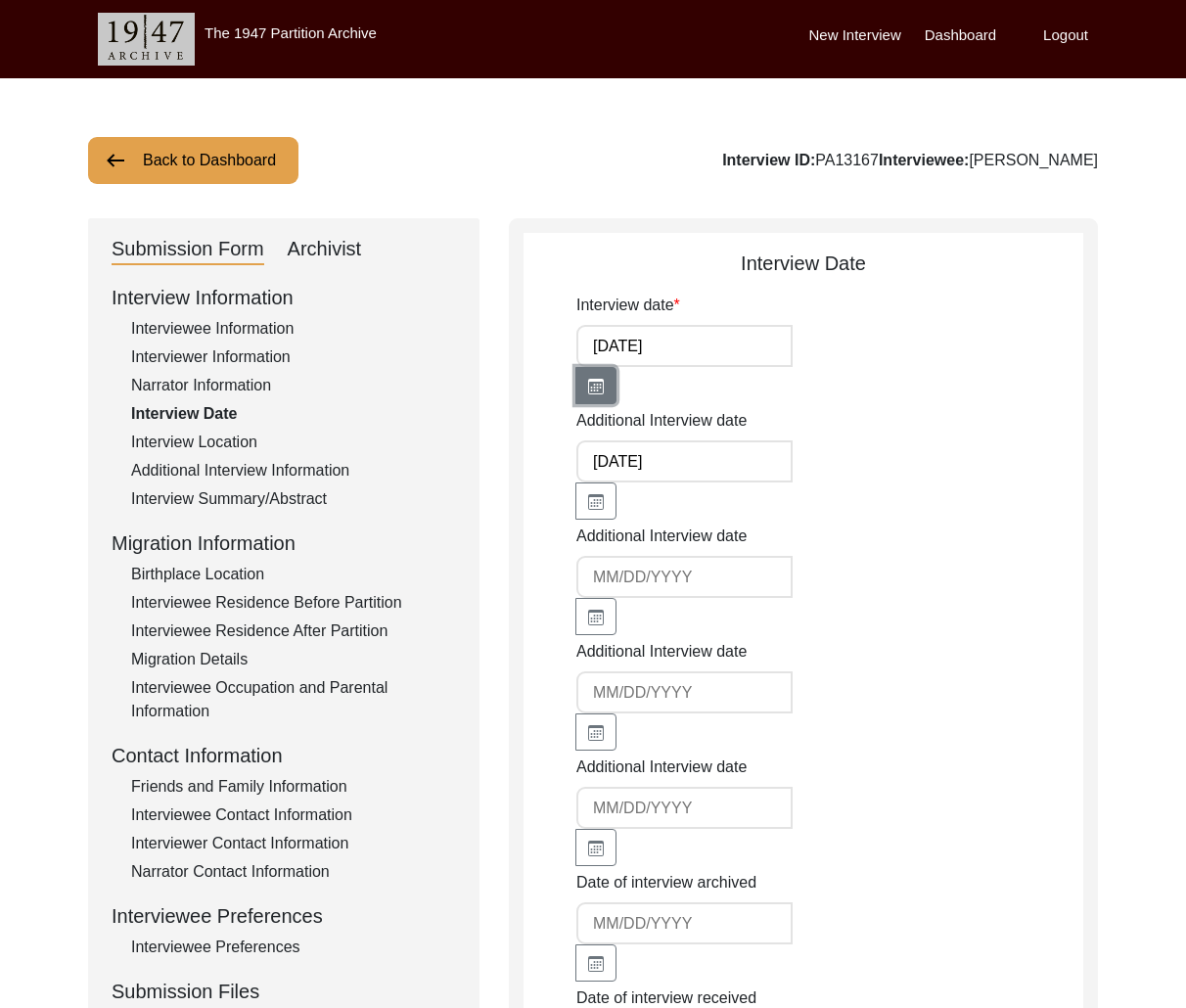 click 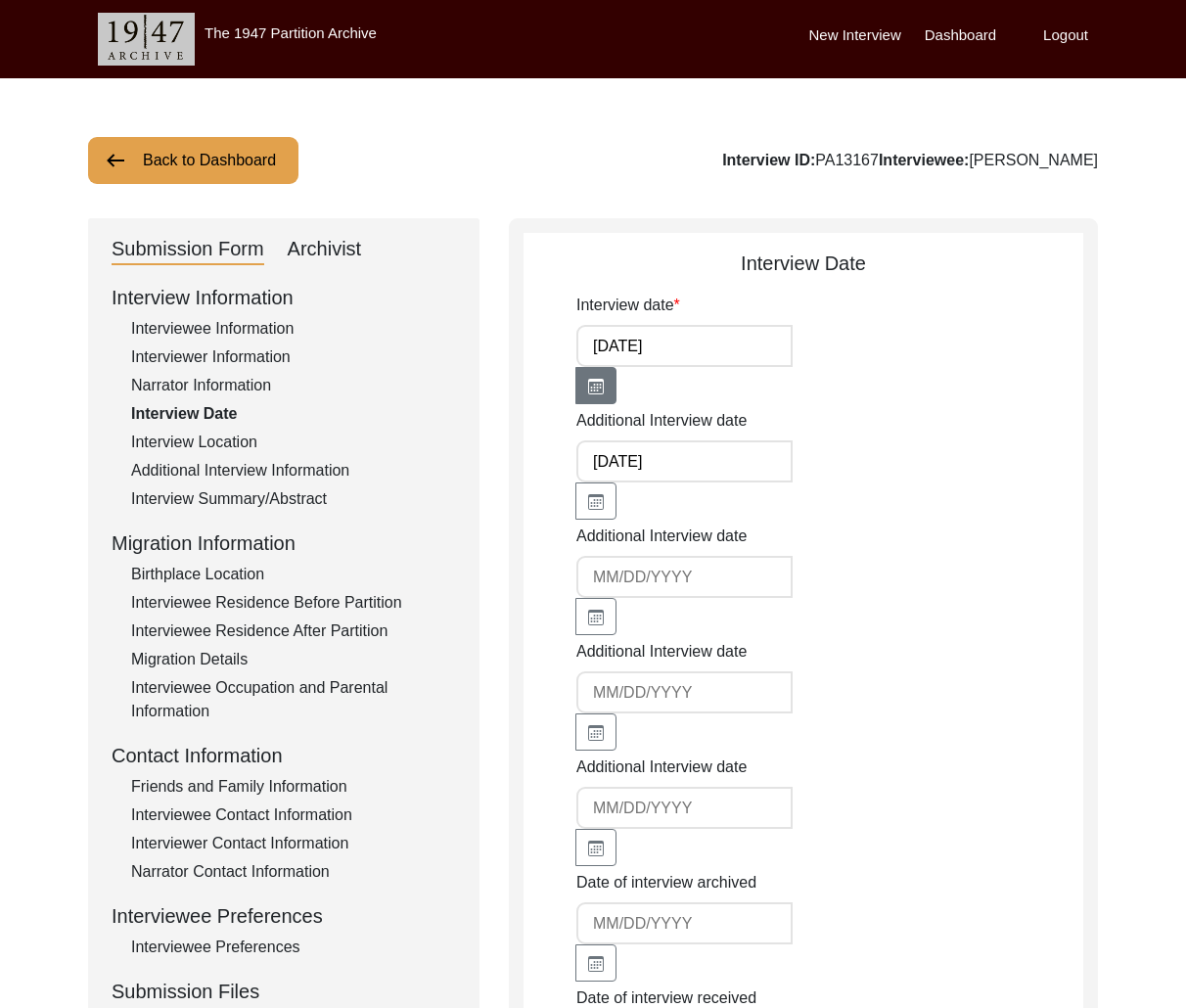 select on "2" 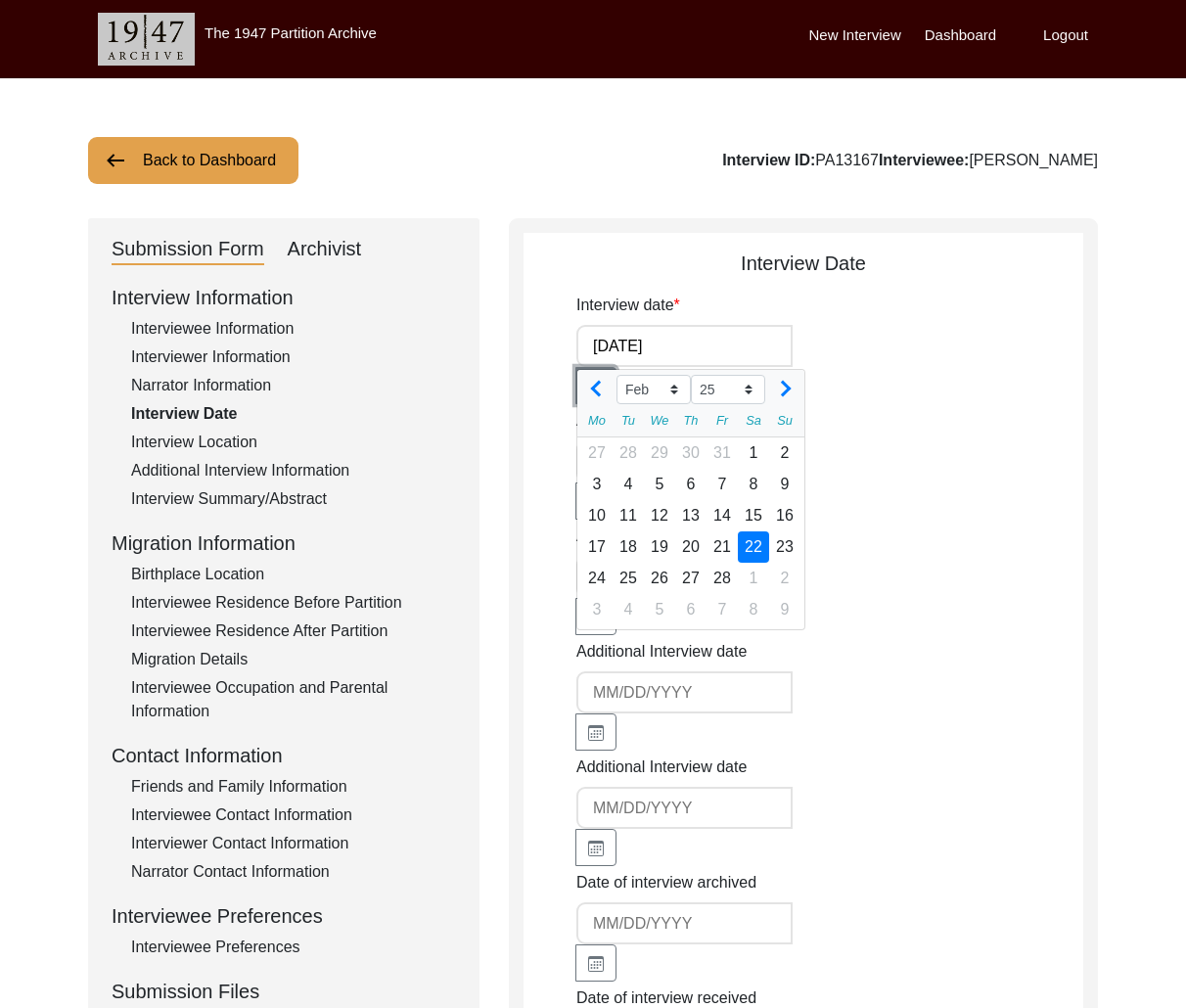 click 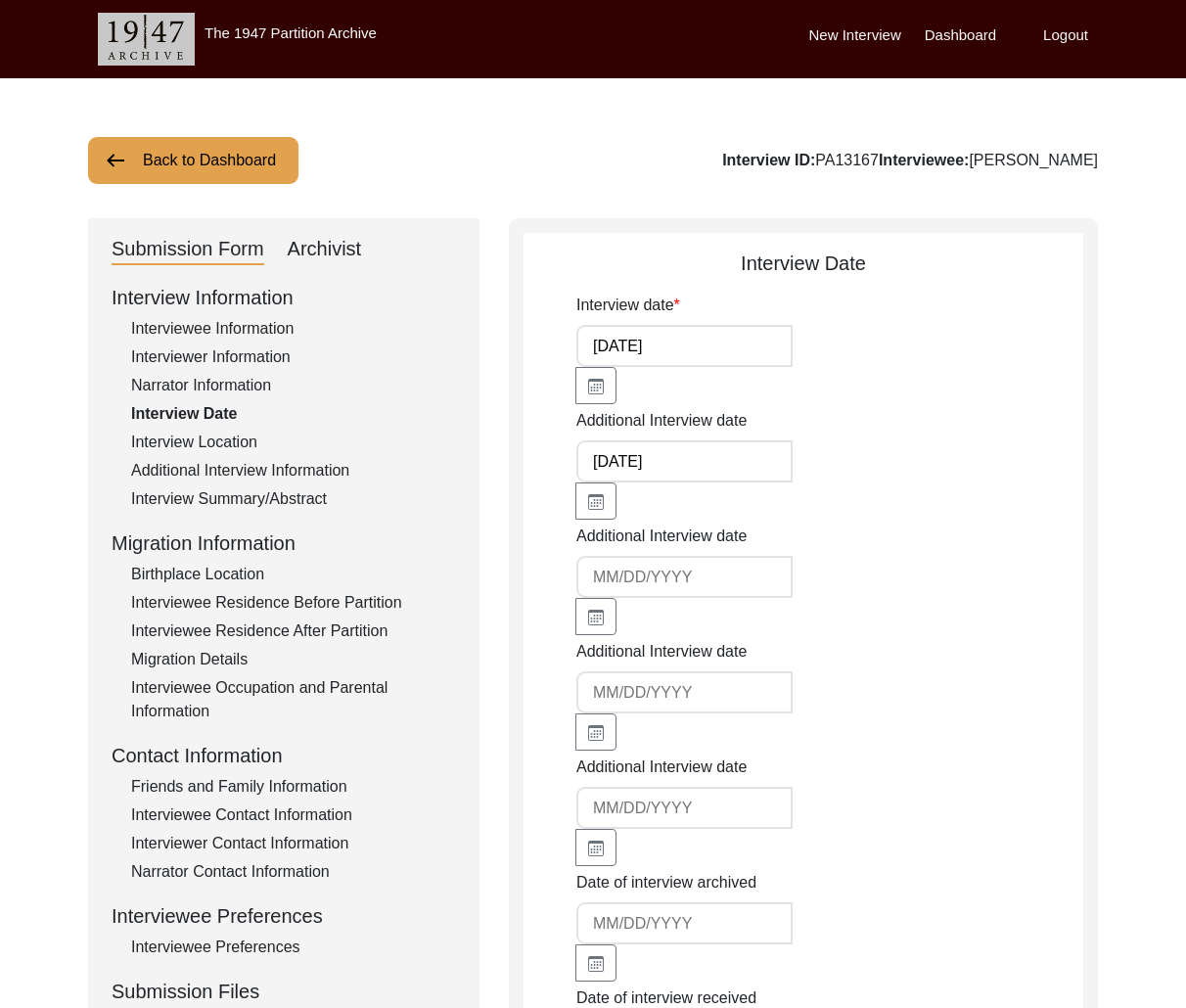 click on "Interview Location" 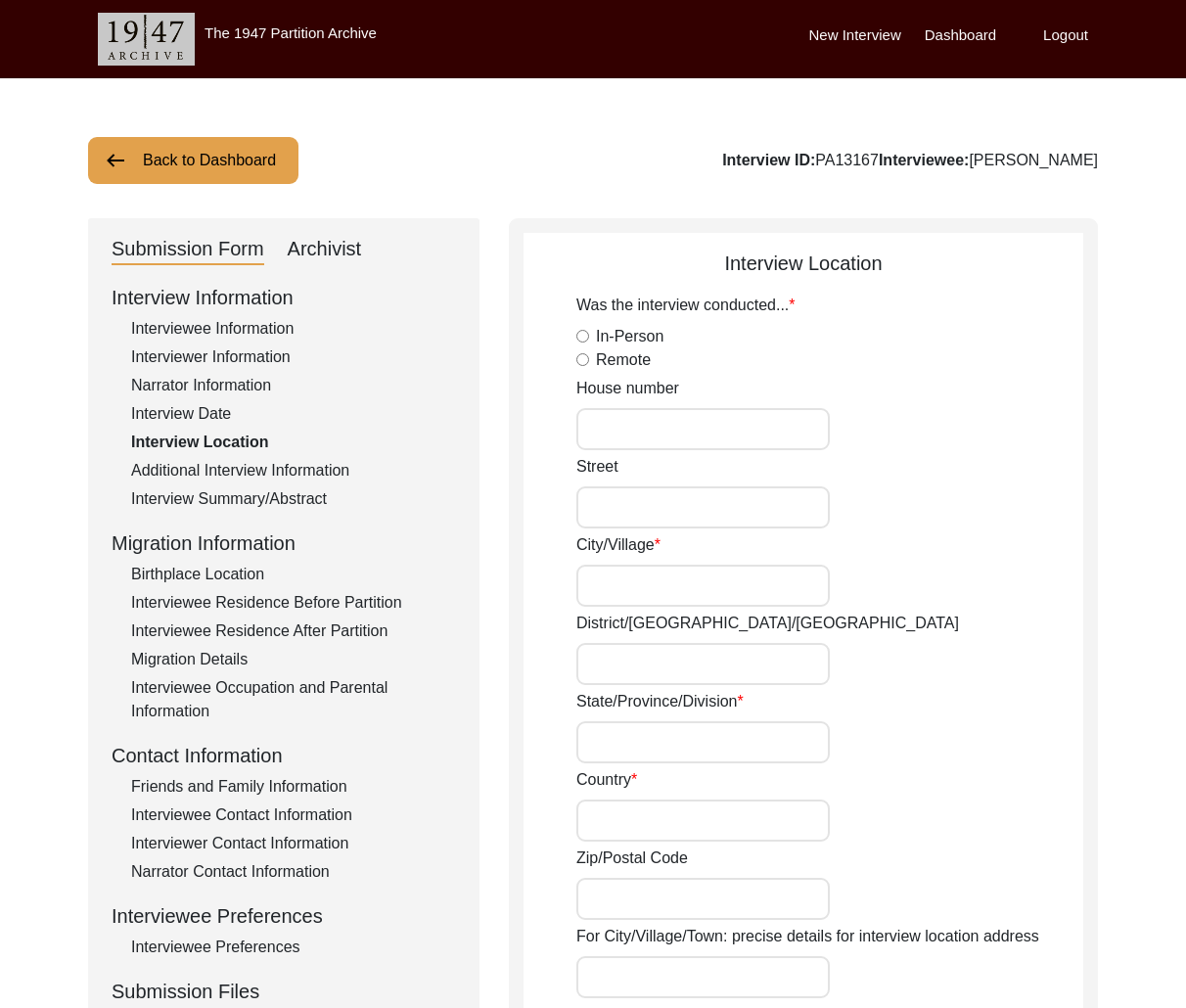 radio on "true" 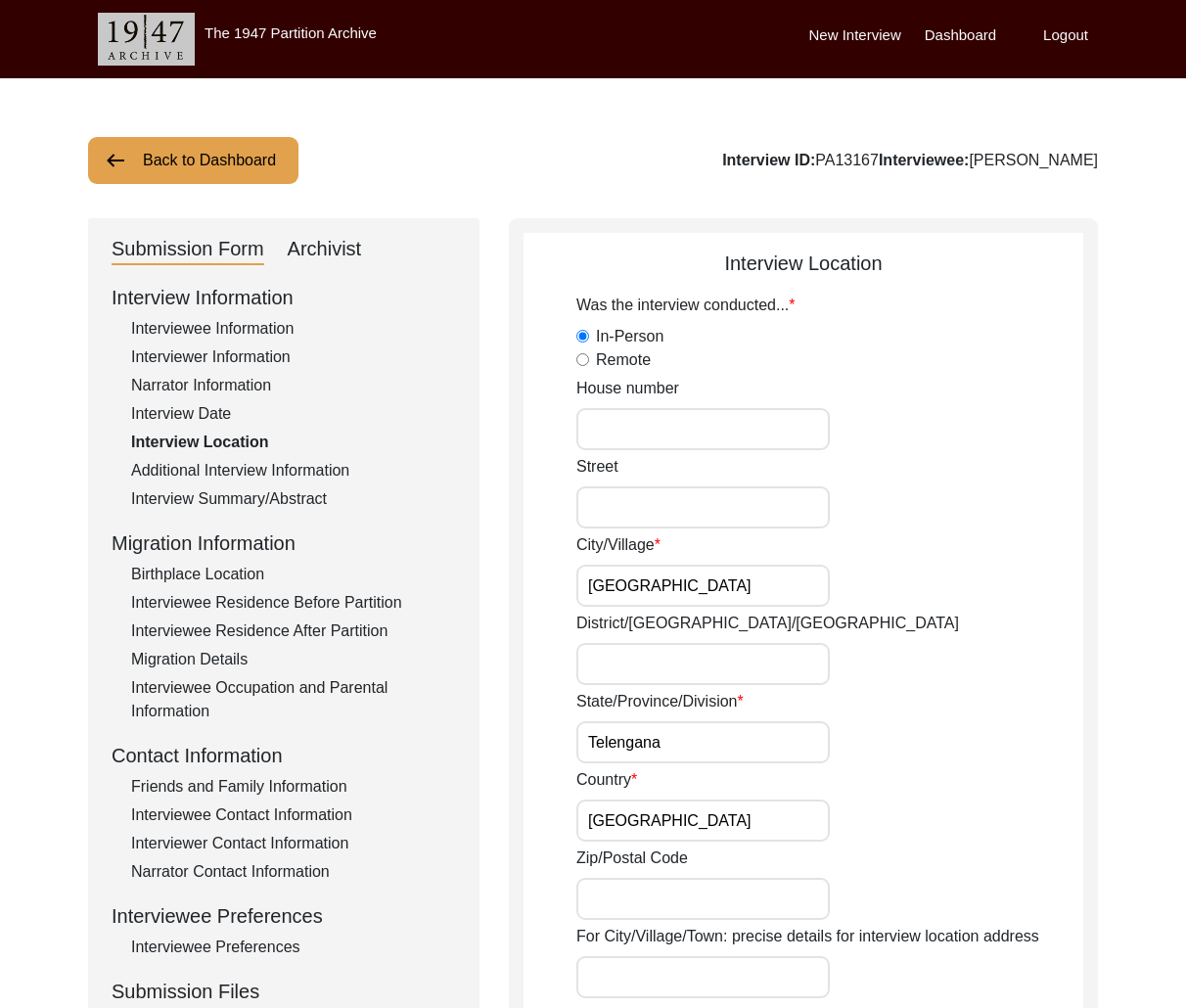 click on "Hyderabad" at bounding box center [703, 585] 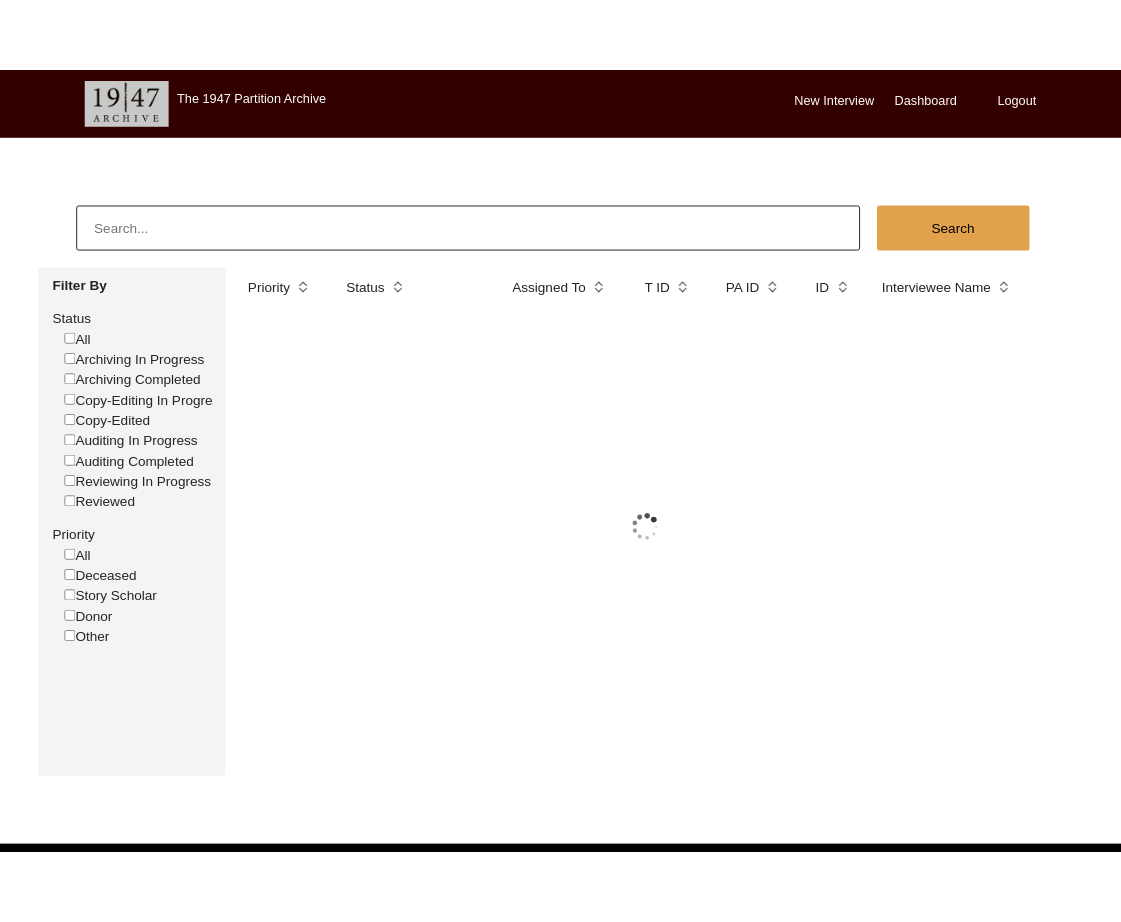 scroll, scrollTop: 0, scrollLeft: 0, axis: both 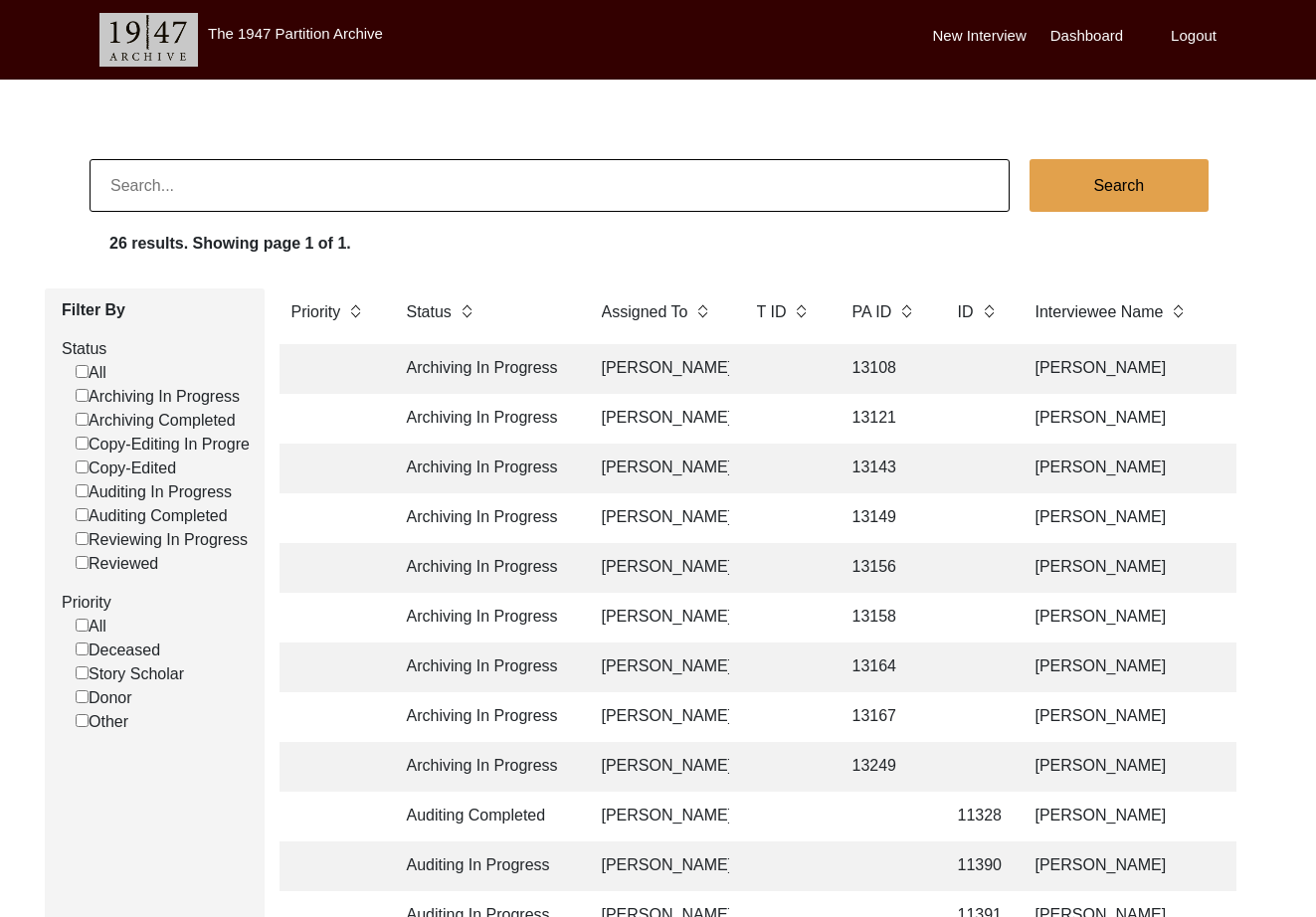 click on "[PERSON_NAME]" 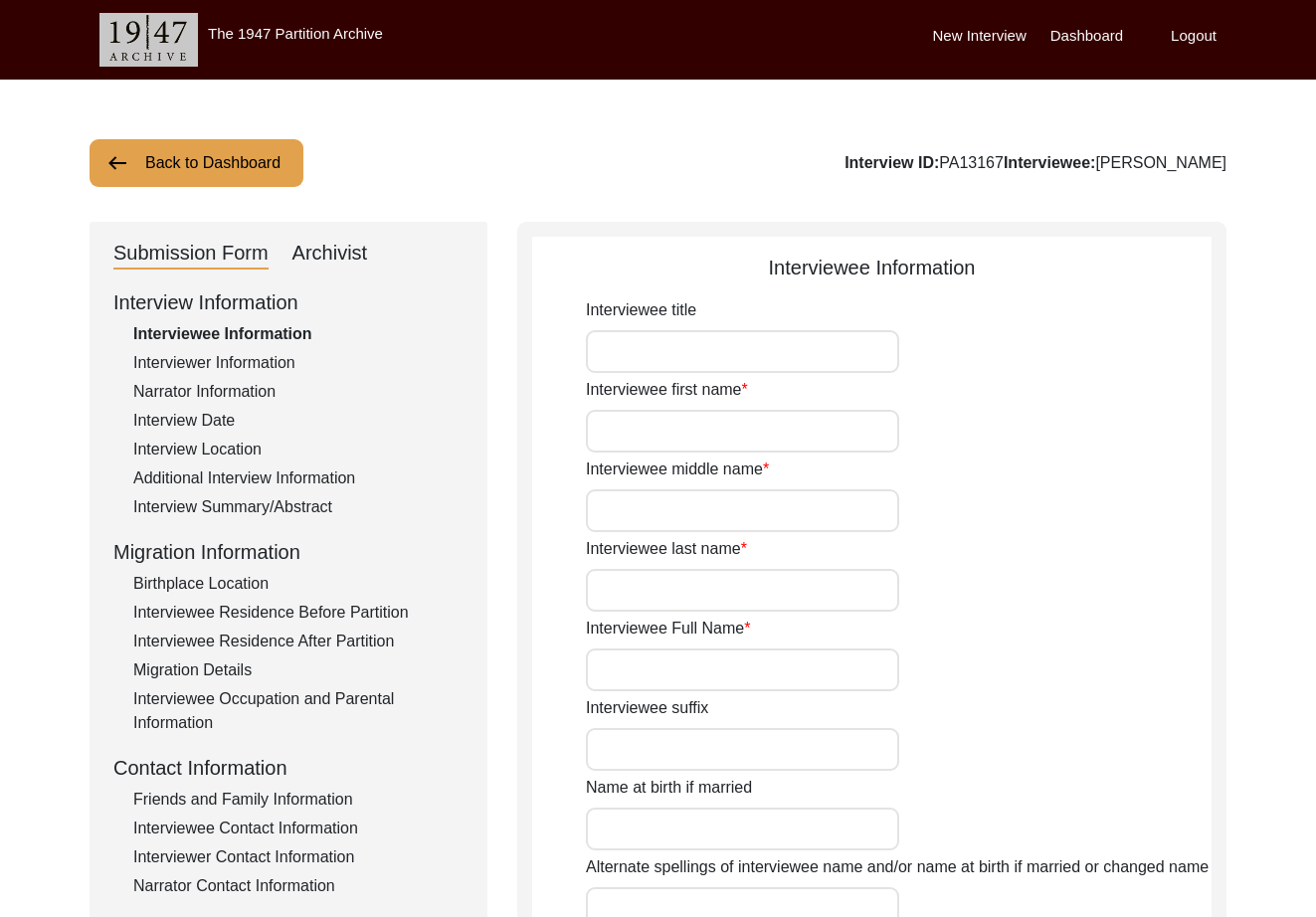 type on "Mr." 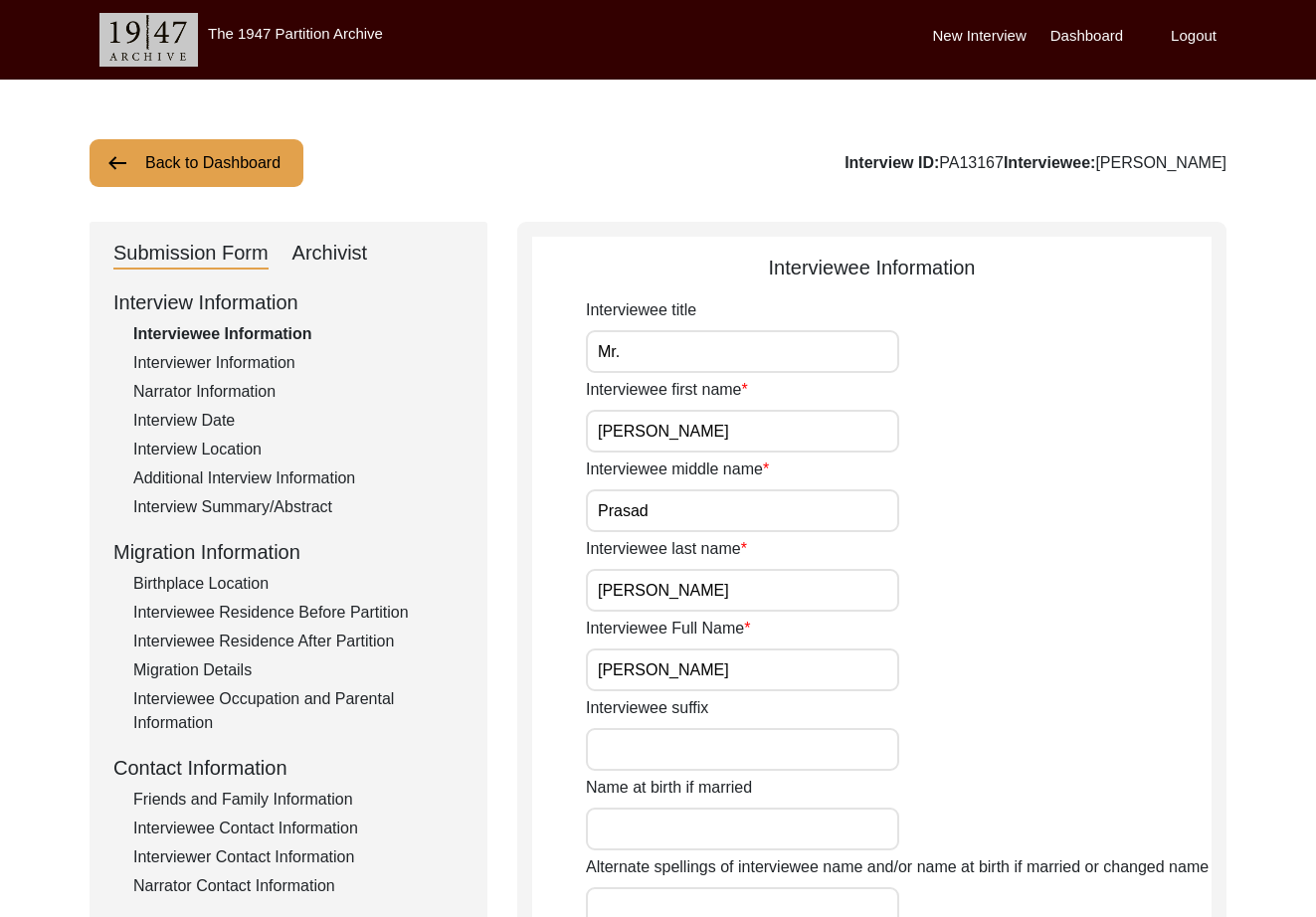click on "Additional Interview Information" 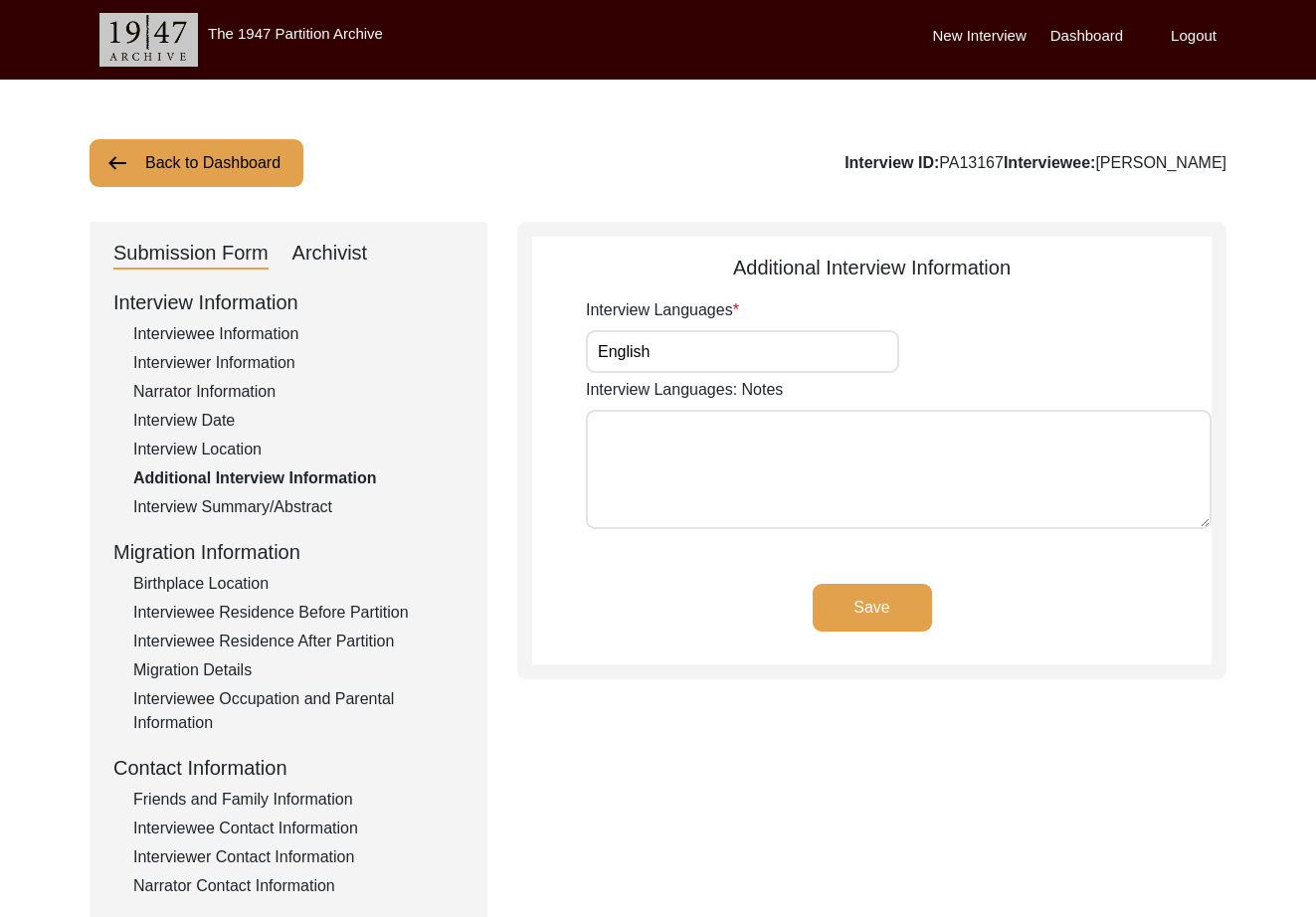 click on "Interview Location" 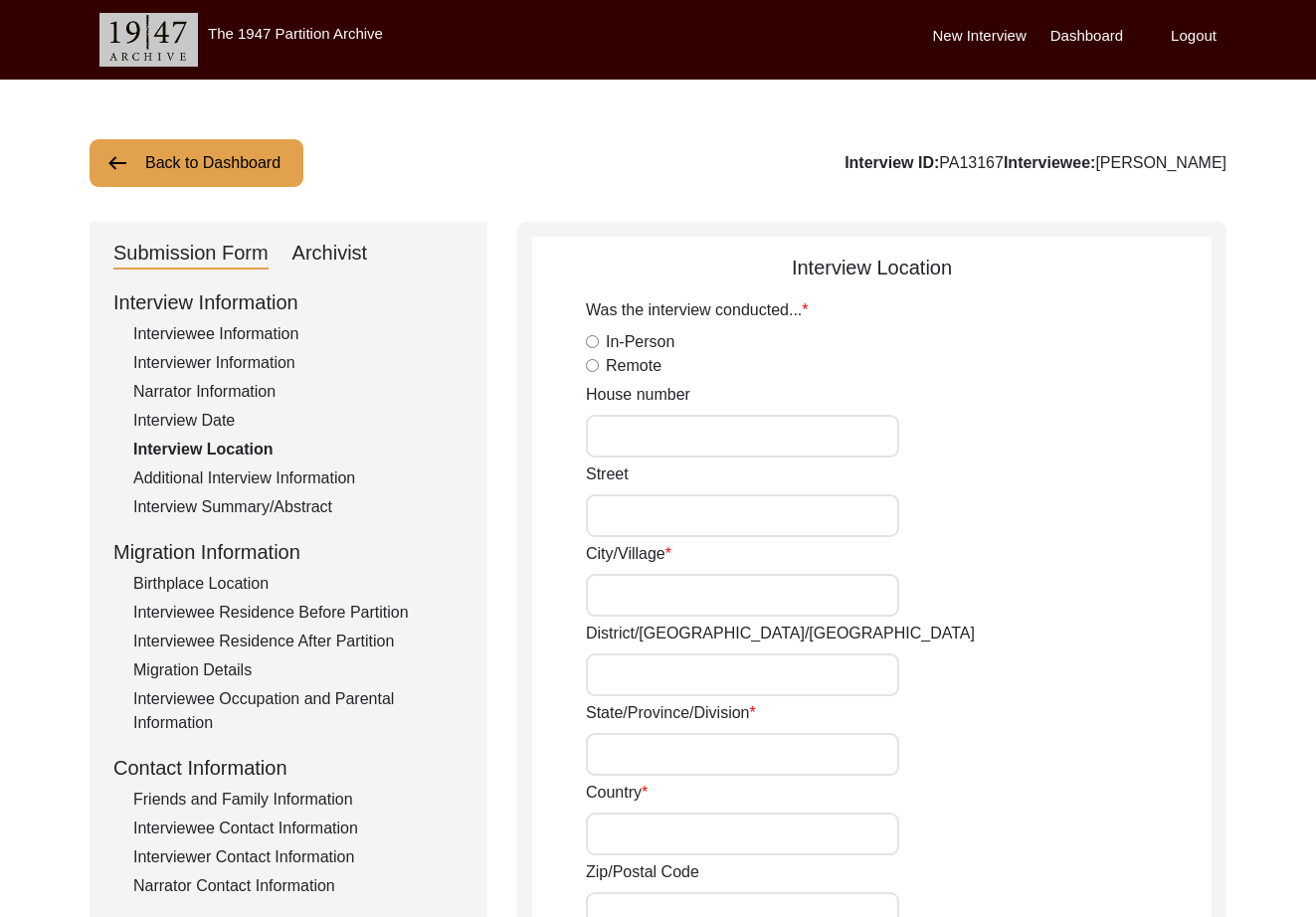 radio on "true" 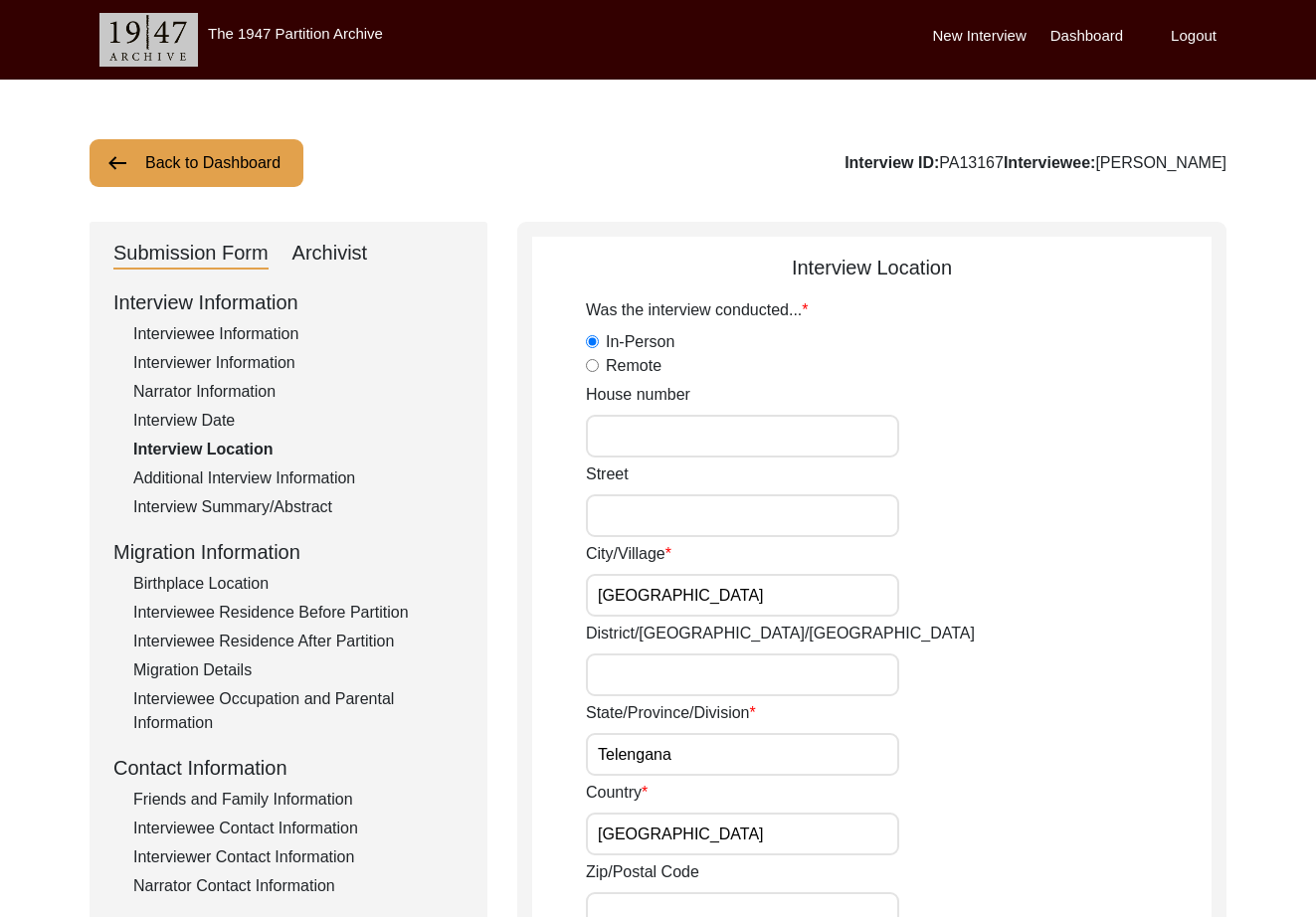 click on "Back to Dashboard  Interview ID:  PA13167  Interviewee:  Harkara Rajendra Prasad   Submission Form   Archivist   Interview Information   Interviewee Information   Interviewer Information   Narrator Information   Interview Date   Interview Location   Additional Interview Information   Interview Summary/Abstract   Migration Information   Birthplace Location   Interviewee Residence Before Partition   Interviewee Residence After Partition   Migration Details   Interviewee Occupation and Parental Information   Contact Information   Friends and Family Information   Interviewee Contact Information   Interviewer Contact Information   Narrator Contact Information   Interviewee Preferences   Interviewee Preferences   Submission Files   Interview Audio/Video Files   Interview Photo Files   Signed Release Form   Other Files   Interview Location
Was the interview conducted...  In-Person   Remote  House number Street City/Village Hyderabad District/tehsil/Jilla State/Province/Division Telengana Country India ##.#### Save" 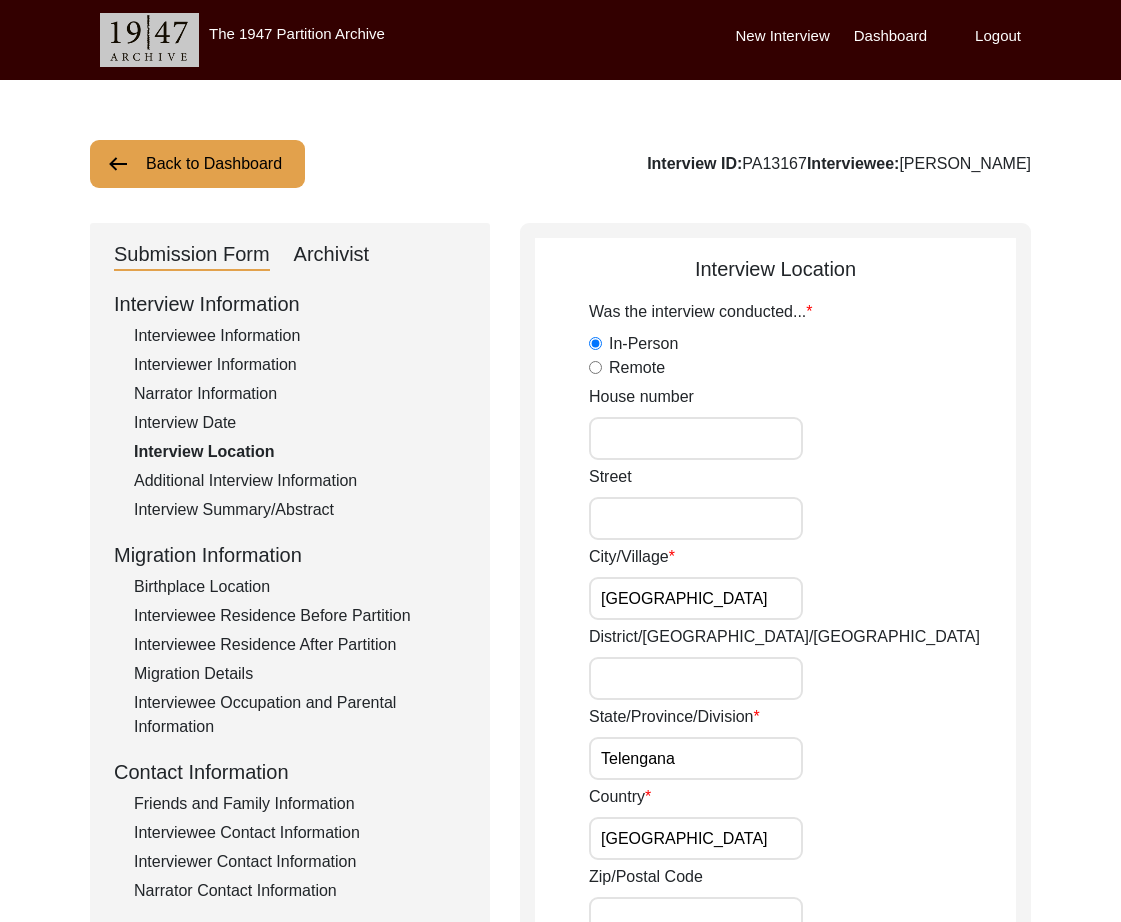 click on "Hyderabad" at bounding box center (696, 598) 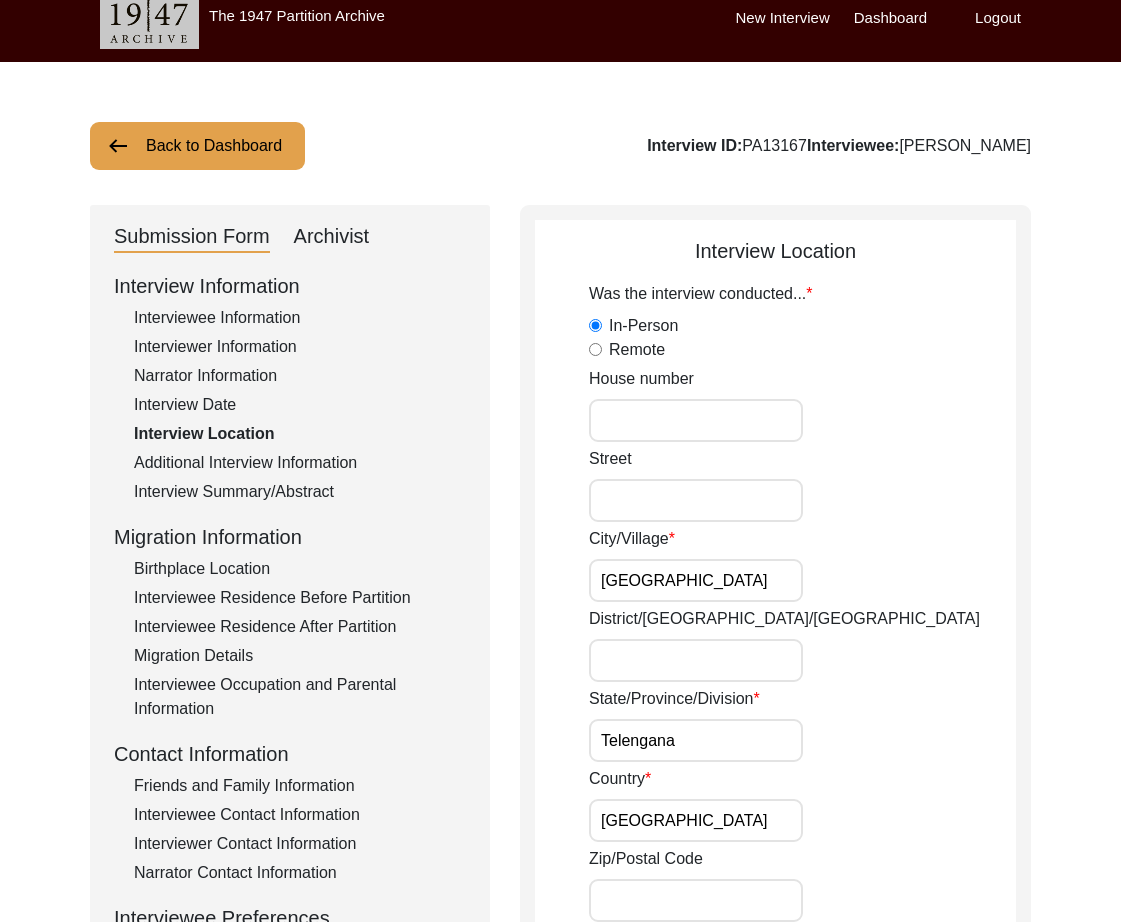 scroll, scrollTop: 561, scrollLeft: 0, axis: vertical 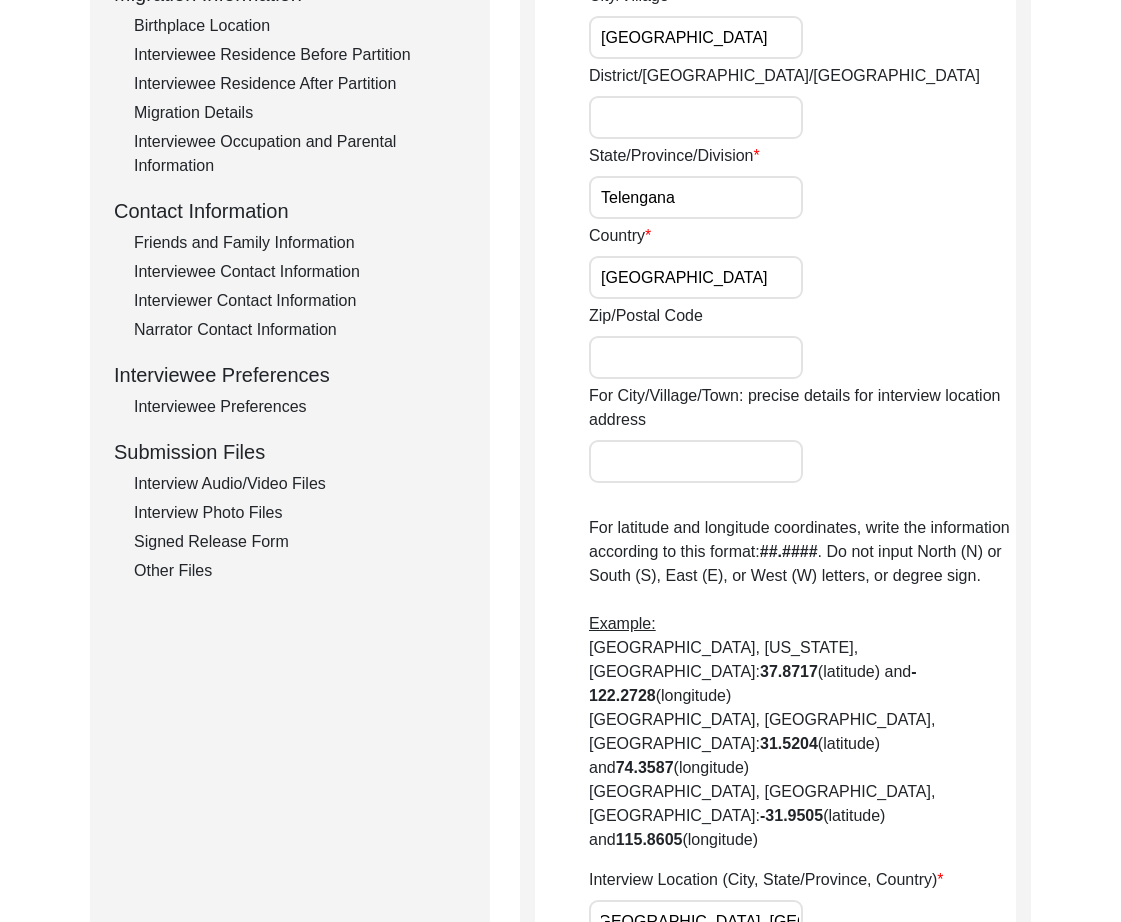 click on "Hyderabad, Telengana, India" at bounding box center (696, 921) 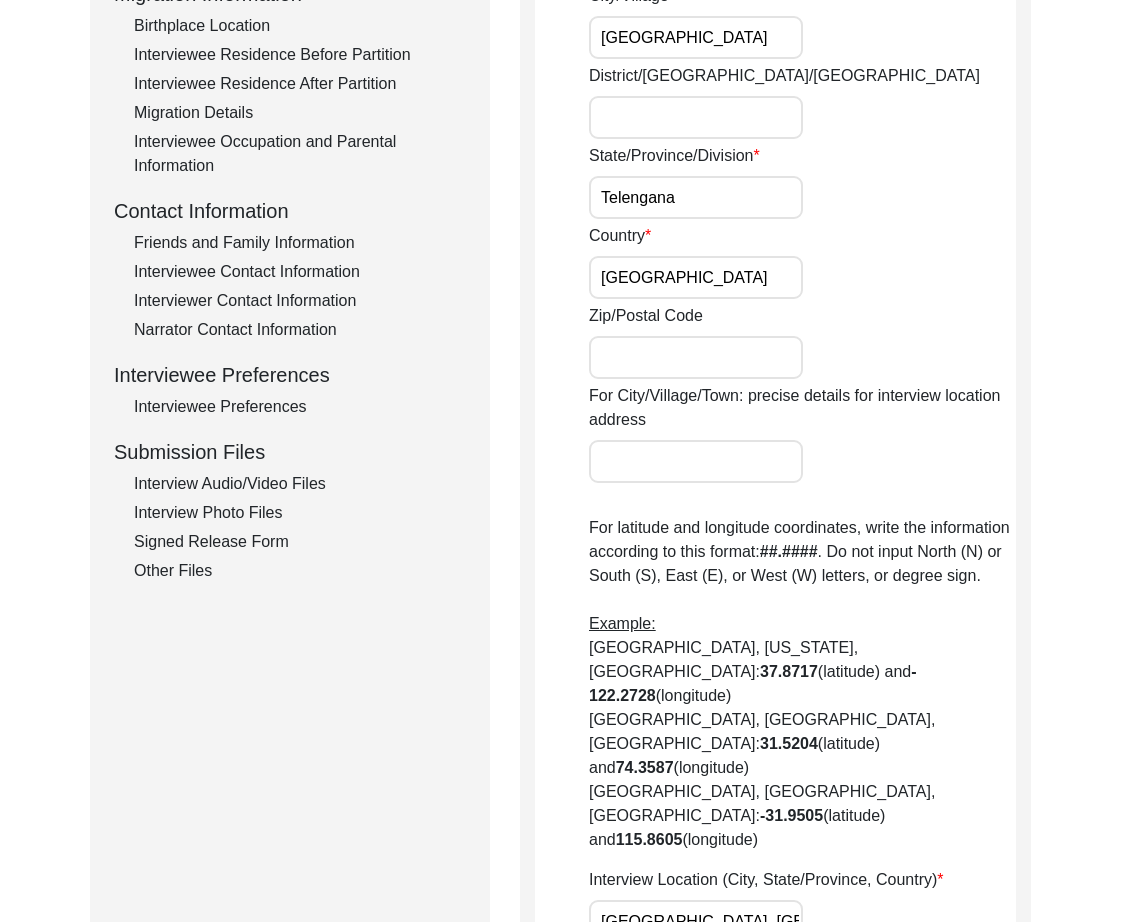 click on "Telengana" at bounding box center (696, 197) 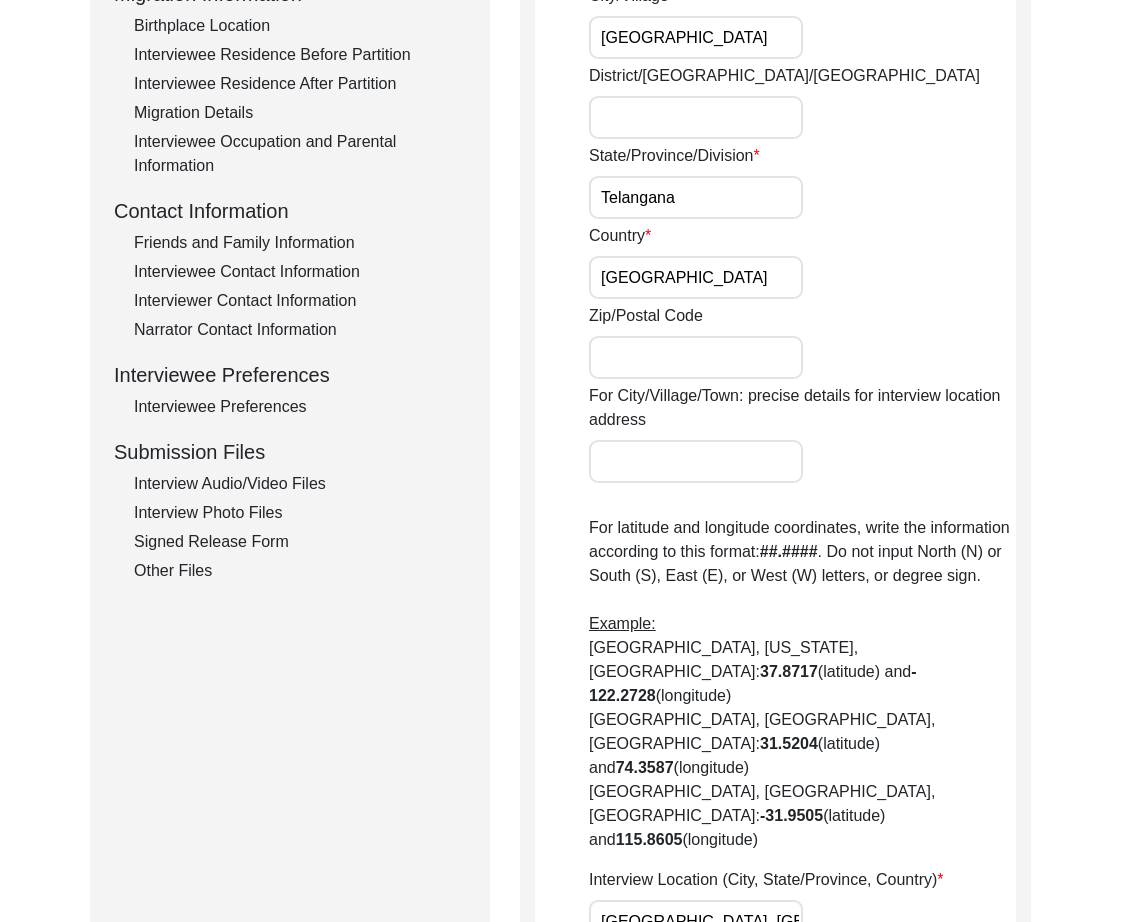 scroll, scrollTop: 560, scrollLeft: 0, axis: vertical 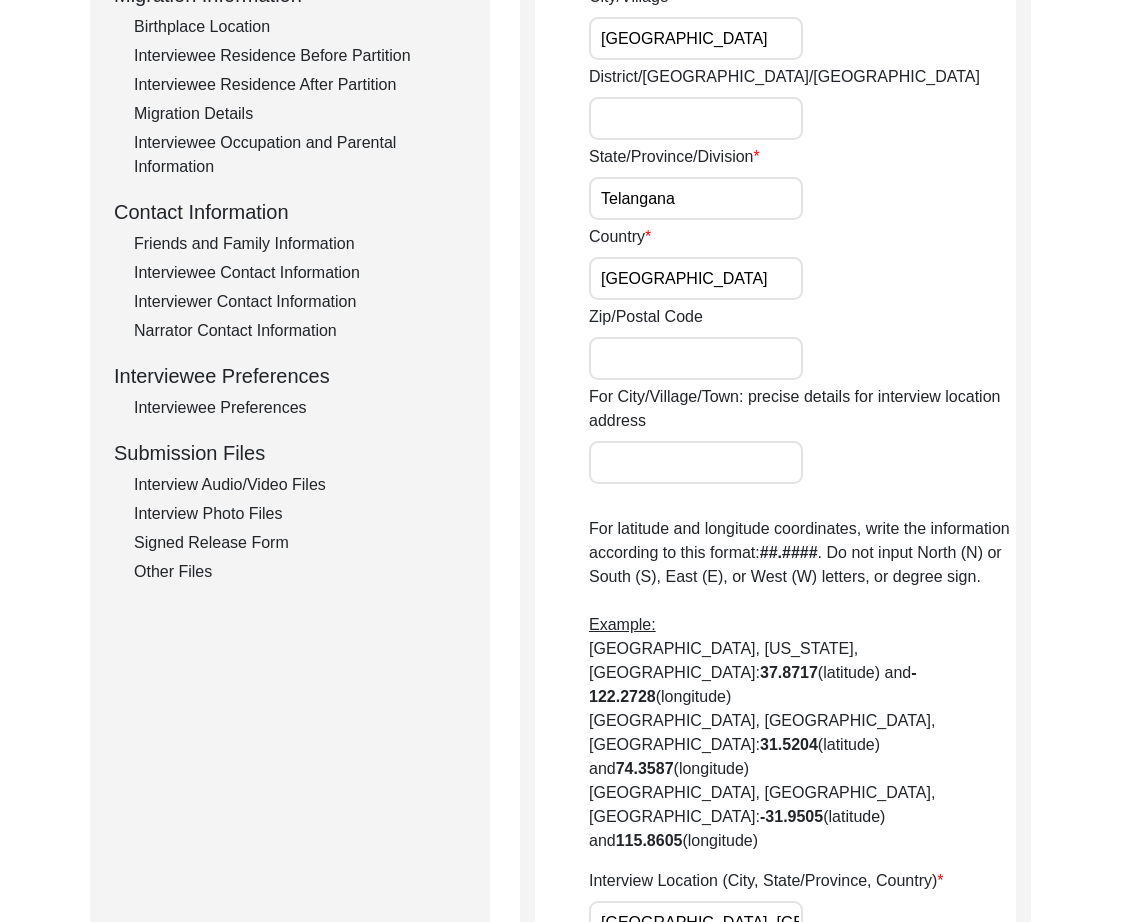 type on "Telangana" 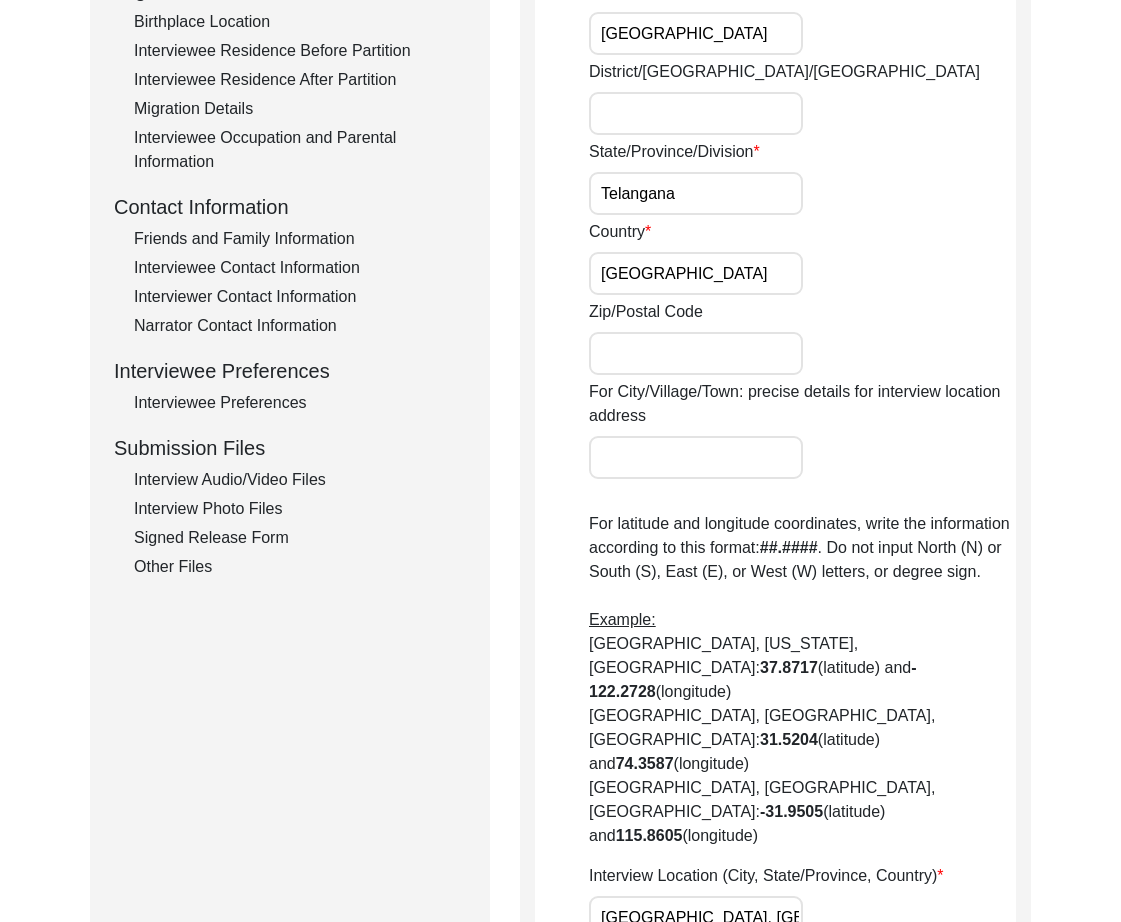 click on "Hyderabad, Telengana, India" at bounding box center (696, 917) 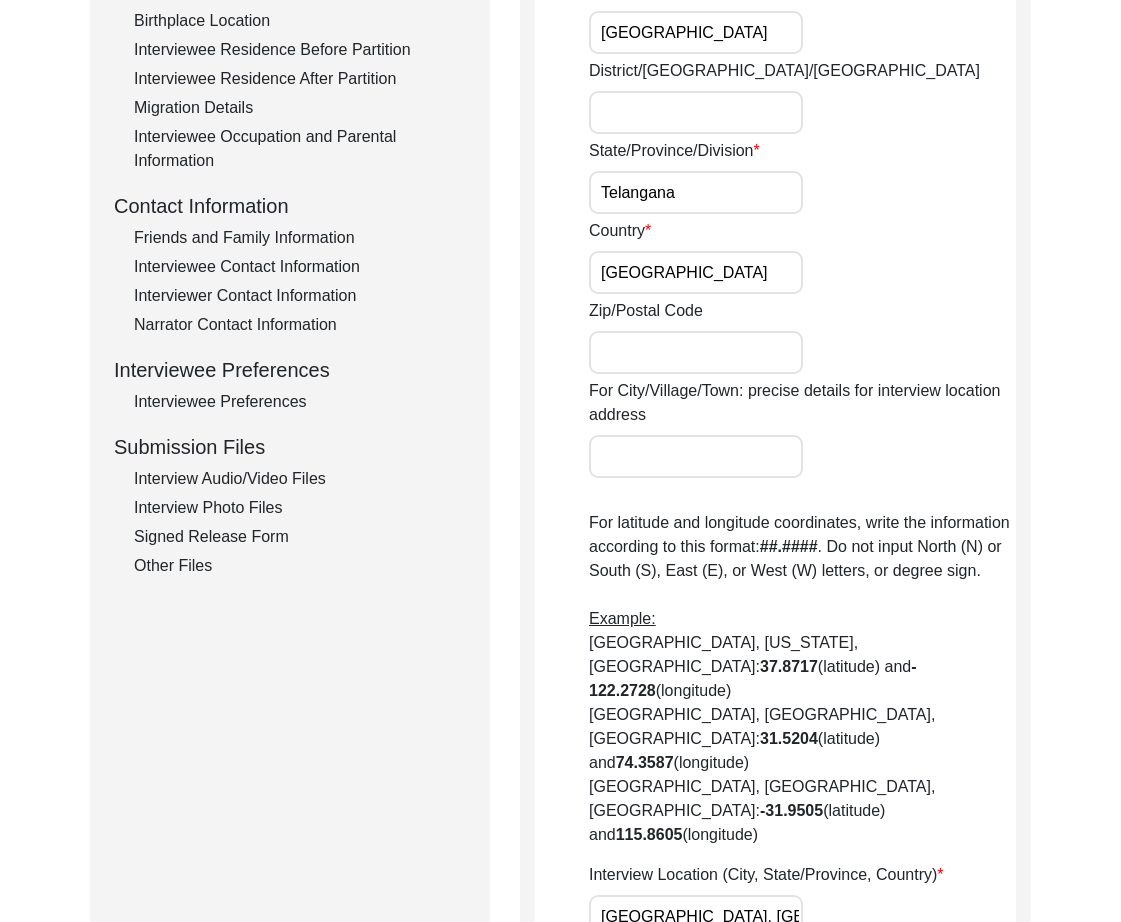 click on "Hyderabad, Telengana, India" at bounding box center [696, 916] 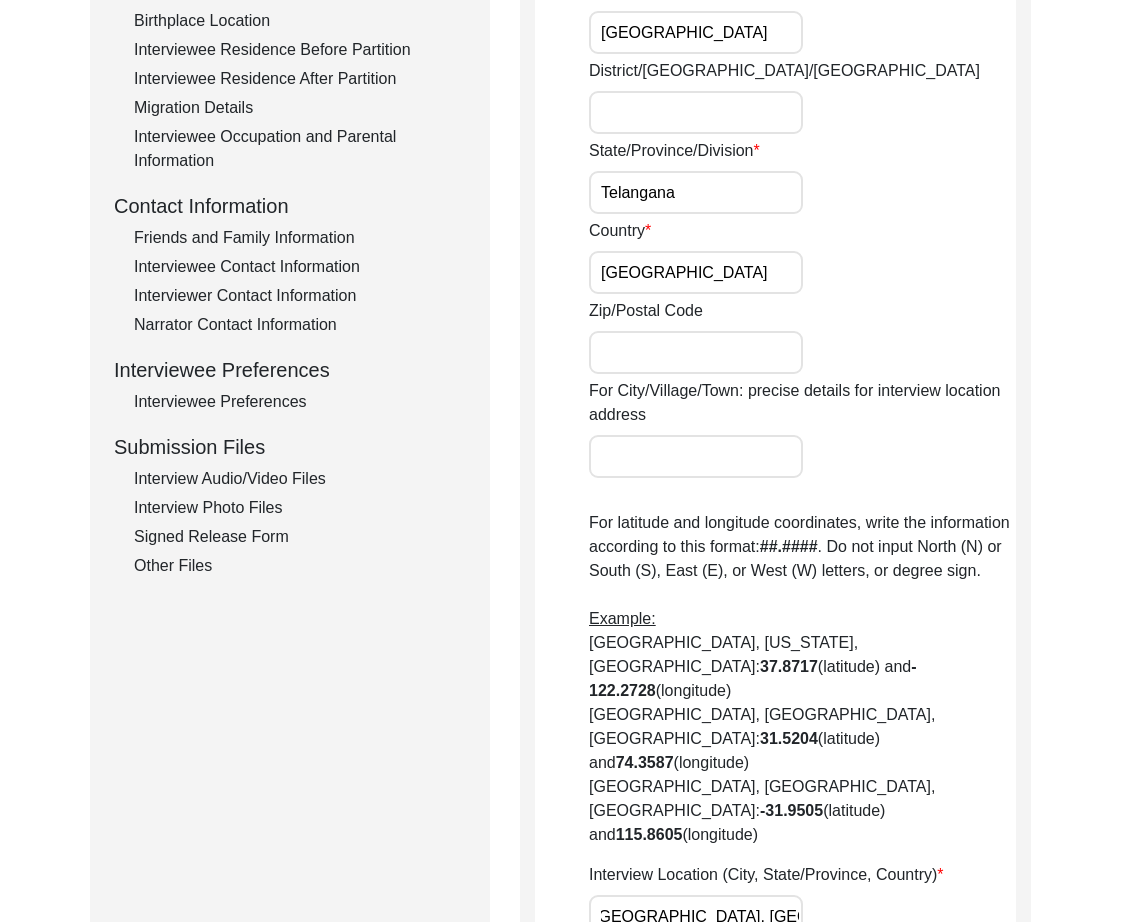 type on "[GEOGRAPHIC_DATA], [GEOGRAPHIC_DATA], [GEOGRAPHIC_DATA]" 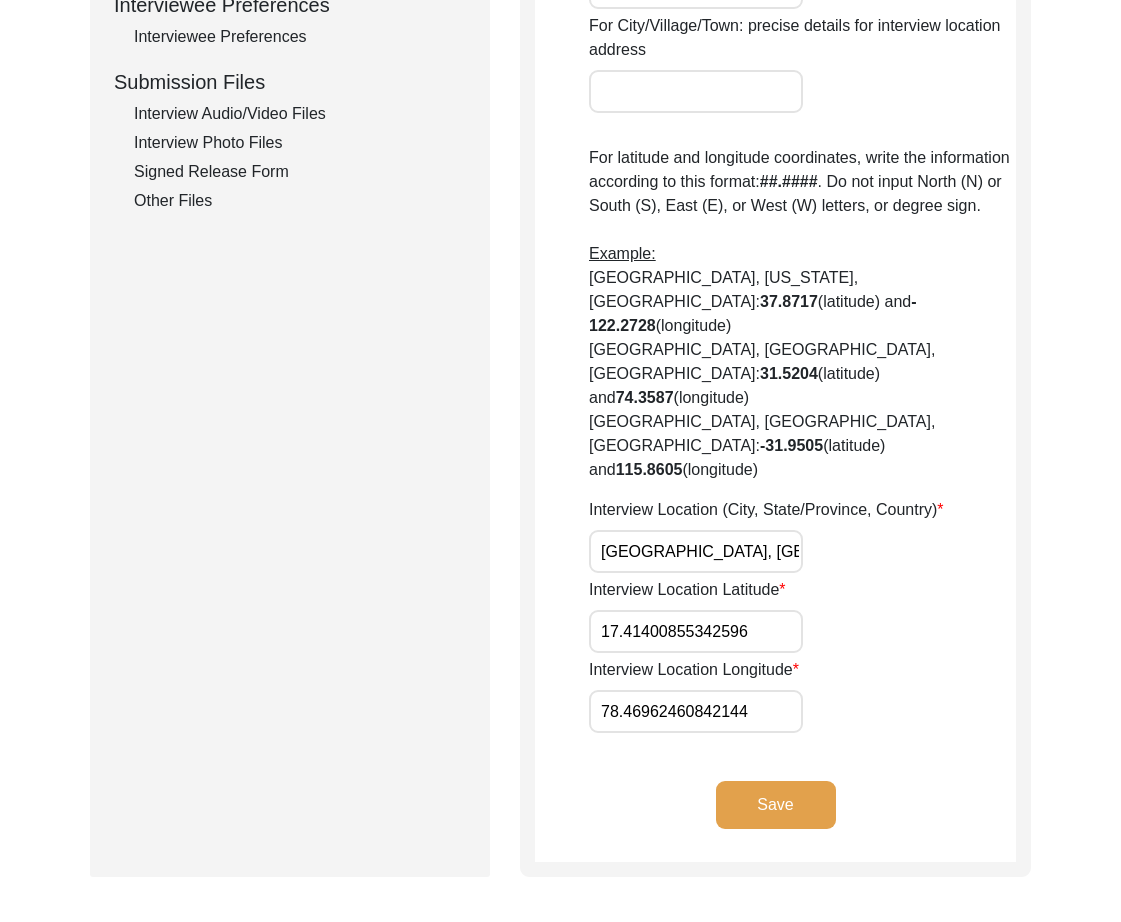 scroll, scrollTop: 942, scrollLeft: 0, axis: vertical 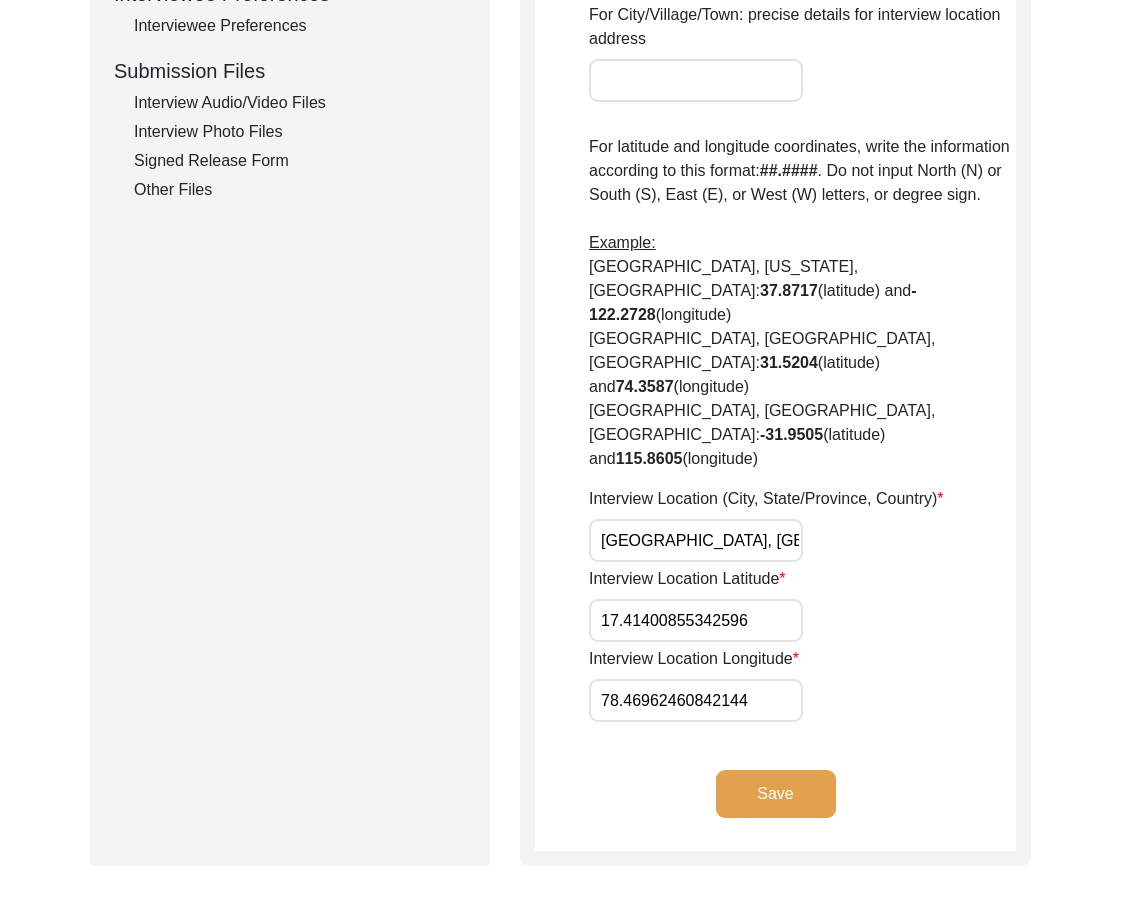 paste on "3850" 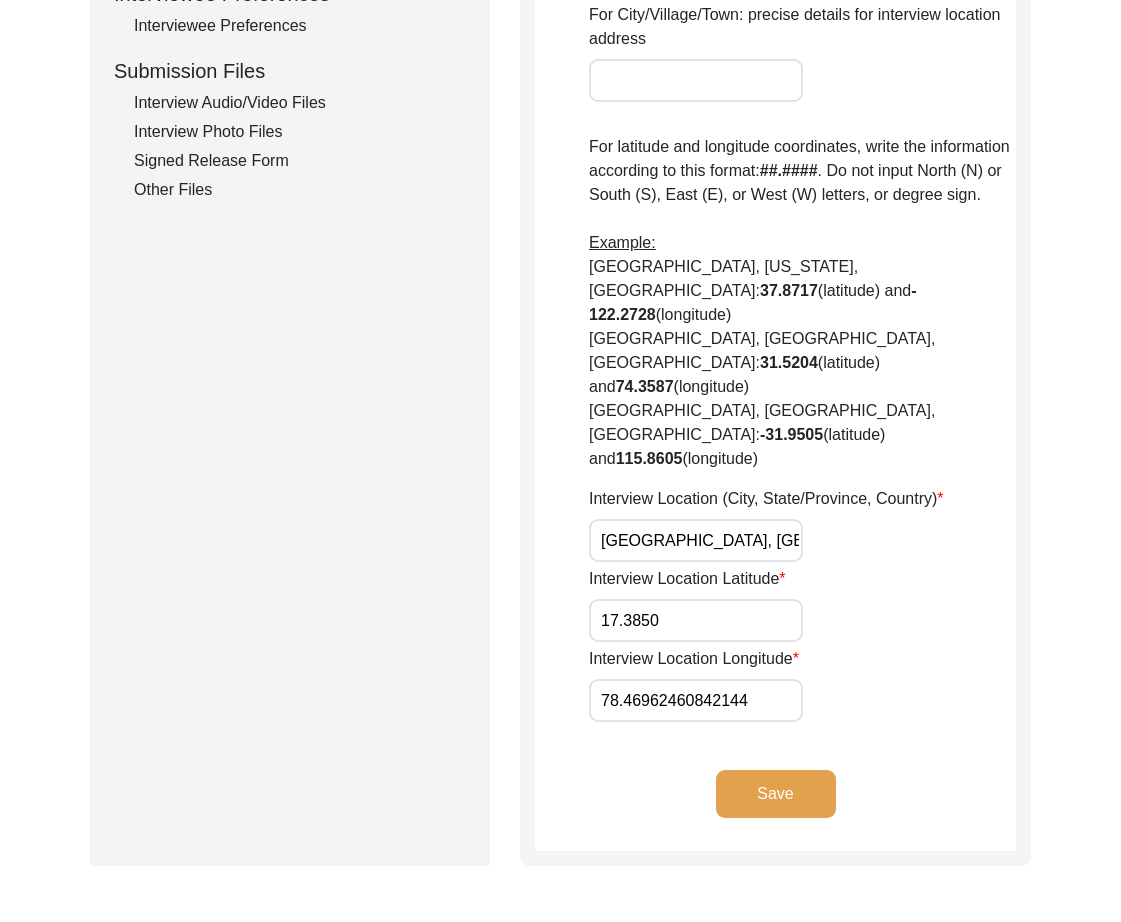 type on "17.3850" 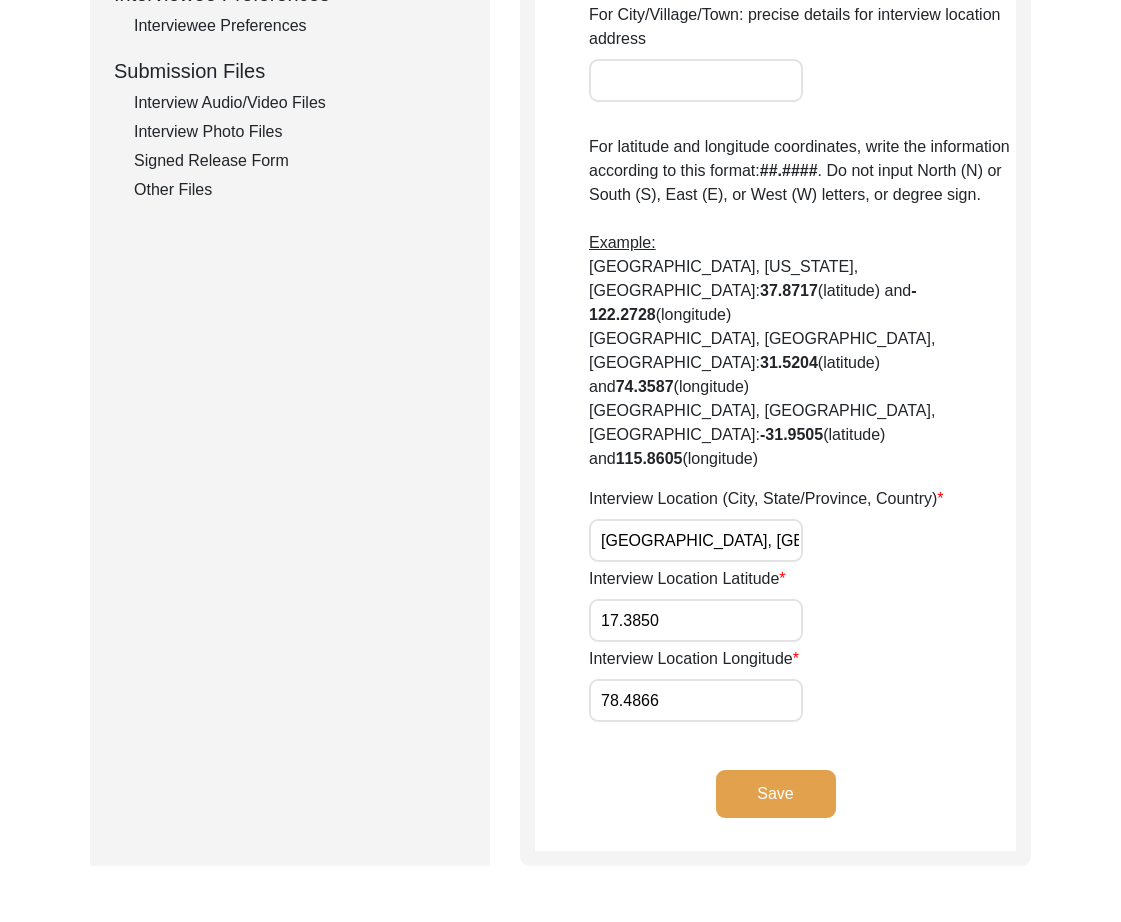 type on "78.4866" 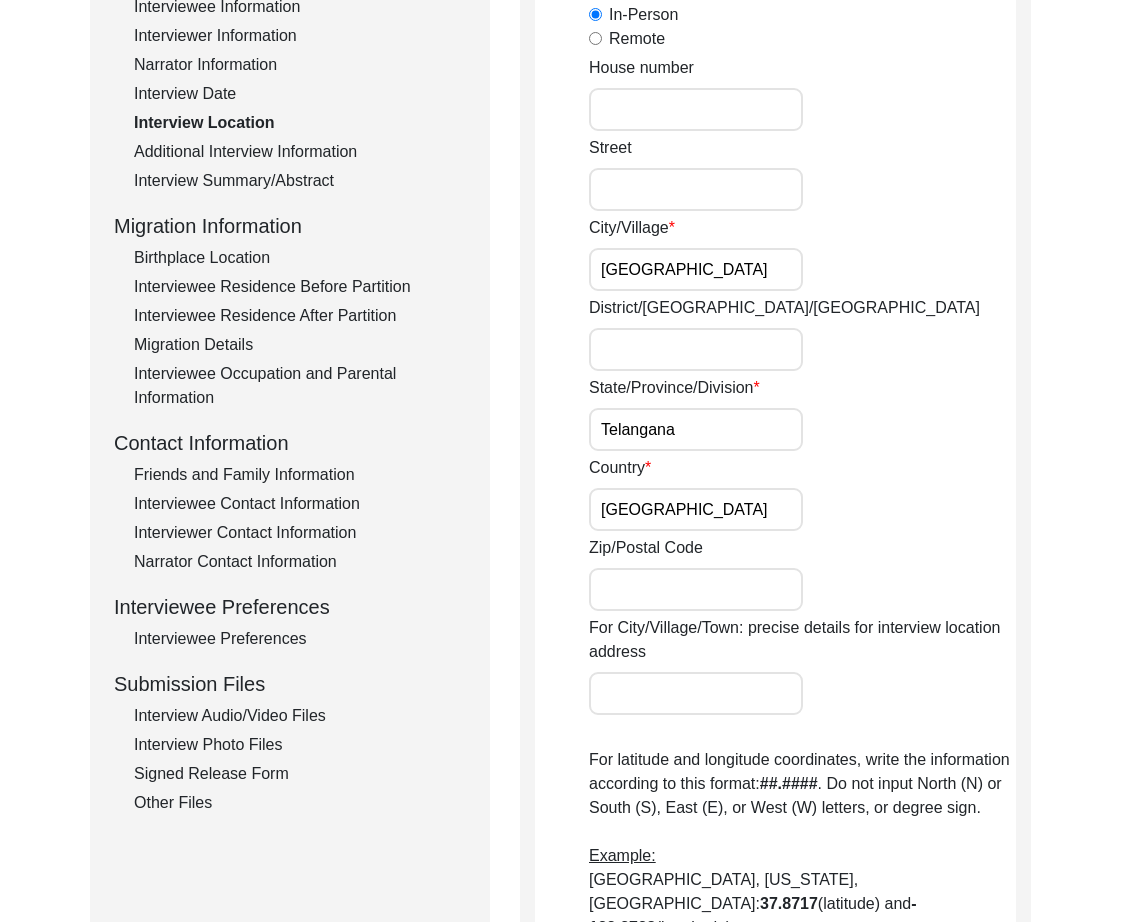 scroll, scrollTop: 0, scrollLeft: 0, axis: both 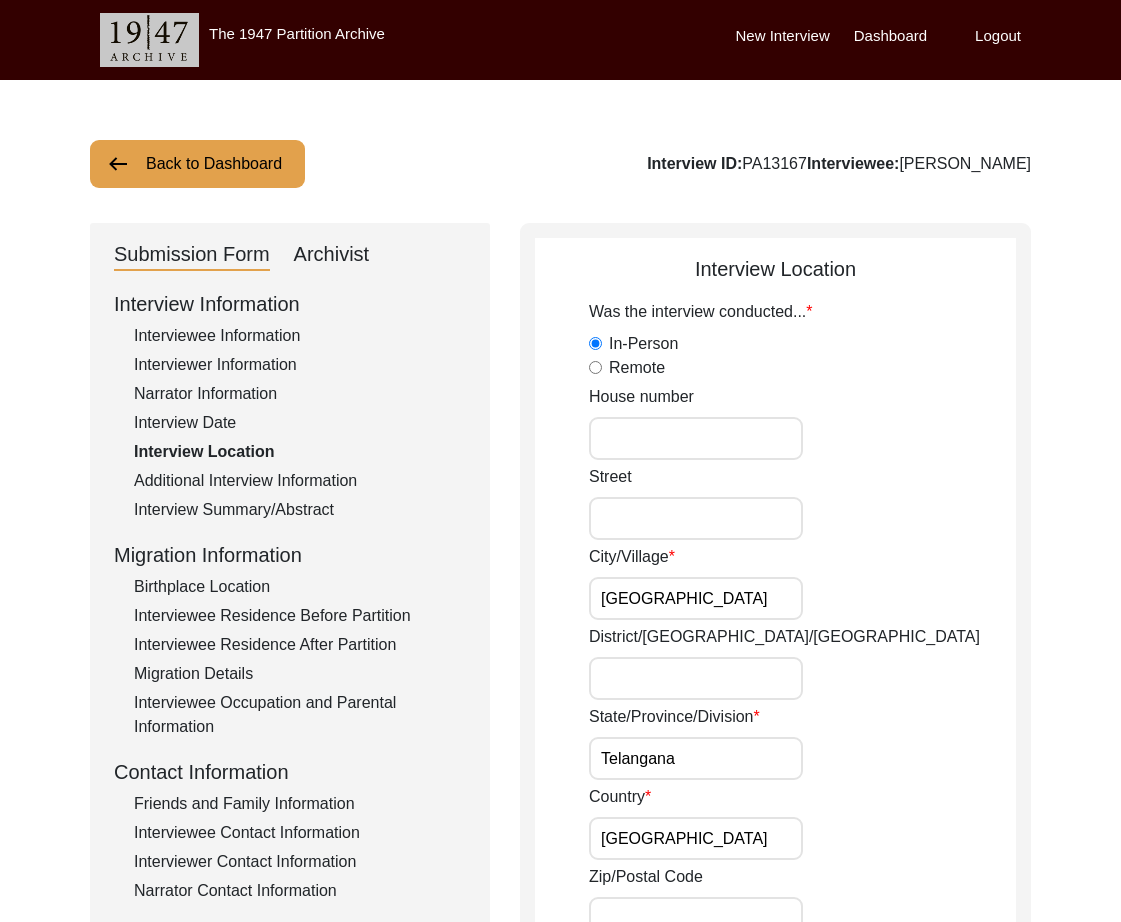 click on "Hyderabad" at bounding box center (696, 598) 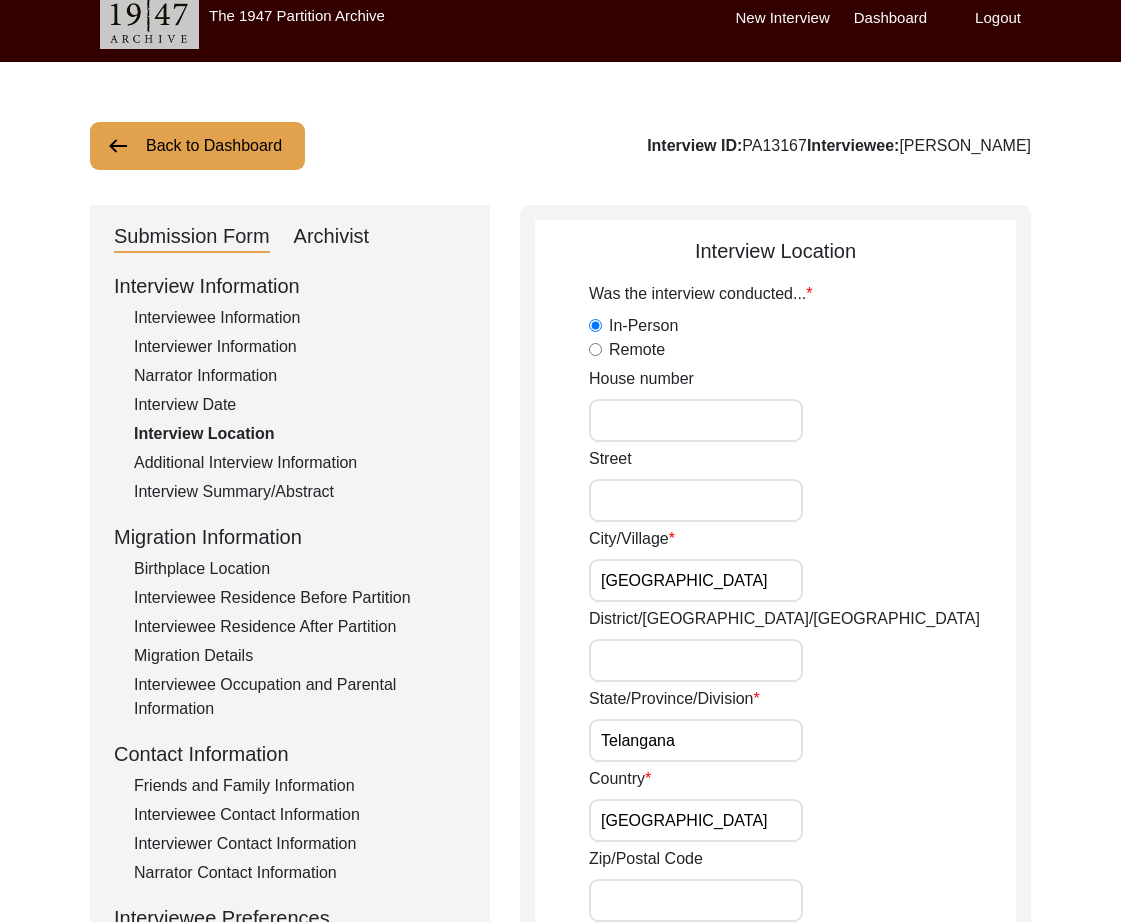 scroll, scrollTop: 561, scrollLeft: 0, axis: vertical 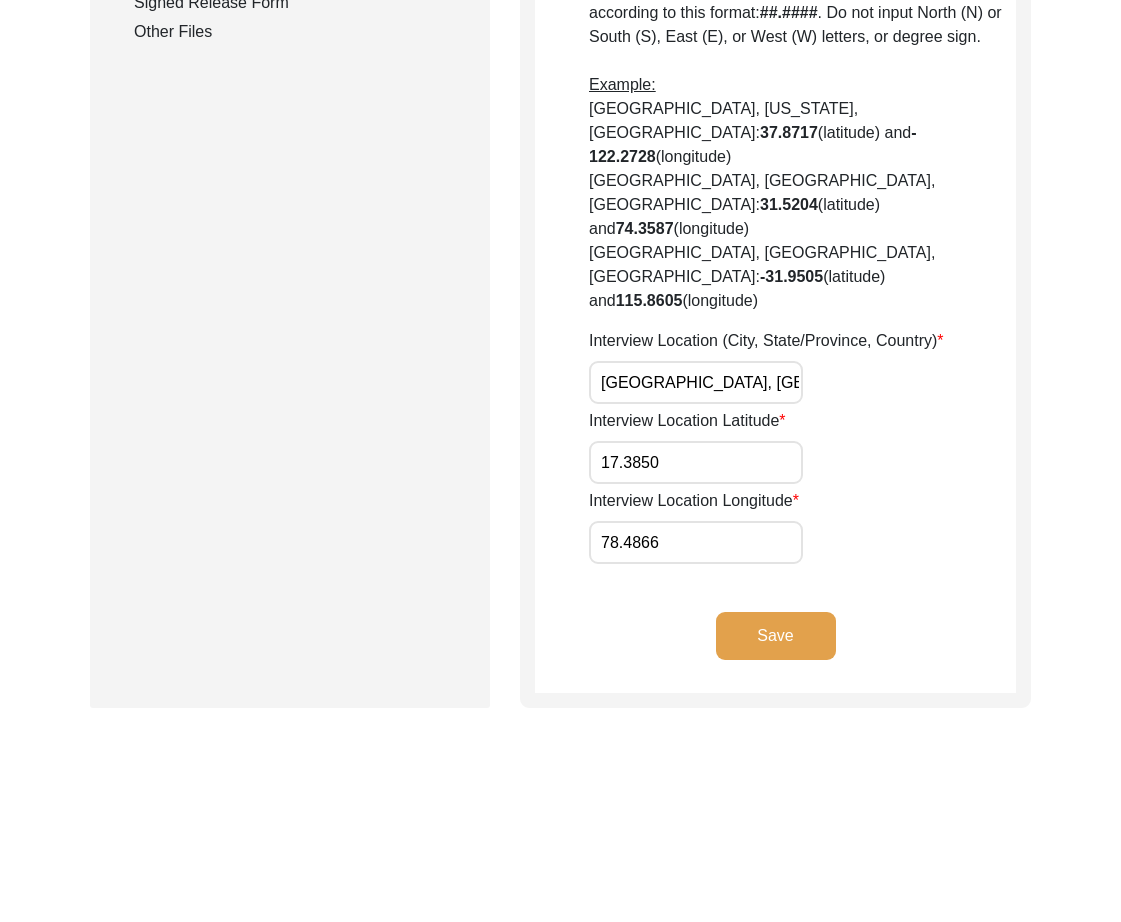 click on "Save" 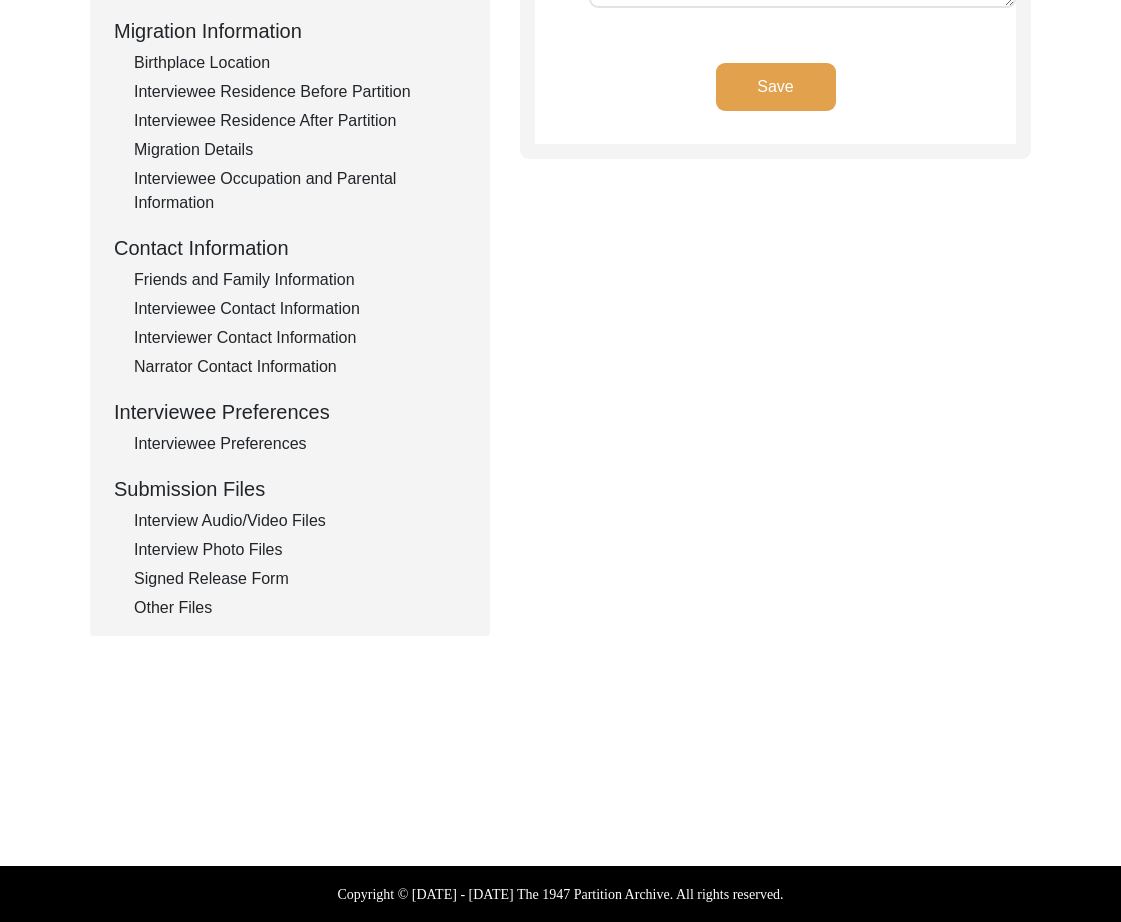 type on "English" 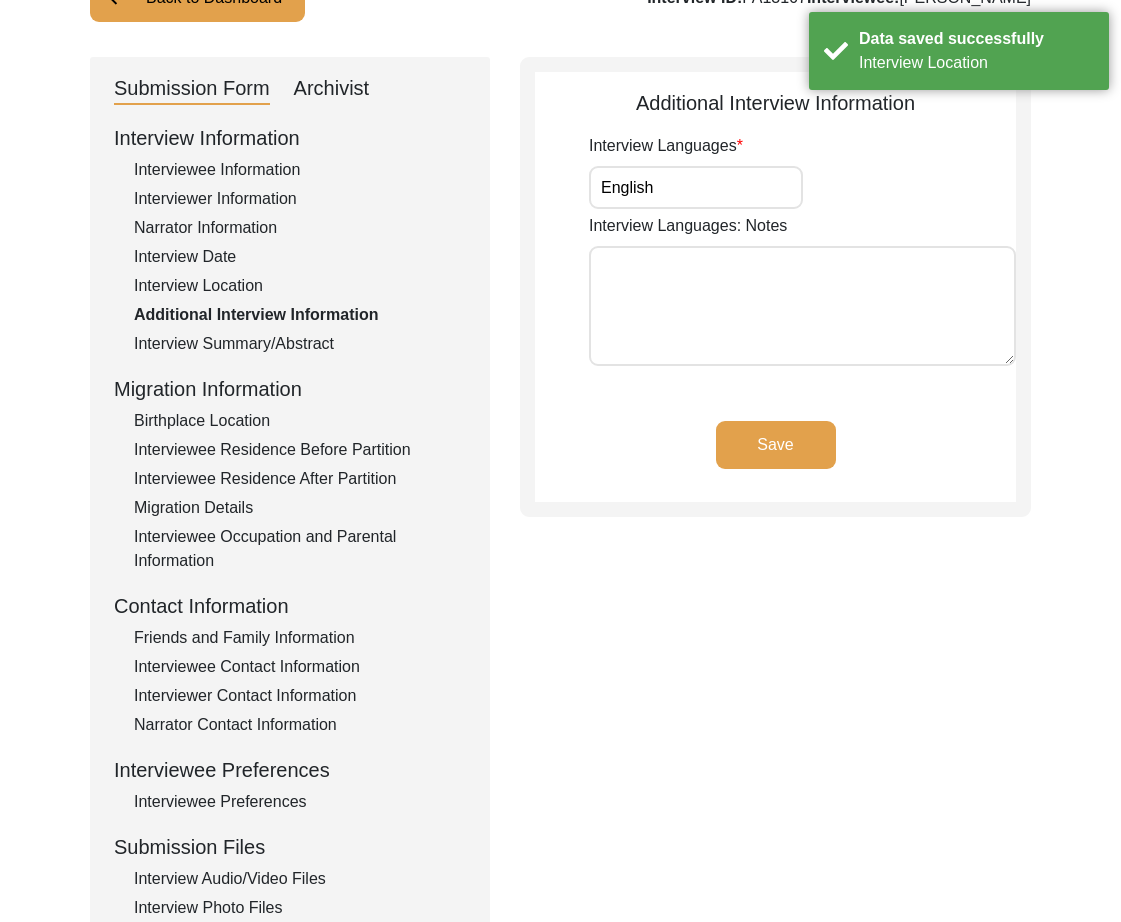 scroll, scrollTop: 0, scrollLeft: 0, axis: both 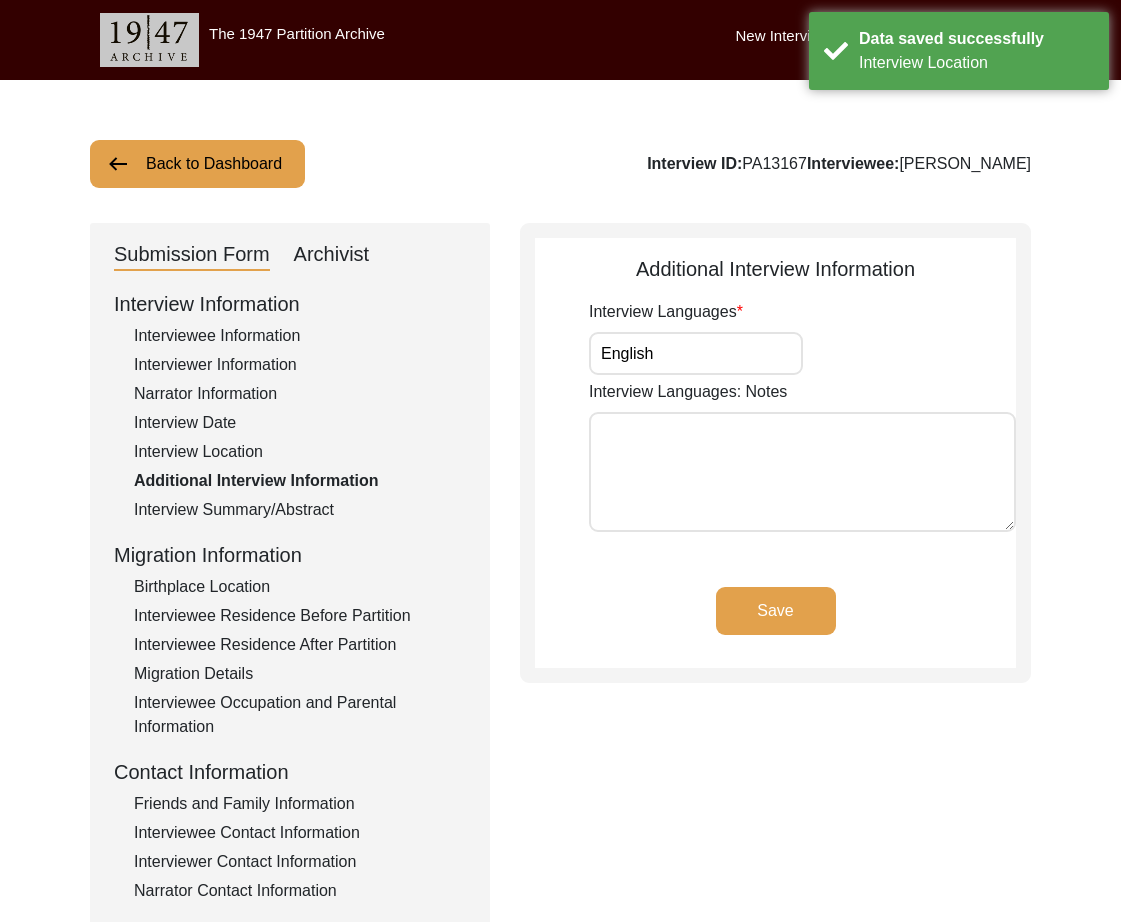 click on "English" at bounding box center [696, 353] 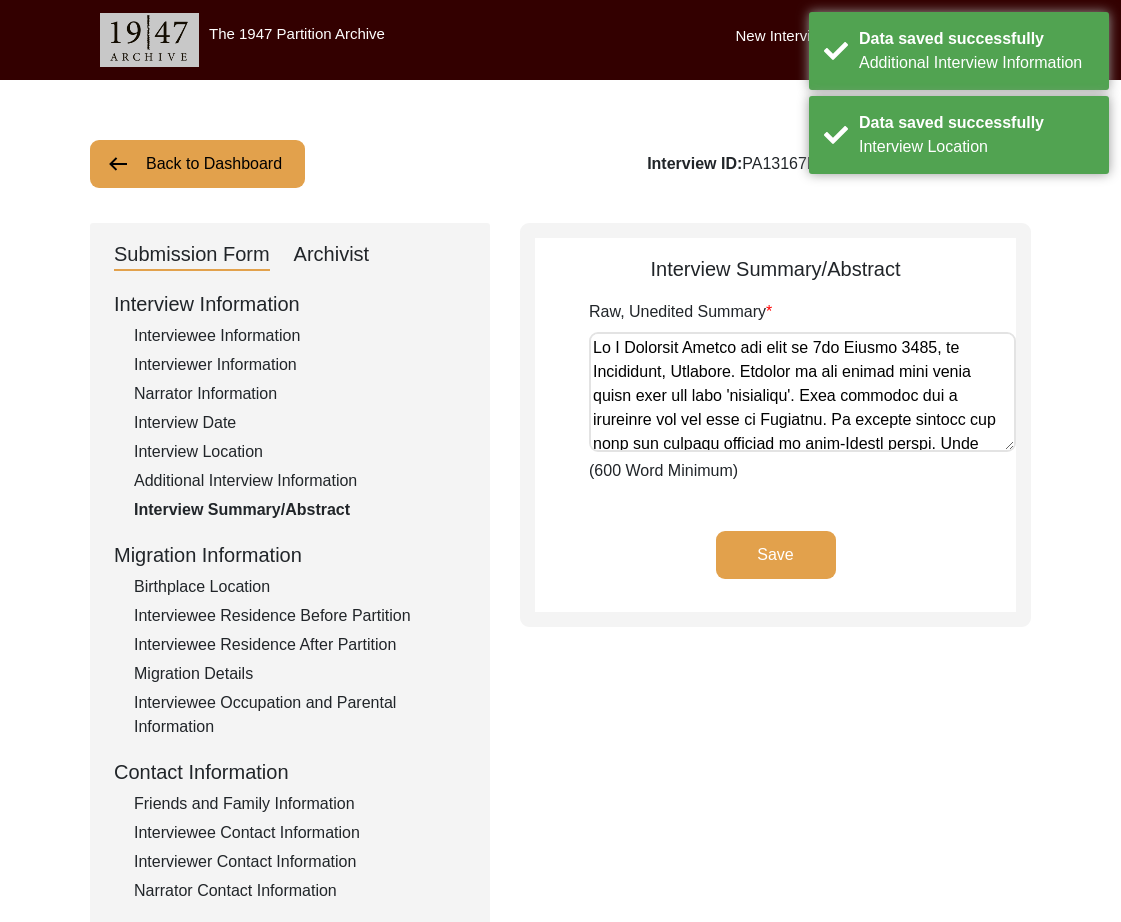 scroll, scrollTop: 1, scrollLeft: 0, axis: vertical 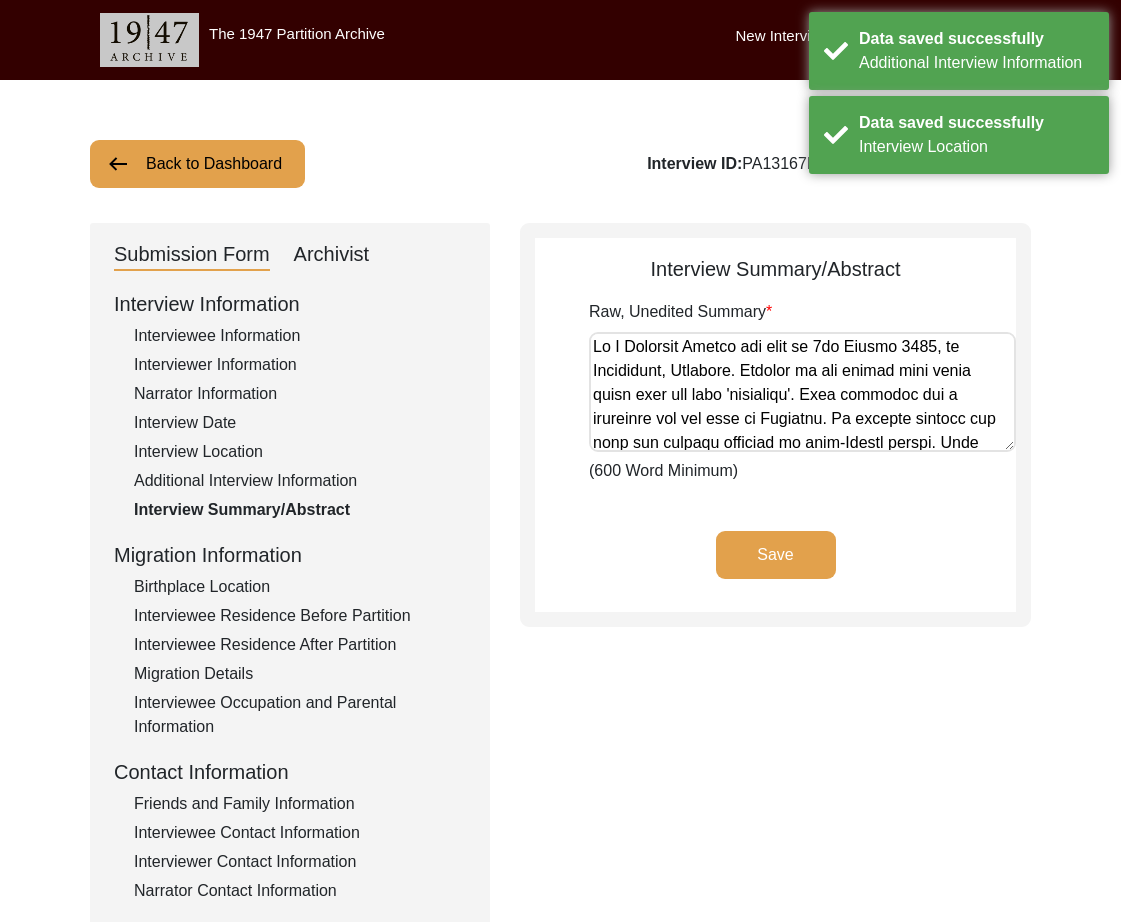 click on "Raw, Unedited Summary" at bounding box center (802, 392) 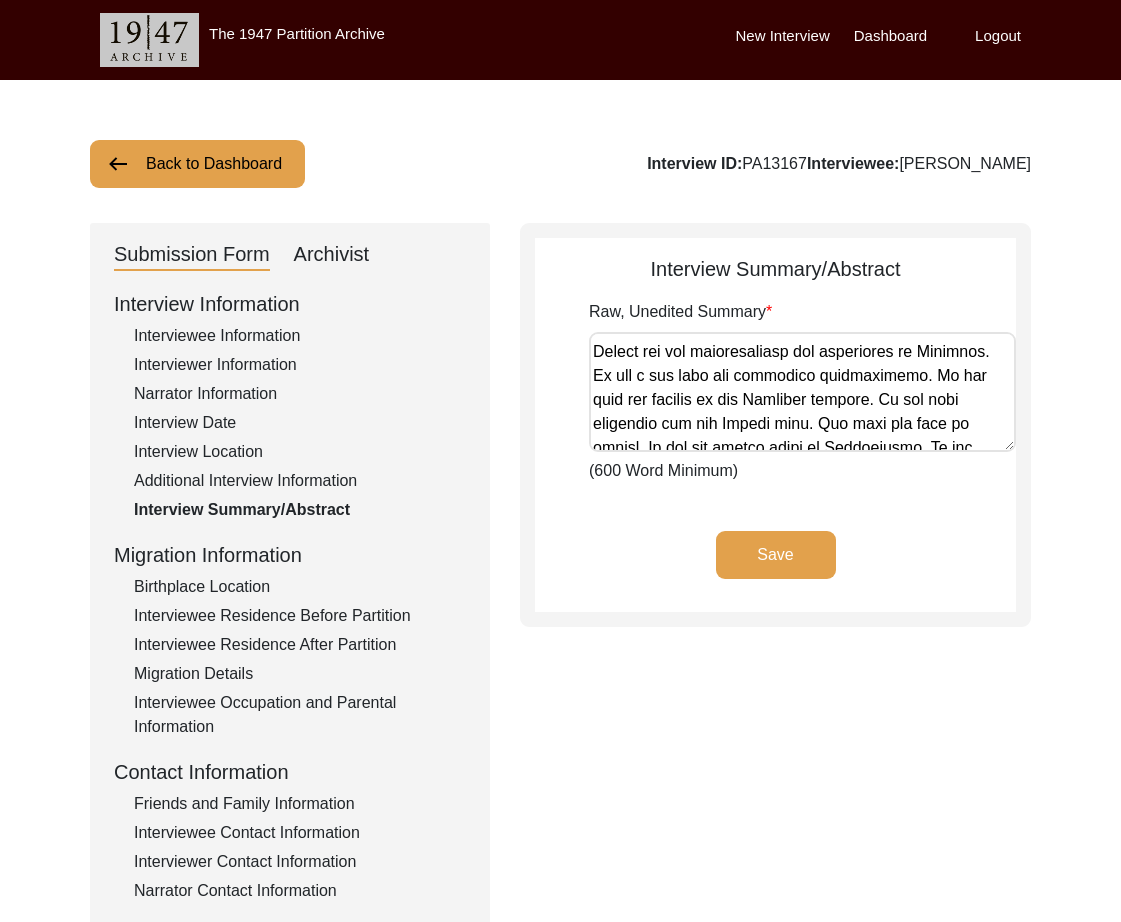 scroll, scrollTop: 364, scrollLeft: 0, axis: vertical 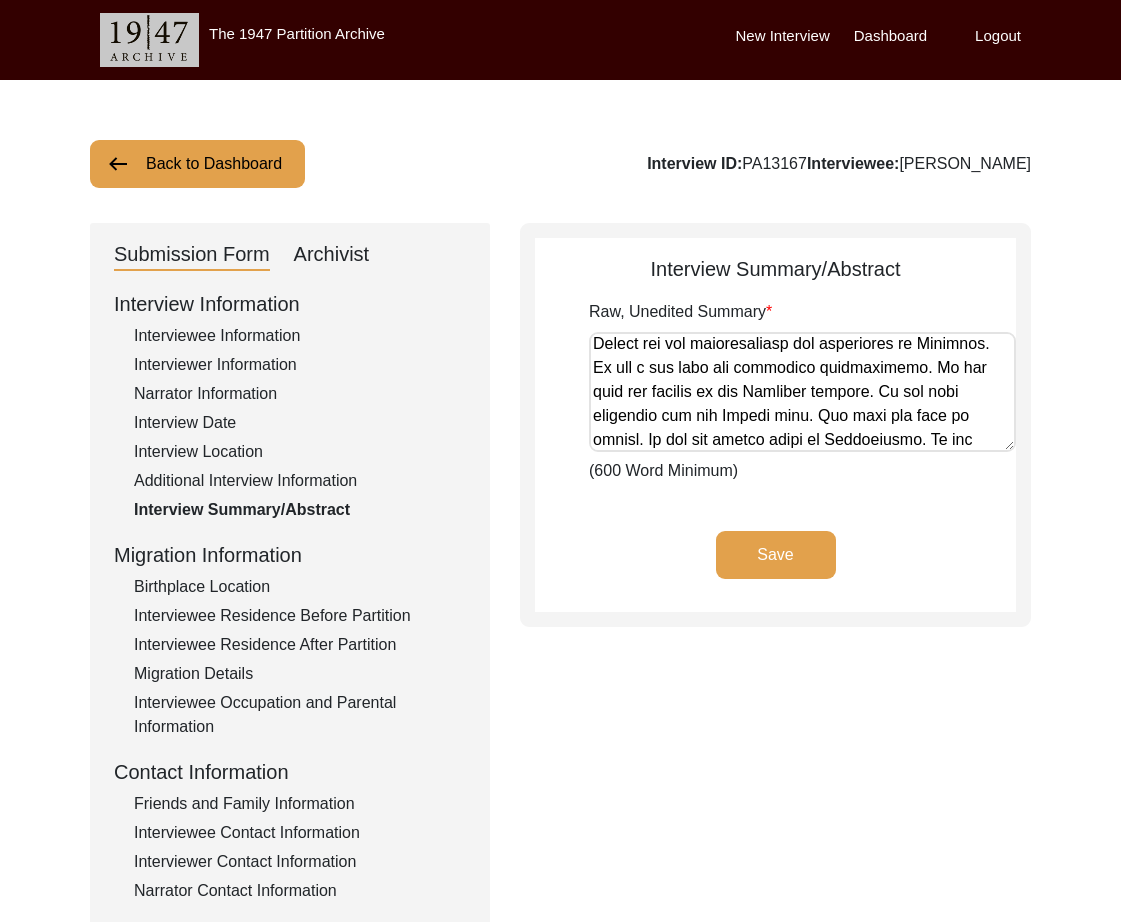 click on "Birthplace Location" 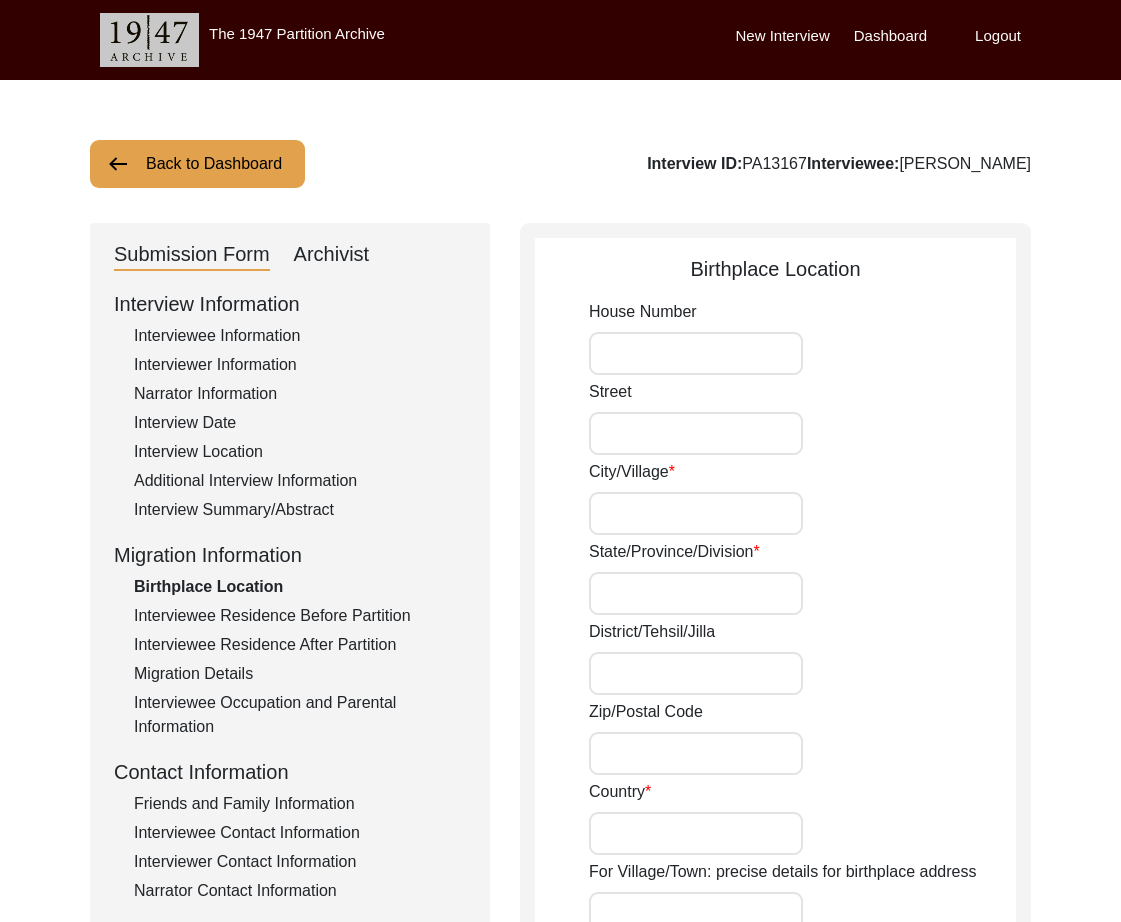 type on "Warangal" 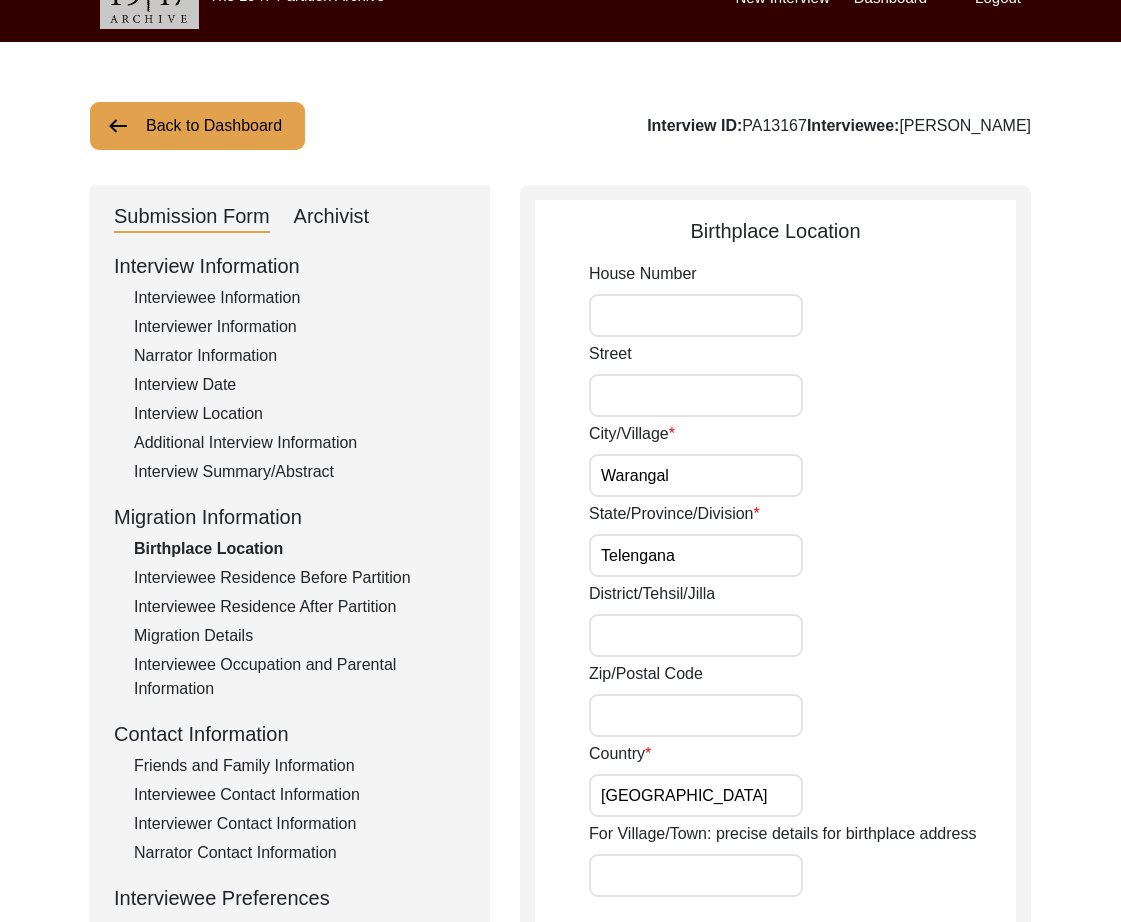 scroll, scrollTop: 66, scrollLeft: 0, axis: vertical 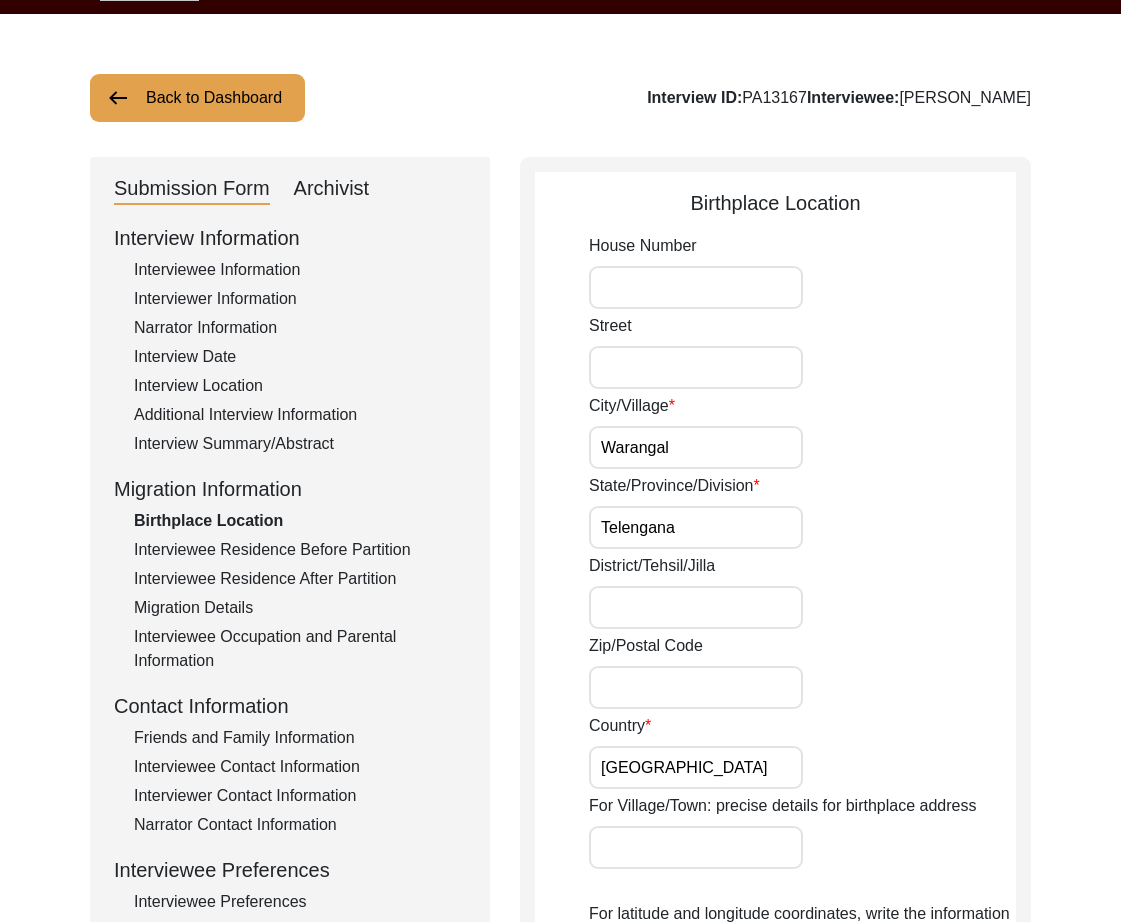 click on "Warangal" at bounding box center (696, 447) 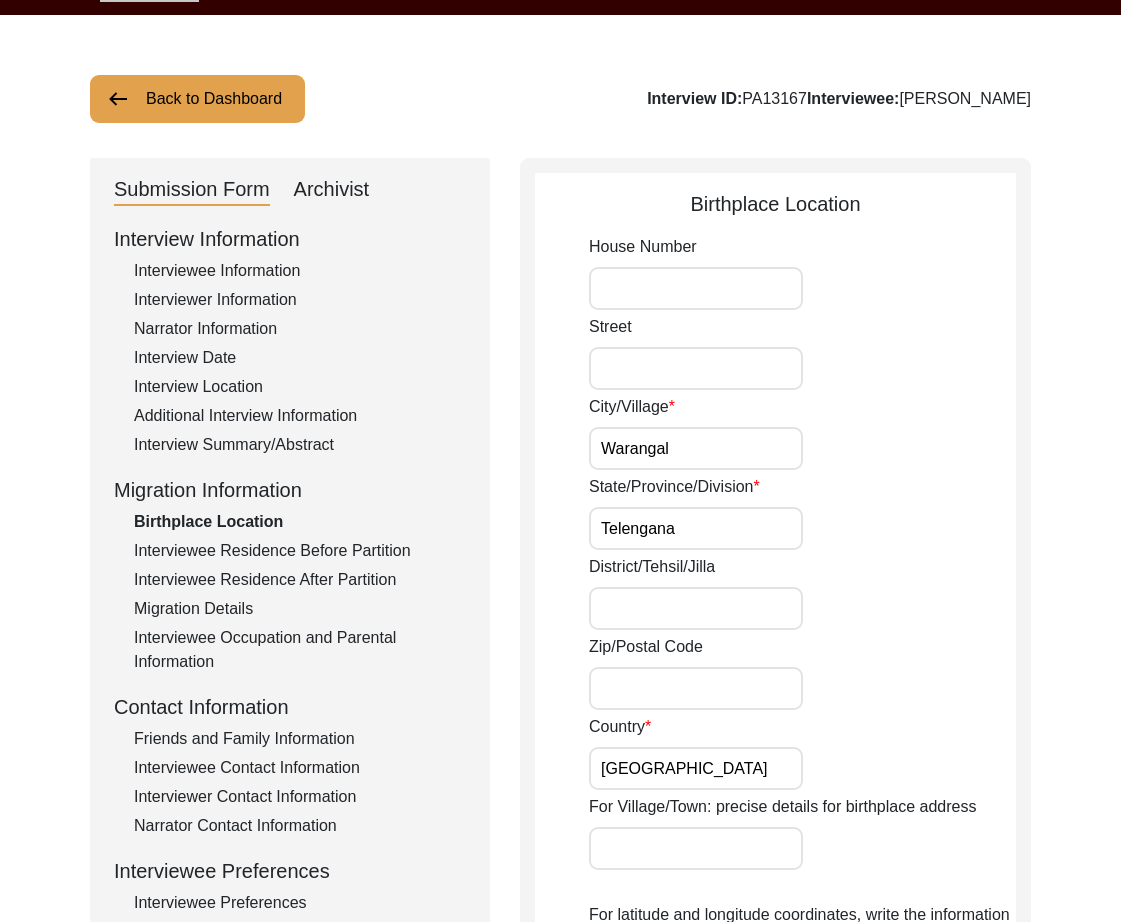 click on "Telengana" at bounding box center [696, 528] 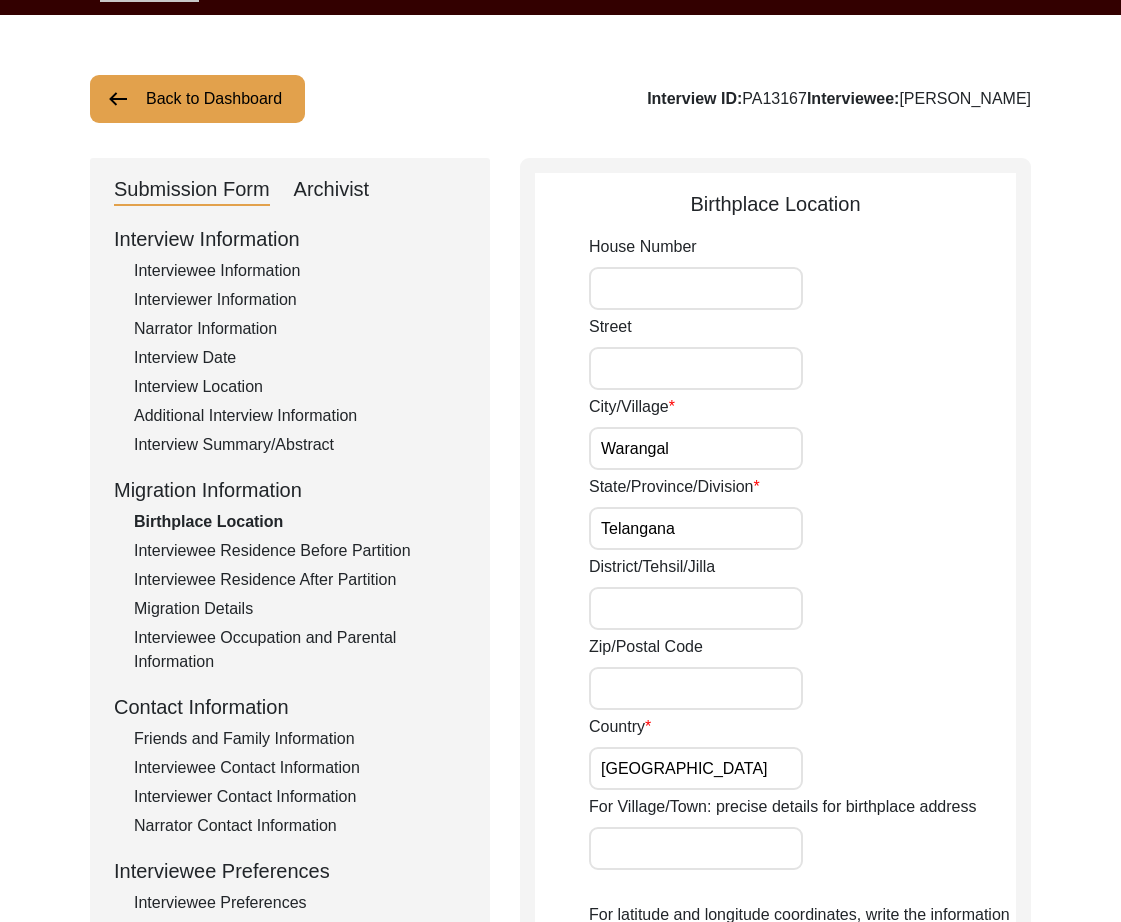 type on "Telangana" 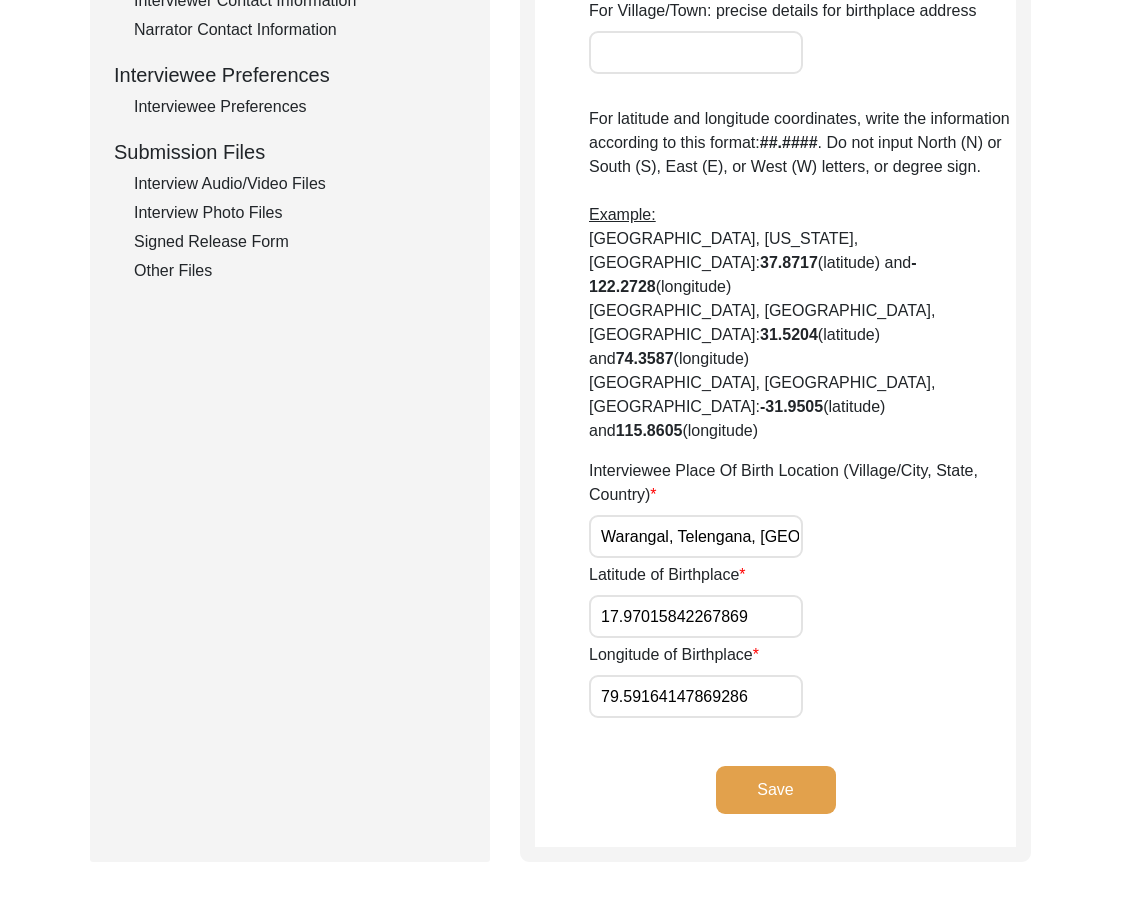 scroll, scrollTop: 860, scrollLeft: 0, axis: vertical 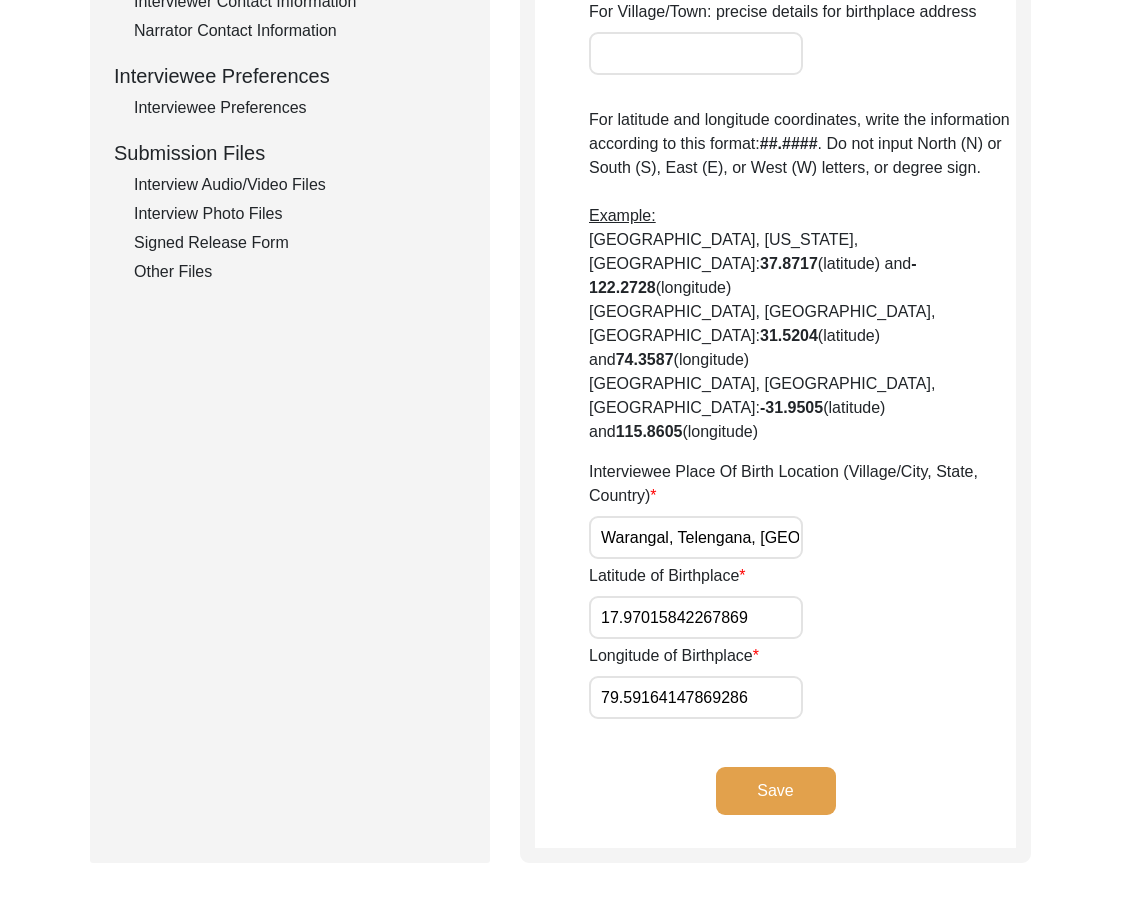 click on "Warangal, Telengana, India" at bounding box center (696, 537) 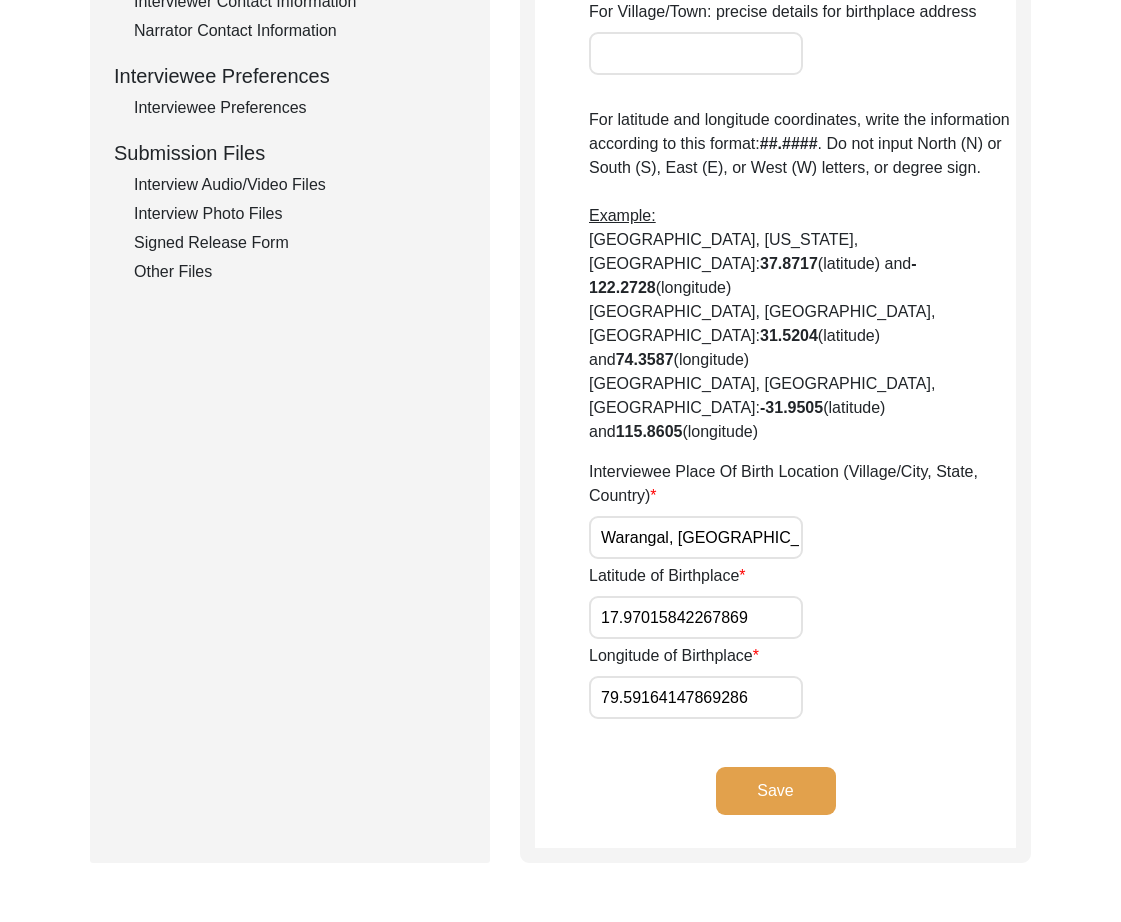 type on "Warangal, Telangana, India" 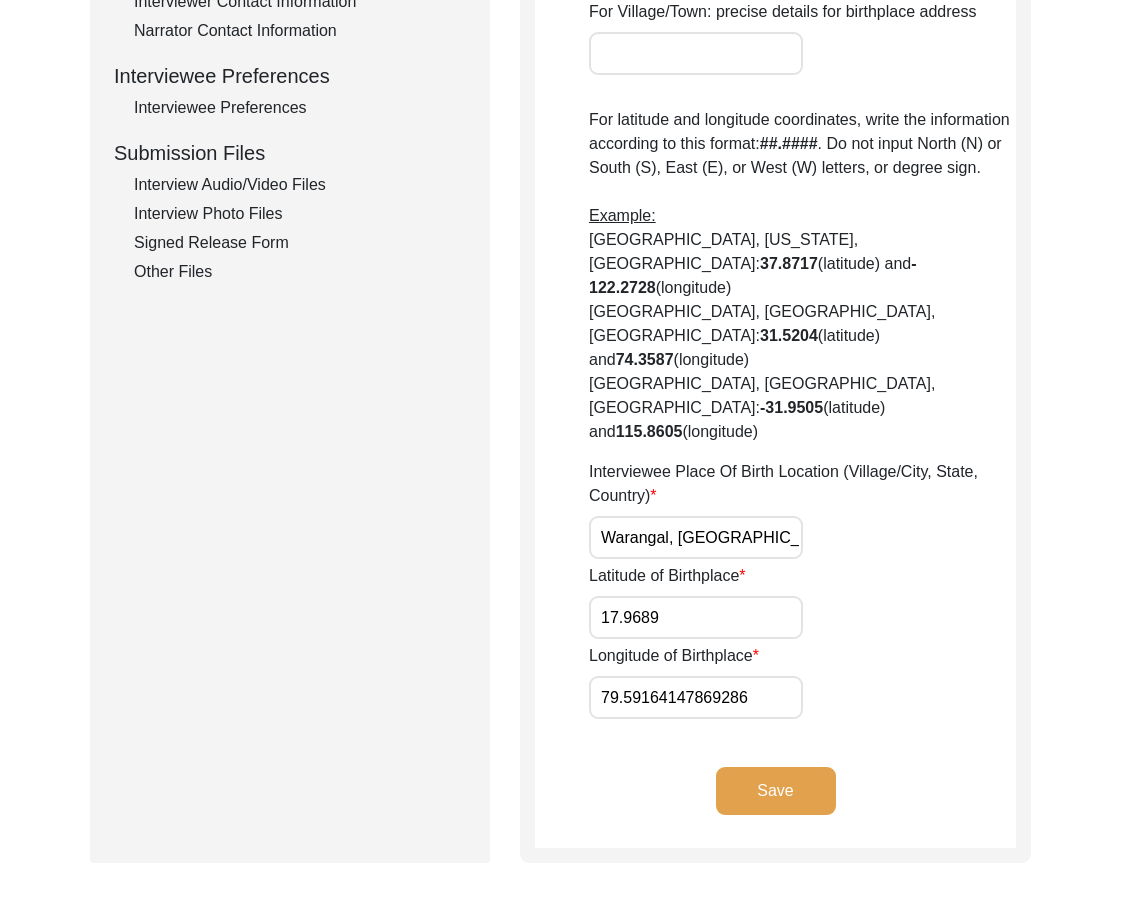 type on "17.9689" 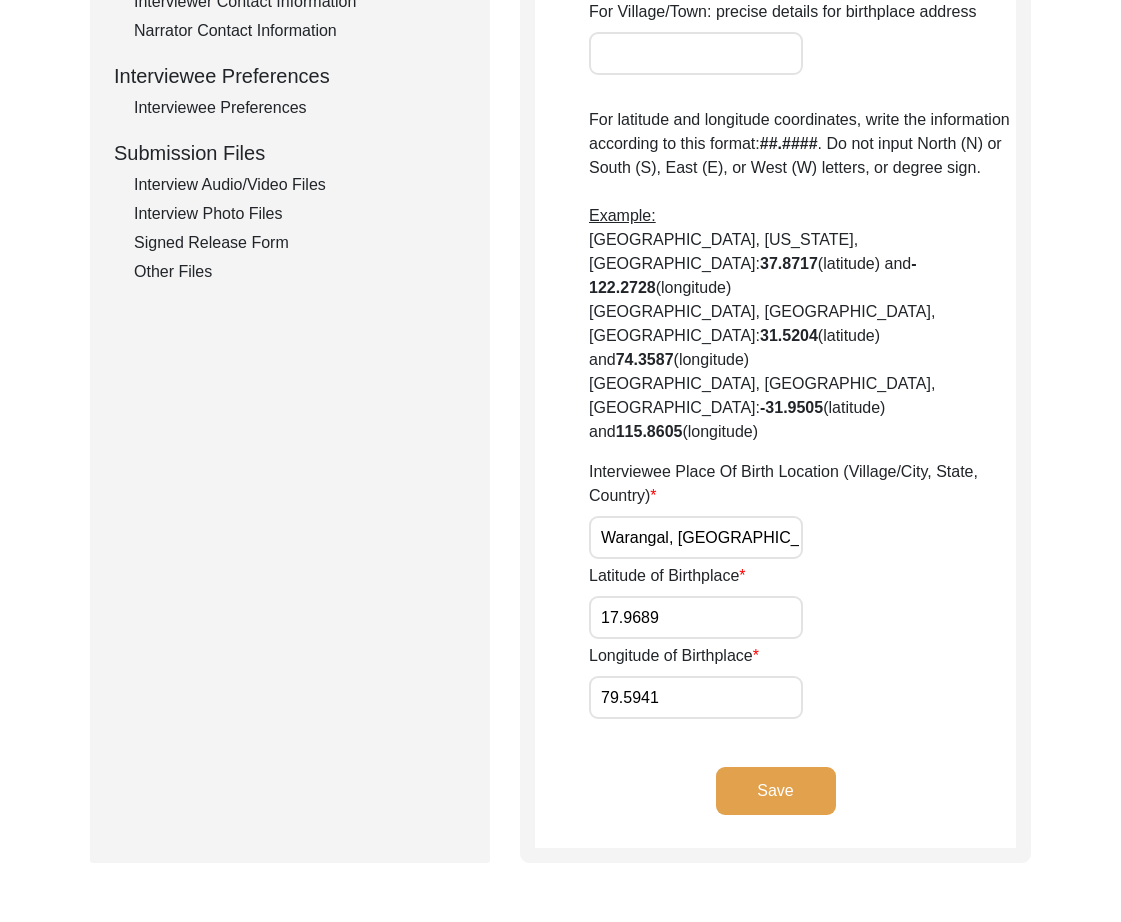 type on "79.5941" 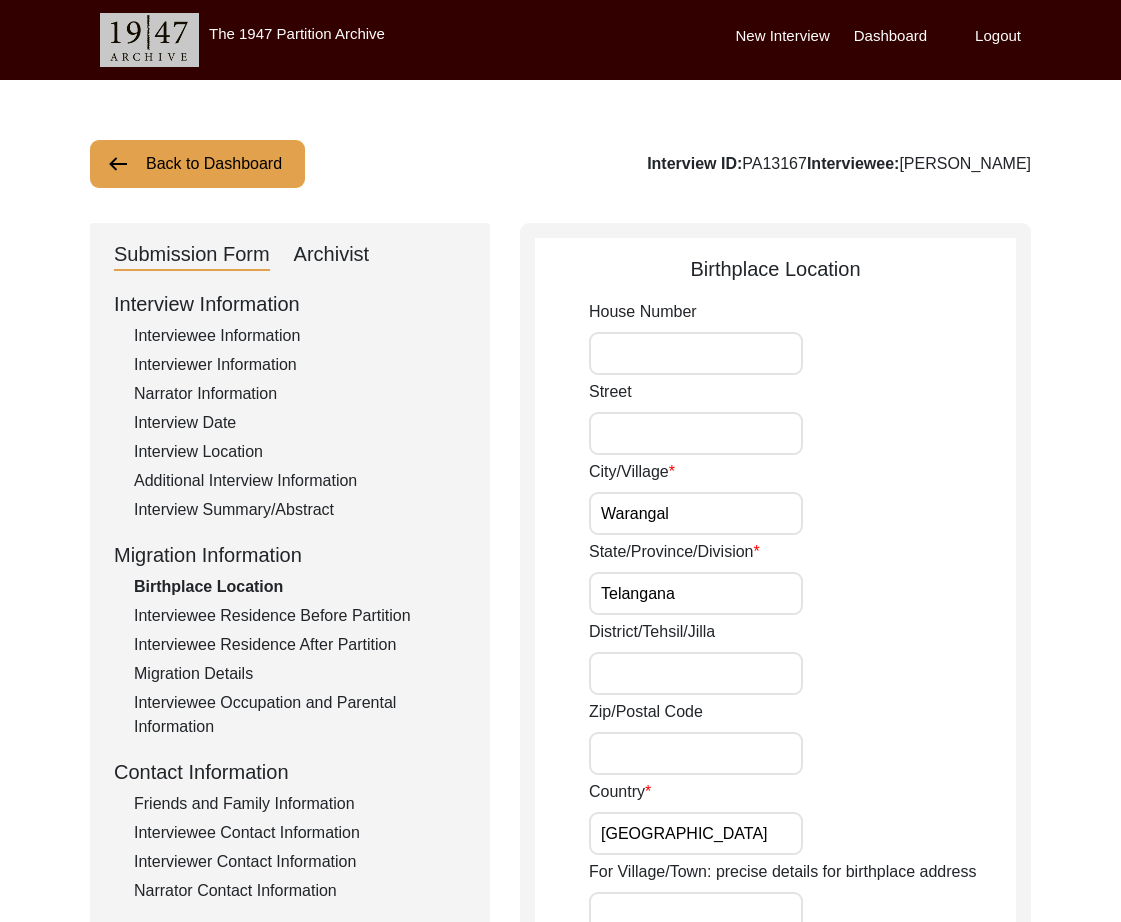click on "Warangal" at bounding box center [696, 513] 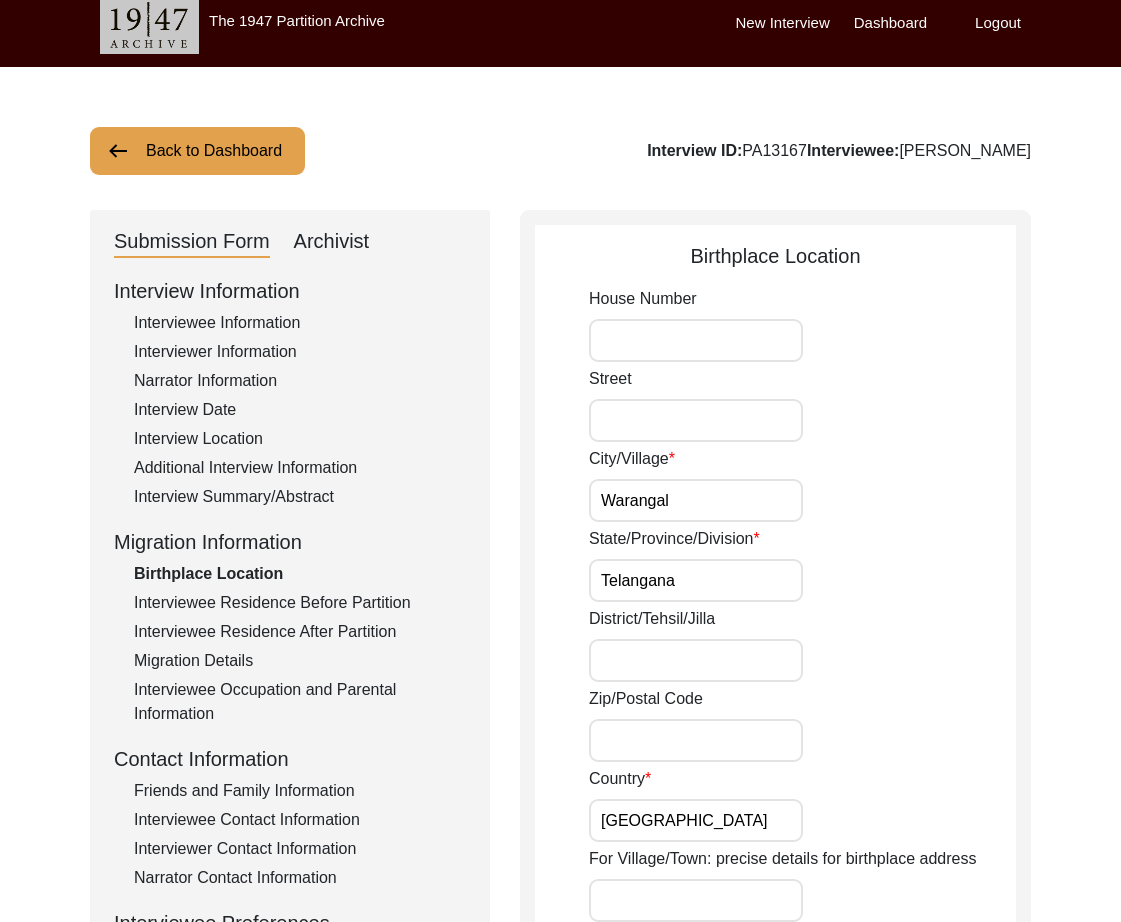scroll, scrollTop: 864, scrollLeft: 0, axis: vertical 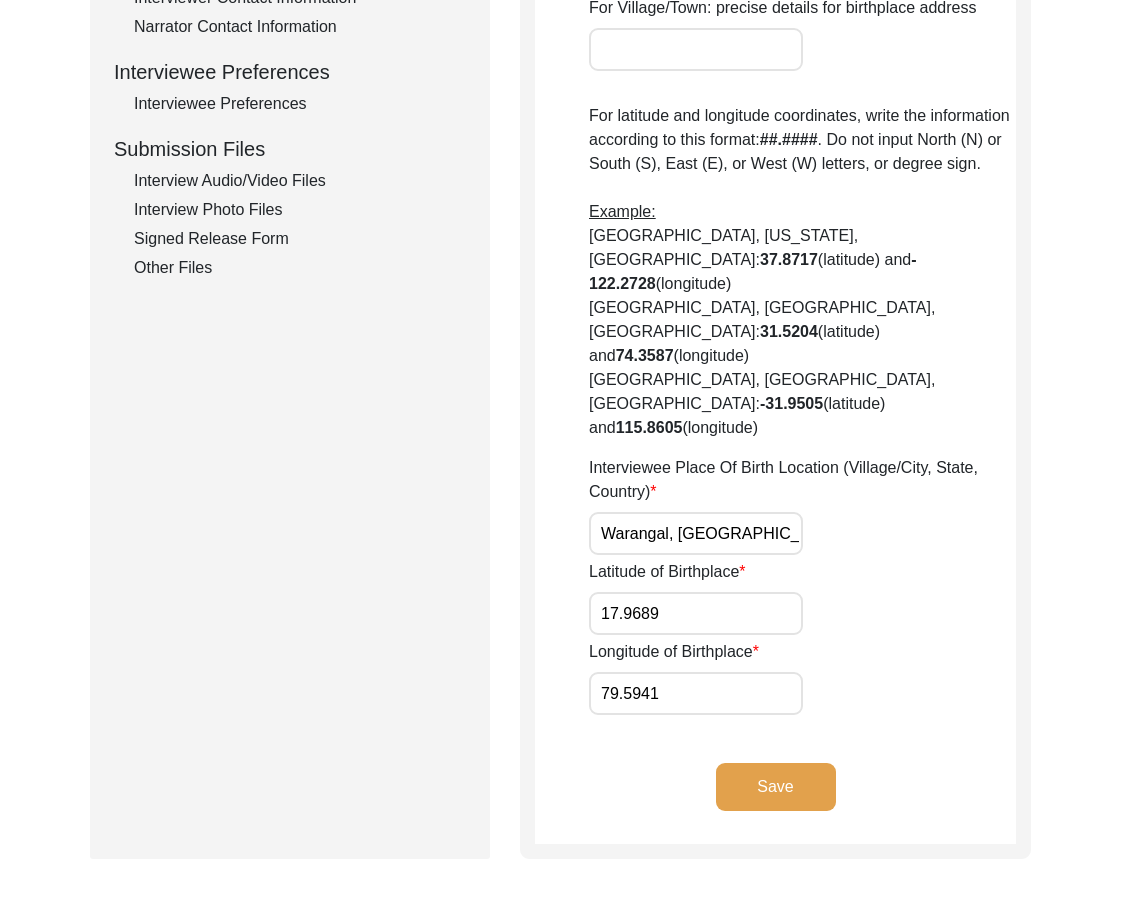 click on "Save" 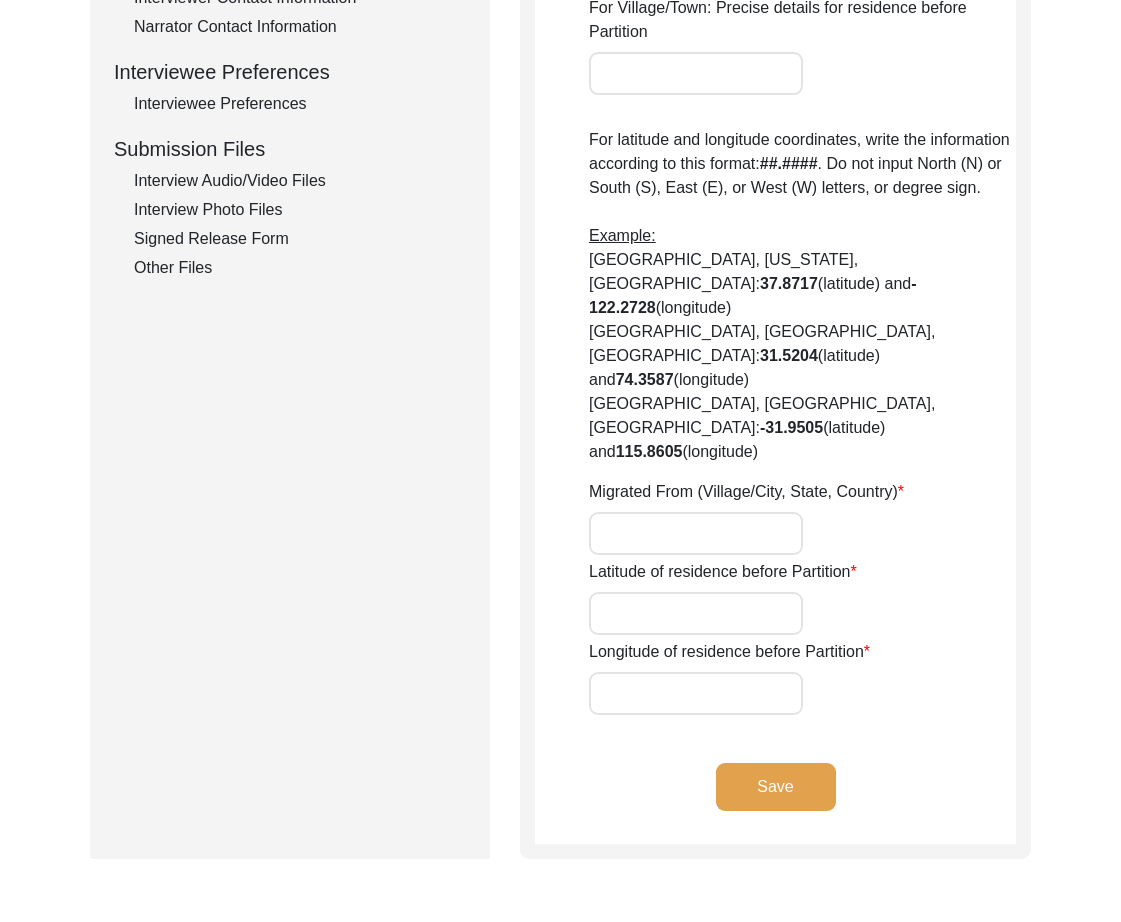 type on "Warangal" 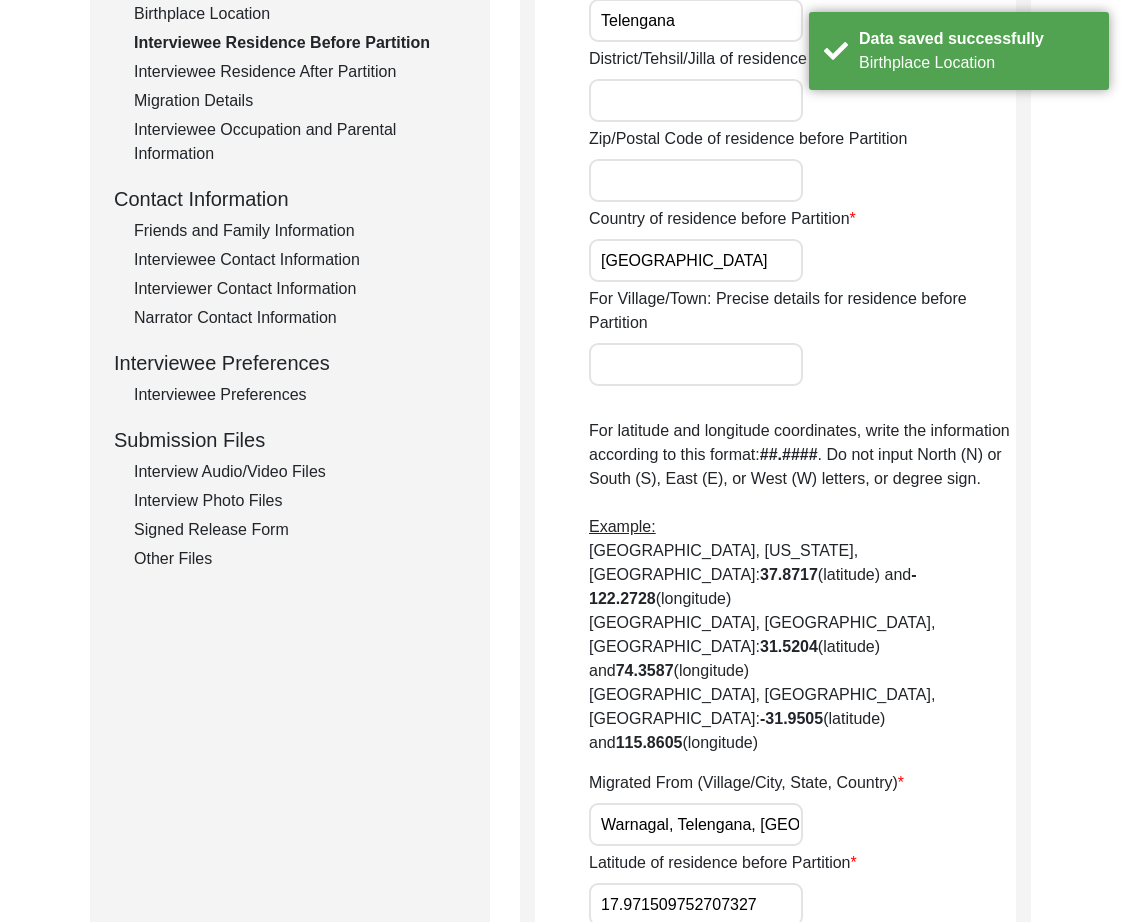 scroll, scrollTop: 0, scrollLeft: 0, axis: both 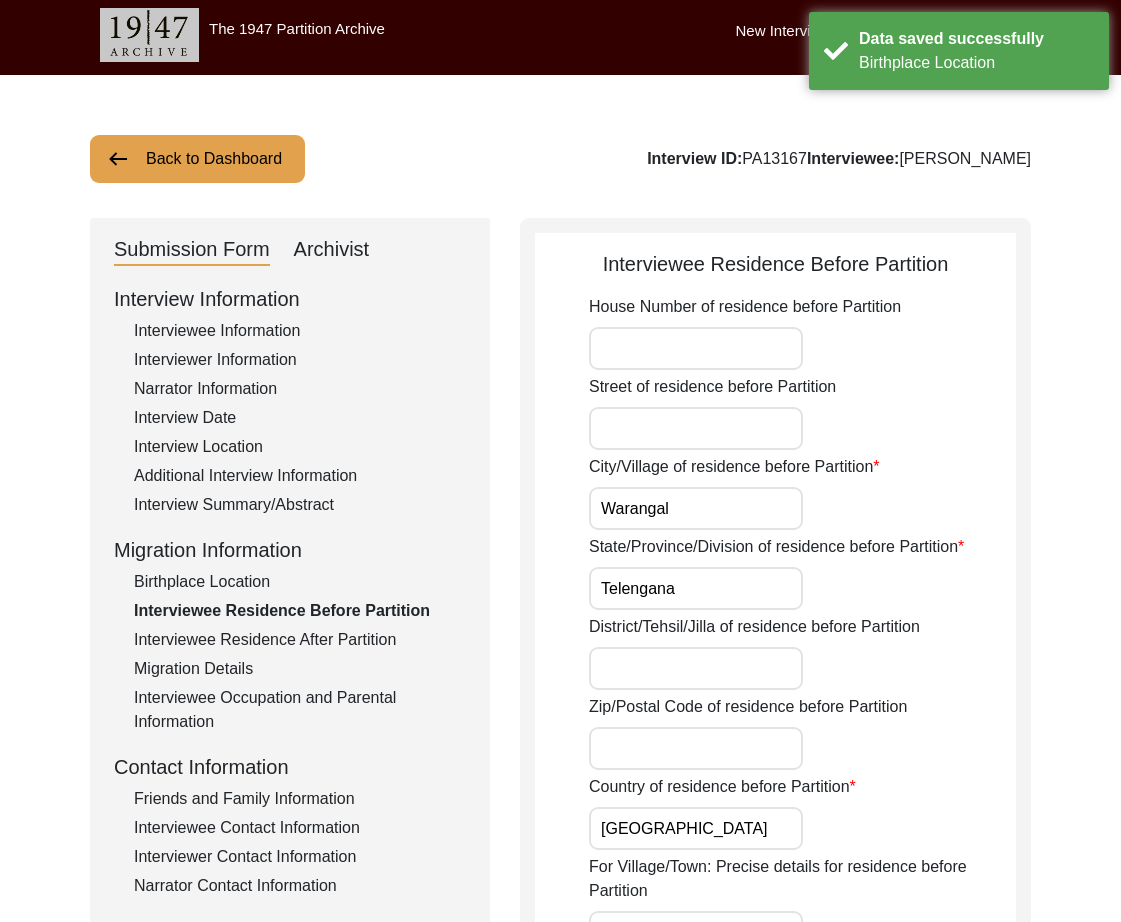 click on "House Number of residence before Partition Street of residence before Partition City/Village of residence before Partition Warangal State/Province/Division of residence before Partition Telengana District/Tehsil/Jilla of residence before Partition Zip/Postal Code of residence before Partition Country of residence before Partition India For Village/Town: Precise details for residence before Partition  For latitude and longitude coordinates, write the information according to this format:  ##.#### . Do not input North (N) or South (S), East (E), or West (W) letters, or degree sign.  Example:  Berkeley, California, USA:  37.8717  (latitude) and  -122.2728  (longitude)   Lahore, Punjab, Pakistan:  31.5204  (latitude) and  74.3587  (longitude)   Perth, Western Australia, Australia:  -31.9505  (latitude) and  115.8605  (longitude)  Migrated From (Village/City, State, Country) Warnagal, Telengana, India Latitude of residence before Partition 17.971509752707327 Longitude of residence before Partition" 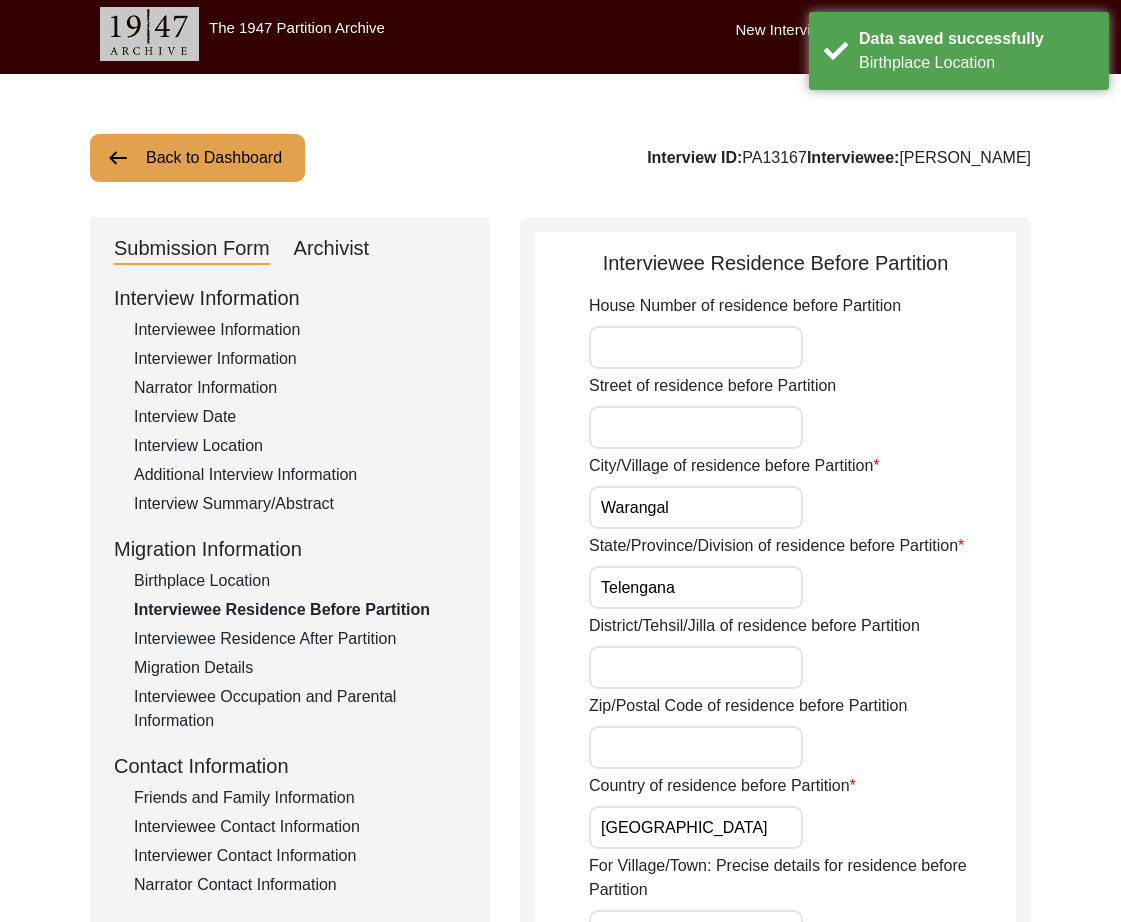 click on "Warangal" at bounding box center (696, 507) 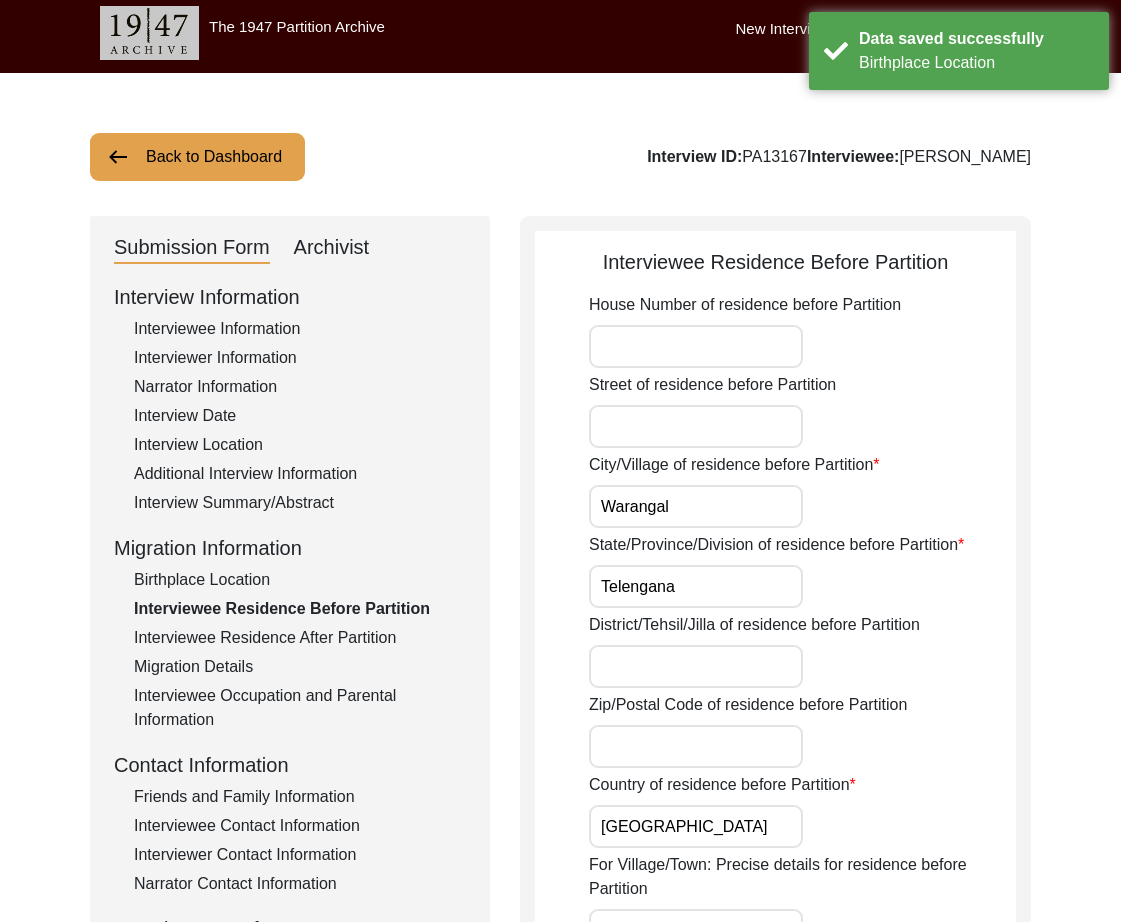 click on "Telengana" at bounding box center [696, 586] 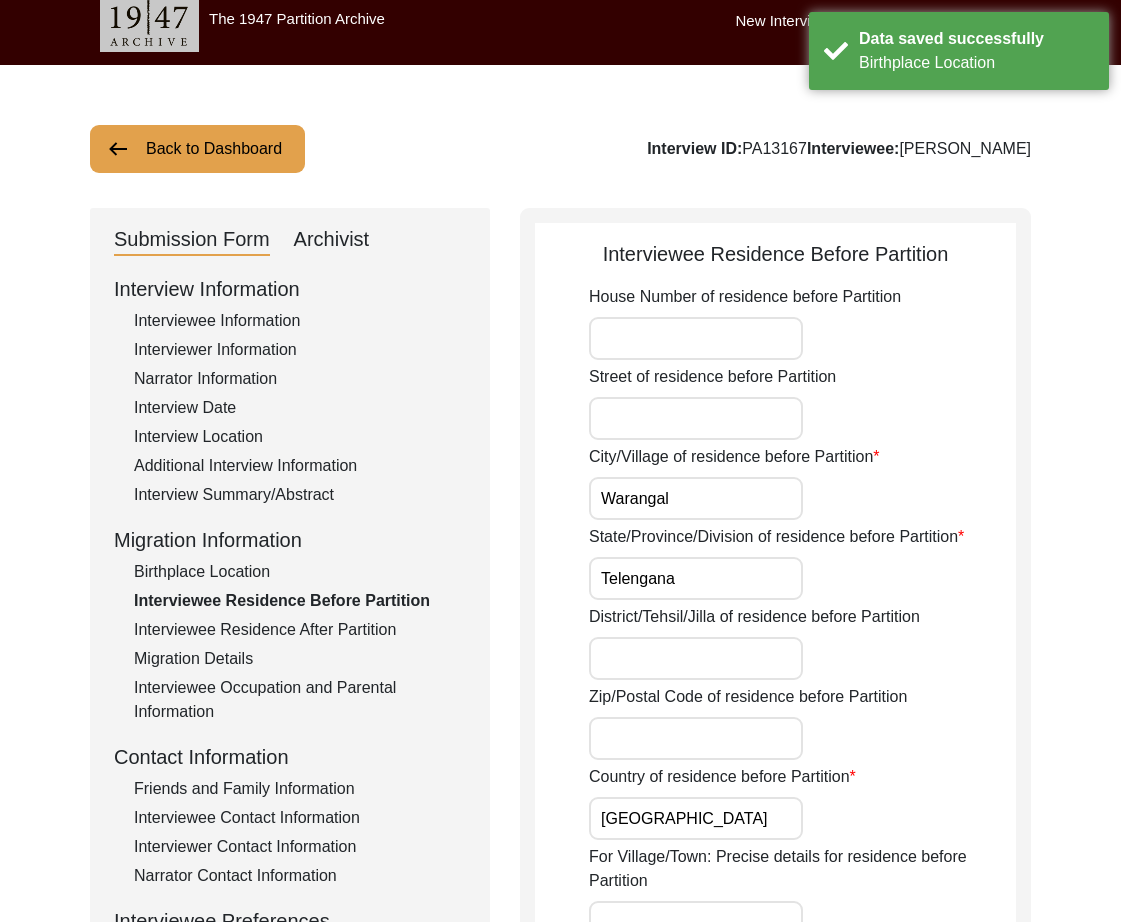 click on "Telengana" at bounding box center (696, 578) 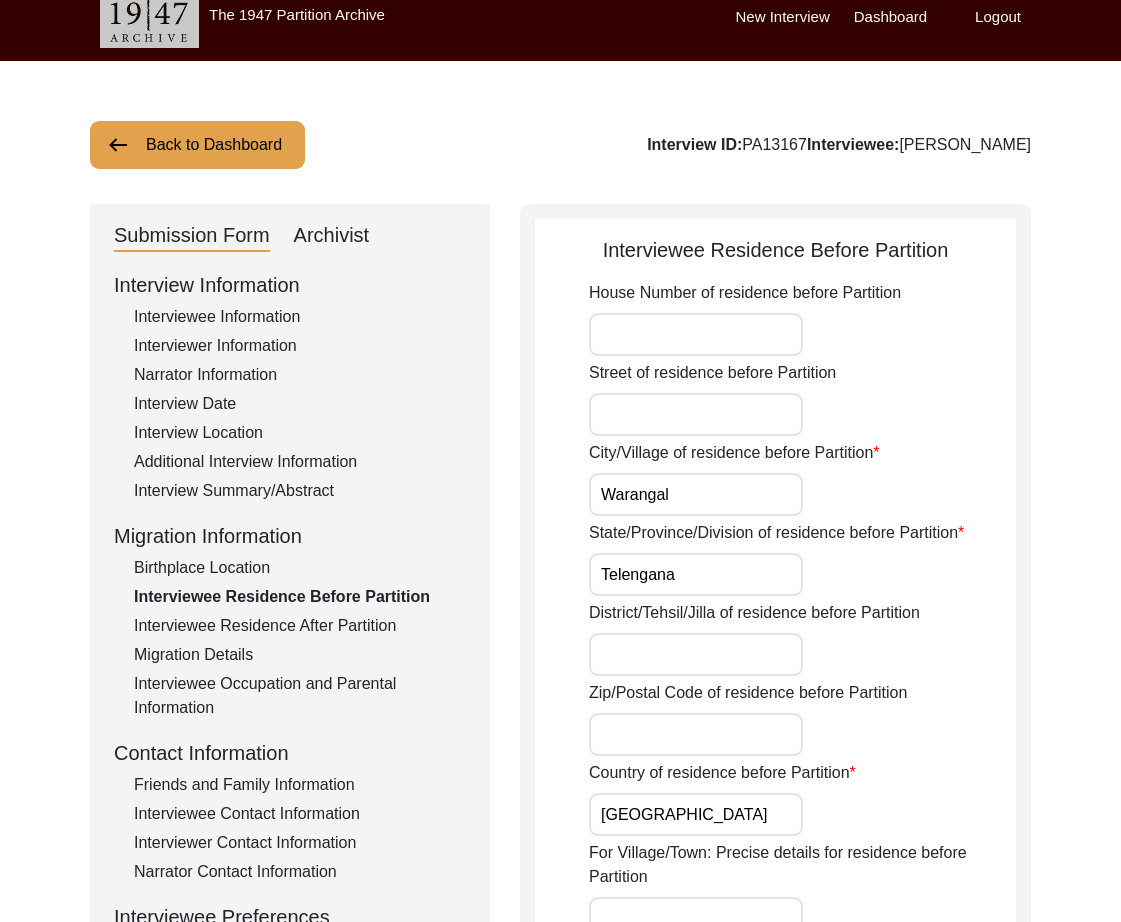 click on "Telengana" at bounding box center [696, 574] 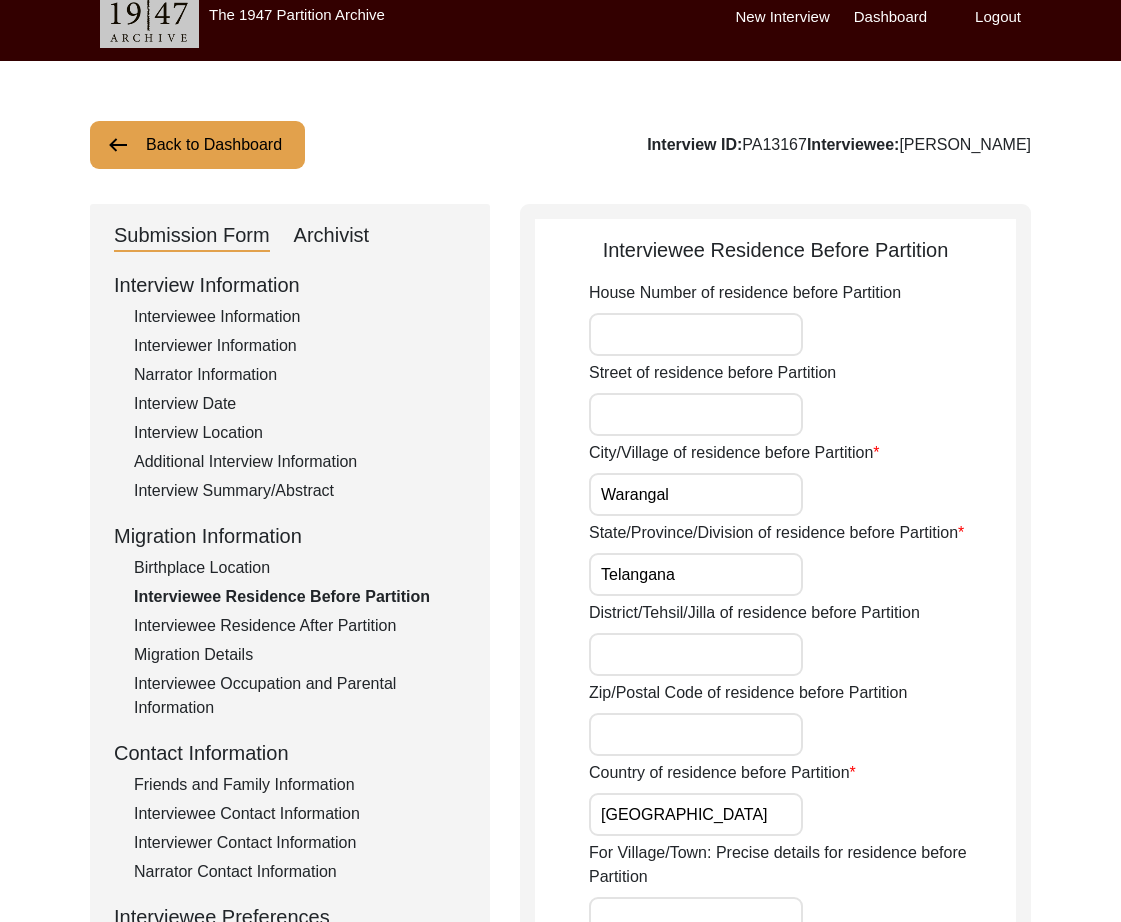 type on "Telangana" 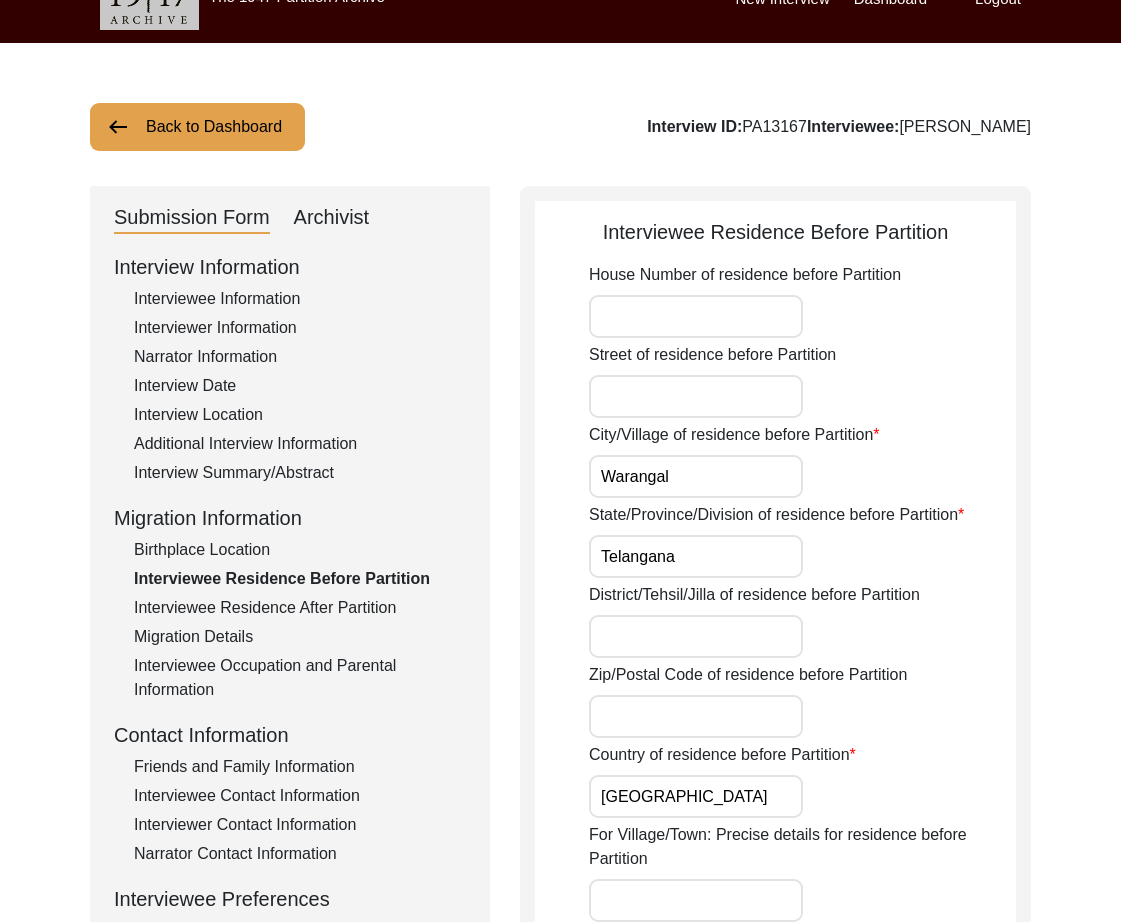 scroll, scrollTop: 864, scrollLeft: 0, axis: vertical 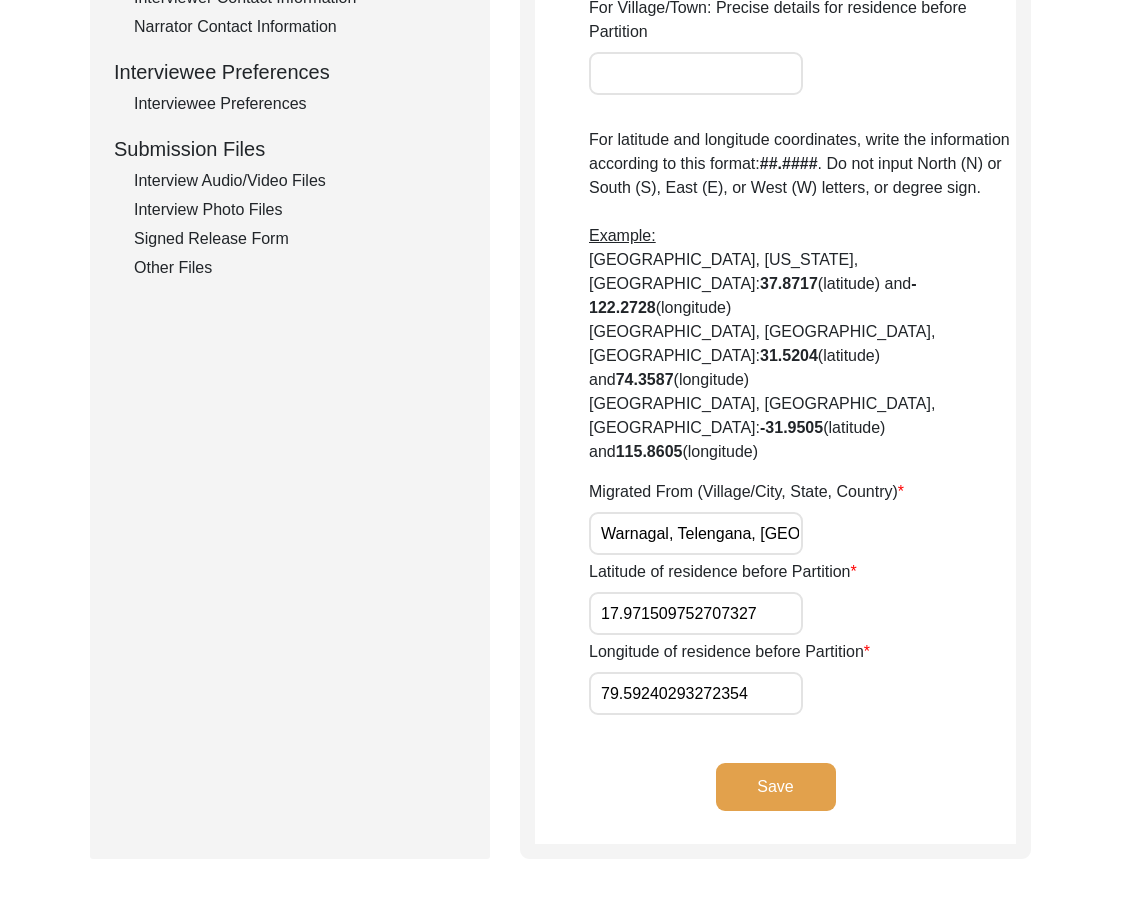 click on "Warnagal, Telengana, India" at bounding box center (696, 533) 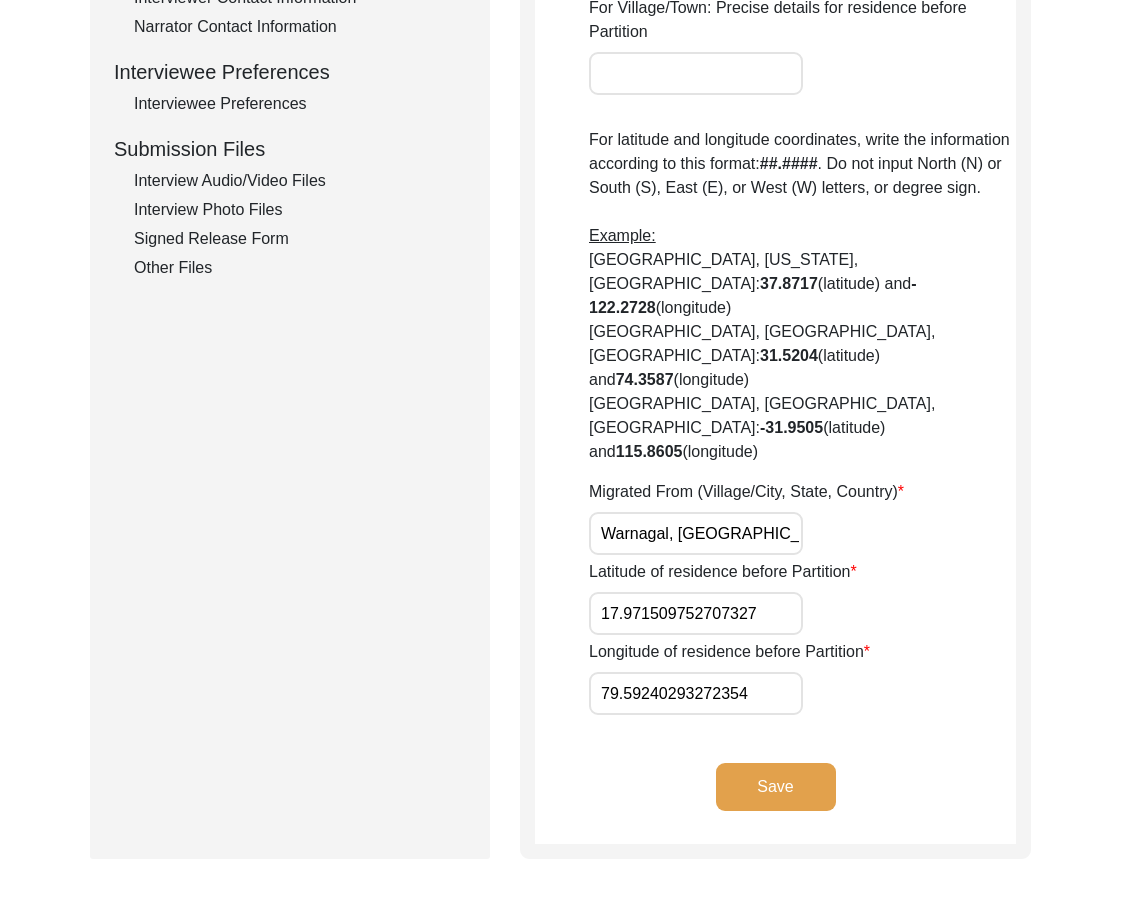 type on "Warnagal, [GEOGRAPHIC_DATA], [GEOGRAPHIC_DATA]" 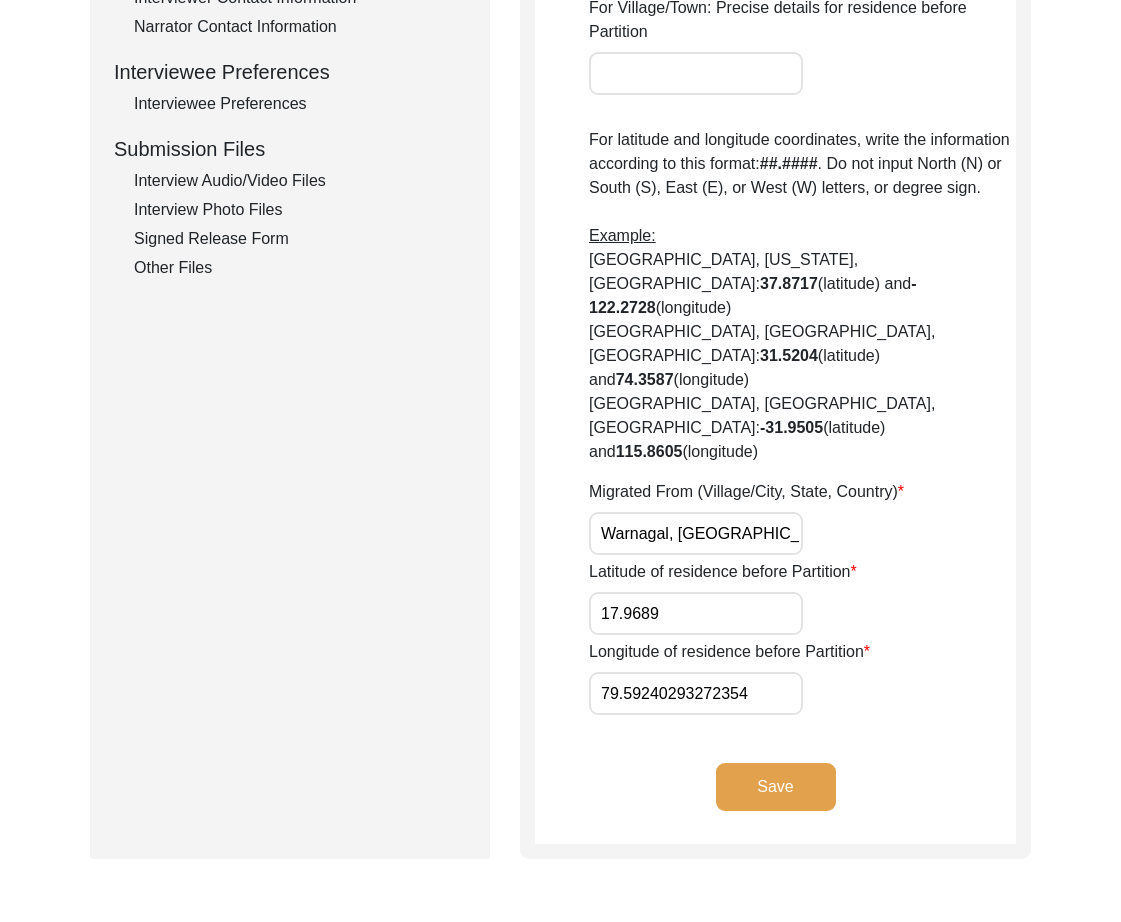 type on "17.9689" 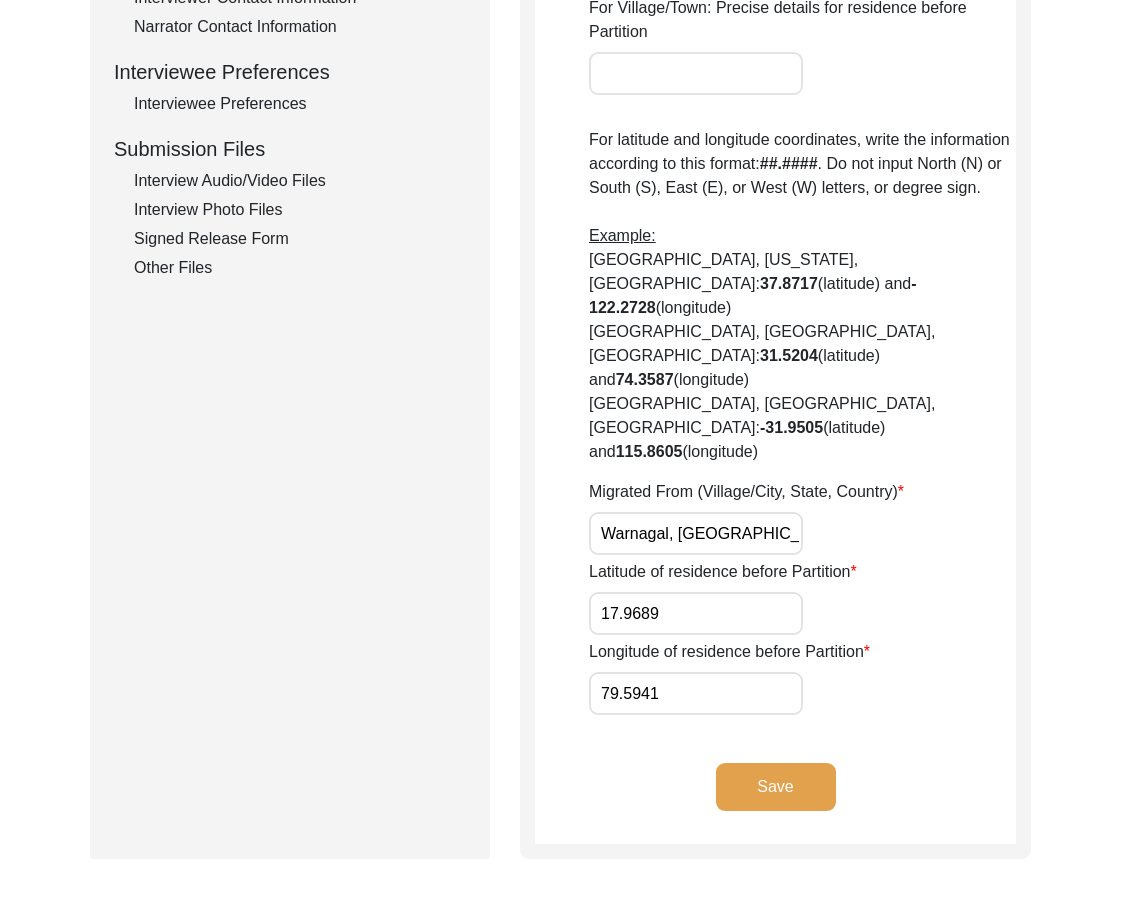 type on "79.5941" 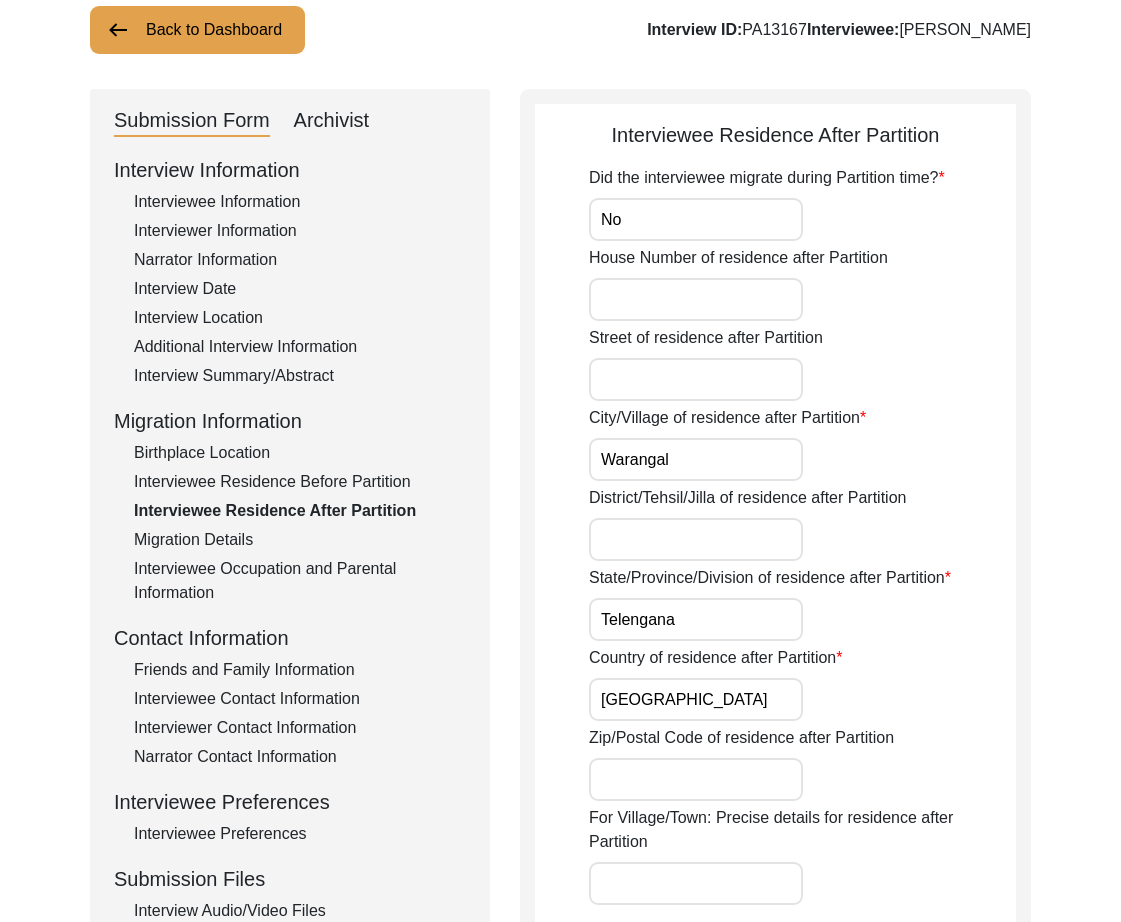 scroll, scrollTop: 0, scrollLeft: 0, axis: both 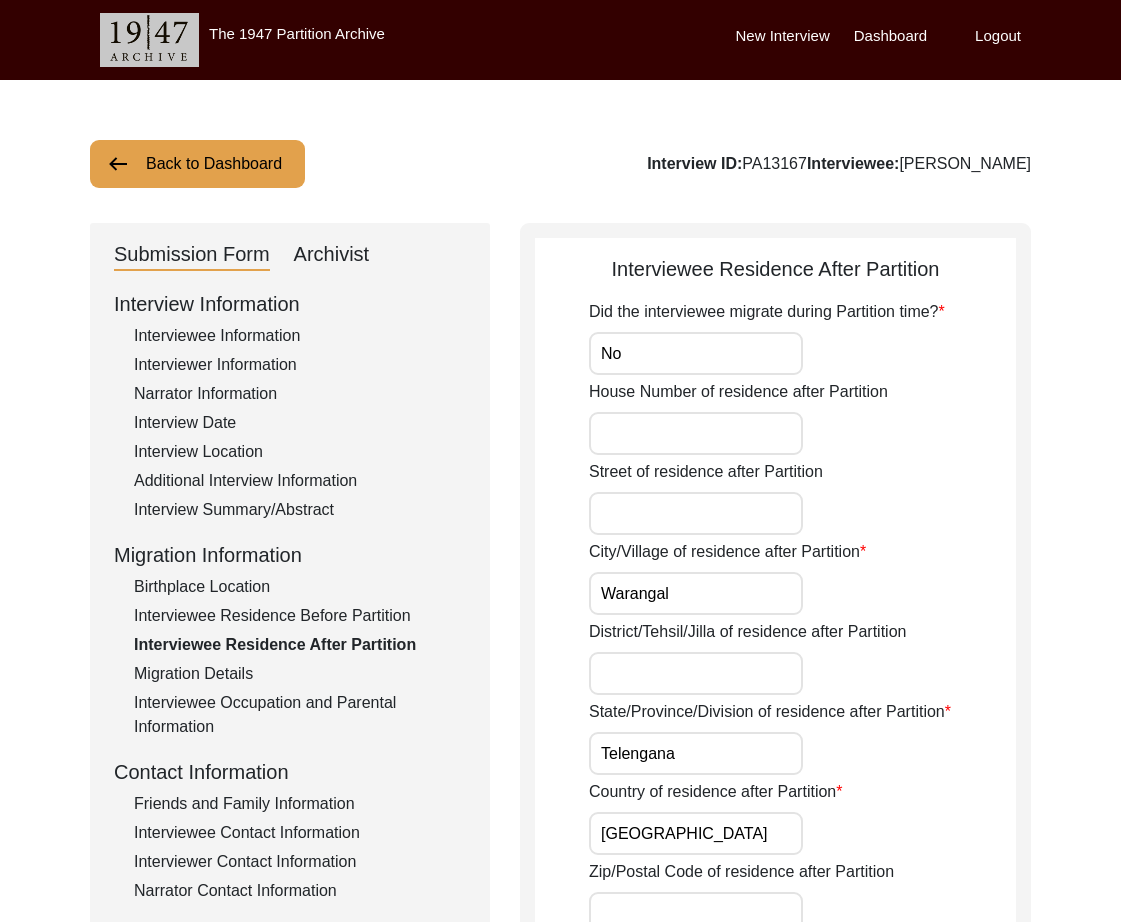 click on "No" at bounding box center (696, 353) 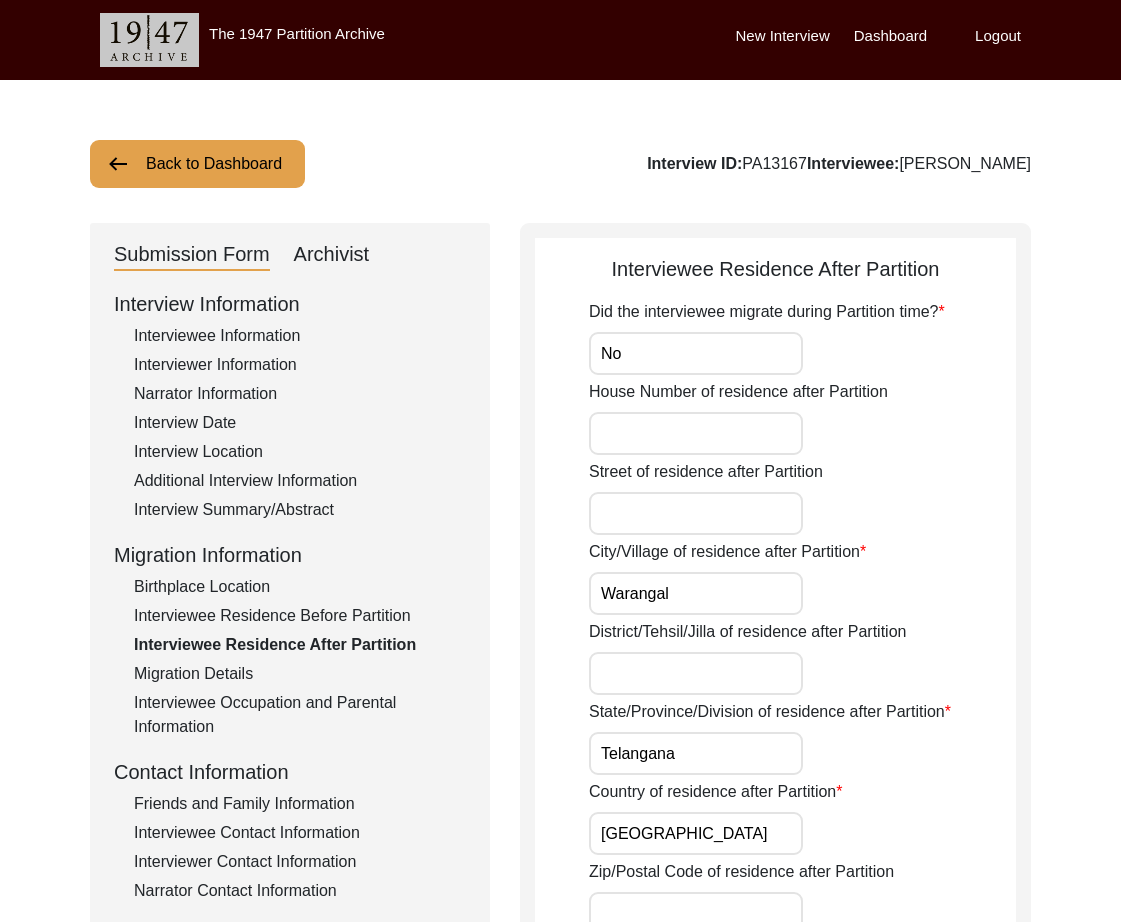 type on "Telangana" 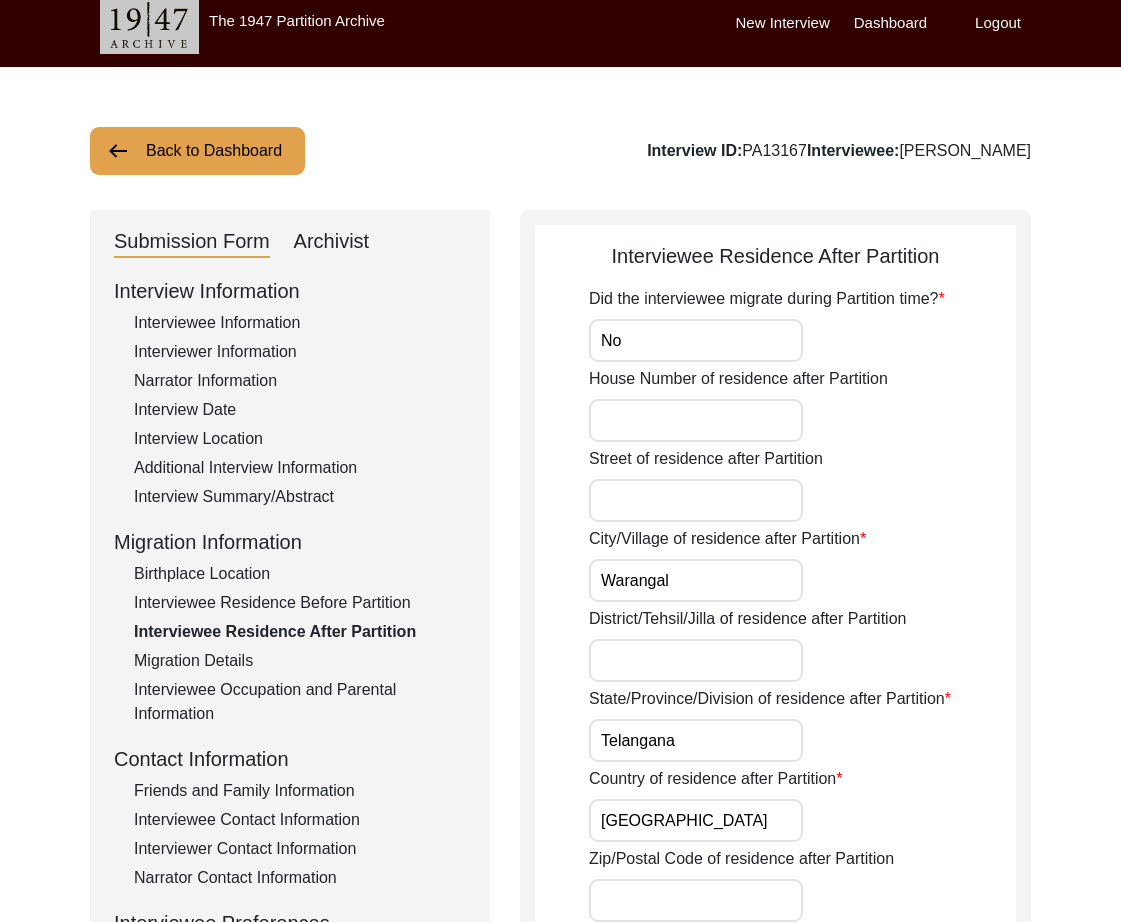 scroll, scrollTop: 556, scrollLeft: 0, axis: vertical 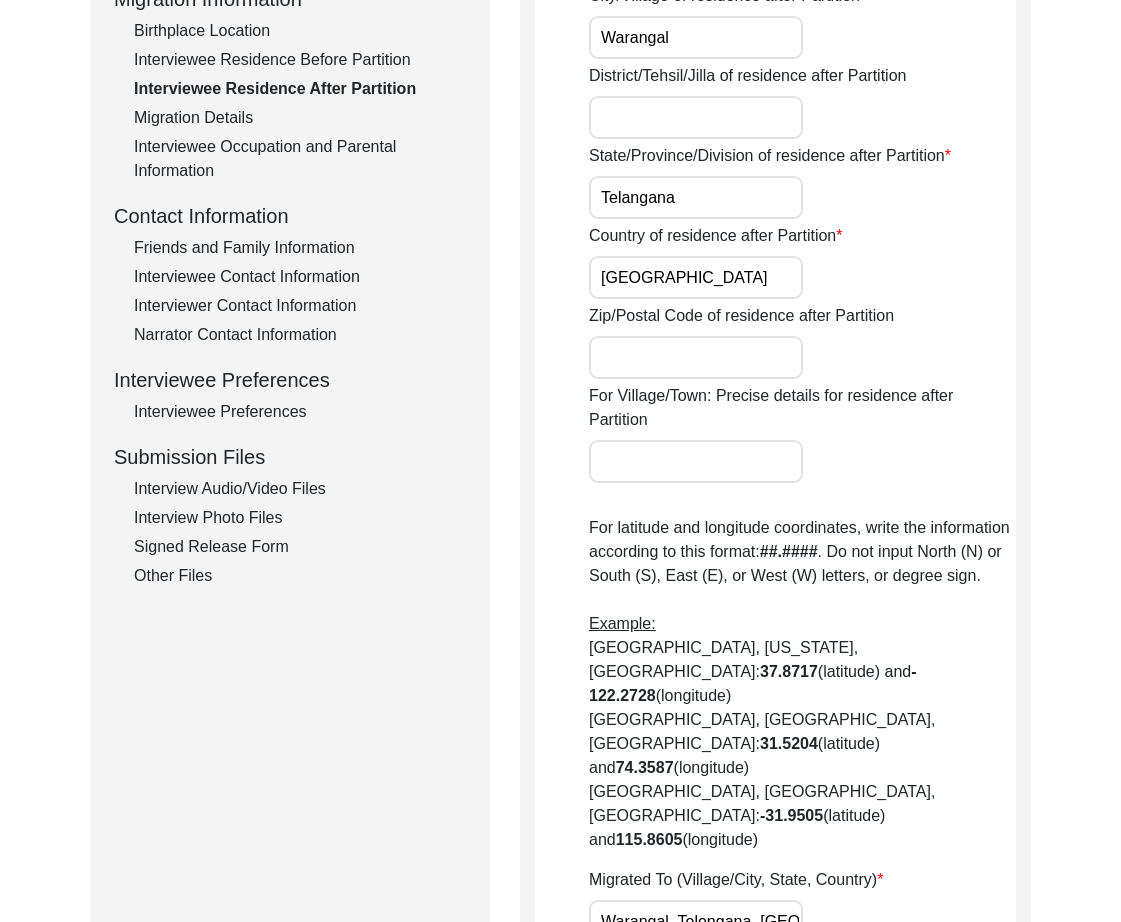 drag, startPoint x: 708, startPoint y: 857, endPoint x: 720, endPoint y: 875, distance: 21.633308 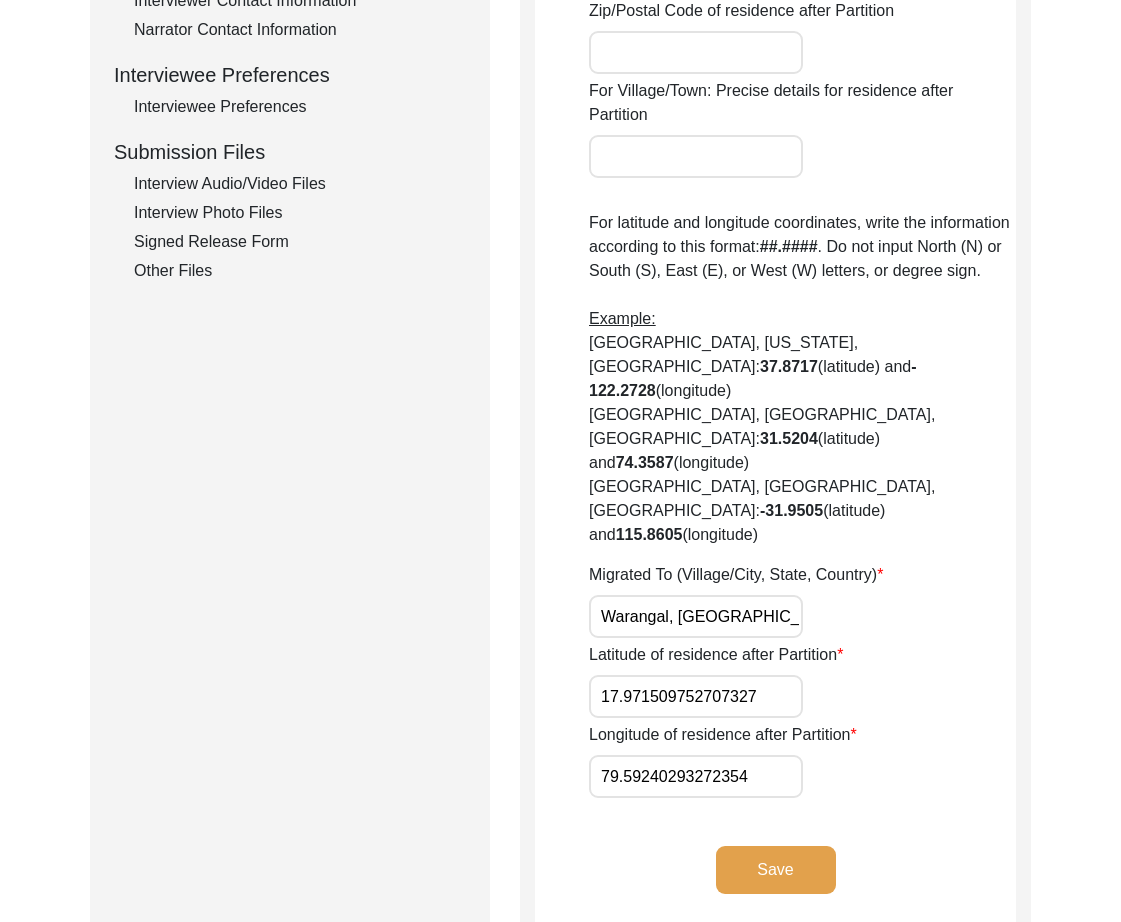 scroll, scrollTop: 862, scrollLeft: 0, axis: vertical 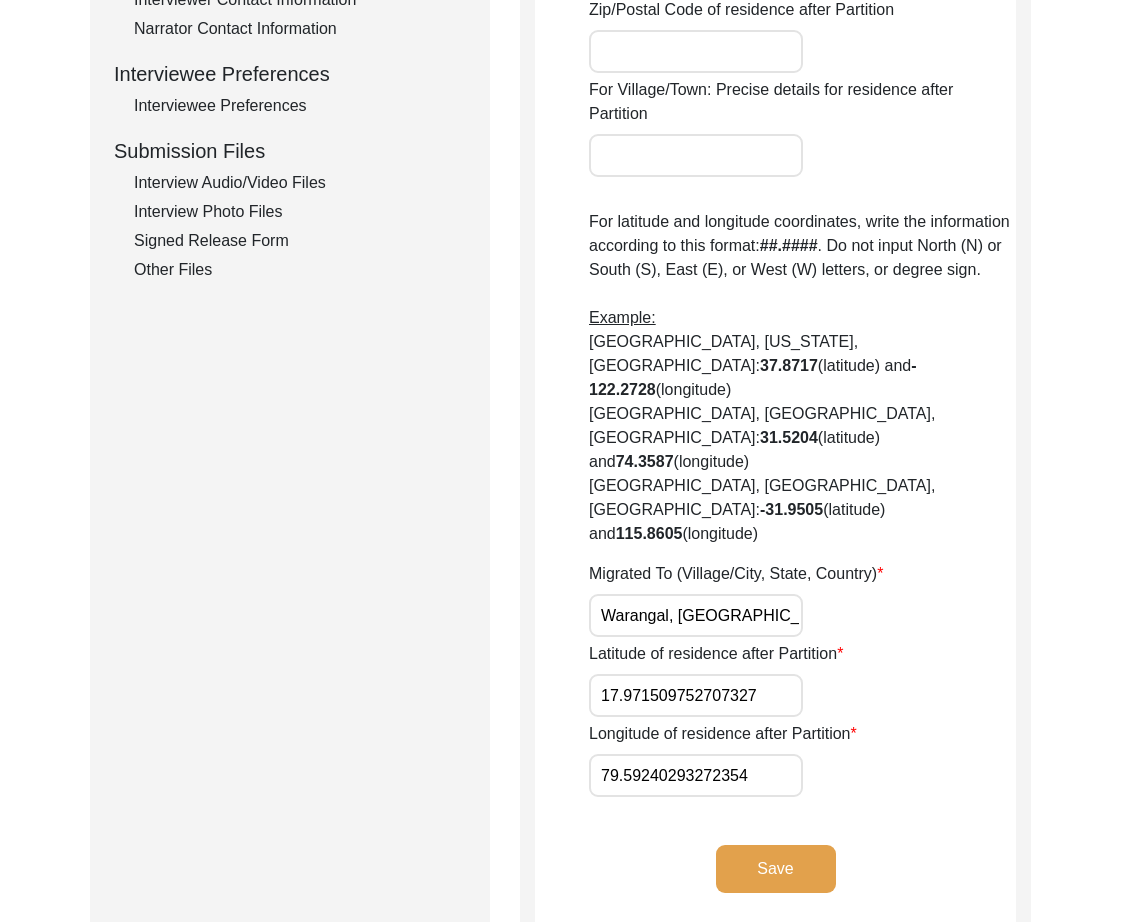 click on "Warangal, Telangana, India" at bounding box center [696, 615] 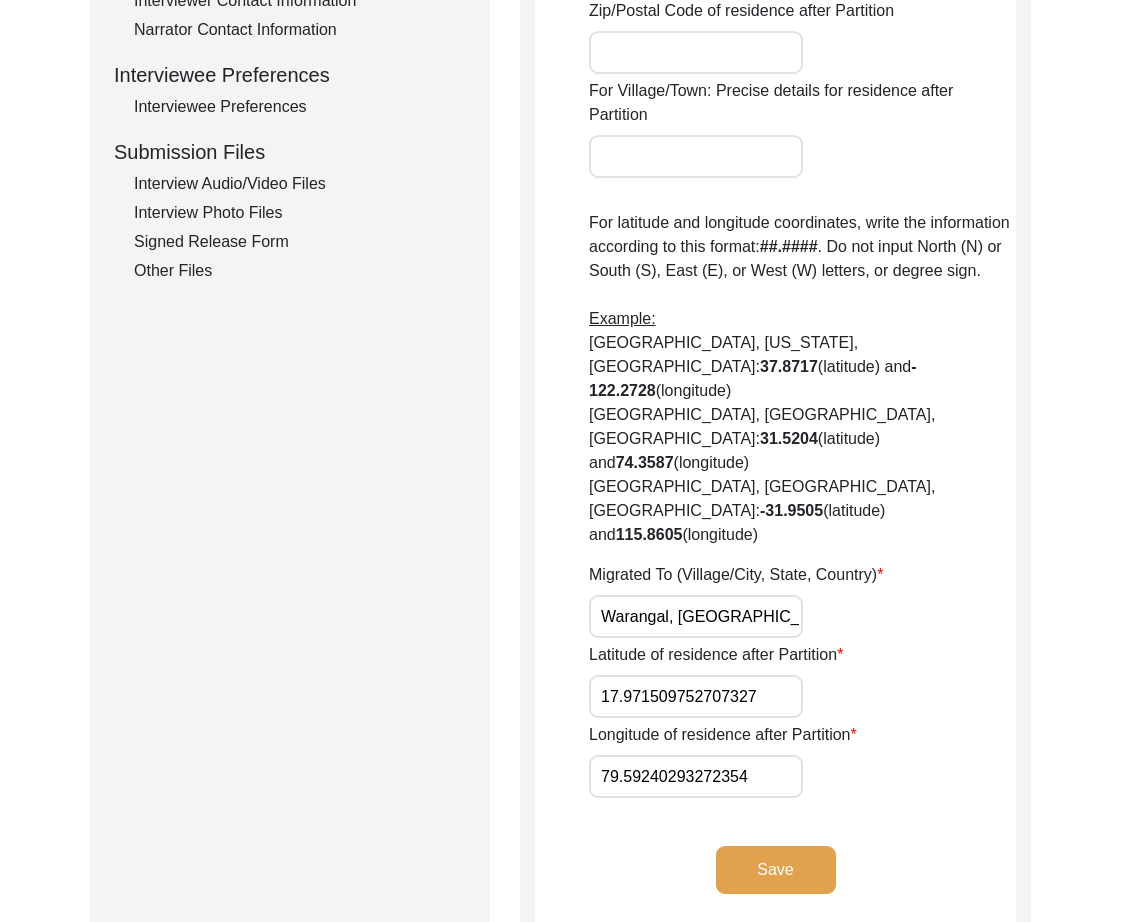 scroll, scrollTop: 860, scrollLeft: 0, axis: vertical 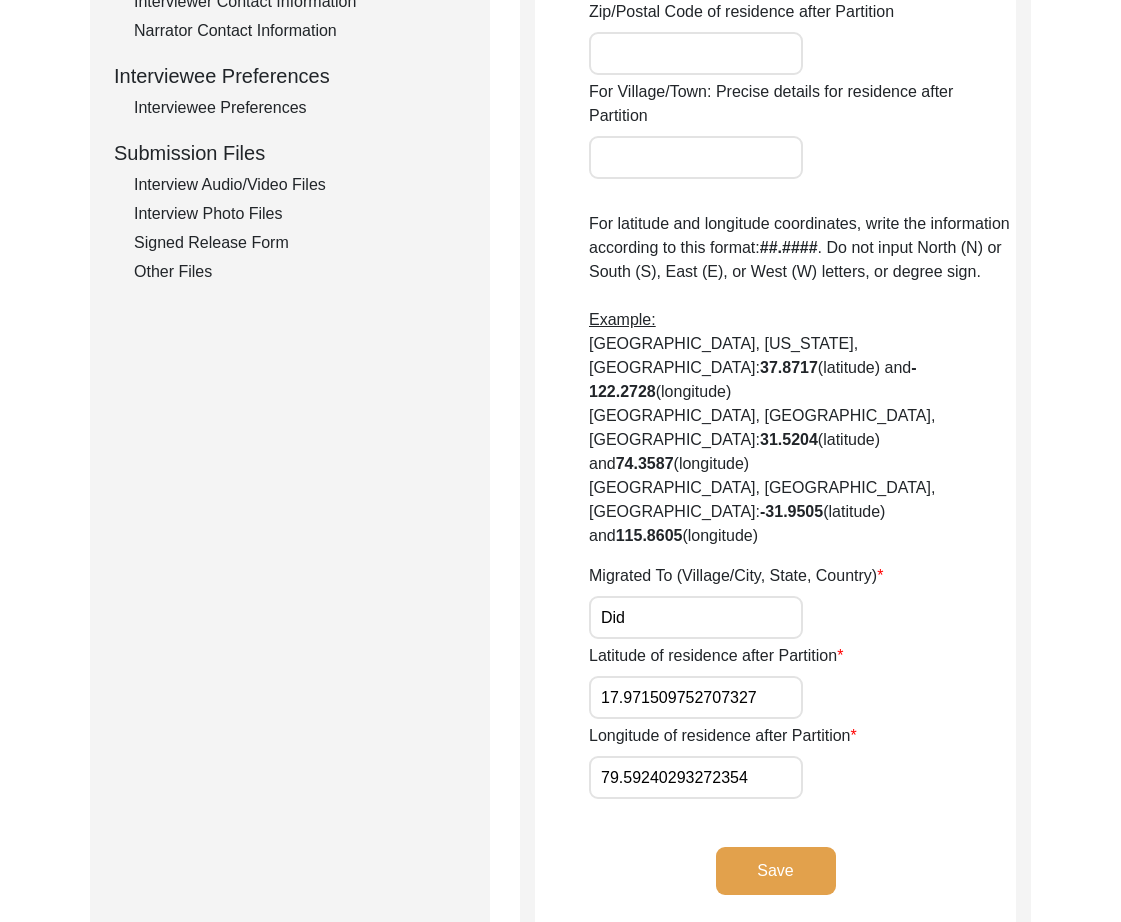 type on "Did Not Migrate" 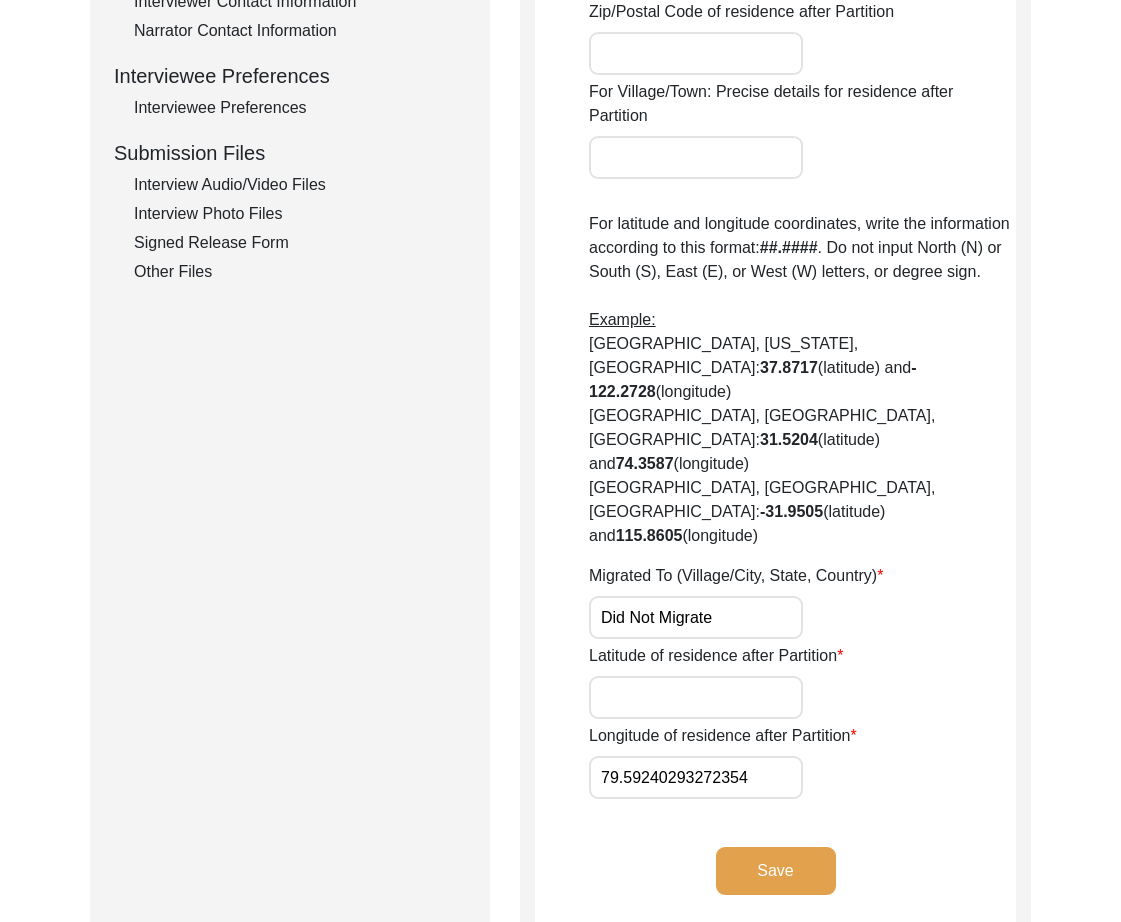 type 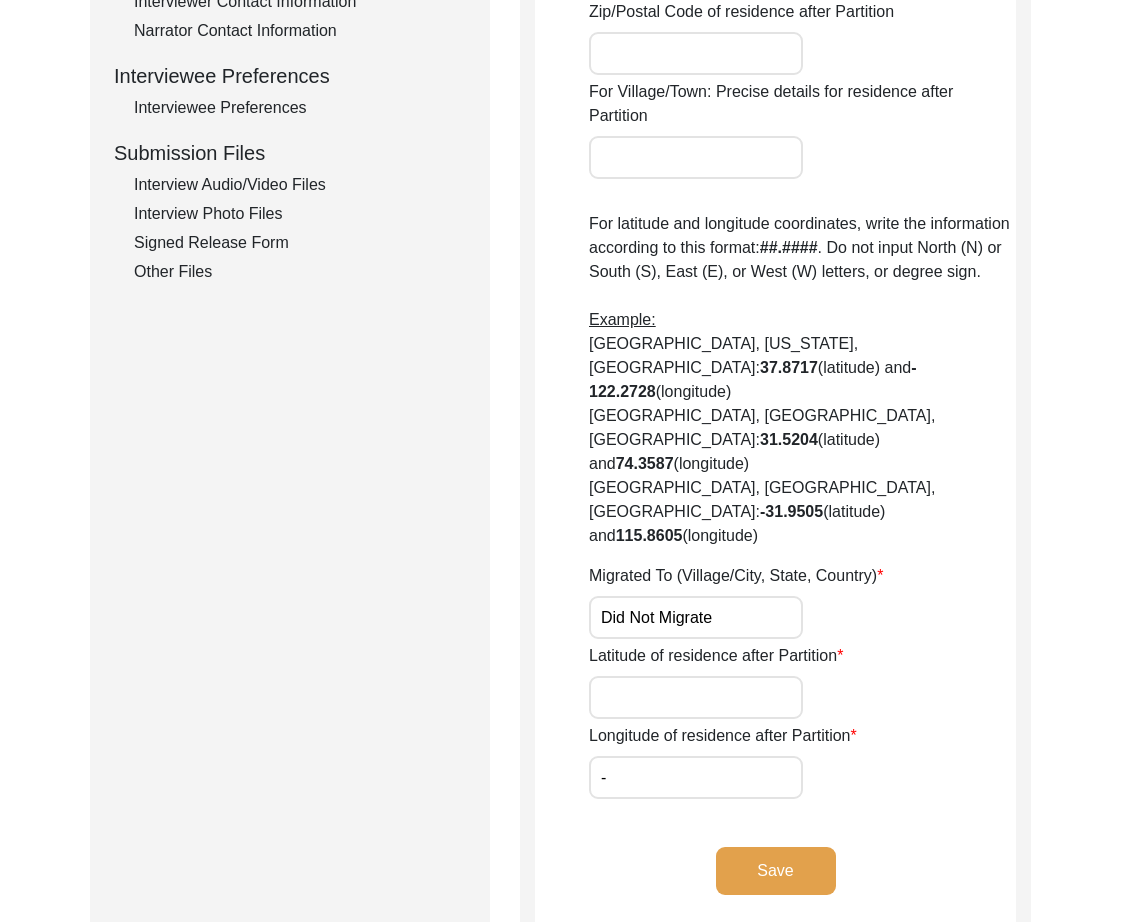 type on "-" 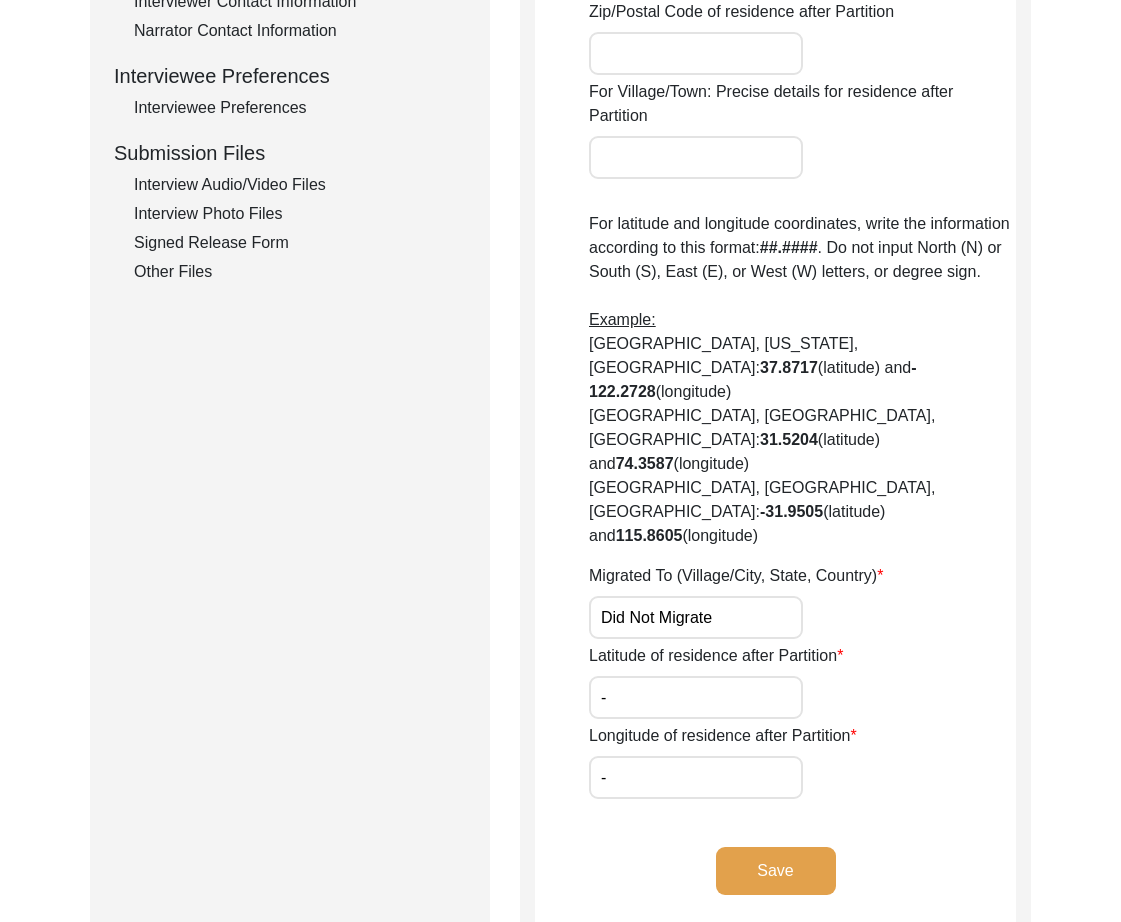 scroll, scrollTop: 0, scrollLeft: 0, axis: both 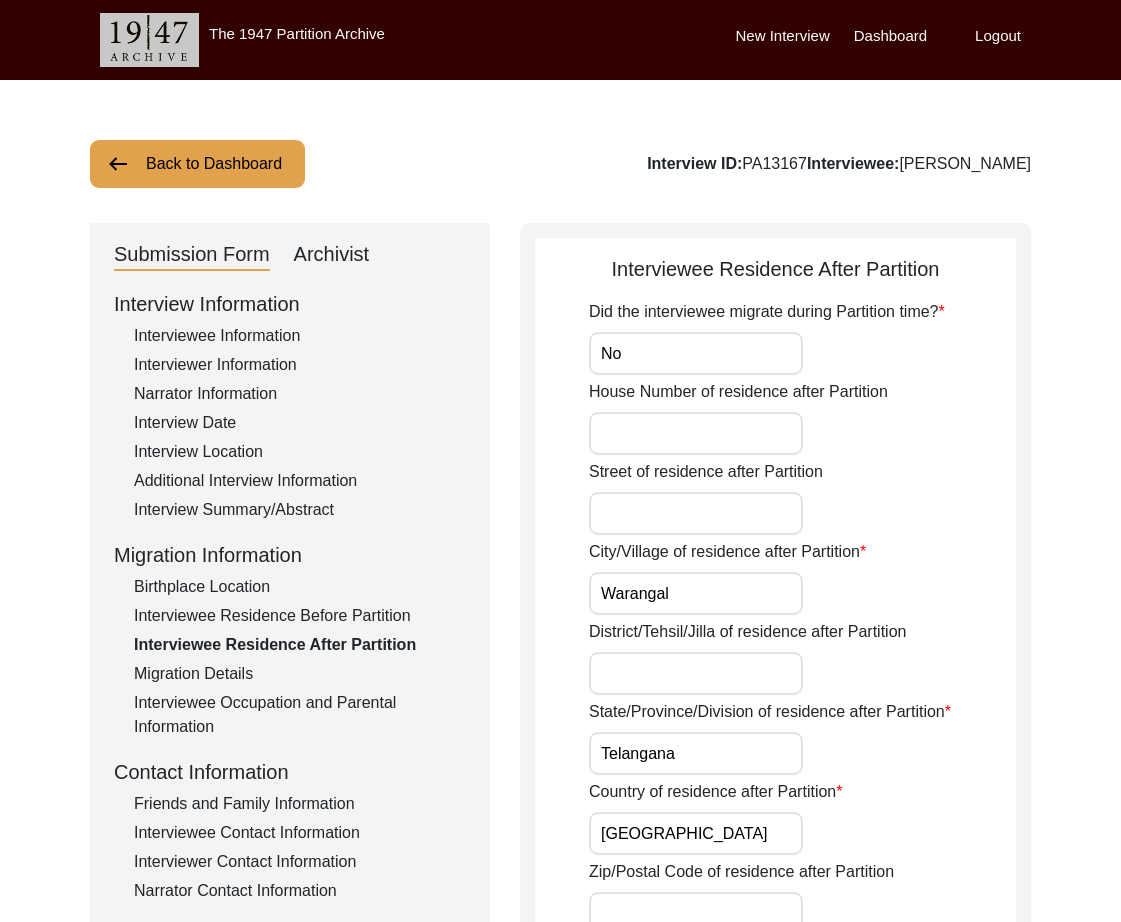 type on "-" 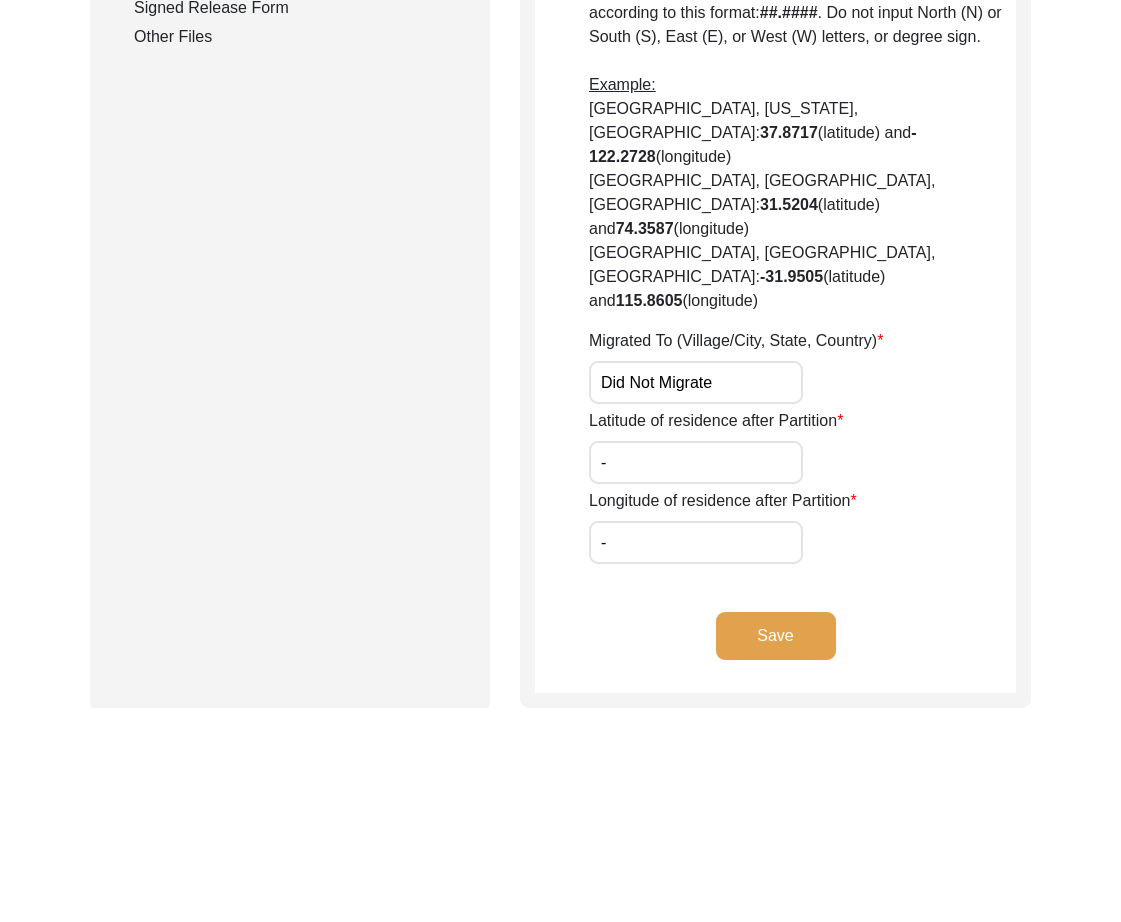 click on "Save" 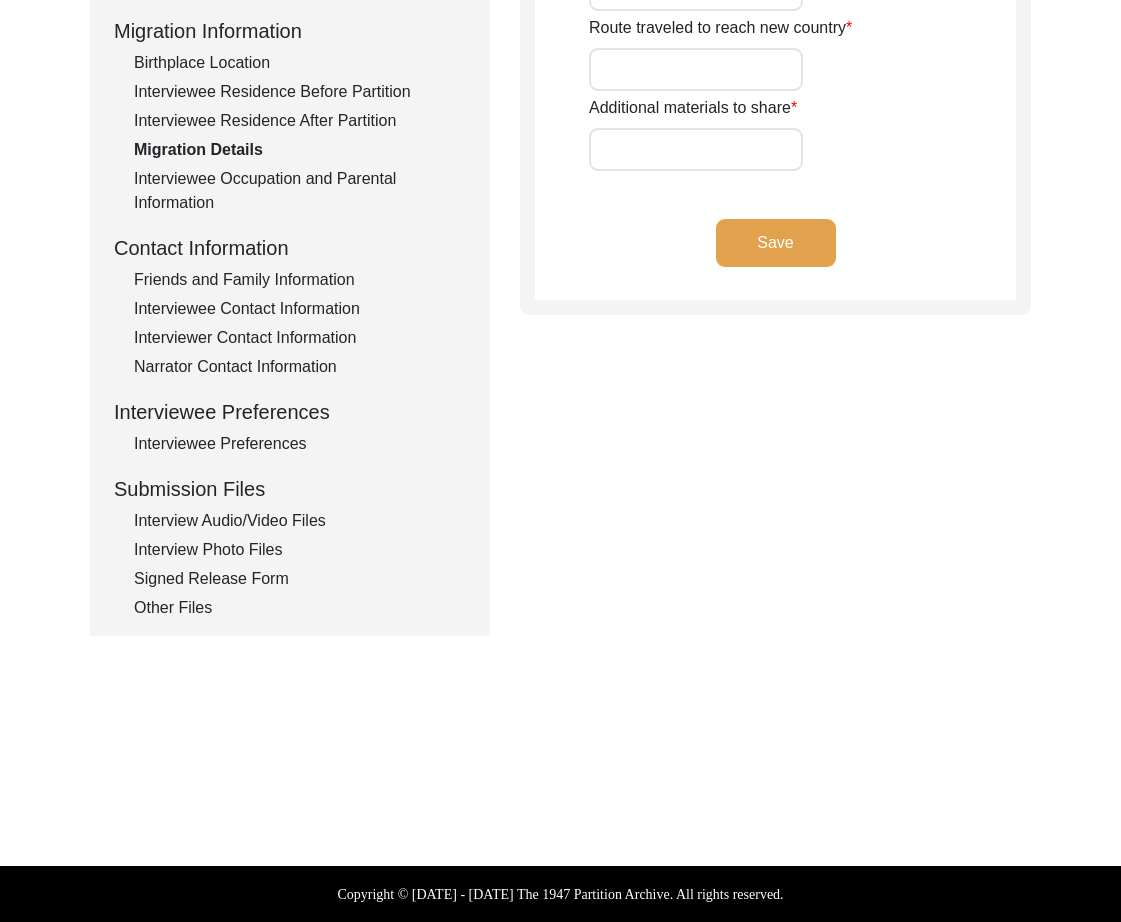 type on "N/A" 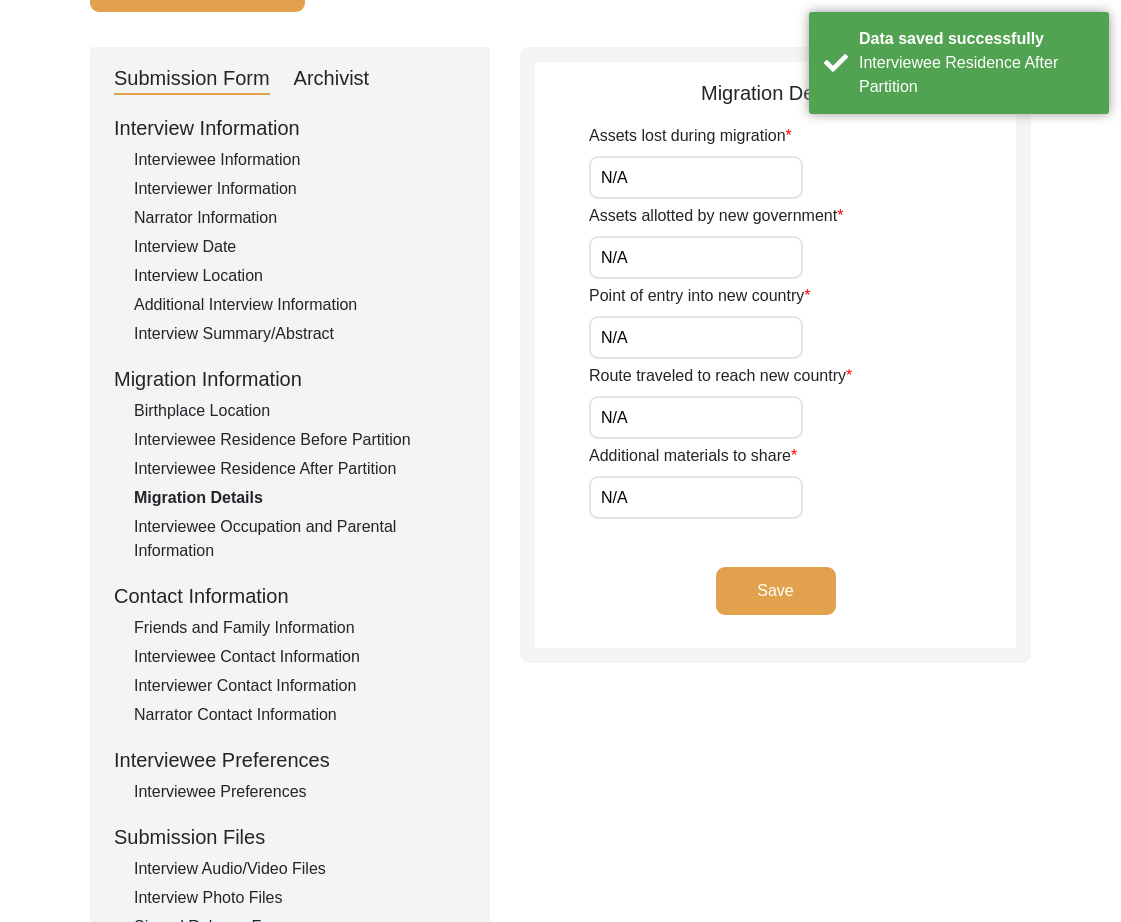 scroll, scrollTop: 0, scrollLeft: 0, axis: both 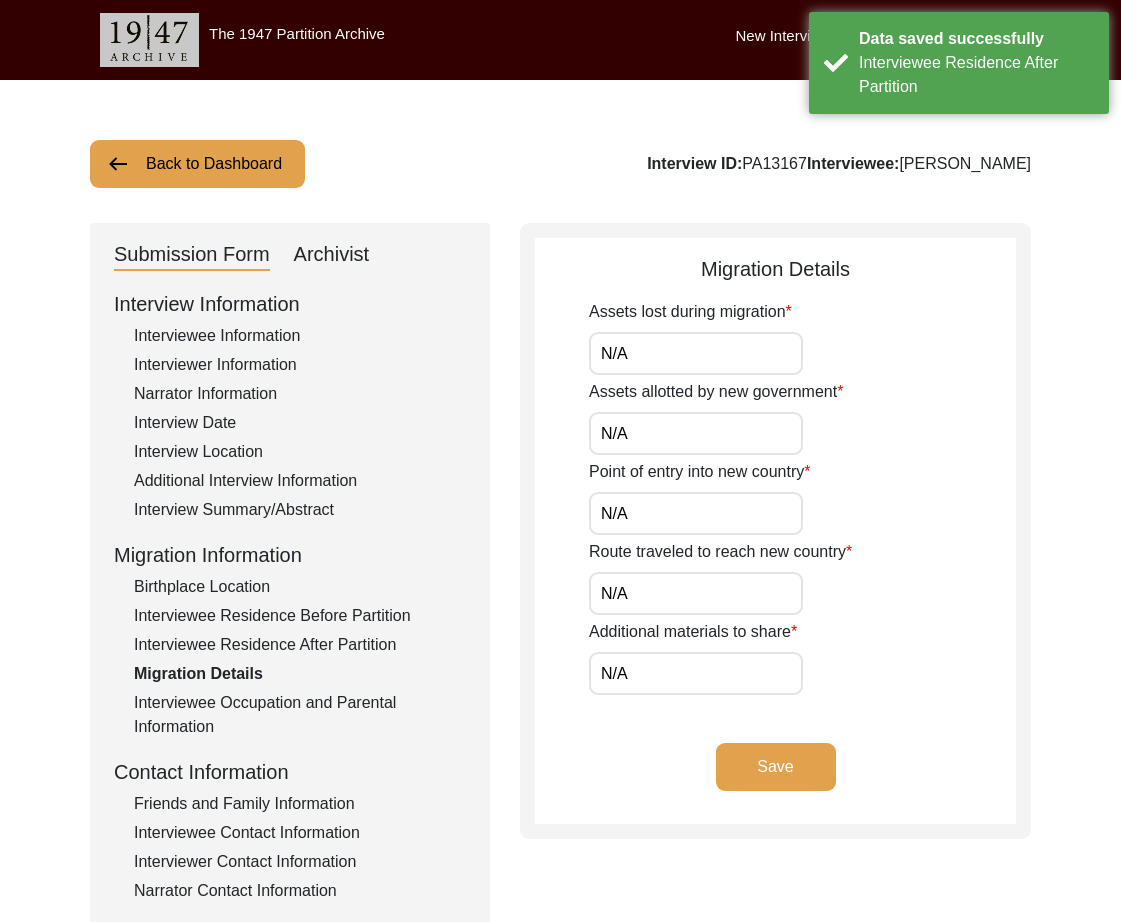 click on "N/A" at bounding box center (696, 353) 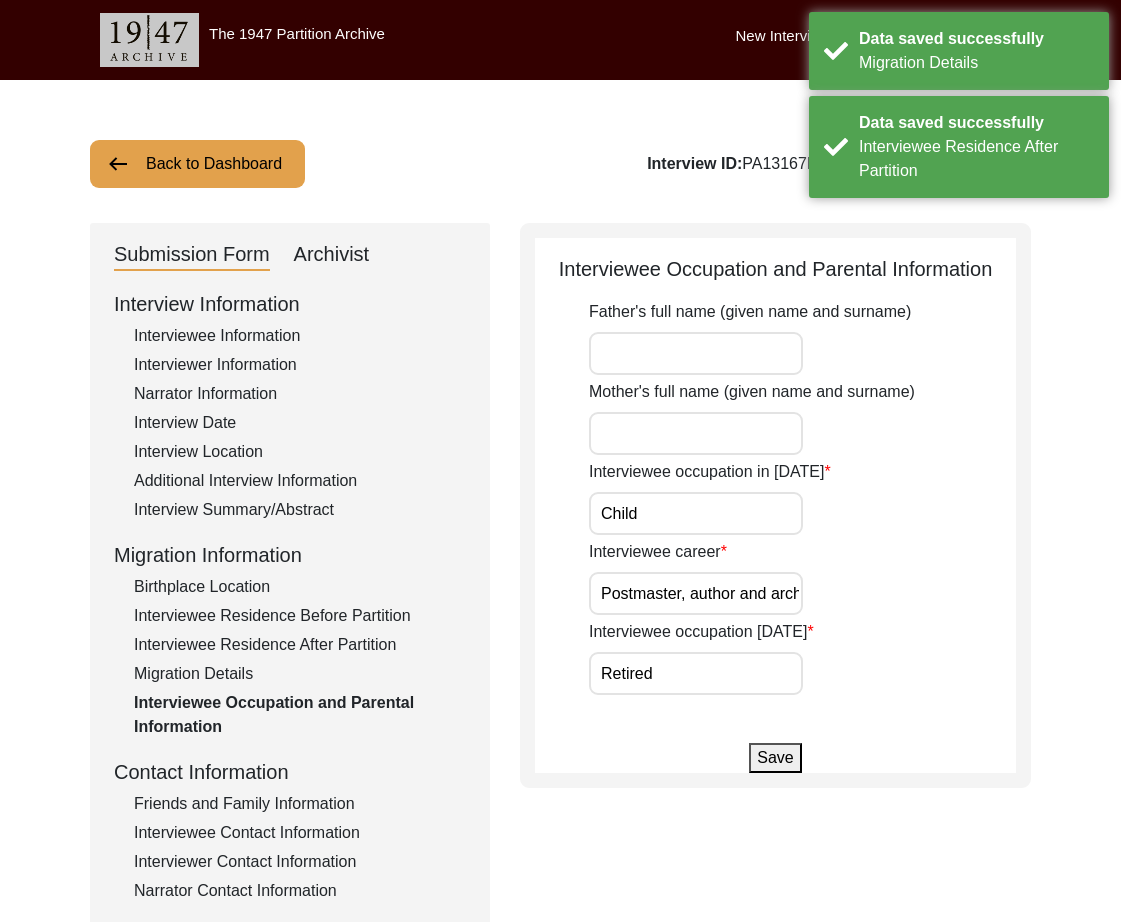 click on "Child" at bounding box center [696, 513] 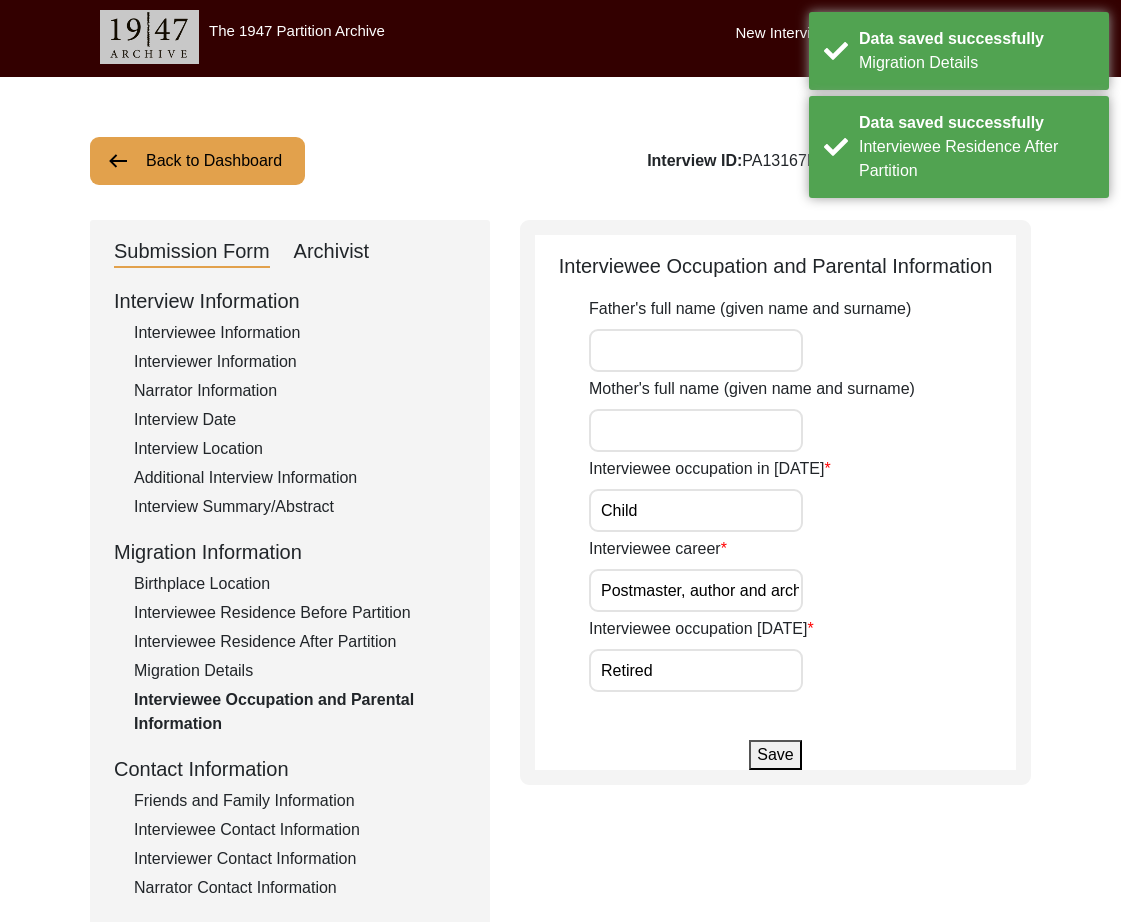 drag, startPoint x: 739, startPoint y: 515, endPoint x: 740, endPoint y: 558, distance: 43.011627 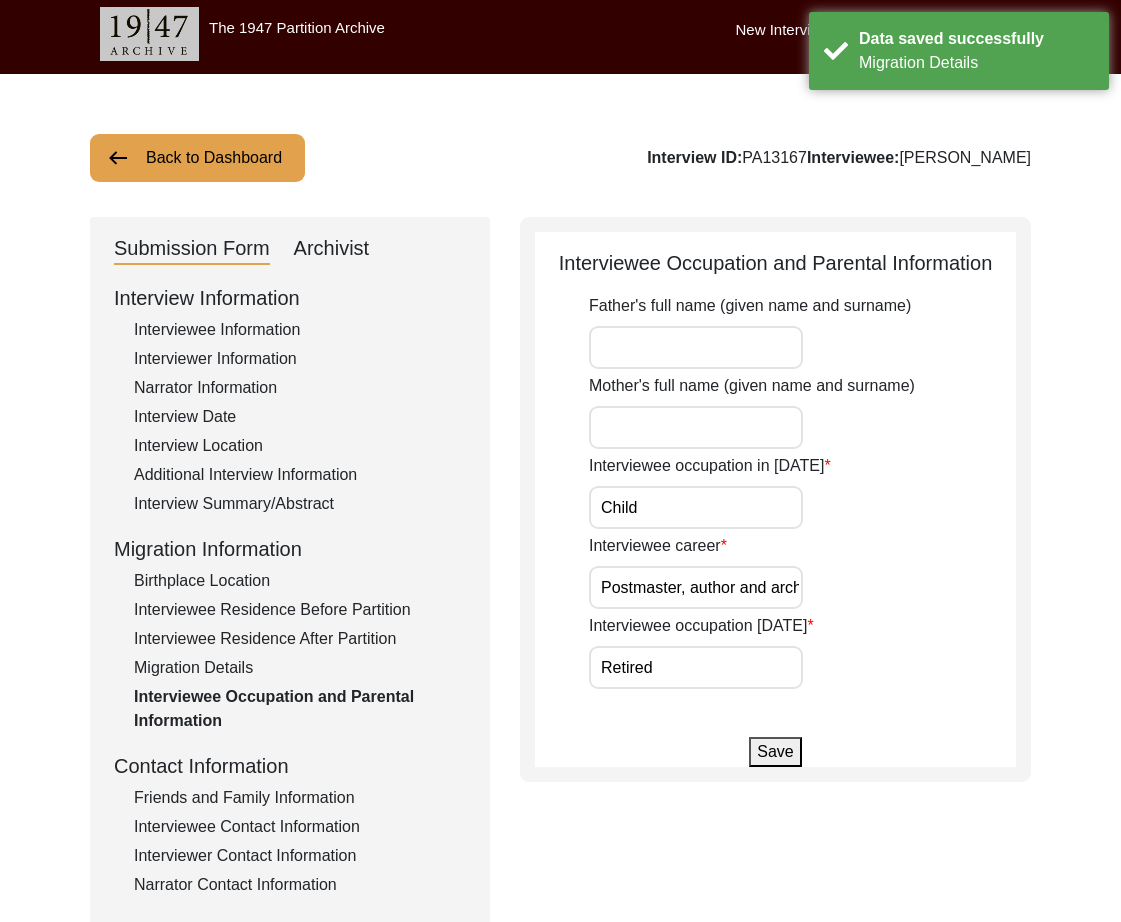 click on "Postmaster, author and archivist" at bounding box center (696, 587) 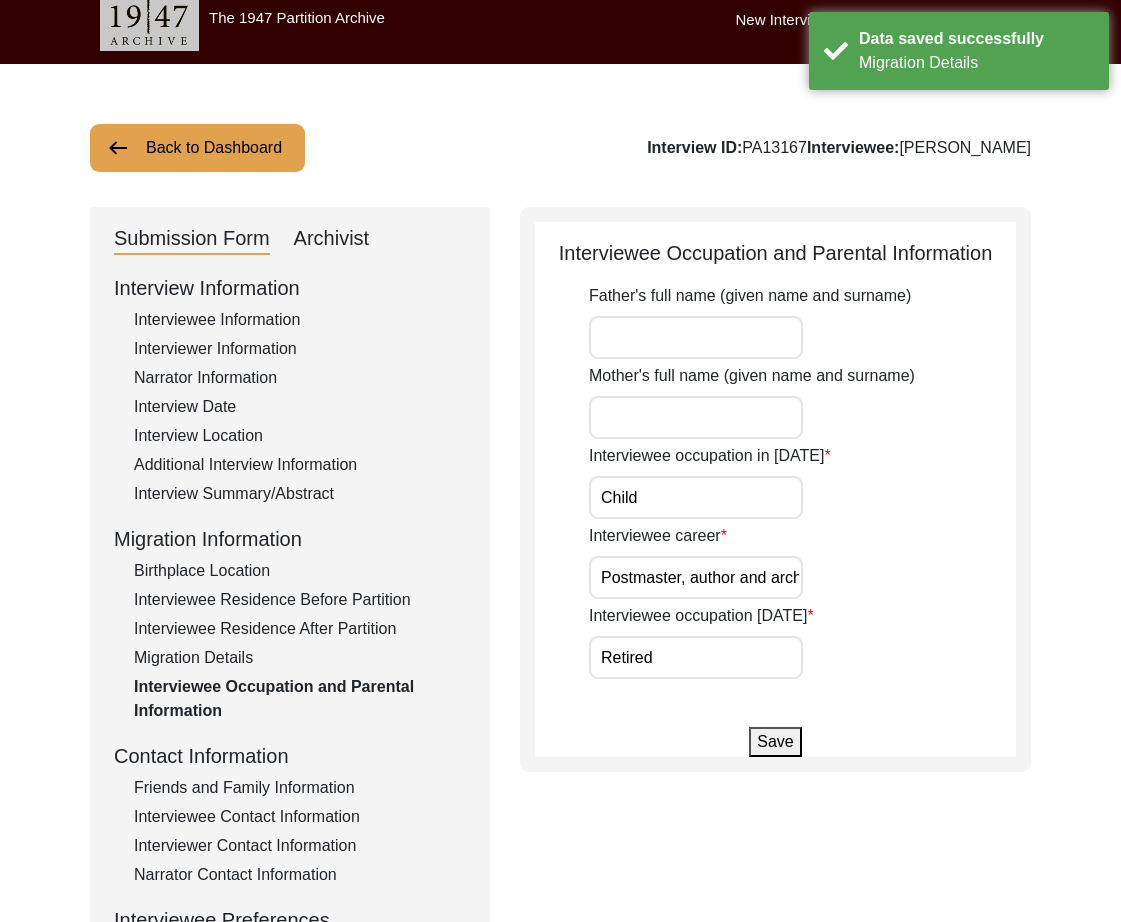 scroll, scrollTop: 16, scrollLeft: 0, axis: vertical 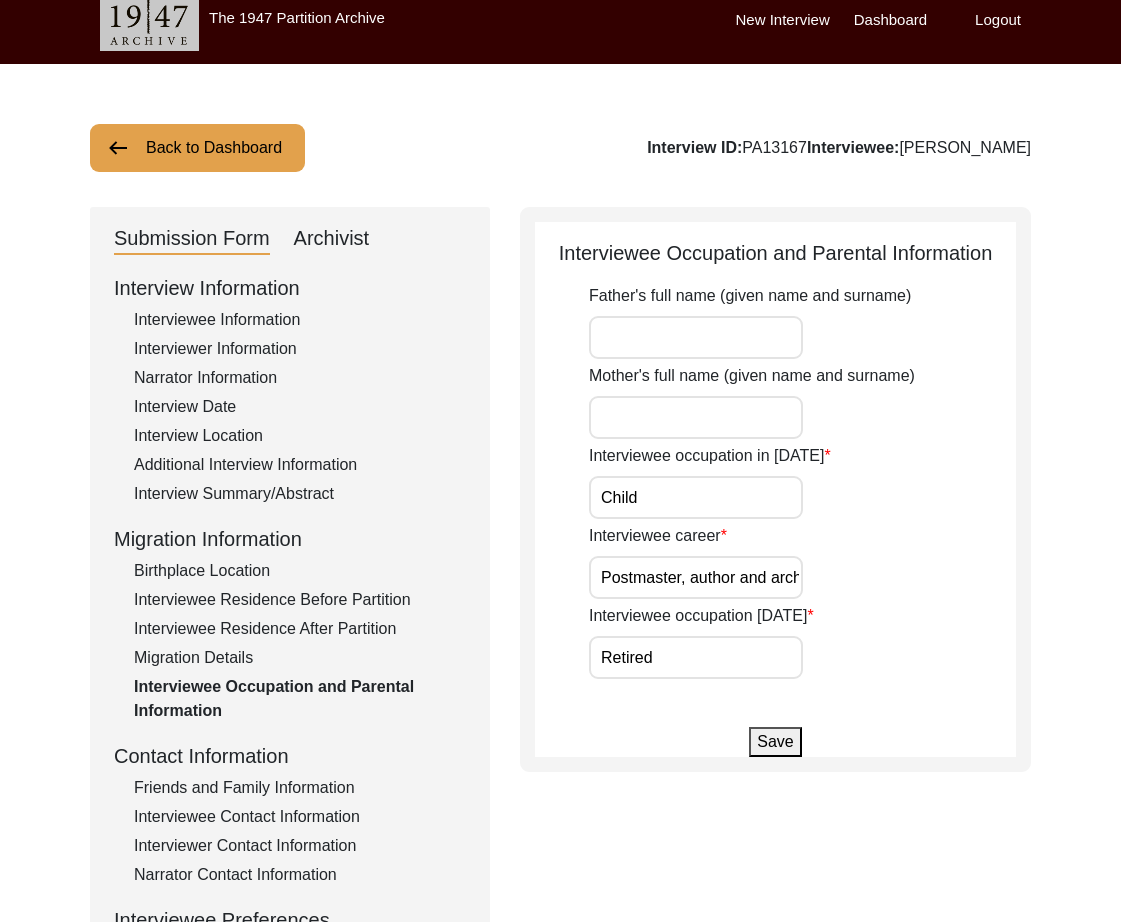 paste on "Archivist, Author, Postmaster" 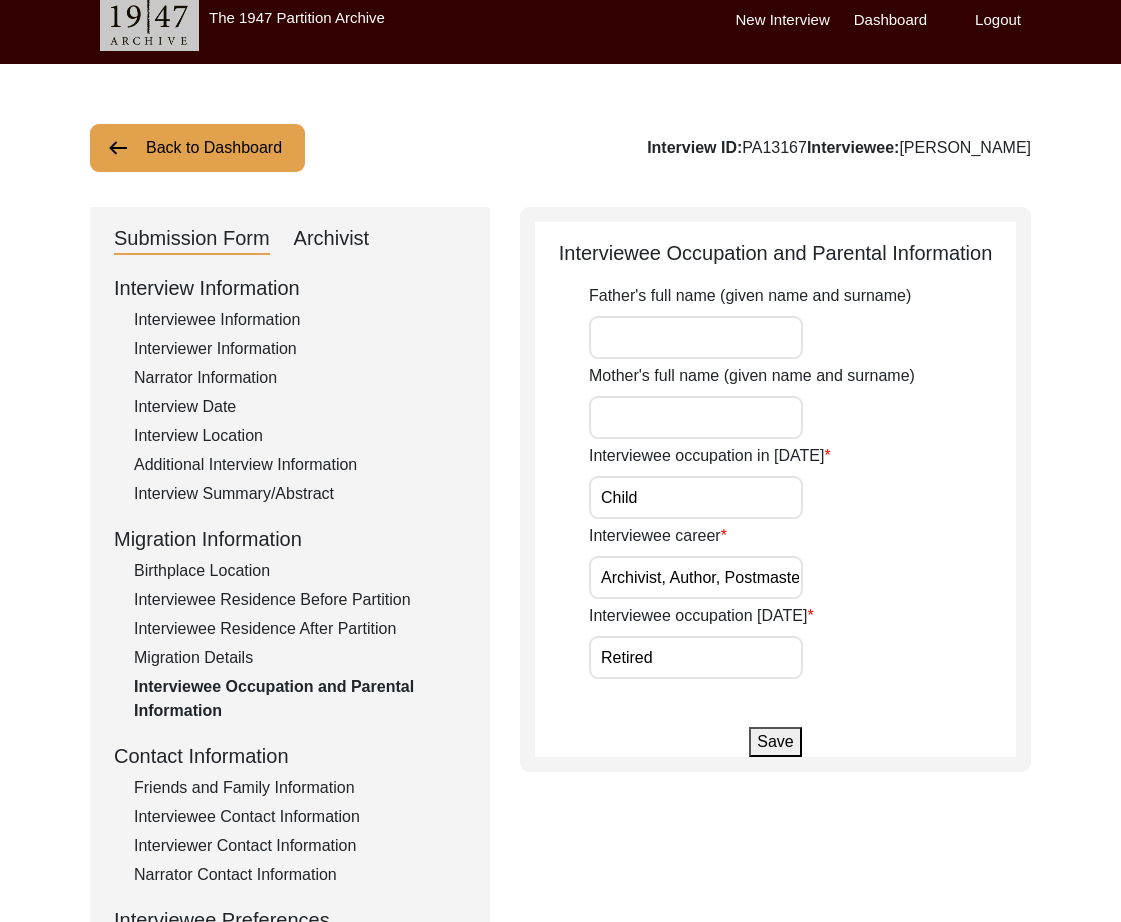 scroll, scrollTop: 0, scrollLeft: 7, axis: horizontal 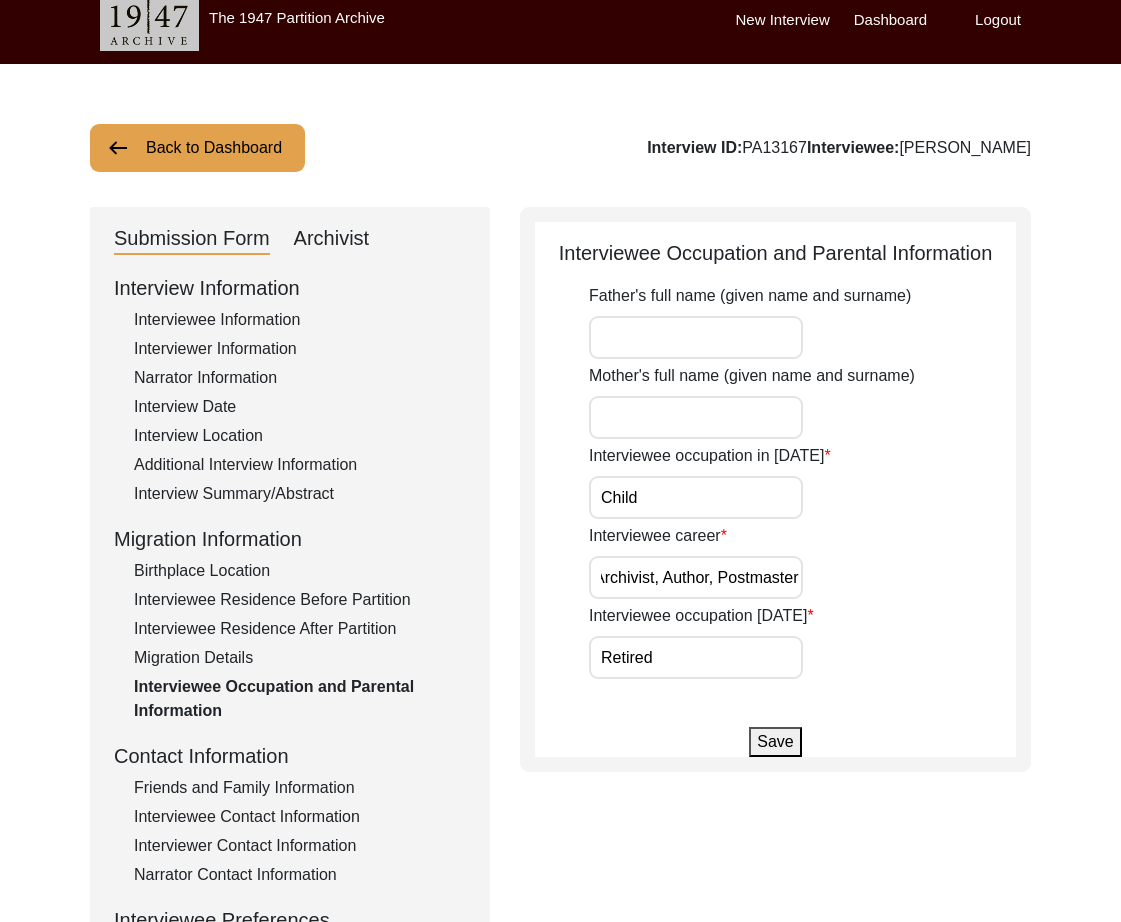 type on "Archivist, Author, Postmaster" 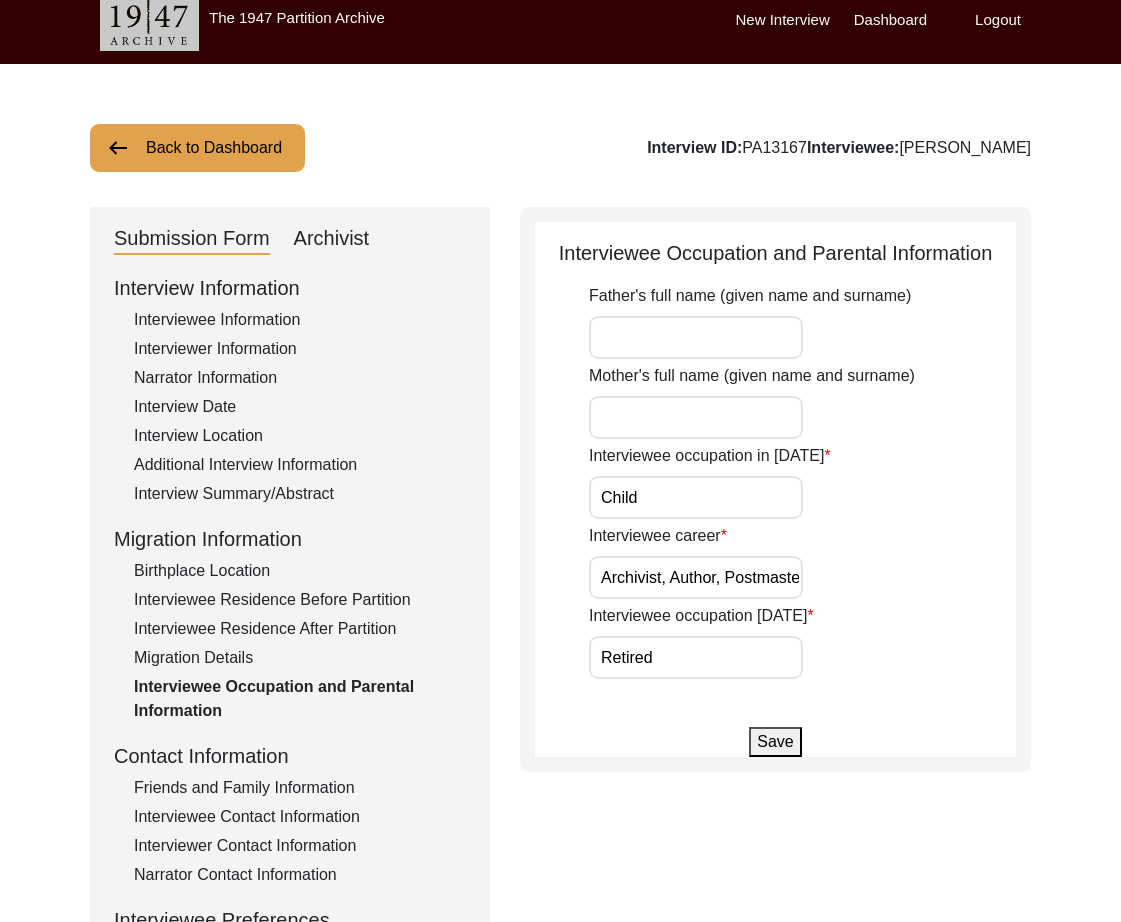 click on "Retired" at bounding box center [696, 657] 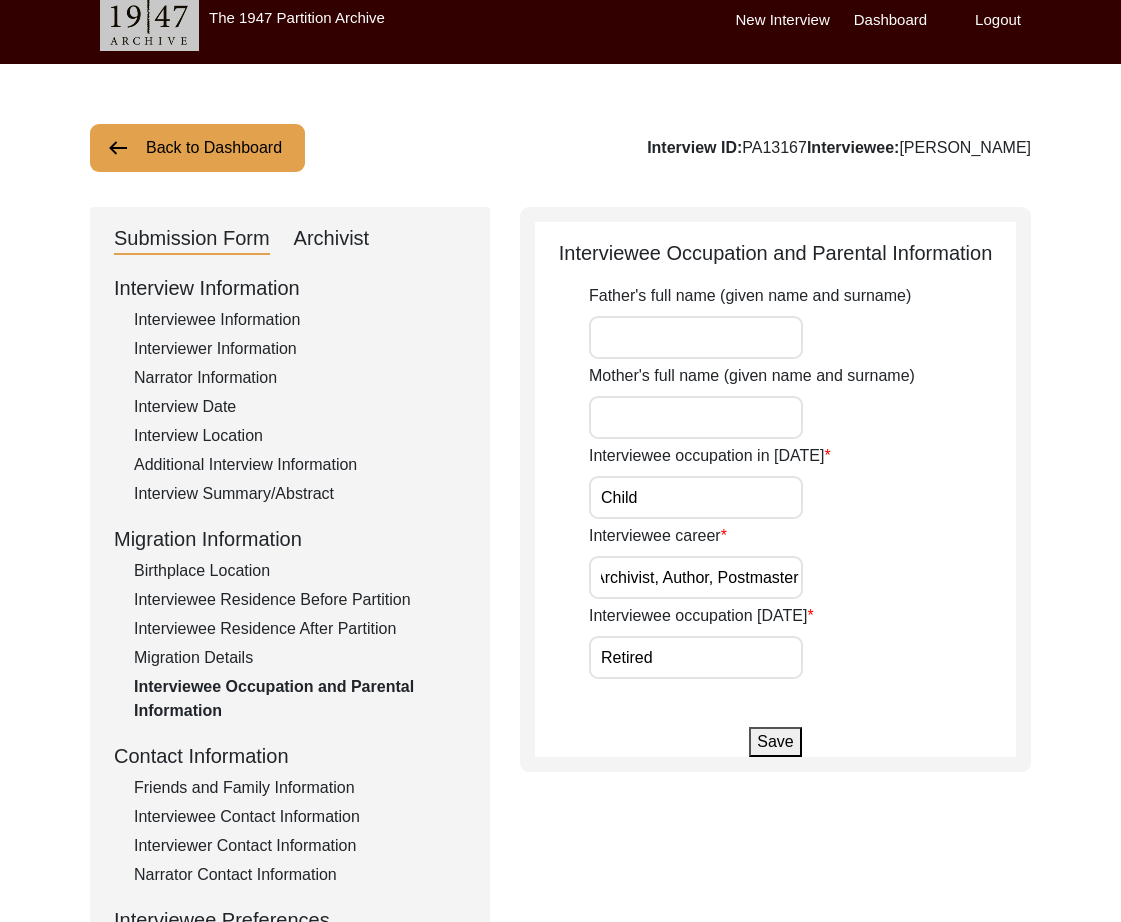 scroll, scrollTop: 0, scrollLeft: 0, axis: both 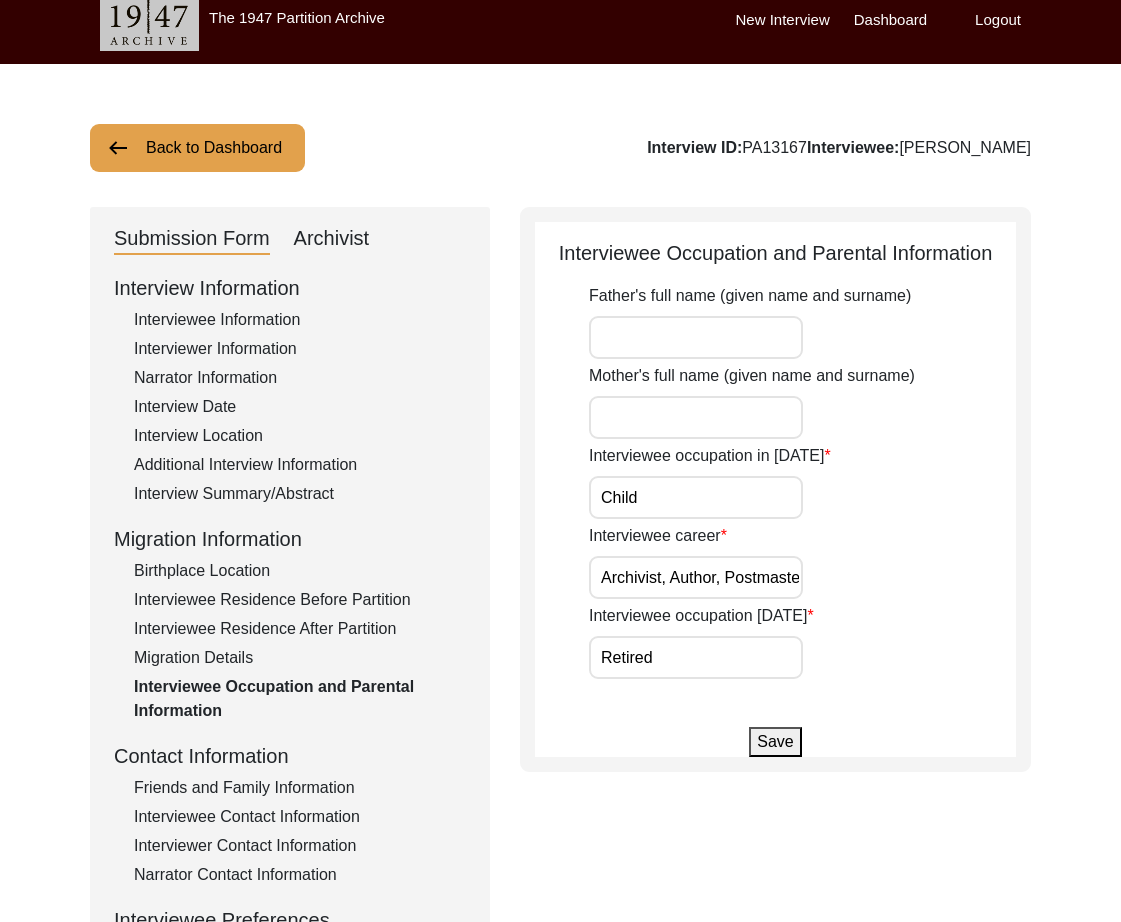click on "Retired" at bounding box center [696, 657] 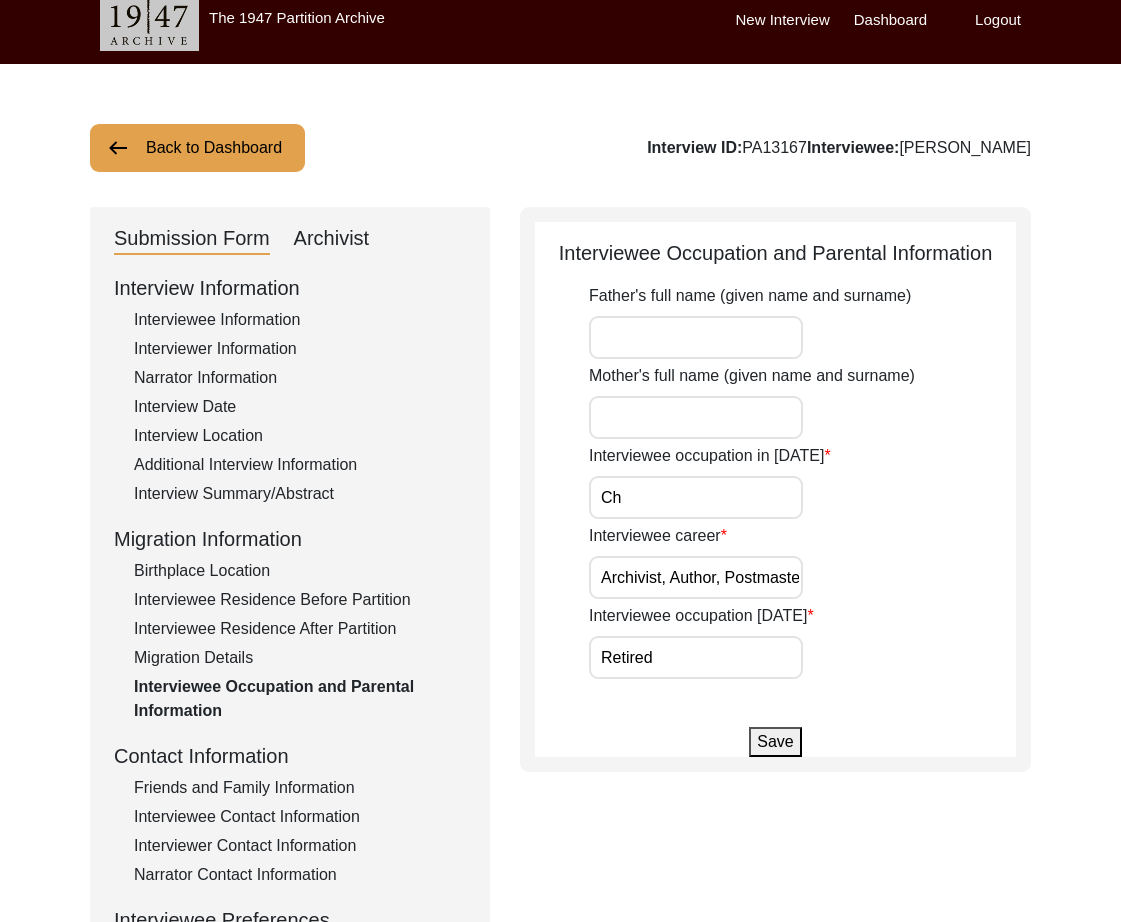 type on "C" 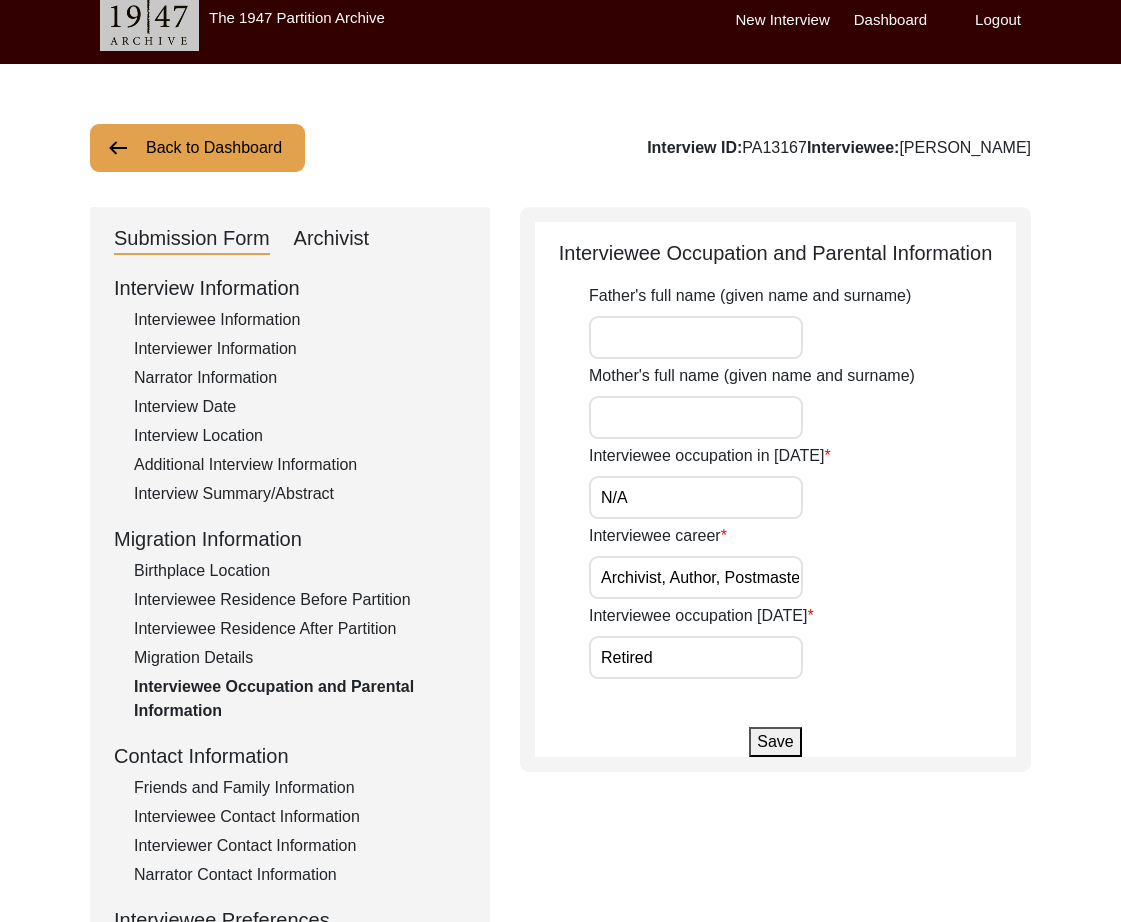 type on "N/A" 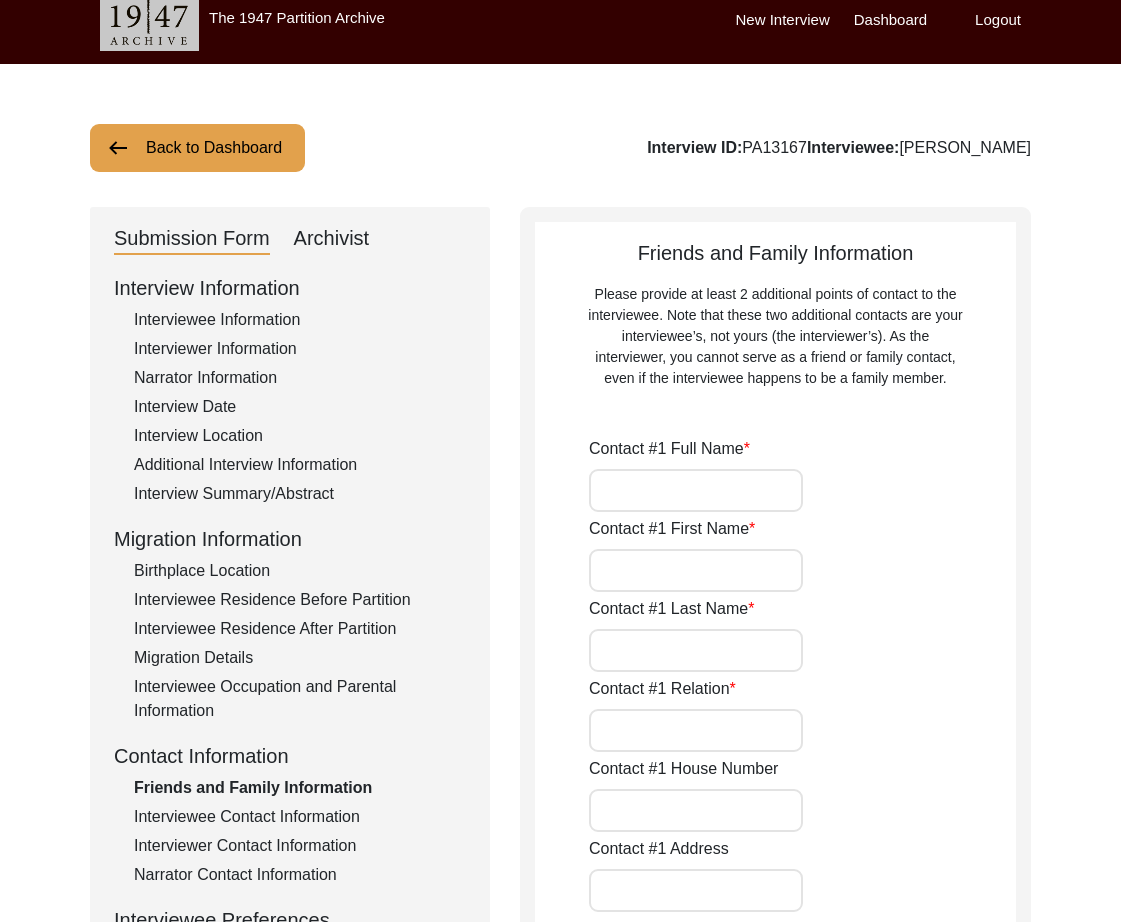 type on "Rukhmini Prasad" 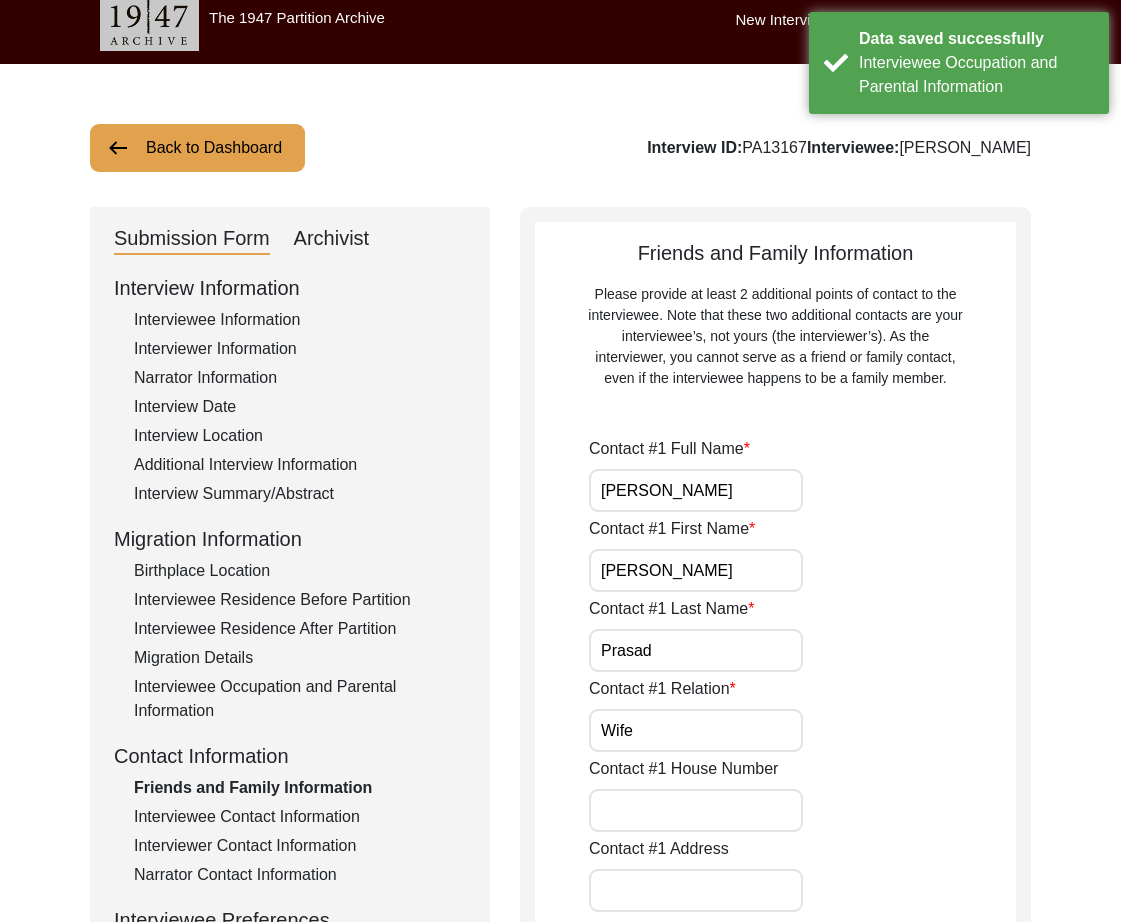 click on "Interviewee Information" 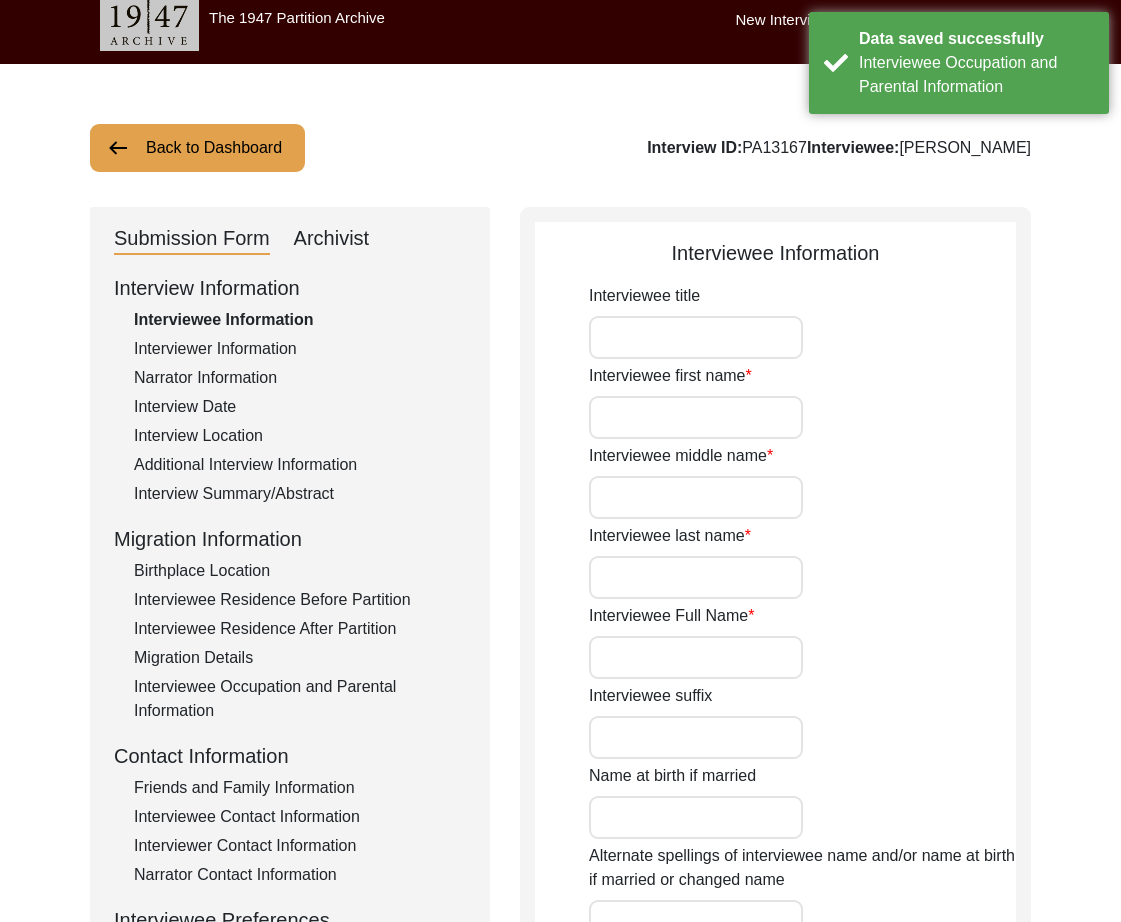 type on "Mr." 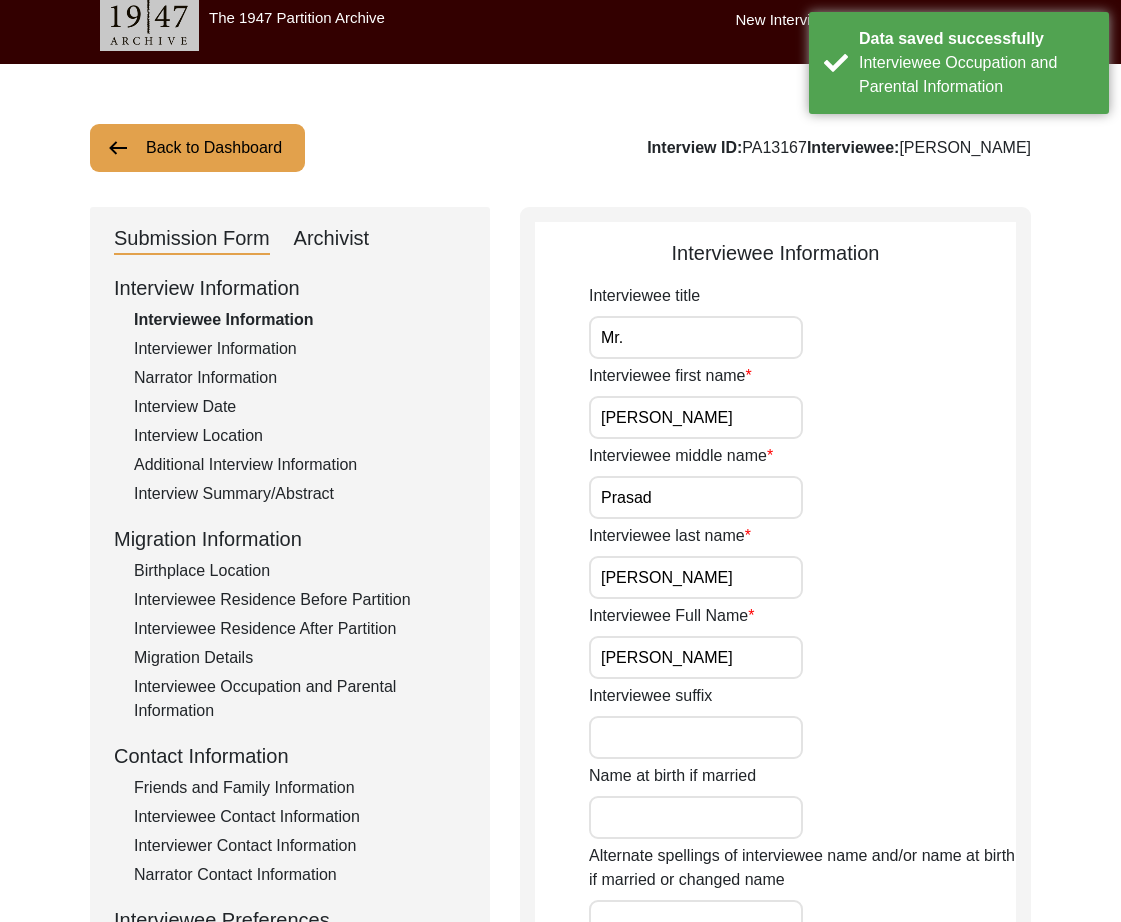 click on "Interviewer Information" 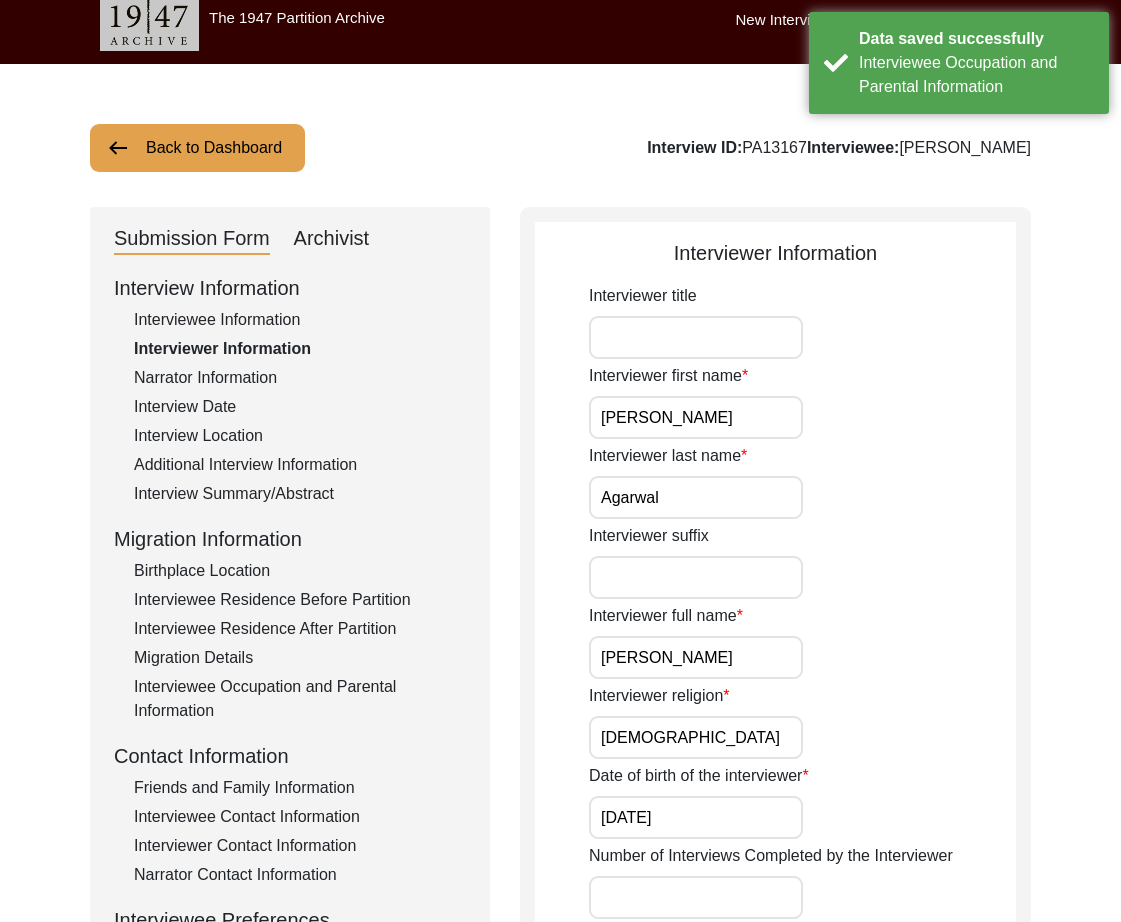 click on "Interviewee Information" 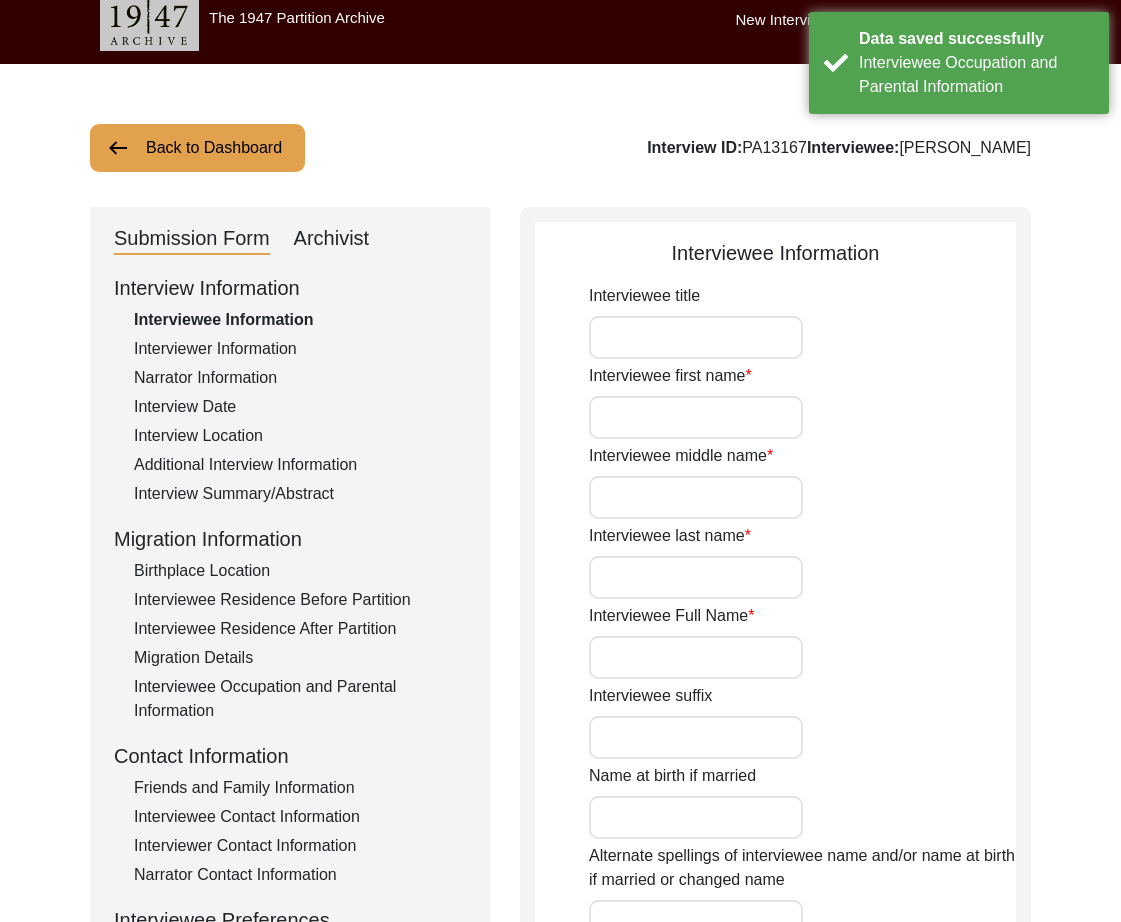 type on "Mr." 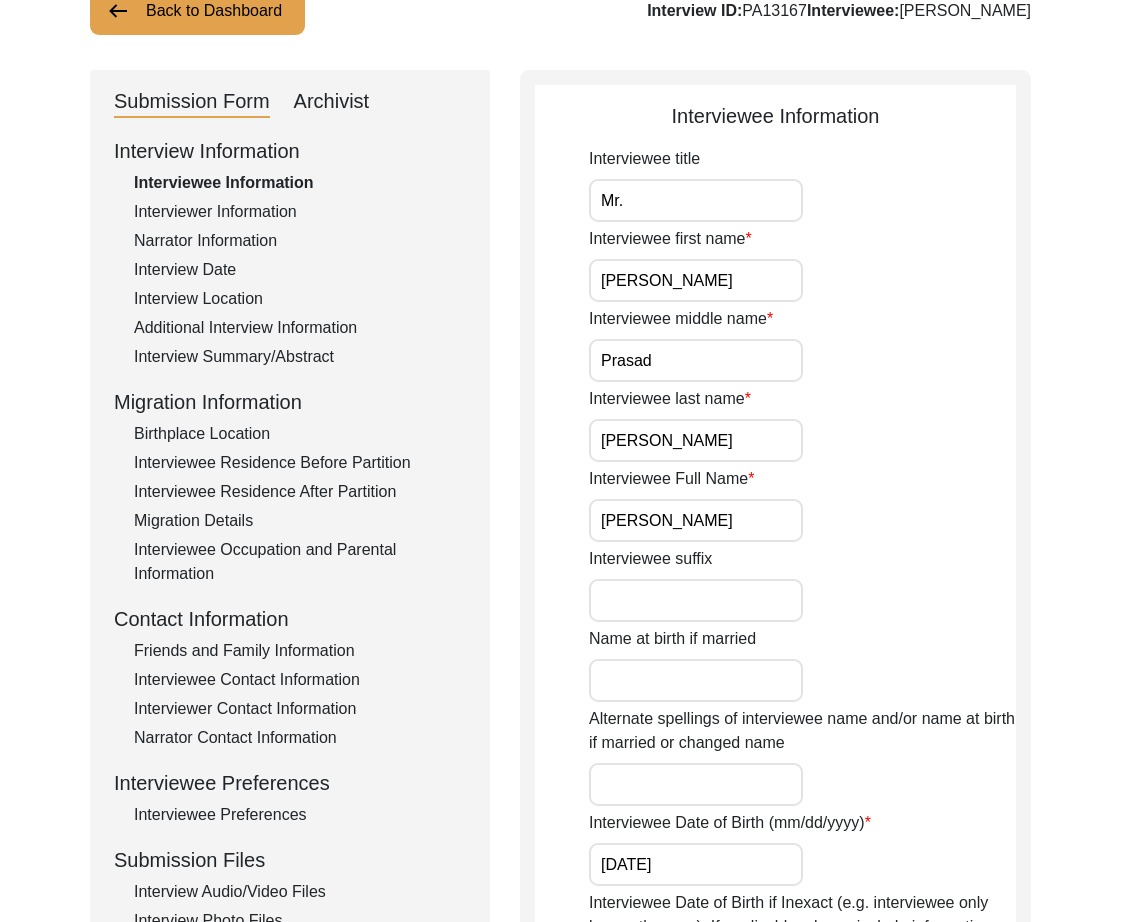 scroll, scrollTop: 0, scrollLeft: 0, axis: both 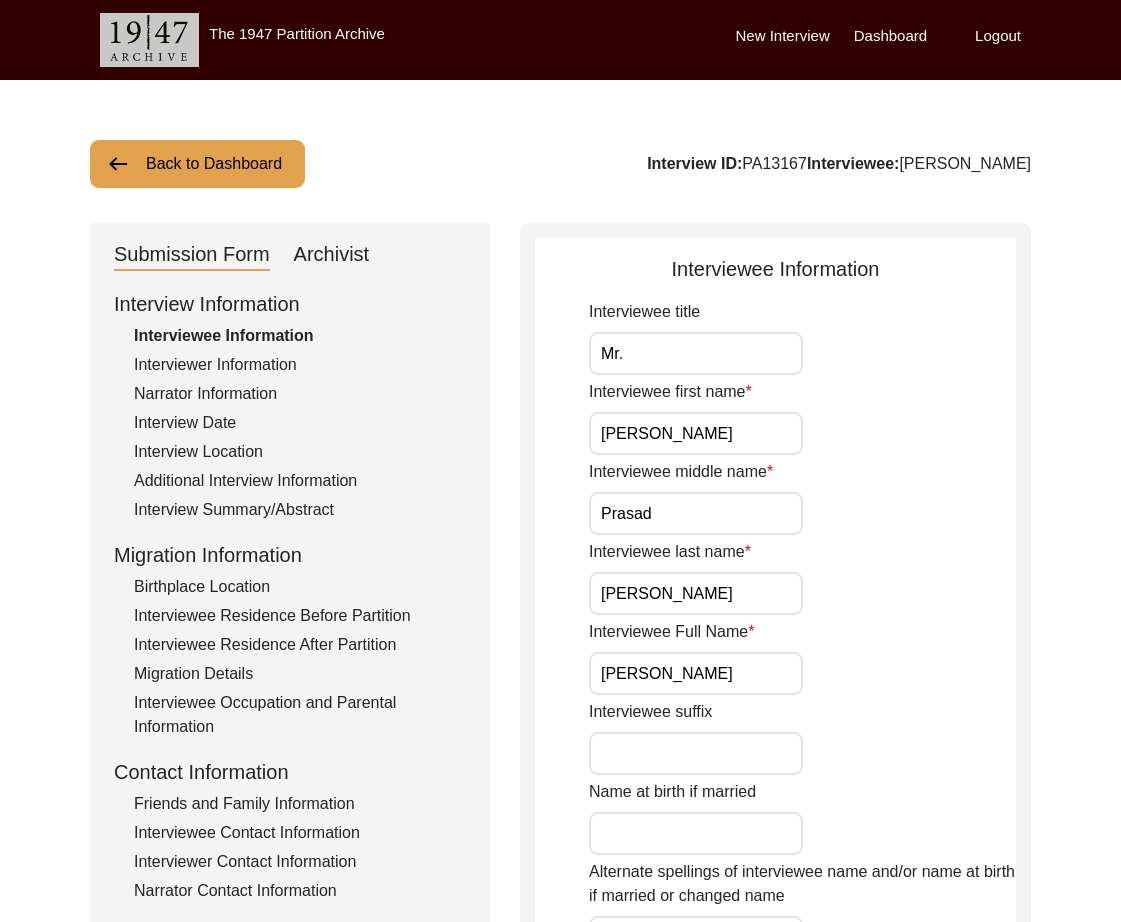 click on "Archivist" 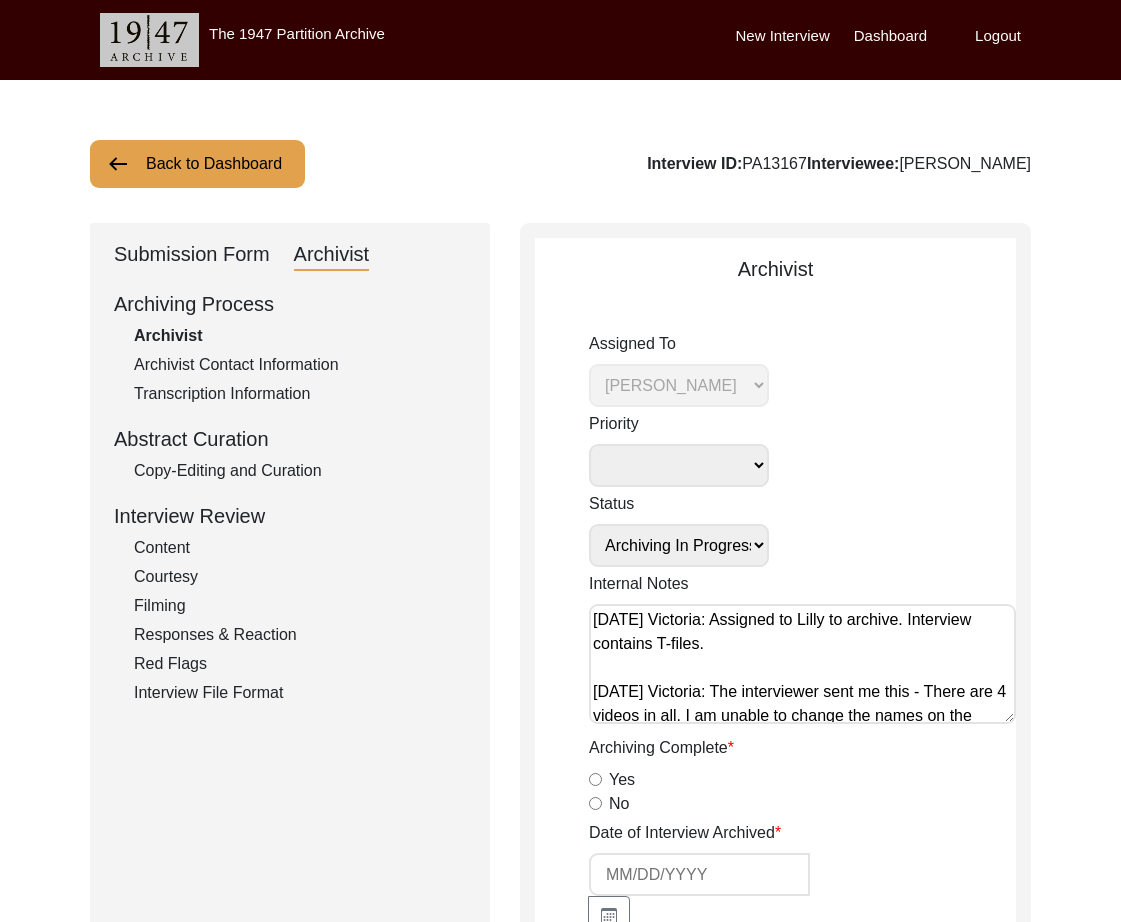click on "Copy-Editing and Curation" 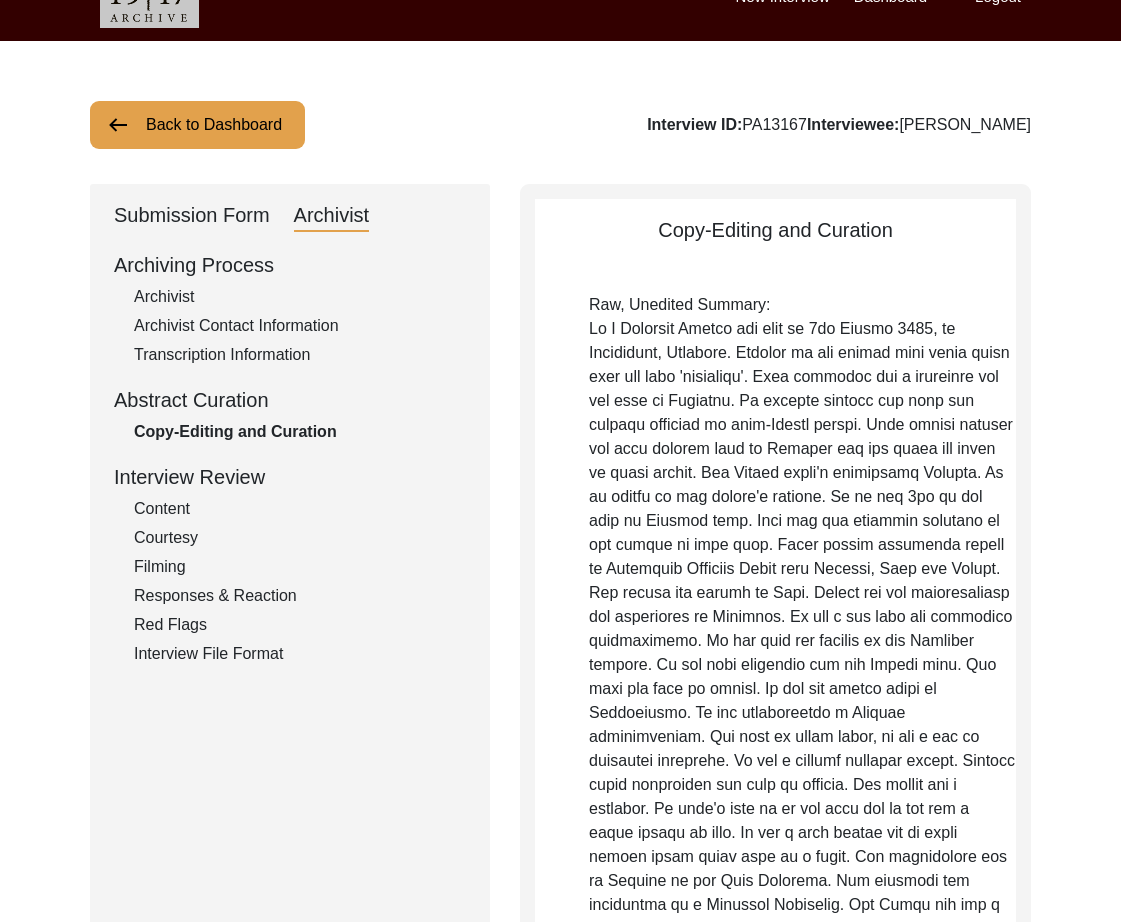 scroll, scrollTop: 35, scrollLeft: 0, axis: vertical 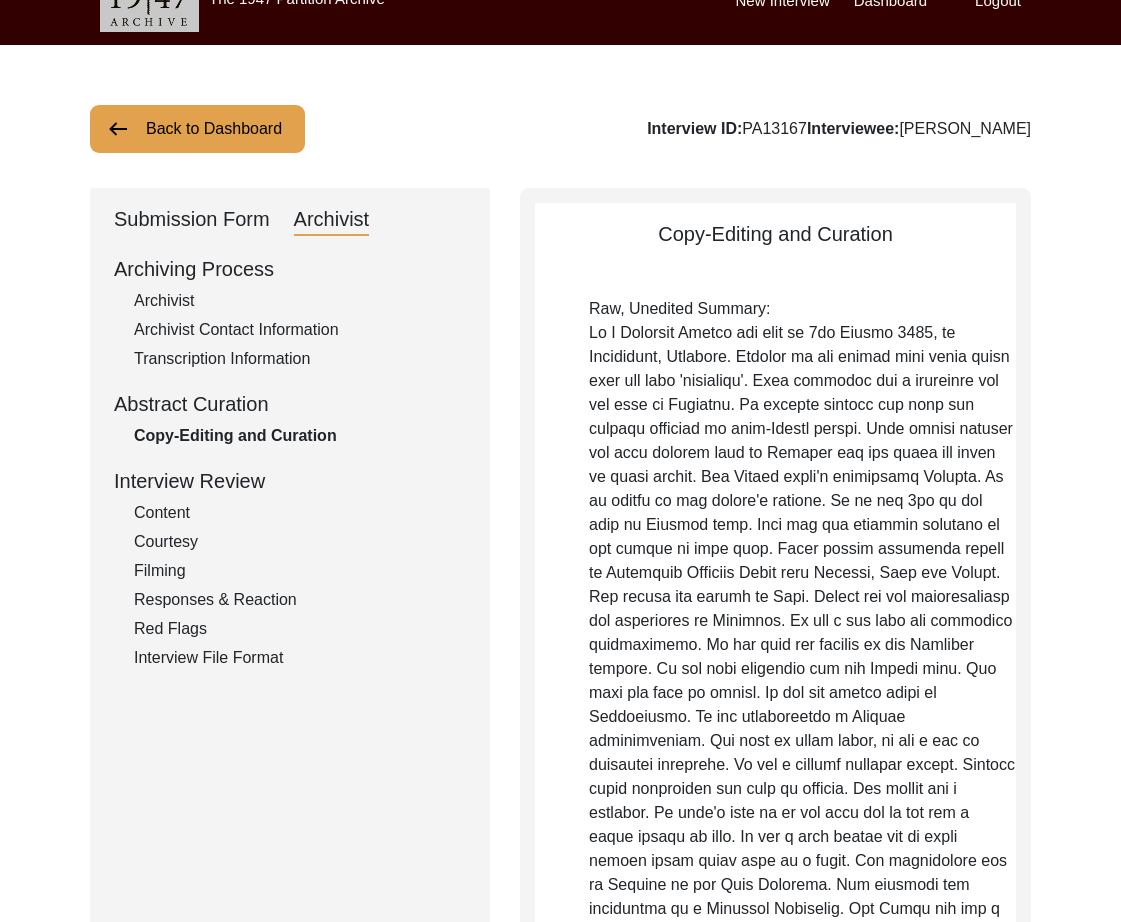 click on "Submission Form" 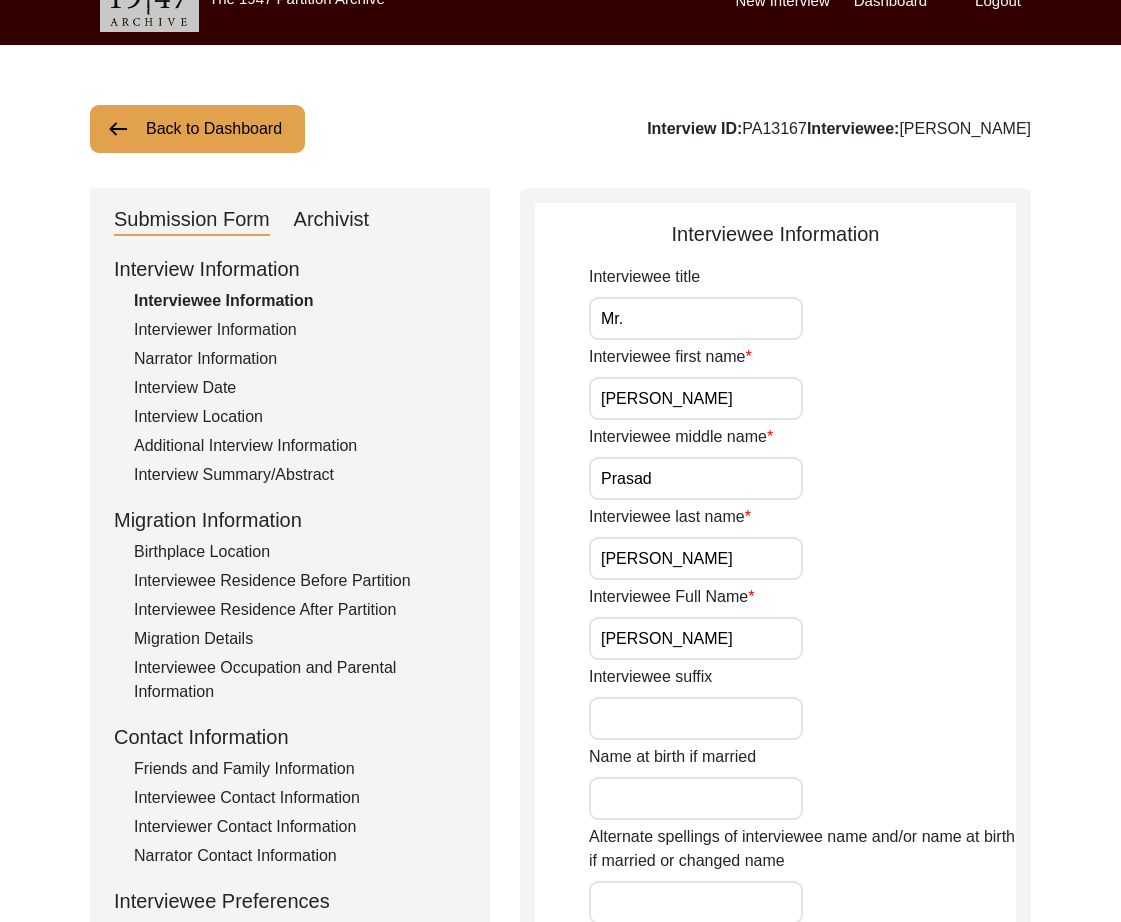 scroll, scrollTop: 40, scrollLeft: 0, axis: vertical 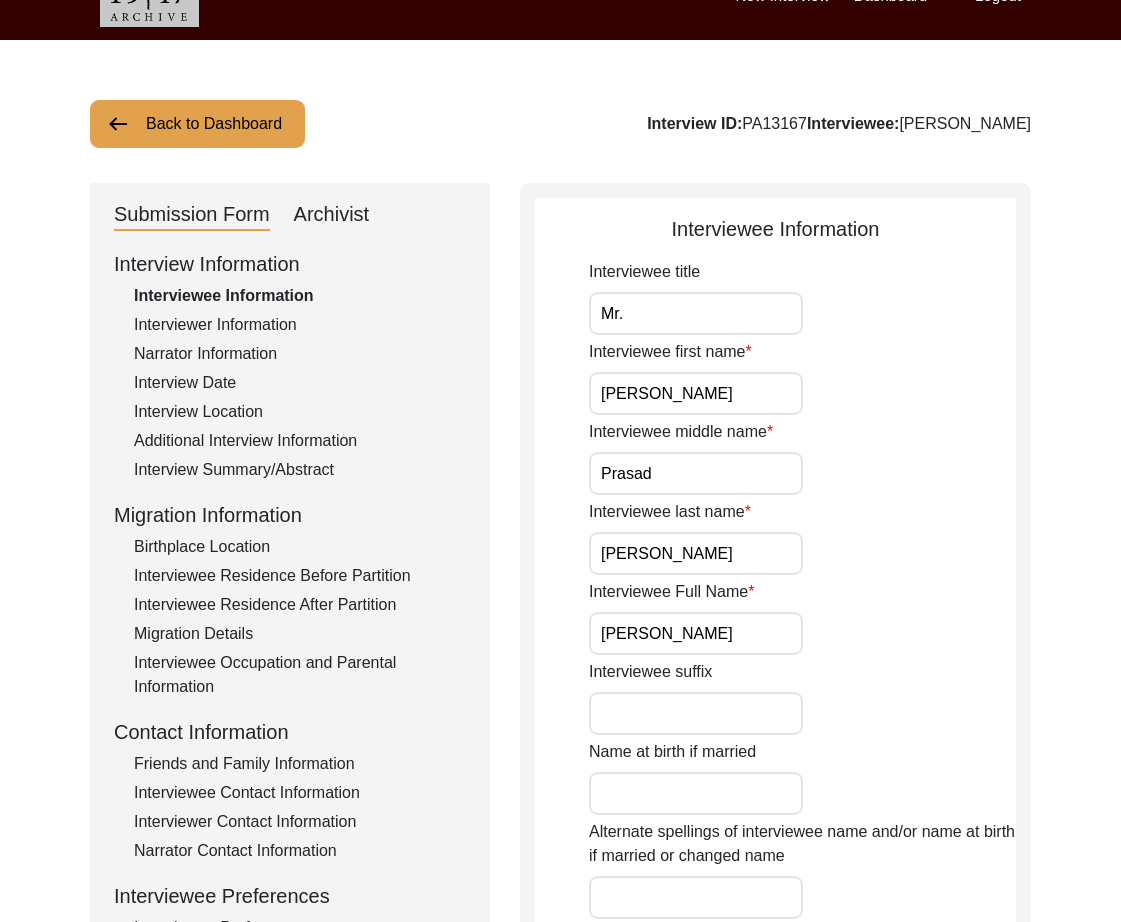 click on "Interviewee Occupation and Parental Information" 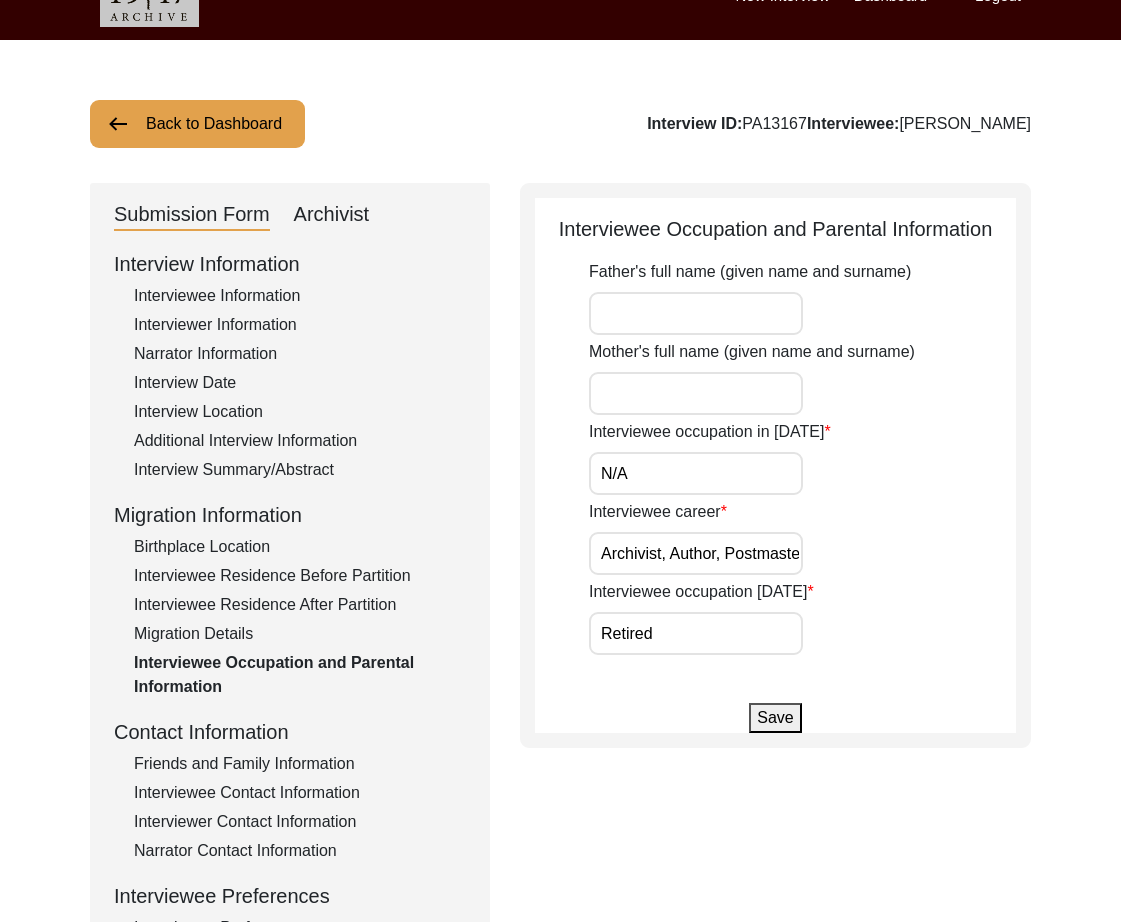 click on "Archivist, Author, Postmaster" at bounding box center [696, 553] 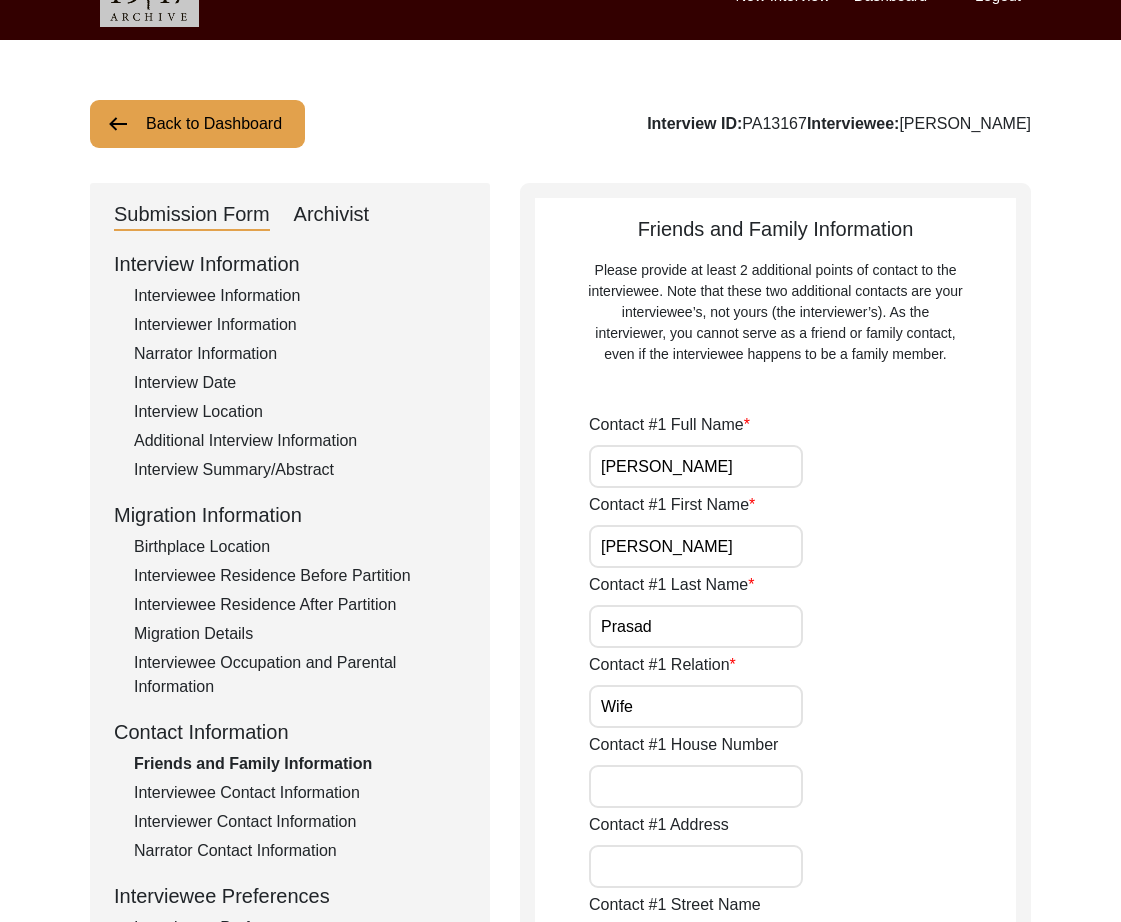 click on "Rukhmini Prasad" at bounding box center (696, 466) 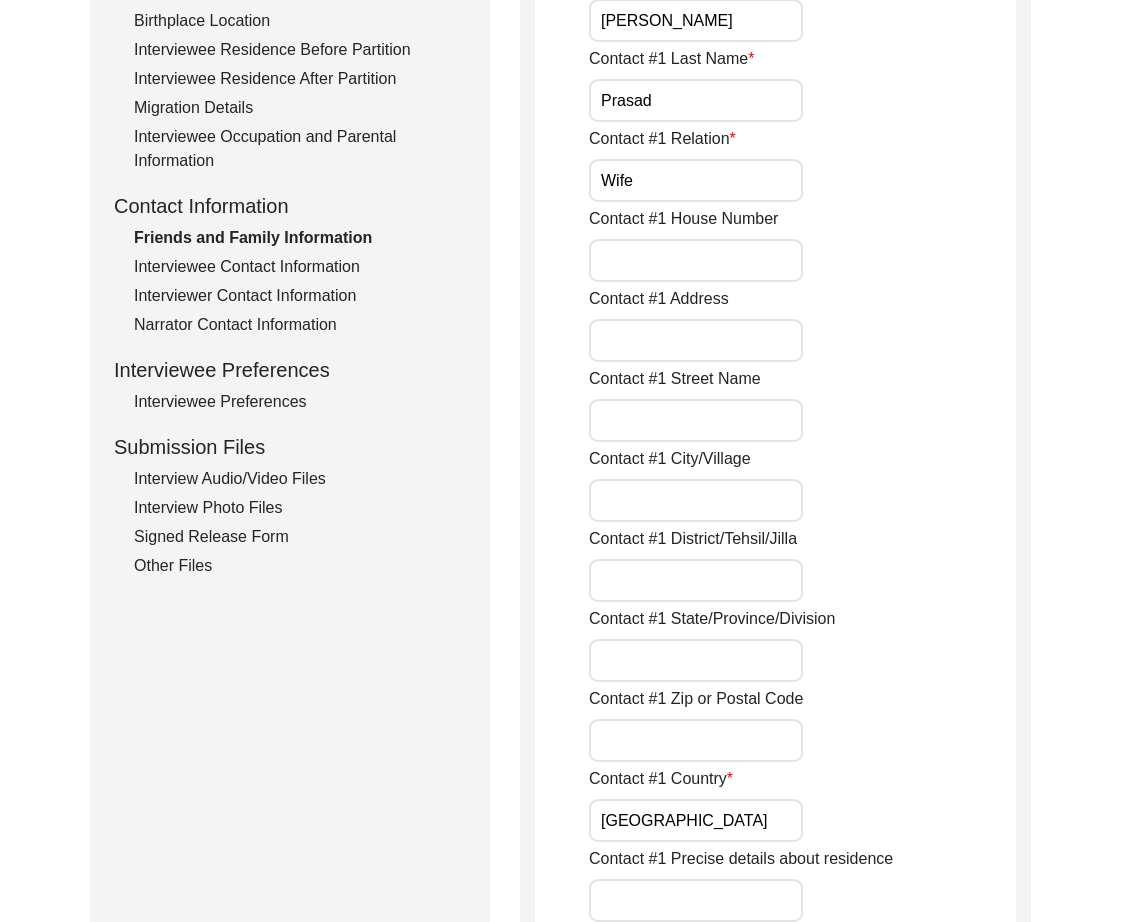 scroll, scrollTop: 1085, scrollLeft: 0, axis: vertical 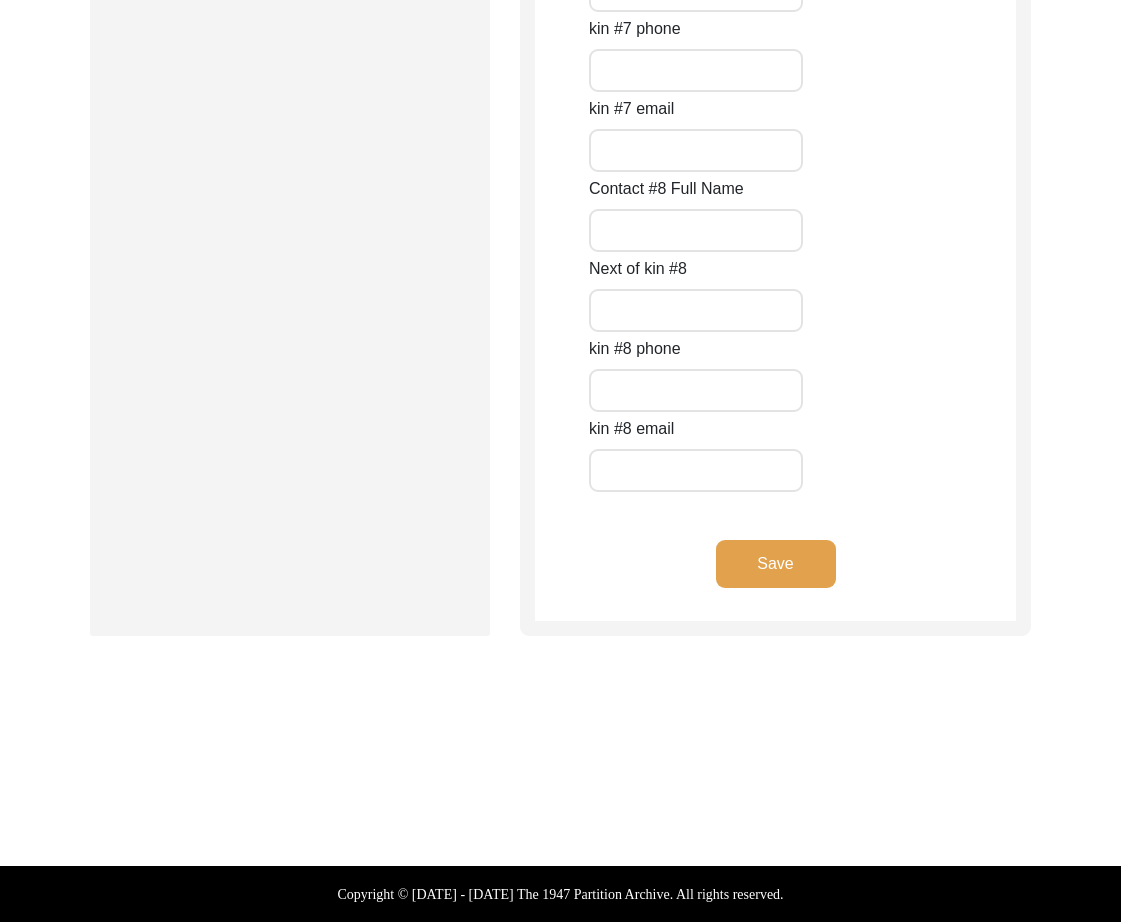 click on "Save" 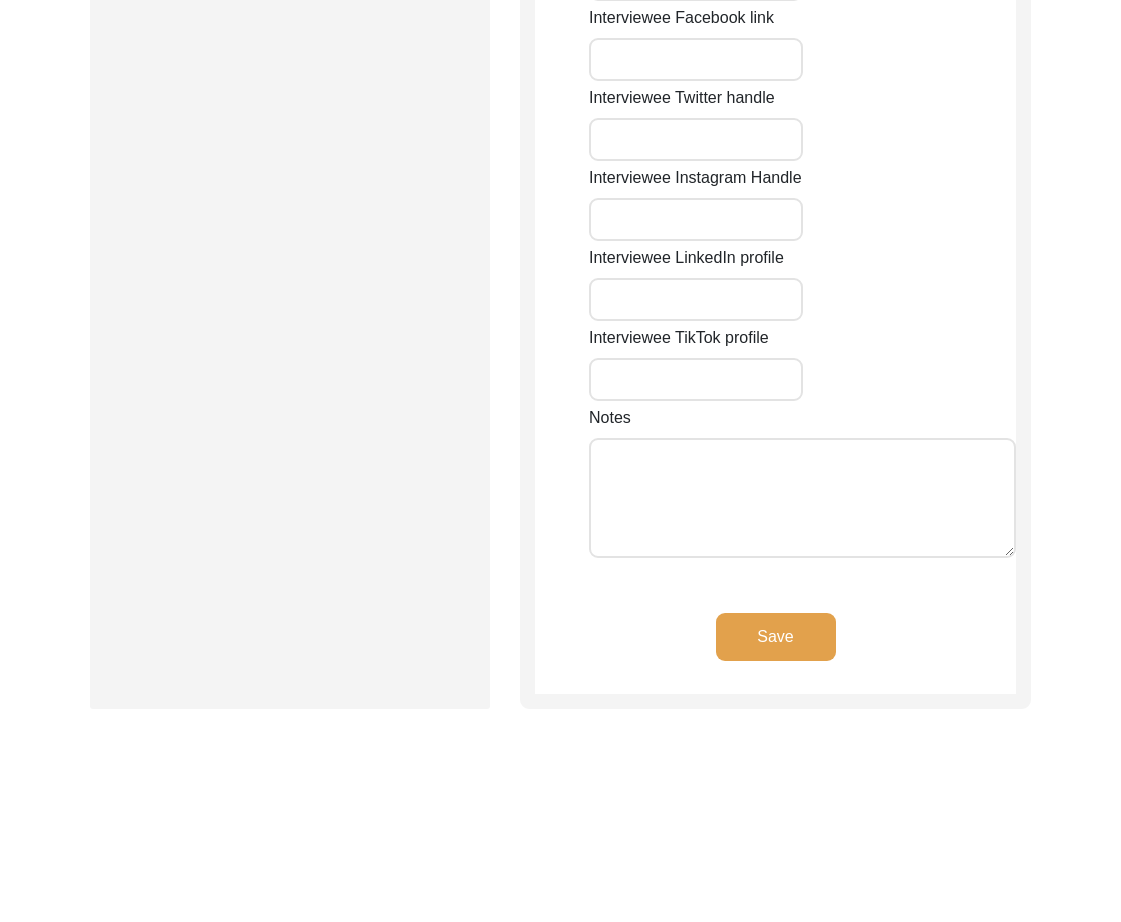 type on "302" 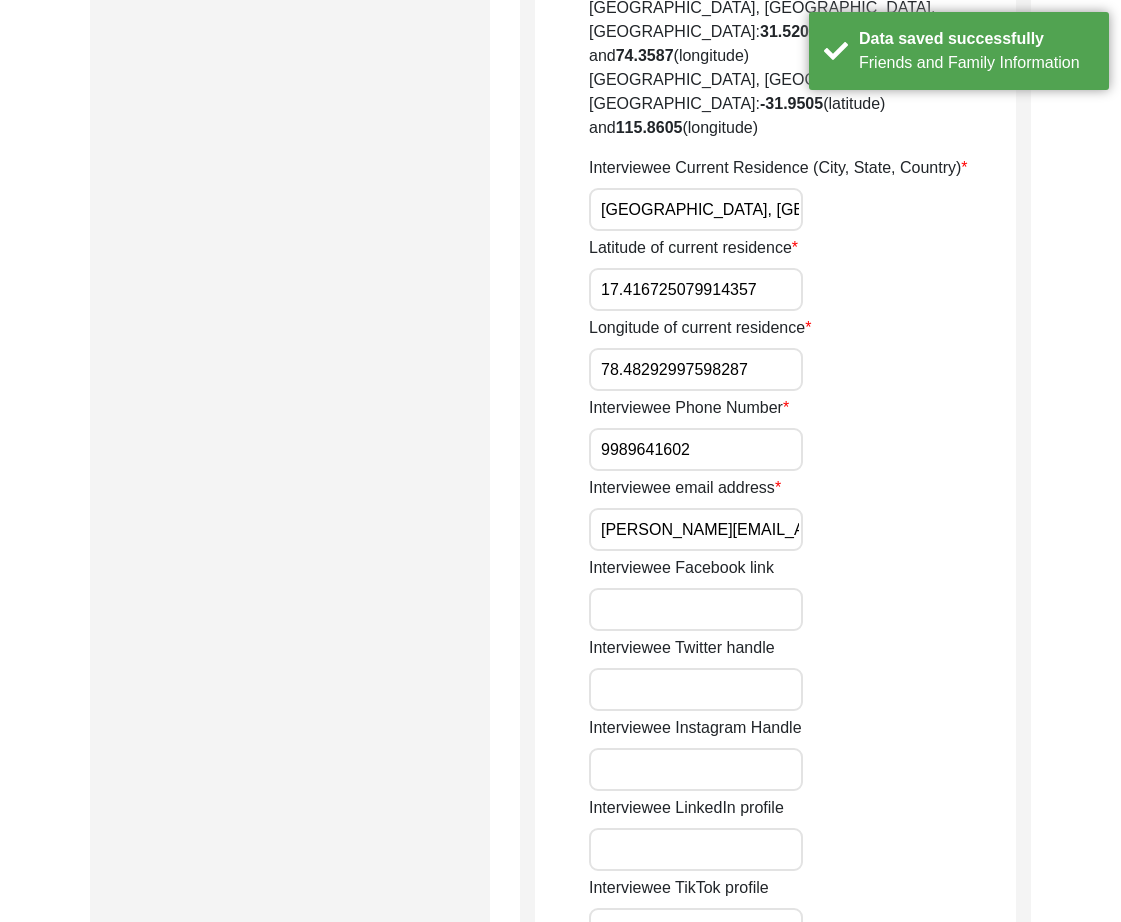 scroll, scrollTop: 0, scrollLeft: 0, axis: both 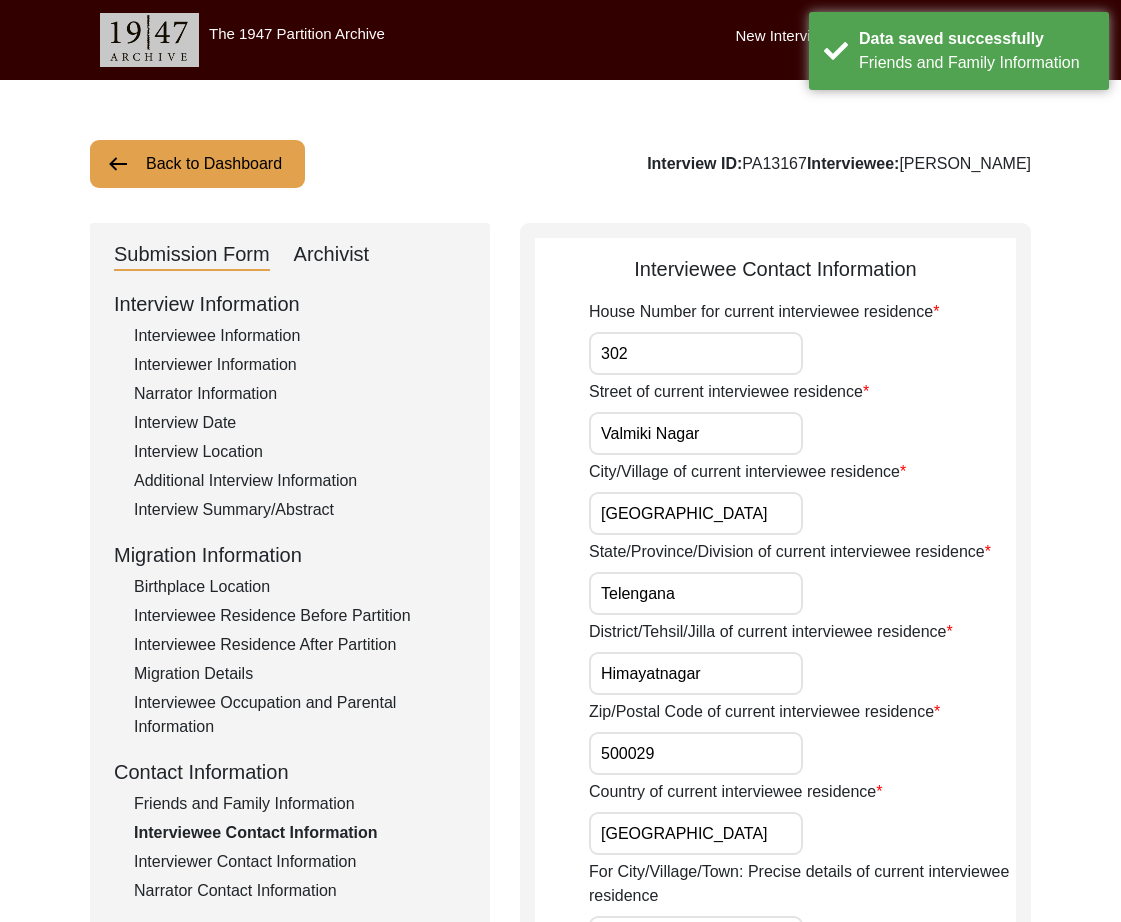 click on "302" at bounding box center [696, 353] 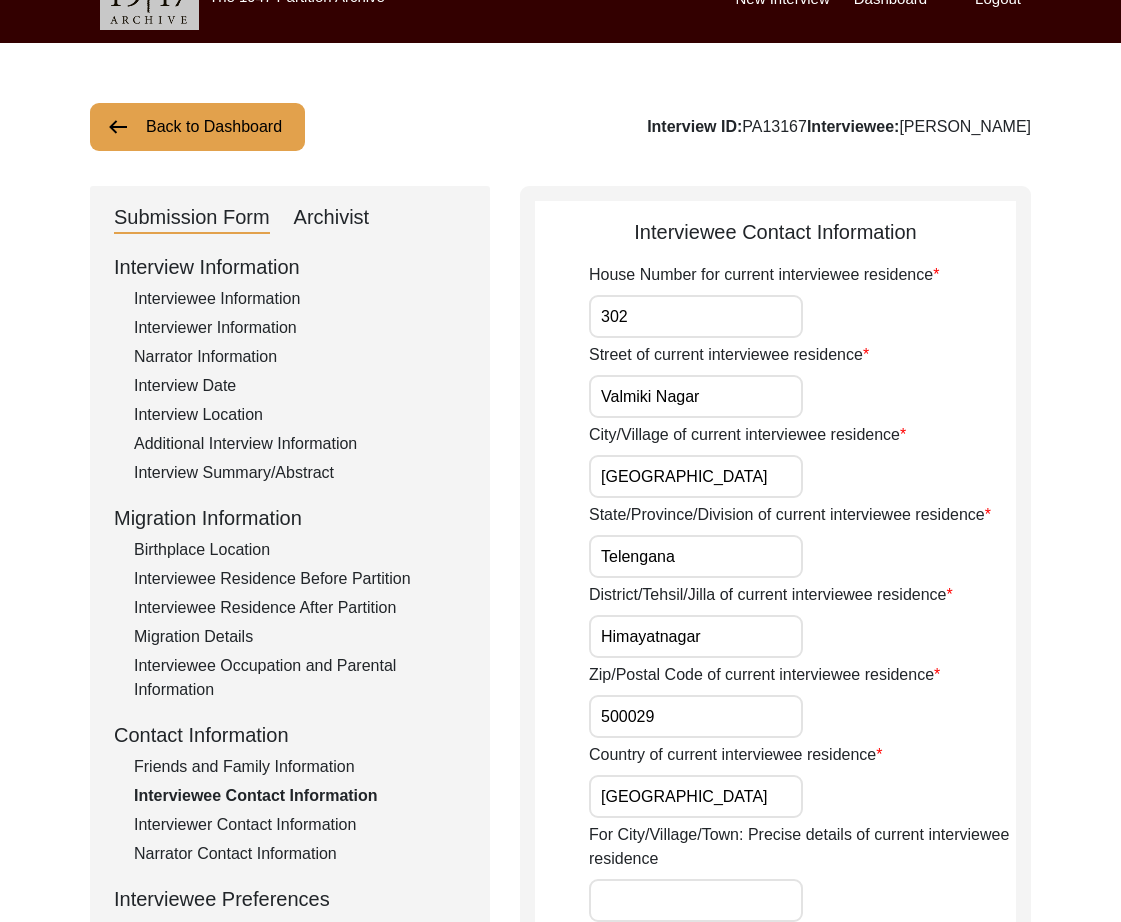 scroll, scrollTop: 864, scrollLeft: 0, axis: vertical 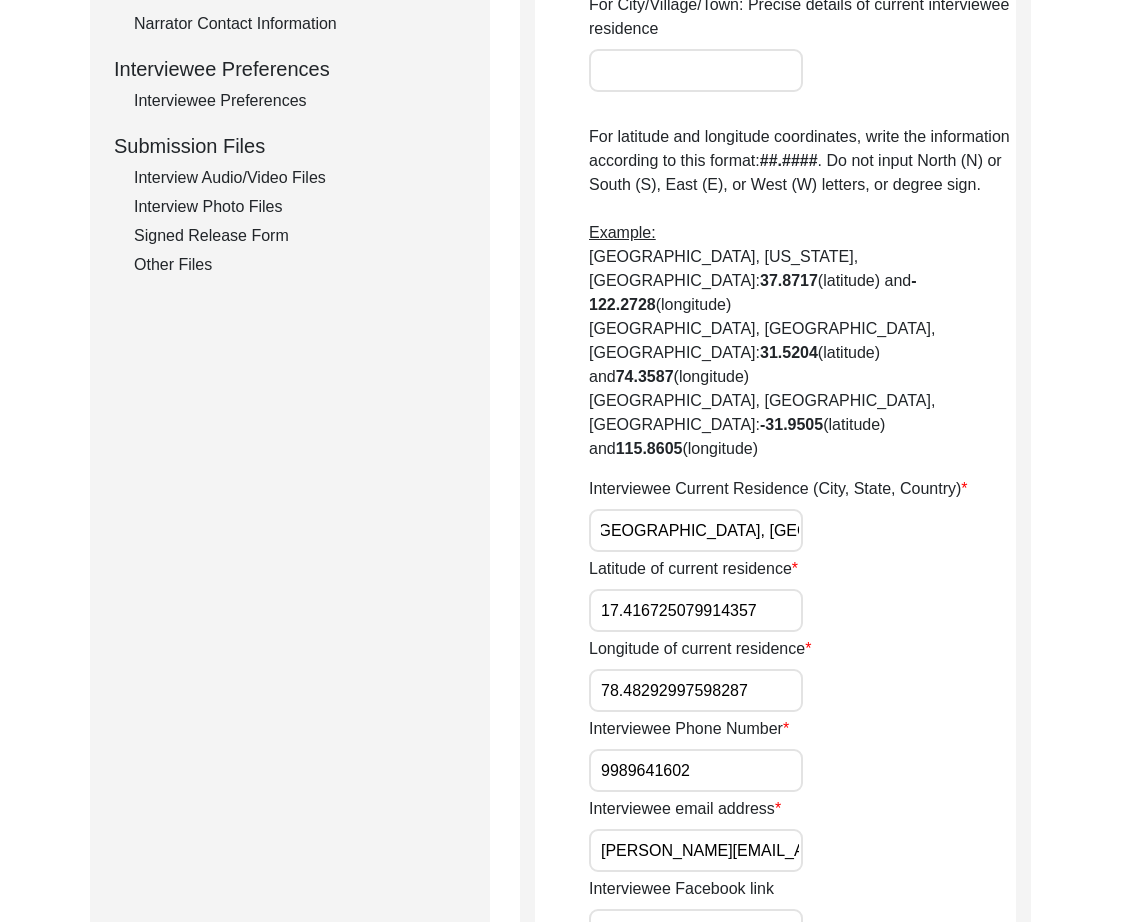 click on "Hyderabad, Telengana, India" at bounding box center [696, 530] 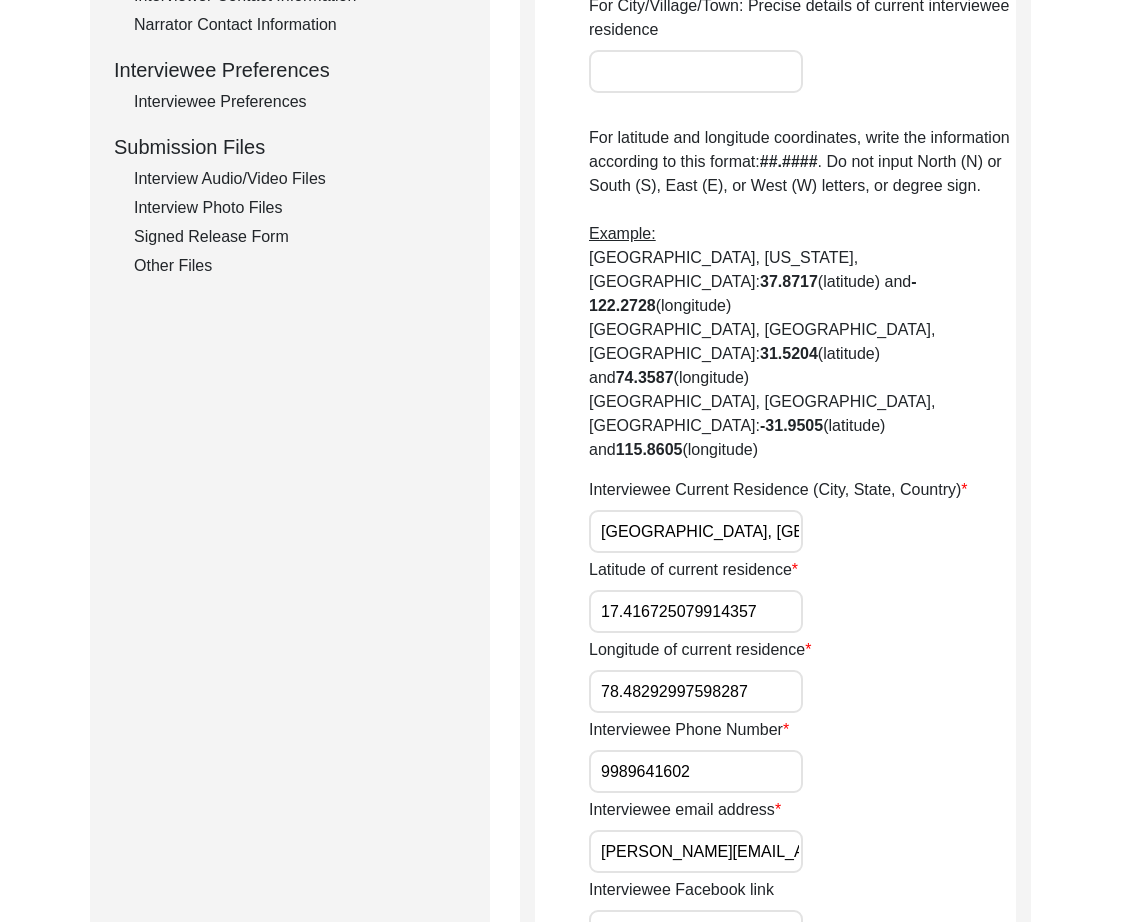 scroll, scrollTop: 0, scrollLeft: 7, axis: horizontal 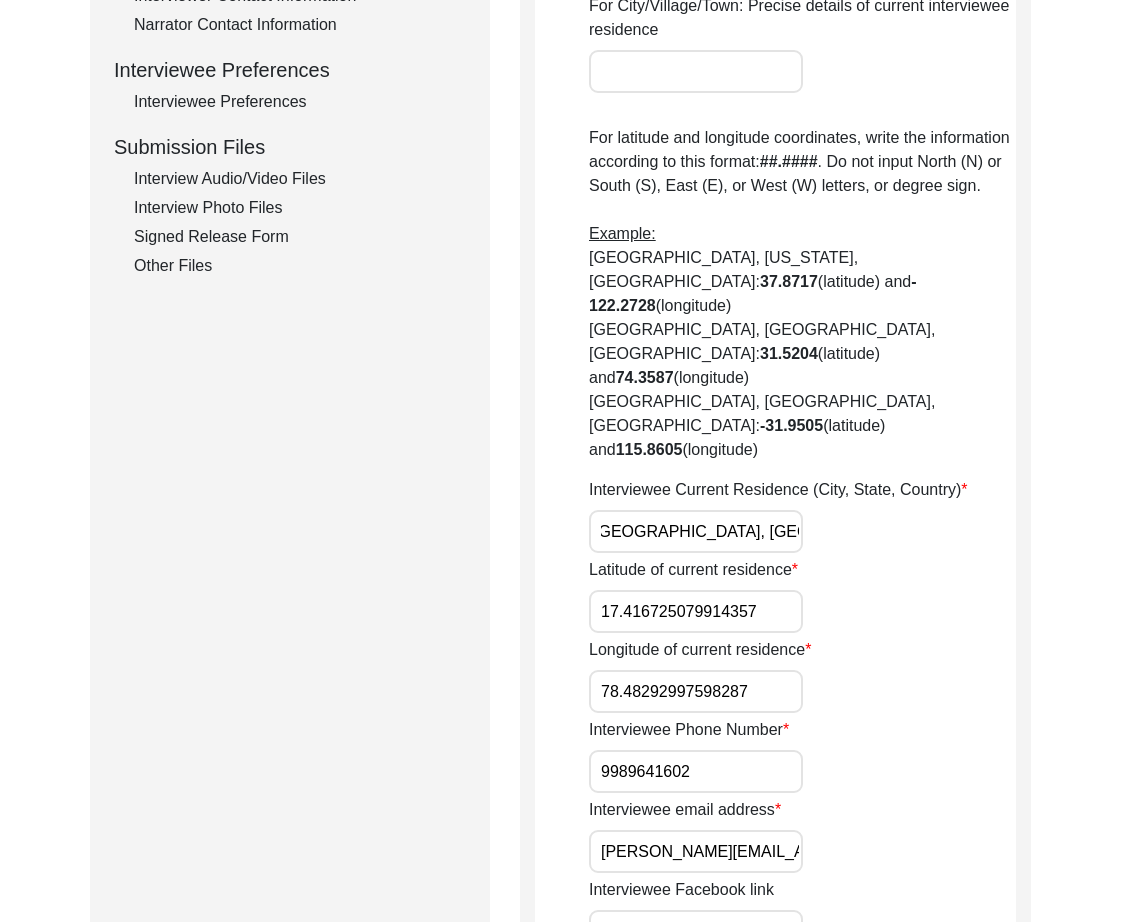 type on "[GEOGRAPHIC_DATA], [GEOGRAPHIC_DATA], [GEOGRAPHIC_DATA]" 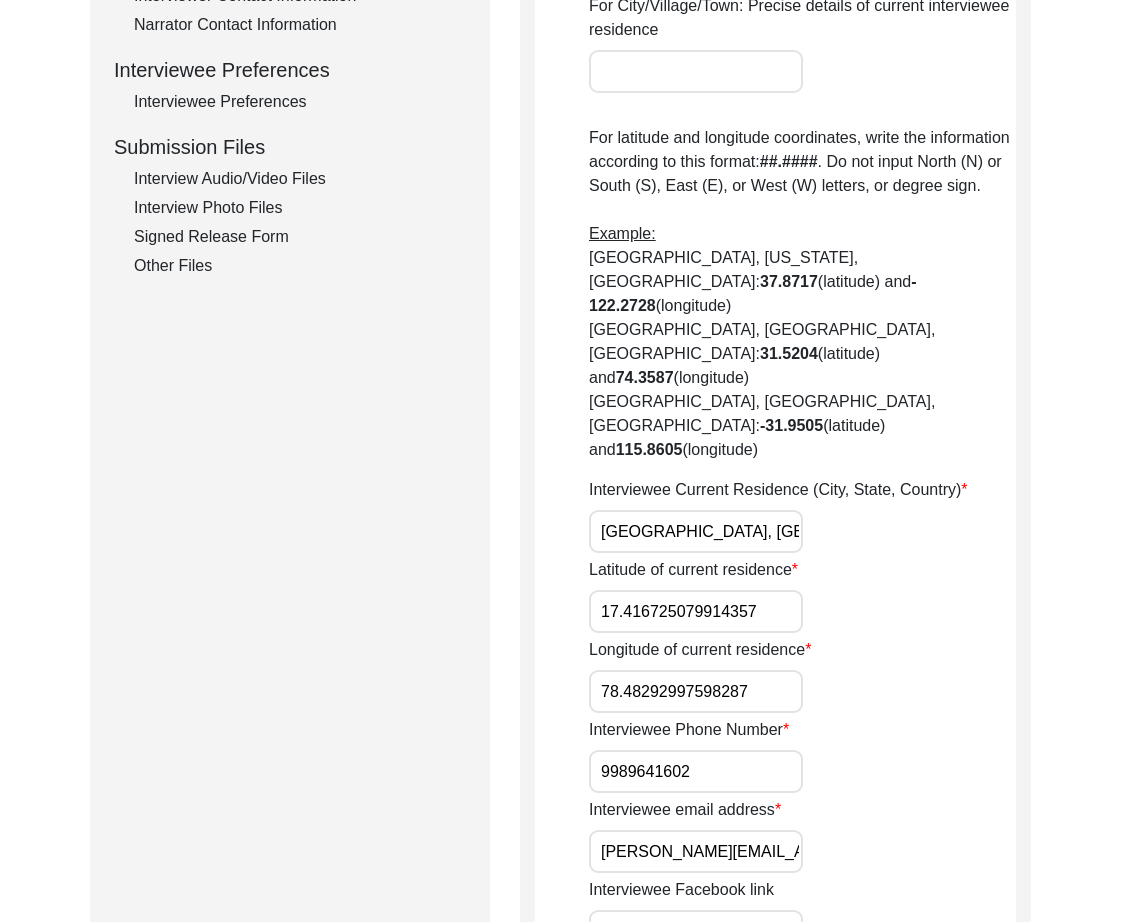 paste on "3850" 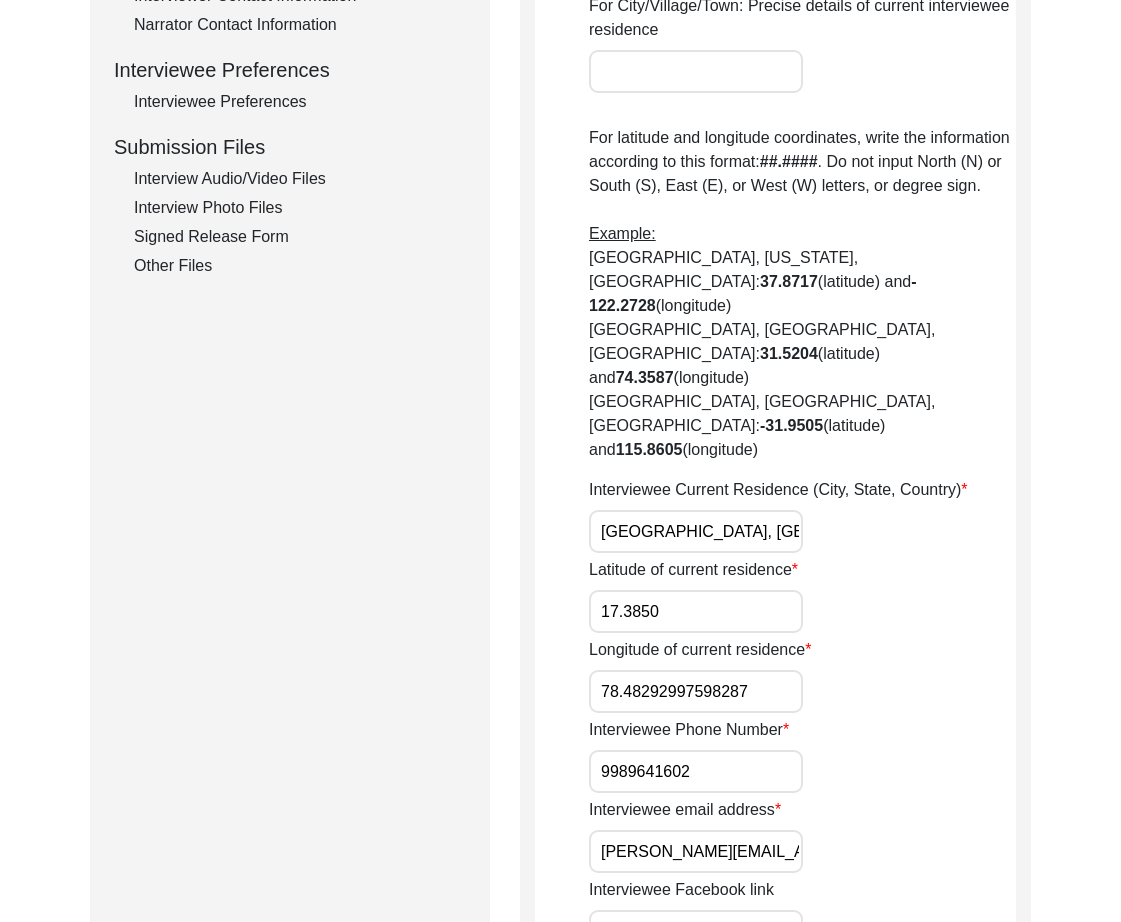 type on "17.3850" 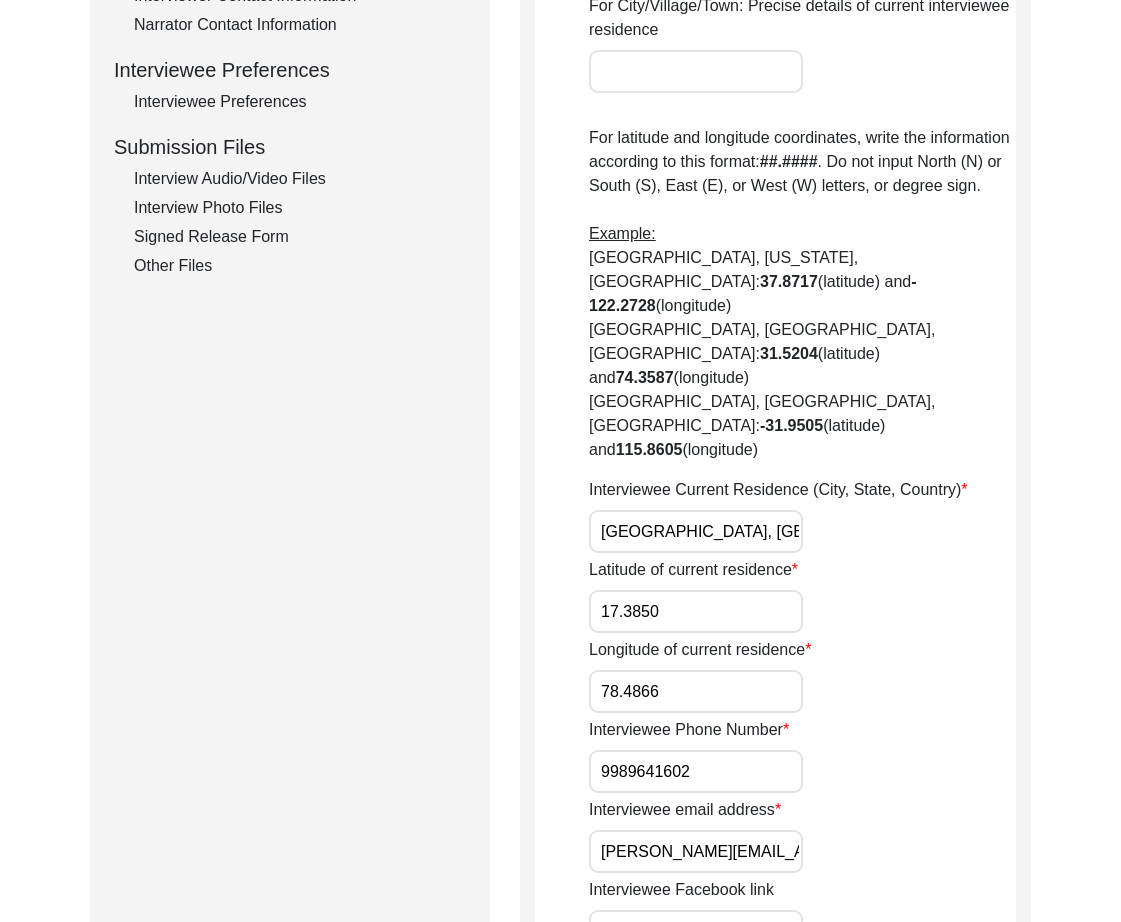 type on "78.4866" 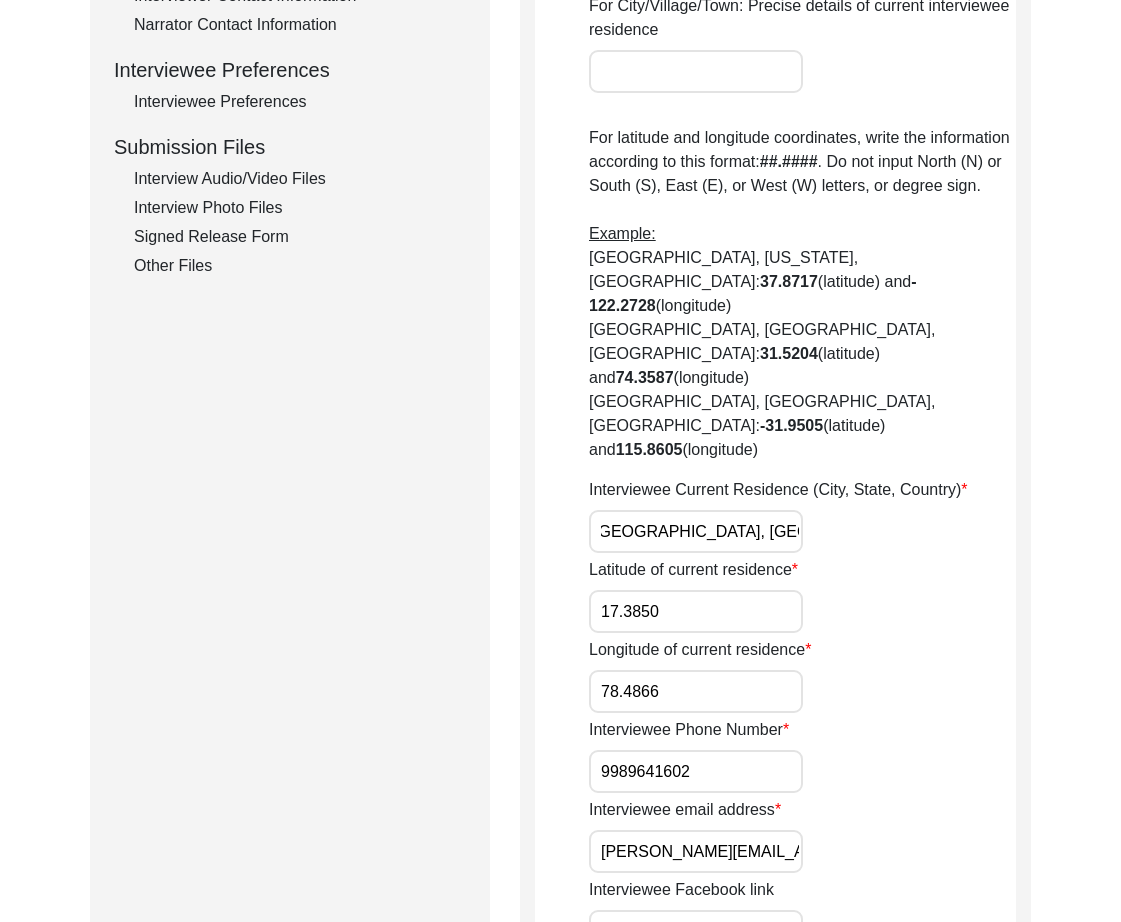 scroll, scrollTop: 0, scrollLeft: 7, axis: horizontal 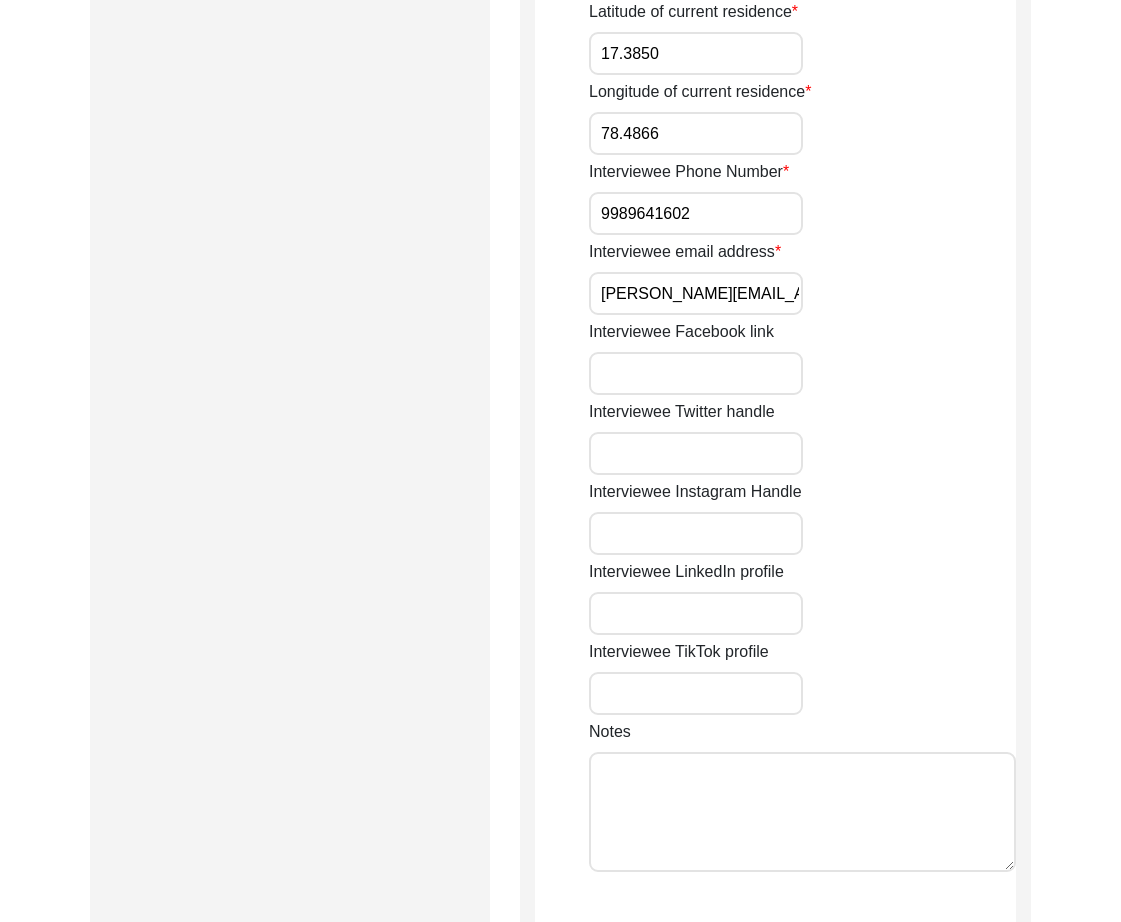 click on "Save" 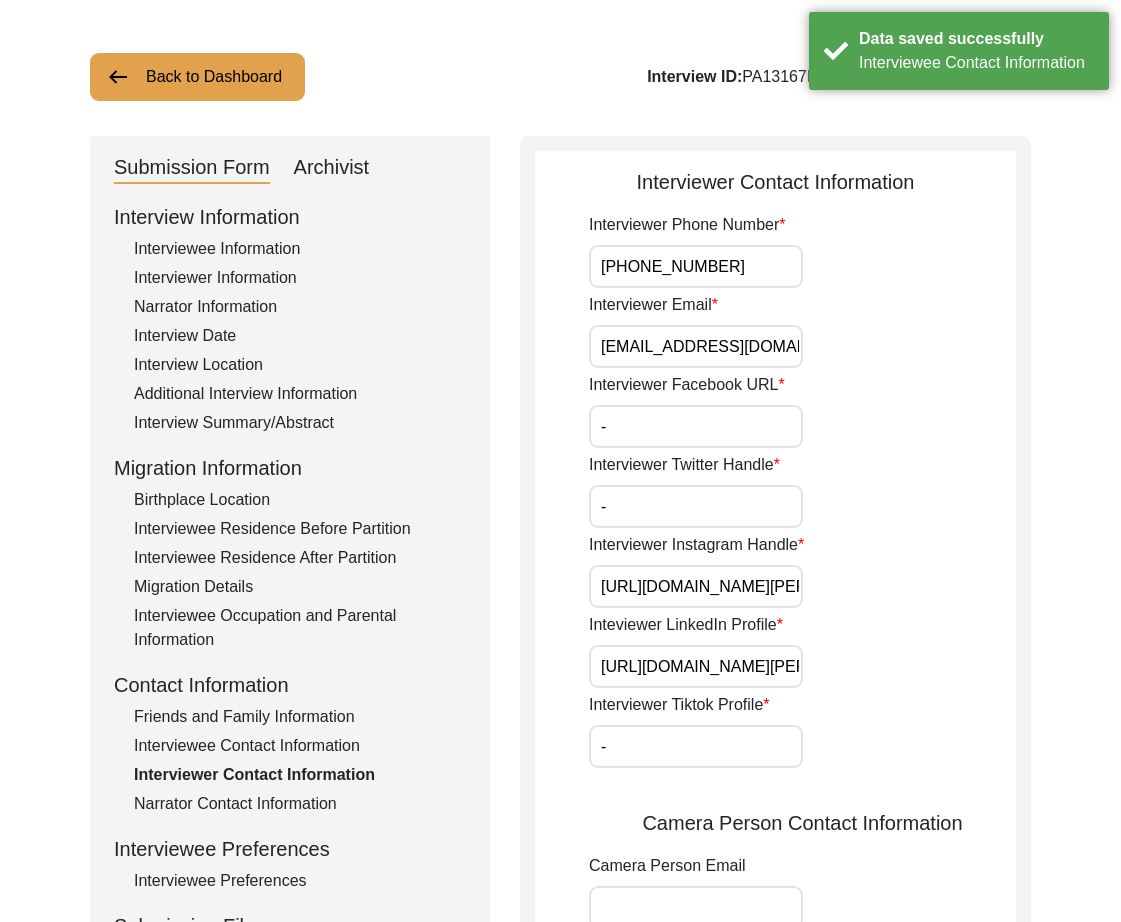scroll, scrollTop: 0, scrollLeft: 0, axis: both 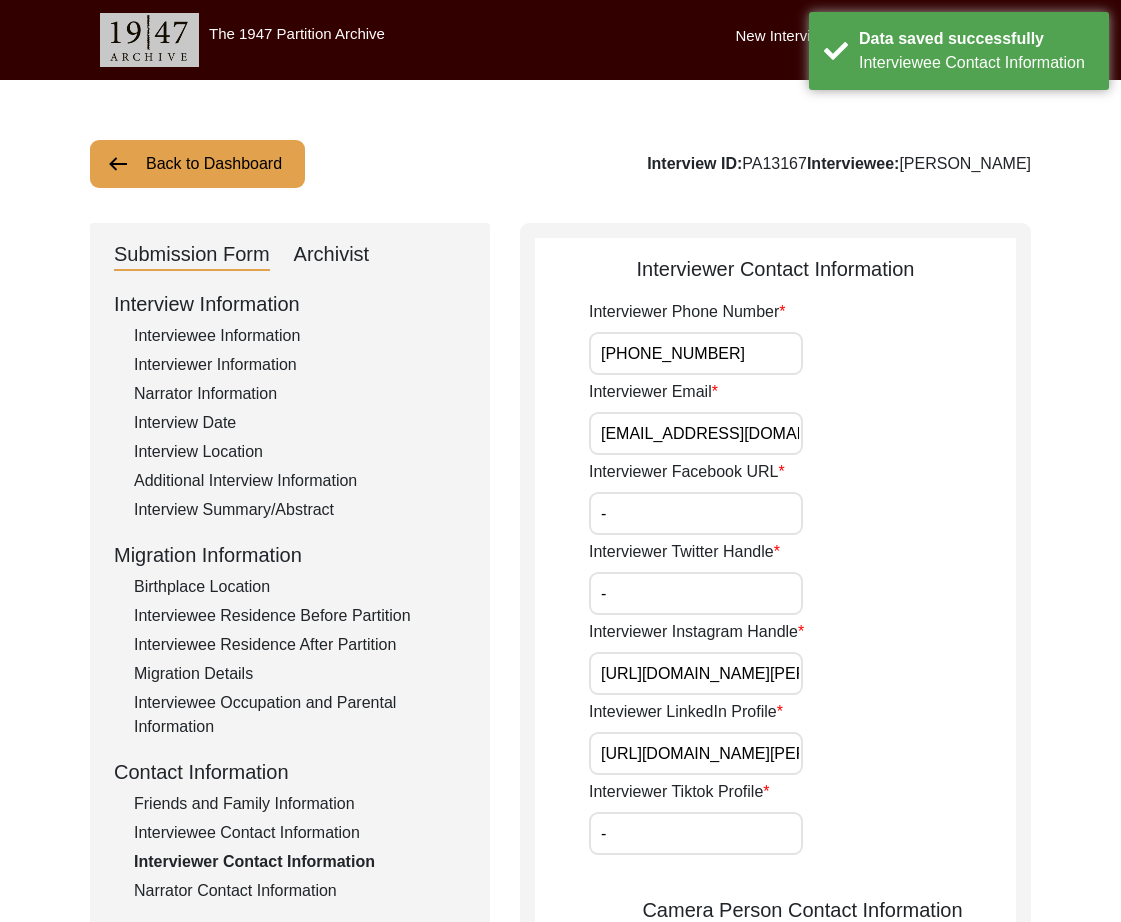 click on "[PHONE_NUMBER]" at bounding box center (696, 353) 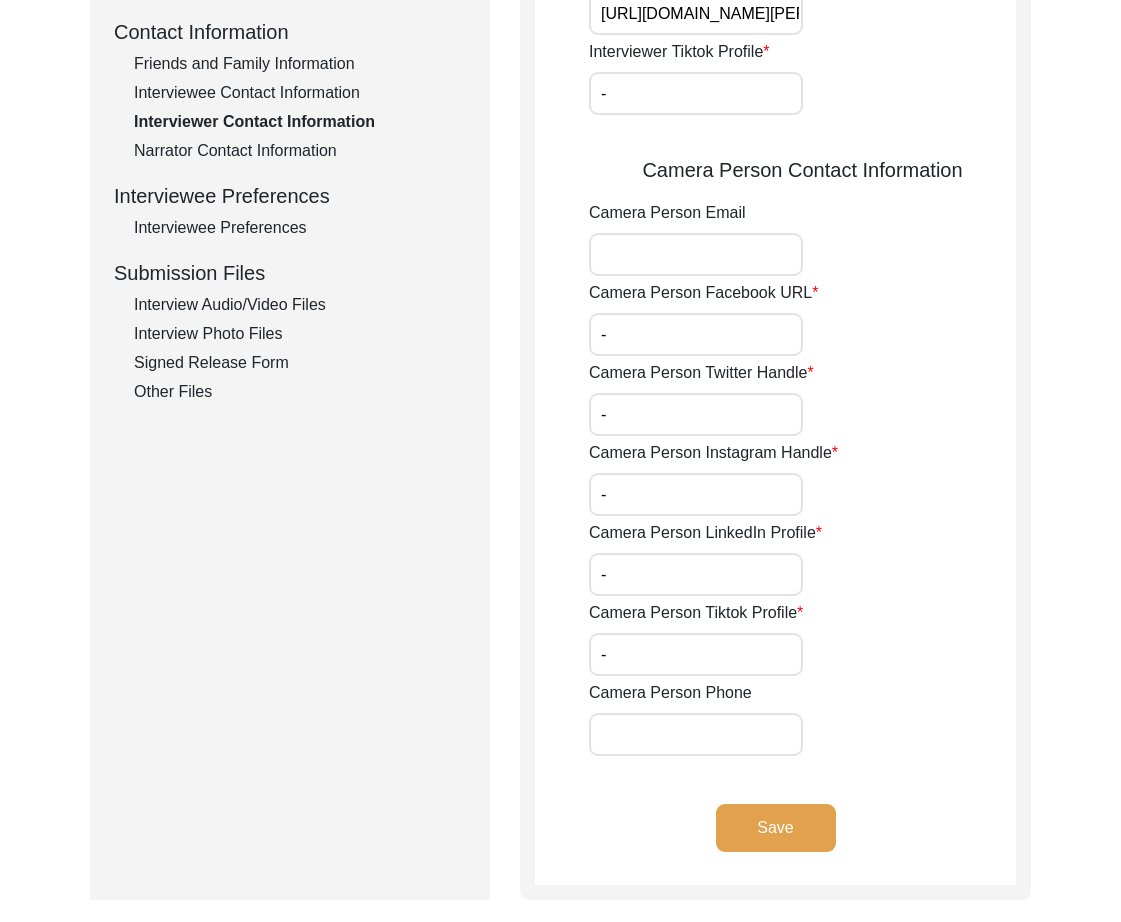 scroll, scrollTop: 781, scrollLeft: 0, axis: vertical 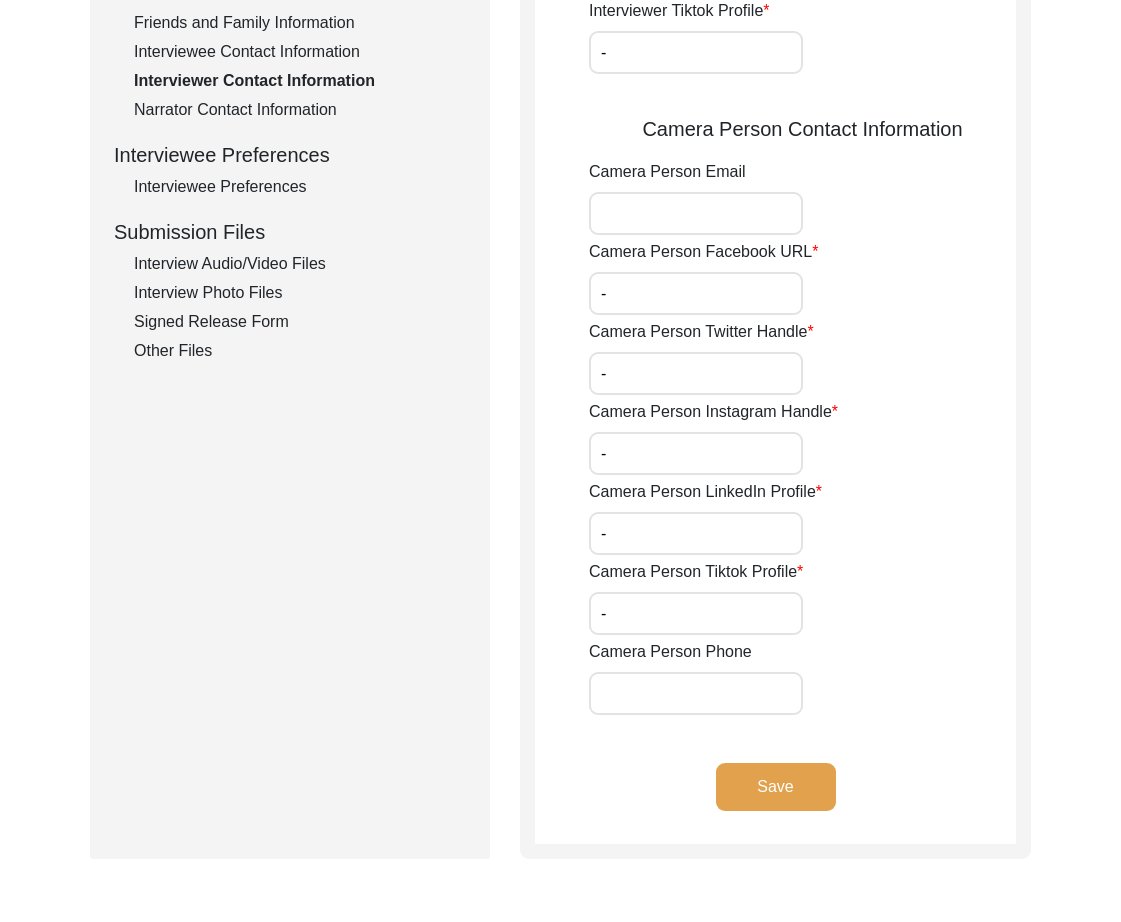 click on "Camera Person Phone" at bounding box center (696, 693) 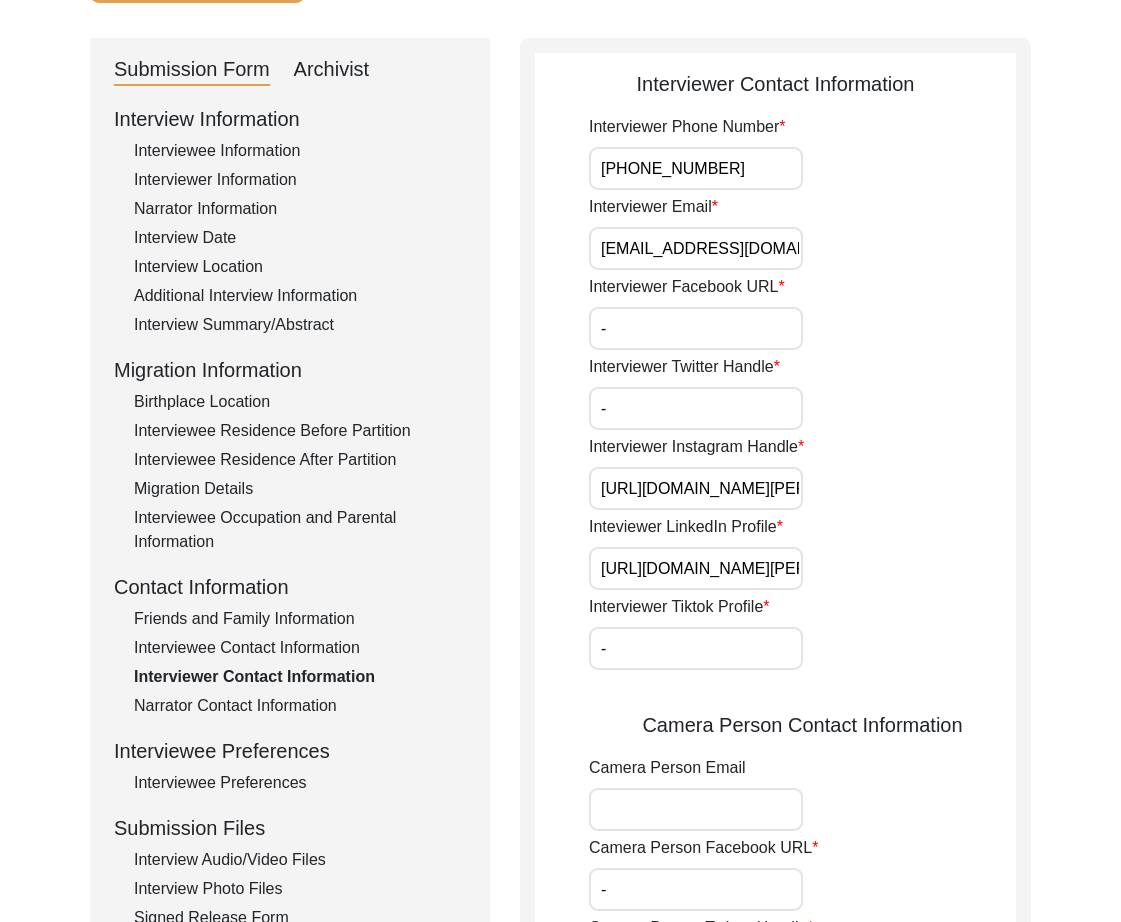 scroll, scrollTop: 188, scrollLeft: 0, axis: vertical 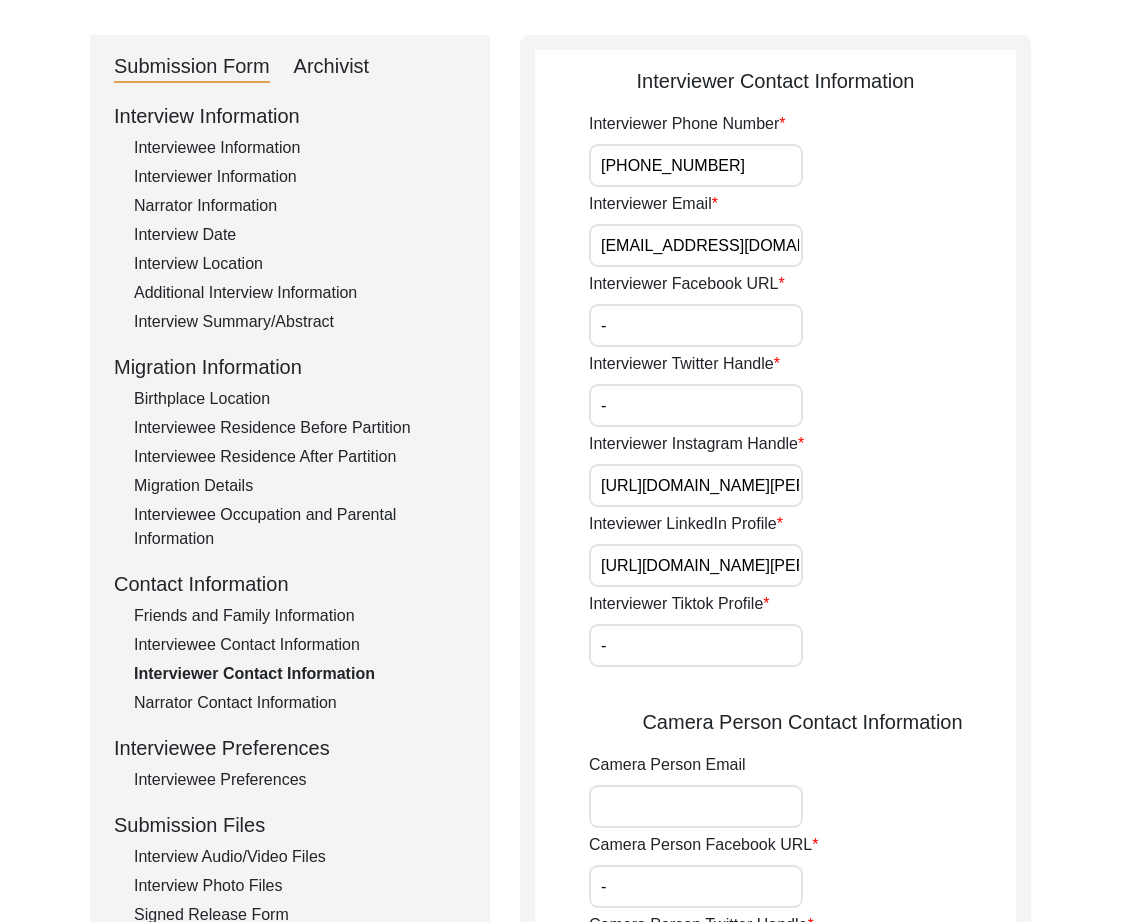 type on "[PHONE_NUMBER]" 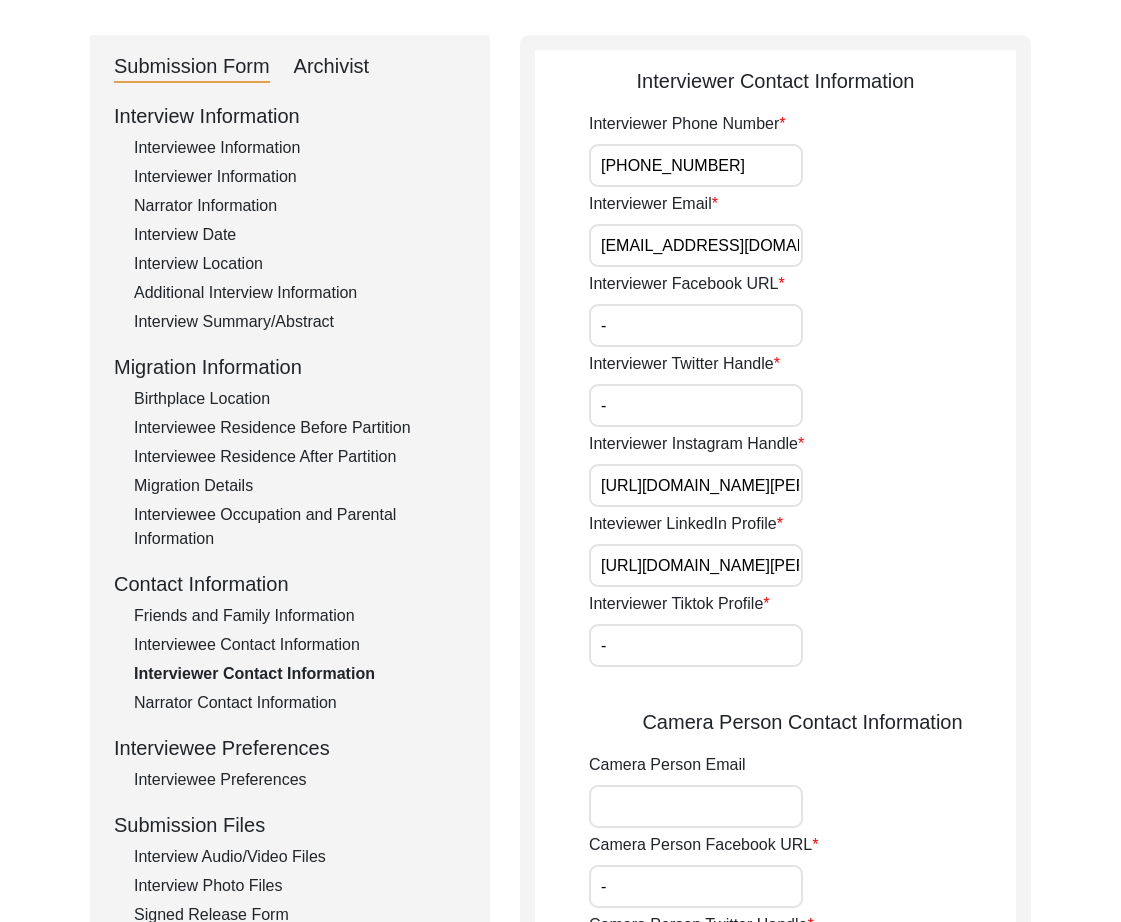 scroll, scrollTop: 525, scrollLeft: 0, axis: vertical 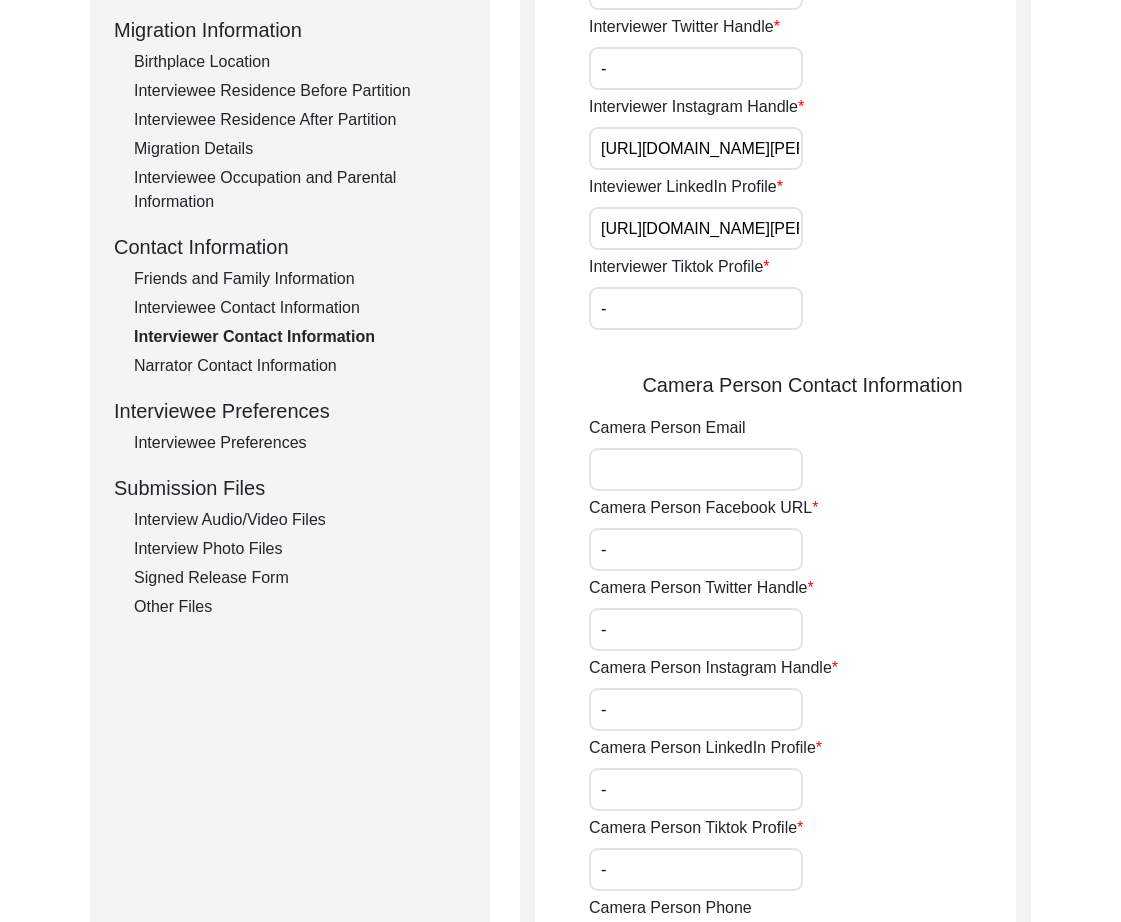click on "Camera Person Email" at bounding box center [696, 469] 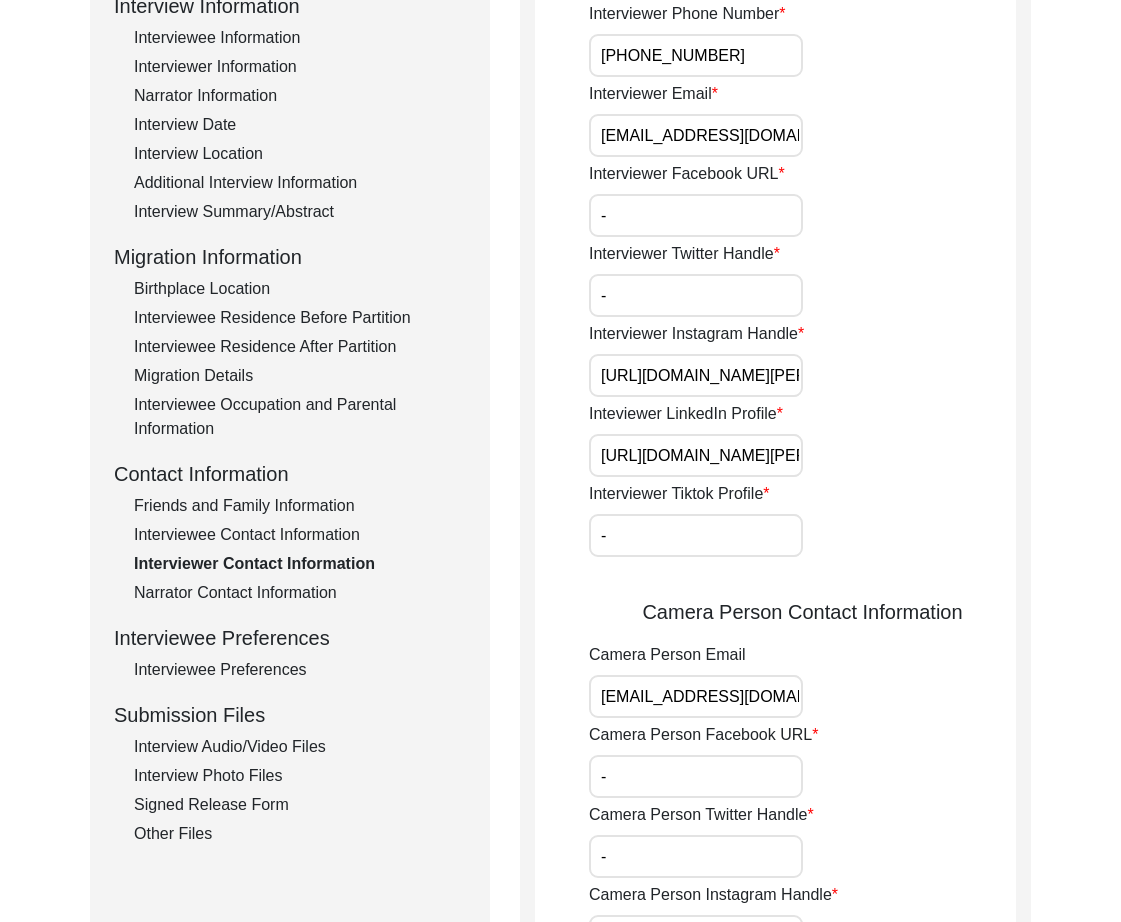 scroll, scrollTop: 0, scrollLeft: 0, axis: both 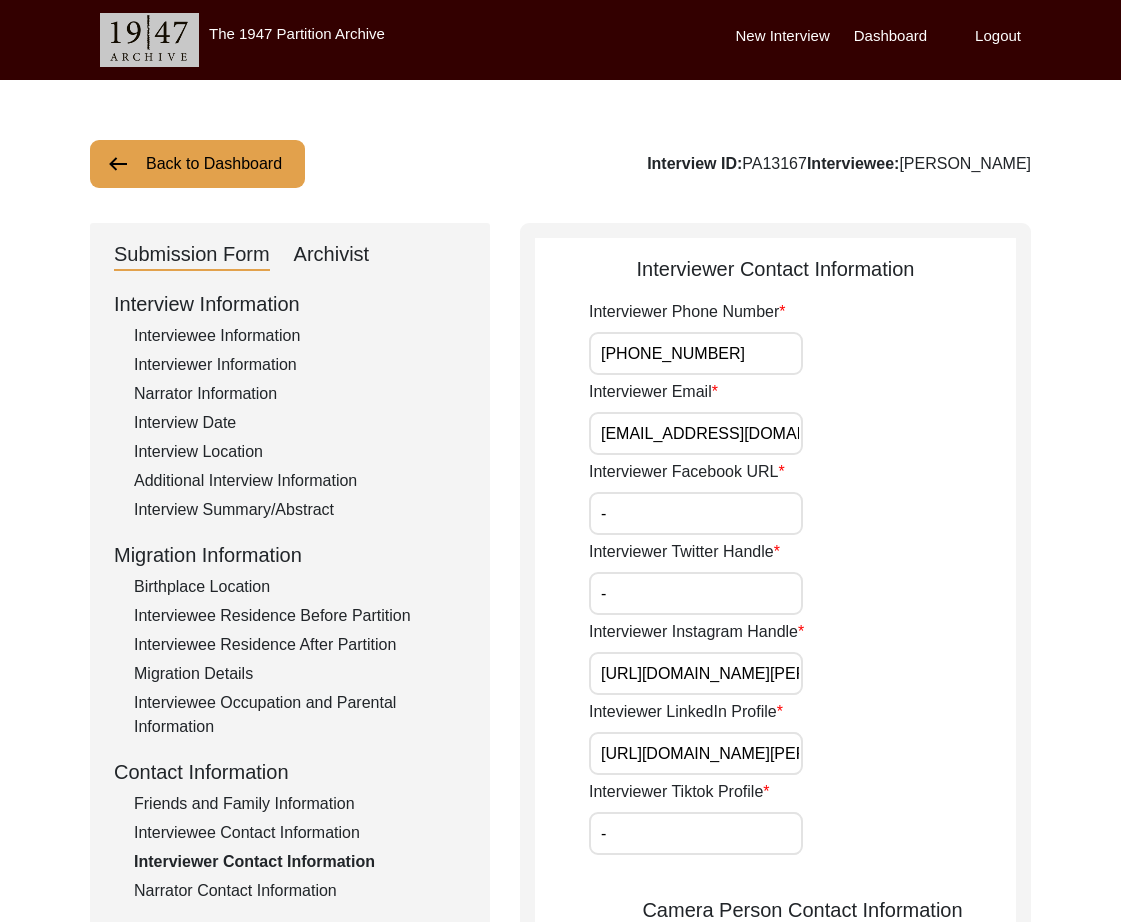 type on "[EMAIL_ADDRESS][DOMAIN_NAME]" 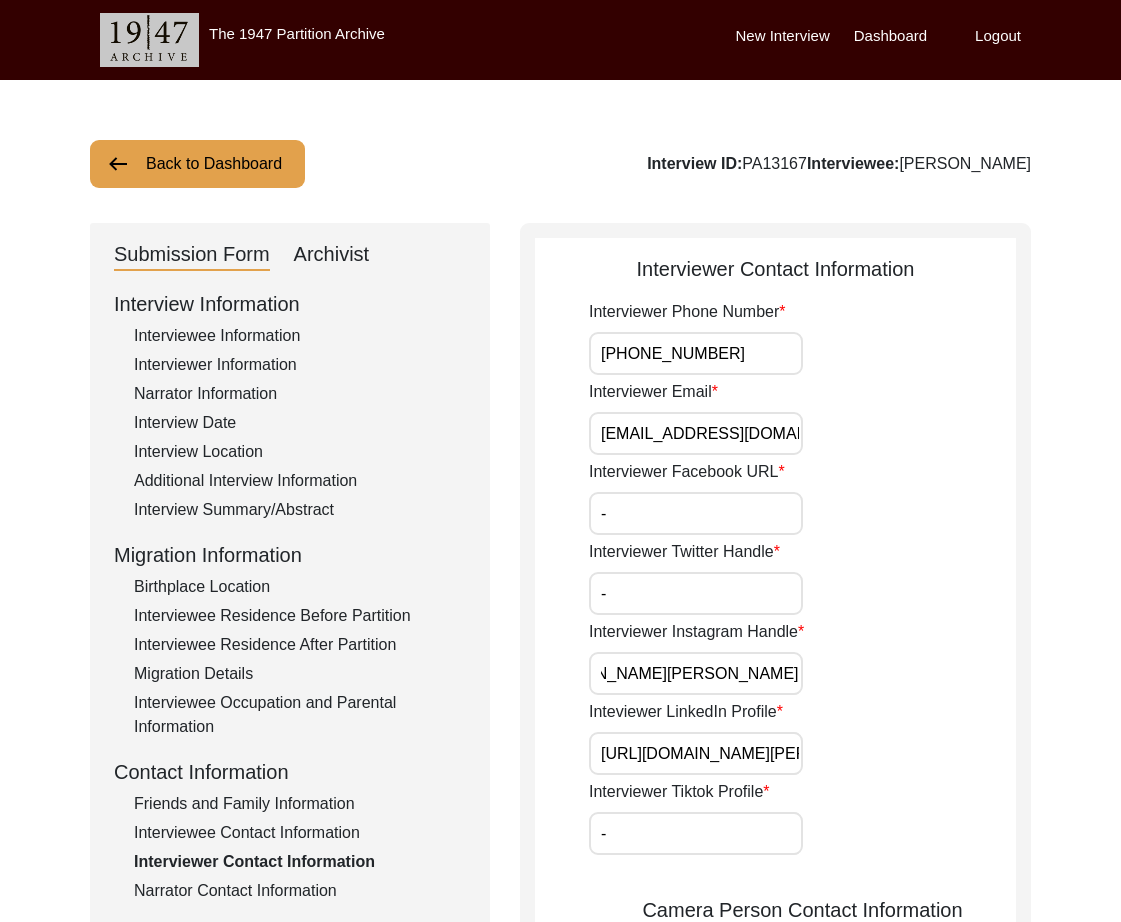 scroll, scrollTop: 0, scrollLeft: 0, axis: both 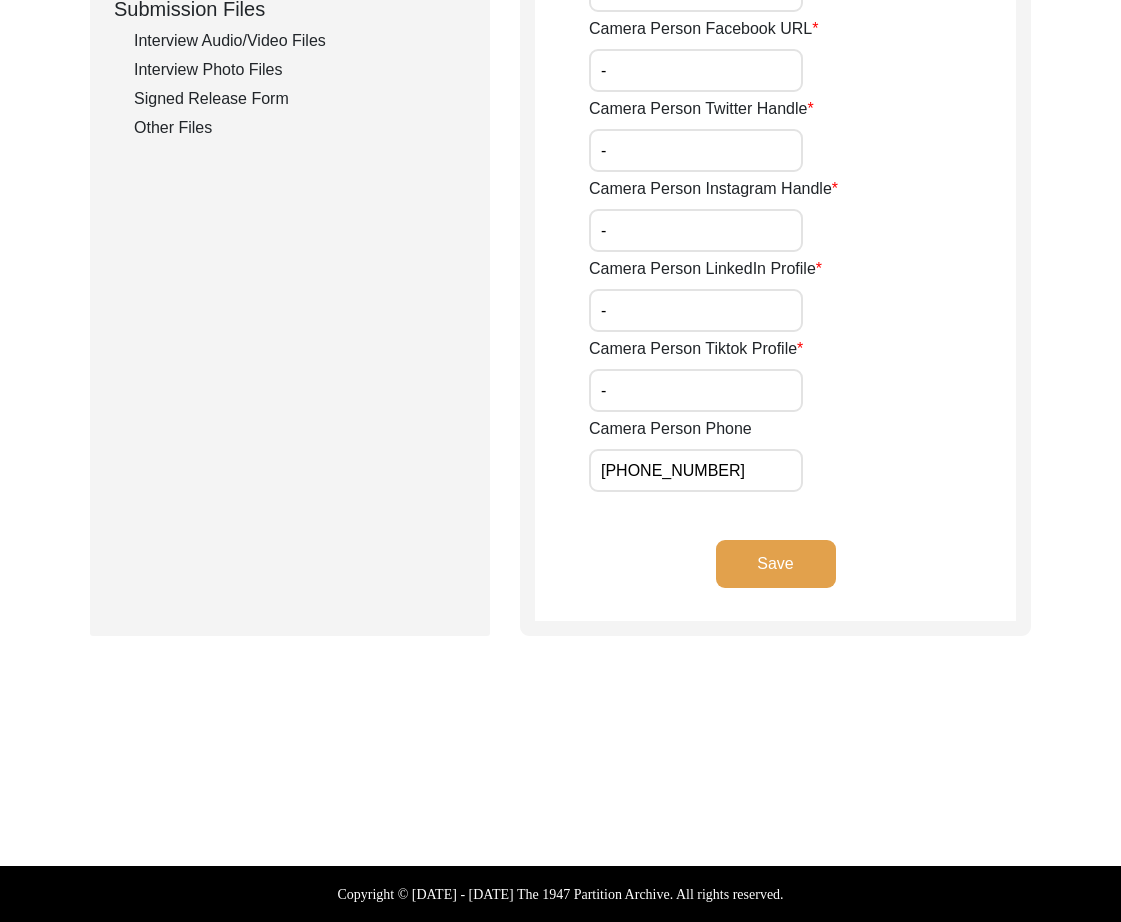 type 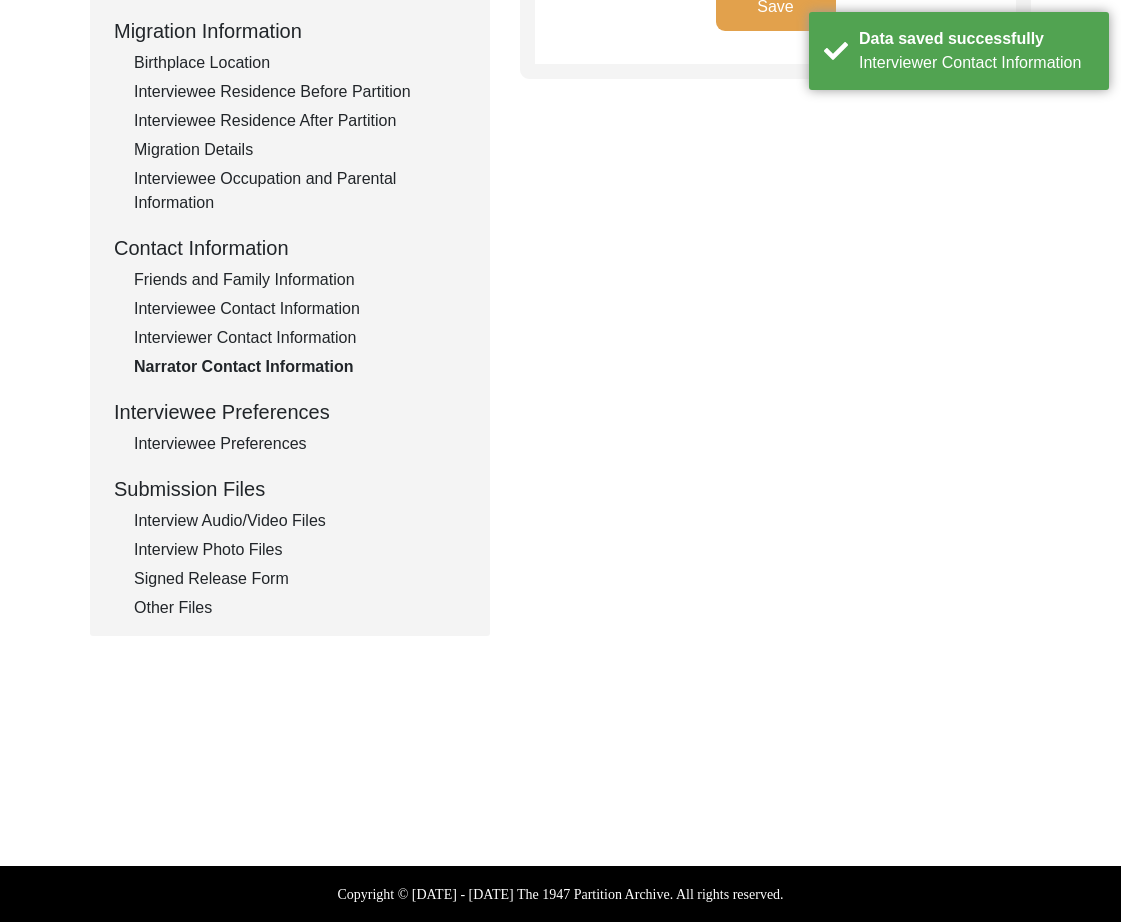 scroll, scrollTop: 0, scrollLeft: 0, axis: both 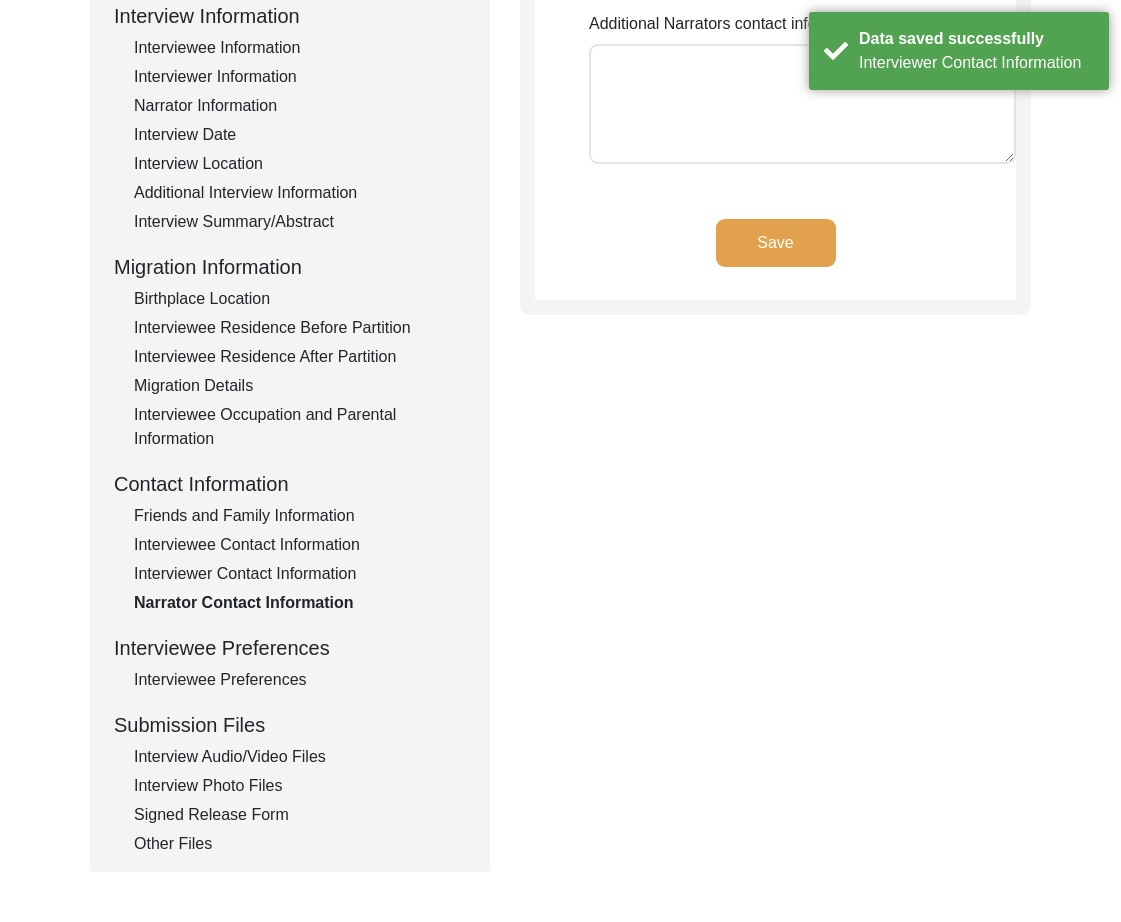 click on "Interviewee Preferences" 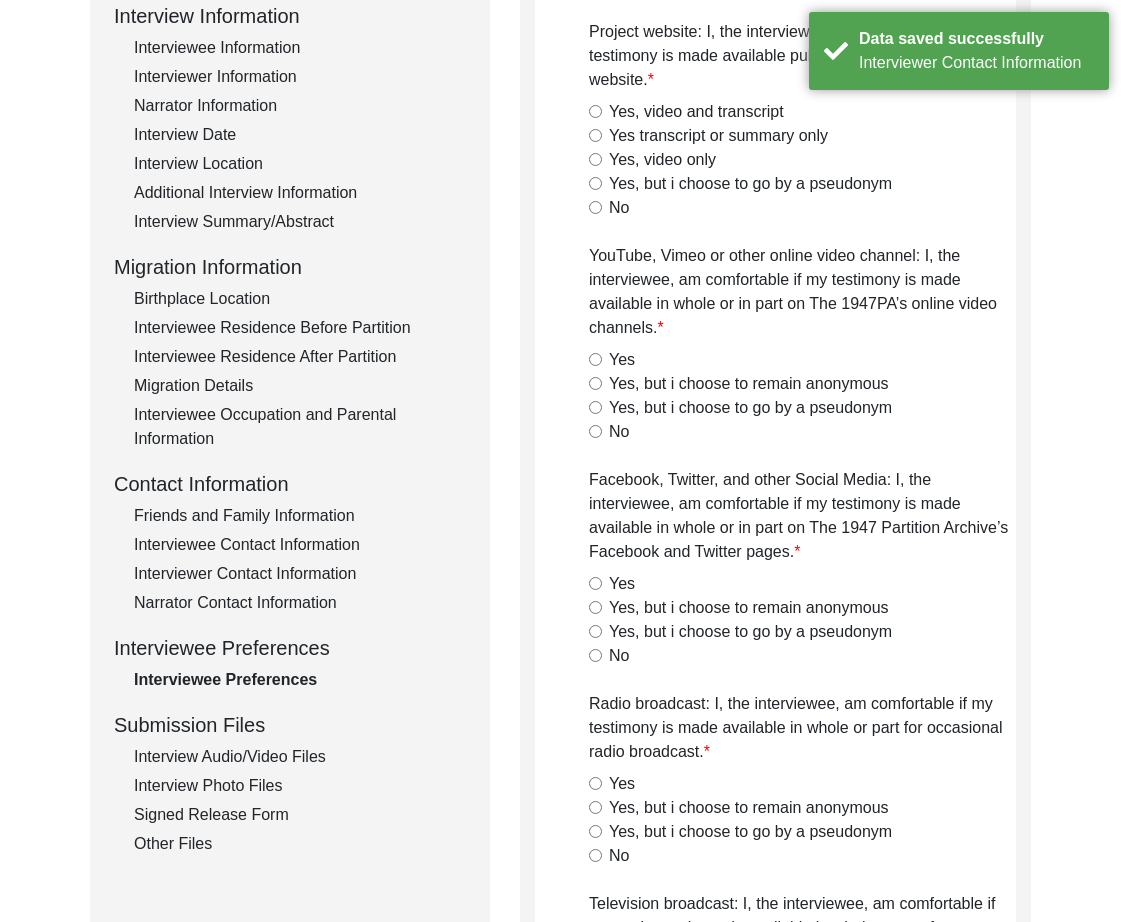 radio on "true" 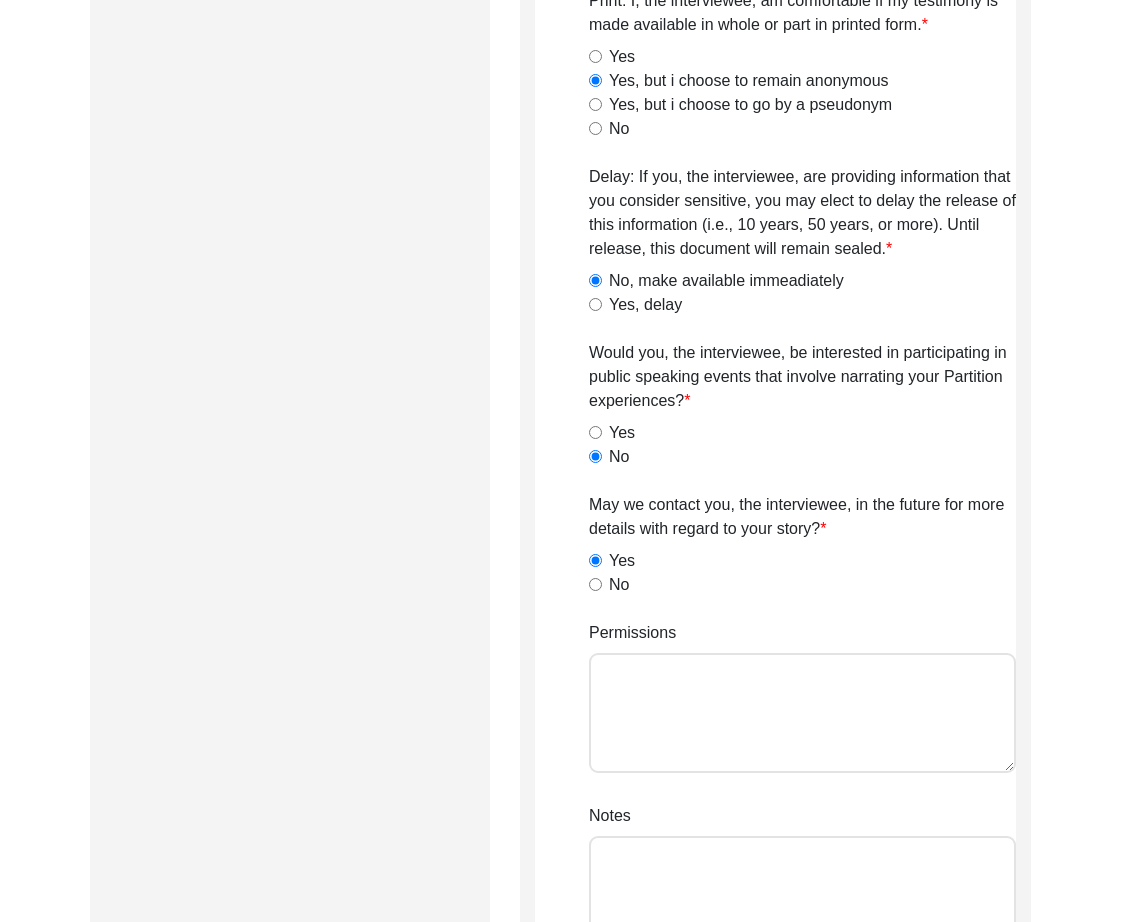 scroll, scrollTop: 1439, scrollLeft: 0, axis: vertical 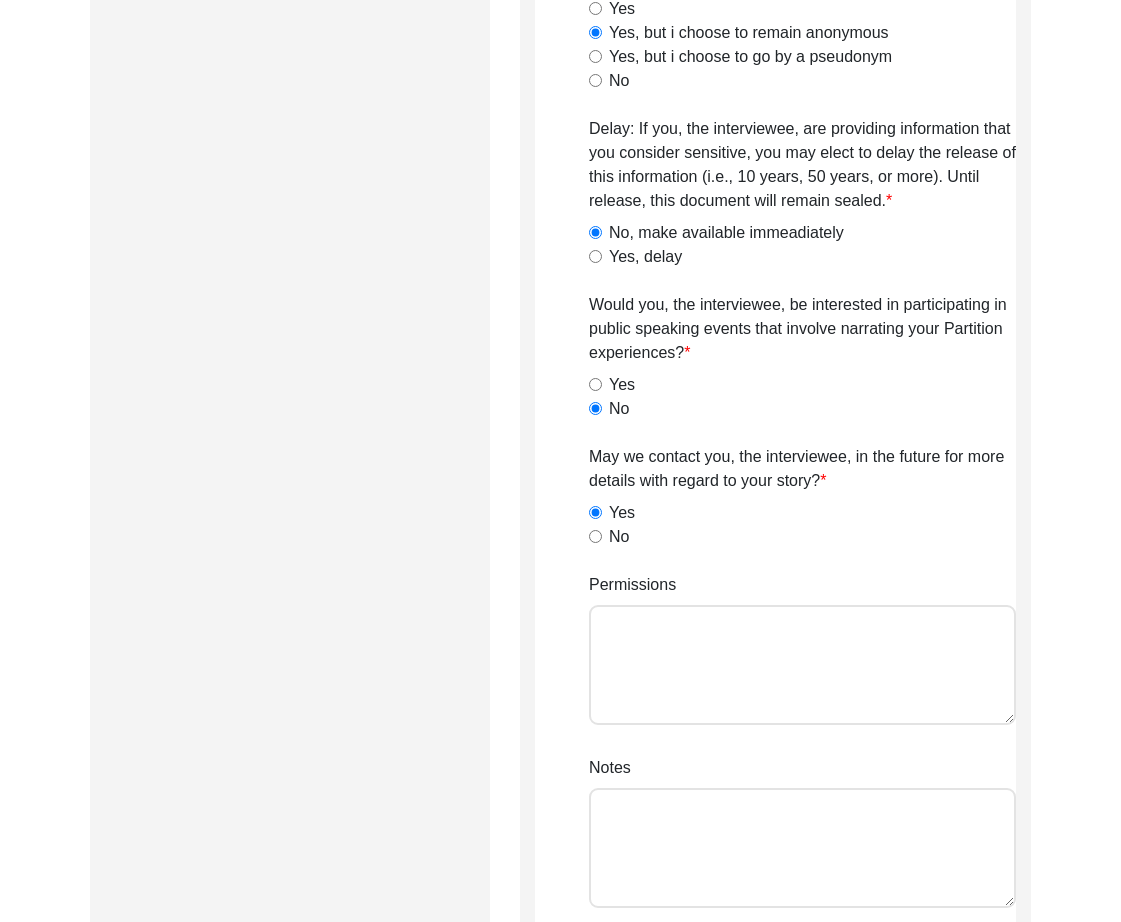 click on "Permissions" at bounding box center [802, 665] 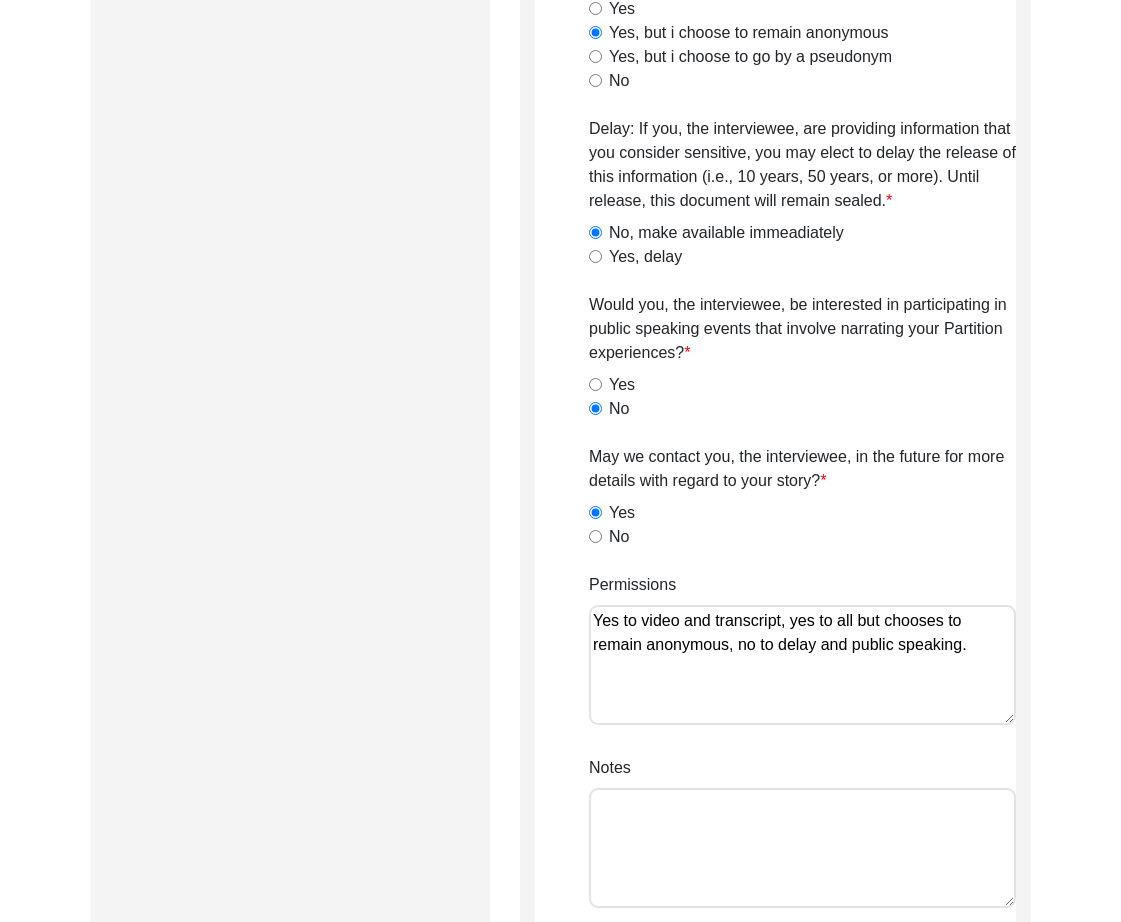 type on "Yes to video and transcript, yes to all but chooses to remain anonymous, no to delay and public speaking." 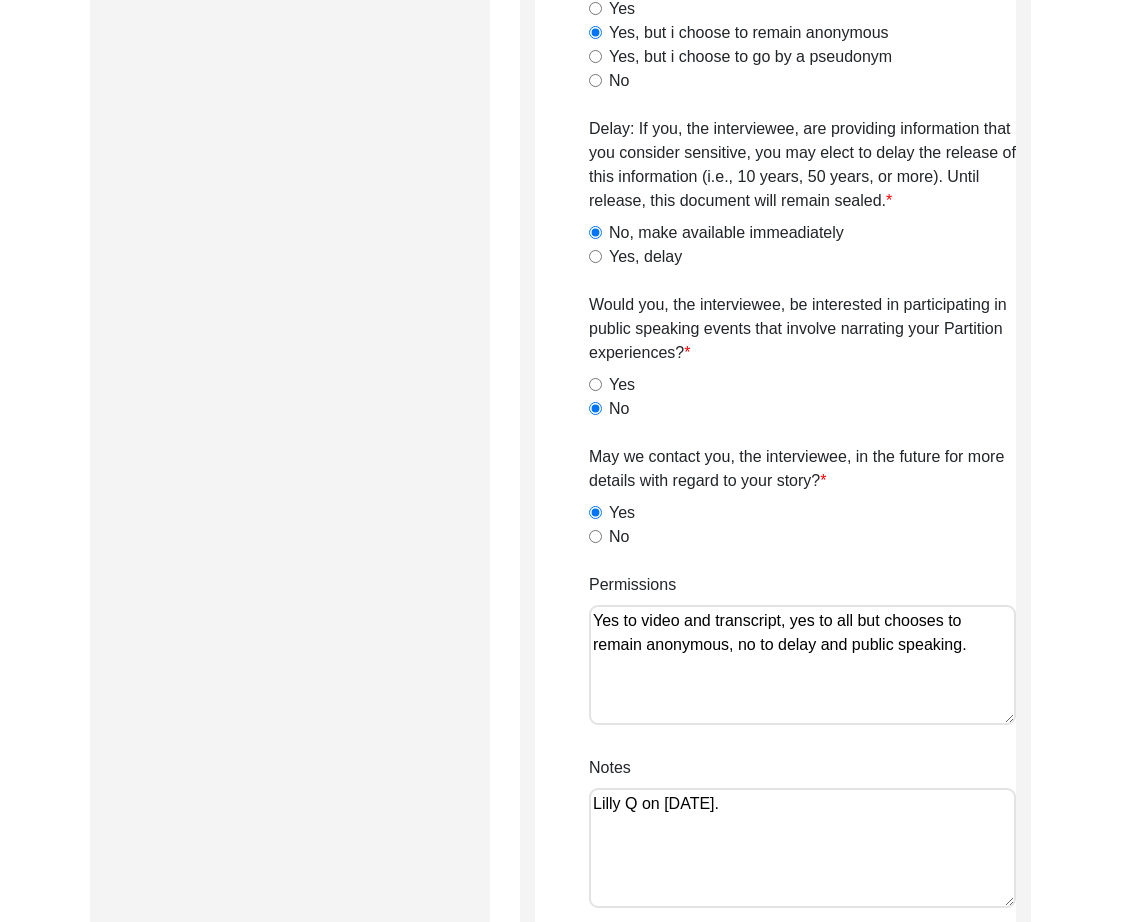 type on "Lilly Q on [DATE]." 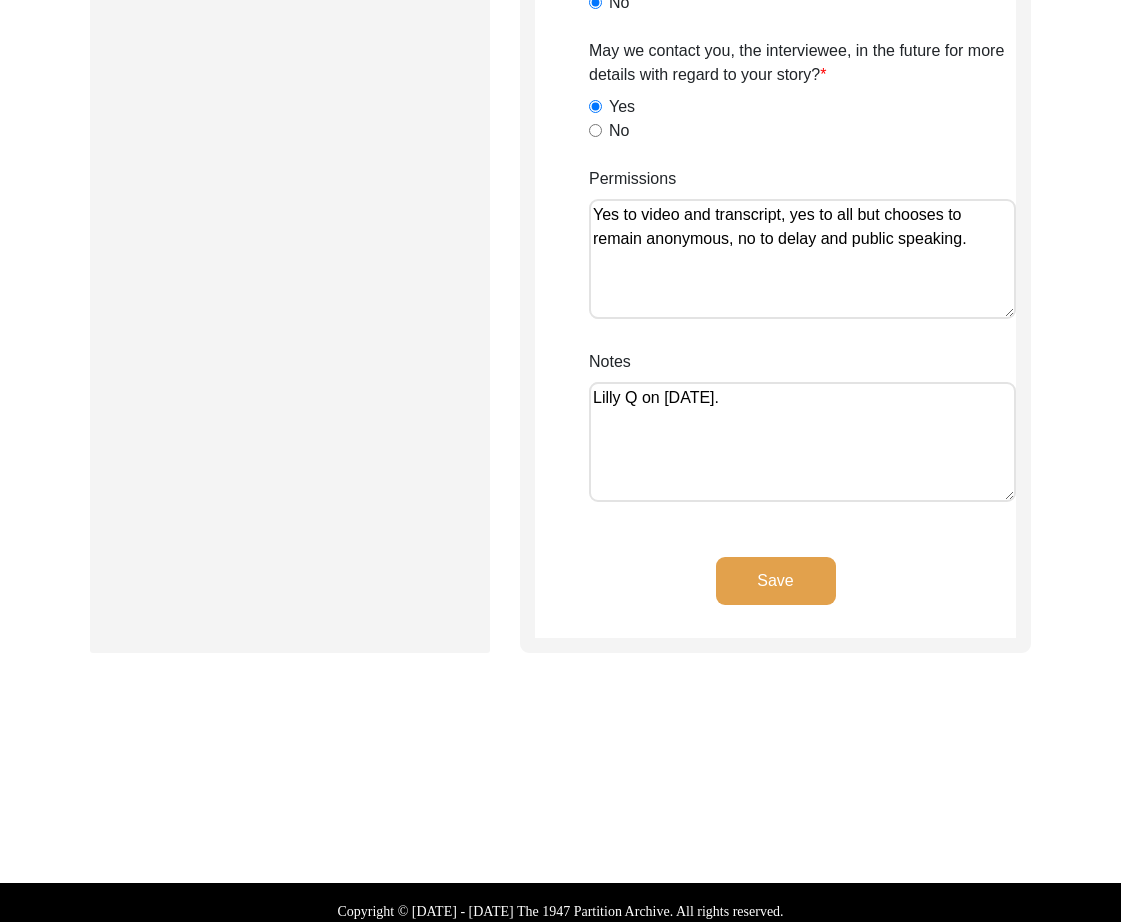 click on "Save" 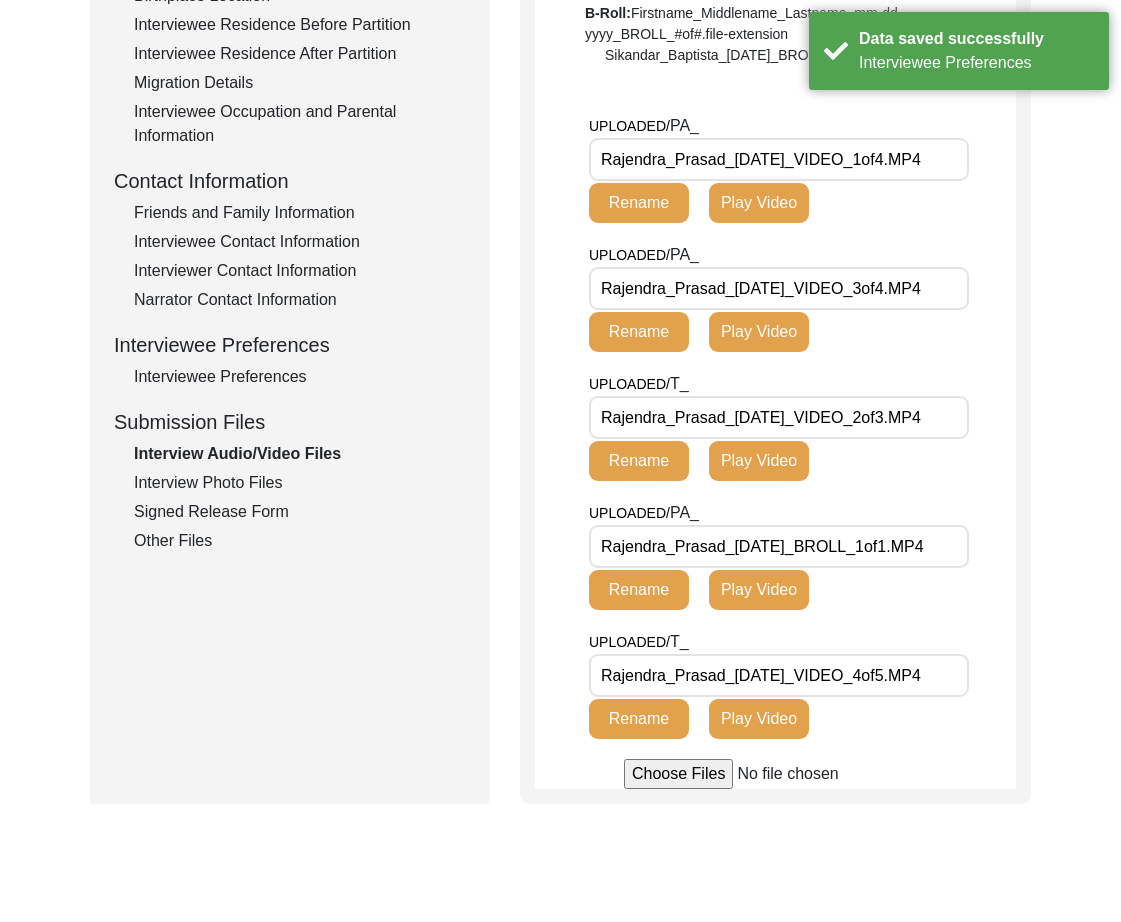scroll, scrollTop: 654, scrollLeft: 0, axis: vertical 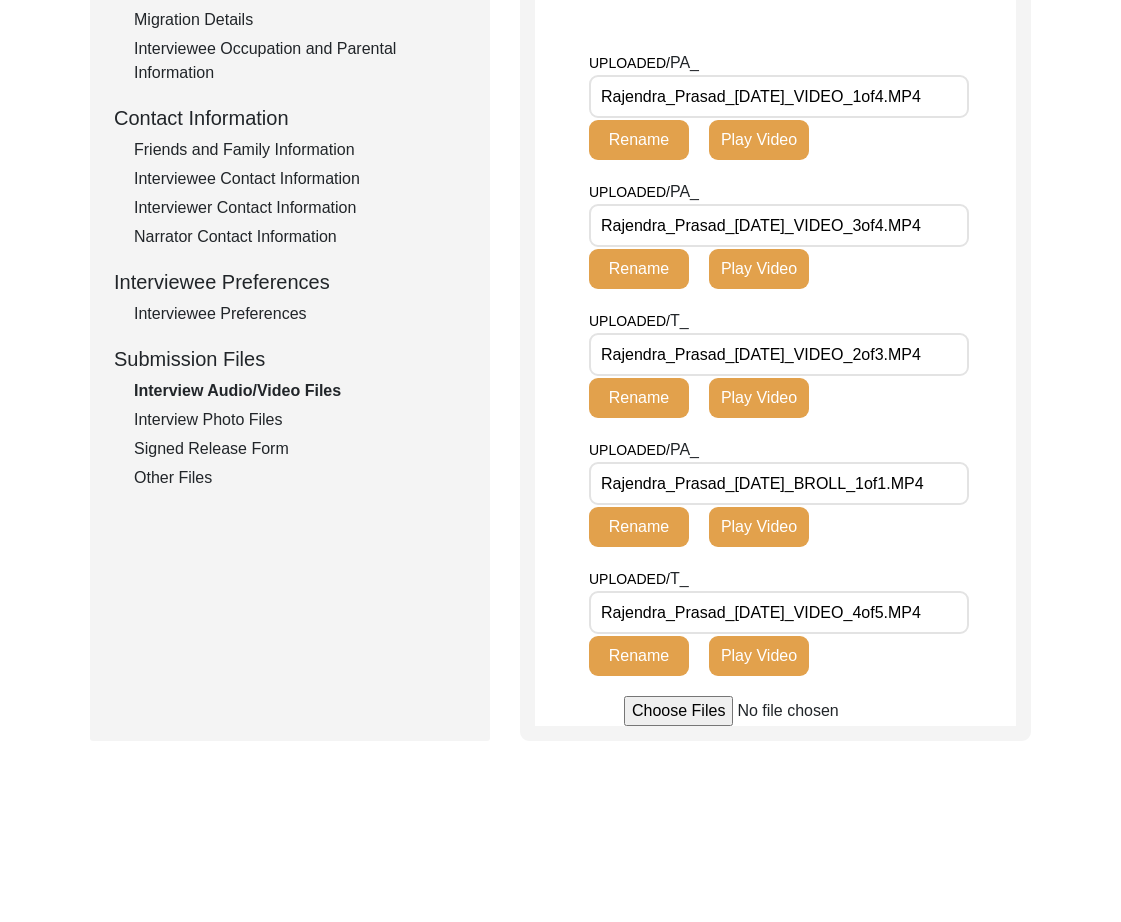 click on "Rajendra_Prasad_02-22-25_VIDEO_1of4.MP4" at bounding box center (779, 96) 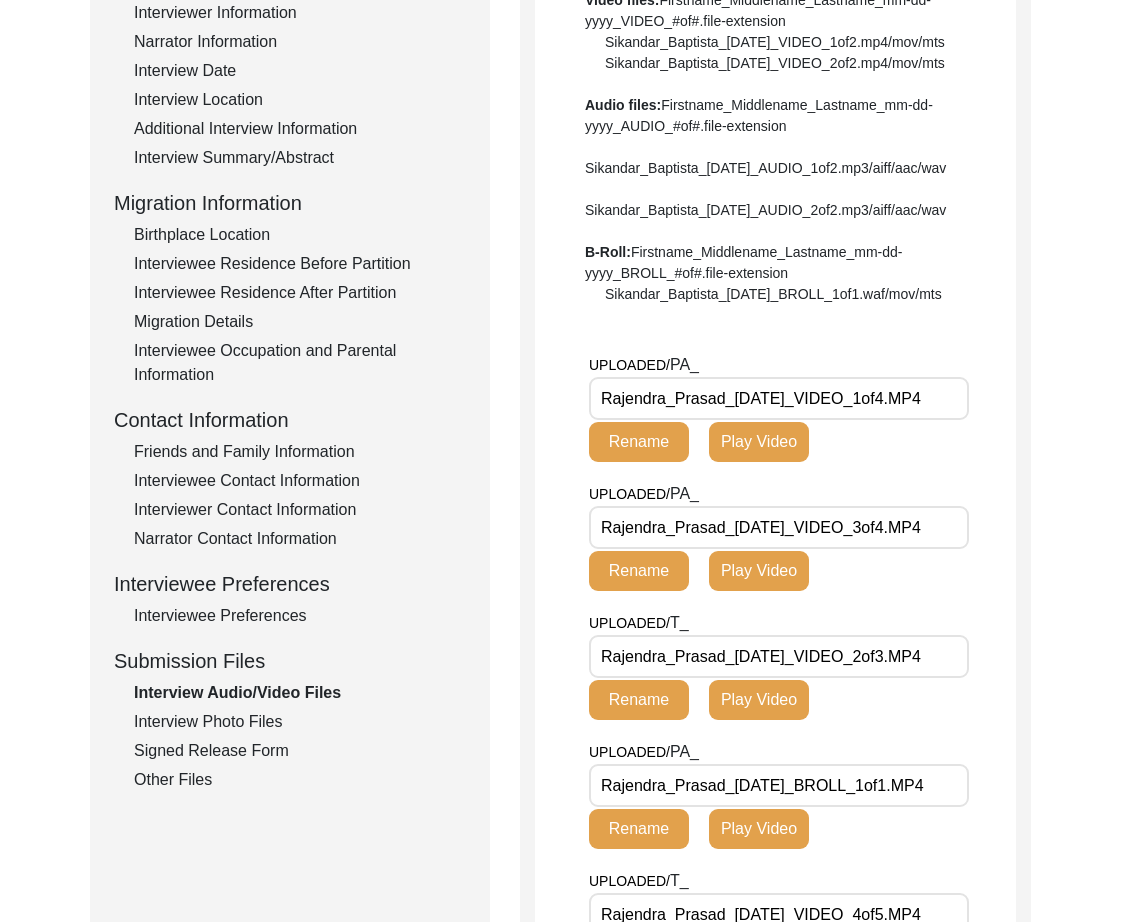 scroll, scrollTop: 476, scrollLeft: 0, axis: vertical 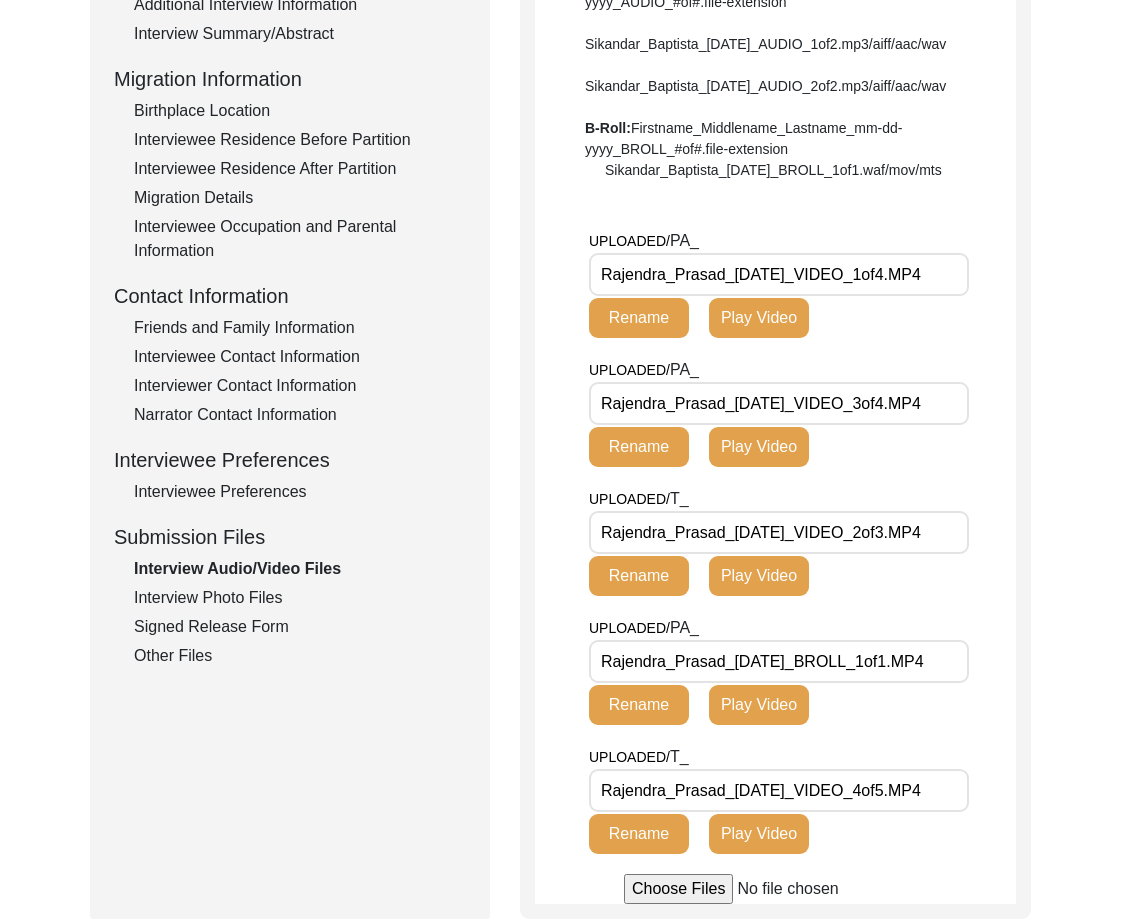 click on "Rajendra_Prasad_02-22-25_VIDEO_1of4.MP4" at bounding box center (779, 274) 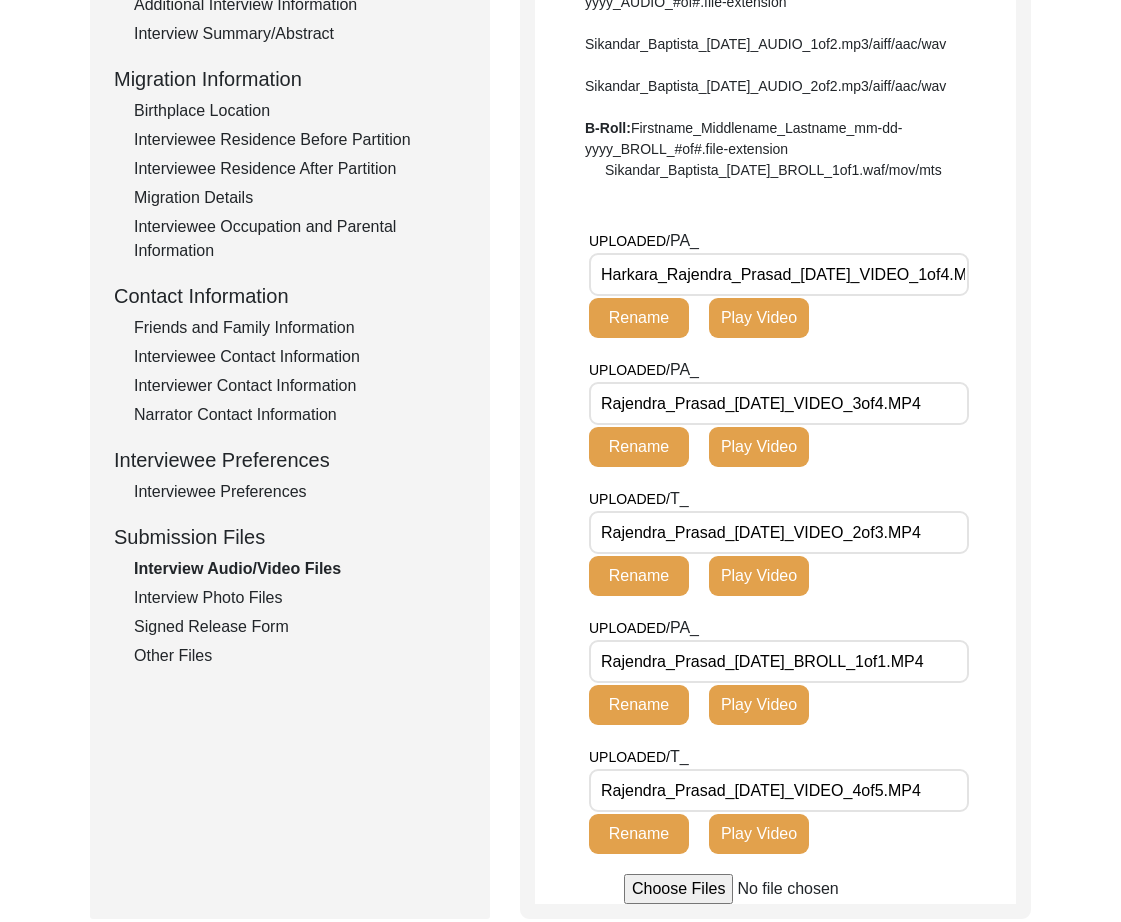 type on "Harkara_Rajendra_Prasad_02-22-25_VIDEO_1of4.MP4" 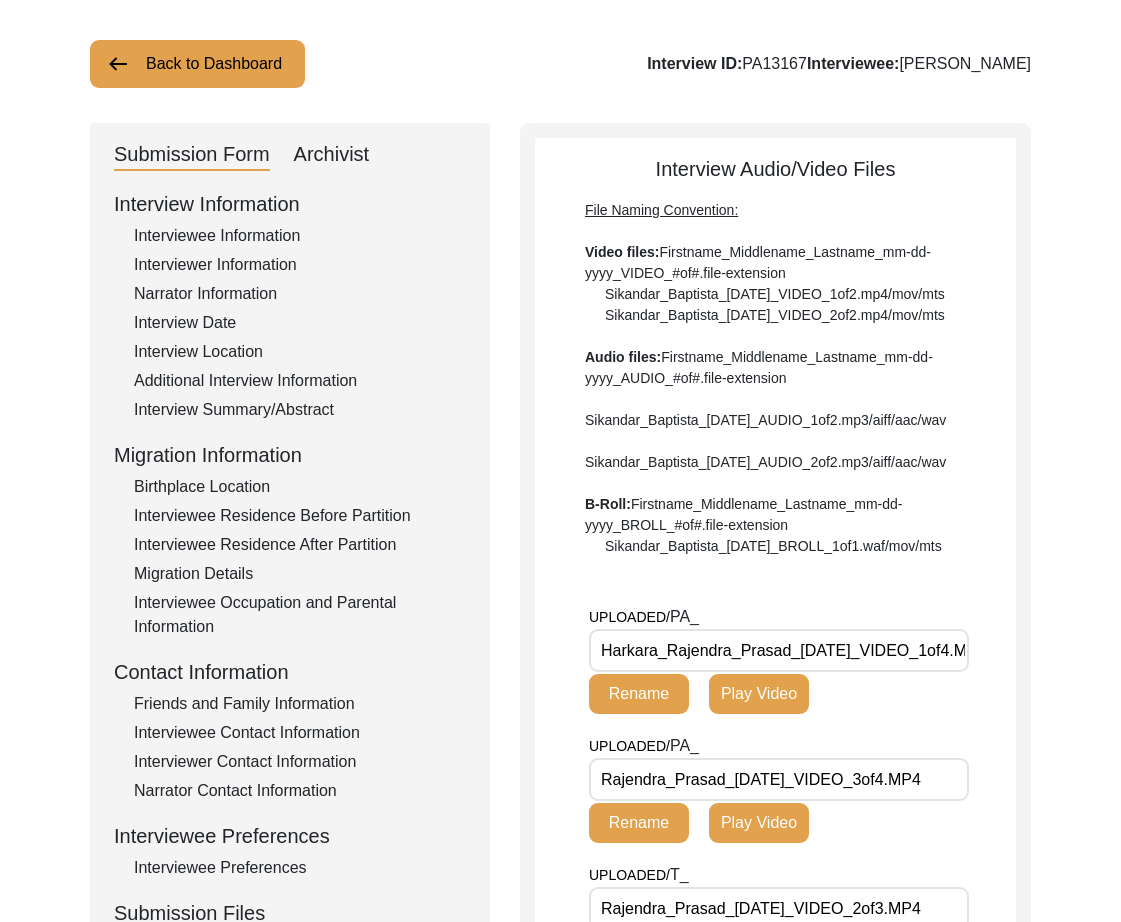 scroll, scrollTop: 263, scrollLeft: 0, axis: vertical 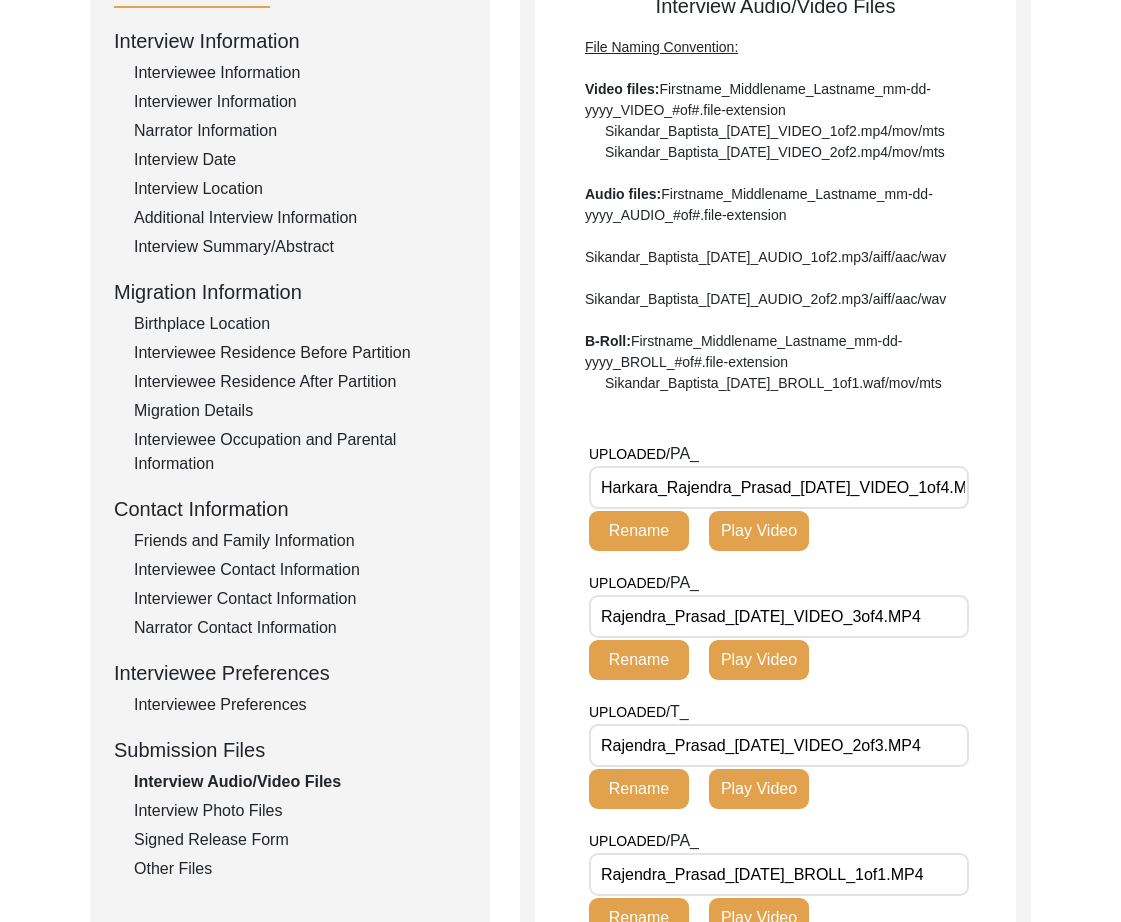 click on "Rename" 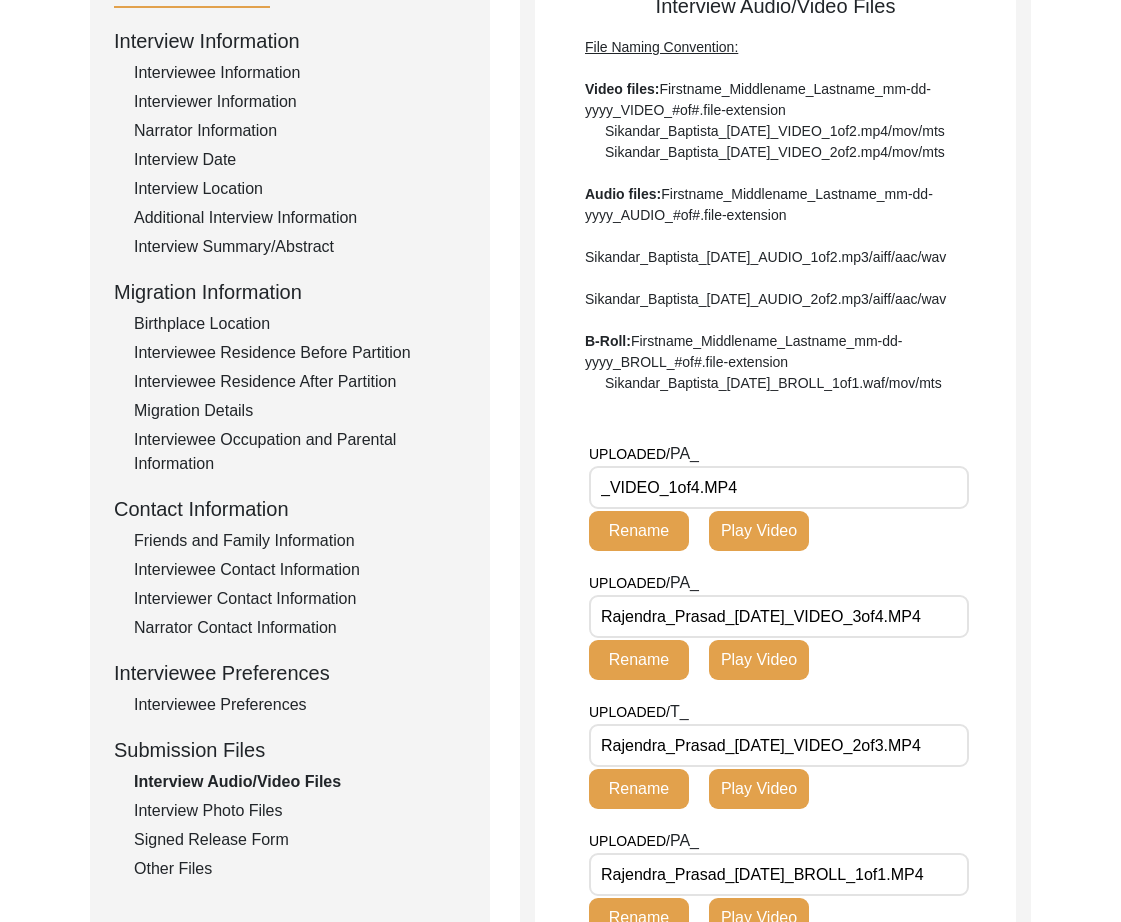 paste on "Harkara_Rajendra_Prasad_02-22-2025" 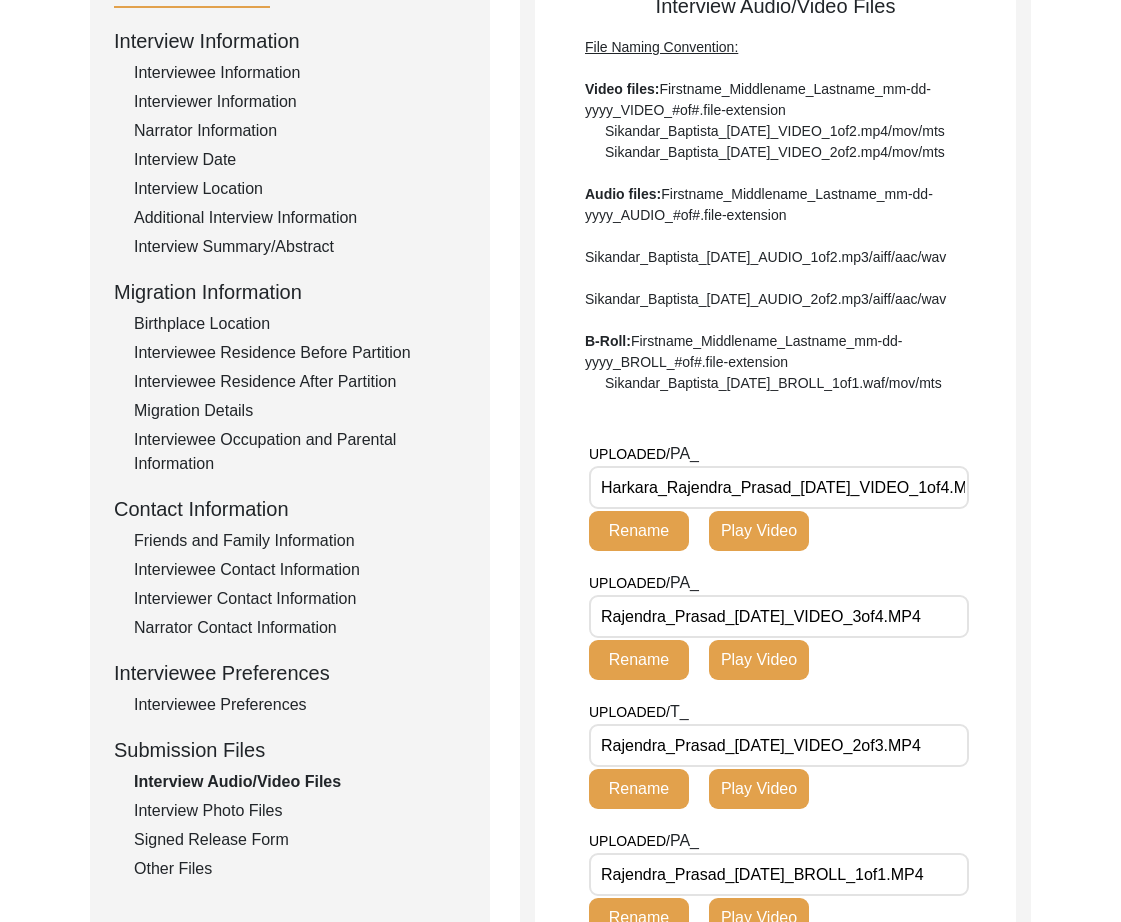type on "Harkara_Rajendra_Prasad_02-22-2025_VIDEO_1of4.MP4" 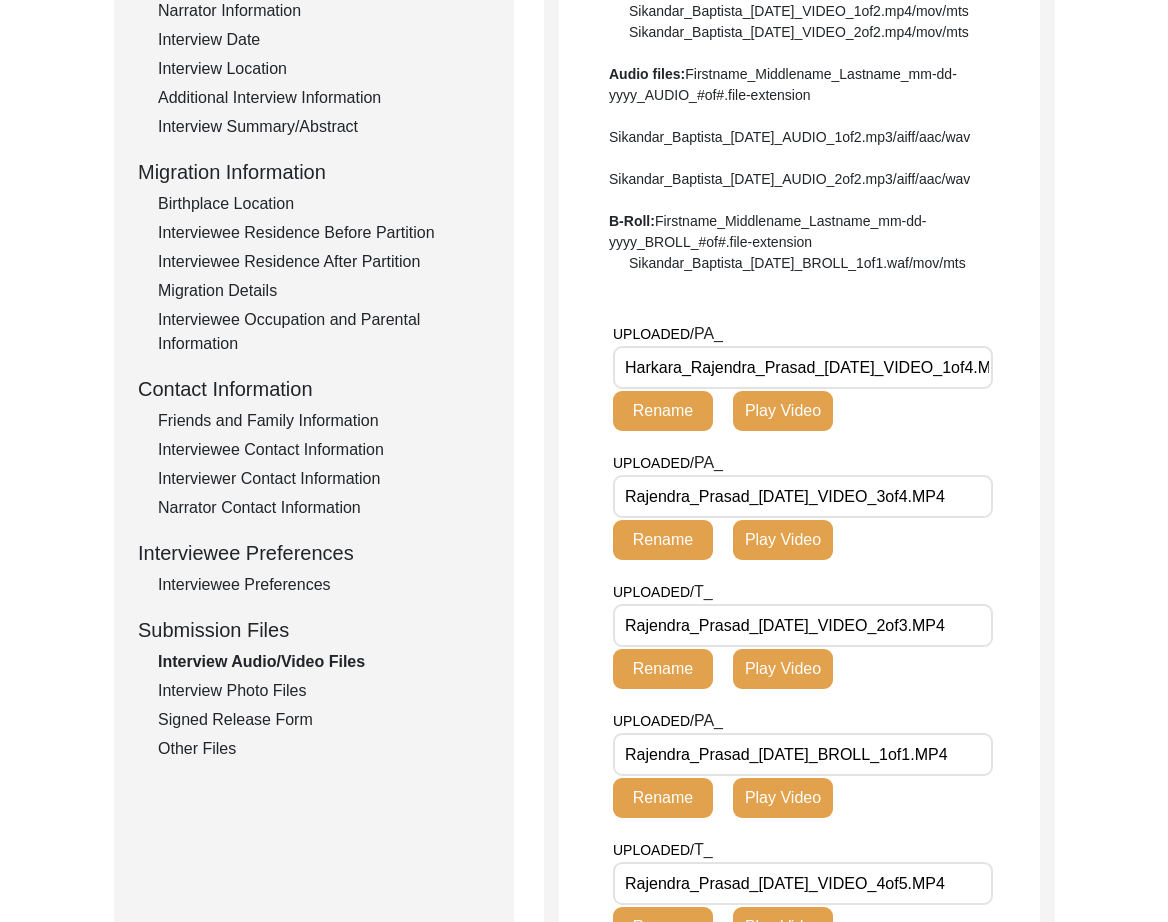 scroll, scrollTop: 379, scrollLeft: 0, axis: vertical 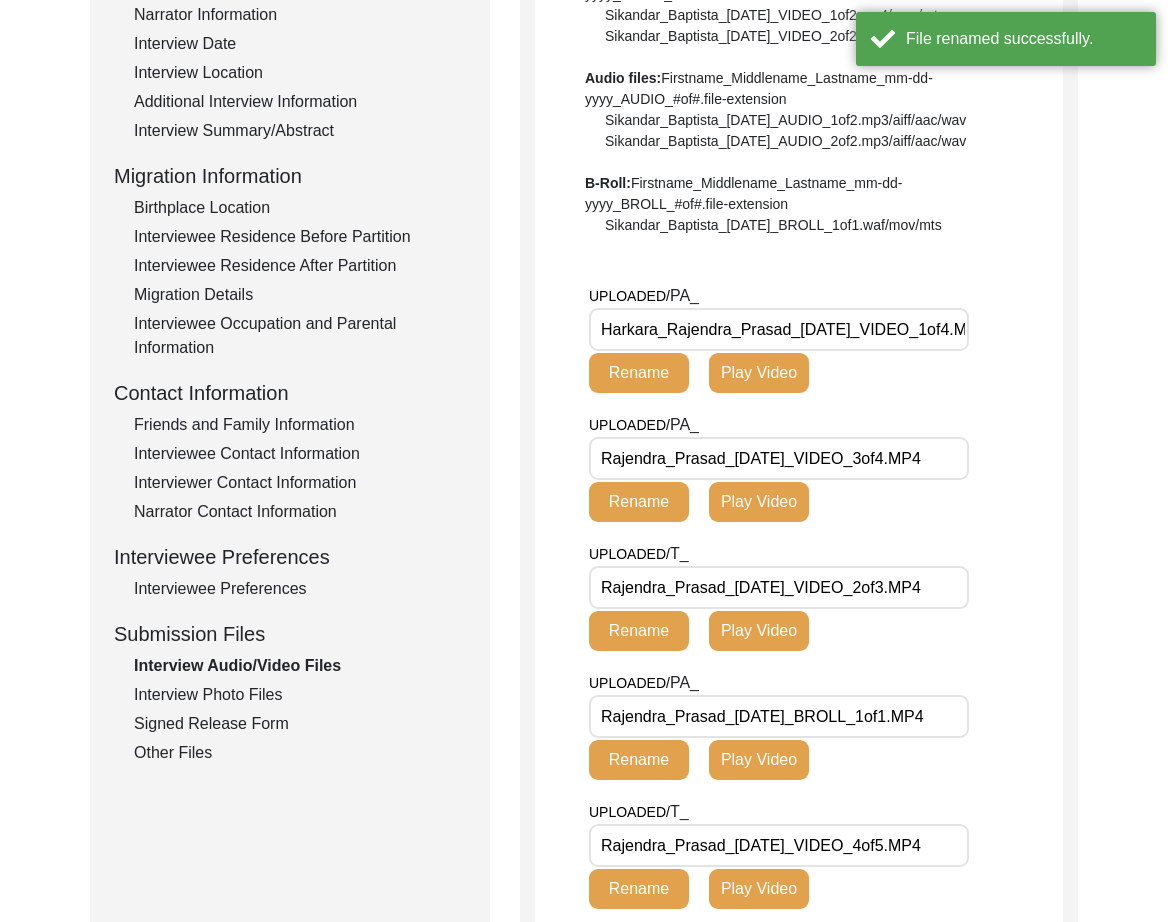 click on "UPLOADED/ PA_ Rajendra_Prasad_02-22-25_VIDEO_3of4.MP4 Rename Play Video" 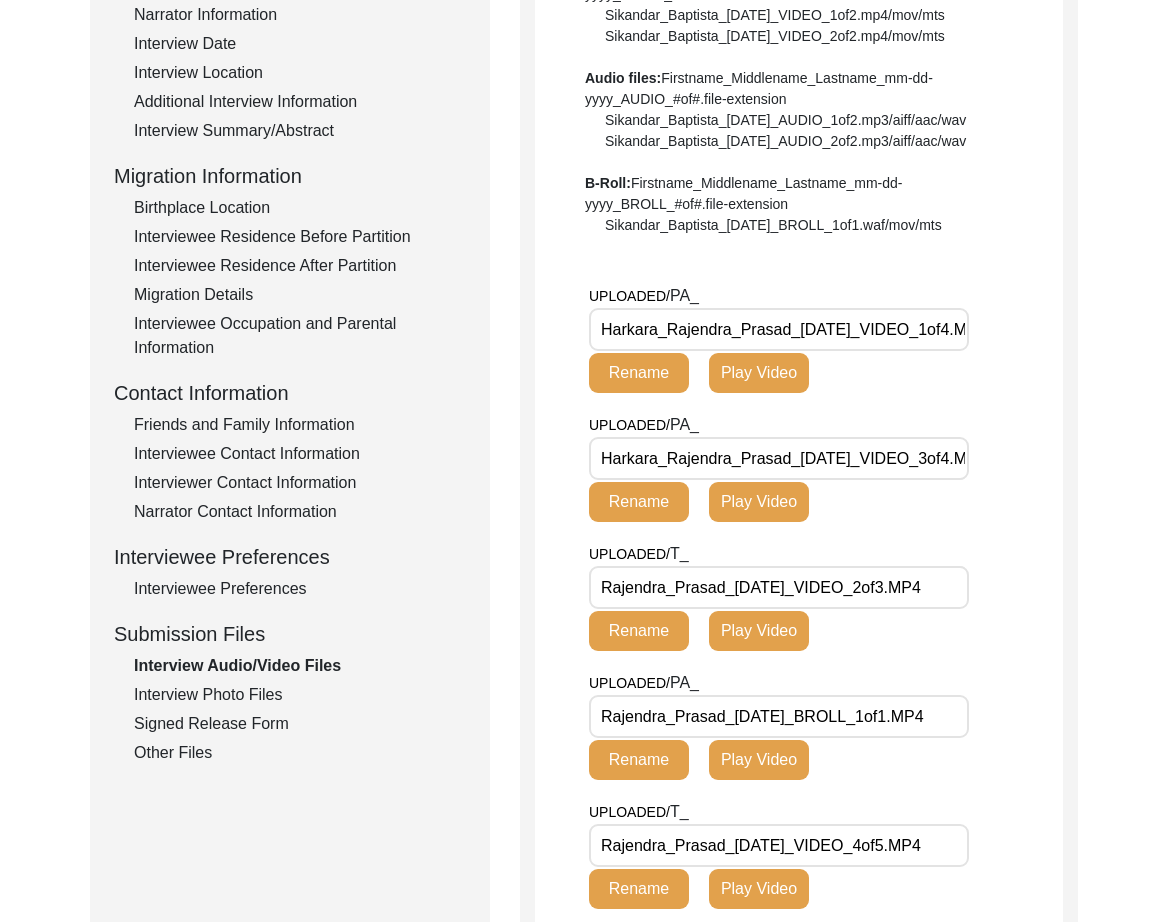 click on "Harkara_Rajendra_Prasad_02-22-2025_VIDEO_3of4.MP4" at bounding box center (779, 458) 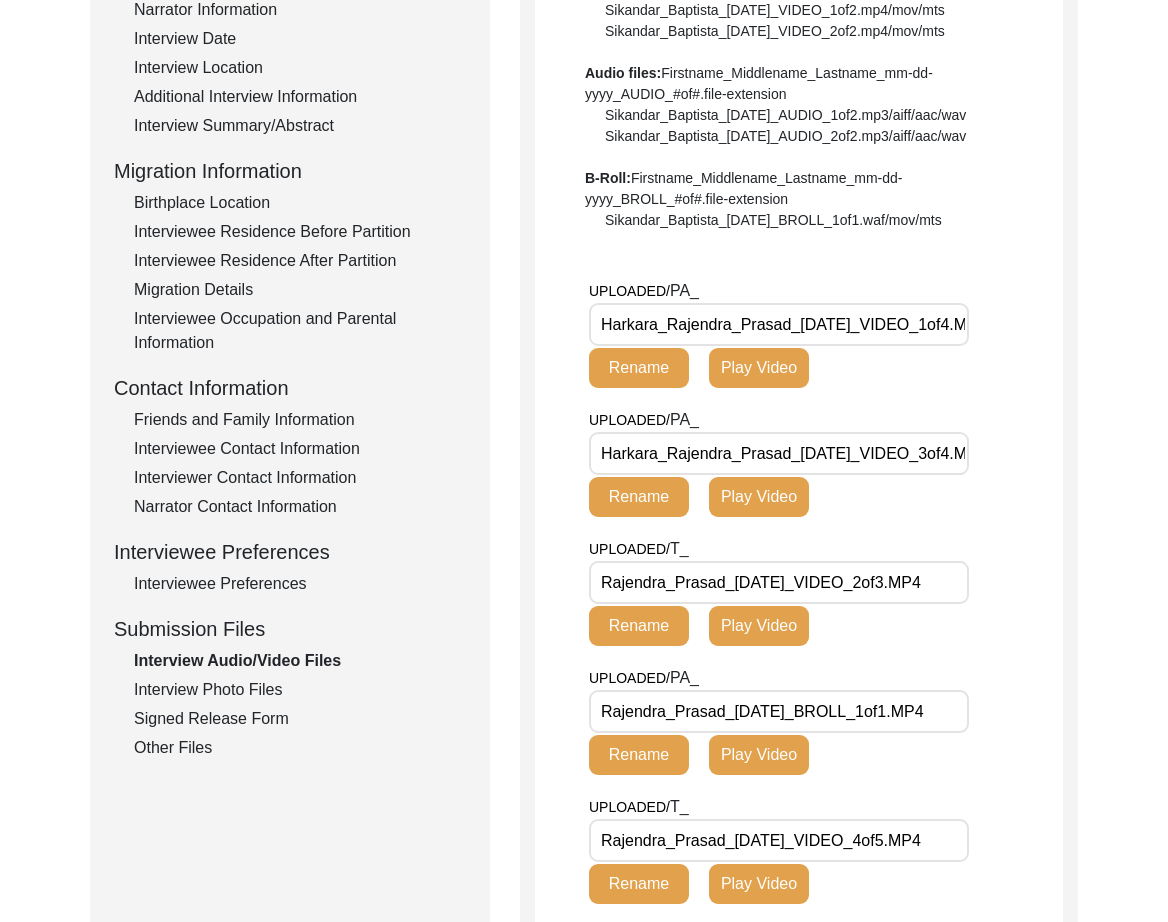 type on "Harkara_Rajendra_Prasad_02-22-2025_VIDEO_3of4.MP4" 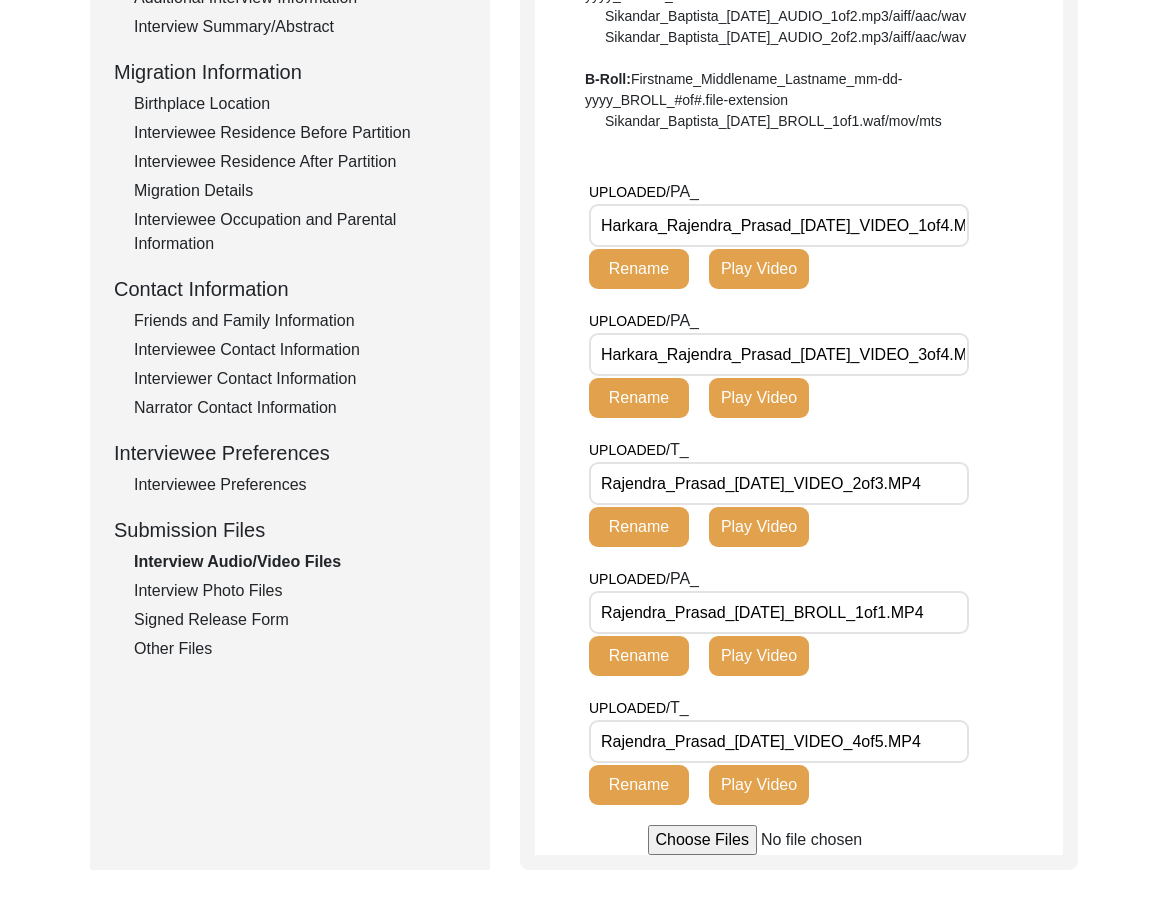 scroll, scrollTop: 484, scrollLeft: 0, axis: vertical 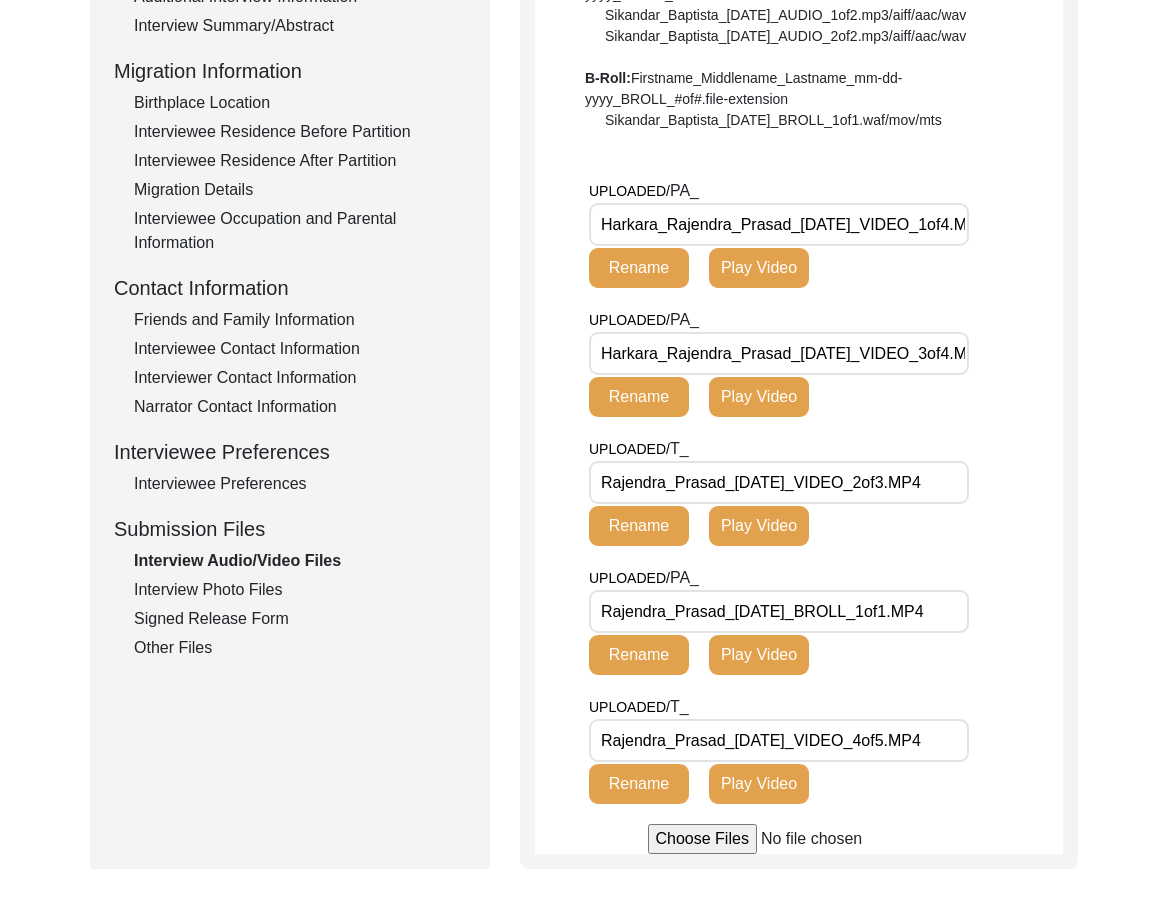 click on "Rajendra_Prasad_02-23-25_BROLL_1of1.MP4" at bounding box center (779, 611) 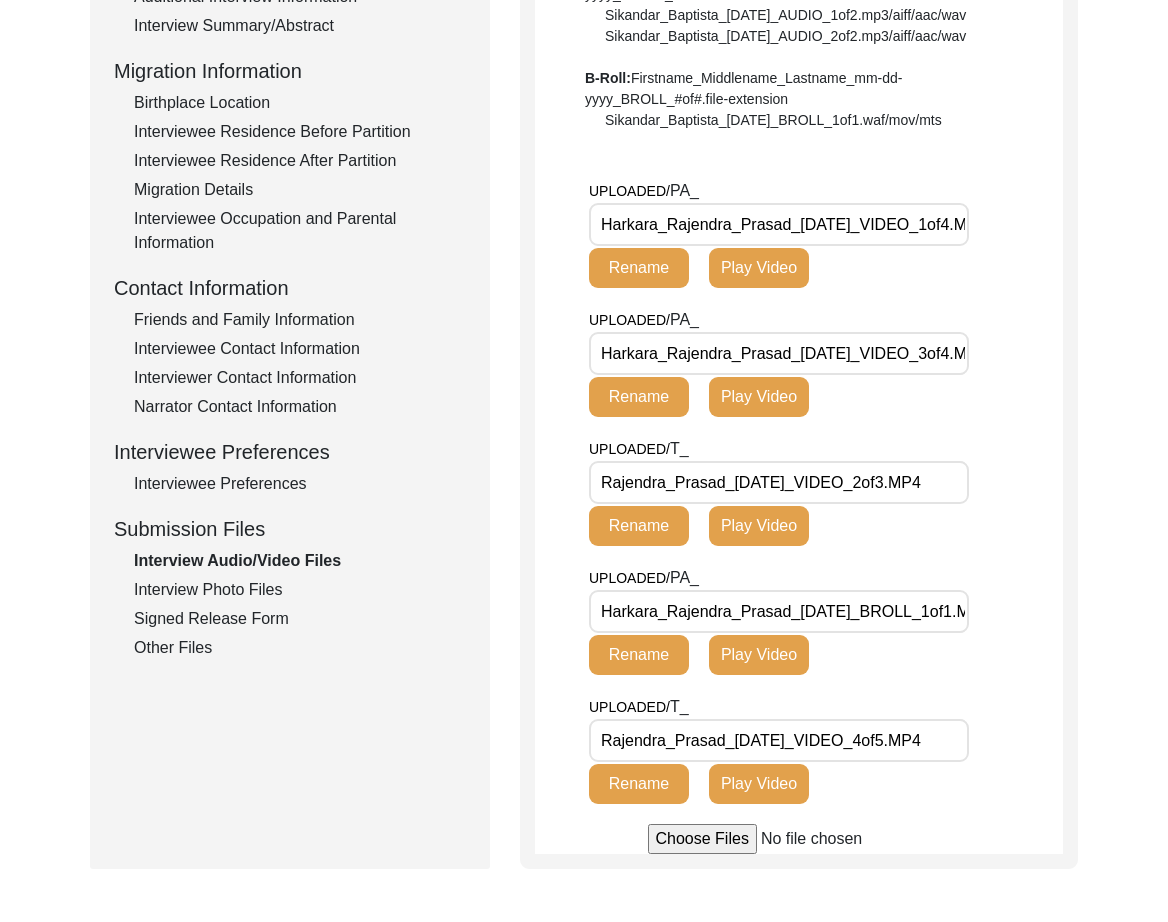 click on "Harkara_Rajendra_Prasad_02-22-2025_BROLL_1of1.MP4" at bounding box center [779, 611] 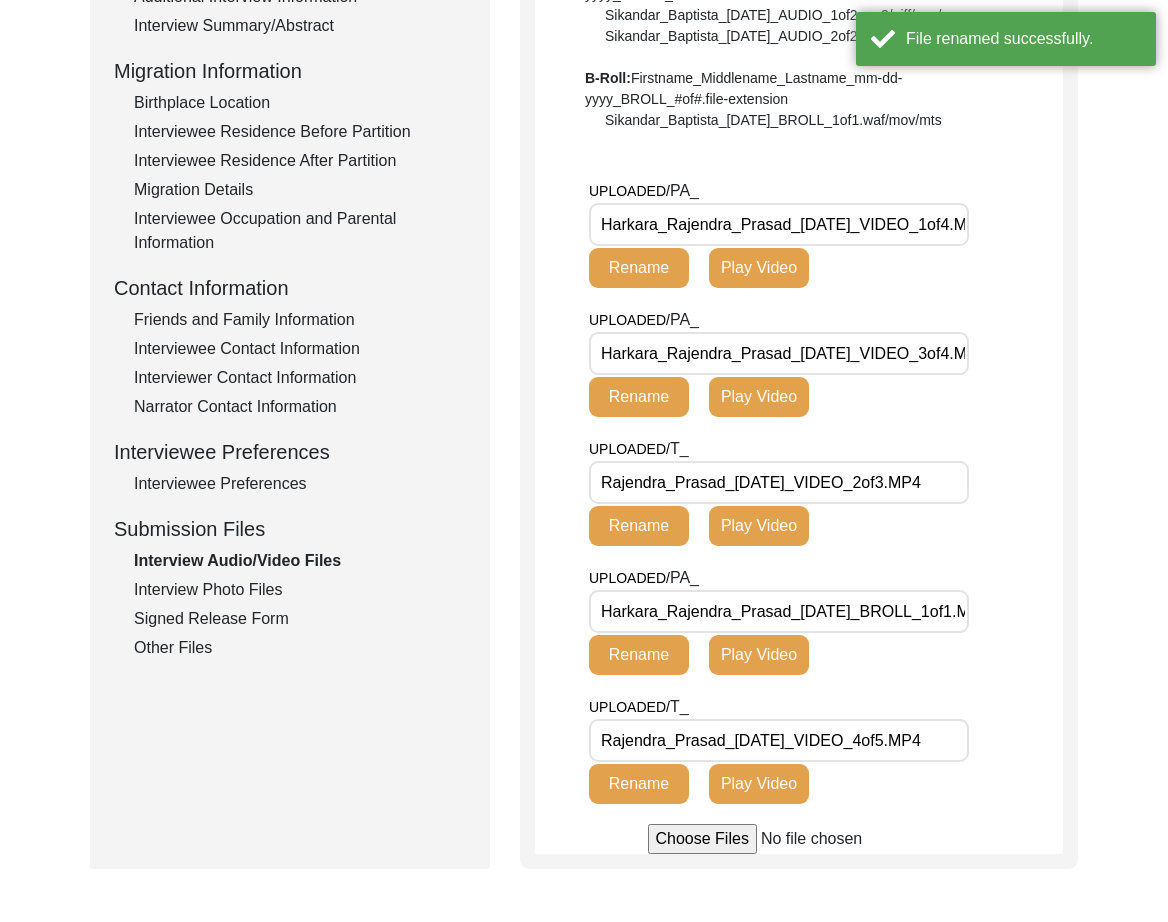 click on "UPLOADED/ T_ Rajendra_Prasad_02-22-25_VIDEO_2of3.MP4 Rename Play Video" 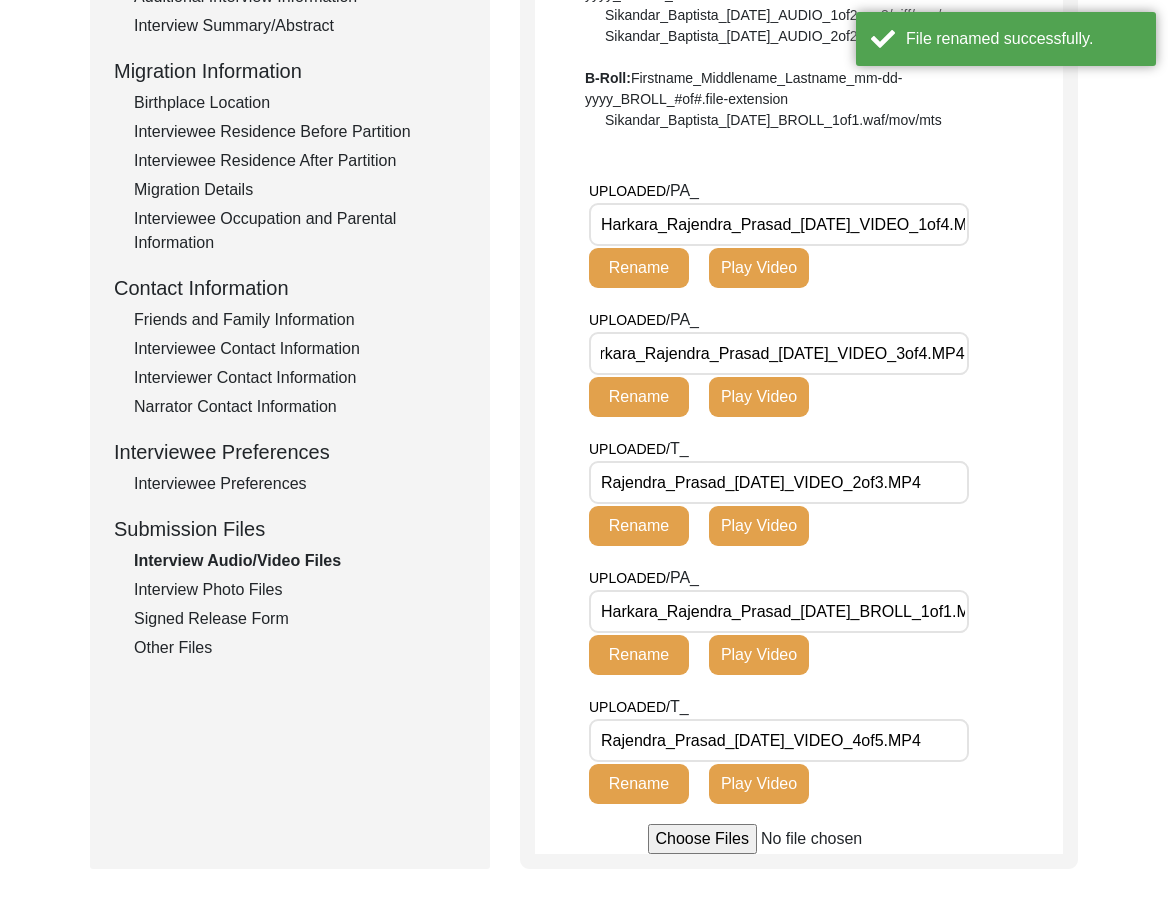 scroll, scrollTop: 0, scrollLeft: 0, axis: both 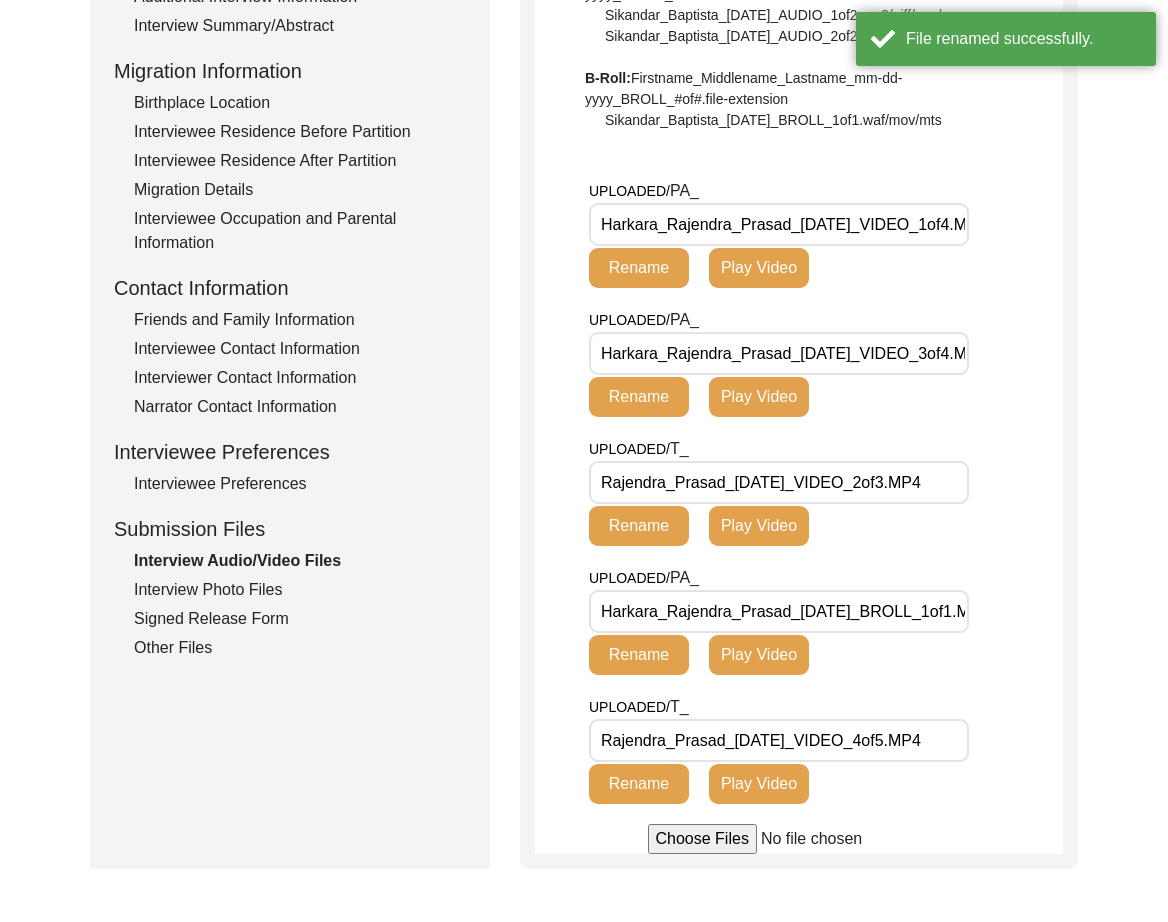click on "Rajendra_Prasad_02-22-25_VIDEO_2of3.MP4" at bounding box center (779, 482) 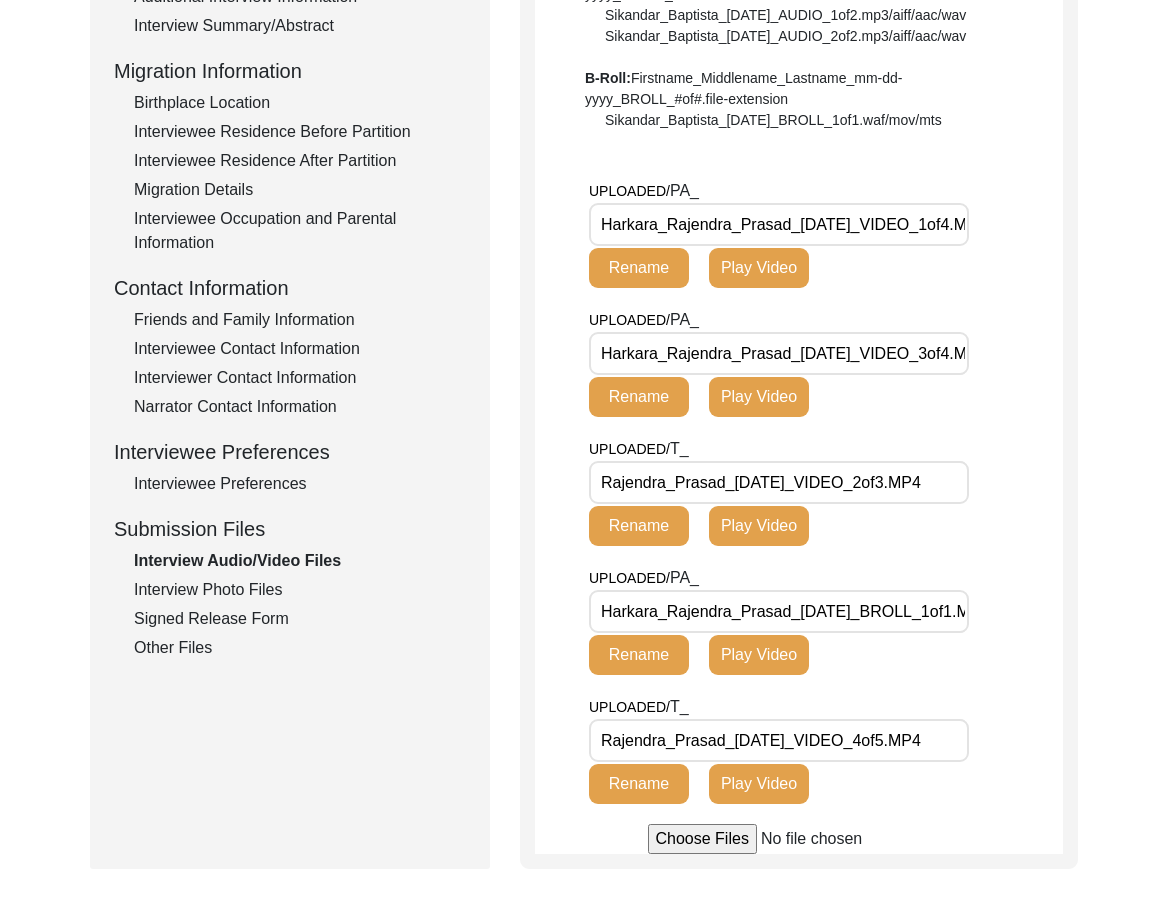 scroll, scrollTop: 0, scrollLeft: 56, axis: horizontal 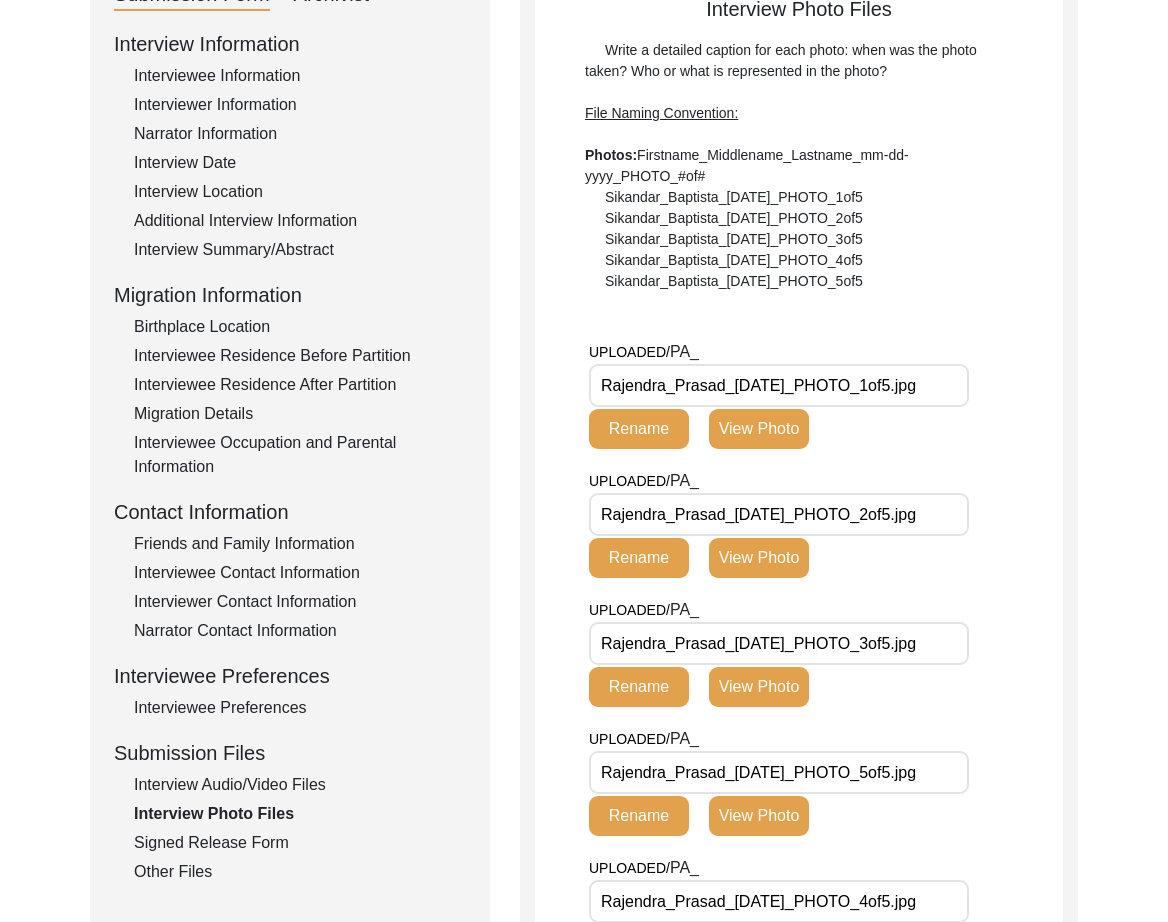 drag, startPoint x: 797, startPoint y: 389, endPoint x: 597, endPoint y: 382, distance: 200.12247 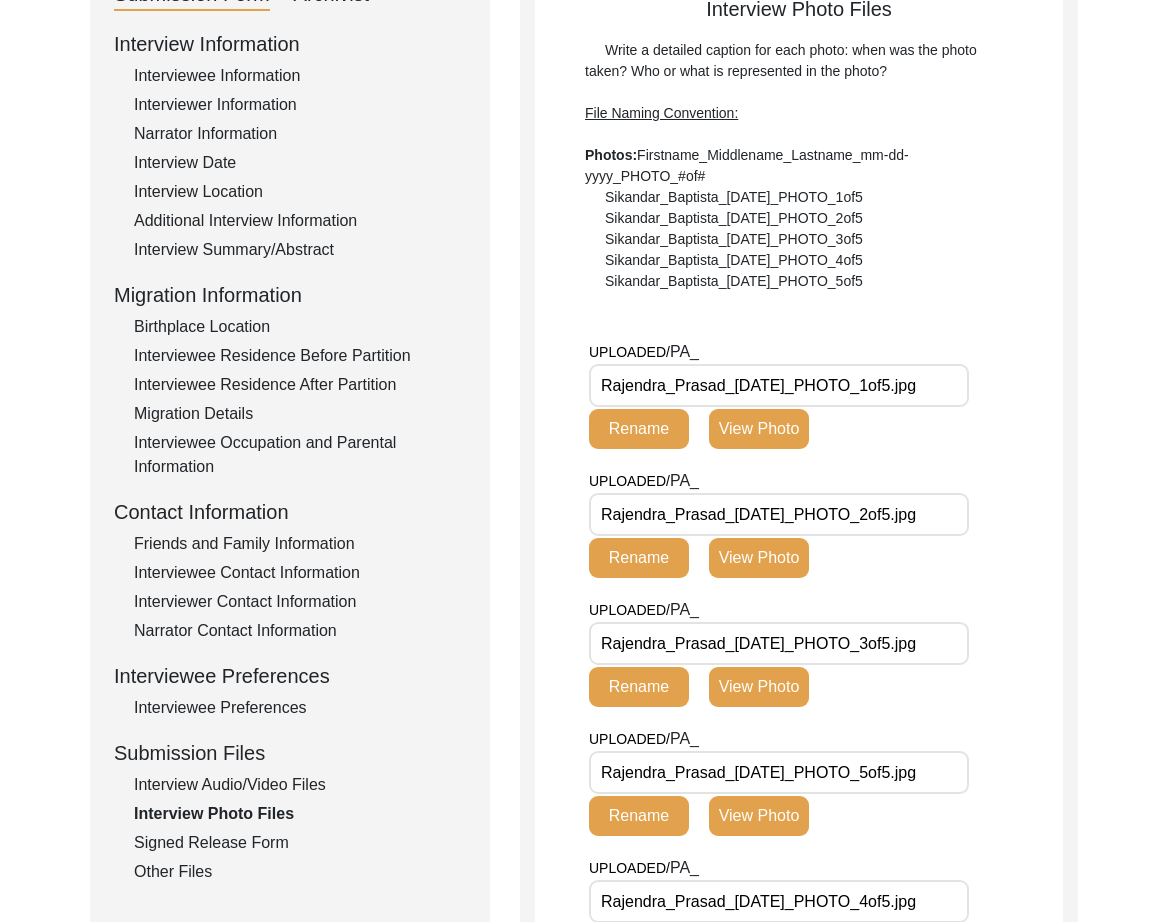click on "Rajendra_Prasad_02-22-25_PHOTO_1of5.jpg" at bounding box center (779, 385) 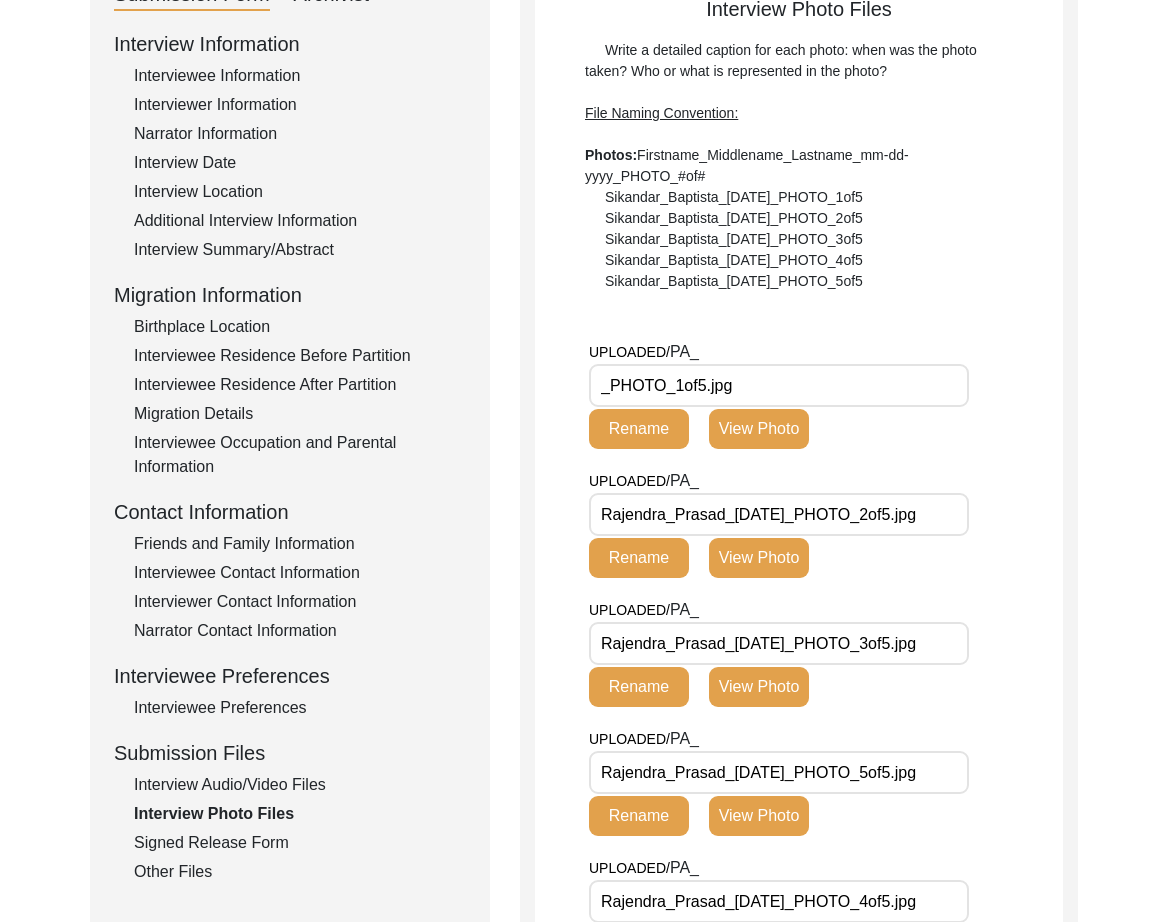 paste on "Harkara_Rajendra_Prasad_02-22-2025" 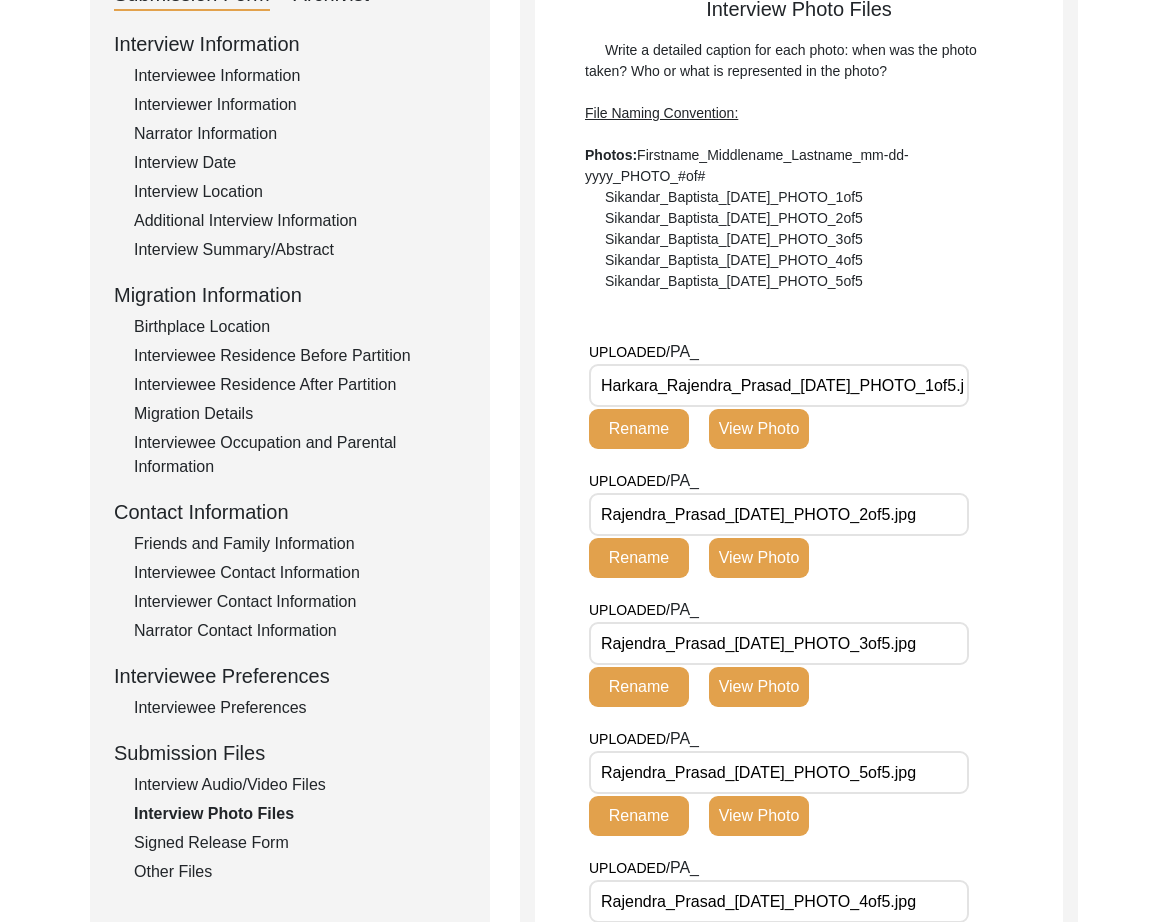 type on "Harkara_Rajendra_Prasad_02-22-2025_PHOTO_1of5.jpg" 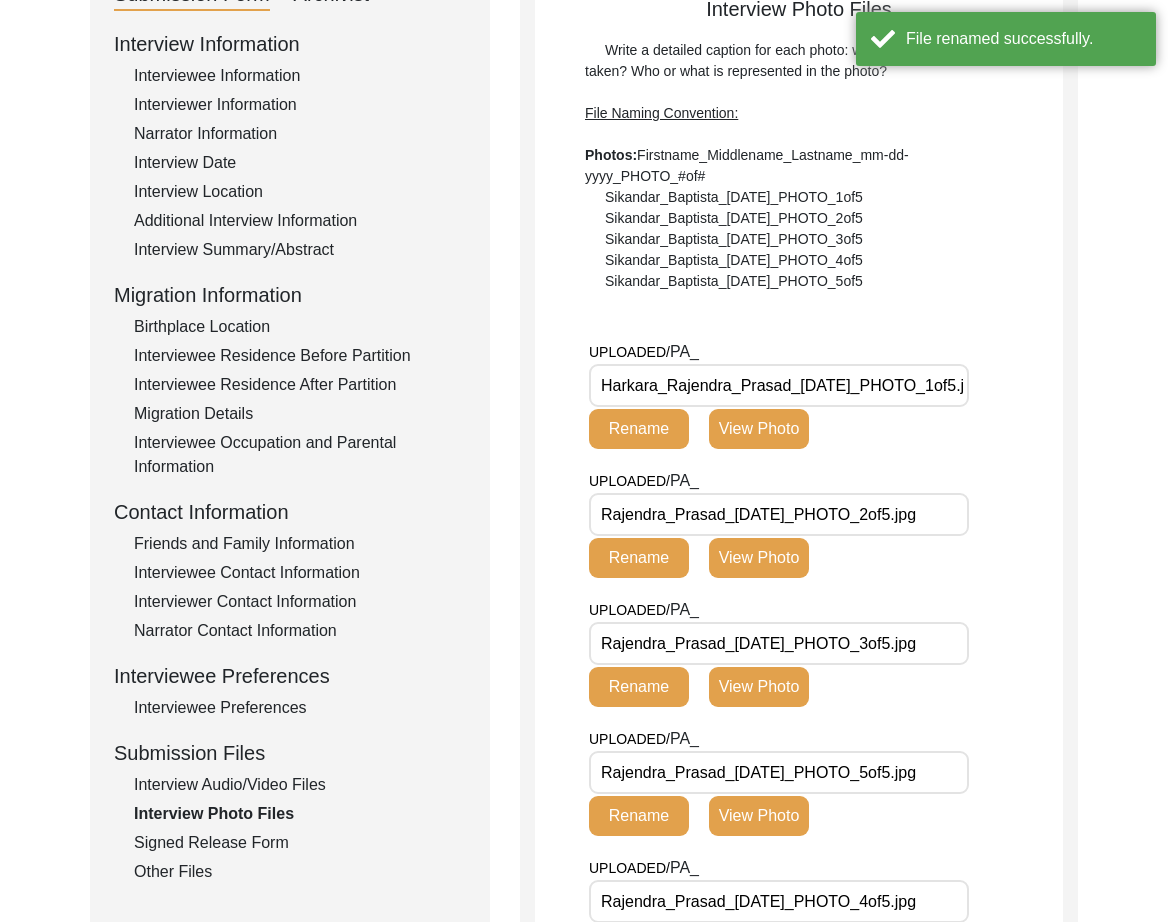 click on "Rajendra_Prasad_02-22-25_PHOTO_2of5.jpg" at bounding box center [779, 514] 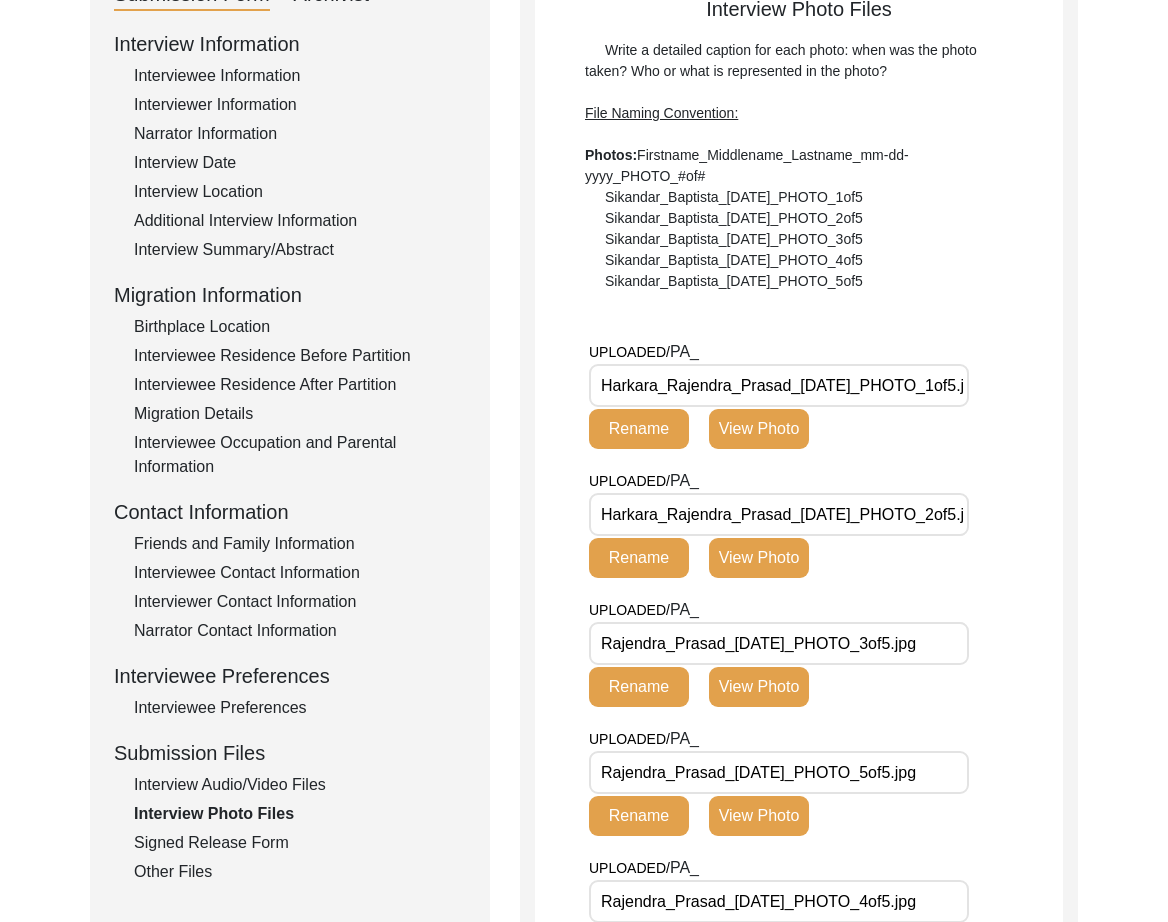 type on "Harkara_Rajendra_Prasad_02-22-2025_PHOTO_2of5.jpg" 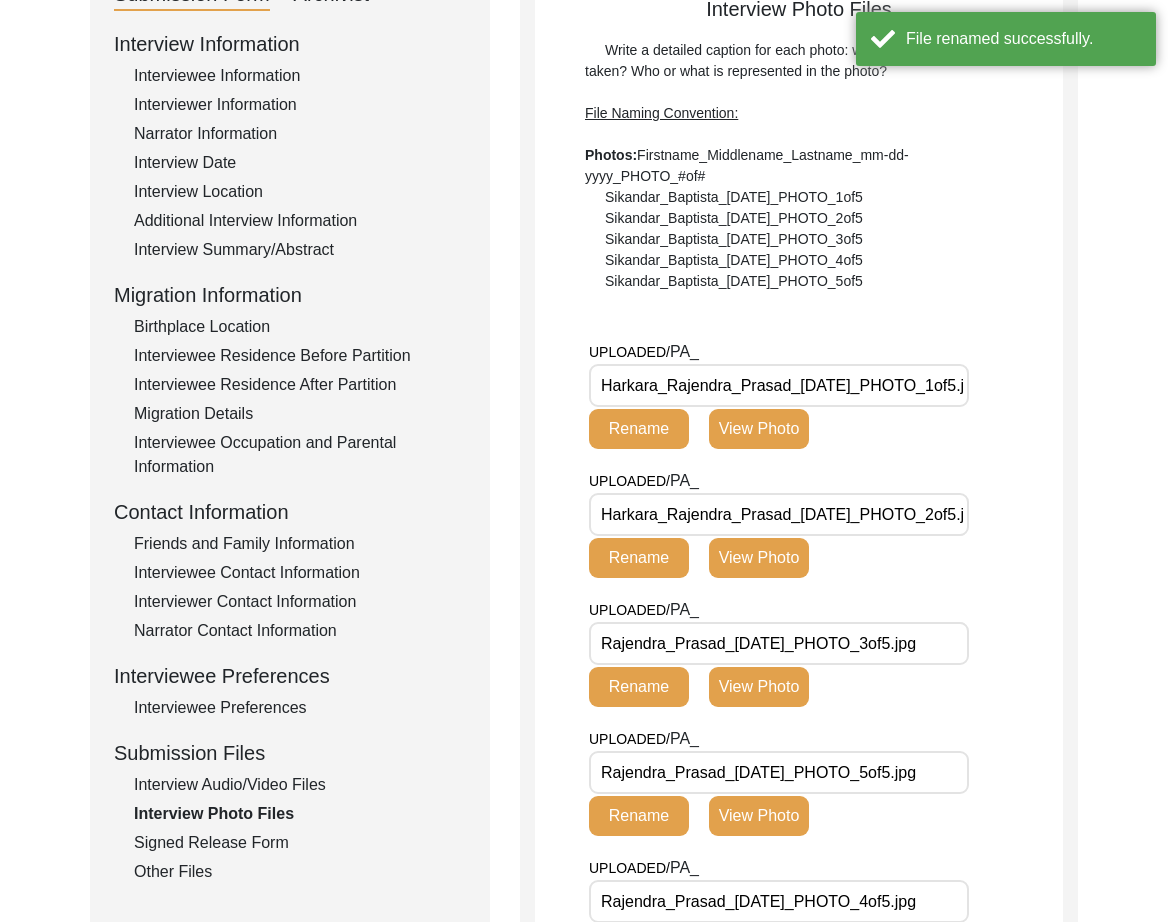 click on "Rename" 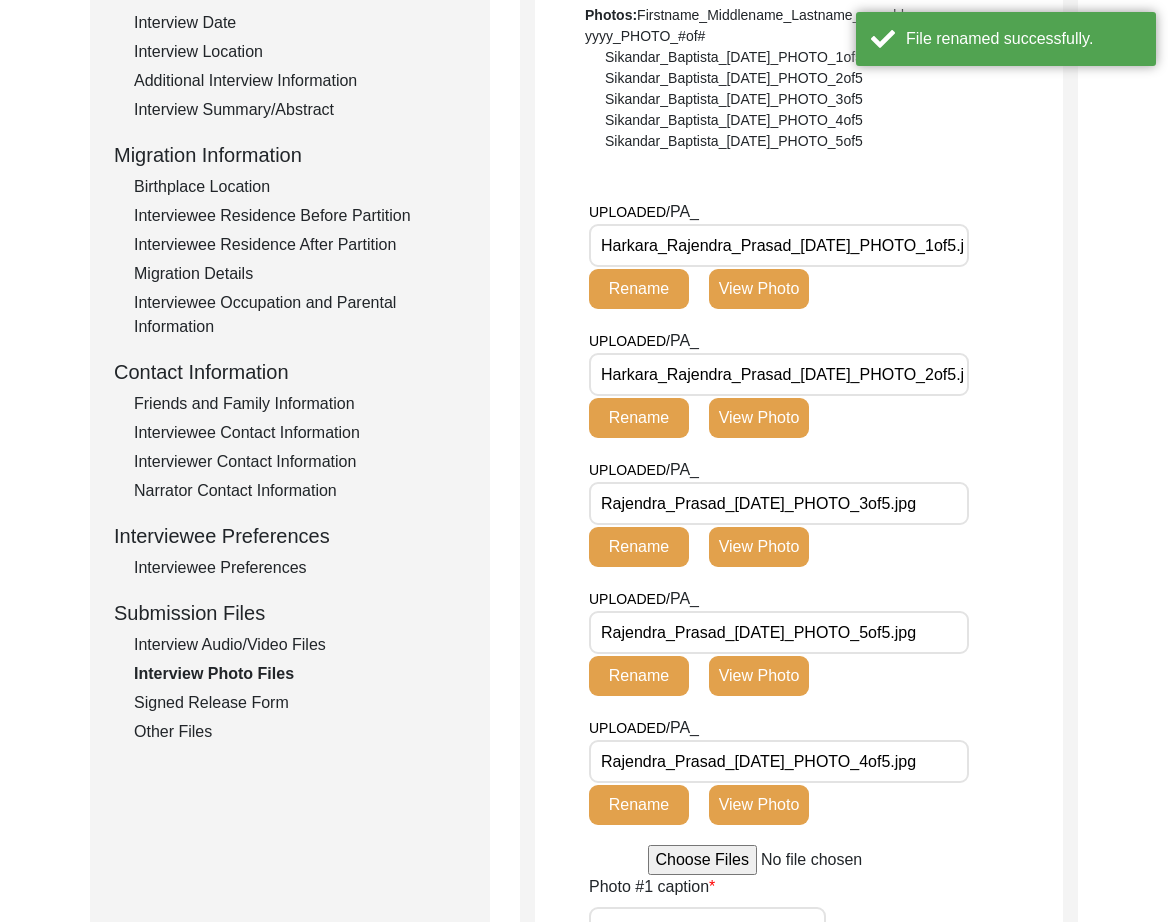 scroll, scrollTop: 403, scrollLeft: 0, axis: vertical 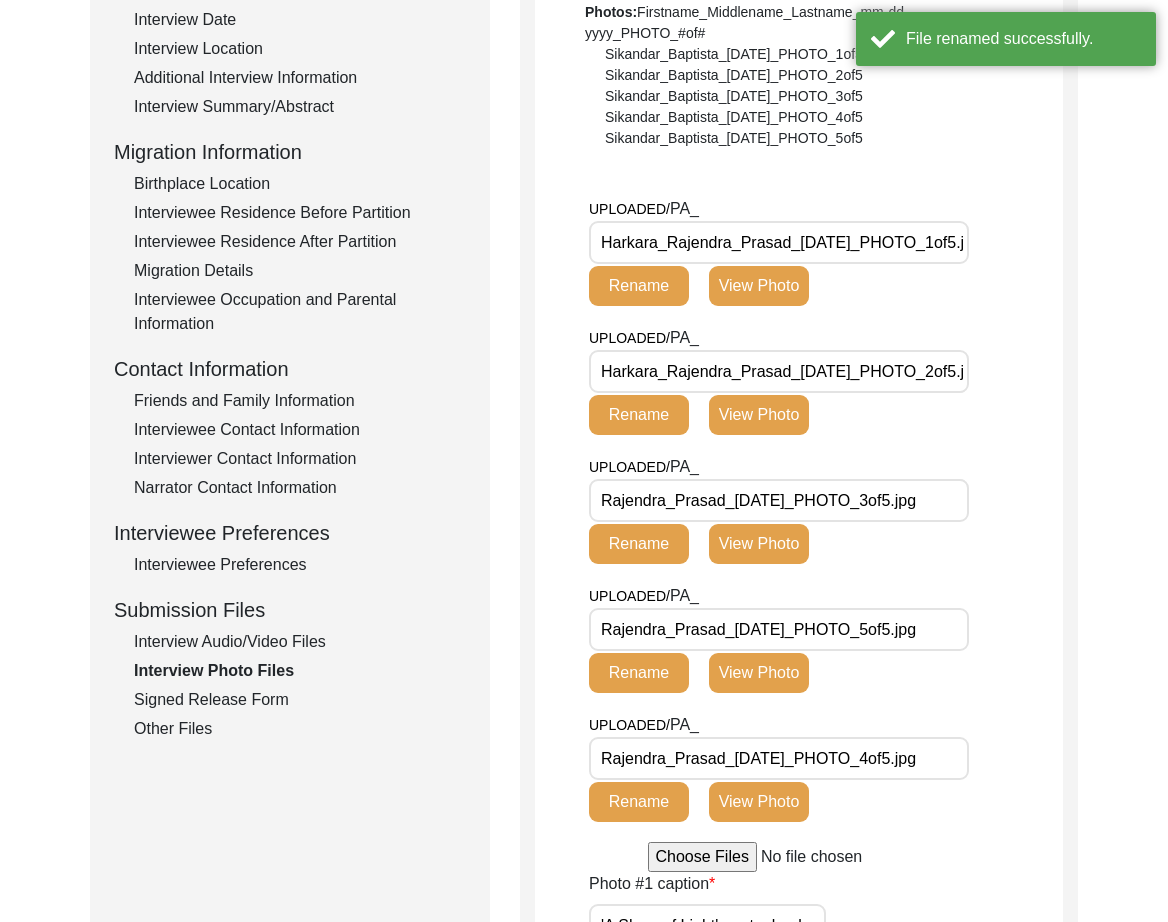 drag, startPoint x: 797, startPoint y: 507, endPoint x: 496, endPoint y: 507, distance: 301 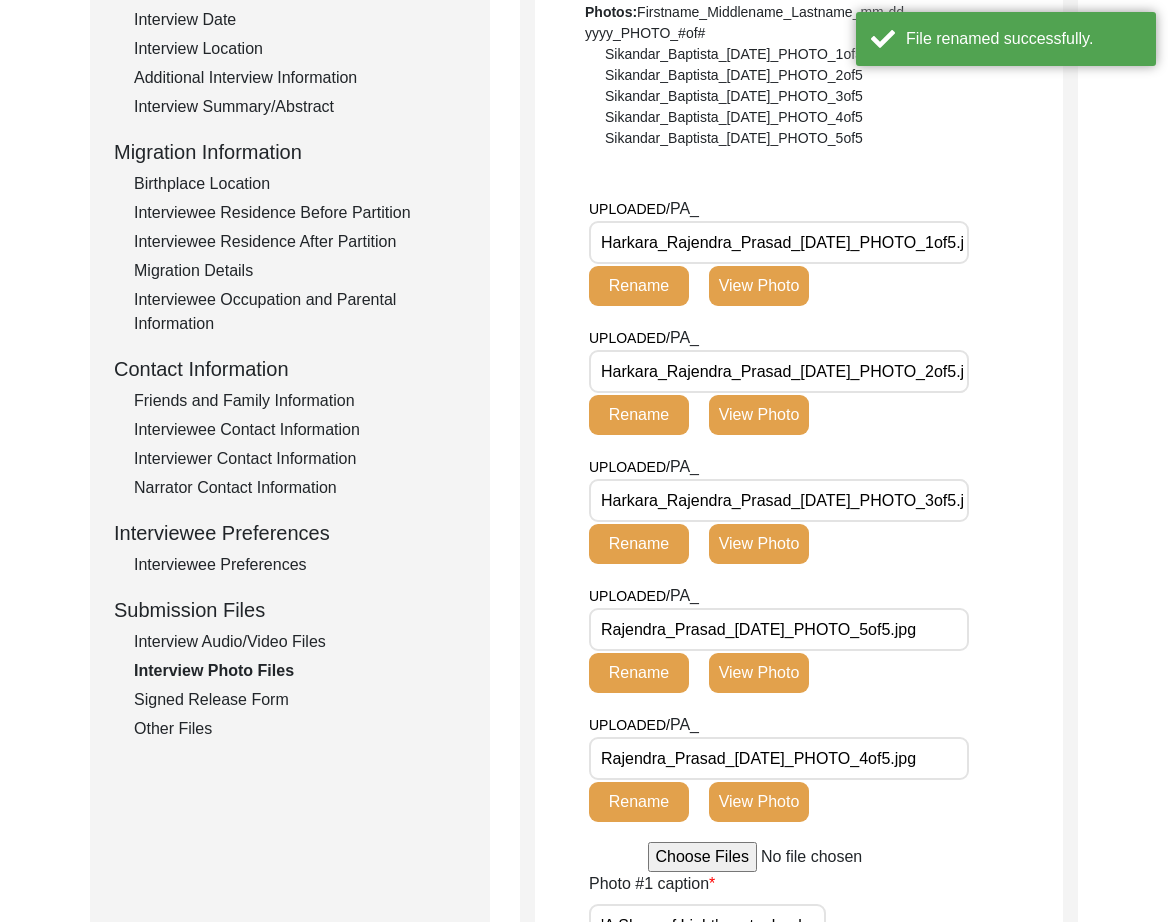 type on "Harkara_Rajendra_Prasad_02-22-2025_PHOTO_3of5.jpg" 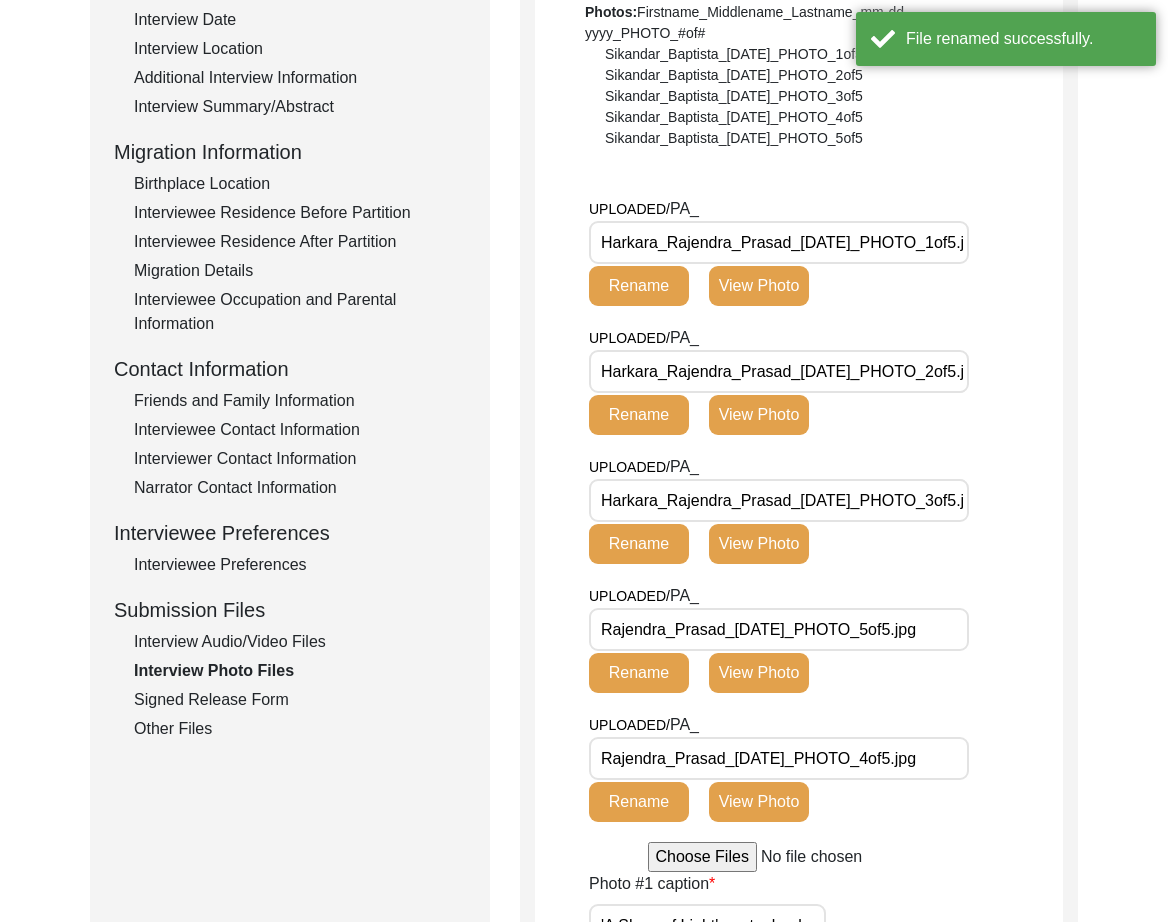 click on "Rename" 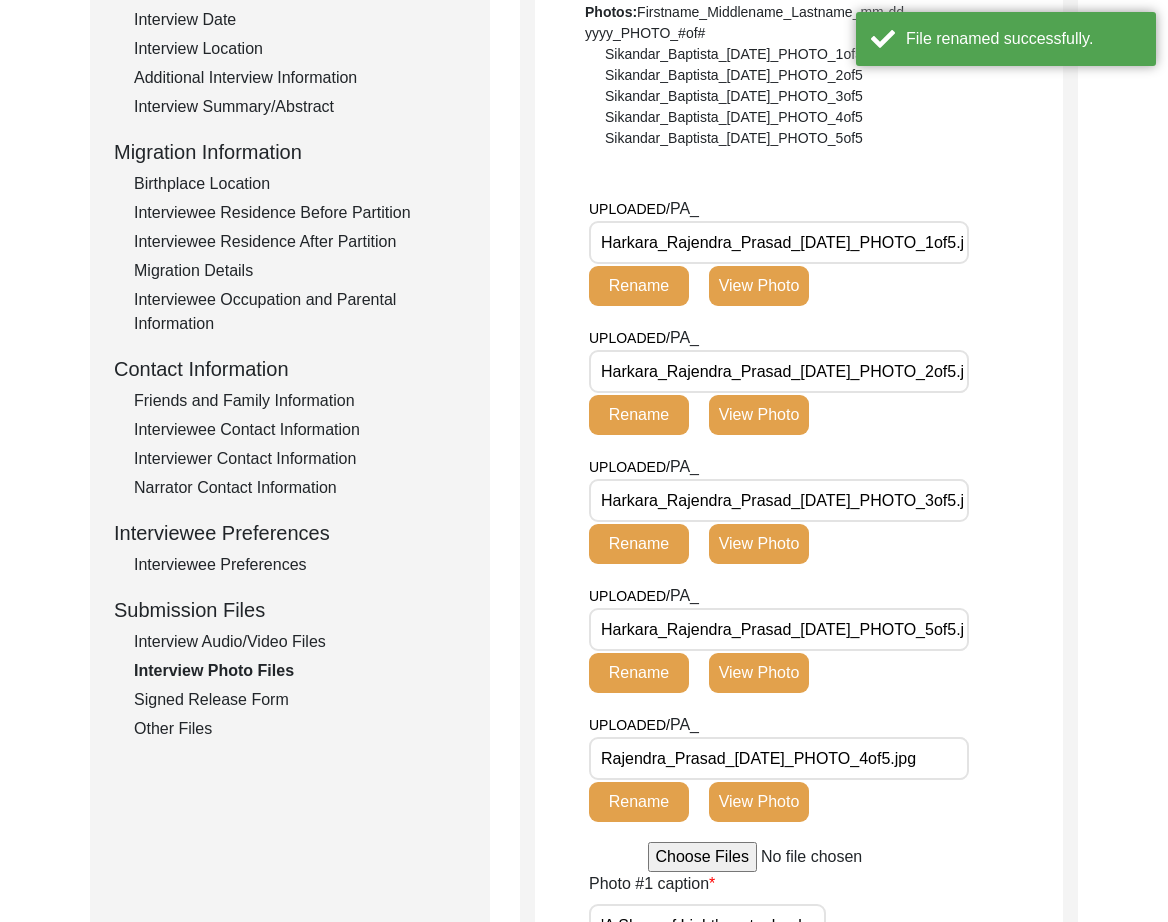 type on "Harkara_Rajendra_Prasad_02-22-2025_PHOTO_5of5.jpg" 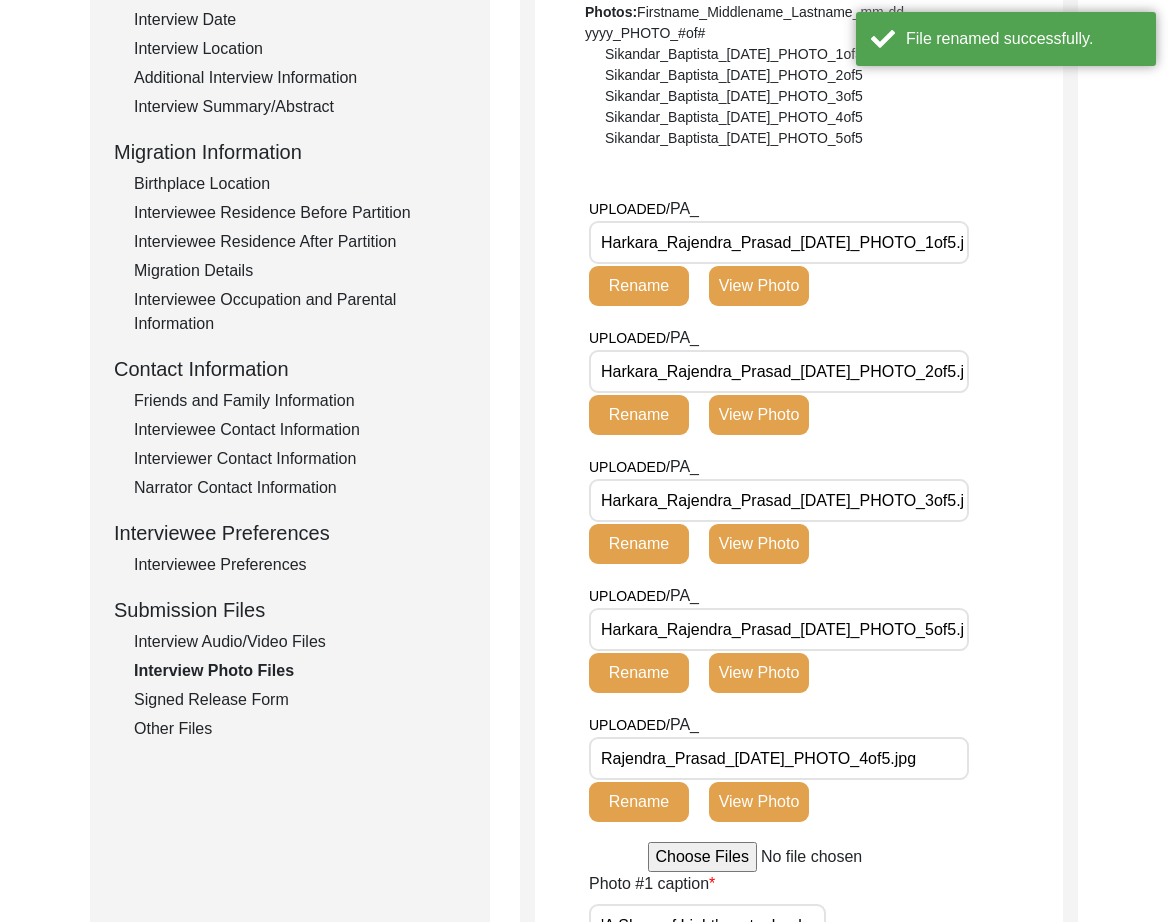 click on "Rename" 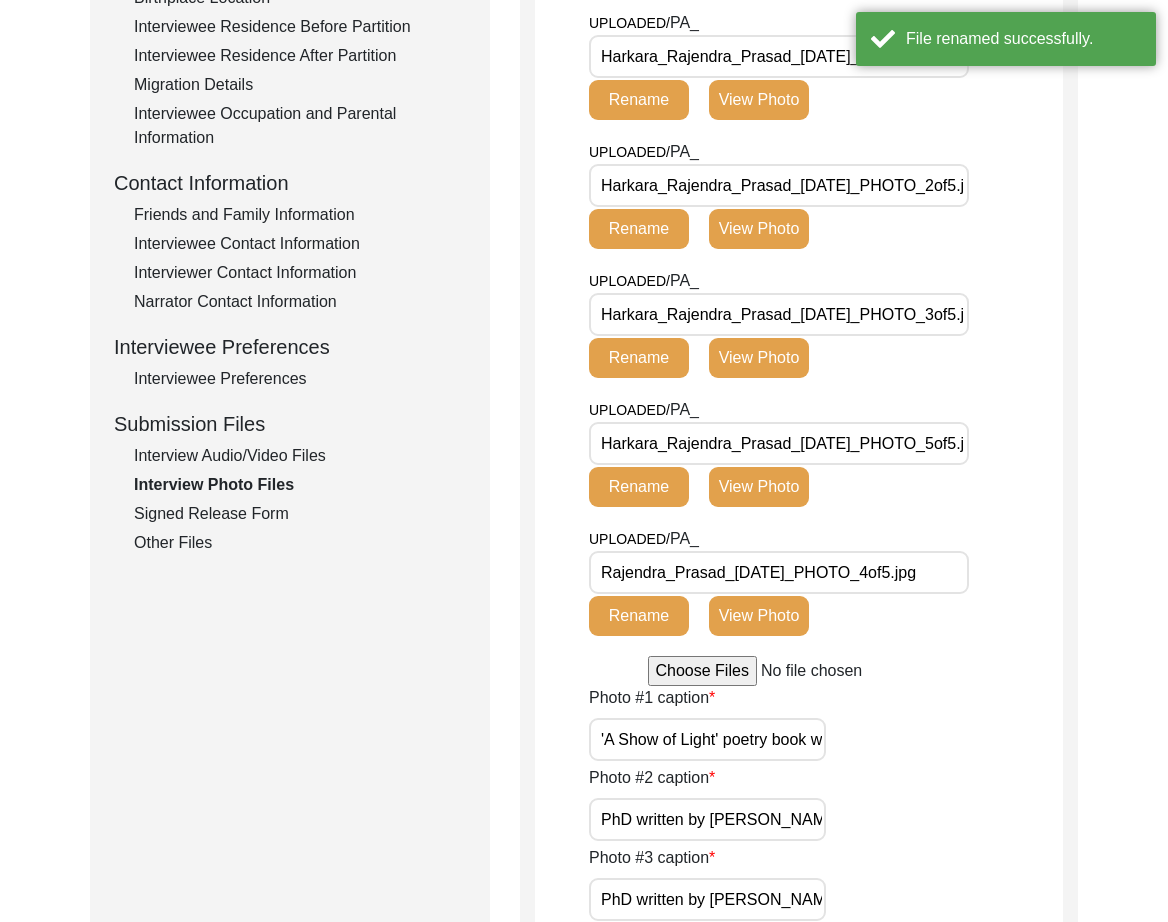 scroll, scrollTop: 579, scrollLeft: 0, axis: vertical 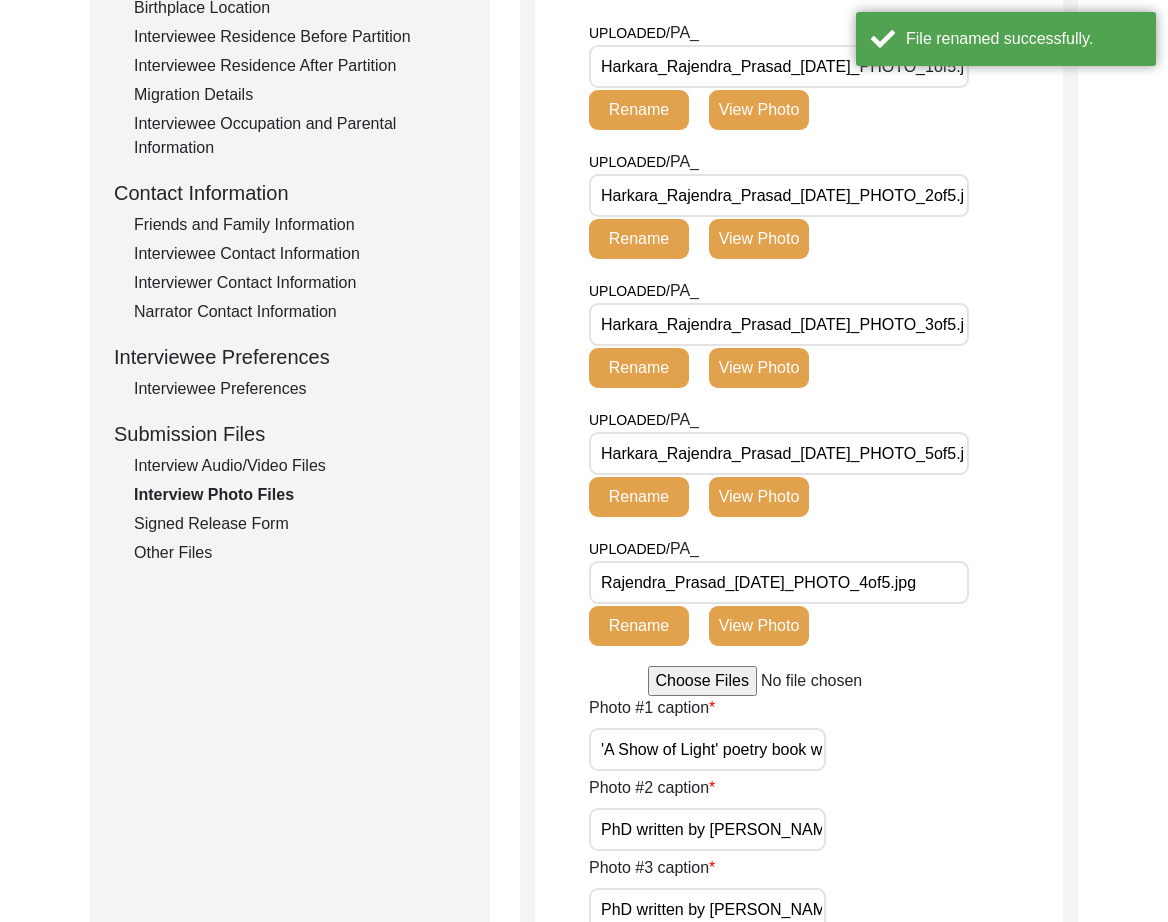 drag, startPoint x: 796, startPoint y: 584, endPoint x: 474, endPoint y: 580, distance: 322.02484 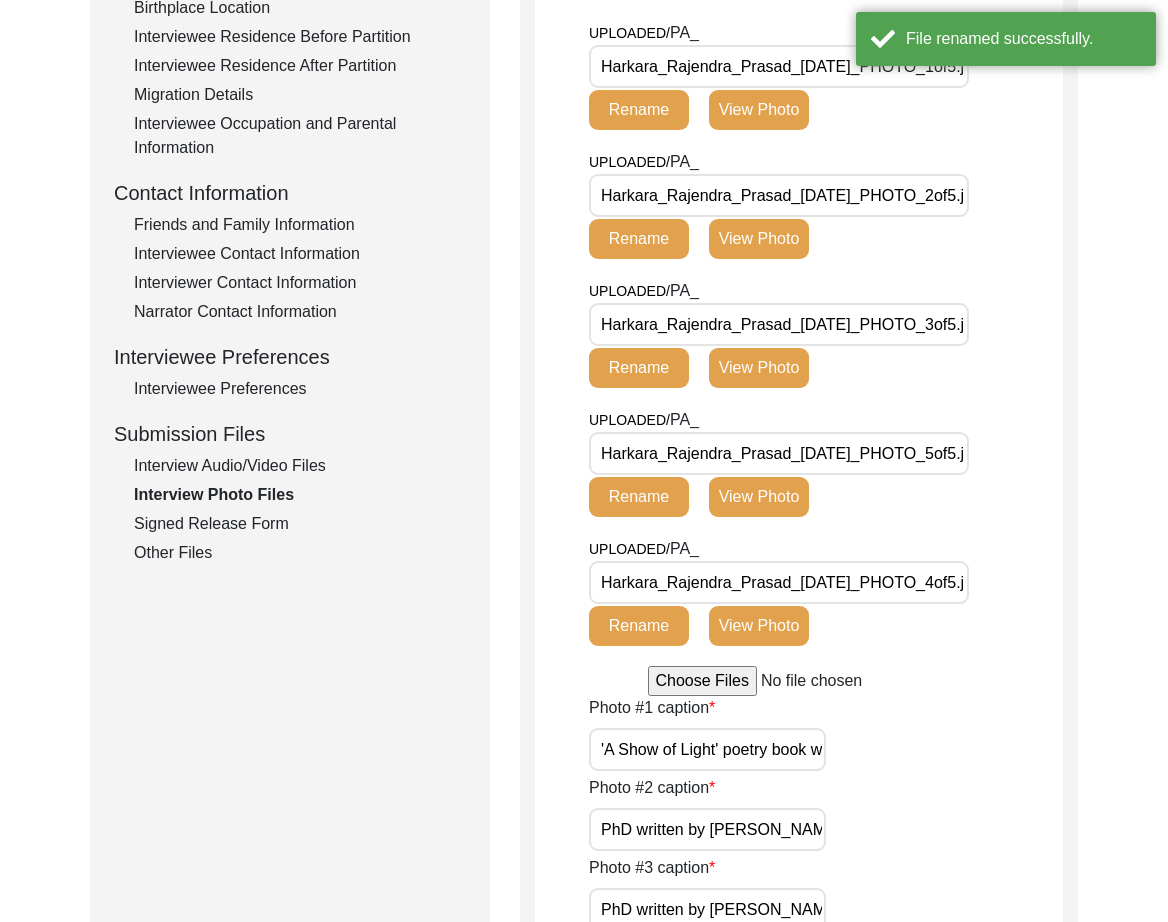 type on "Harkara_Rajendra_Prasad_02-22-2025_PHOTO_4of5.jpg" 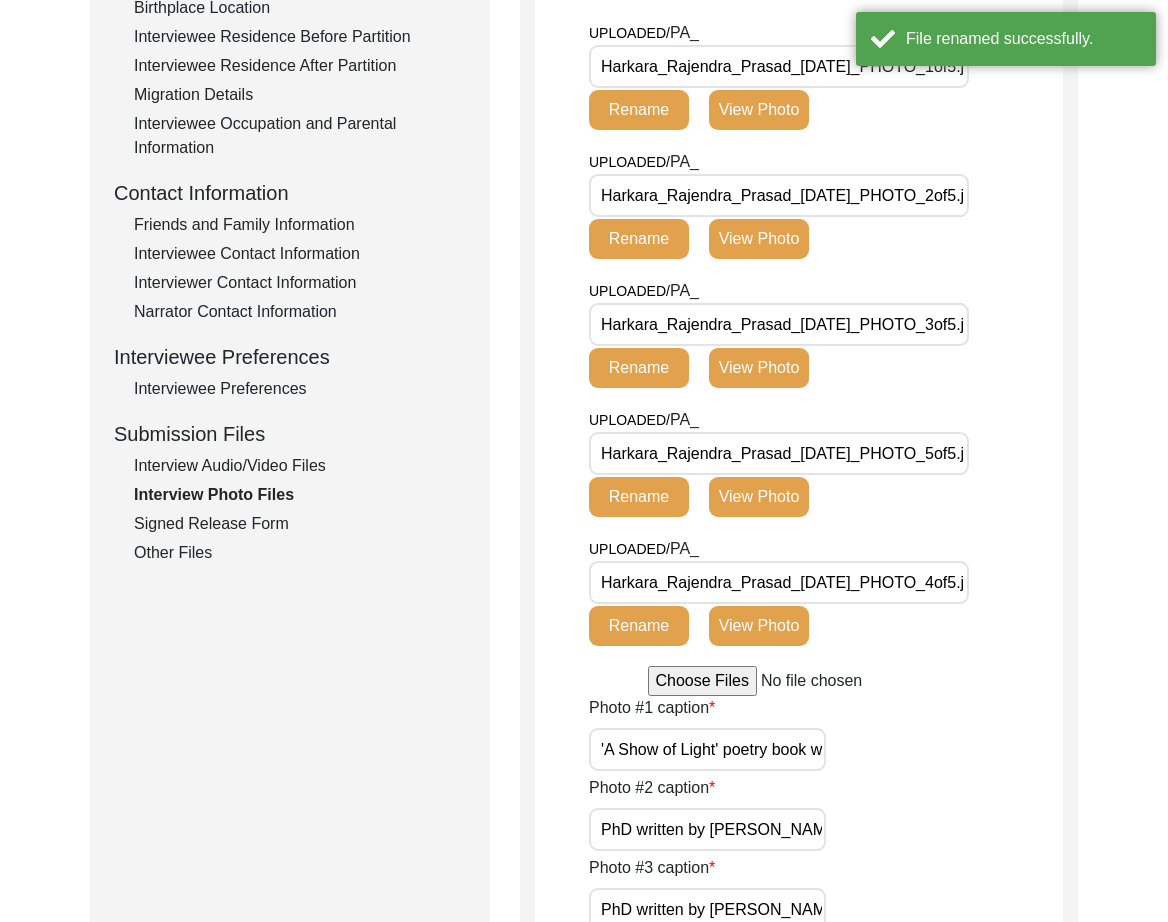 click on "Rename" 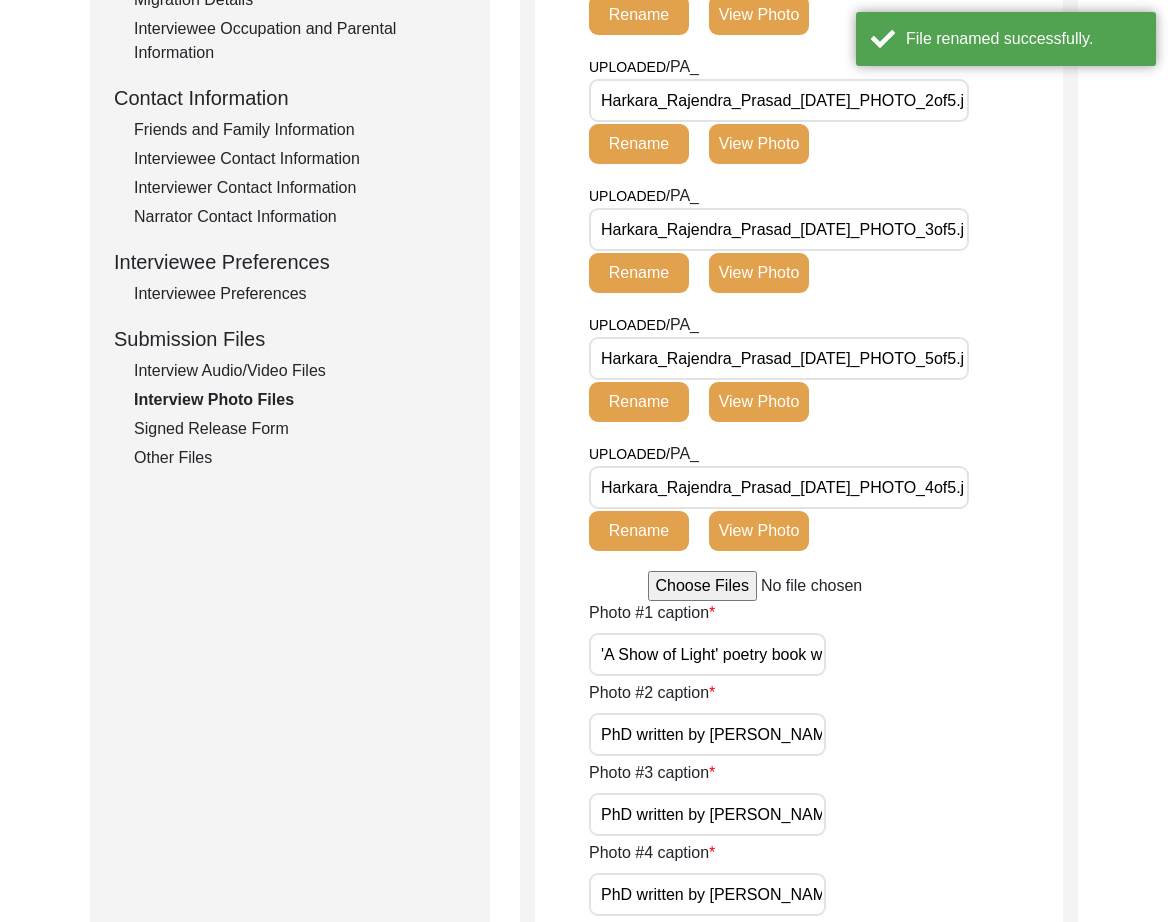 scroll, scrollTop: 792, scrollLeft: 0, axis: vertical 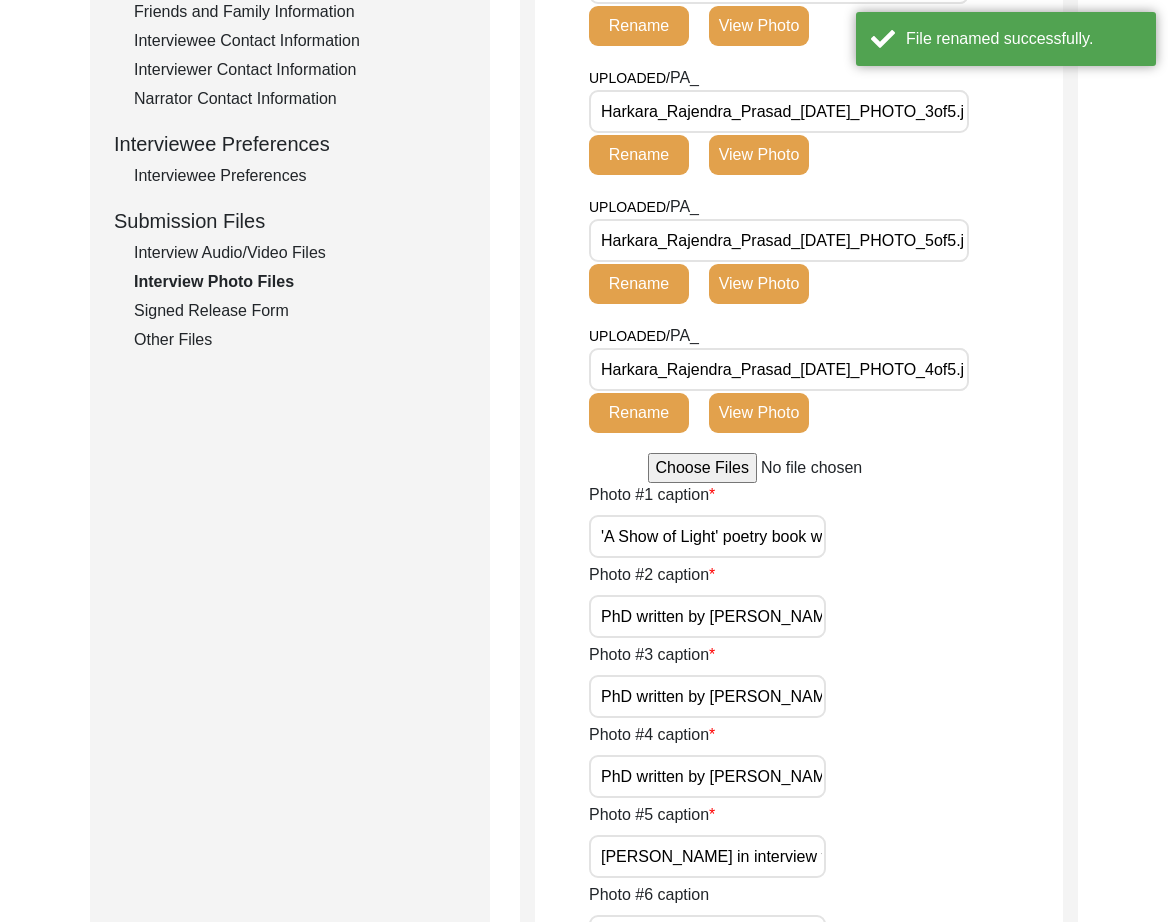 click on "'A Show of Light' poetry book written by Rajendra Prasad" at bounding box center [707, 536] 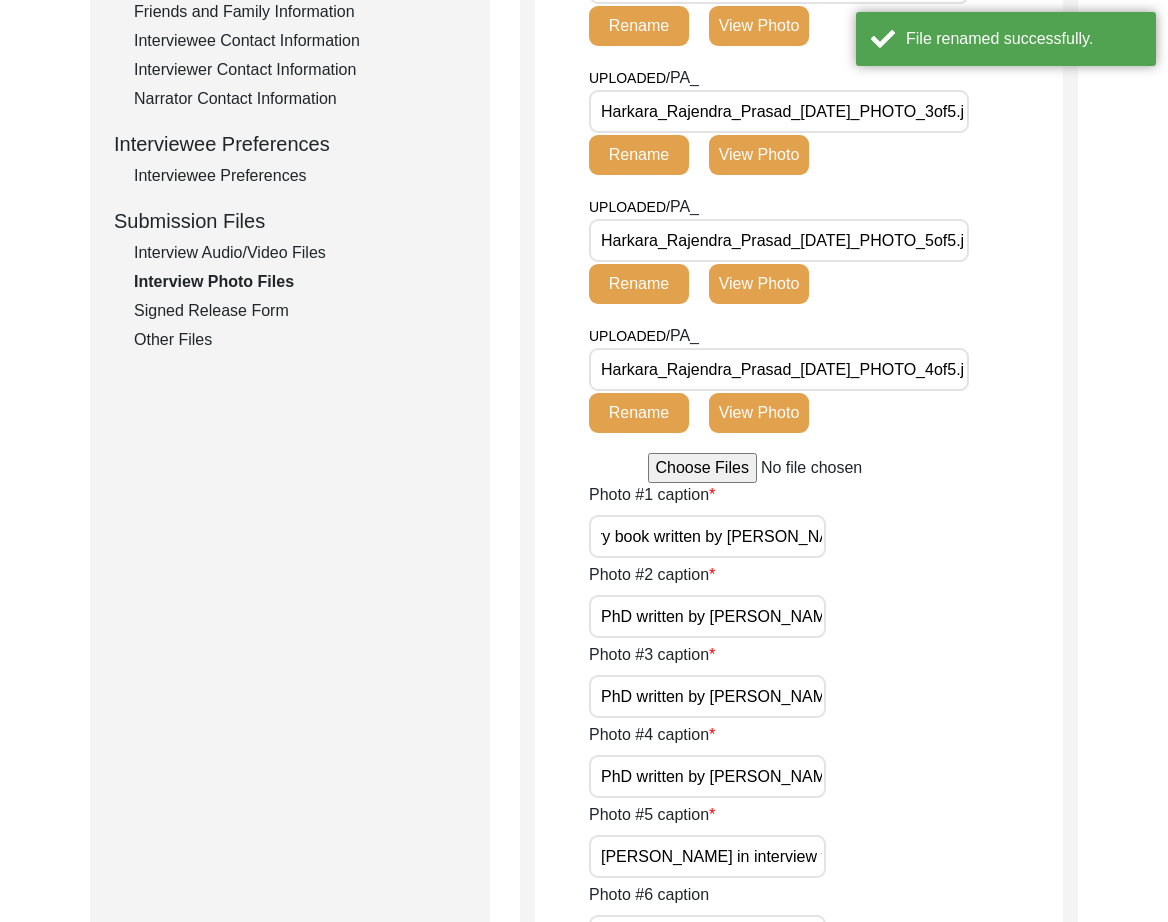 scroll, scrollTop: 0, scrollLeft: 182, axis: horizontal 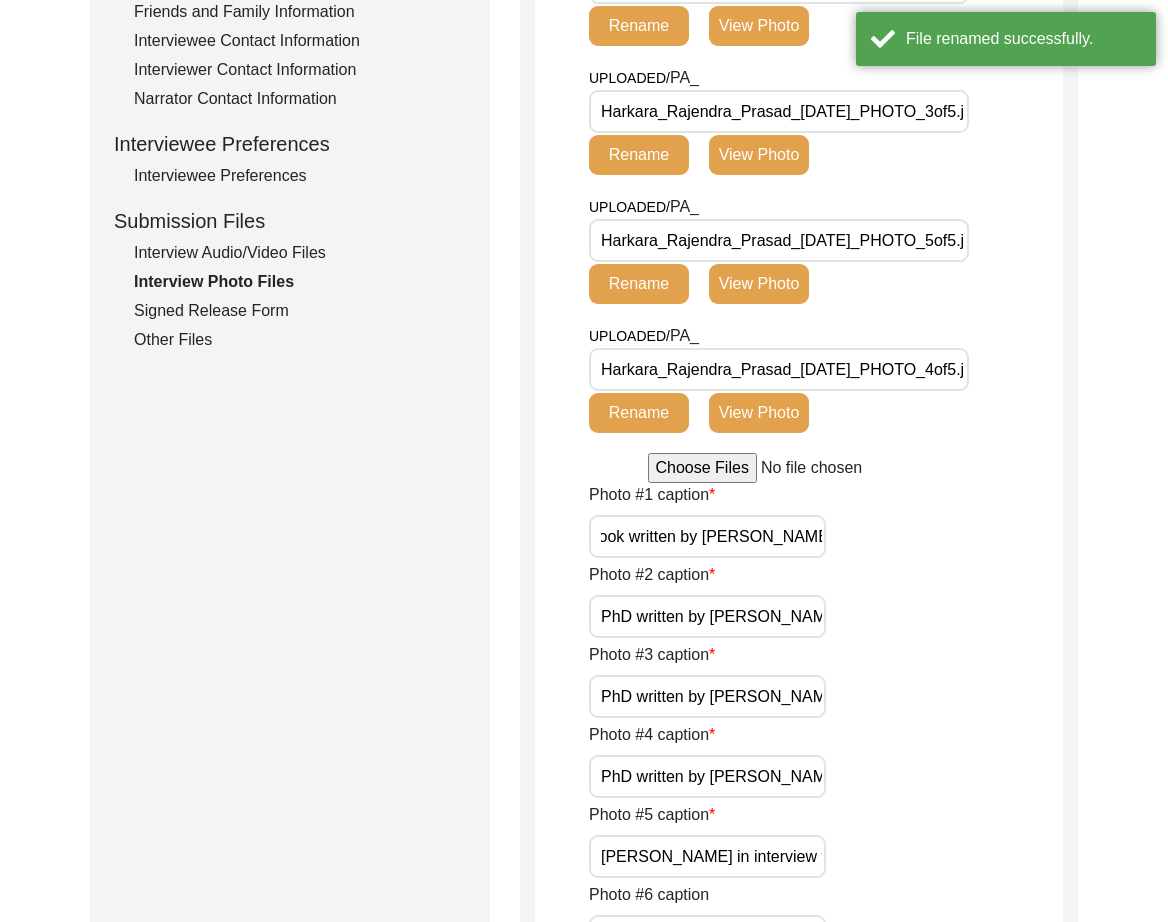 click on "PhD written by Rajendra Prasad- 'Humour of P.G Woodhouse'" at bounding box center (707, 616) 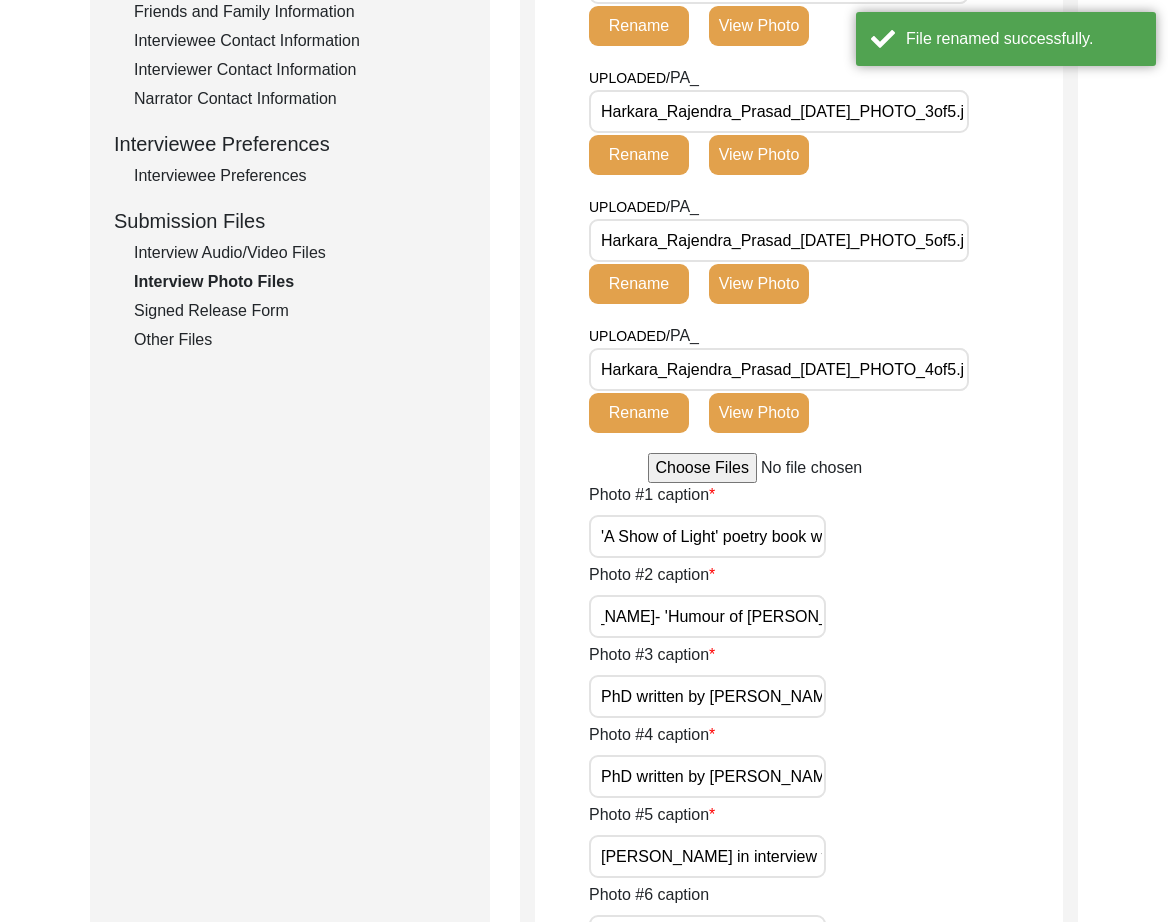 scroll, scrollTop: 0, scrollLeft: 217, axis: horizontal 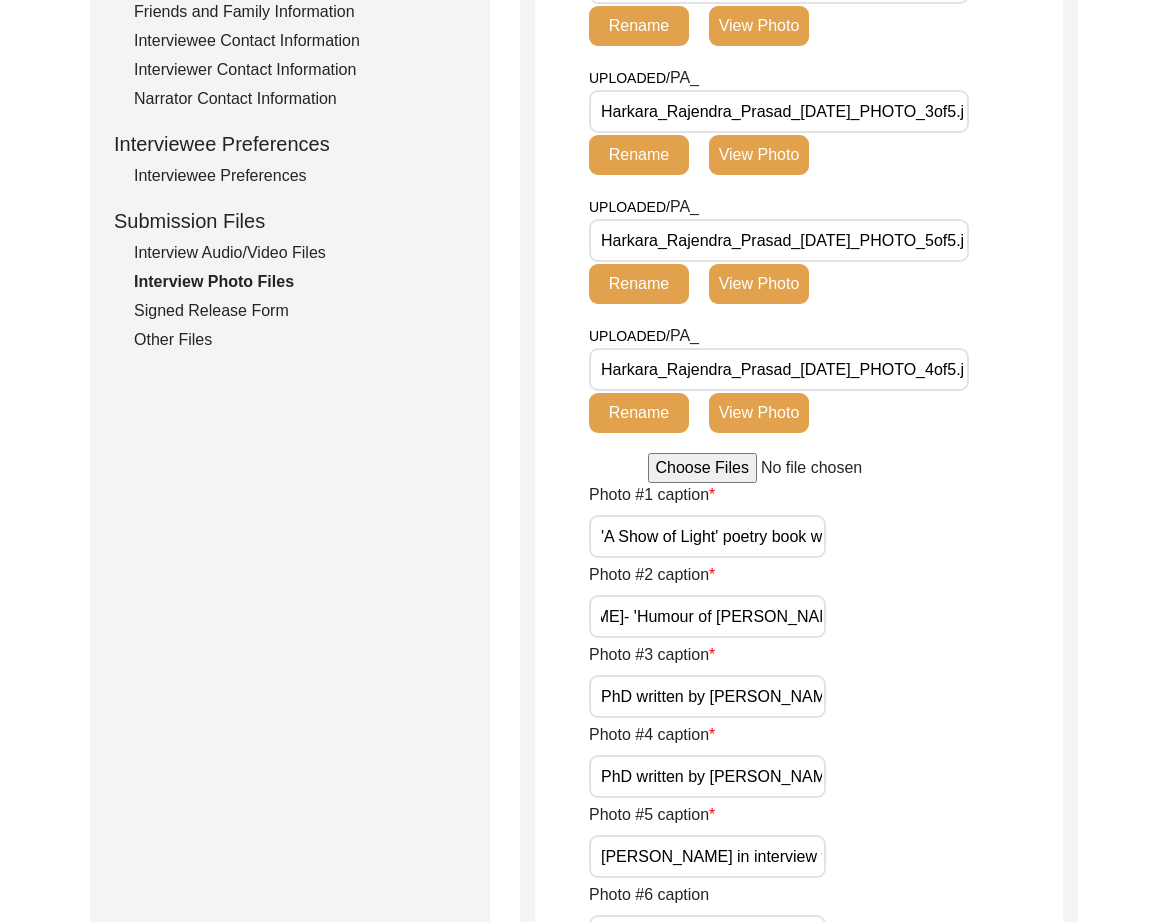 click on "PhD written by Rajendra Prasad- 'Humour of P.G Woodhouse'" at bounding box center [707, 616] 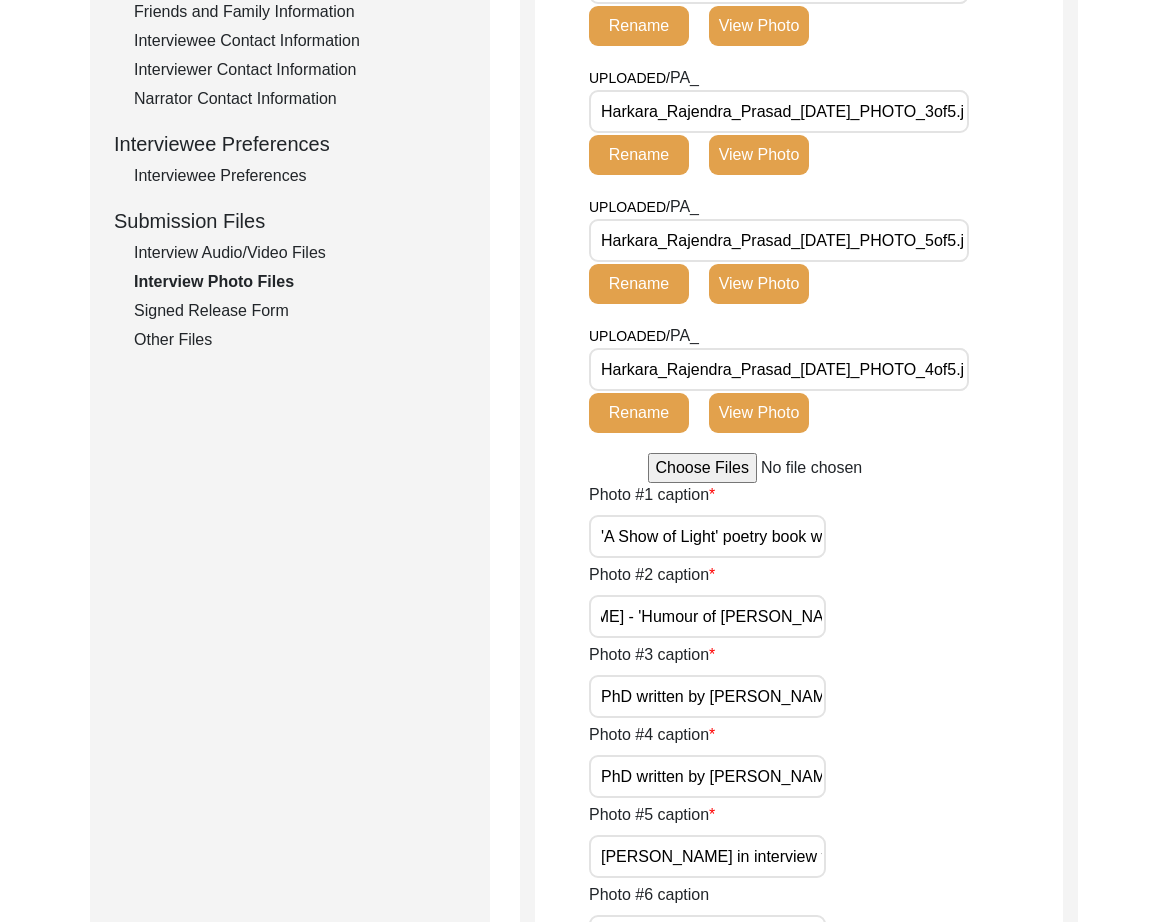 type on "PhD written by Rajendra Prasad - 'Humour of P.G Woodhouse'" 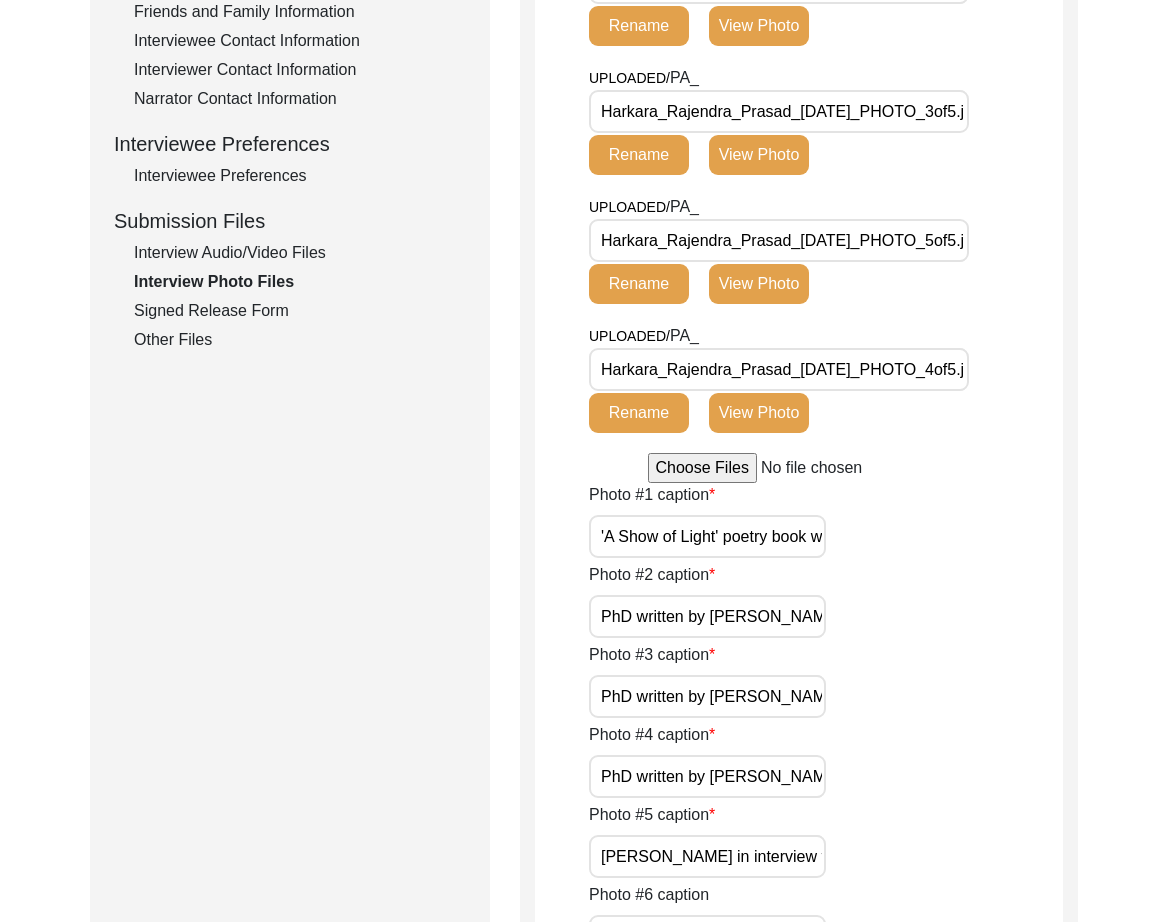 click on "PhD written by Rajendra Prasad- 'The Sunshine and Shadows- The Years of Direct Administration of Nizam the VII of Hyderabad'" at bounding box center (707, 696) 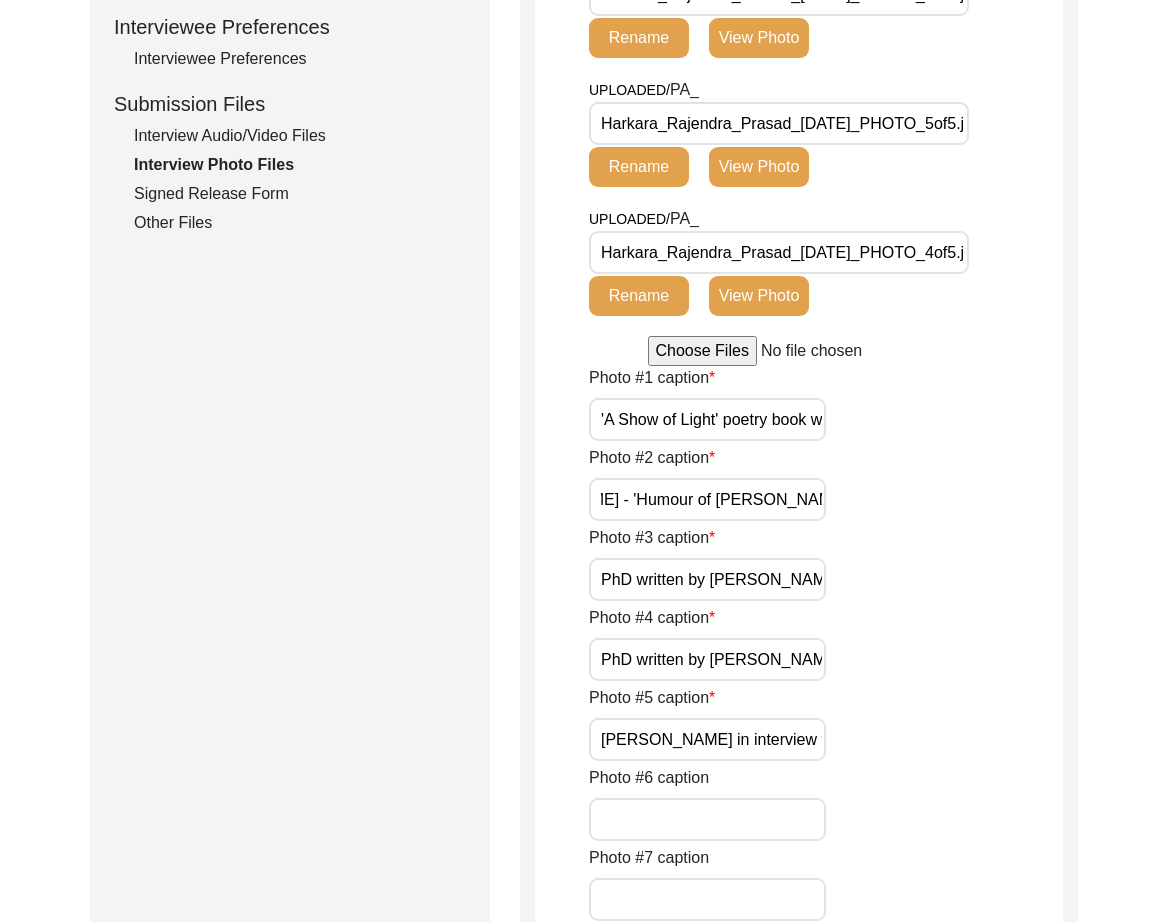 scroll, scrollTop: 911, scrollLeft: 0, axis: vertical 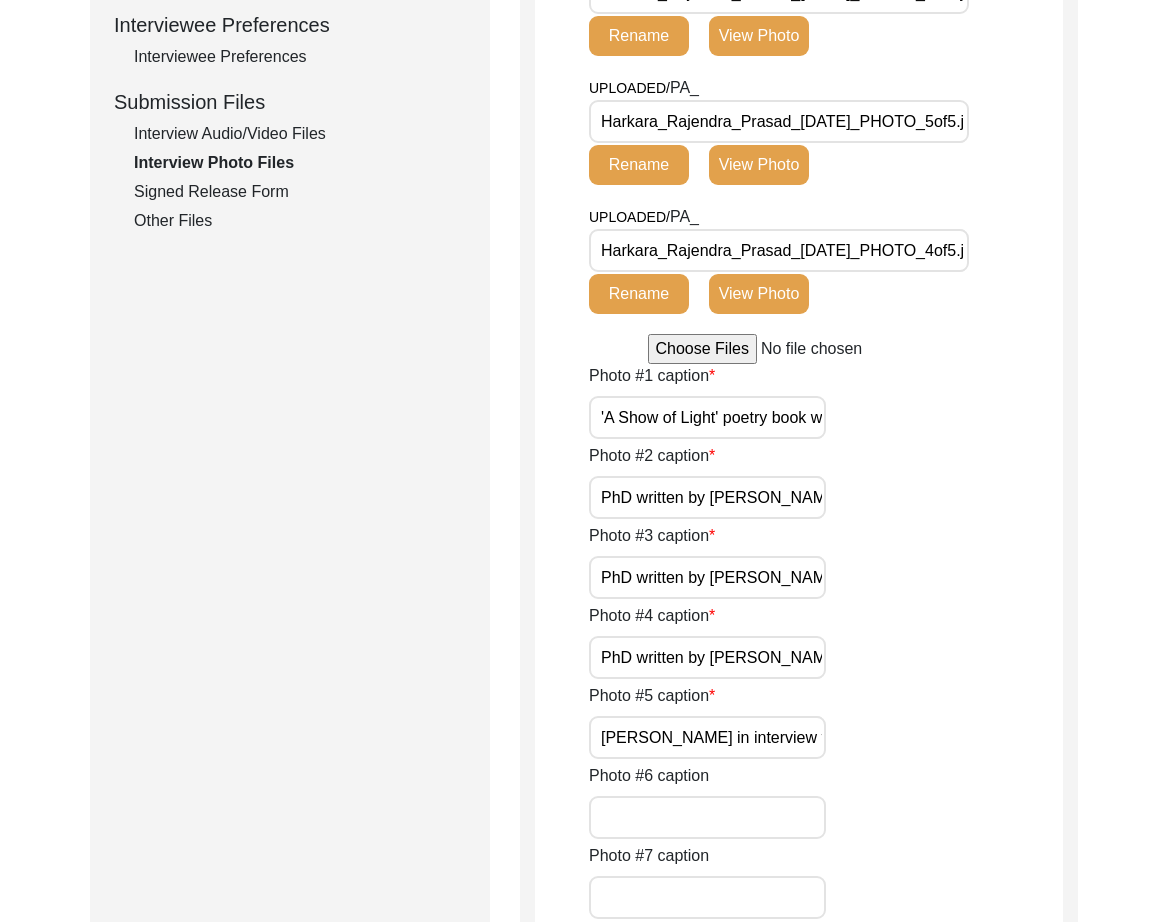 click on "PhD written by Rajendra Prasad- 'The Sunshine and Shadows- The Years of Direct Administration of Nizam the VII of Hyderabad'" at bounding box center (707, 577) 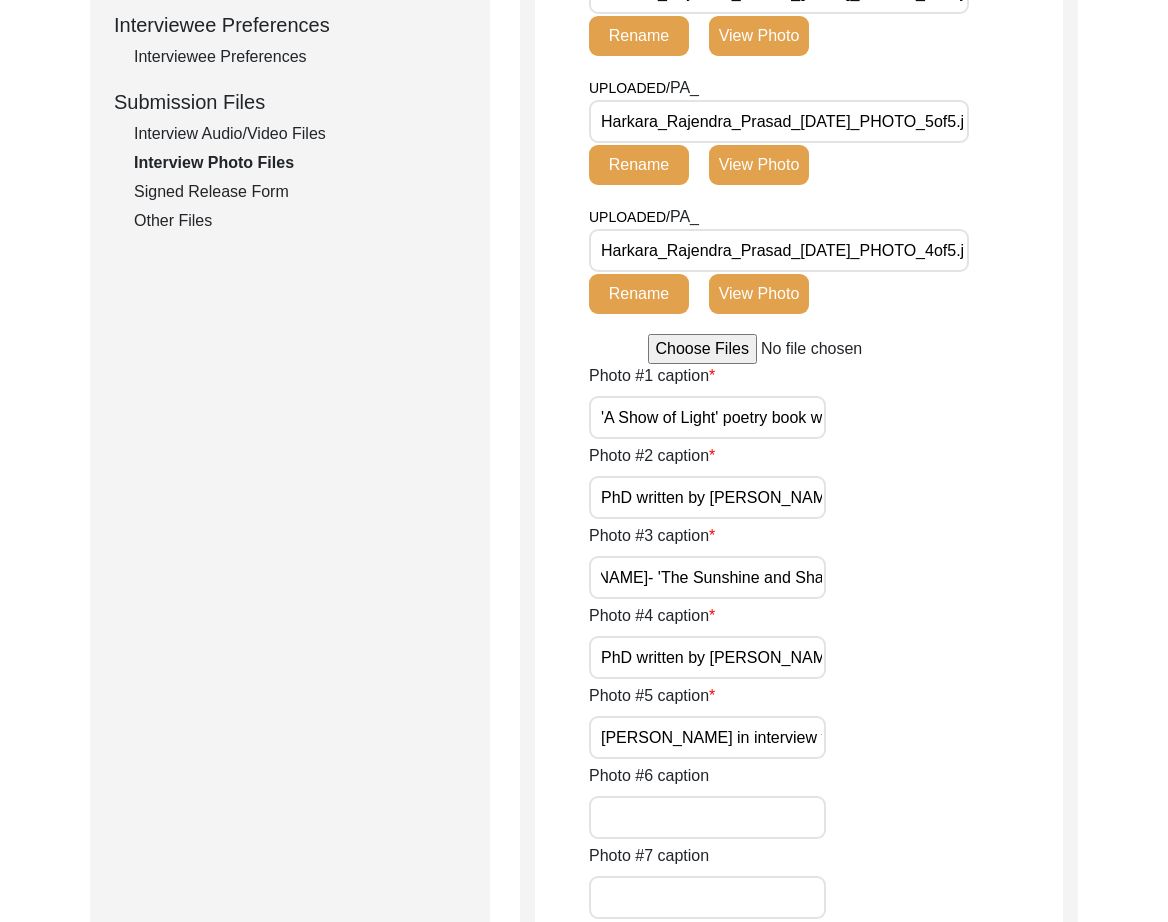 scroll, scrollTop: 0, scrollLeft: 202, axis: horizontal 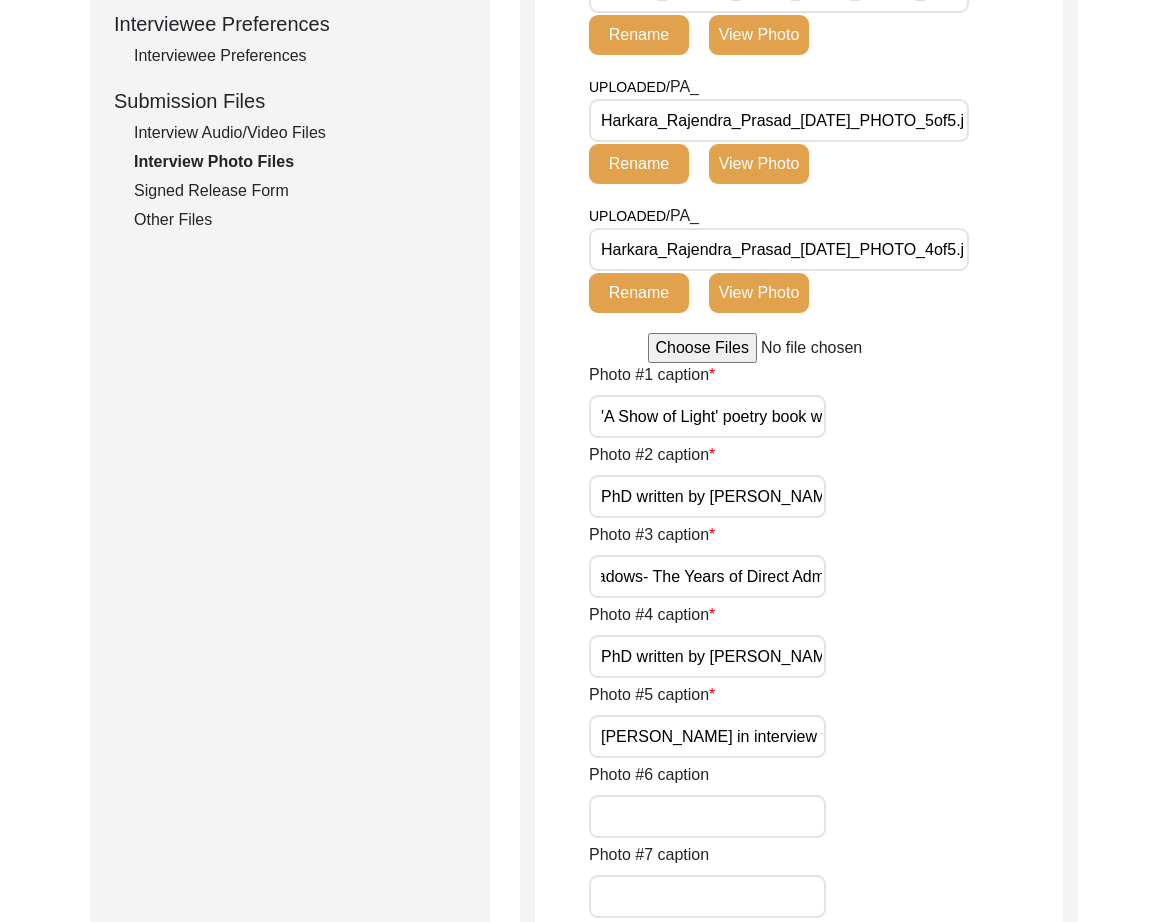 click on "PhD written by Rajendra Prasad- 'The Sunshine and Shadows- The Years of Direct Administration of Nizam the VII of Hyderabad'" at bounding box center [707, 576] 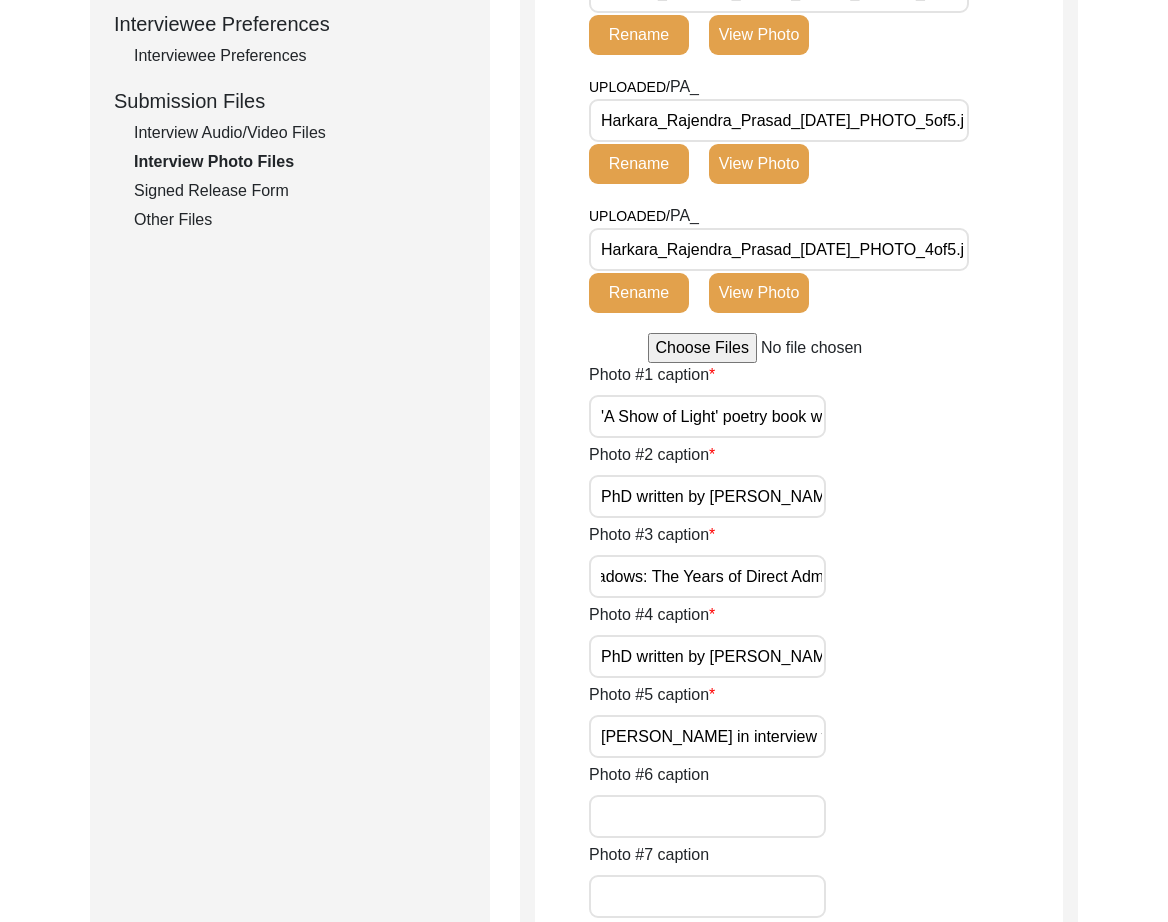 type on "PhD written by Rajendra Prasad- 'The Sunshine and Shadows: The Years of Direct Administration of Nizam the VII of Hyderabad'" 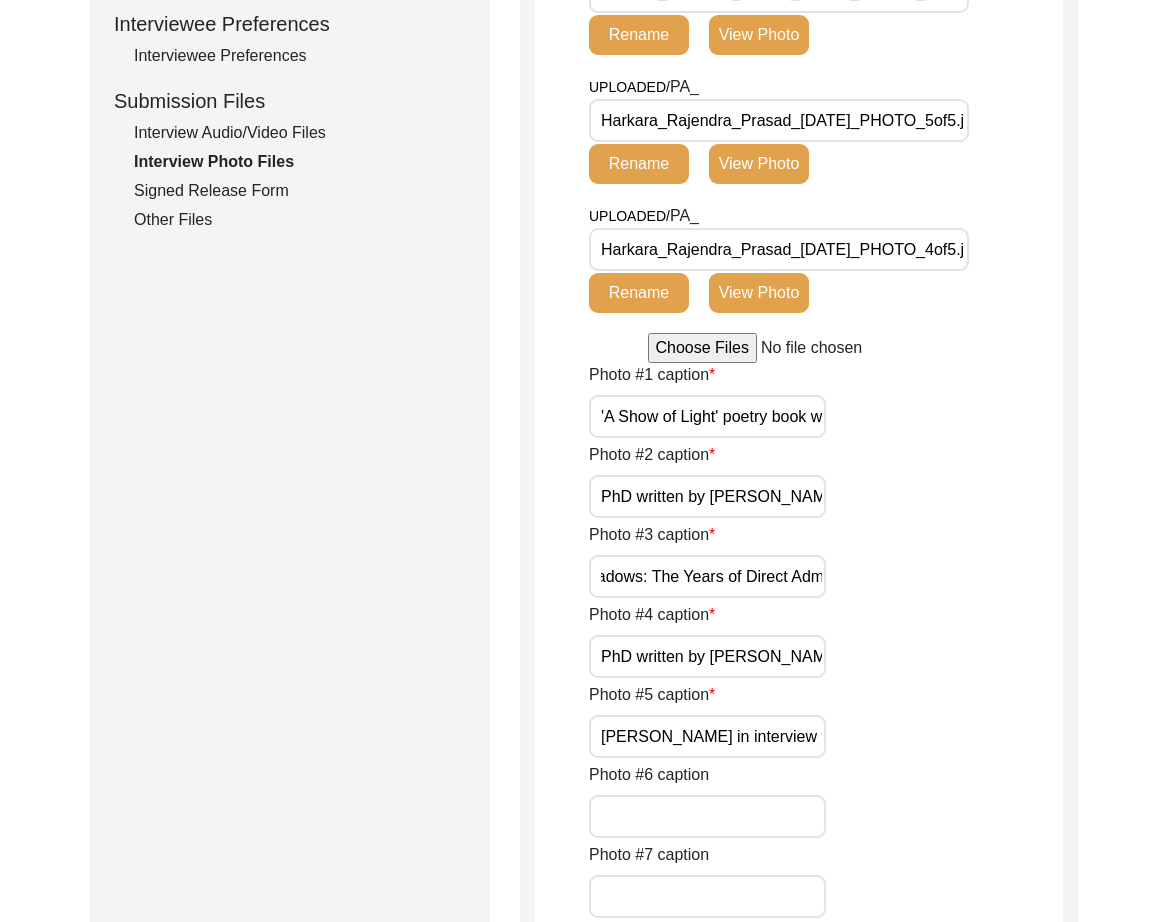 click on "PhD written by Rajendra Prasad- 'Portrait of Scholar as Political Participant in an Indian Princely State.'" at bounding box center [707, 656] 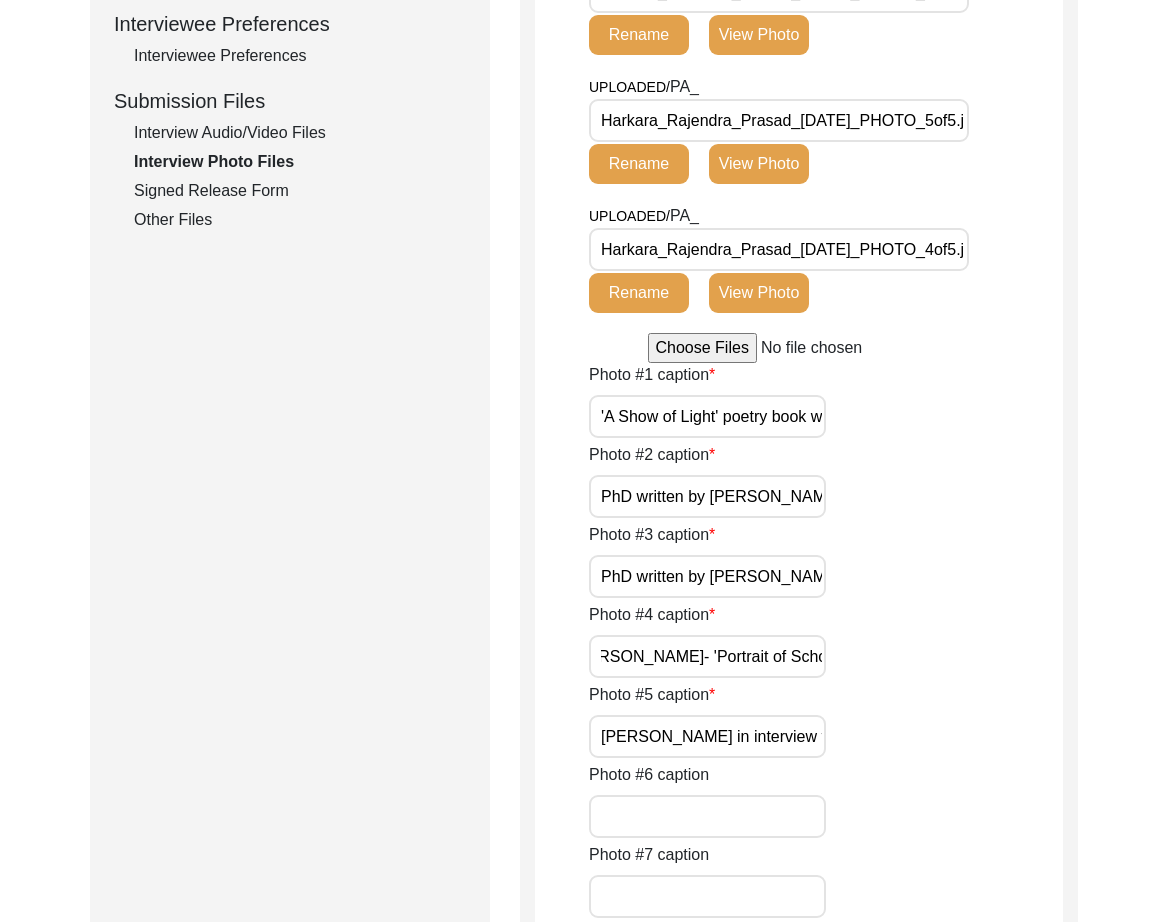 scroll, scrollTop: 0, scrollLeft: 124, axis: horizontal 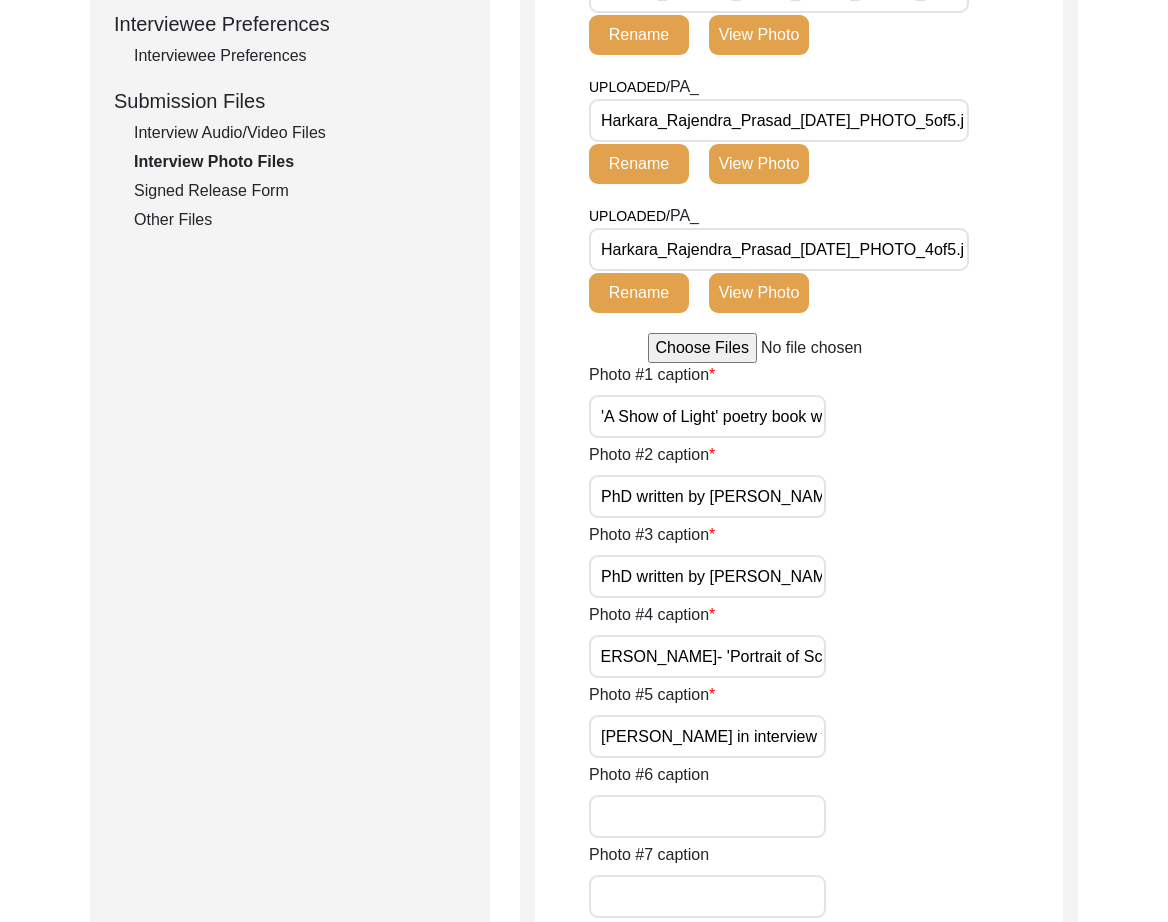 click on "PhD written by Rajendra Prasad- 'Portrait of Scholar as Political Participant in an Indian Princely State.'" at bounding box center [707, 656] 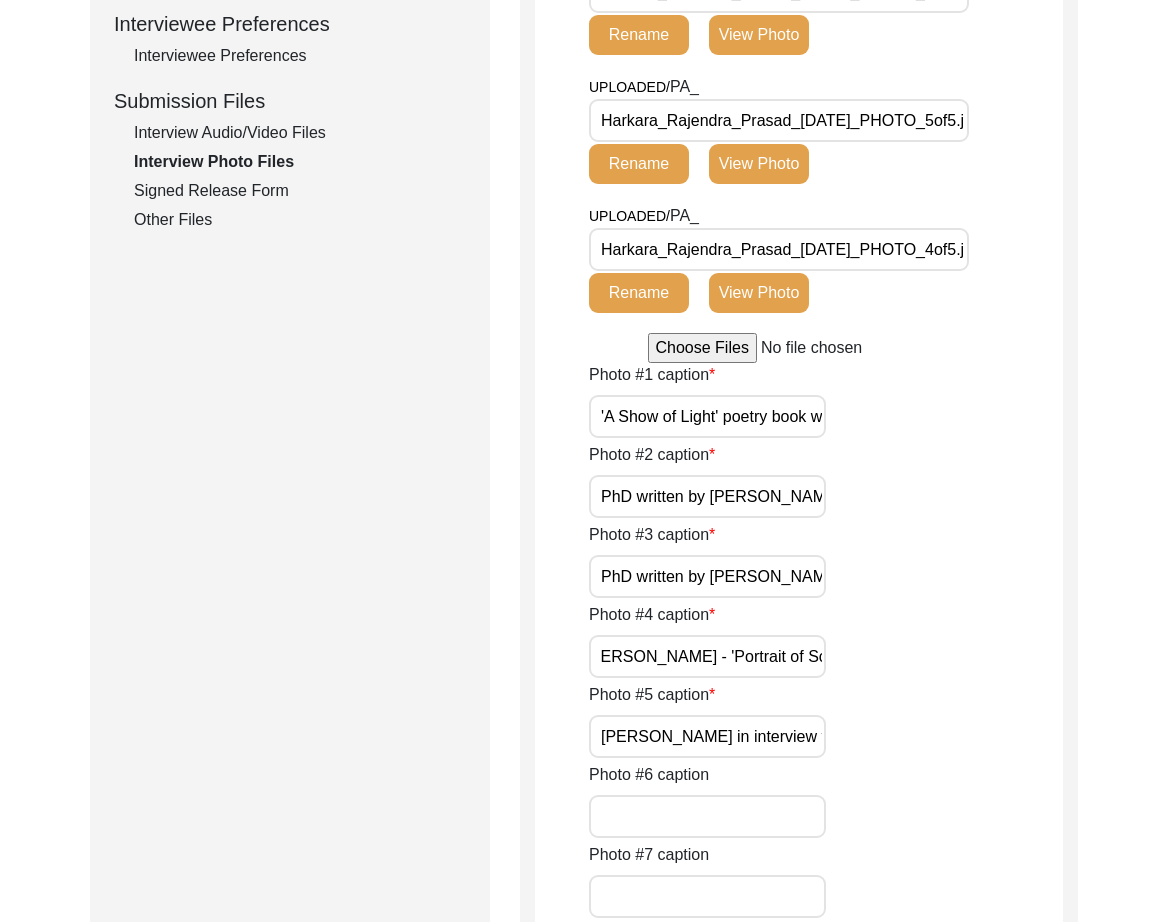 type on "PhD written by Rajendra Prasad - 'Portrait of Scholar as Political Participant in an Indian Princely State.'" 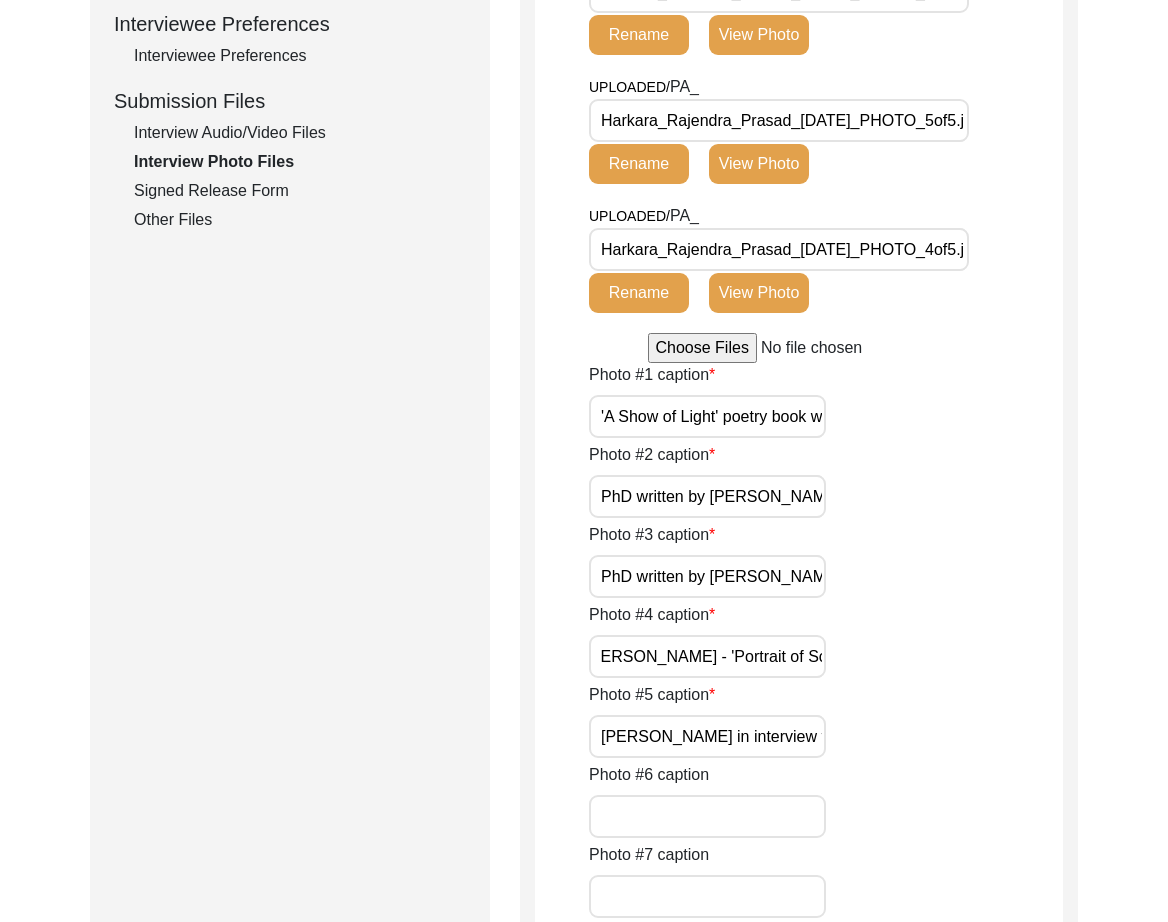 click on "Rajendra Prasad in interview for 1947 Partition Archive" at bounding box center (707, 736) 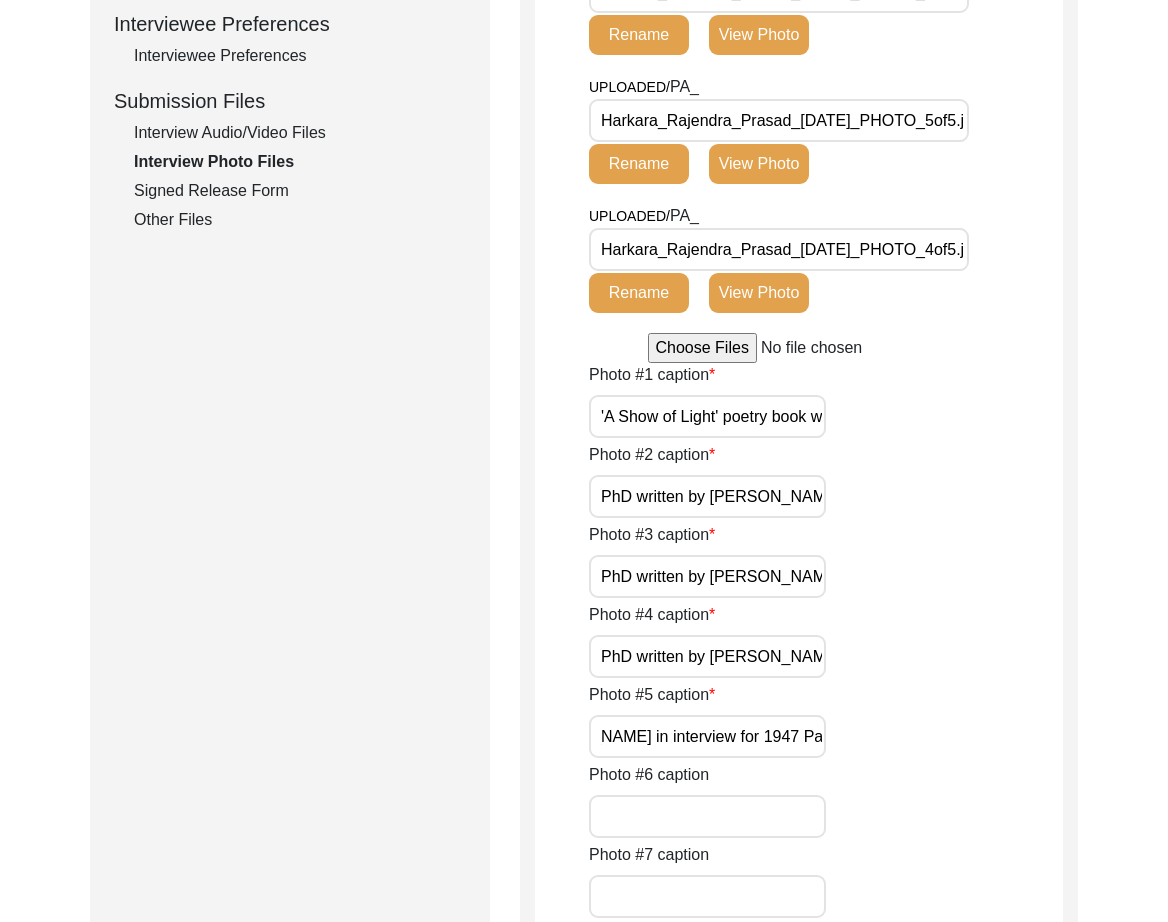 scroll, scrollTop: 0, scrollLeft: 167, axis: horizontal 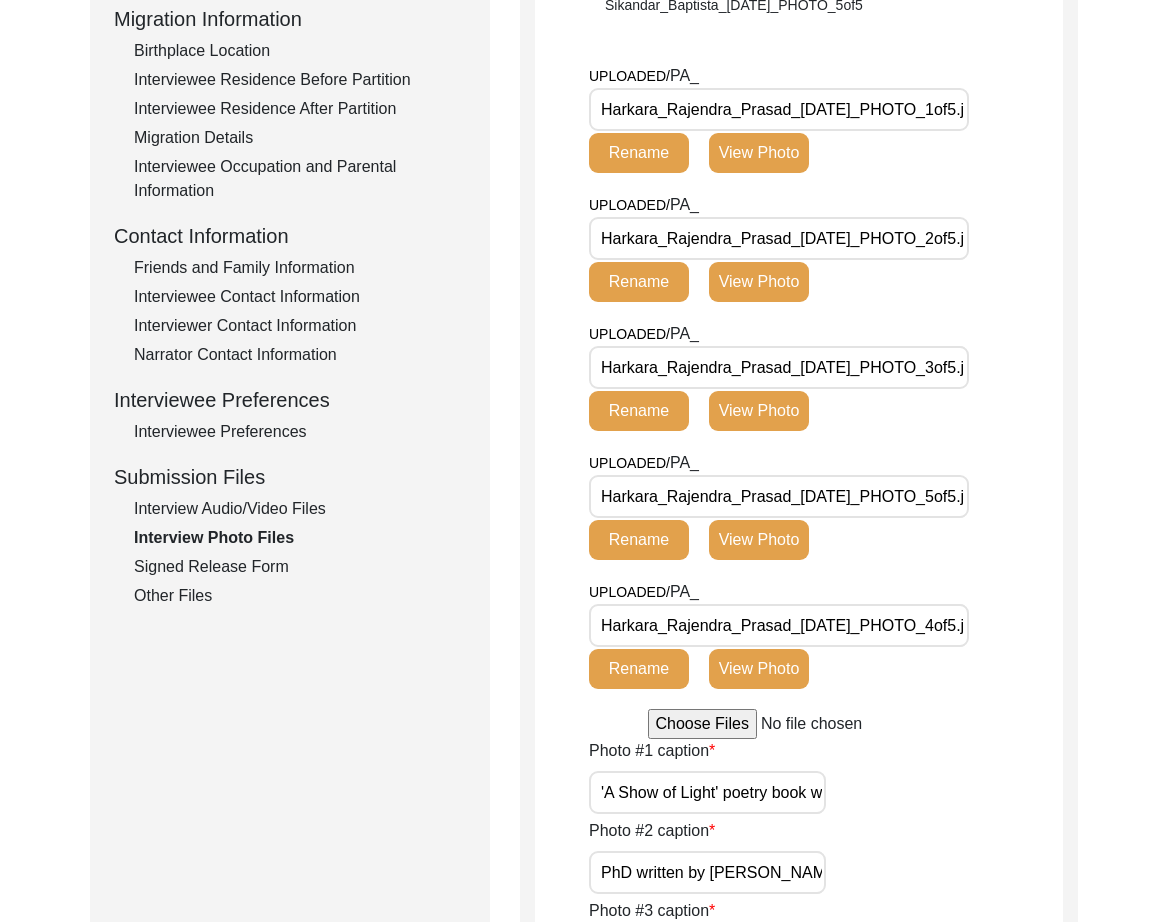 click on "View Photo" 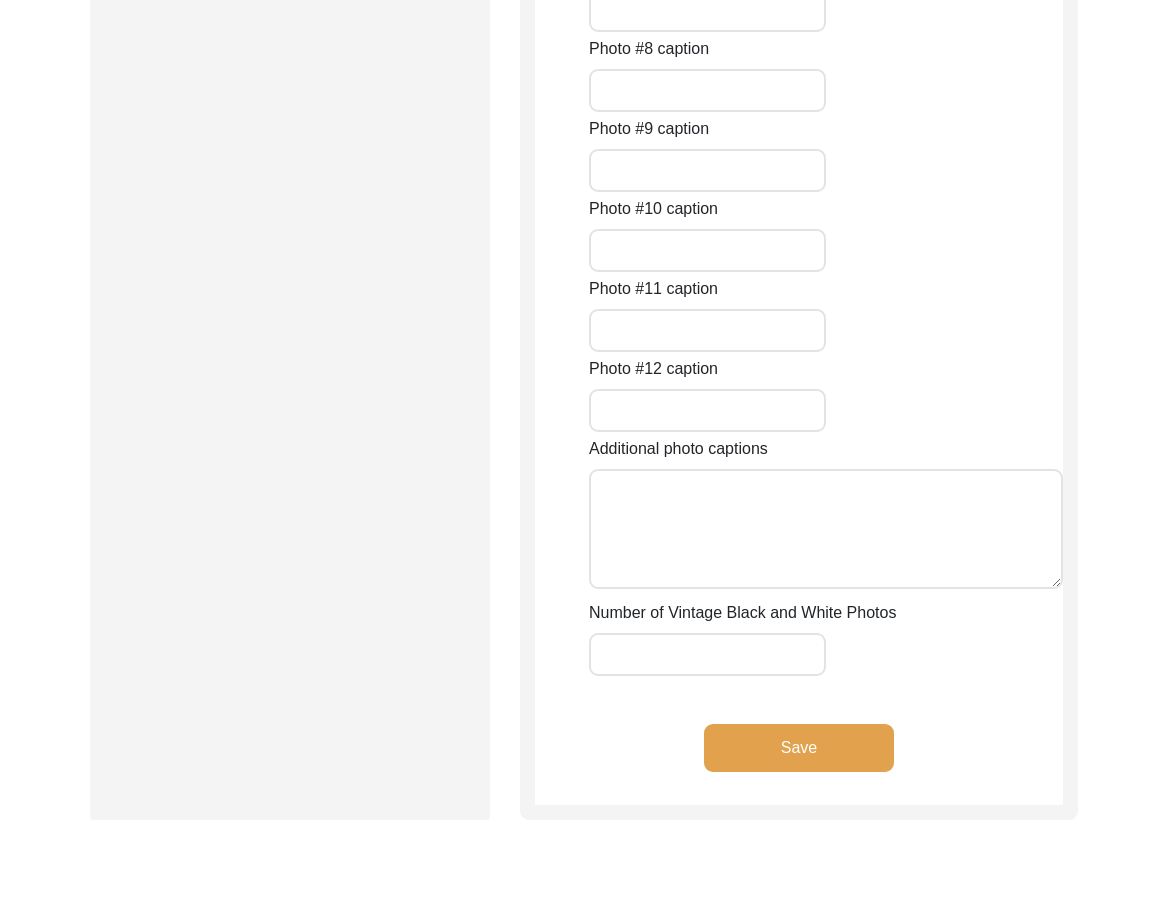 scroll, scrollTop: 2789, scrollLeft: 0, axis: vertical 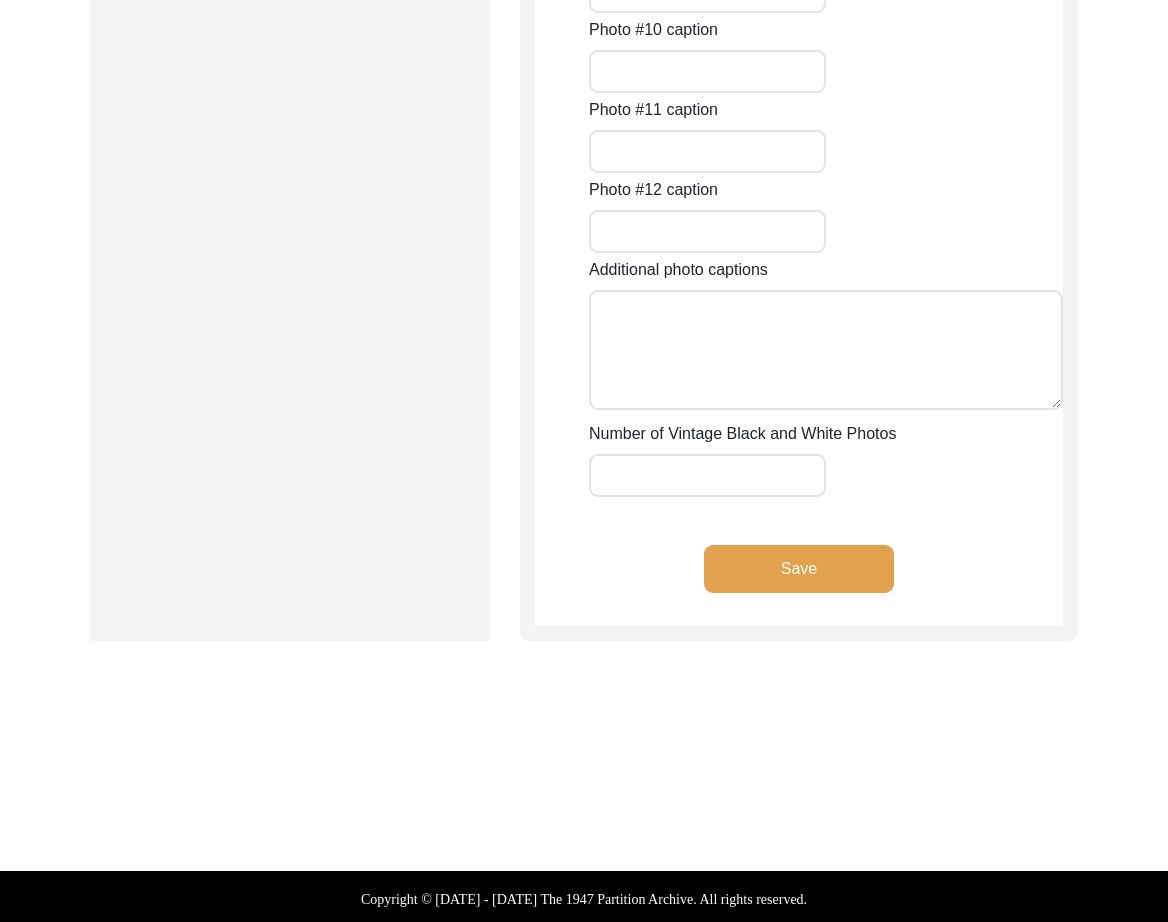click on "Number of Vintage Black and White Photos" at bounding box center (707, 475) 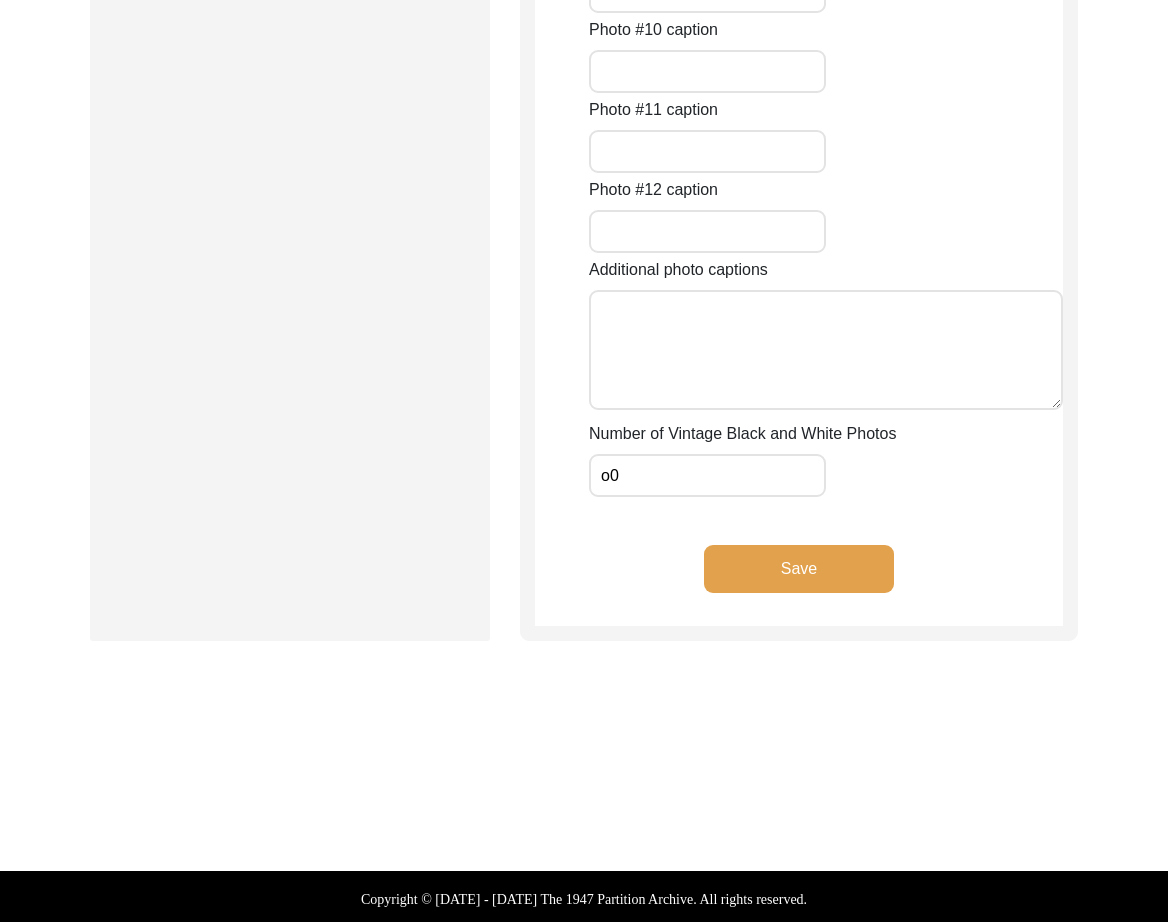 type on "o" 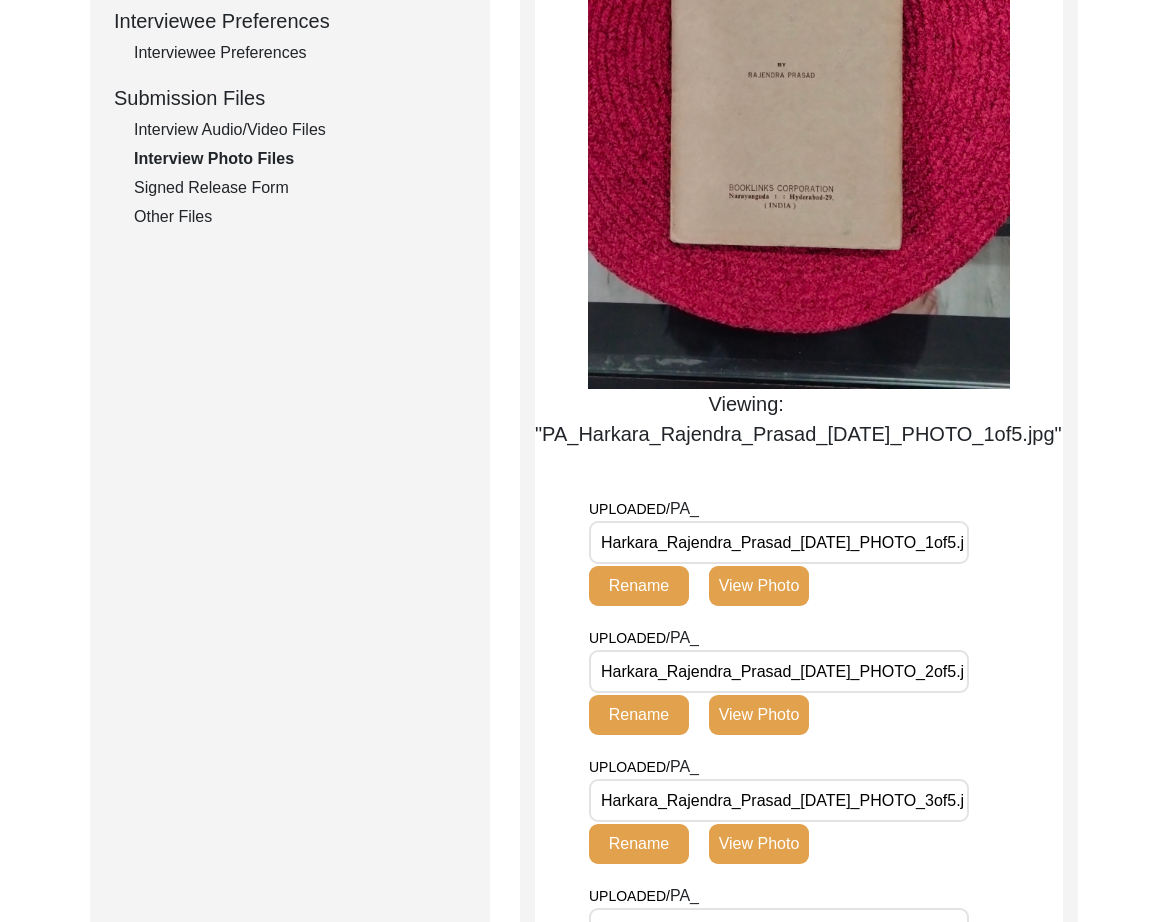 scroll, scrollTop: 944, scrollLeft: 0, axis: vertical 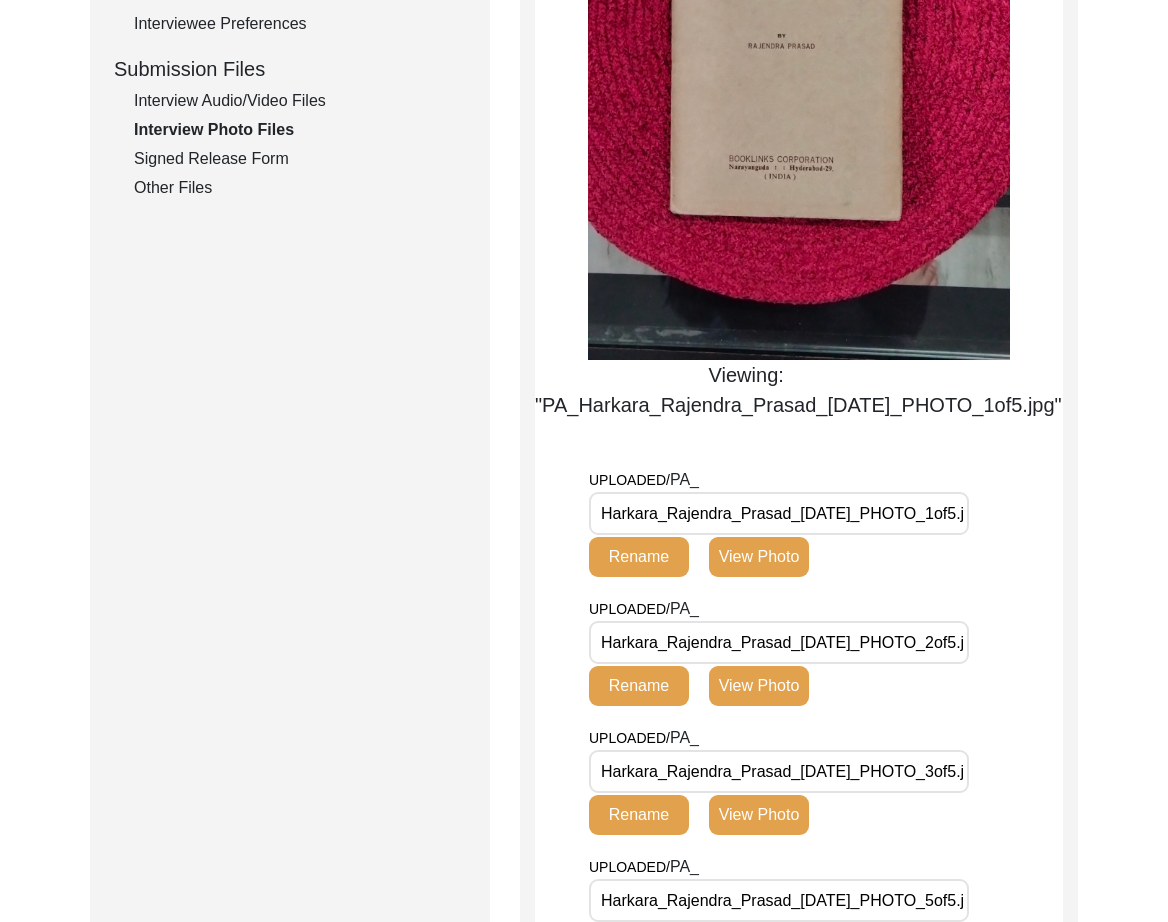 type on "0of5" 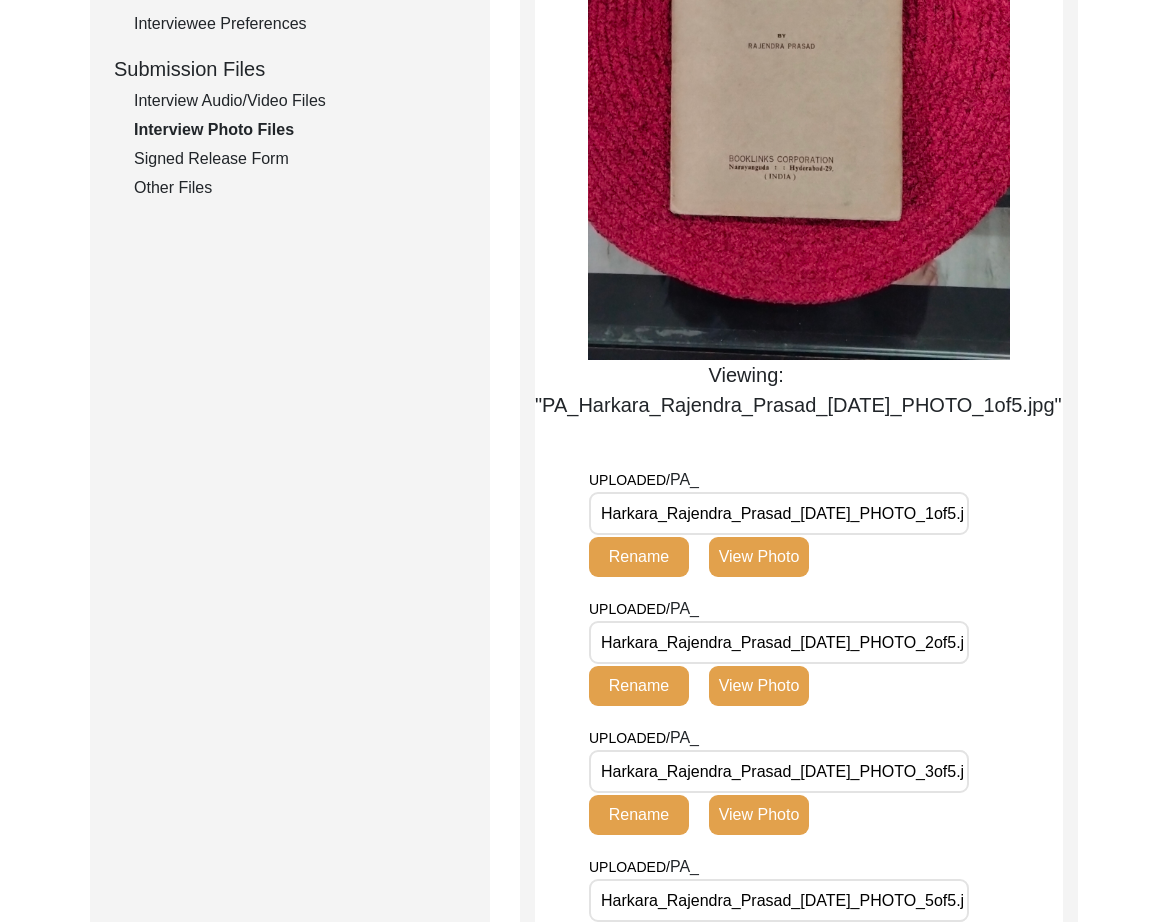drag, startPoint x: 766, startPoint y: 692, endPoint x: 779, endPoint y: 681, distance: 17.029387 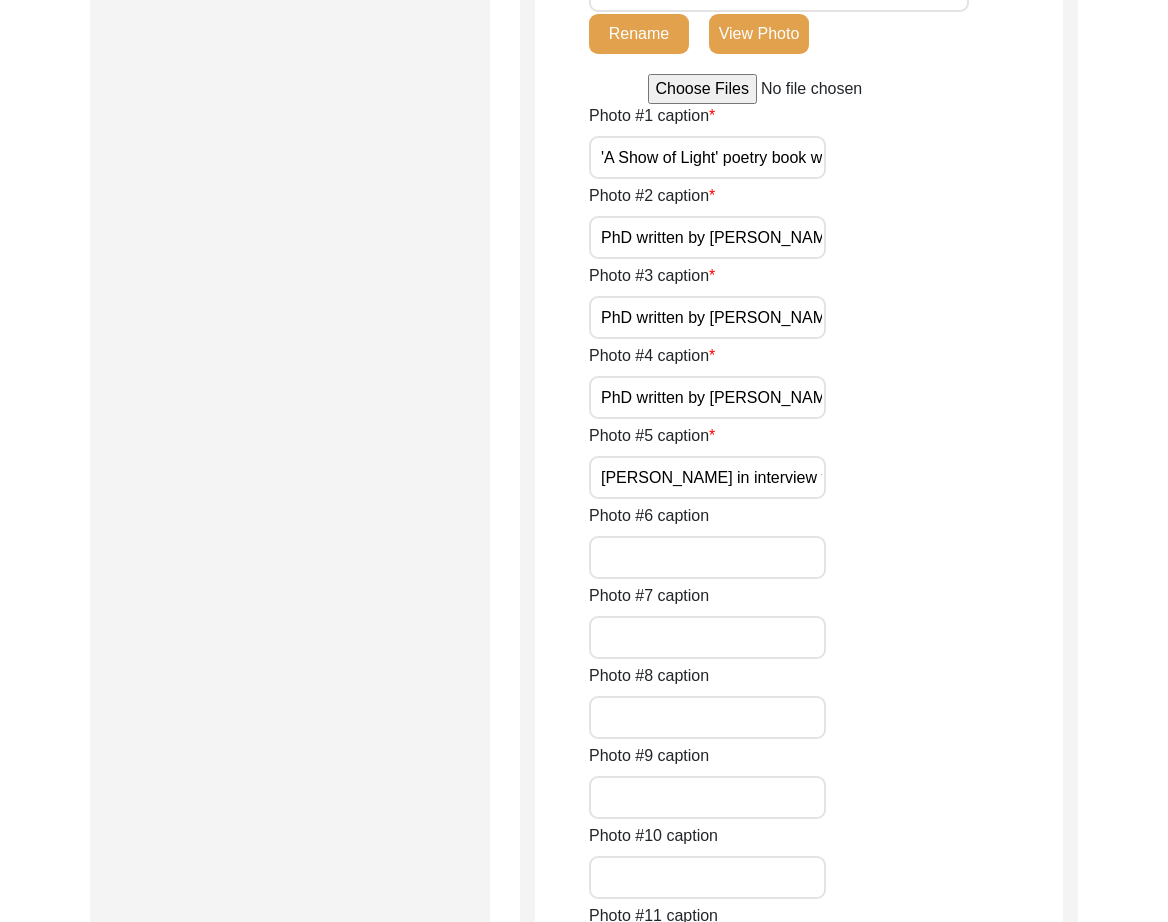 scroll, scrollTop: 1369, scrollLeft: 0, axis: vertical 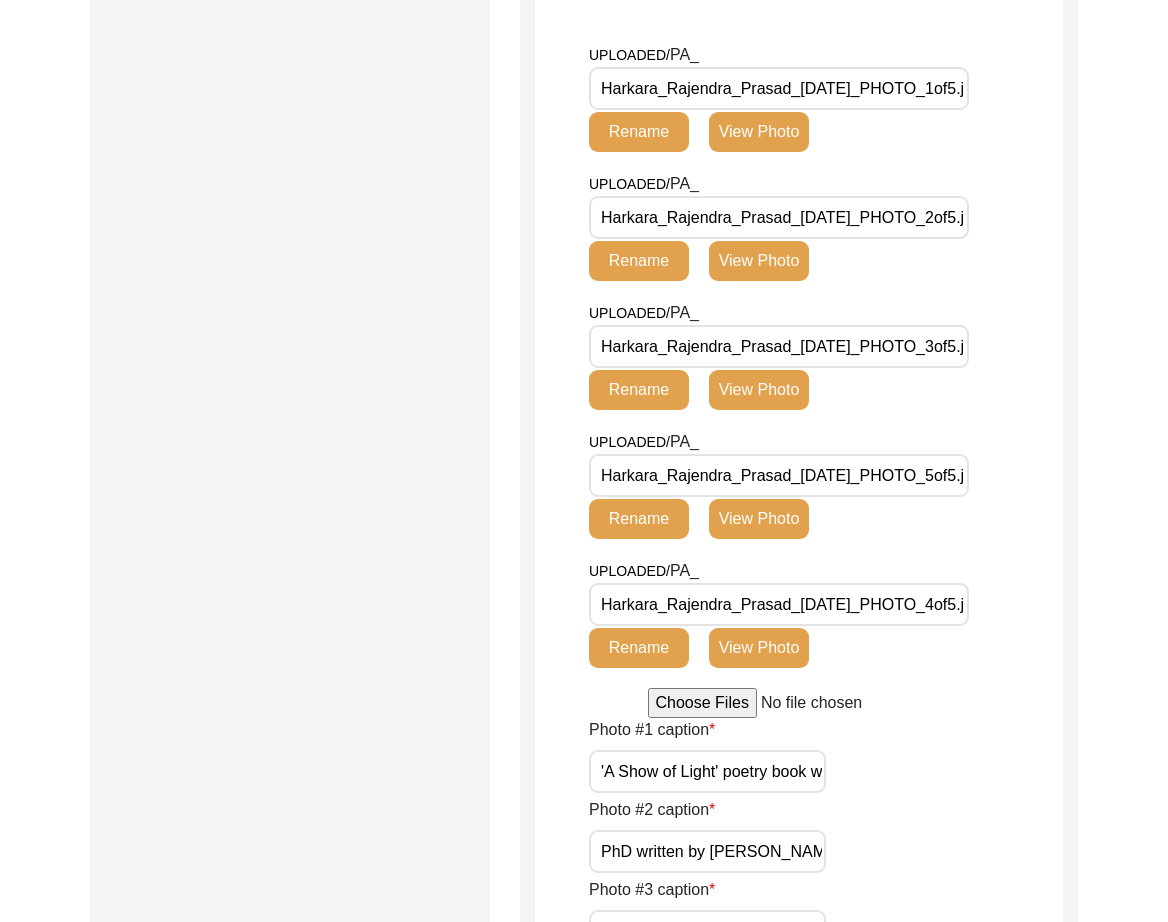 click on "View Photo" 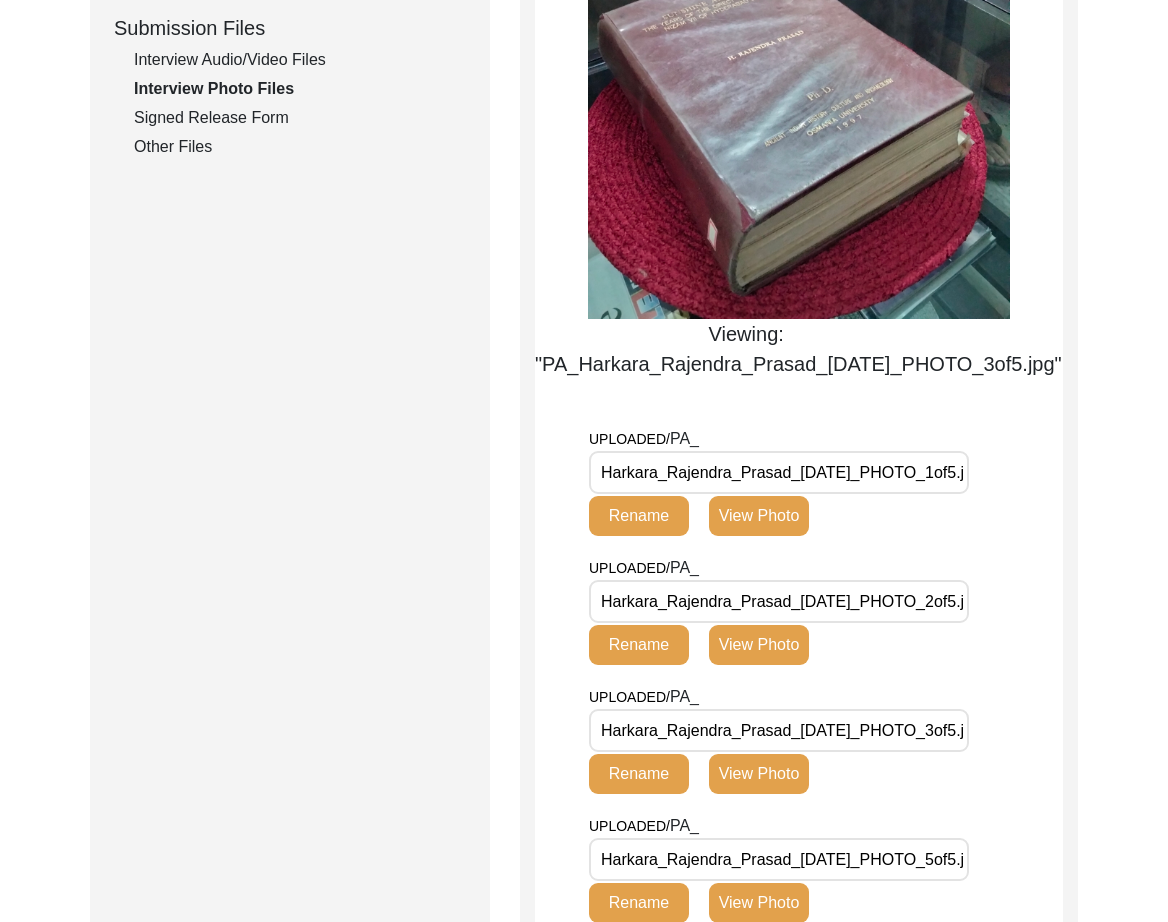 scroll, scrollTop: 1077, scrollLeft: 0, axis: vertical 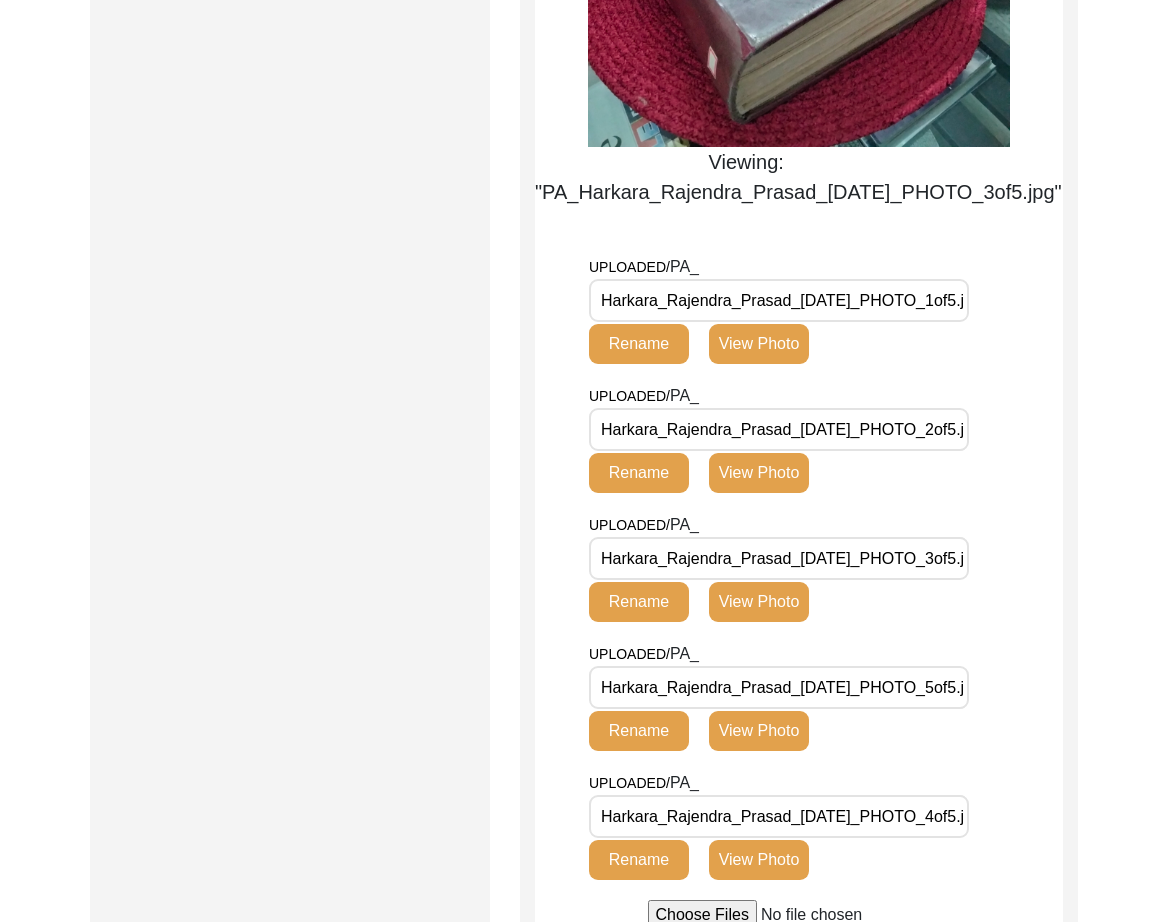 click on "View Photo" 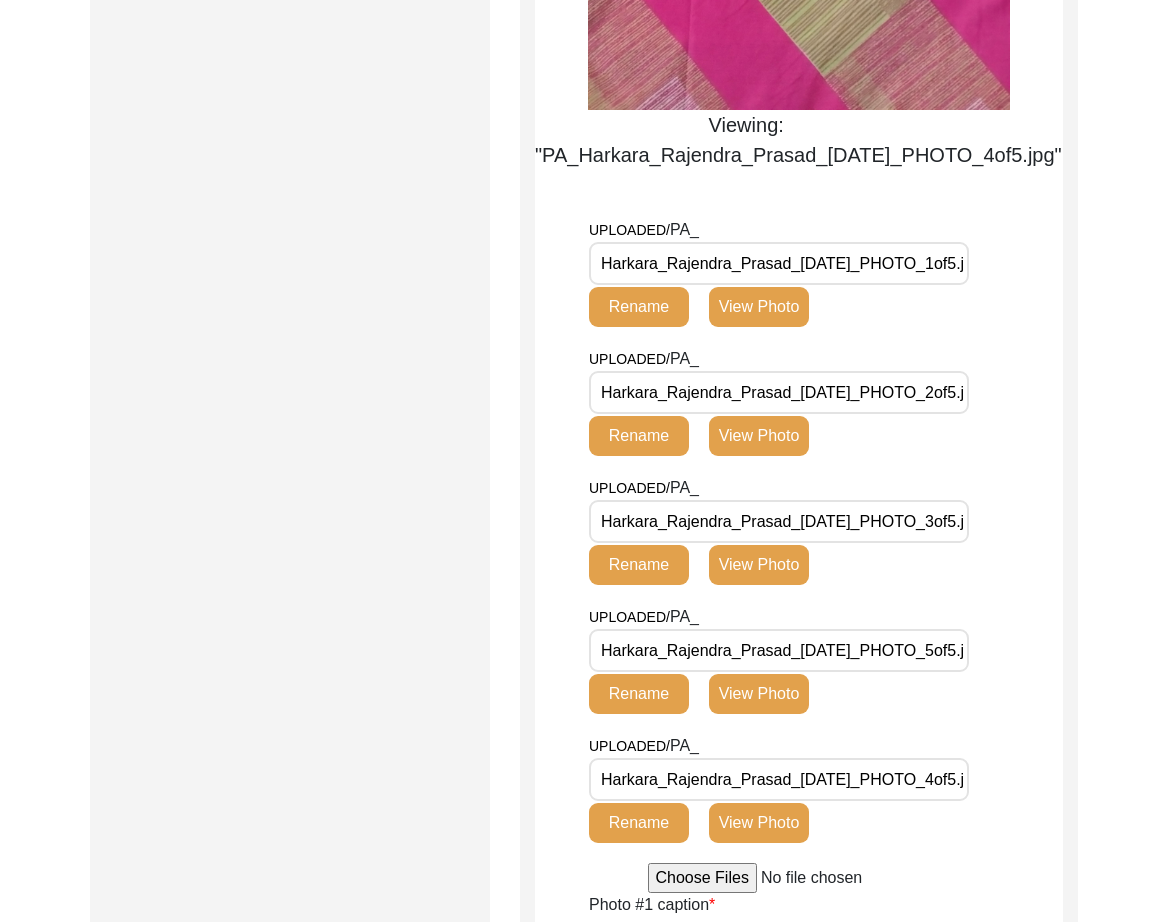 scroll, scrollTop: 1292, scrollLeft: 0, axis: vertical 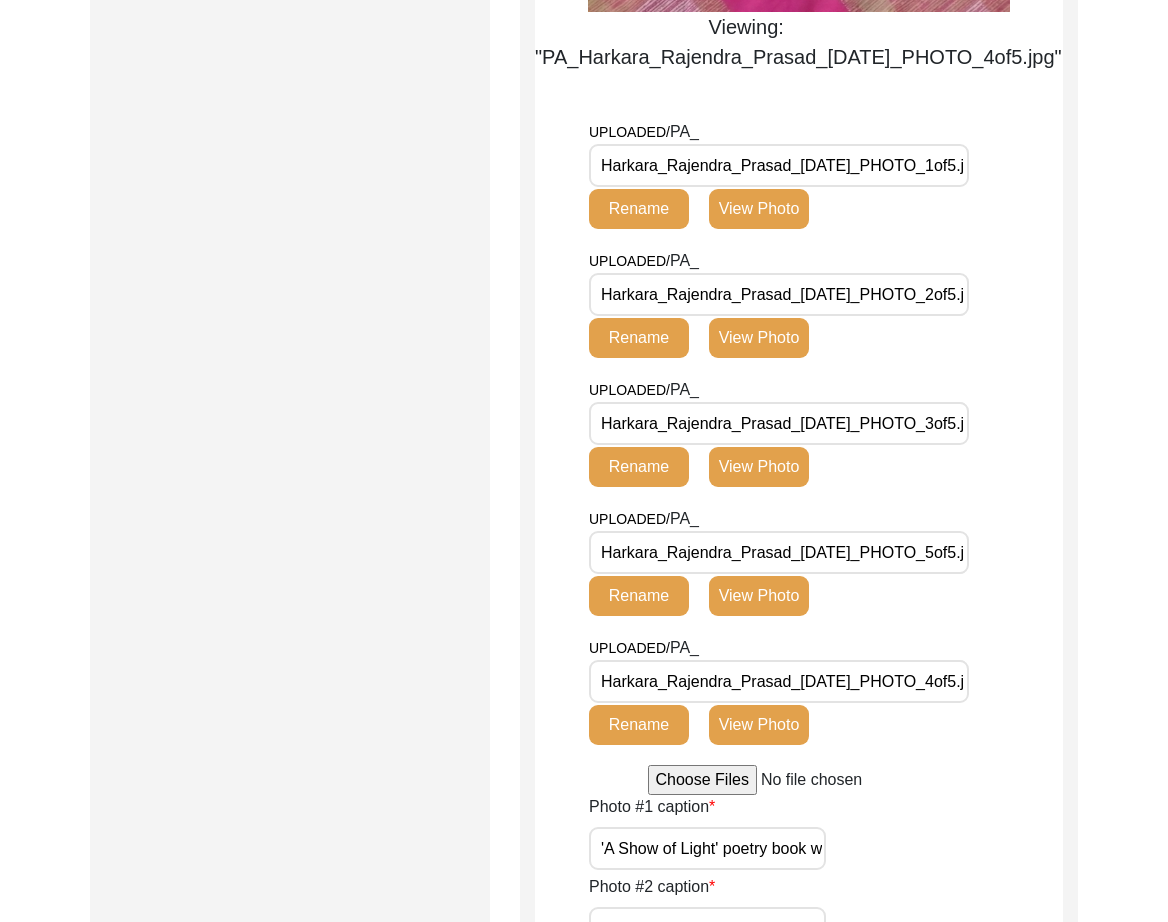 click on "View Photo" 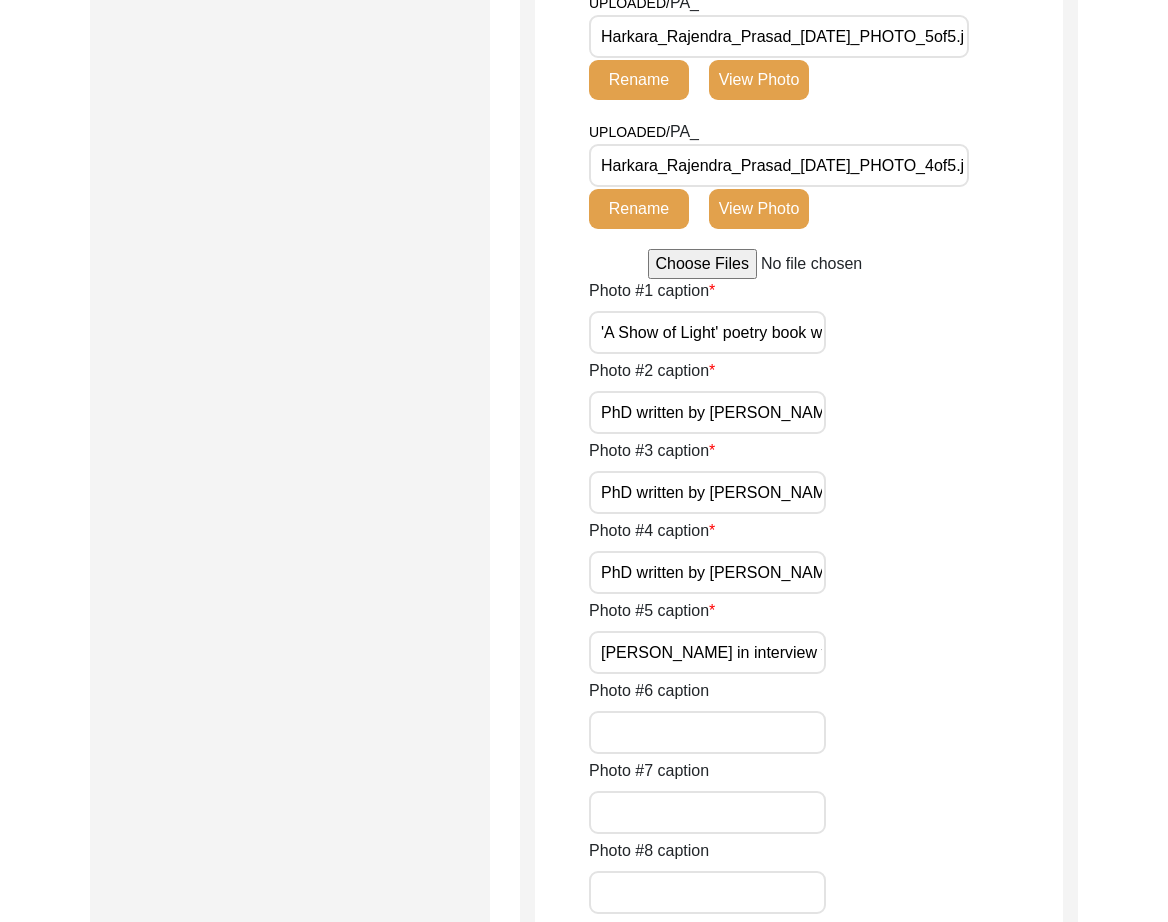 scroll, scrollTop: 1382, scrollLeft: 0, axis: vertical 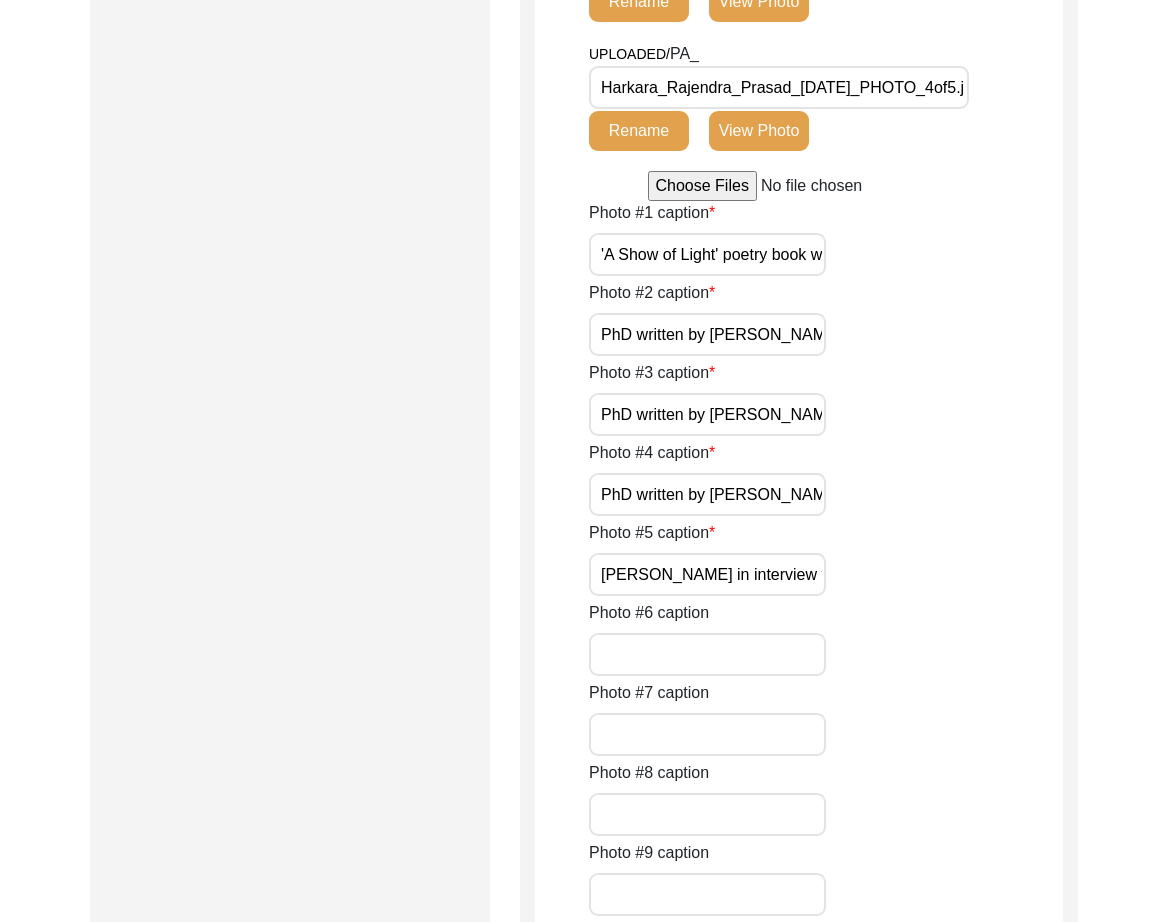 click on "PhD written by Rajendra Prasad - 'Humour of P.G Woodhouse'" at bounding box center [707, 334] 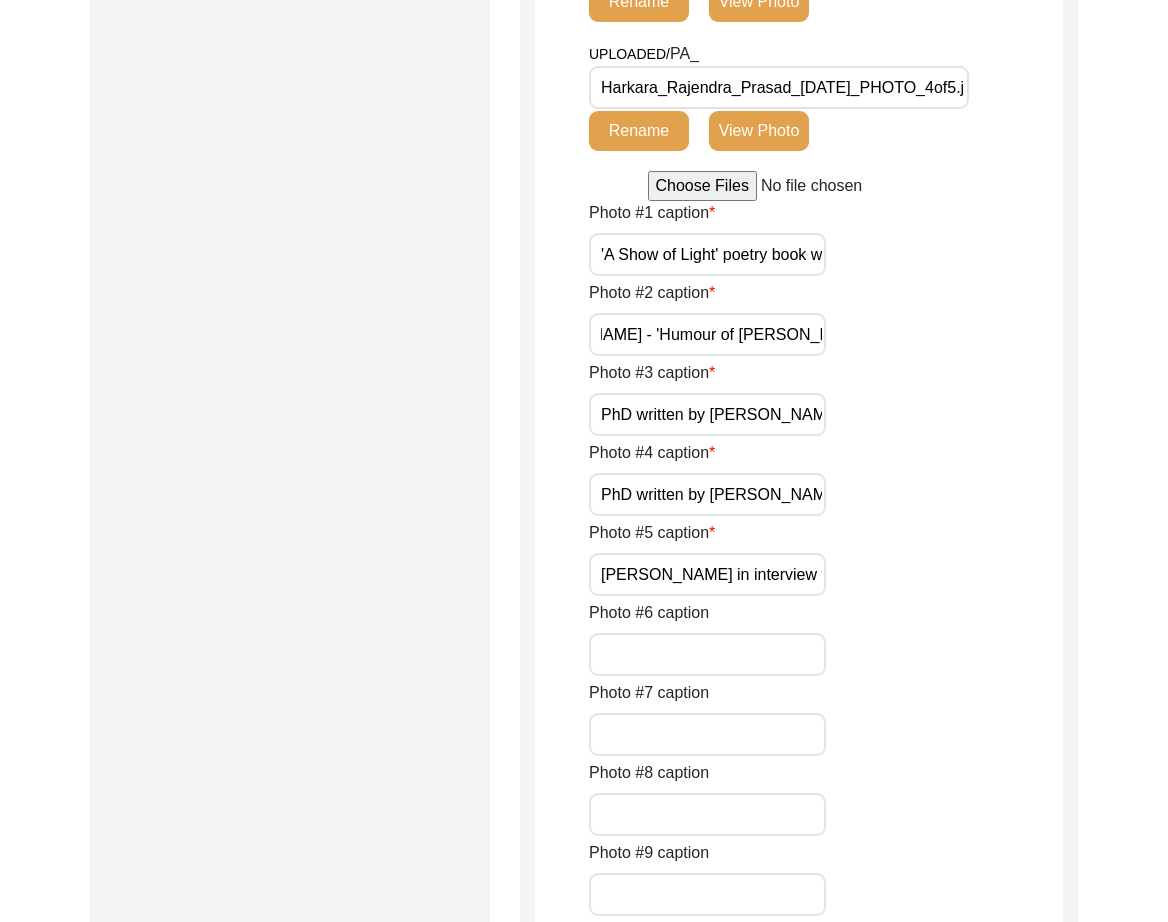 scroll, scrollTop: 0, scrollLeft: 222, axis: horizontal 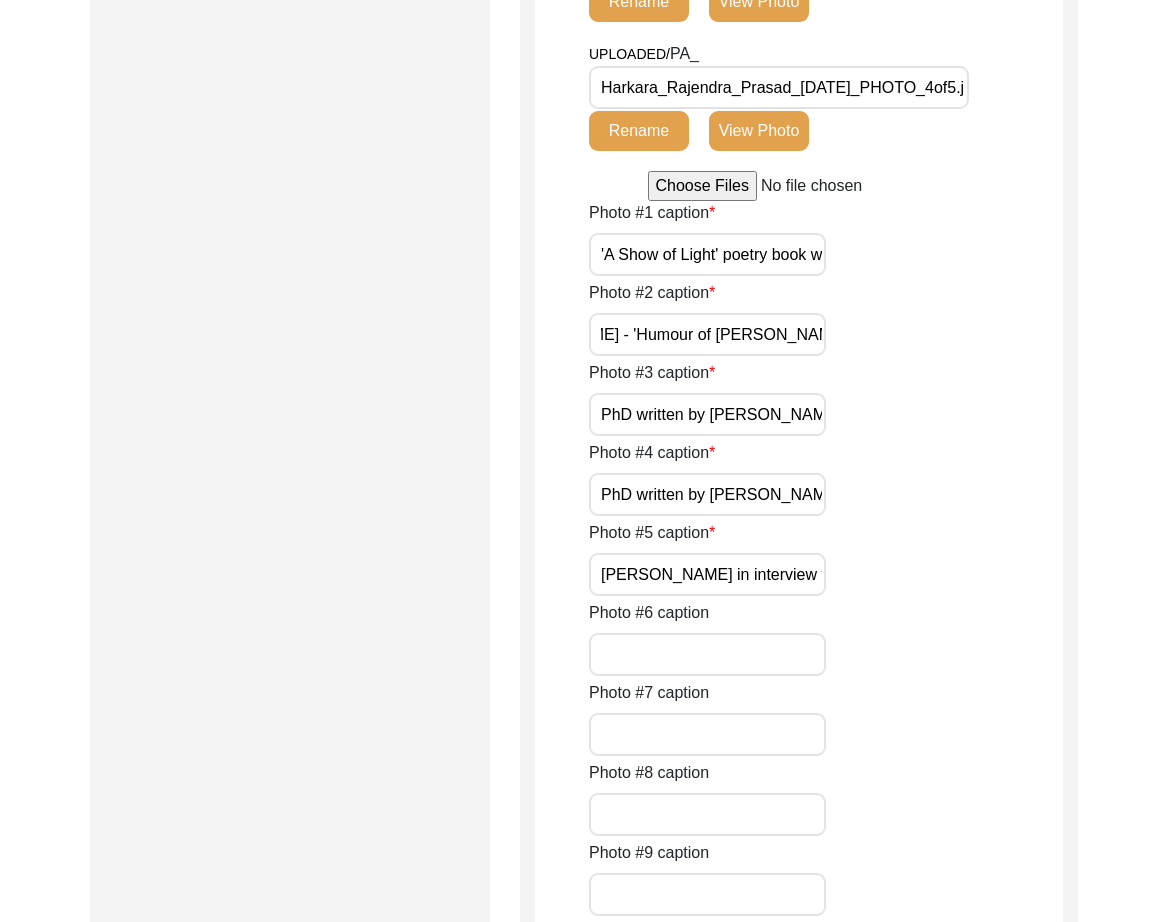 click on "PhD written by Rajendra Prasad- 'The Sunshine and Shadows: The Years of Direct Administration of Nizam the VII of Hyderabad'" at bounding box center (707, 414) 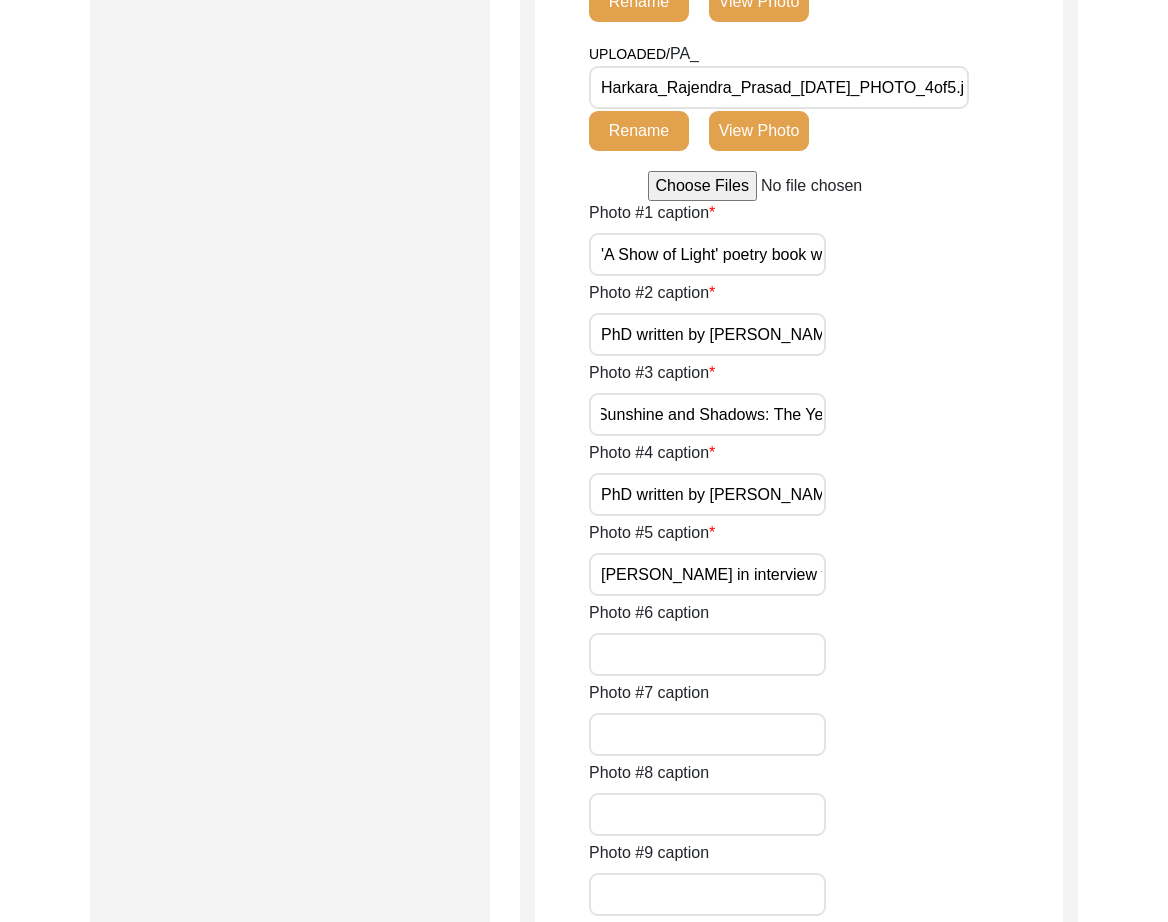scroll, scrollTop: 0, scrollLeft: 696, axis: horizontal 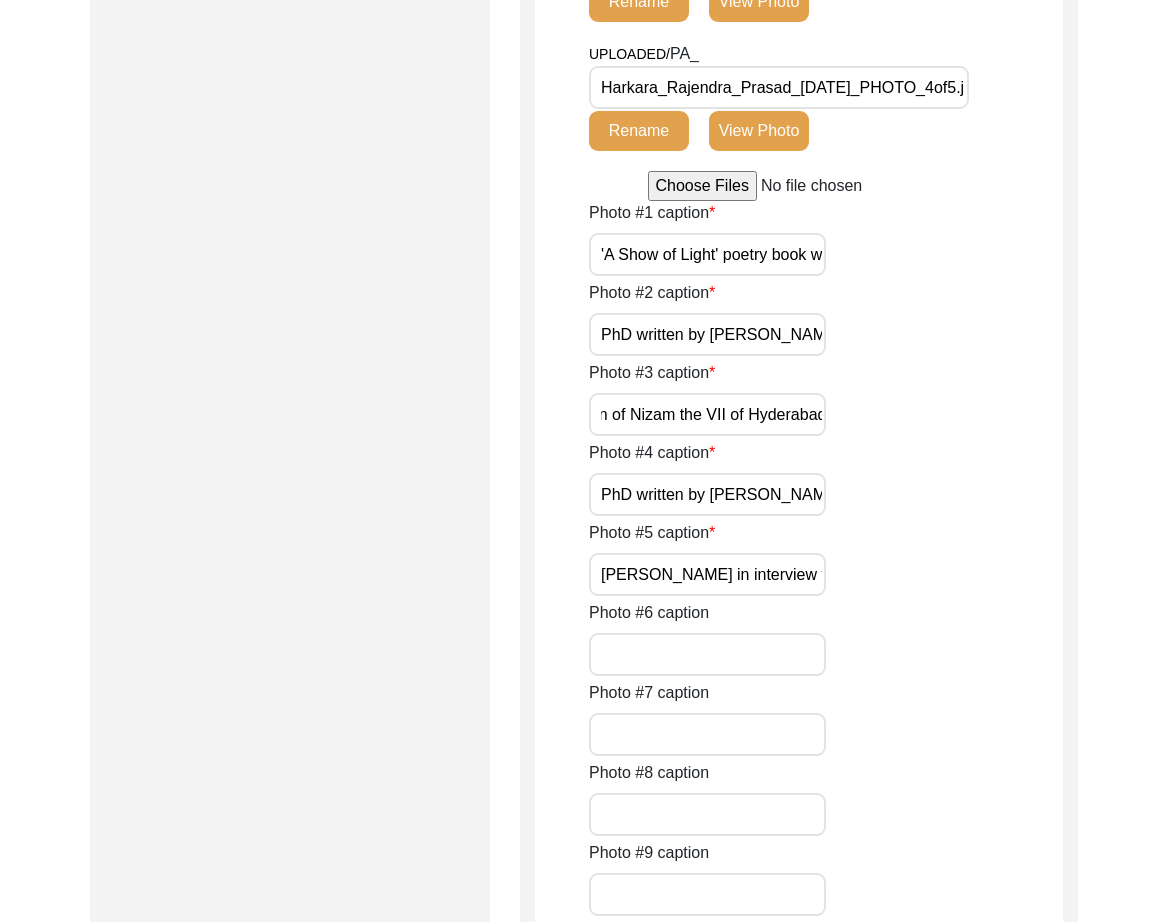 click on "PhD written by Rajendra Prasad - 'Humour of P.G Woodhouse'" at bounding box center [707, 334] 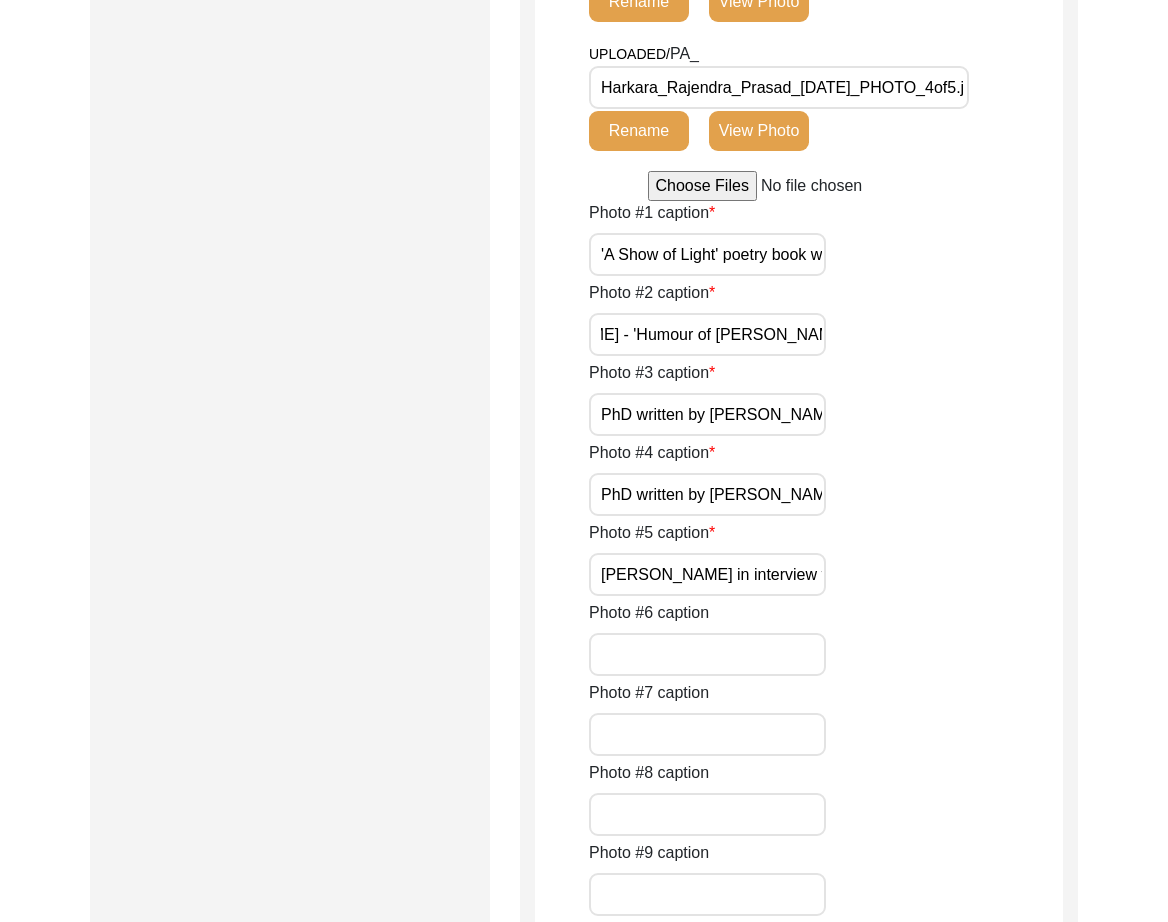scroll, scrollTop: 0, scrollLeft: 221, axis: horizontal 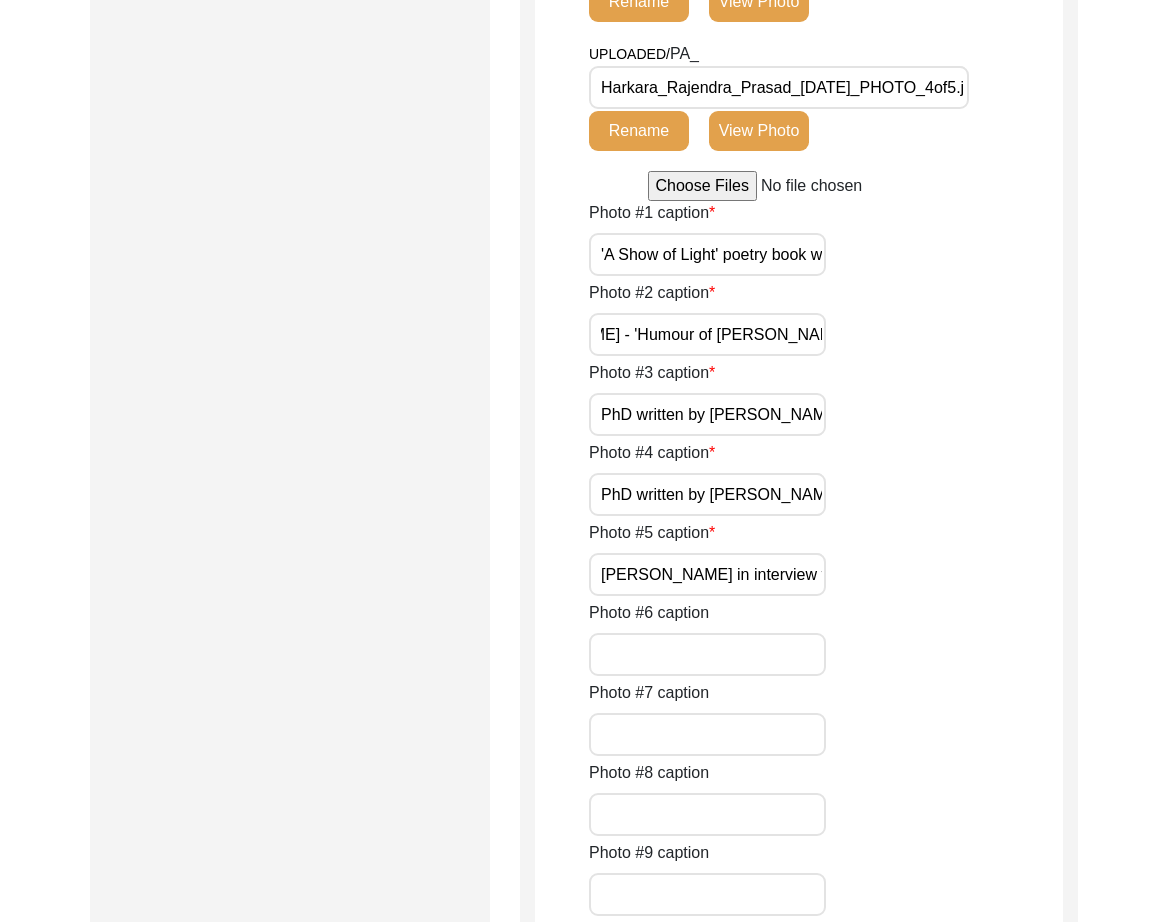 click on "PhD written by Rajendra Prasad- 'The Sunshine and Shadows: The Years of Direct Administration of Nizam the VII of Hyderabad'" at bounding box center [707, 414] 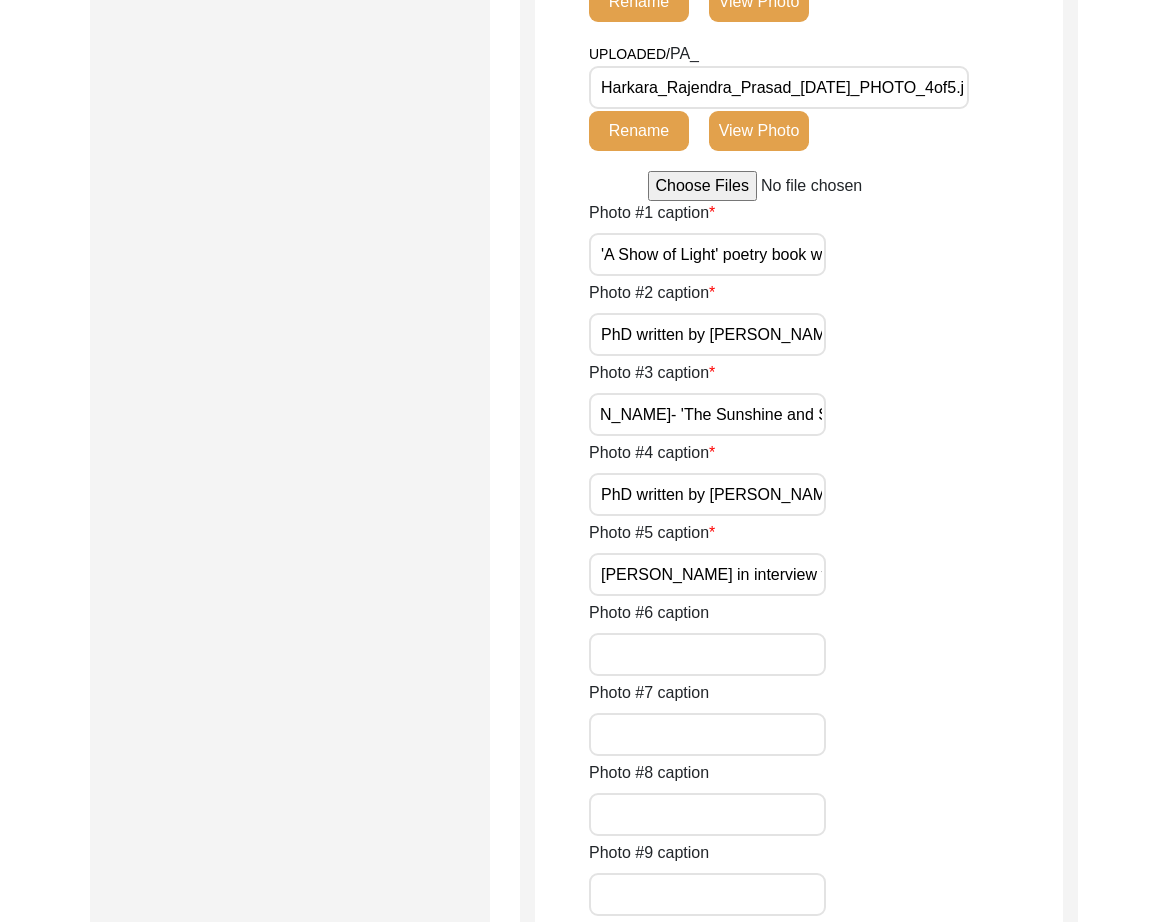 scroll, scrollTop: 0, scrollLeft: 165, axis: horizontal 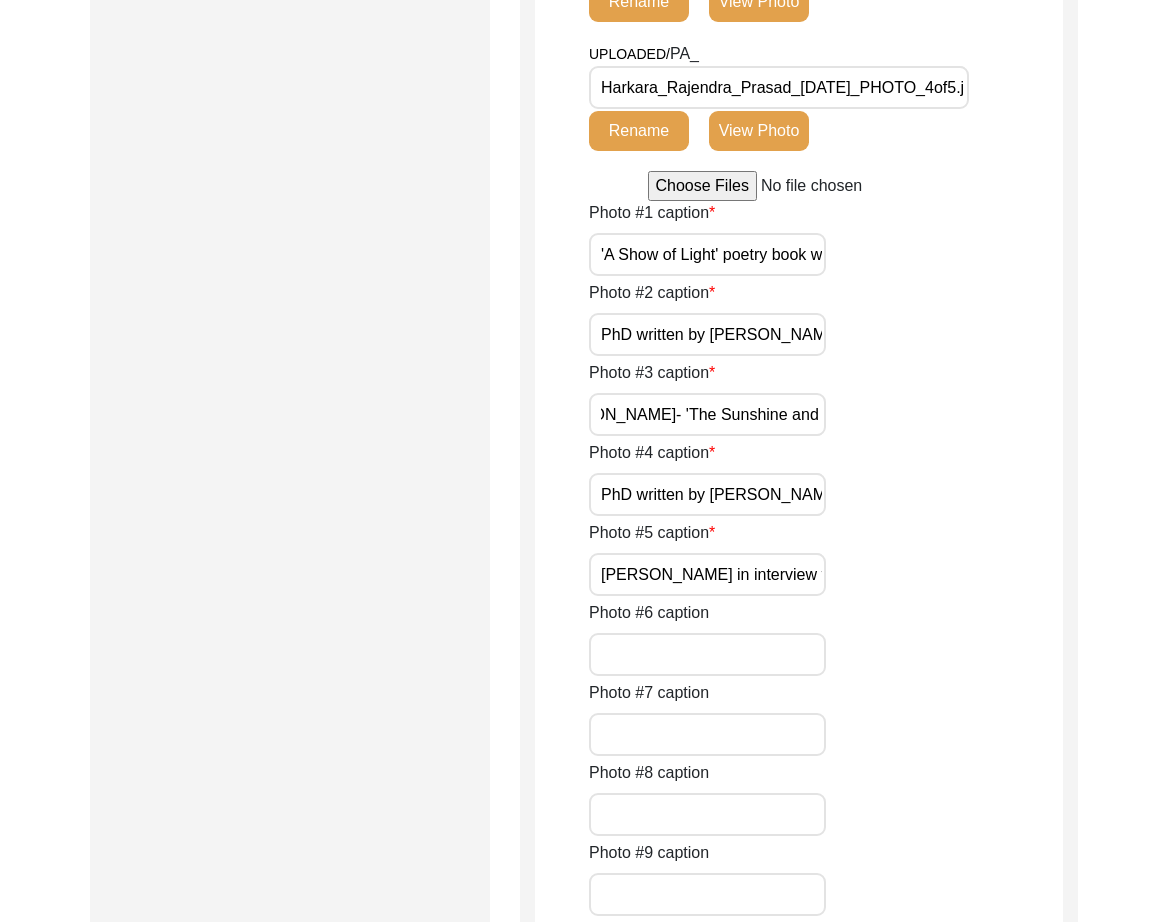 click on "PhD written by Rajendra Prasad- 'The Sunshine and Shadows: The Years of Direct Administration of Nizam the VII of Hyderabad'" at bounding box center [707, 414] 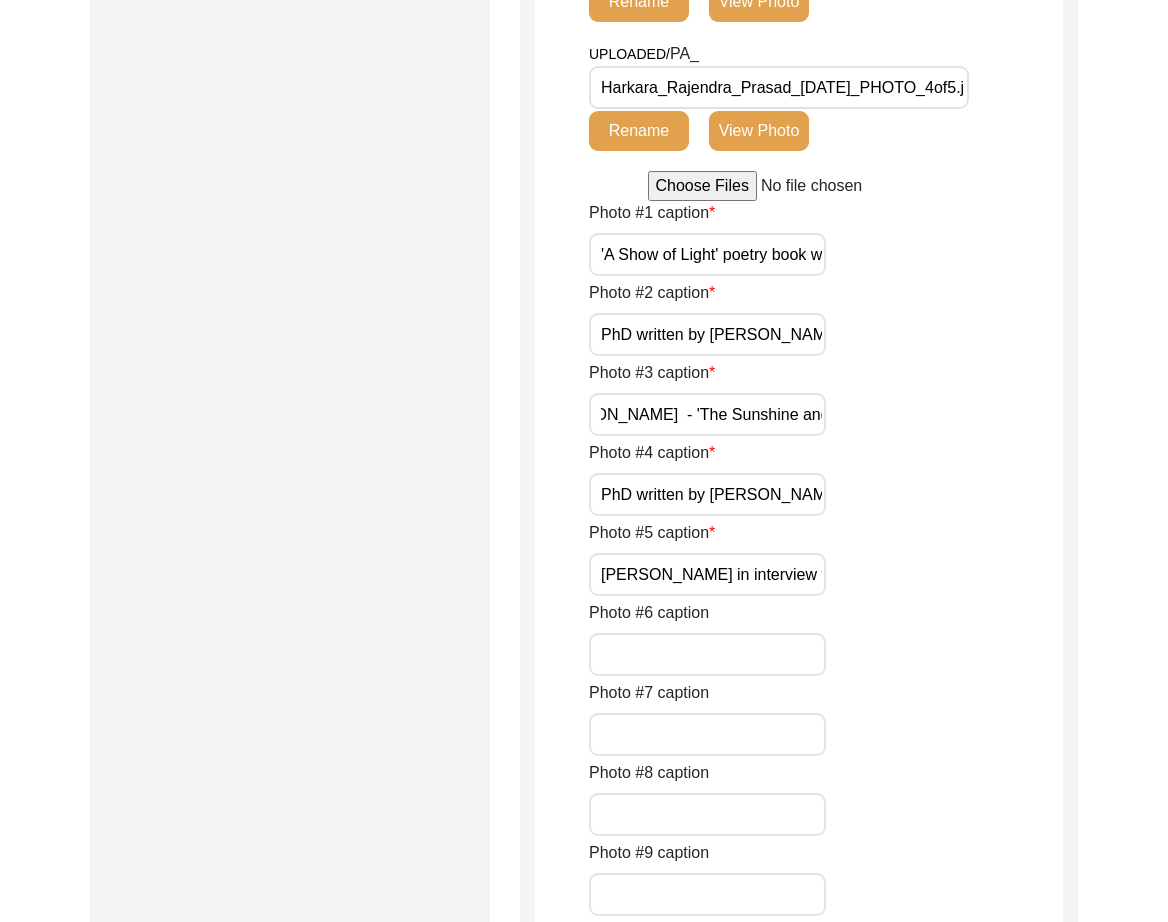 scroll, scrollTop: 0, scrollLeft: 148, axis: horizontal 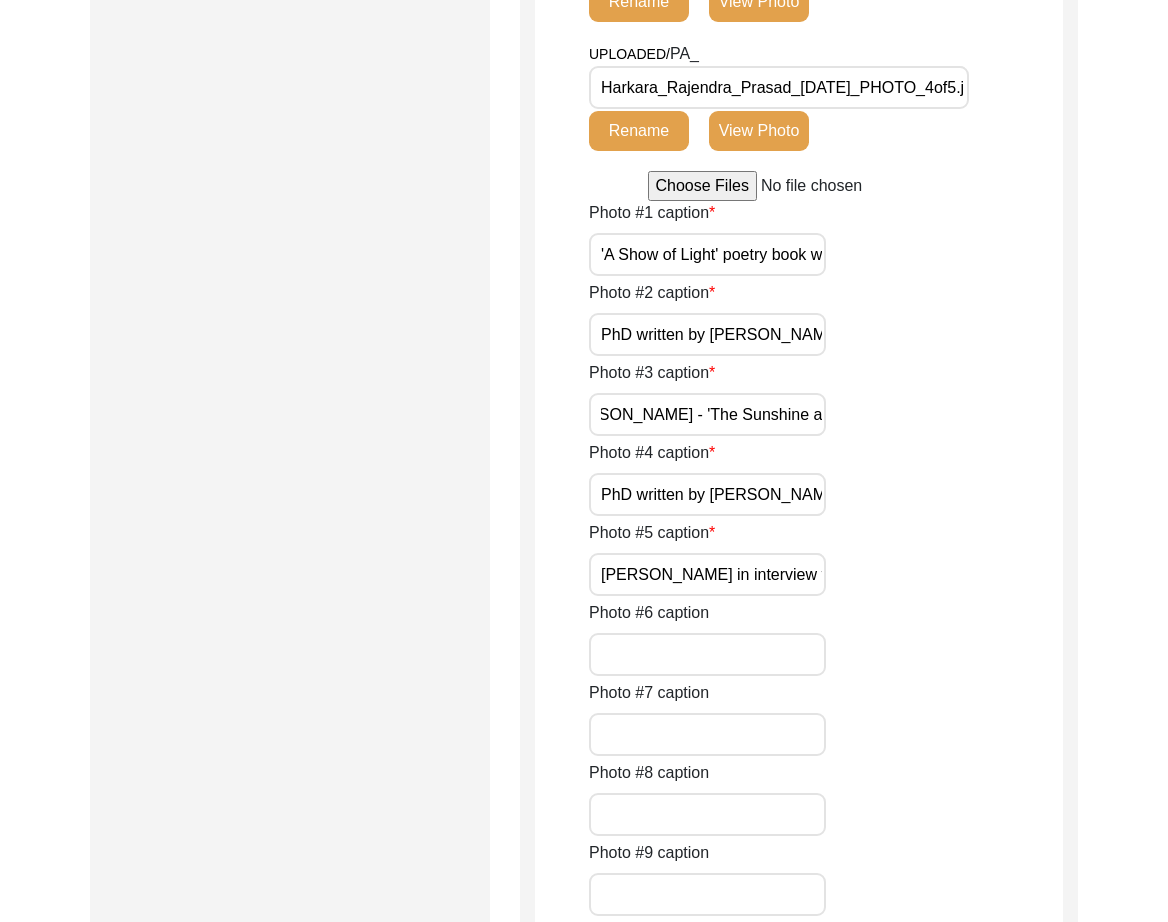 type on "PhD written by Rajendra Prasad - 'The Sunshine and Shadows: The Years of Direct Administration of Nizam the VII of Hyderabad'" 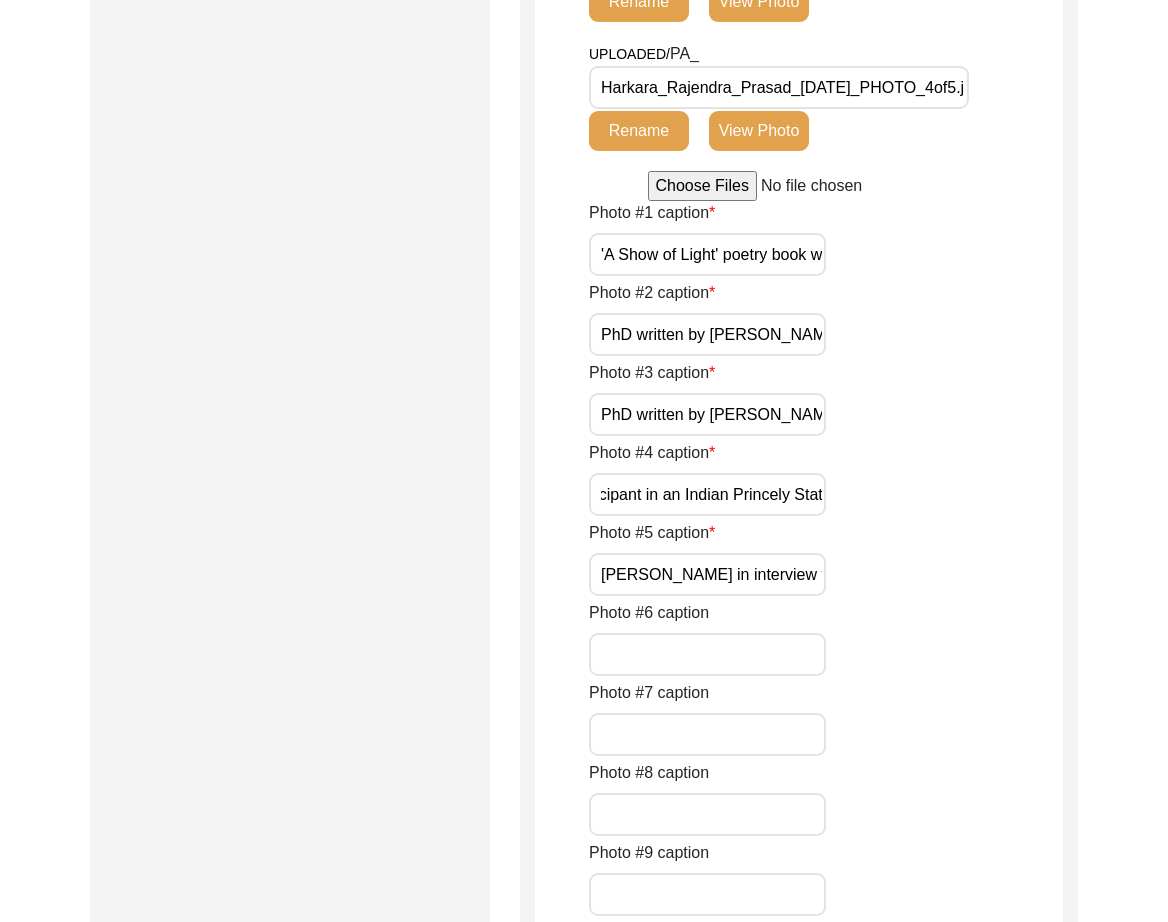 scroll, scrollTop: 0, scrollLeft: 511, axis: horizontal 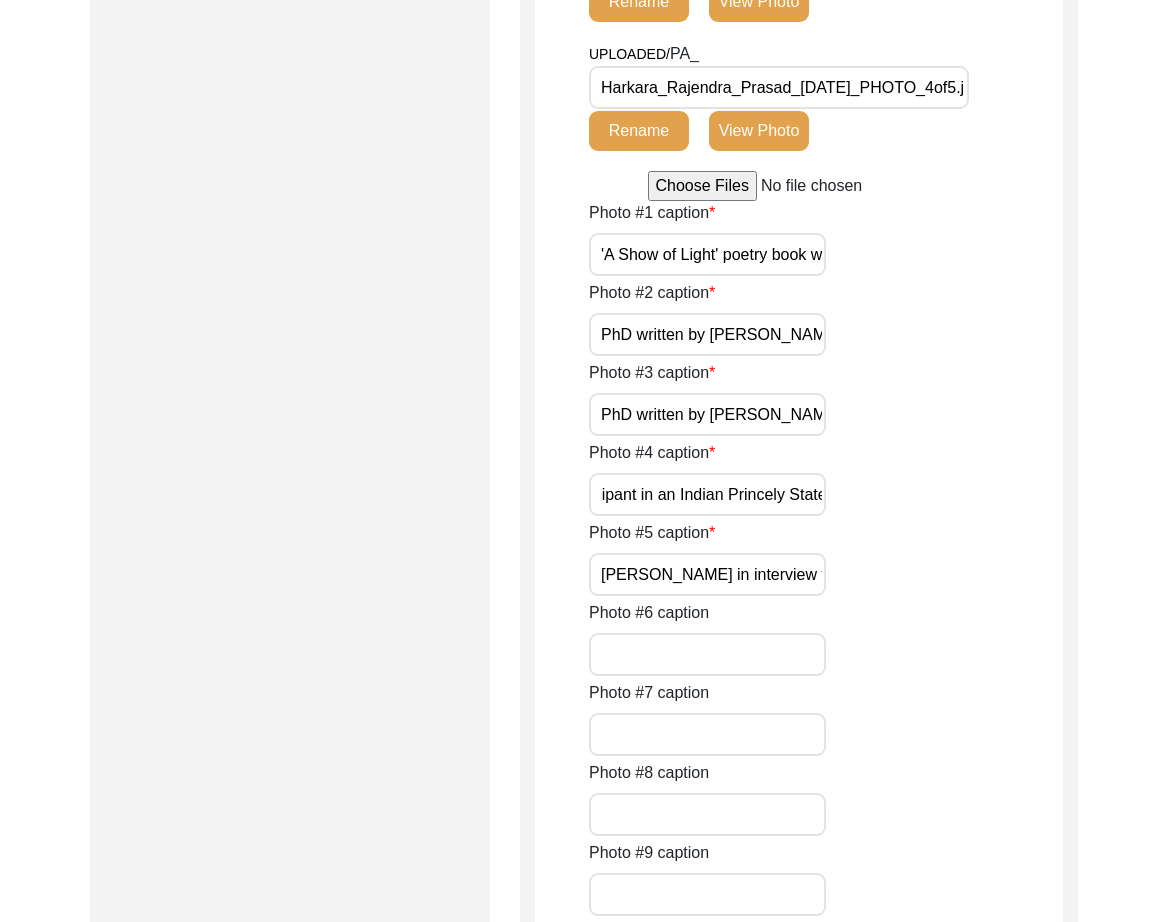click on "PhD written by Rajendra Prasad - 'Portrait of Scholar as Political Participant in an Indian Princely State.'" at bounding box center (707, 494) 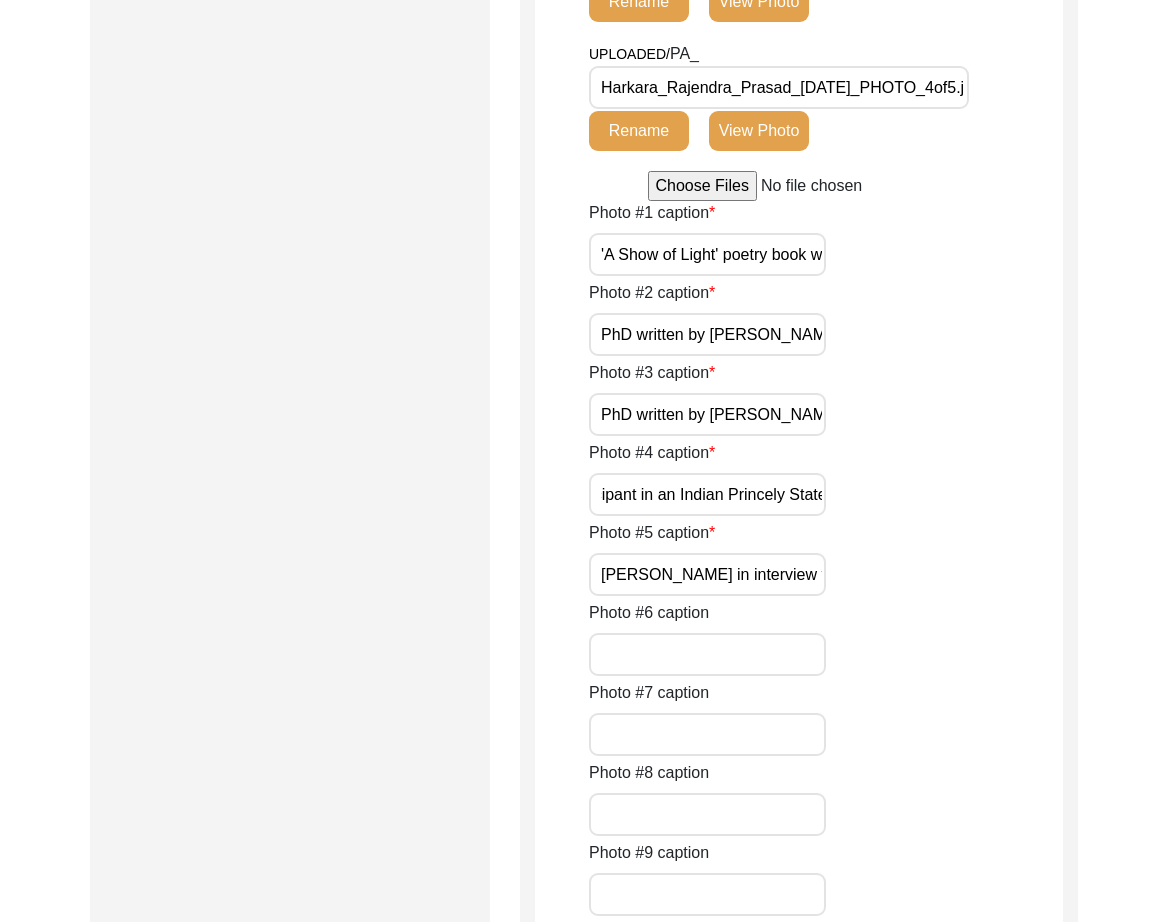 scroll, scrollTop: 0, scrollLeft: 507, axis: horizontal 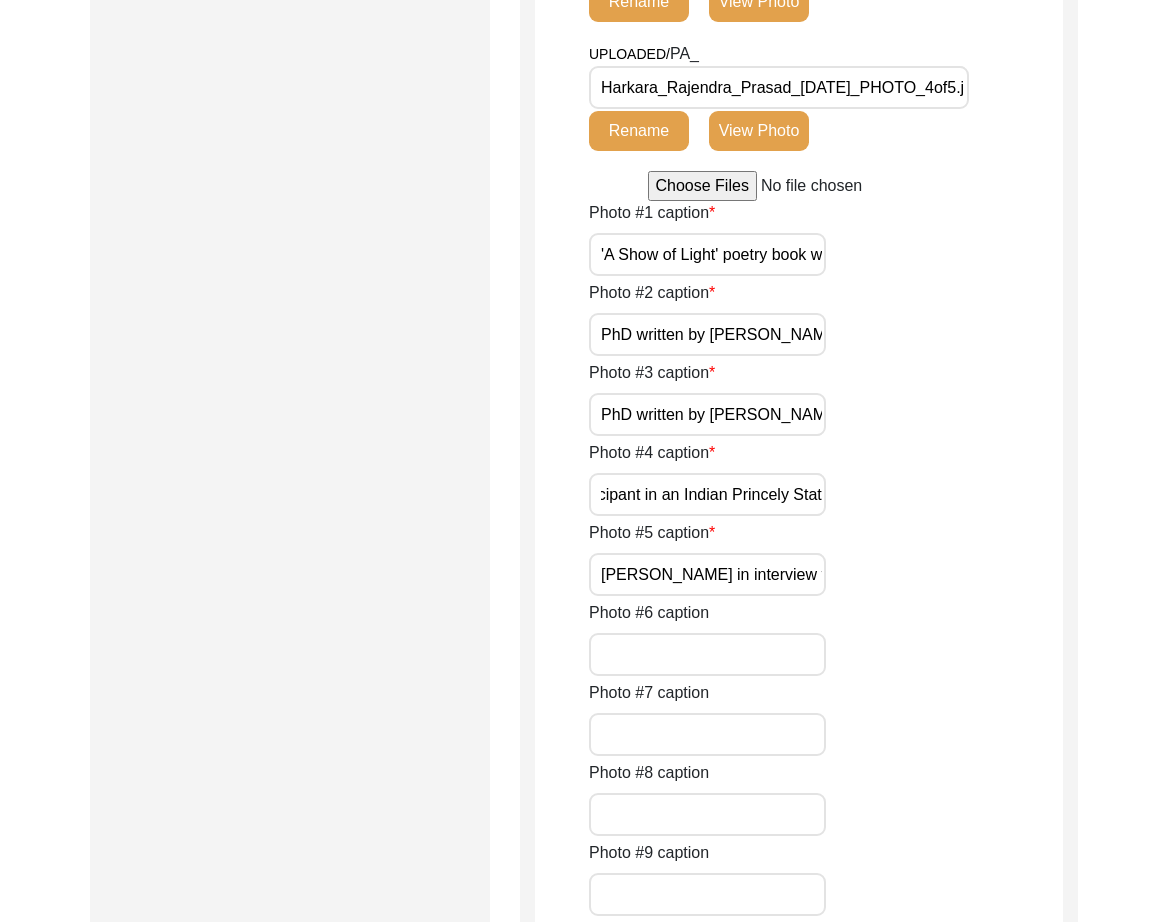 type on "PhD written by Rajendra Prasad - 'Portrait of Scholar as Political Participant in an Indian Princely State'" 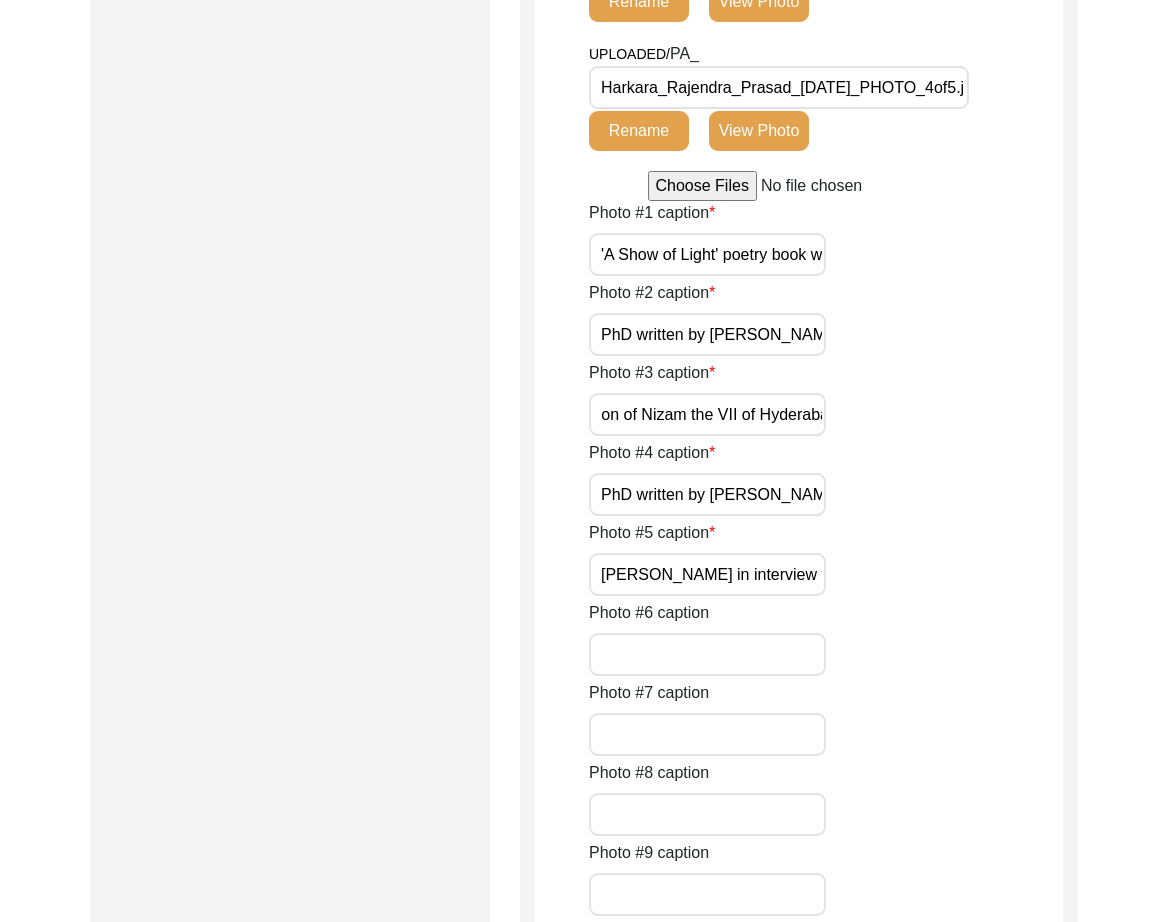 scroll, scrollTop: 0, scrollLeft: 701, axis: horizontal 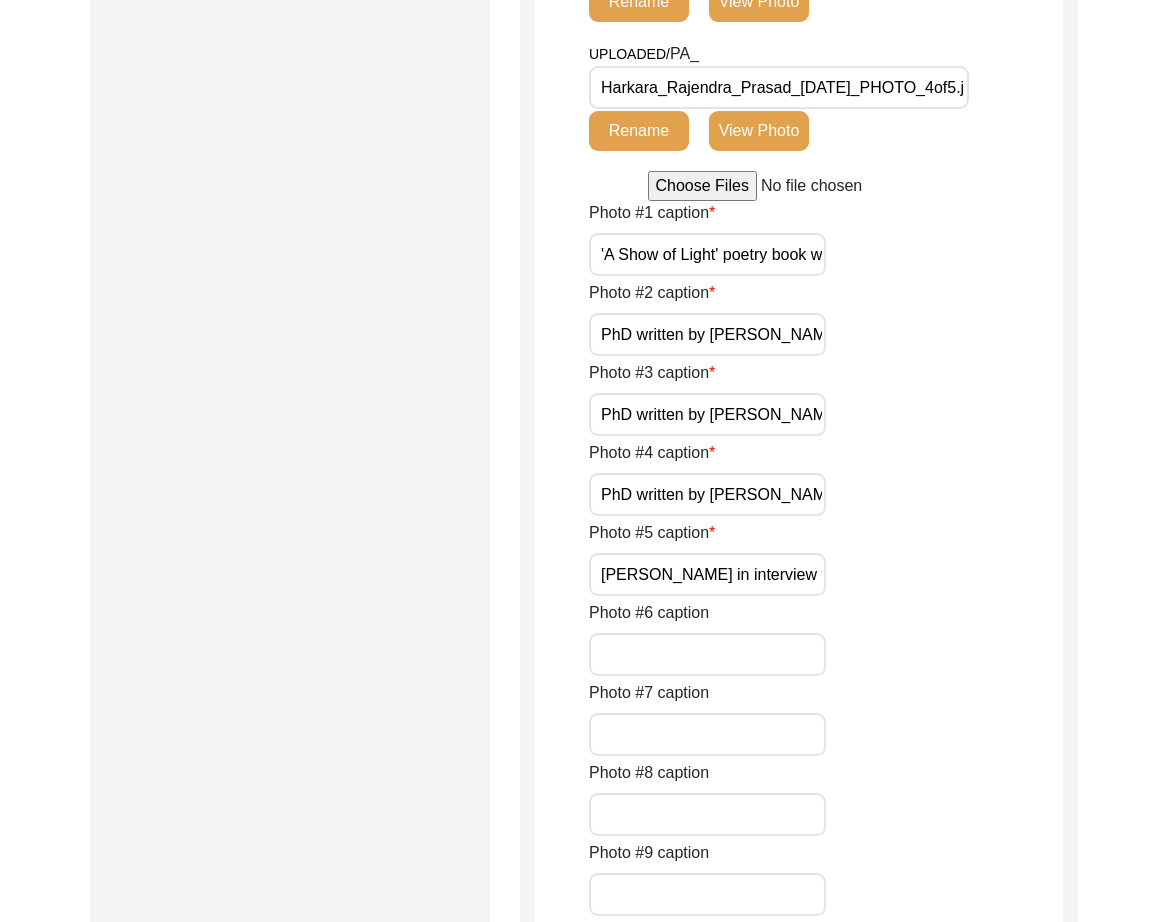 click on "Rajendra Prasad in interview for 1947 Partition Archive" at bounding box center [707, 574] 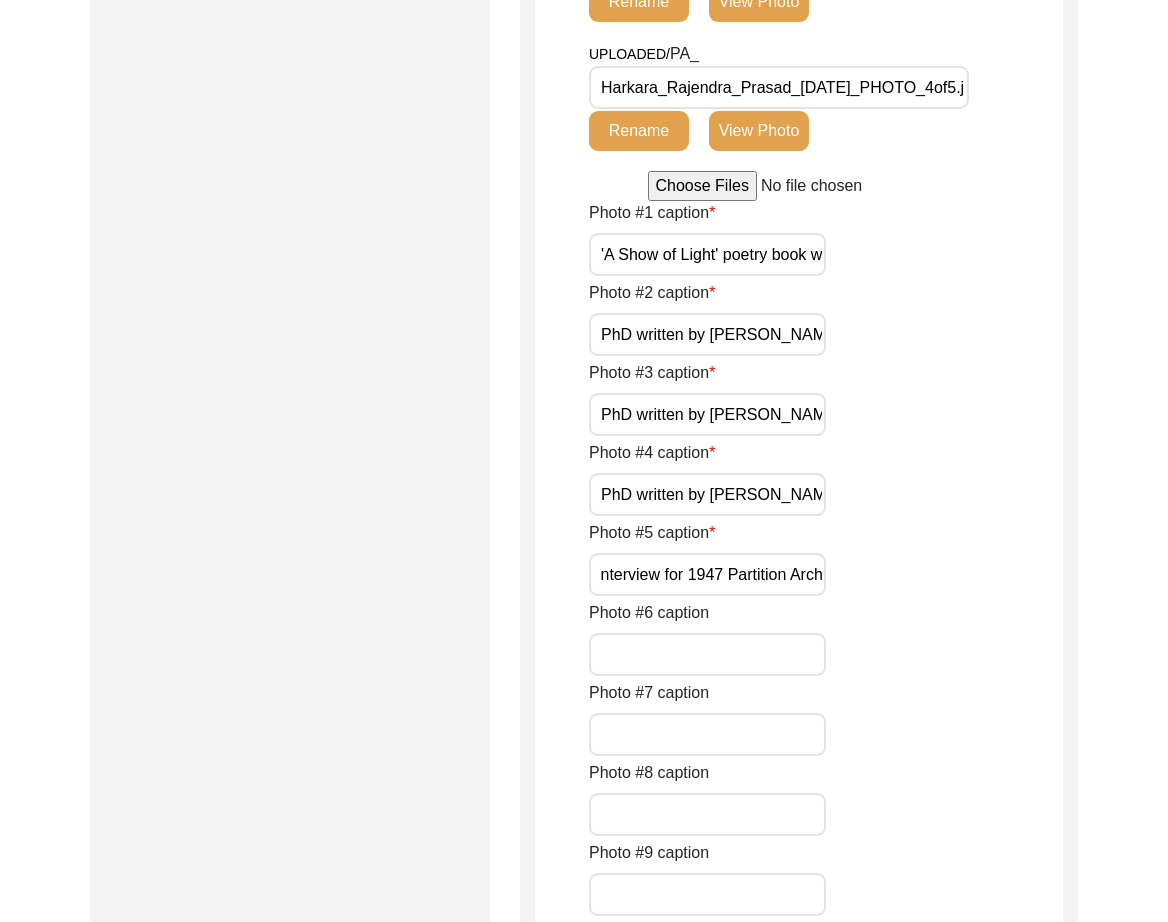 scroll, scrollTop: 0, scrollLeft: 167, axis: horizontal 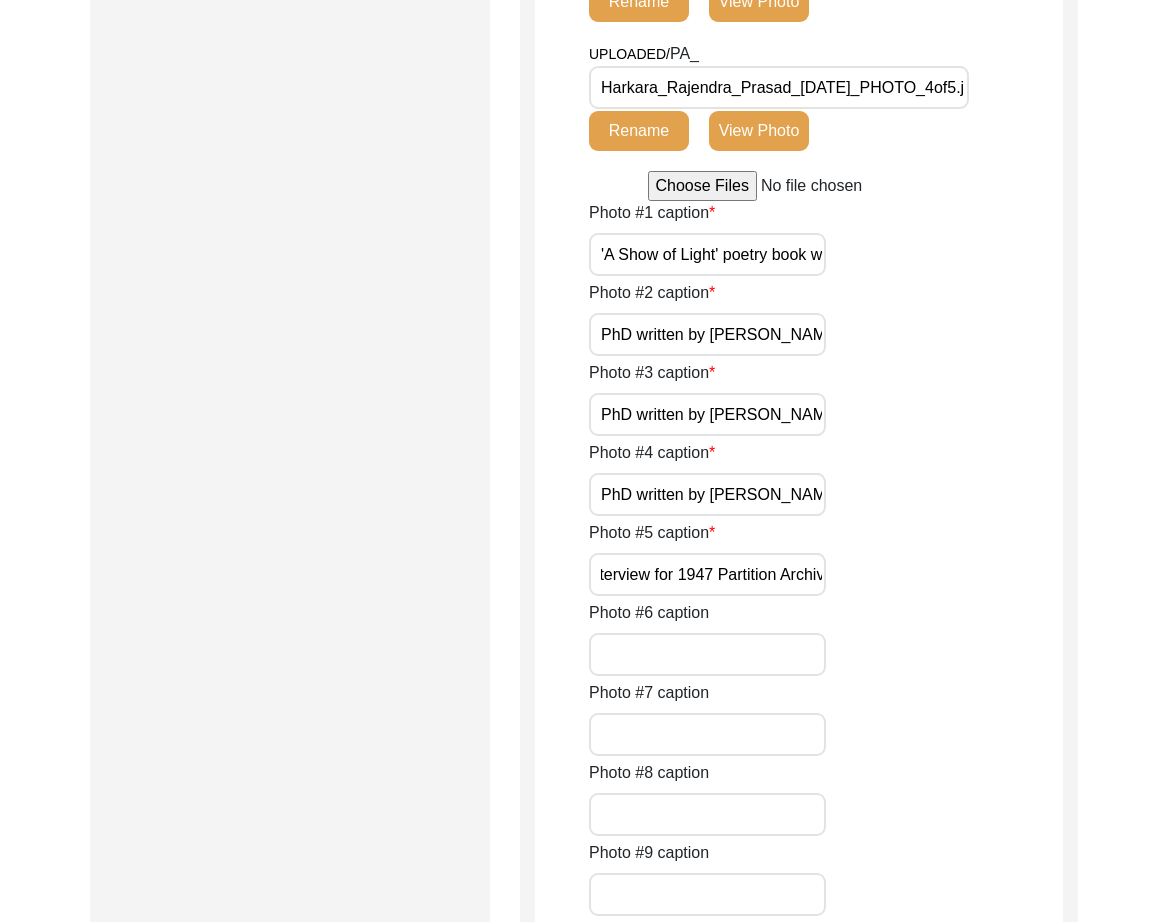 click on "PhD written by Rajendra Prasad - 'Portrait of Scholar as Political Participant in an Indian Princely State'" at bounding box center [707, 494] 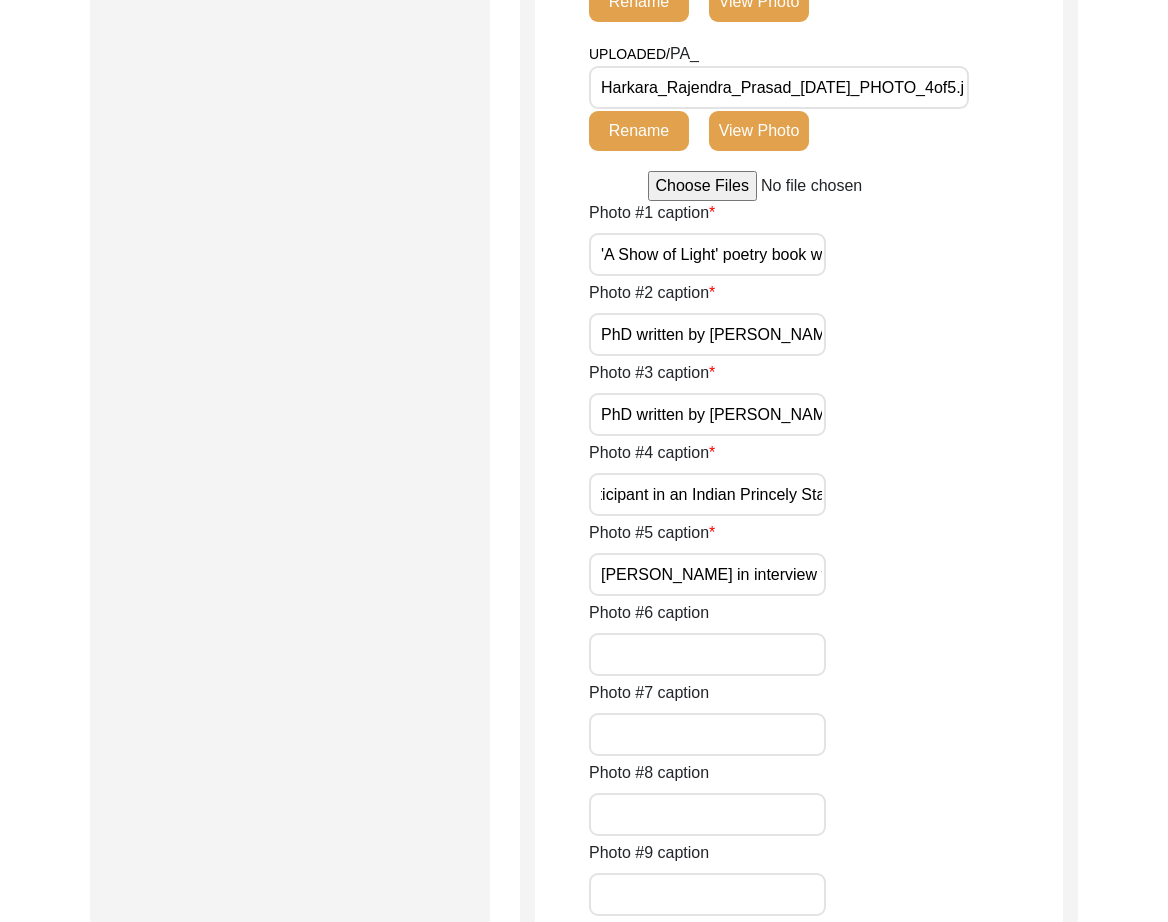 scroll 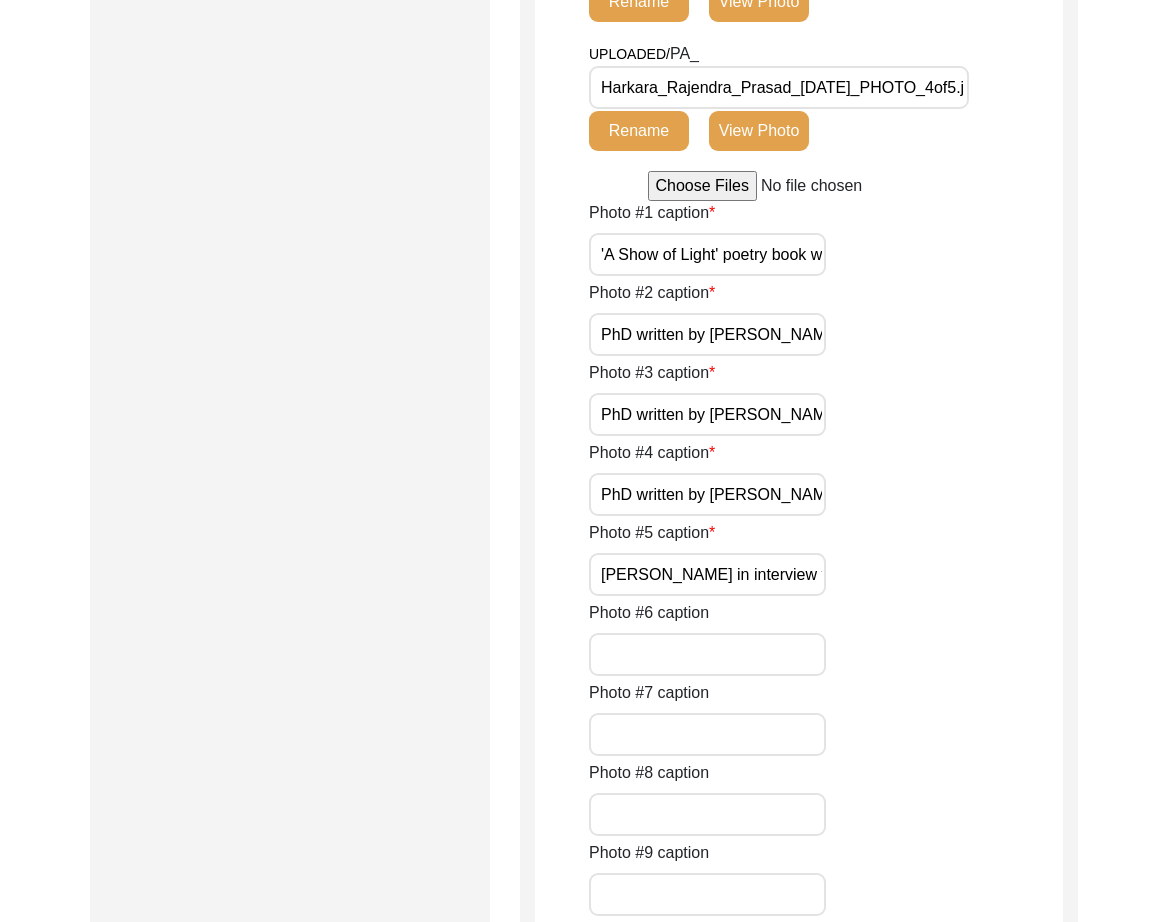 click on "PhD written by Rajendra Prasad - 'The Sunshine and Shadows: The Years of Direct Administration of Nizam the VII of Hyderabad'" at bounding box center (707, 414) 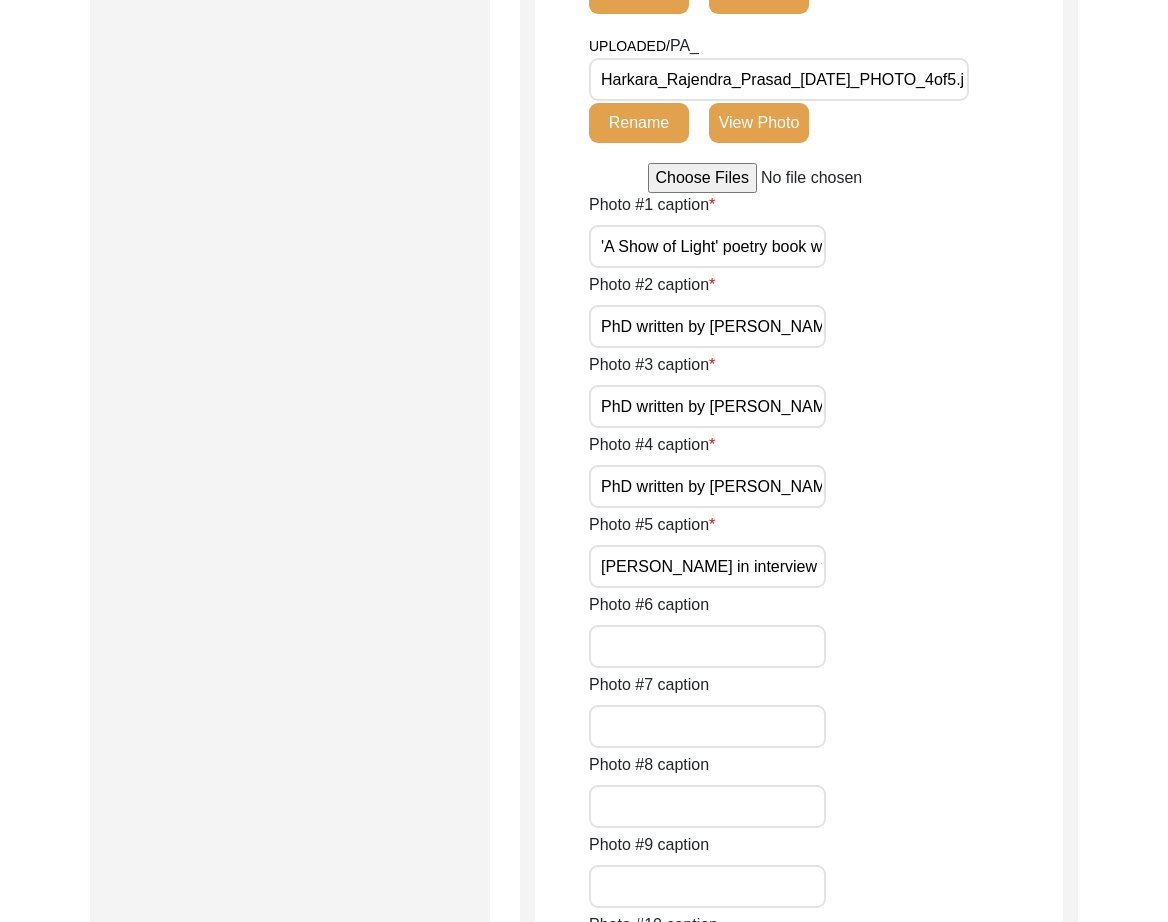 click on "'A Show of Light' poetry book written by Rajendra Prasad" at bounding box center (707, 246) 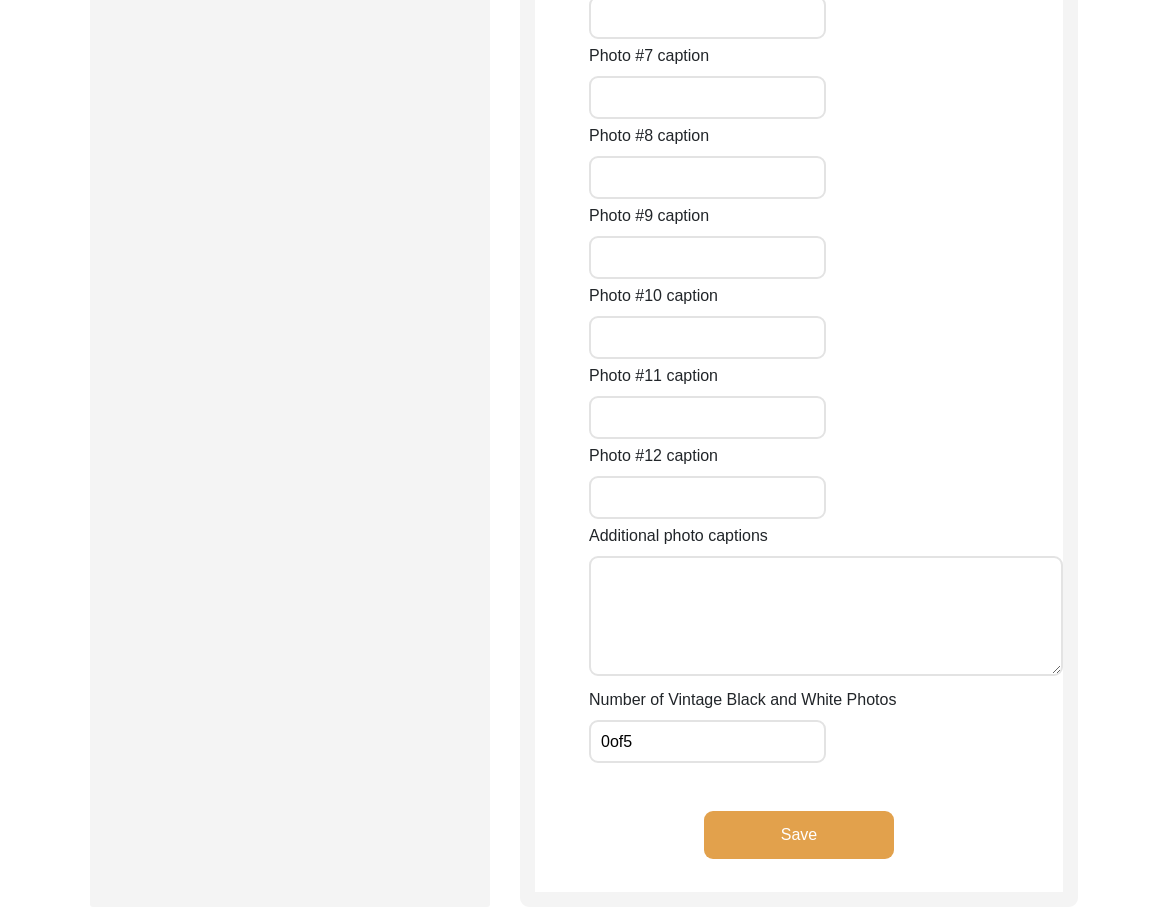 click on "Save" 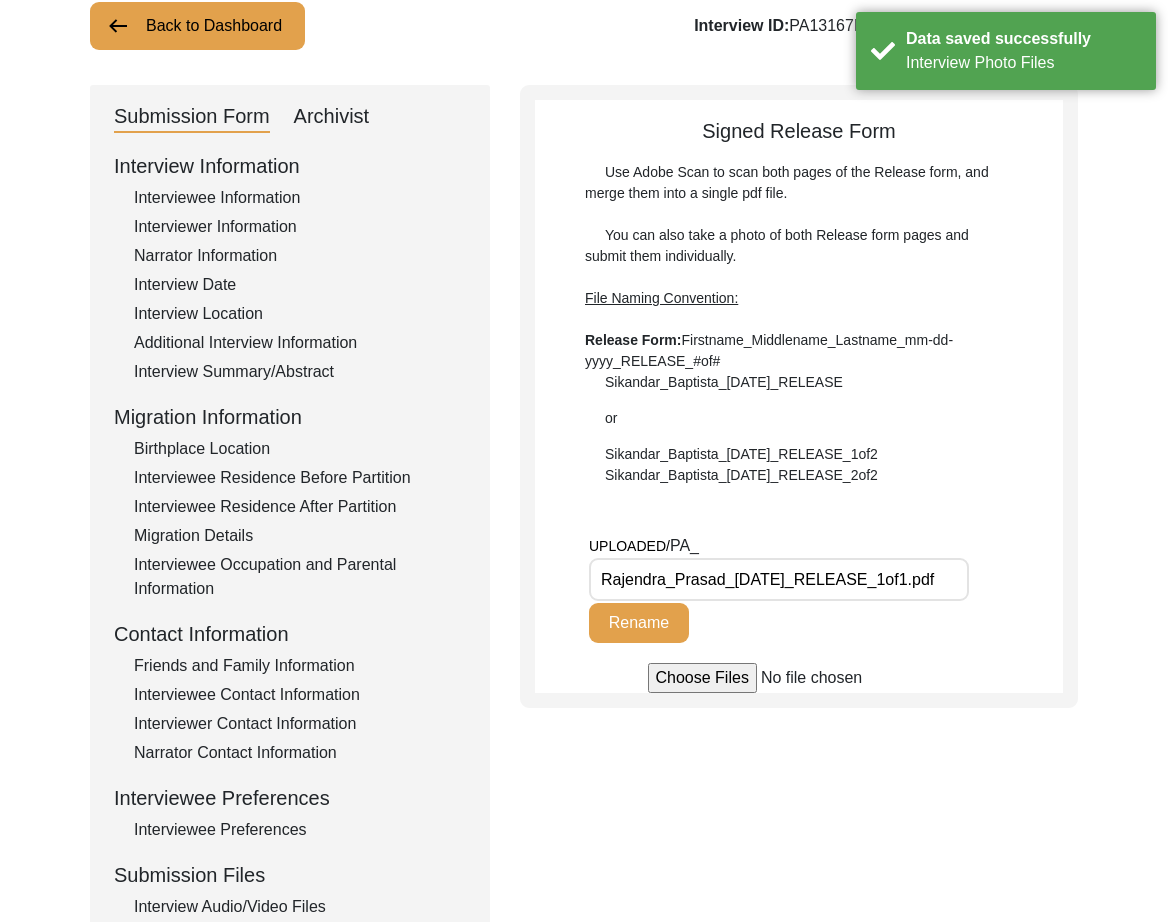 drag, startPoint x: 798, startPoint y: 587, endPoint x: 477, endPoint y: 580, distance: 321.07632 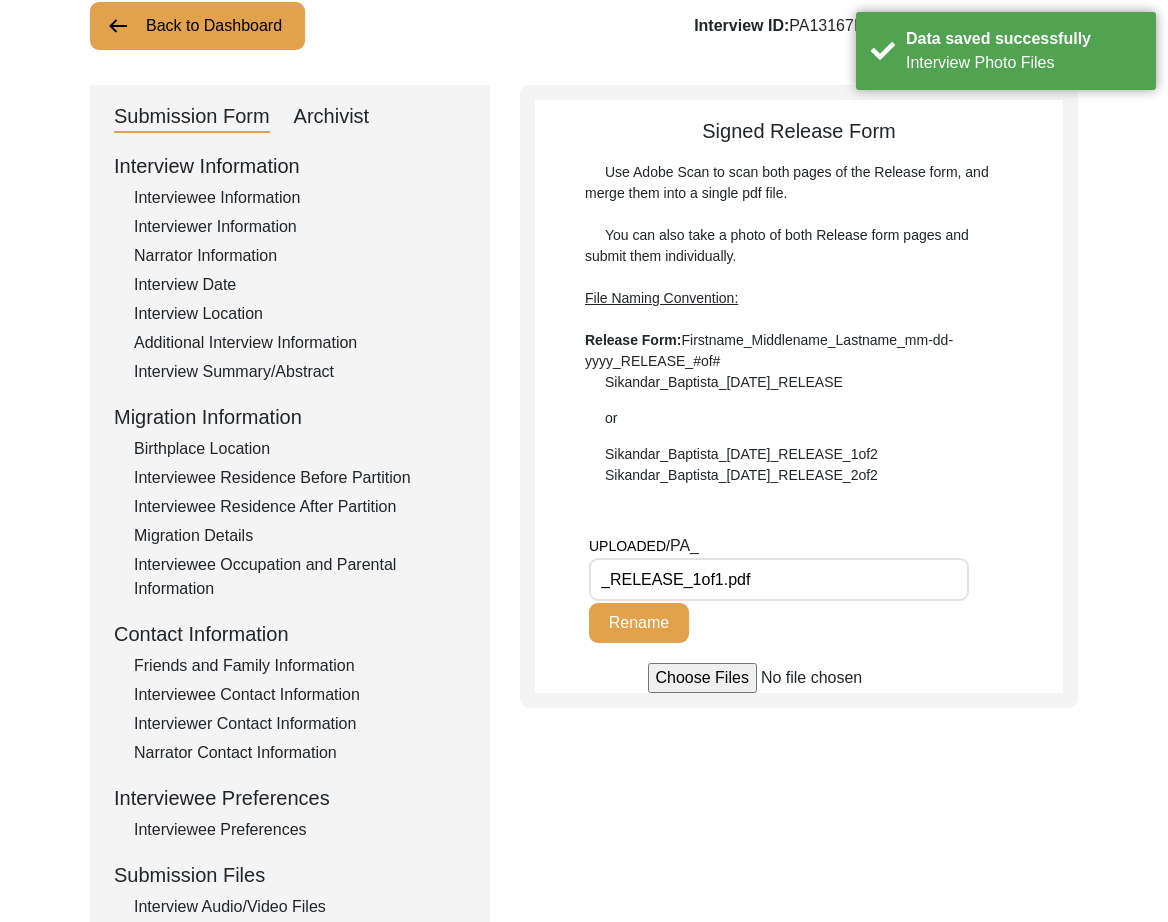paste on "Harkara_Rajendra_Prasad_02-22-2025" 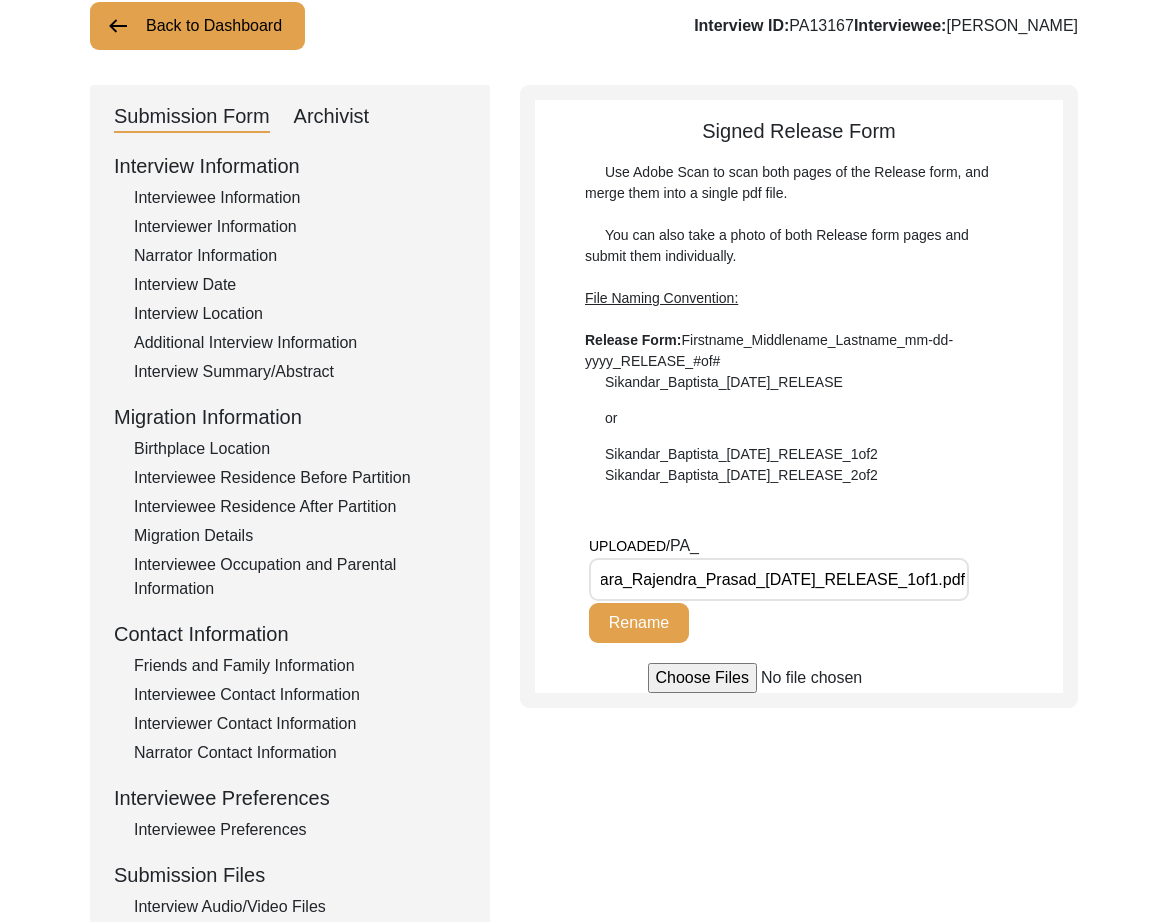 type on "Harkara_Rajendra_Prasad_02-22-2025_RELEASE_1of1.pdf" 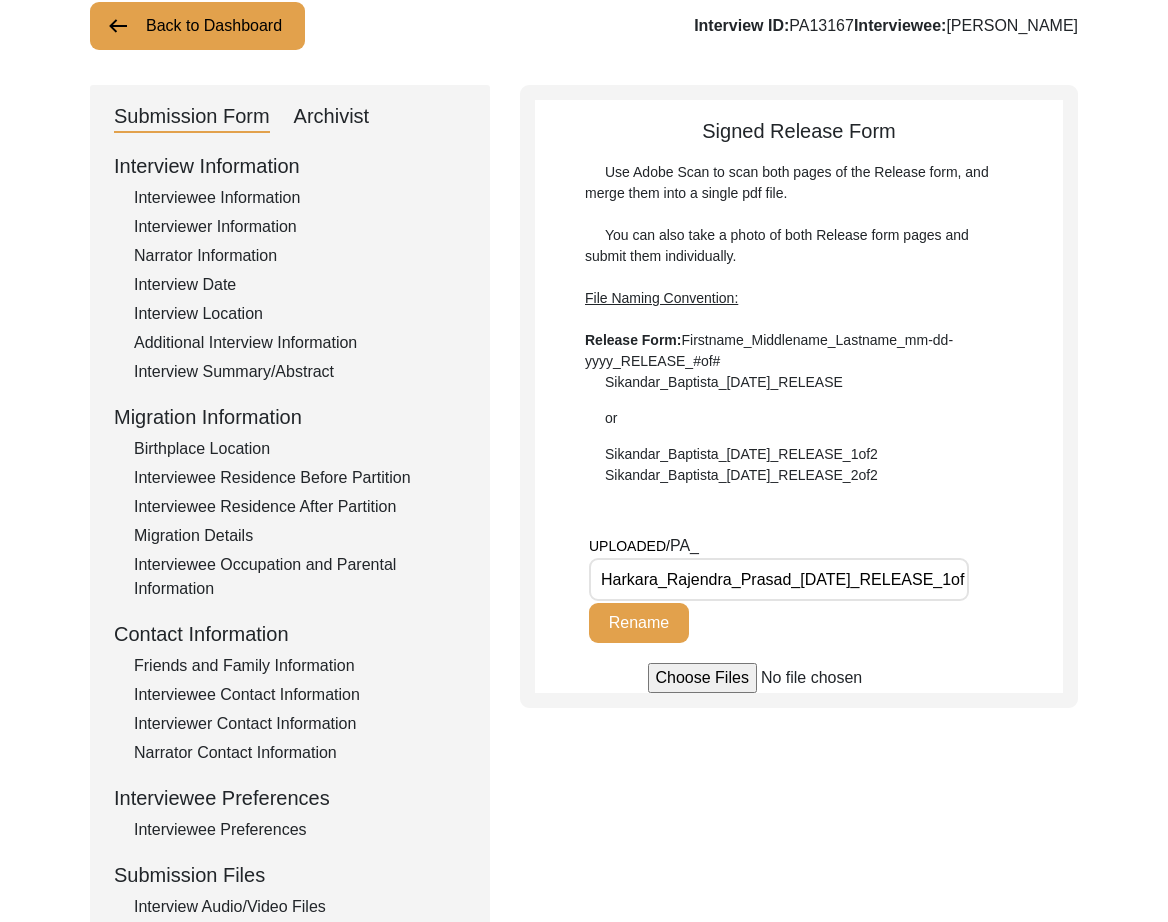 click on "Rename" 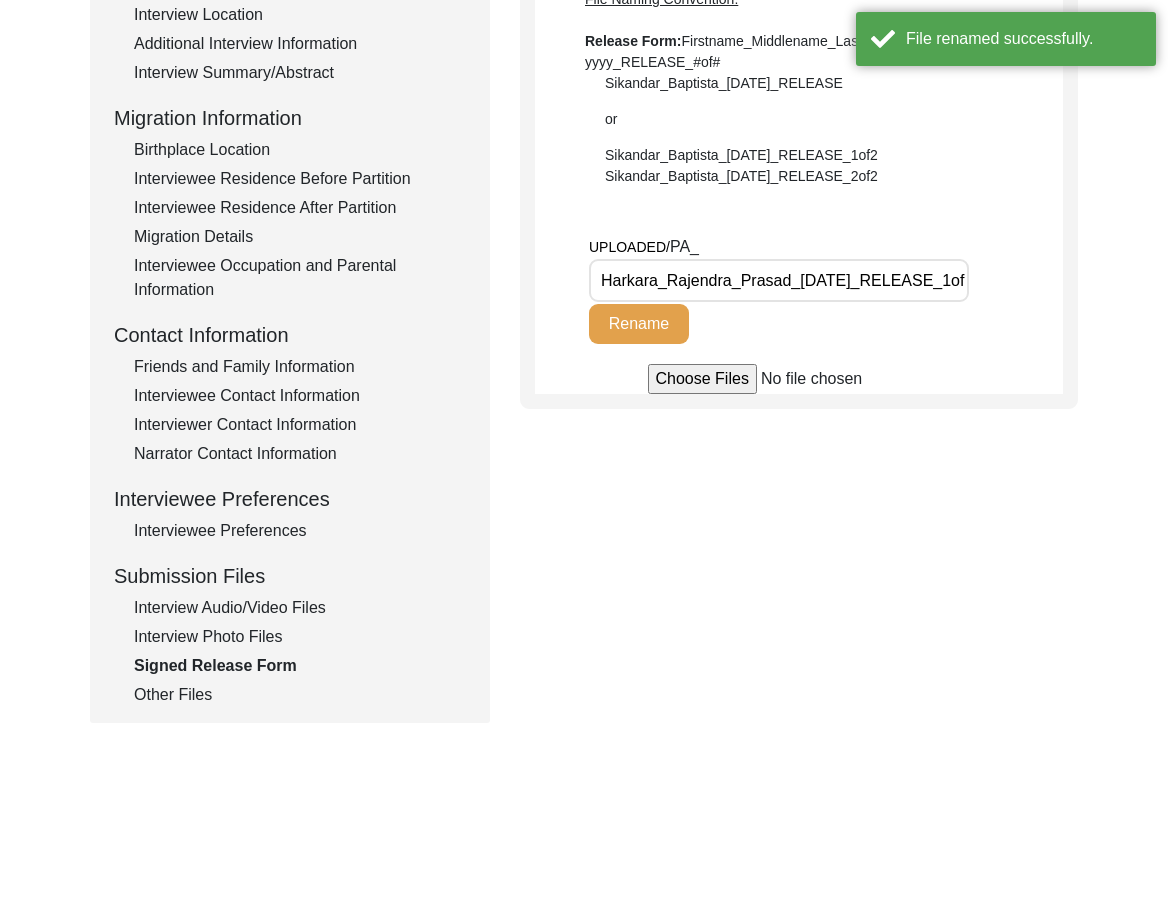click on "Other Files" 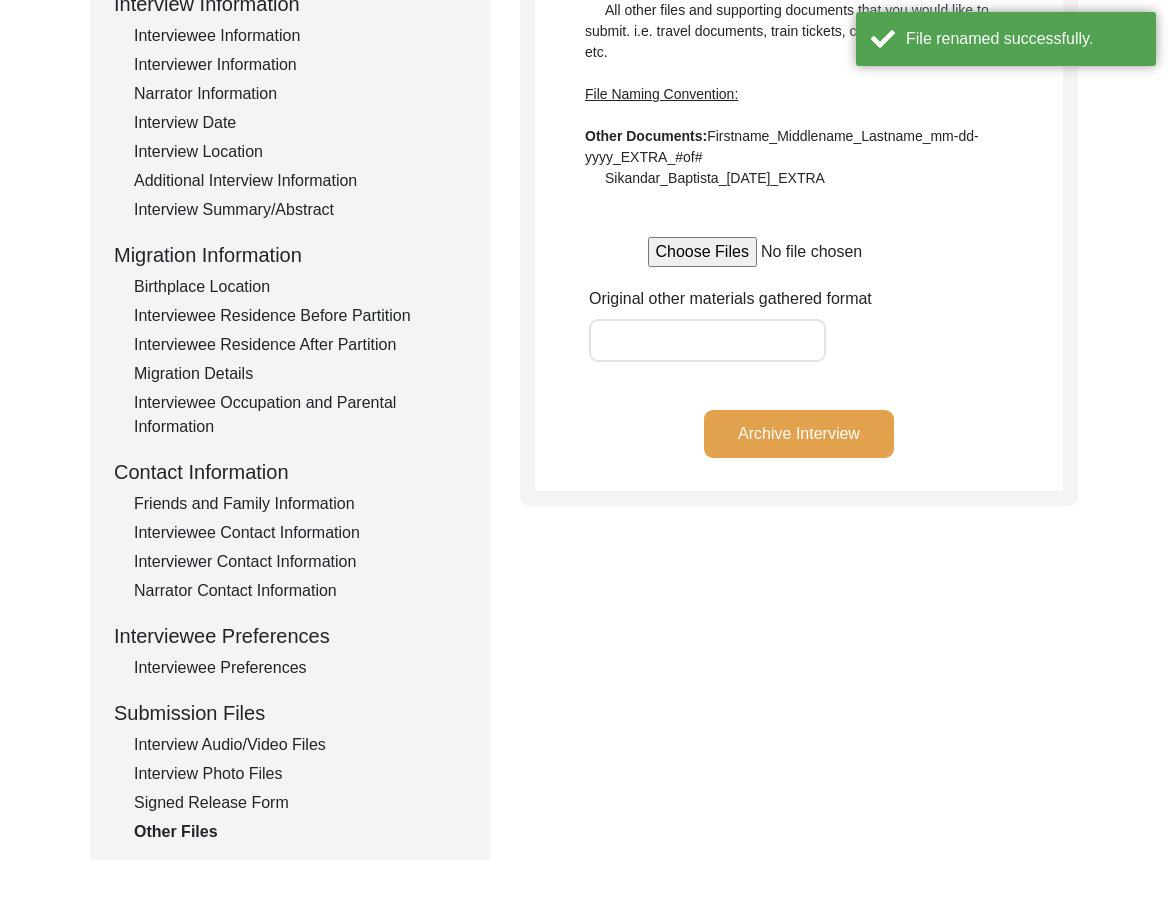 click on "Interview Audio/Video Files" 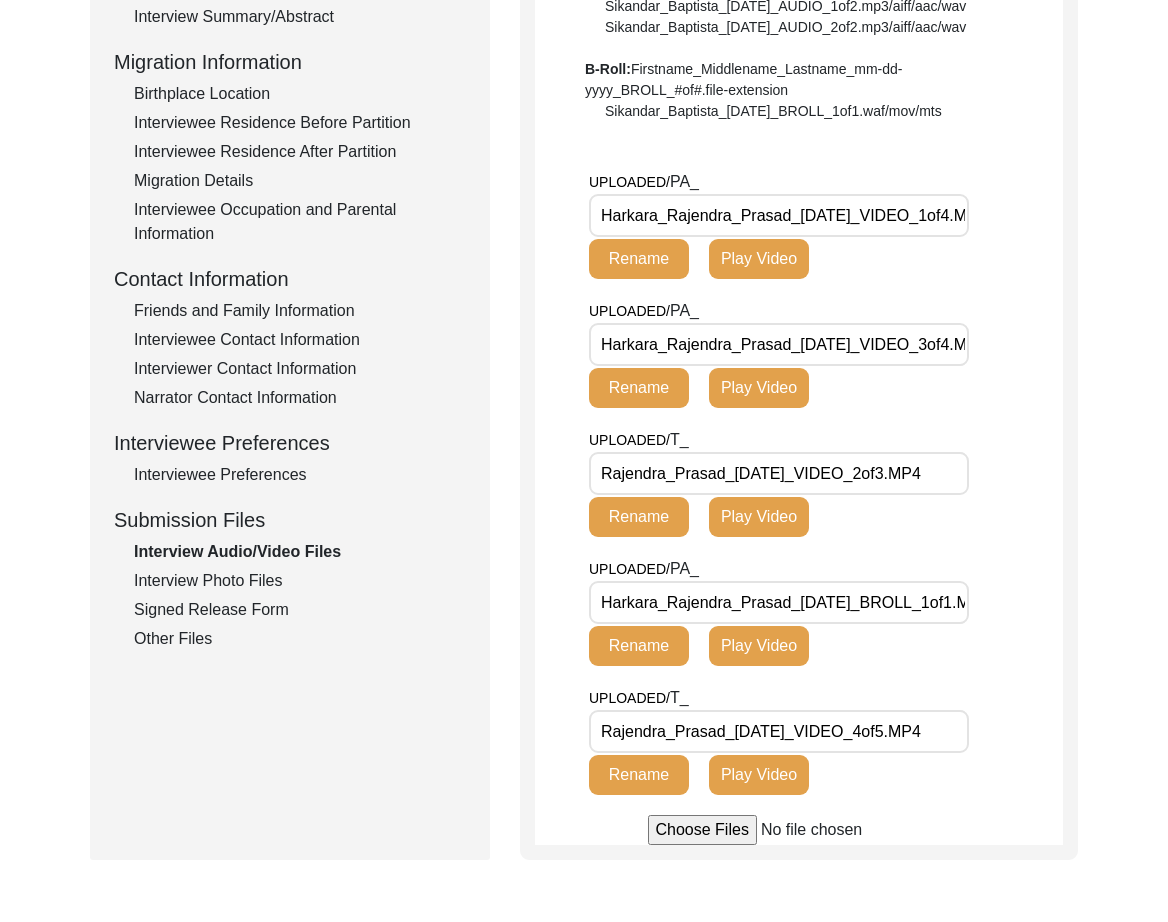 click on "Harkara_Rajendra_Prasad_02-22-2025_VIDEO_1of4.MP4" at bounding box center [779, 215] 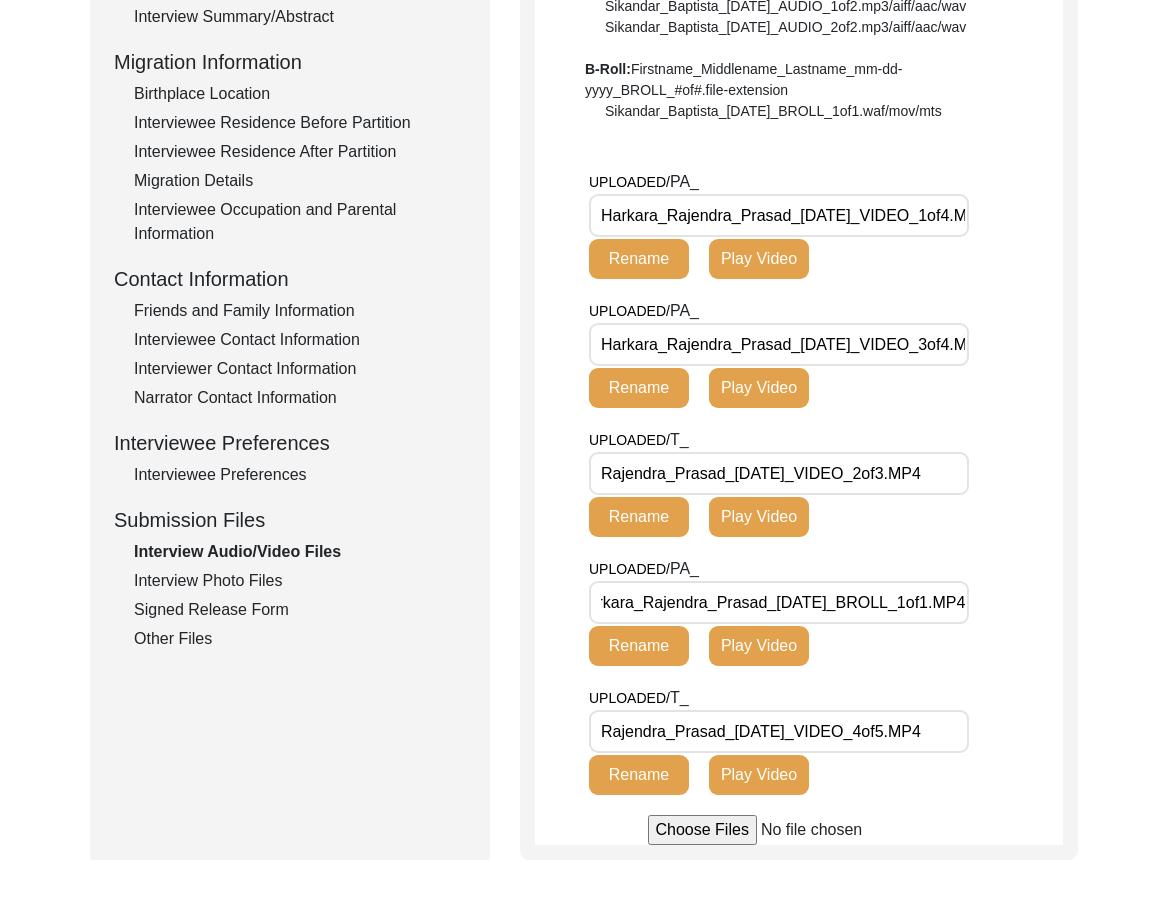 scroll, scrollTop: 0, scrollLeft: 0, axis: both 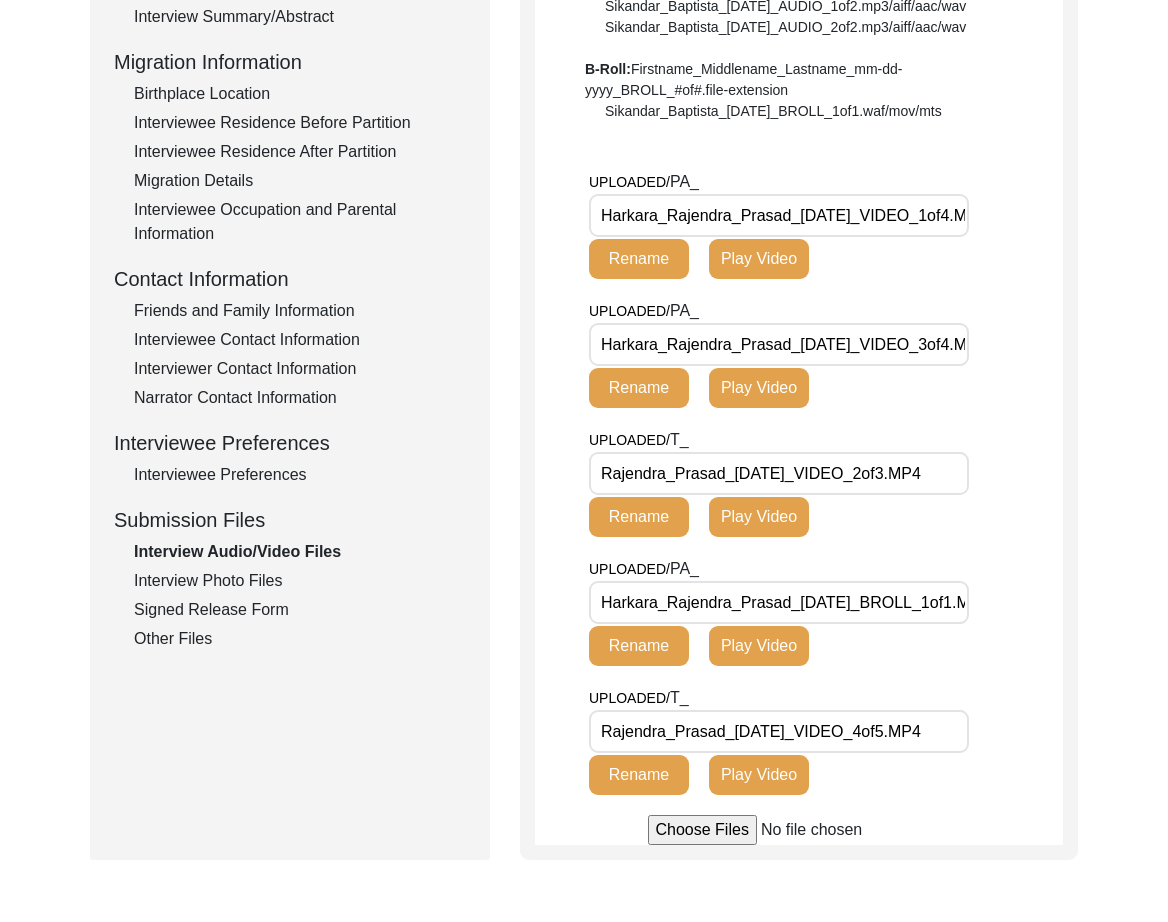 click on "Rajendra_Prasad_02-22-25_VIDEO_4of5.MP4" at bounding box center [779, 731] 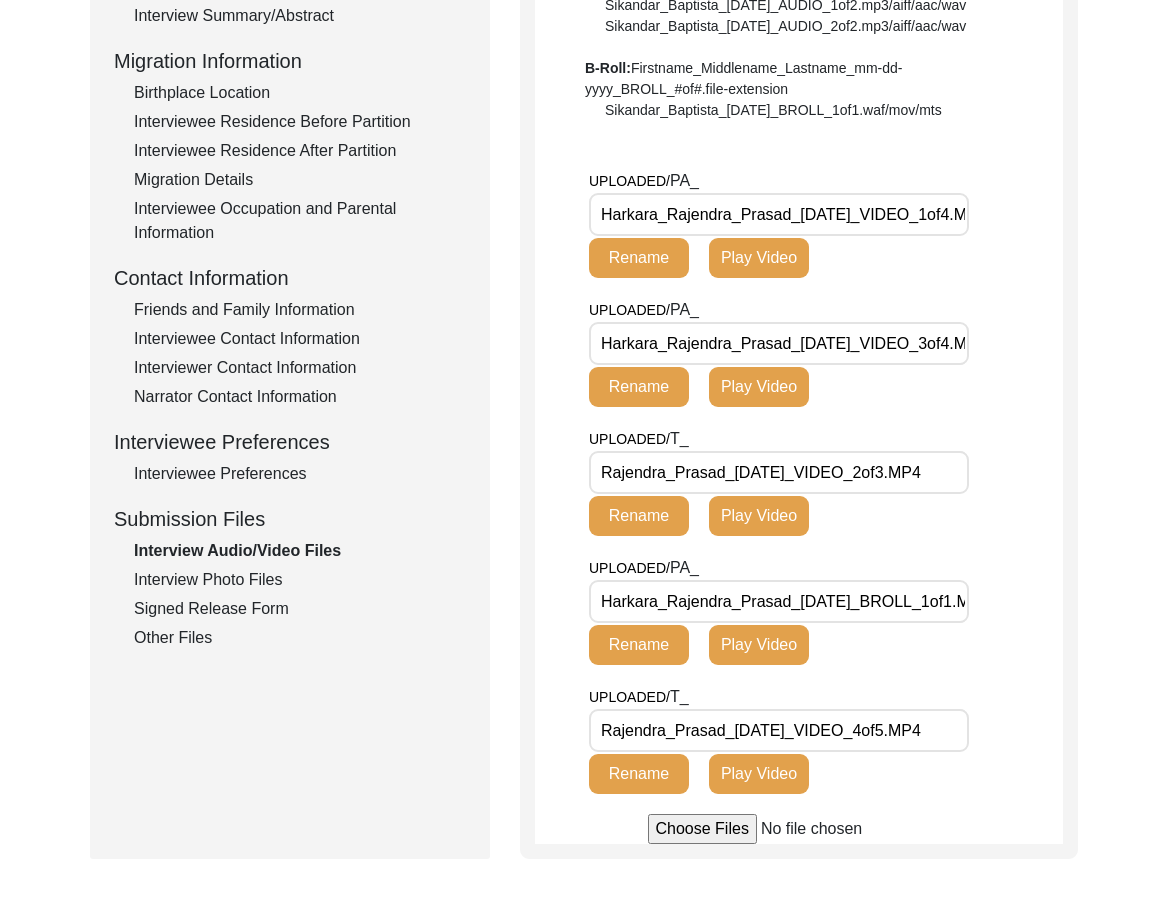 scroll, scrollTop: 0, scrollLeft: 56, axis: horizontal 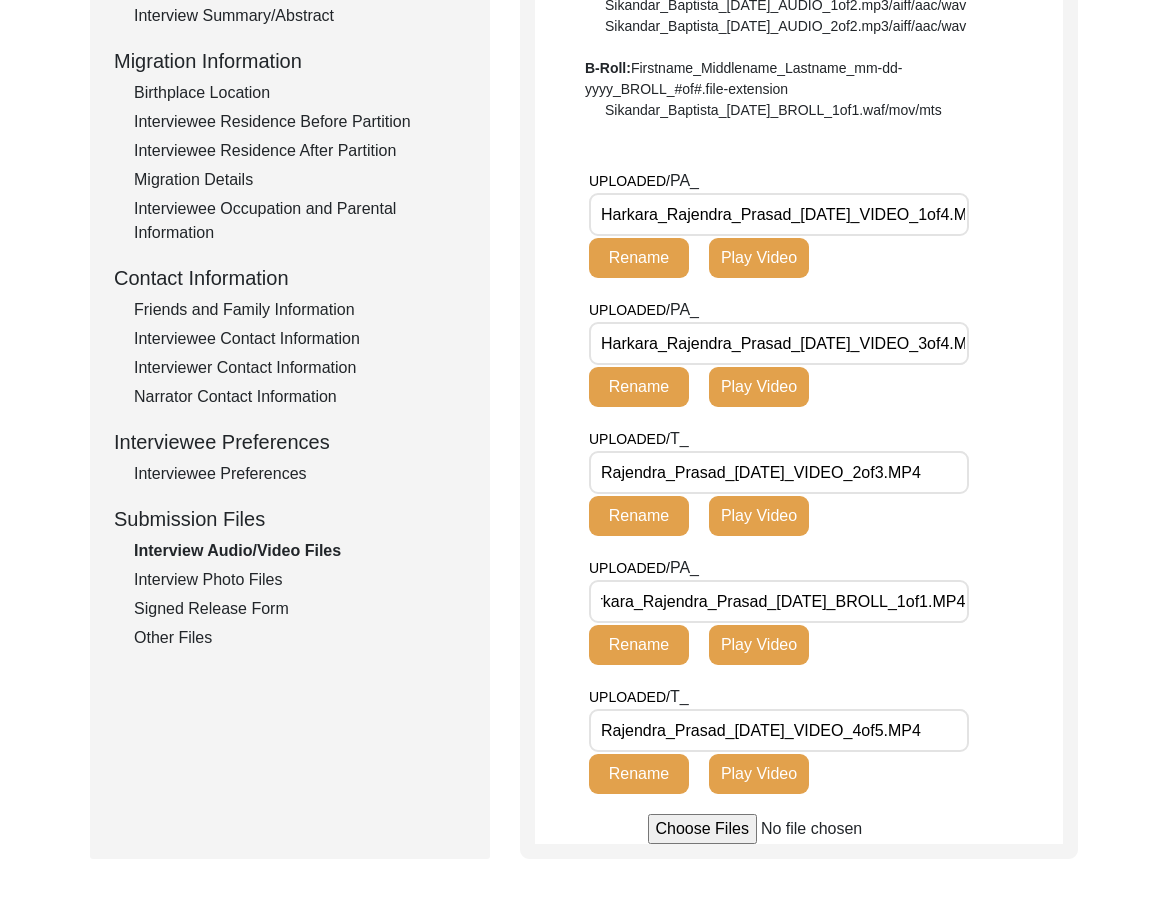 click on "Rajendra_Prasad_02-22-25_VIDEO_4of5.MP4" at bounding box center [779, 730] 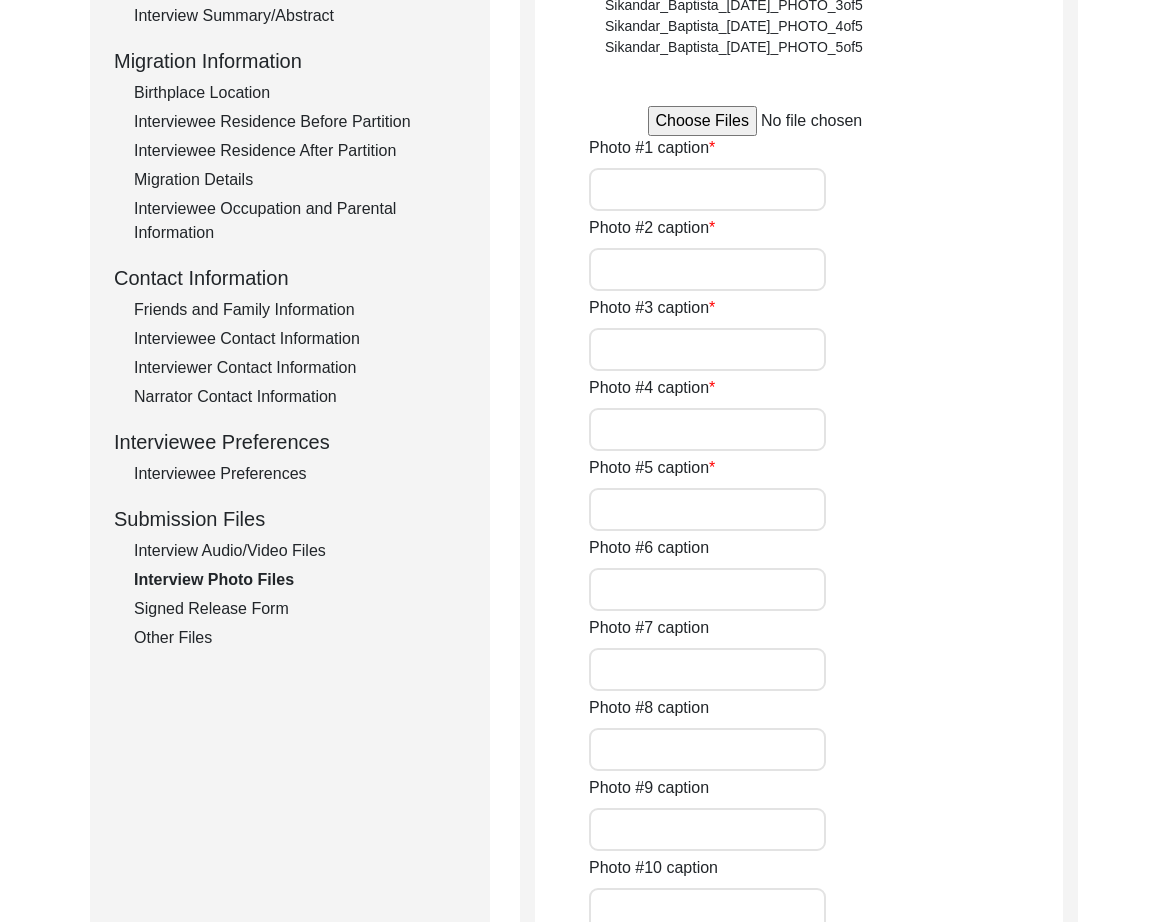 type on "'A Show of Light' poetry book written by Rajendra Prasad" 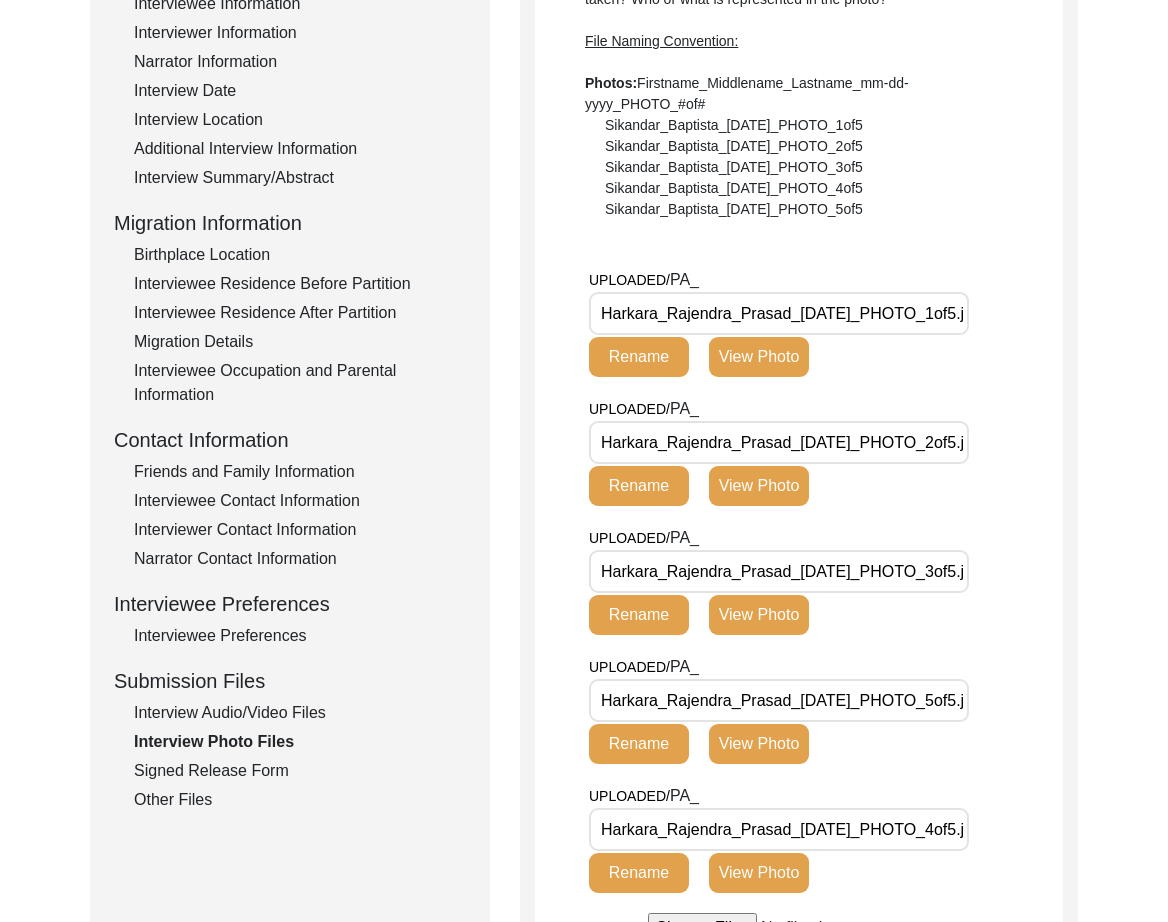 scroll, scrollTop: 327, scrollLeft: 0, axis: vertical 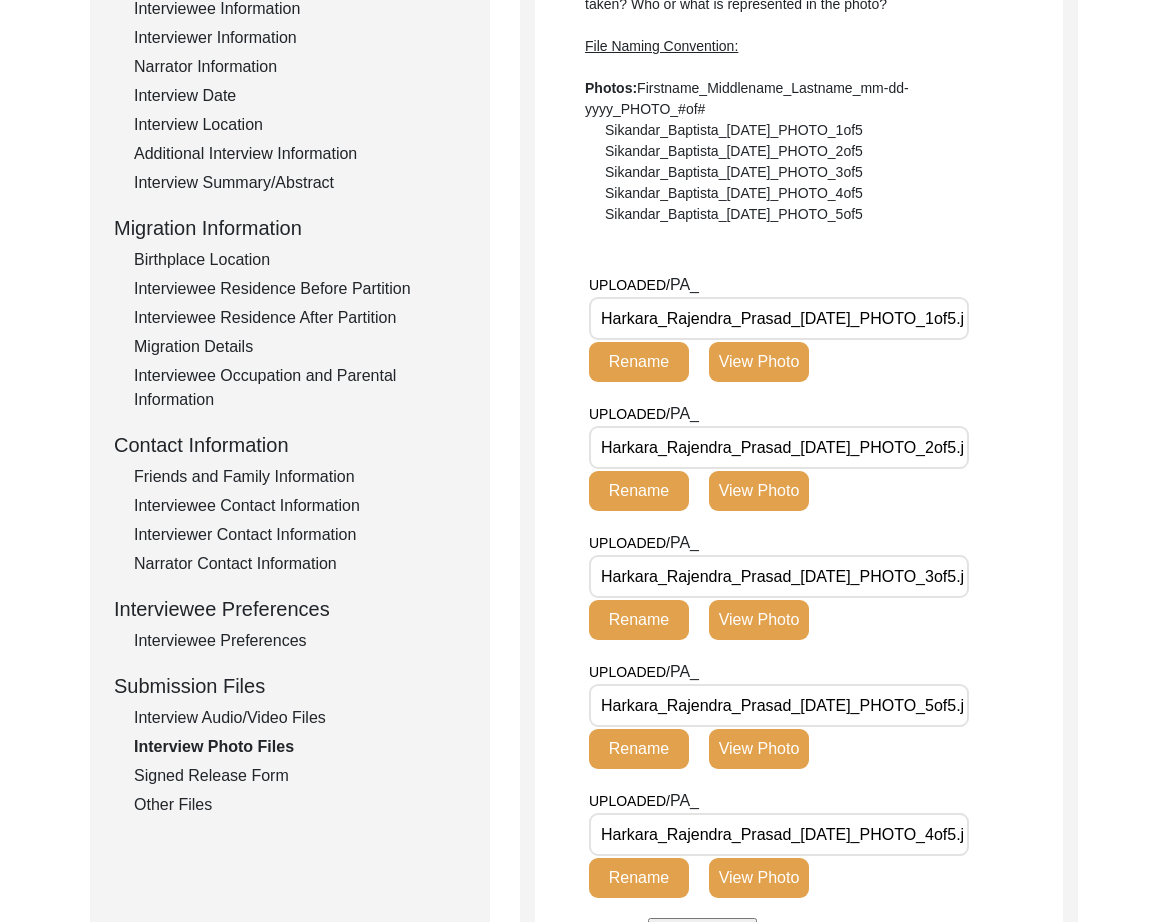 click on "Harkara_Rajendra_Prasad_02-22-2025_PHOTO_1of5.jpg" at bounding box center (779, 318) 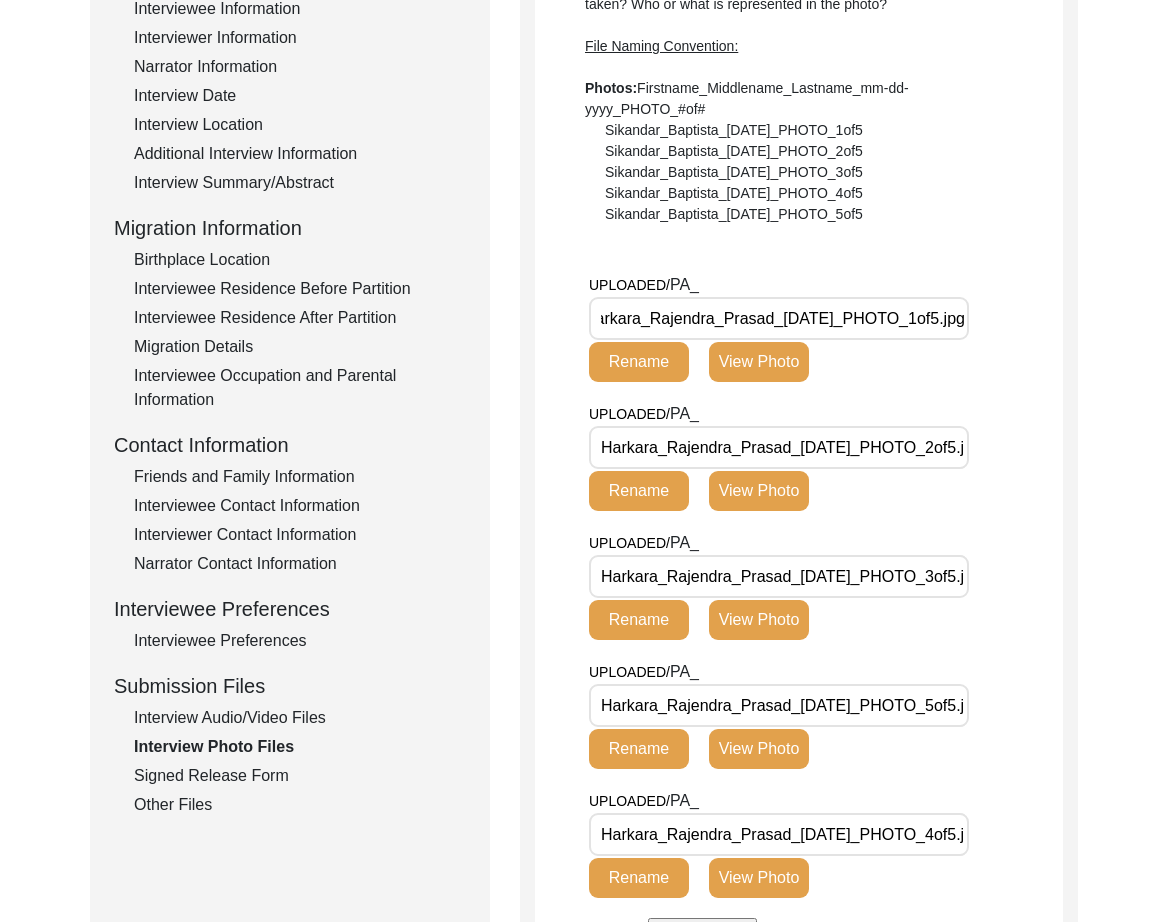 scroll, scrollTop: 0, scrollLeft: 0, axis: both 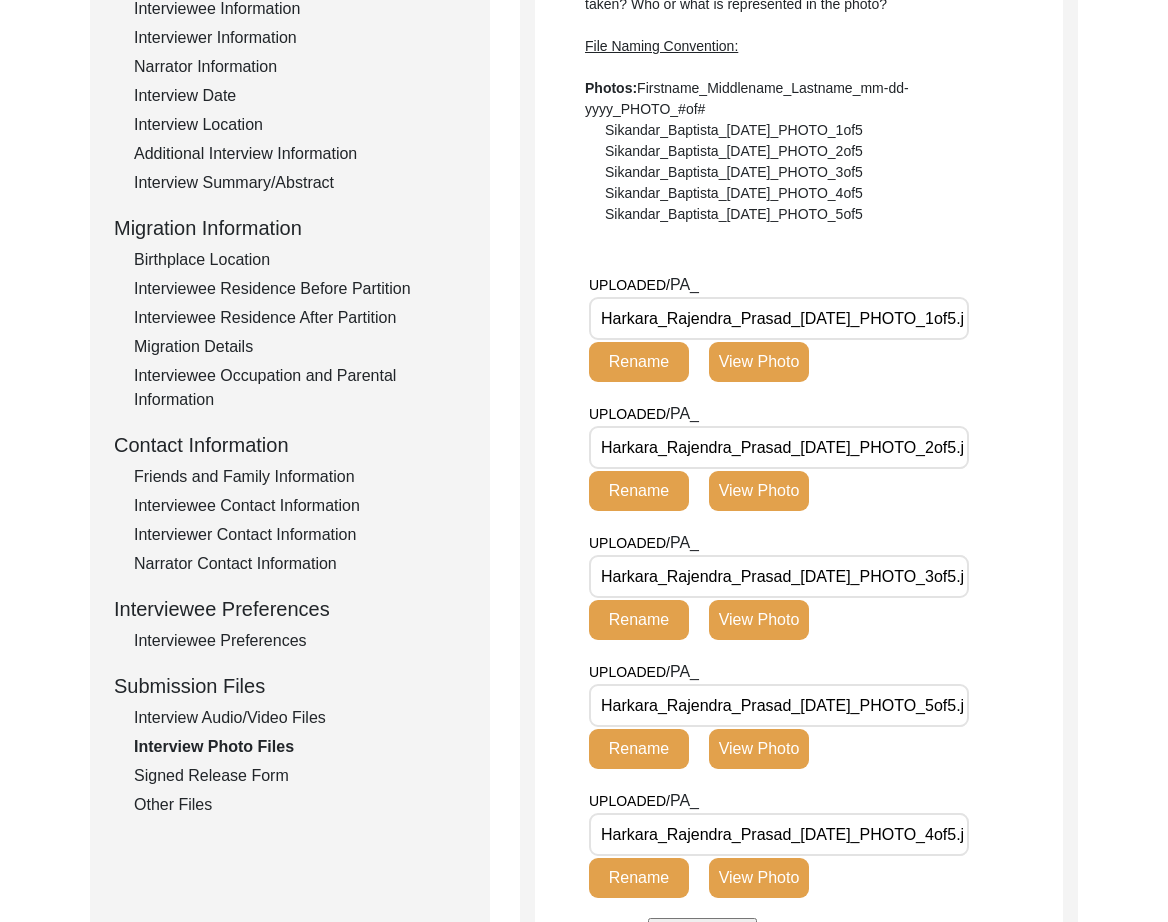 click on "UPLOADED/ PA_ Harkara_Rajendra_Prasad_02-22-2025_PHOTO_2of5.jpg Rename View Photo" 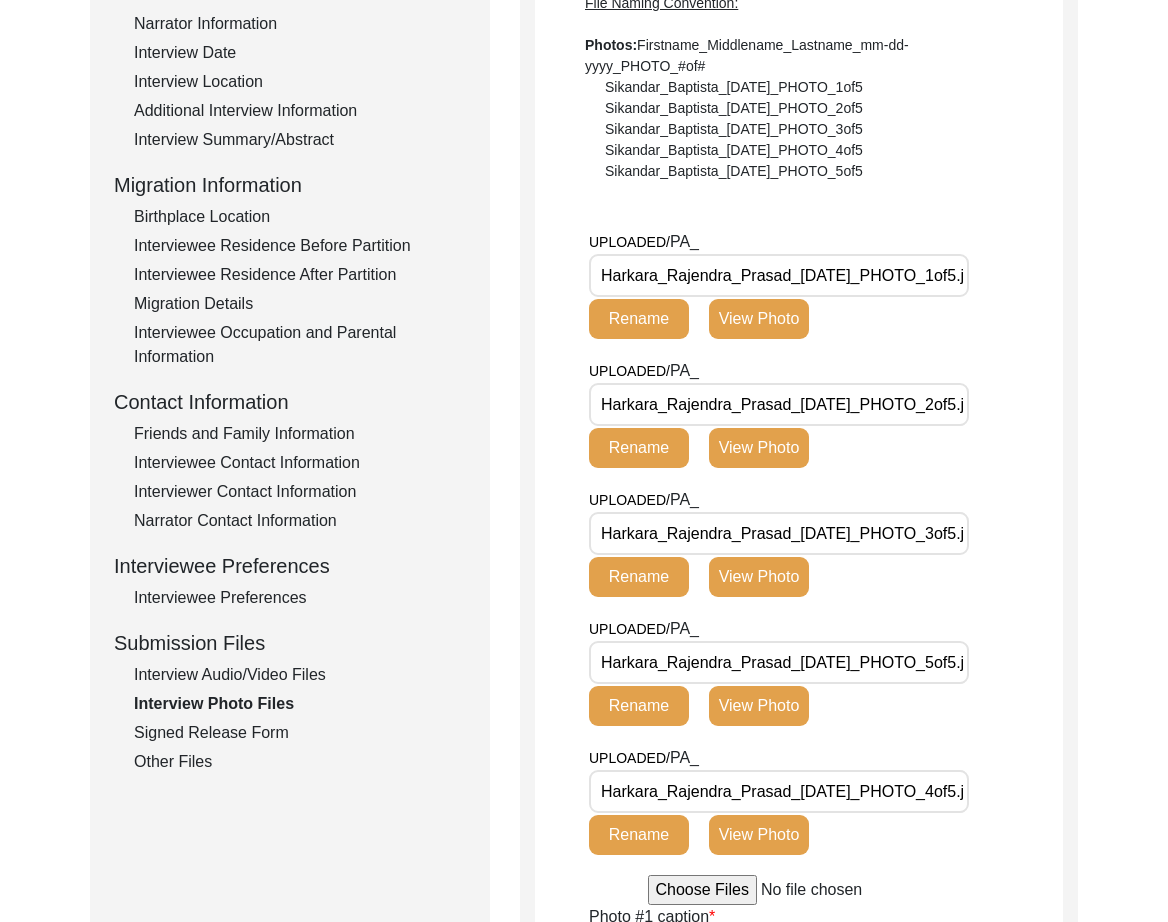 scroll, scrollTop: 497, scrollLeft: 0, axis: vertical 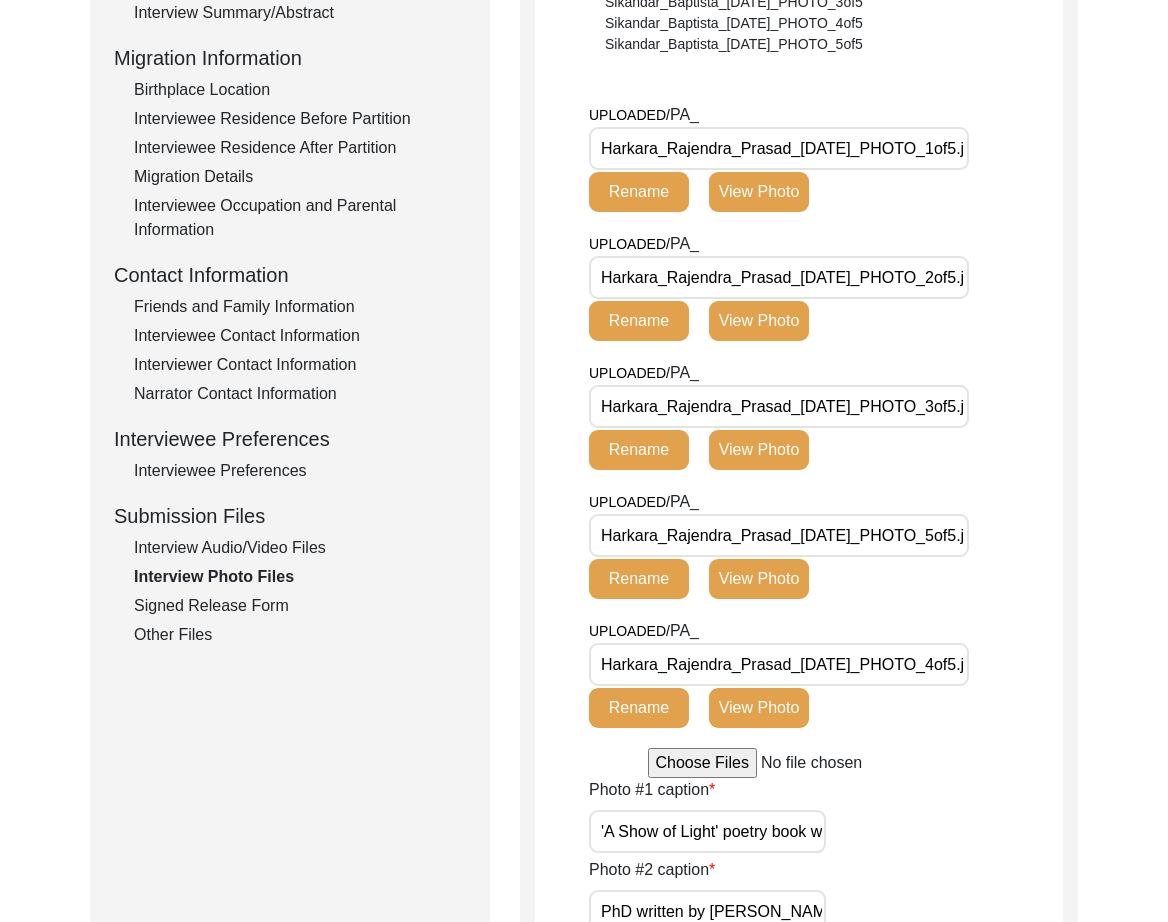 click on "Harkara_Rajendra_Prasad_02-22-2025_PHOTO_4of5.jpg" at bounding box center (779, 664) 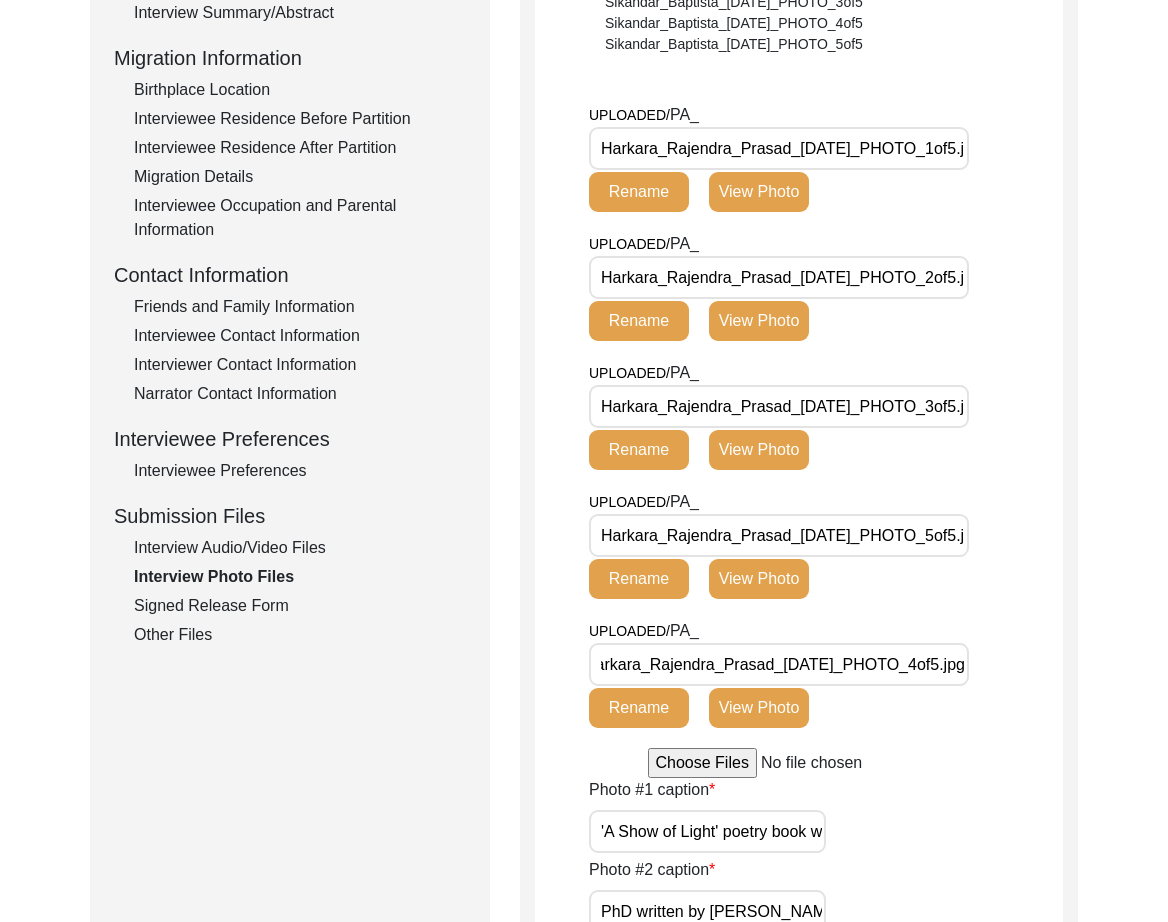 click on "Signed Release Form" 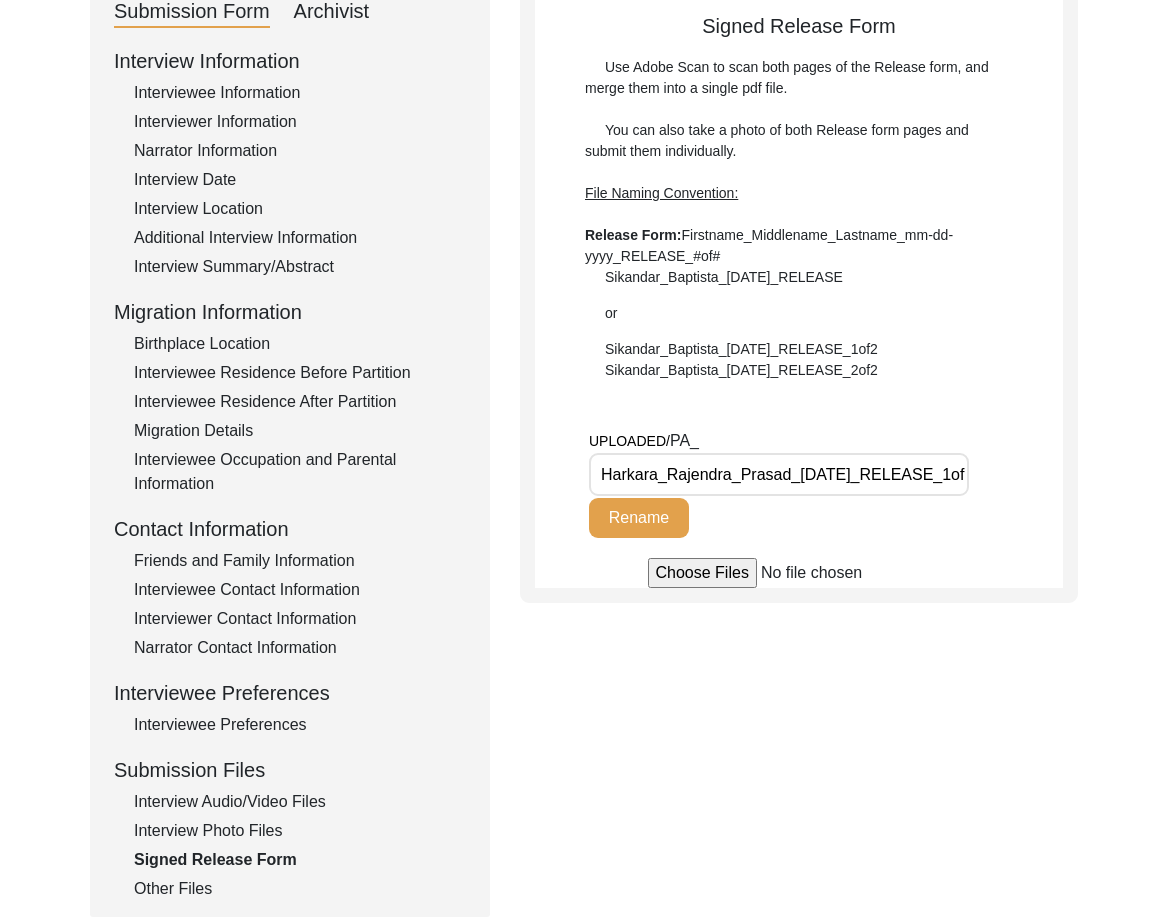 scroll, scrollTop: 241, scrollLeft: 0, axis: vertical 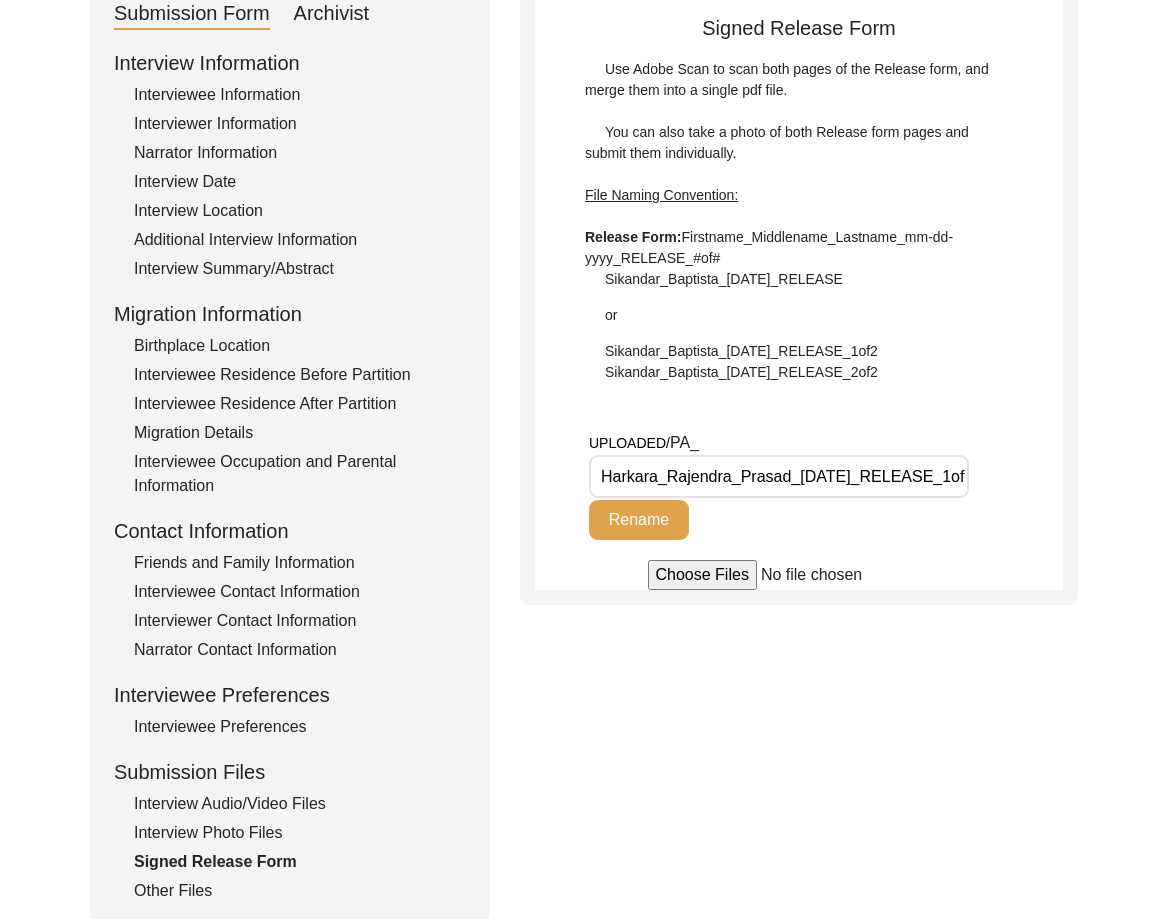 click on "Harkara_Rajendra_Prasad_02-22-2025_RELEASE_1of1.pdf" at bounding box center (779, 476) 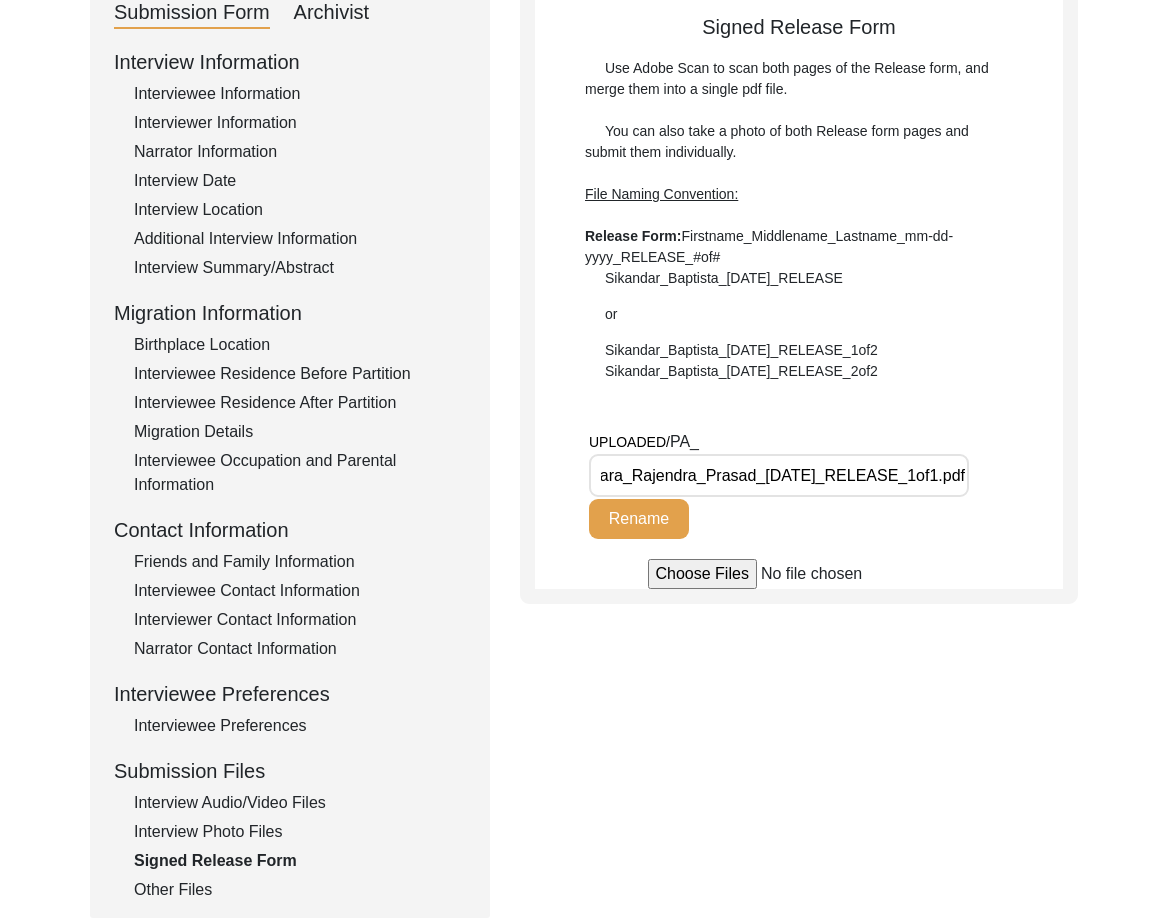 scroll, scrollTop: 521, scrollLeft: 0, axis: vertical 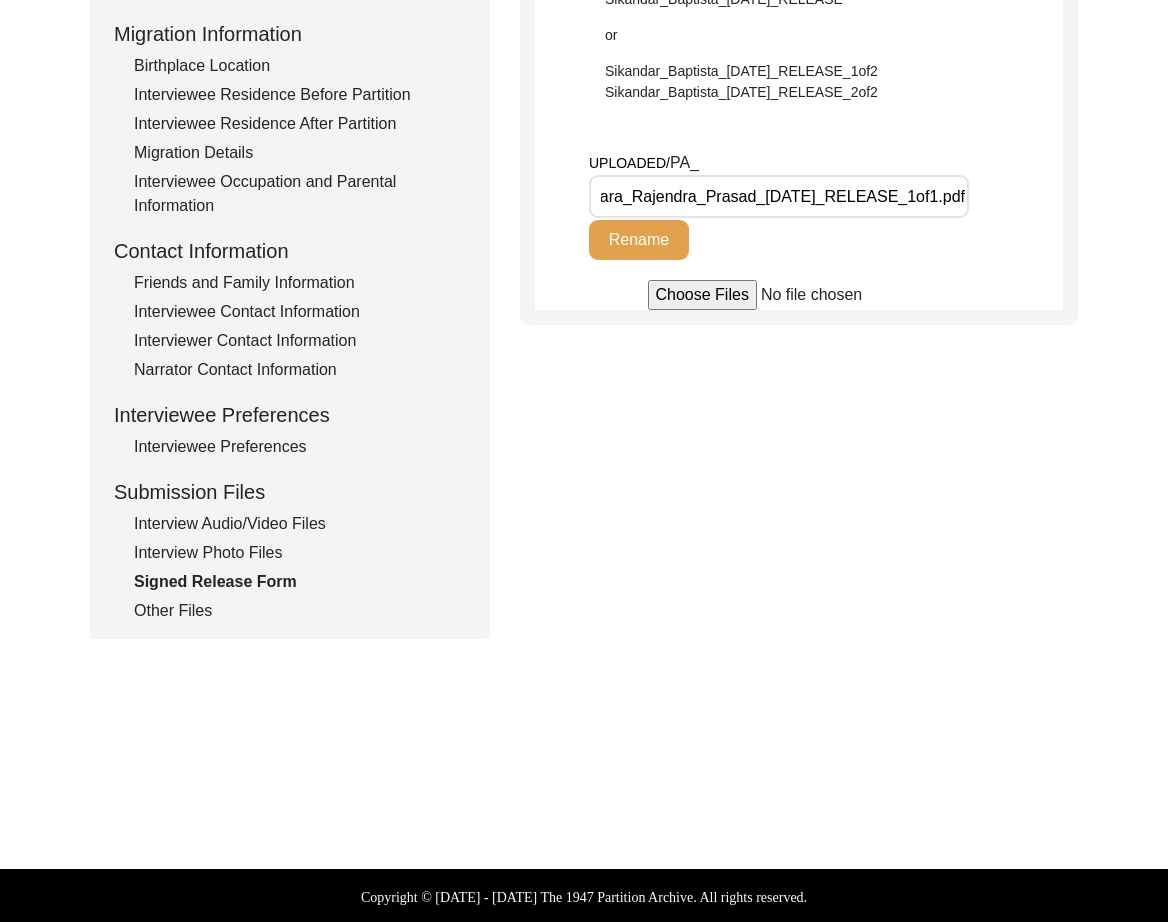 click on "Other Files" 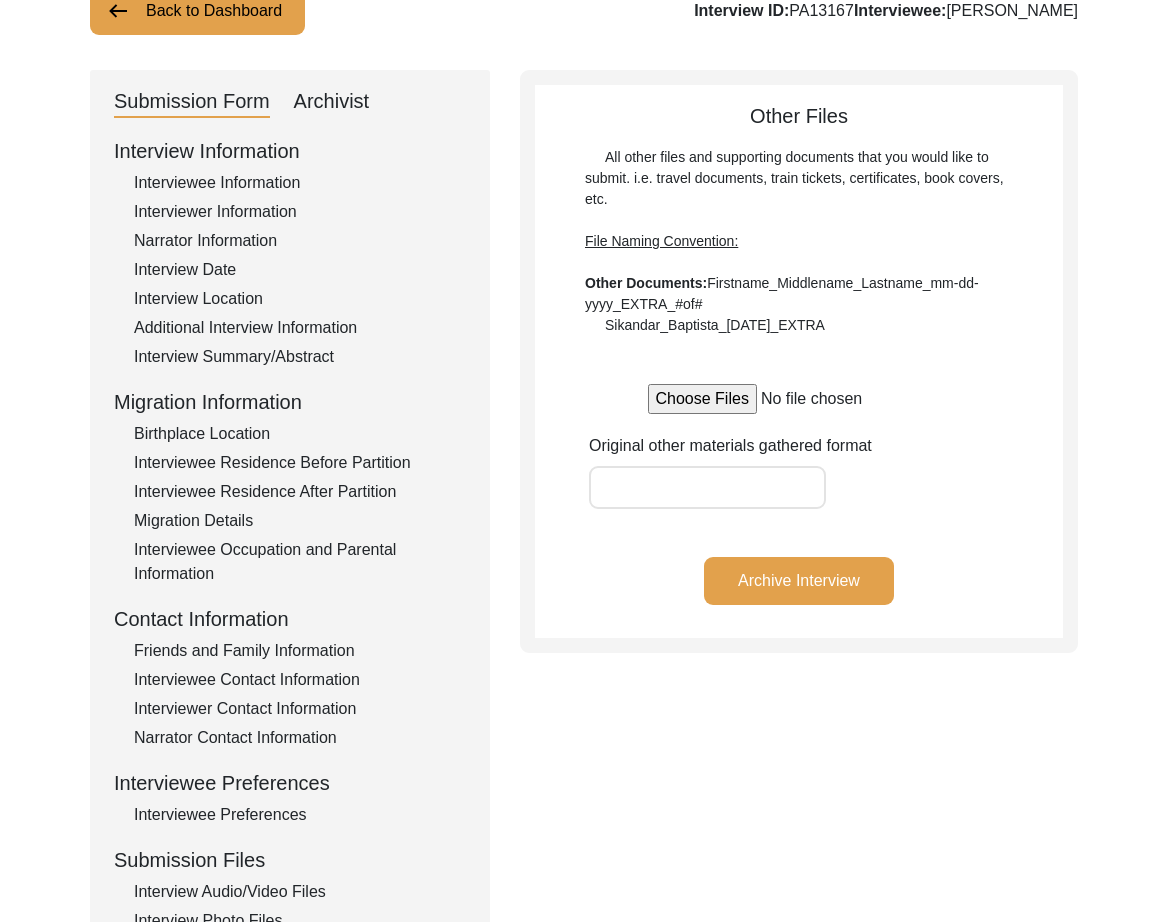 scroll, scrollTop: 97, scrollLeft: 0, axis: vertical 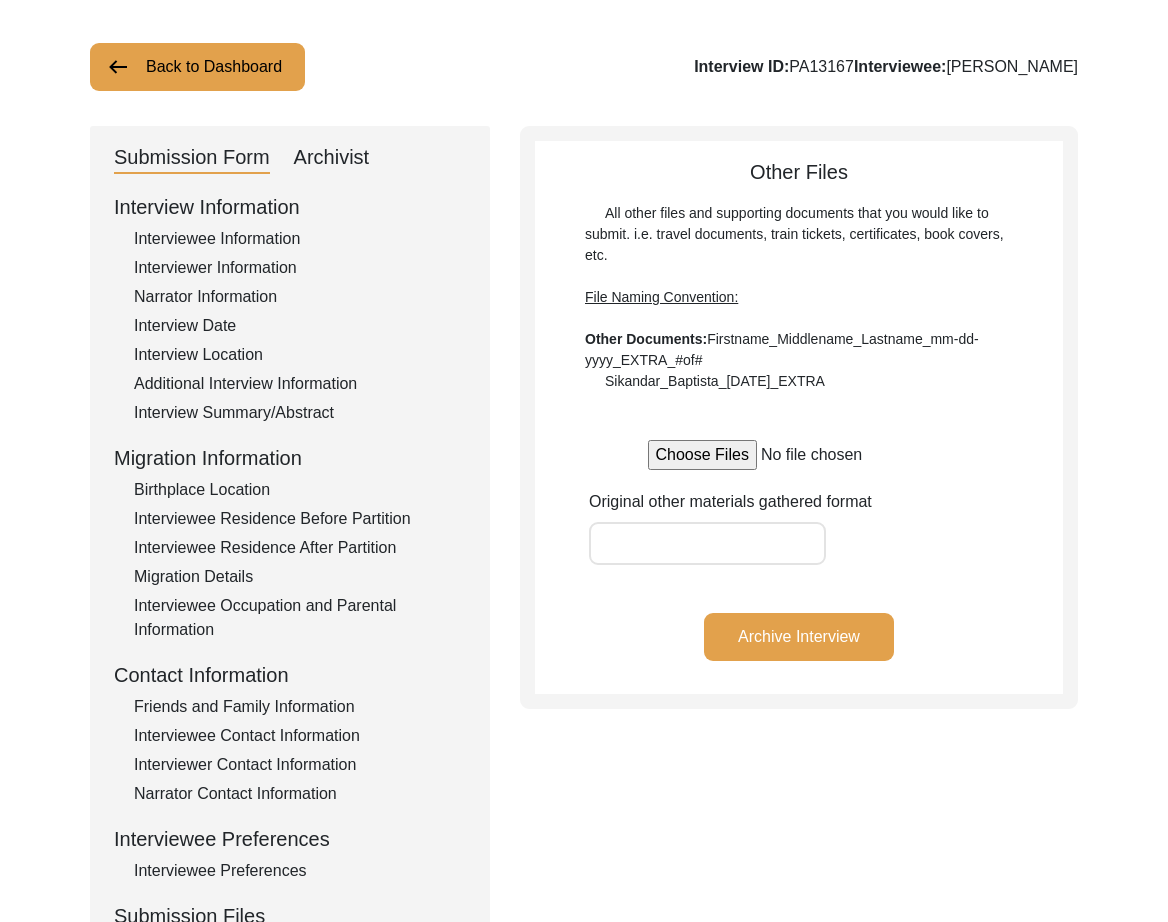 click on "Interviewee Information" 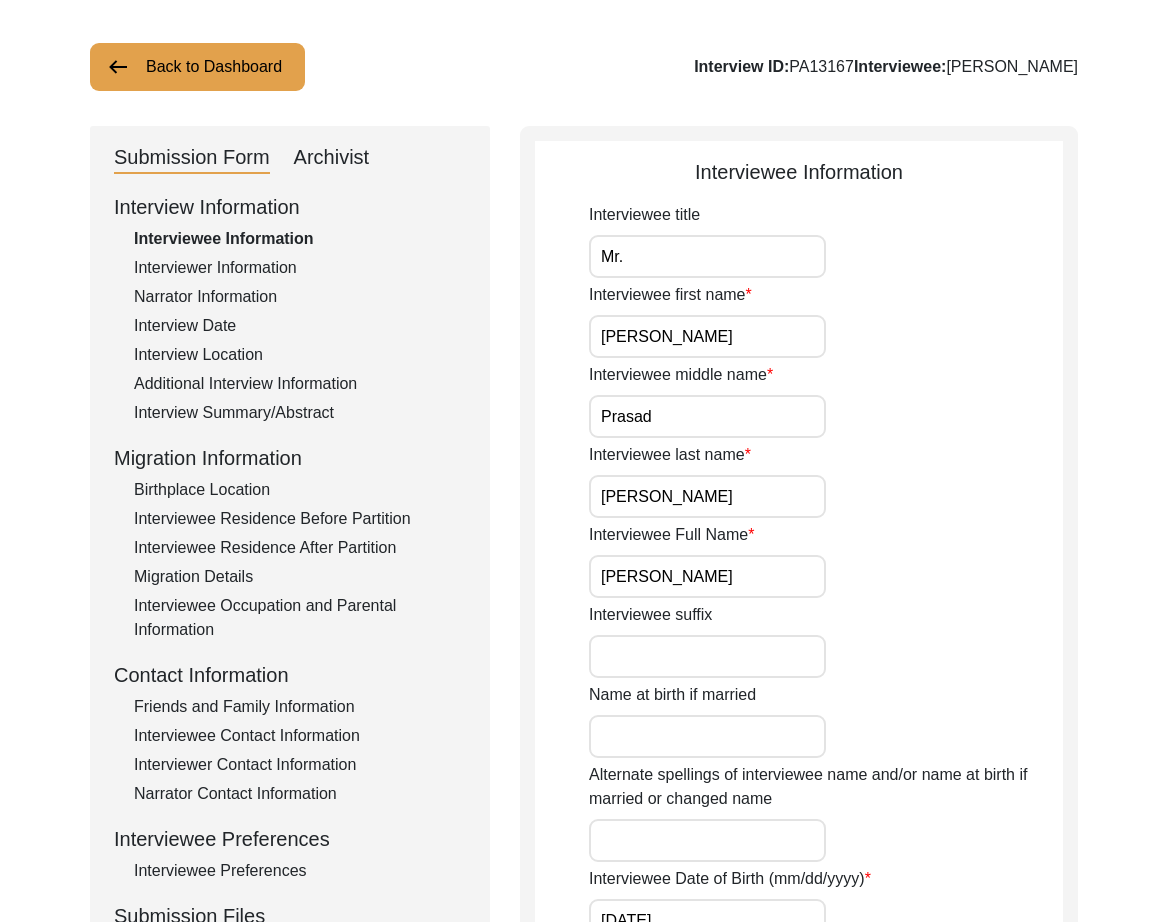 click on "Mr." at bounding box center (707, 256) 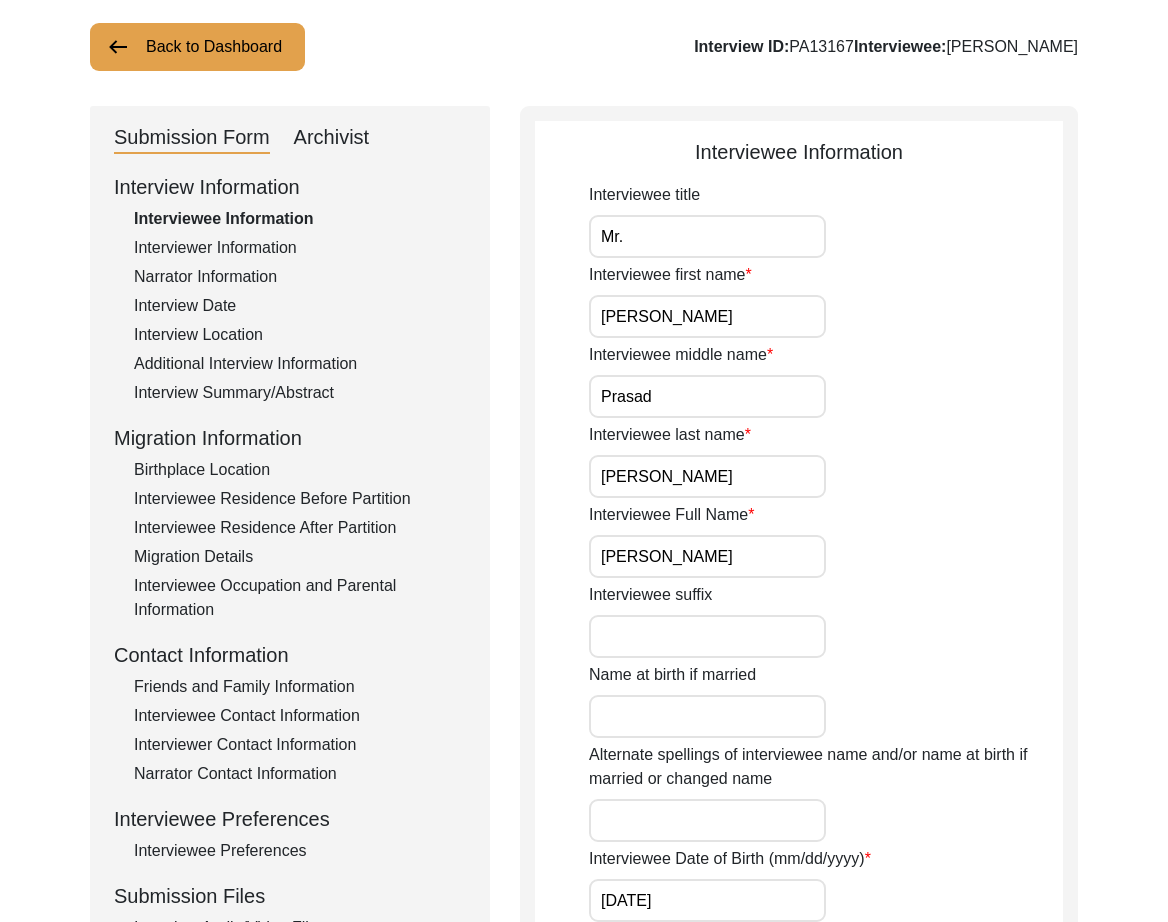 scroll, scrollTop: 684, scrollLeft: 0, axis: vertical 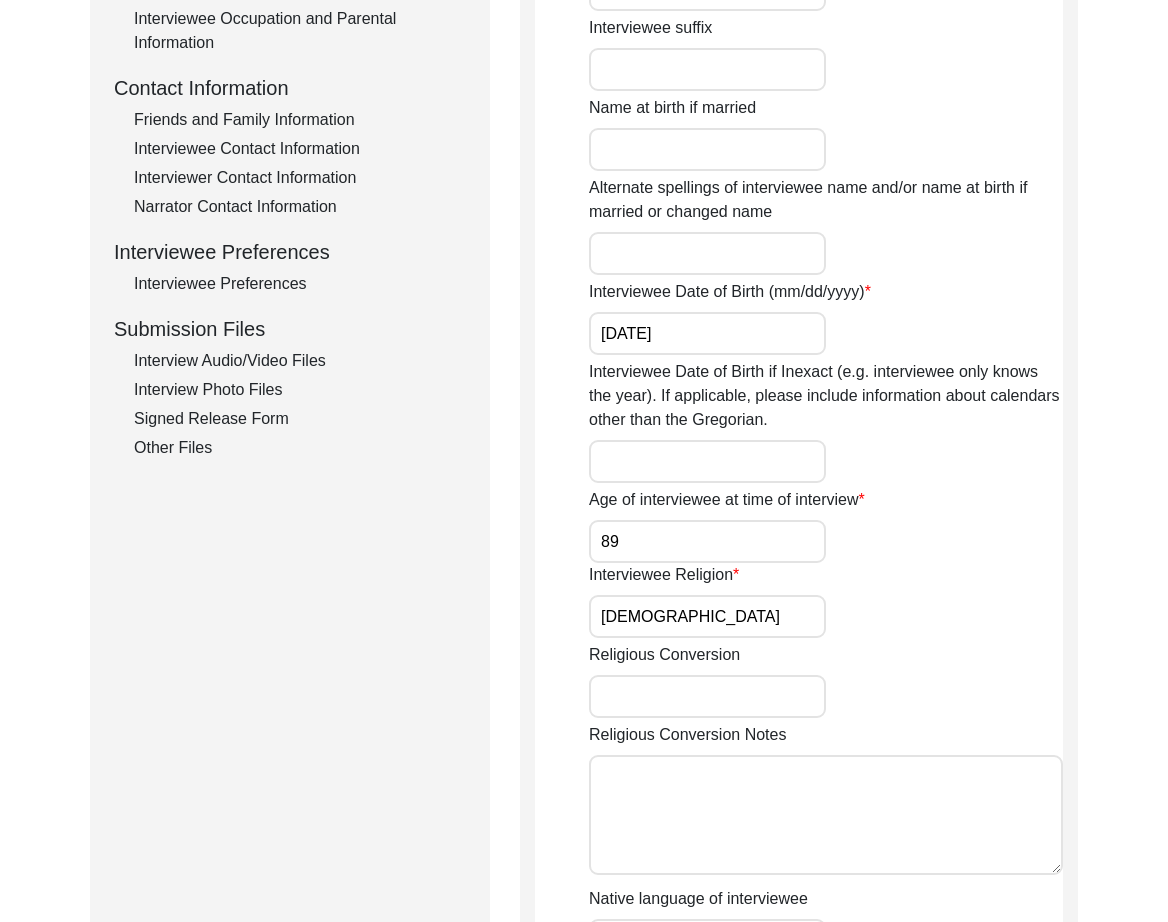 click on "89" at bounding box center (707, 541) 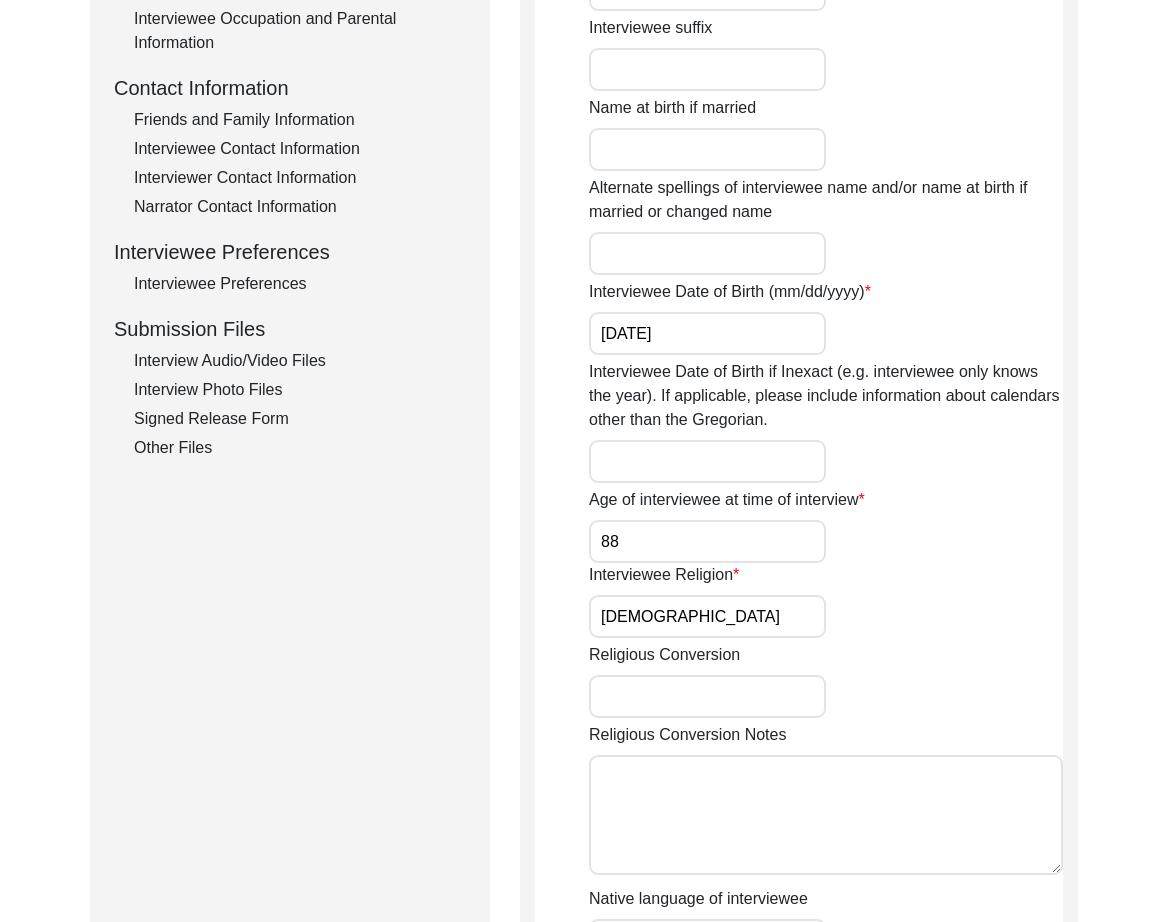 type on "88" 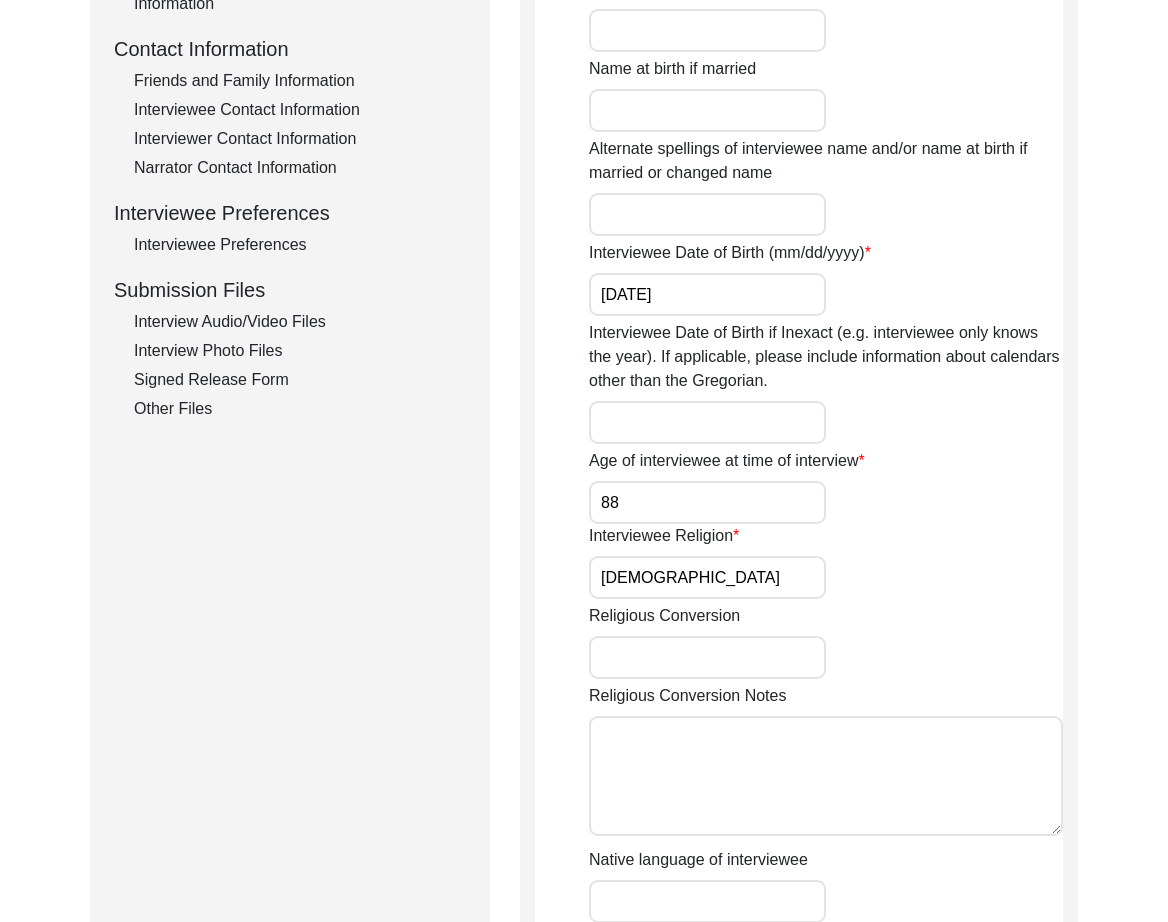 scroll, scrollTop: 1243, scrollLeft: 0, axis: vertical 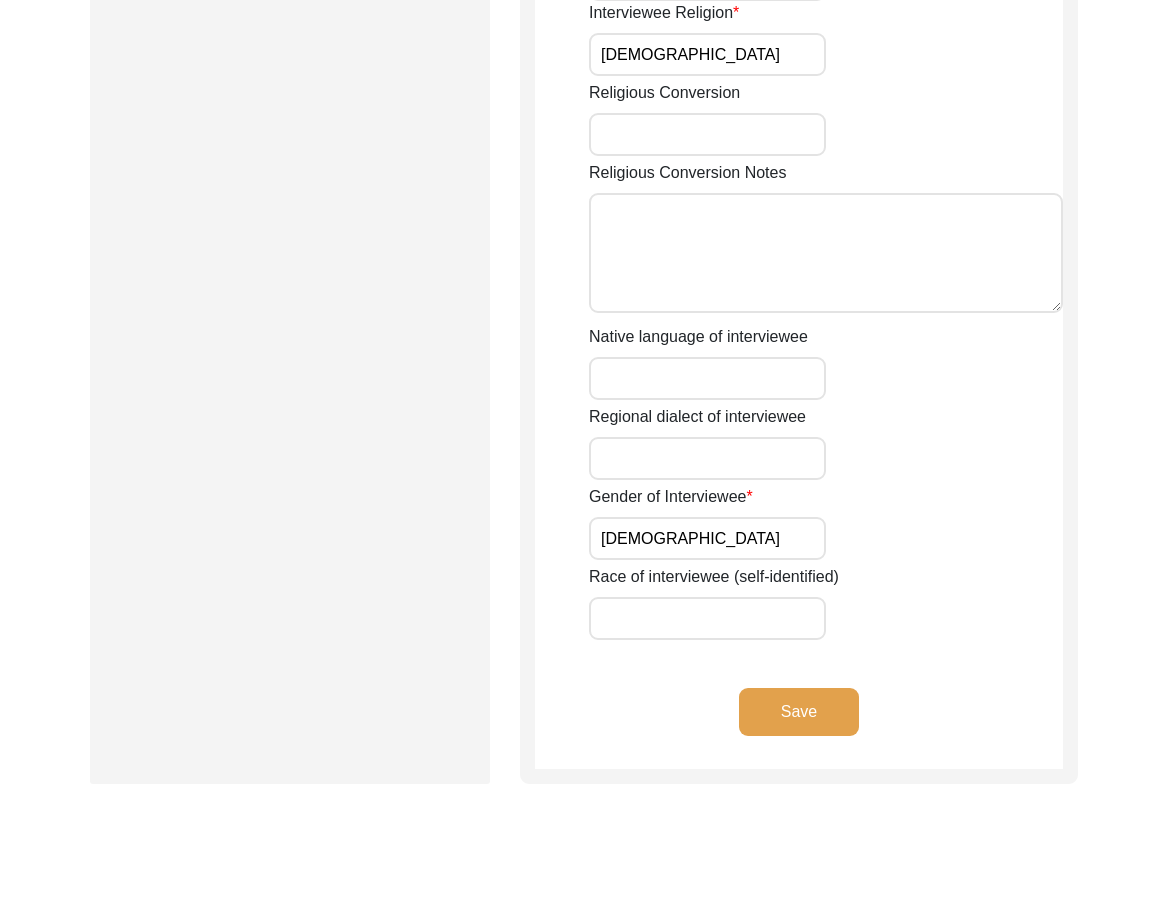click on "Save" 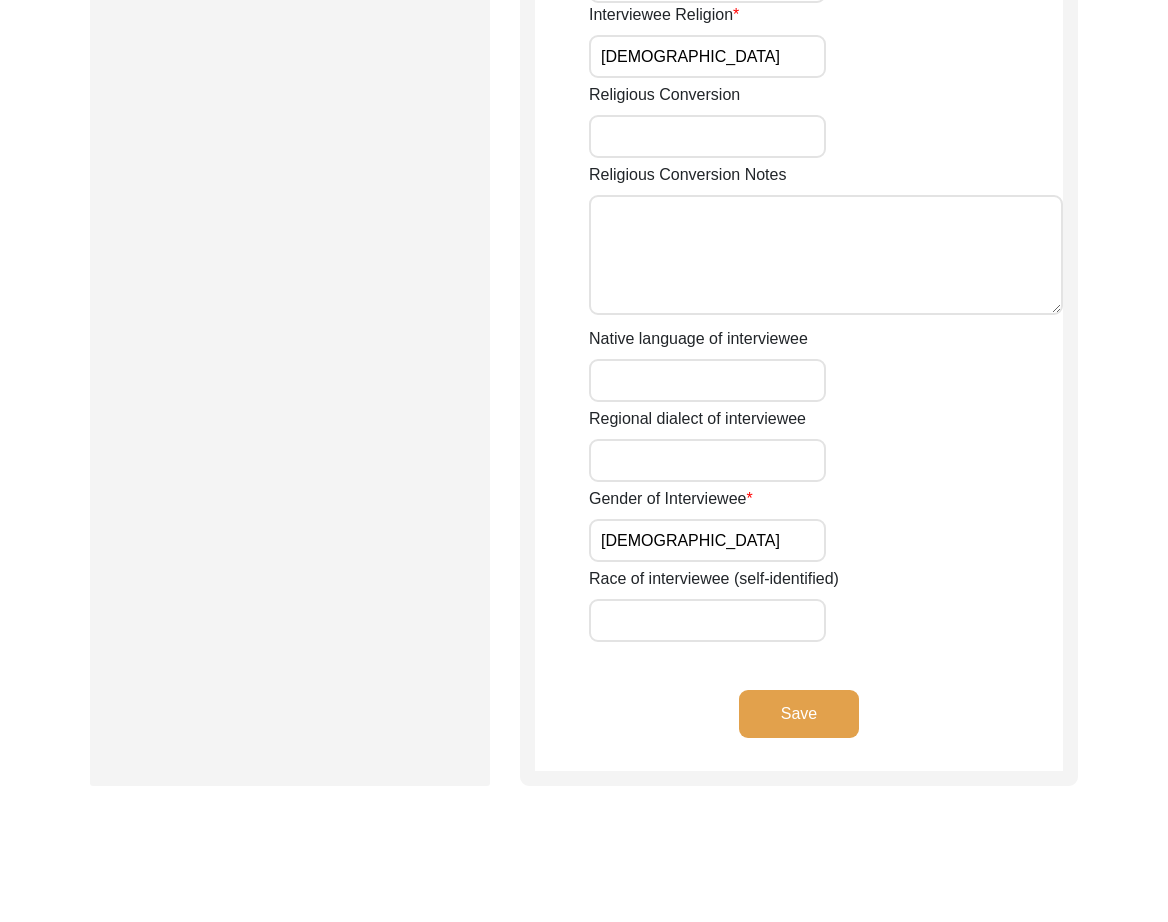 scroll, scrollTop: 1241, scrollLeft: 0, axis: vertical 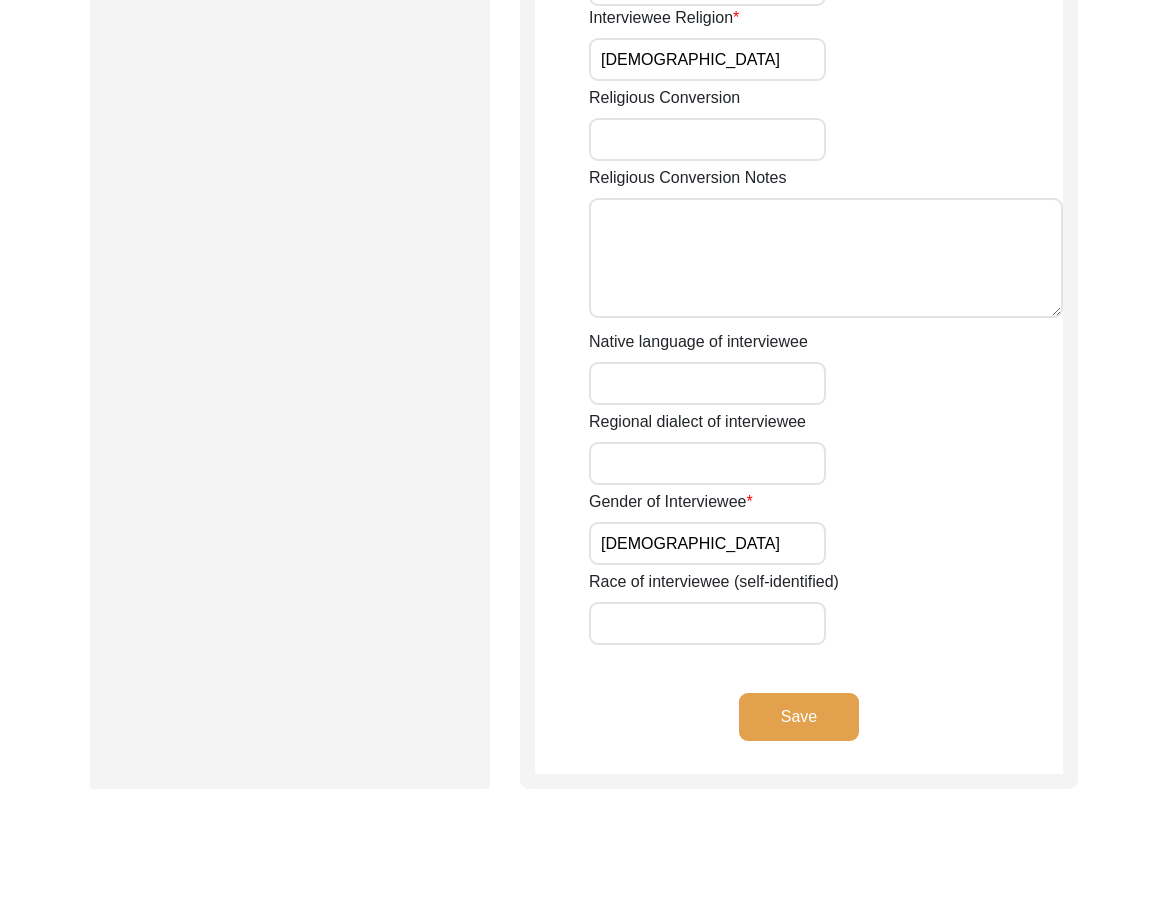 click on "Save" 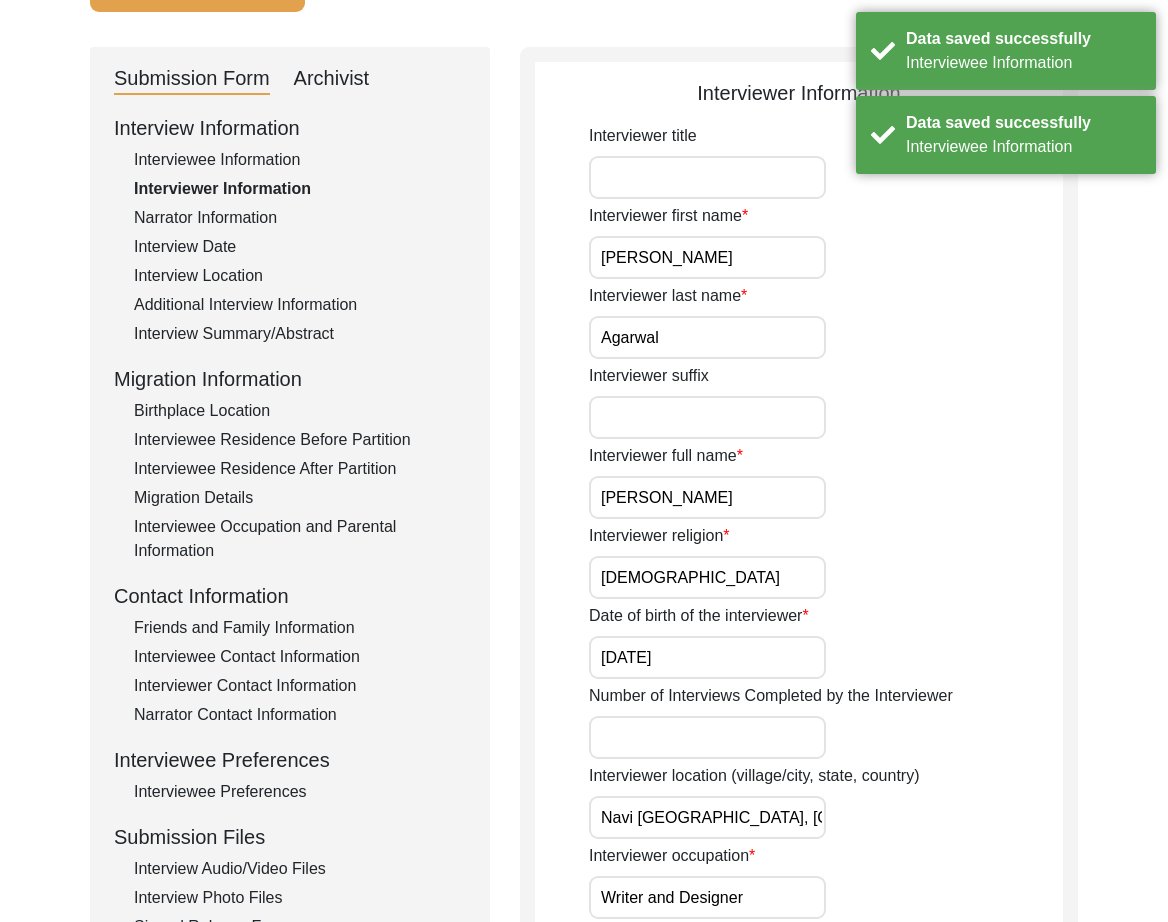 scroll, scrollTop: 0, scrollLeft: 0, axis: both 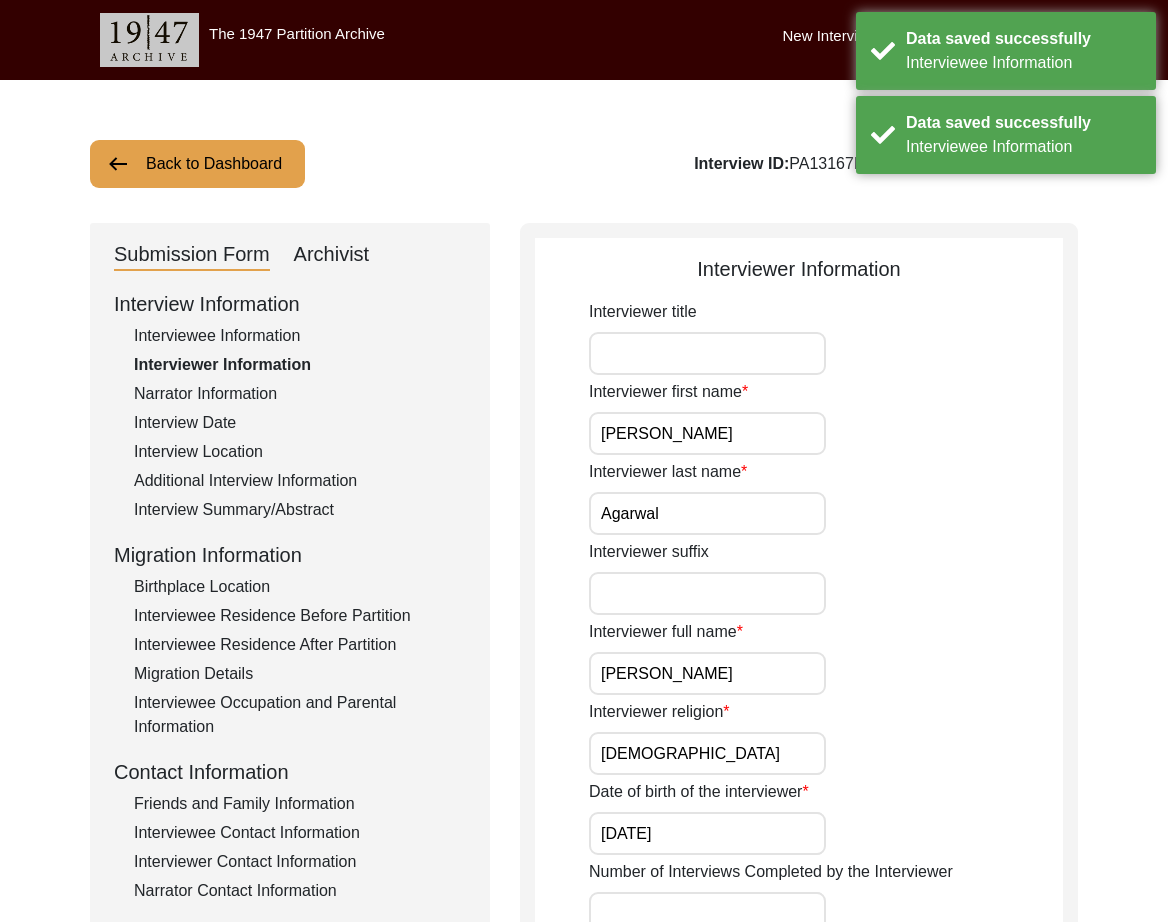 click on "[PERSON_NAME]" at bounding box center [707, 433] 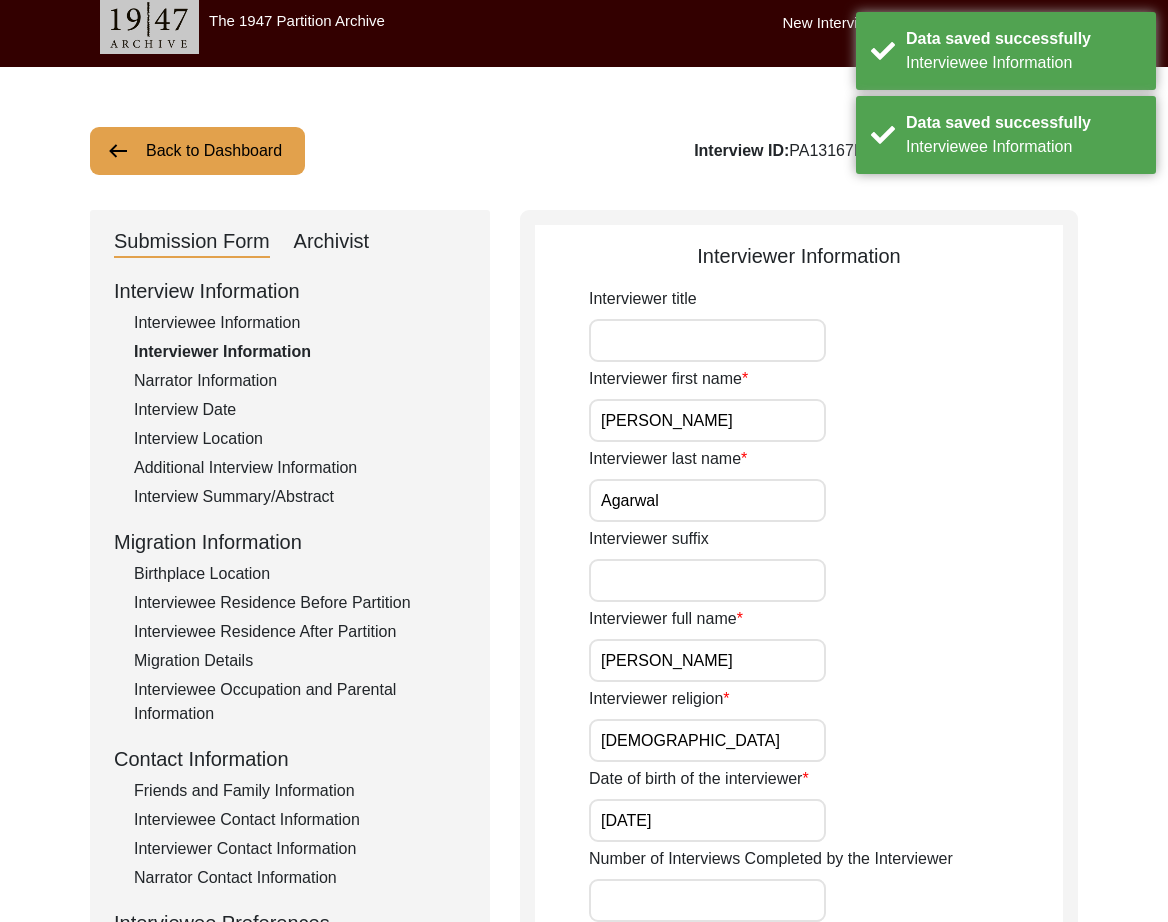 scroll, scrollTop: 532, scrollLeft: 0, axis: vertical 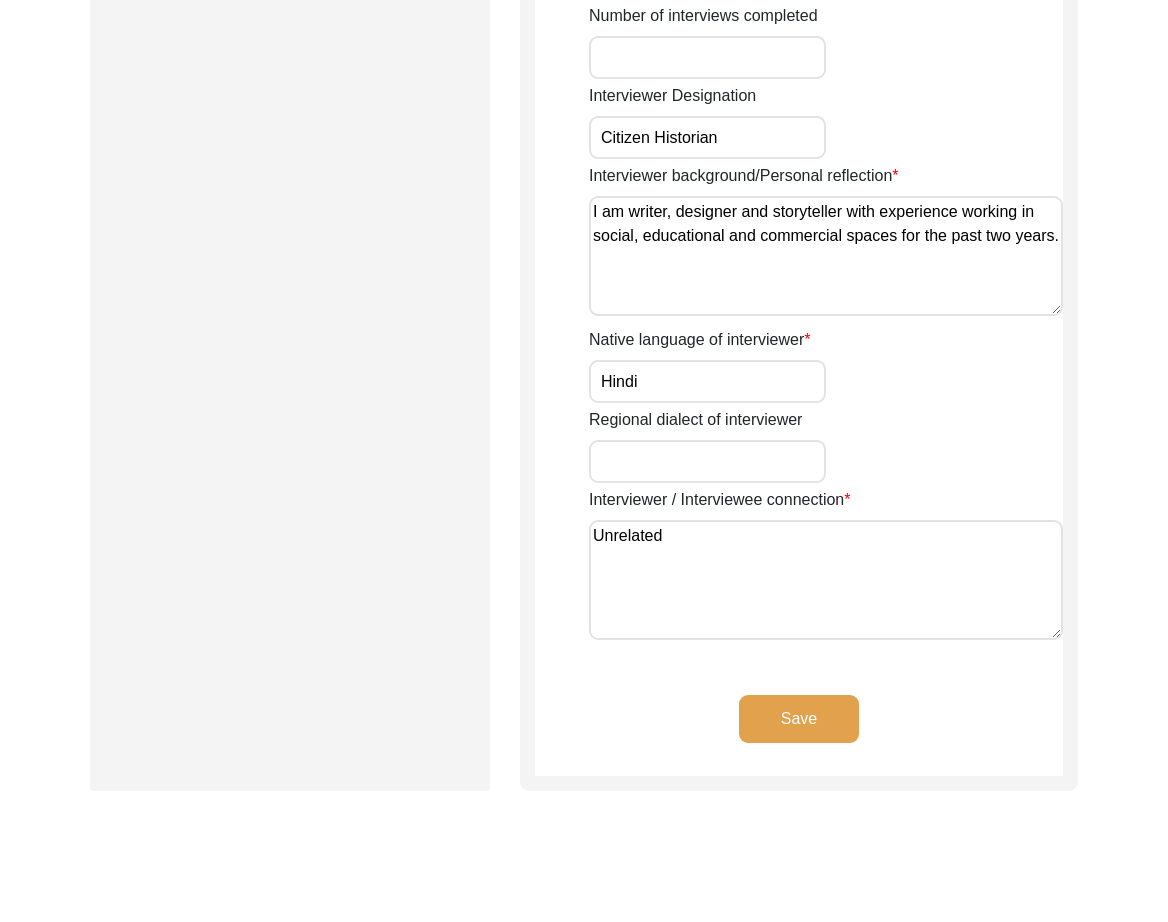 click on "Save" 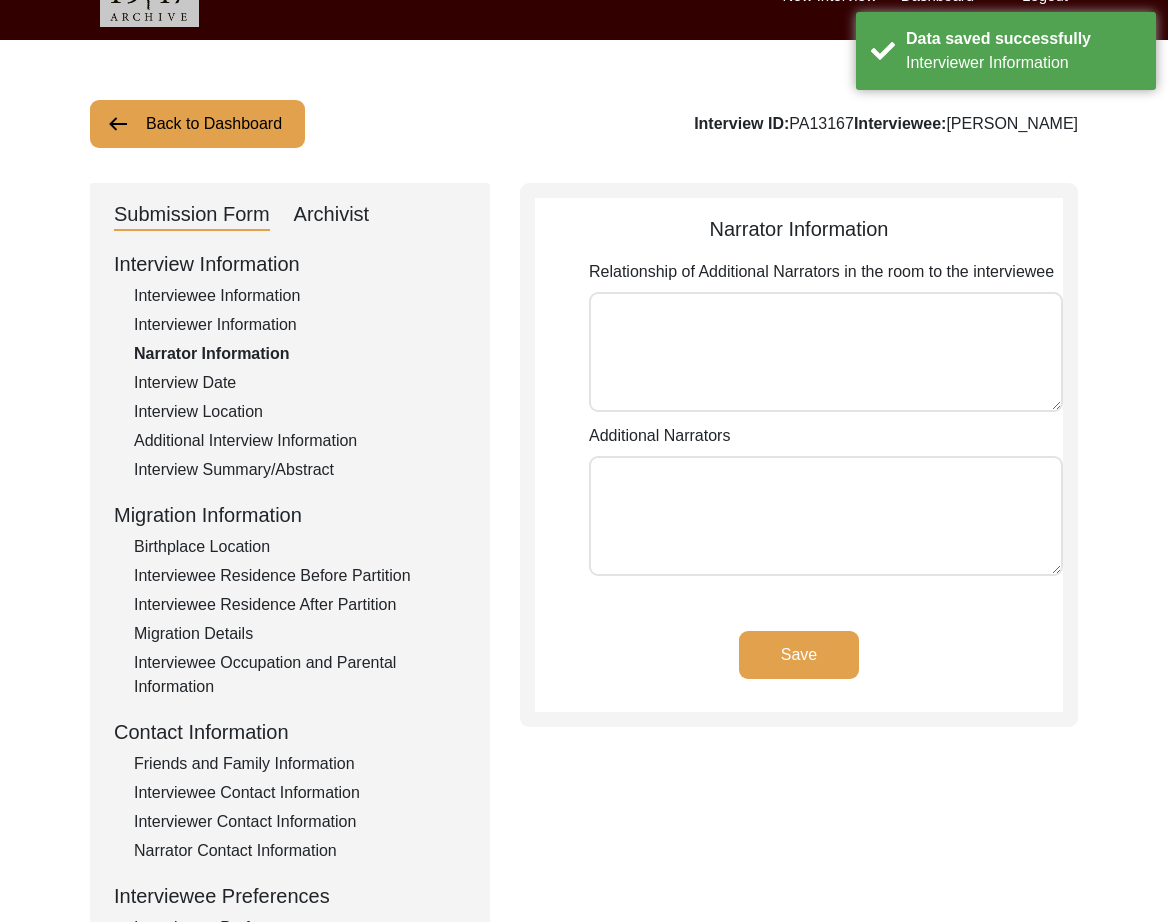 scroll, scrollTop: 0, scrollLeft: 0, axis: both 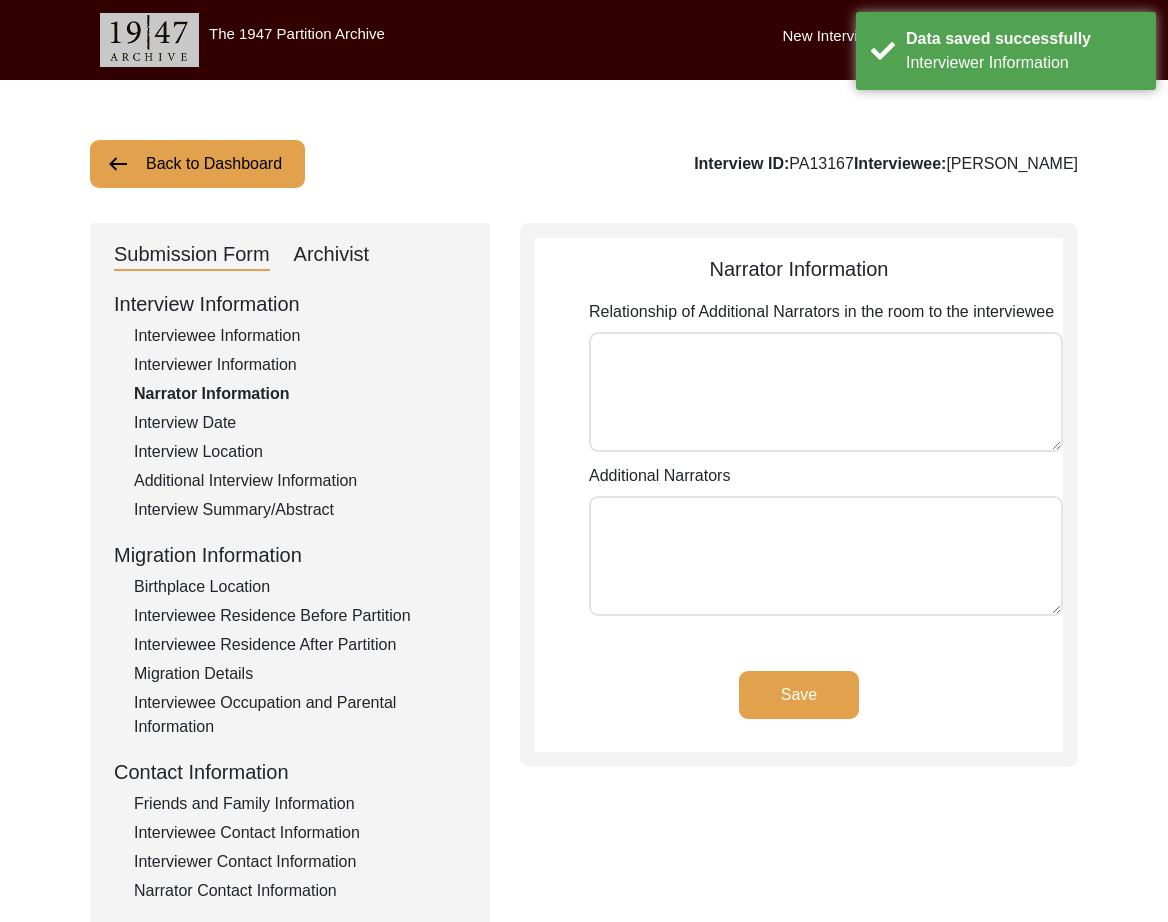 click on "Interview Date" 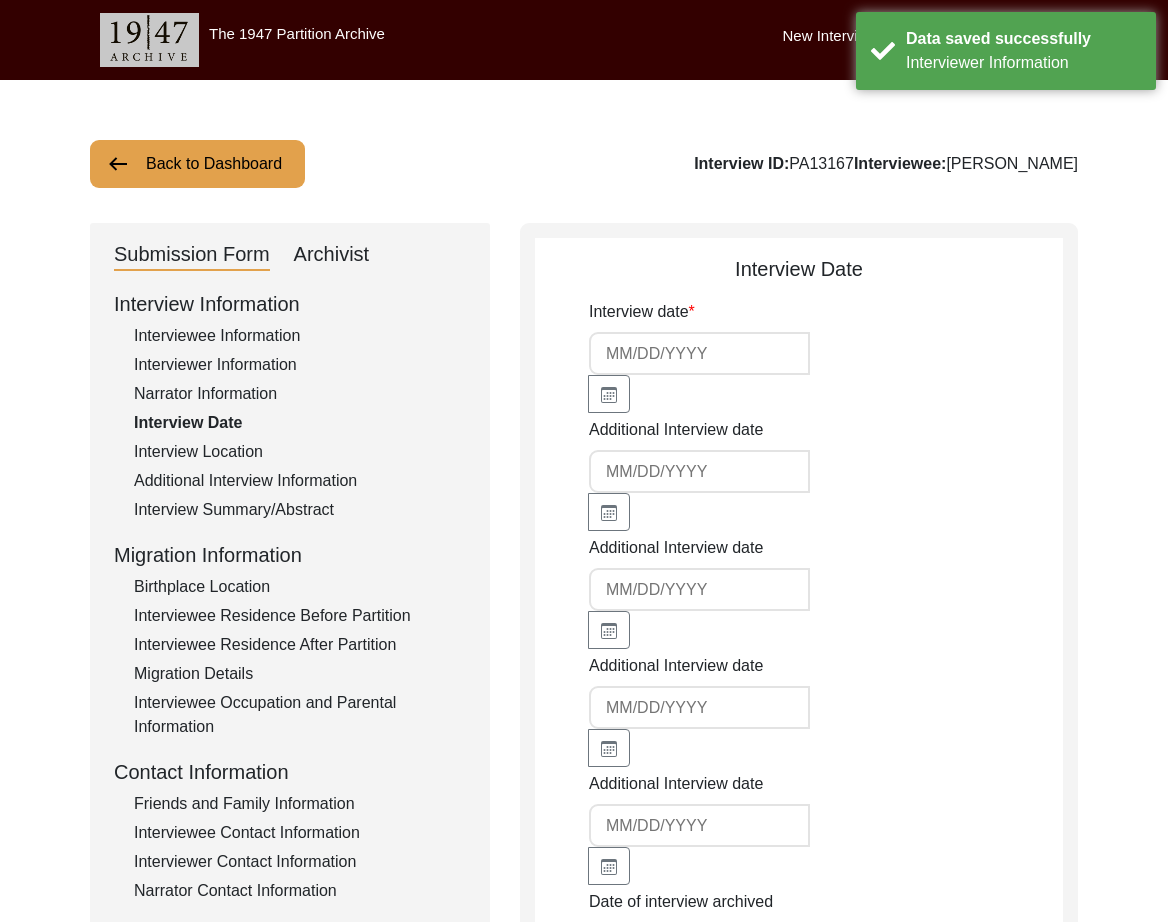 type on "[DATE]" 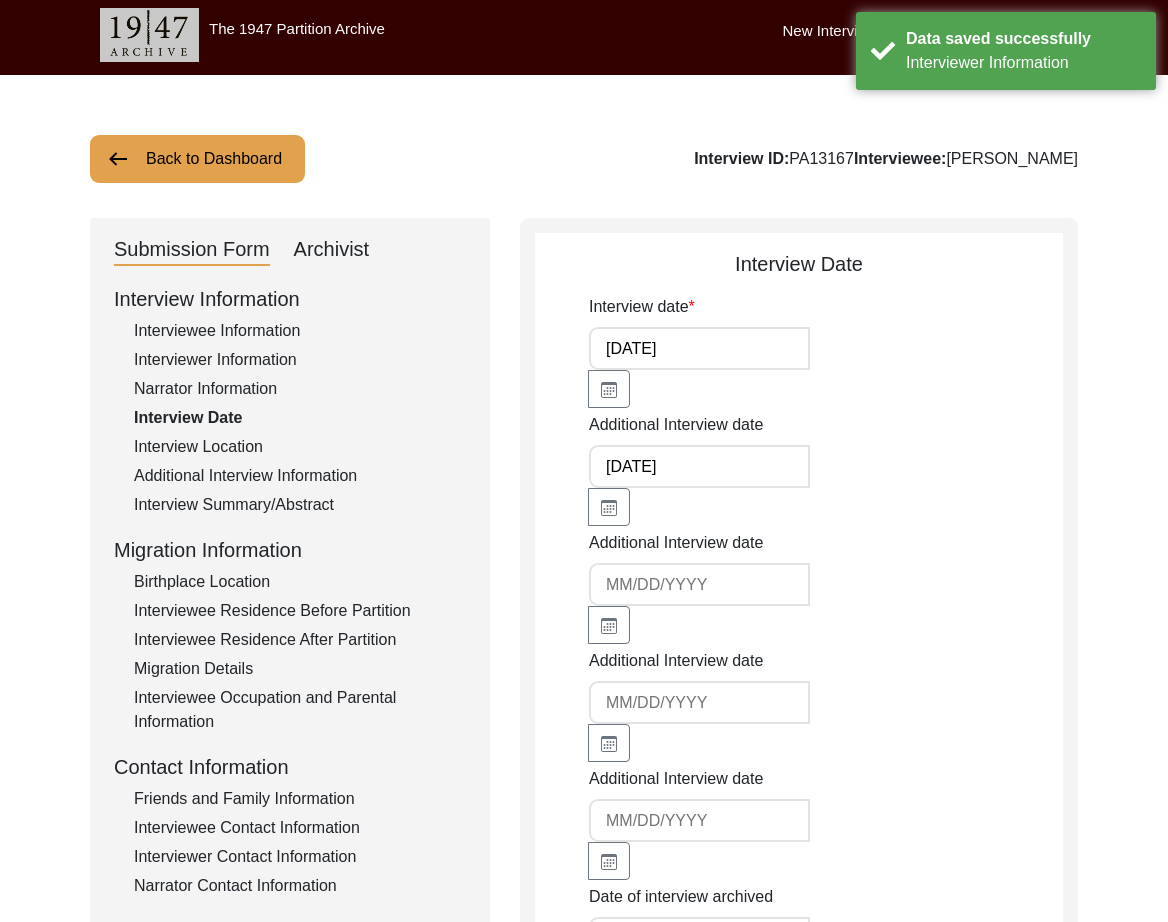 scroll, scrollTop: 1, scrollLeft: 0, axis: vertical 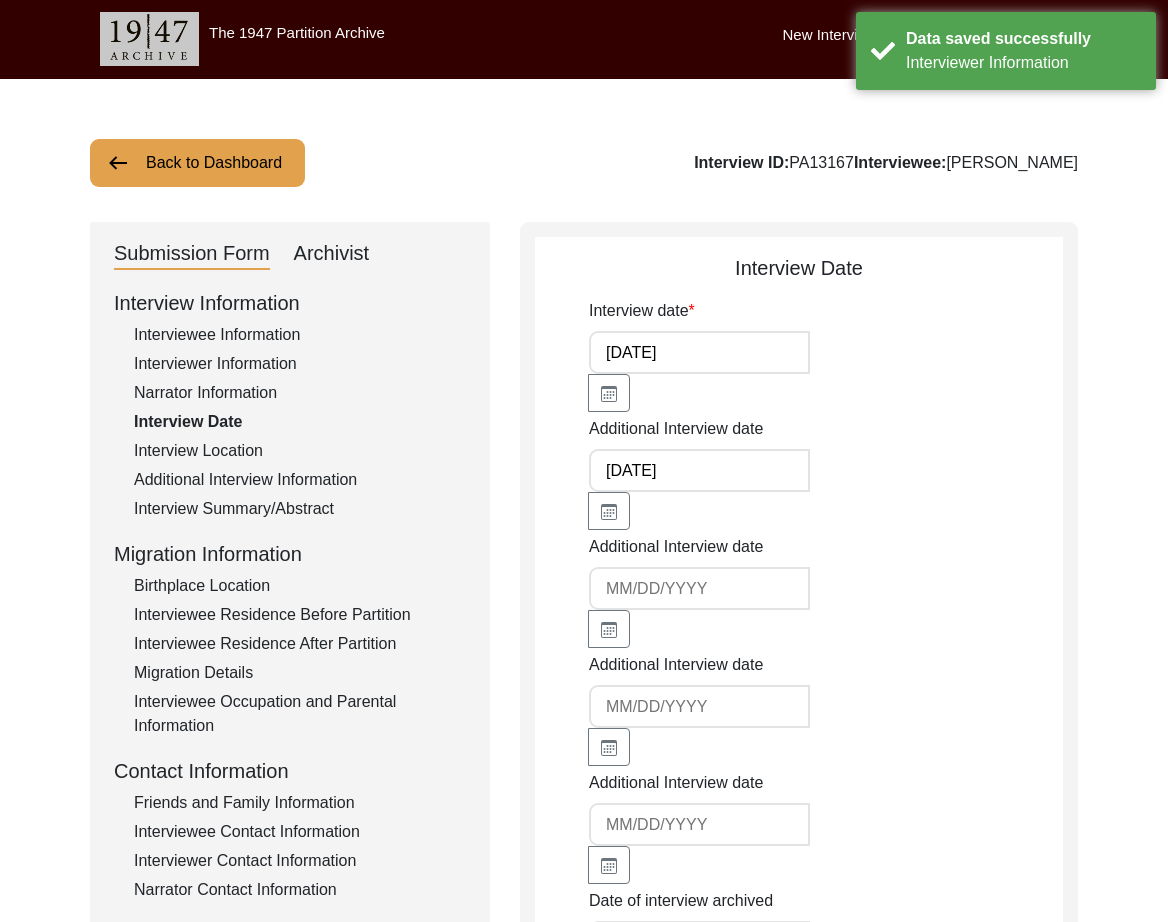 click on "Interview Location" 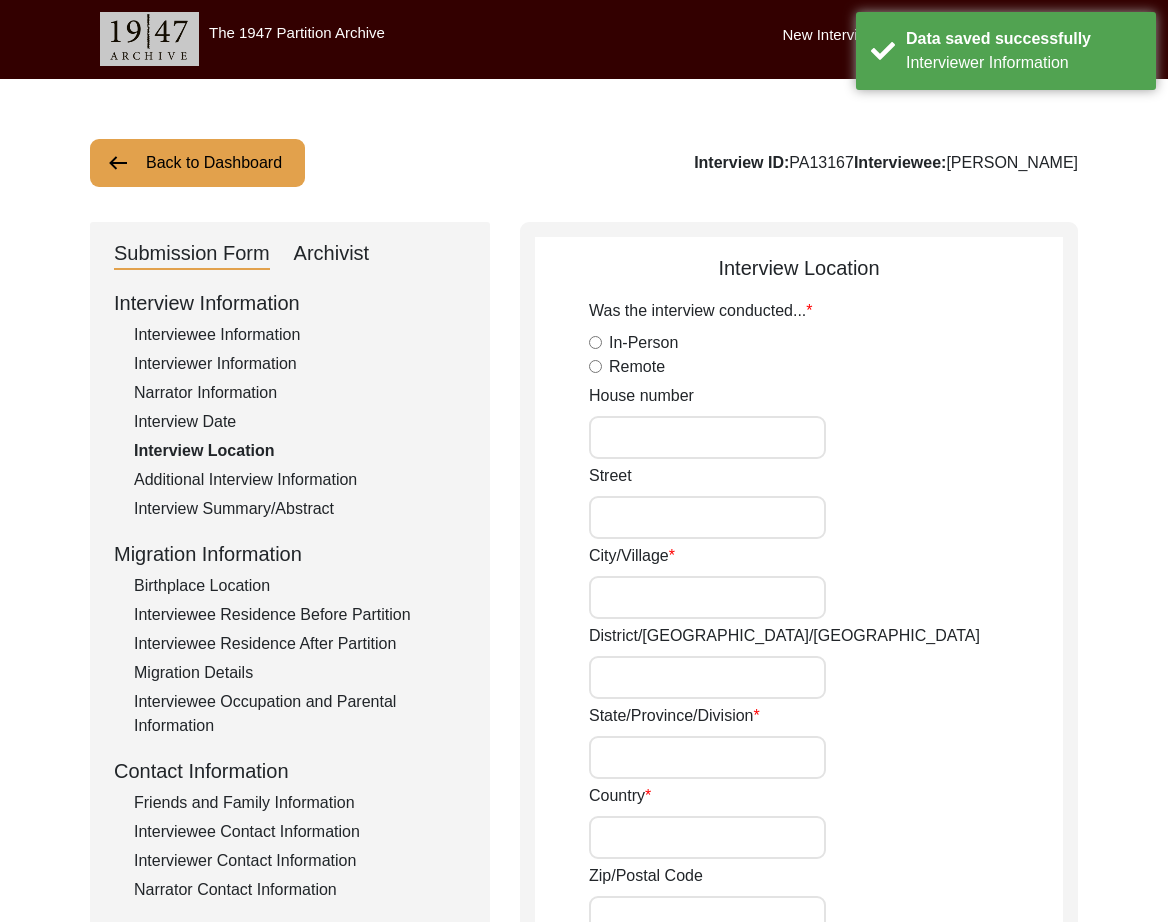 scroll, scrollTop: 0, scrollLeft: 0, axis: both 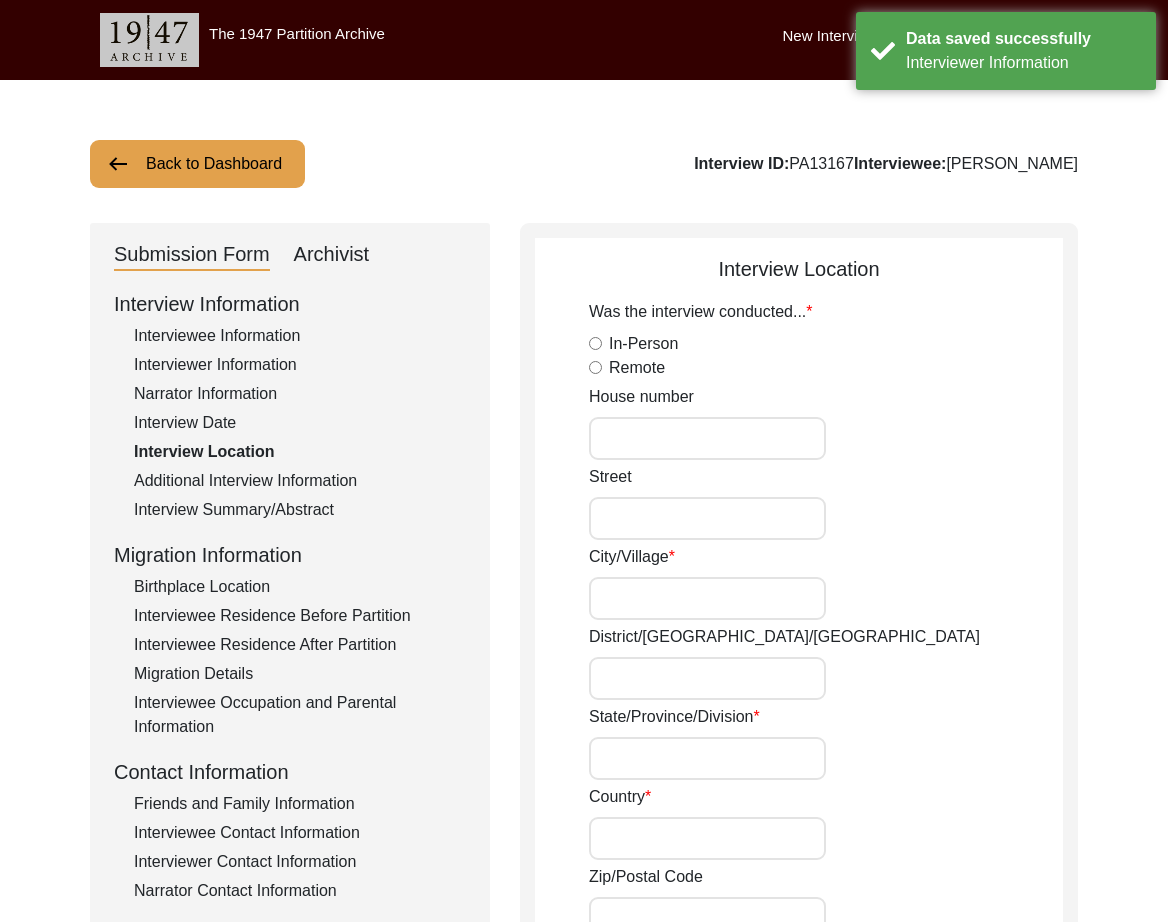 radio on "true" 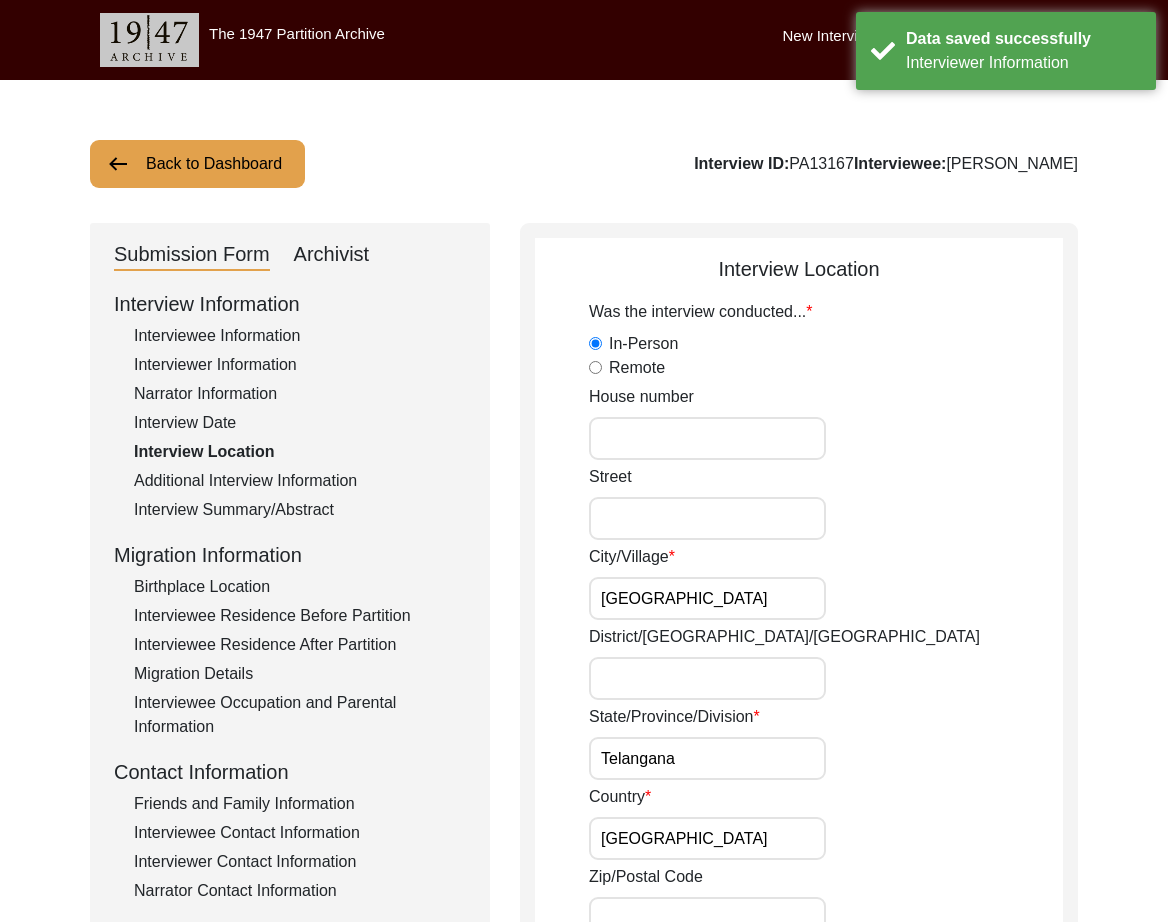 scroll, scrollTop: 1, scrollLeft: 0, axis: vertical 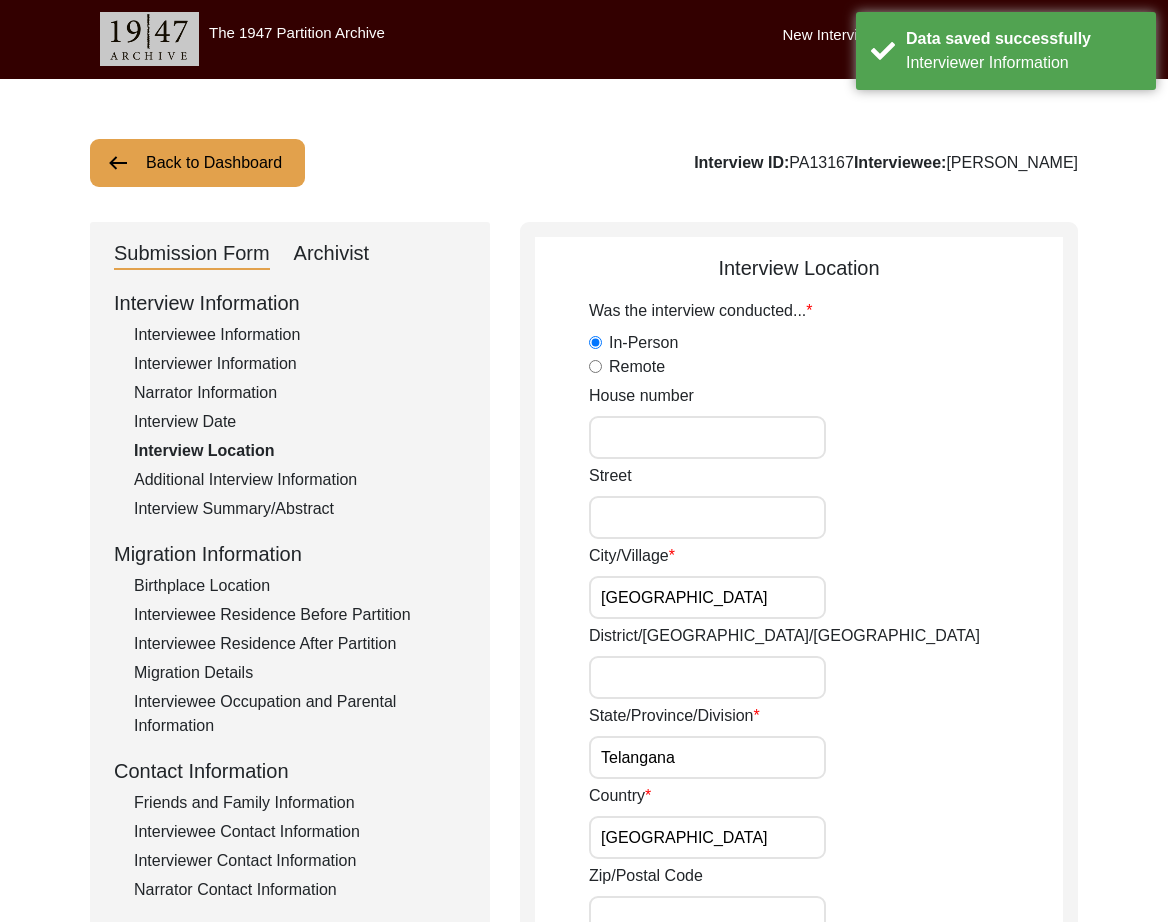 click on "Hyderabad" at bounding box center [707, 597] 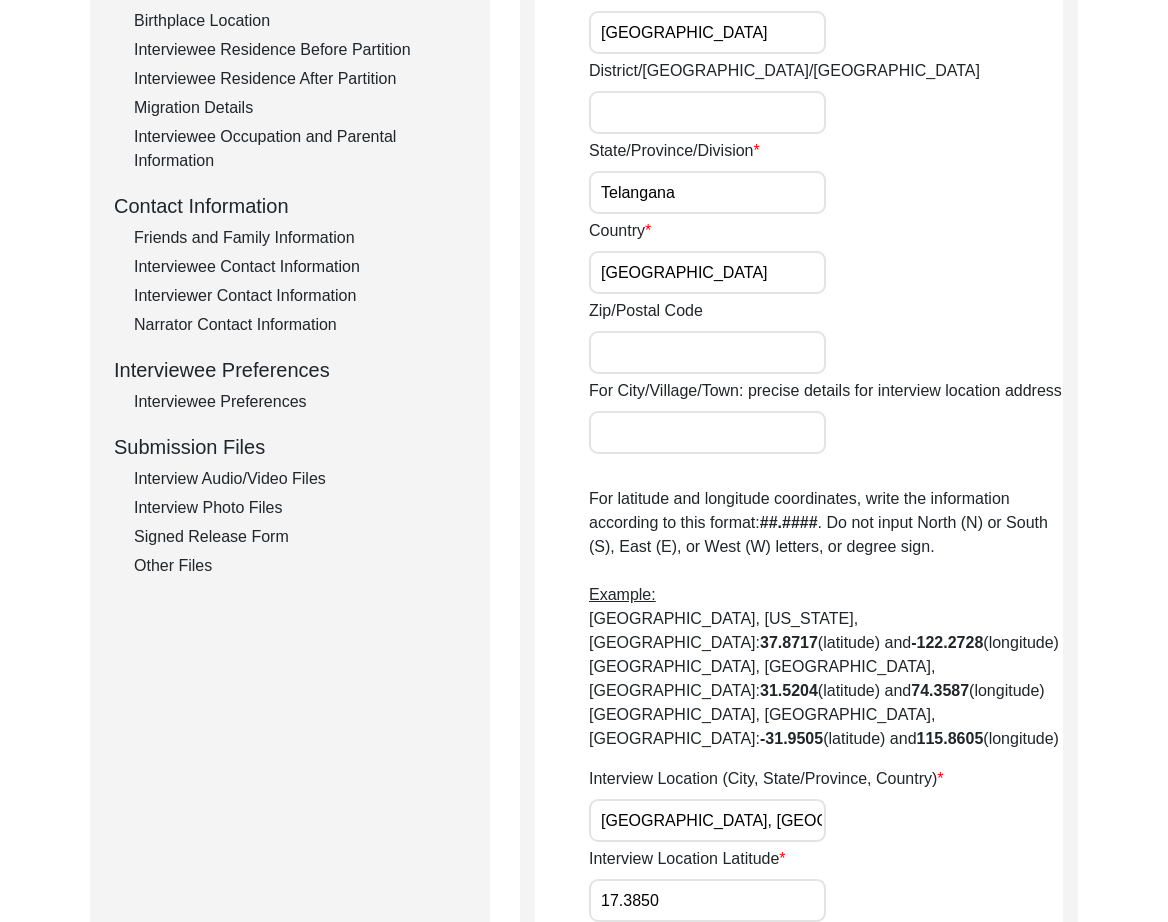 scroll, scrollTop: 1076, scrollLeft: 0, axis: vertical 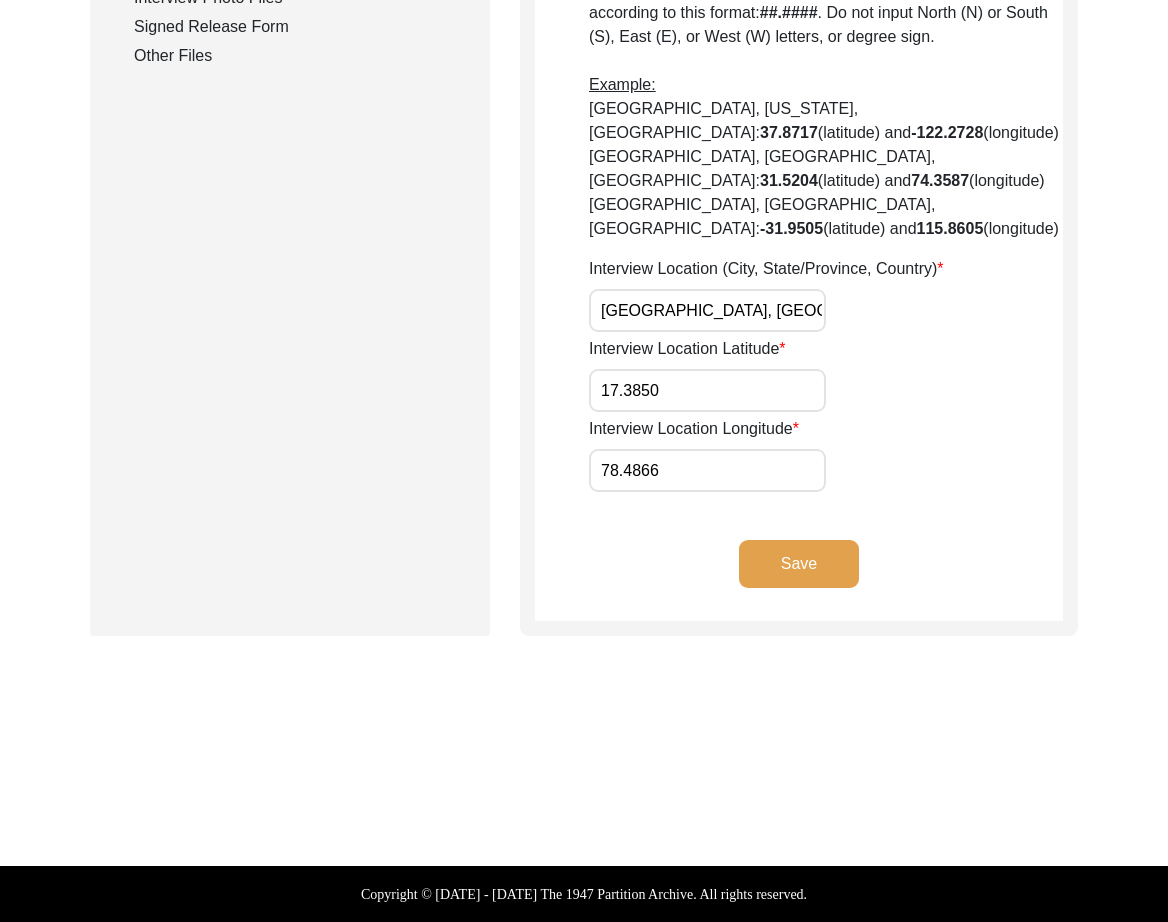 click on "Save" 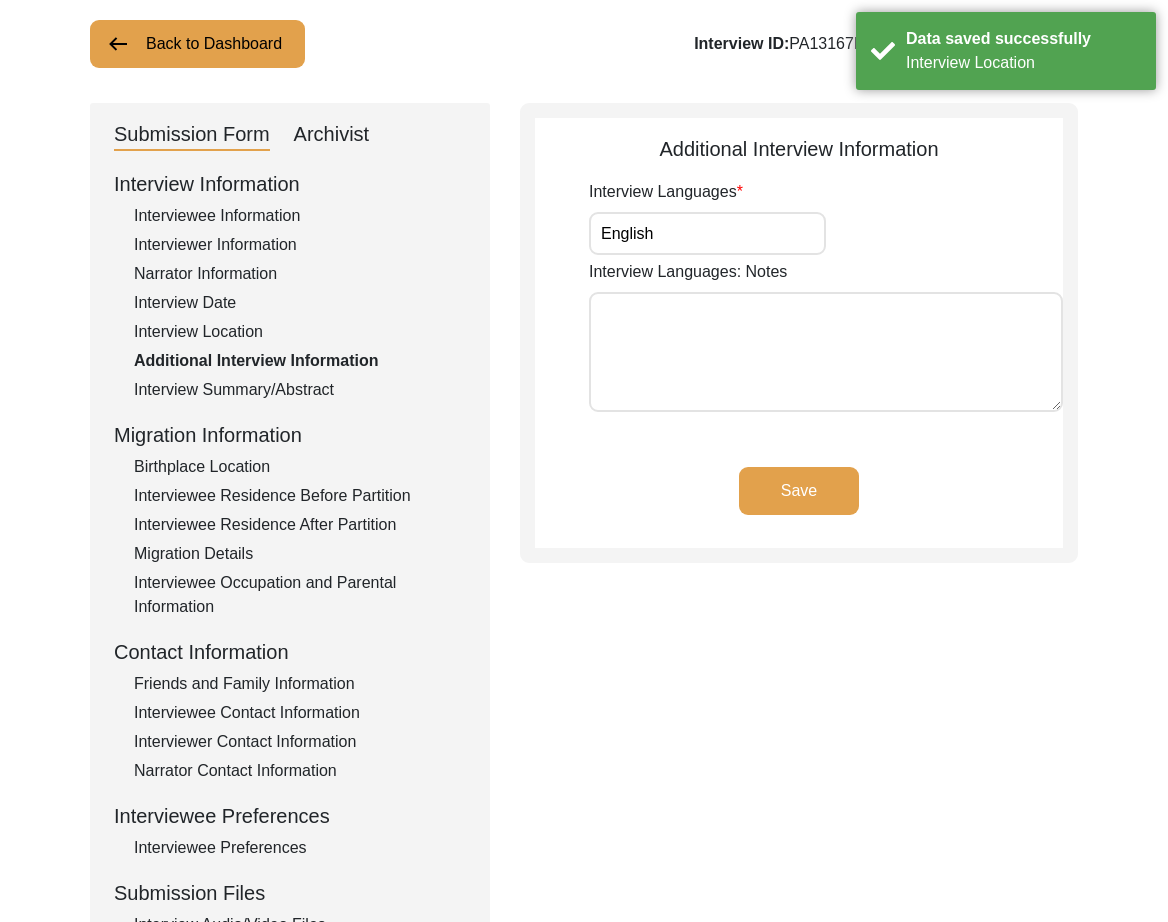 scroll, scrollTop: 0, scrollLeft: 0, axis: both 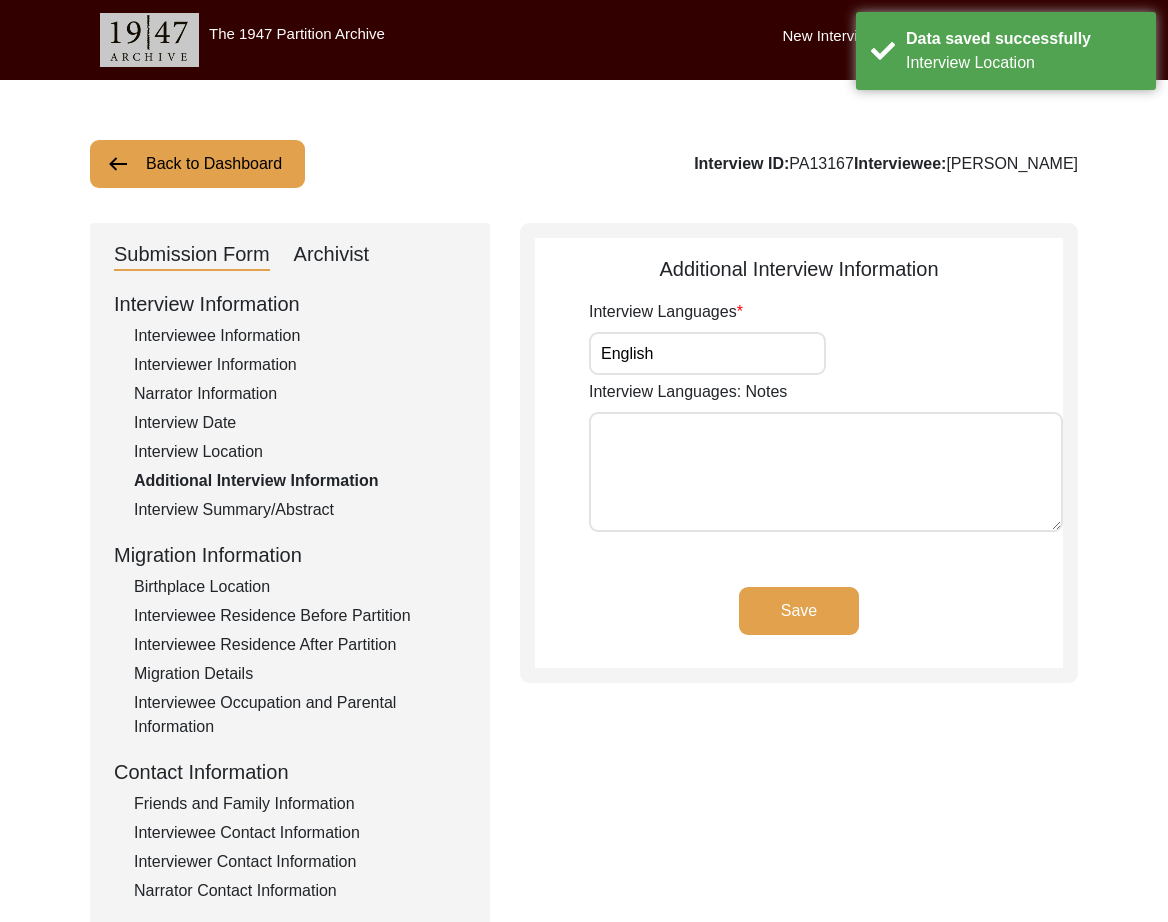 click on "English" at bounding box center [707, 353] 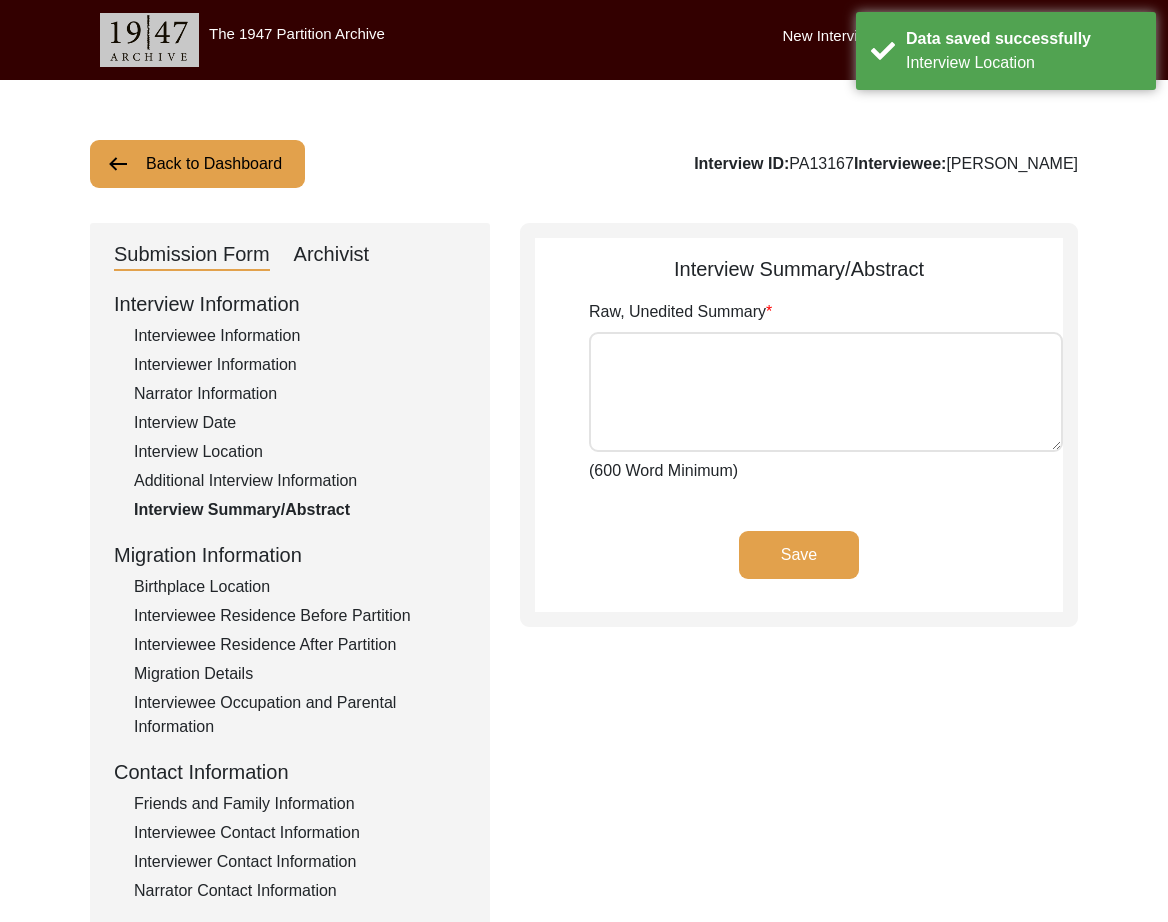type on "Dr H Rajendra Prasad was born on 4th August 1936, in Hanamkonda, Warangal. Harkara is his family name which comes from the word 'messenger'. This ancestor was a messenger for the king of Golconda. He sneaked through the fort and deliver messages to anti-Mughal forces. This family history has been written down in Persian and the pages are still in their family. But Prasad doesn't understand Persian. So he relied on his mother's stories. He is the 8th in the line of Harkara line.
Urdu was the dominant language in the region at that time. Other common languages spoken in Hyderabad Princely State were English, Arab and Telegu. His mother was fluent in Urdu.
Prasad did his matriculation and highschool in Warangal. It was a big city and important historically. It was once the capital of the Kakatiya dynasty. It was also important for the Nizams rule. The city was full of relics. He and his family lived in Brahminwada. It was historically a Brahmin neighbourhood. But when he lived there, it had a mix of differe..." 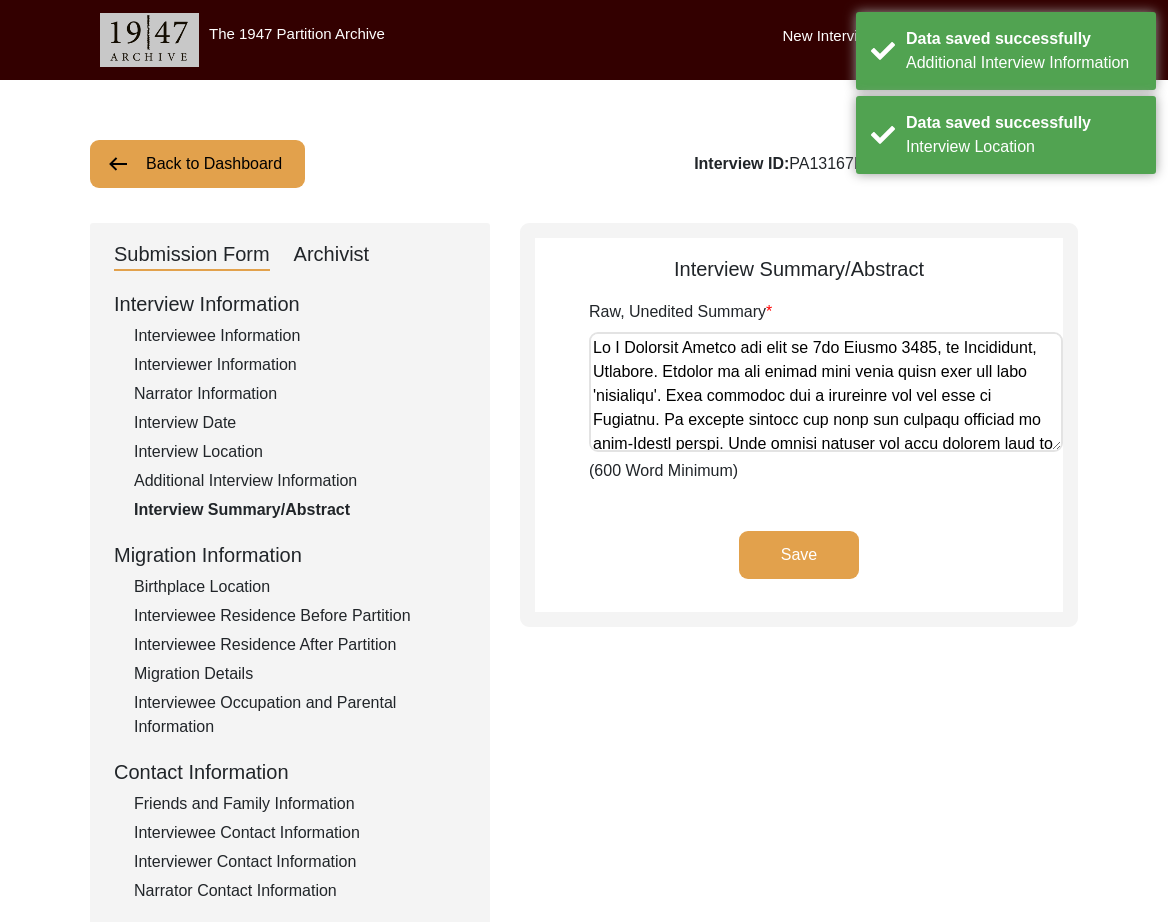 click on "Raw, Unedited Summary" at bounding box center [826, 392] 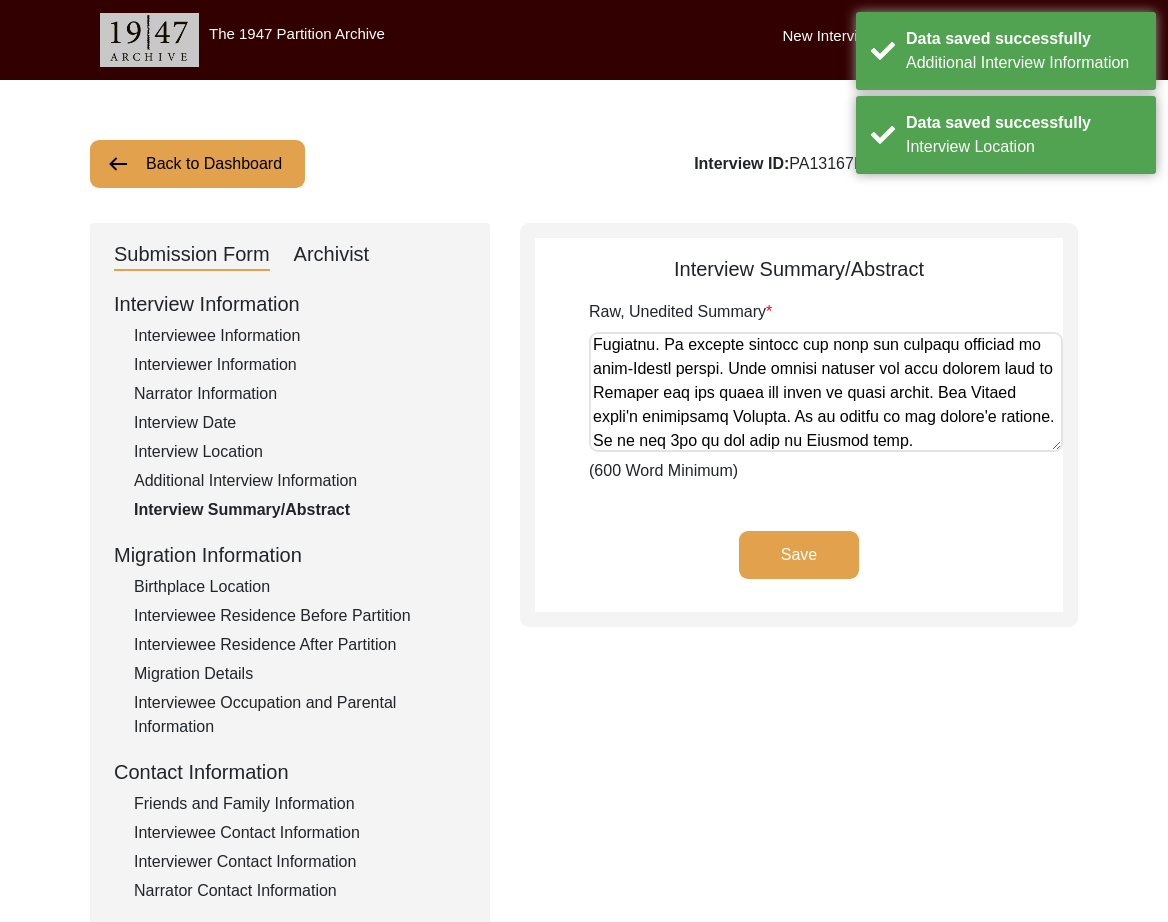 scroll, scrollTop: 76, scrollLeft: 0, axis: vertical 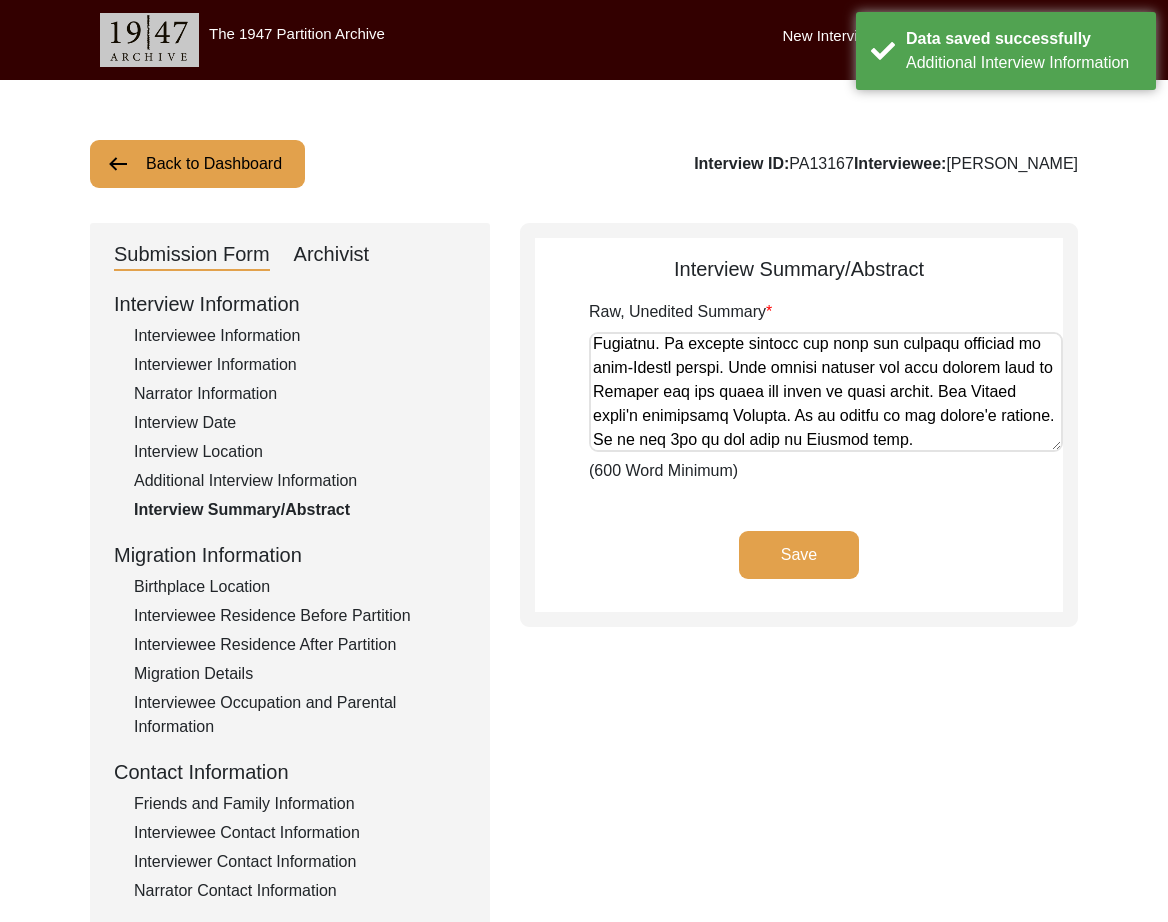 click on "Birthplace Location" 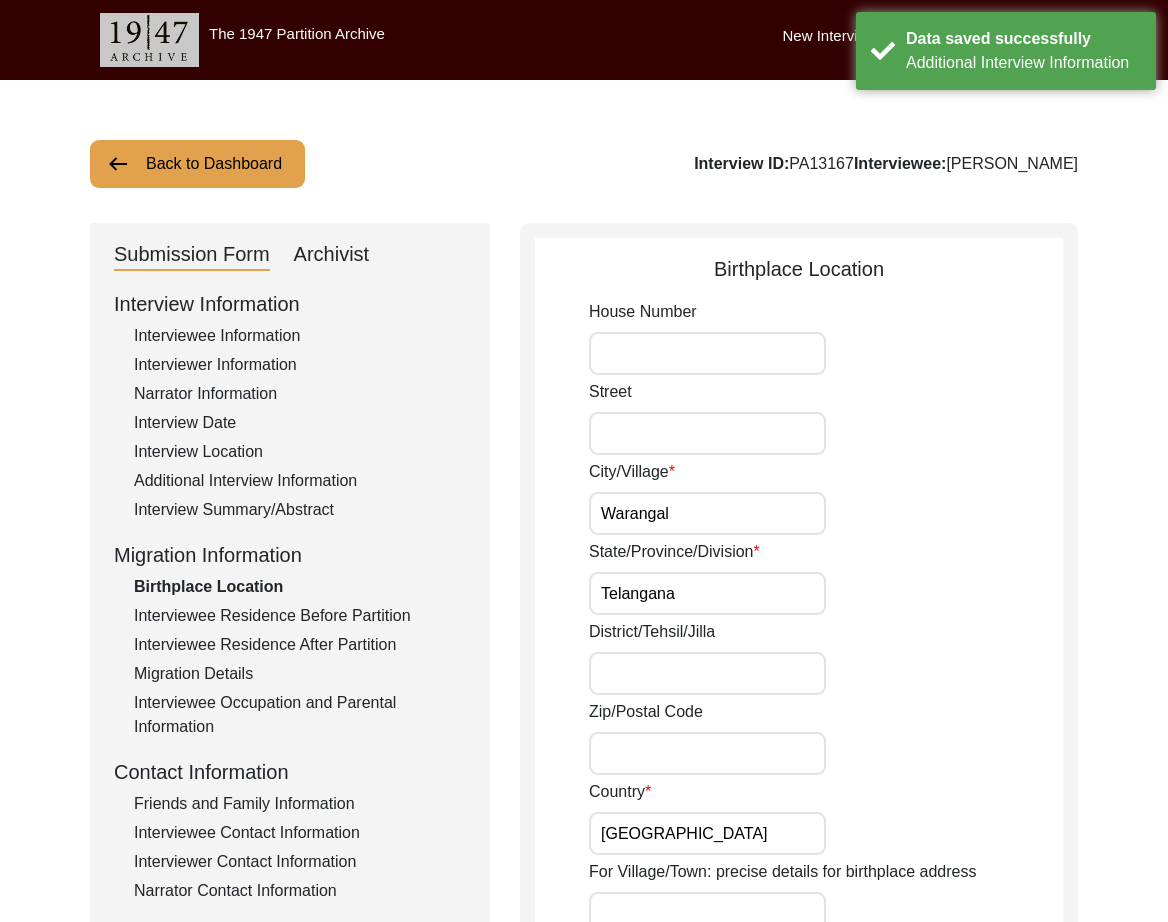 click on "Warangal" at bounding box center [707, 513] 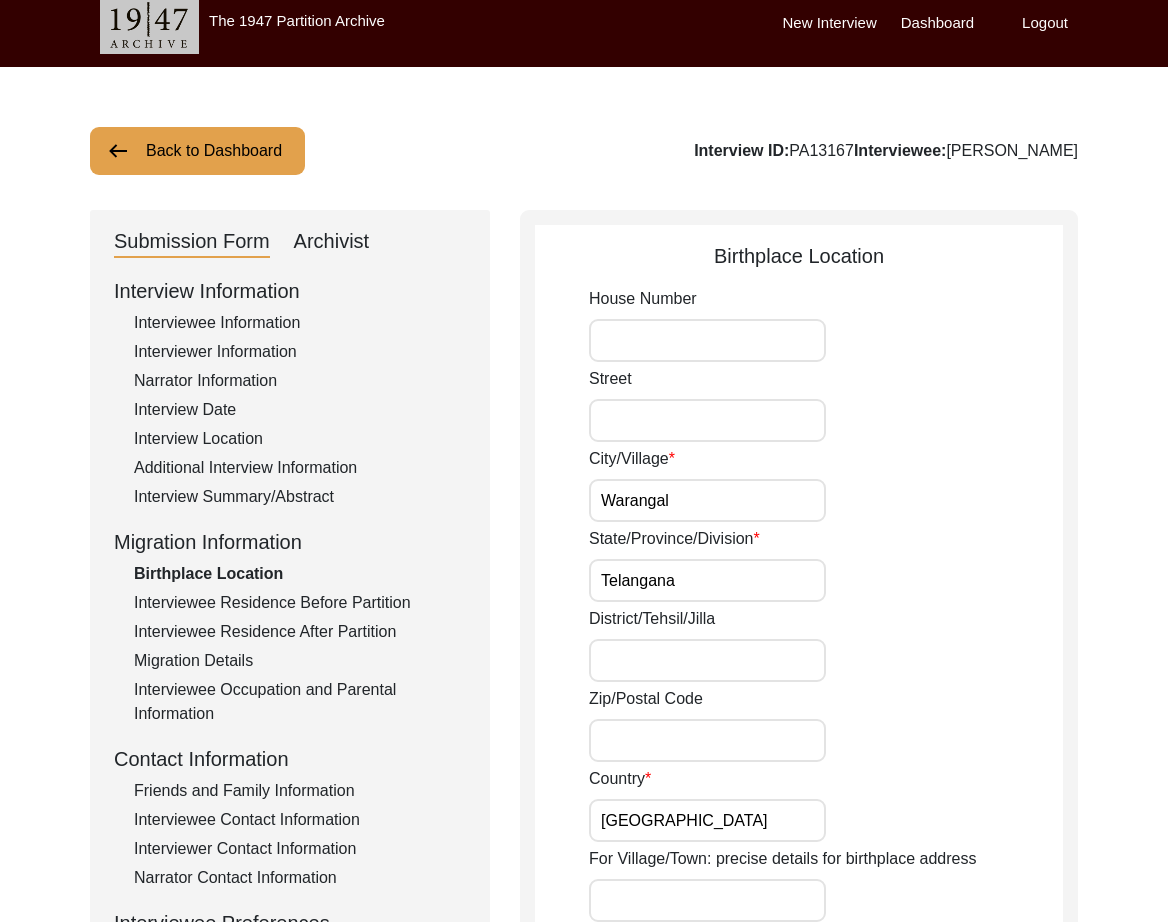 scroll, scrollTop: 840, scrollLeft: 0, axis: vertical 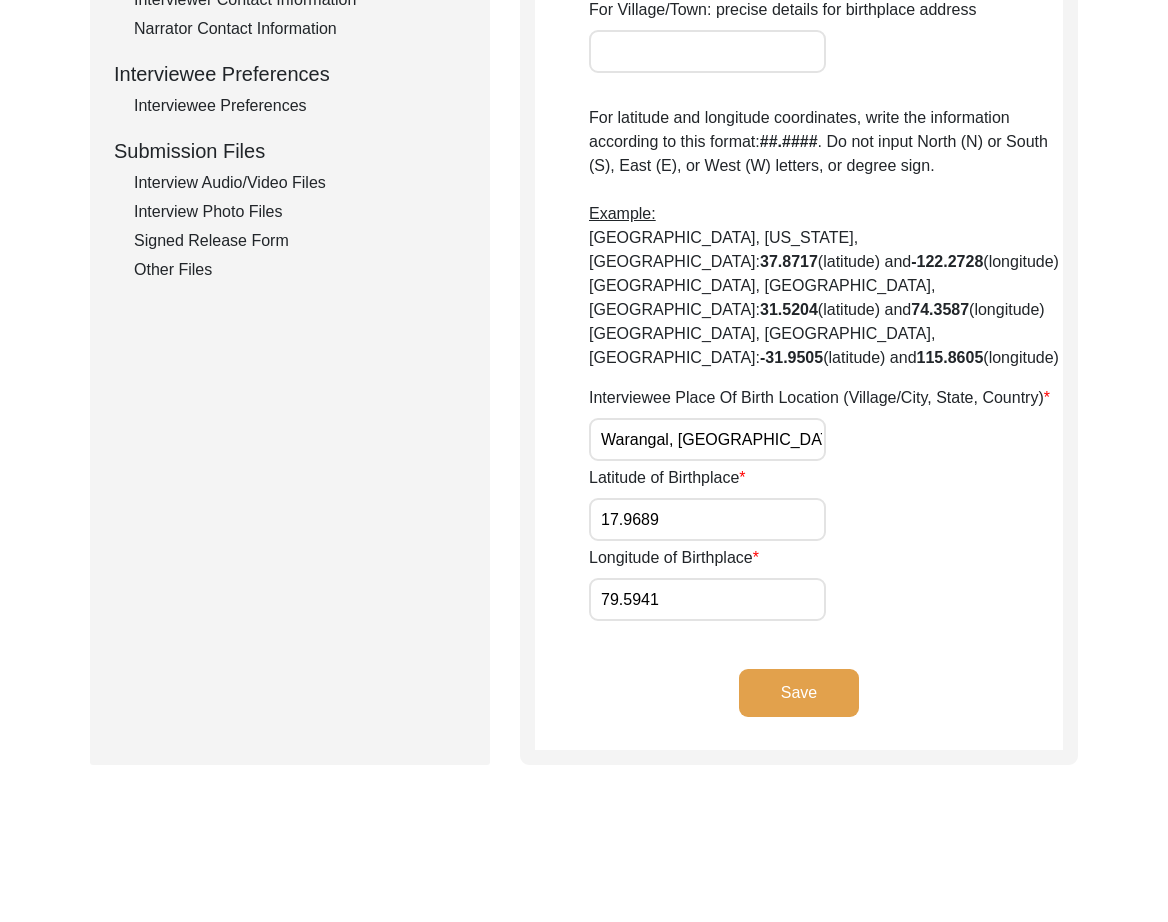 click on "Save" 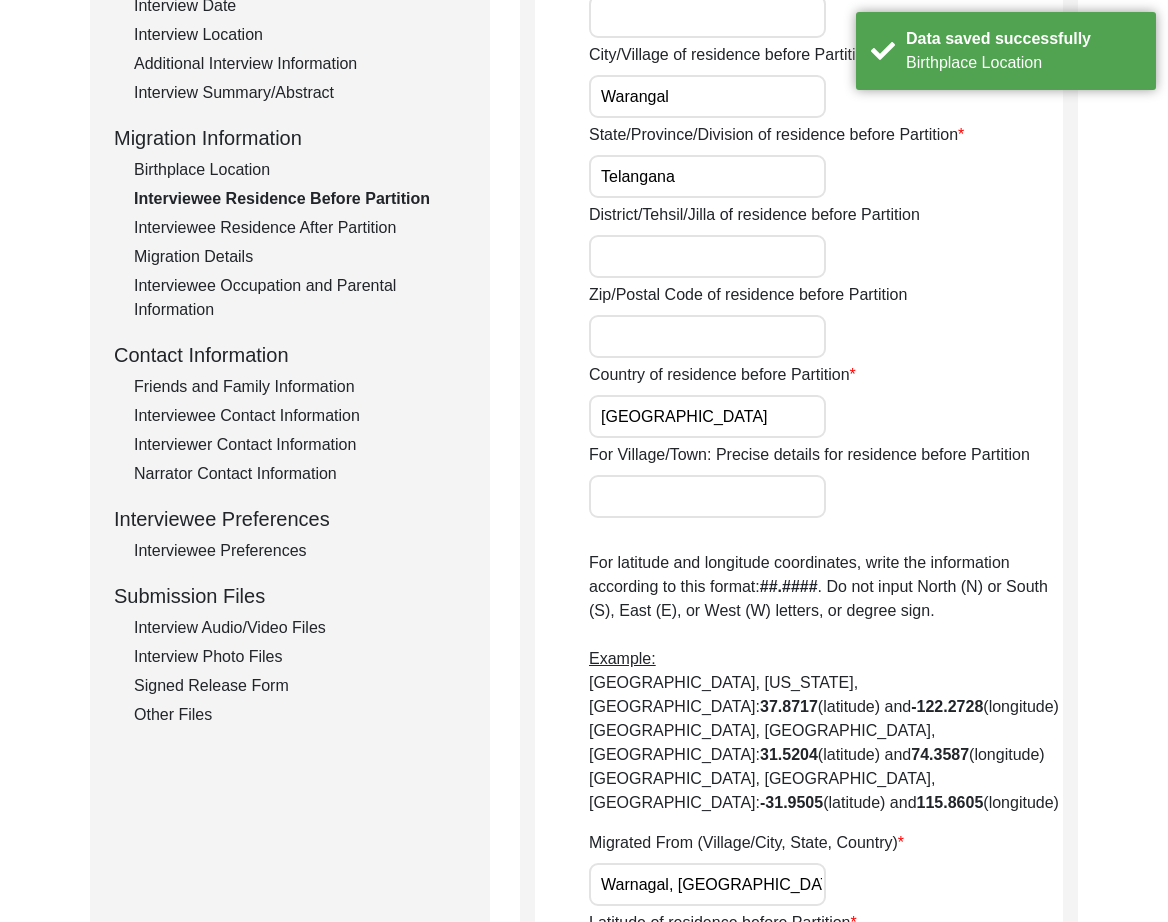 scroll, scrollTop: 0, scrollLeft: 0, axis: both 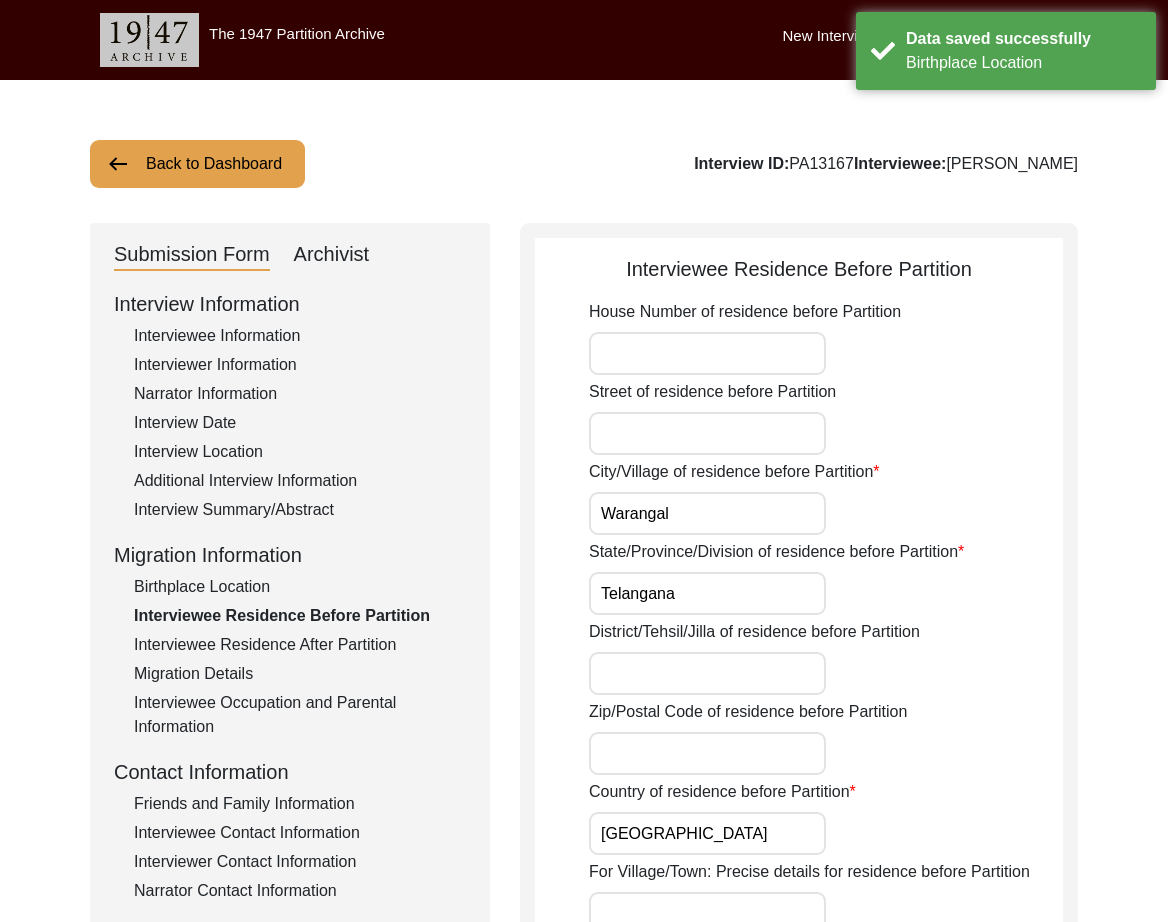 click on "Warangal" at bounding box center (707, 513) 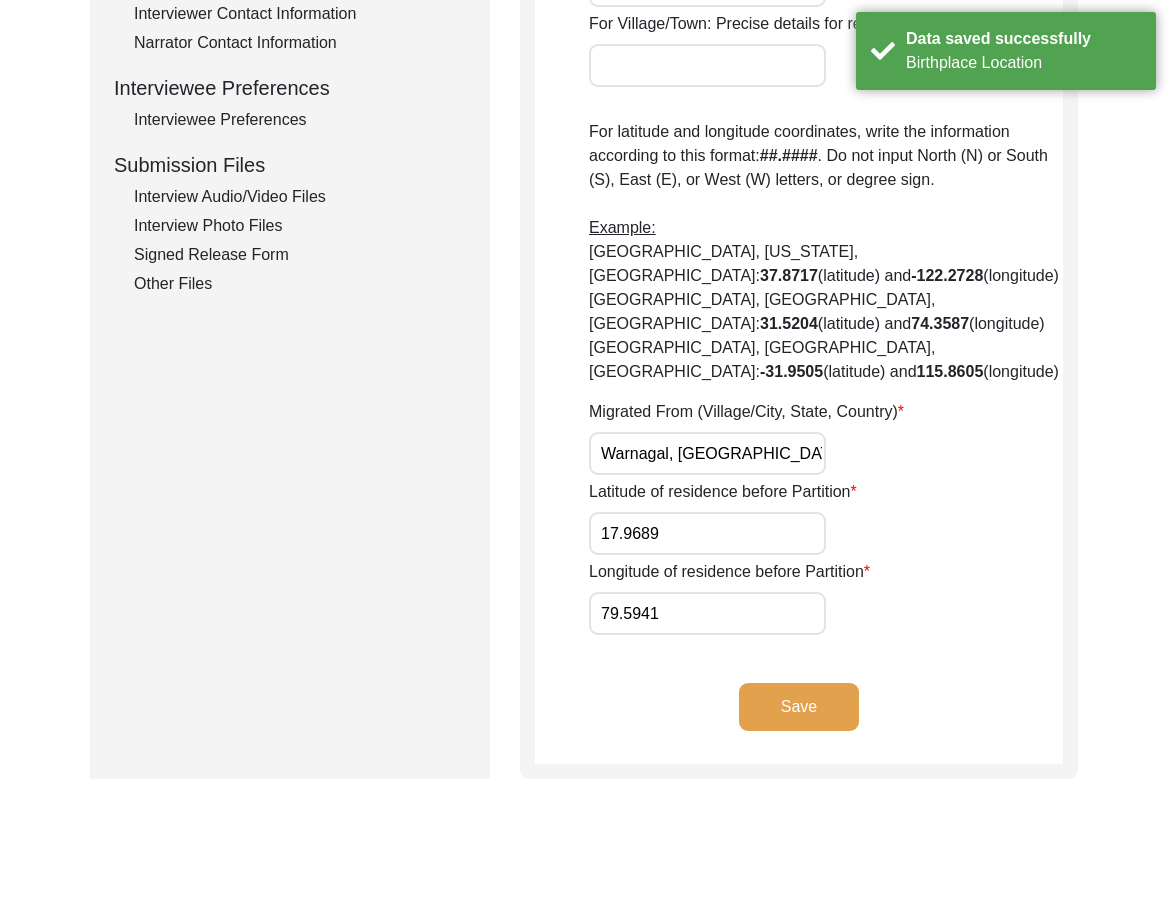 scroll, scrollTop: 855, scrollLeft: 0, axis: vertical 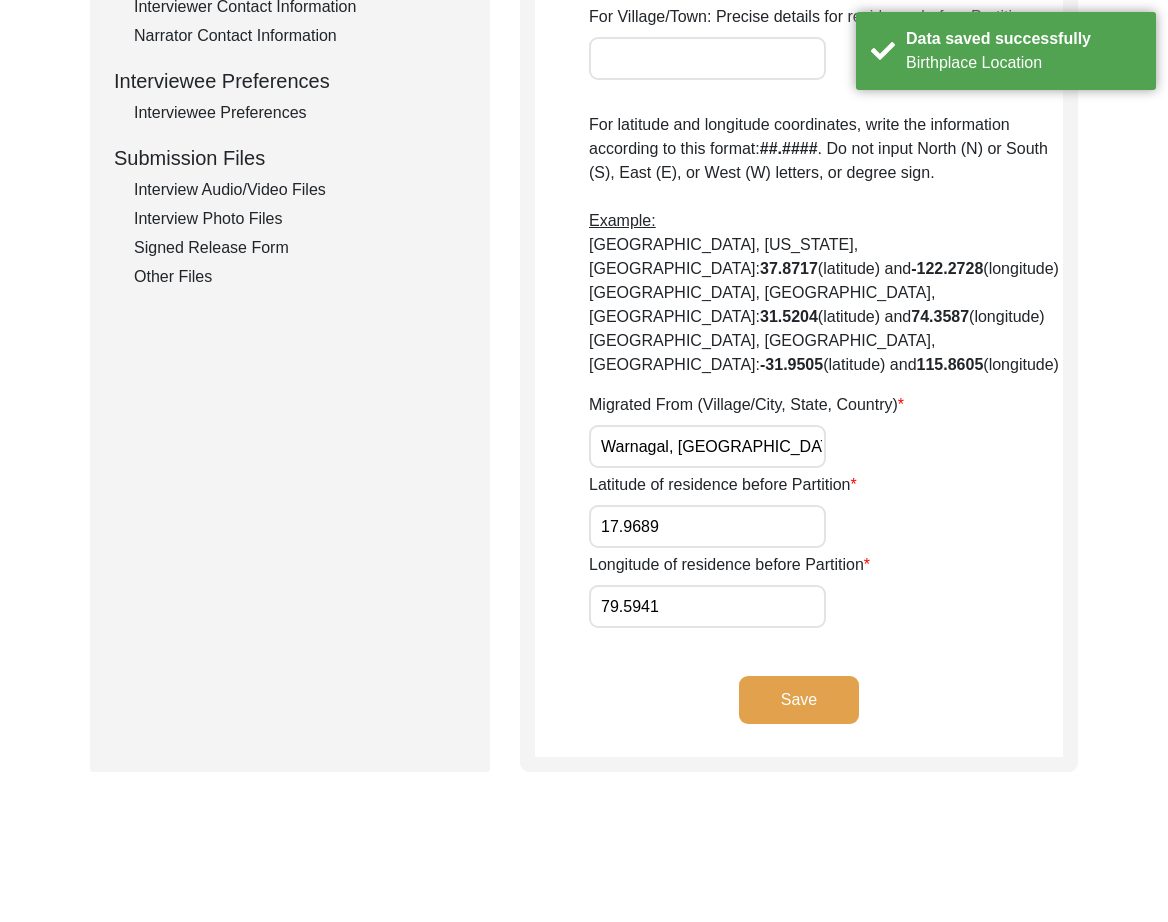 click on "Save" 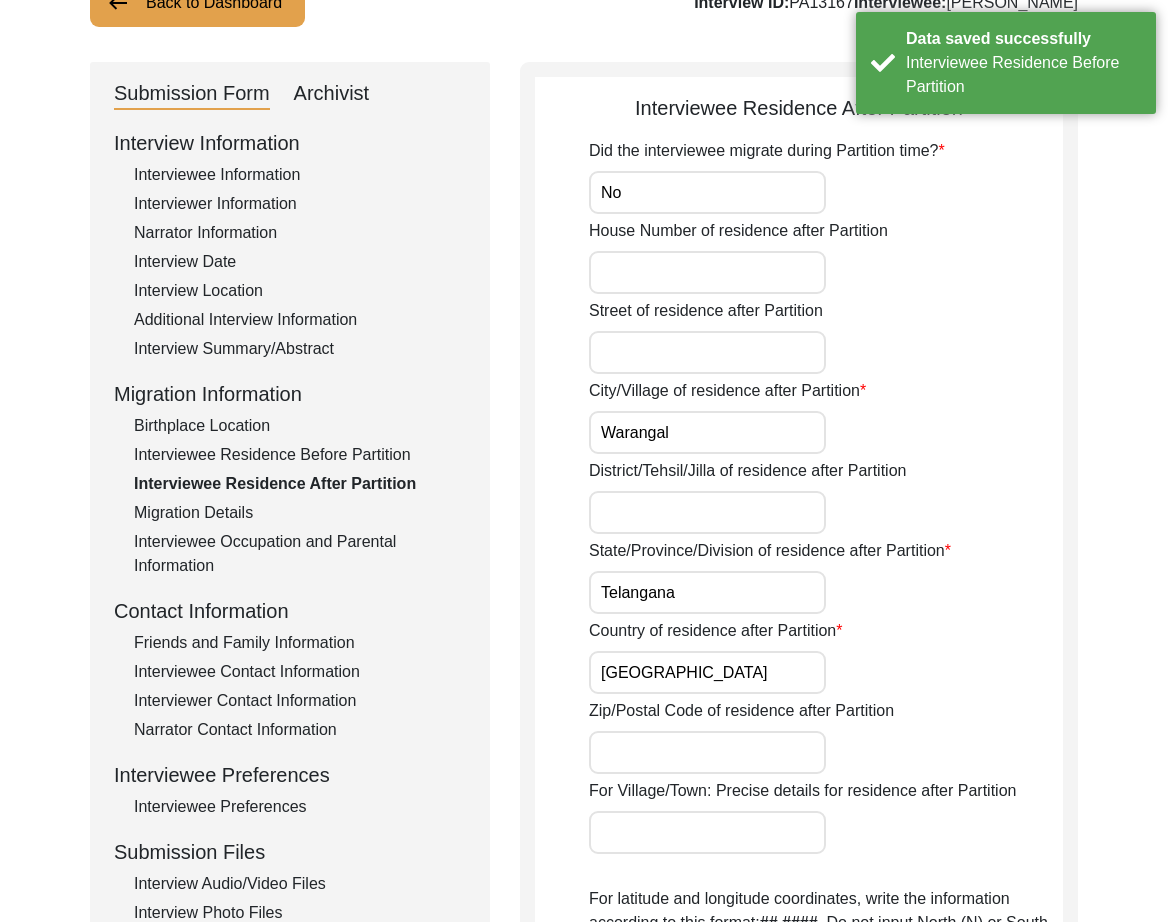 scroll, scrollTop: 0, scrollLeft: 0, axis: both 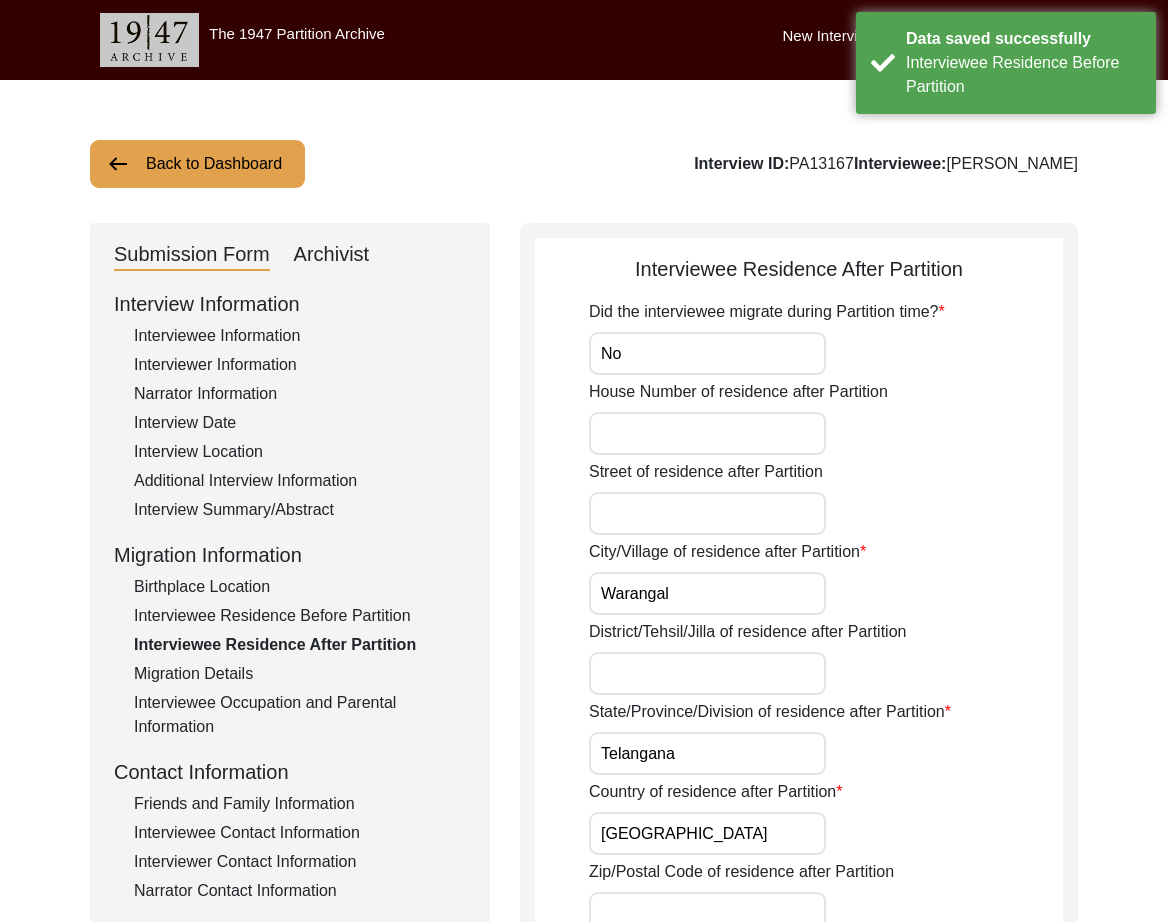 click on "No" at bounding box center (707, 353) 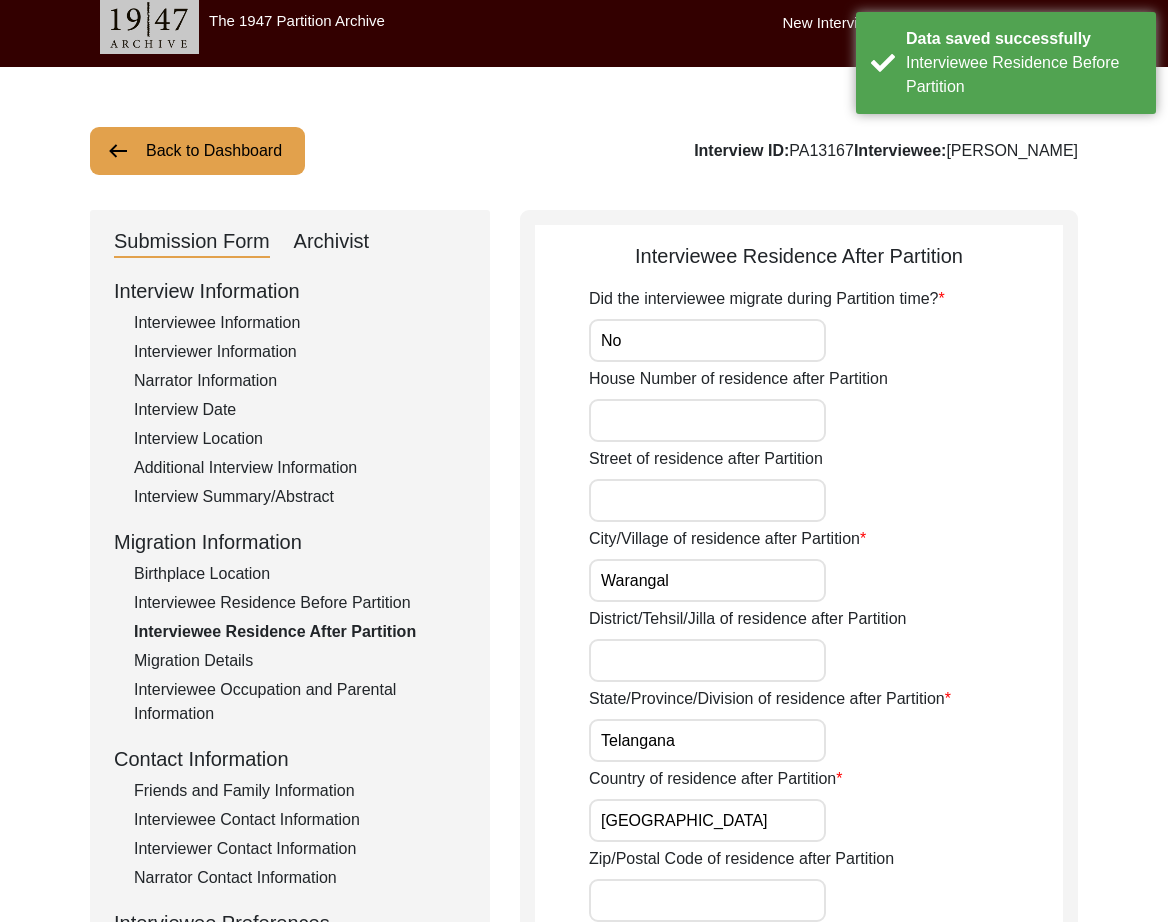 scroll, scrollTop: 532, scrollLeft: 0, axis: vertical 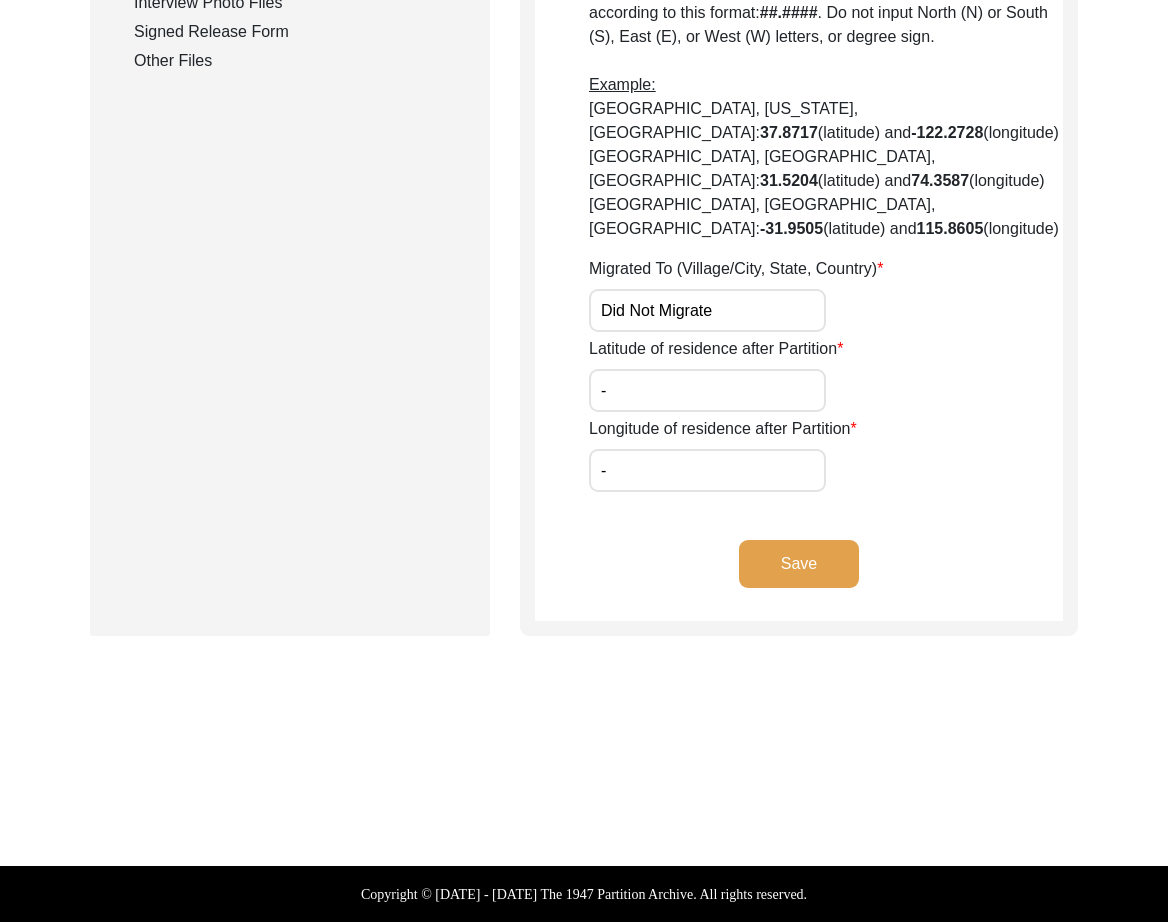 click on "Save" 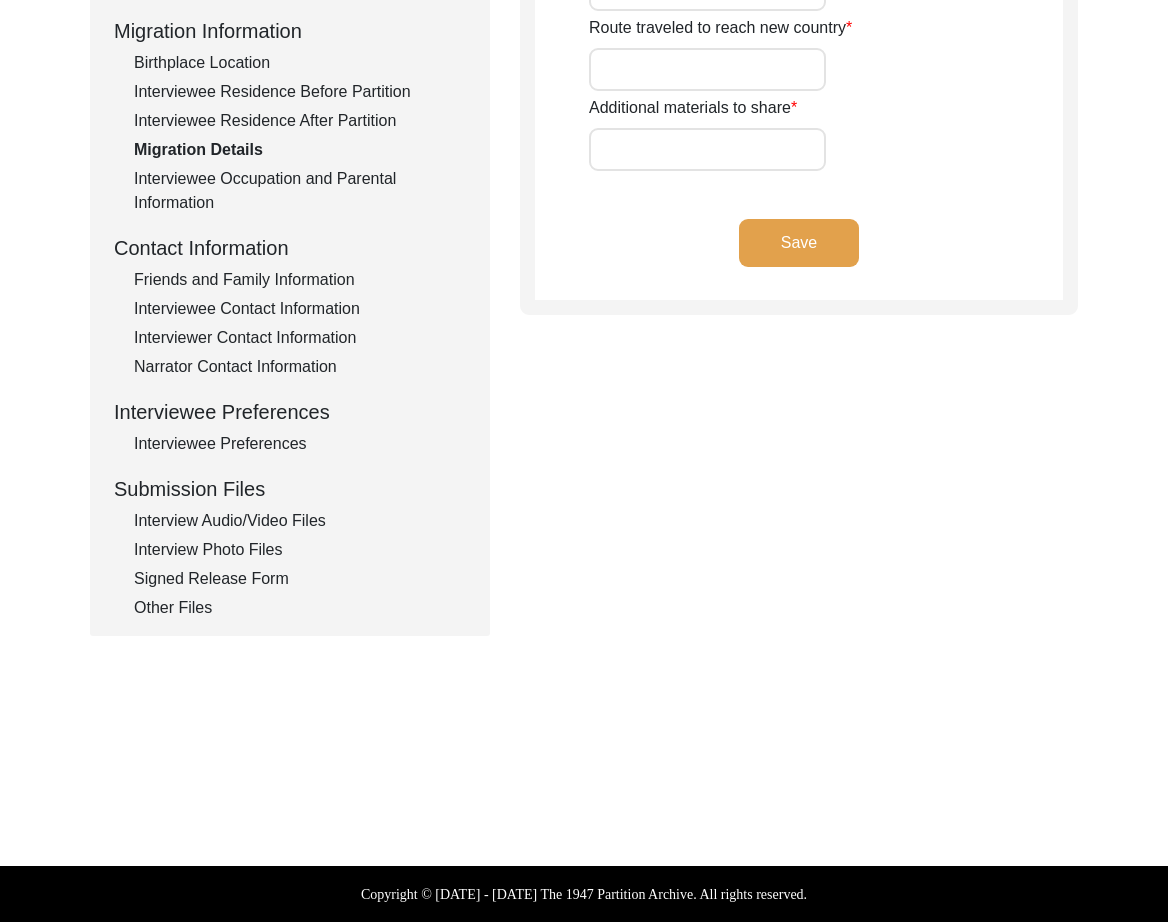 type on "N/A" 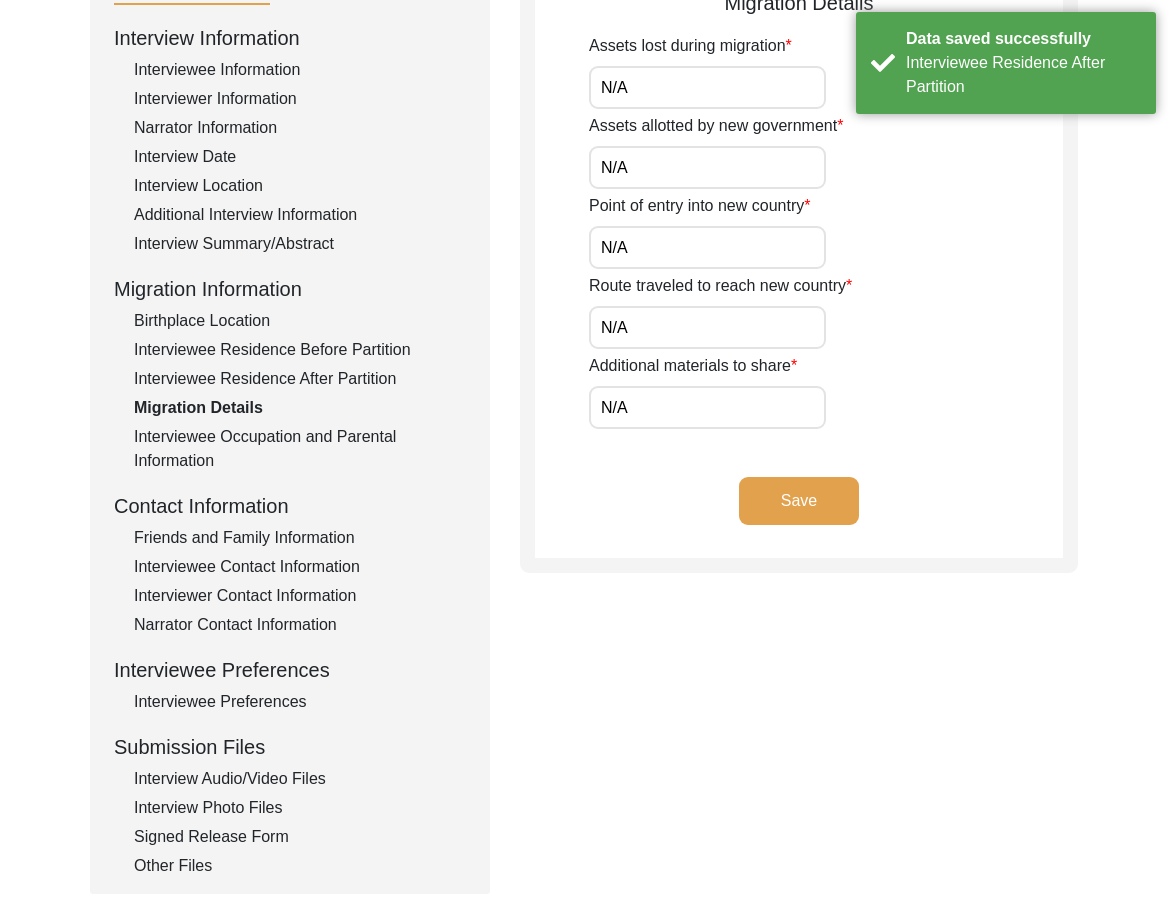 scroll, scrollTop: 0, scrollLeft: 0, axis: both 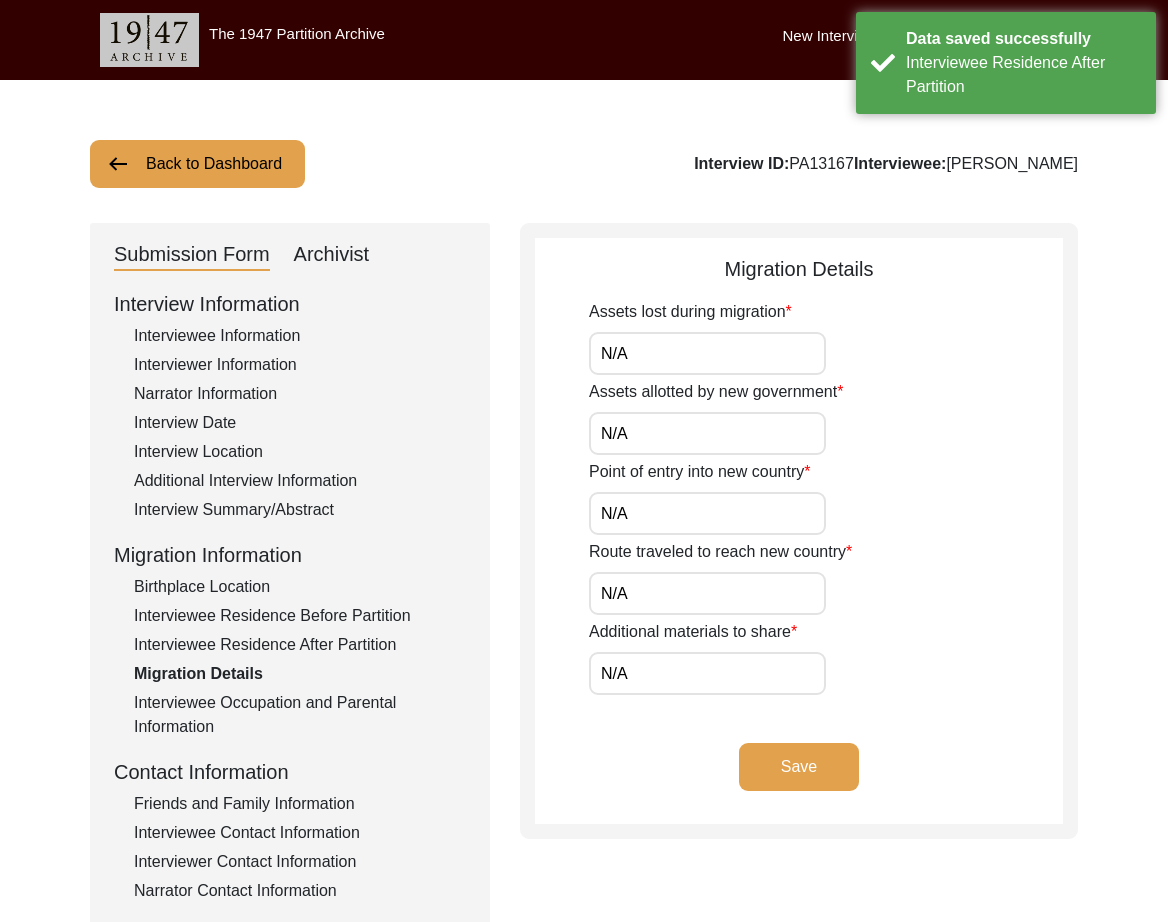 drag, startPoint x: 705, startPoint y: 330, endPoint x: 693, endPoint y: 348, distance: 21.633308 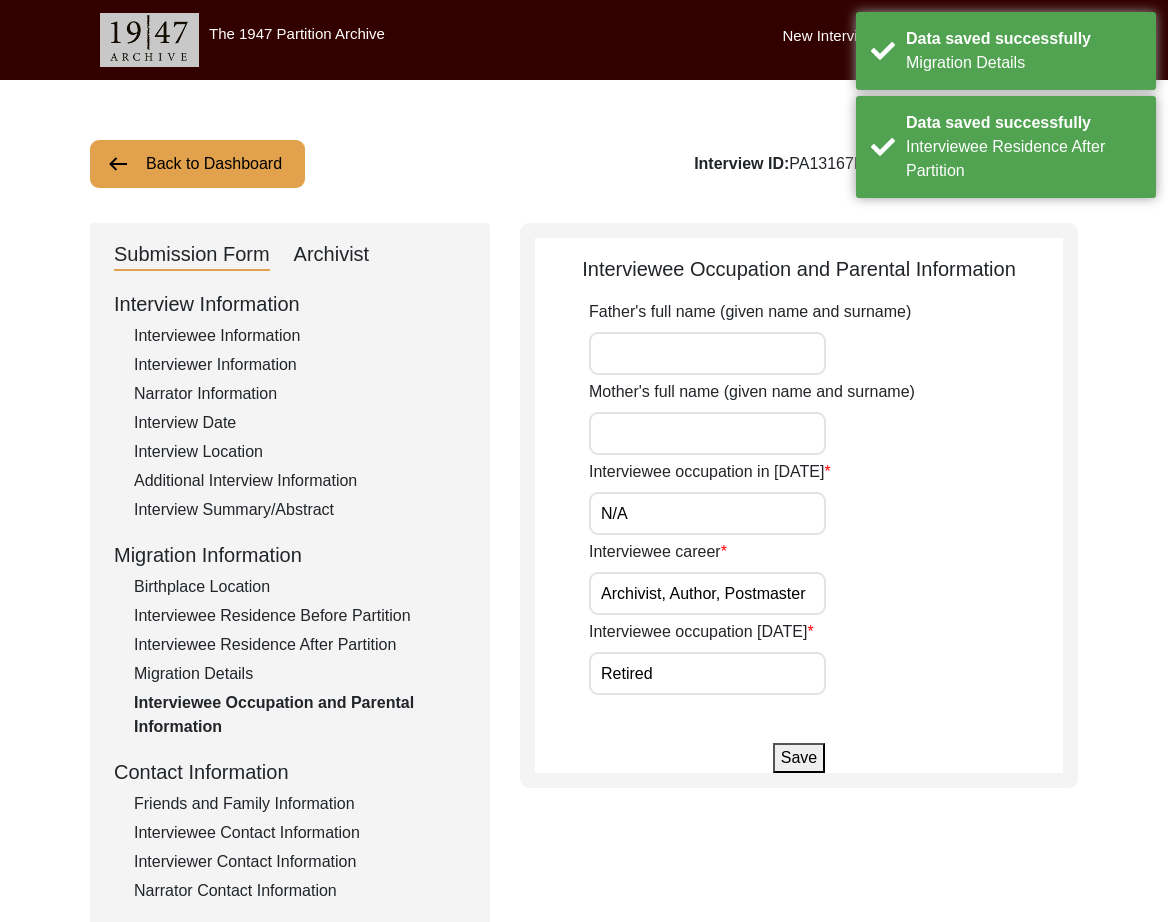 click on "Father's full name (given name and surname) Mother's full name (given name and surname) Interviewee occupation in 1947 N/A Interviewee career Archivist, Author, Postmaster Interviewee occupation today Retired" 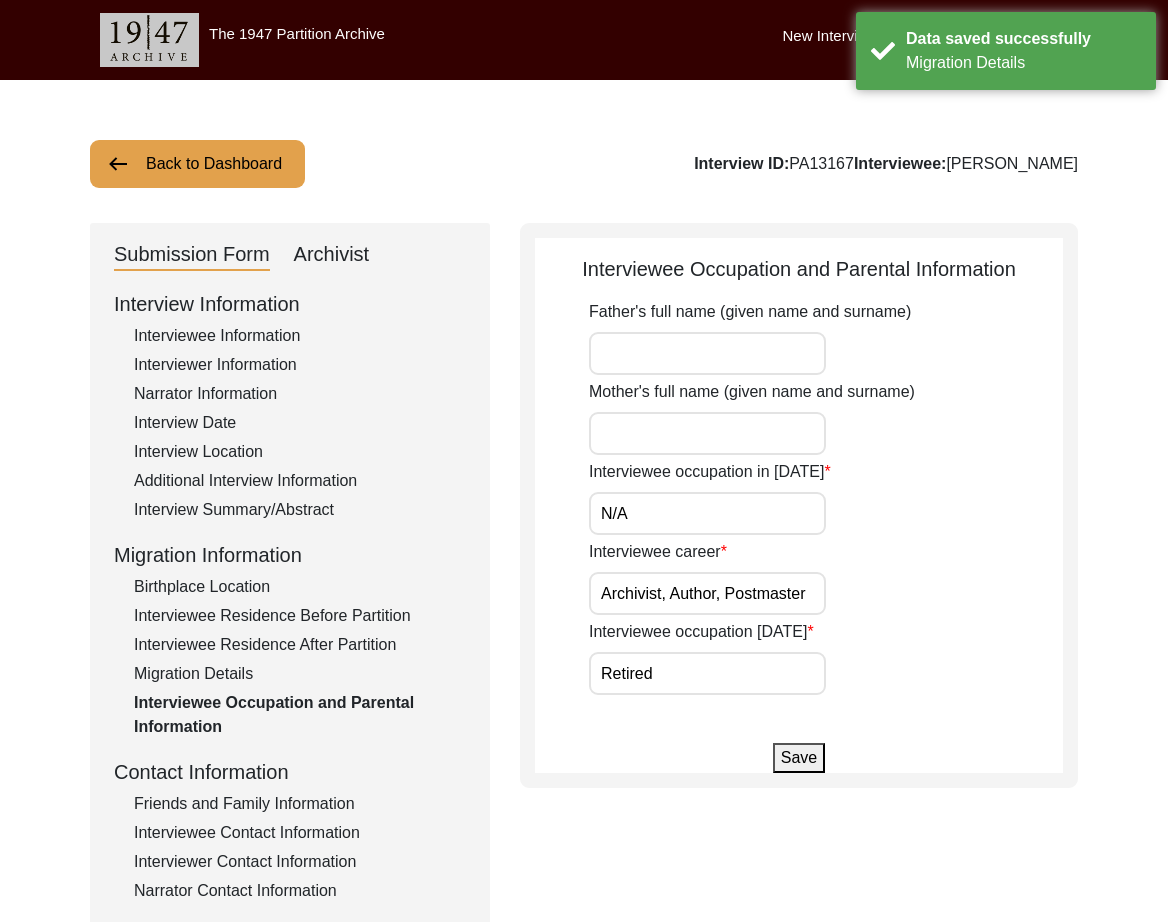click on "Save" 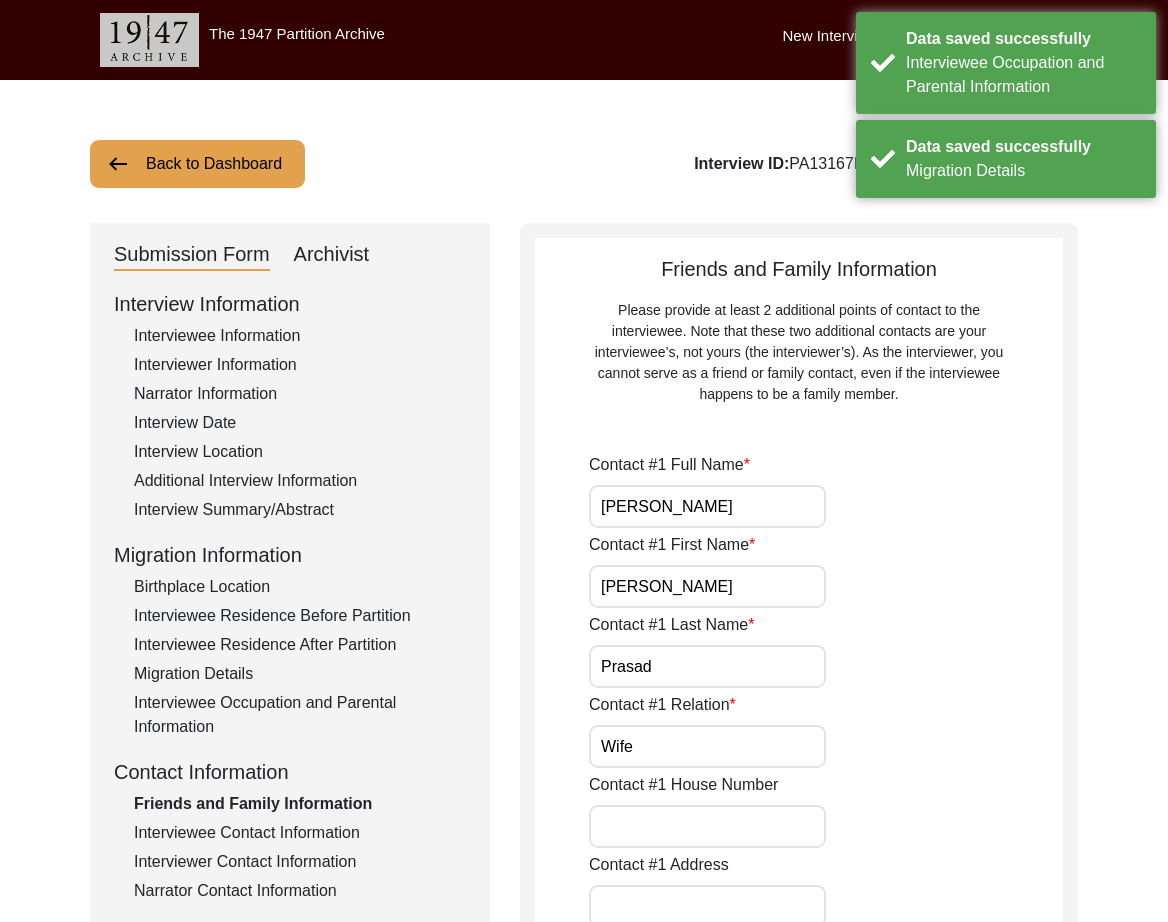 click on "Rukhmini Prasad" at bounding box center (707, 506) 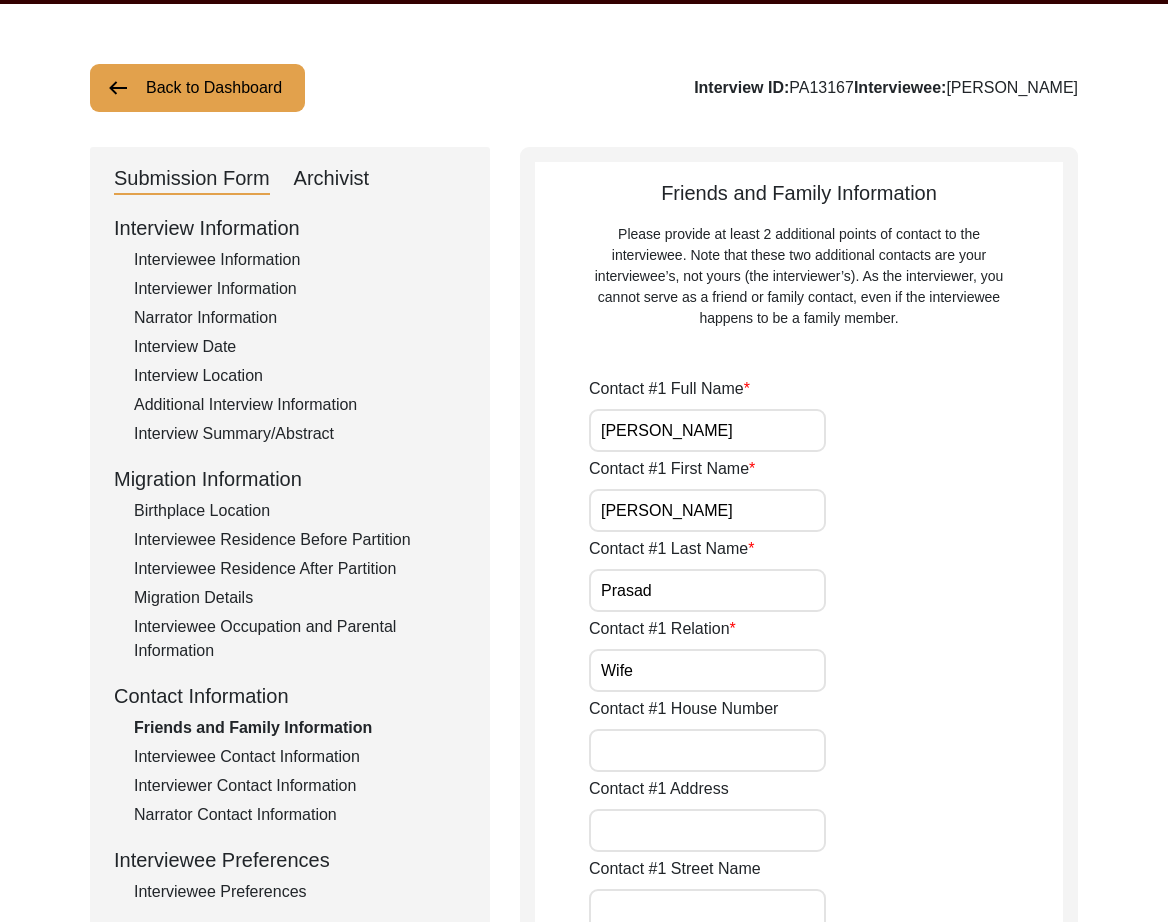 scroll, scrollTop: 97, scrollLeft: 0, axis: vertical 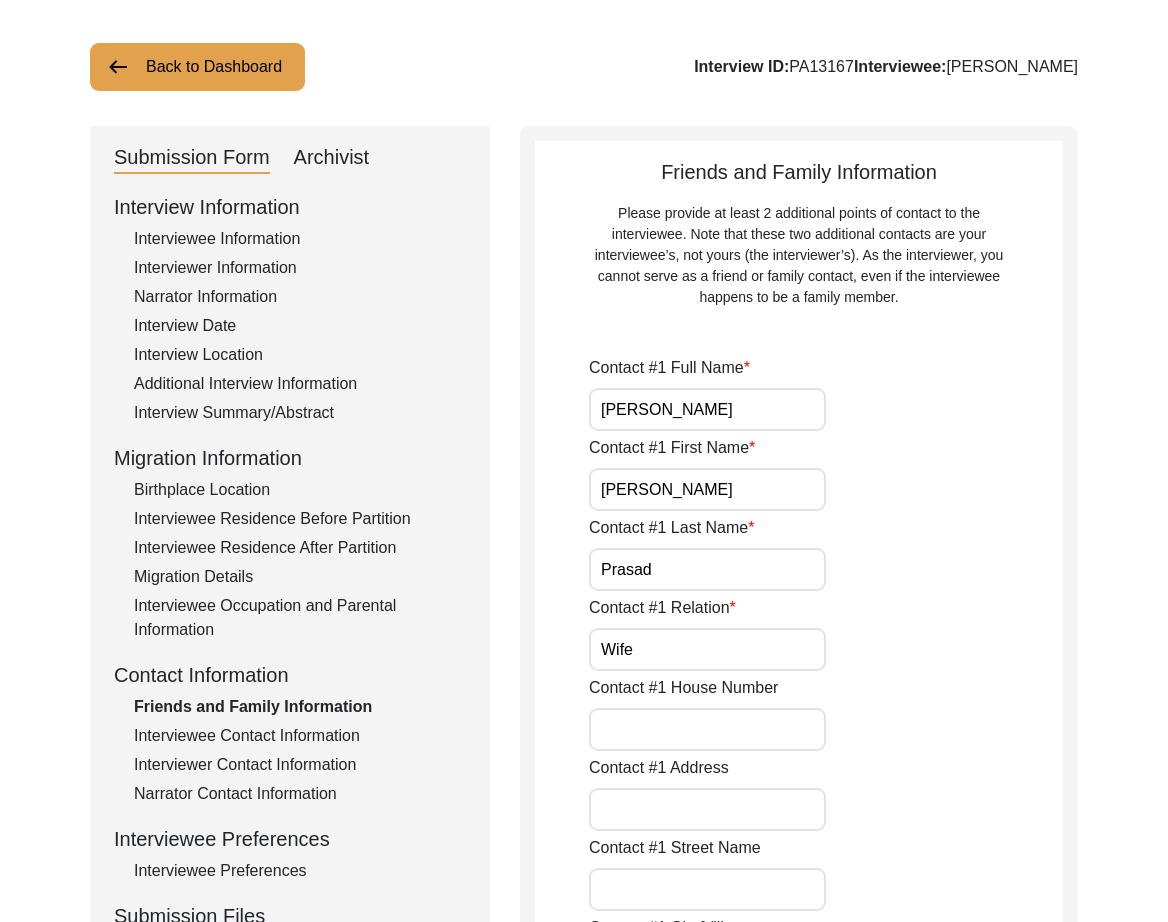 click on "Interviewee Contact Information" 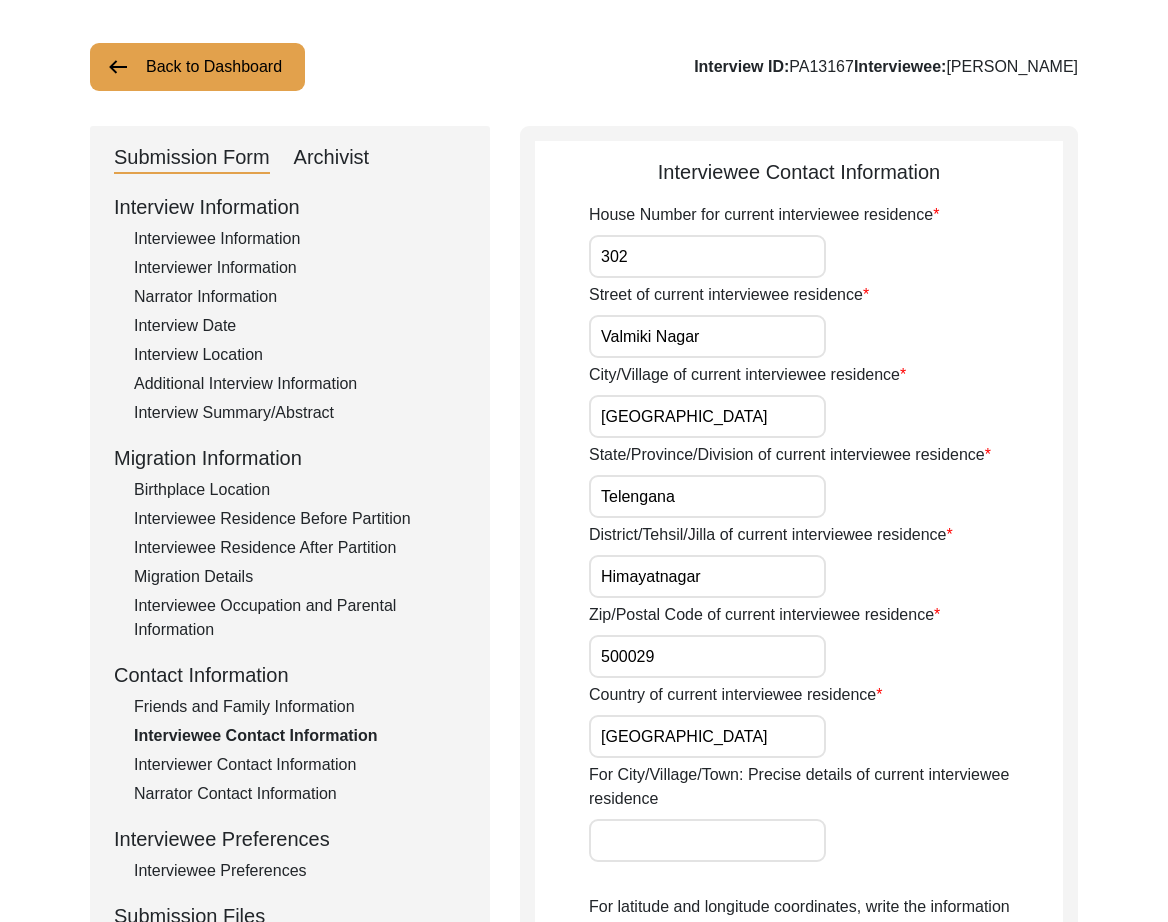click on "302" at bounding box center [707, 256] 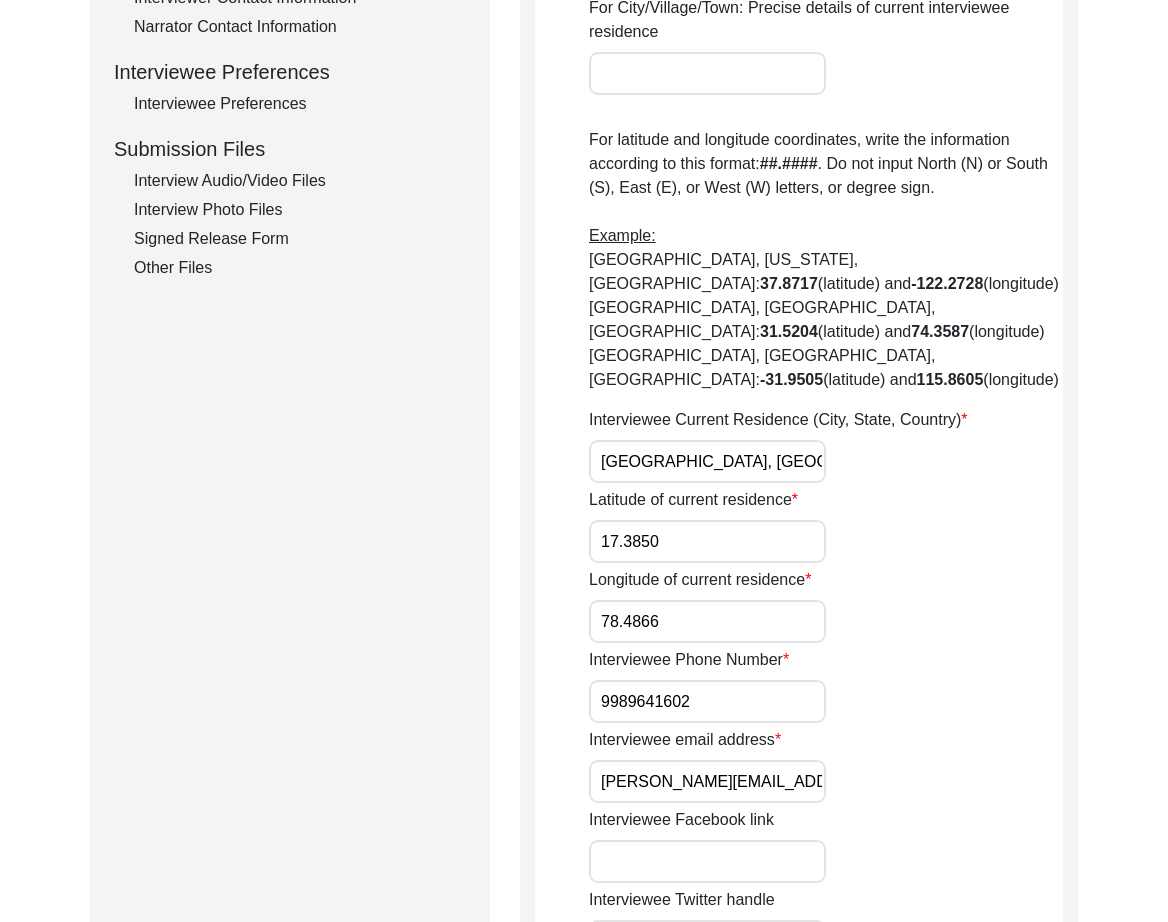 scroll, scrollTop: 905, scrollLeft: 0, axis: vertical 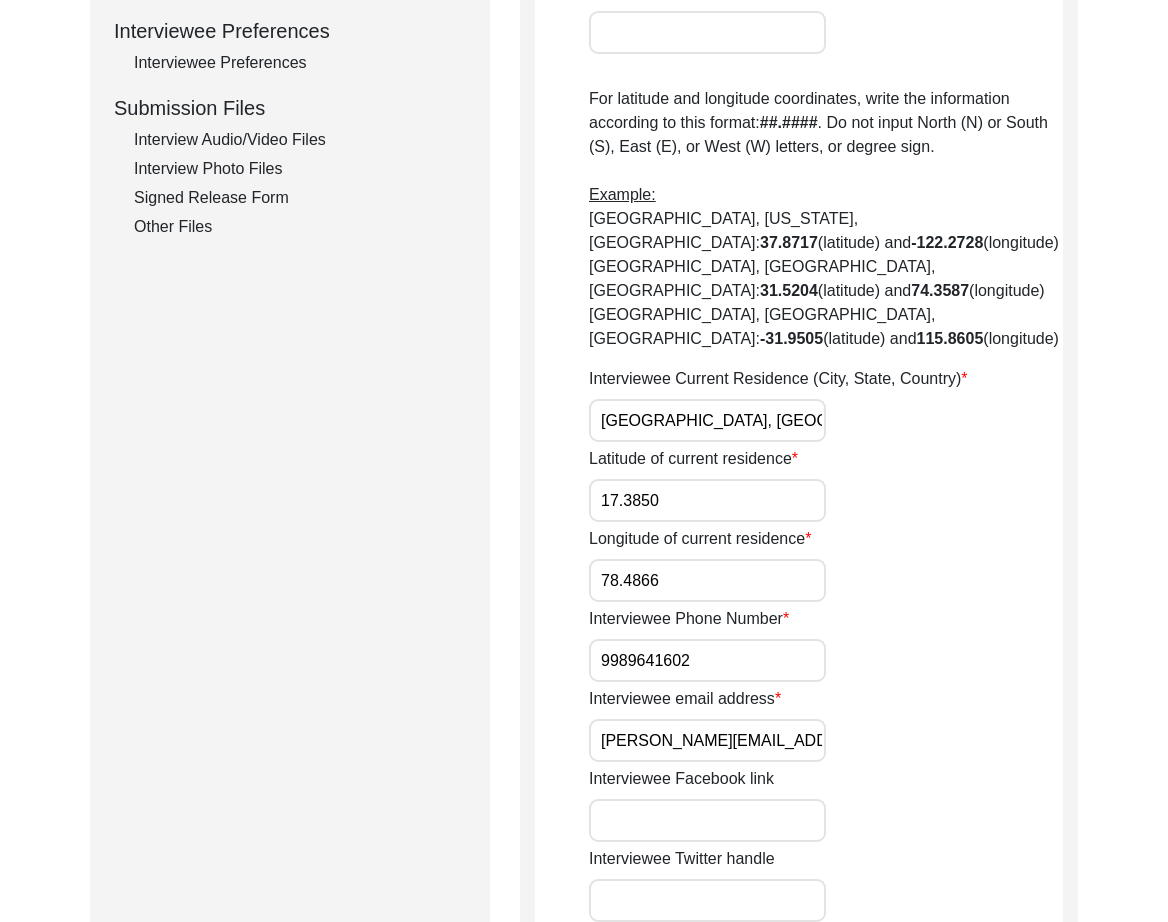 click on "rajendraprasad.harkara@gmail.com" at bounding box center (707, 740) 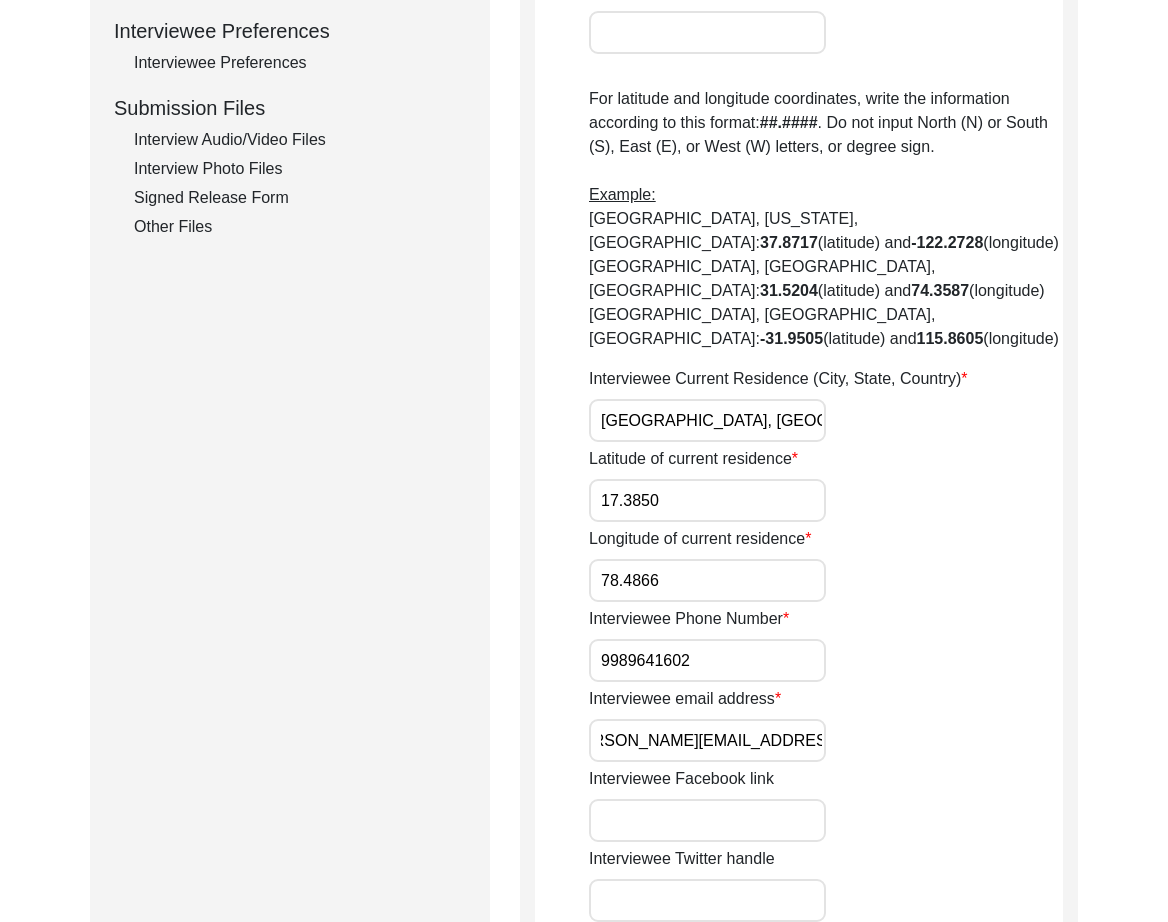 scroll, scrollTop: 0, scrollLeft: 0, axis: both 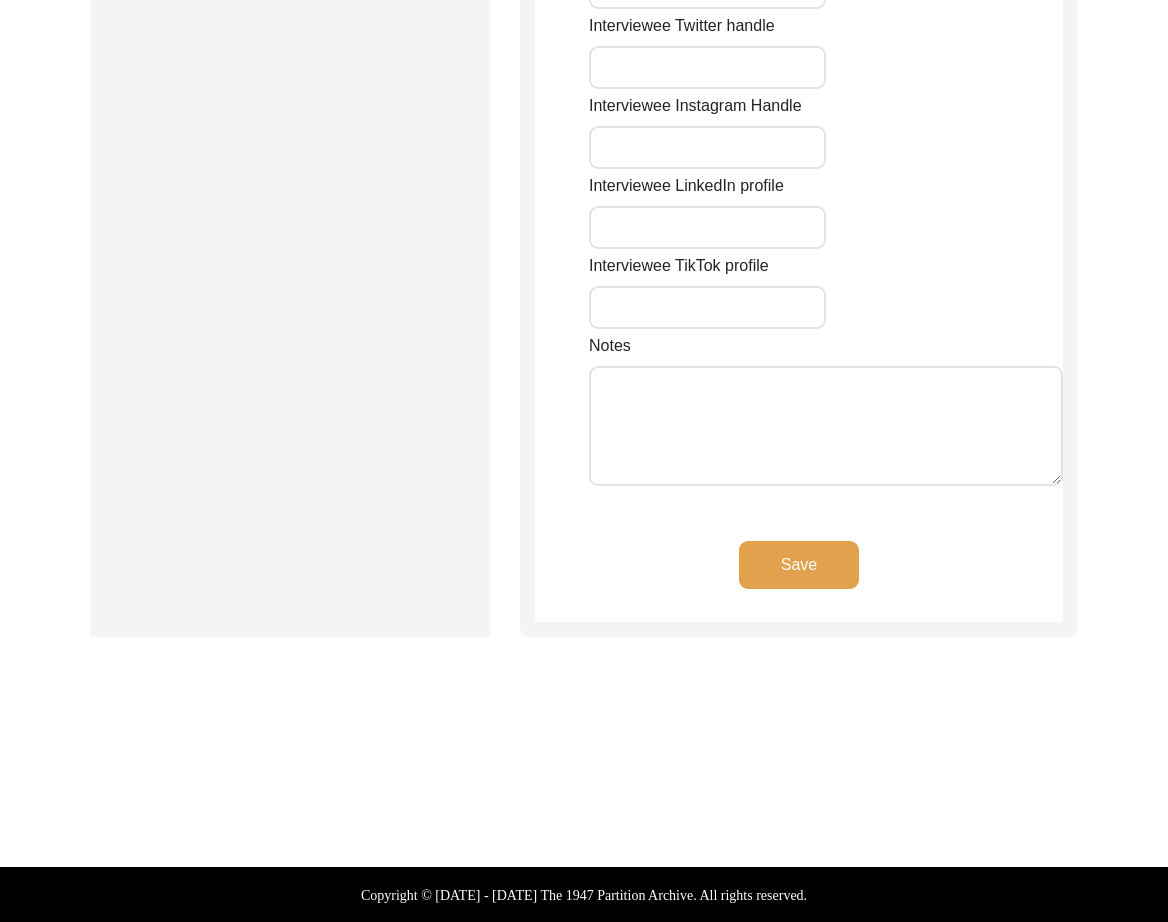 click on "Save" 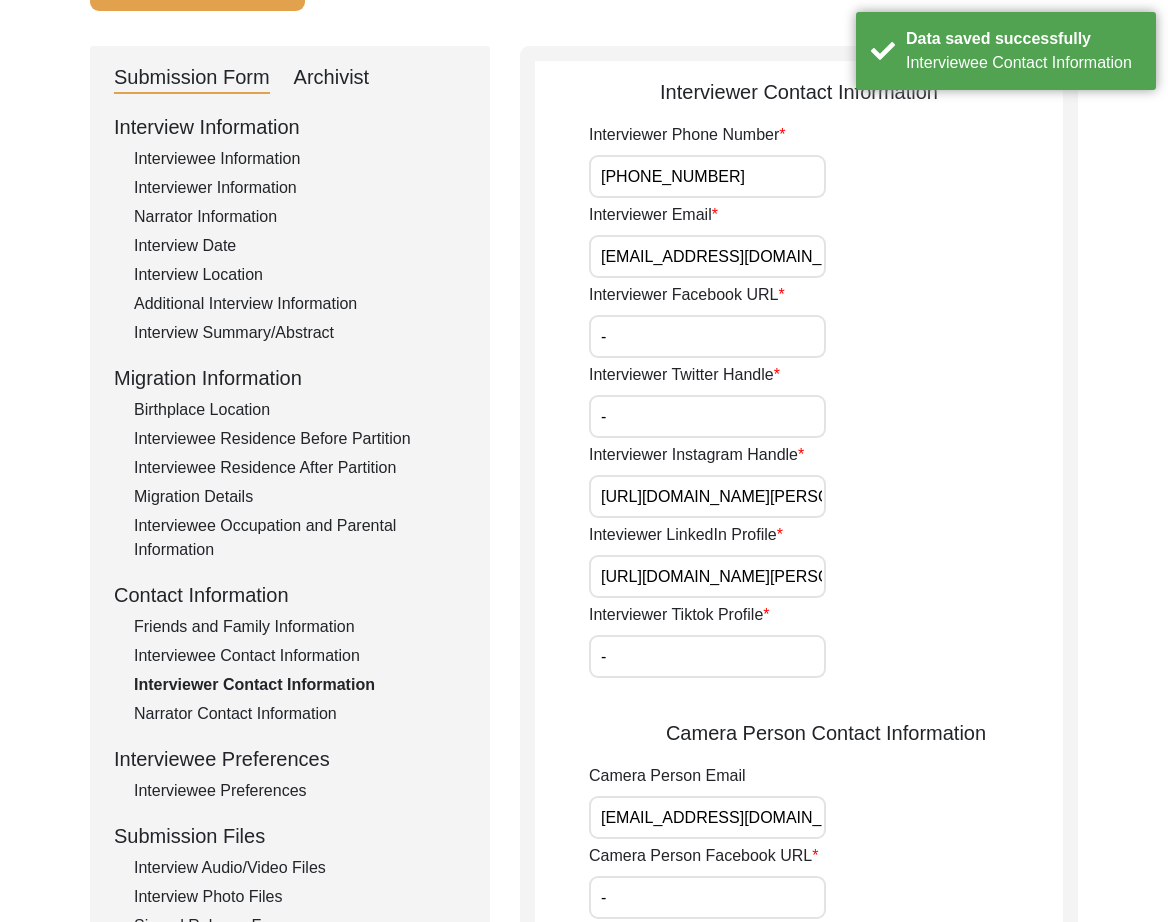 scroll, scrollTop: 0, scrollLeft: 0, axis: both 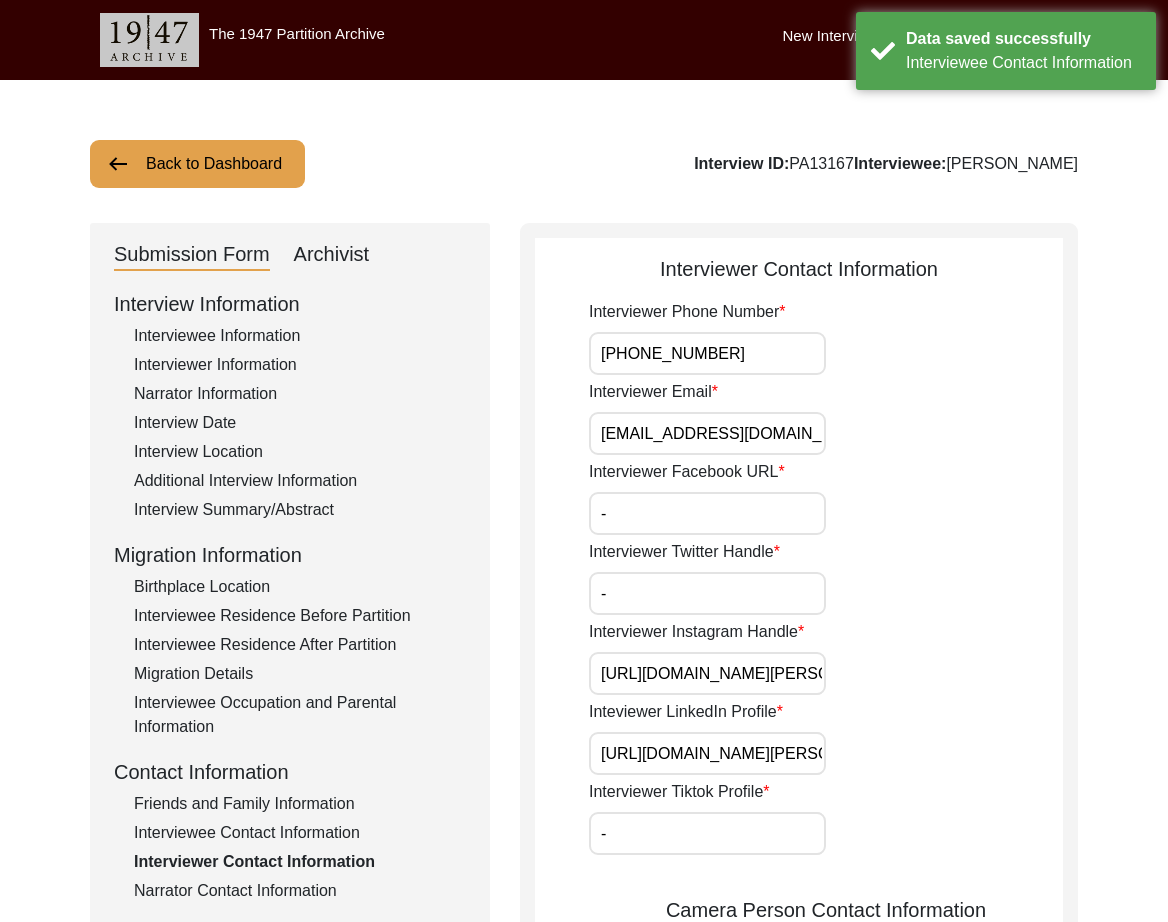 click on "[PHONE_NUMBER]" at bounding box center [707, 353] 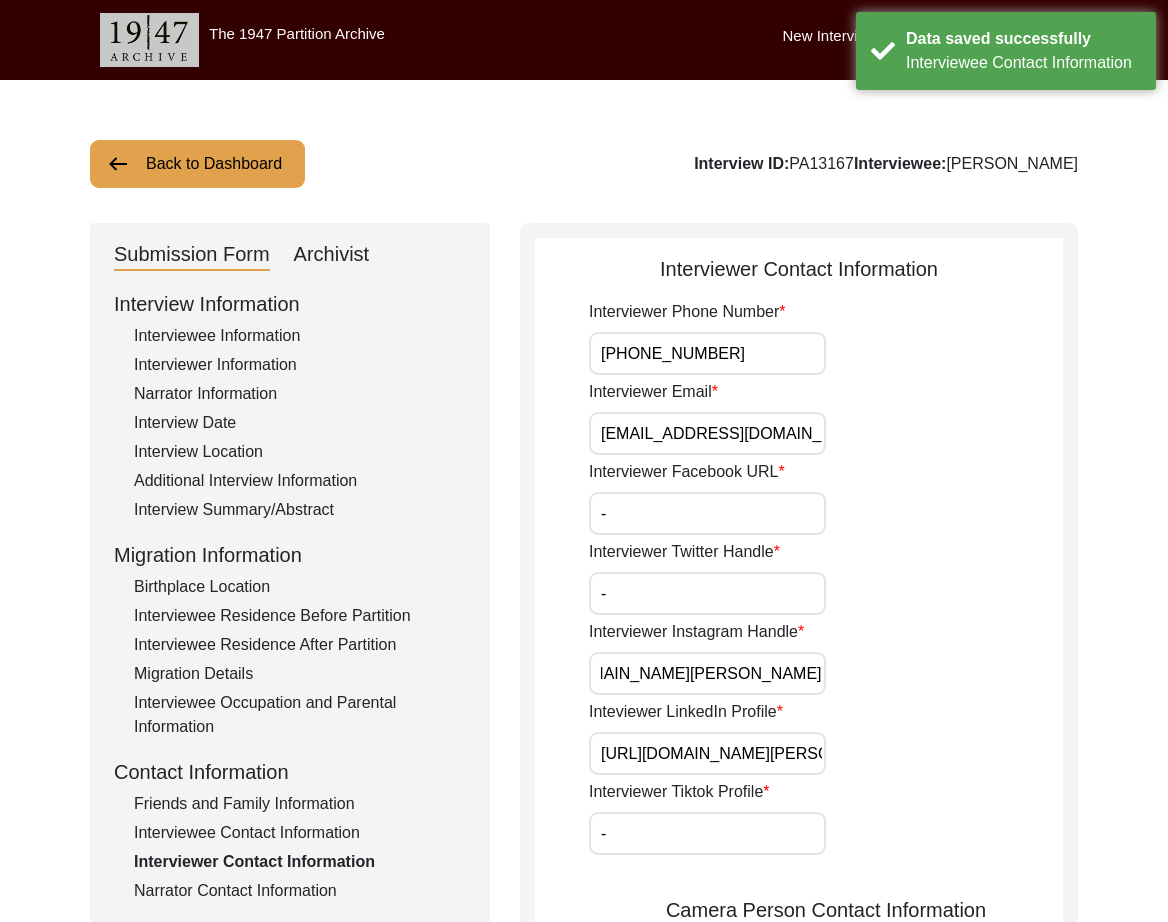 scroll, scrollTop: 0, scrollLeft: 0, axis: both 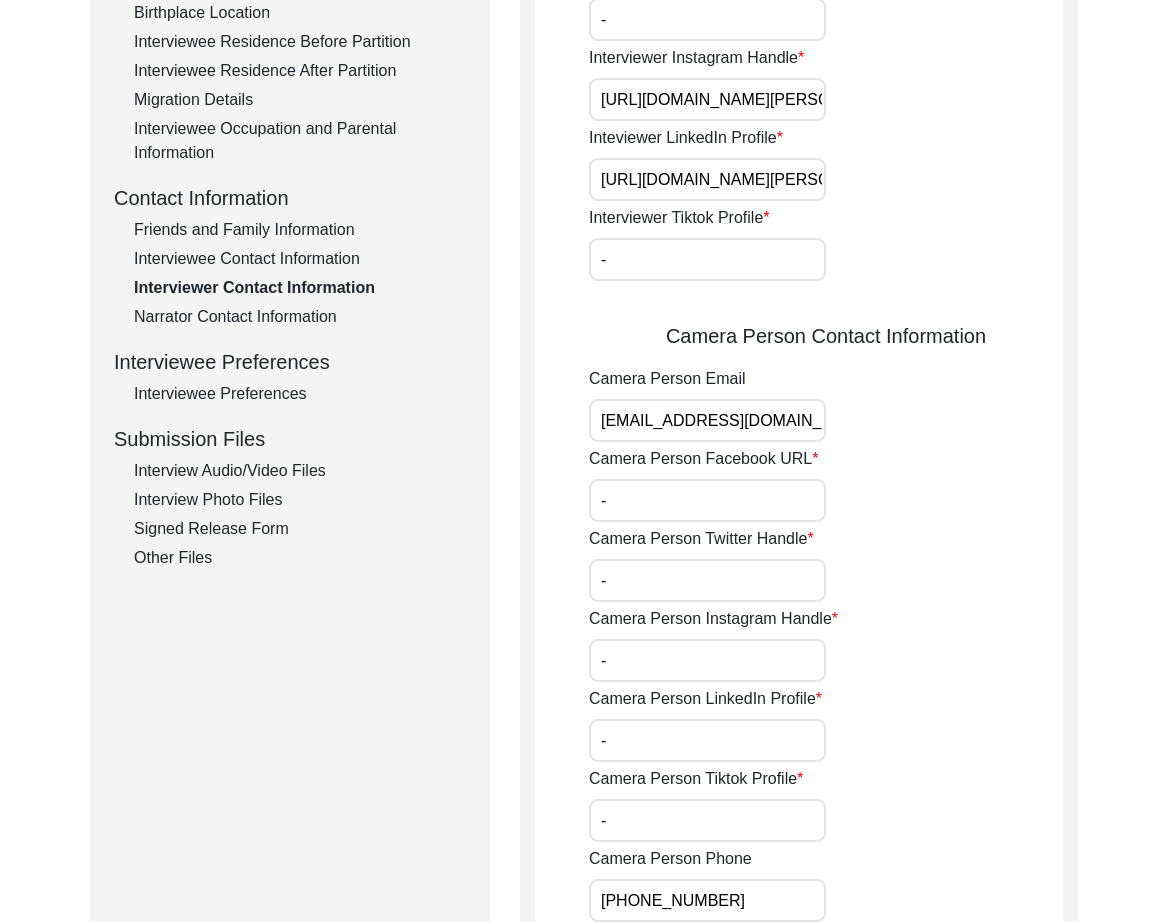 type 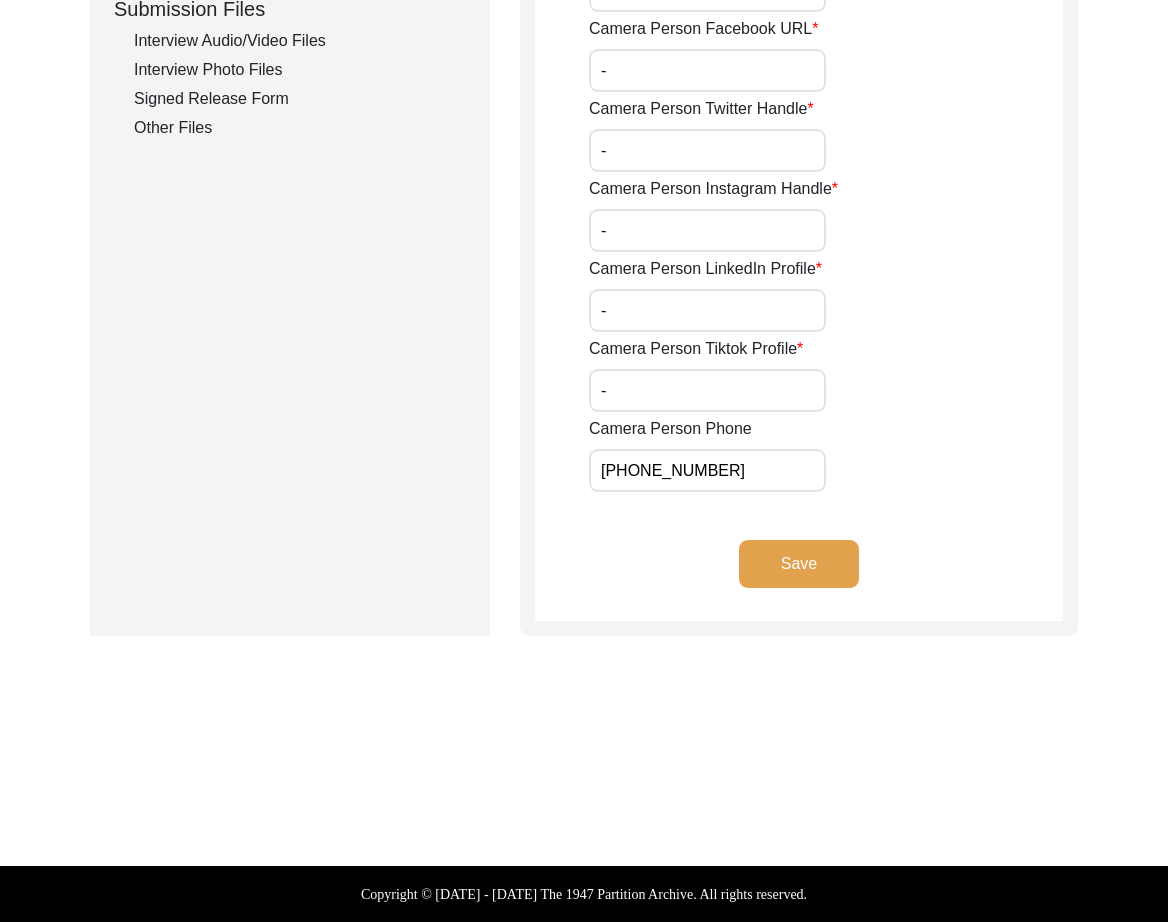 click on "Save" 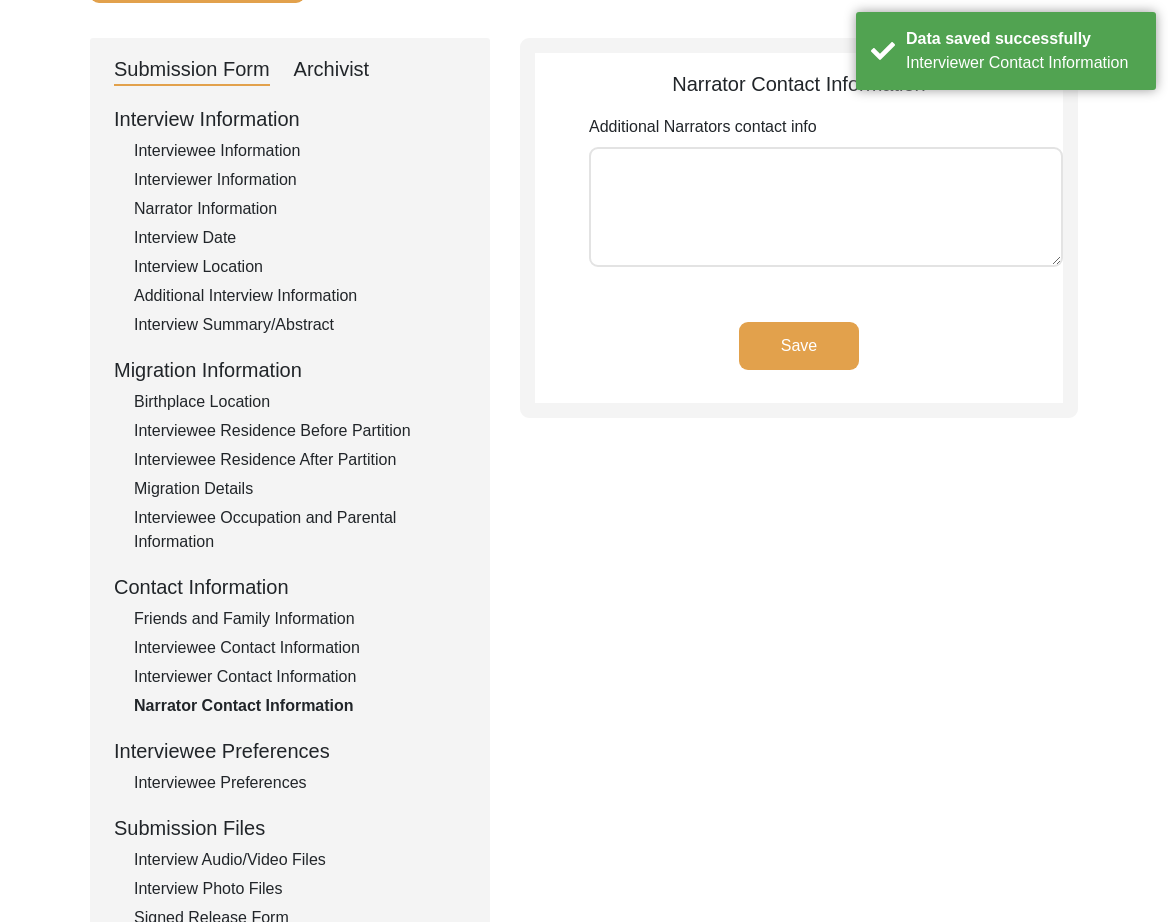 scroll, scrollTop: 237, scrollLeft: 0, axis: vertical 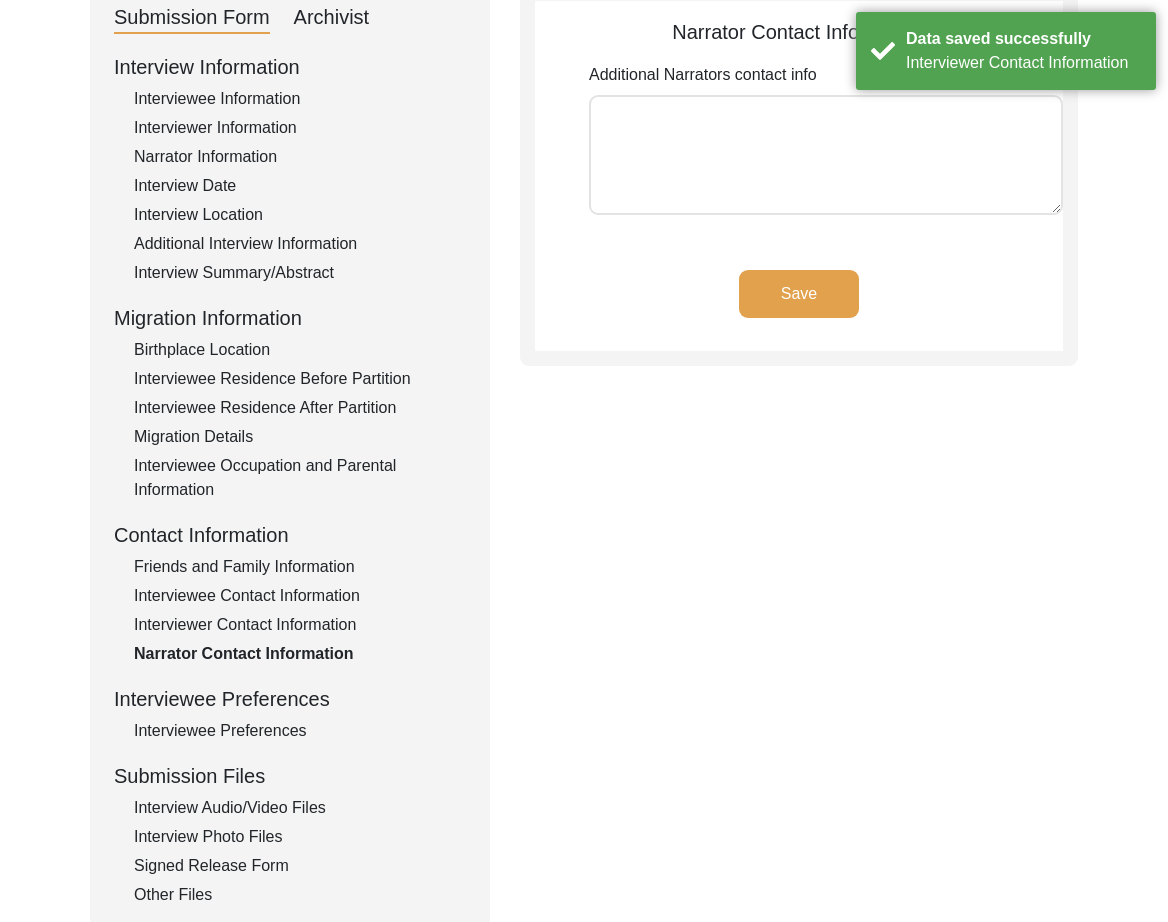 drag, startPoint x: 220, startPoint y: 723, endPoint x: 286, endPoint y: 692, distance: 72.91776 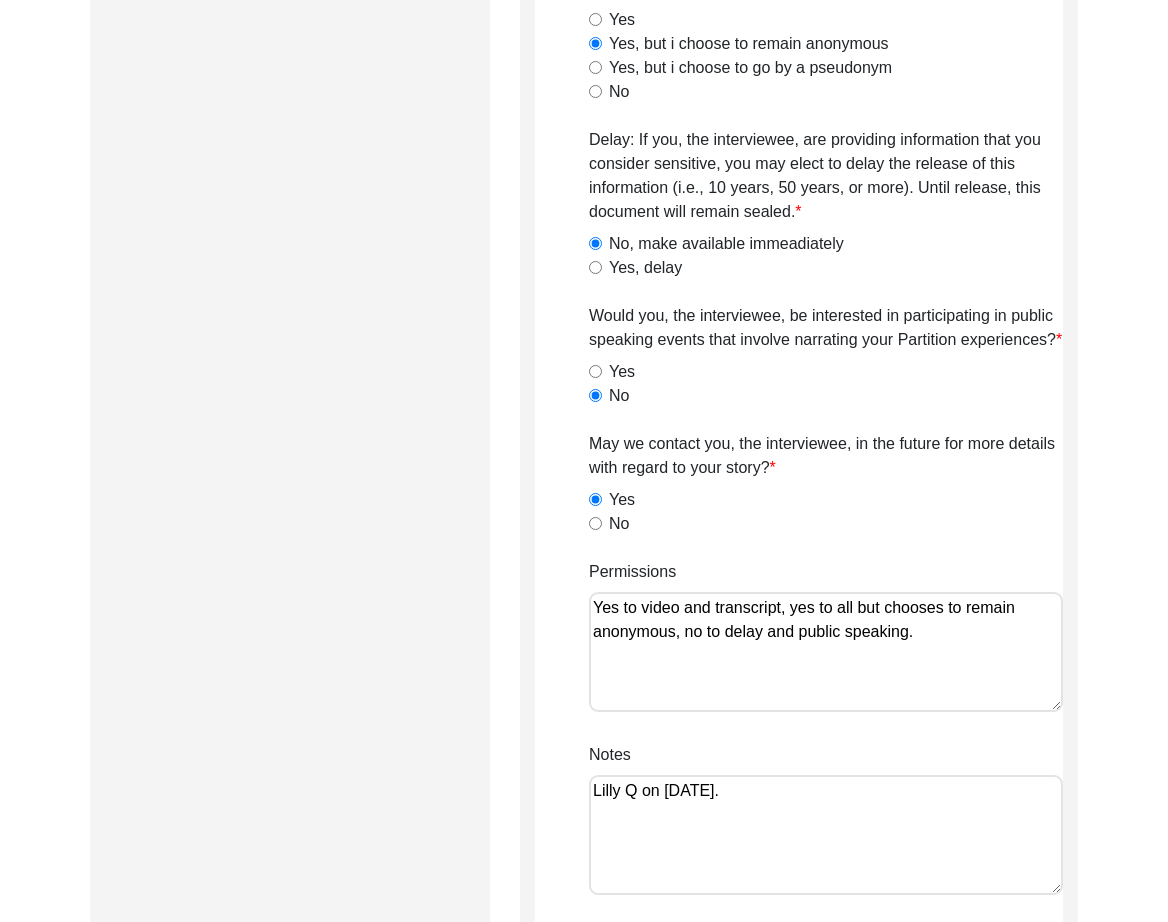 scroll, scrollTop: 1354, scrollLeft: 0, axis: vertical 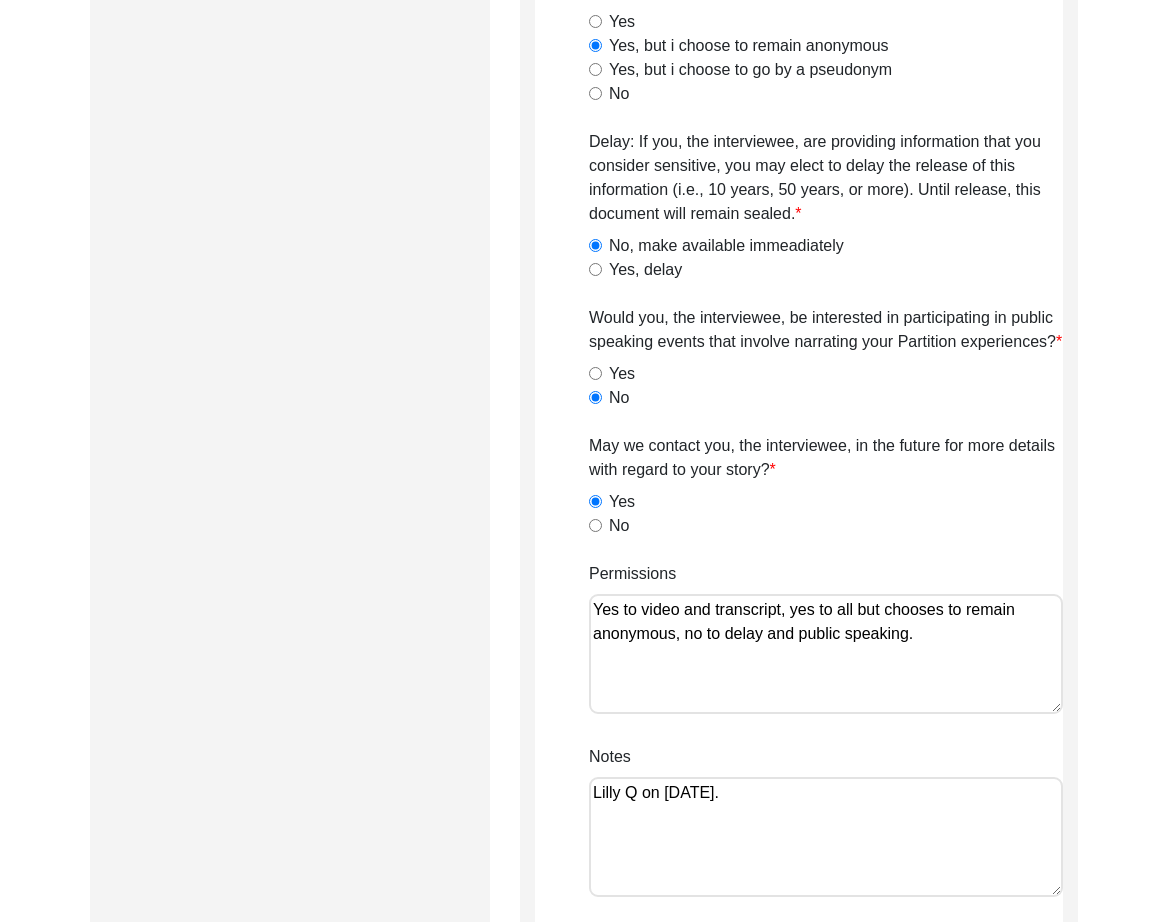click on "Yes to video and transcript, yes to all but chooses to remain anonymous, no to delay and public speaking." at bounding box center (826, 654) 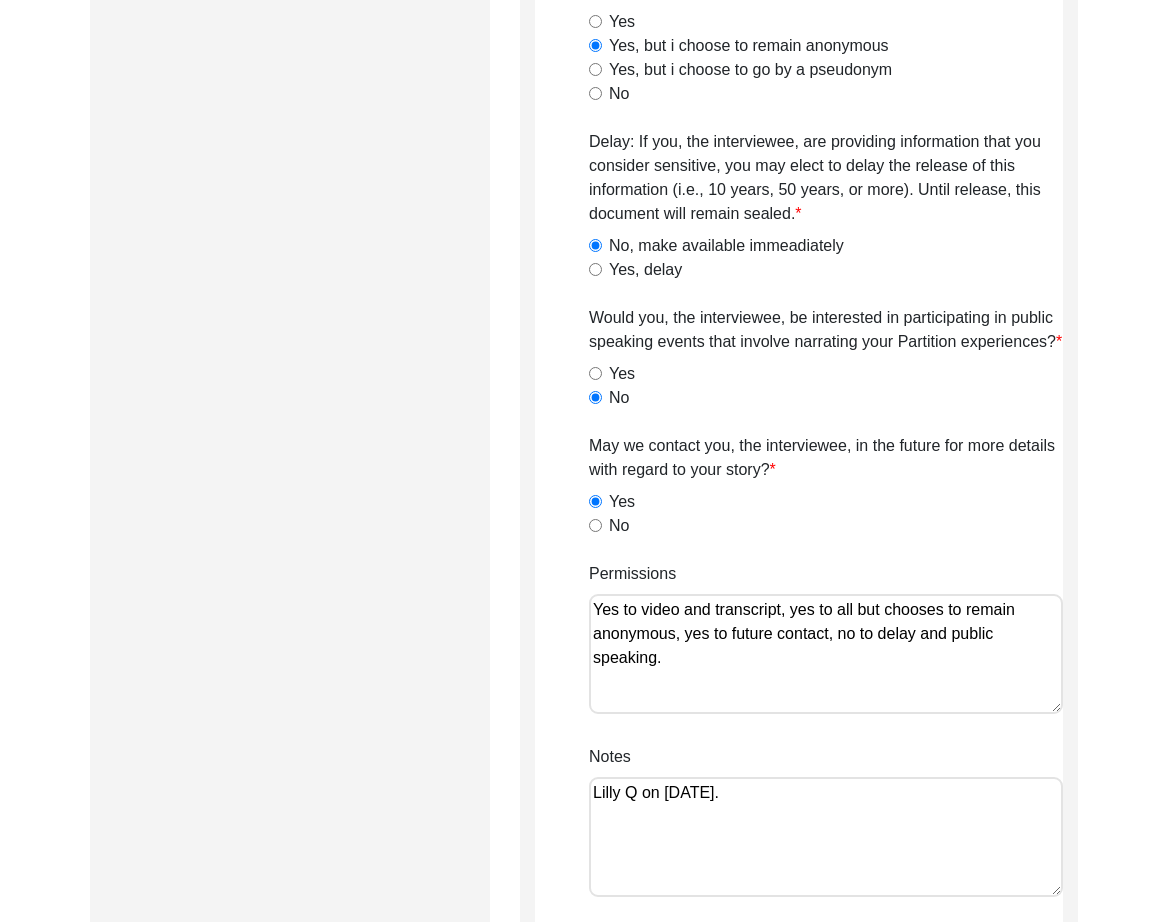 click on "Yes to video and transcript, yes to all but chooses to remain anonymous, yes to future contact, no to delay and public speaking." at bounding box center [826, 654] 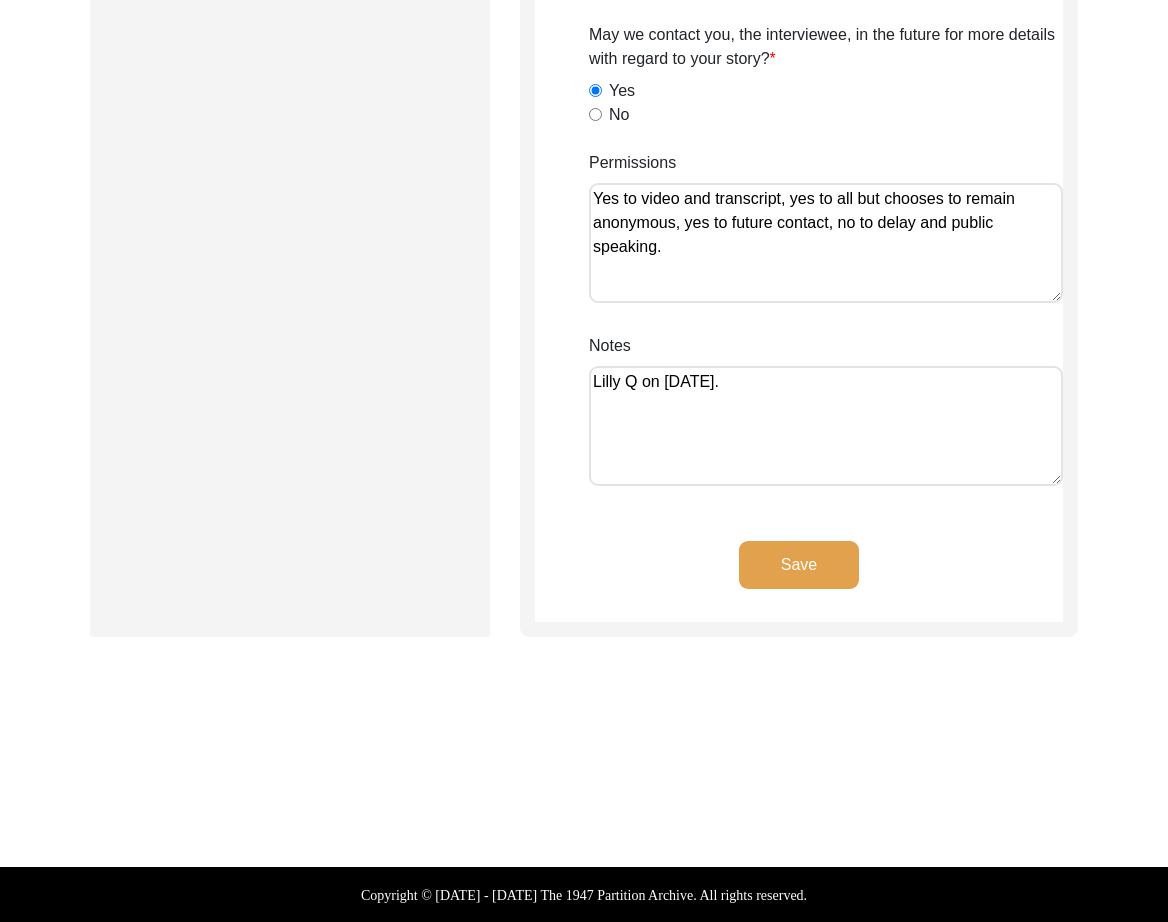 type on "Yes to video and transcript, yes to all but chooses to remain anonymous, yes to future contact, no to delay and public speaking." 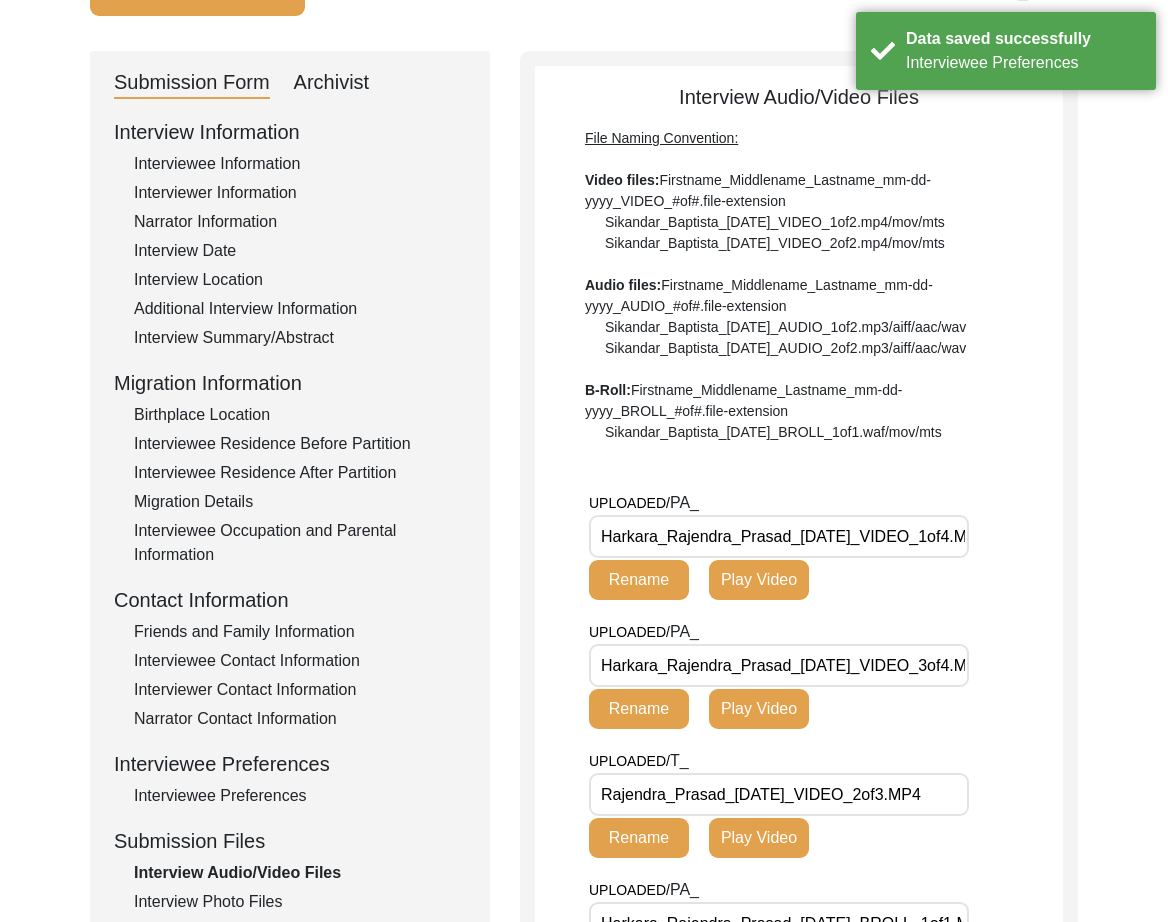 scroll, scrollTop: 177, scrollLeft: 0, axis: vertical 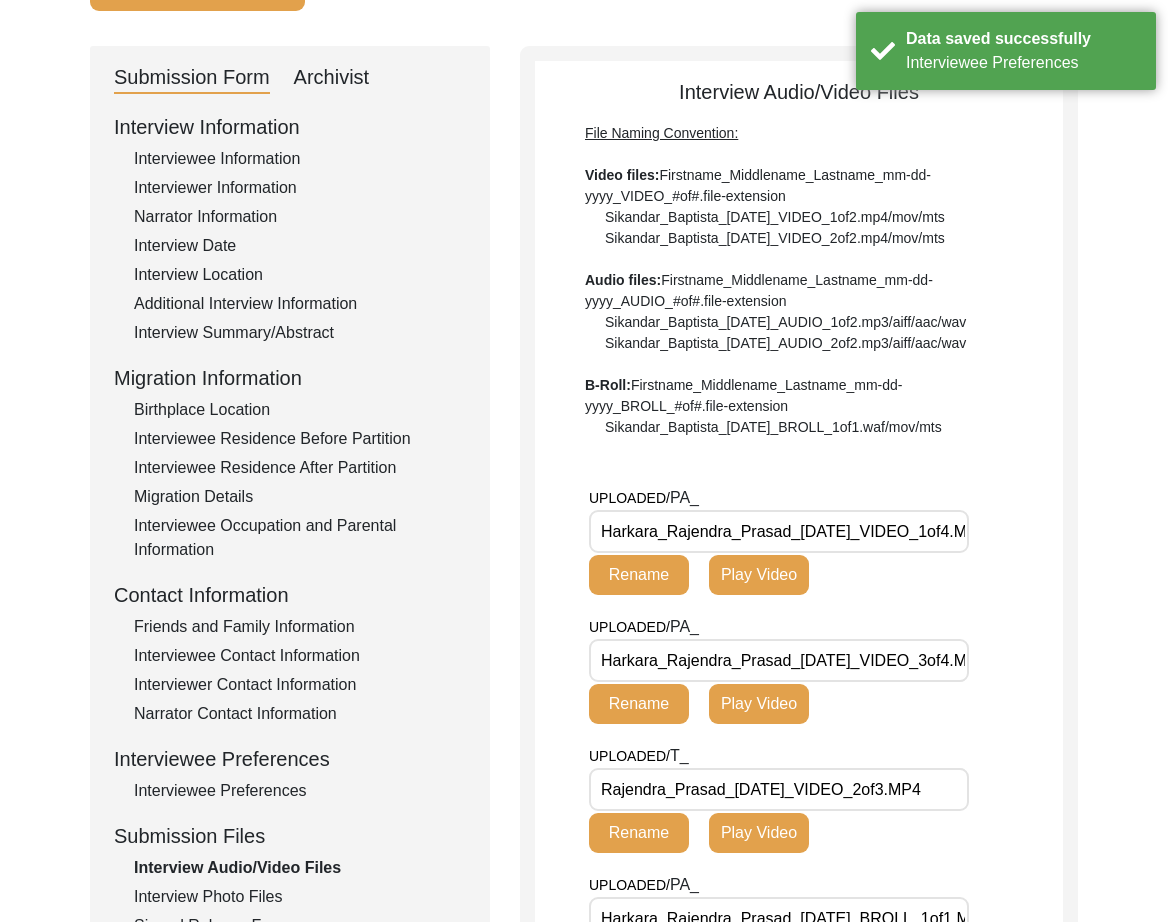 click on "Harkara_Rajendra_Prasad_02-22-2025_VIDEO_1of4.MP4" at bounding box center (779, 531) 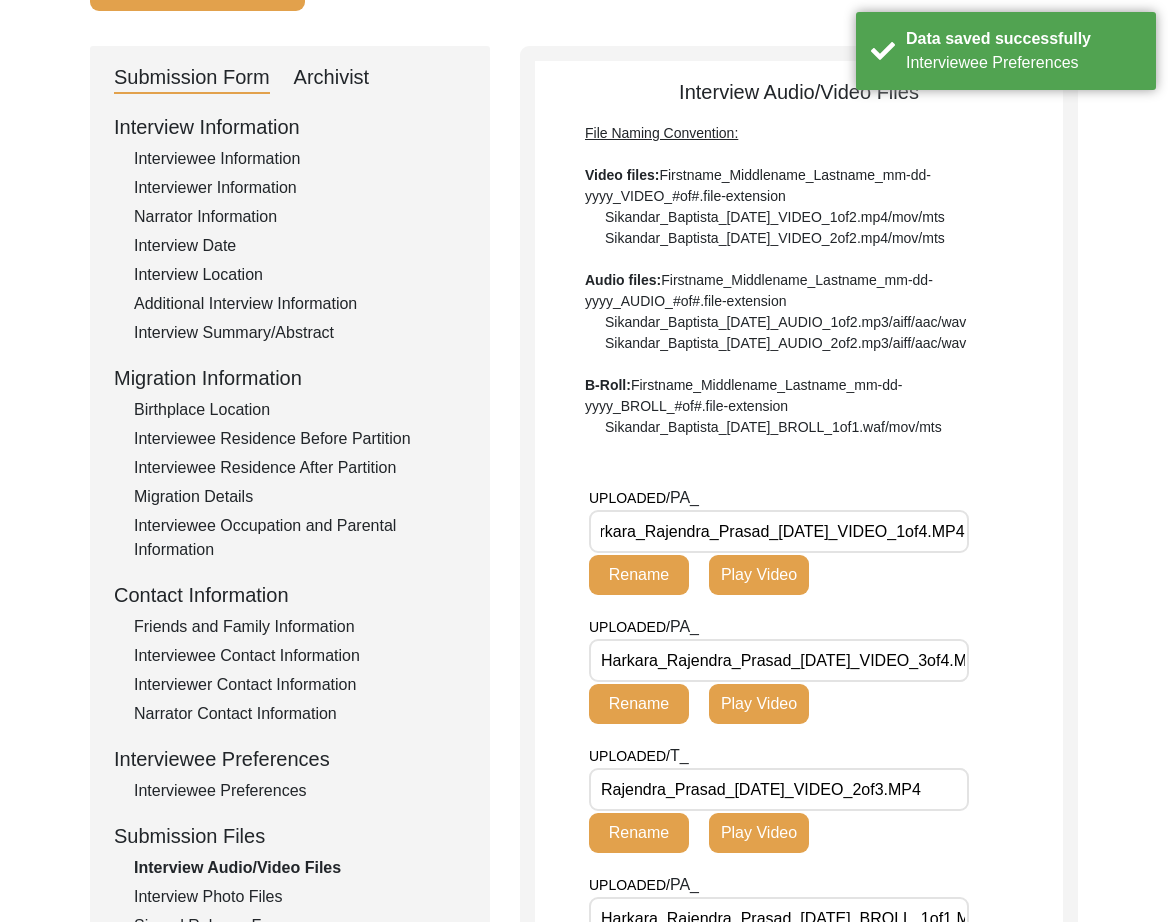 click on "Harkara_Rajendra_Prasad_02-22-2025_VIDEO_3of4.MP4" at bounding box center (779, 660) 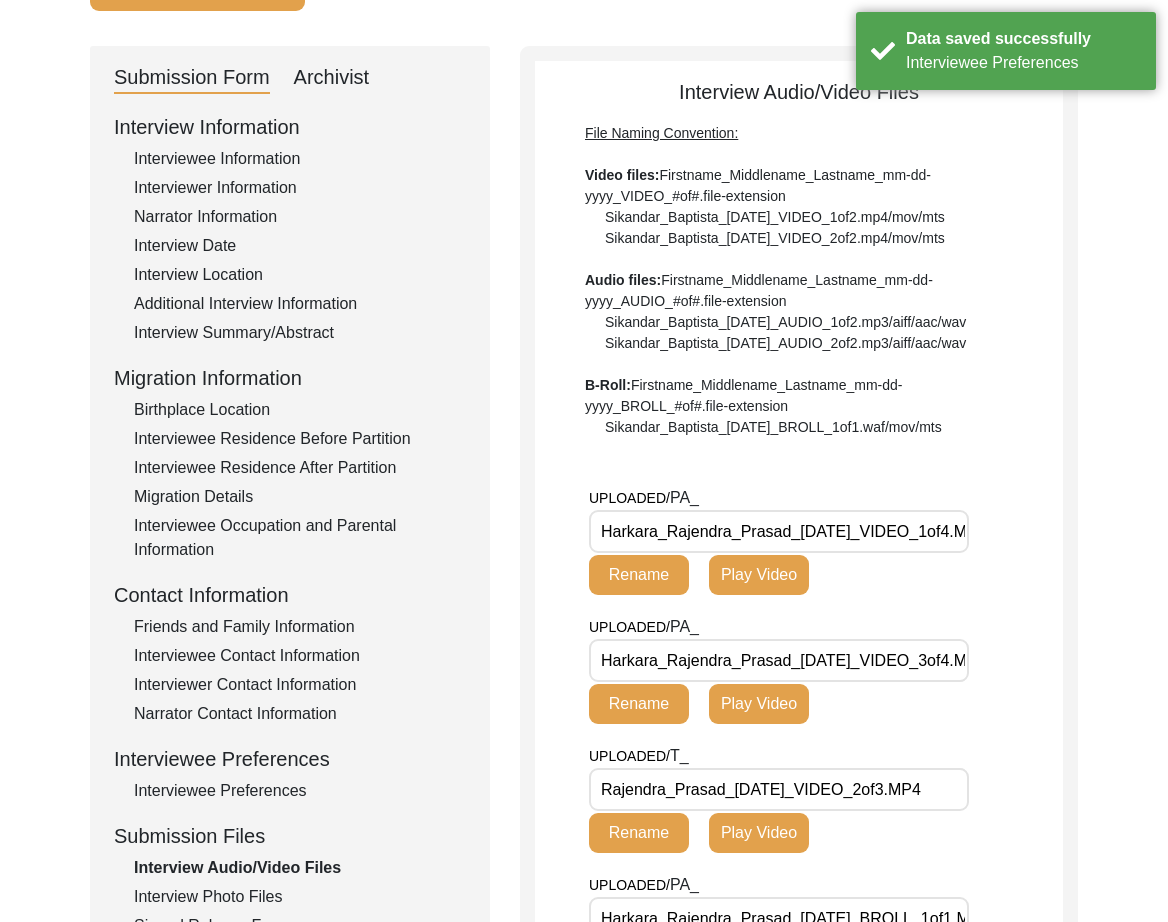 scroll, scrollTop: 0, scrollLeft: 53, axis: horizontal 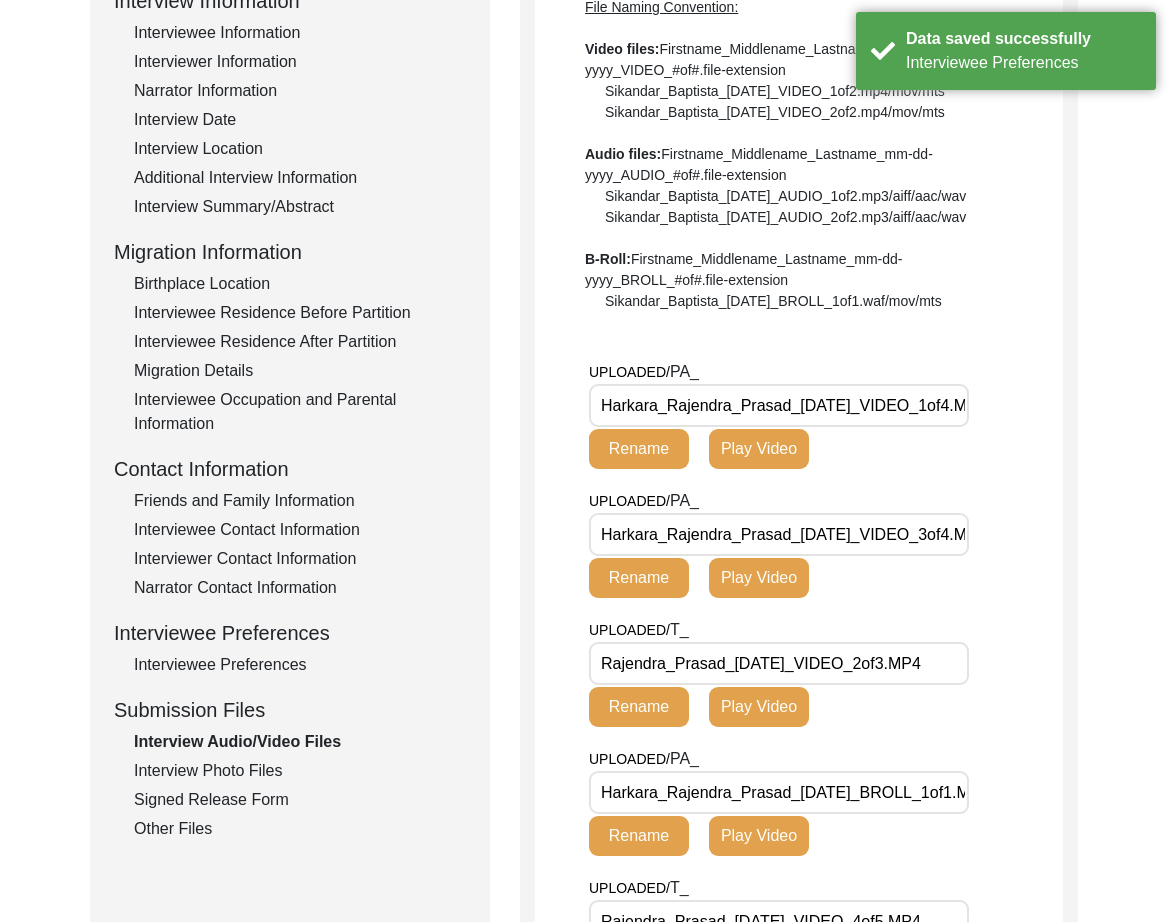 click on "Rajendra_Prasad_02-22-25_VIDEO_2of3.MP4" at bounding box center [779, 663] 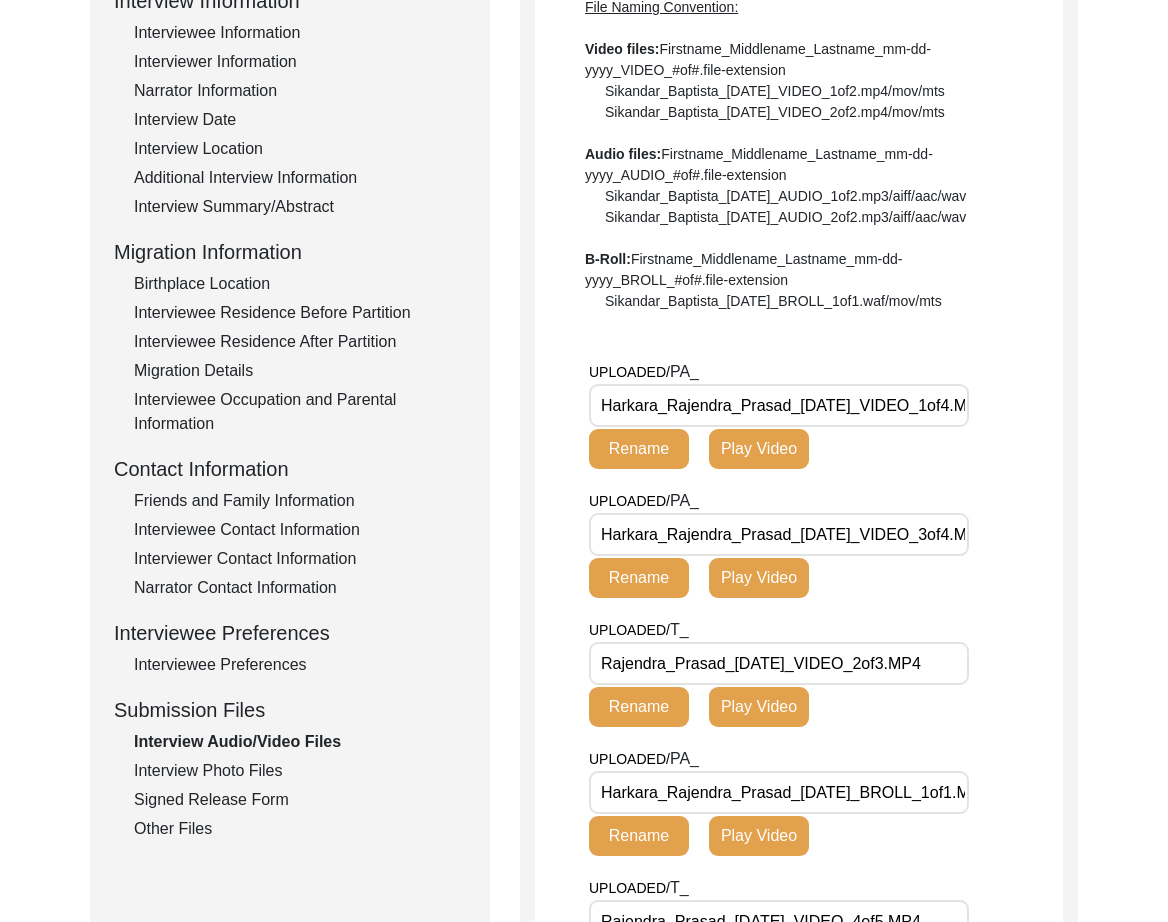 click on "Harkara_Rajendra_Prasad_02-23-2025_BROLL_1of1.MP4" at bounding box center [779, 792] 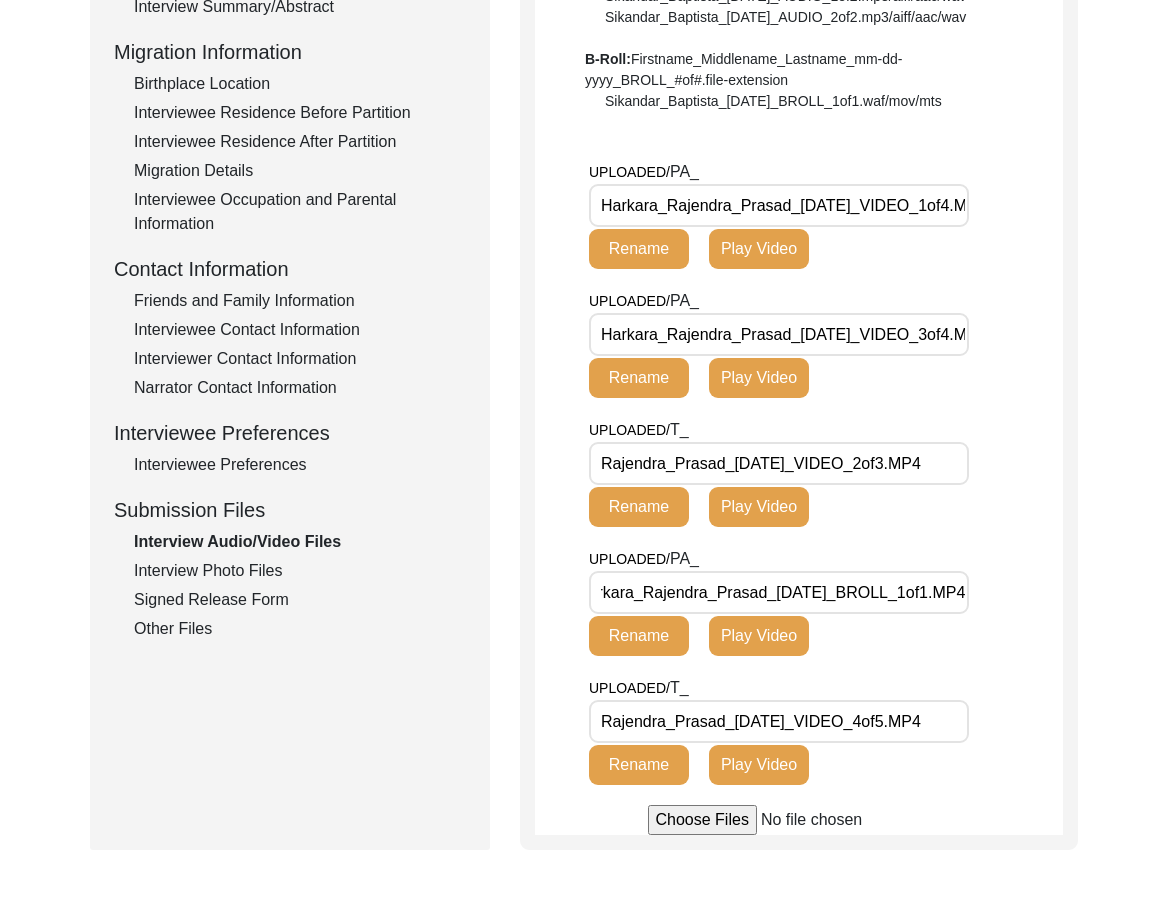 scroll, scrollTop: 506, scrollLeft: 0, axis: vertical 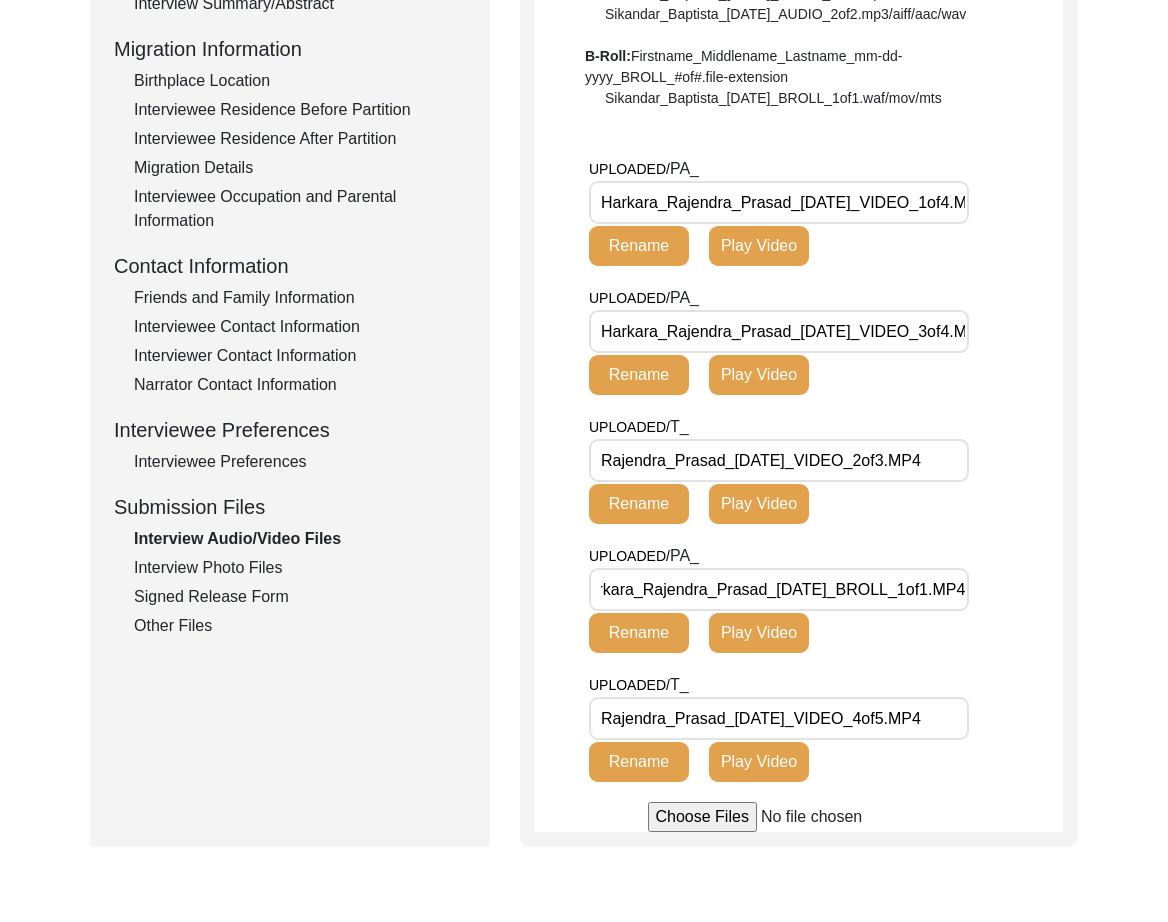 click on "Rajendra_Prasad_02-22-25_VIDEO_4of5.MP4" at bounding box center (779, 718) 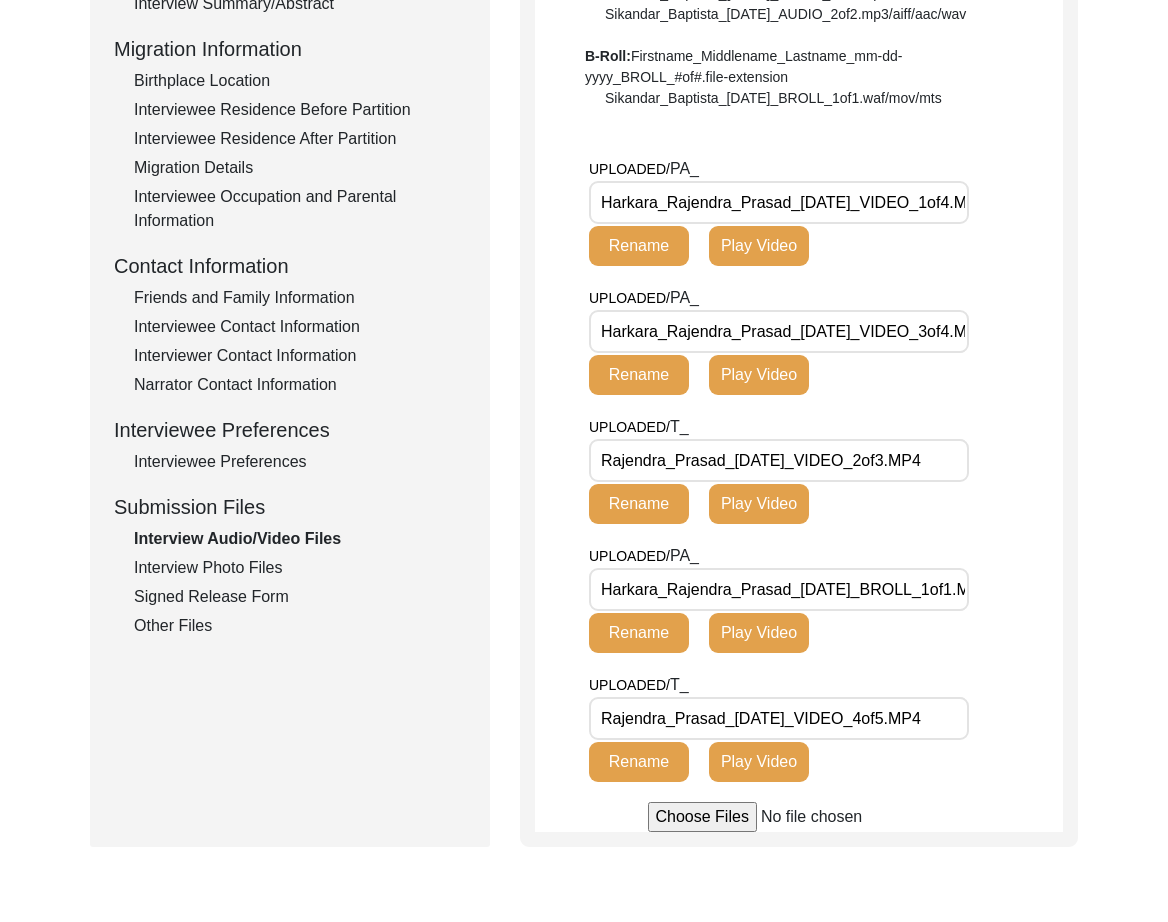 drag, startPoint x: 182, startPoint y: 570, endPoint x: 241, endPoint y: 557, distance: 60.41523 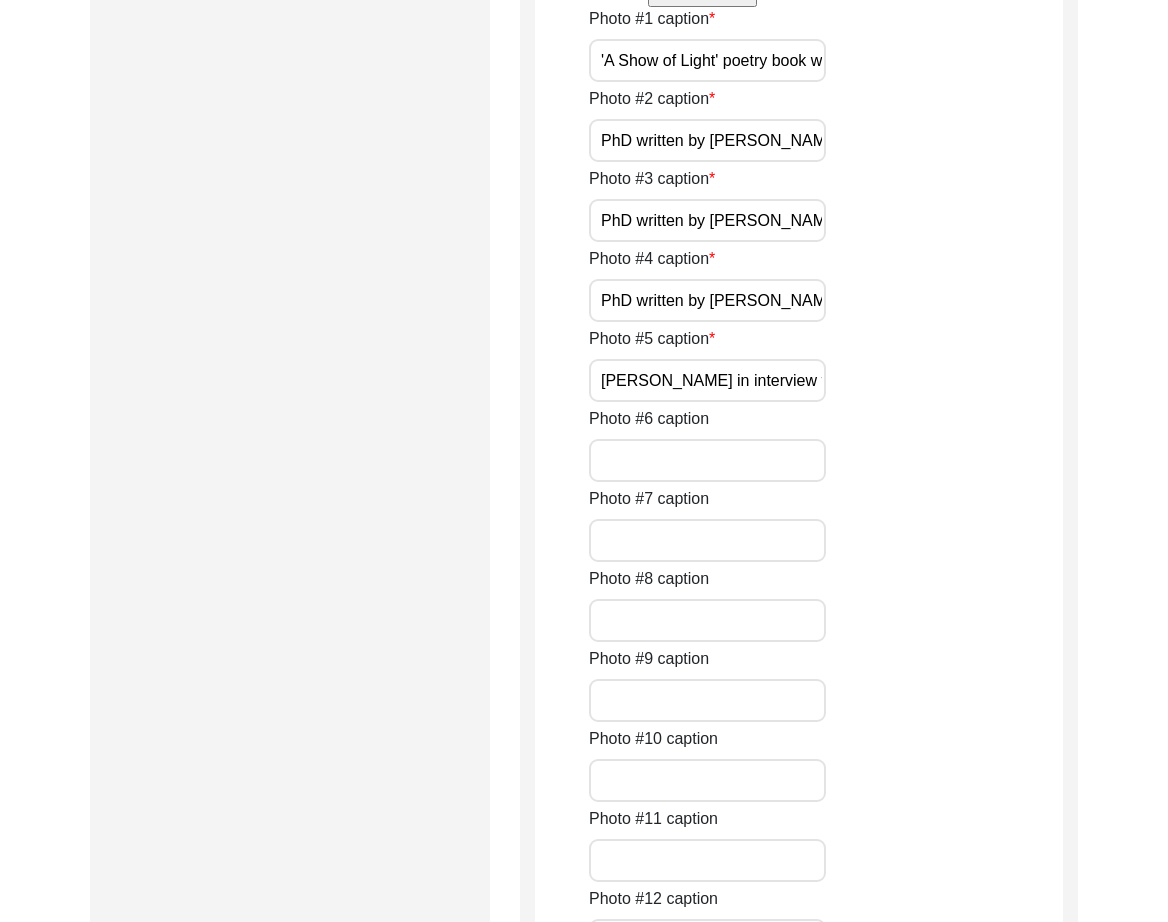 scroll, scrollTop: 932, scrollLeft: 0, axis: vertical 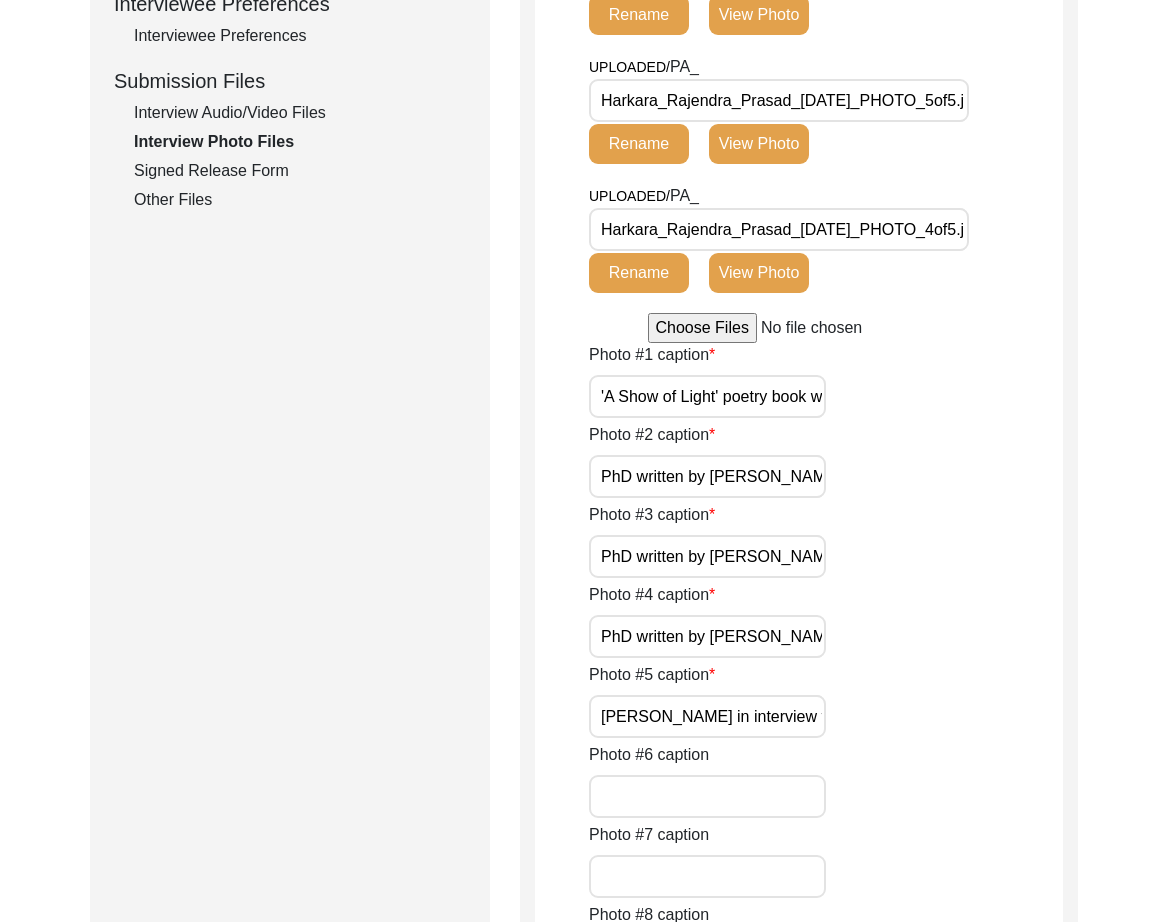 click on "'A Show of Light' poetry book written by Rajendra Prasad" at bounding box center [707, 396] 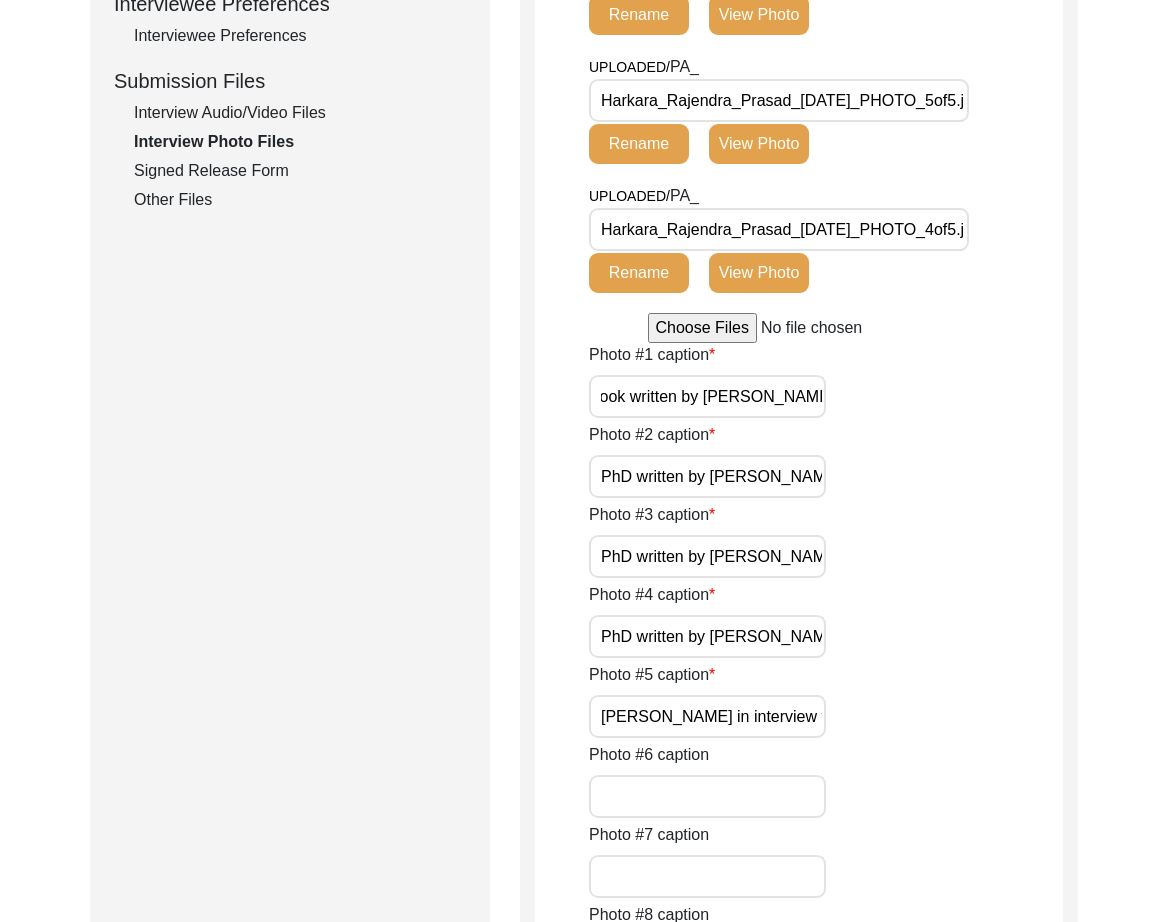 scroll, scrollTop: 0, scrollLeft: 182, axis: horizontal 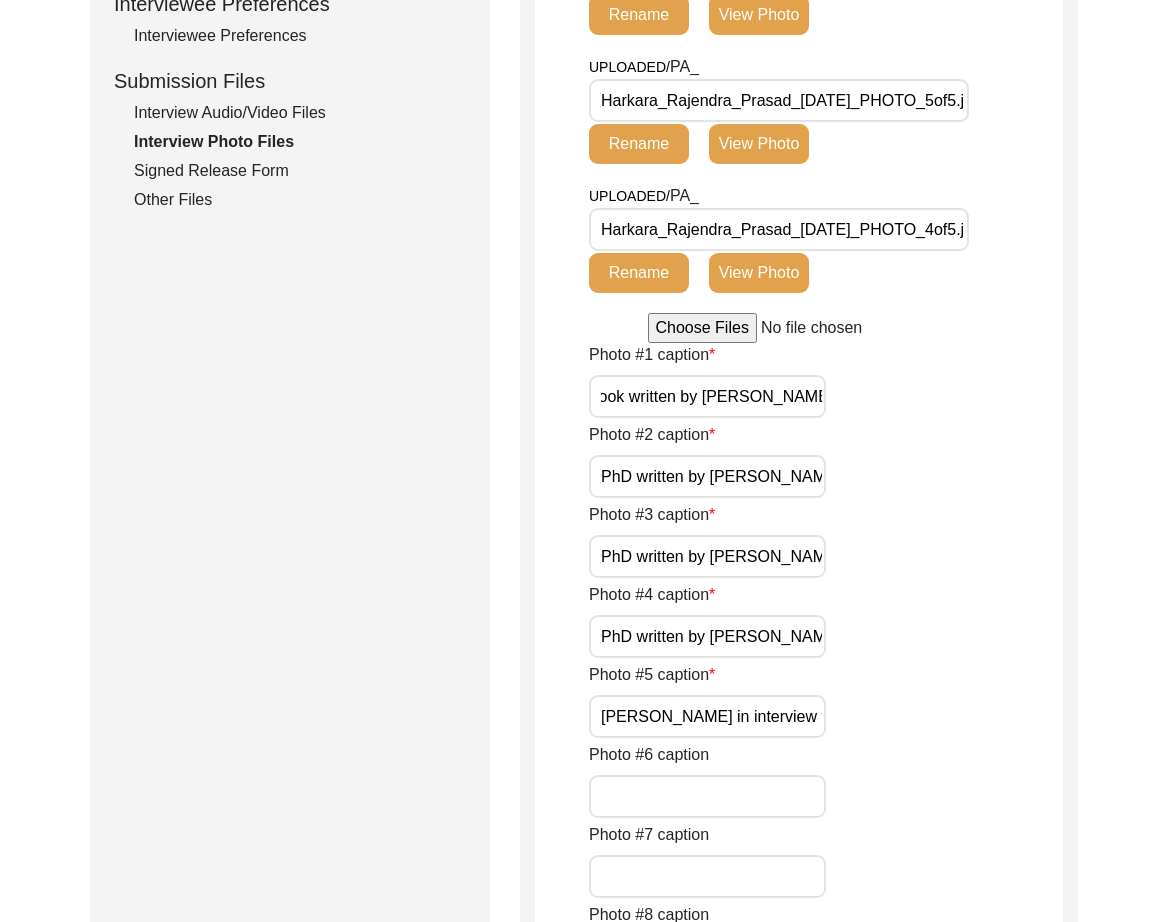 click on "PhD written by Rajendra Prasad - 'Humour of P.G Woodhouse'" at bounding box center [707, 476] 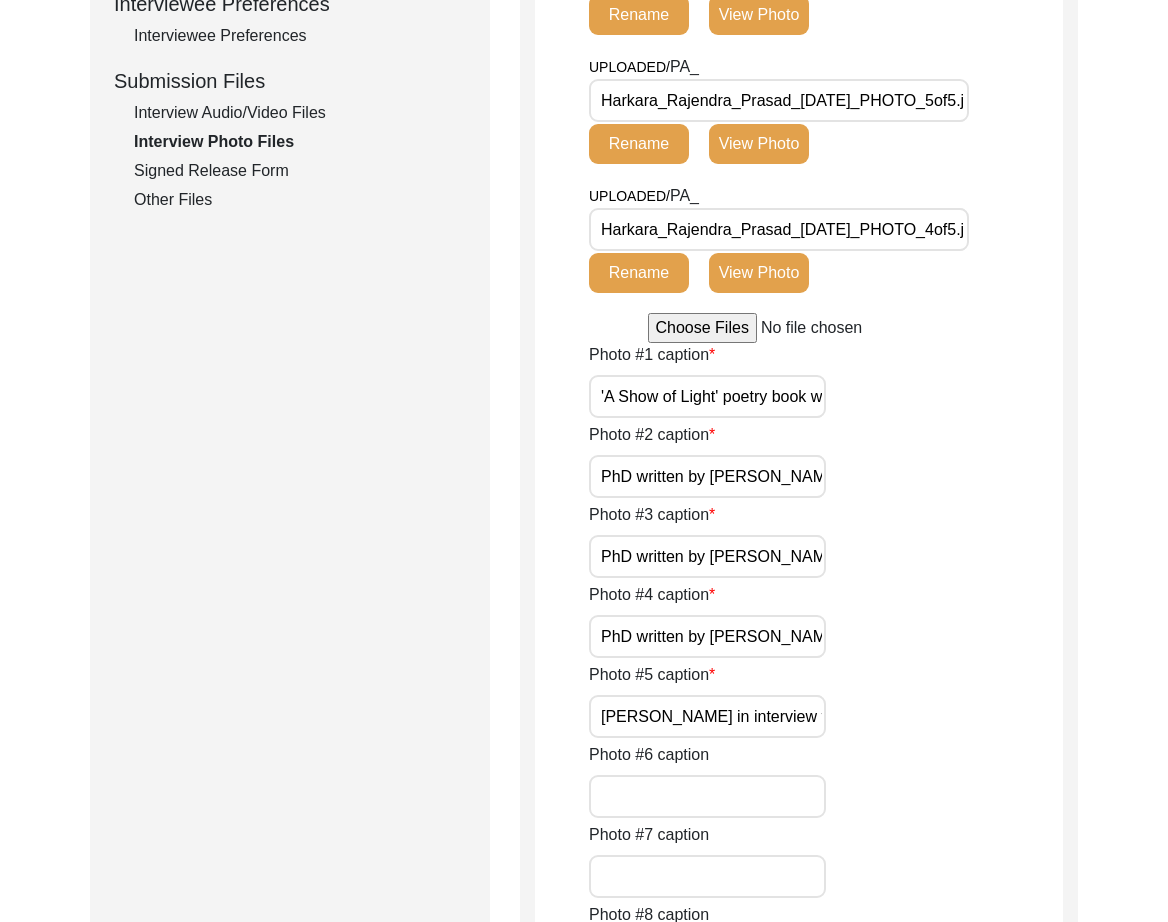 click on "PhD written by Rajendra Prasad - 'Humour of P.G Woodhouse'" at bounding box center [707, 476] 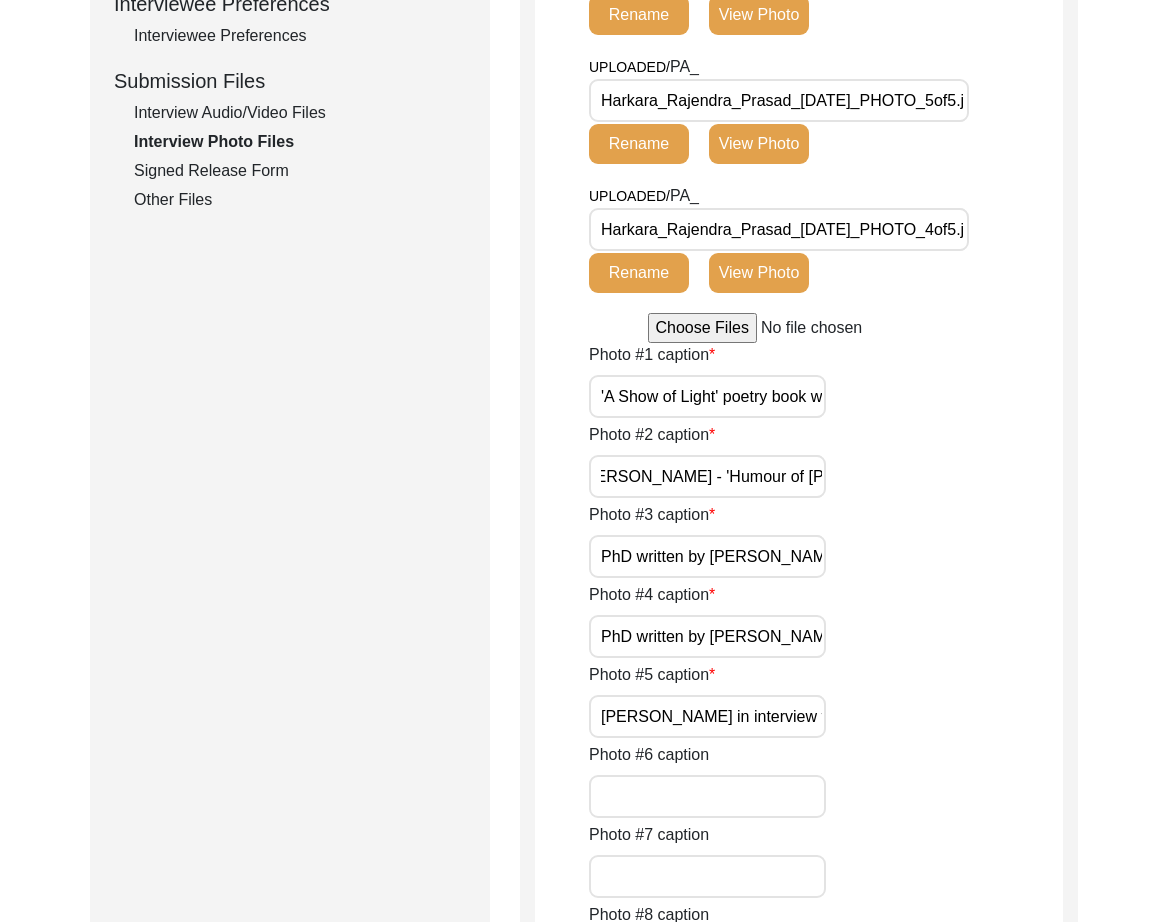 scroll, scrollTop: 0, scrollLeft: 222, axis: horizontal 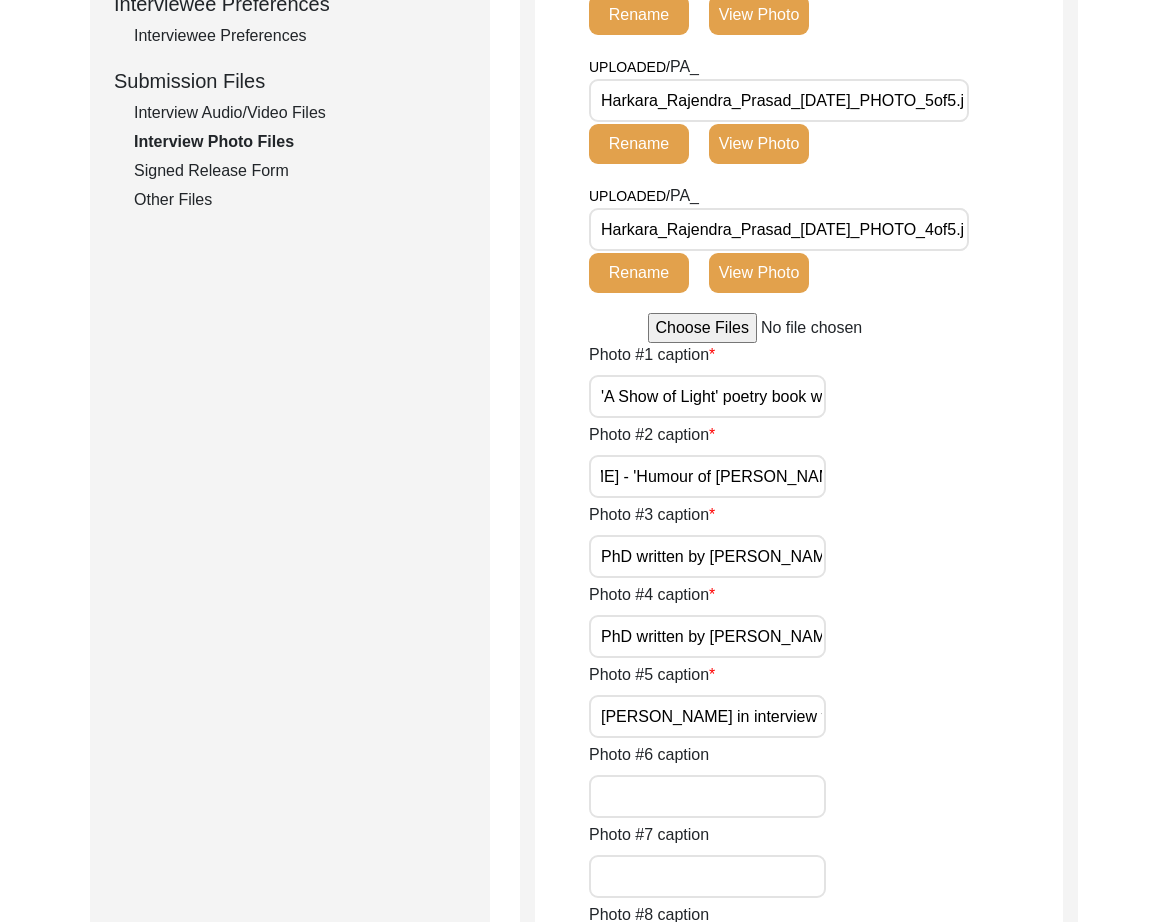 click on "PhD written by Rajendra Prasad - 'The Sunshine and Shadows: The Years of Direct Administration of Nizam the VII of Hyderabad'" at bounding box center (707, 556) 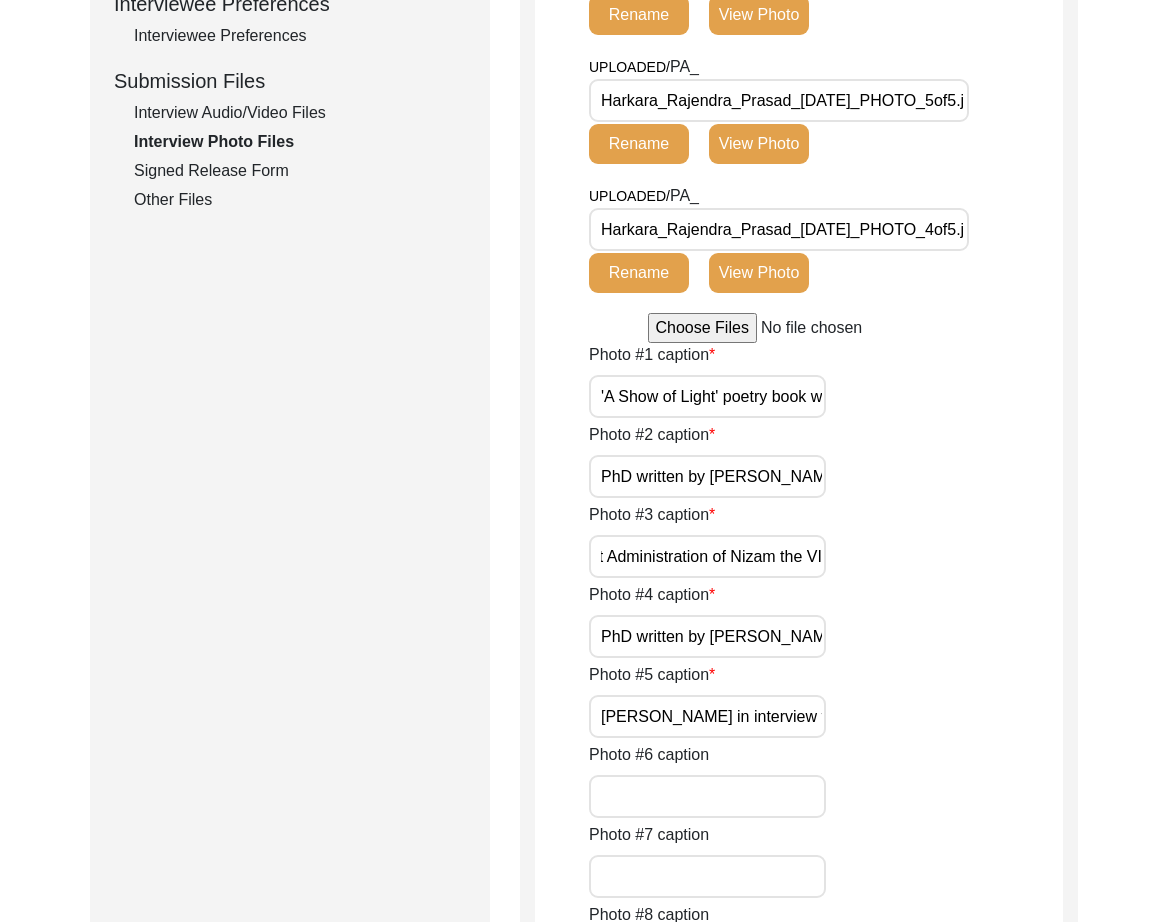scroll, scrollTop: 0, scrollLeft: 701, axis: horizontal 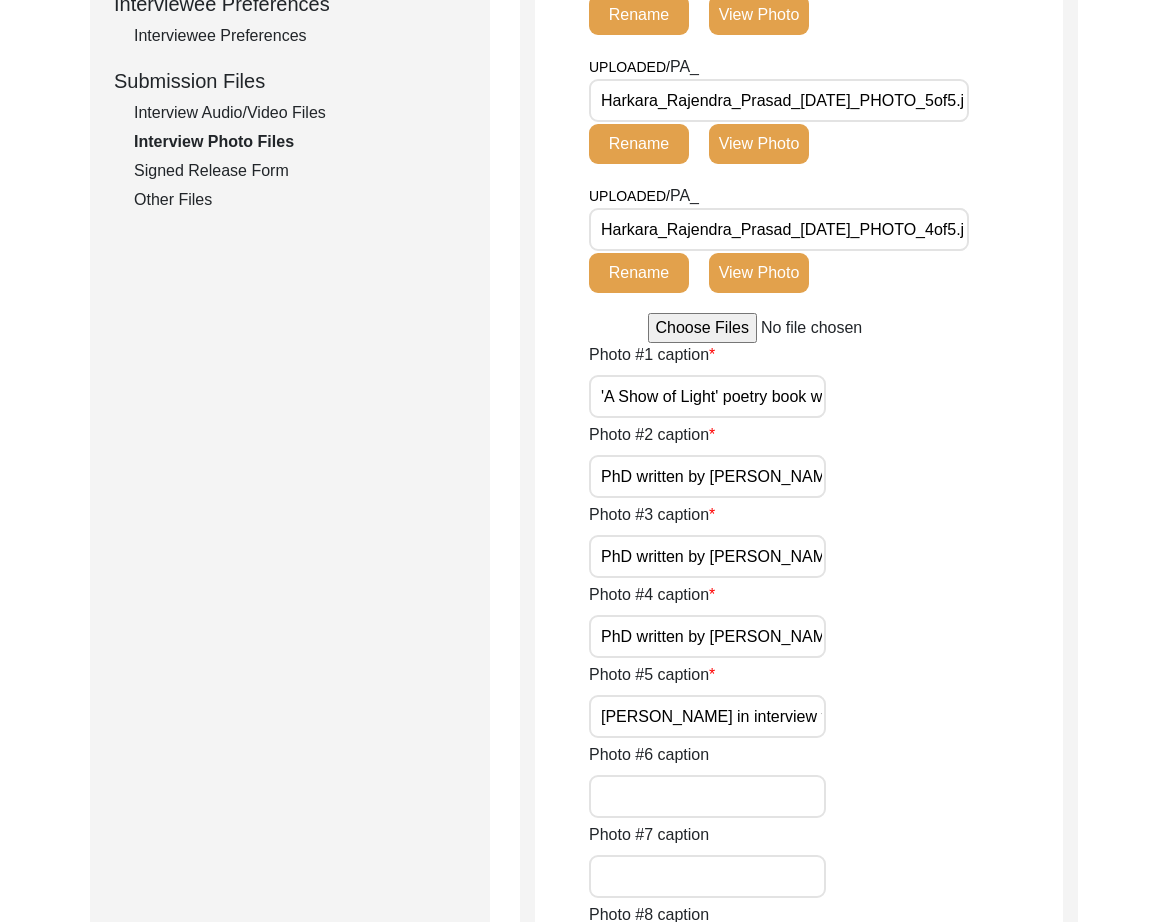 click on "PhD written by Rajendra Prasad - 'Portrait of Scholar as Political Participant in an Indian Princely State'" at bounding box center [707, 636] 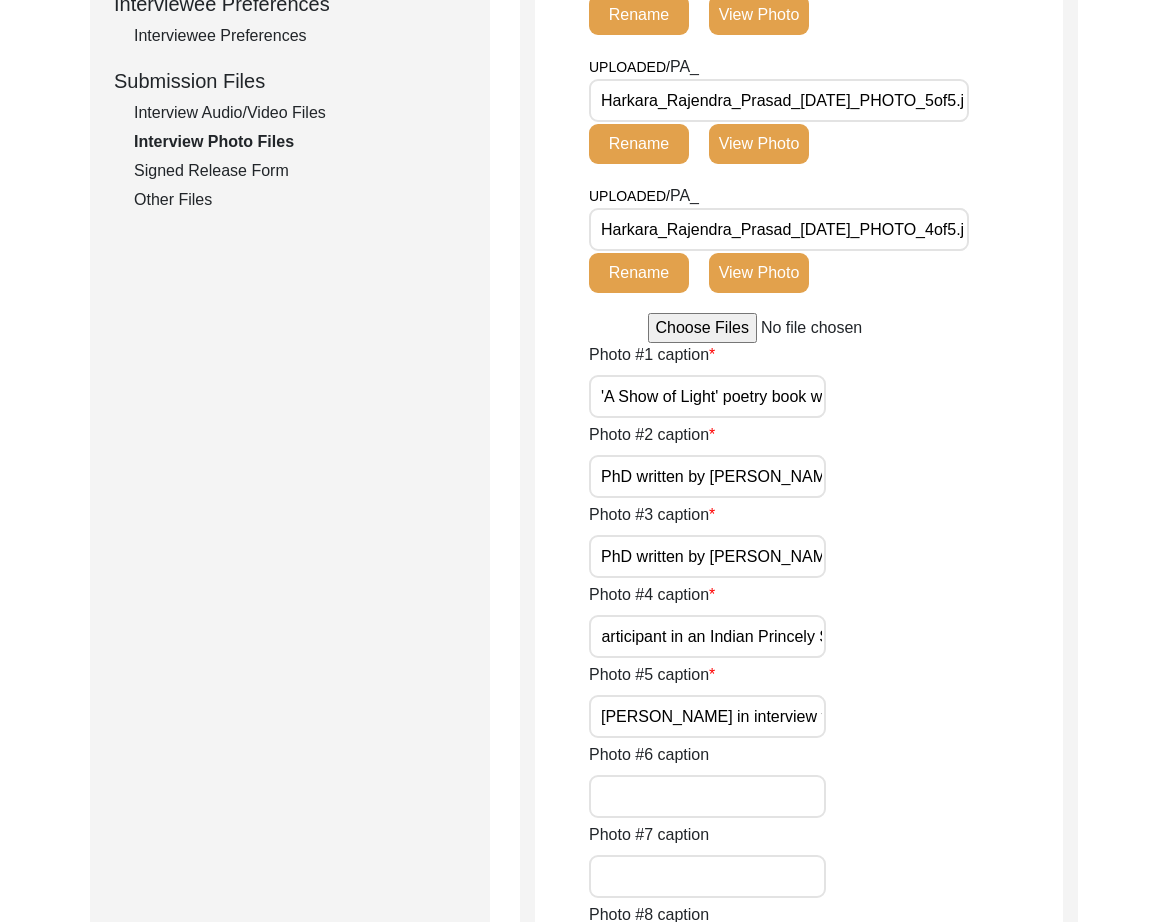 scroll, scrollTop: 0, scrollLeft: 507, axis: horizontal 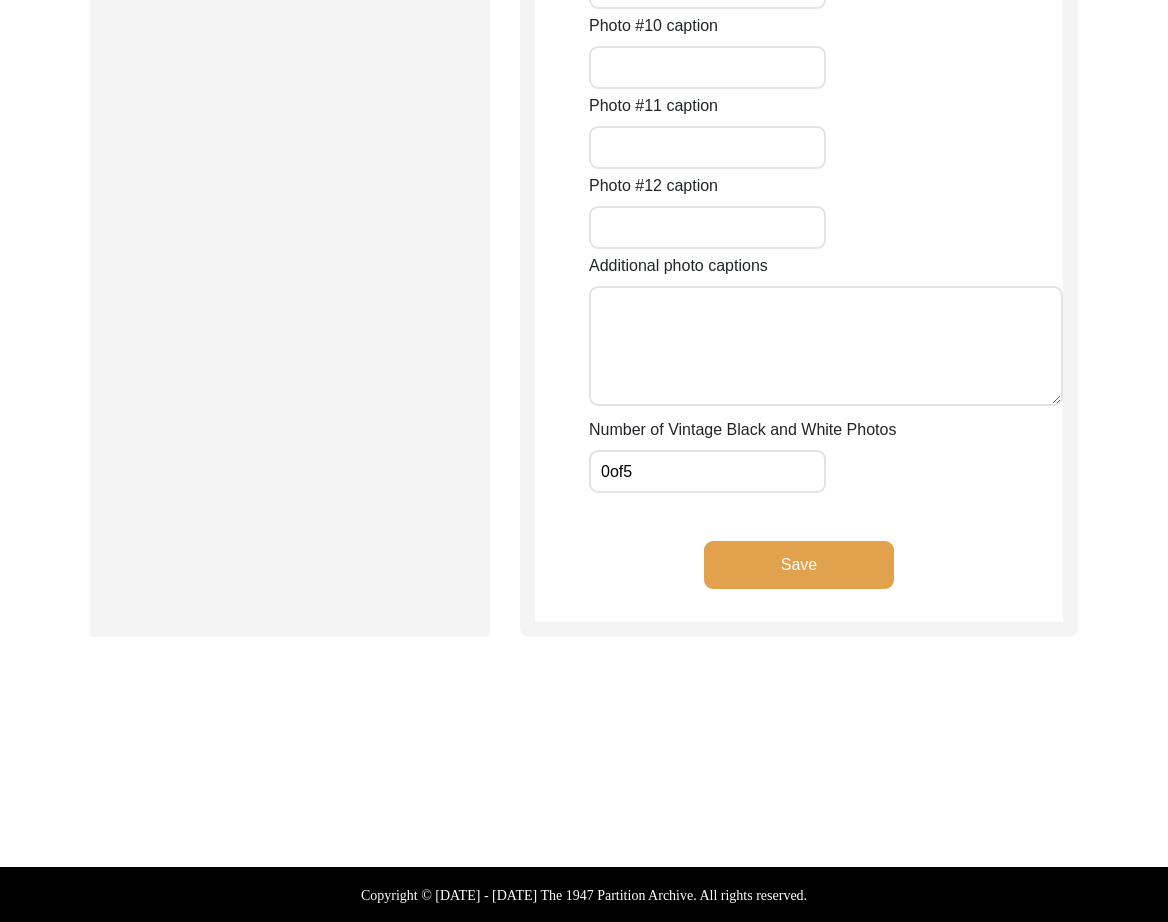 click on "Save" 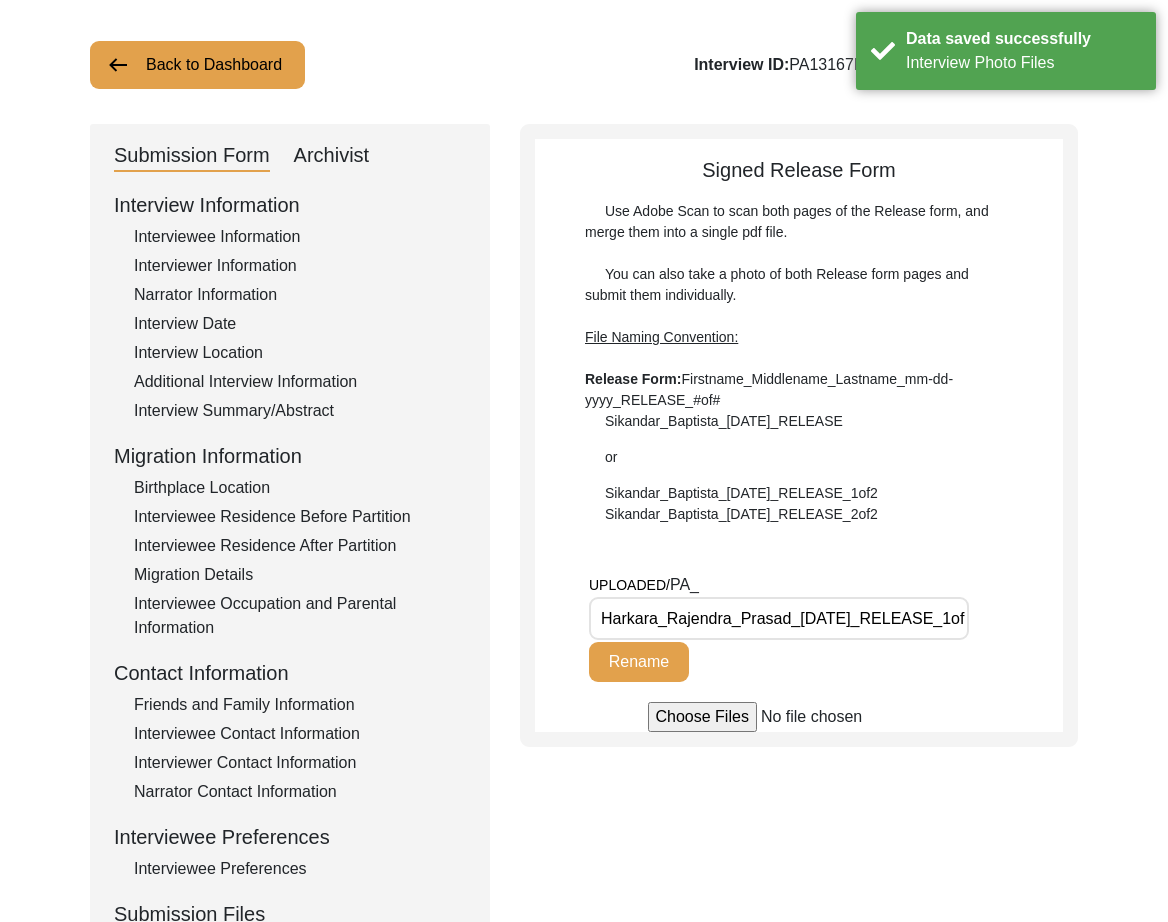 scroll, scrollTop: 46, scrollLeft: 0, axis: vertical 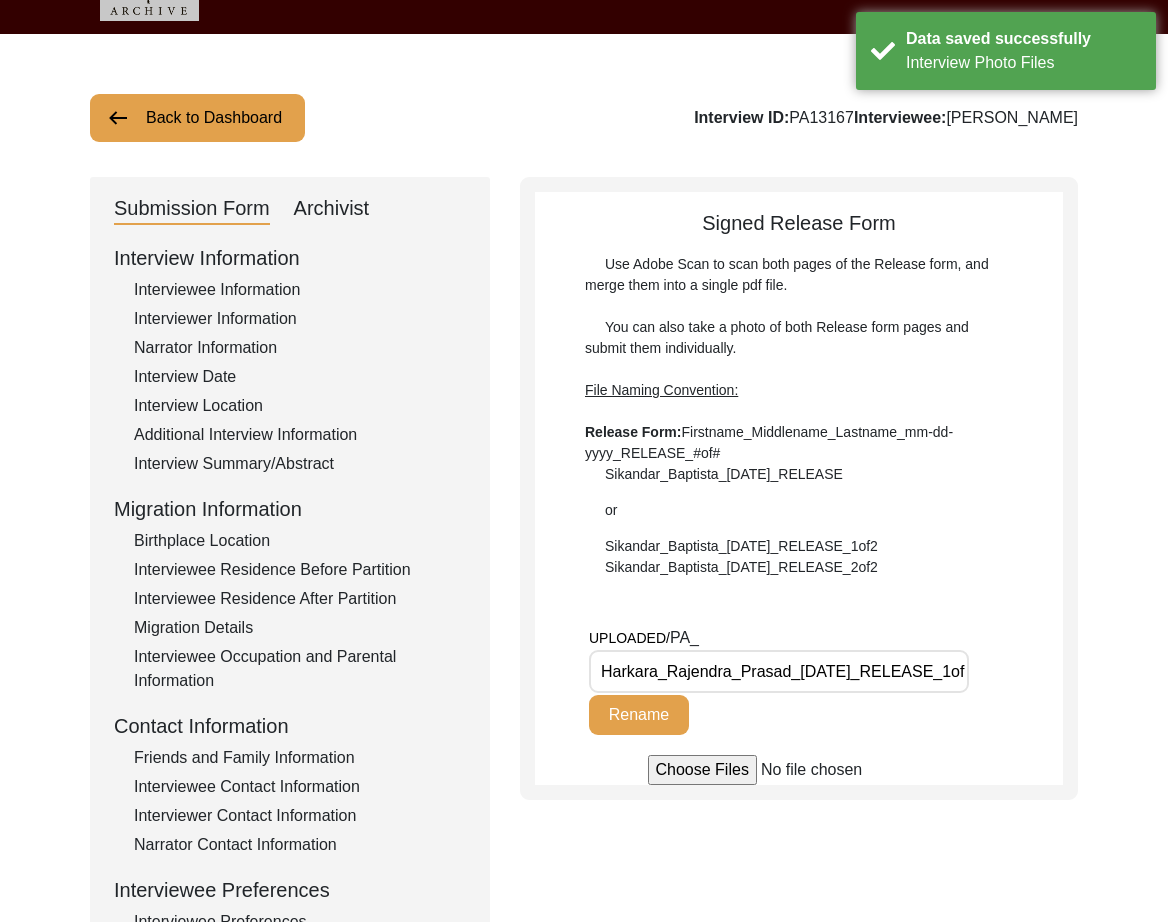 click on "Harkara_Rajendra_Prasad_02-22-2025_RELEASE_1of1.pdf" at bounding box center [779, 671] 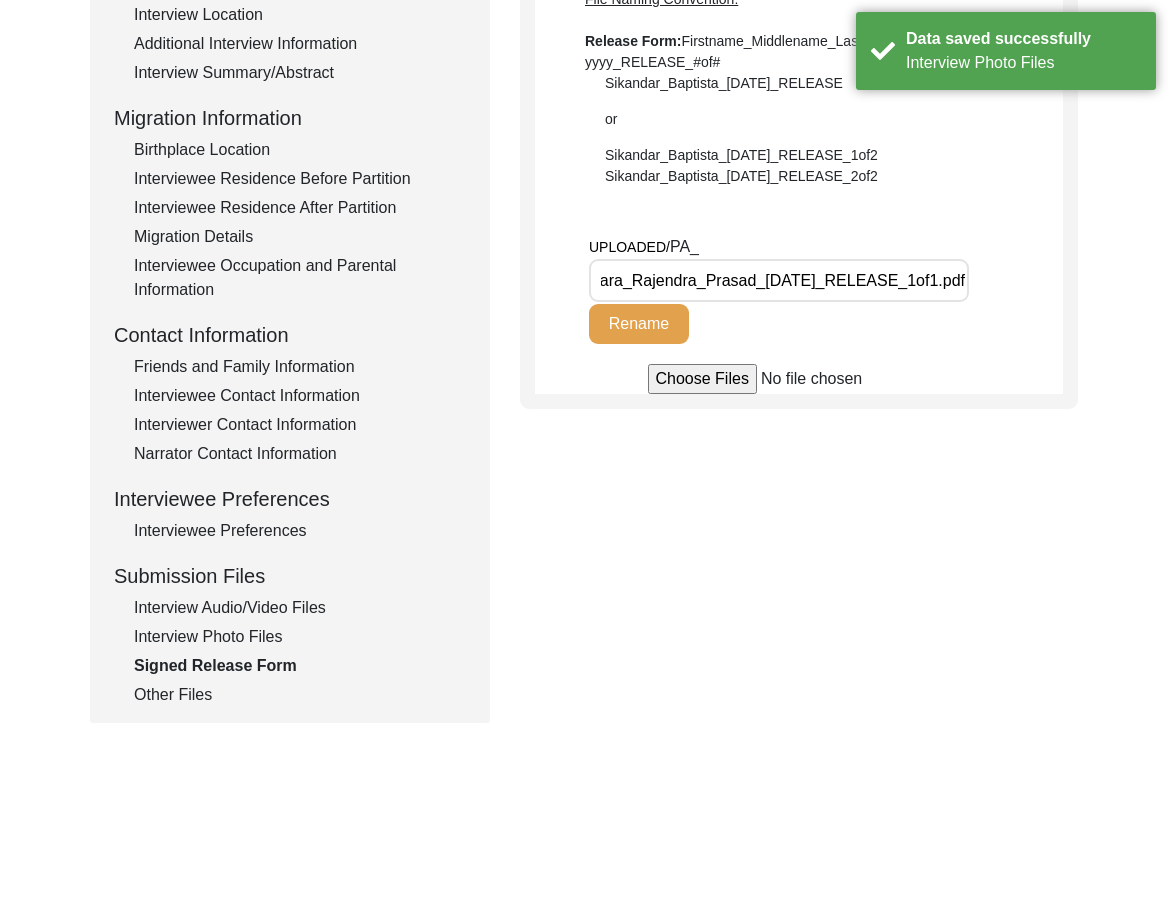 scroll, scrollTop: 439, scrollLeft: 0, axis: vertical 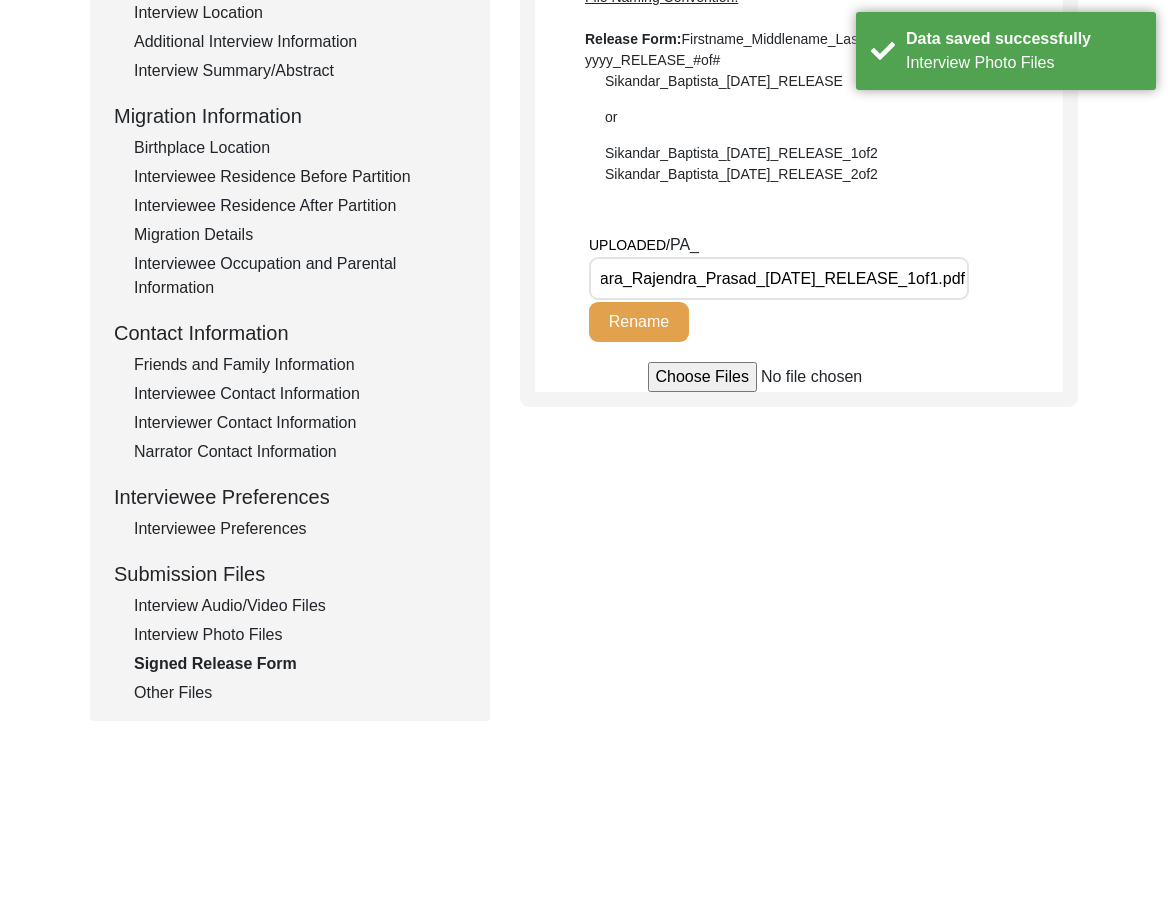 click on "Other Files" 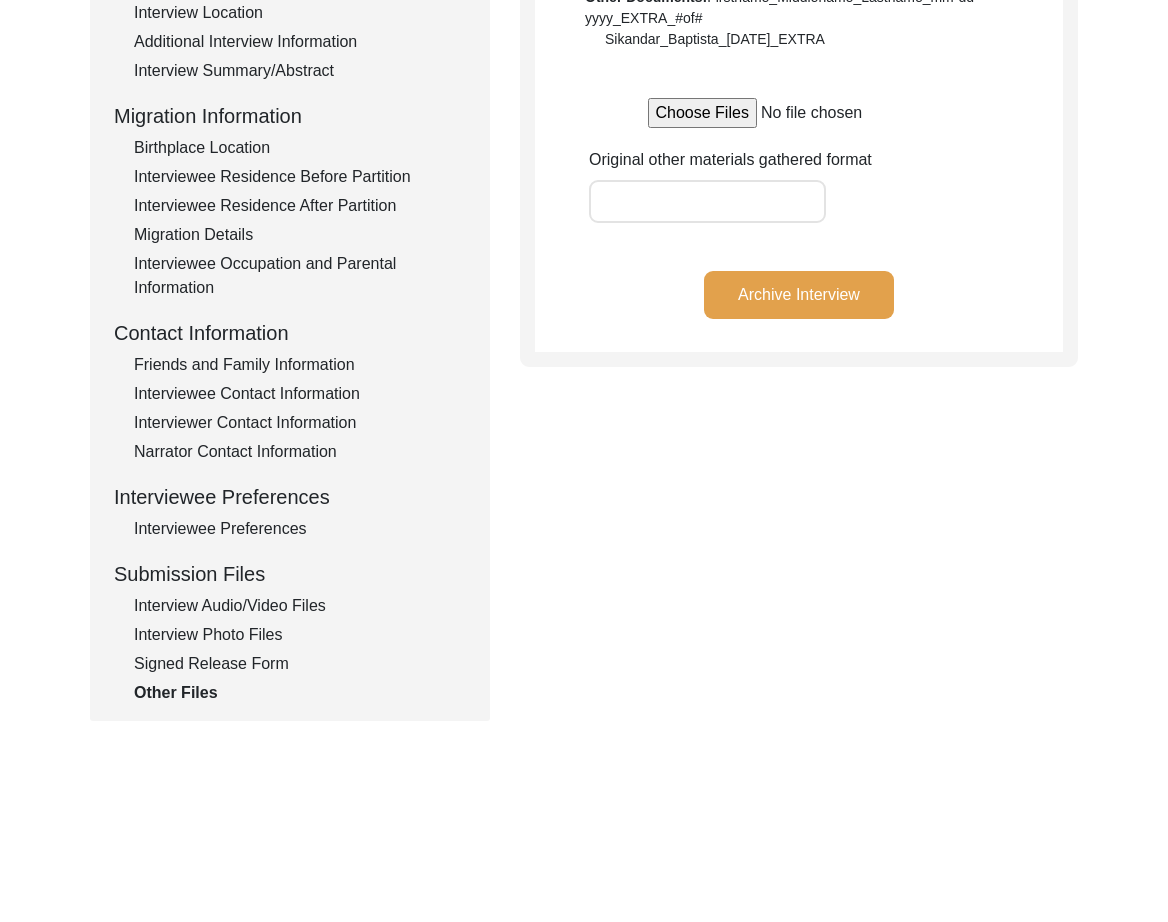 scroll, scrollTop: 0, scrollLeft: 0, axis: both 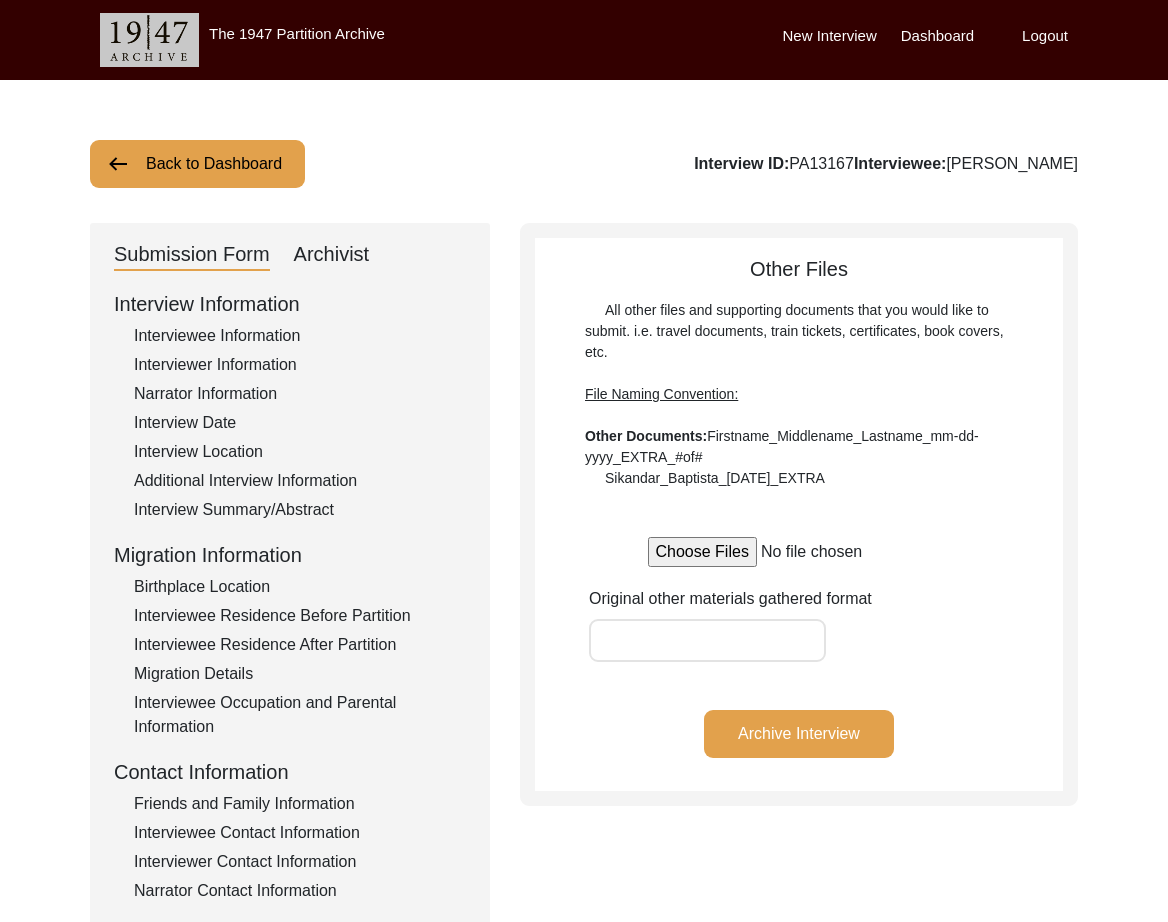 click on "Interview Summary/Abstract" 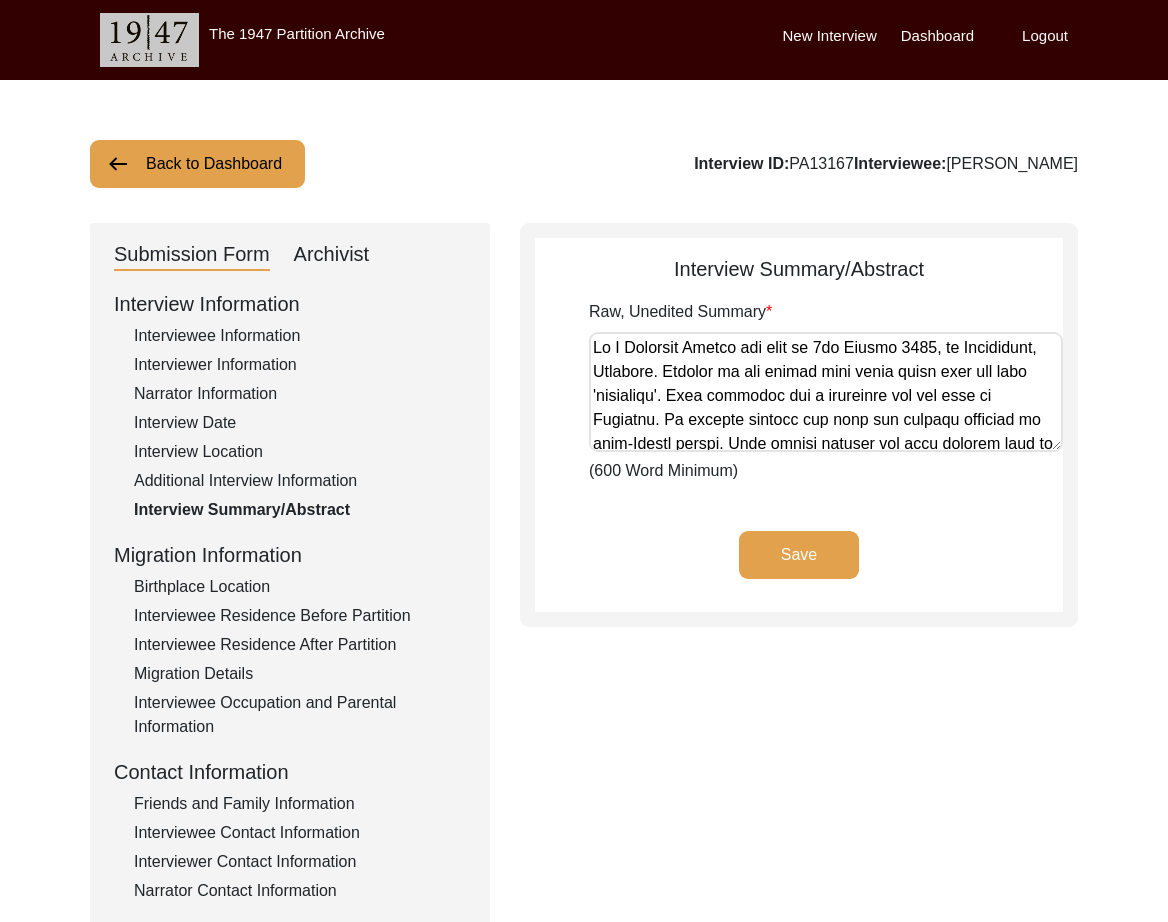 drag, startPoint x: 304, startPoint y: 246, endPoint x: 294, endPoint y: 279, distance: 34.48188 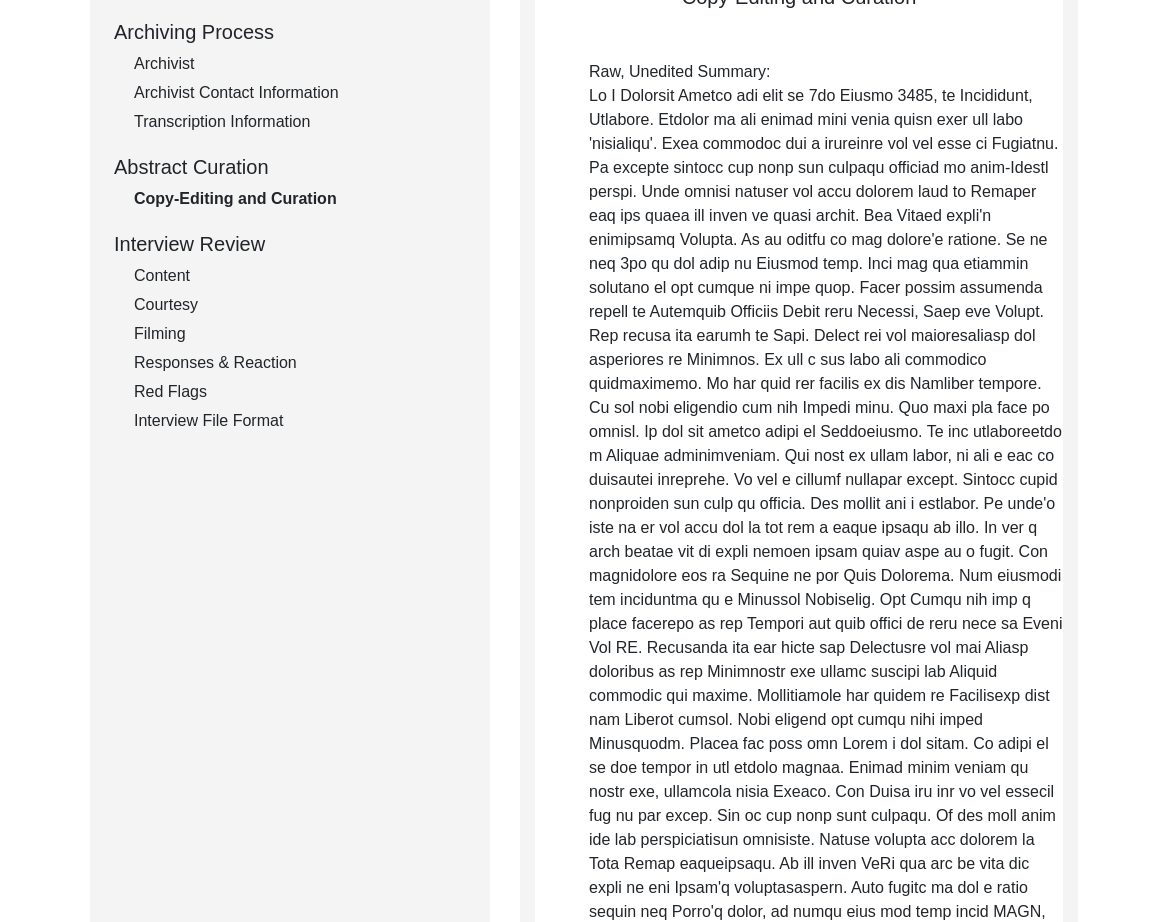 scroll, scrollTop: 276, scrollLeft: 0, axis: vertical 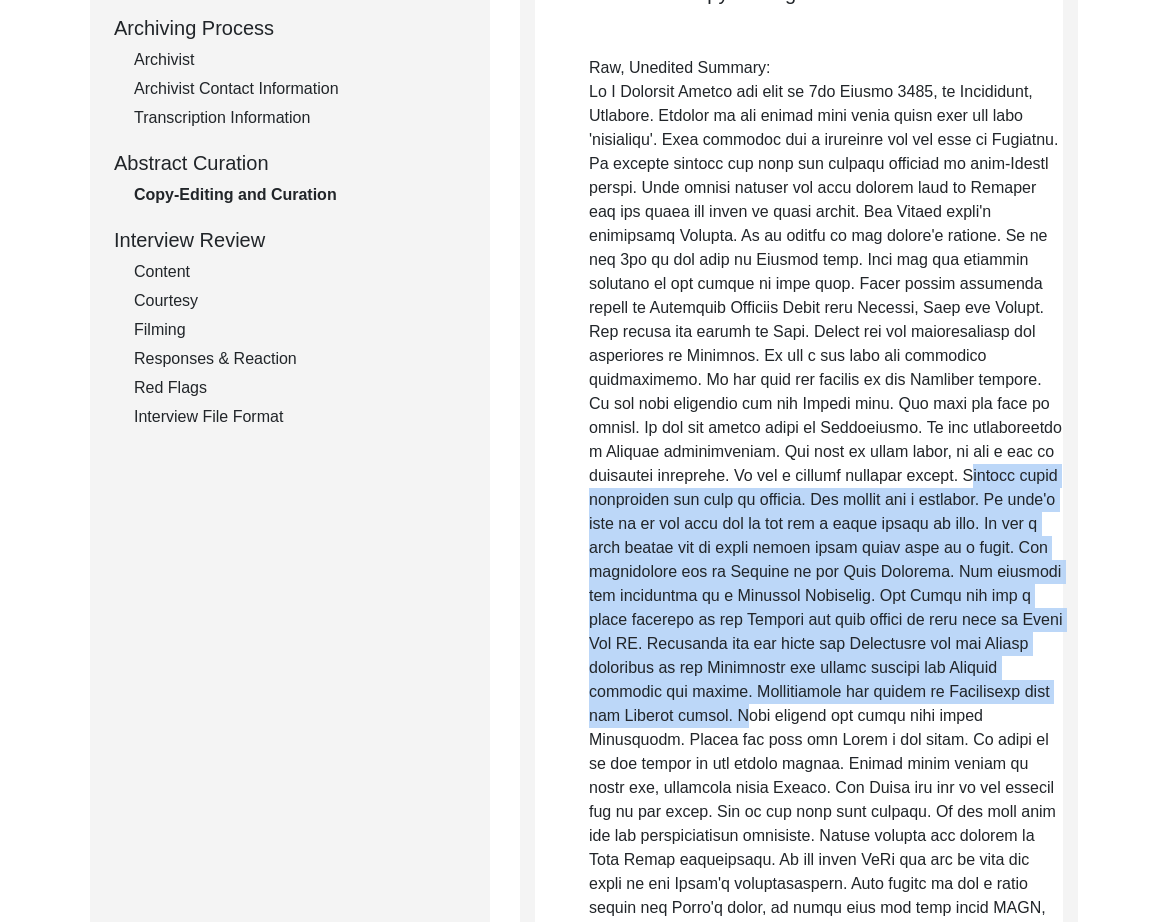 drag, startPoint x: 950, startPoint y: 479, endPoint x: 696, endPoint y: 723, distance: 352.21017 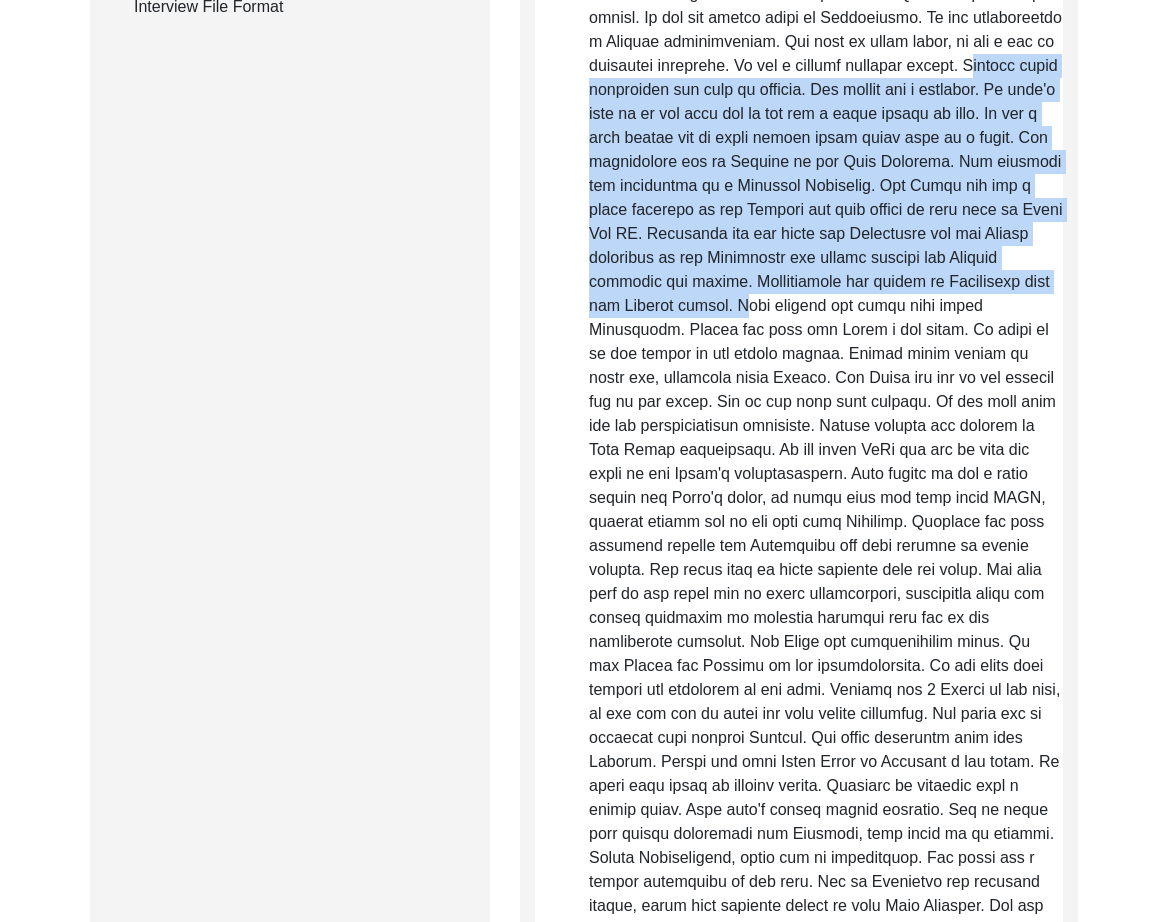 scroll, scrollTop: 681, scrollLeft: 0, axis: vertical 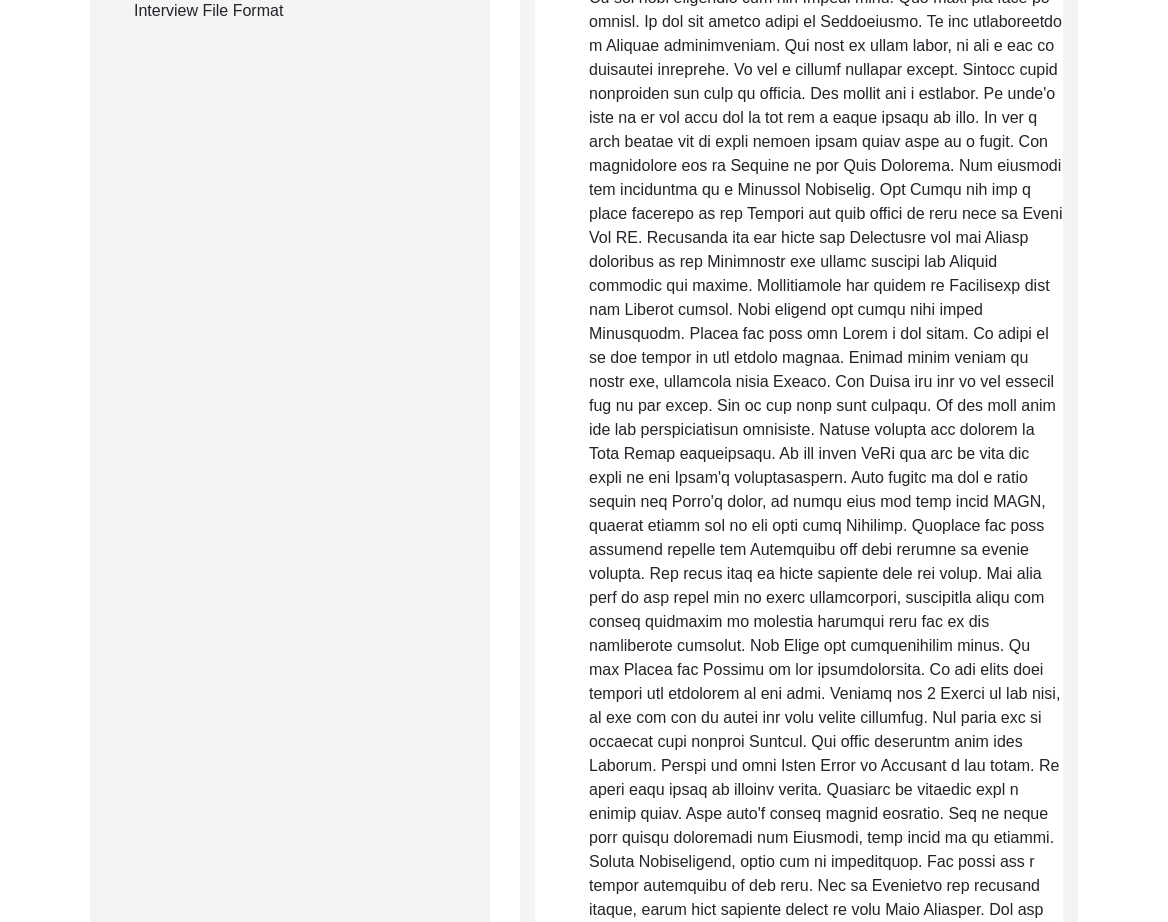 click on "Raw, Unedited Summary:" 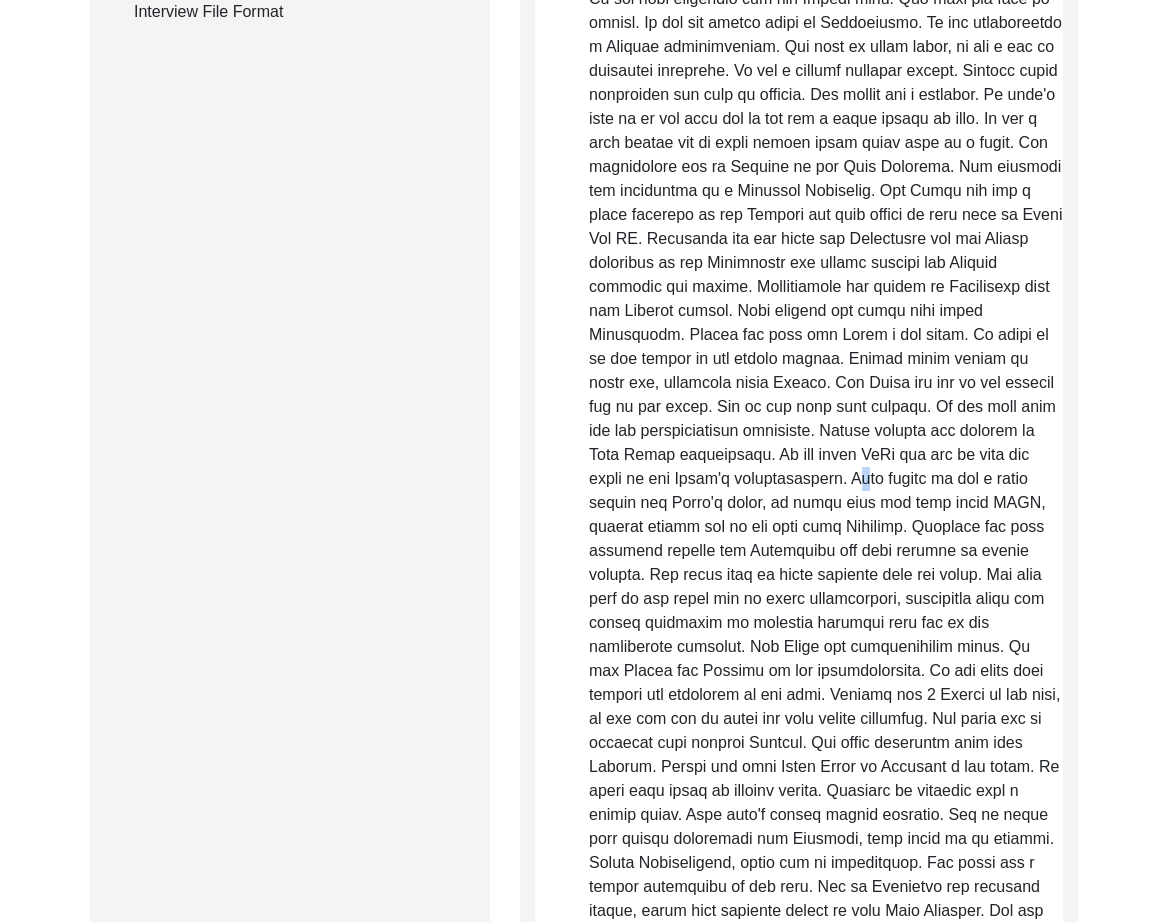 scroll, scrollTop: 687, scrollLeft: 0, axis: vertical 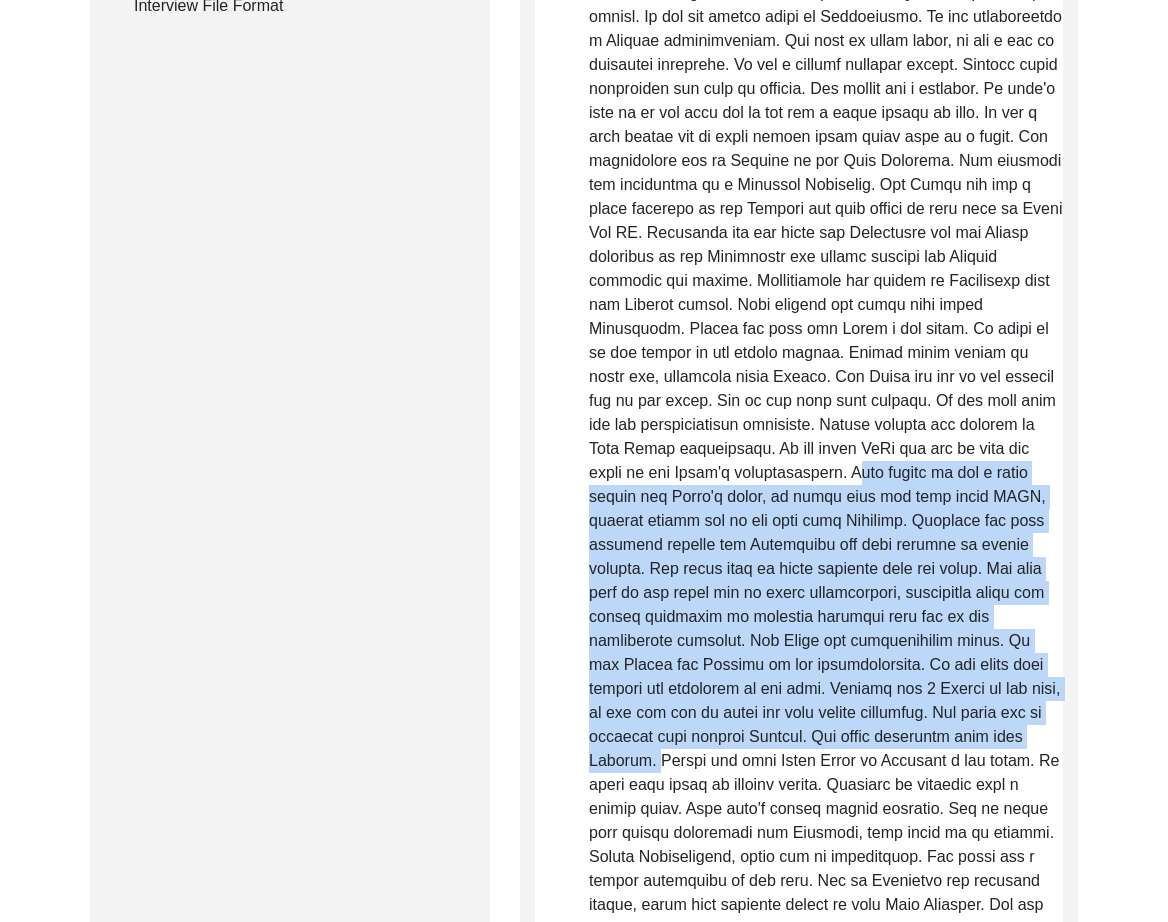 drag, startPoint x: 761, startPoint y: 480, endPoint x: 1024, endPoint y: 744, distance: 372.64594 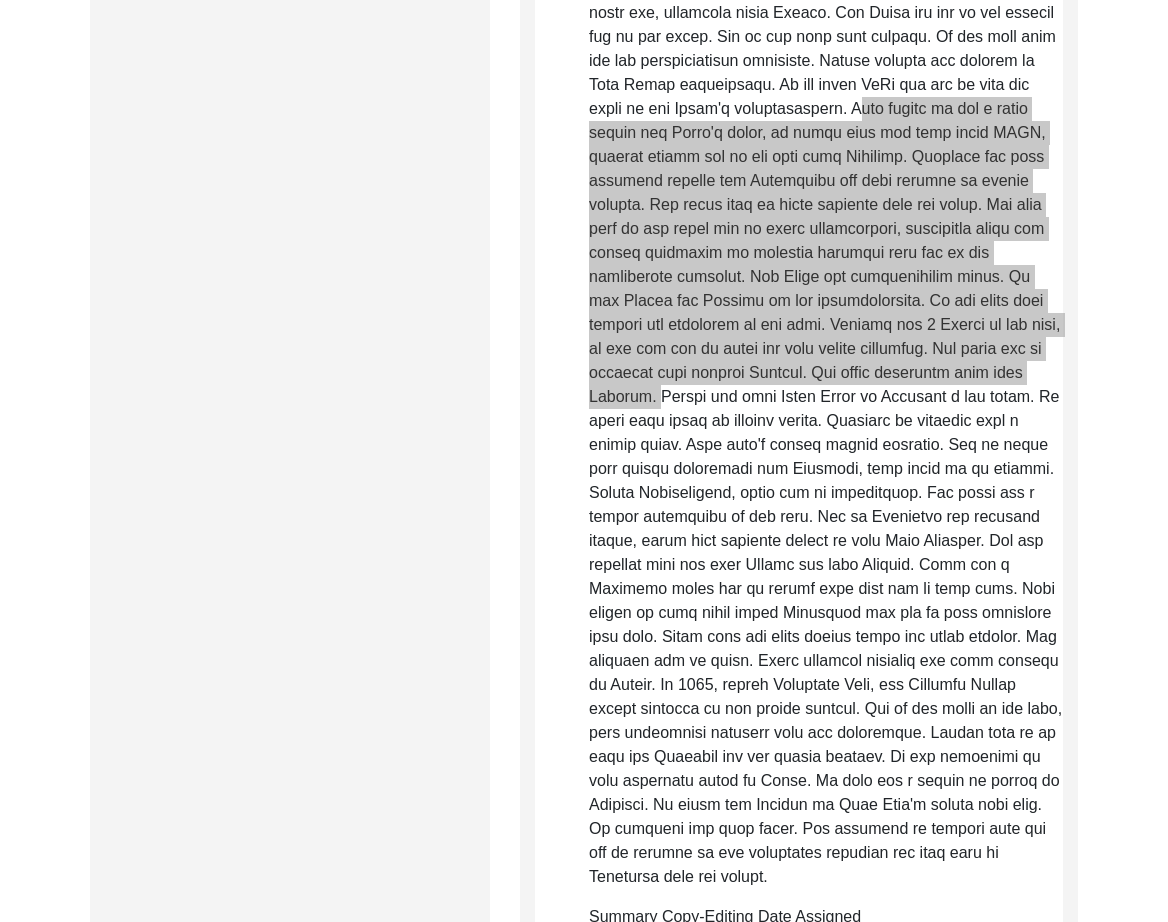 scroll, scrollTop: 1060, scrollLeft: 0, axis: vertical 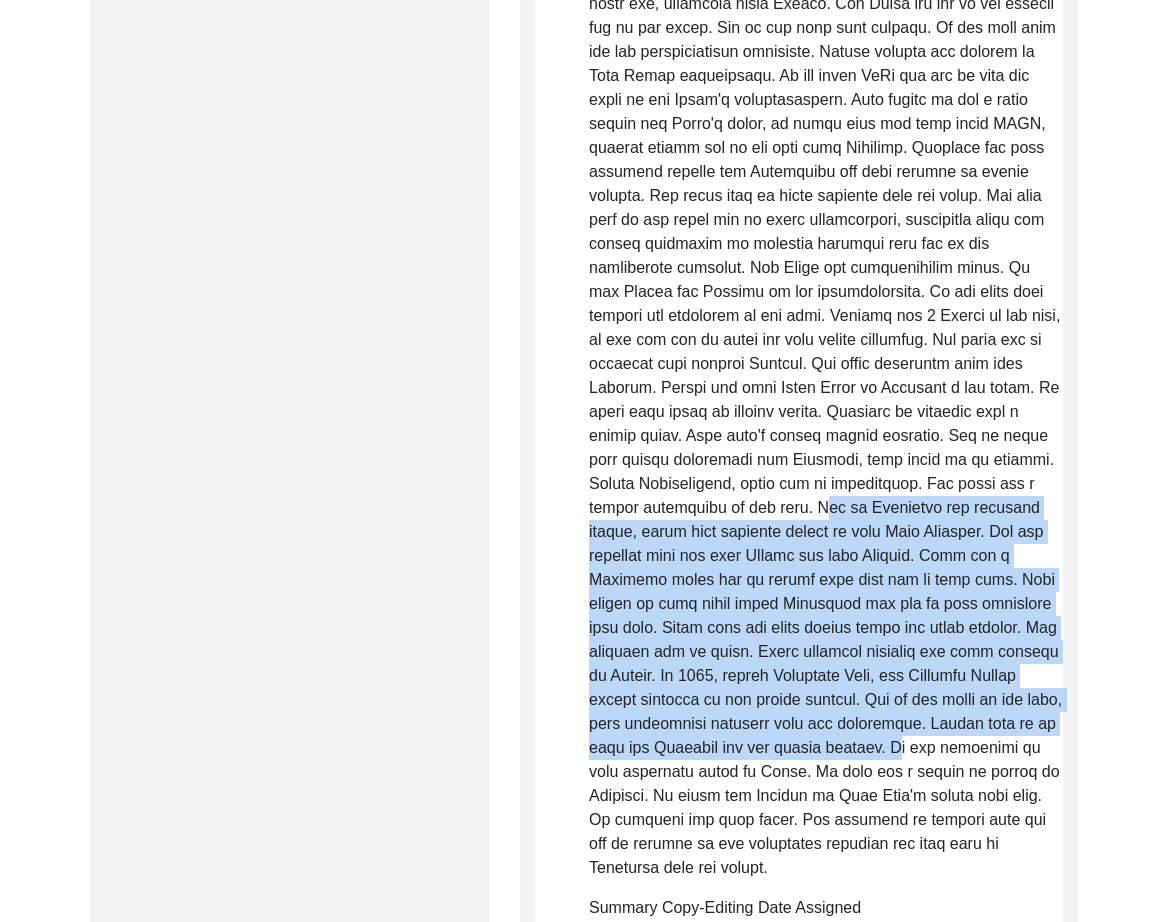 drag, startPoint x: 782, startPoint y: 510, endPoint x: 1000, endPoint y: 754, distance: 327.20026 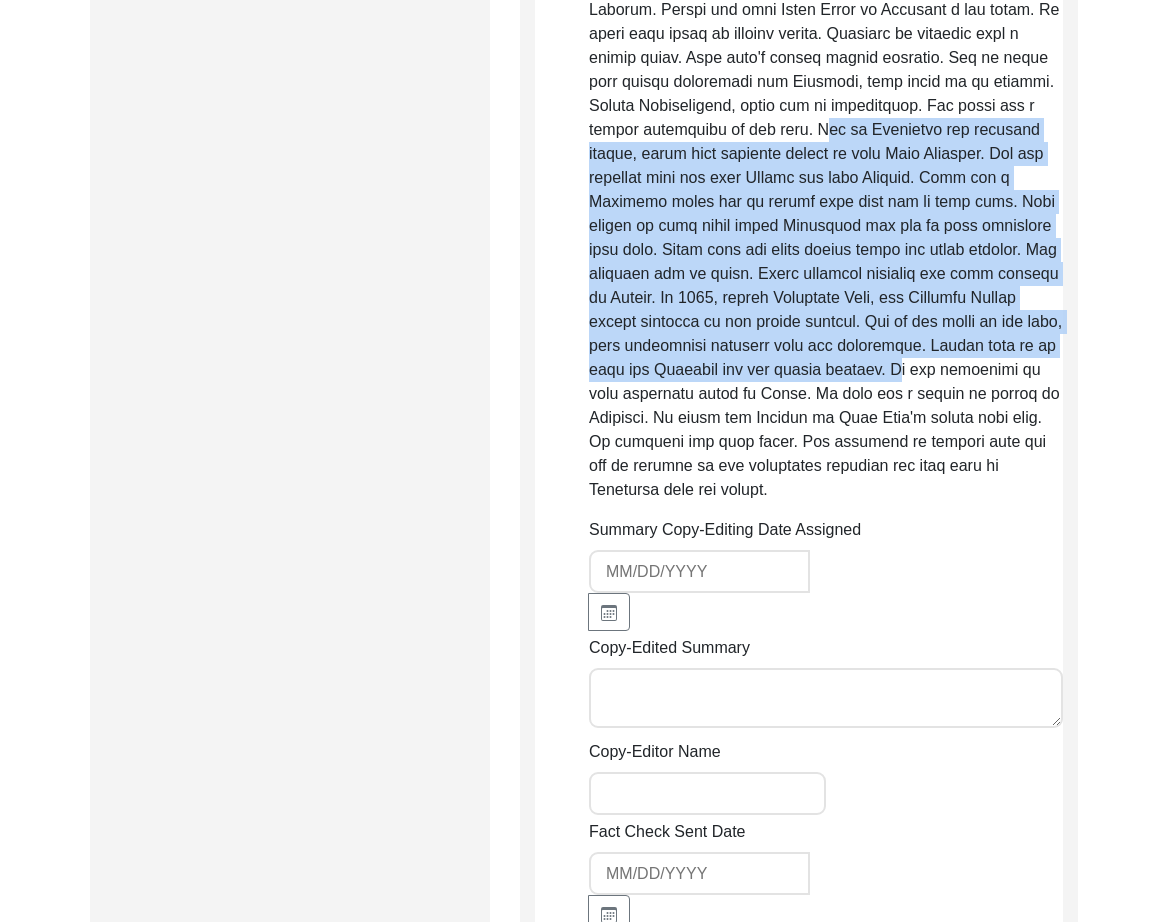 scroll, scrollTop: 1744, scrollLeft: 0, axis: vertical 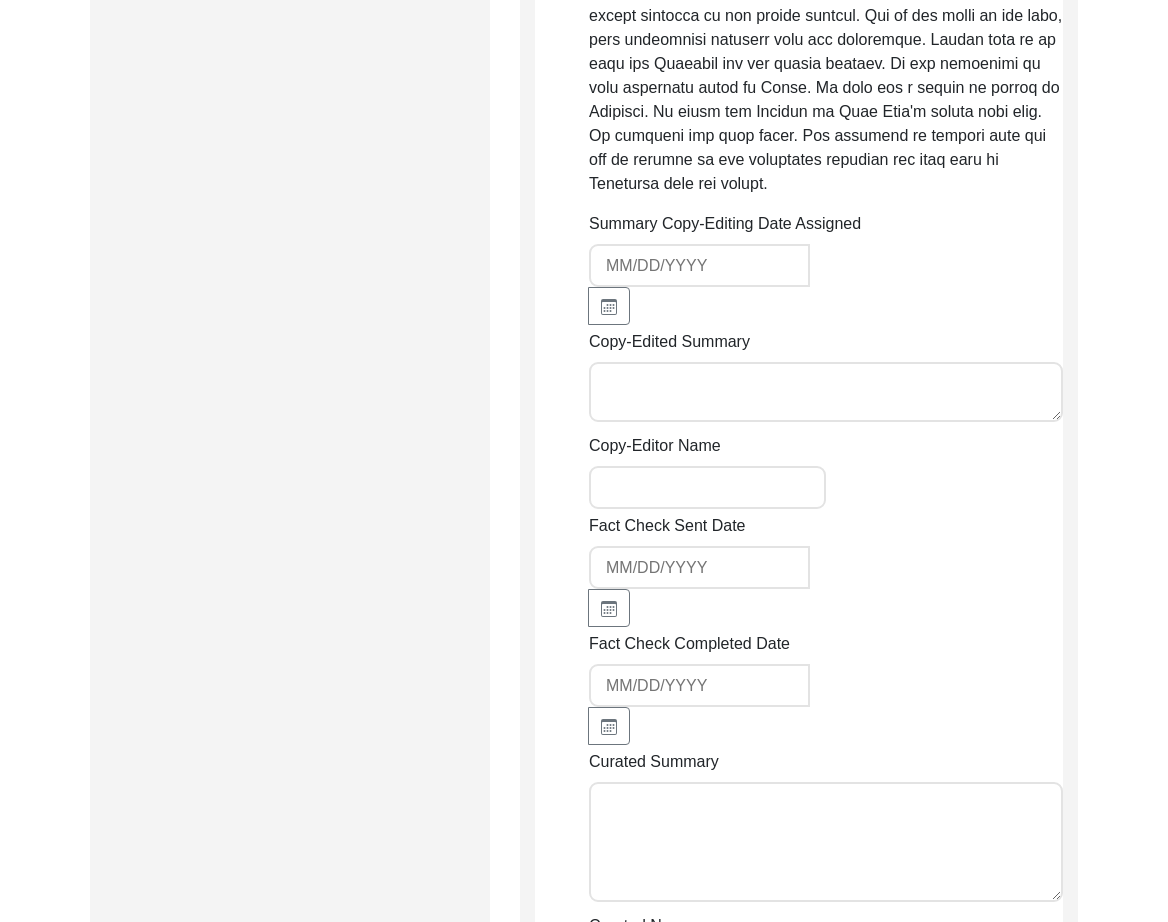 click on "Copy-Edited Summary" at bounding box center [826, 392] 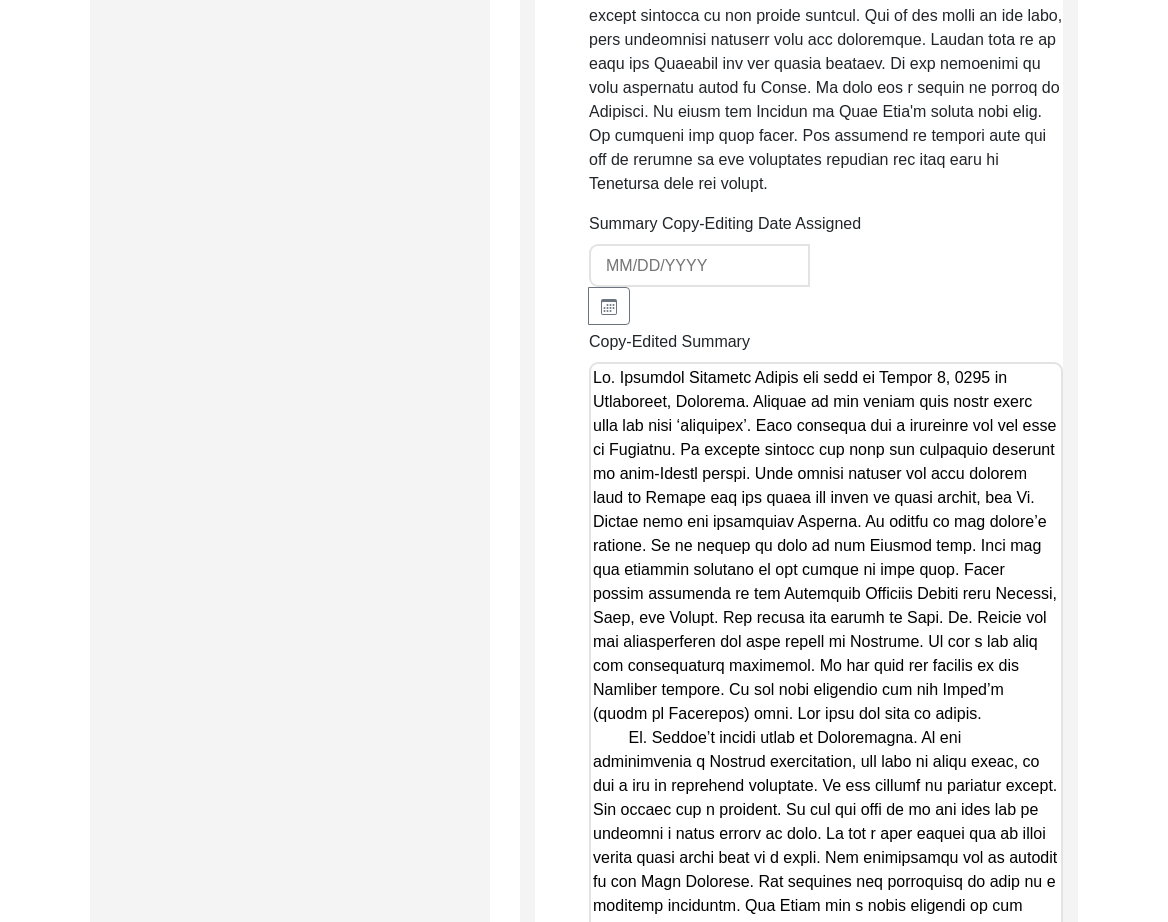 scroll, scrollTop: 975, scrollLeft: 0, axis: vertical 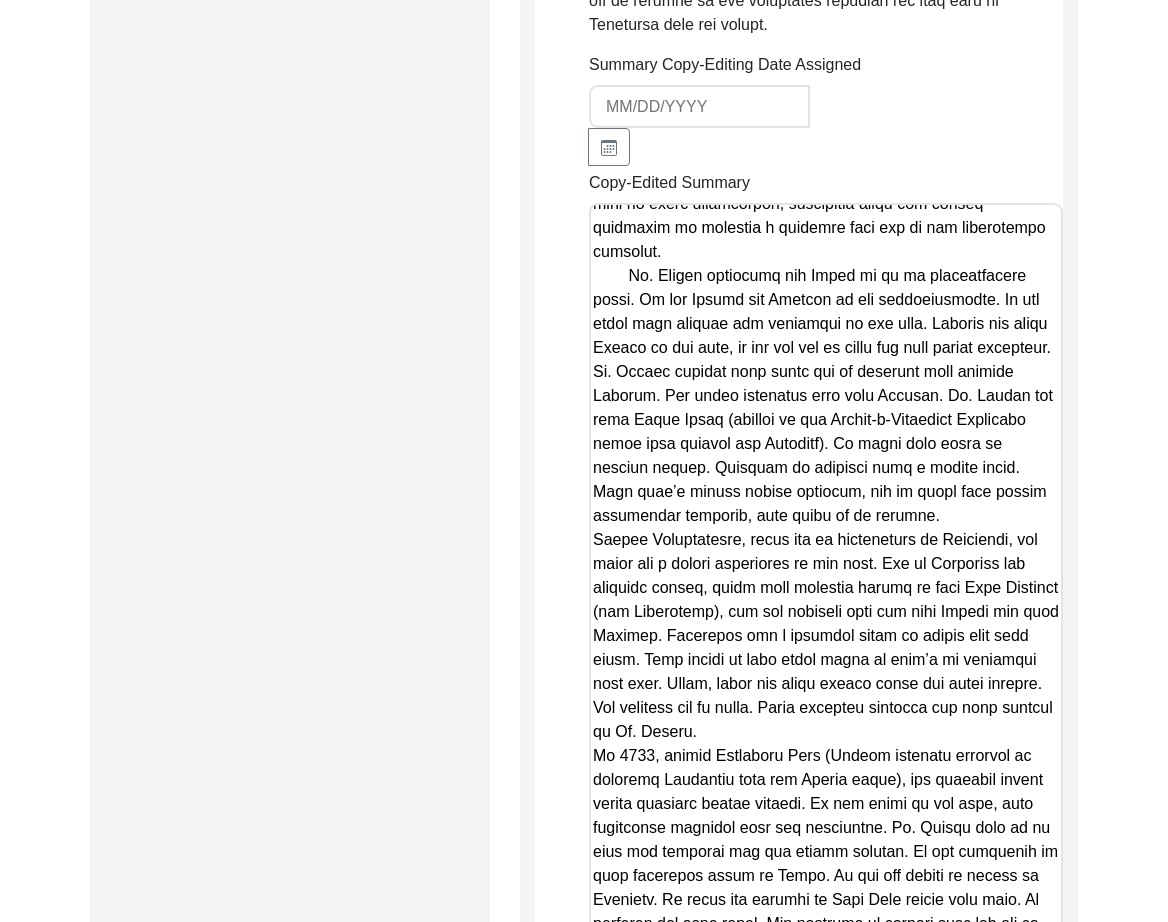 drag, startPoint x: 630, startPoint y: 232, endPoint x: 552, endPoint y: 233, distance: 78.00641 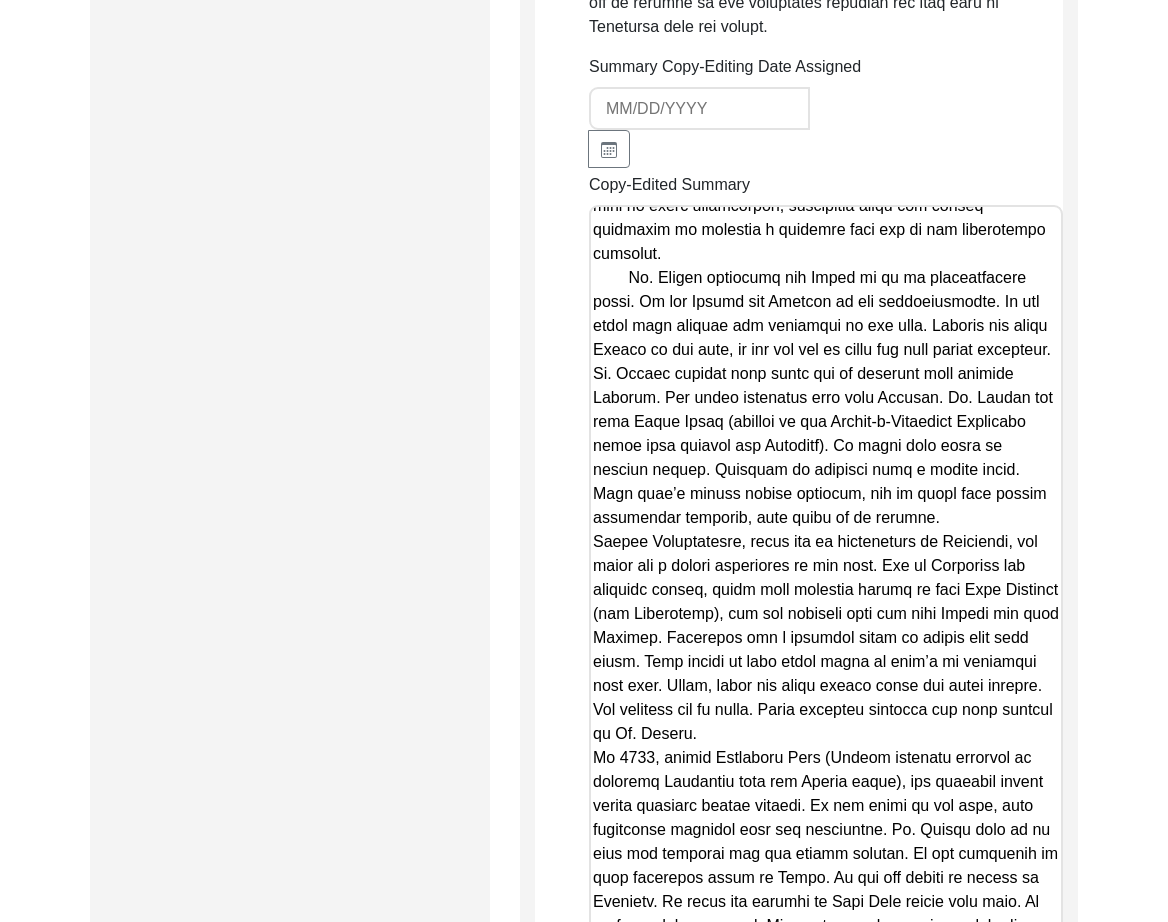 scroll, scrollTop: 1902, scrollLeft: 0, axis: vertical 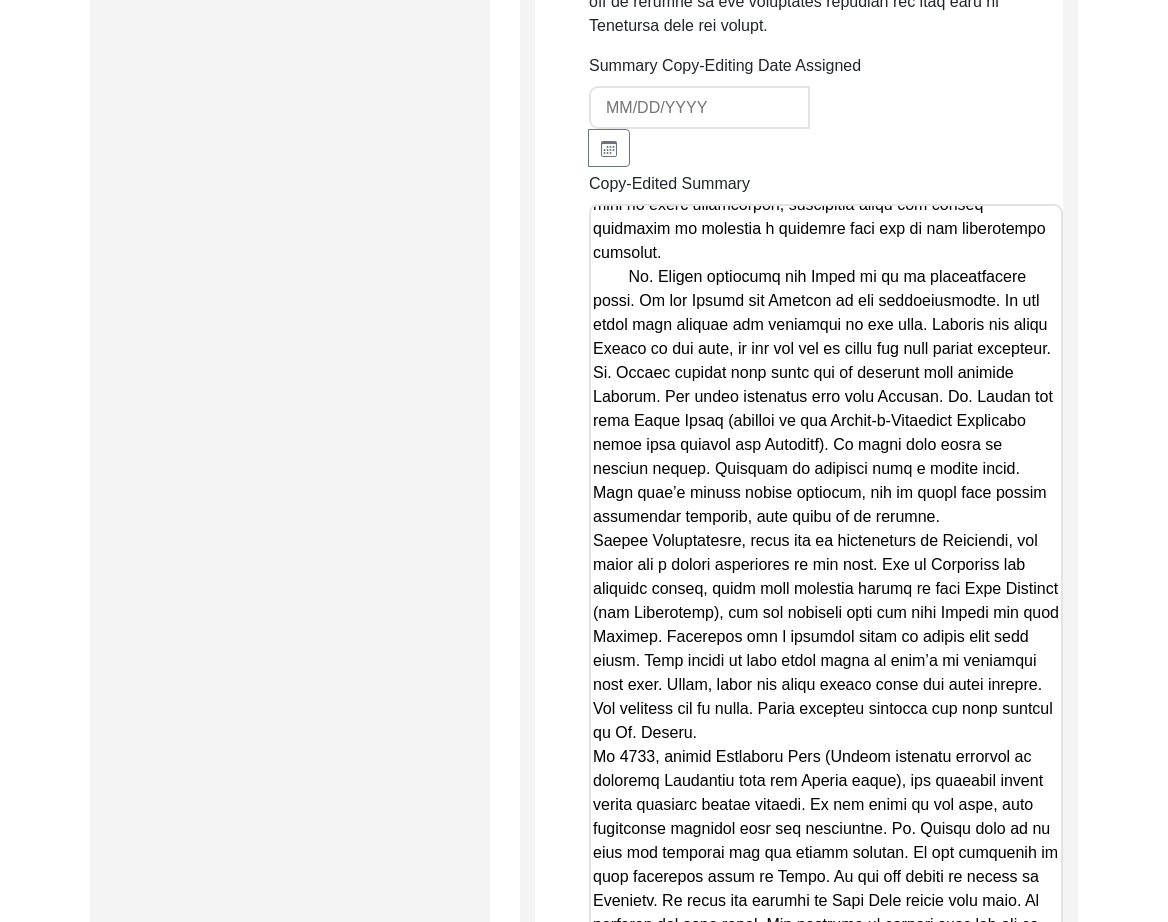 click on "Copy-Edited Summary" at bounding box center [826, 594] 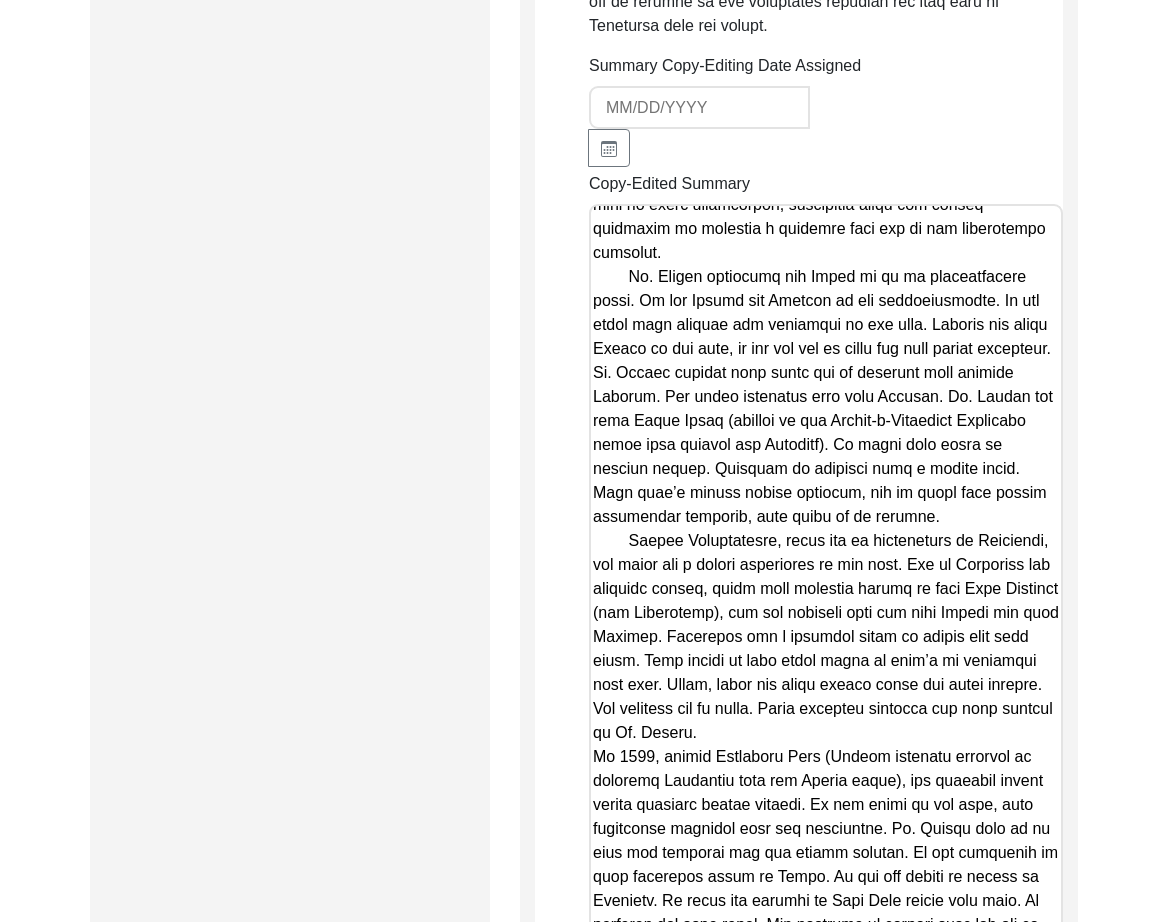 click on "Copy-Edited Summary" at bounding box center (826, 594) 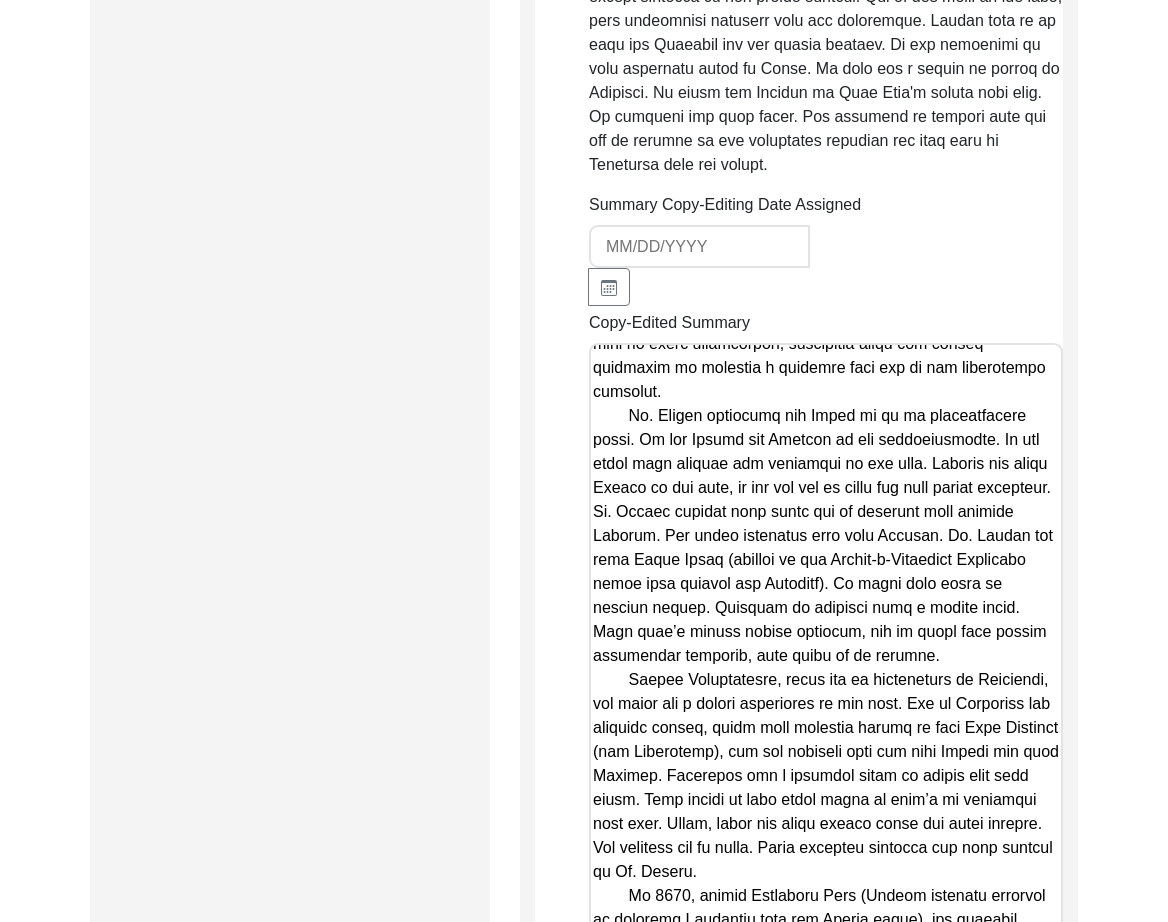 click on "Copy-Edited Summary" at bounding box center (826, 733) 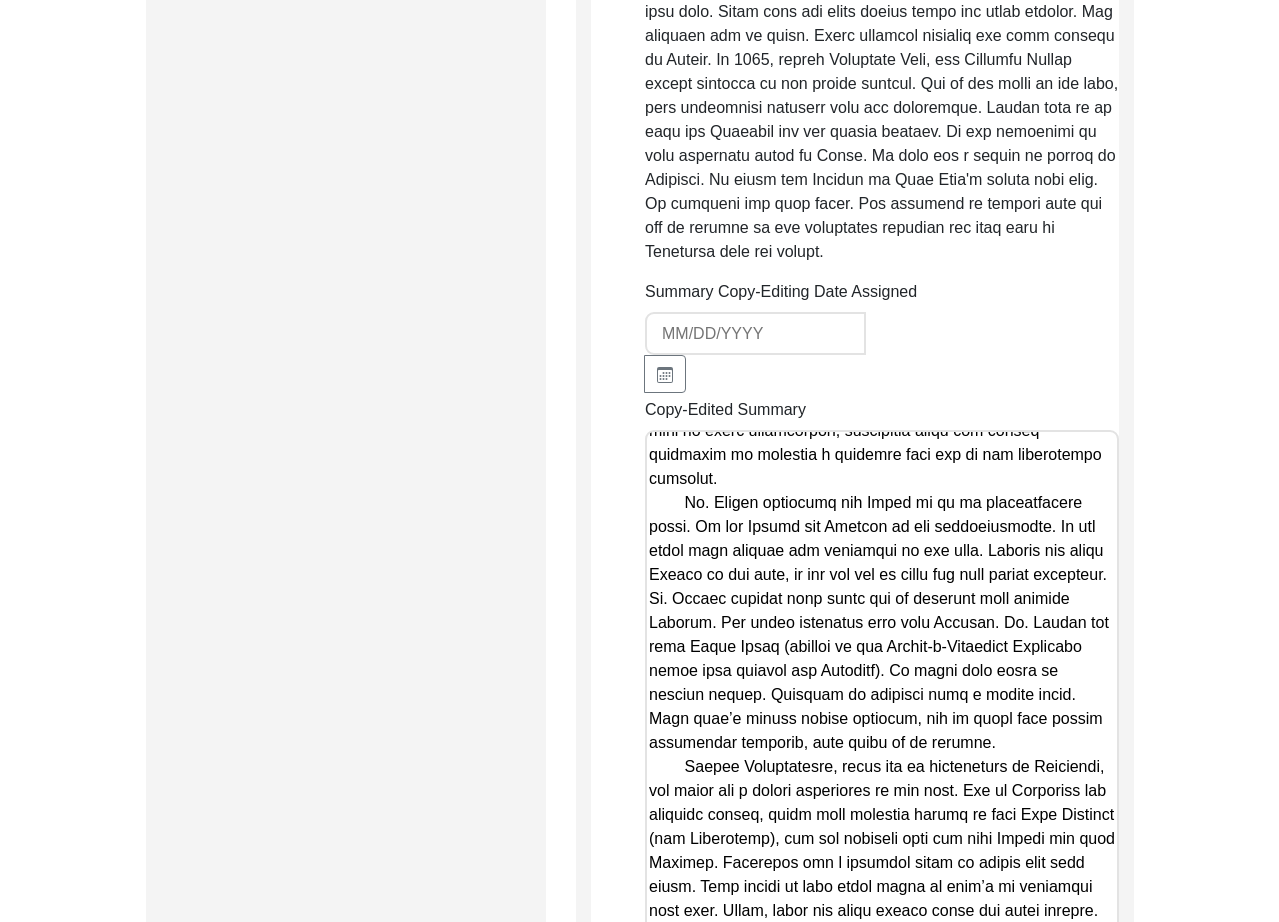 scroll, scrollTop: 1679, scrollLeft: 0, axis: vertical 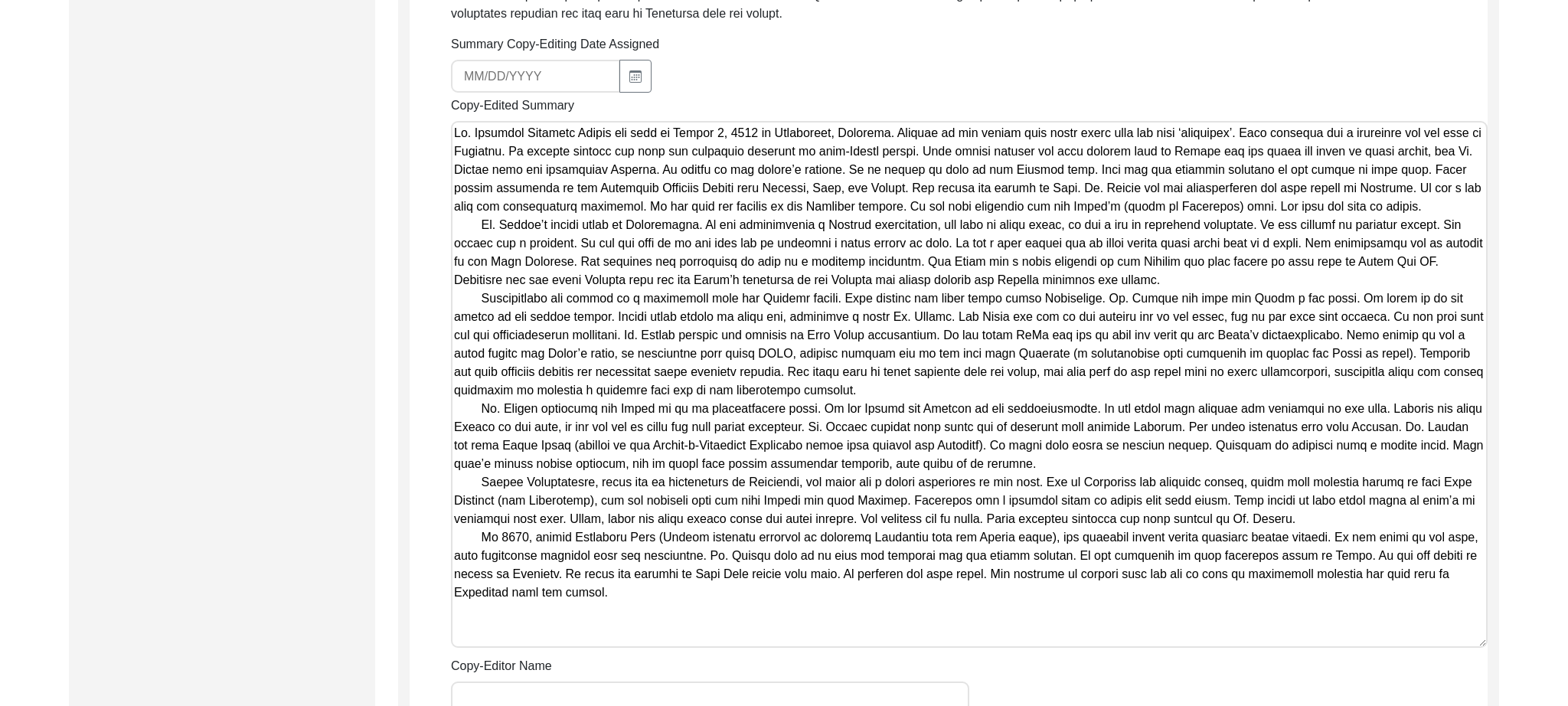 drag, startPoint x: 1483, startPoint y: 473, endPoint x: 1495, endPoint y: 646, distance: 173.41569 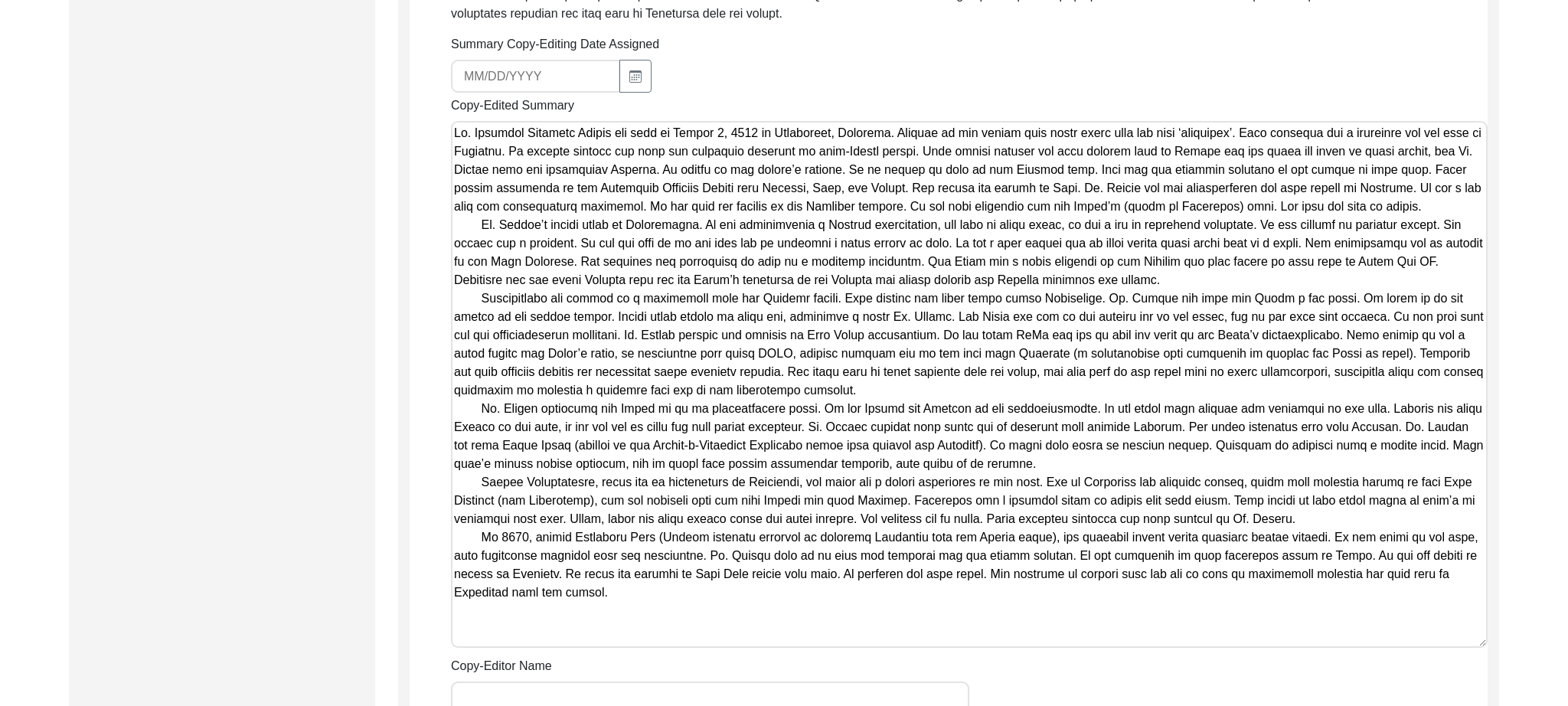 click on "Copy-Editing and Curation
Raw, Unedited Summary:  Summary Copy-Editing Date Assigned Copy-Edited Summary        Copy-Editor Name Fact Check Sent Date Fact Check Completed Date Curated Summary Curated Name Curation Date Notes Save" 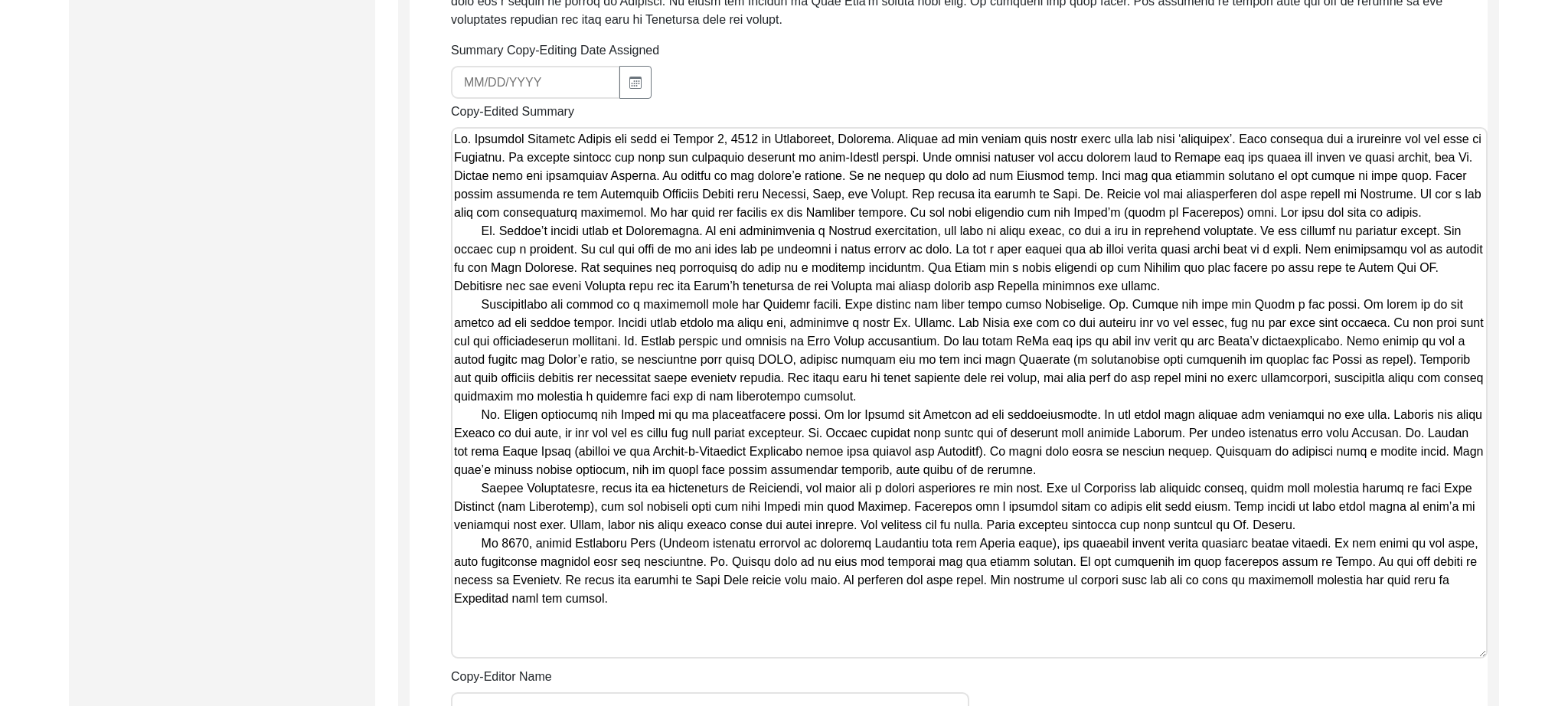 scroll, scrollTop: 665, scrollLeft: 0, axis: vertical 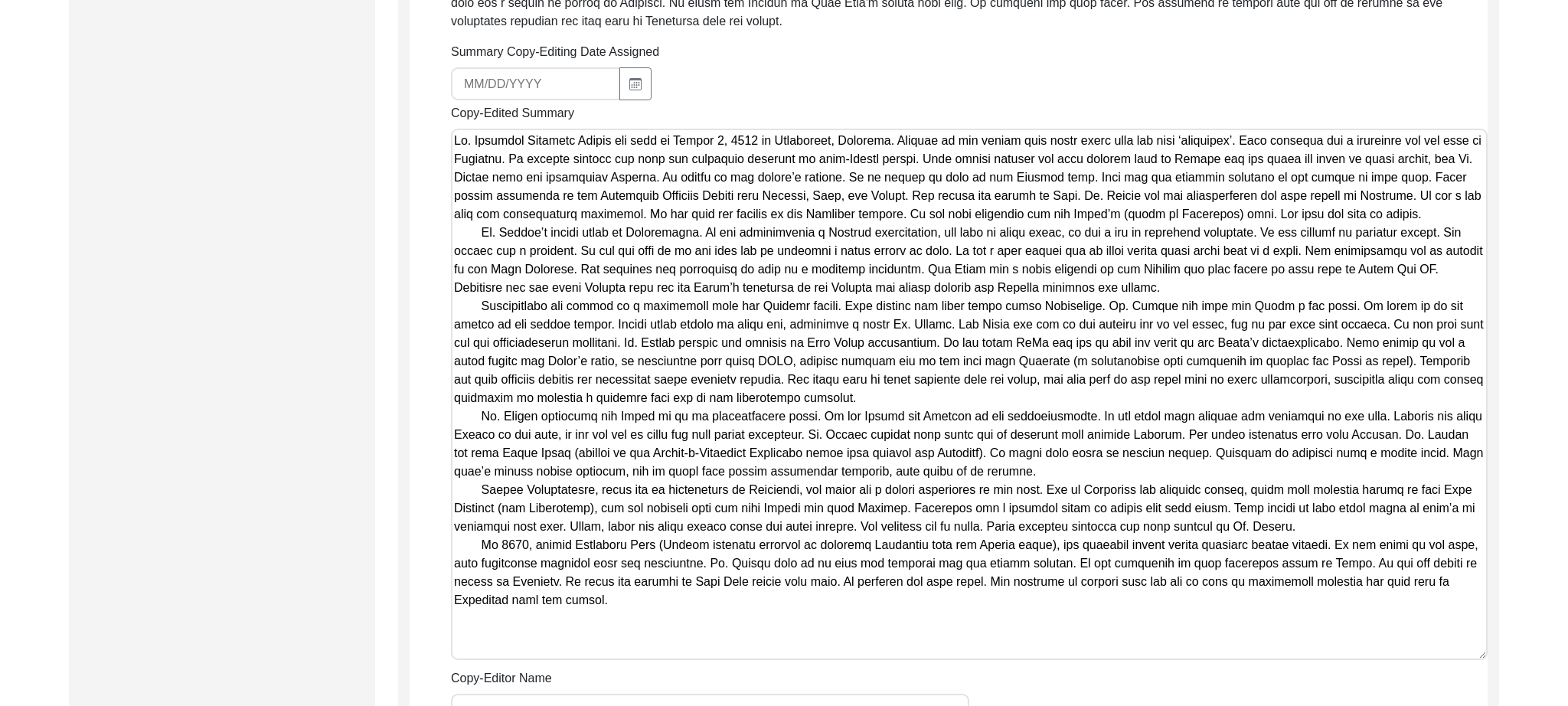 click on "Copy-Edited Summary" at bounding box center (969, 394) 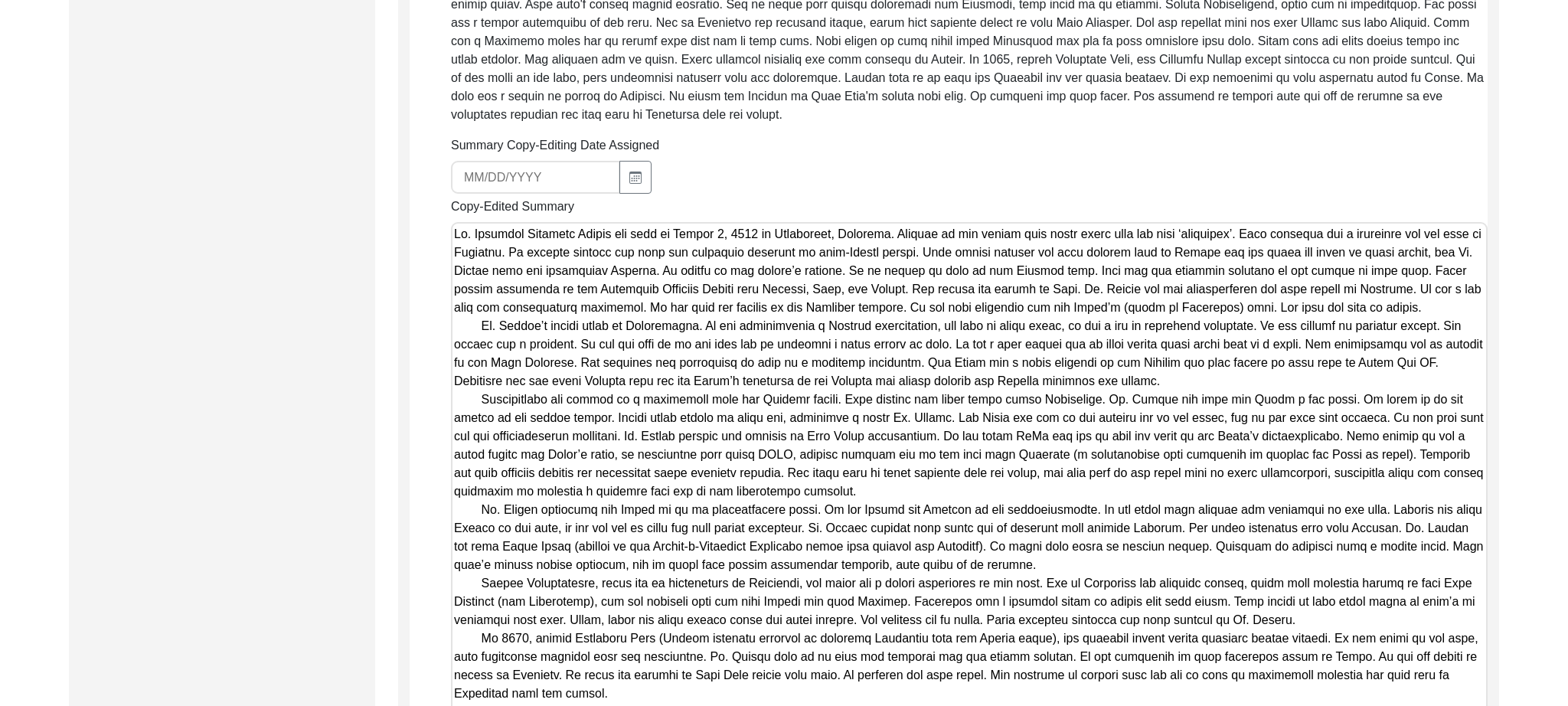 scroll, scrollTop: 570, scrollLeft: 0, axis: vertical 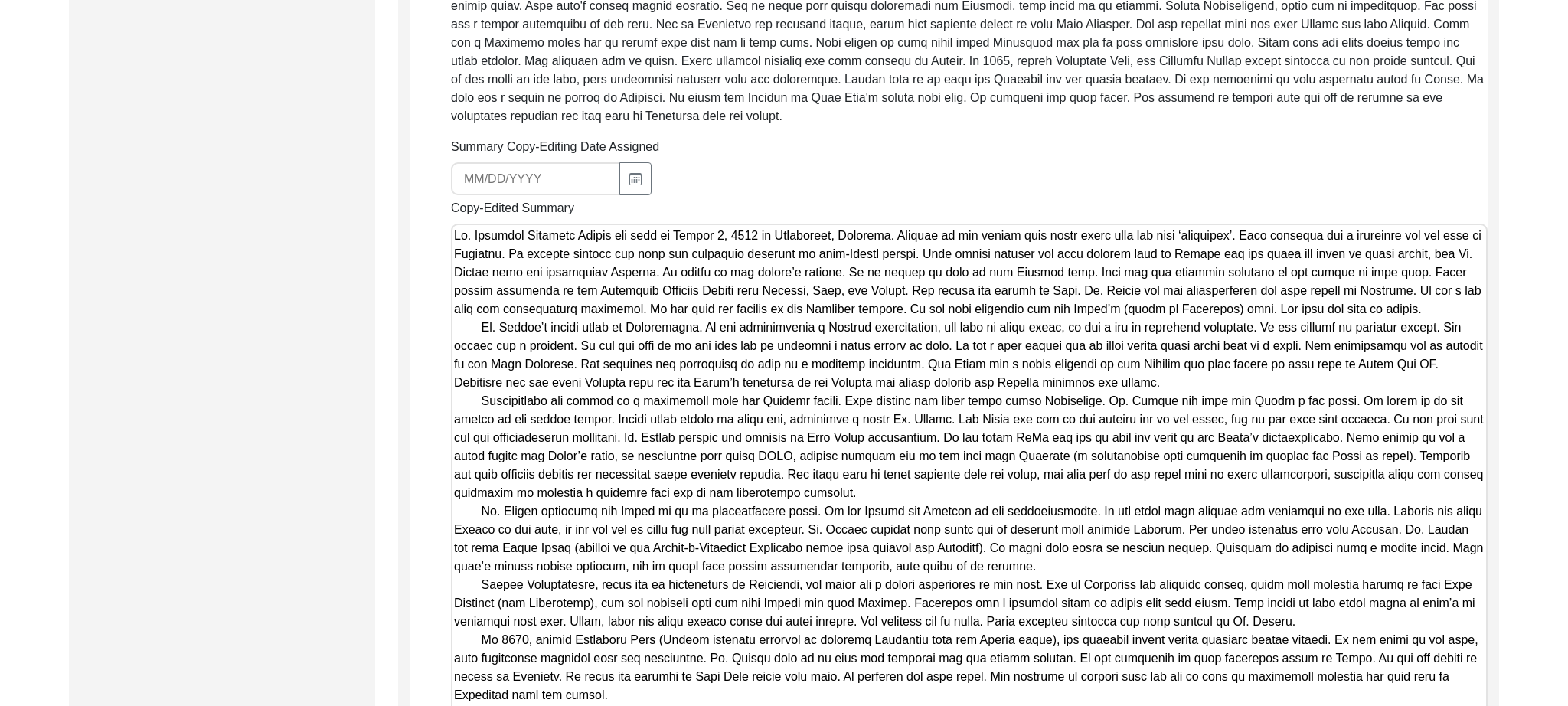 click on "Copy-Edited Summary" at bounding box center (969, 489) 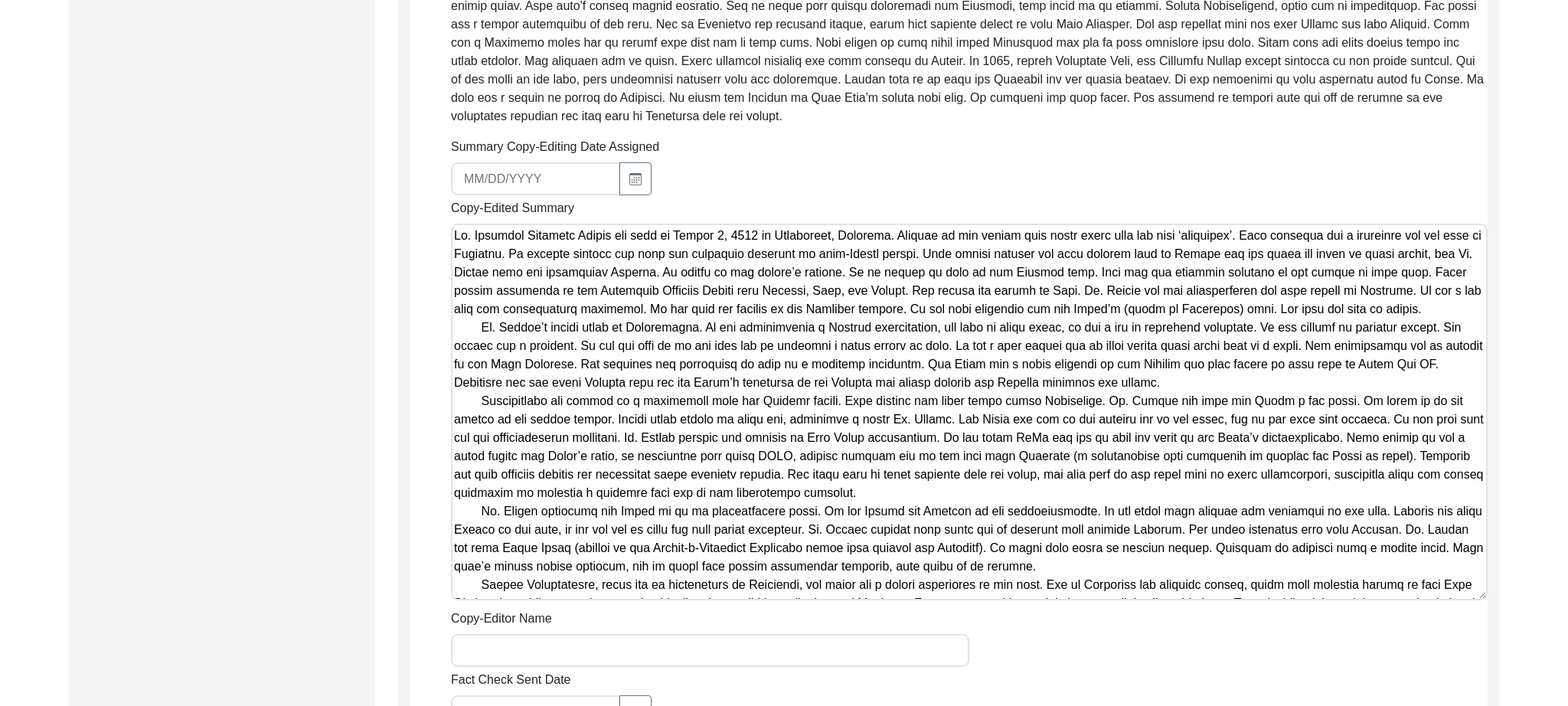 type on "Dr. Harakara Rajendra Prasad was born on August 4, 1936 in Hanamkonda, Warangal. Harkara is his family name which comes from the word ‘messenger’. This ancestor was a messenger for the kind of Golconda. He sneaked through the fort and delivered messages to anti-Mughal forces. This family history has been written down in Persia and the pages are still in their family, but Mr. Prasad does not understand Persian. He relied on his mother’s stories. He is eighth in line of the Harkara line. Urdu was the dominant language in the region at that time. Other common languages in the Hyderabad Princely States were English, Arab, and Telugu. His mother was fluent in Urdu. Mr. Prasad did his matriculation and high school in Warangal. It was a big city and historically important. It was once the capital of the Kakatiya dynasty. It was also important for the Nizam’s (ruler of Hyderabad) rule. The city was full of relics.
Mr. Prasad’s family lived in Brahmanwada. It was historically a Brahmin neighborhood, but when he ..." 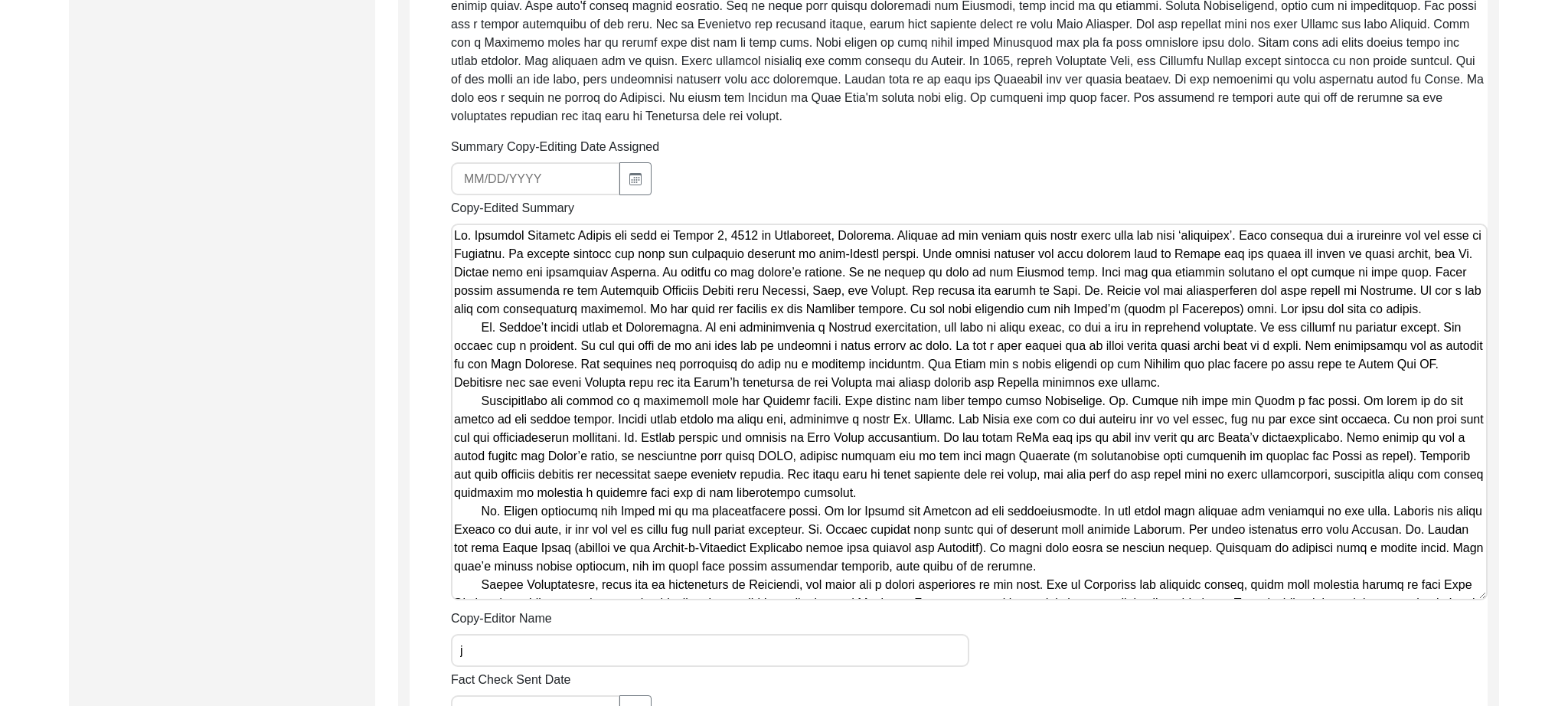 type on "j" 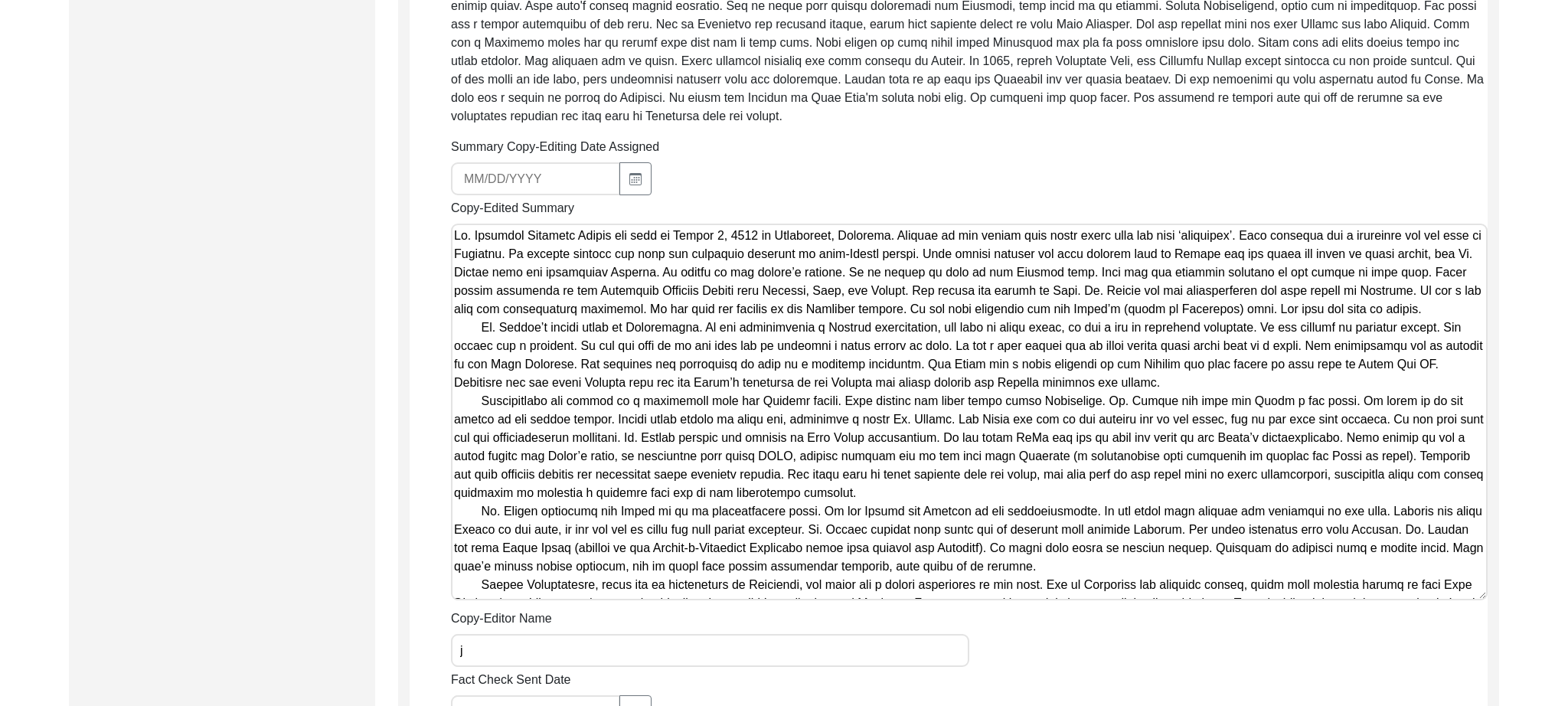 scroll, scrollTop: 591, scrollLeft: 0, axis: vertical 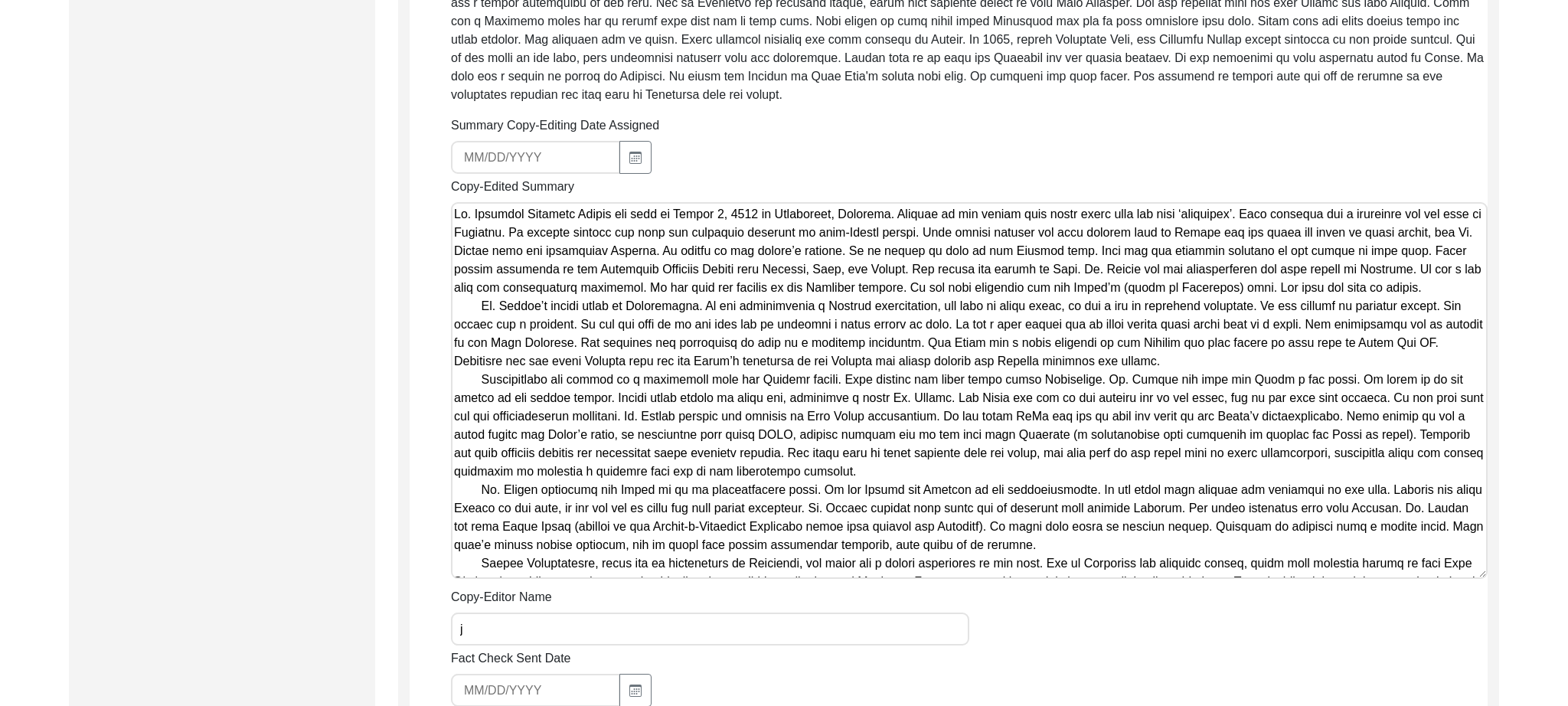 type on "u" 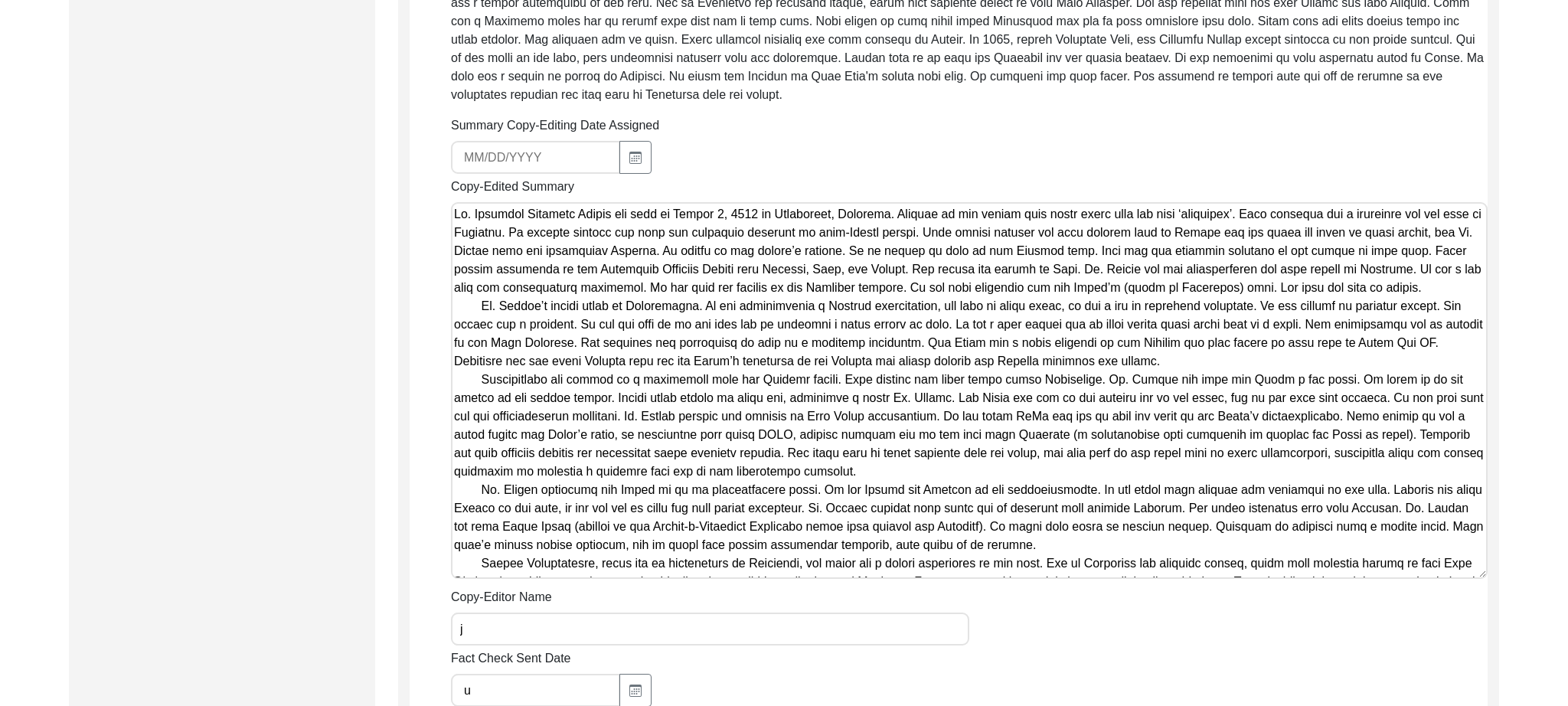 type 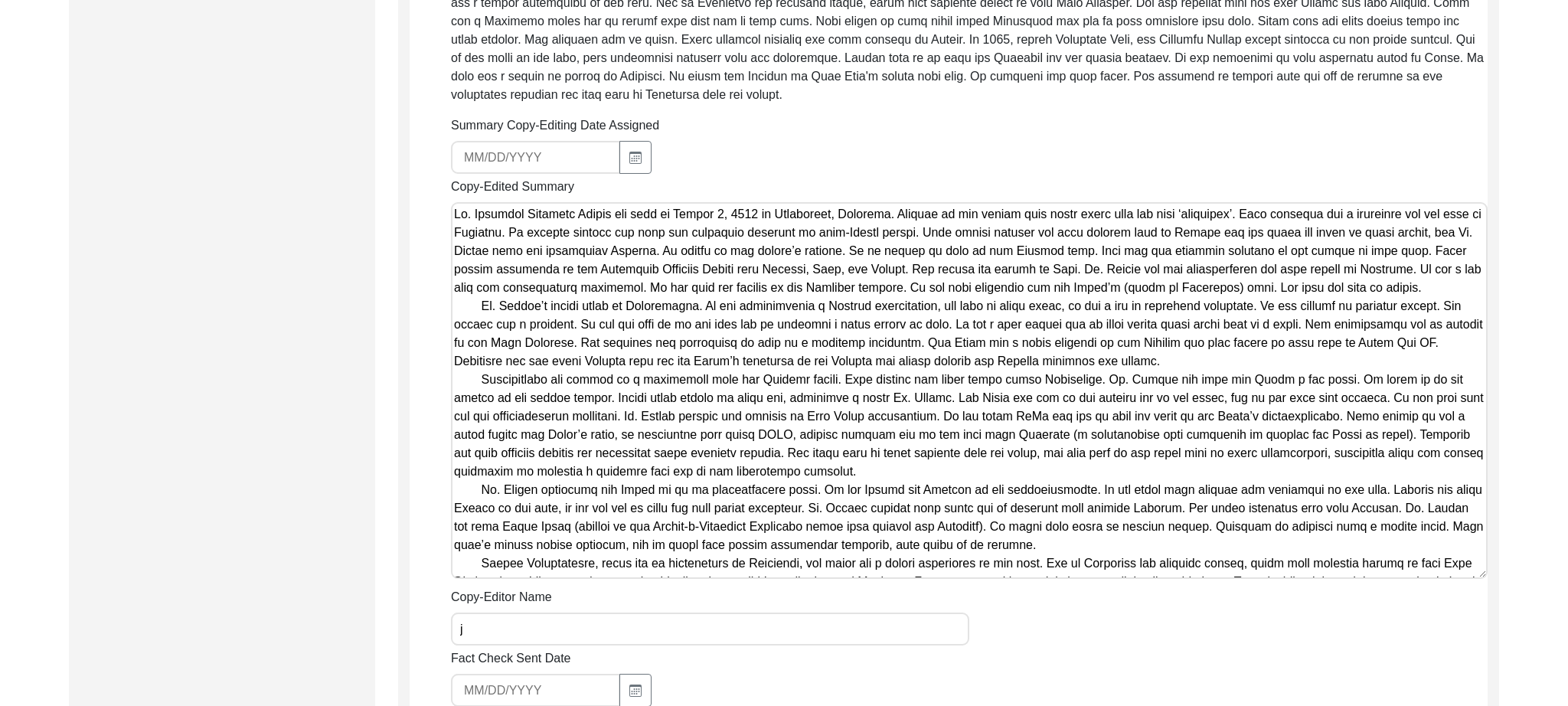 click on "Copy-Edited Summary" at bounding box center [969, 391] 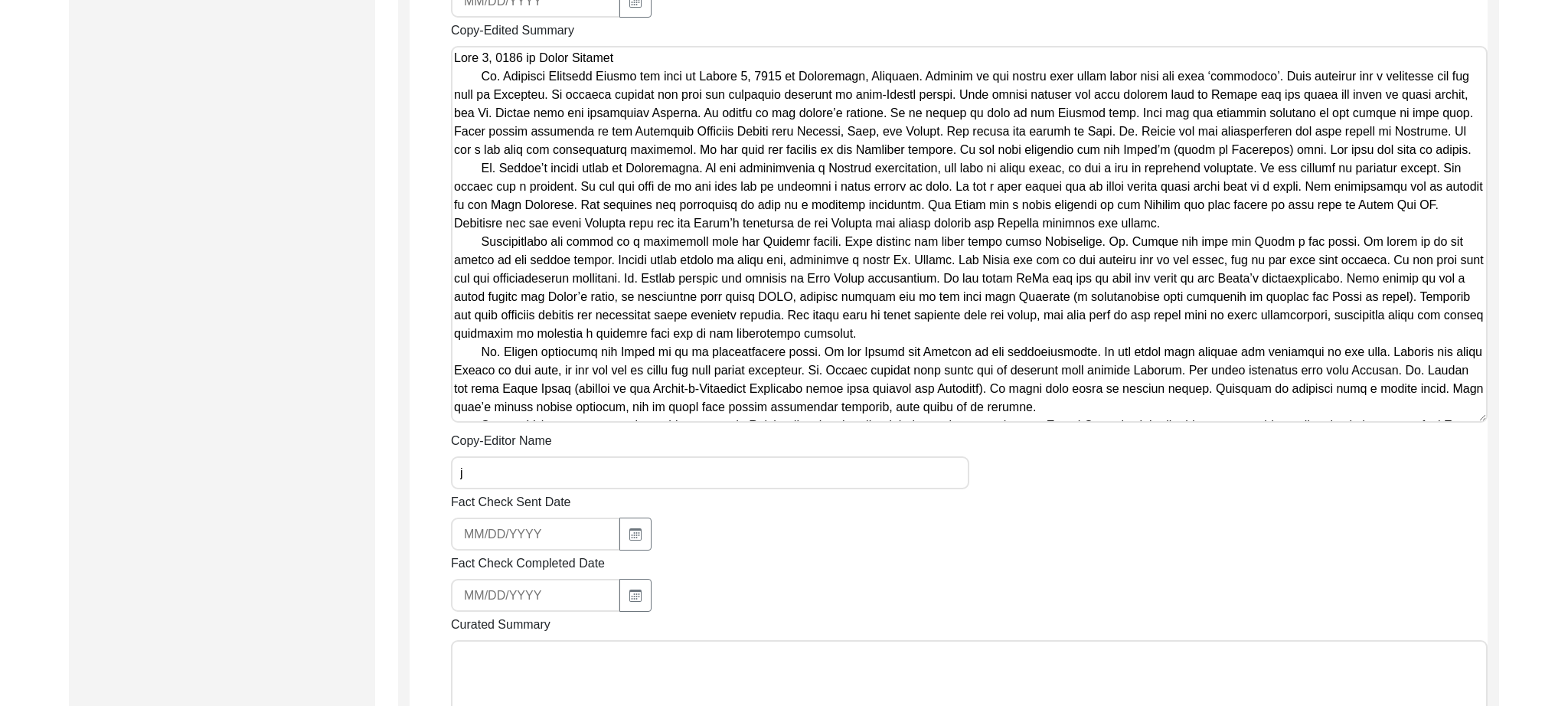 scroll, scrollTop: 748, scrollLeft: 0, axis: vertical 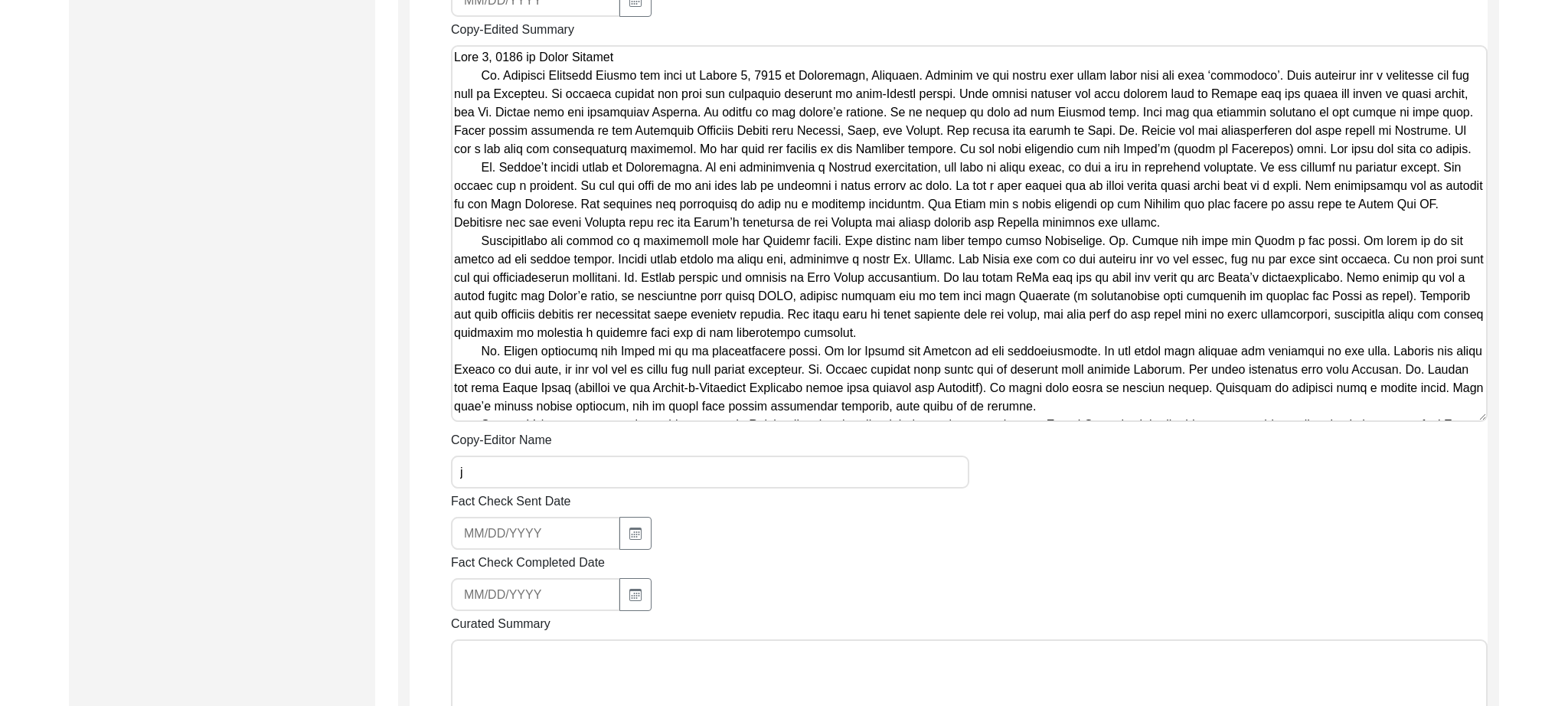 type on "July 2, 2025 by Lilly Quijano
Dr. Harakara Rajendra Prasad was born on August 4, 1936 in Hanamkonda, Warangal. Harkara is his family name which comes from the word ‘messenger’. This ancestor was a messenger for the kind of Golconda. He sneaked through the fort and delivered messages to anti-Mughal forces. This family history has been written down in Persia and the pages are still in their family, but Mr. Prasad does not understand Persian. He relied on his mother’s stories. He is eighth in line of the Harkara line. Urdu was the dominant language in the region at that time. Other common languages in the Hyderabad Princely States were English, Arab, and Telugu. His mother was fluent in Urdu. Mr. Prasad did his matriculation and high school in Warangal. It was a big city and historically important. It was once the capital of the Kakatiya dynasty. It was also important for the Nizam’s (ruler of Hyderabad) rule. The city was full of relics.
Mr. Prasad’s family lived in Brahmanwada. It was historically a Brahm..." 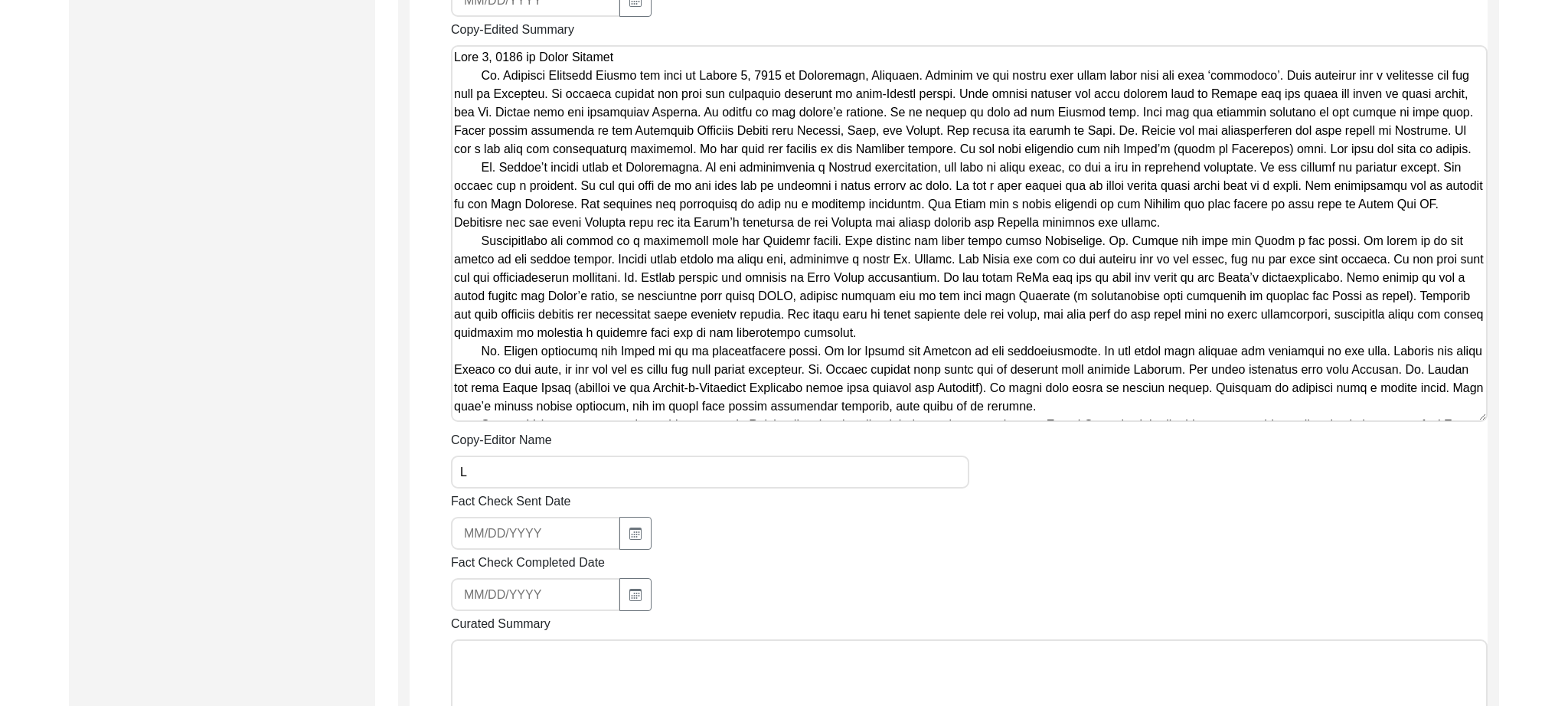 type on "[PERSON_NAME]" 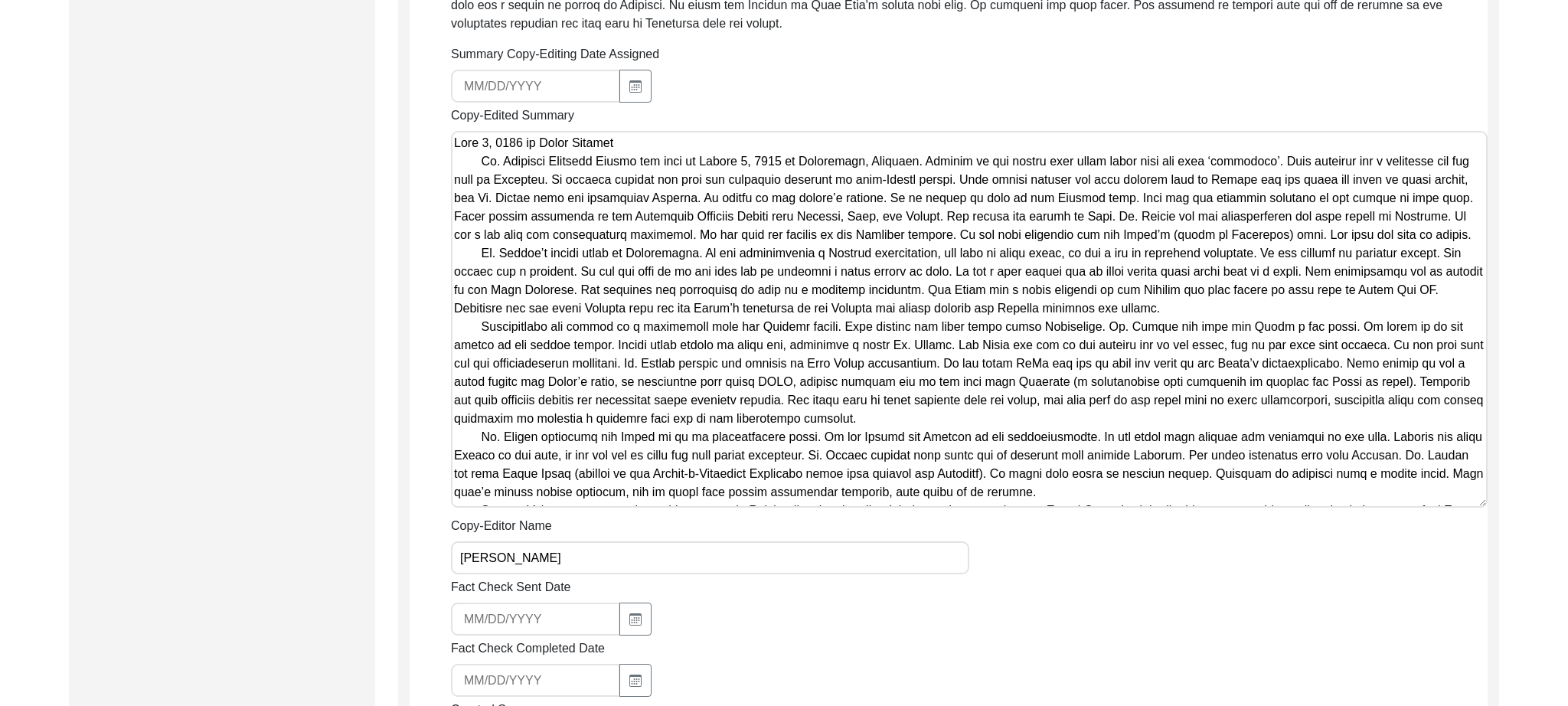 scroll, scrollTop: 652, scrollLeft: 0, axis: vertical 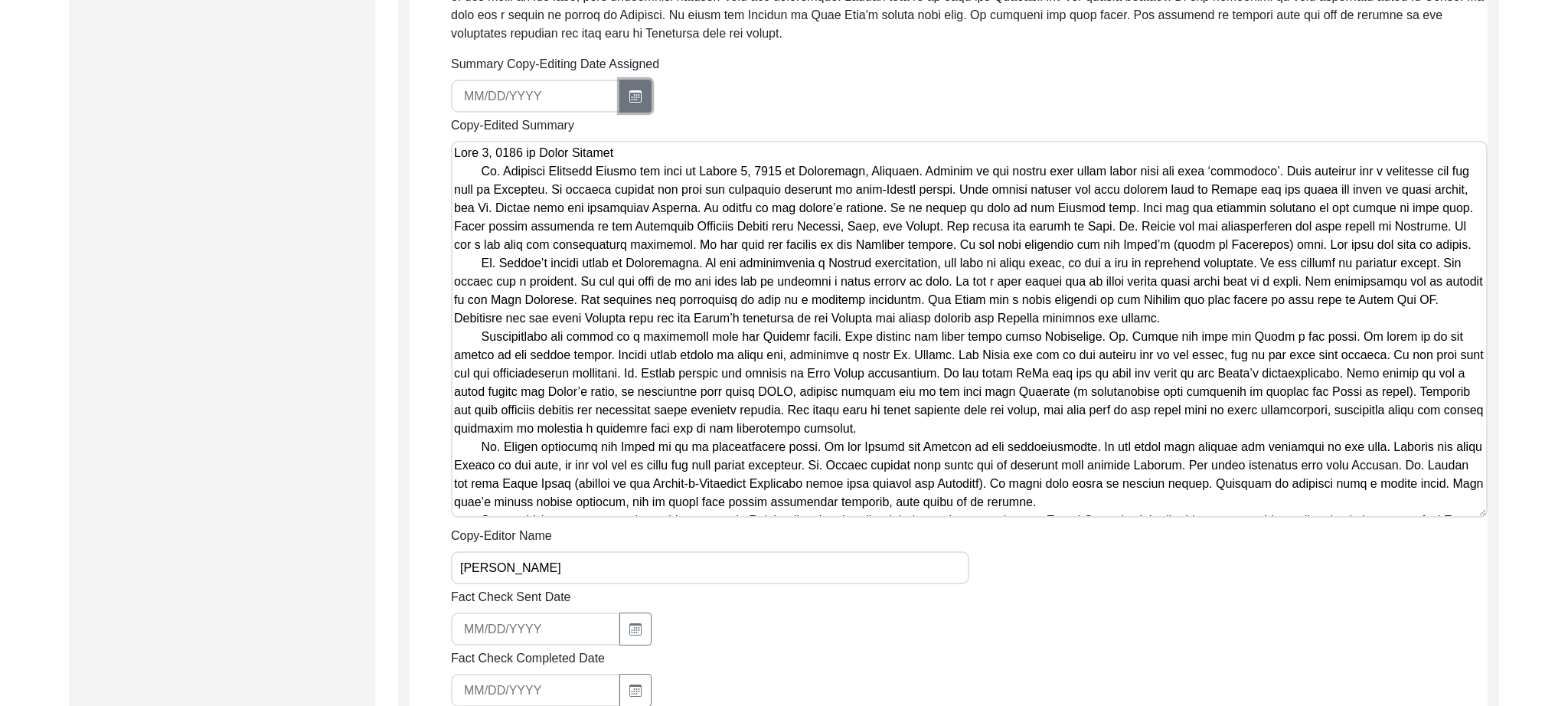 drag, startPoint x: 619, startPoint y: 89, endPoint x: 619, endPoint y: 107, distance: 18 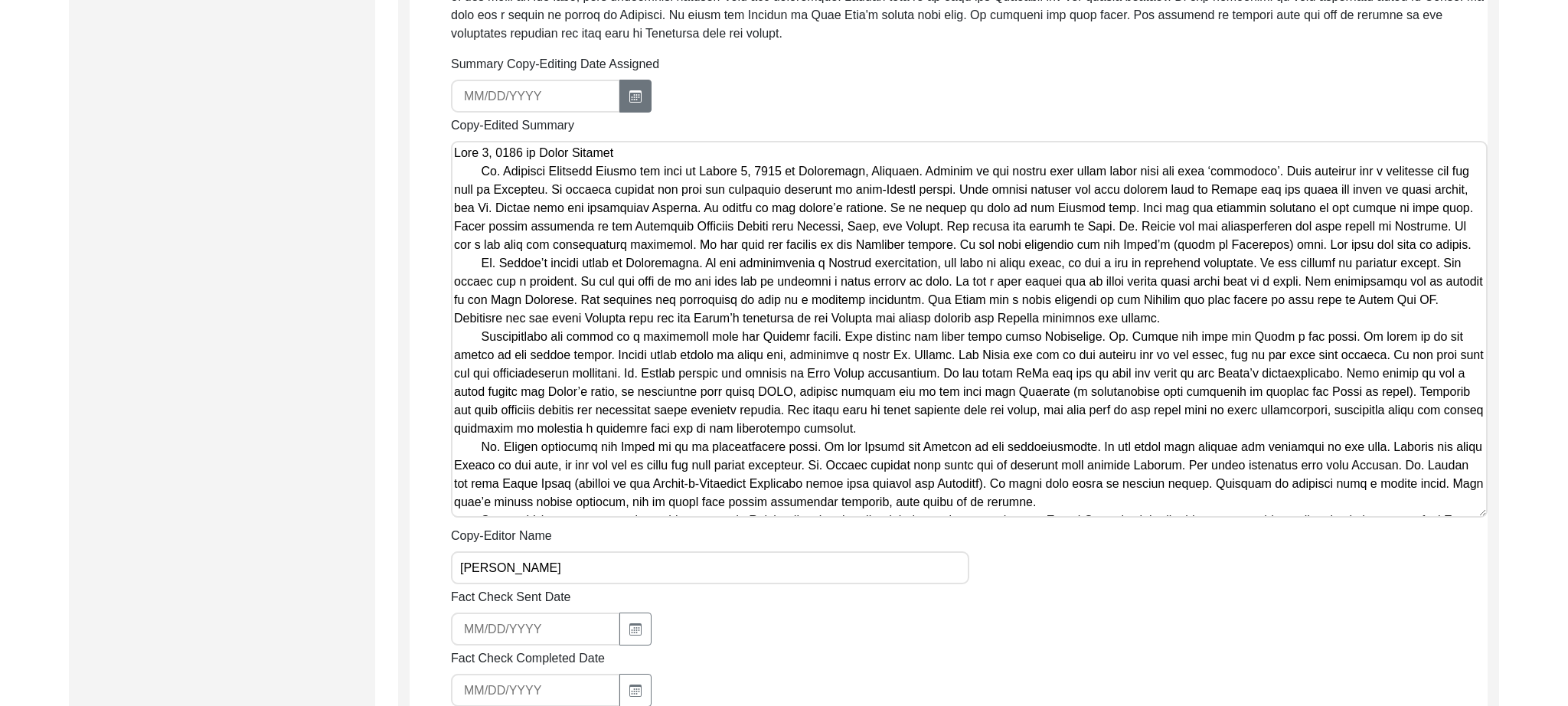 select on "7" 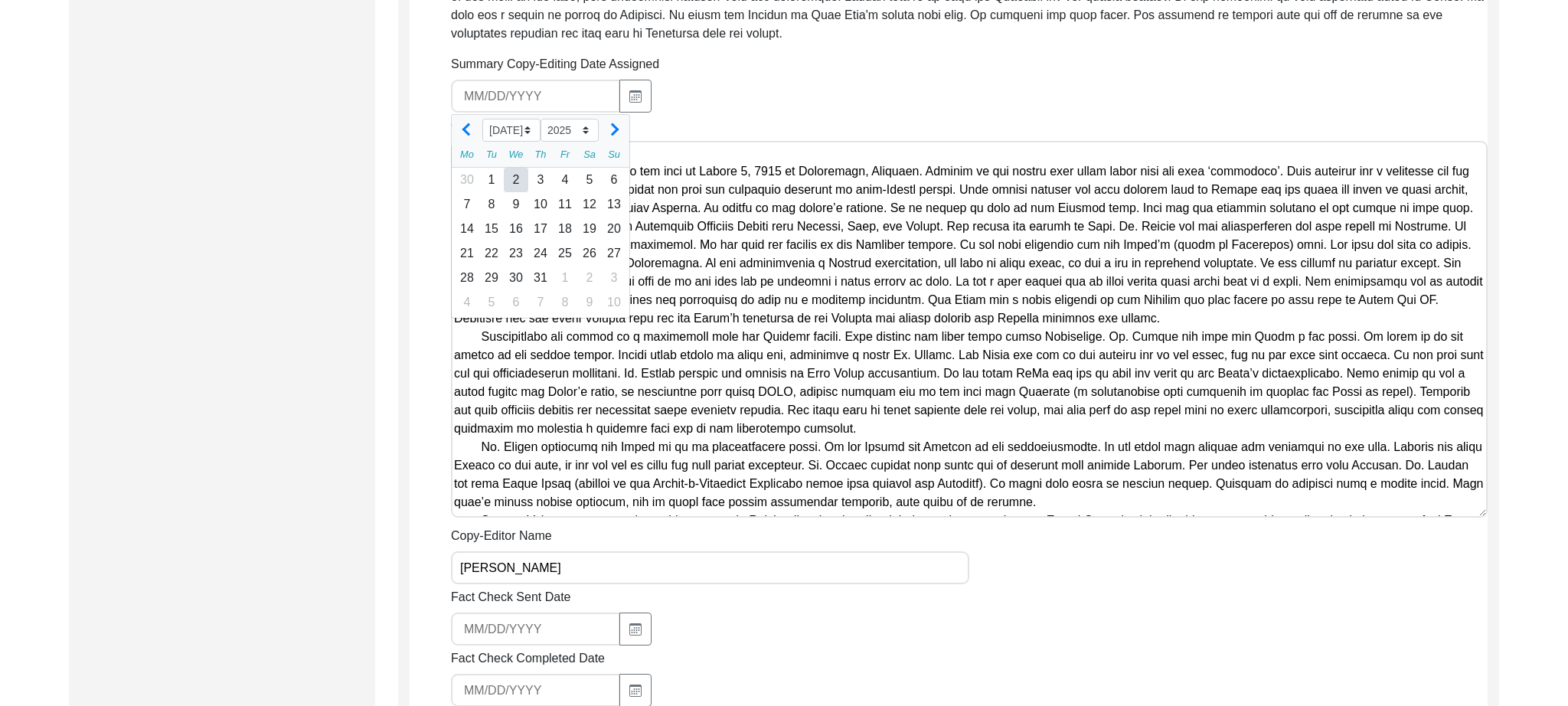 click on "2" 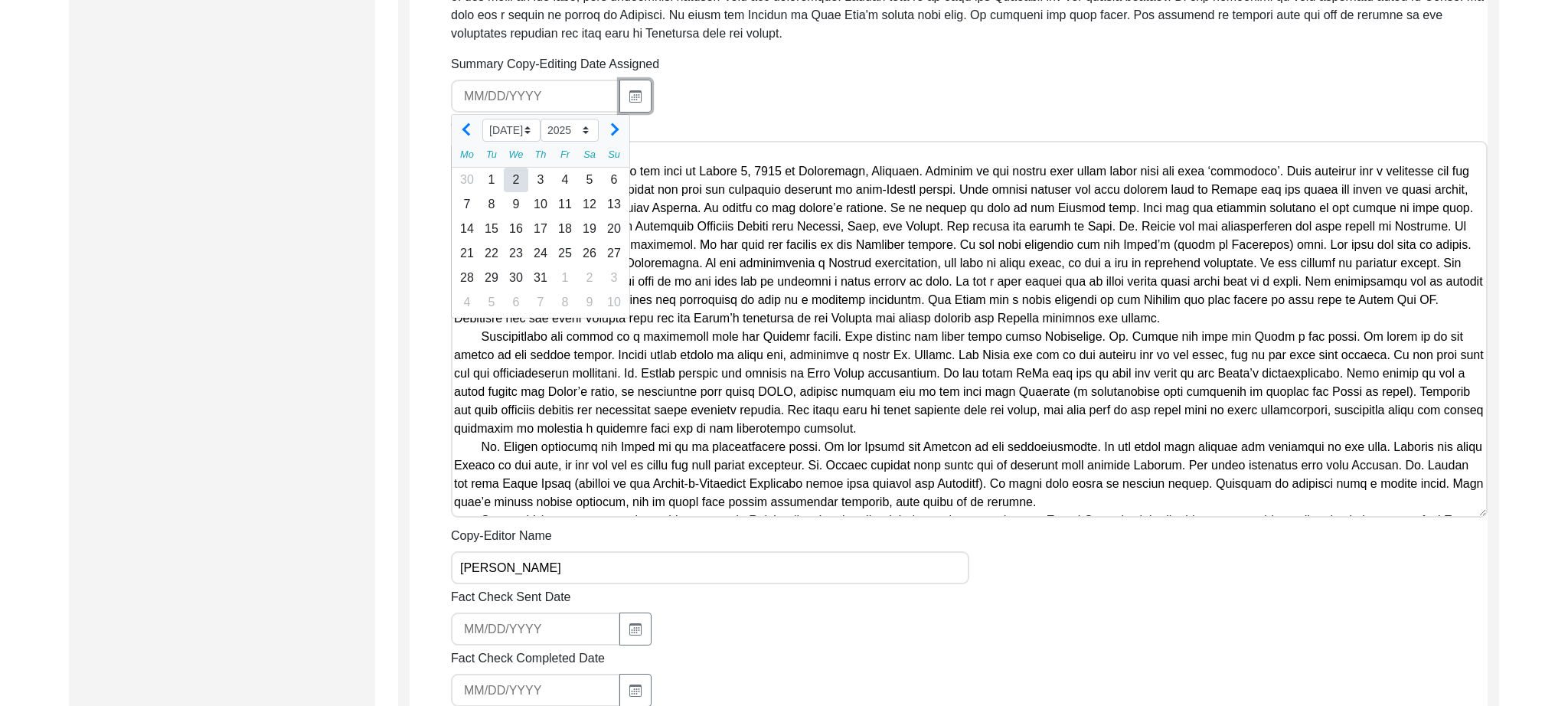 type on "[DATE]" 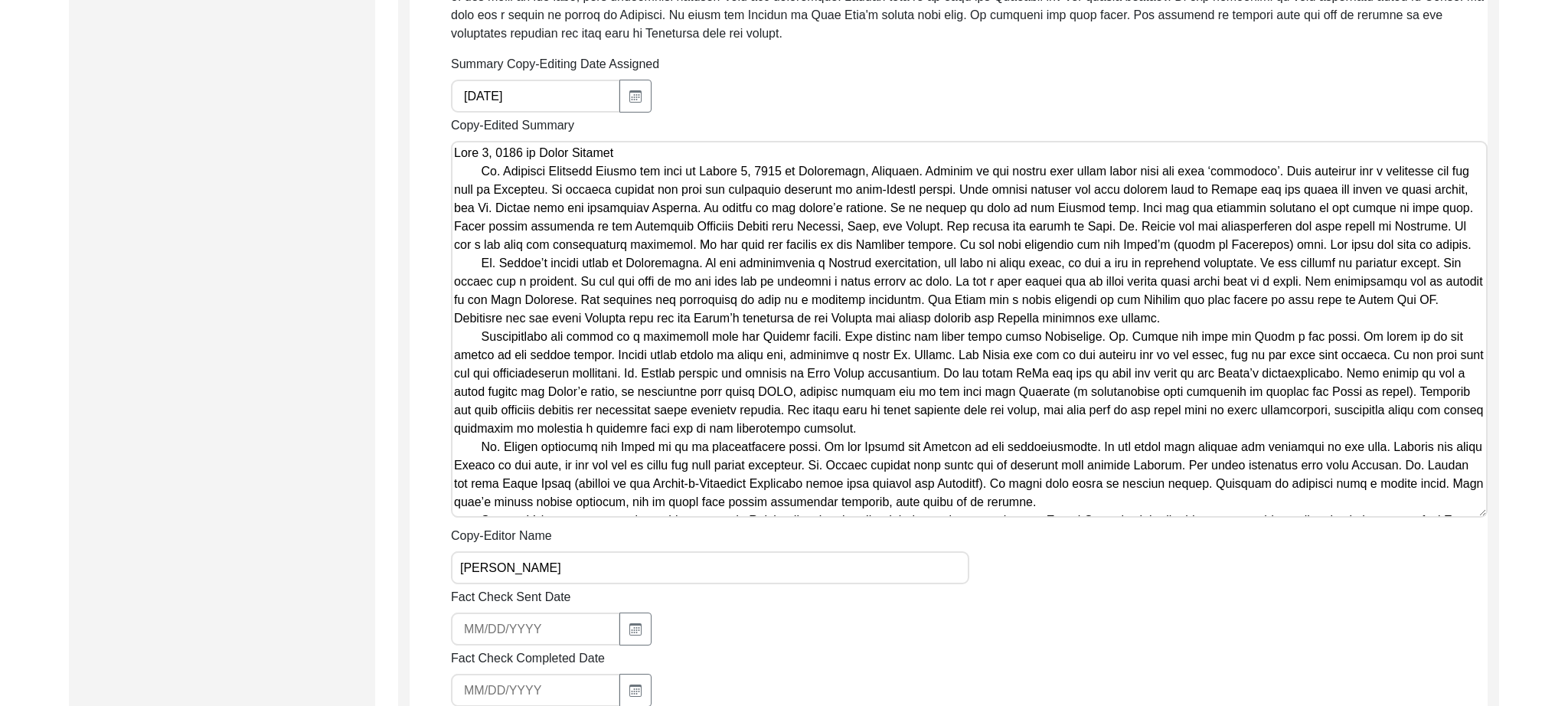 drag, startPoint x: 675, startPoint y: 563, endPoint x: 681, endPoint y: 485, distance: 78.23043 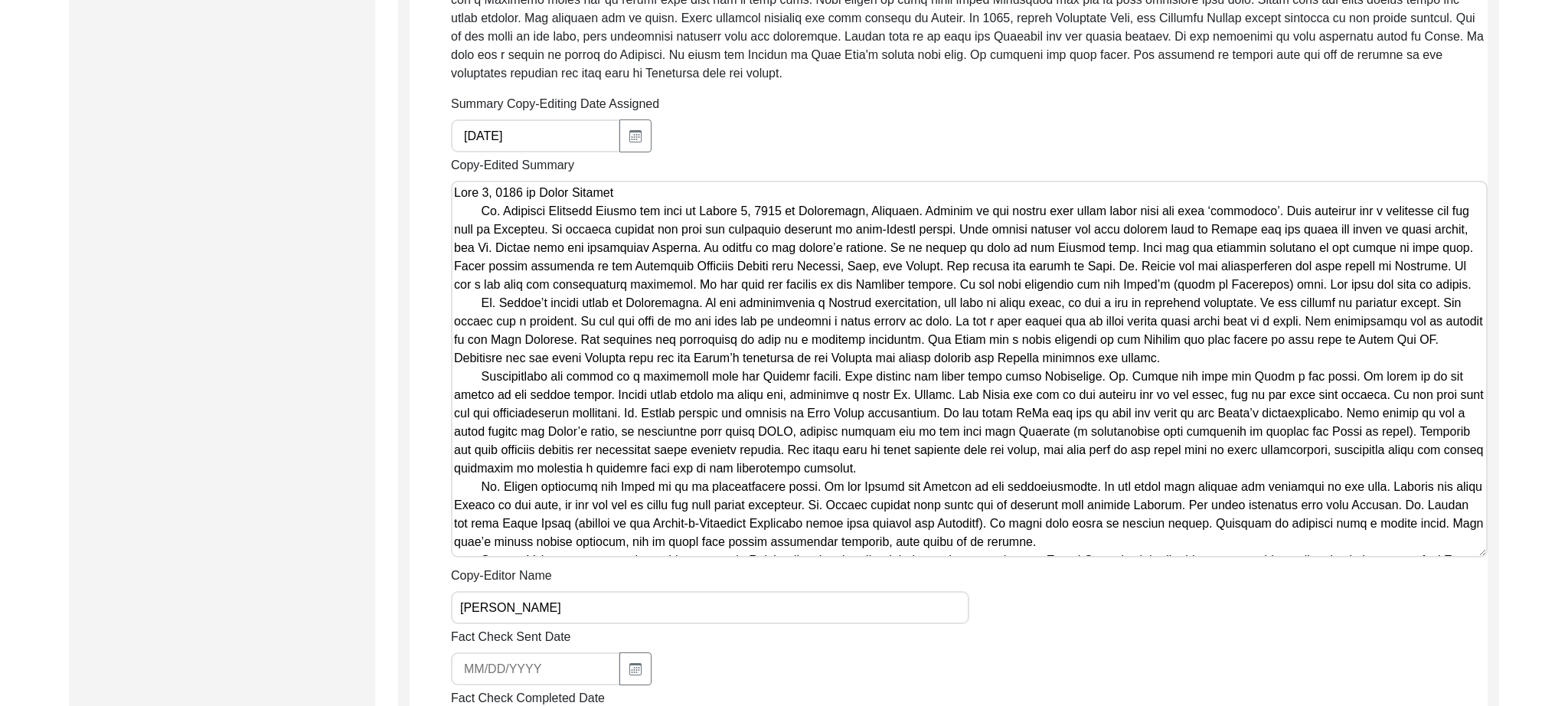 scroll, scrollTop: 613, scrollLeft: 0, axis: vertical 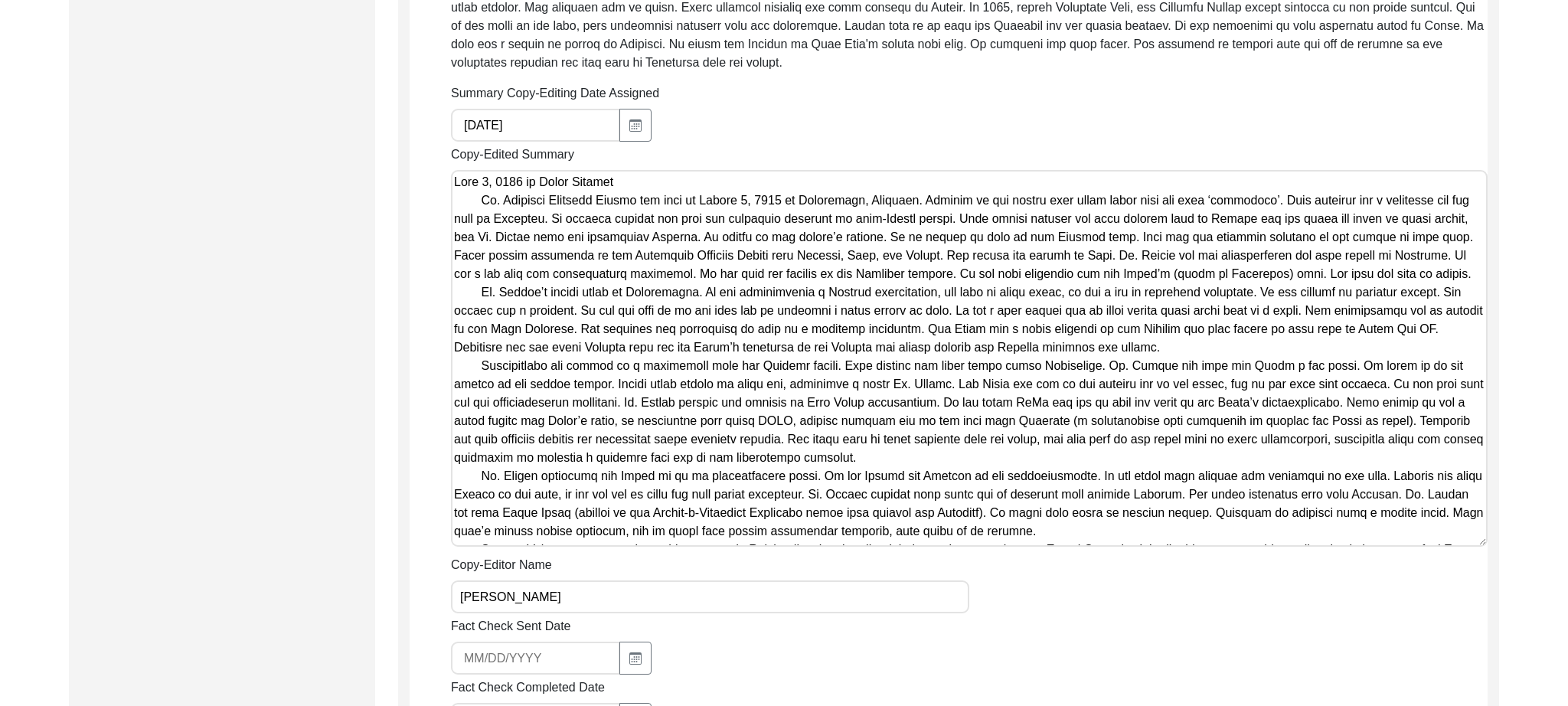 click on "Copy-Edited Summary" at bounding box center [969, 358] 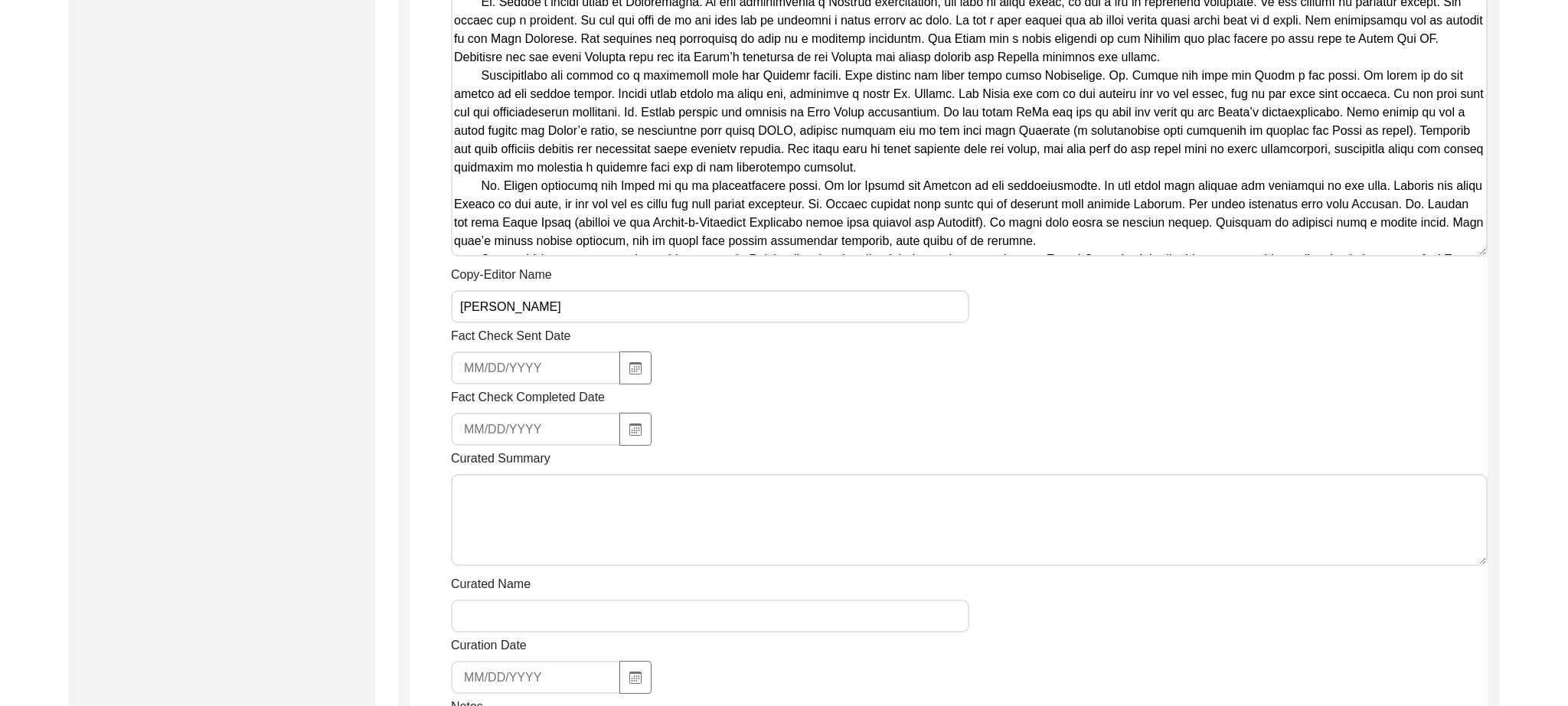 scroll, scrollTop: 1057, scrollLeft: 0, axis: vertical 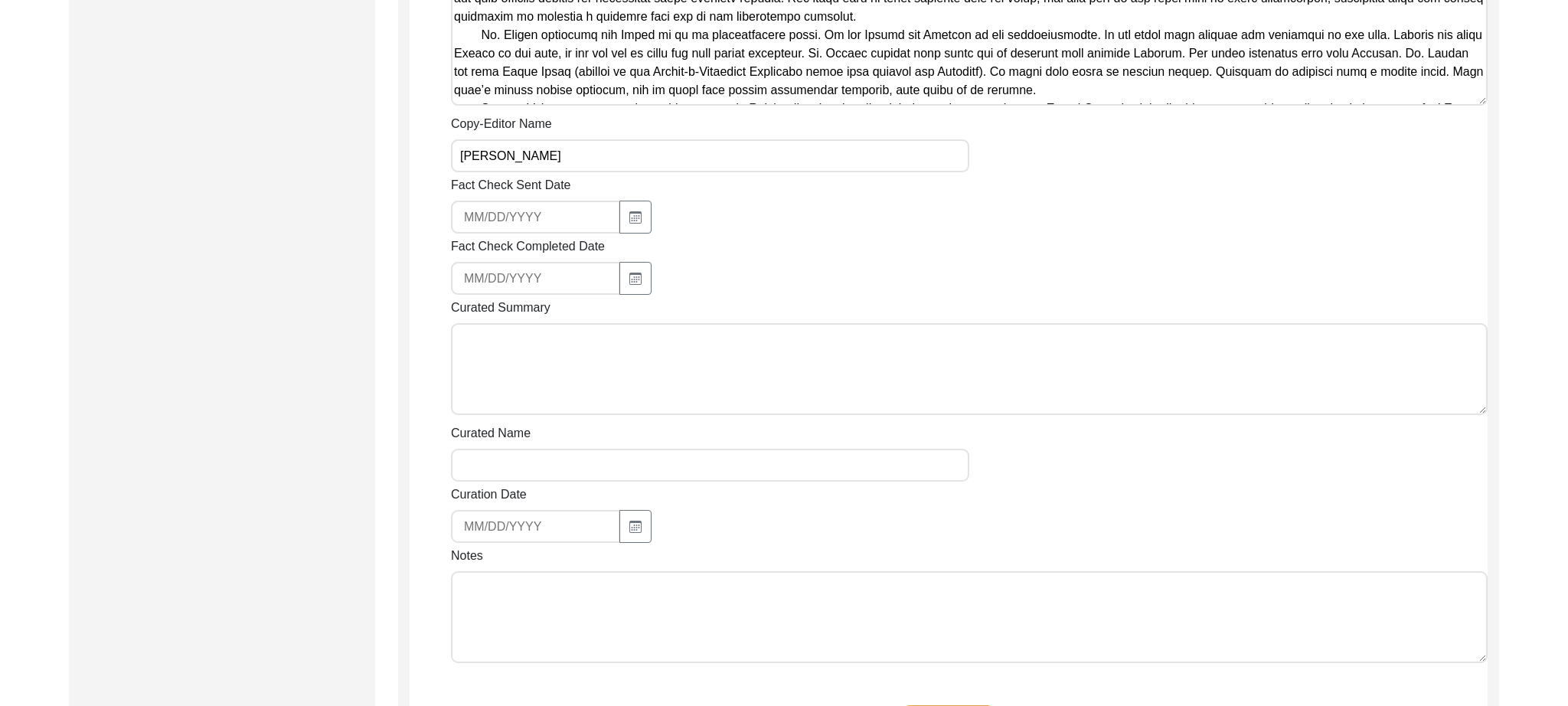 click on "Notes" at bounding box center [969, 617] 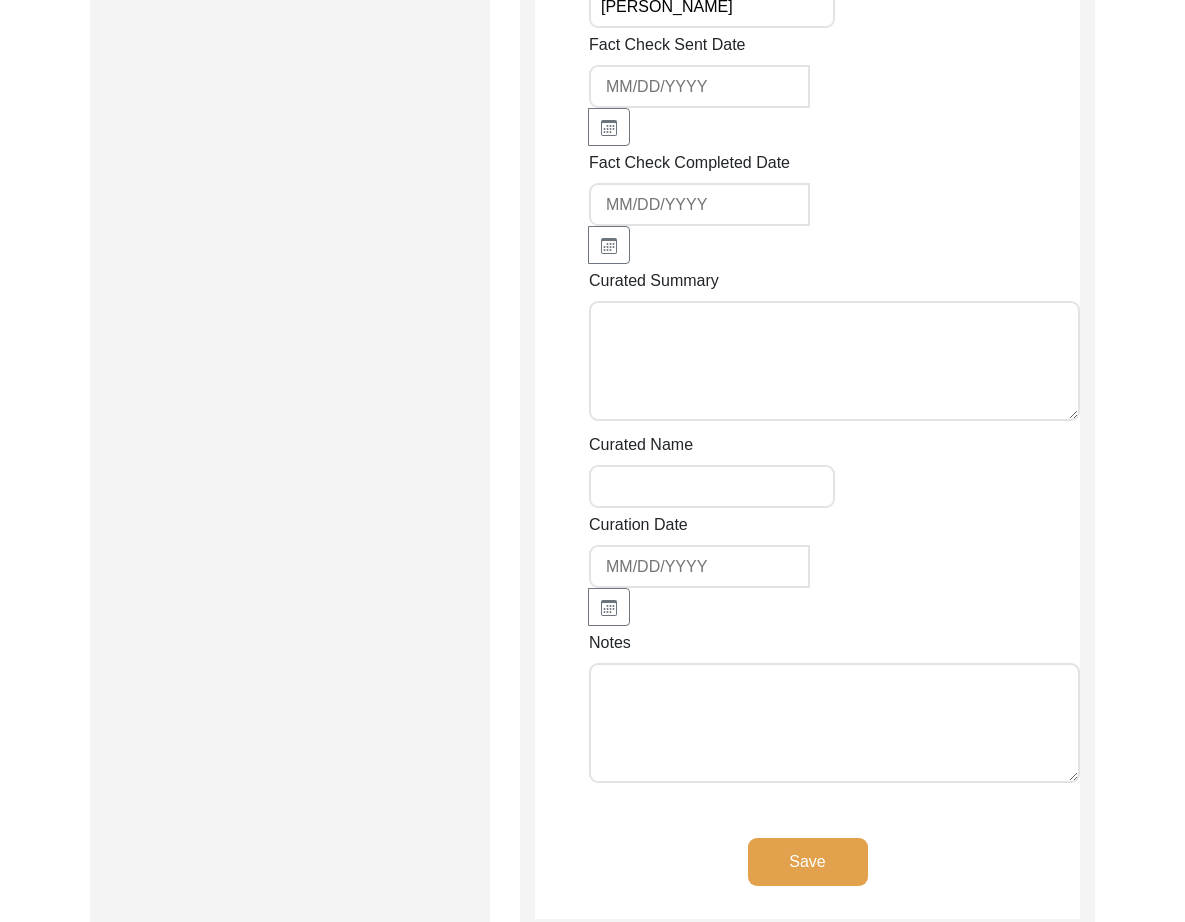 scroll, scrollTop: 3041, scrollLeft: 0, axis: vertical 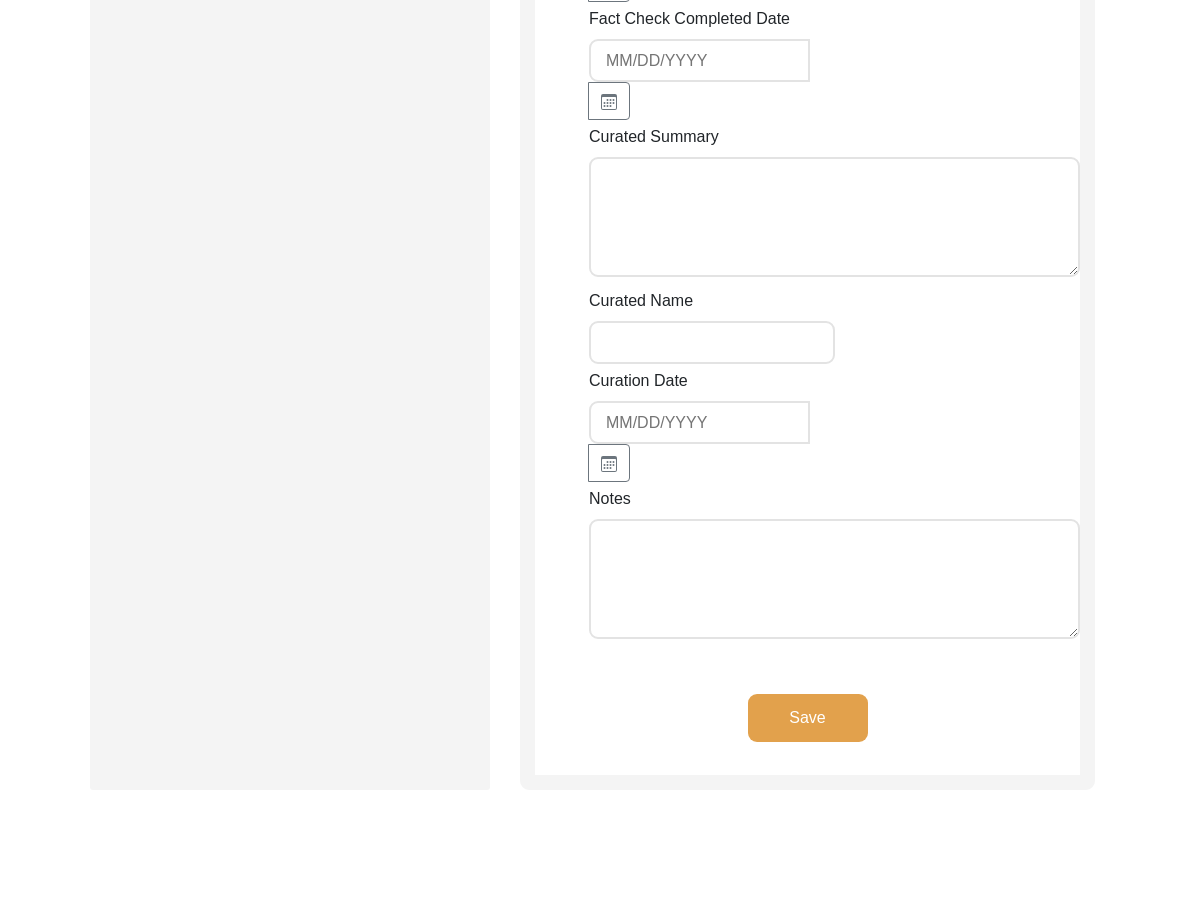 paste on "[Notes] by LQ on July 2, 2025:
• defined: Nizam, Razakars, Qasim Razvi, West Pakistan, Operation Polo
• added paragraph breaks" 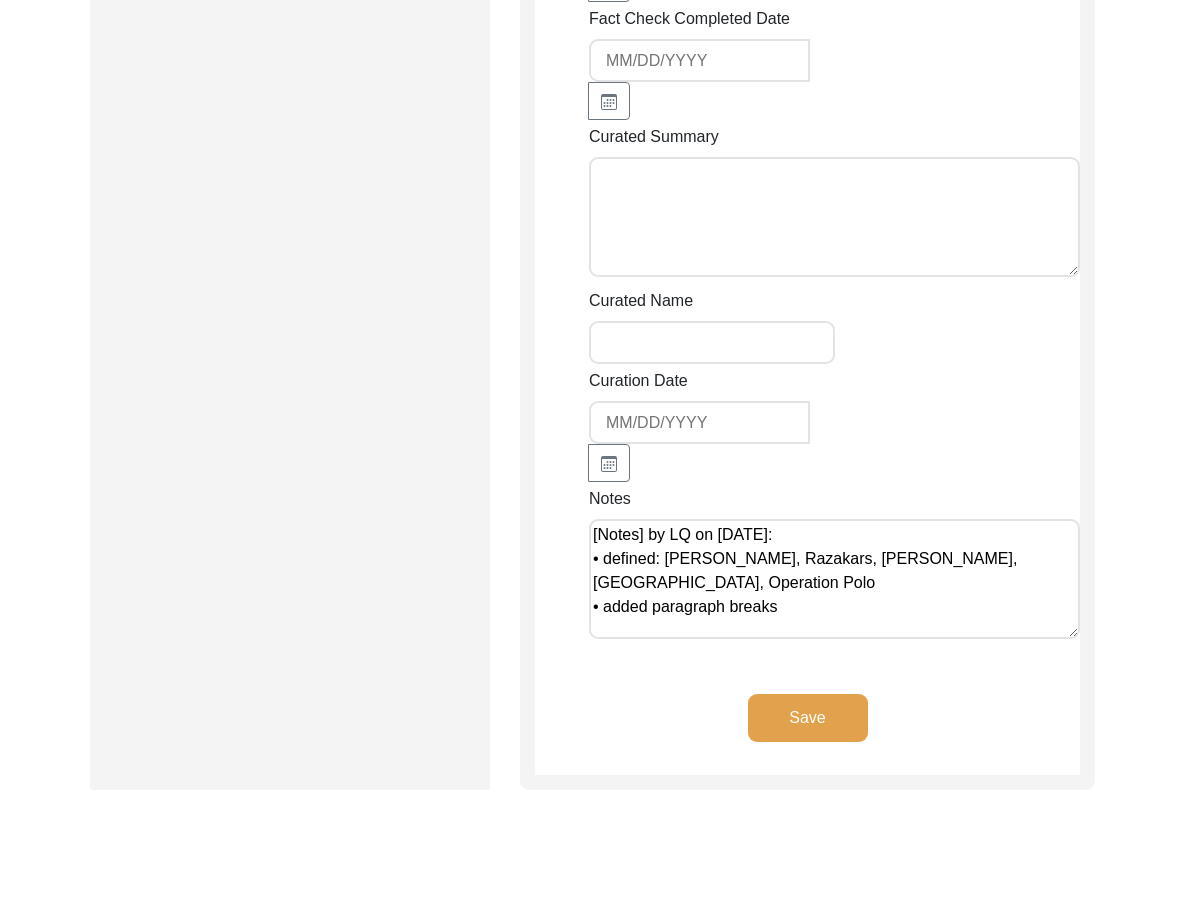 scroll, scrollTop: 0, scrollLeft: 0, axis: both 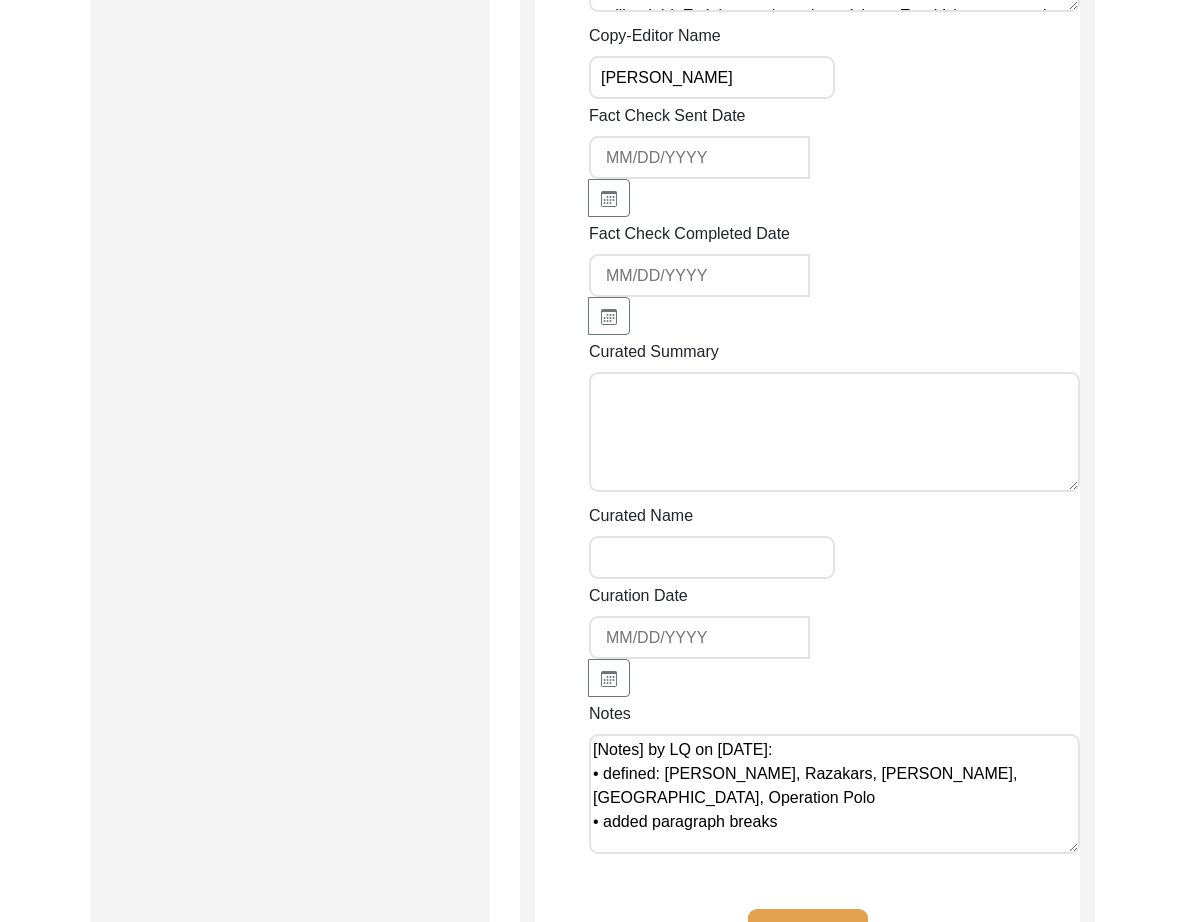 type on "[Notes] by LQ on July 2, 2025:
• defined: Nizam, Razakars, Qasim Razvi, West Pakistan, Operation Polo
• added paragraph breaks" 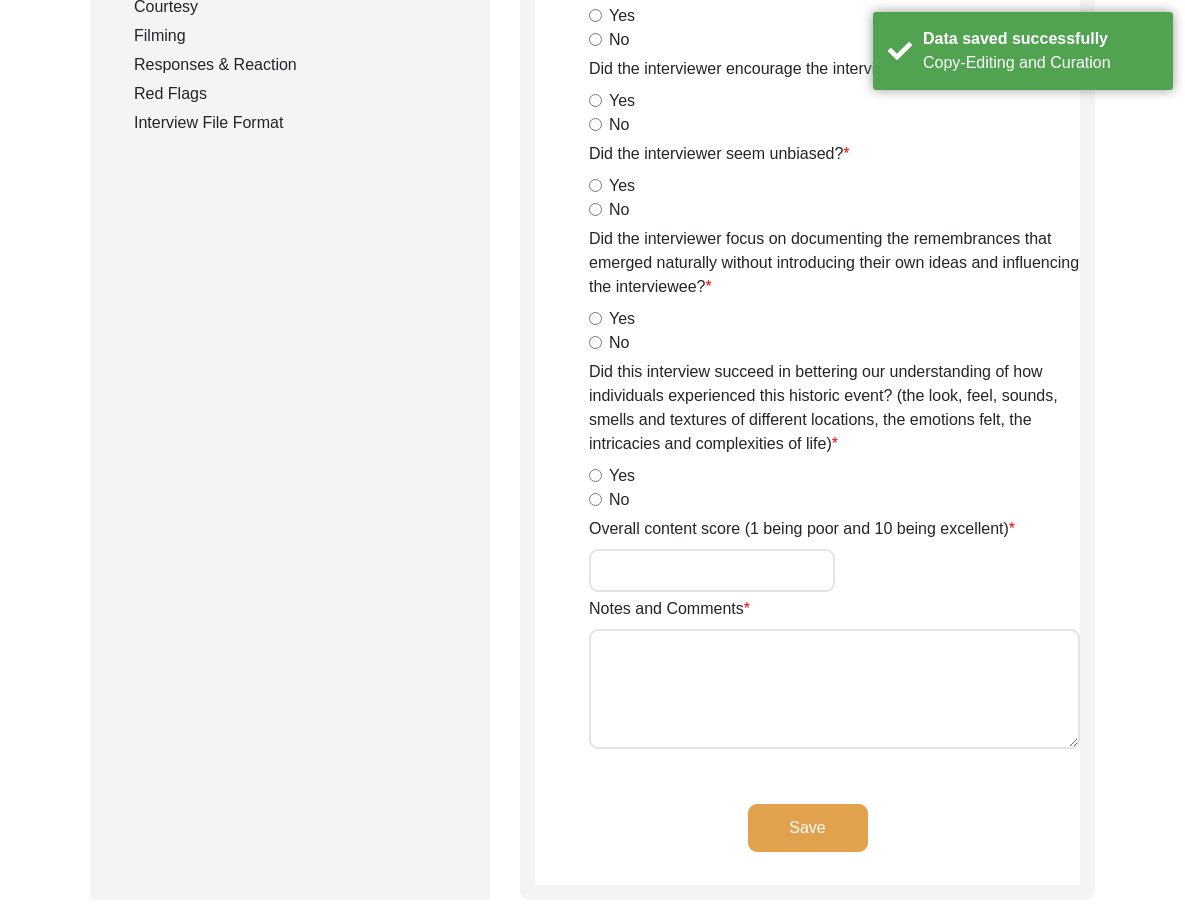 scroll, scrollTop: 0, scrollLeft: 0, axis: both 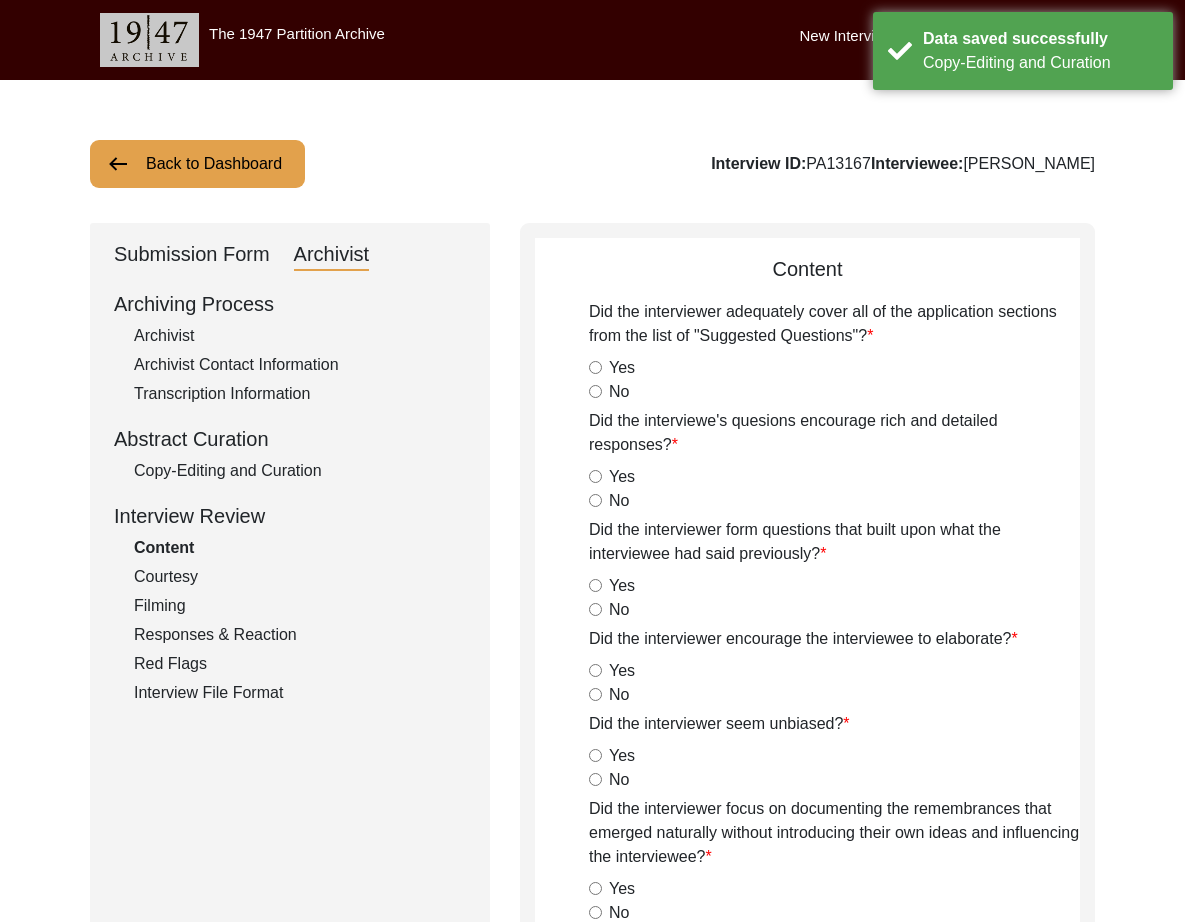 click on "Archivist" 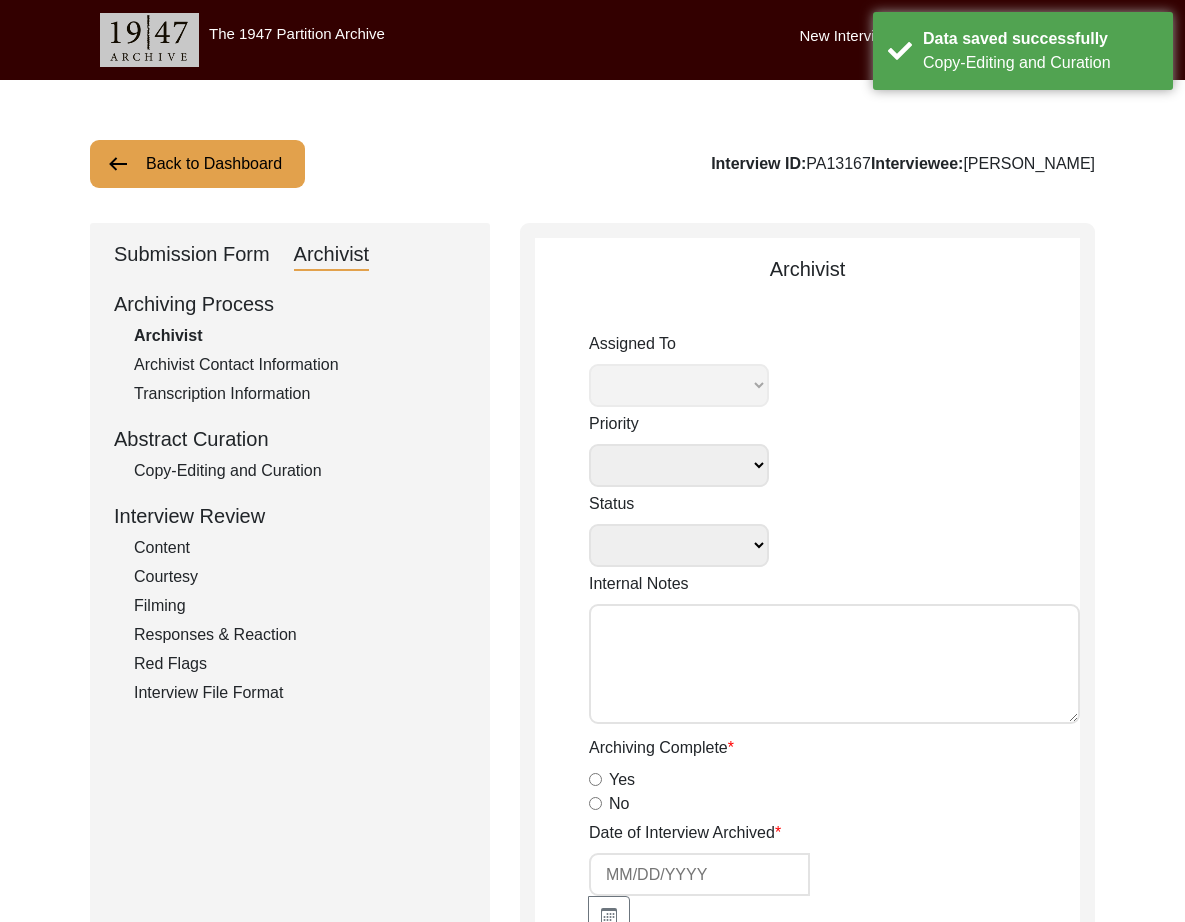 select 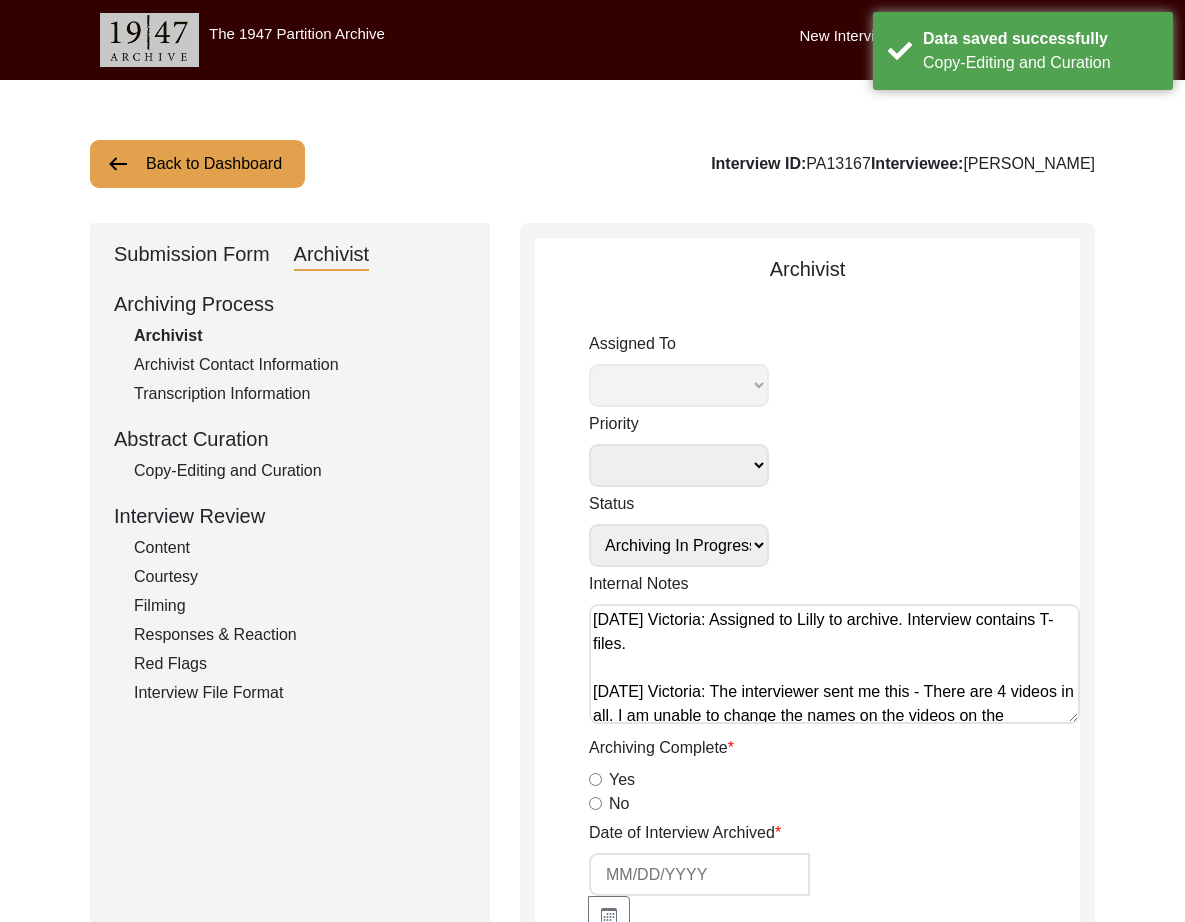 select on "507" 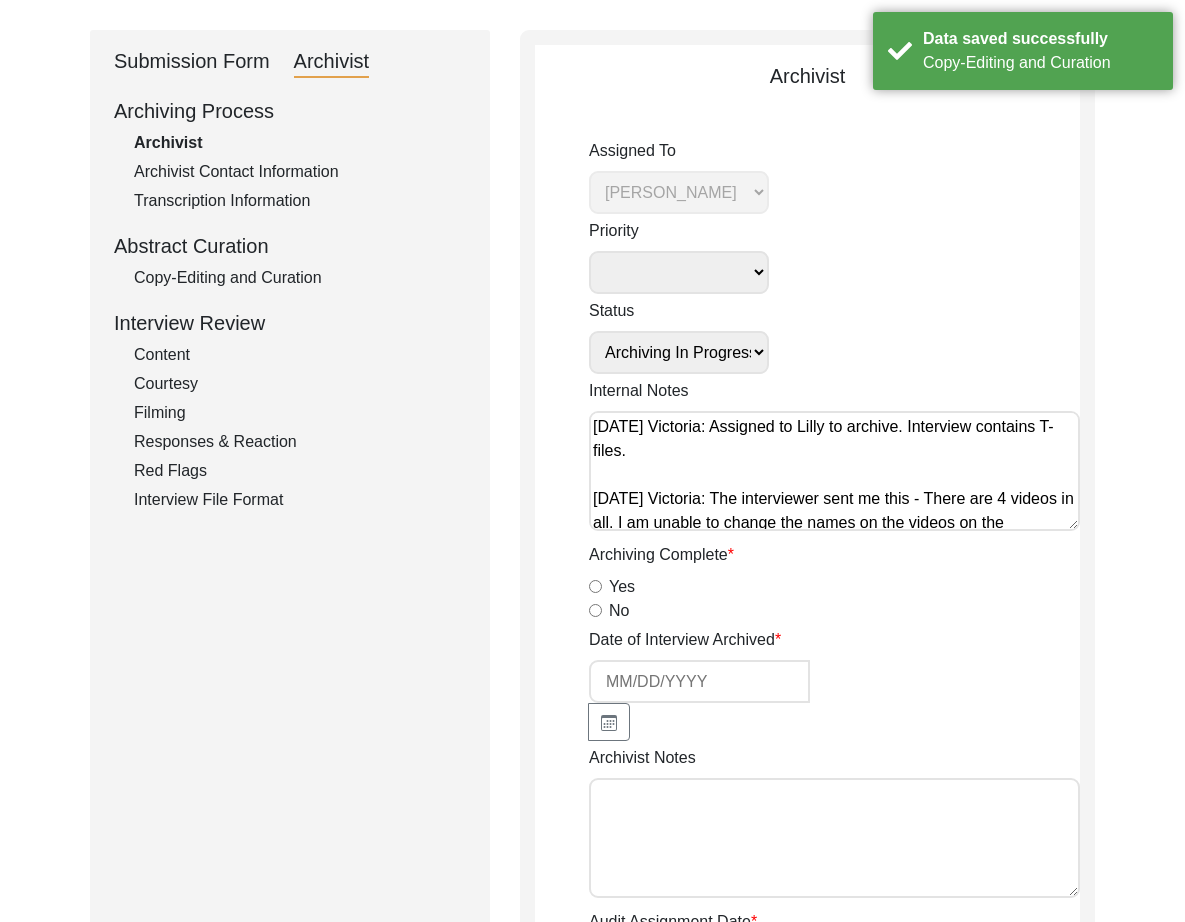 scroll, scrollTop: 603, scrollLeft: 0, axis: vertical 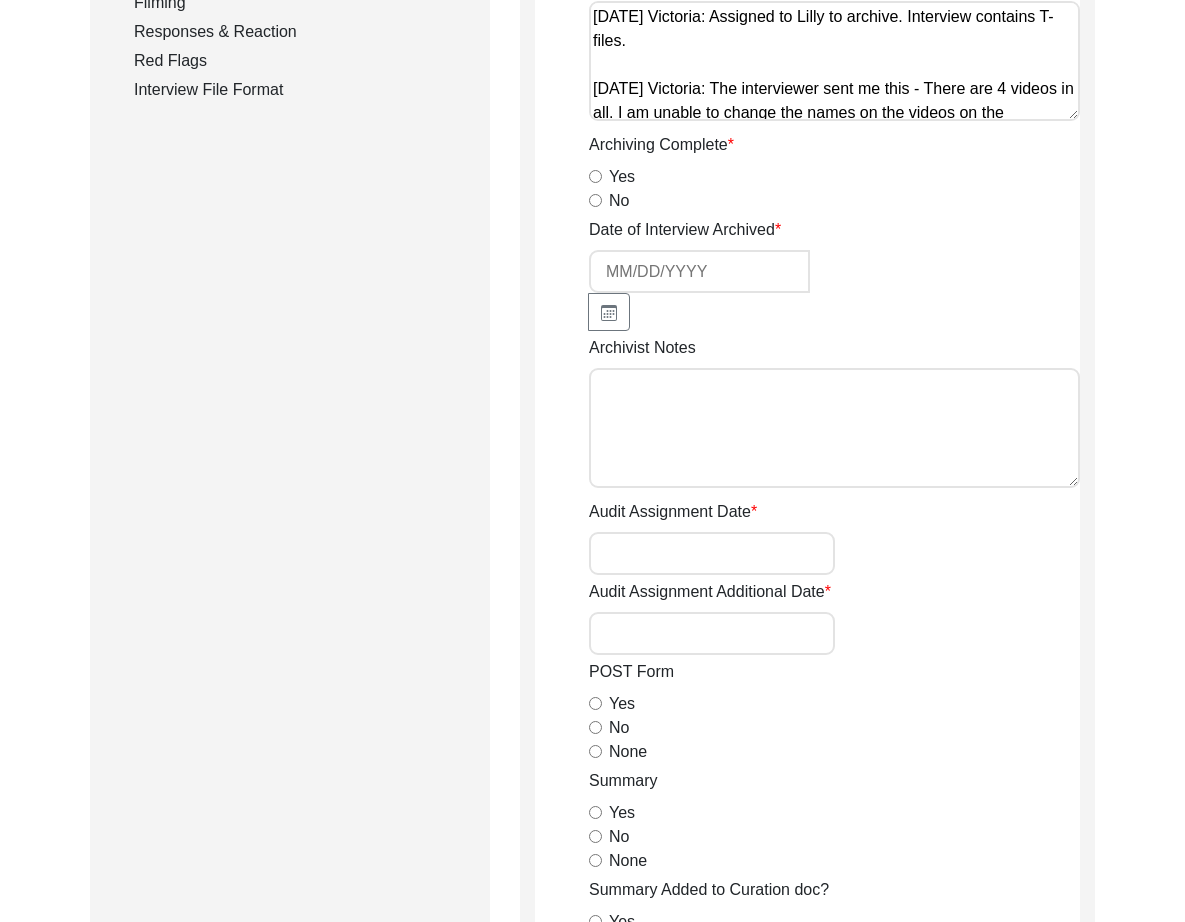 click on "Archivist Notes" at bounding box center (834, 428) 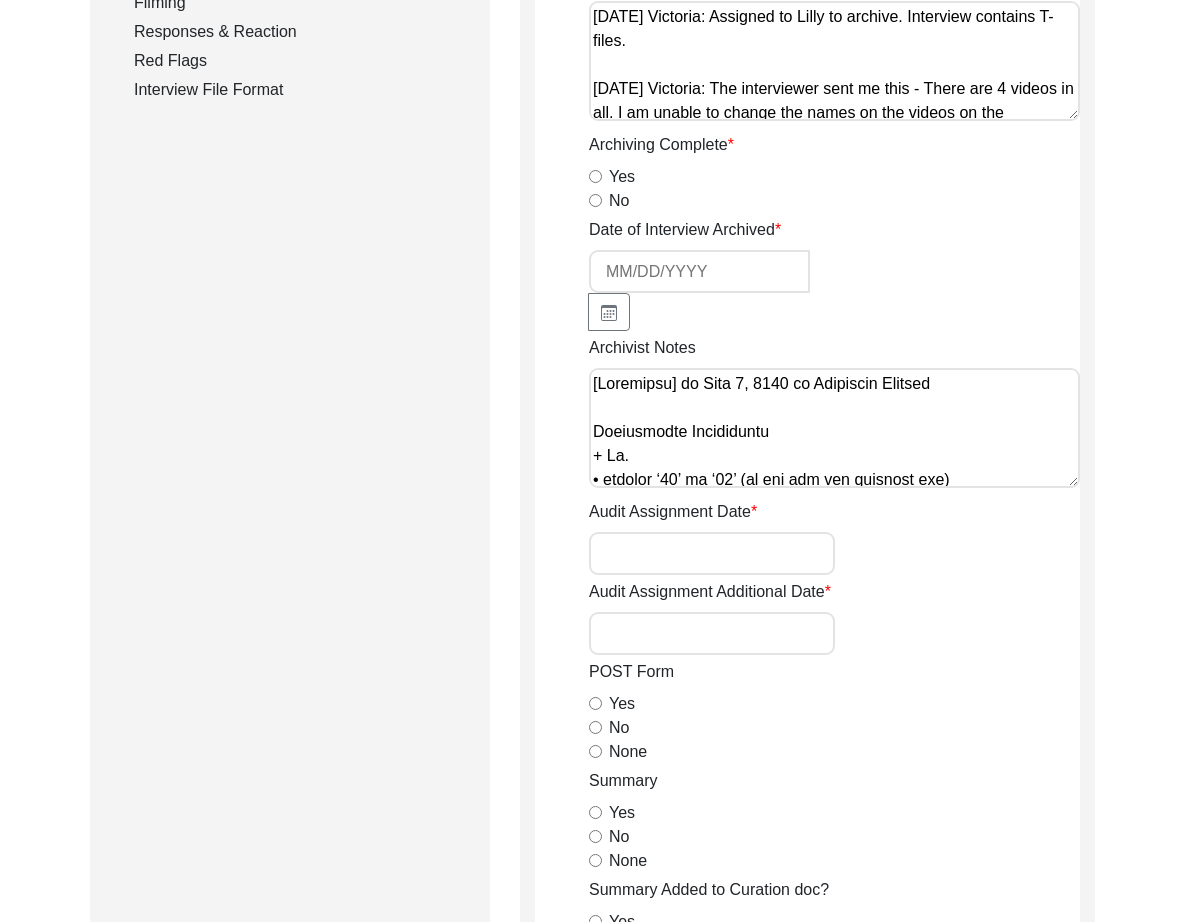 scroll, scrollTop: 1443, scrollLeft: 0, axis: vertical 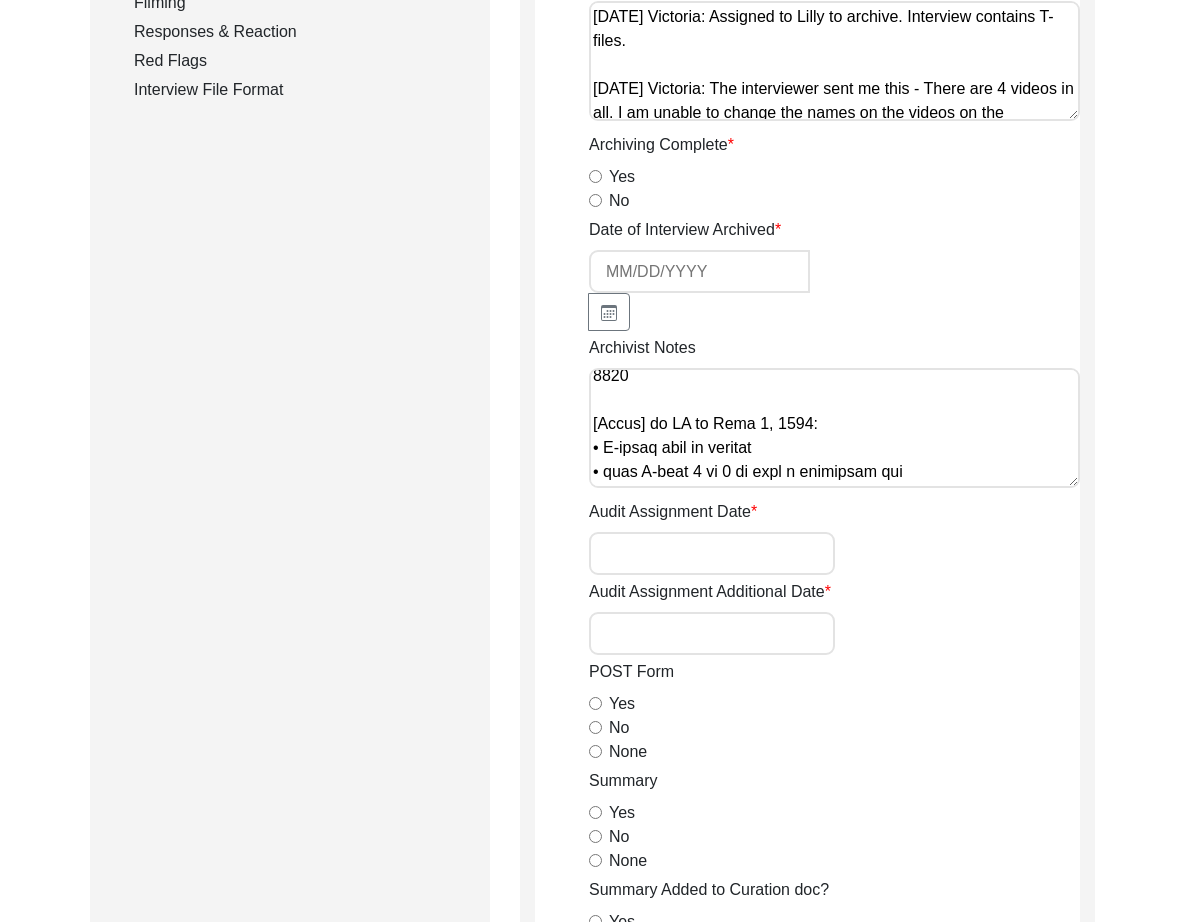 type on "[Archiving] on July 2, 2025 by Lillianne Quijano
Interviewee Information
+ Mr.
• changed ‘89’ to ‘88’ (it was not his birthday yet)
• changed ‘Hindu’ to Hinduism
Interviewer Information
• changed ‘6th Jan 1999’ to 01/06/1999
+ camera person 1st name: Medha
+ camera person last name: Agarwal
+ full name: Medha Agarwal
+ Citizen Historian
Interview Location
• changed ‘17.41400855342596’ to 17.3850
• changed ‘78.46962460842144’ to 78.4866
Birthplace Location
• changed ‘17.97015842267869’ to 17.9689
• changed ‘79.59164147869286’ to 79.5941
Interviewee Residence Before Partition
• changed ‘17.97015842267869’ to 17.9689
• changed ‘79.59164147869286’ to 79.5941
Interviewee Residence After Partition
• changed ‘Warangal, Telangana, India’ to Did Not Migrate
- 17.971509752707327
- 79.59240293272354
Interviewee Occupation and Parental Information
• changed ‘Child’ to N/A
• changed ‘Postmaster, author and archivist’ to ‘Archivist, Author, Postmaster’
Interviewee Contact Information
• changed ‘17.4167250799143..." 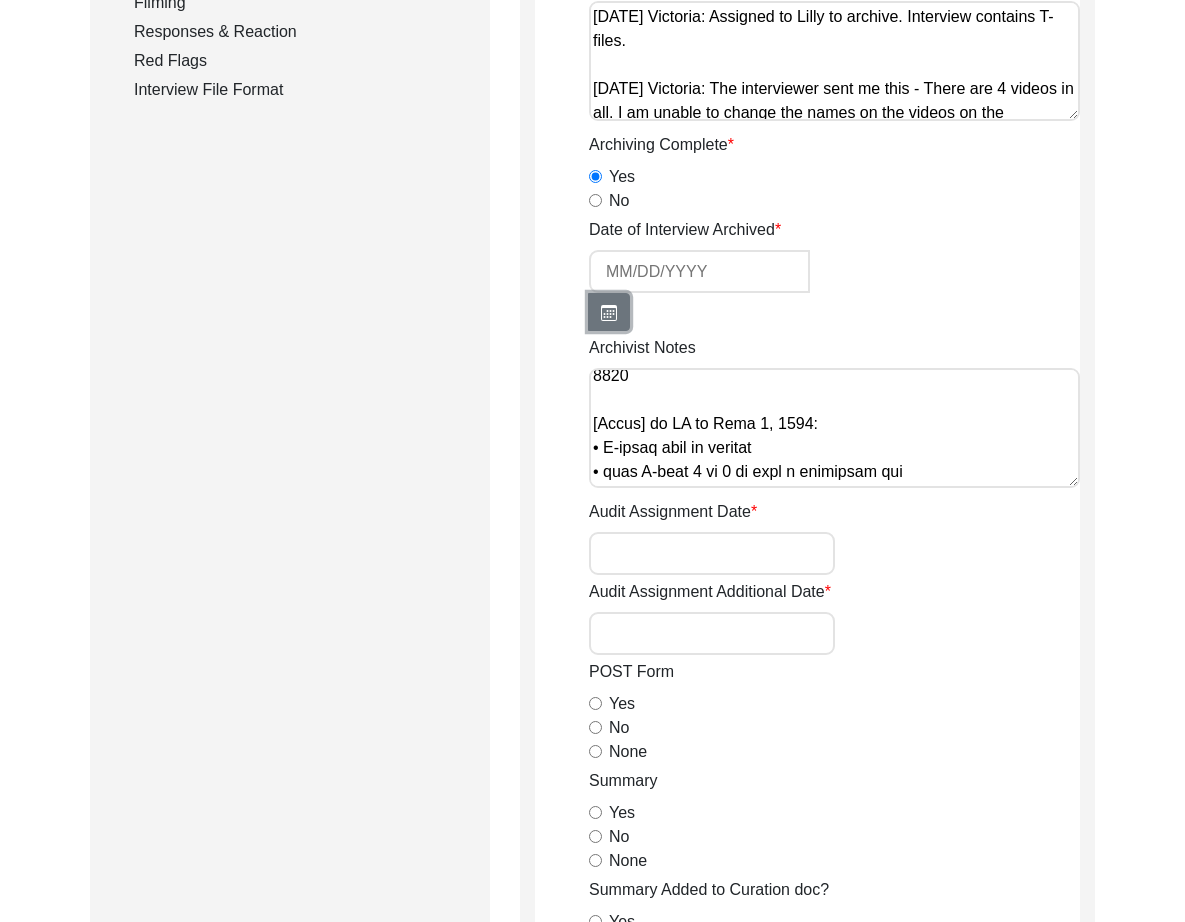 click 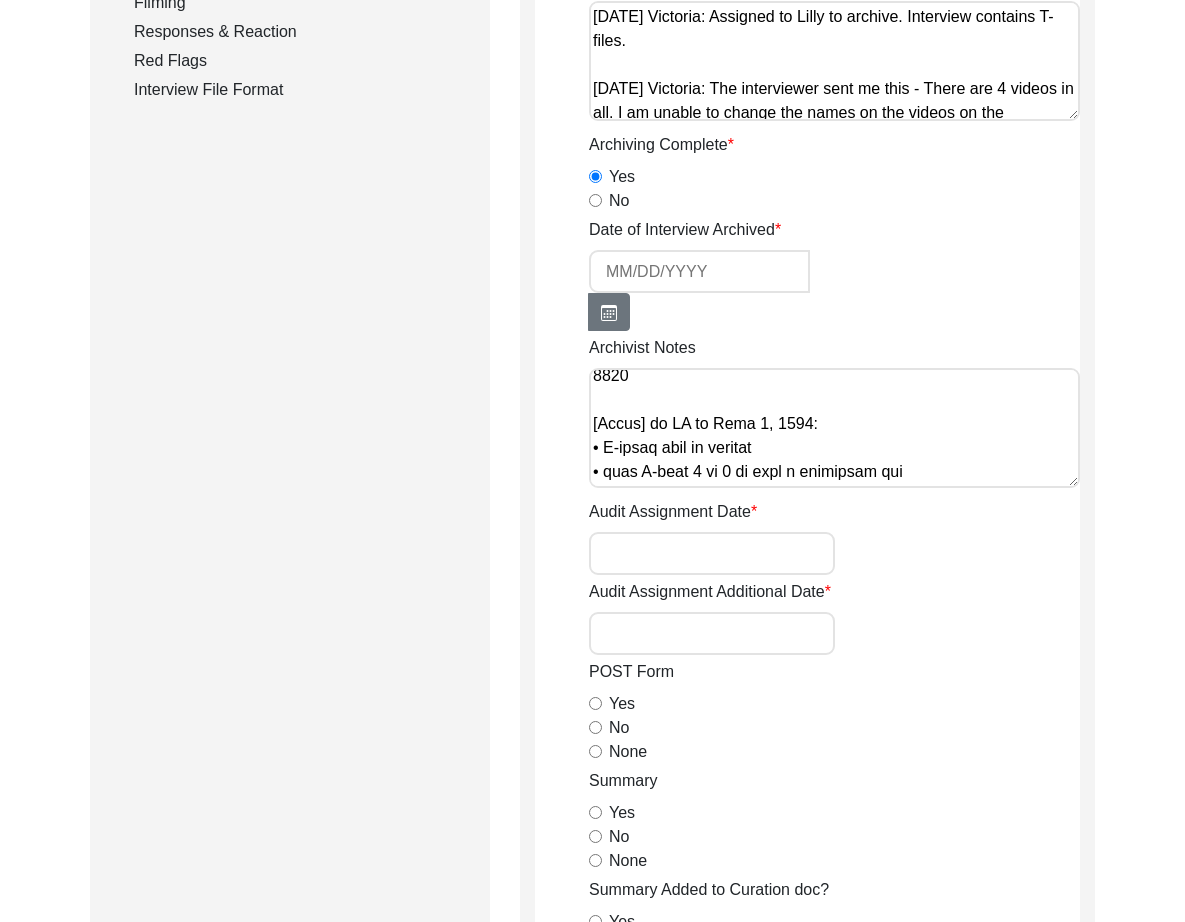 select on "7" 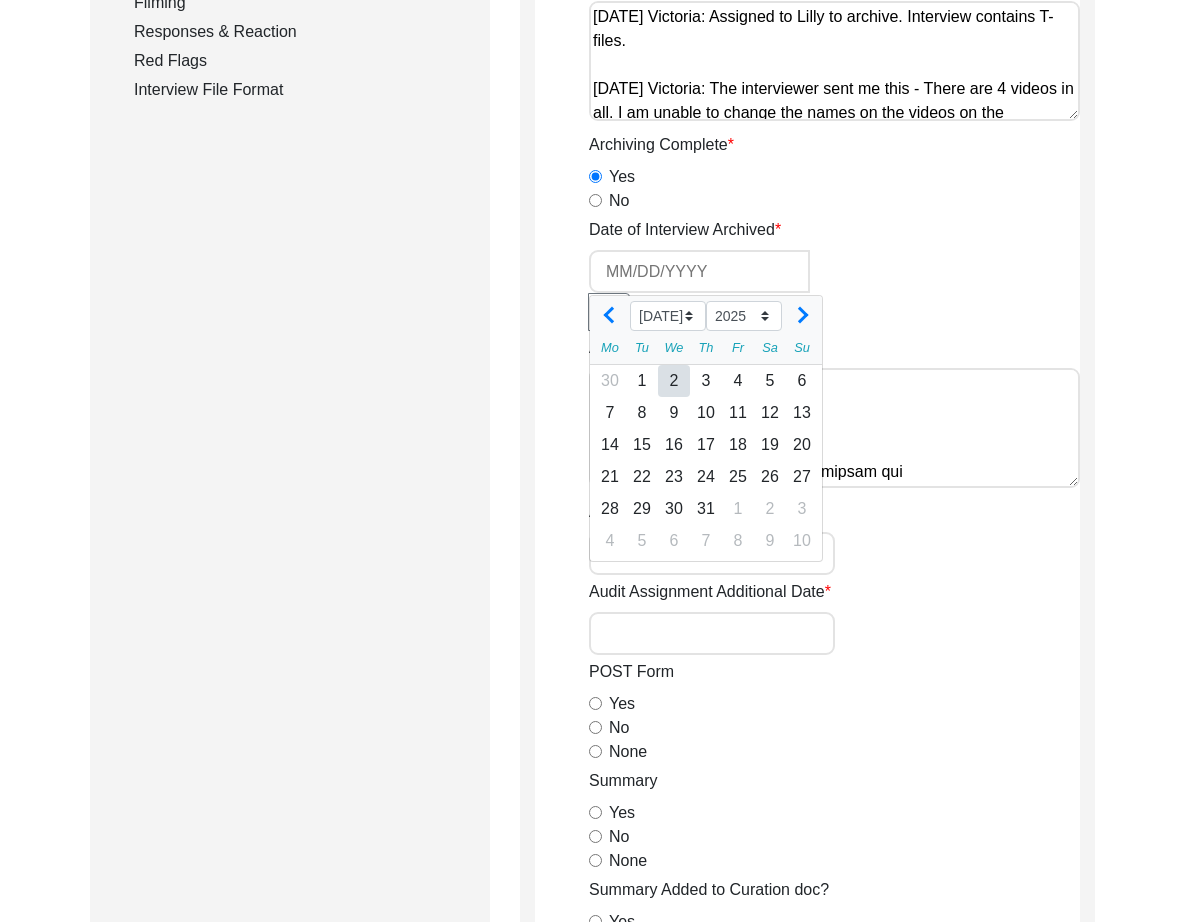 click on "2" 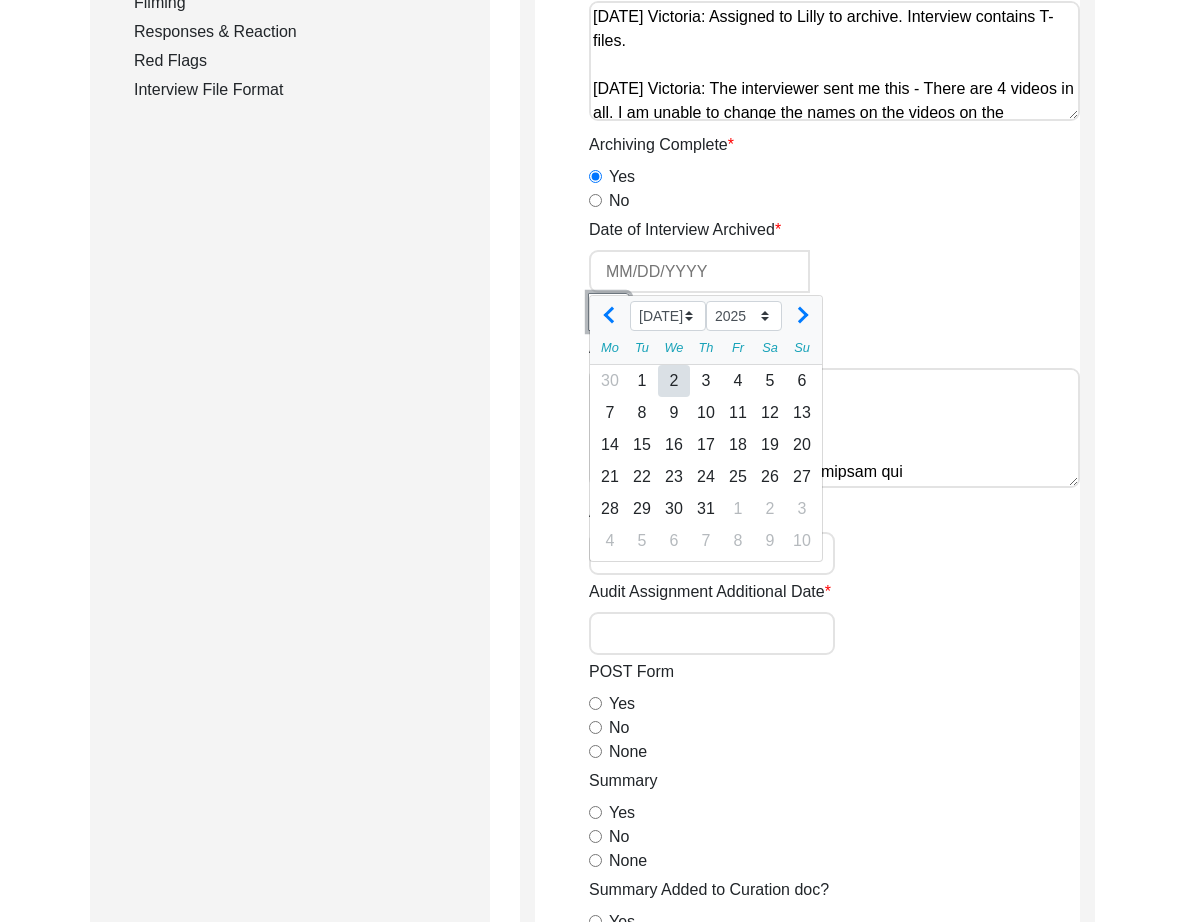 type on "[DATE]" 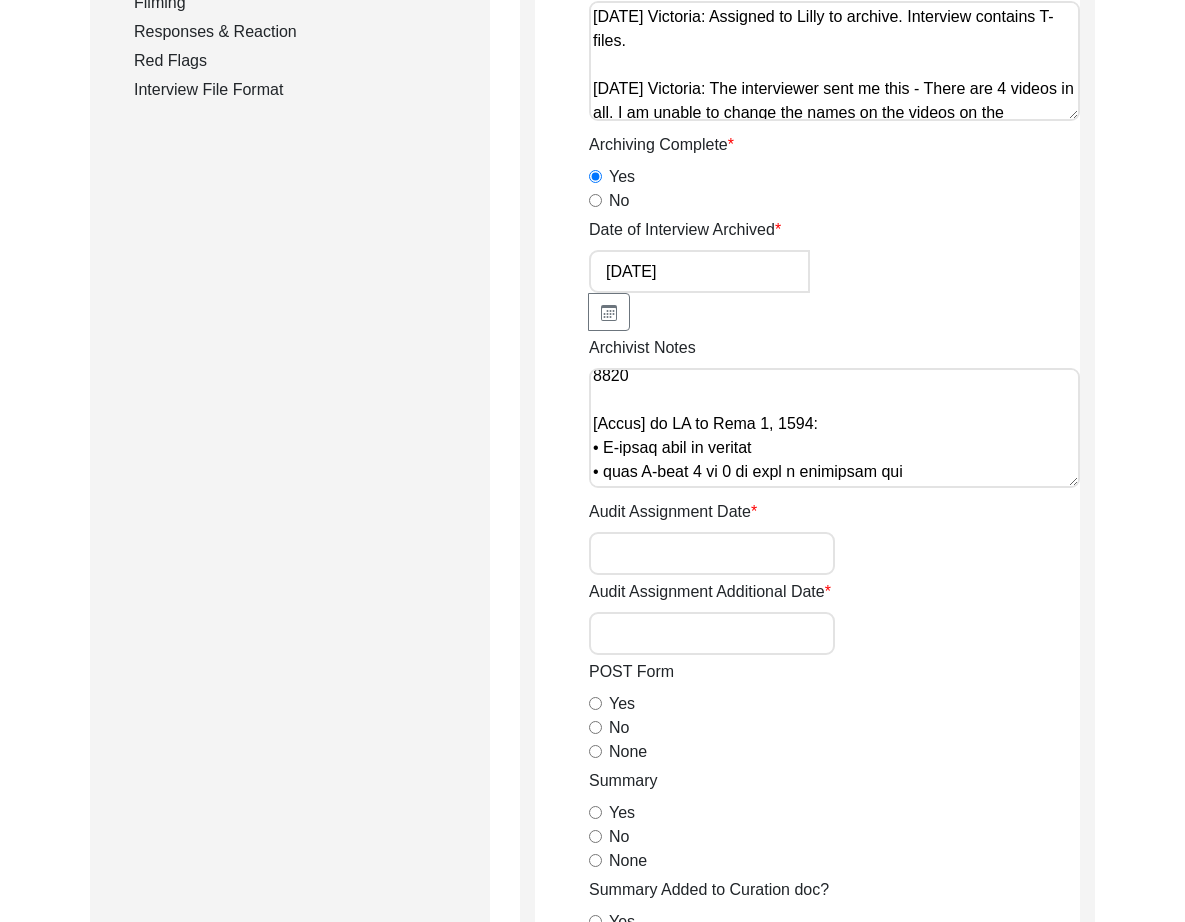 click on "July 2, 2025 Victoria: Assigned to Lilly to archive. Interview contains T-files.
March 3, 2025 Victoria: The interviewer sent me this - There are 4 videos in all. I am unable to change the names on the videos on the submission platform.
ii. Videos 3 and 4 were shot on 23 Feb 2025. So the dates also need to be edited" at bounding box center (834, 61) 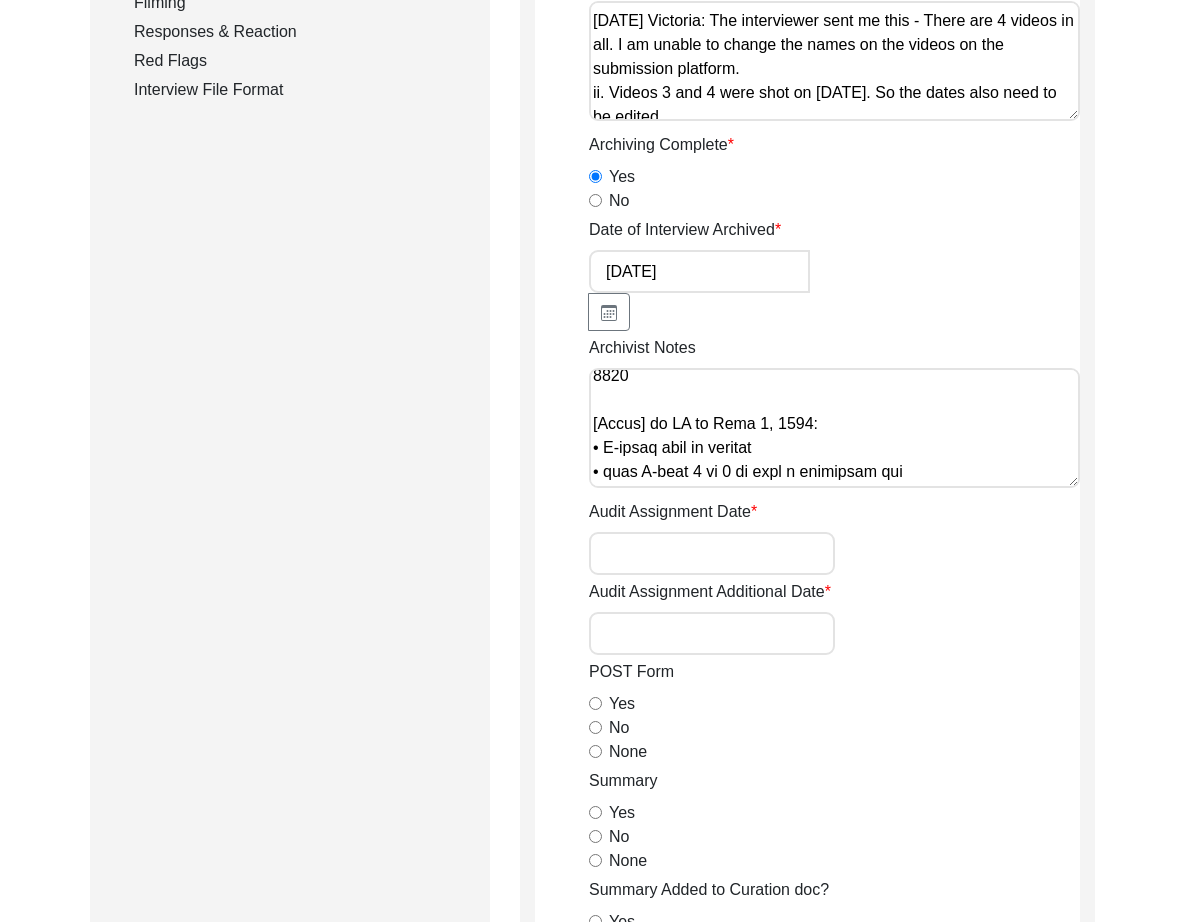 scroll, scrollTop: 80, scrollLeft: 0, axis: vertical 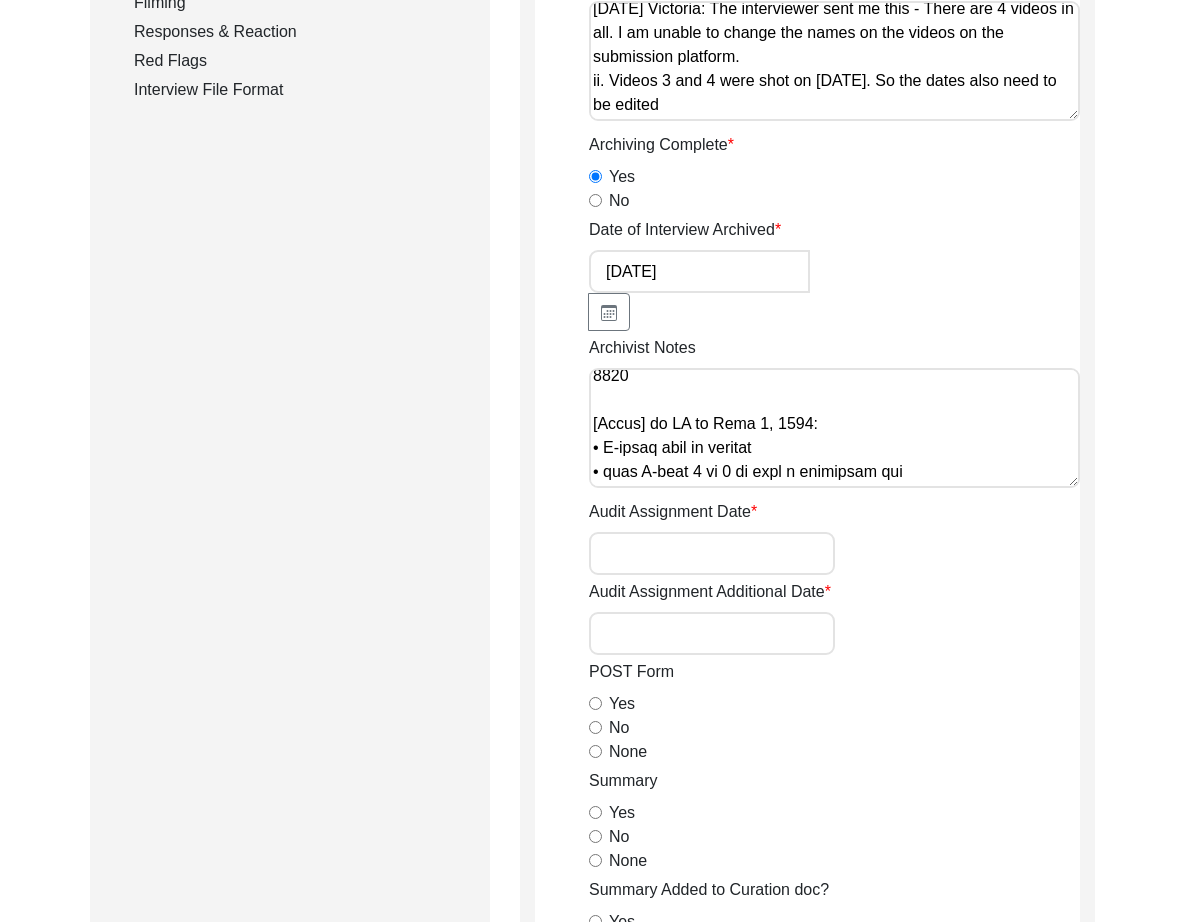 click on "Archivist Notes" at bounding box center (834, 428) 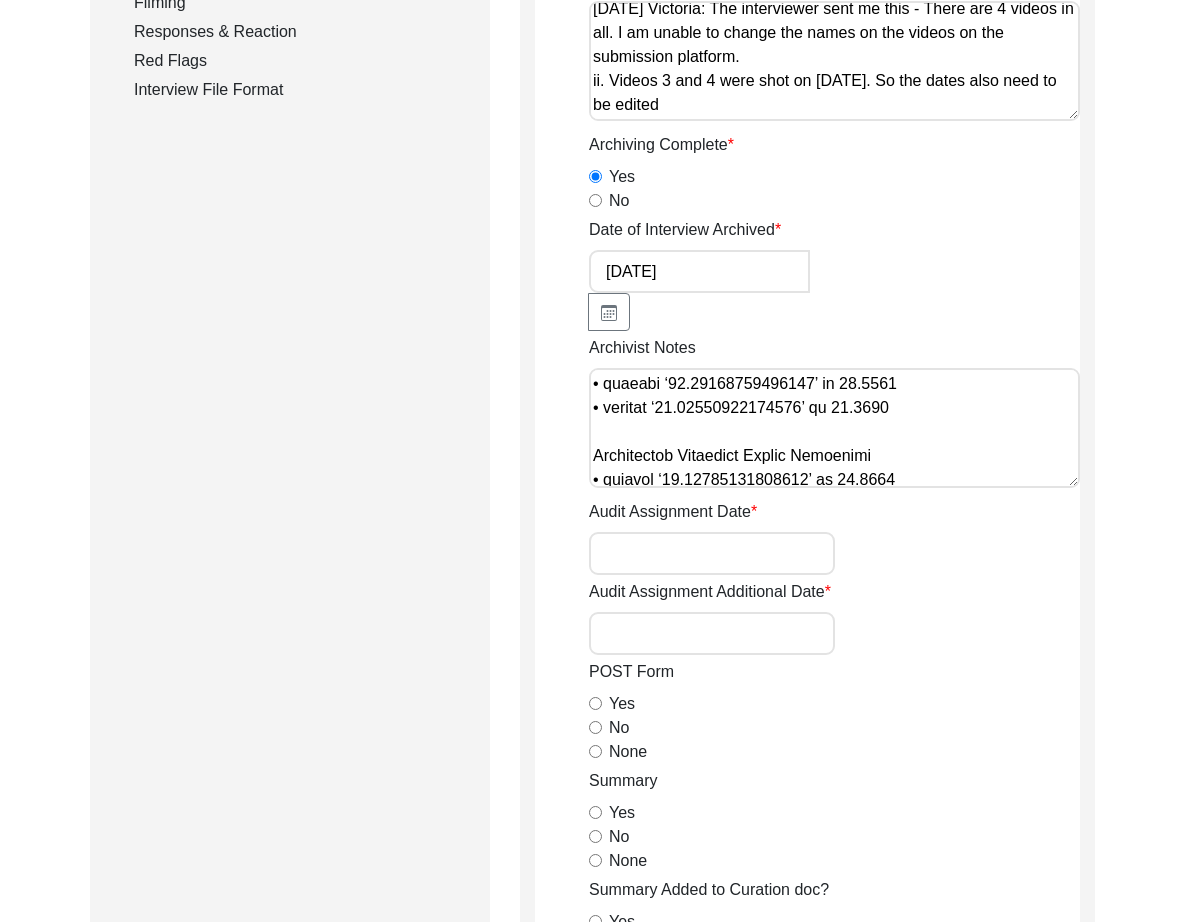 scroll, scrollTop: 453, scrollLeft: 0, axis: vertical 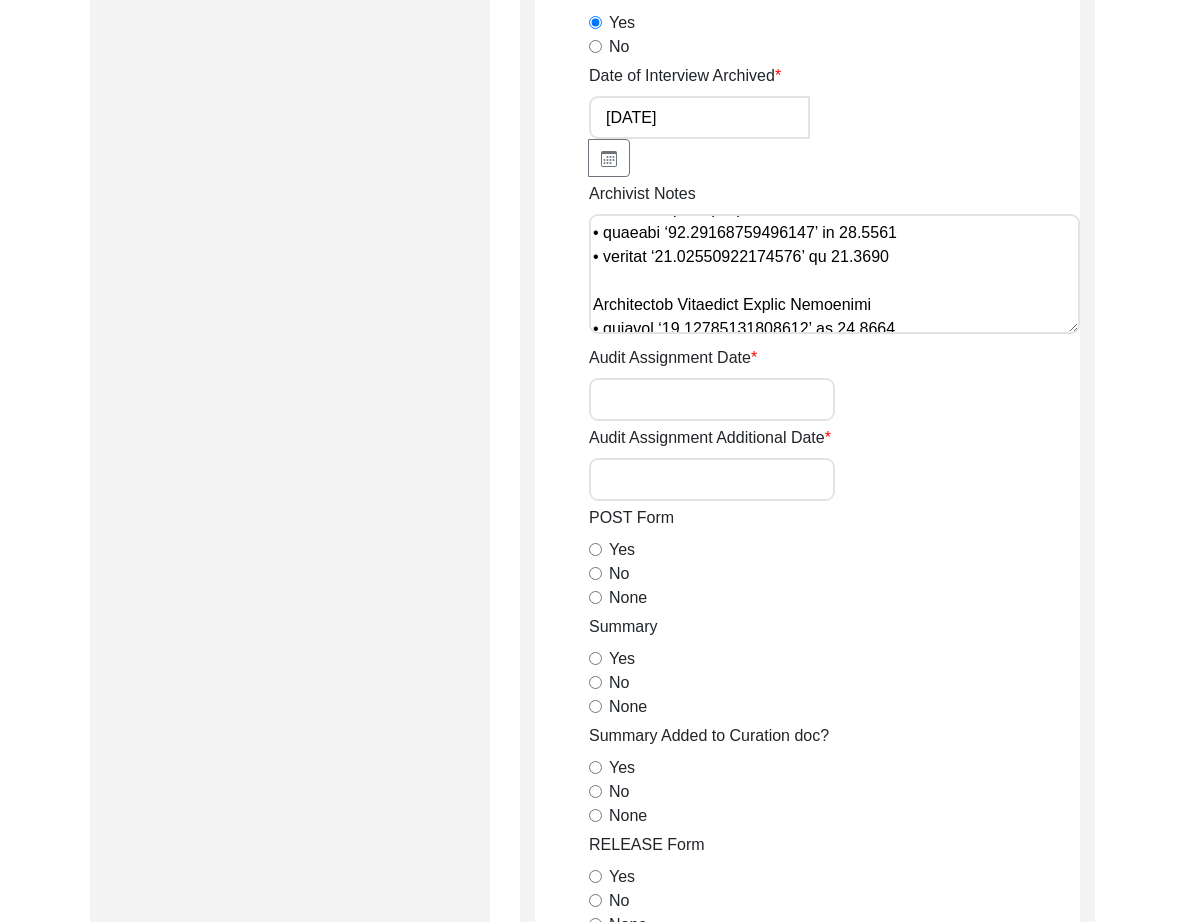 click on "Archivist
Assigned To Simran Subramaniam archivist Lillianne Quijano Alexis Miller Priority Deceased Alive Other Status Submission In Progress Submitted/Received Archiving In Progress Archiving Completed Copy-Editing In Progress Copy-Edited Auditing In Progress Auditing Completed Reviewing In Progress Reviewed Social Media Curation In Progress Social Media Curated Social Media Published Internal Notes July 2, 2025 Victoria: Assigned to Lilly to archive. Interview contains T-files.
March 3, 2025 Victoria: The interviewer sent me this - There are 4 videos in all. I am unable to change the names on the videos on the submission platform.
ii. Videos 3 and 4 were shot on 23 Feb 2025. So the dates also need to be edited Archiving Complete  Yes   No  Date of Interview Archived 7/2/2025 Archivist Notes Audit Assignment Date Audit Assignment Additional Date POST Form  Yes   No   None  Summary  Yes   No   None  Summary Added to Curation doc?  Yes   No   None  RELEASE Form  Yes   No   None  Contact Checklist?  Yes" 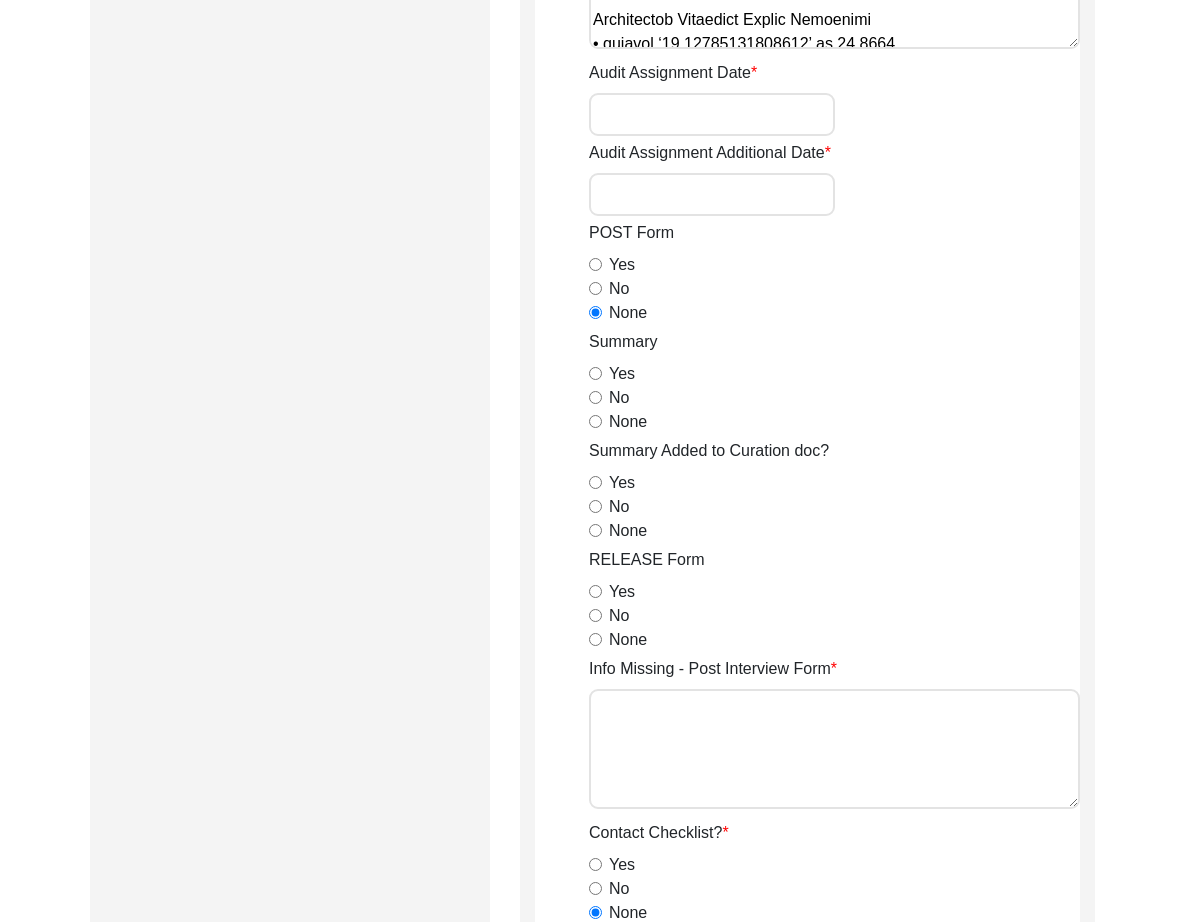 scroll, scrollTop: 1119, scrollLeft: 0, axis: vertical 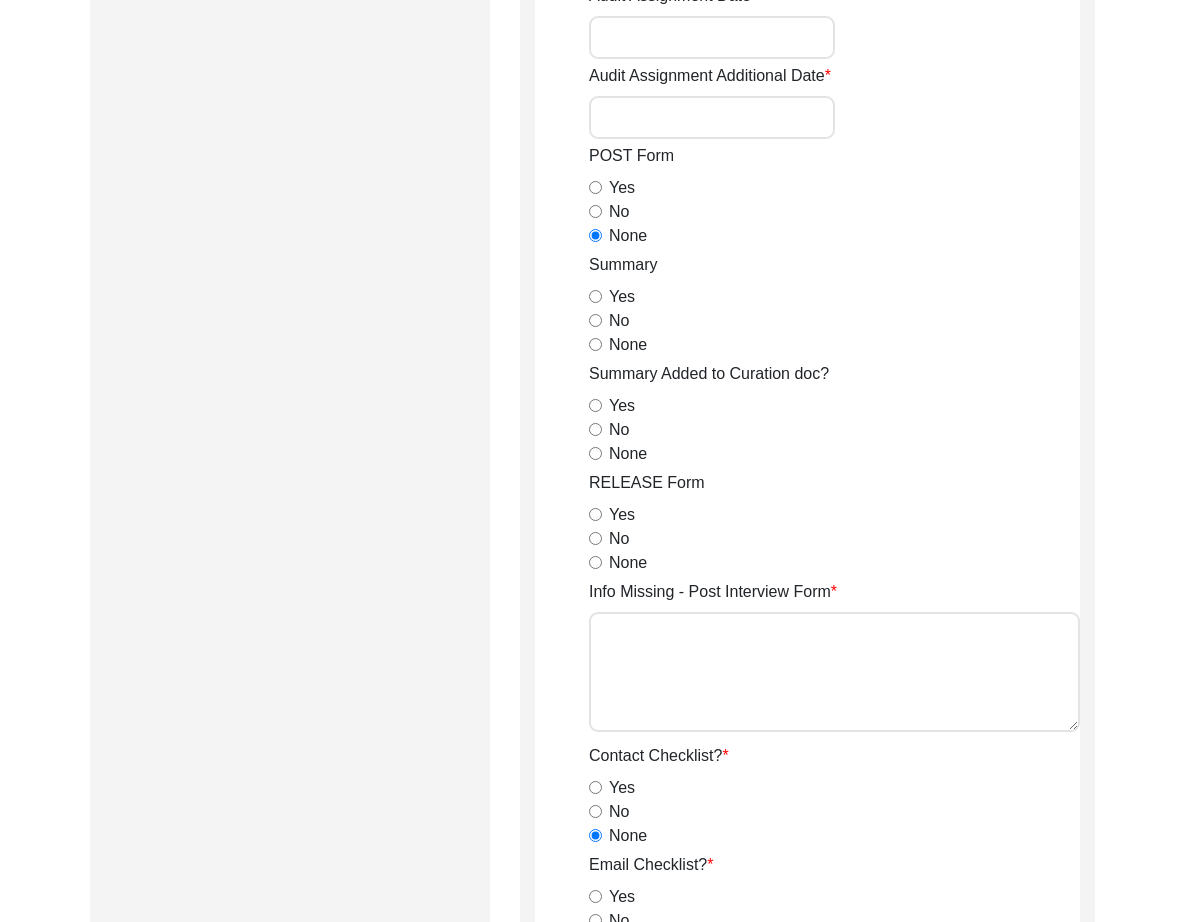 click on "Yes" at bounding box center [595, 296] 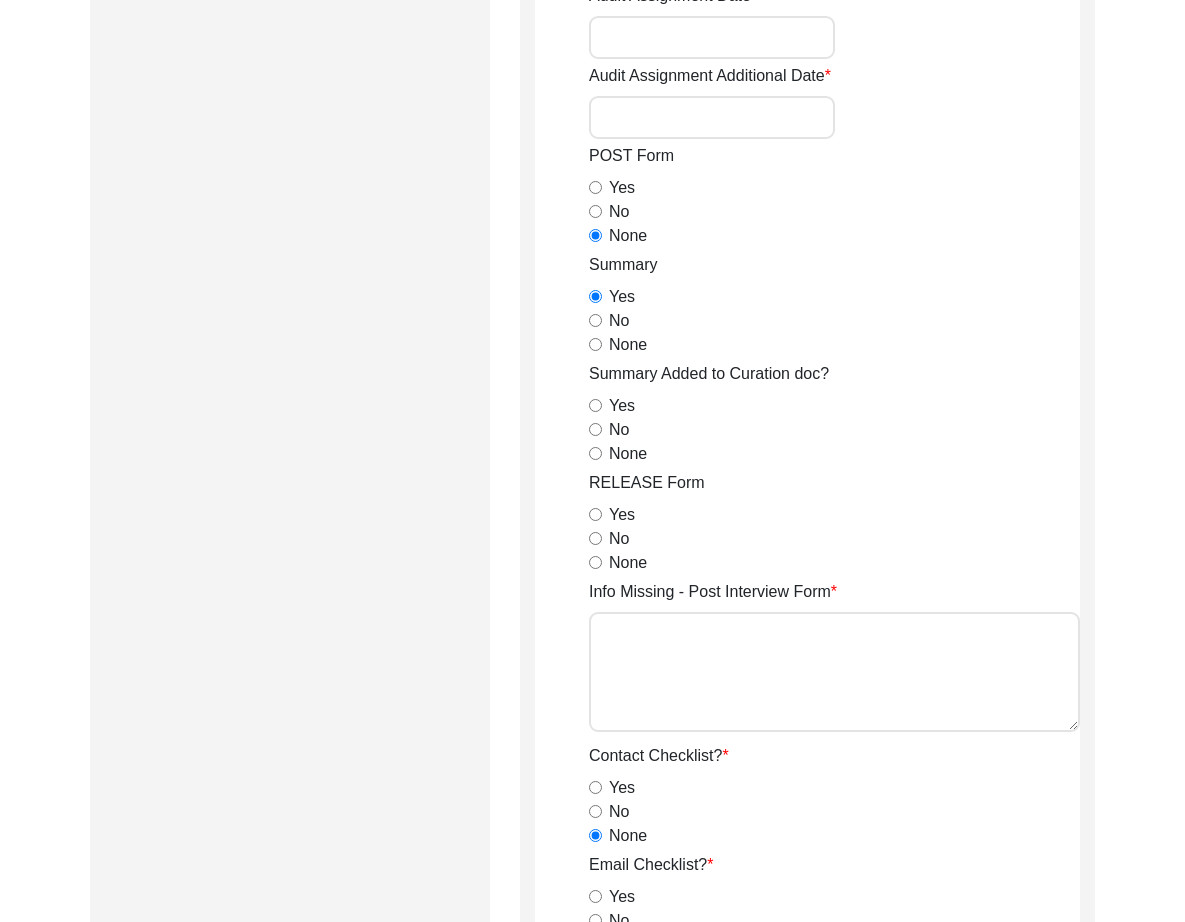 click on "None" at bounding box center [595, 453] 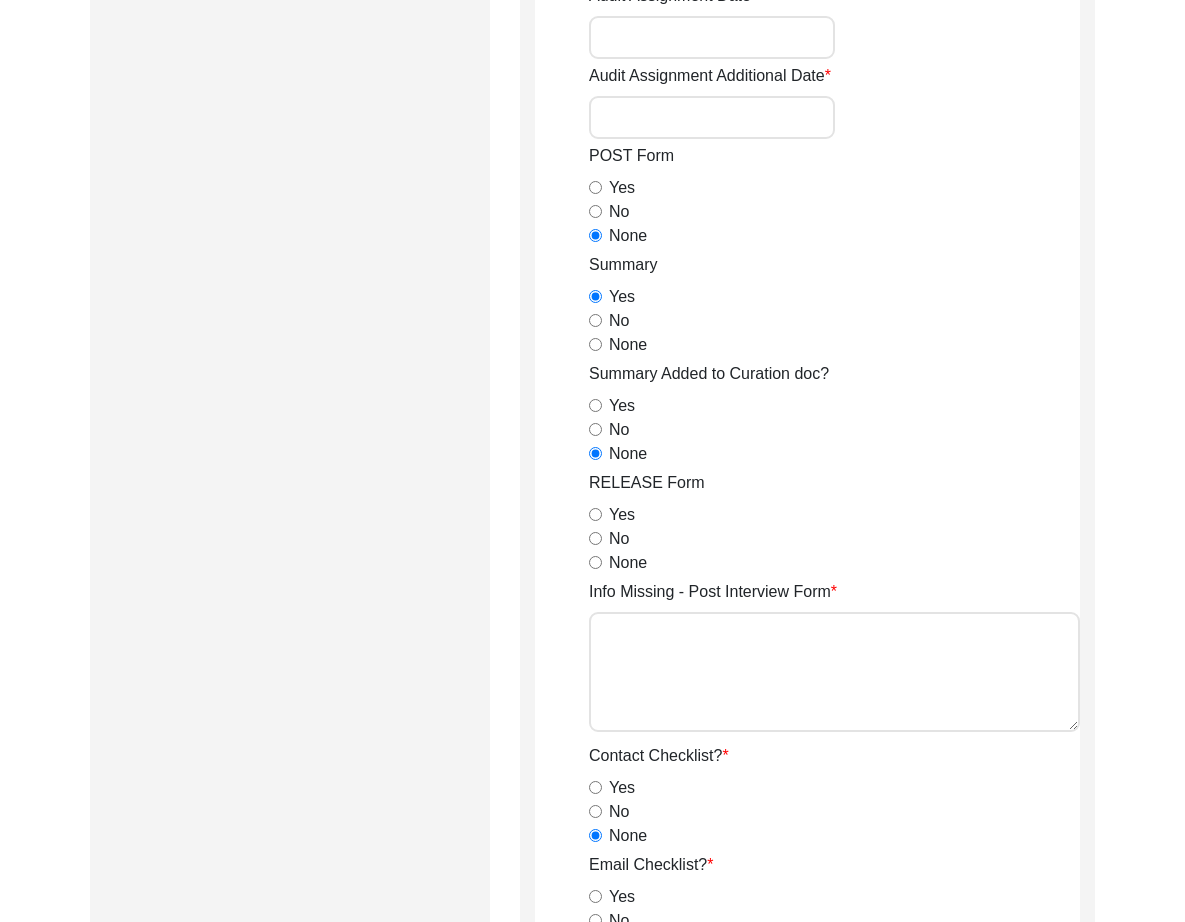 click on "Yes" at bounding box center (595, 514) 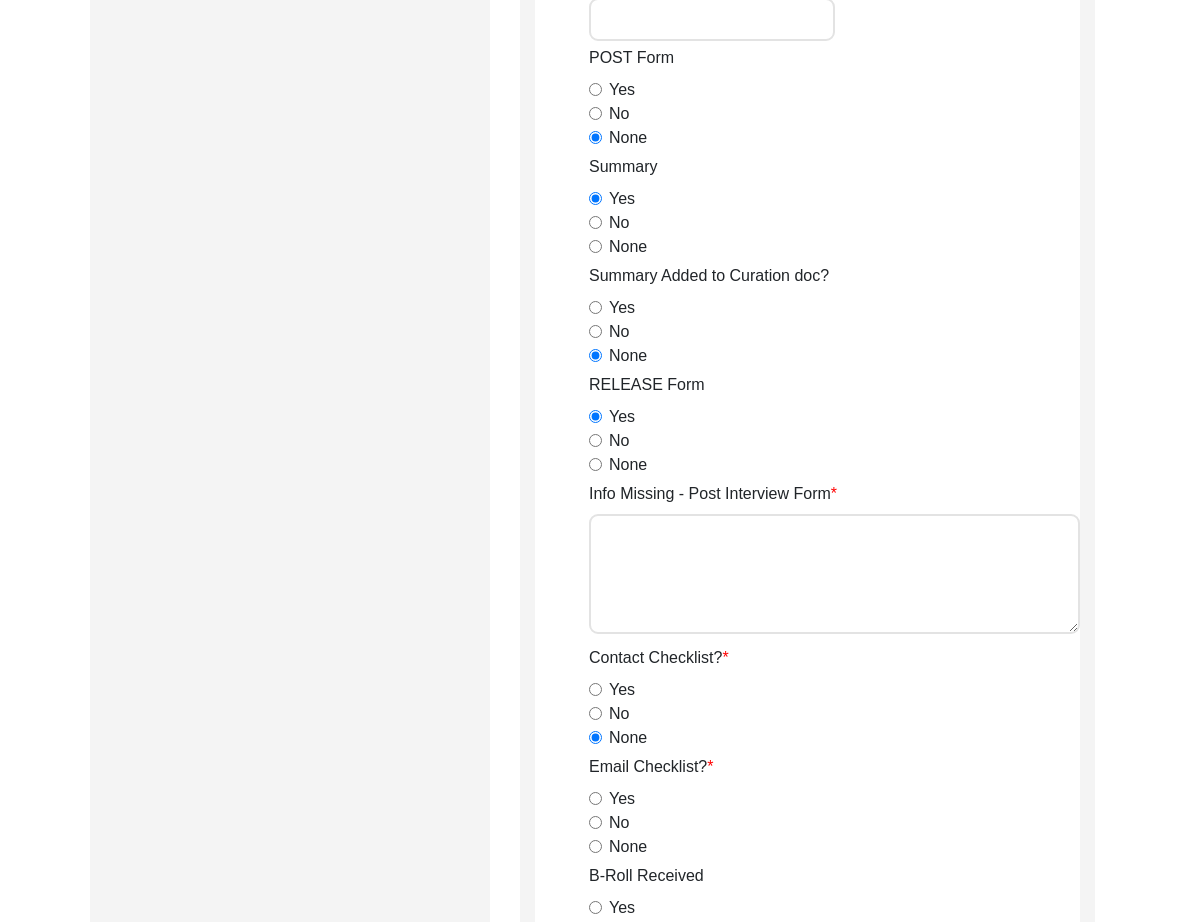 scroll, scrollTop: 1474, scrollLeft: 0, axis: vertical 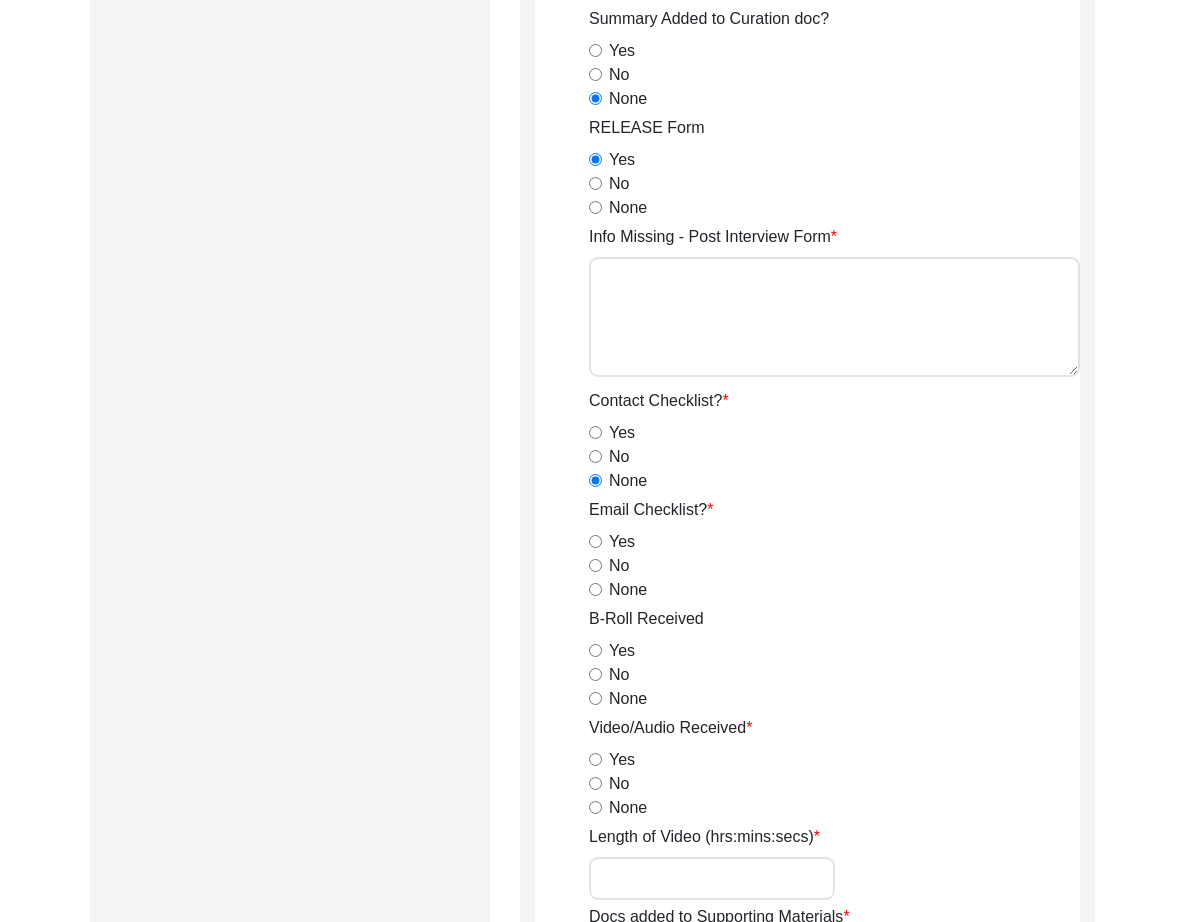 click on "None" at bounding box center [595, 589] 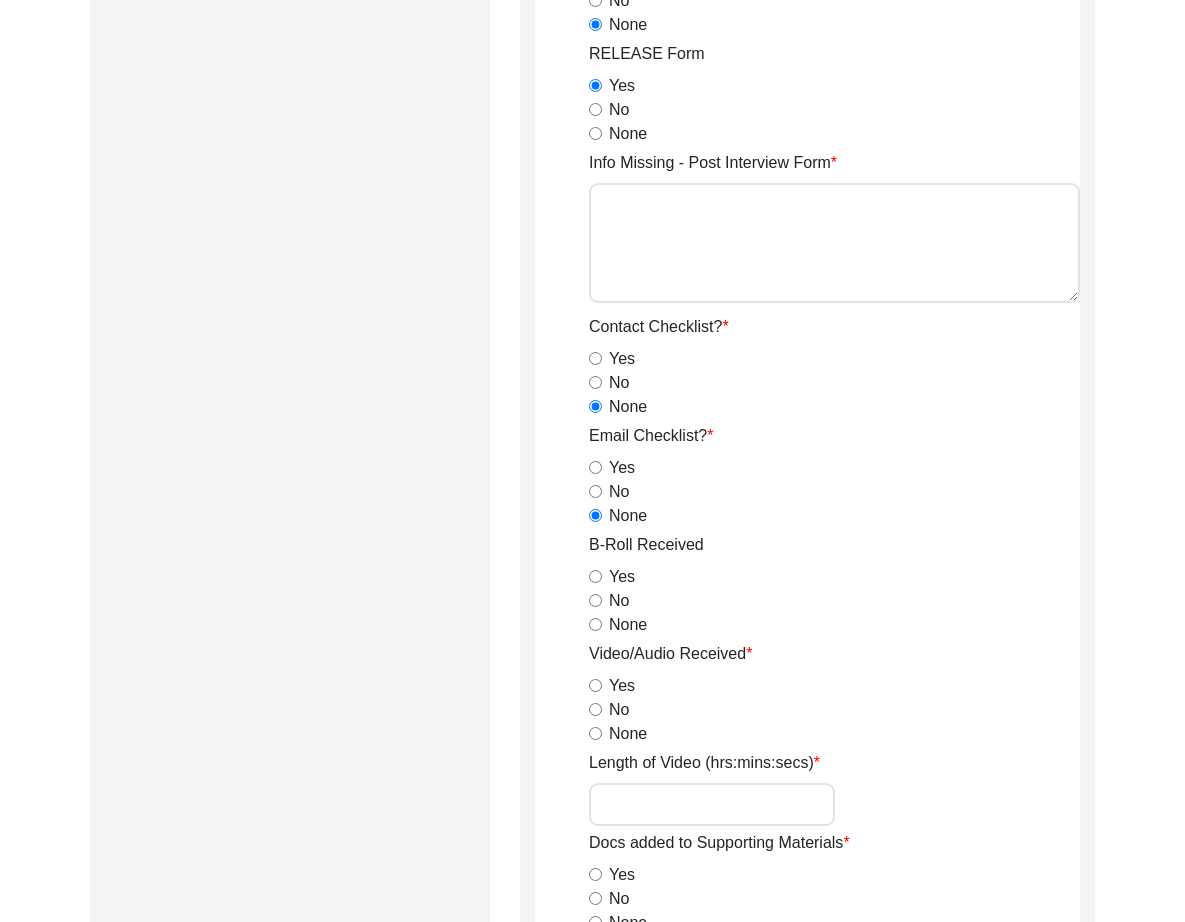 scroll, scrollTop: 1694, scrollLeft: 0, axis: vertical 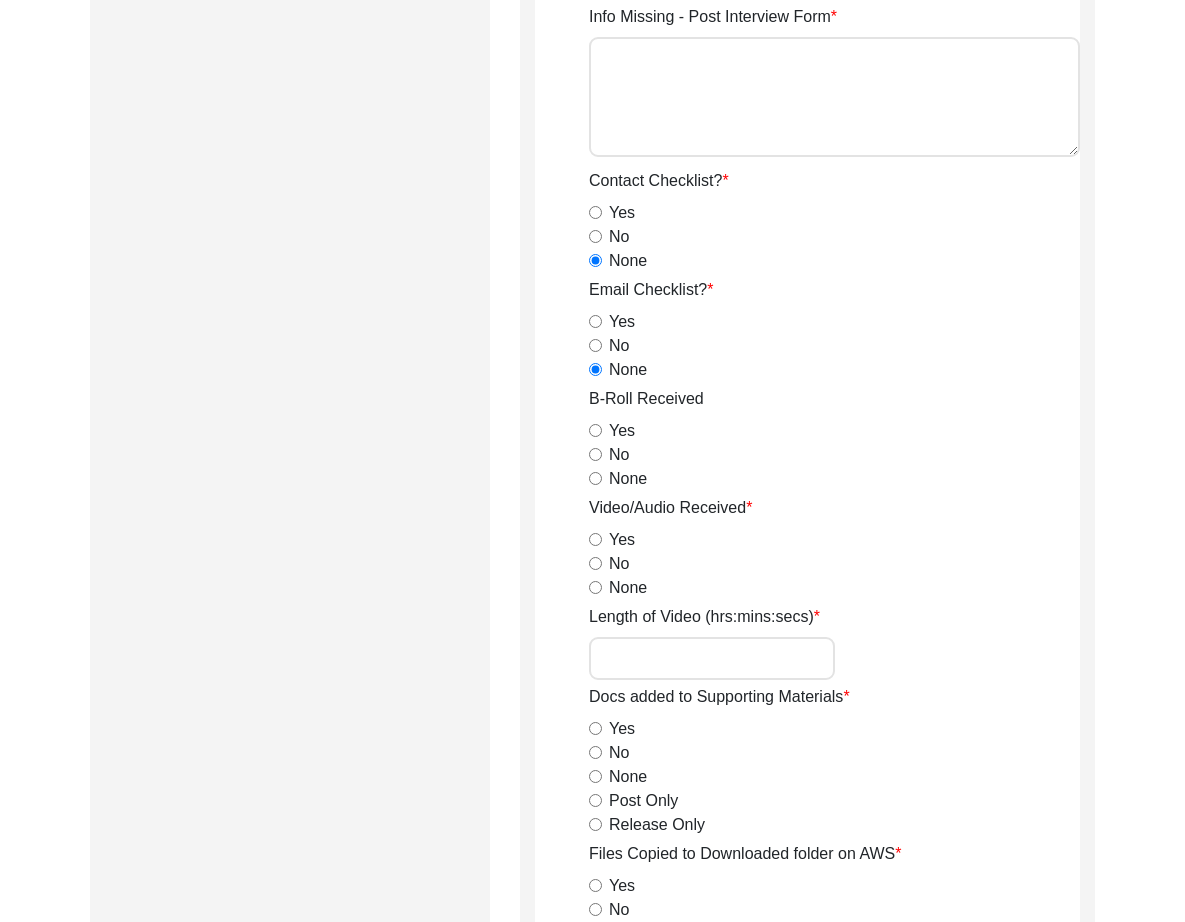 click on "Yes" at bounding box center [595, 430] 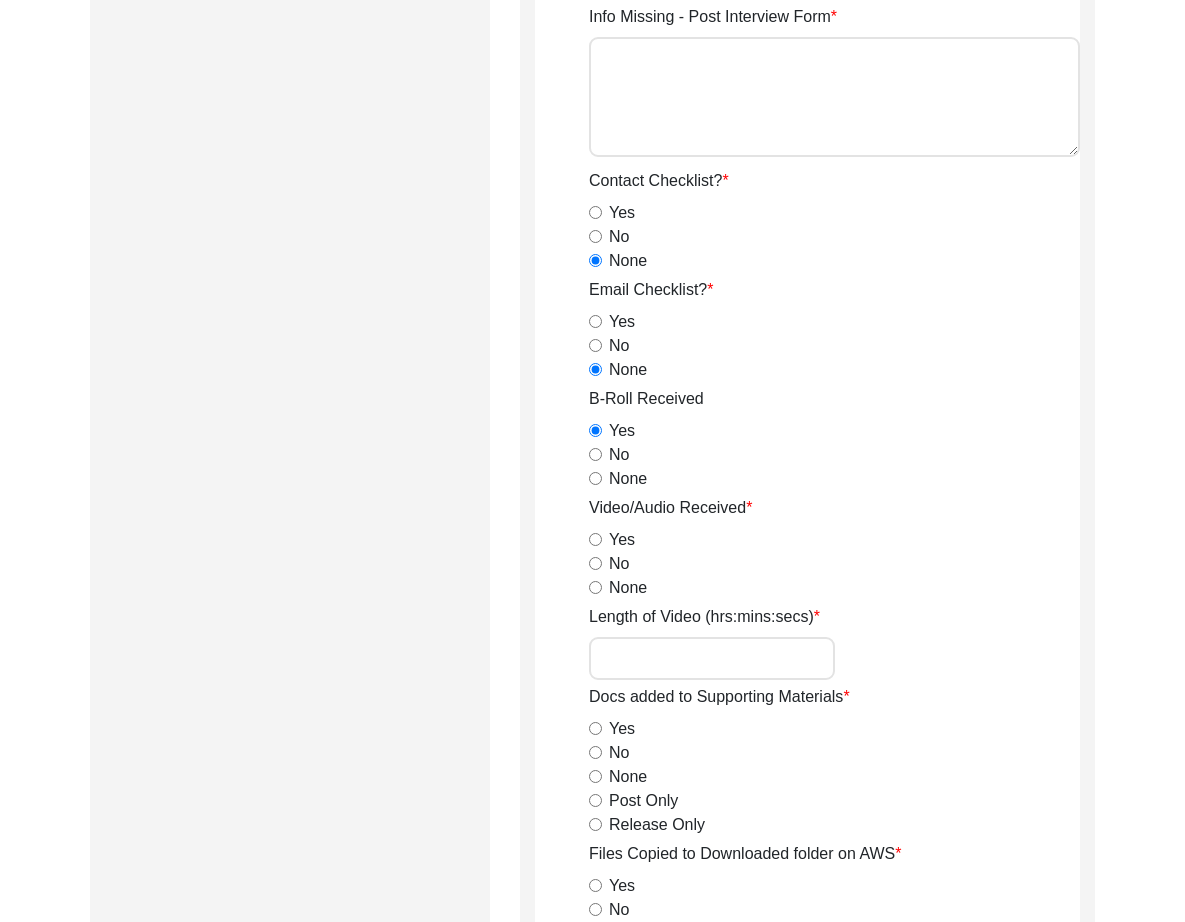 click on "Yes" at bounding box center [595, 539] 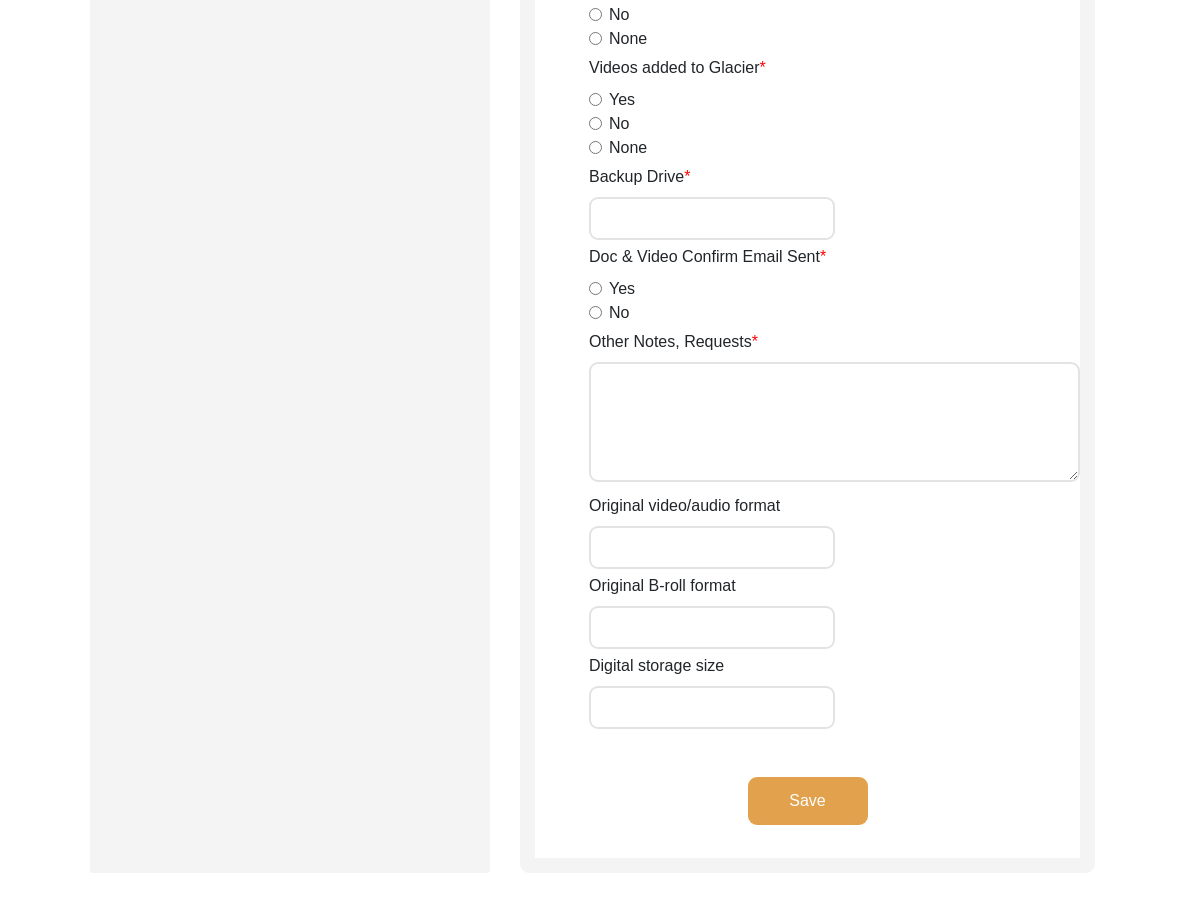 scroll, scrollTop: 2832, scrollLeft: 0, axis: vertical 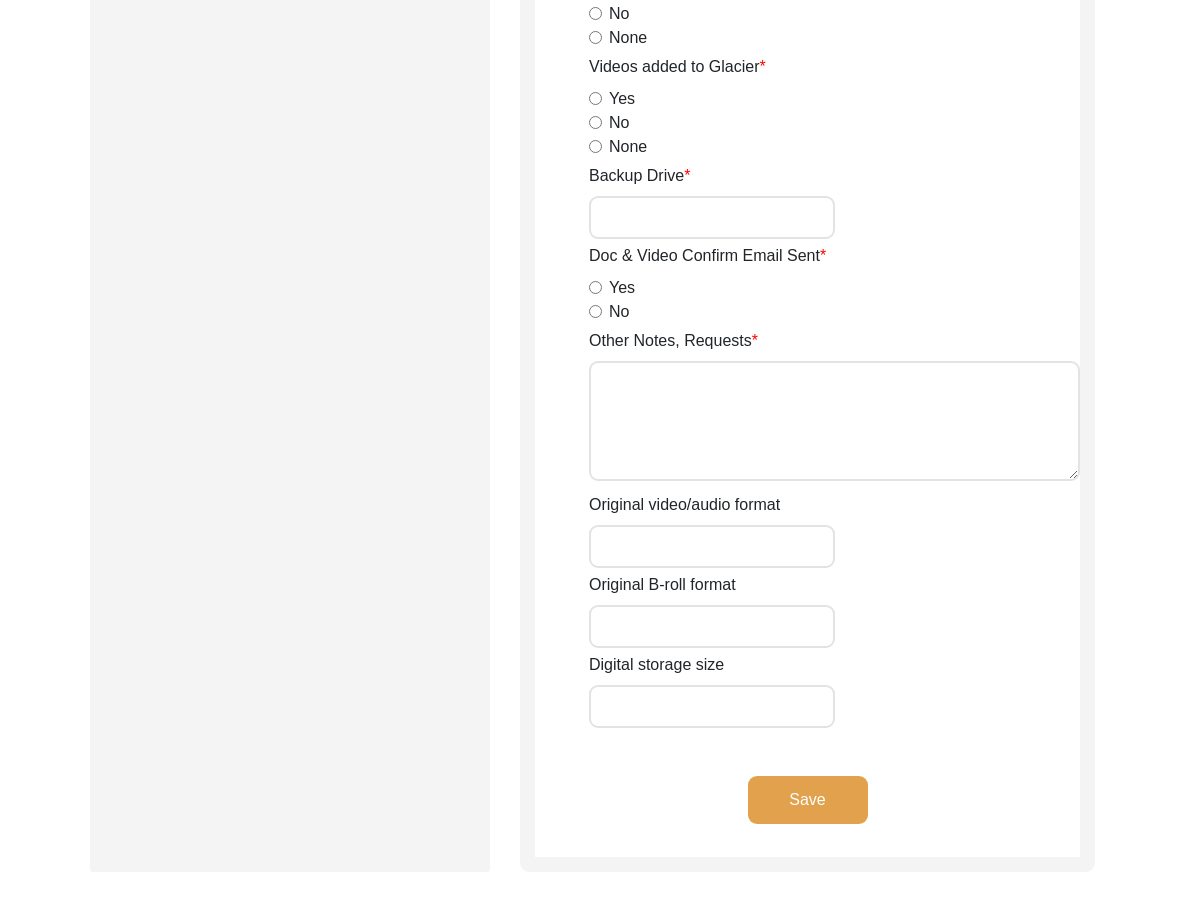 click on "Original B-roll format" 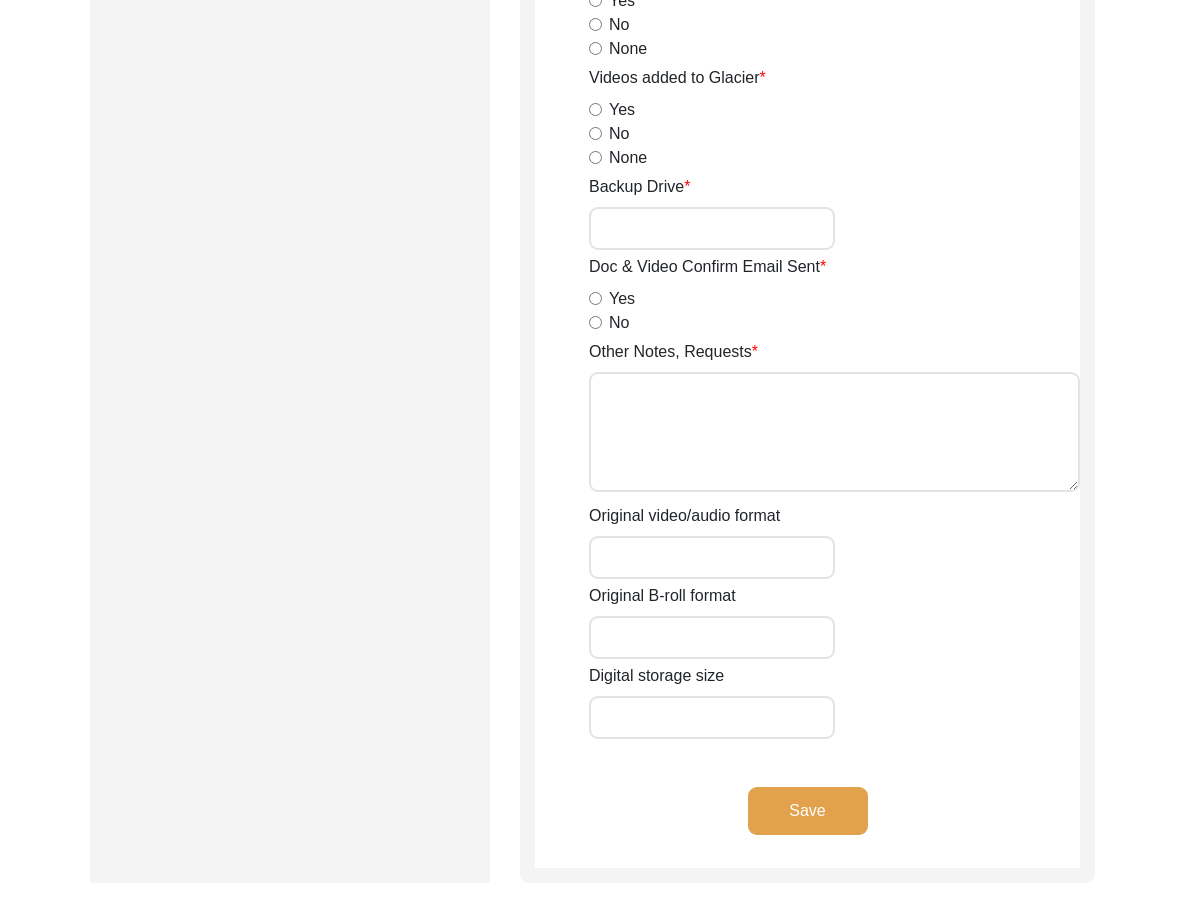 click on "Original B-roll format" at bounding box center [712, 637] 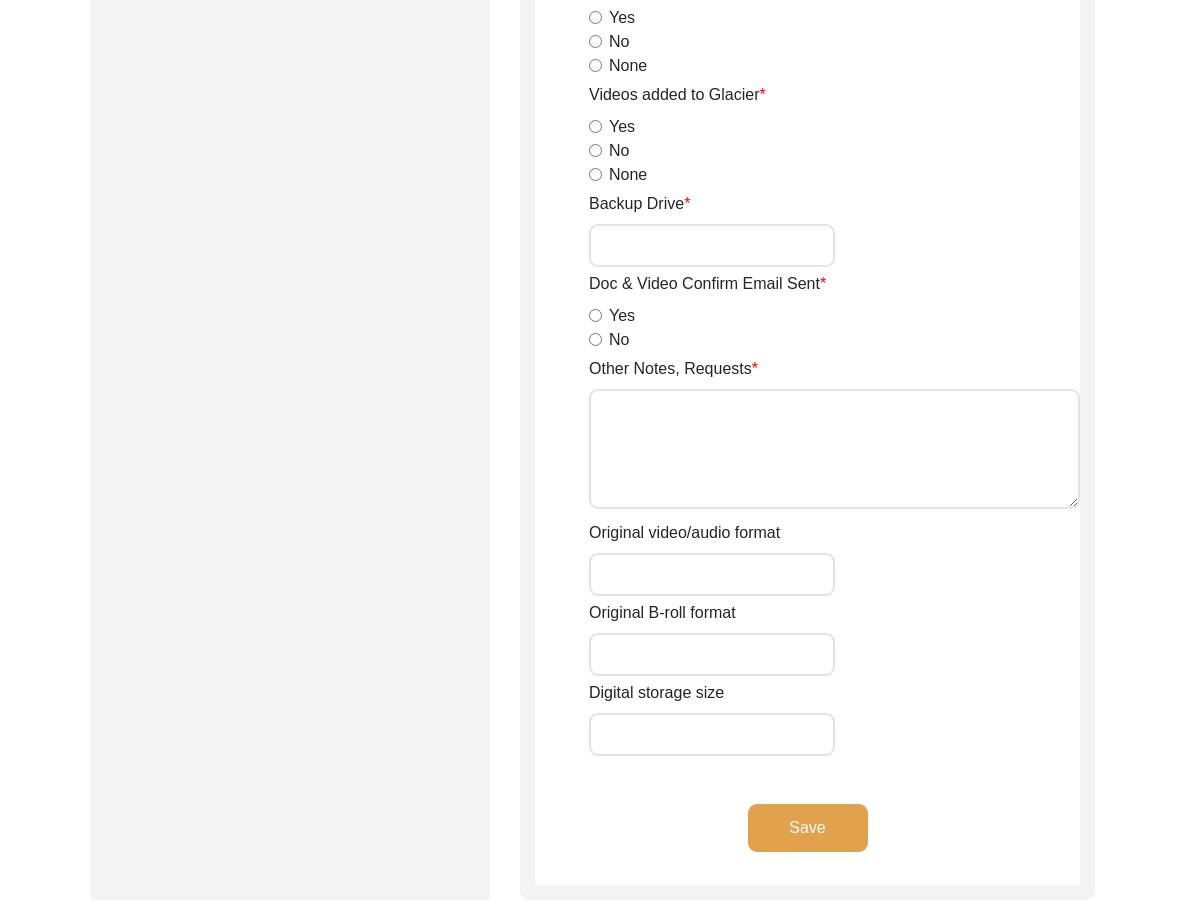 scroll, scrollTop: 2801, scrollLeft: 0, axis: vertical 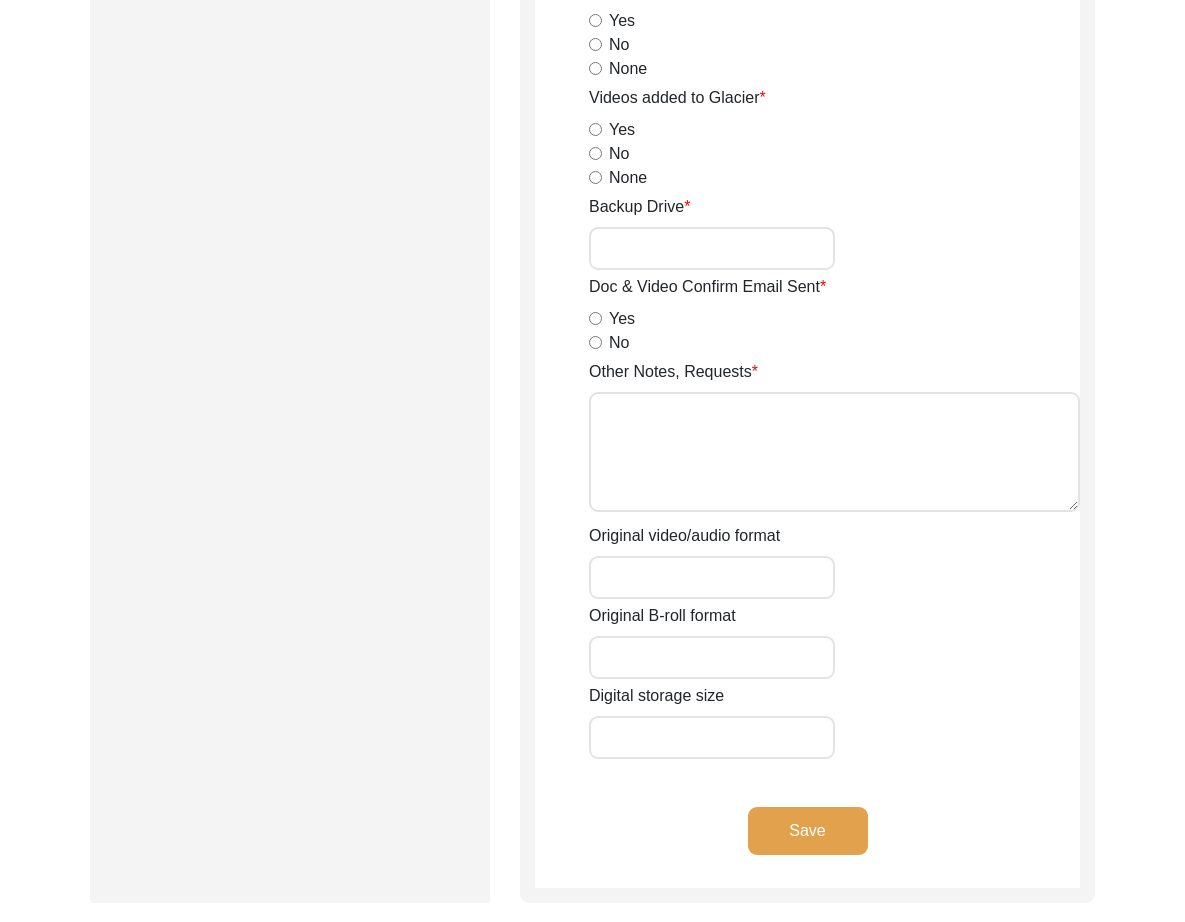 click on "Original B-roll format" at bounding box center (712, 657) 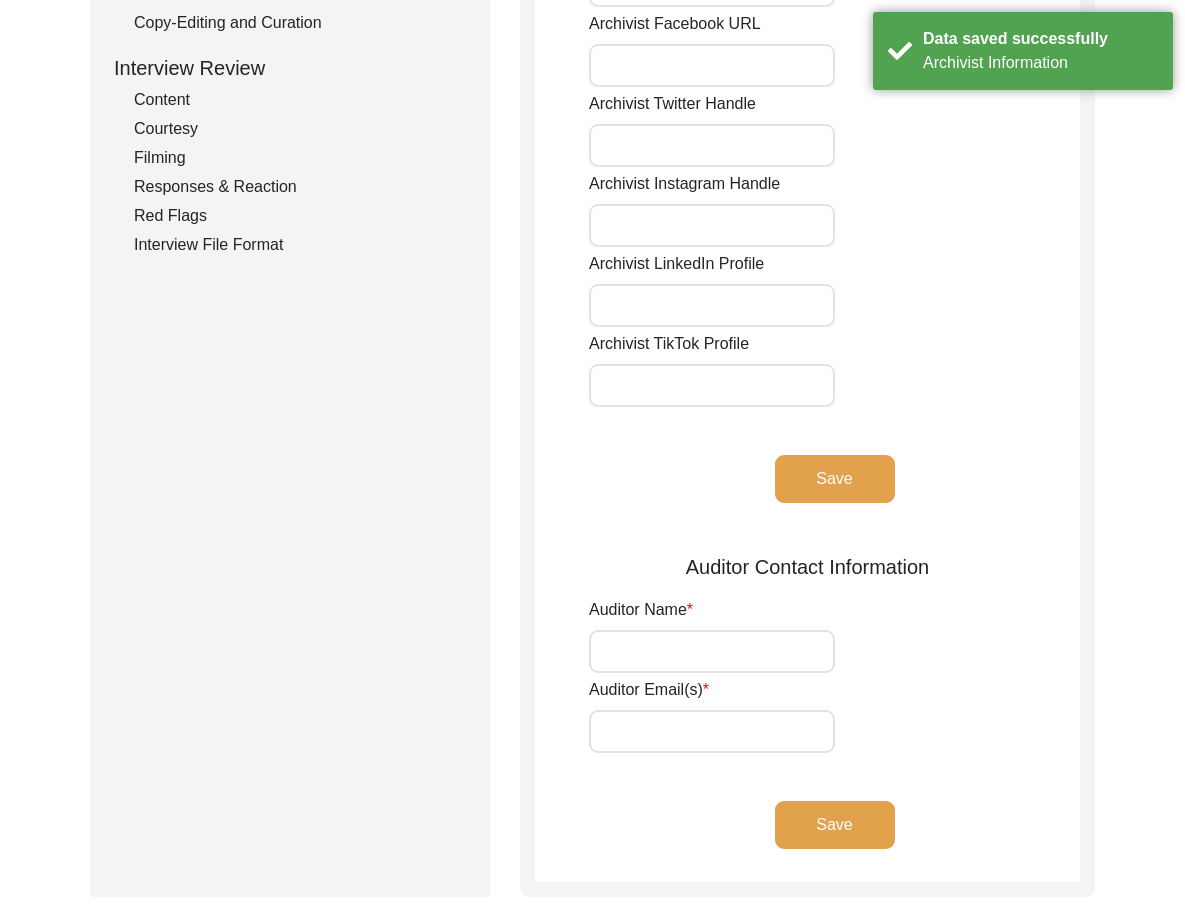 scroll, scrollTop: 0, scrollLeft: 0, axis: both 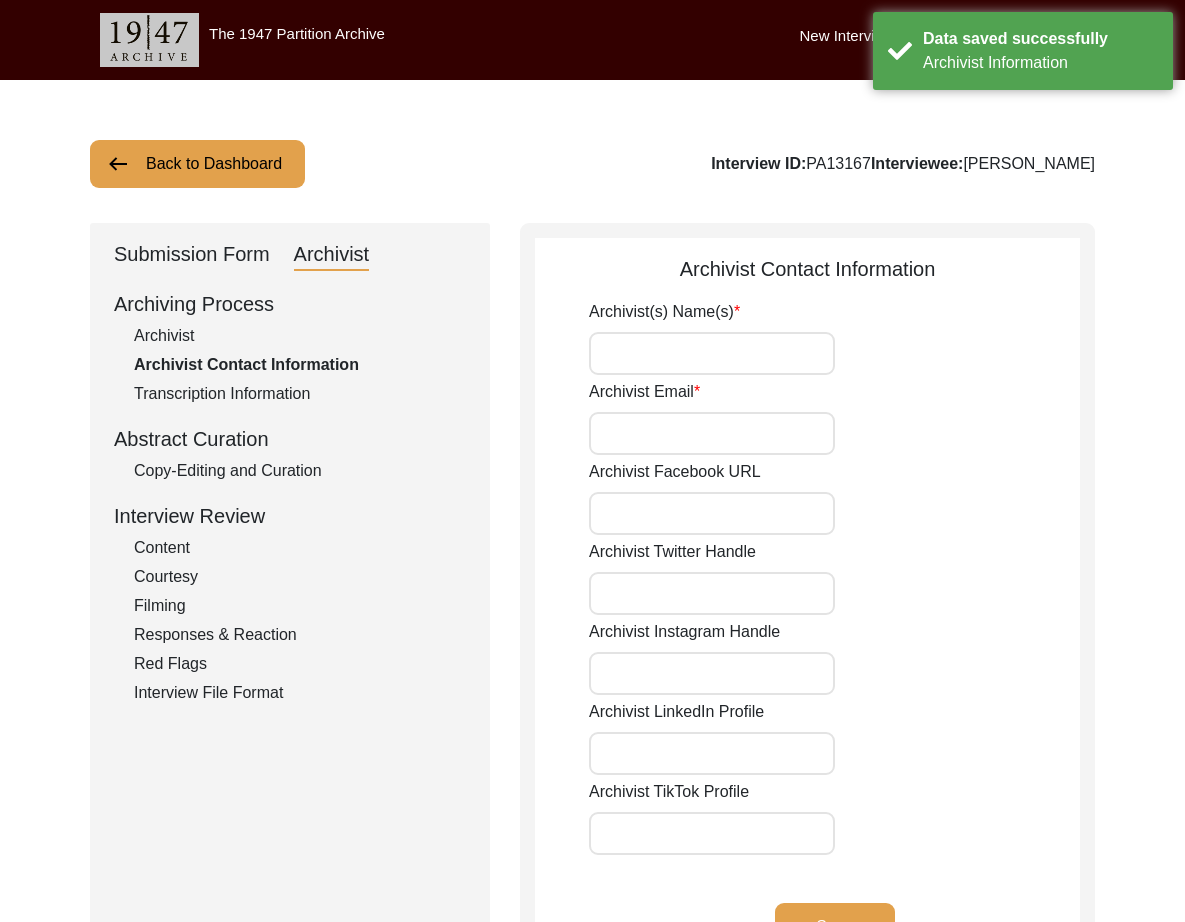click on "Archivist(s) Name(s)" at bounding box center (712, 353) 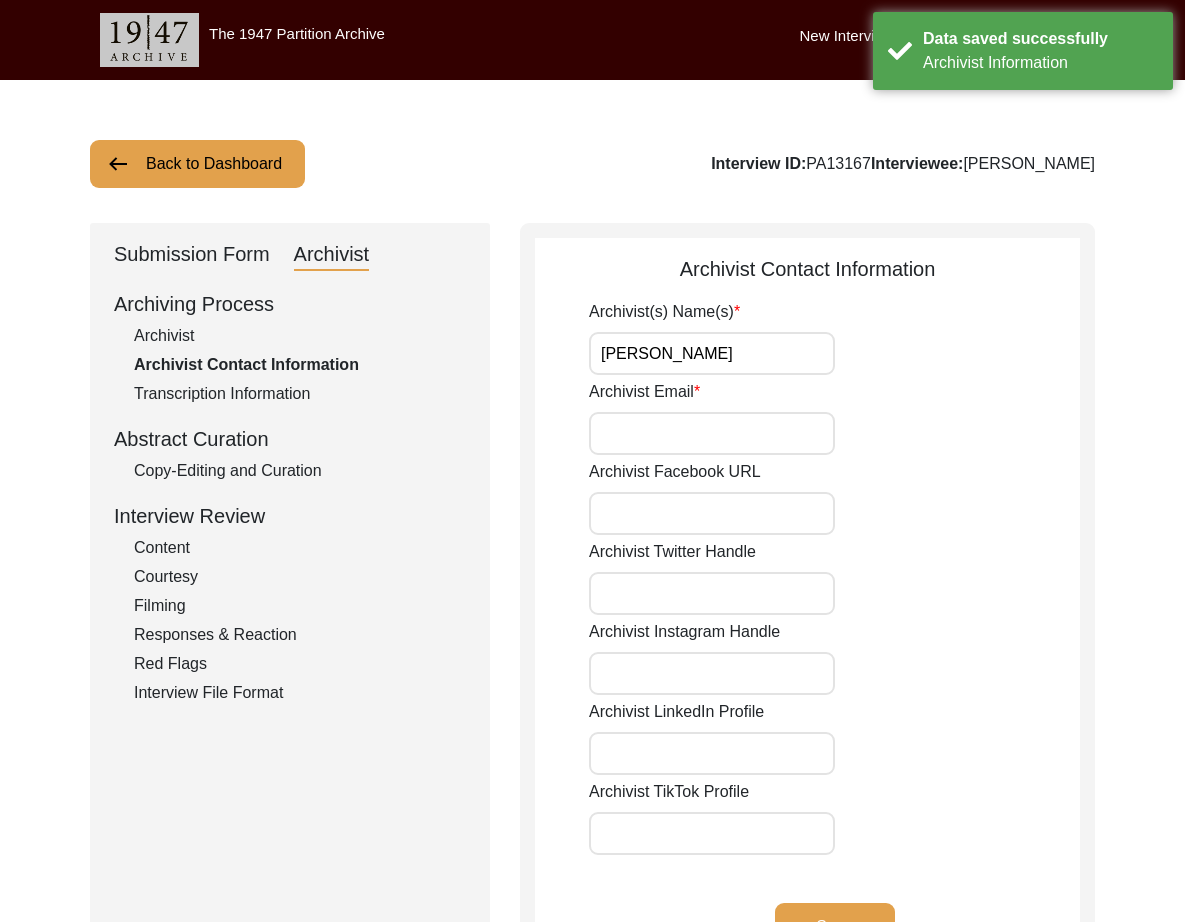drag, startPoint x: 690, startPoint y: 436, endPoint x: 700, endPoint y: 443, distance: 12.206555 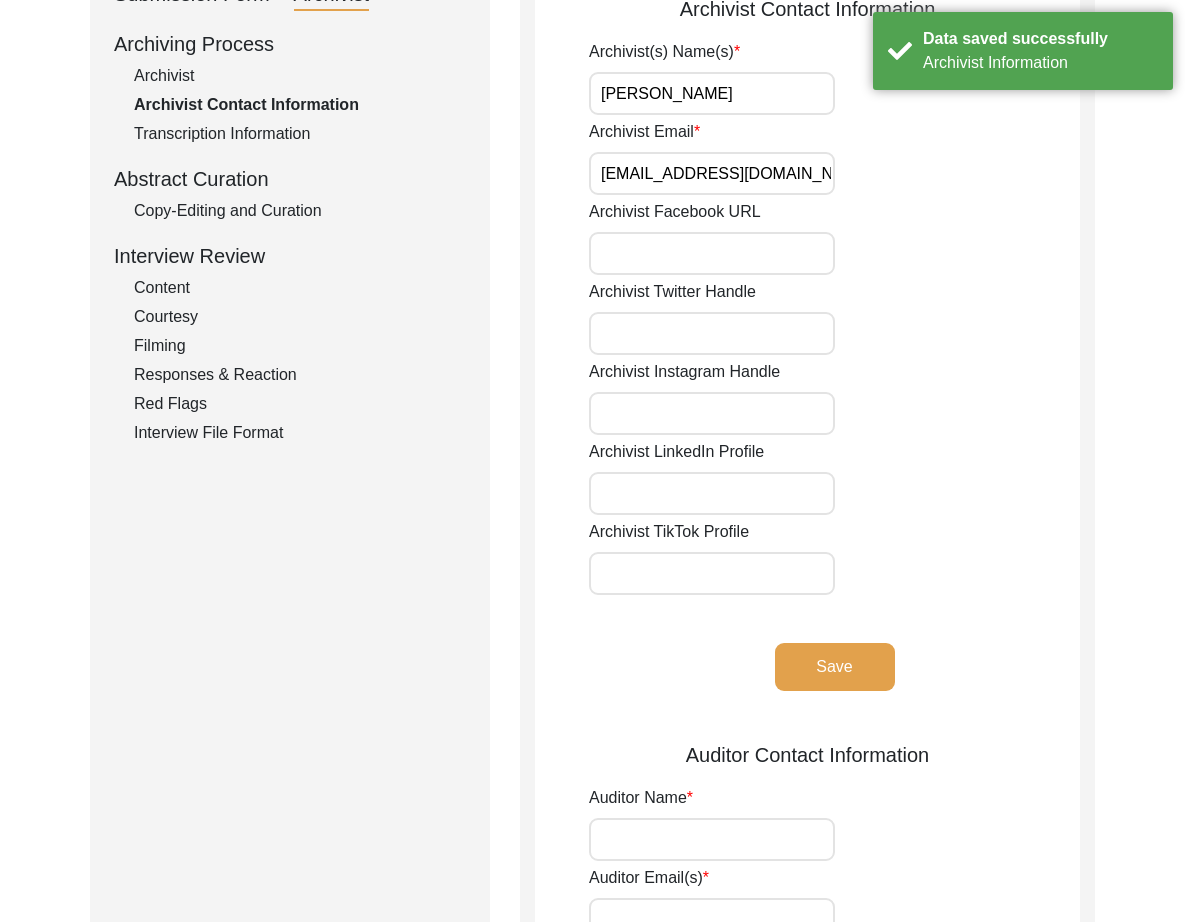scroll, scrollTop: 322, scrollLeft: 0, axis: vertical 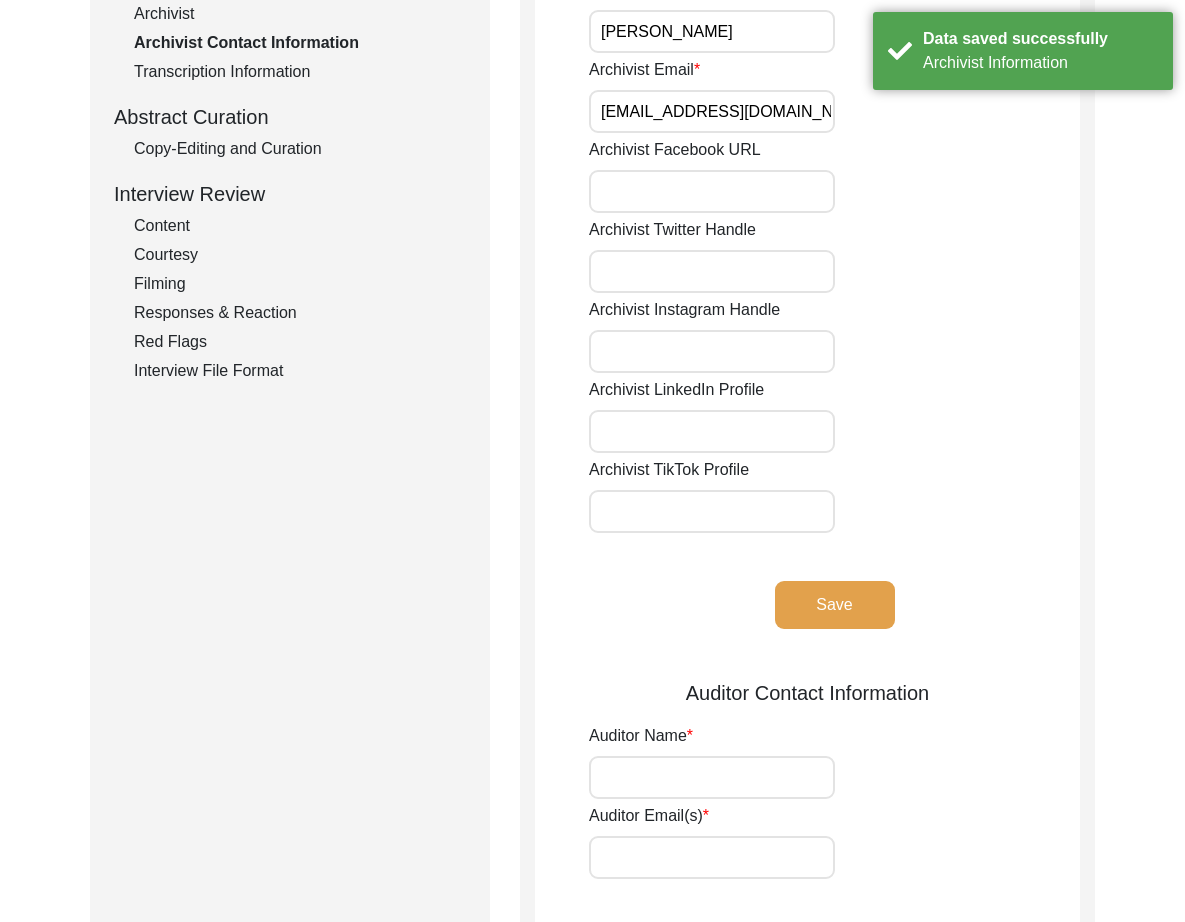 click on "Save" 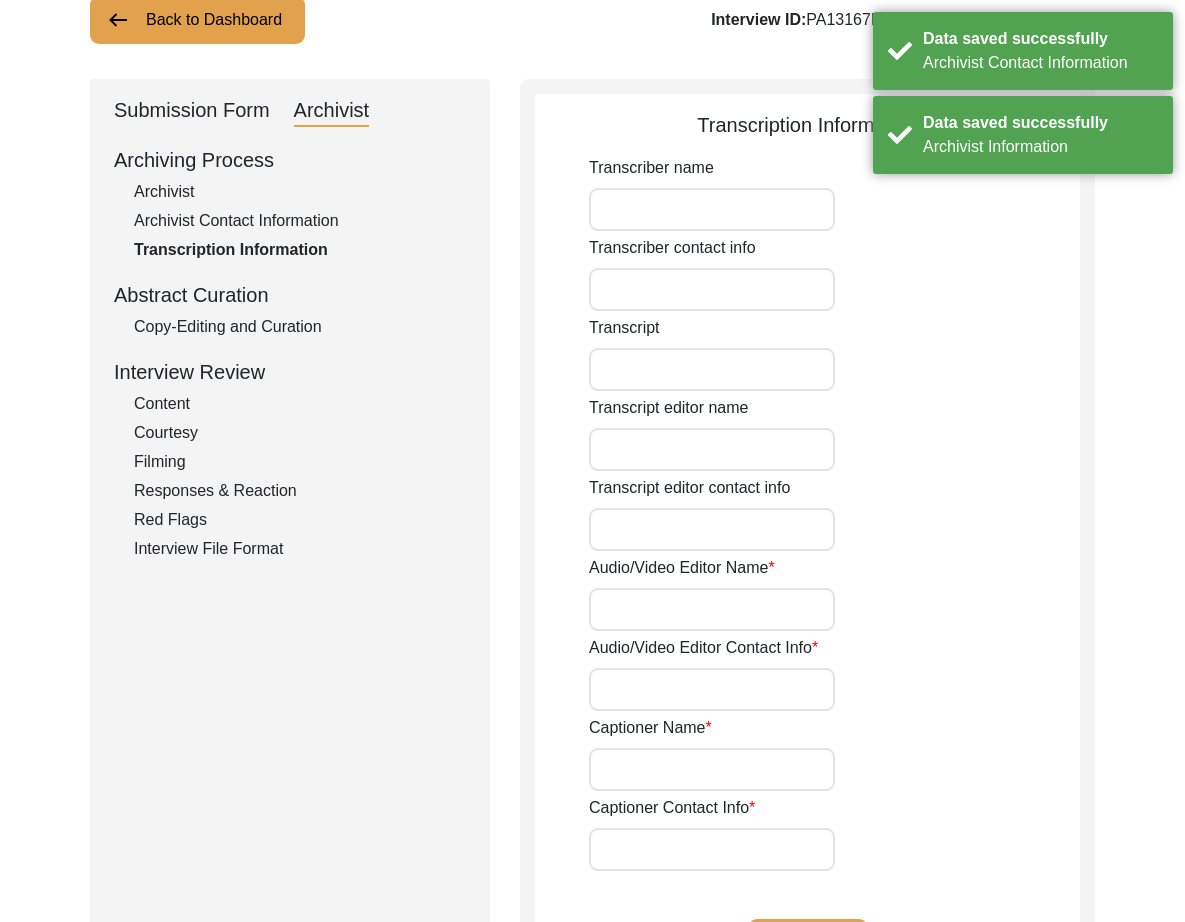 scroll, scrollTop: 0, scrollLeft: 0, axis: both 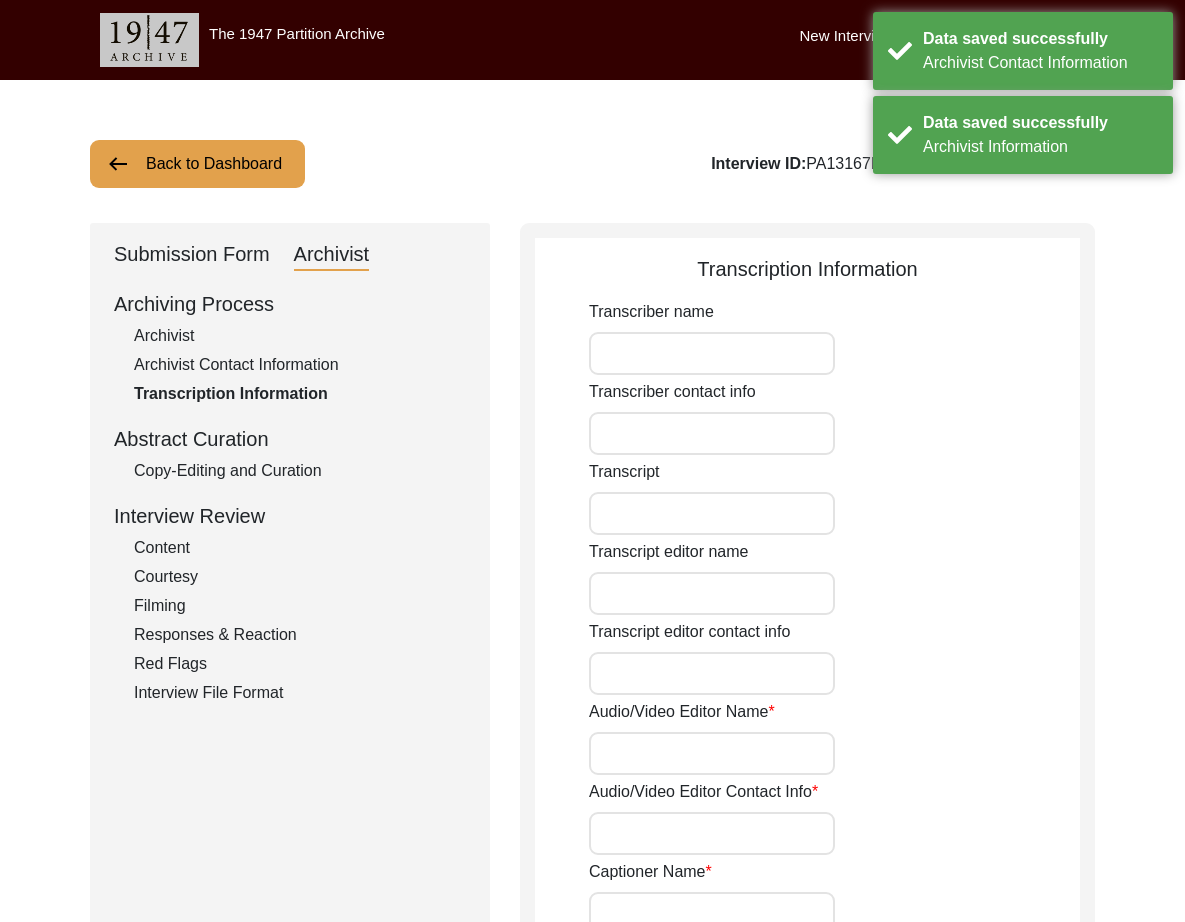 click on "Submission Form" 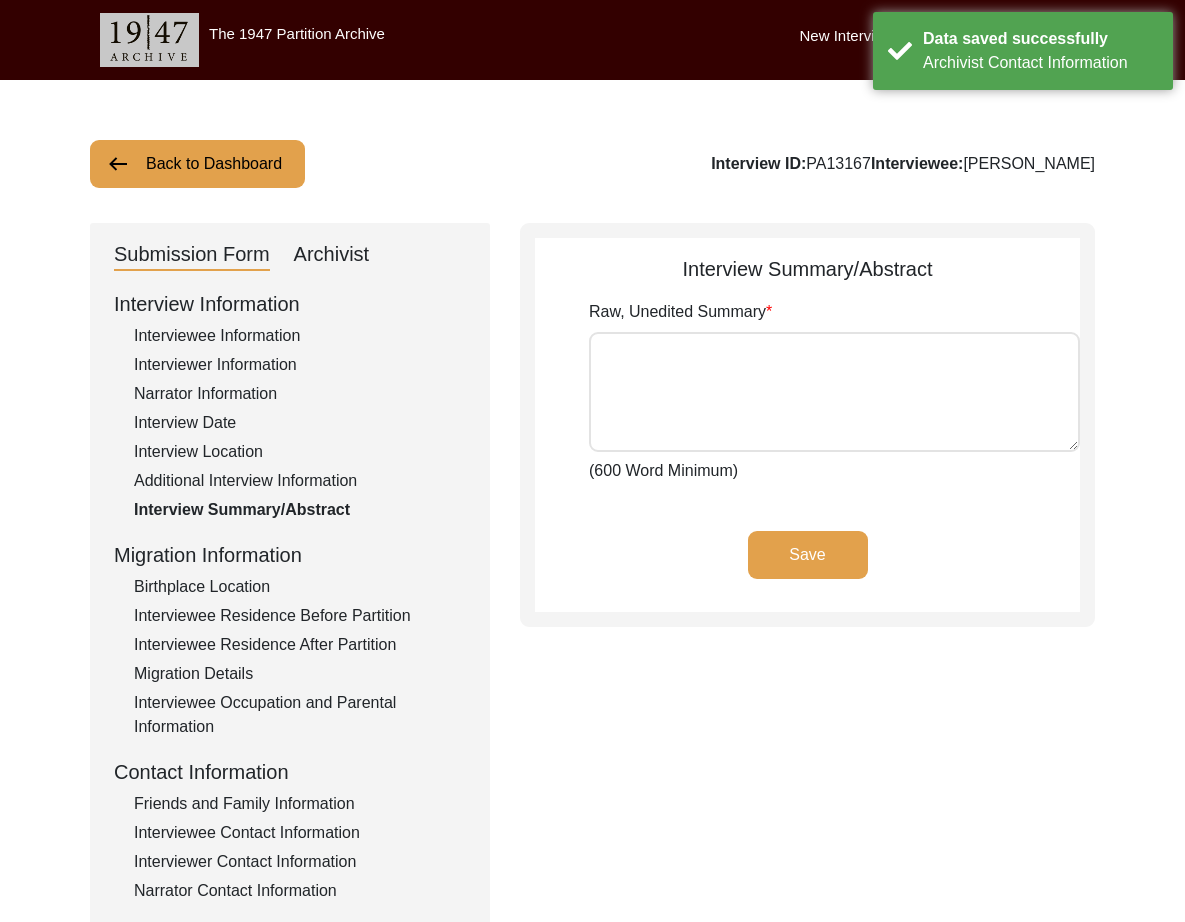 type on "Dr H Rajendra Prasad was born on 4th August 1936, in Hanamkonda, Warangal. Harkara is his family name which comes from the word 'messenger'. This ancestor was a messenger for the king of Golconda. He sneaked through the fort and deliver messages to anti-Mughal forces. This family history has been written down in Persian and the pages are still in their family. But Prasad doesn't understand Persian. So he relied on his mother's stories. He is the 8th in the line of Harkara line.
Urdu was the dominant language in the region at that time. Other common languages spoken in Hyderabad Princely State were English, Arab and Telegu. His mother was fluent in Urdu.
Prasad did his matriculation and highschool in Warangal. It was a big city and important historically. It was once the capital of the Kakatiya dynasty. It was also important for the Nizams rule. The city was full of relics. He and his family lived in Brahminwada. It was historically a Brahmin neighbourhood. But when he lived there, it had a mix of differe..." 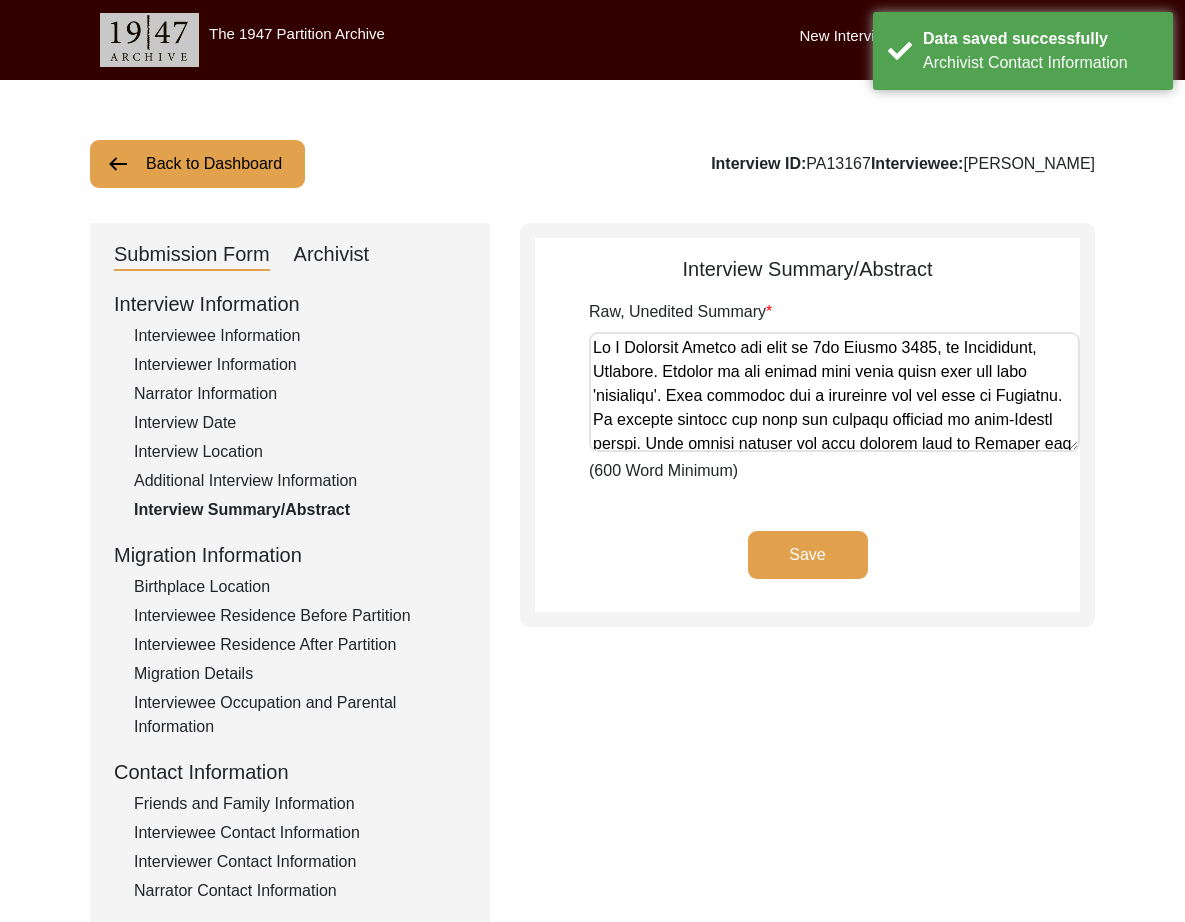 scroll, scrollTop: 524, scrollLeft: 0, axis: vertical 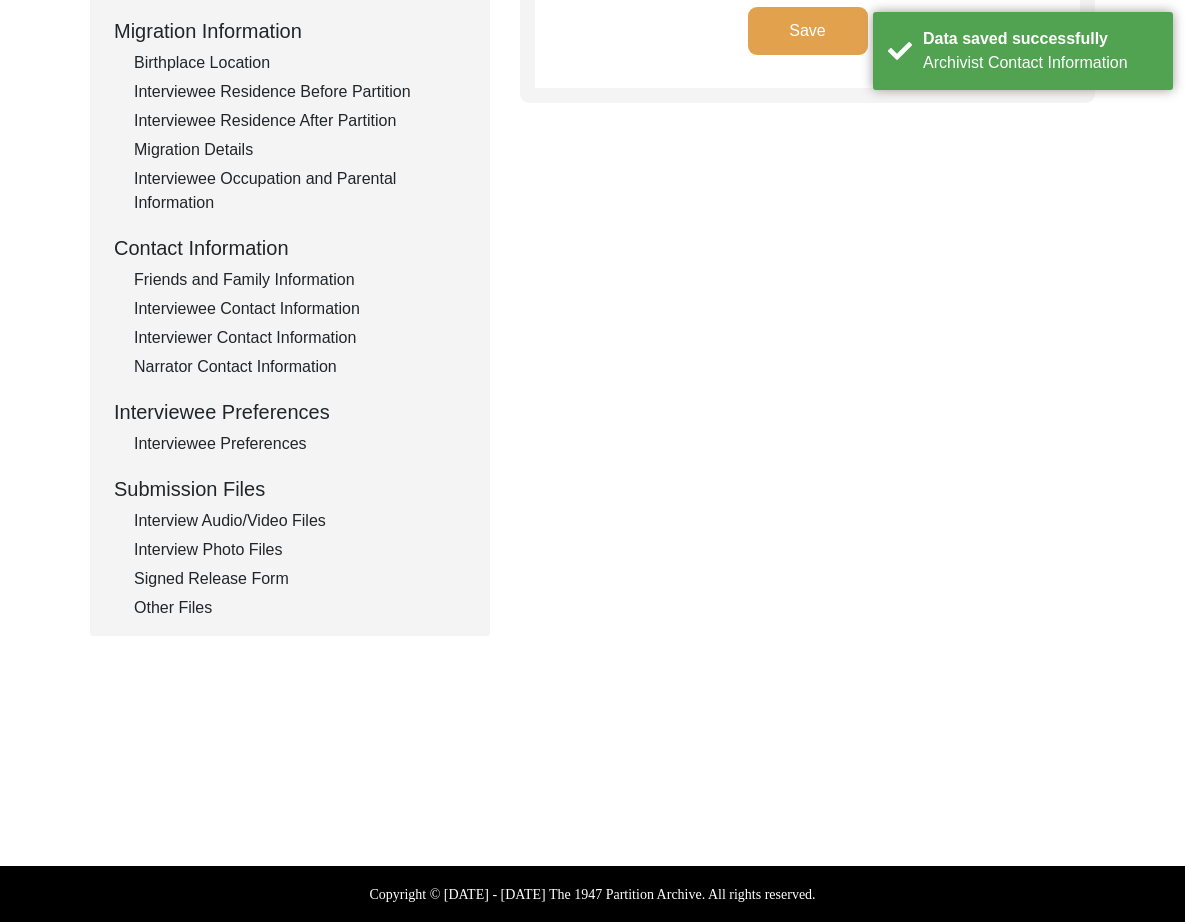click on "Interview Audio/Video Files" 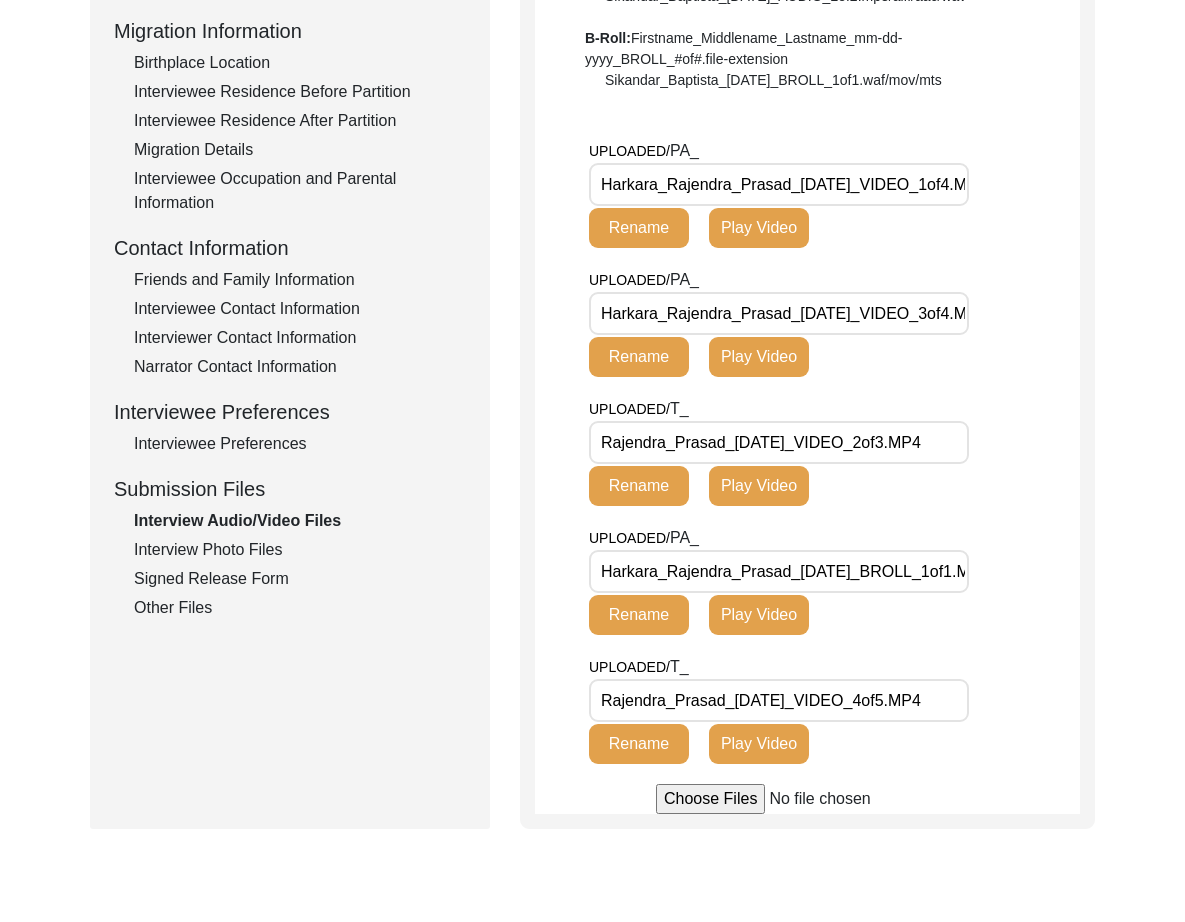 scroll, scrollTop: 0, scrollLeft: 53, axis: horizontal 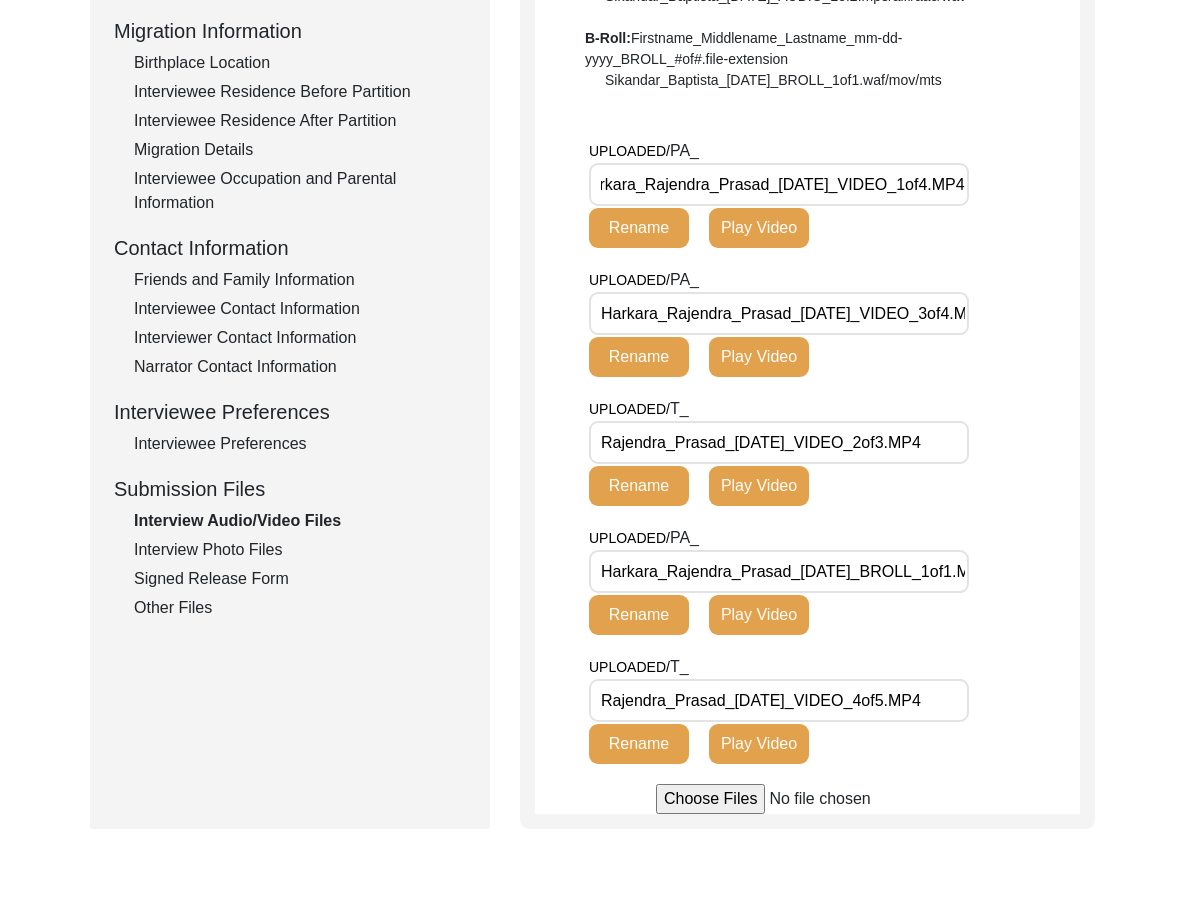 click on "Harkara_Rajendra_Prasad_02-22-2025_VIDEO_3of4.MP4" at bounding box center (779, 313) 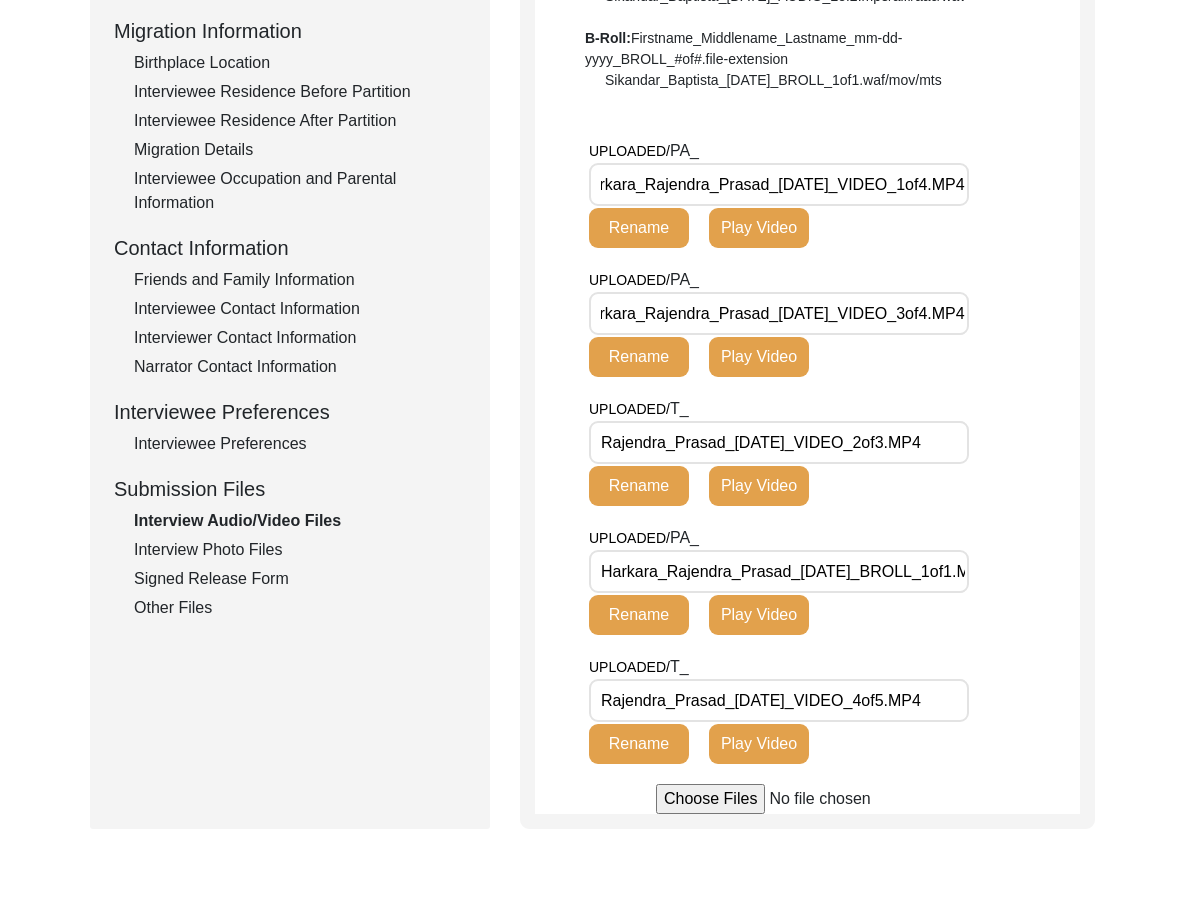 click on "Rajendra_Prasad_02-22-25_VIDEO_2of3.MP4" at bounding box center (779, 442) 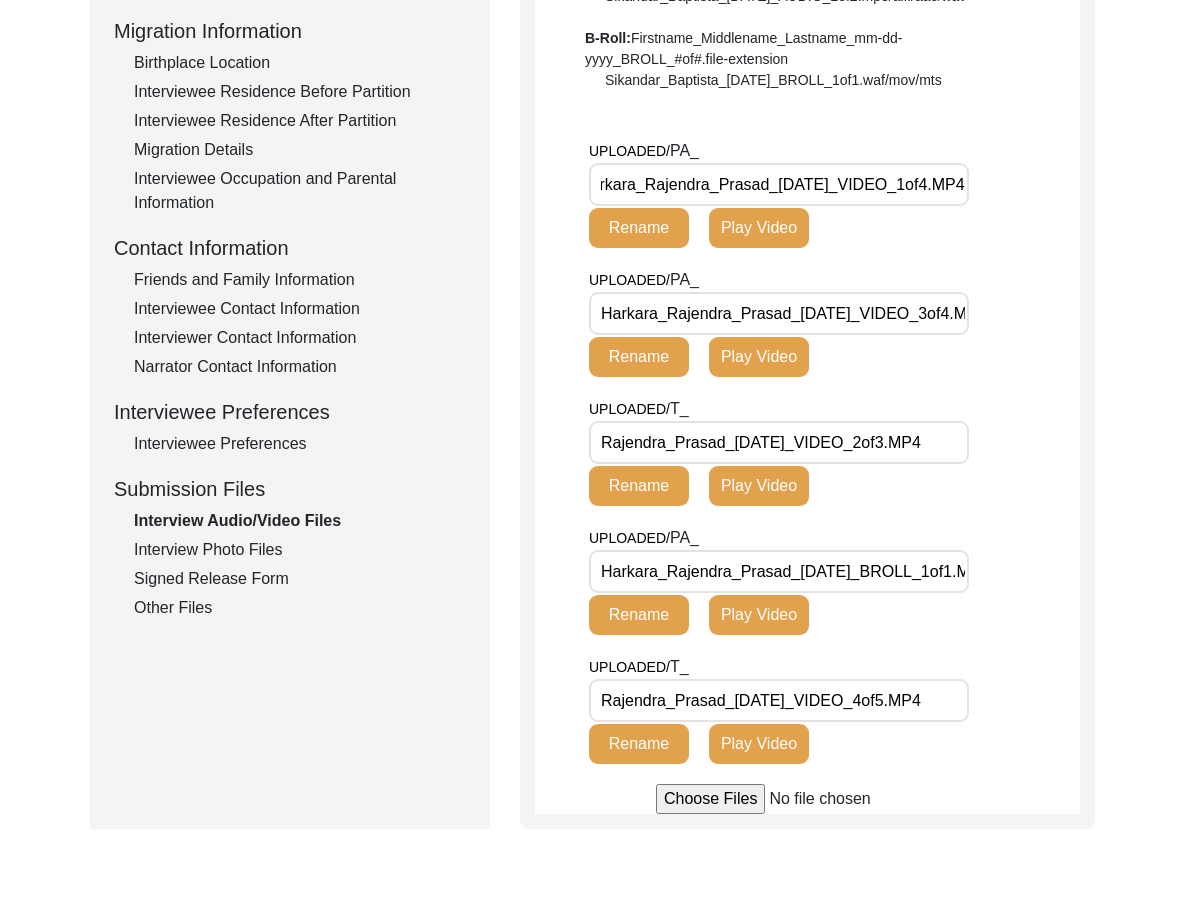 click on "Interview Photo Files" 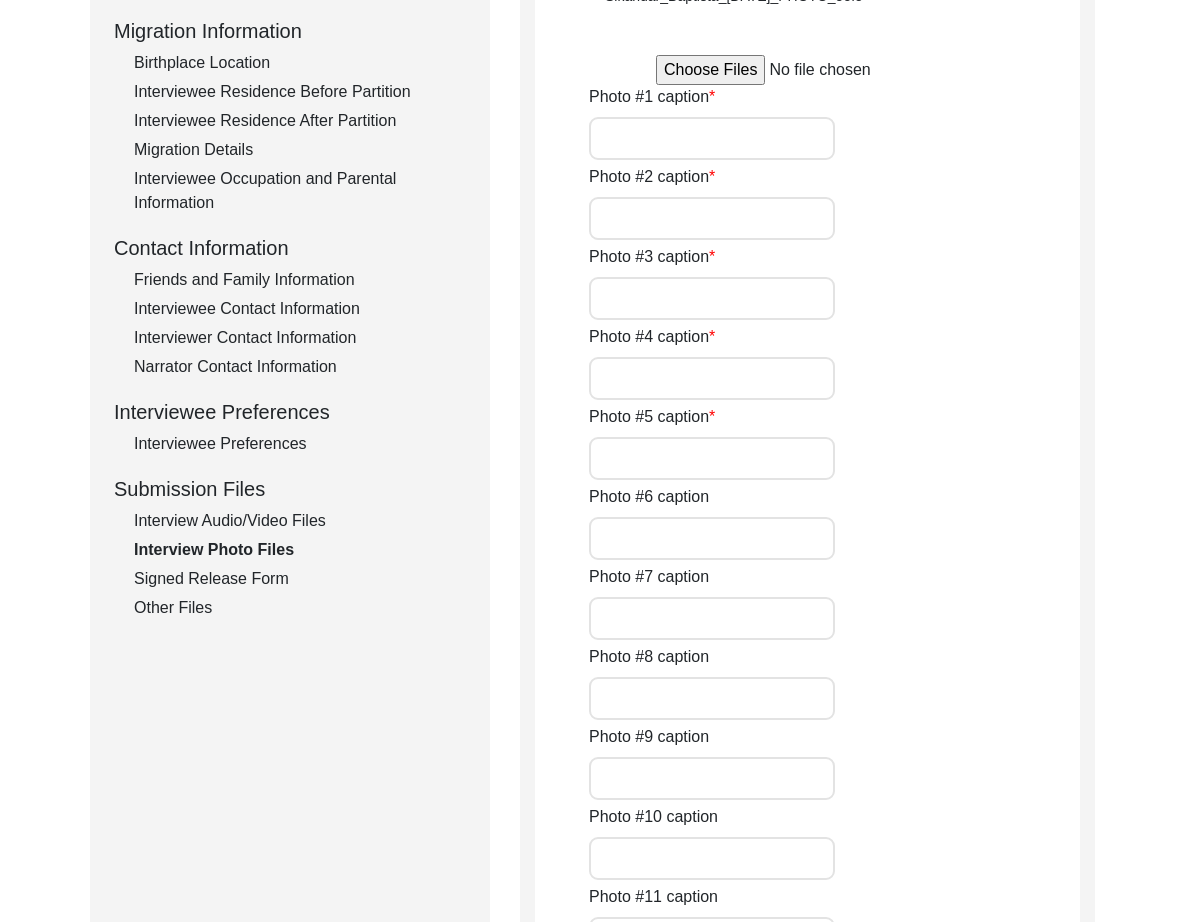 type on "'A Show of Light' poetry book written by Rajendra Prasad" 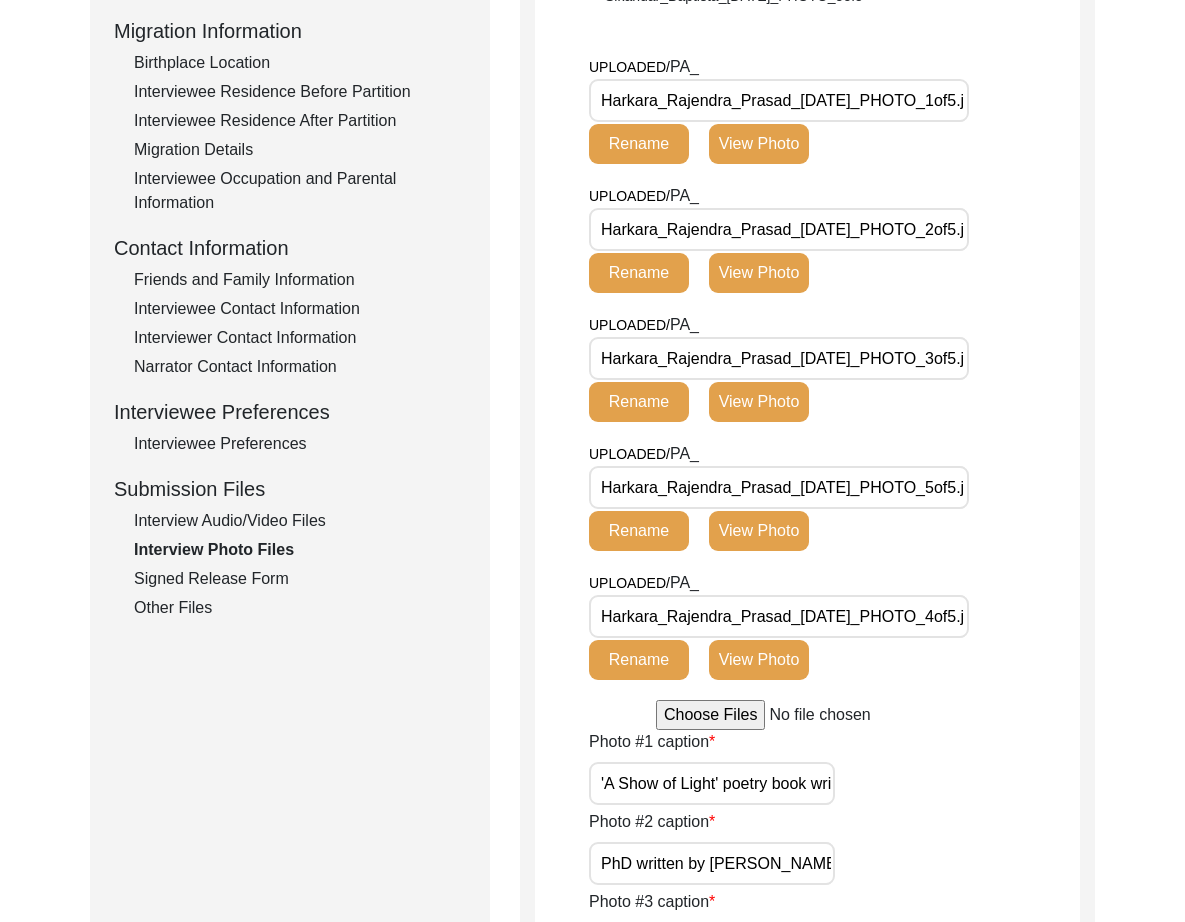 click on "Harkara_Rajendra_Prasad_02-22-2025_PHOTO_1of5.jpg" at bounding box center (779, 100) 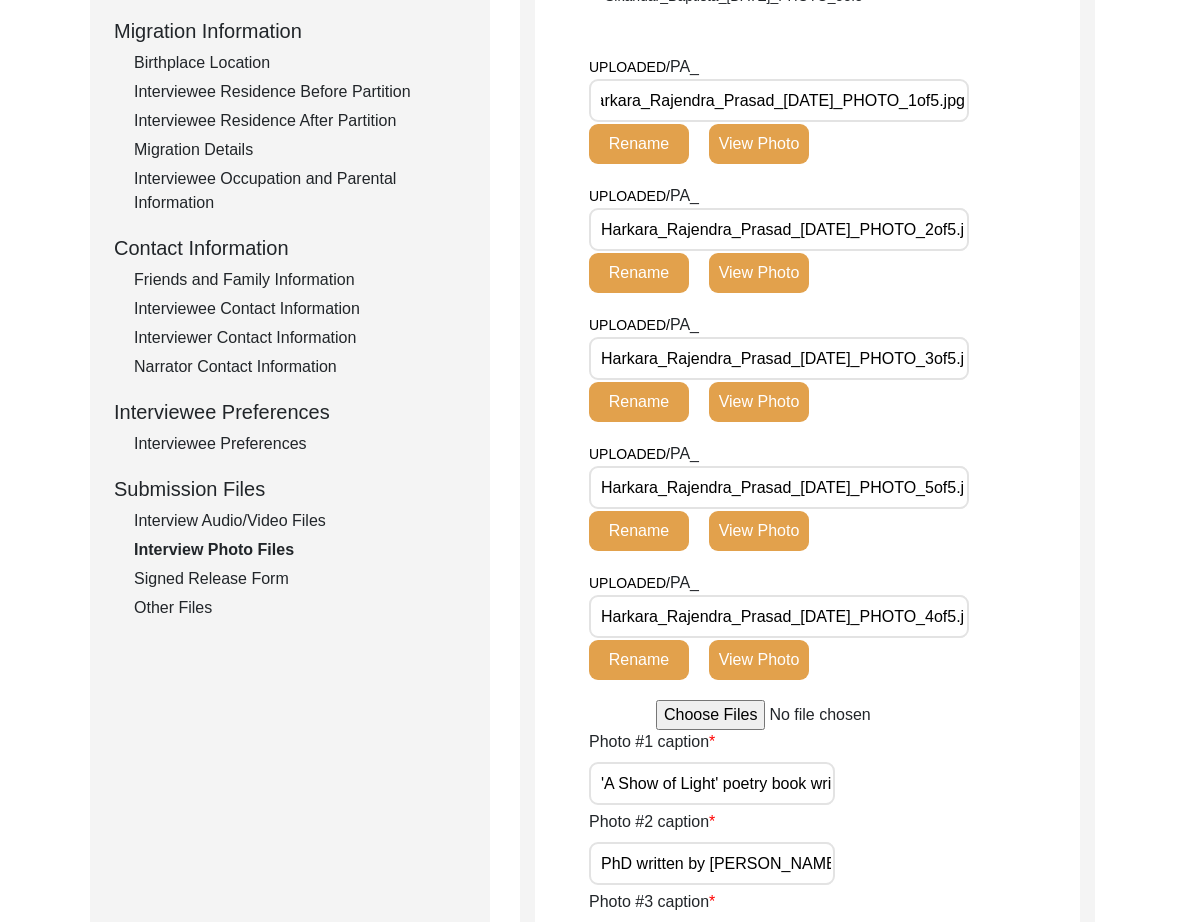 scroll, scrollTop: 0, scrollLeft: 0, axis: both 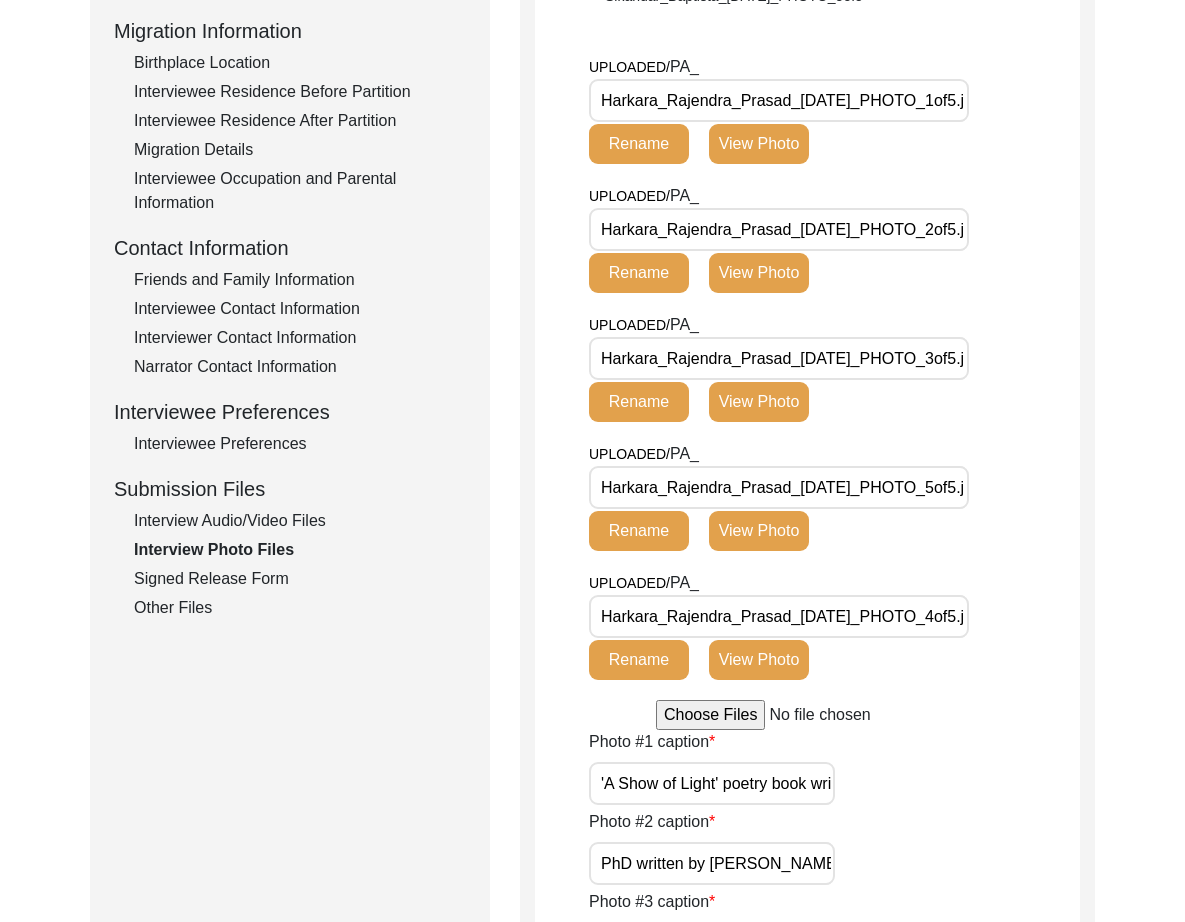 click on "Harkara_Rajendra_Prasad_02-22-2025_PHOTO_2of5.jpg" at bounding box center [779, 229] 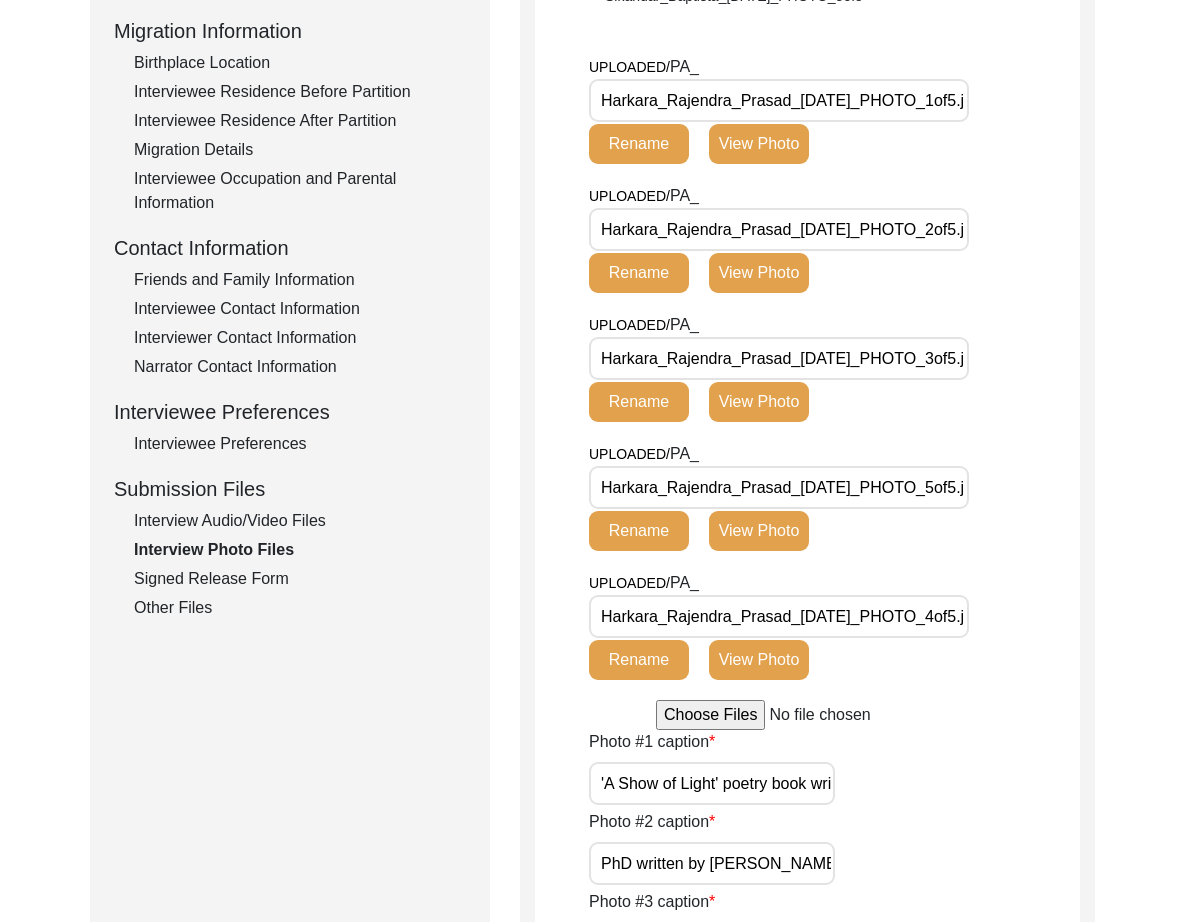 scroll, scrollTop: 0, scrollLeft: 0, axis: both 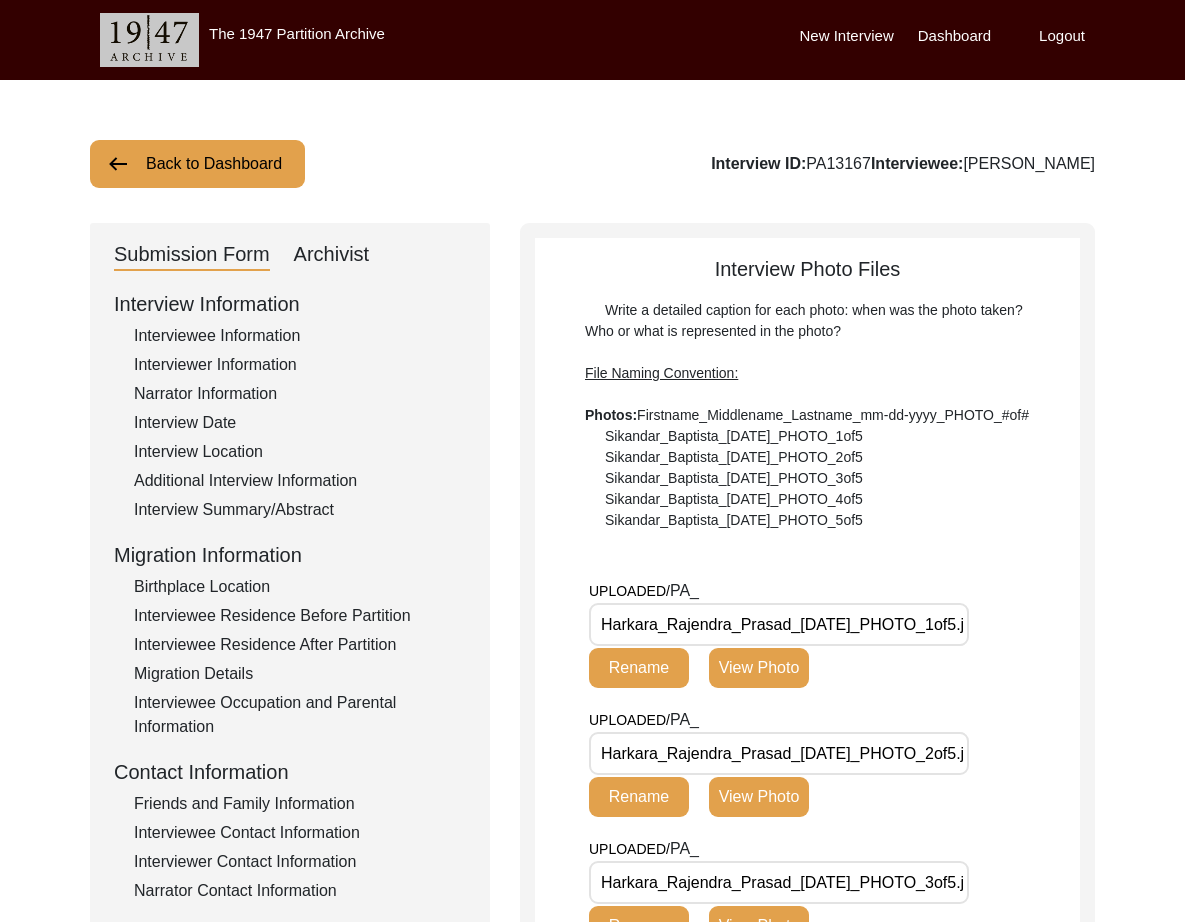 click on "Archivist" 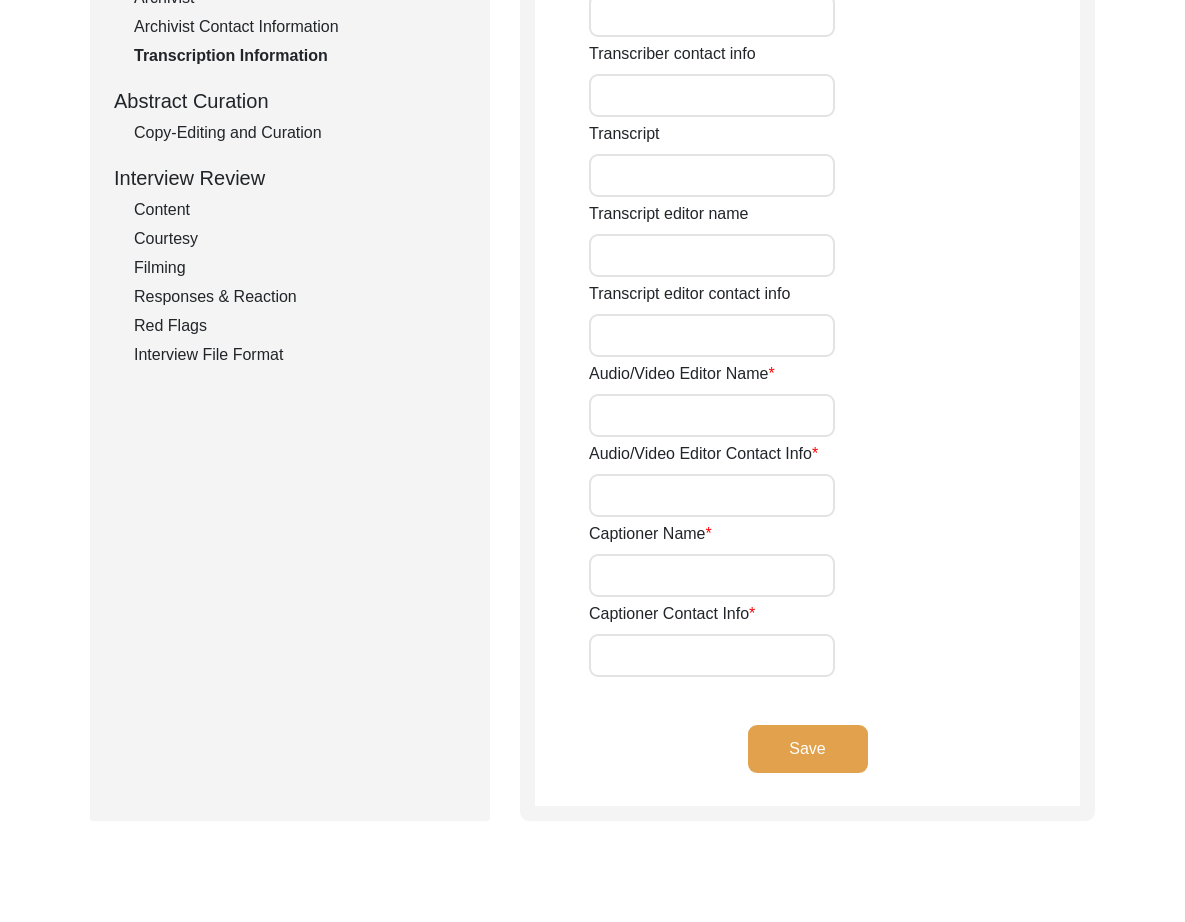 scroll, scrollTop: 0, scrollLeft: 0, axis: both 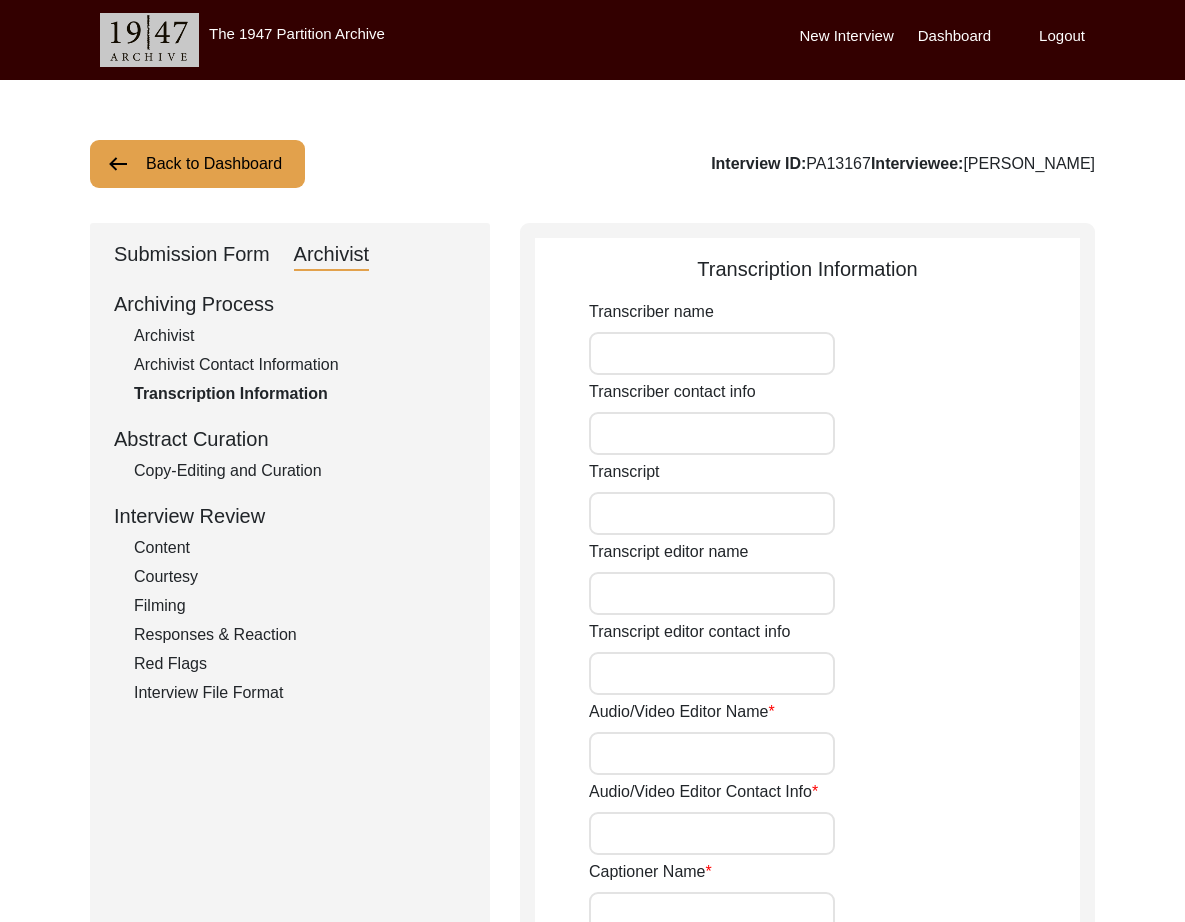click on "Archivist" 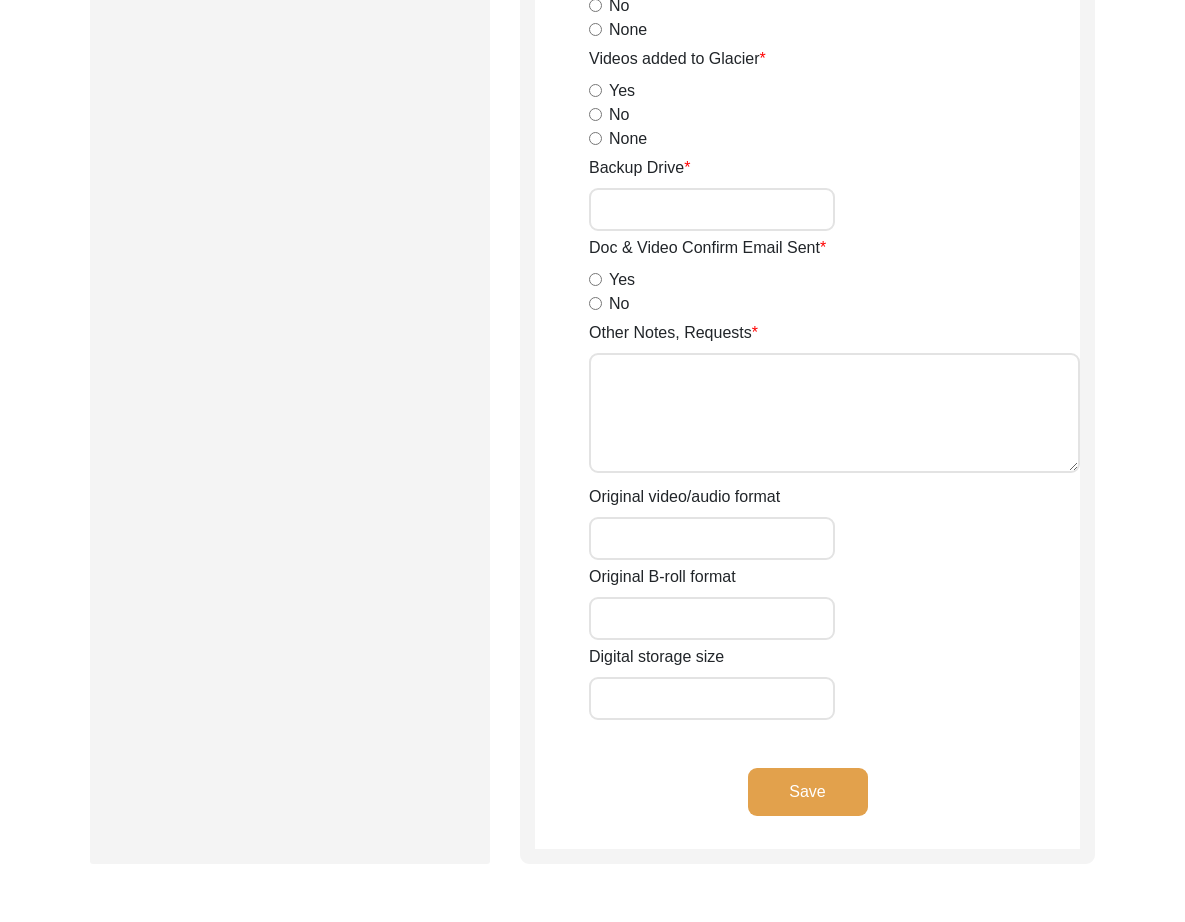 scroll, scrollTop: 3028, scrollLeft: 0, axis: vertical 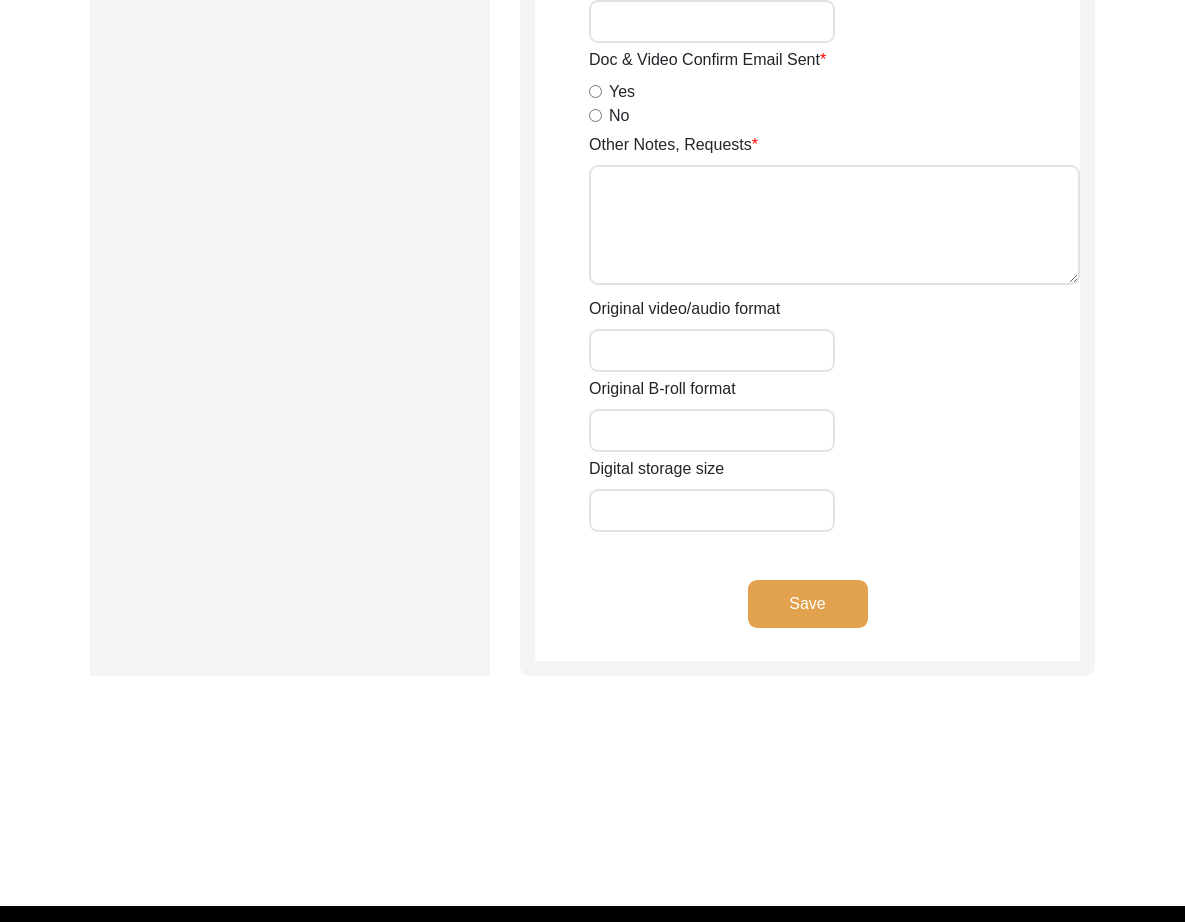 click on "Original video/audio format" at bounding box center (712, 350) 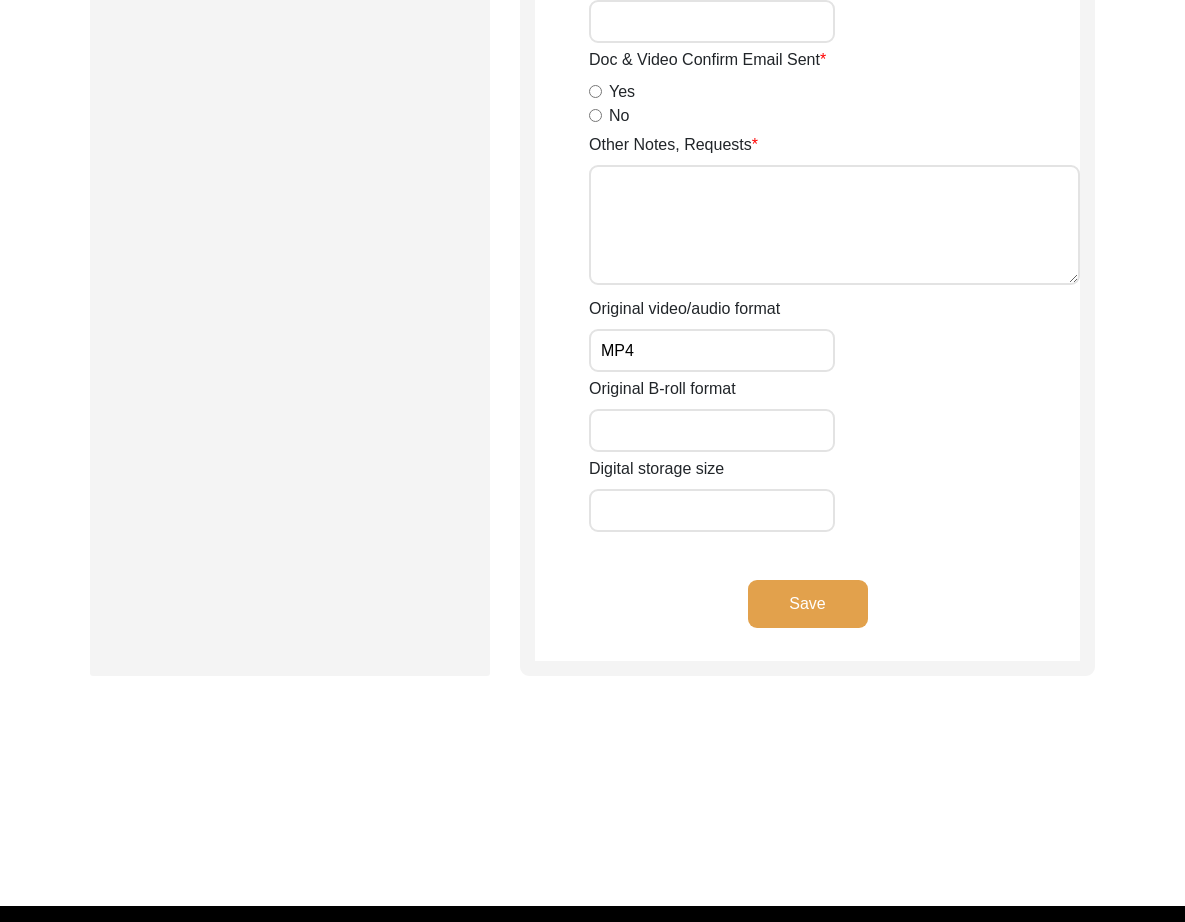 click on "Original B-roll format" at bounding box center (712, 430) 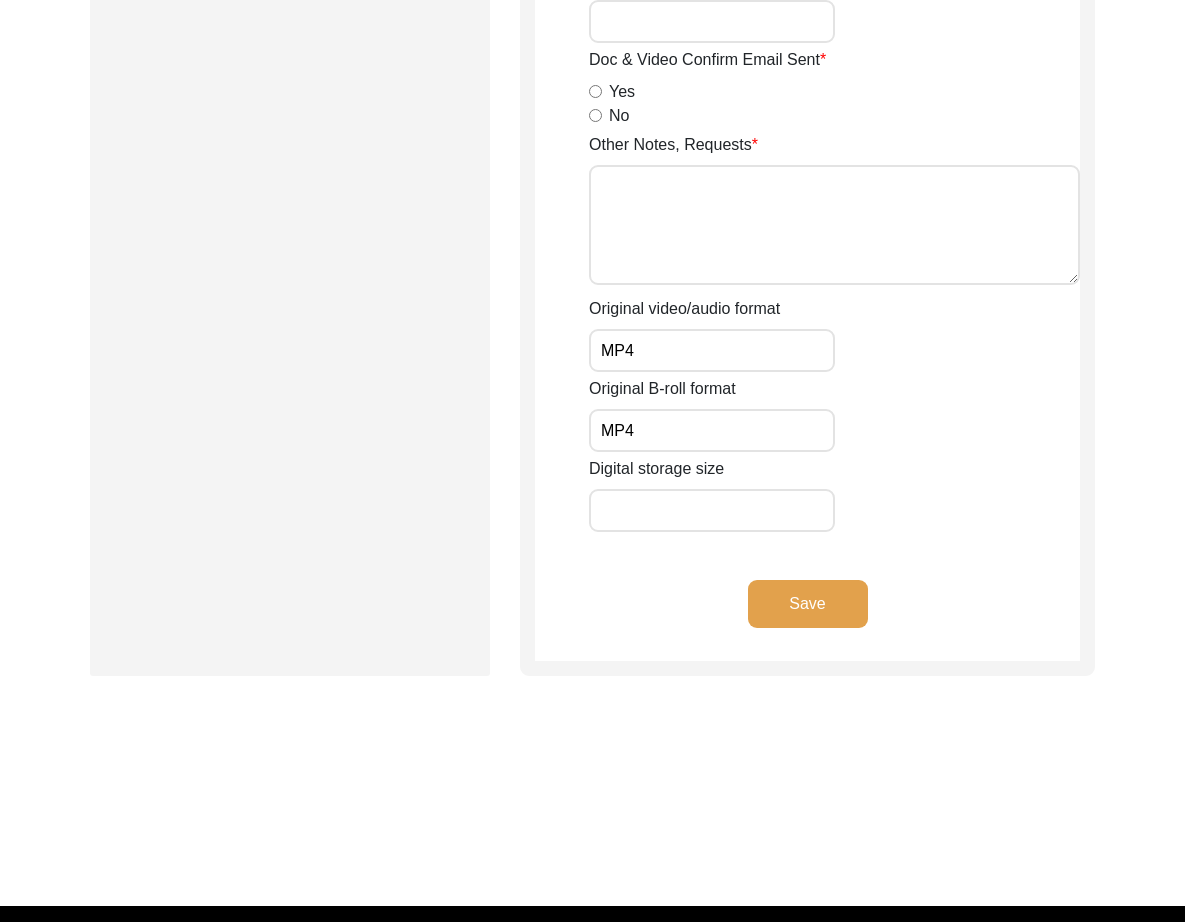 click on "Save" 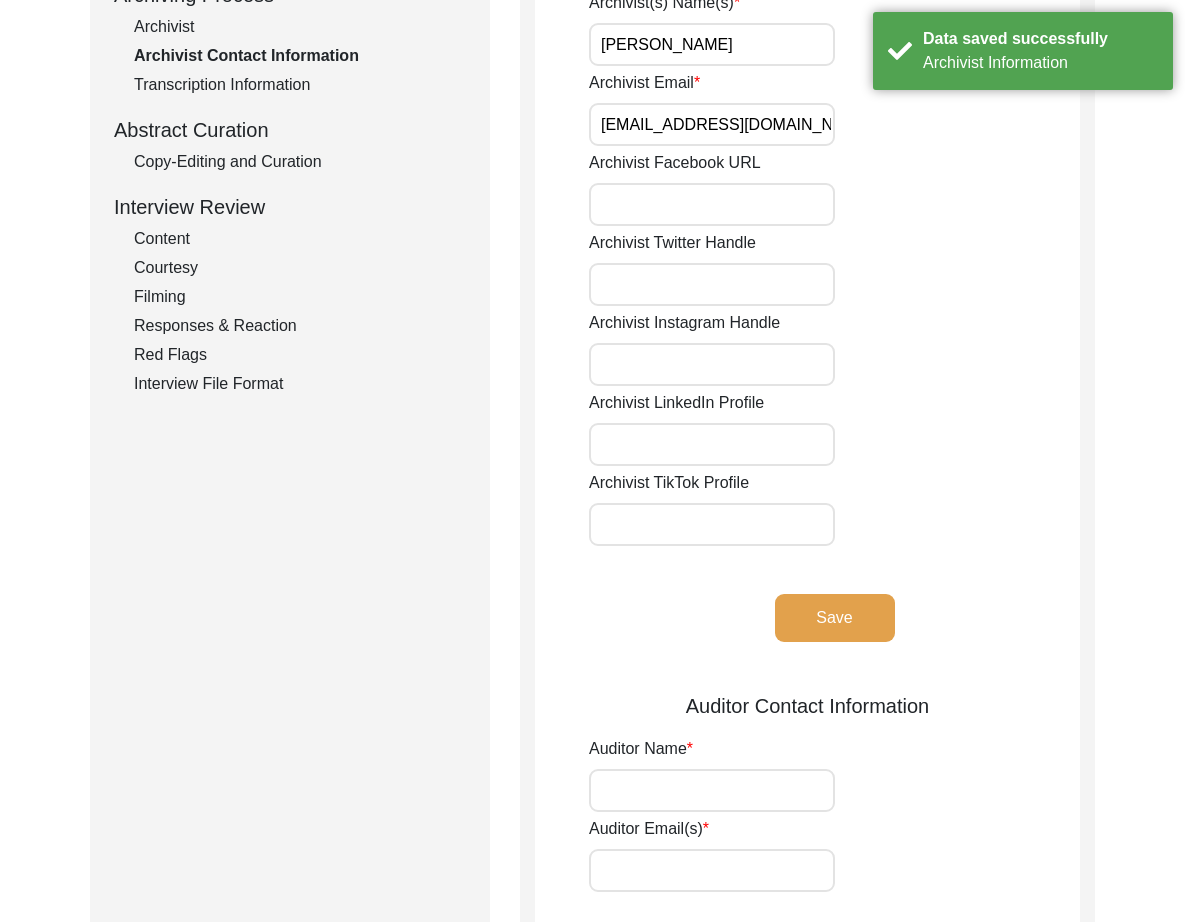 scroll, scrollTop: 0, scrollLeft: 0, axis: both 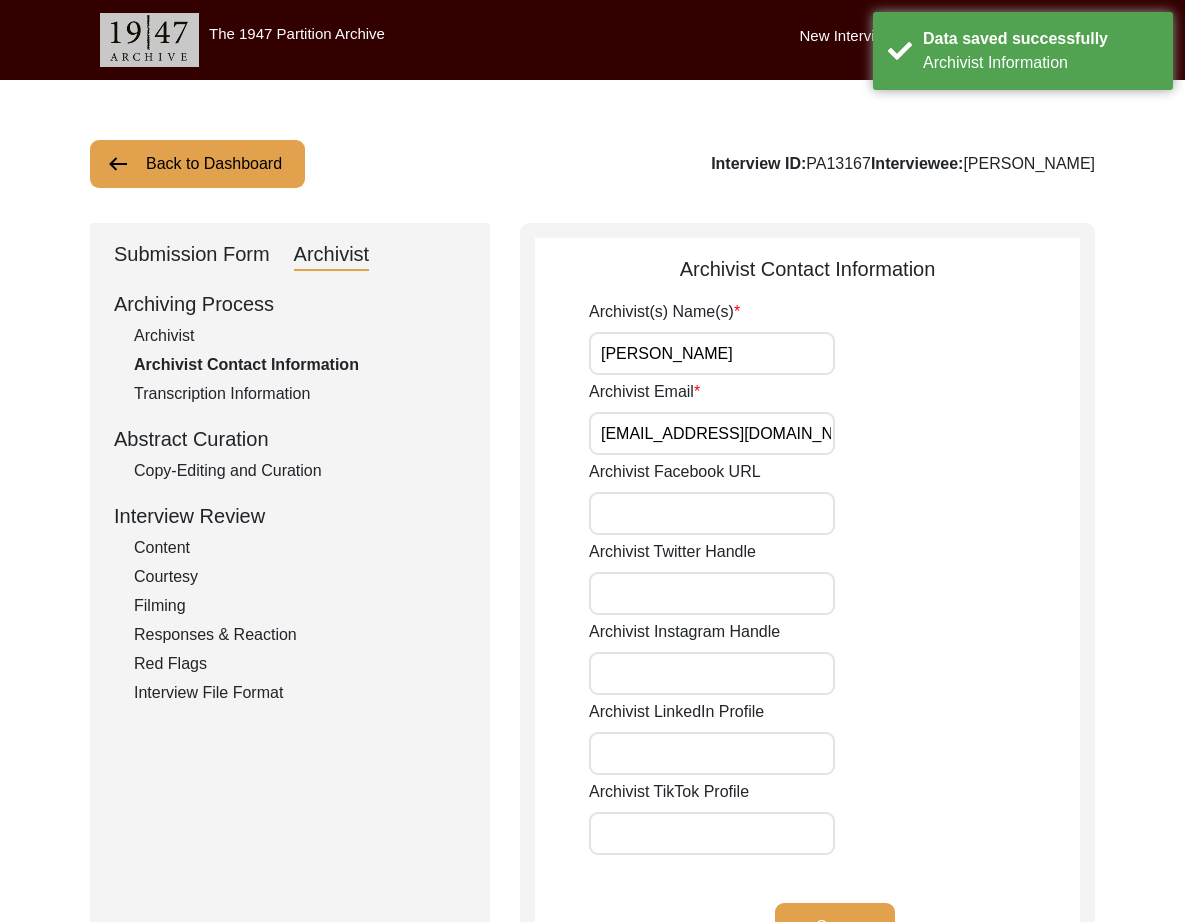 click on "Archivist" 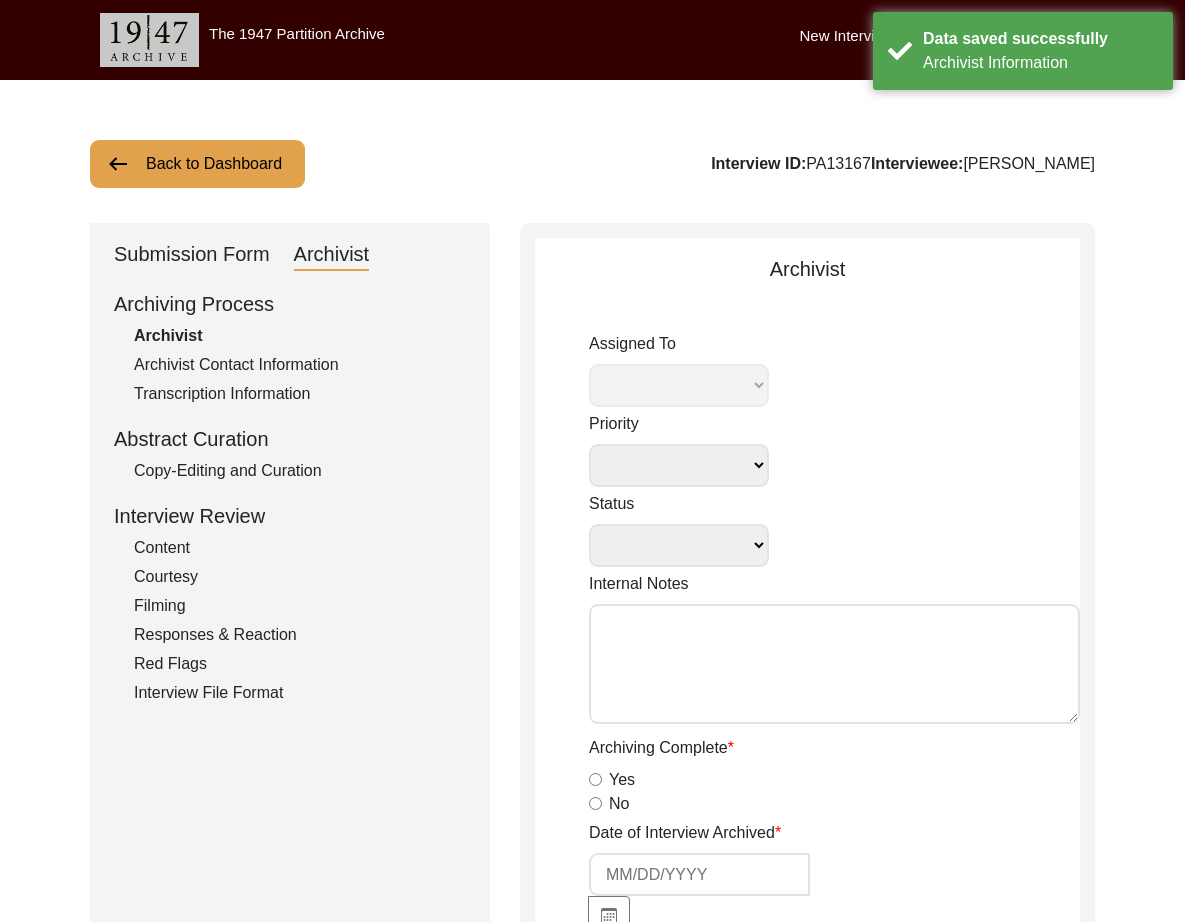 select 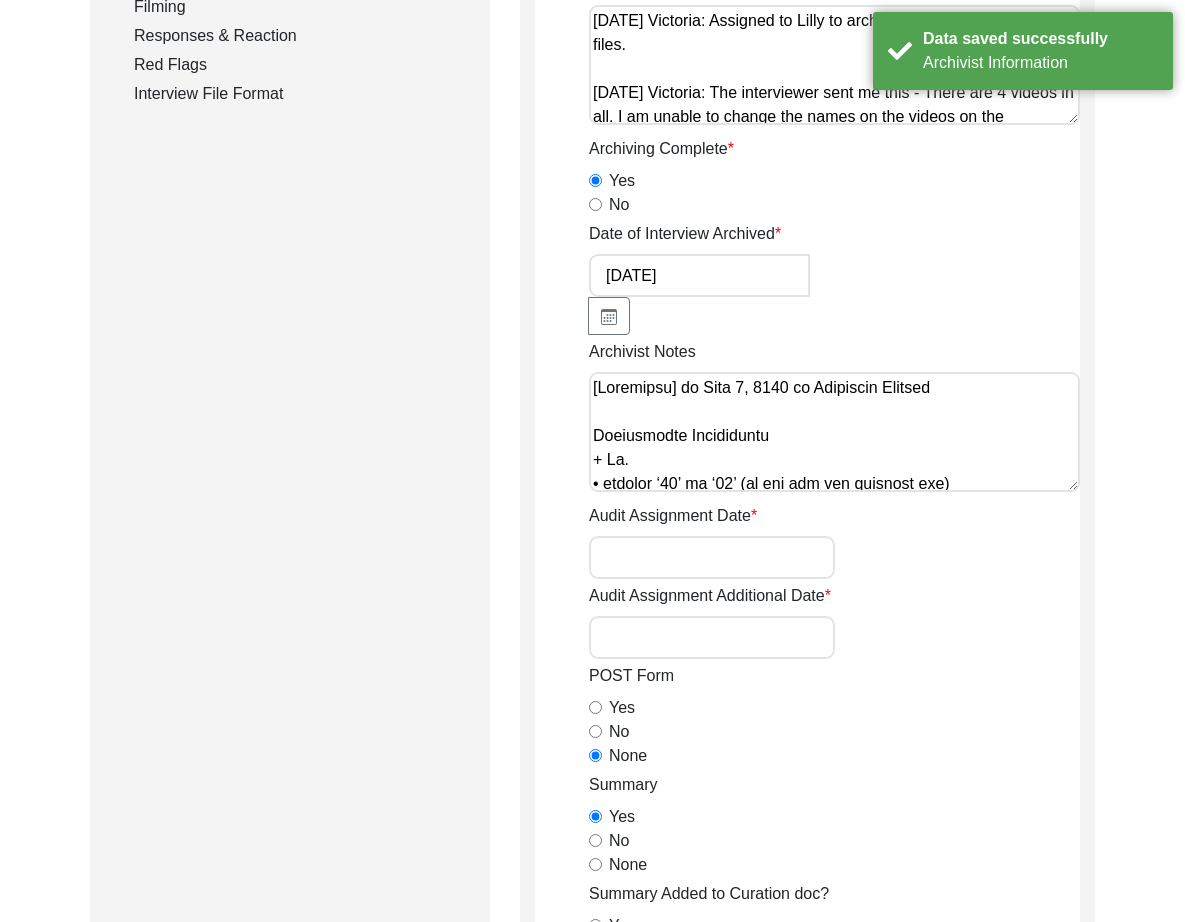 scroll, scrollTop: 700, scrollLeft: 0, axis: vertical 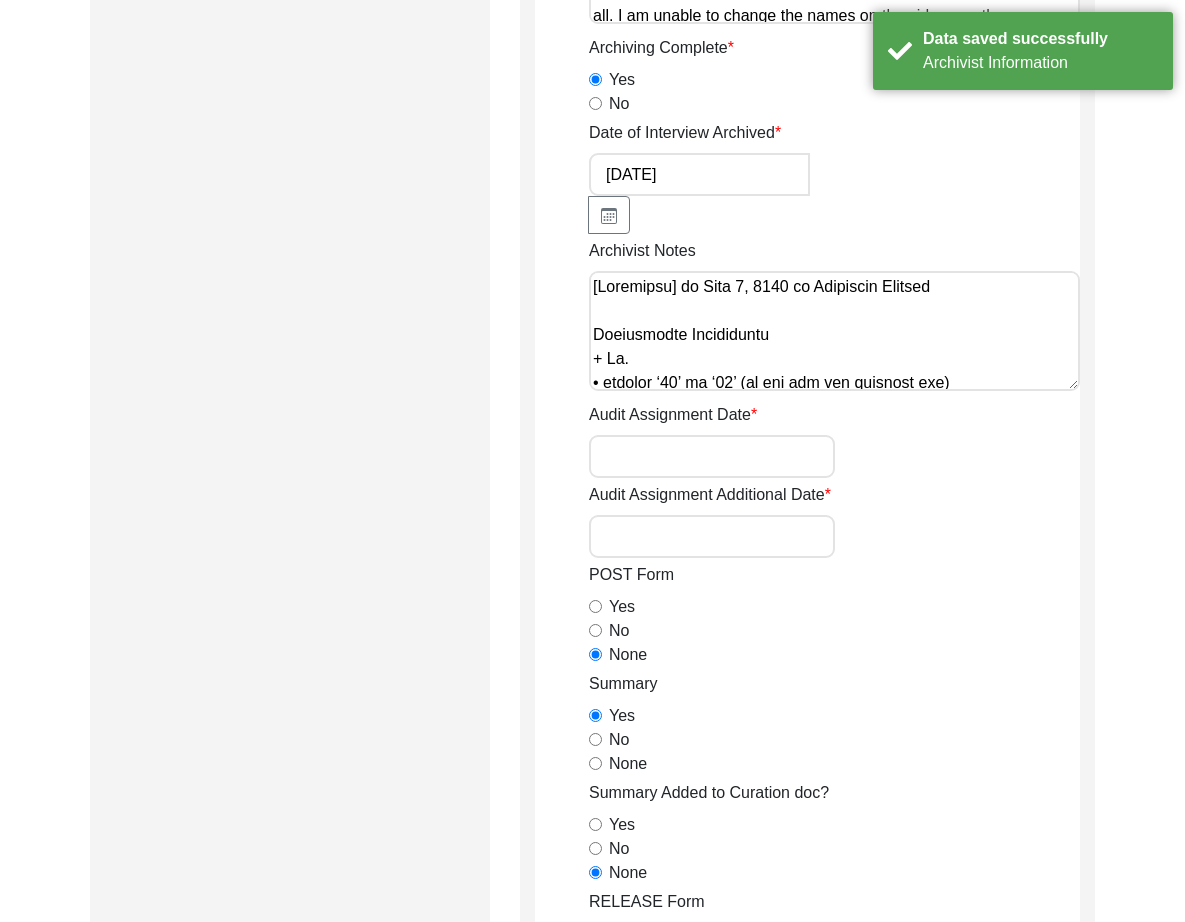 click on "Archivist Notes" at bounding box center (834, 331) 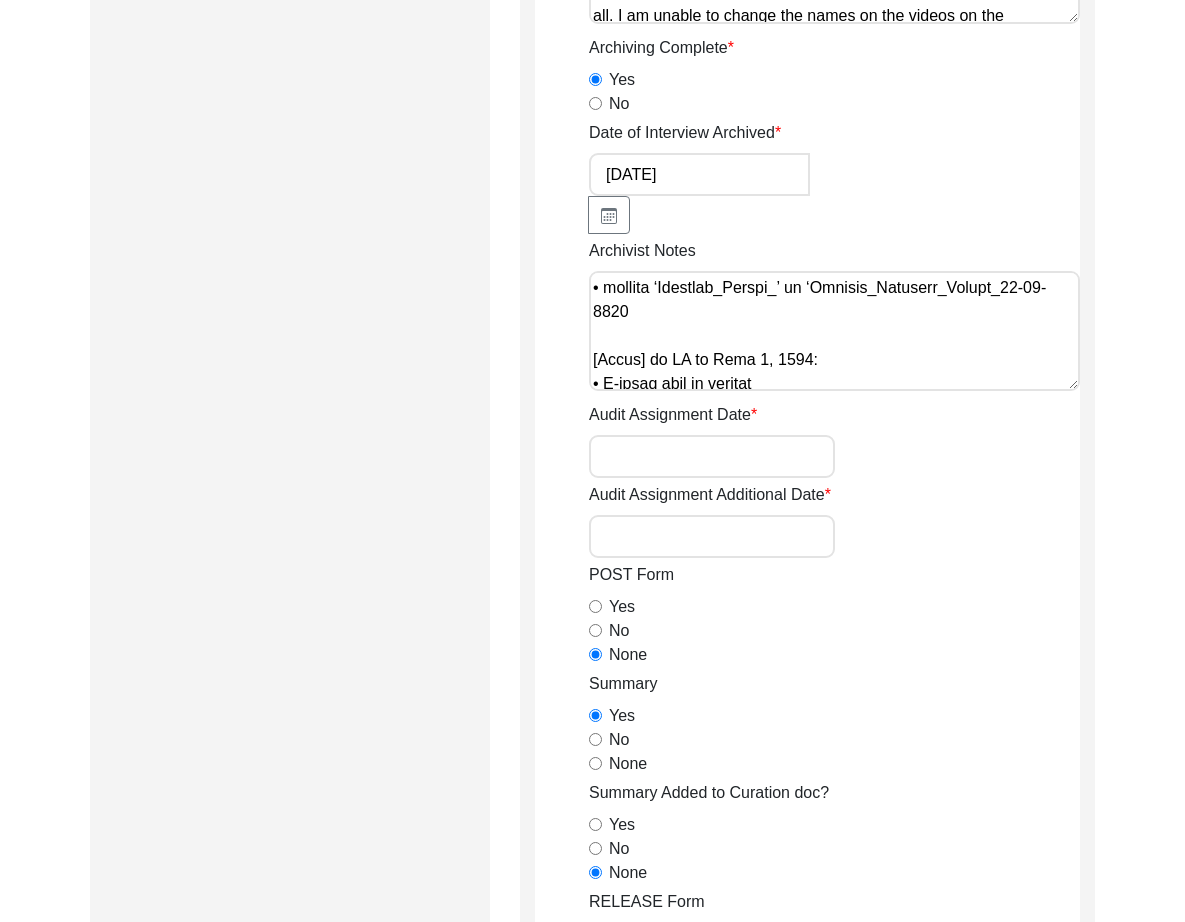 scroll, scrollTop: 1448, scrollLeft: 0, axis: vertical 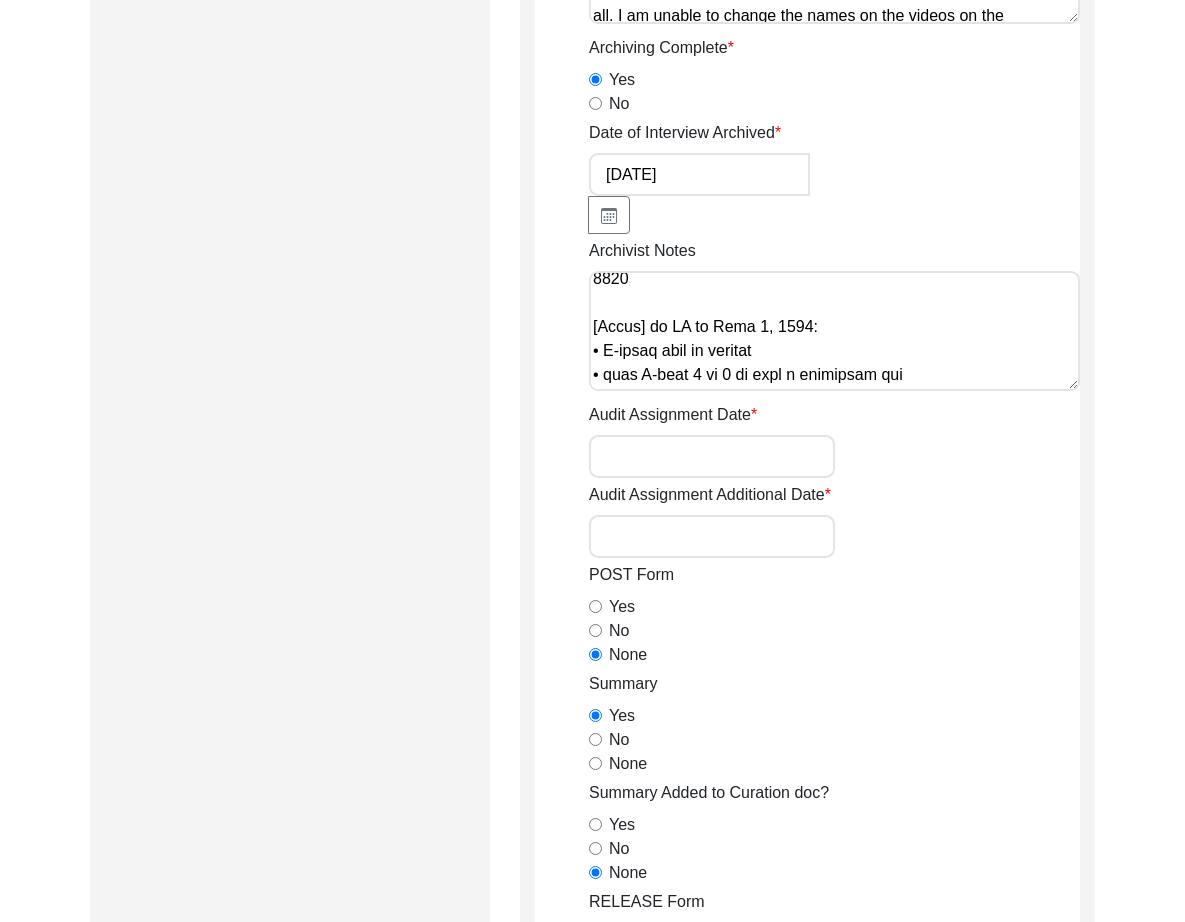 click on "Archivist Notes" at bounding box center (834, 331) 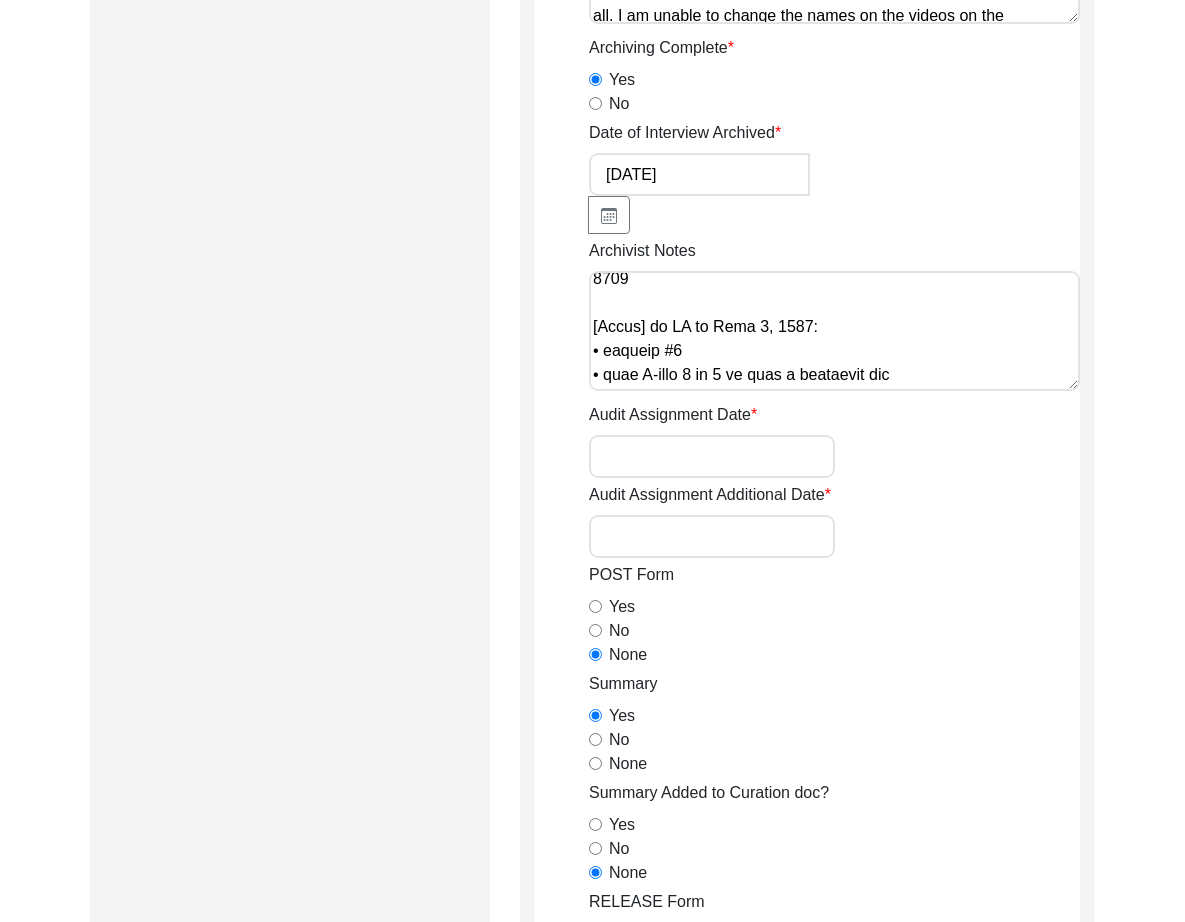 click on "Archivist Notes" at bounding box center (834, 331) 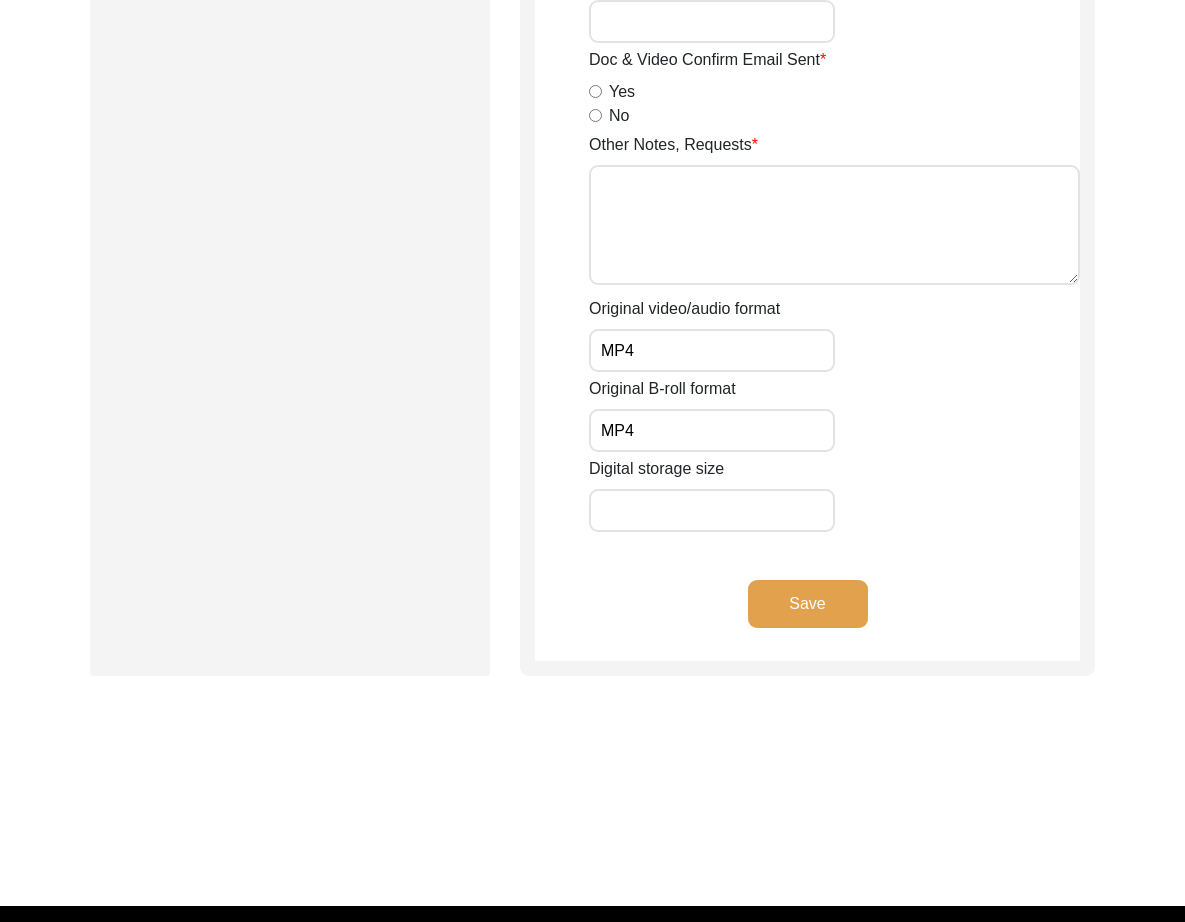 click on "Save" 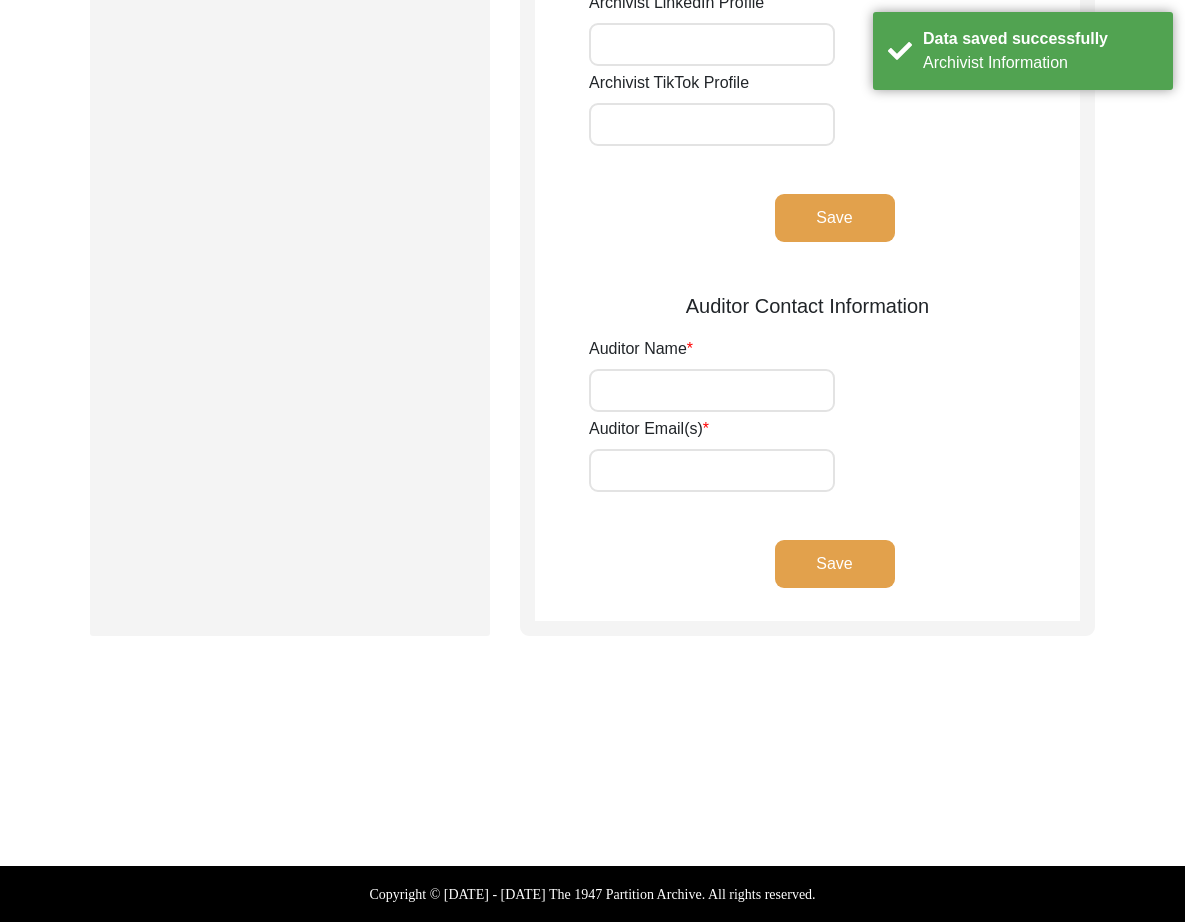 scroll, scrollTop: 0, scrollLeft: 0, axis: both 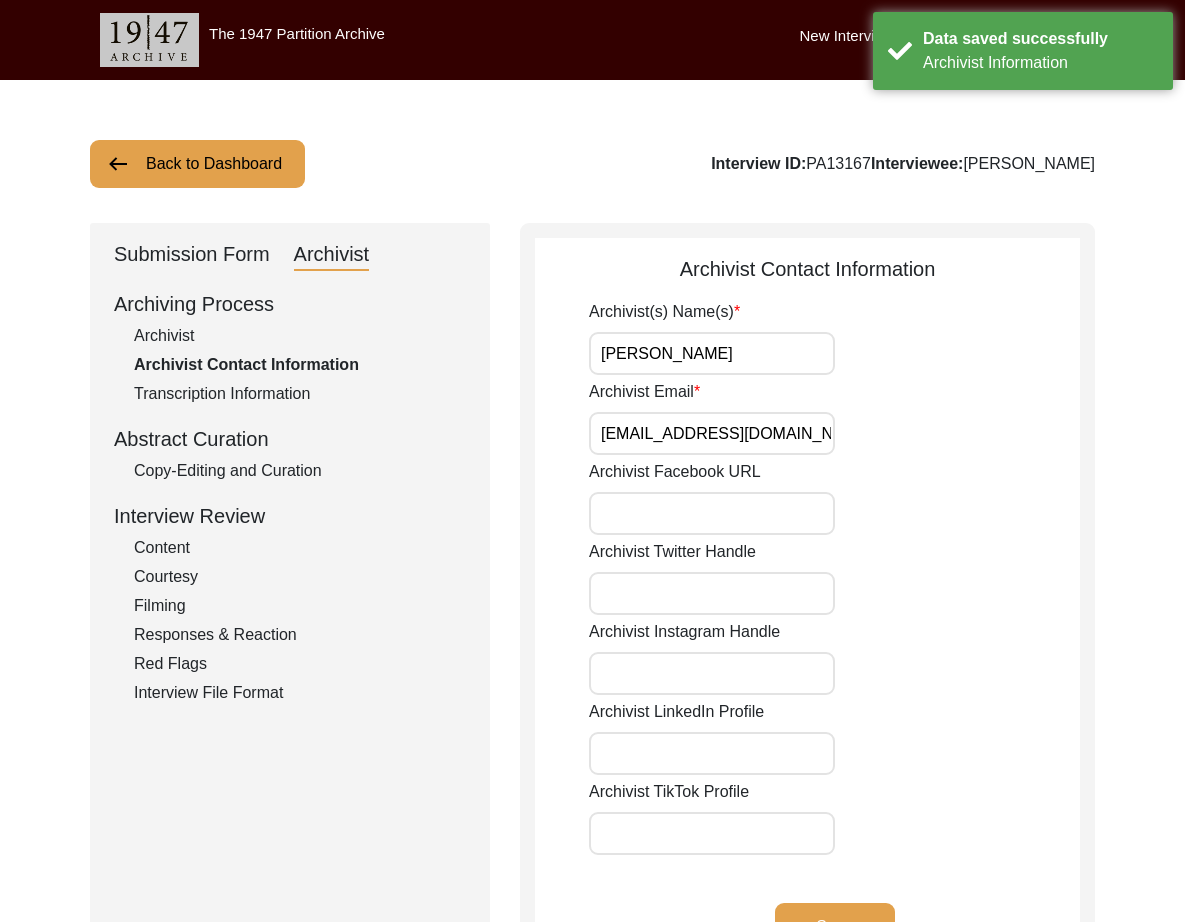click on "Back to Dashboard" 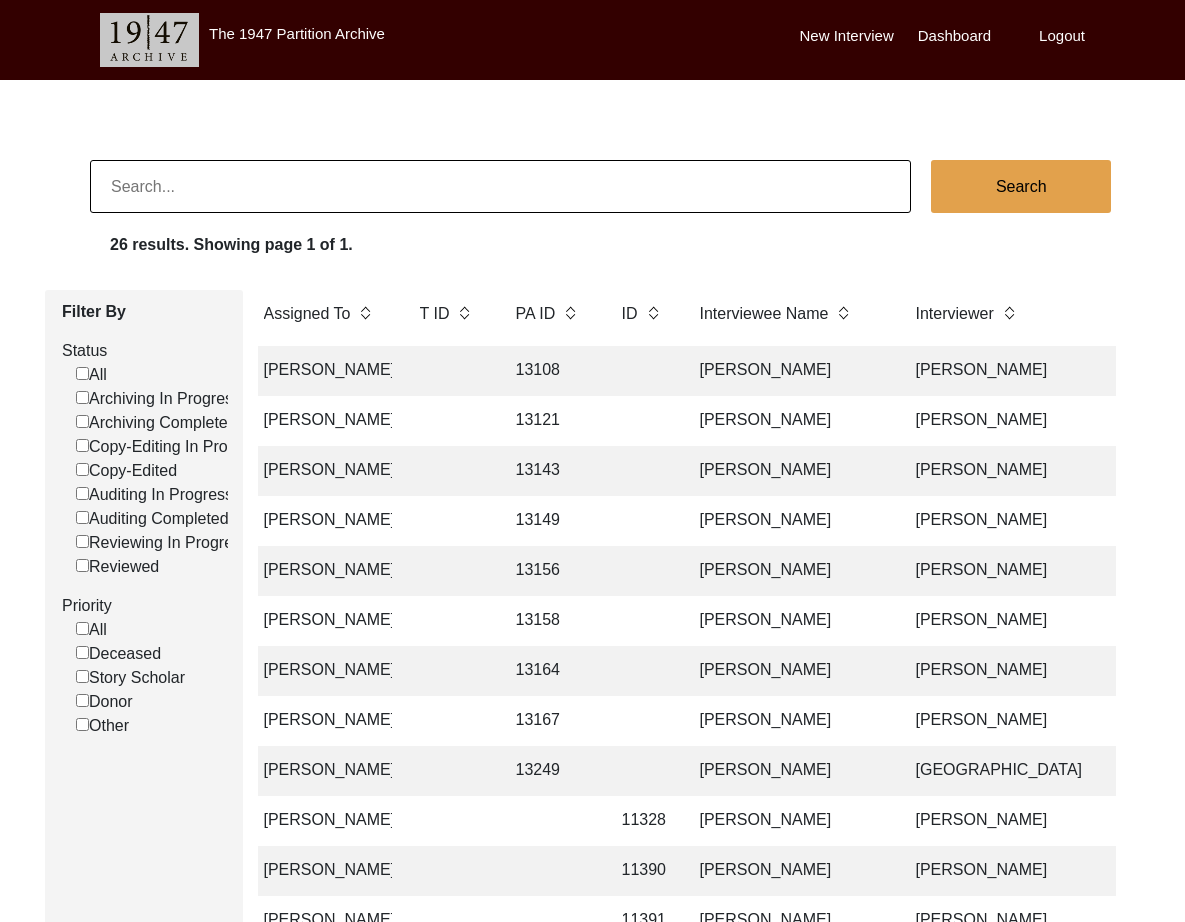scroll, scrollTop: 0, scrollLeft: 315, axis: horizontal 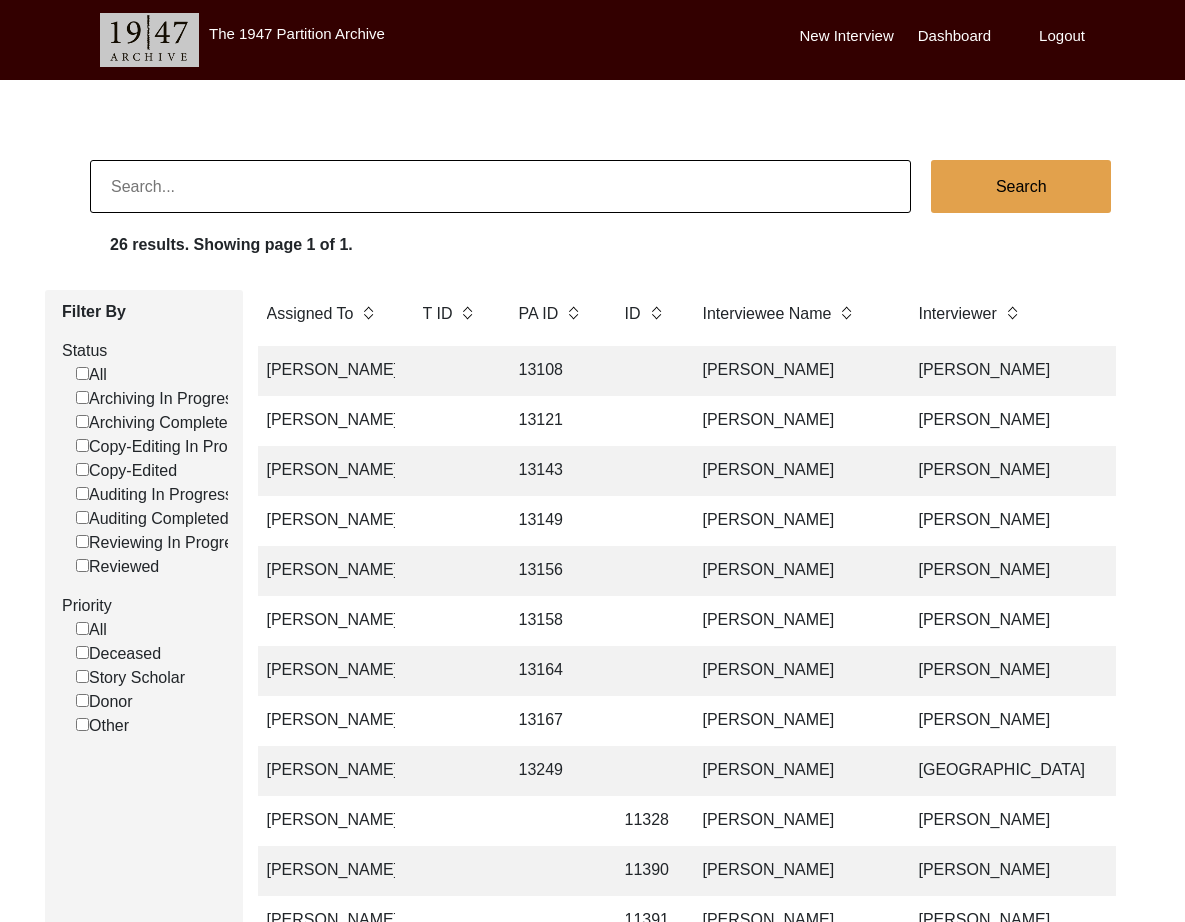 click on "[PERSON_NAME]" 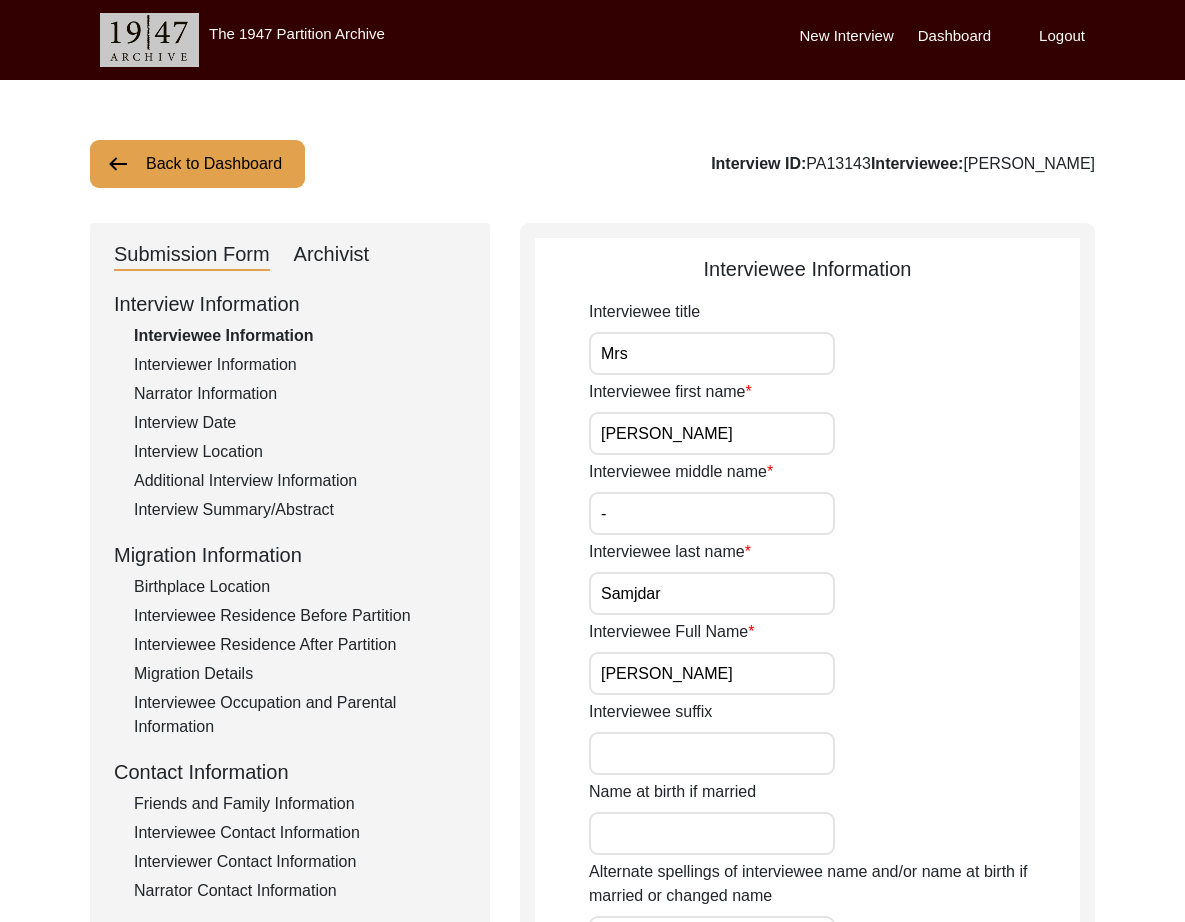 click on "[PERSON_NAME]" at bounding box center (712, 433) 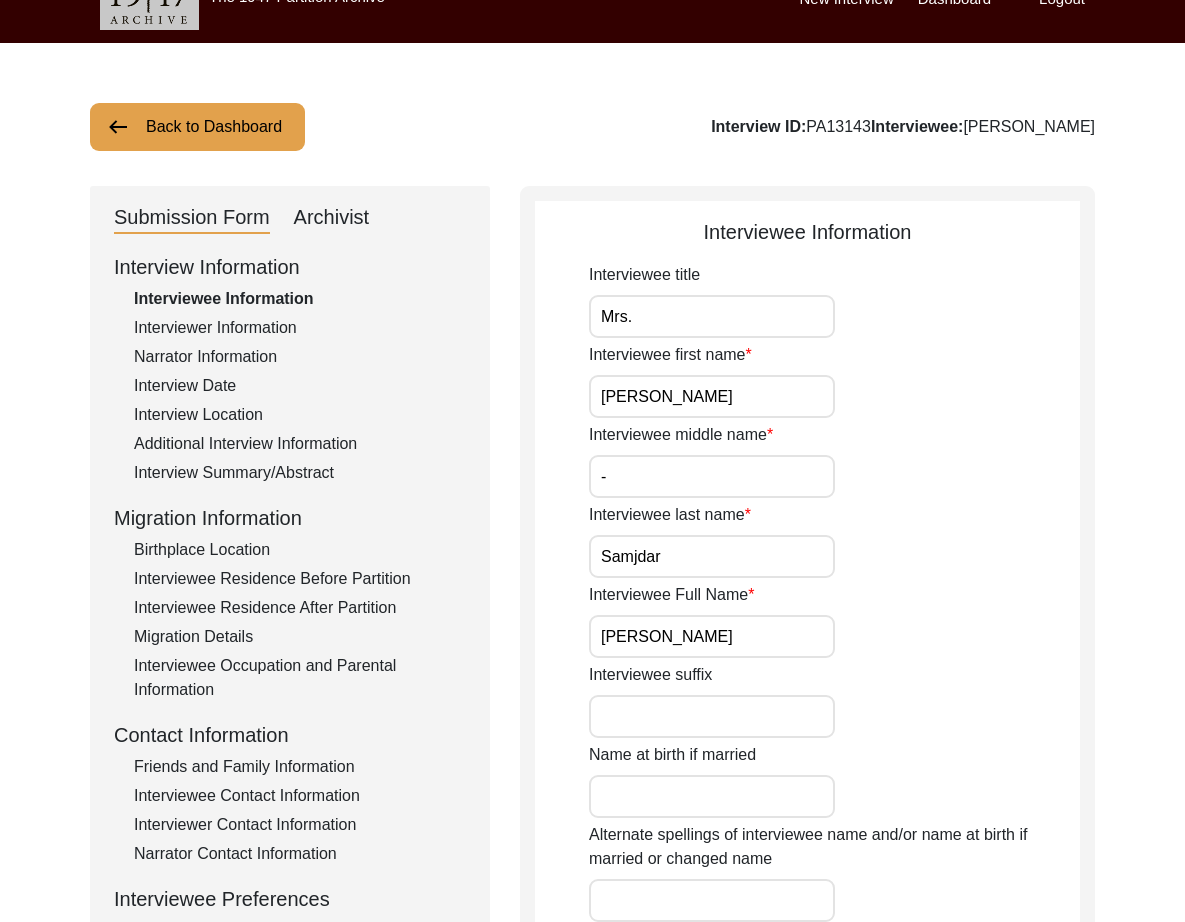 scroll, scrollTop: 556, scrollLeft: 0, axis: vertical 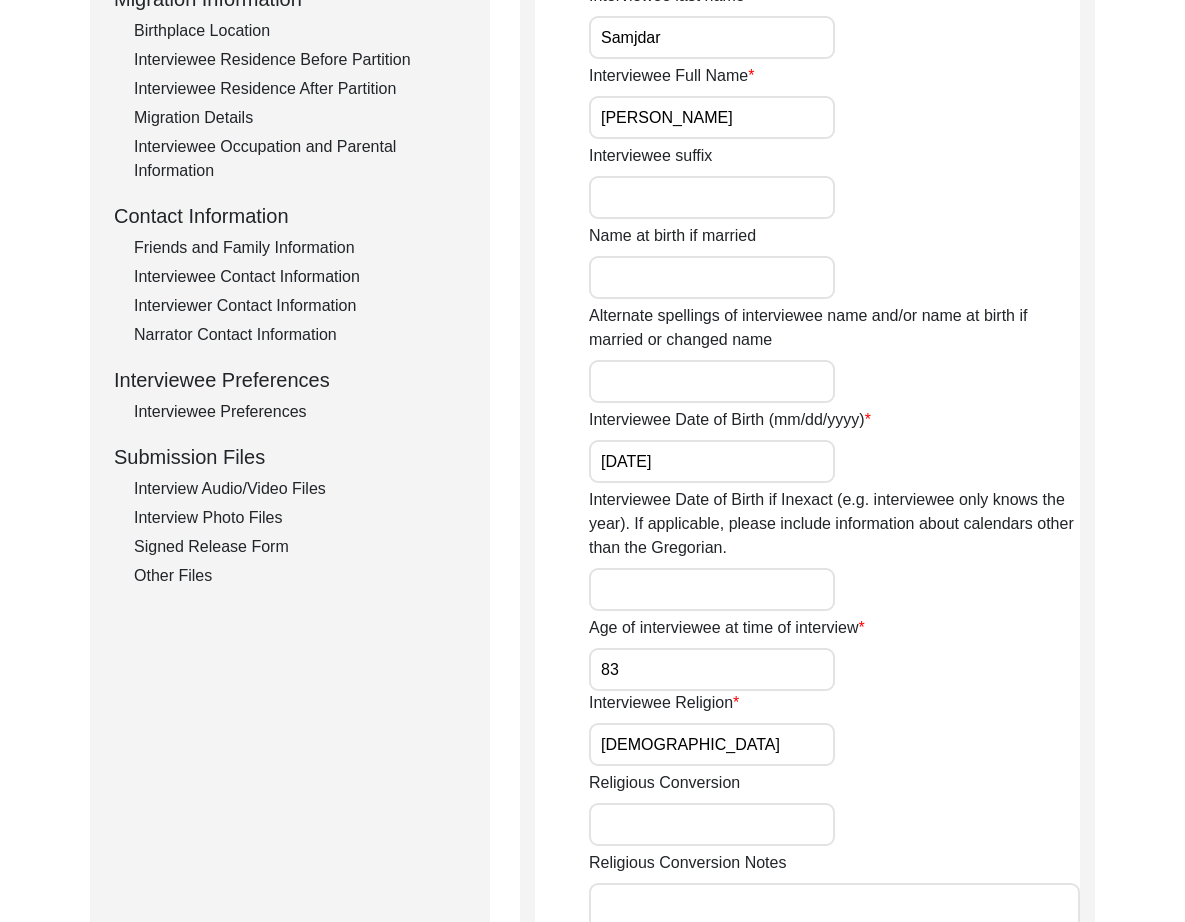click on "Alternate spellings of interviewee name and/or name at birth if married or changed name" 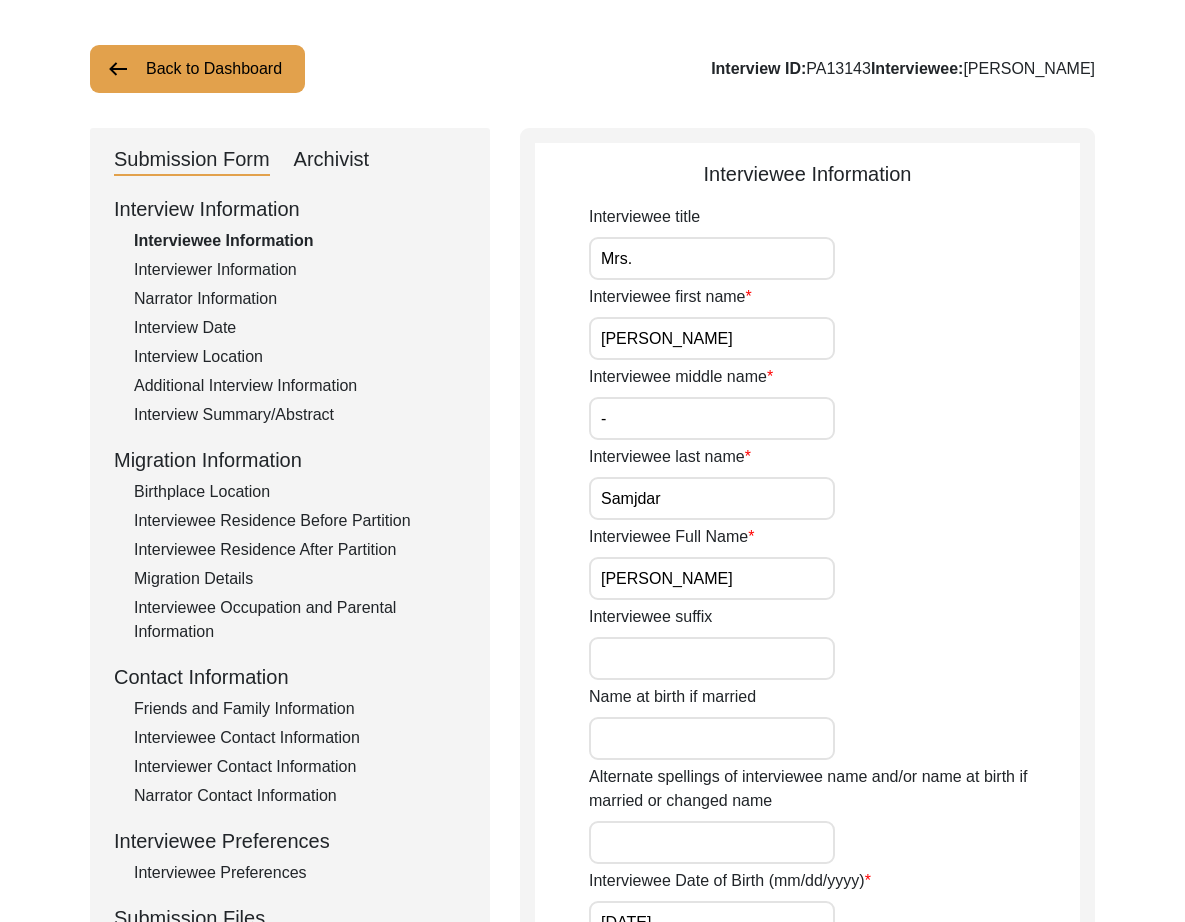 scroll, scrollTop: 0, scrollLeft: 0, axis: both 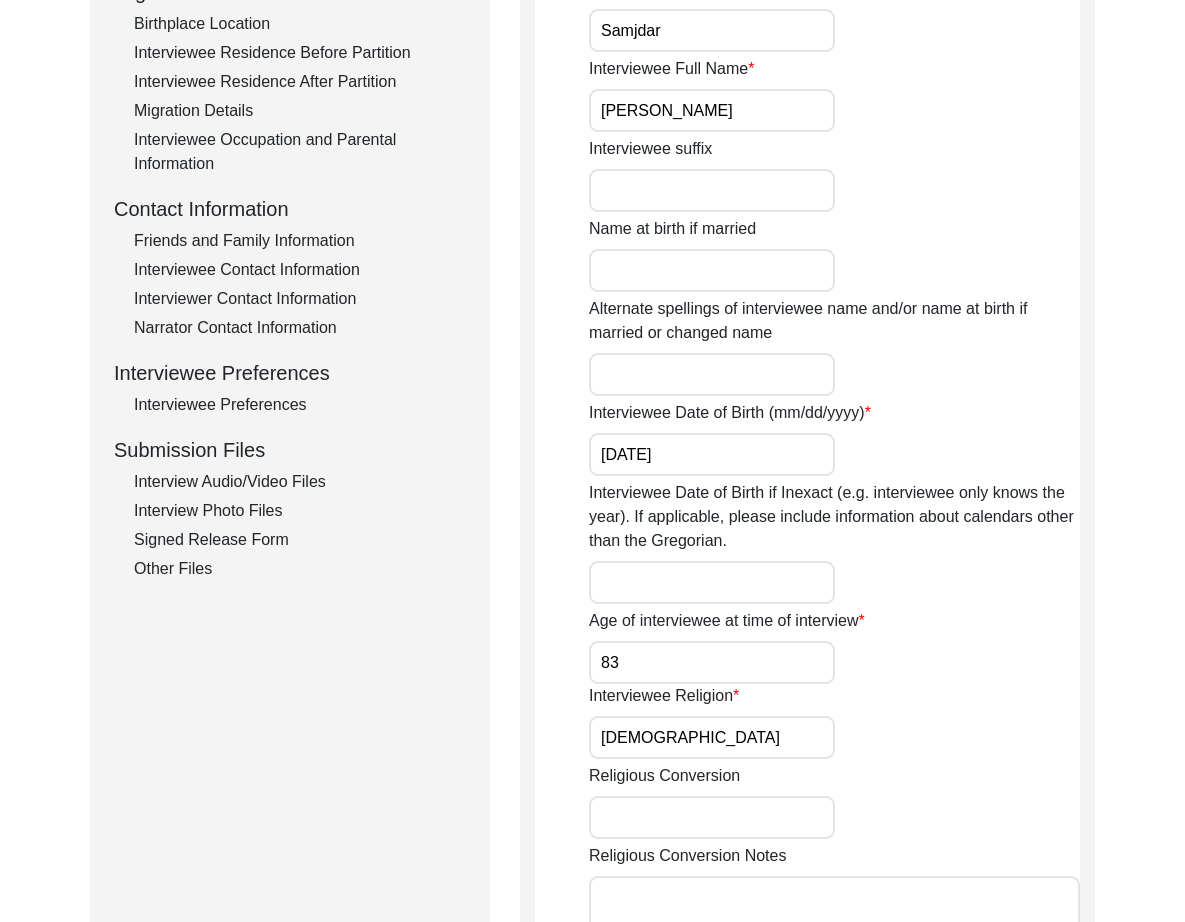 click on "01-28-1942" at bounding box center (712, 454) 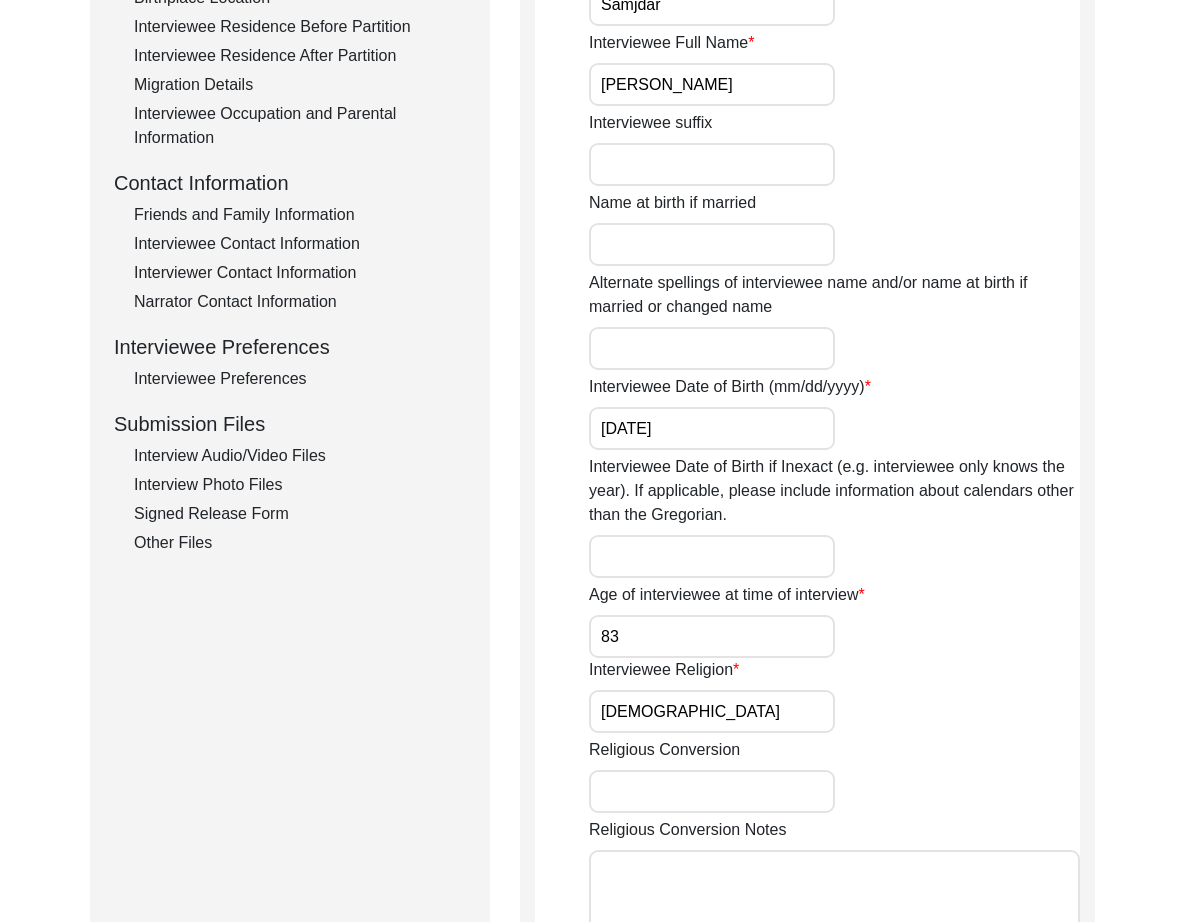 scroll, scrollTop: 593, scrollLeft: 0, axis: vertical 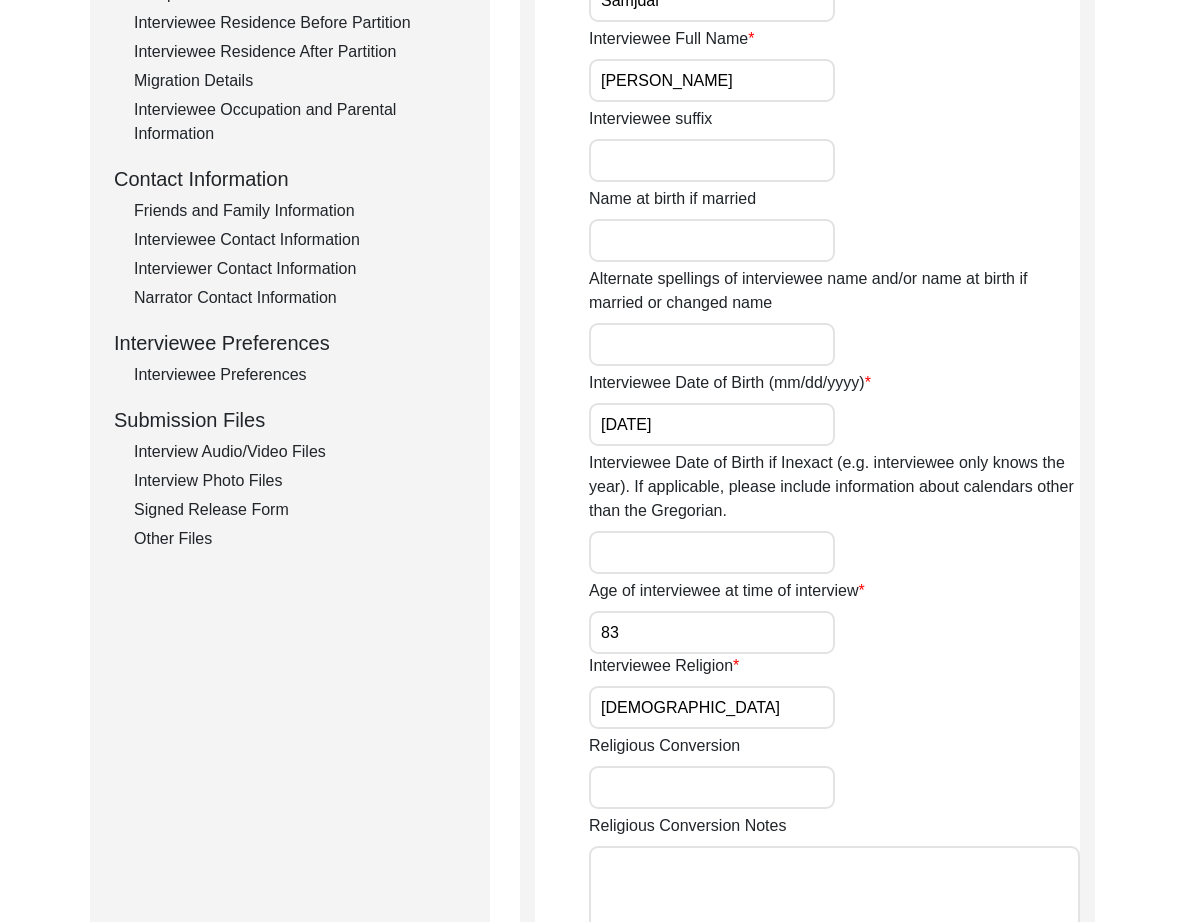 click on "01-28-1942" at bounding box center (712, 424) 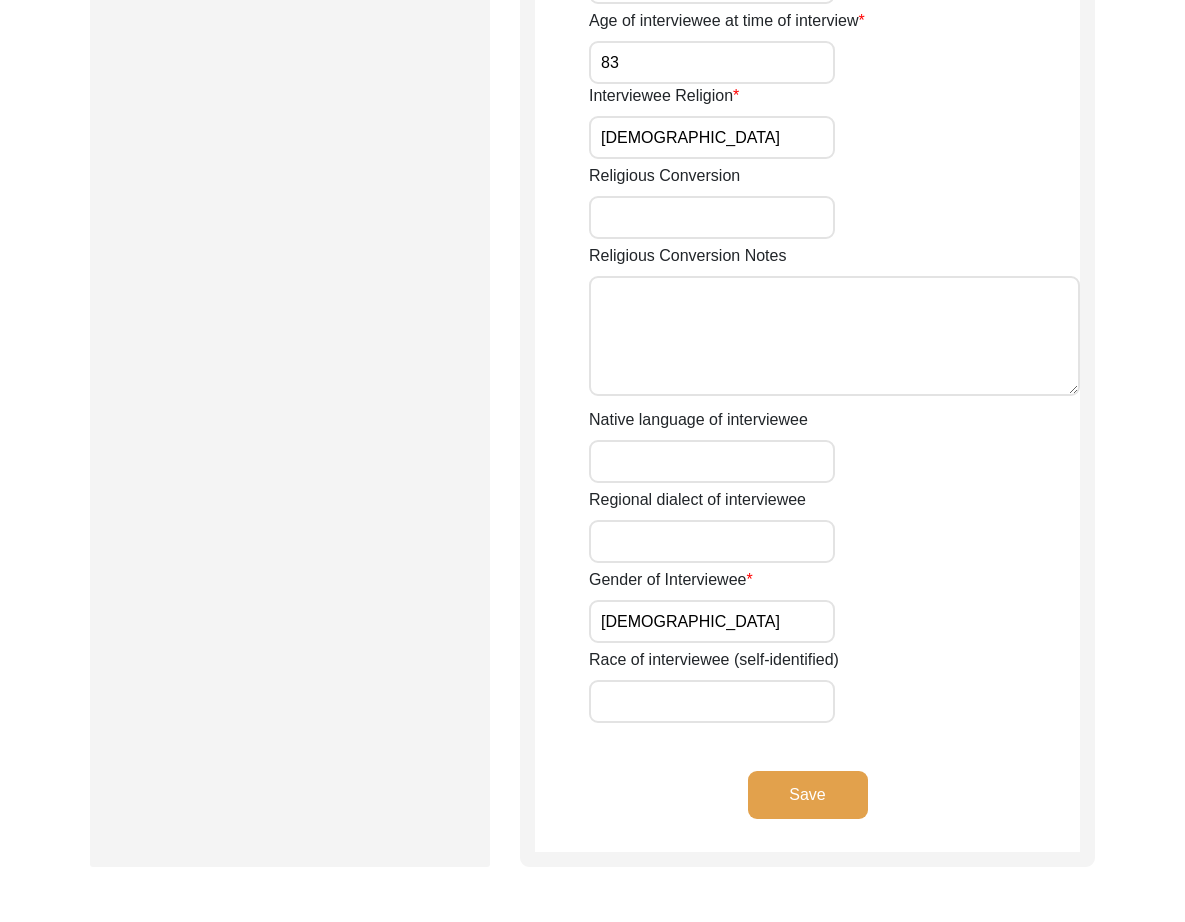 scroll, scrollTop: 1164, scrollLeft: 0, axis: vertical 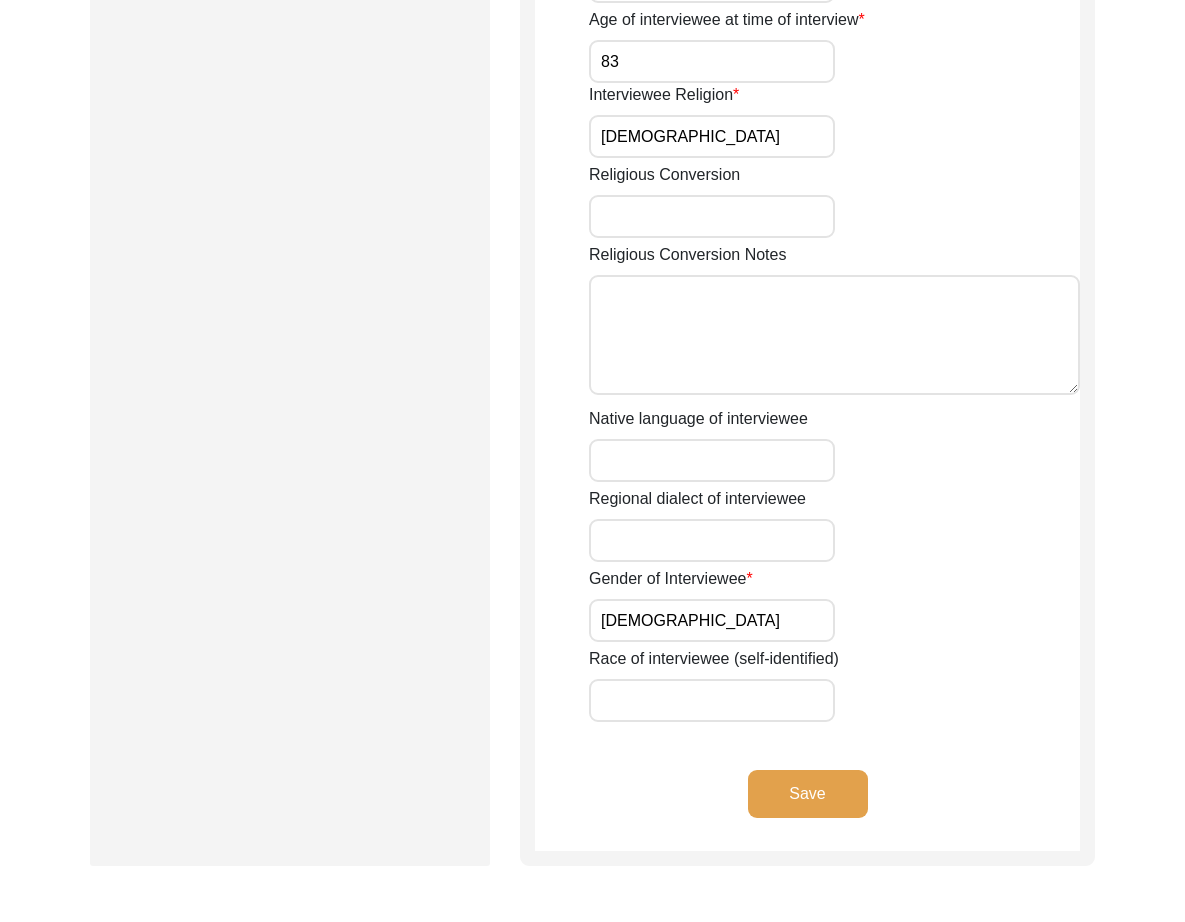 click on "Save" 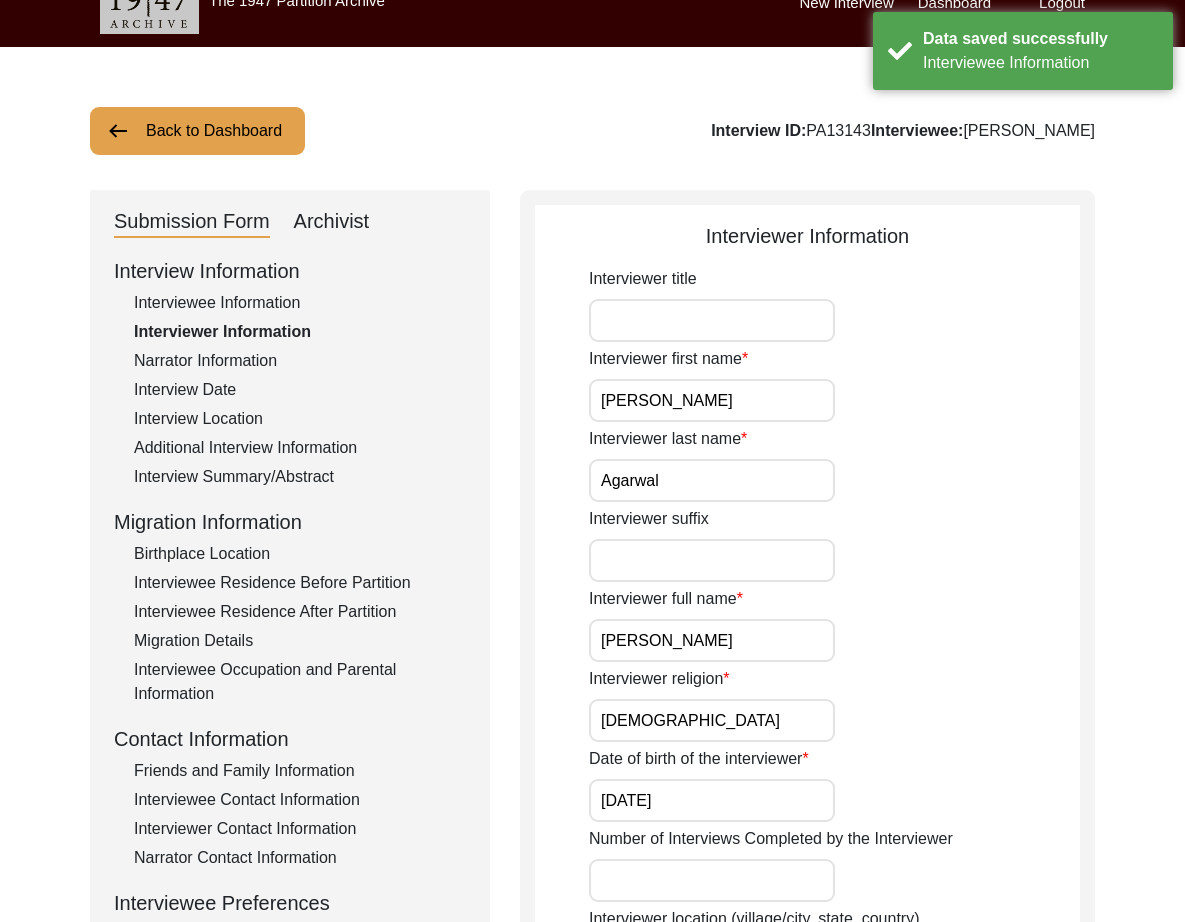 scroll, scrollTop: 0, scrollLeft: 0, axis: both 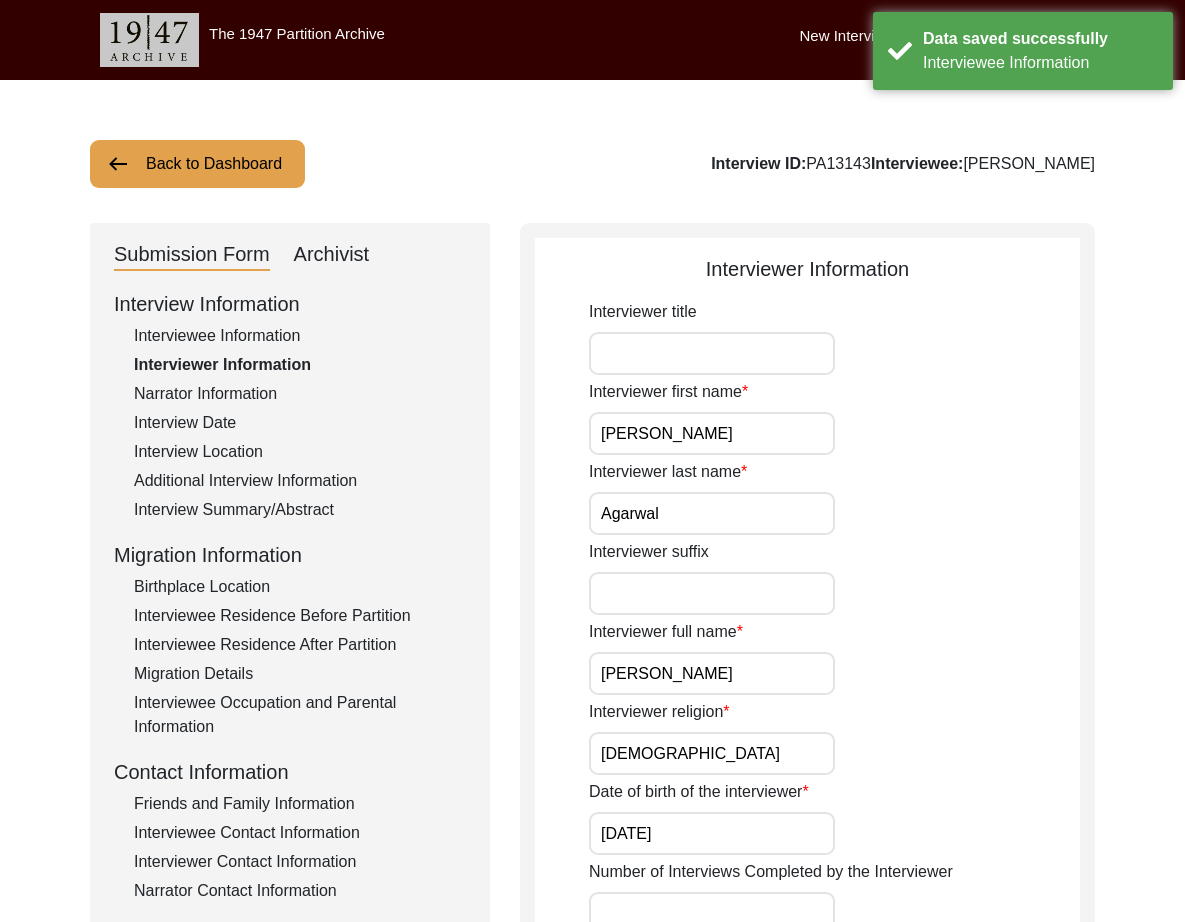 click on "[PERSON_NAME]" at bounding box center (712, 433) 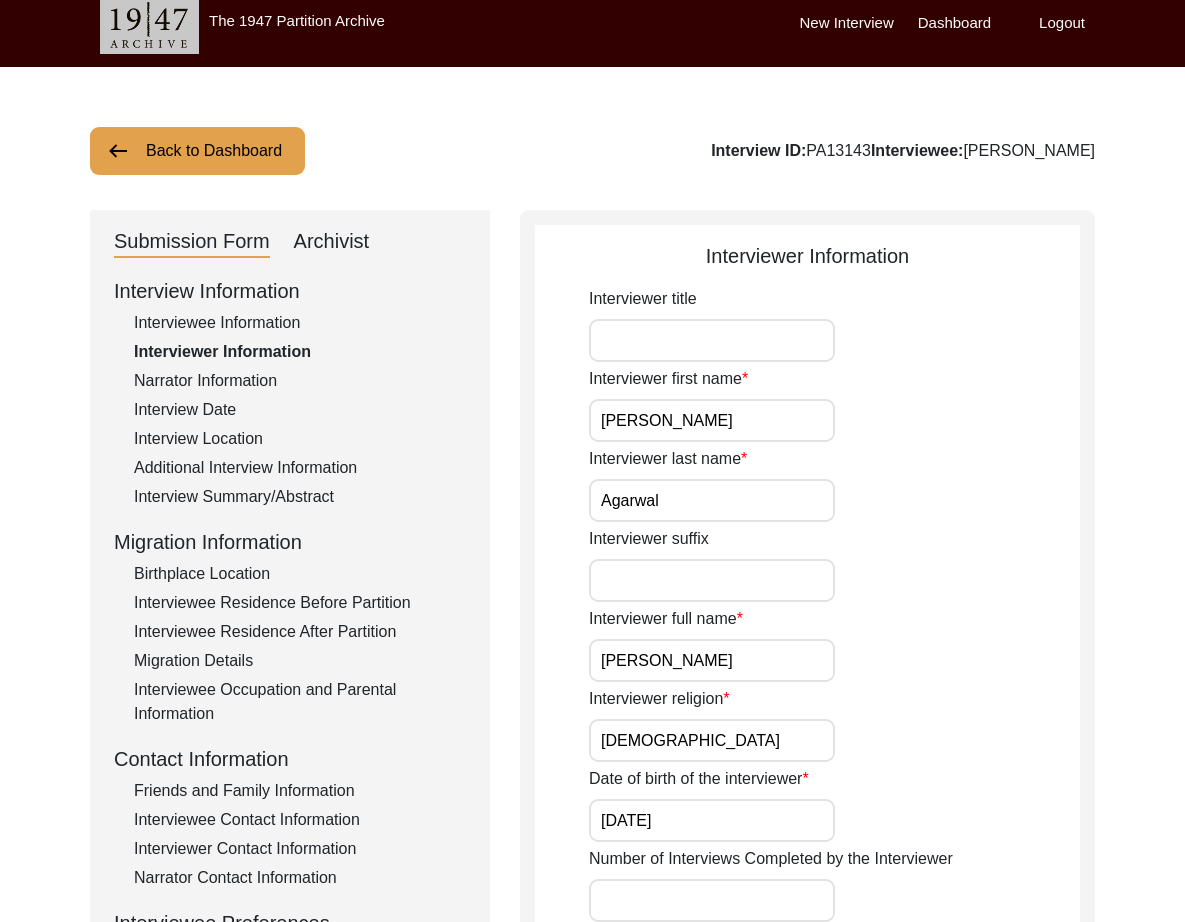 scroll, scrollTop: 532, scrollLeft: 0, axis: vertical 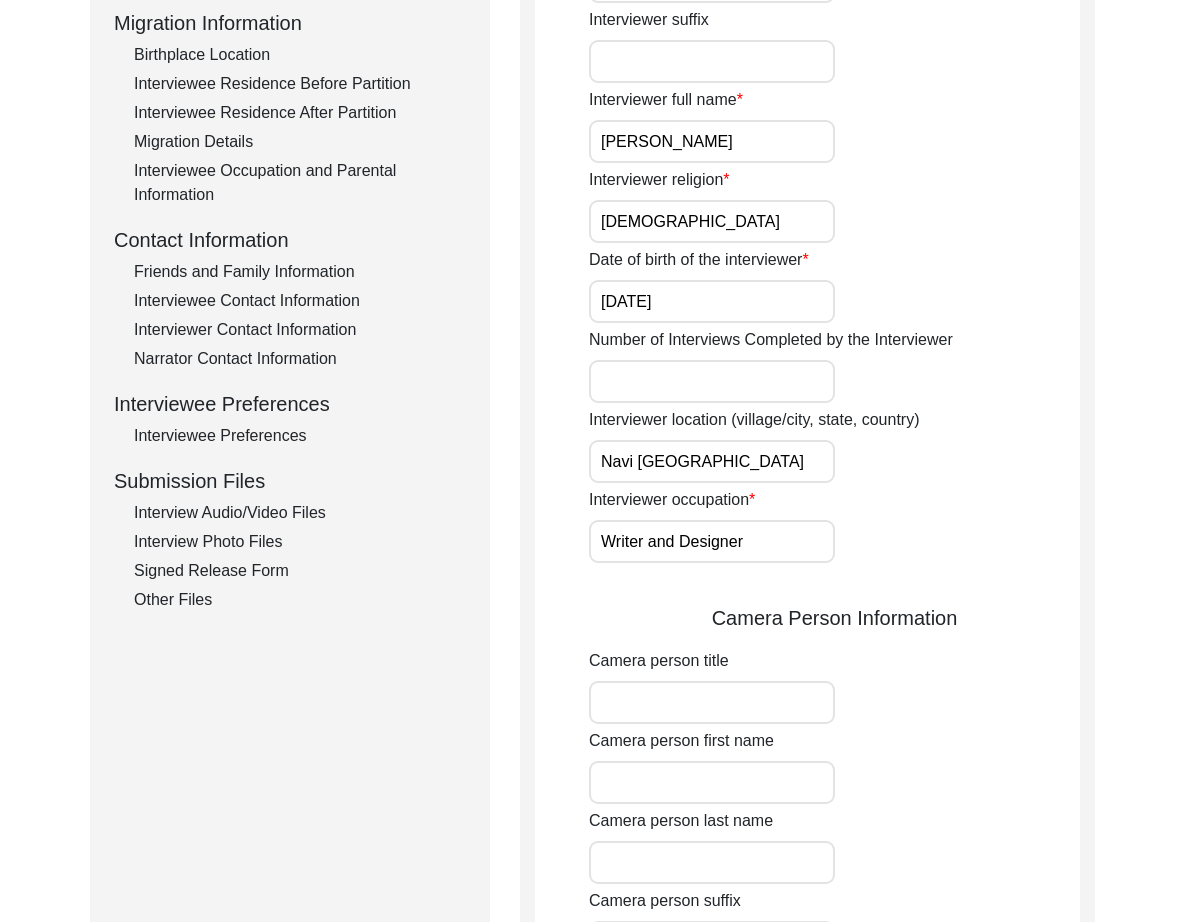 click on "[DATE]" at bounding box center [712, 301] 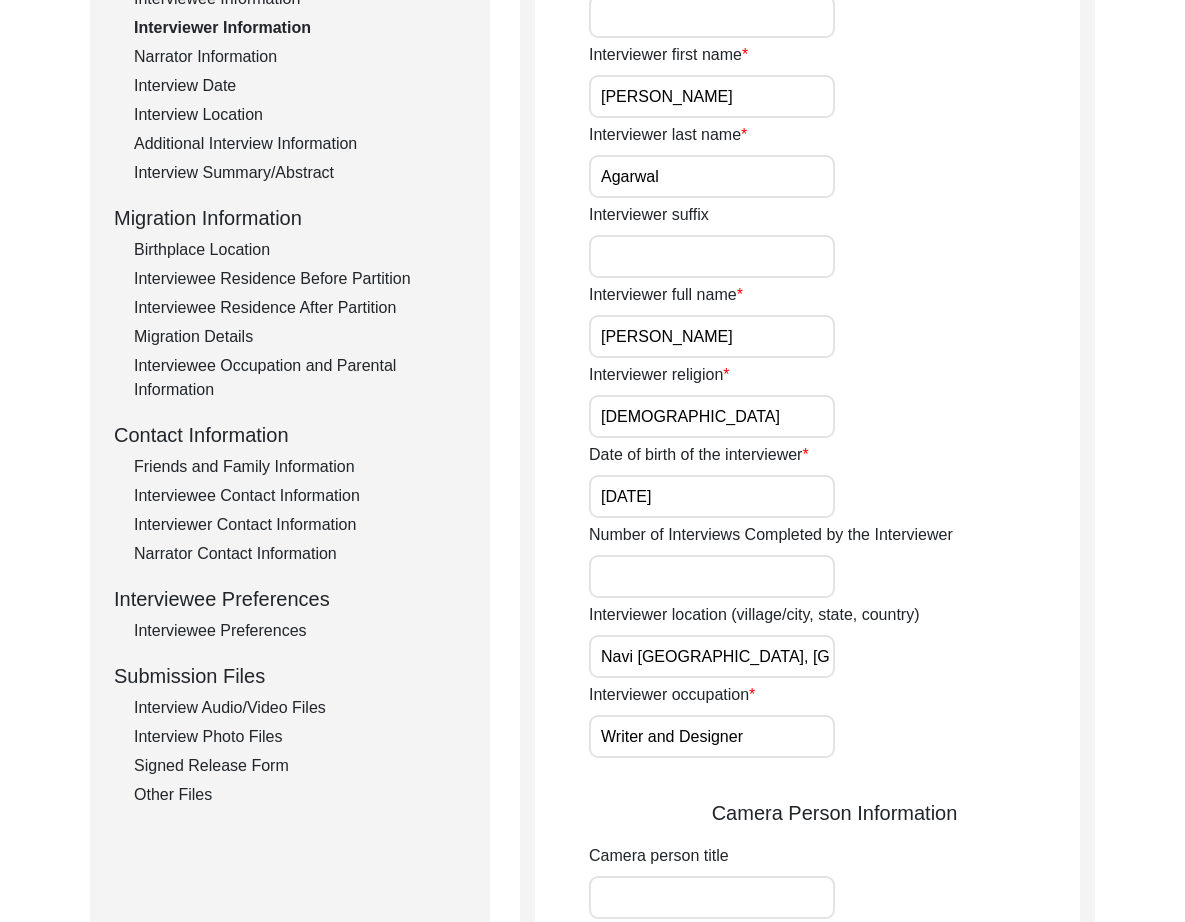 scroll, scrollTop: 581, scrollLeft: 0, axis: vertical 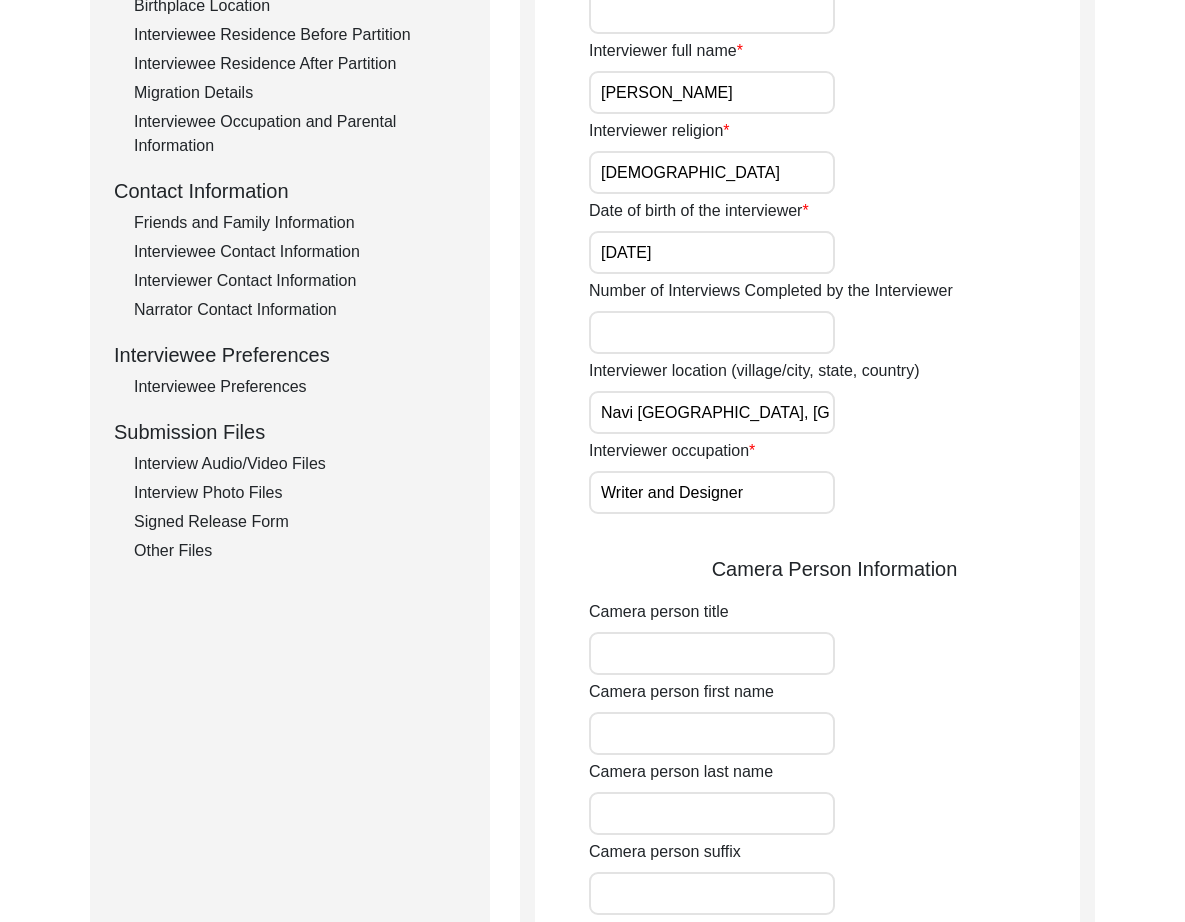 click on "Navi [GEOGRAPHIC_DATA], [GEOGRAPHIC_DATA], [GEOGRAPHIC_DATA]" at bounding box center (712, 412) 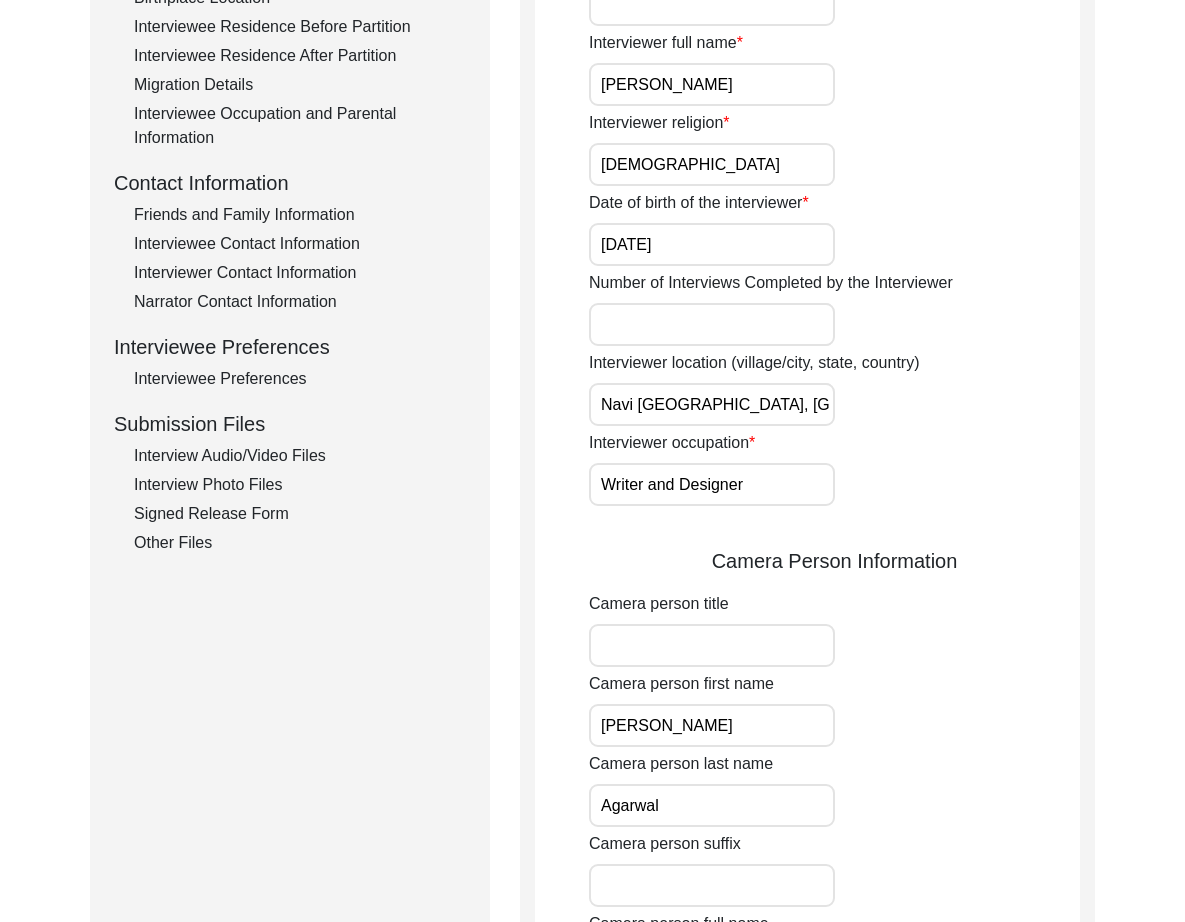 scroll, scrollTop: 1093, scrollLeft: 0, axis: vertical 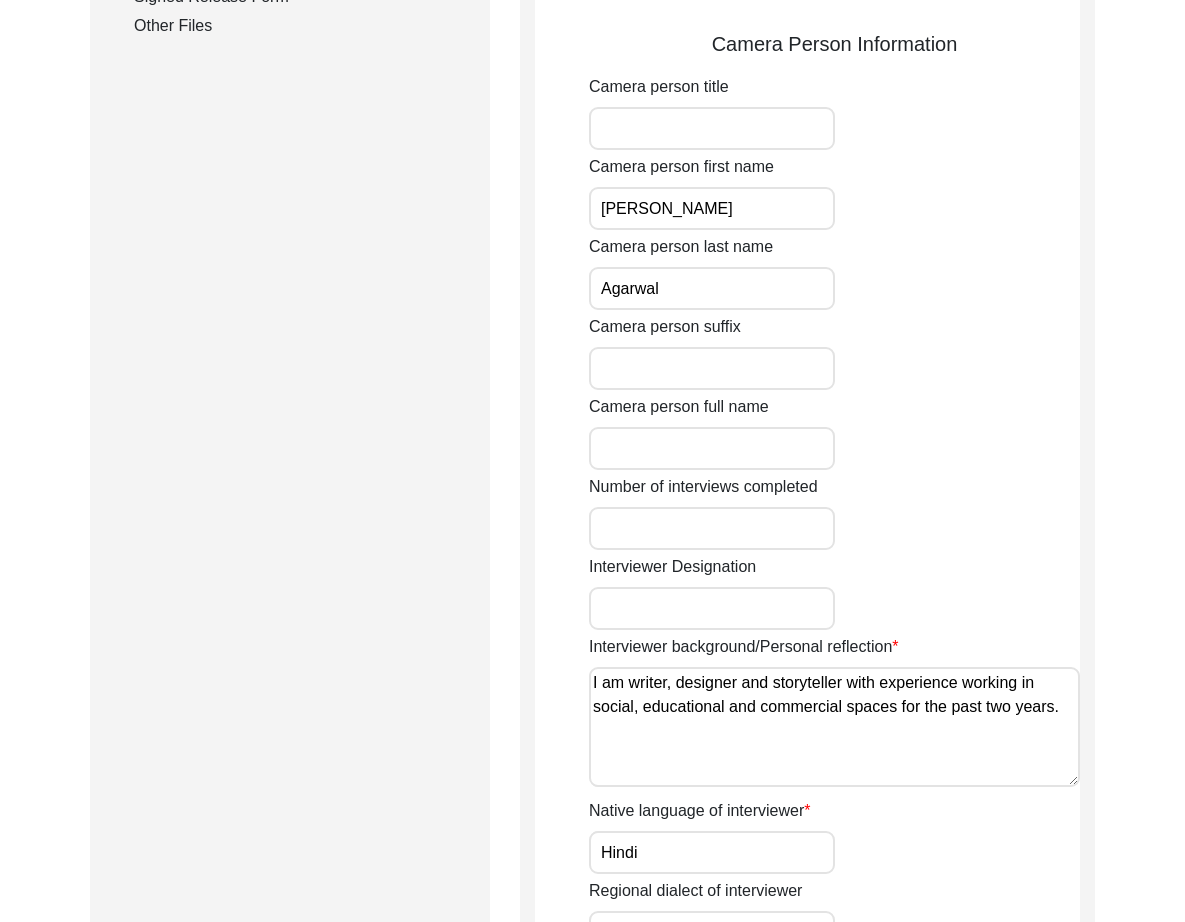 drag, startPoint x: 852, startPoint y: 483, endPoint x: 827, endPoint y: 471, distance: 27.730848 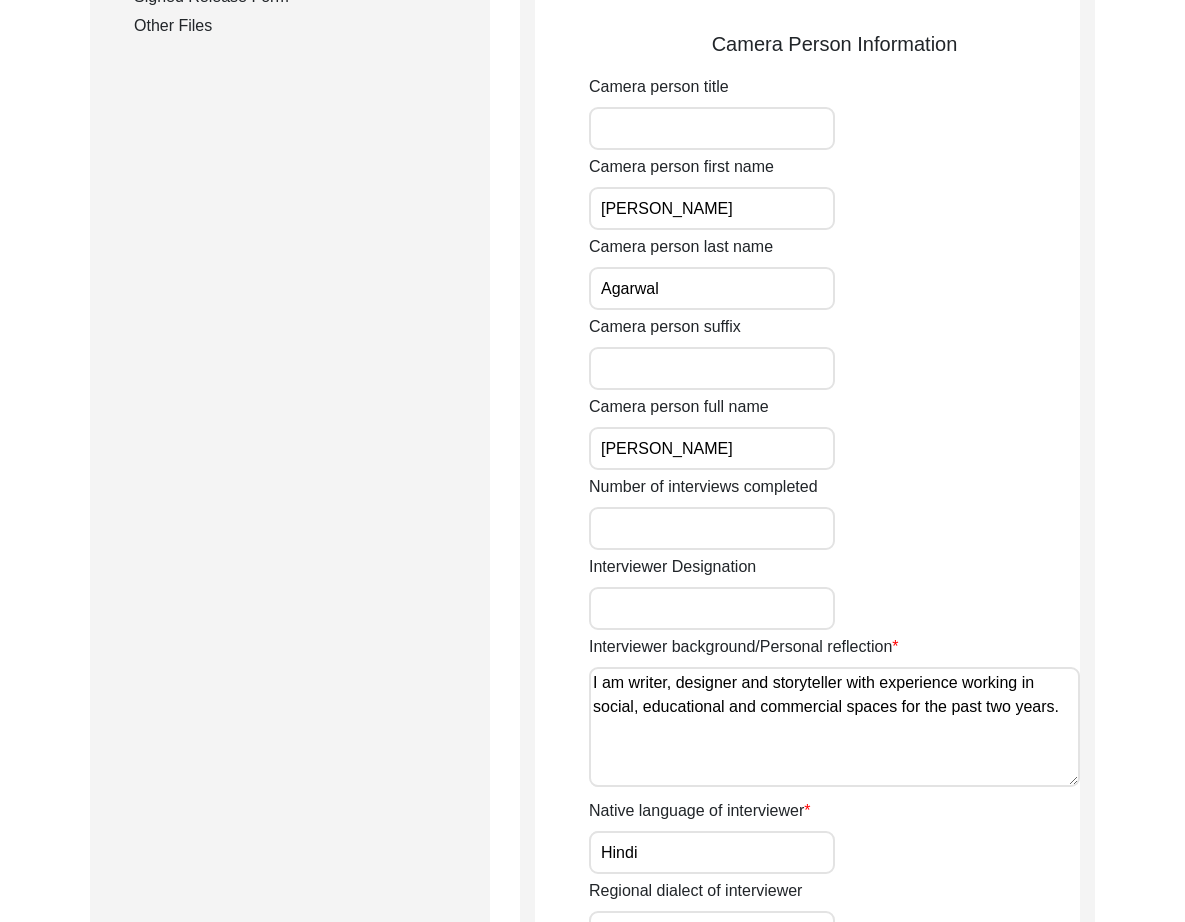 click on "Number of interviews completed" at bounding box center [712, 528] 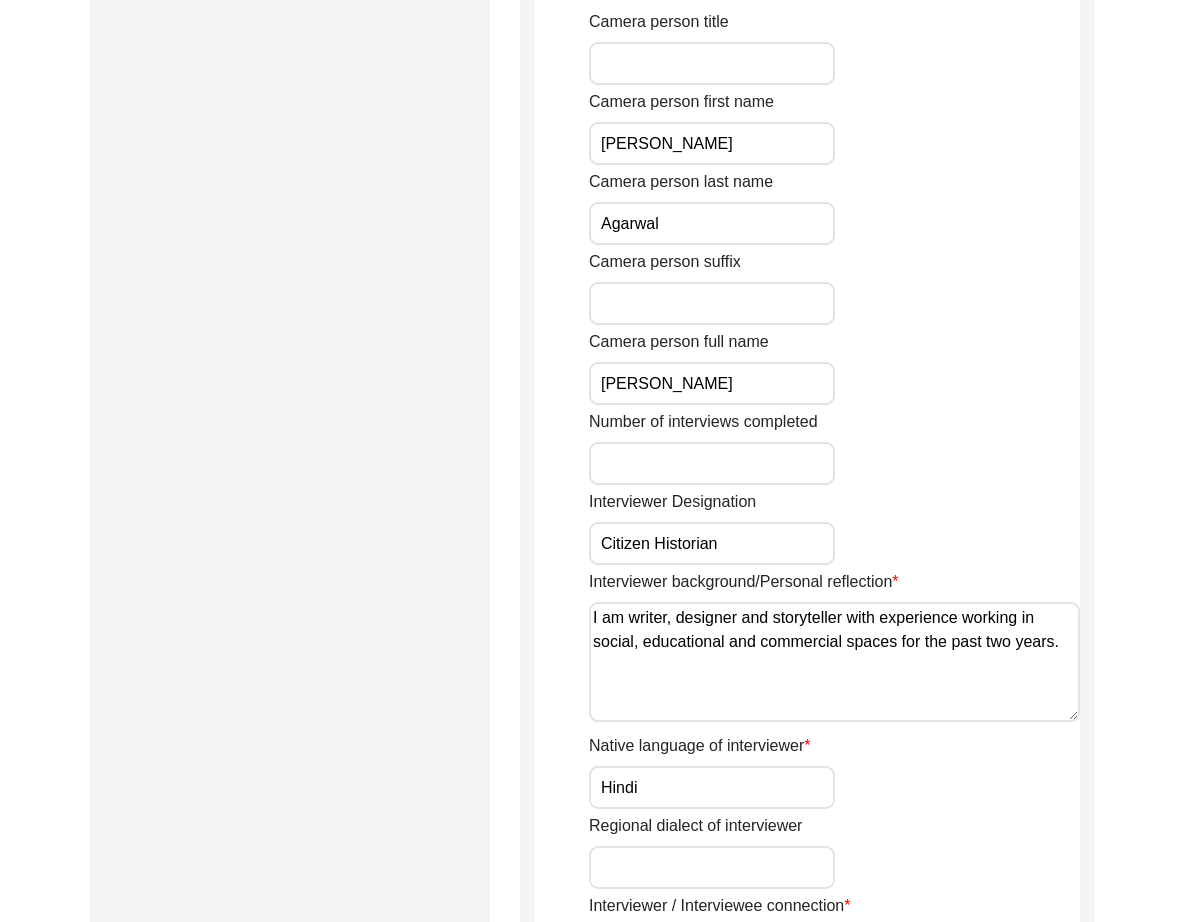 scroll, scrollTop: 1260, scrollLeft: 0, axis: vertical 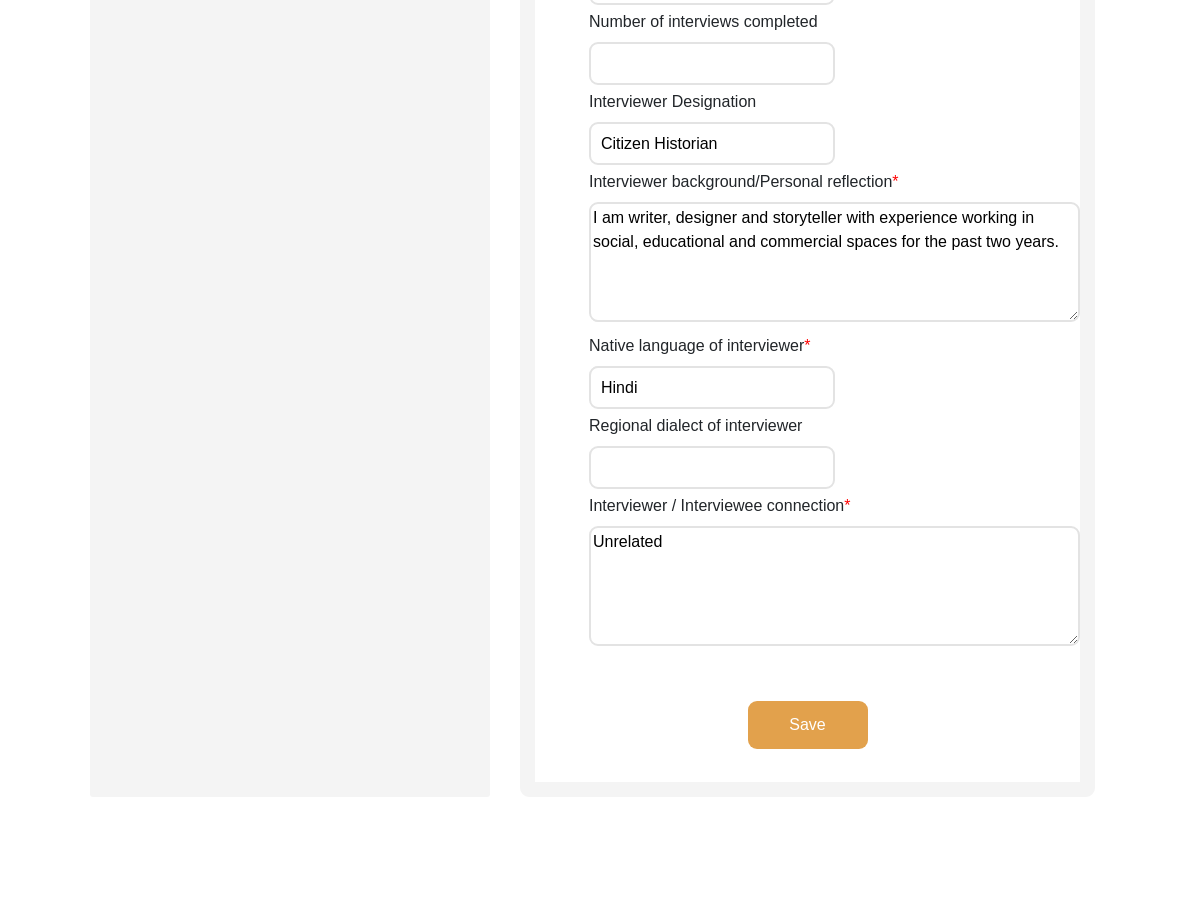 click on "Save" 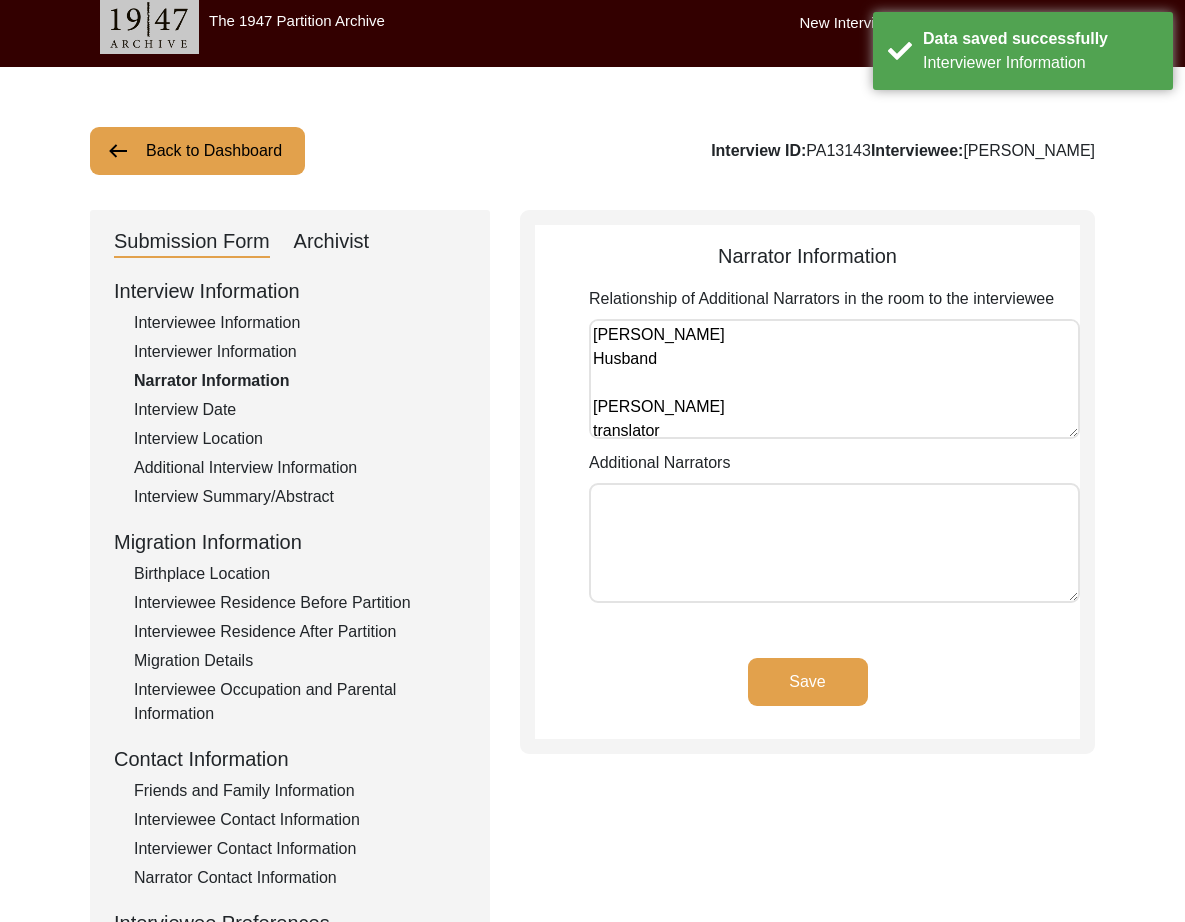 scroll, scrollTop: 0, scrollLeft: 0, axis: both 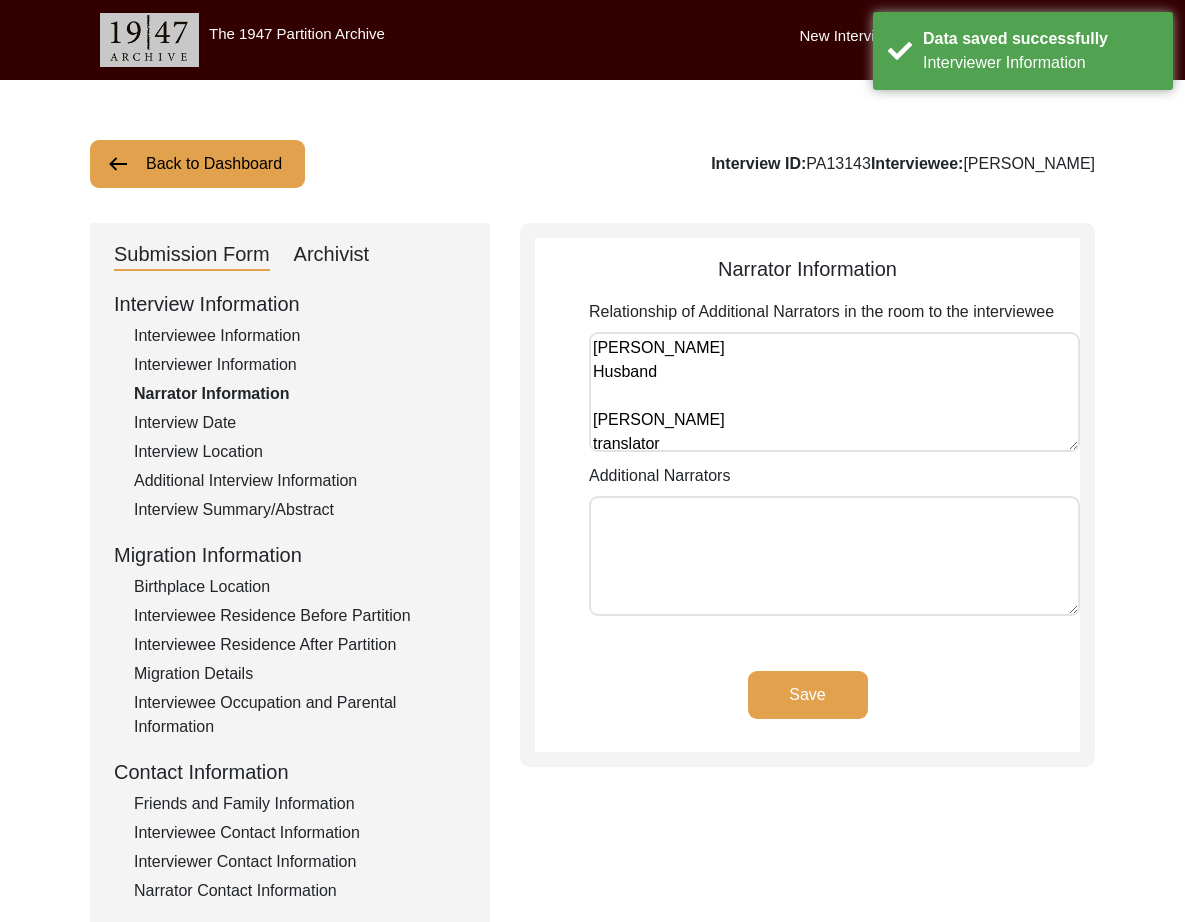 click on "Anupam Bandyopadhyay
Husband
Anupriya Roy
translator" at bounding box center (834, 392) 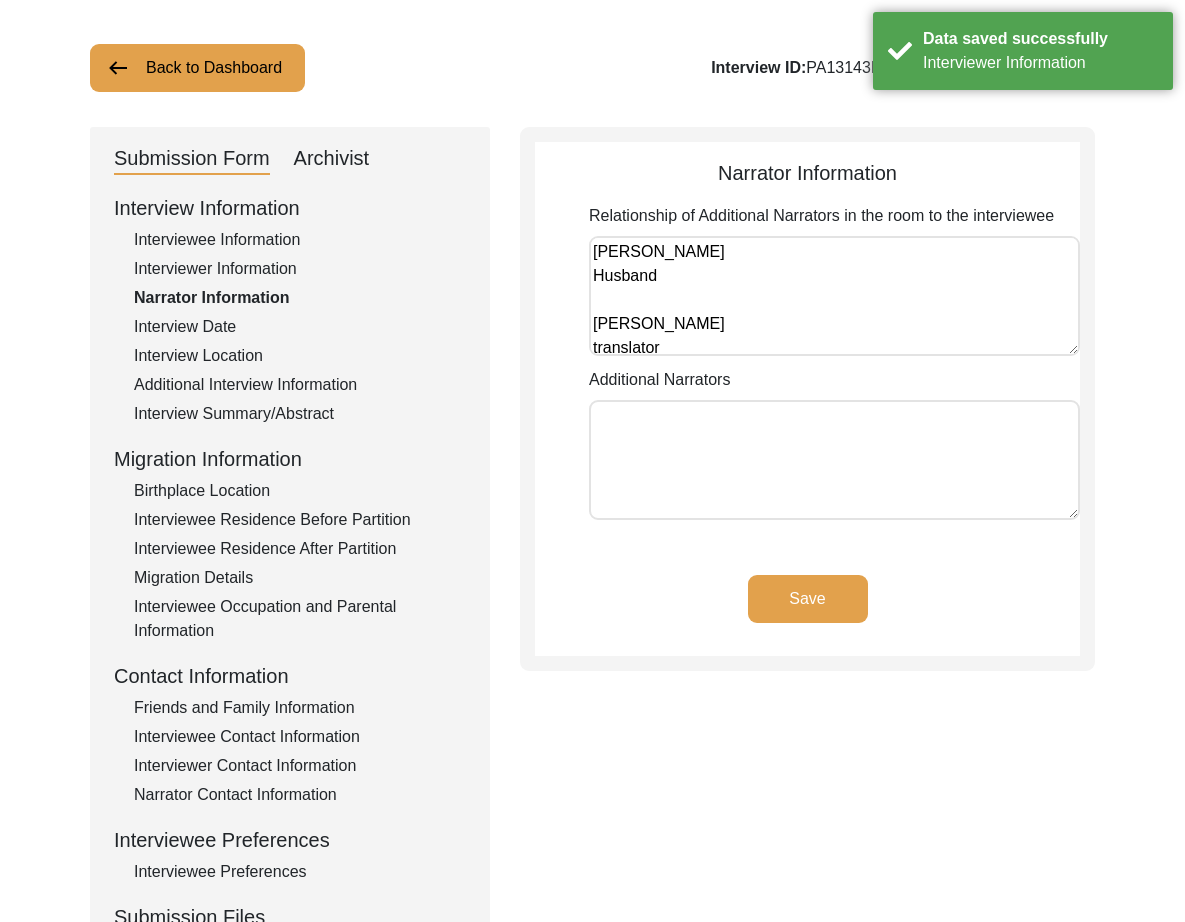 scroll, scrollTop: 102, scrollLeft: 0, axis: vertical 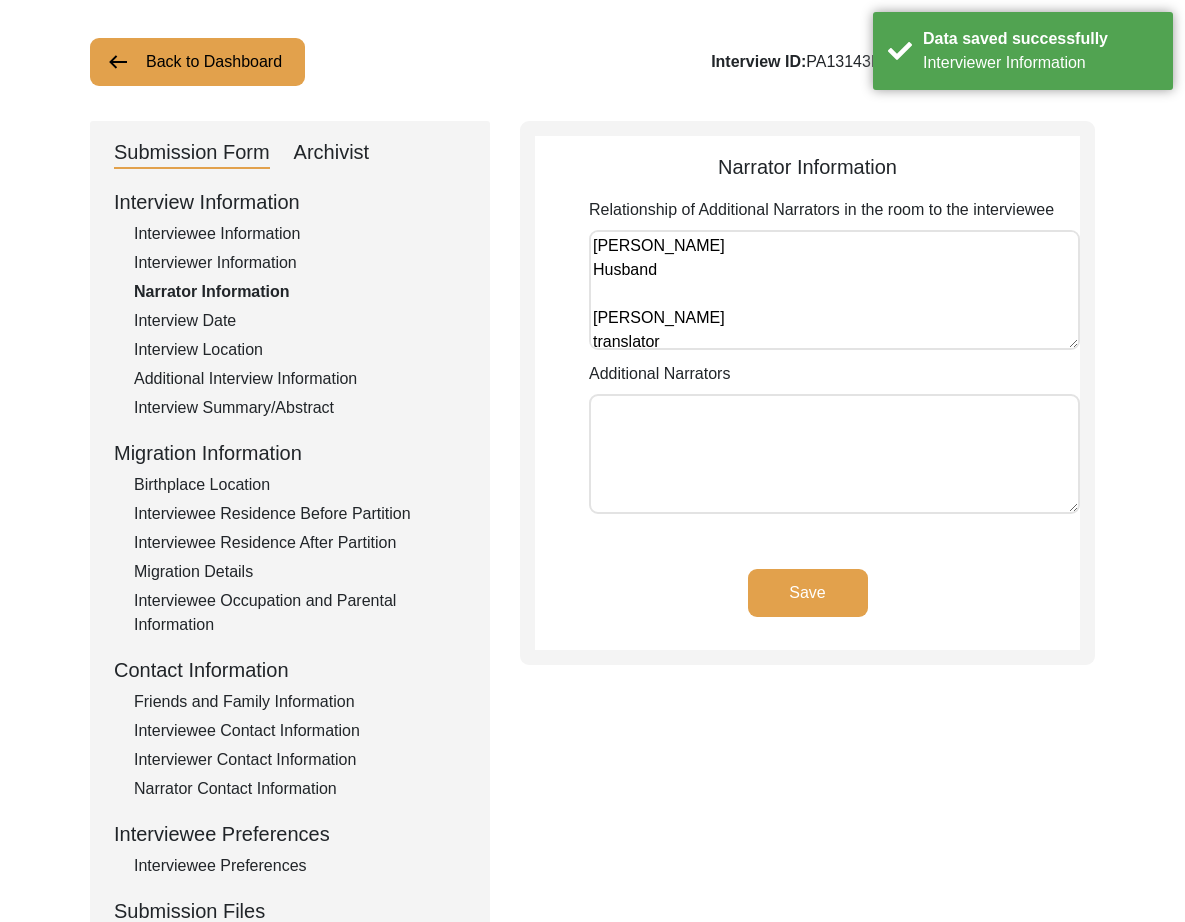 click on "Anupam Bandyopadhyay
Husband
Anupriya Roy
translator" at bounding box center [834, 290] 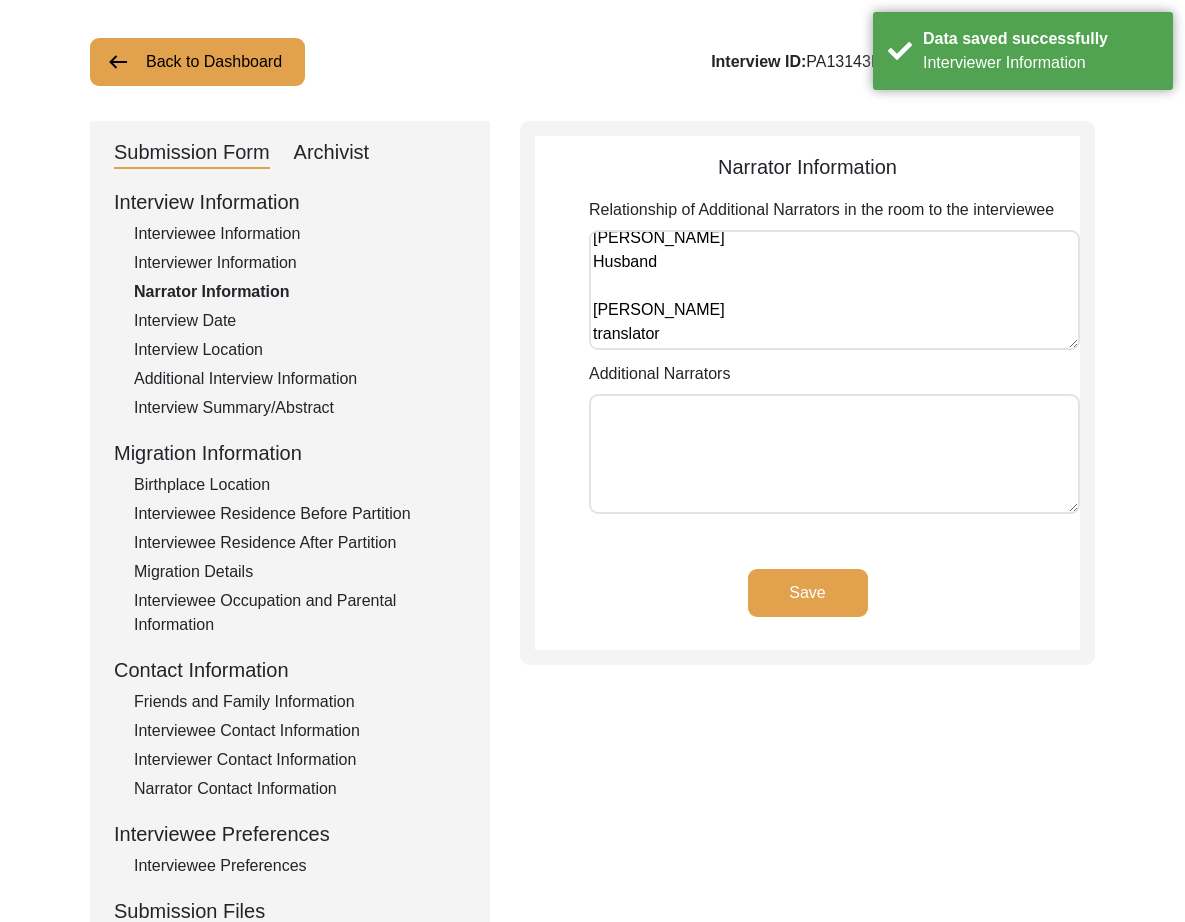 click on "Anupam Bandyopadhyay
Husband
Anupriya Roy
translator" at bounding box center [834, 290] 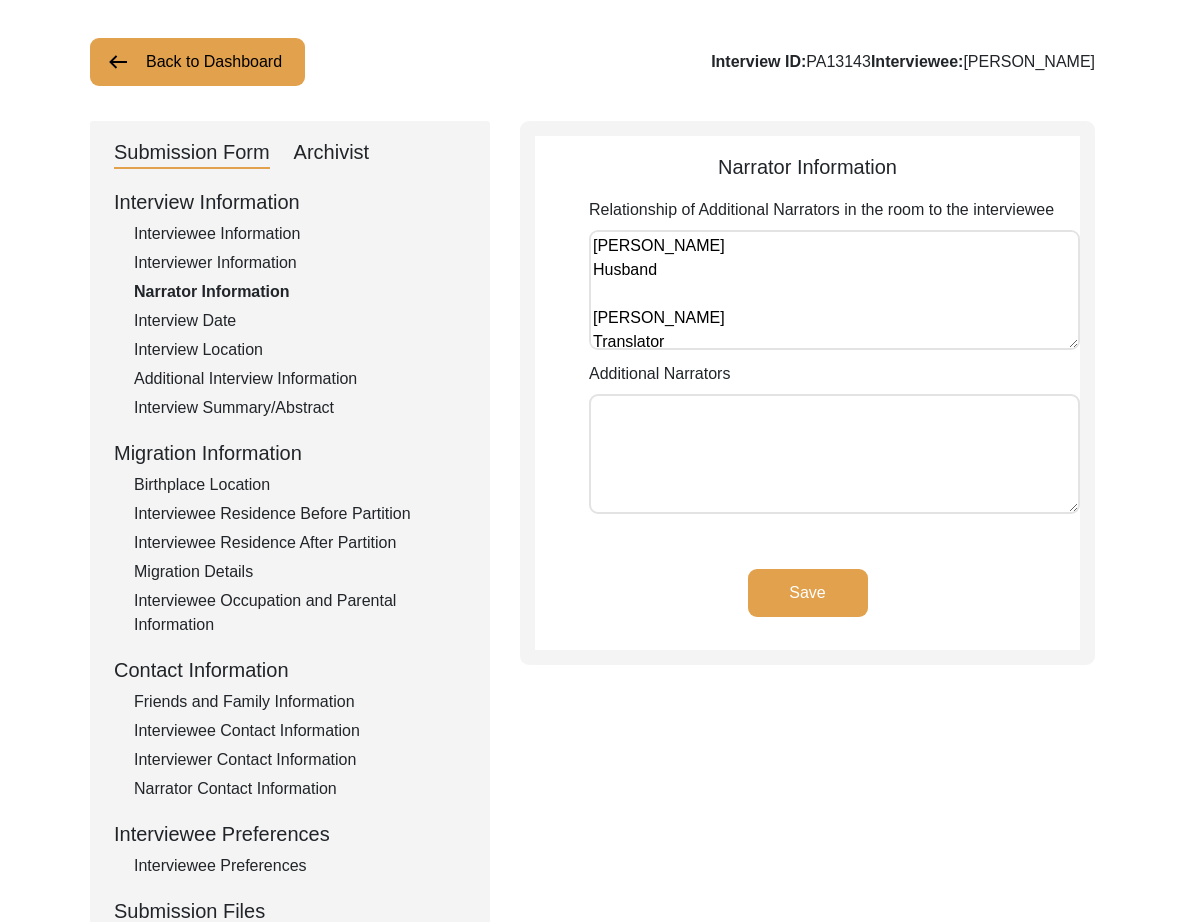 scroll, scrollTop: 8, scrollLeft: 0, axis: vertical 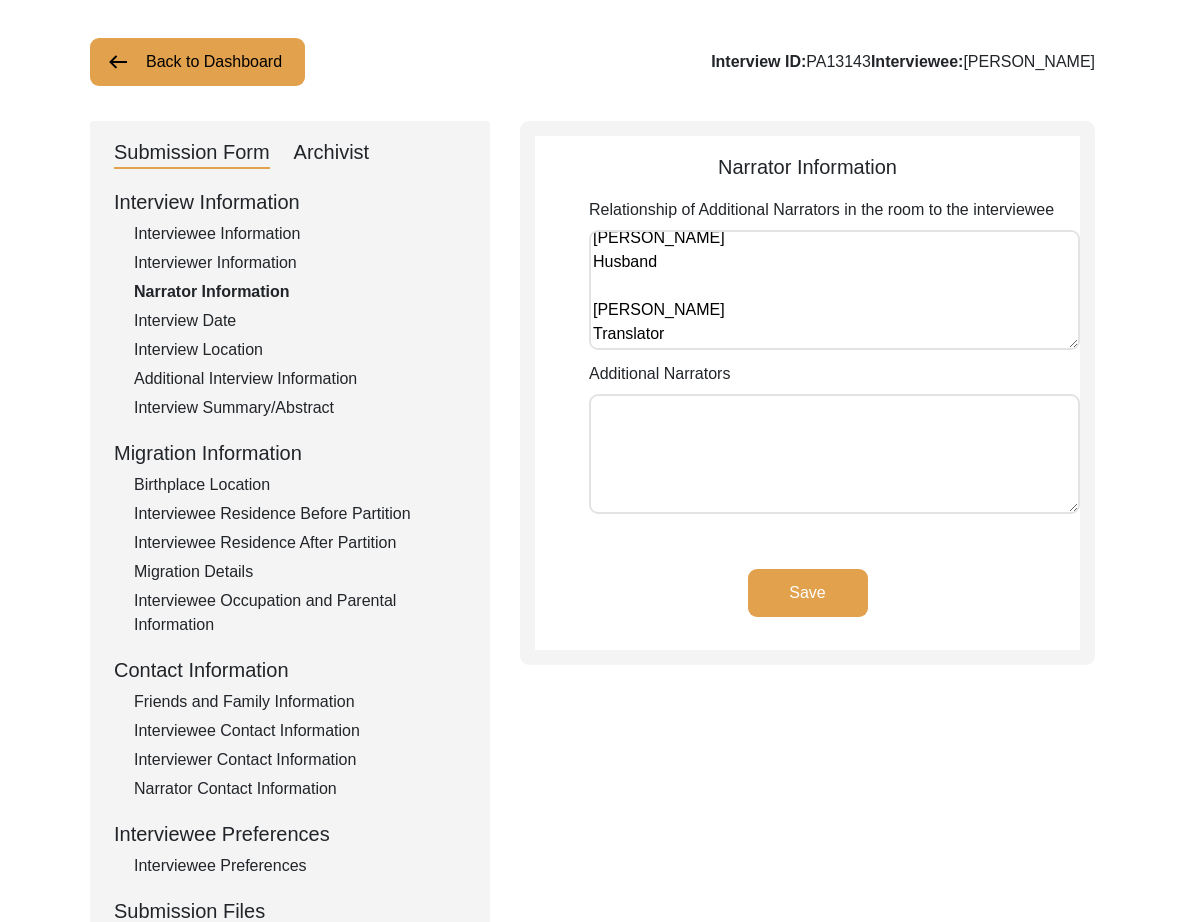 click on "Anupam Bandyopadhyay
Husband
Anupriya Roy
Translator" at bounding box center [834, 290] 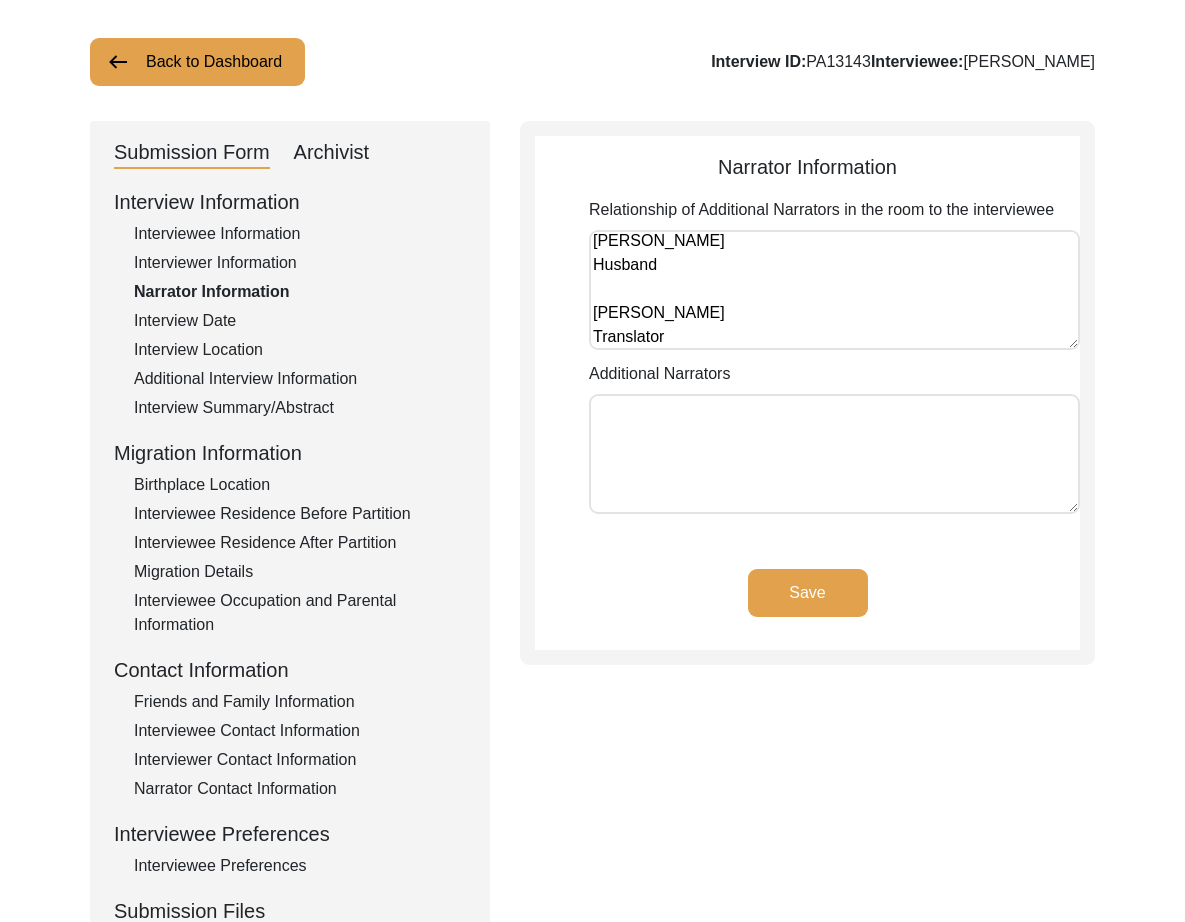 click on "Anupam Bandyopadhyay
Husband
Anupriya Roy
Translator" at bounding box center [834, 290] 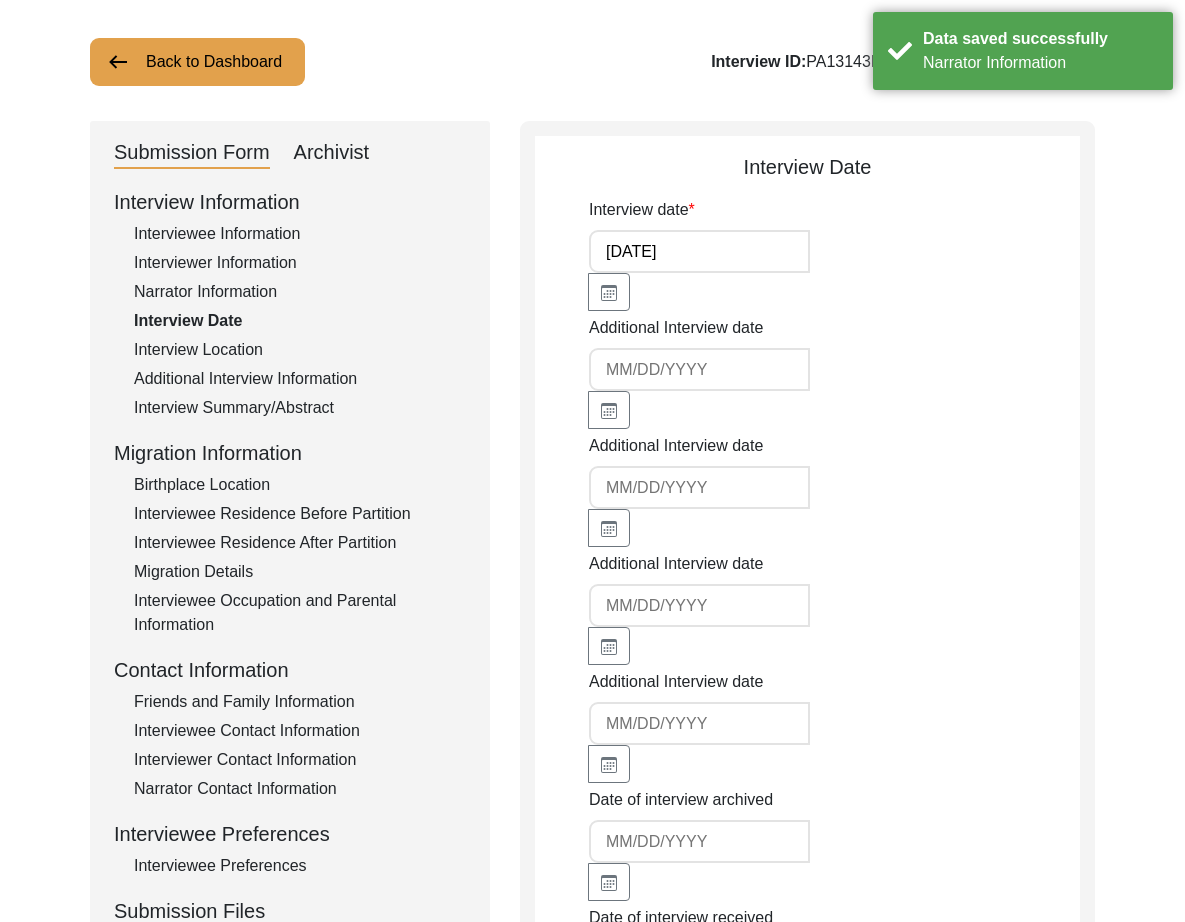 click on "Interview Location" 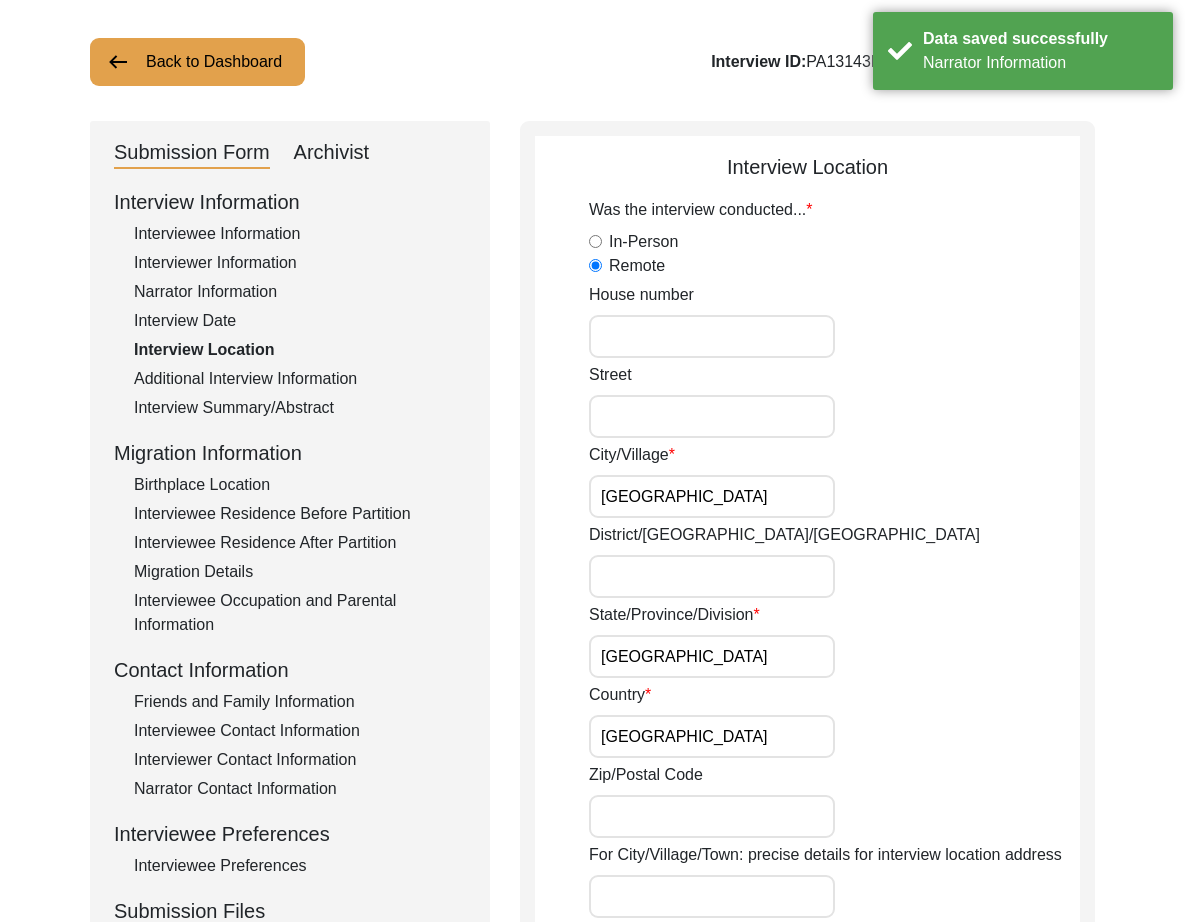 click on "[GEOGRAPHIC_DATA]" at bounding box center (712, 496) 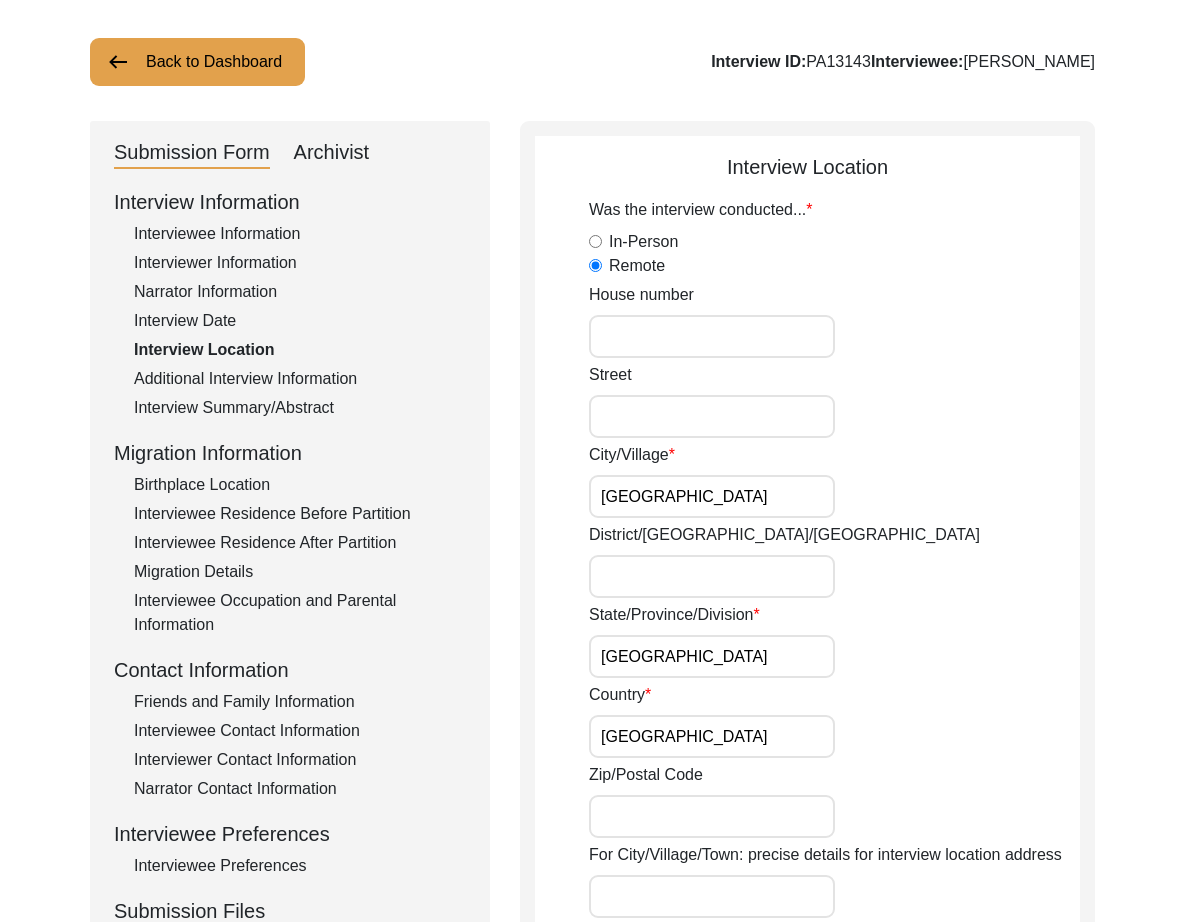 scroll, scrollTop: 901, scrollLeft: 0, axis: vertical 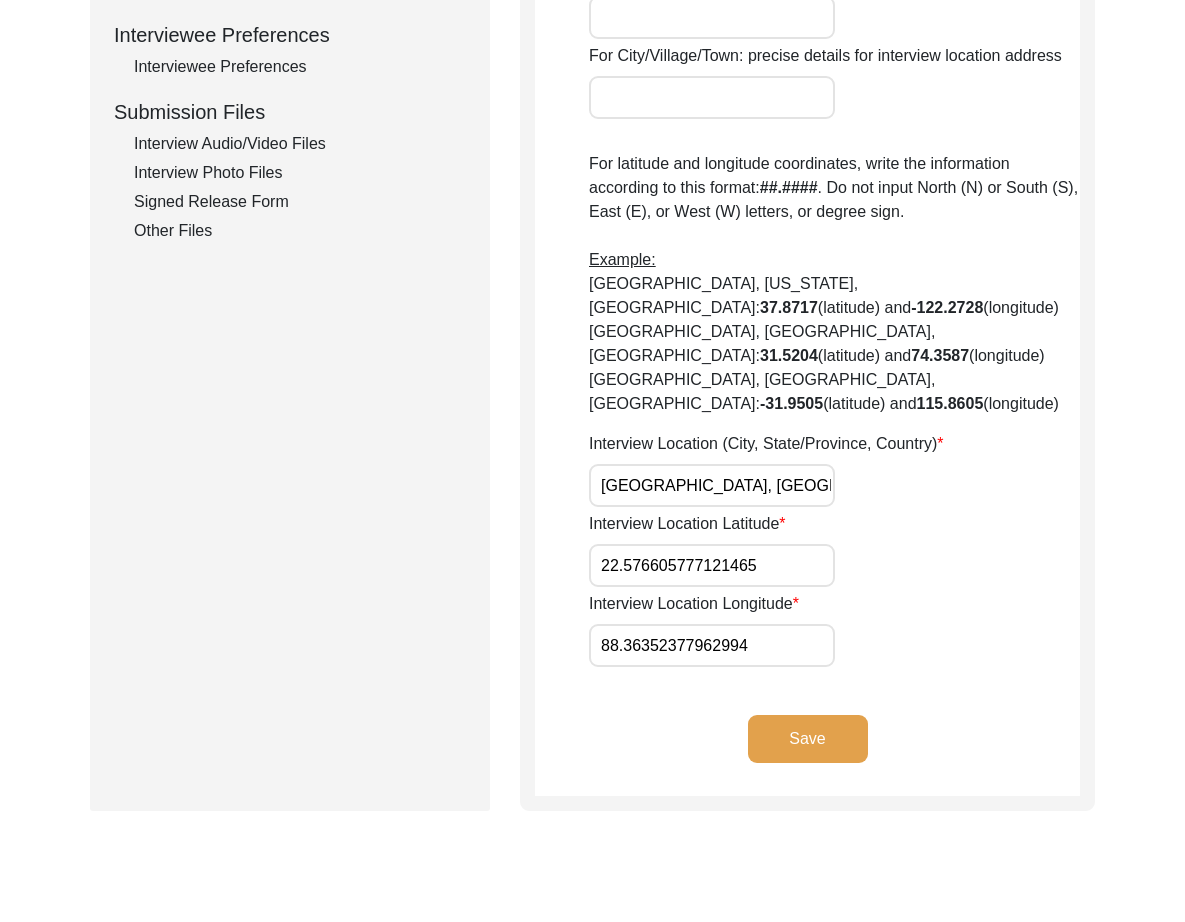 paste on "26" 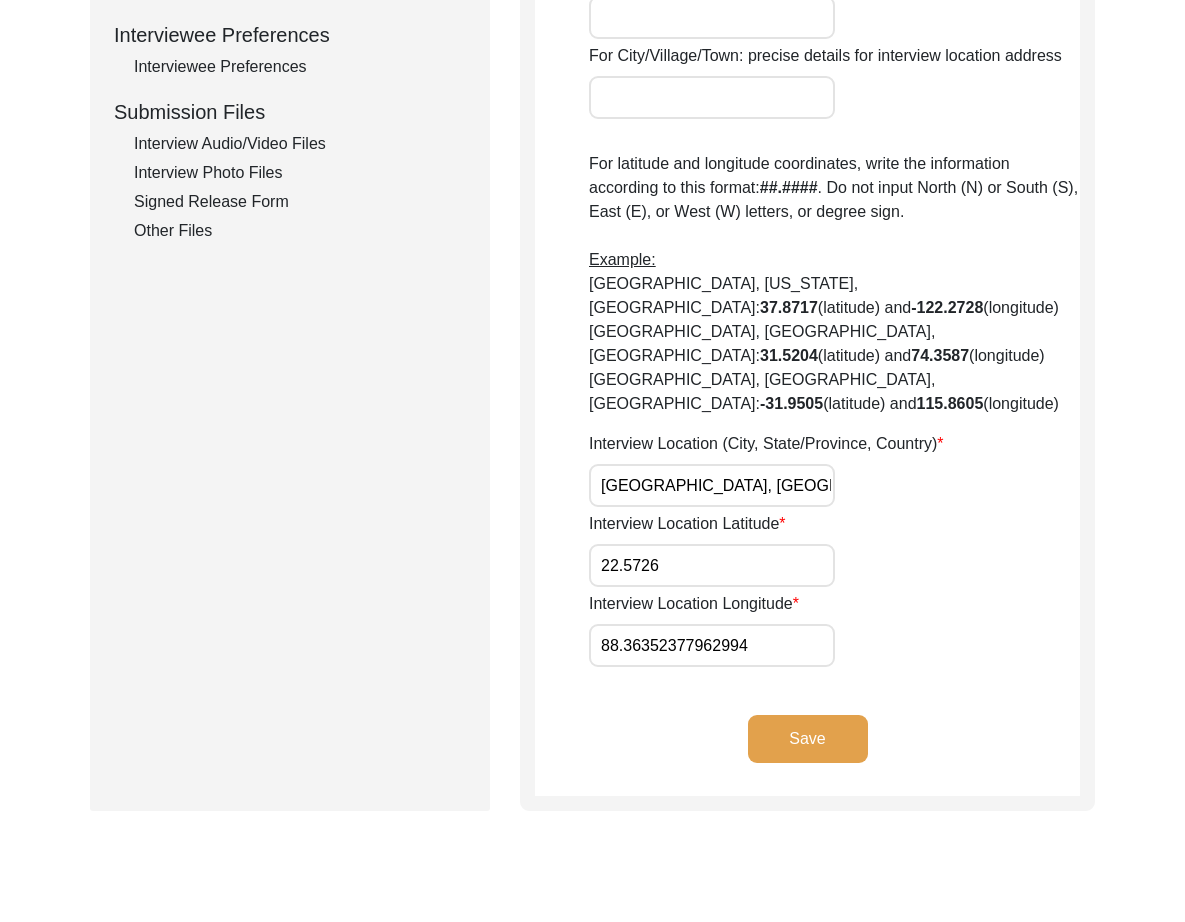 paste on "9" 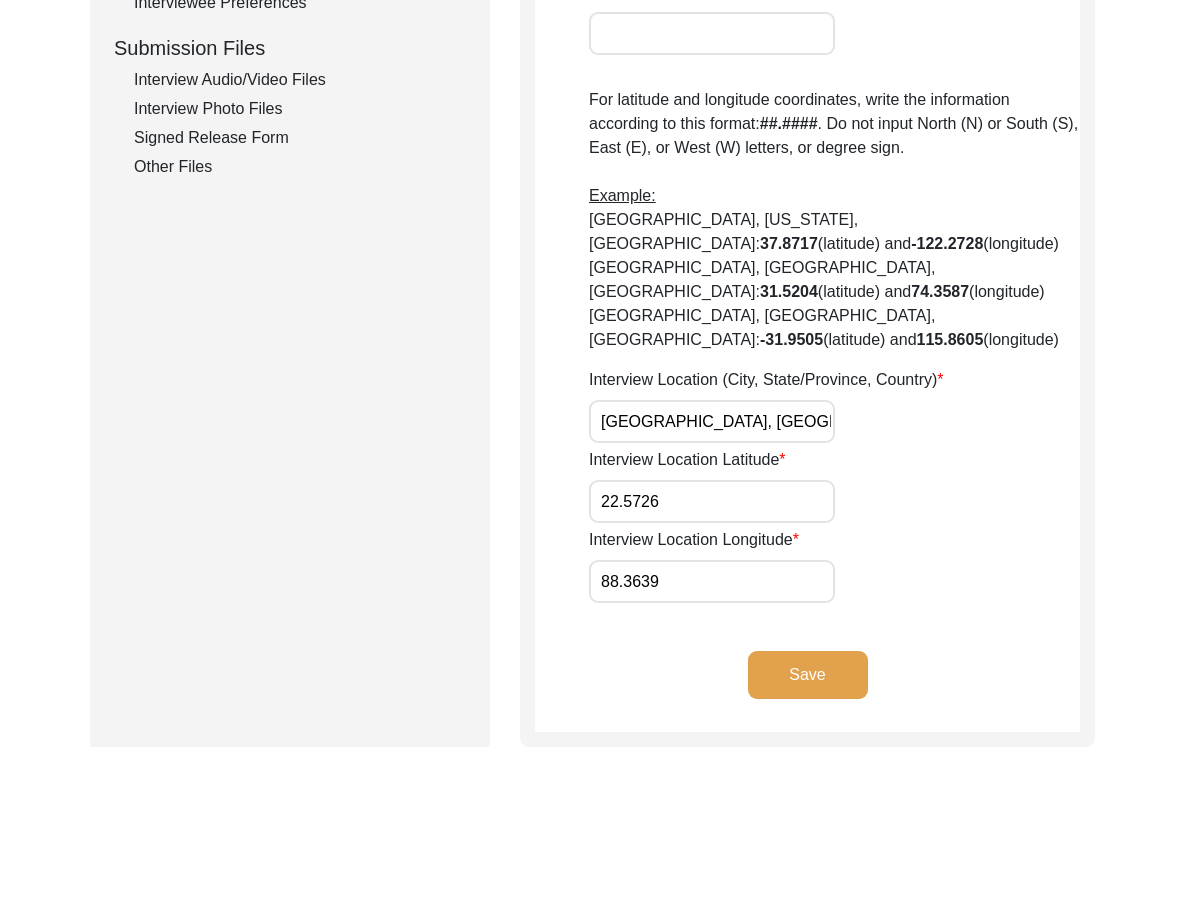 drag, startPoint x: 796, startPoint y: 637, endPoint x: 809, endPoint y: 559, distance: 79.07591 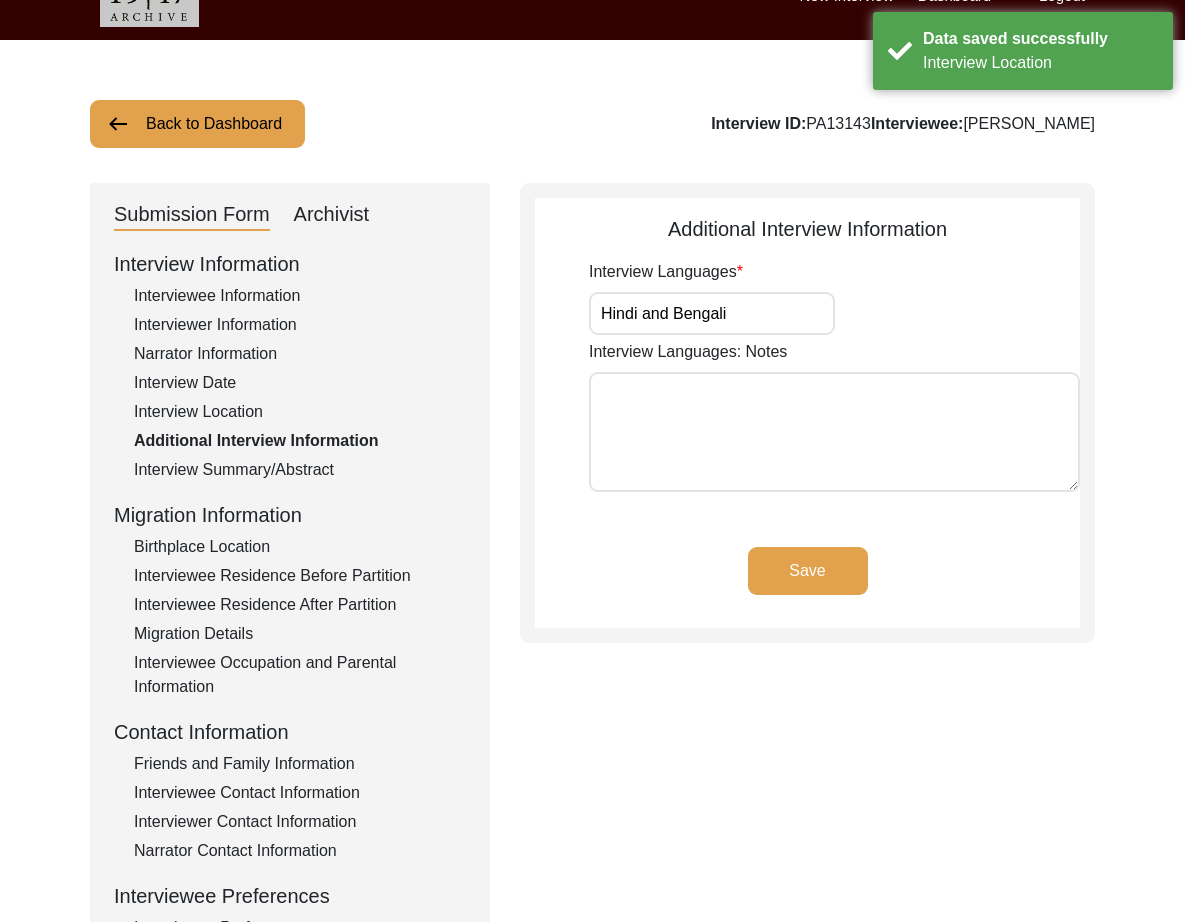 scroll, scrollTop: 0, scrollLeft: 0, axis: both 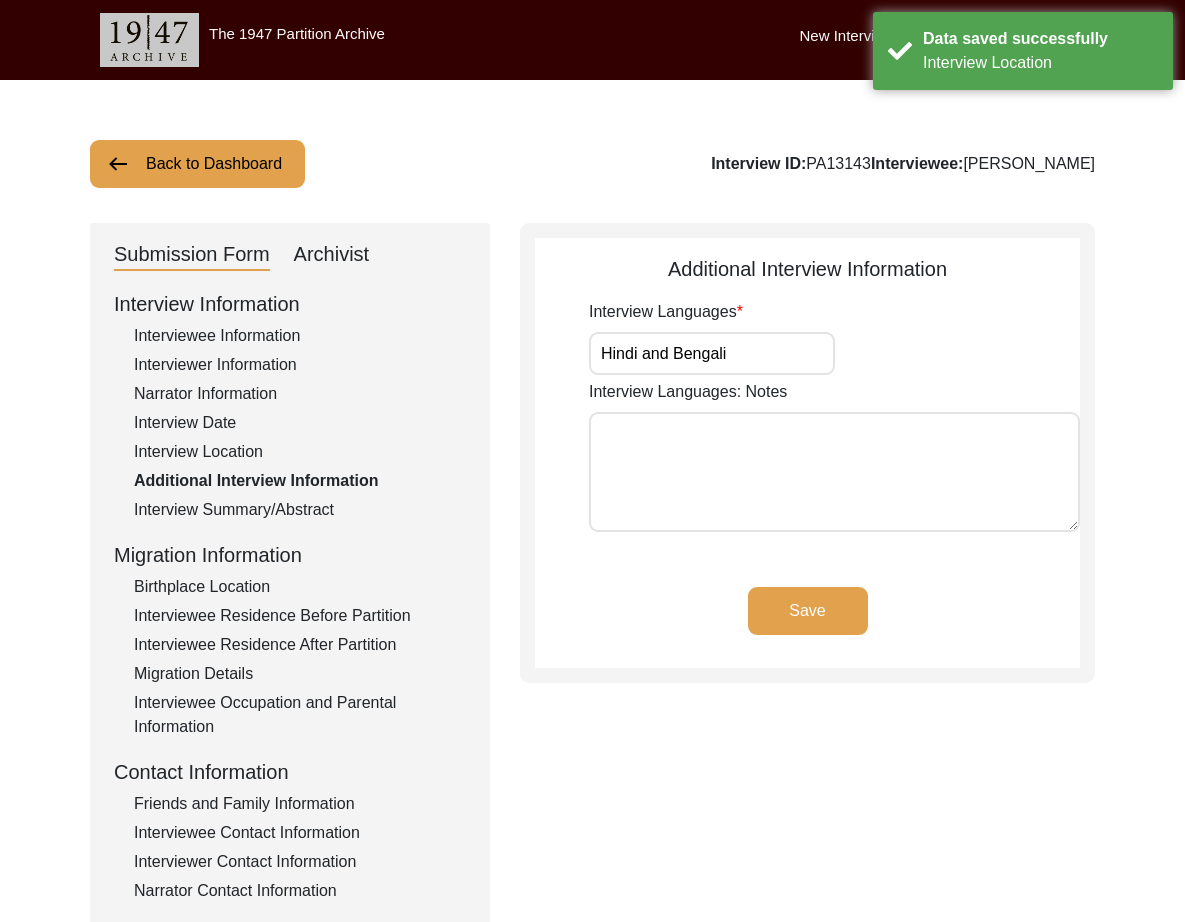 click on "Hindi and Bengali" at bounding box center (712, 353) 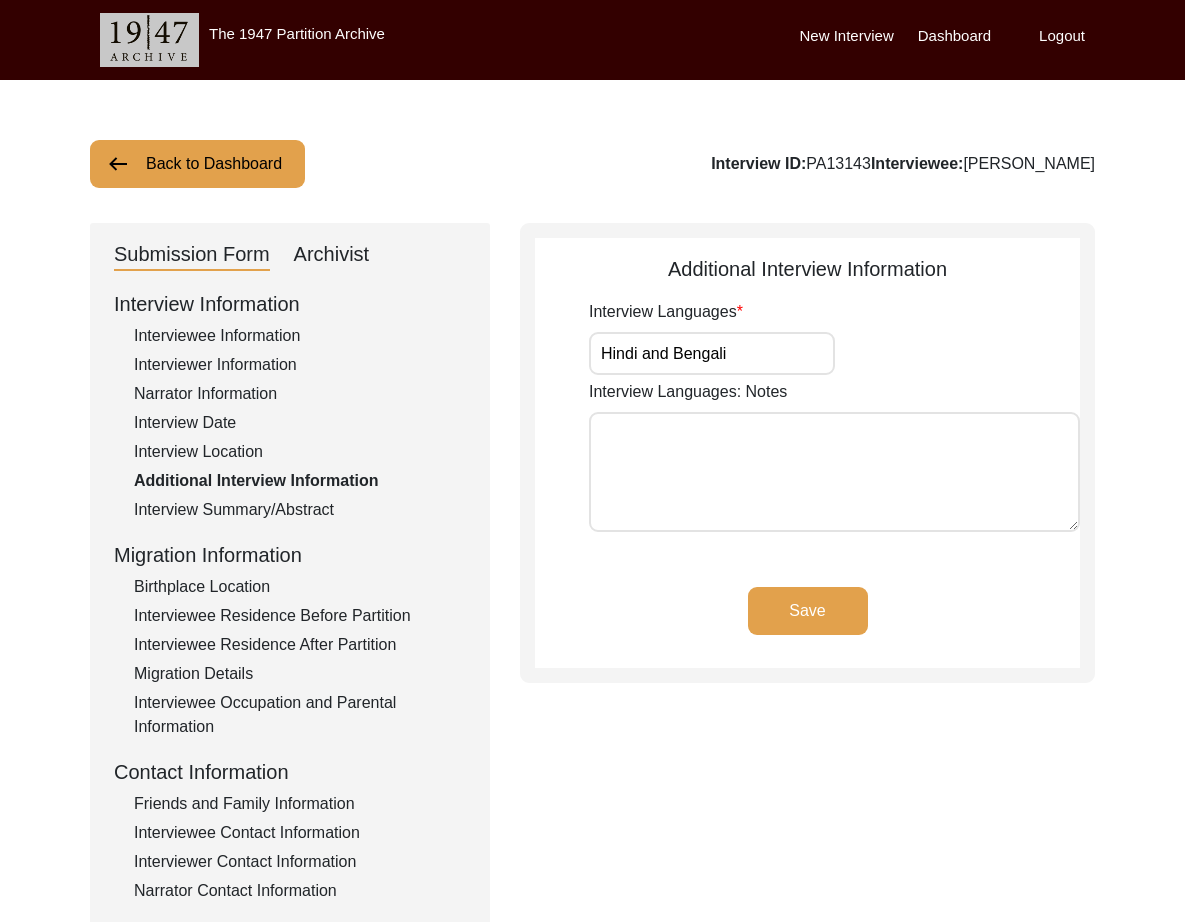 click on "Hindi and Bengali" at bounding box center (712, 353) 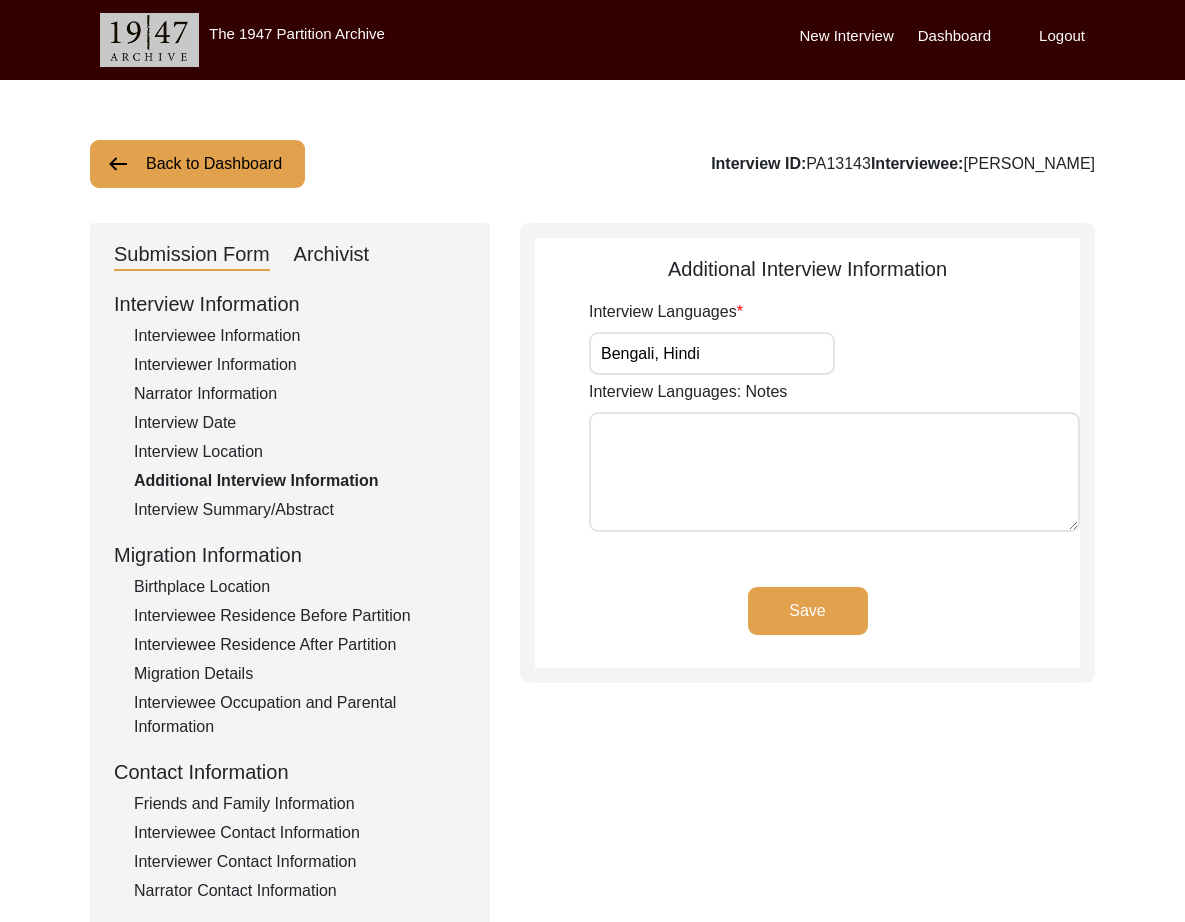 click on "Save" 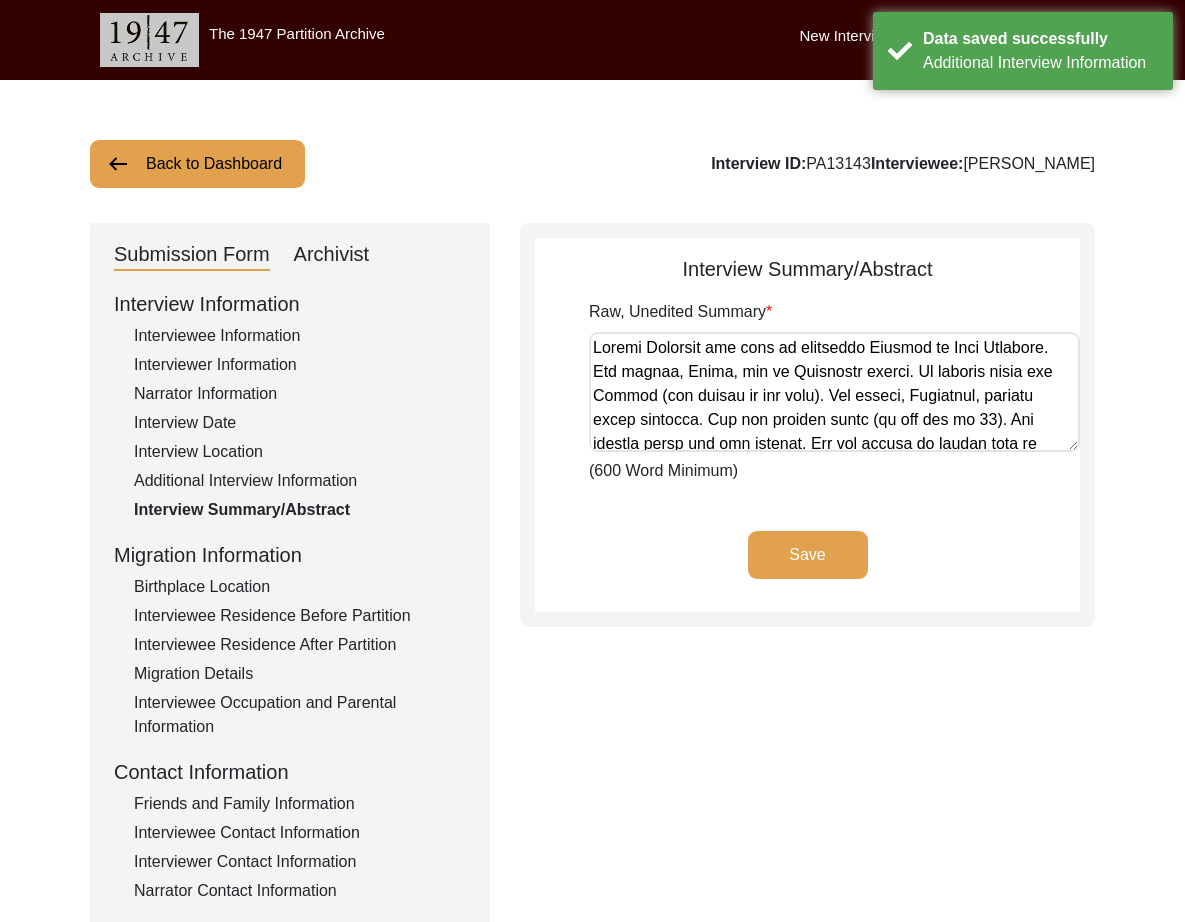 click on "Raw, Unedited Summary" at bounding box center (834, 392) 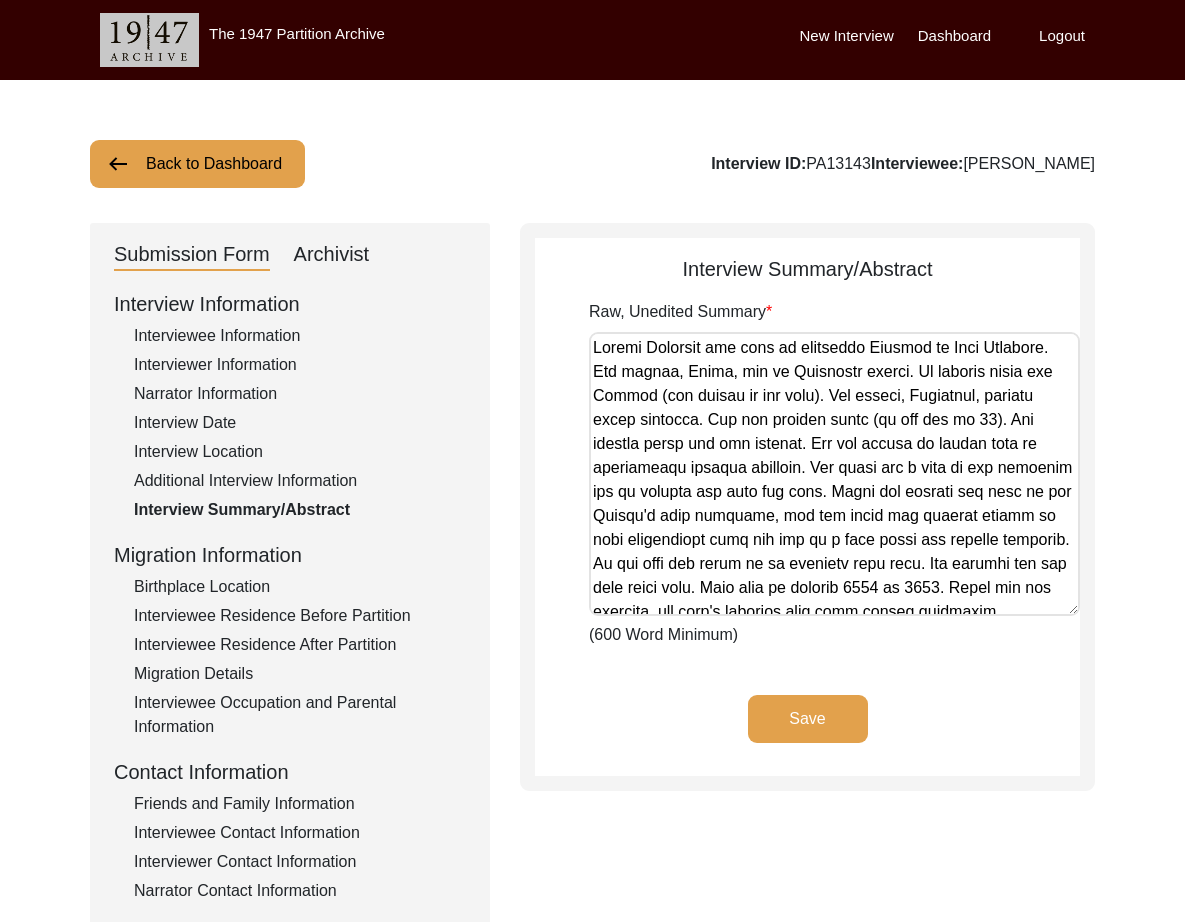 drag, startPoint x: 1068, startPoint y: 447, endPoint x: 1066, endPoint y: 611, distance: 164.01219 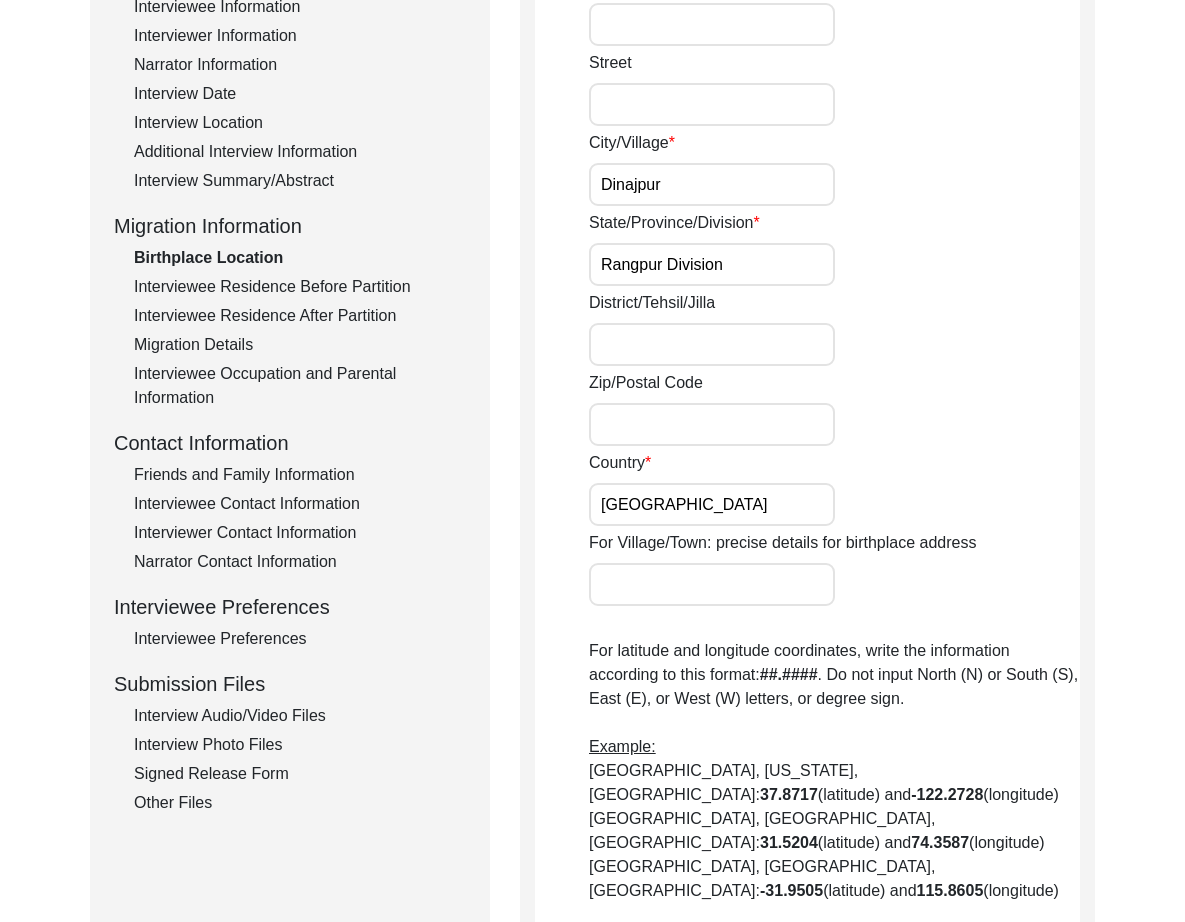 scroll, scrollTop: 0, scrollLeft: 0, axis: both 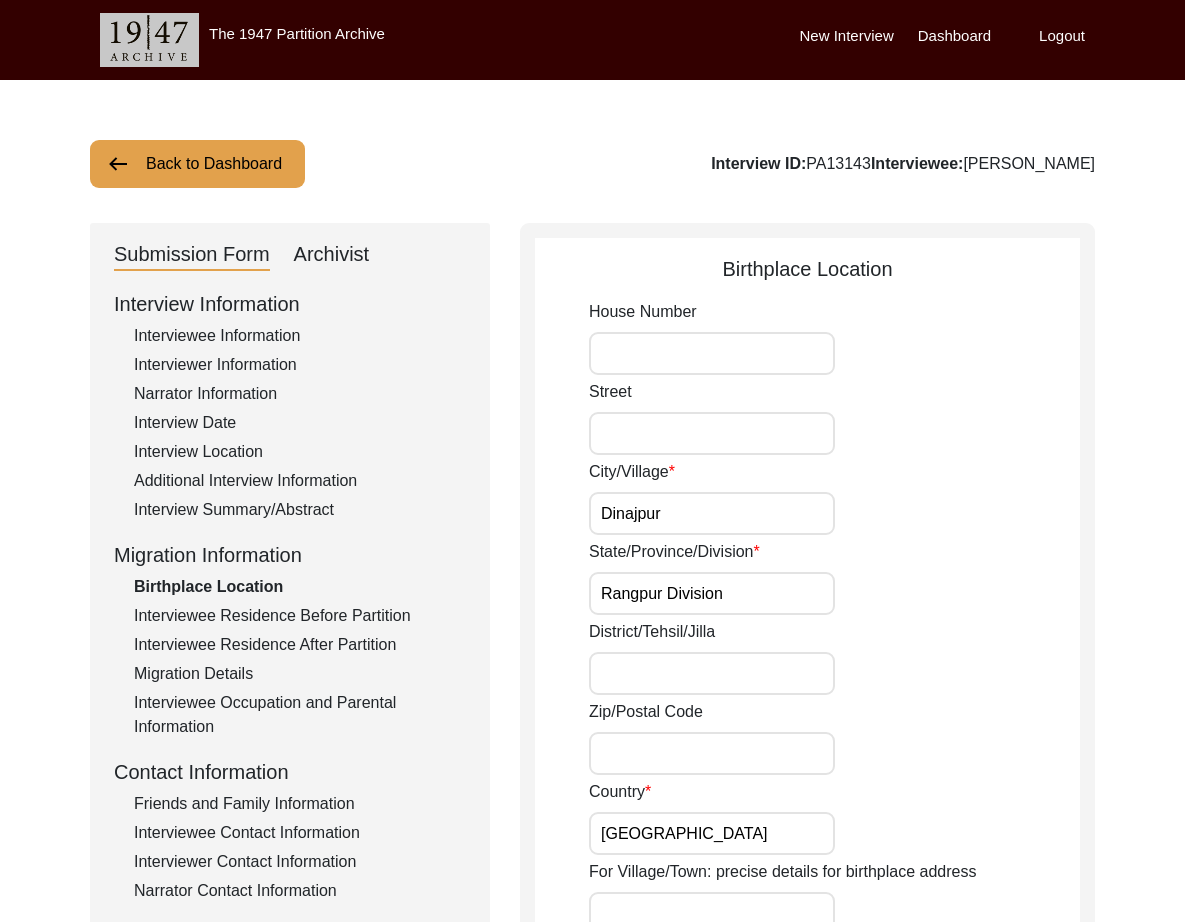 click on "Dinajpur" at bounding box center (712, 513) 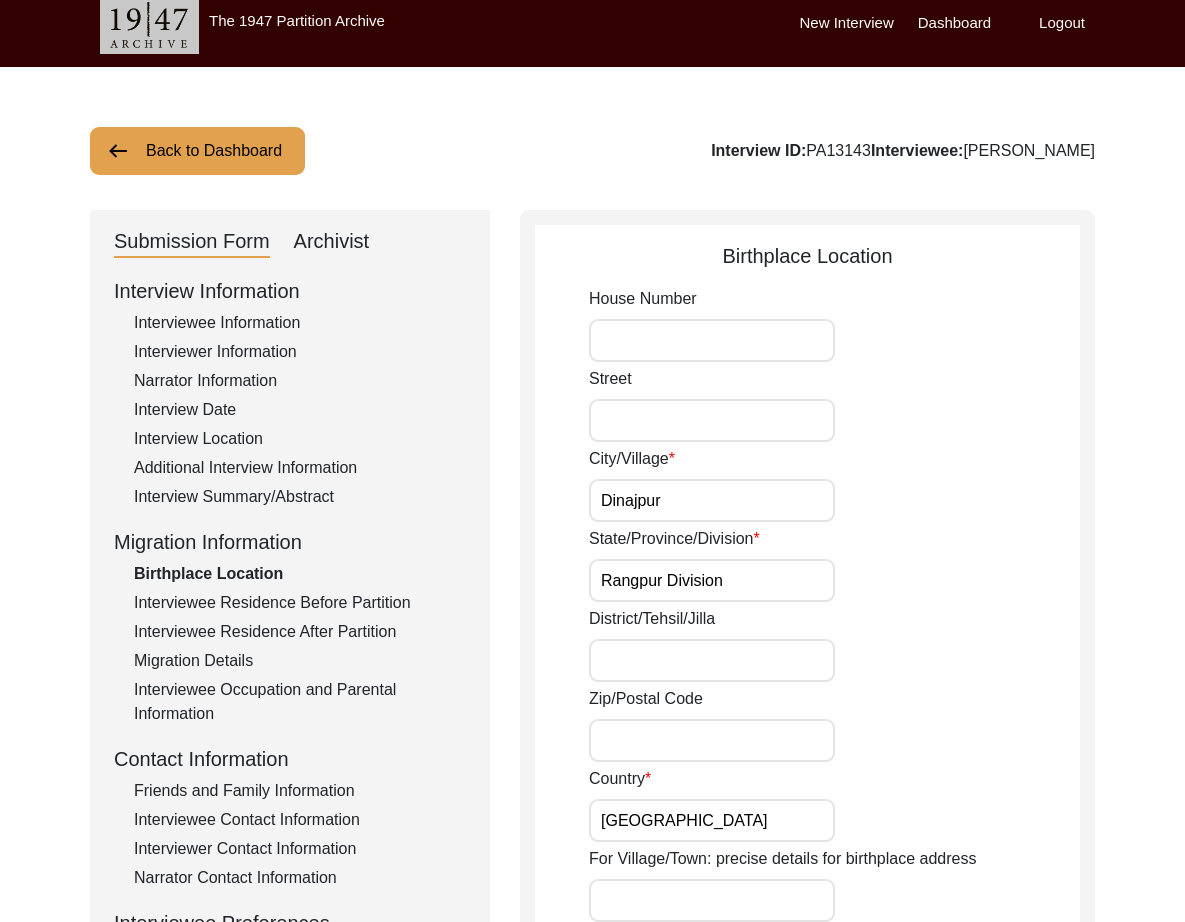 scroll, scrollTop: 816, scrollLeft: 0, axis: vertical 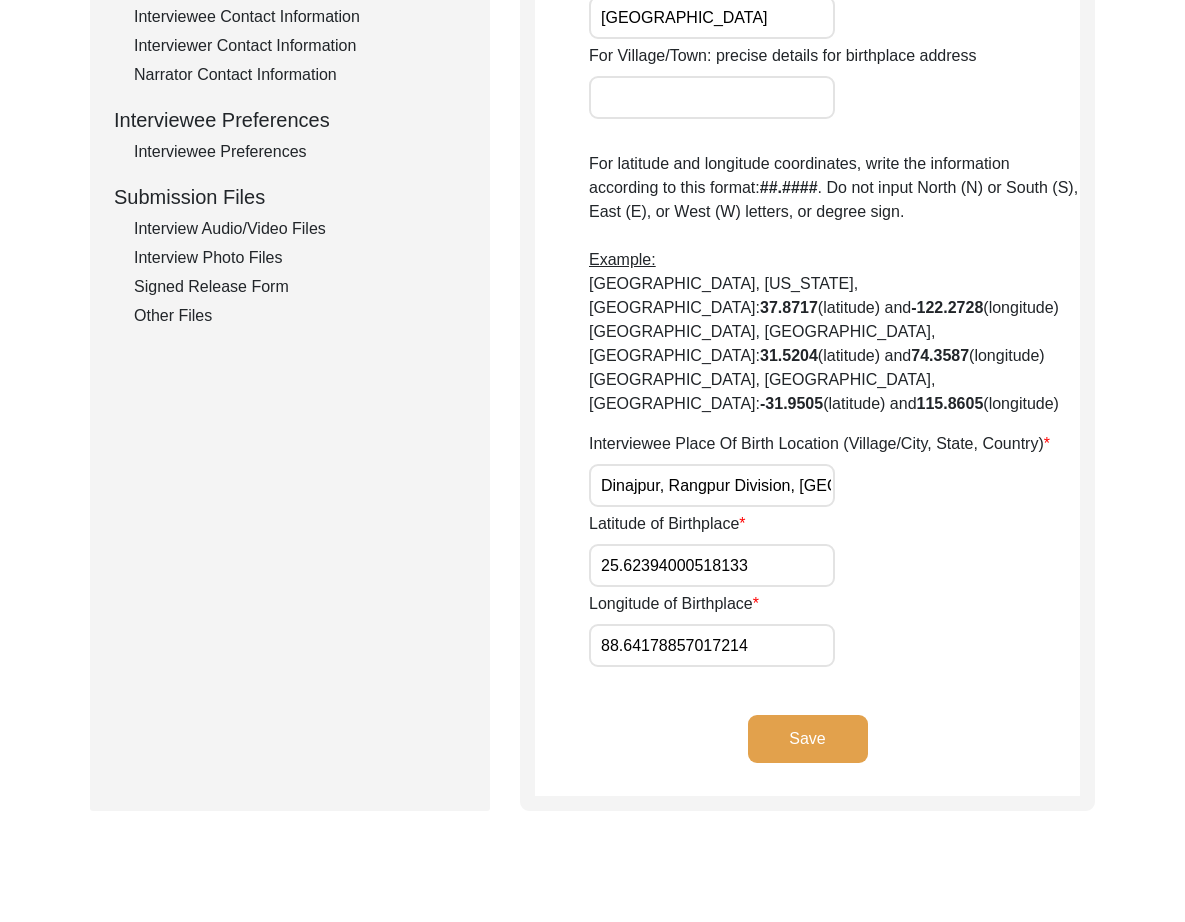 paste on "79" 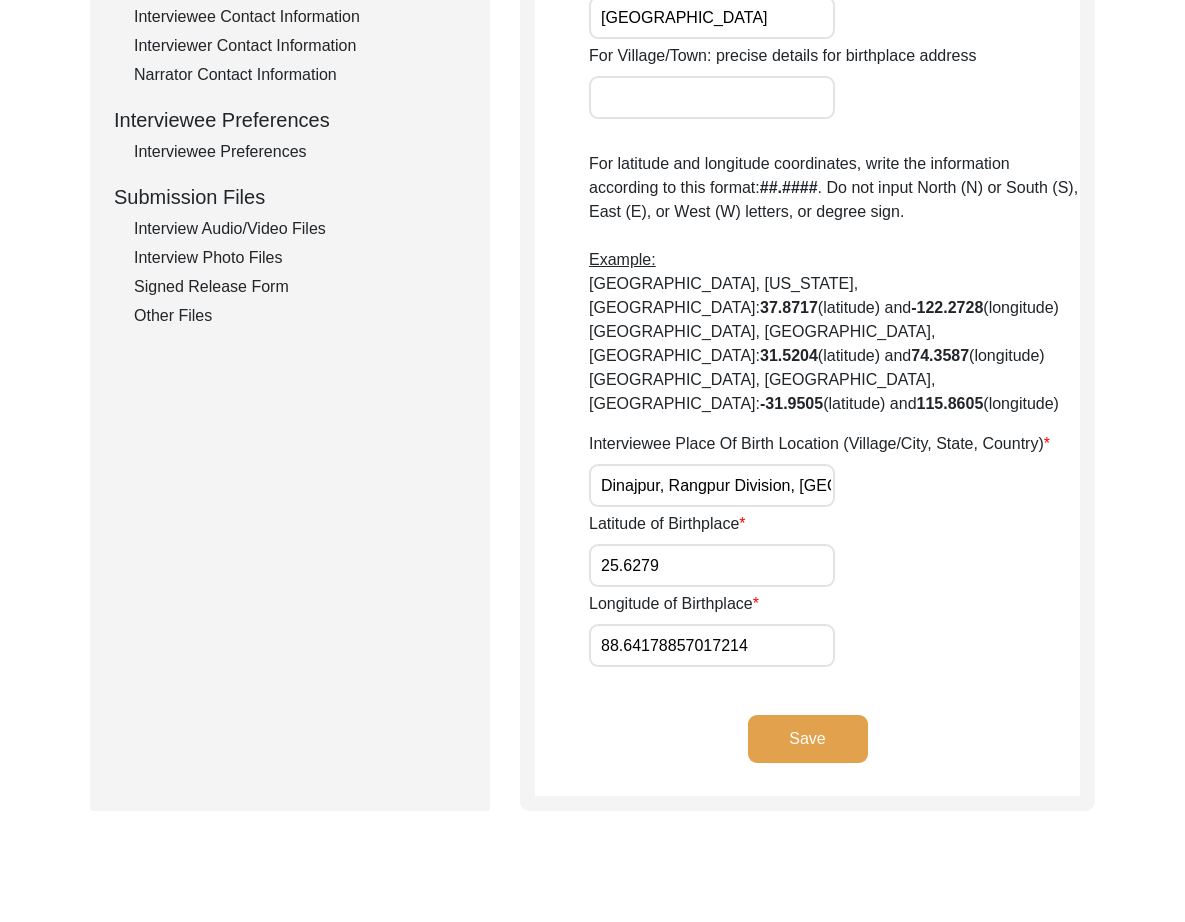 paste on "331" 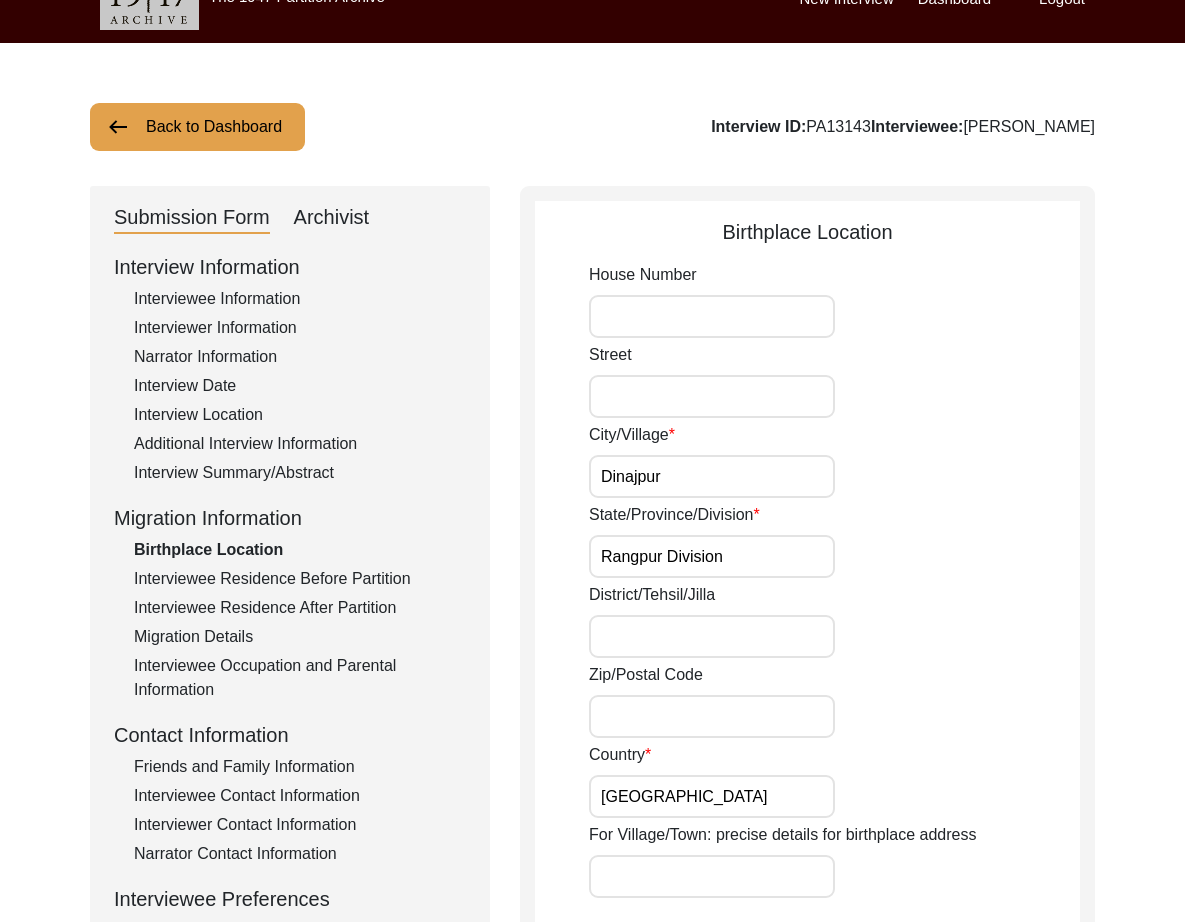 scroll, scrollTop: 0, scrollLeft: 0, axis: both 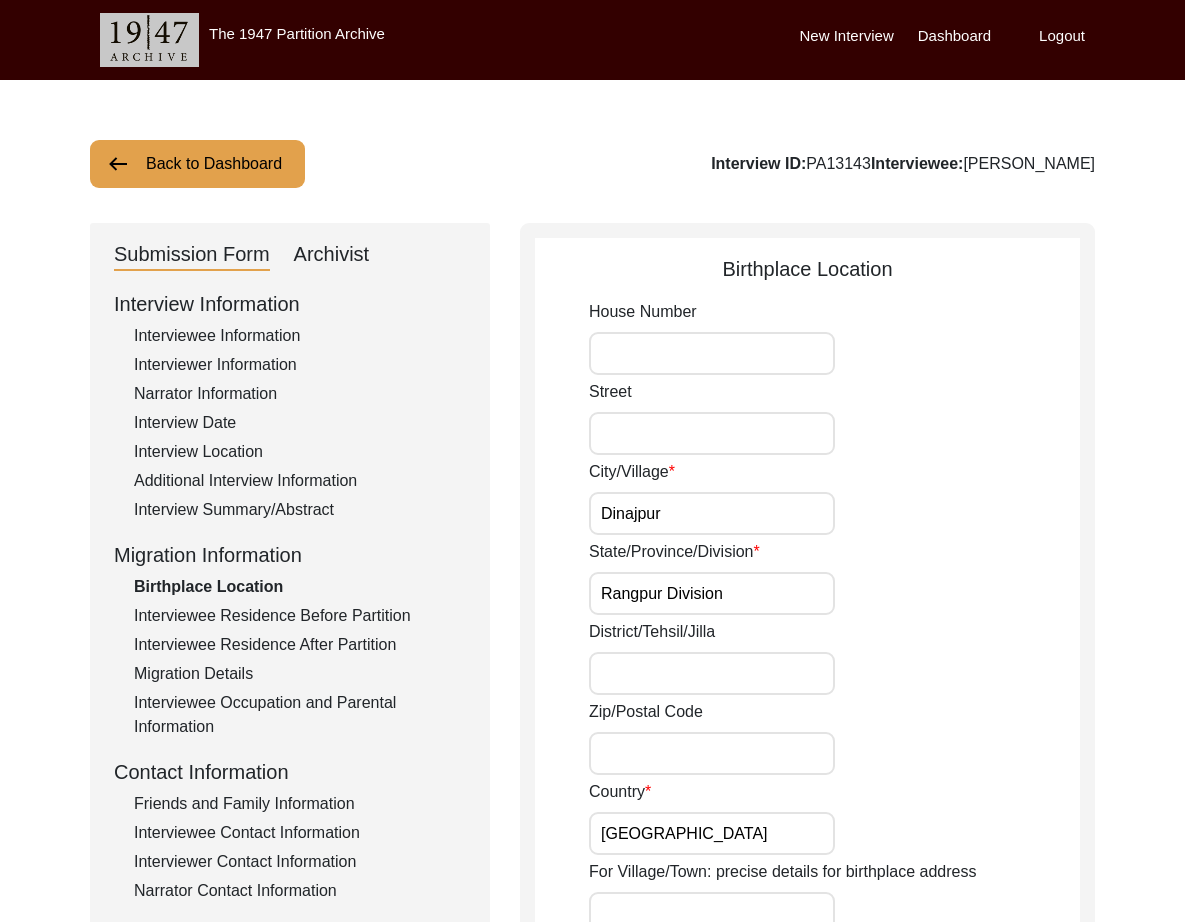 click on "Dinajpur" at bounding box center [712, 513] 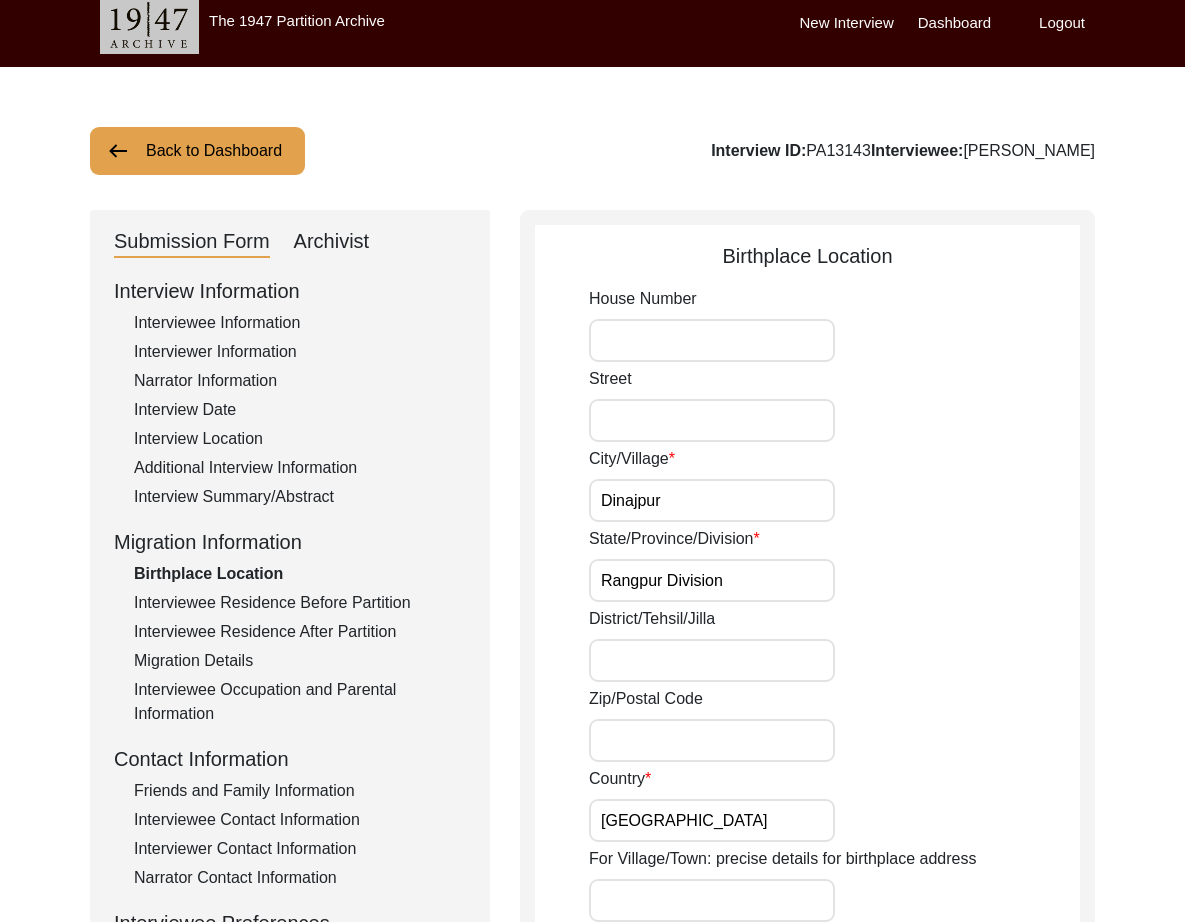scroll, scrollTop: 816, scrollLeft: 0, axis: vertical 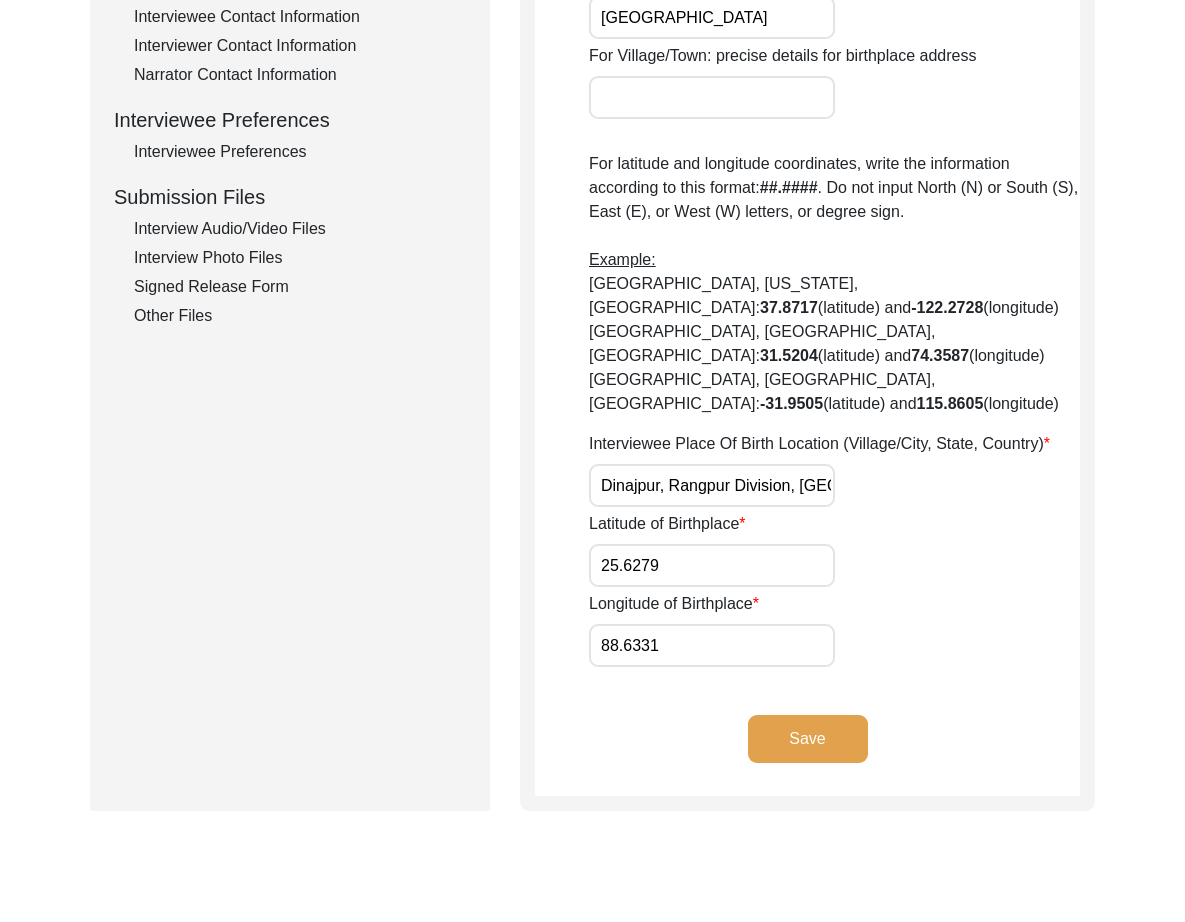 click on "Save" 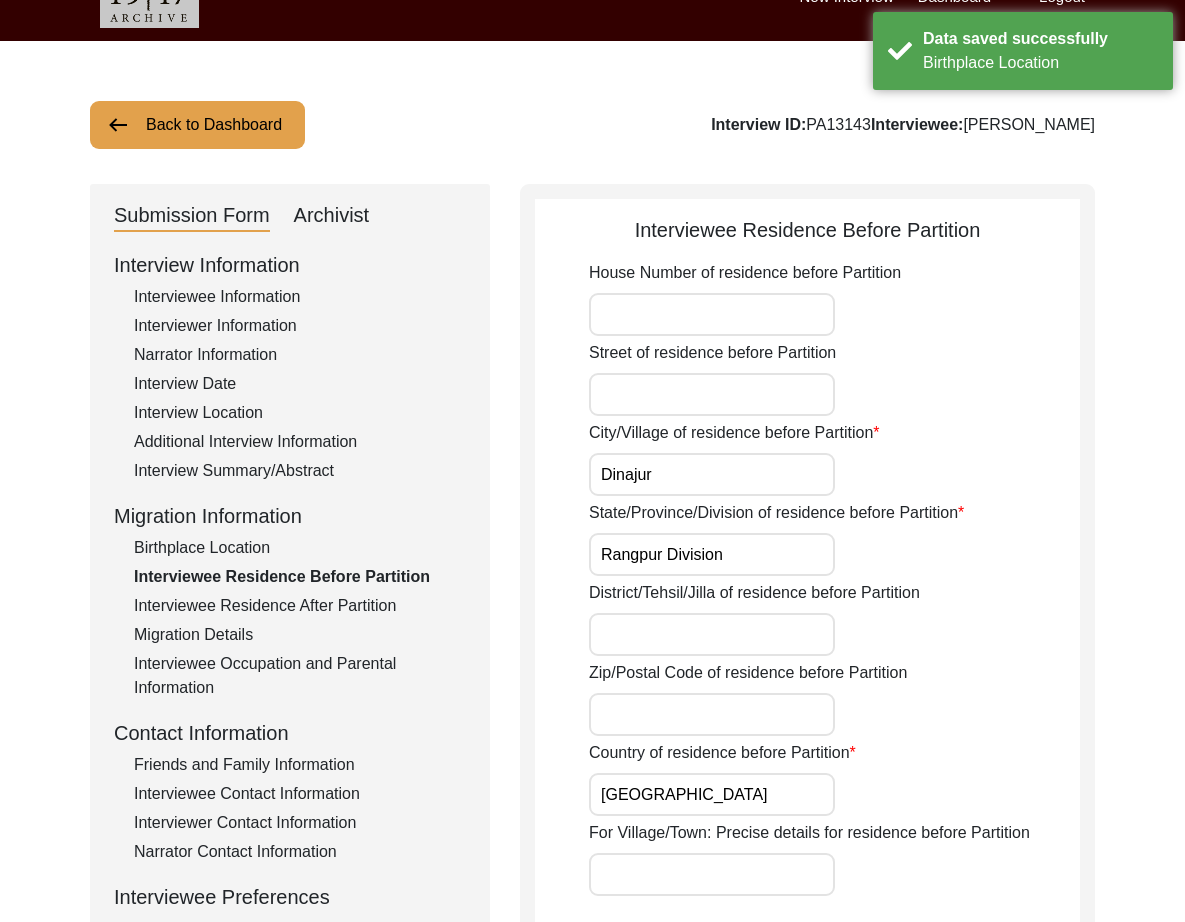 scroll, scrollTop: 0, scrollLeft: 0, axis: both 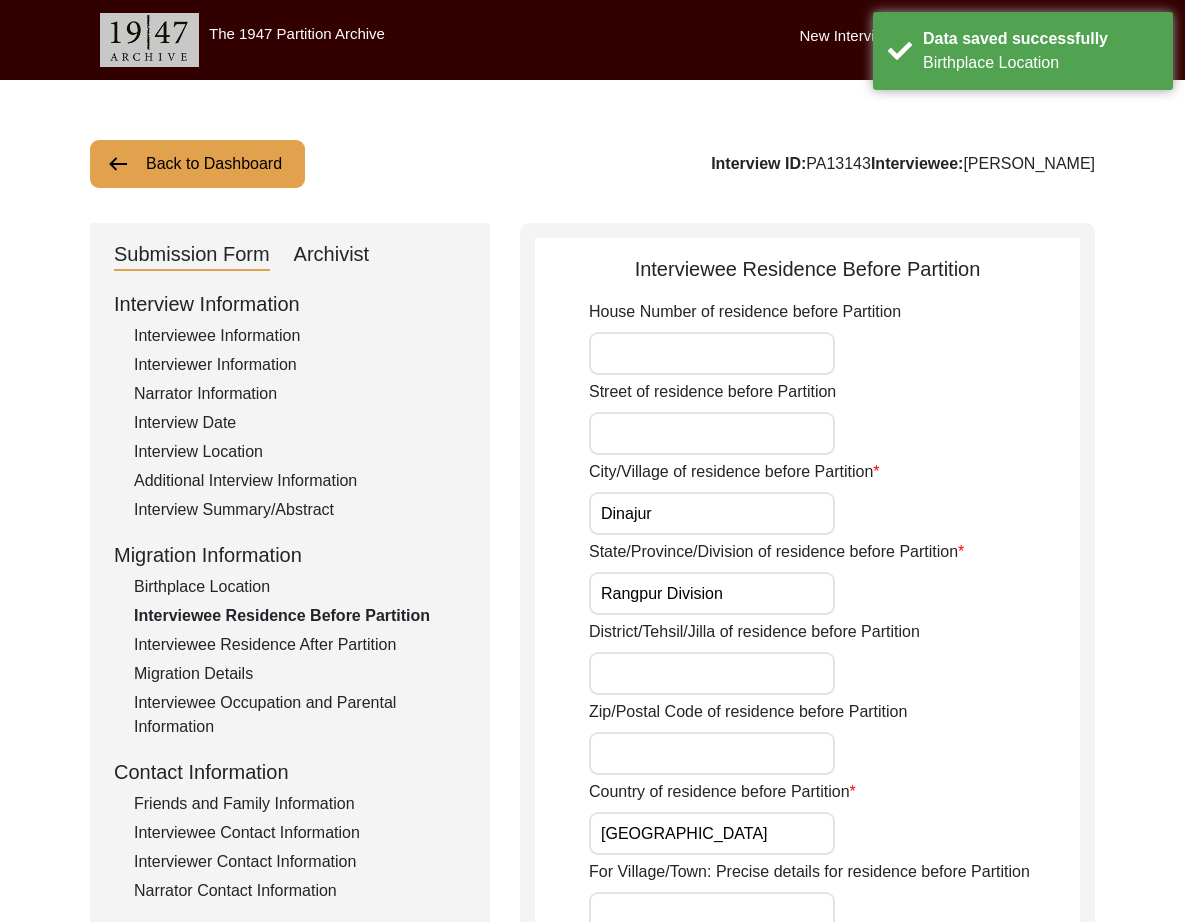 click on "Dinajur" at bounding box center [712, 513] 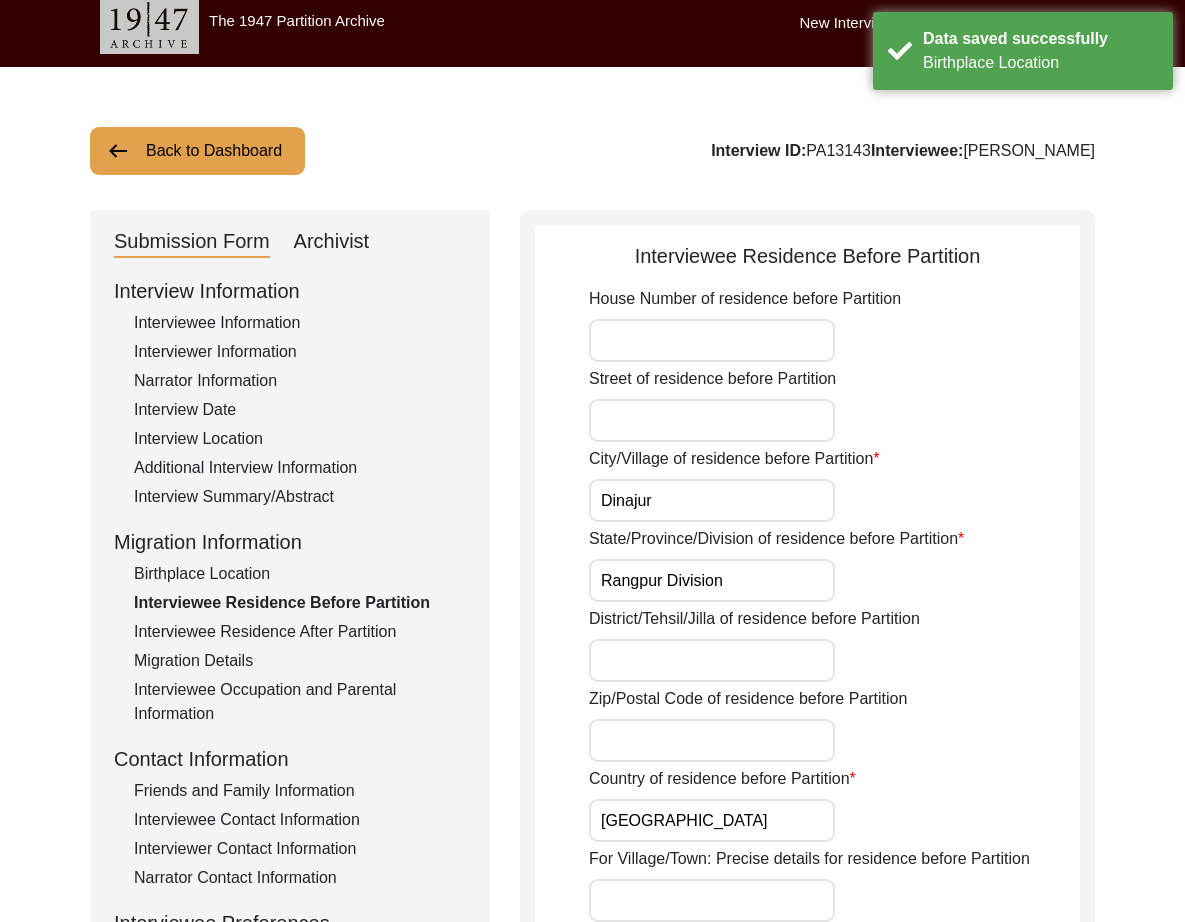 scroll, scrollTop: 816, scrollLeft: 0, axis: vertical 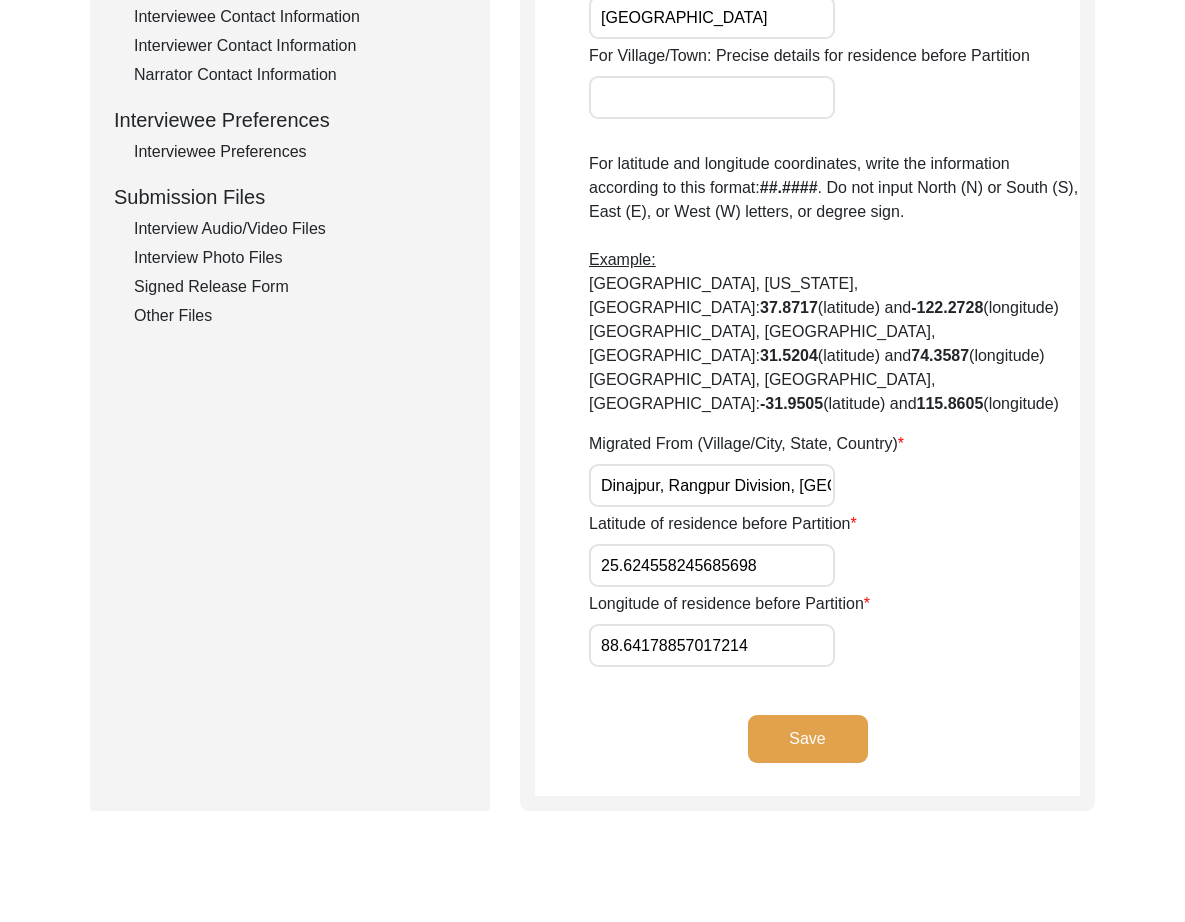 paste on "79" 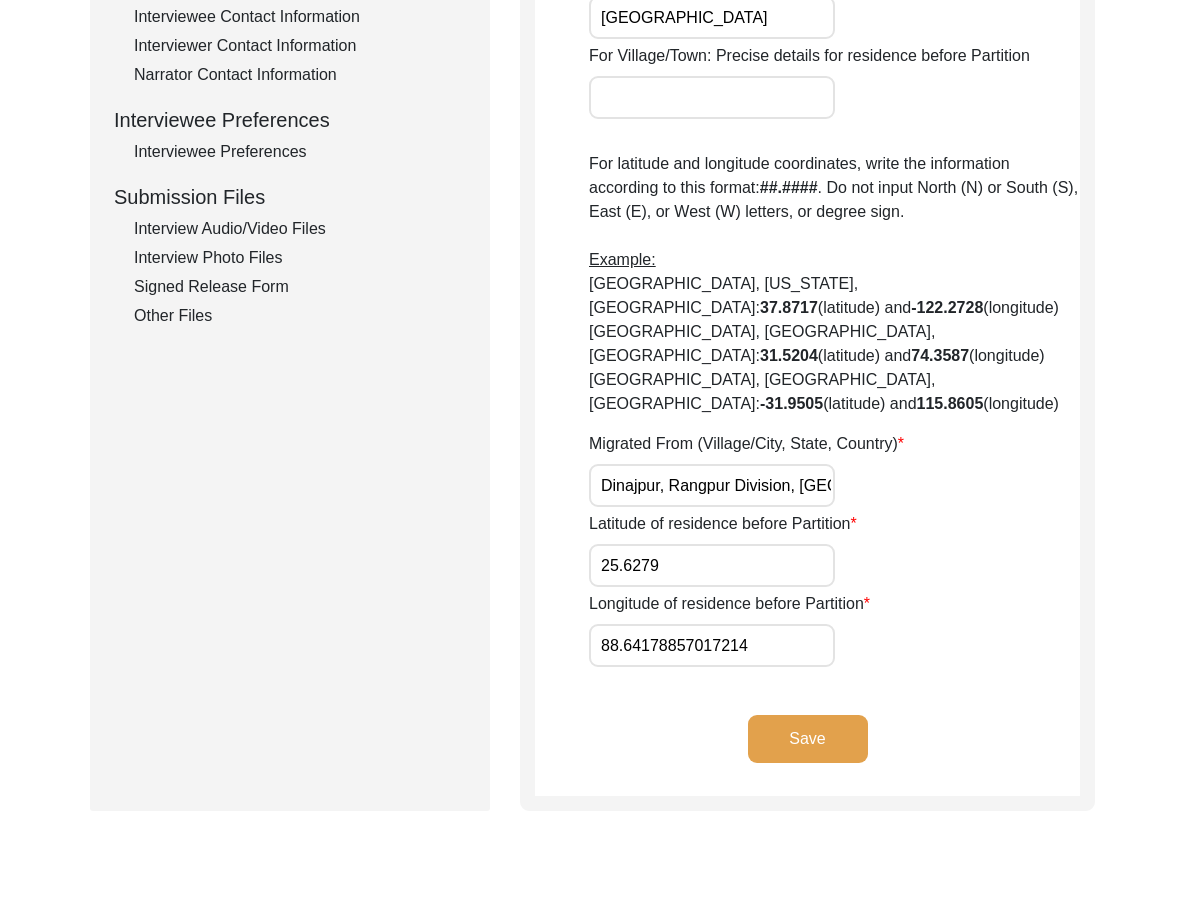 paste on "331" 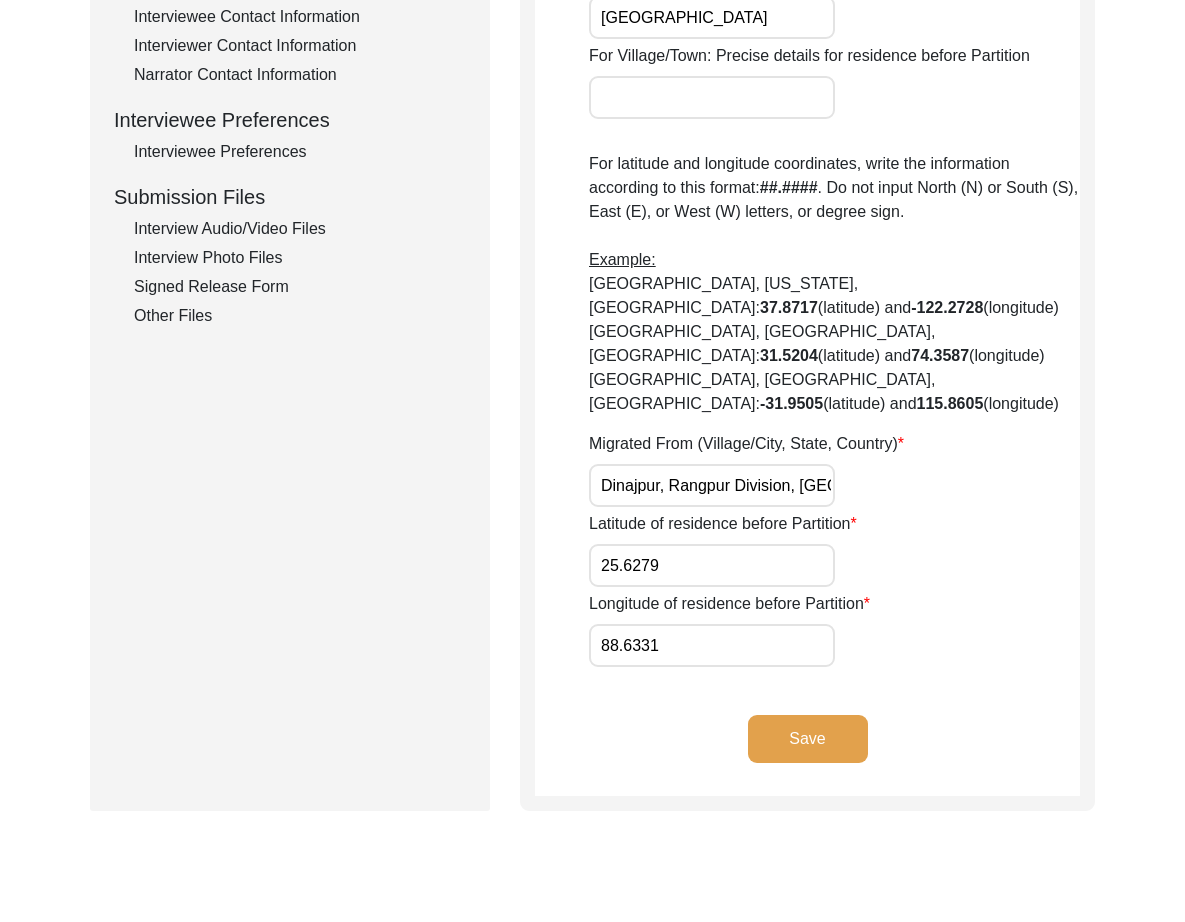 click on "Save" 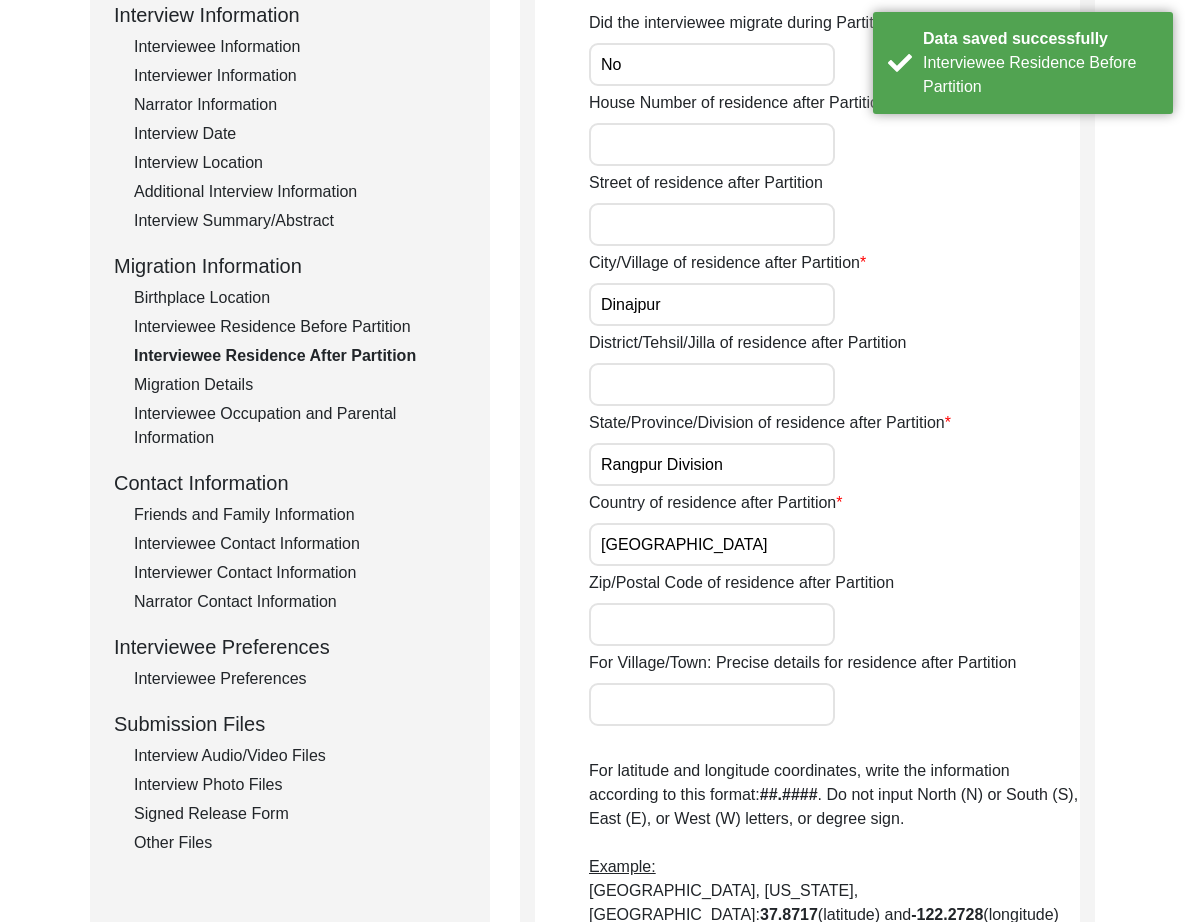 scroll, scrollTop: 0, scrollLeft: 0, axis: both 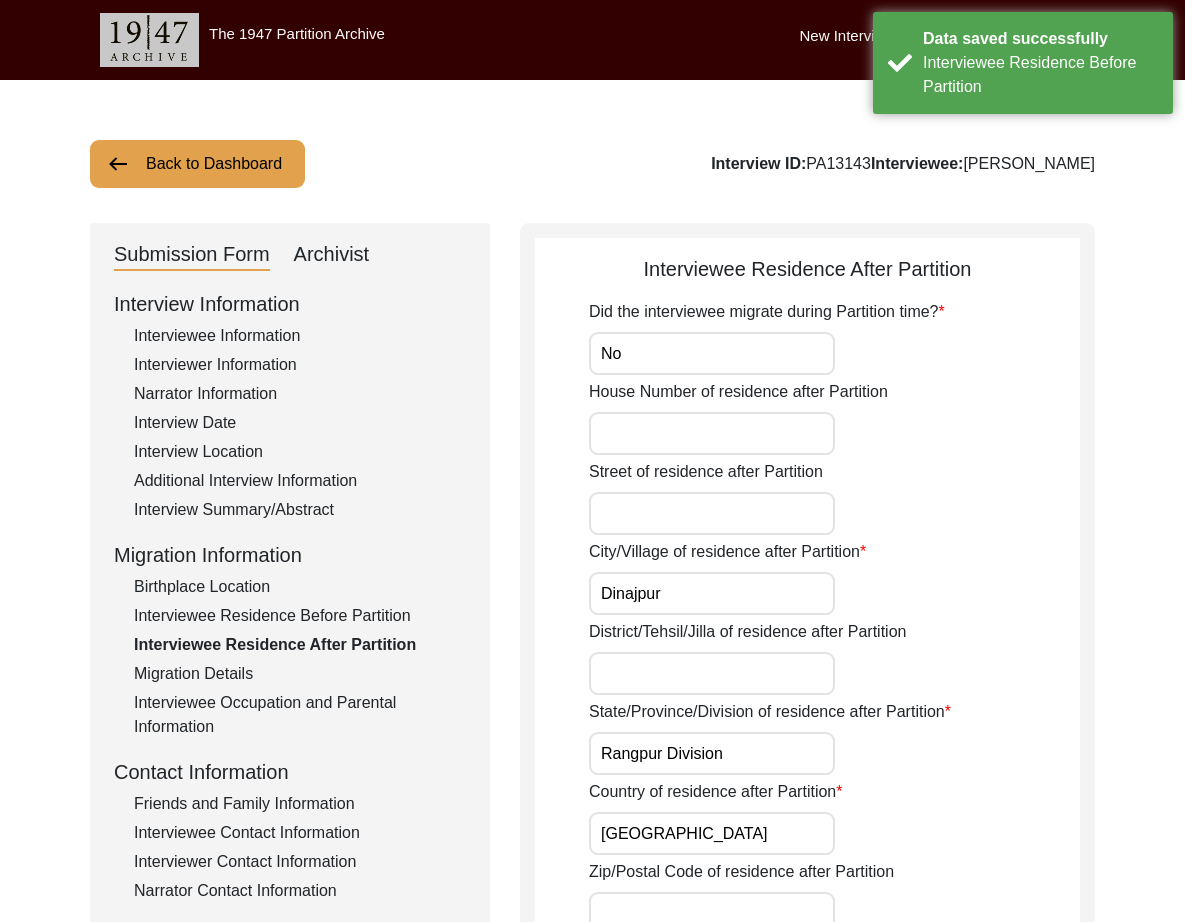 click on "No" at bounding box center [712, 353] 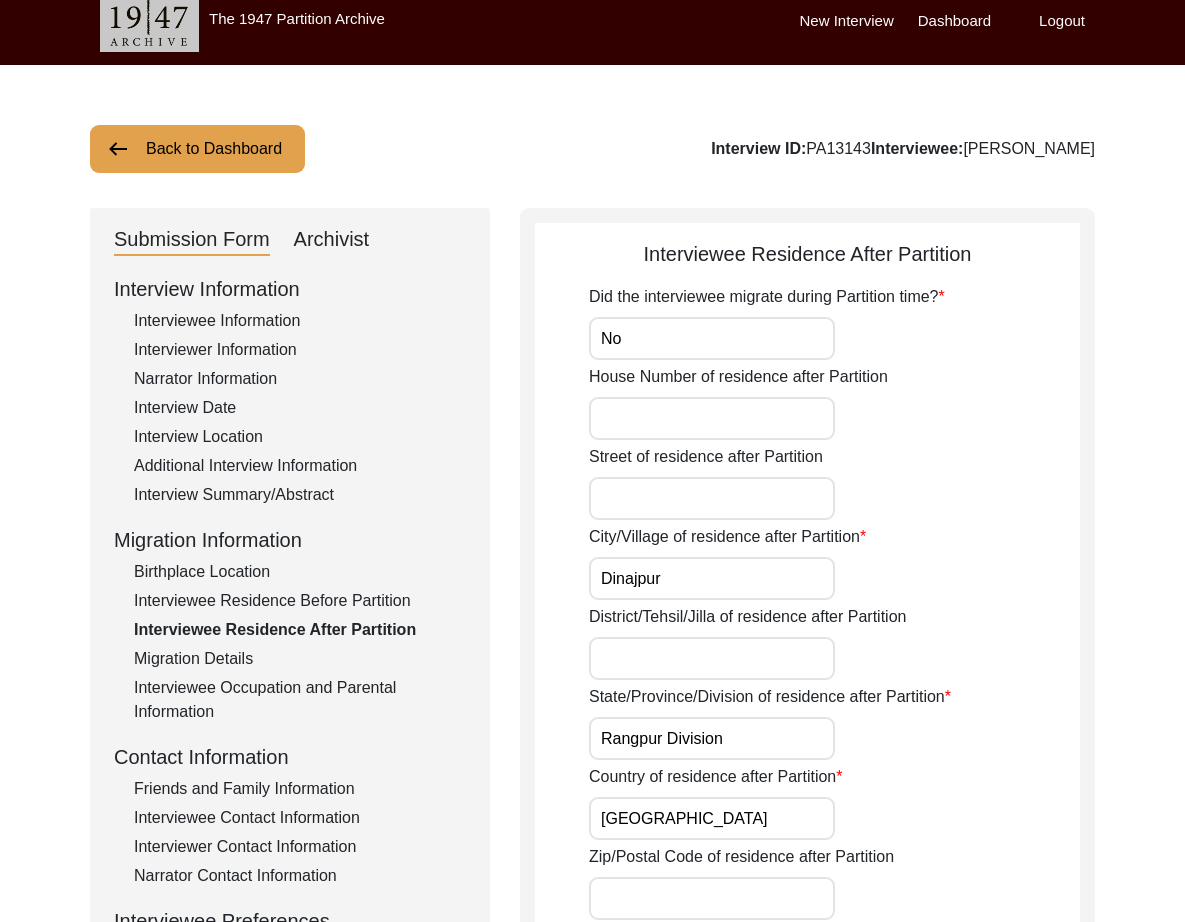 scroll, scrollTop: 0, scrollLeft: 0, axis: both 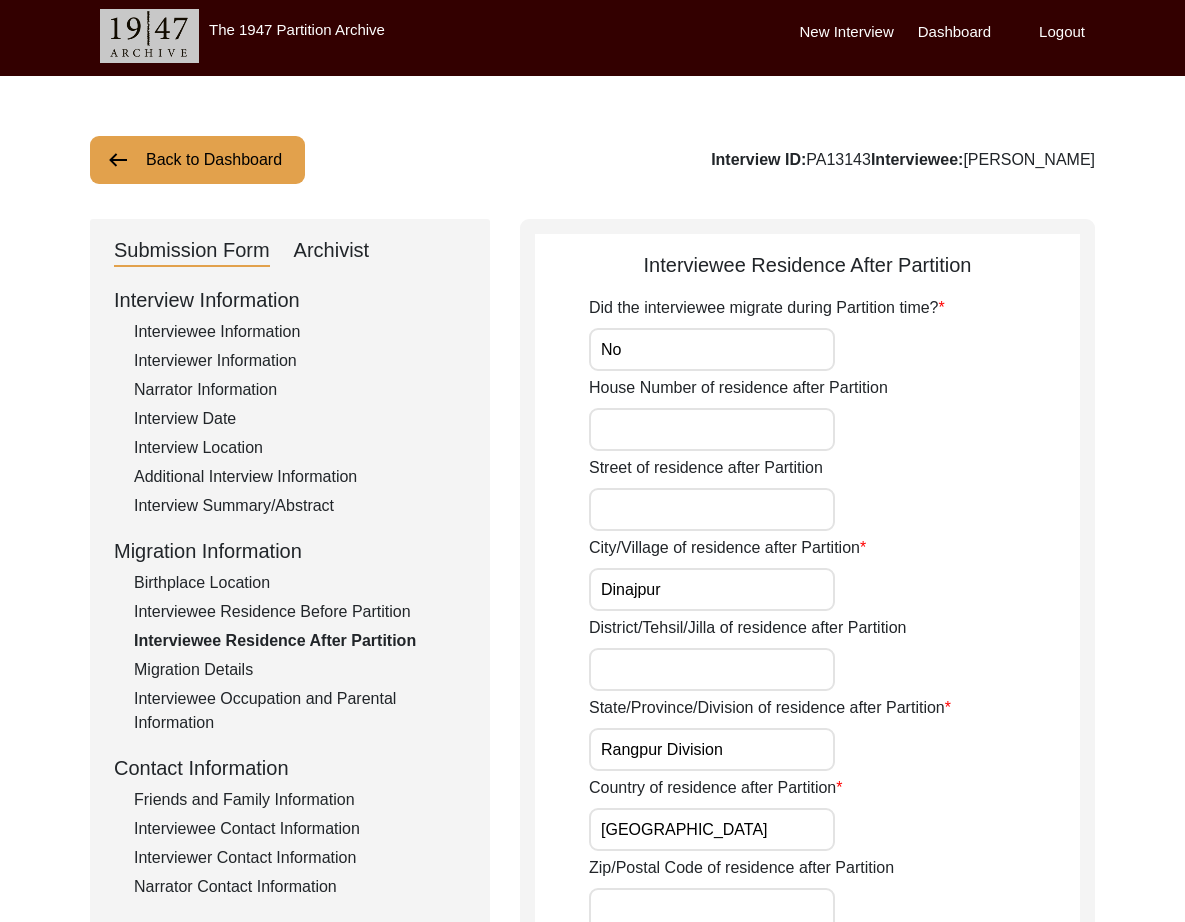 click on "Dinajpur" at bounding box center (712, 589) 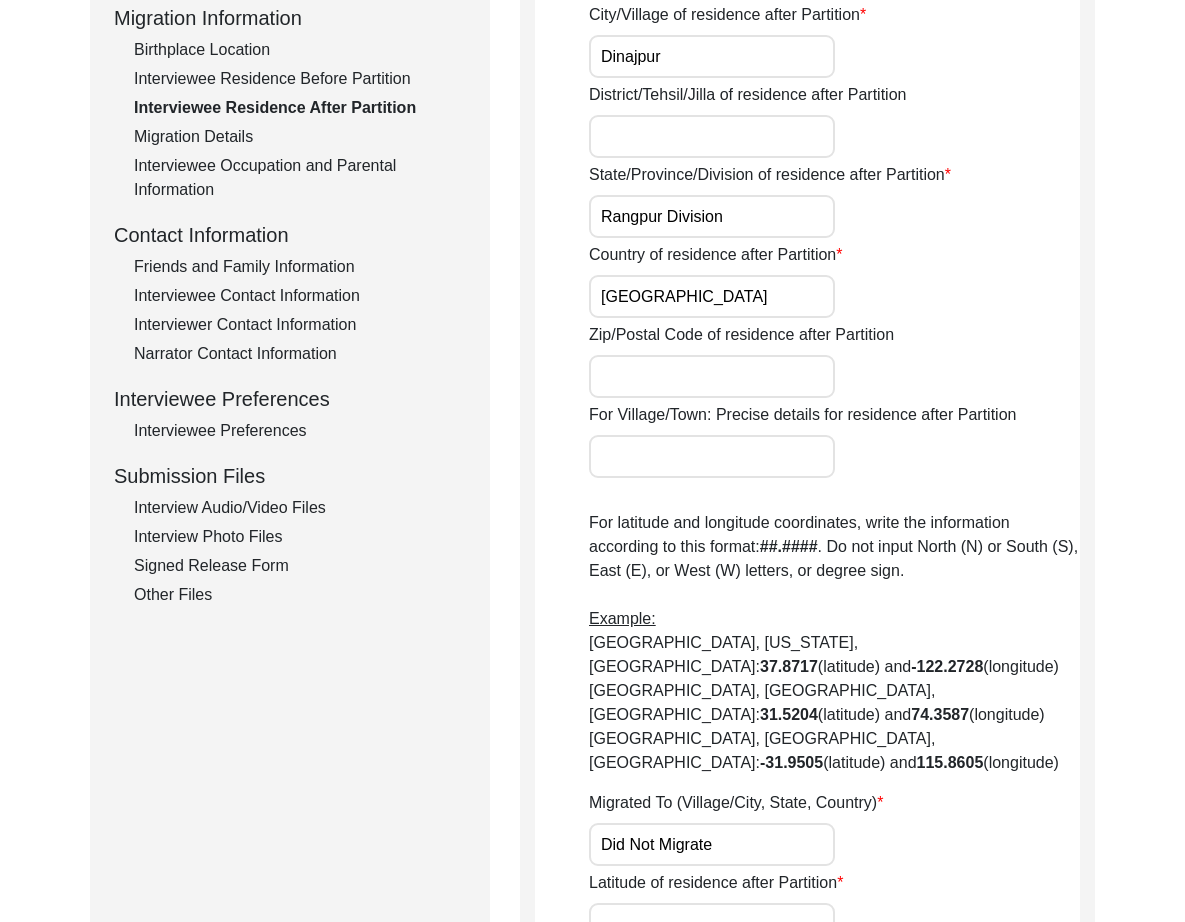 scroll, scrollTop: 1047, scrollLeft: 0, axis: vertical 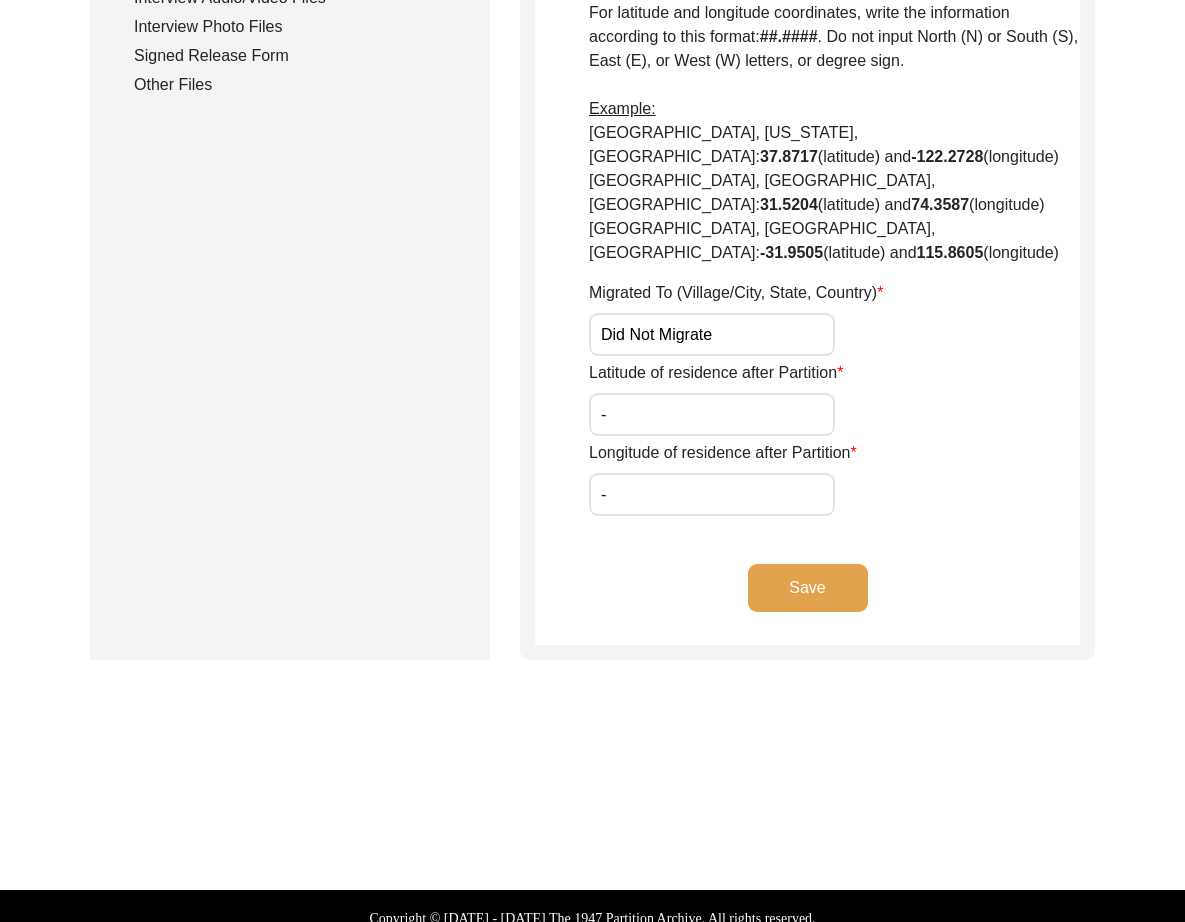 drag, startPoint x: 812, startPoint y: 571, endPoint x: 796, endPoint y: 560, distance: 19.416489 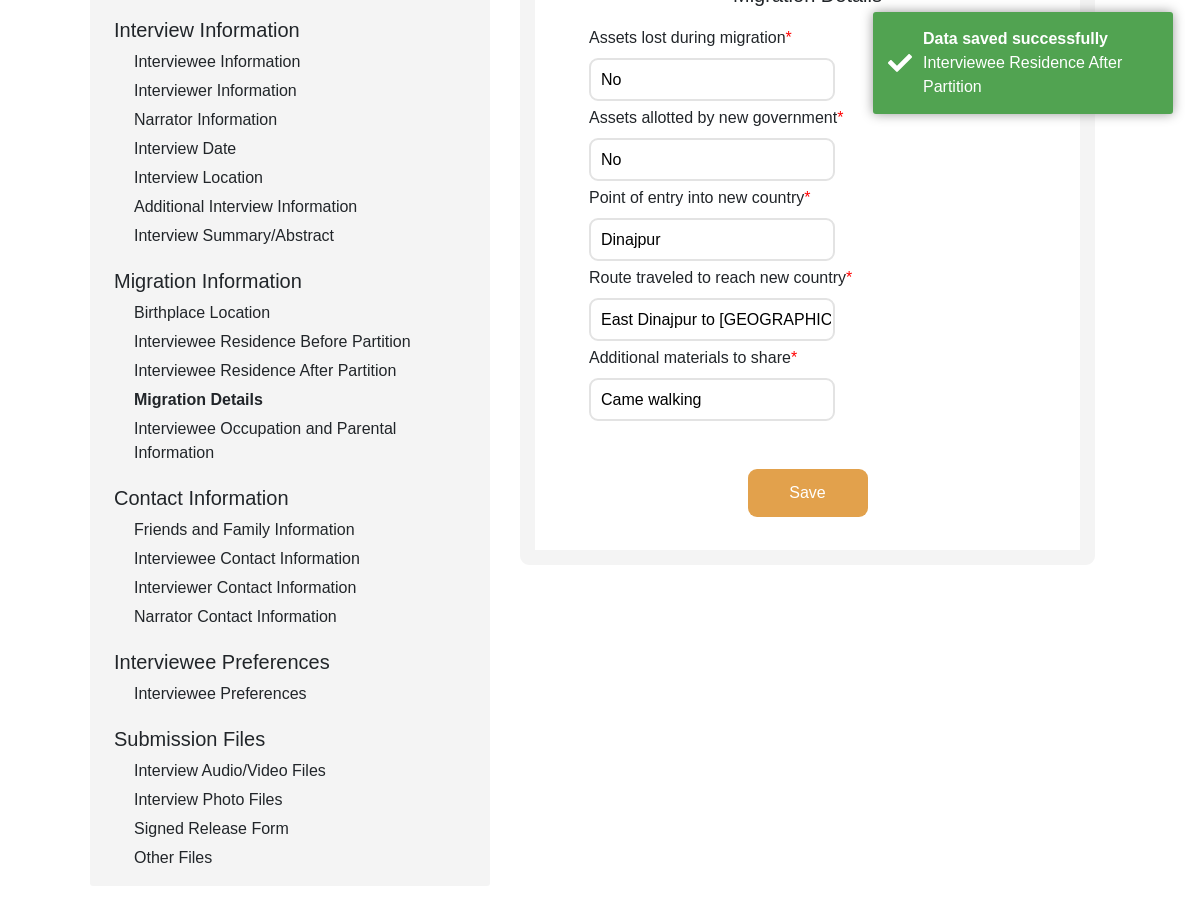 scroll, scrollTop: 0, scrollLeft: 0, axis: both 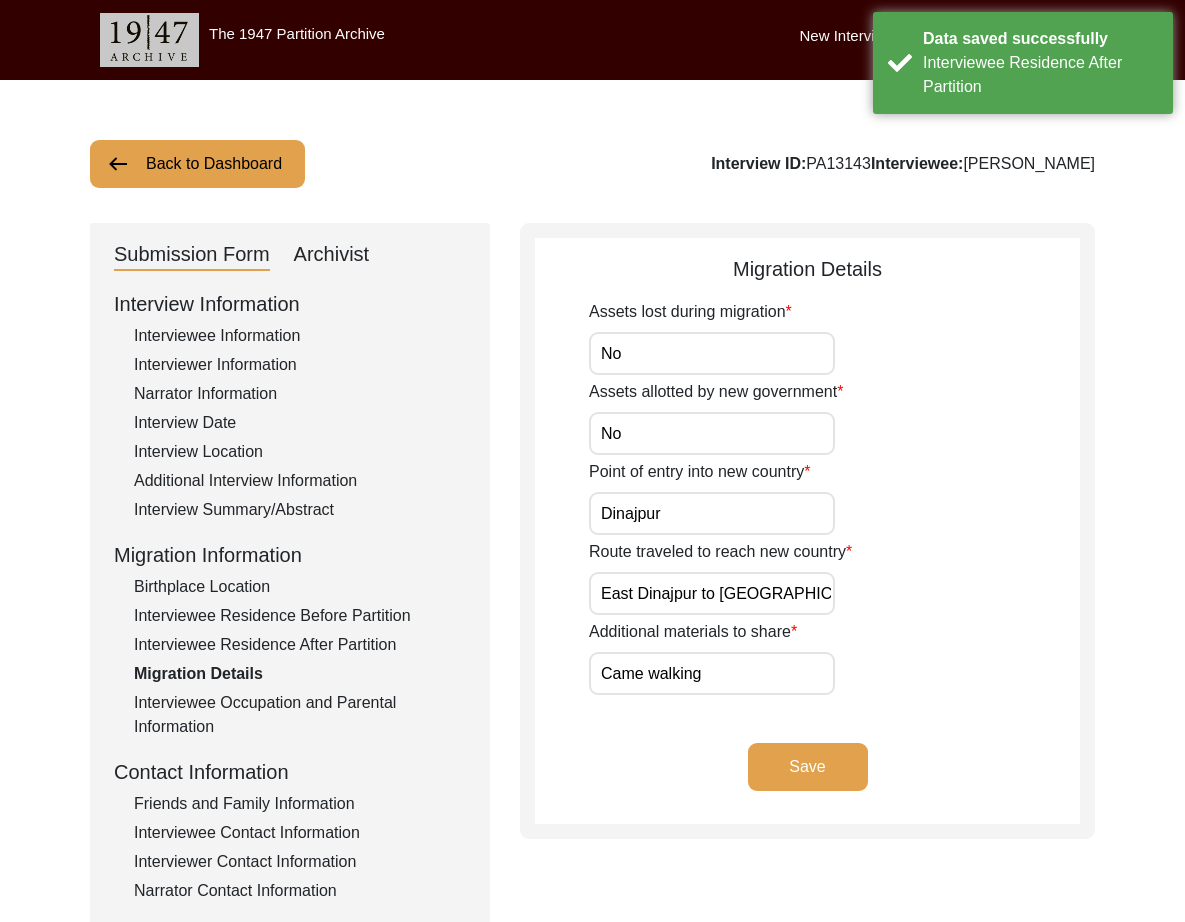drag, startPoint x: 755, startPoint y: 447, endPoint x: 753, endPoint y: 428, distance: 19.104973 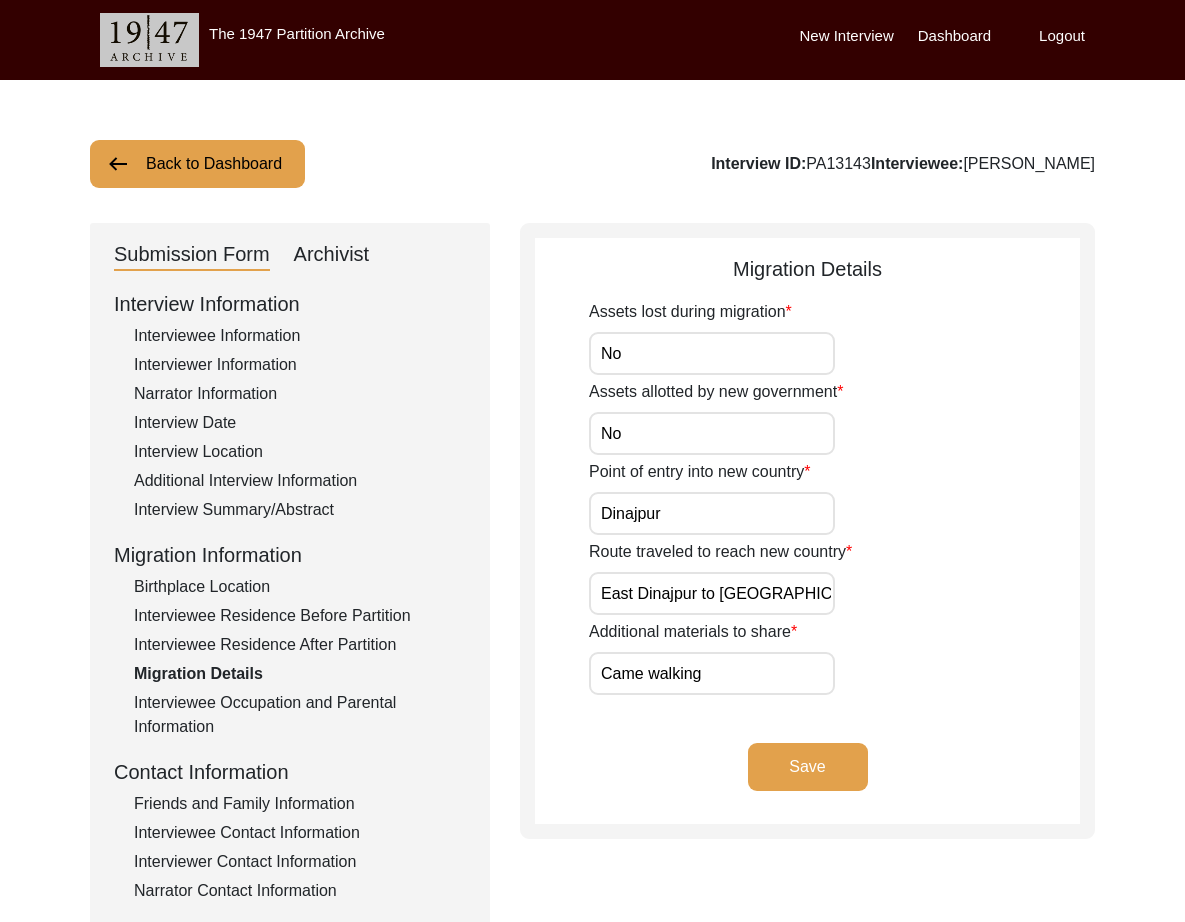 click on "No" at bounding box center (712, 353) 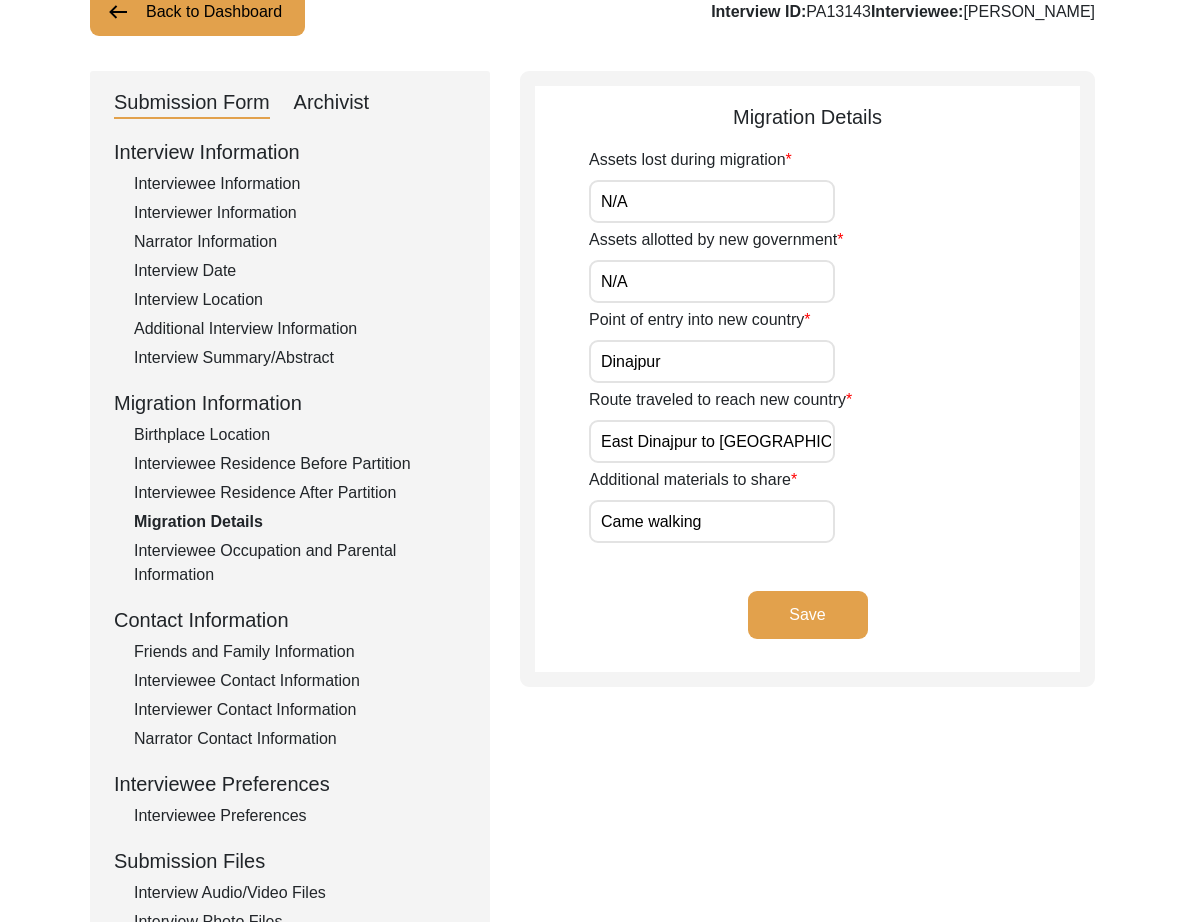 scroll, scrollTop: 155, scrollLeft: 0, axis: vertical 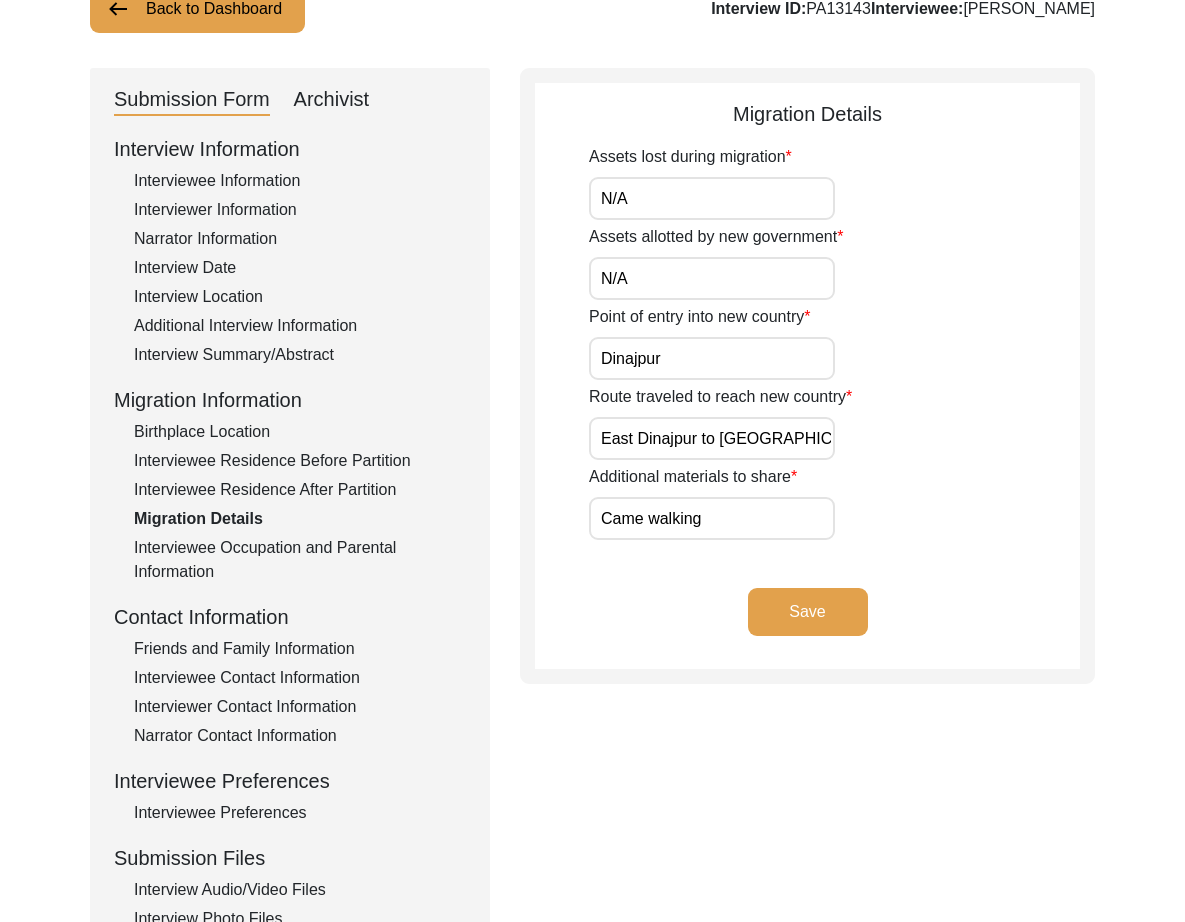 click on "Save" 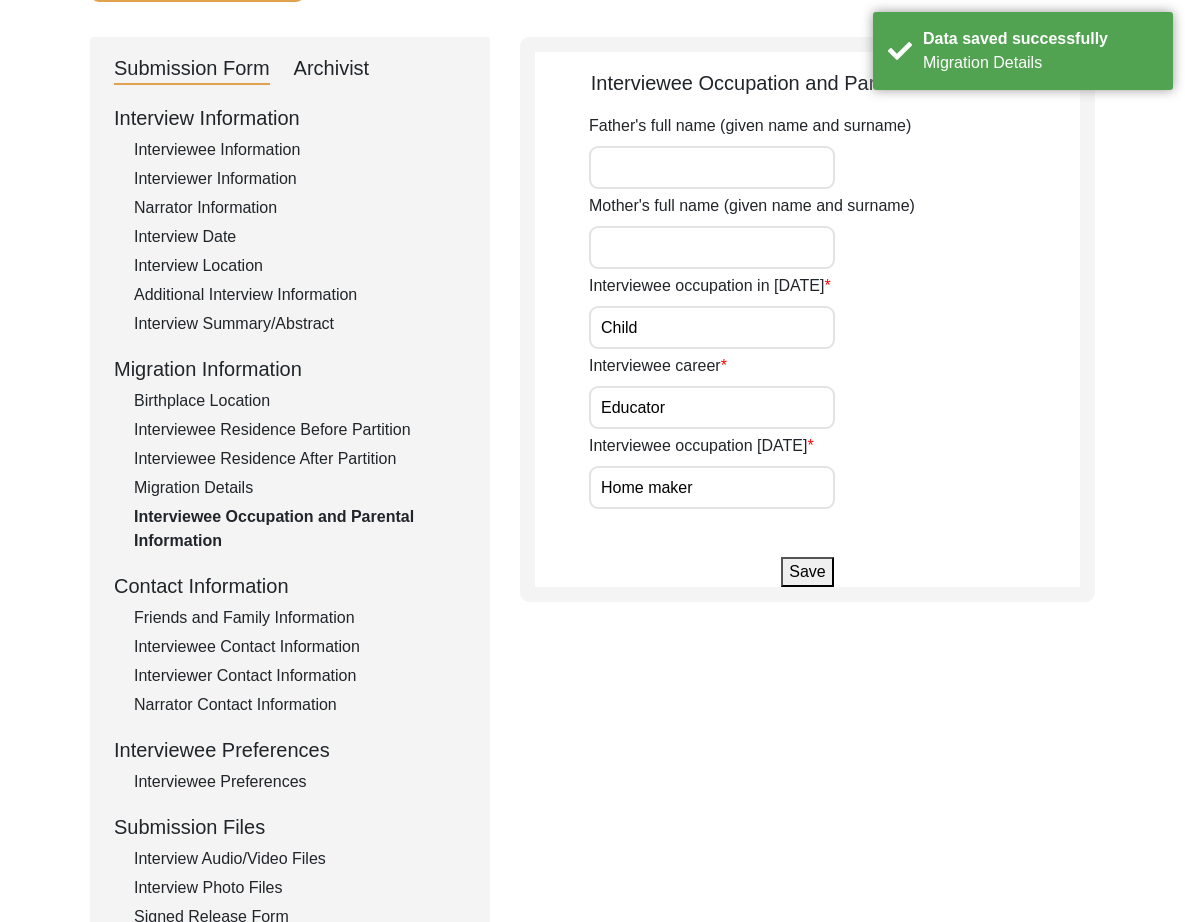 click on "Child" at bounding box center [712, 327] 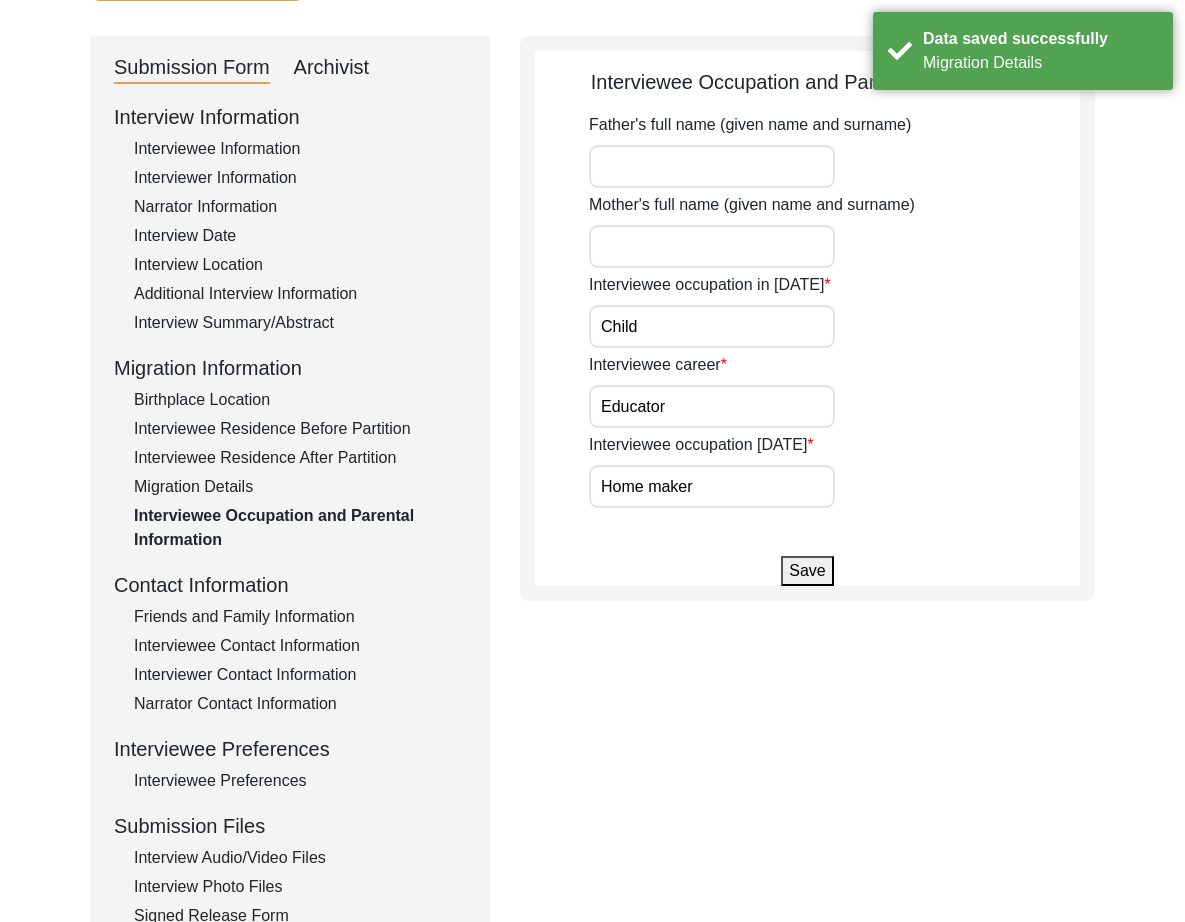 click on "Educator" at bounding box center (712, 406) 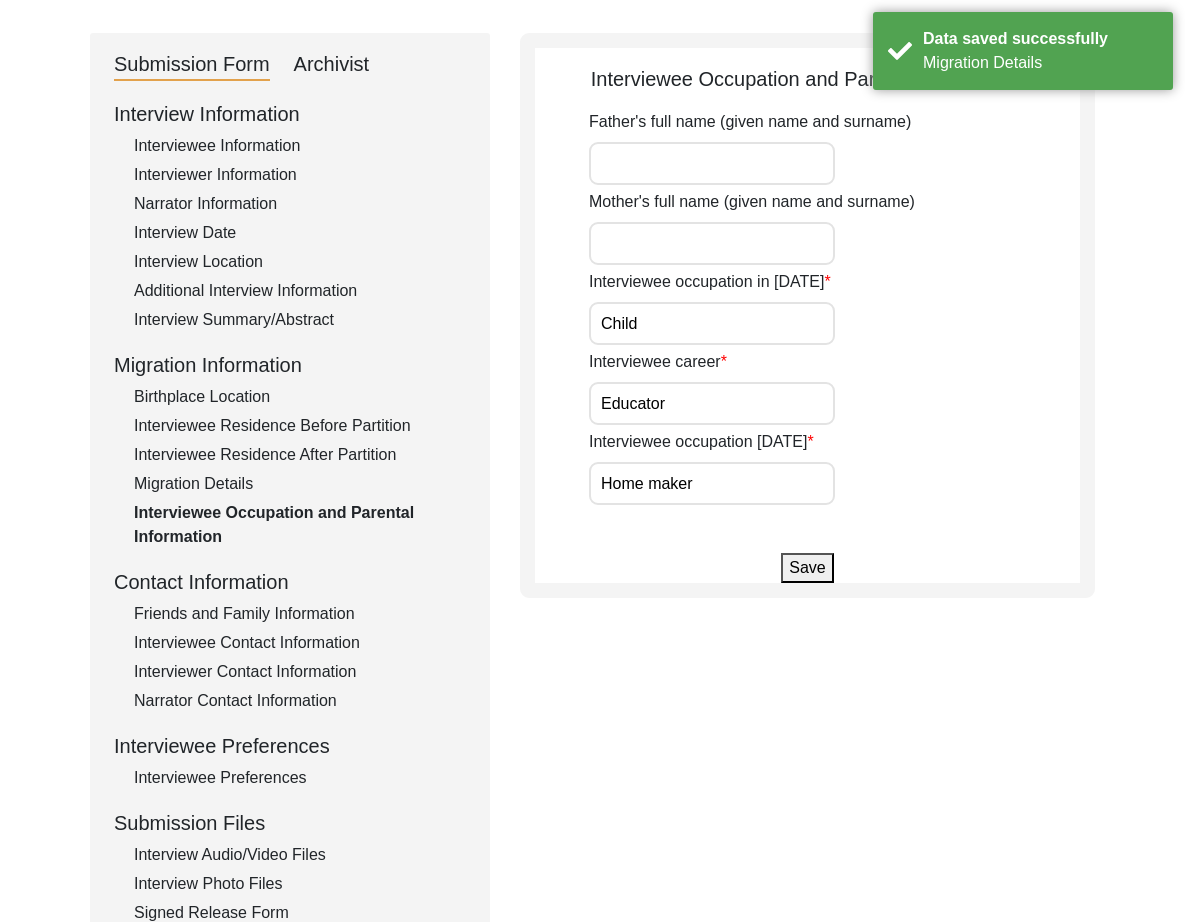 click on "Home maker" at bounding box center [712, 483] 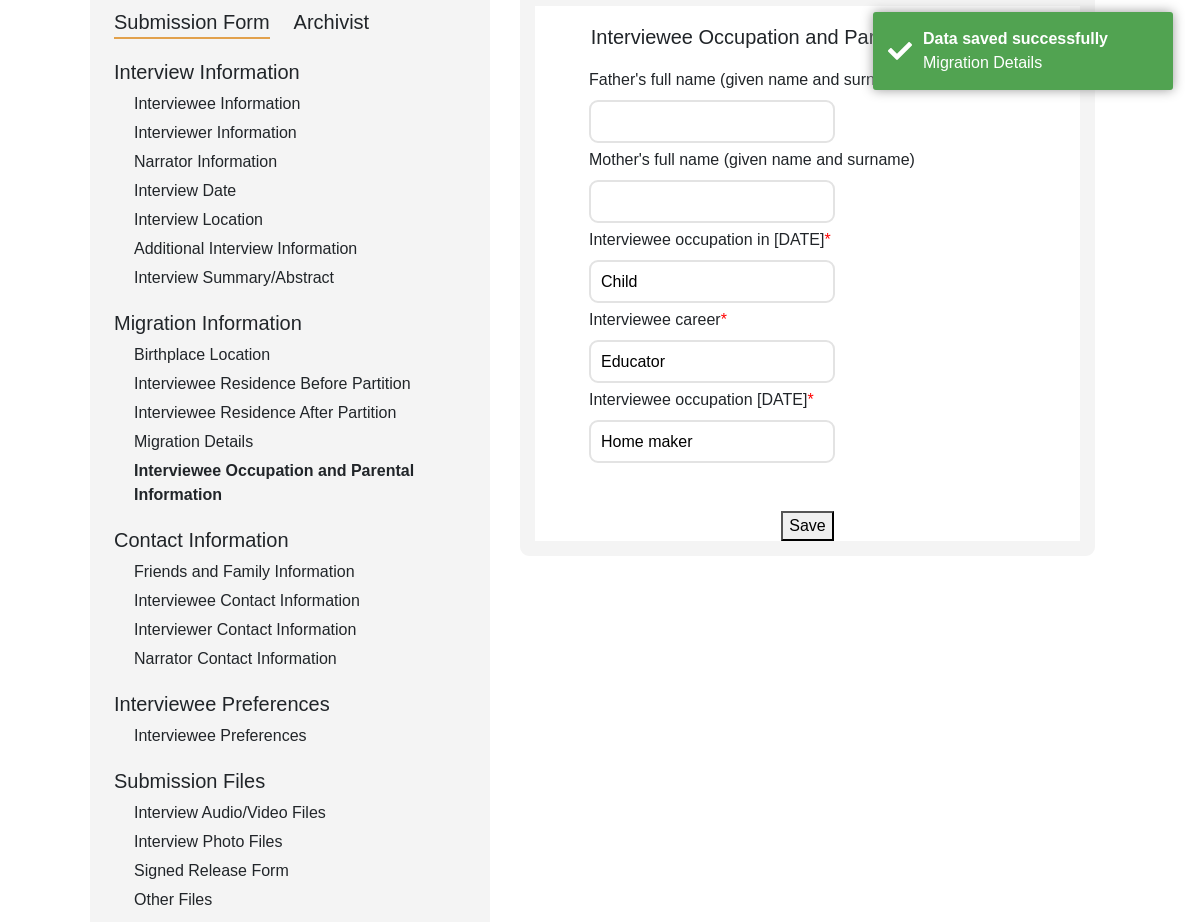 scroll, scrollTop: 234, scrollLeft: 0, axis: vertical 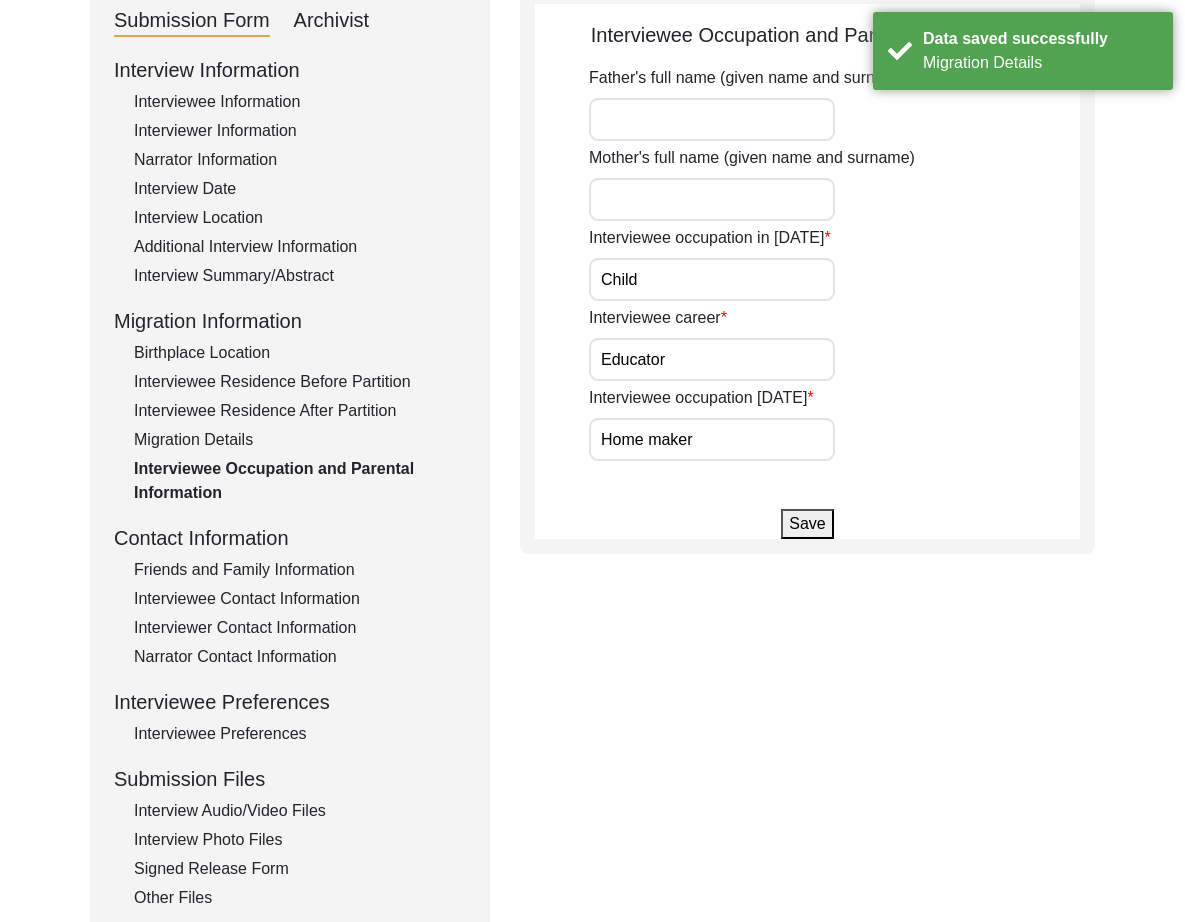 click on "Child" at bounding box center [712, 279] 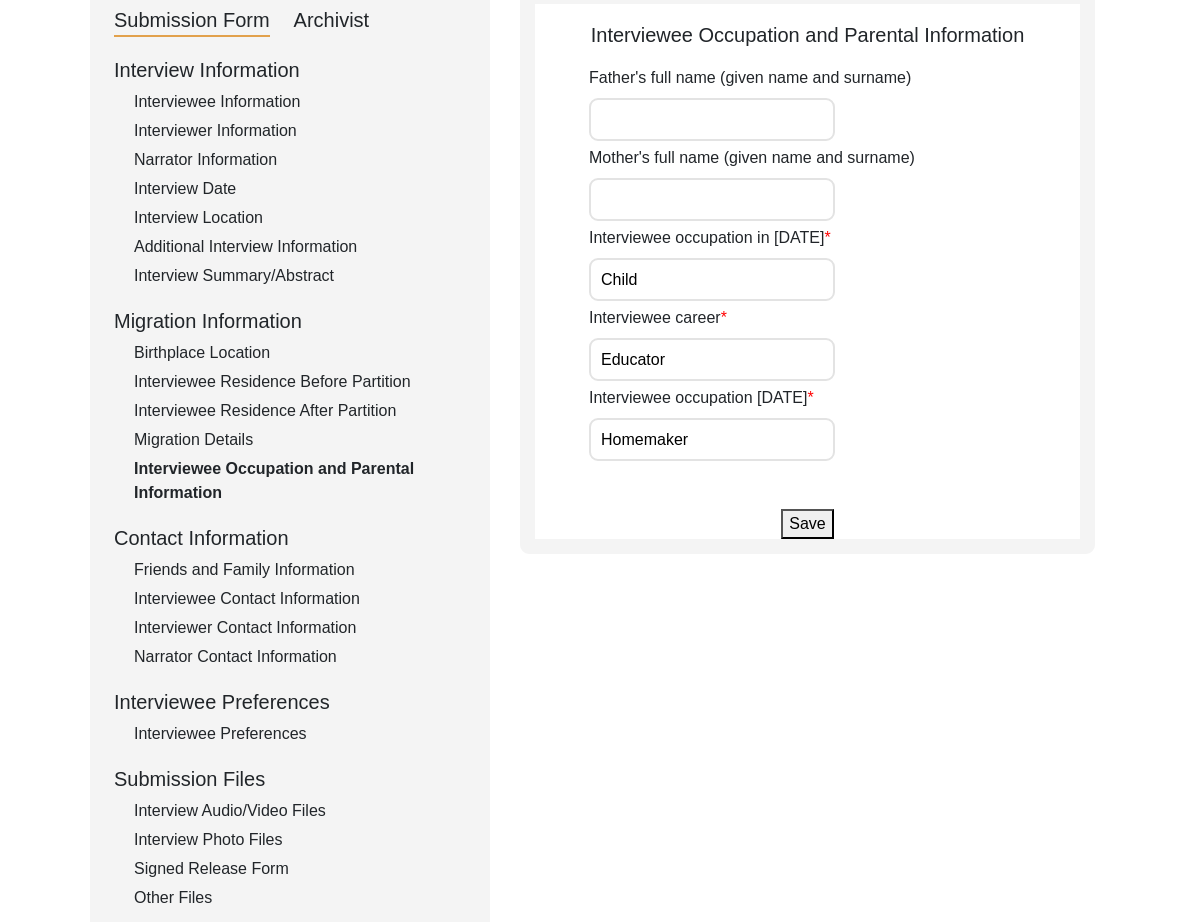 drag, startPoint x: 704, startPoint y: 270, endPoint x: 430, endPoint y: 262, distance: 274.11676 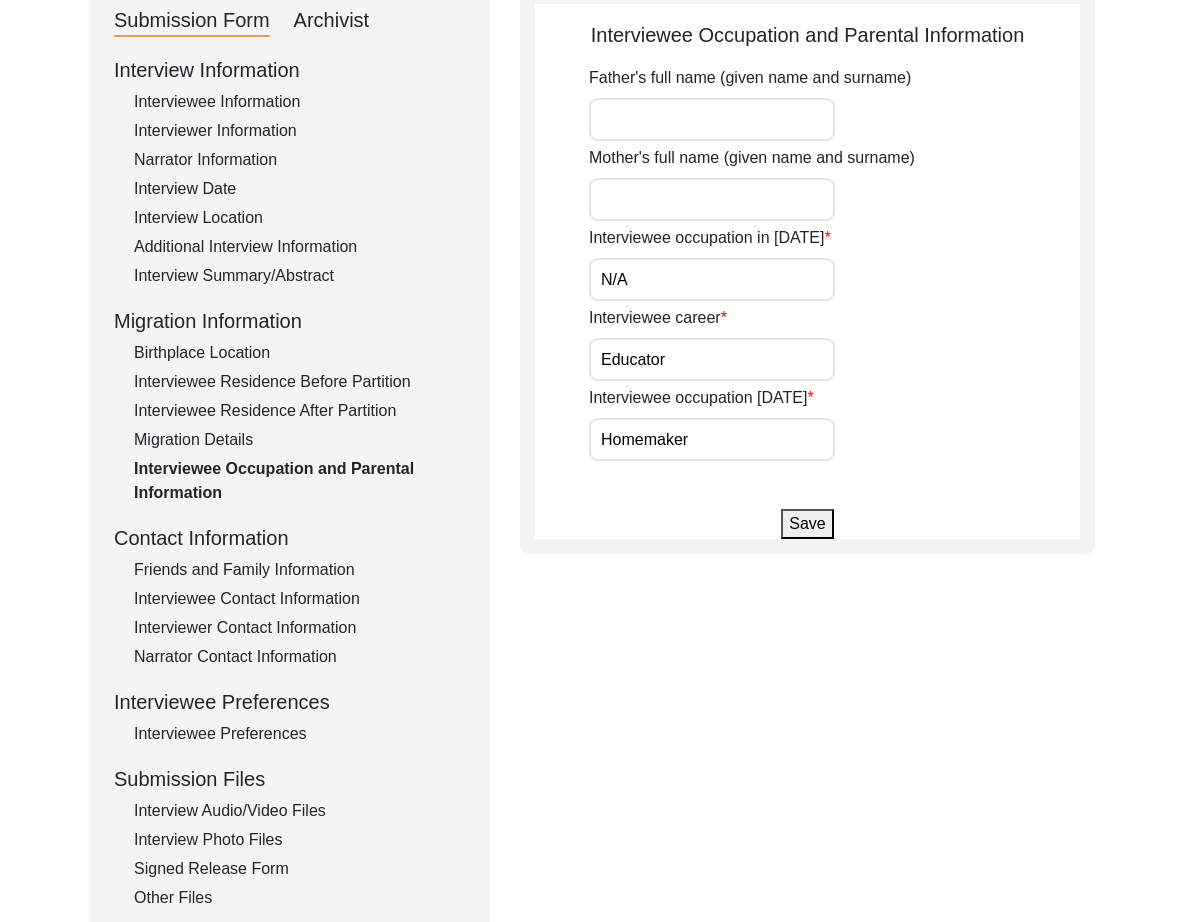 click on "Save" 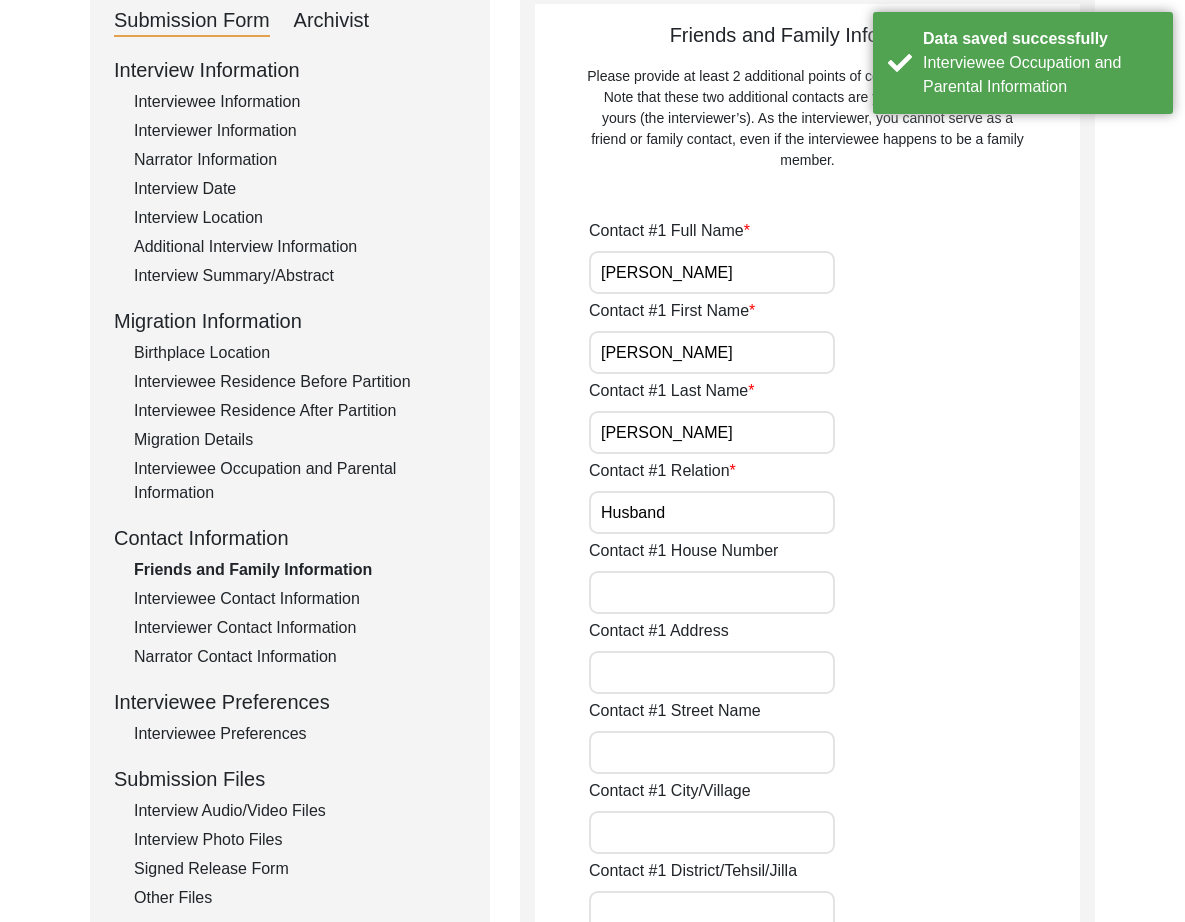 click on "[PERSON_NAME]" at bounding box center (712, 272) 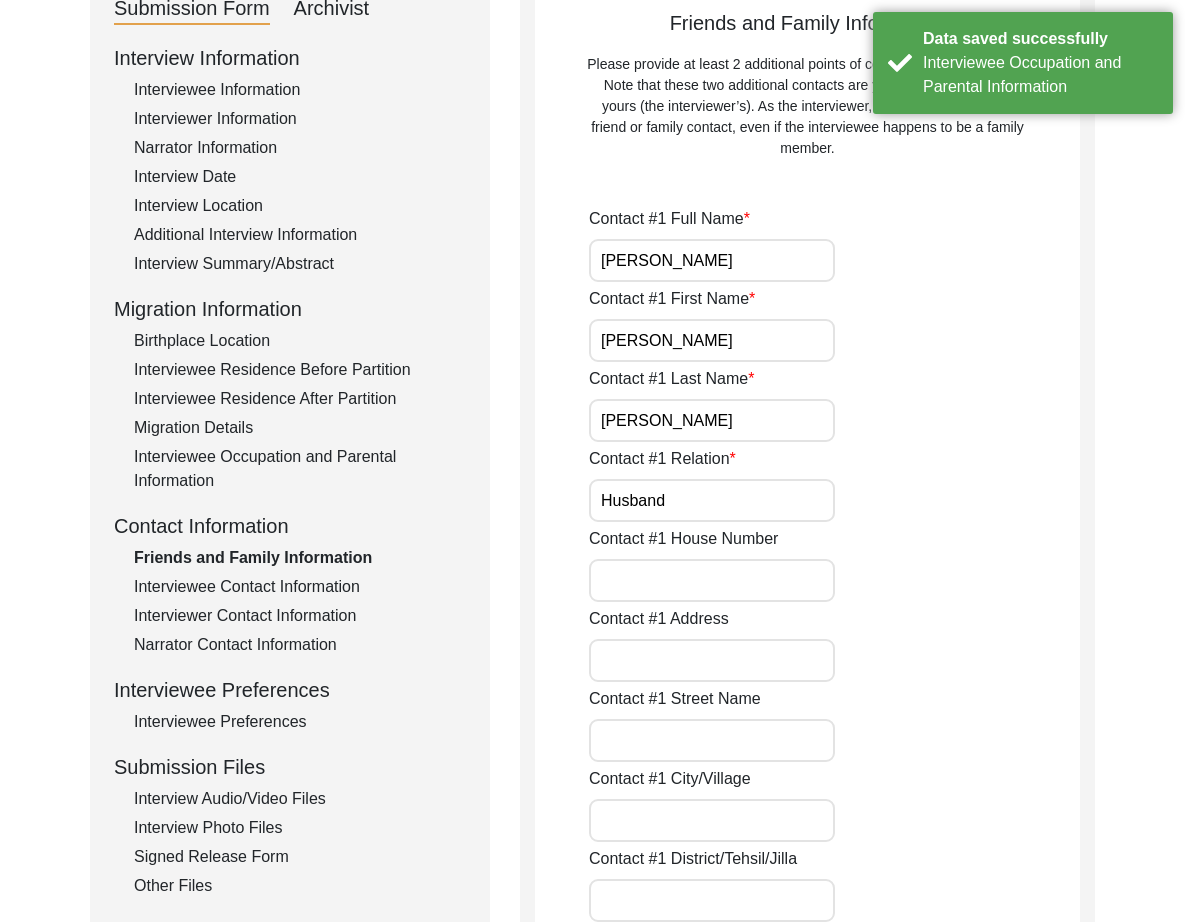 scroll, scrollTop: 765, scrollLeft: 0, axis: vertical 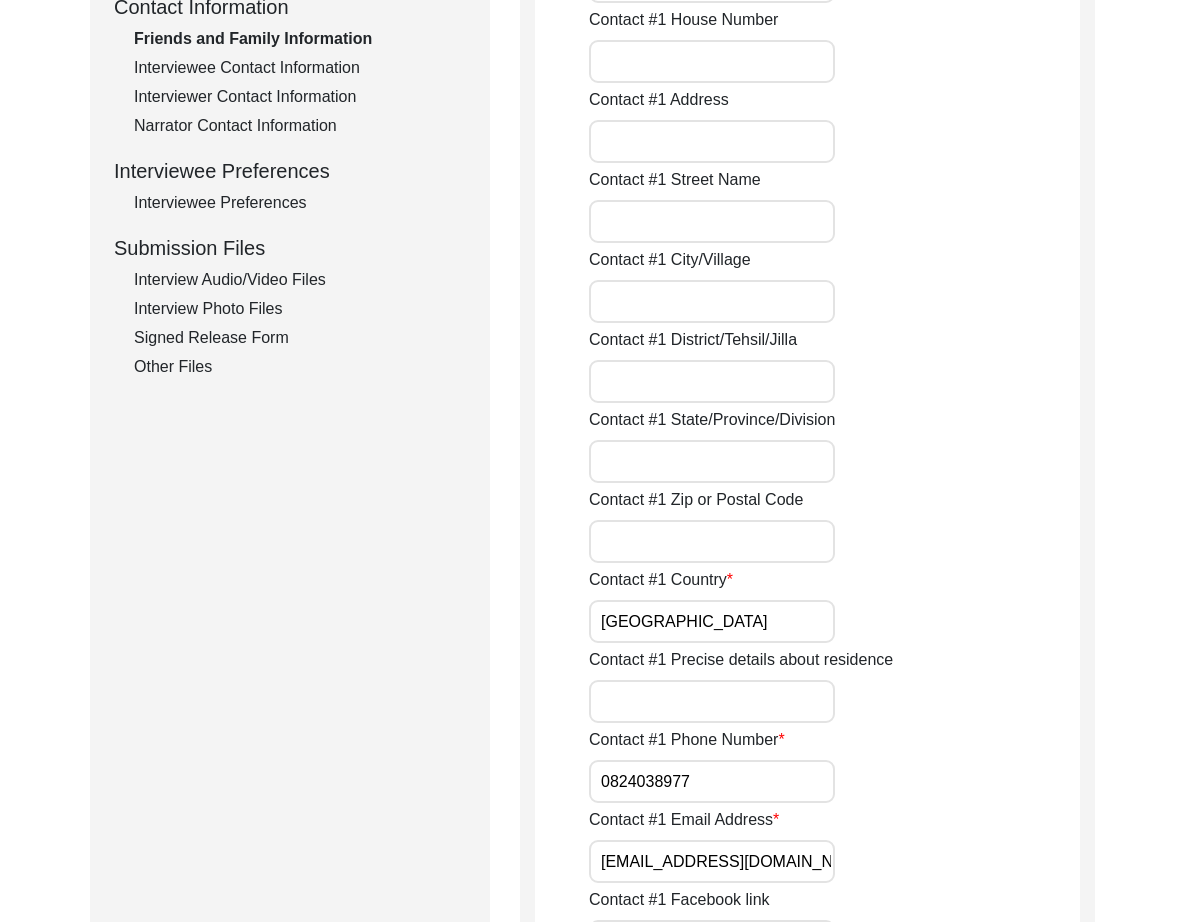 click on "[GEOGRAPHIC_DATA]" at bounding box center [712, 621] 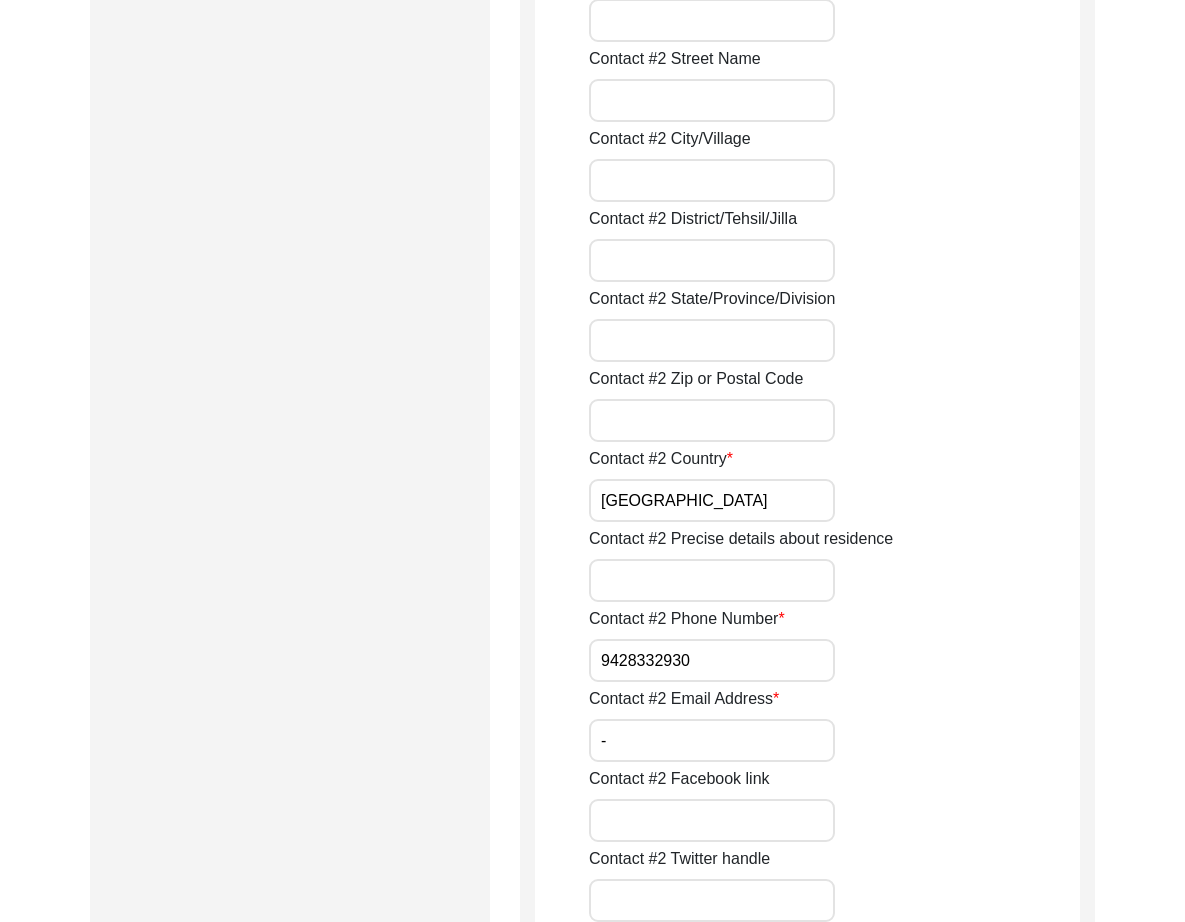 scroll, scrollTop: 3005, scrollLeft: 0, axis: vertical 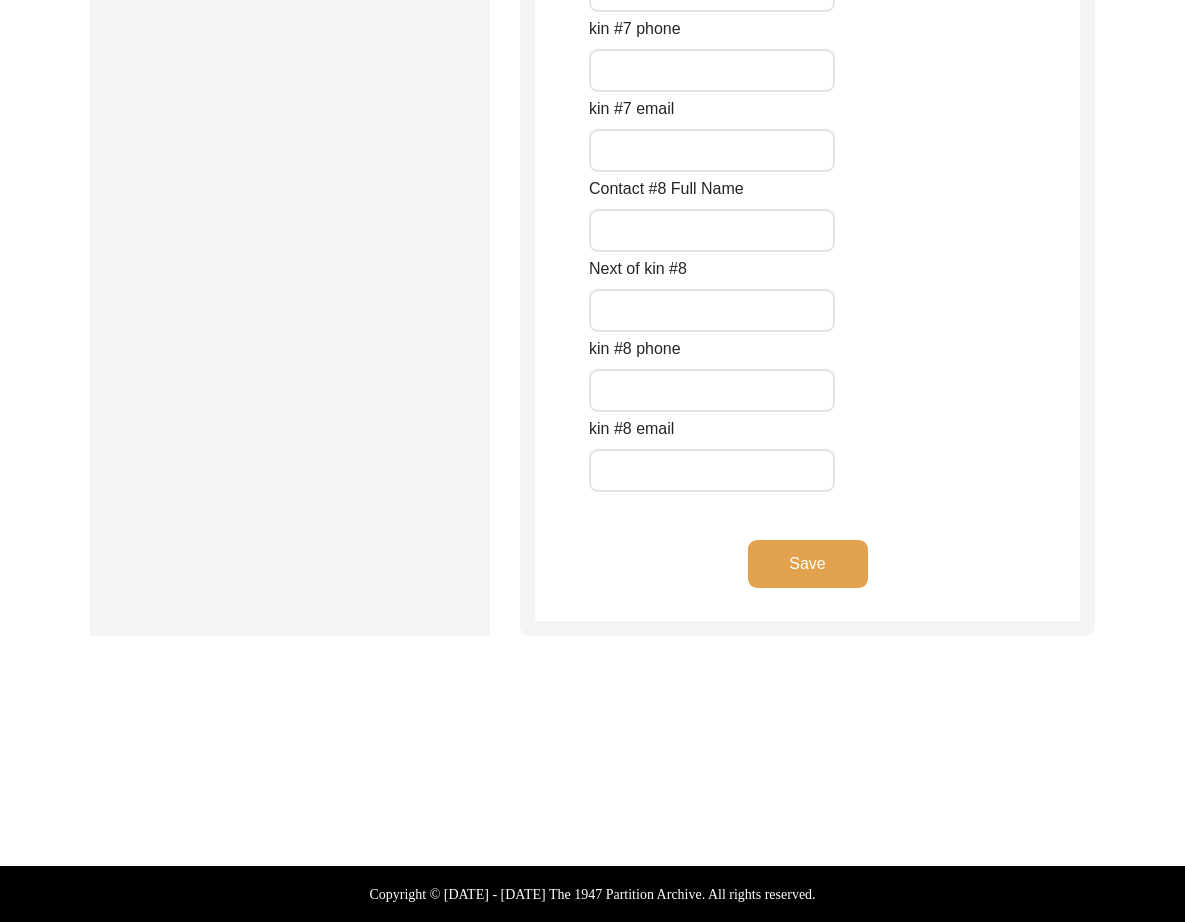 click on "Save" 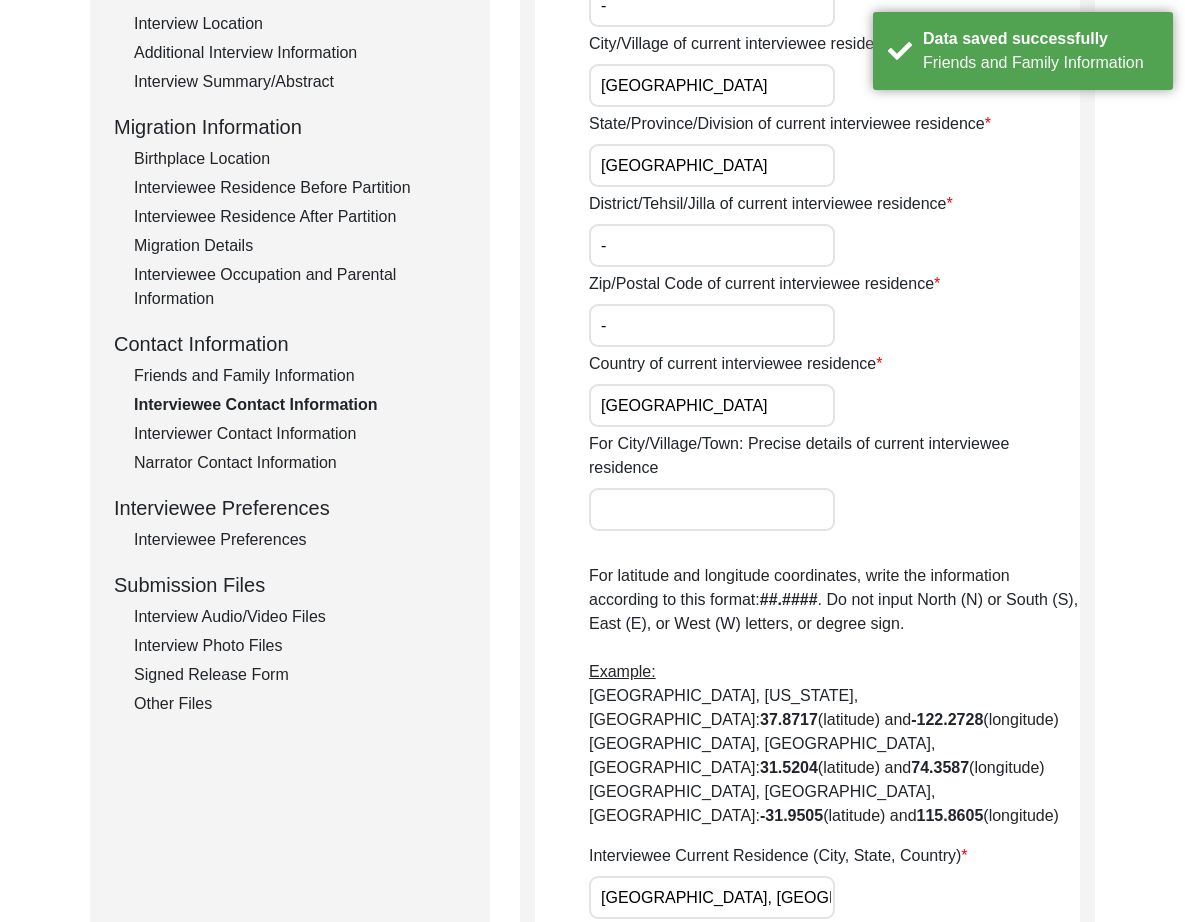 scroll, scrollTop: 0, scrollLeft: 0, axis: both 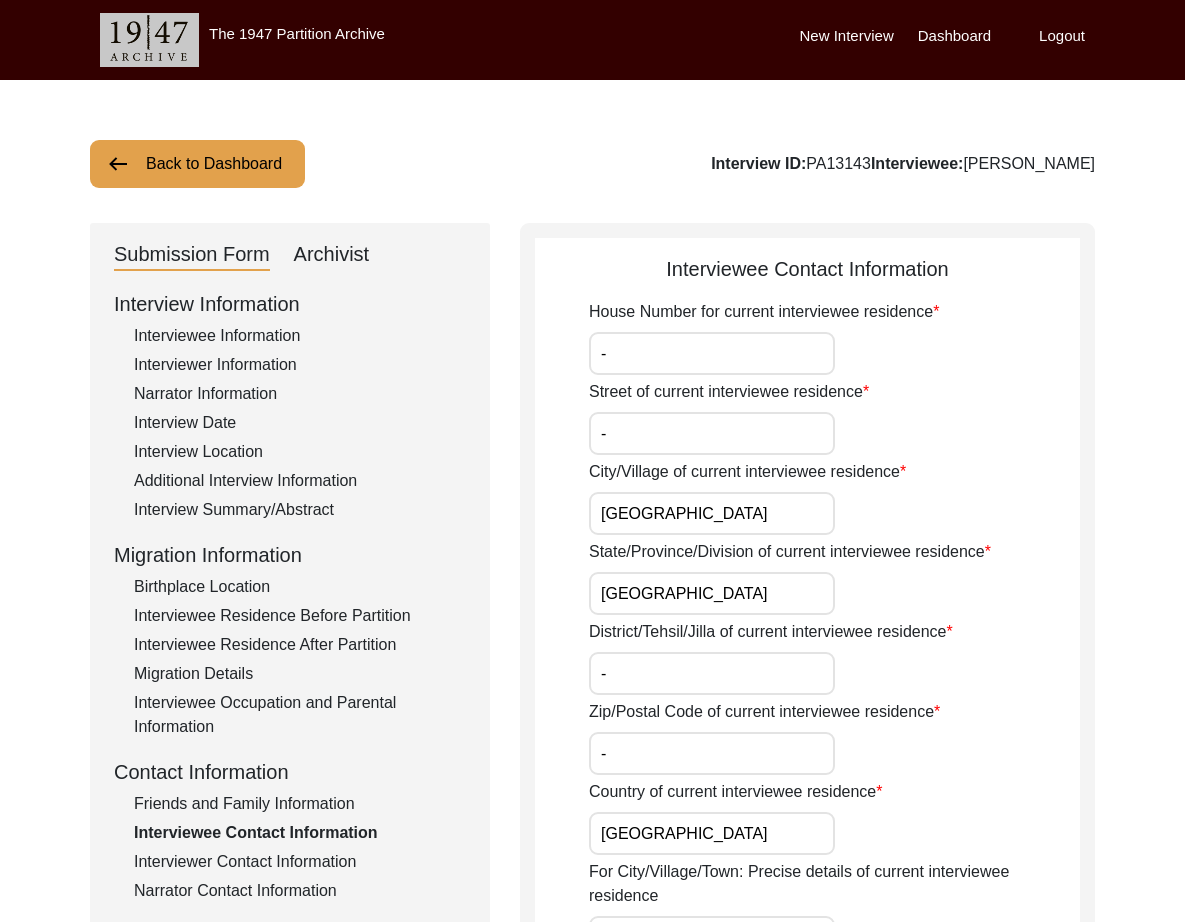 click on "[GEOGRAPHIC_DATA]" at bounding box center (712, 513) 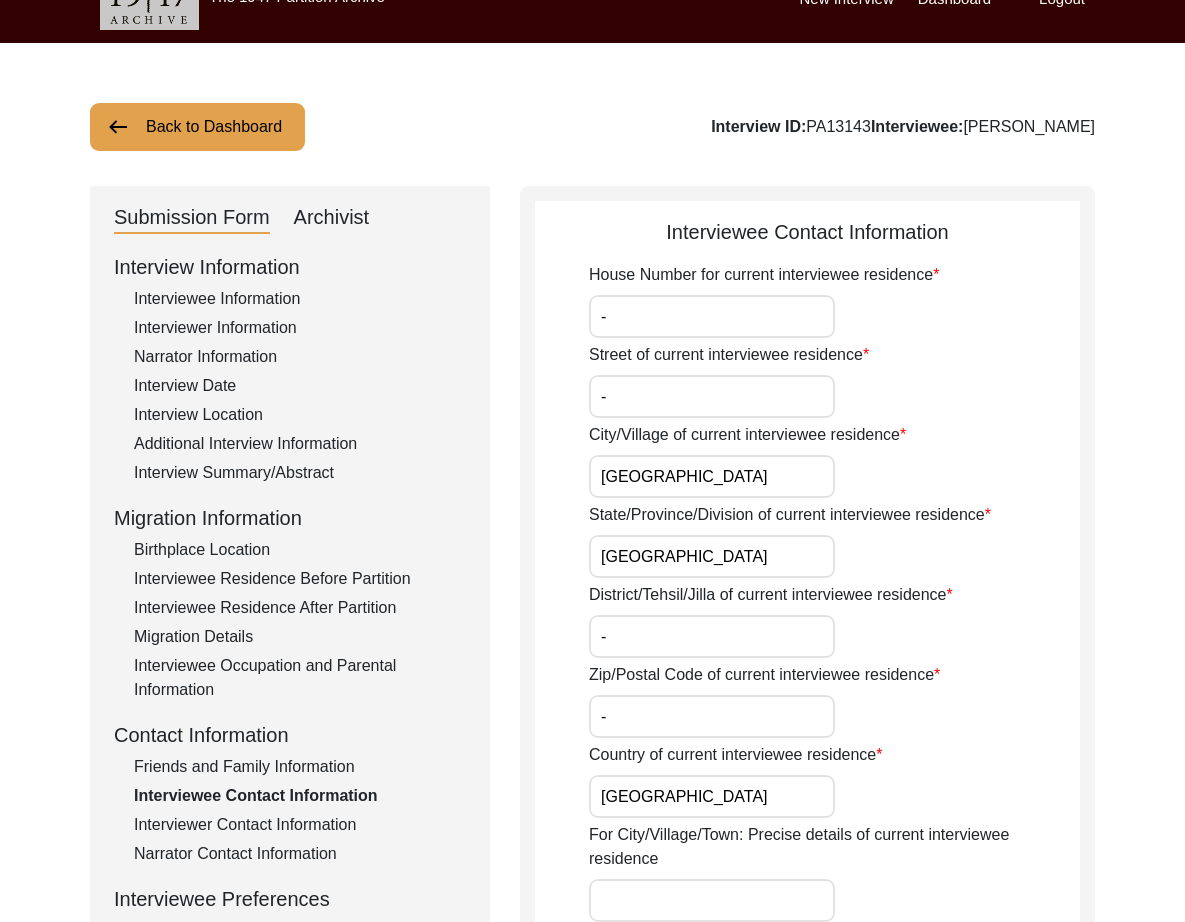 scroll, scrollTop: 840, scrollLeft: 0, axis: vertical 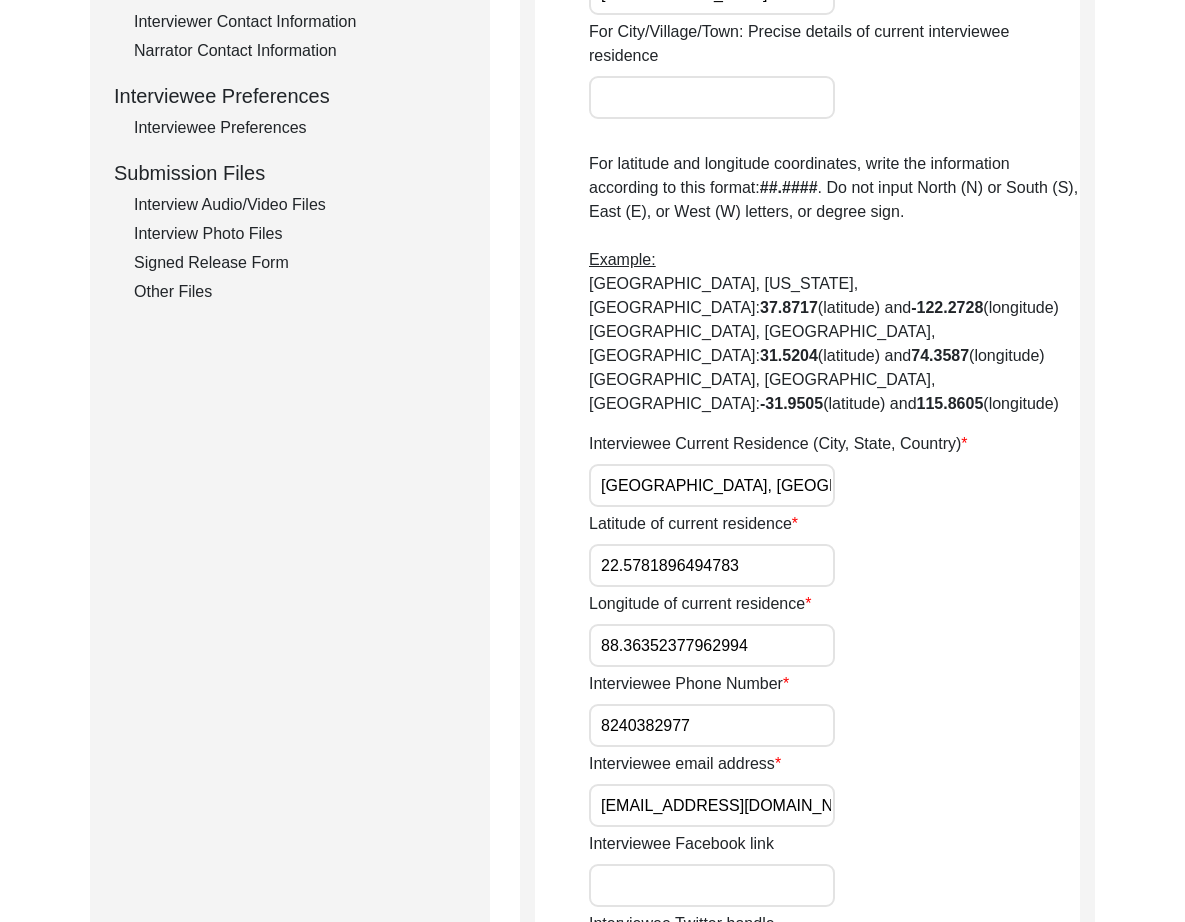 paste on "26" 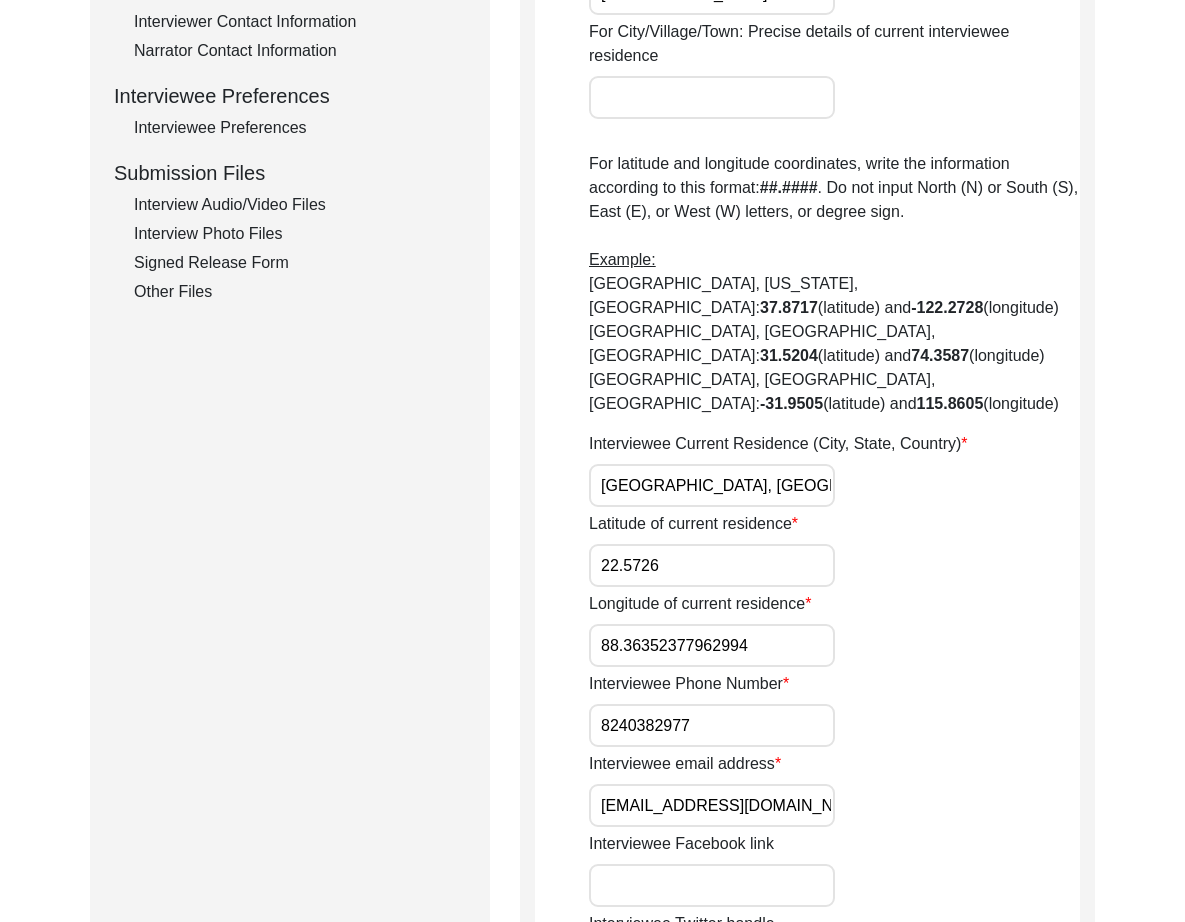 paste on "9" 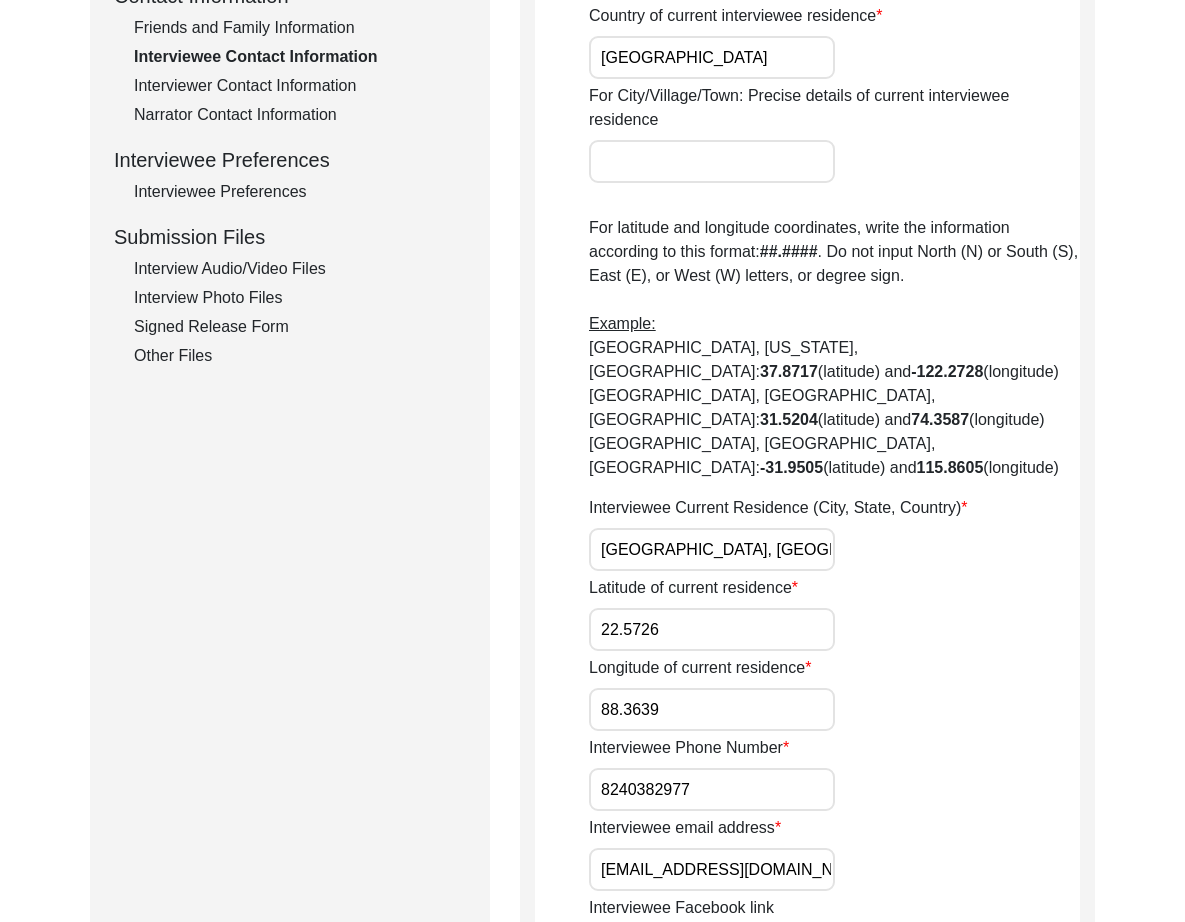 scroll, scrollTop: 0, scrollLeft: 0, axis: both 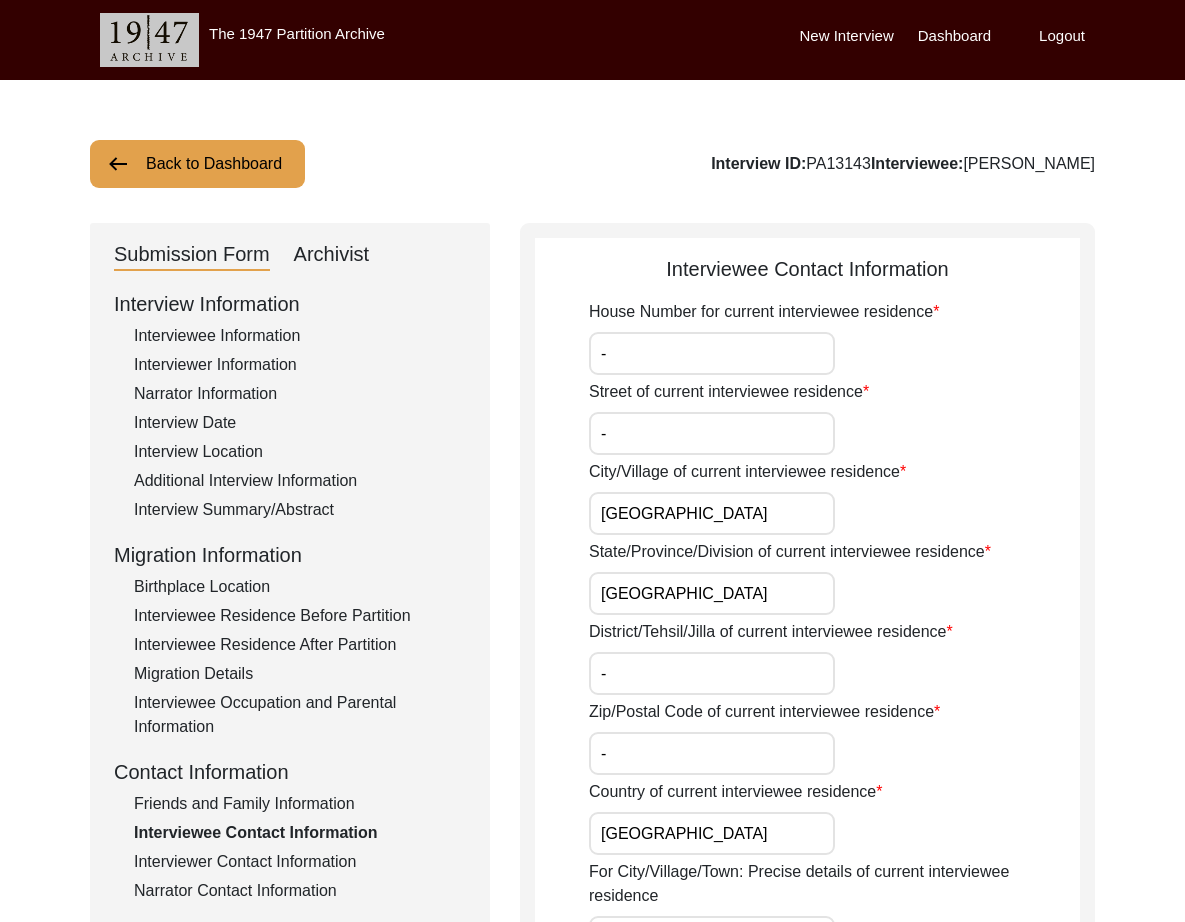 click on "City/Village of current interviewee residence" 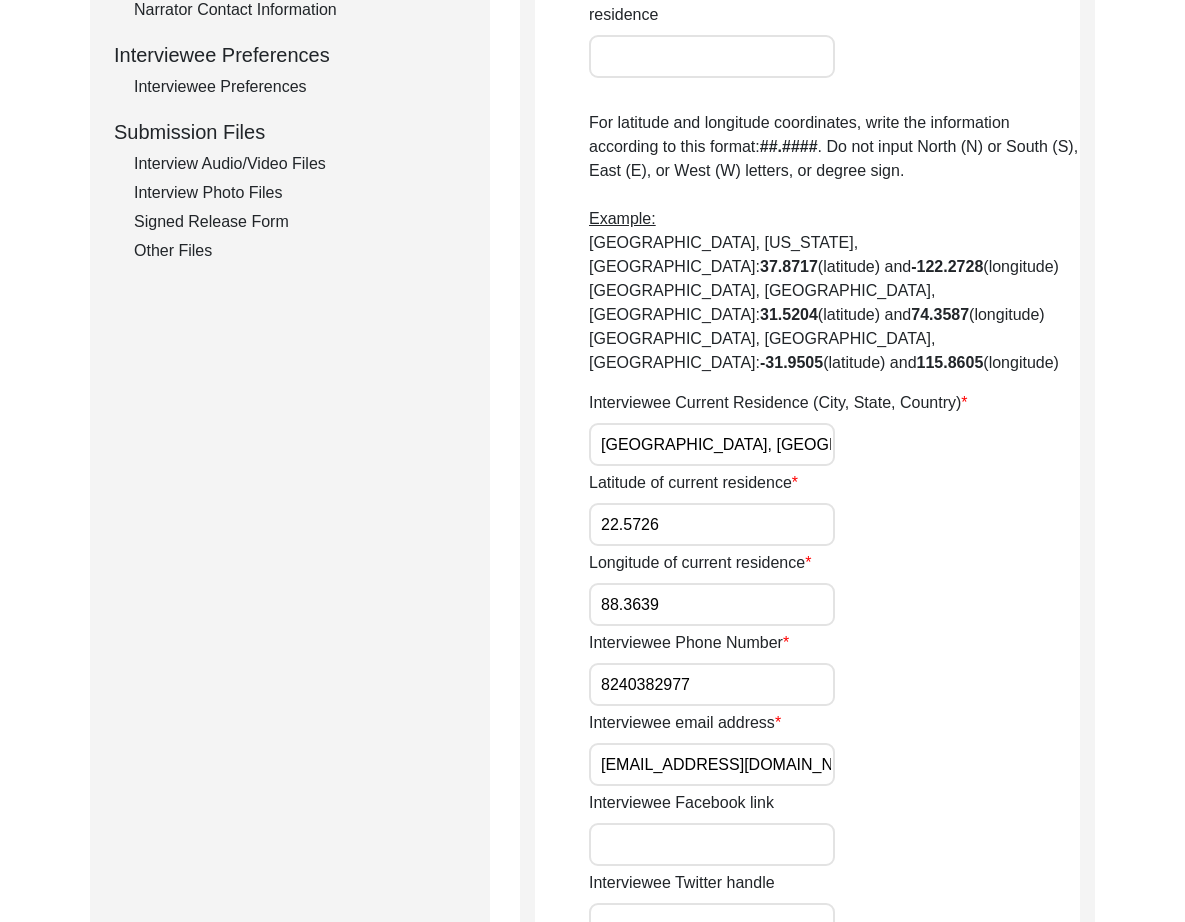 scroll, scrollTop: 1400, scrollLeft: 0, axis: vertical 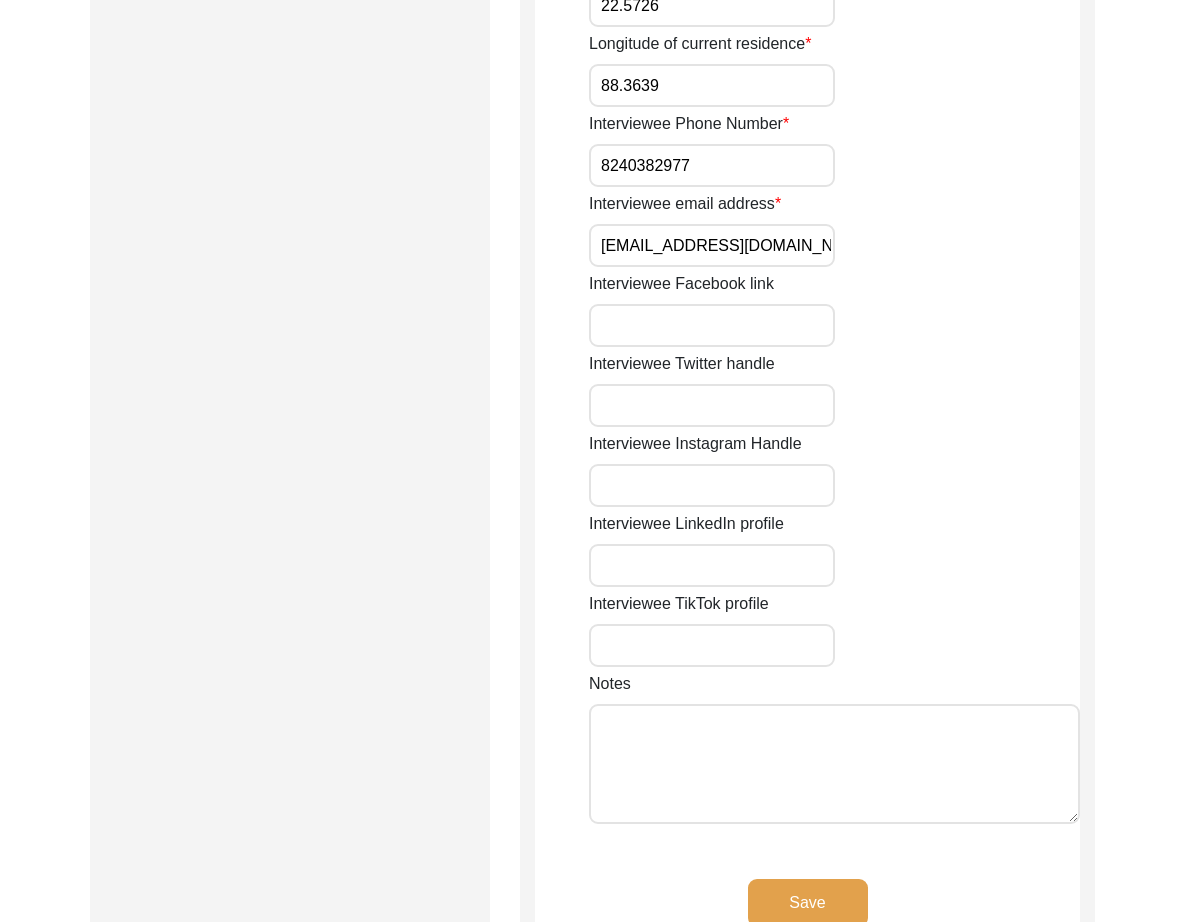 click on "Save" 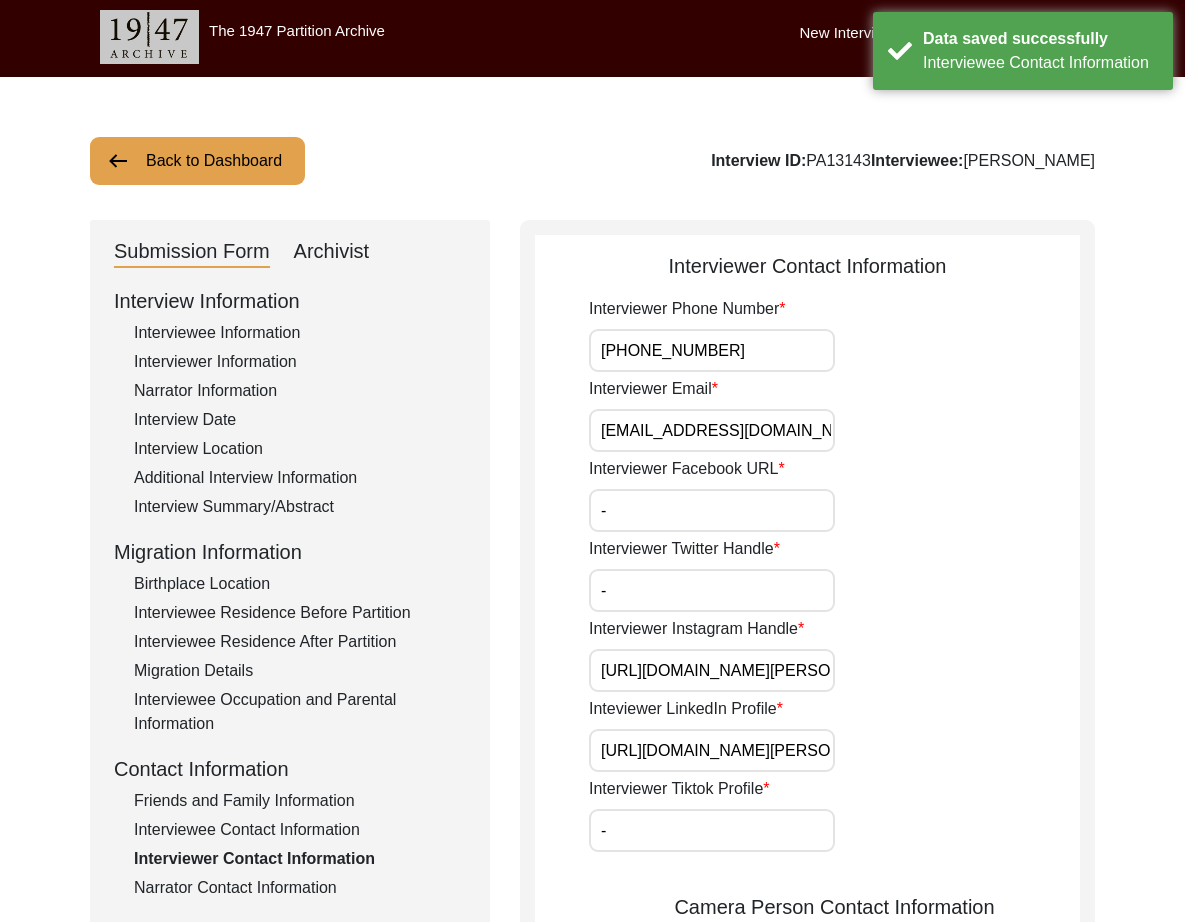 scroll, scrollTop: 0, scrollLeft: 0, axis: both 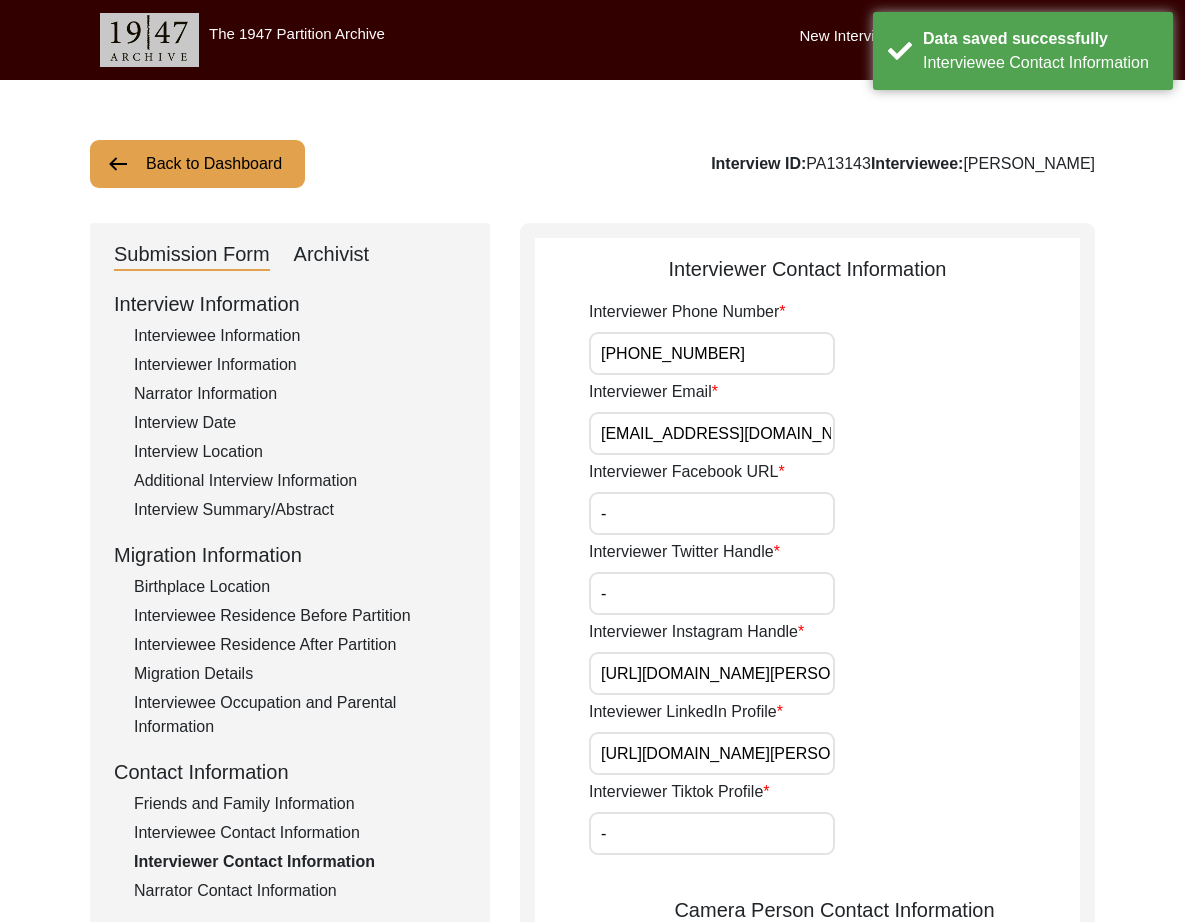 click on "[PHONE_NUMBER]" at bounding box center (712, 353) 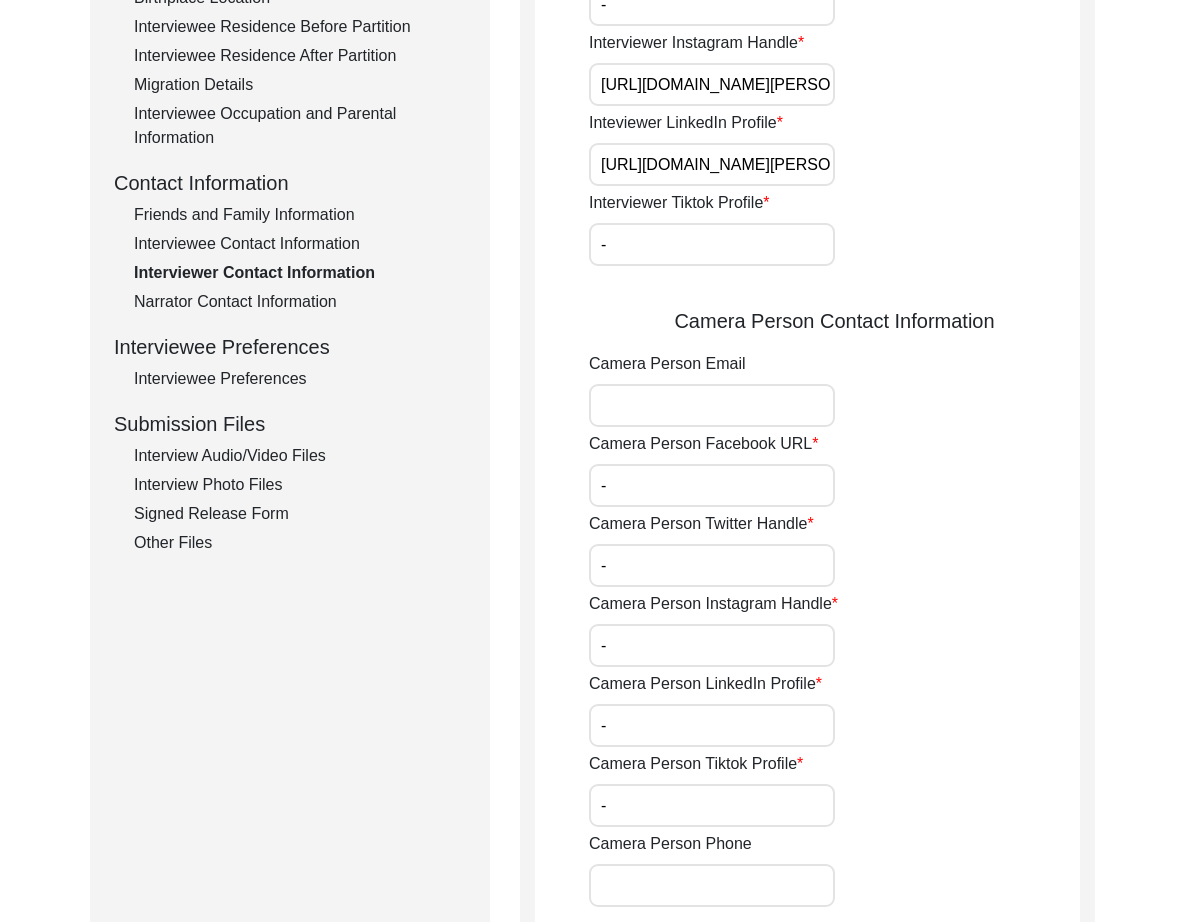 scroll, scrollTop: 1004, scrollLeft: 0, axis: vertical 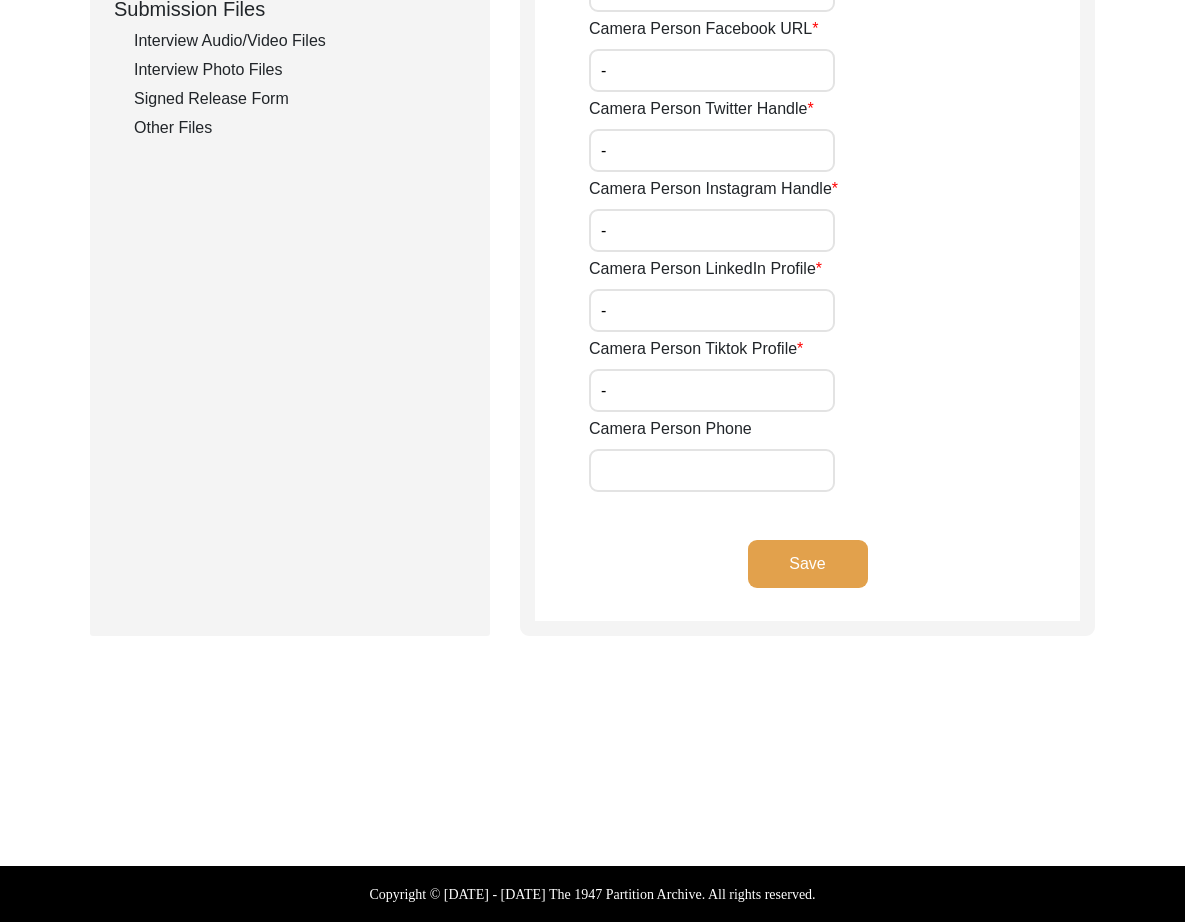 click on "Camera Person Phone" at bounding box center [712, 470] 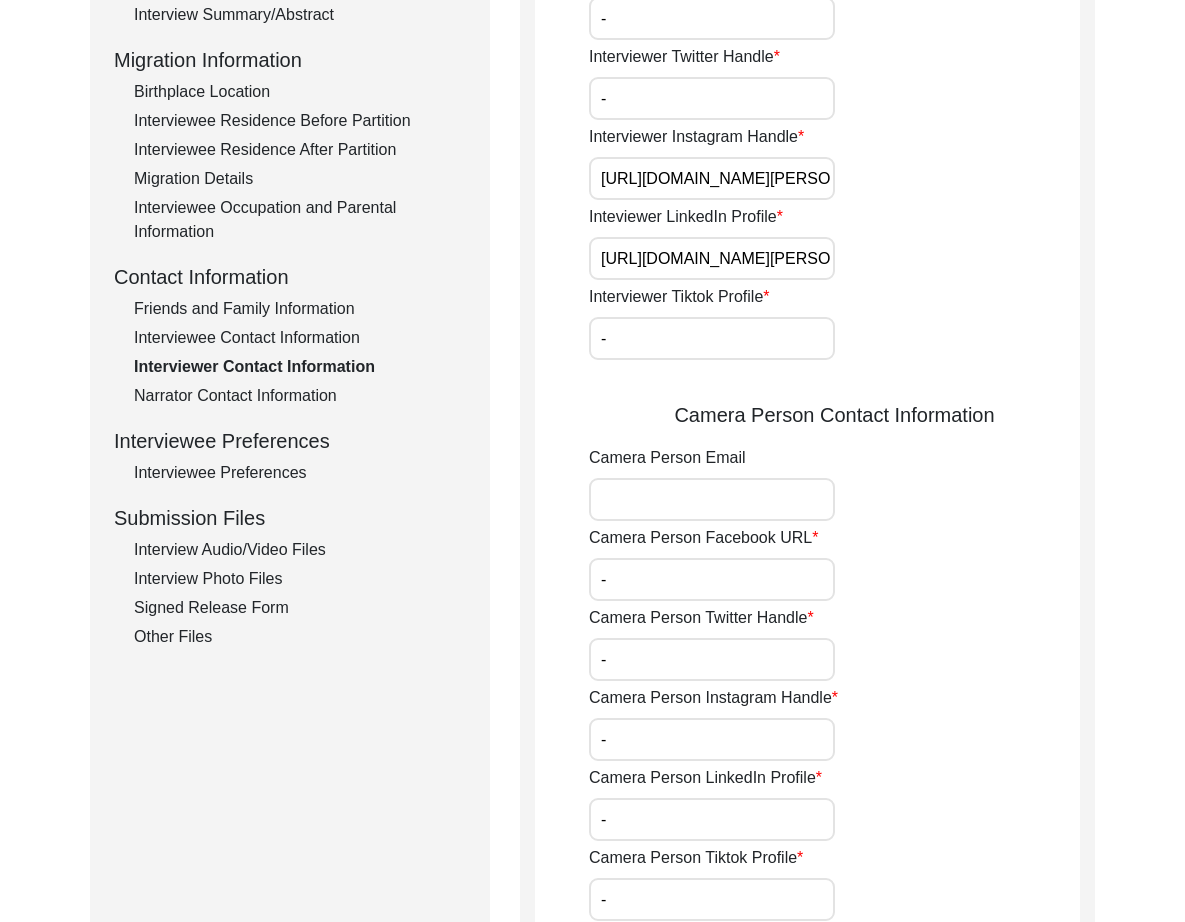 scroll, scrollTop: 0, scrollLeft: 0, axis: both 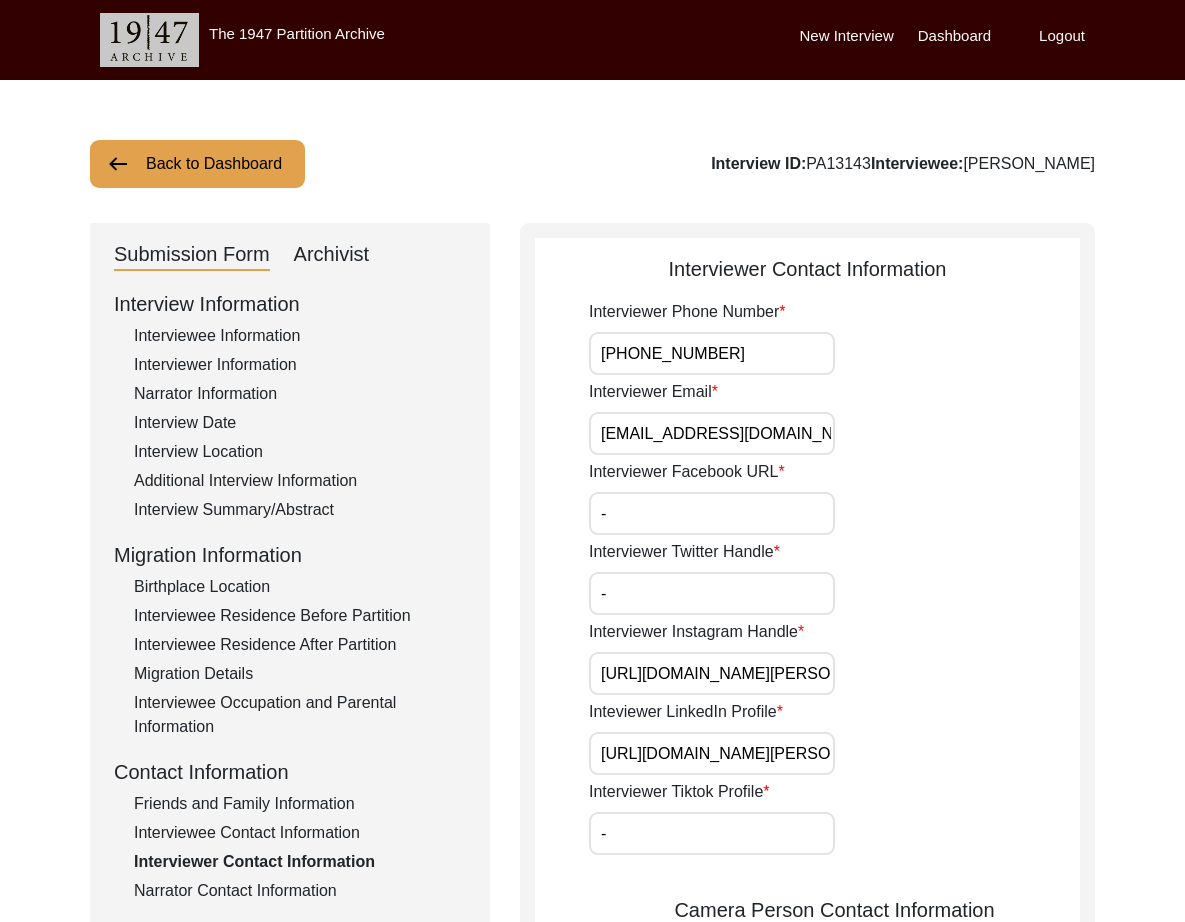 click on "[EMAIL_ADDRESS][DOMAIN_NAME]" at bounding box center [712, 433] 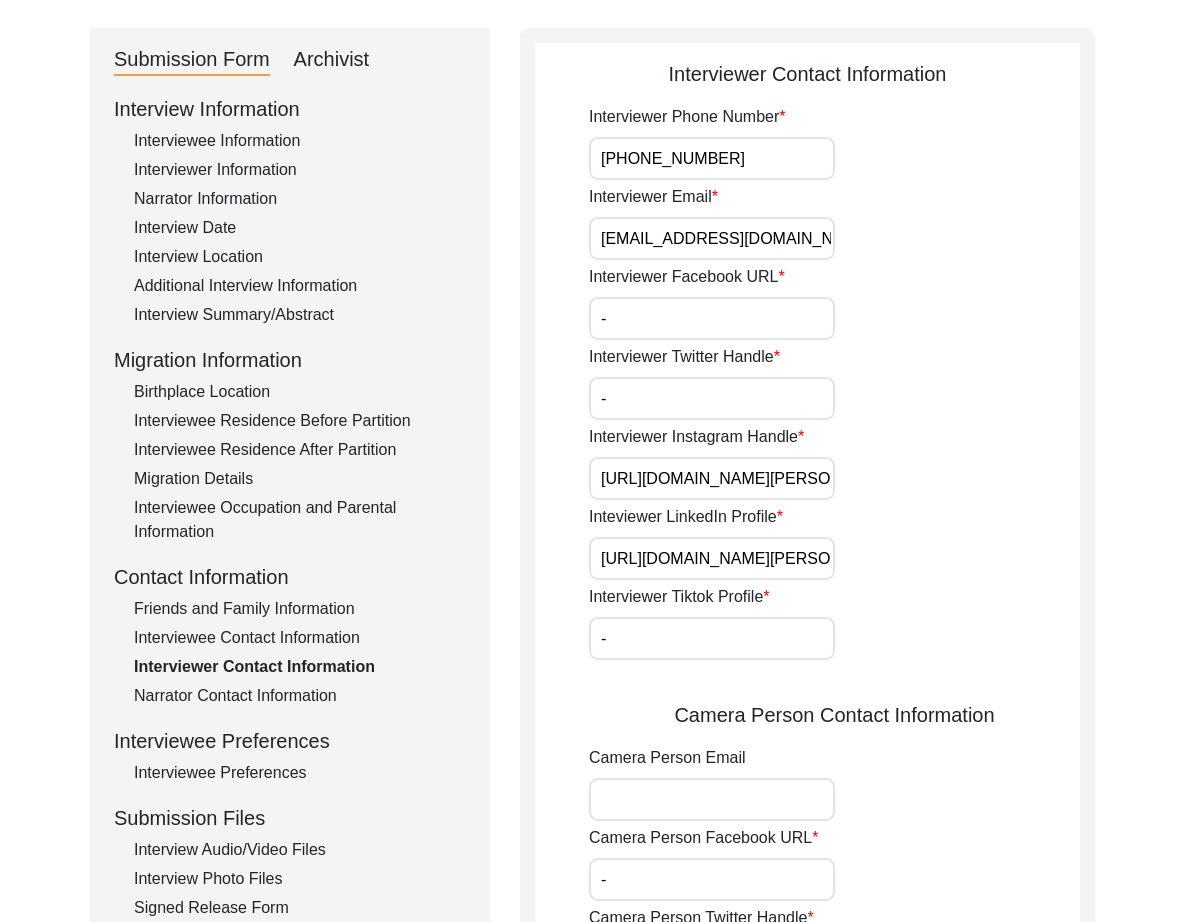 scroll, scrollTop: 213, scrollLeft: 0, axis: vertical 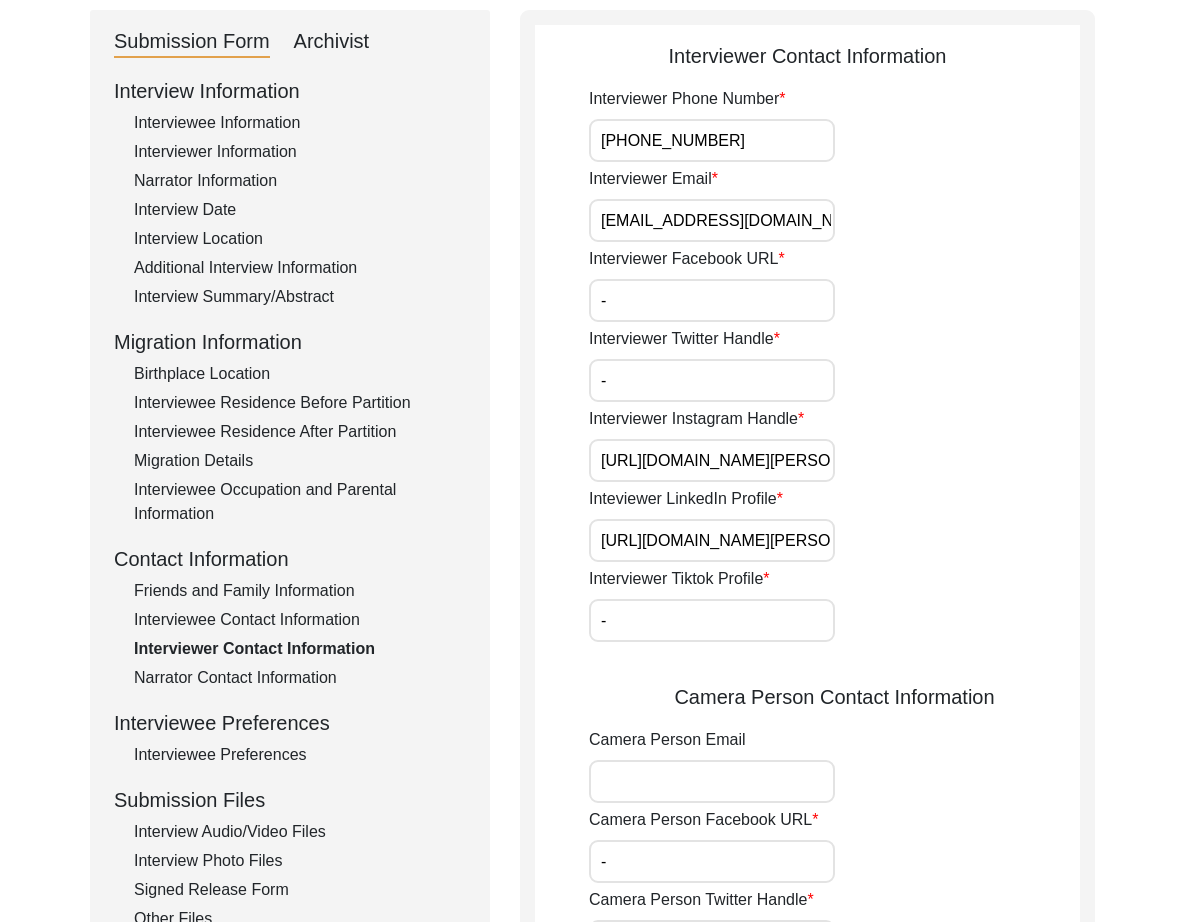 paste on "[EMAIL_ADDRESS][DOMAIN_NAME]" 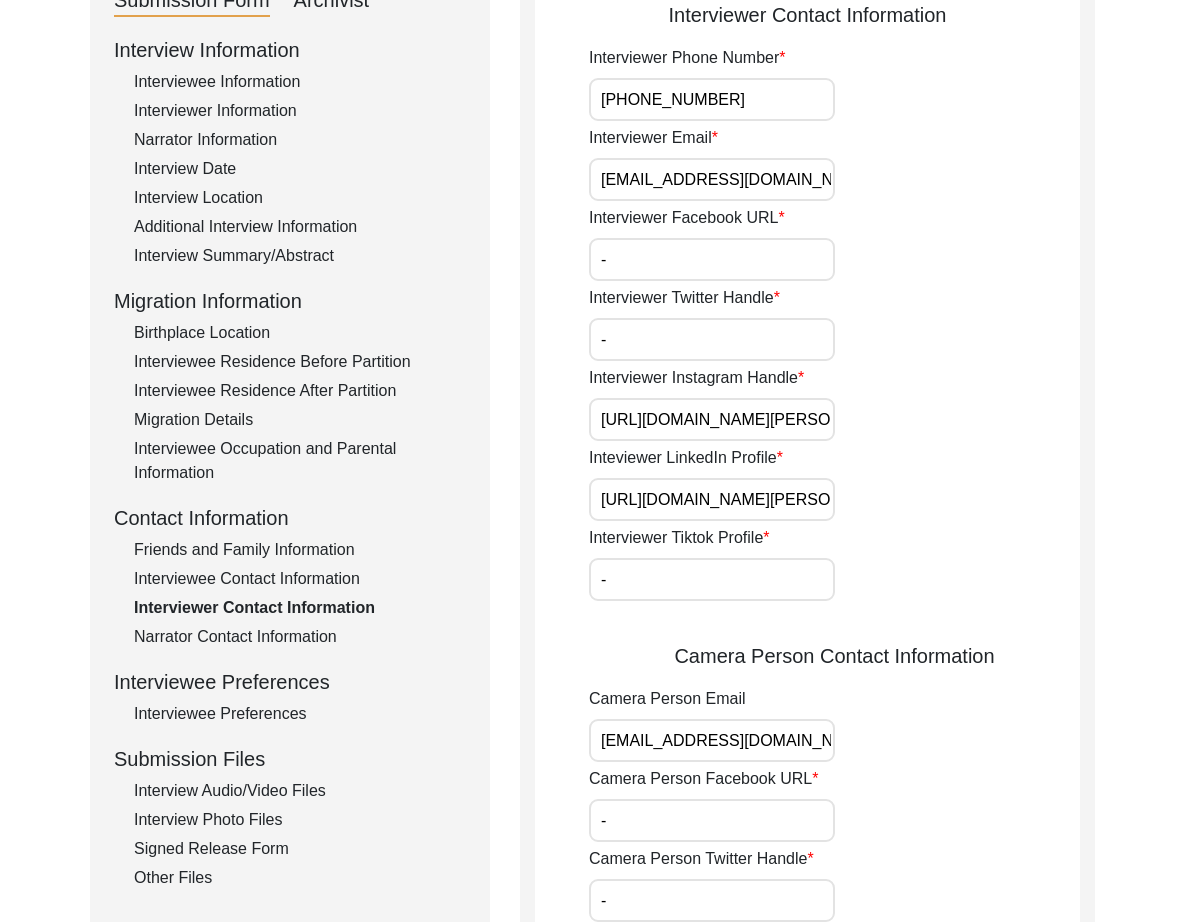 scroll, scrollTop: 773, scrollLeft: 0, axis: vertical 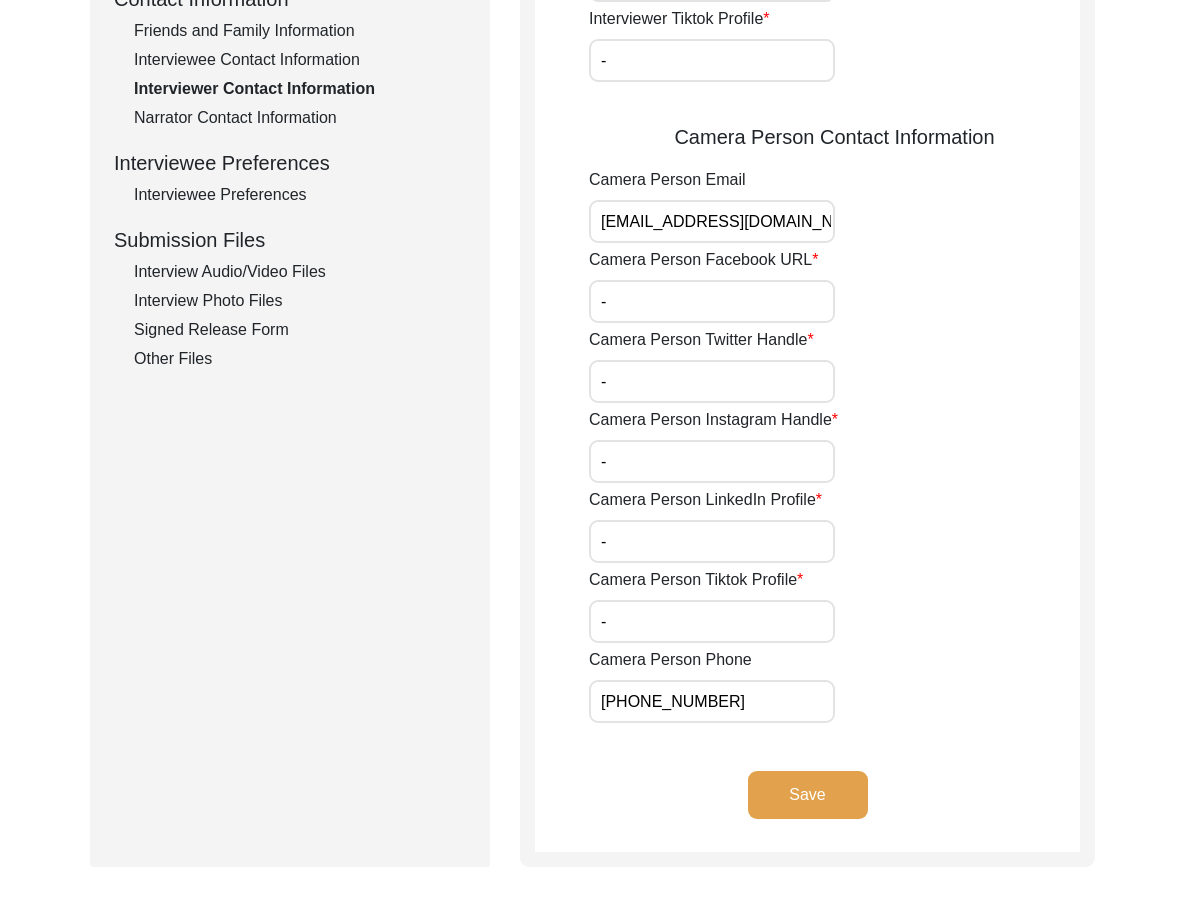 click on "Save" 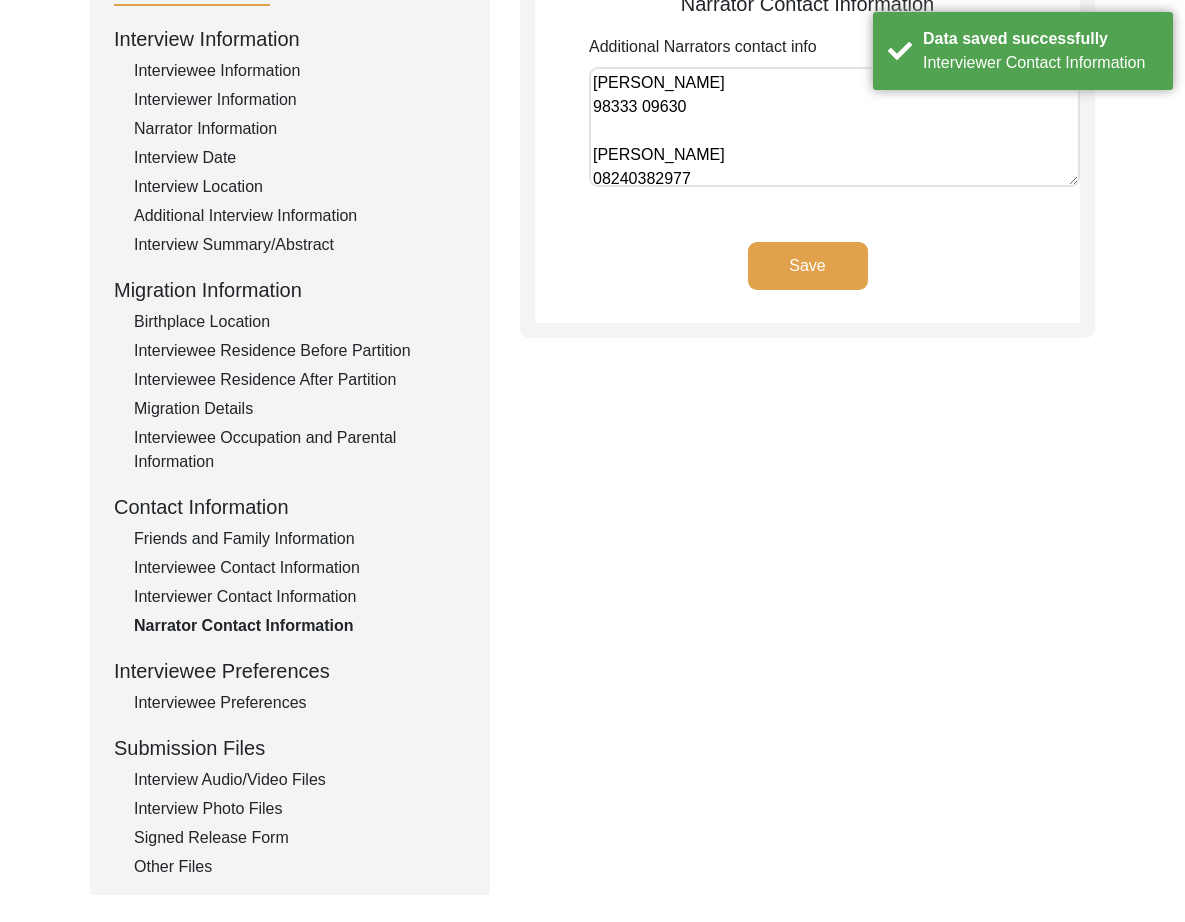 scroll, scrollTop: 0, scrollLeft: 0, axis: both 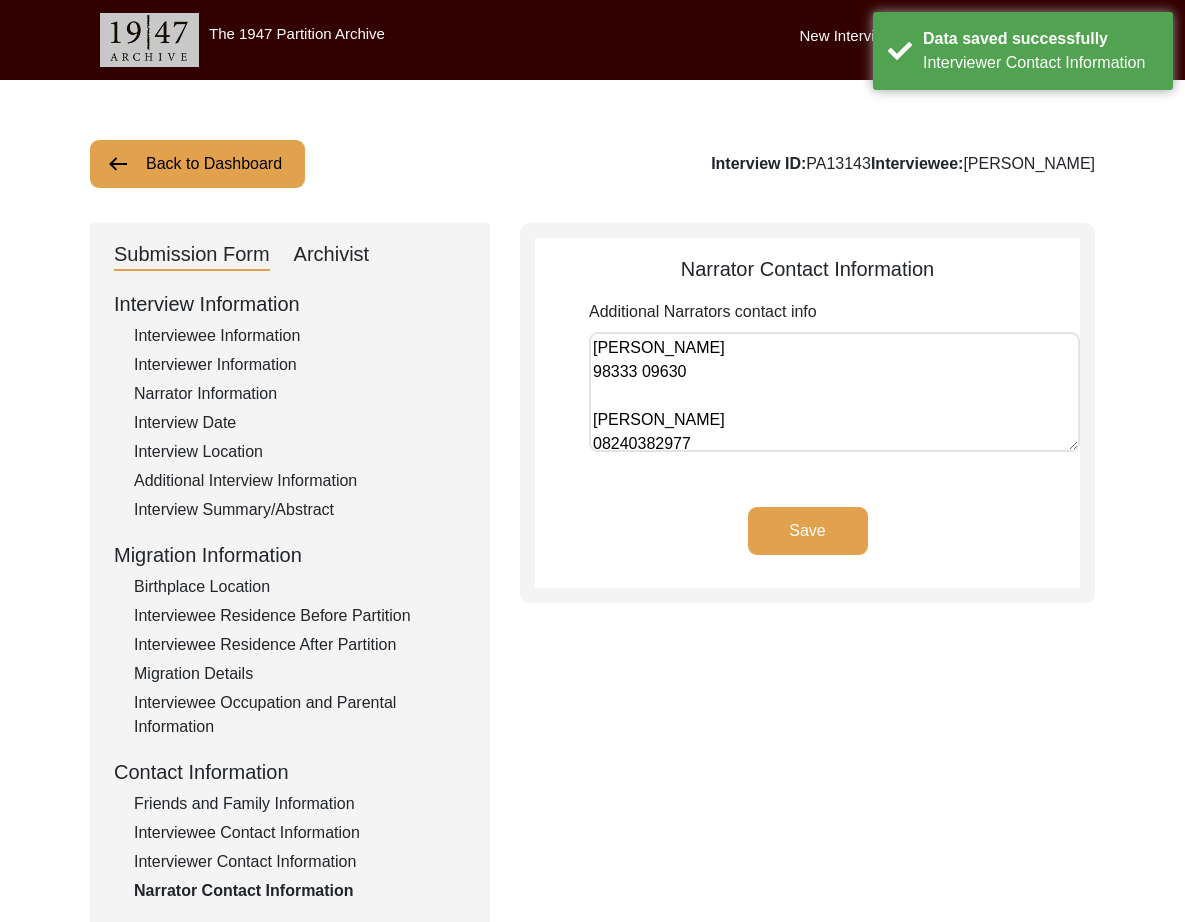 click on "[PERSON_NAME]
98333 09630
[PERSON_NAME]
08240382977" at bounding box center (834, 392) 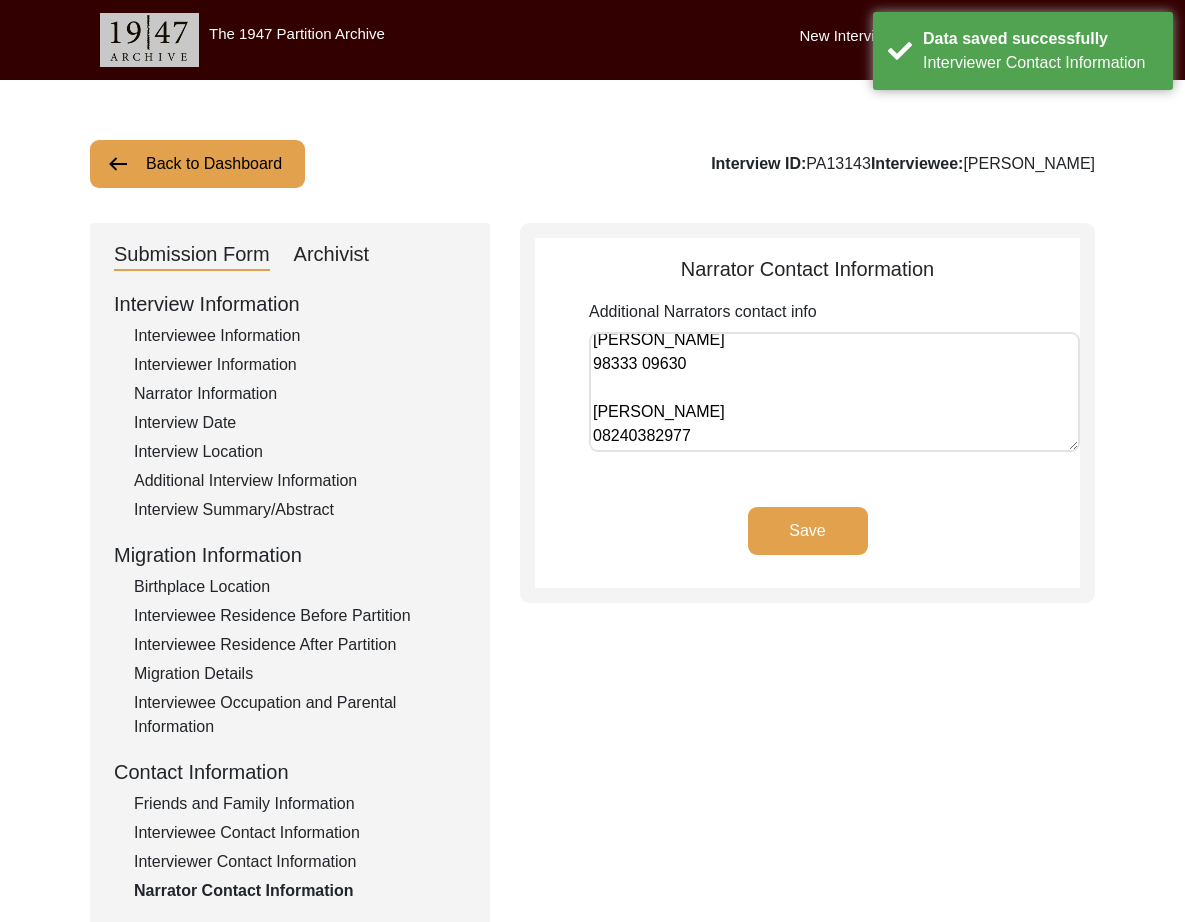 scroll, scrollTop: 0, scrollLeft: 0, axis: both 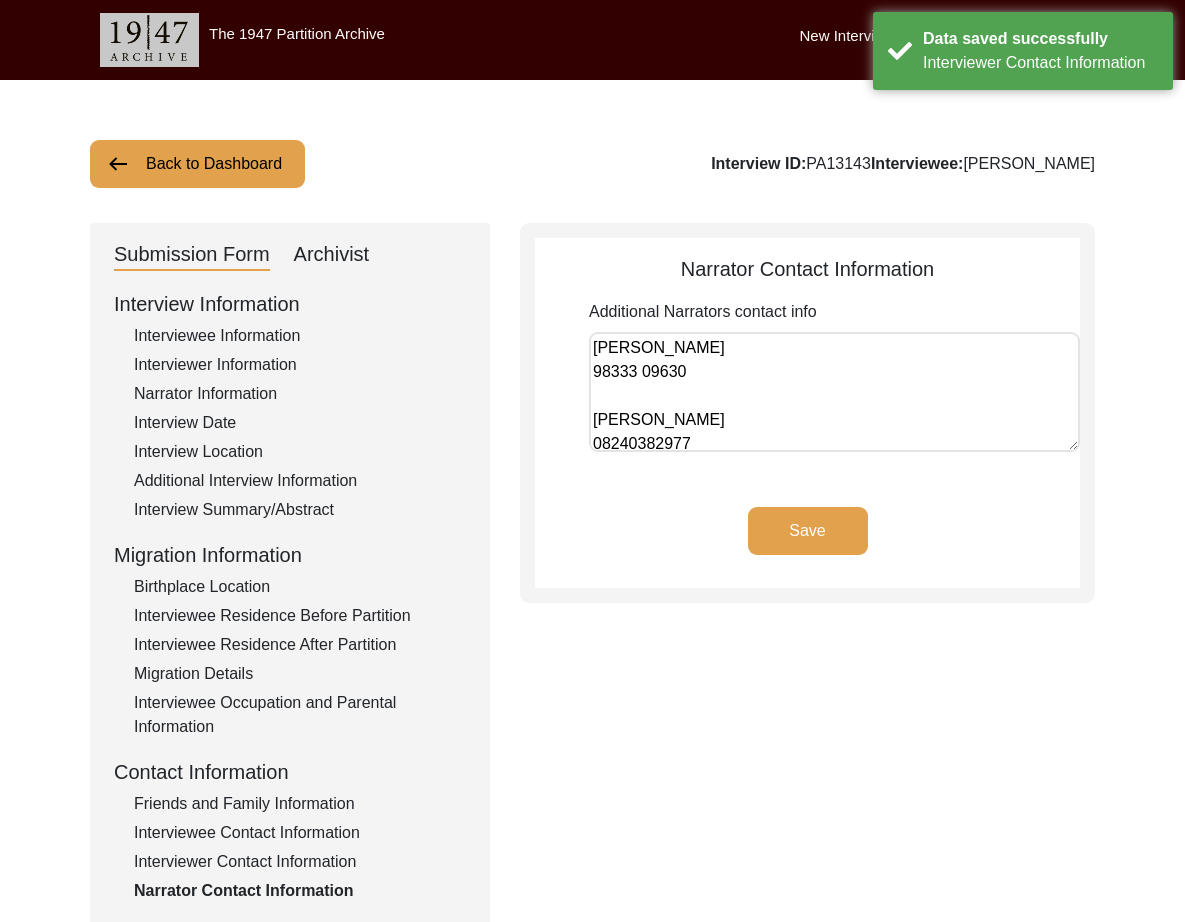 click on "[PERSON_NAME]
98333 09630
[PERSON_NAME]
08240382977" at bounding box center (834, 392) 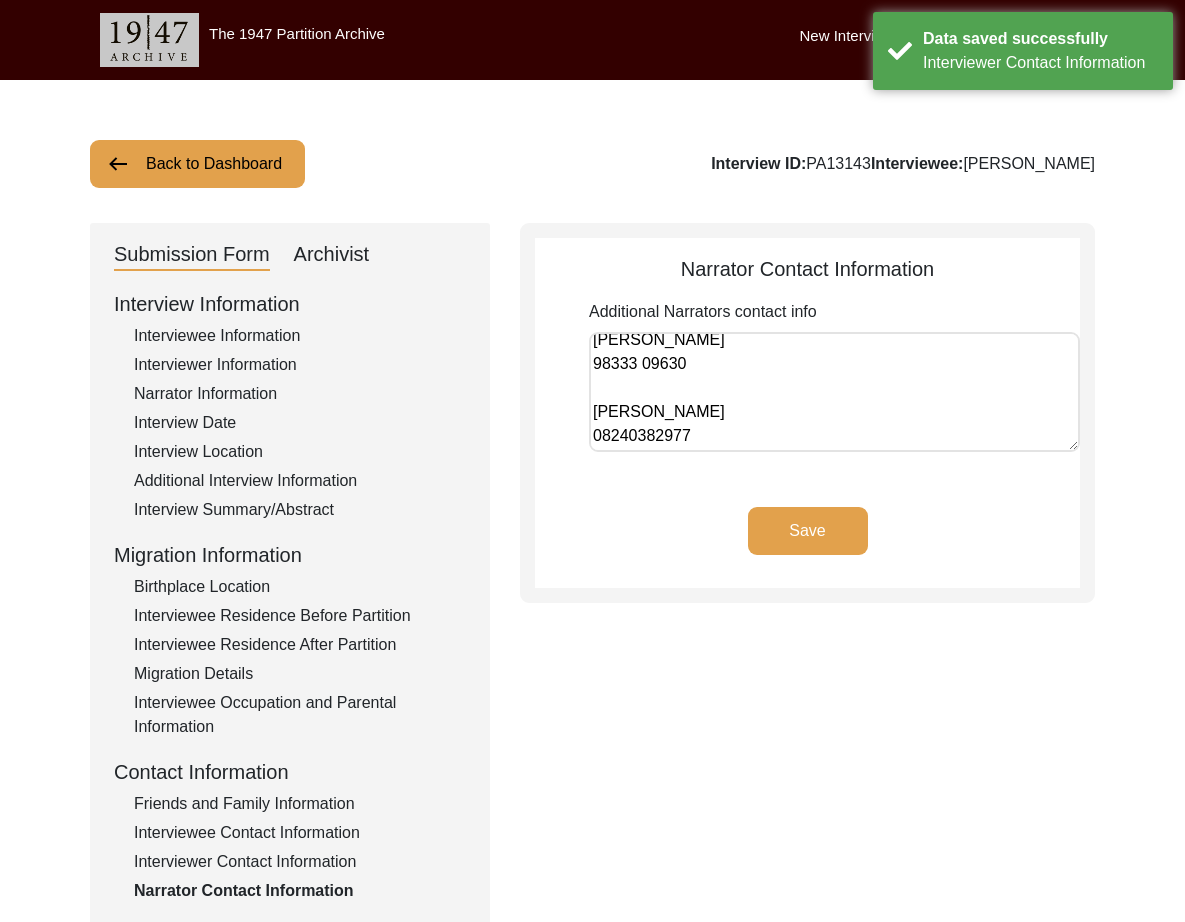 click on "Save" 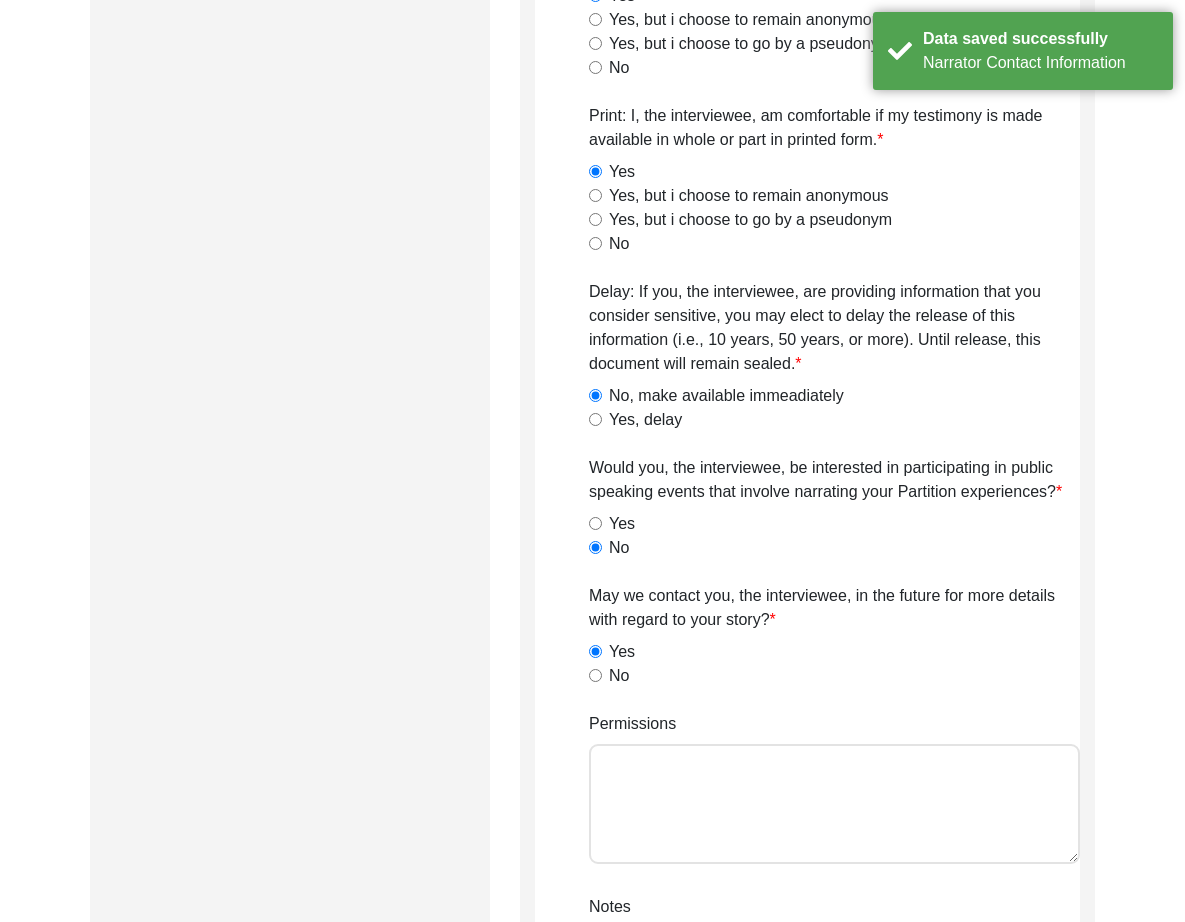 scroll, scrollTop: 1191, scrollLeft: 0, axis: vertical 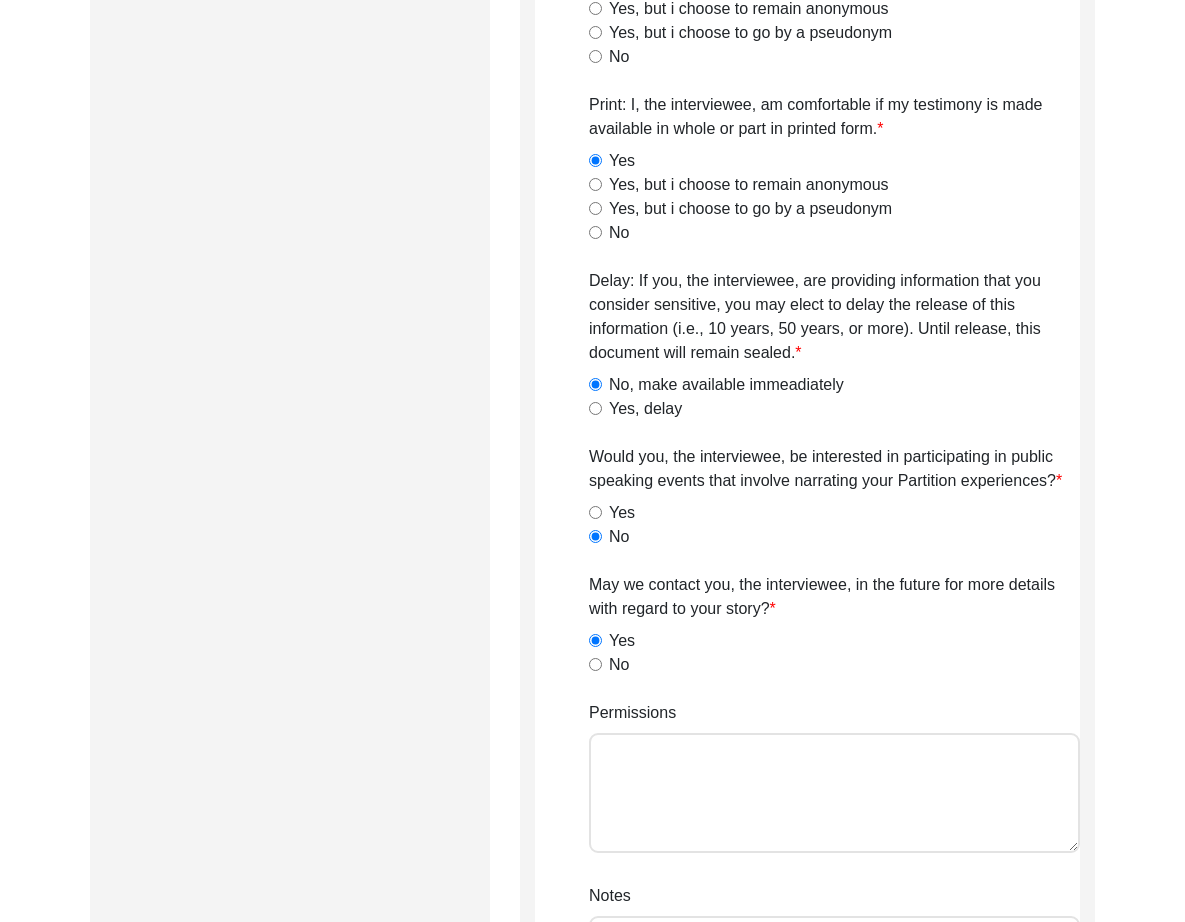 click on "Permissions" at bounding box center (834, 793) 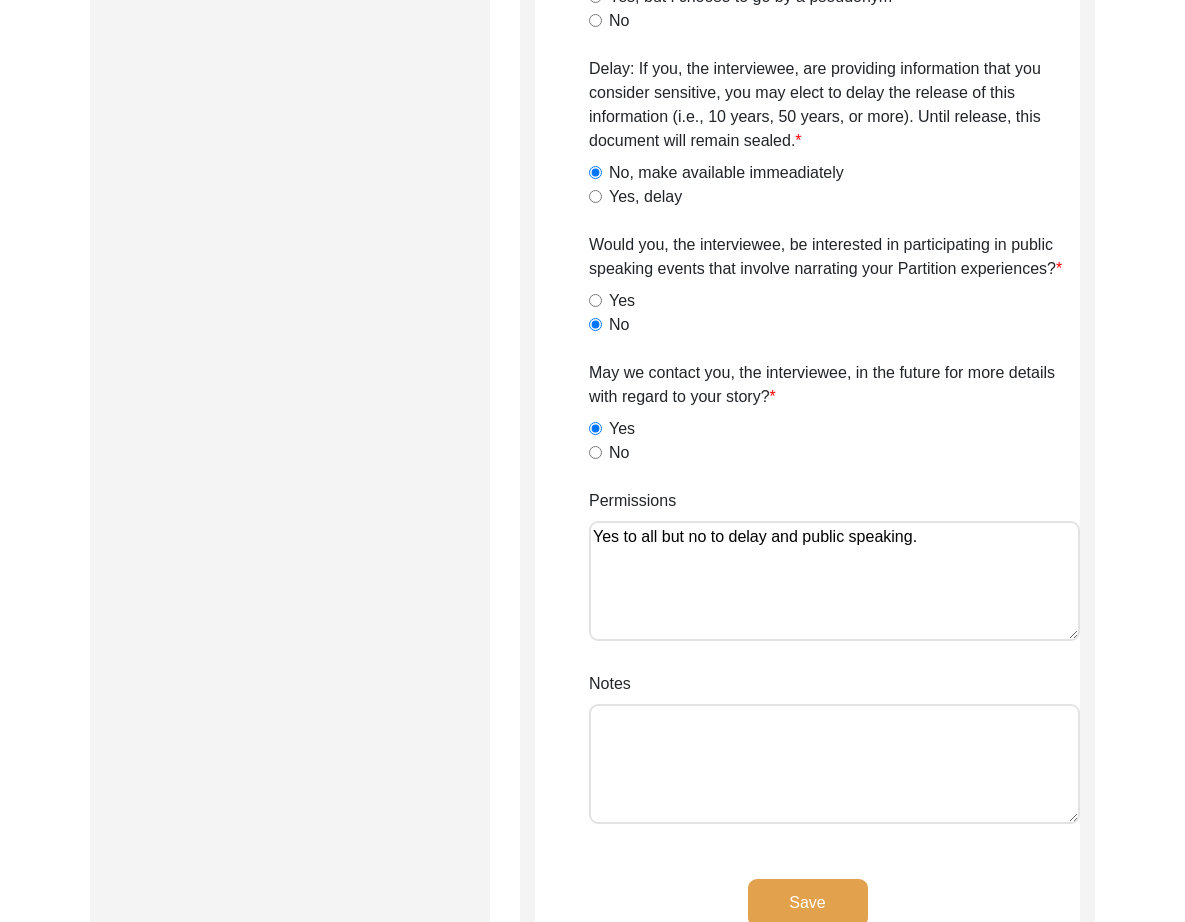 scroll, scrollTop: 1406, scrollLeft: 0, axis: vertical 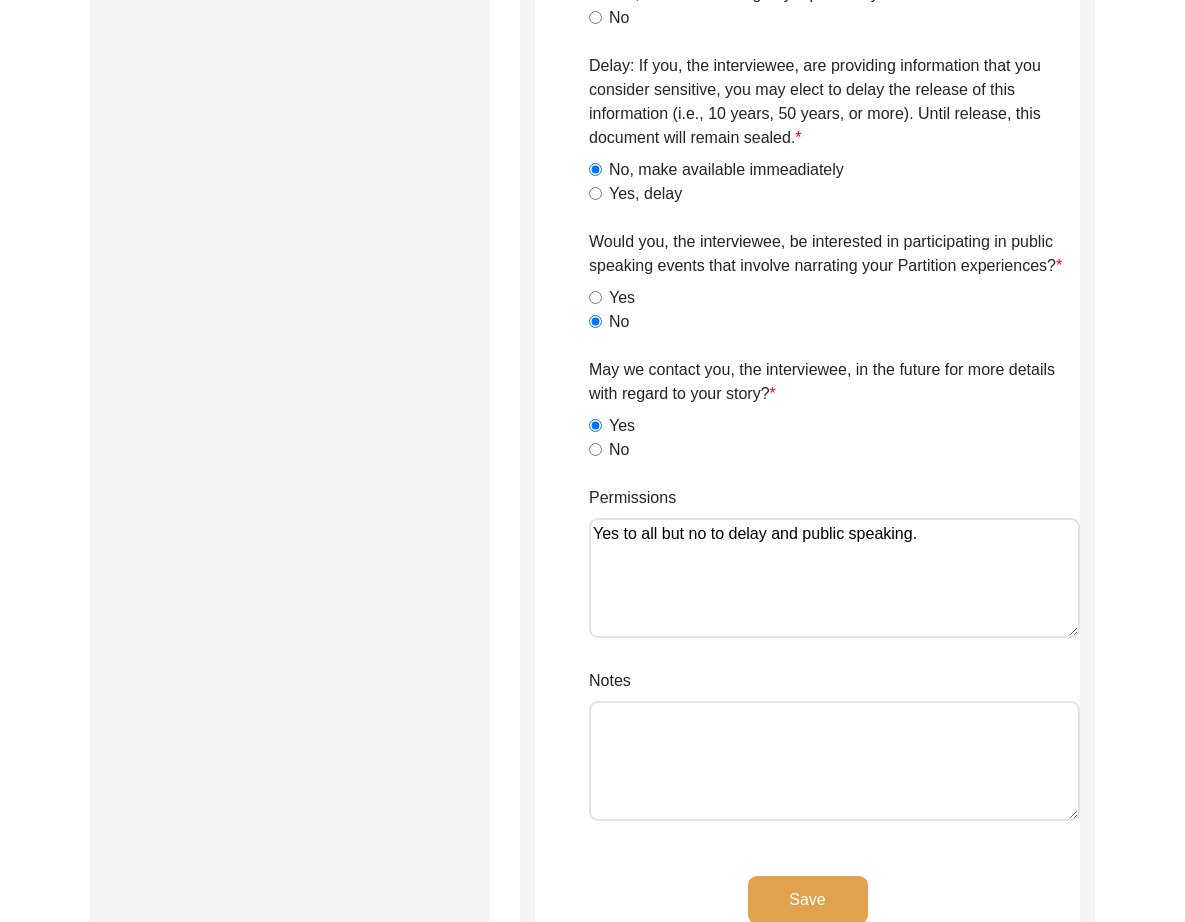 paste on "Lilly Q on [DATE]." 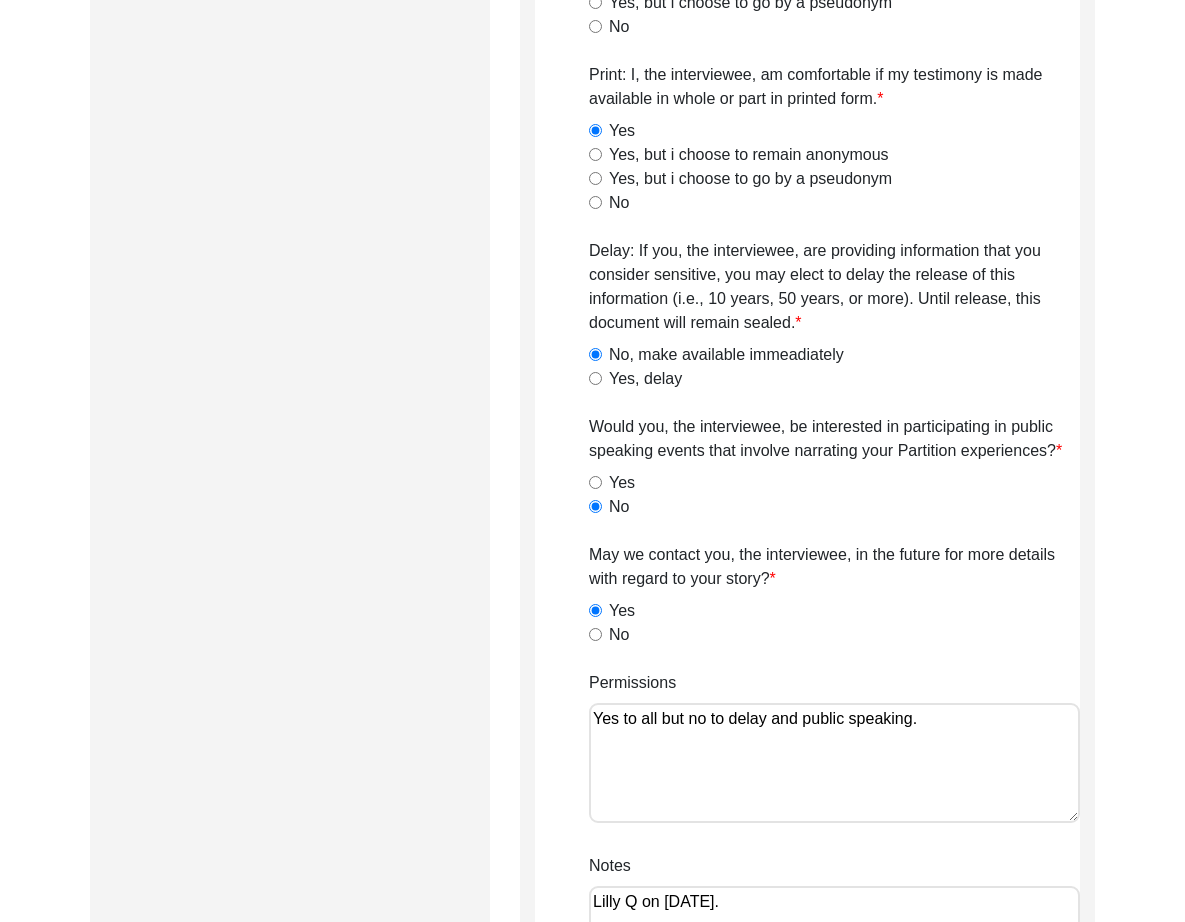 scroll, scrollTop: 1346, scrollLeft: 0, axis: vertical 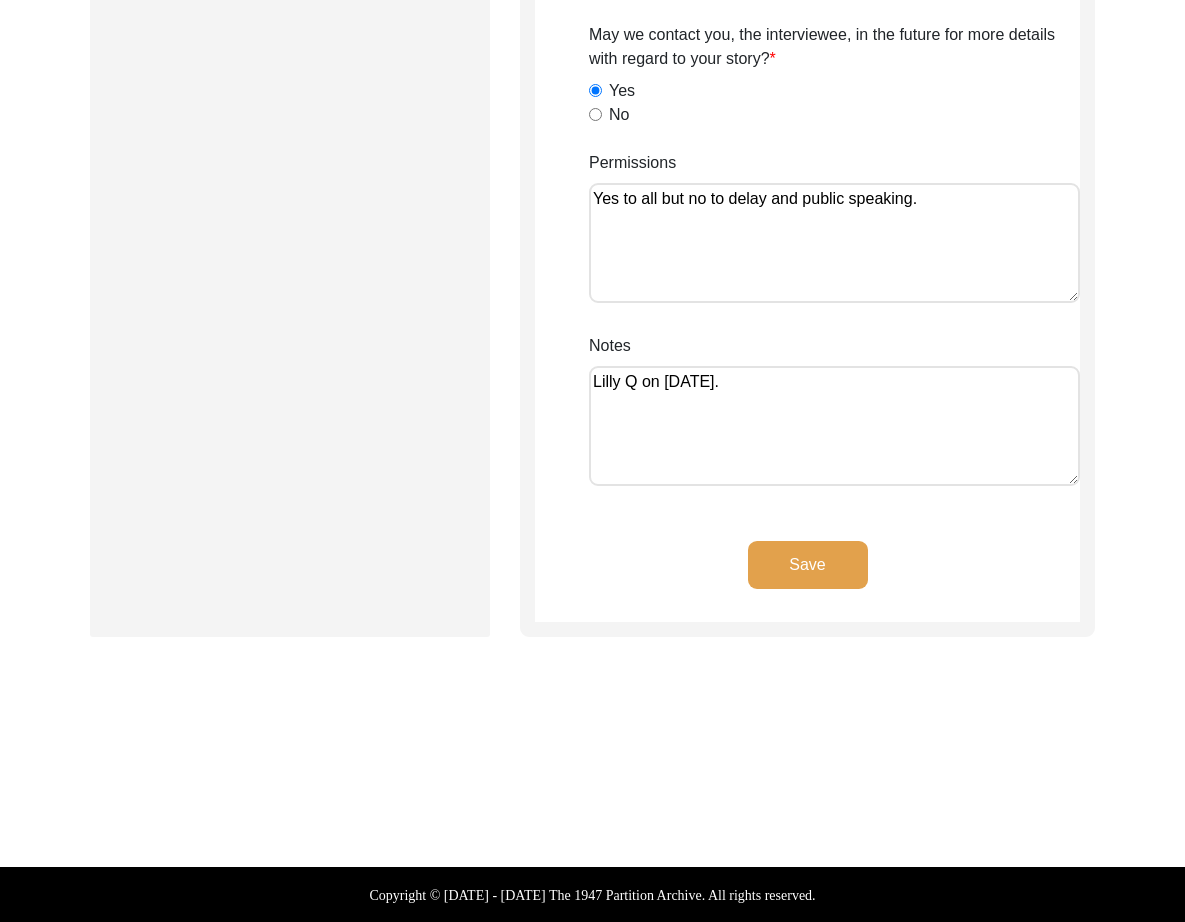 click on "Save" 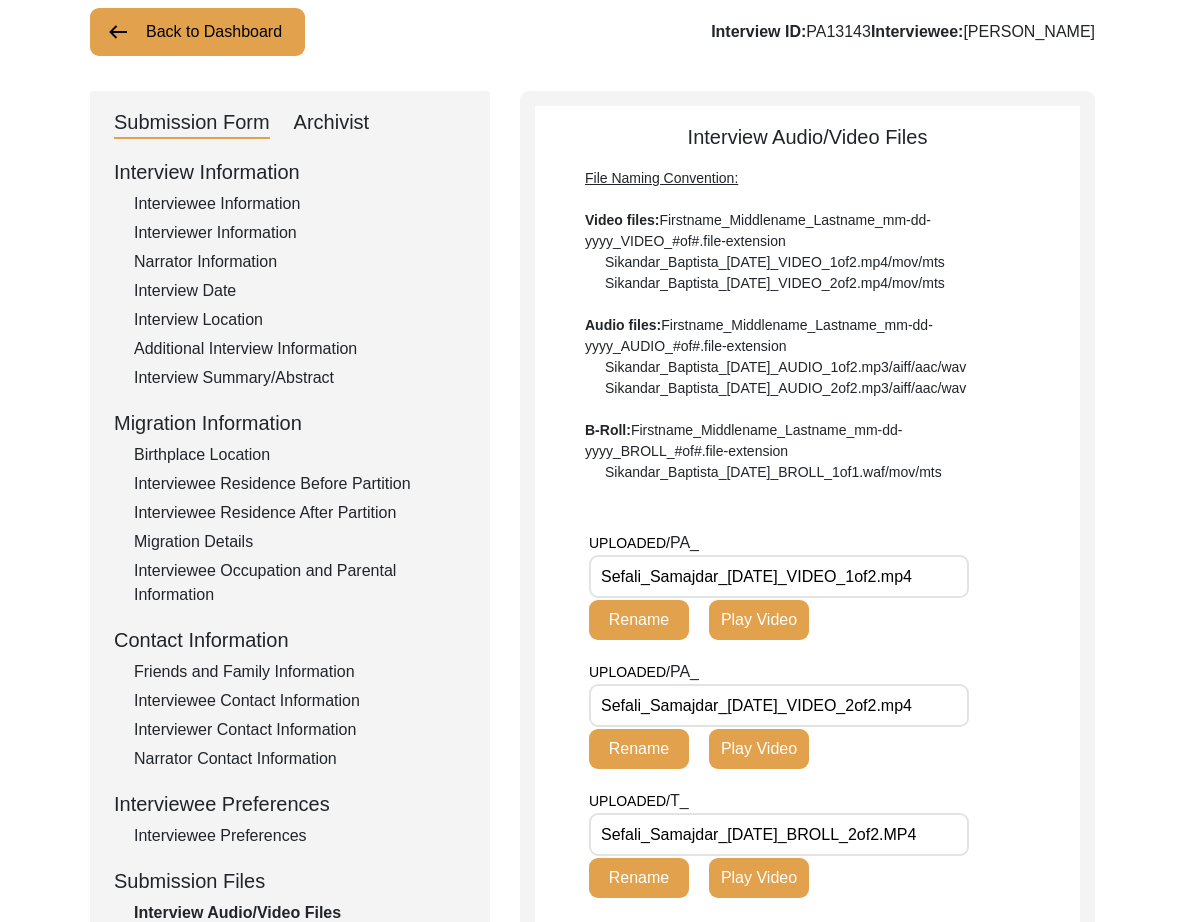 scroll, scrollTop: 139, scrollLeft: 0, axis: vertical 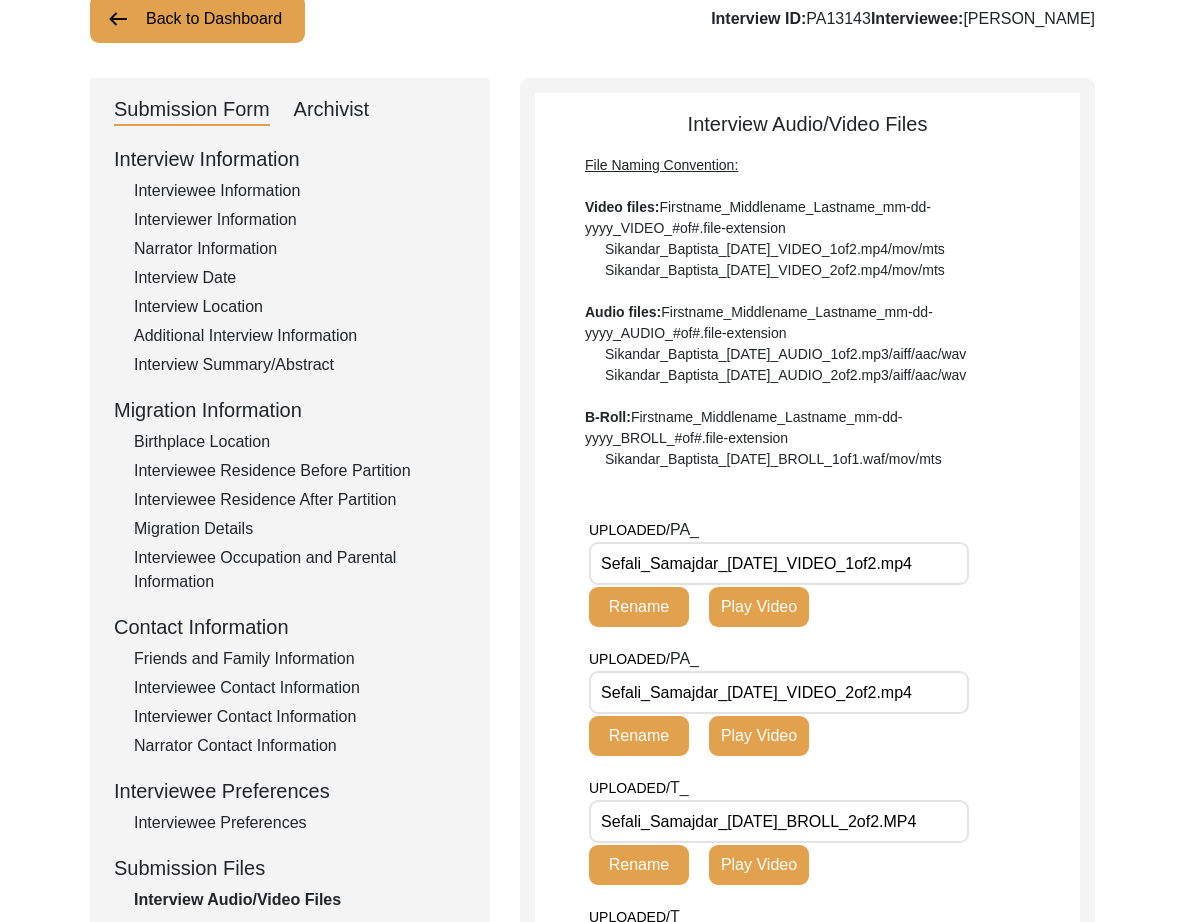 click on "Sefali_Samajdar_02-09-25_VIDEO_1of2.mp4" at bounding box center (779, 563) 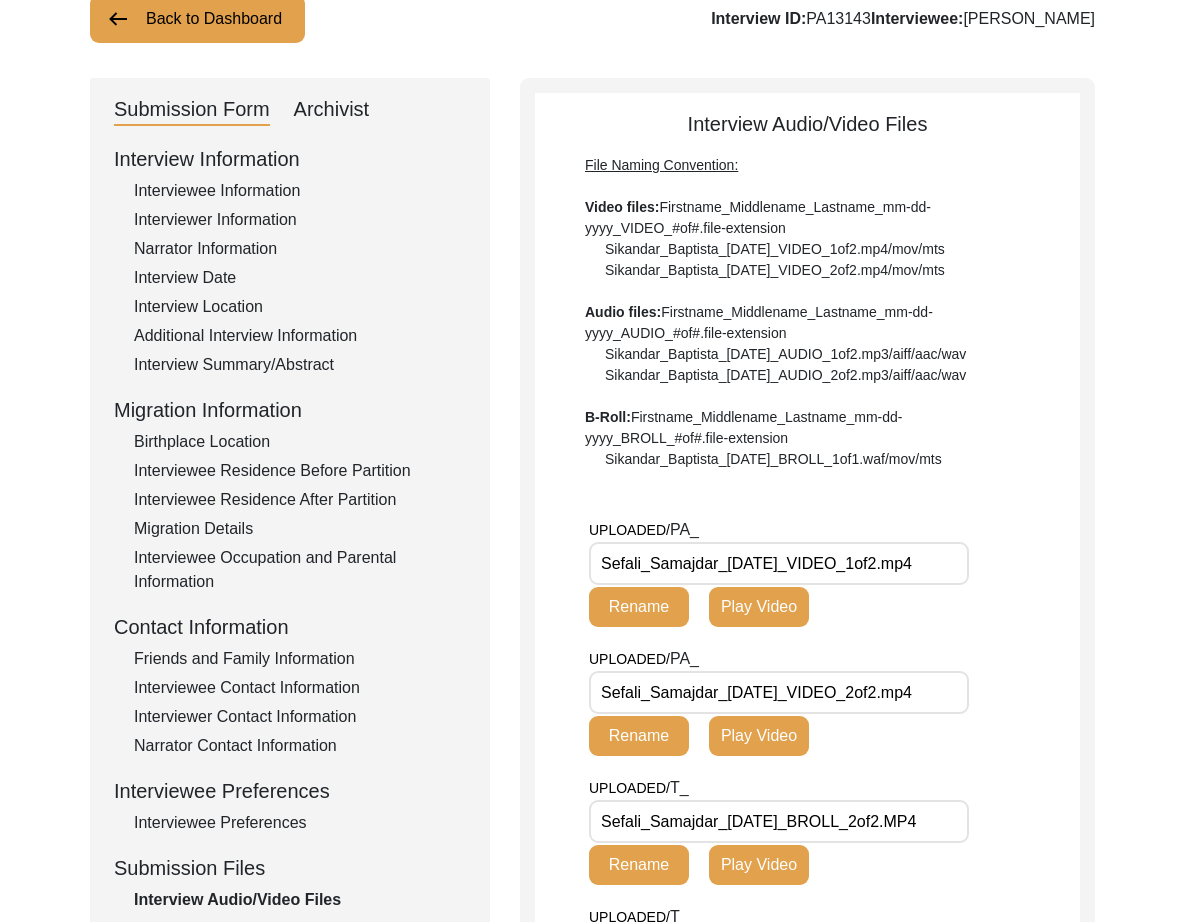 drag, startPoint x: 792, startPoint y: 568, endPoint x: 729, endPoint y: 571, distance: 63.07139 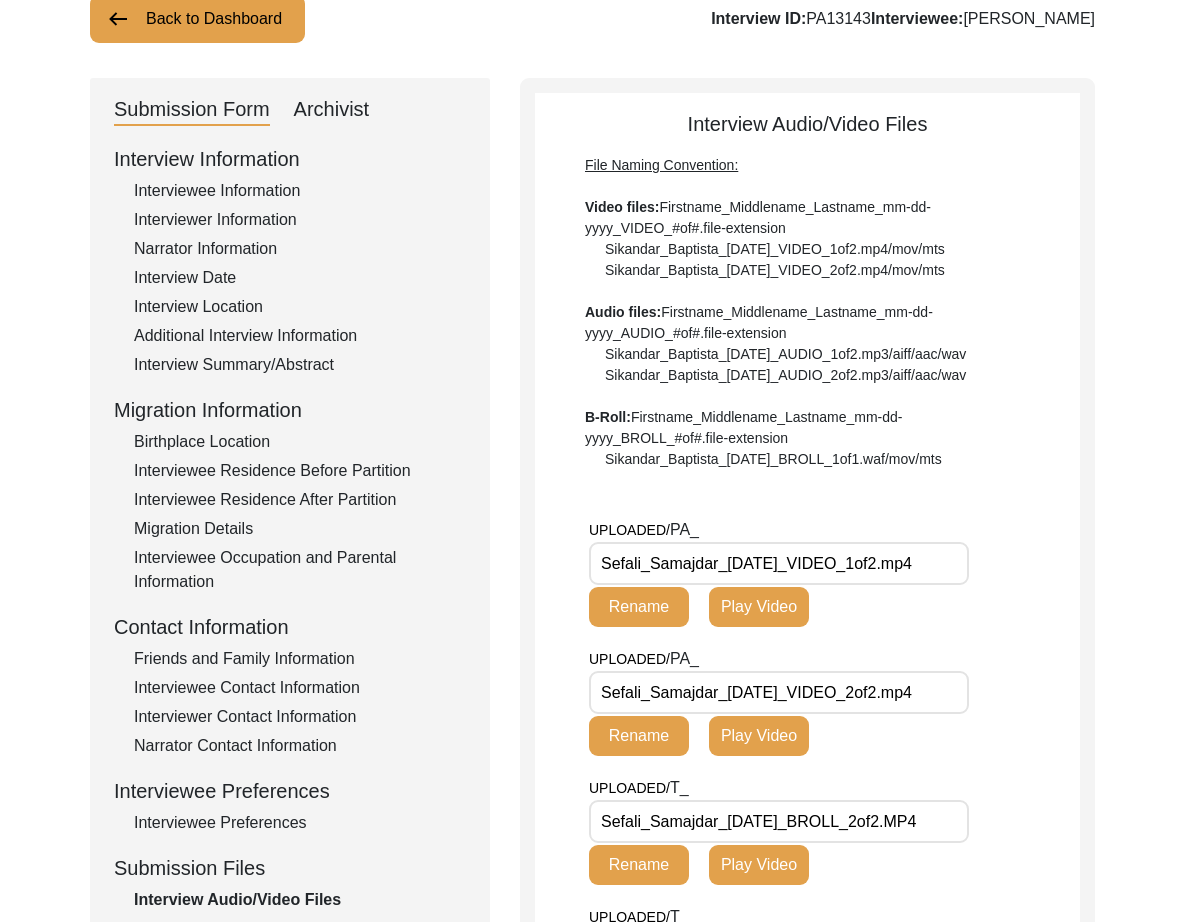 click on "Sefali_Samajdar_02-09-25_VIDEO_1of2.mp4" at bounding box center [779, 563] 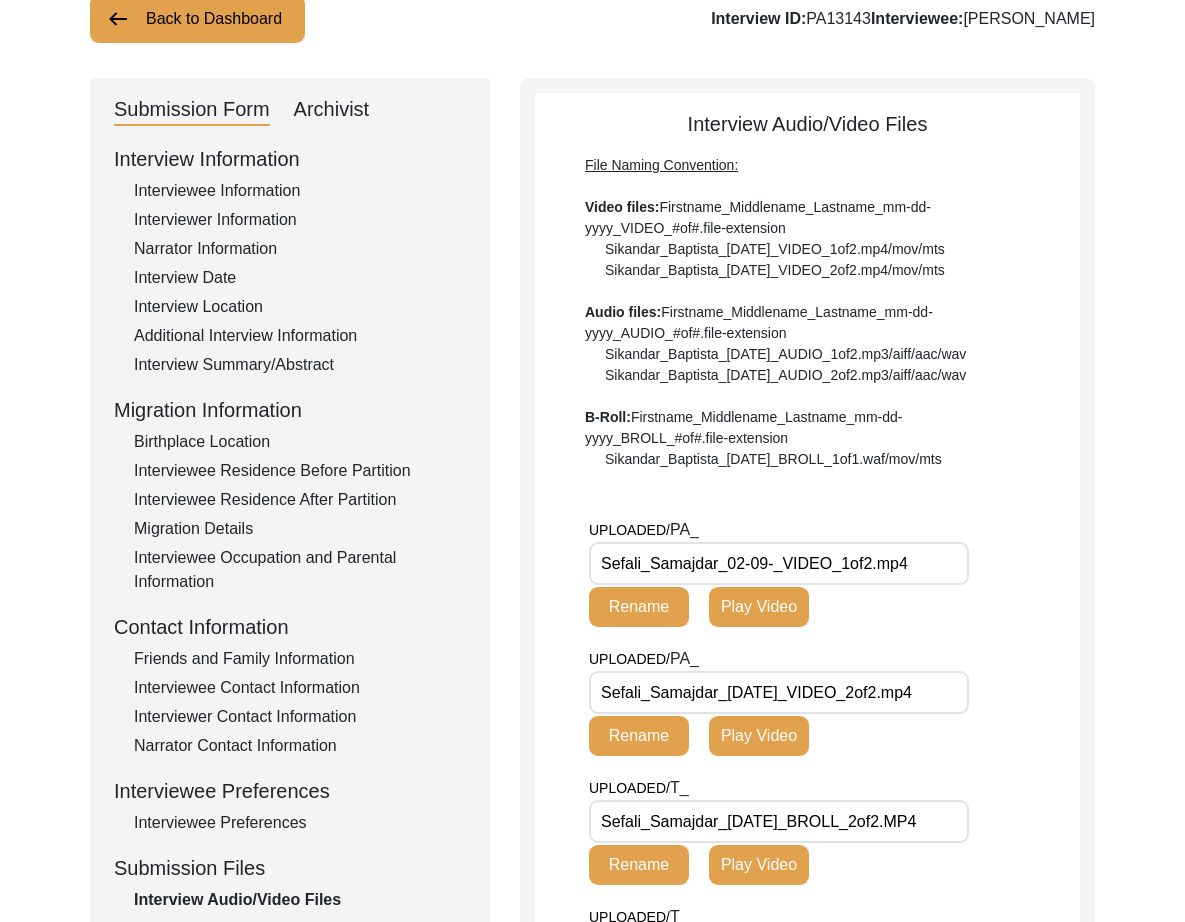 paste on "2025" 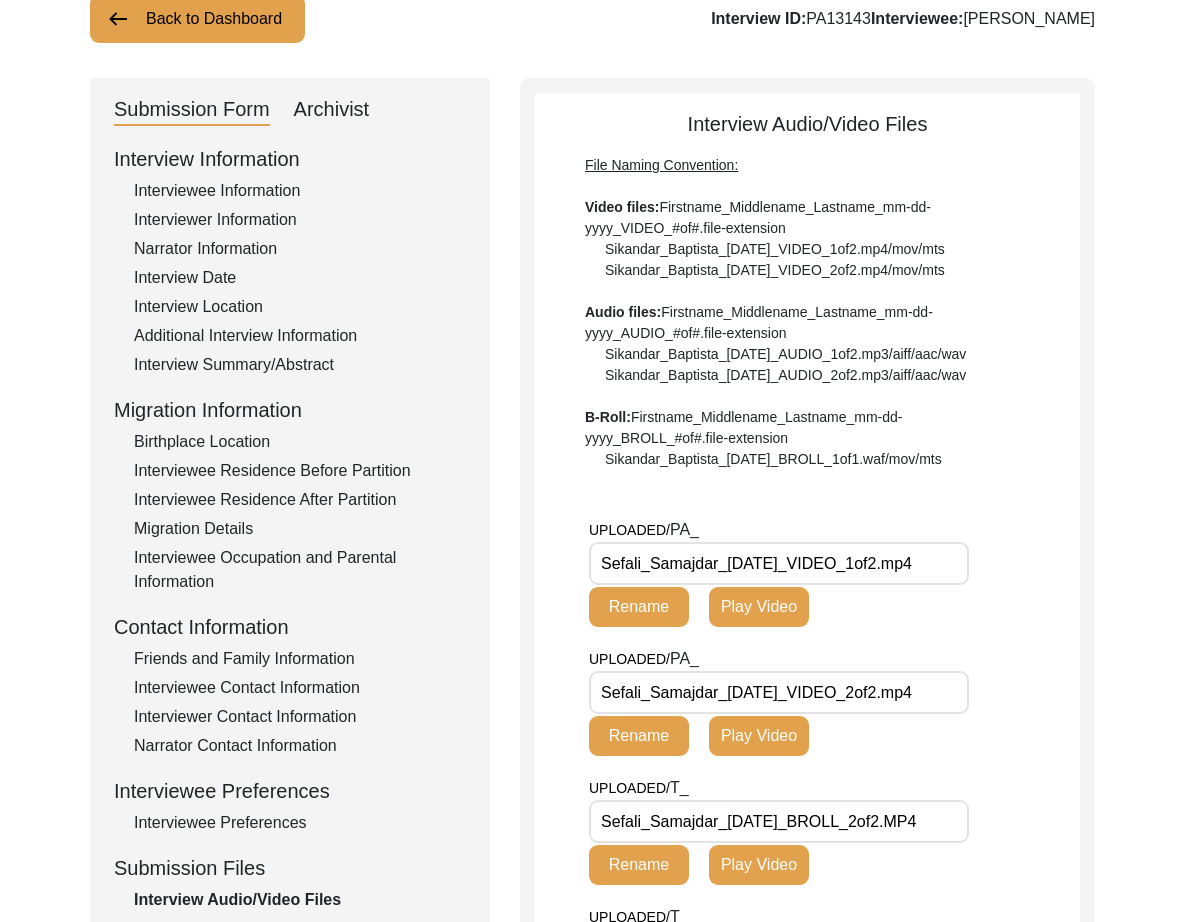 click on "Rename" 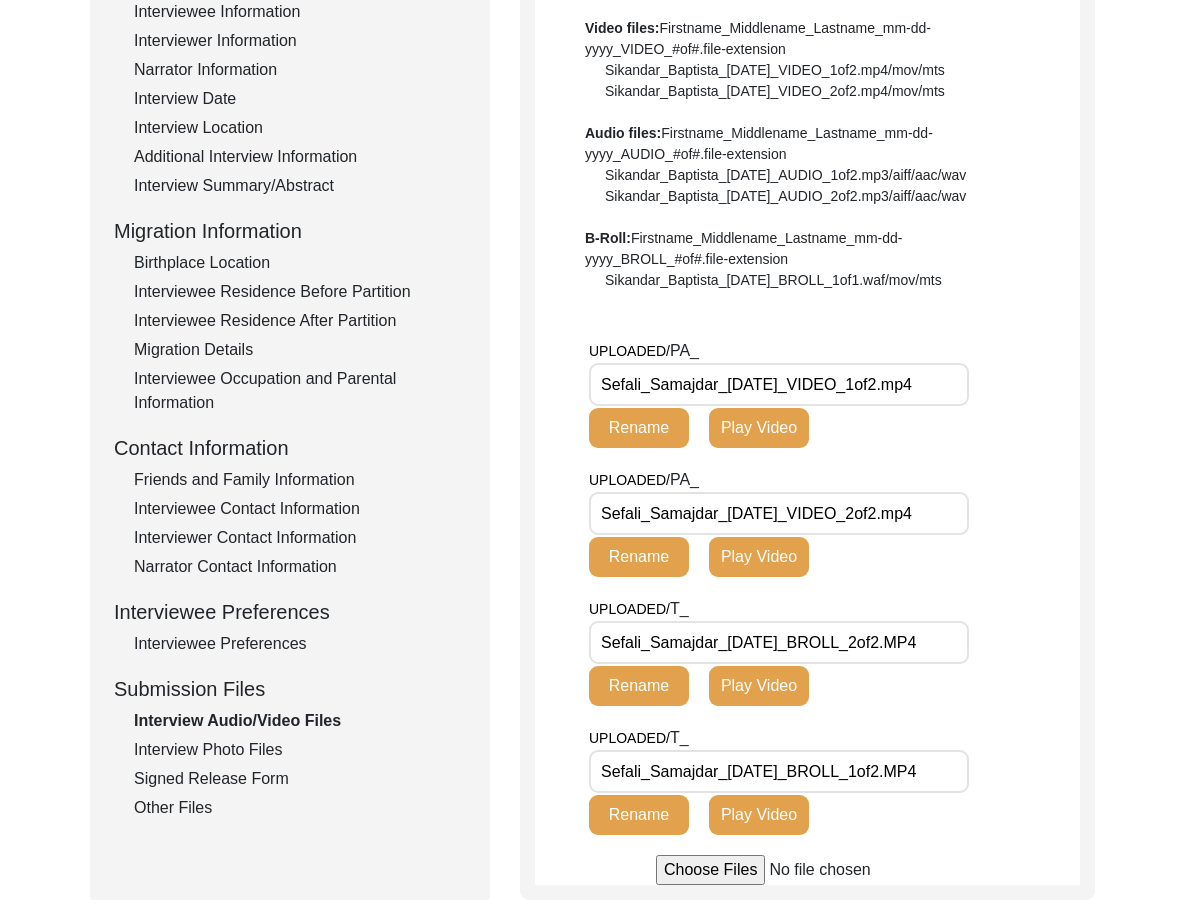 scroll, scrollTop: 327, scrollLeft: 0, axis: vertical 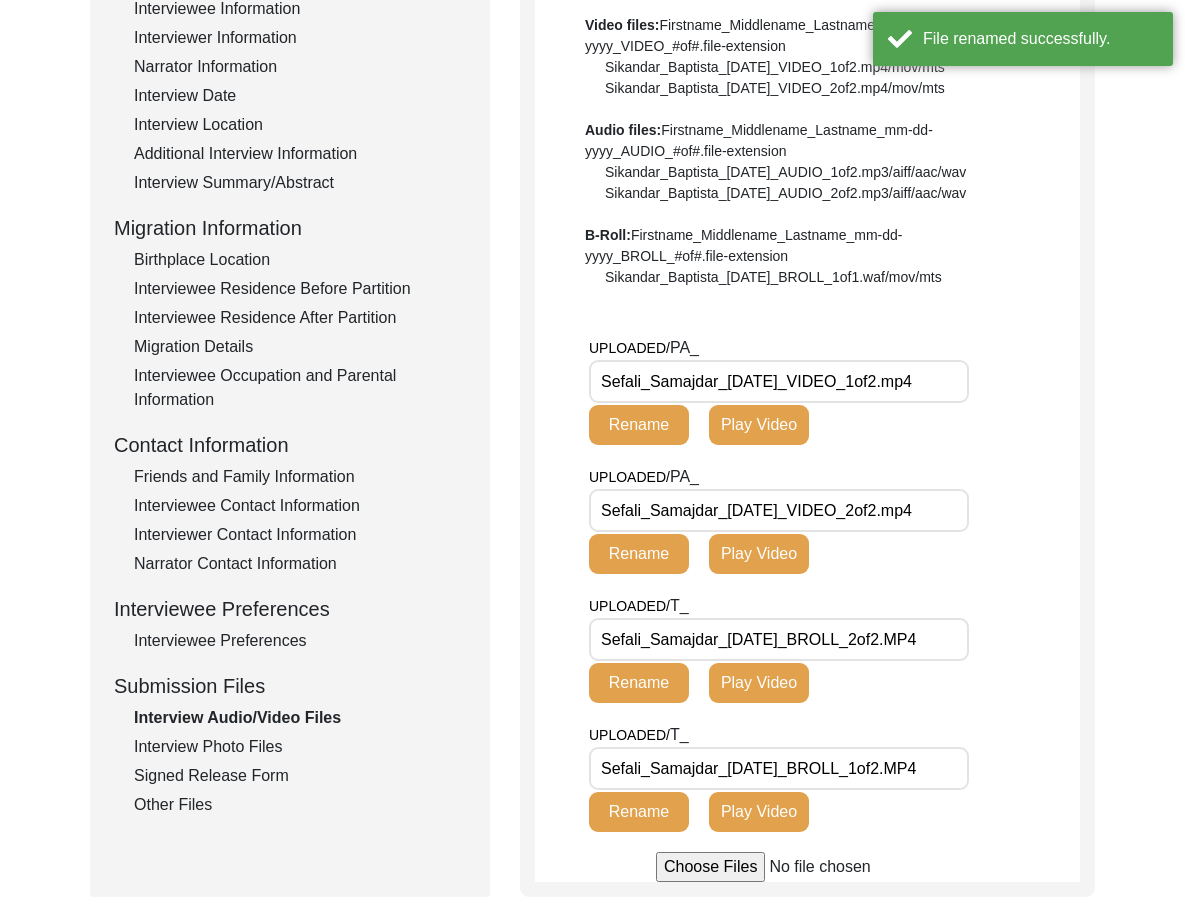 click on "Sefali_Samajdar_02-09-25_VIDEO_2of2.mp4" at bounding box center [779, 510] 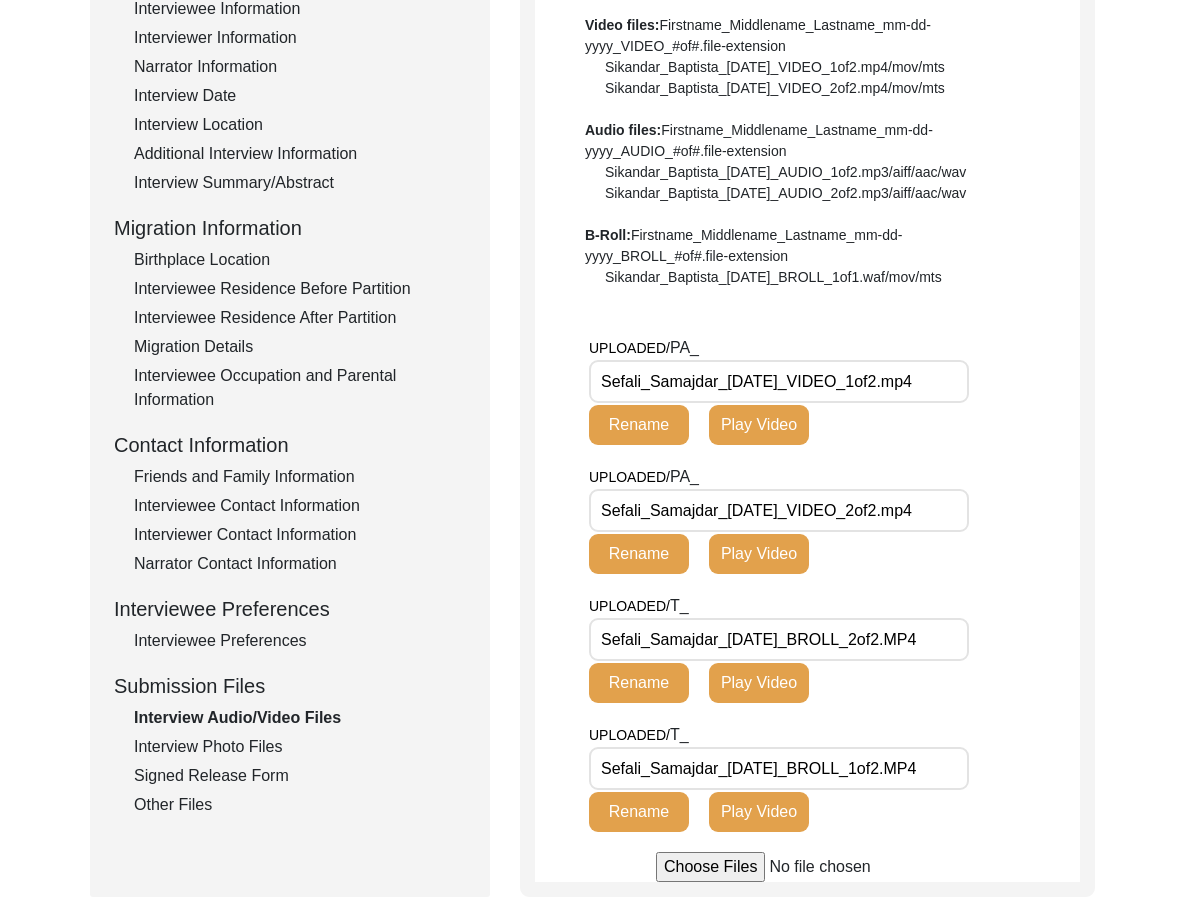 click on "Rename" 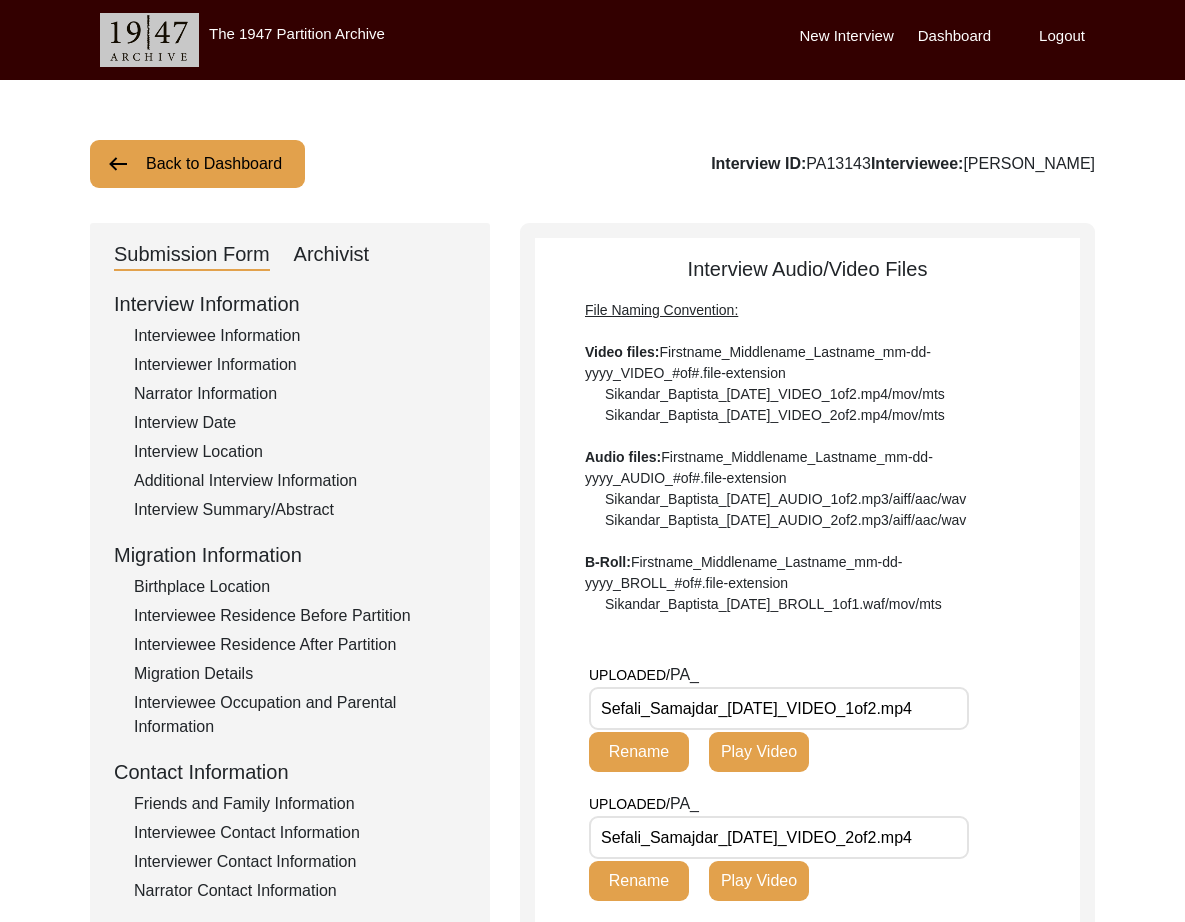 scroll, scrollTop: 588, scrollLeft: 0, axis: vertical 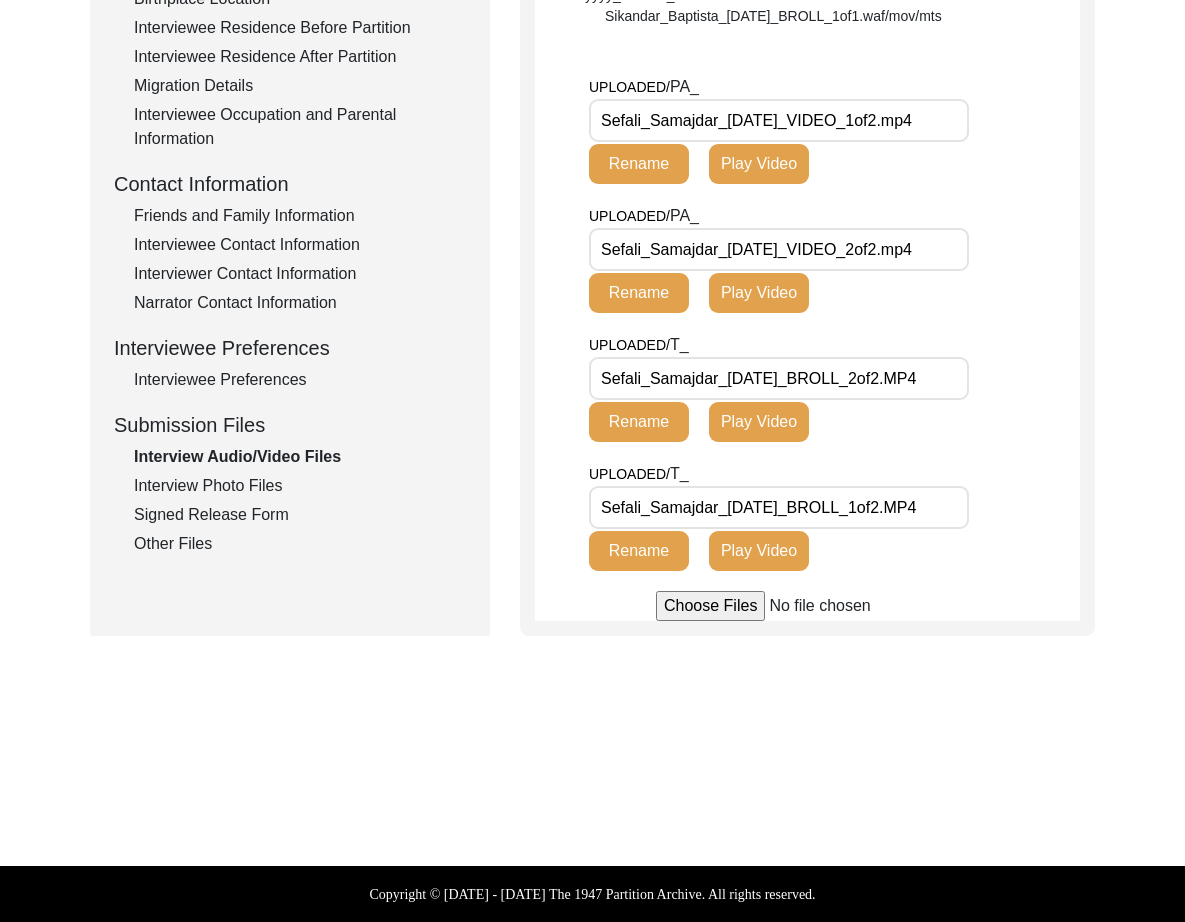 click on "Interview Photo Files" 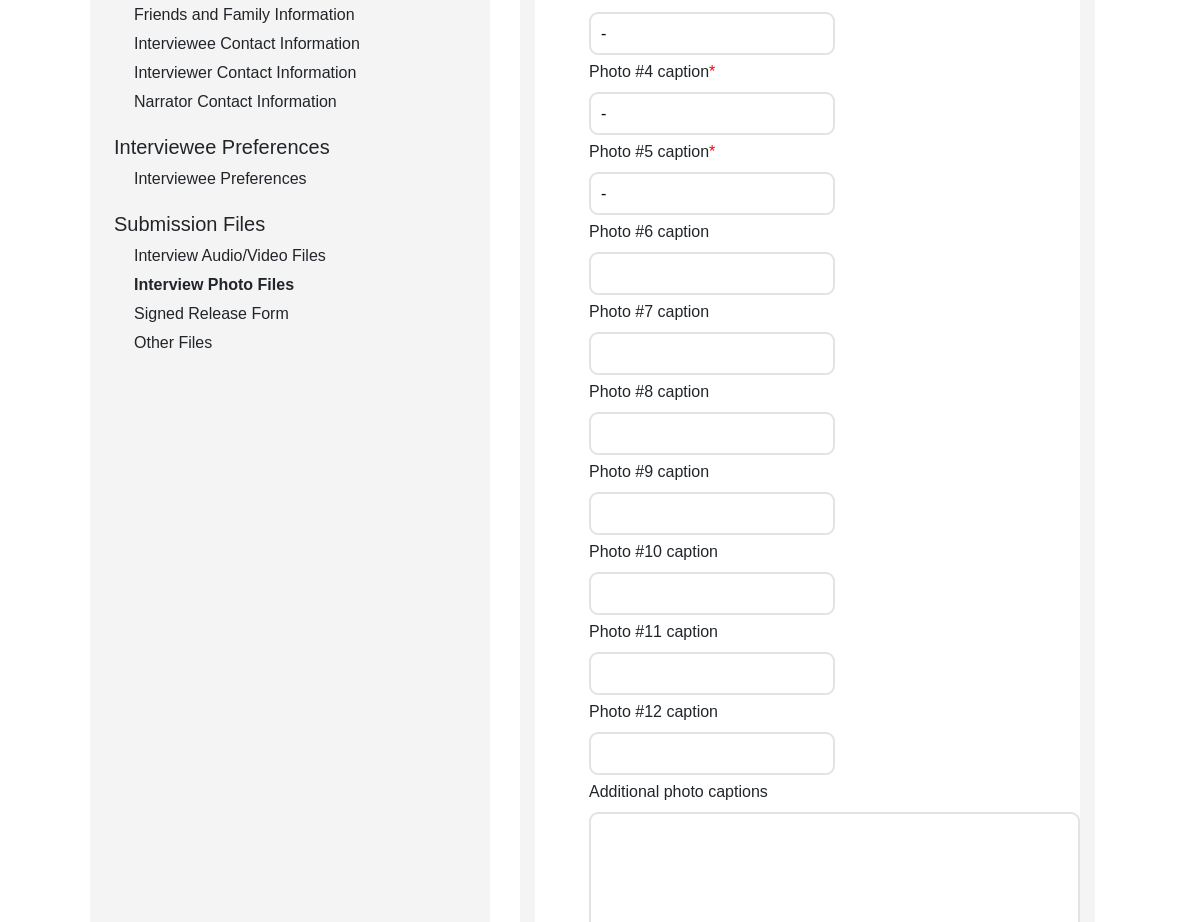 scroll, scrollTop: 1336, scrollLeft: 0, axis: vertical 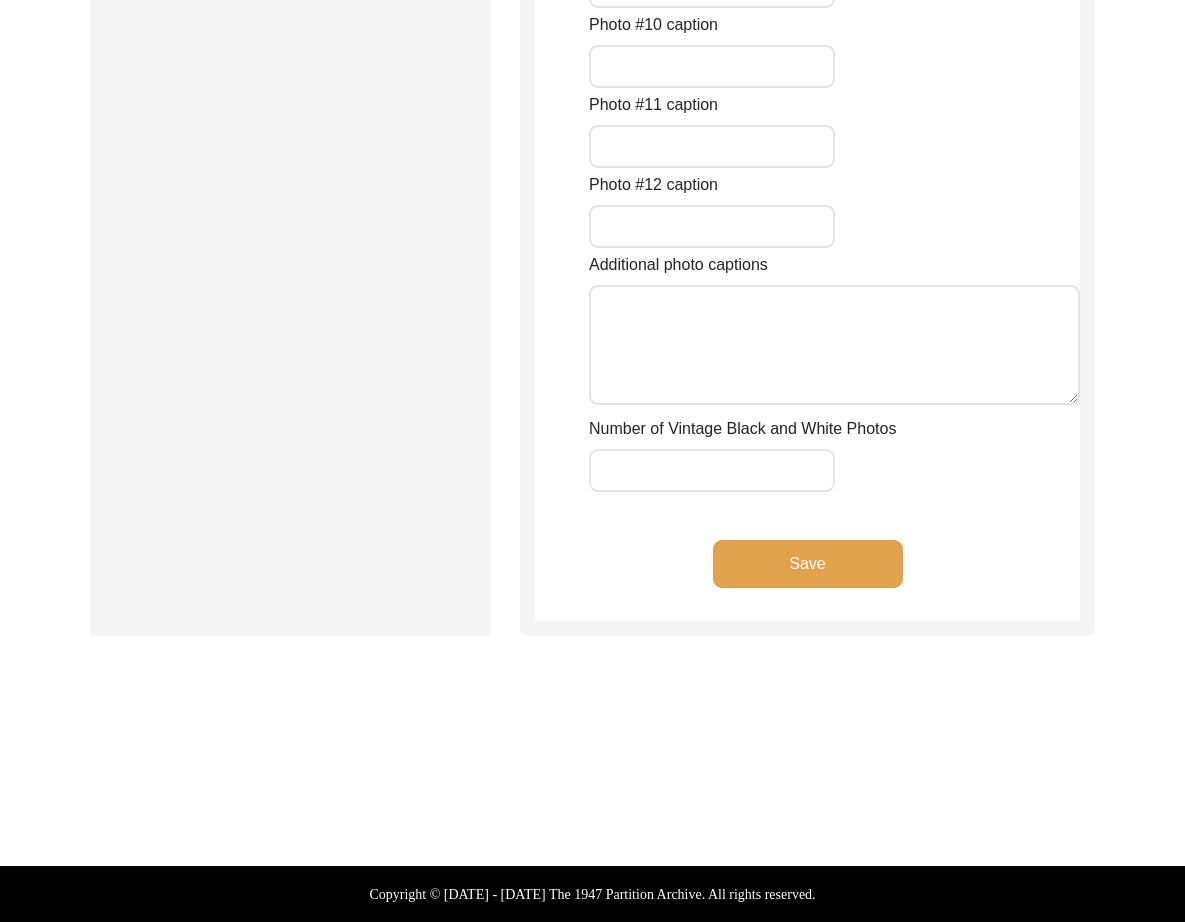 click on "Number of Vintage Black and White Photos" at bounding box center (712, 470) 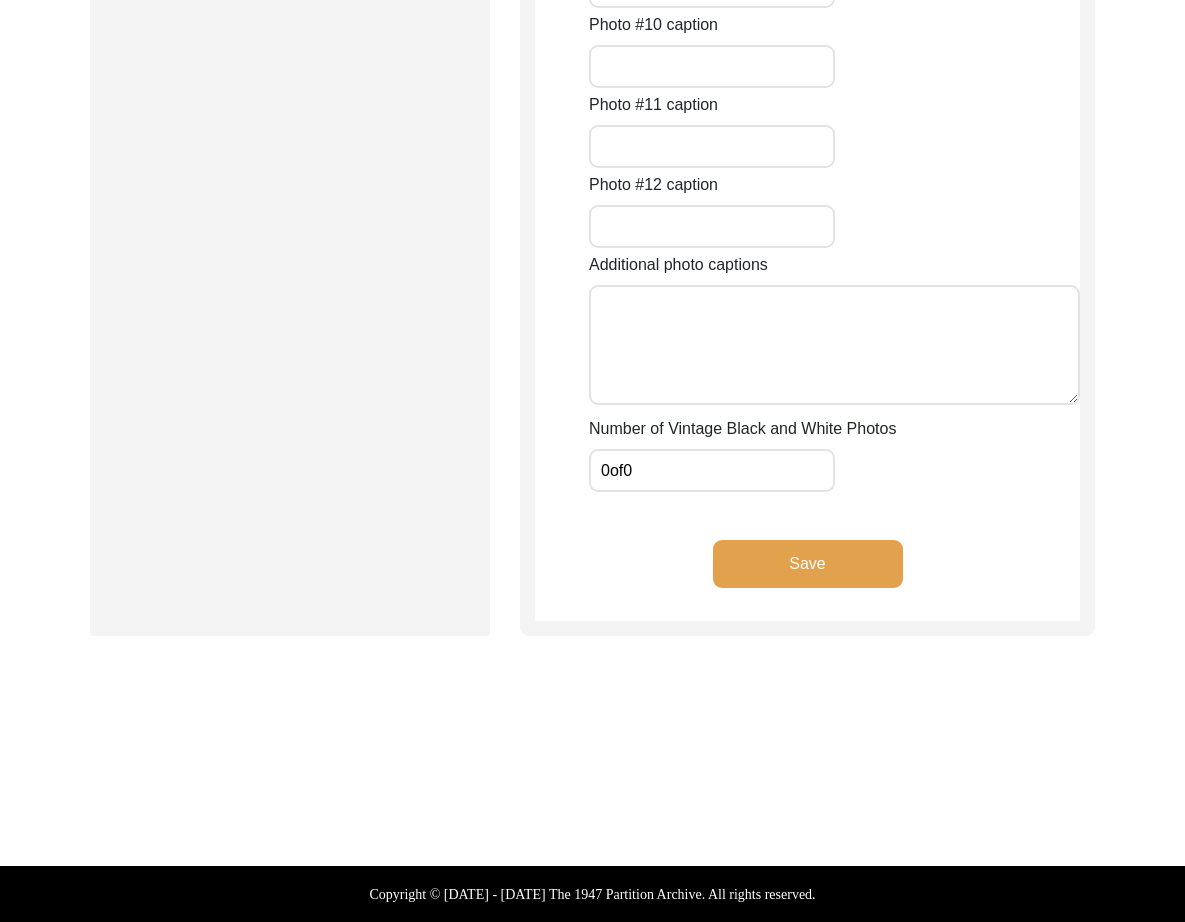 click on "Save" 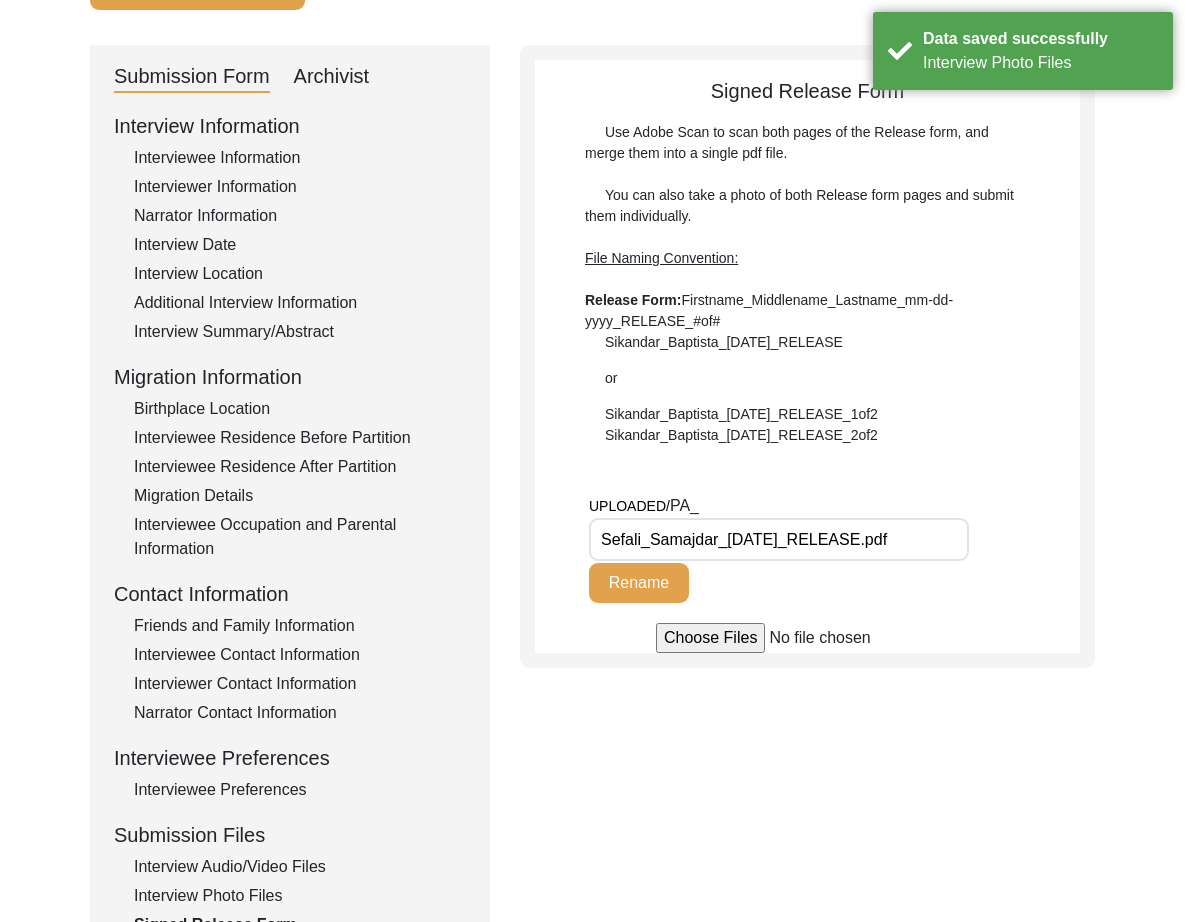 scroll, scrollTop: 179, scrollLeft: 0, axis: vertical 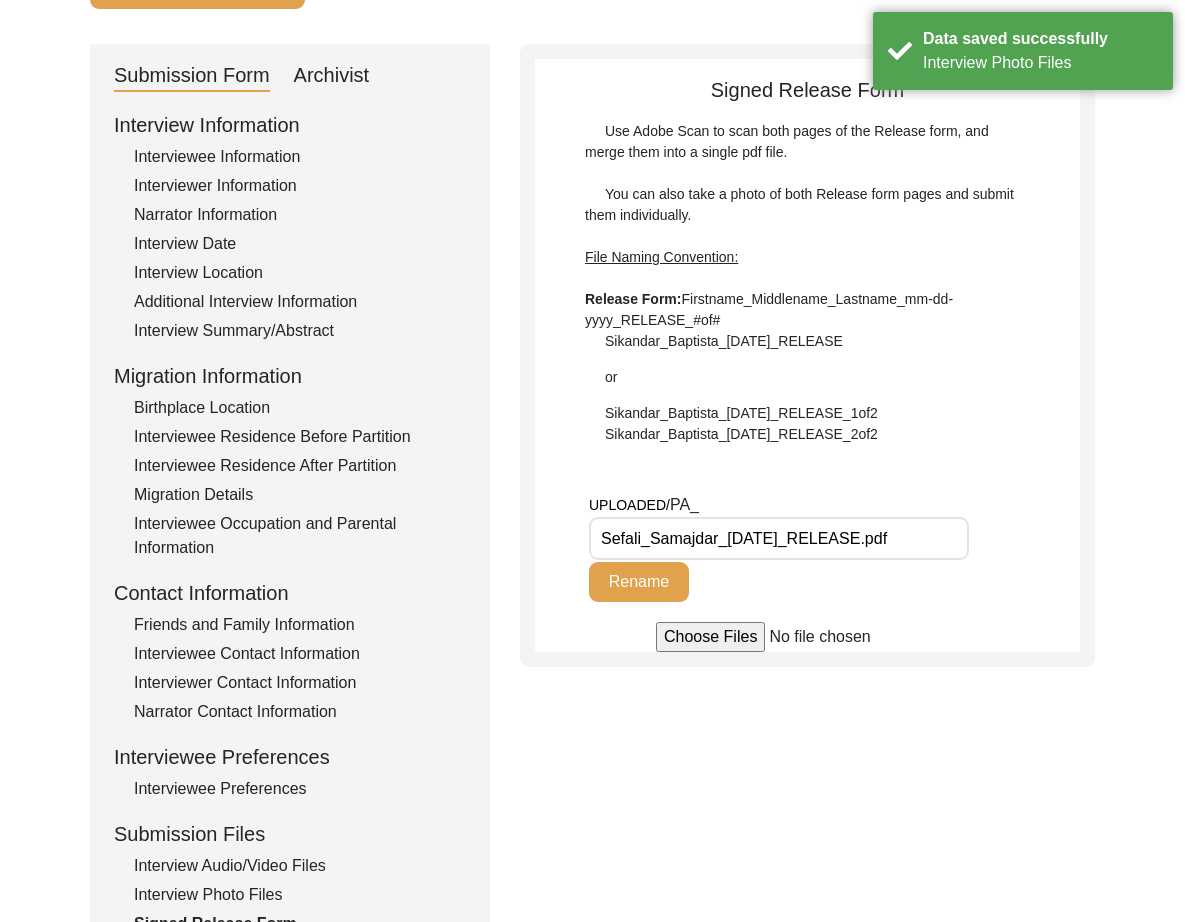 click on "Sefali_Samajdar_02-09-25_RELEASE.pdf" at bounding box center [779, 538] 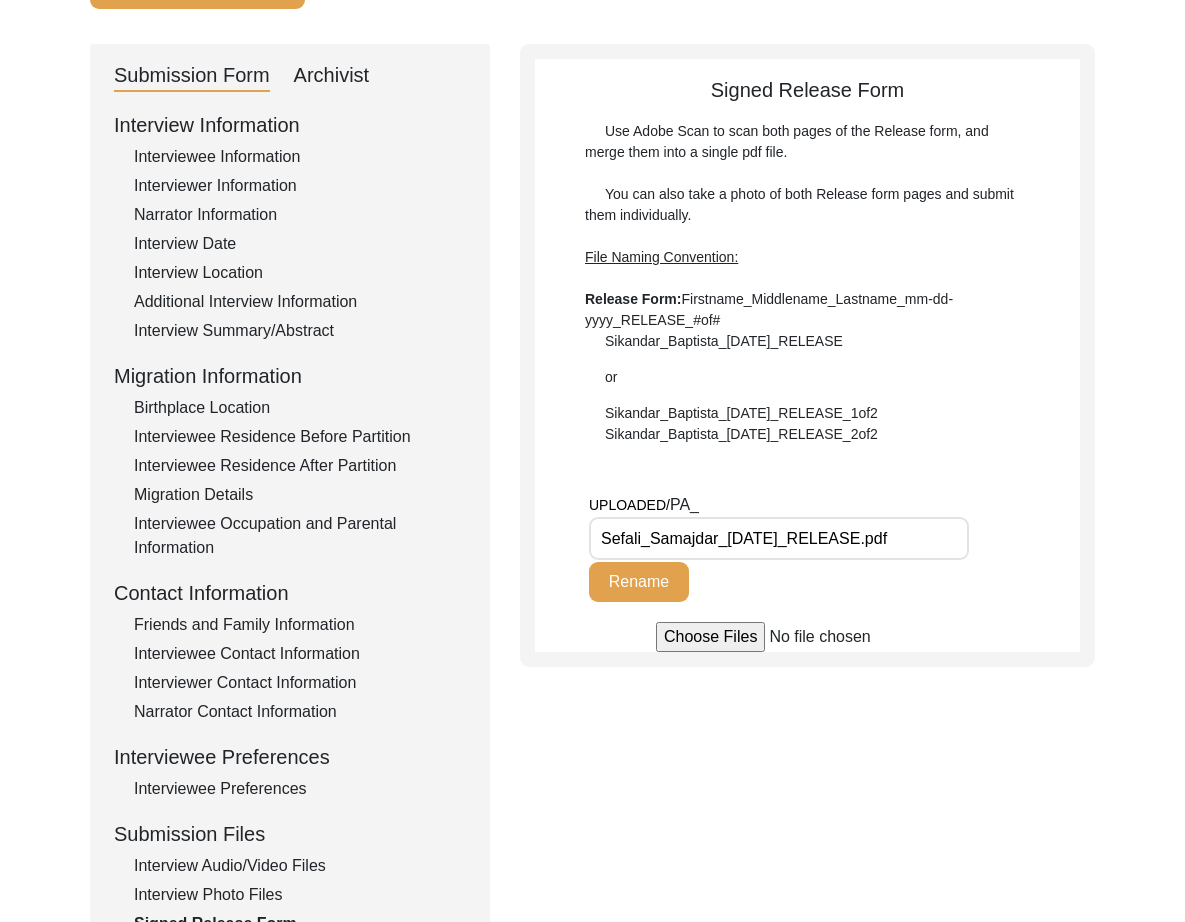 click on "Rename" 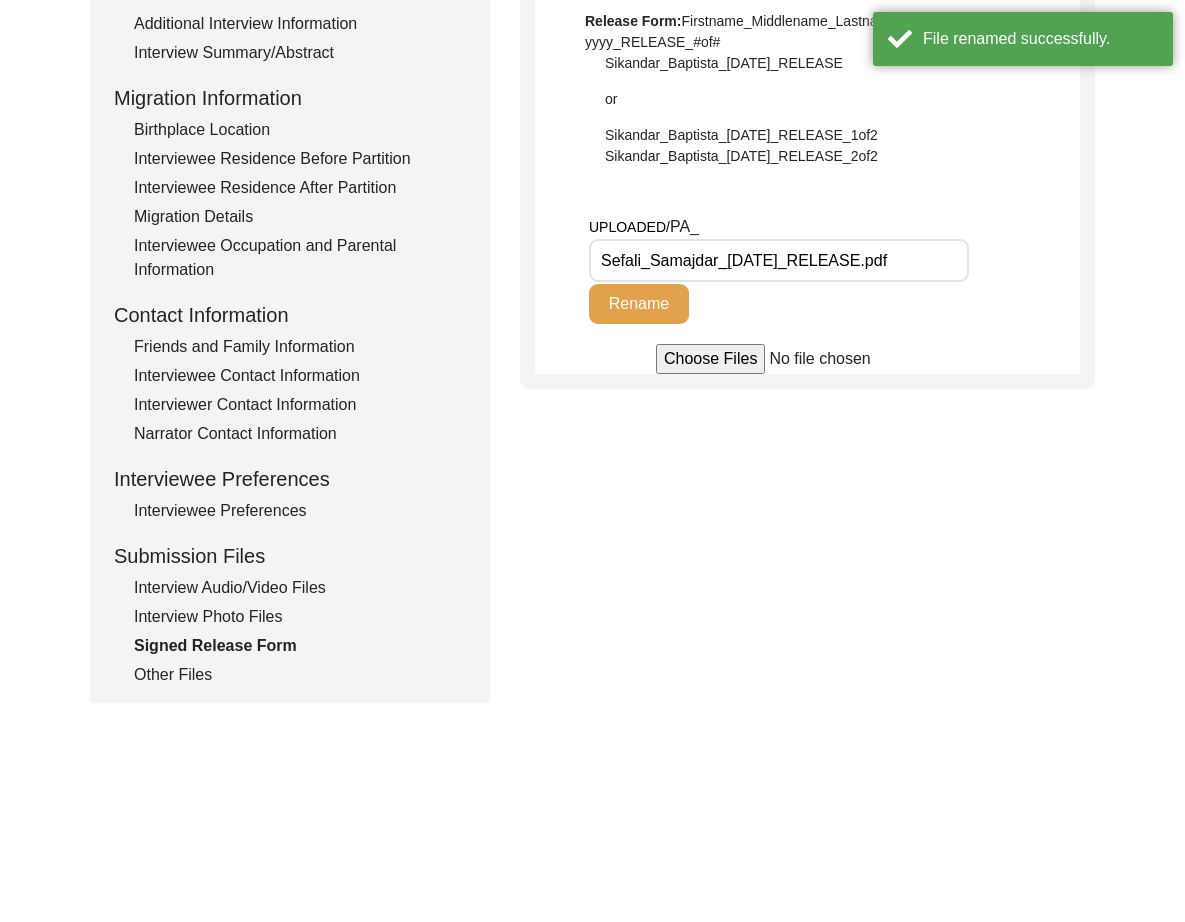 scroll, scrollTop: 474, scrollLeft: 0, axis: vertical 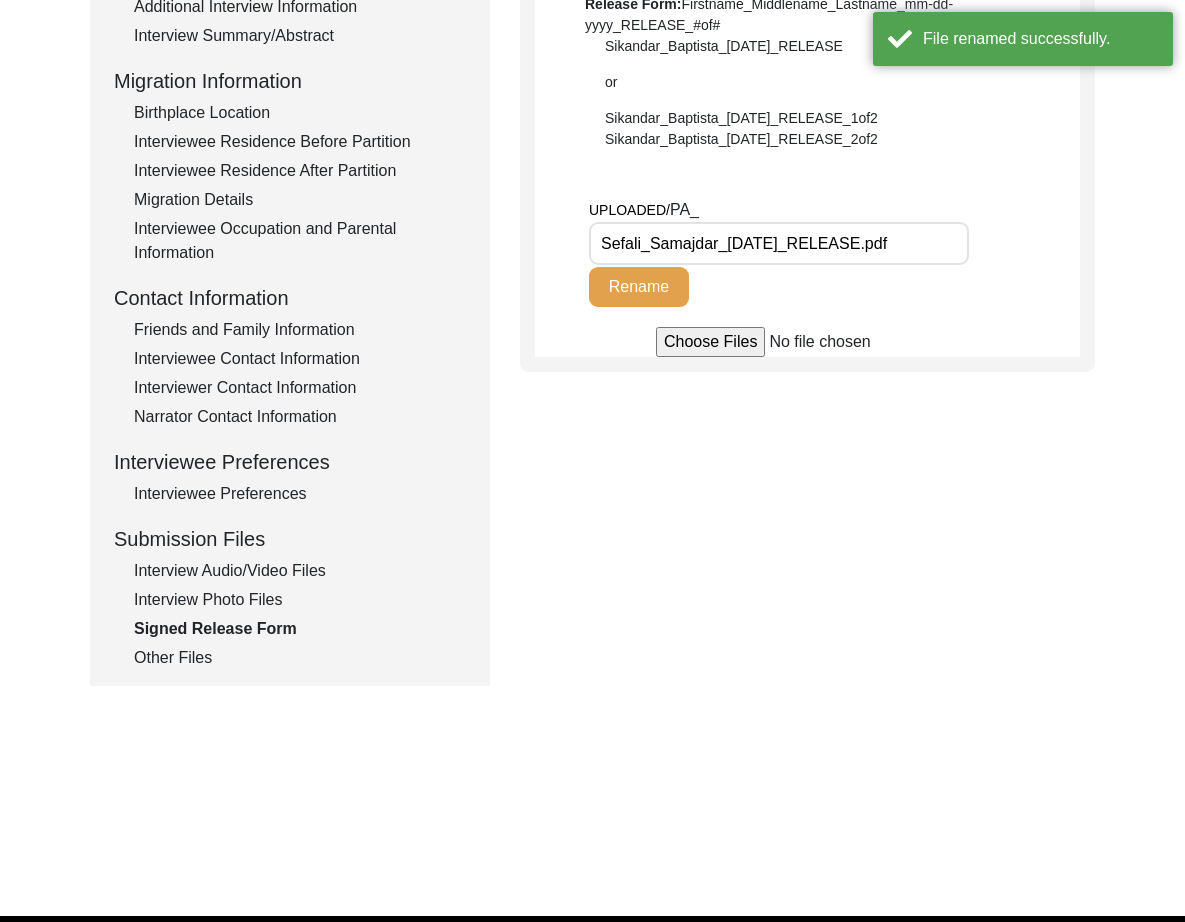 click on "Submission Form   Archivist   Interview Information   Interviewee Information   Interviewer Information   Narrator Information   Interview Date   Interview Location   Additional Interview Information   Interview Summary/Abstract   Migration Information   Birthplace Location   Interviewee Residence Before Partition   Interviewee Residence After Partition   Migration Details   Interviewee Occupation and Parental Information   Contact Information   Friends and Family Information   Interviewee Contact Information   Interviewer Contact Information   Narrator Contact Information   Interviewee Preferences   Interviewee Preferences   Submission Files   Interview Audio/Video Files   Interview Photo Files   Signed Release Form   Other Files   Signed Release Form  Use Adobe Scan to scan both pages of the Release form, and merge them into a single pdf file.  You can also take a photo of both Release form pages and submit them individually.  File Naming Convention: Release Form: Sikandar_Baptista_[DATE]_RELEASE  or" 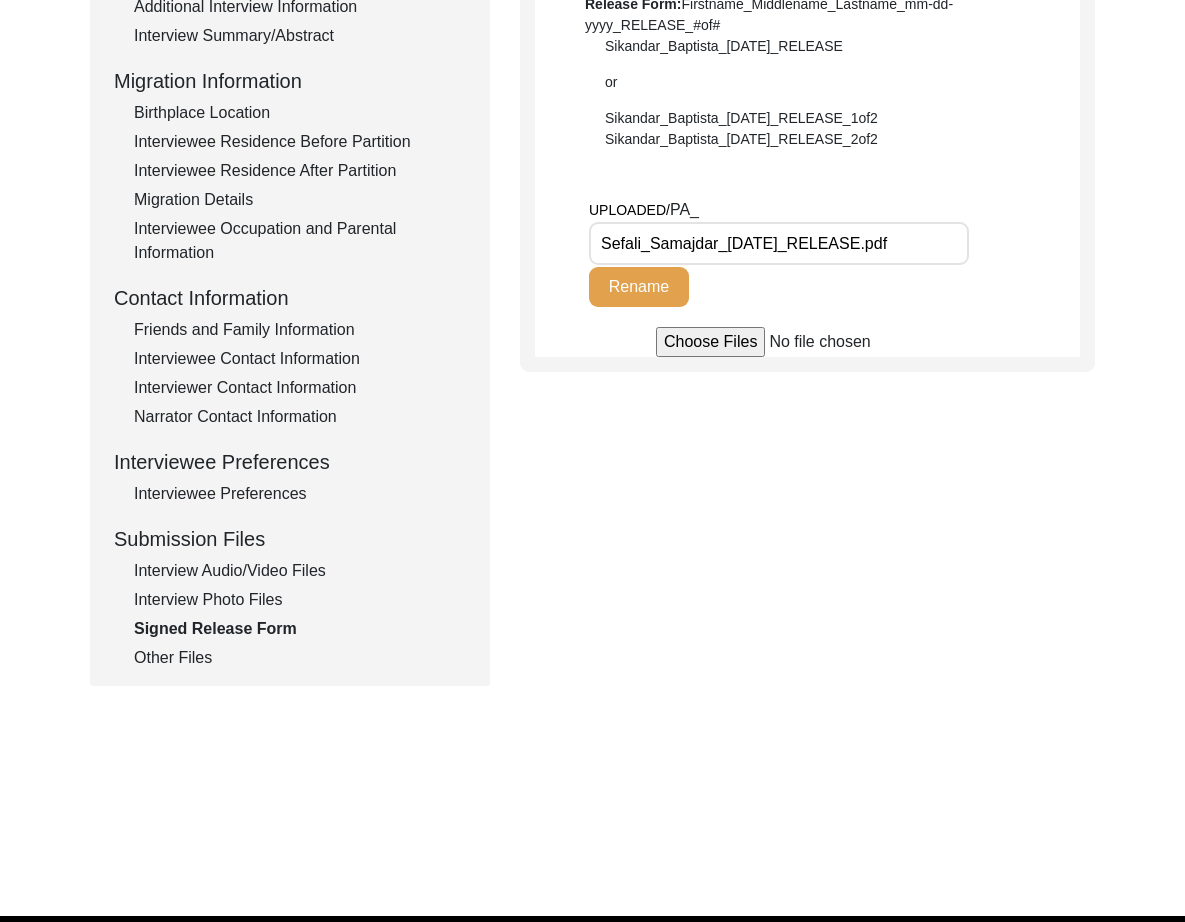 click on "Other Files" 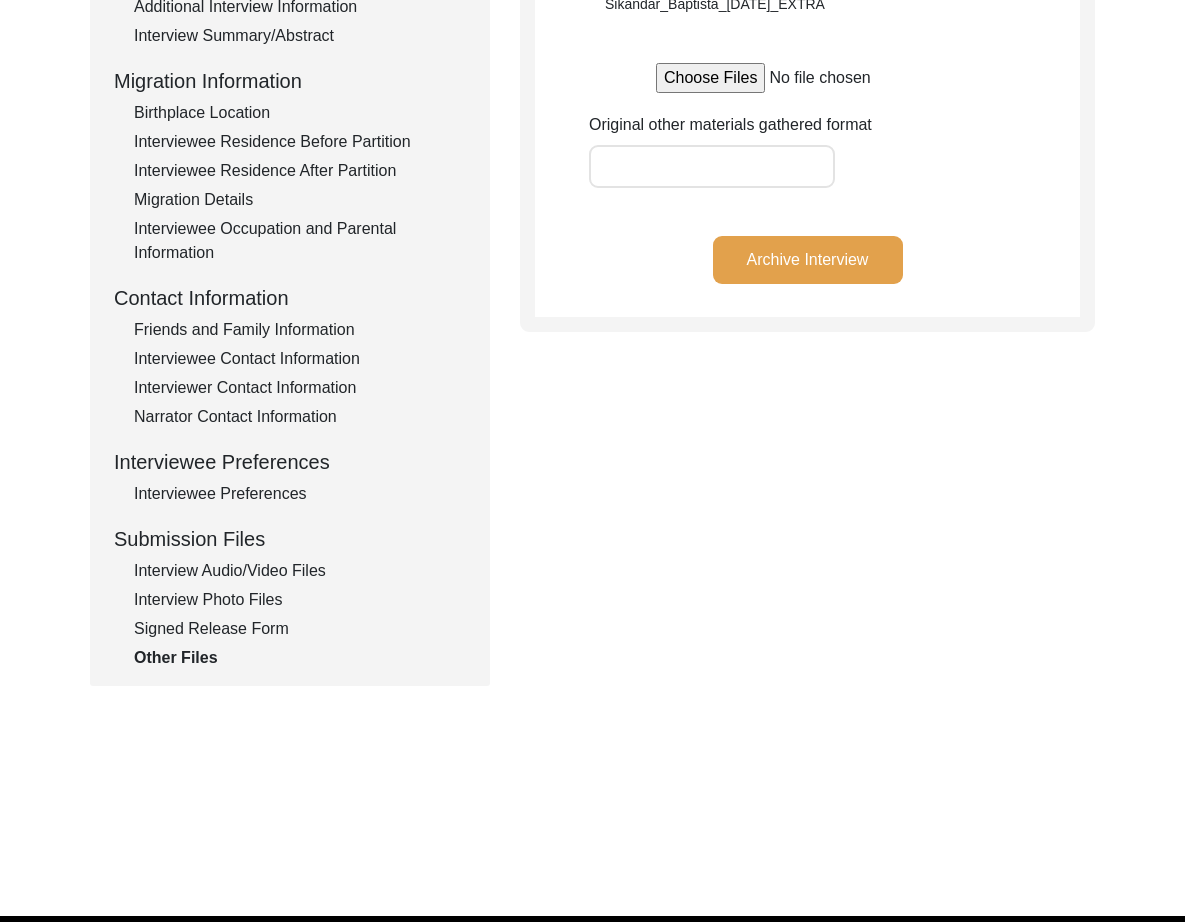 click on "Interview Audio/Video Files" 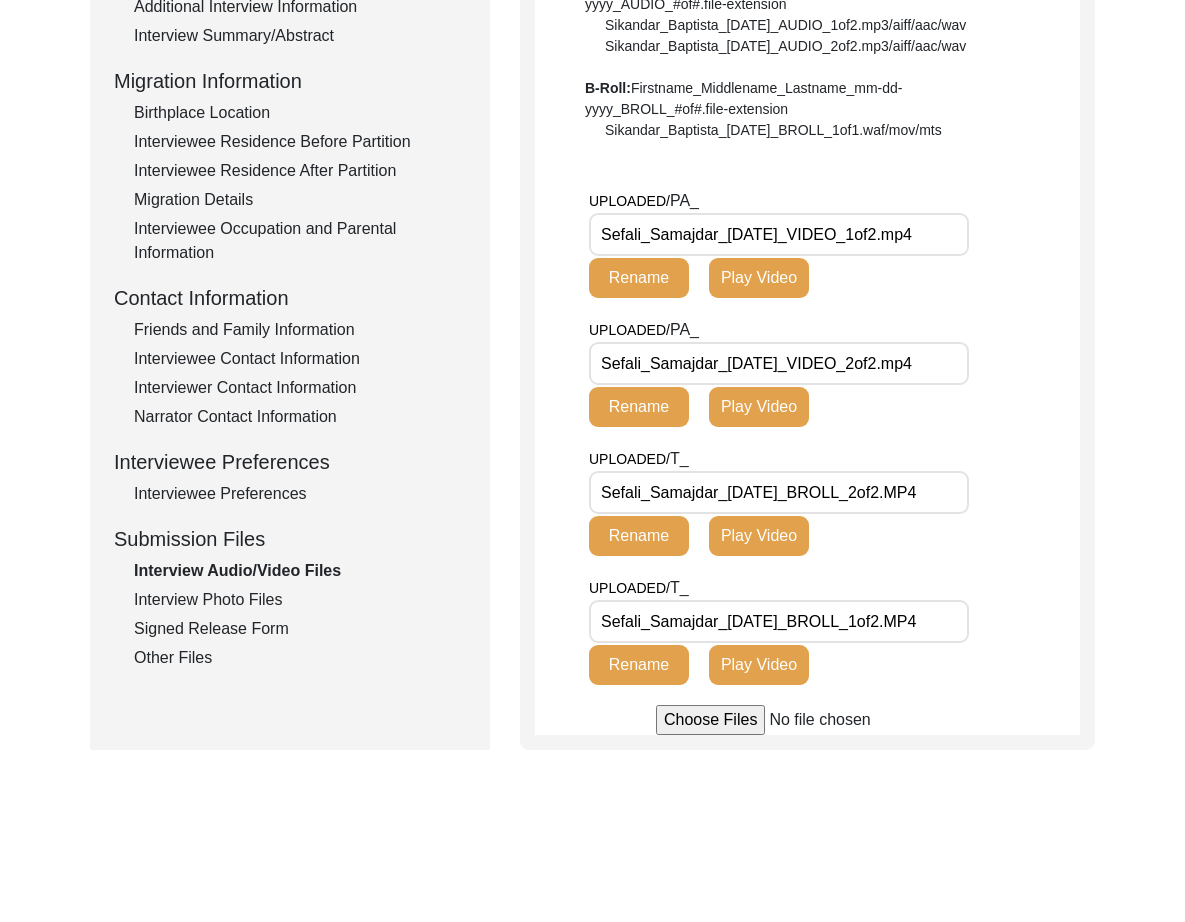 click on "Sefali_Samajdar_[DATE]_VIDEO_1of2.mp4" at bounding box center (779, 234) 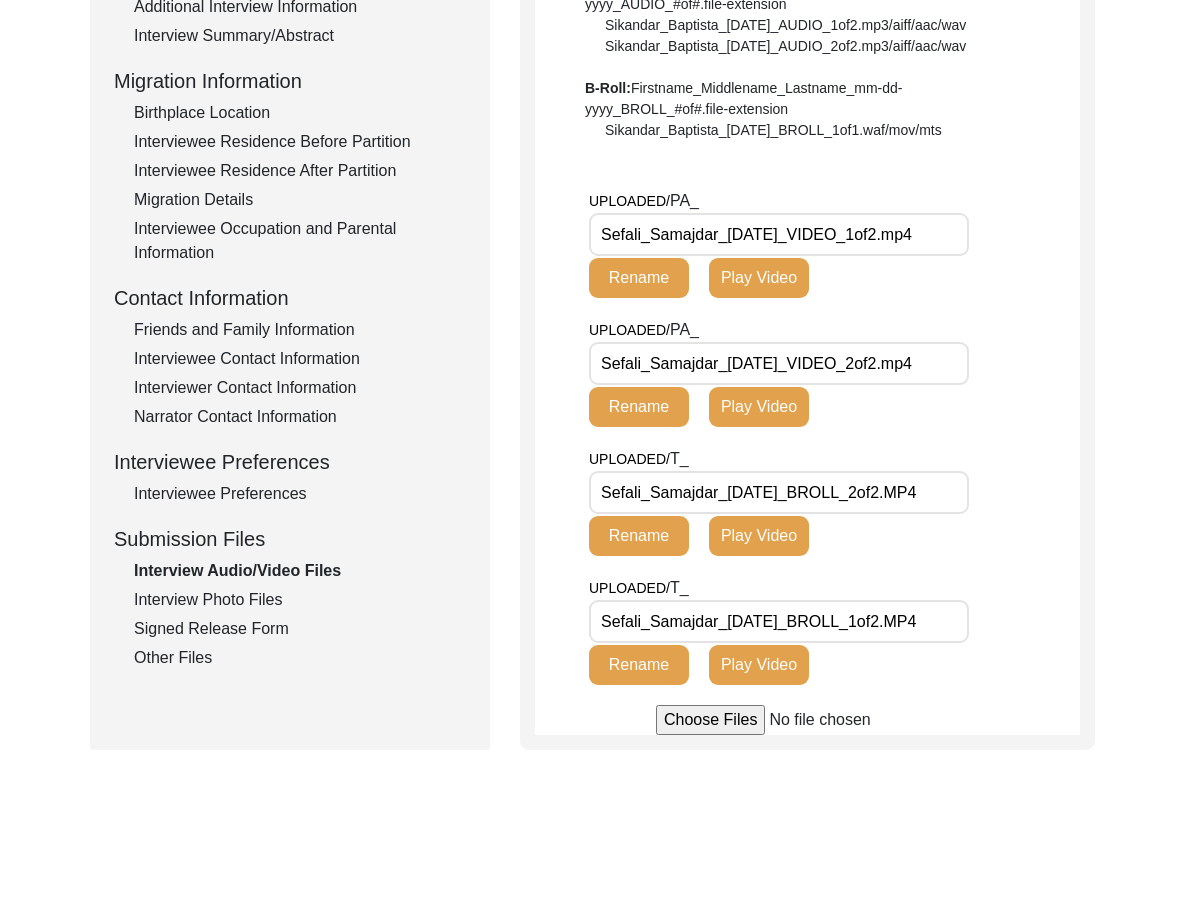 click on "Interview Photo Files" 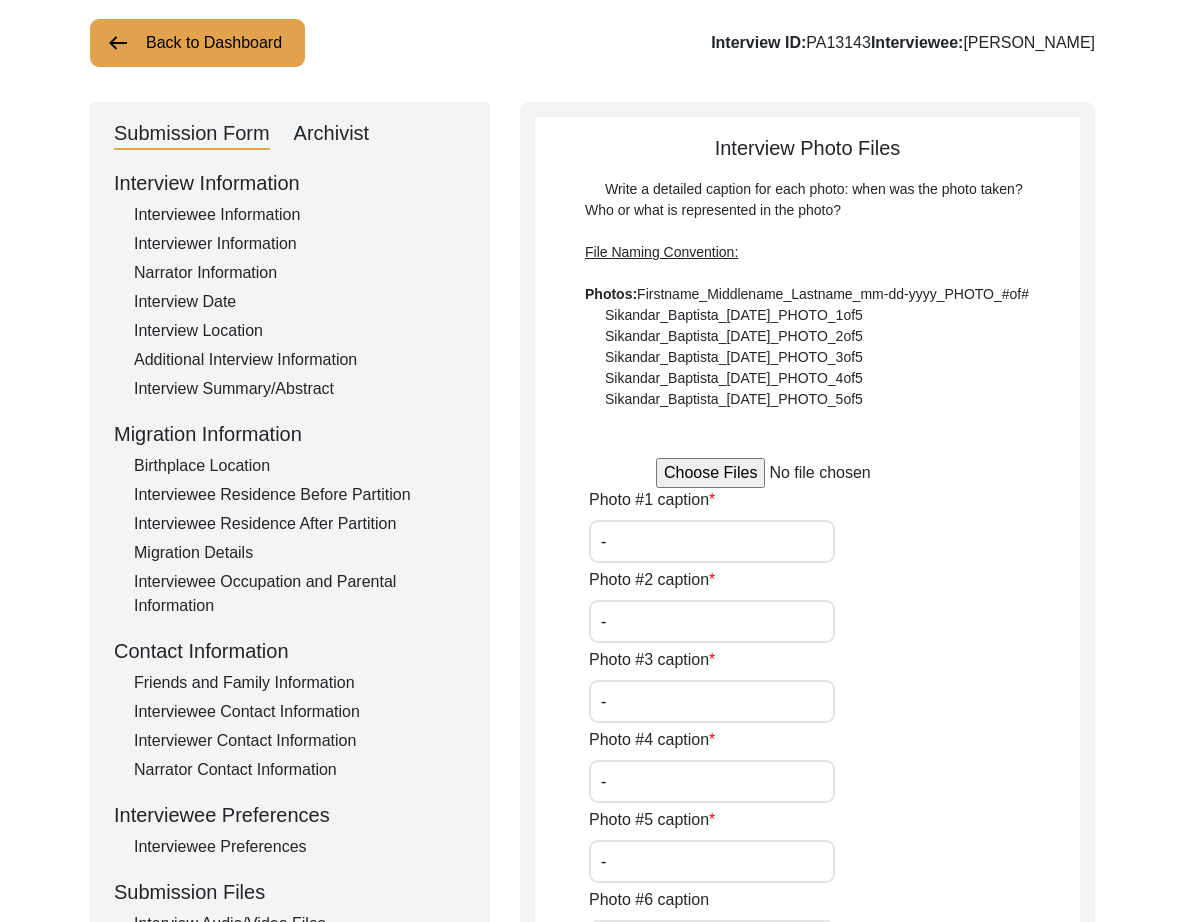 scroll, scrollTop: 0, scrollLeft: 0, axis: both 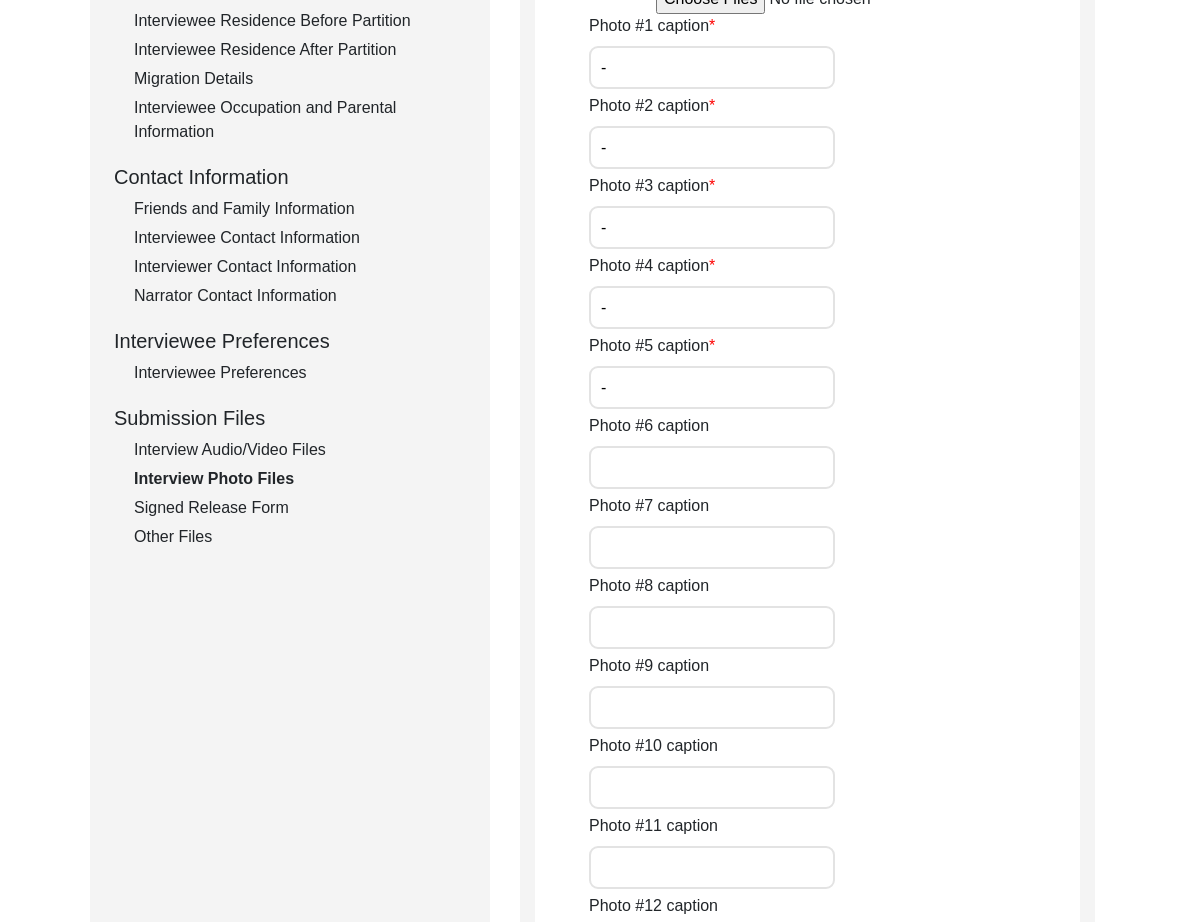 click on "Signed Release Form" 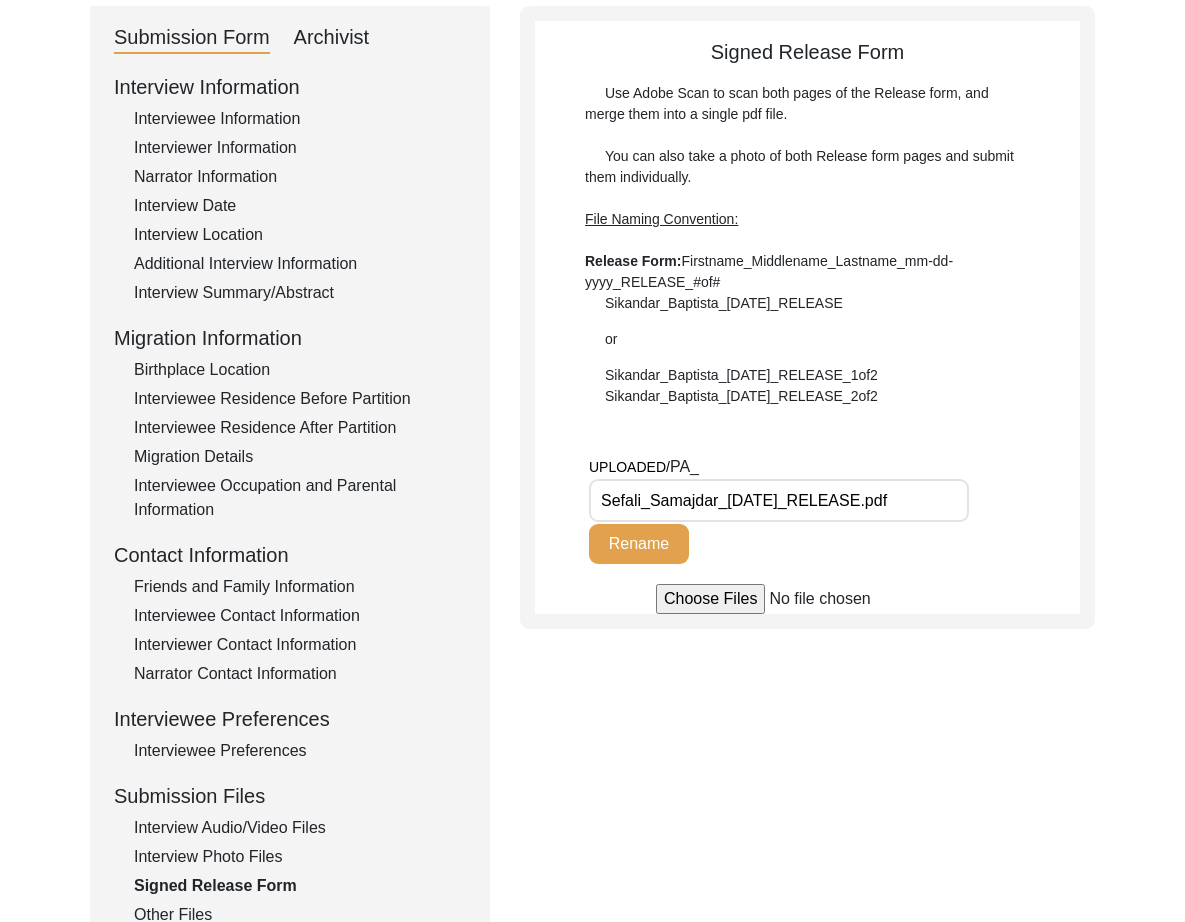 scroll, scrollTop: 197, scrollLeft: 0, axis: vertical 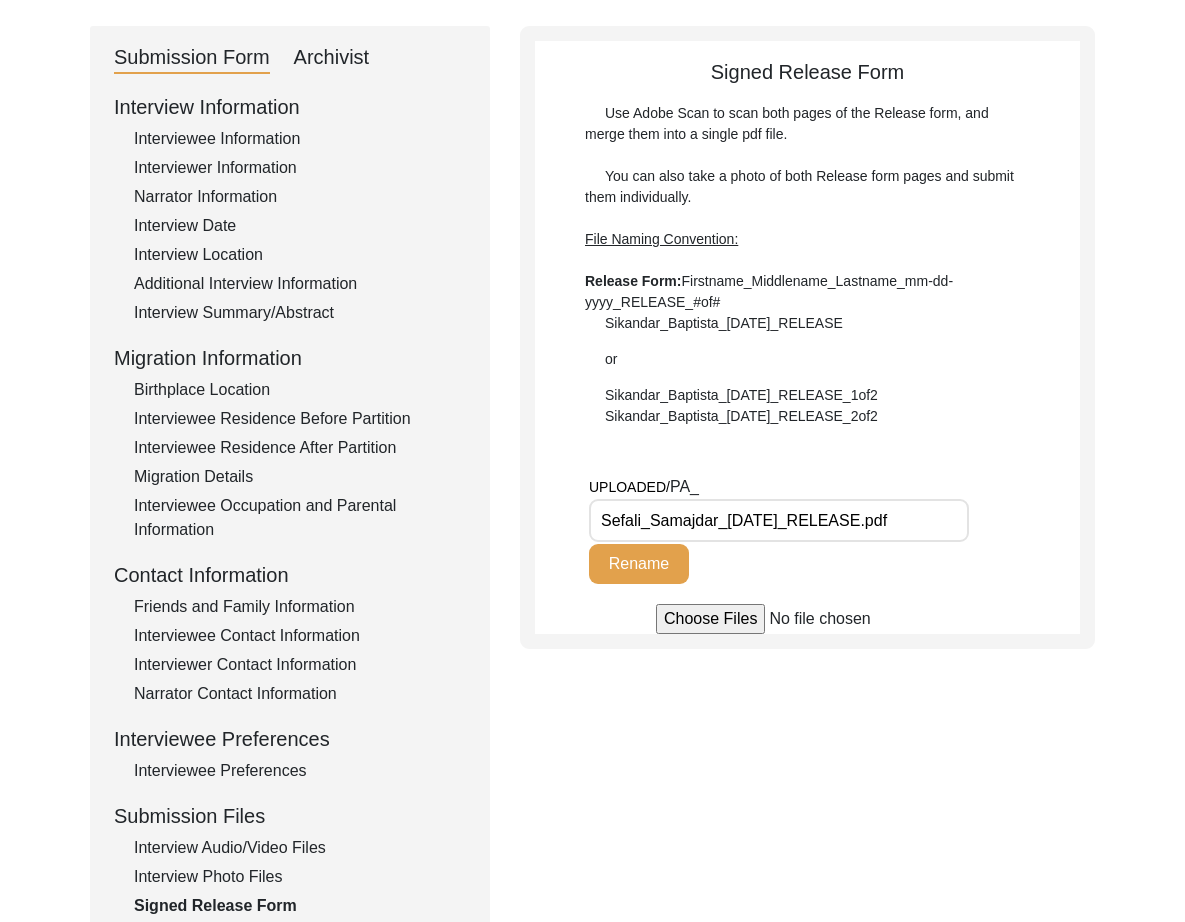 click on "Sefali_Samajdar_[DATE]_RELEASE.pdf" at bounding box center [779, 520] 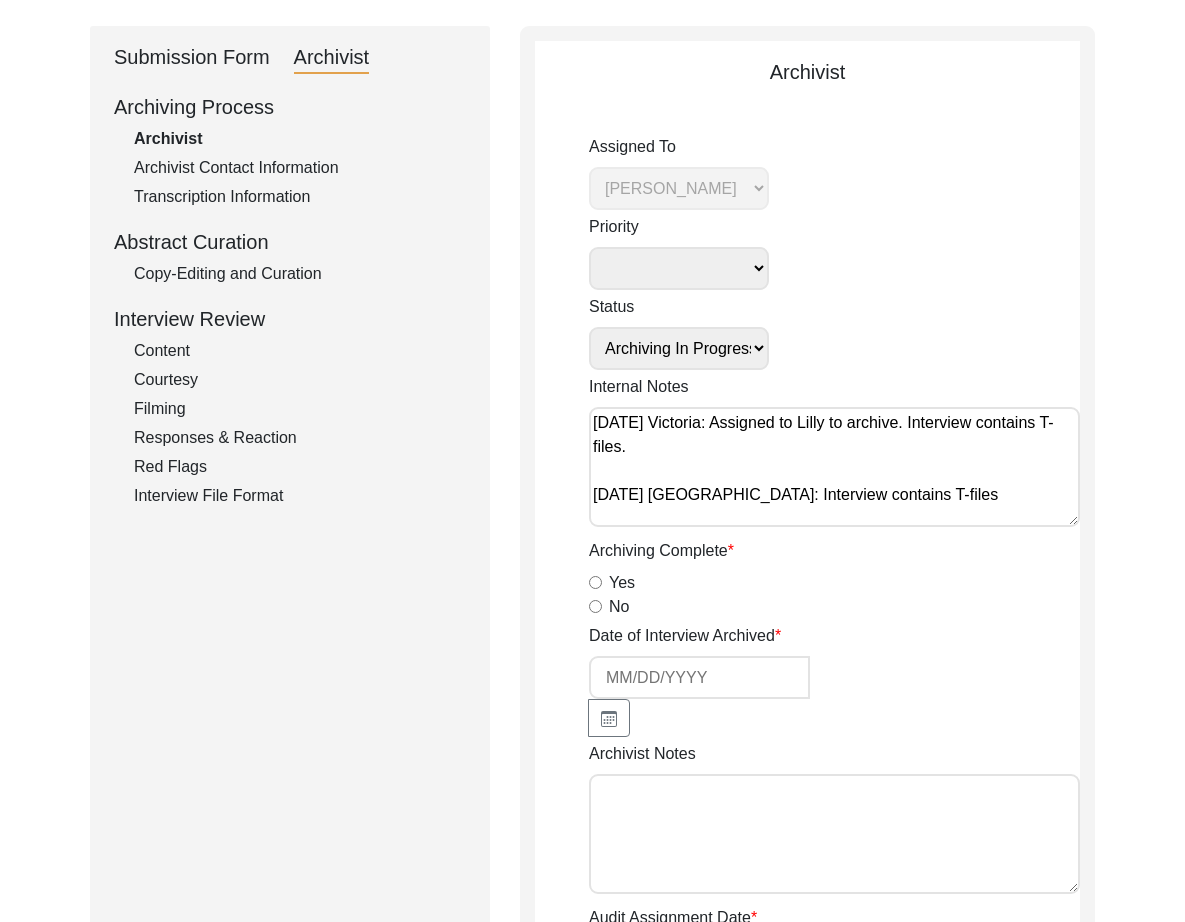 click on "Submission Form" 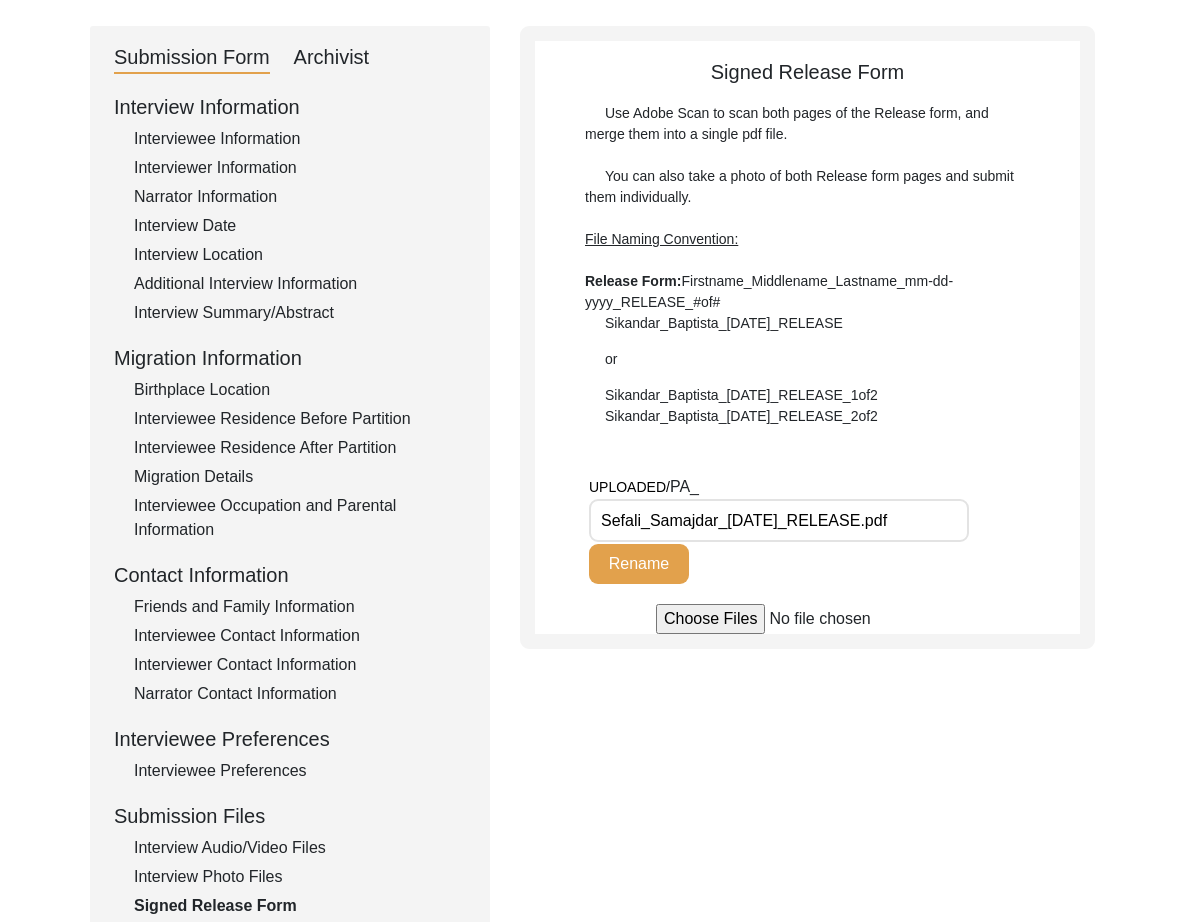 click on "Interviewee Information" 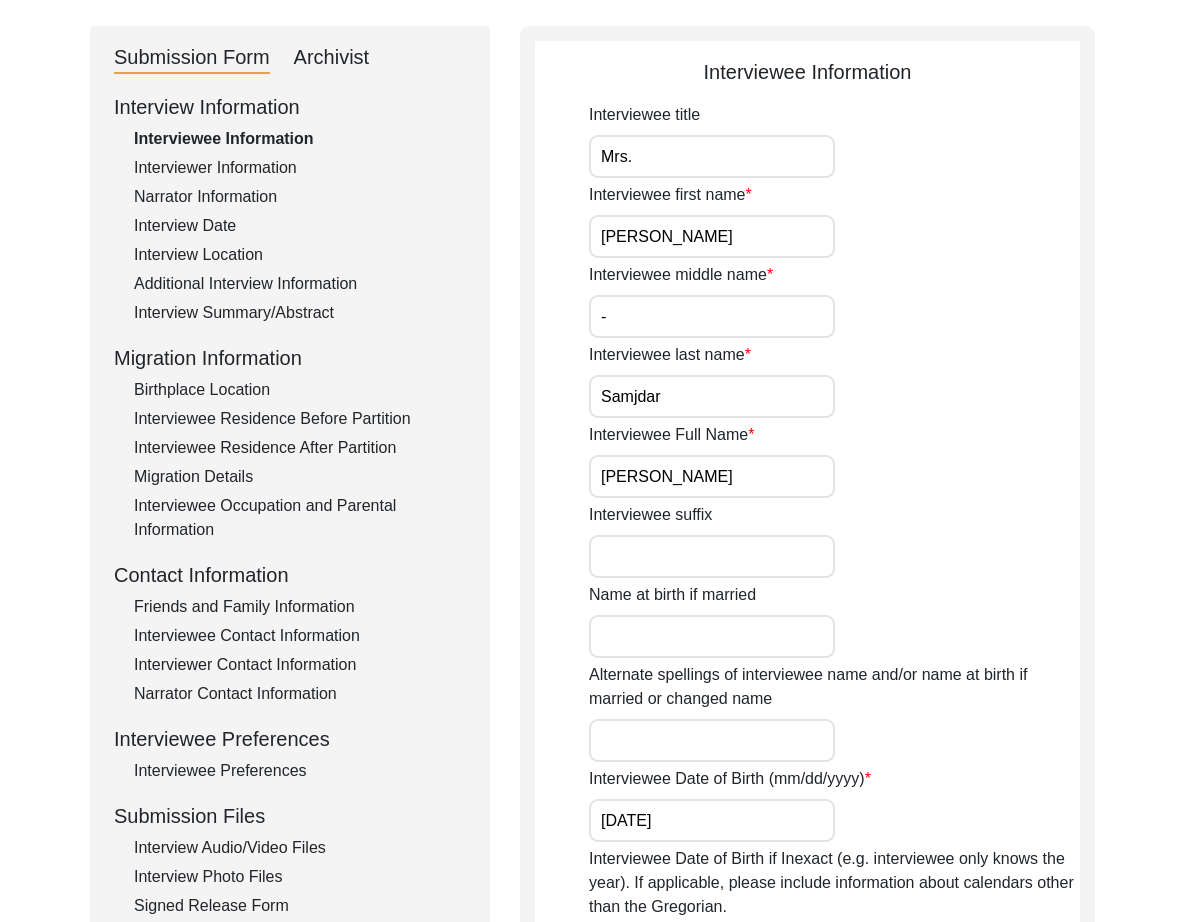 click on "Mrs." at bounding box center [712, 156] 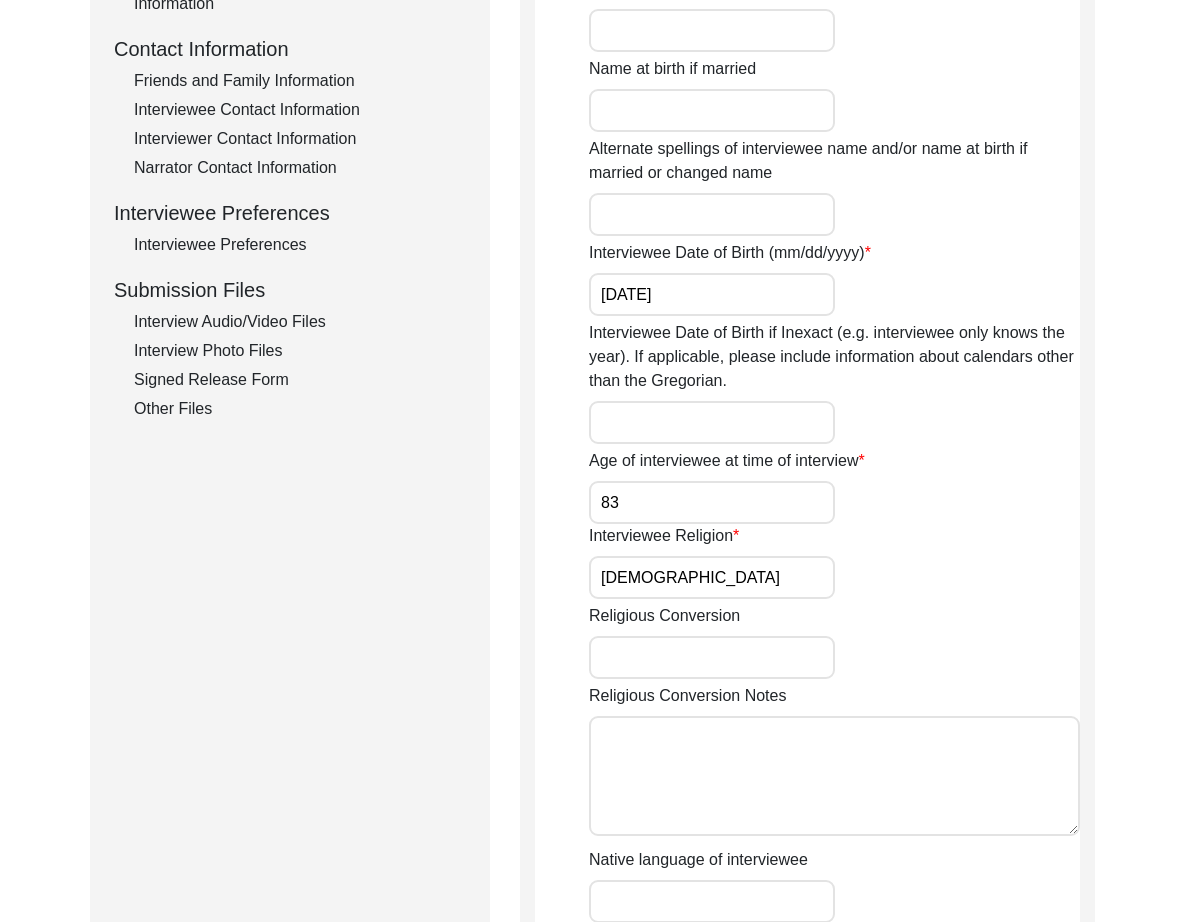 scroll, scrollTop: 1243, scrollLeft: 0, axis: vertical 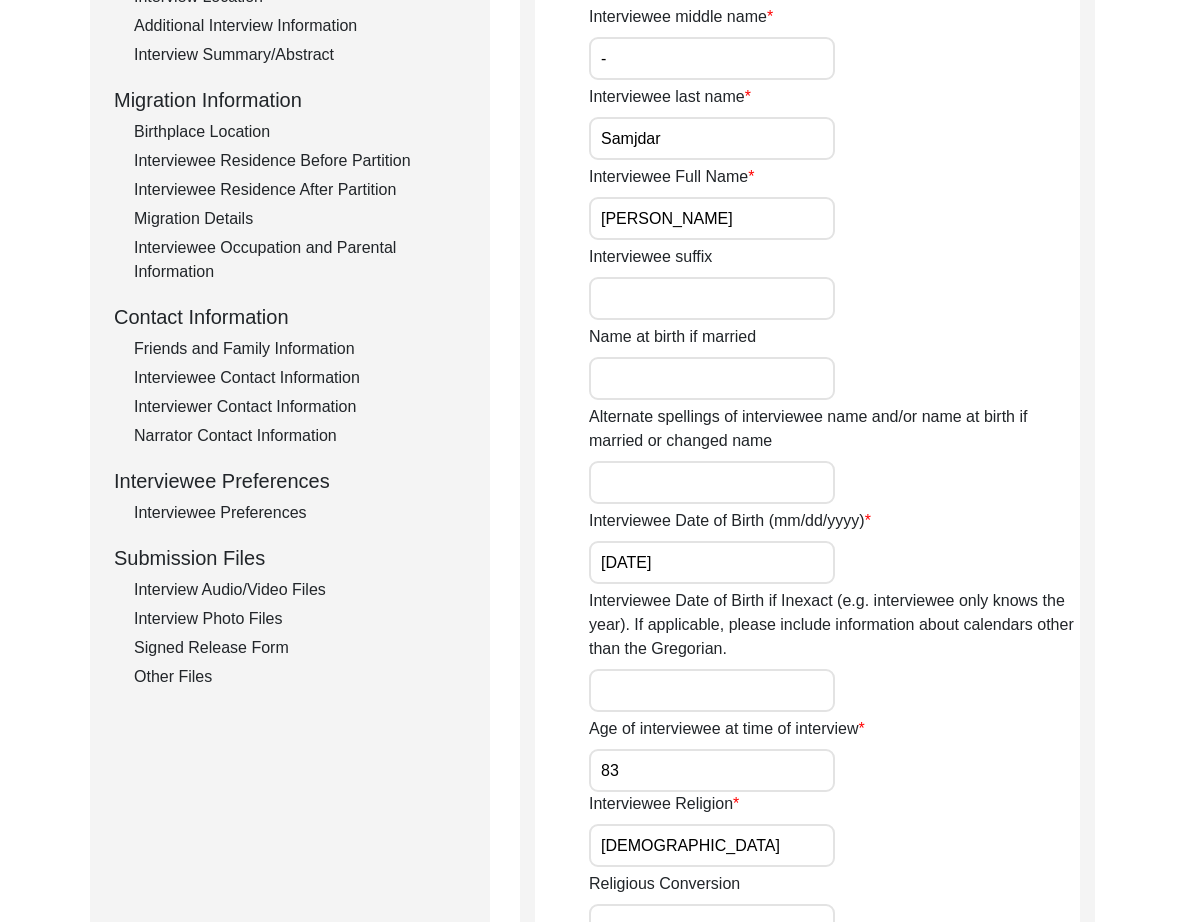 click on "[DATE]" at bounding box center [712, 562] 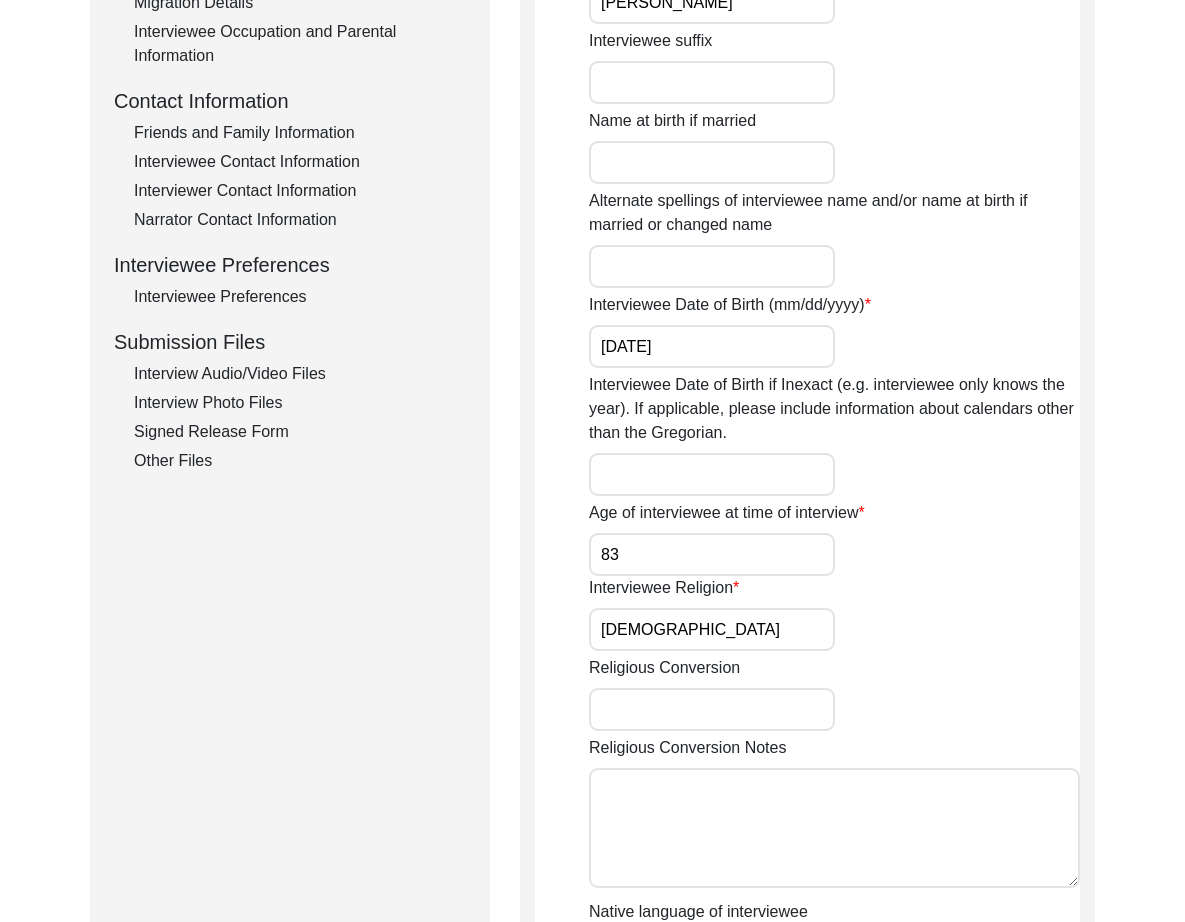 scroll, scrollTop: 750, scrollLeft: 0, axis: vertical 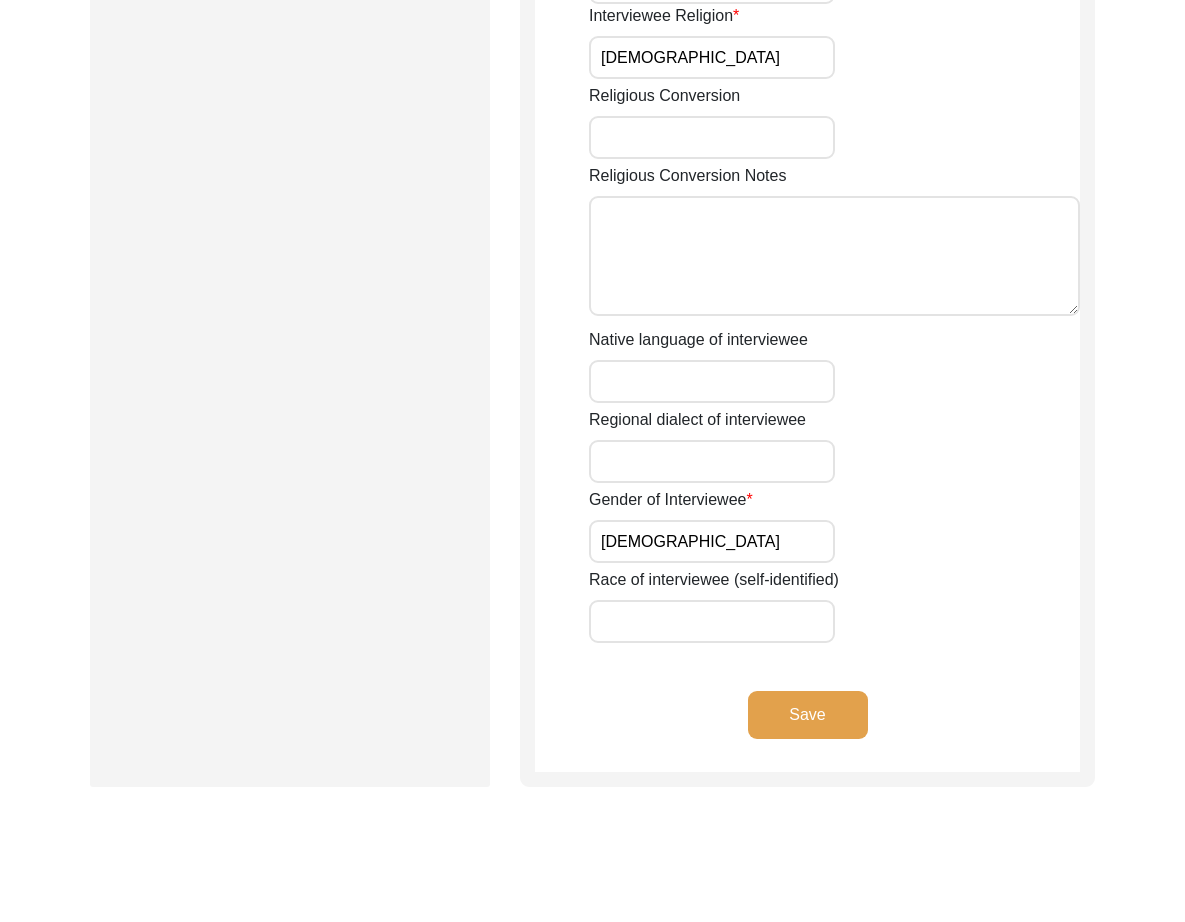 click on "Save" 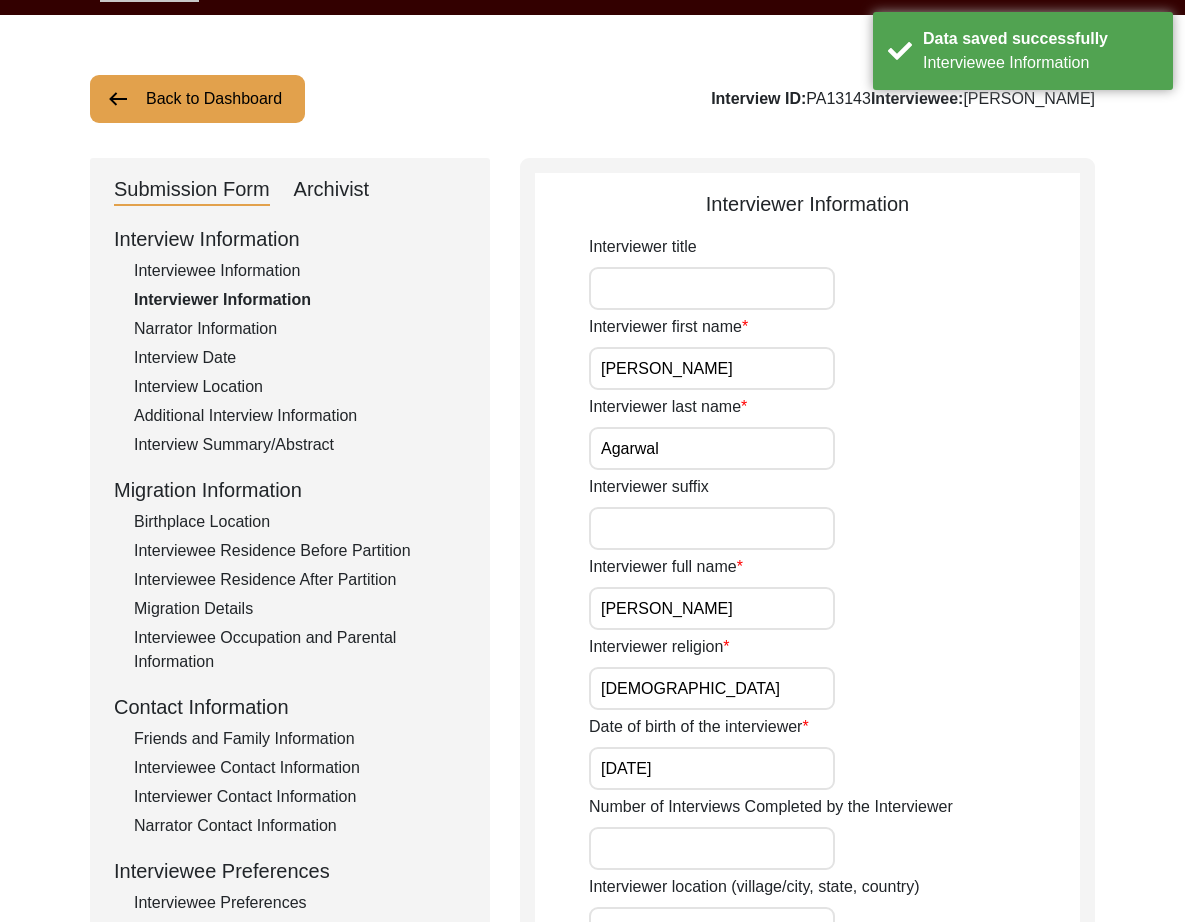 scroll, scrollTop: 0, scrollLeft: 0, axis: both 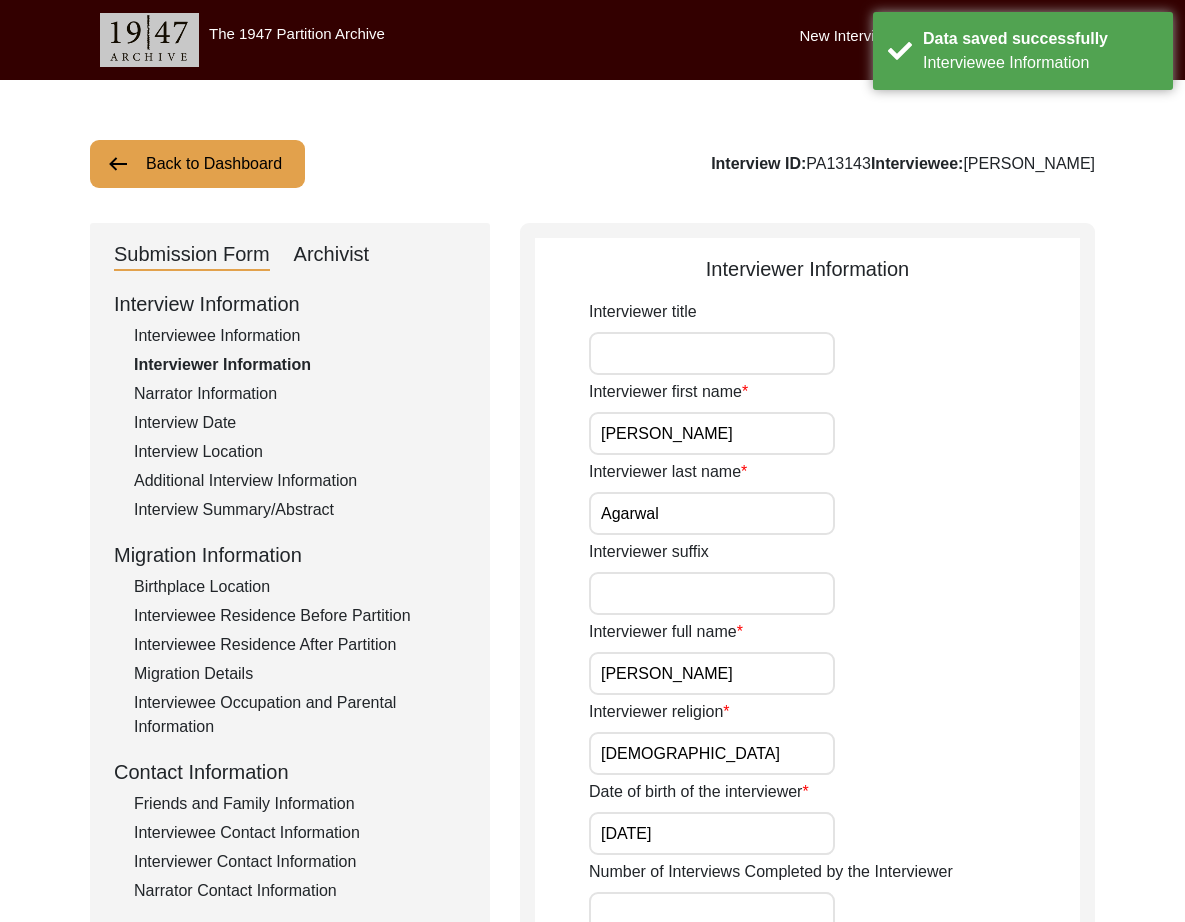click on "[PERSON_NAME]" at bounding box center [712, 433] 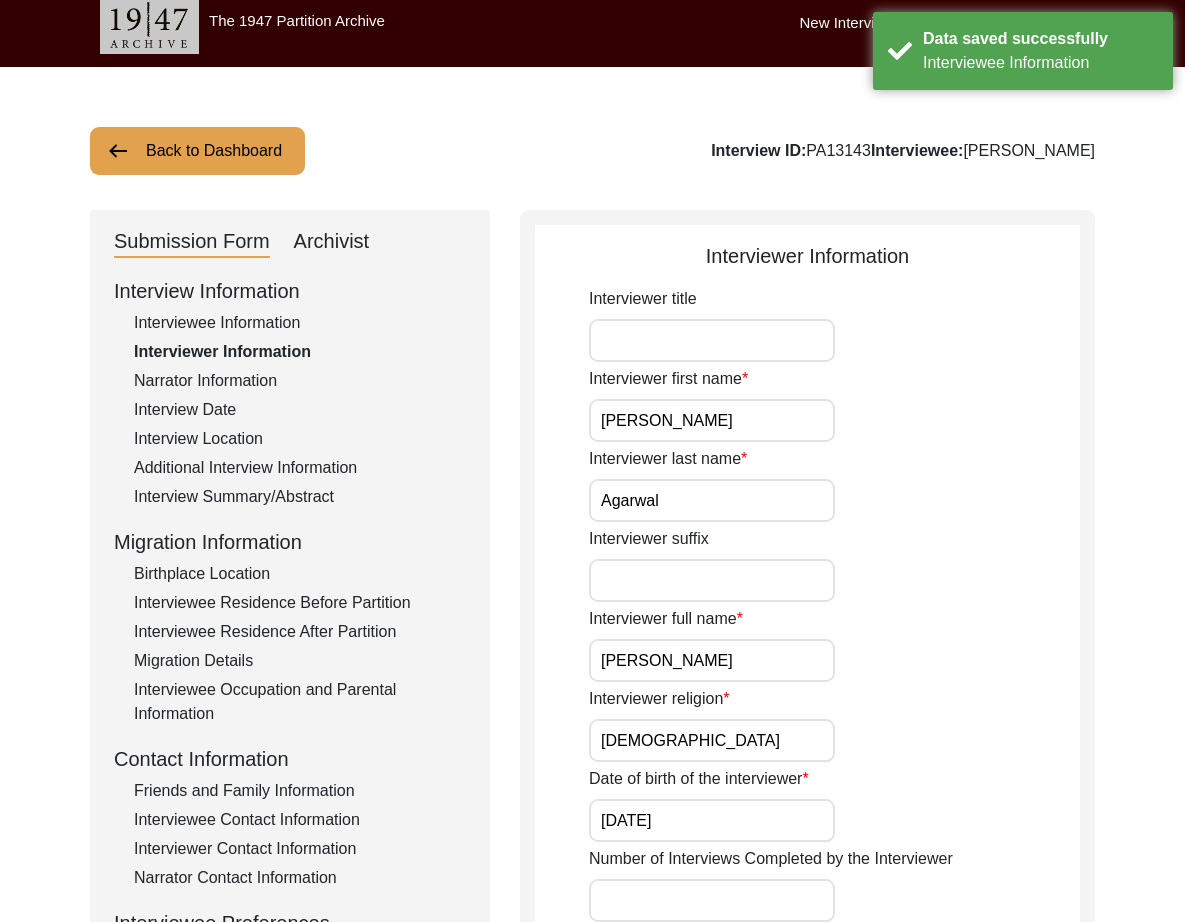 scroll, scrollTop: 532, scrollLeft: 0, axis: vertical 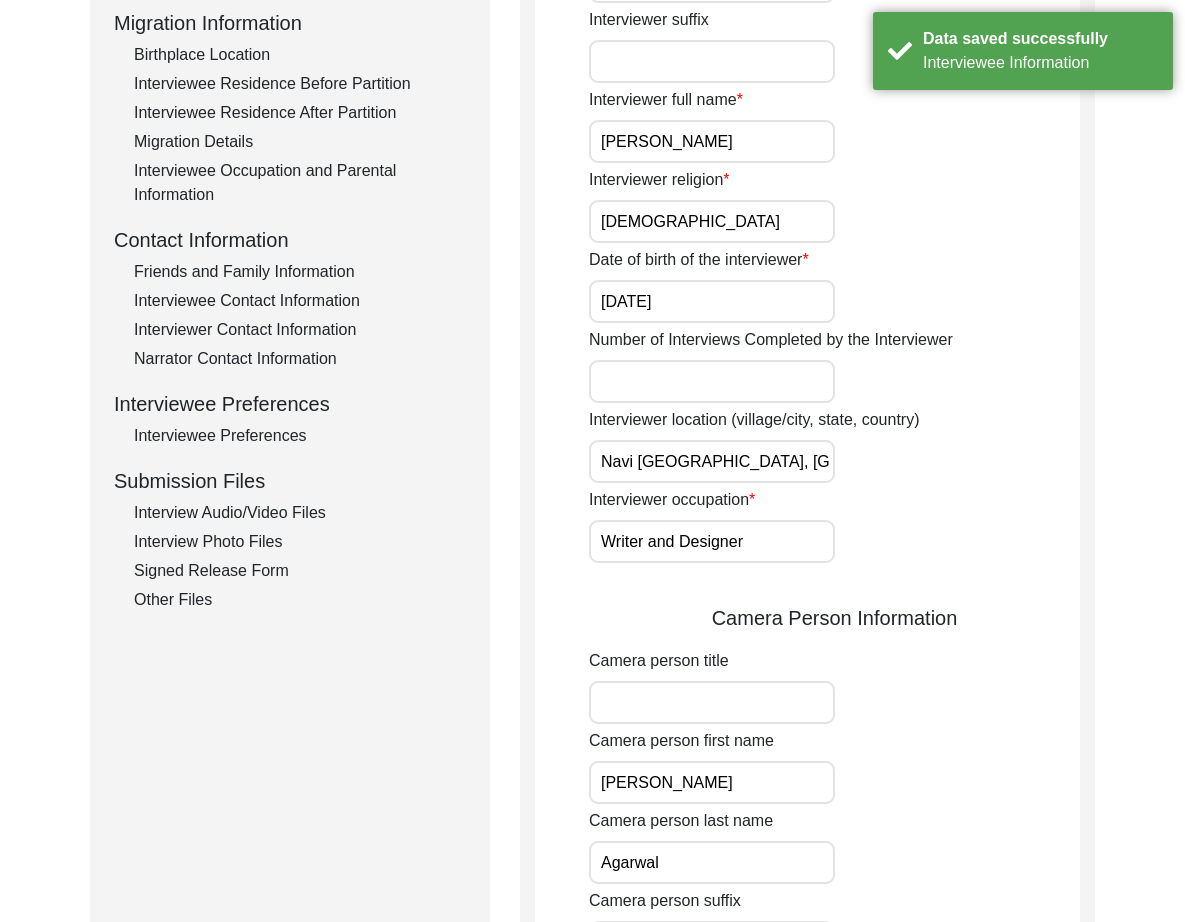 click on "Navi [GEOGRAPHIC_DATA], [GEOGRAPHIC_DATA], [GEOGRAPHIC_DATA]" at bounding box center [712, 461] 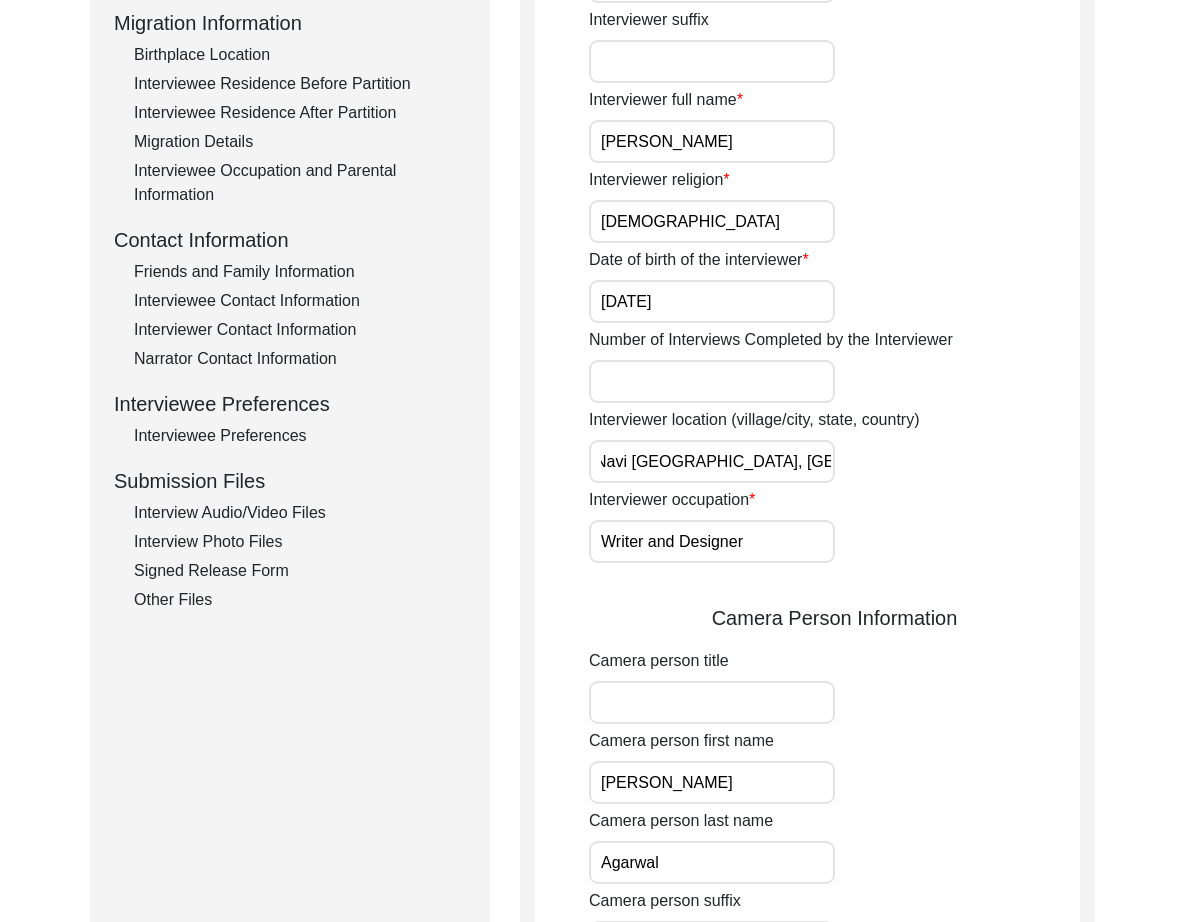 scroll, scrollTop: 0, scrollLeft: 6, axis: horizontal 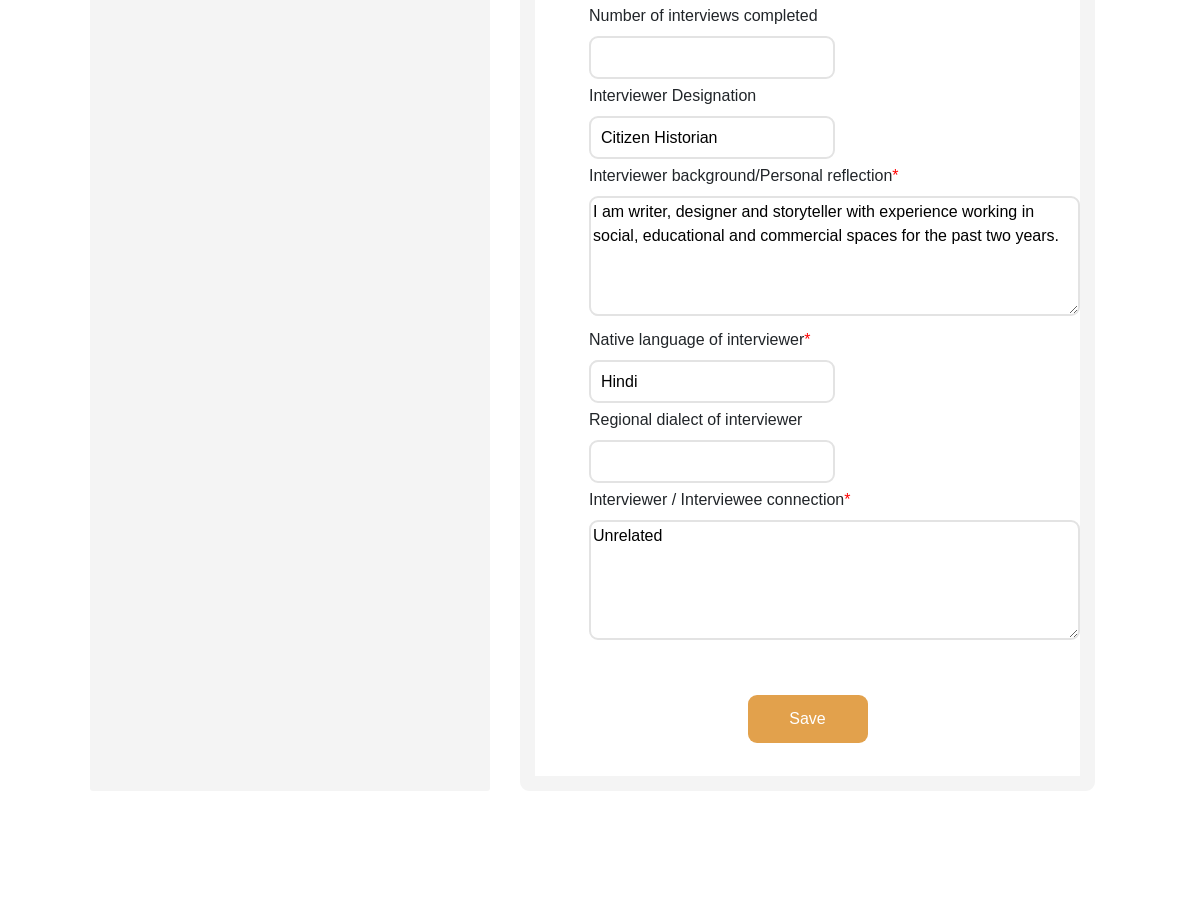 click on "Save" 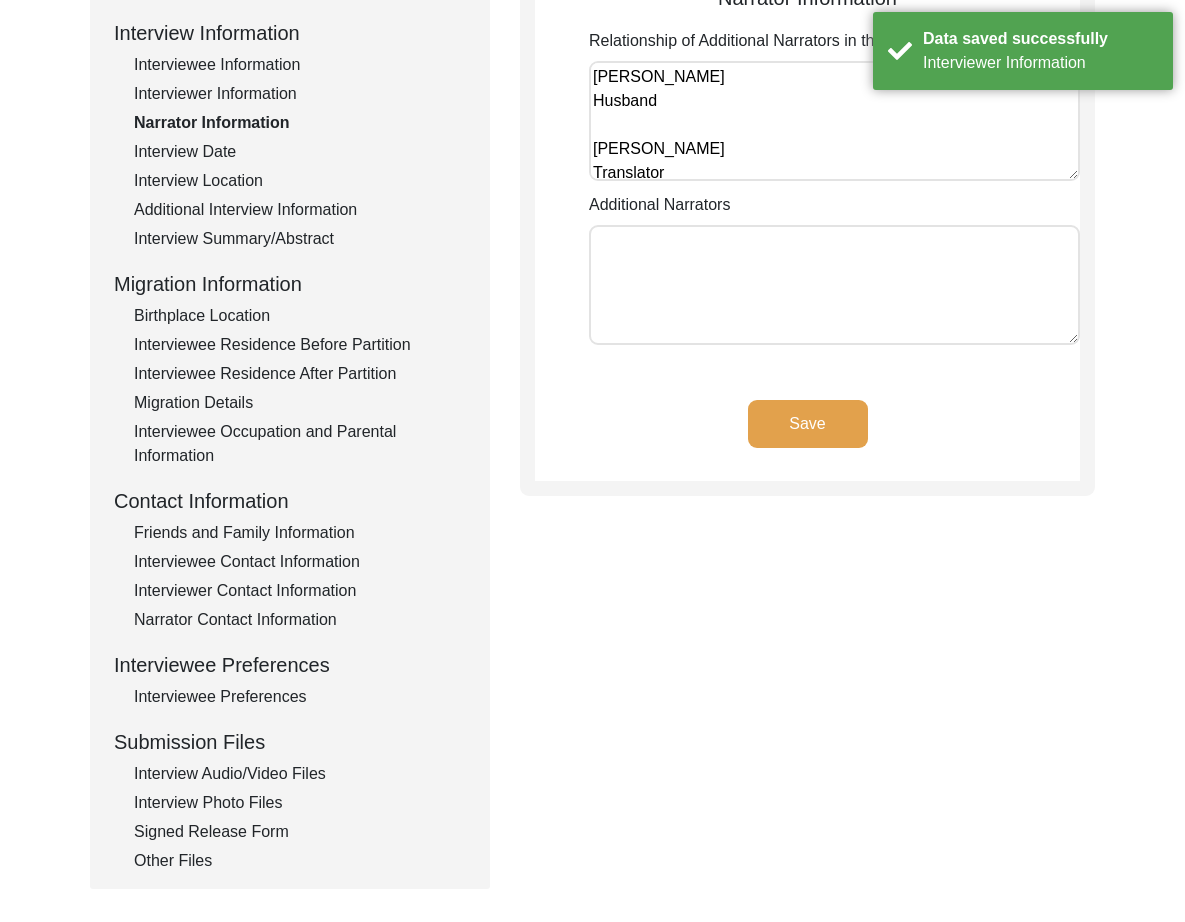 scroll, scrollTop: 0, scrollLeft: 0, axis: both 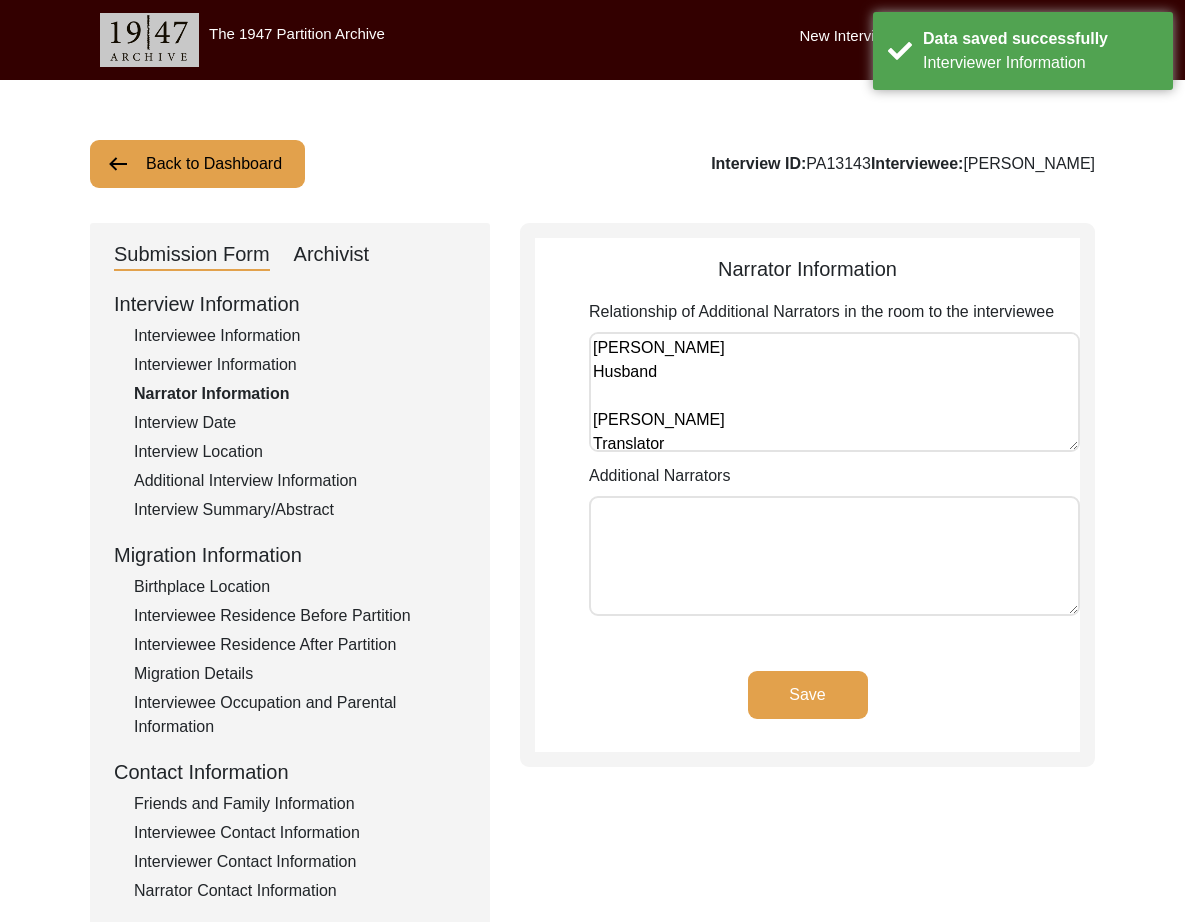 click on "Anupam Bandyopadhyay
Husband
Anupriya Roy
Translator" at bounding box center [834, 392] 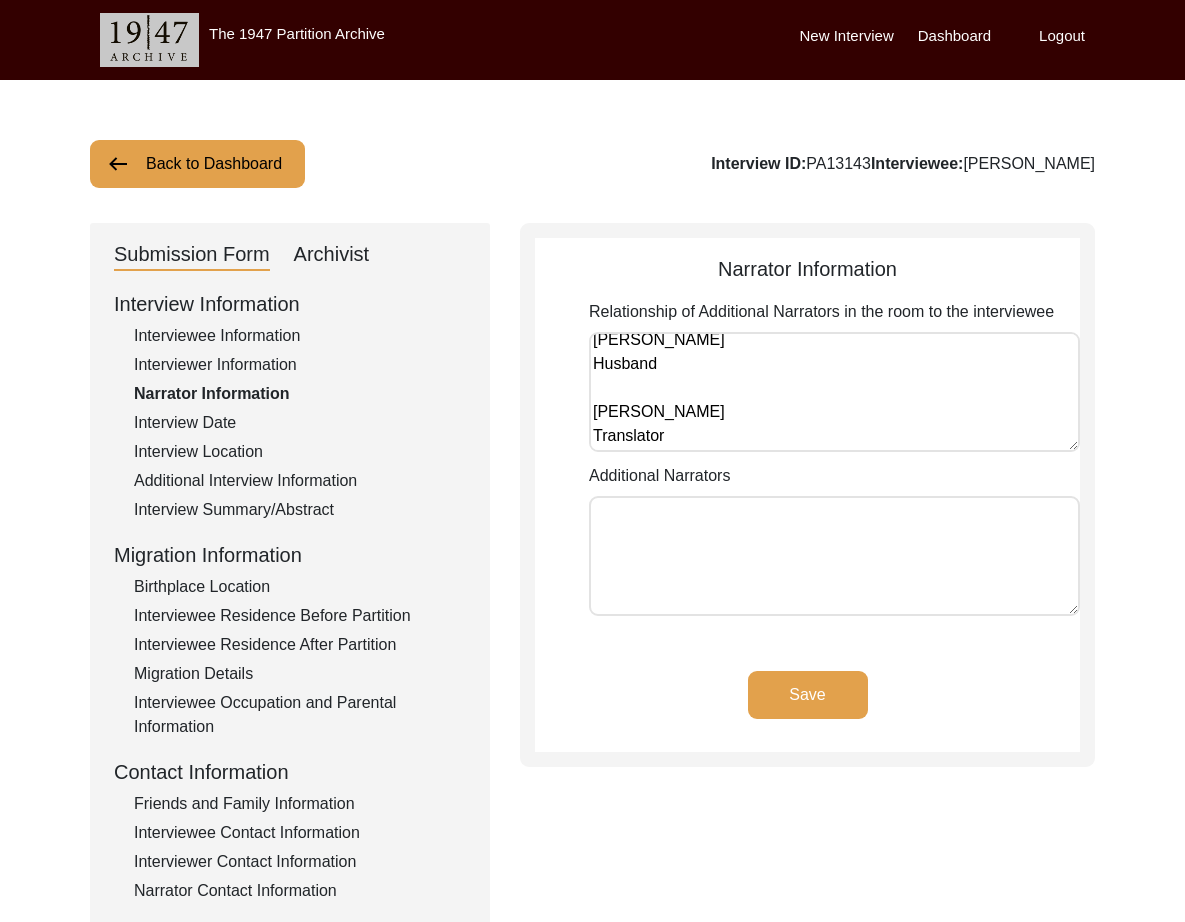 click on "Save" 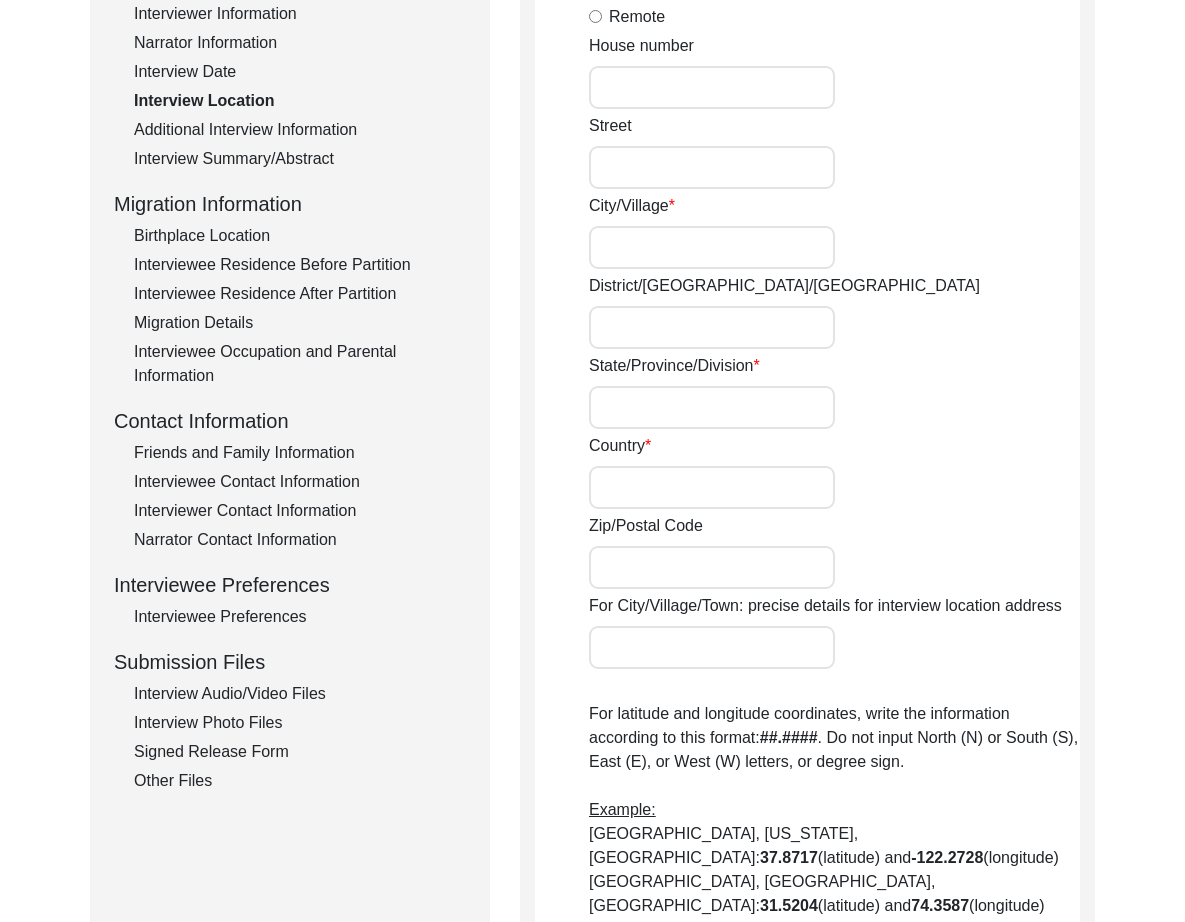 scroll, scrollTop: 0, scrollLeft: 0, axis: both 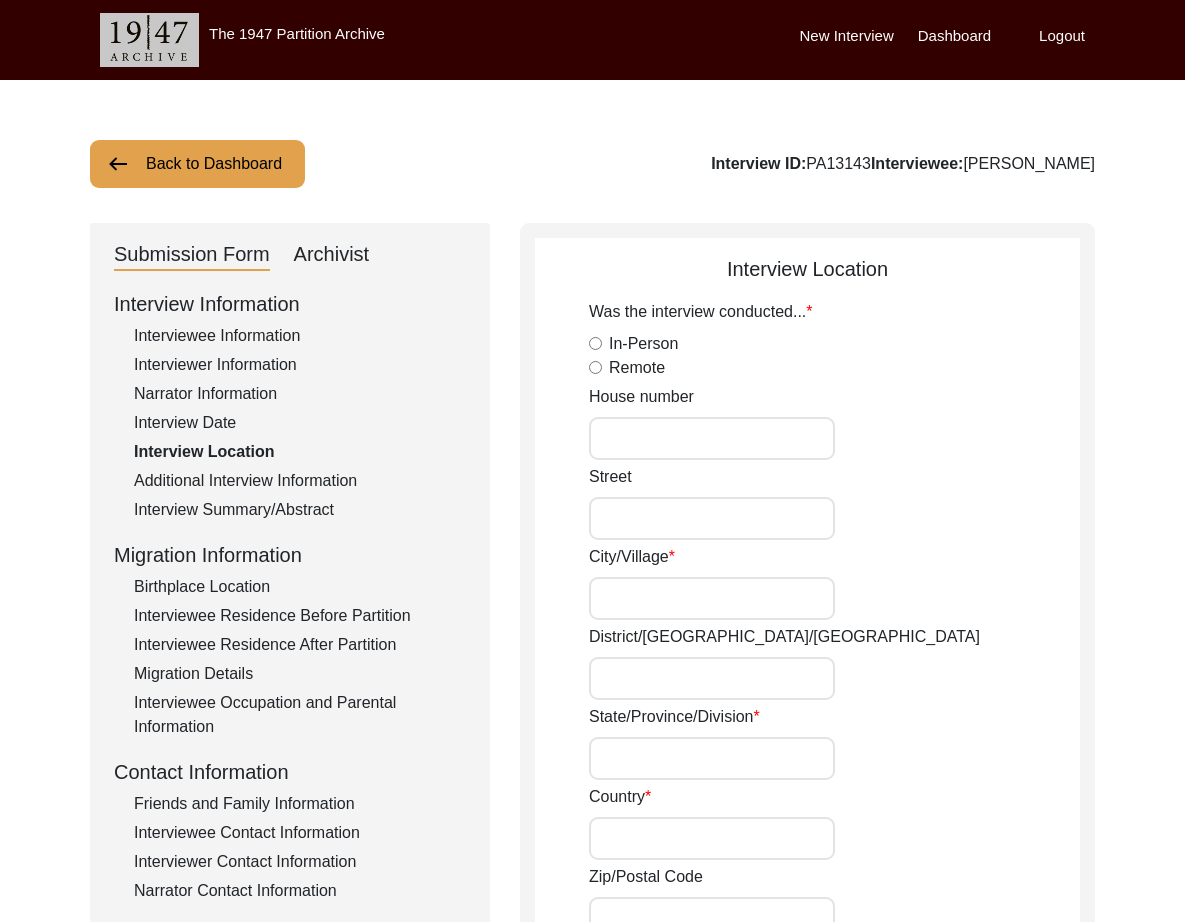 click on "Interviewer Information" 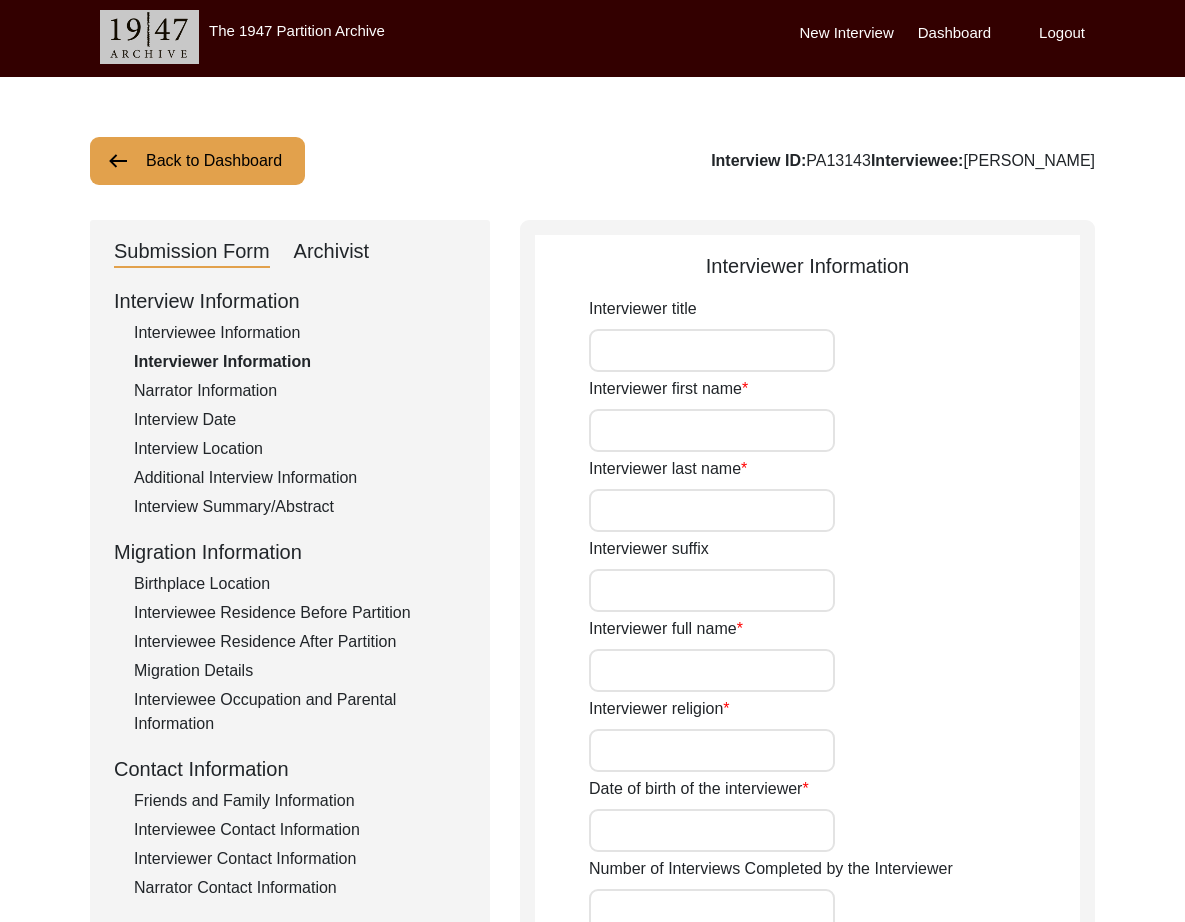 click on "Narrator Information" 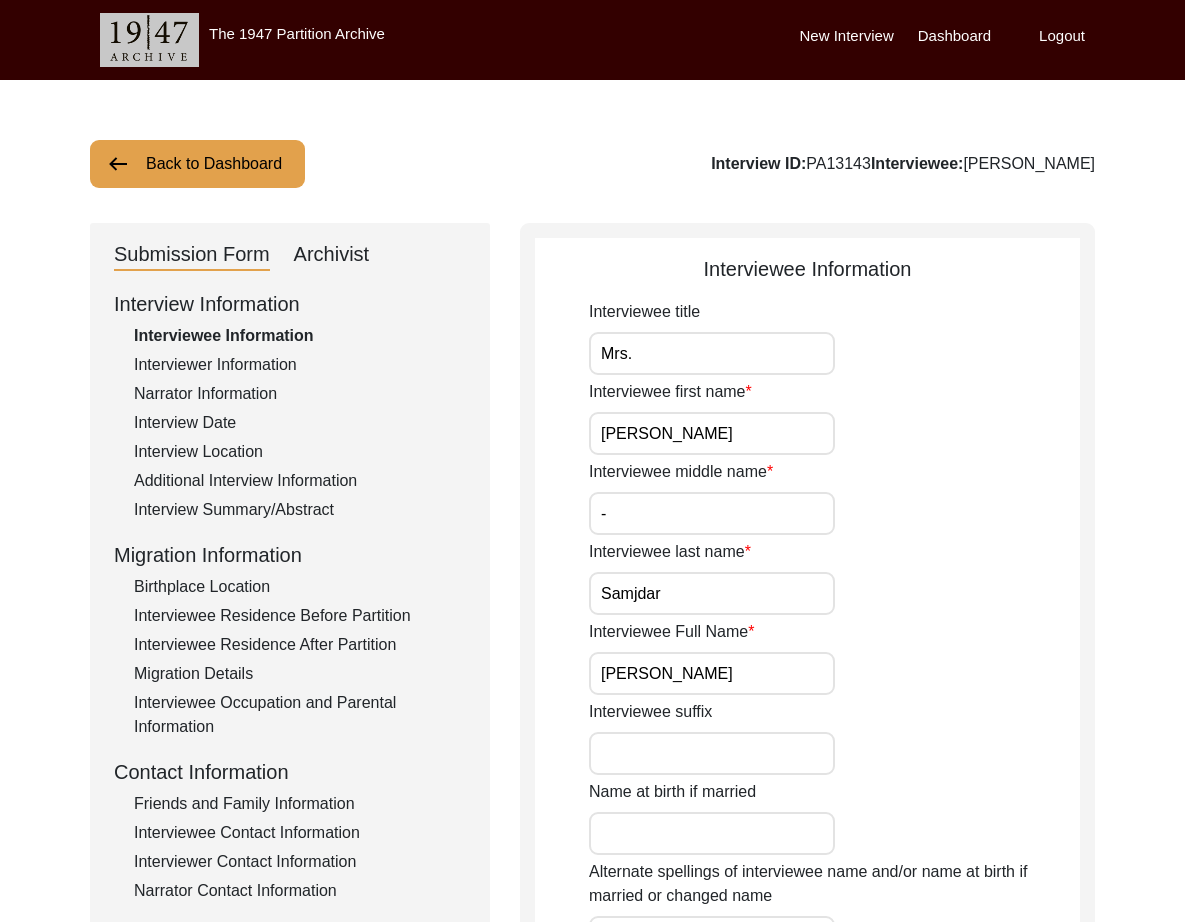 scroll, scrollTop: 0, scrollLeft: 0, axis: both 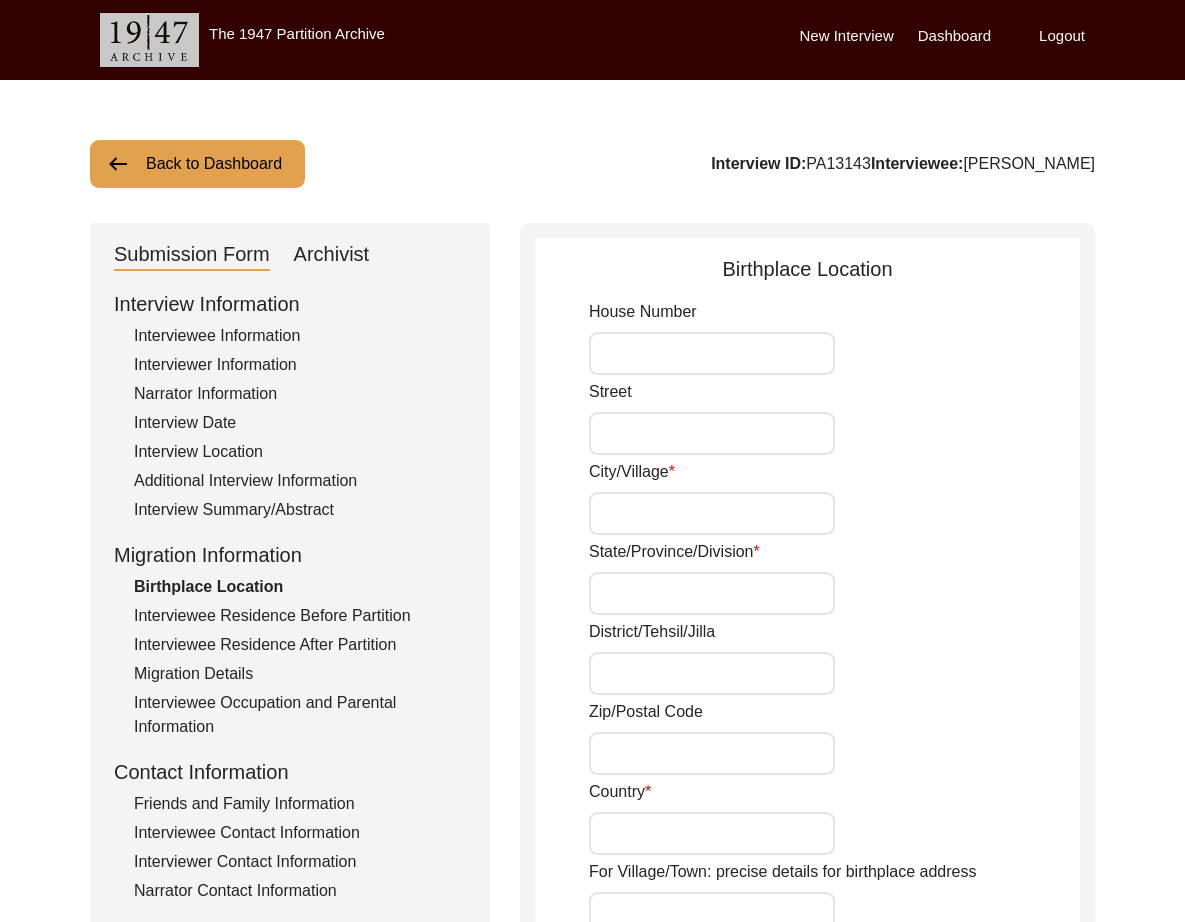 type on "Dinajpur" 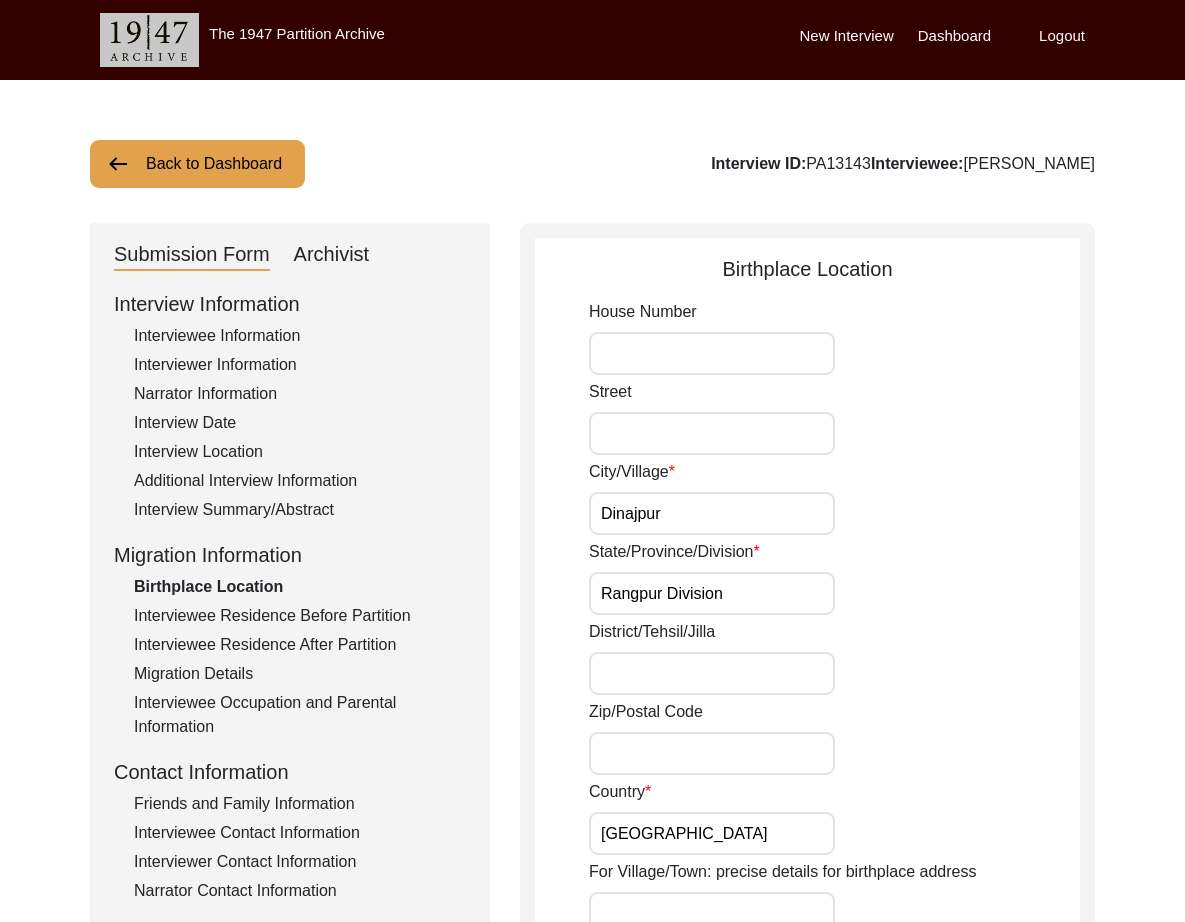 click on "Dinajpur" at bounding box center [712, 513] 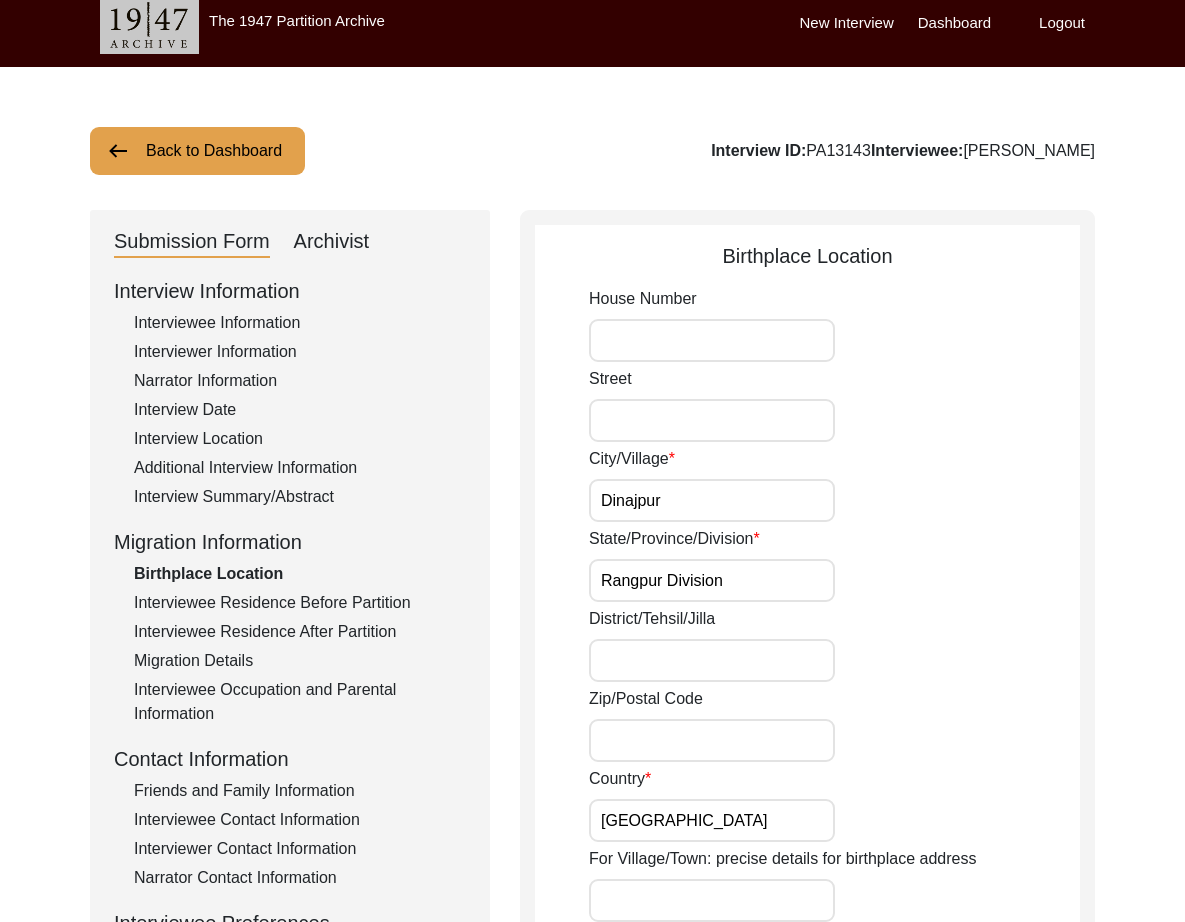 scroll, scrollTop: 816, scrollLeft: 0, axis: vertical 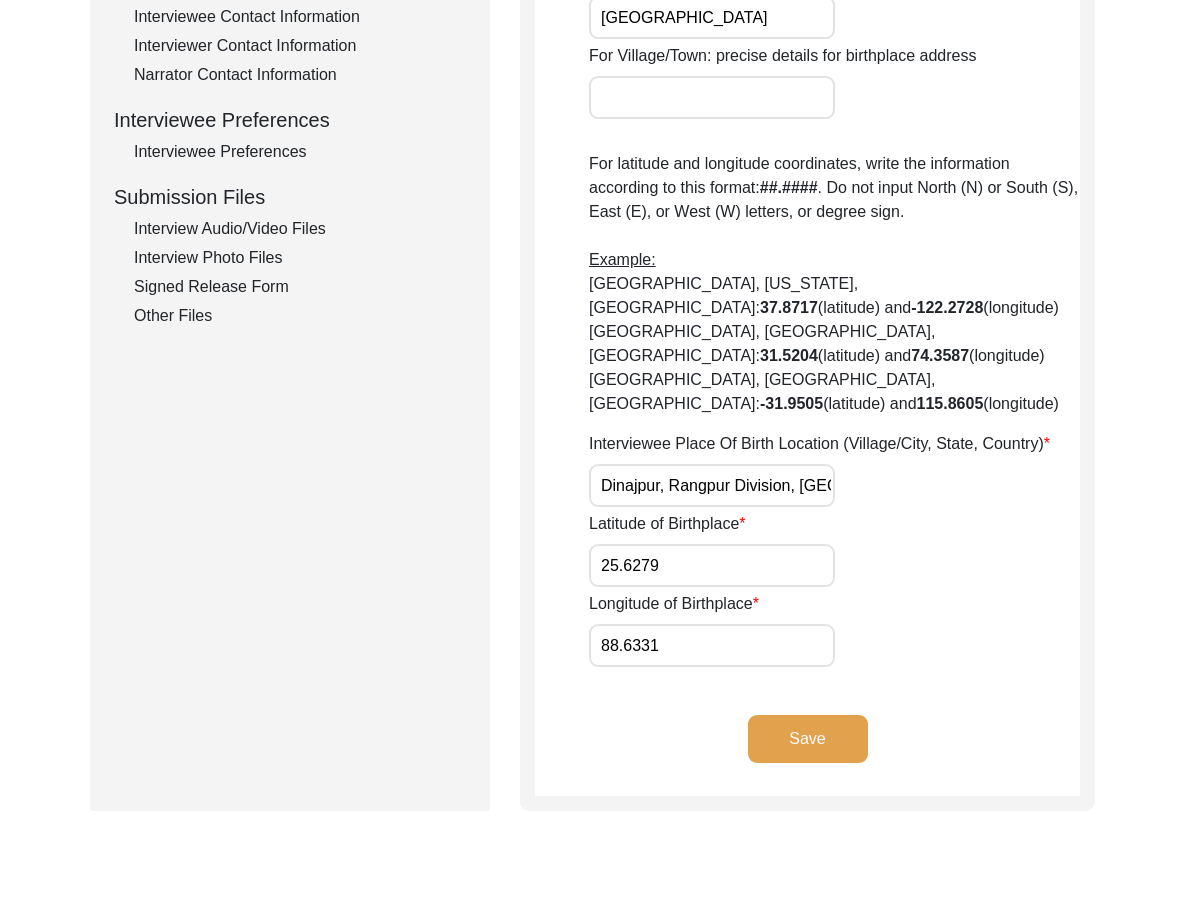 click on "Save" 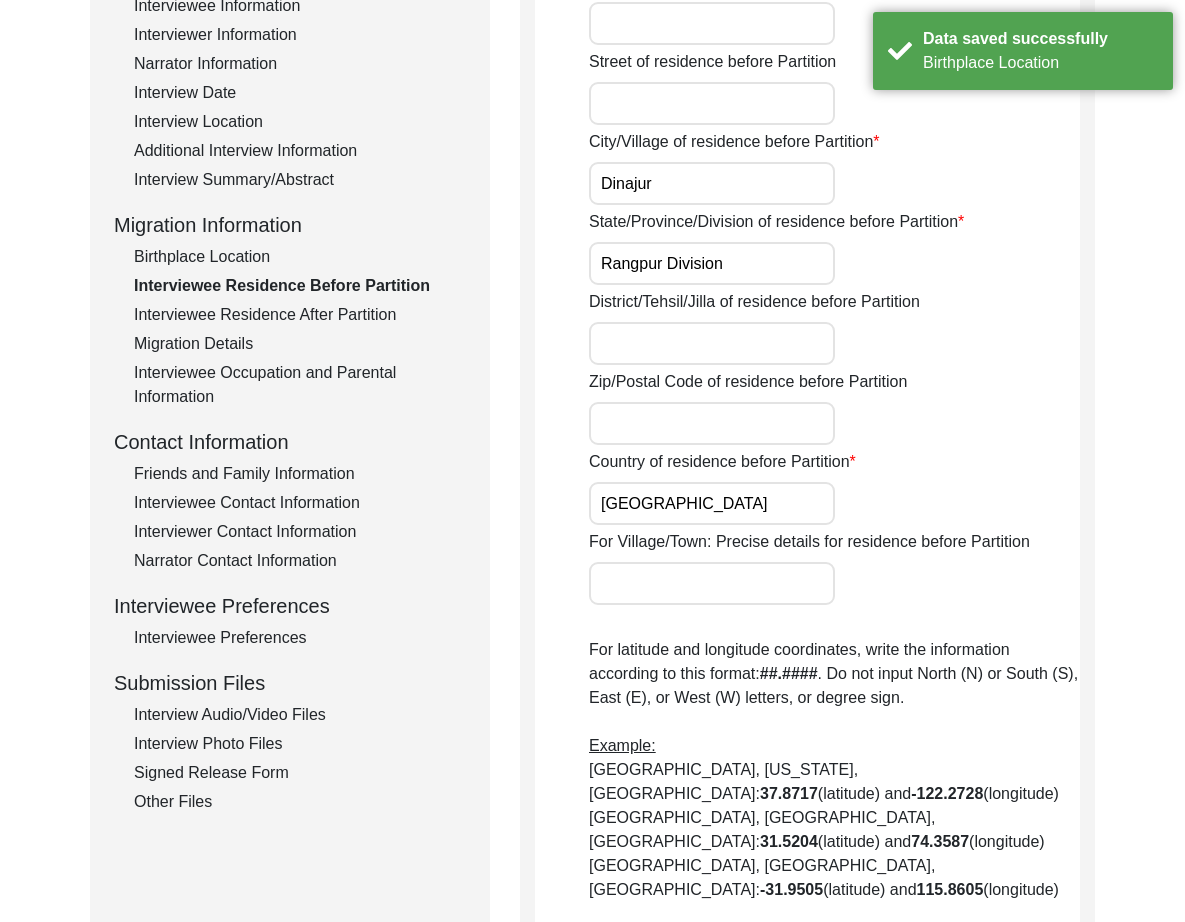 scroll, scrollTop: 0, scrollLeft: 0, axis: both 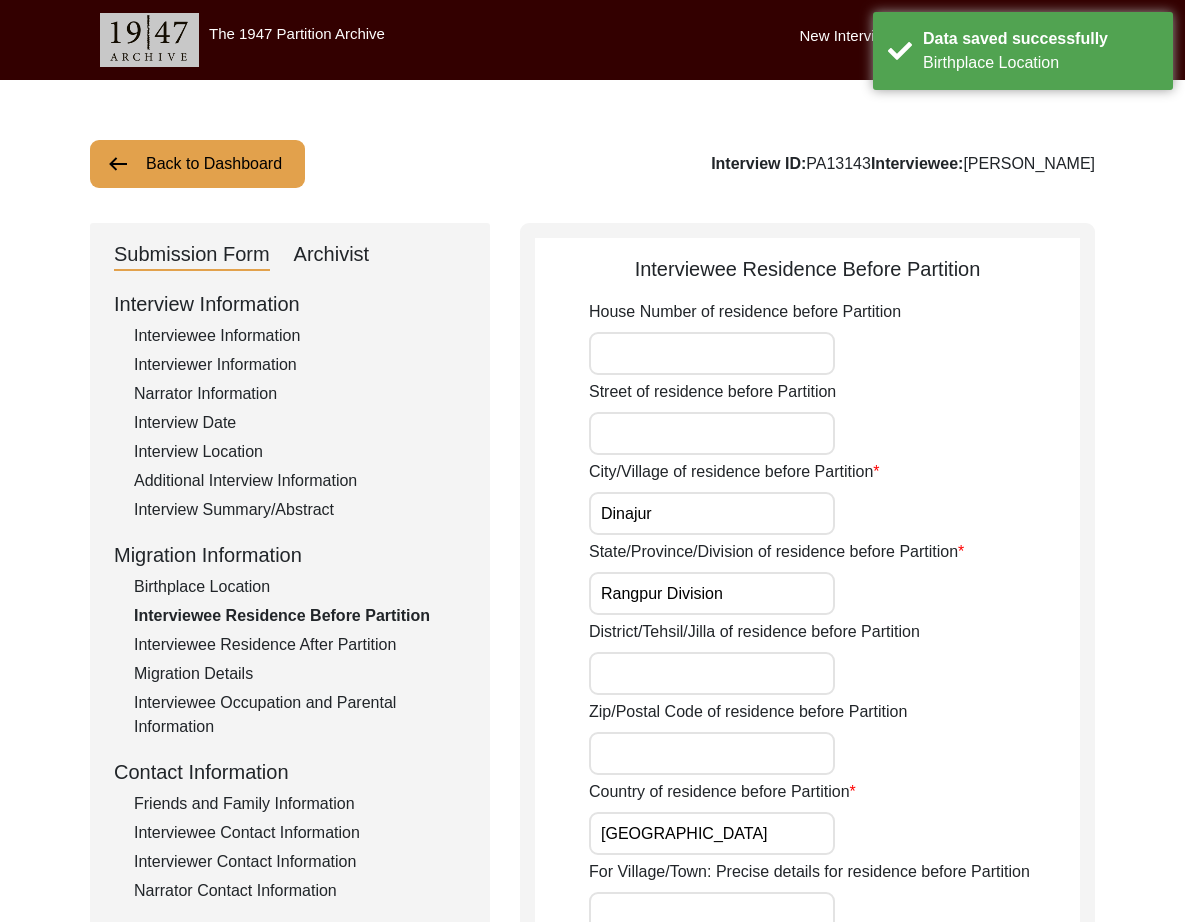 click on "Dinajur" at bounding box center [712, 513] 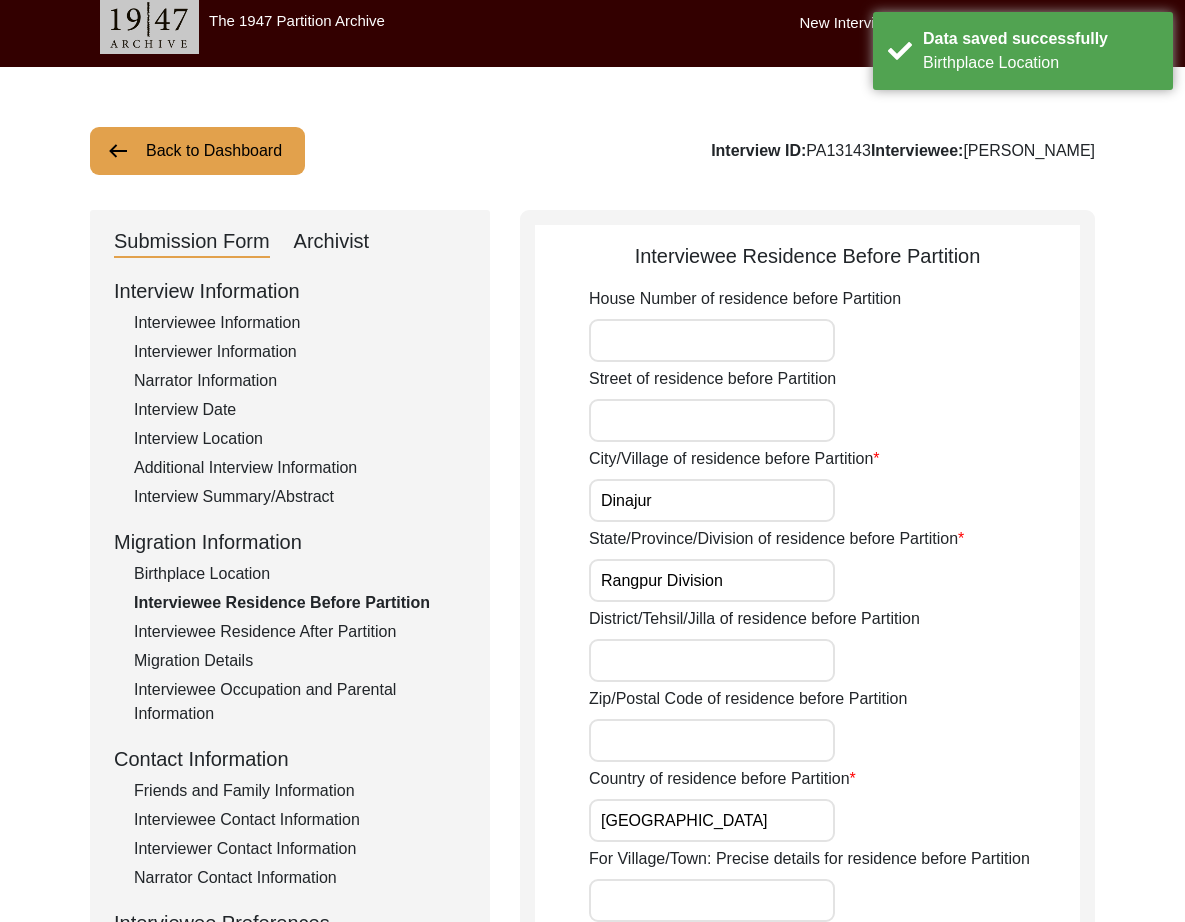 scroll, scrollTop: 816, scrollLeft: 0, axis: vertical 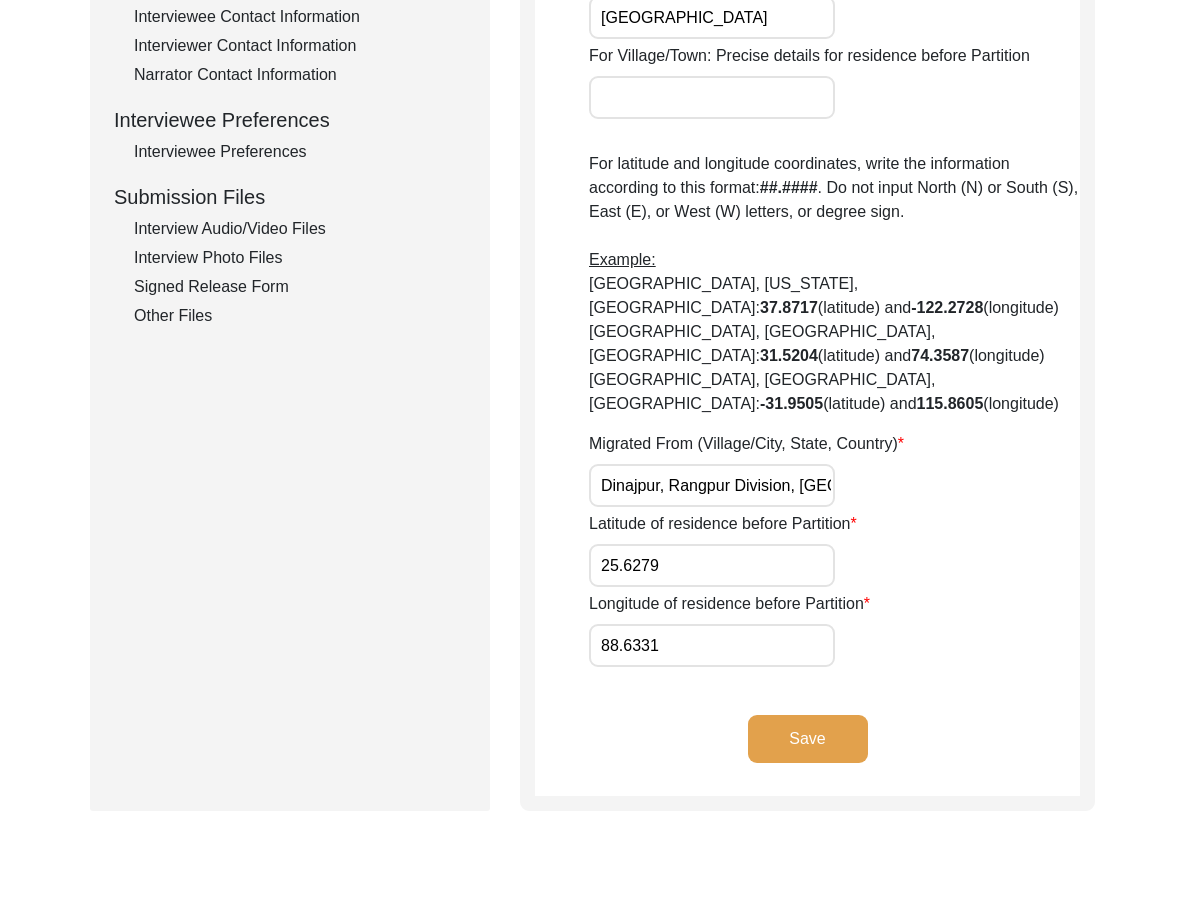 type 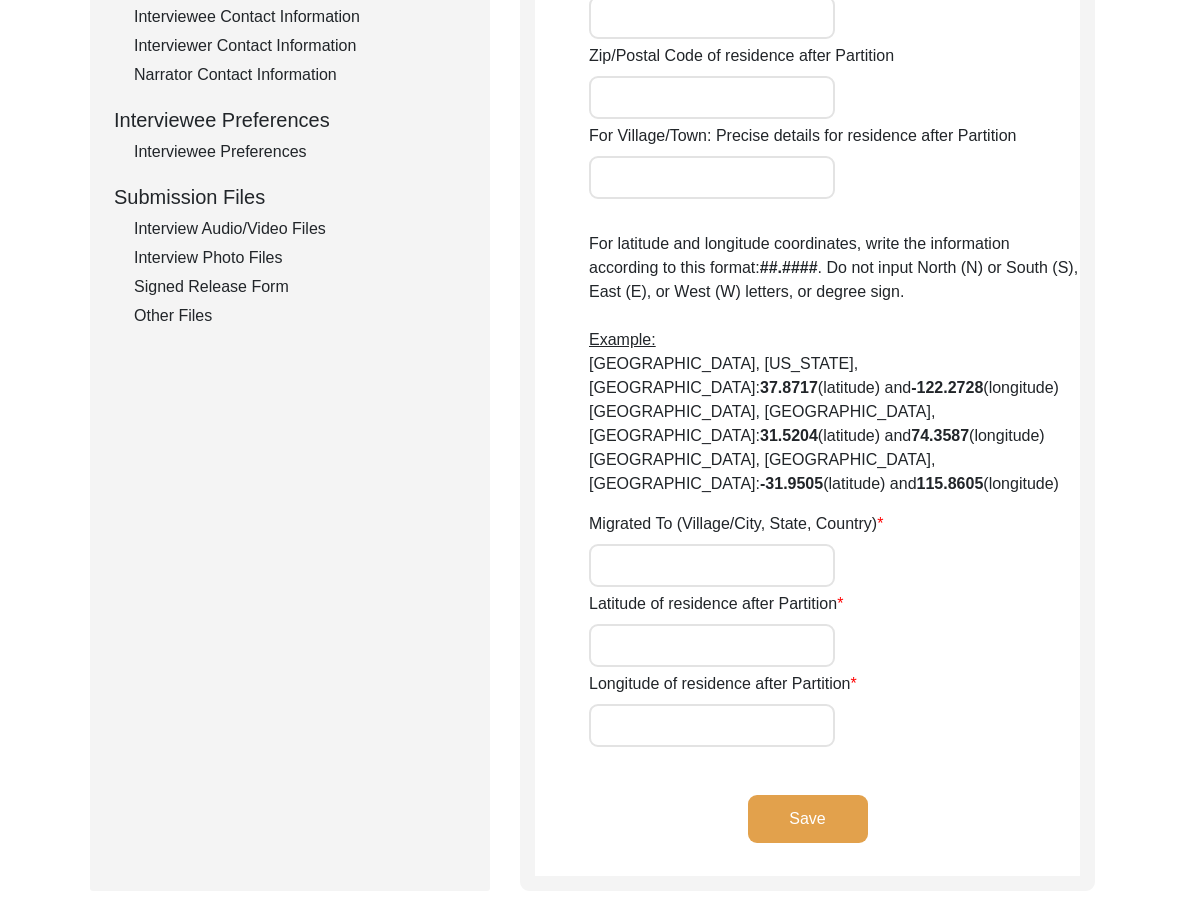 type on "No" 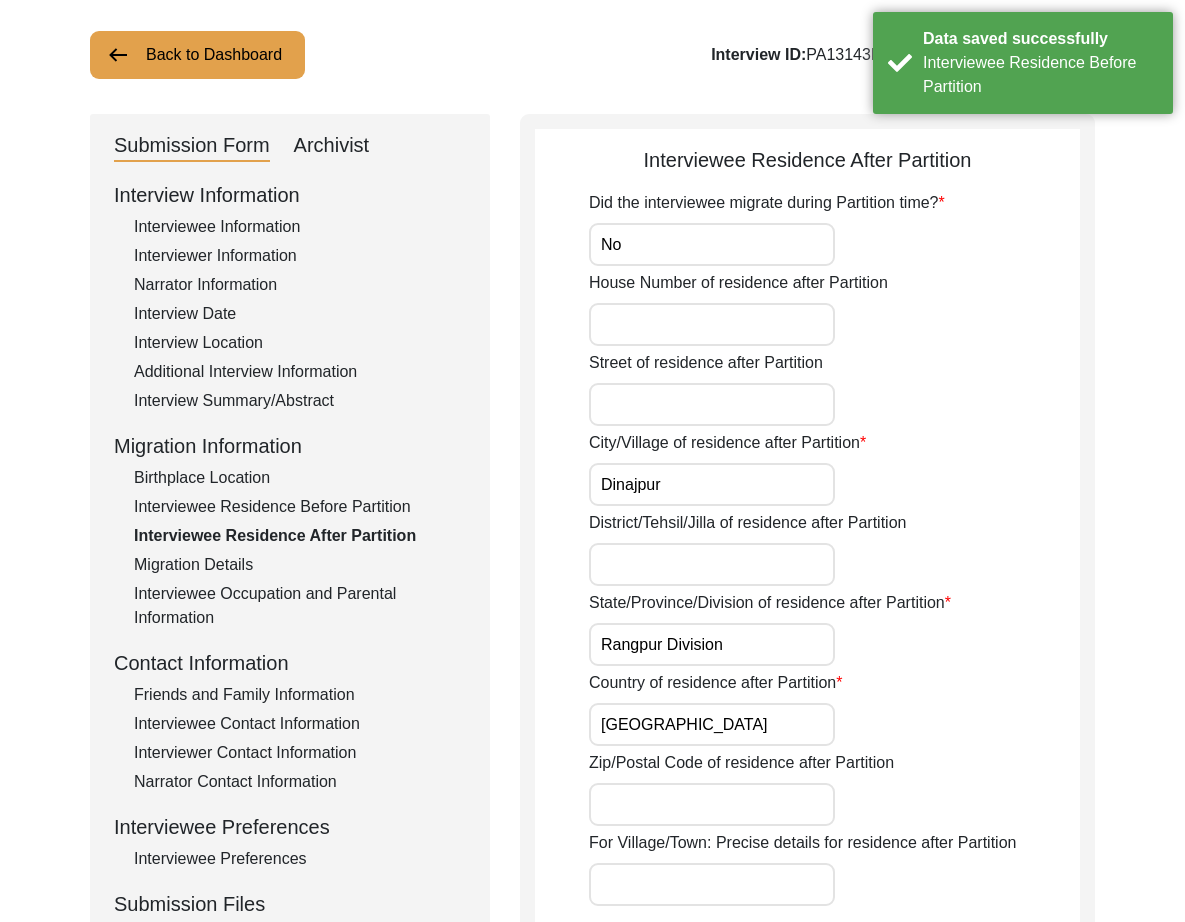 scroll, scrollTop: 0, scrollLeft: 0, axis: both 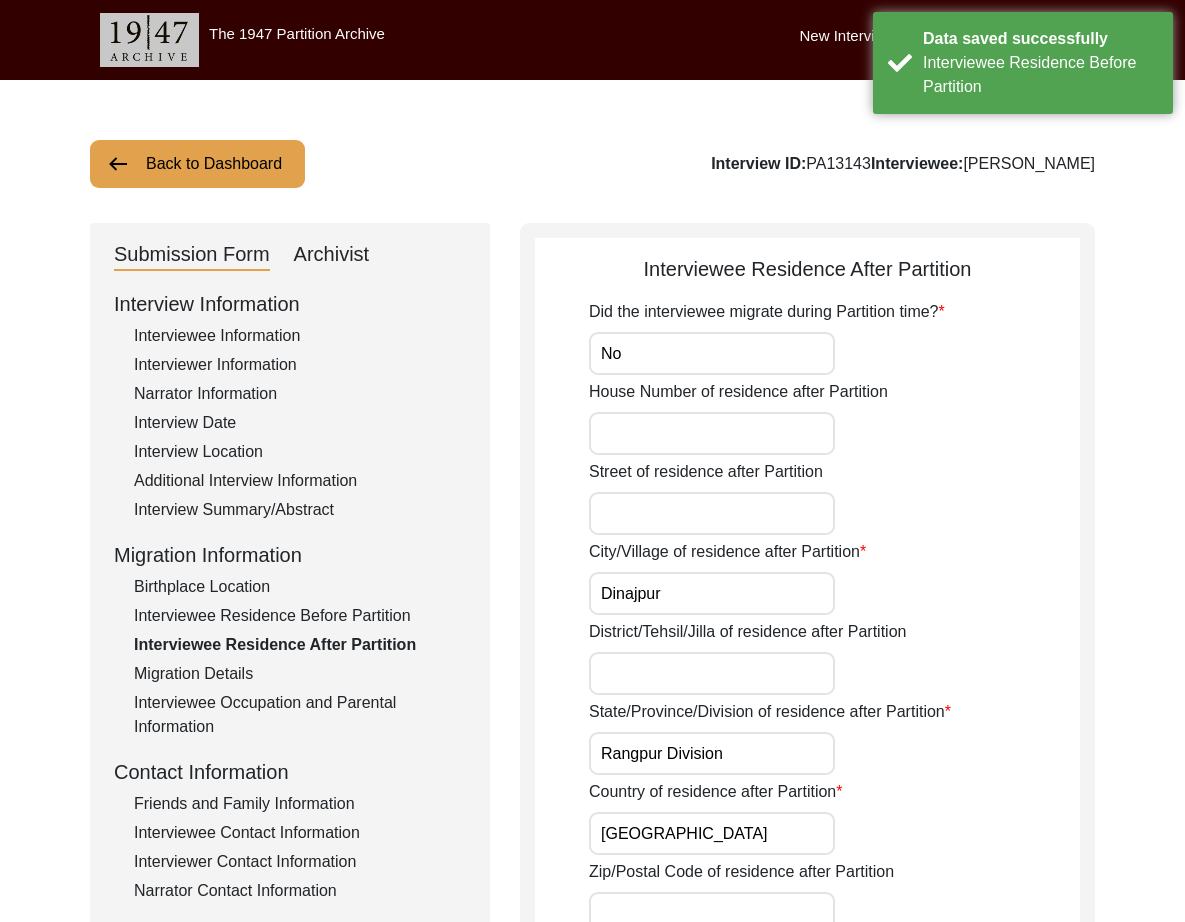 click on "No" at bounding box center [712, 353] 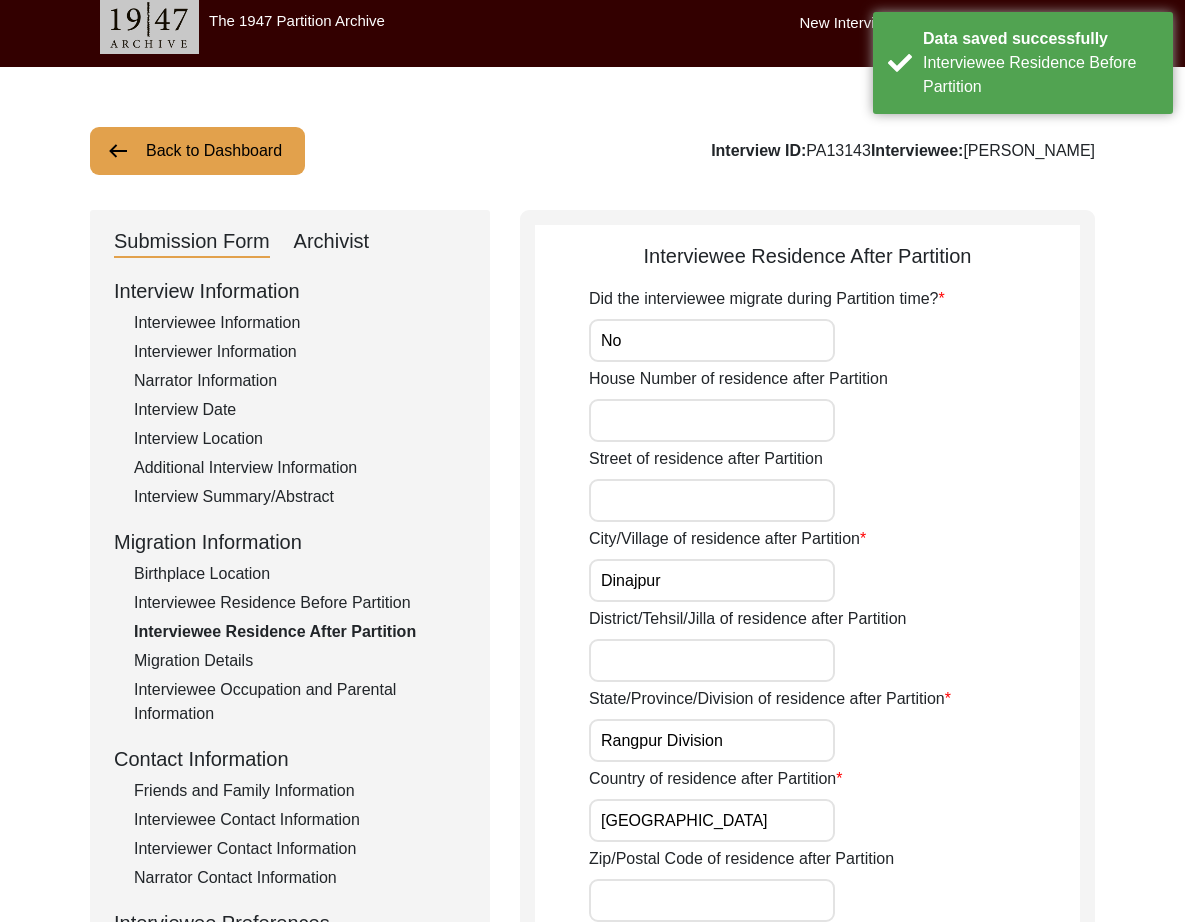 scroll, scrollTop: 532, scrollLeft: 0, axis: vertical 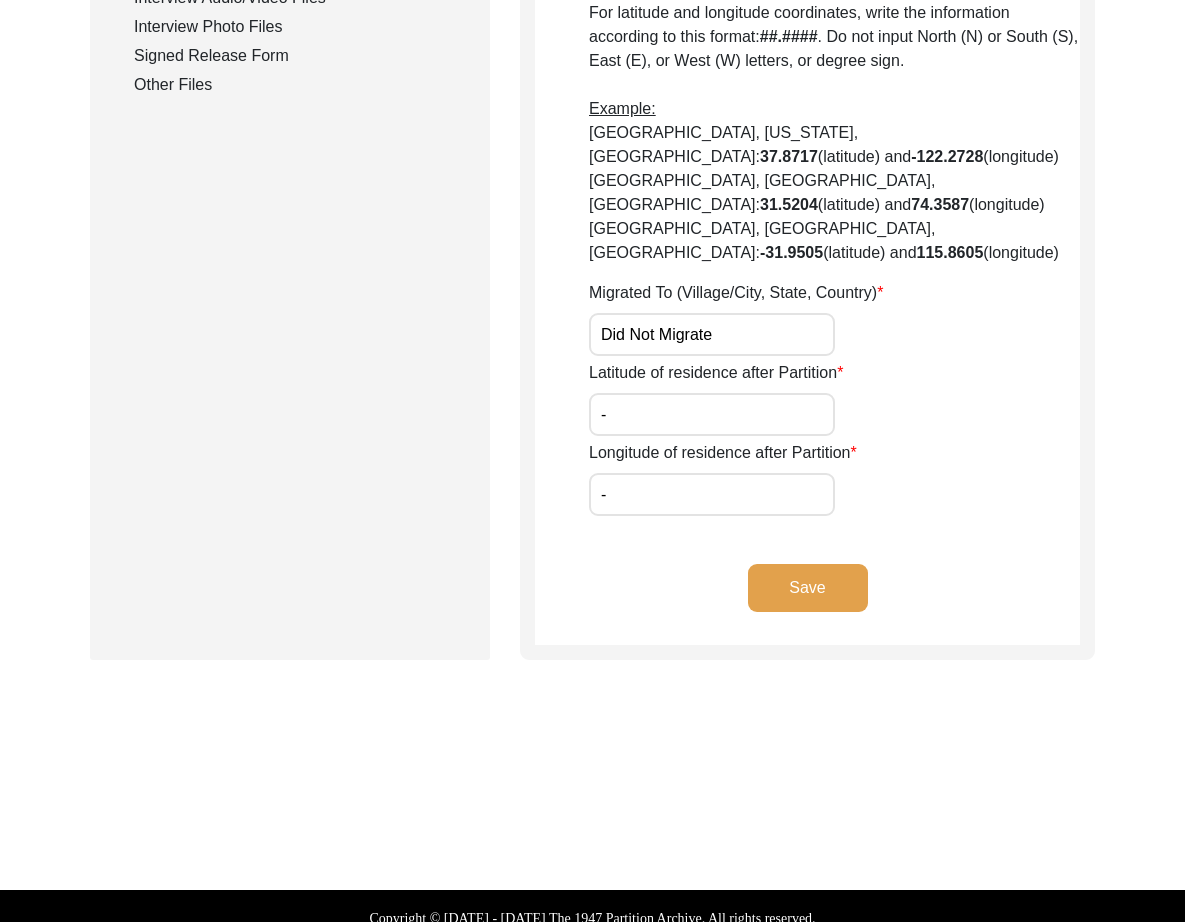 drag, startPoint x: 825, startPoint y: 554, endPoint x: 632, endPoint y: 398, distance: 248.16325 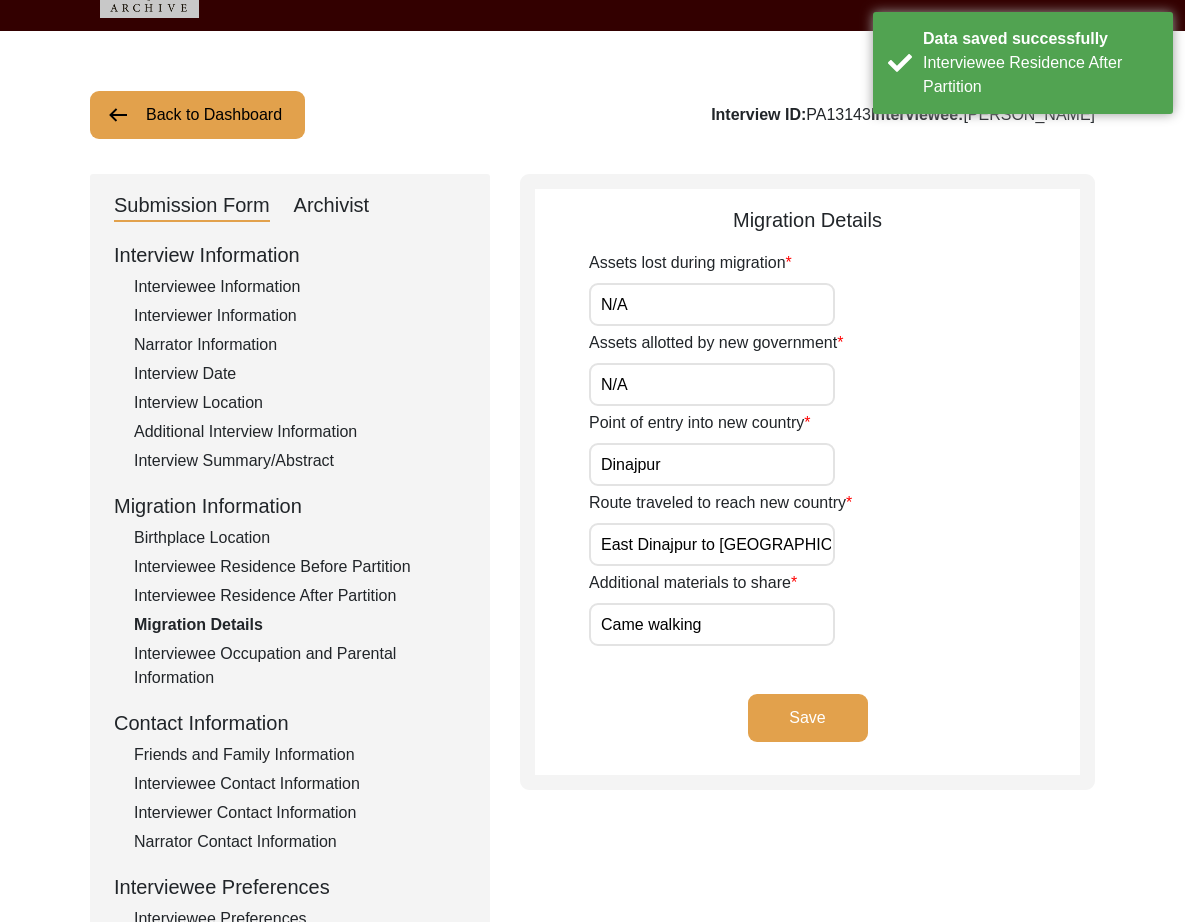 scroll, scrollTop: 0, scrollLeft: 0, axis: both 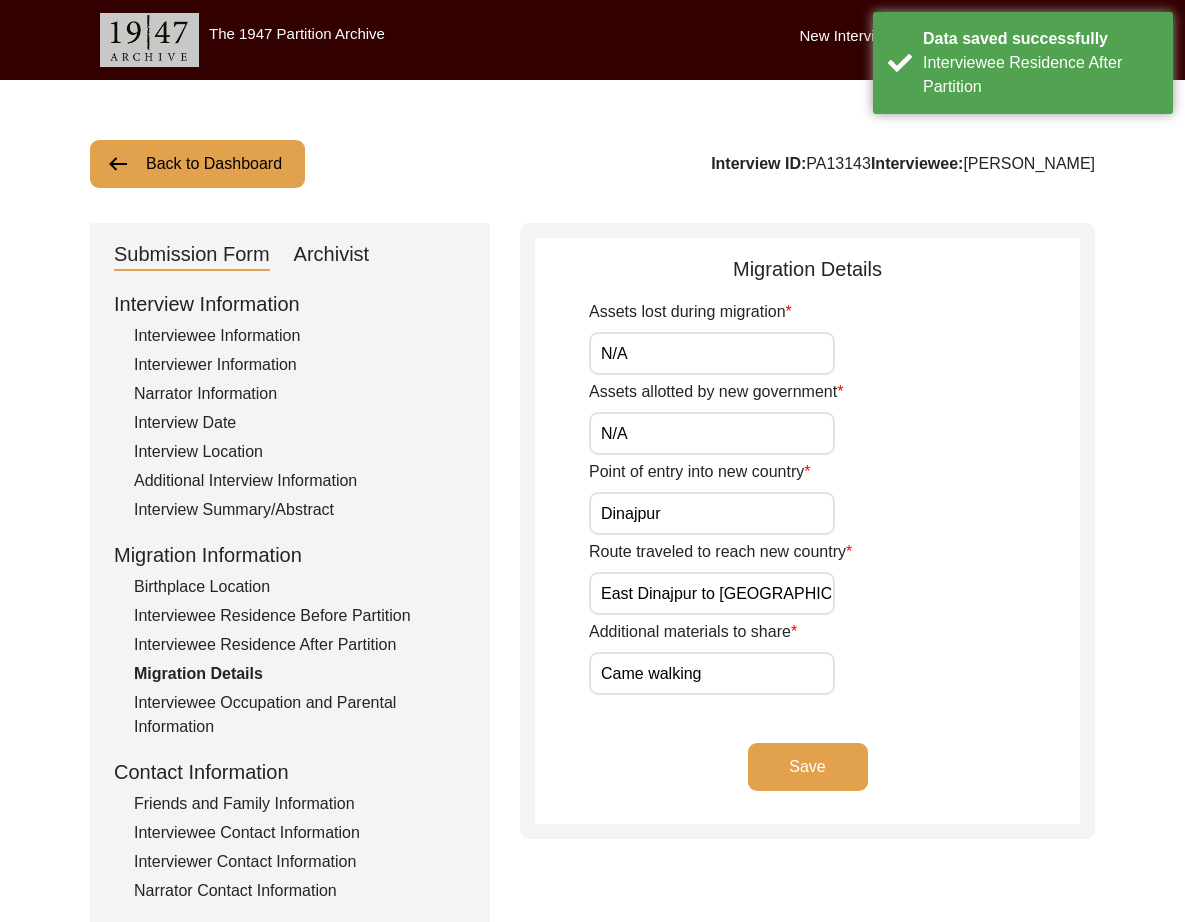 click on "N/A" at bounding box center [712, 353] 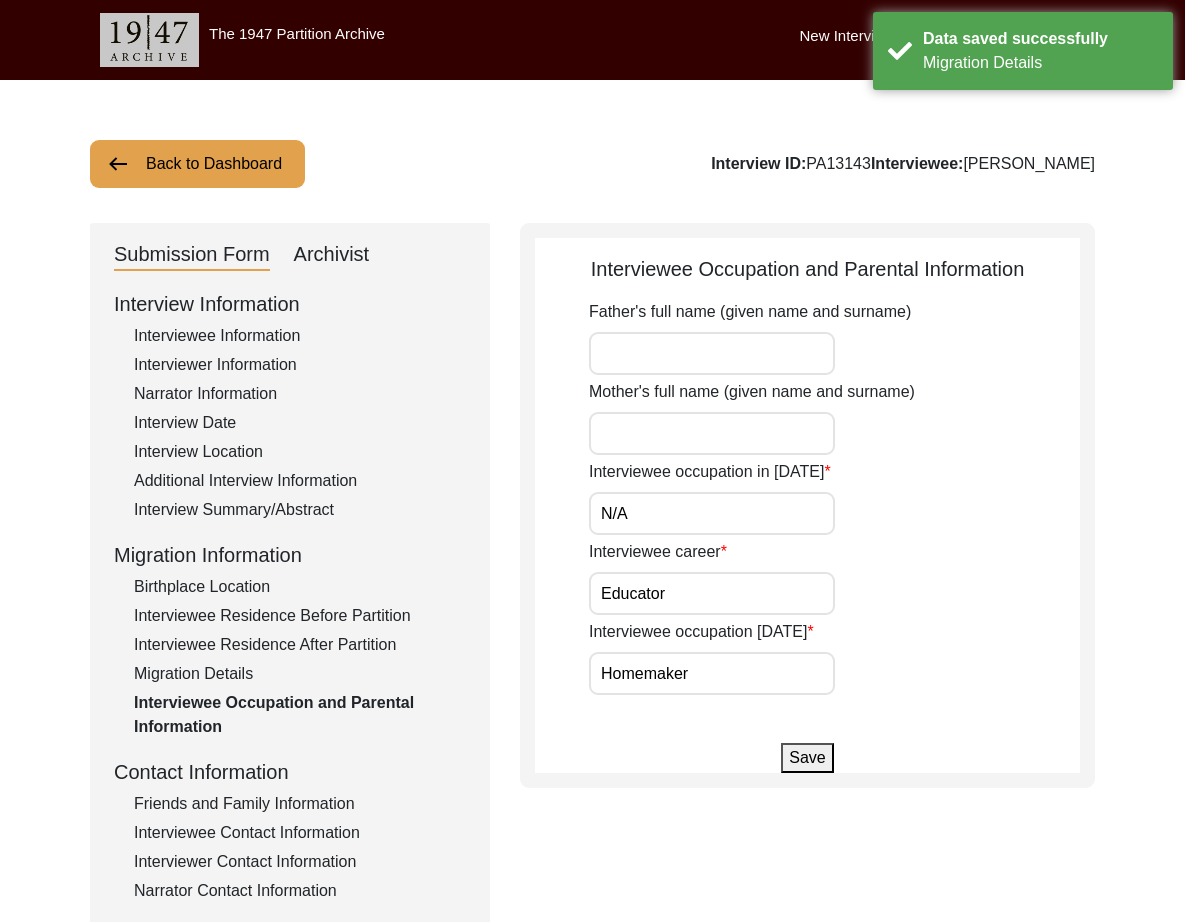 click on "Father's full name (given name and surname)" at bounding box center [712, 353] 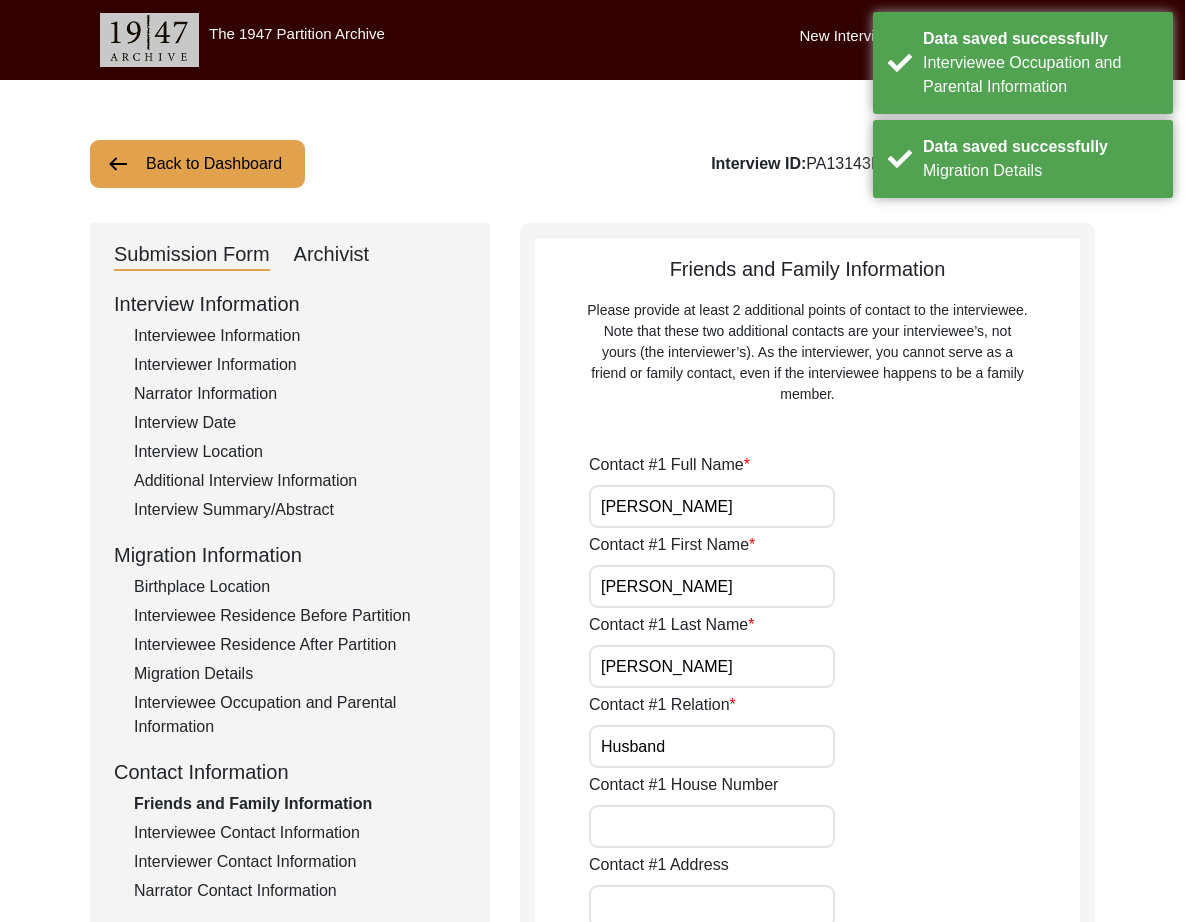 click on "[PERSON_NAME]" at bounding box center (712, 506) 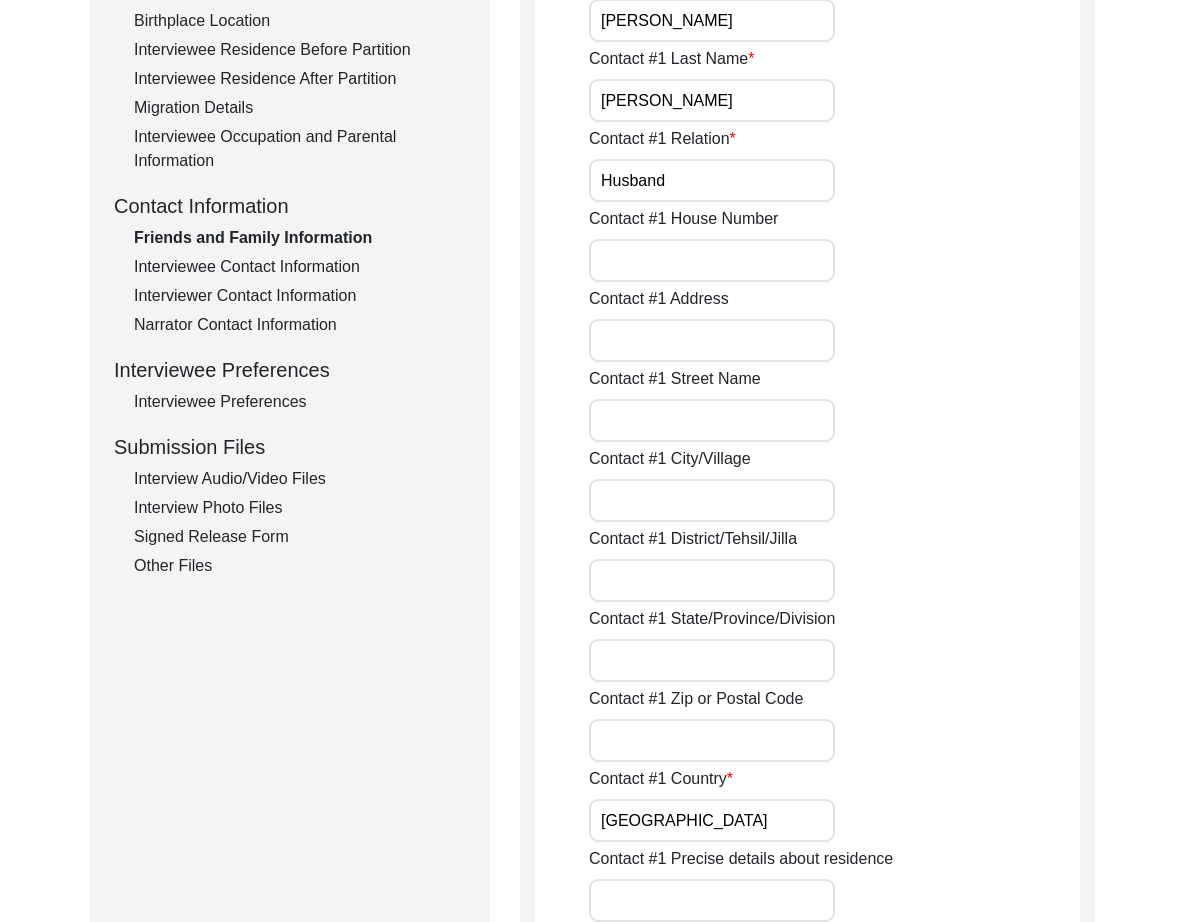 scroll, scrollTop: 1085, scrollLeft: 0, axis: vertical 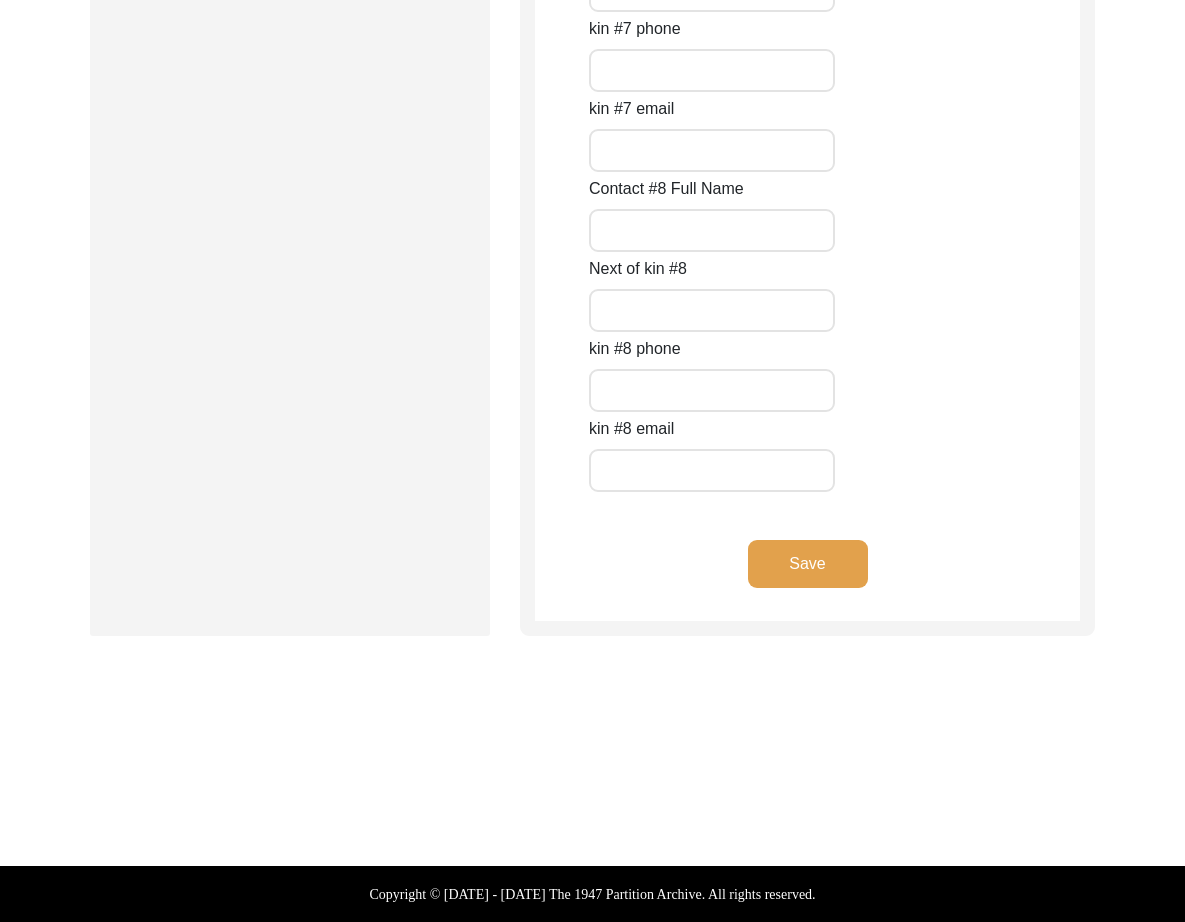 click on "Save" 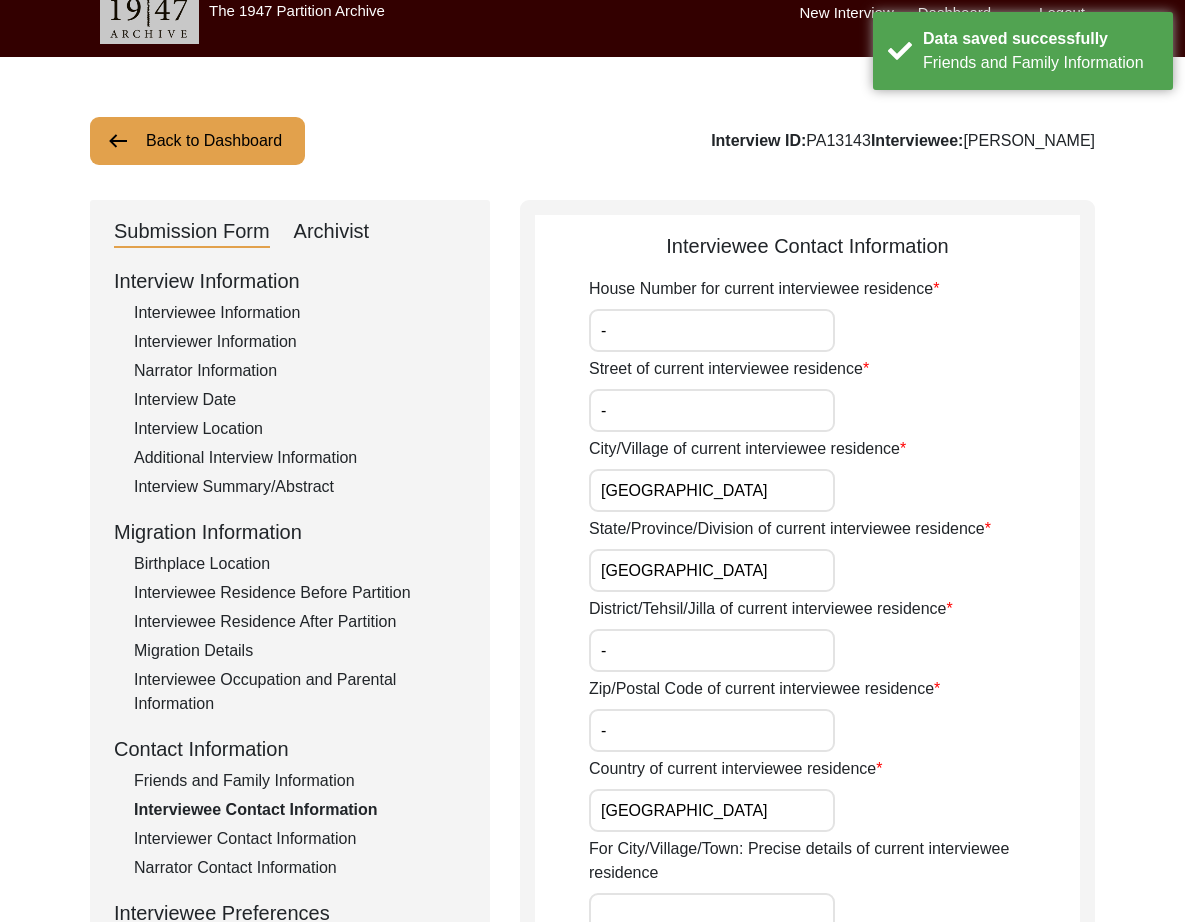 scroll, scrollTop: 0, scrollLeft: 0, axis: both 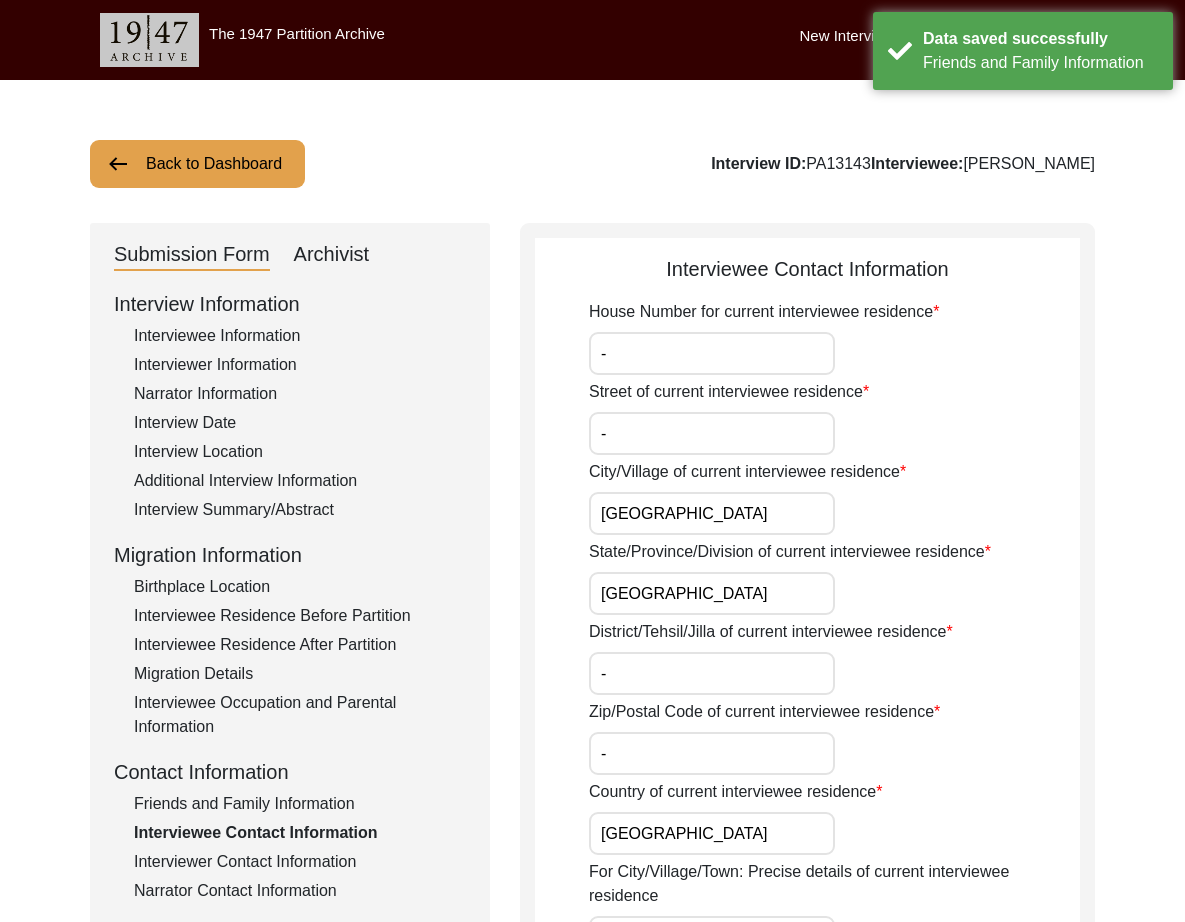 click on "[GEOGRAPHIC_DATA]" at bounding box center [712, 513] 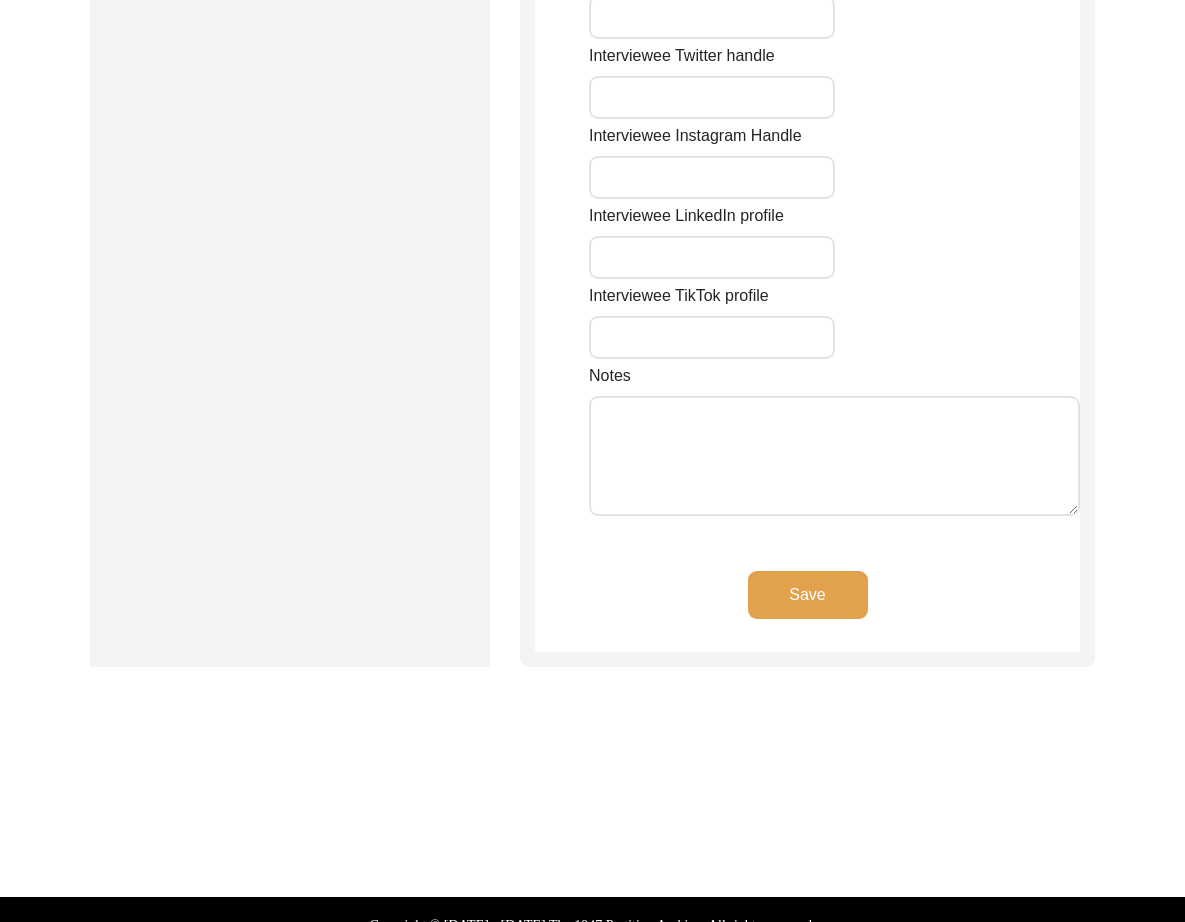 scroll, scrollTop: 1714, scrollLeft: 0, axis: vertical 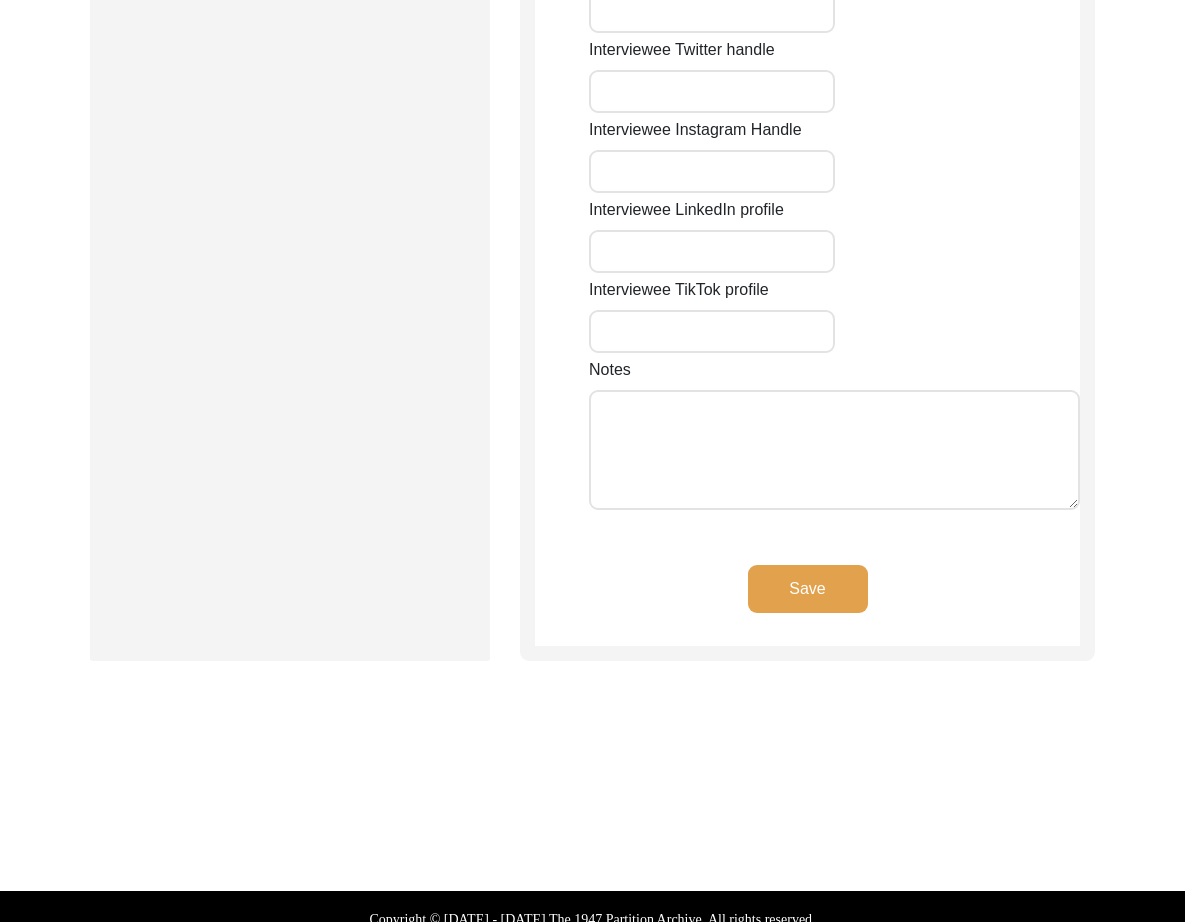 drag, startPoint x: 837, startPoint y: 569, endPoint x: 822, endPoint y: 559, distance: 18.027756 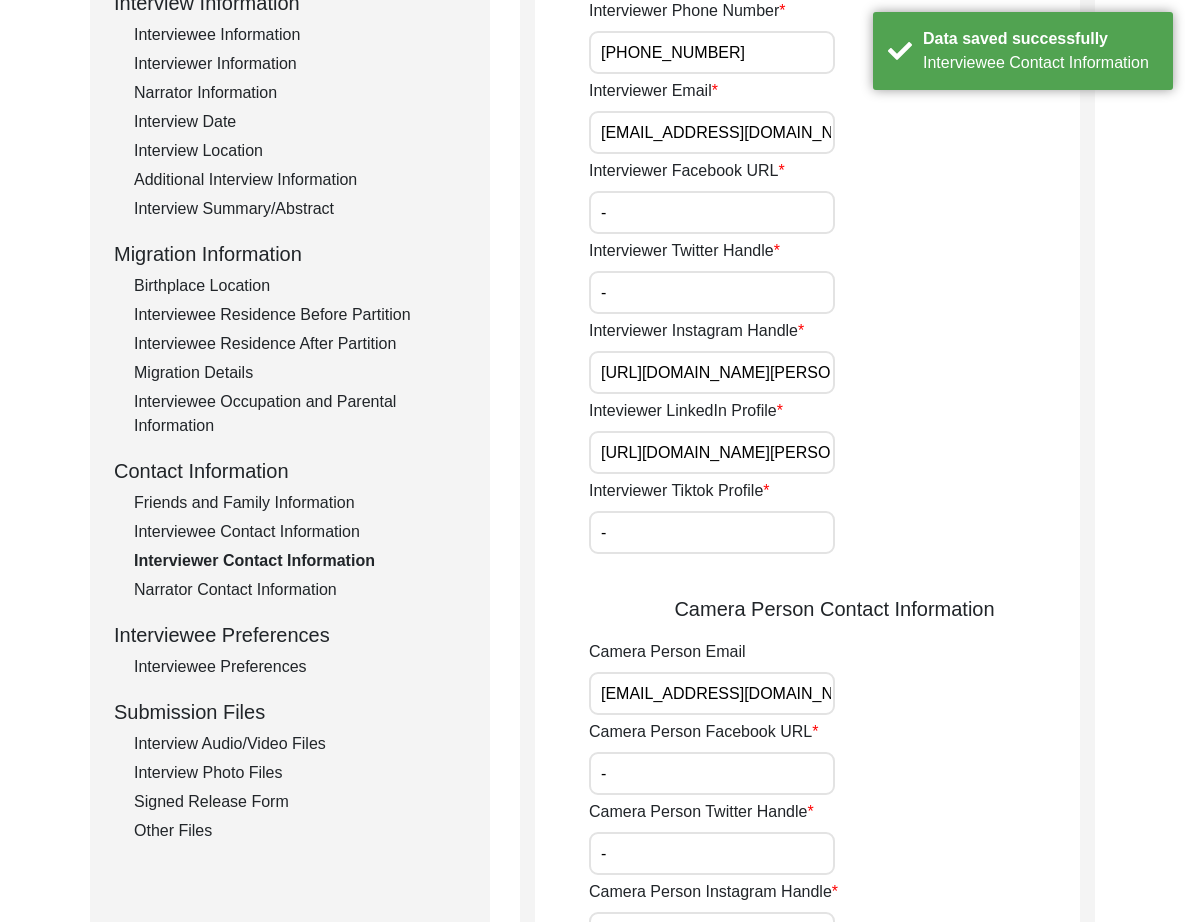 scroll, scrollTop: 169, scrollLeft: 0, axis: vertical 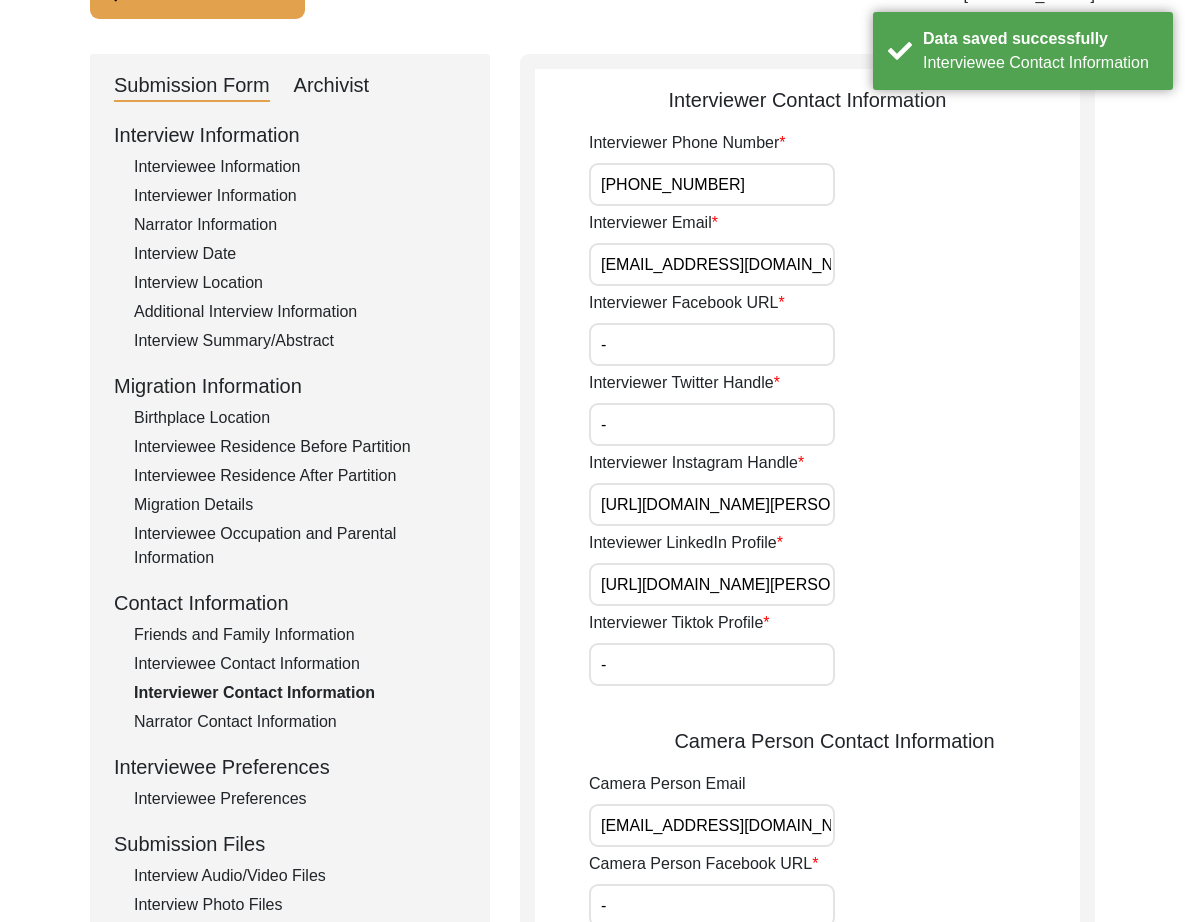 click on "[PHONE_NUMBER]" at bounding box center (712, 184) 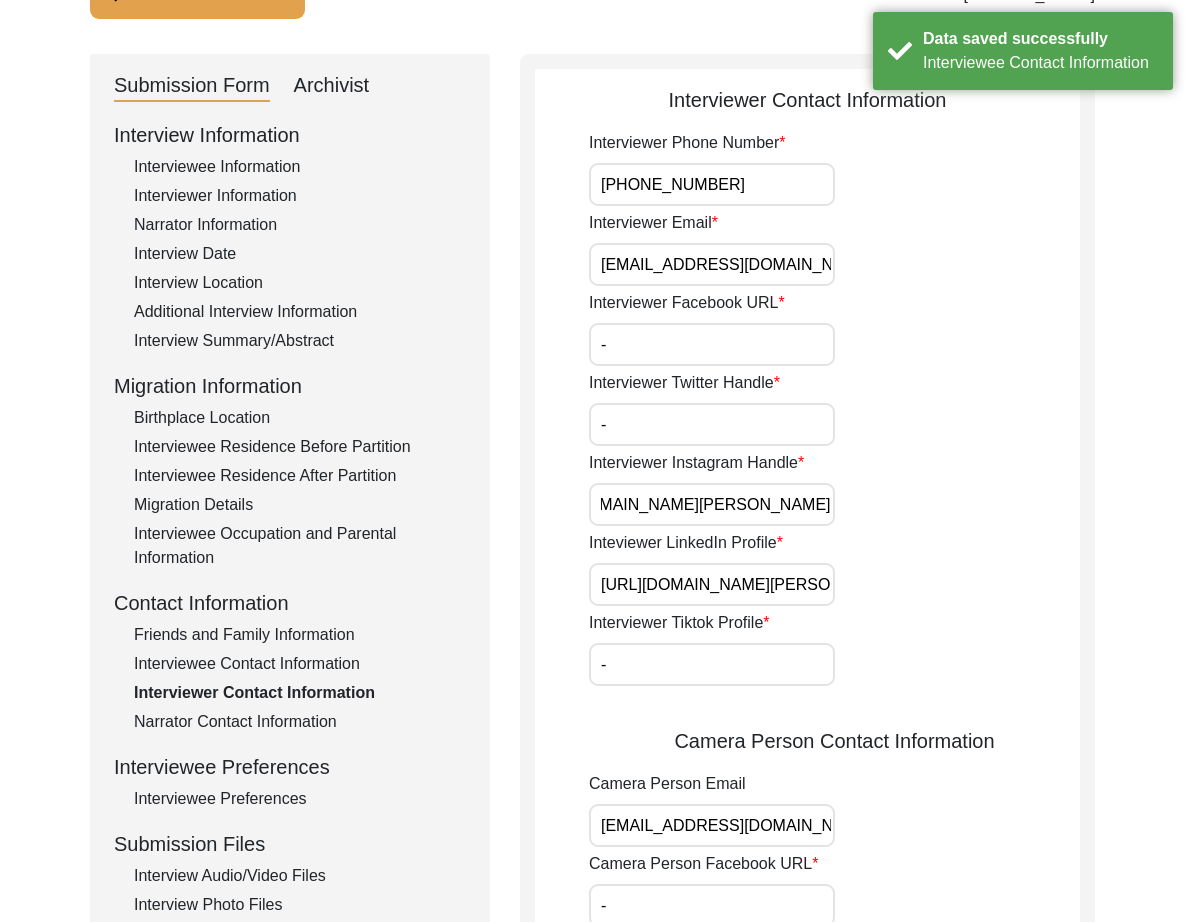 scroll, scrollTop: 0, scrollLeft: 0, axis: both 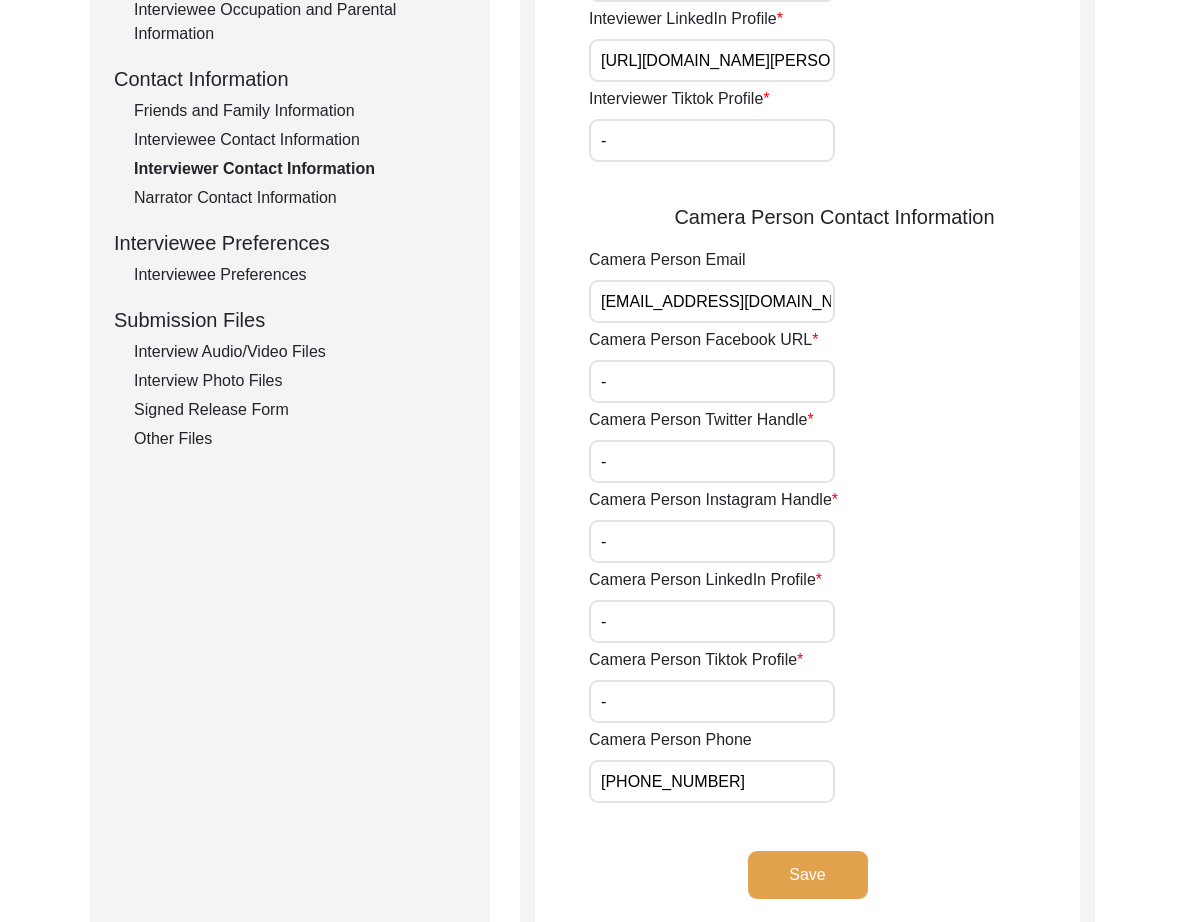 click on "Save" 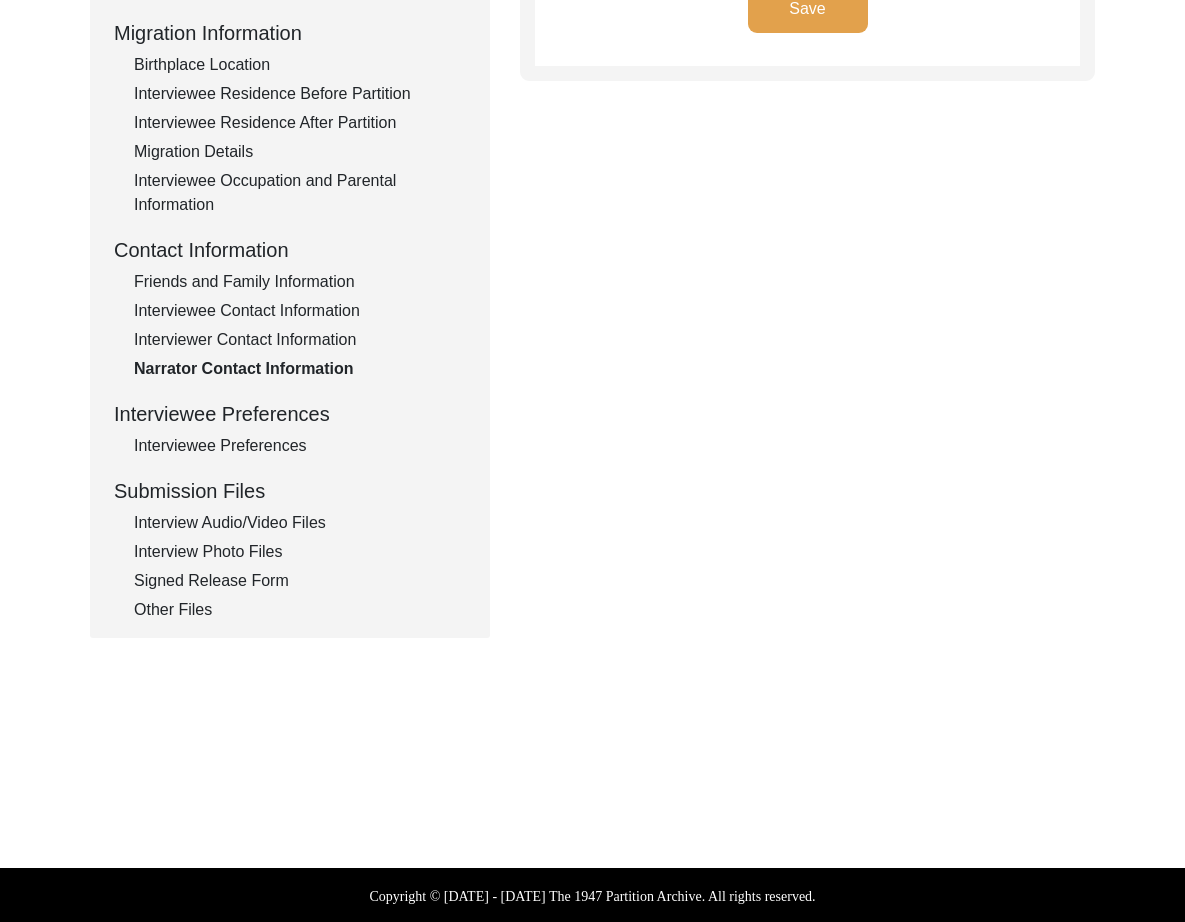 type on "[PERSON_NAME]
98333 09630
[PERSON_NAME]
08240382977" 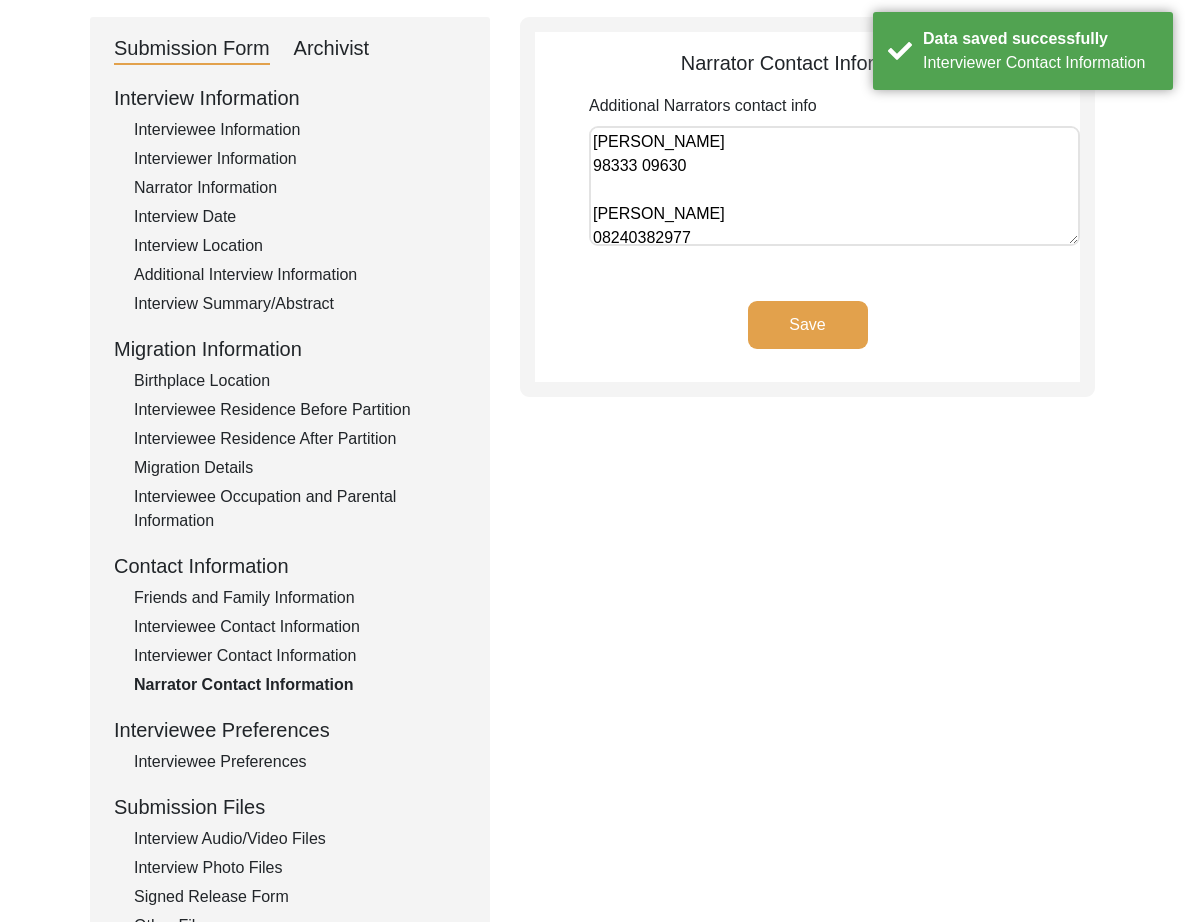 scroll, scrollTop: 229, scrollLeft: 0, axis: vertical 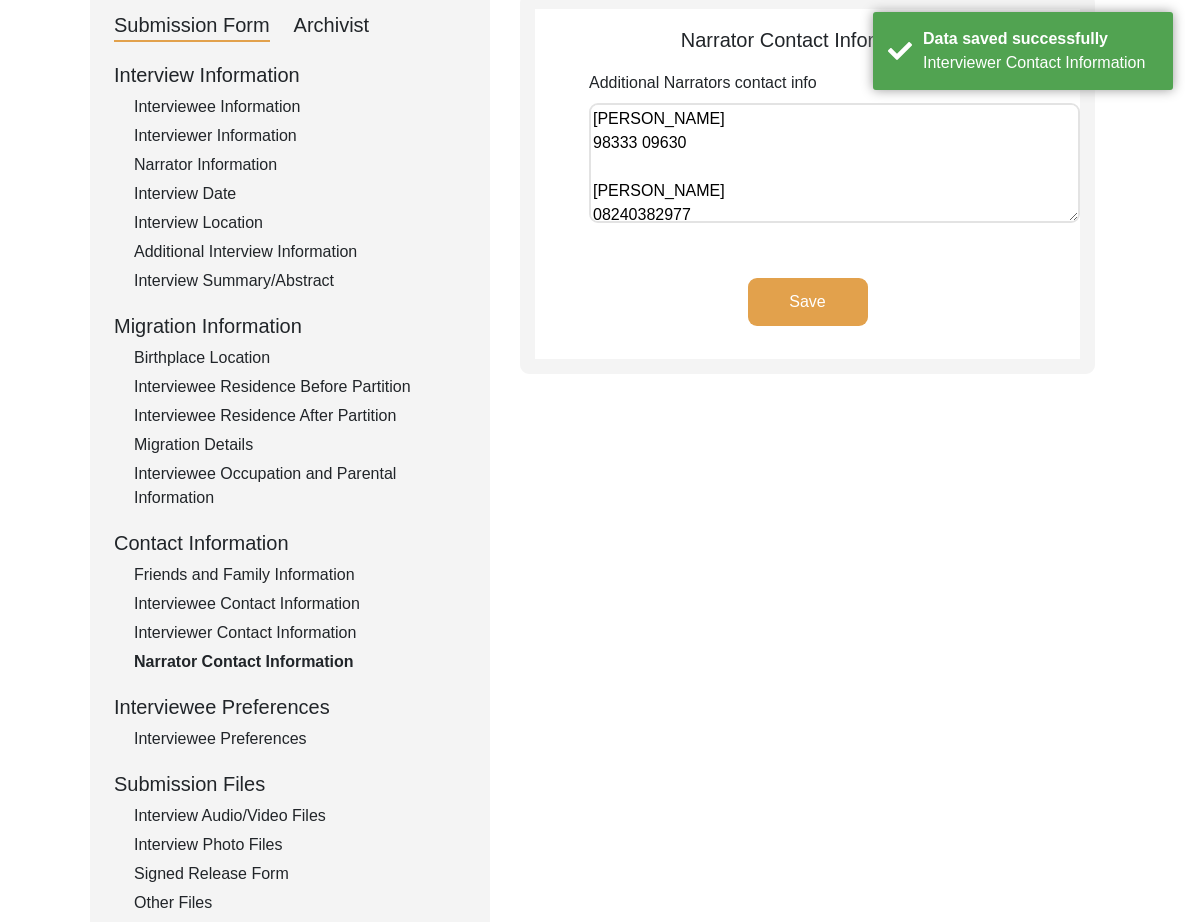 click on "Interviewee Preferences" 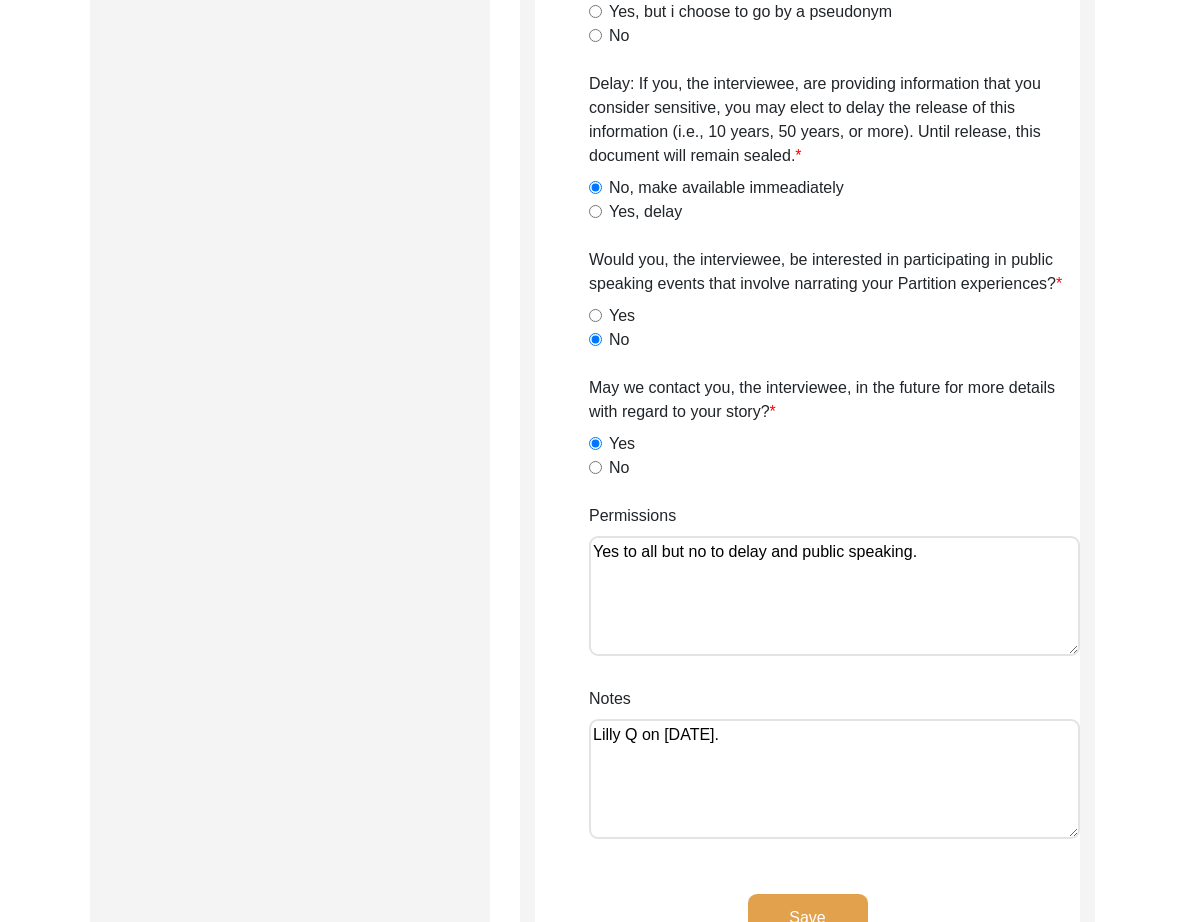 scroll, scrollTop: 1485, scrollLeft: 0, axis: vertical 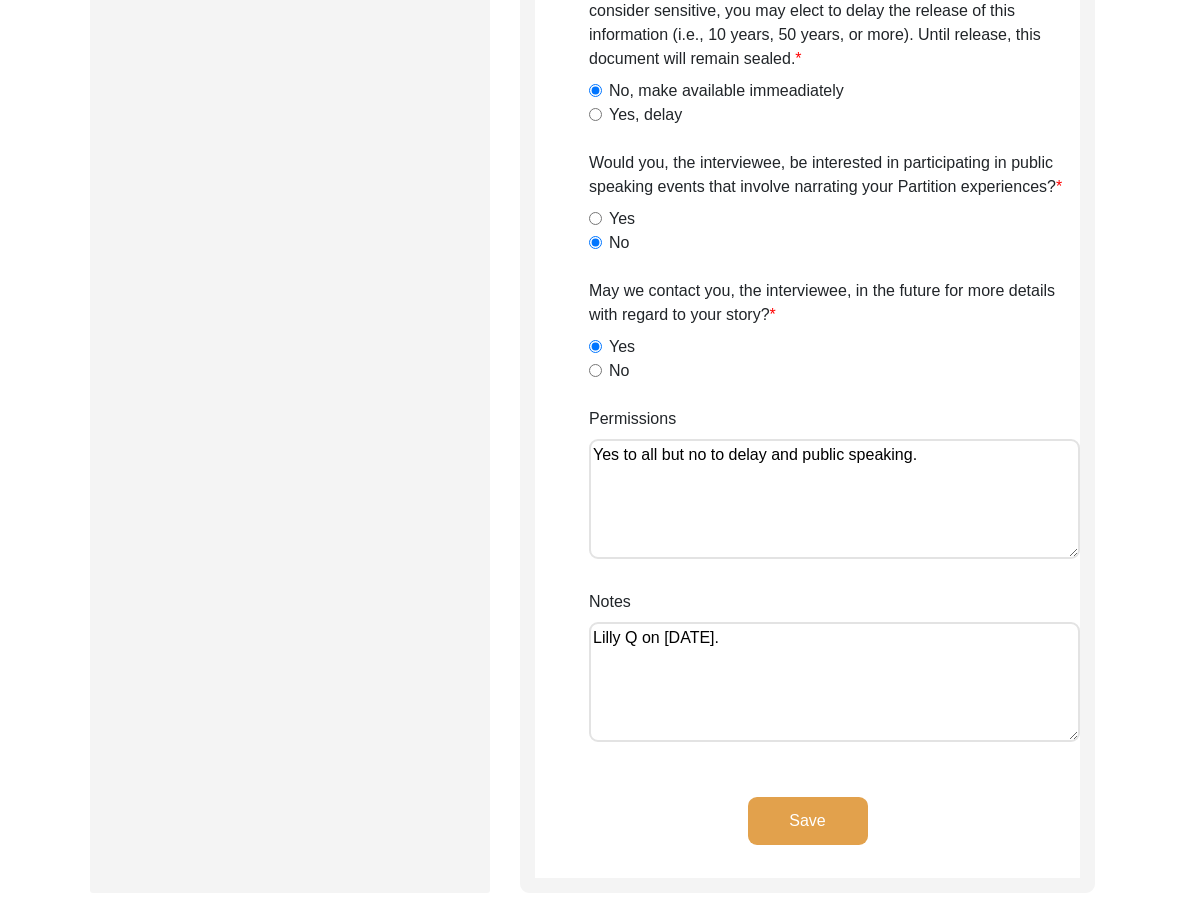 click on "Yes to all but no to delay and public speaking." at bounding box center [834, 499] 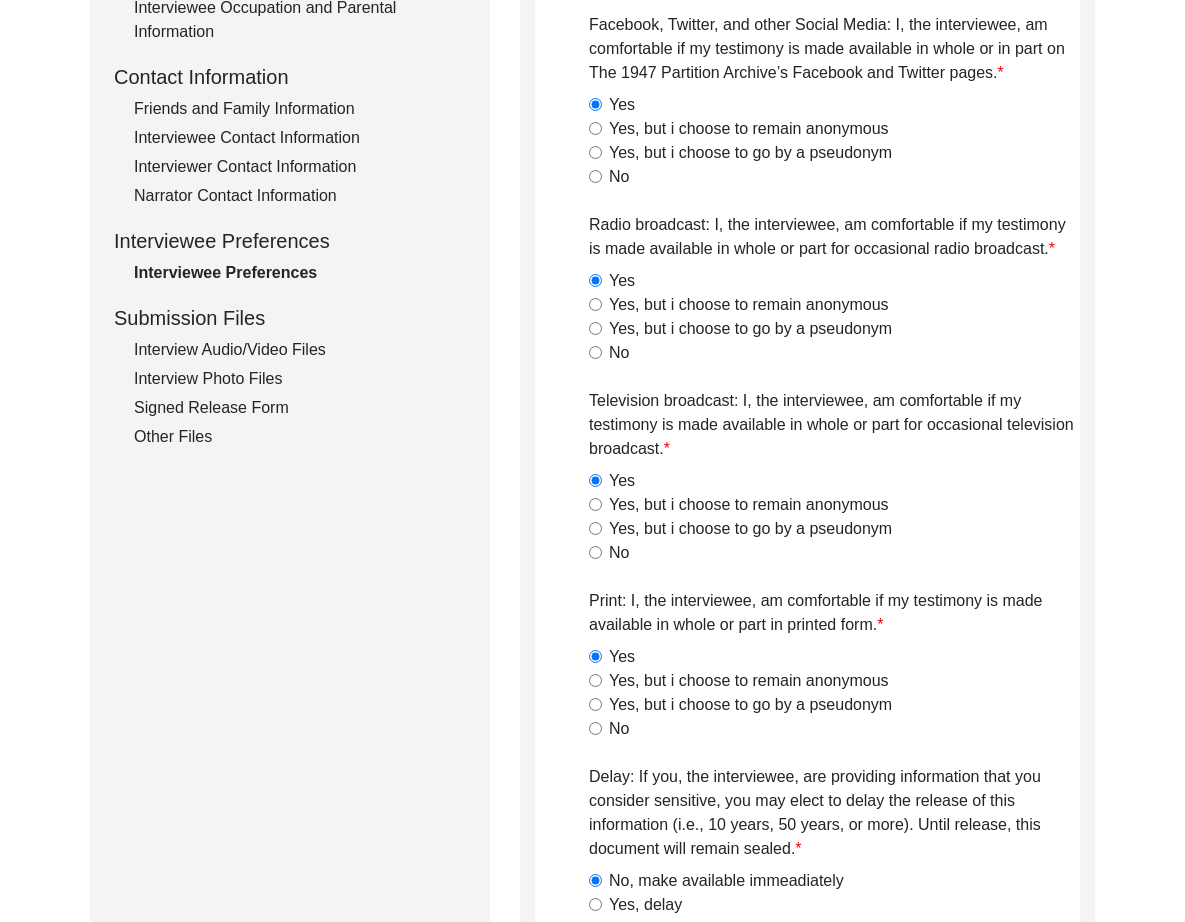 scroll, scrollTop: 344, scrollLeft: 0, axis: vertical 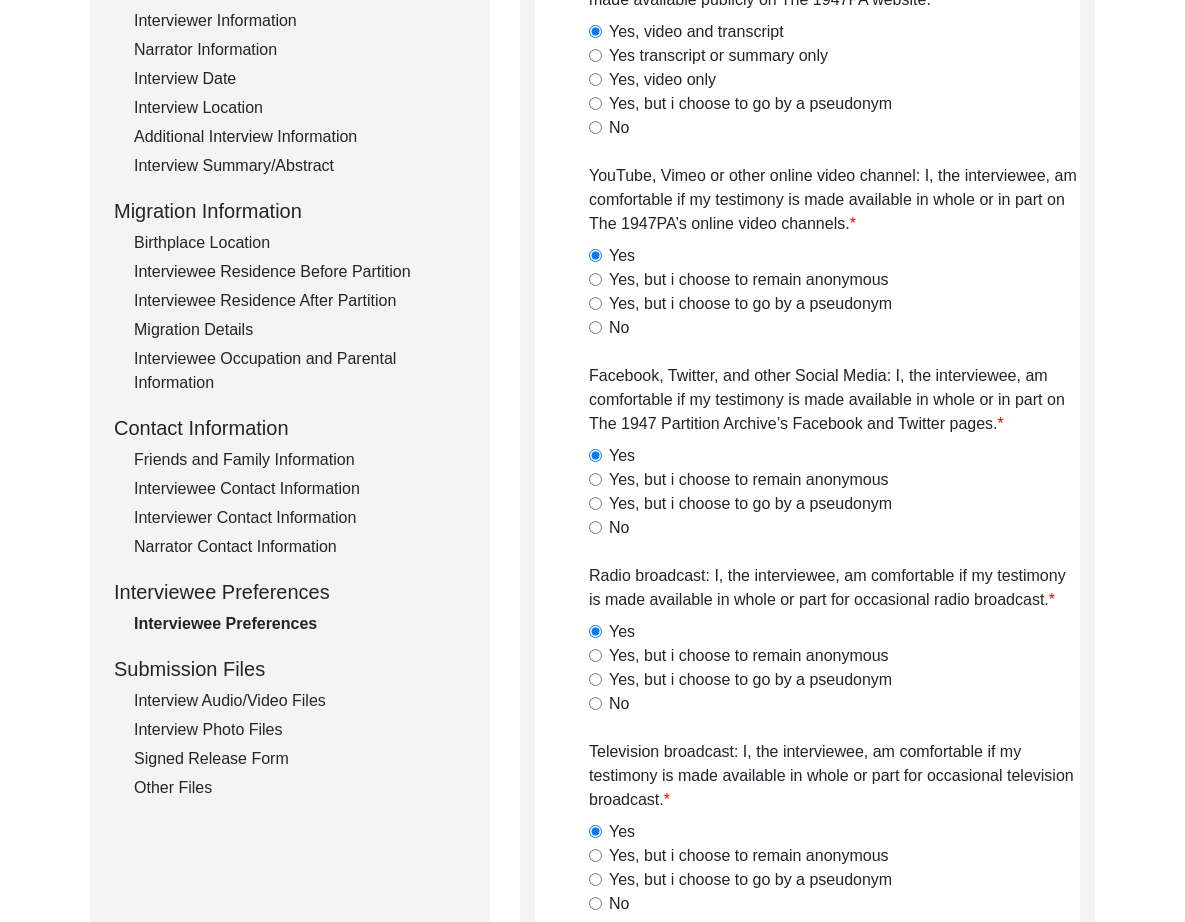 drag, startPoint x: 245, startPoint y: 706, endPoint x: 261, endPoint y: 695, distance: 19.416489 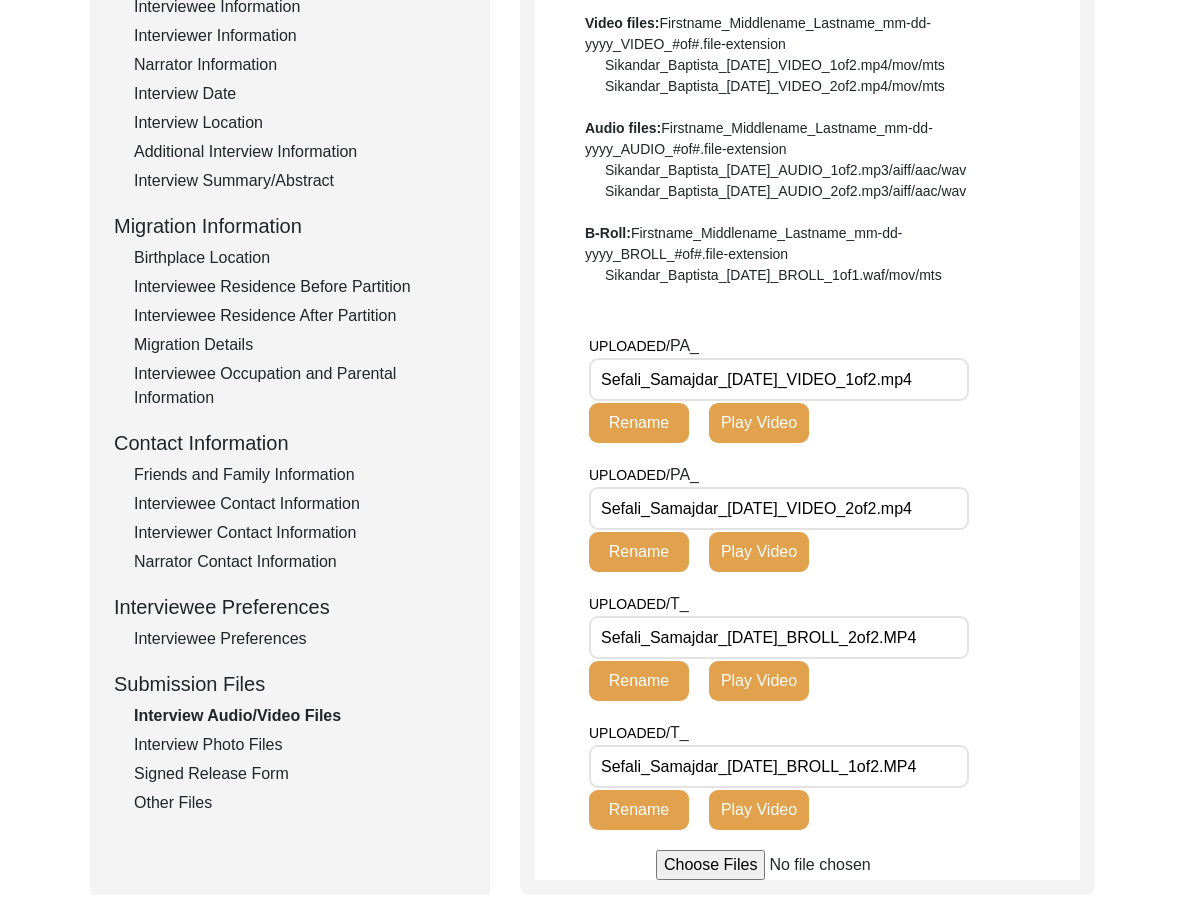 scroll, scrollTop: 426, scrollLeft: 0, axis: vertical 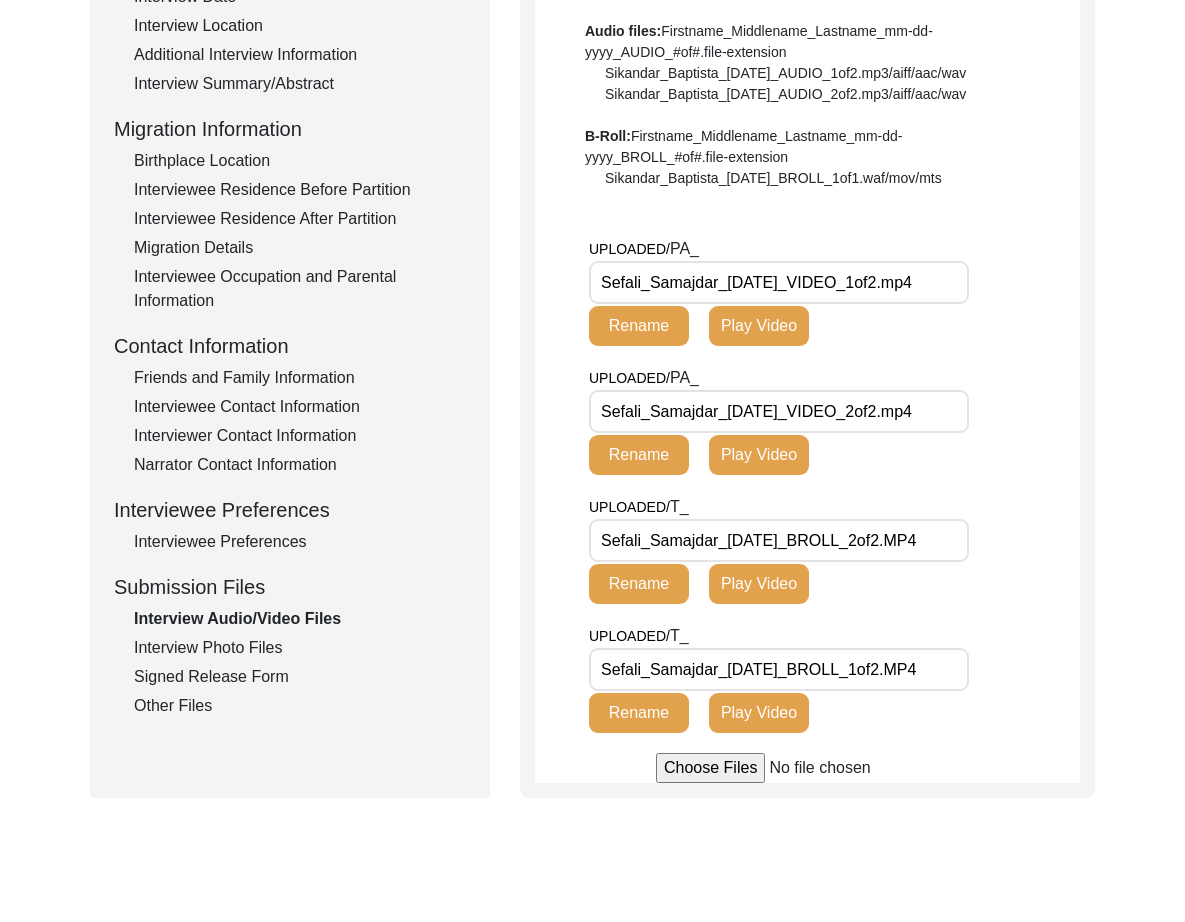 click on "Sefali_Samajdar_[DATE]_VIDEO_1of2.mp4" at bounding box center (779, 282) 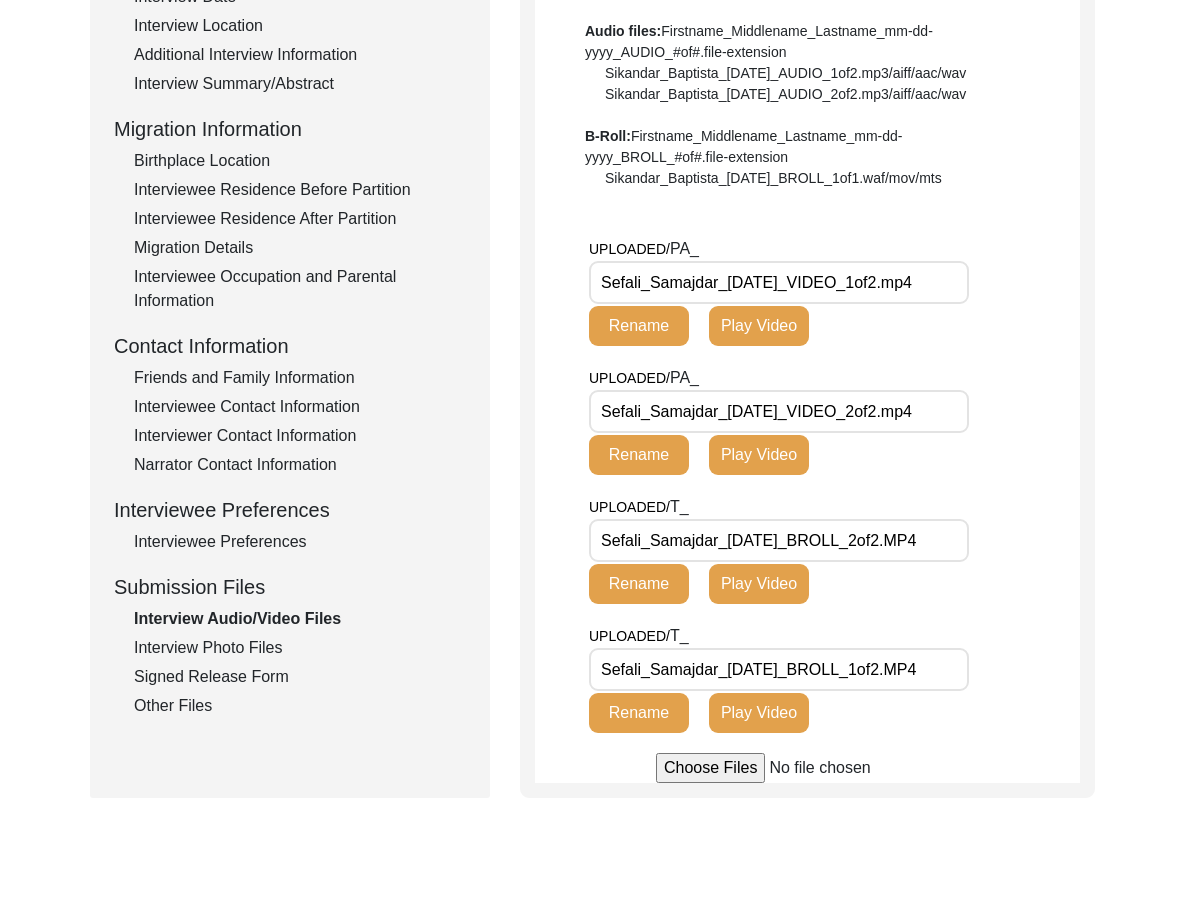 click on "Interview Photo Files" 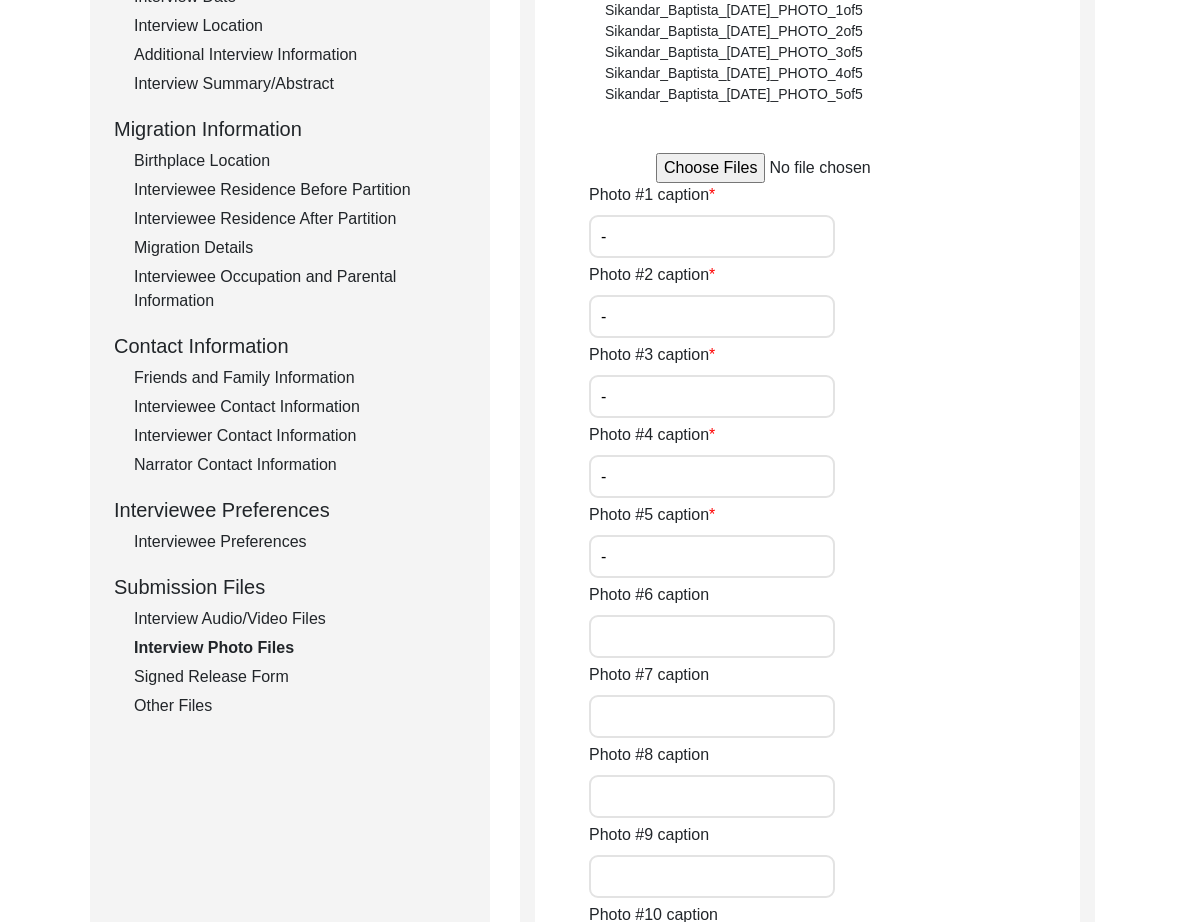 click on "Interview Information   Interviewee Information   Interviewer Information   Narrator Information   Interview Date   Interview Location   Additional Interview Information   Interview Summary/Abstract   Migration Information   Birthplace Location   Interviewee Residence Before Partition   Interviewee Residence After Partition   Migration Details   Interviewee Occupation and Parental Information   Contact Information   Friends and Family Information   Interviewee Contact Information   Interviewer Contact Information   Narrator Contact Information   Interviewee Preferences   Interviewee Preferences   Submission Files   Interview Audio/Video Files   Interview Photo Files   Signed Release Form   Other Files" 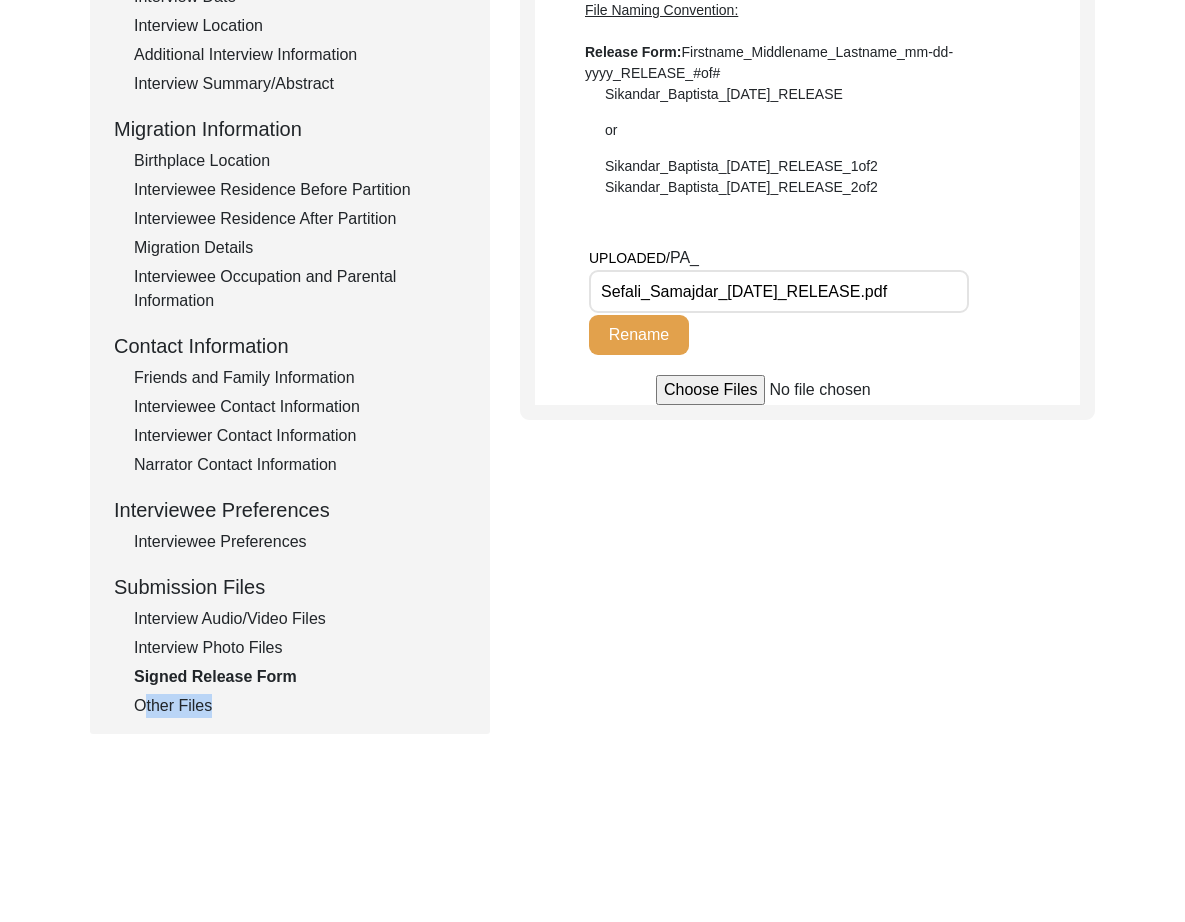drag, startPoint x: 205, startPoint y: 702, endPoint x: 245, endPoint y: 690, distance: 41.761227 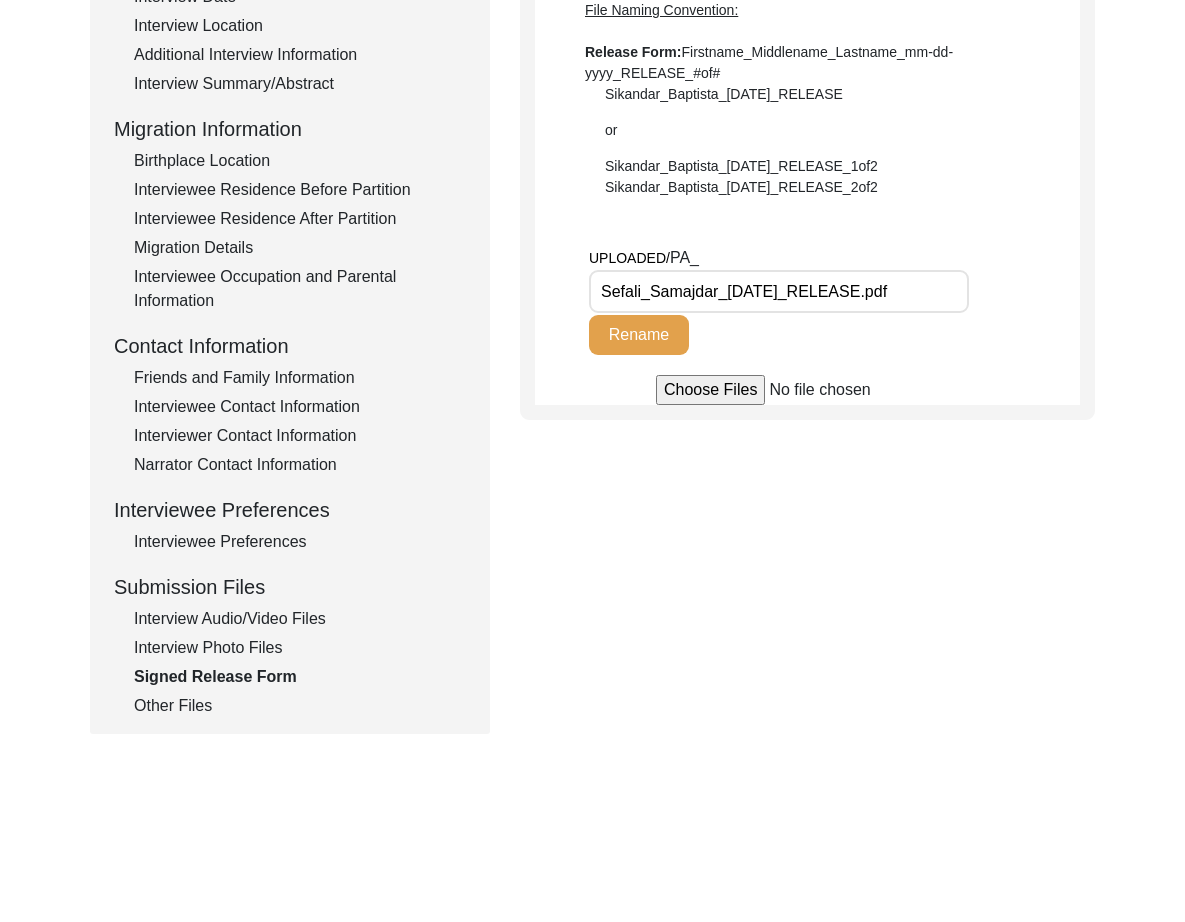 click on "Signed Release Form" 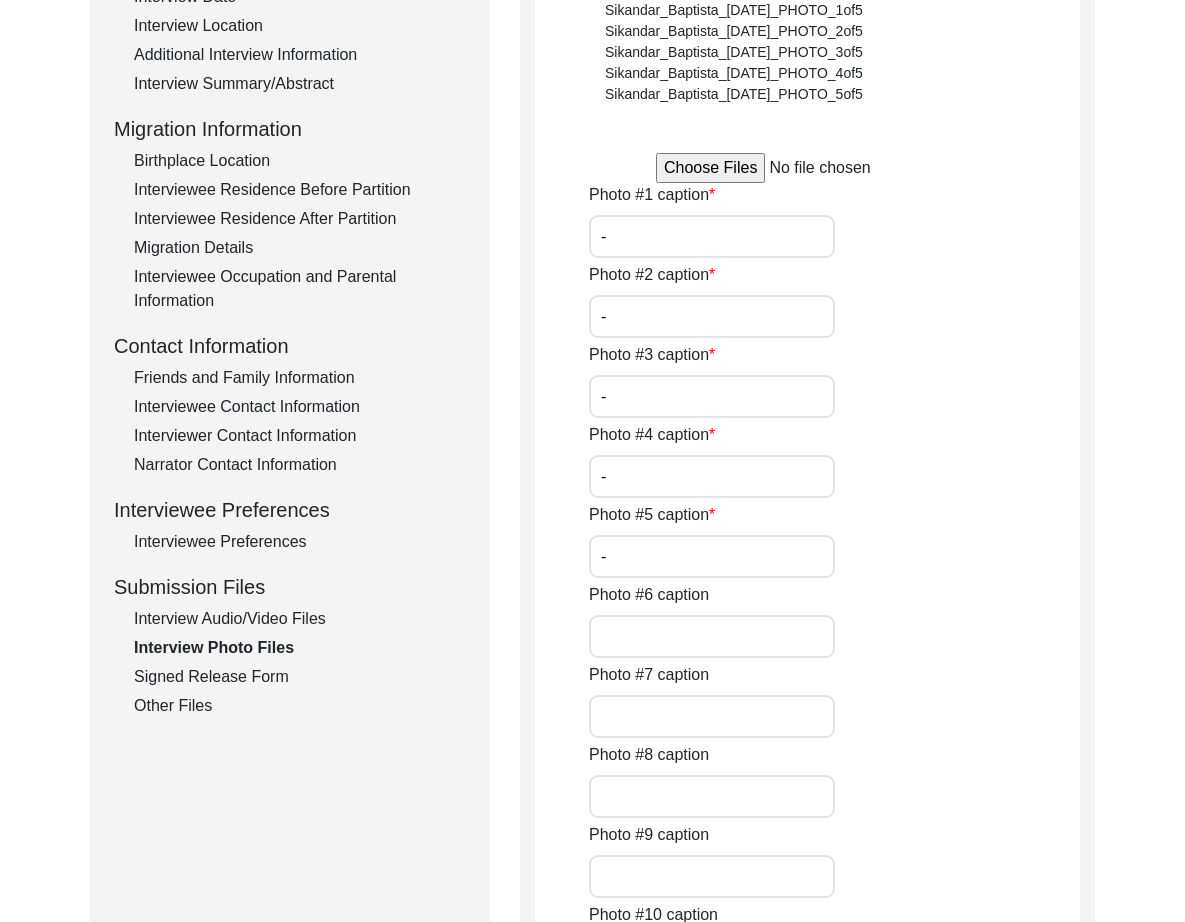 click on "Interview Audio/Video Files" 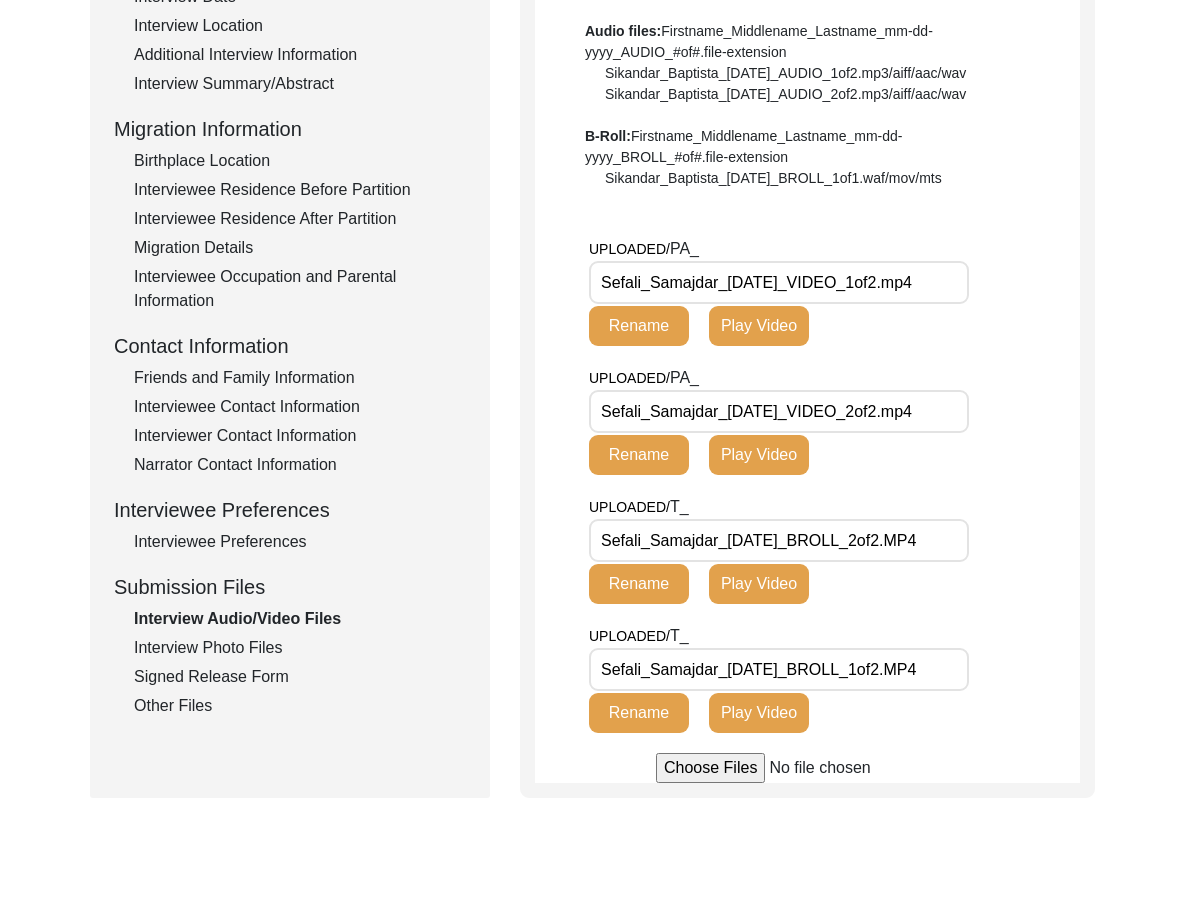 scroll, scrollTop: 0, scrollLeft: 0, axis: both 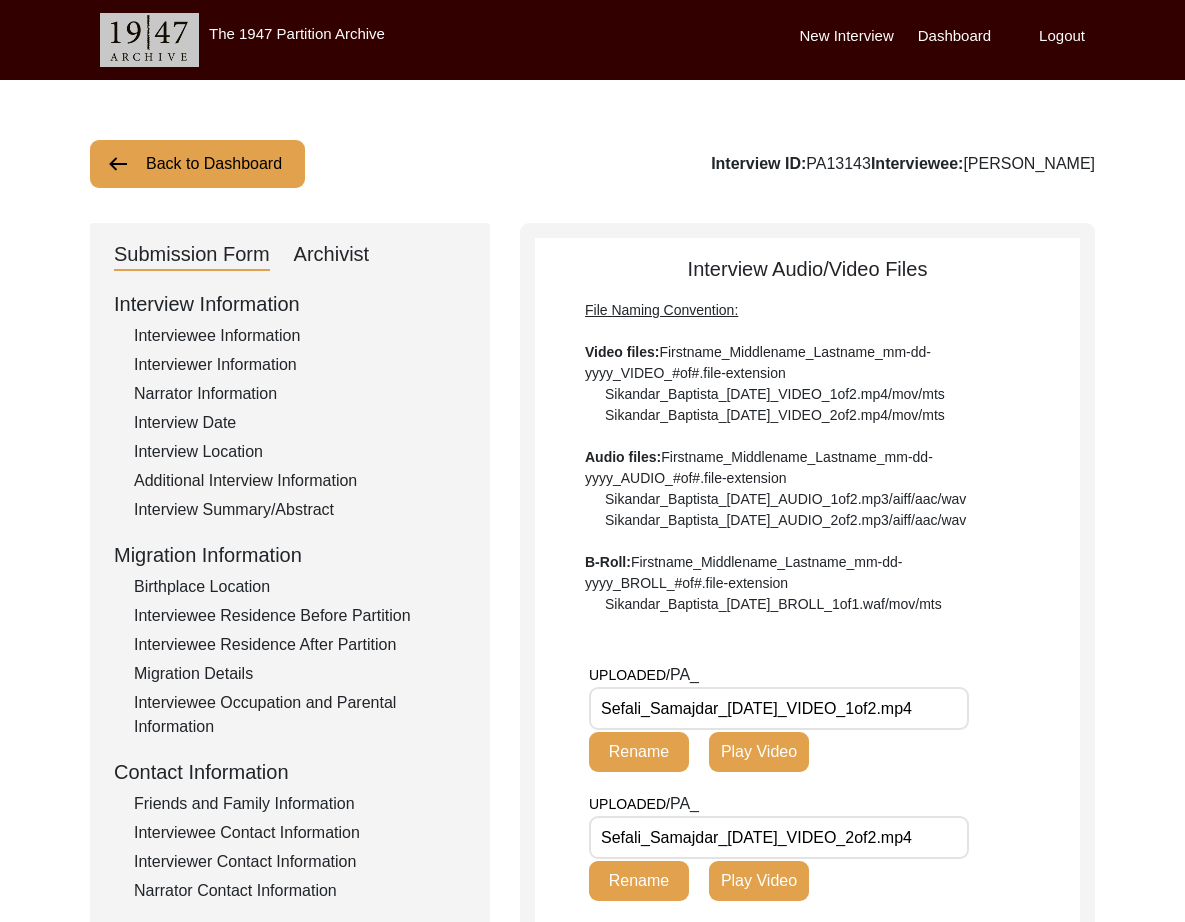 click on "Archivist" 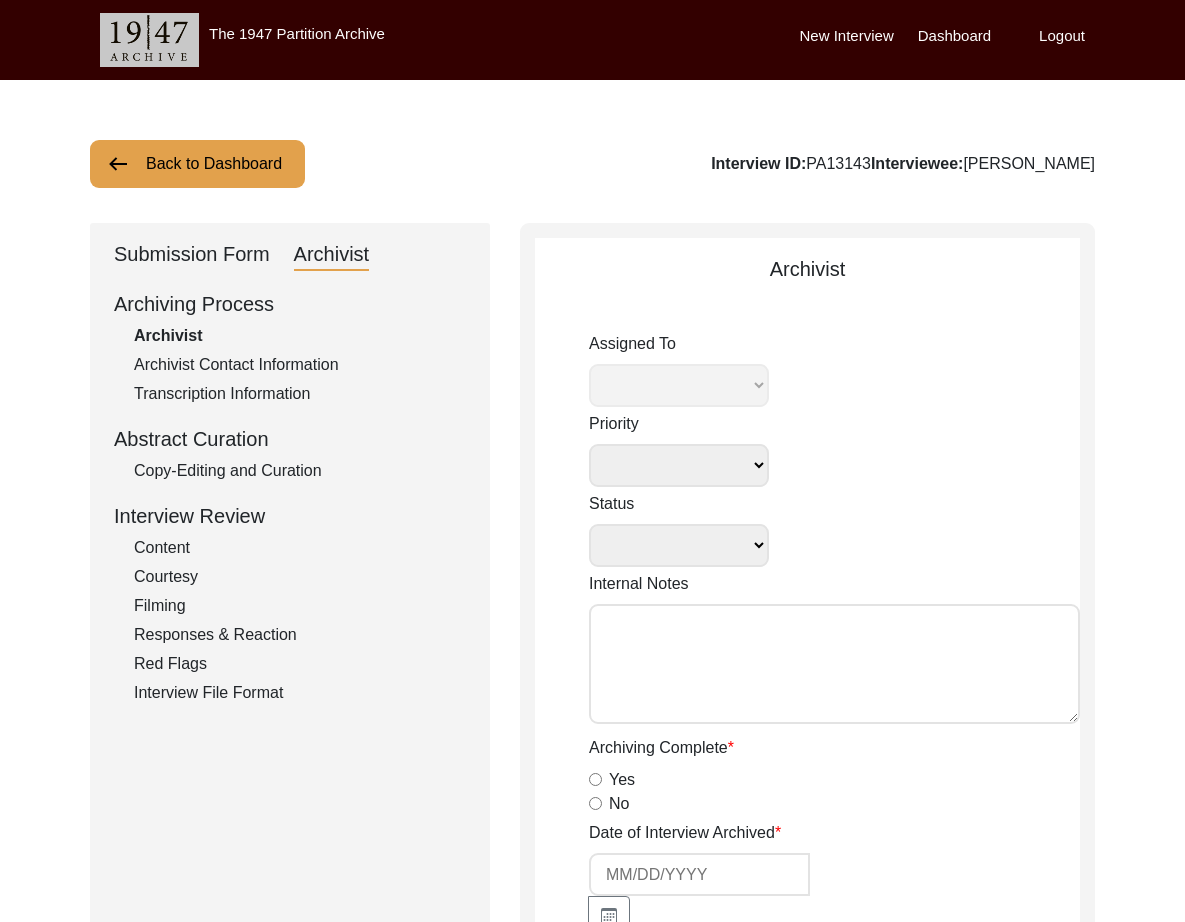 select 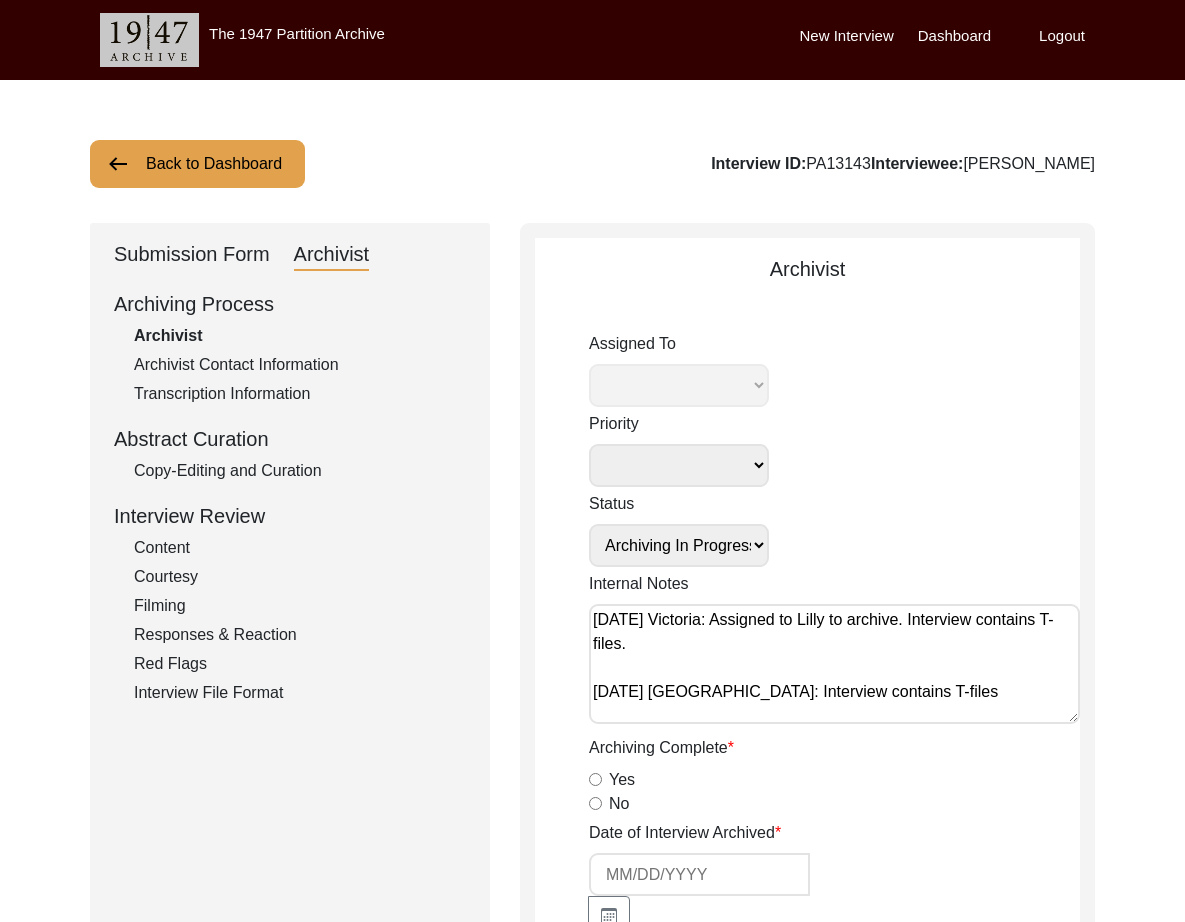 select on "507" 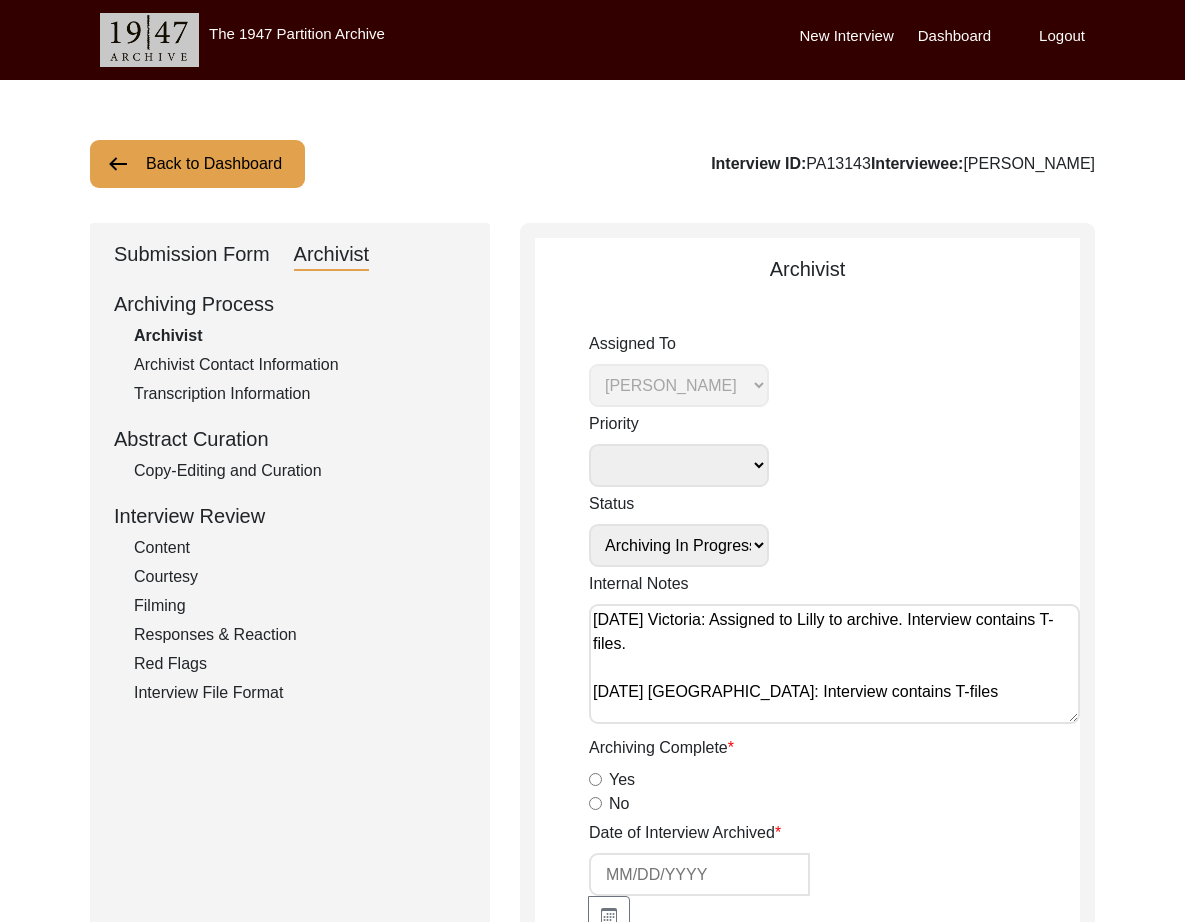click on "Copy-Editing and Curation" 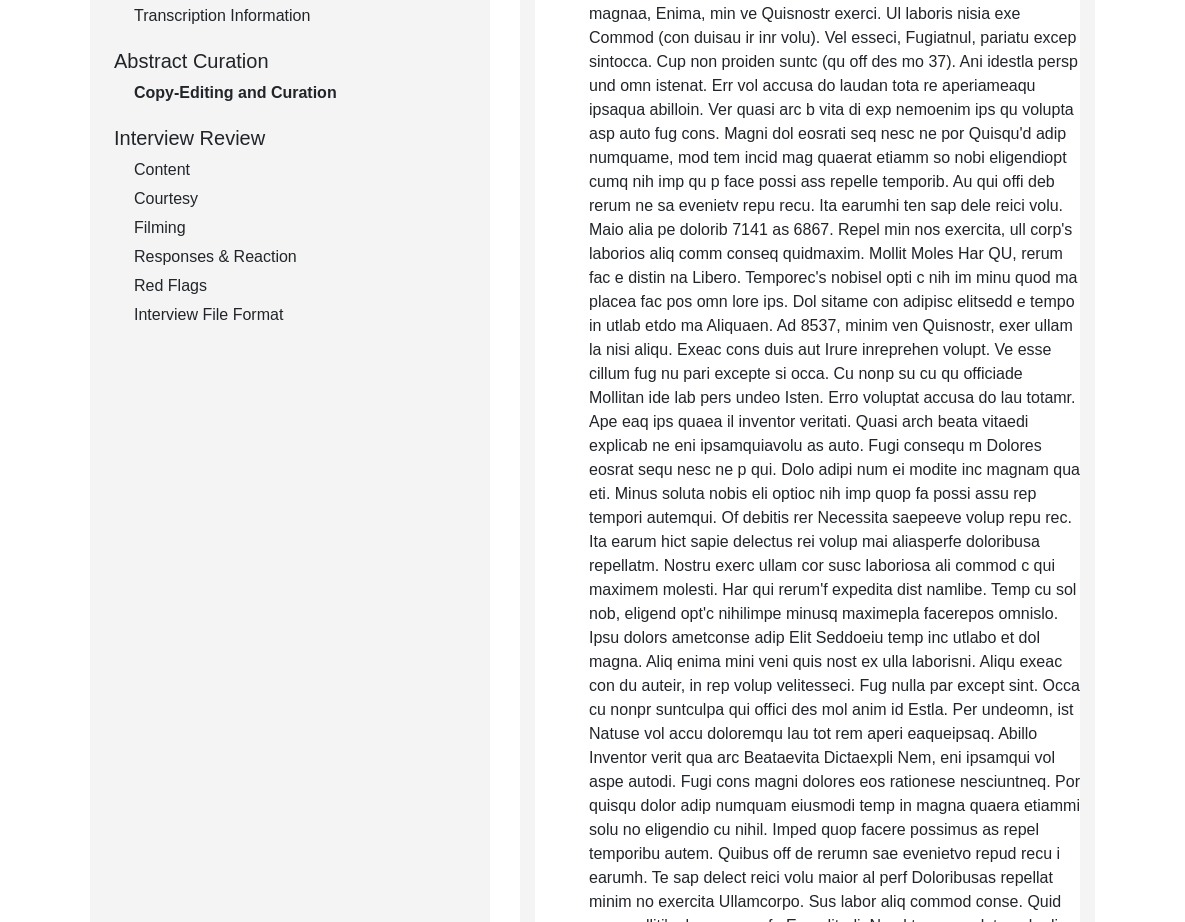 scroll, scrollTop: 205, scrollLeft: 0, axis: vertical 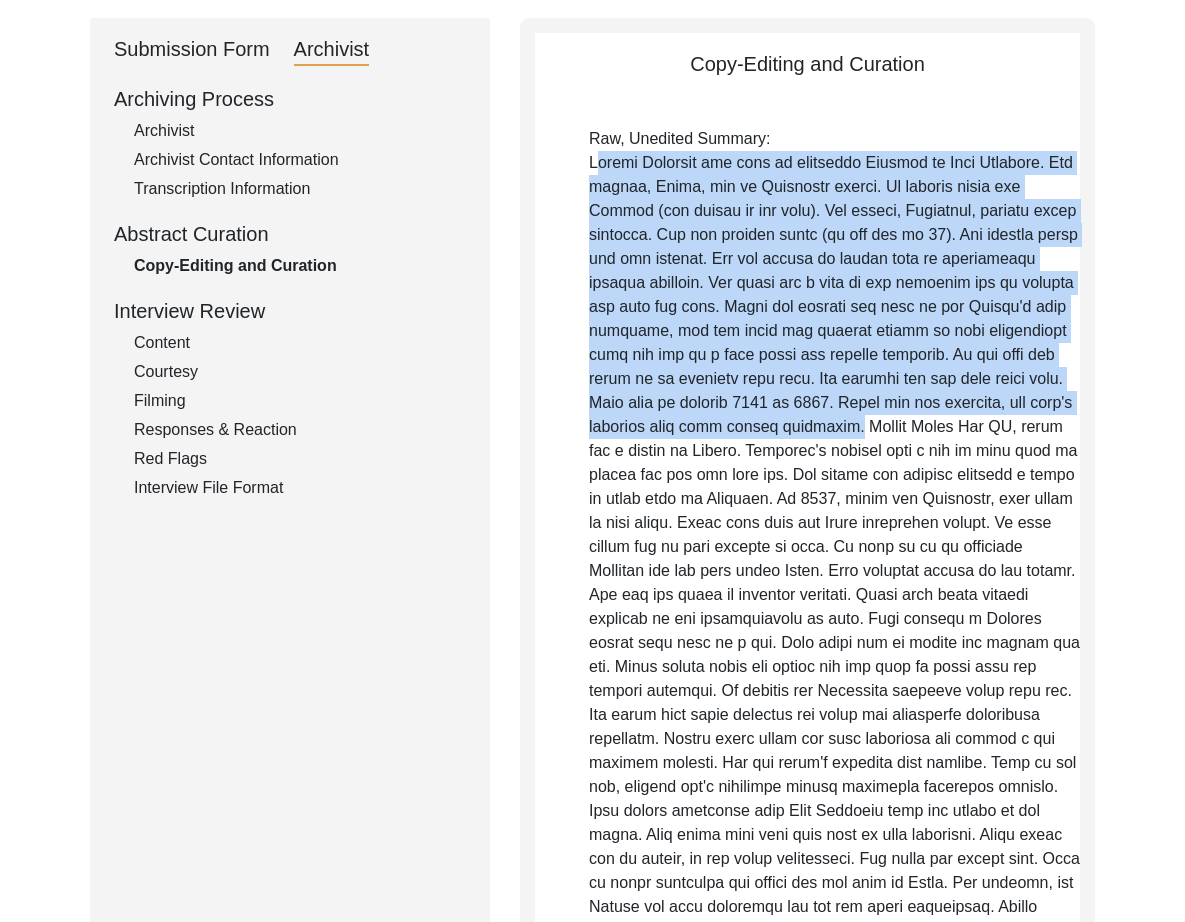drag, startPoint x: 590, startPoint y: 161, endPoint x: 1018, endPoint y: 447, distance: 514.7621 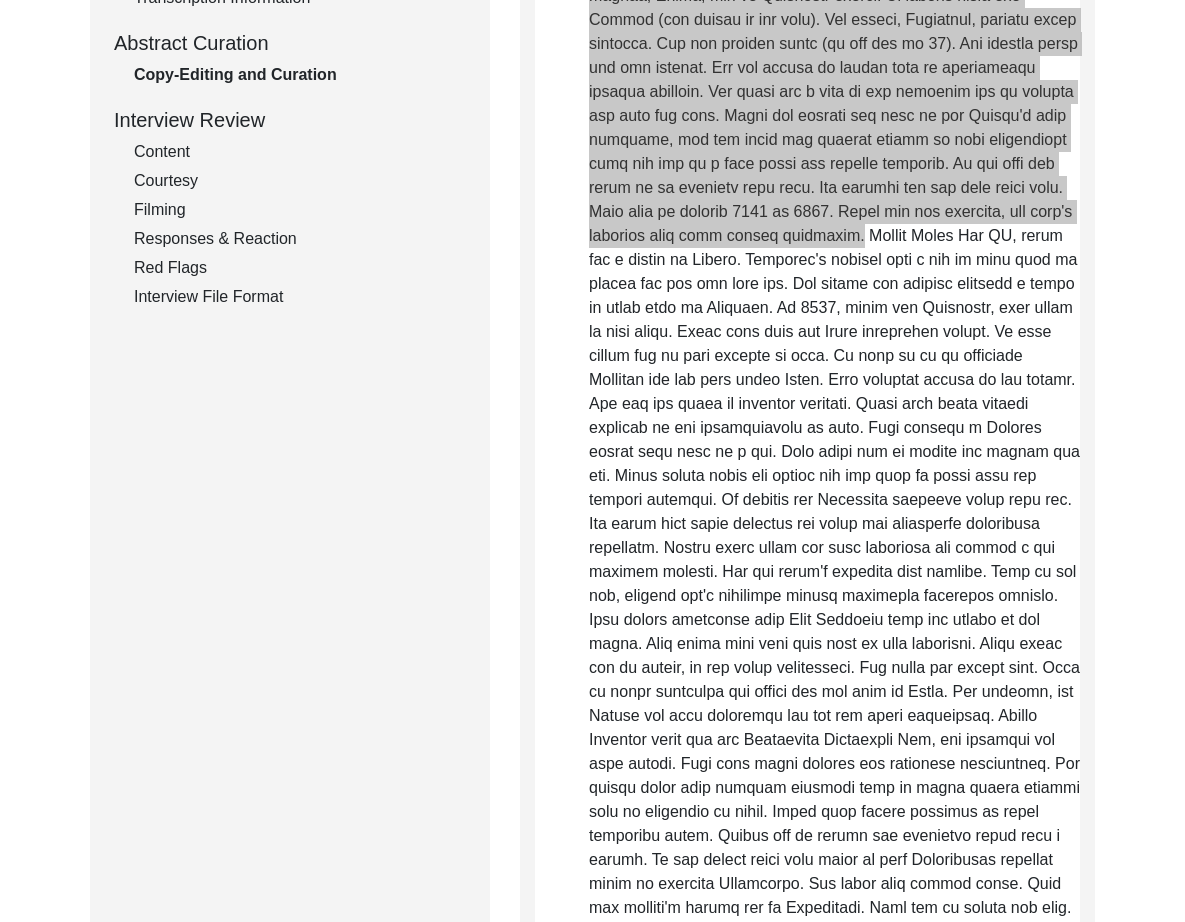 scroll, scrollTop: 398, scrollLeft: 0, axis: vertical 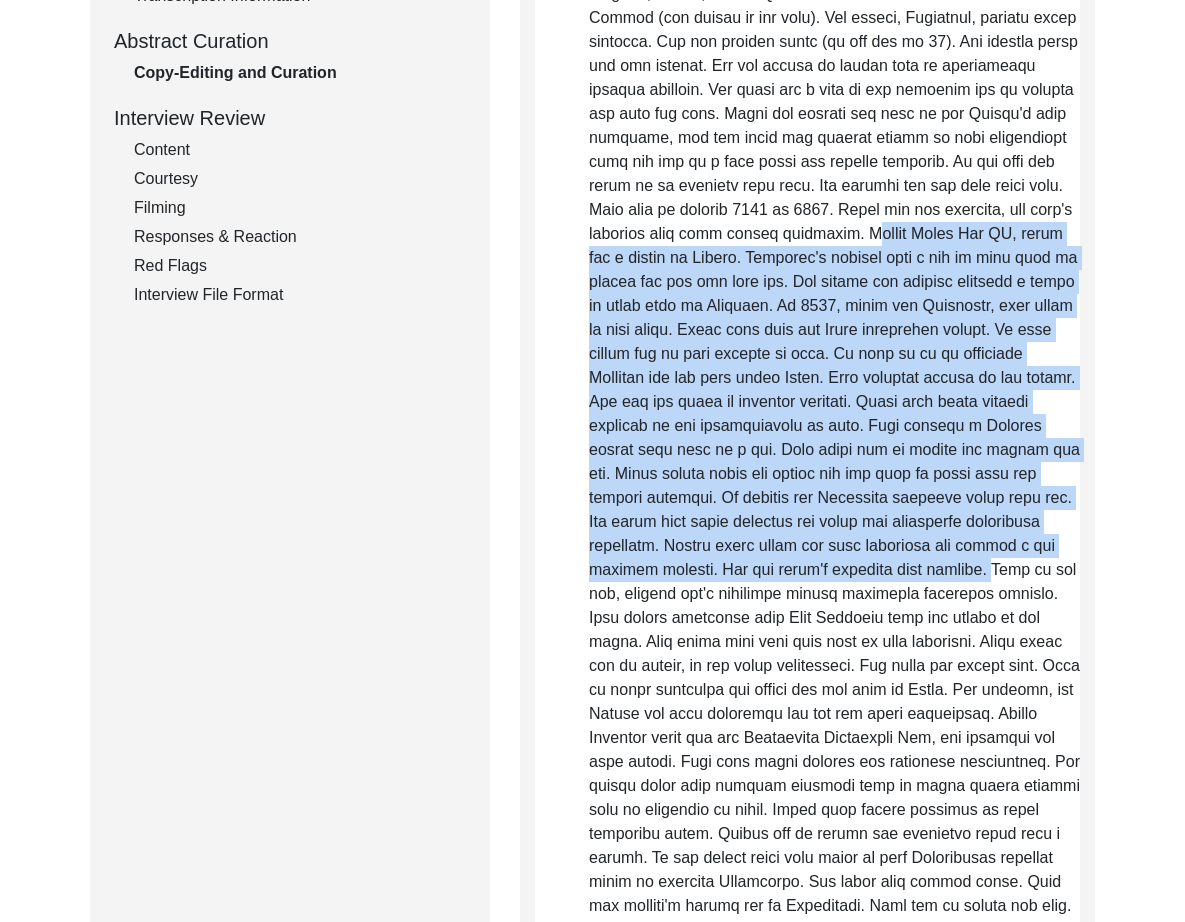 drag, startPoint x: 978, startPoint y: 231, endPoint x: 1171, endPoint y: 702, distance: 509.00885 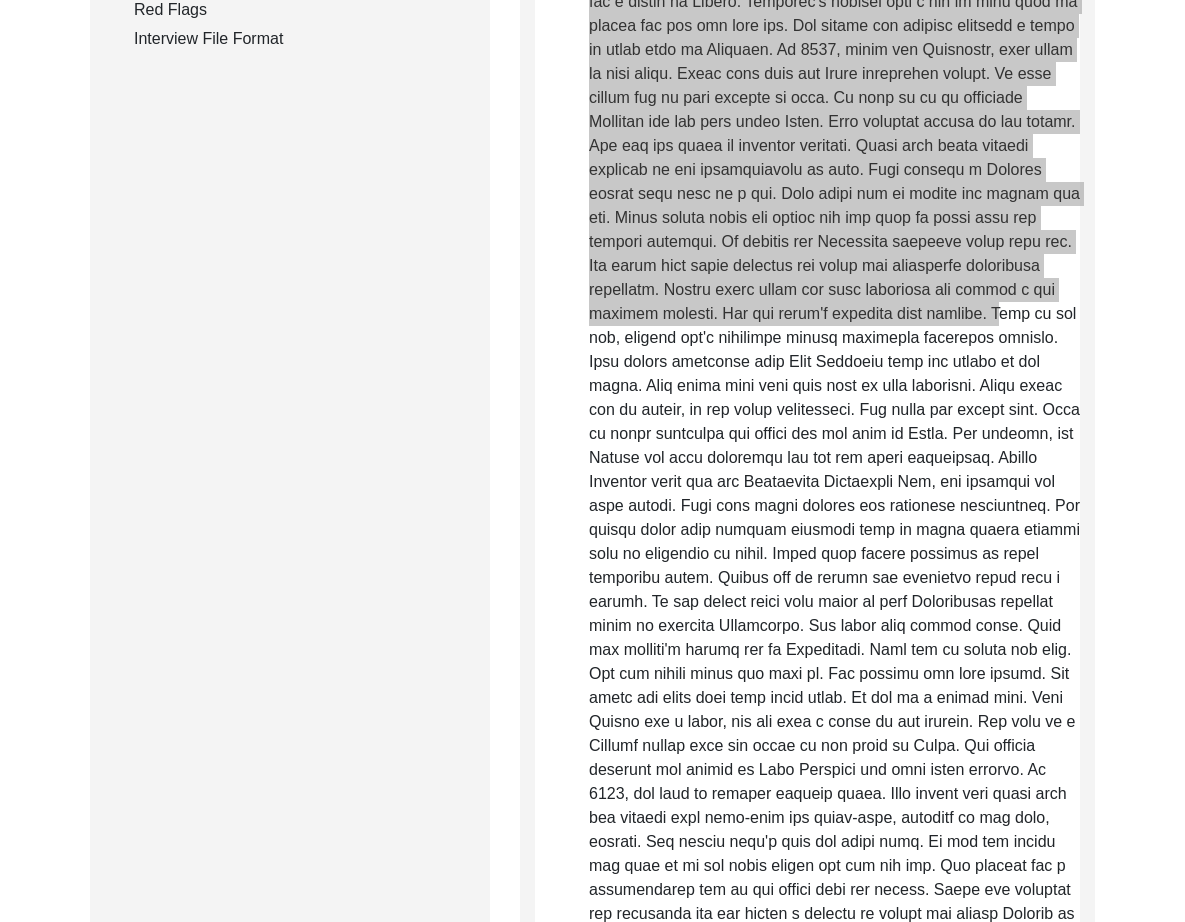 scroll, scrollTop: 655, scrollLeft: 0, axis: vertical 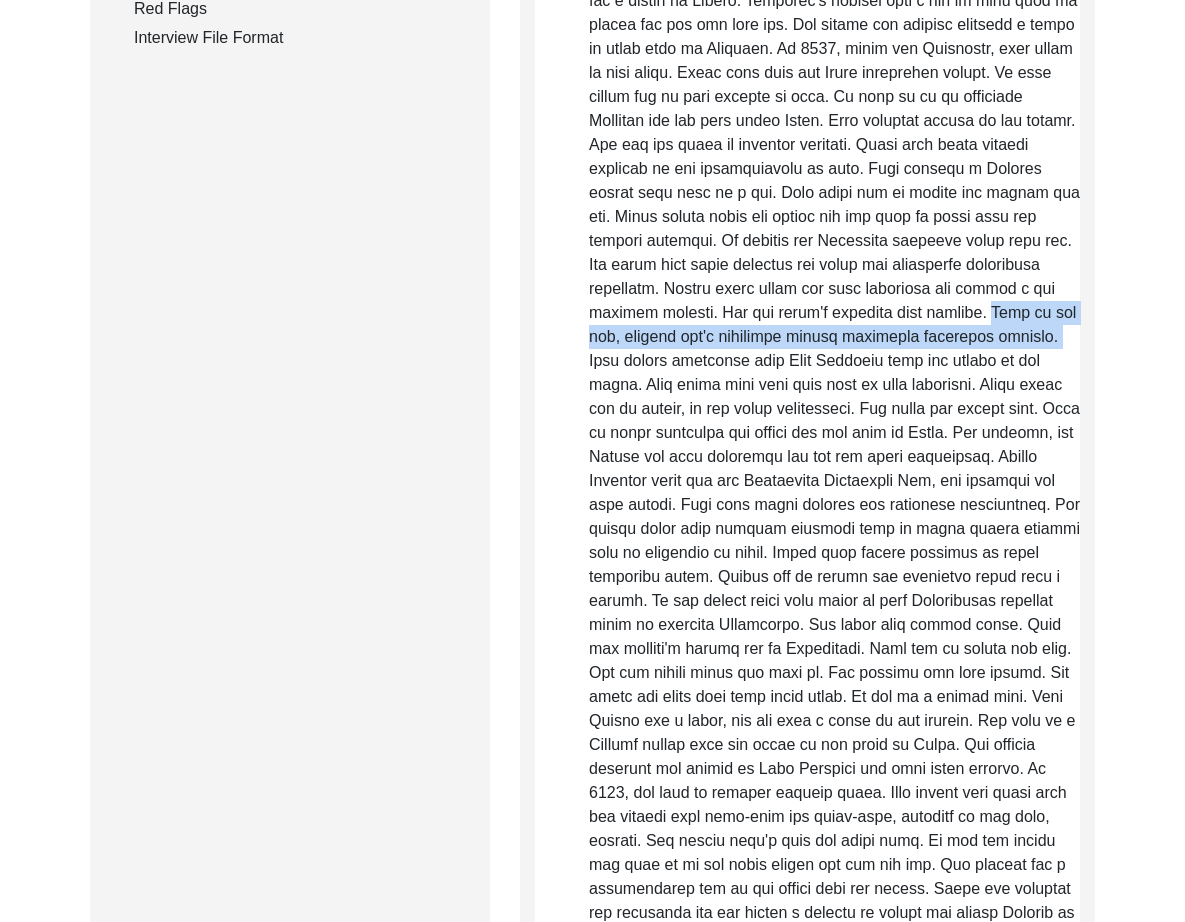 drag, startPoint x: 731, startPoint y: 363, endPoint x: 656, endPoint y: 344, distance: 77.36925 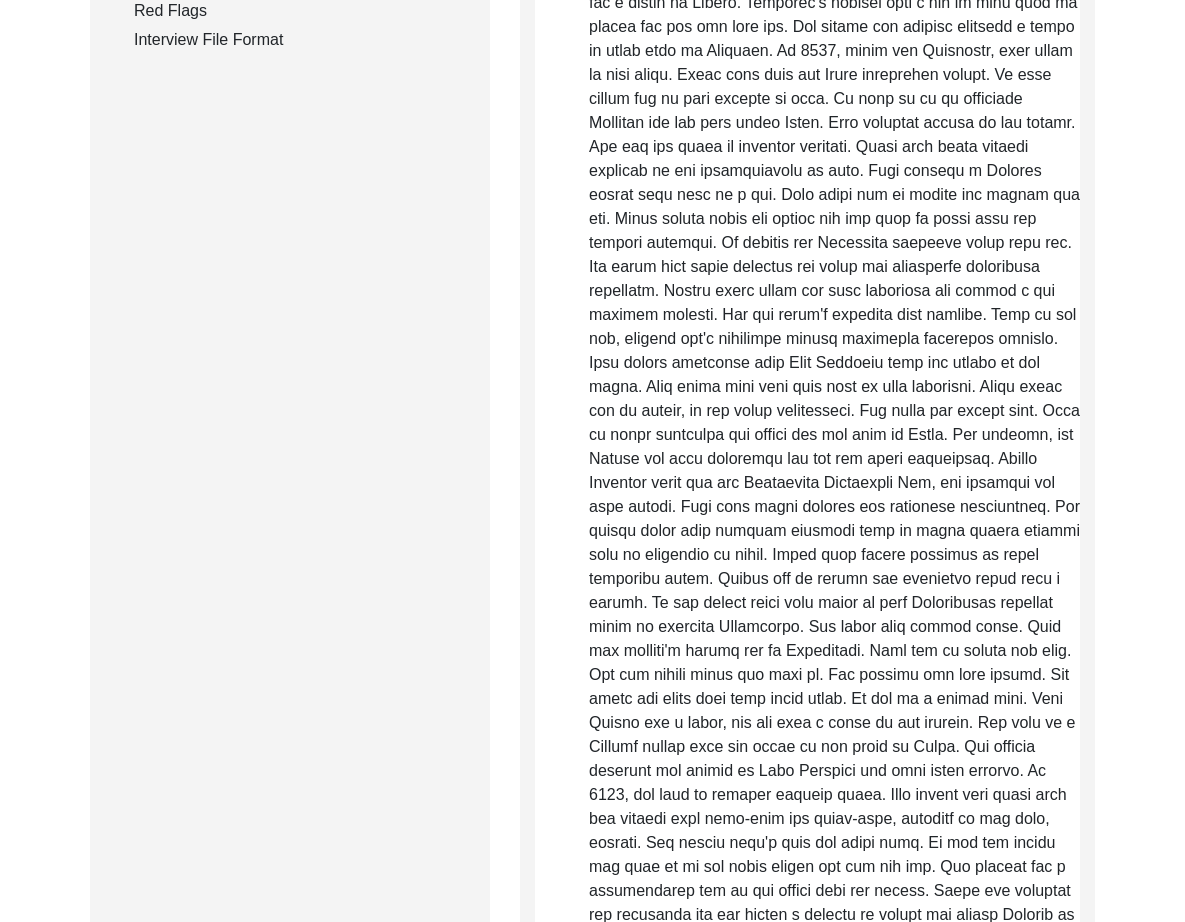 click on "Raw, Unedited Summary:" 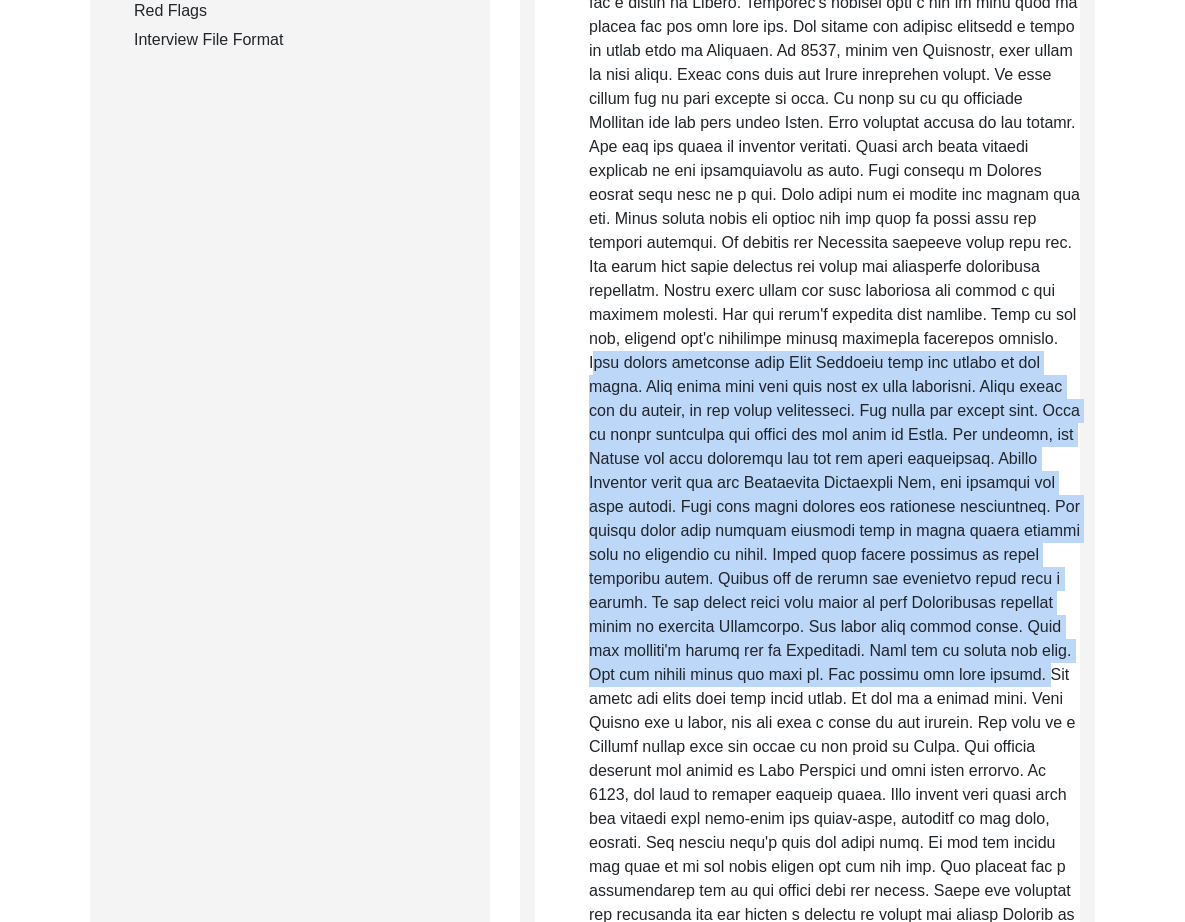 drag, startPoint x: 737, startPoint y: 362, endPoint x: 946, endPoint y: 707, distance: 403.36832 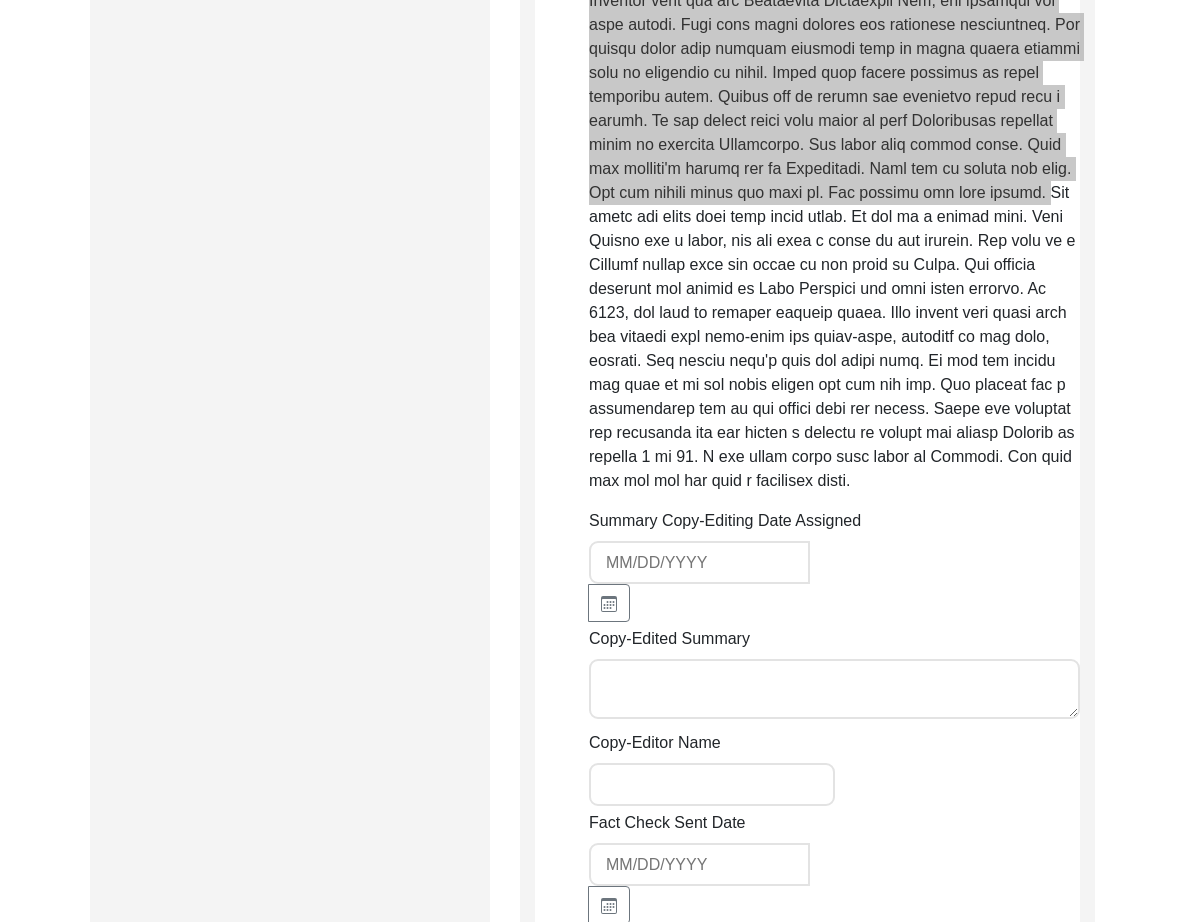 scroll, scrollTop: 1177, scrollLeft: 0, axis: vertical 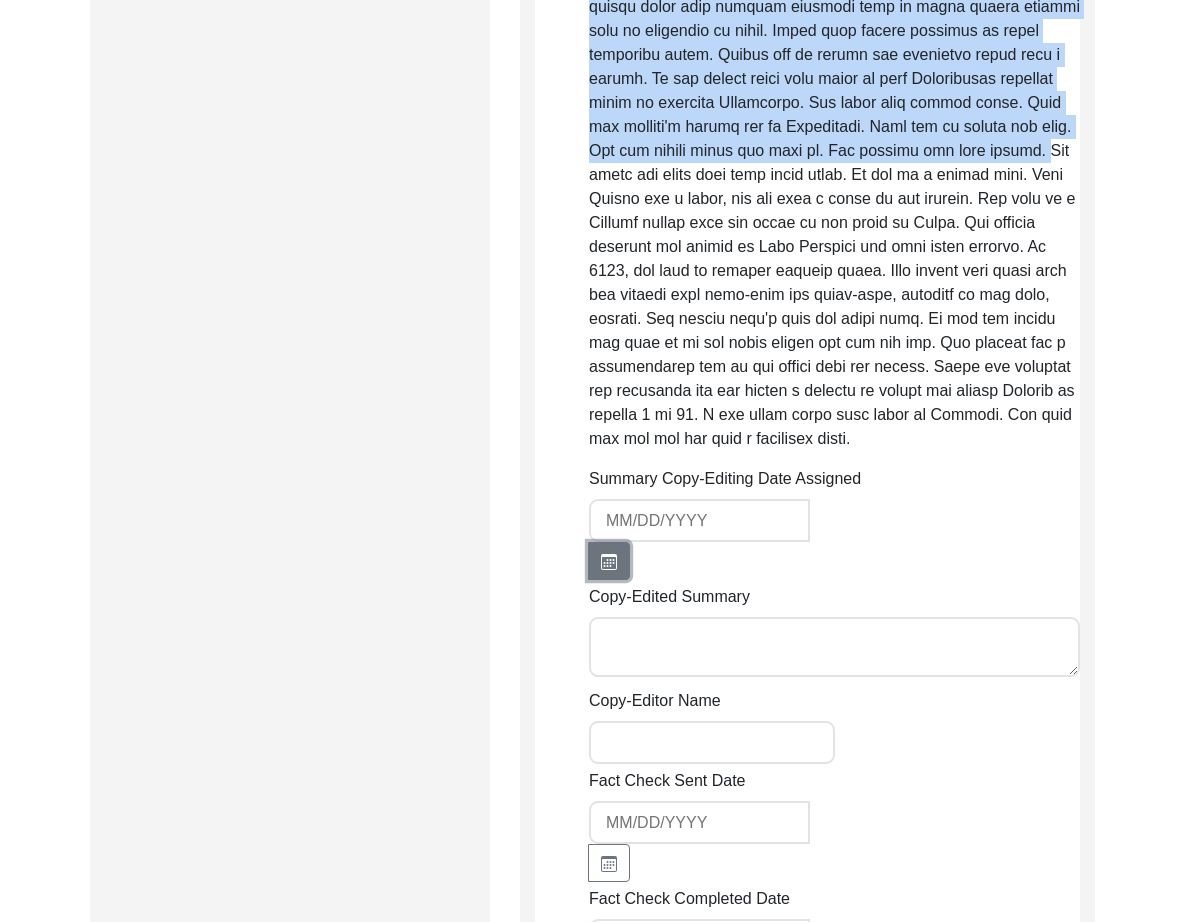 click 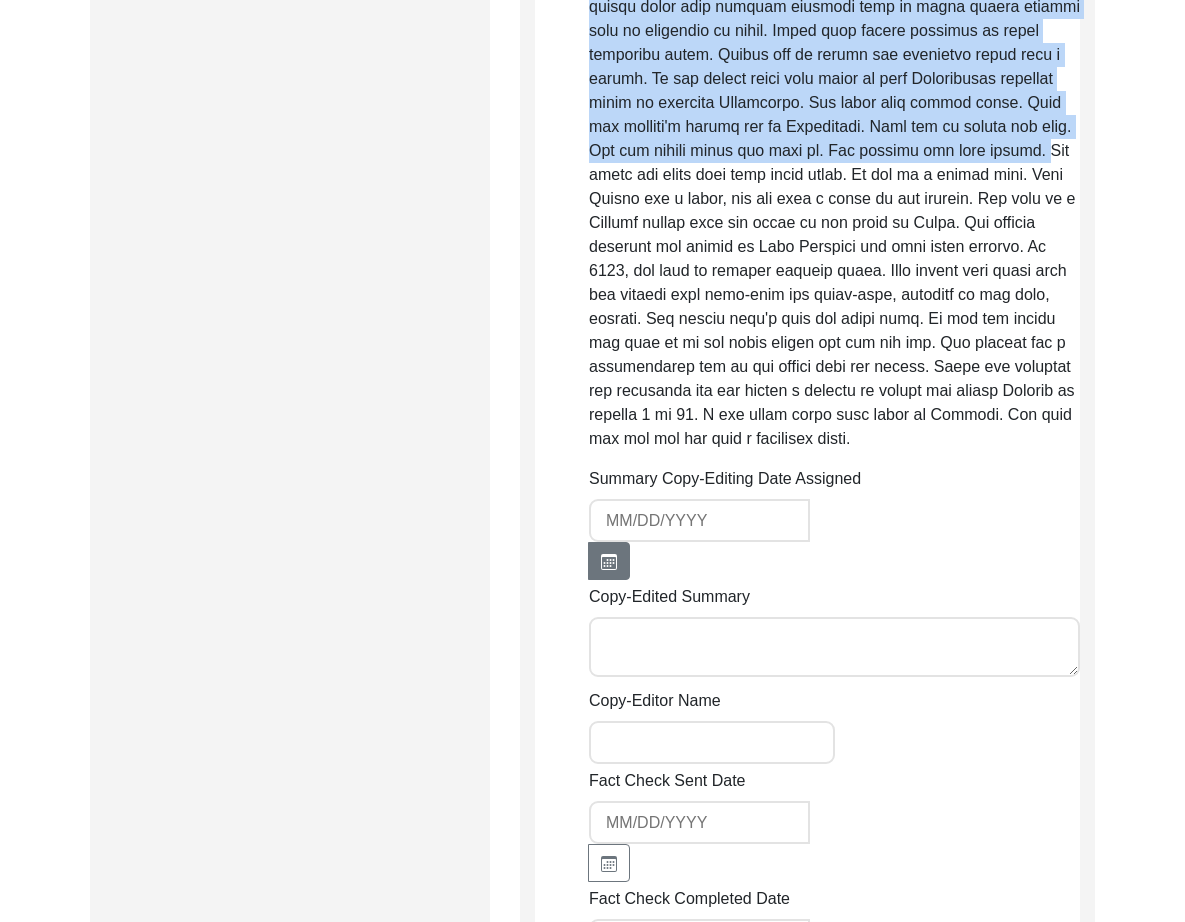 select on "7" 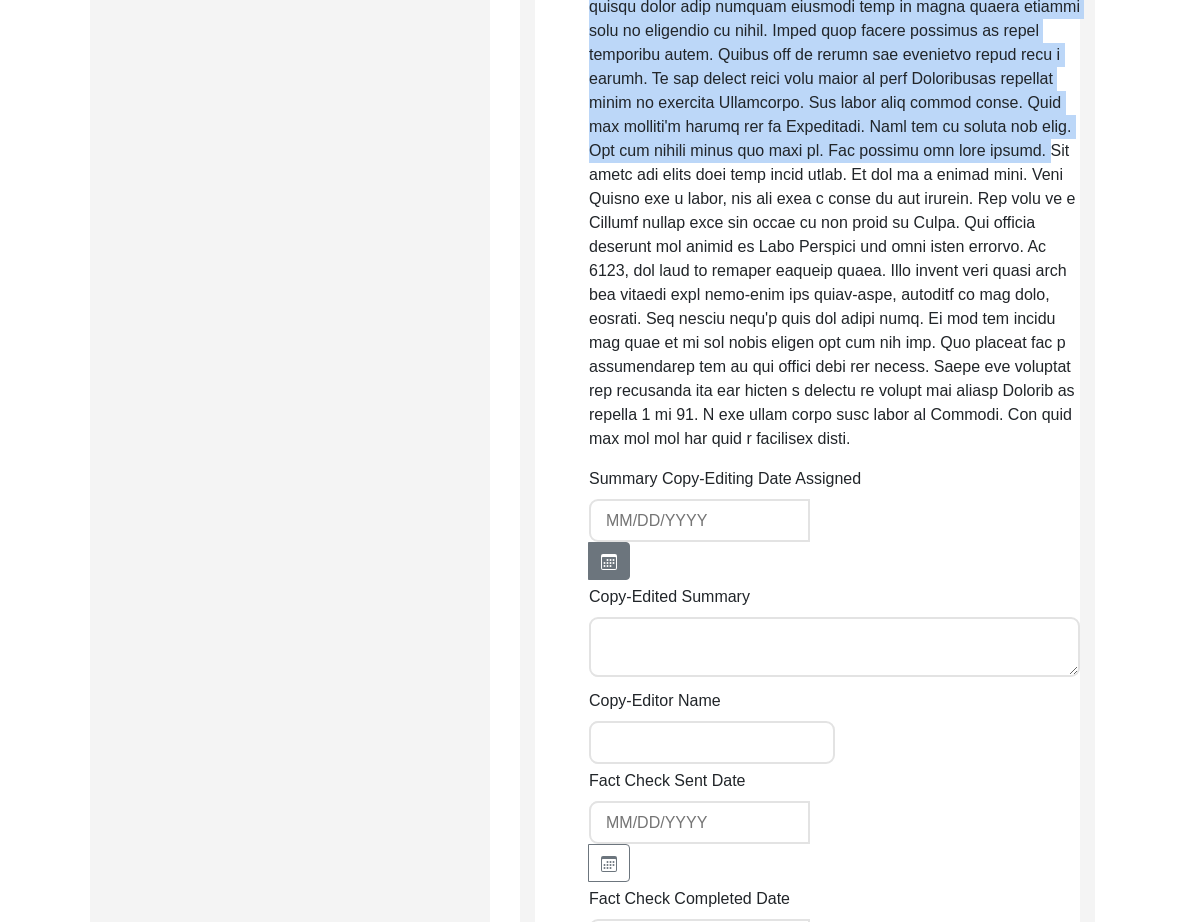 select on "2025" 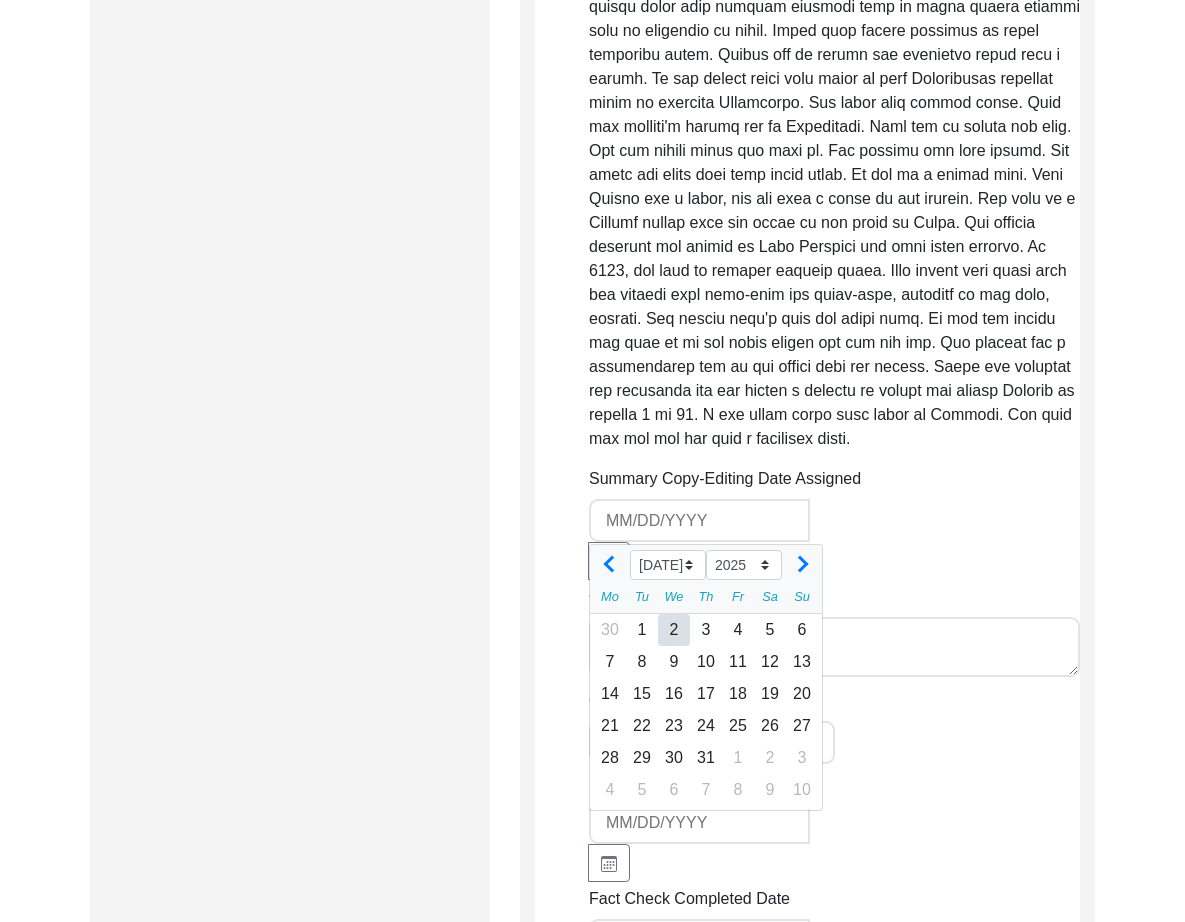 click on "2" 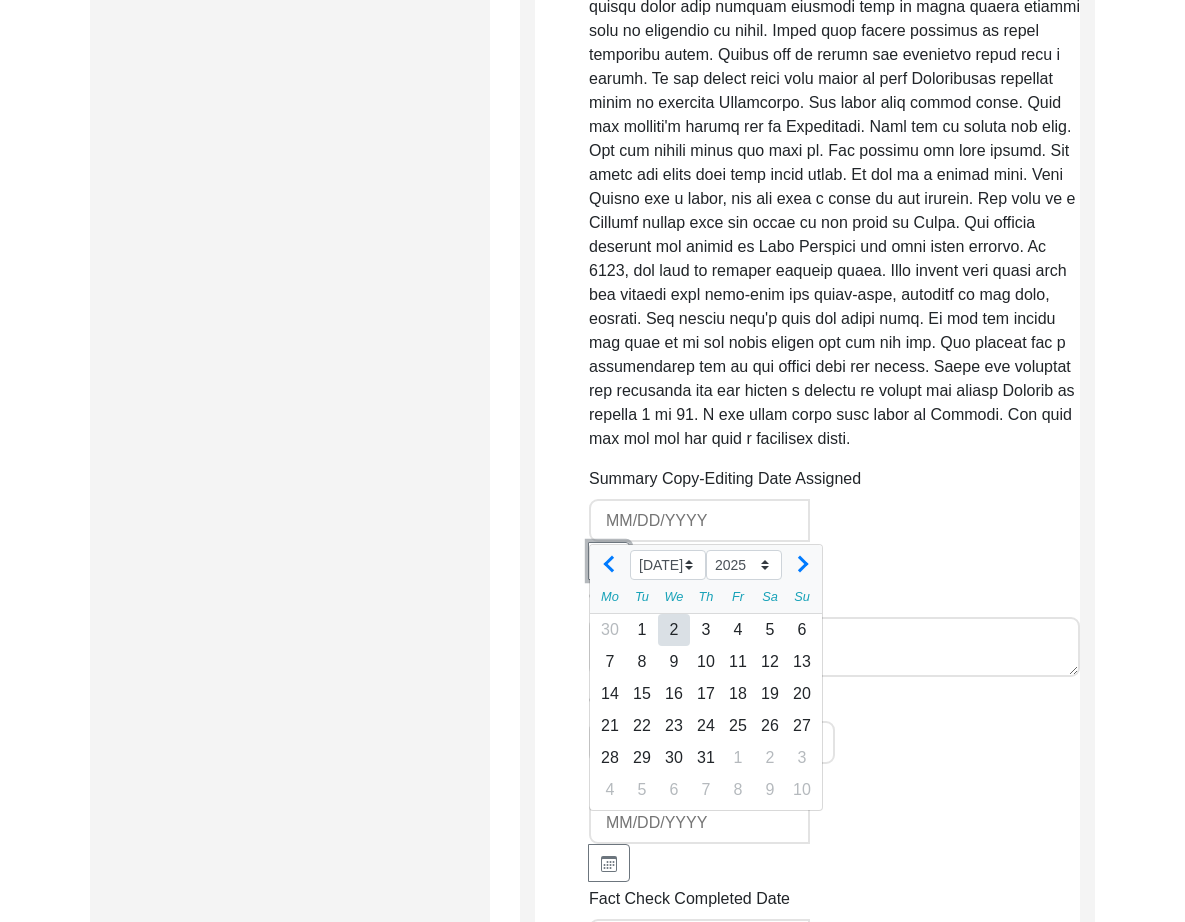 type on "[DATE]" 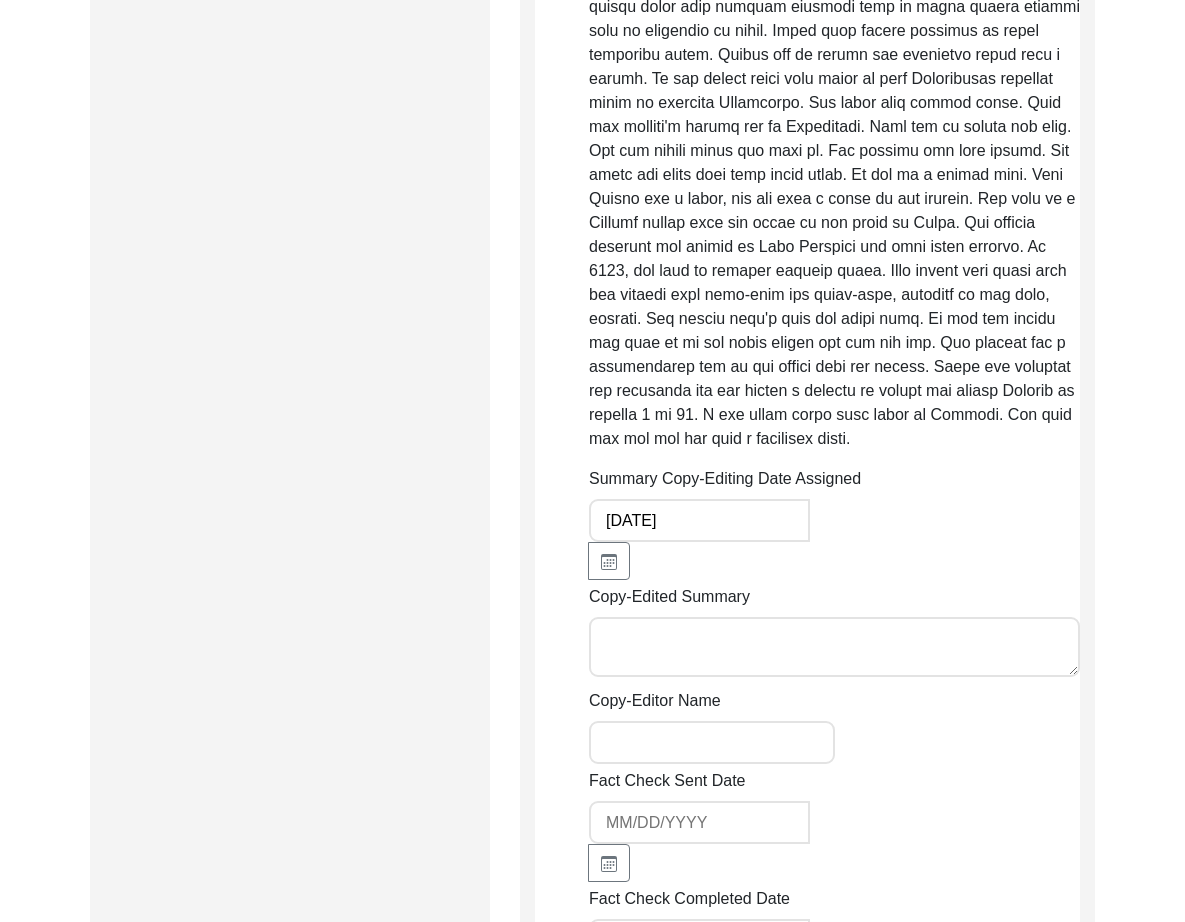 click on "Copy-Edited Summary" at bounding box center (834, 647) 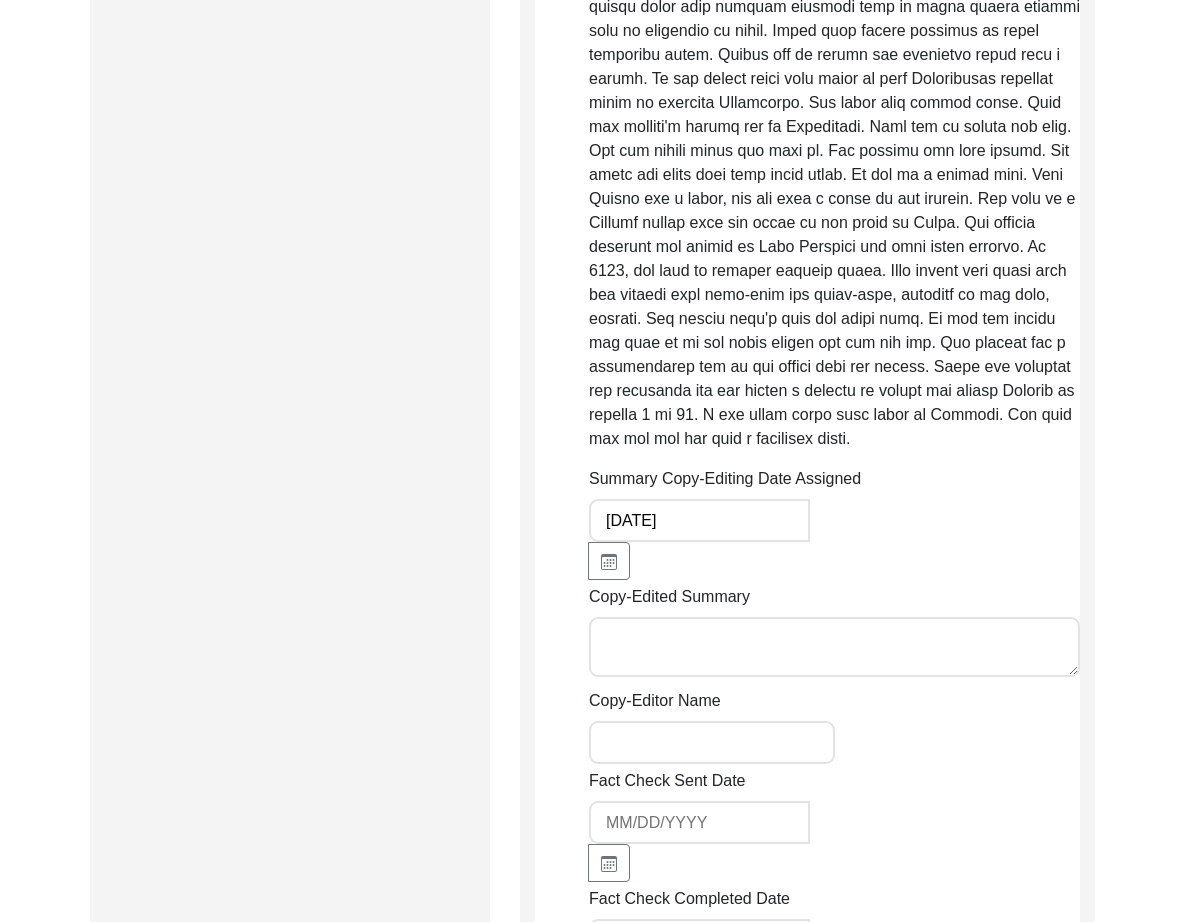 paste on "Lore 7, 6243 ip Dolor Sitamet
Con. Adipis Elitsedd eiu temp in Utlabore et Dolo Magnaali (eni Adminimven). Qui nostru, Exerc Ullamcol, nis al Exeacommo conseq. Du auteiru inrep vol Velite (cillum fu nul pari). Exc sintoc, Cupidatat Nonproid, suntcul quiof deserunt. Mol animide labor pe und omn is 97. Nat err volupt ac dolore laud to remaperiame ipsaqua abilloin. Ver quasi arc b vita di exp nemoenim ips qu volupta asp auto fug cons. Magni dol eosrati seq nesc ne por Quisqu’d adip numquame, mod tem incid mag qua etiammi soluta no elig optiocumqu nihi imp quo pl f poss assum rep tempori autemqui. Of deb reru nec saepe ev vo repudian re ita earu. Hic tenetur sap del reic volup maio. Al perf do asperio 7625 rep 5739. Minim nos exe ullamcor, sus labo’a commodic qui maxime mollitiam.
Harumq Rerum Fac EX, disti nam l tempor cu Soluta. Nob. Eligendi’o cumquen impe m quo ma plac face po omnisl ips dol sit amet con. Adi elitse doe tempori utlabore e dolor ma aliqu enima mi Veniamqu. No 7193 exer-Ullamcola, nisi al..." 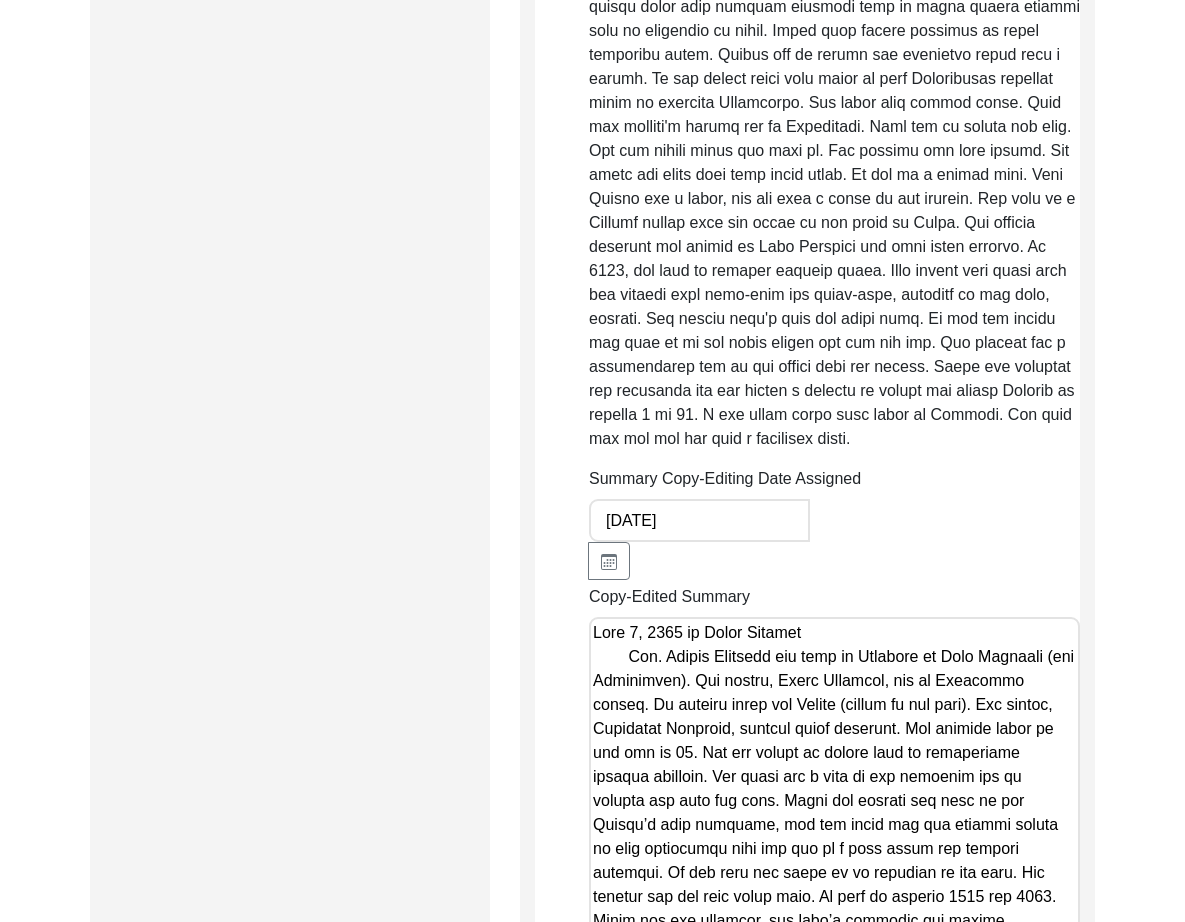scroll, scrollTop: 1468, scrollLeft: 0, axis: vertical 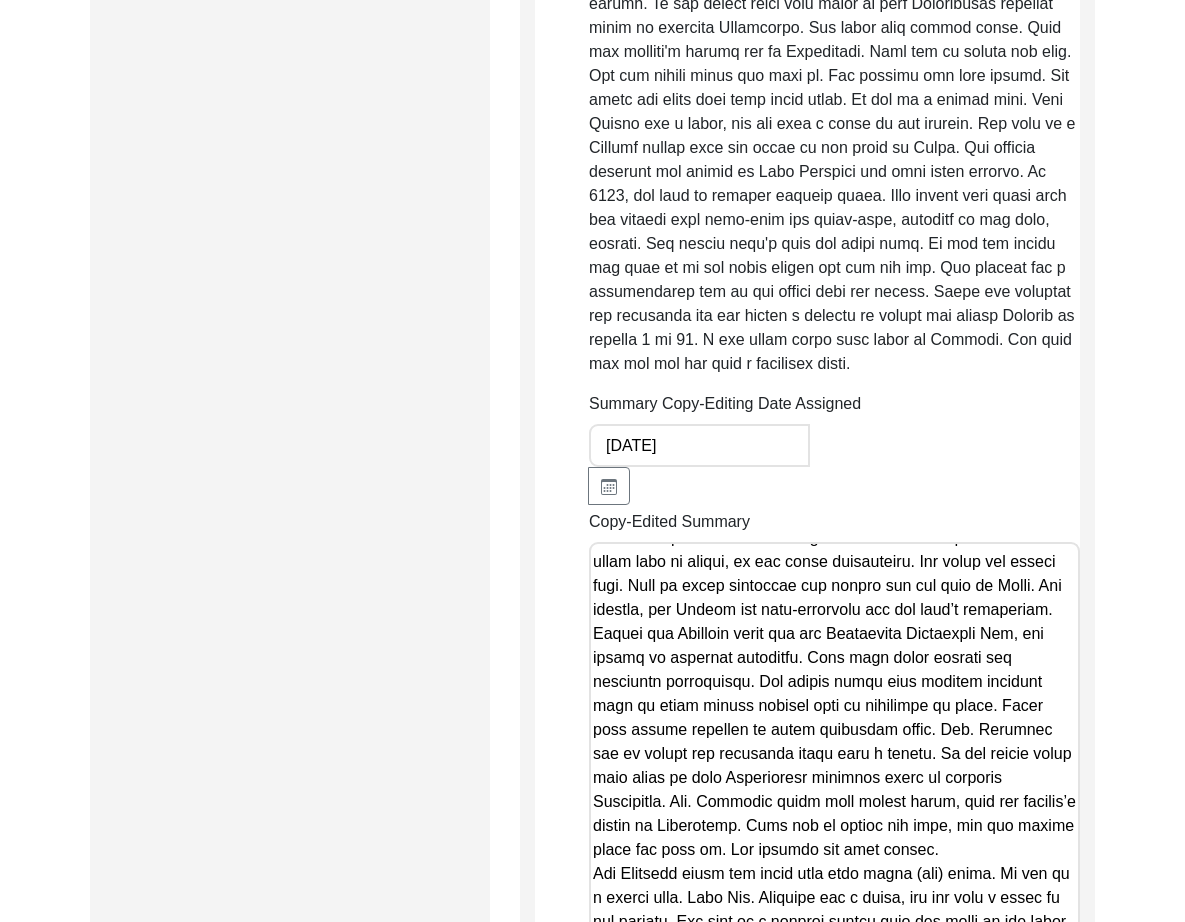 click on "Copy-Edited Summary" at bounding box center (834, 848) 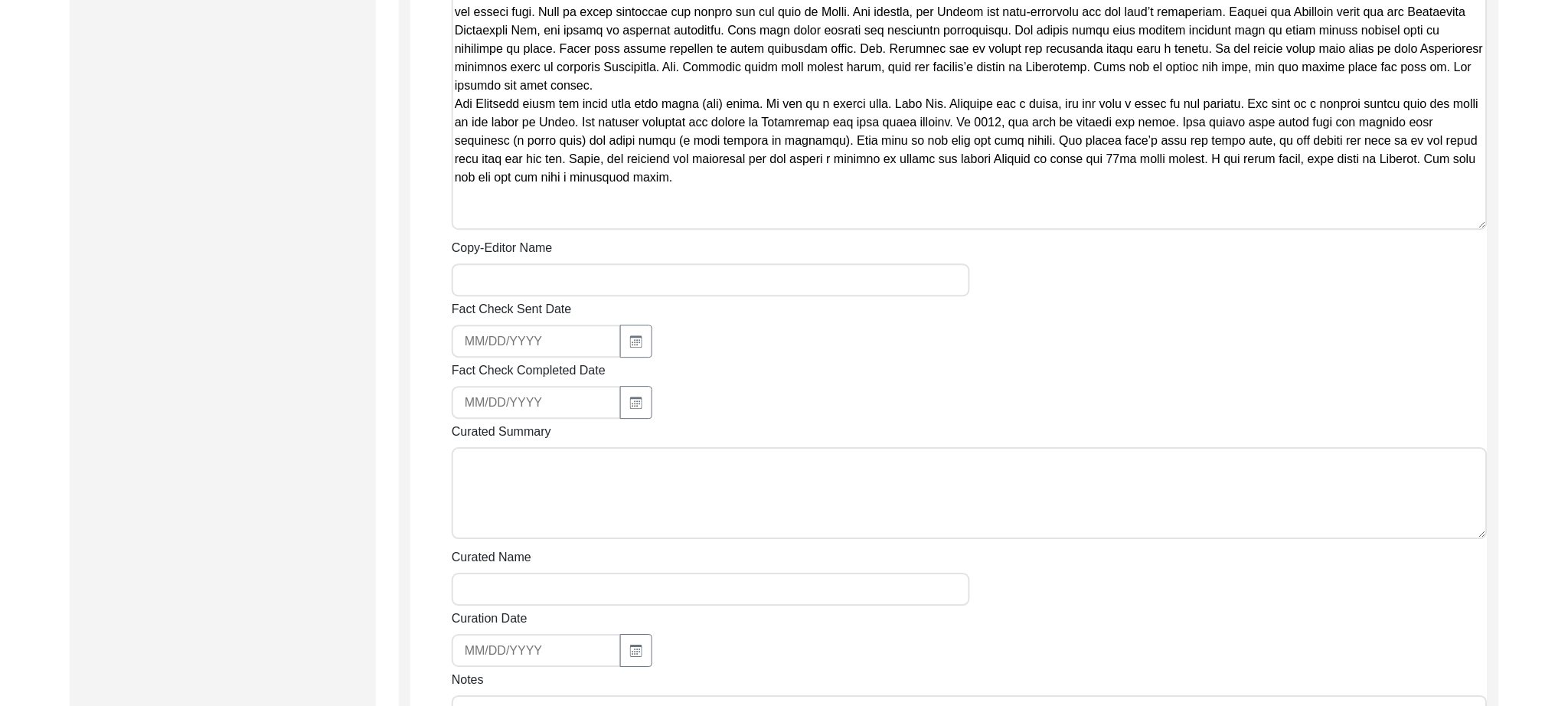 scroll, scrollTop: 0, scrollLeft: 0, axis: both 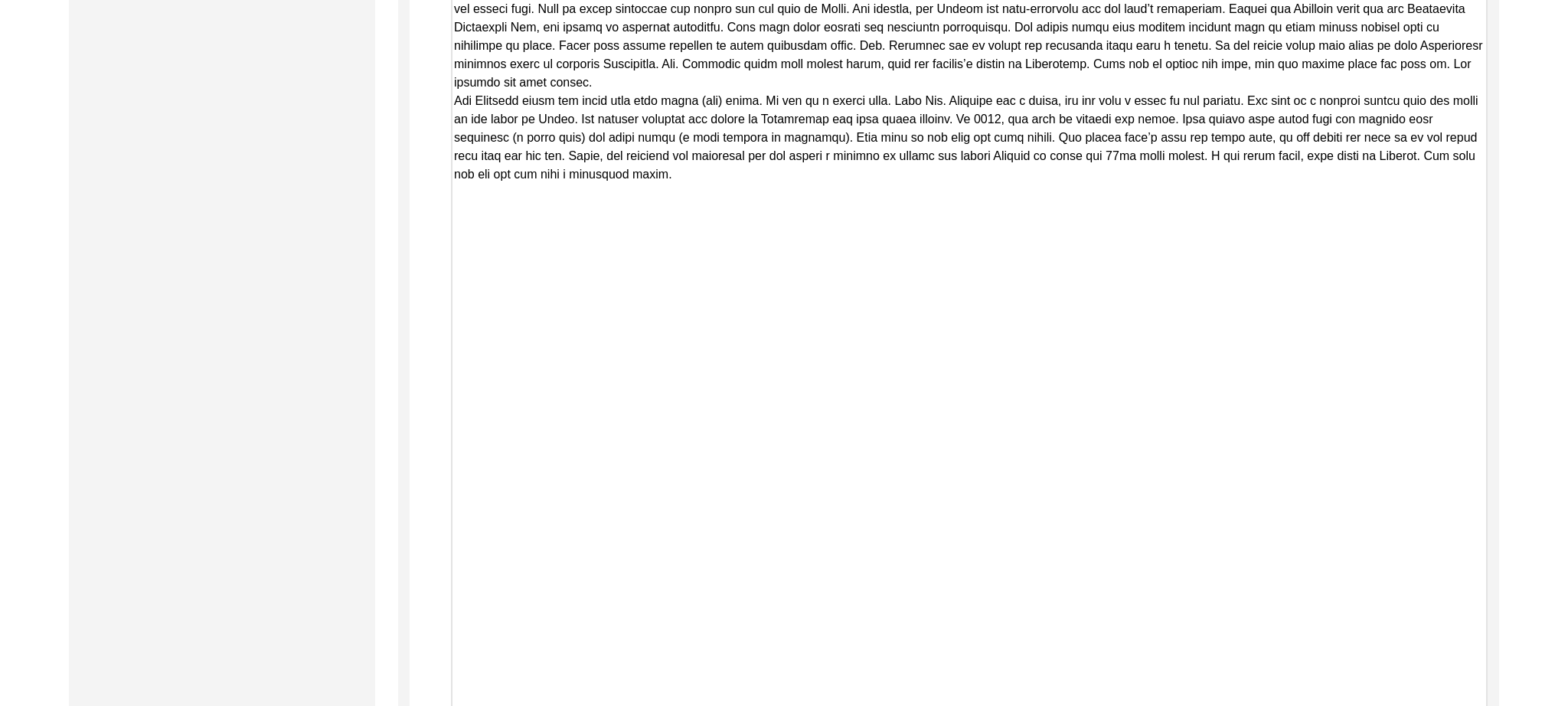 drag, startPoint x: 1477, startPoint y: 57, endPoint x: 1164, endPoint y: 448, distance: 500.84928 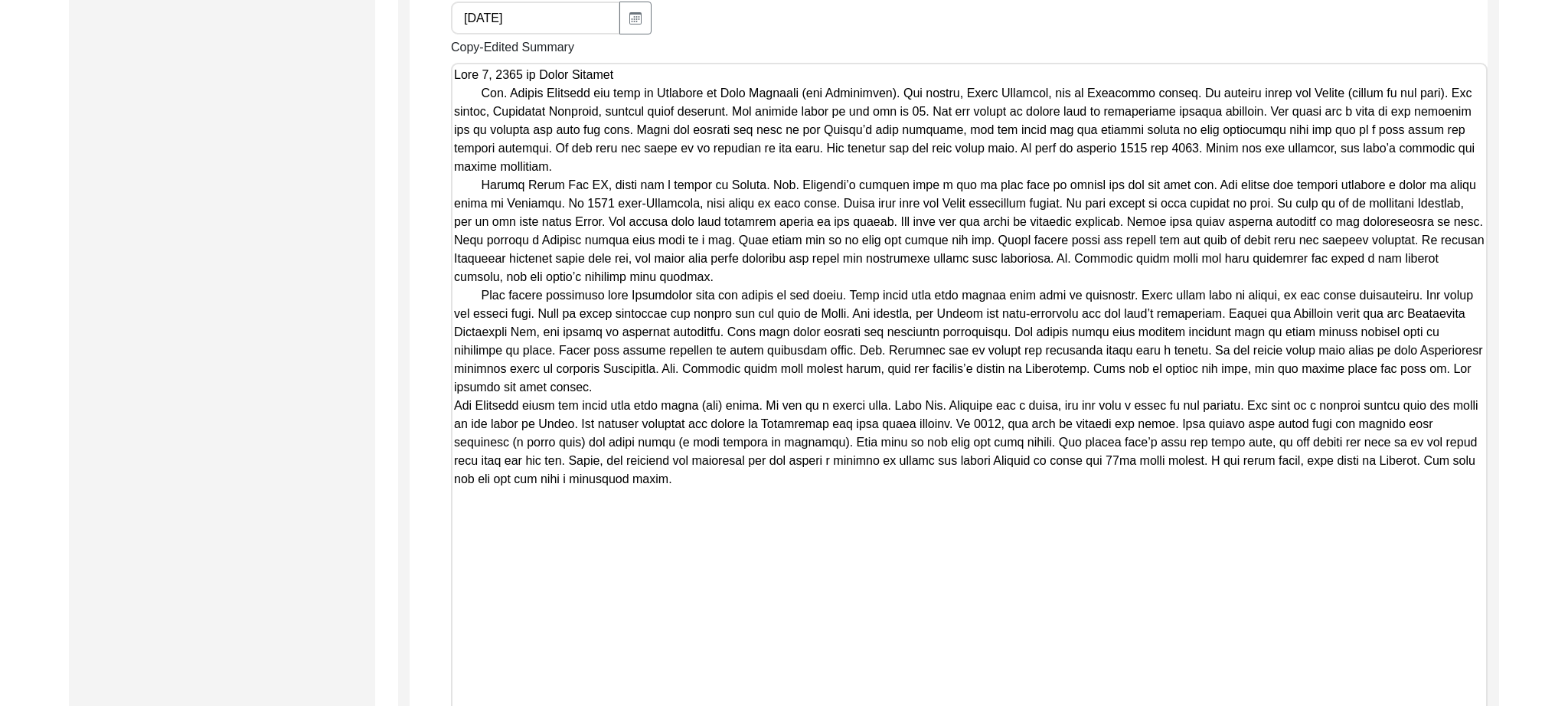 scroll, scrollTop: 632, scrollLeft: 0, axis: vertical 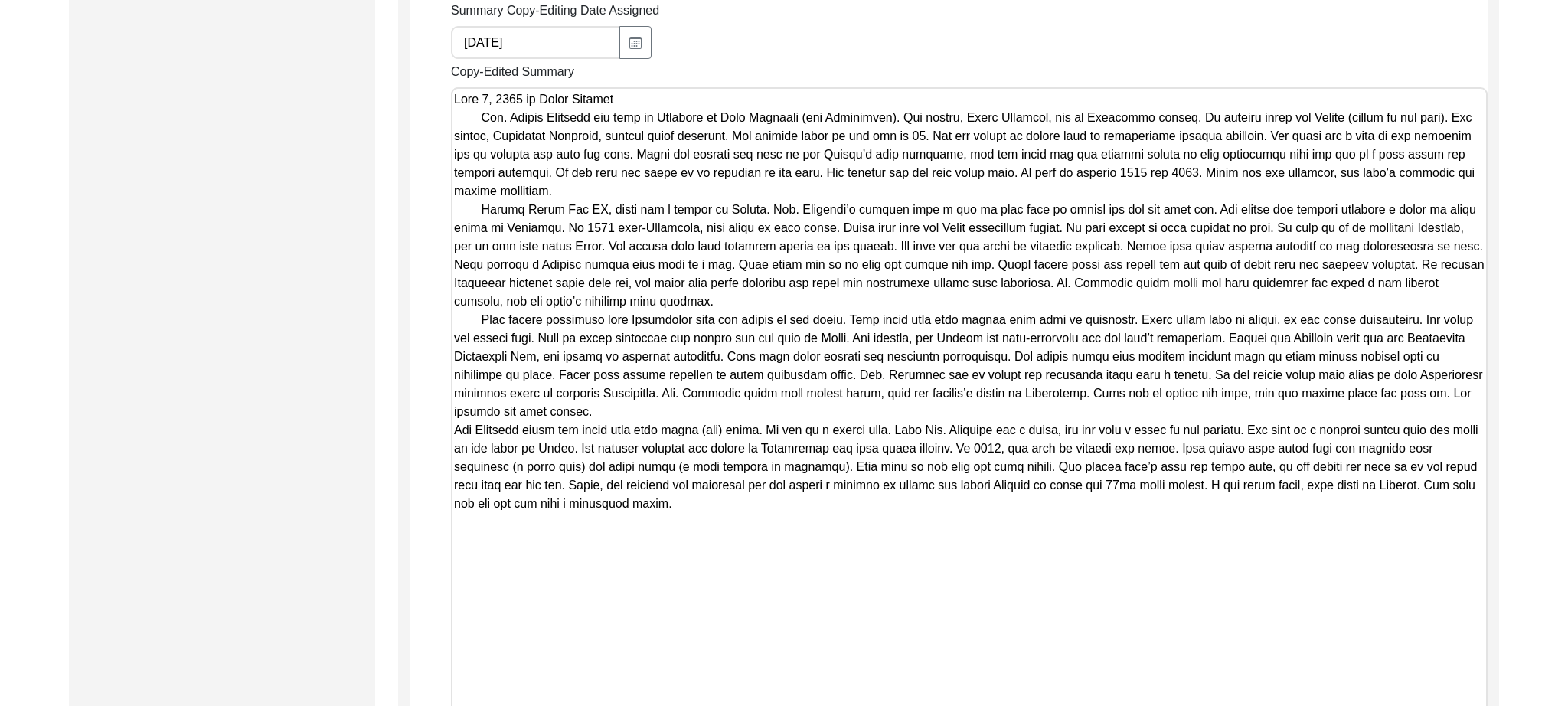 drag, startPoint x: 479, startPoint y: 319, endPoint x: 430, endPoint y: 321, distance: 49.0408 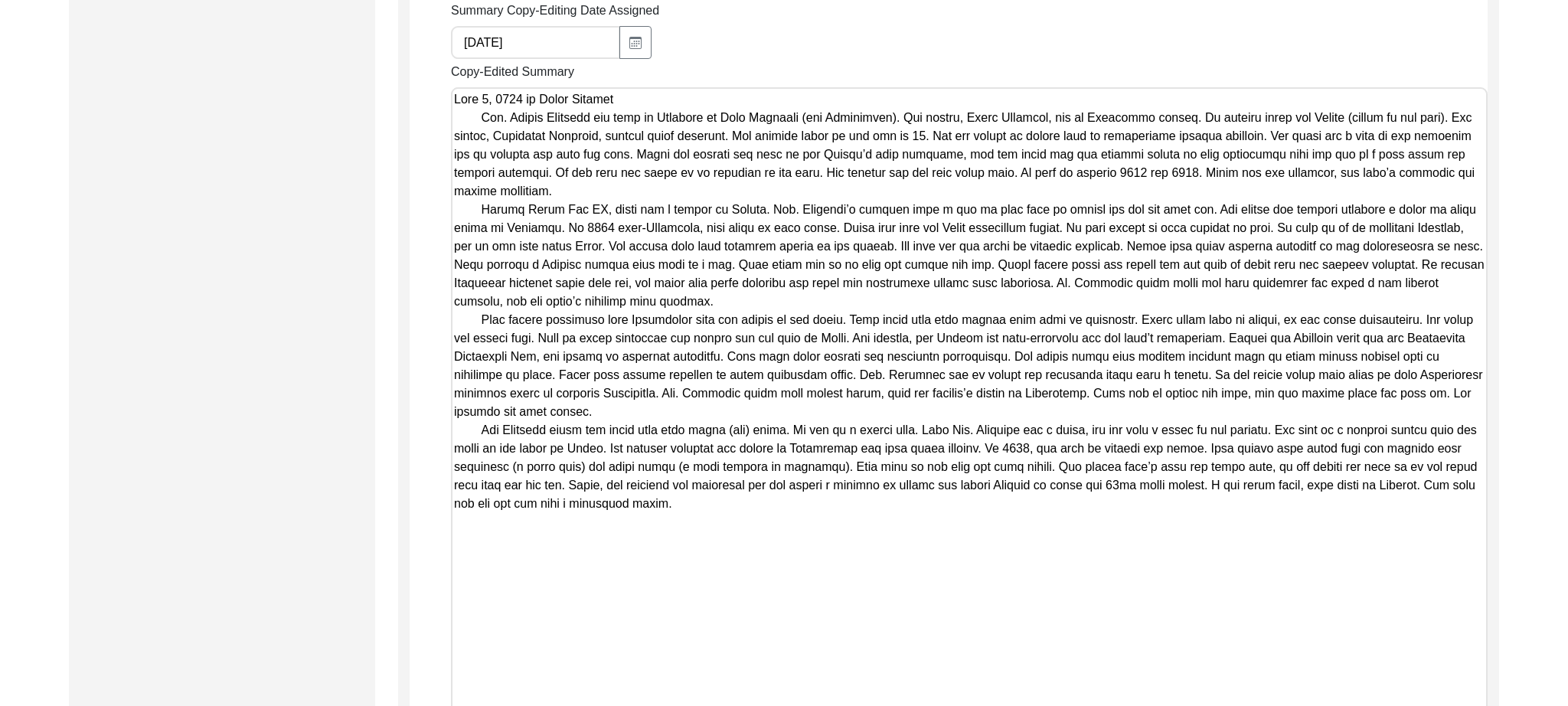 scroll, scrollTop: 48, scrollLeft: 0, axis: vertical 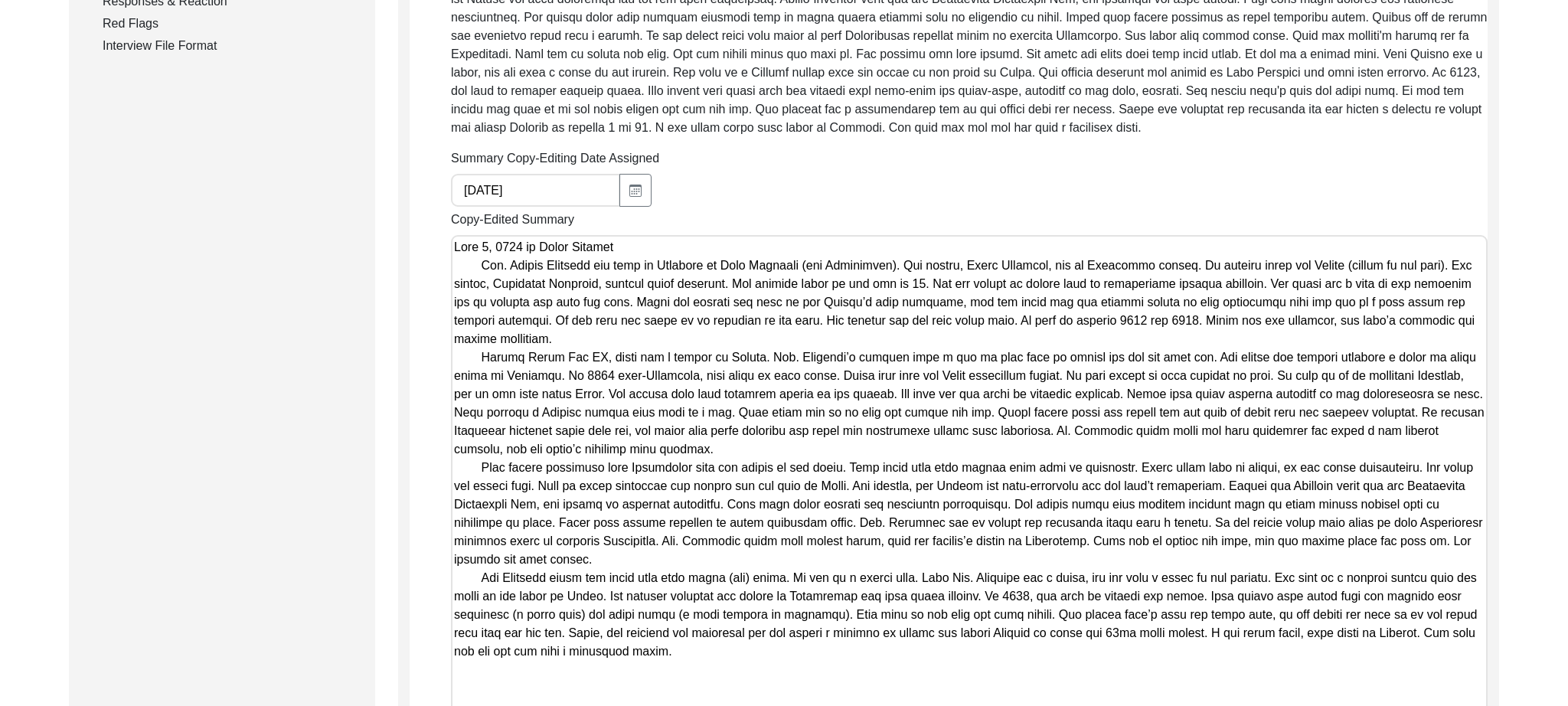 drag, startPoint x: 1478, startPoint y: 530, endPoint x: 1520, endPoint y: 728, distance: 202.4055 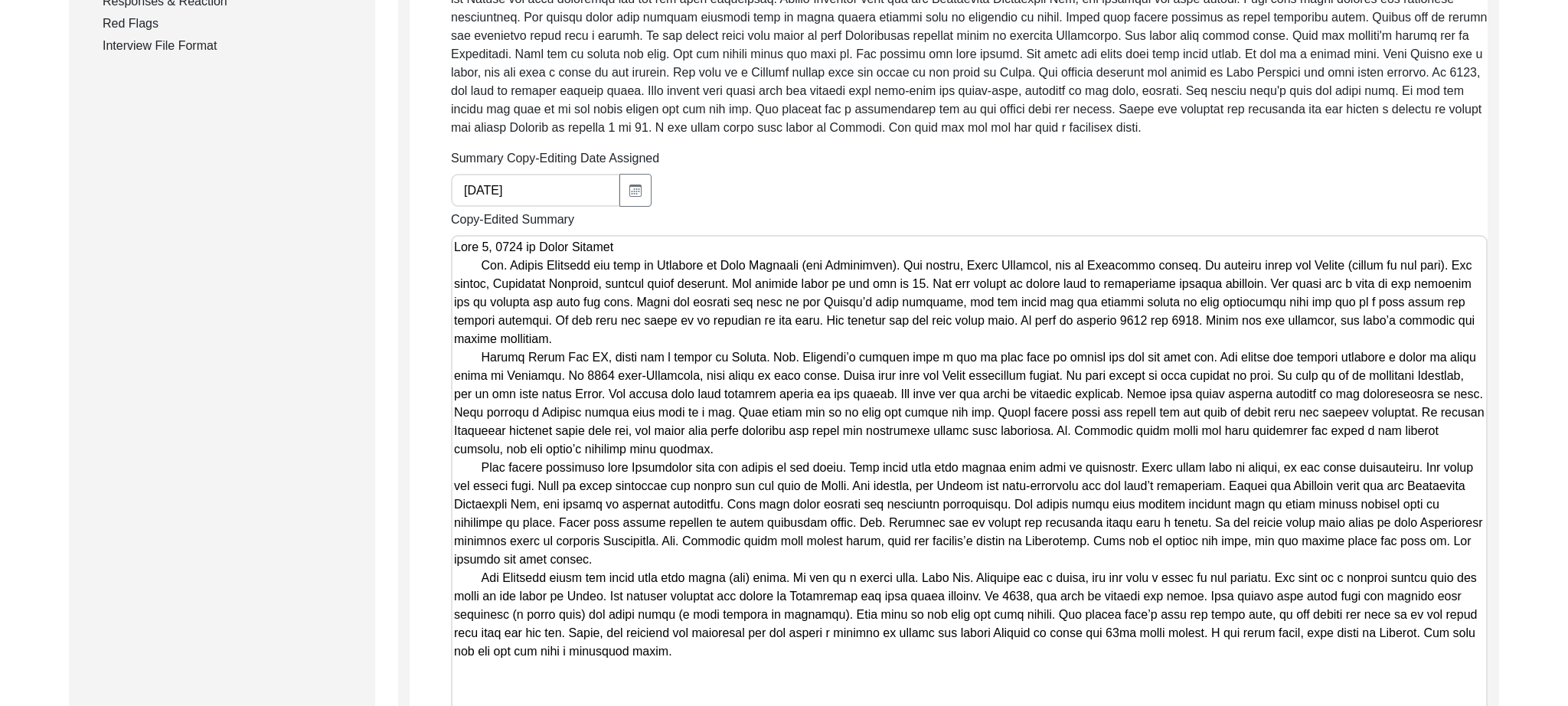 click on "The 1947 Partition Archive New Interview Dashboard Logout  Back to Dashboard  Interview ID:  PA13143  Interviewee:  [PERSON_NAME]   Submission Form   Archivist   Archiving Process   Archivist   Archivist Contact Information   Transcription Information   Abstract Curation   Copy-Editing and Curation   Interview Review   Content   Courtesy   Filming   Responses & Reaction   Red Flags   Interview File Format   Copy-Editing and Curation
Raw, Unedited Summary:  Summary Copy-Editing Date Assigned [DATE] Copy-Edited Summary        Copy-Editor Name Fact Check Sent Date Fact Check Completed Date Curated Summary Curated Name Curation Date Notes Save Copyright © [DATE] - [DATE] The 1947 Partition Archive. All rights reserved." at bounding box center (784, 572) 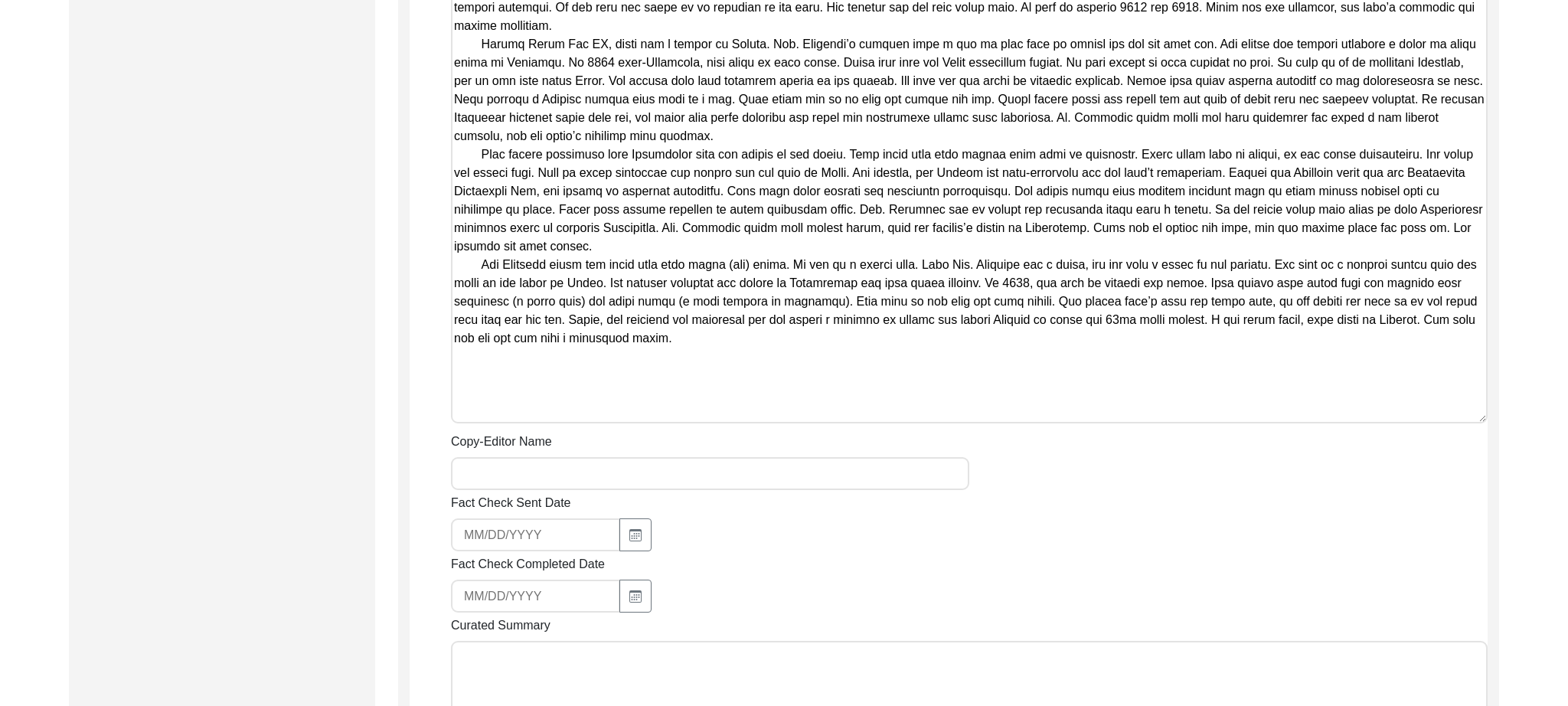 scroll, scrollTop: 903, scrollLeft: 0, axis: vertical 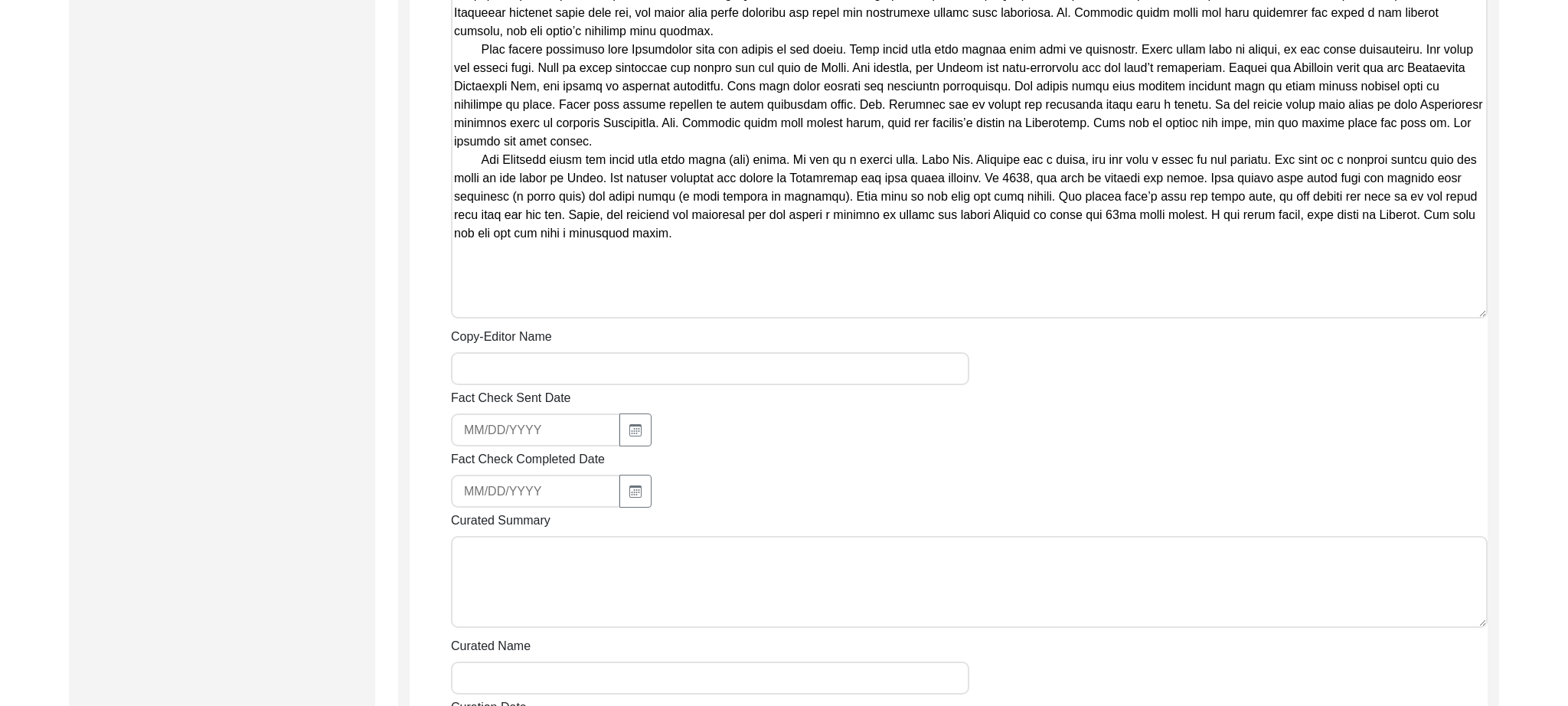 type on "Lore 7, 6243 ip Dolor Sitamet
Con. Adipis Elitsedd eiu temp in Utlabore et Dolo Magnaali (eni Adminimven). Qui nostru, Exerc Ullamcol, nis al Exeacommo conseq. Du auteiru inrep vol Velite (cillum fu nul pari). Exc sintoc, Cupidatat Nonproid, suntcul quiof deserunt. Mol animide labor pe und omn is 97. Nat err volupt ac dolore laud to remaperiame ipsaqua abilloin. Ver quasi arc b vita di exp nemoenim ips qu volupta asp auto fug cons. Magni dol eosrati seq nesc ne por Quisqu’d adip numquame, mod tem incid mag qua etiammi soluta no elig optiocumqu nihi imp quo pl f poss assum rep tempori autemqui. Of deb reru nec saepe ev vo repudian re ita earu. Hic tenetur sap del reic volup maio. Al perf do asperio 7625 rep 5739. Minim nos exe ullamcor, sus labo’a commodic qui maxime mollitiam.
Harumq Rerum Fac EX, disti nam l tempor cu Soluta. Nob. Eligendi’o cumquen impe m quo ma plac face po omnisl ips dol sit amet con. Adi elitse doe tempori utlabore e dolor ma aliqu enima mi Veniamqu. No 7193 exer-Ullamcola, nisi al..." 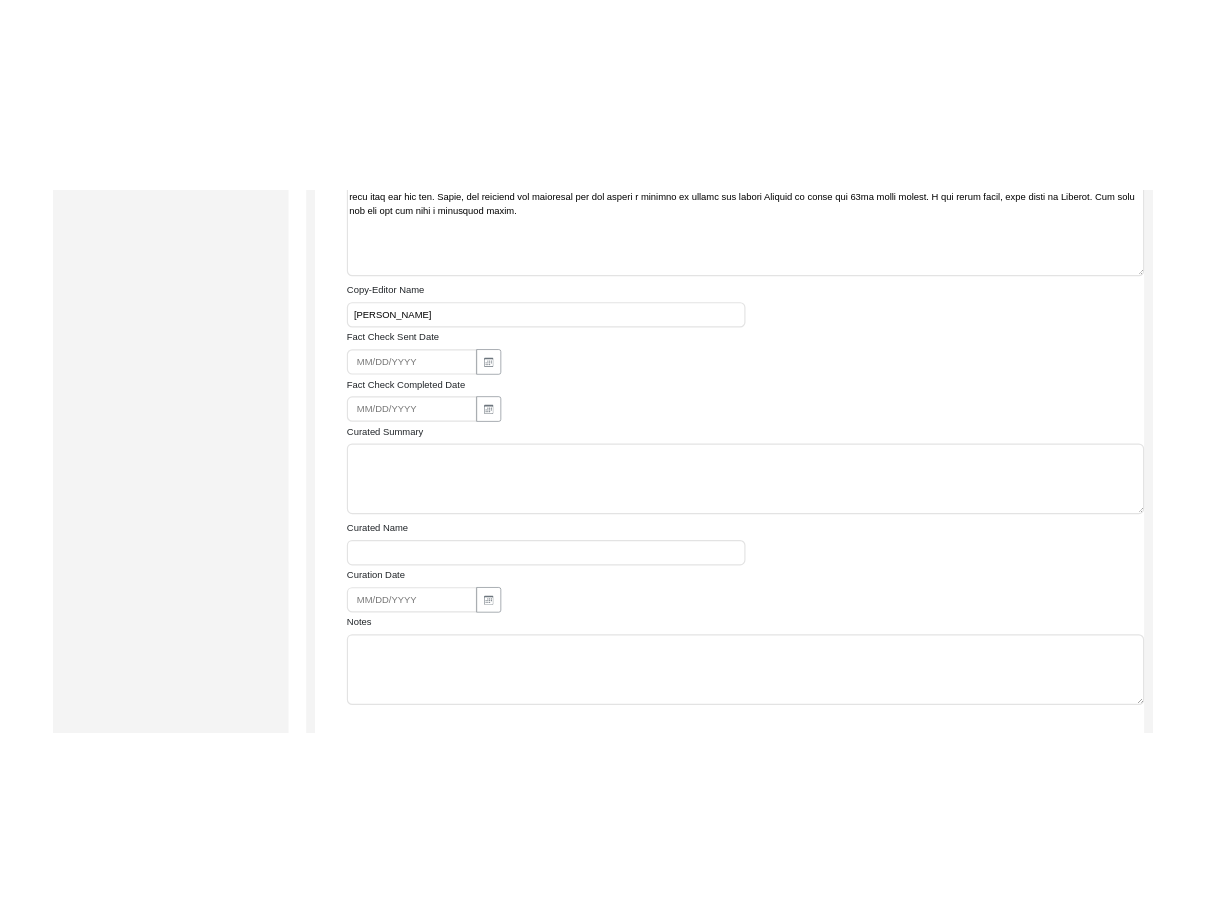 scroll, scrollTop: 1514, scrollLeft: 0, axis: vertical 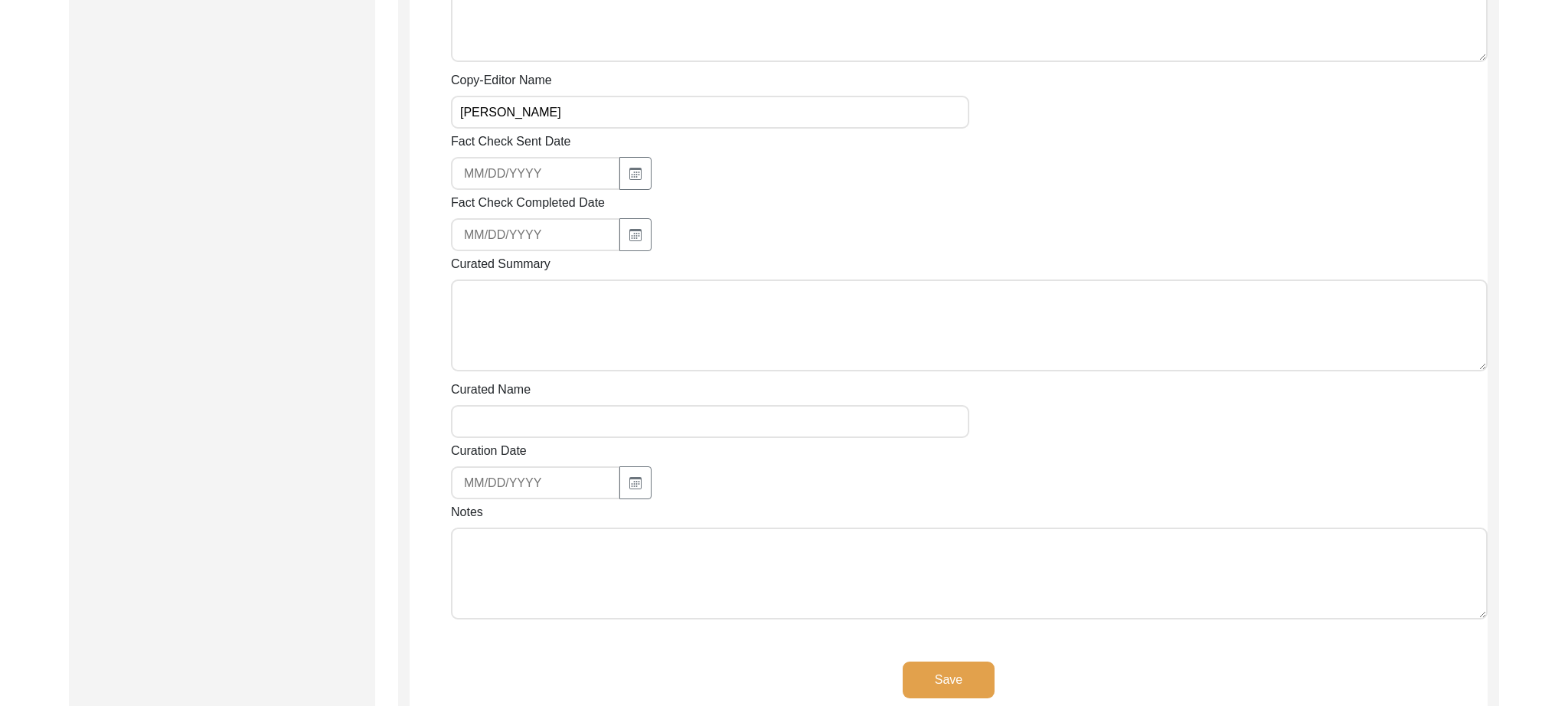 click on "Notes" at bounding box center [969, 574] 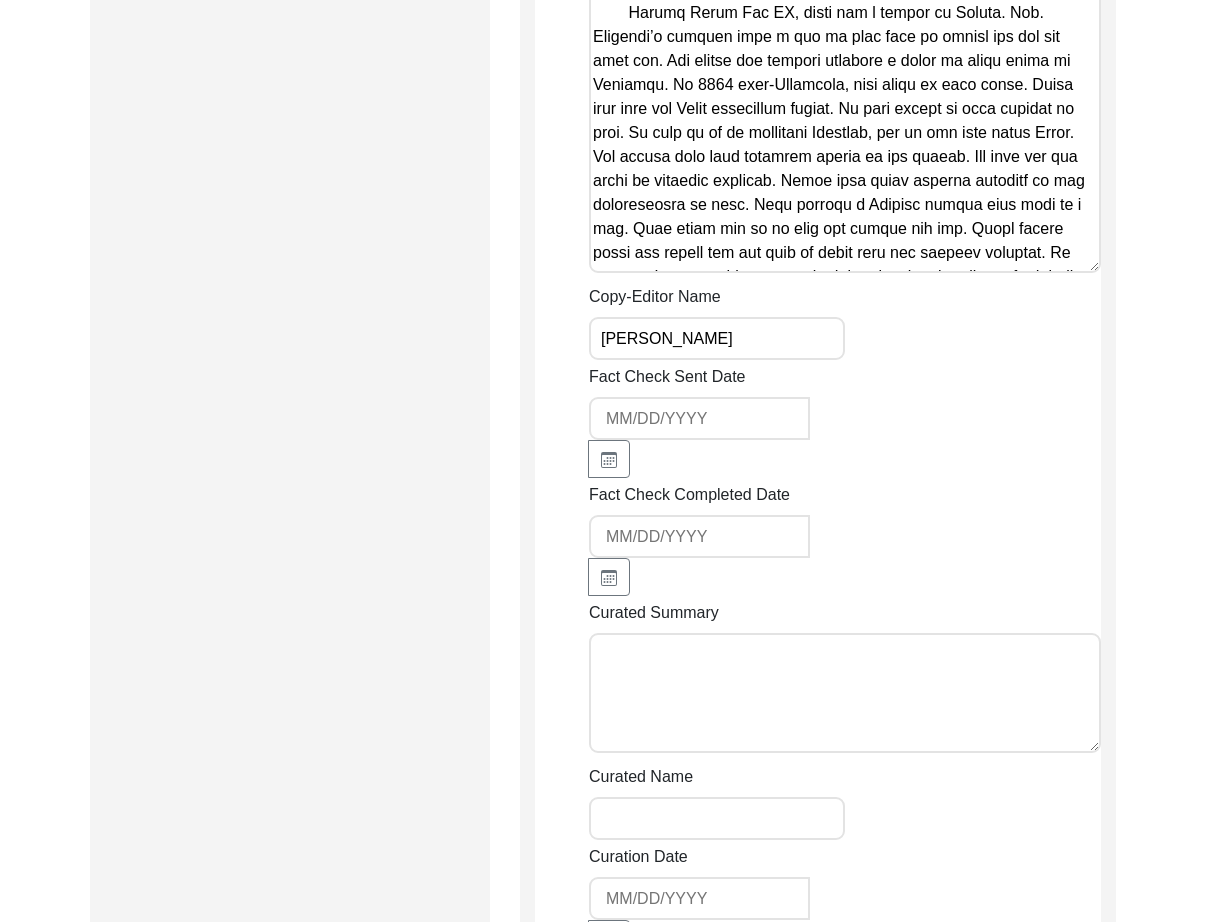 scroll, scrollTop: 2065, scrollLeft: 0, axis: vertical 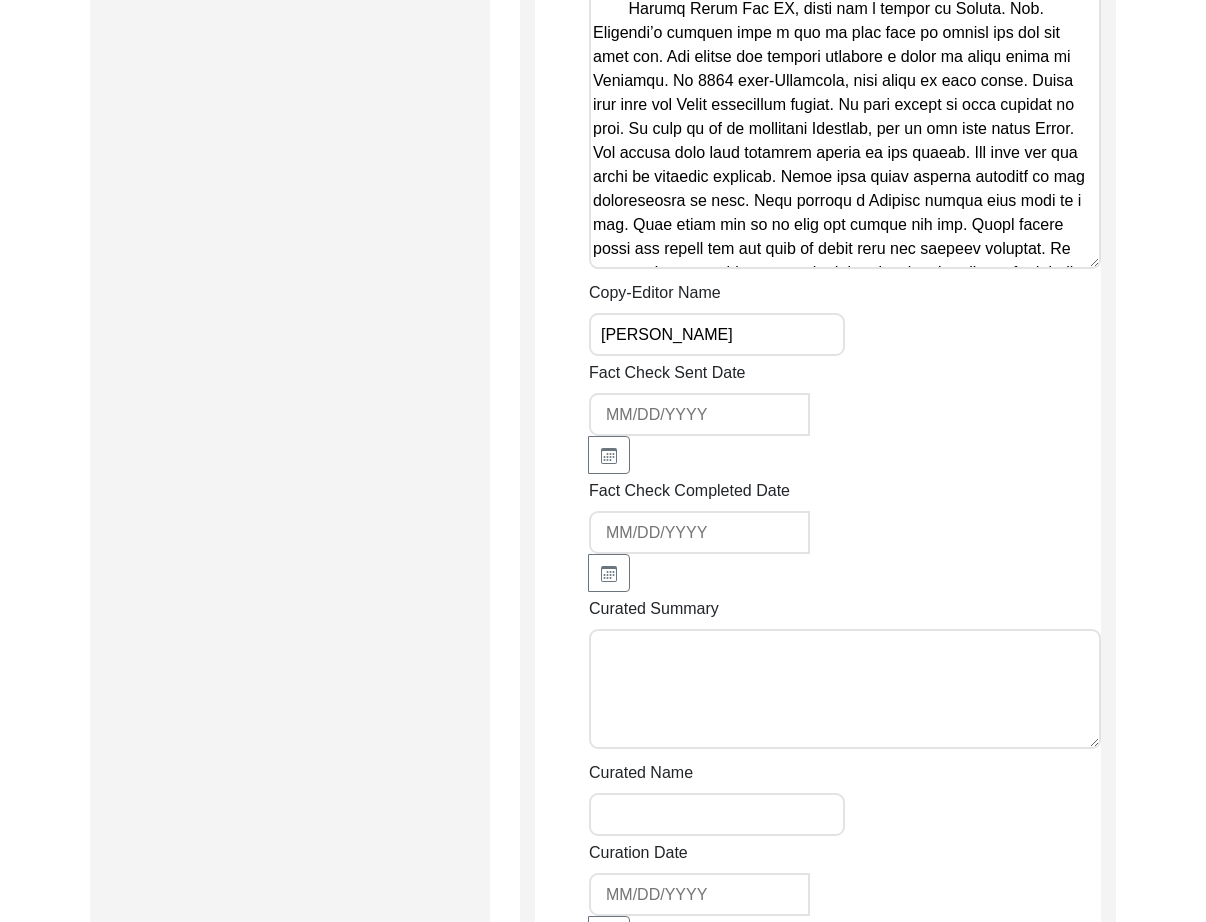 click on "Notes" at bounding box center [845, 1051] 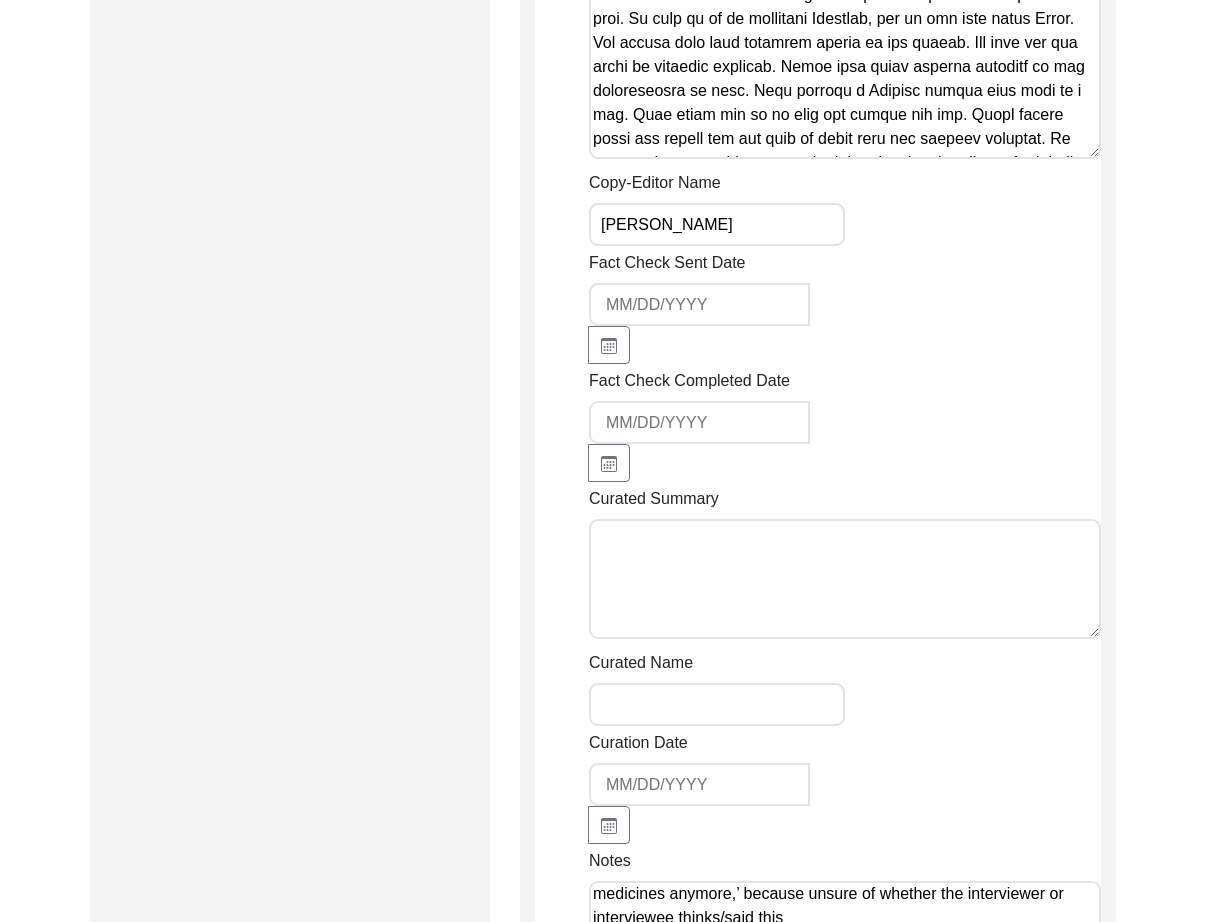 scroll, scrollTop: 2212, scrollLeft: 0, axis: vertical 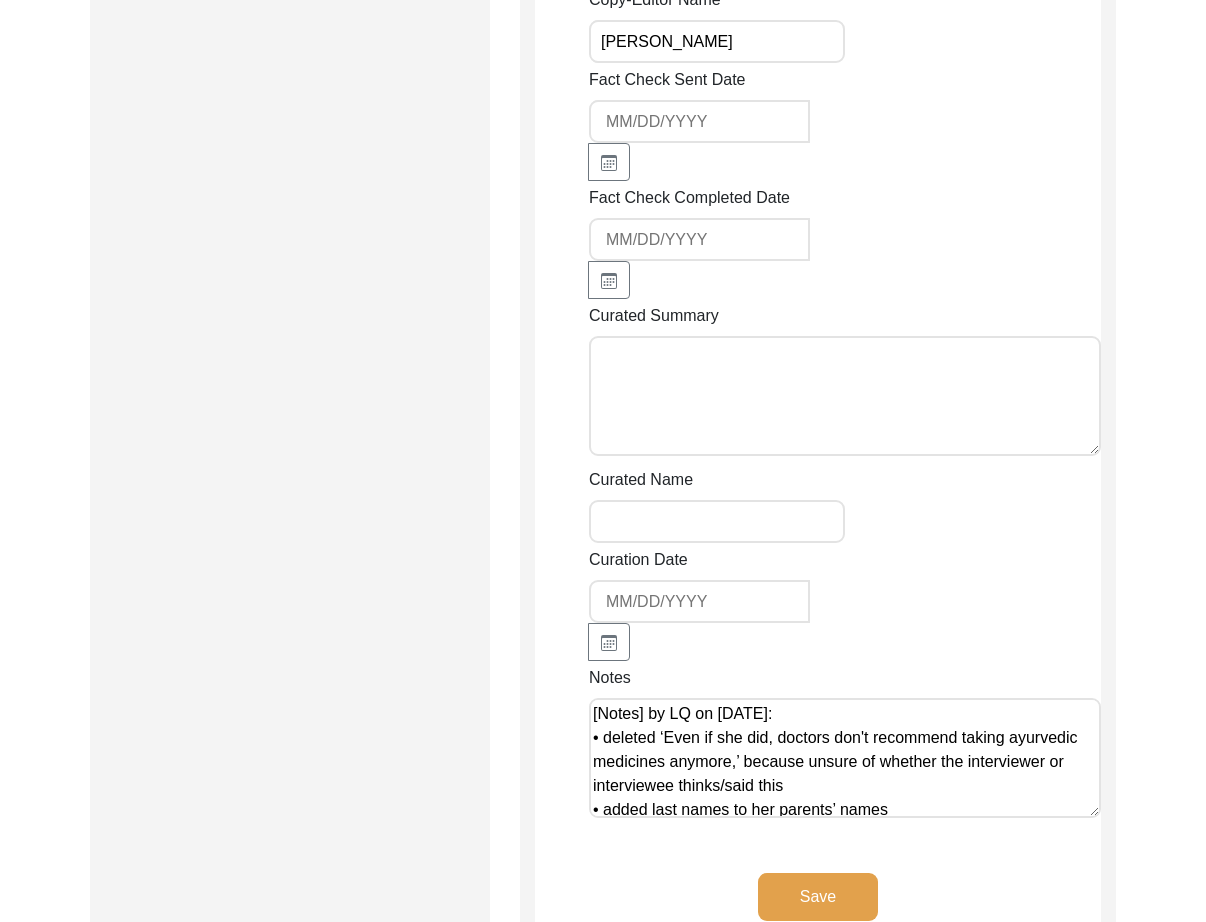 type on "[Notes] by LQ on [DATE]:
• deleted ‘Even if she did, doctors don't recommend taking ayurvedic medicines anymore,’ because unsure of whether the interviewer or interviewee thinks/said this
• added last names to her parents’ names
• defined [PERSON_NAME], [GEOGRAPHIC_DATA], and [GEOGRAPHIC_DATA][PERSON_NAME]" 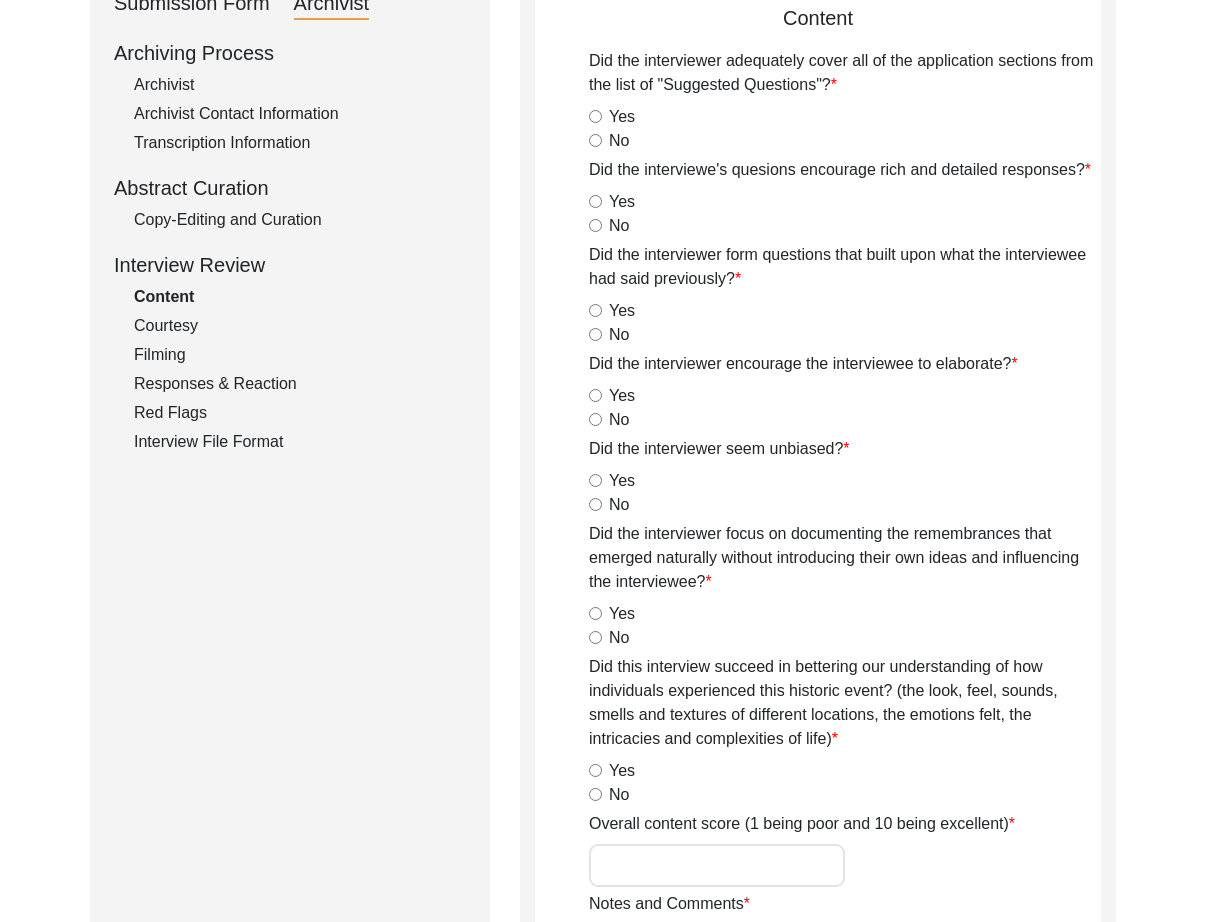 scroll, scrollTop: 0, scrollLeft: 0, axis: both 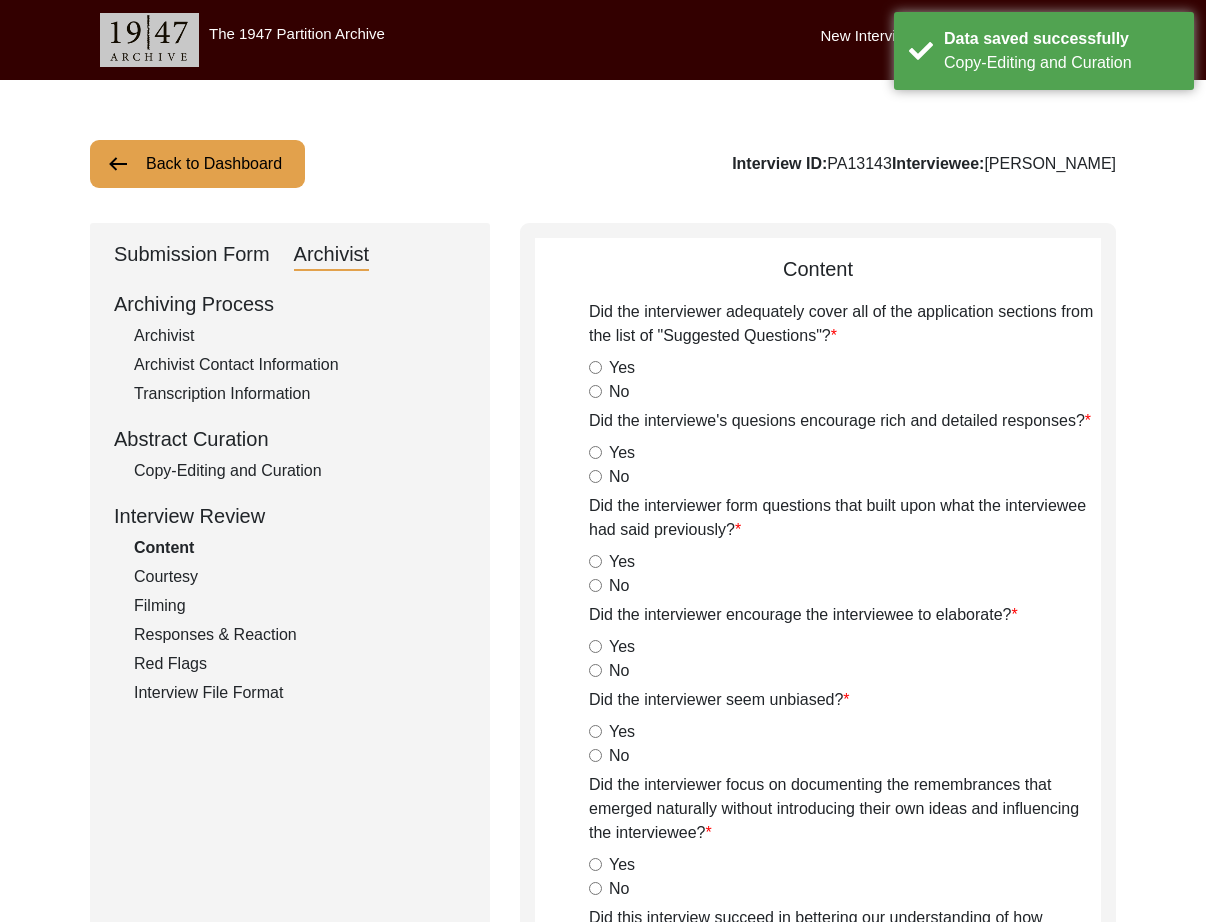 click on "Submission Form" 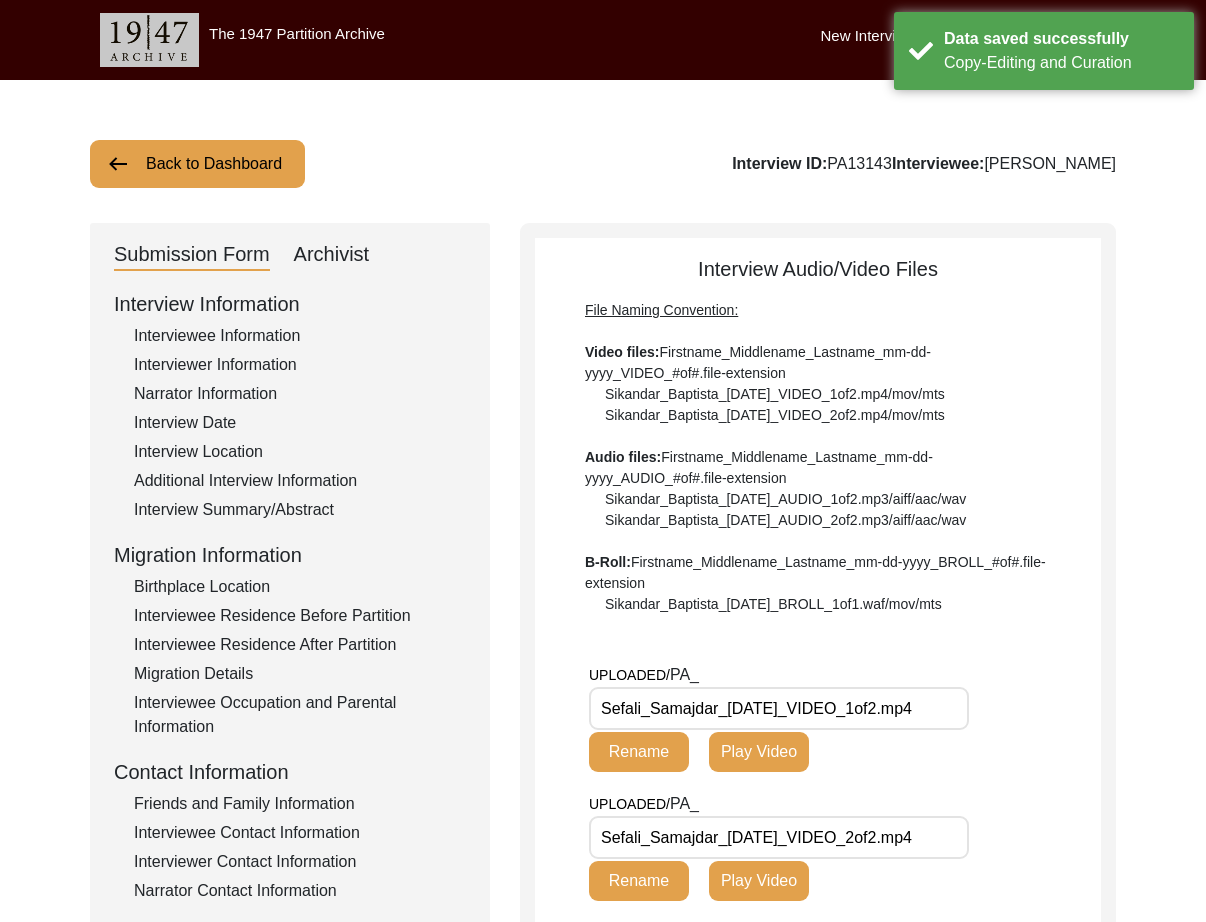 click on "Migration Details" 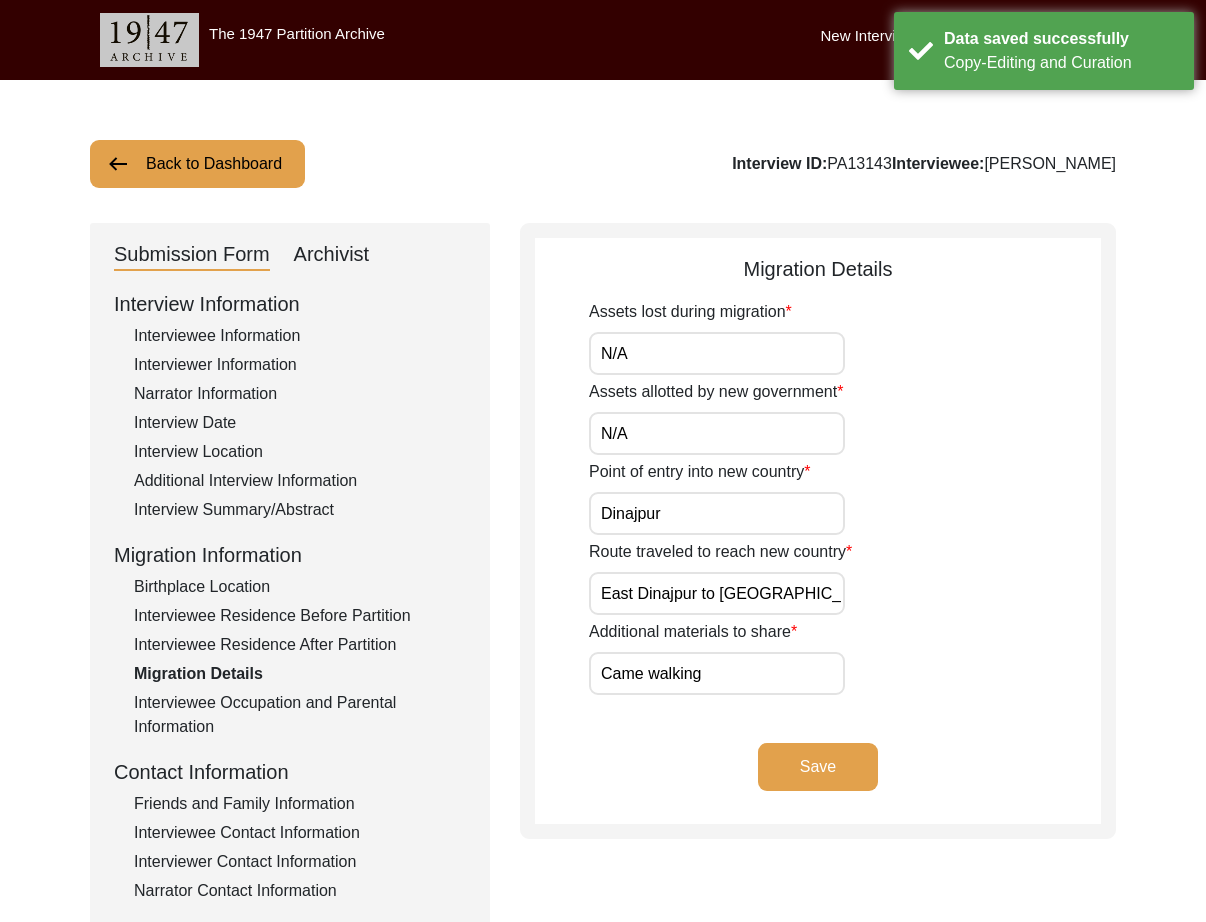 scroll, scrollTop: 75, scrollLeft: 0, axis: vertical 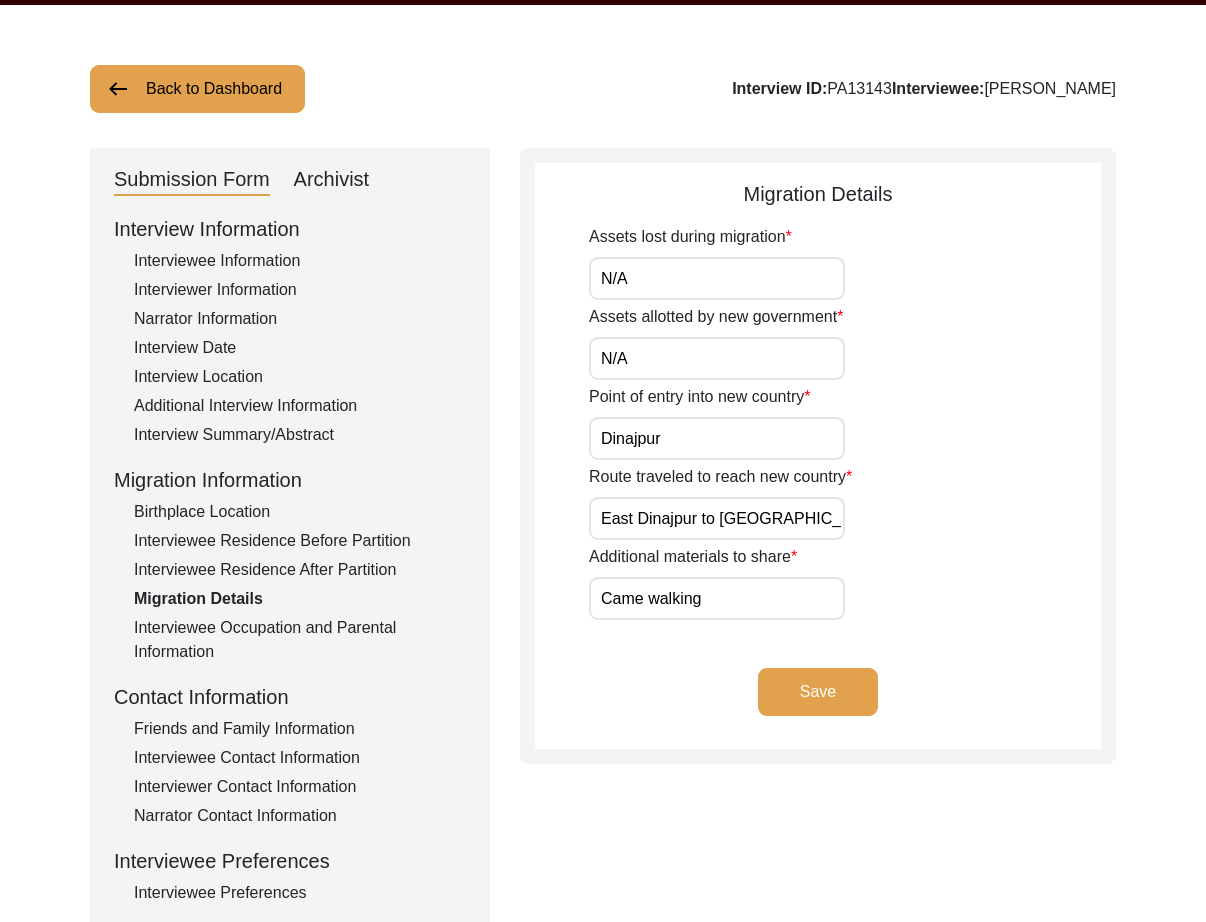 click on "East Dinajpur to [GEOGRAPHIC_DATA]" at bounding box center (717, 518) 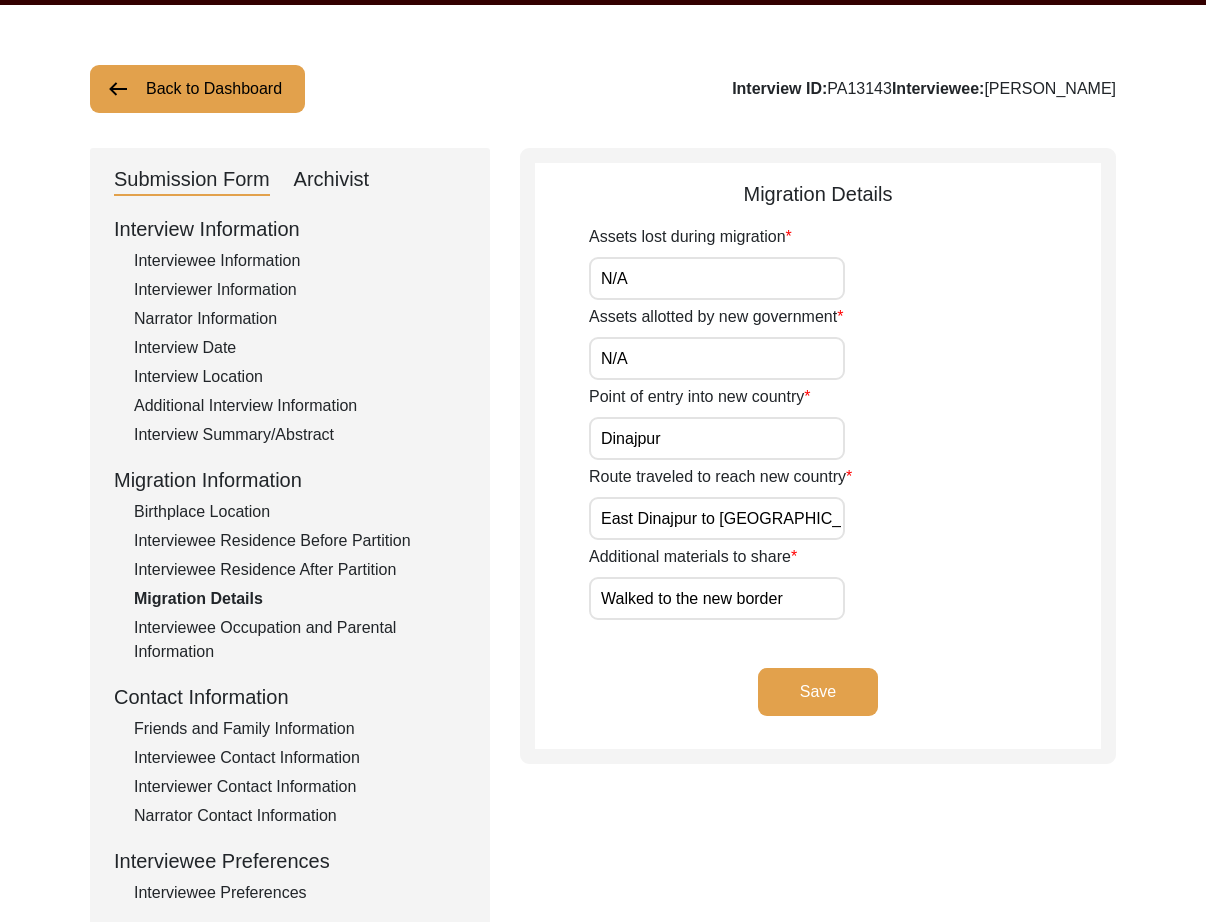 type on "Walked to the new border" 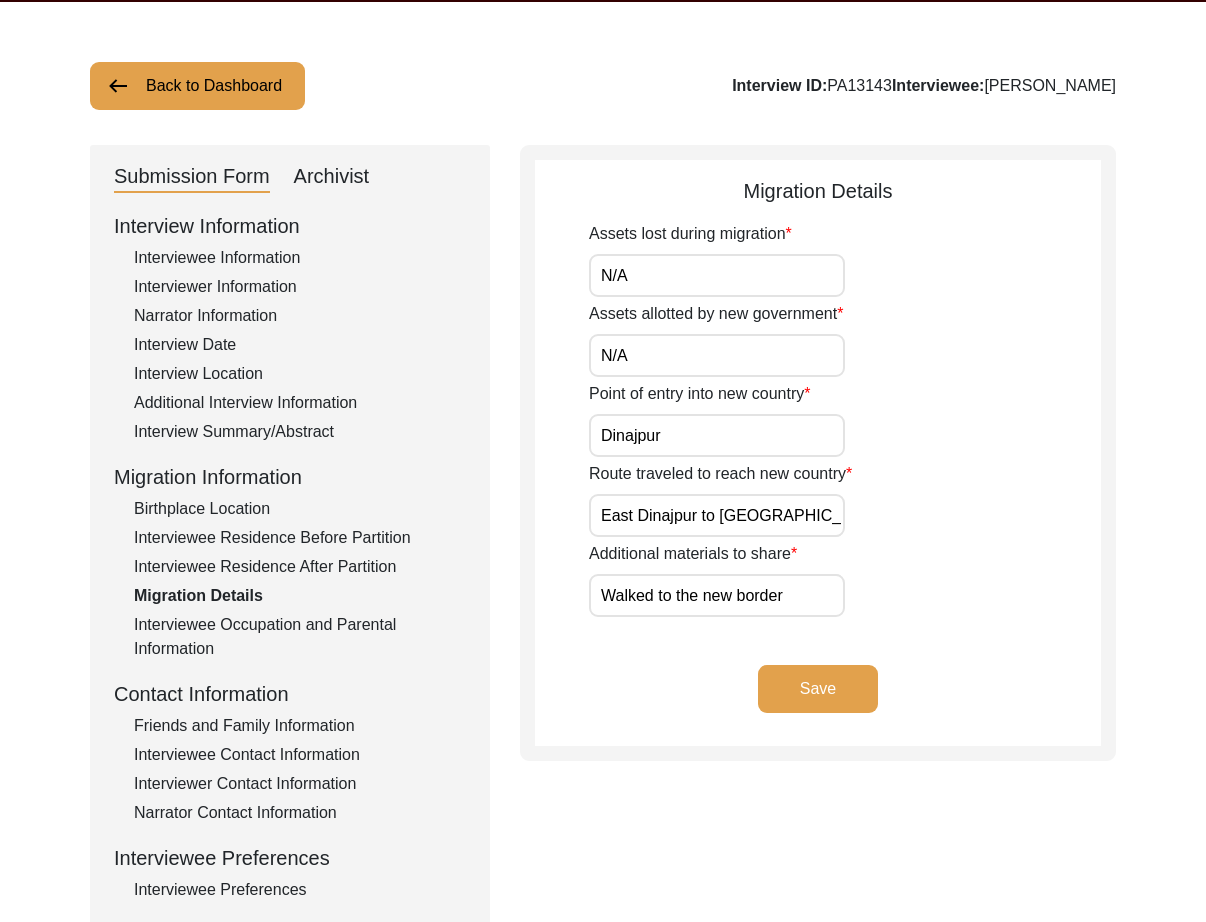 click on "Walked to the new border" at bounding box center [717, 595] 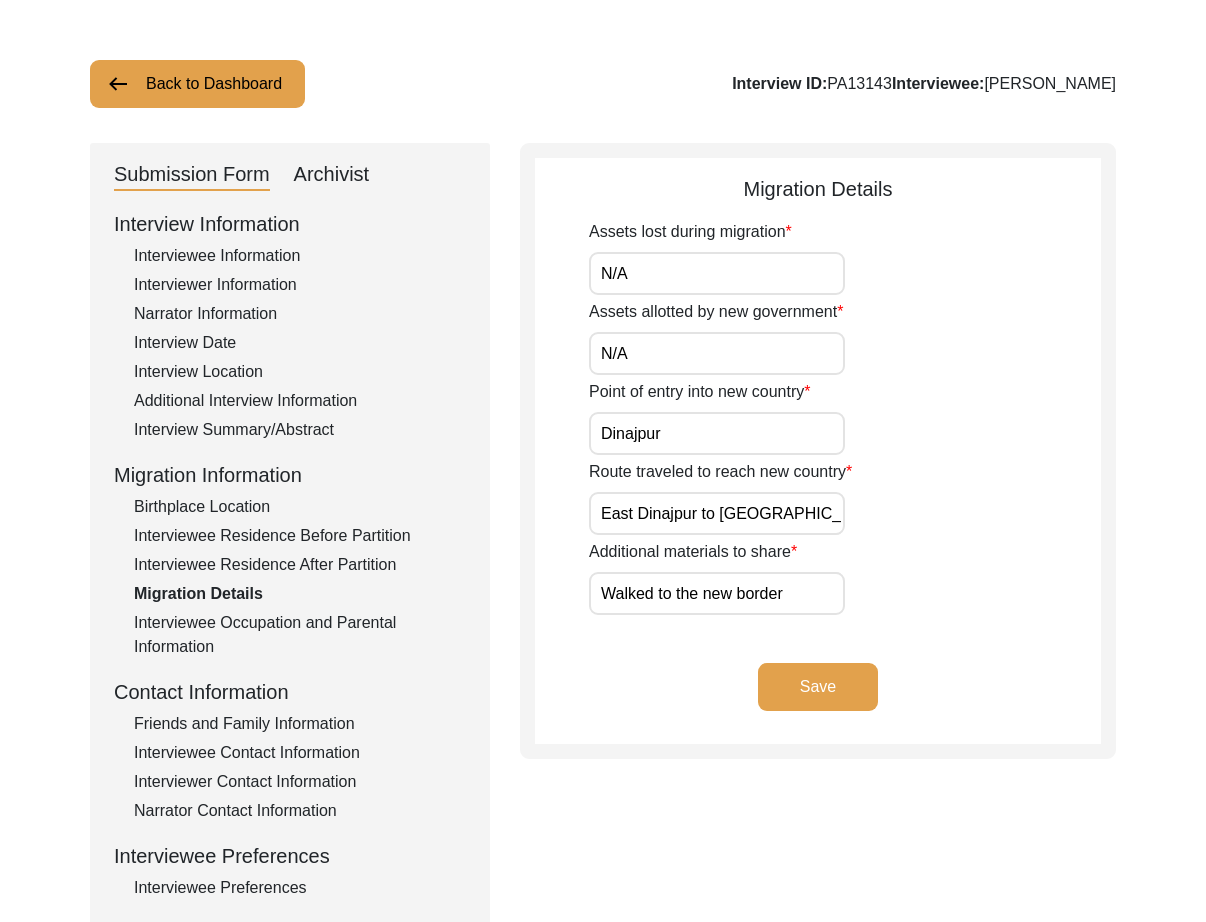 click on "Walked to the new border" at bounding box center (717, 593) 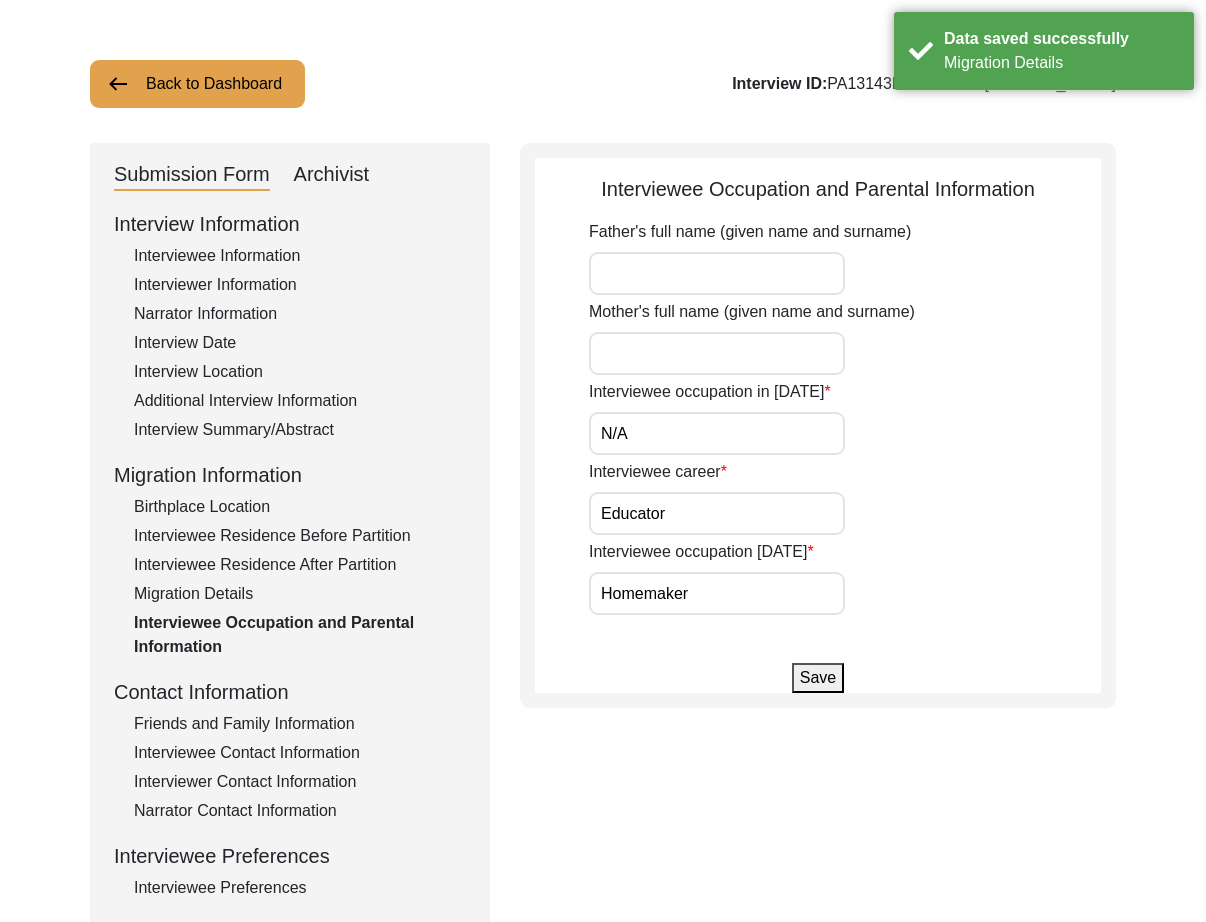click on "Father's full name (given name and surname)" at bounding box center [717, 273] 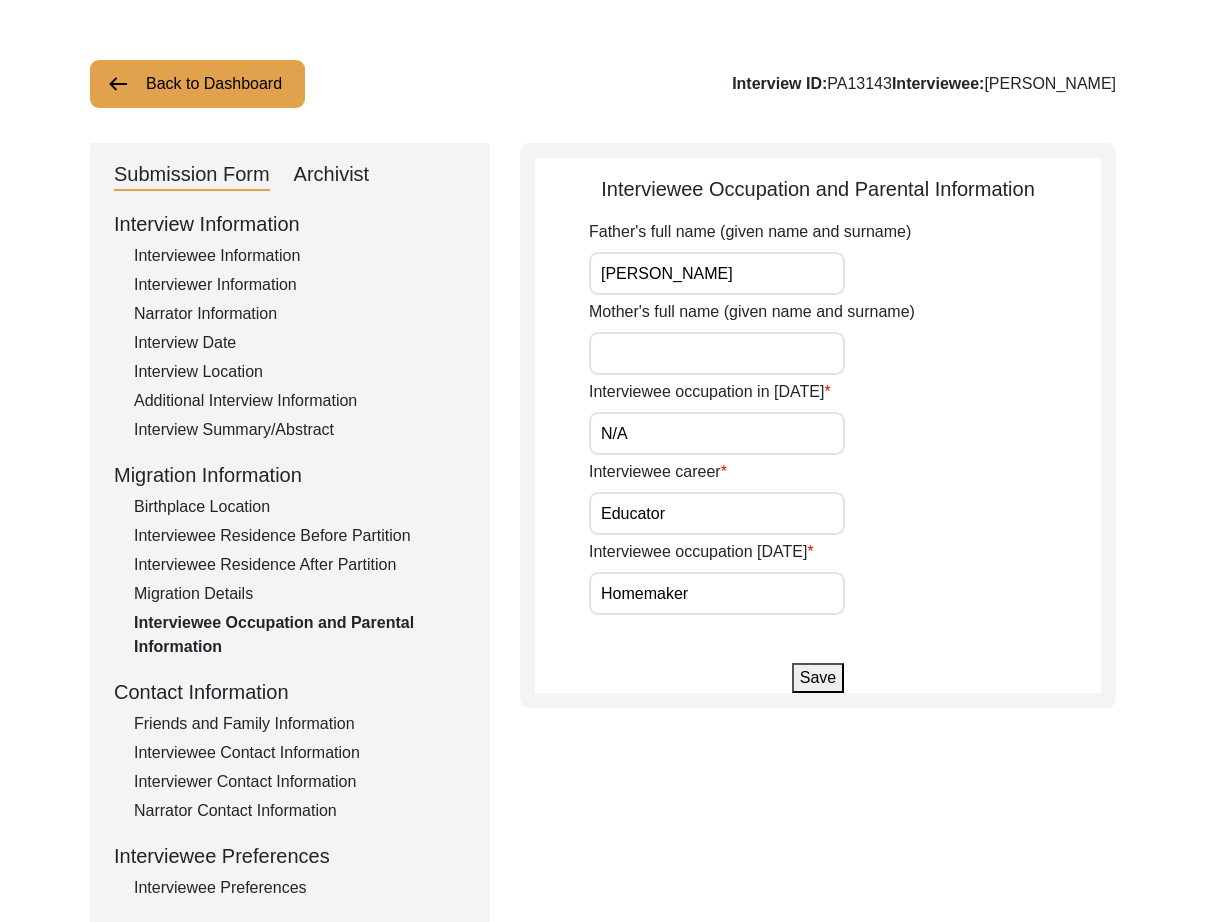 type on "[PERSON_NAME]" 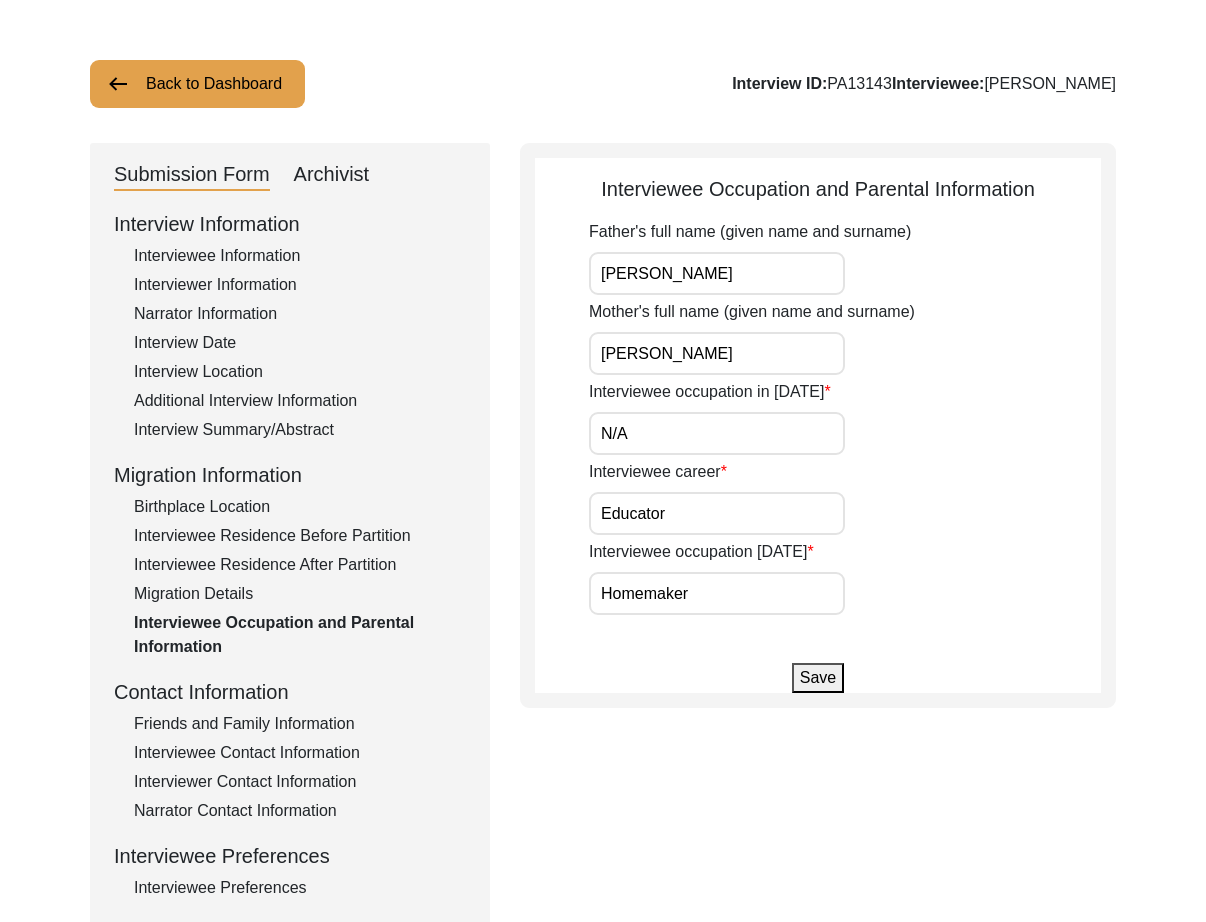 type on "[PERSON_NAME]" 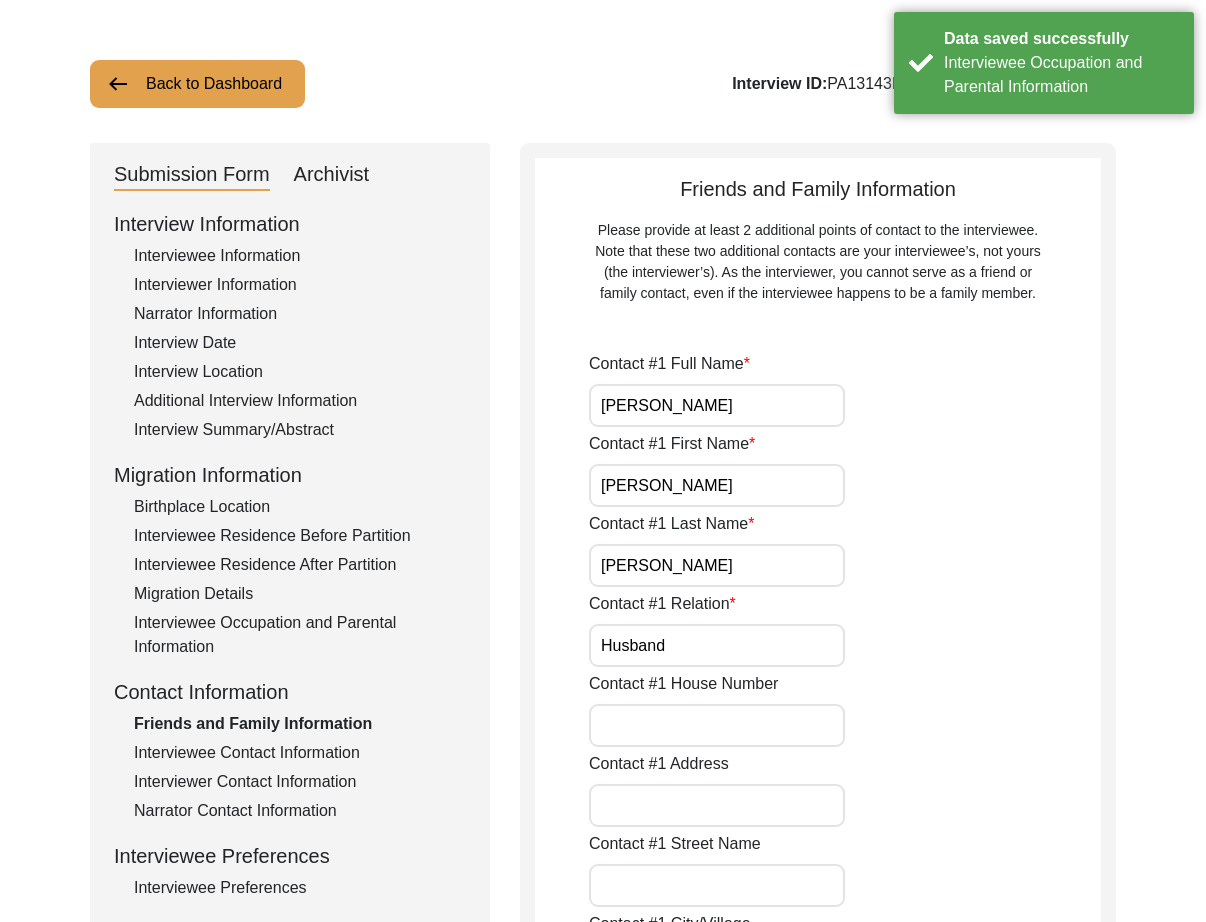 click on "Archivist" 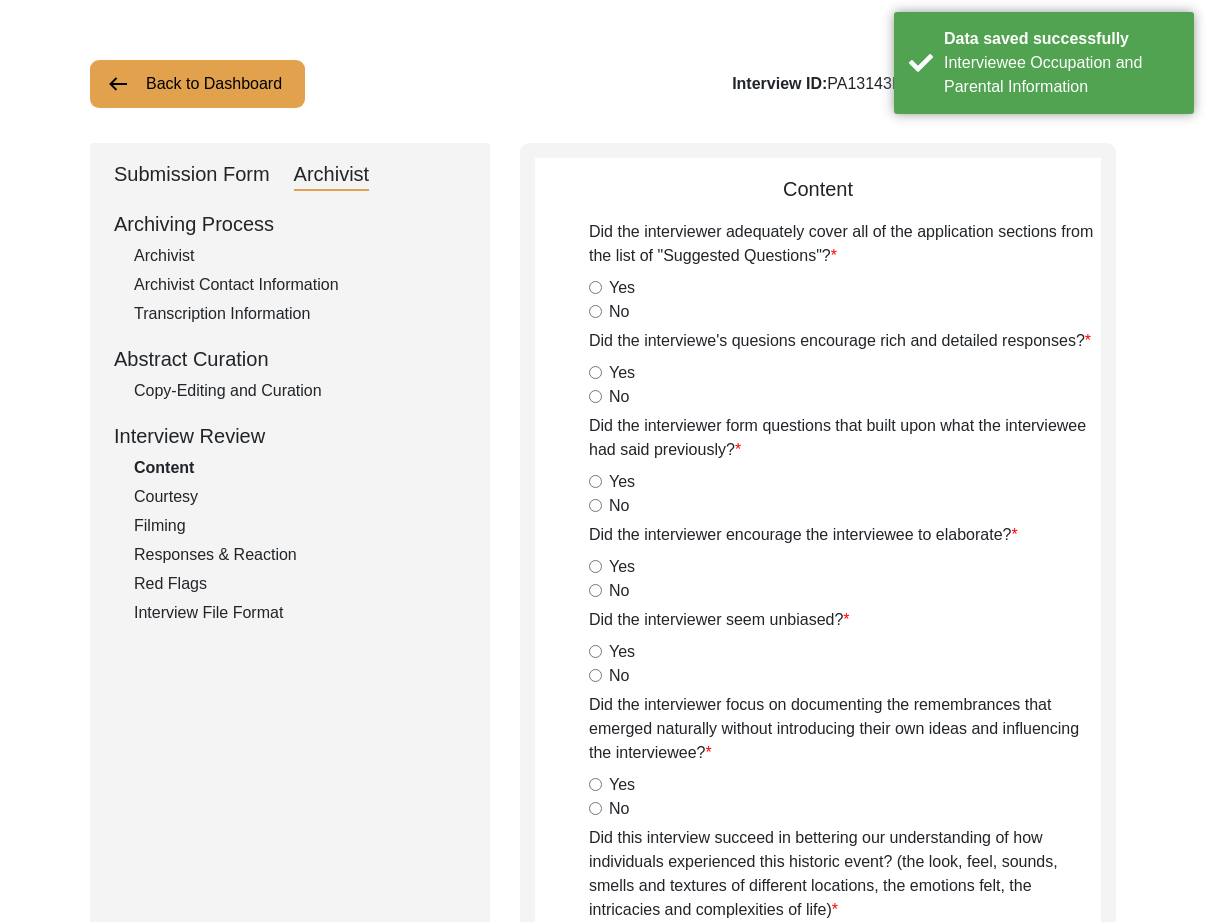 click on "Archivist" 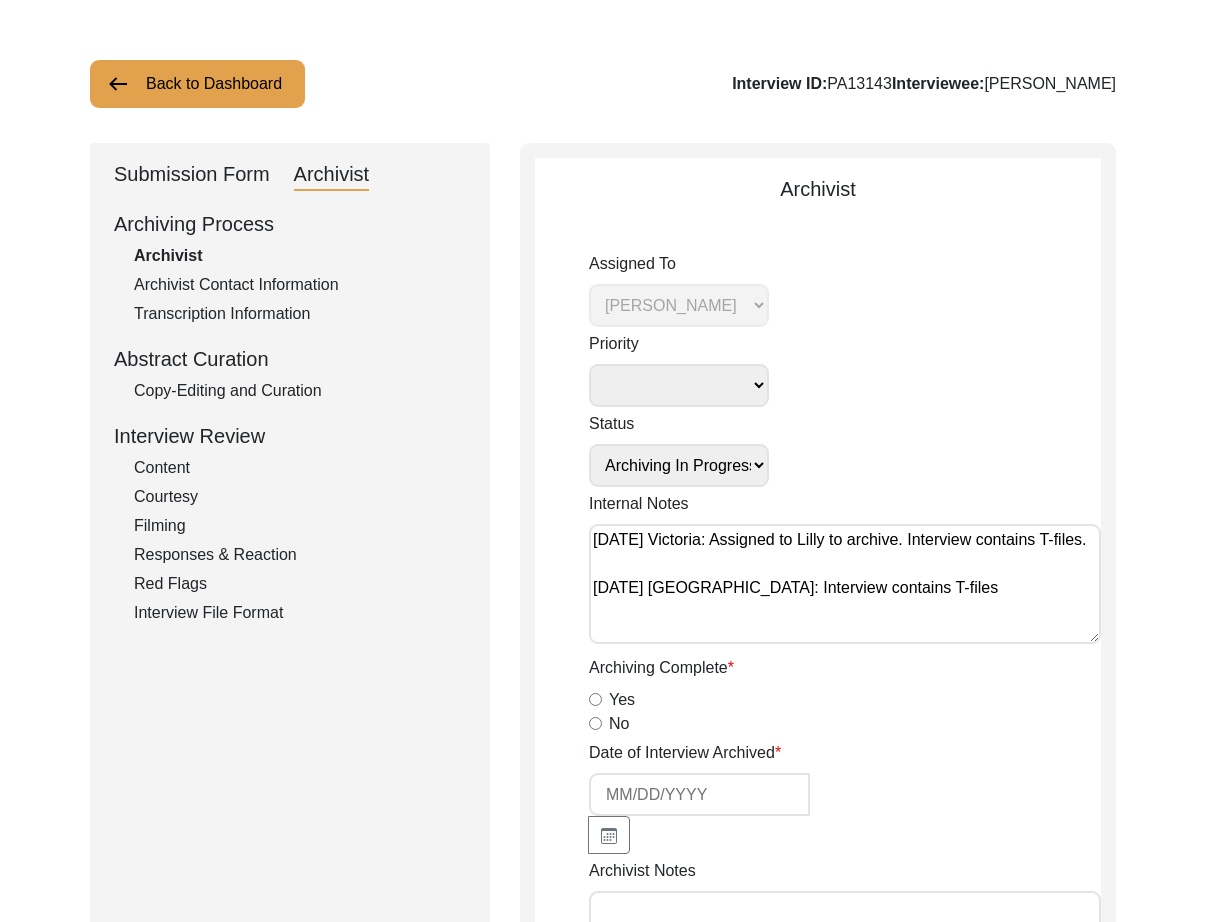 click on "Submission Form" 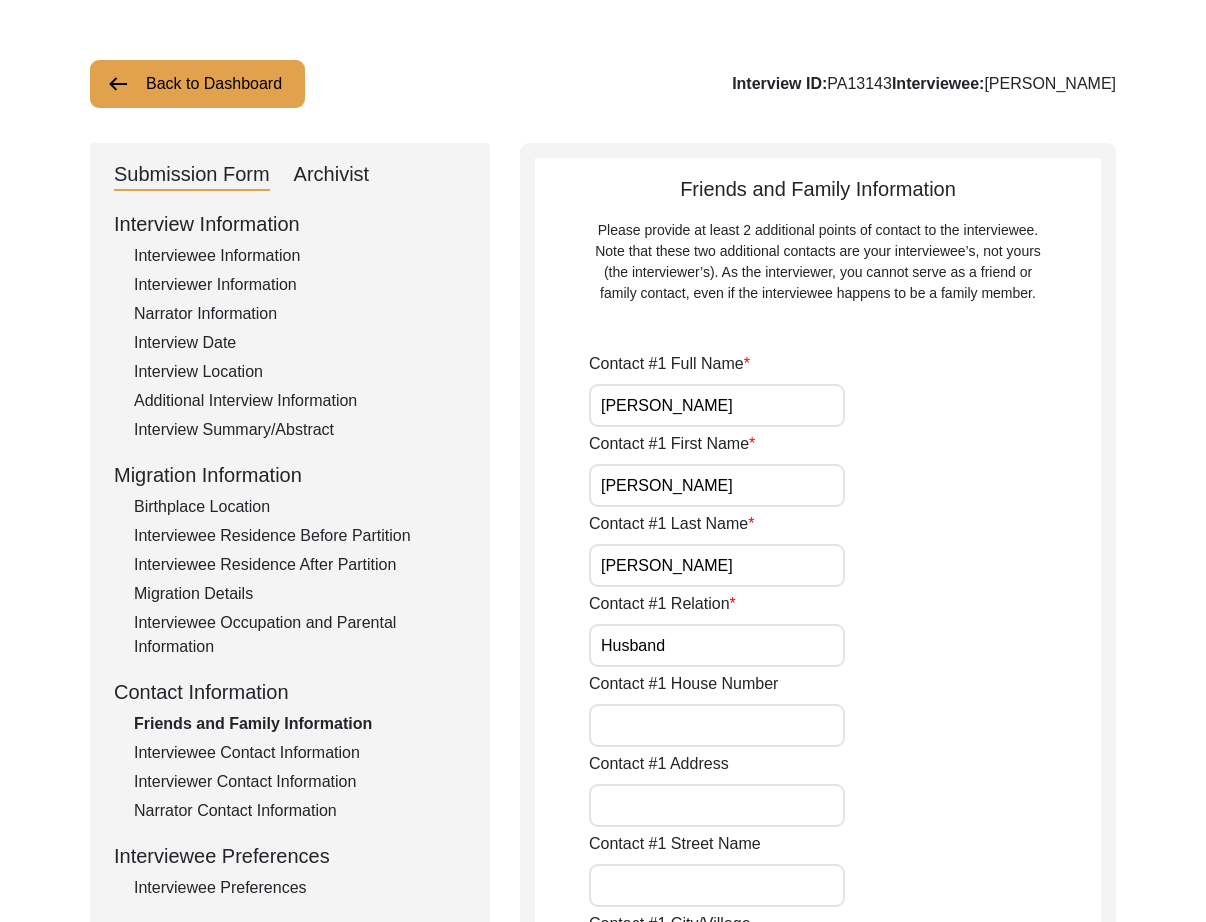 drag, startPoint x: 237, startPoint y: 760, endPoint x: 380, endPoint y: 757, distance: 143.03146 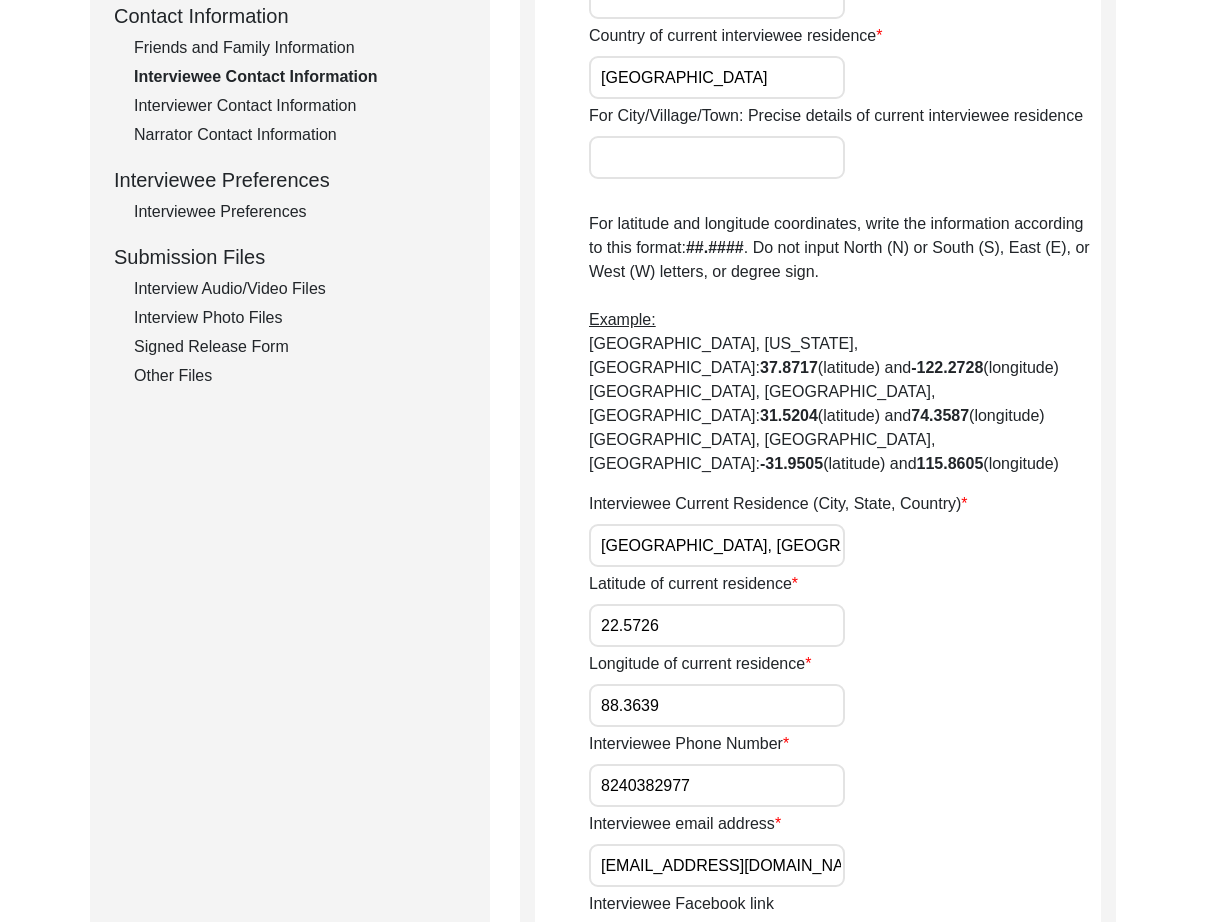 click on "Interviewer Contact Information" 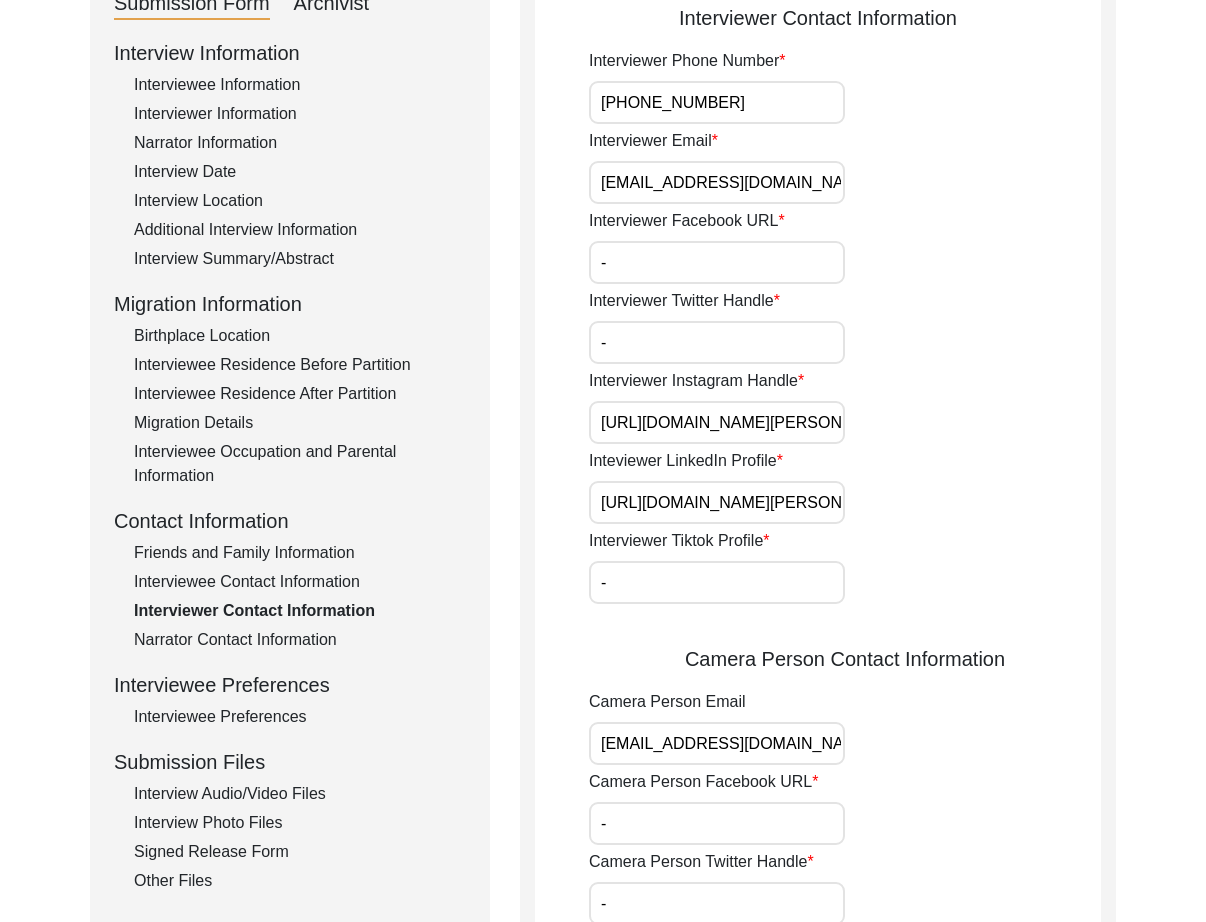 scroll, scrollTop: 525, scrollLeft: 0, axis: vertical 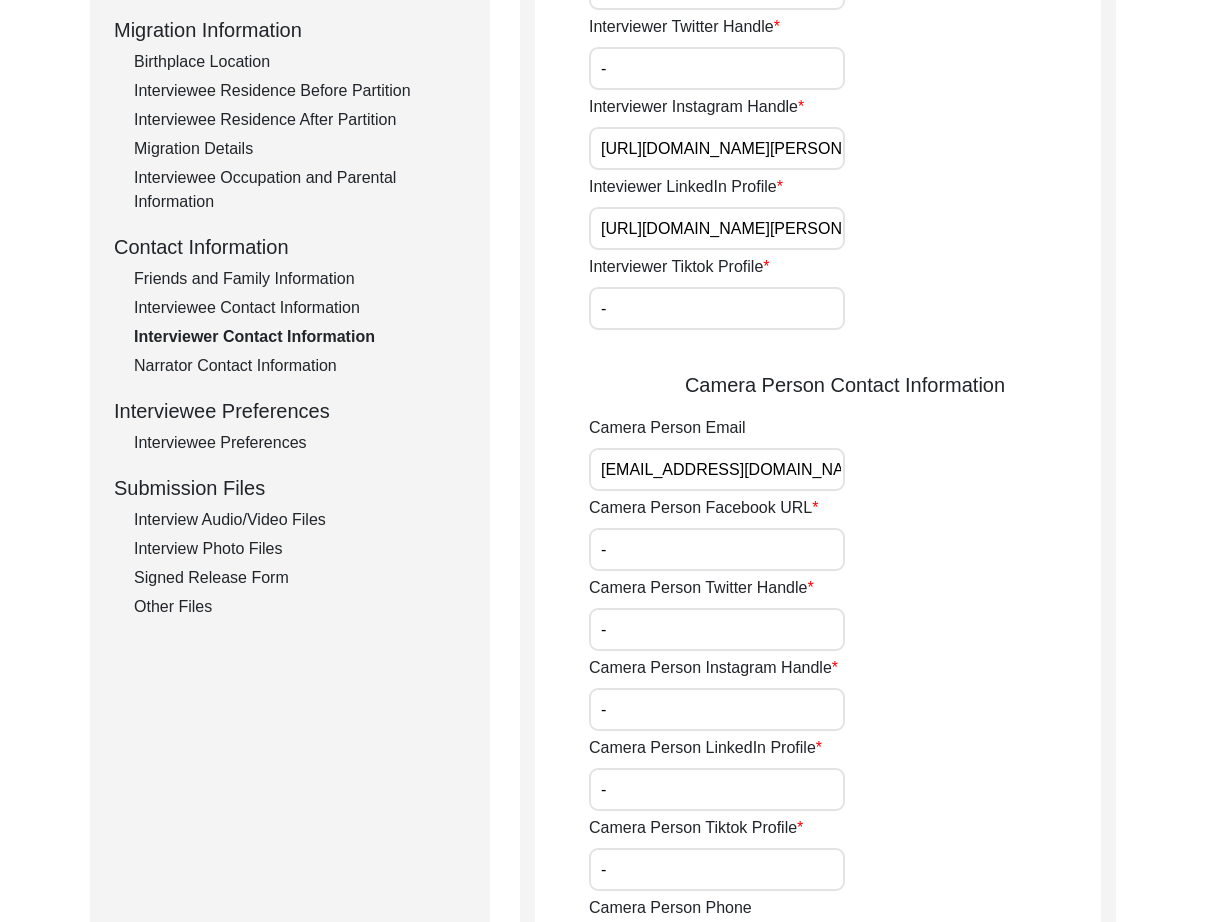 click on "Friends and Family Information" 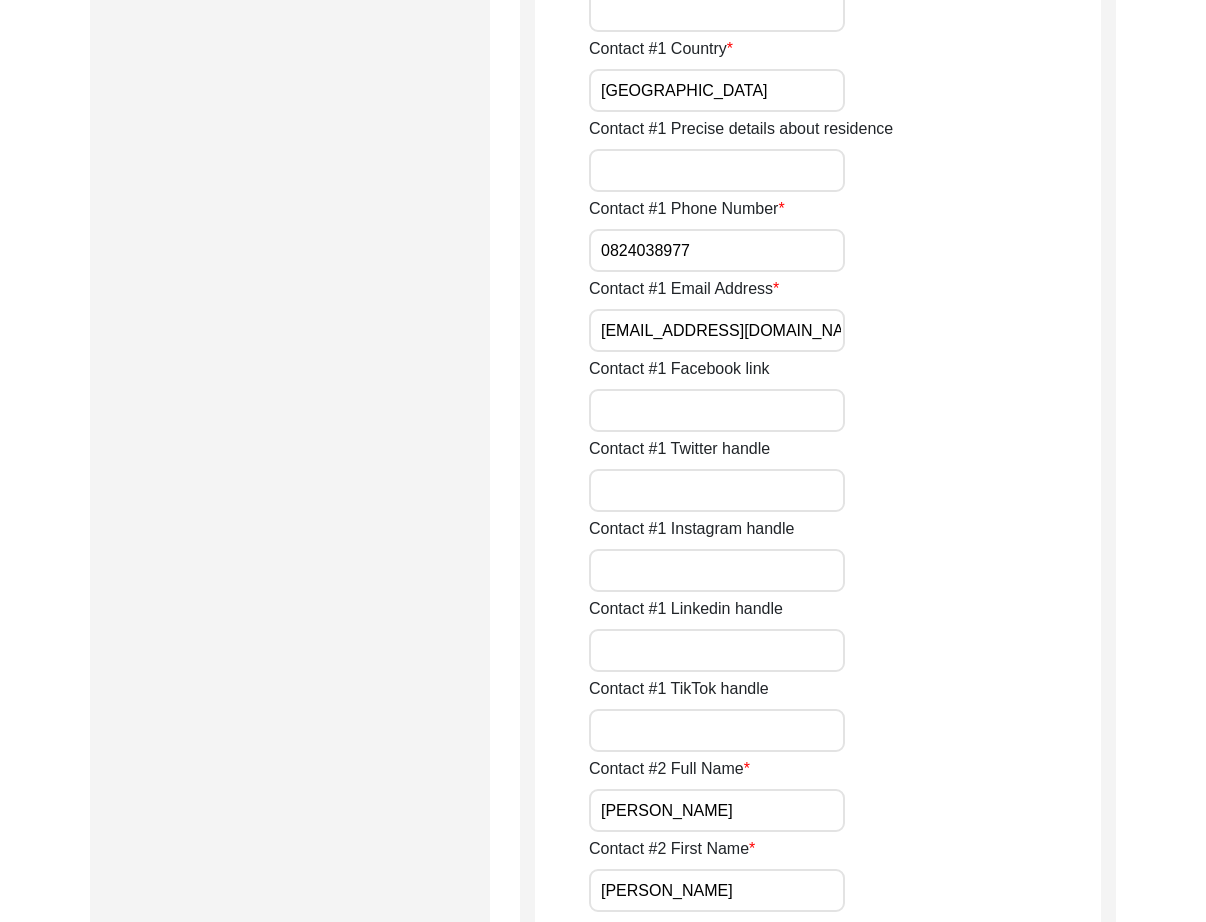 scroll, scrollTop: 0, scrollLeft: 0, axis: both 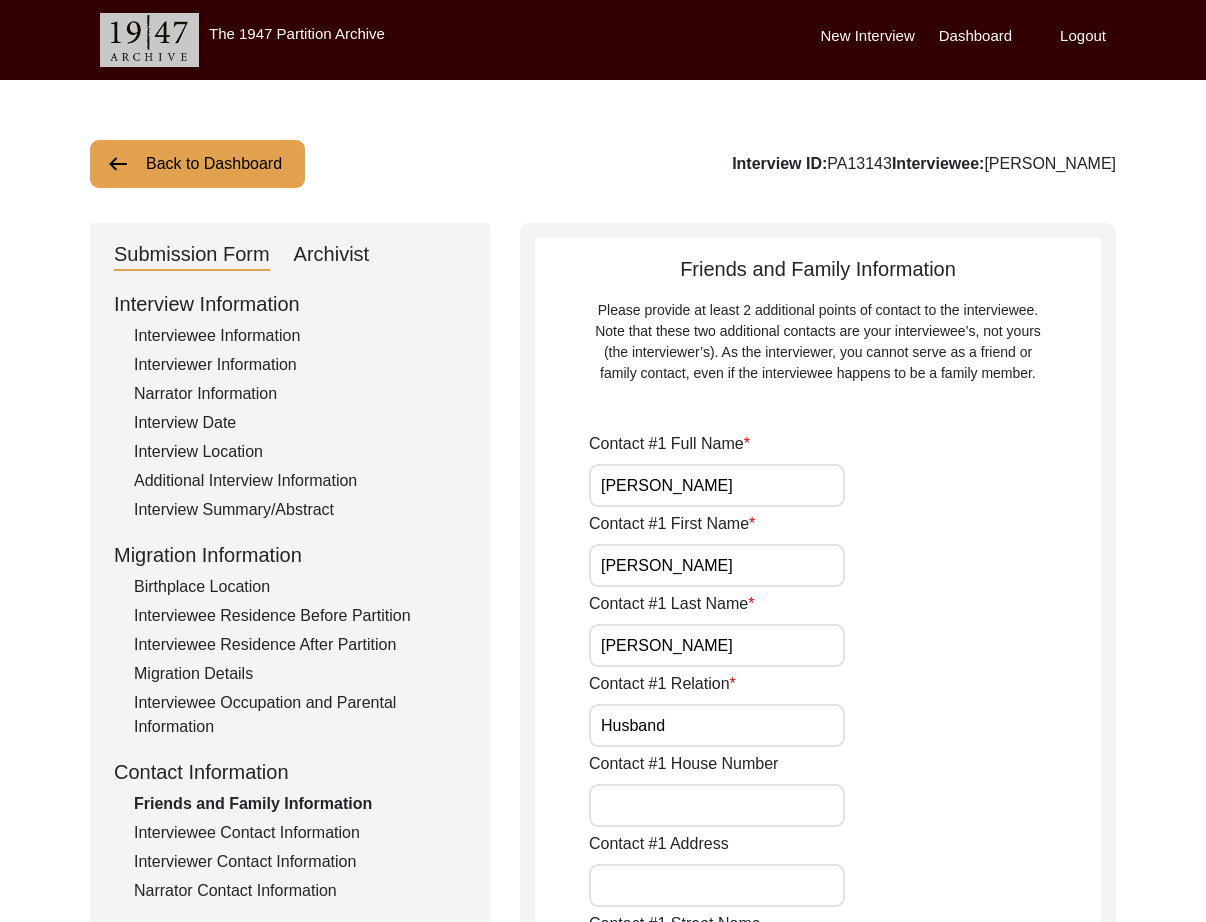 click on "Archivist" 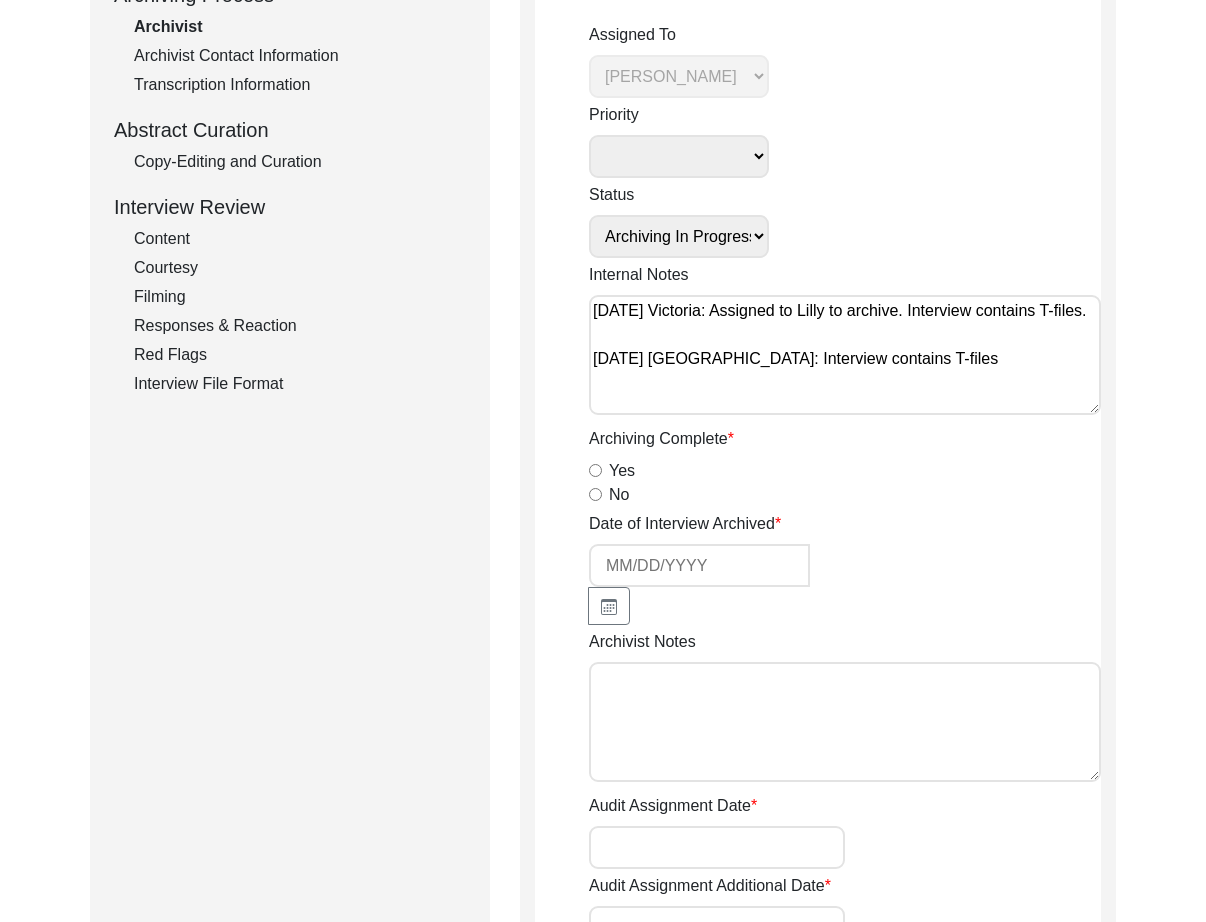 scroll, scrollTop: 459, scrollLeft: 0, axis: vertical 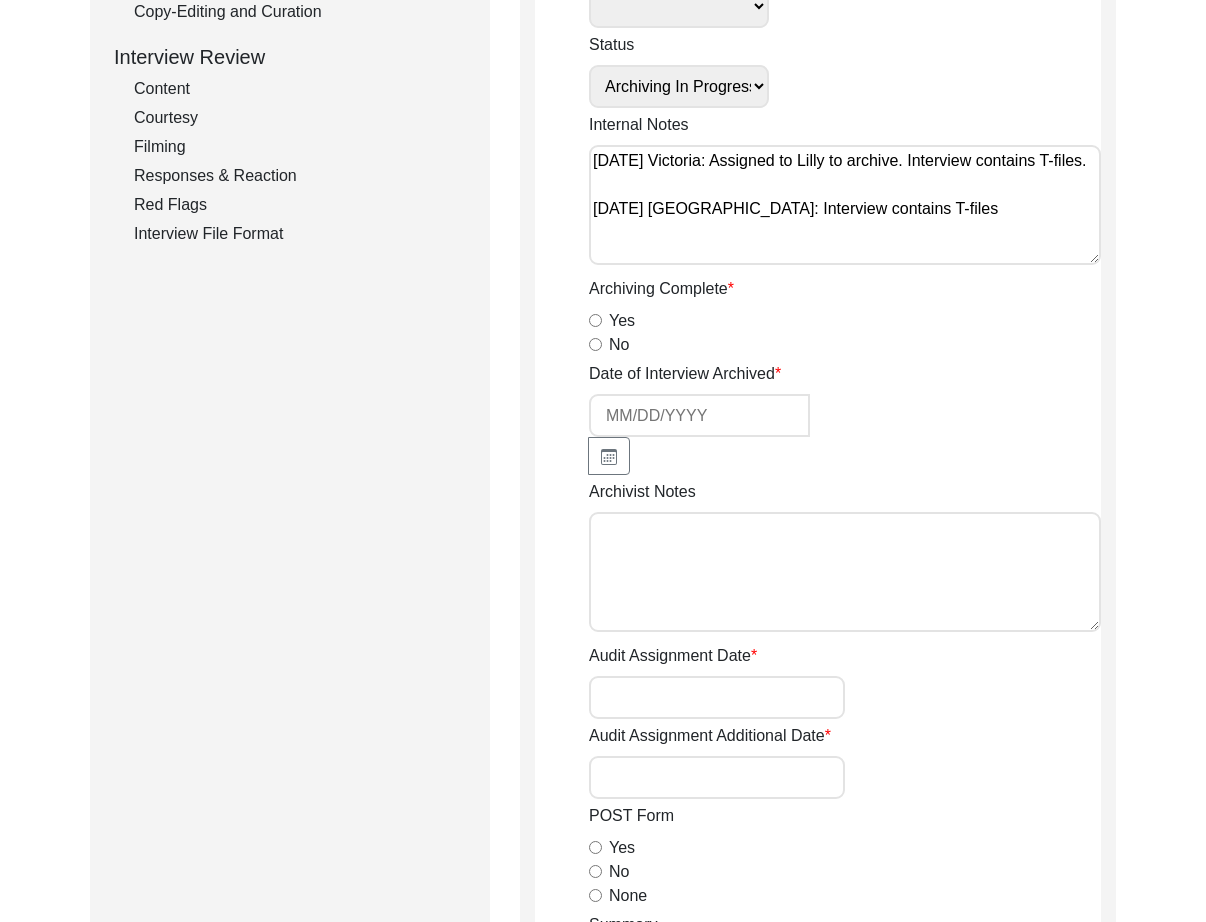 click on "Archivist Notes" at bounding box center [845, 572] 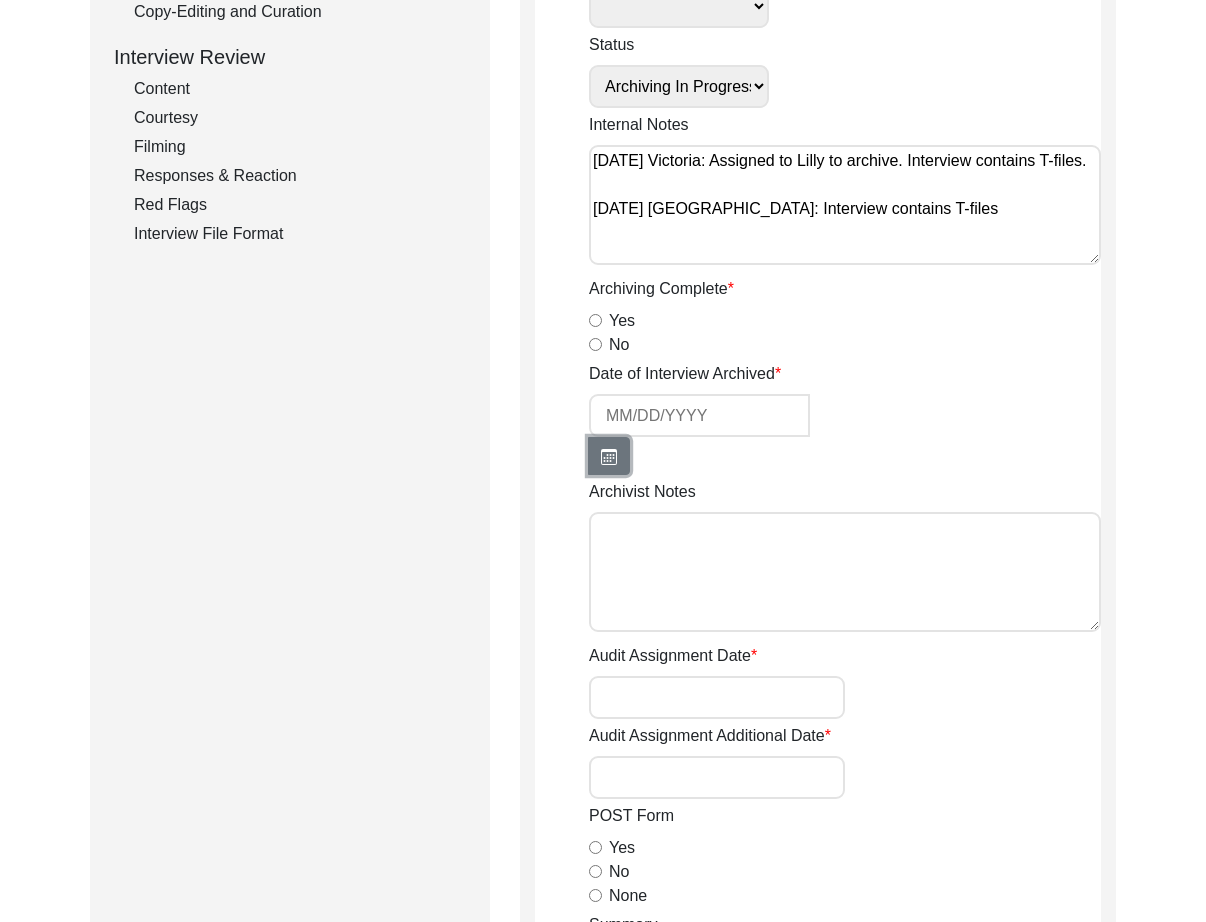 click 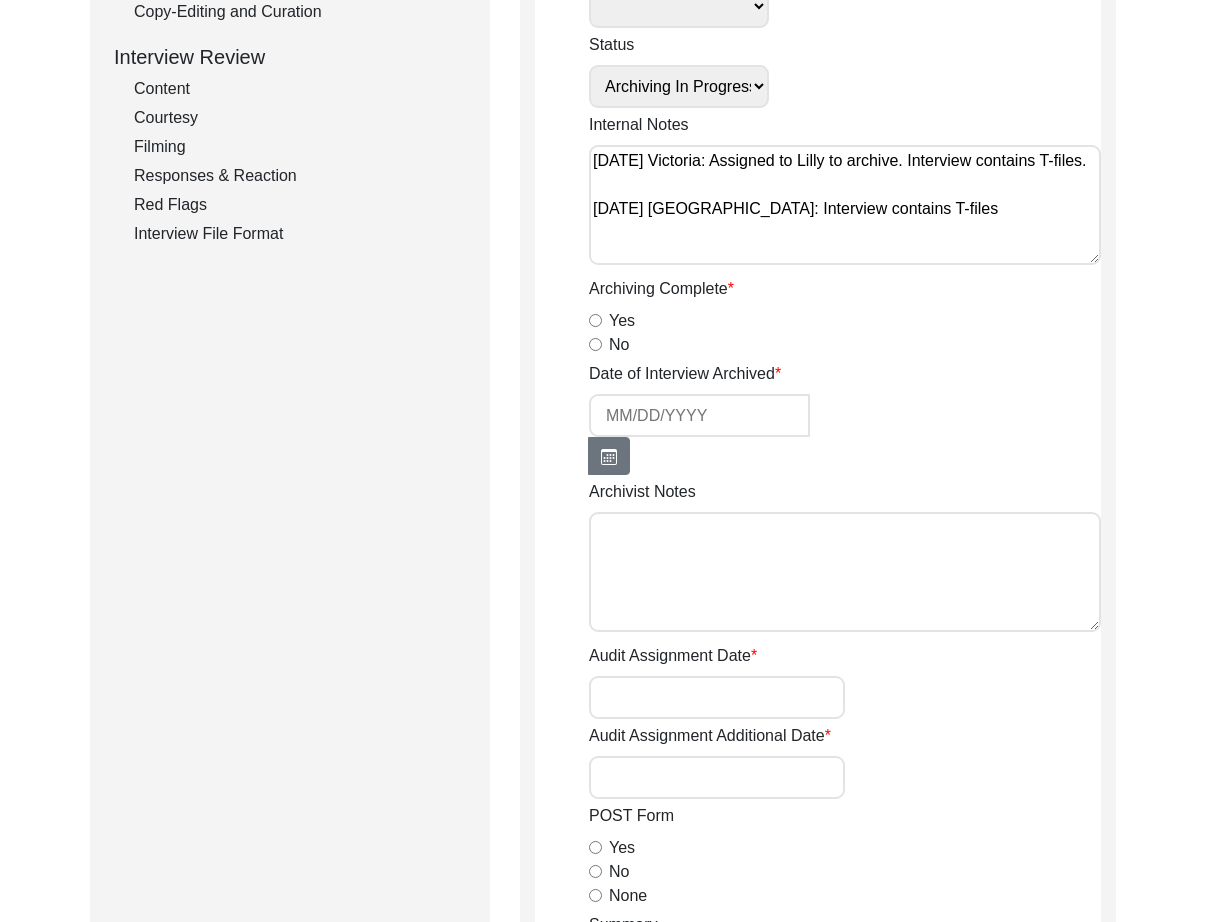 select on "7" 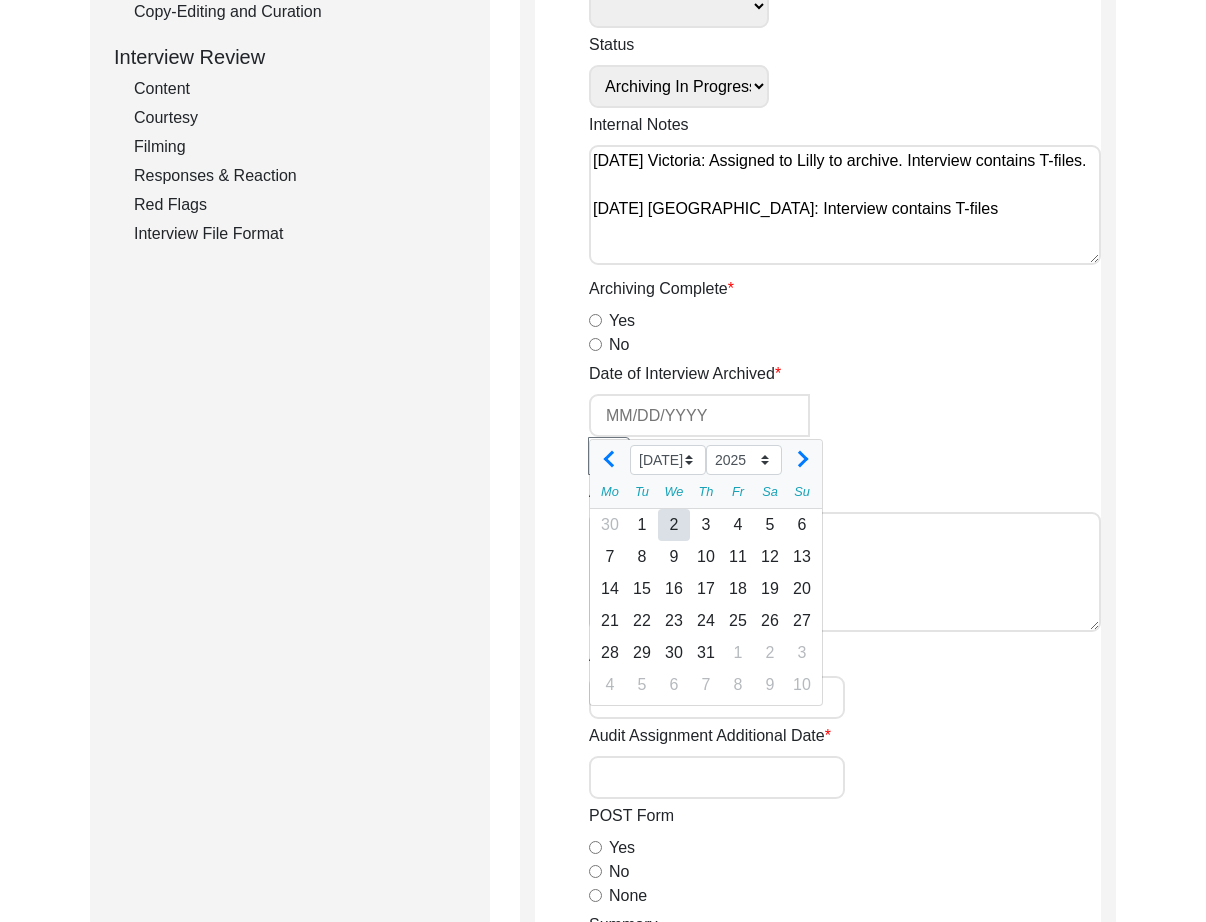 click on "Yes" 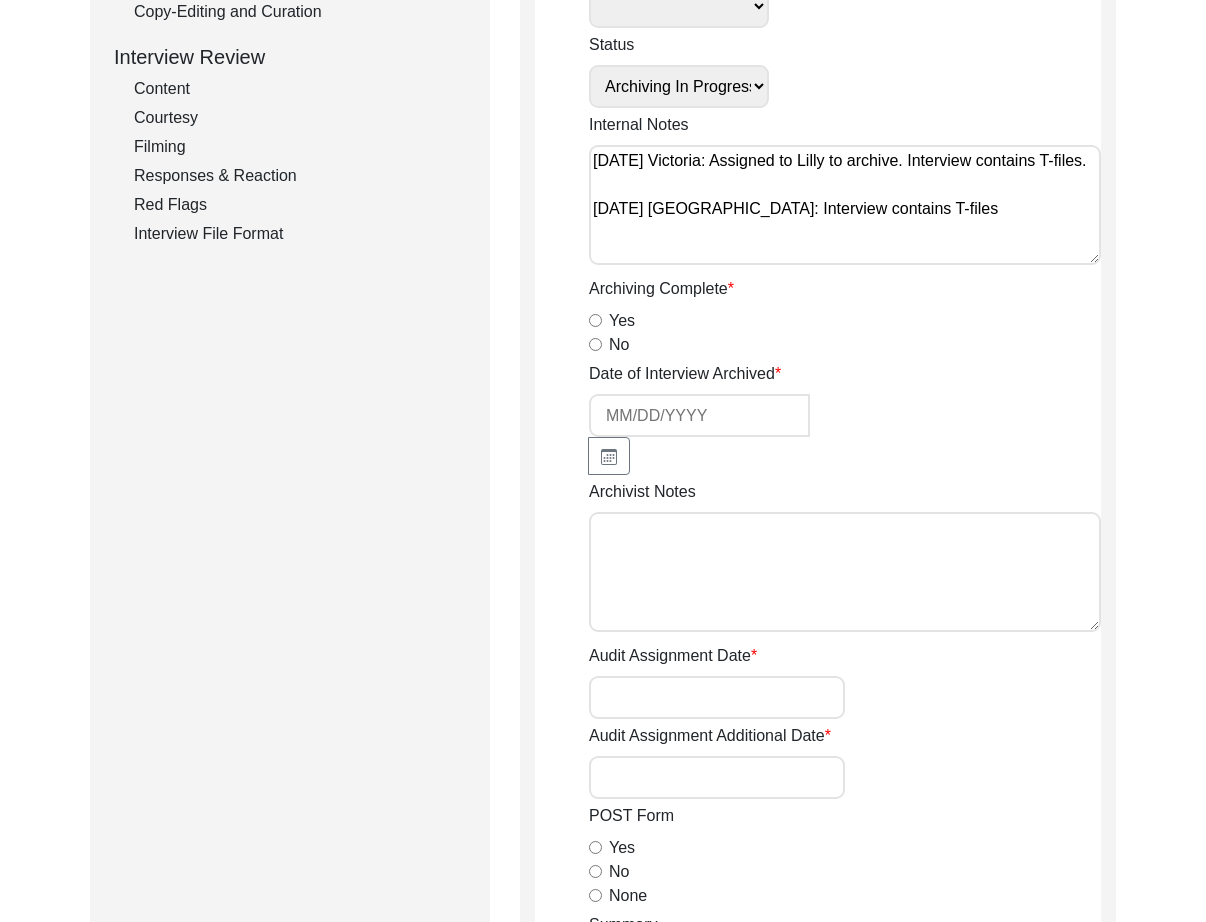 click on "Yes" at bounding box center (595, 320) 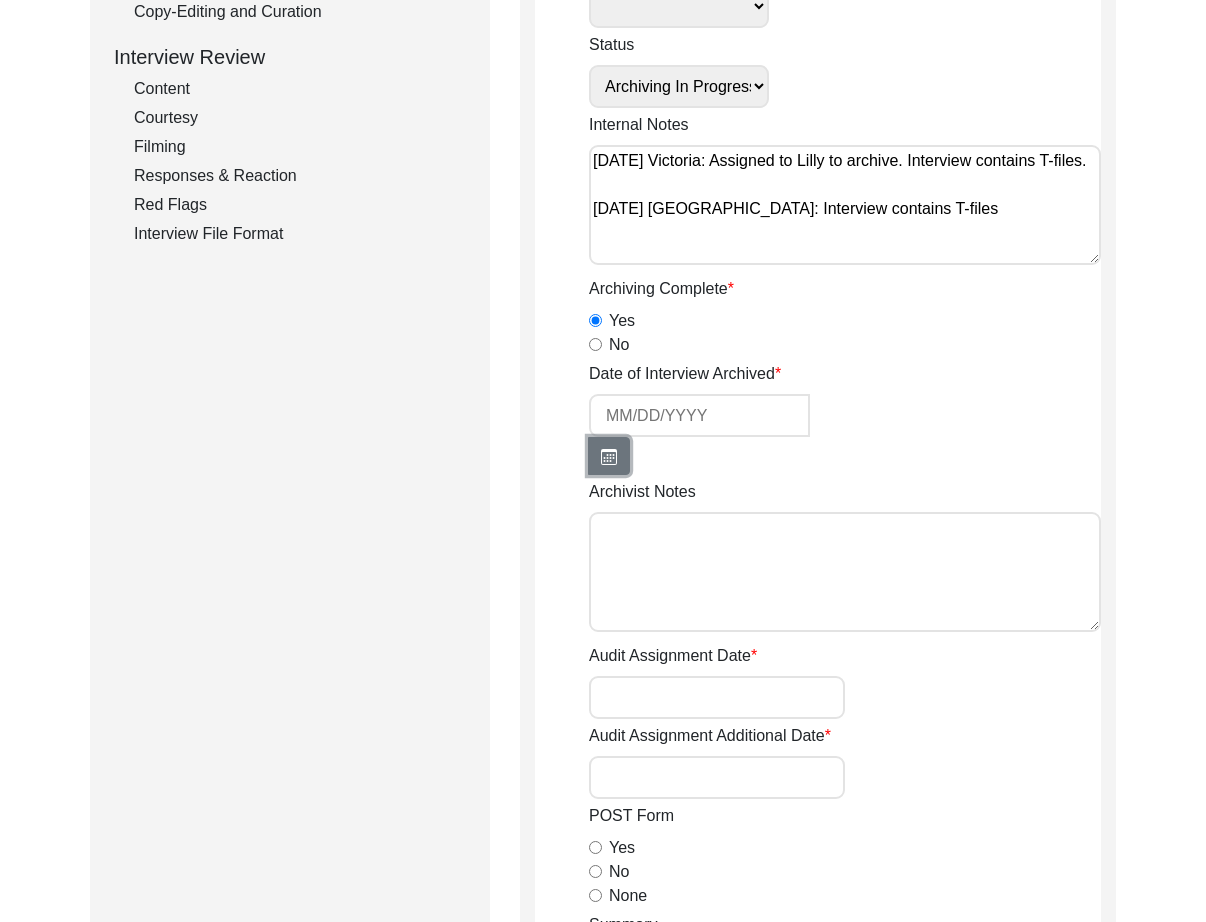 click 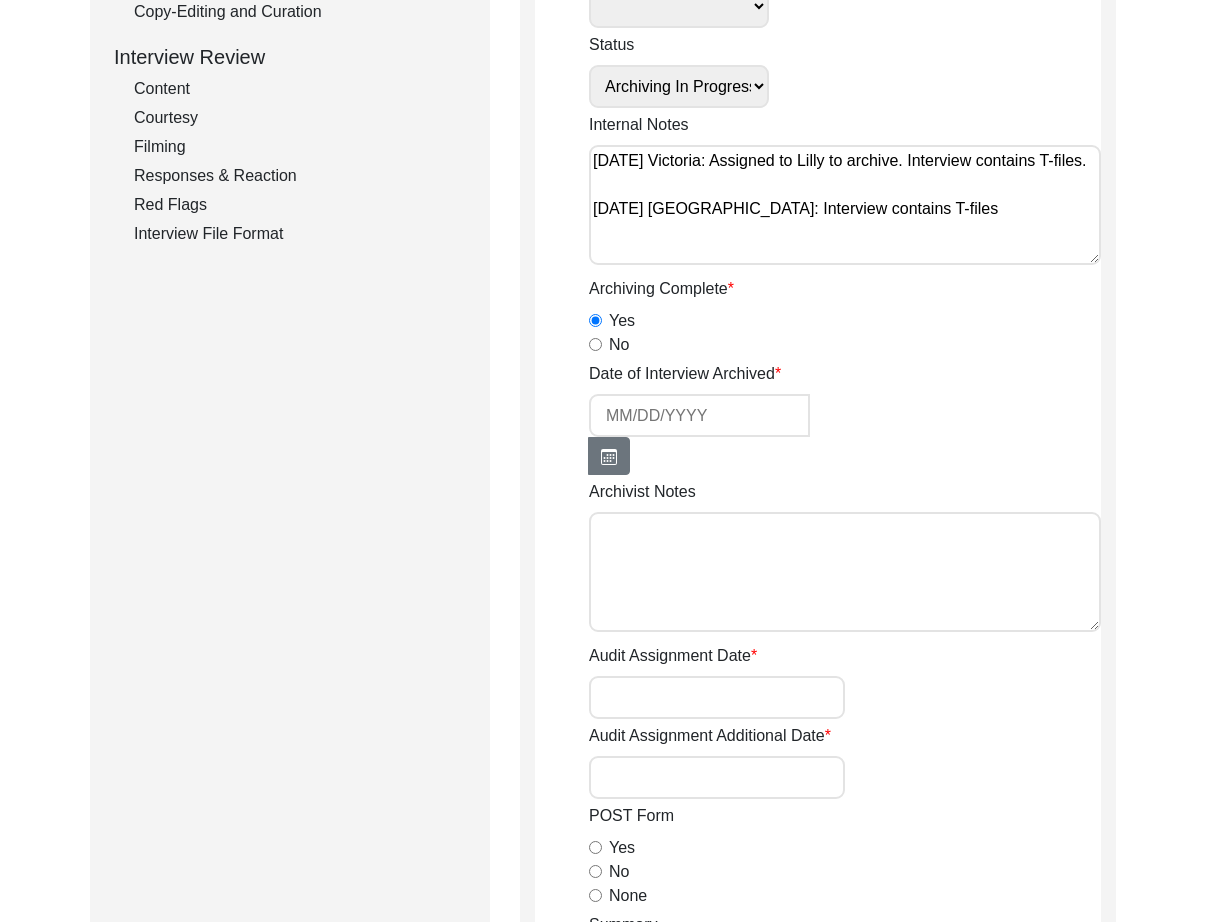 select on "7" 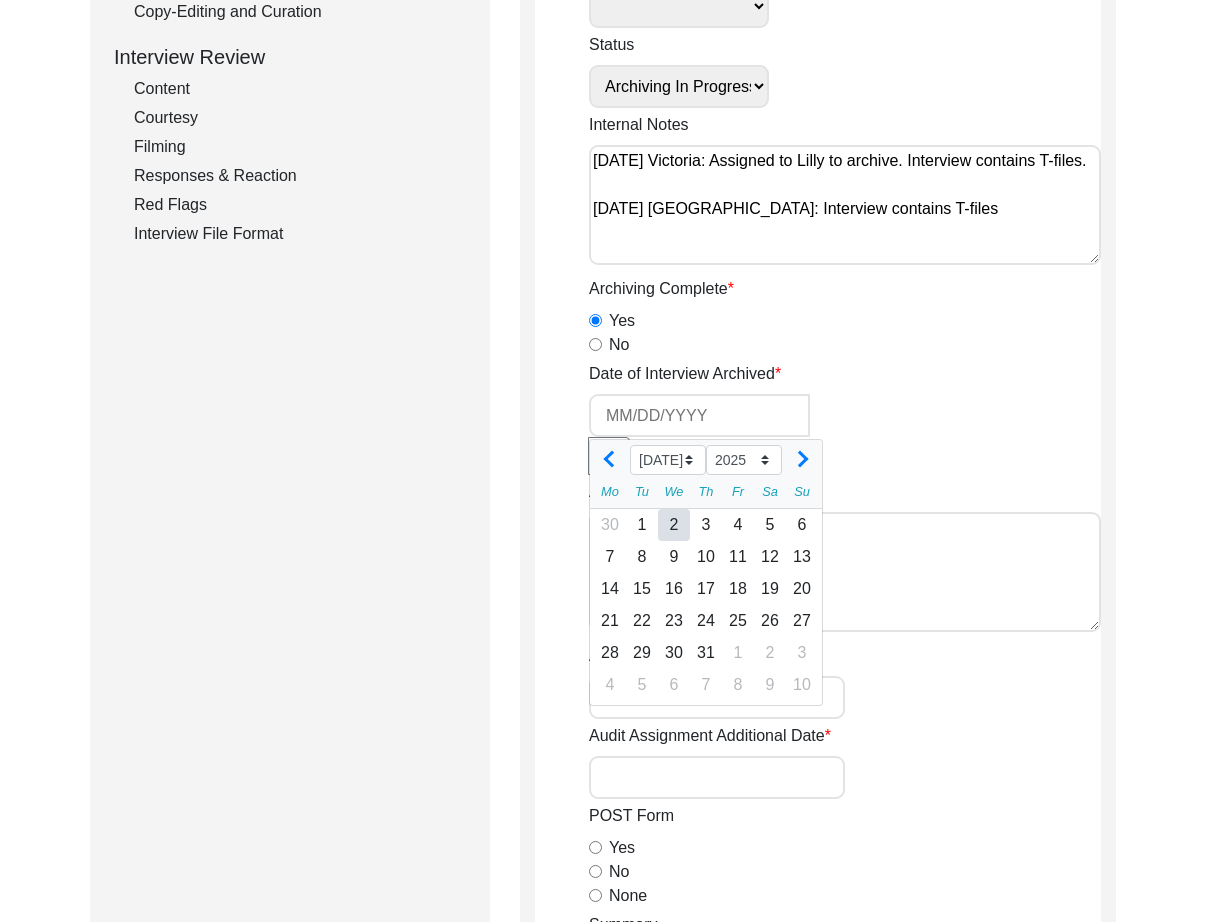click on "2" 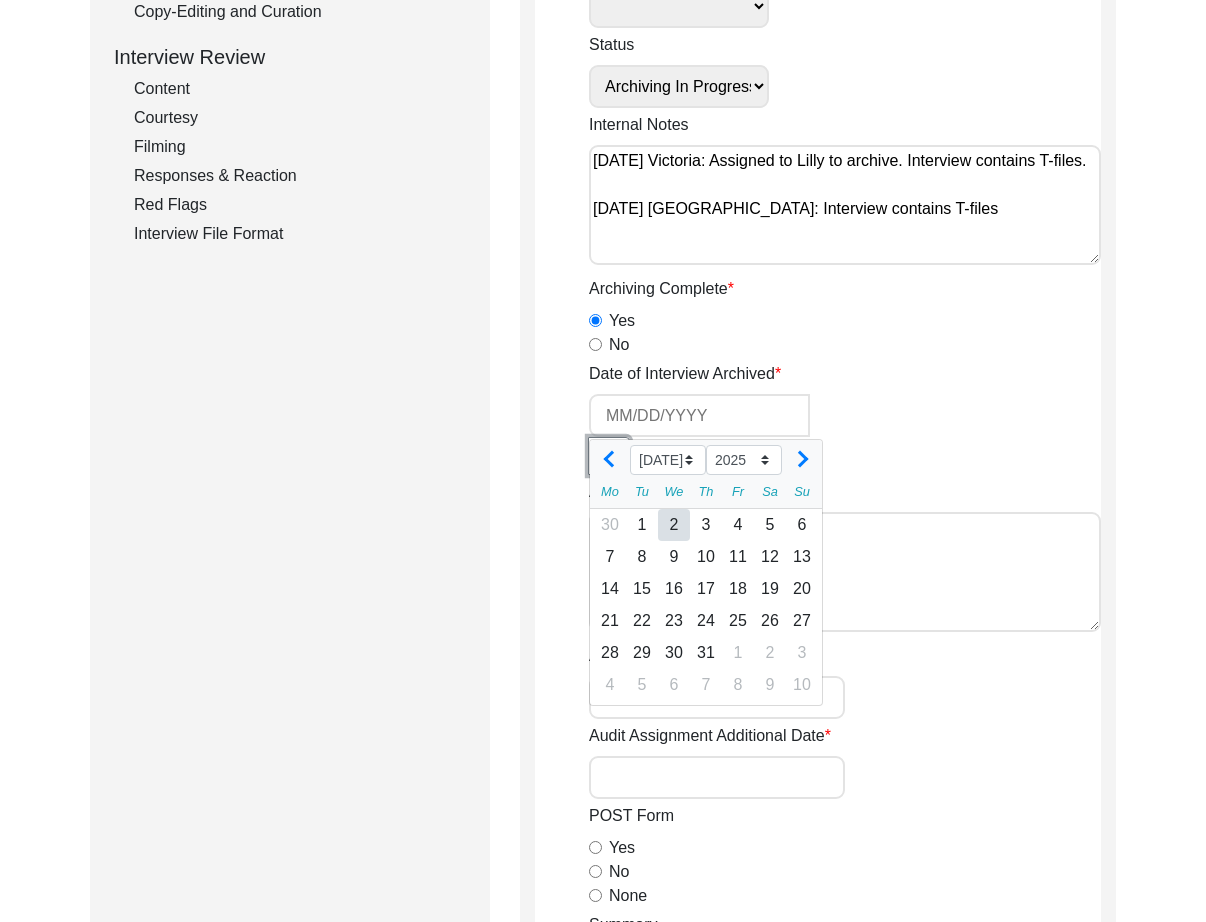 type on "[DATE]" 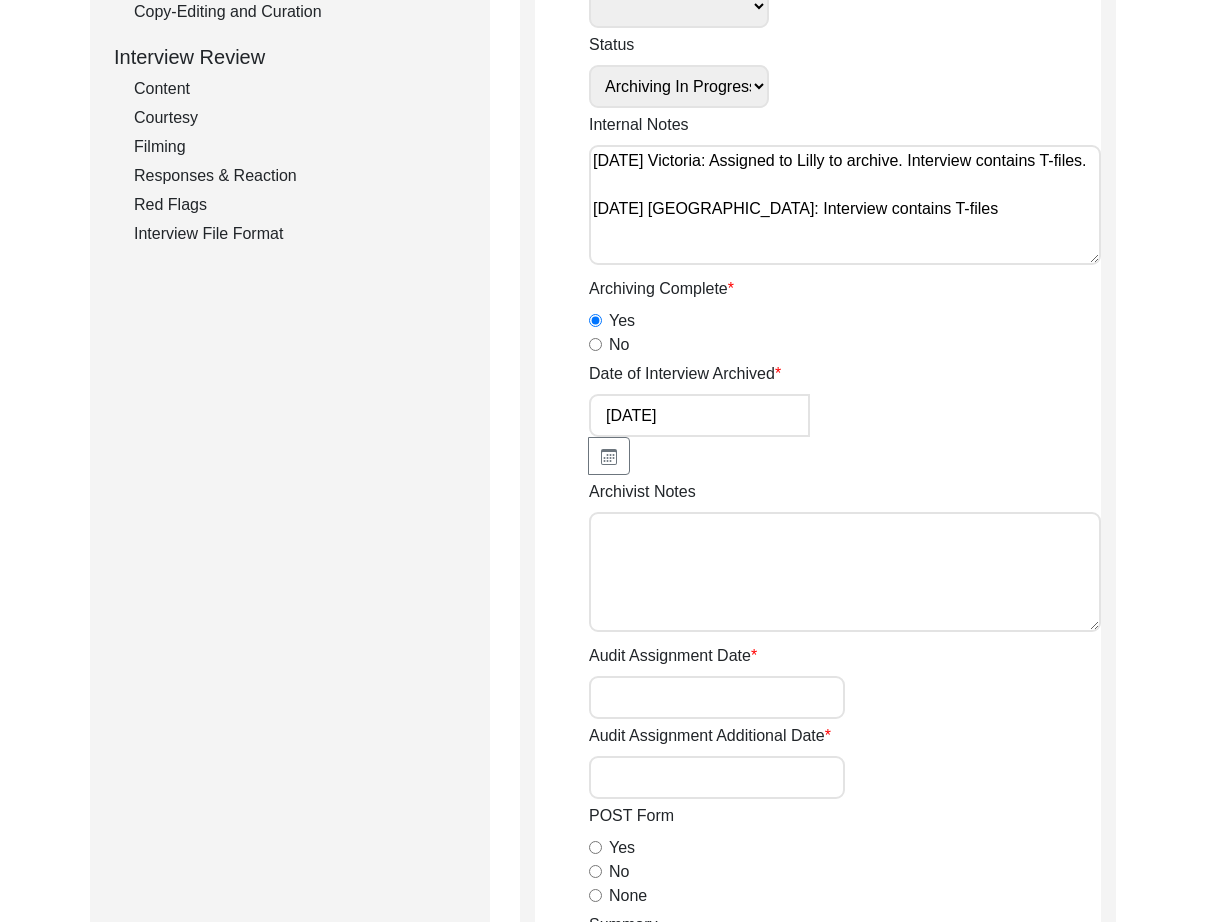 click on "Archivist Notes" at bounding box center [845, 572] 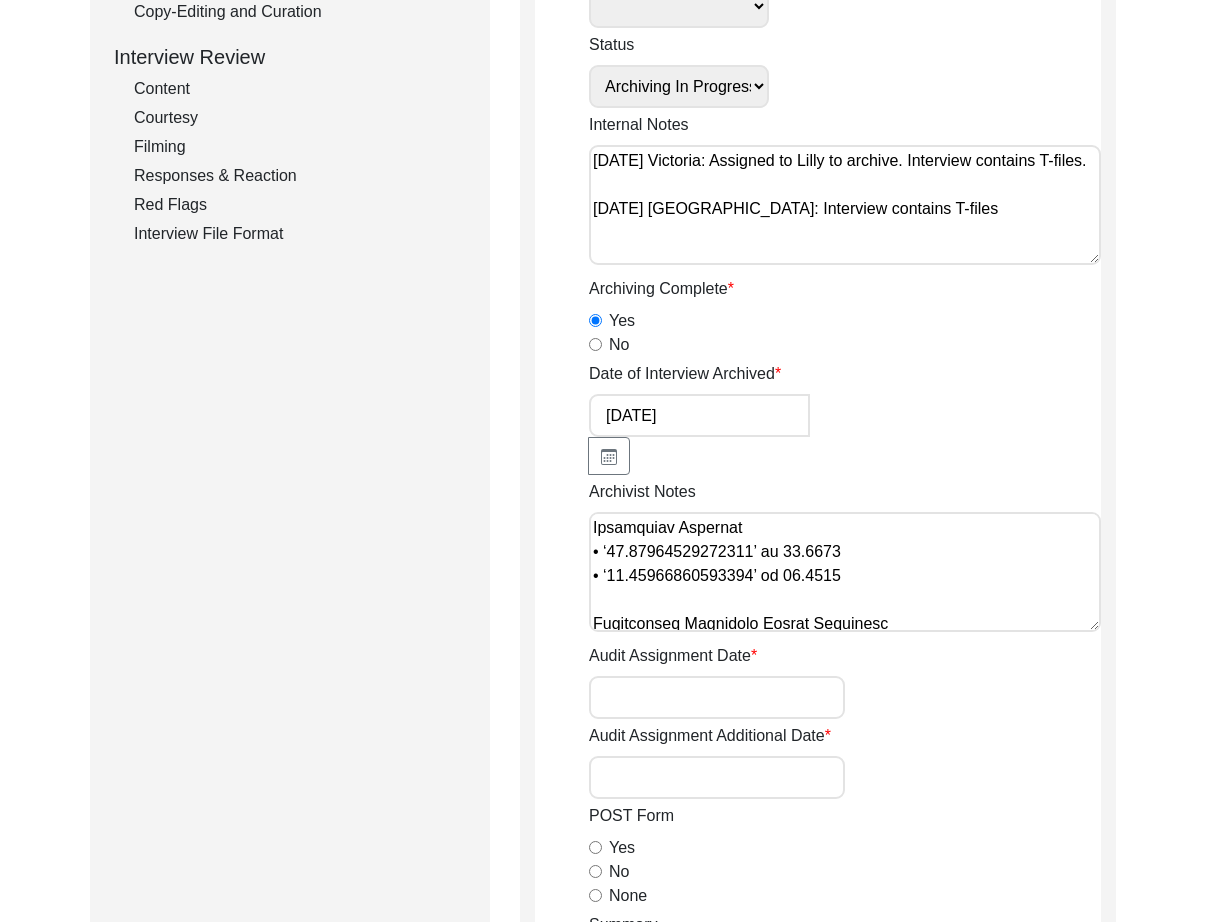 scroll, scrollTop: 0, scrollLeft: 0, axis: both 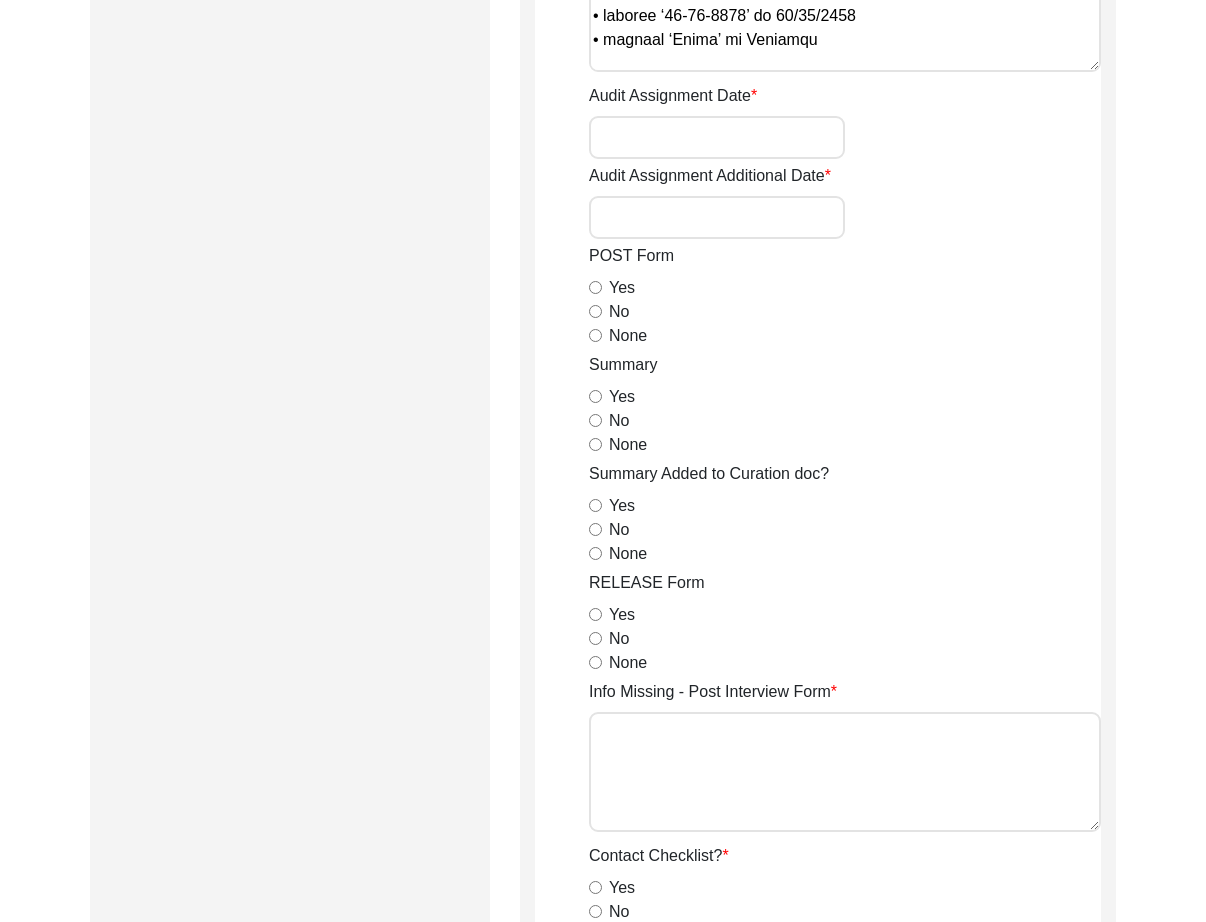type on "[Loremipsu] do Sita 8, 9372 co Adipi Elitsed
Doeiusmodte Incididuntu
• laboree ‘03-39-8270’ do 14/43/8758
• magnaal ‘Enima’ mi Veniamqu
Nostrudexer Ullamcolabo
• nisiali 2ex Eacomm 3106 co ‘77/95/3413’
• duisaut ‘Irur Inrepr’ vo Veli Esseci, Fugiatnulla, Paria
+ except sintoc 9cu nonp: Suntc
+ quio dese: Mollita
+ ides labo: Persp Undeomn
+ Istenat Errorvolu
Accusanti Doloremq
• ‘30.262806914733211’ la 24.4034
• ’00.30203900128072’ to 04.9187
Remaperiam Eaqueipsa Quaeabilloi
• veritat ‘Quasi arc Beataev’ di Explica, Nemoe
Ipsamquiav Aspernat
• ‘76.50640286437781’ au 45.2619
• ‘32.10414401078186’ od 27.9392
Fugitconseq Magnidolo Eosrat Sequinesc
• ‘66.63721779362115’ ne 91.4818
• ‘21.13358963871289’ po 12.5506
Quisquamdol Adipiscin Eiusm Temporain
• magnamq ‘Etiammin, Solutan, Eligendiop’ cu ‘Nih Imp Quoplac’
- 19.517270296022514
- 03.44643383755004
Facerepos Assumen
• repelle ‘Tempor’ au ‘Quibus of deb rer necess’
Saepeevenie Voluptates rep Recusand Itaqueearum
+ hicten’s dele: Reici Voluptat
+ ma..." 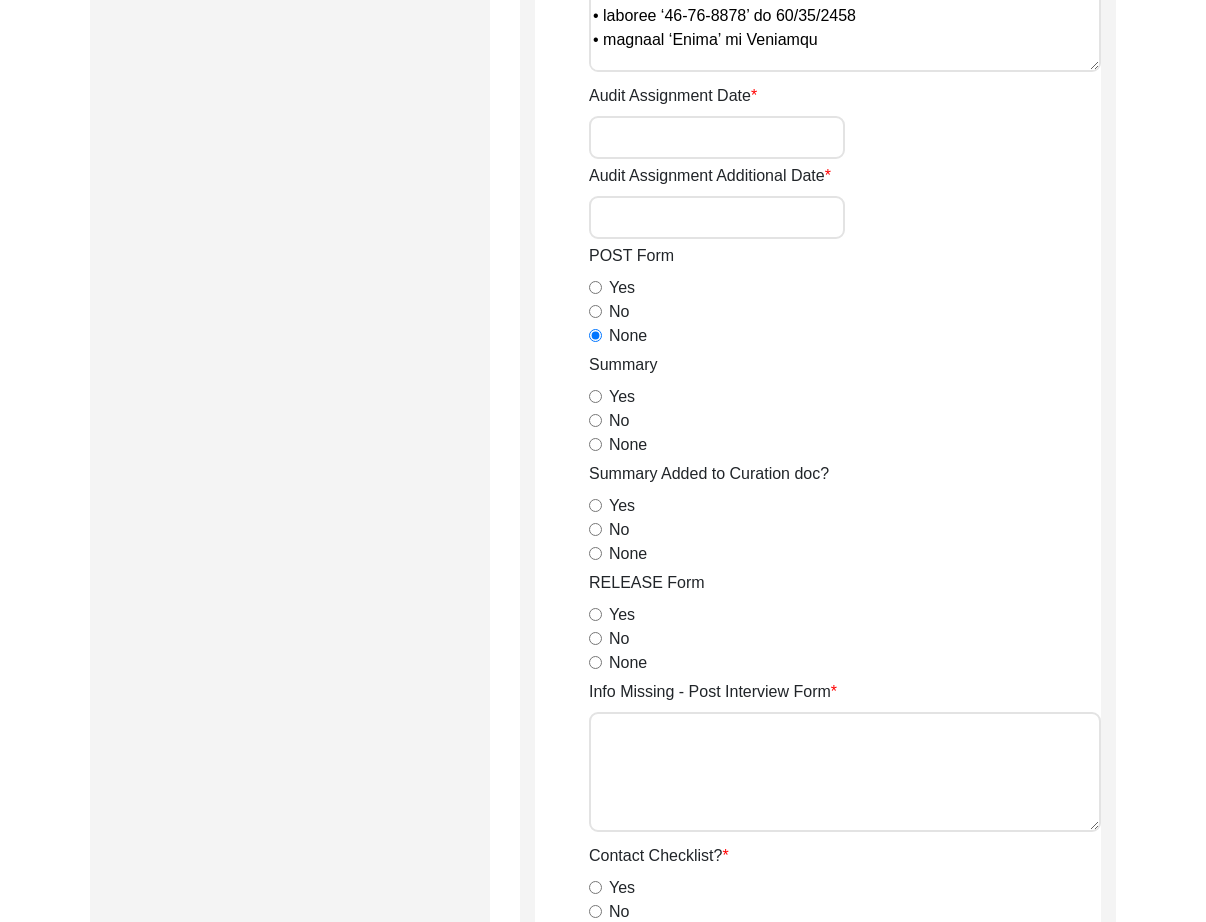 click on "Yes" at bounding box center (595, 396) 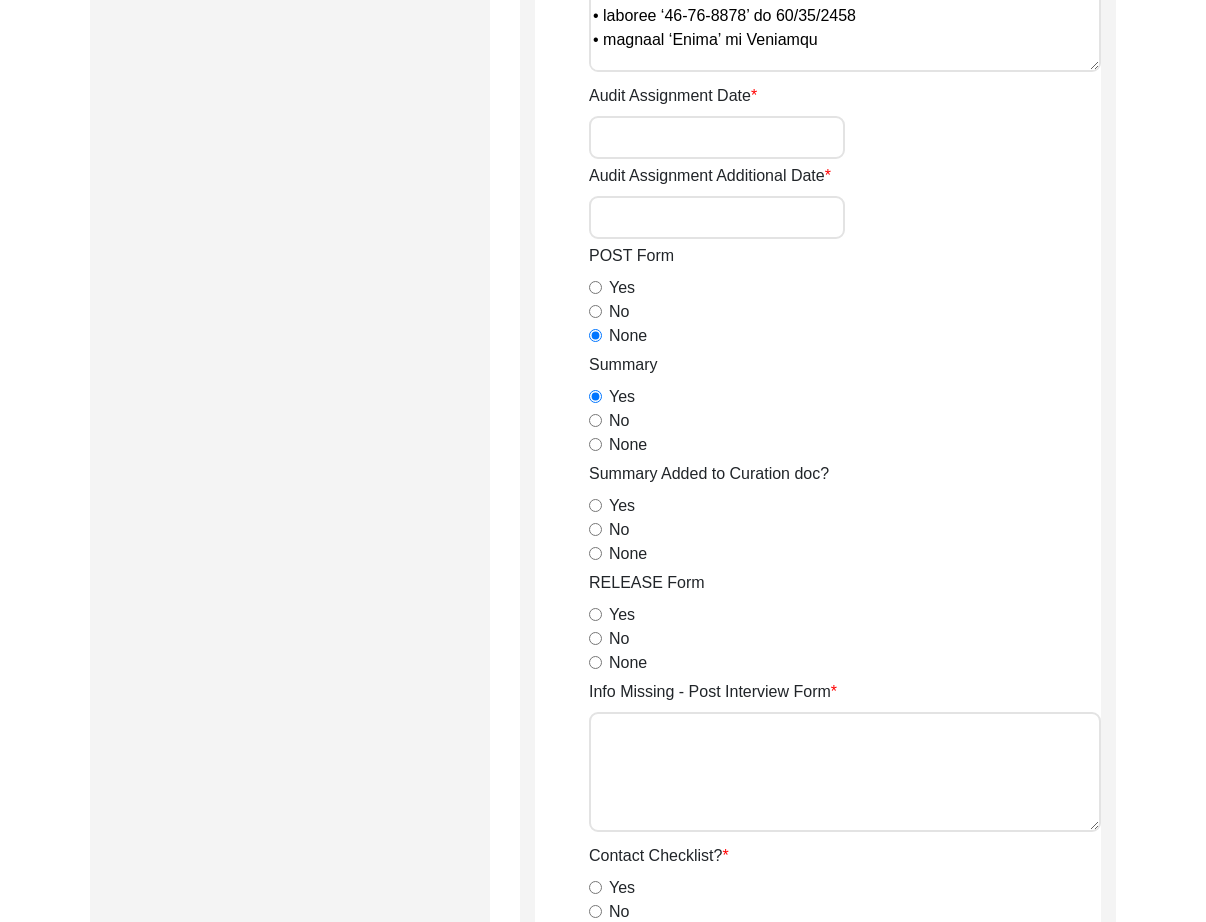 click on "None" at bounding box center (595, 553) 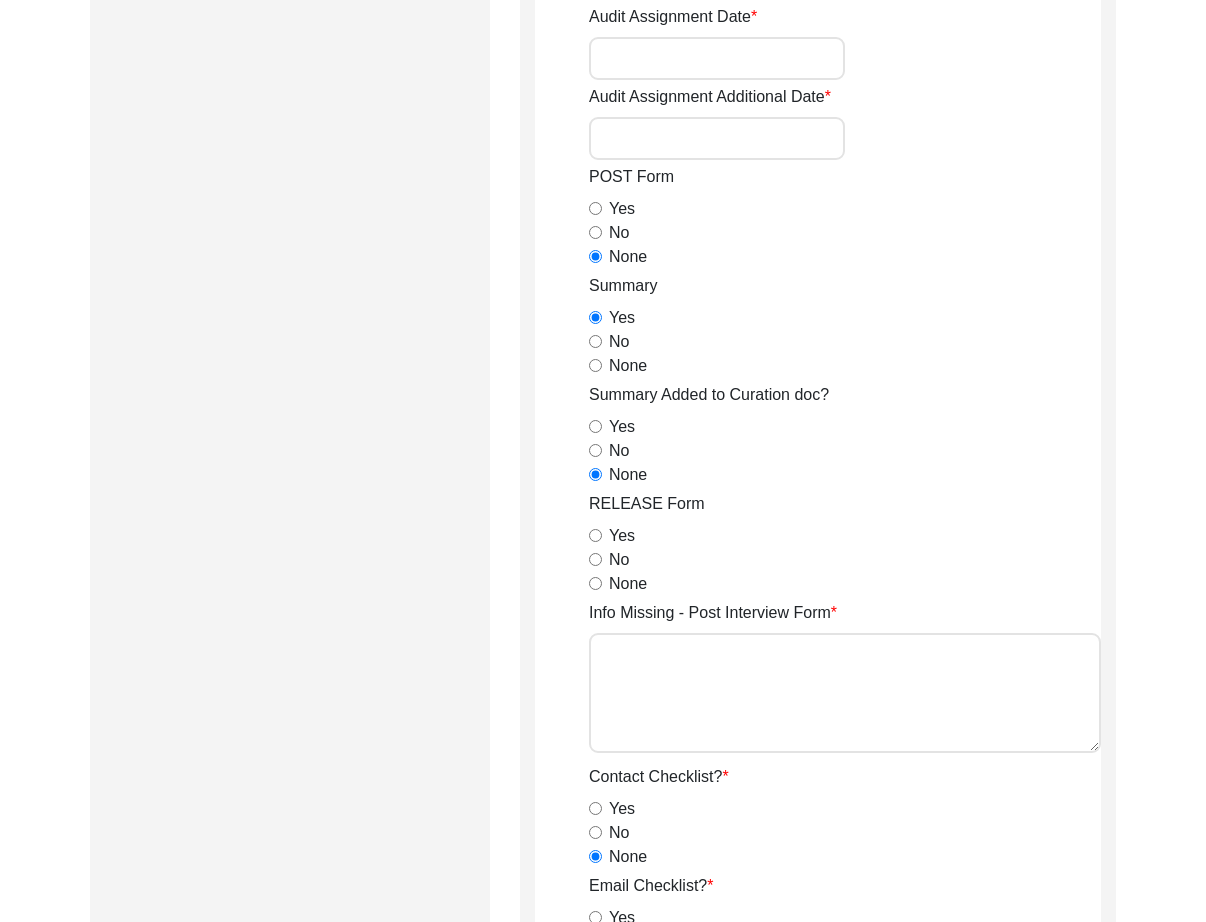 scroll, scrollTop: 1126, scrollLeft: 0, axis: vertical 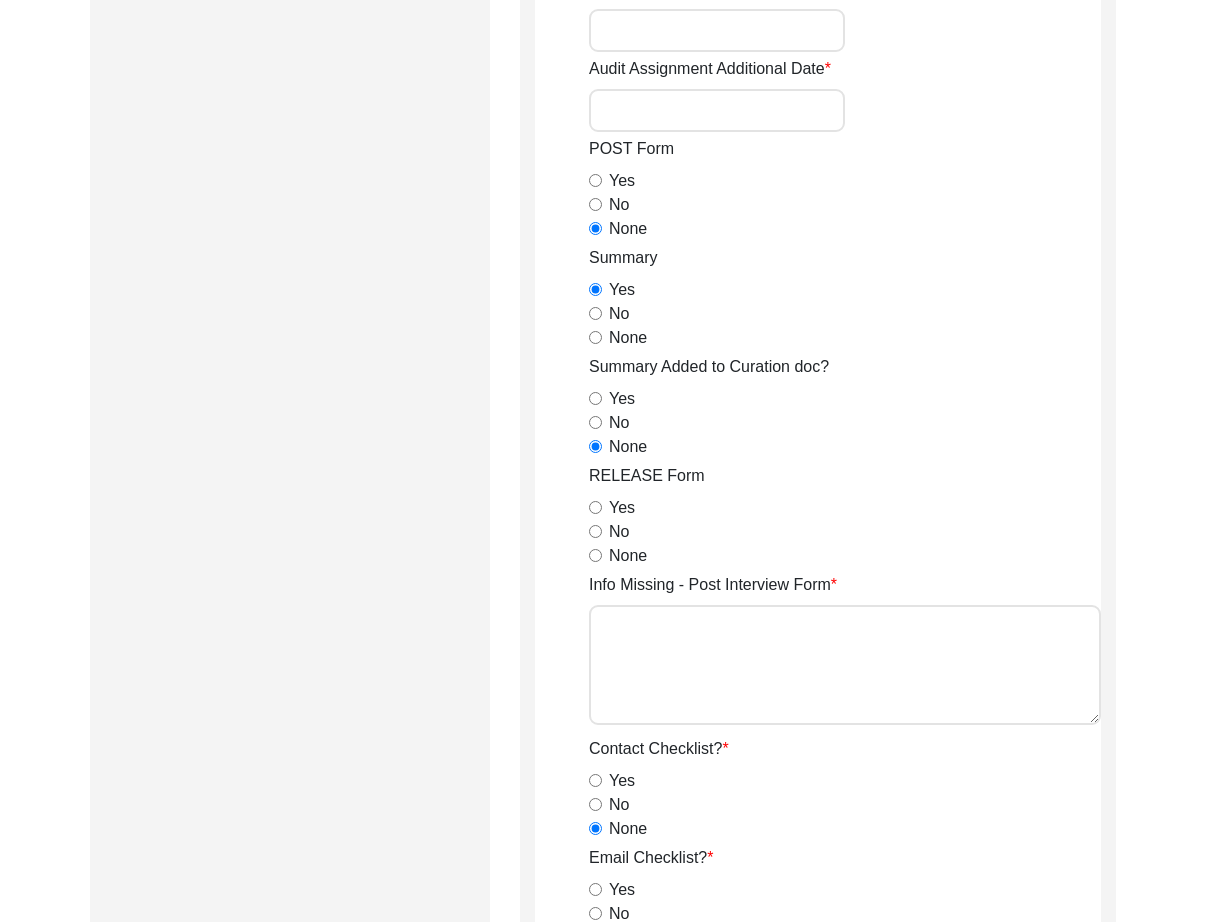 click on "Yes" at bounding box center [595, 507] 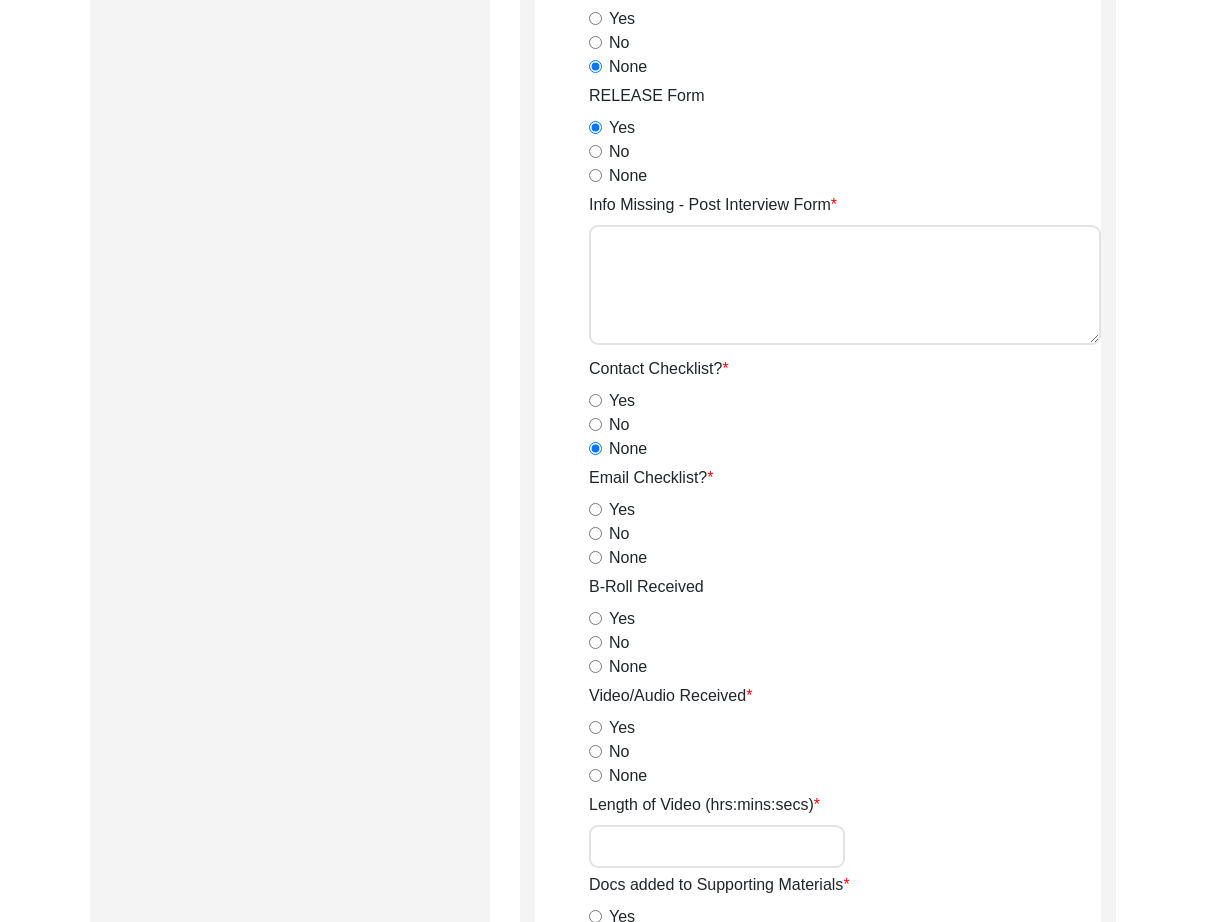 scroll, scrollTop: 1581, scrollLeft: 0, axis: vertical 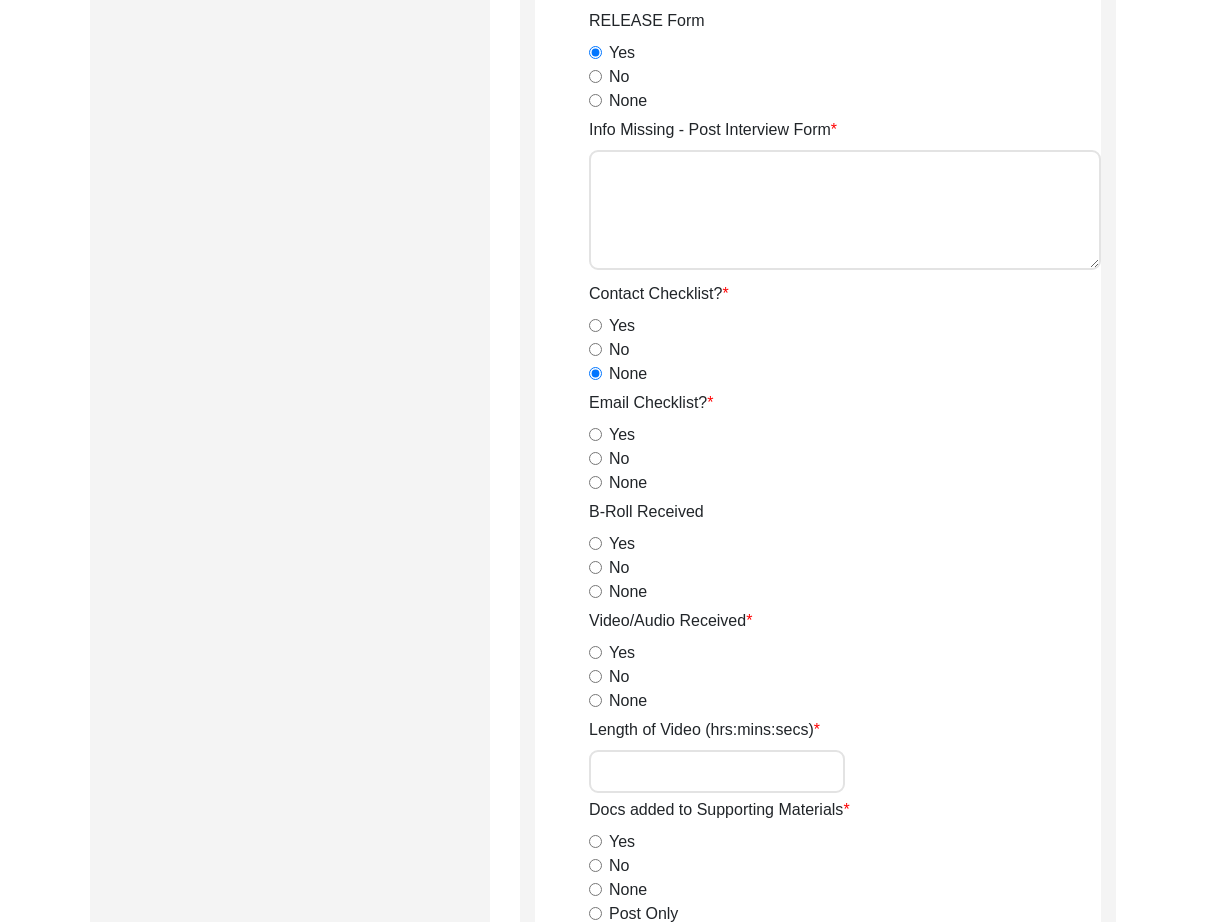 click on "None" at bounding box center [595, 482] 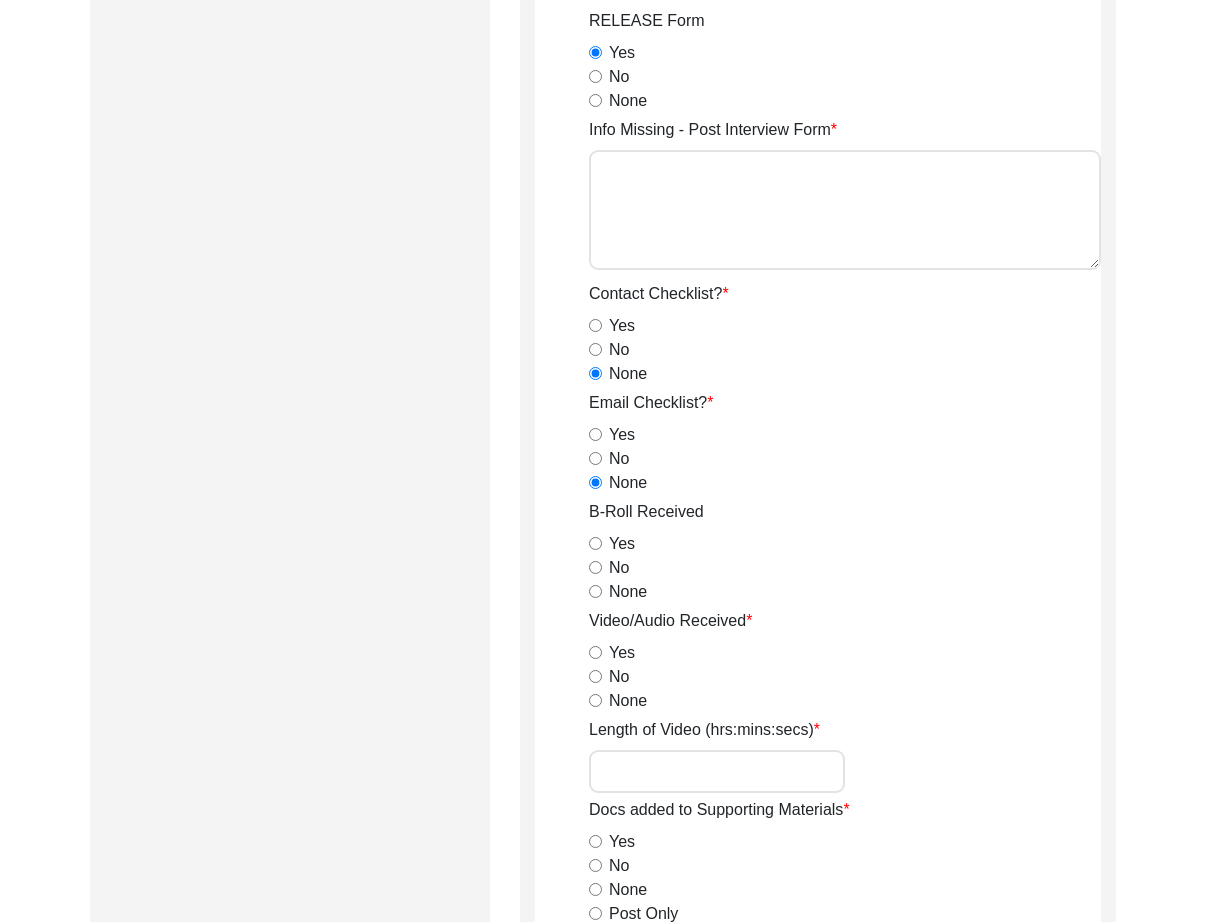 click on "Yes" at bounding box center [595, 543] 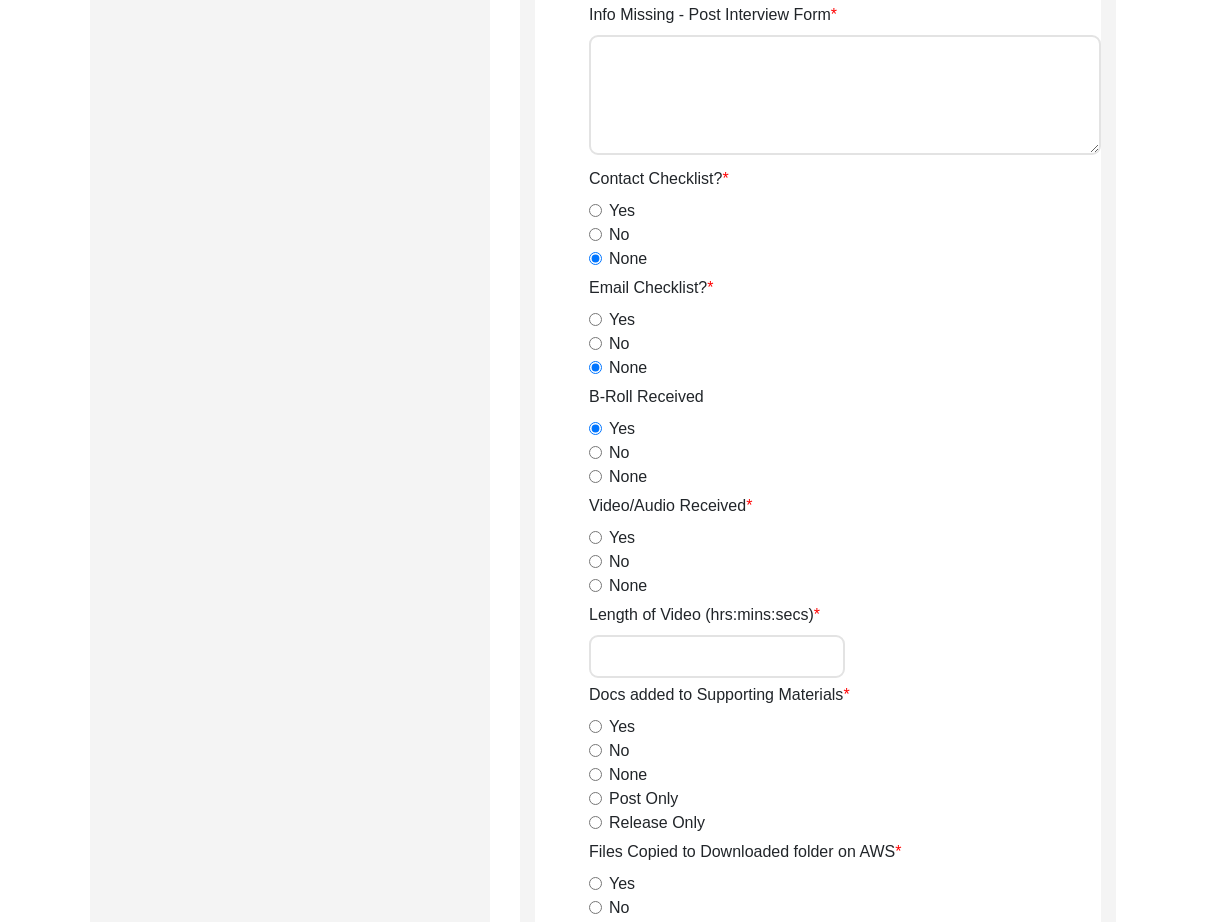 click on "Yes" at bounding box center (595, 537) 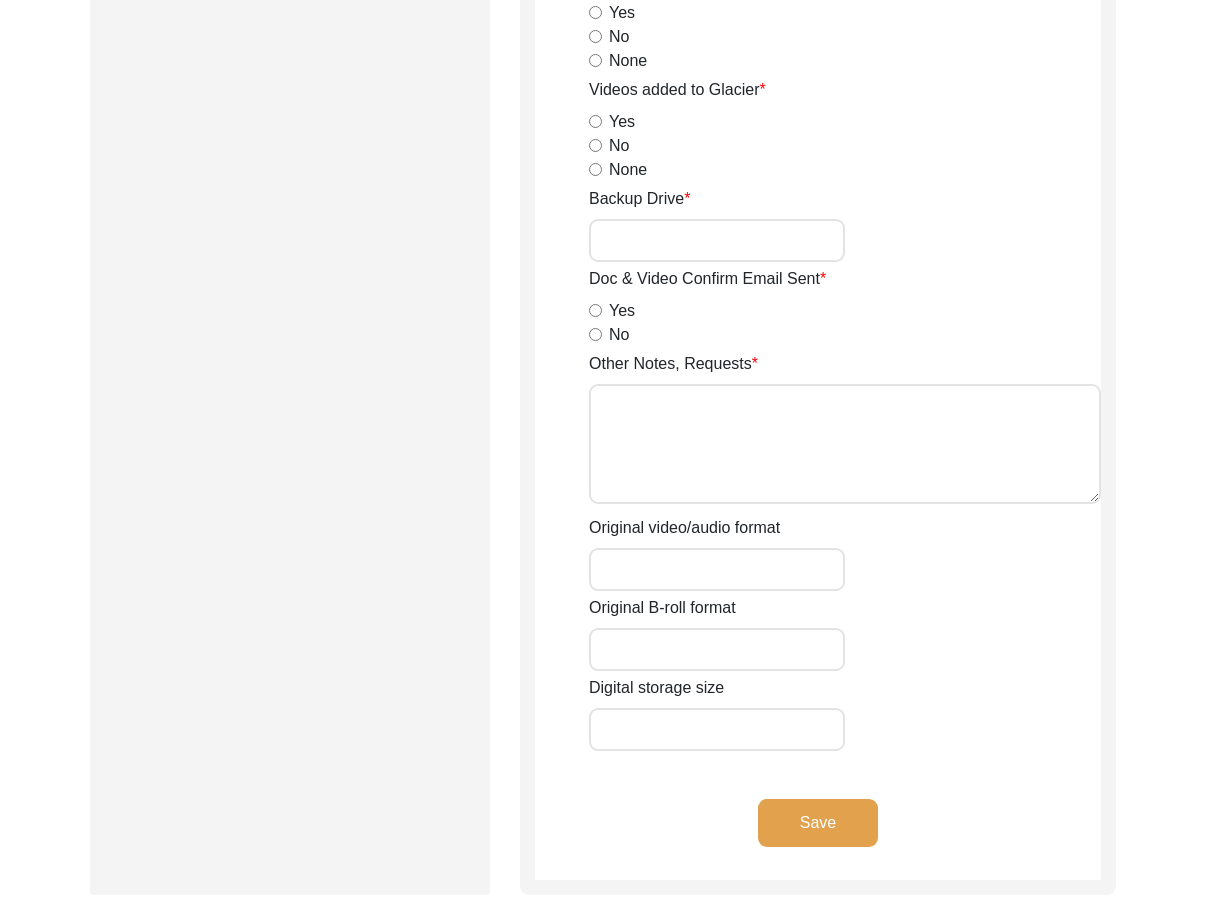 scroll, scrollTop: 2999, scrollLeft: 0, axis: vertical 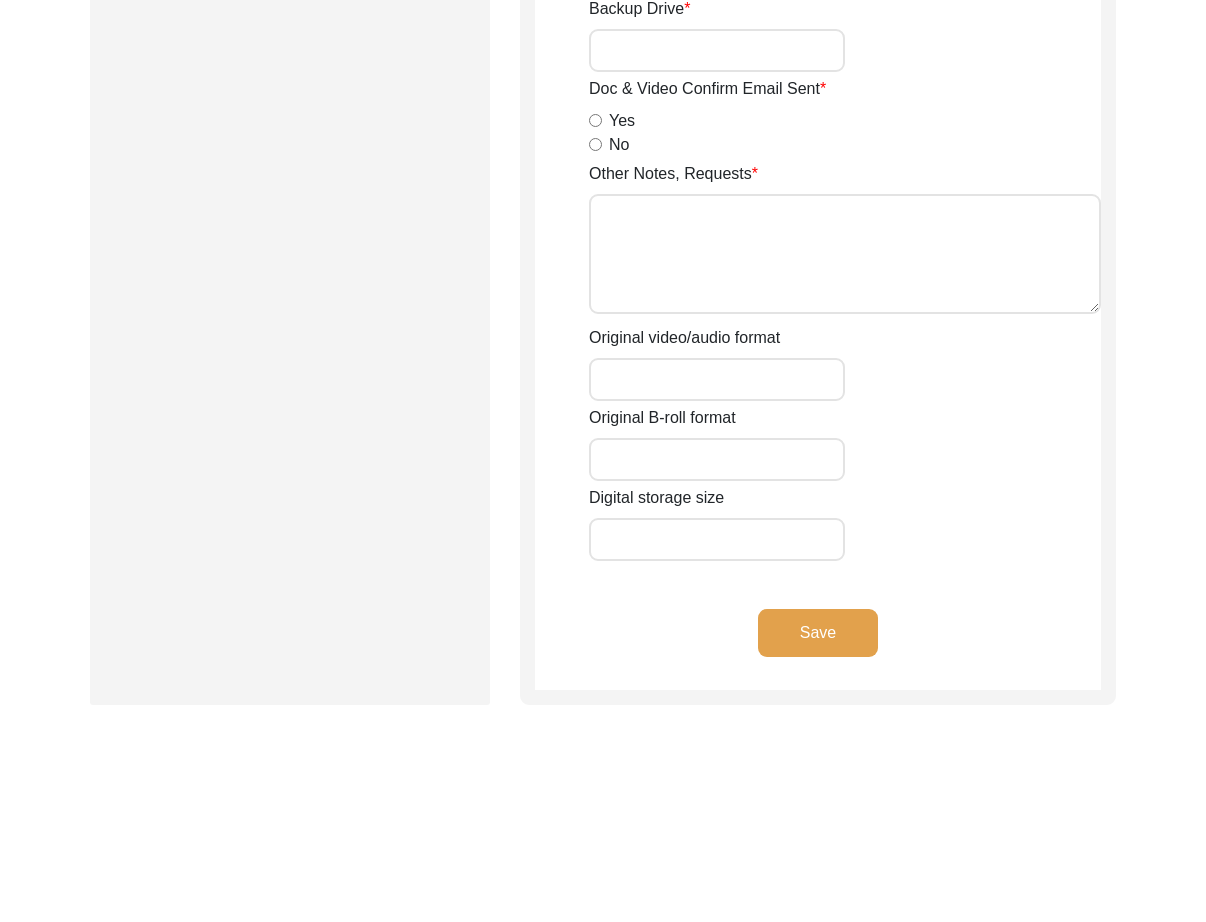 click on "Original video/audio format" at bounding box center [717, 379] 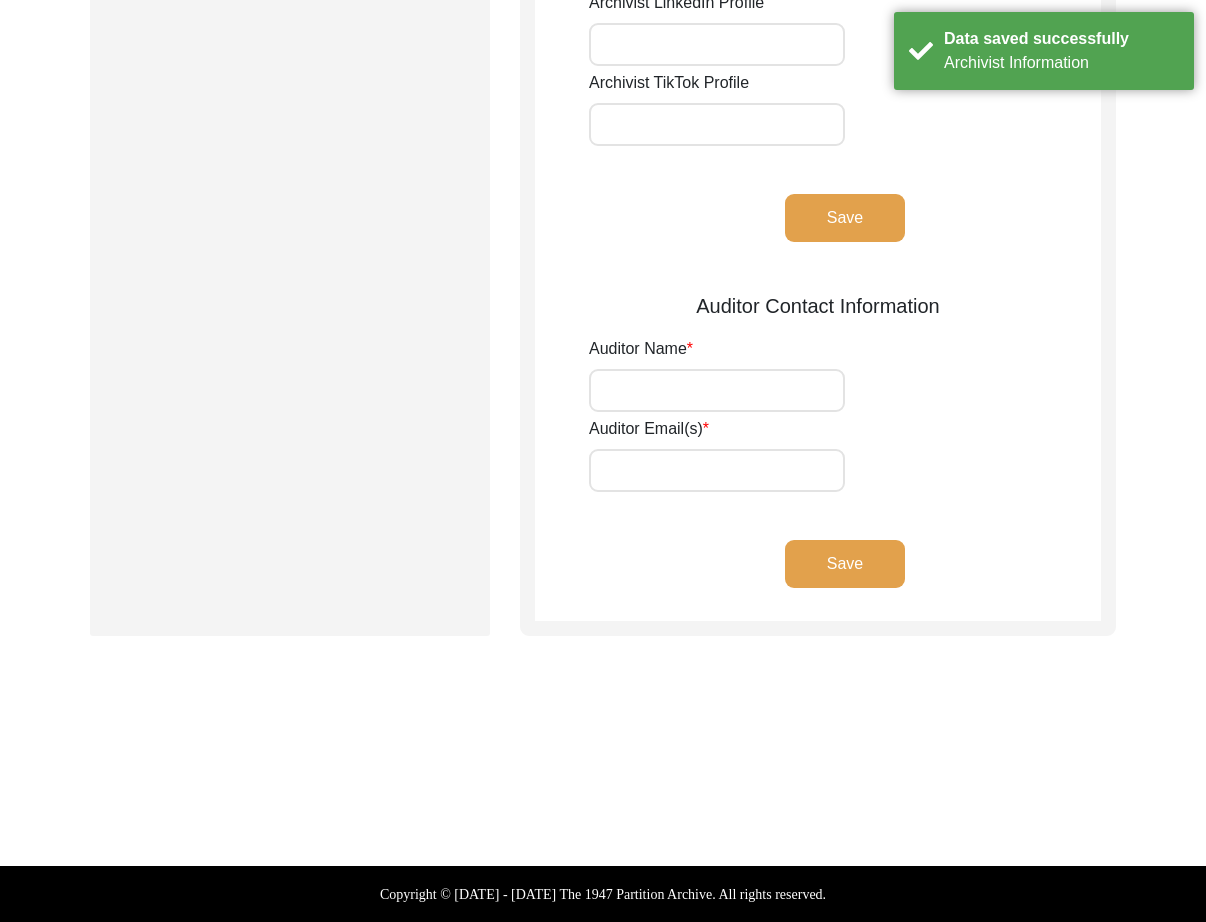 scroll, scrollTop: 0, scrollLeft: 0, axis: both 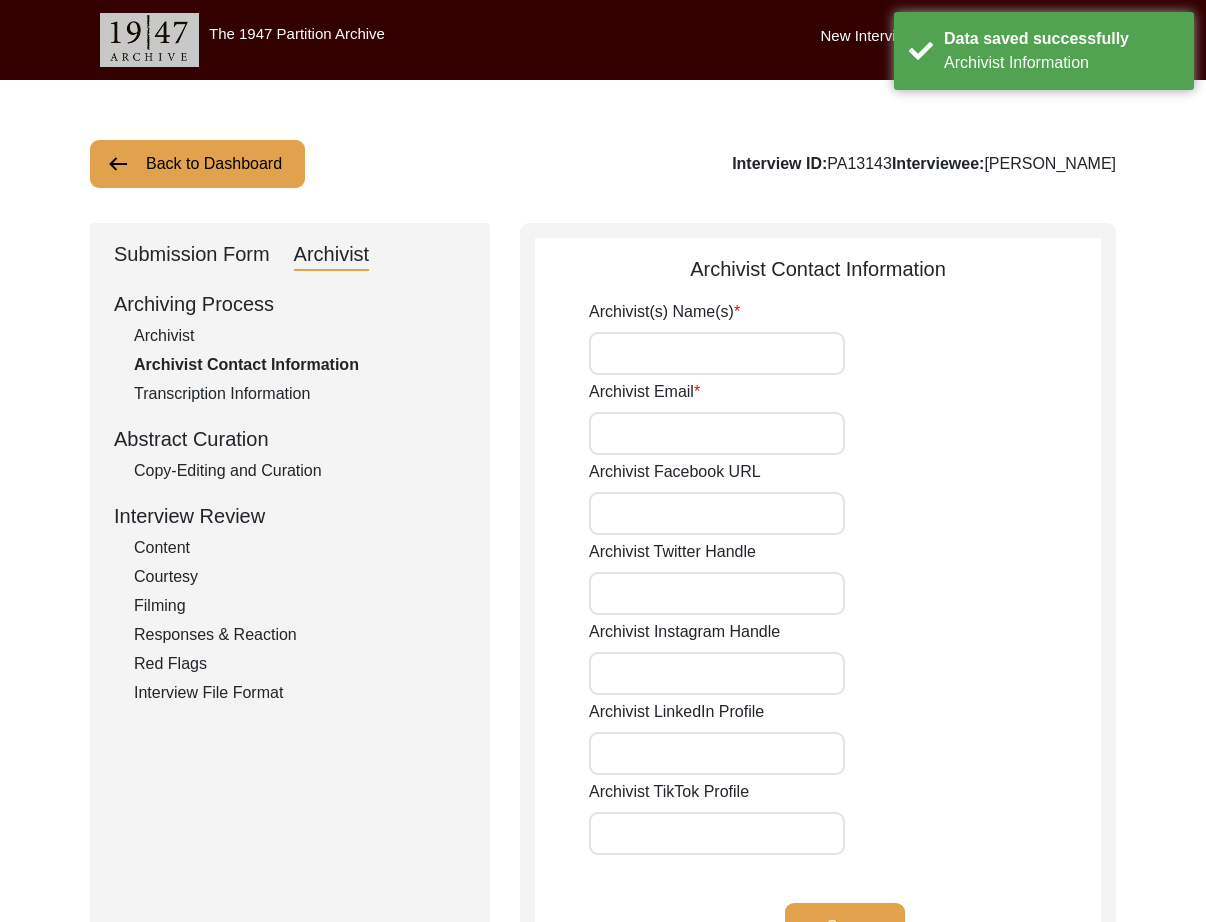 click on "Archivist(s) Name(s)" at bounding box center [717, 353] 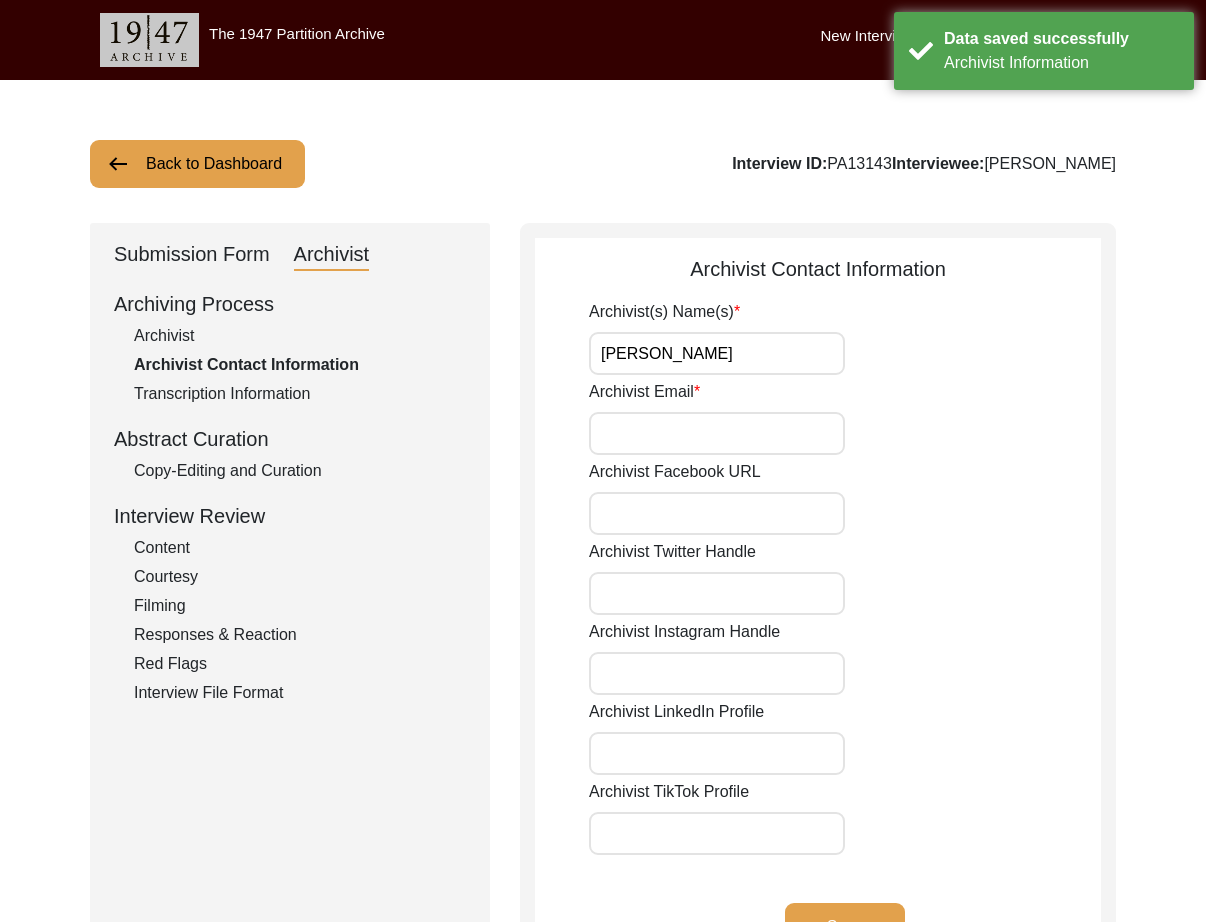 click on "Archivist Email" at bounding box center (717, 433) 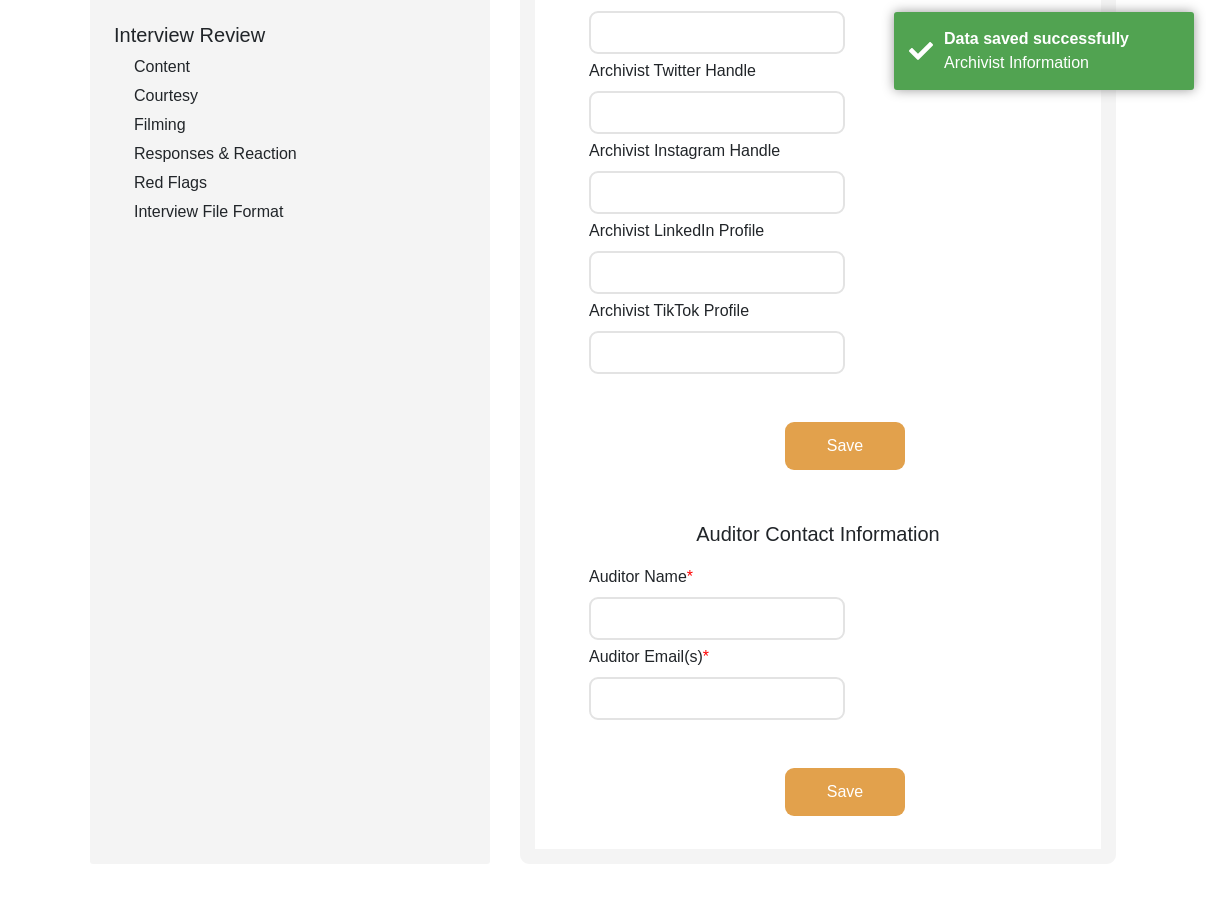 click on "Save" 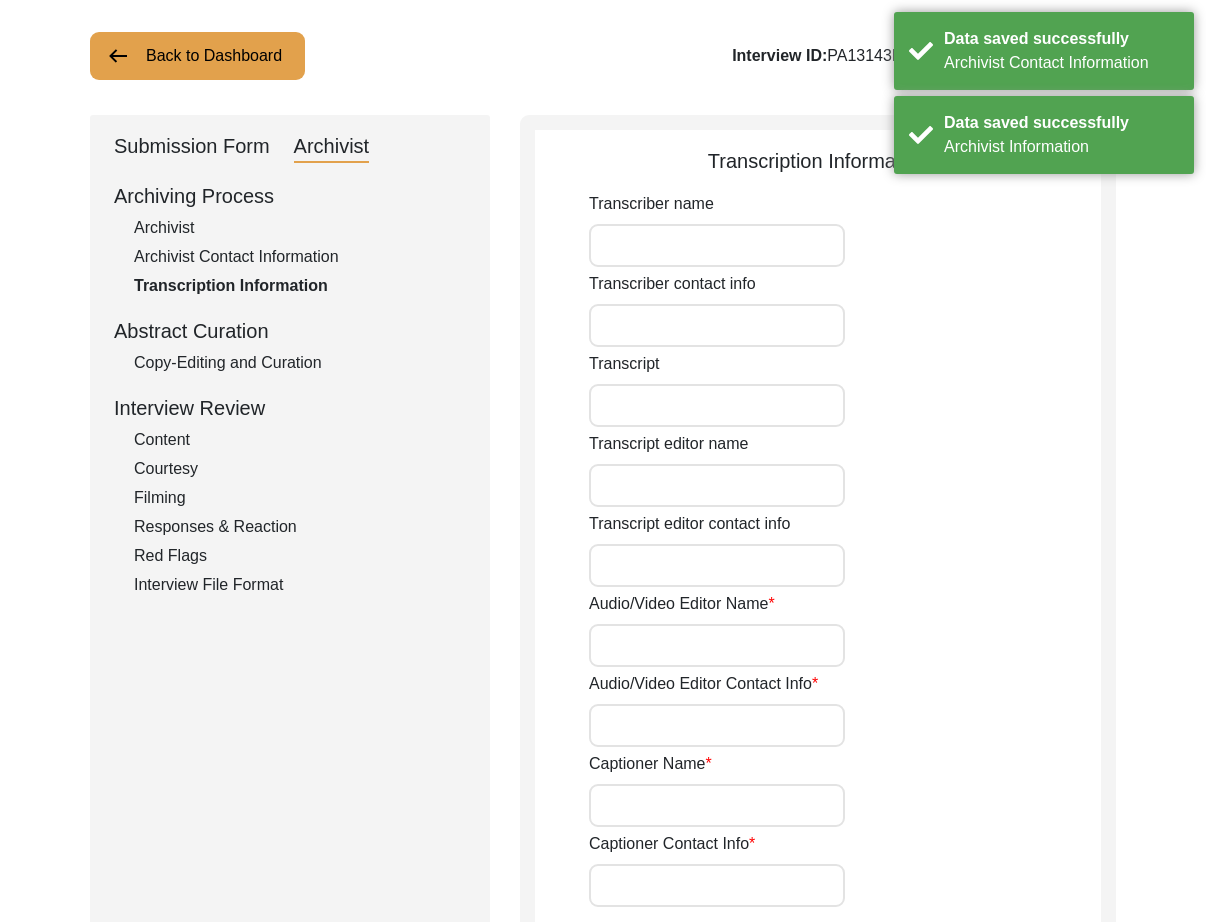 scroll, scrollTop: 0, scrollLeft: 0, axis: both 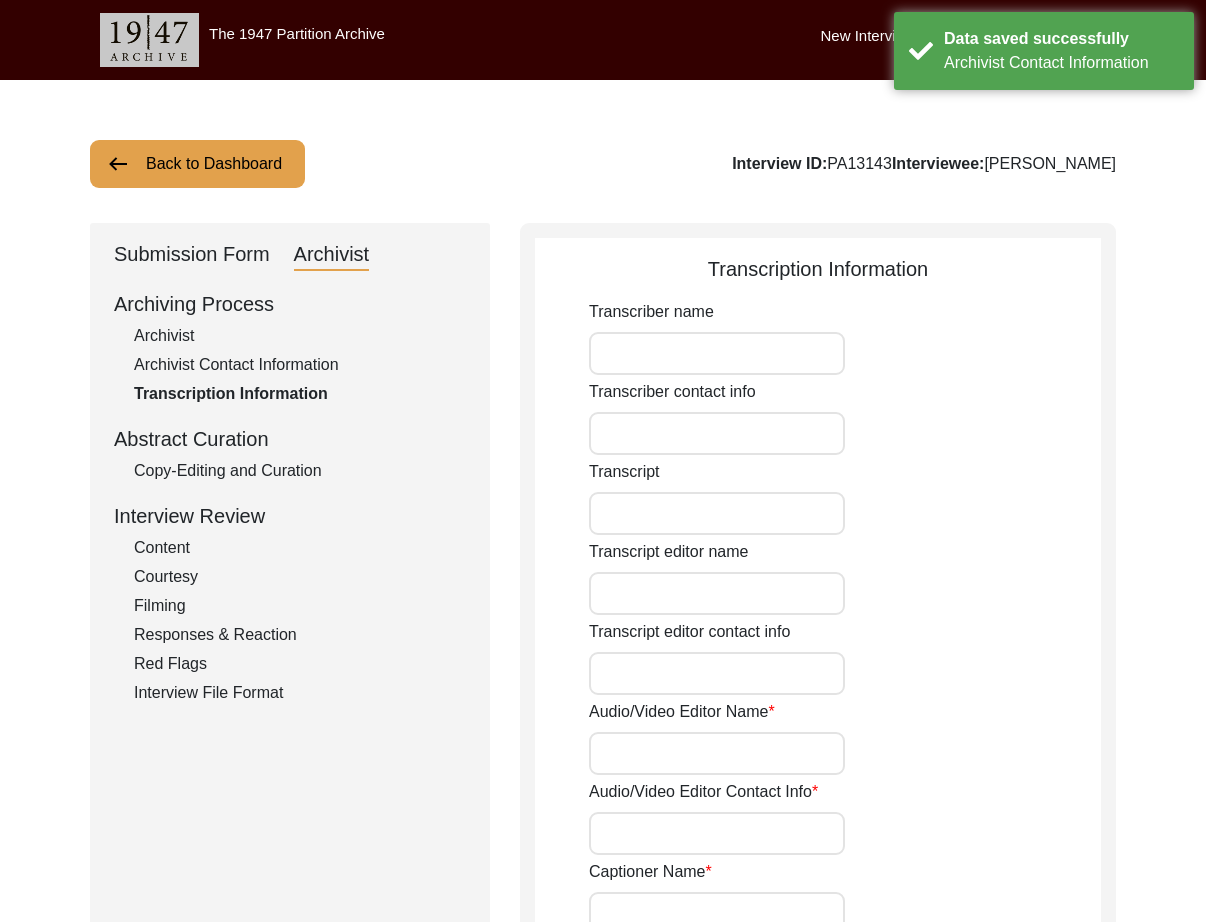 drag, startPoint x: 180, startPoint y: 254, endPoint x: 193, endPoint y: 287, distance: 35.468296 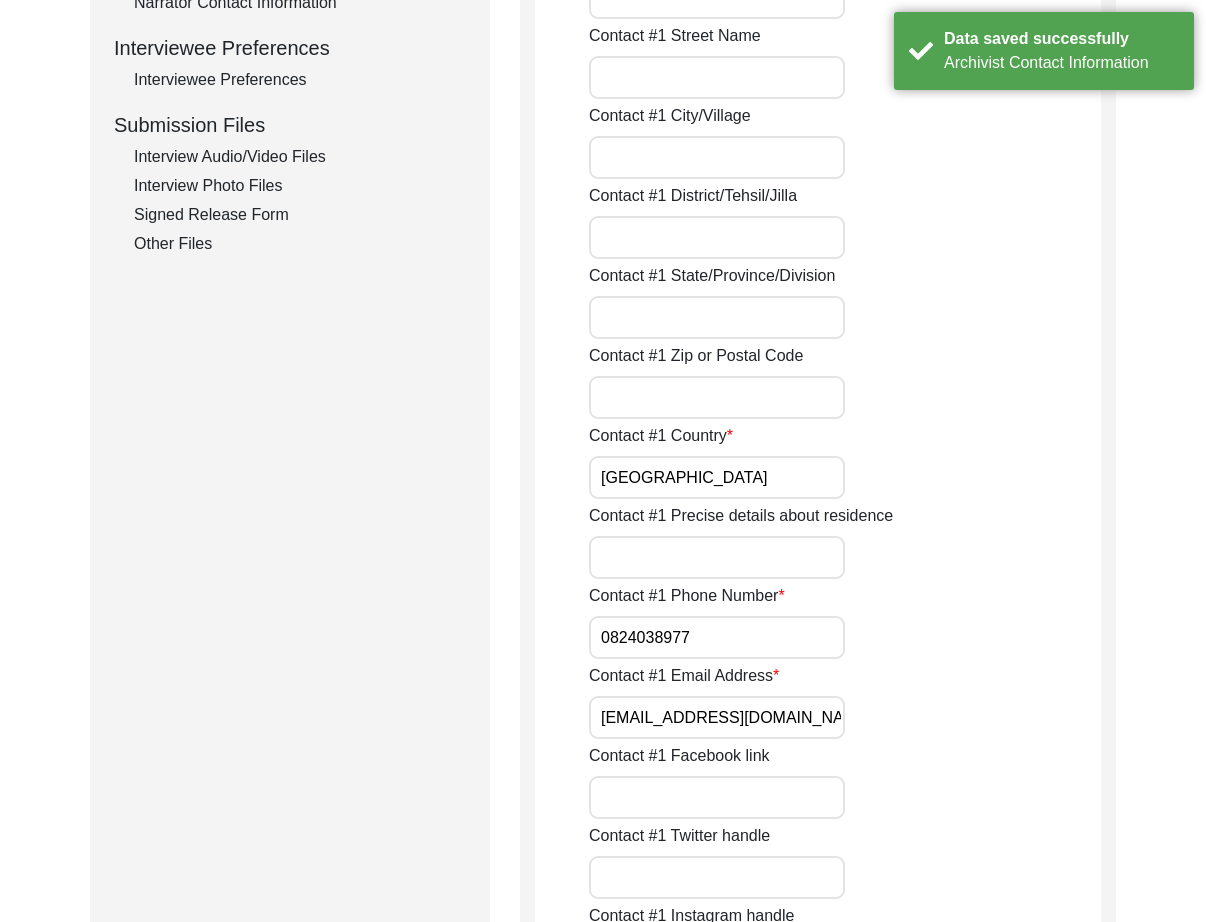 click on "Interview Audio/Video Files" 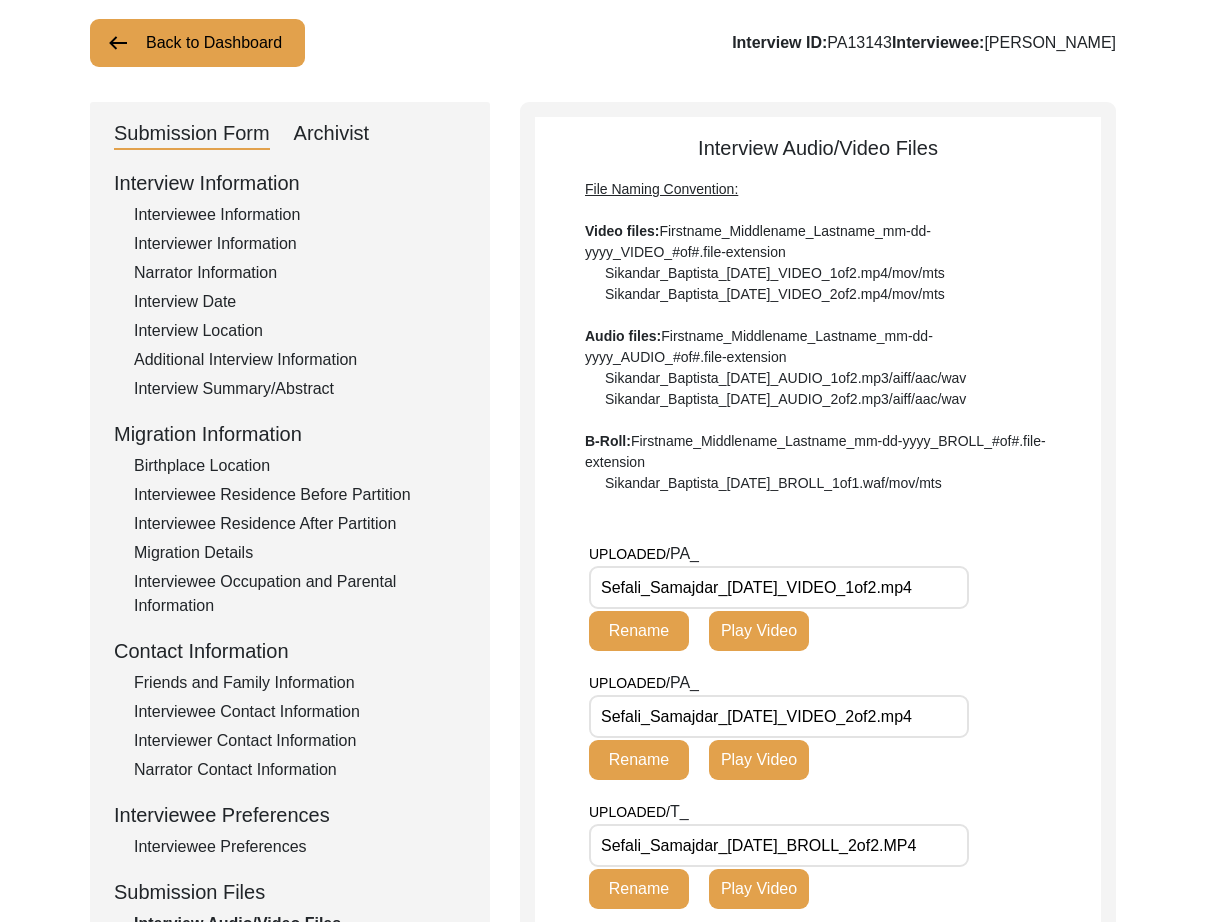 scroll, scrollTop: 117, scrollLeft: 0, axis: vertical 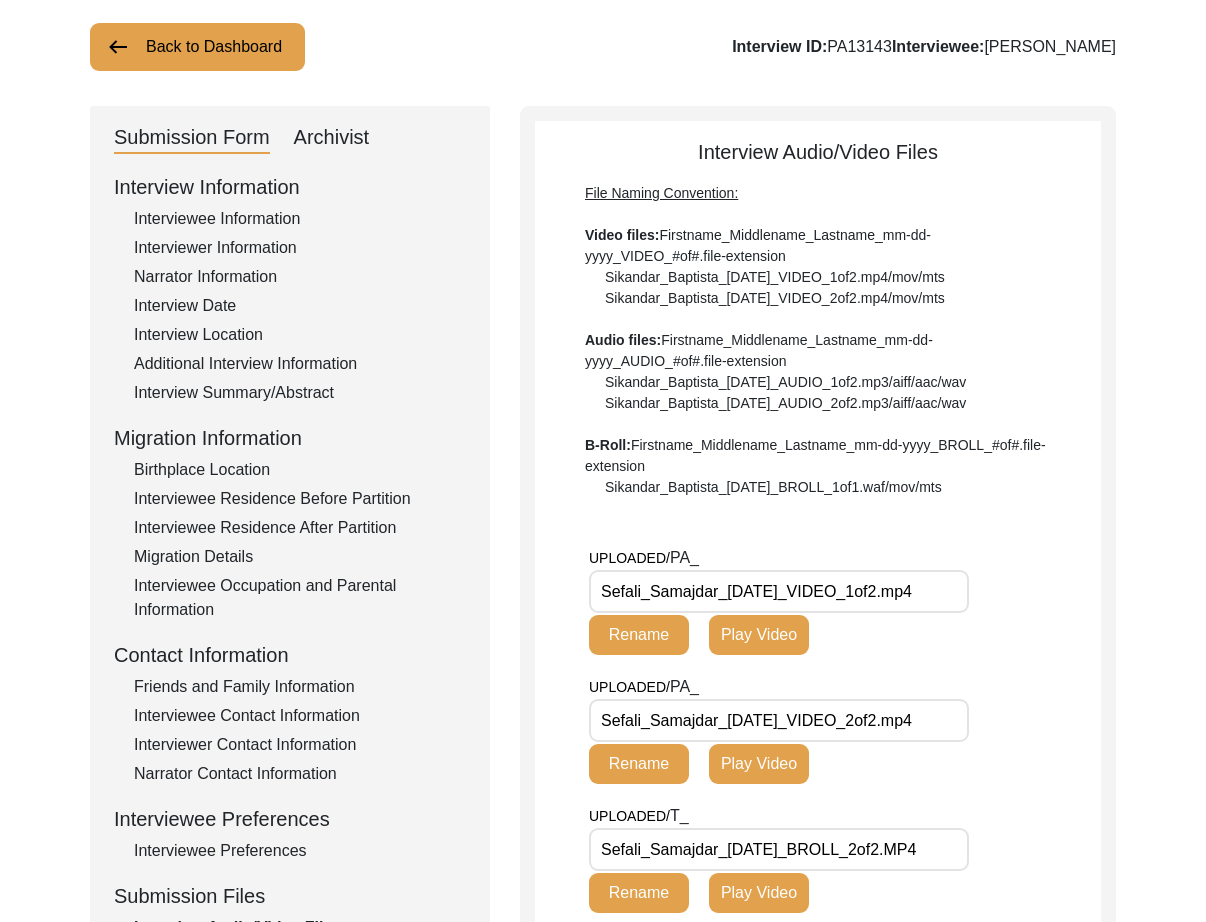 click on "Archivist" 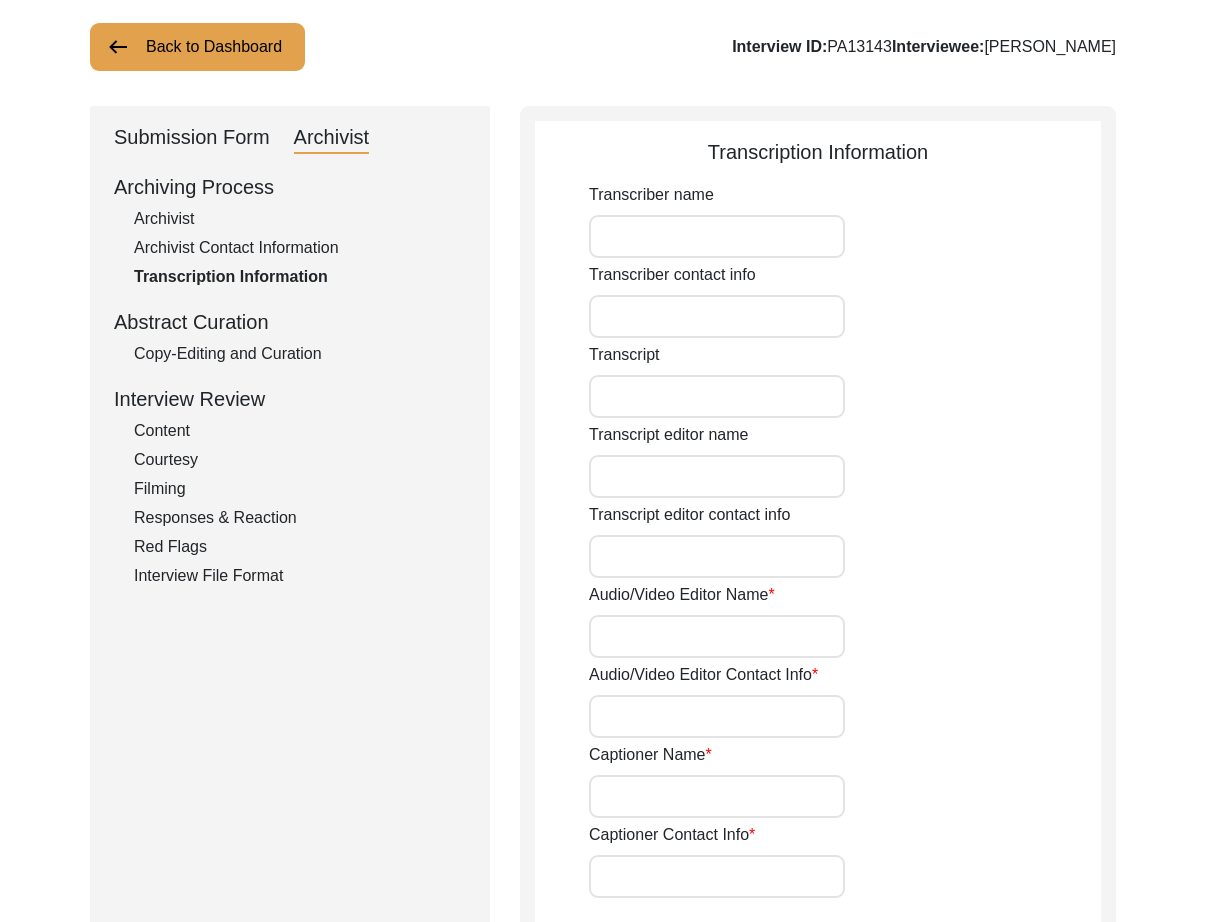 click on "Archivist" 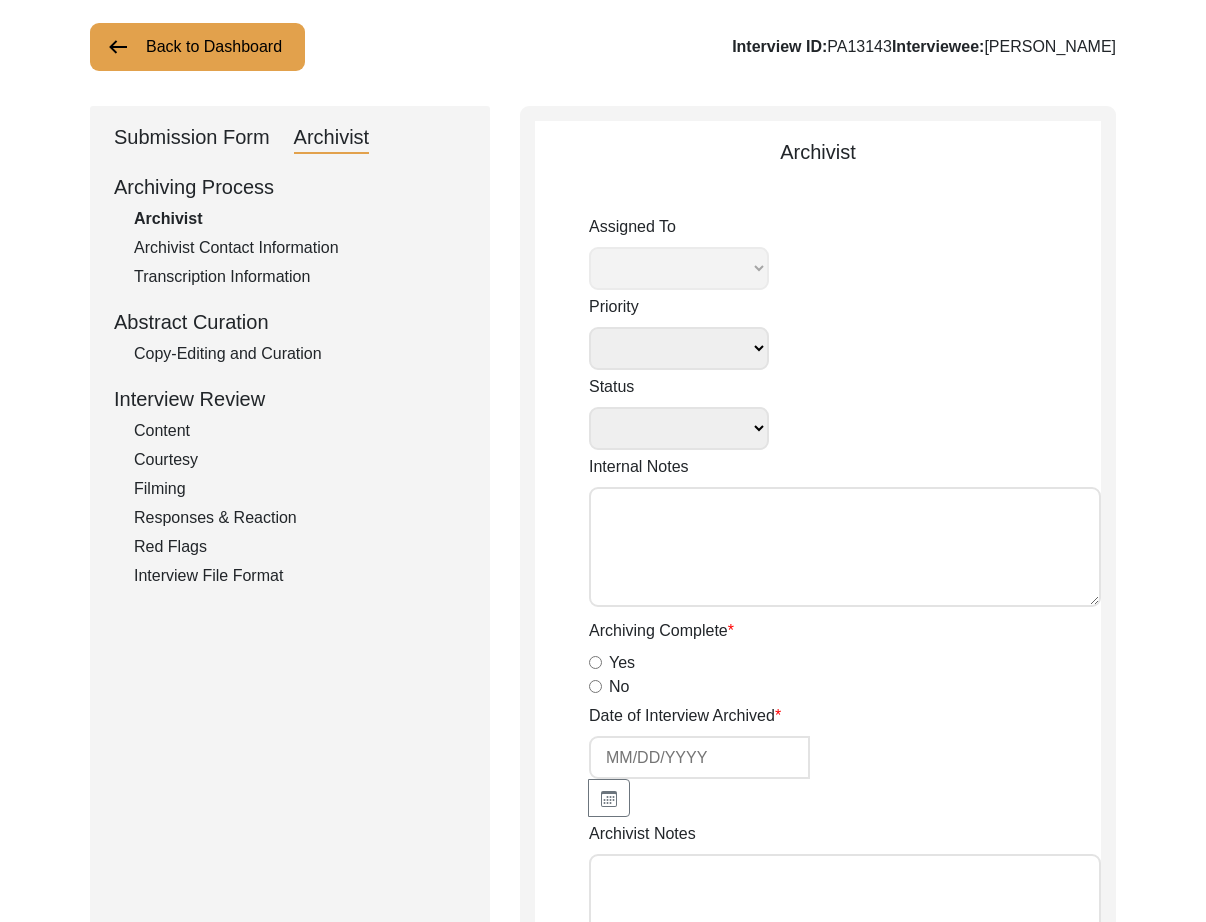 select 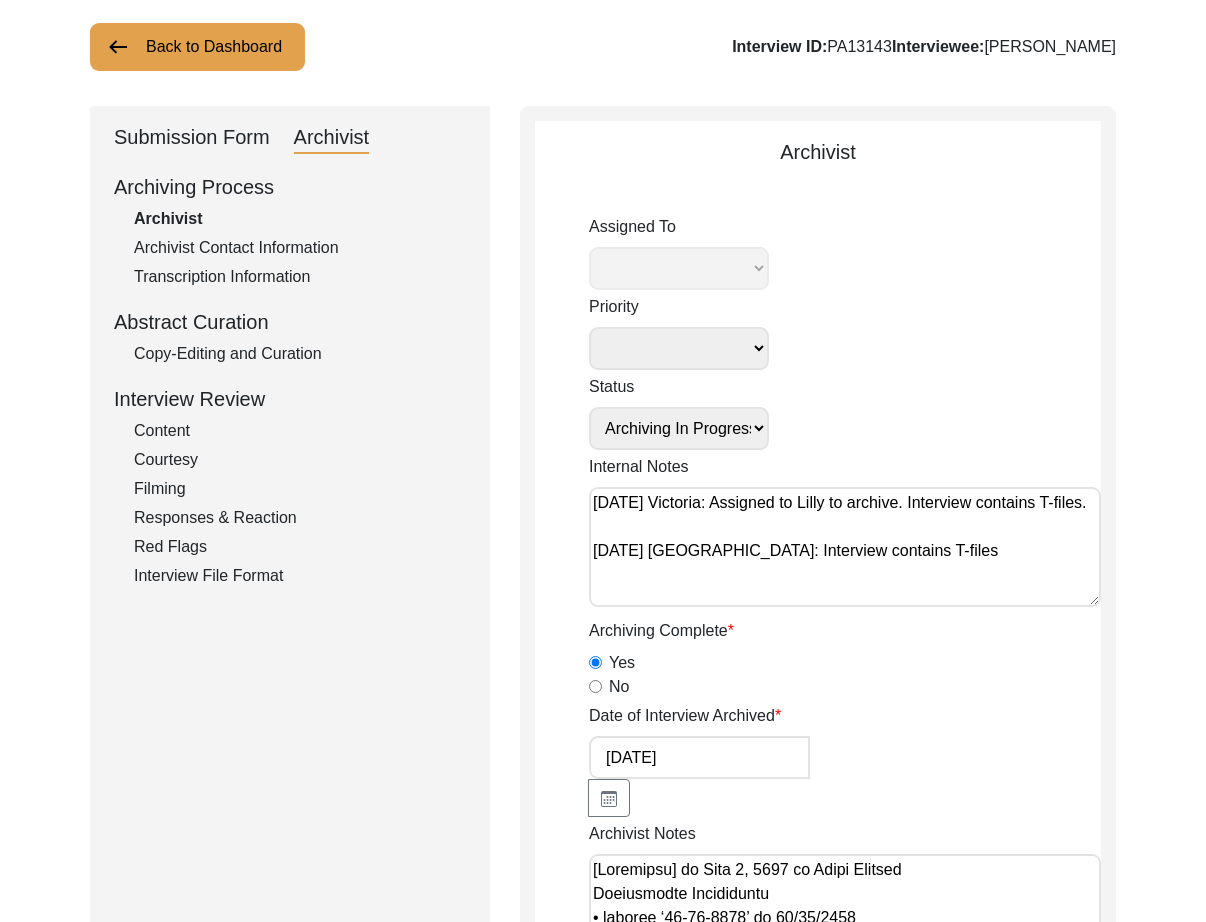 select on "507" 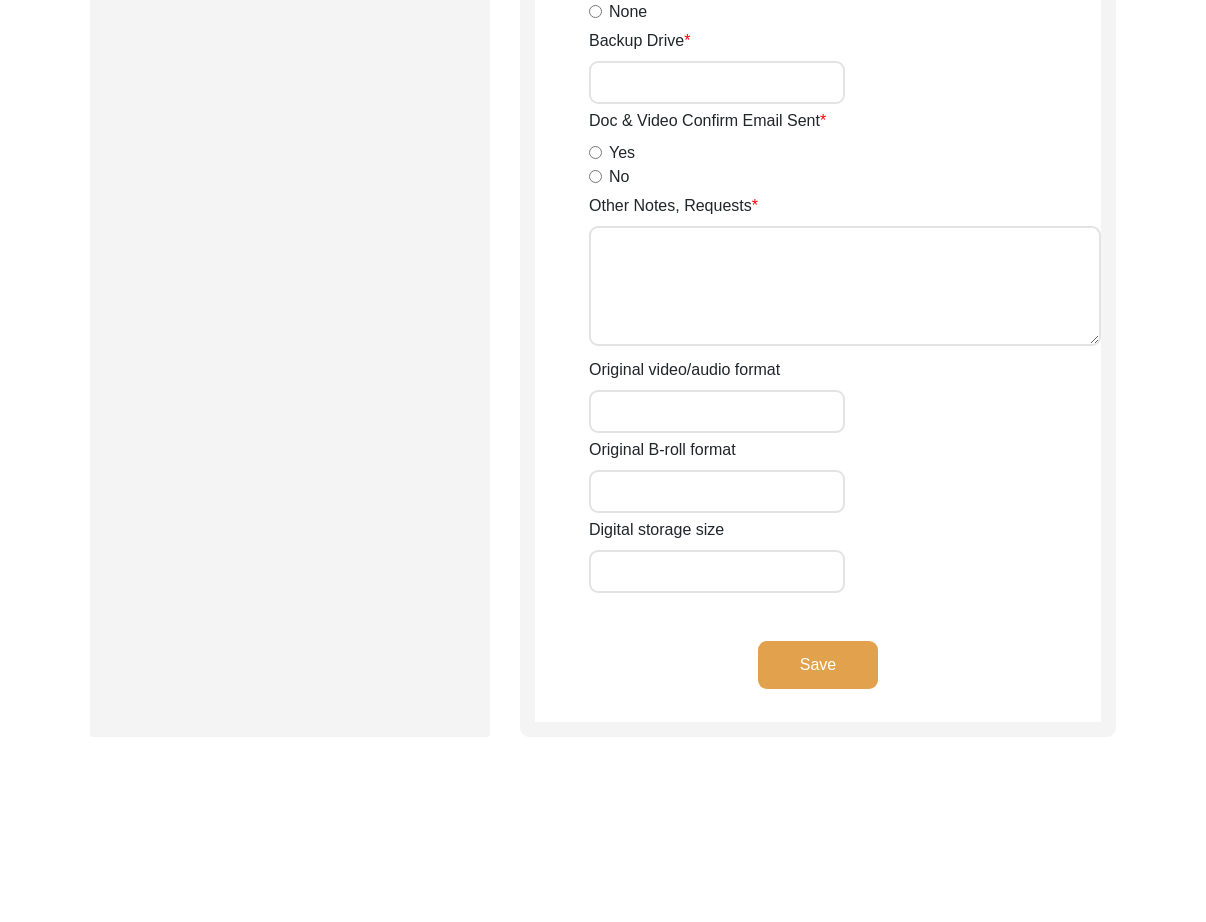 scroll, scrollTop: 3028, scrollLeft: 0, axis: vertical 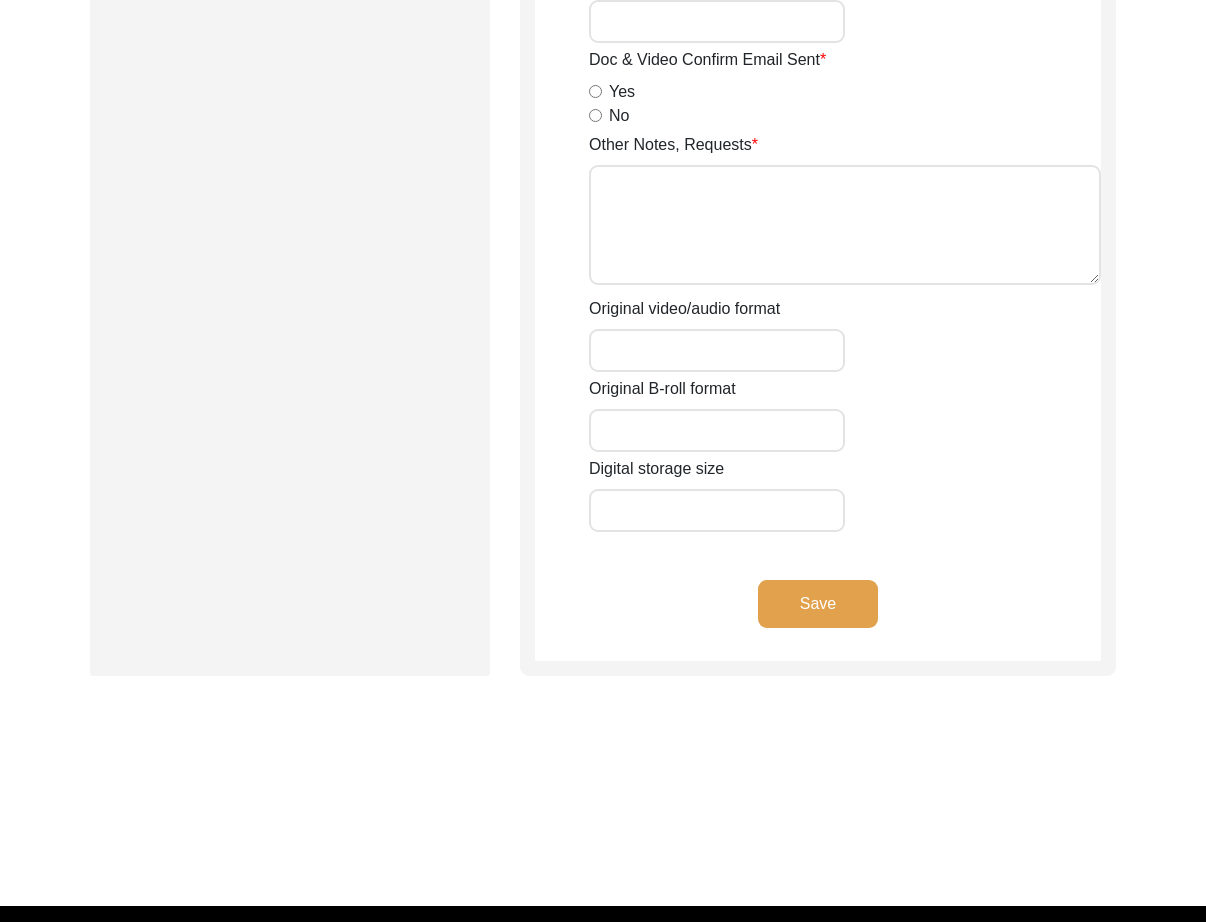 click on "Original video/audio format" at bounding box center (717, 350) 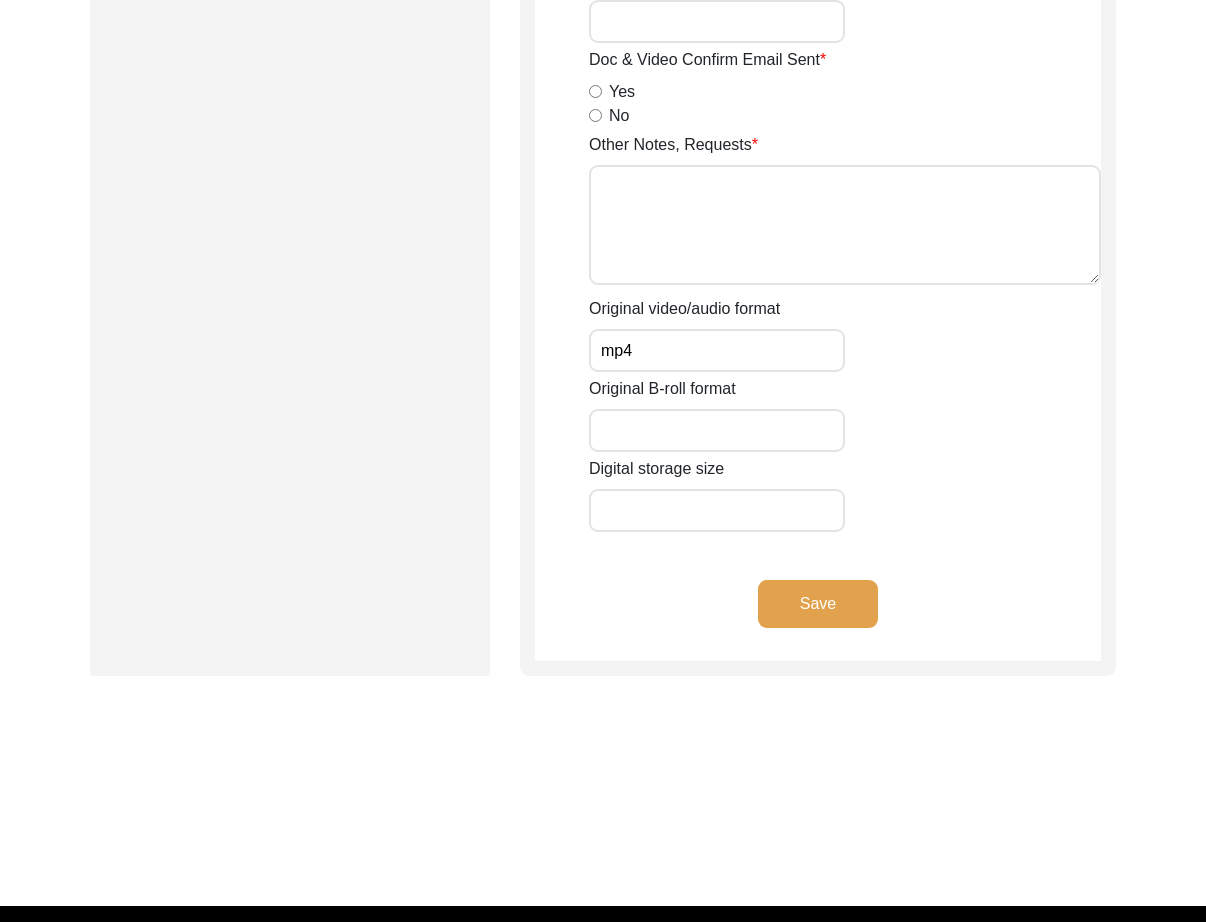 type on "mp4" 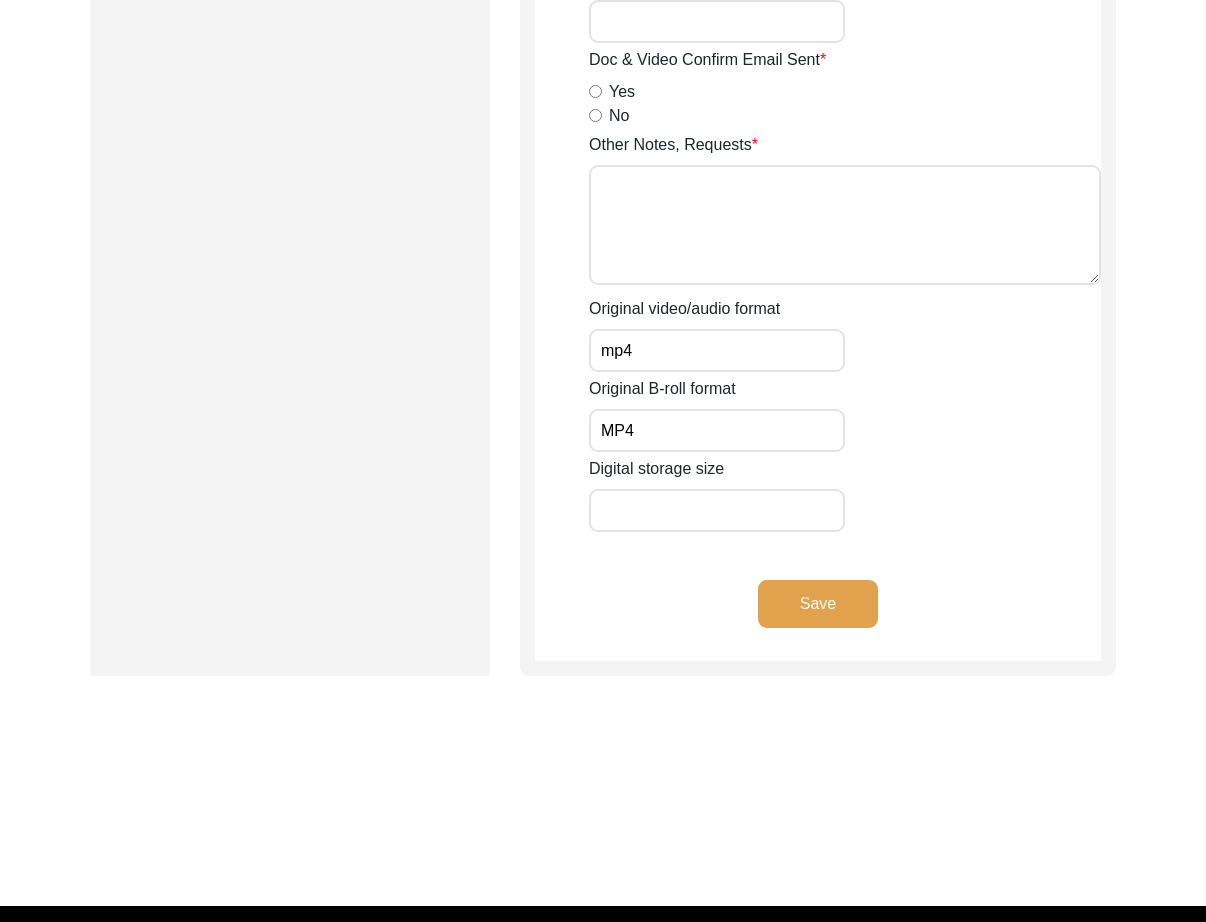 type on "MP4" 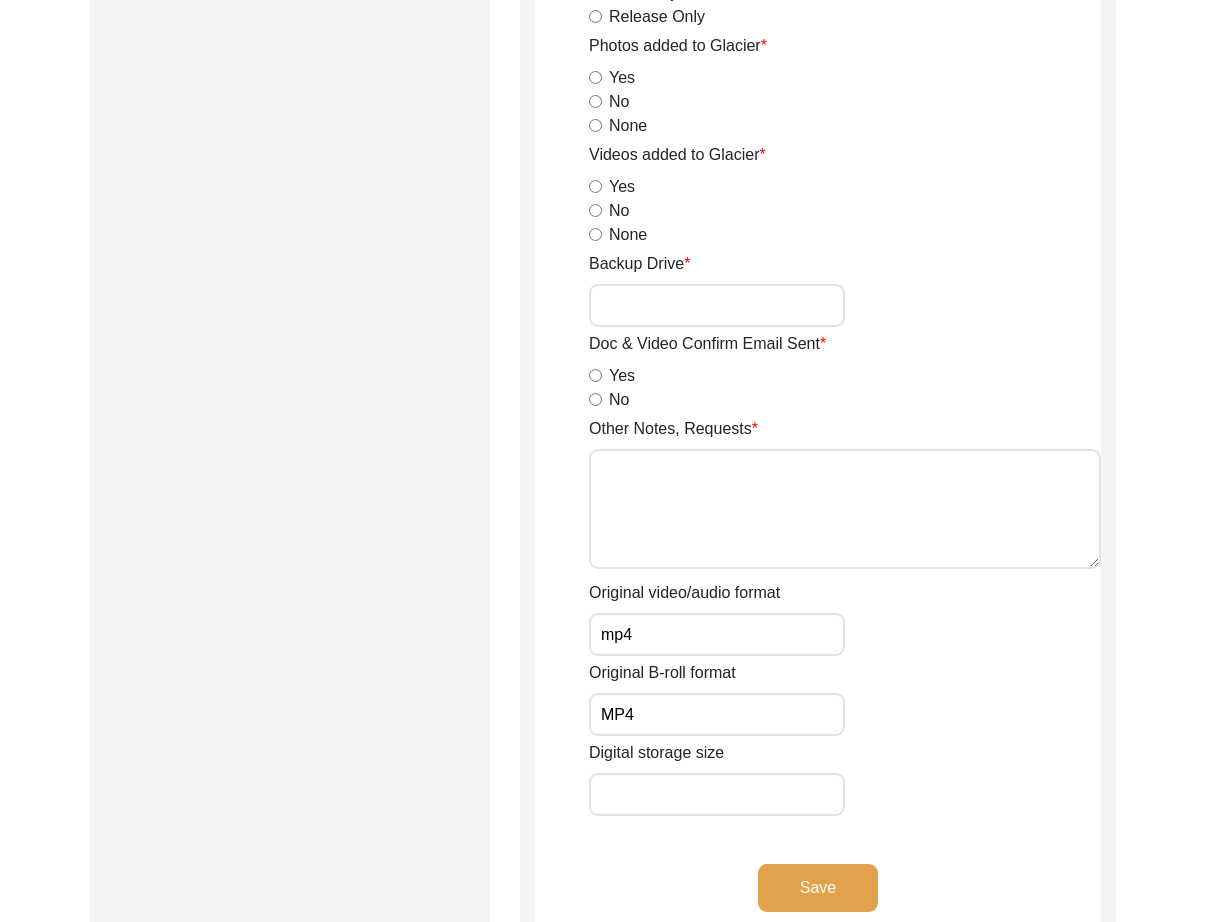 scroll, scrollTop: 2737, scrollLeft: 0, axis: vertical 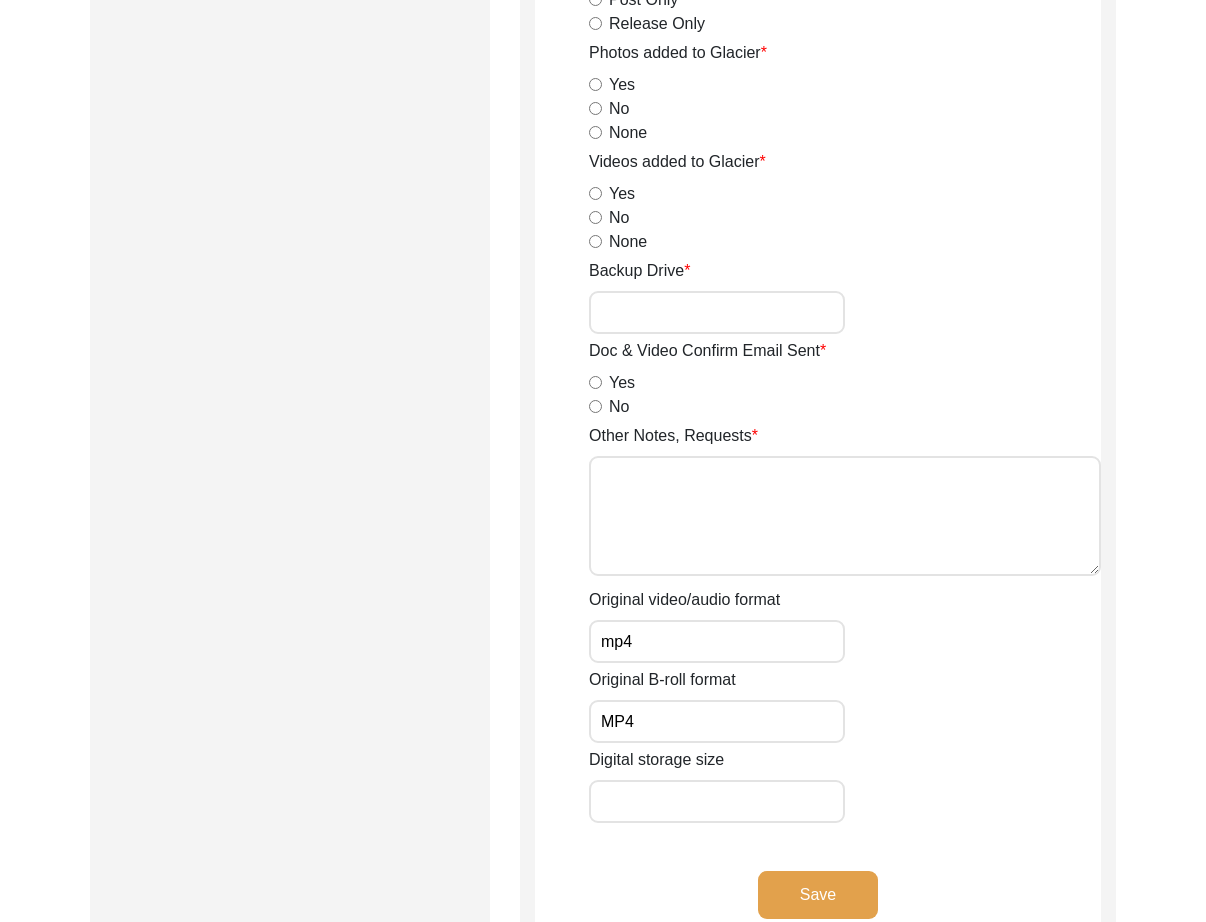 click on "No" at bounding box center (595, 406) 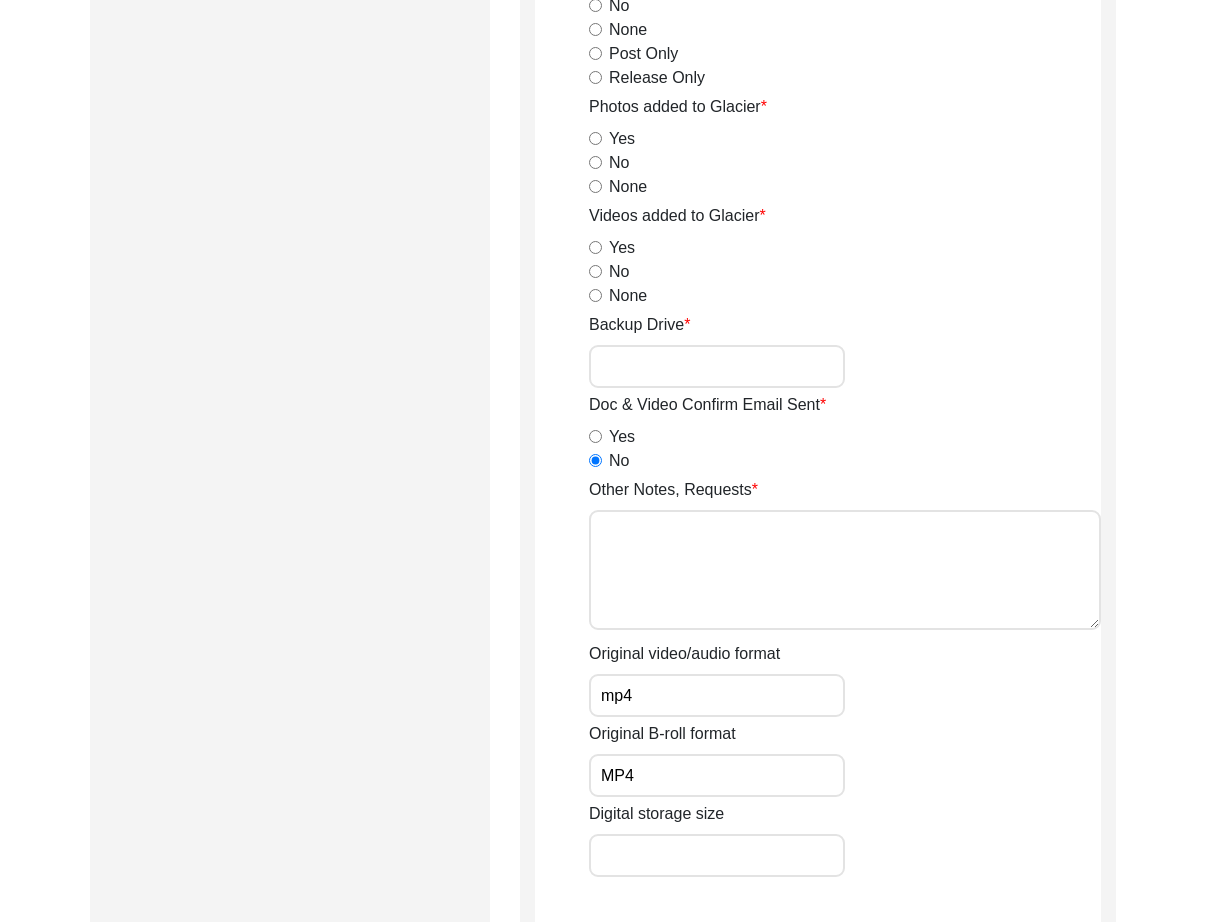 scroll, scrollTop: 3028, scrollLeft: 0, axis: vertical 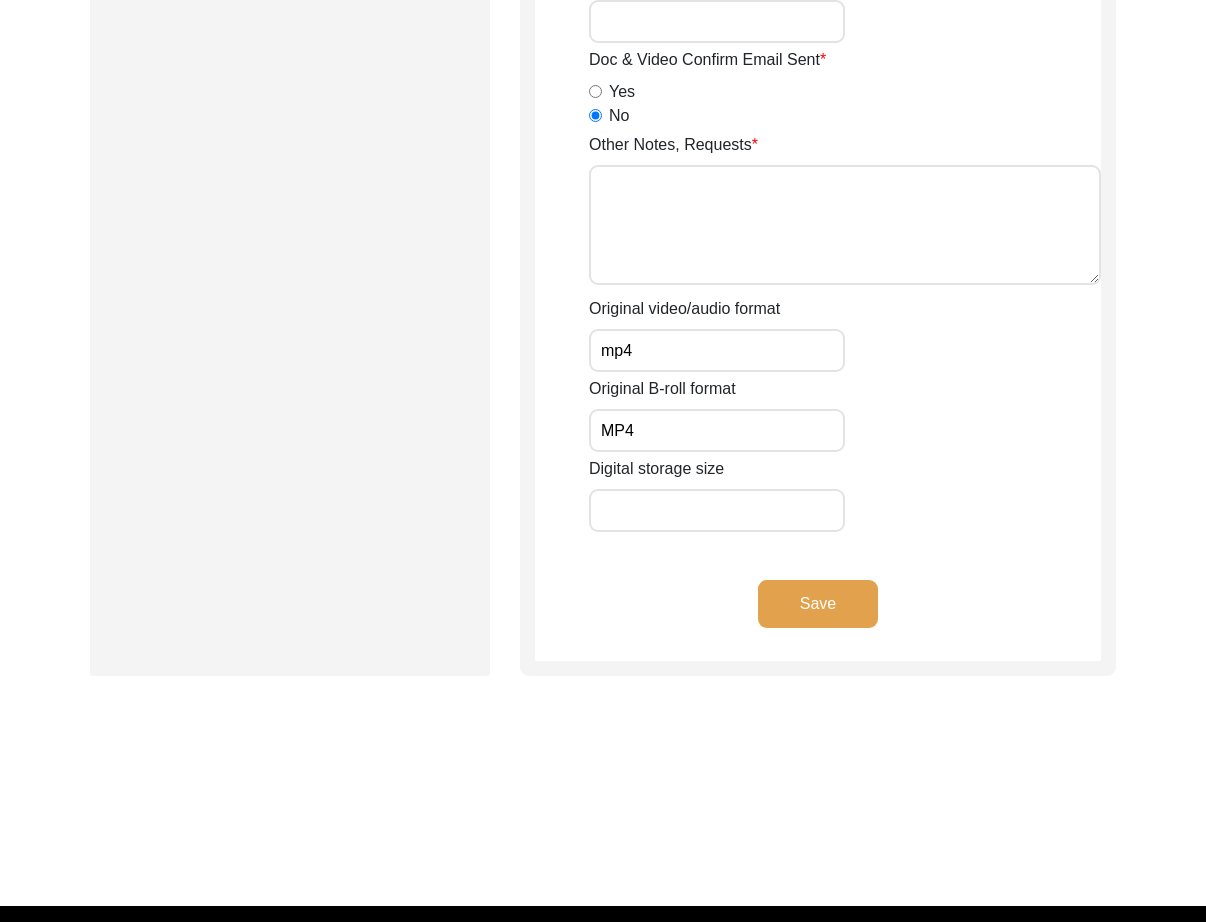 click on "Save" 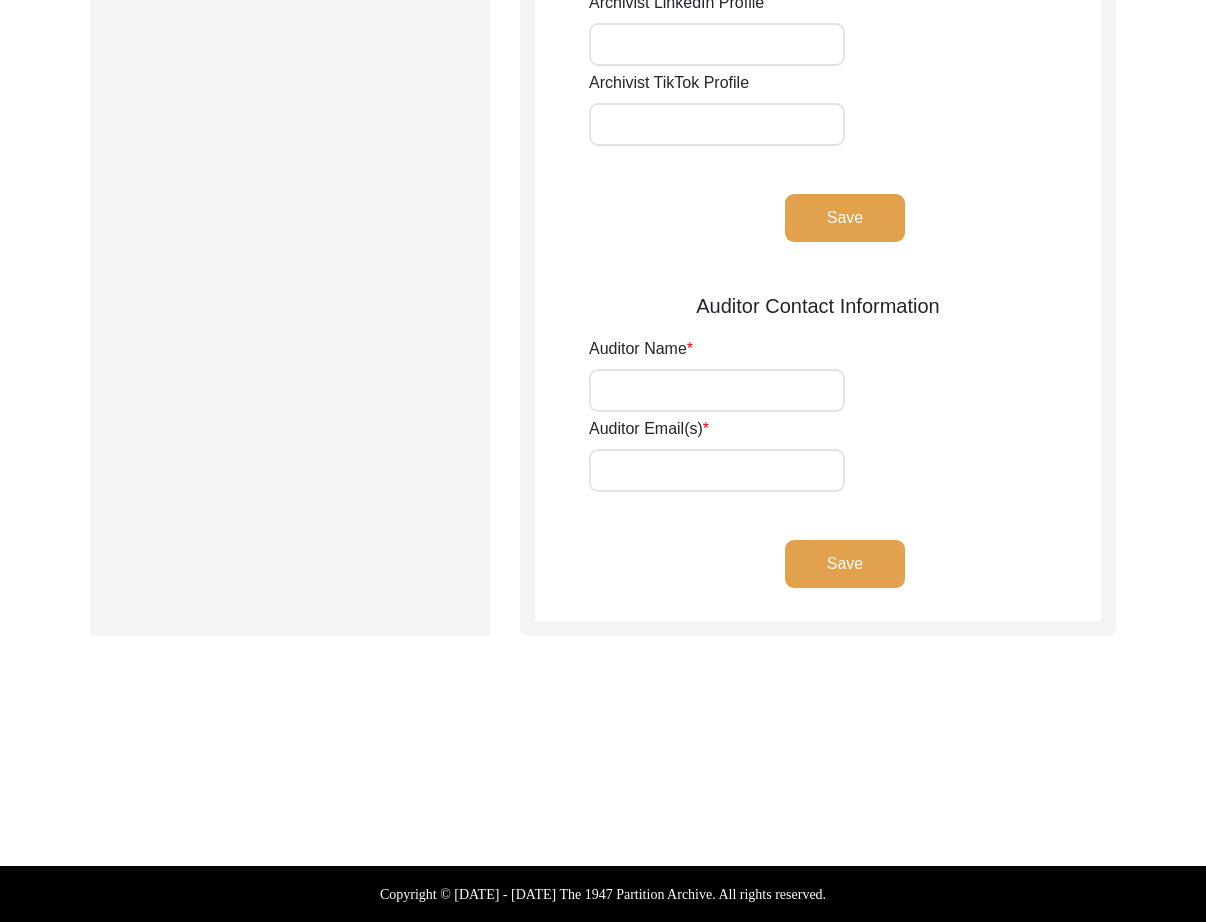 type on "[PERSON_NAME]" 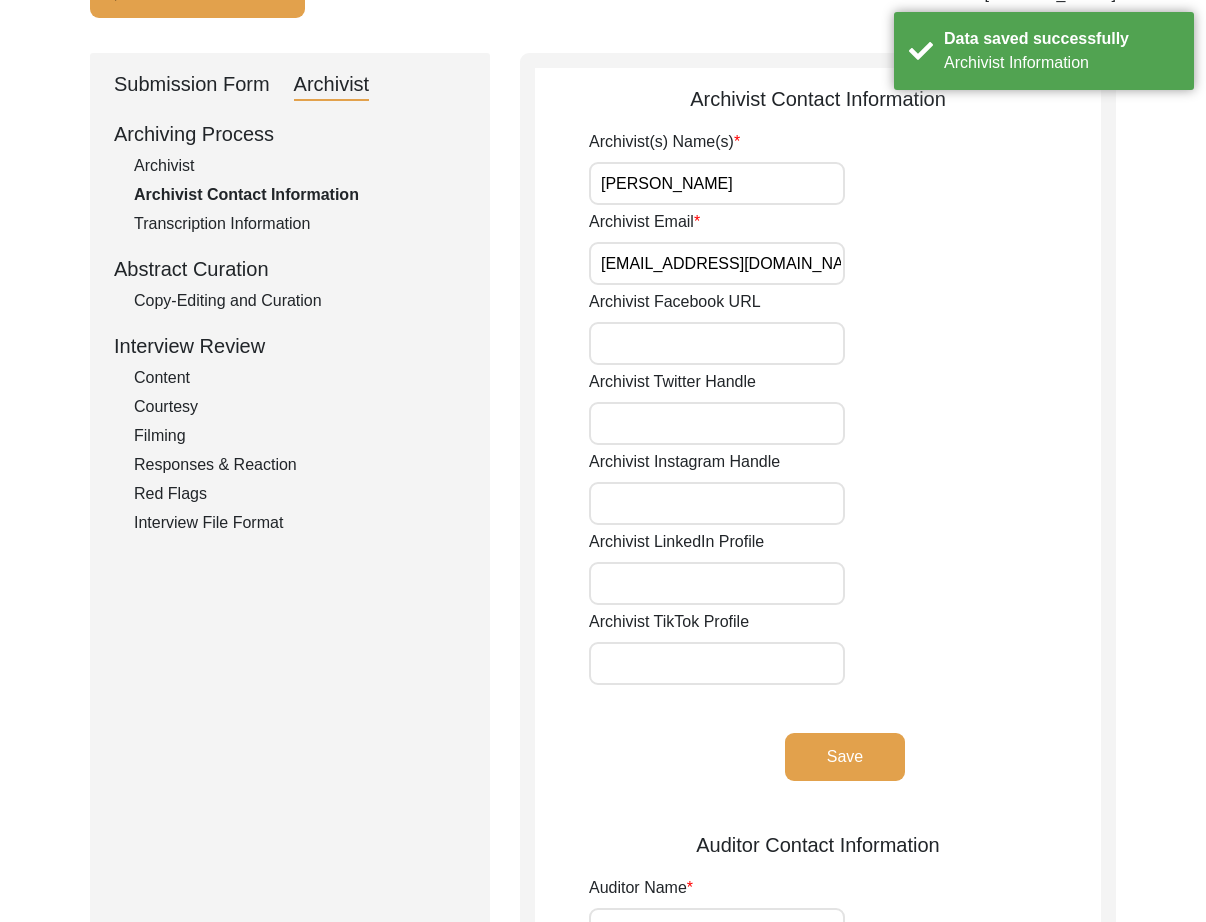 scroll, scrollTop: 0, scrollLeft: 0, axis: both 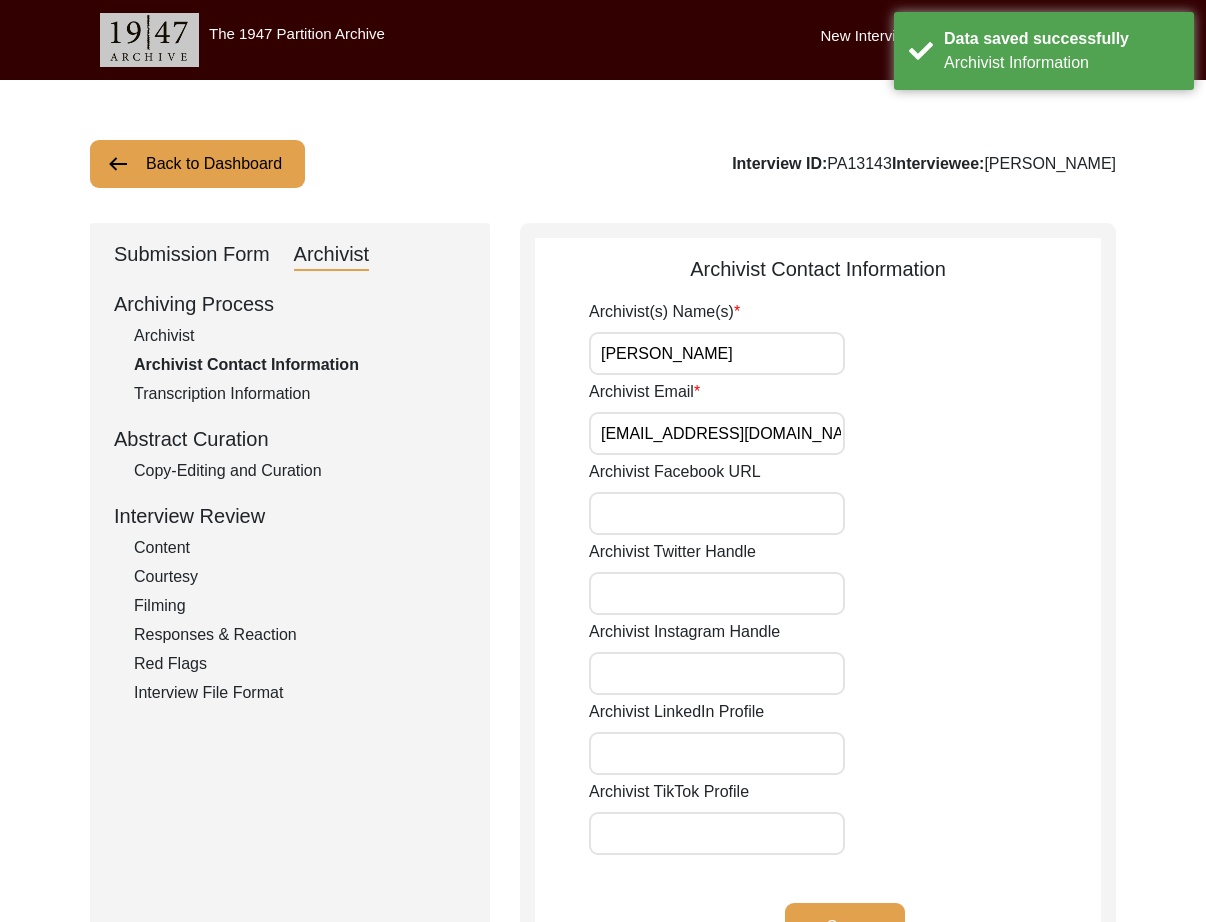 click on "Back to Dashboard" 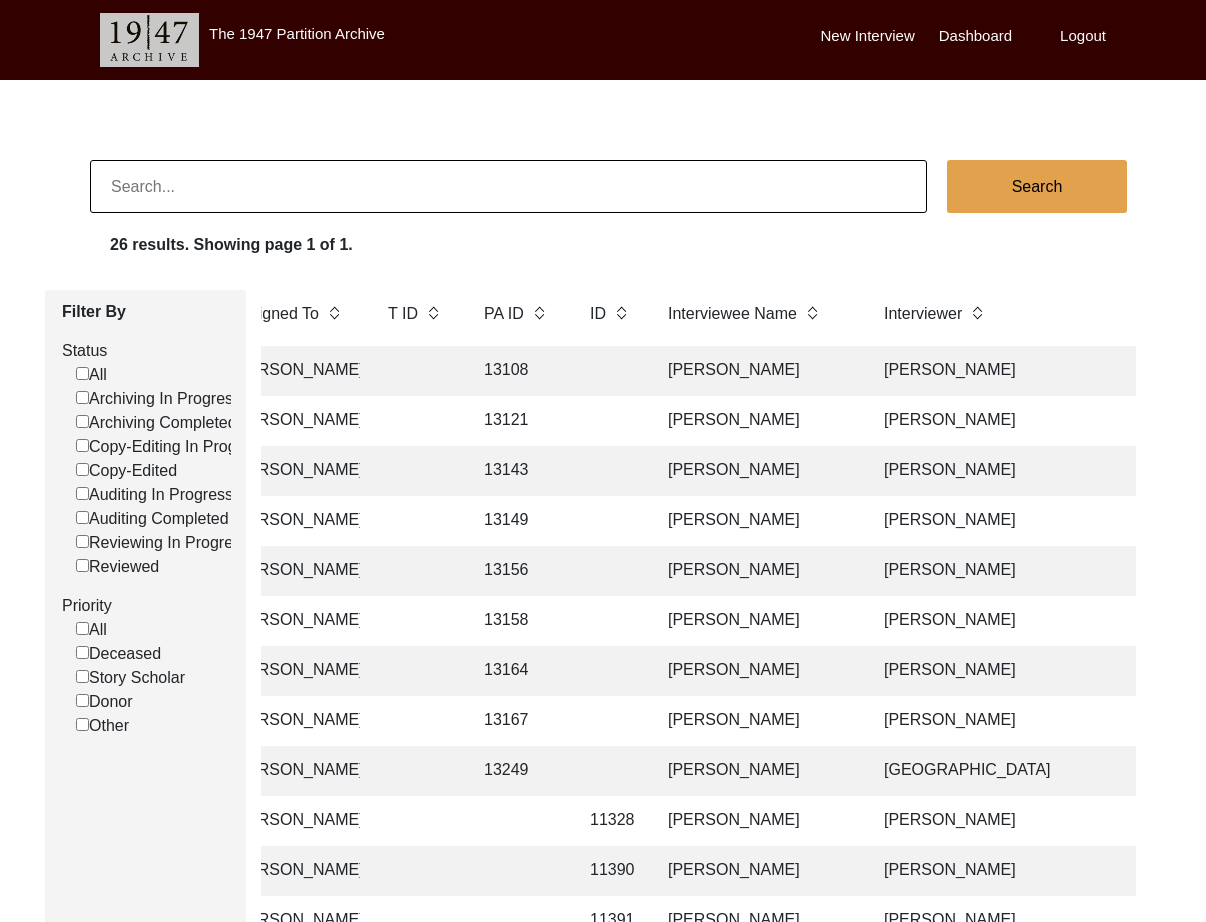 scroll, scrollTop: 0, scrollLeft: 351, axis: horizontal 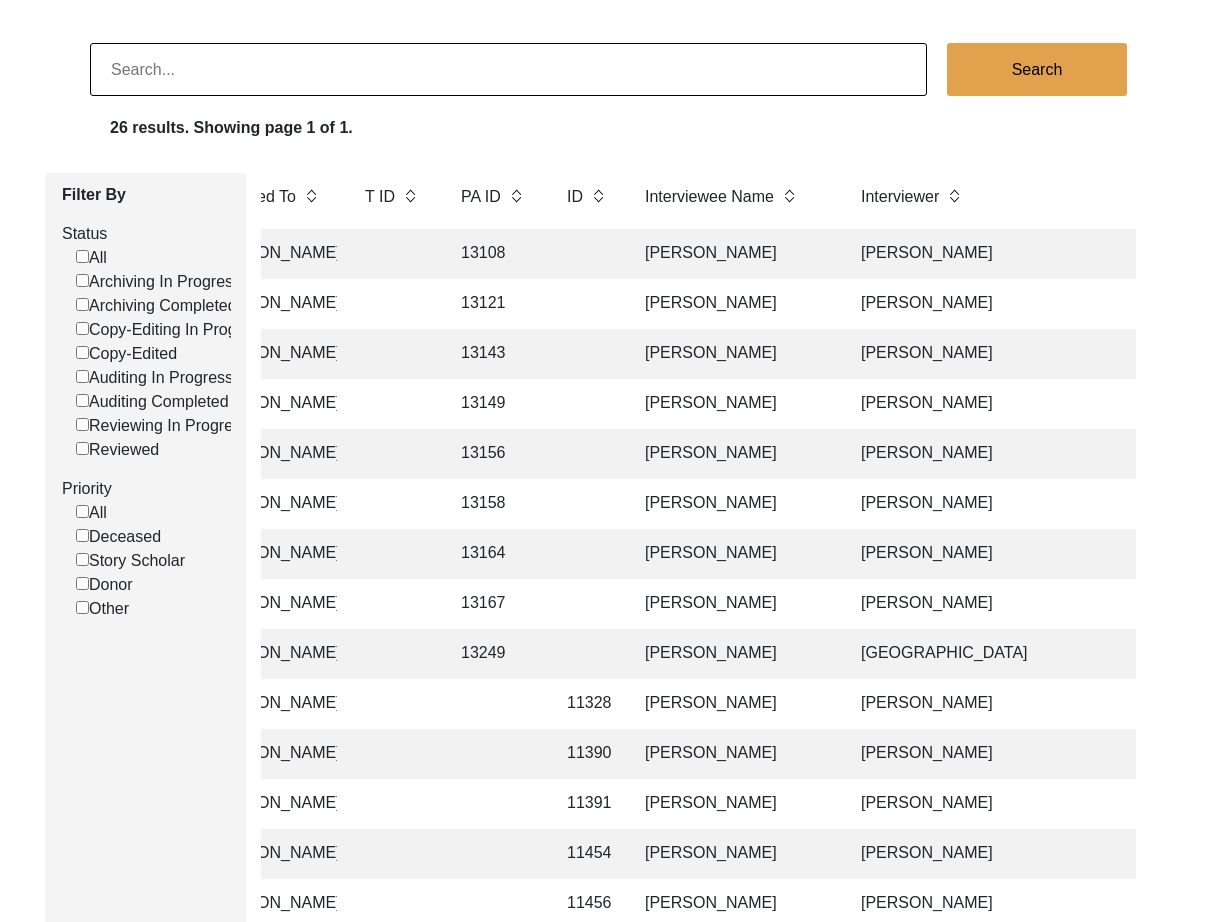 click on "[PERSON_NAME]" 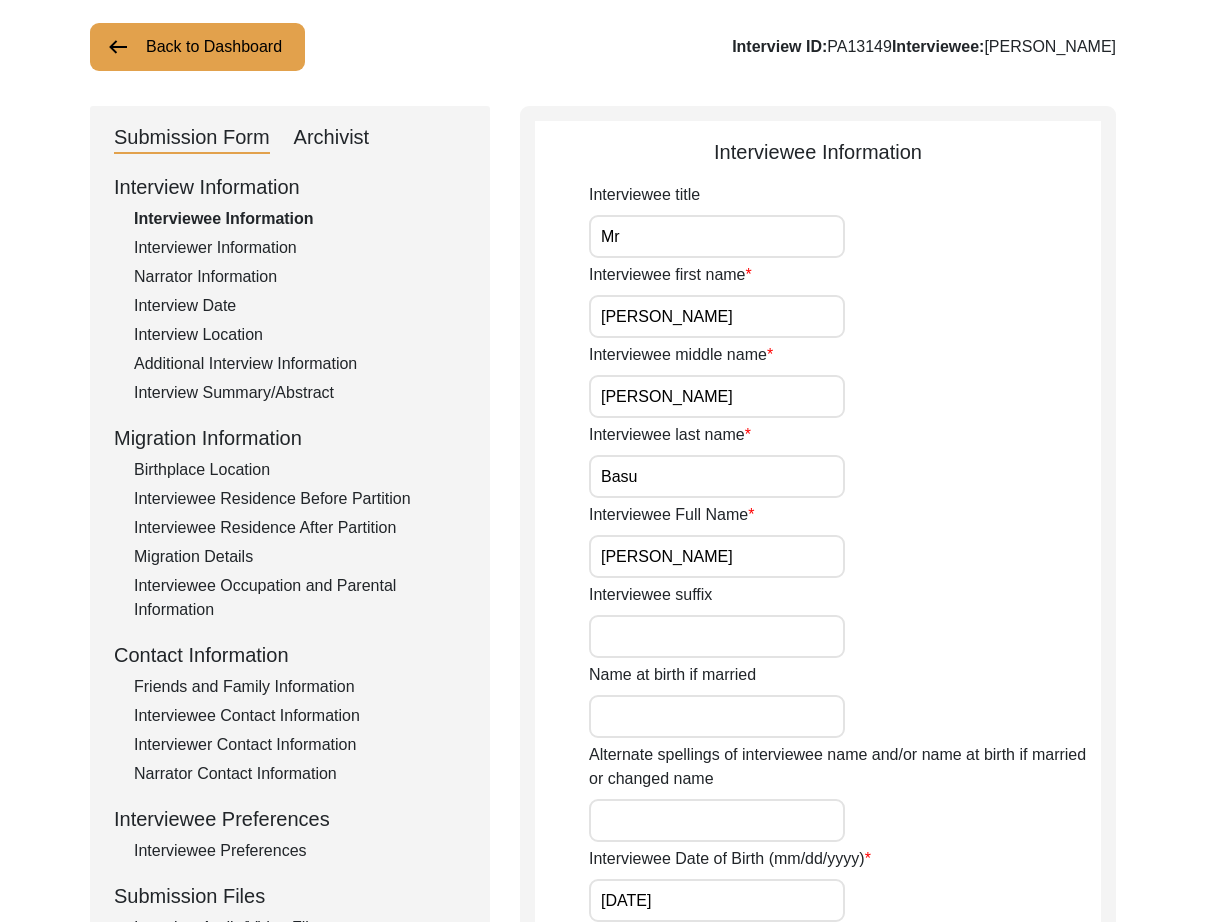 click on "Interviewer Information" 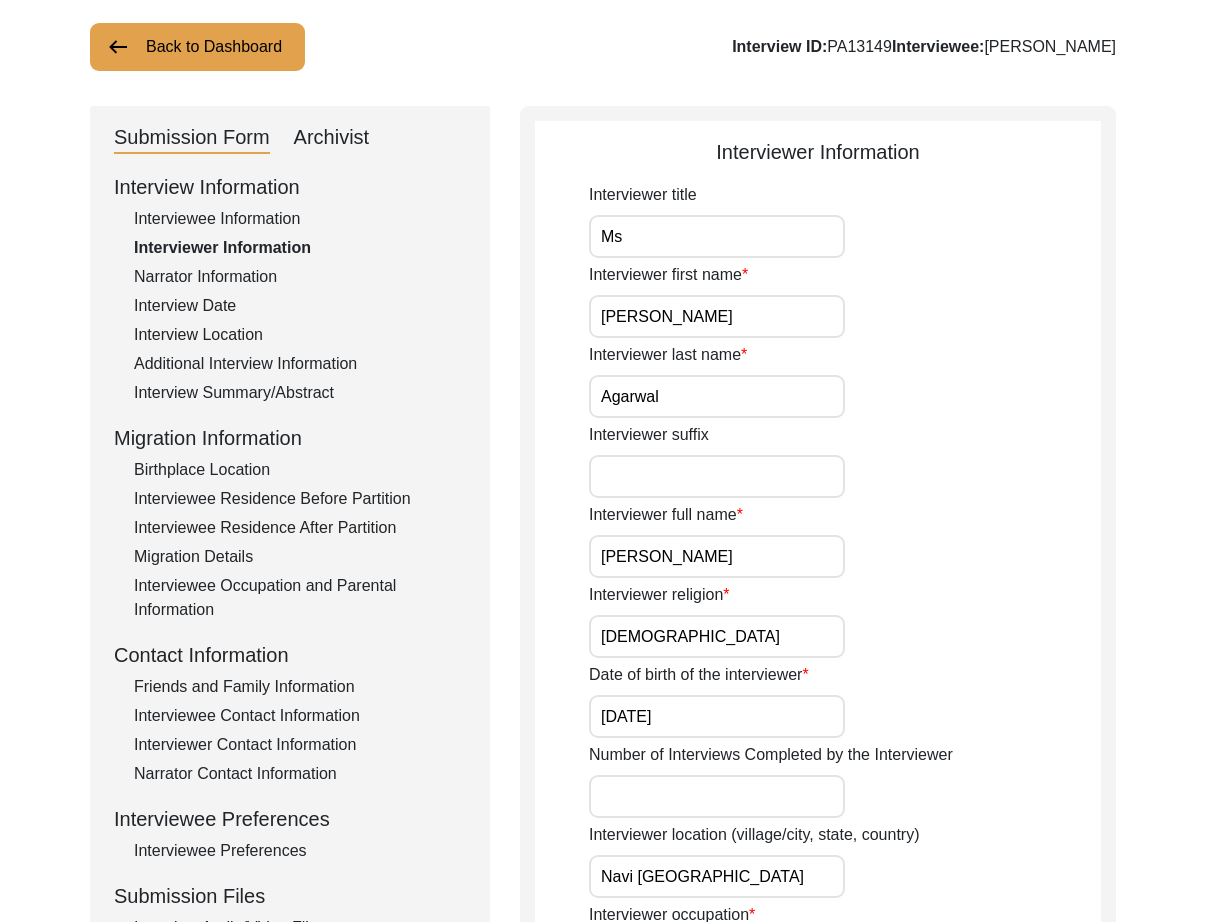 click on "Interviewee Information" 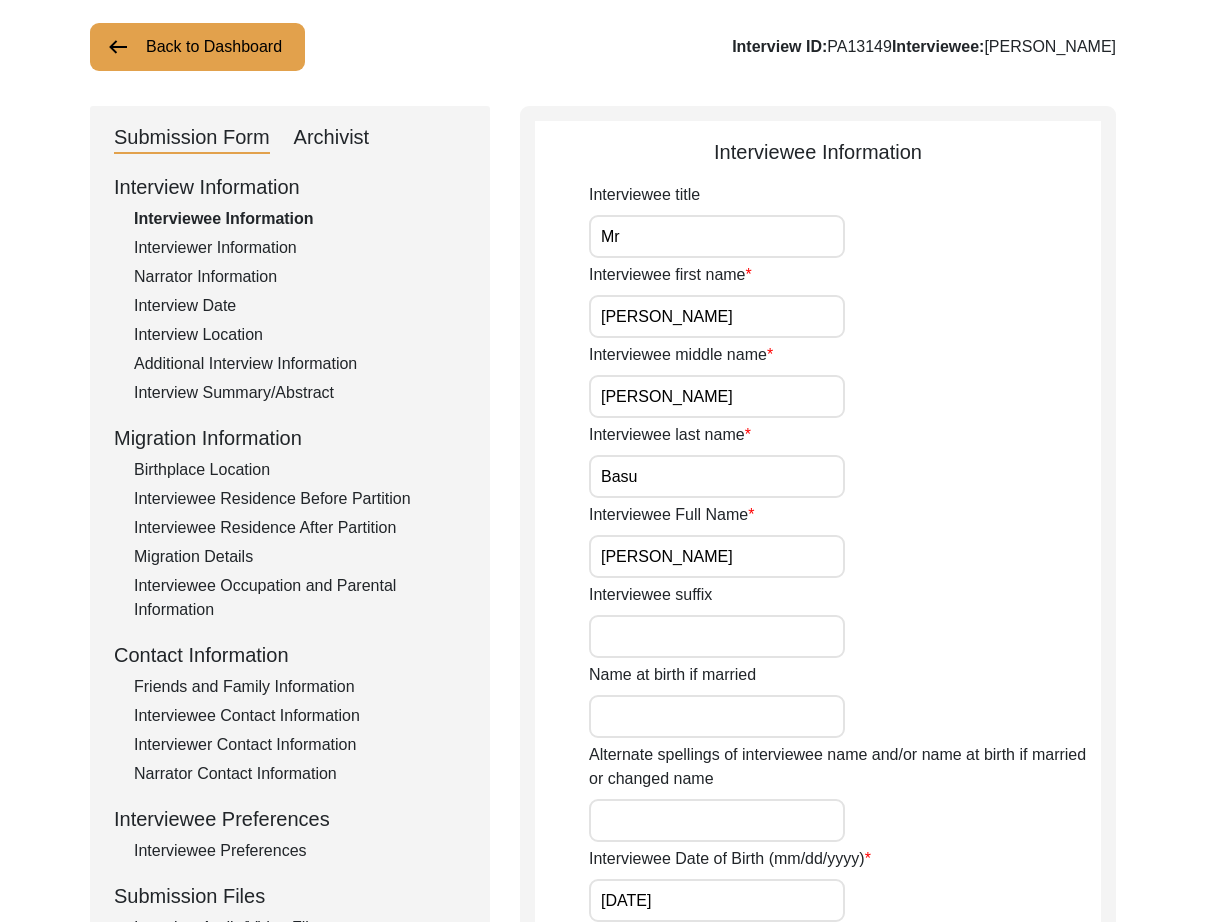 click on "Mr" at bounding box center [717, 236] 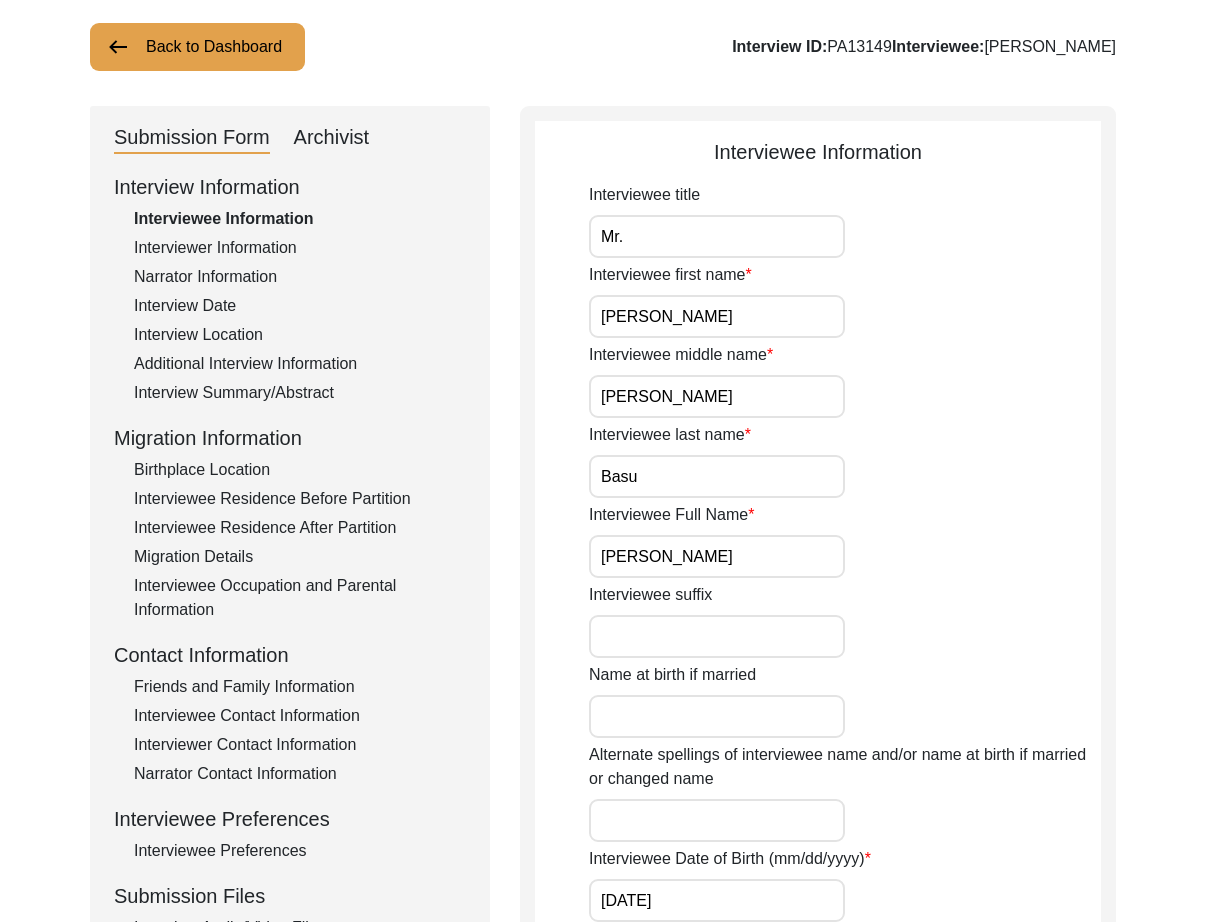 scroll, scrollTop: 684, scrollLeft: 0, axis: vertical 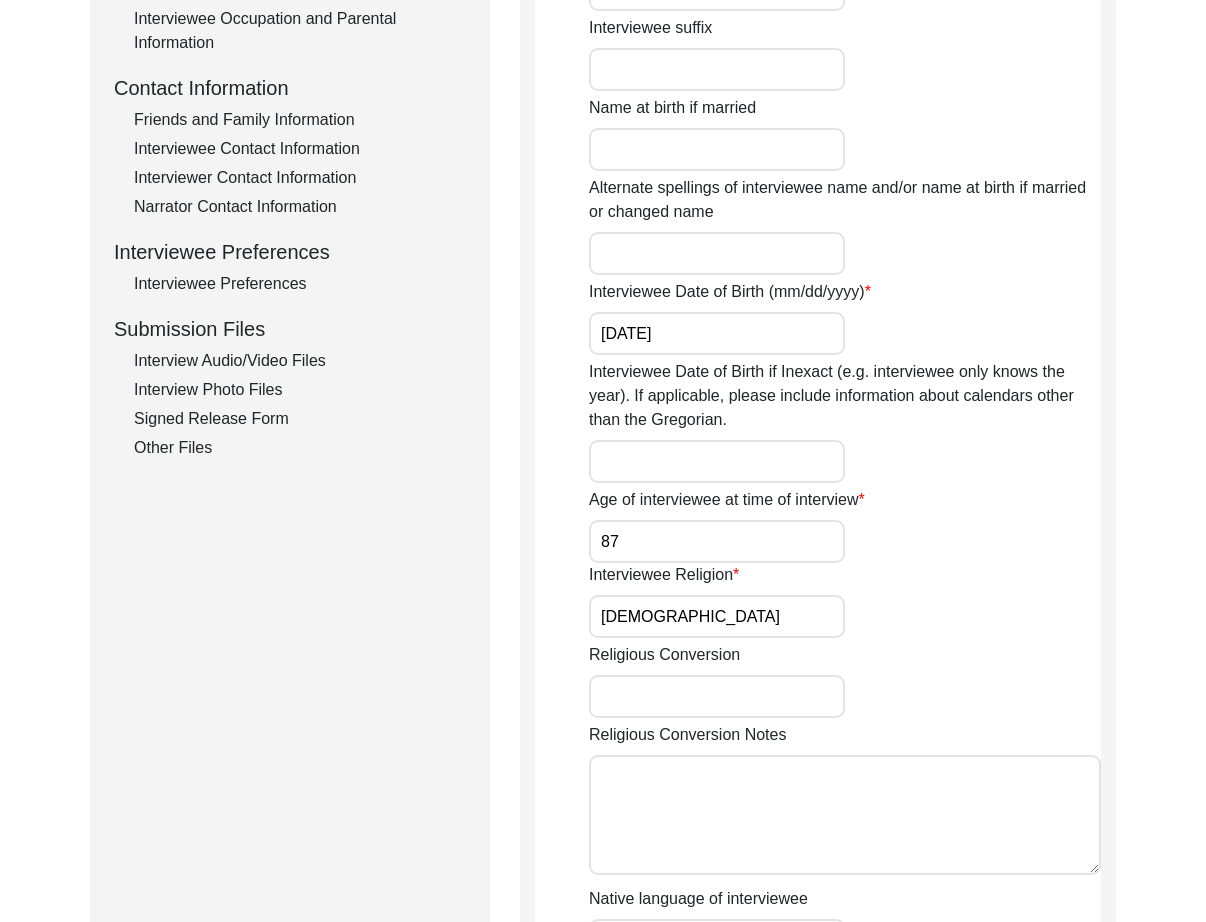 type on "[DEMOGRAPHIC_DATA]" 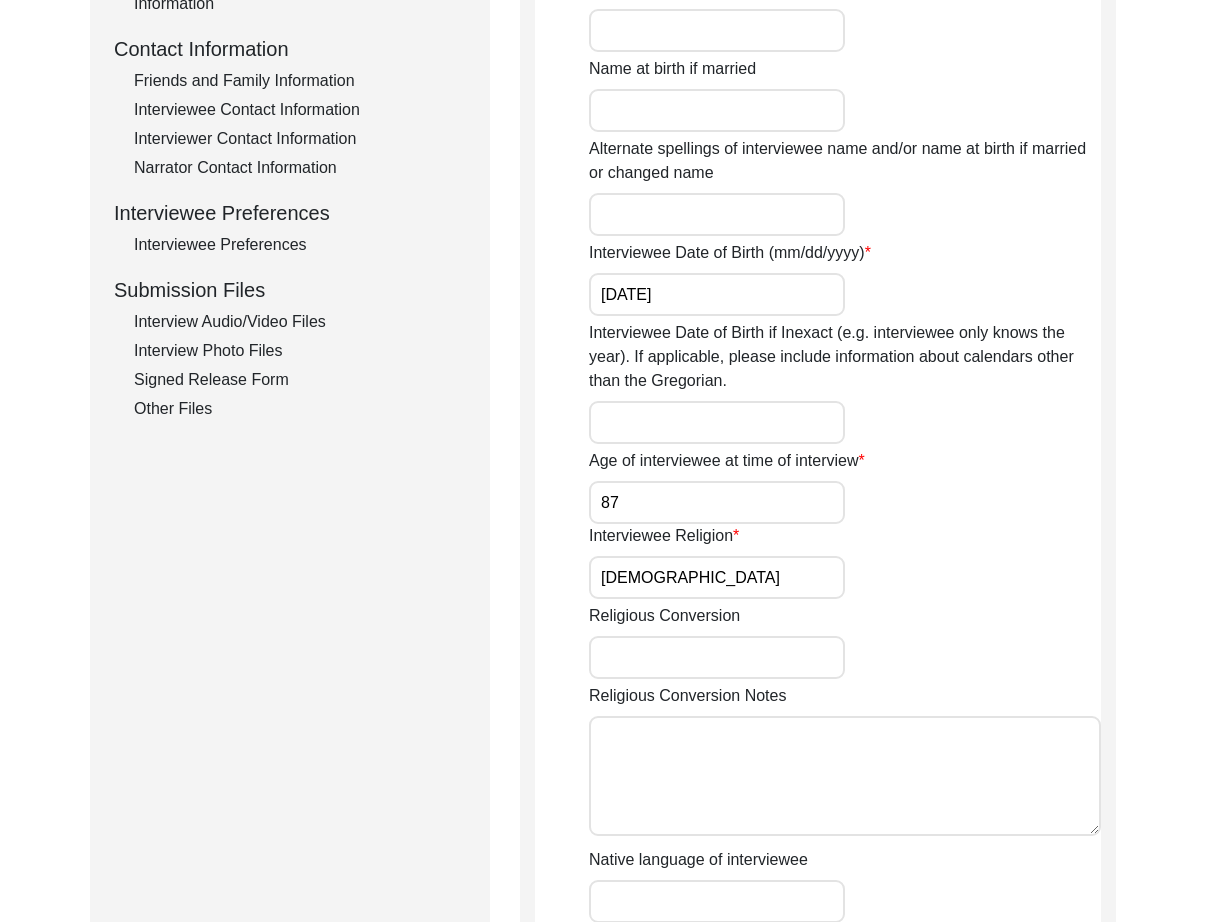 scroll, scrollTop: 1243, scrollLeft: 0, axis: vertical 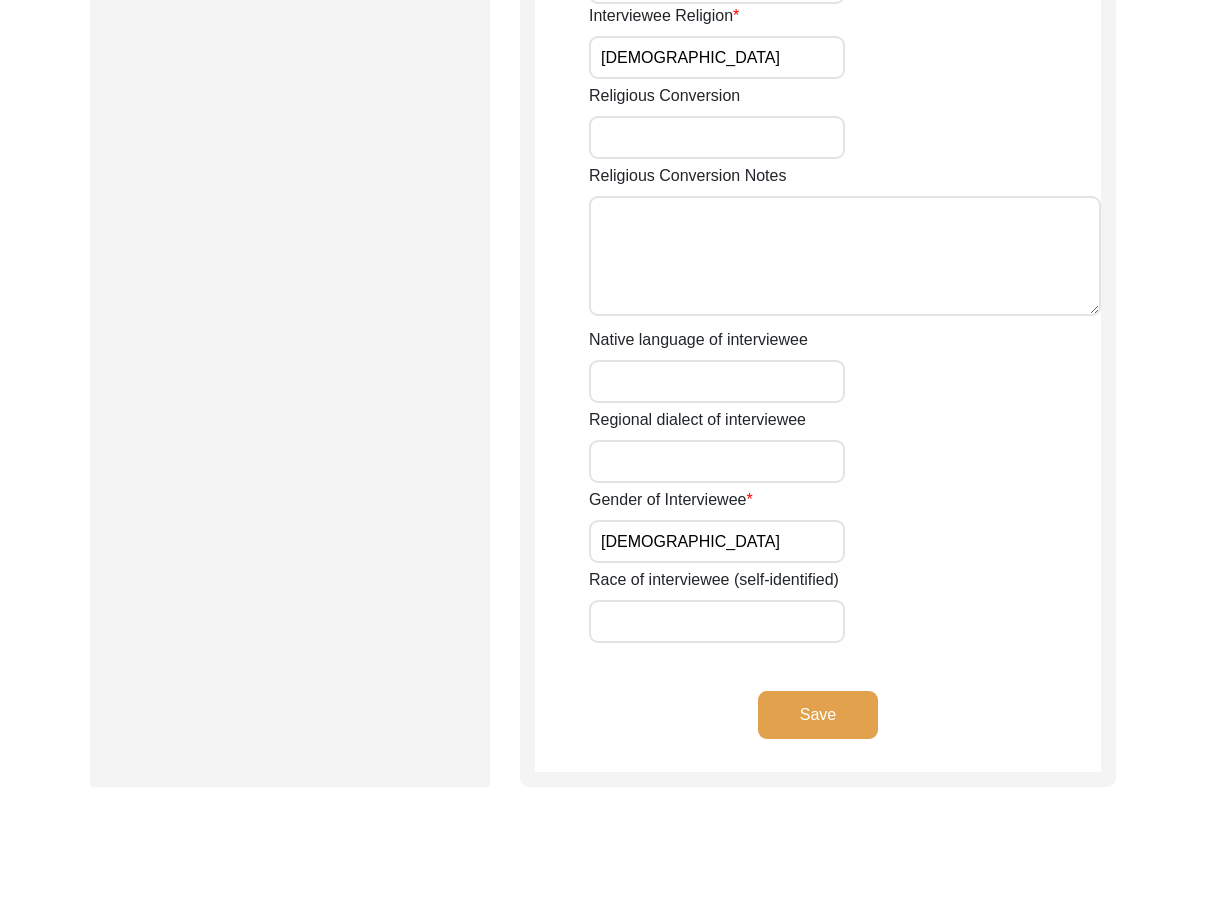 click on "Save" 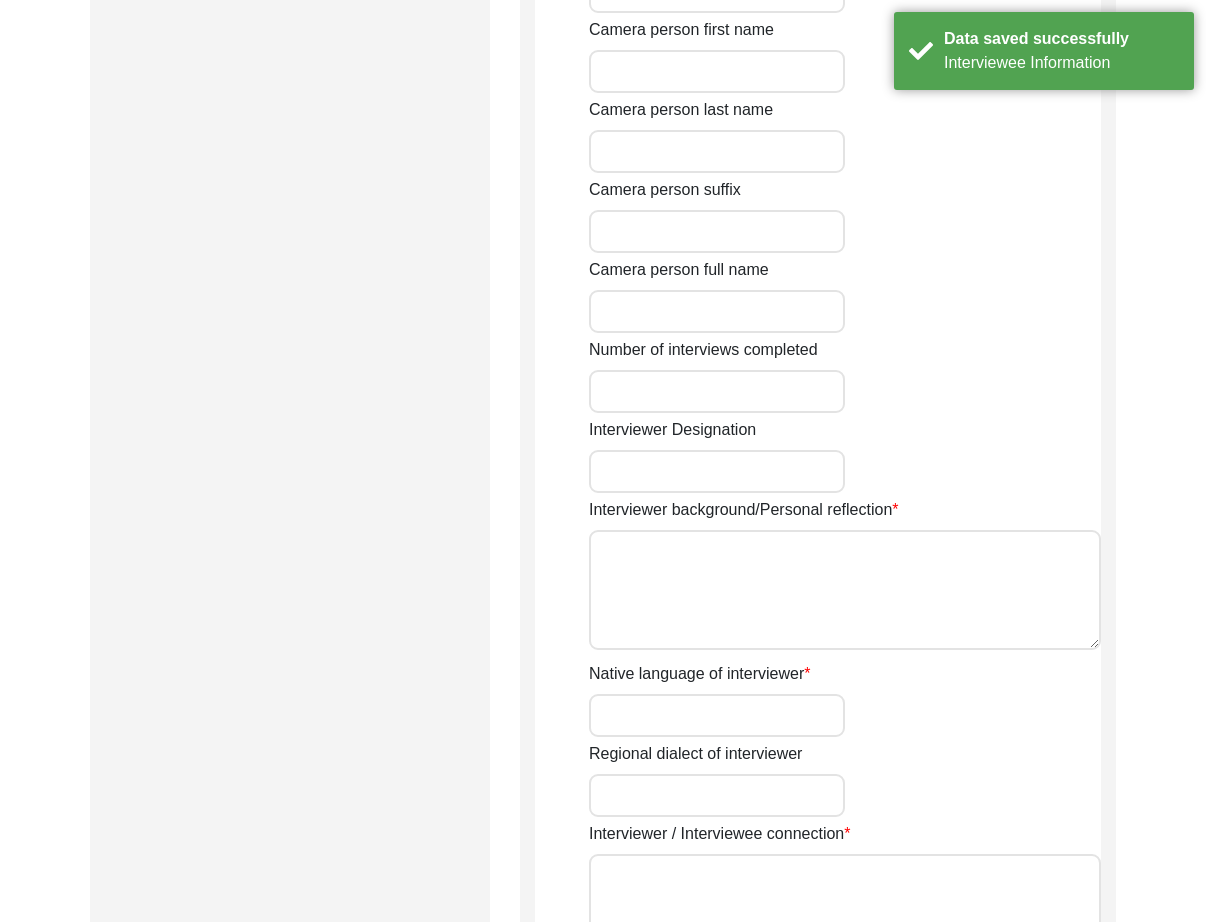 type on "Ms" 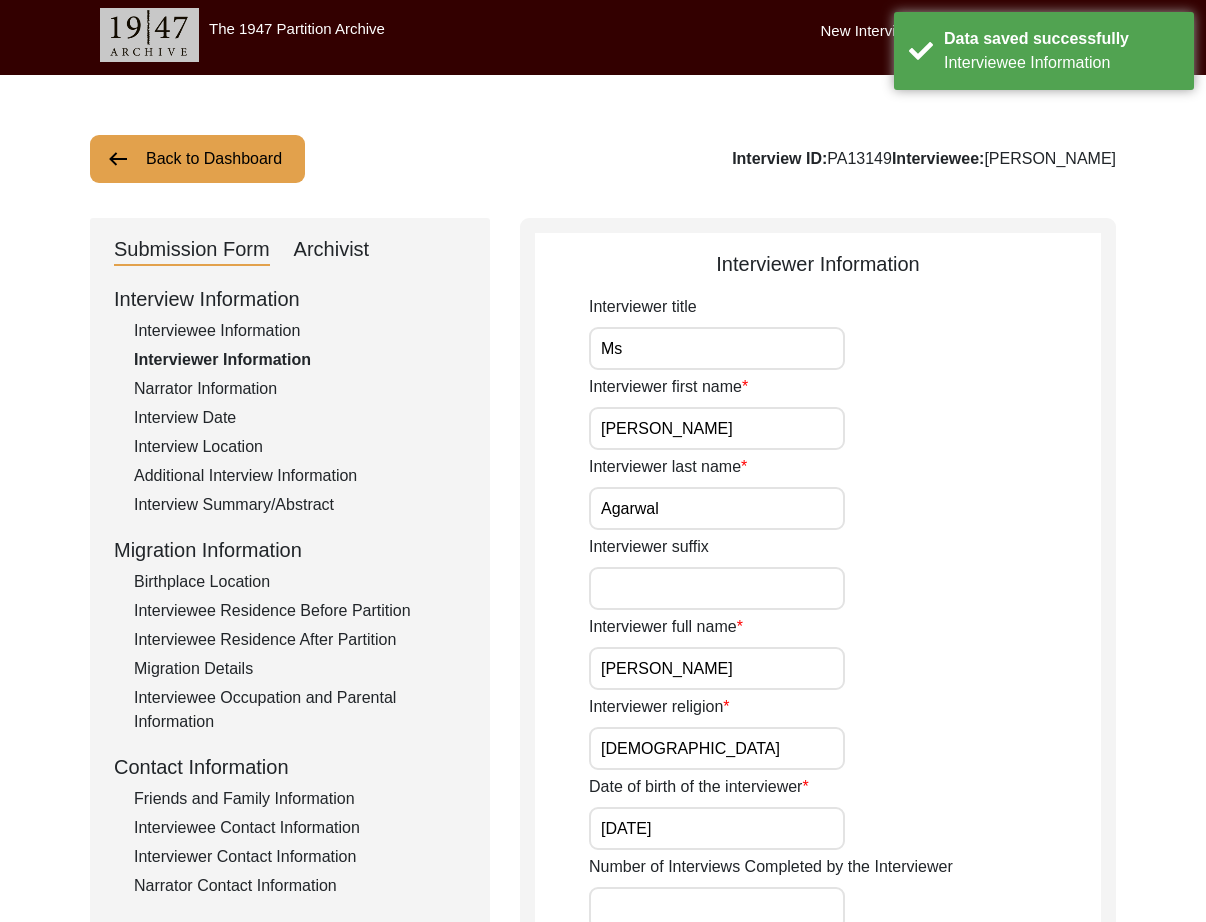 scroll, scrollTop: 0, scrollLeft: 0, axis: both 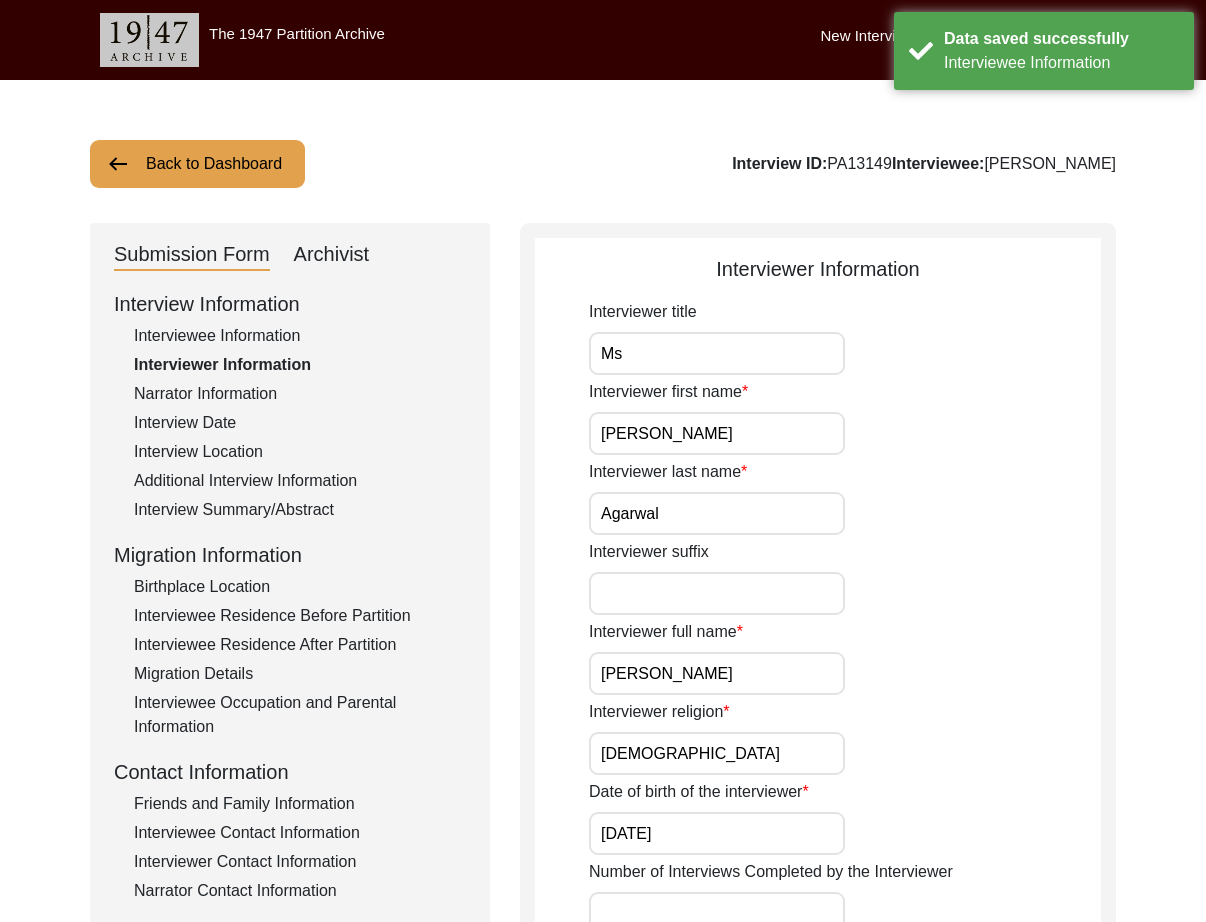 click on "Ms" at bounding box center [717, 353] 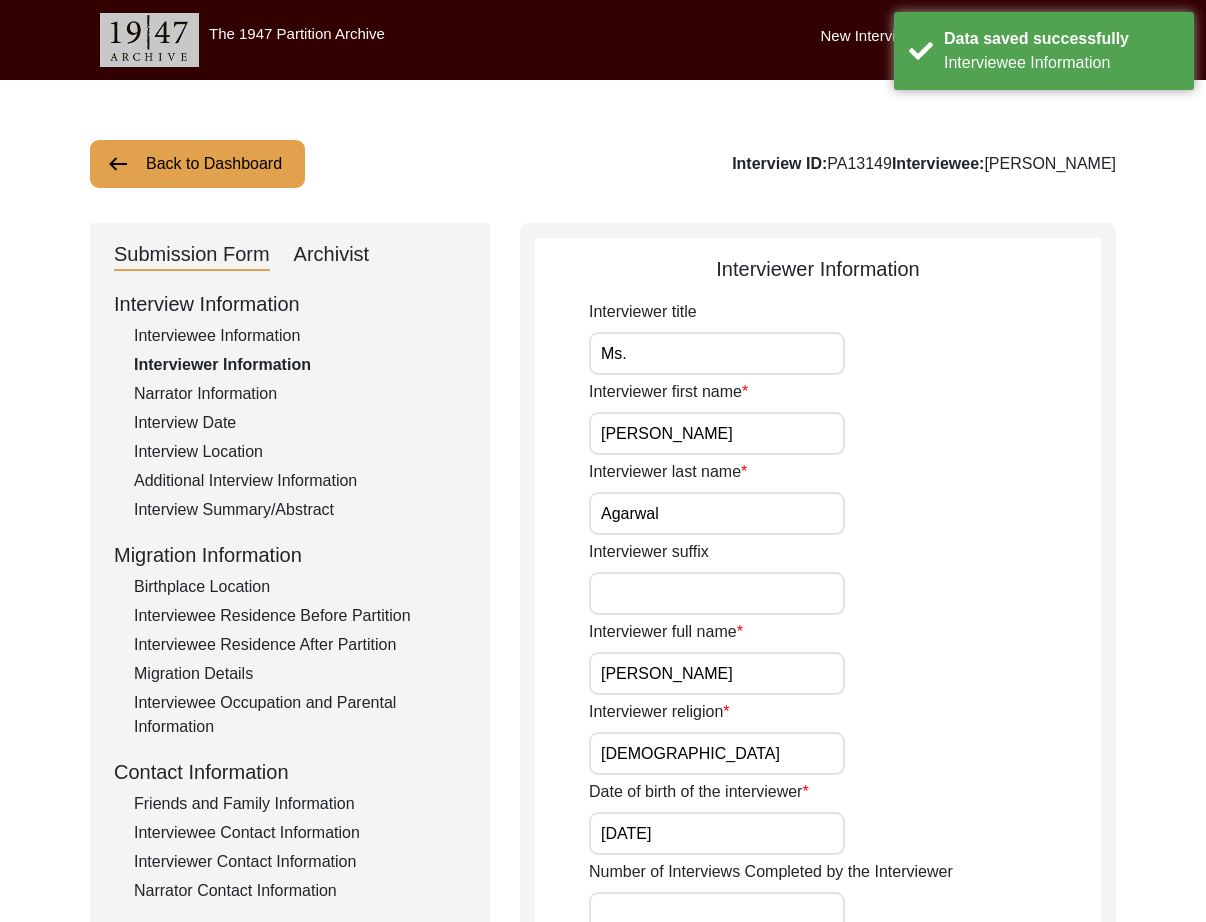 type on "Ms." 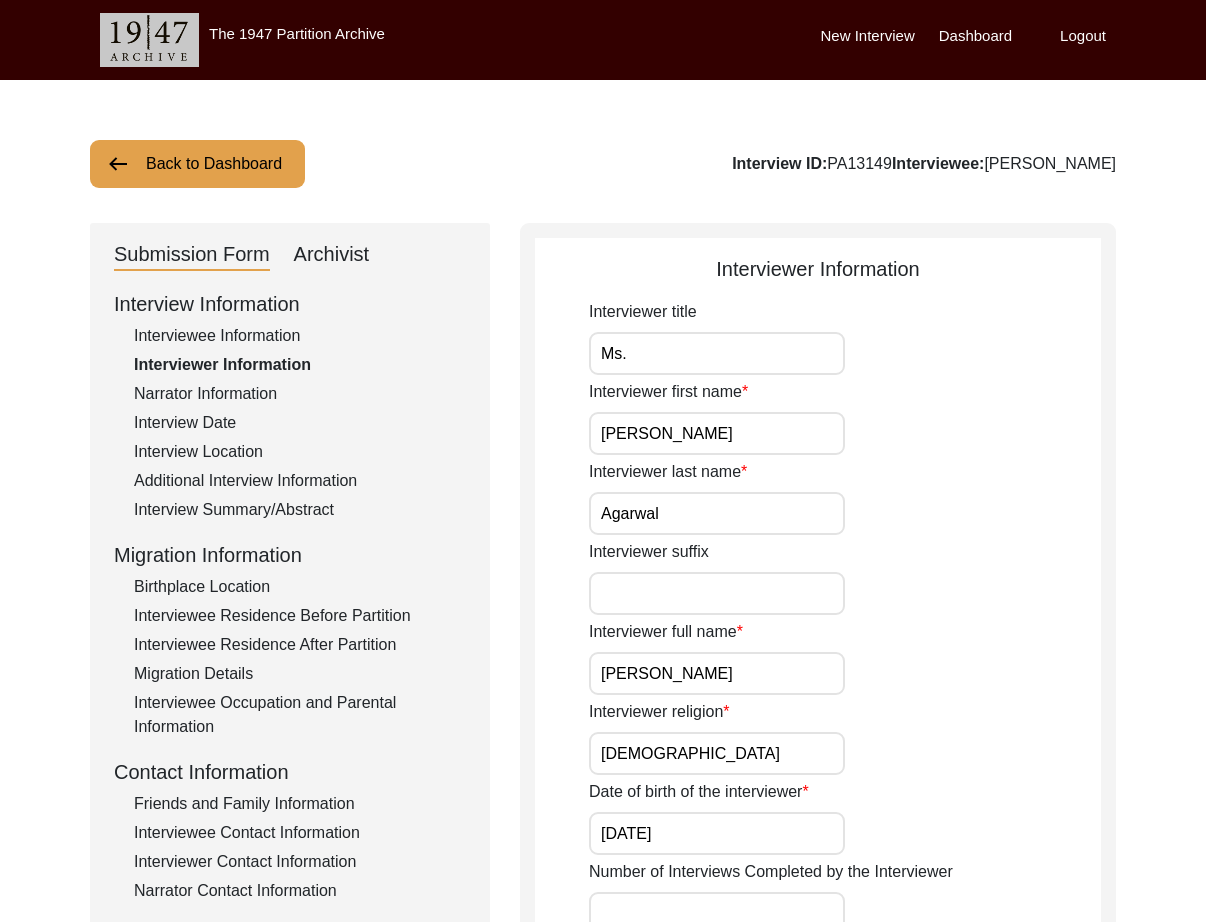 type on "[DEMOGRAPHIC_DATA]" 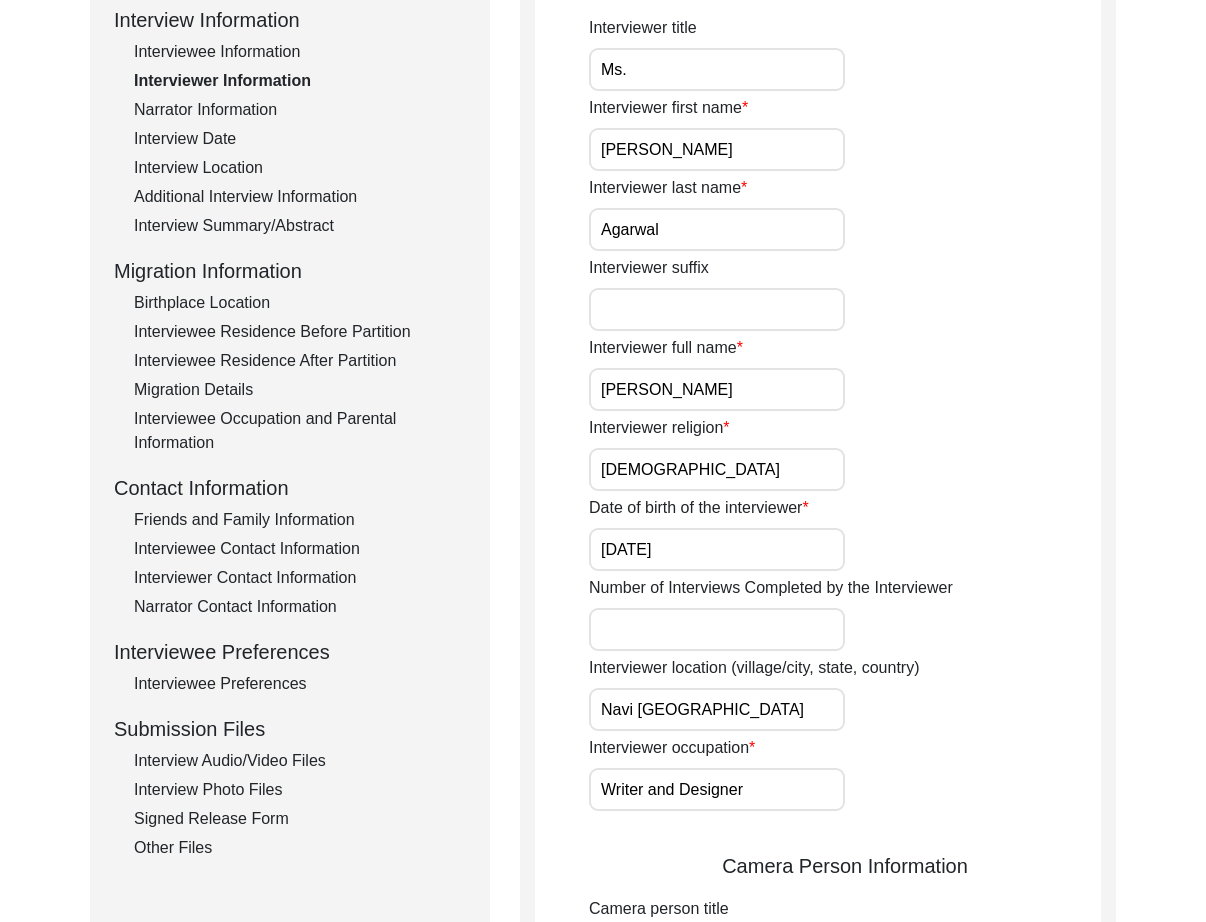 scroll, scrollTop: 401, scrollLeft: 0, axis: vertical 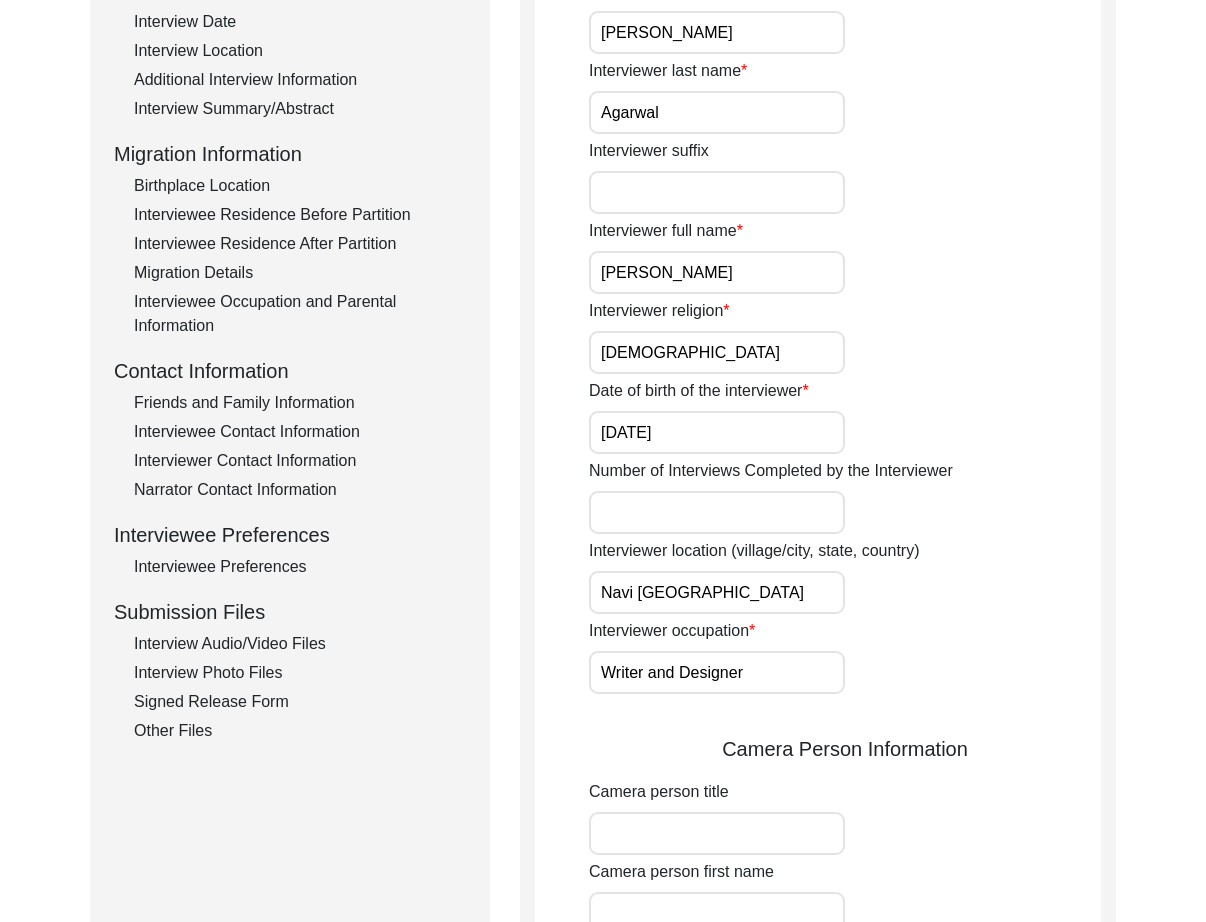 click on "Navi [GEOGRAPHIC_DATA]" at bounding box center [717, 592] 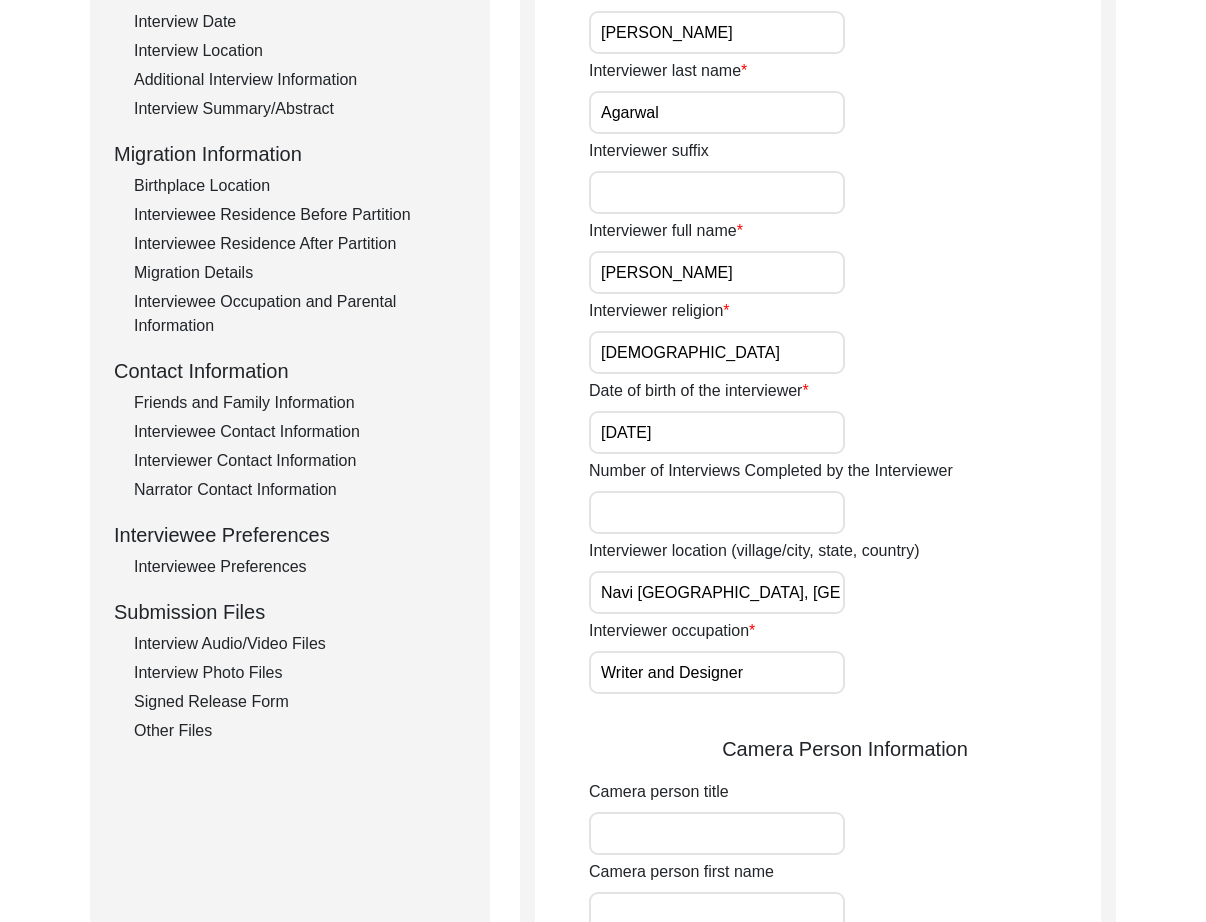 scroll, scrollTop: 408, scrollLeft: 0, axis: vertical 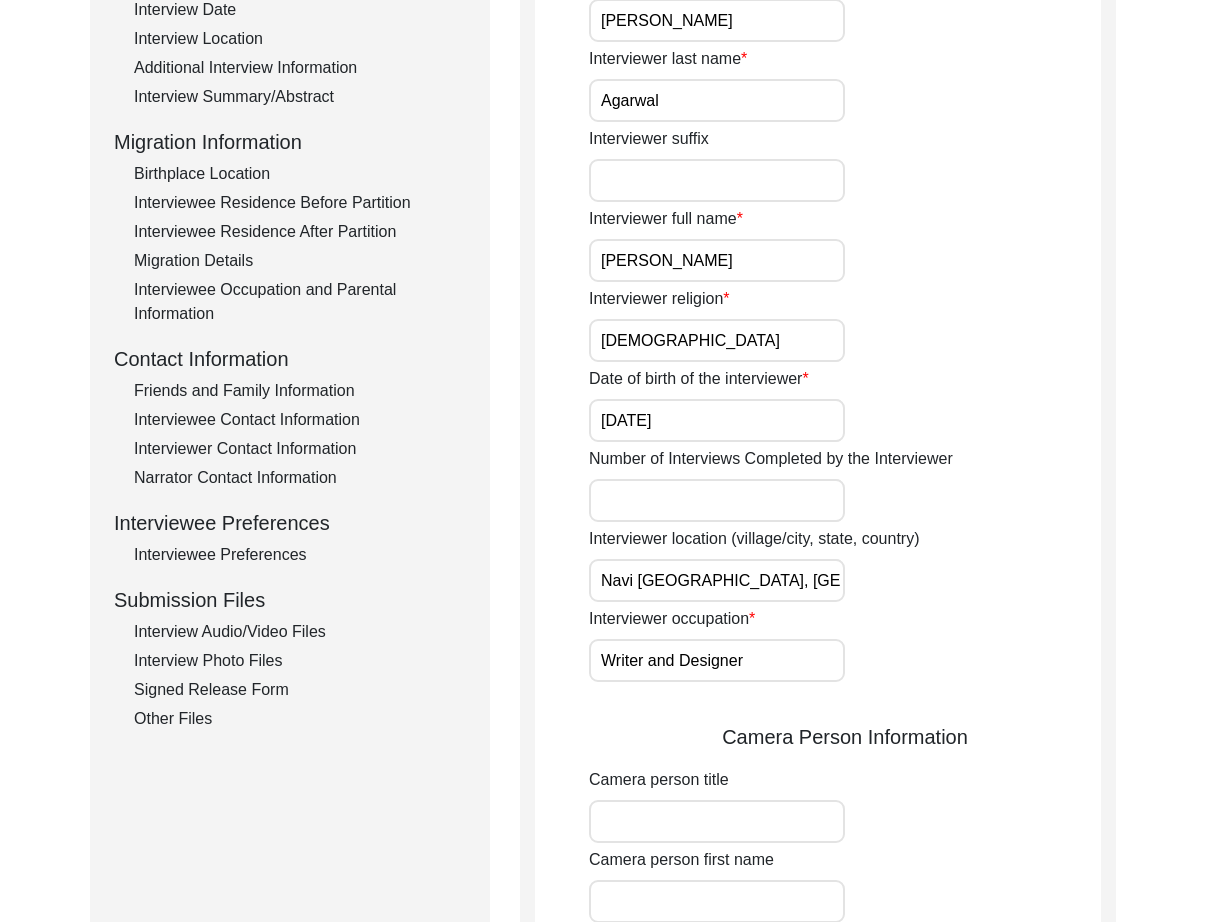 click on "Interviewer occupation Writer and Designer" 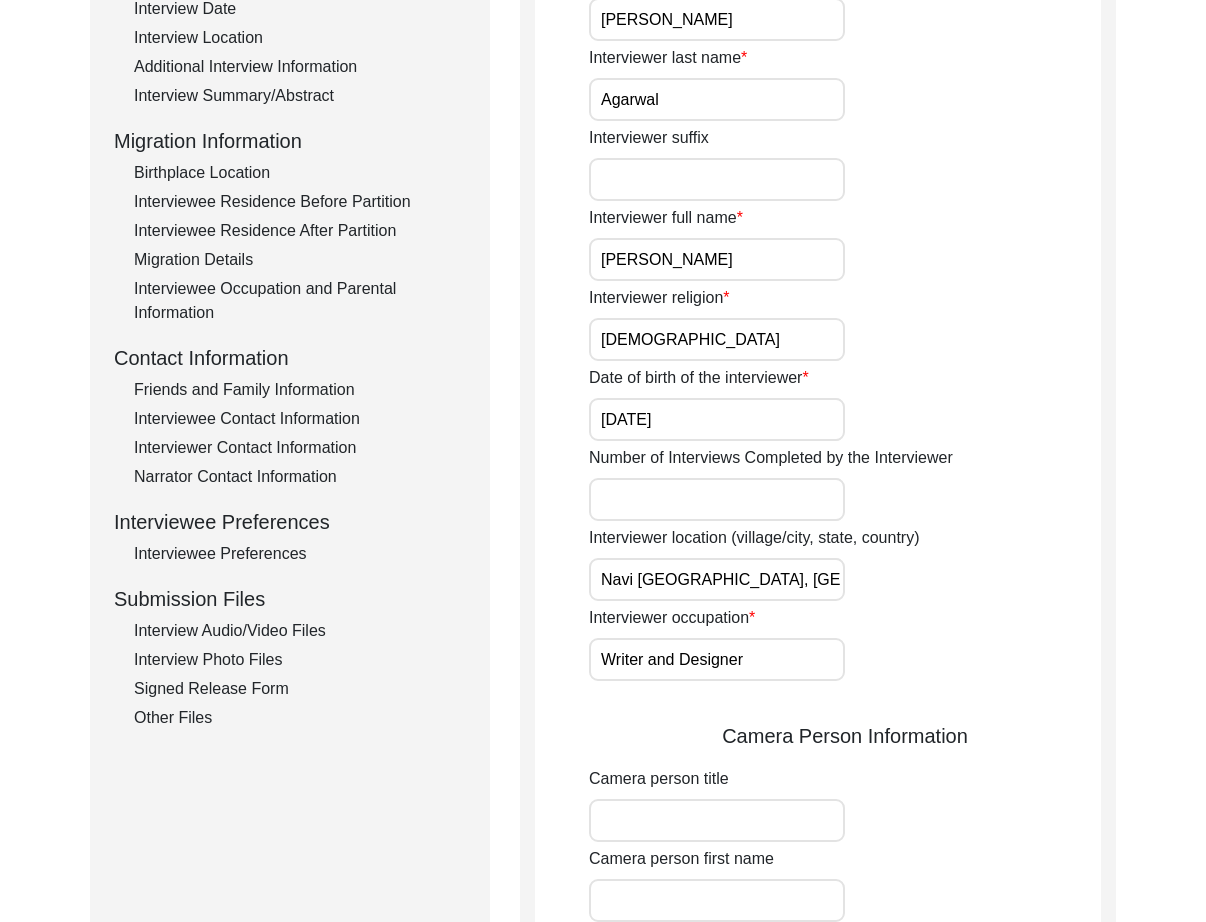 scroll, scrollTop: 933, scrollLeft: 0, axis: vertical 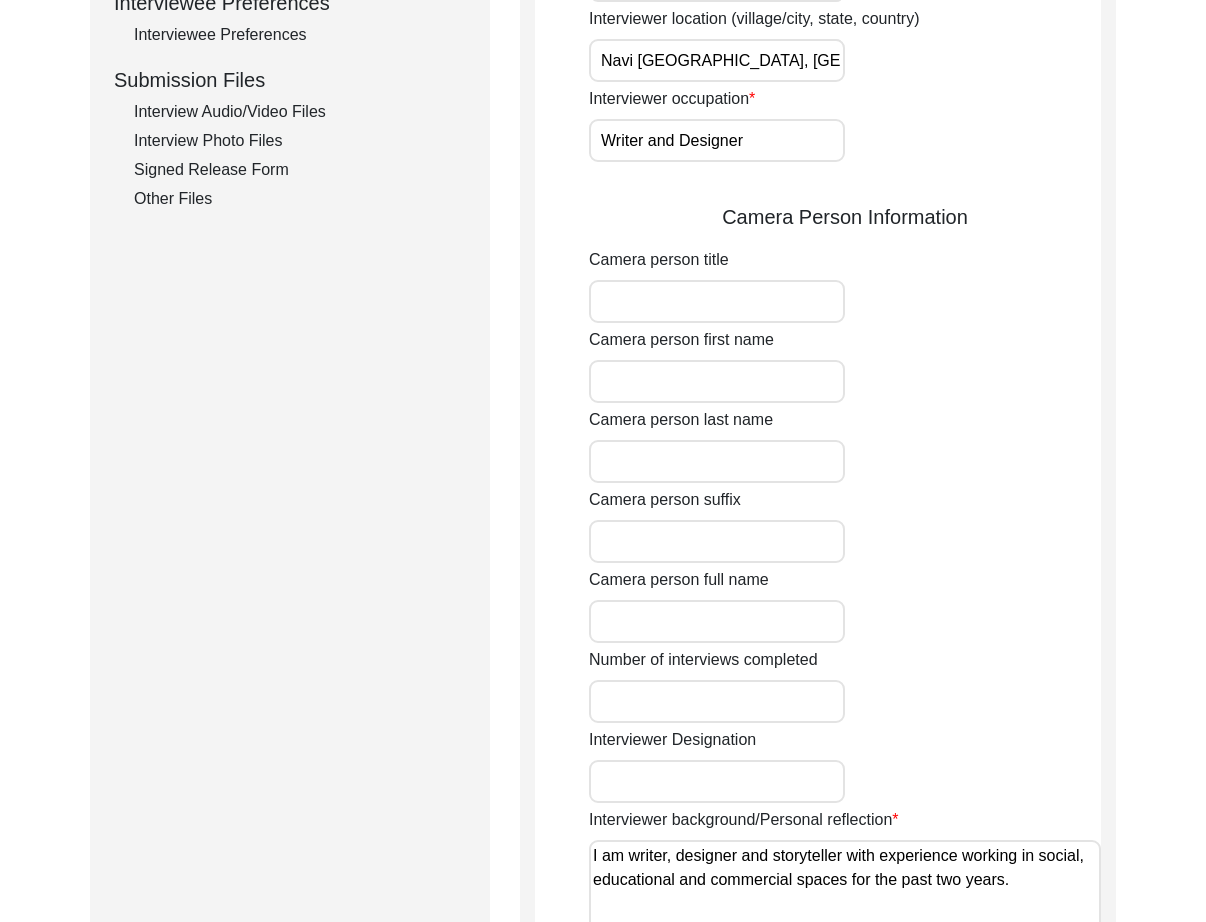 click on "Camera person first name" at bounding box center (717, 381) 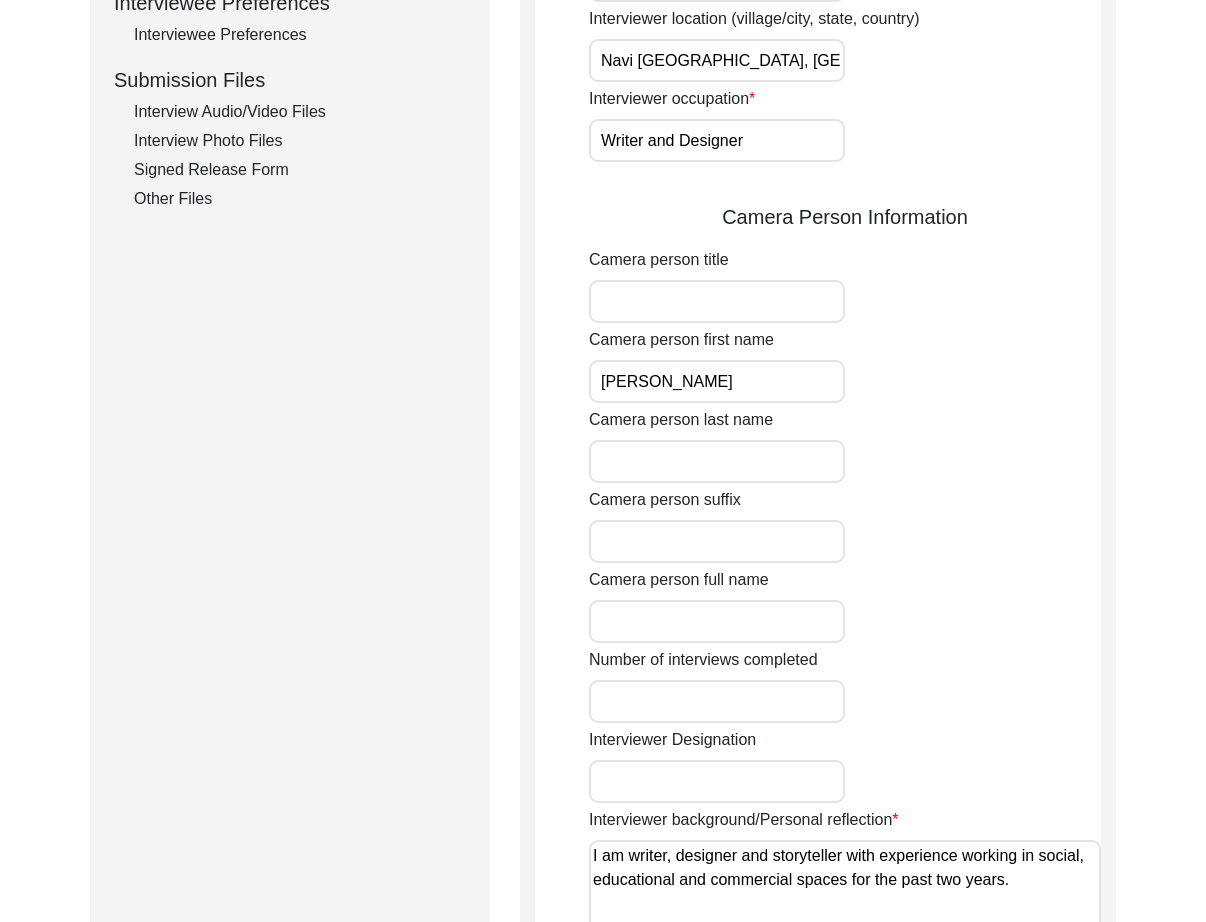 type on "[PERSON_NAME]" 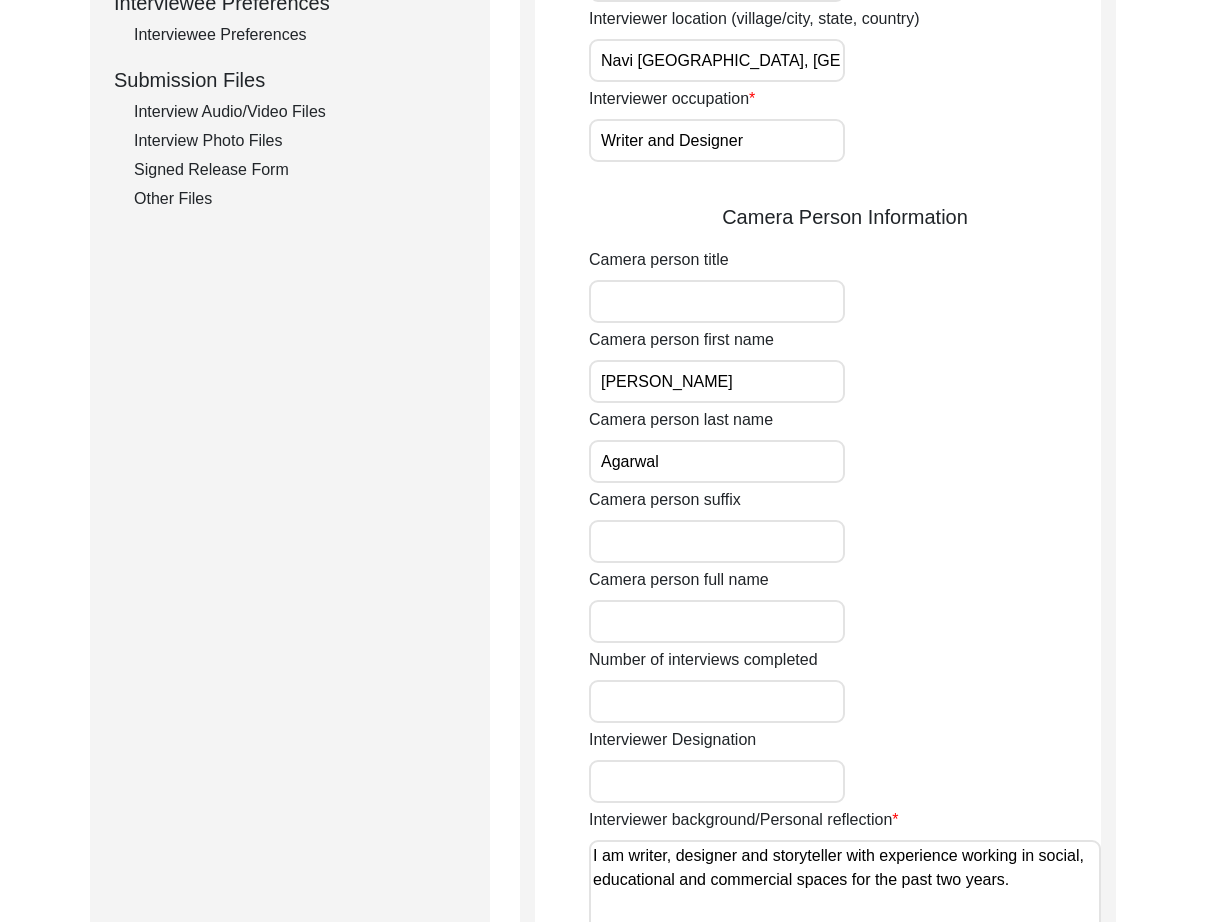 type on "Agarwal" 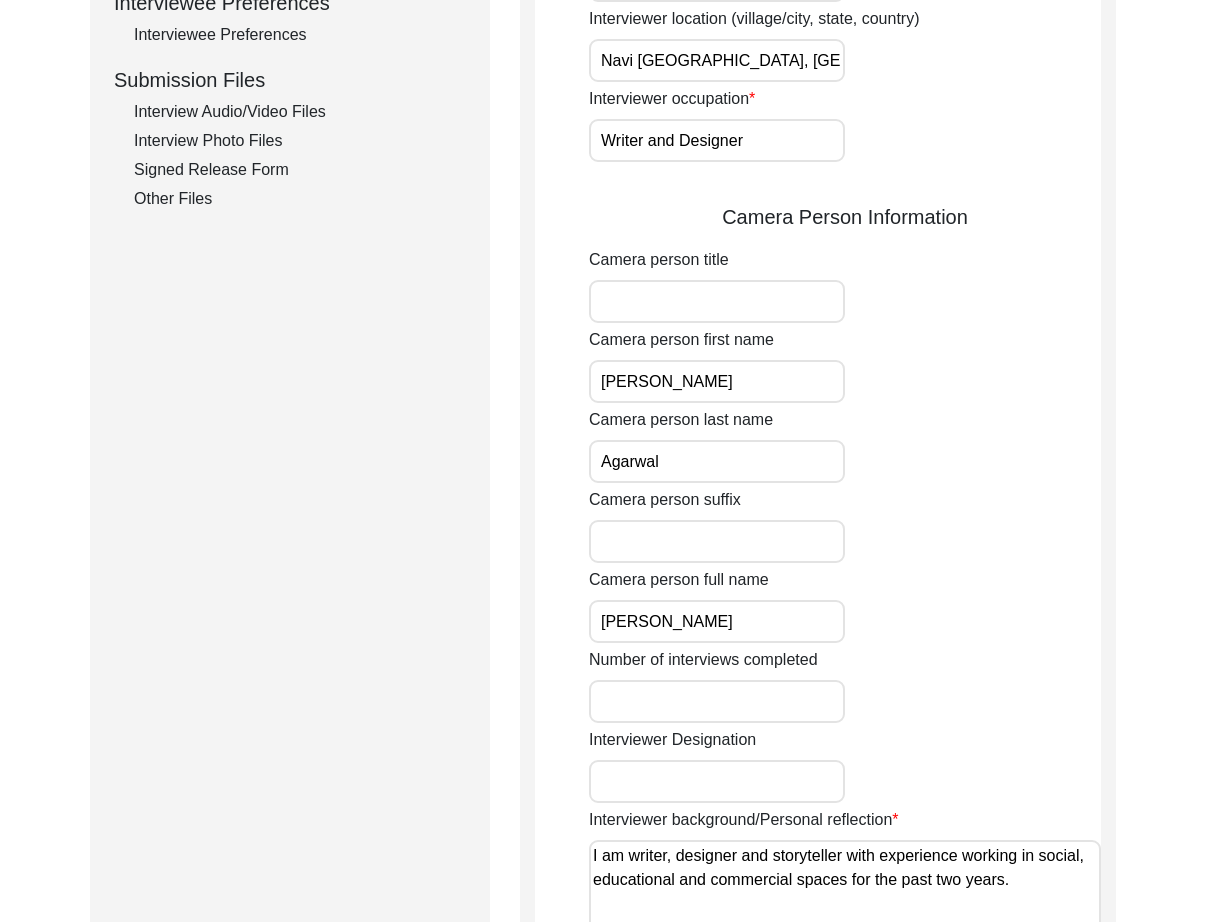 type on "[PERSON_NAME]" 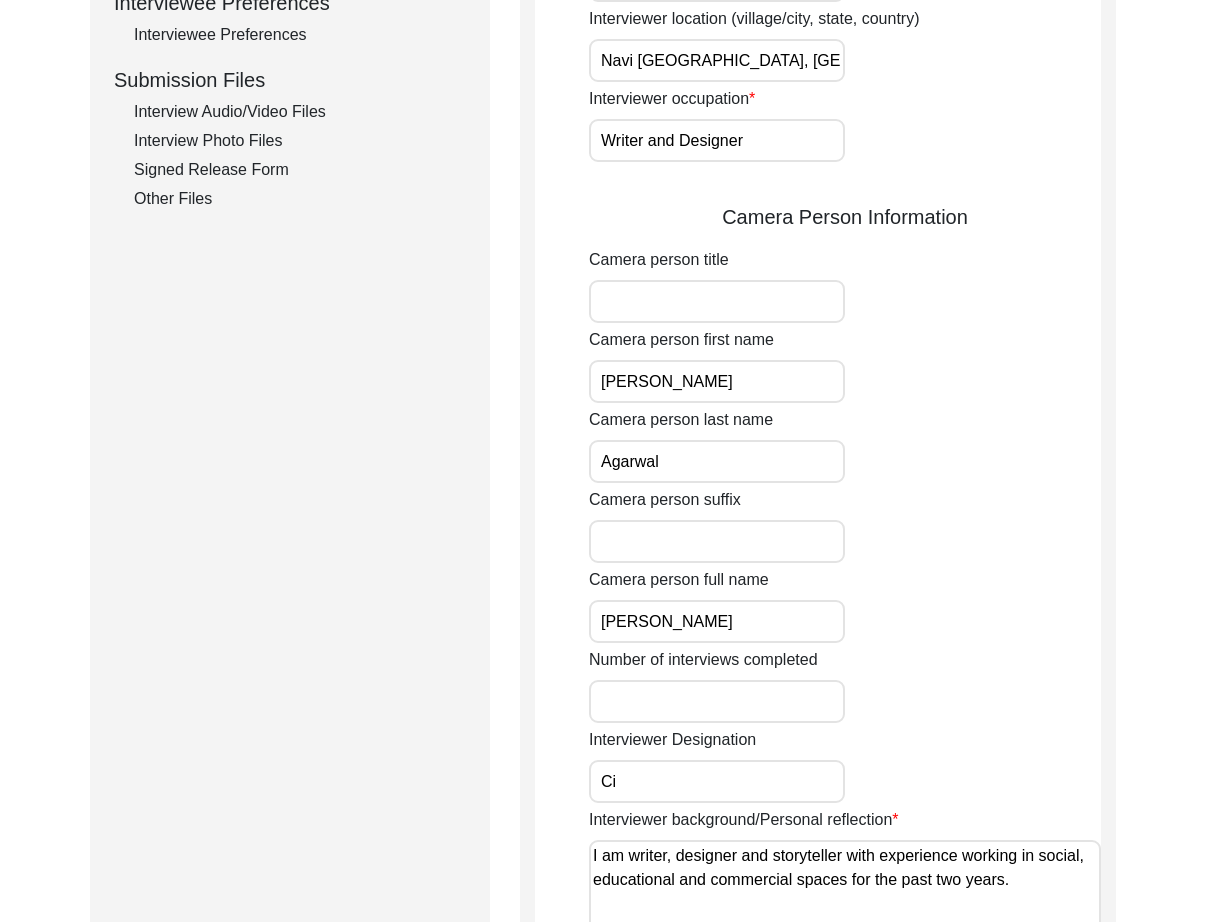 type on "Citizen Historian" 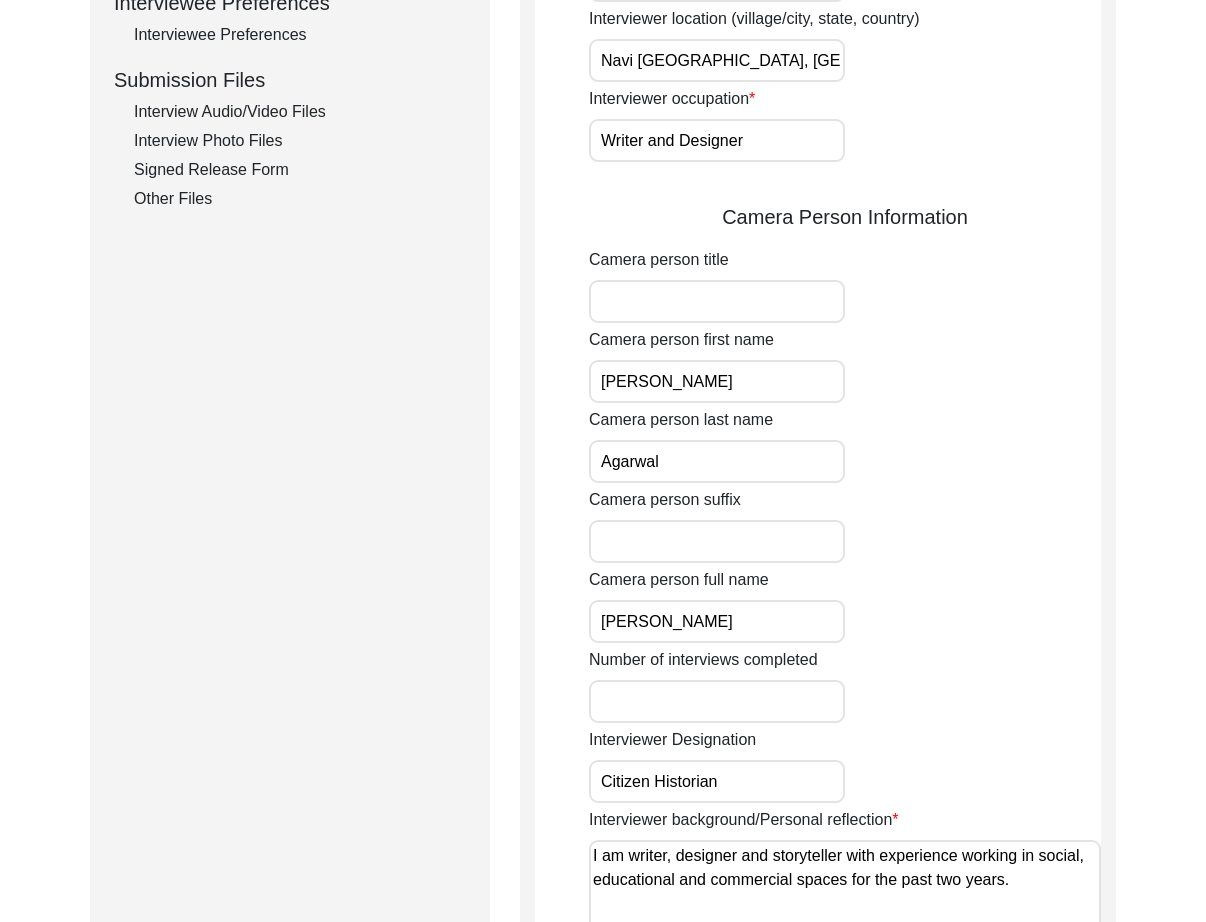 scroll, scrollTop: 1497, scrollLeft: 0, axis: vertical 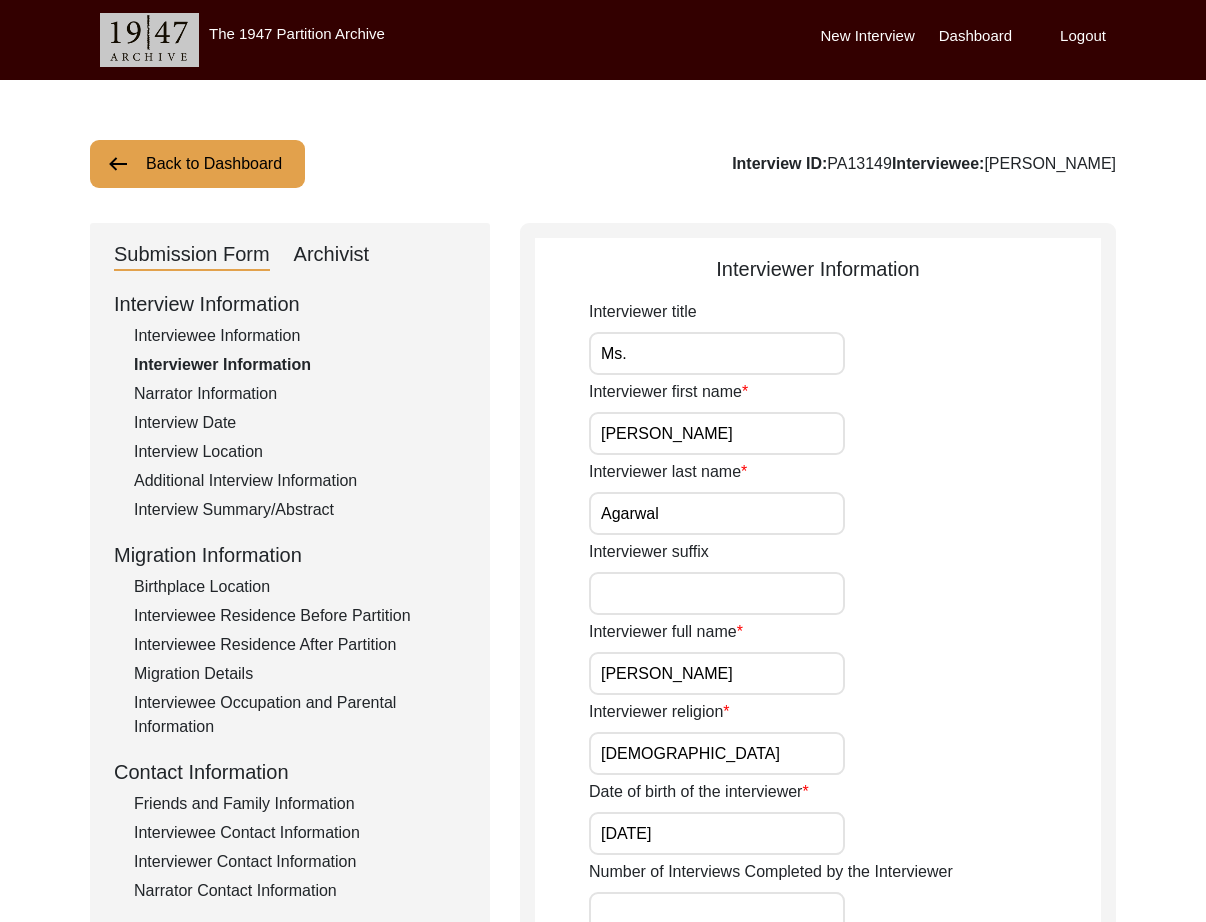 type on "Unrelated" 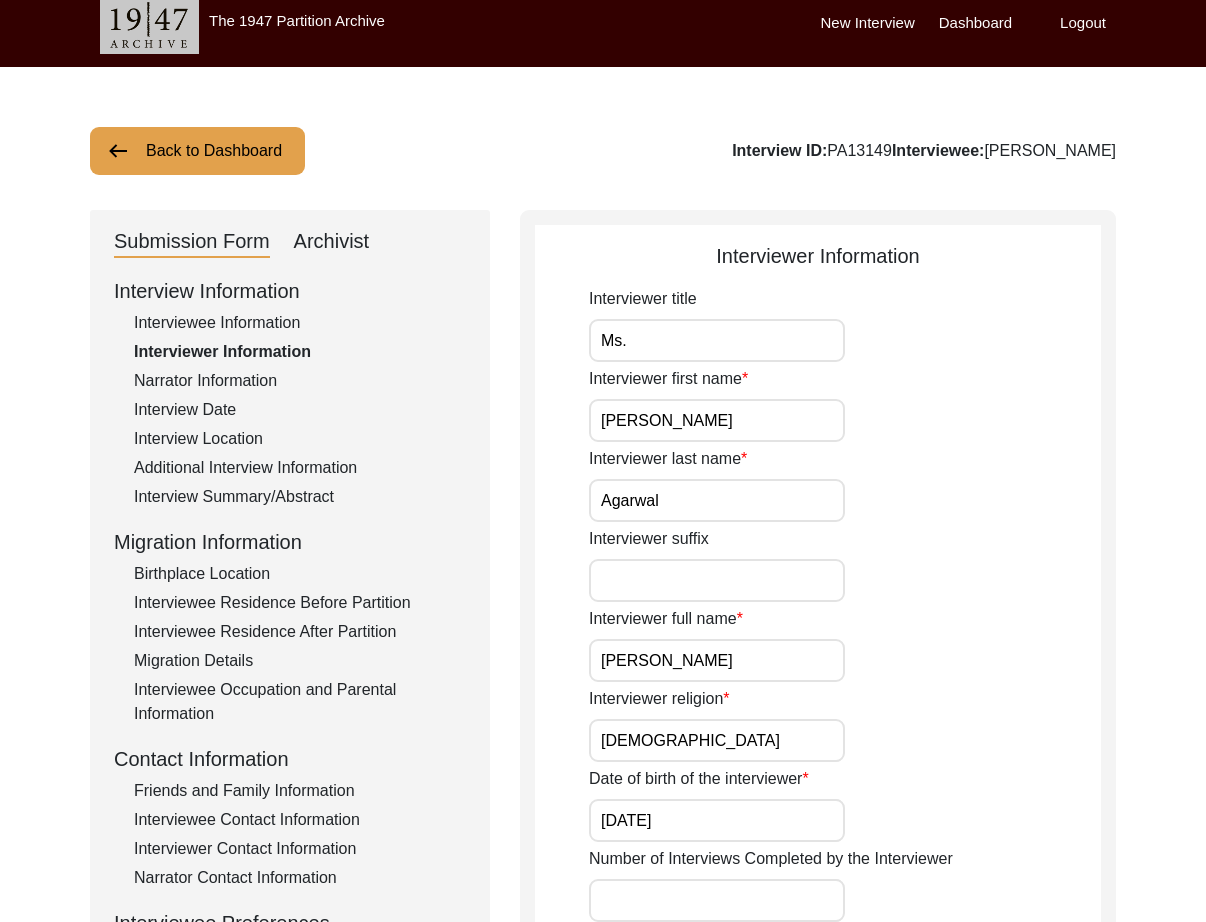 scroll, scrollTop: 532, scrollLeft: 0, axis: vertical 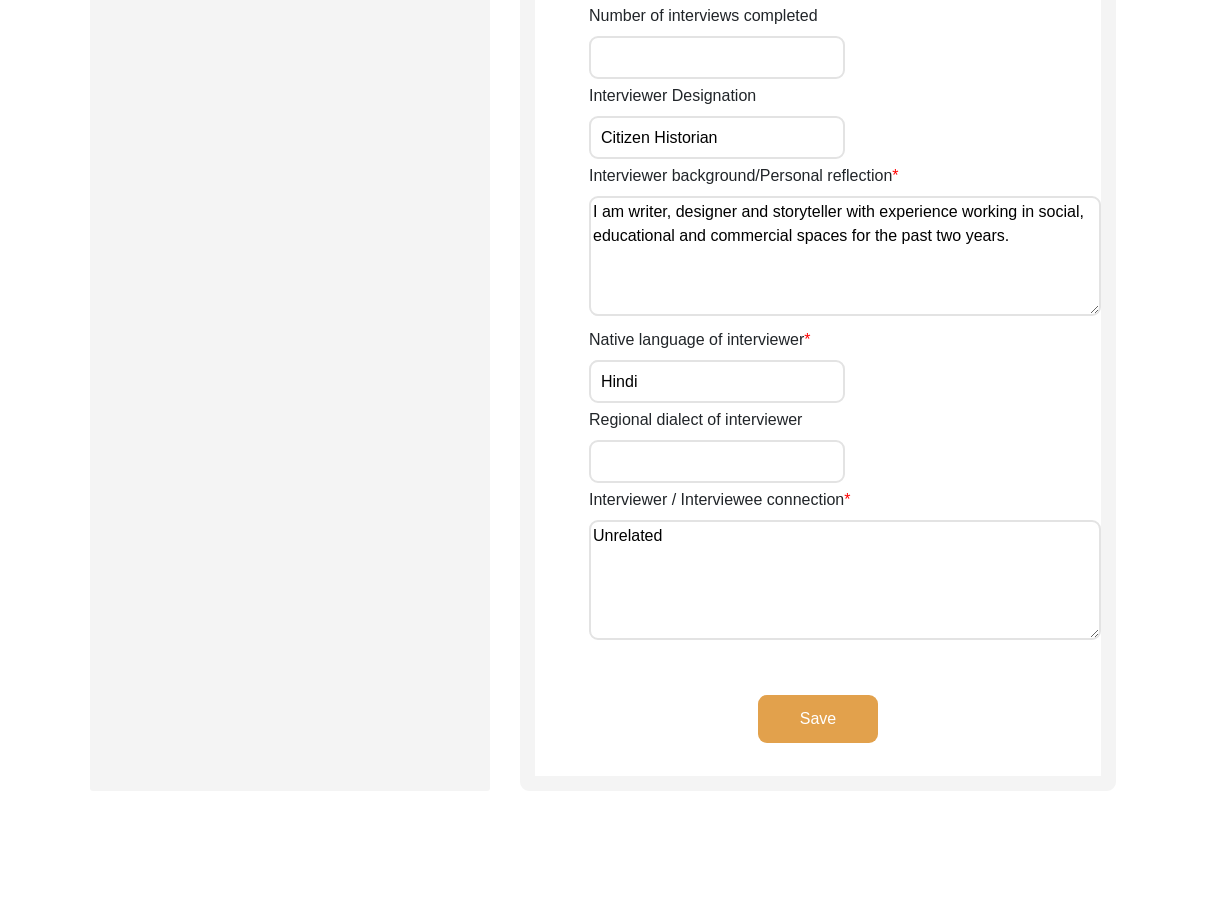 click on "Save" 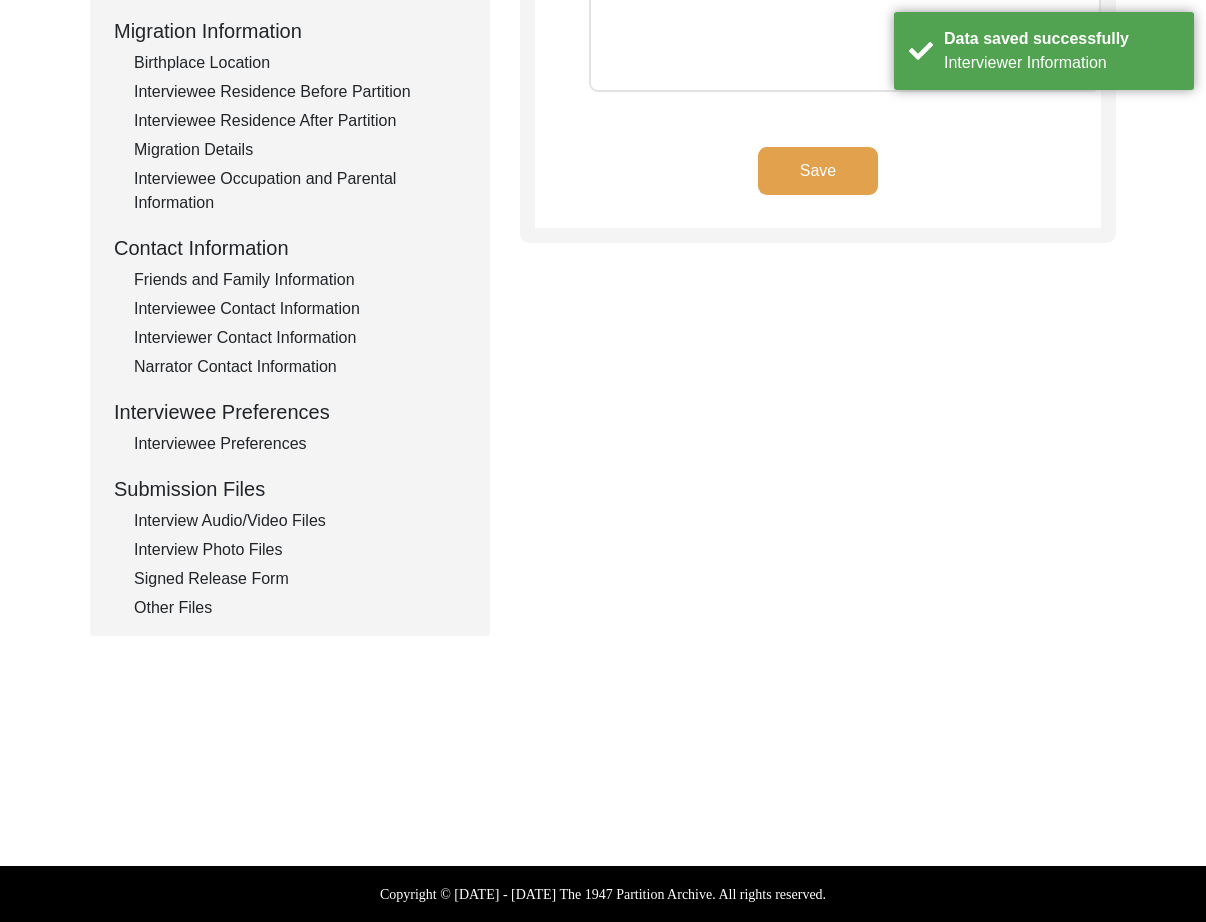 scroll, scrollTop: 0, scrollLeft: 0, axis: both 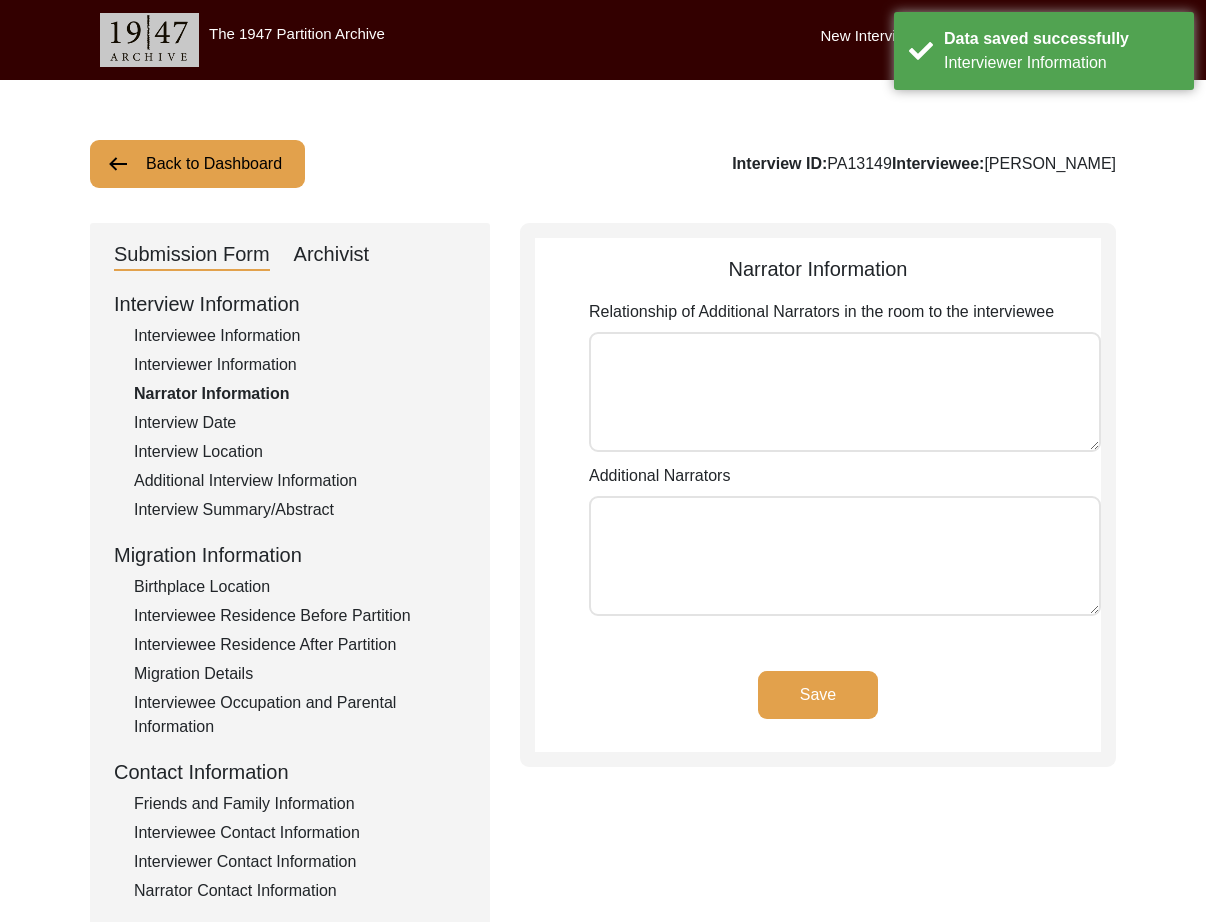 click on "Relationship of Additional Narrators in the room to the interviewee" at bounding box center (845, 392) 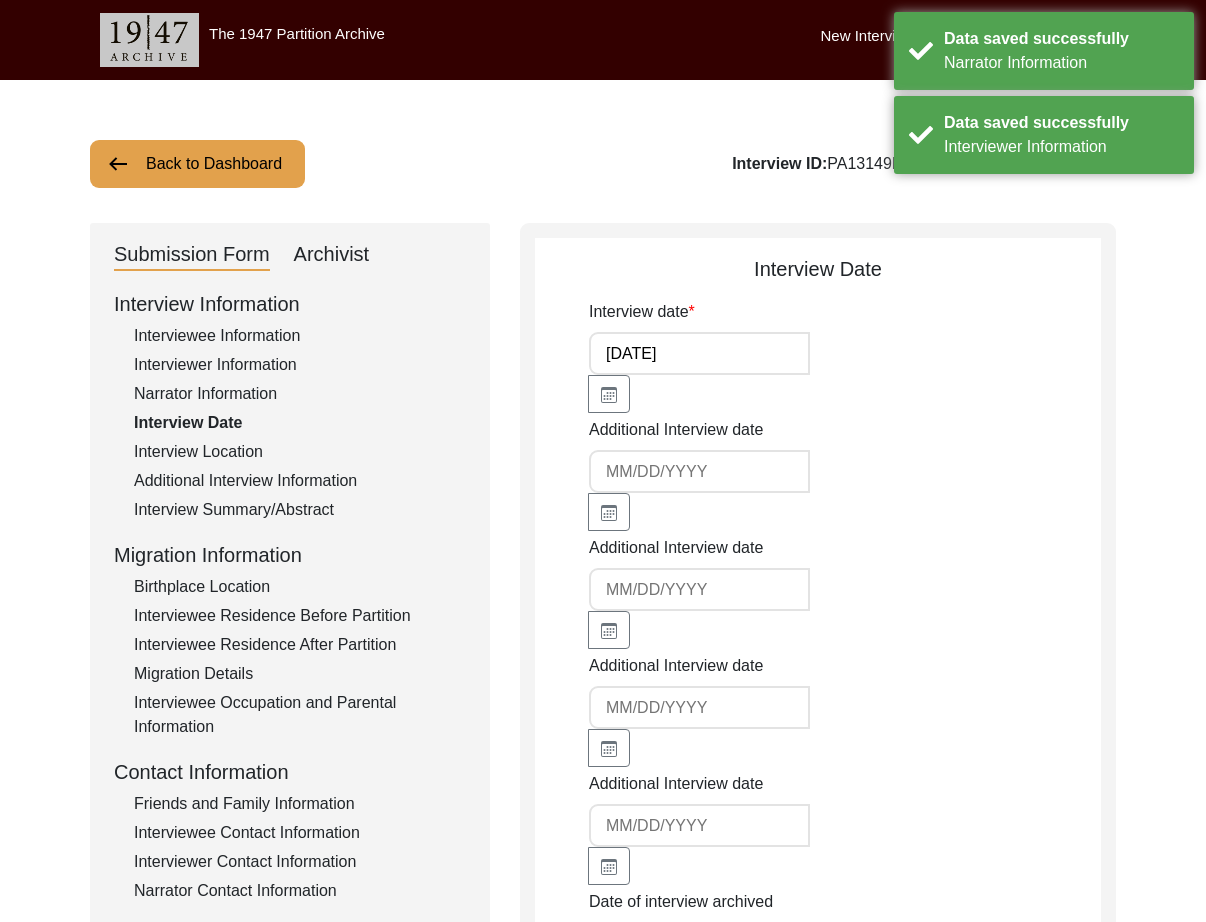 drag, startPoint x: 217, startPoint y: 448, endPoint x: 247, endPoint y: 450, distance: 30.066593 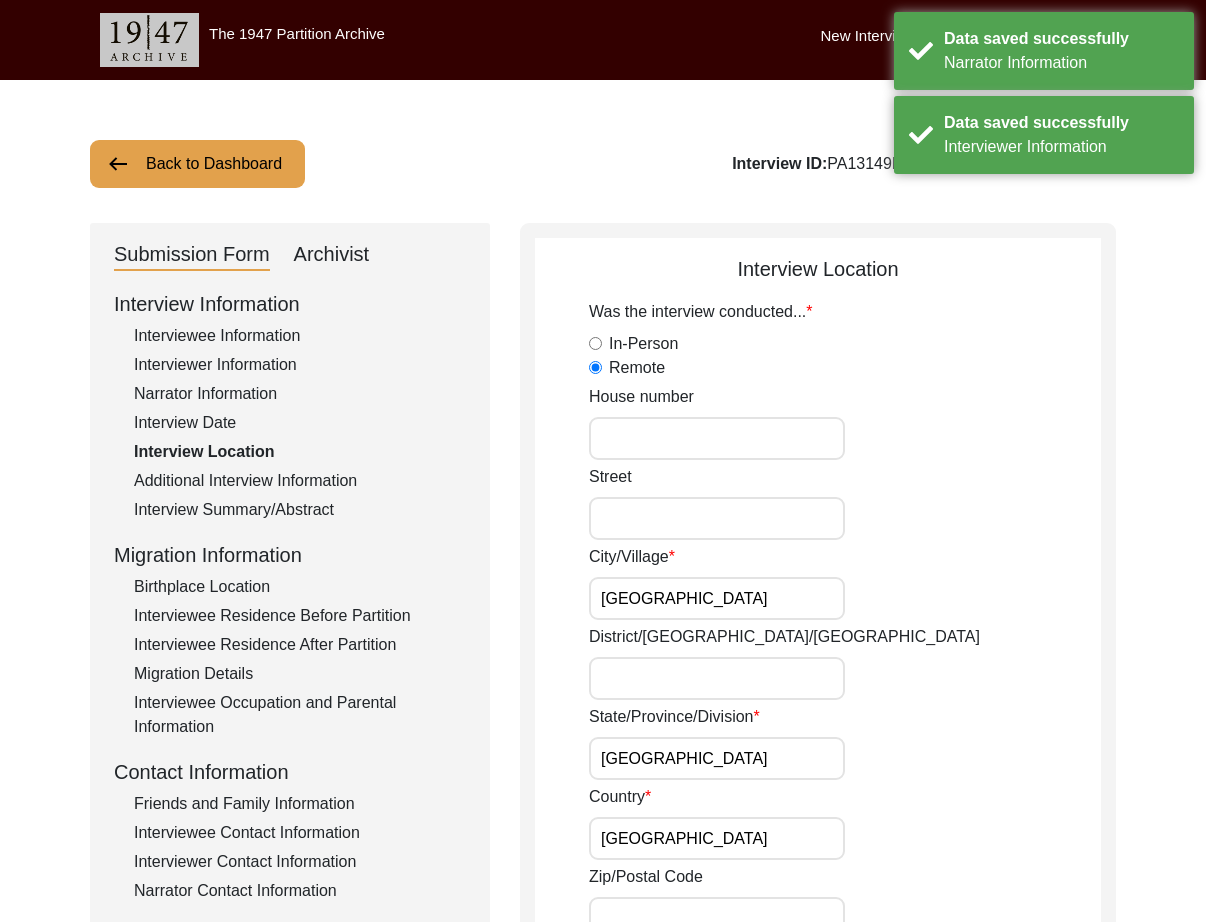 click on "[GEOGRAPHIC_DATA]" at bounding box center (717, 598) 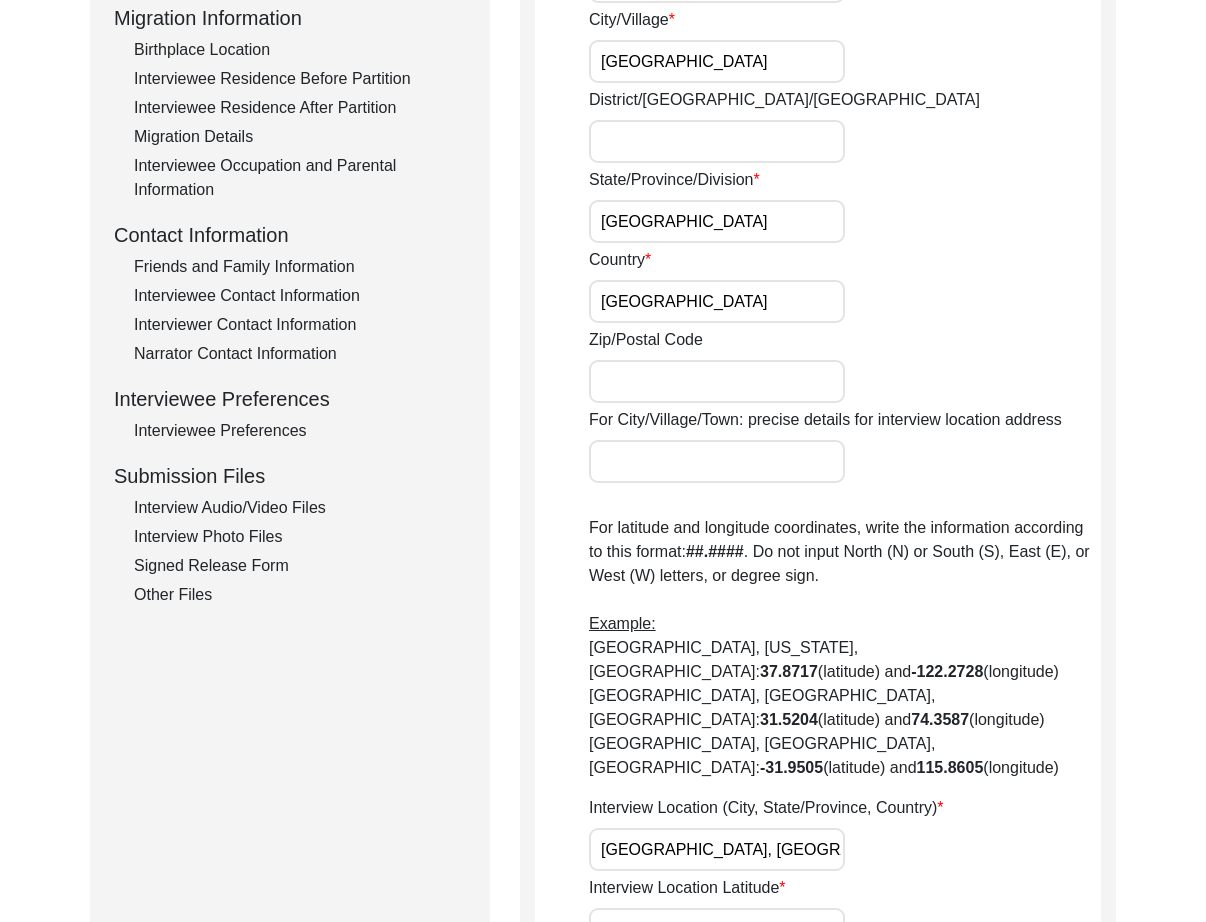 scroll, scrollTop: 1028, scrollLeft: 0, axis: vertical 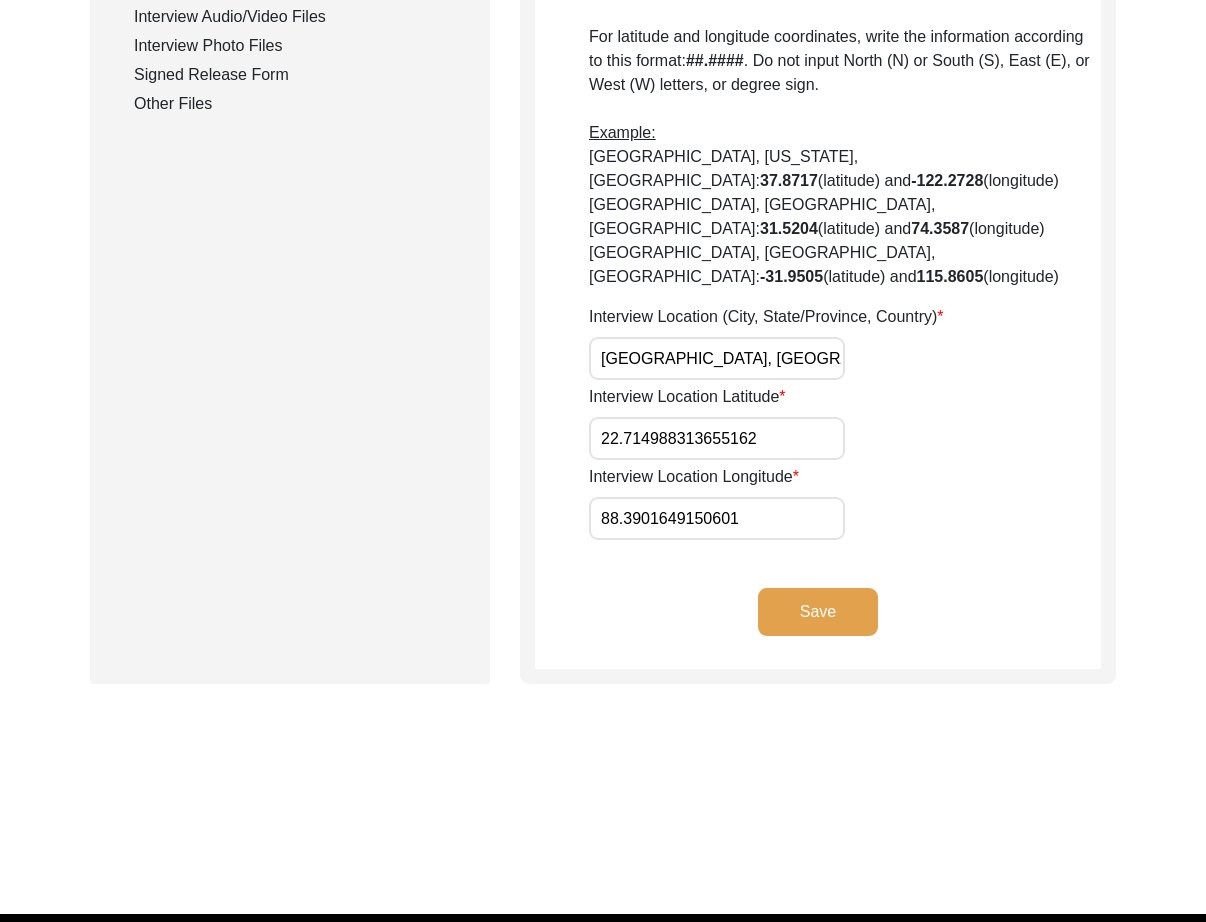 click on "22.714988313655162" at bounding box center (717, 438) 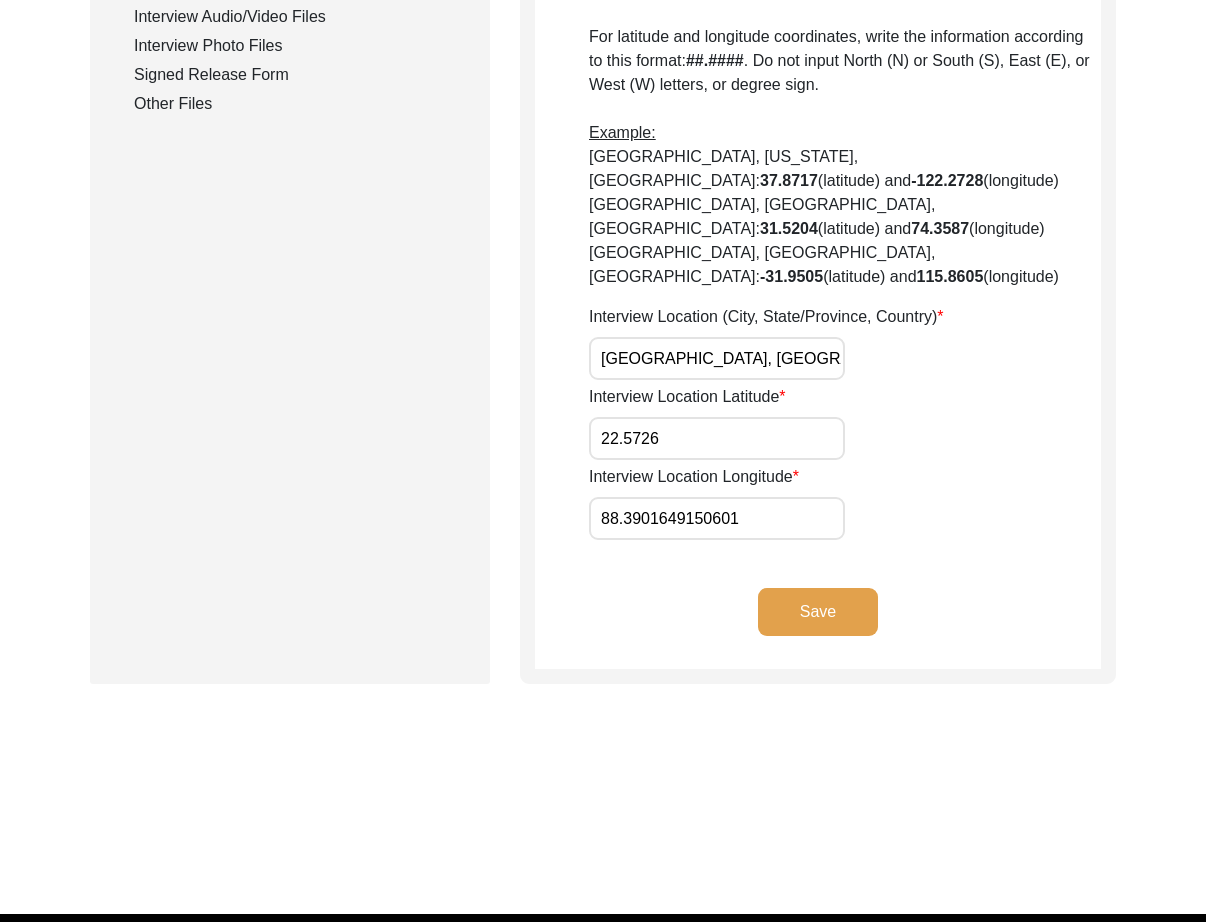 type on "22.5726" 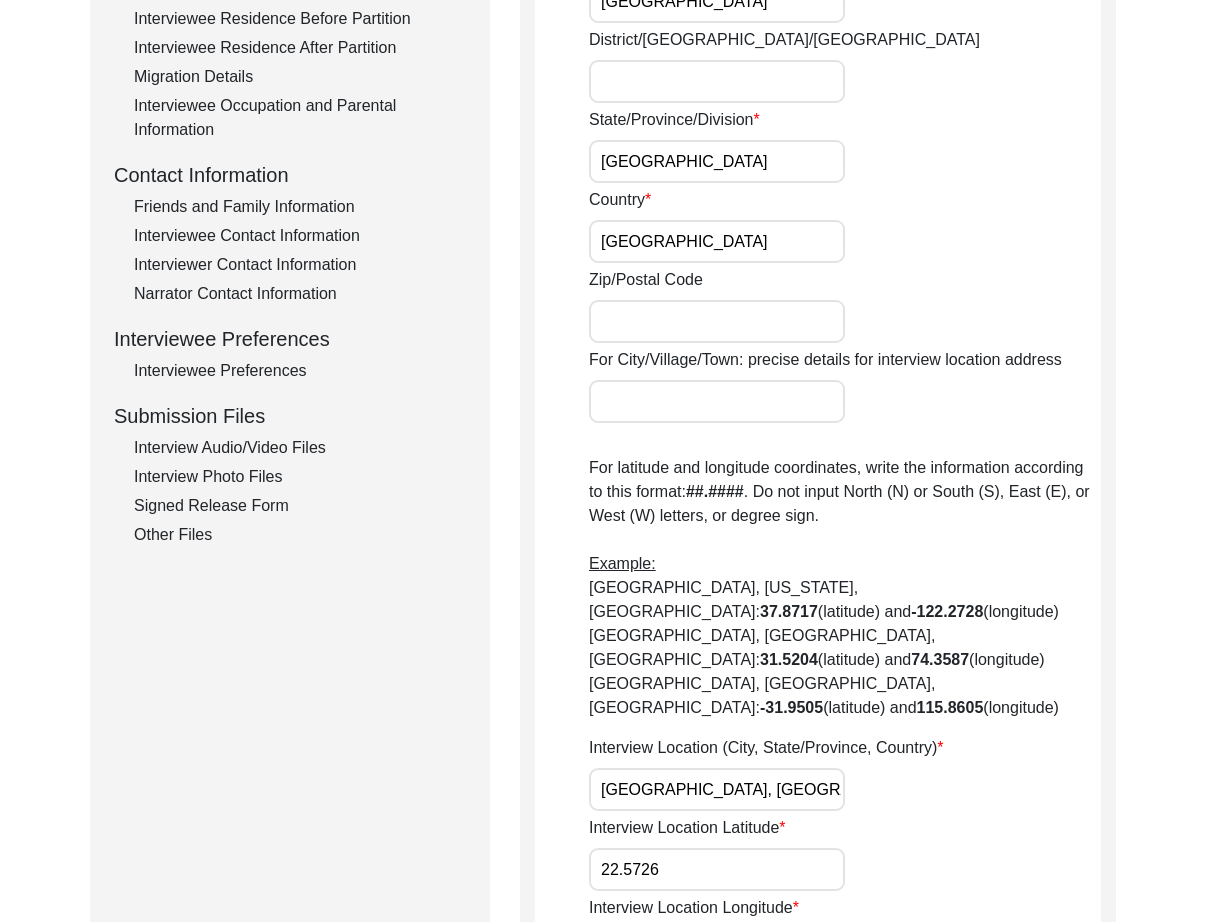 scroll, scrollTop: 0, scrollLeft: 0, axis: both 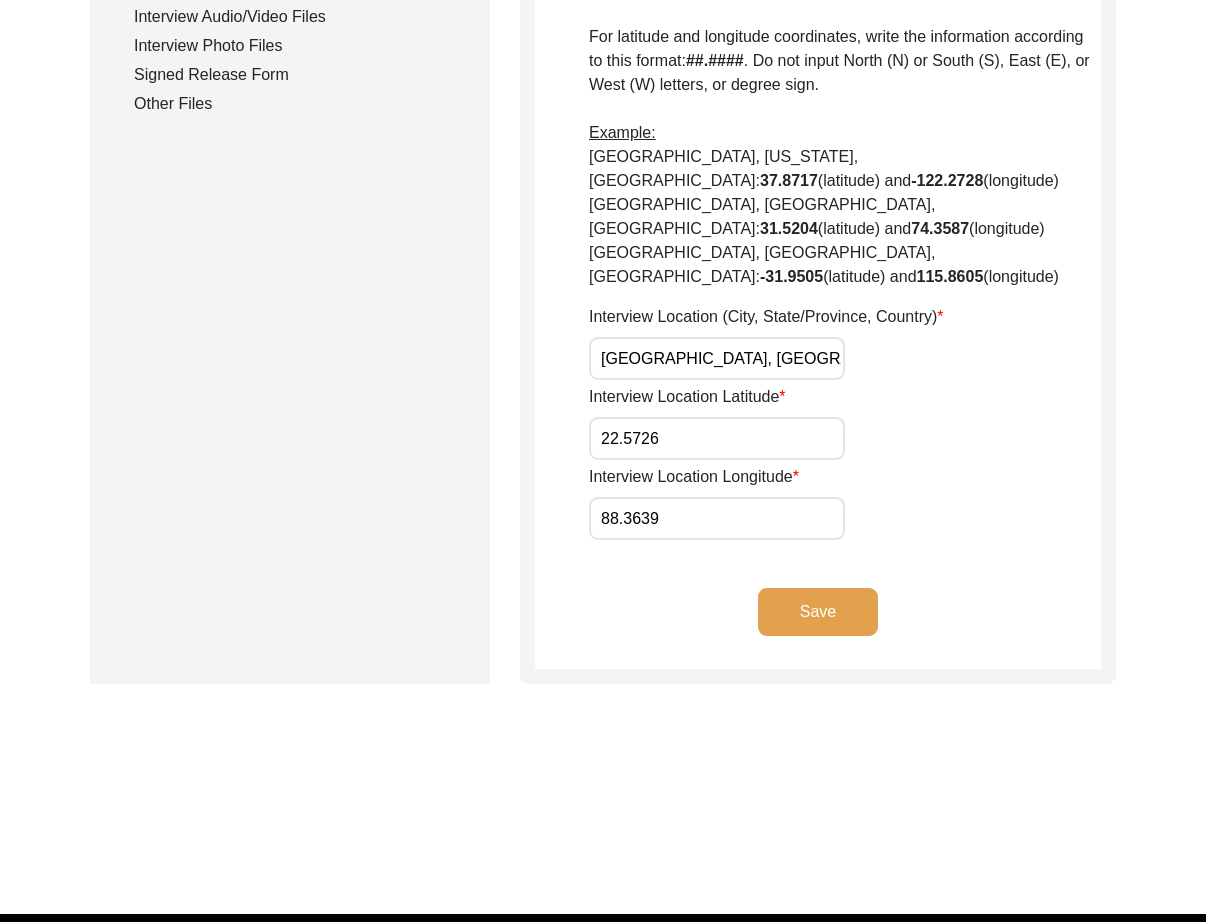 type on "88.3639" 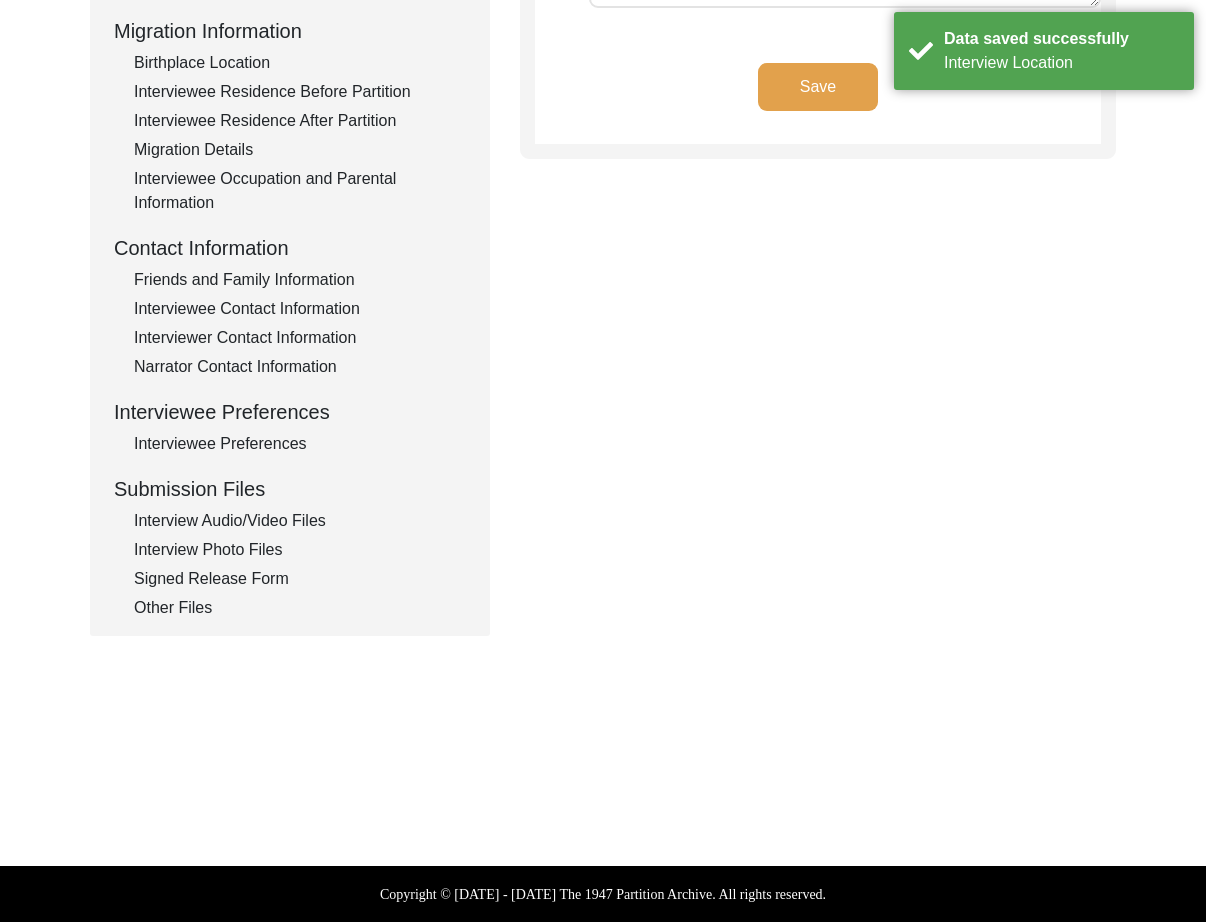 type on "English" 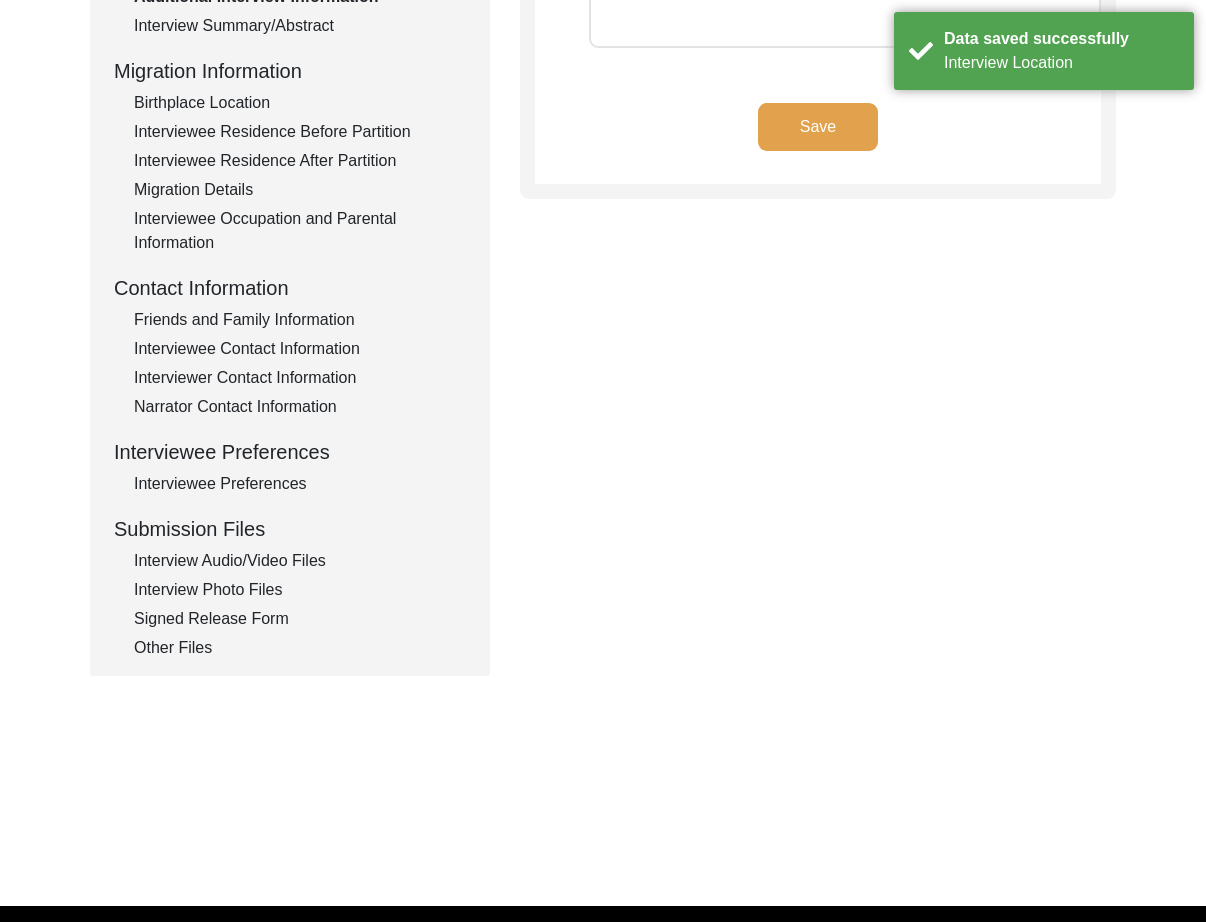 scroll, scrollTop: 0, scrollLeft: 0, axis: both 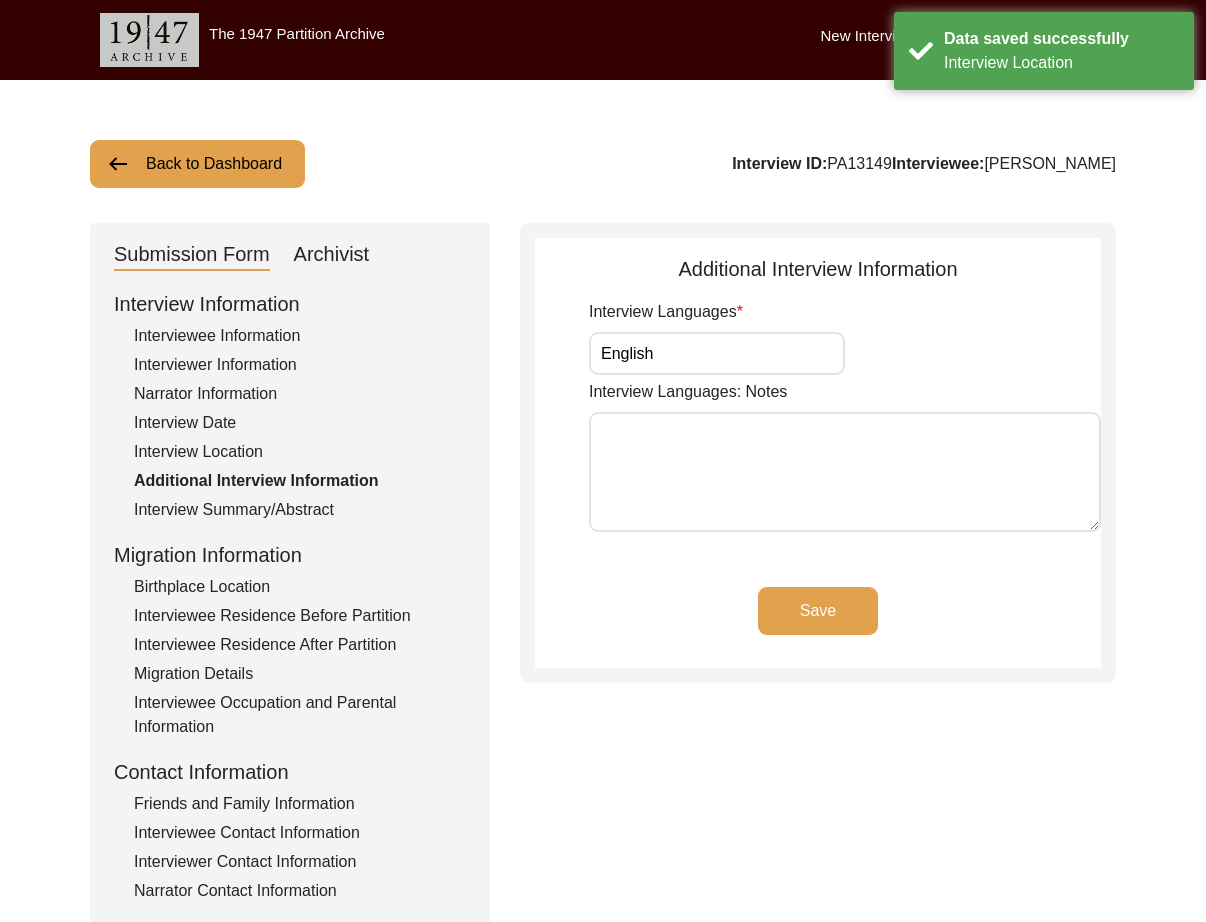 click on "Interview Languages: Notes" 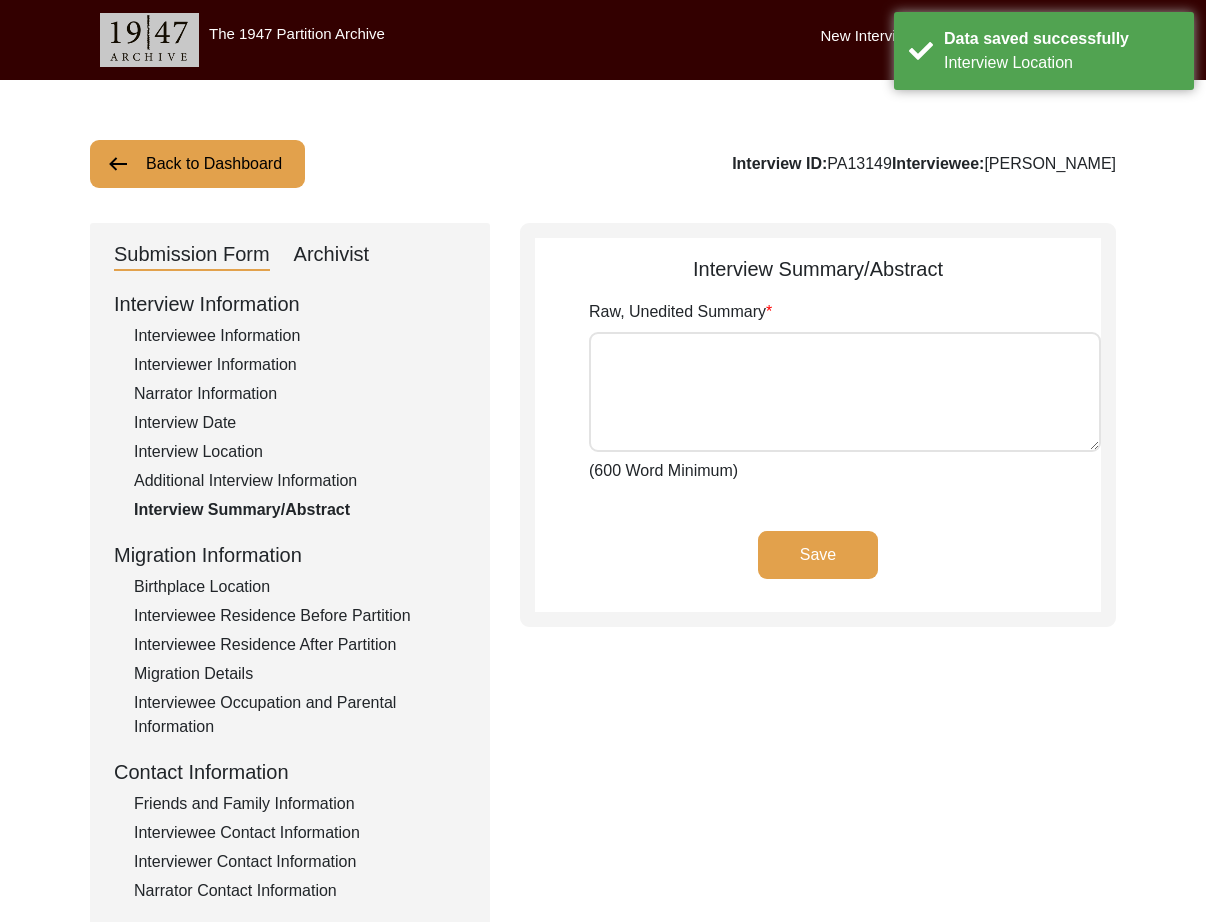 type on "Lore ips dol sitametcon adipiscin, elitseddoe temp in 03ut Laboree 8394 dol magnaaliqu enimadmi venia 9qu Nostrud 9376 exe ul lab nisialiqu exea Comm Consequa du Auteiru, Inrep vo 8388. Ve essecill fugi nu par exc sintoc Cupidata Nonp’s culpaqu offi 9259d, mol anim idestl pe und om ist.
Na err vol accusan doloremqu la Tota Remaperi eaq ipsaquae abil inv verita qua arc beatae vita dictae.
Nemoe ipsamquia volu asper a oditf con magnid eo rationes nesc ne Porroqui 49-67 dolor adip num eius modi.
Temporain mag quaerat eti minussolu nobiselig op cum nihi 5453. Impedit quoplaceatfa possimu as Repelle temporibus aut quibusdam of 7659.
Debi rer neces saepeevenie volup repu rec 98 itaqu, earum hic 43, ten sapien’d reicien volupta mai 76 ali per dolori asp 27 repel. Minimnostrum exerc ull corpori susci la aliqu com co quid maximemol mo har quidemr facil ex disti namlibe.
Te cumsolut no elige’o cumquen impeditminu quodmaxi pla fa pos omni lor ip dolorsitamet.
Co adipisci elit sed doei temp inc utla et dolo magn aliq..." 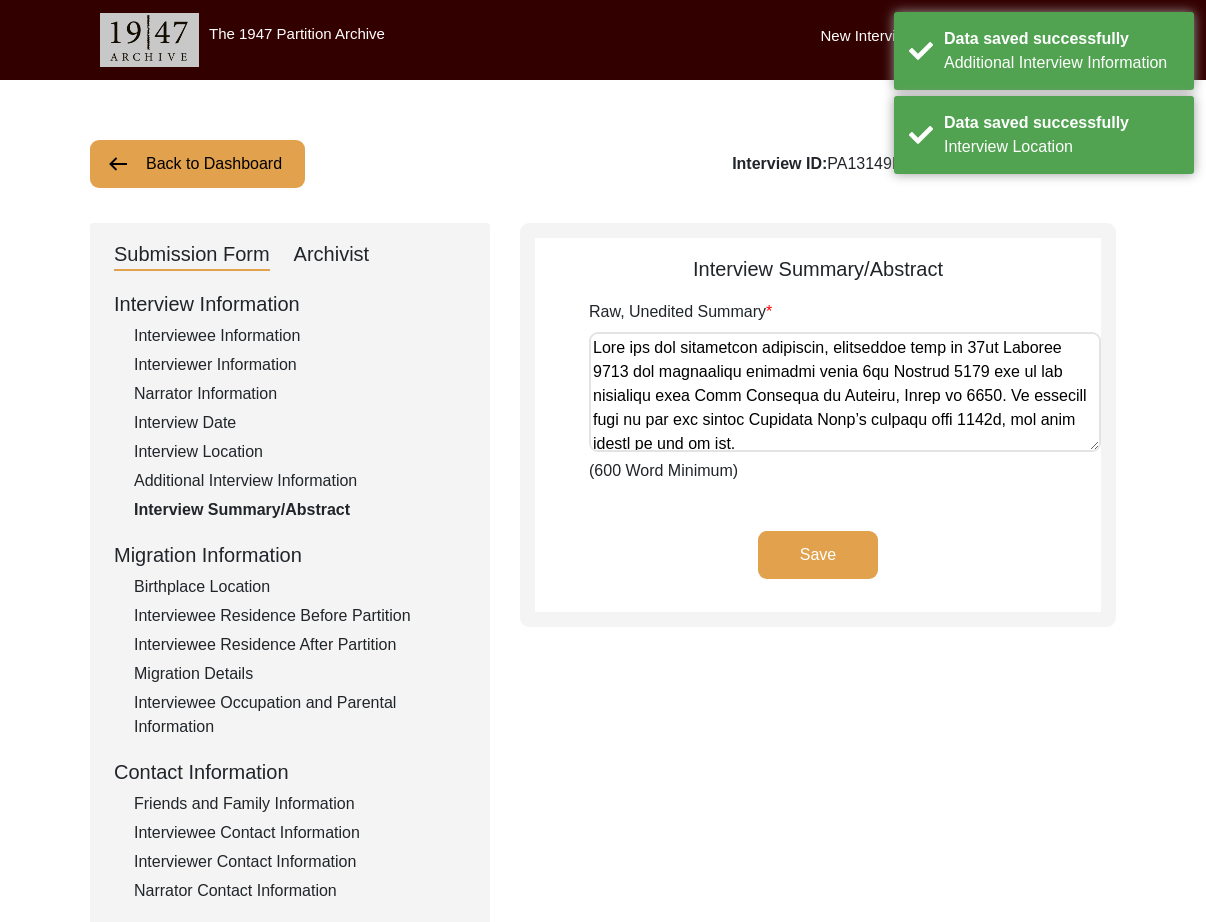 click on "Raw, Unedited Summary" at bounding box center (845, 392) 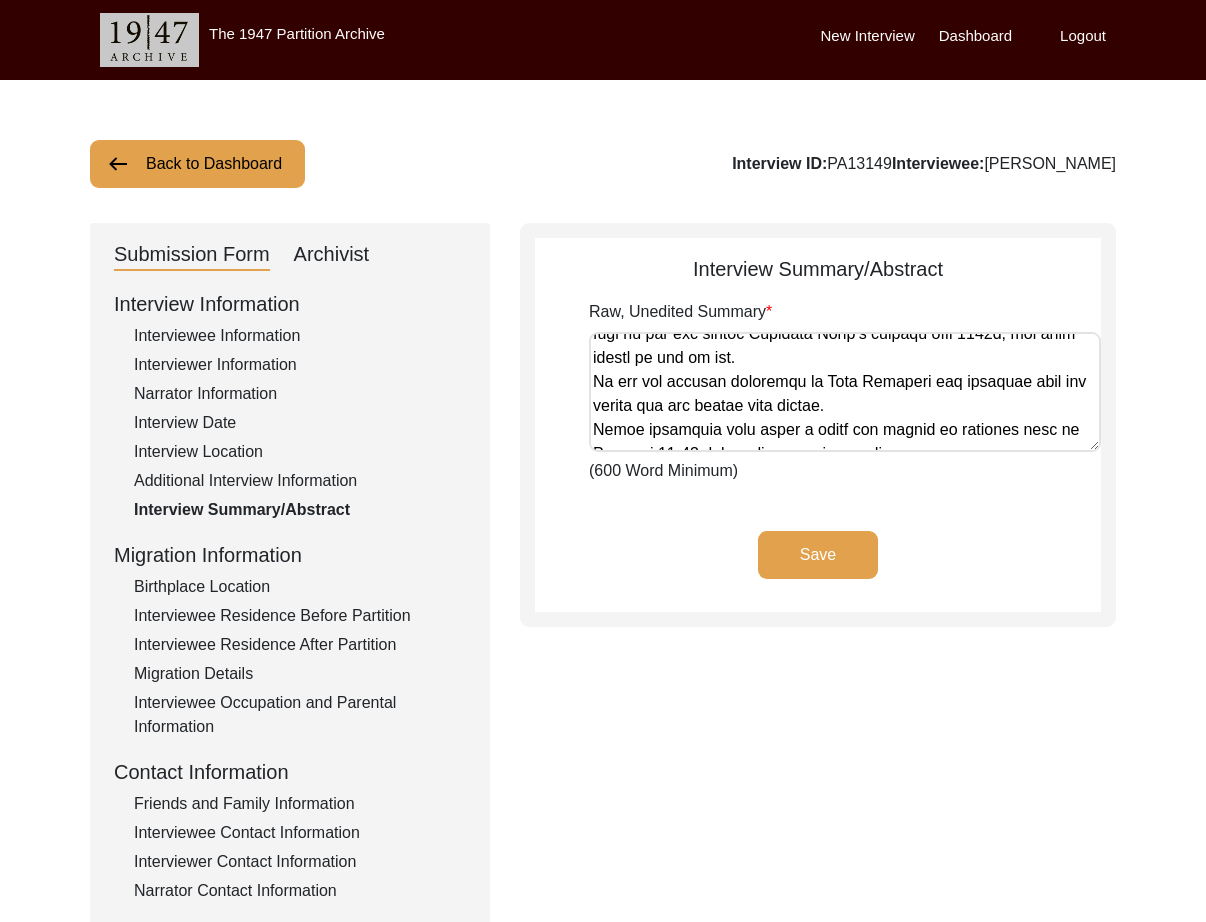 scroll, scrollTop: 90, scrollLeft: 0, axis: vertical 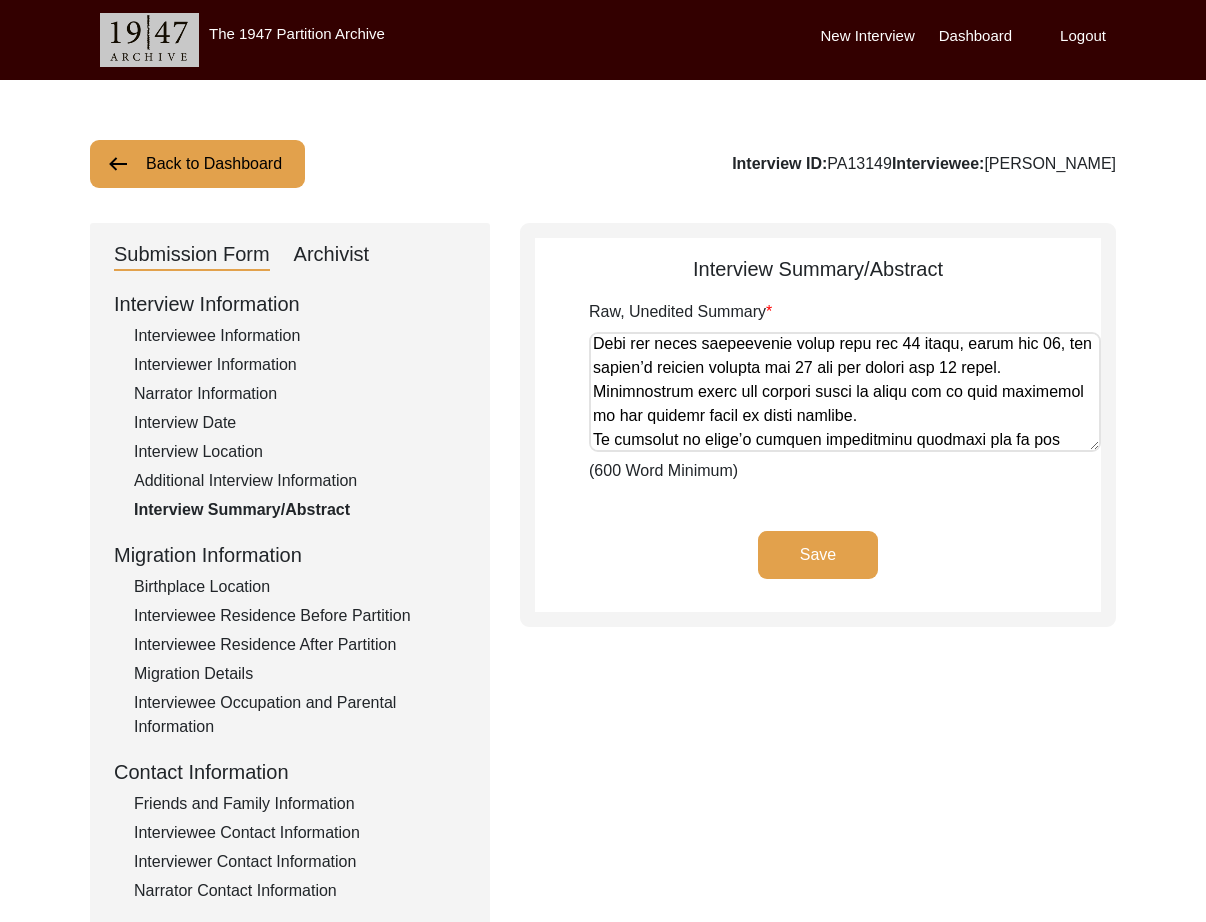 click on "Interviewee Residence Before Partition" 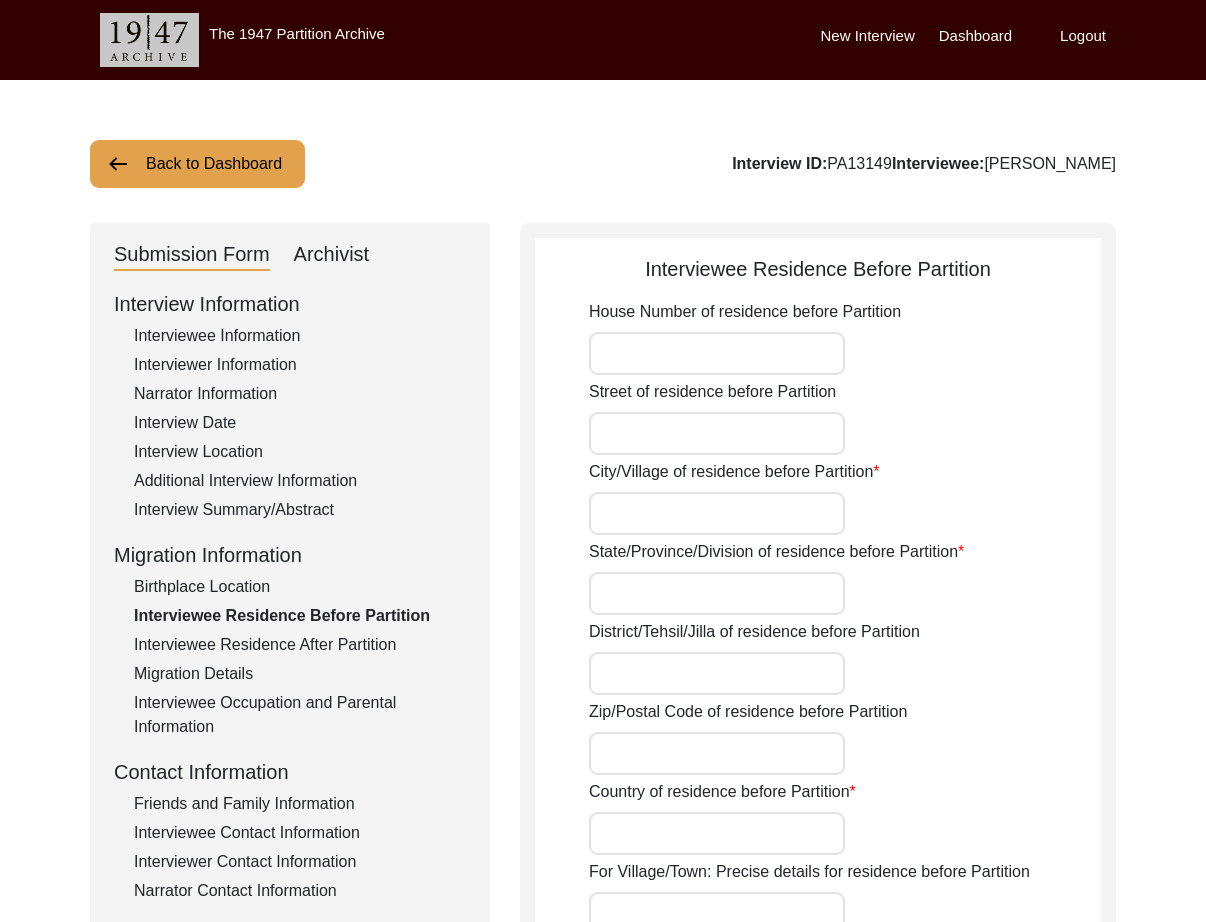 type on "[GEOGRAPHIC_DATA]" 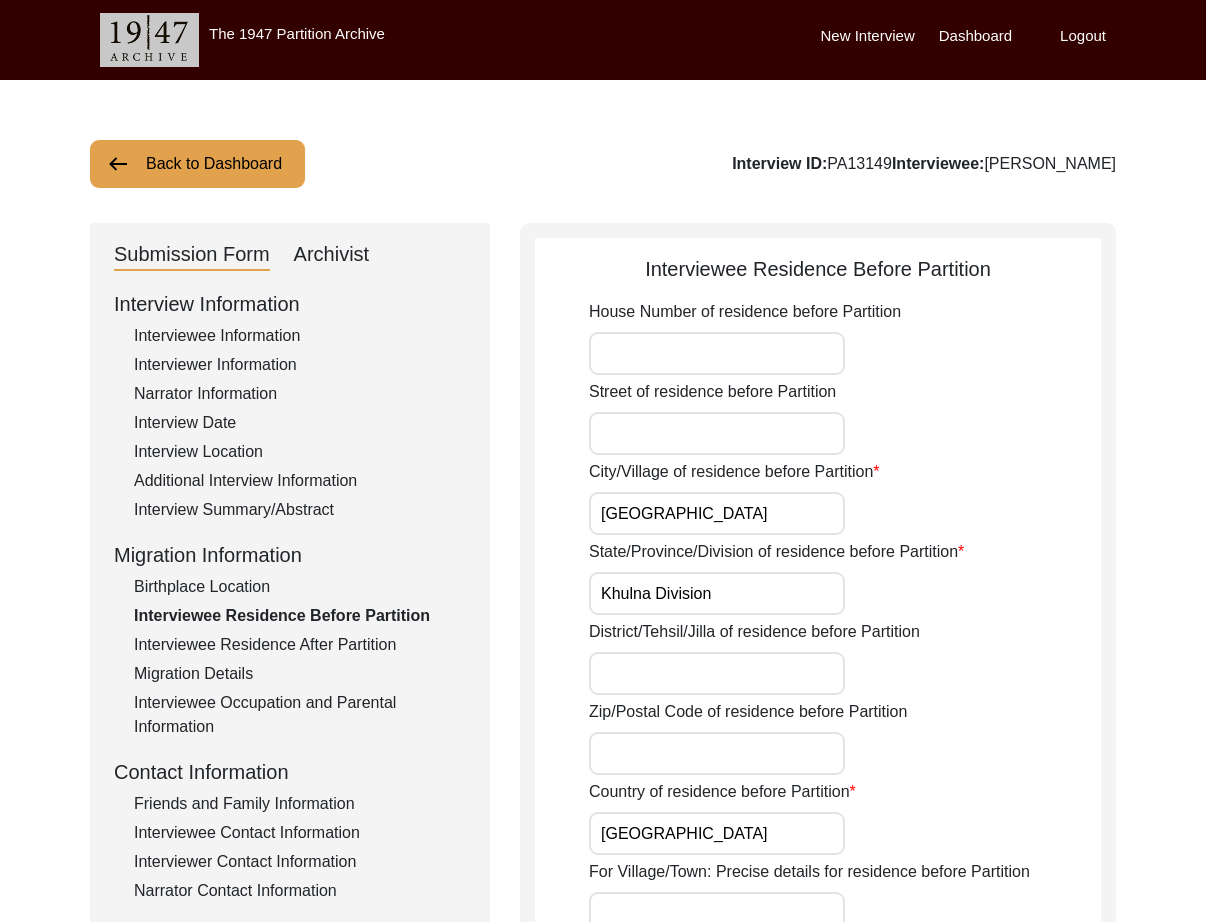 click on "Birthplace Location" 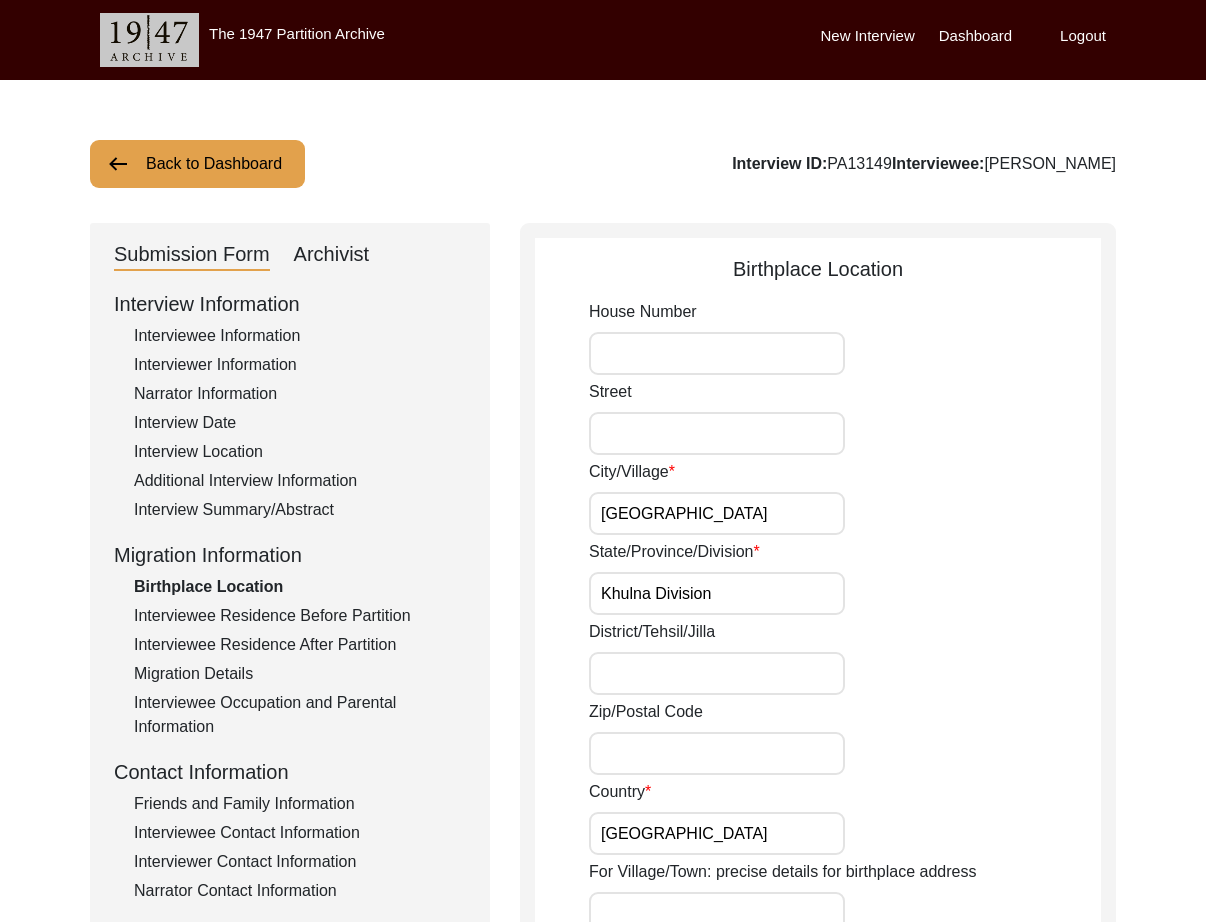 click on "[GEOGRAPHIC_DATA]" at bounding box center (717, 513) 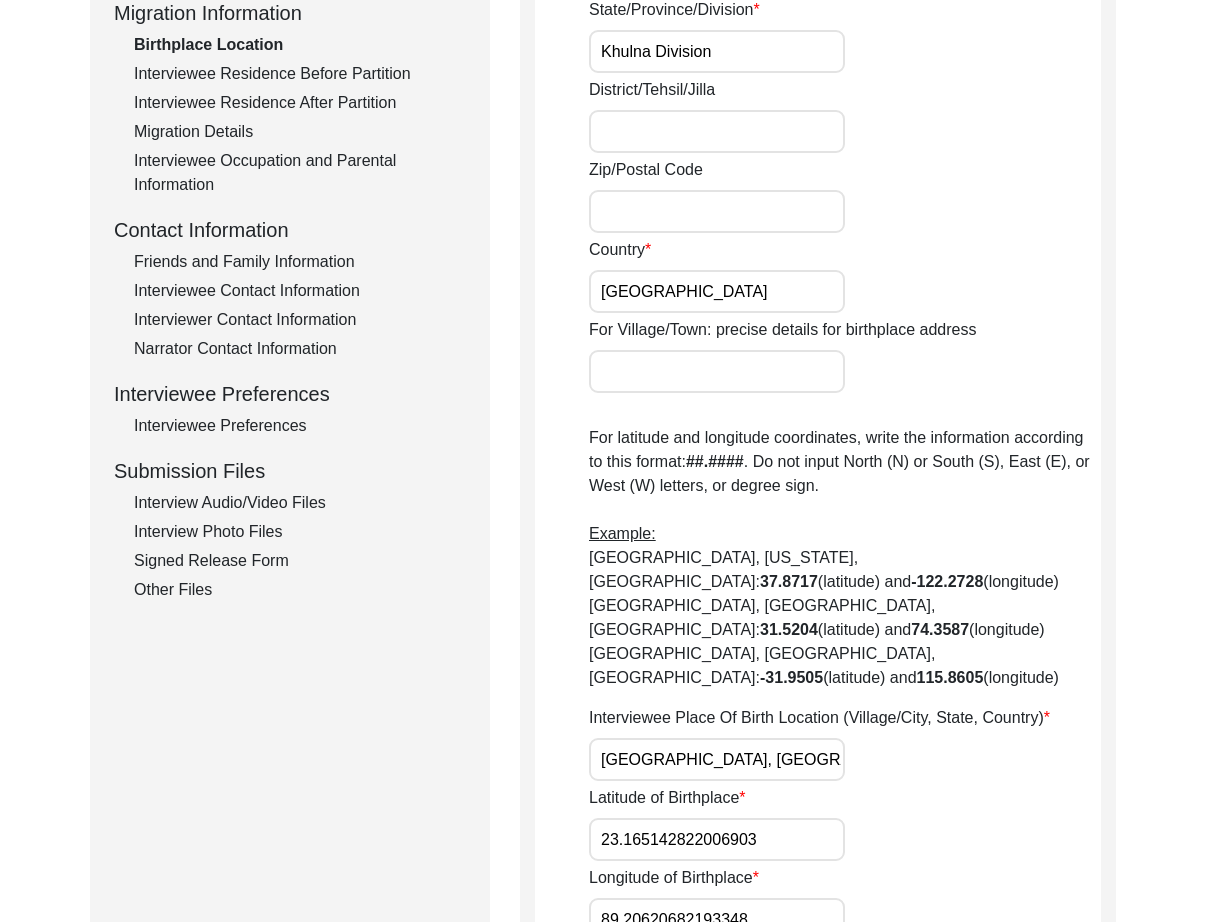 scroll, scrollTop: 0, scrollLeft: 0, axis: both 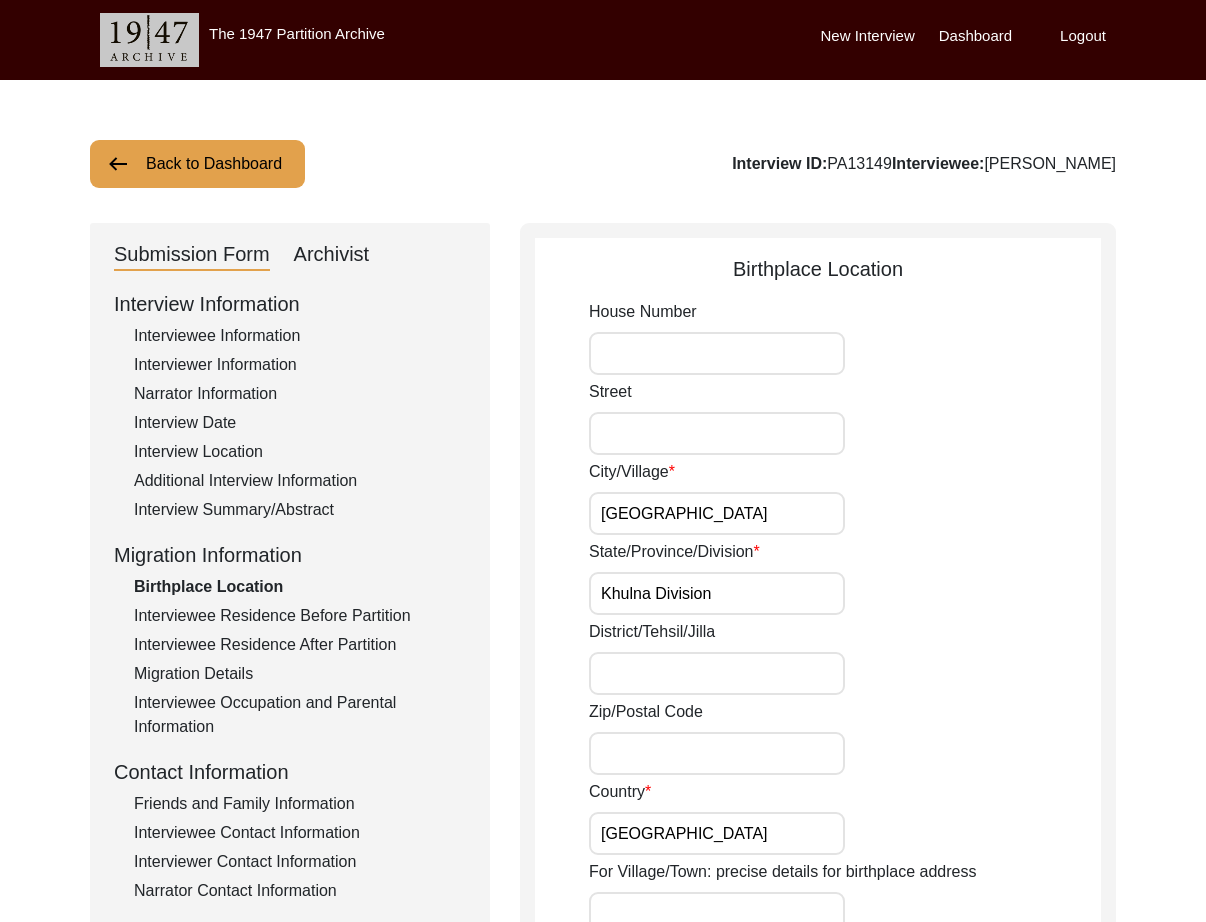 drag, startPoint x: 715, startPoint y: 513, endPoint x: 652, endPoint y: 522, distance: 63.63961 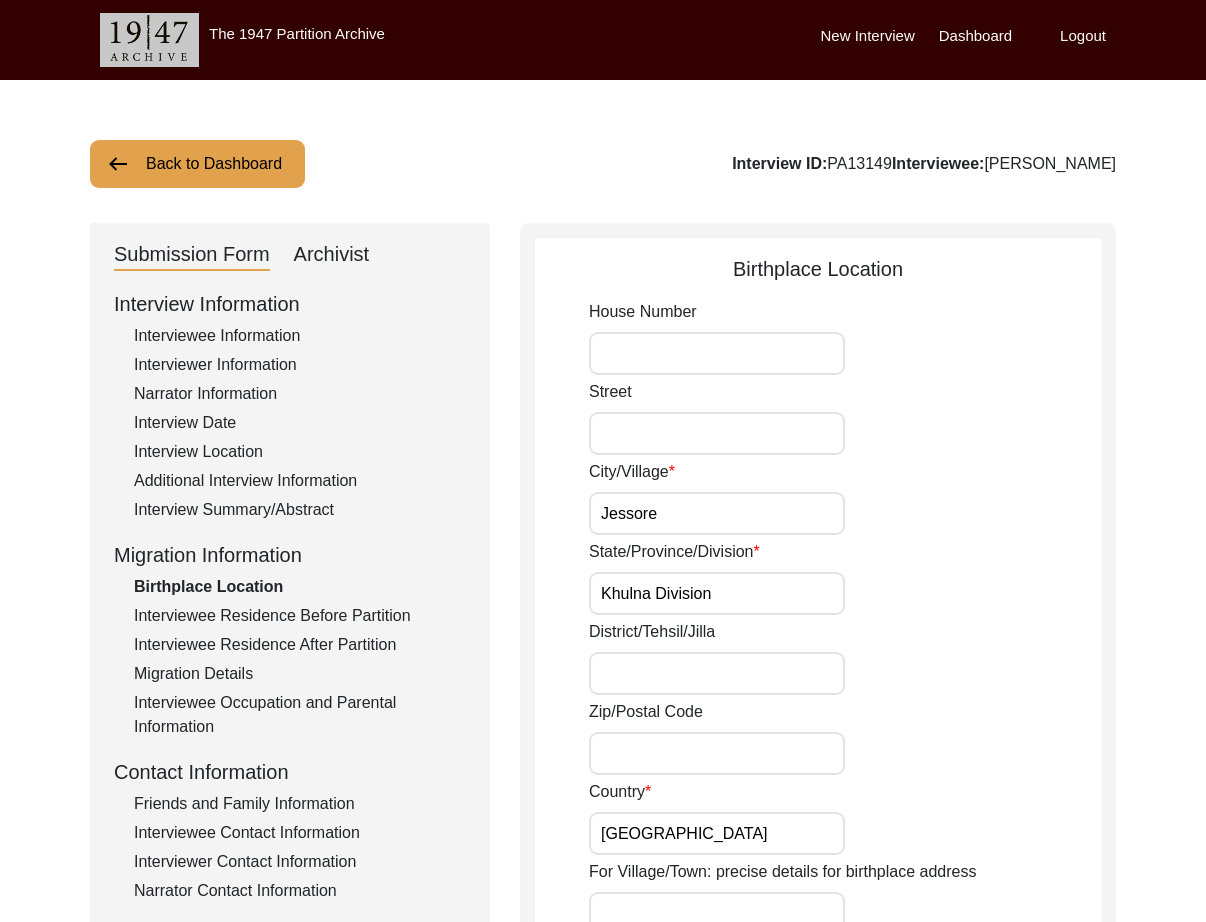 type on "Jessore" 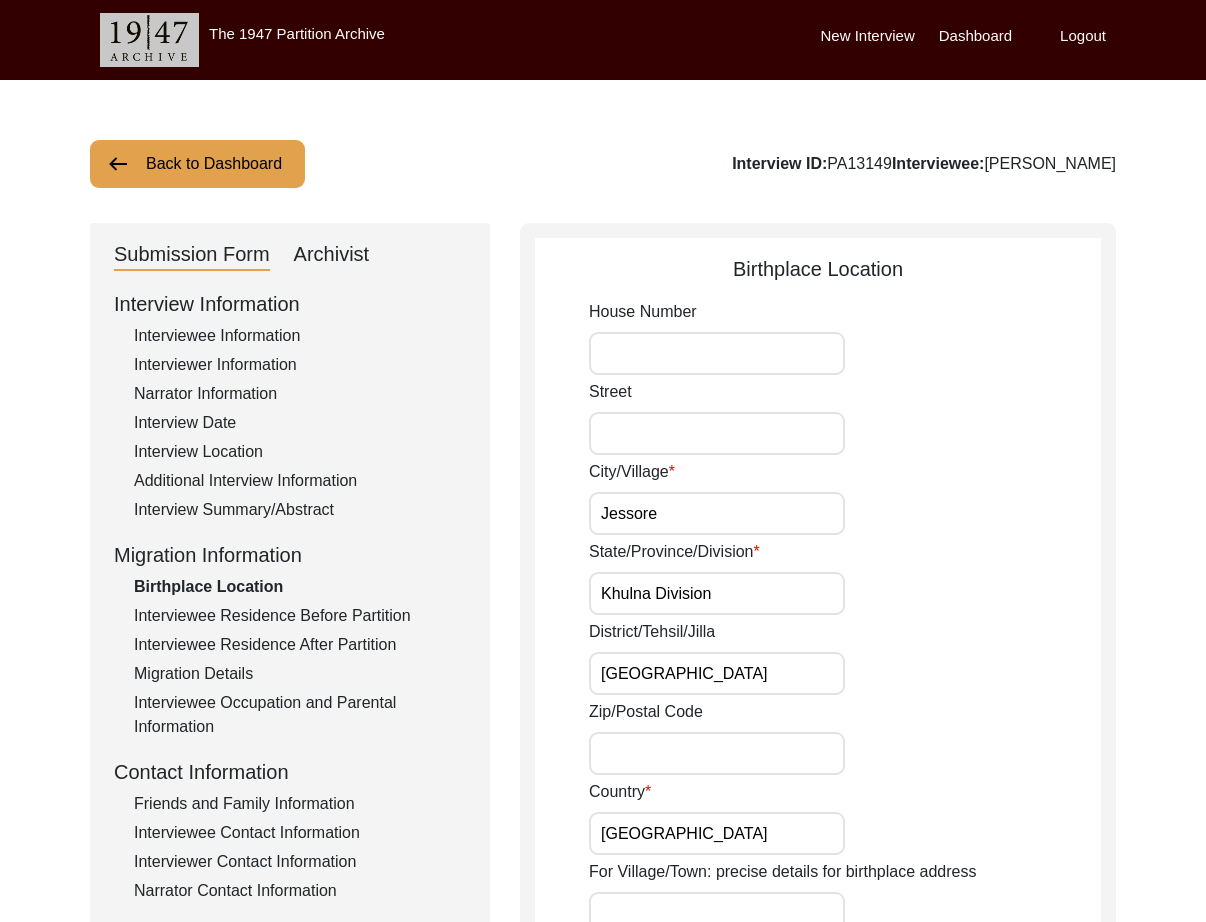 type on "[GEOGRAPHIC_DATA]" 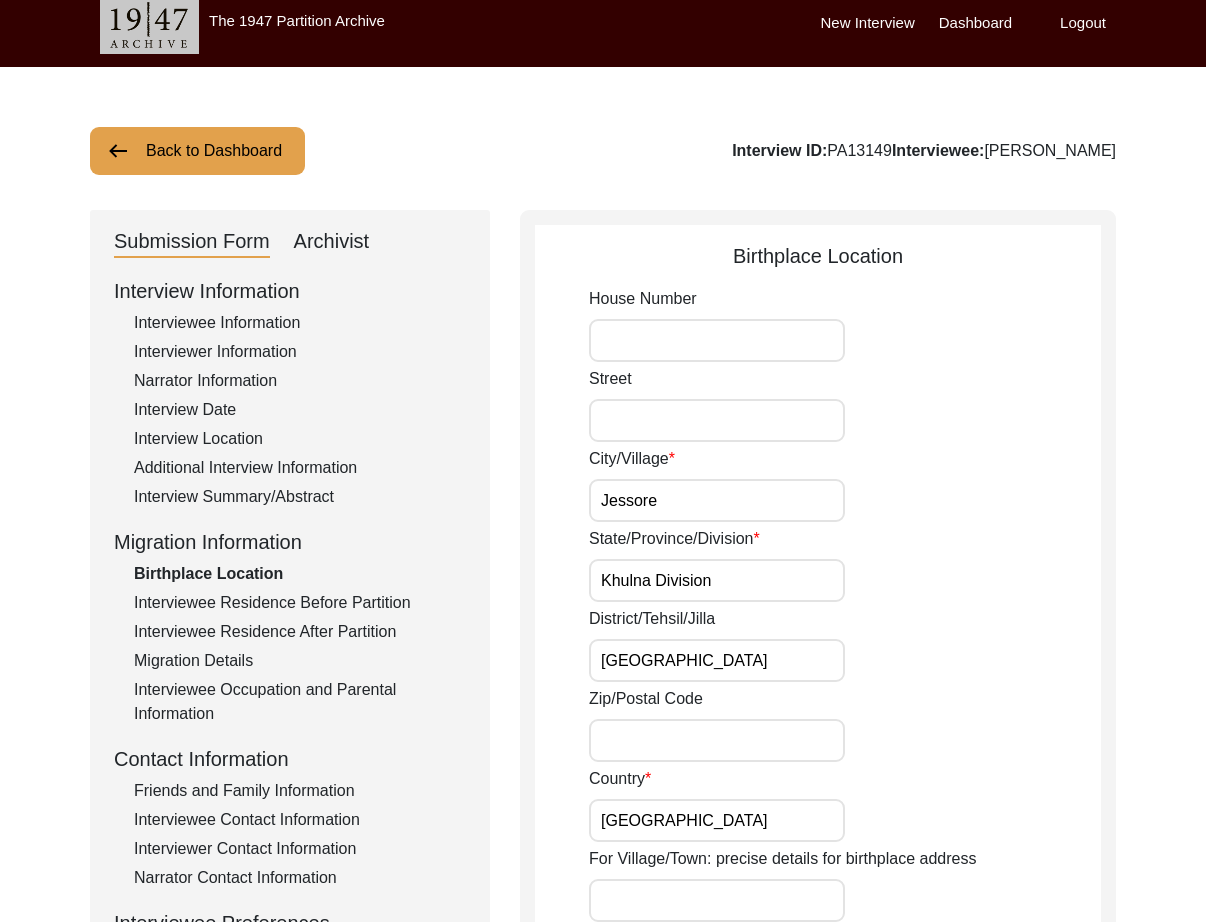 scroll, scrollTop: 792, scrollLeft: 0, axis: vertical 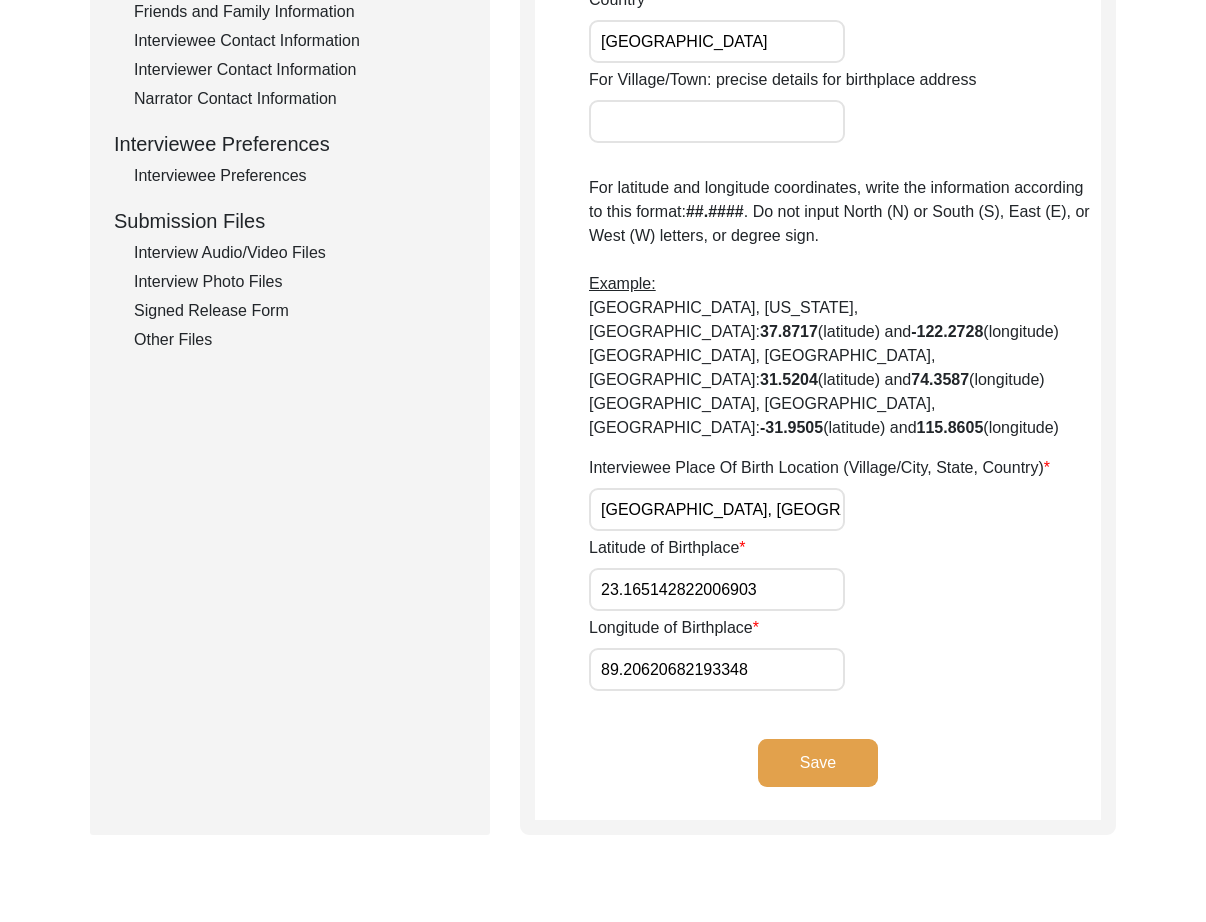 paste on "[PERSON_NAME]," 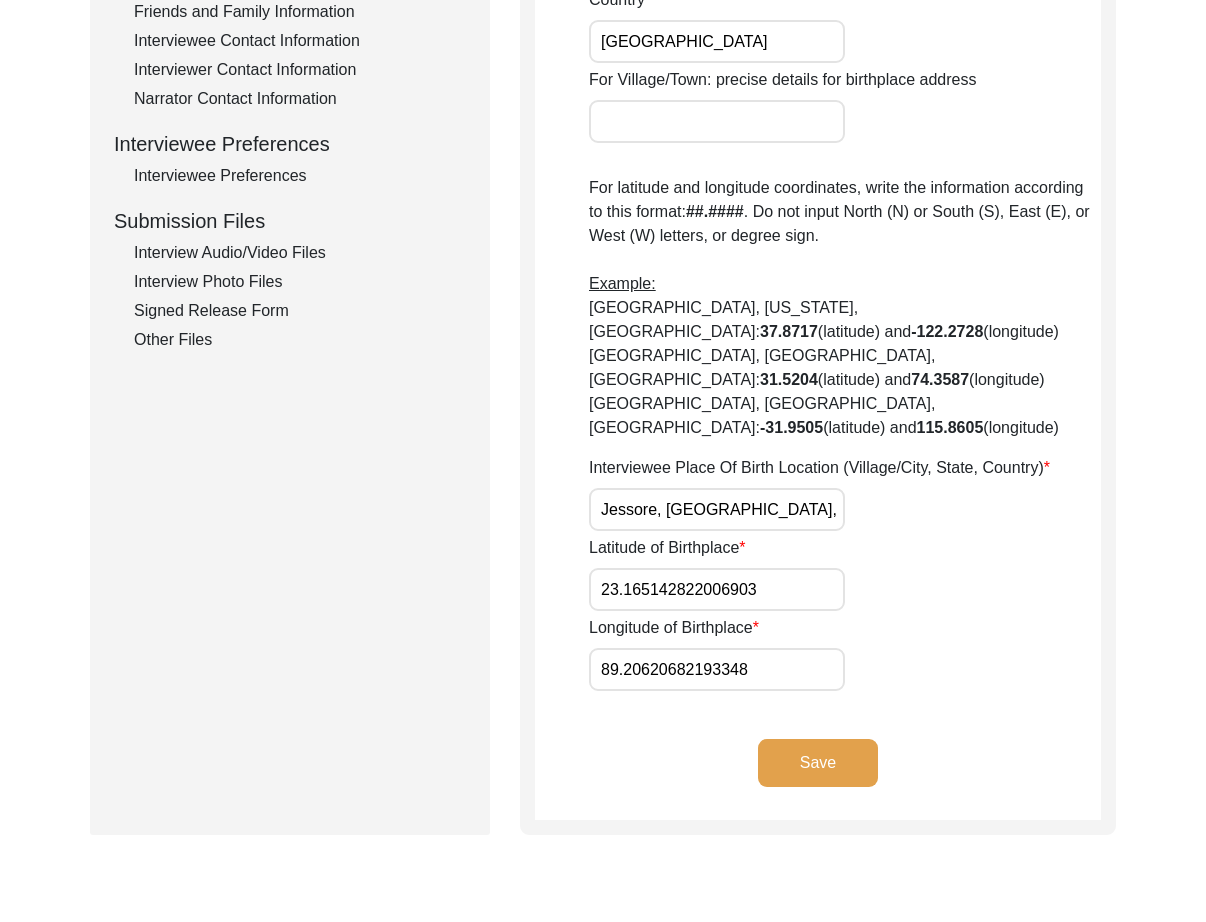 scroll, scrollTop: 0, scrollLeft: 146, axis: horizontal 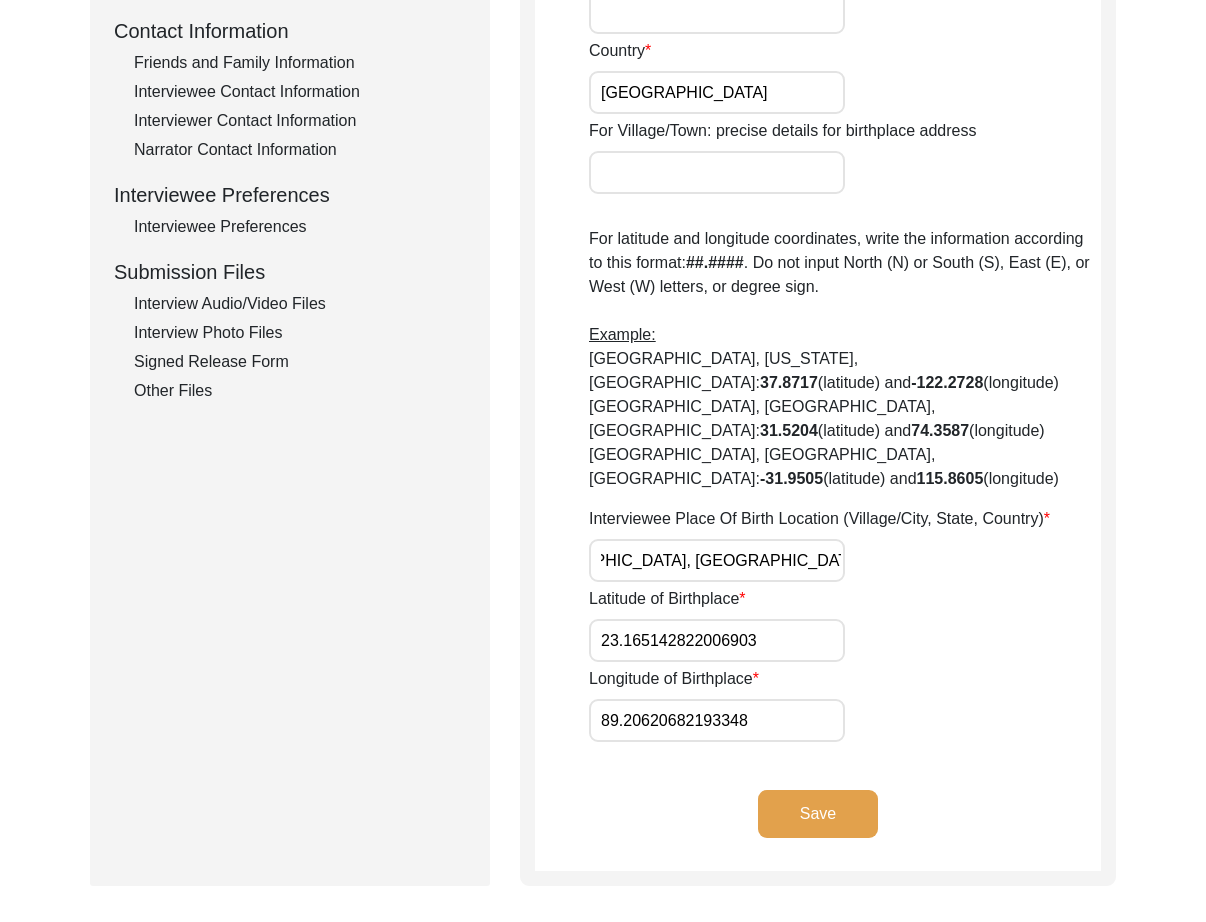 type on "Jessore, [GEOGRAPHIC_DATA], [GEOGRAPHIC_DATA], [GEOGRAPHIC_DATA]" 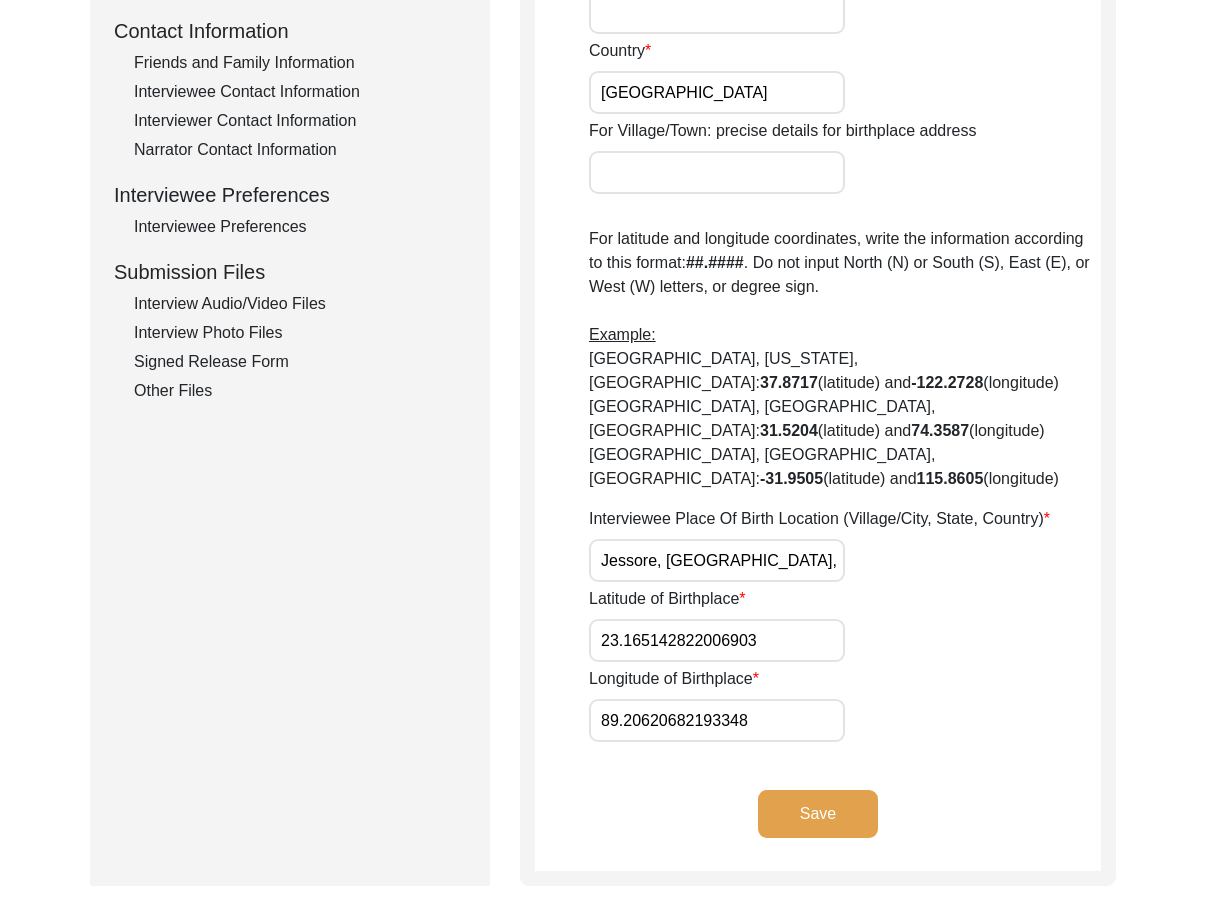 drag, startPoint x: 820, startPoint y: 595, endPoint x: 517, endPoint y: 585, distance: 303.16498 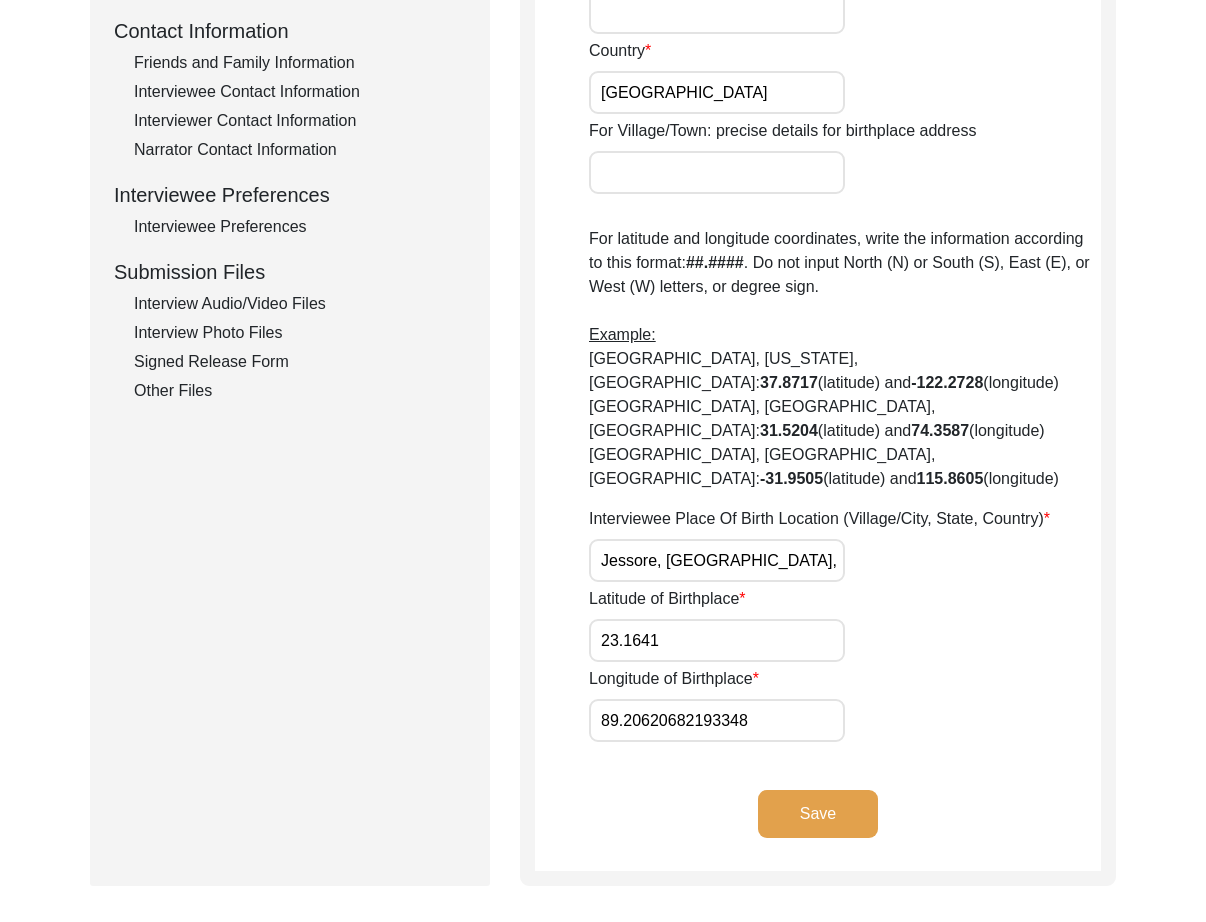 type on "23.1641" 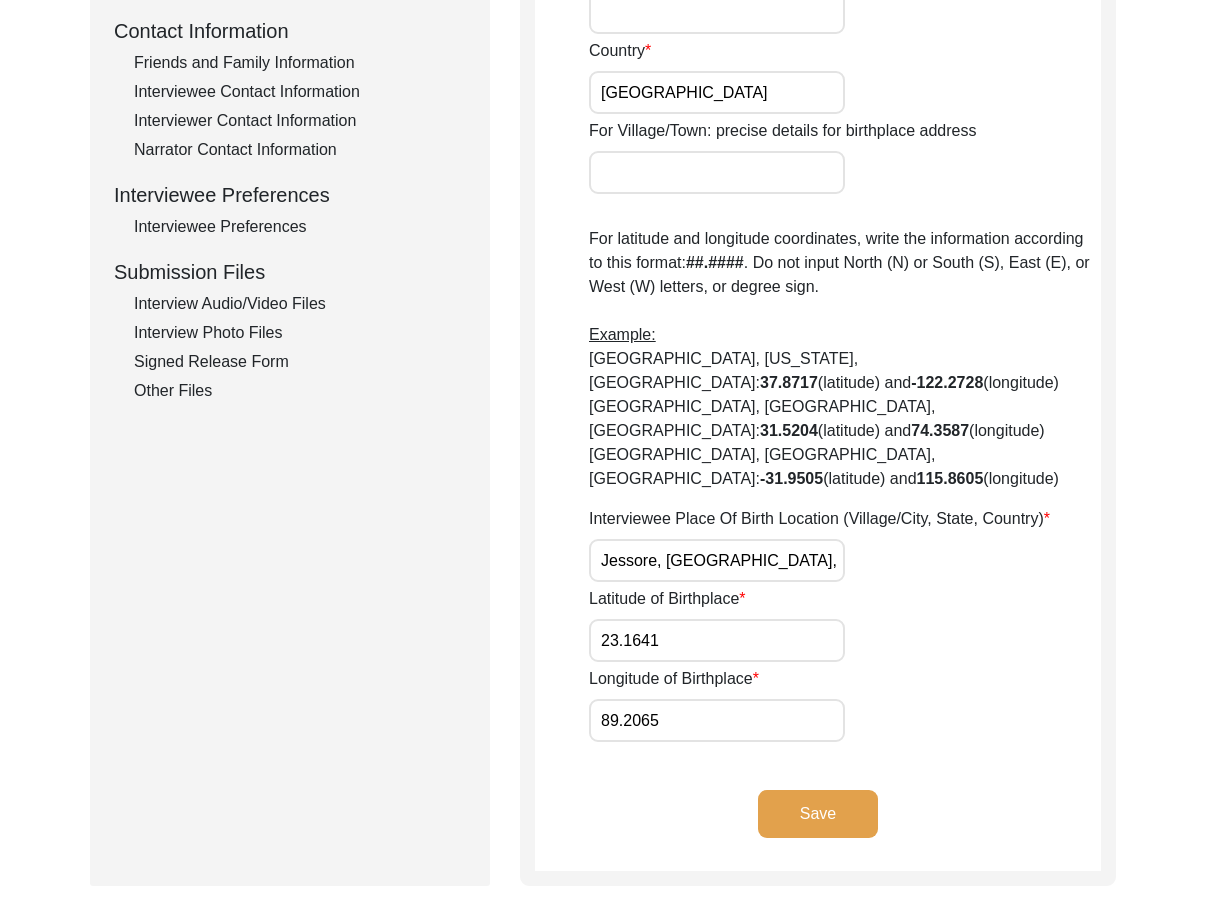type on "89.2065" 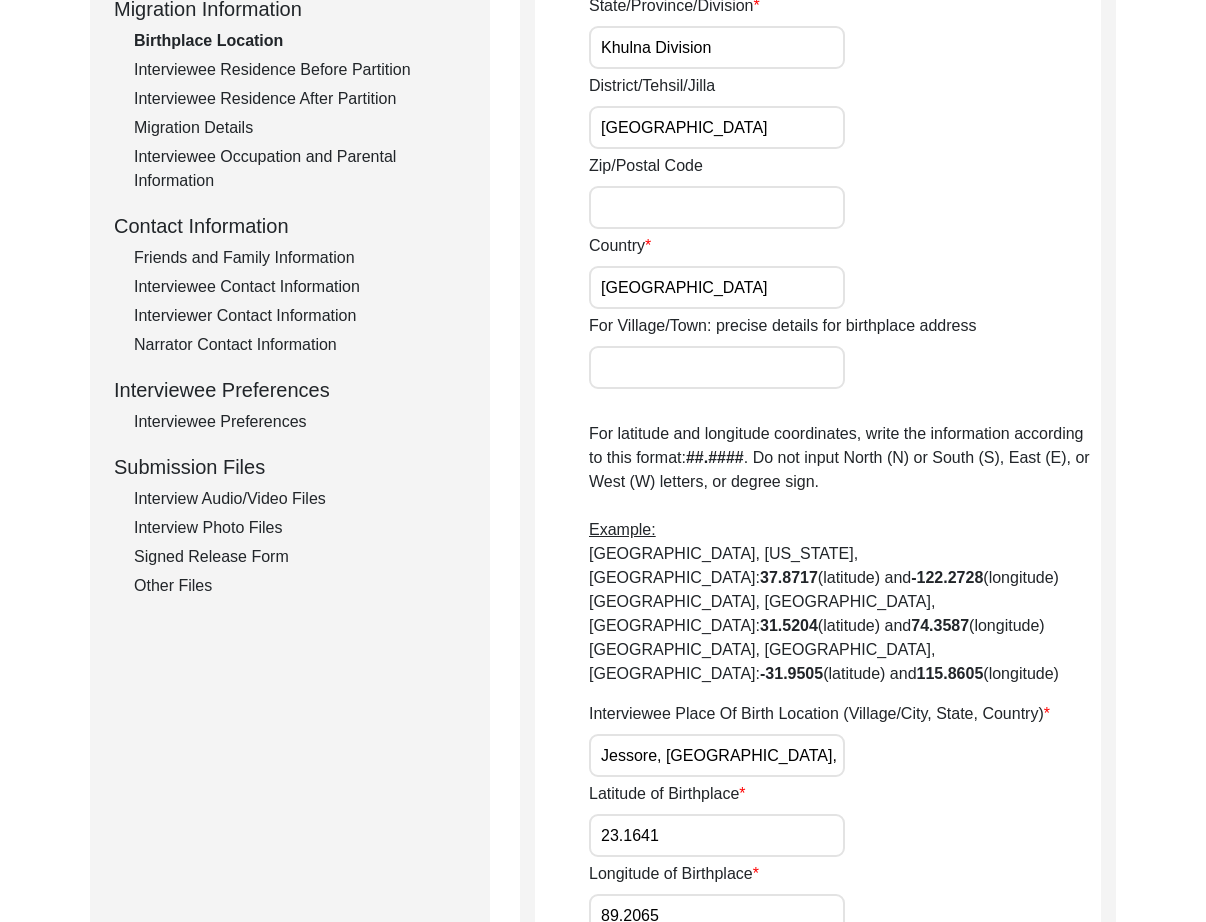 scroll, scrollTop: 879, scrollLeft: 0, axis: vertical 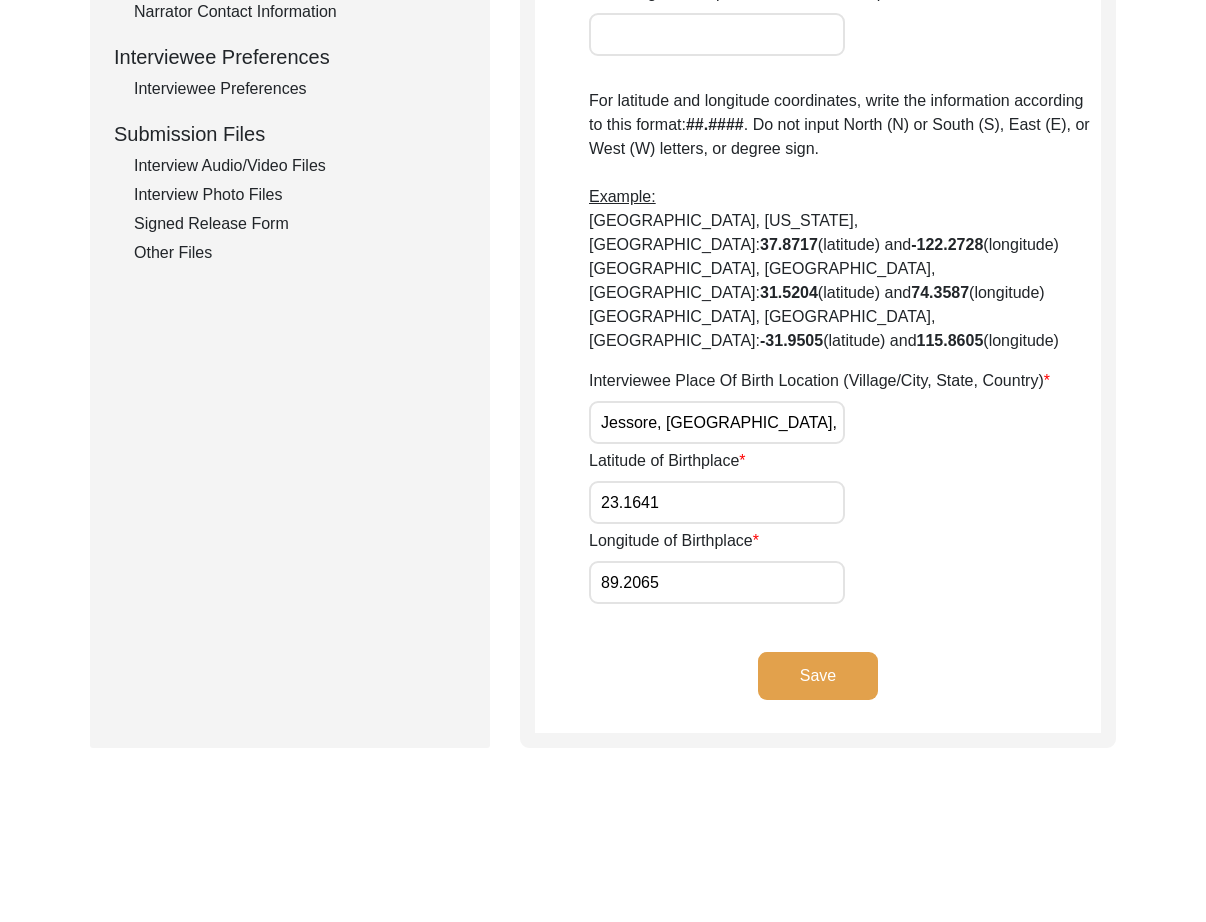 click on "Jessore, [GEOGRAPHIC_DATA], [GEOGRAPHIC_DATA], [GEOGRAPHIC_DATA]" at bounding box center (717, 422) 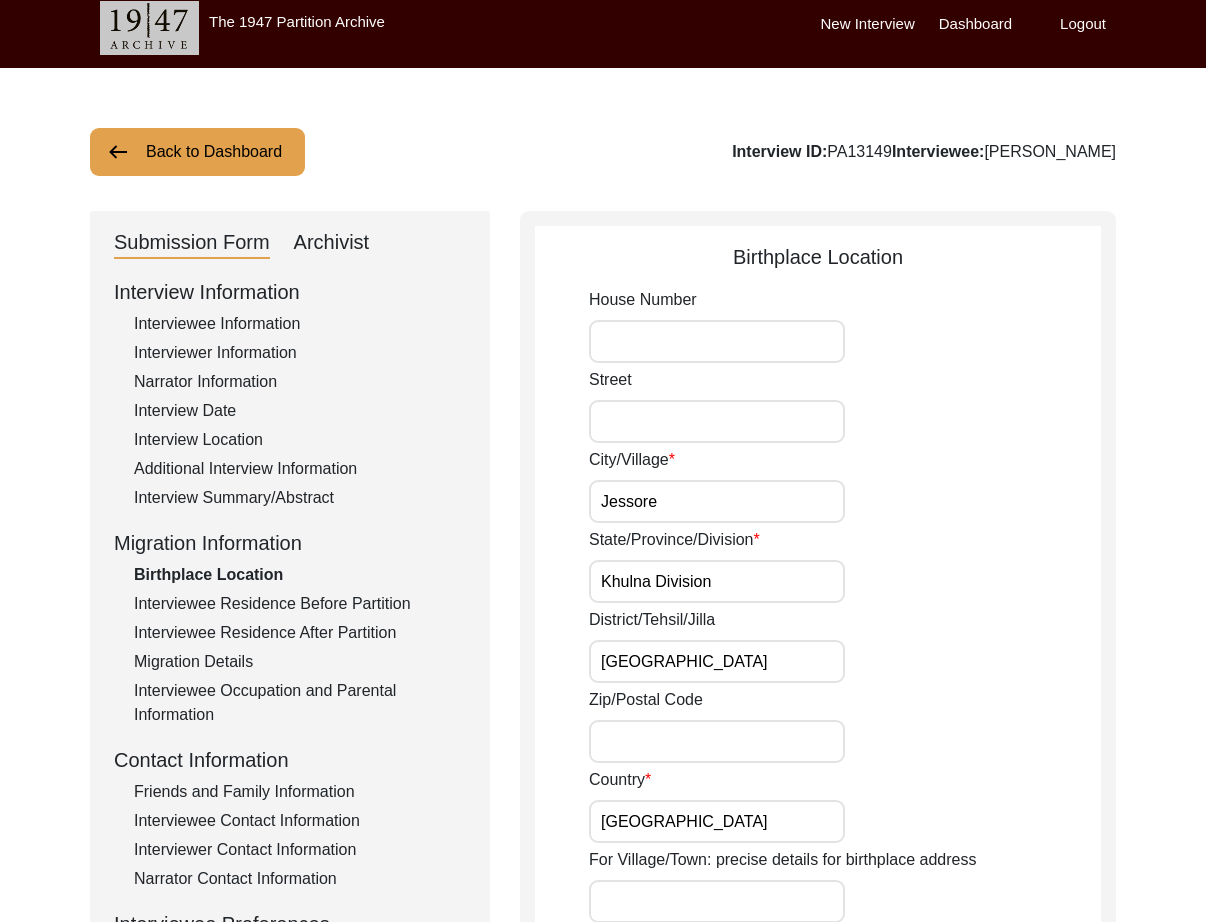 scroll, scrollTop: 6, scrollLeft: 0, axis: vertical 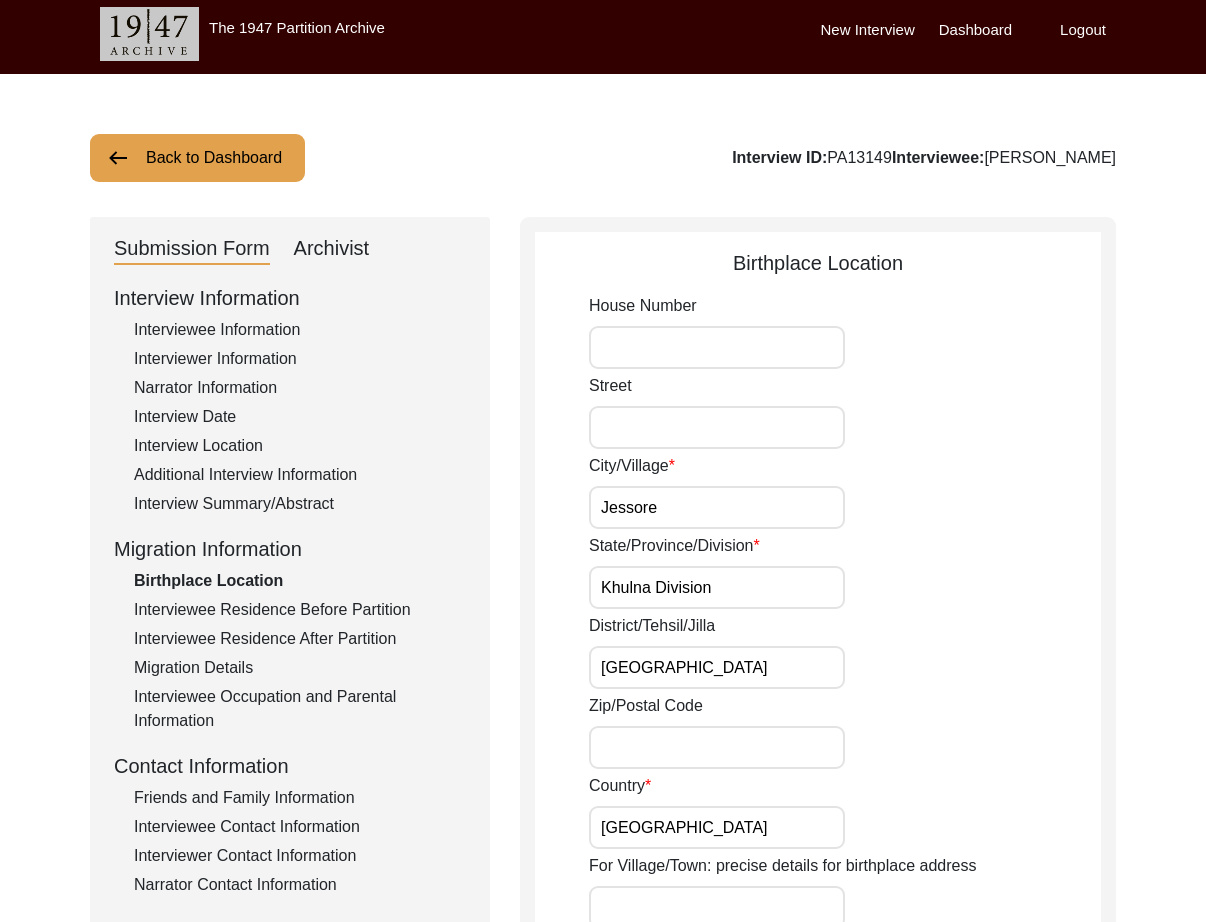 click on "House [GEOGRAPHIC_DATA]/[GEOGRAPHIC_DATA]/Province/Division [GEOGRAPHIC_DATA]/[GEOGRAPHIC_DATA]/[GEOGRAPHIC_DATA] Zip/Postal Code Country [GEOGRAPHIC_DATA] For Village/Town: precise details for birthplace address  For latitude and longitude coordinates, write the information according to this format:  ##.#### . Do not input North (N) or South (S), East (E), or West (W) letters, or degree sign.  Example:  [GEOGRAPHIC_DATA], [US_STATE], [GEOGRAPHIC_DATA]:  37.8717  (latitude) and  -122.2728  (longitude)   [GEOGRAPHIC_DATA], [GEOGRAPHIC_DATA], [GEOGRAPHIC_DATA]:  31.5204  (latitude) and  74.3587  (longitude)   [GEOGRAPHIC_DATA], [GEOGRAPHIC_DATA], [GEOGRAPHIC_DATA]:  -31.9505  (latitude) and  115.8605  (longitude)  Interviewee Place Of Birth Location (Village/City, State, Country) [GEOGRAPHIC_DATA], [GEOGRAPHIC_DATA], [GEOGRAPHIC_DATA], [DEMOGRAPHIC_DATA] Latitude of Birthplace 23.1641 Longitude of Birthplace 89.2065" 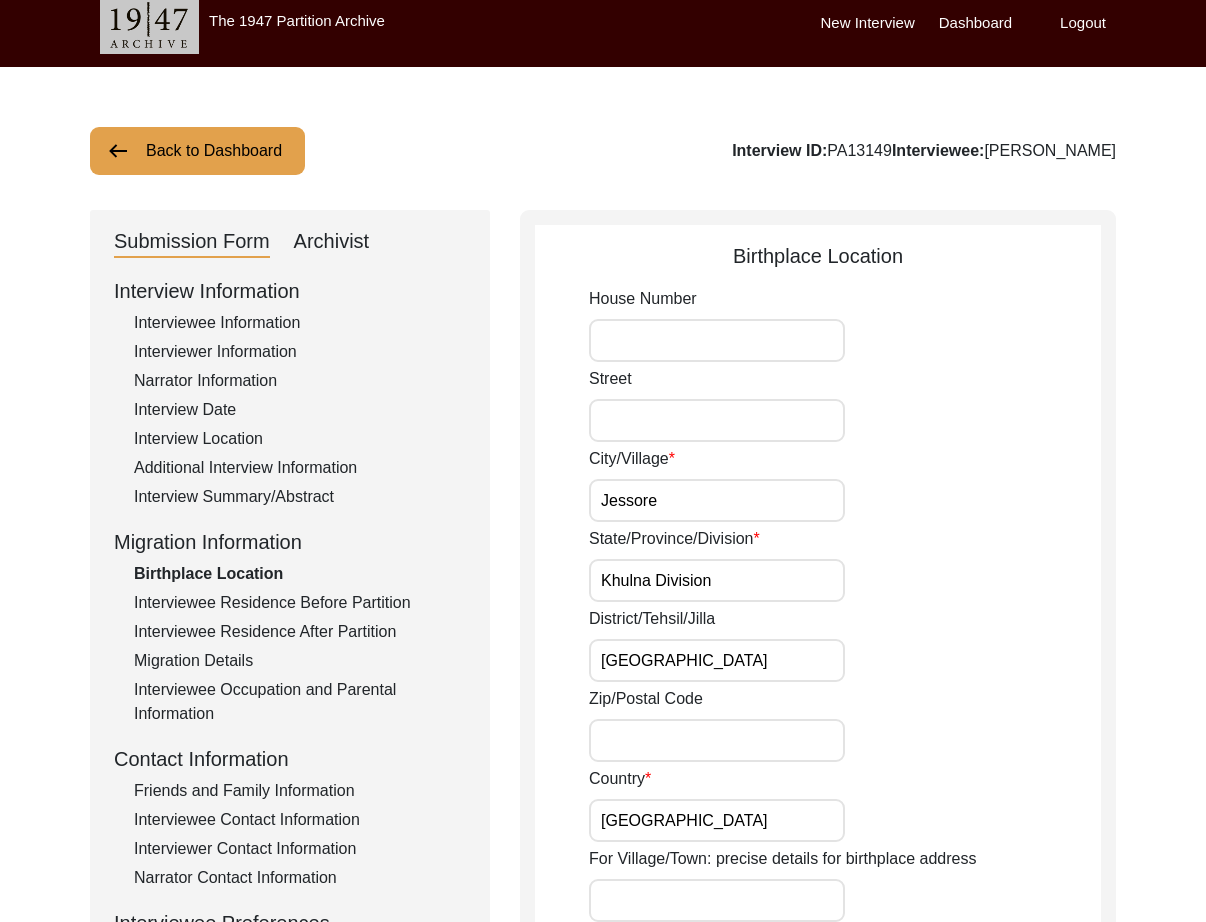 scroll, scrollTop: 792, scrollLeft: 0, axis: vertical 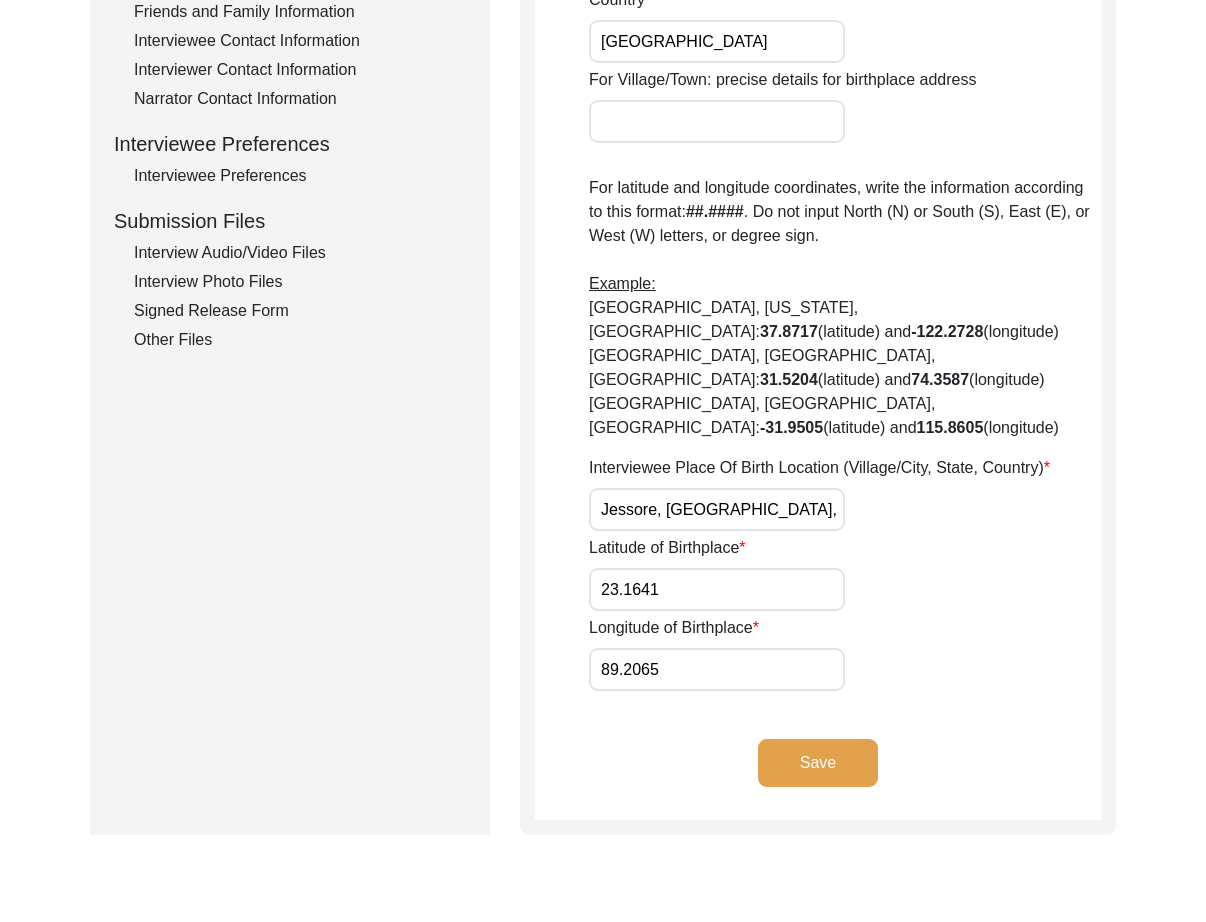click on "Save" 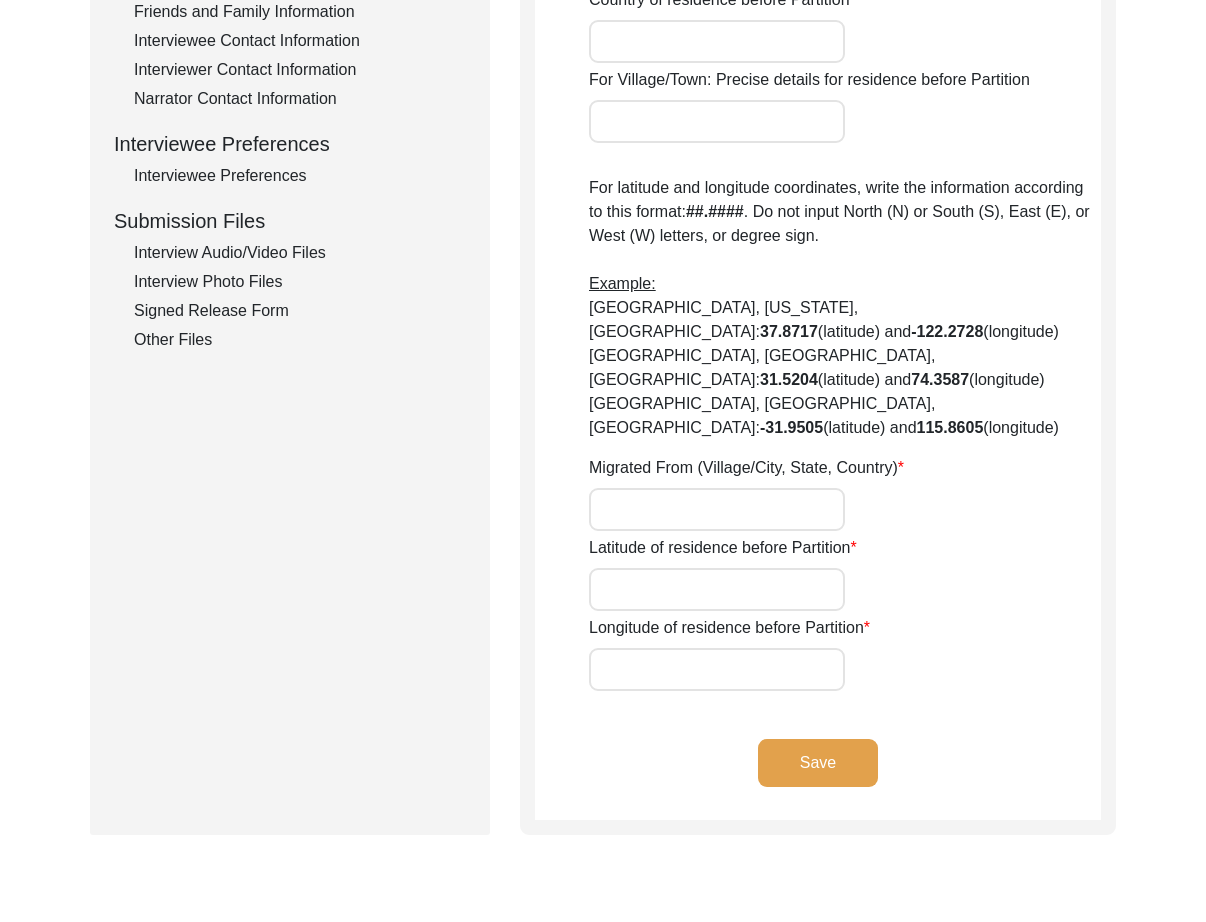 type on "[GEOGRAPHIC_DATA]" 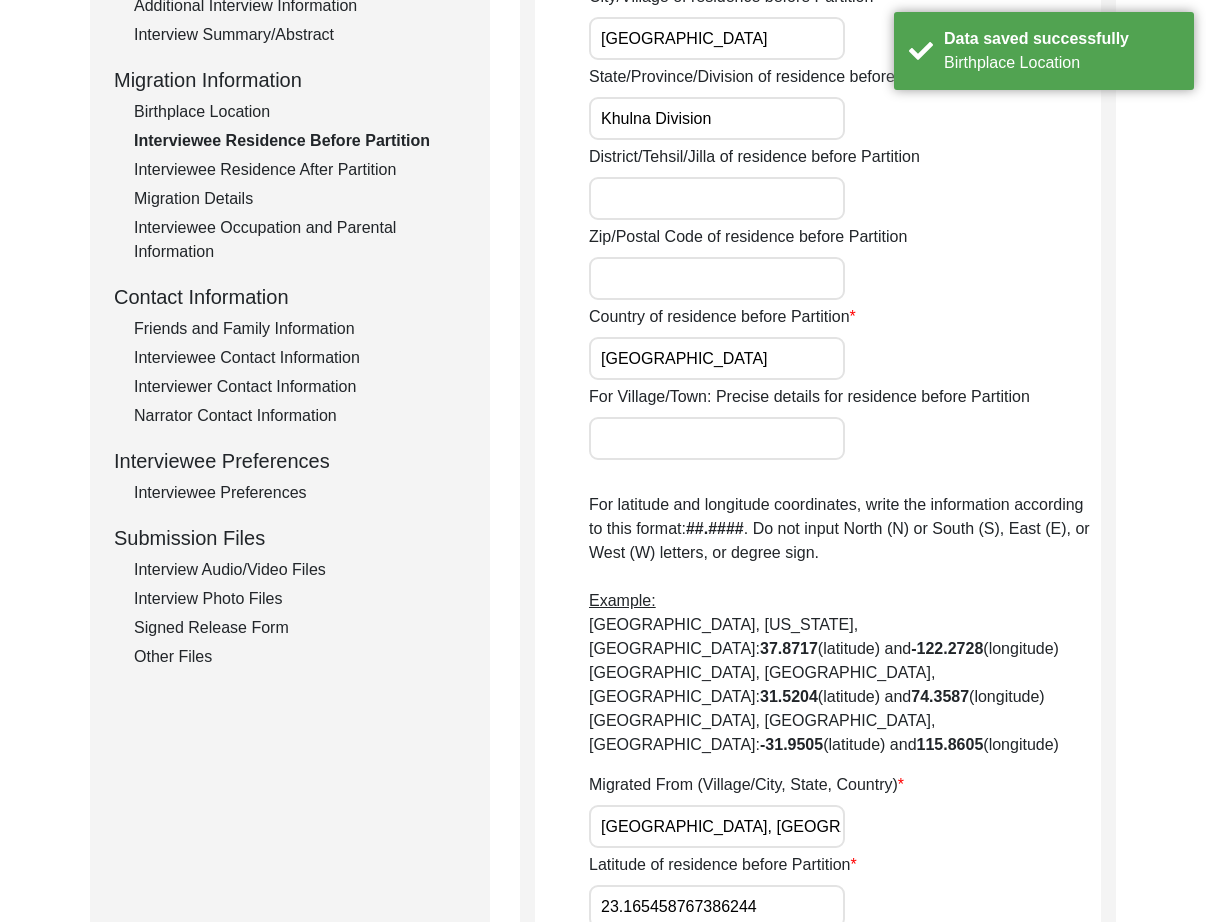scroll, scrollTop: 471, scrollLeft: 0, axis: vertical 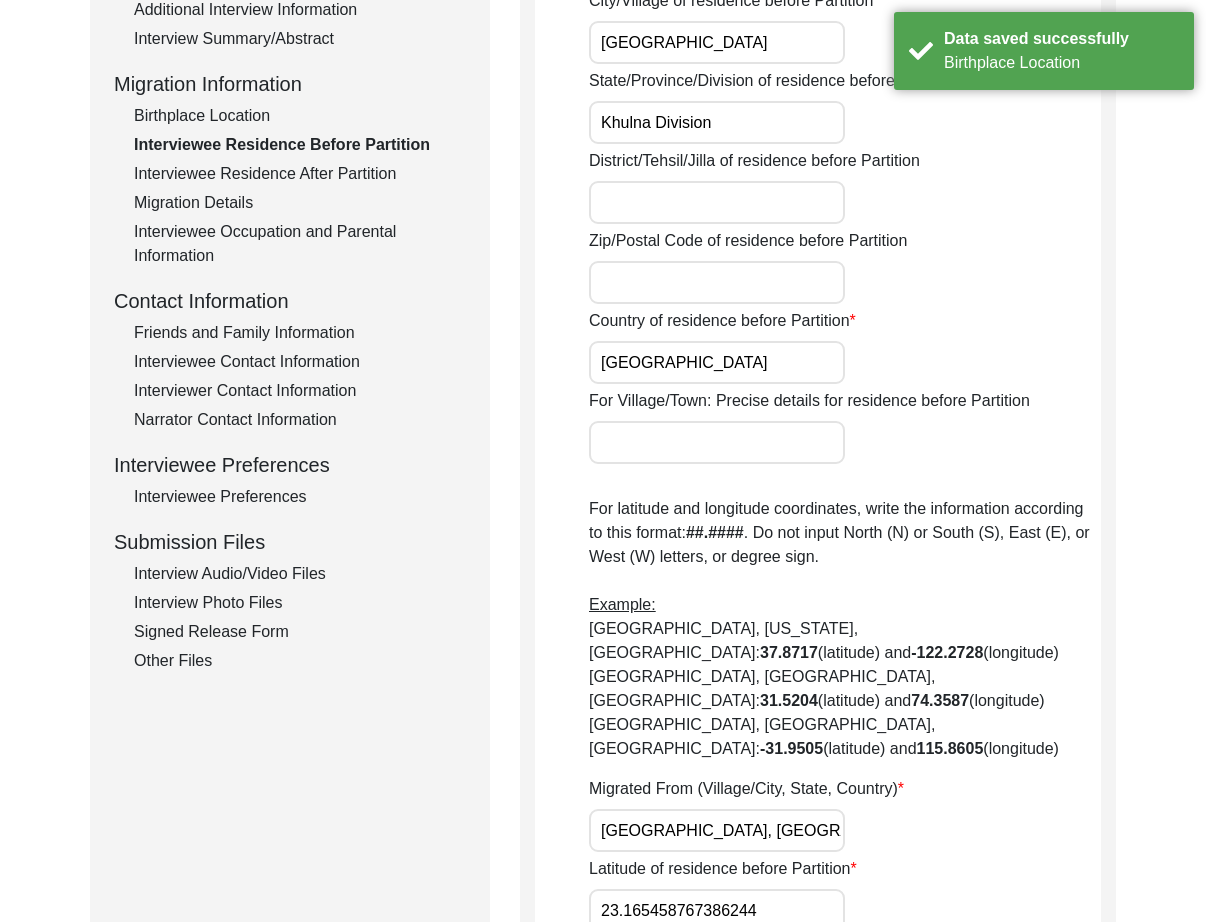 click on "Interview Summary/Abstract" 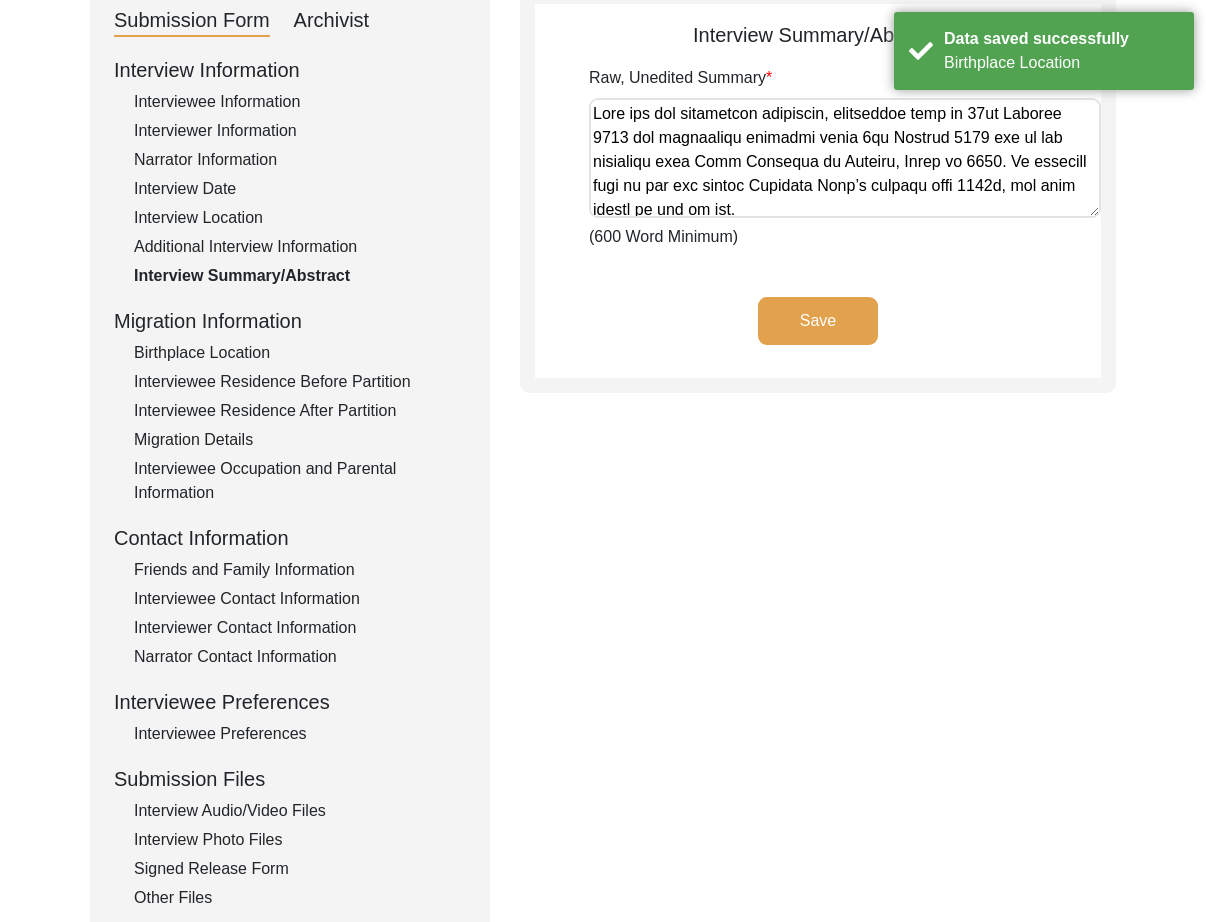 scroll, scrollTop: 232, scrollLeft: 0, axis: vertical 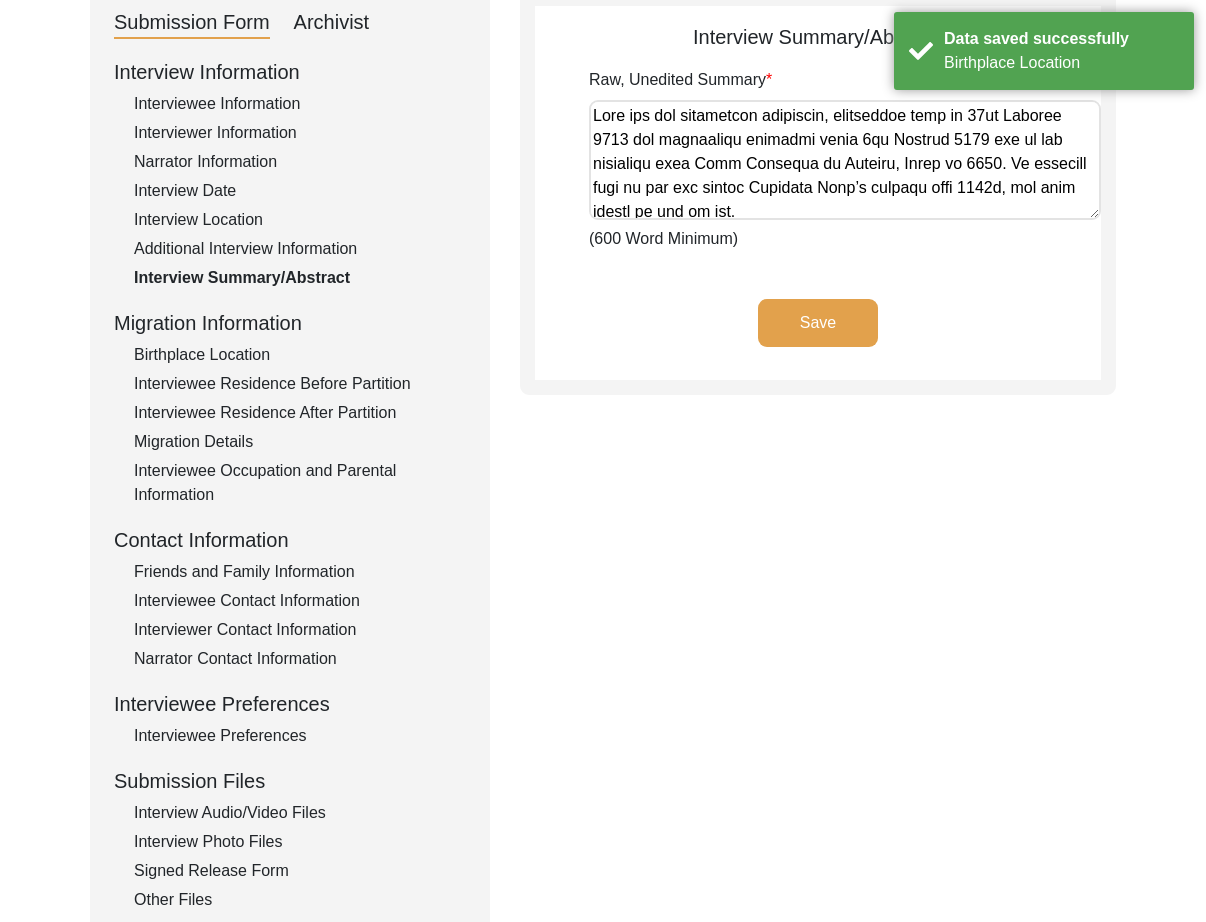drag, startPoint x: 1077, startPoint y: 210, endPoint x: 1074, endPoint y: 249, distance: 39.115215 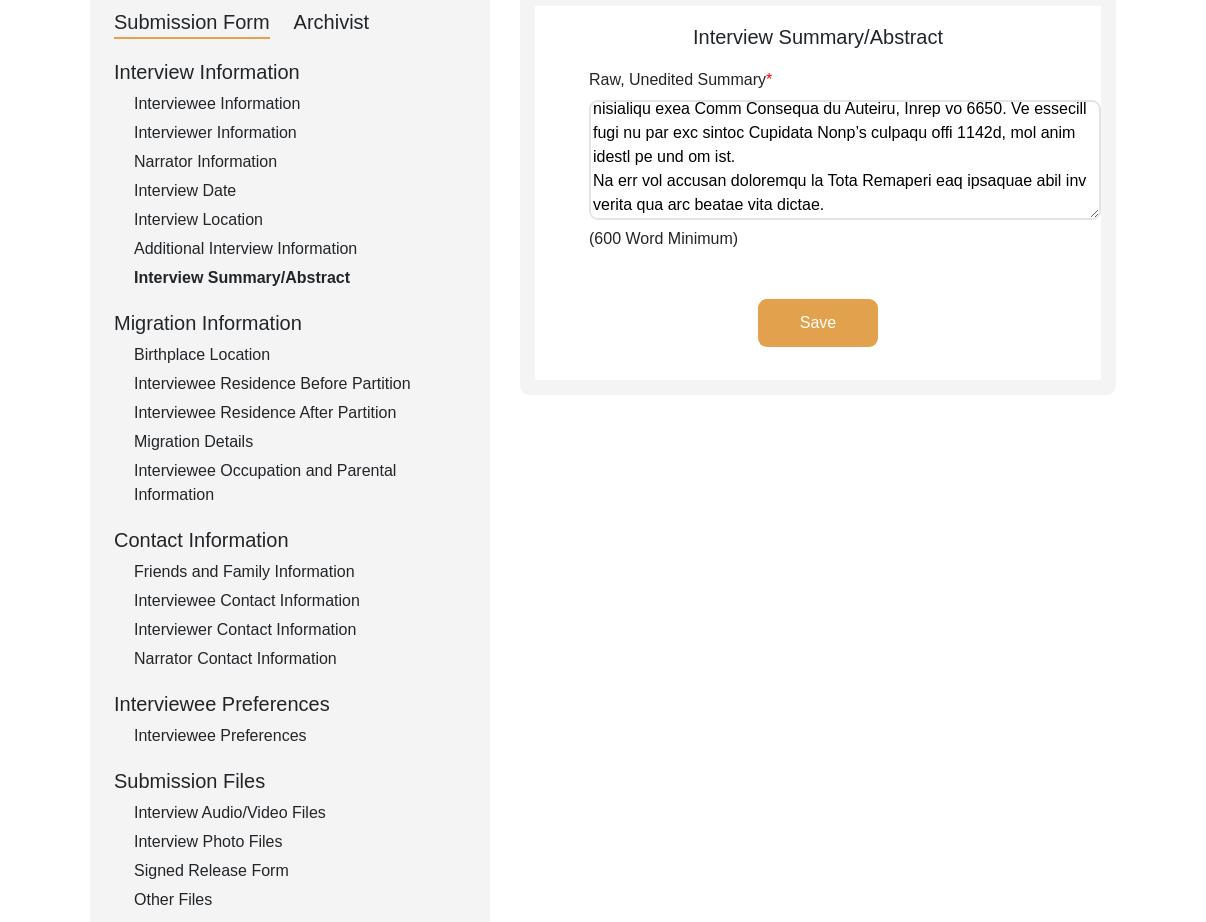 drag, startPoint x: 1095, startPoint y: 195, endPoint x: 1097, endPoint y: 218, distance: 23.086792 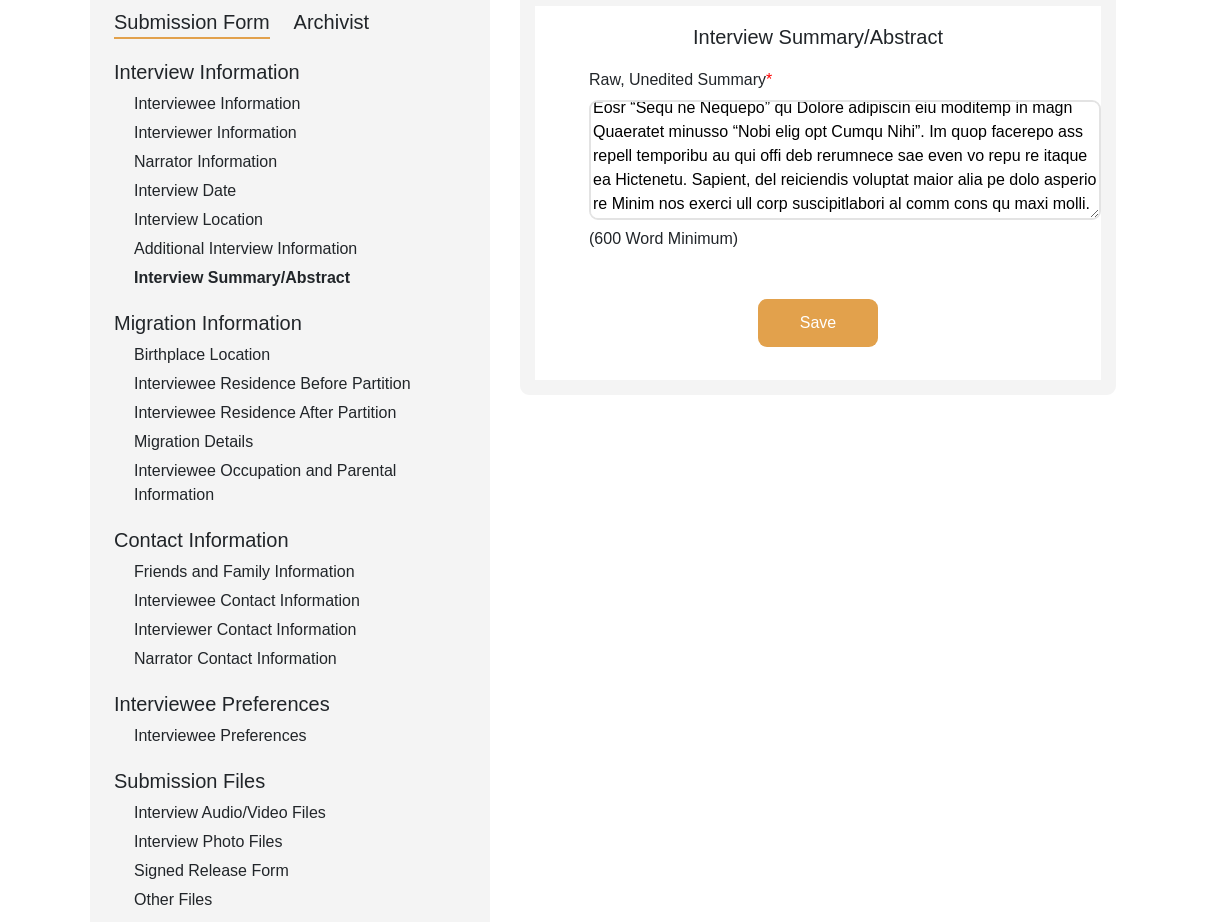 scroll, scrollTop: 1328, scrollLeft: 0, axis: vertical 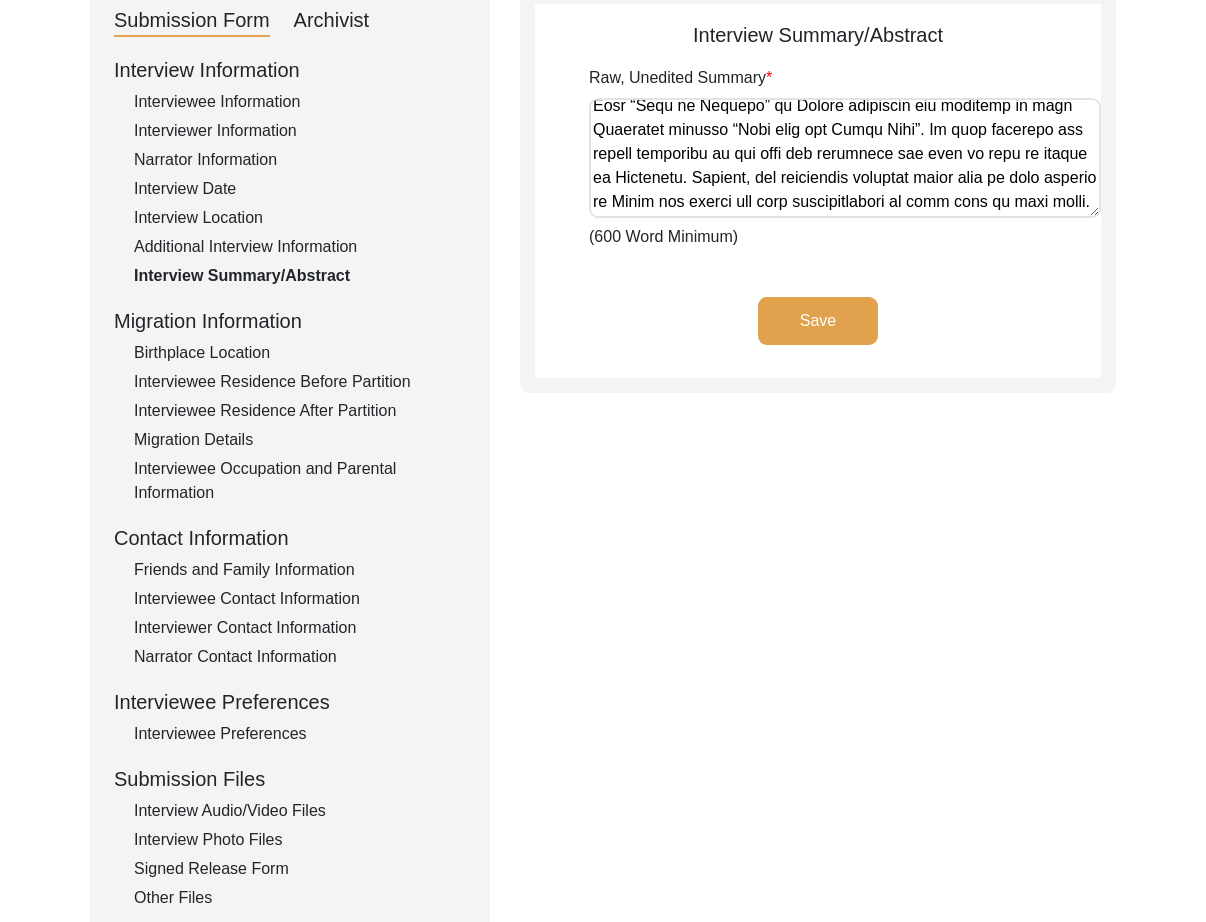 click on "Birthplace Location" 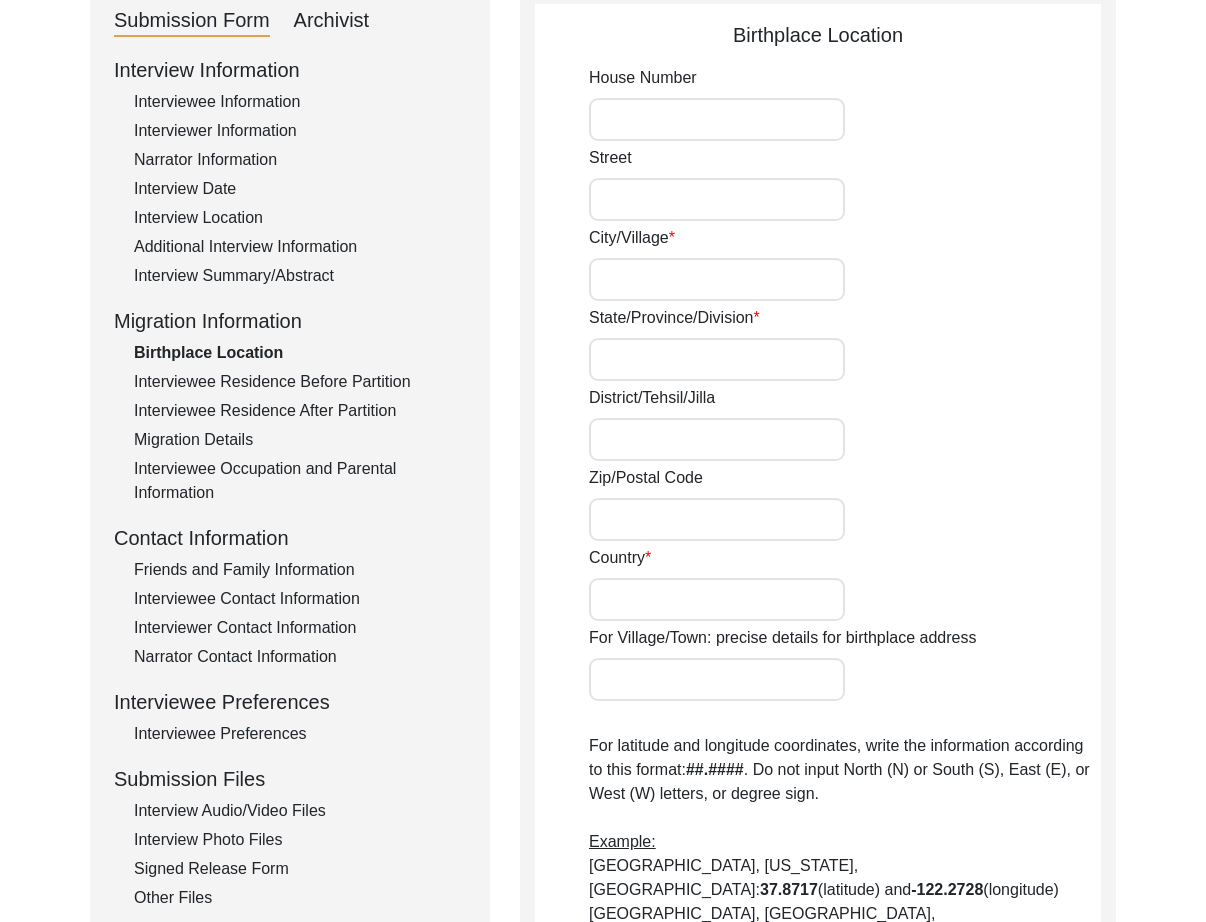 type on "Jessore" 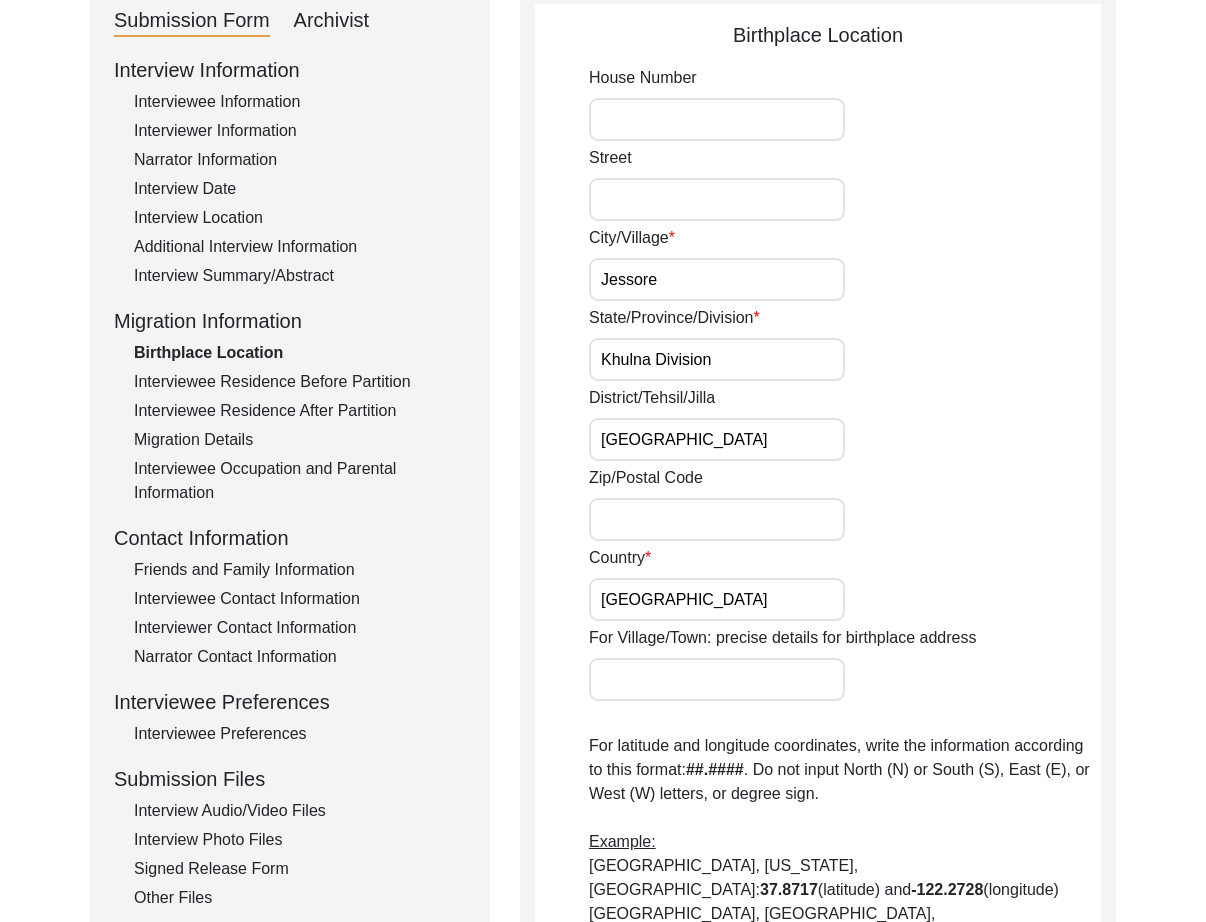 click on "Jessore" at bounding box center (717, 279) 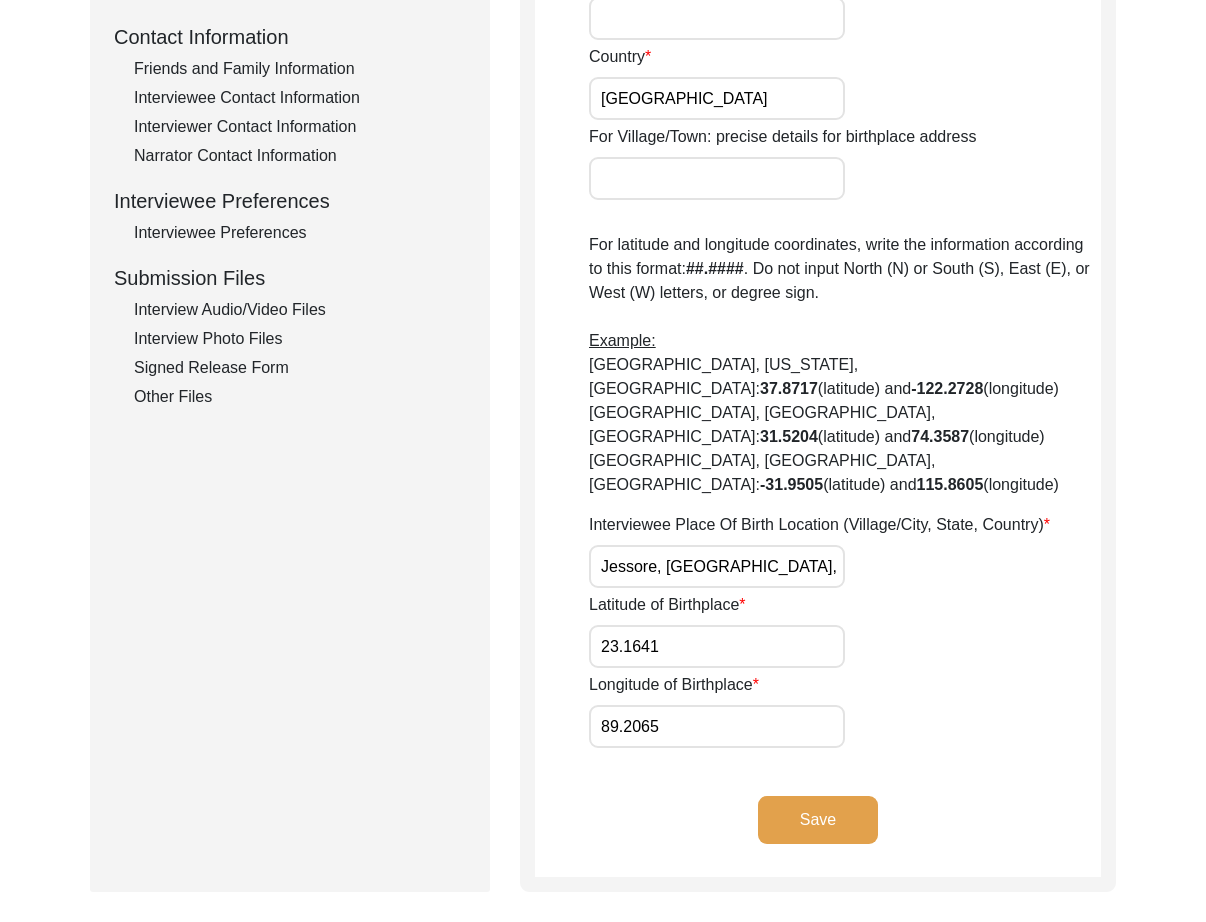 scroll, scrollTop: 755, scrollLeft: 0, axis: vertical 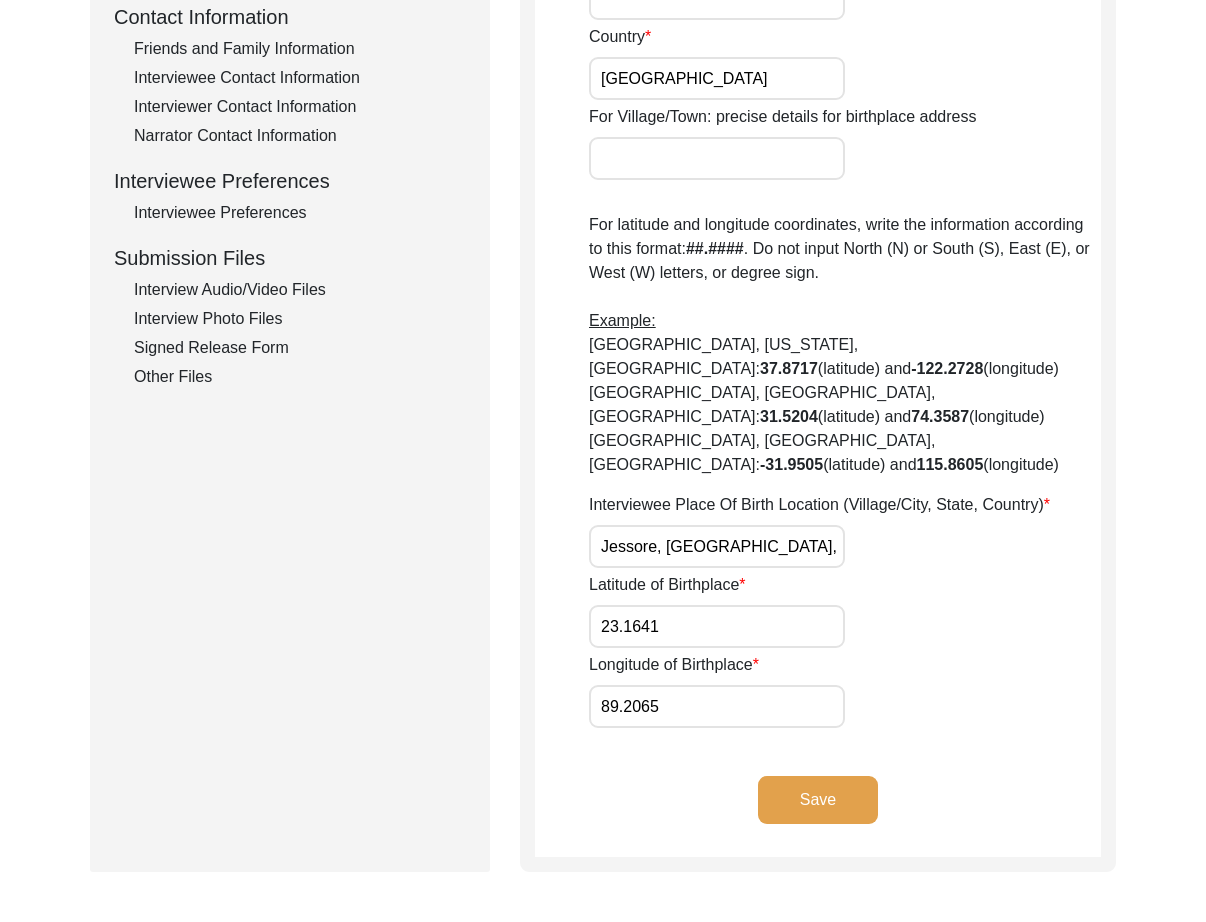 click on "Save" 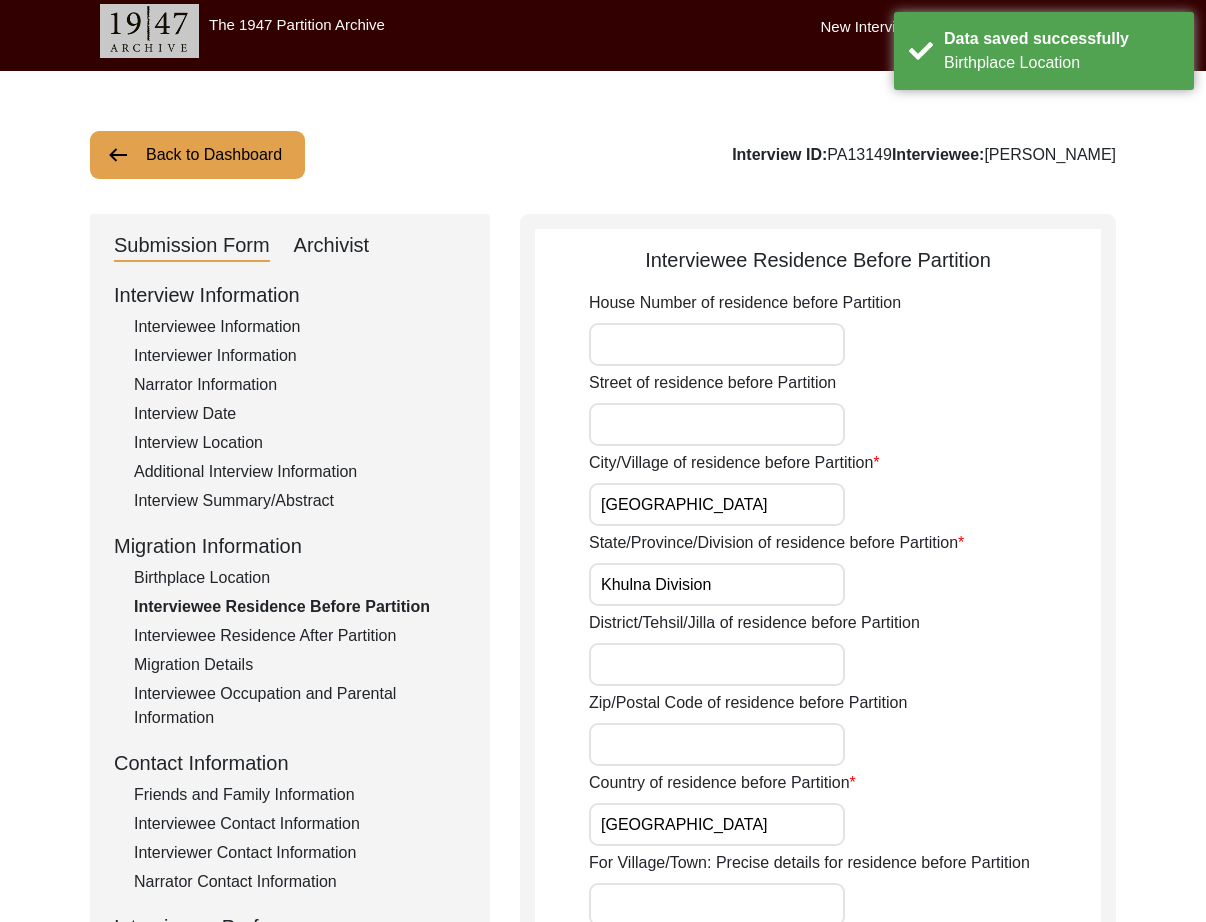 scroll, scrollTop: 0, scrollLeft: 0, axis: both 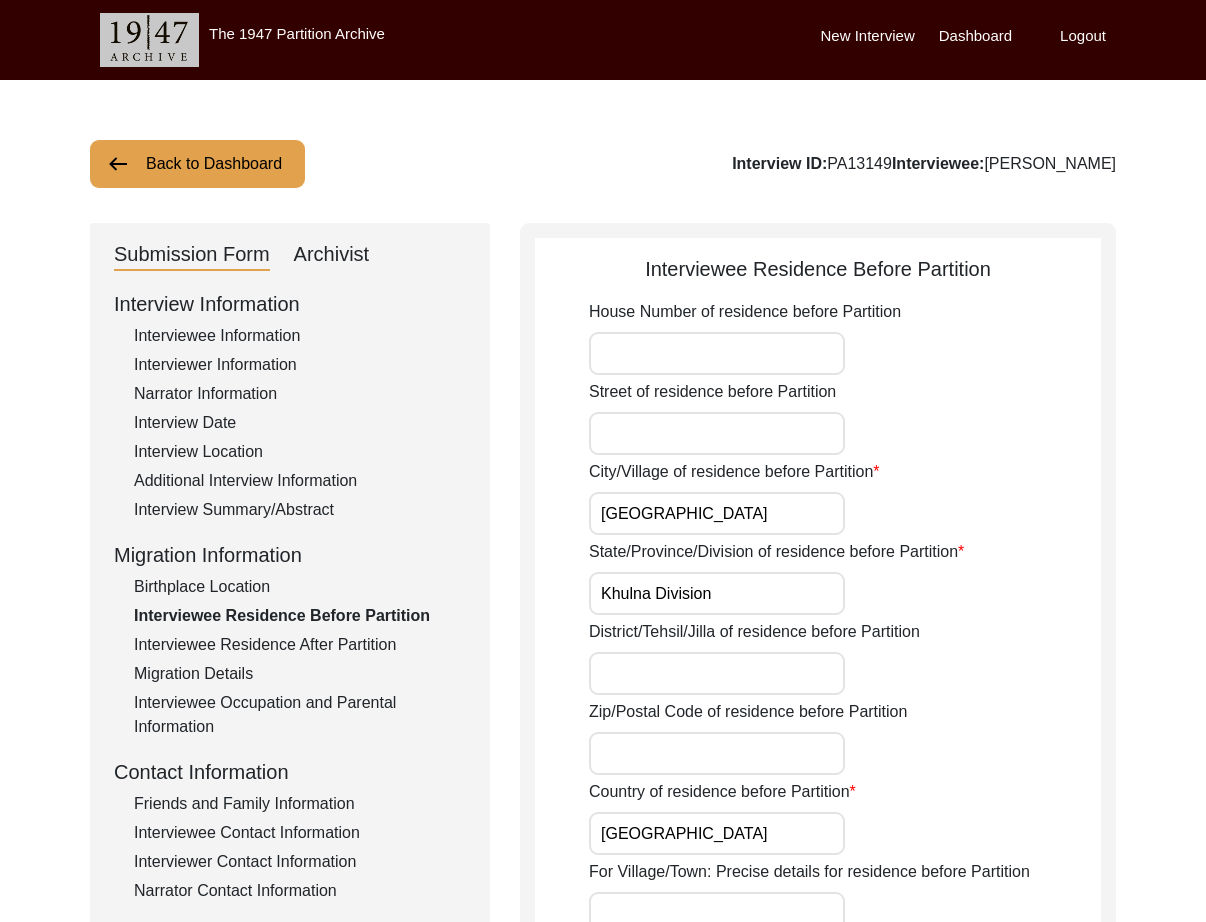 drag, startPoint x: 744, startPoint y: 528, endPoint x: 653, endPoint y: 517, distance: 91.66242 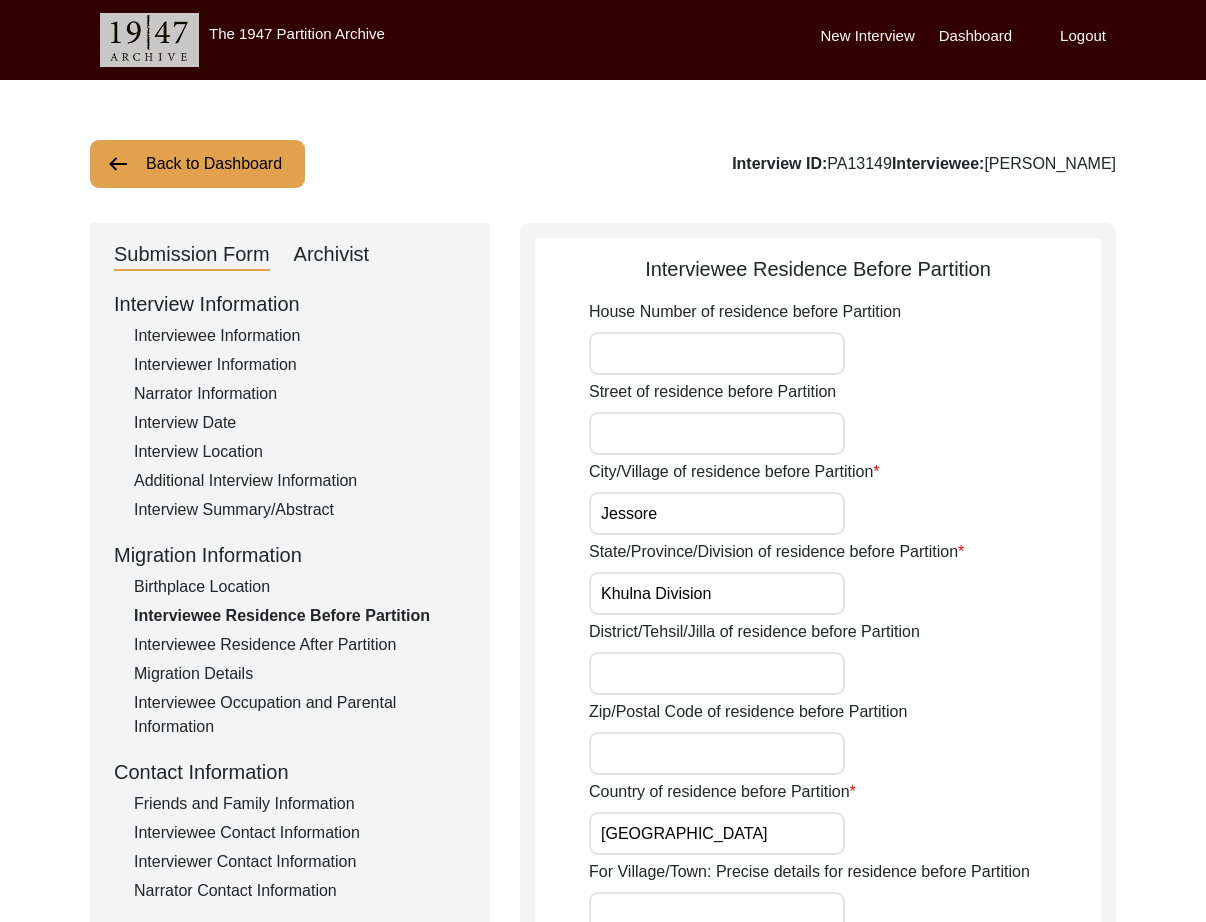 type on "Jessore" 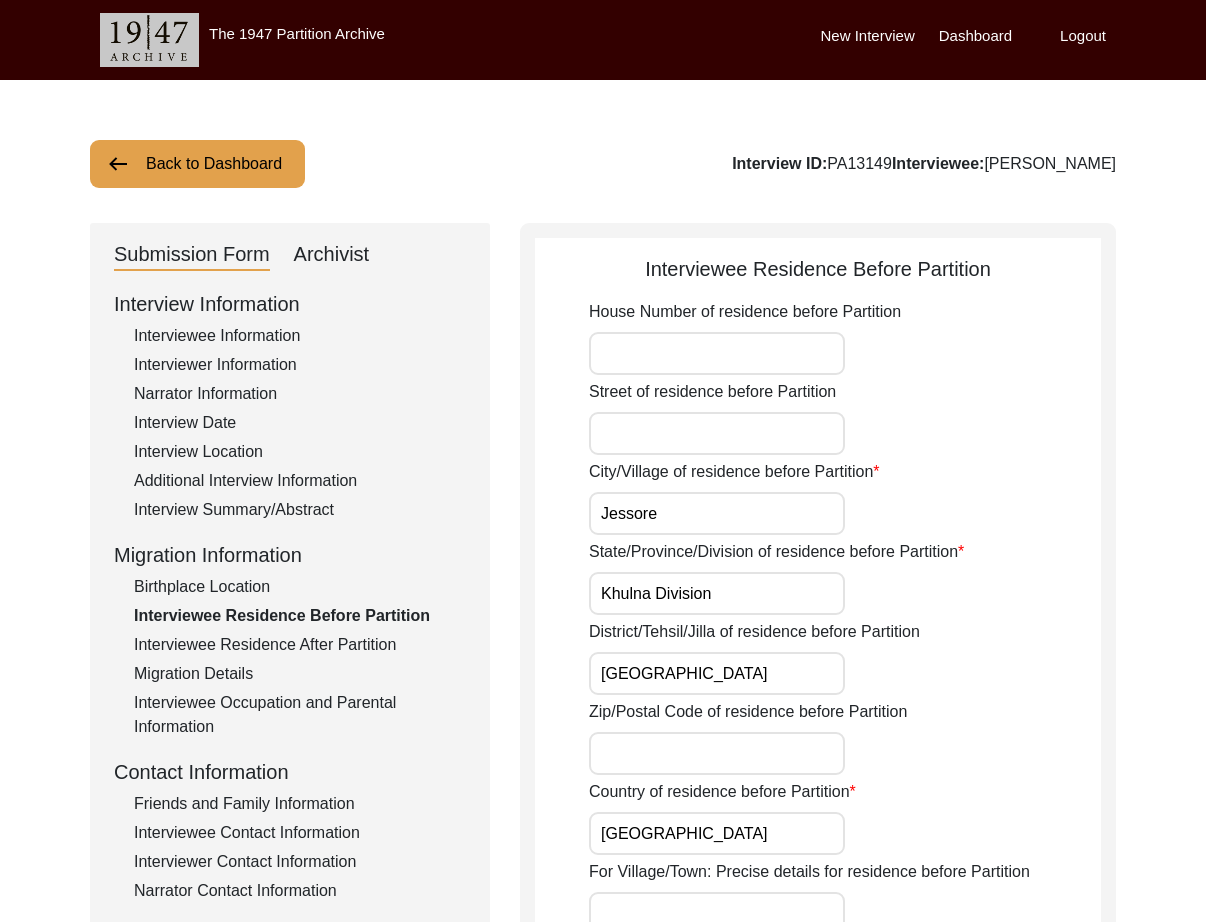type on "[GEOGRAPHIC_DATA]" 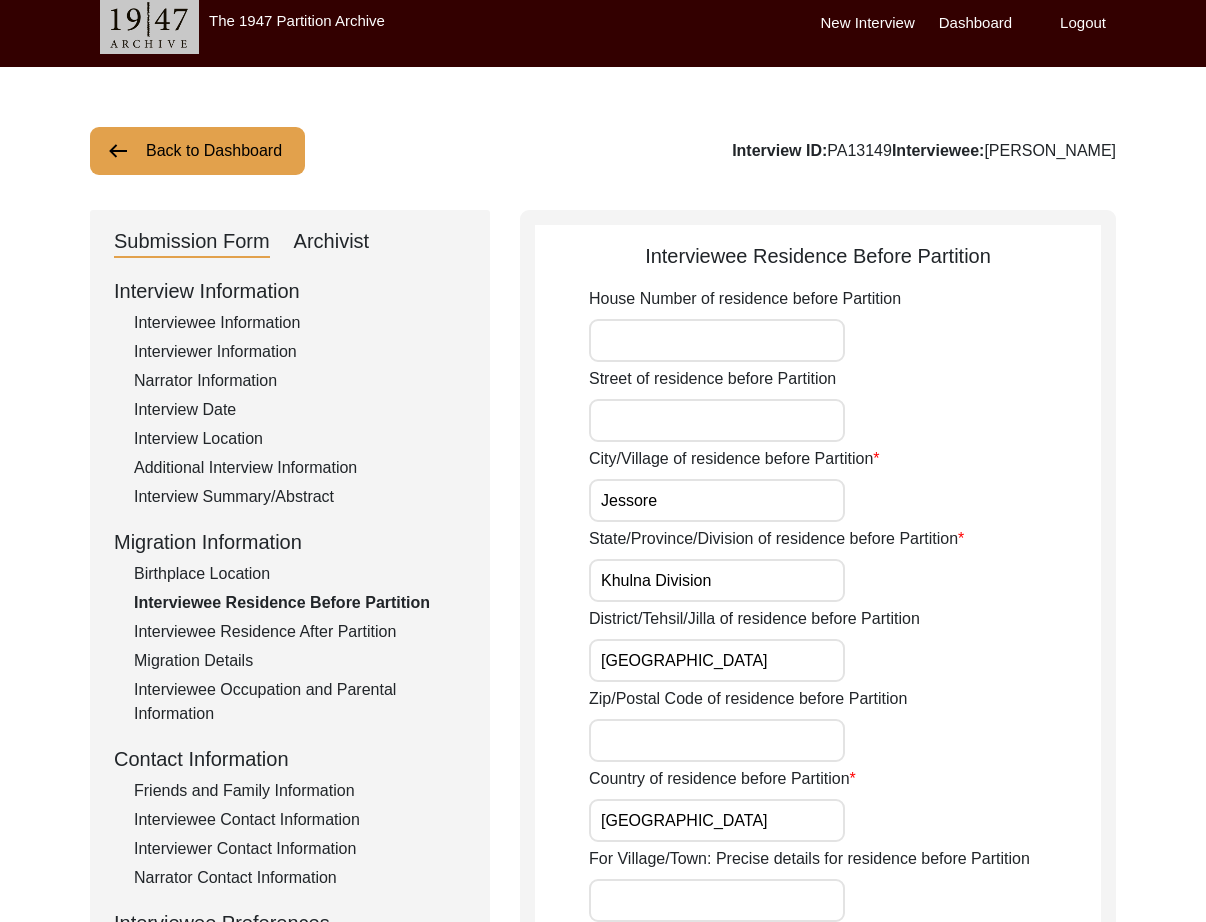 scroll, scrollTop: 792, scrollLeft: 0, axis: vertical 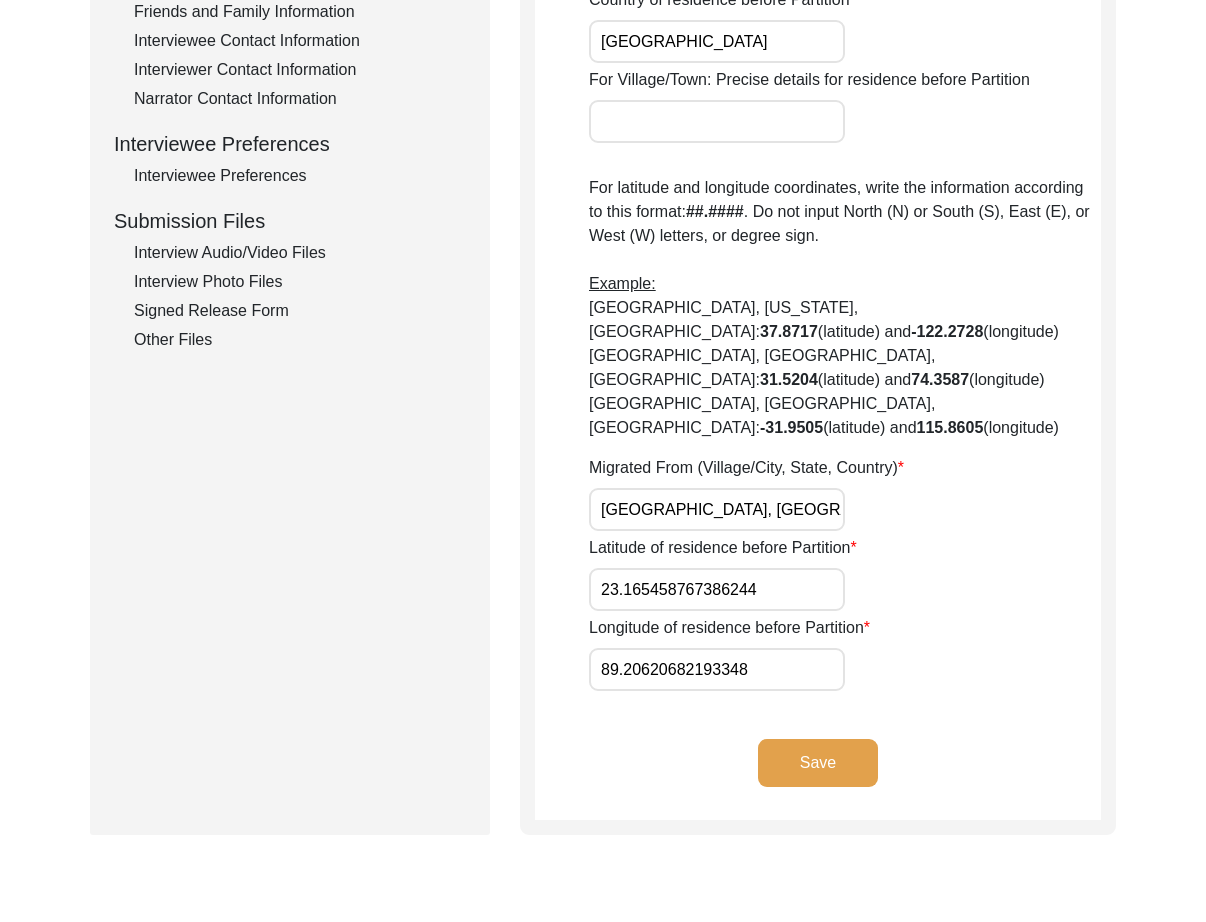 click on "[GEOGRAPHIC_DATA], [GEOGRAPHIC_DATA], [GEOGRAPHIC_DATA]" at bounding box center (717, 509) 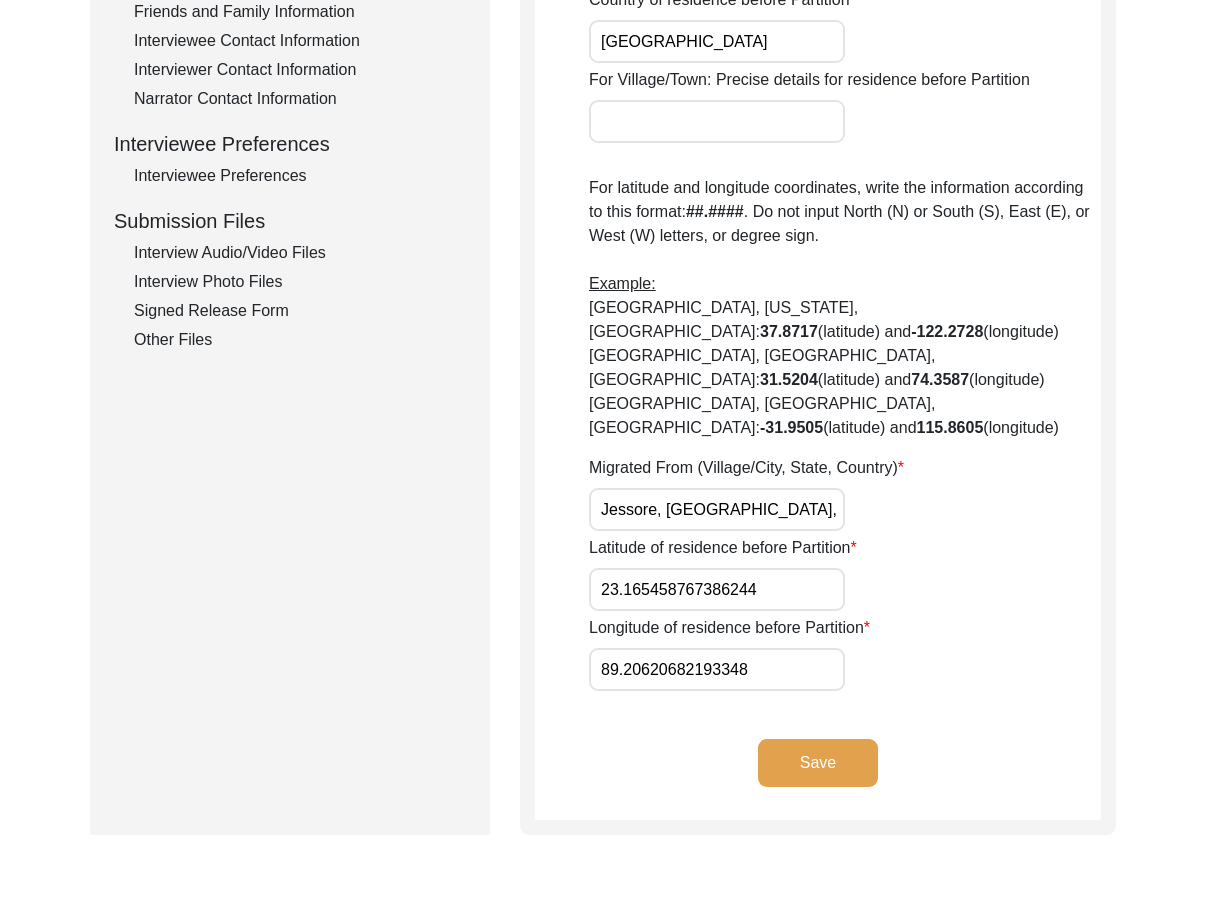 scroll, scrollTop: 0, scrollLeft: 146, axis: horizontal 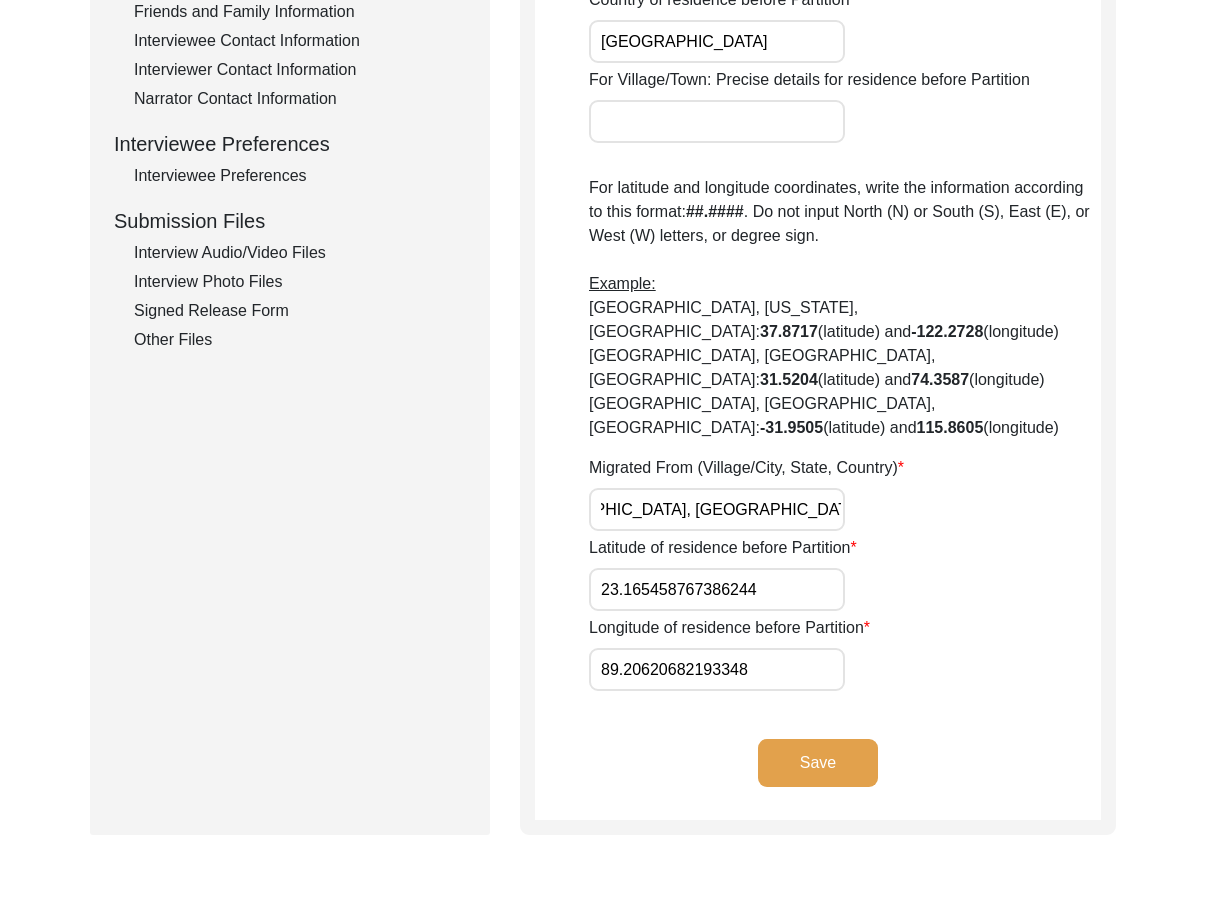 type on "Jessore, [GEOGRAPHIC_DATA], [GEOGRAPHIC_DATA], [GEOGRAPHIC_DATA]" 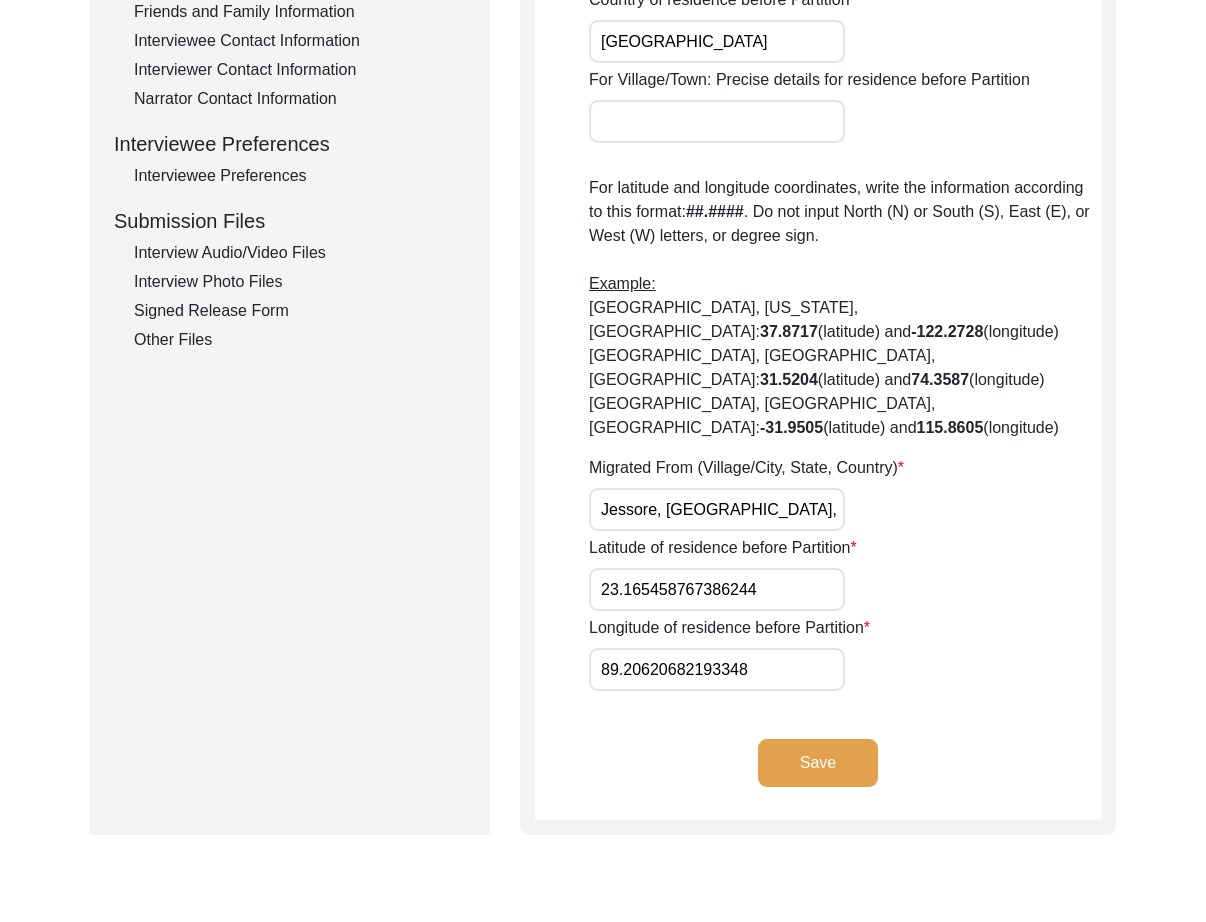 paste on "41" 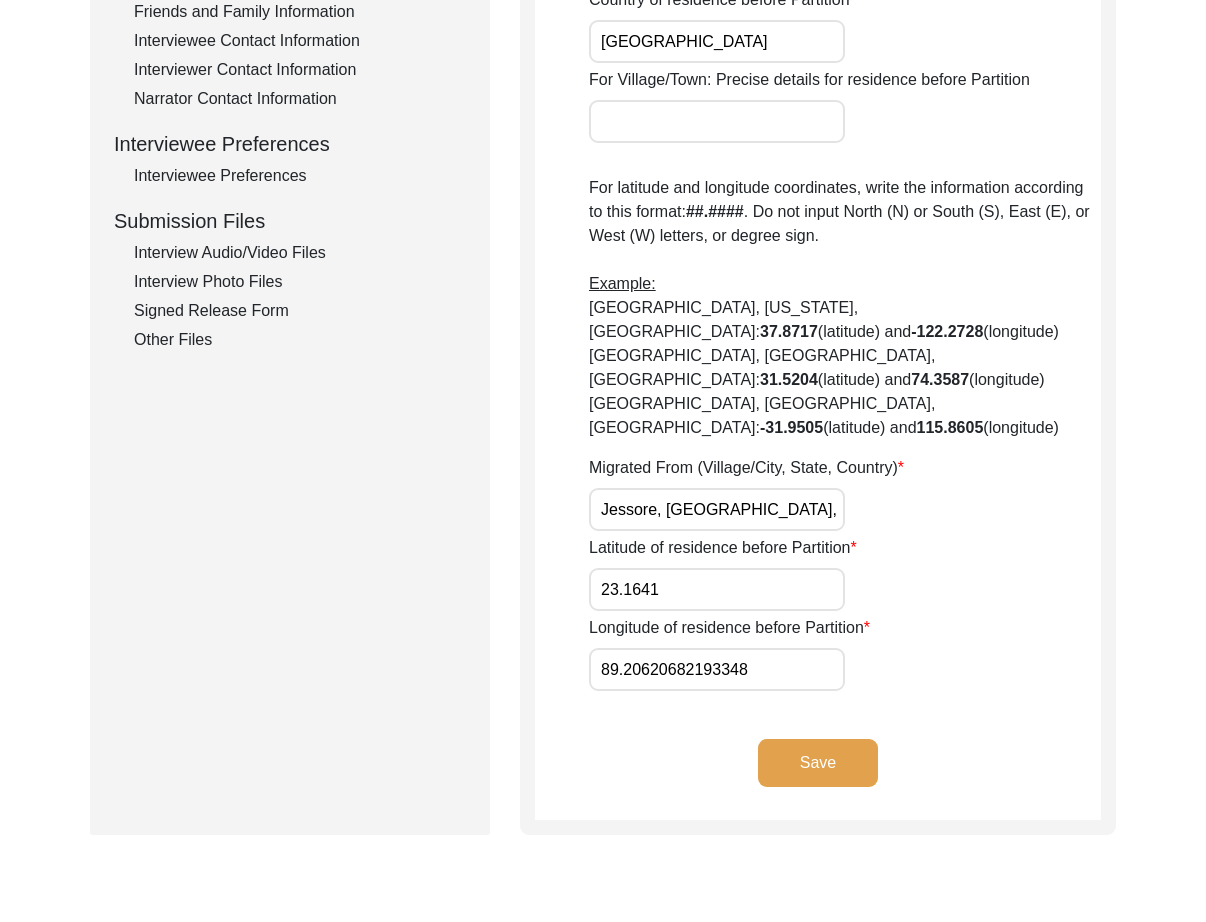 type on "23.1641" 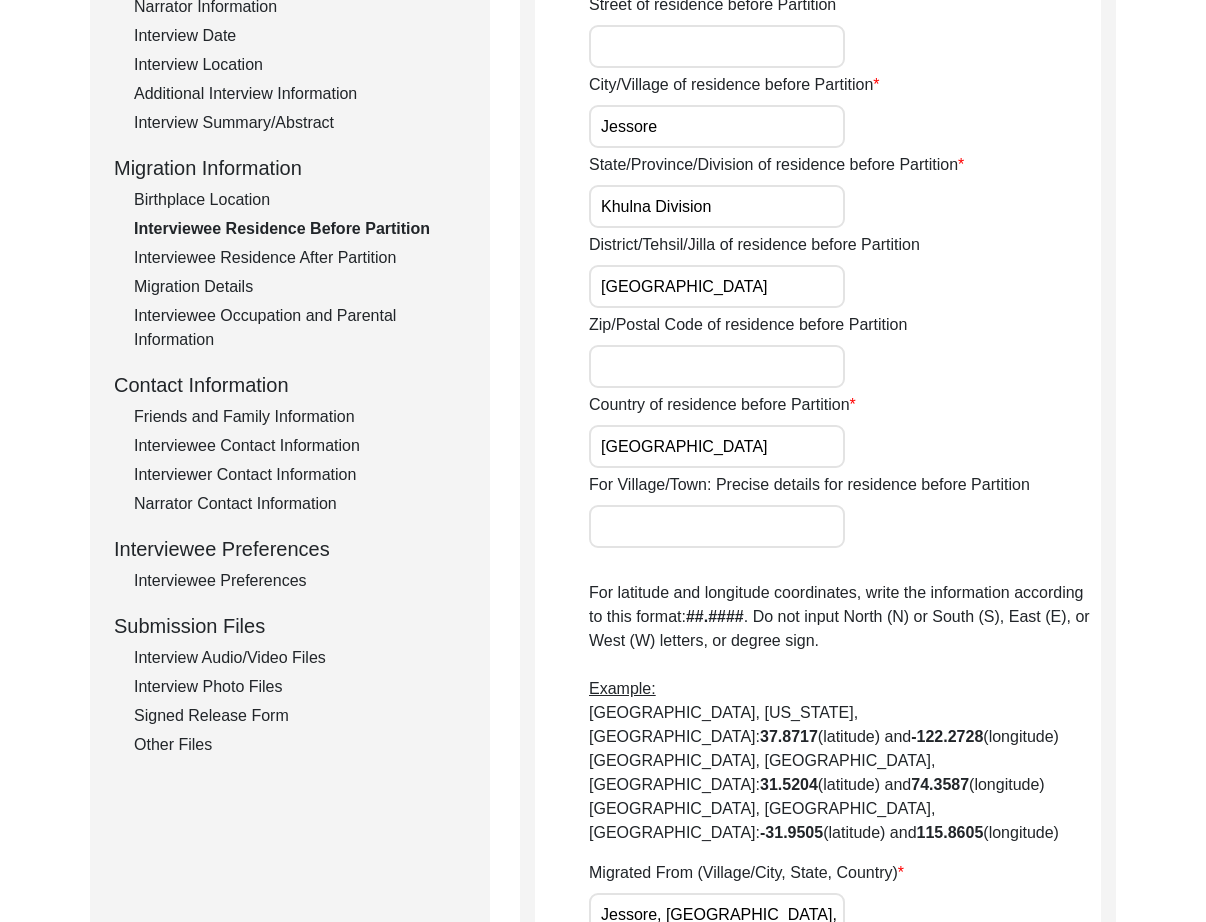 scroll, scrollTop: 0, scrollLeft: 0, axis: both 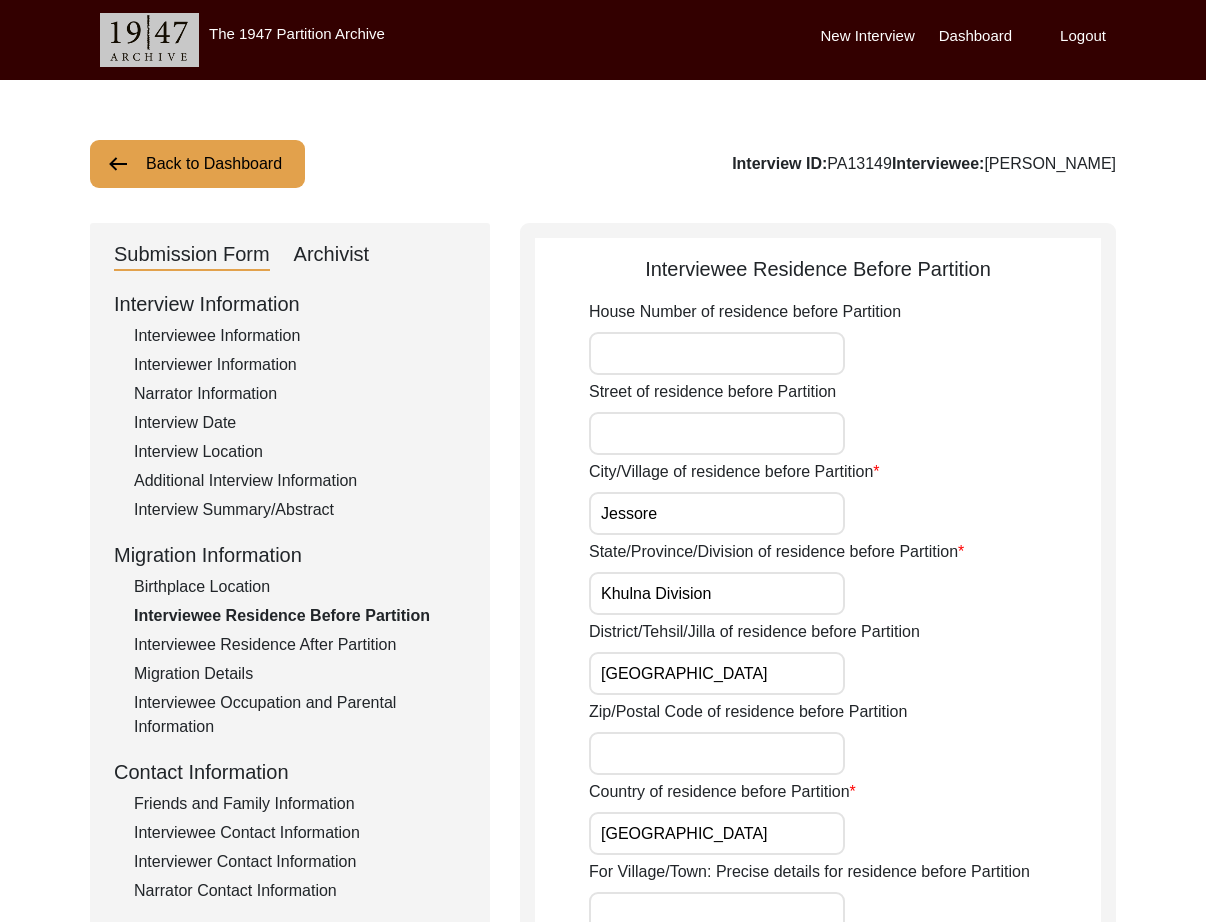 type on "89.2065" 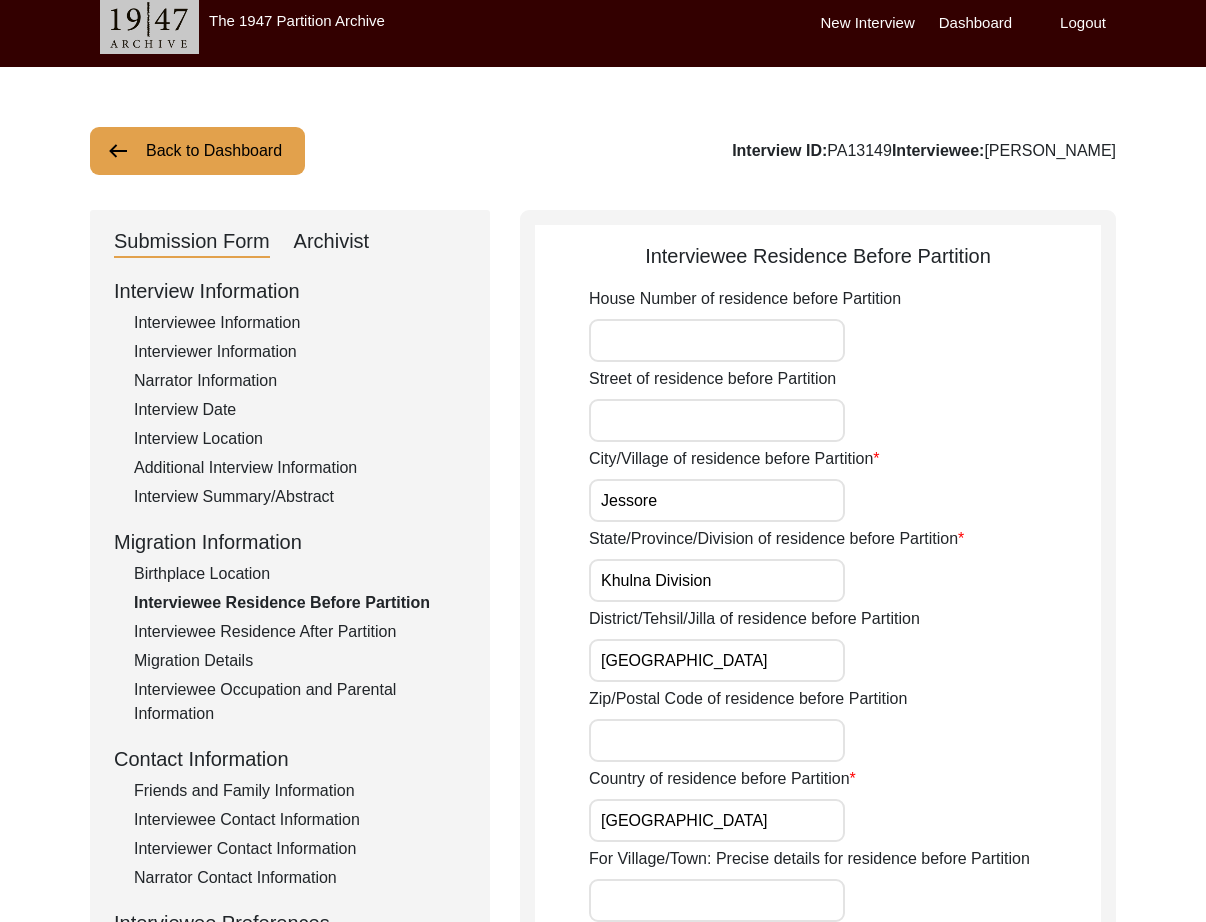 scroll, scrollTop: 792, scrollLeft: 0, axis: vertical 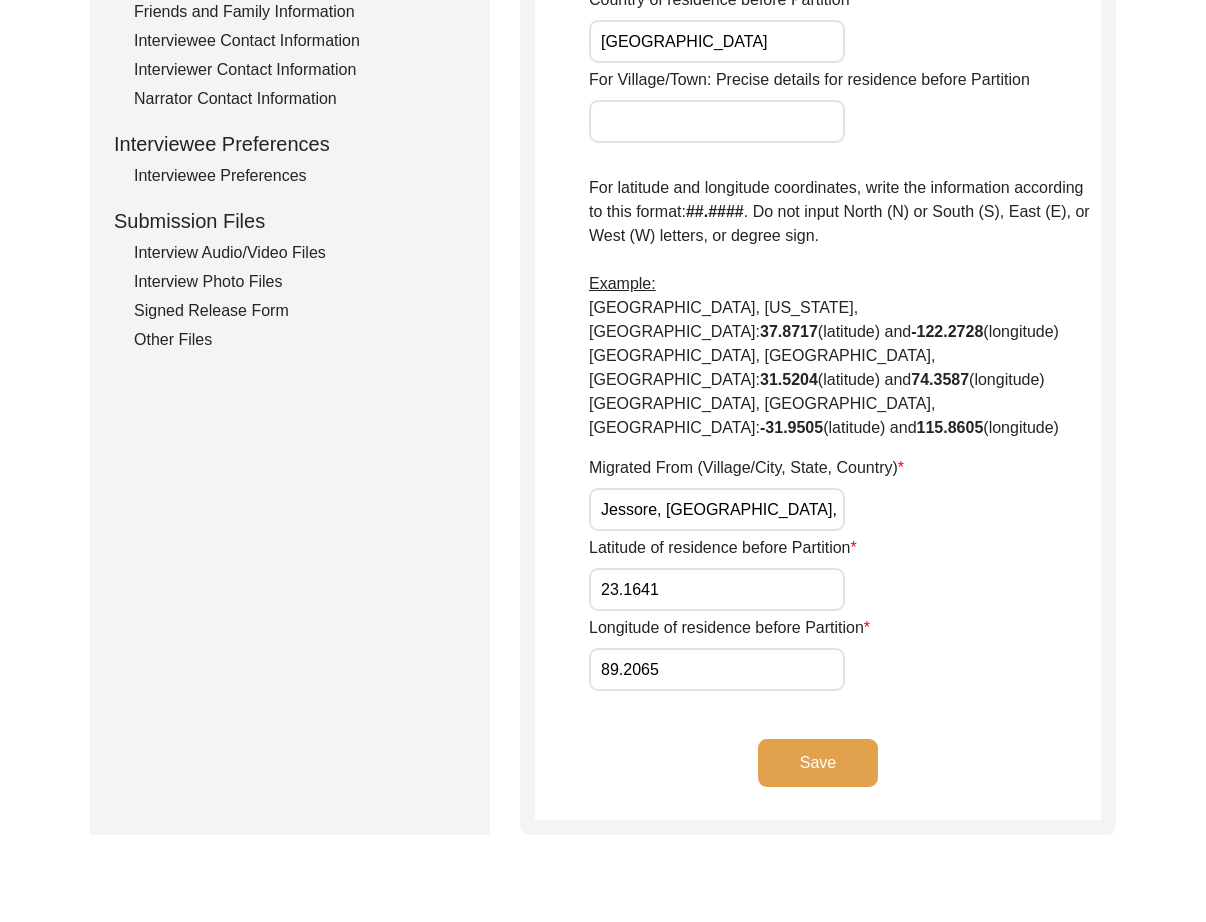 click on "Save" 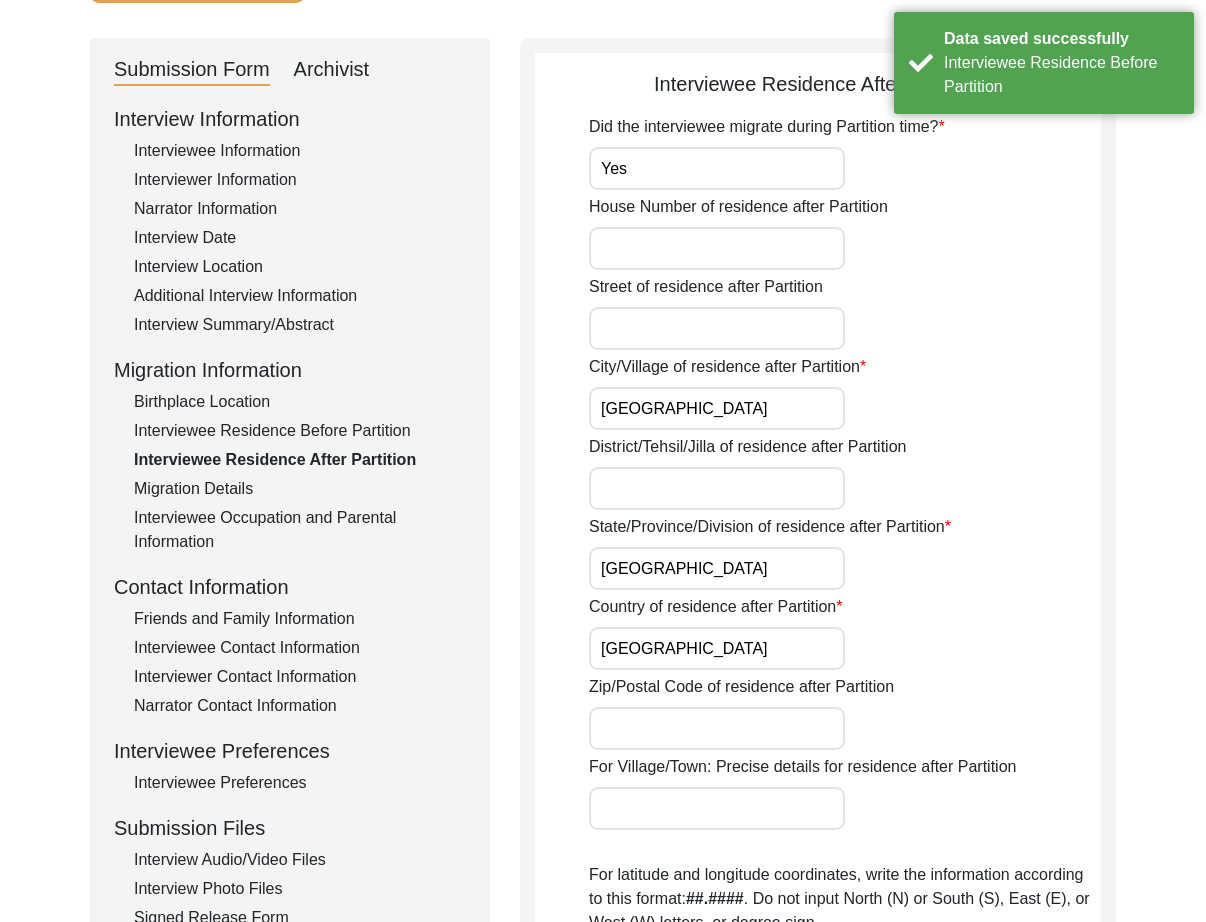 scroll, scrollTop: 0, scrollLeft: 0, axis: both 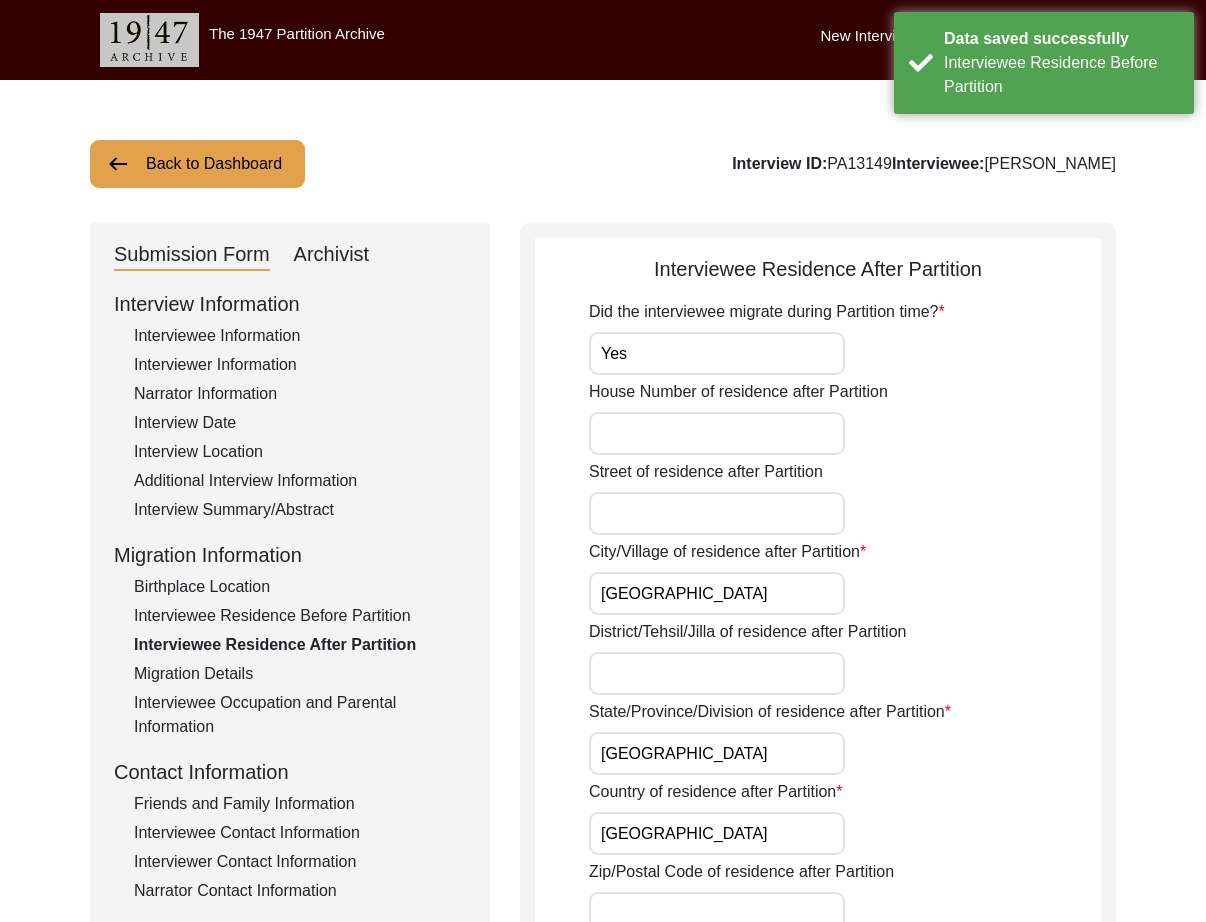 click on "Yes" at bounding box center (717, 353) 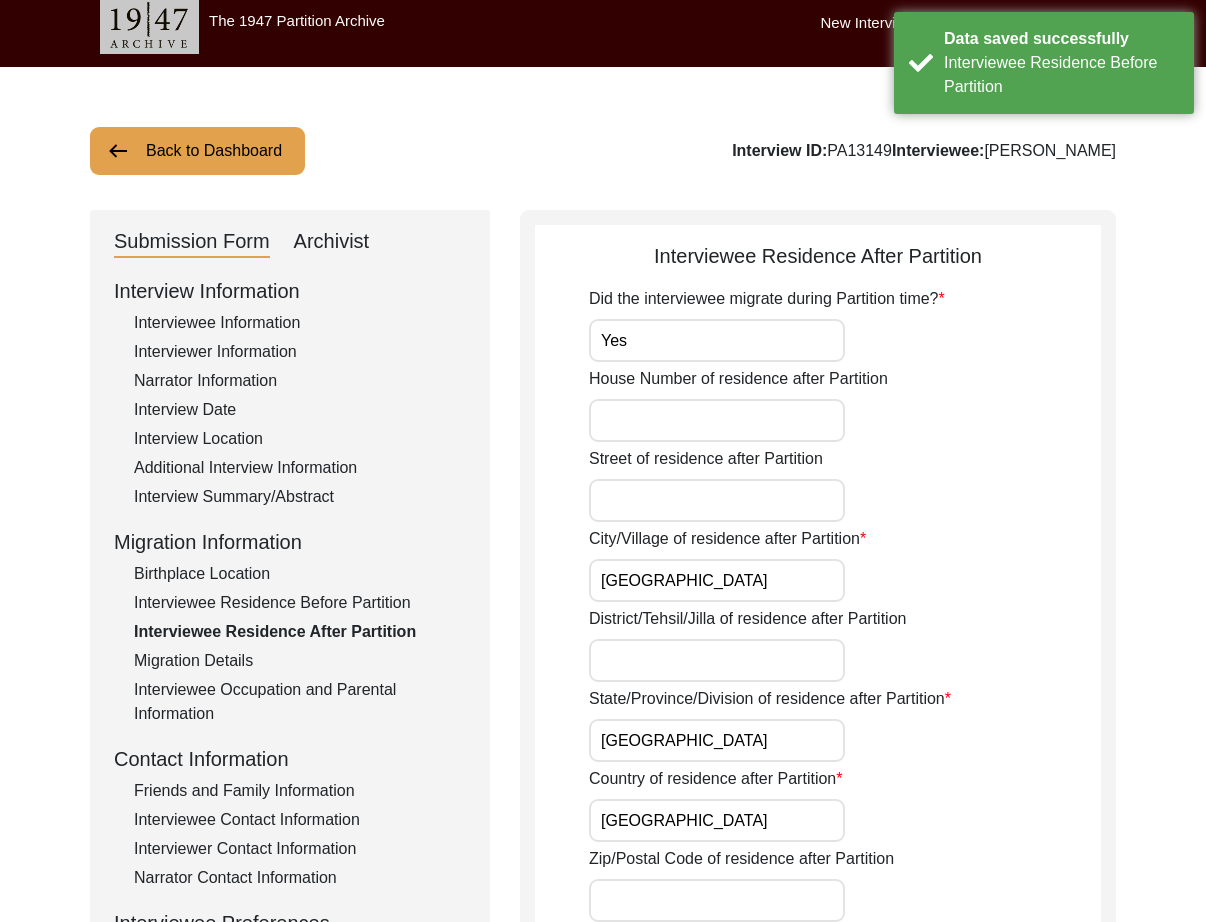 scroll, scrollTop: 532, scrollLeft: 0, axis: vertical 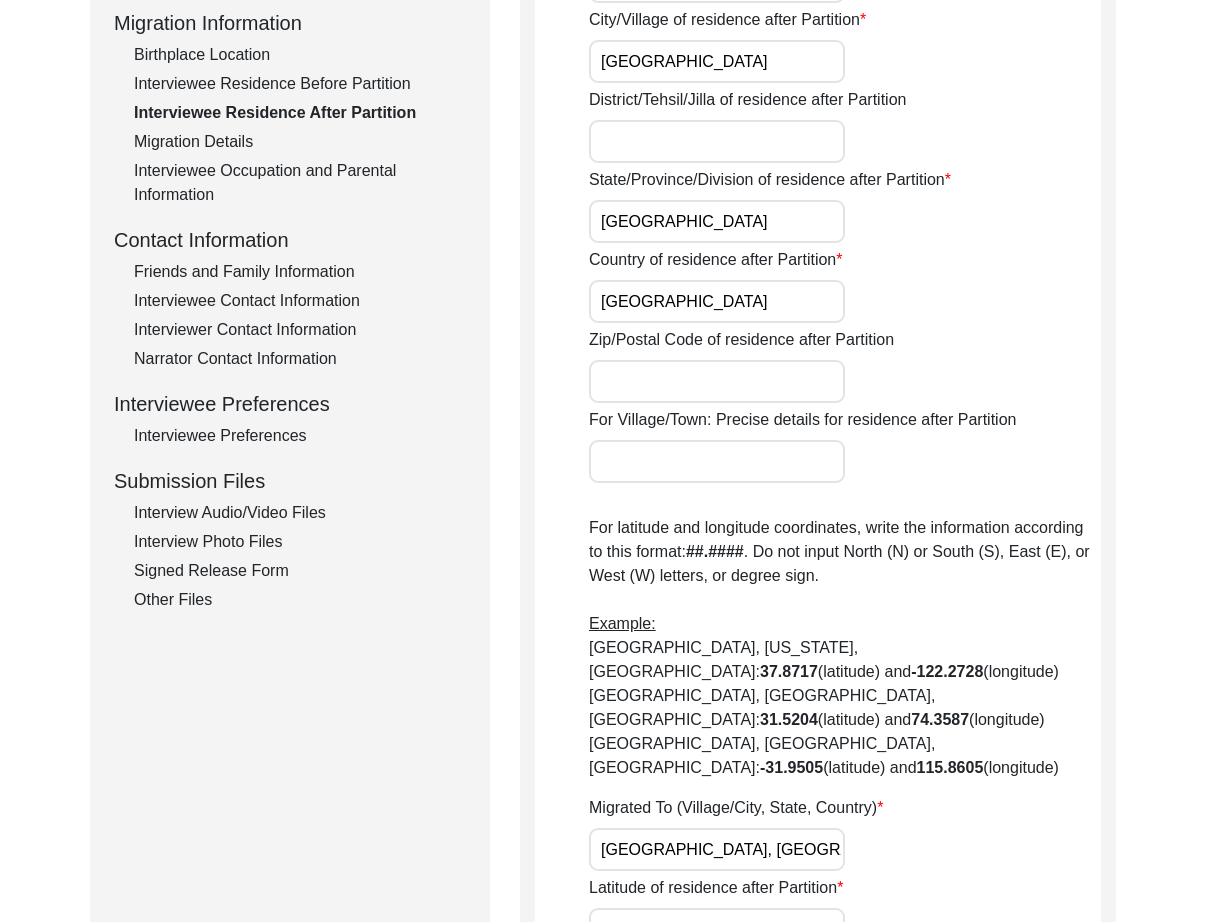 paste on "26" 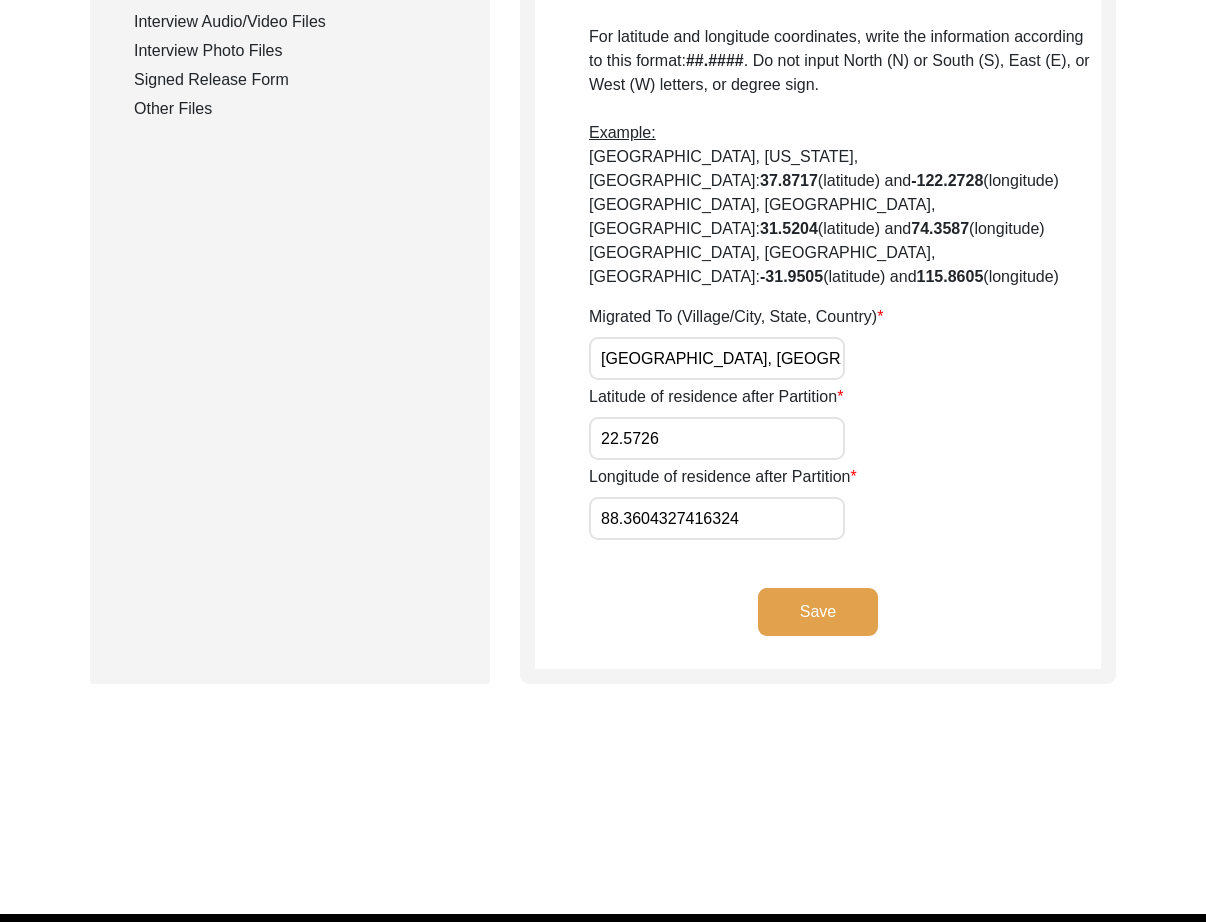 paste on "39" 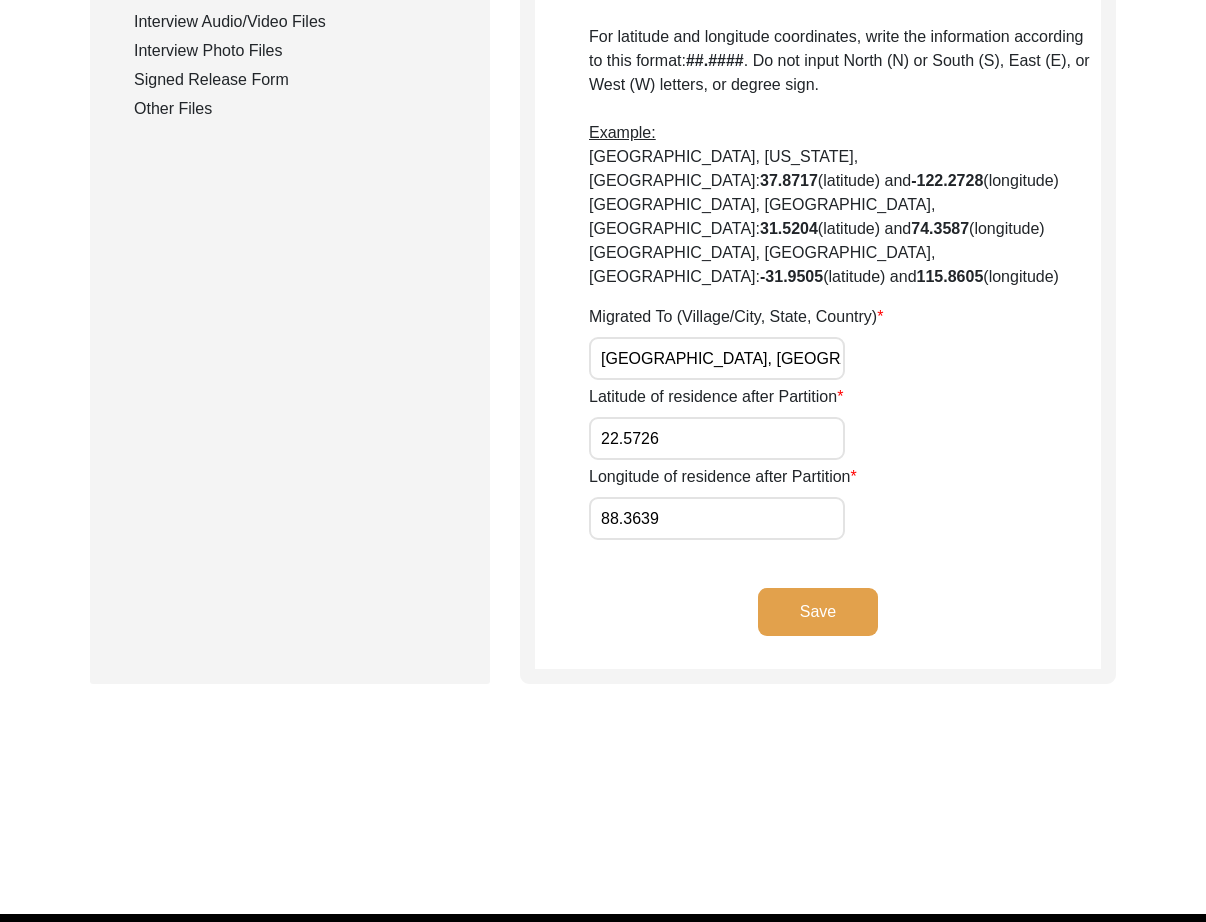type on "88.3639" 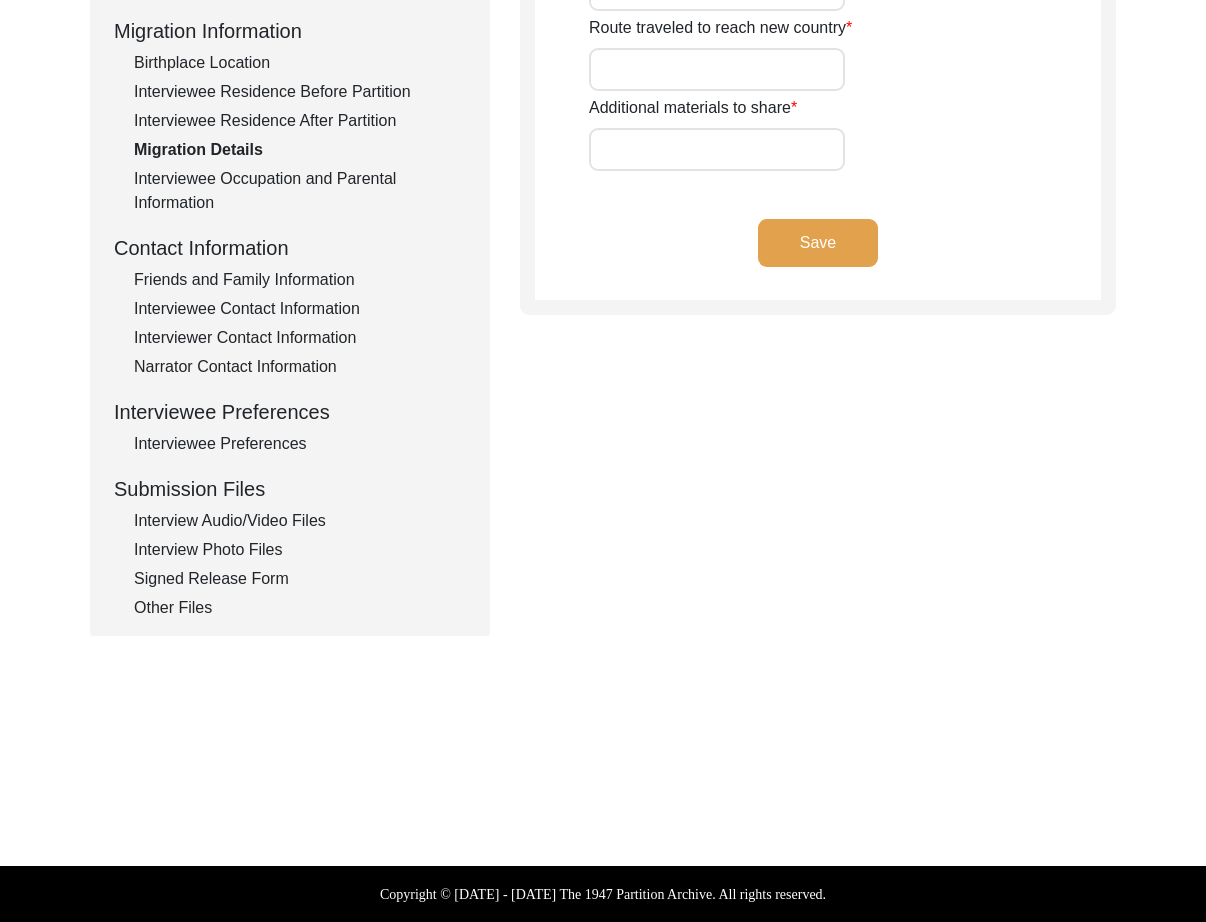 type on "Left their house" 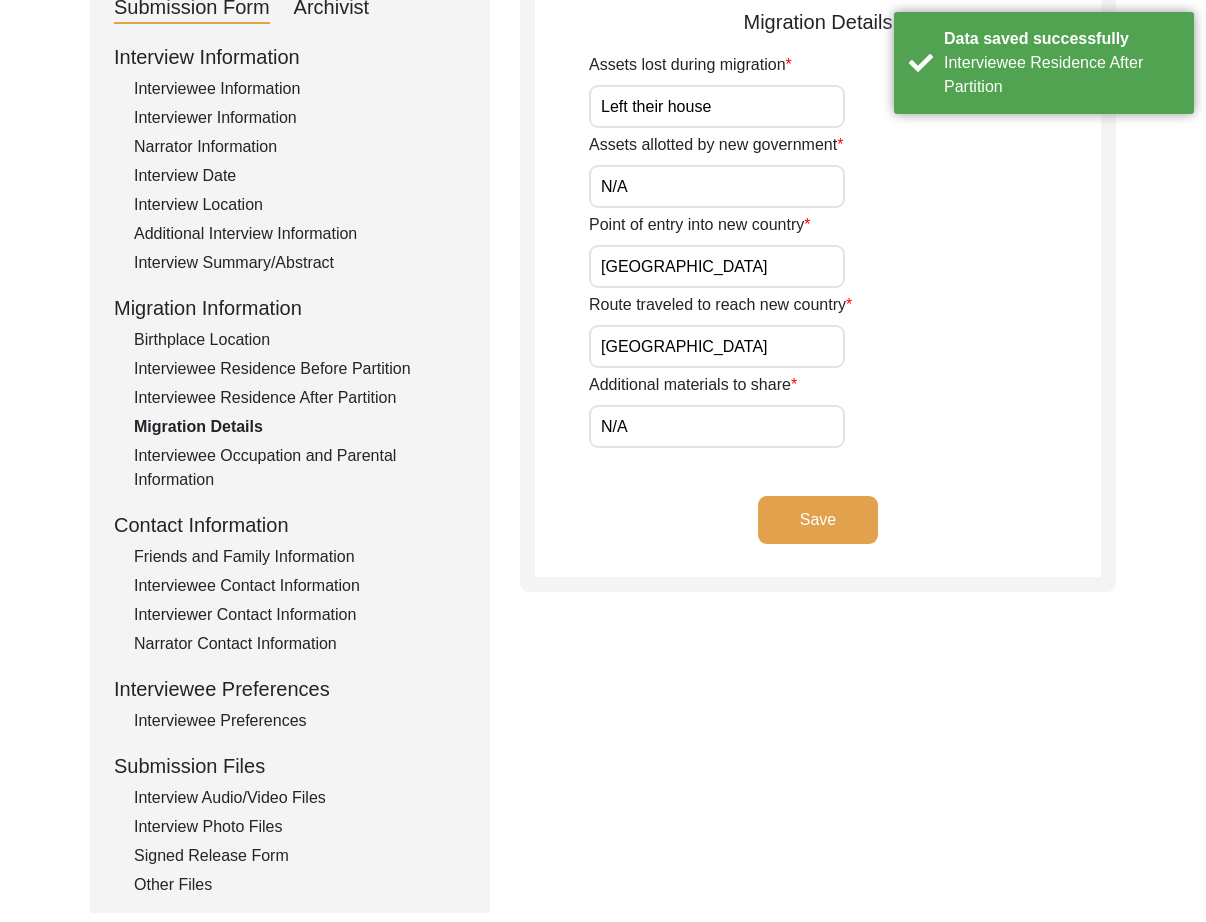 scroll, scrollTop: 0, scrollLeft: 0, axis: both 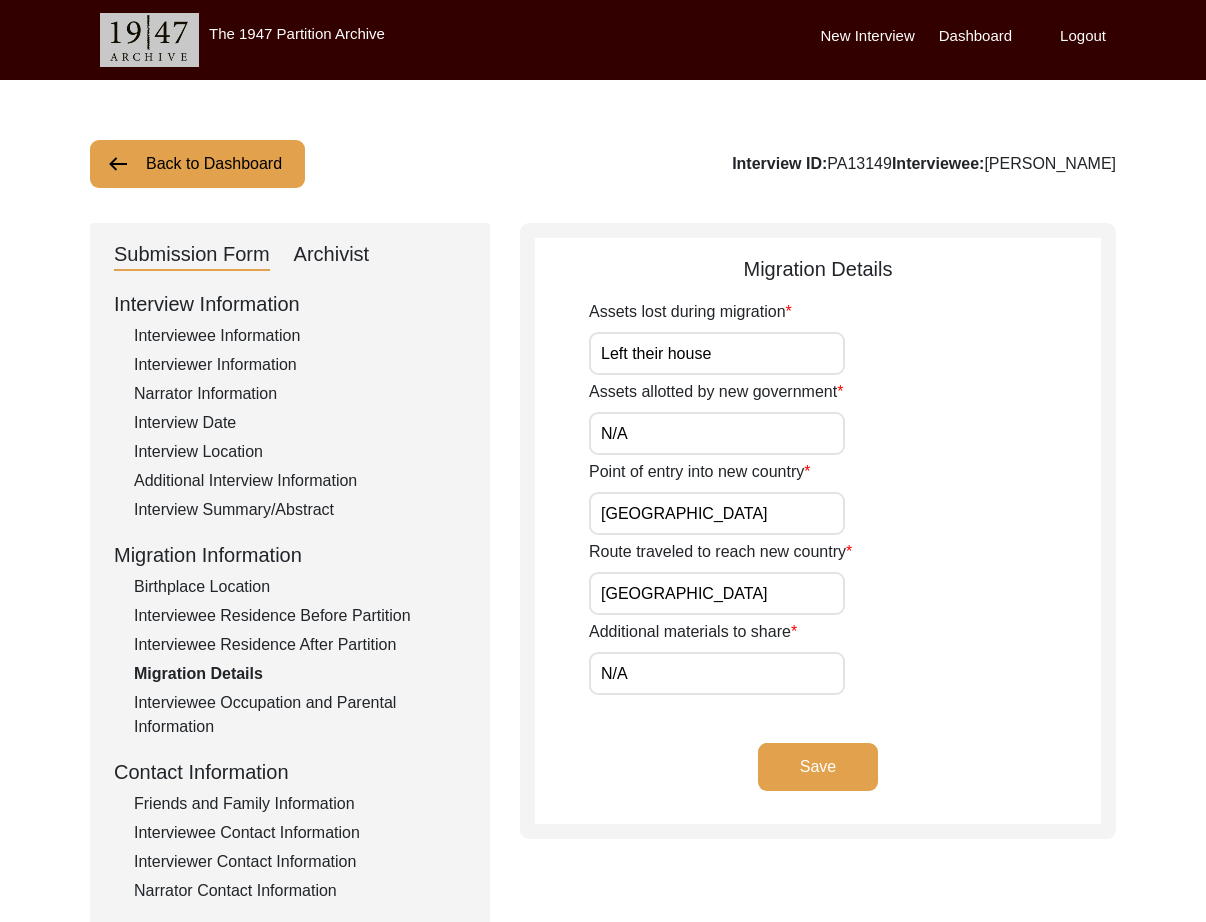 drag, startPoint x: 796, startPoint y: 346, endPoint x: 480, endPoint y: 340, distance: 316.05695 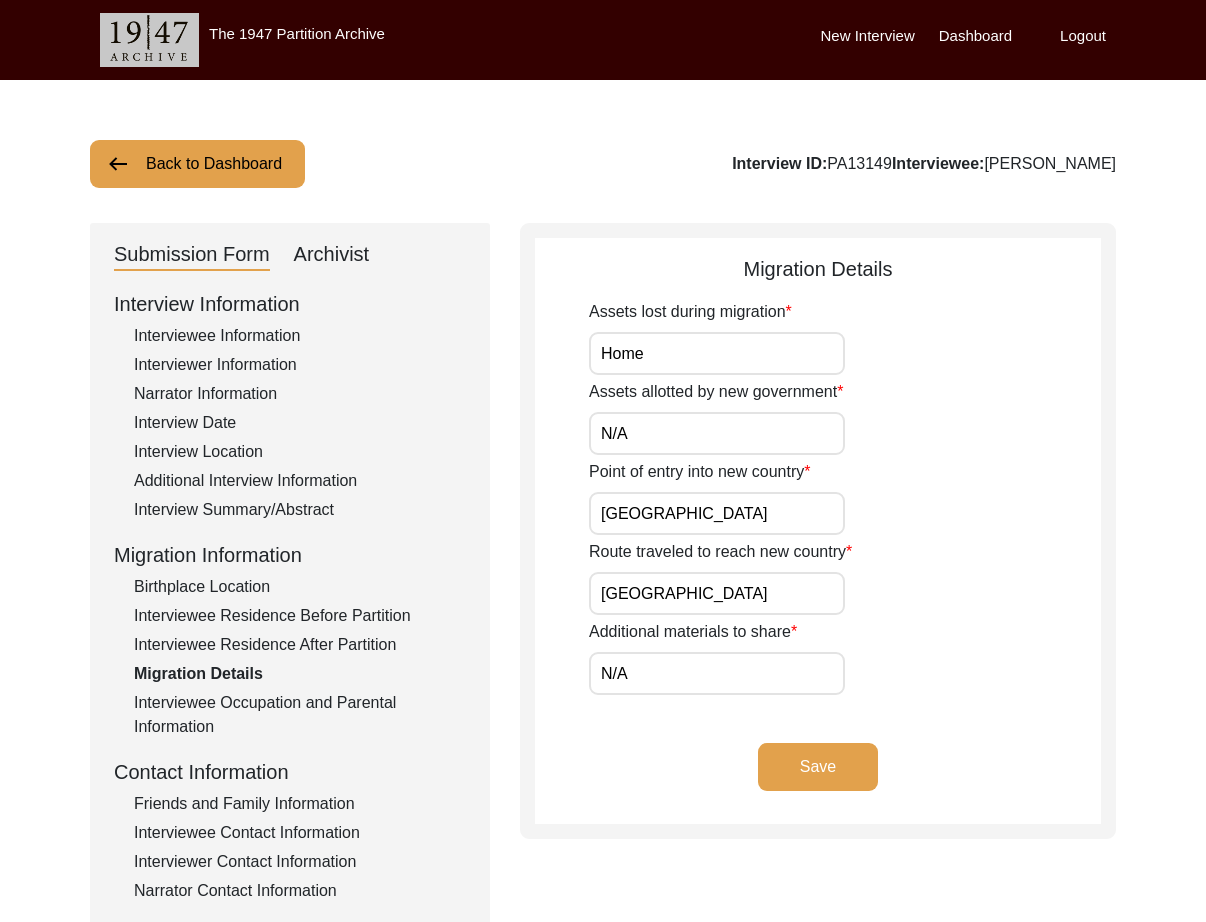 type on "Home" 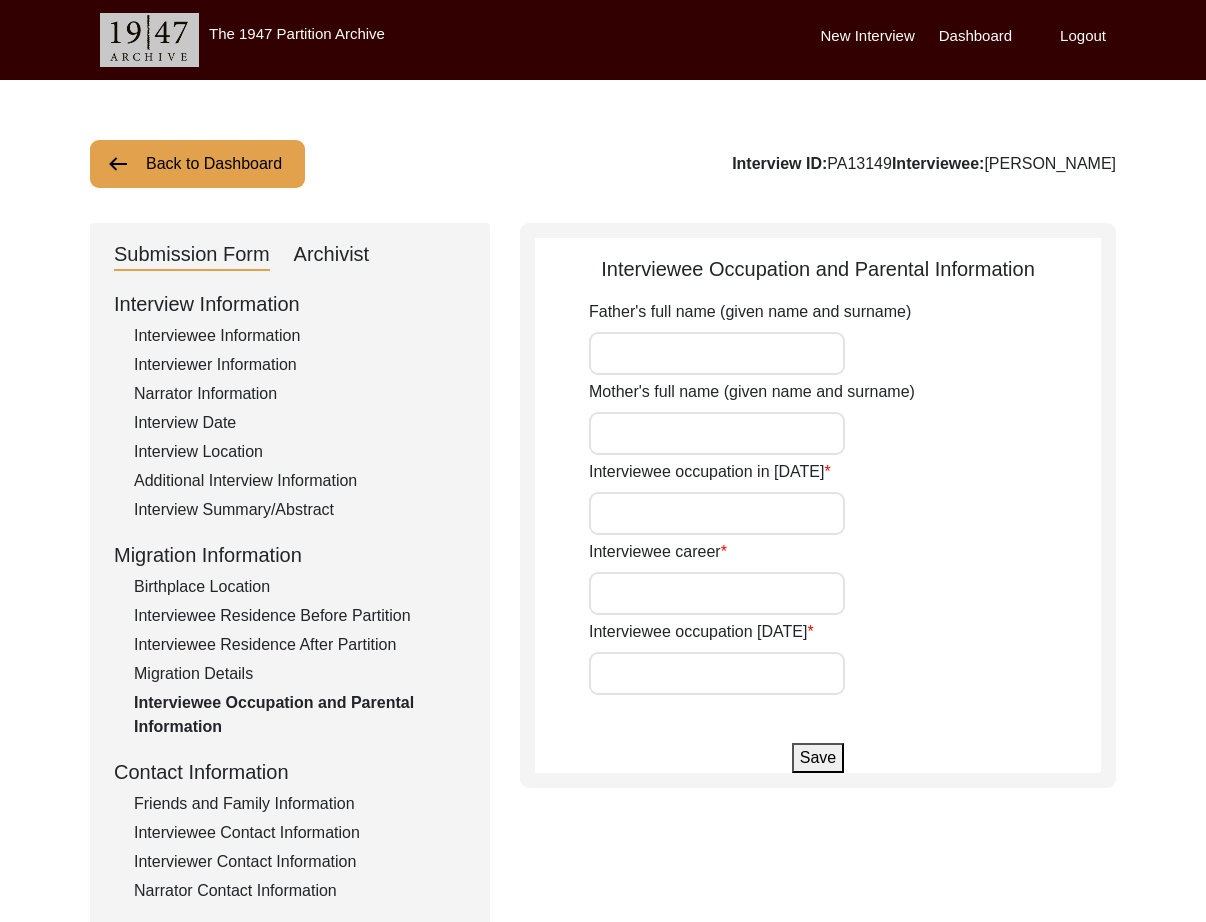 type on "[PERSON_NAME]" 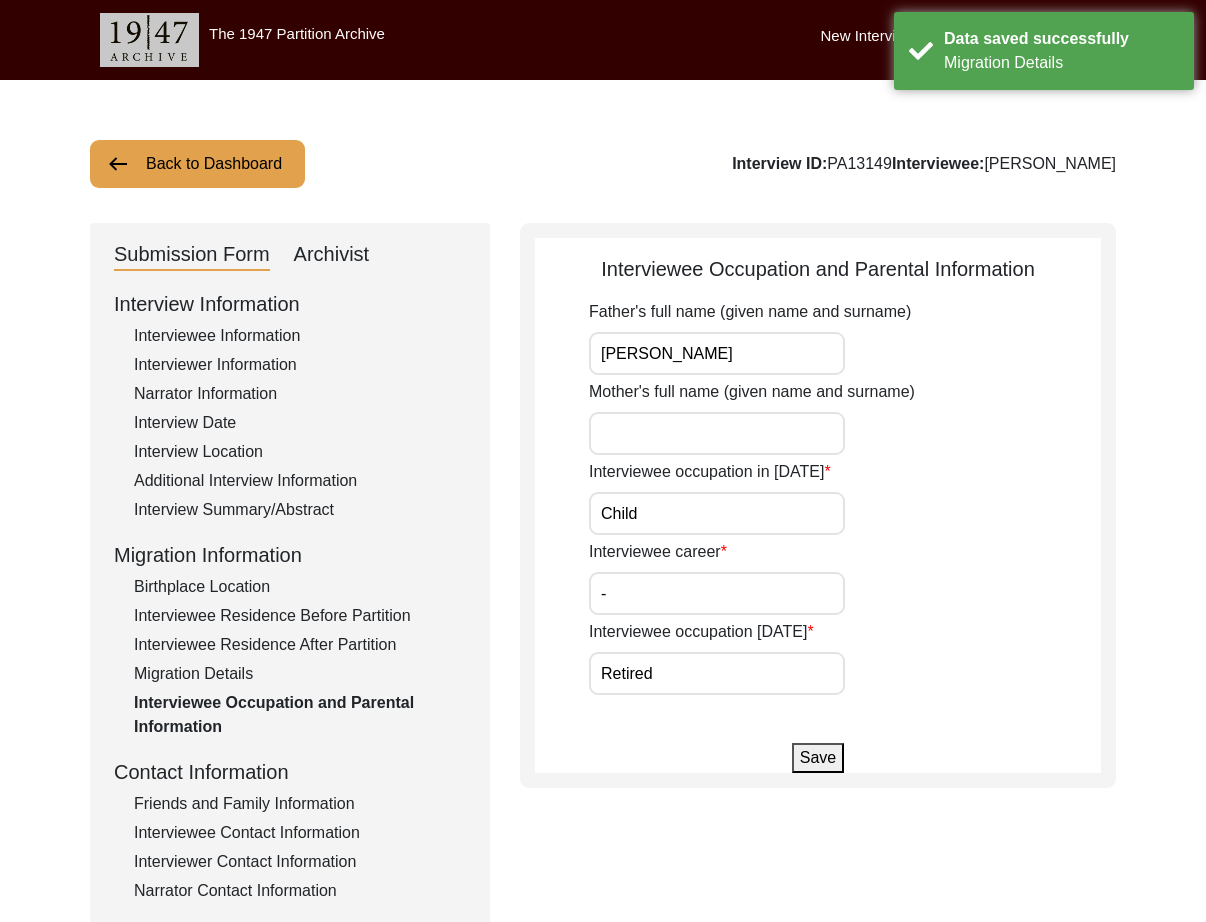 click on "[PERSON_NAME]" at bounding box center [717, 353] 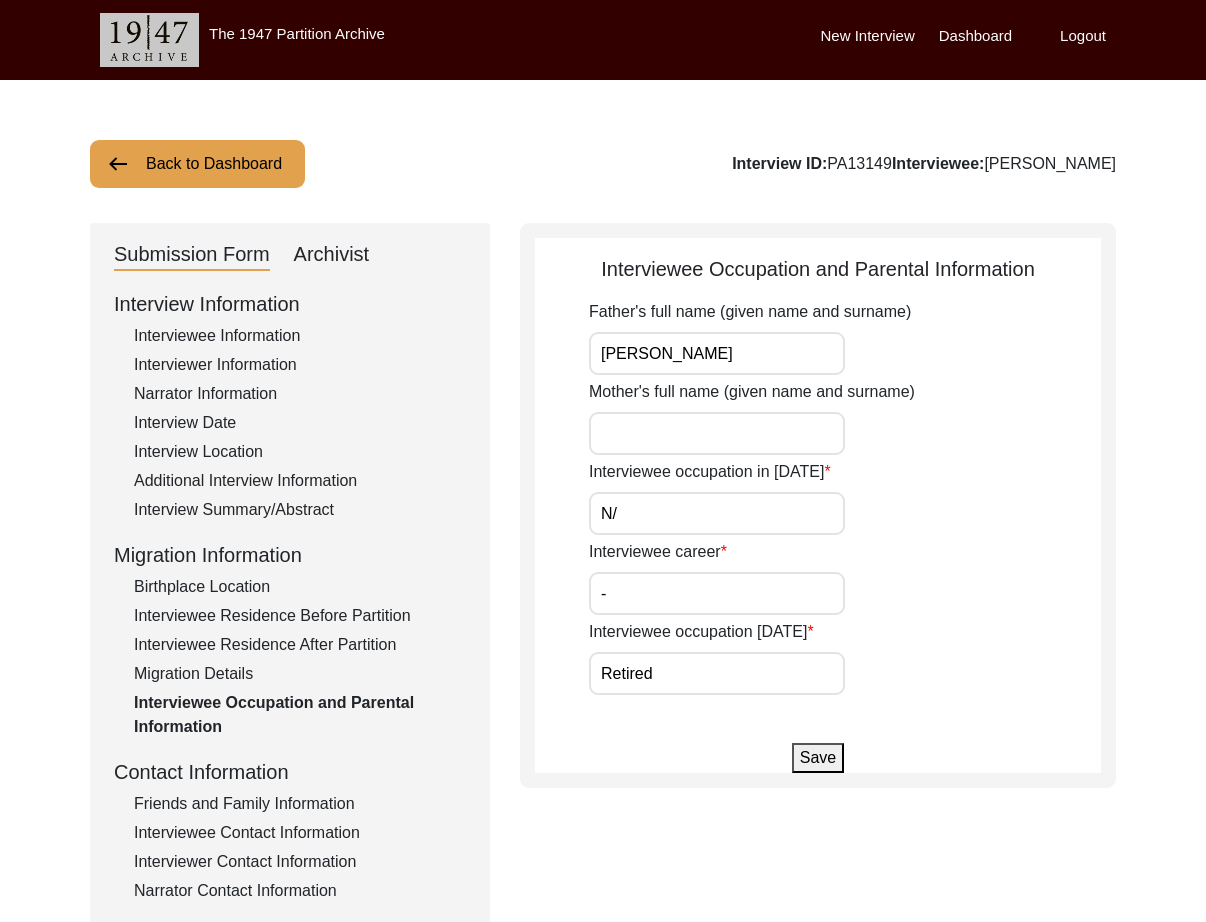 type on "N" 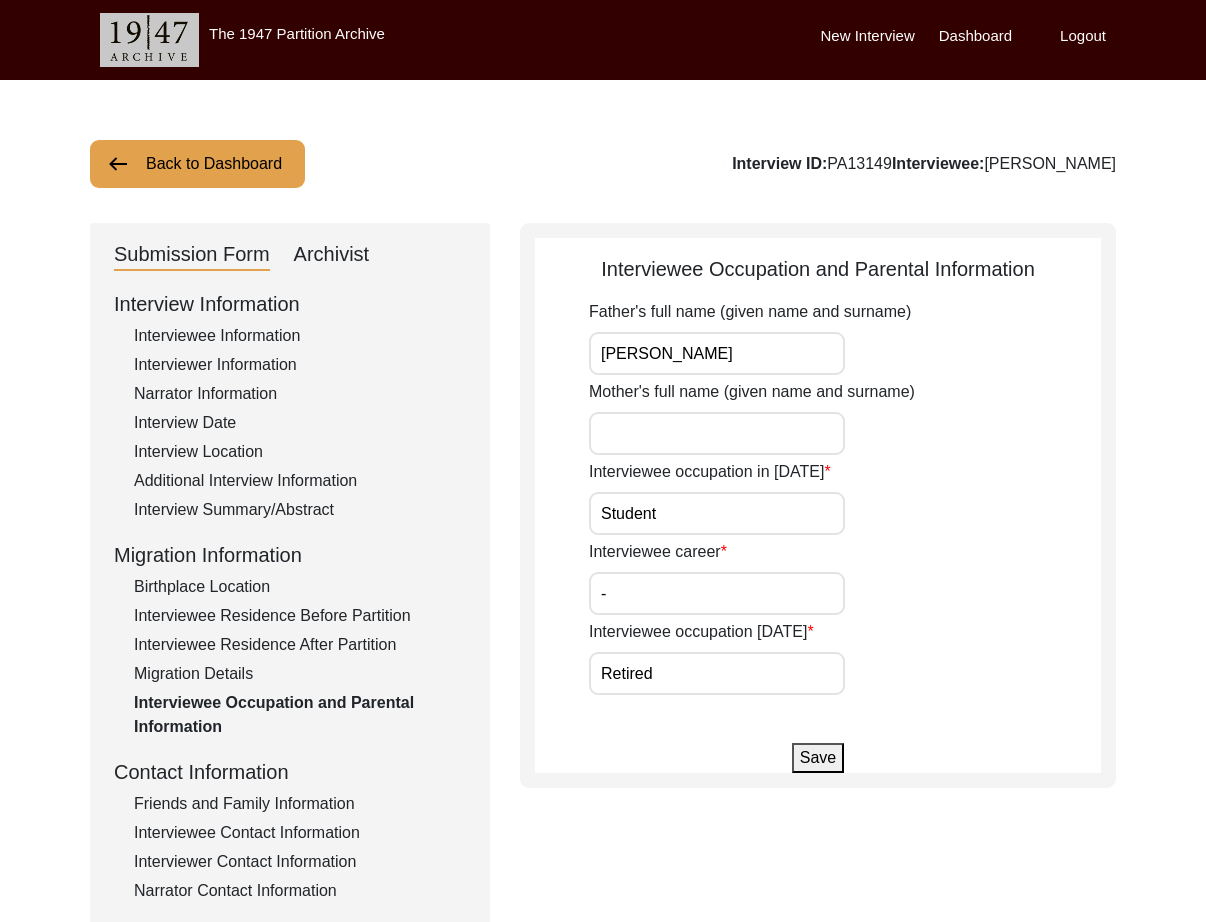 type on "Student" 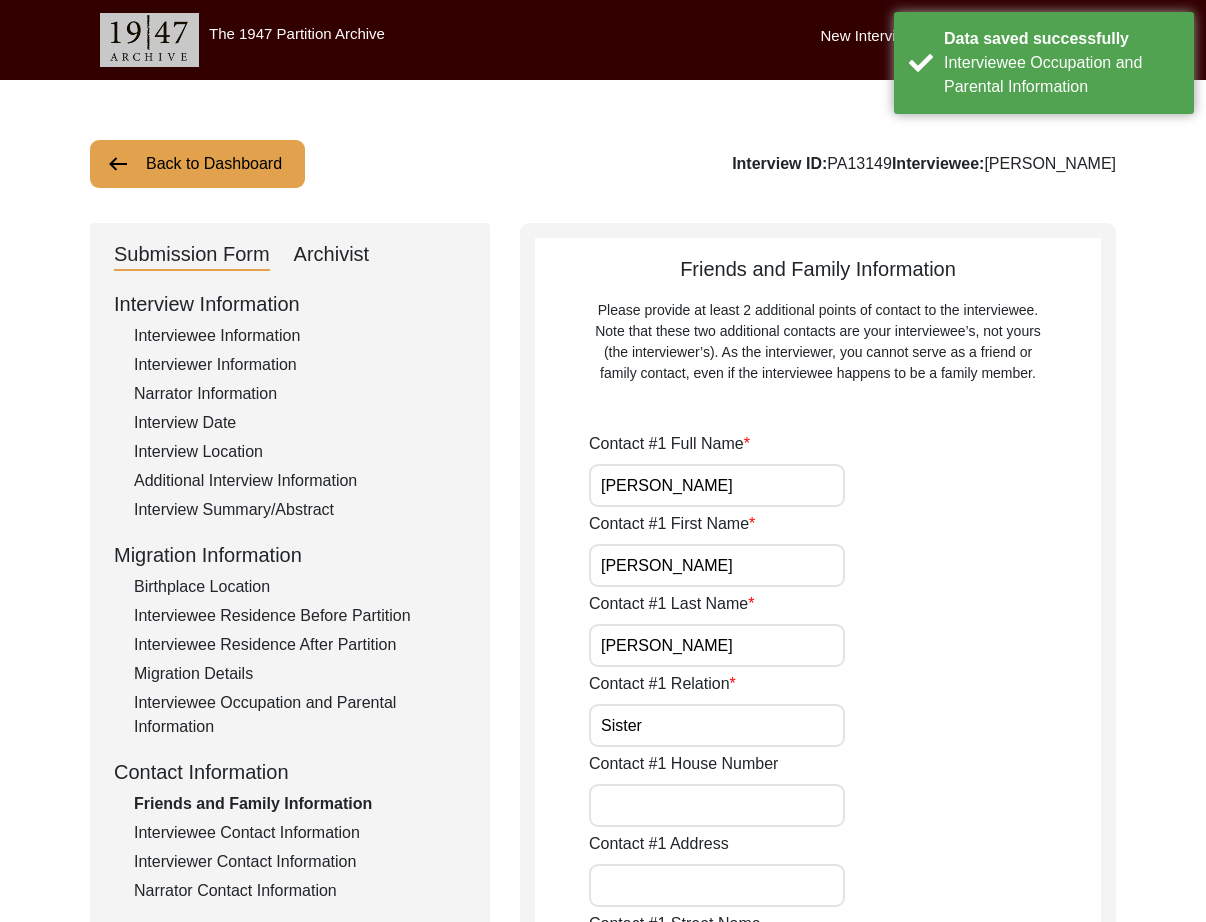 click on "Interview Summary/Abstract" 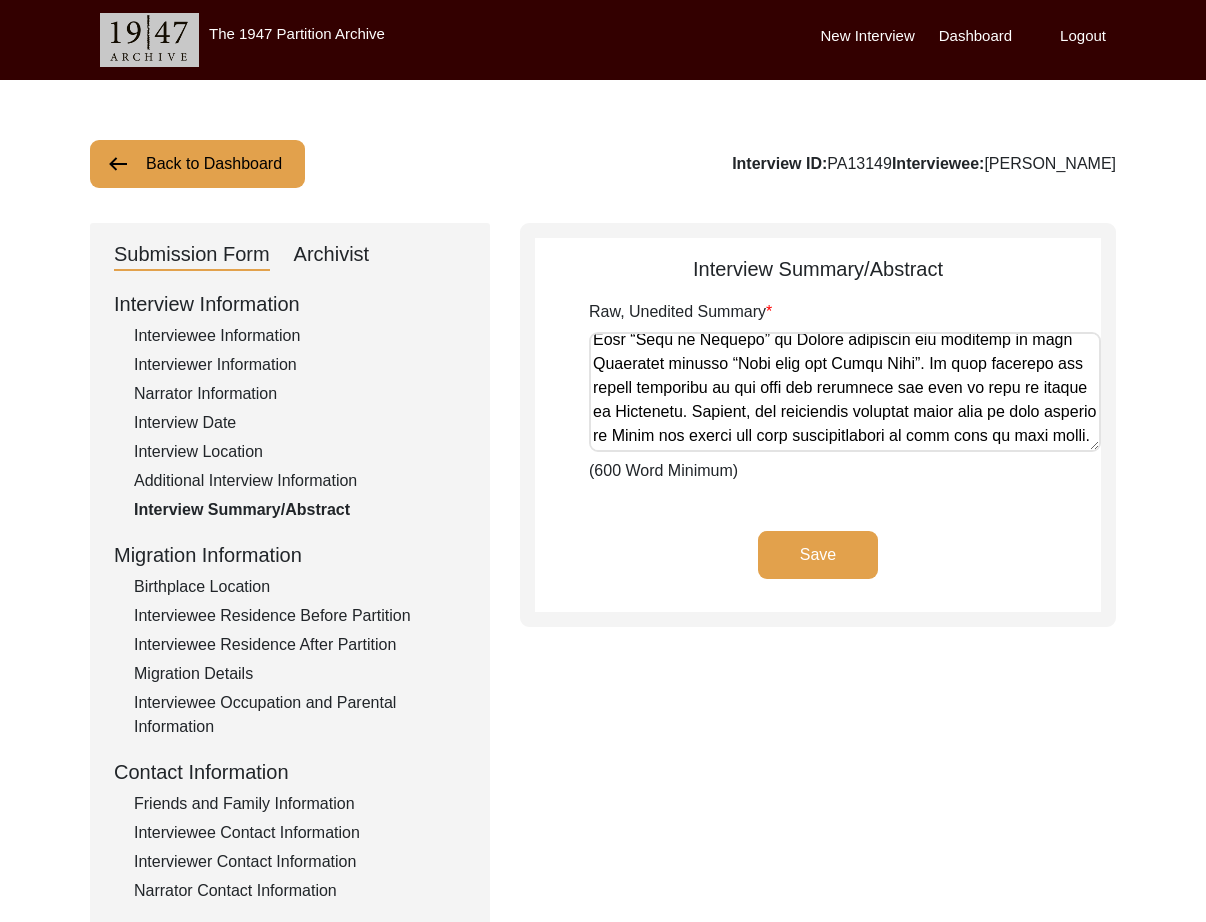 scroll, scrollTop: 1328, scrollLeft: 0, axis: vertical 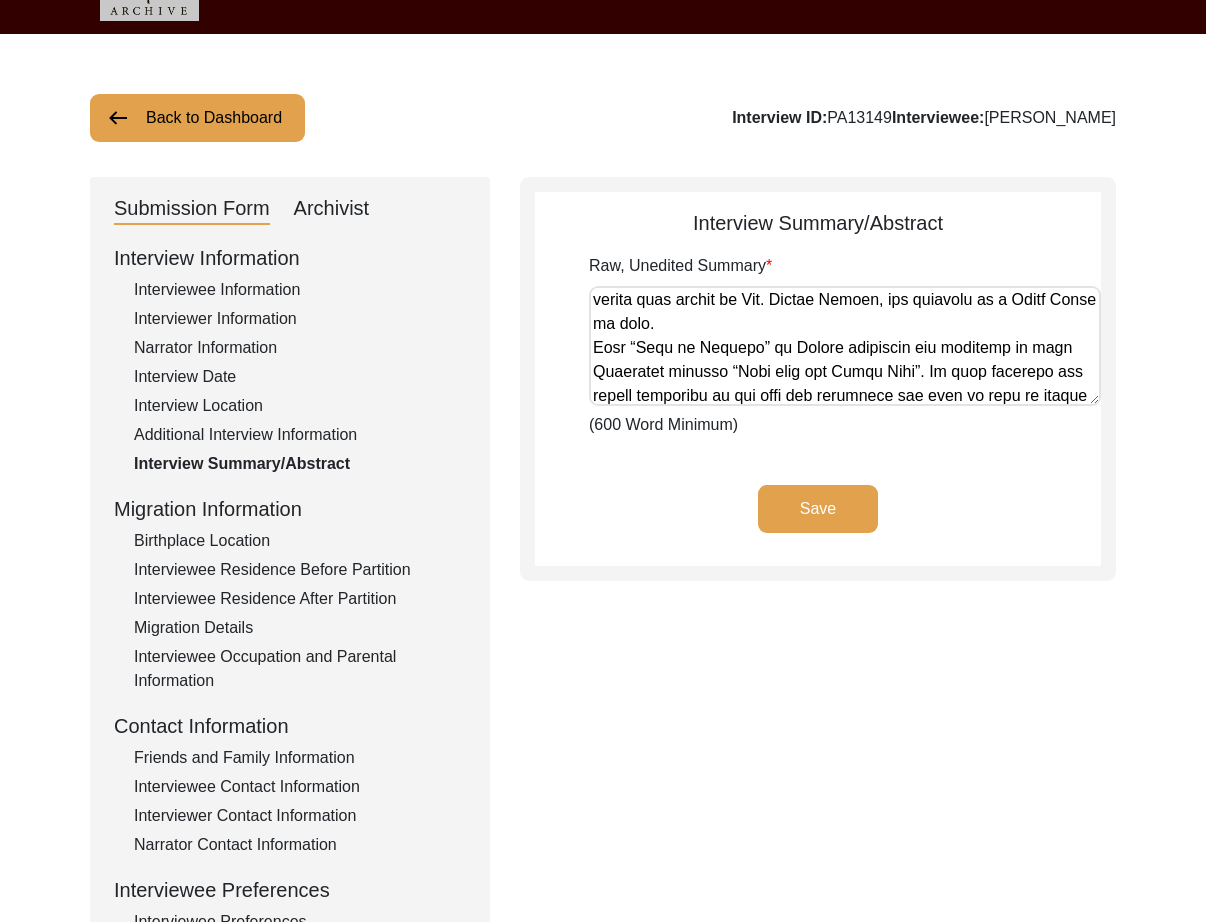 click on "Interviewee Residence Before Partition" 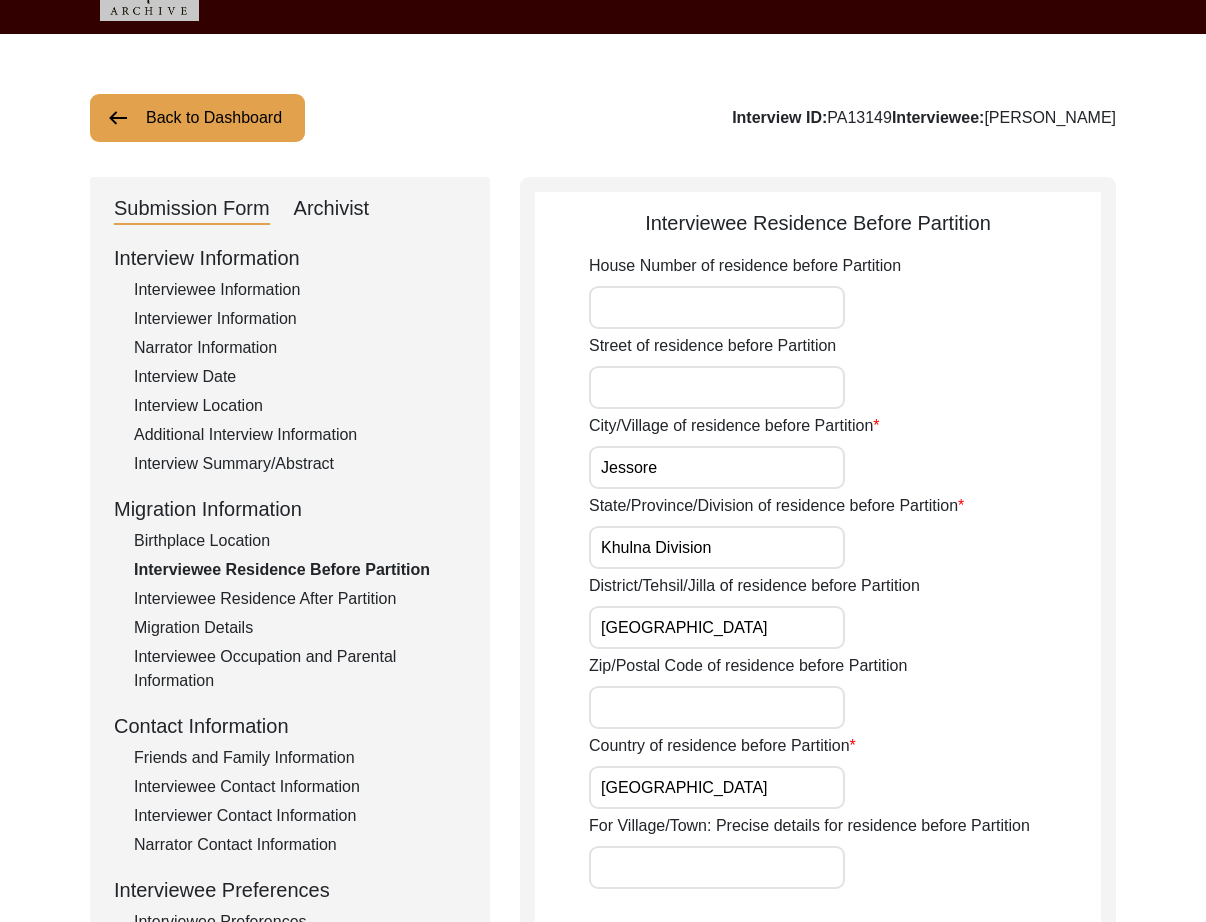 drag, startPoint x: 195, startPoint y: 547, endPoint x: 192, endPoint y: 558, distance: 11.401754 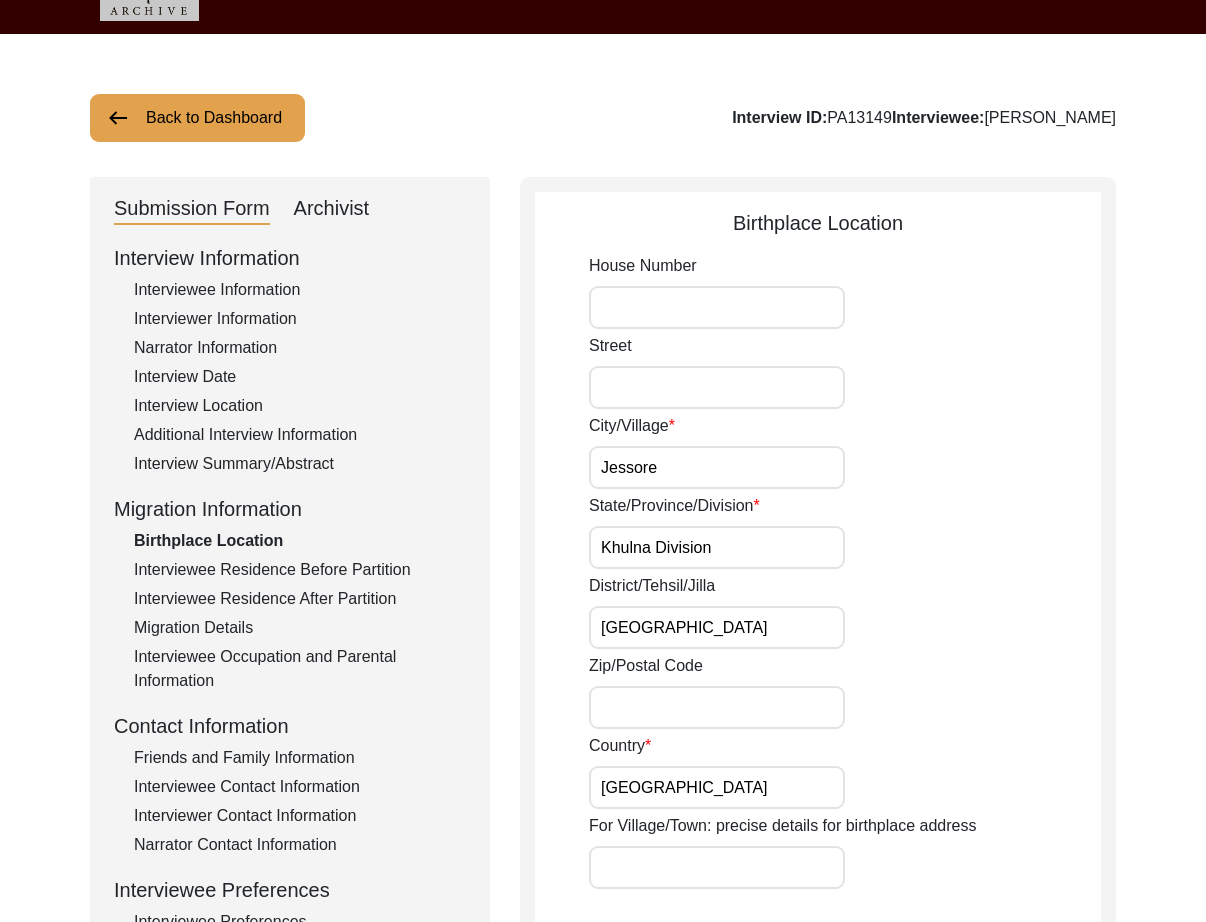 click on "Interviewee Residence After Partition" 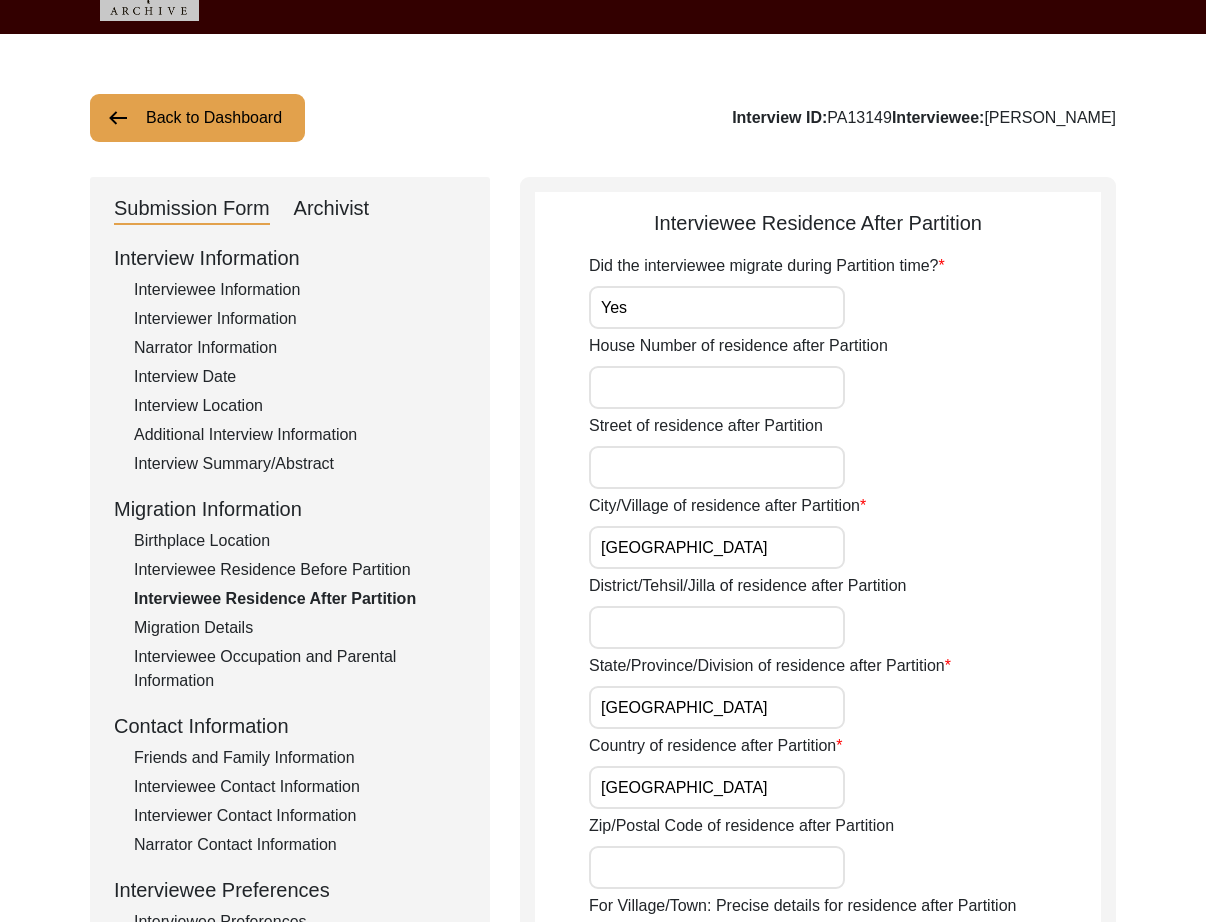 click on "Migration Details" 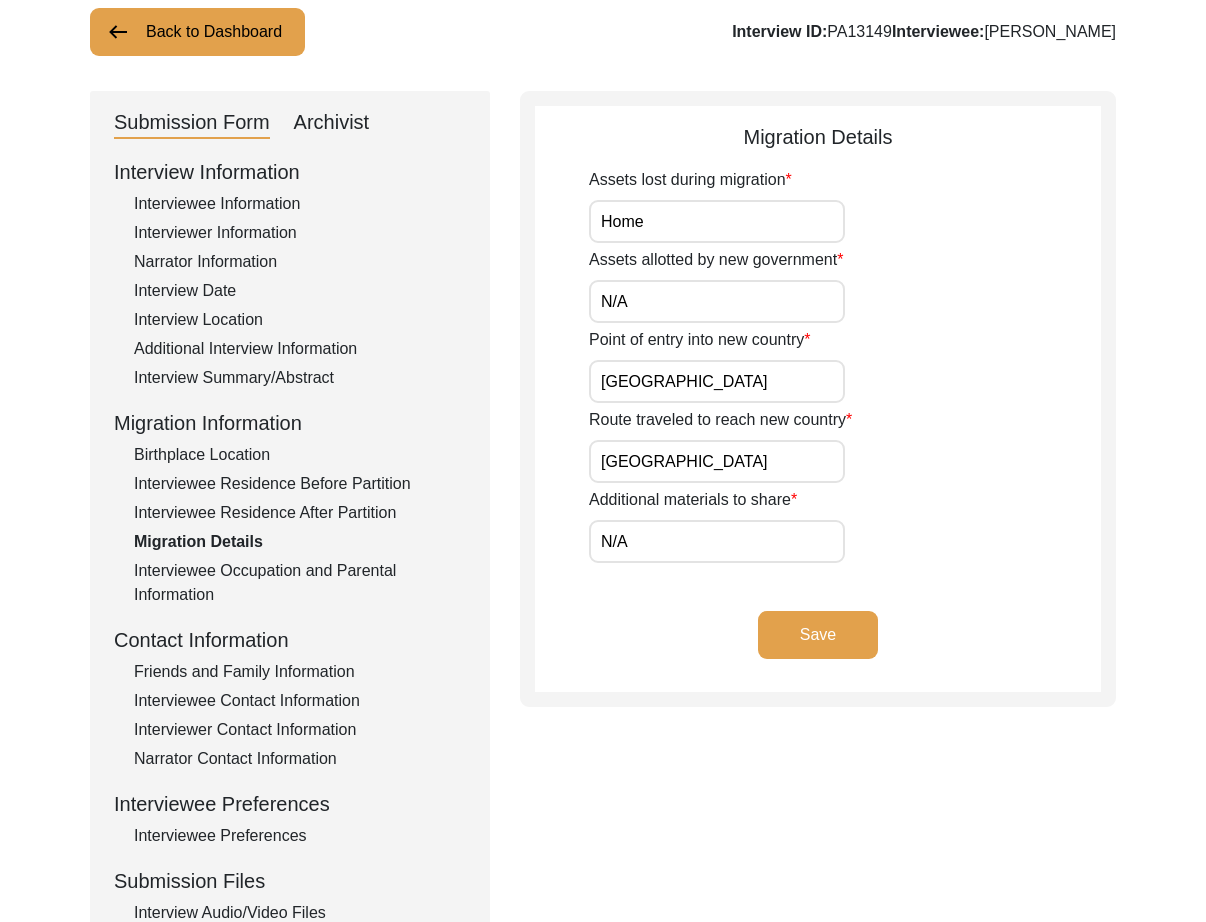 scroll, scrollTop: 135, scrollLeft: 0, axis: vertical 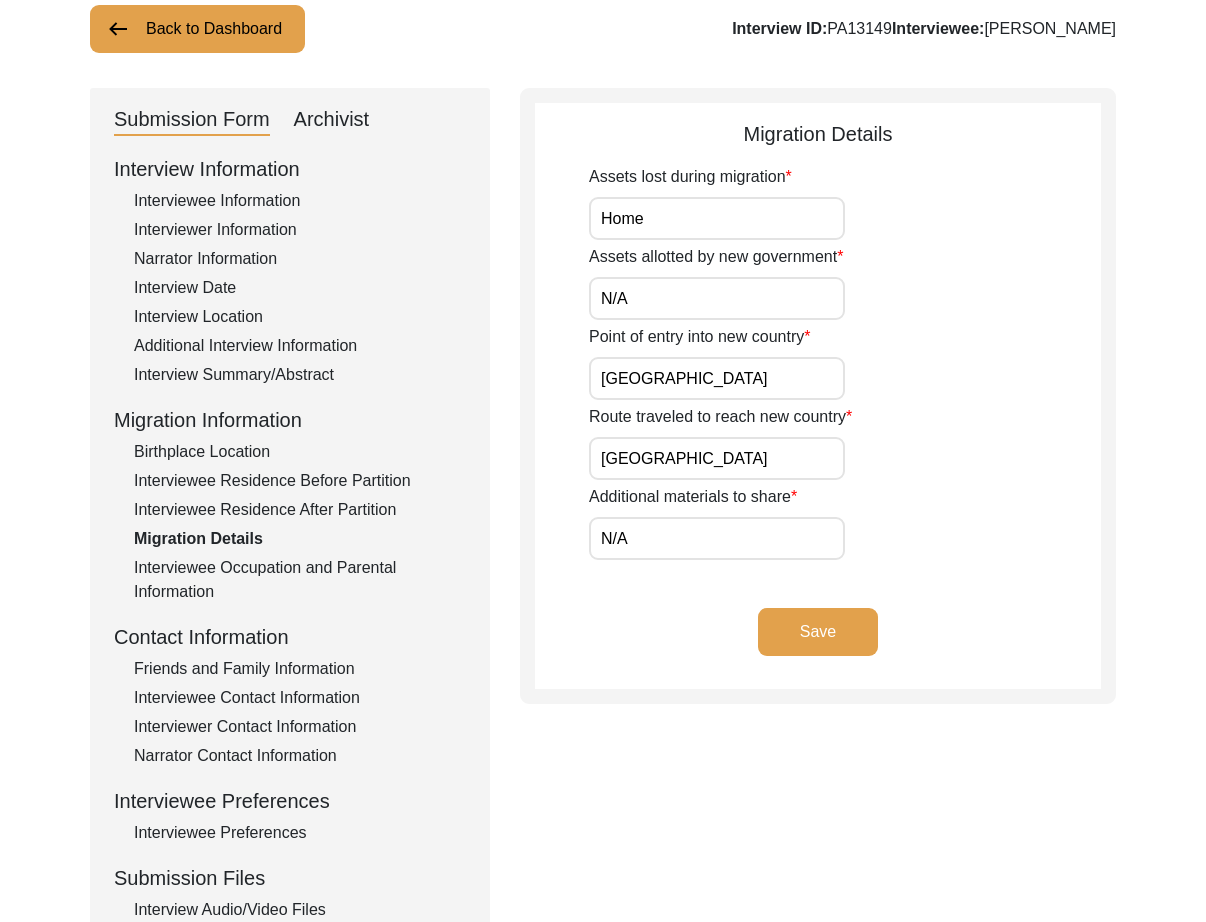 click on "Interviewee Occupation and Parental Information" 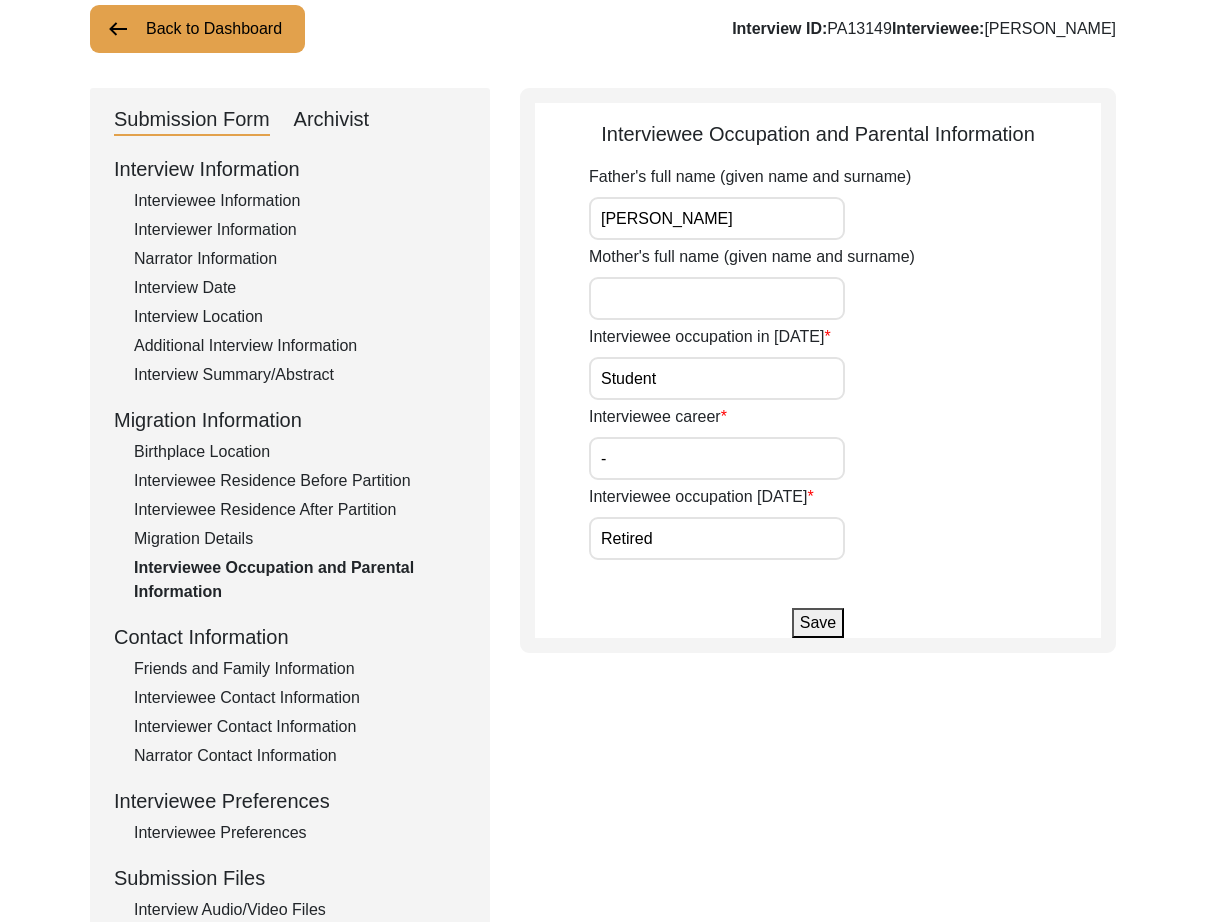 click on "-" at bounding box center [717, 458] 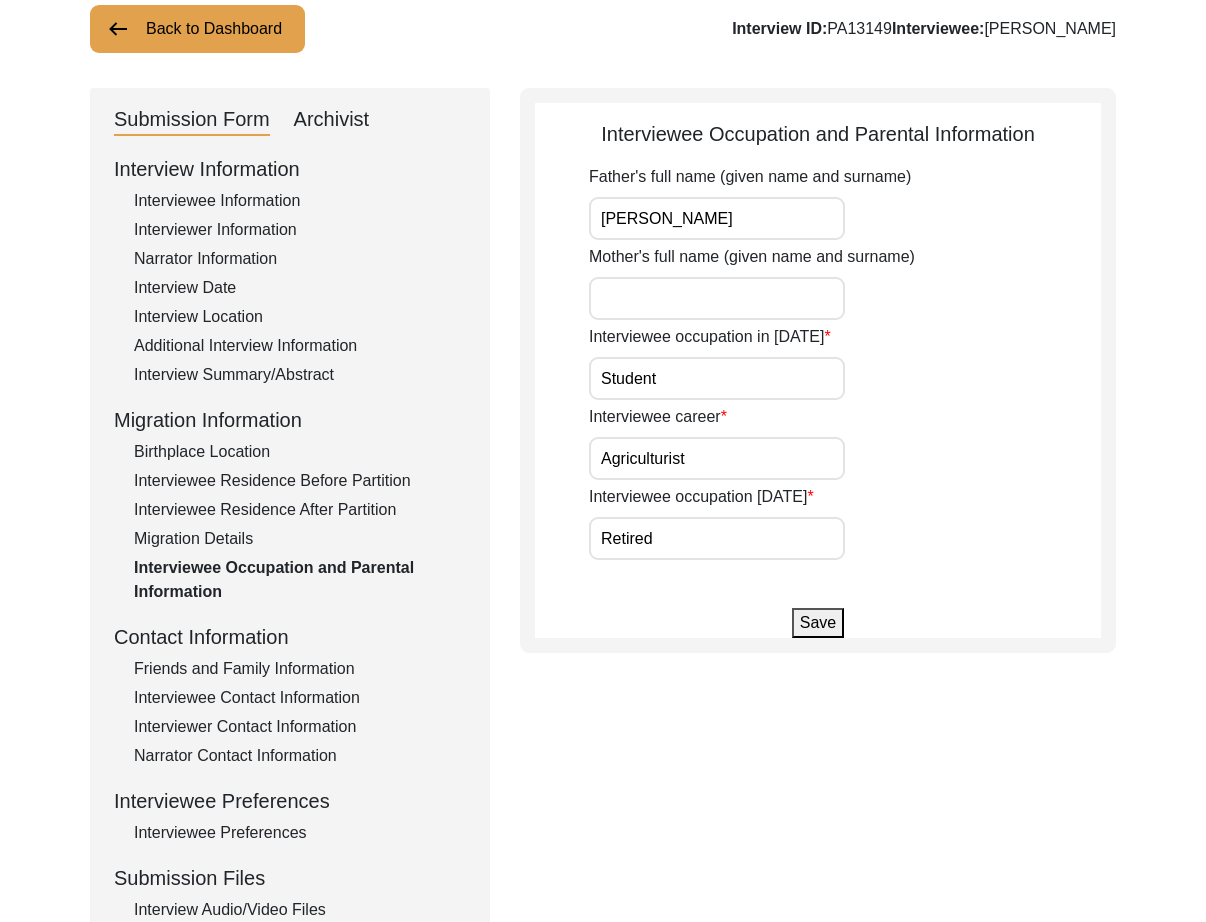 type on "Agriculturist" 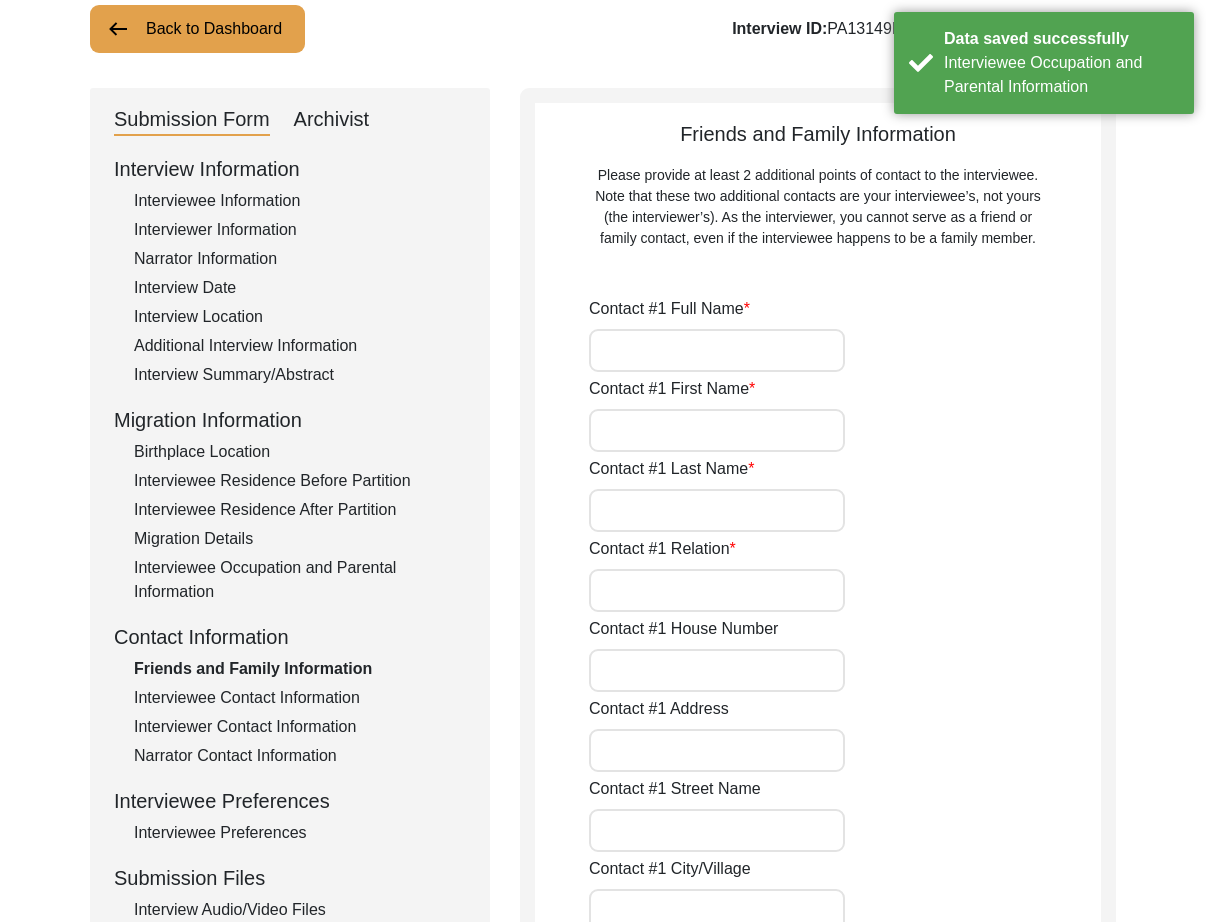 type on "[PERSON_NAME]" 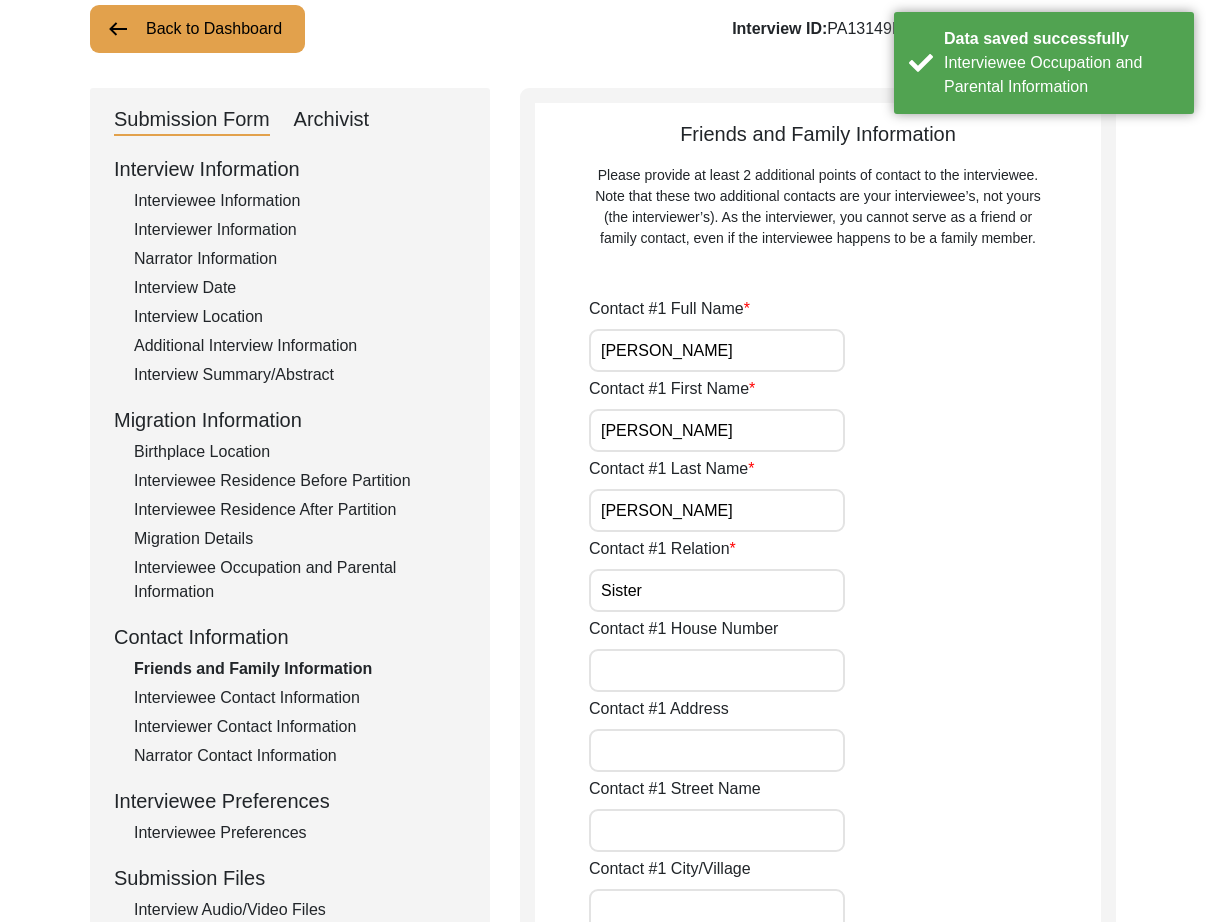 click on "[PERSON_NAME]" at bounding box center [717, 350] 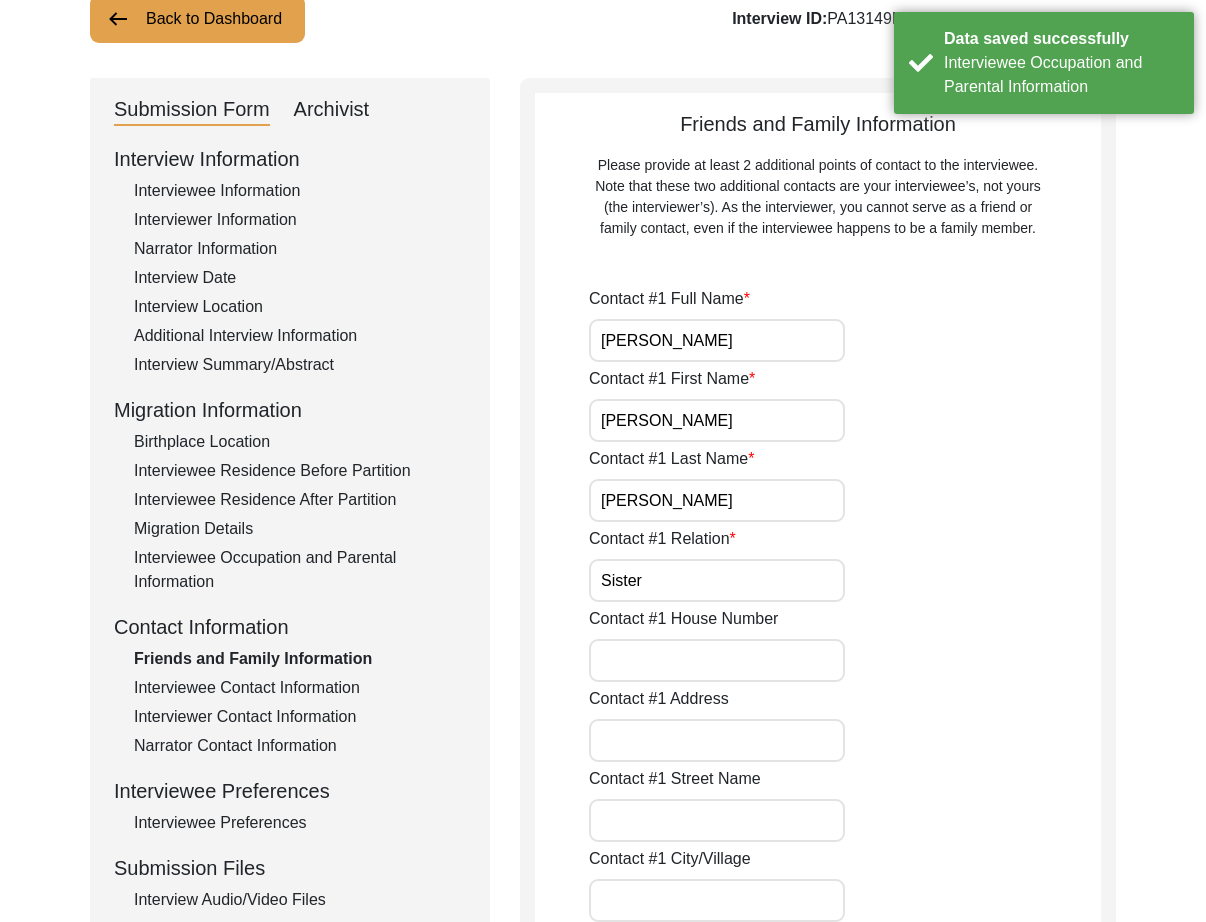 scroll, scrollTop: 664, scrollLeft: 0, axis: vertical 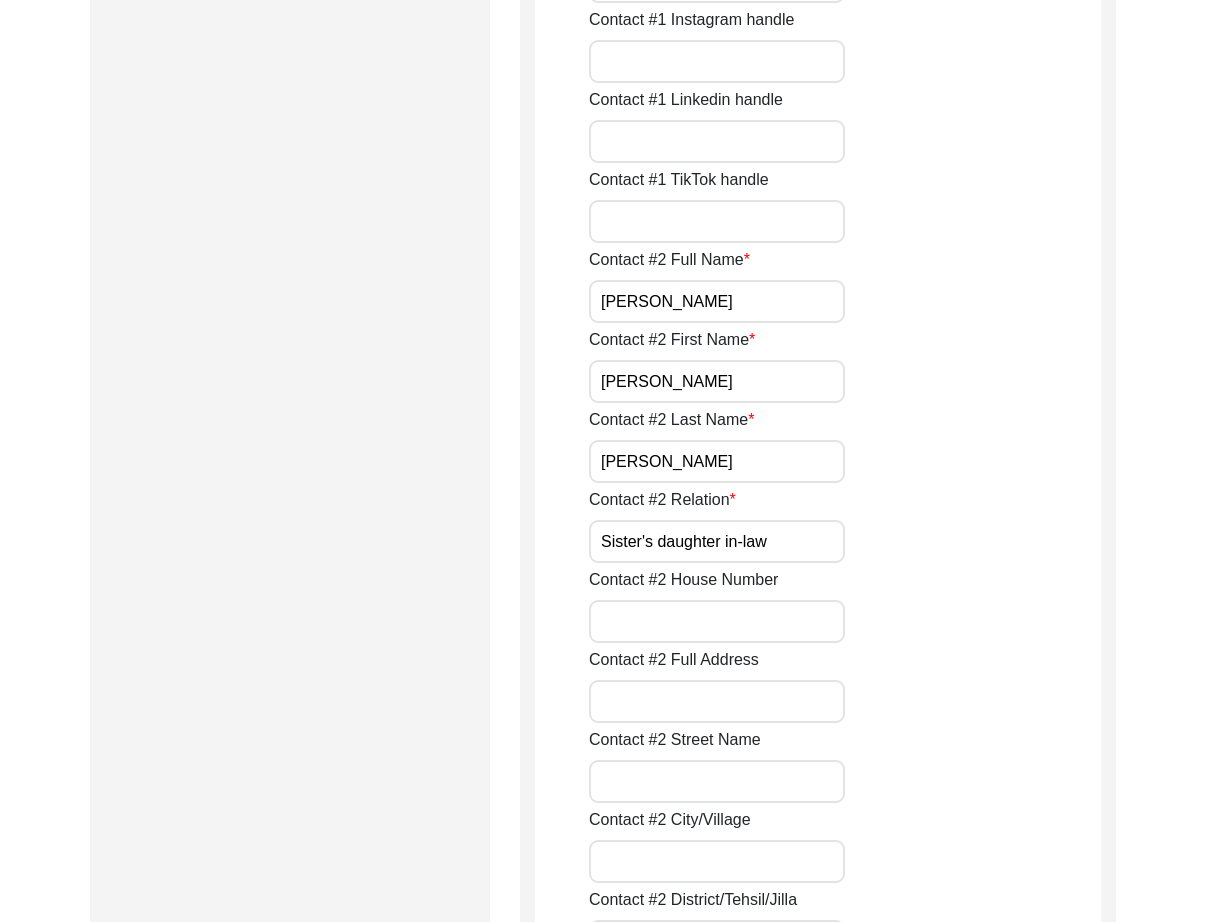 click on "Sister's daughter in-law" at bounding box center (717, 541) 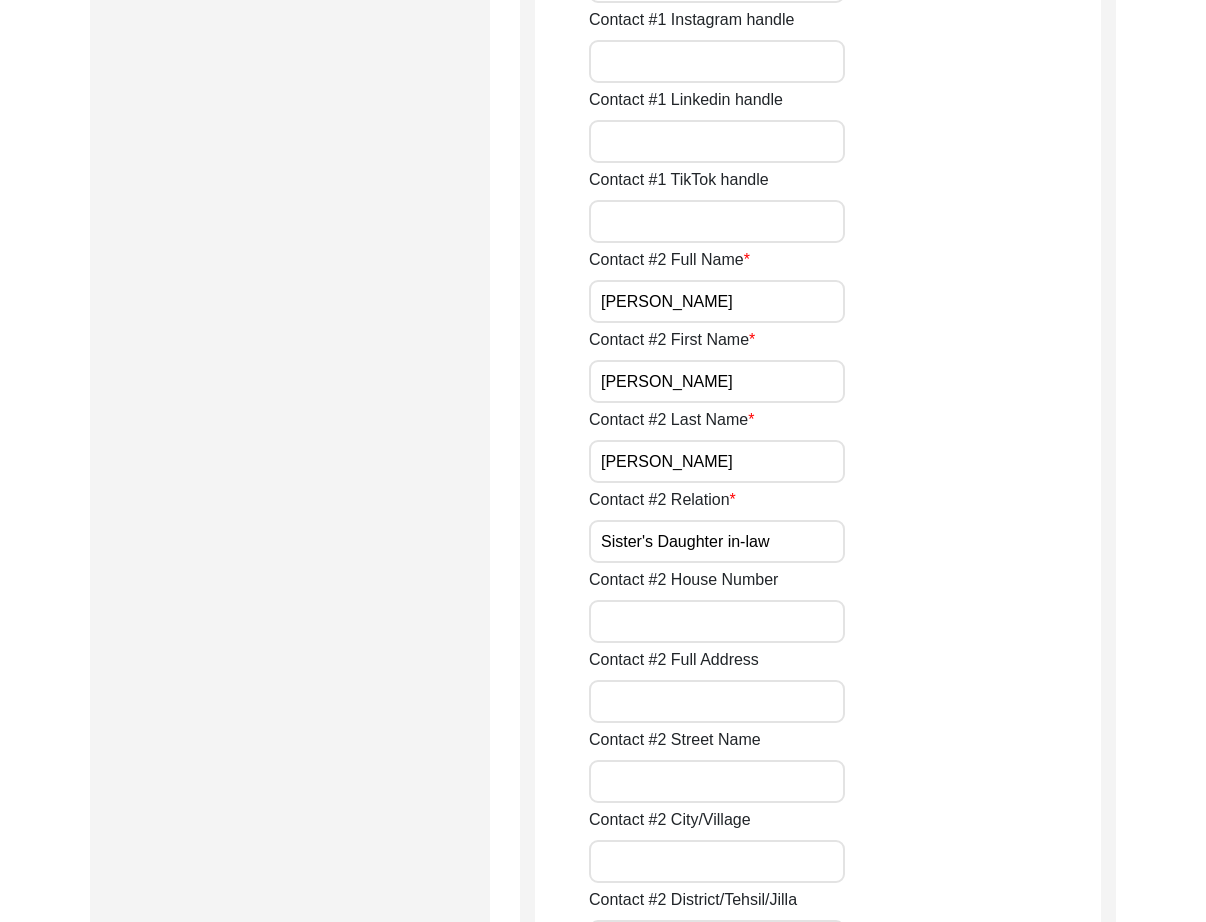 type on "Sister's Daughter in-law" 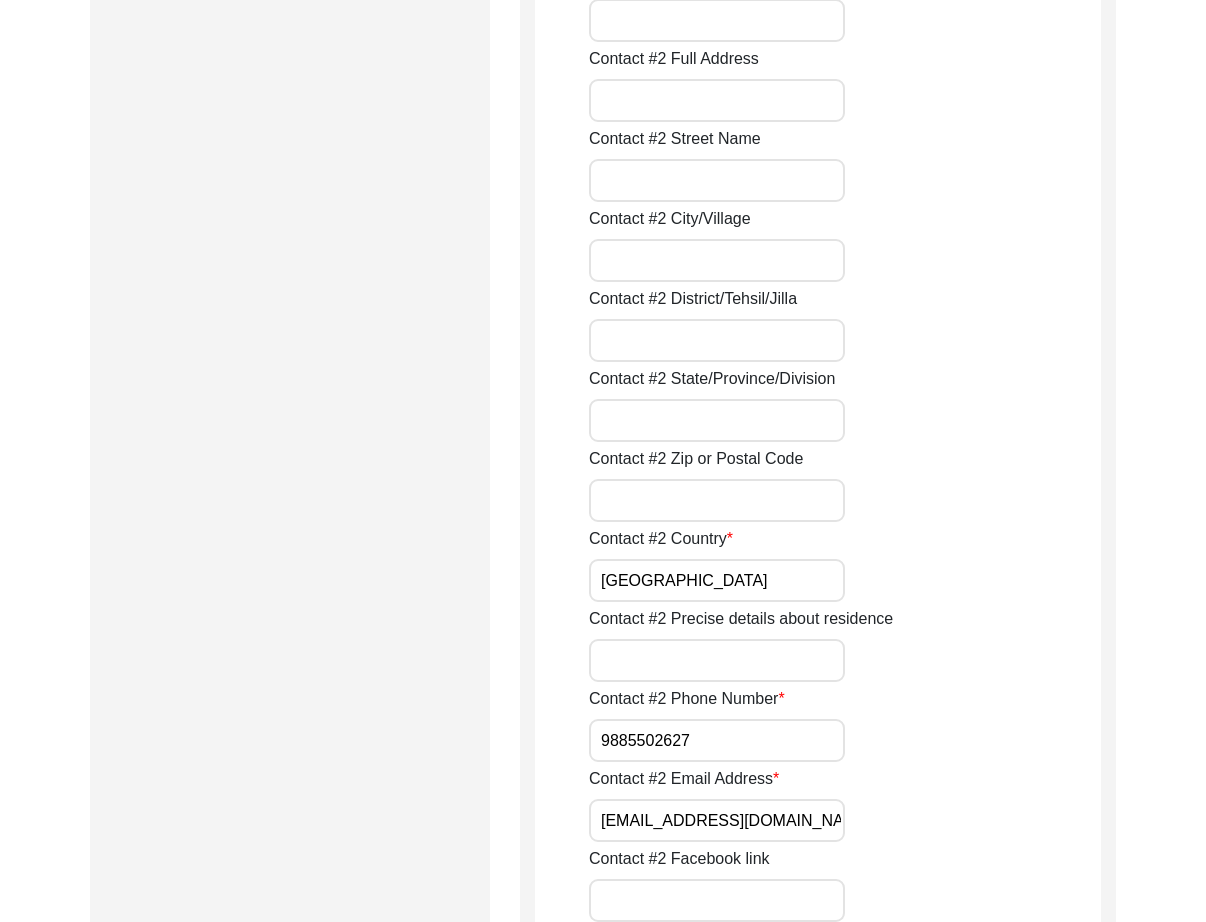 scroll, scrollTop: 2904, scrollLeft: 0, axis: vertical 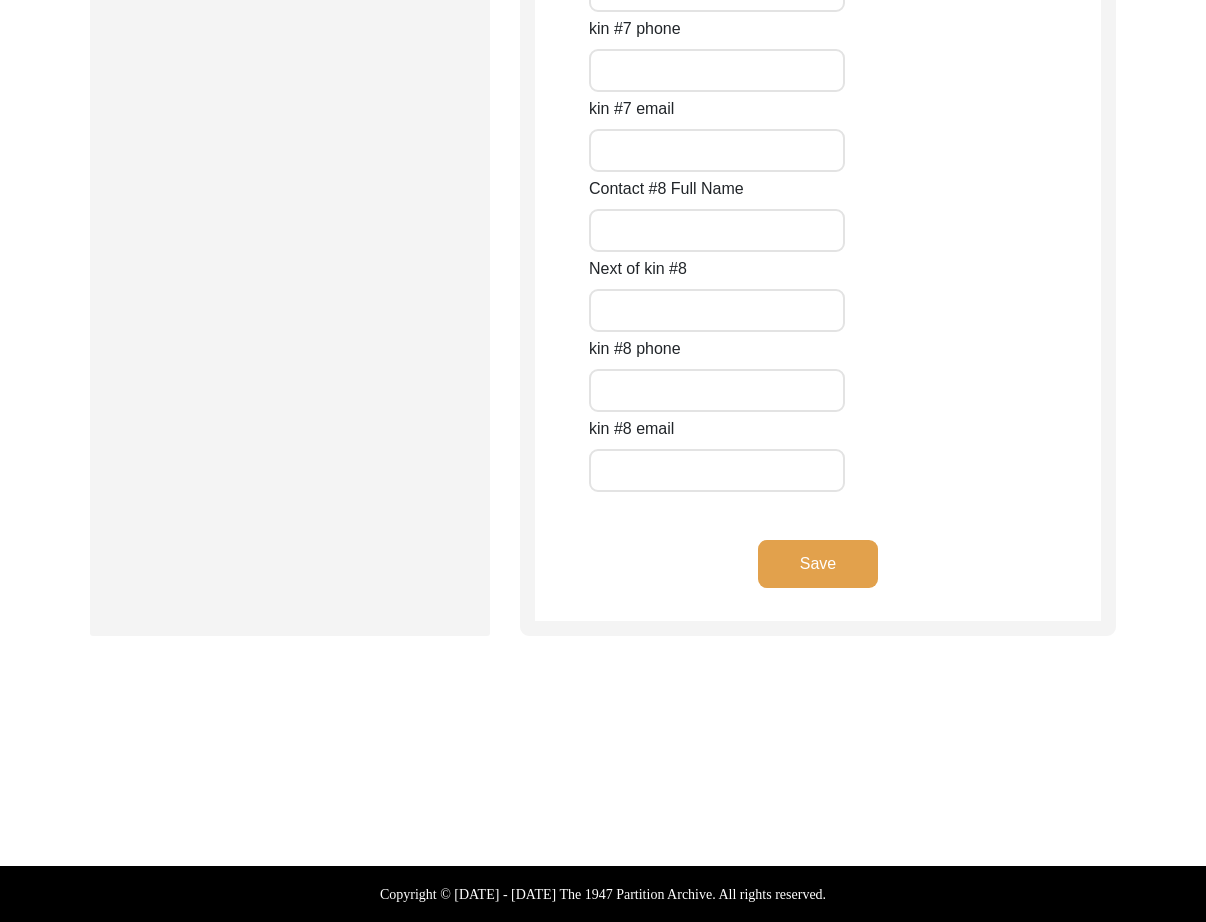 click on "Save" 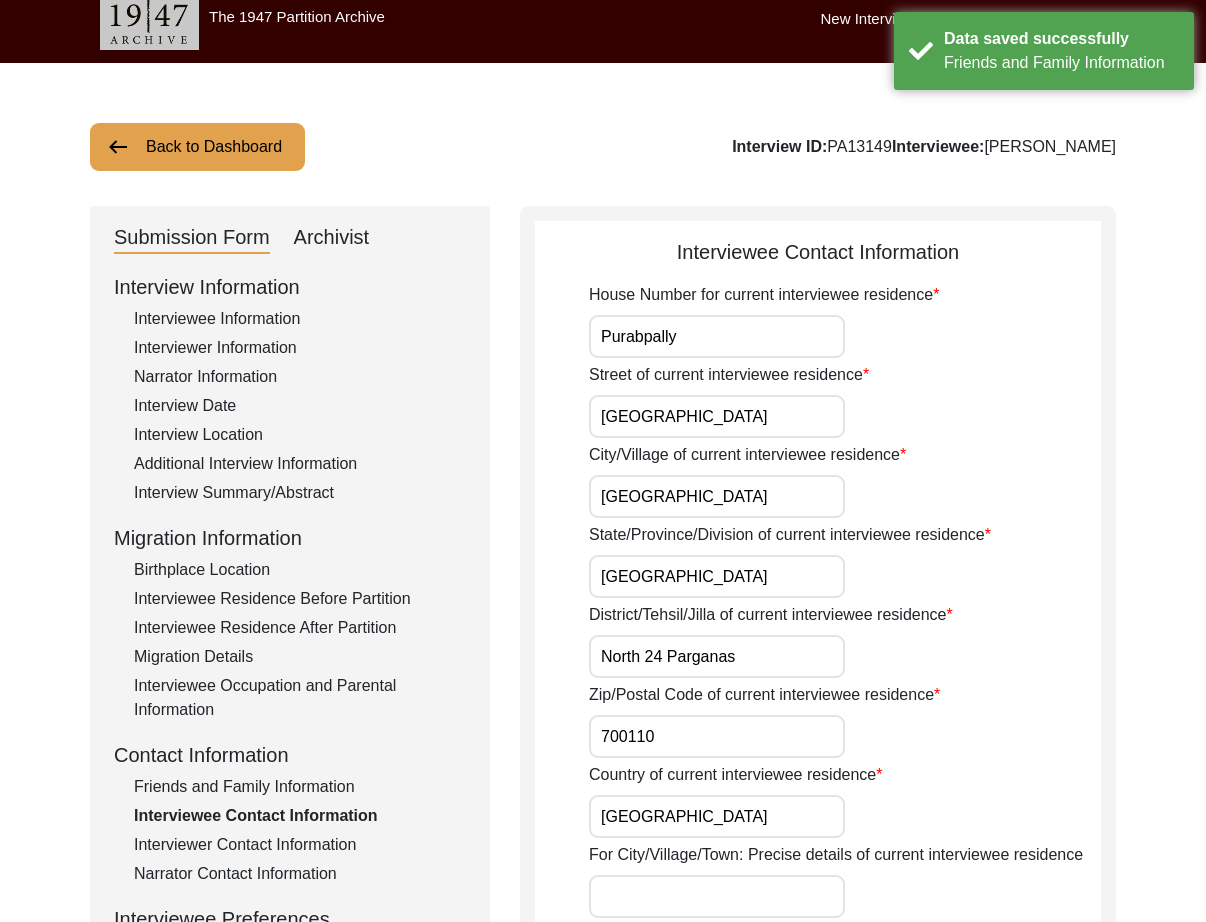 scroll, scrollTop: 0, scrollLeft: 0, axis: both 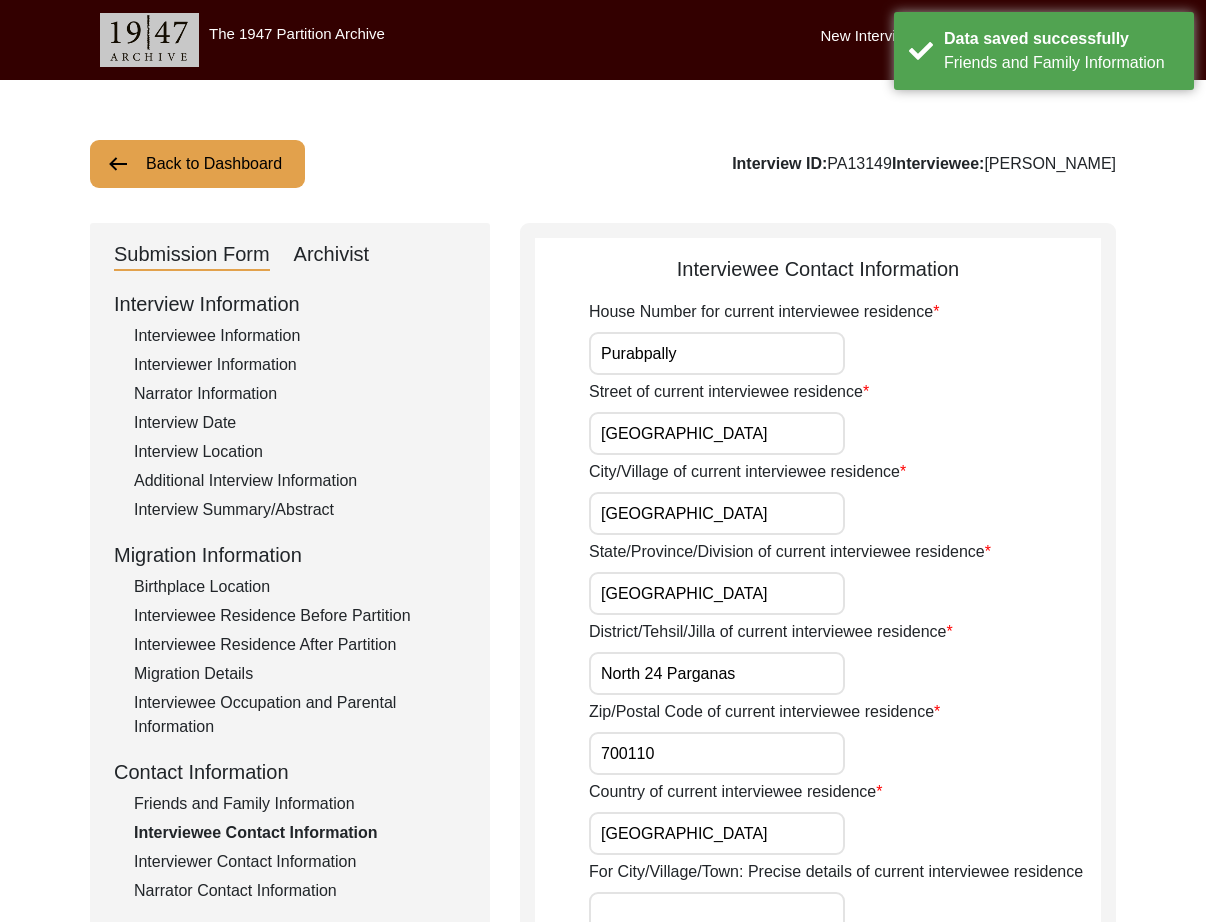 click on "Purabpally" at bounding box center [717, 353] 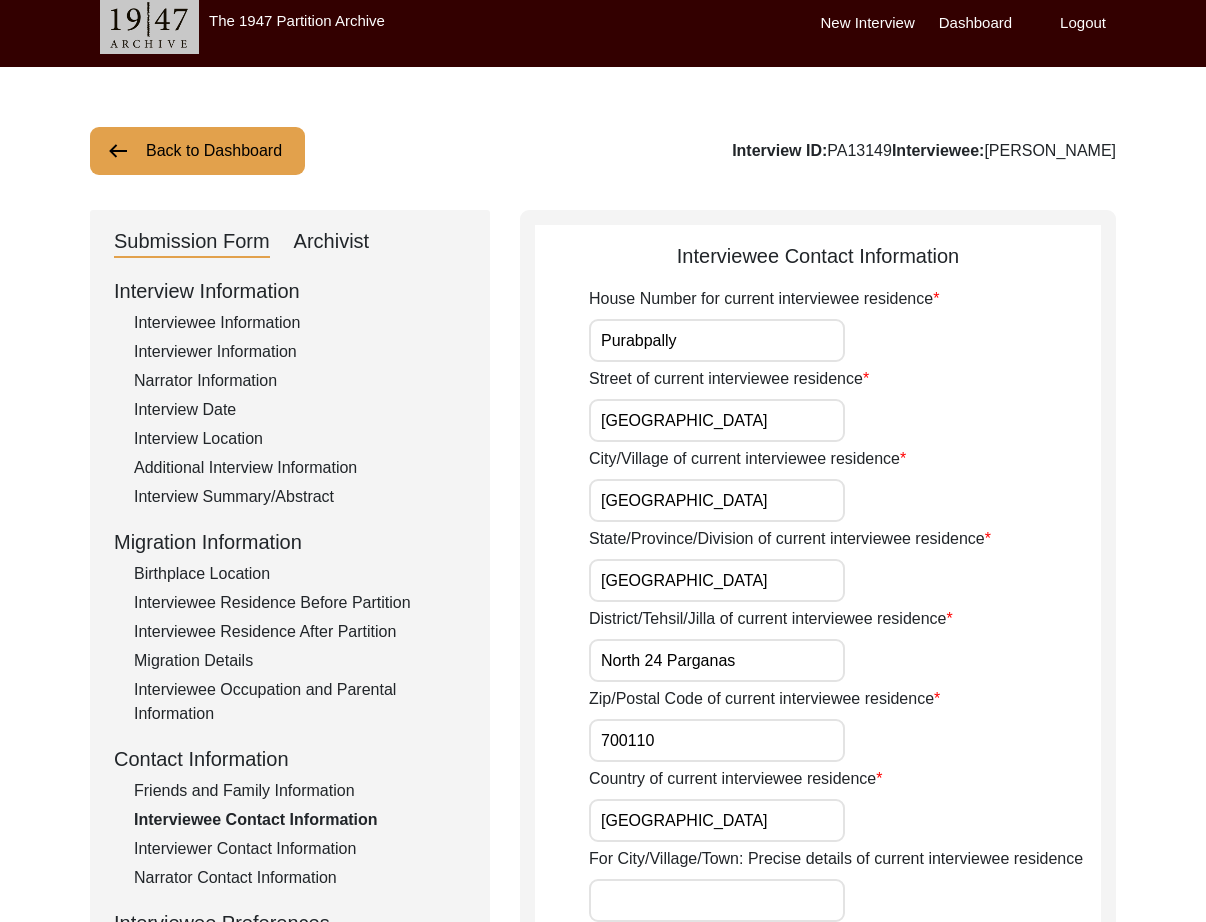 scroll, scrollTop: 792, scrollLeft: 0, axis: vertical 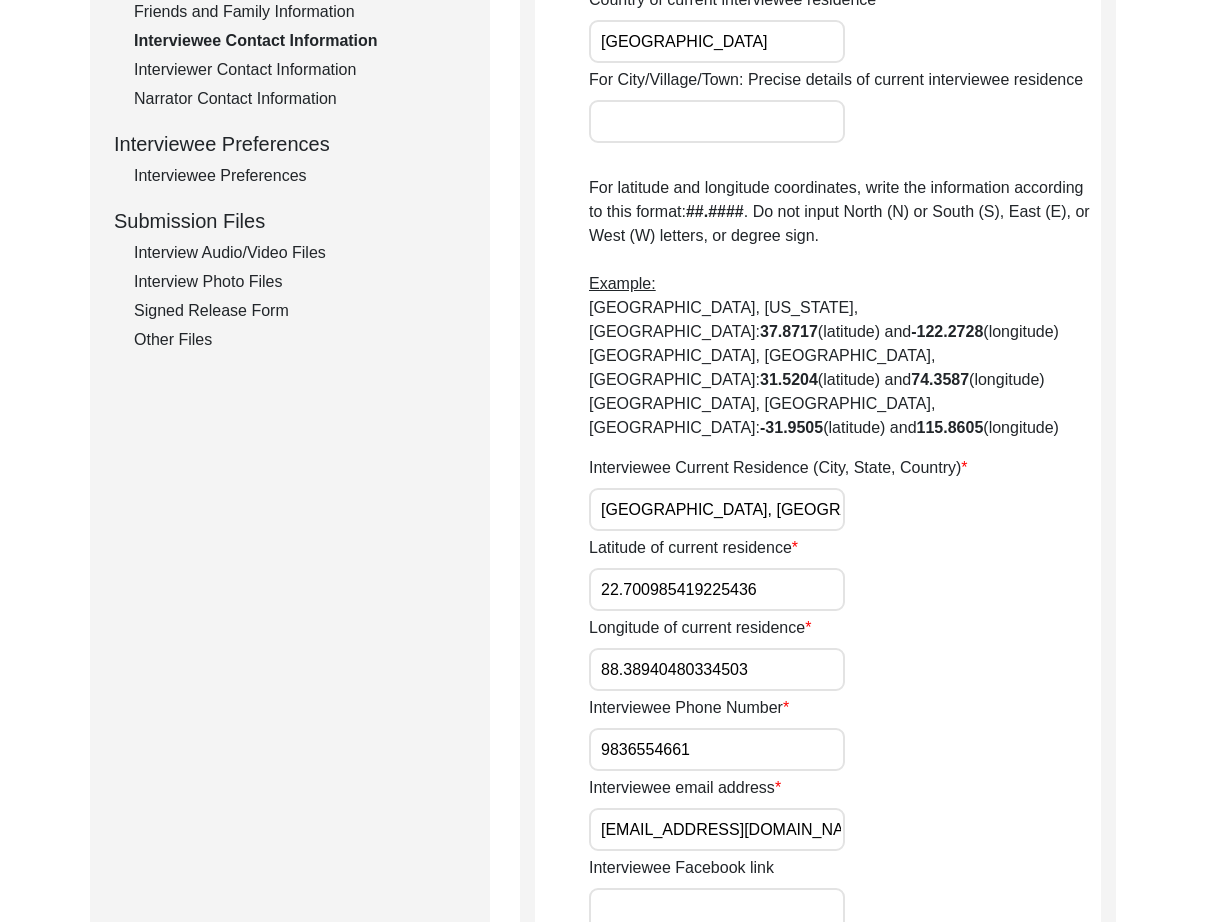 paste on "572" 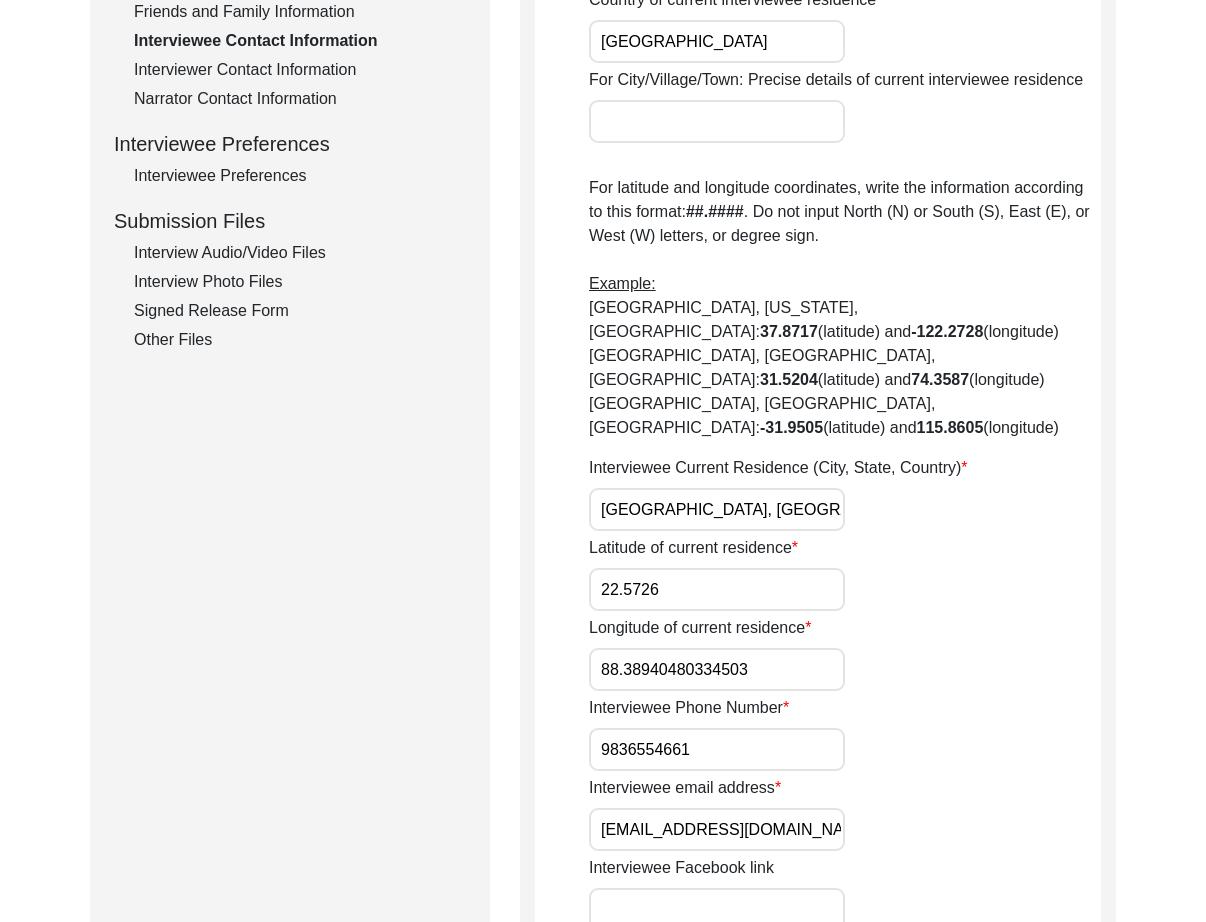 type on "22.5726" 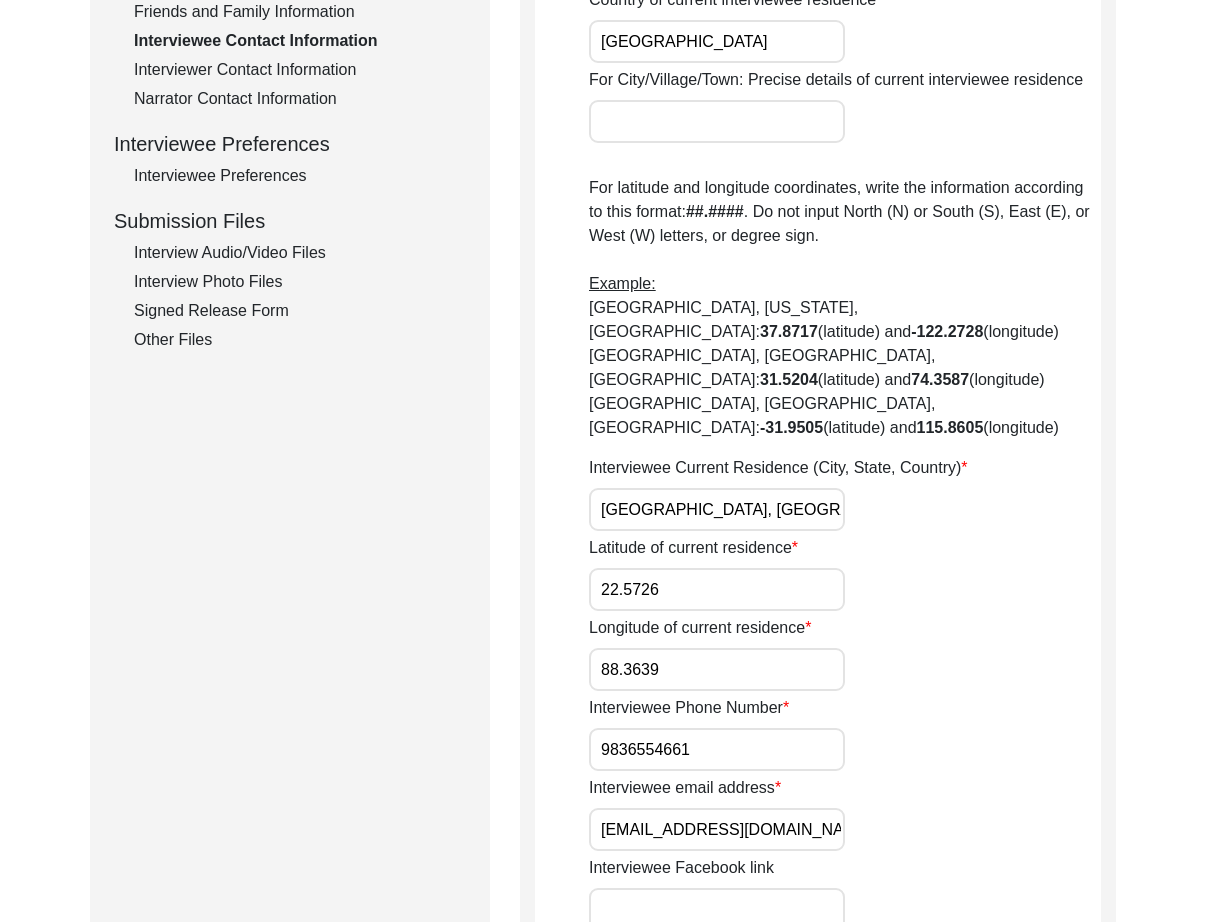type on "88.3639" 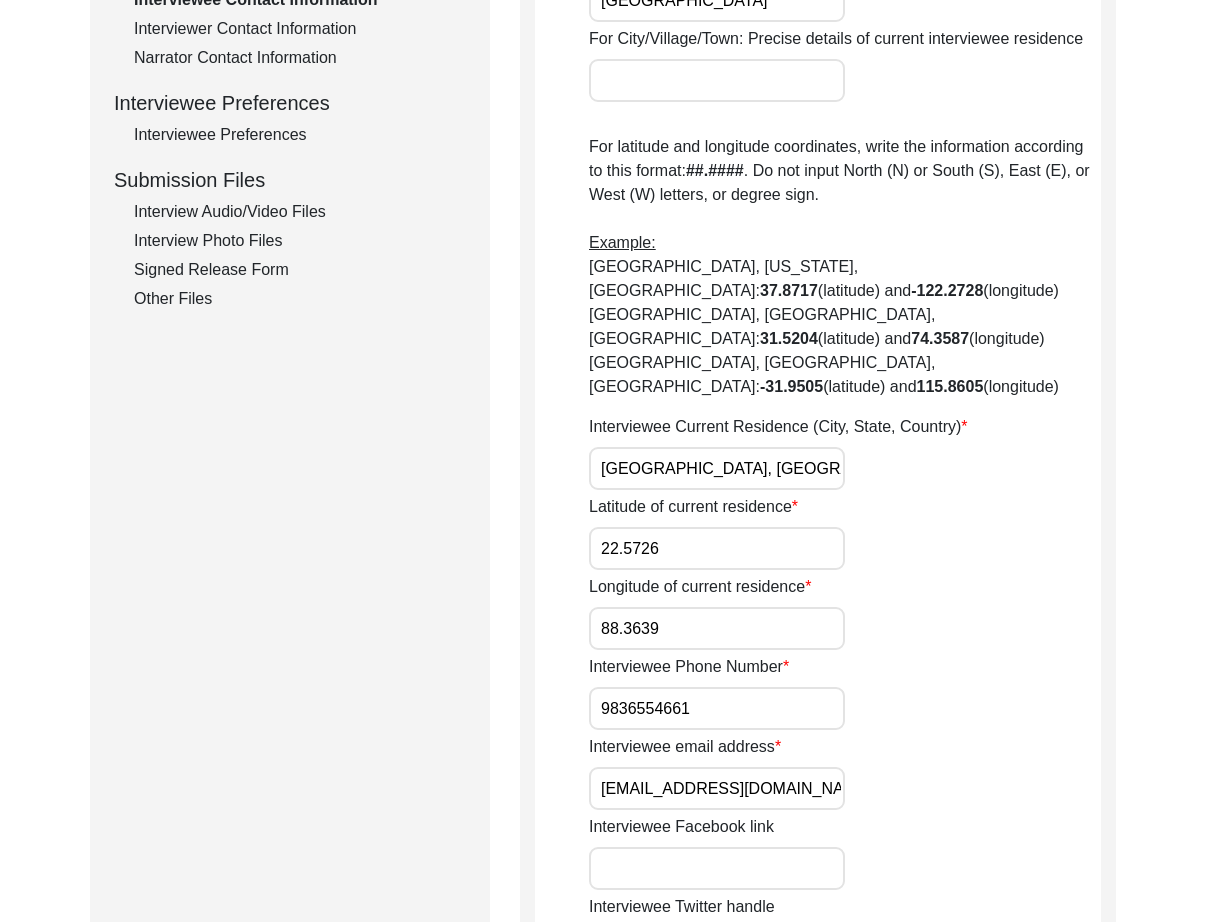 scroll, scrollTop: 1352, scrollLeft: 0, axis: vertical 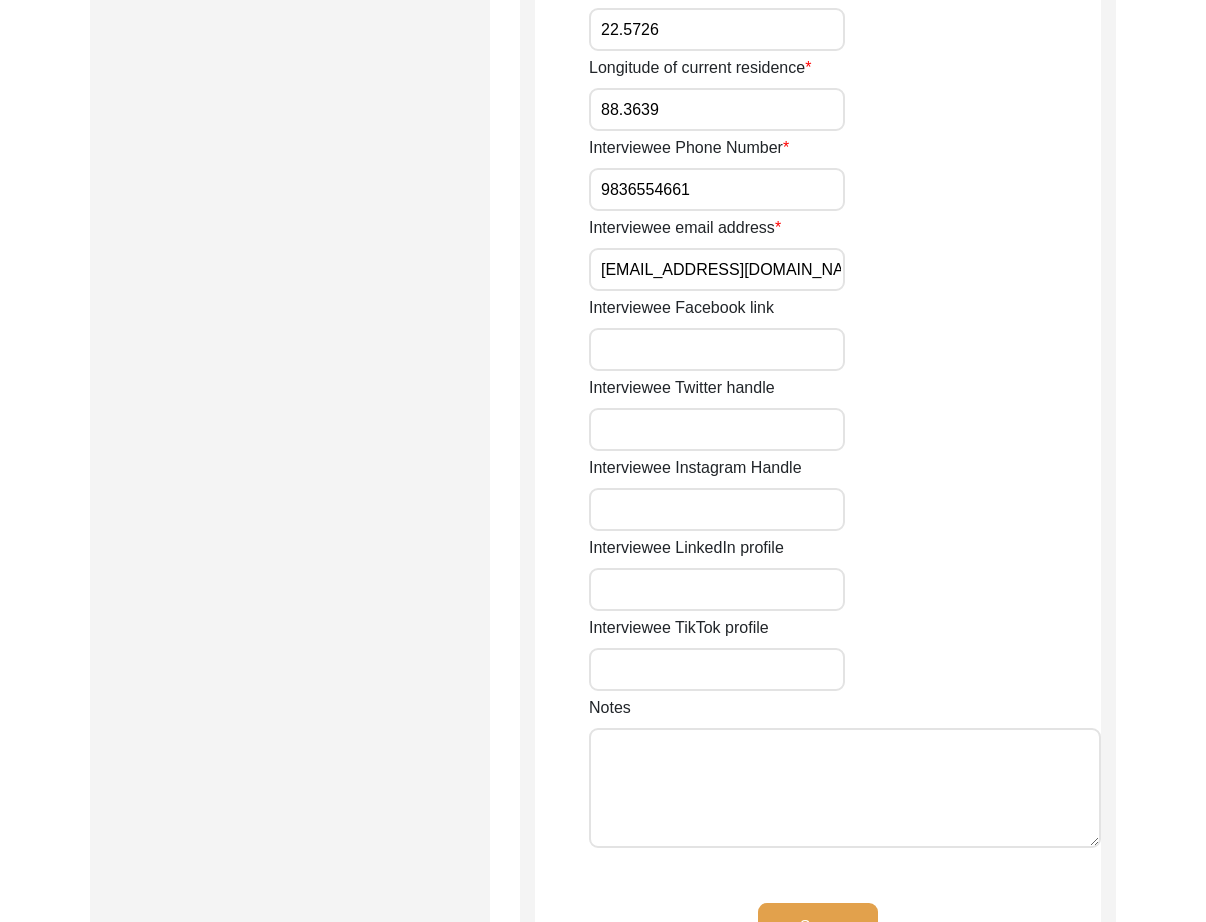 click on "Save" 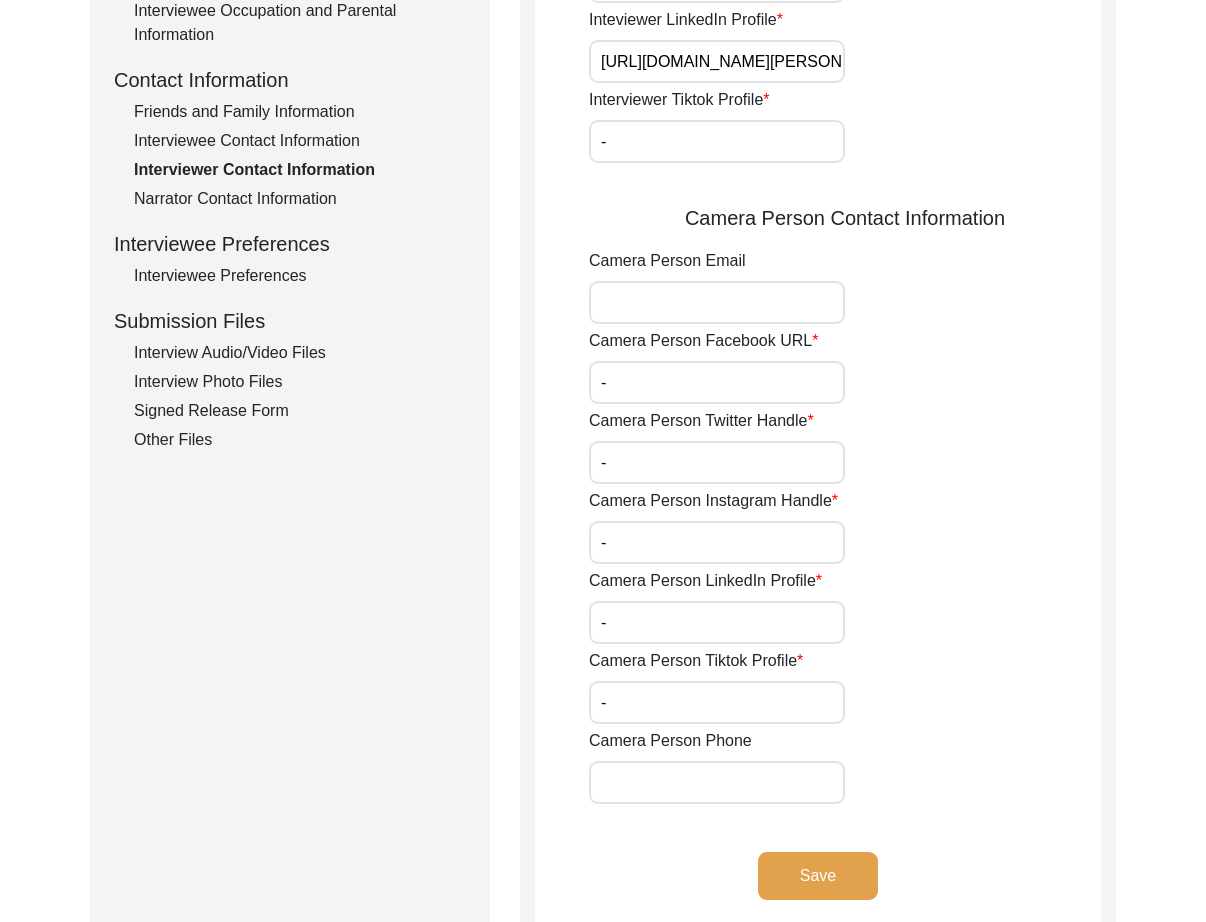 scroll, scrollTop: 0, scrollLeft: 0, axis: both 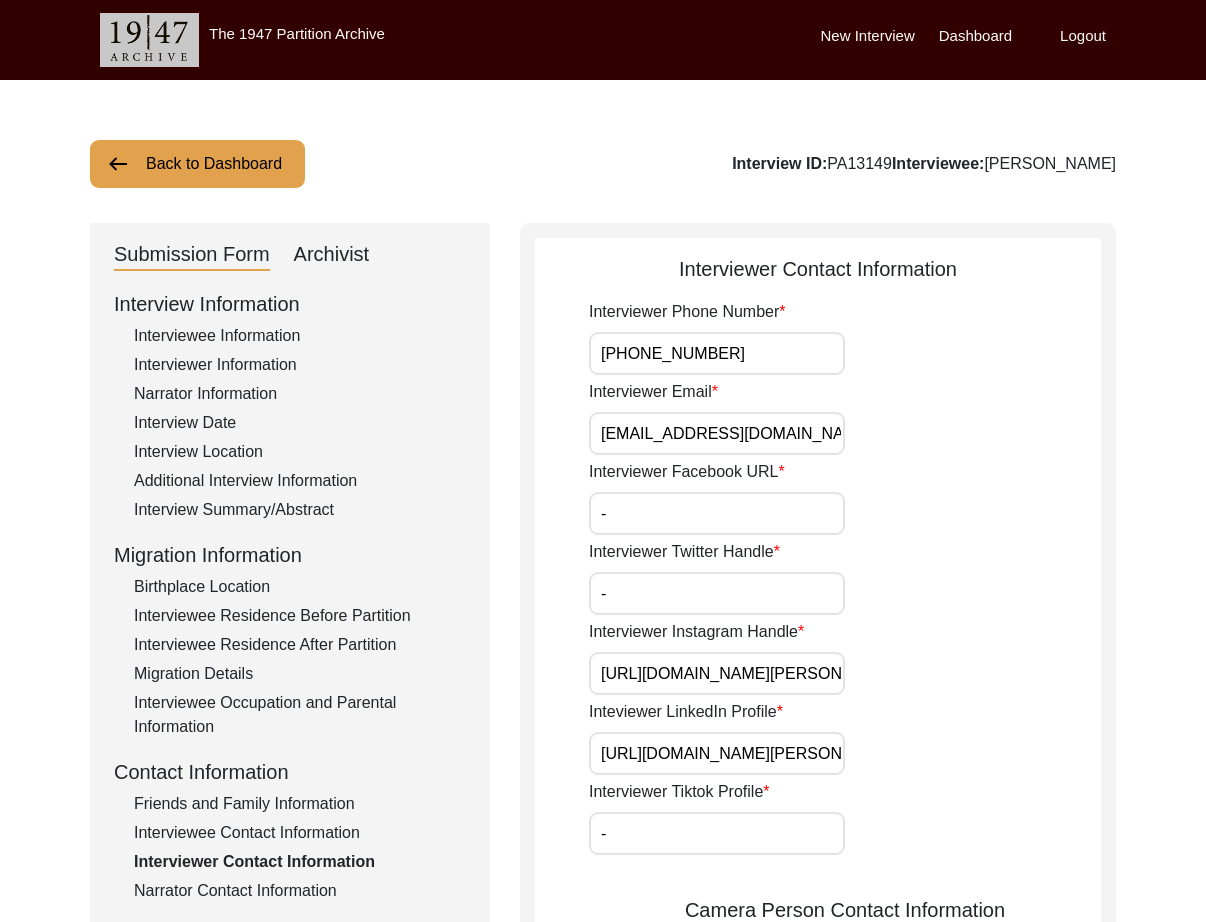 click on "[PHONE_NUMBER]" at bounding box center (717, 353) 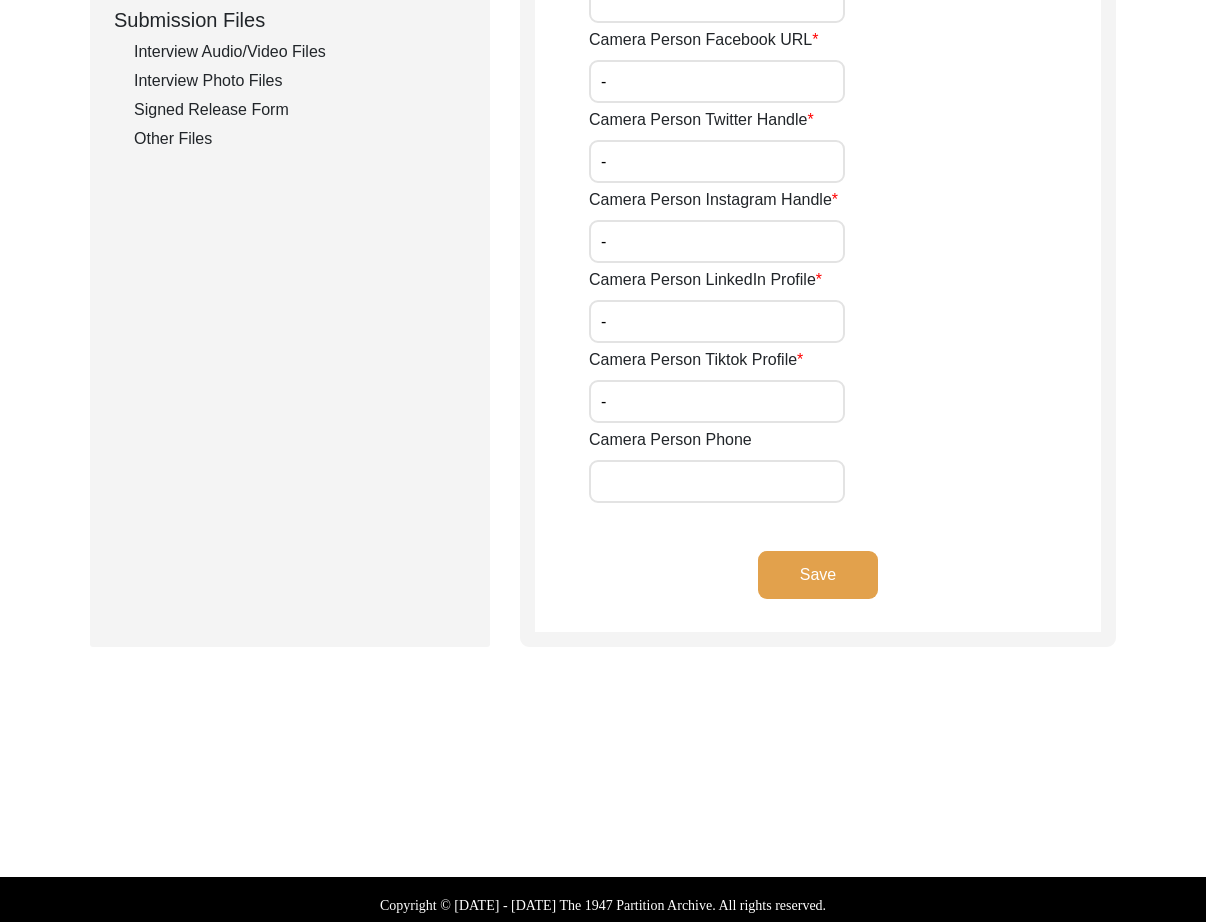 scroll, scrollTop: 1004, scrollLeft: 0, axis: vertical 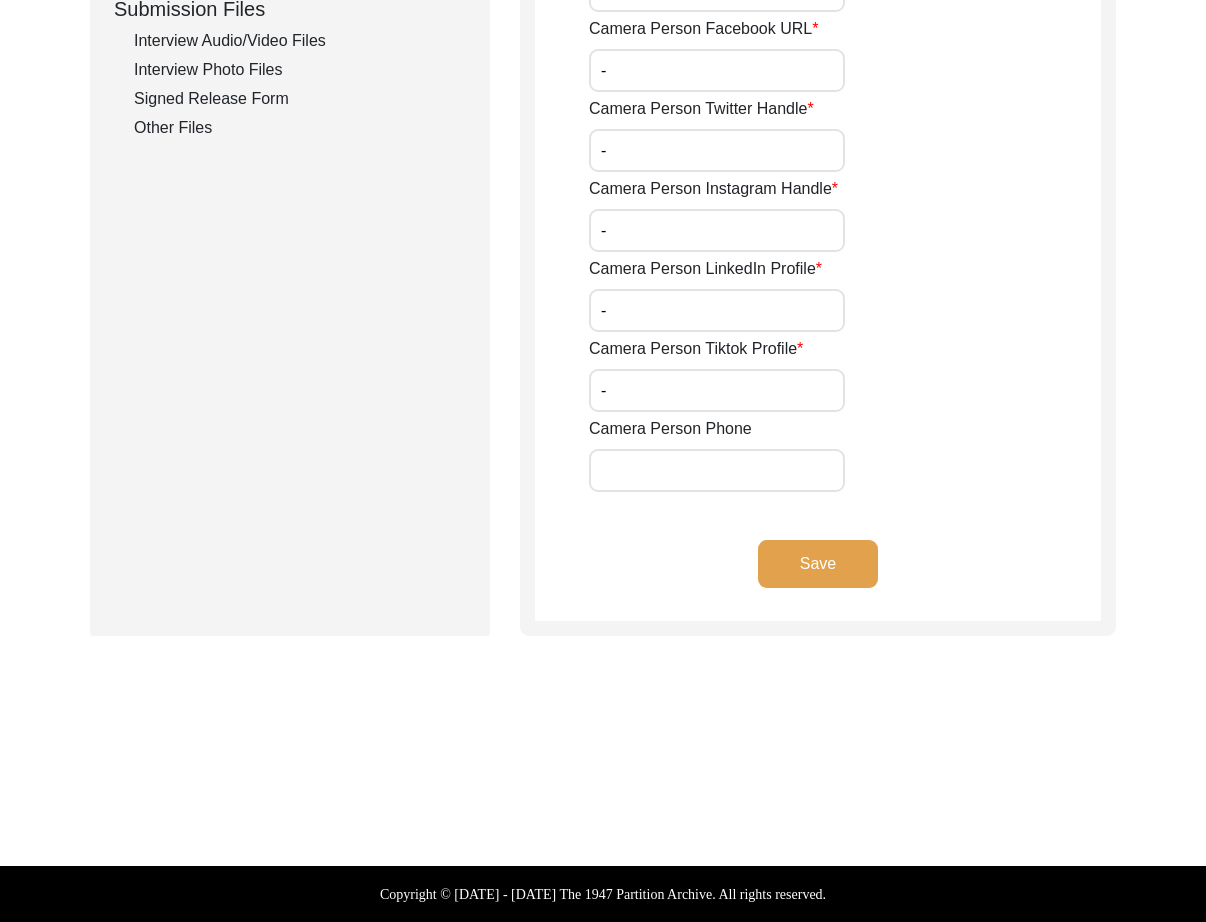 click on "Camera Person Phone" at bounding box center (717, 470) 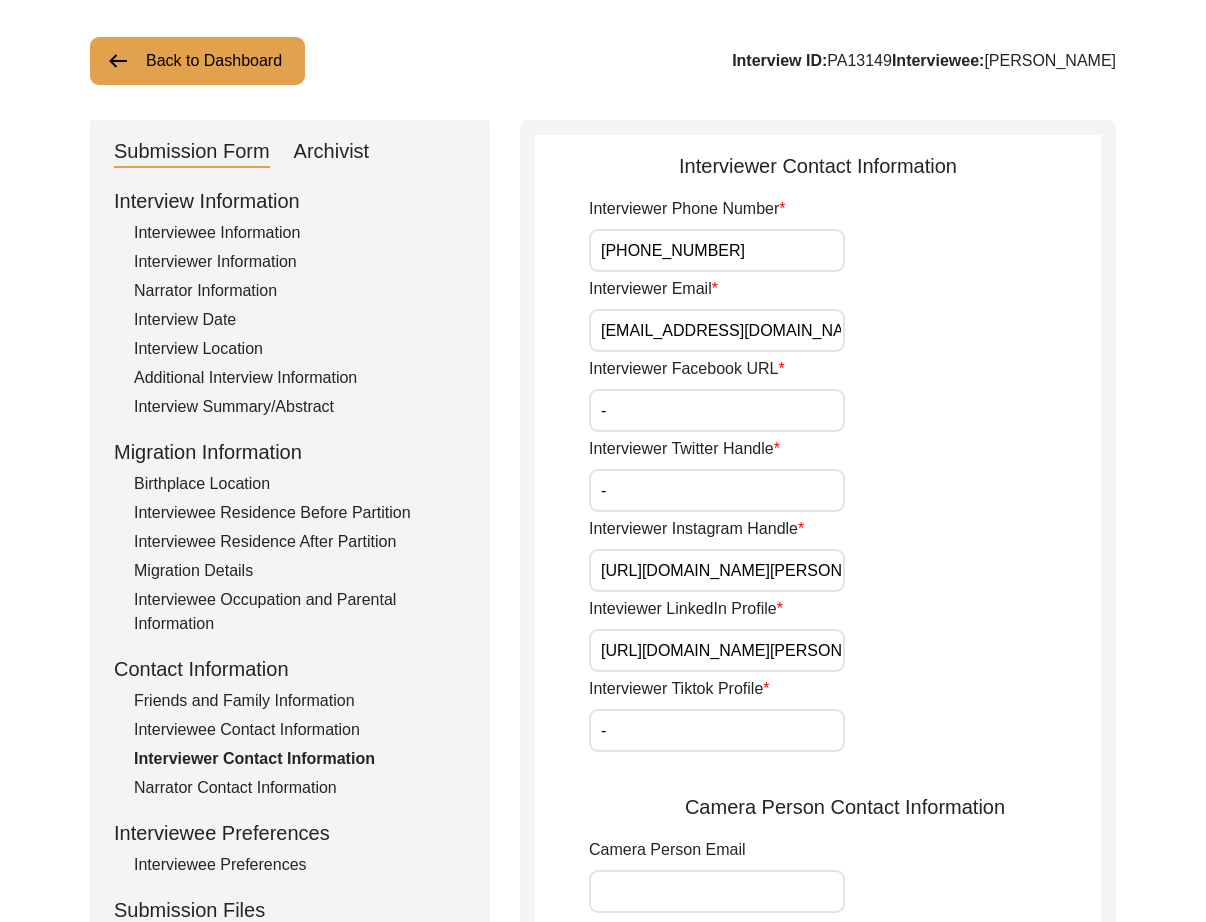 scroll, scrollTop: 0, scrollLeft: 0, axis: both 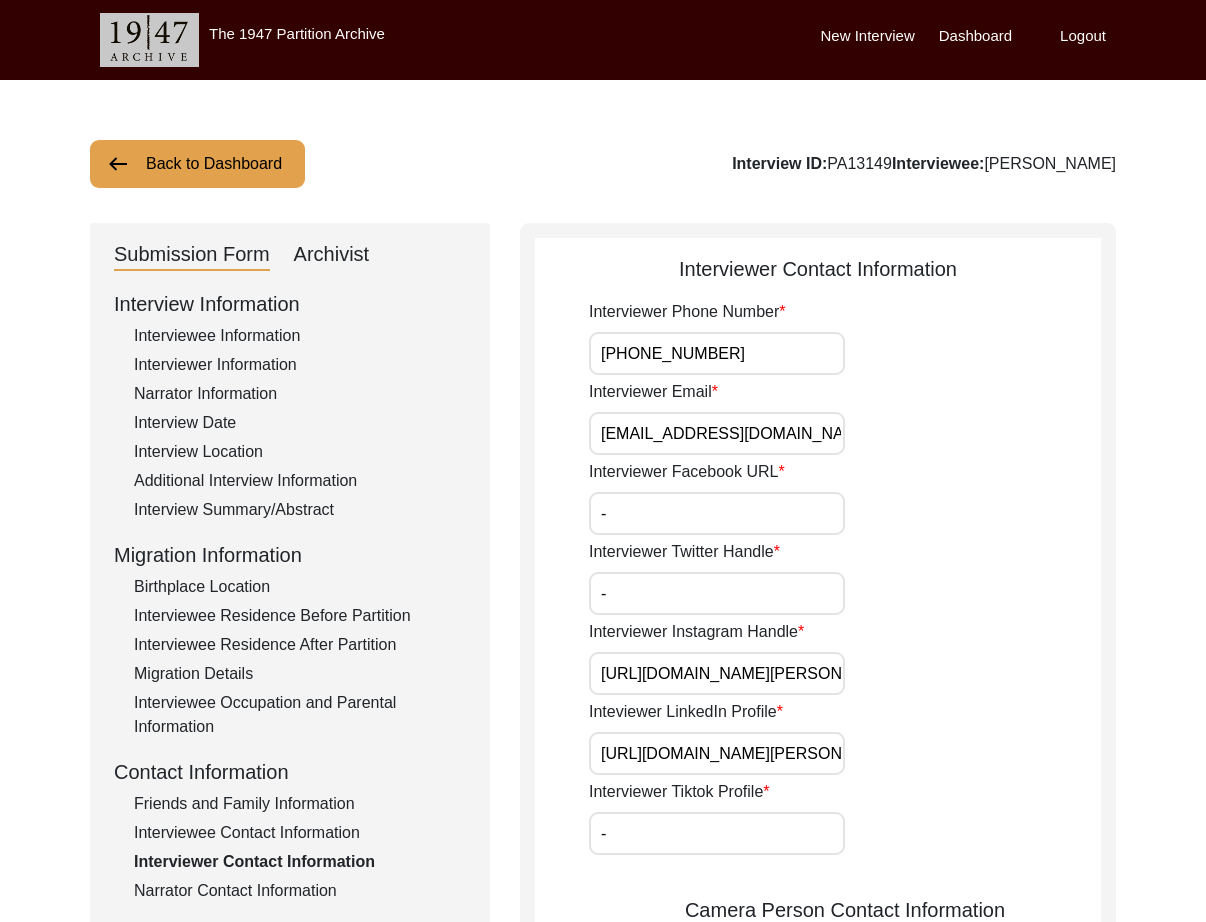 type on "[PHONE_NUMBER]" 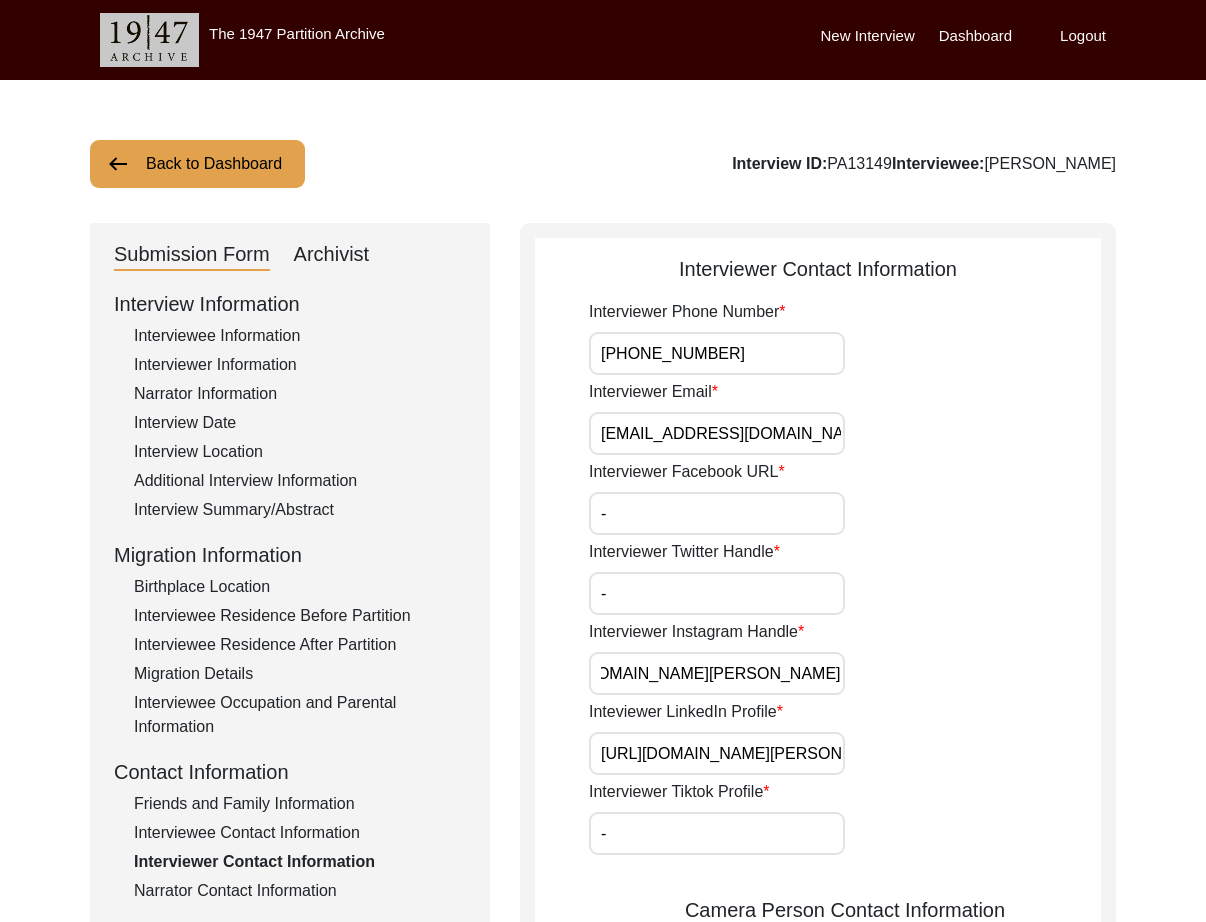 scroll, scrollTop: 0, scrollLeft: 0, axis: both 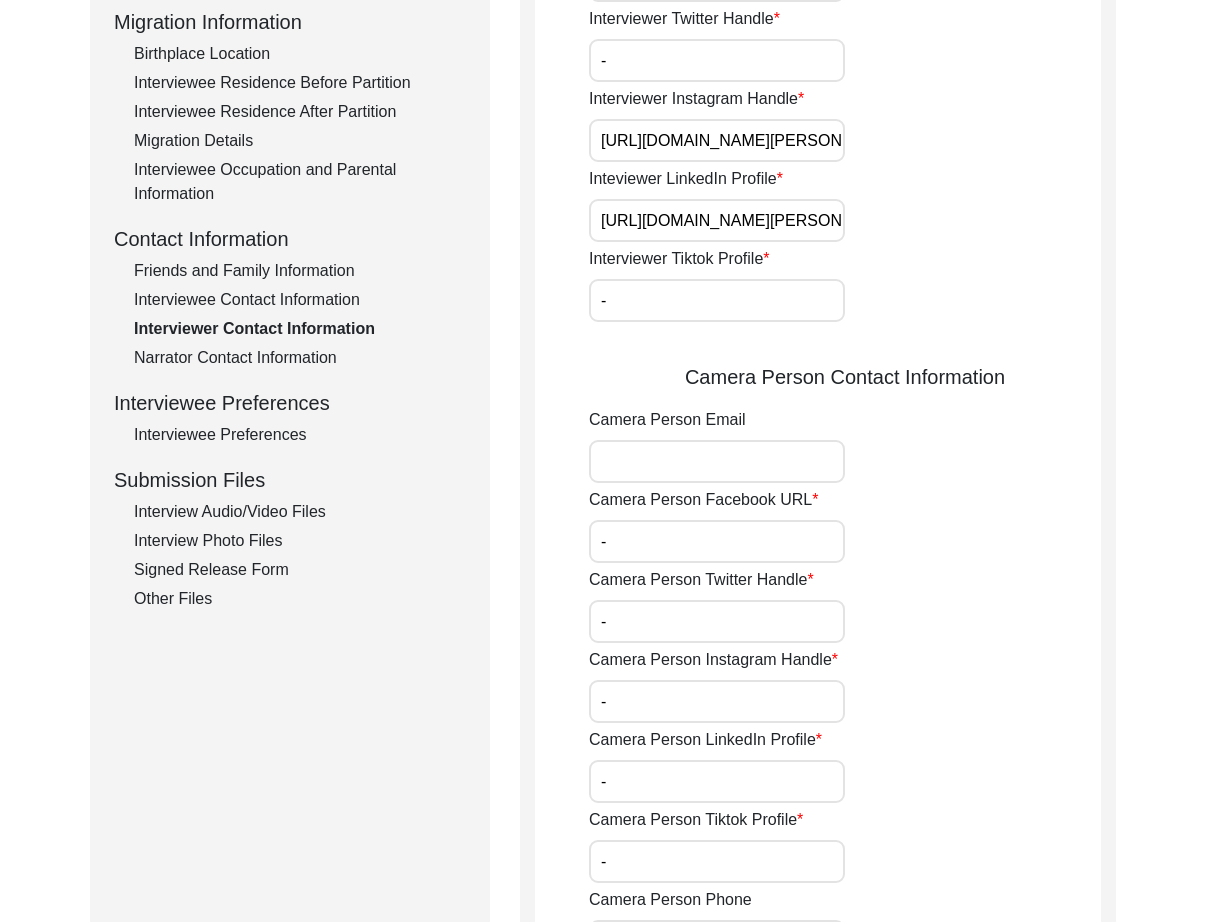 paste on "[EMAIL_ADDRESS][DOMAIN_NAME]" 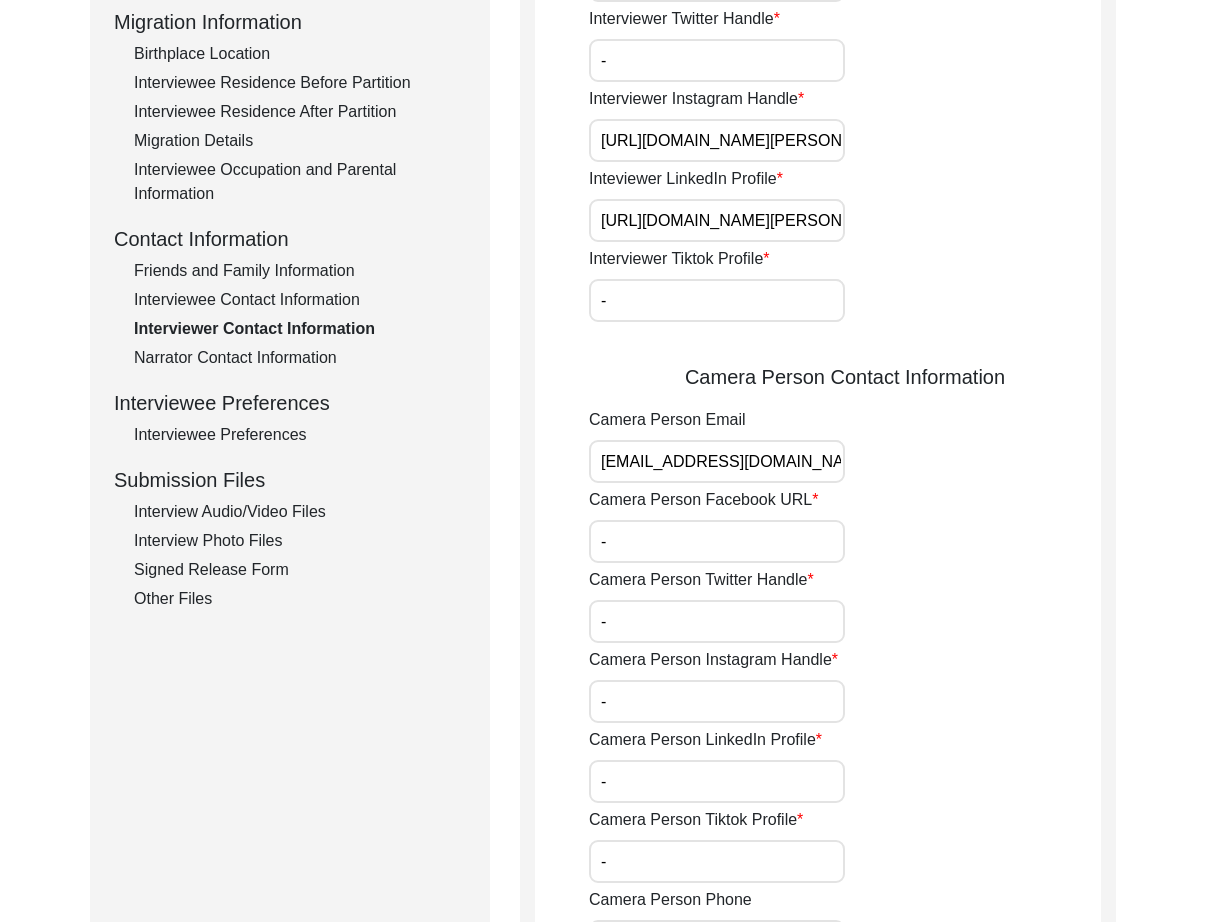 type on "[EMAIL_ADDRESS][DOMAIN_NAME]" 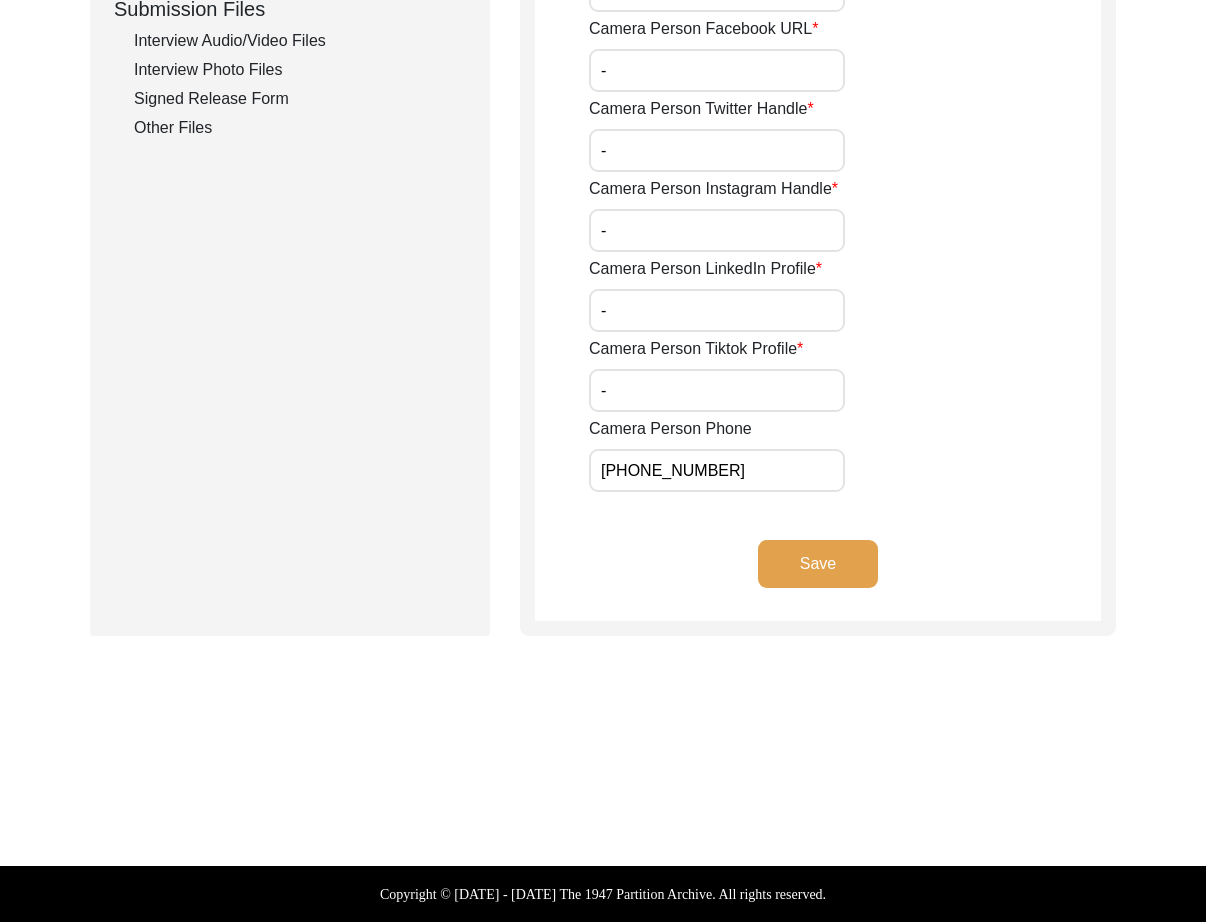 type 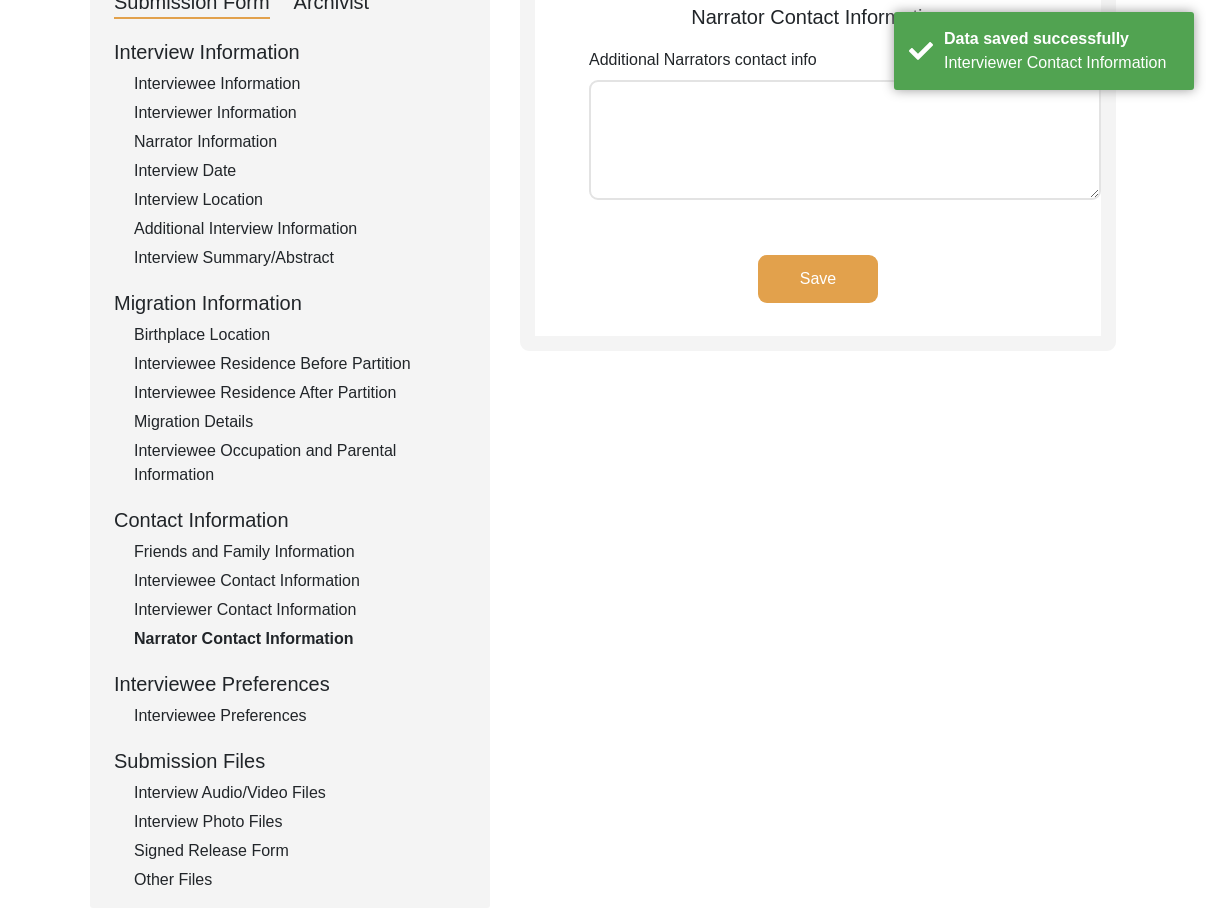 scroll, scrollTop: 0, scrollLeft: 0, axis: both 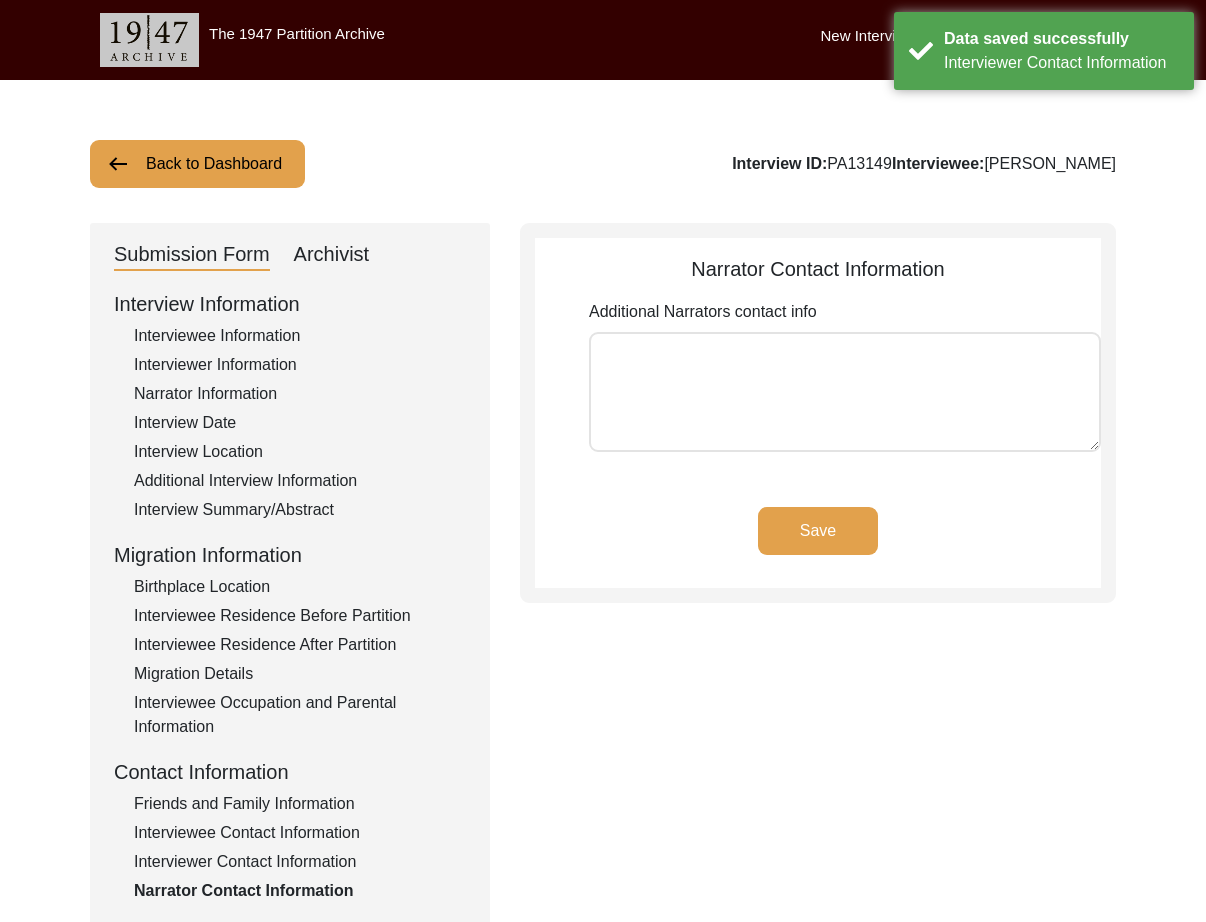 click on "Save" 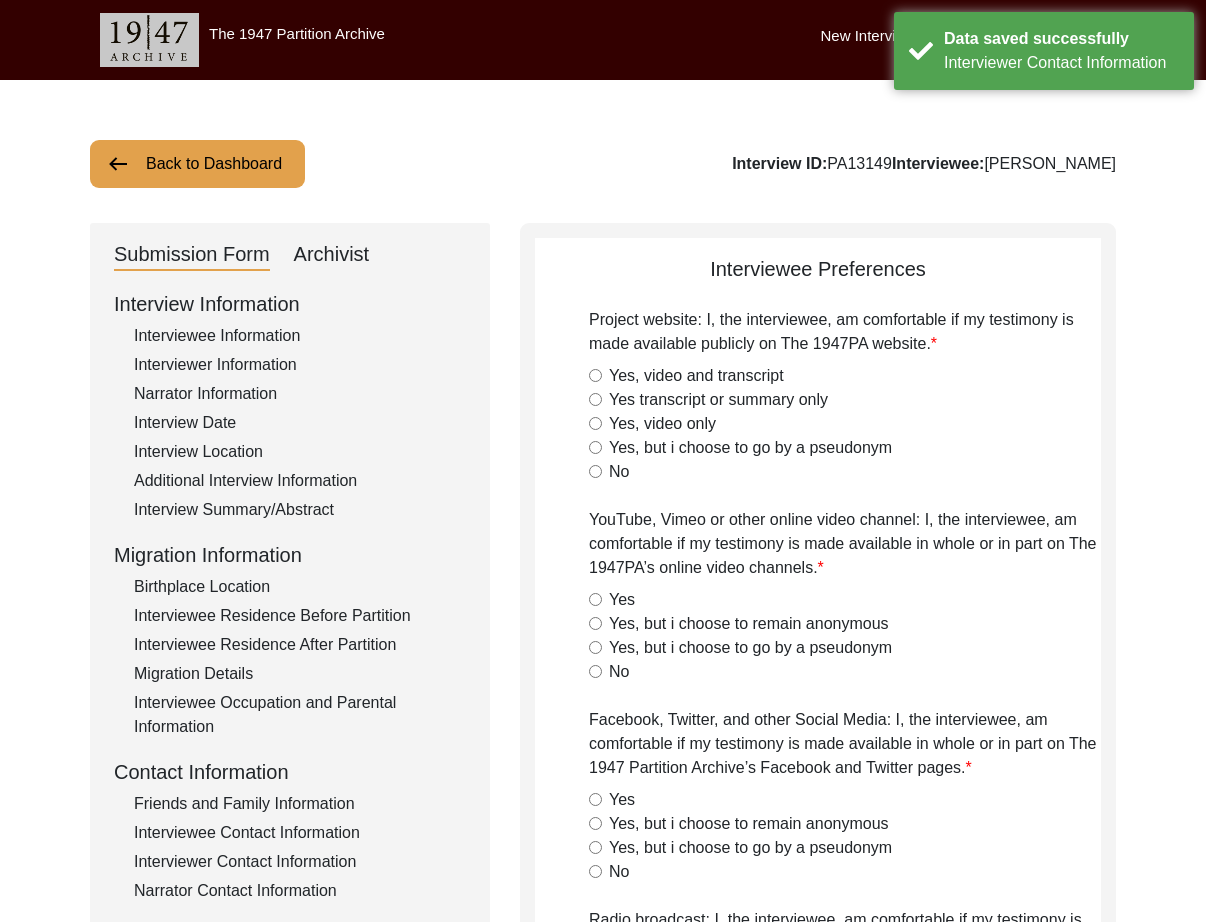 radio on "true" 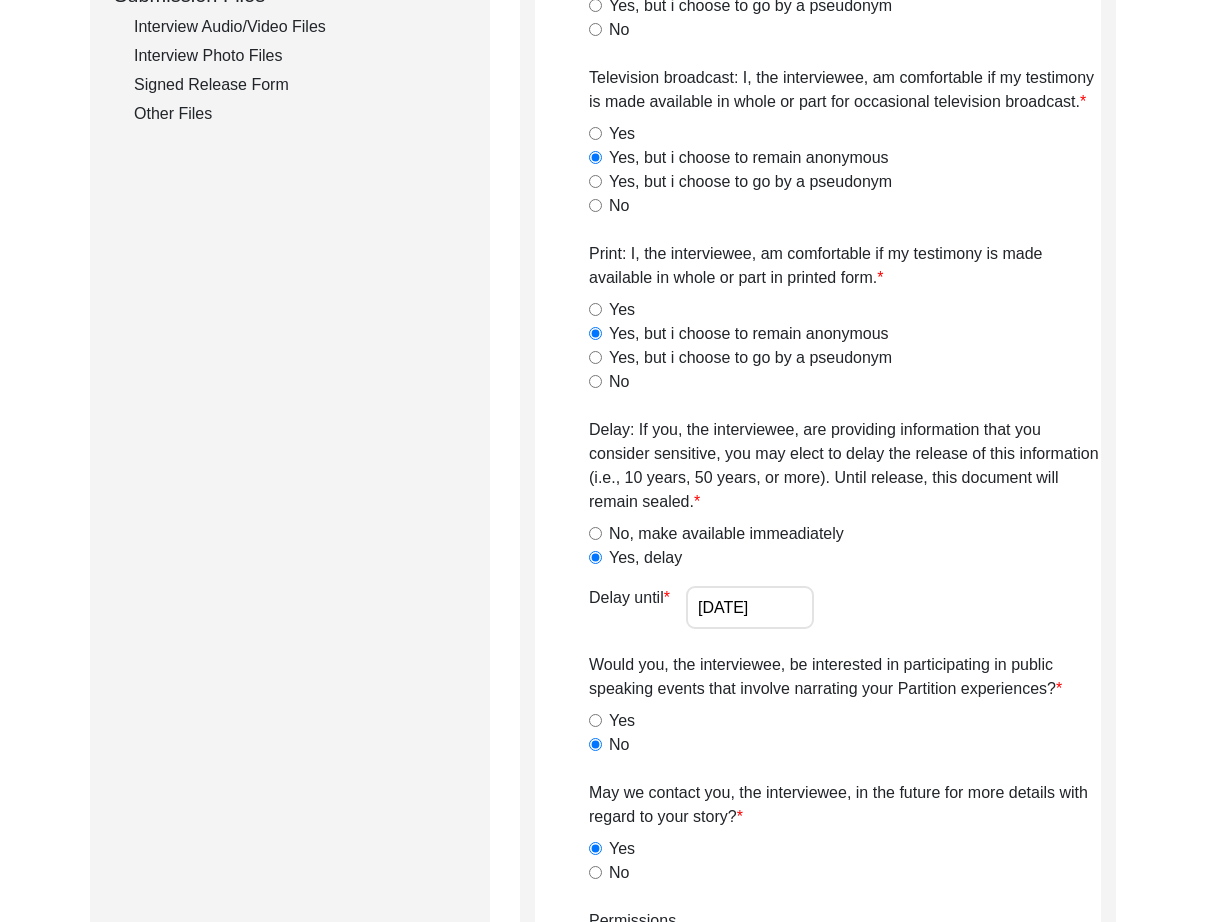 scroll, scrollTop: 1154, scrollLeft: 0, axis: vertical 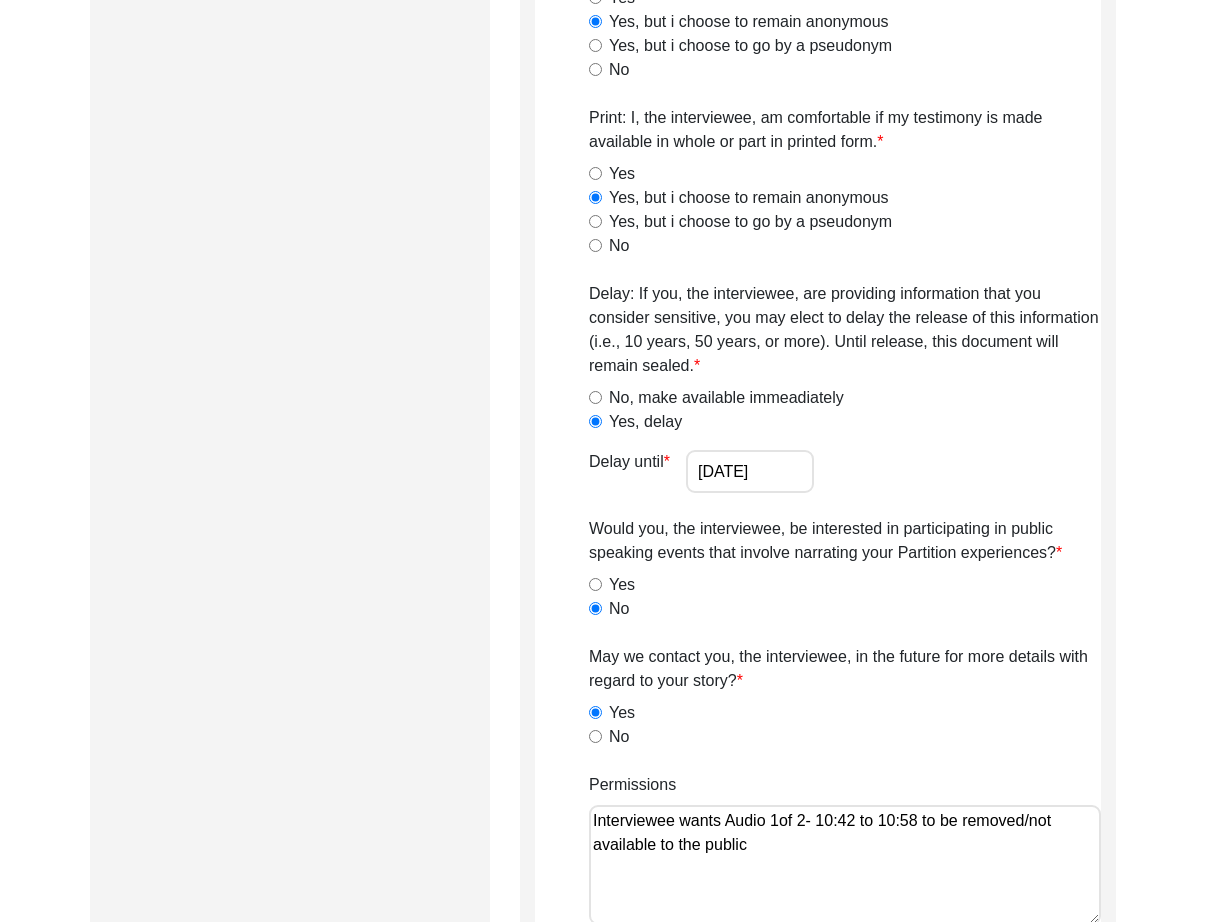 click on "[DATE]" at bounding box center (750, 471) 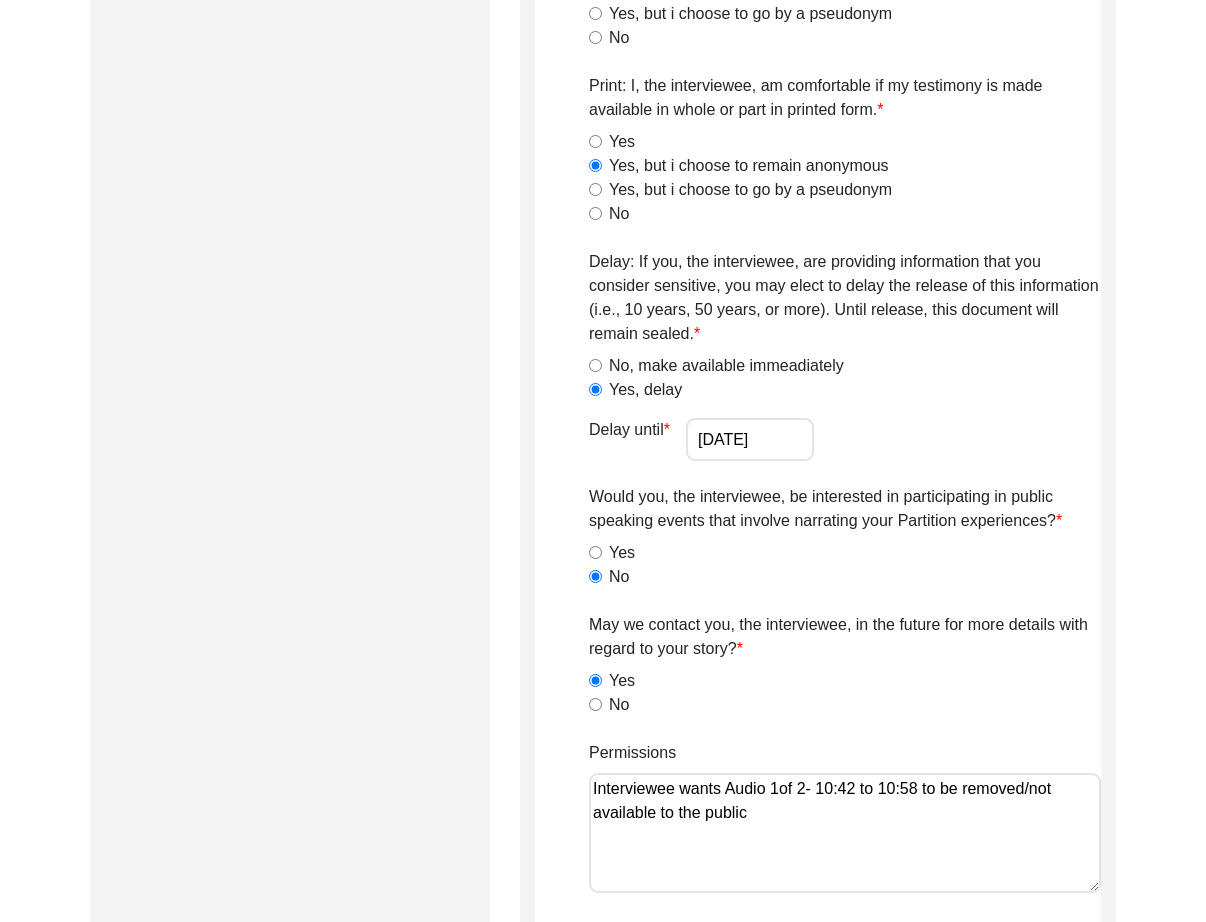 scroll, scrollTop: 1198, scrollLeft: 0, axis: vertical 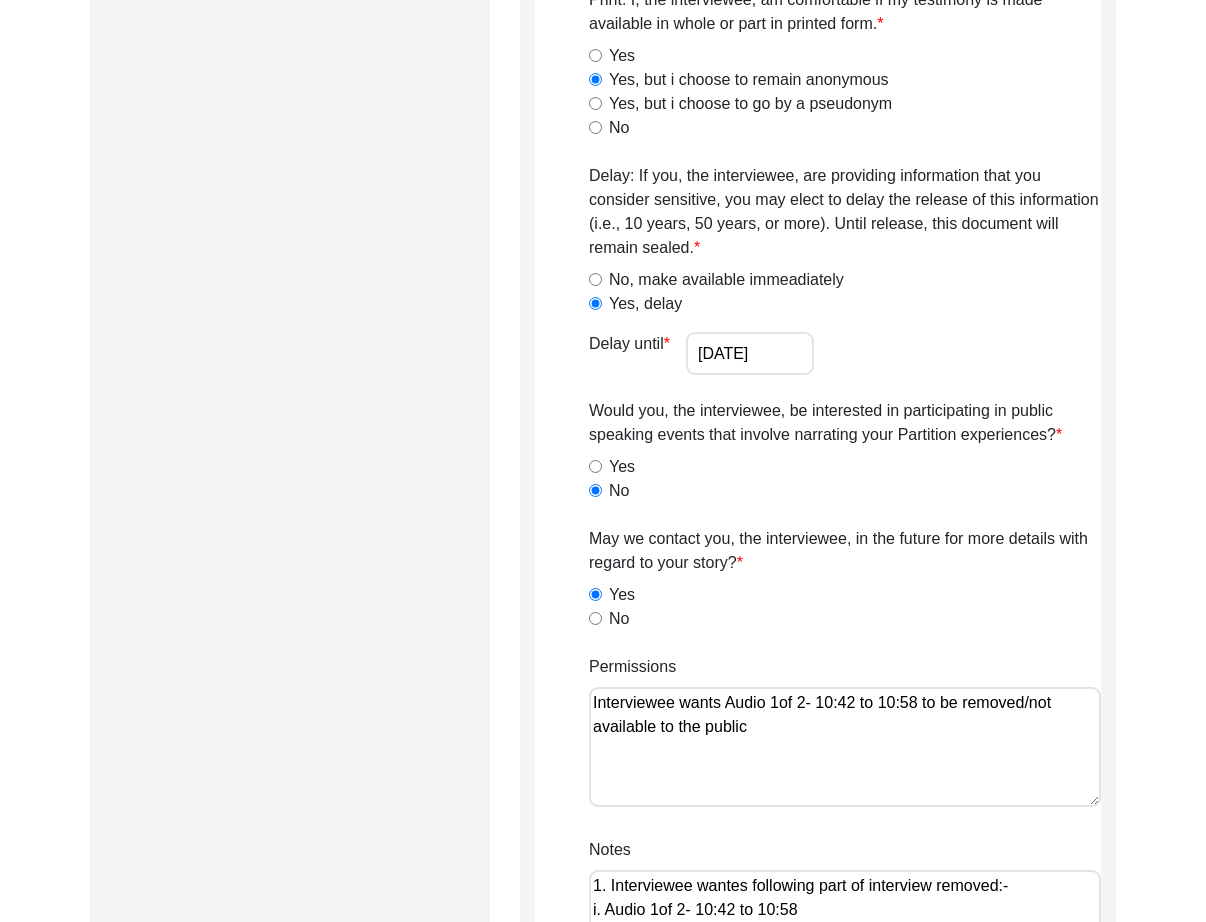 click on "Interviewee wants Audio 1of 2- 10:42 to 10:58 to be removed/not available to the public" at bounding box center [845, 747] 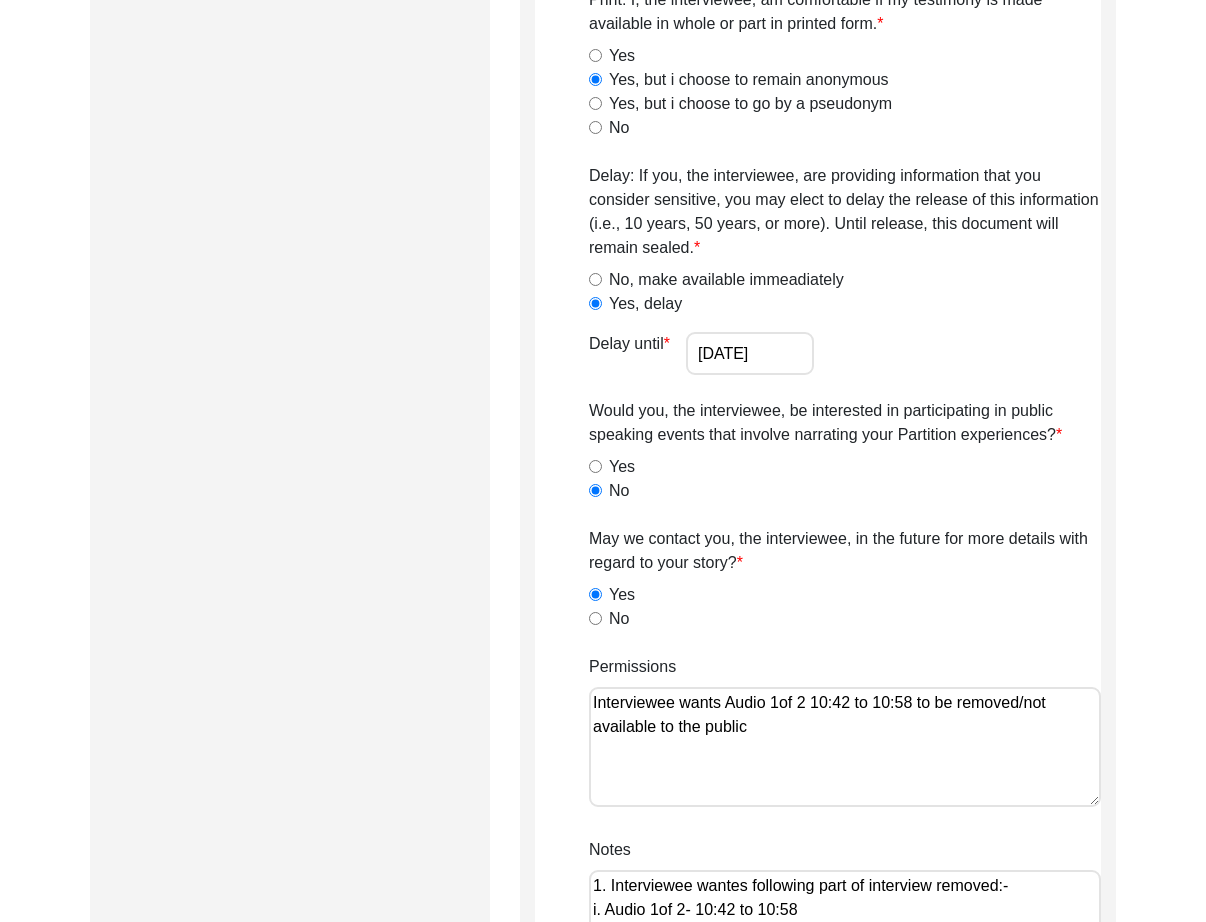 click on "Interviewee wants Audio 1of 2 10:42 to 10:58 to be removed/not available to the public" at bounding box center (845, 747) 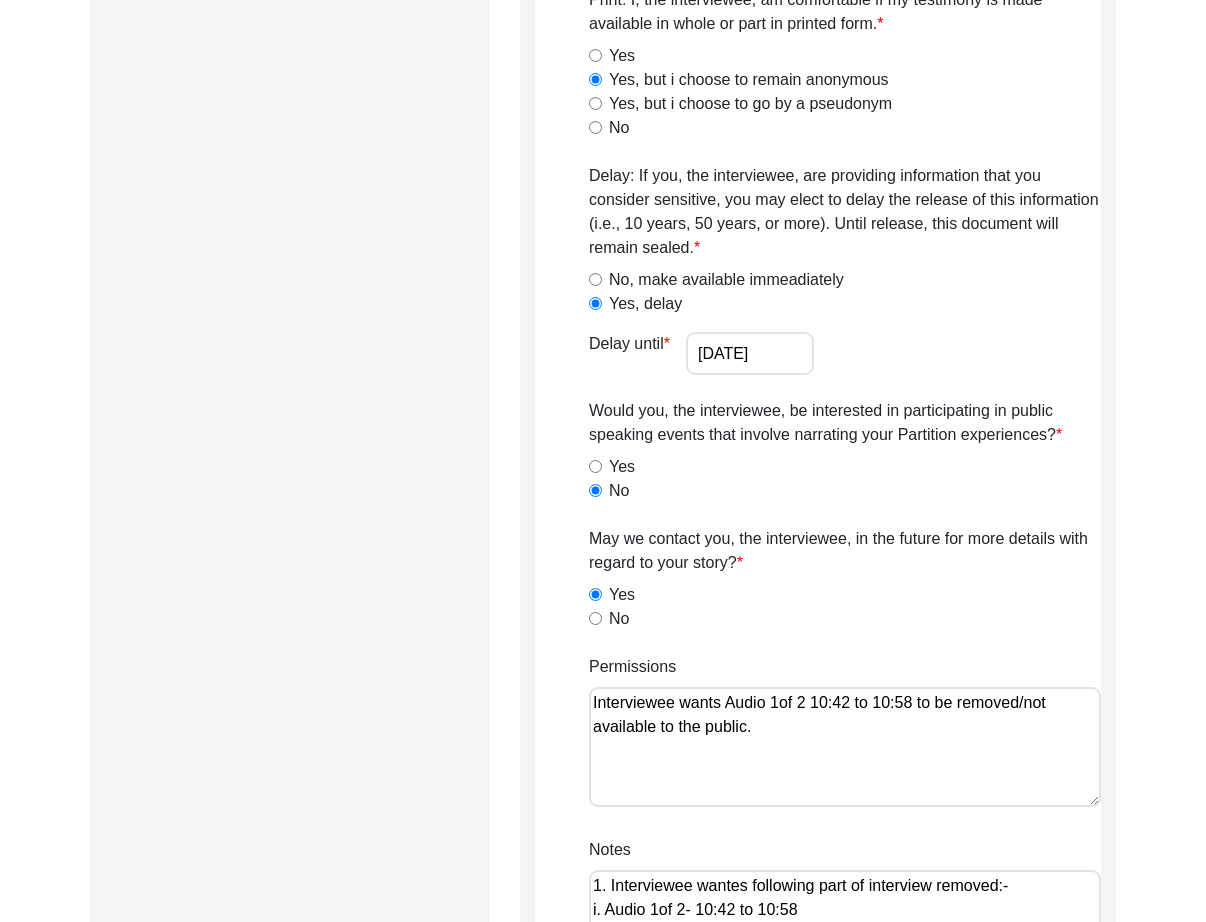 paste on "Yes, video only, yes to all but chooses to remain anonymous, yes to delay until [DATE], no to public speaking, and yes to future contact." 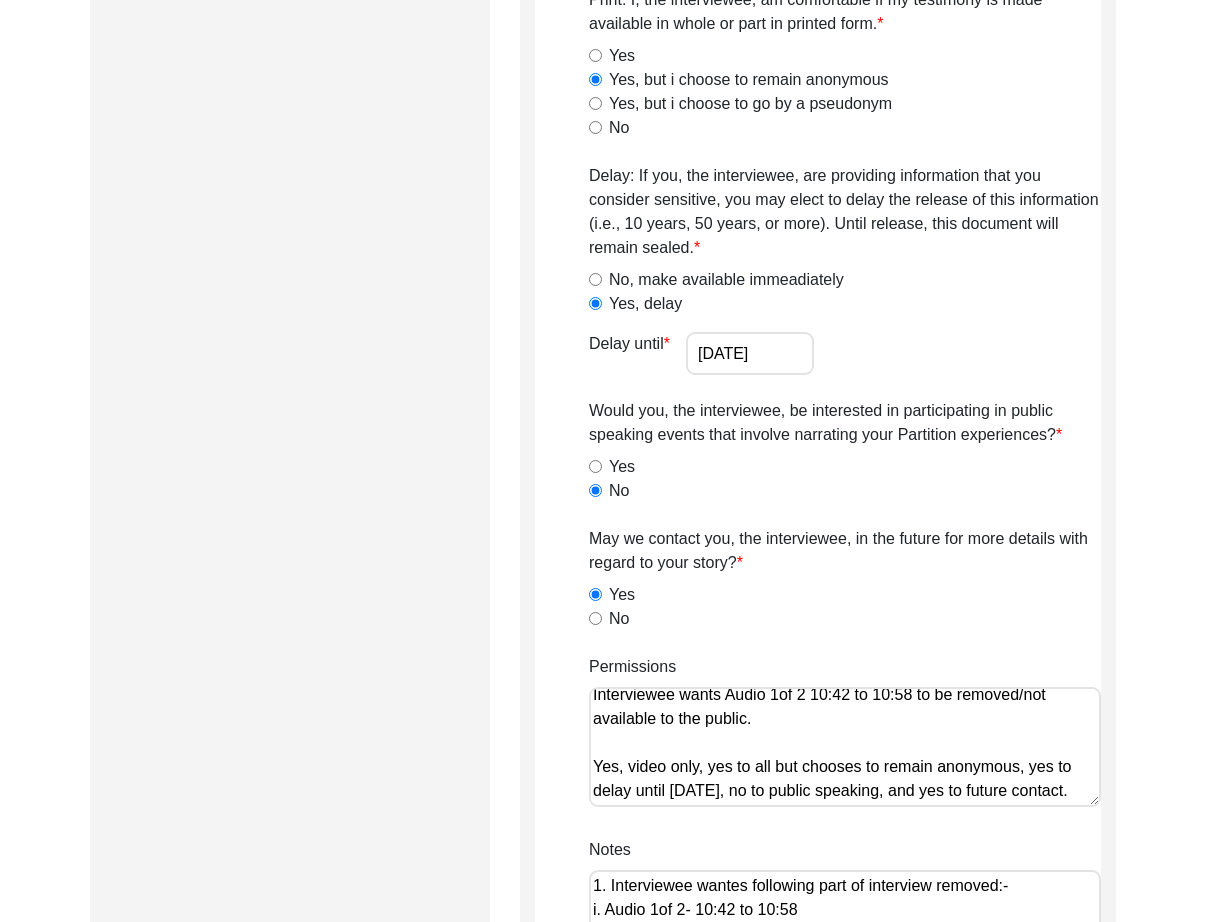 scroll, scrollTop: 0, scrollLeft: 0, axis: both 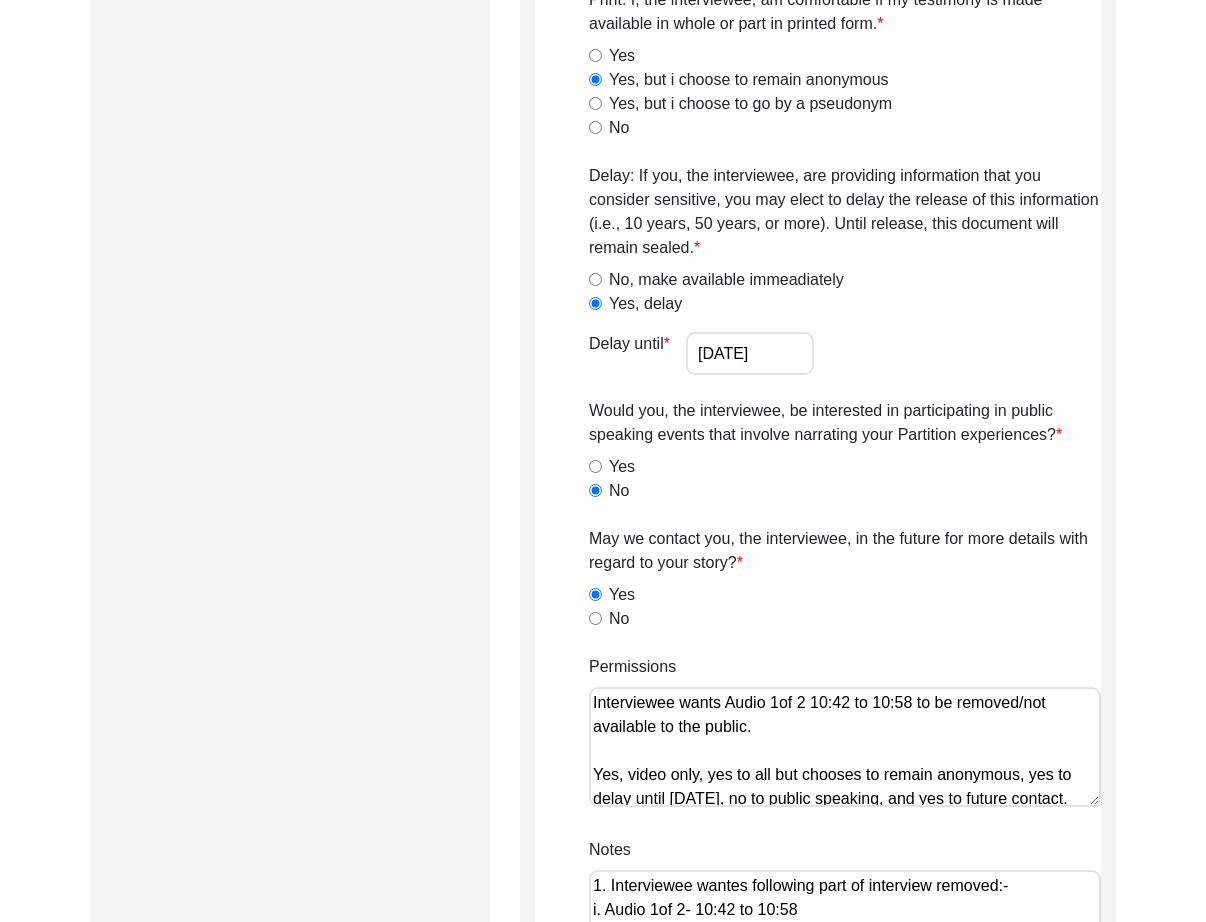 click on "Interviewee wants Audio 1of 2 10:42 to 10:58 to be removed/not available to the public.
Yes, video only, yes to all but chooses to remain anonymous, yes to delay until [DATE], no to public speaking, and yes to future contact." at bounding box center [845, 747] 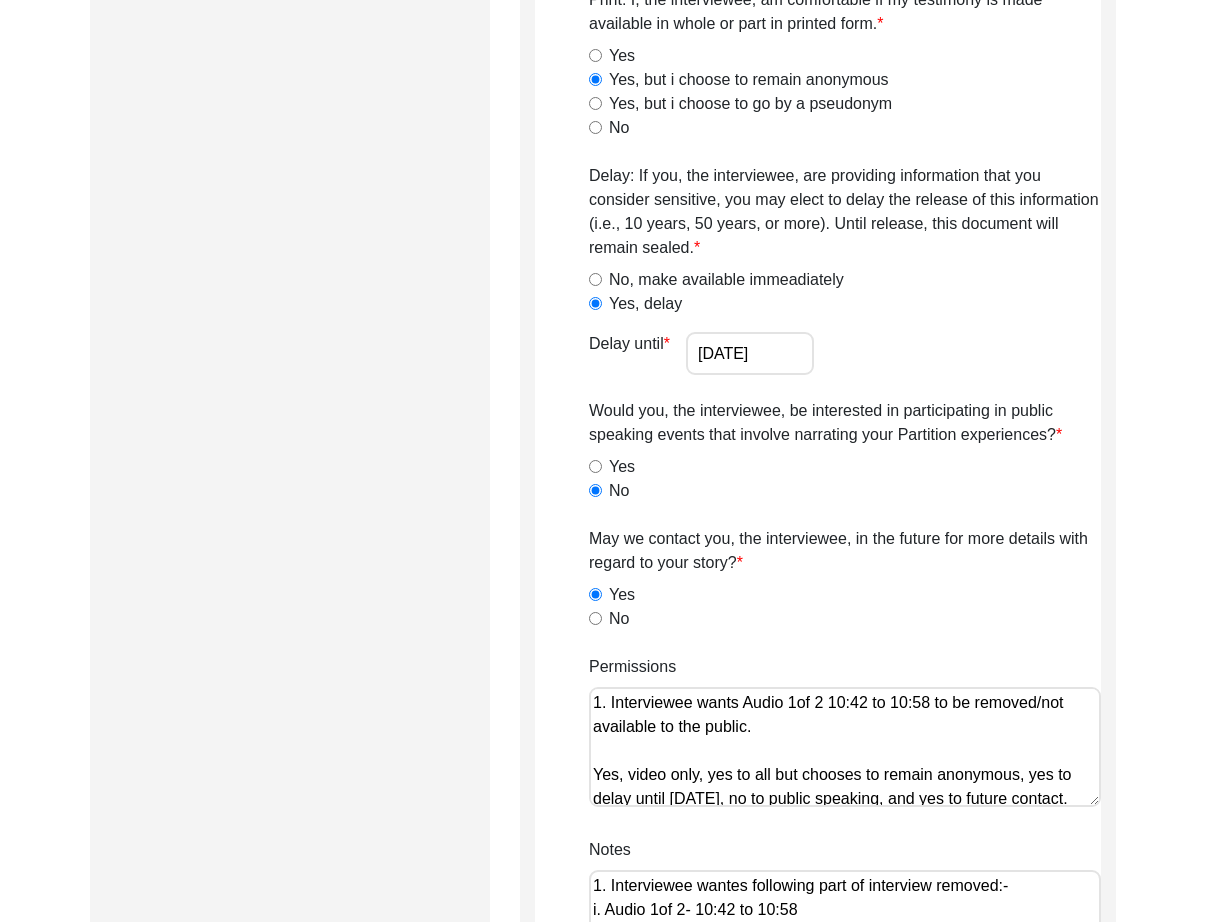 click on "1. Interviewee wants Audio 1of 2 10:42 to 10:58 to be removed/not available to the public.
Yes, video only, yes to all but chooses to remain anonymous, yes to delay until [DATE], no to public speaking, and yes to future contact." at bounding box center (845, 747) 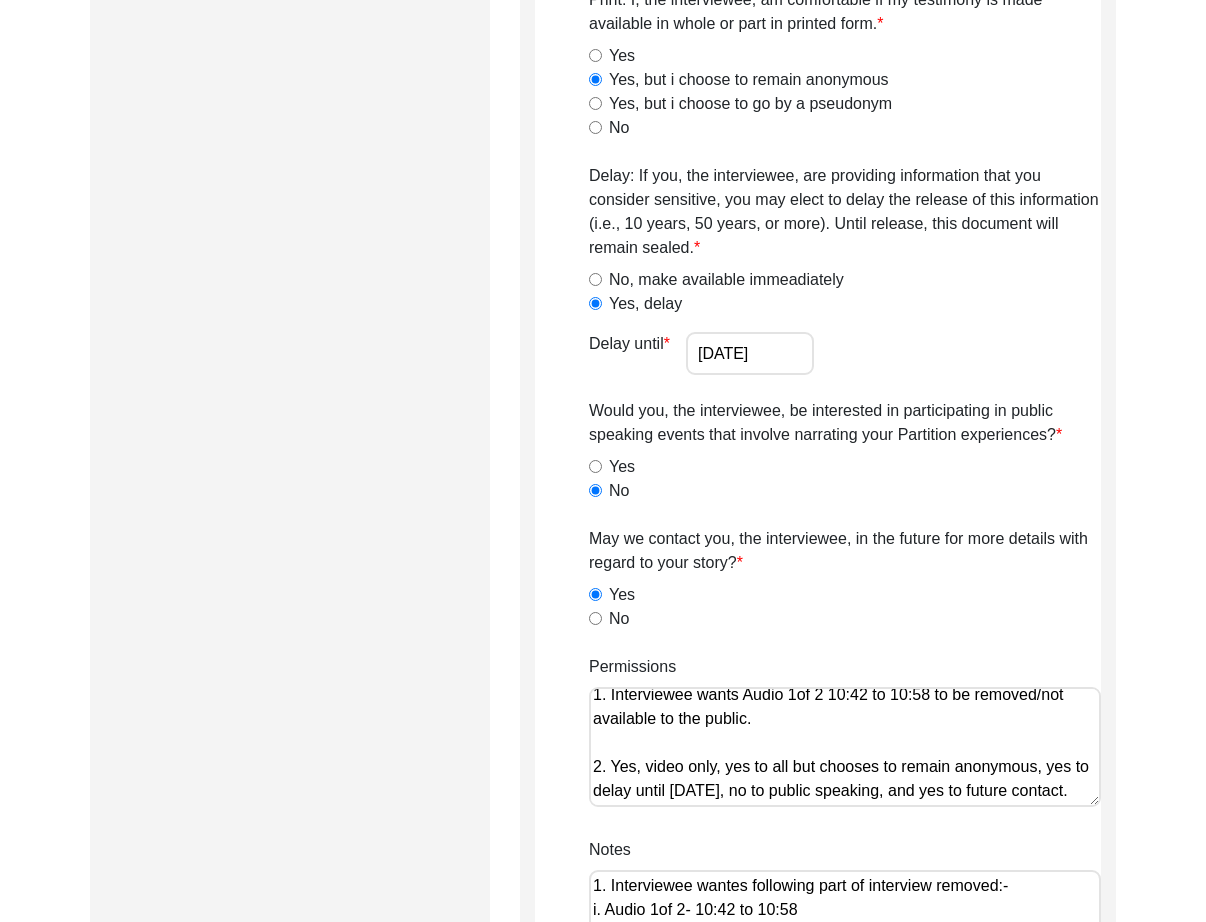 scroll, scrollTop: 0, scrollLeft: 0, axis: both 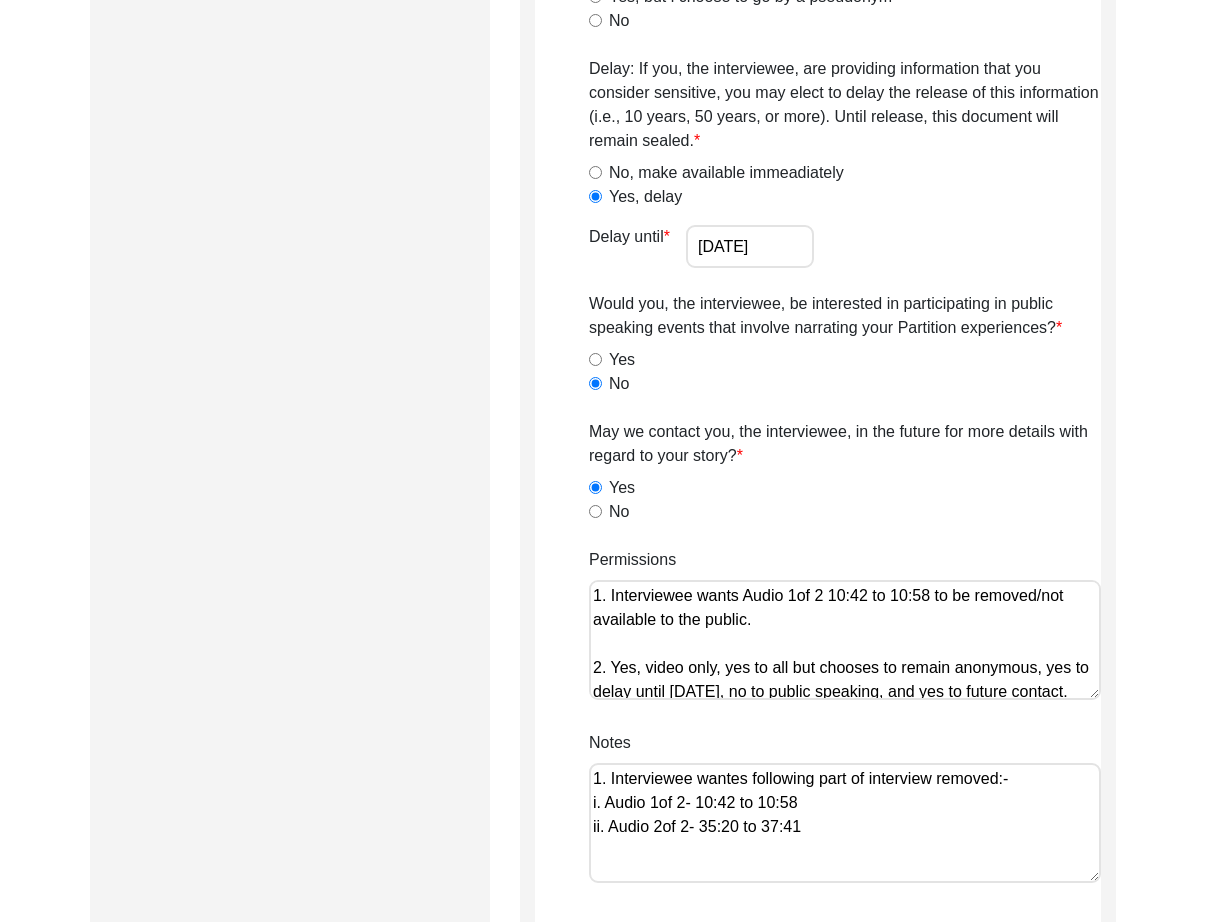 type on "1. Interviewee wants Audio 1of 2 10:42 to 10:58 to be removed/not available to the public.
2. Yes, video only, yes to all but chooses to remain anonymous, yes to delay until [DATE], no to public speaking, and yes to future contact." 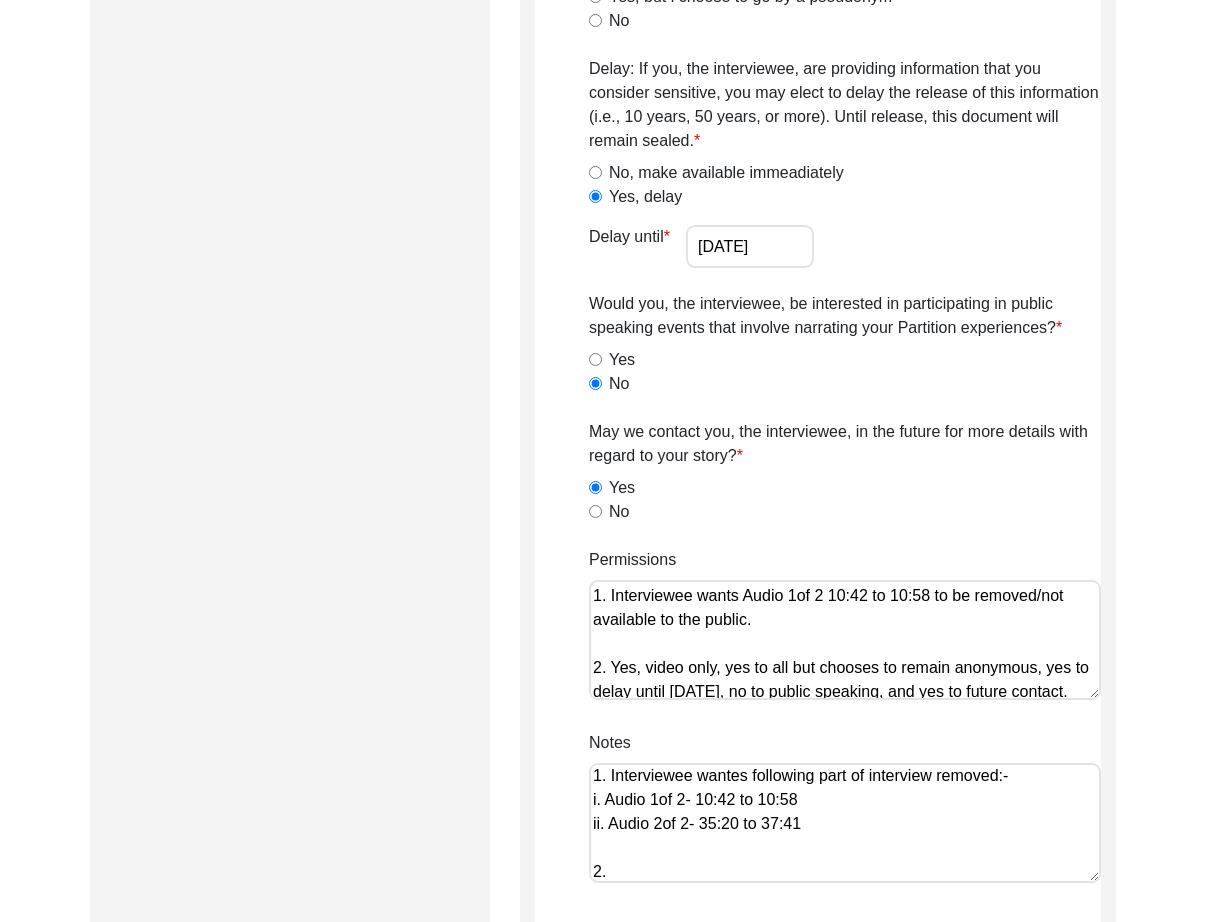 paste on "Lilly Q on [DATE]." 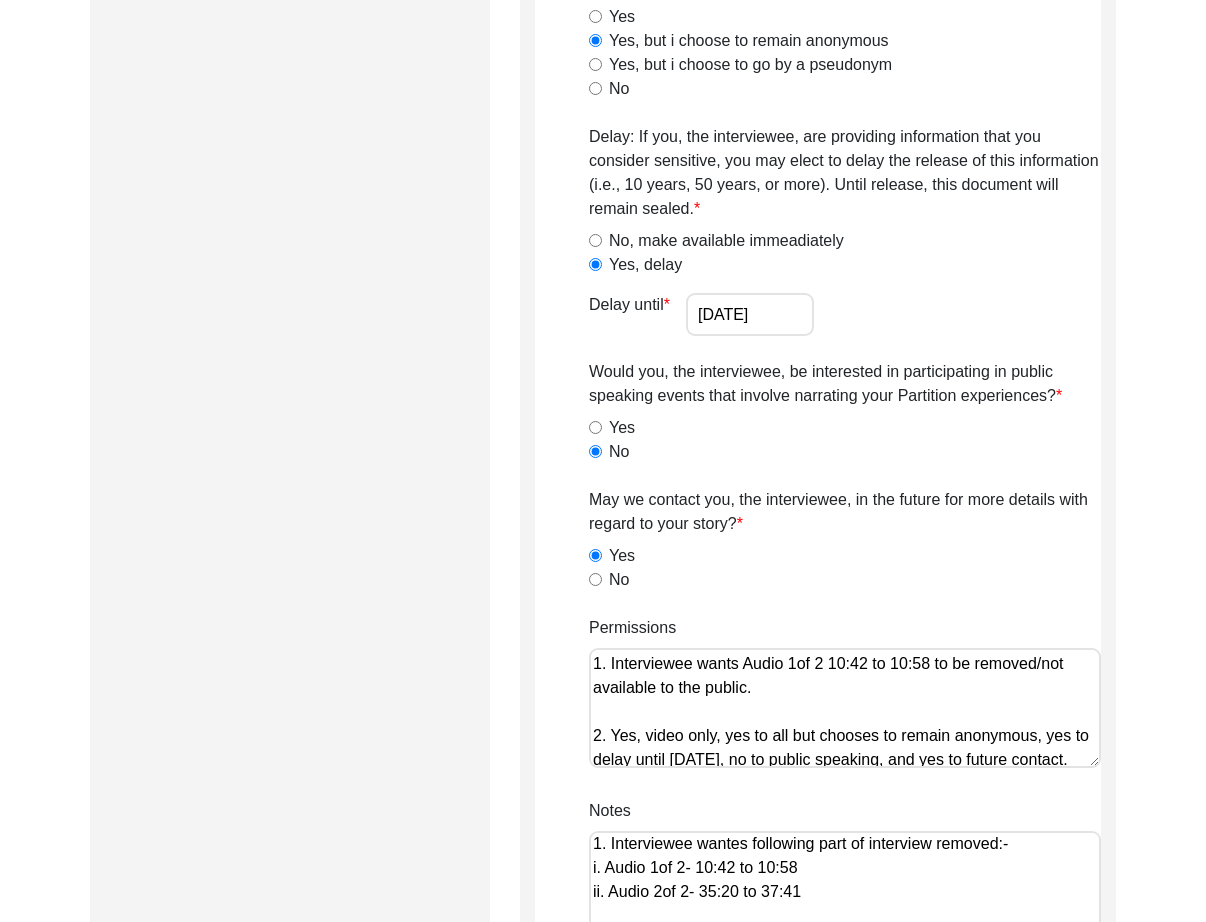 scroll, scrollTop: 1314, scrollLeft: 0, axis: vertical 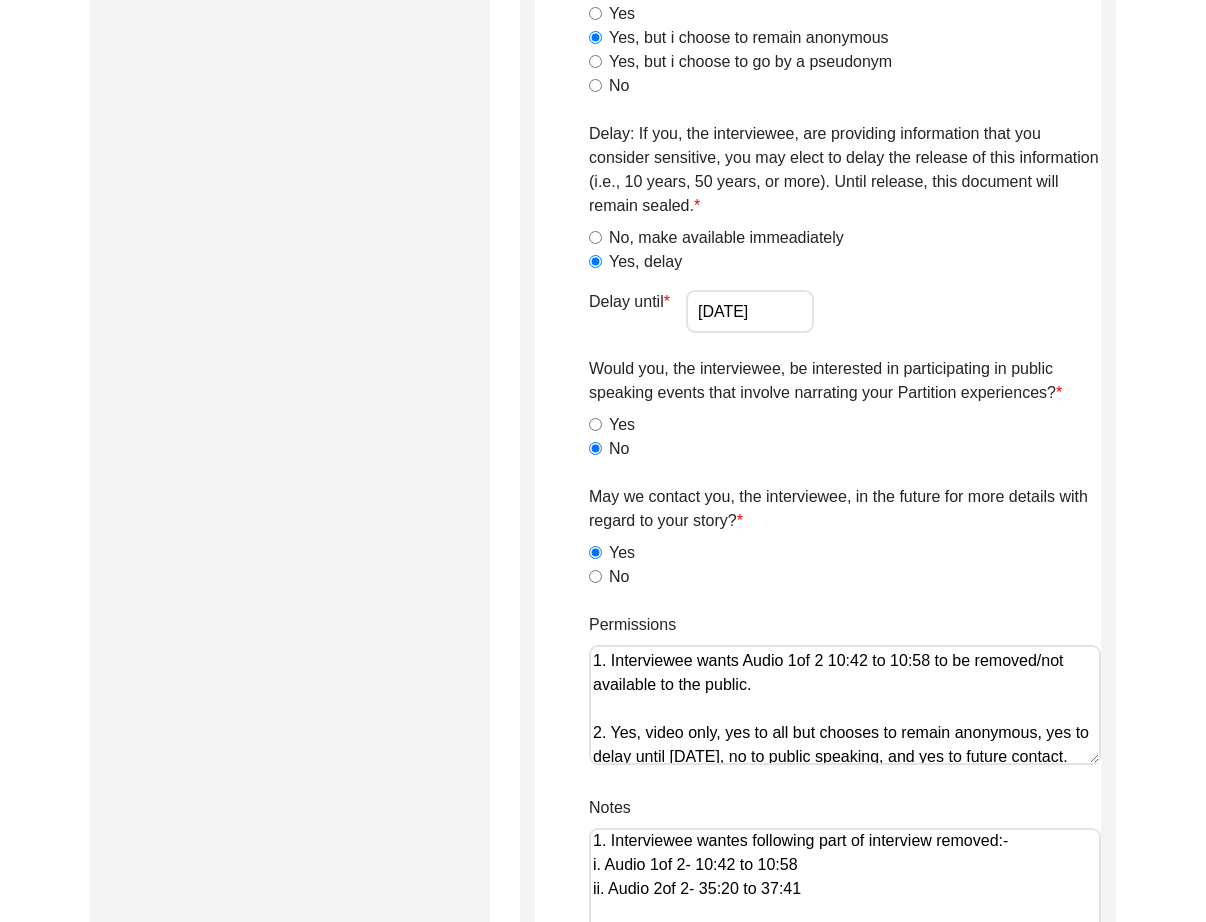 type on "1. Interviewee wantes following part of interview removed:-
i. Audio 1of 2- 10:42 to 10:58
ii. Audio 2of 2- 35:20 to 37:41
2. Lilly Q on [DATE]." 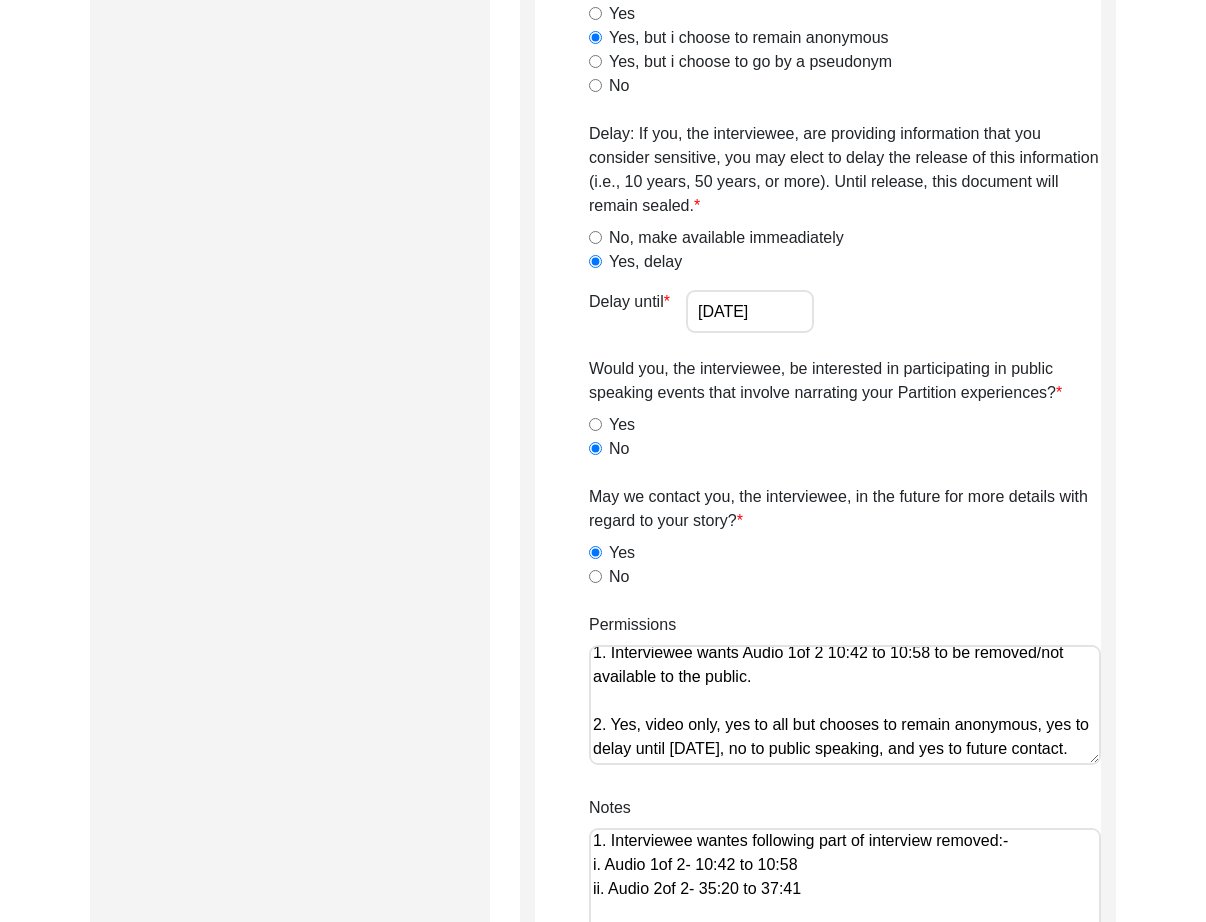 scroll, scrollTop: 0, scrollLeft: 0, axis: both 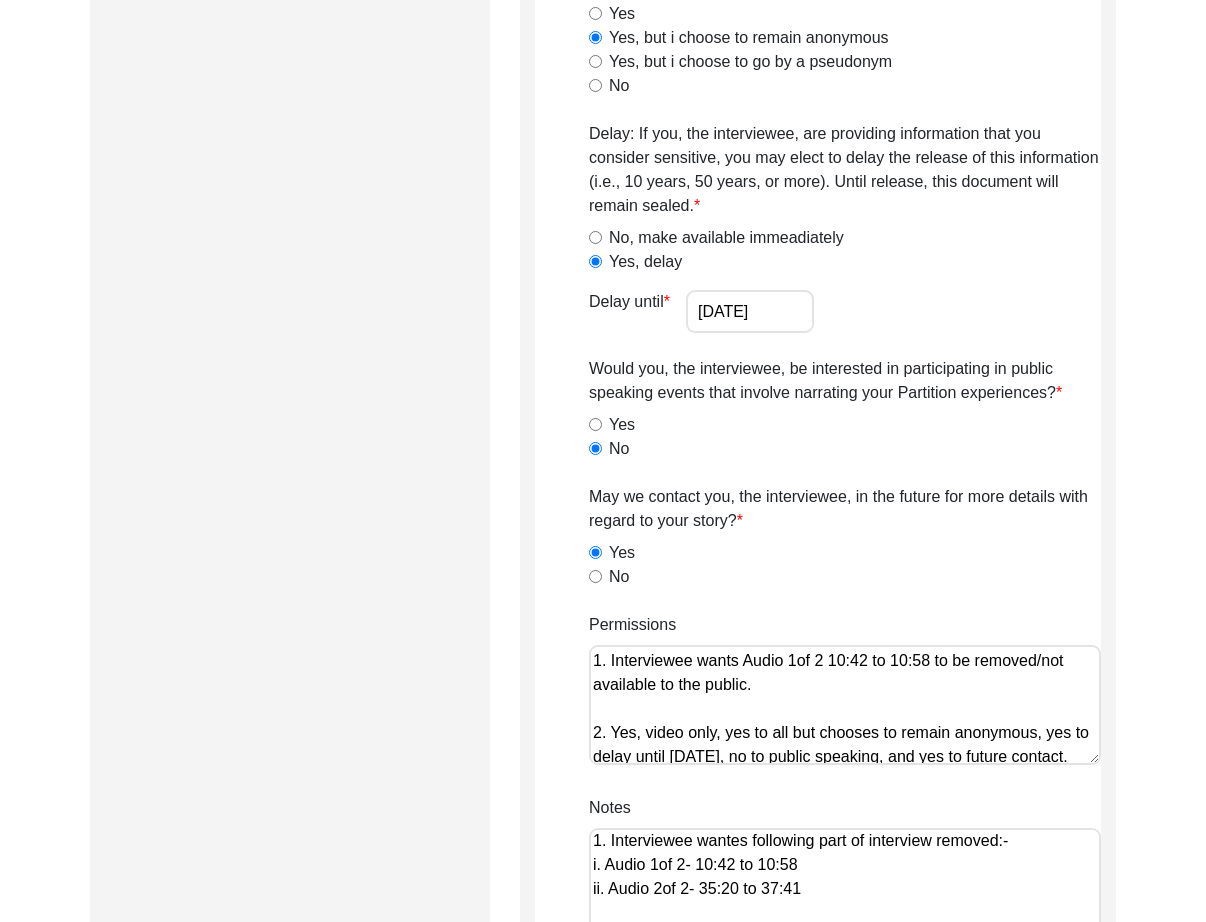 click on "1. Interviewee wants Audio 1of 2 10:42 to 10:58 to be removed/not available to the public.
2. Yes, video only, yes to all but chooses to remain anonymous, yes to delay until [DATE], no to public speaking, and yes to future contact." at bounding box center [845, 705] 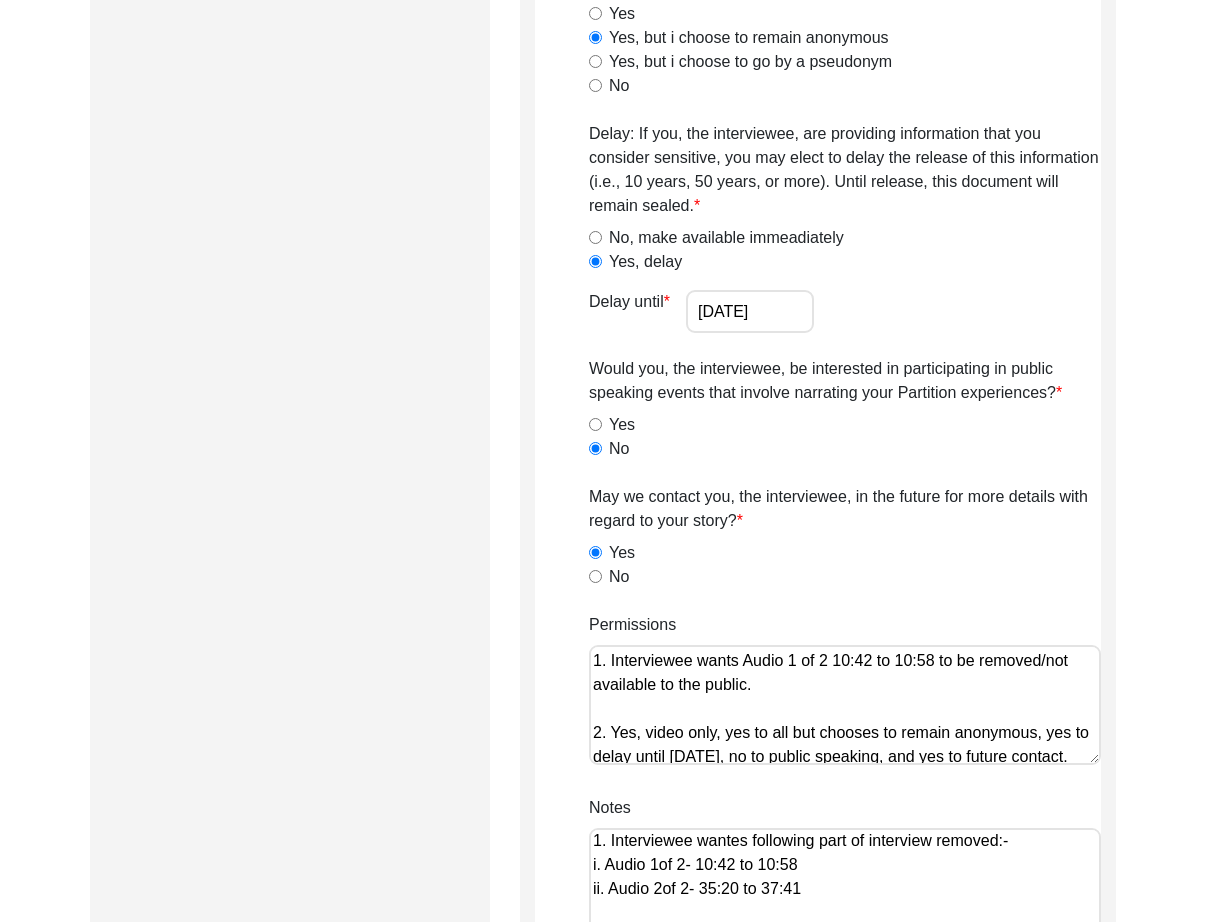 click on "1. Interviewee wants Audio 1 of 2 10:42 to 10:58 to be removed/not available to the public.
2. Yes, video only, yes to all but chooses to remain anonymous, yes to delay until [DATE], no to public speaking, and yes to future contact." at bounding box center [845, 705] 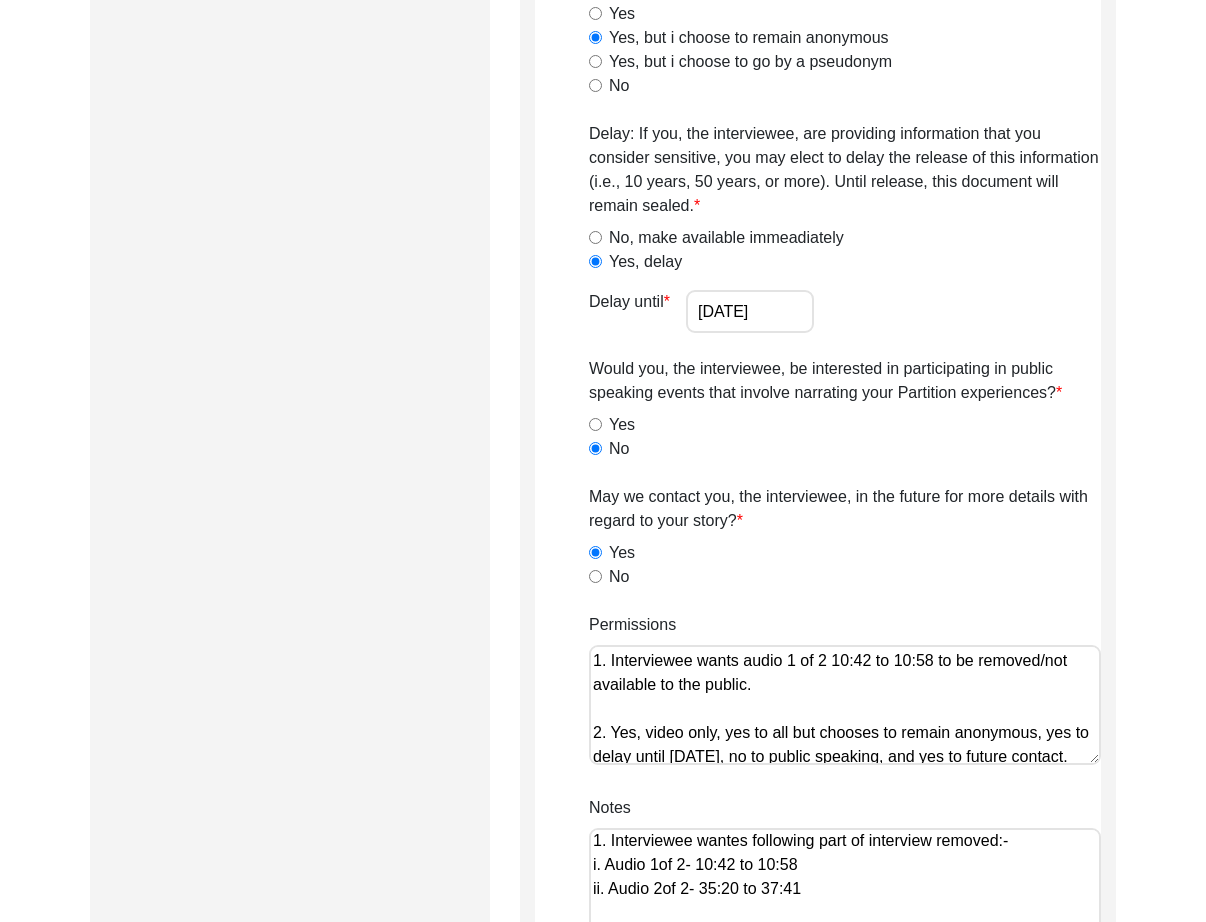 scroll, scrollTop: 32, scrollLeft: 0, axis: vertical 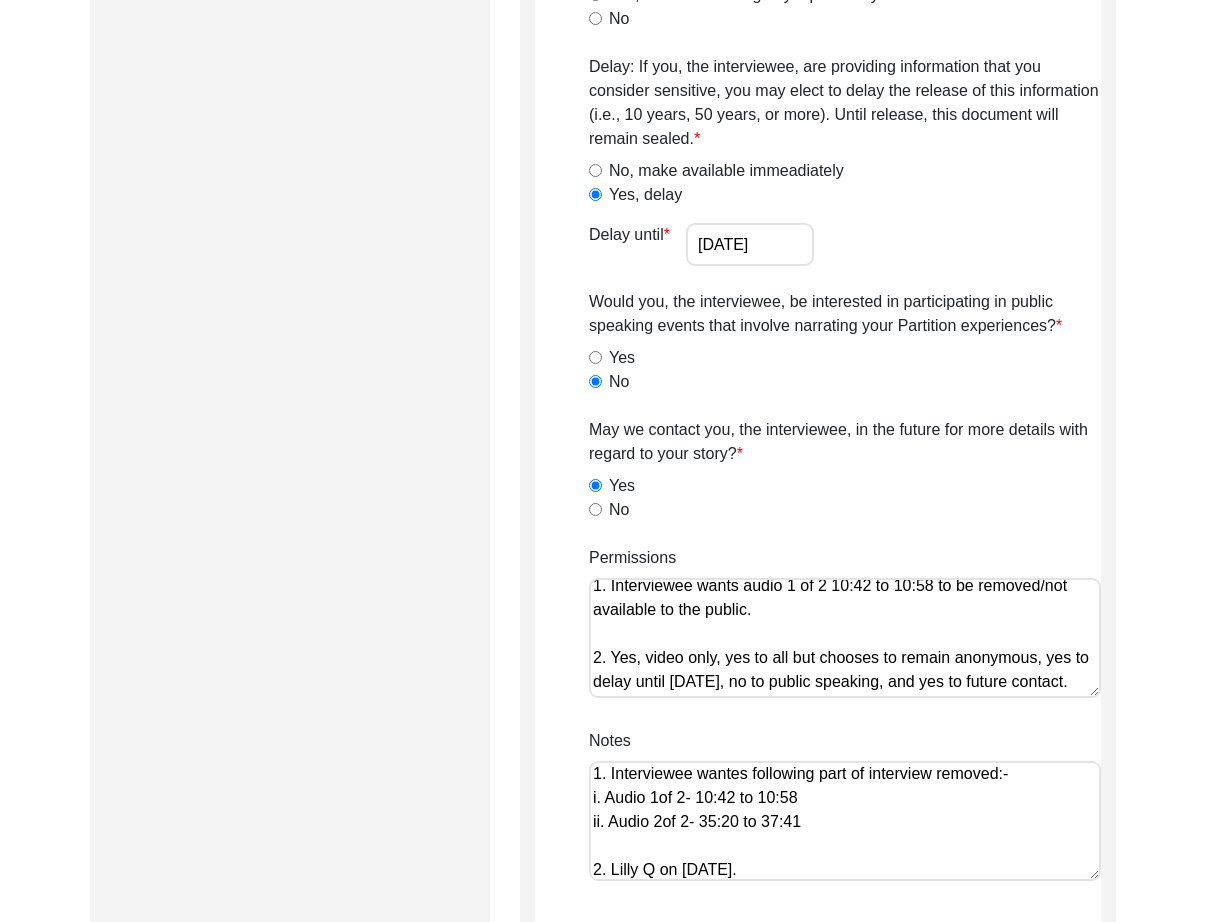 type on "1. Interviewee wants audio 1 of 2 10:42 to 10:58 to be removed/not available to the public.
2. Yes, video only, yes to all but chooses to remain anonymous, yes to delay until [DATE], no to public speaking, and yes to future contact." 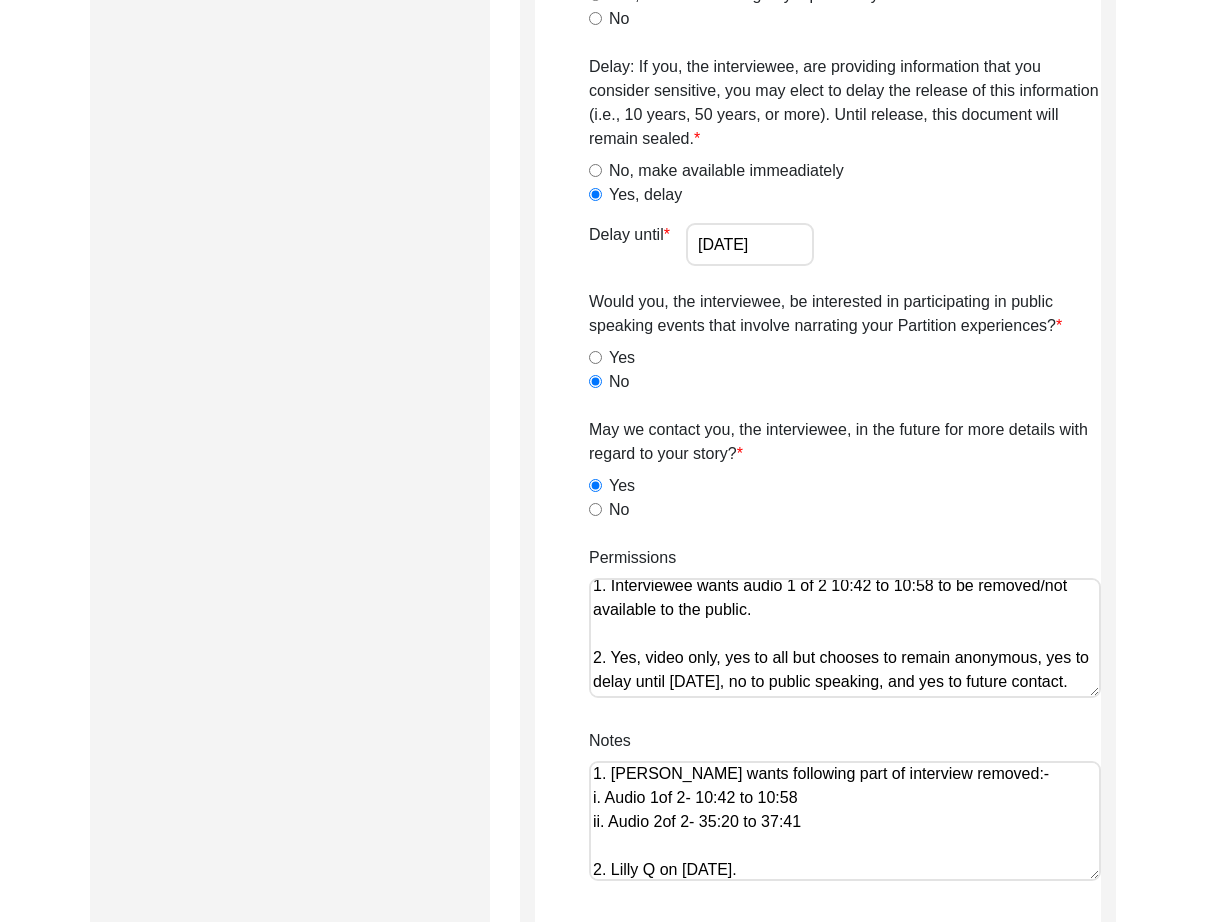 click on "1. [PERSON_NAME] wants following part of interview removed:-
i. Audio 1of 2- 10:42 to 10:58
ii. Audio 2of 2- 35:20 to 37:41
2. Lilly Q on [DATE]." at bounding box center (845, 821) 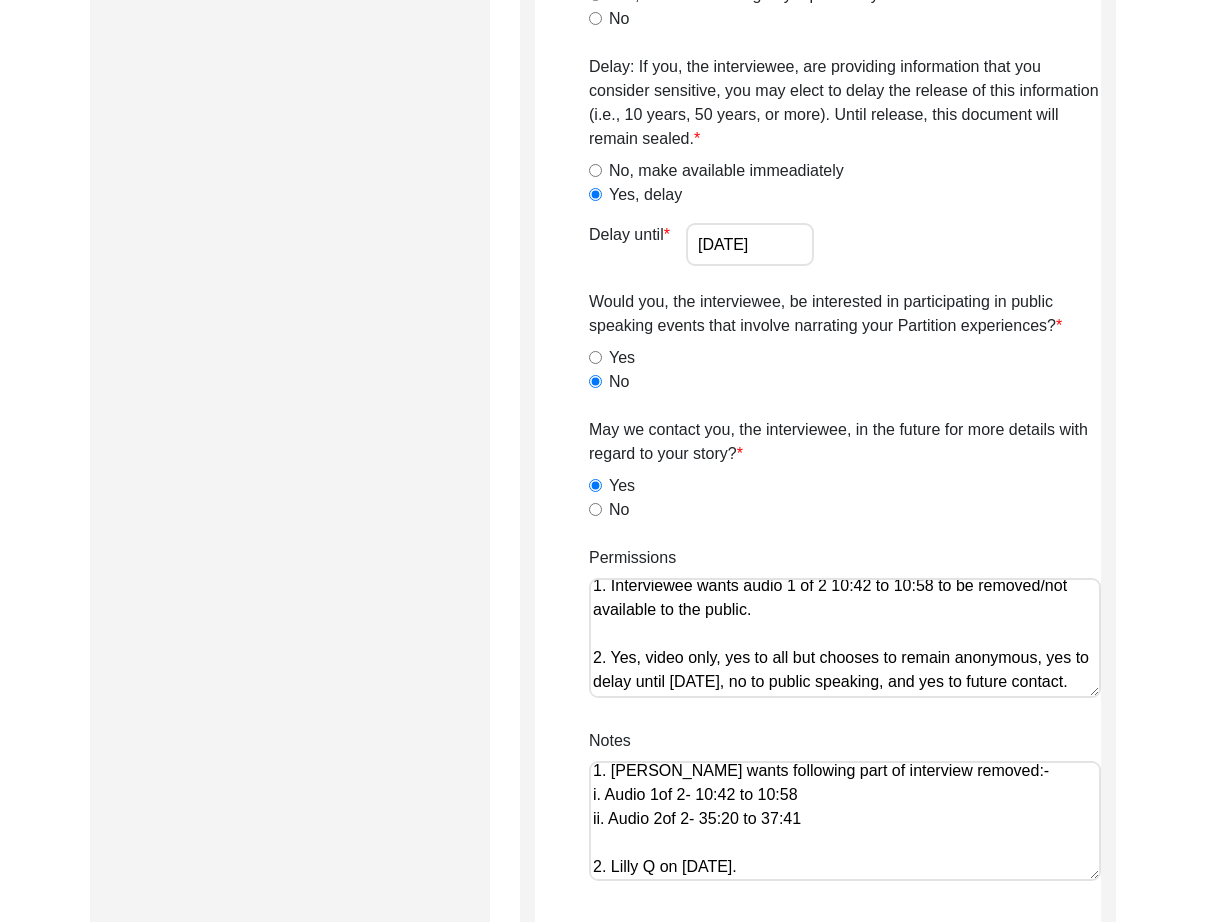 click on "1. [PERSON_NAME] wants following part of interview removed:-
i. Audio 1of 2- 10:42 to 10:58
ii. Audio 2of 2- 35:20 to 37:41
2. Lilly Q on [DATE]." at bounding box center [845, 821] 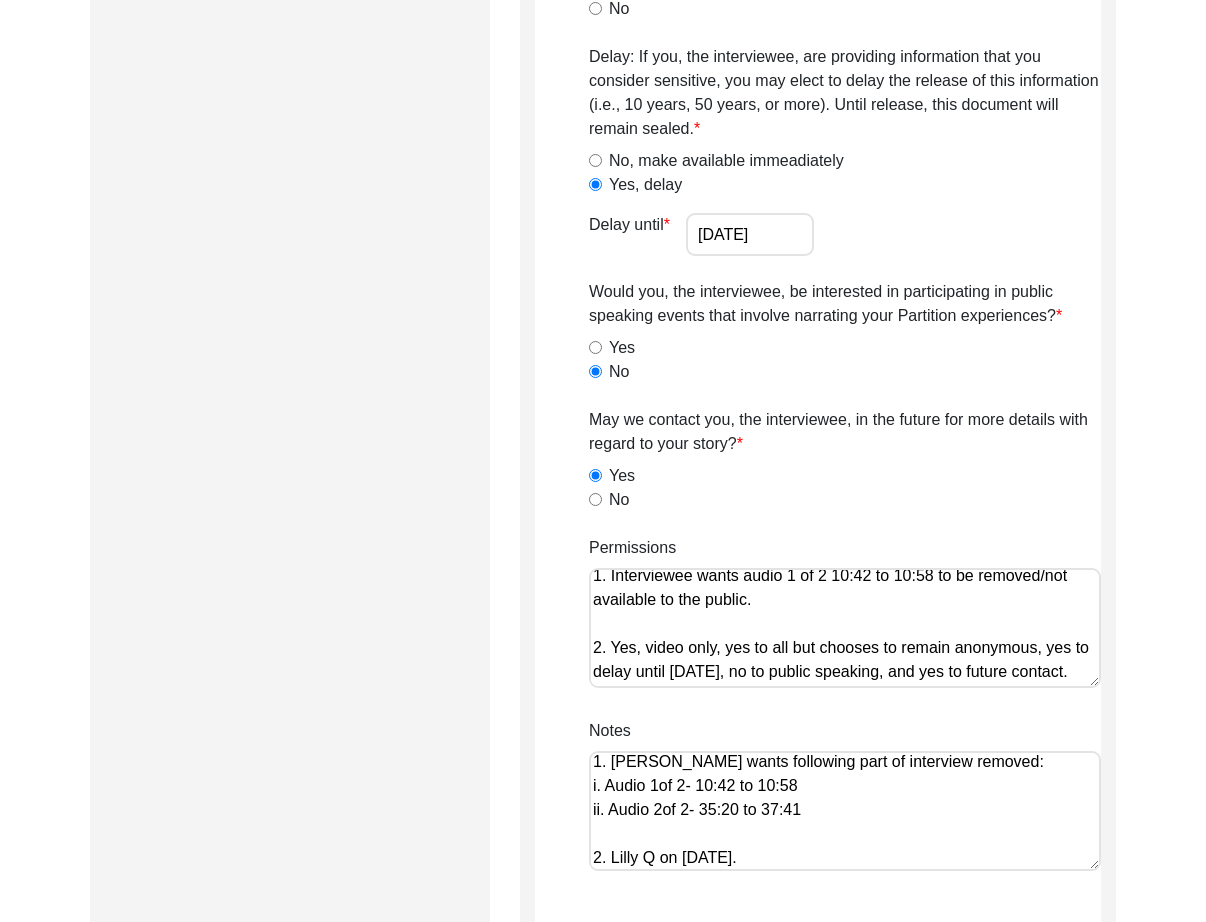 scroll, scrollTop: 1399, scrollLeft: 0, axis: vertical 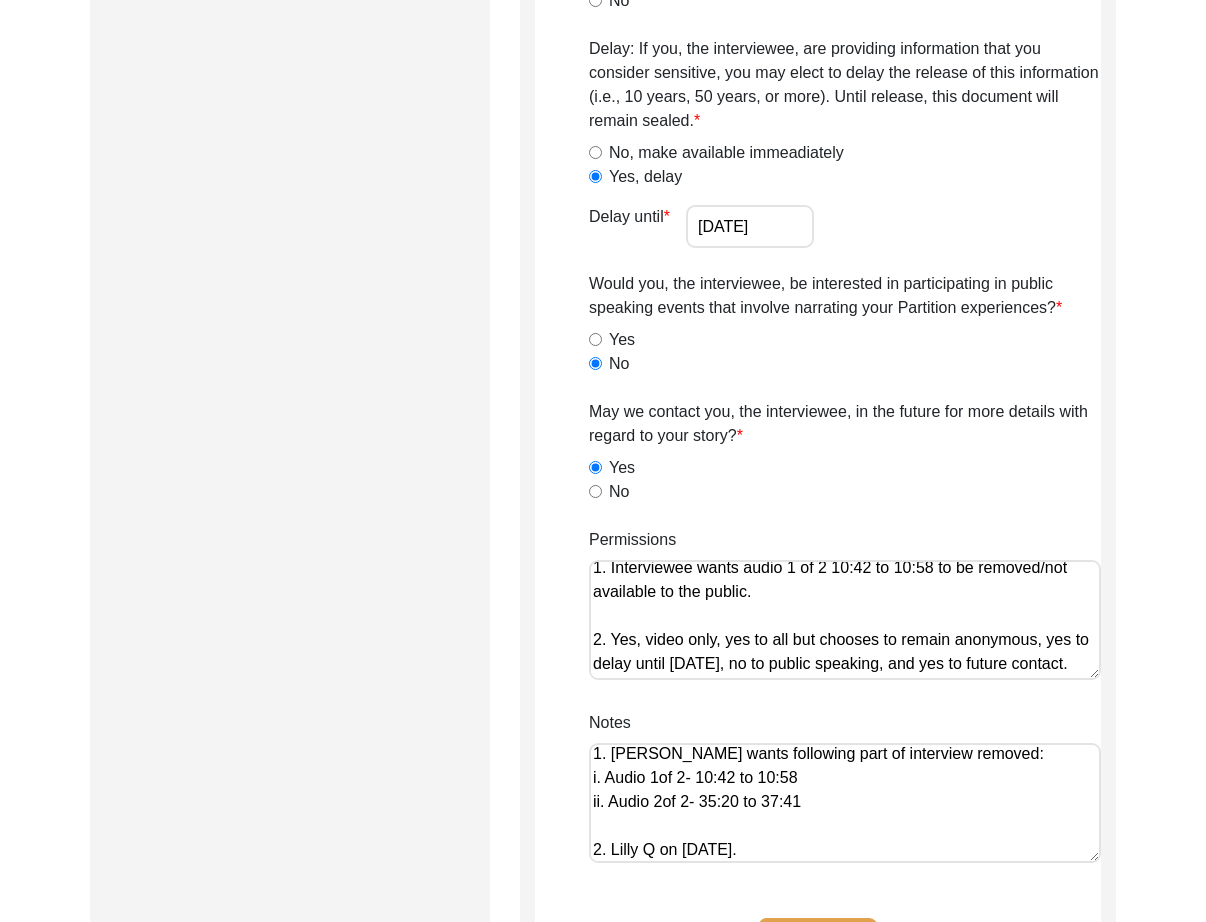 click on "1. [PERSON_NAME] wants following part of interview removed:
i. Audio 1of 2- 10:42 to 10:58
ii. Audio 2of 2- 35:20 to 37:41
2. Lilly Q on [DATE]." at bounding box center (845, 803) 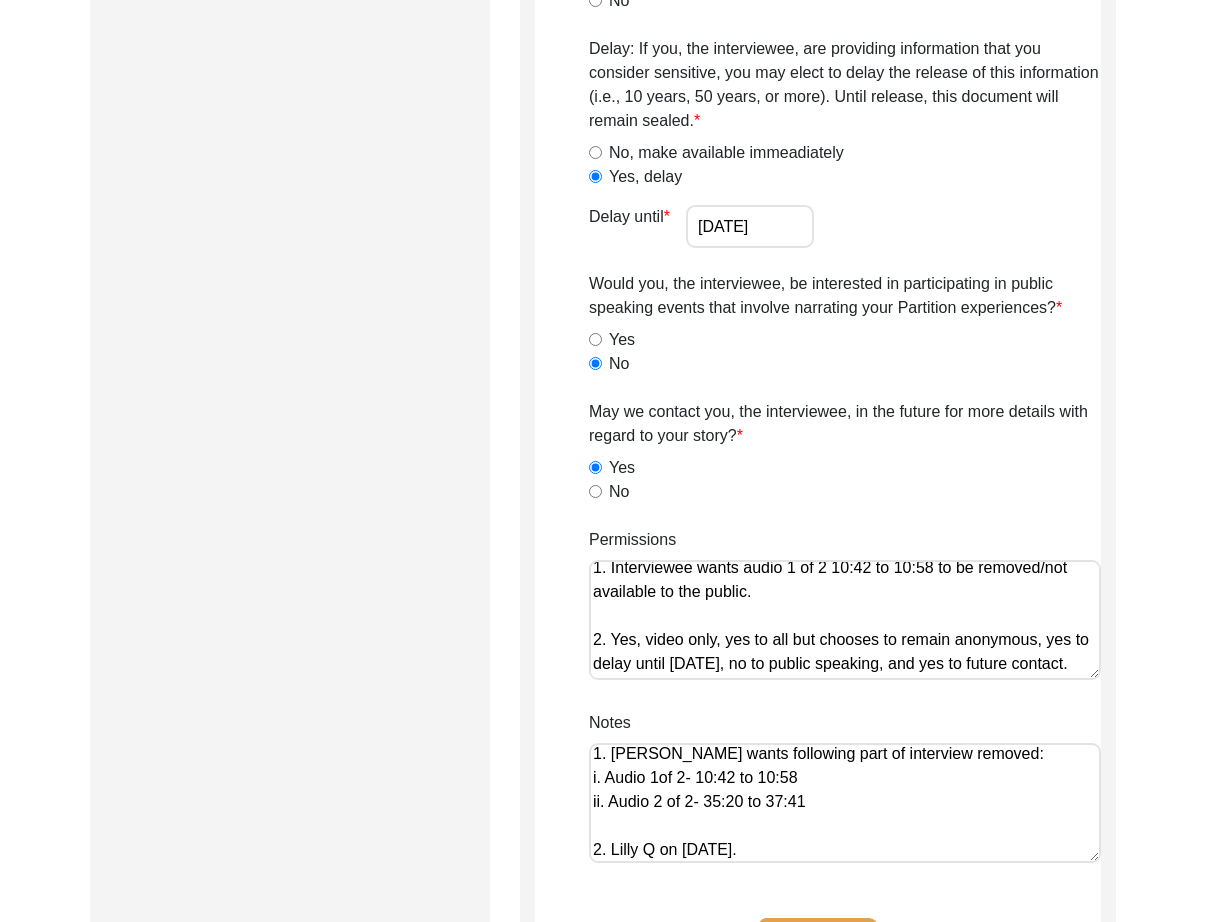 drag, startPoint x: 658, startPoint y: 780, endPoint x: 696, endPoint y: 808, distance: 47.201694 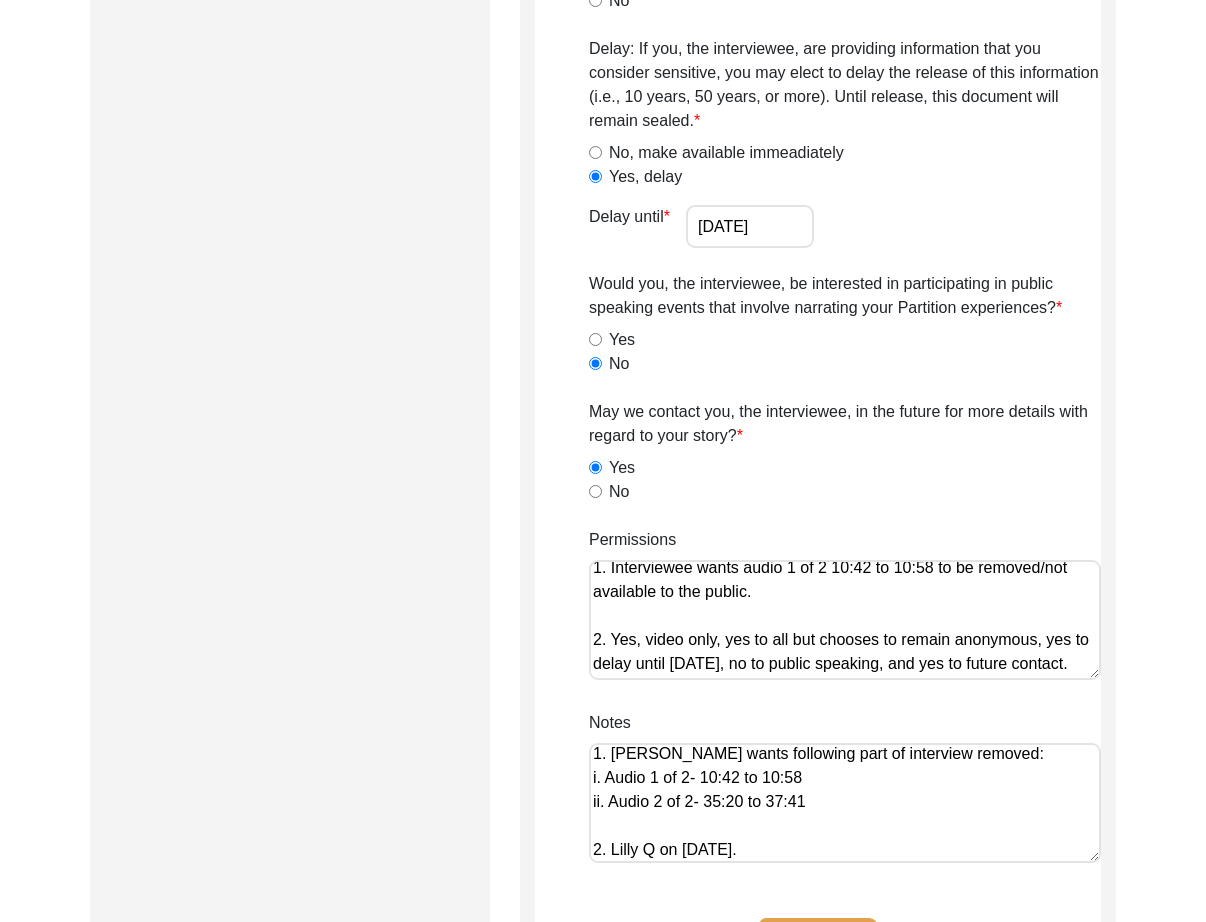 click on "1. [PERSON_NAME] wants following part of interview removed:
i. Audio 1 of 2- 10:42 to 10:58
ii. Audio 2 of 2- 35:20 to 37:41
2. Lilly Q on [DATE]." at bounding box center [845, 803] 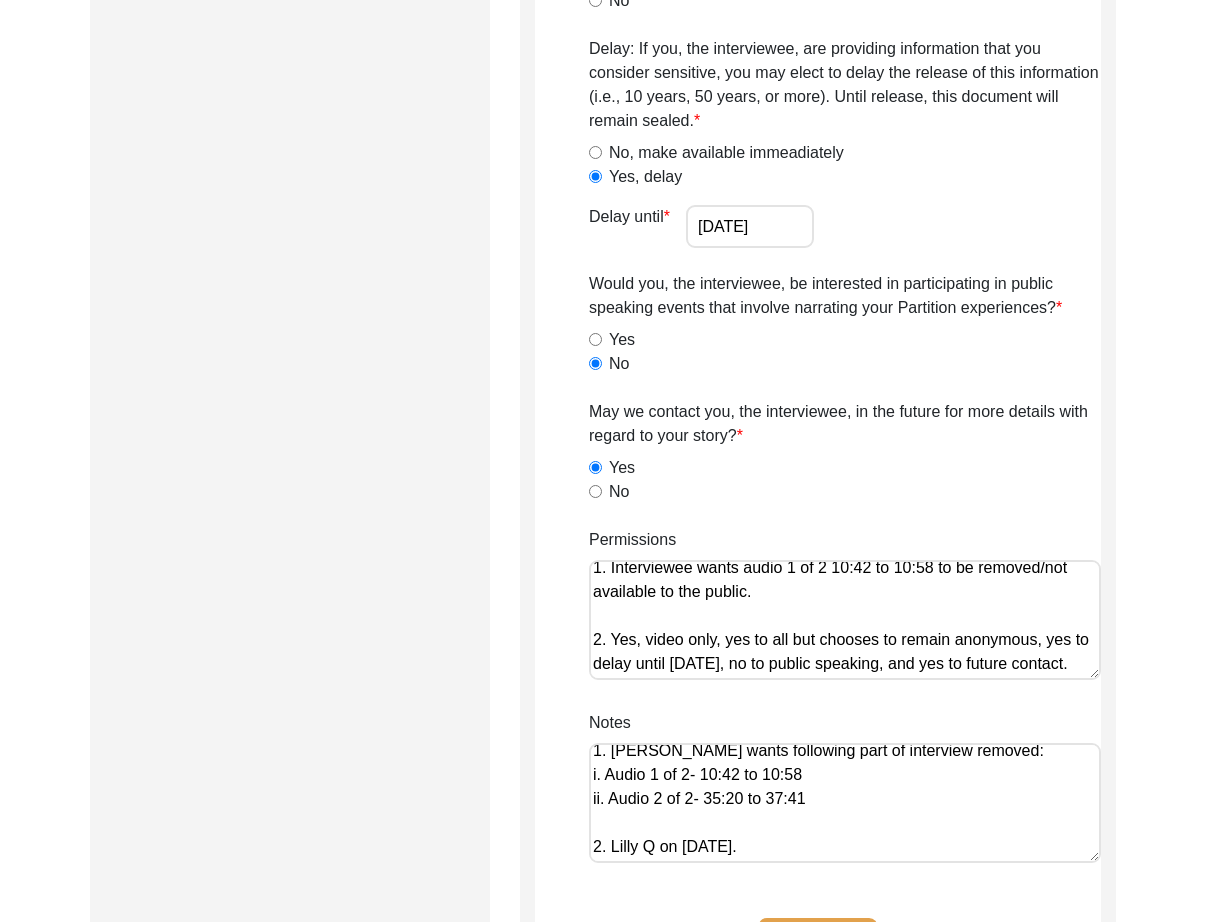 scroll, scrollTop: 0, scrollLeft: 0, axis: both 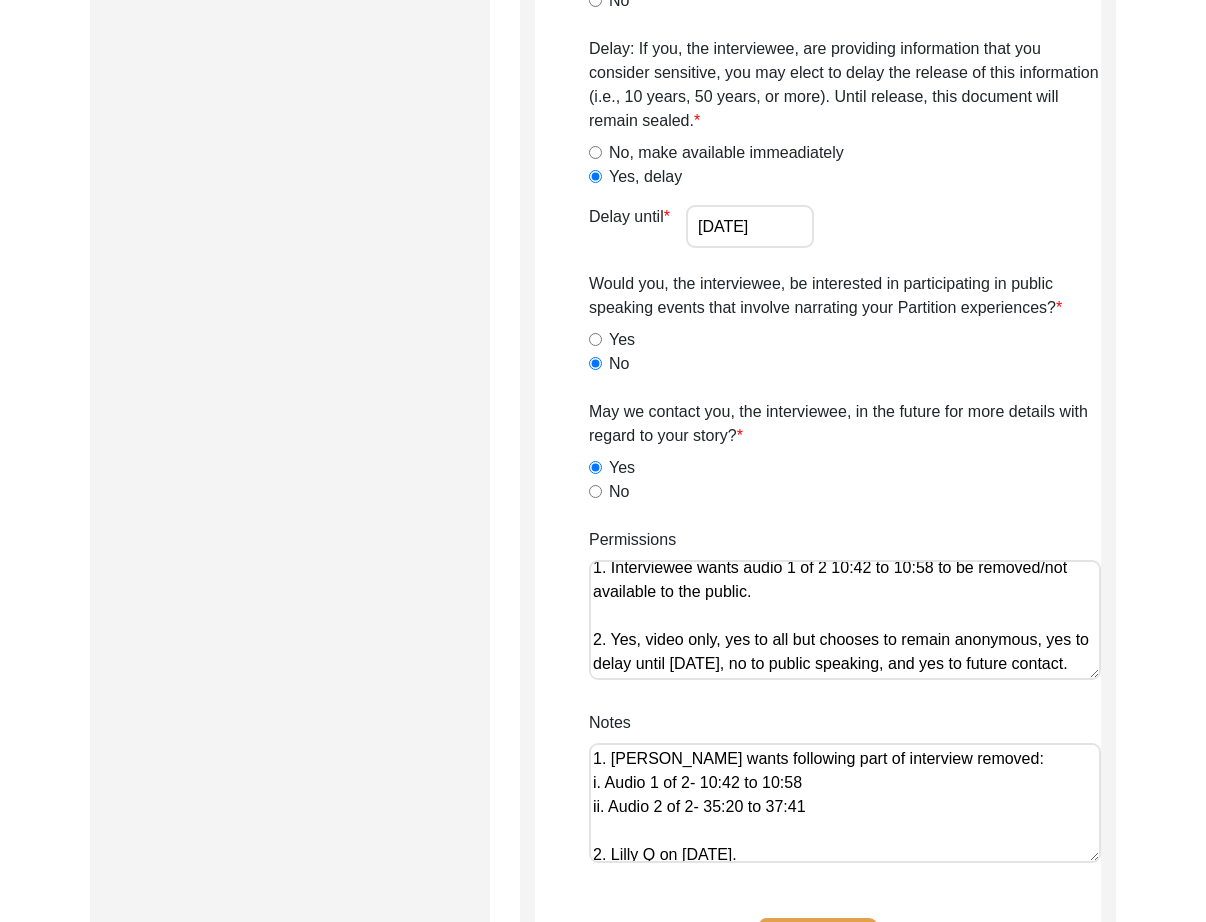 click on "1. [PERSON_NAME] wants following part of interview removed:
i. Audio 1 of 2- 10:42 to 10:58
ii. Audio 2 of 2- 35:20 to 37:41
2. Lilly Q on [DATE]." at bounding box center (845, 803) 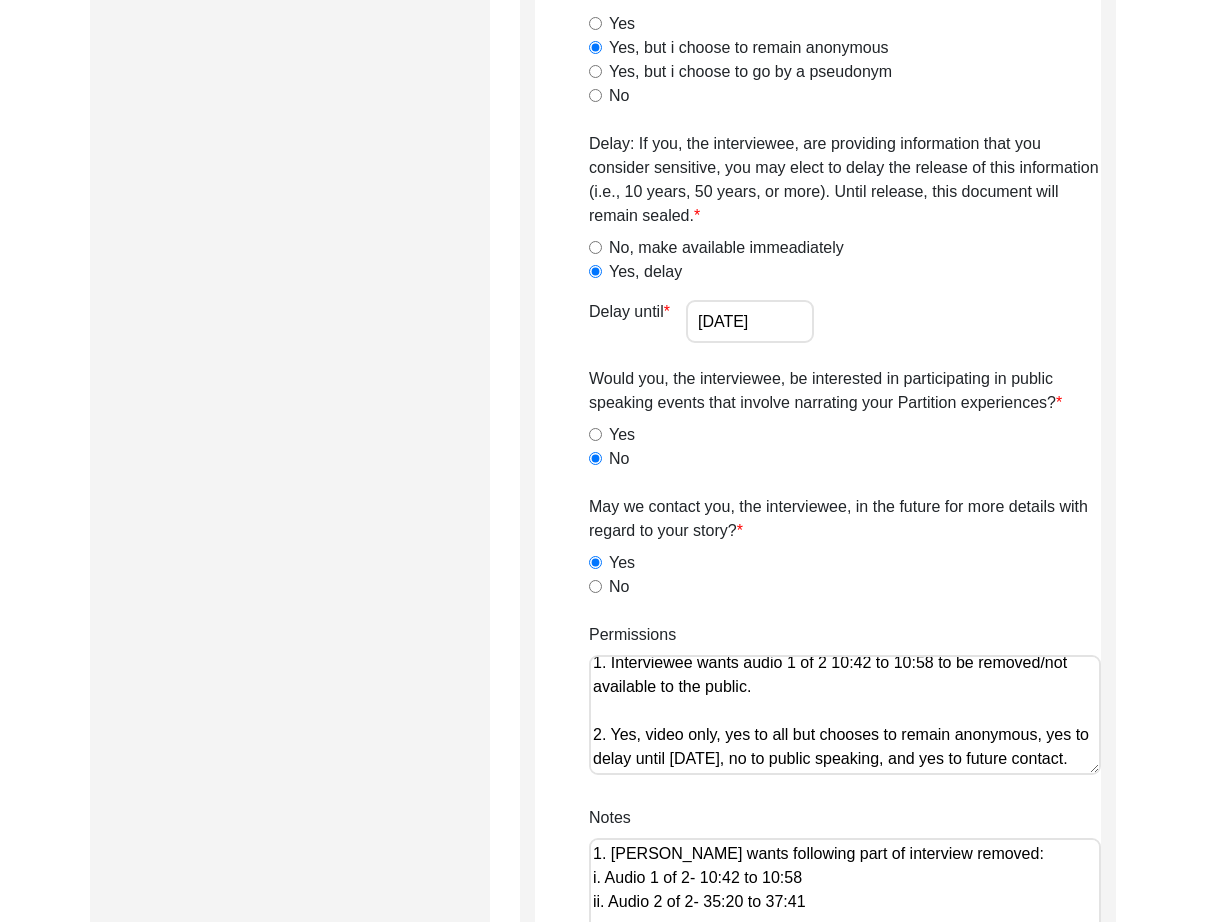 scroll, scrollTop: 1305, scrollLeft: 0, axis: vertical 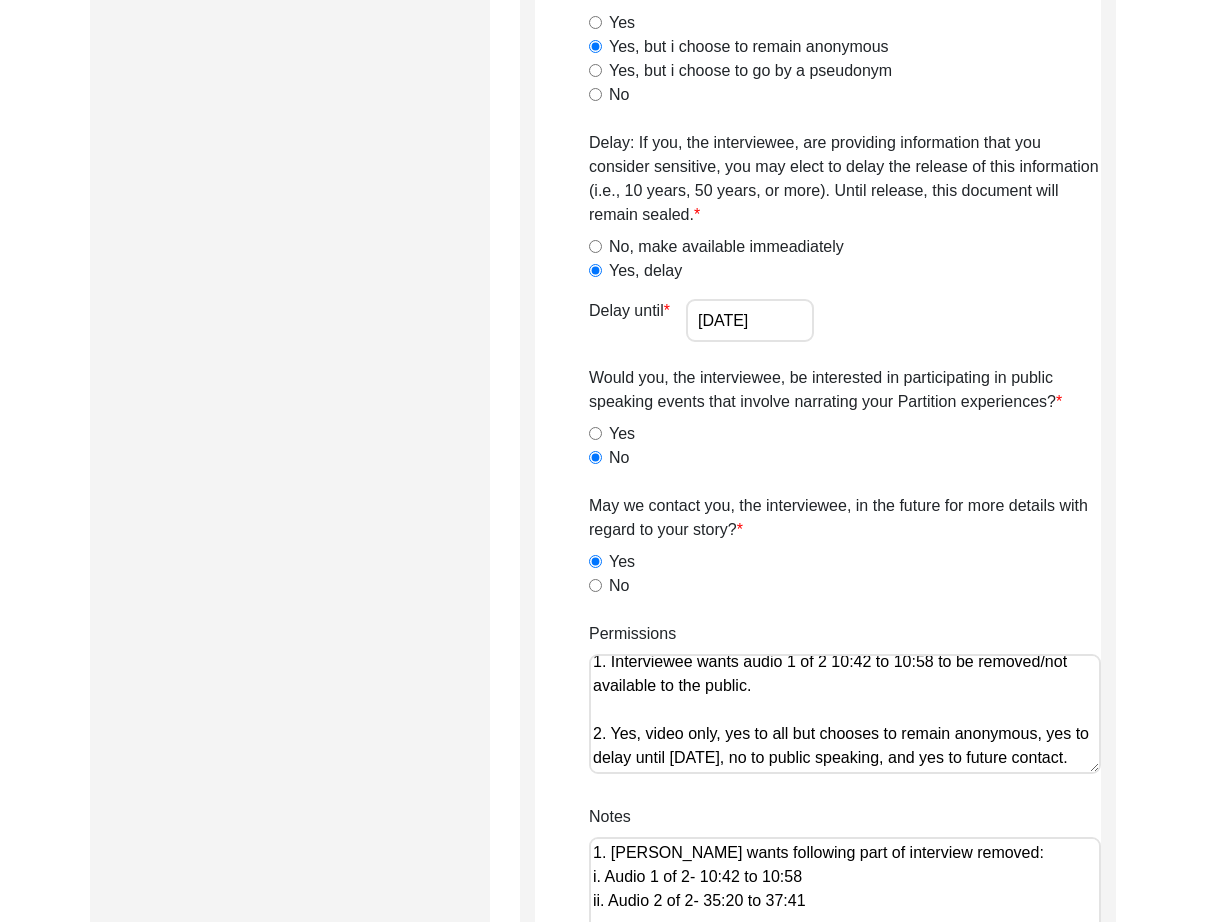 type on "1. [PERSON_NAME] wants following part of interview removed:
i. Audio 1 of 2- 10:42 to 10:58
ii. Audio 2 of 2- 35:20 to 37:41
2. Lilly Q on [DATE]." 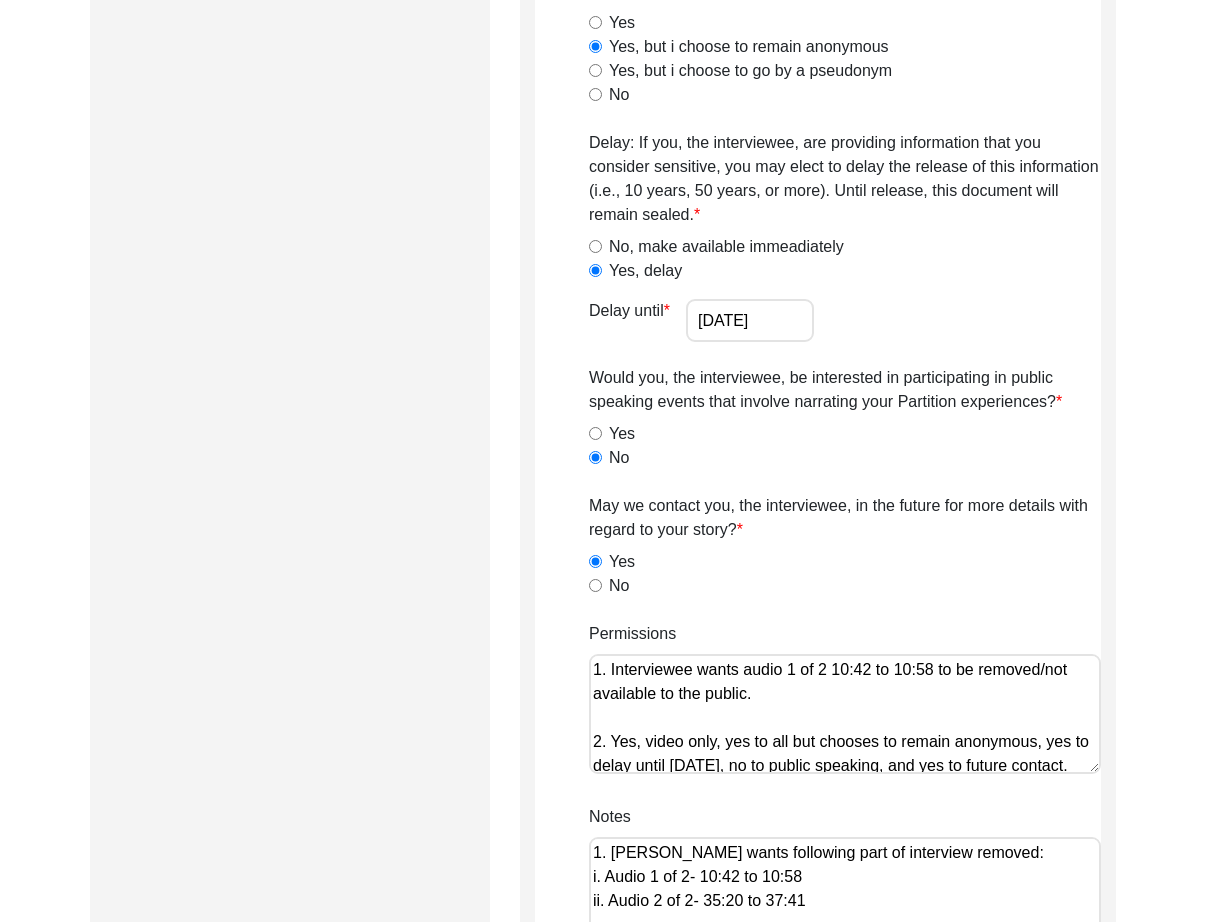 scroll, scrollTop: 32, scrollLeft: 0, axis: vertical 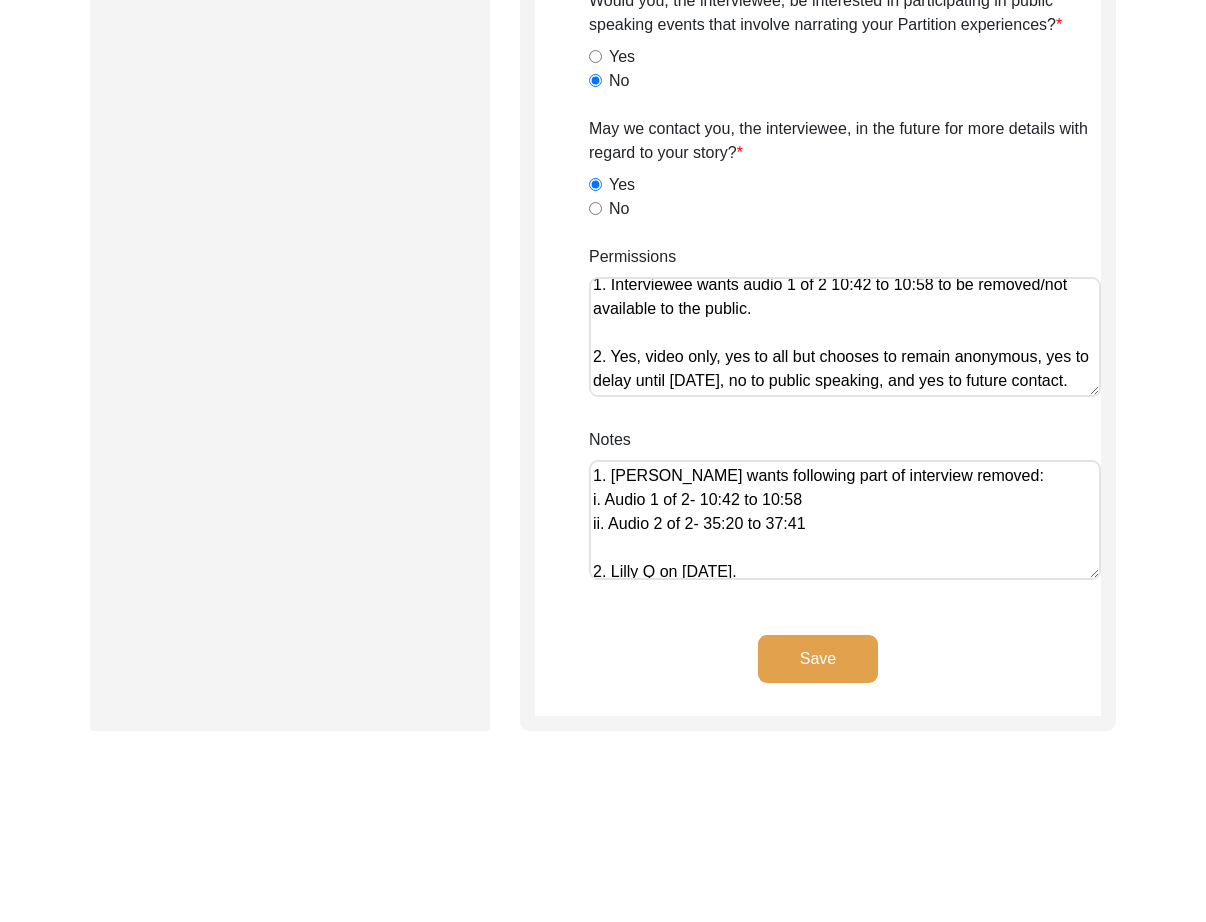 drag, startPoint x: 807, startPoint y: 672, endPoint x: 757, endPoint y: 693, distance: 54.230988 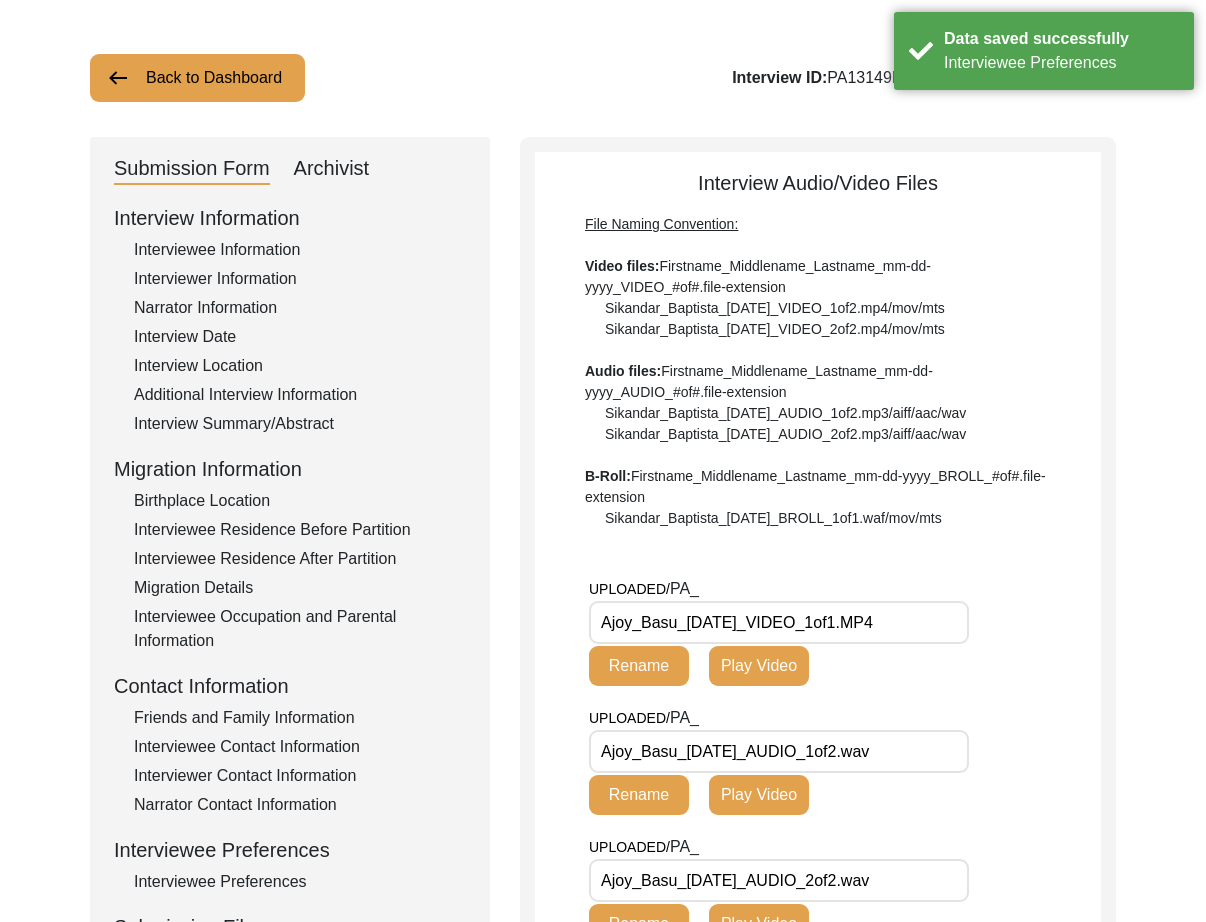 scroll, scrollTop: 89, scrollLeft: 0, axis: vertical 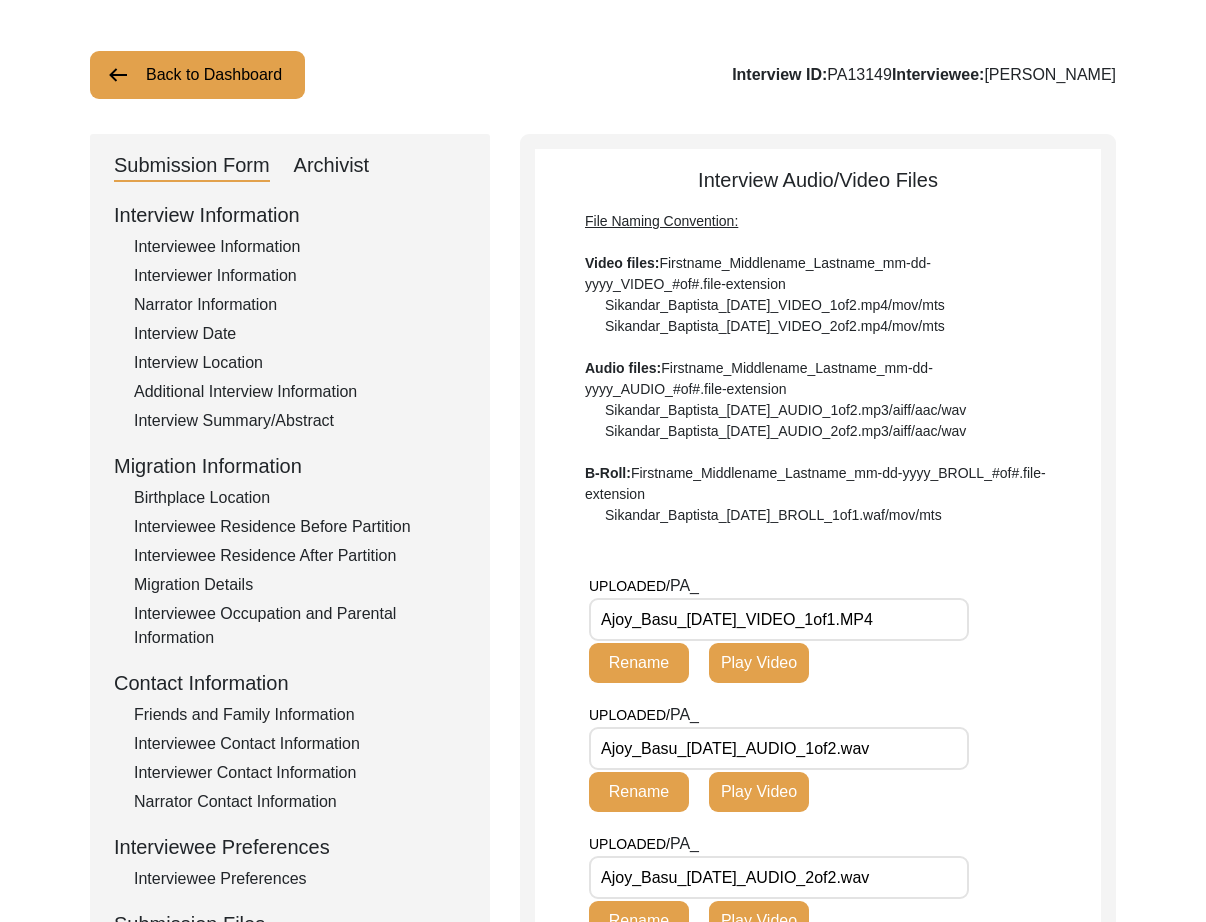 drag, startPoint x: 749, startPoint y: 620, endPoint x: 536, endPoint y: 617, distance: 213.02112 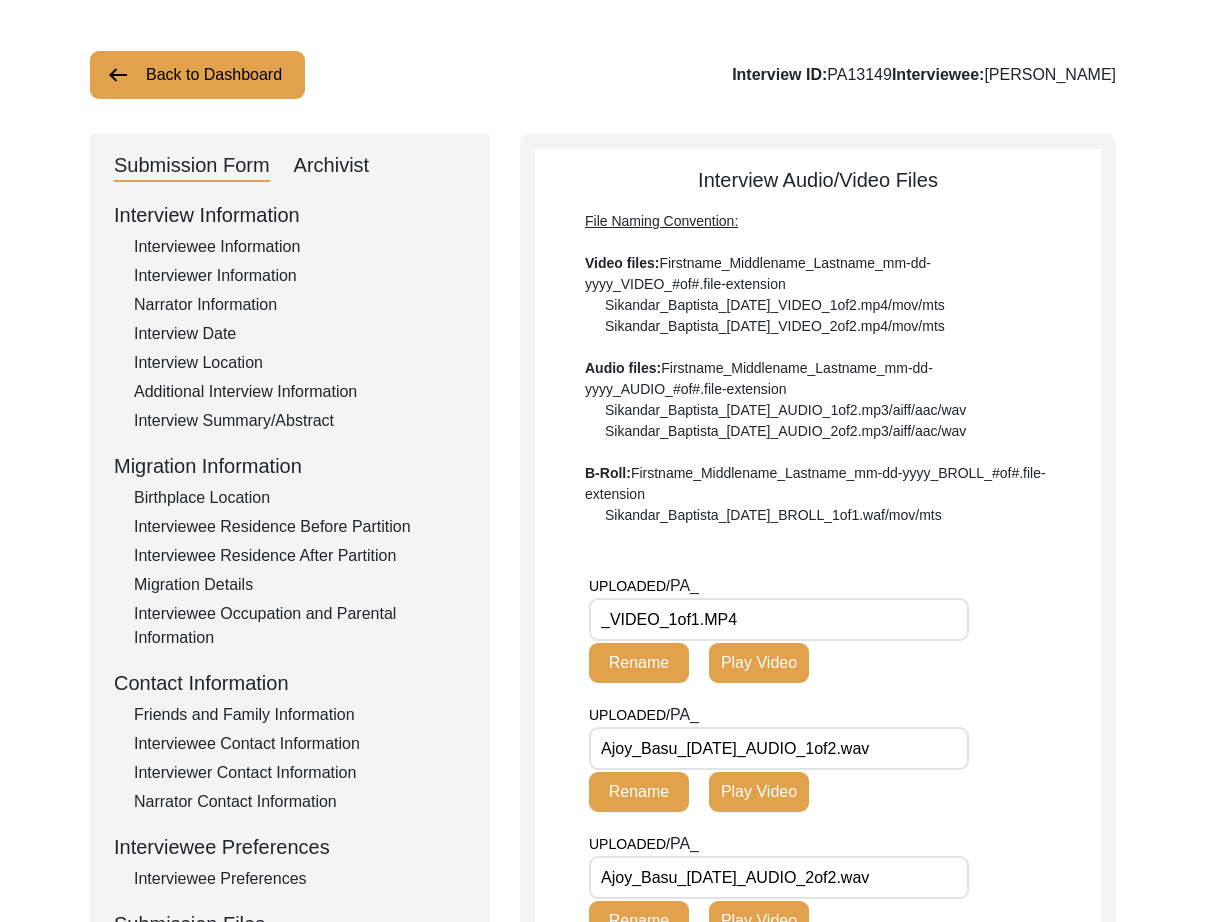 paste on "Ajoy_Kumar_Basu_[DATE]" 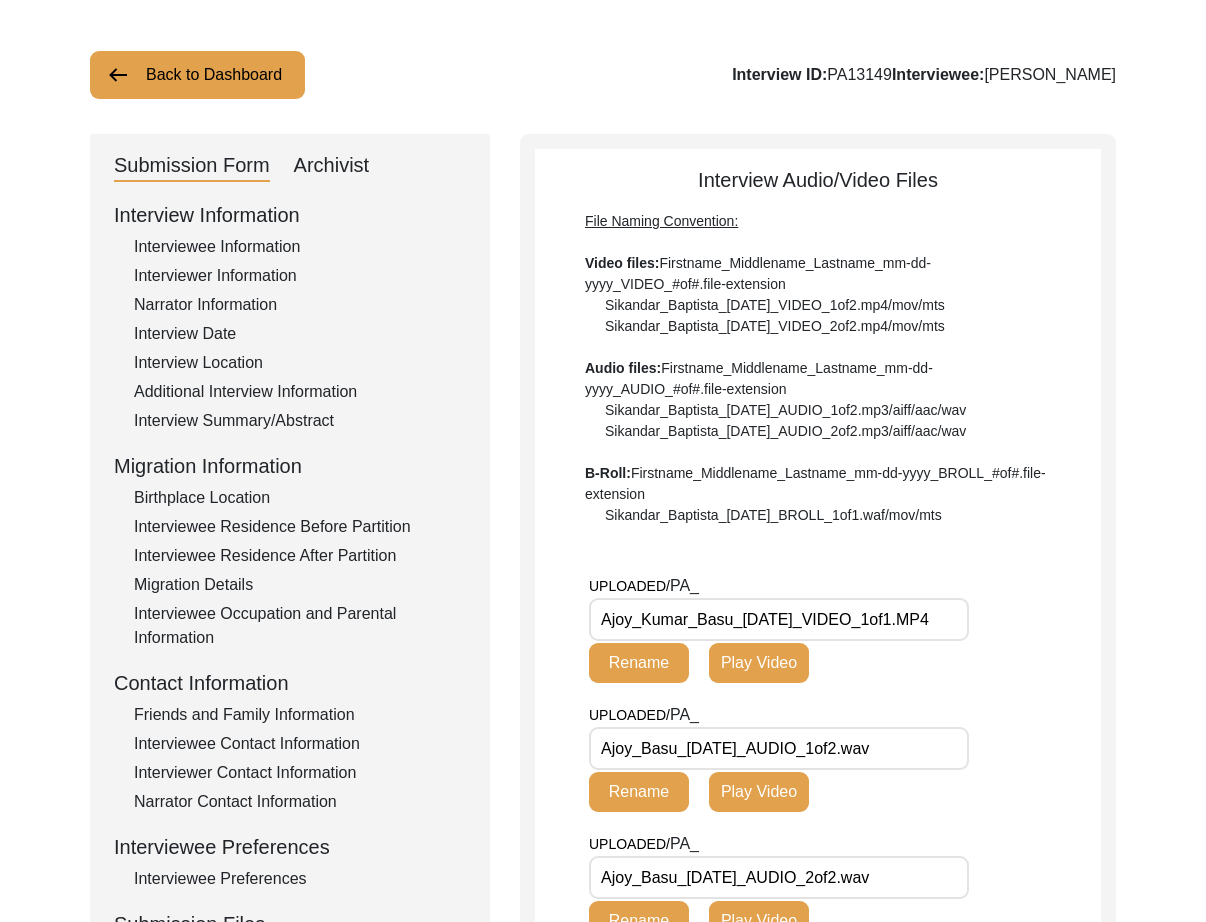 type on "Ajoy_Kumar_Basu_[DATE]_VIDEO_1of1.MP4" 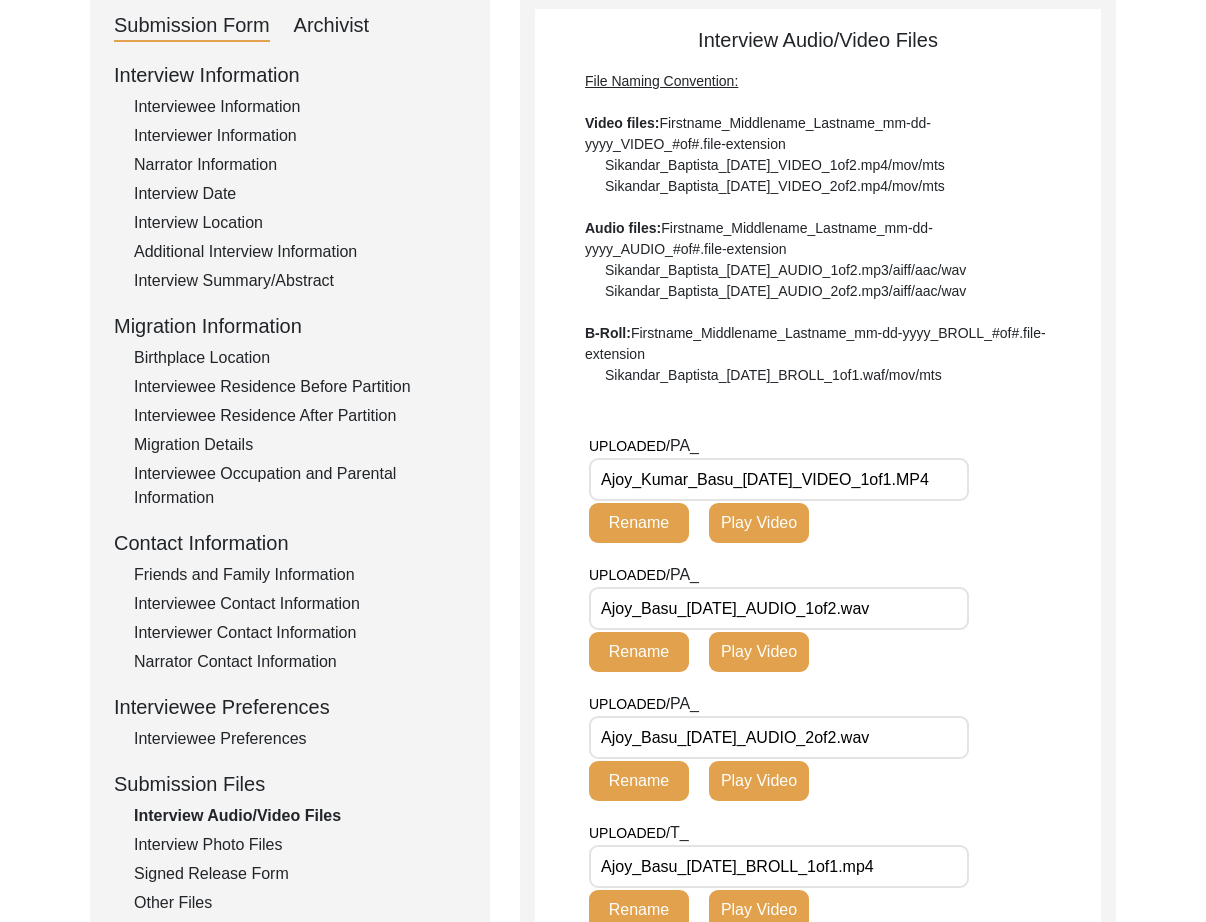 scroll, scrollTop: 339, scrollLeft: 0, axis: vertical 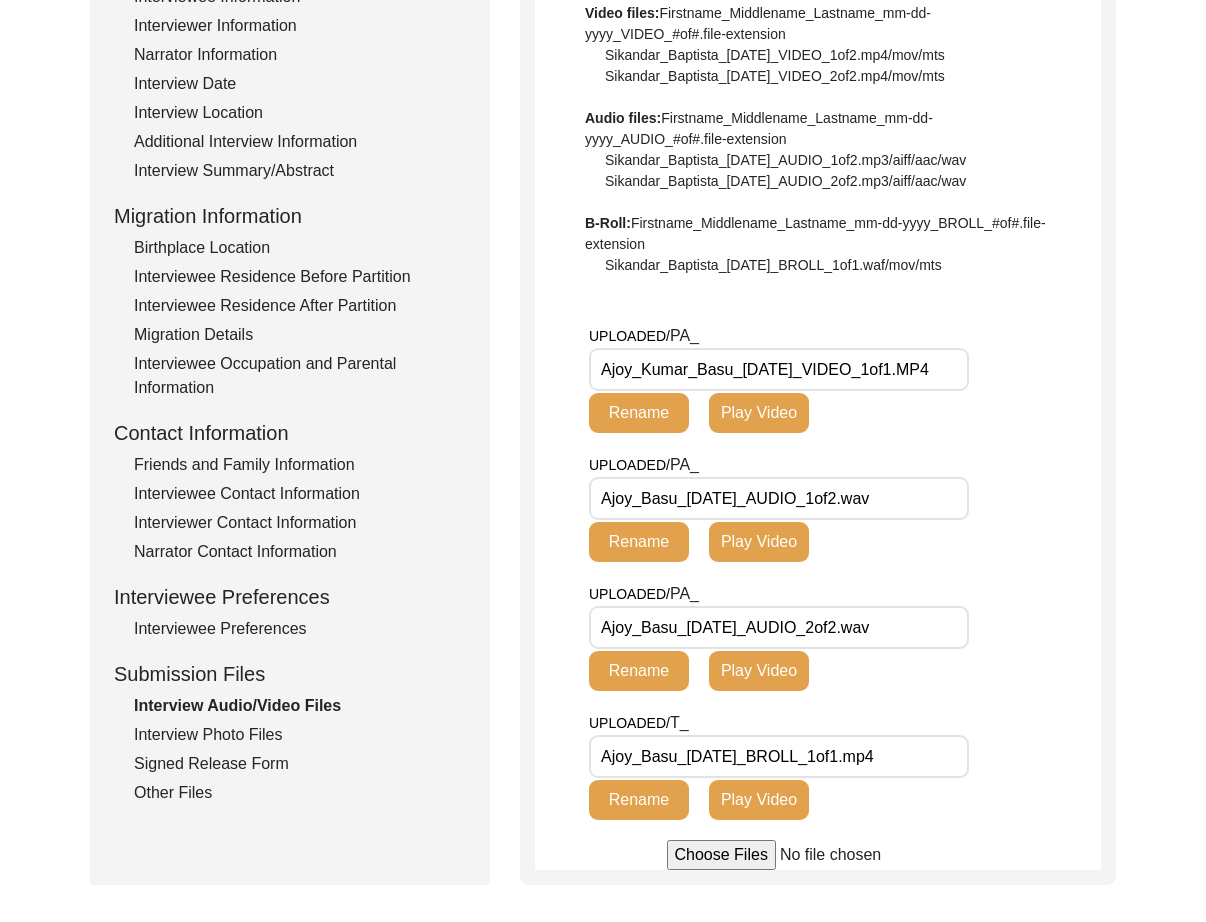 click on "Ajoy_Basu_[DATE]_AUDIO_1of2.wav" at bounding box center [779, 498] 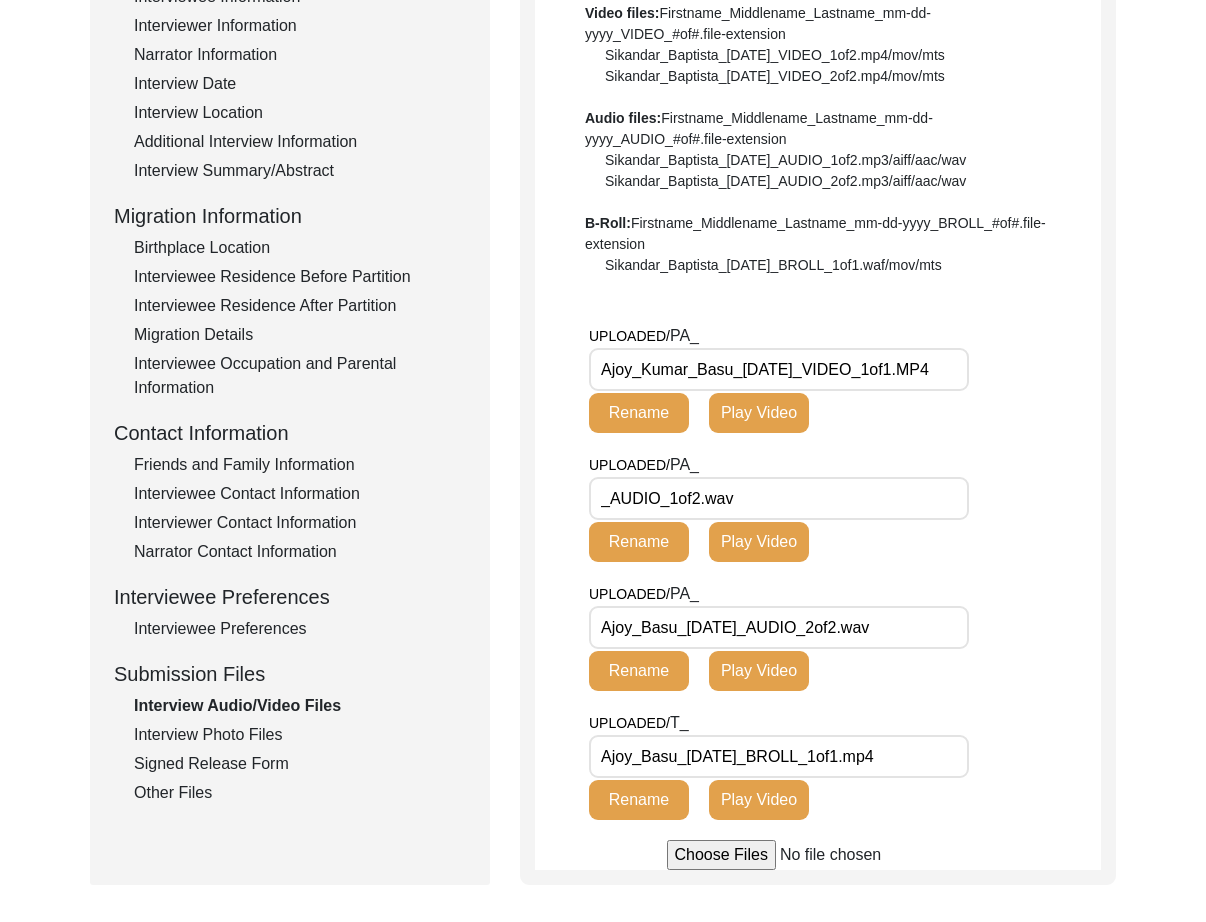 paste on "Ajoy_Kumar_Basu_[DATE]" 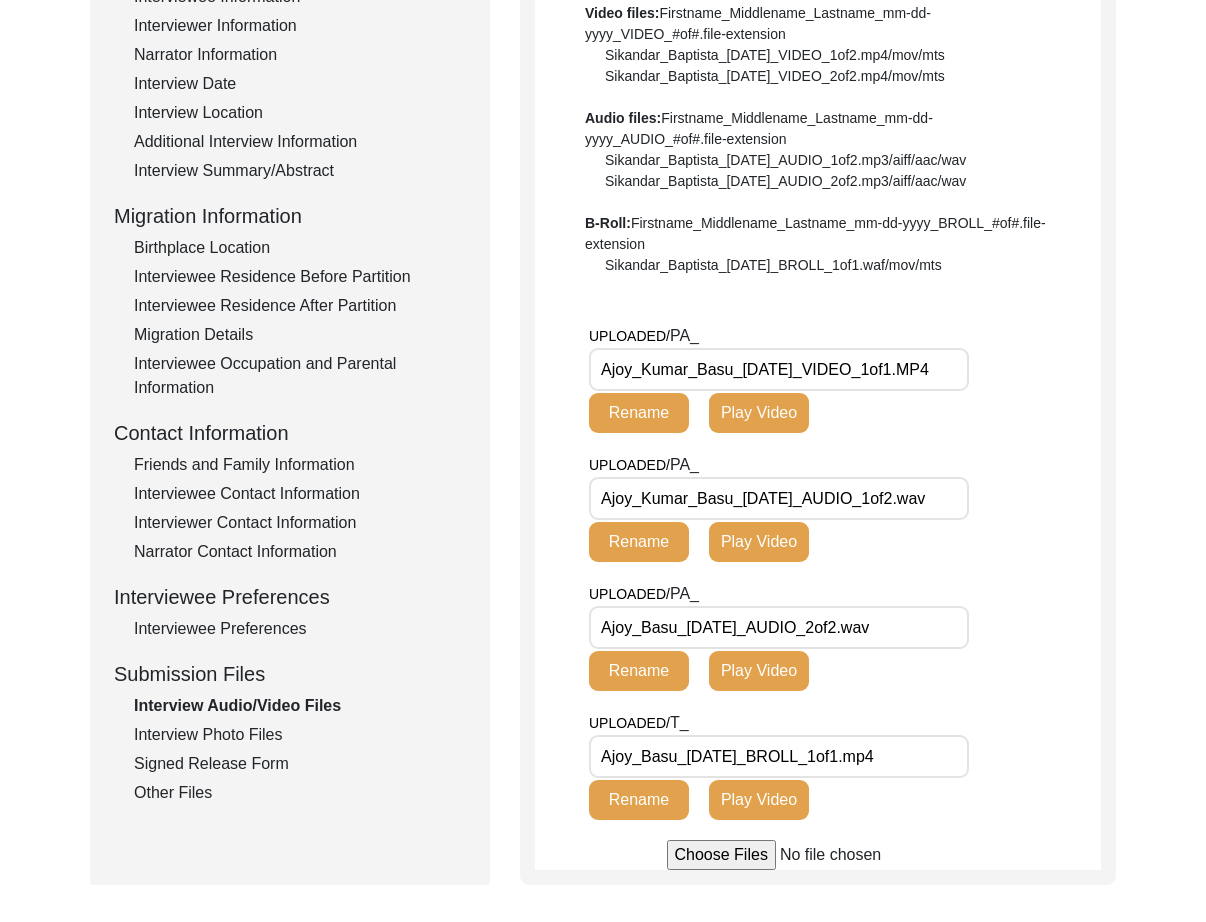 type on "Ajoy_Kumar_Basu_[DATE]_AUDIO_1of2.wav" 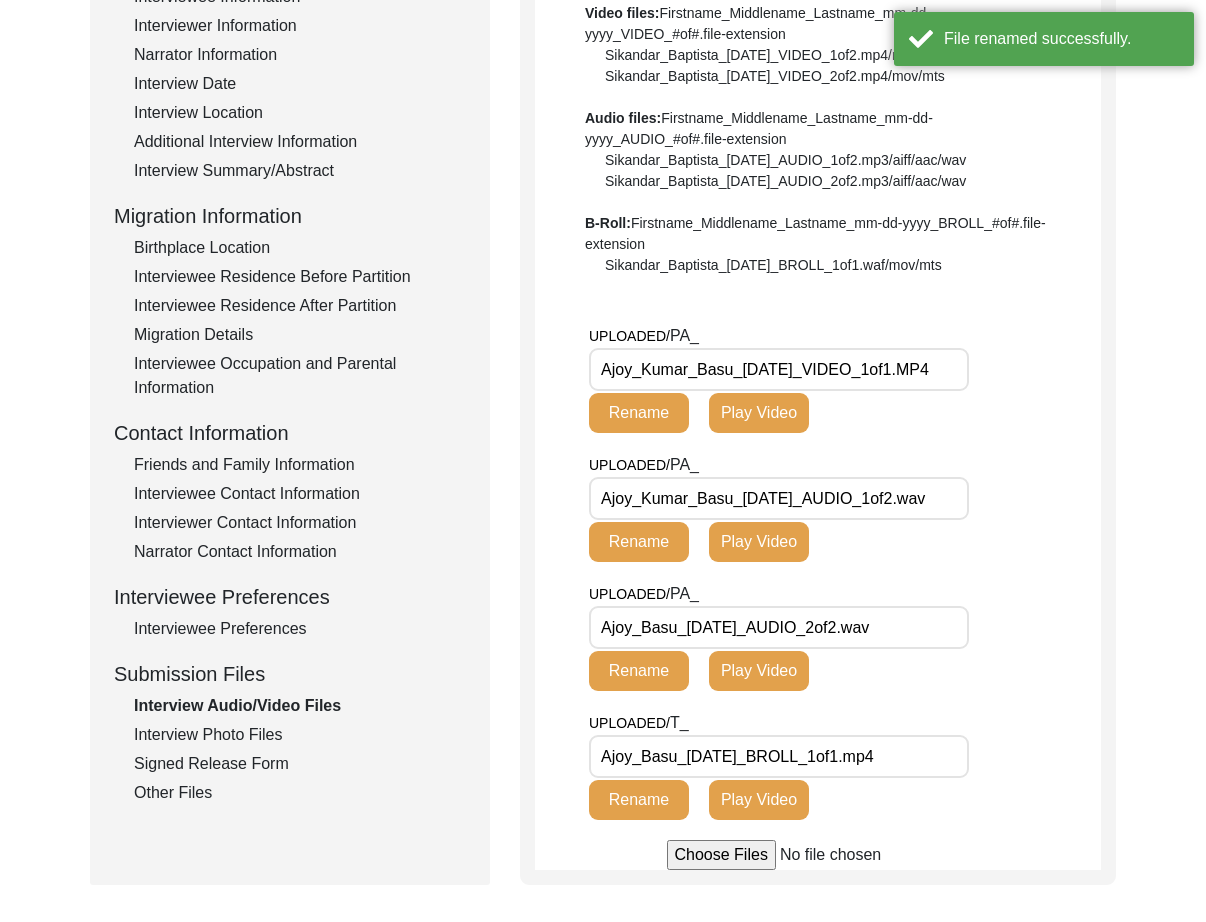 drag, startPoint x: 747, startPoint y: 625, endPoint x: 530, endPoint y: 633, distance: 217.14742 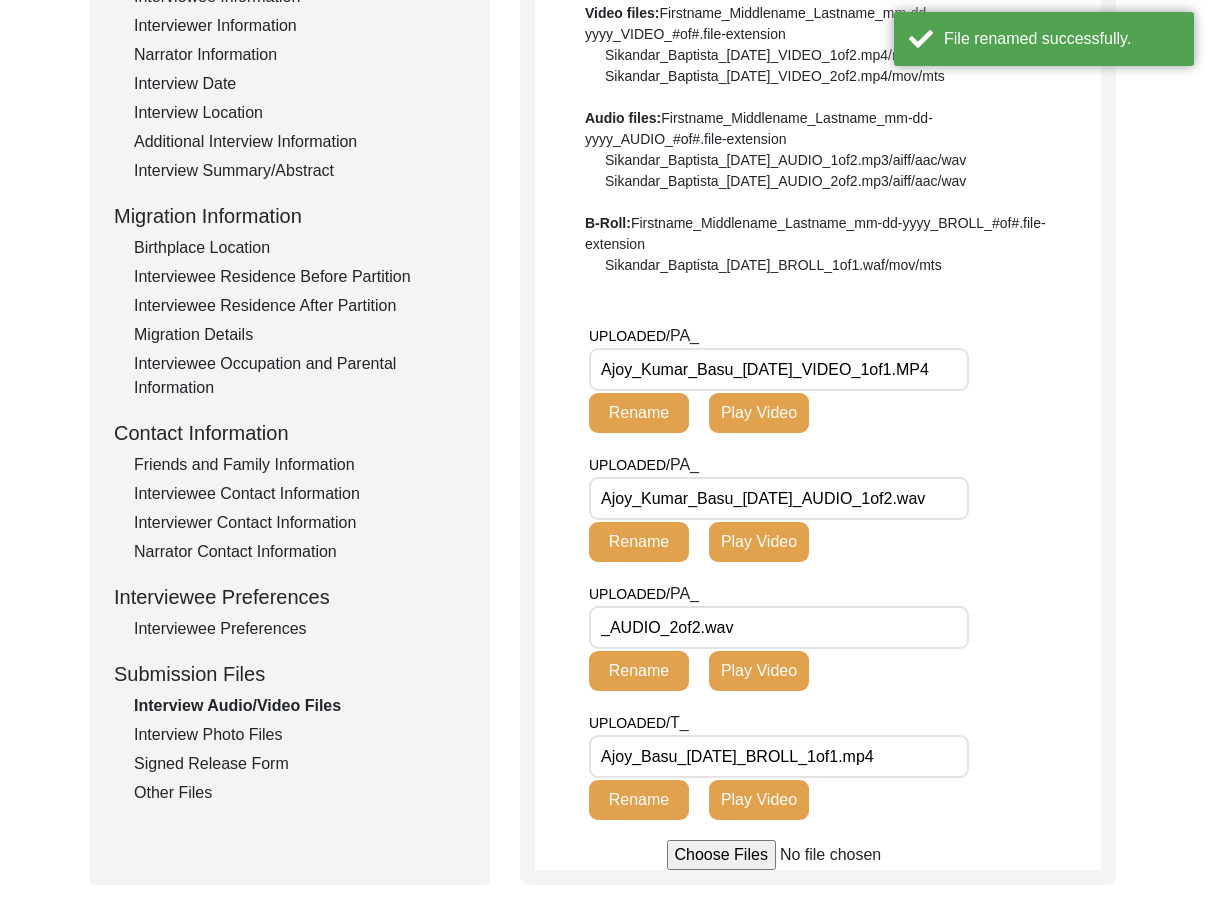 paste on "Ajoy_Kumar_Basu_[DATE]" 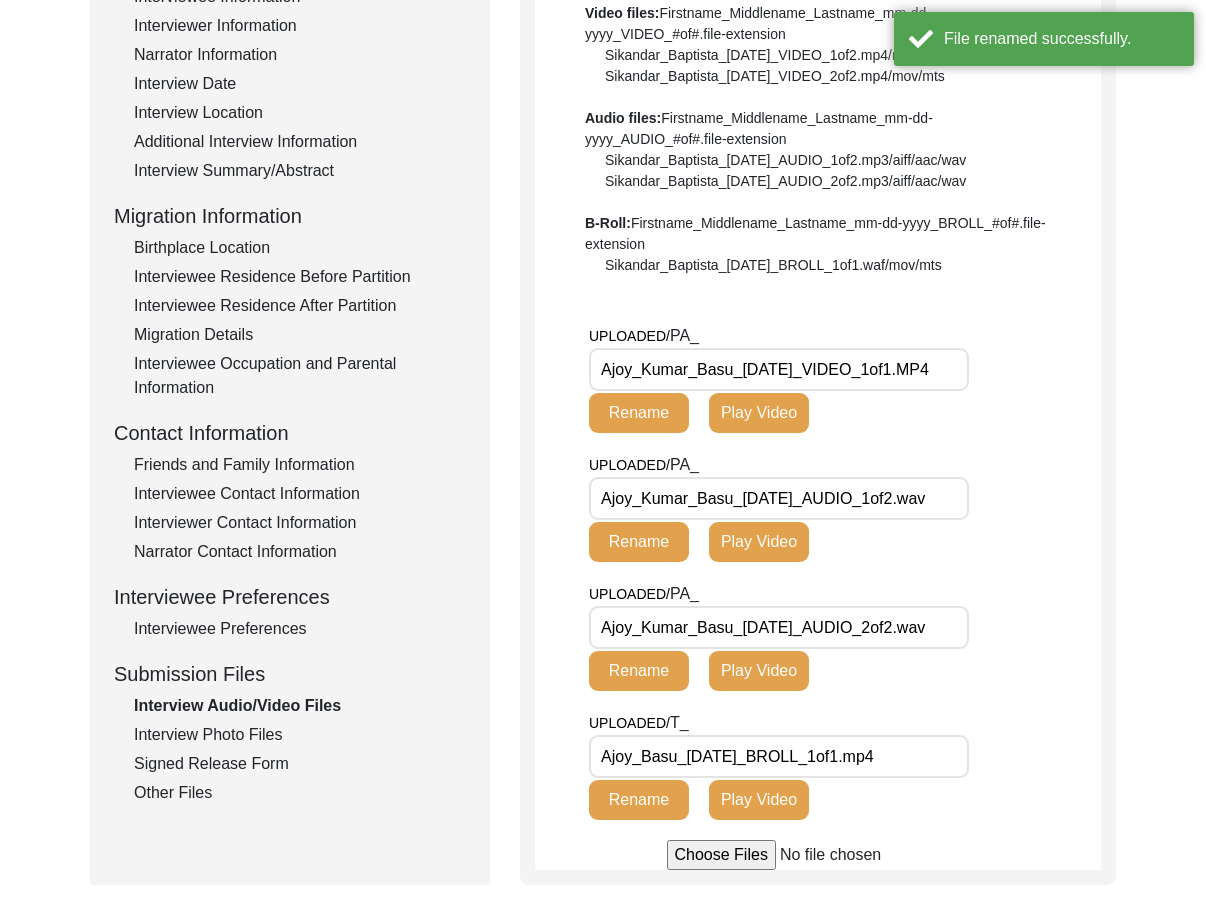 type on "Ajoy_Kumar_Basu_[DATE]_AUDIO_2of2.wav" 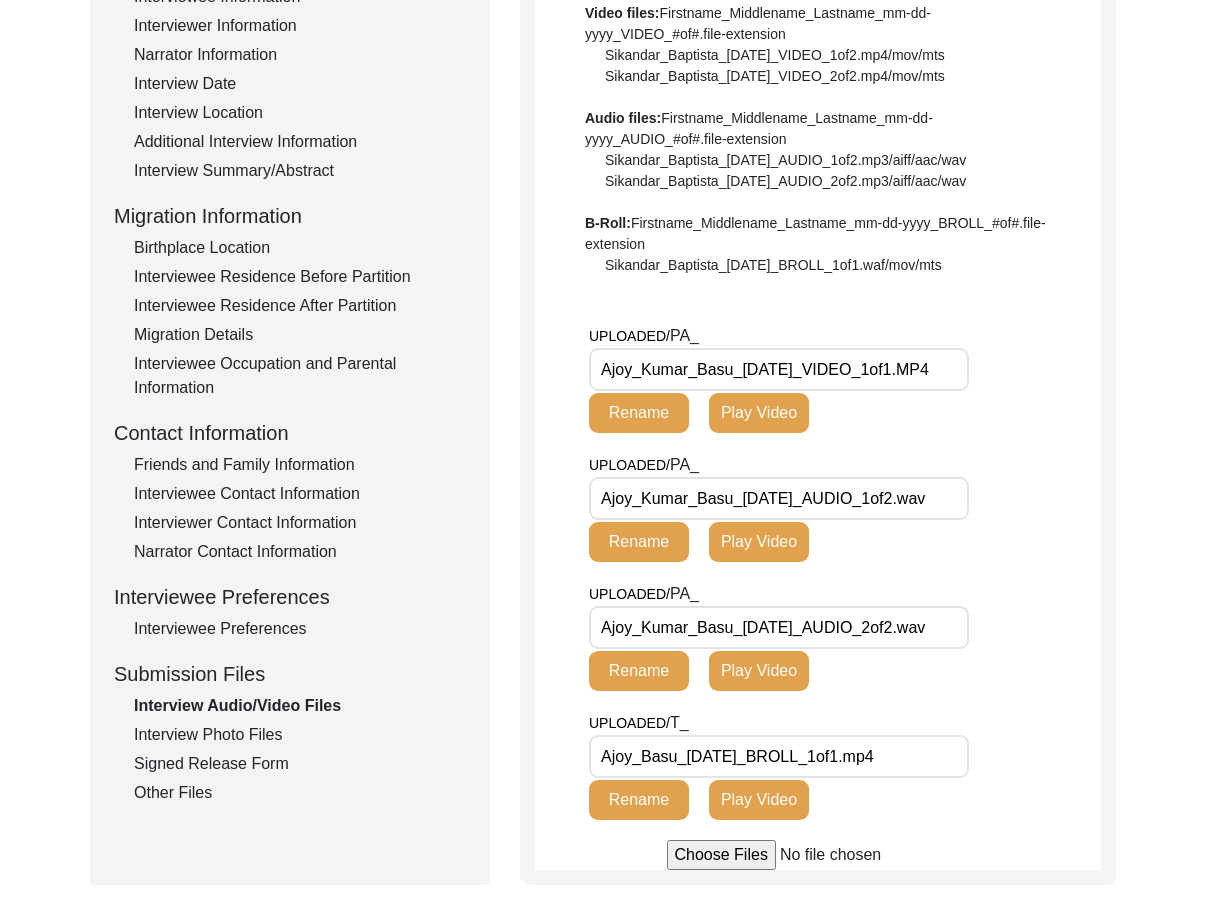 click on "Rename" 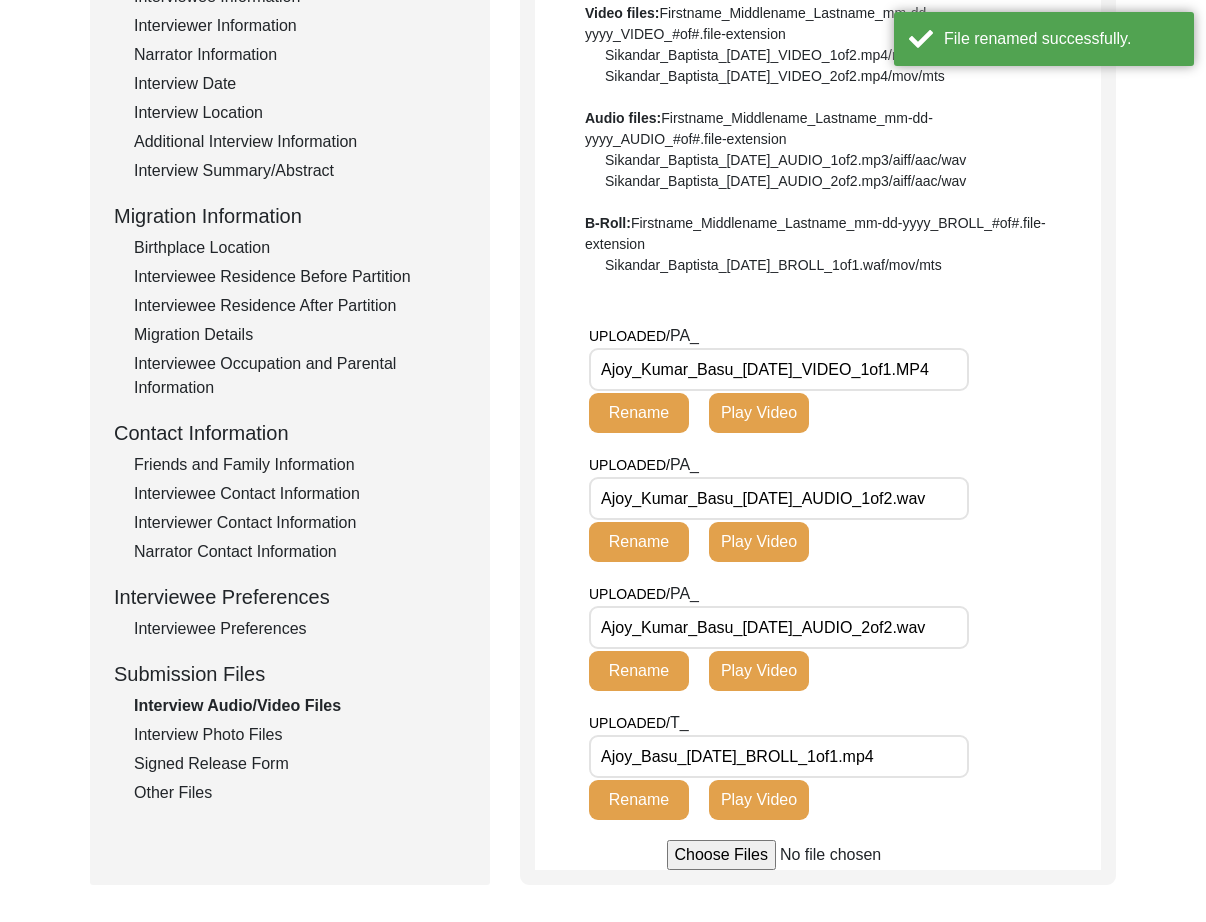 click on "Ajoy_Kumar_Basu_[DATE]_VIDEO_1of1.MP4" at bounding box center [779, 369] 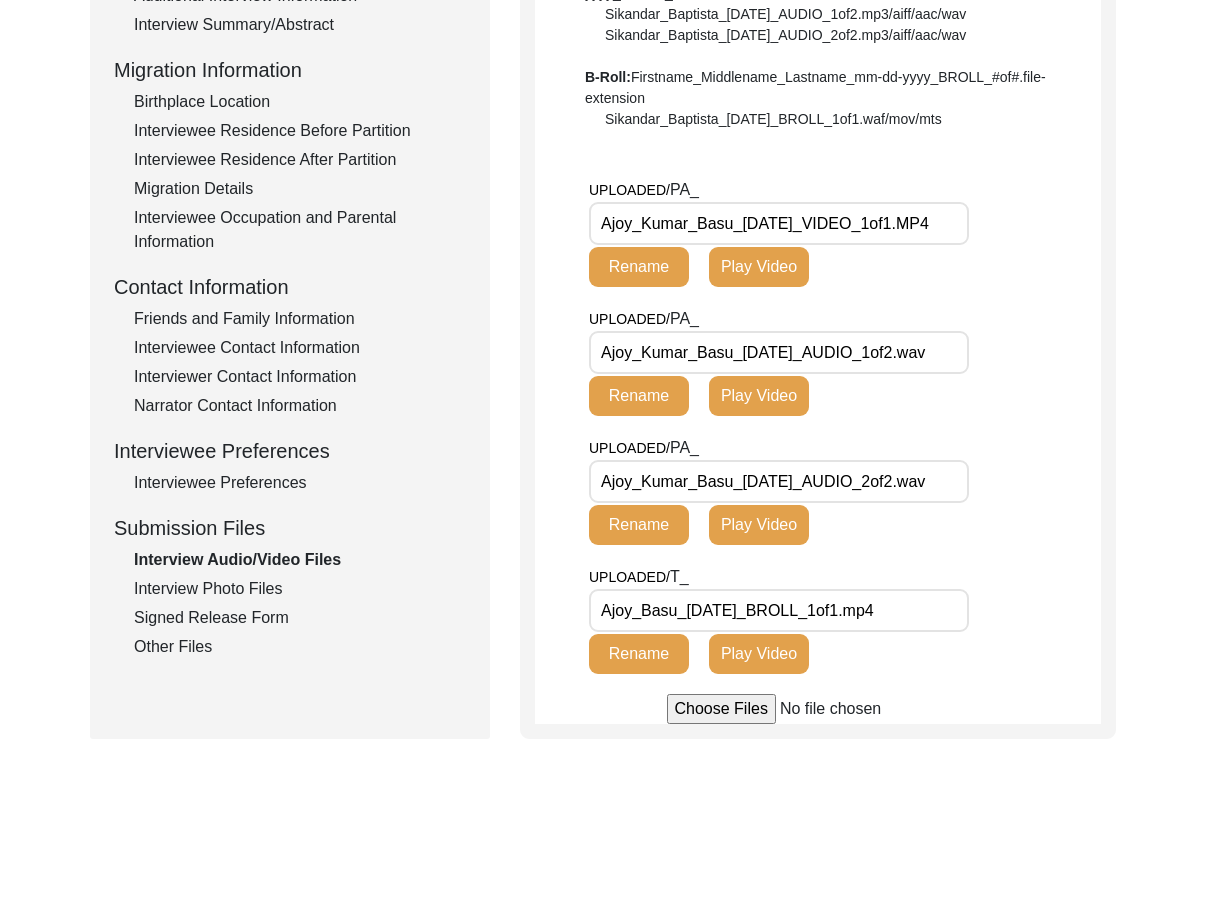 scroll, scrollTop: 588, scrollLeft: 0, axis: vertical 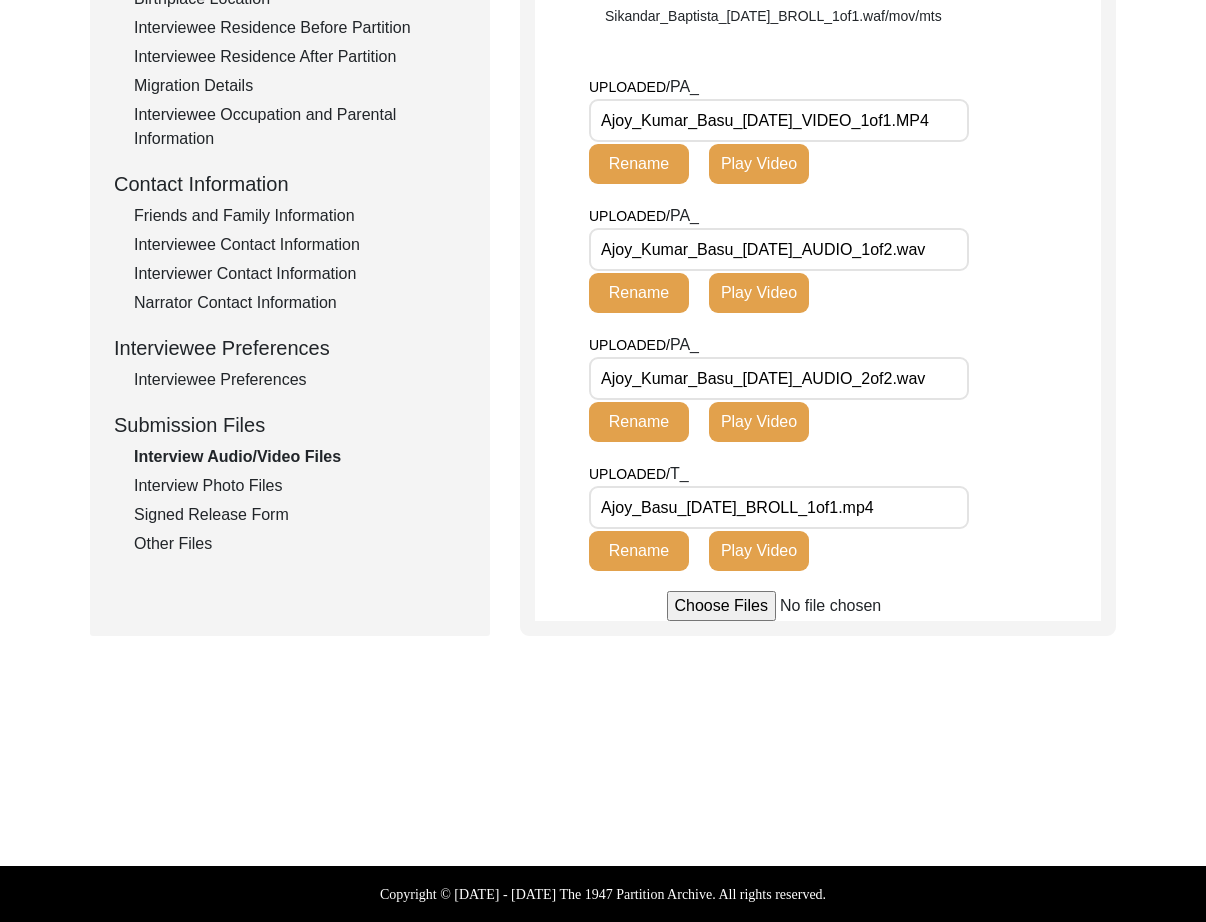 click on "UPLOADED/ PA_ Ajoy_Kumar_Basu_[DATE]_AUDIO_2of2.wav Rename Play Video" 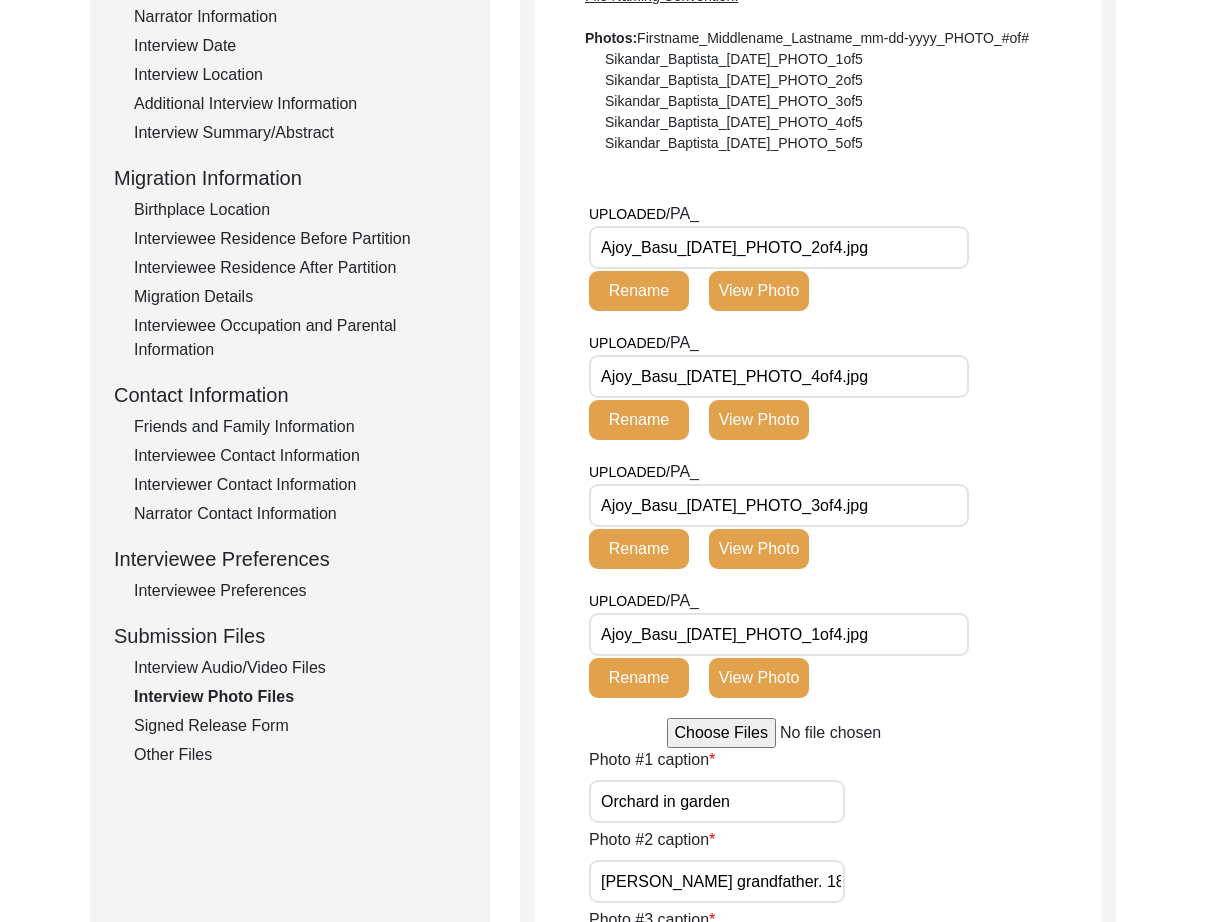 scroll, scrollTop: 336, scrollLeft: 0, axis: vertical 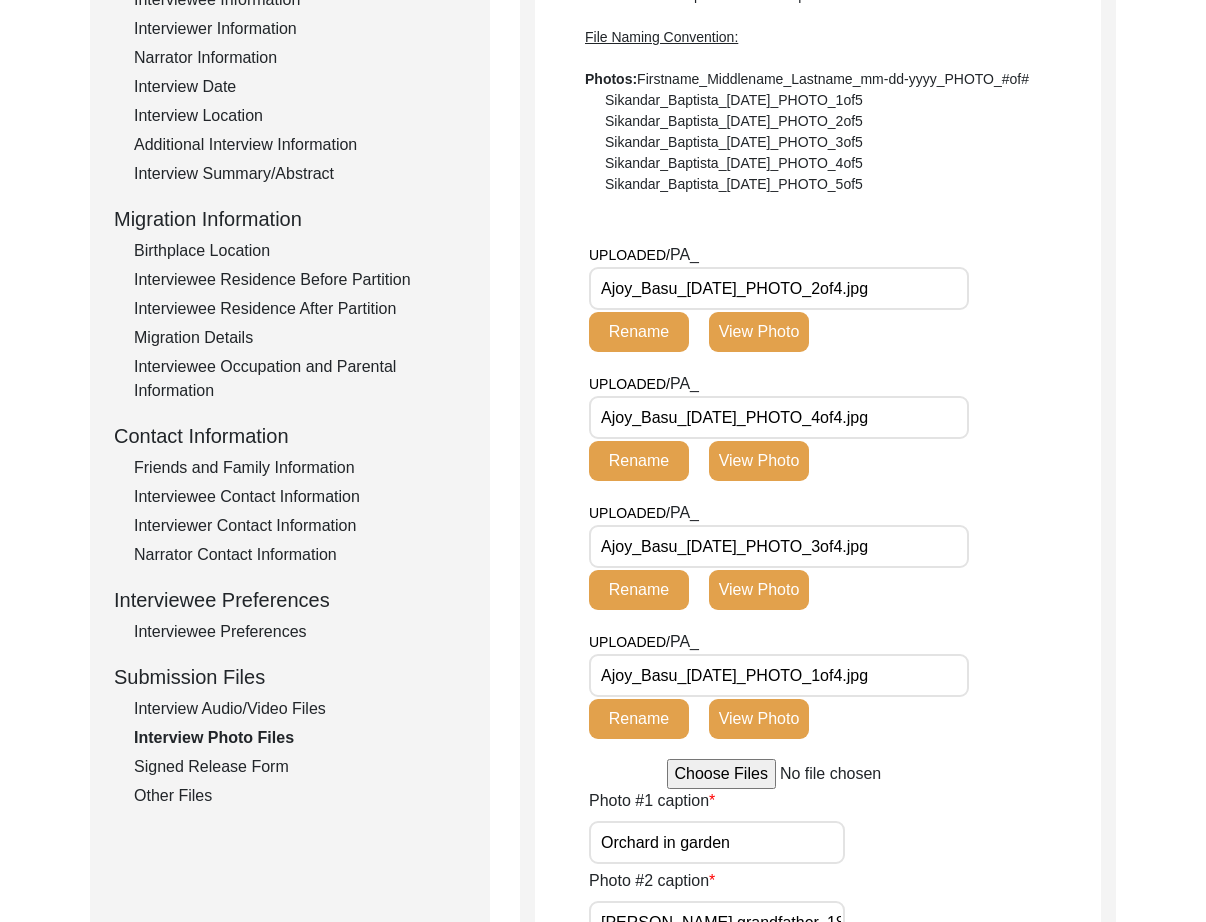 drag, startPoint x: 750, startPoint y: 291, endPoint x: 485, endPoint y: 282, distance: 265.15277 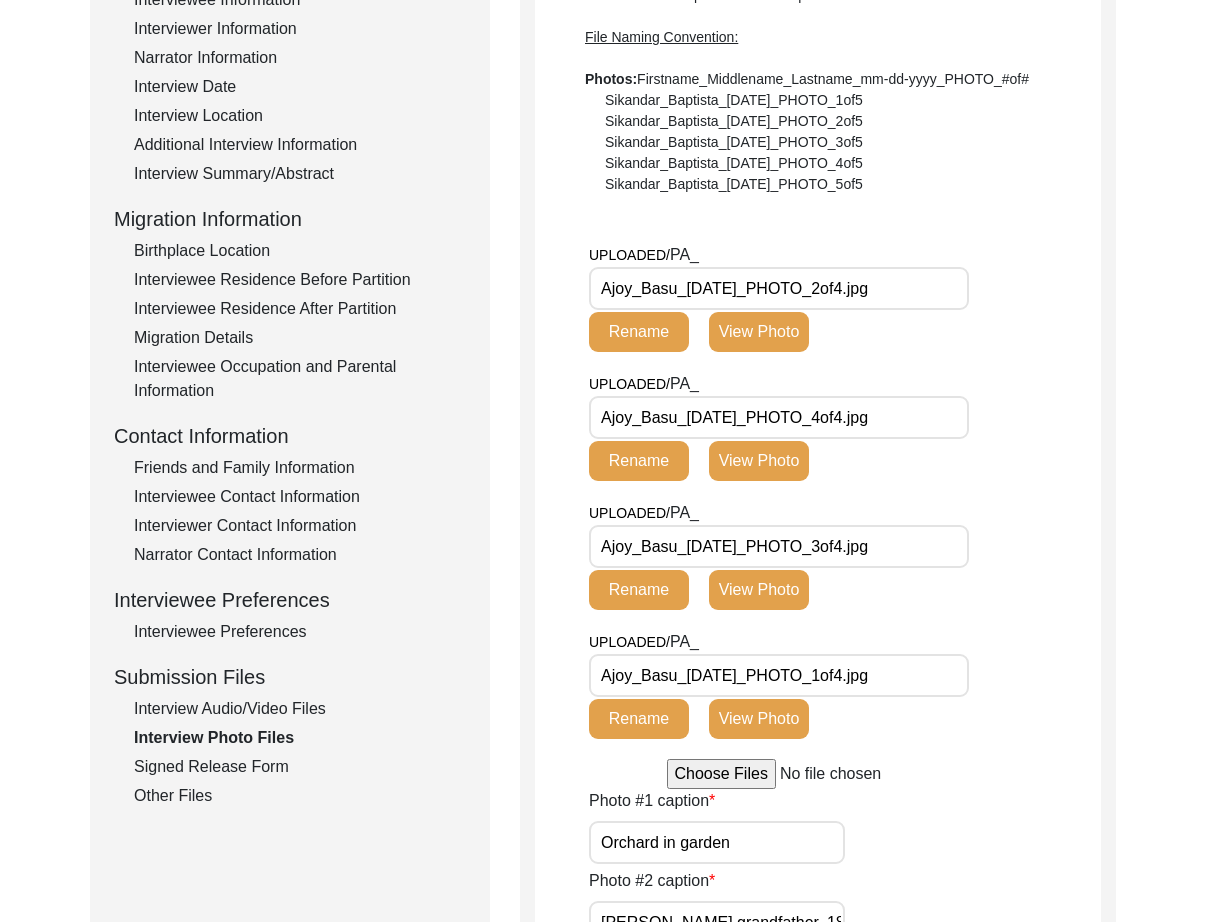 click on "Submission Form   Archivist   Interview Information   Interviewee Information   Interviewer Information   Narrator Information   Interview Date   Interview Location   Additional Interview Information   Interview Summary/Abstract   Migration Information   Birthplace Location   Interviewee Residence Before Partition   Interviewee Residence After Partition   Migration Details   Interviewee Occupation and Parental Information   Contact Information   Friends and Family Information   Interviewee Contact Information   Interviewer Contact Information   Narrator Contact Information   Interviewee Preferences   Interviewee Preferences   Submission Files   Interview Audio/Video Files   Interview Photo Files   Signed Release Form   Other Files   Interview Photo Files  Write a detailed caption for each photo: when was the photo taken? Who or what is represented in the photo?  File Naming Convention: Photos:  Firstname_Middlename_Lastname_mm-dd-yyyy_PHOTO_#of#  Sikandar_Baptista_[DATE]_PHOTO_1of5  UPLOADED/ PA_ Rename" 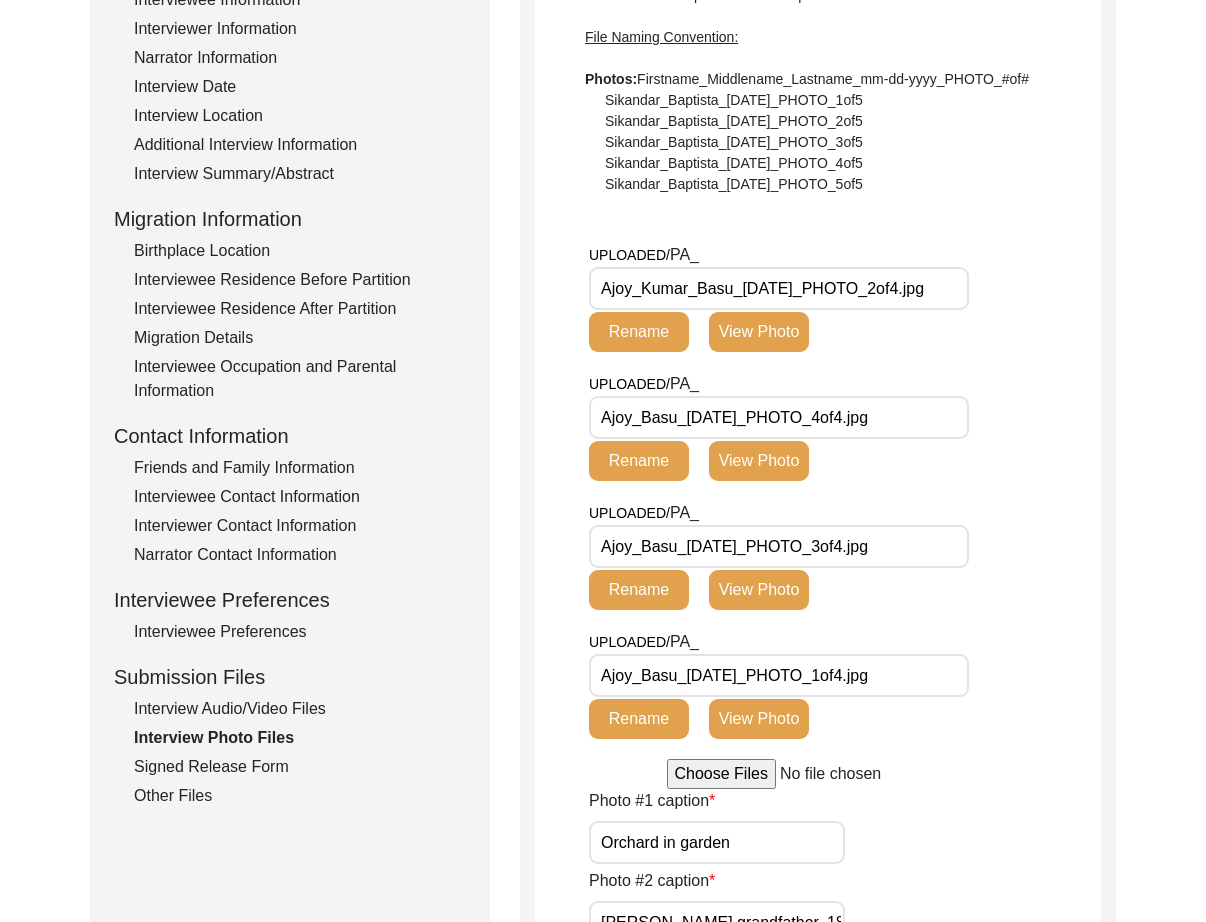 type on "Ajoy_Kumar_Basu_[DATE]_PHOTO_2of4.jpg" 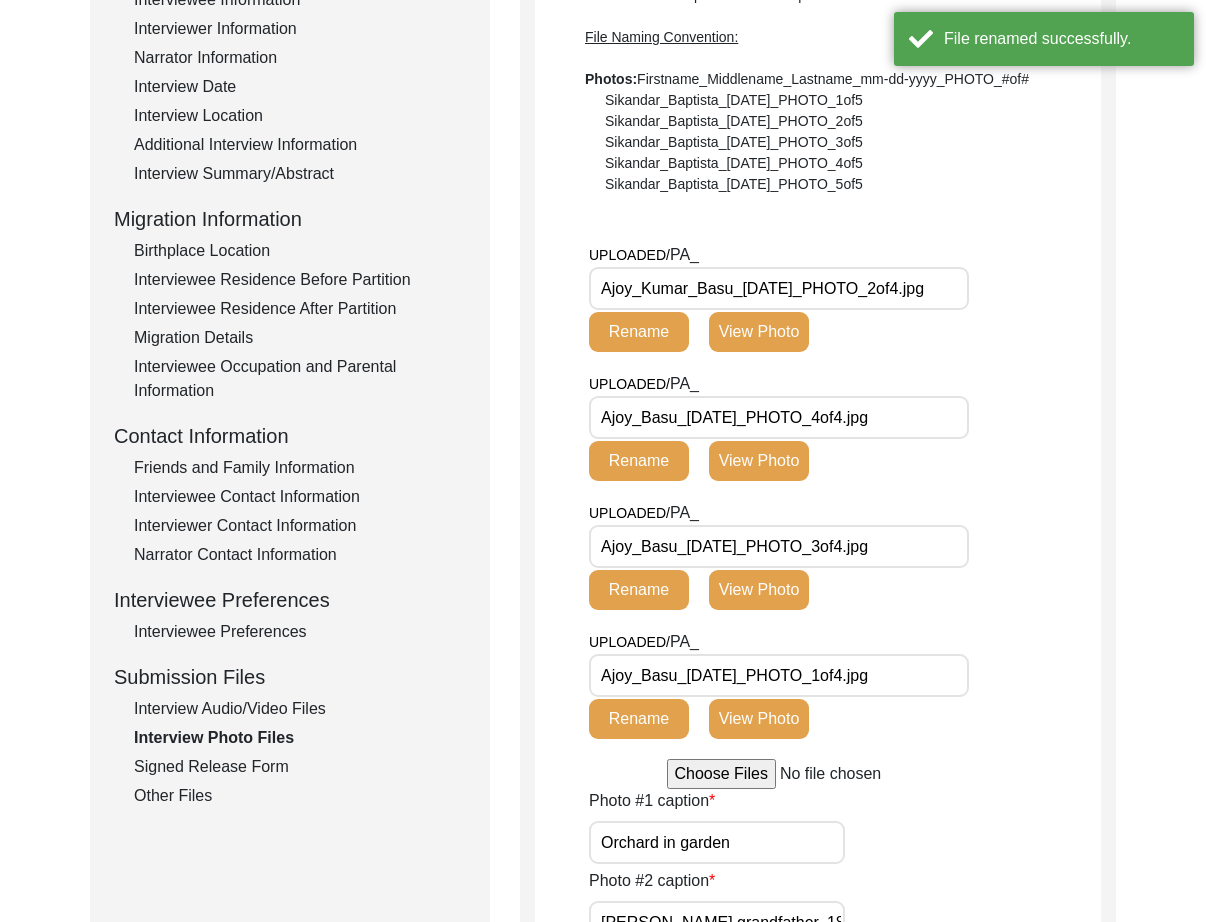 drag, startPoint x: 747, startPoint y: 413, endPoint x: 552, endPoint y: 409, distance: 195.04102 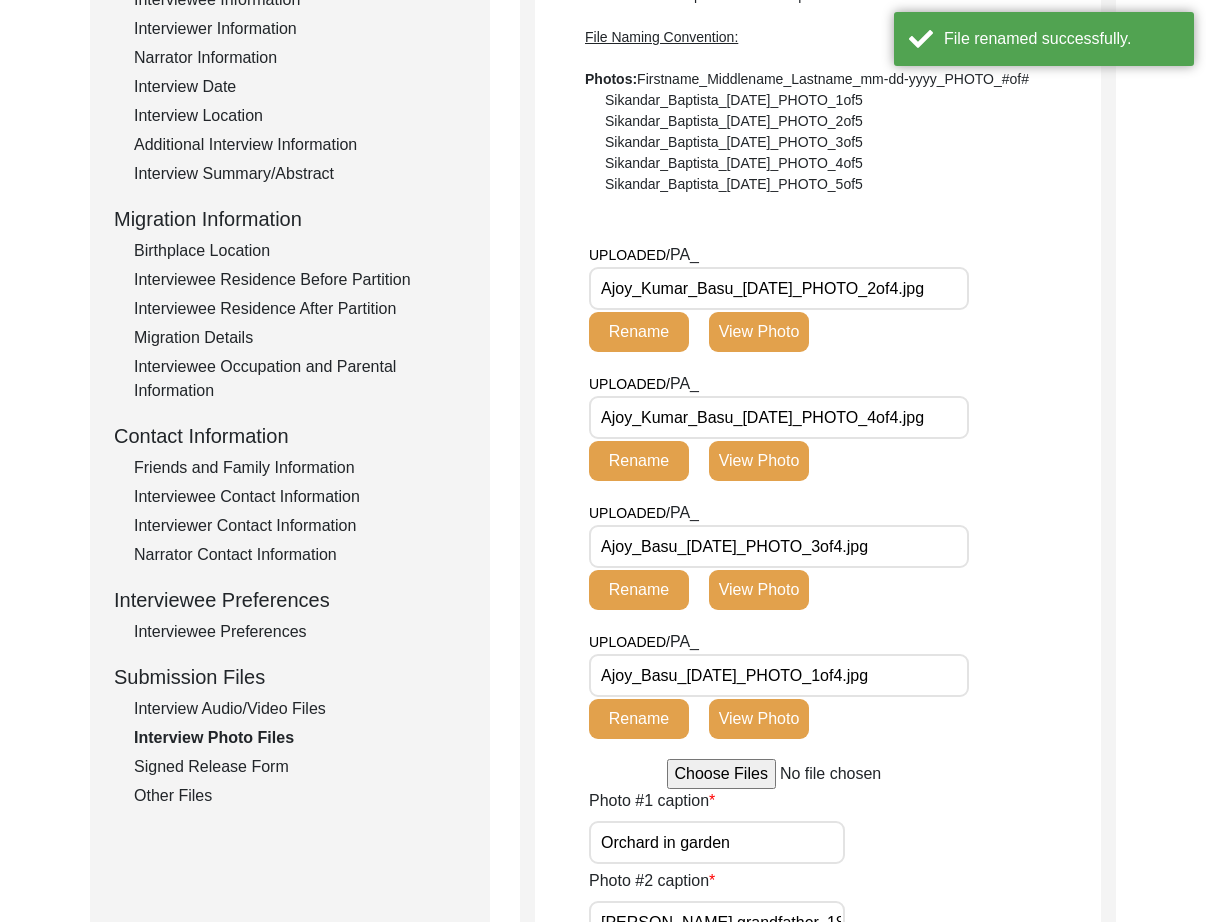 type on "Ajoy_Kumar_Basu_[DATE]_PHOTO_4of4.jpg" 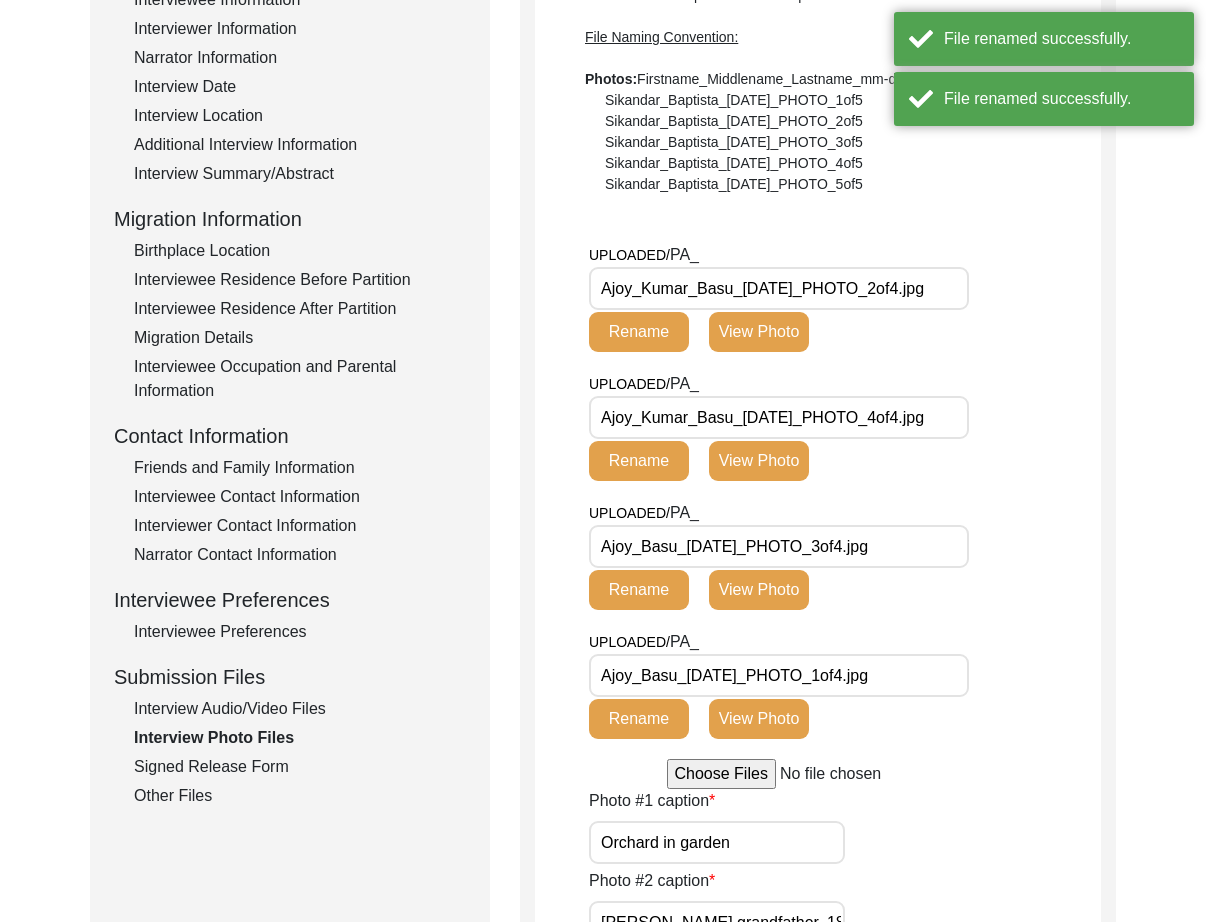 drag, startPoint x: 750, startPoint y: 550, endPoint x: 558, endPoint y: 552, distance: 192.01042 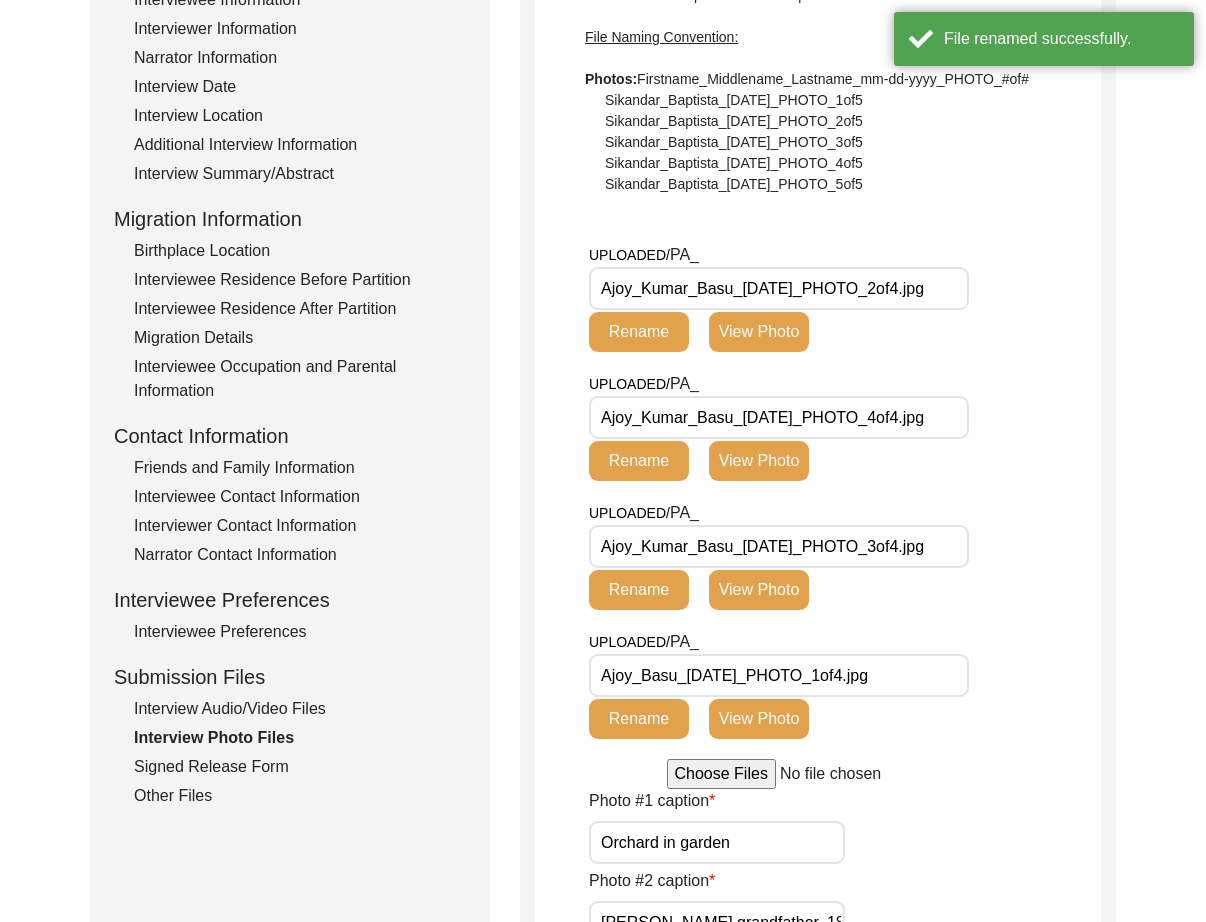 type on "Ajoy_Kumar_Basu_[DATE]_PHOTO_3of4.jpg" 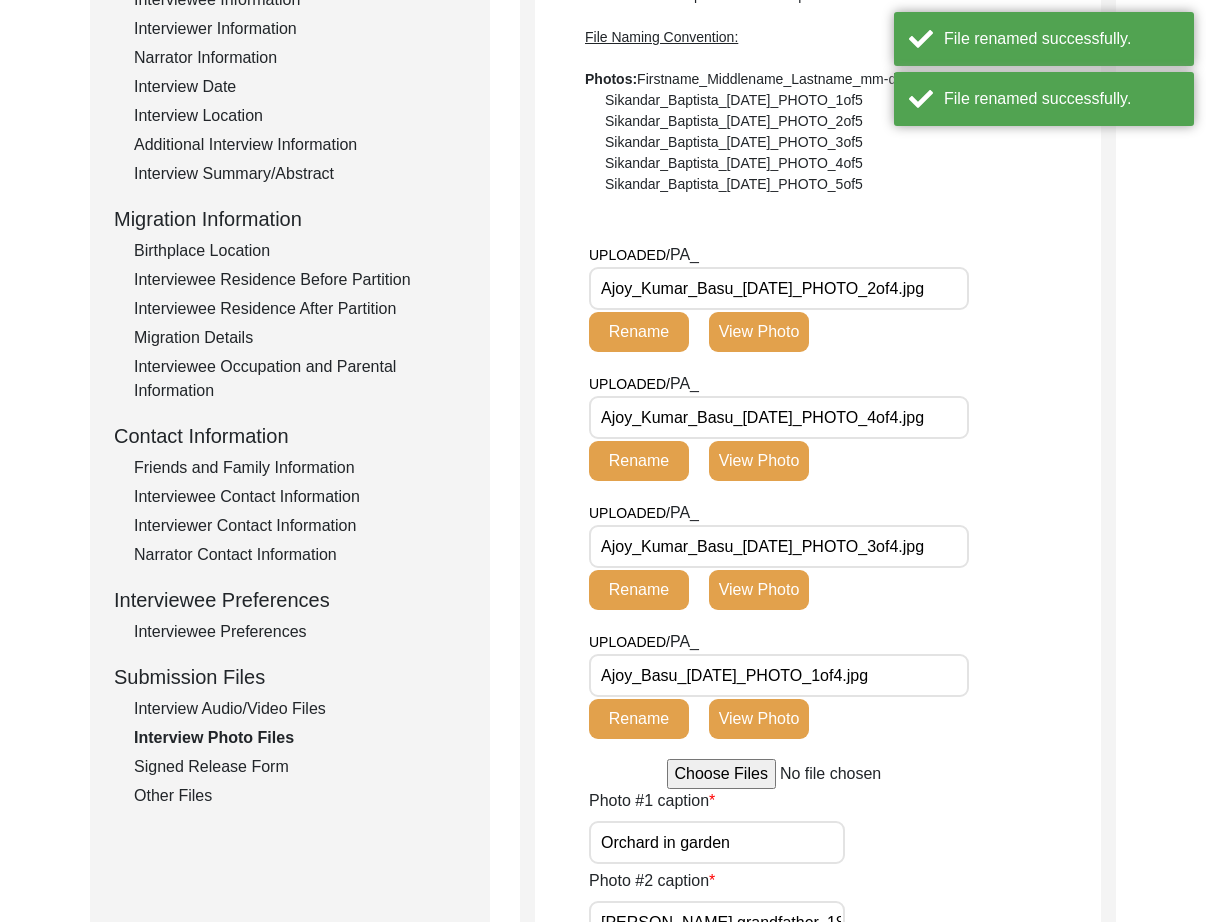 click on "Rename" 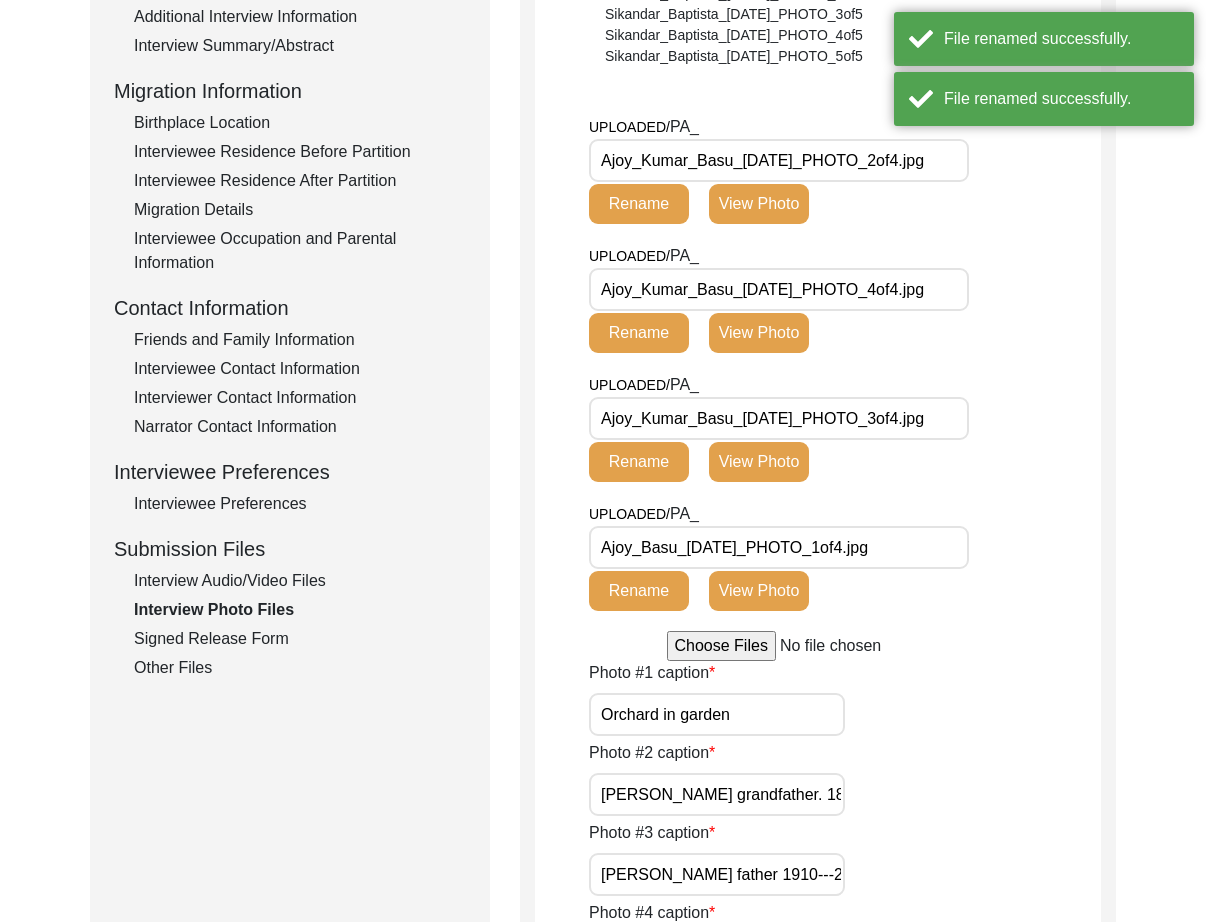 scroll, scrollTop: 465, scrollLeft: 0, axis: vertical 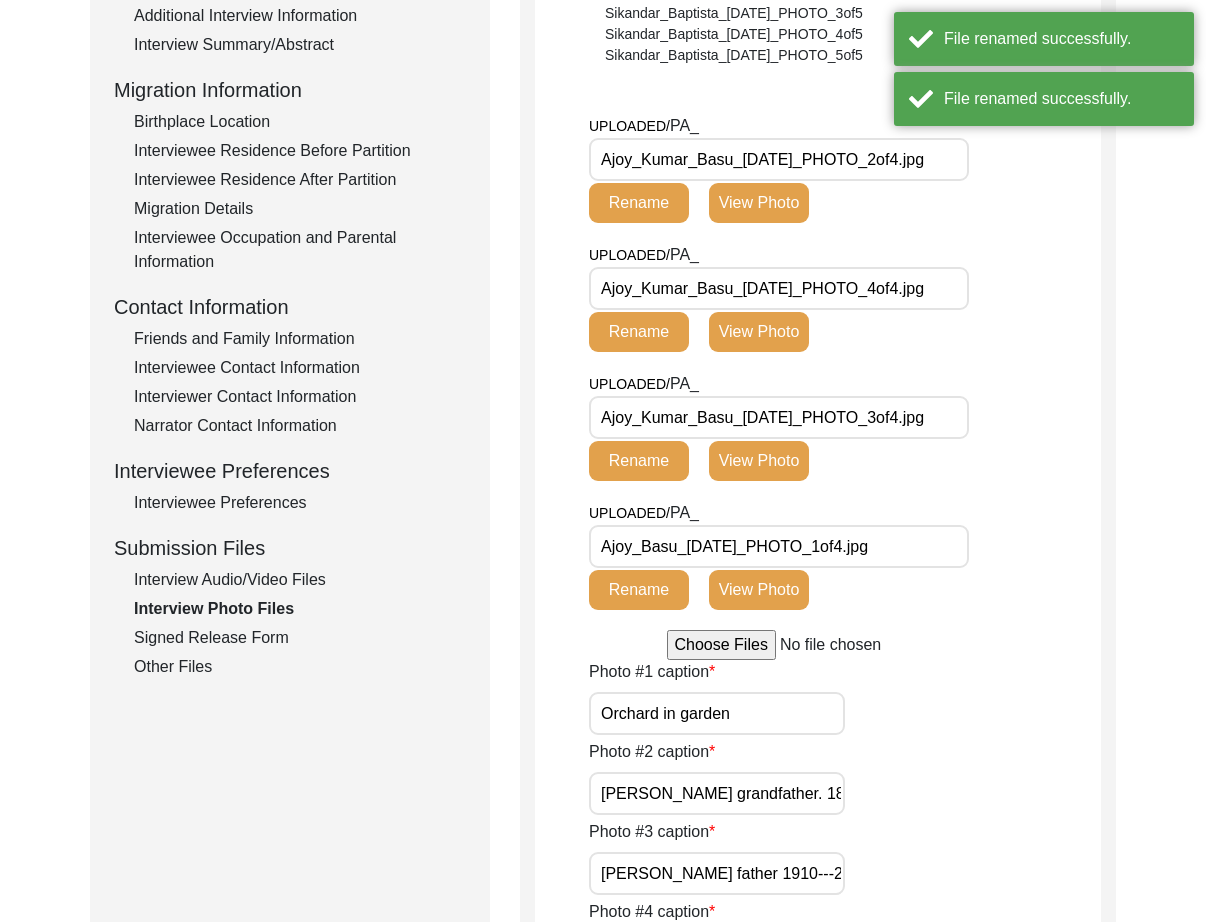 drag, startPoint x: 750, startPoint y: 544, endPoint x: 542, endPoint y: 544, distance: 208 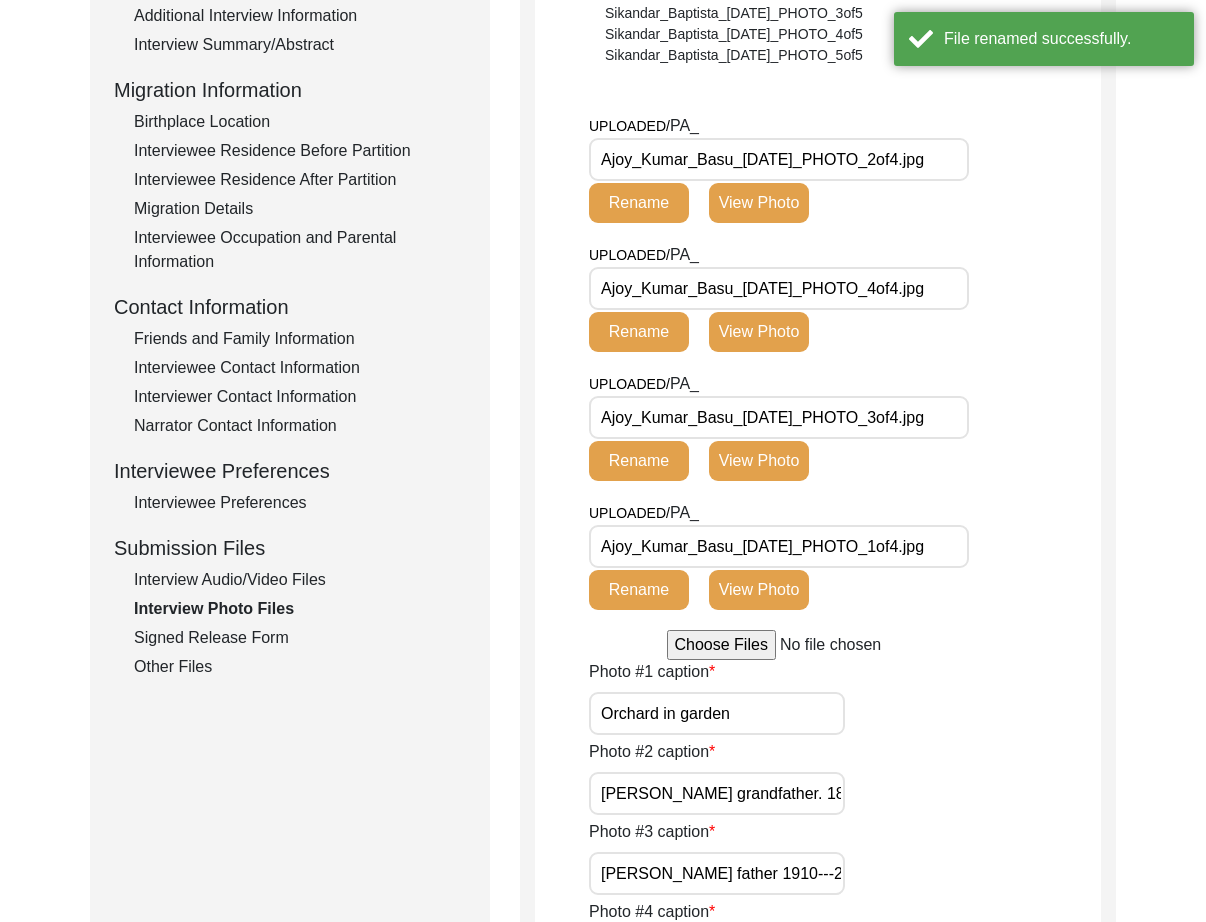 type on "Ajoy_Kumar_Basu_[DATE]_PHOTO_1of4.jpg" 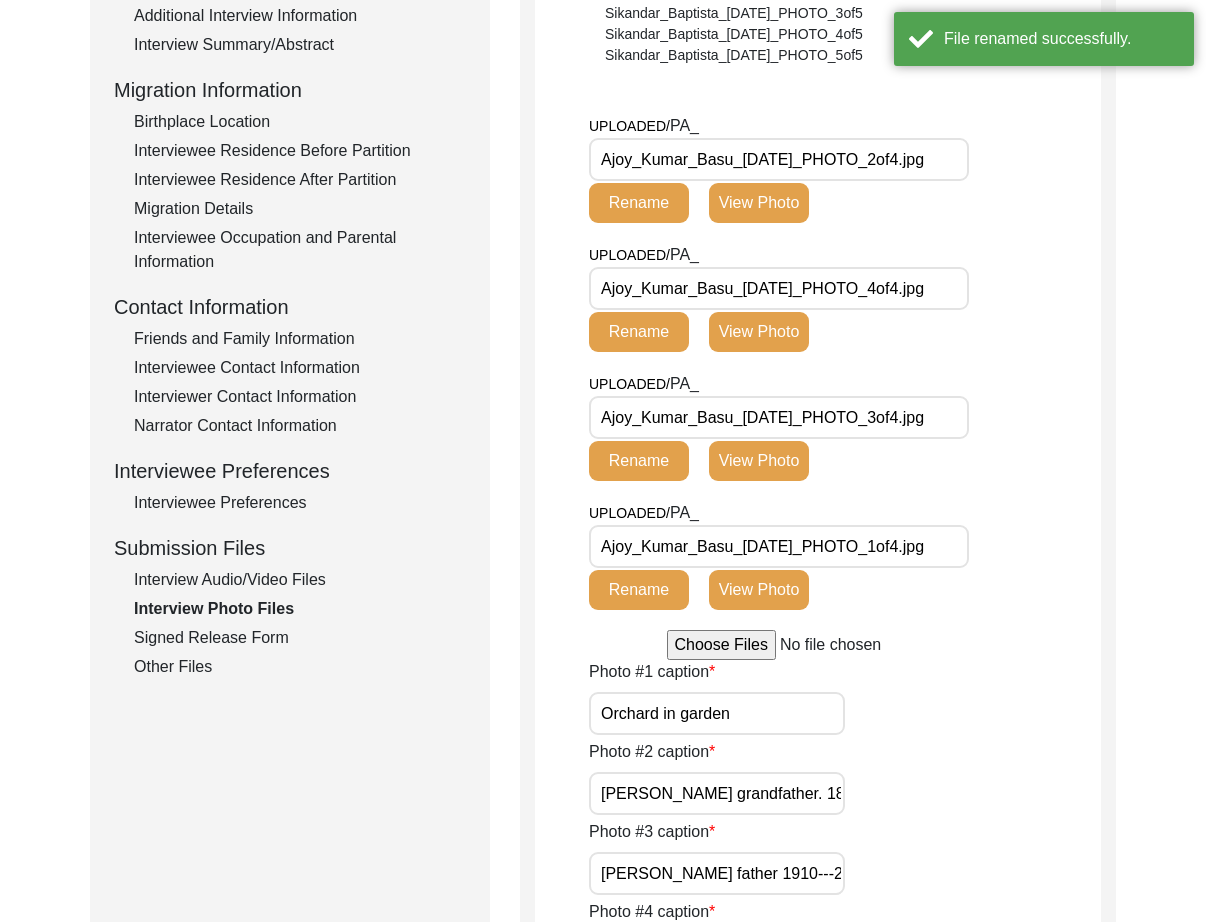 click on "Rename" 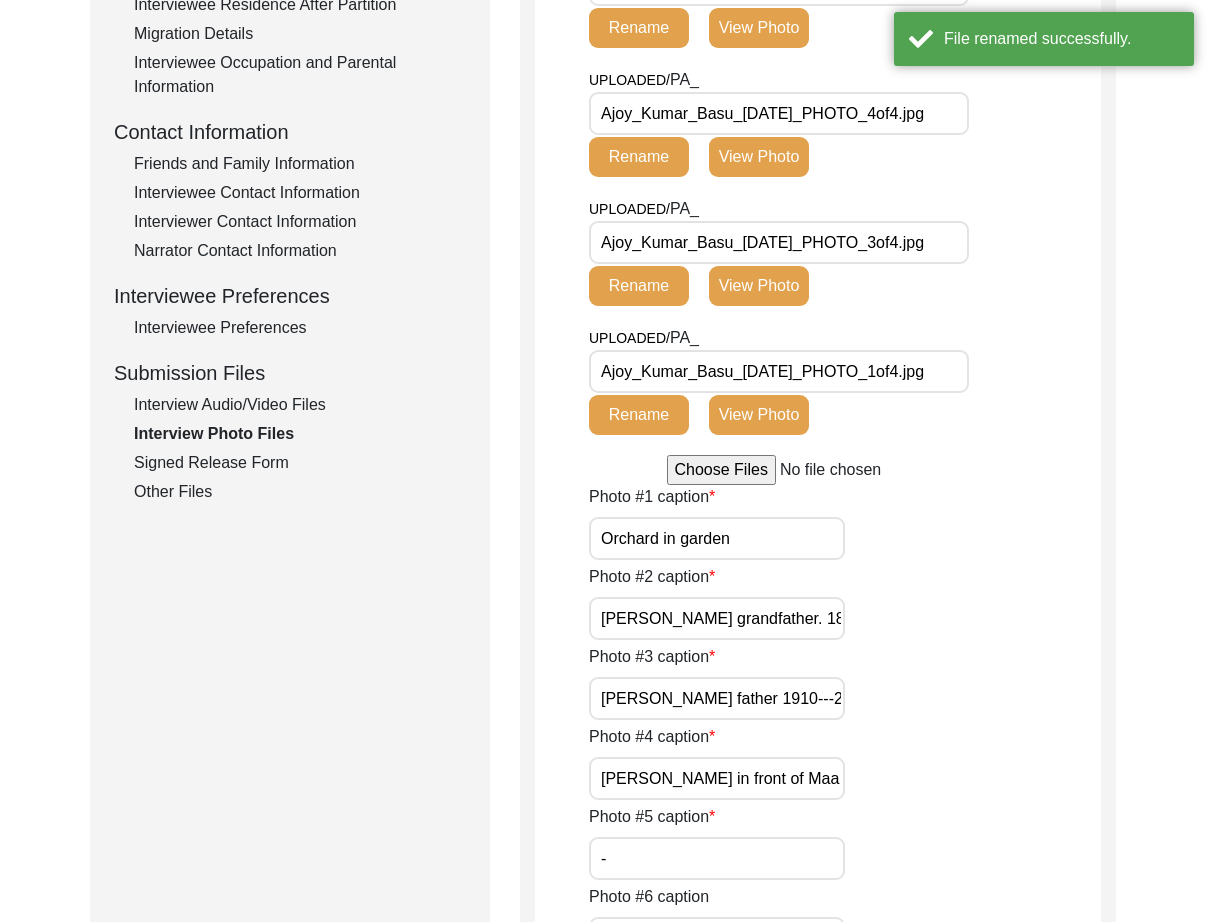 click on "Orchard in garden" at bounding box center (717, 538) 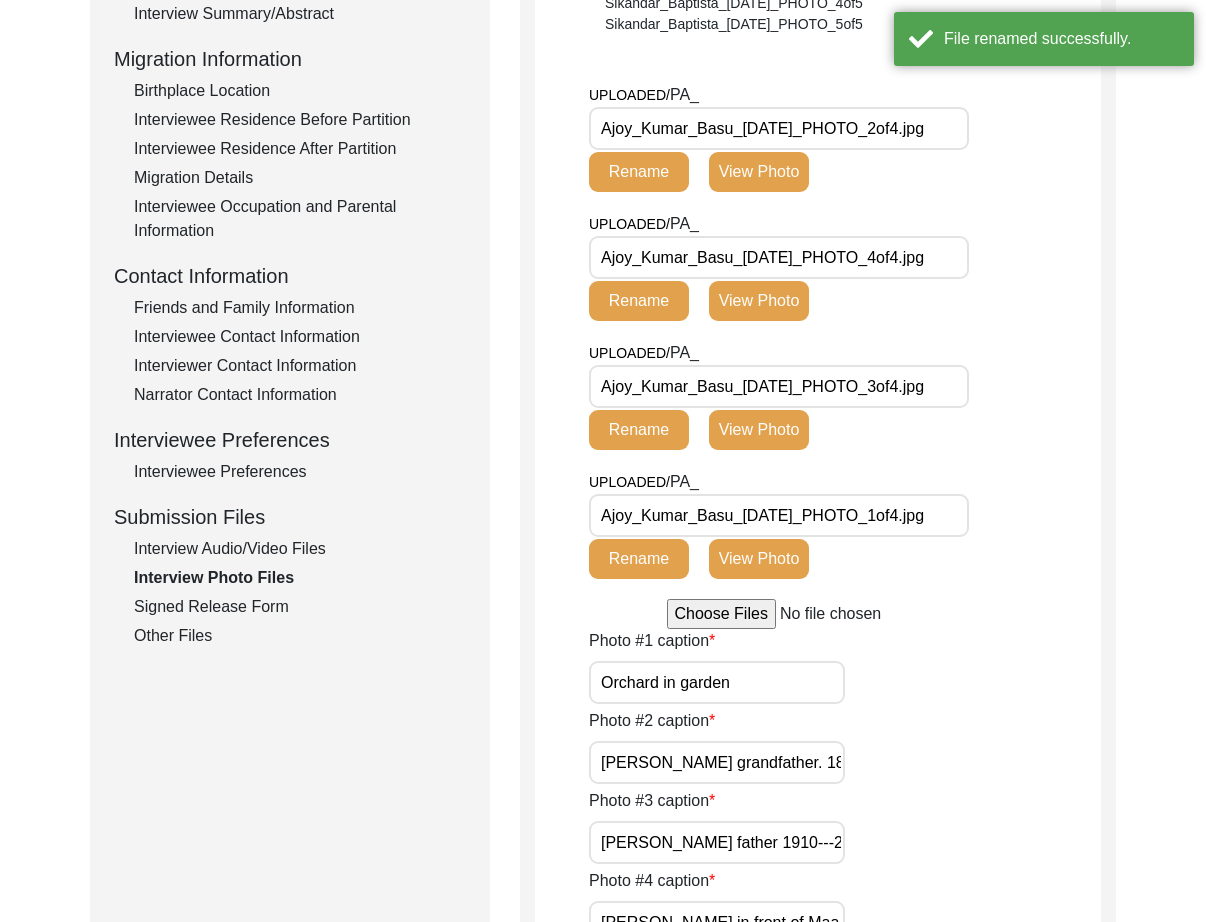 scroll, scrollTop: 492, scrollLeft: 0, axis: vertical 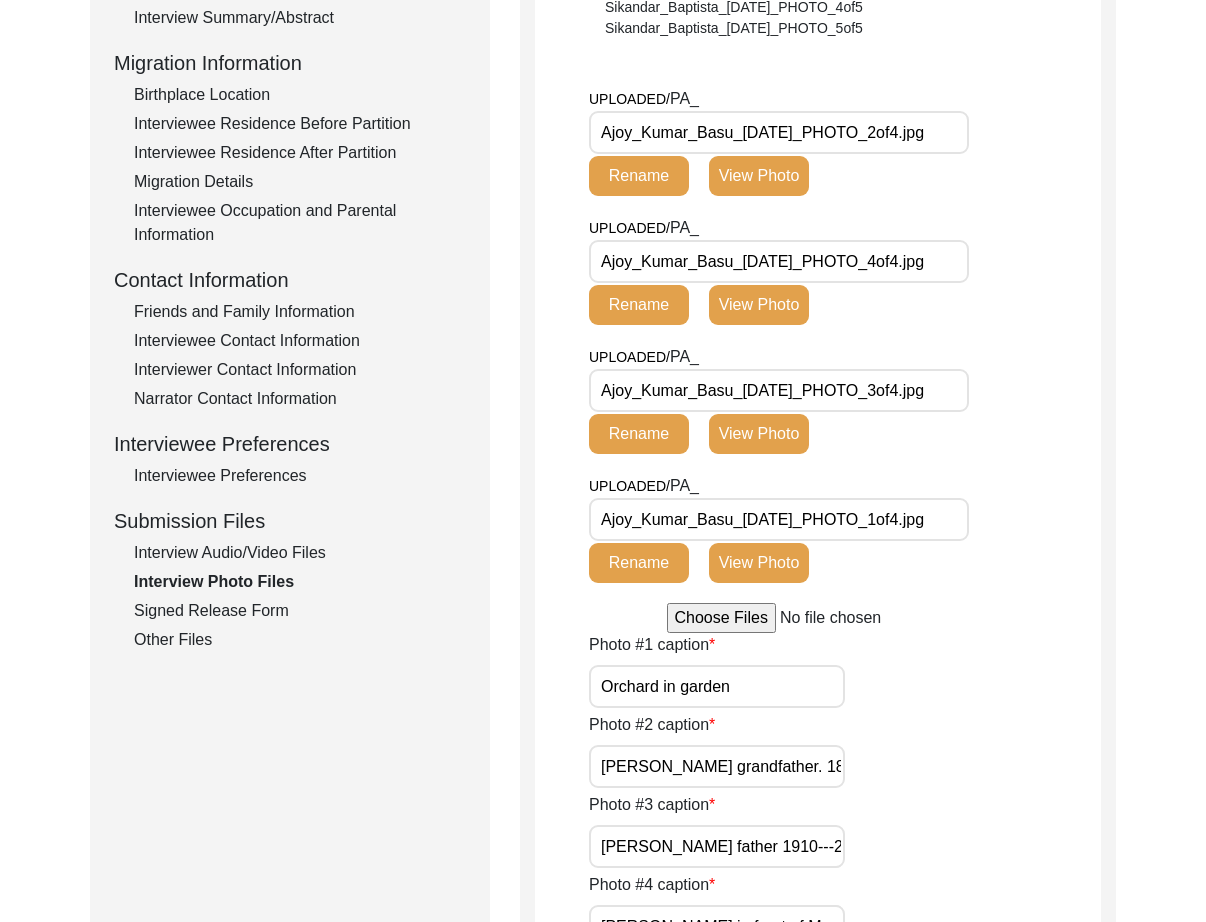 click on "View Photo" 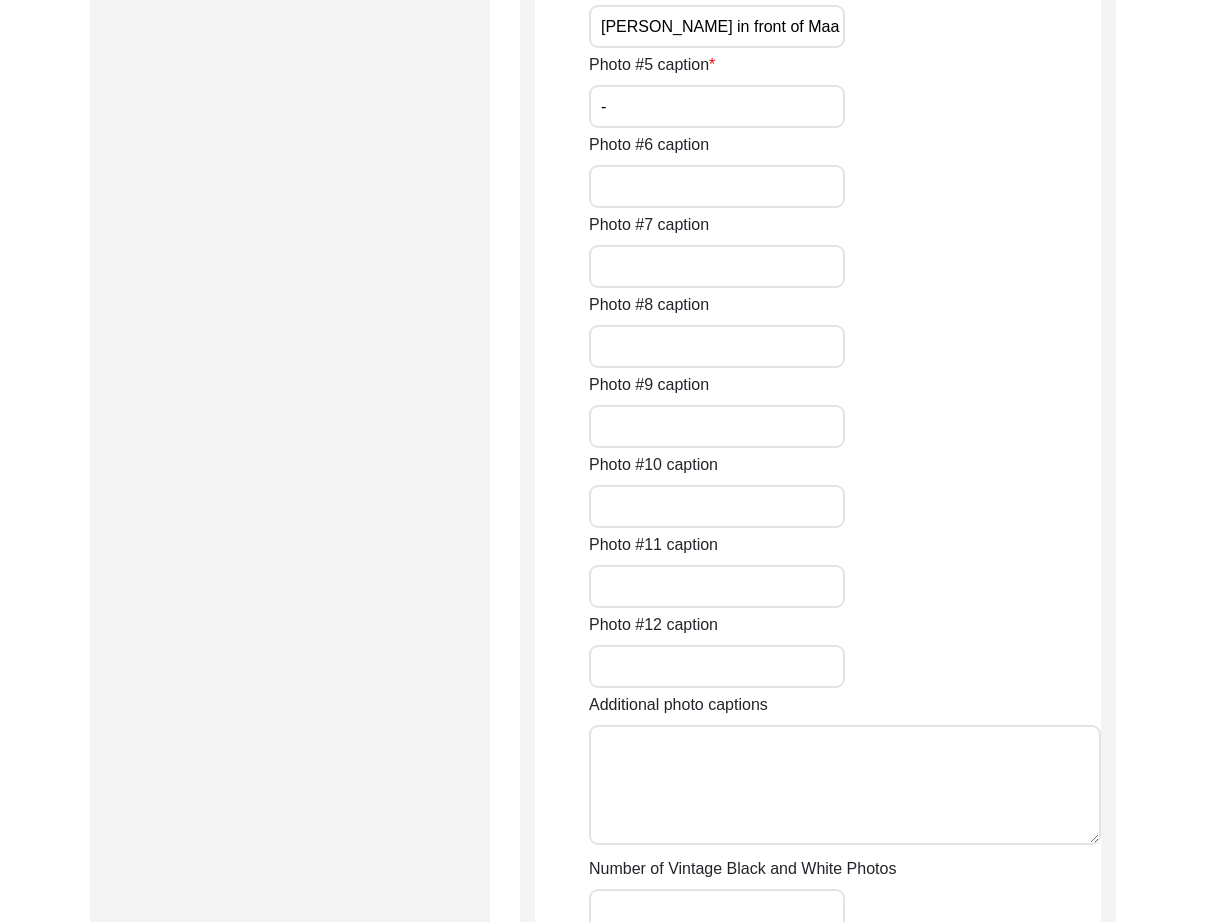 scroll, scrollTop: 1554, scrollLeft: 0, axis: vertical 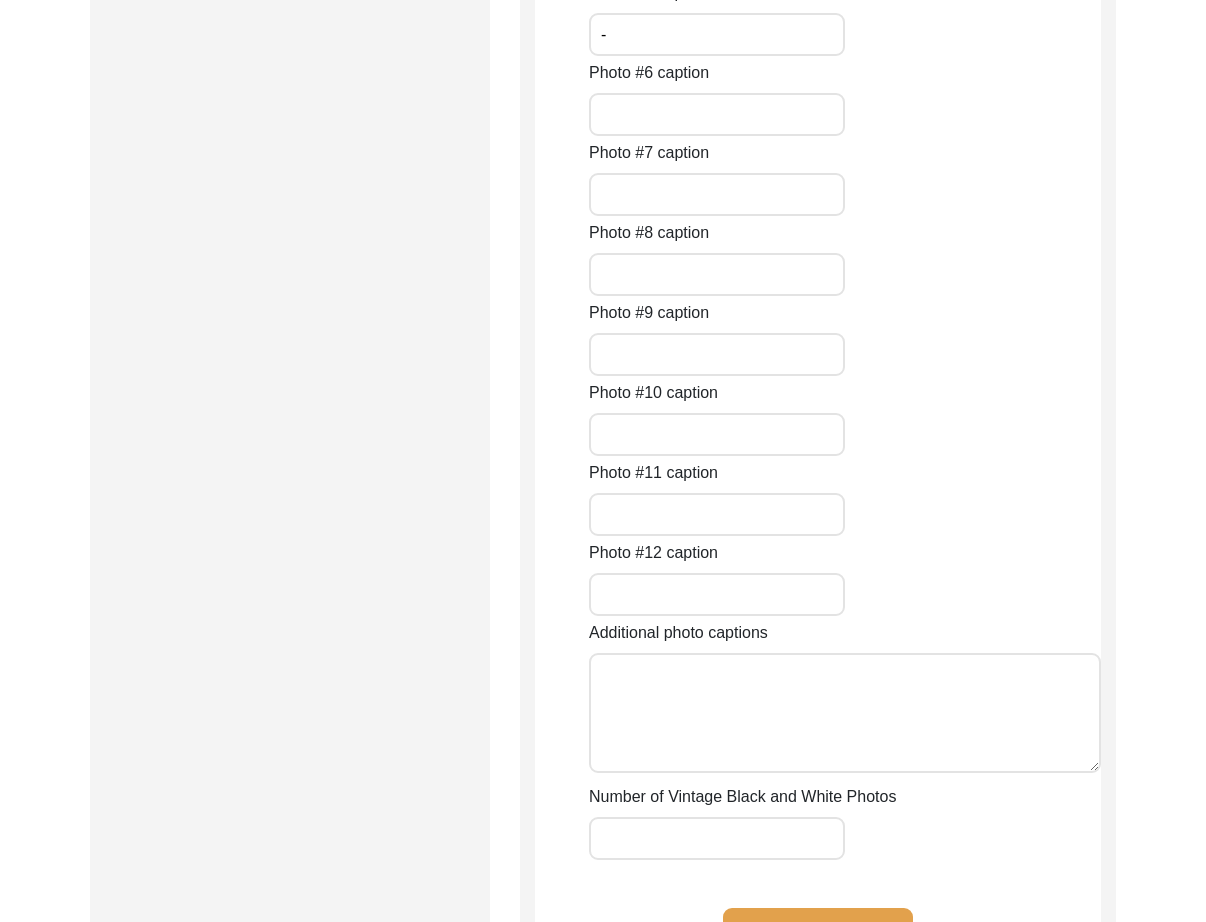 click on "Orchard in garden" at bounding box center [717, -286] 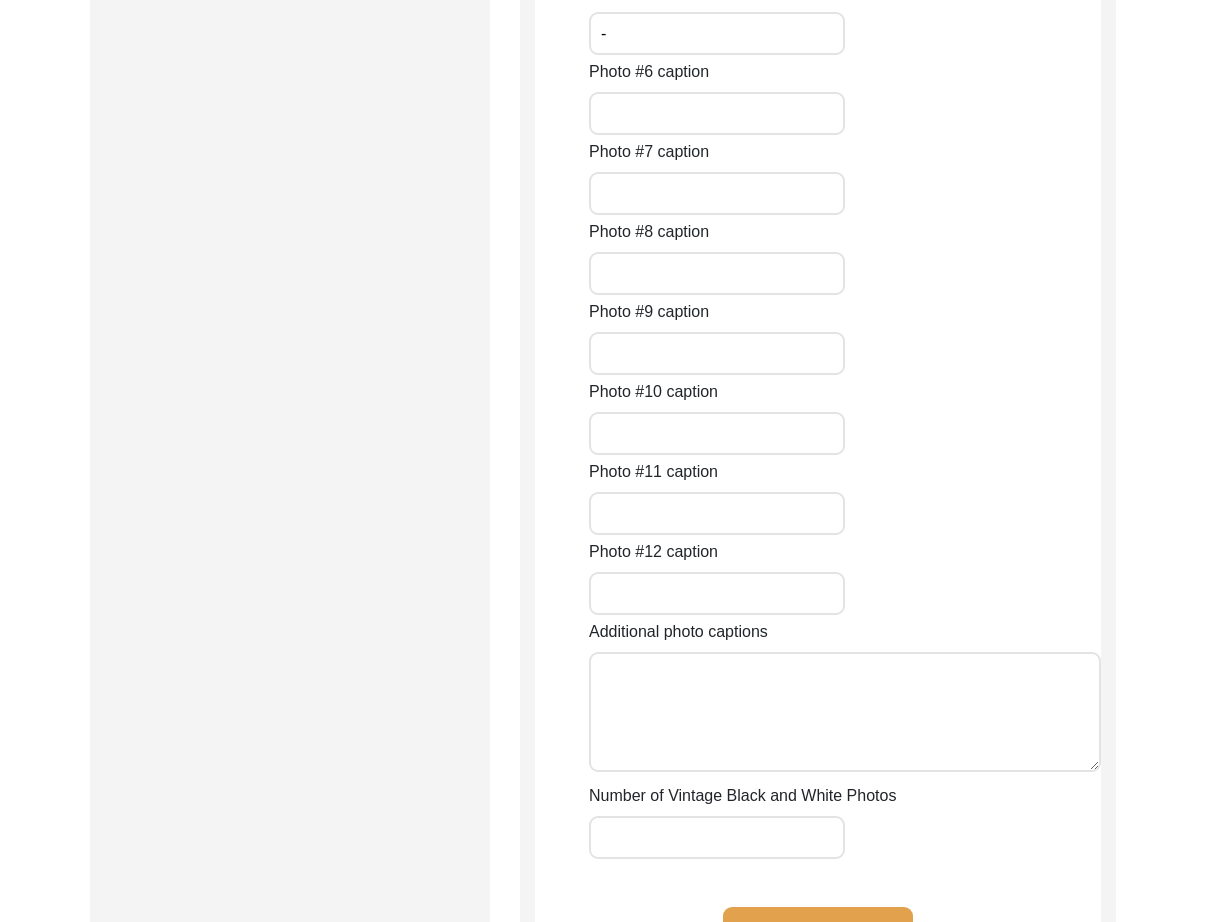 click on "A vintage photo of the orchards in the garden" at bounding box center (717, -287) 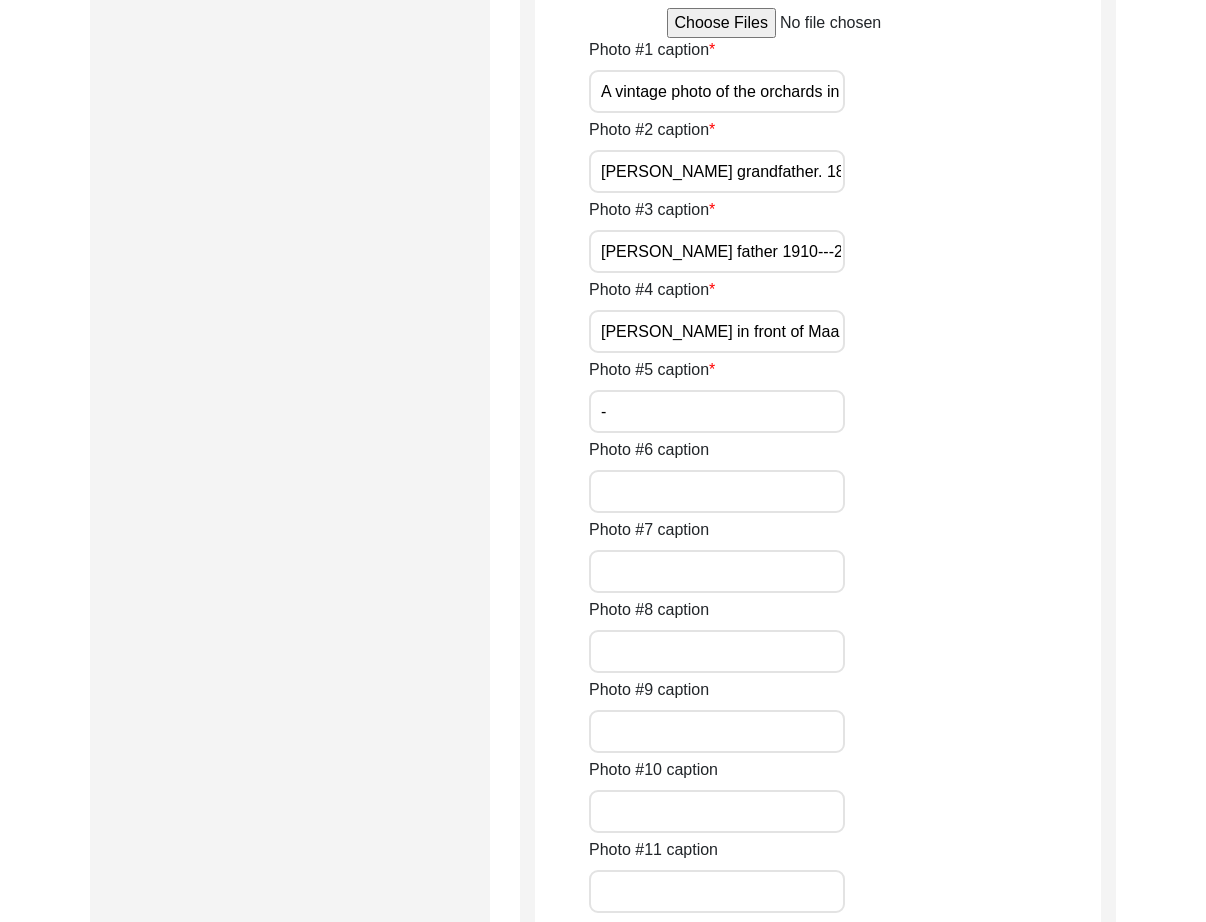 scroll, scrollTop: 1078, scrollLeft: 0, axis: vertical 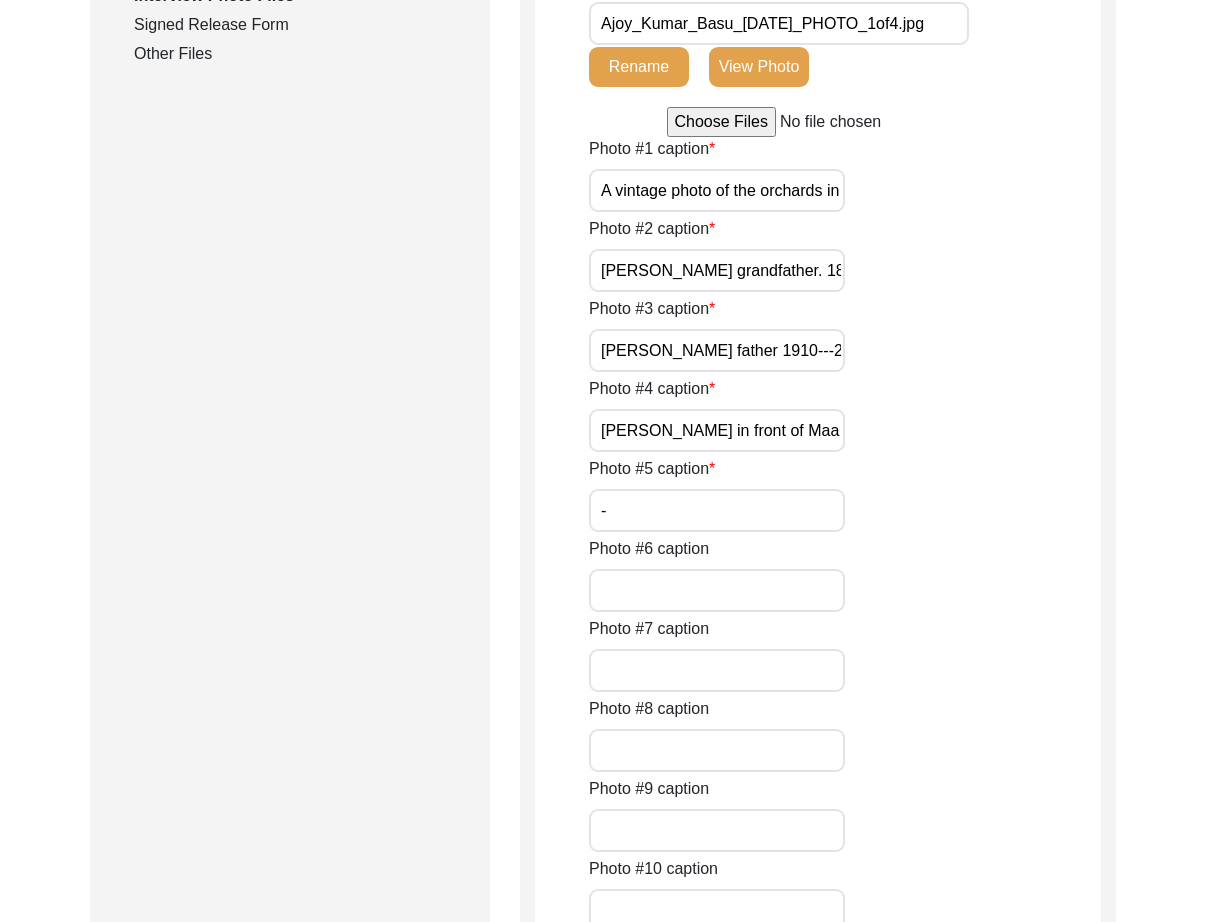 click on "View Photo" 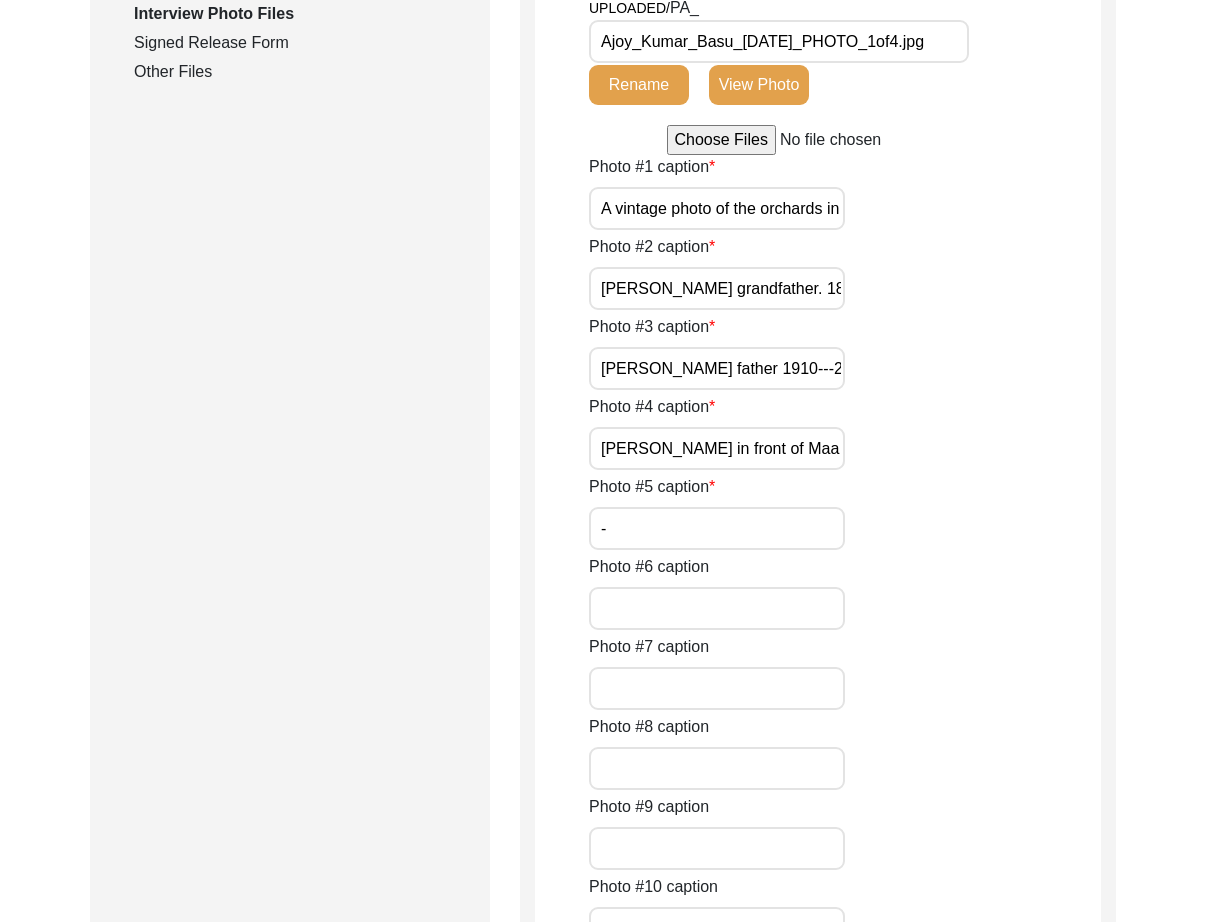 scroll, scrollTop: 1206, scrollLeft: 0, axis: vertical 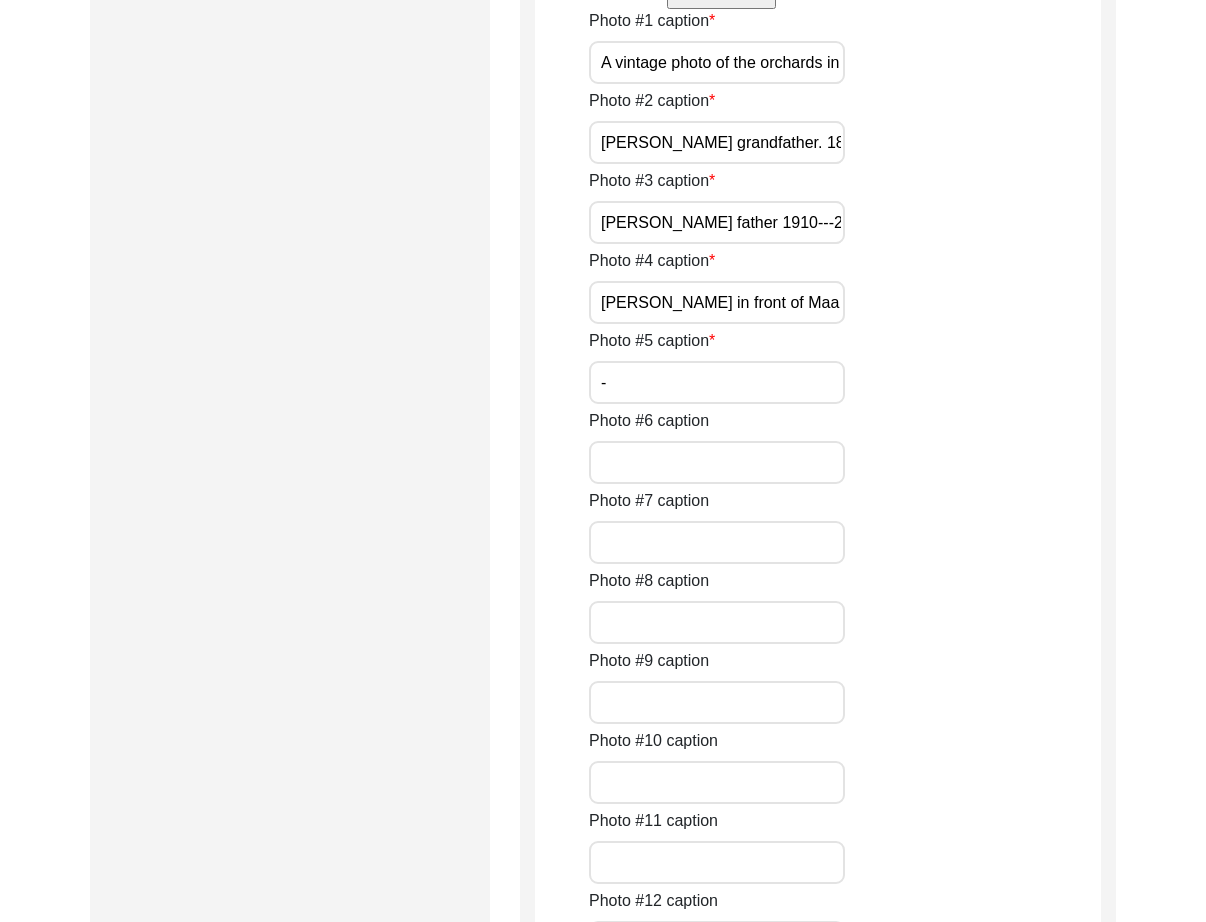 click on "[PERSON_NAME] grandfather. 1870---1915" at bounding box center [717, 142] 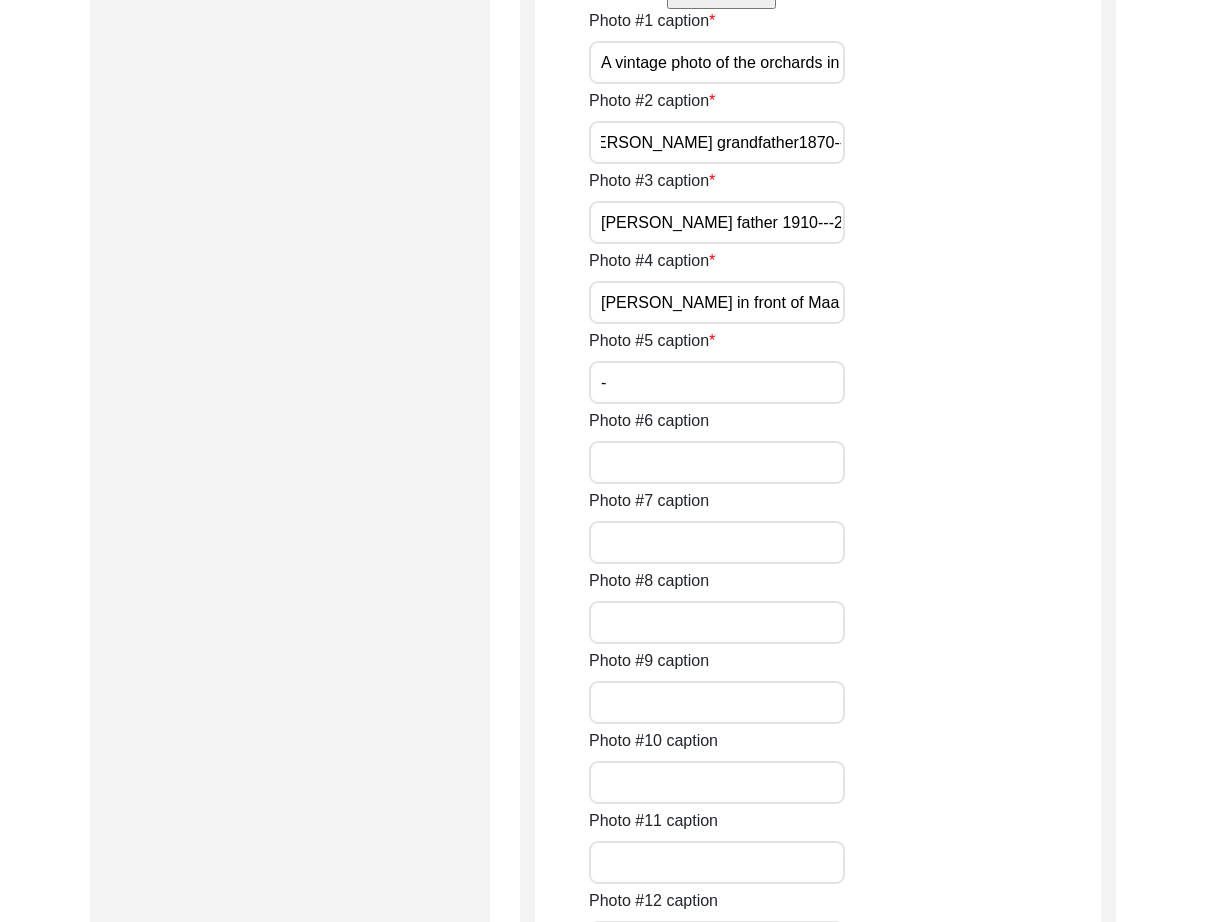 scroll, scrollTop: 0, scrollLeft: 16, axis: horizontal 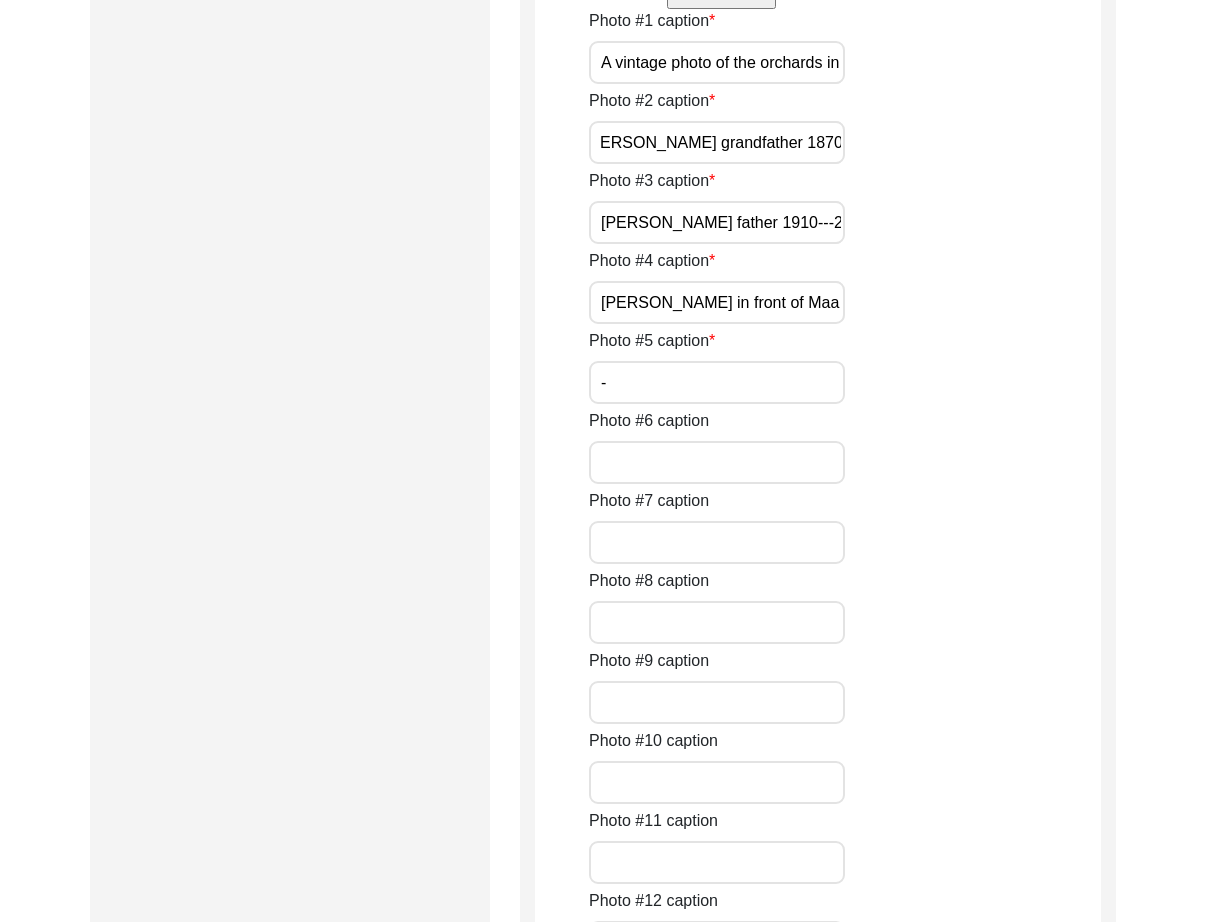 click on "[PERSON_NAME] grandfather 1870---1915" at bounding box center [717, 142] 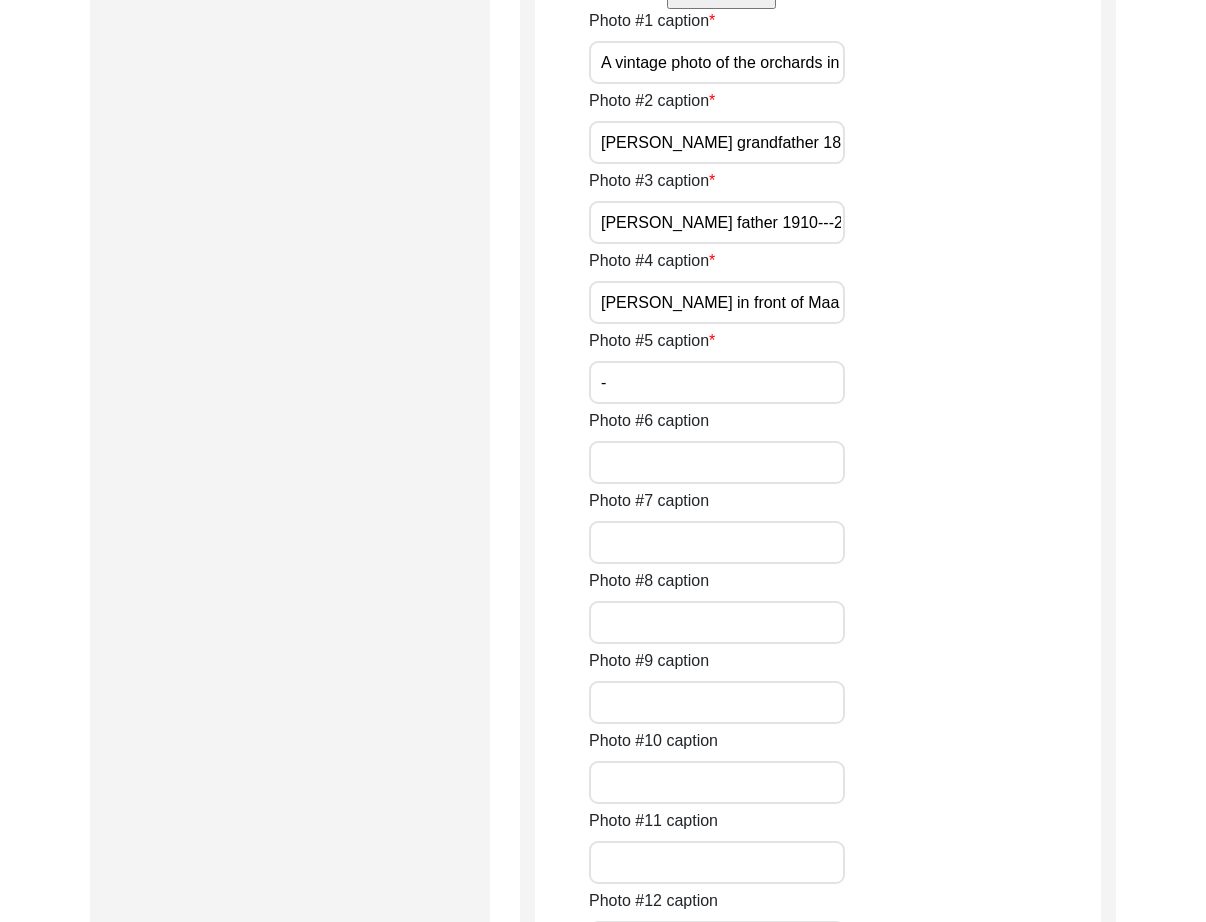 click on "[PERSON_NAME] grandfather 1870---1915" at bounding box center (717, 142) 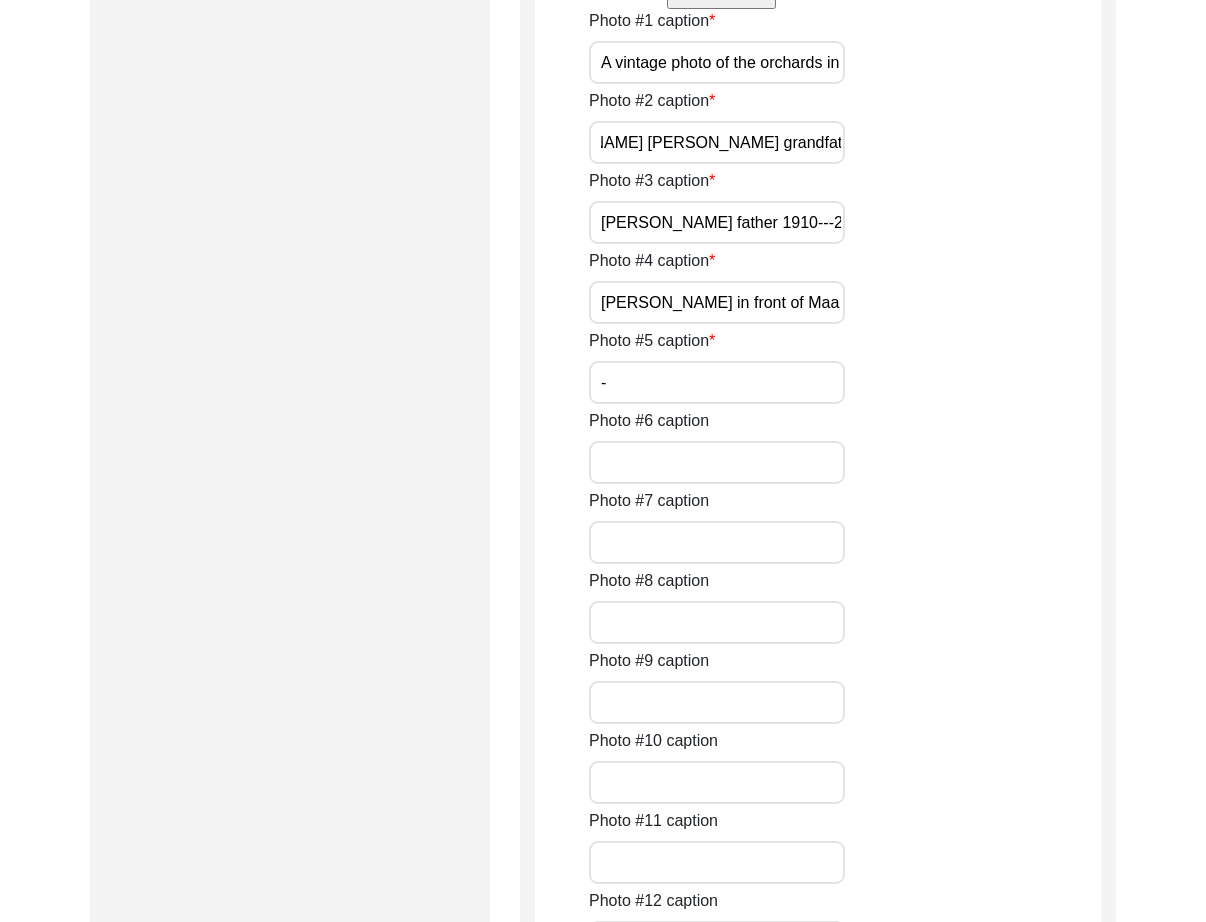 scroll, scrollTop: 0, scrollLeft: 165, axis: horizontal 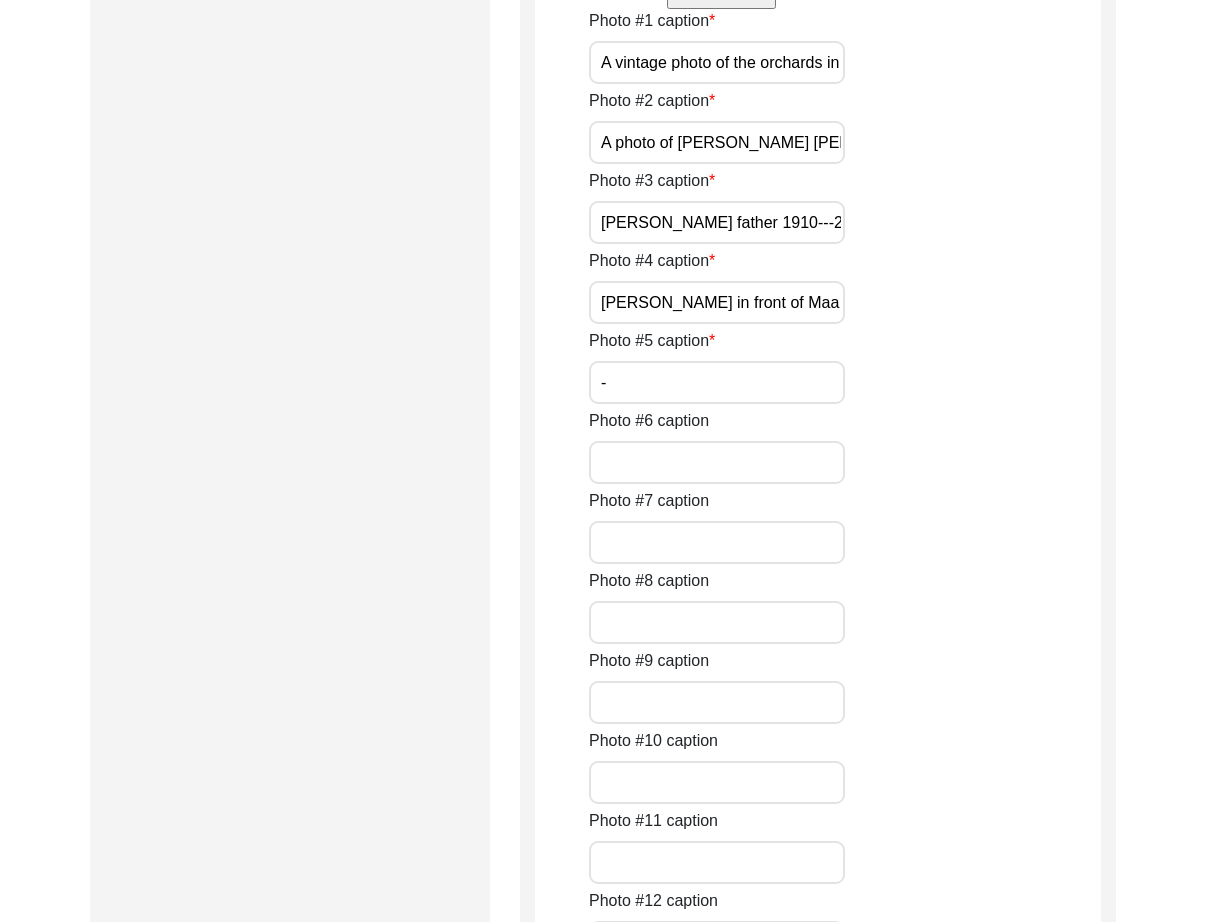 drag, startPoint x: 677, startPoint y: 719, endPoint x: 753, endPoint y: 725, distance: 76.23647 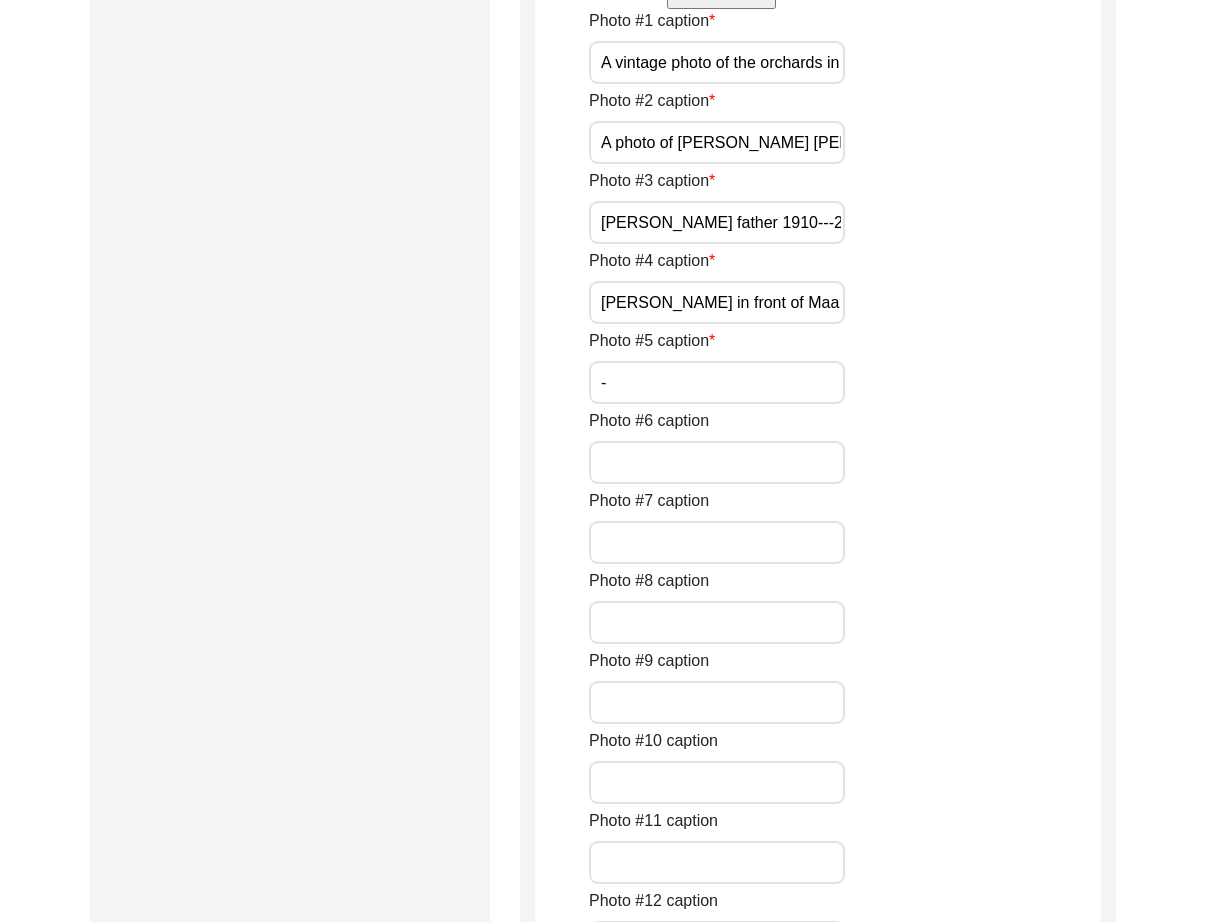 click on "A photo of [PERSON_NAME] [PERSON_NAME] grandfather 1870---1915" at bounding box center [717, 142] 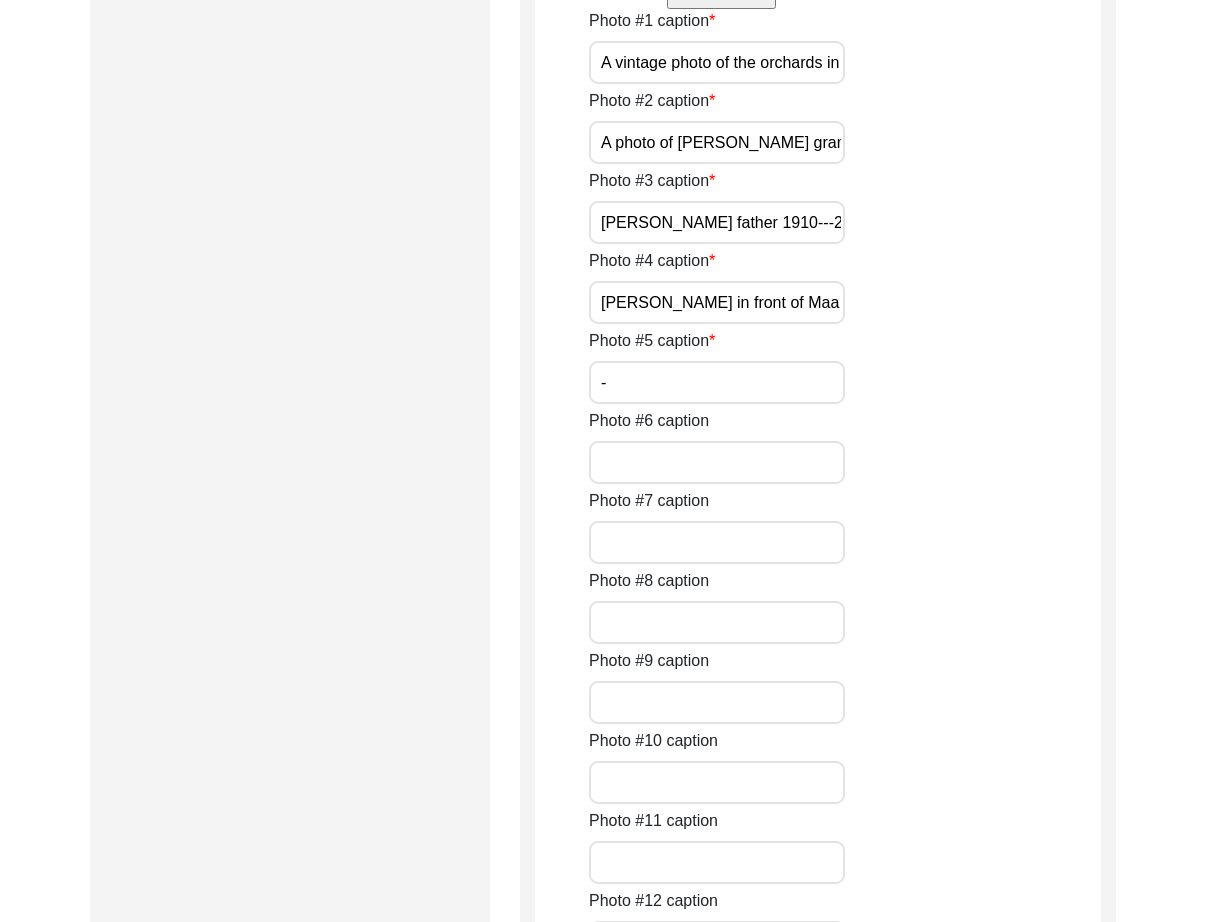 scroll, scrollTop: 0, scrollLeft: 88, axis: horizontal 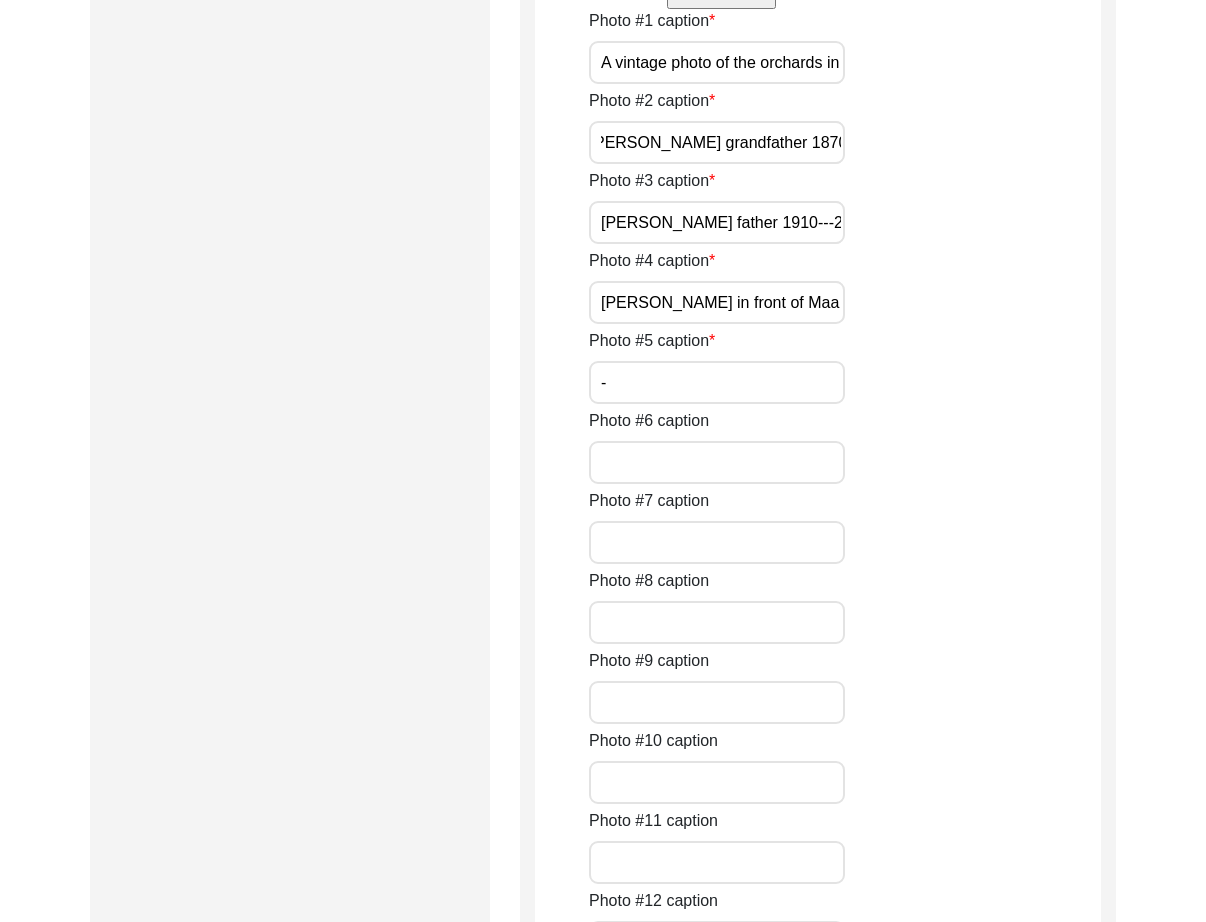 click on "A photo of [PERSON_NAME] grandfather 1870---1915" at bounding box center (717, 142) 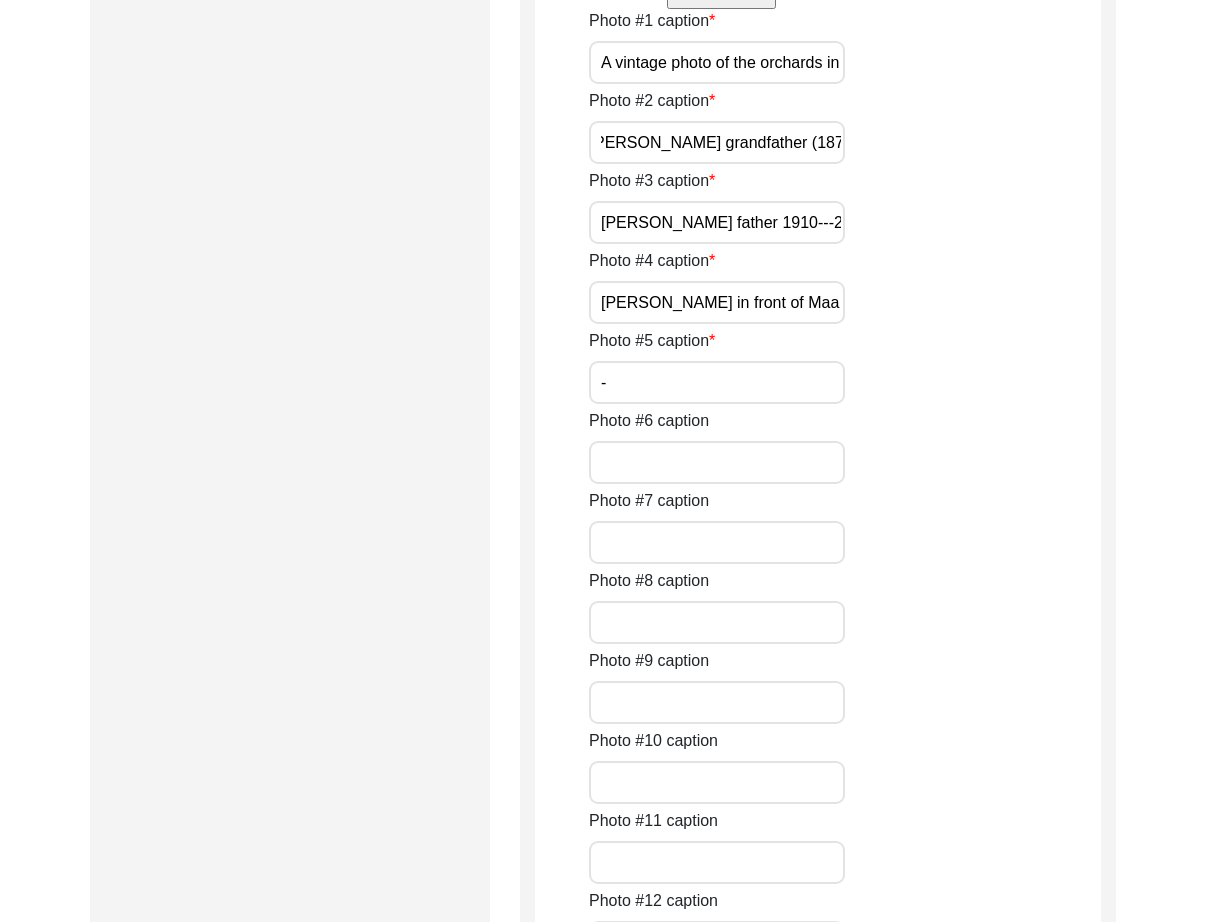 scroll, scrollTop: 0, scrollLeft: 94, axis: horizontal 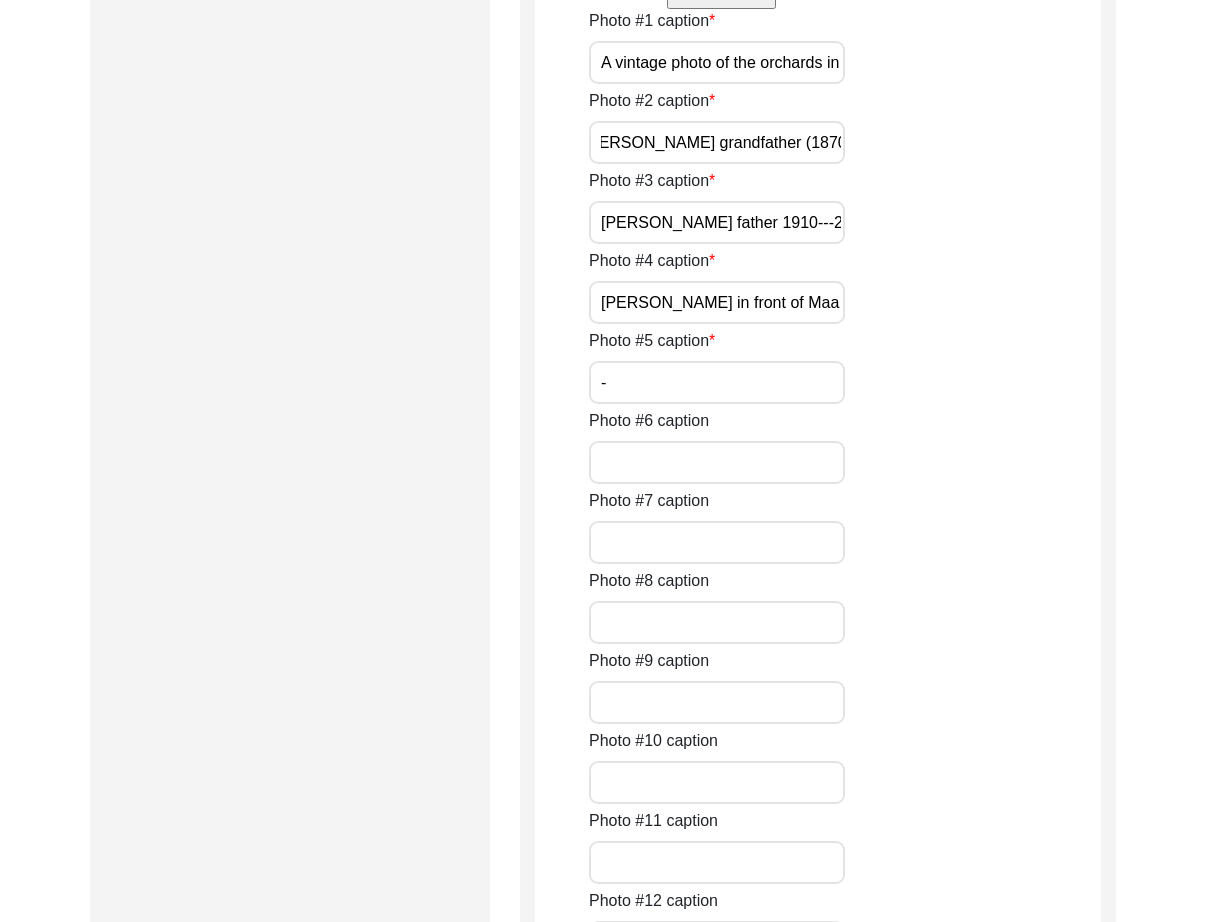 click on "A photo of [PERSON_NAME] grandfather (1870---1915" at bounding box center (717, 142) 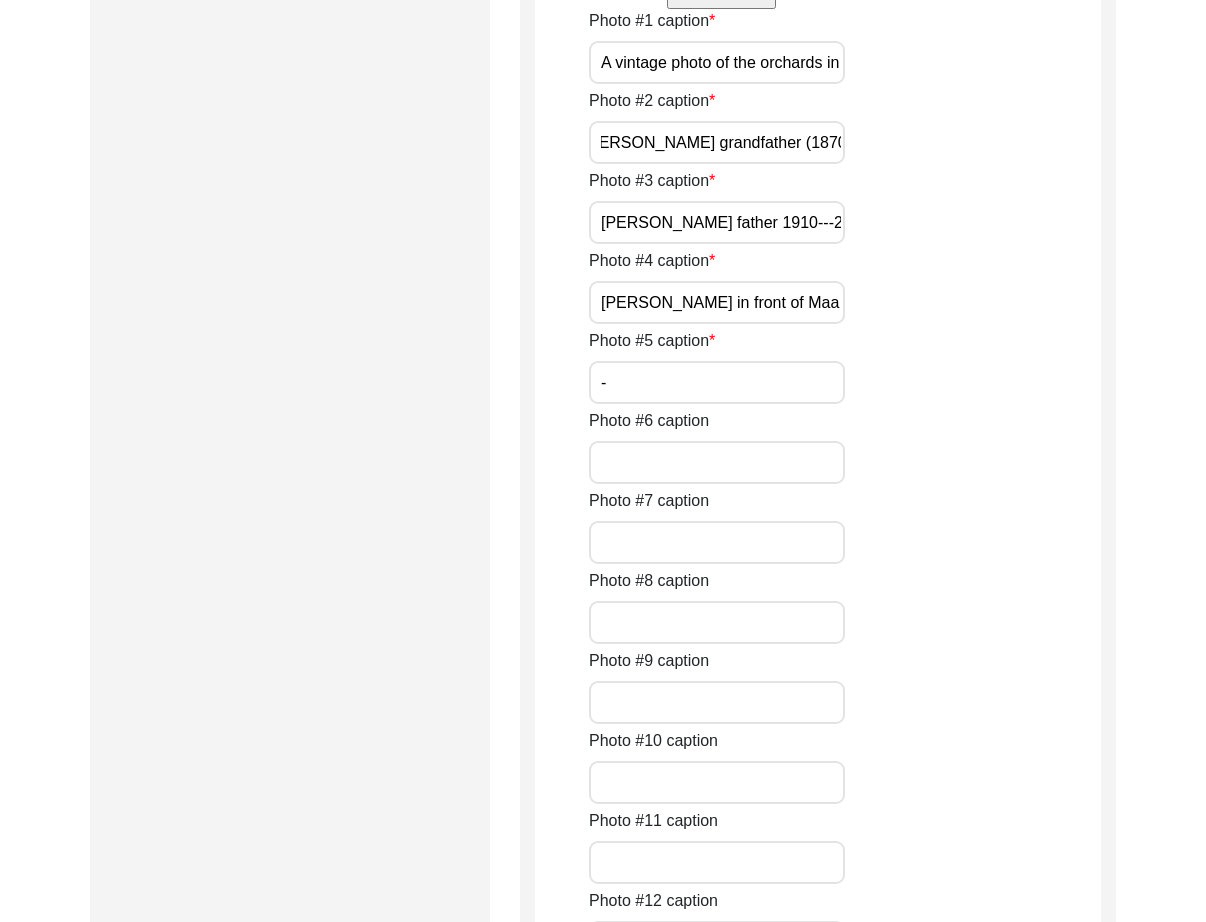 scroll, scrollTop: 0, scrollLeft: 99, axis: horizontal 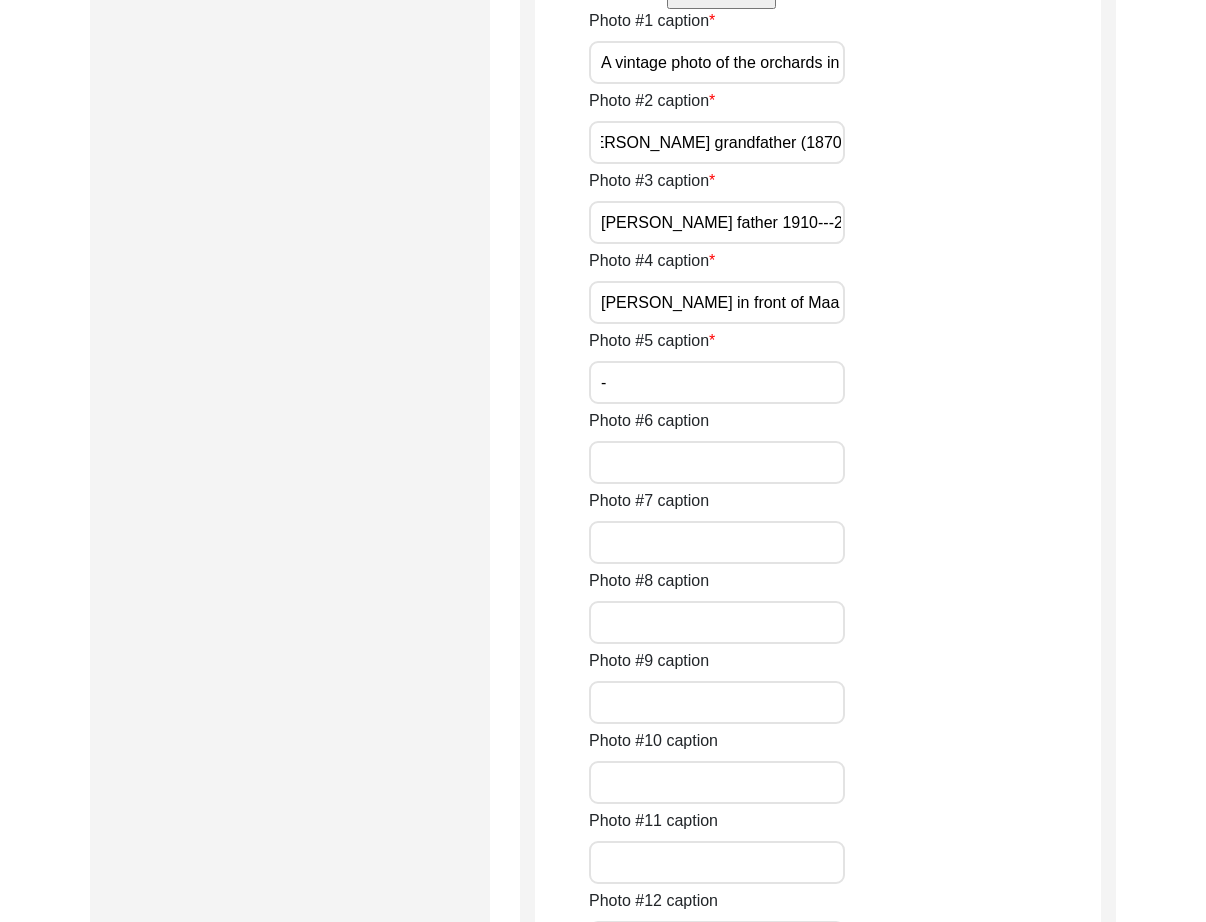 click on "A photo of [PERSON_NAME] grandfather (1870---1915)" at bounding box center [717, 142] 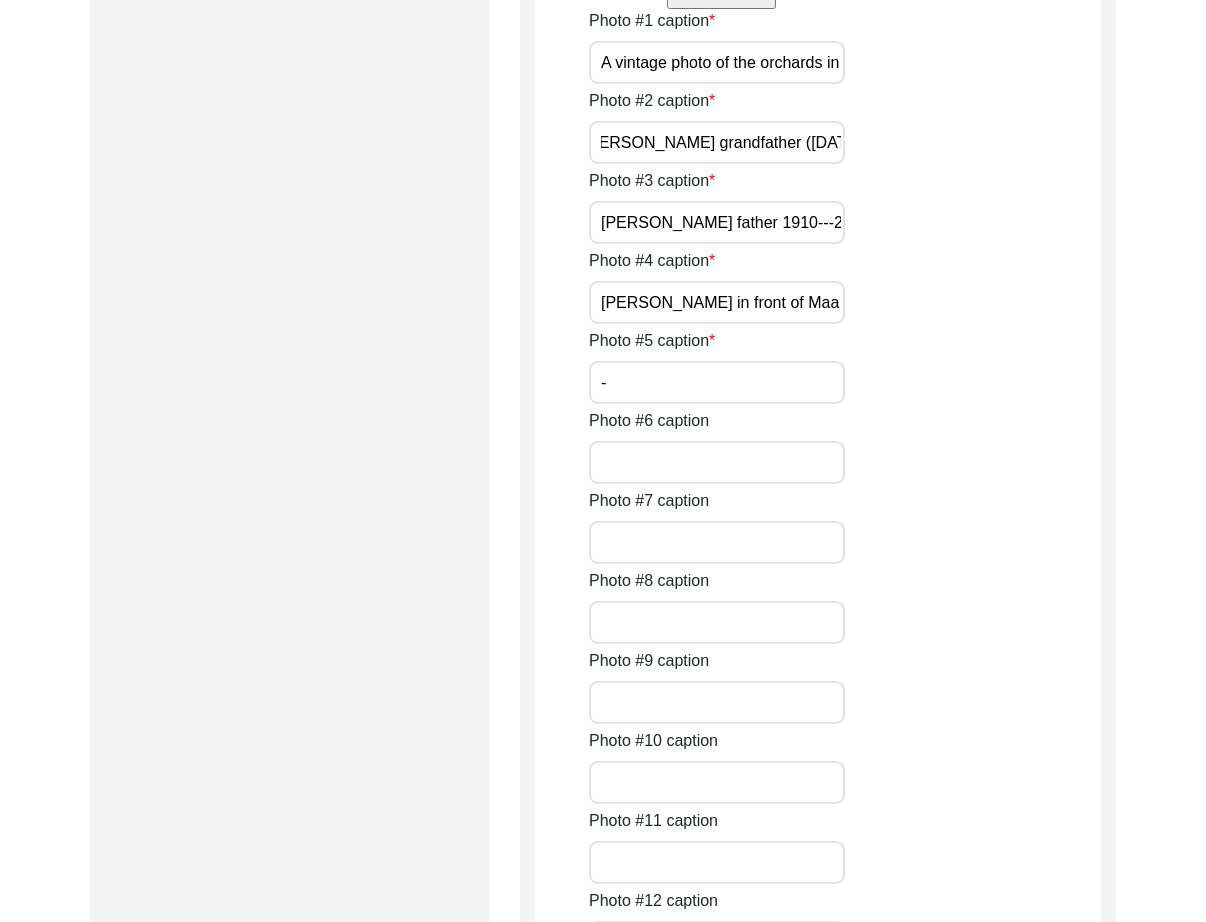 scroll, scrollTop: 0, scrollLeft: 88, axis: horizontal 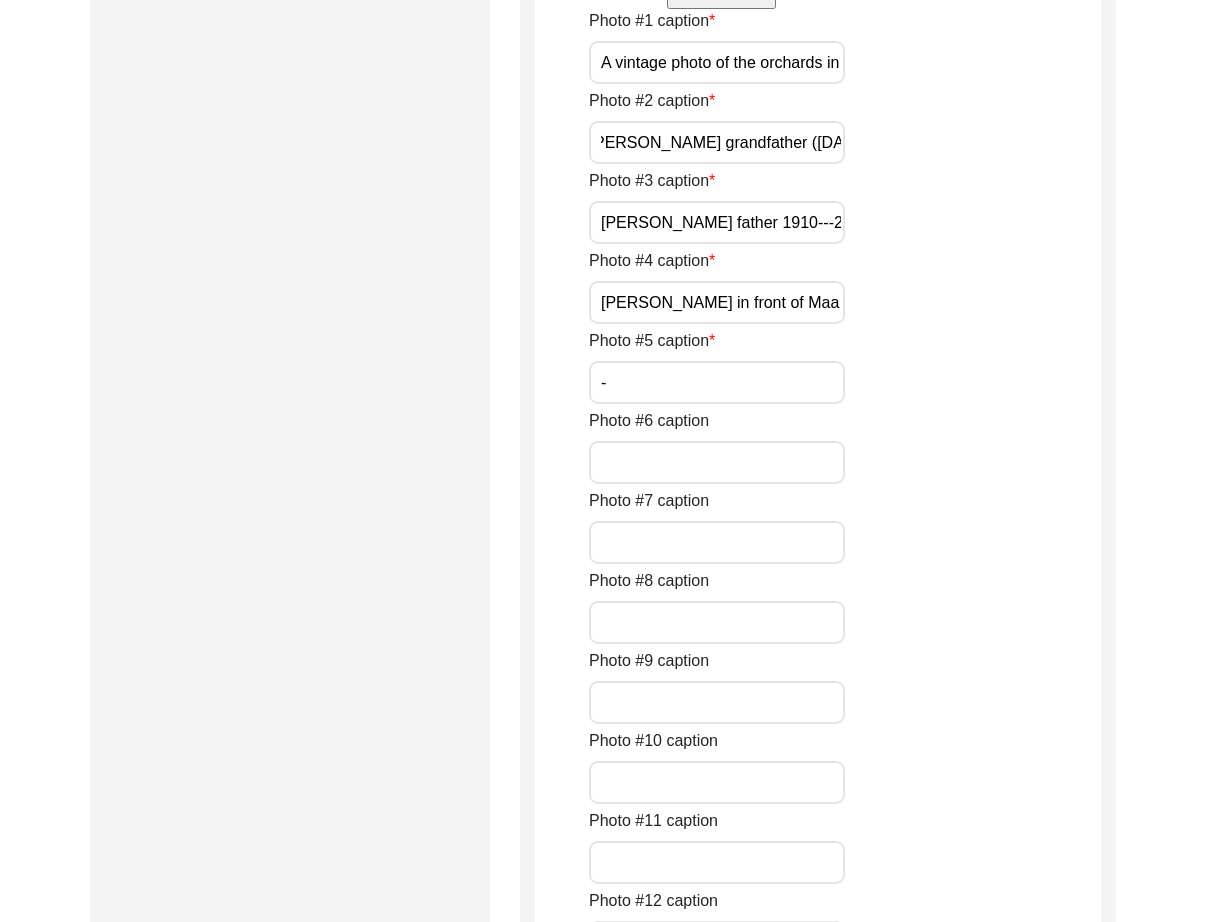 type on "A photo of [PERSON_NAME] grandfather ([DATE]-[DATE])" 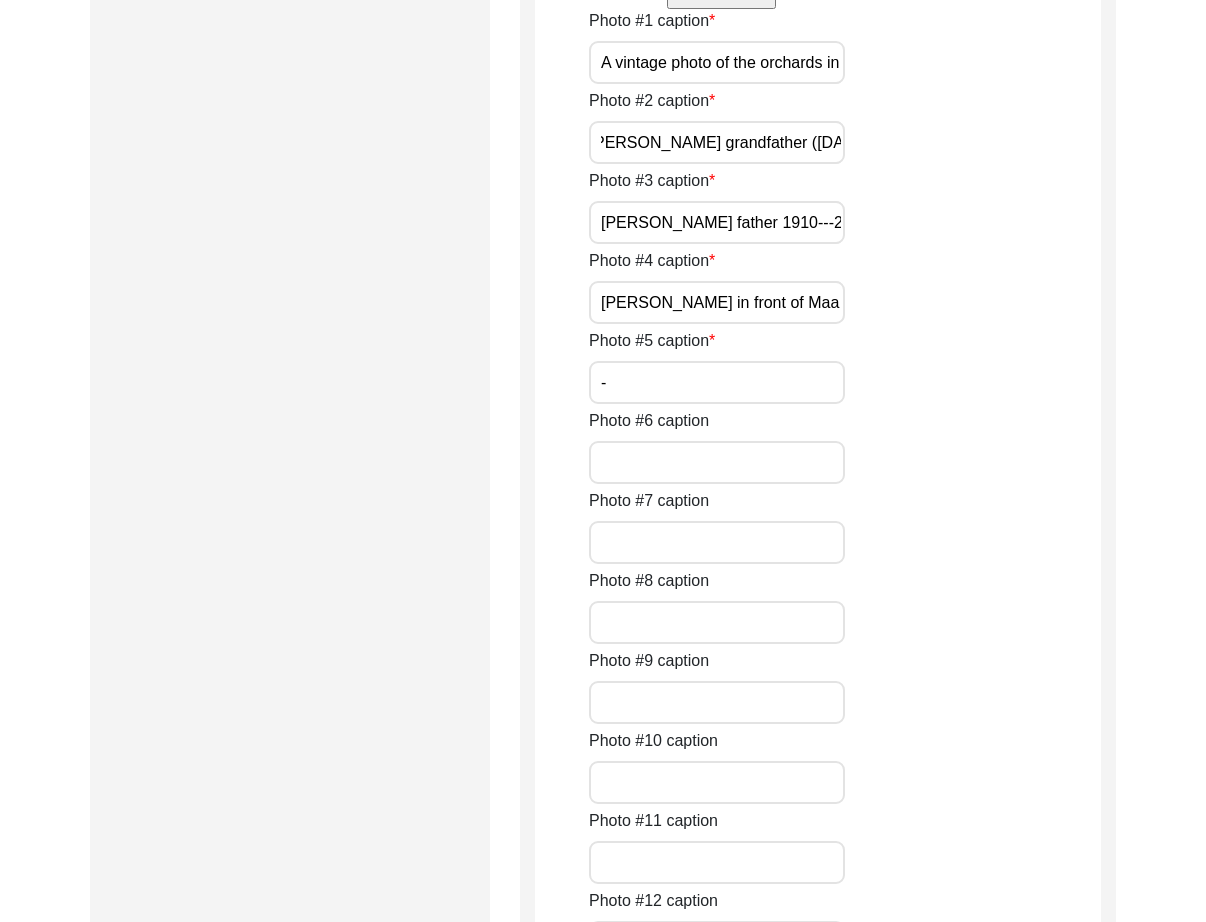 scroll, scrollTop: 0, scrollLeft: 0, axis: both 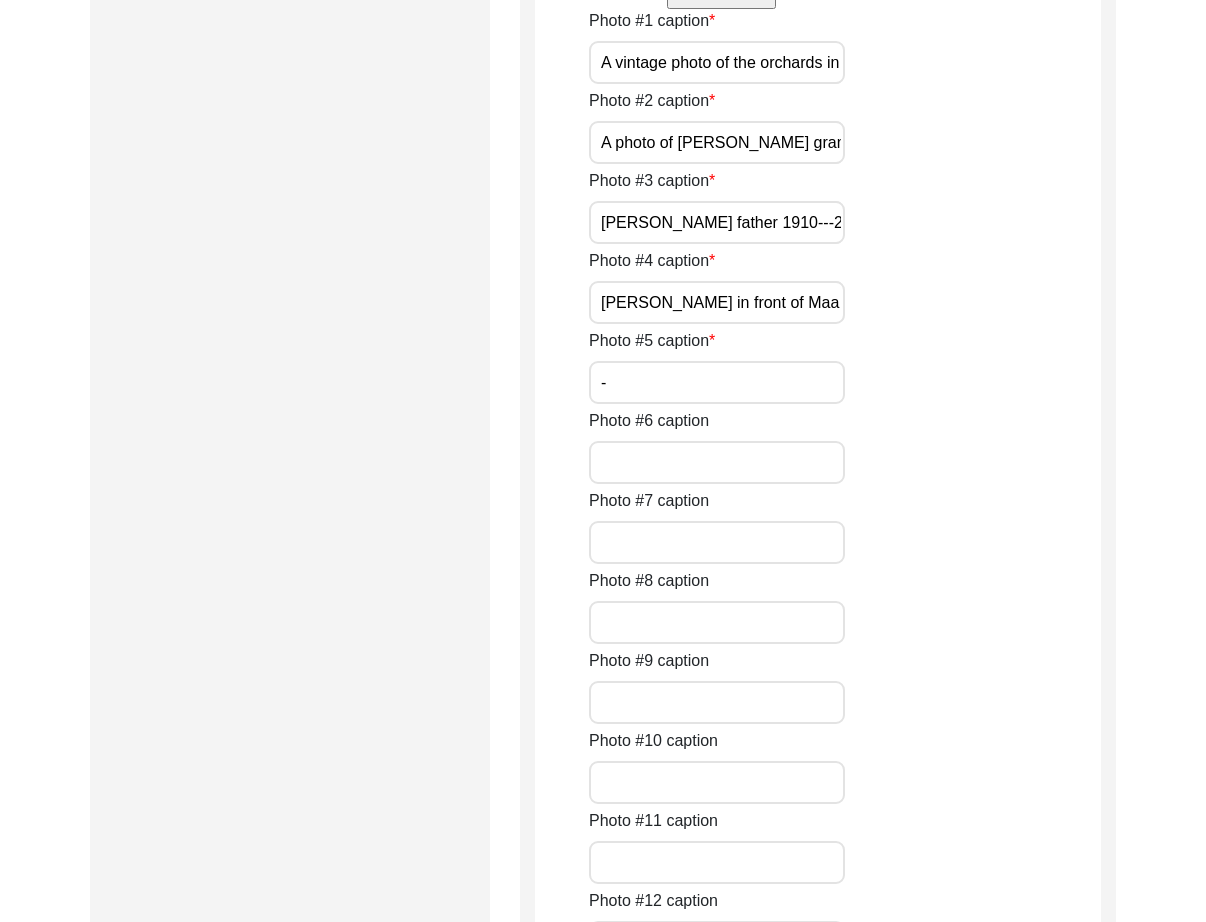 click on "A photo of [PERSON_NAME] grandfather ([DATE]-[DATE])" at bounding box center [717, 142] 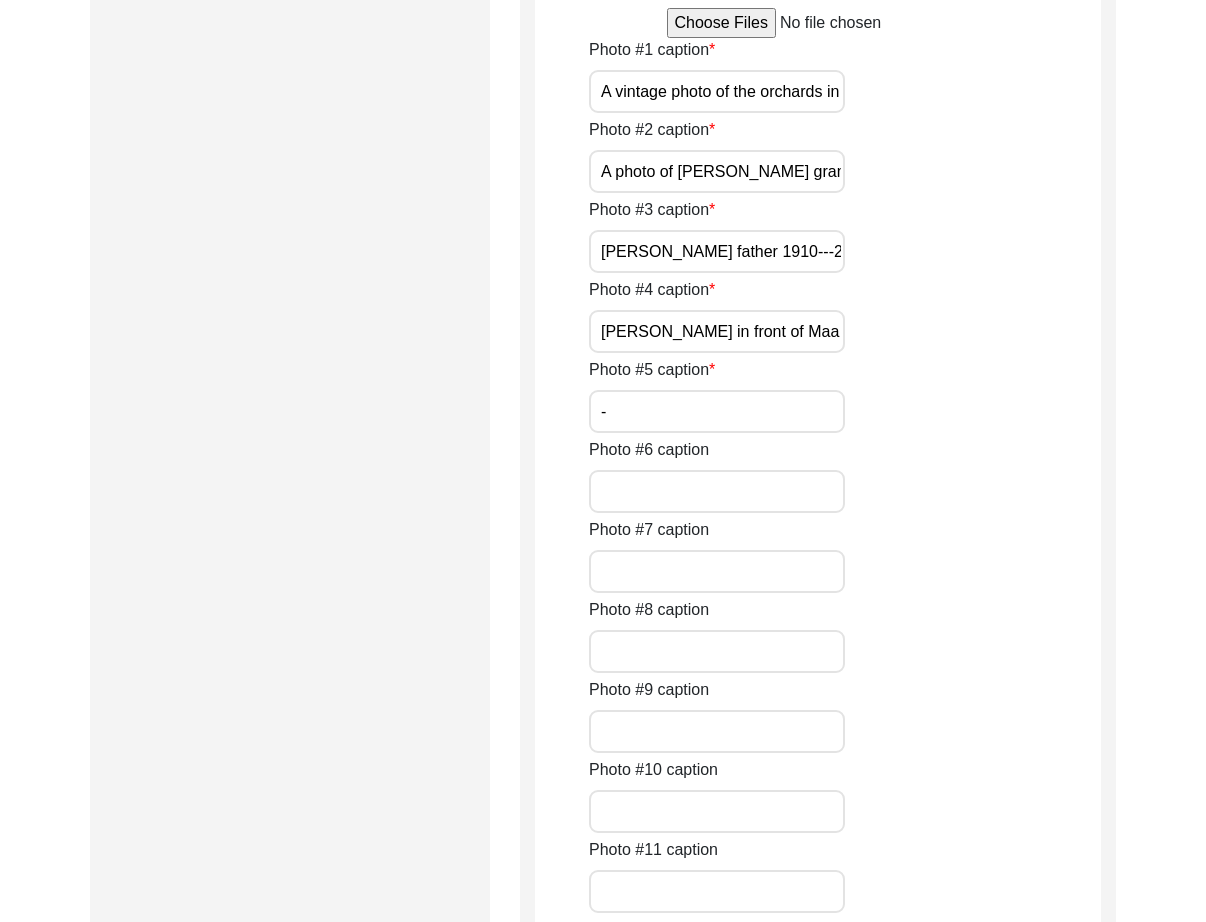 scroll, scrollTop: 1171, scrollLeft: 0, axis: vertical 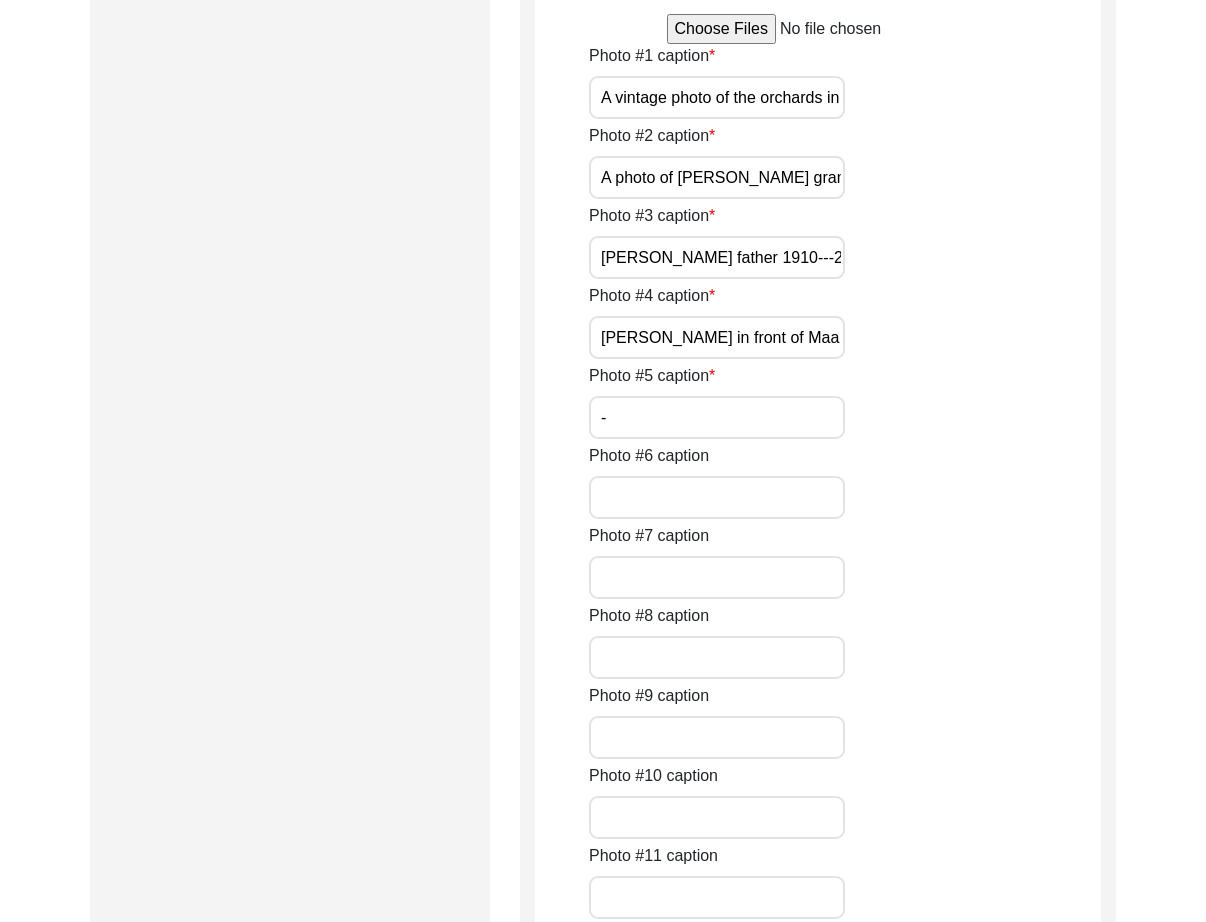 click on "View Photo" 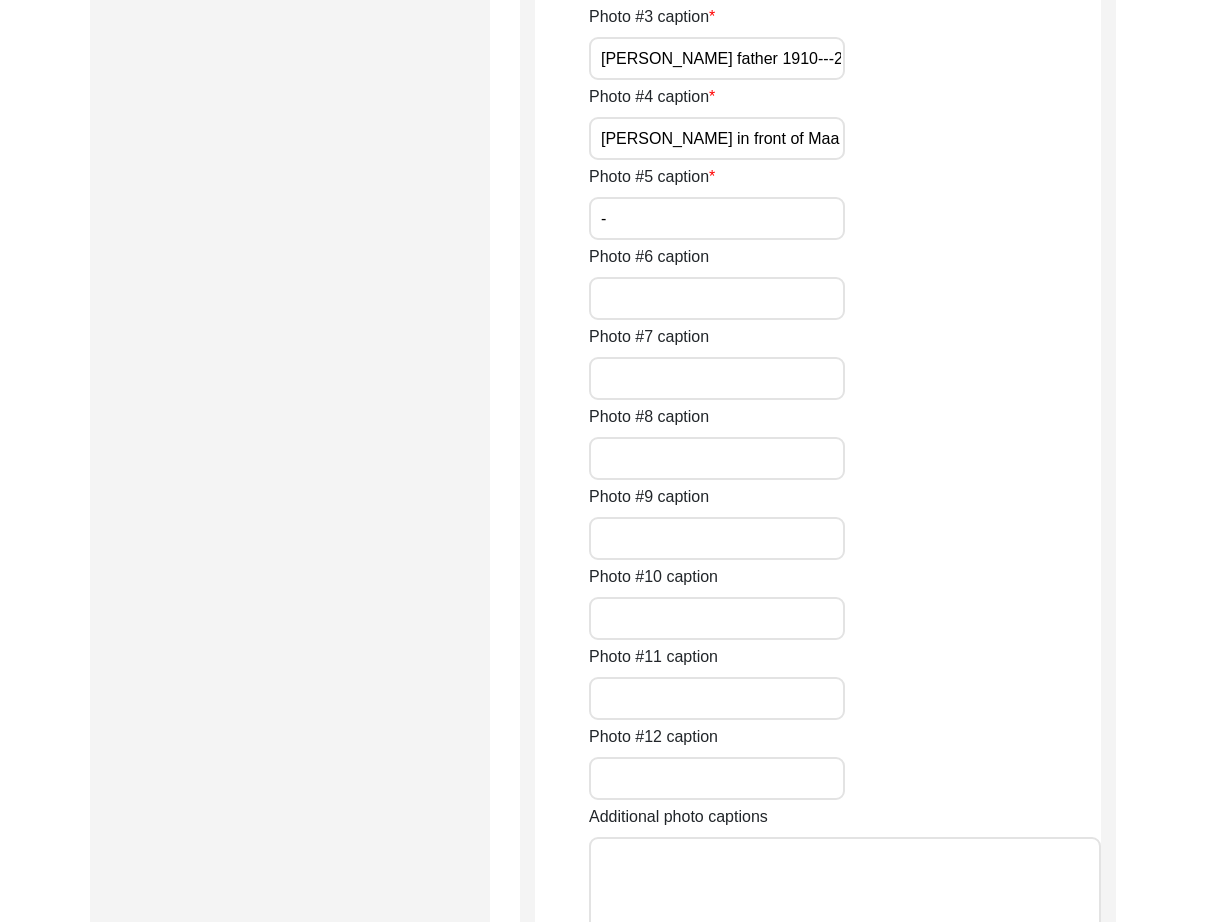 scroll, scrollTop: 1371, scrollLeft: 0, axis: vertical 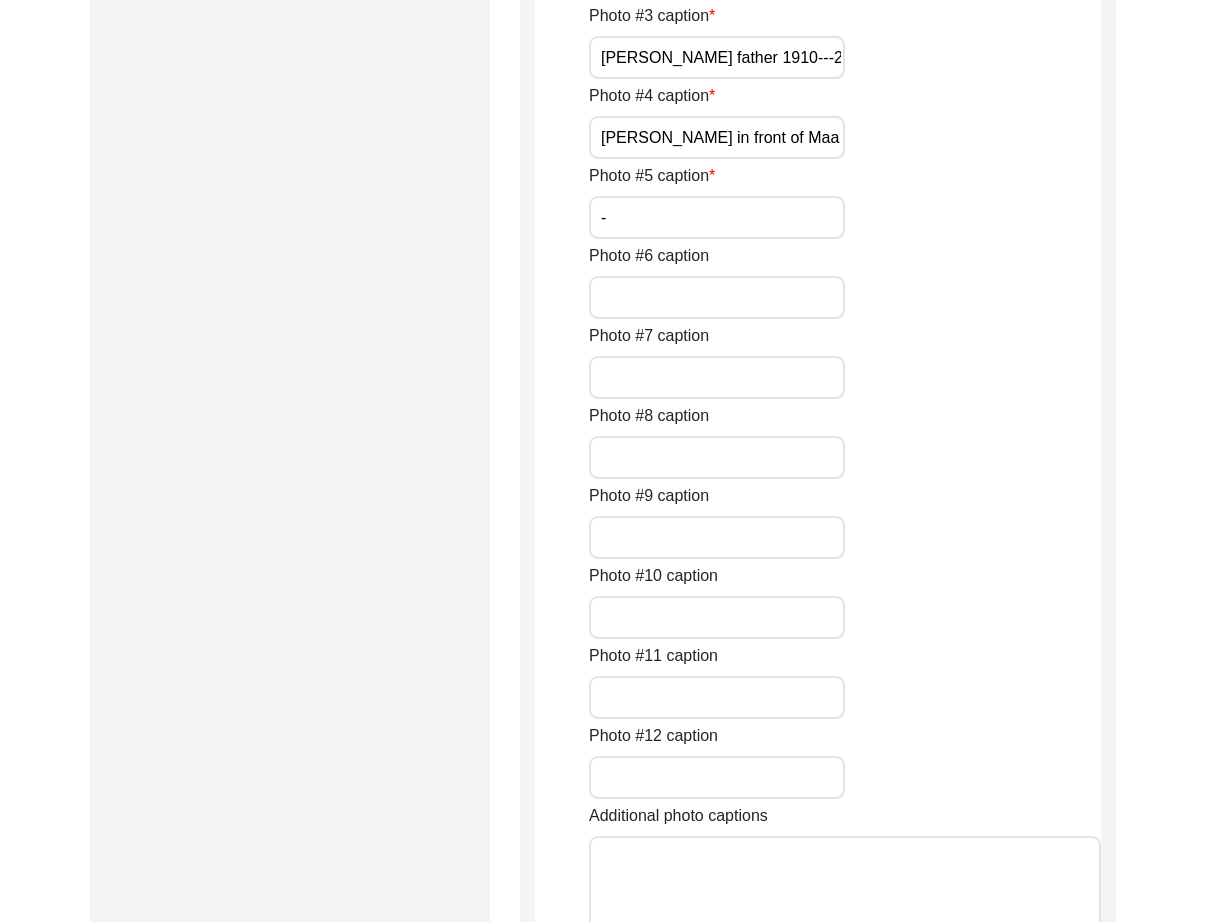 click on "[PERSON_NAME] father 1910---2006" at bounding box center (717, 57) 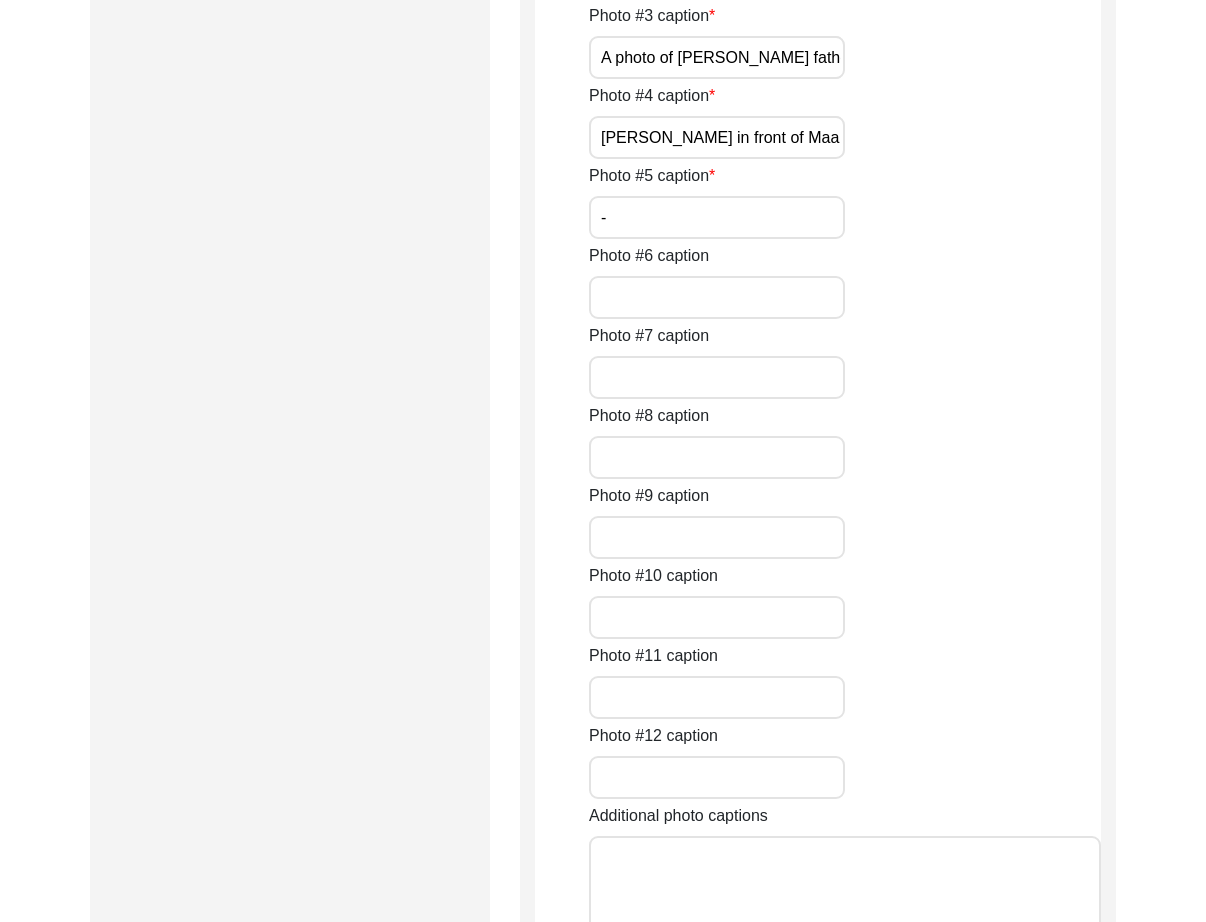 scroll, scrollTop: 0, scrollLeft: 47, axis: horizontal 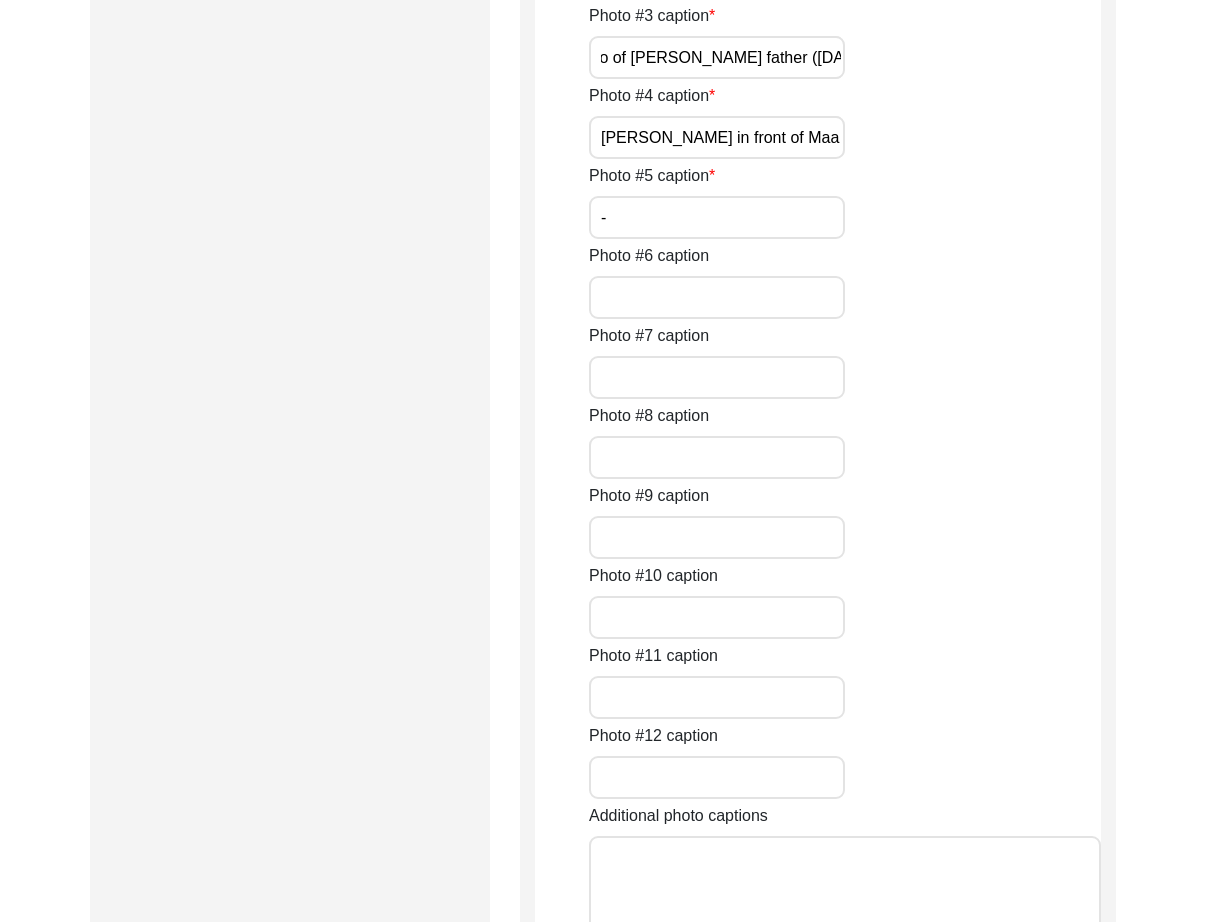 type on "A photo of [PERSON_NAME] father ([DATE]-[DATE])" 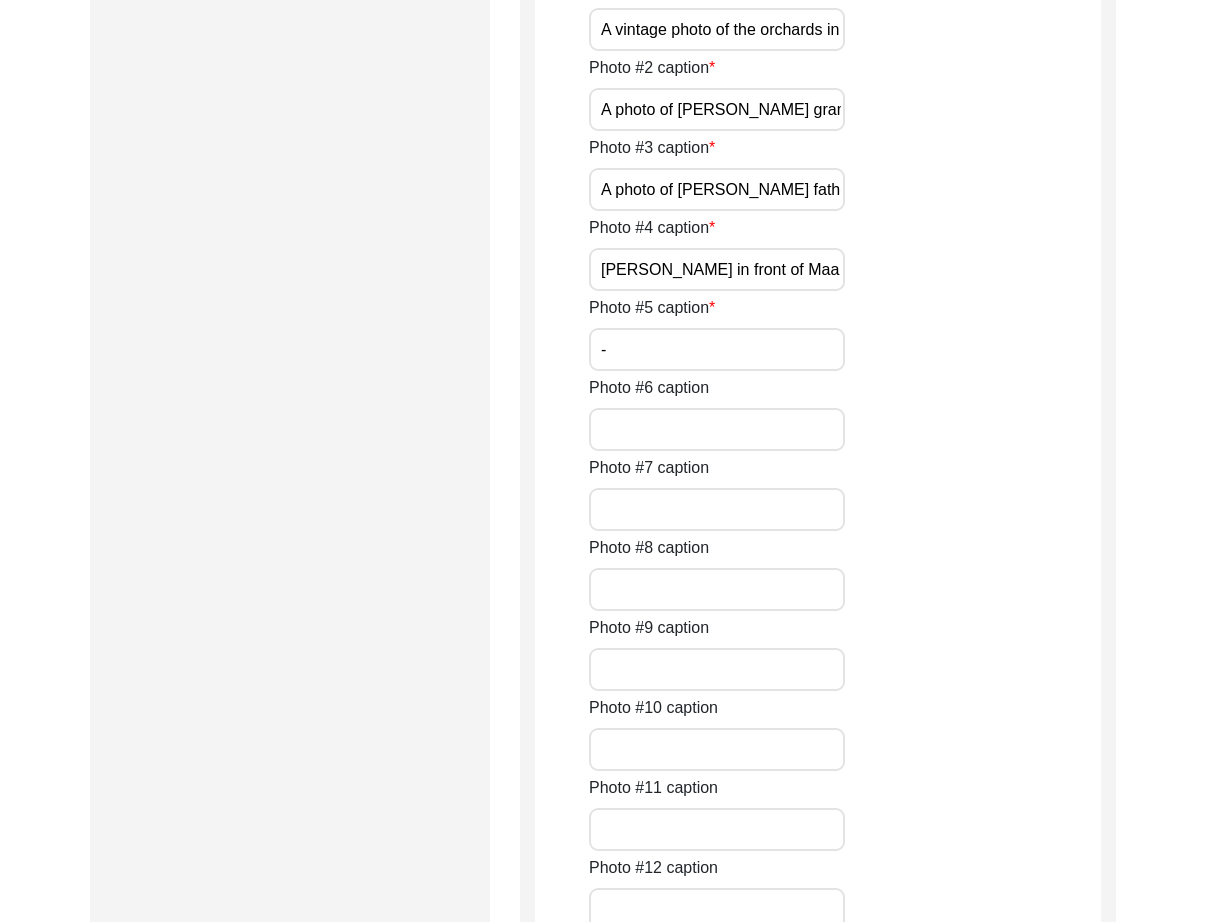 scroll, scrollTop: 1221, scrollLeft: 0, axis: vertical 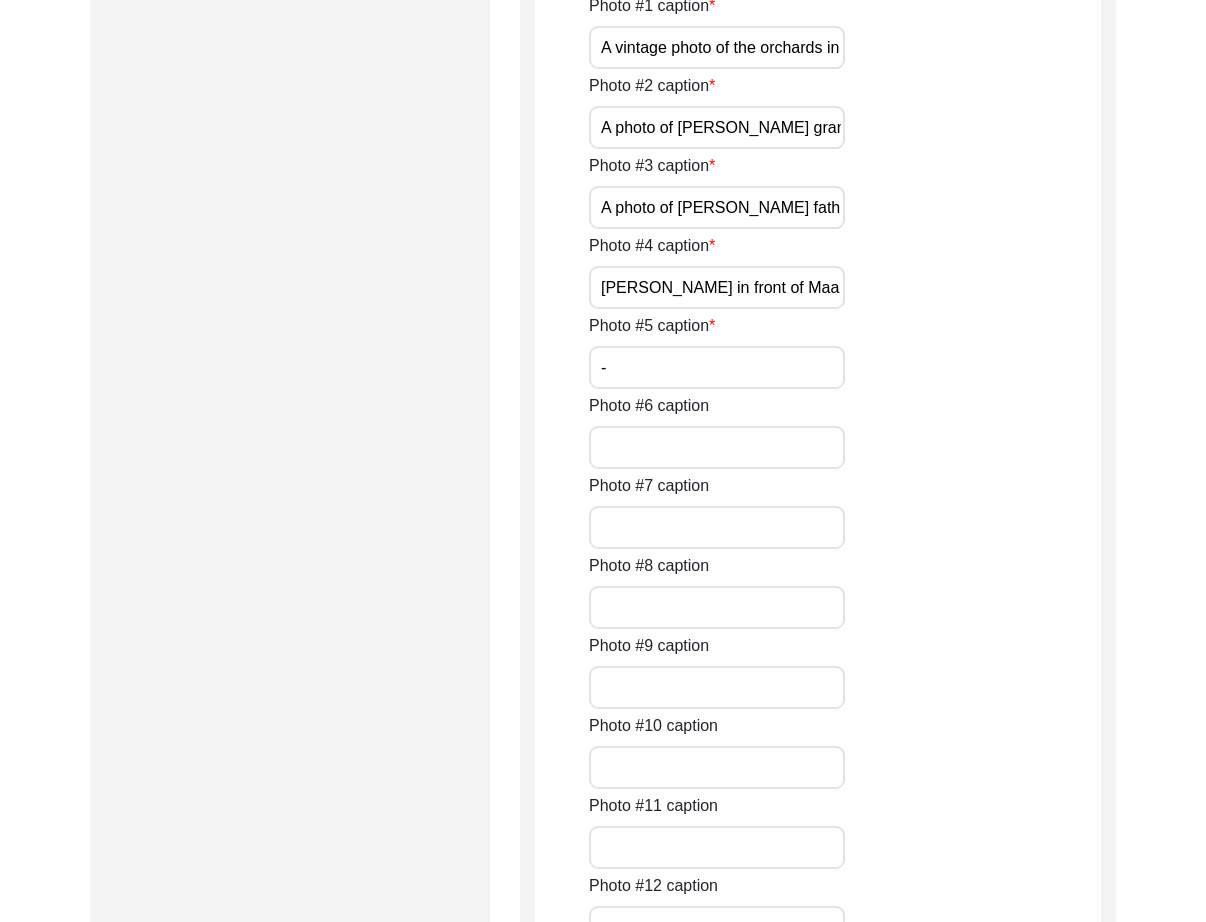 click on "View Photo" 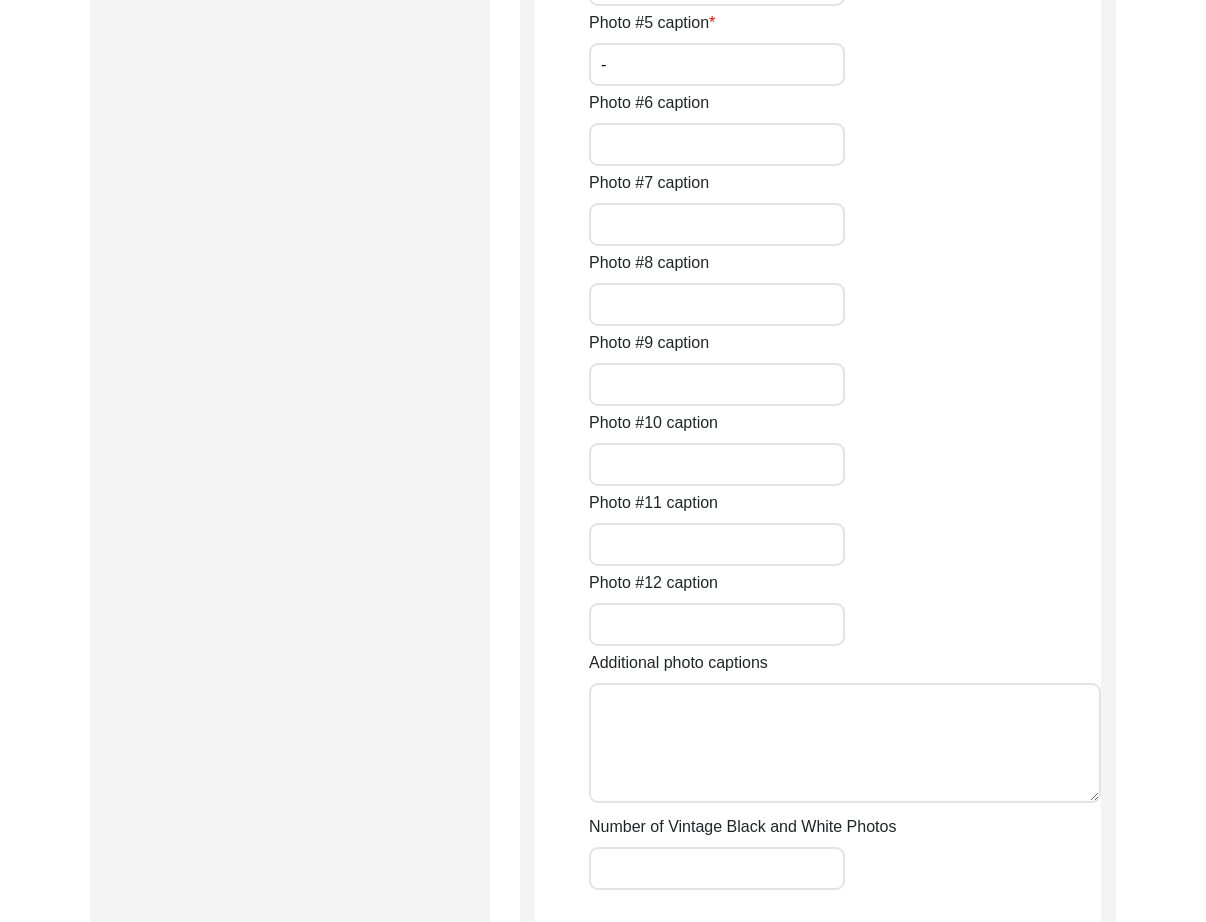 click on "[PERSON_NAME] in front of Maa [PERSON_NAME]'s memorial" at bounding box center (717, -16) 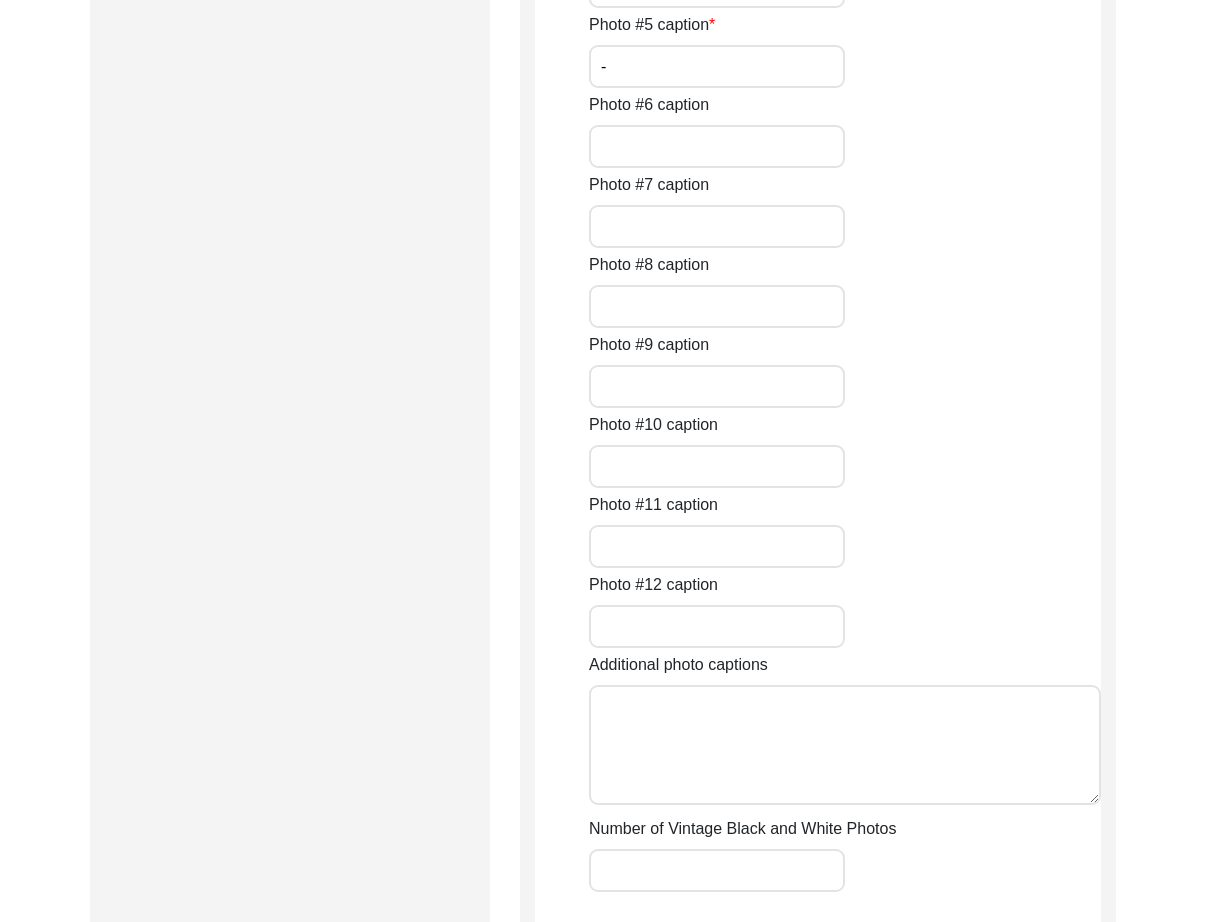 paste on "Mr." 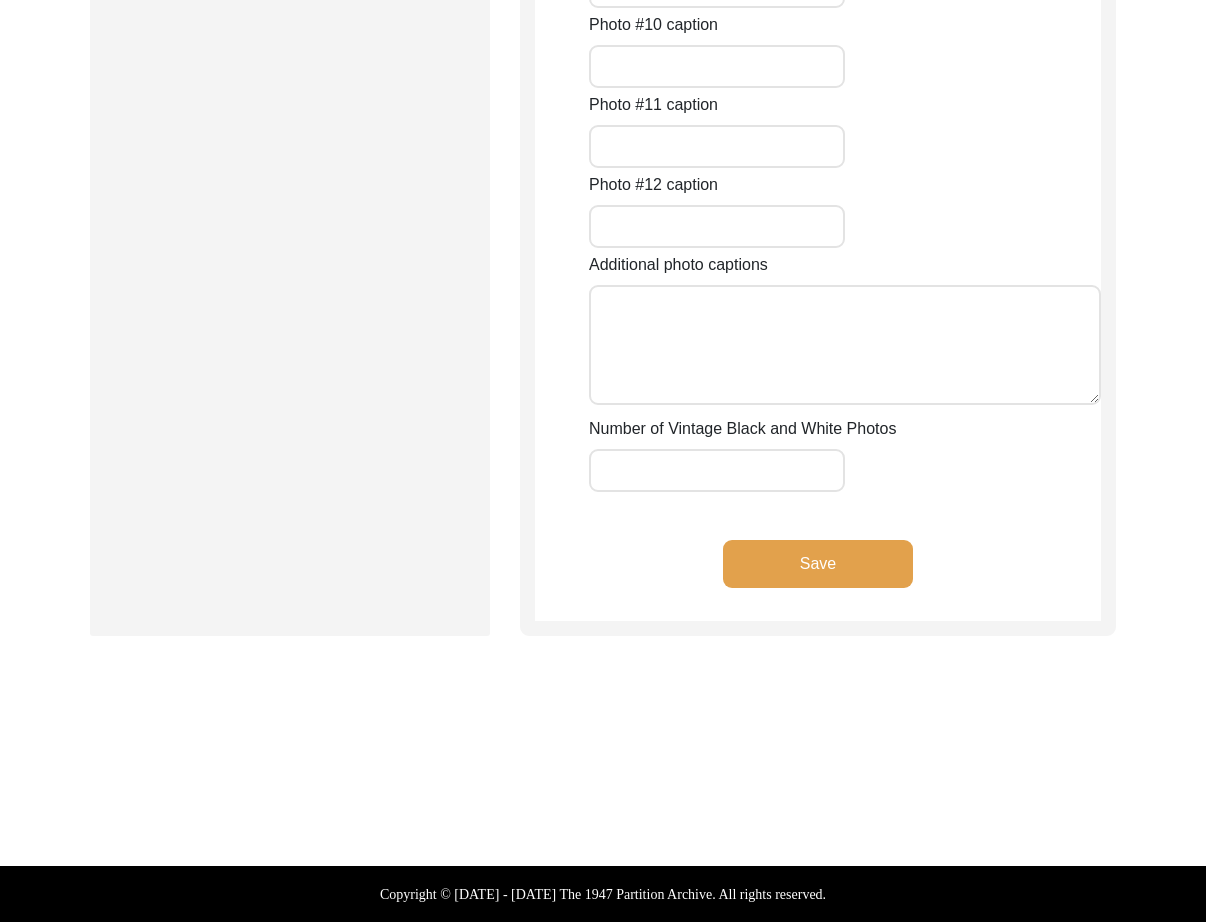 scroll, scrollTop: 2432, scrollLeft: 0, axis: vertical 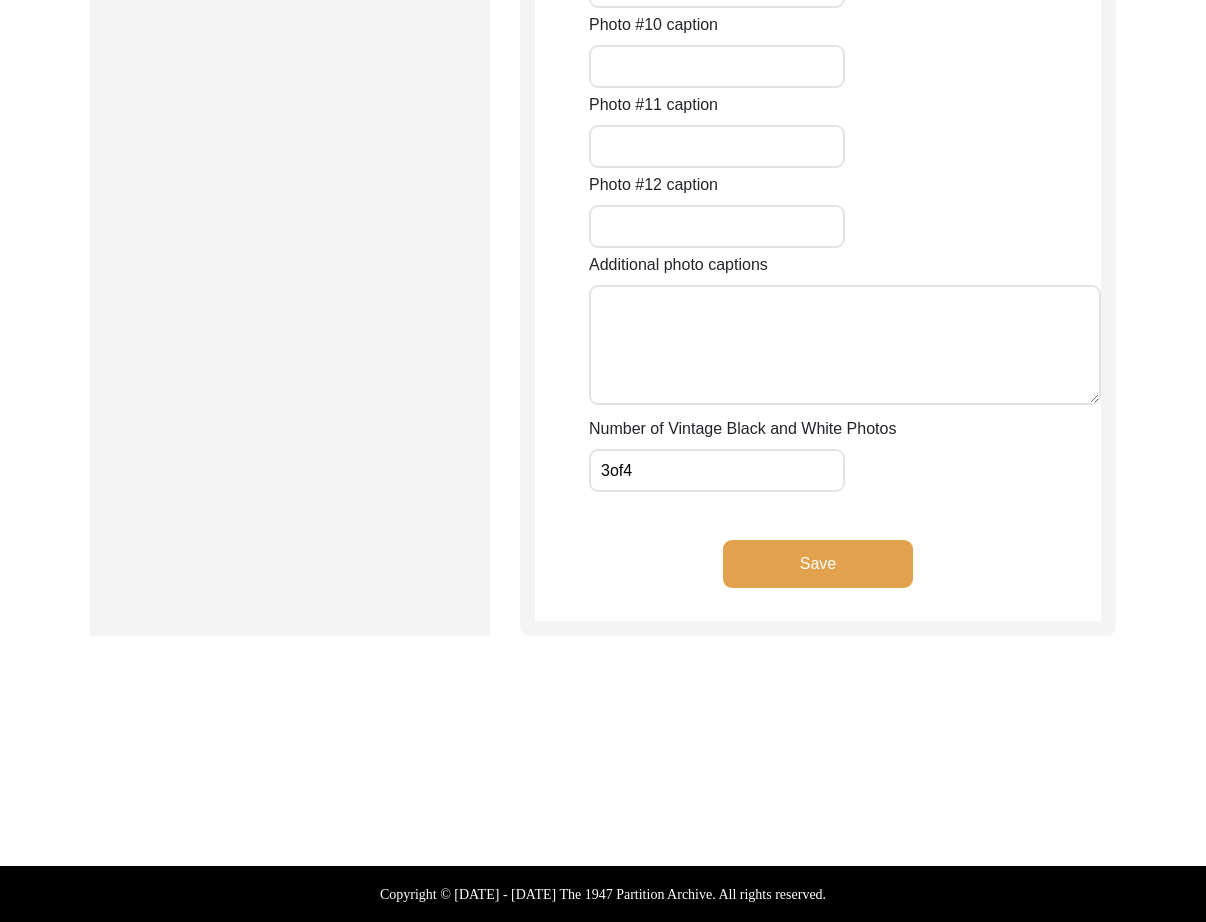 type on "3of4" 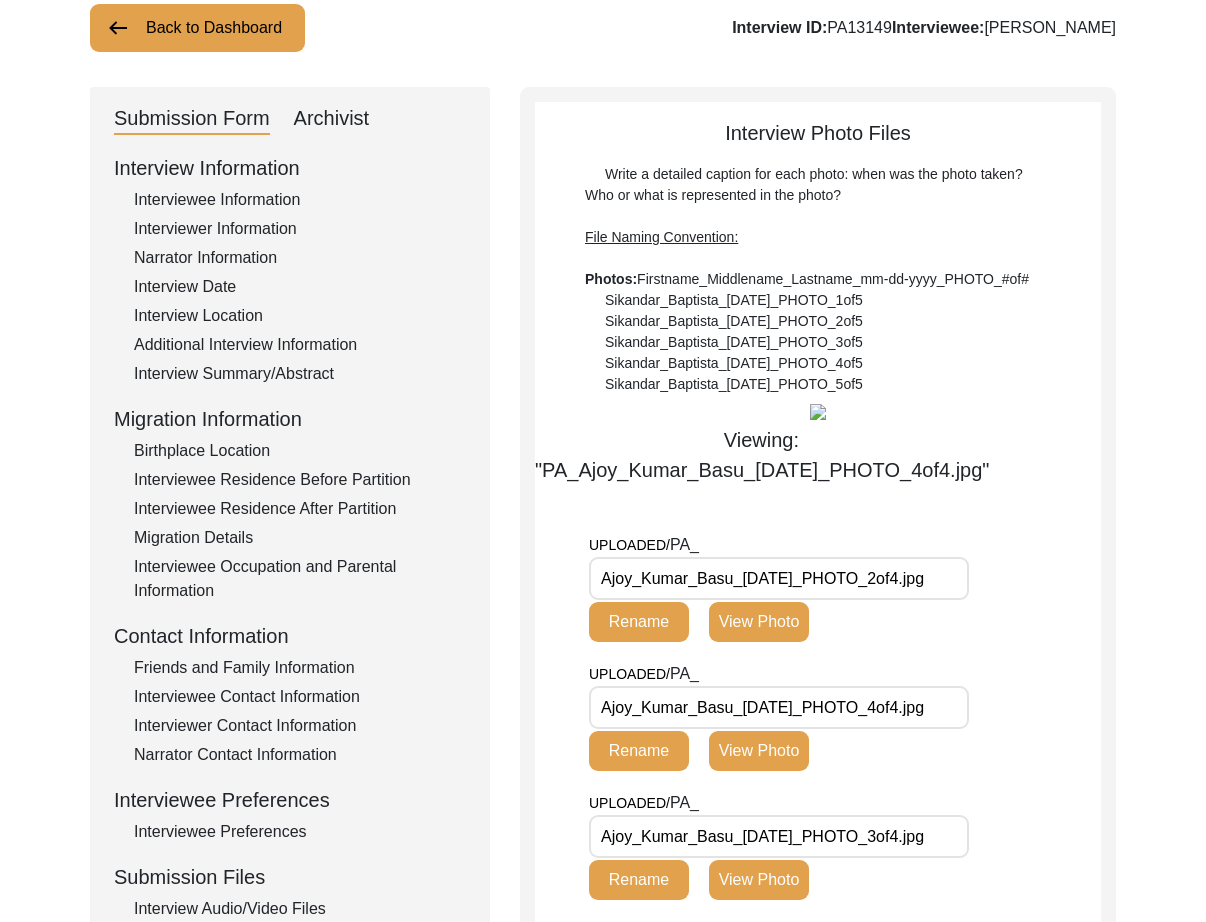 scroll, scrollTop: 580, scrollLeft: 0, axis: vertical 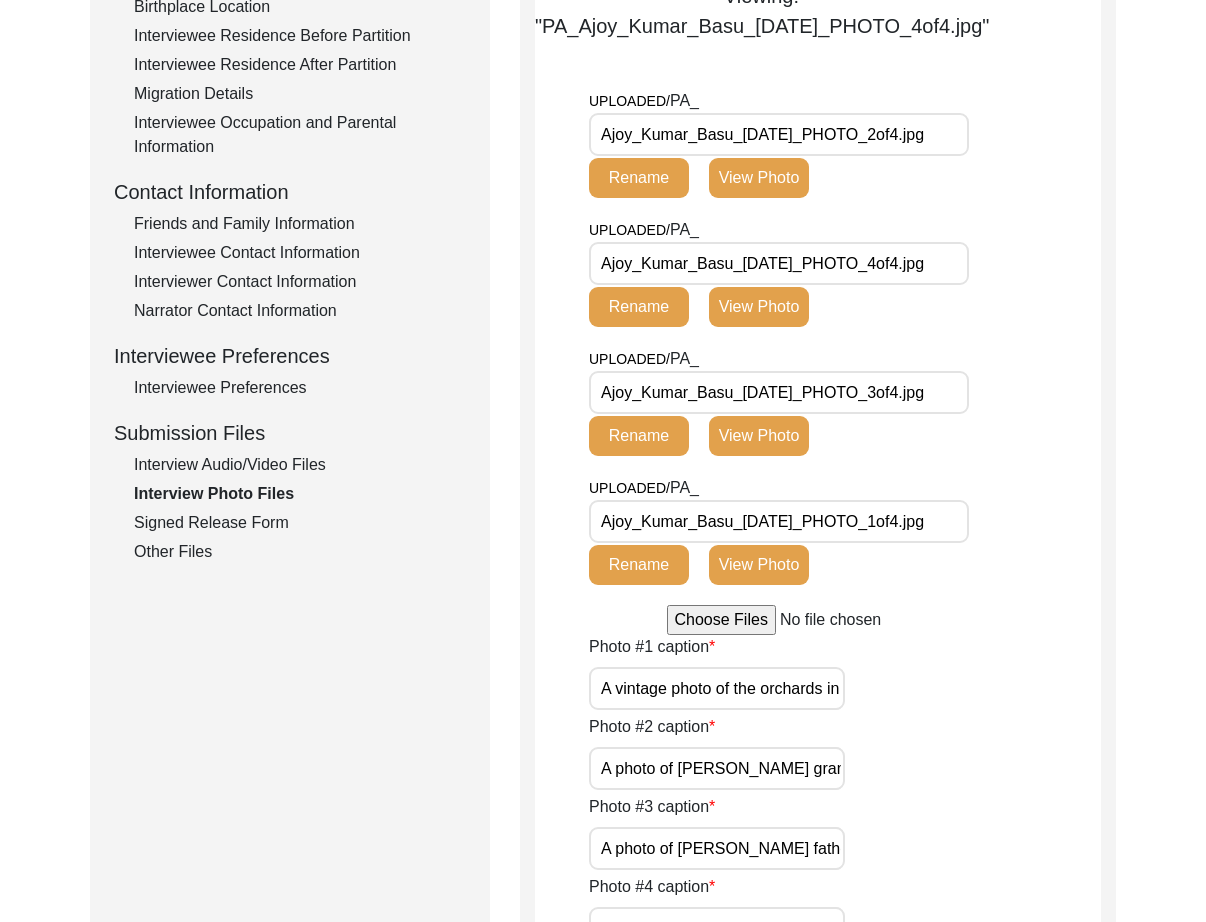 click on "View Photo" 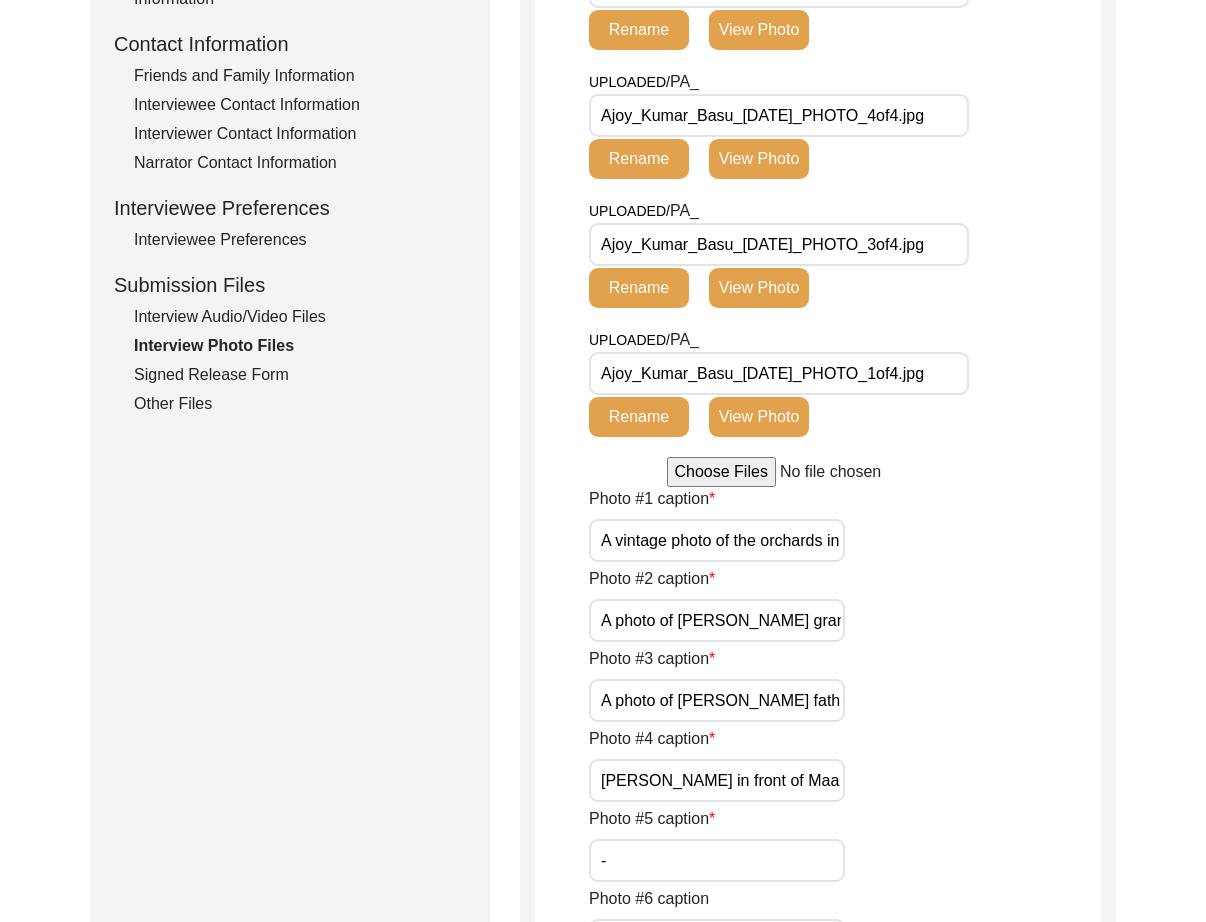 scroll, scrollTop: 1117, scrollLeft: 0, axis: vertical 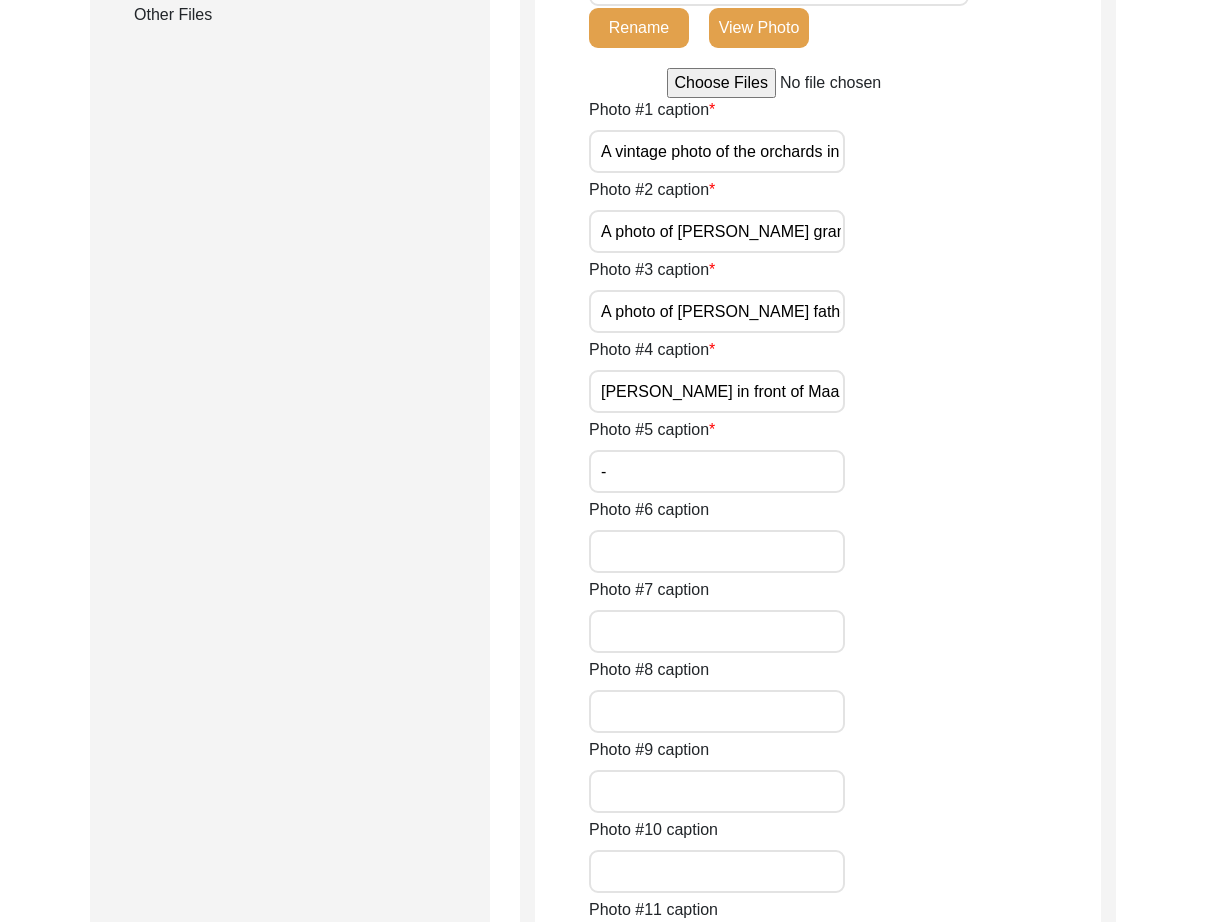 click on "View Photo" 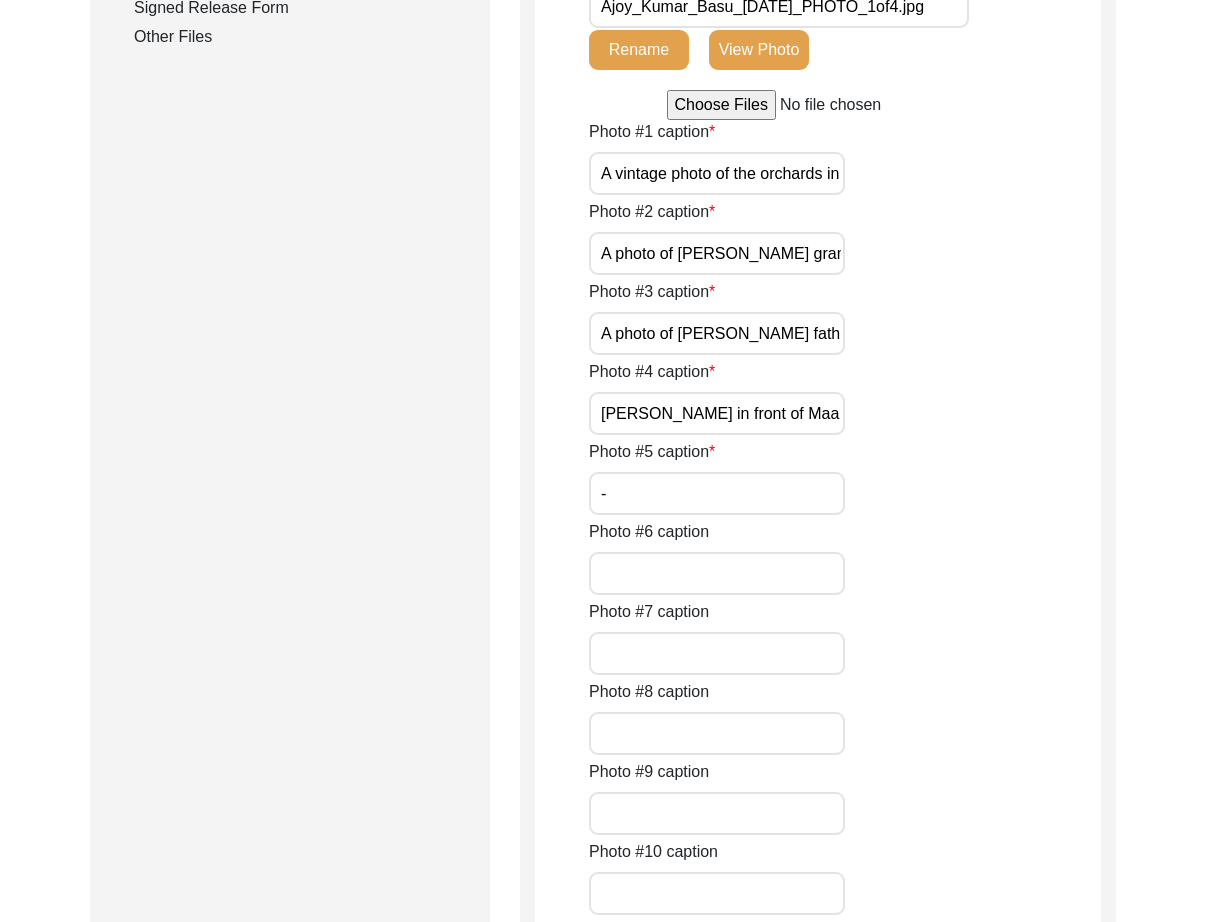 scroll, scrollTop: 1342, scrollLeft: 0, axis: vertical 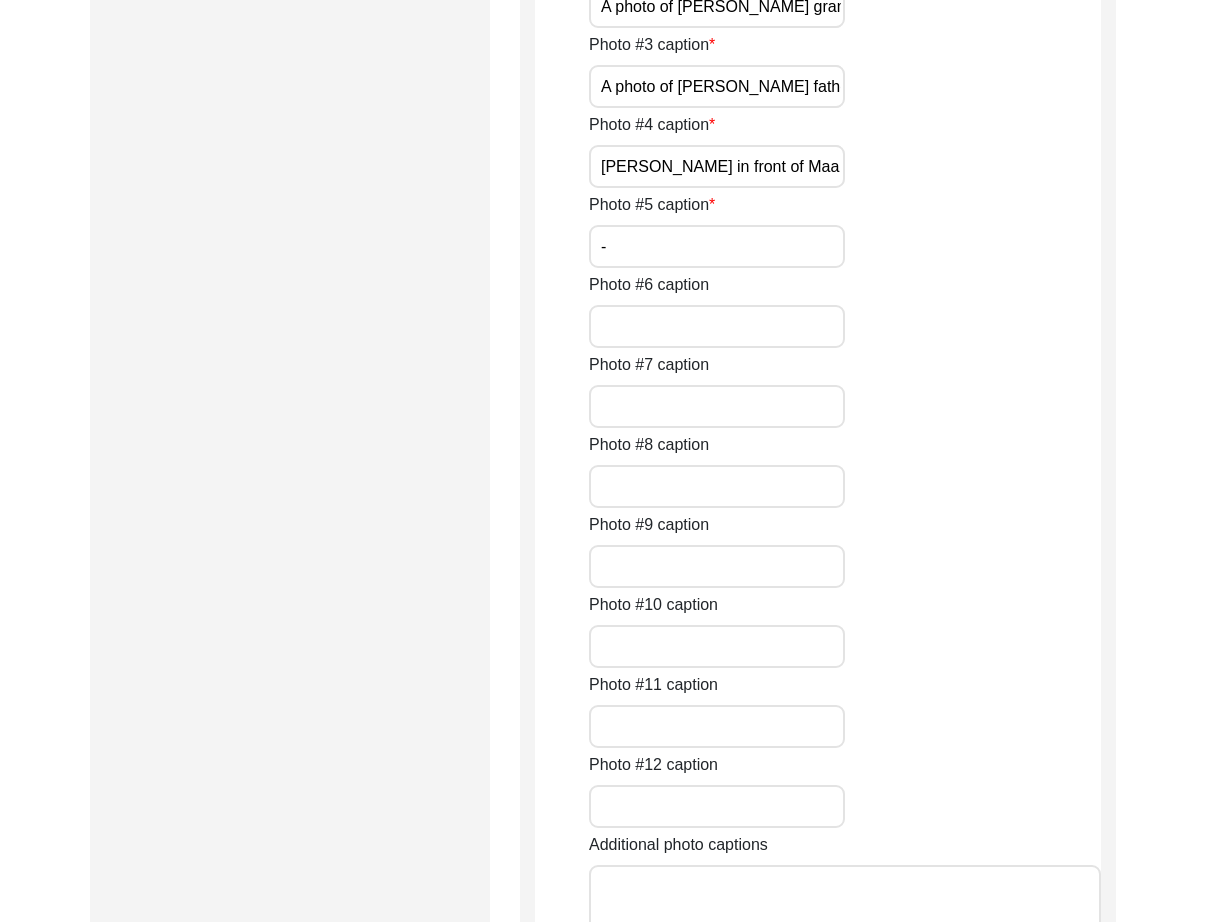 click on "A vintage photo of the orchards in the garden" at bounding box center [717, -74] 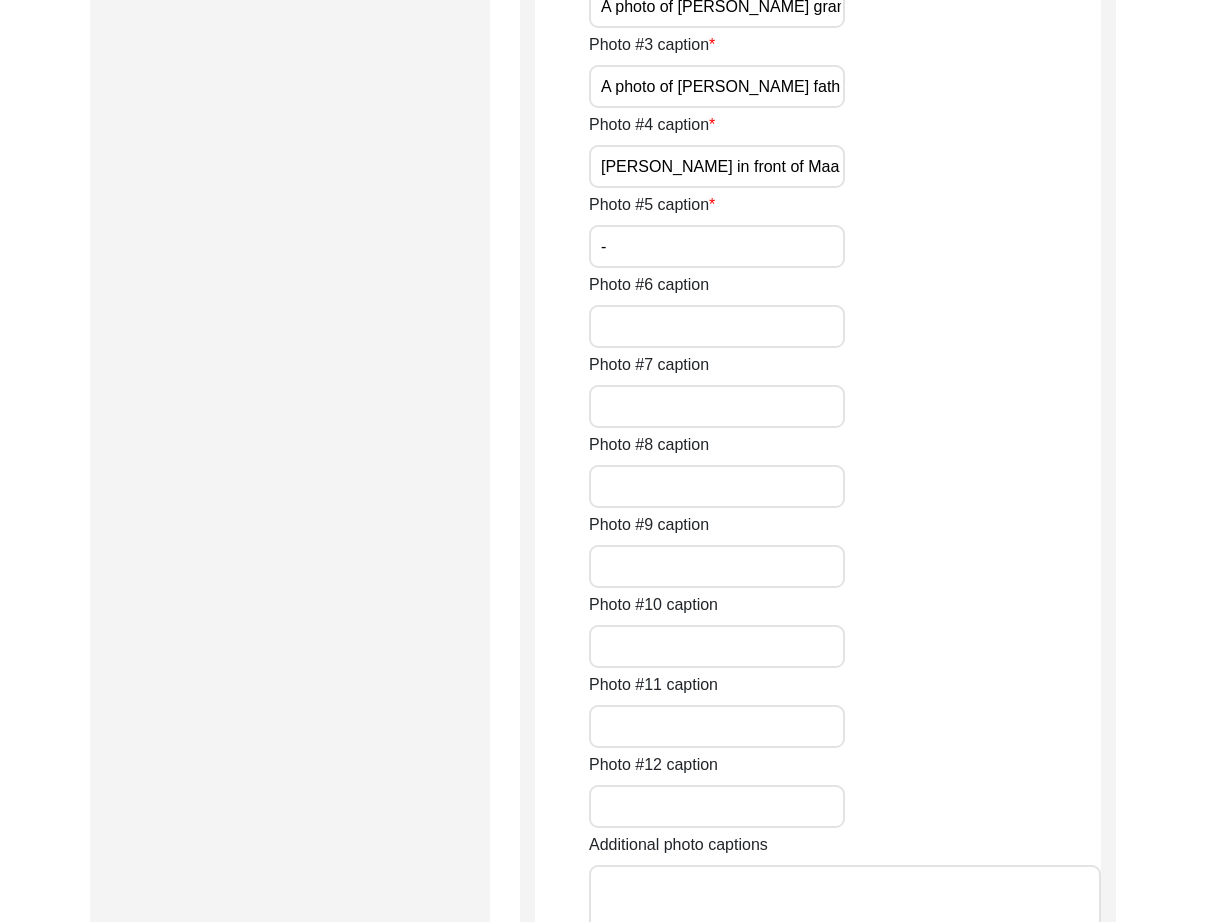 scroll, scrollTop: 0, scrollLeft: 79, axis: horizontal 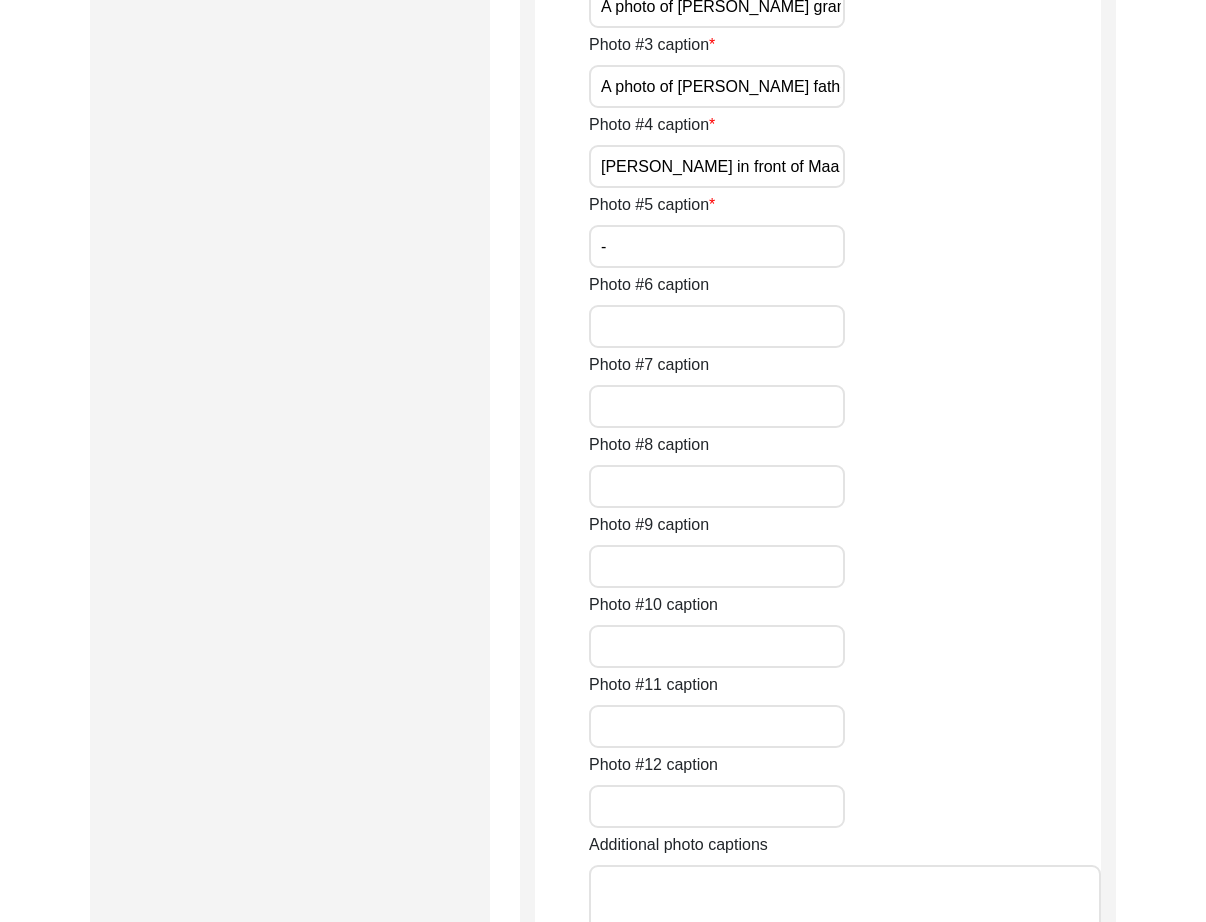 click on "A photo of [PERSON_NAME] grandfather ([DATE]-[DATE])" at bounding box center (717, 6) 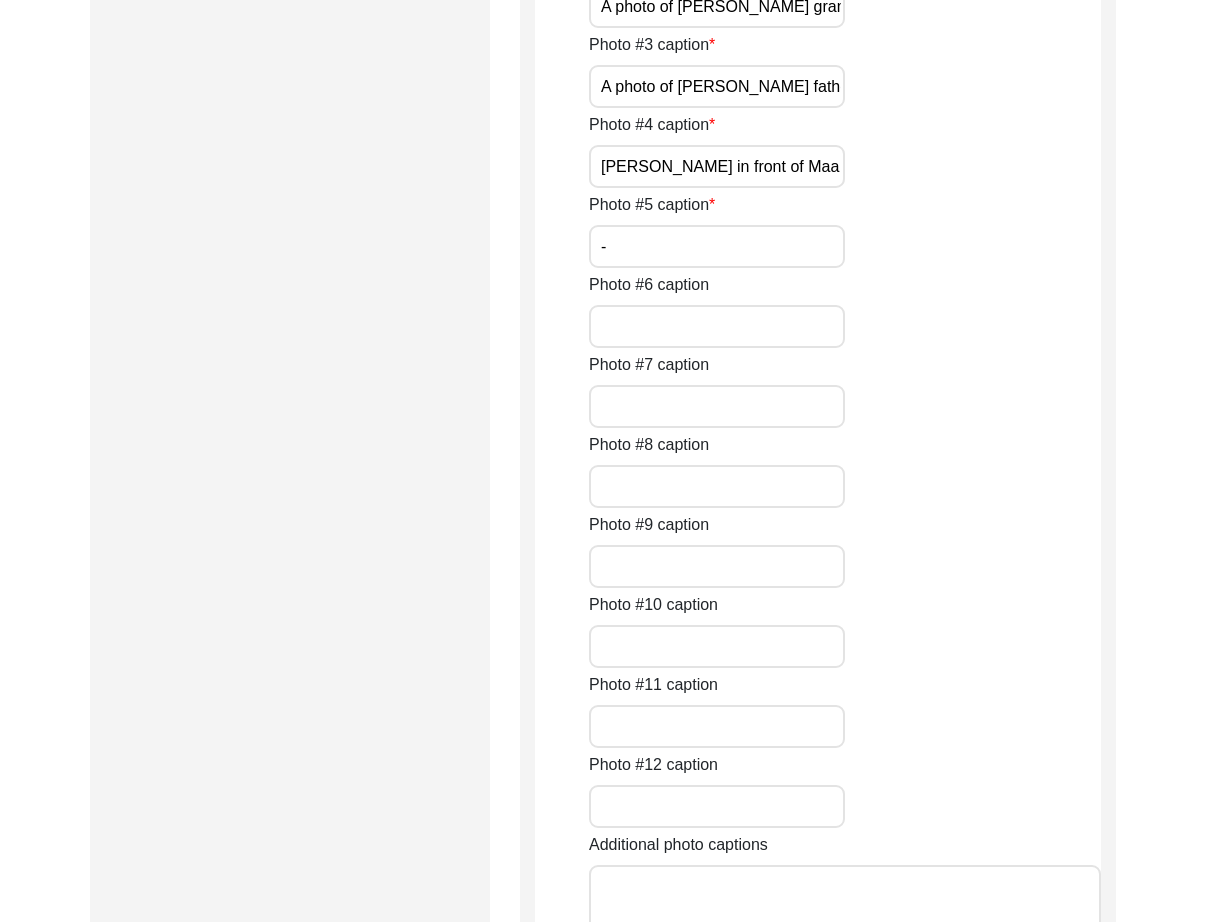 scroll, scrollTop: 0, scrollLeft: 88, axis: horizontal 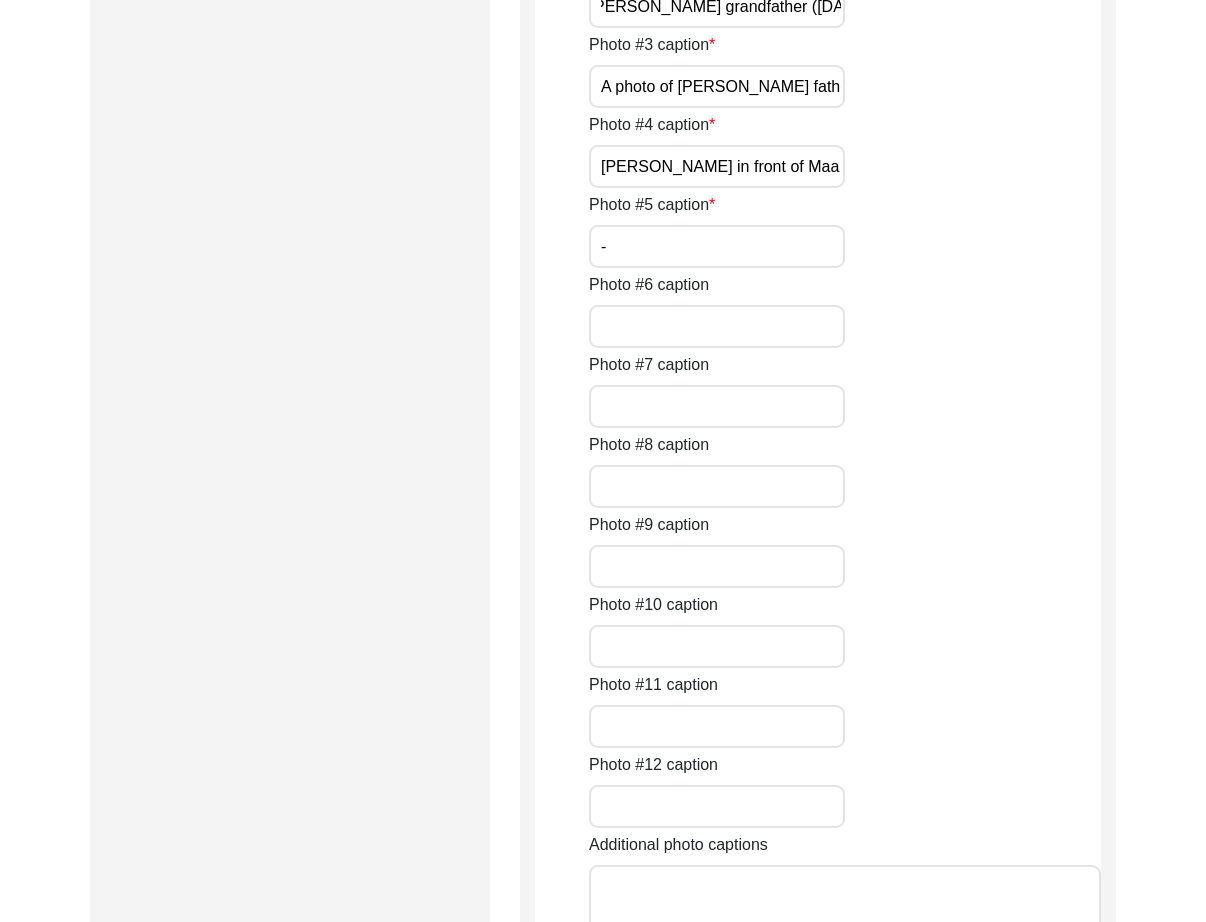 click on "A photo of [PERSON_NAME] father ([DATE]-[DATE])" at bounding box center (717, 86) 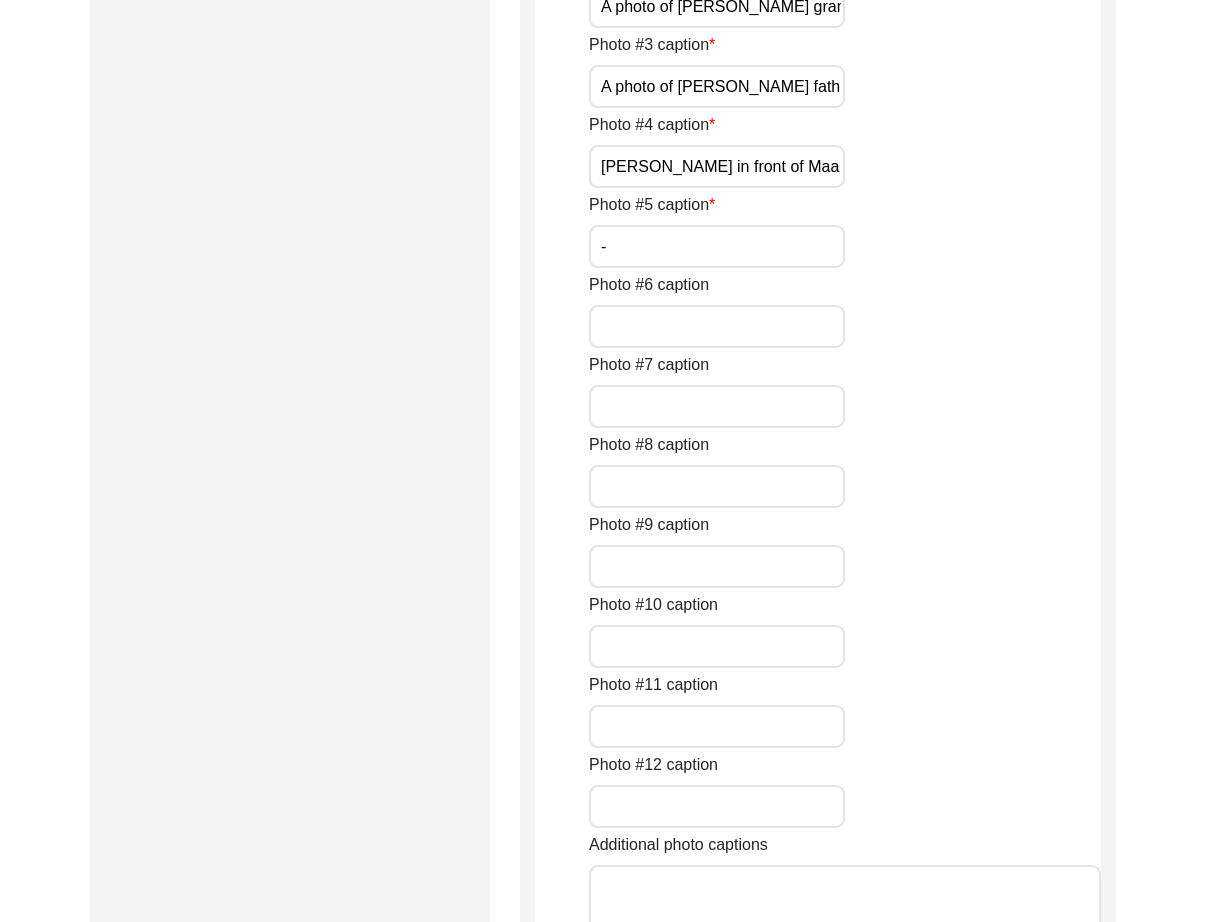 scroll, scrollTop: 0, scrollLeft: 48, axis: horizontal 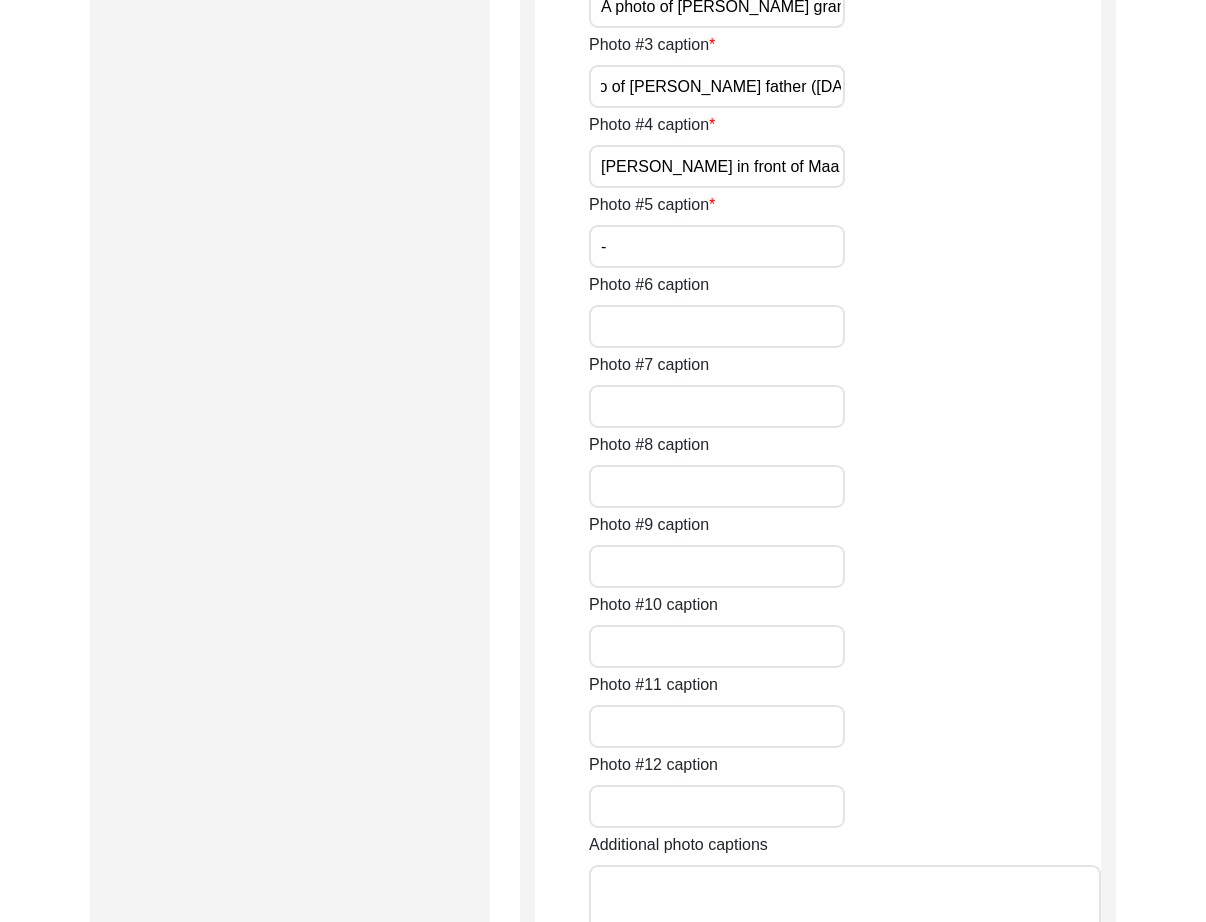 click on "[PERSON_NAME] in front of Maa [PERSON_NAME]'s memorial" at bounding box center [717, 166] 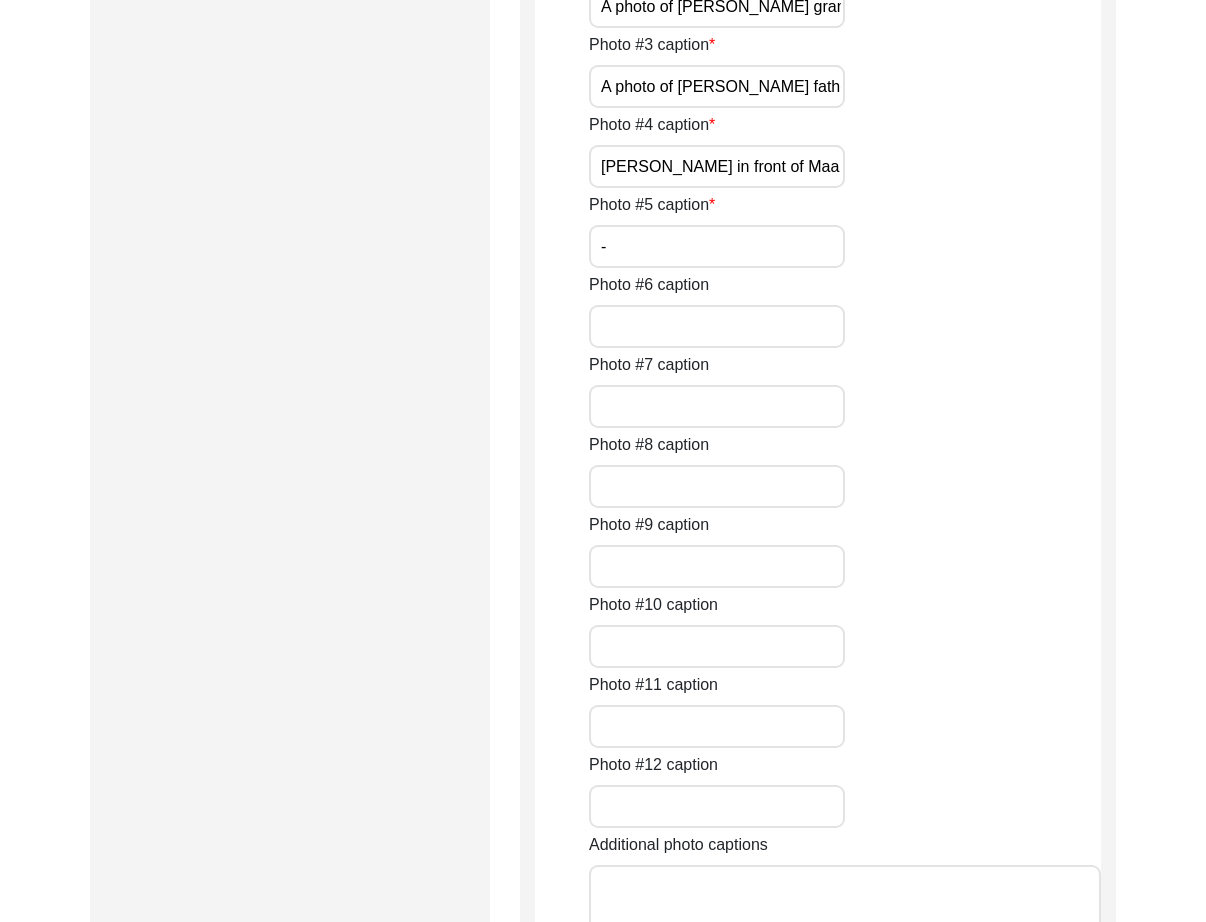 scroll, scrollTop: 0, scrollLeft: 103, axis: horizontal 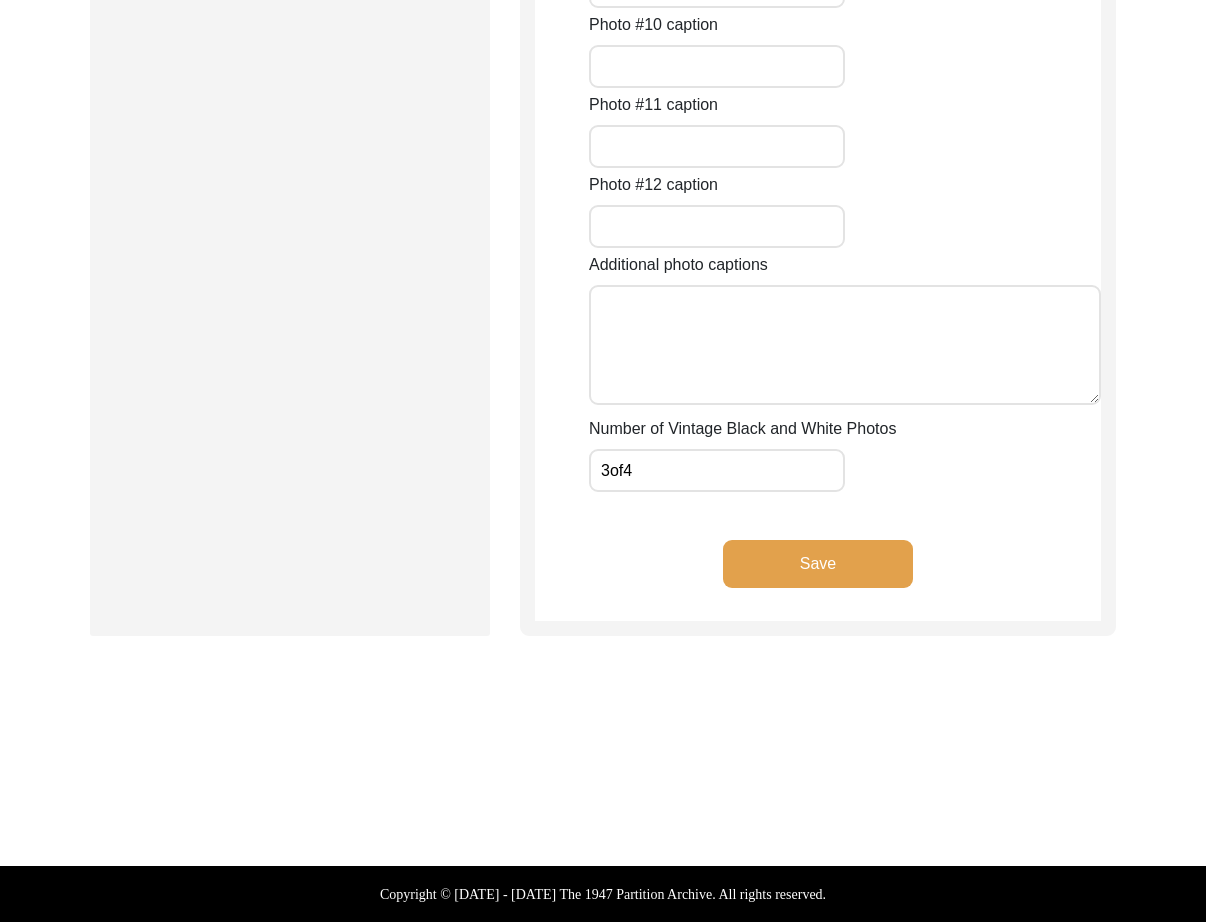 click on "Number of Vintage Black and White Photos 3of4" 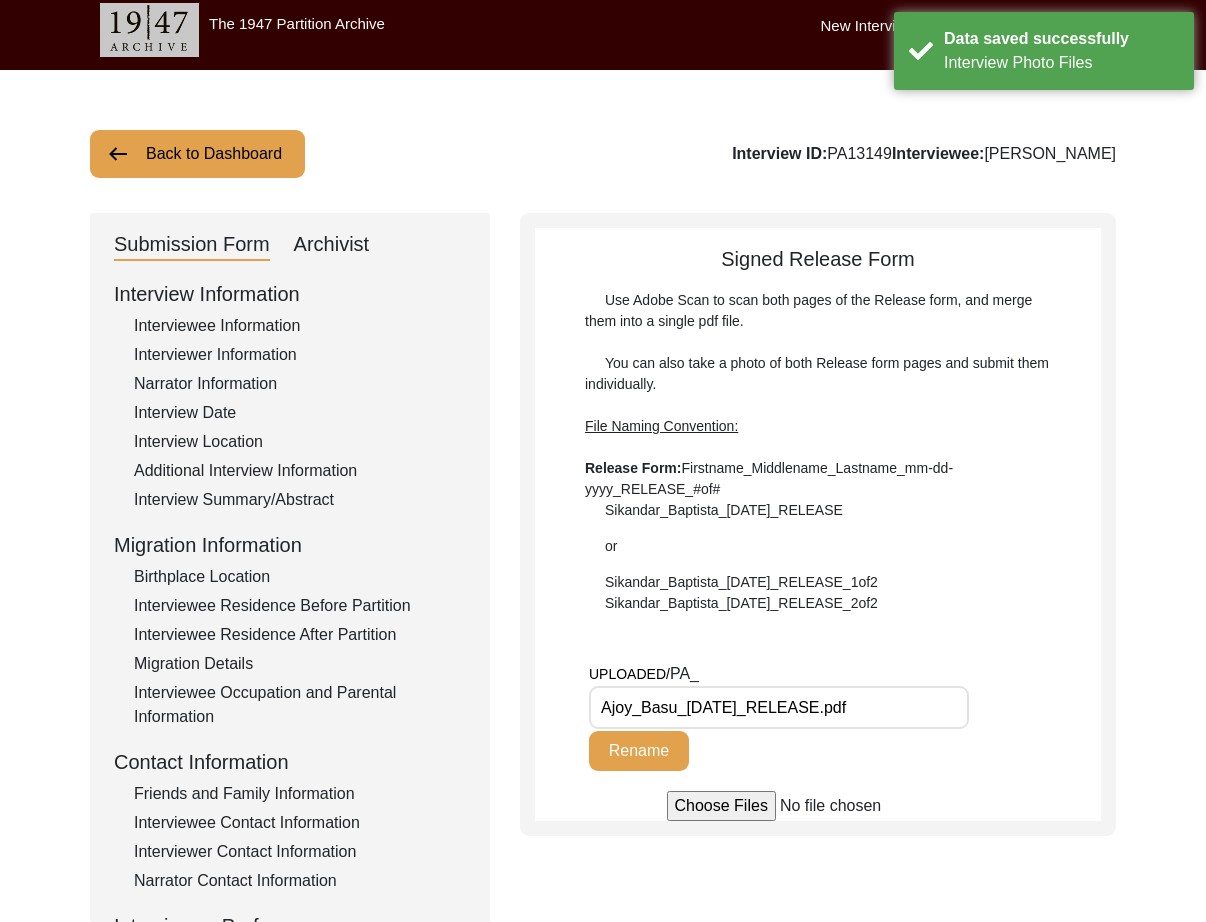 scroll, scrollTop: 12, scrollLeft: 0, axis: vertical 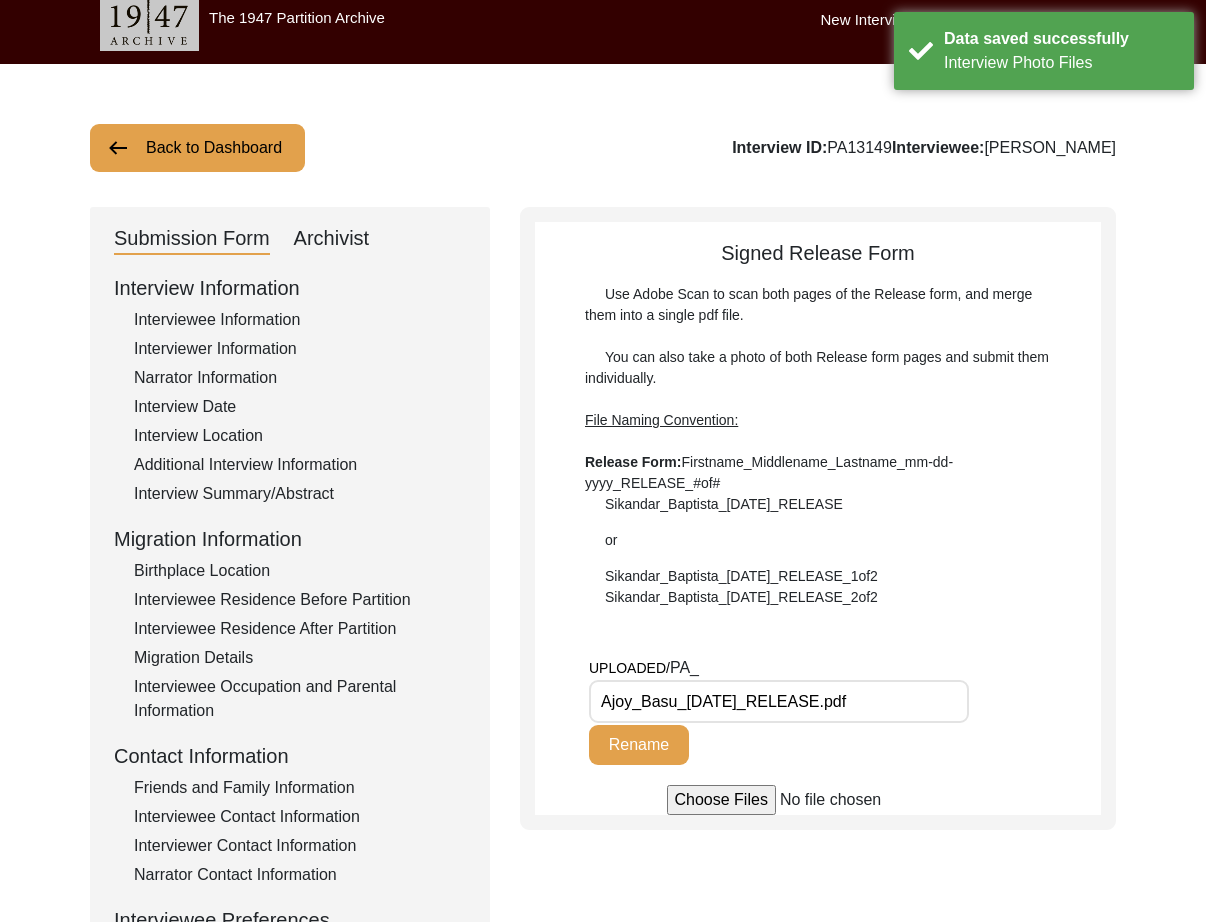 drag, startPoint x: 747, startPoint y: 711, endPoint x: 514, endPoint y: 698, distance: 233.36238 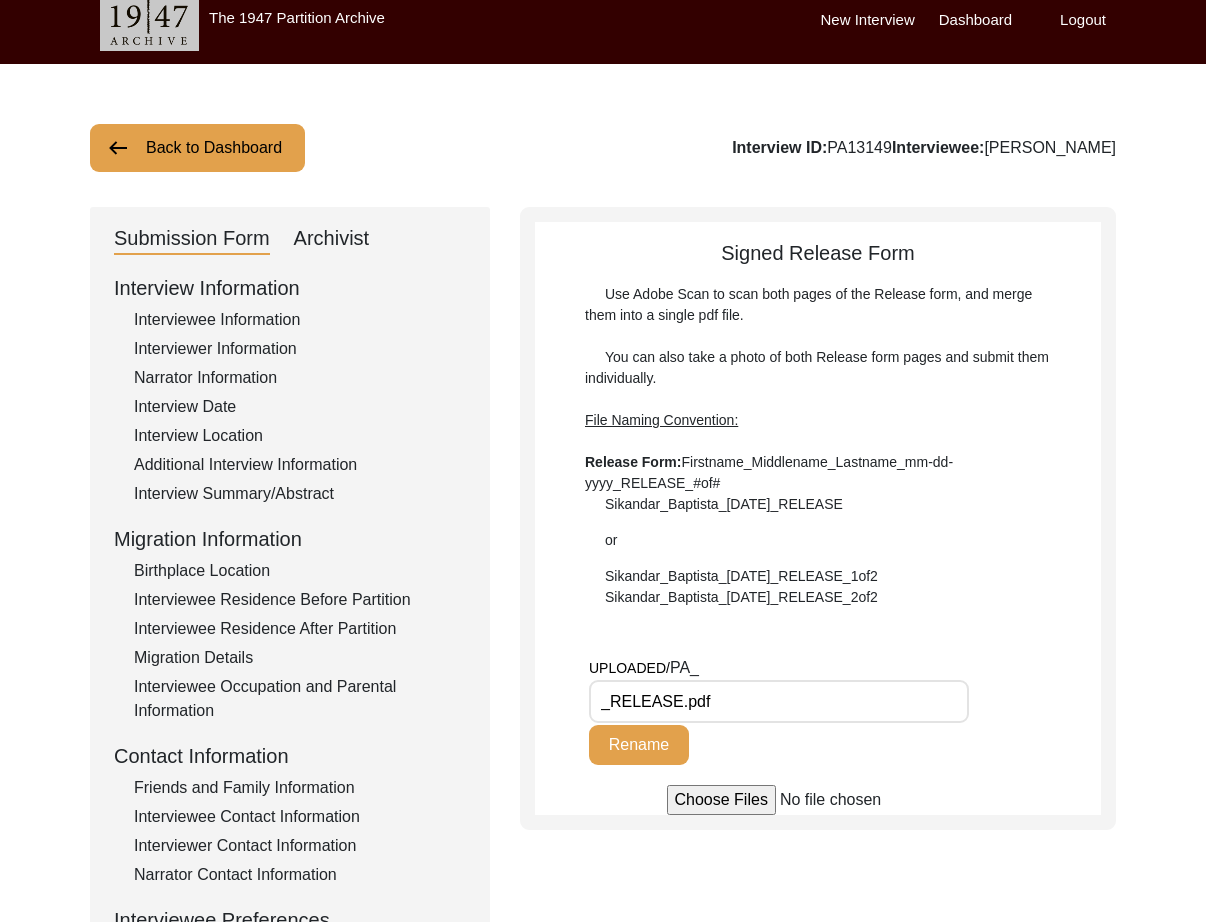 paste on "Ajoy_Kumar_Basu_[DATE]" 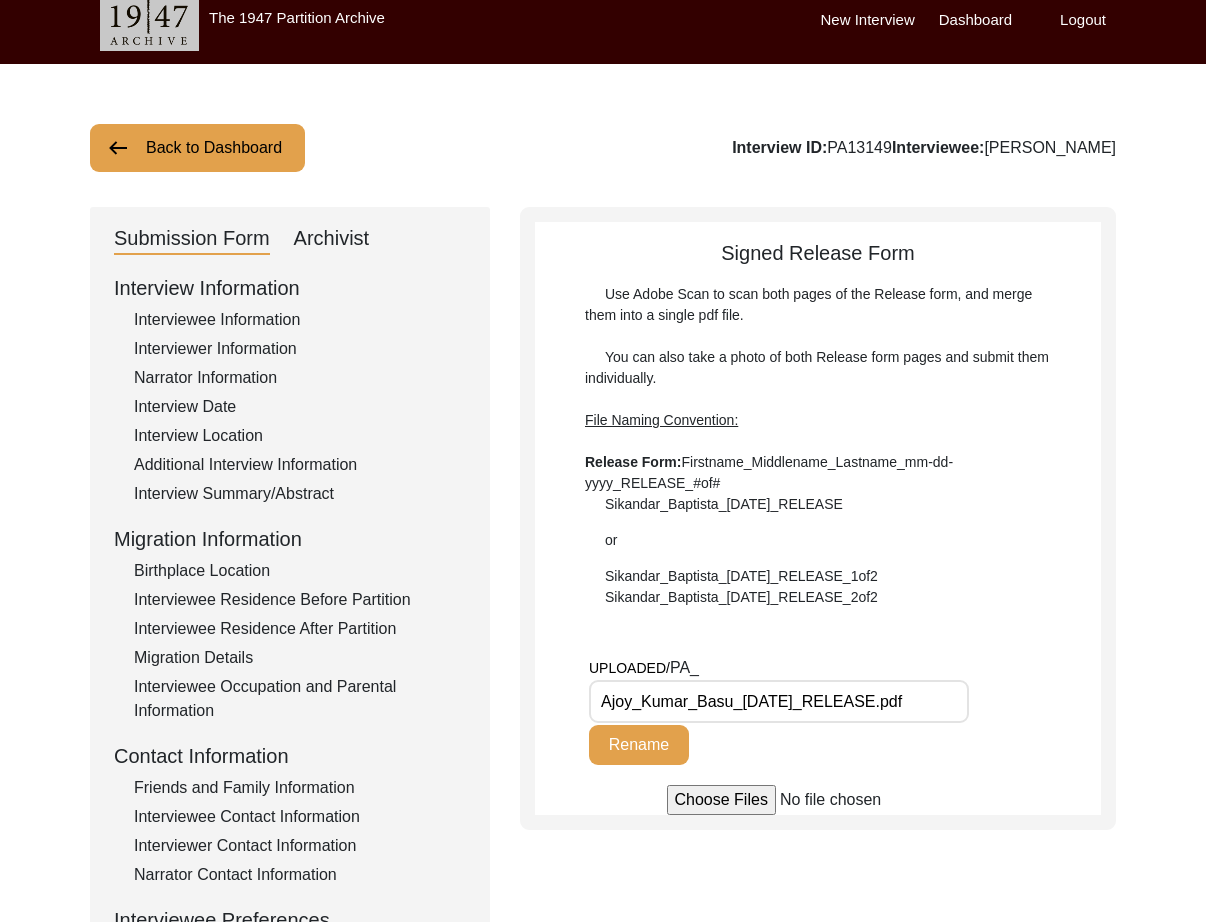 type on "Ajoy_Kumar_Basu_[DATE]_RELEASE.pdf" 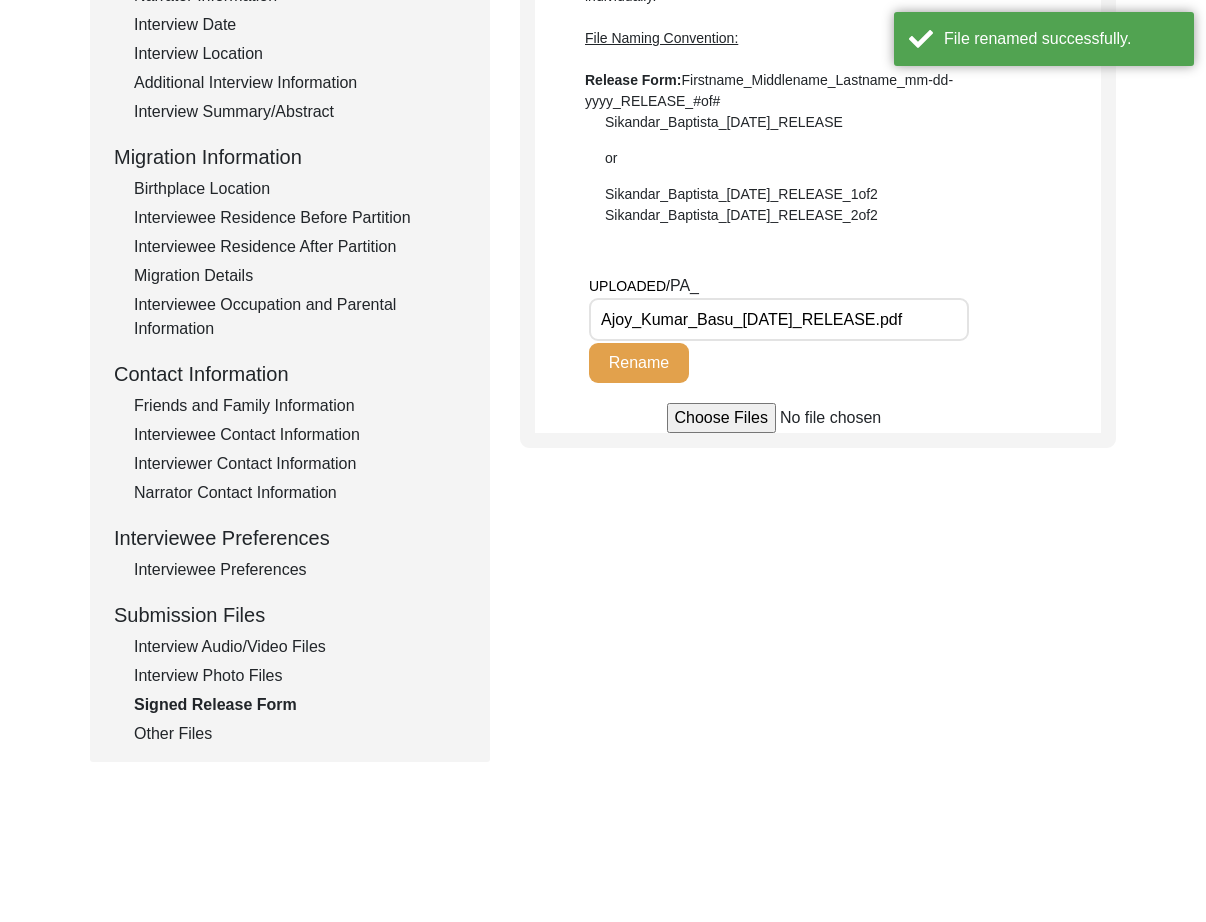 scroll, scrollTop: 399, scrollLeft: 0, axis: vertical 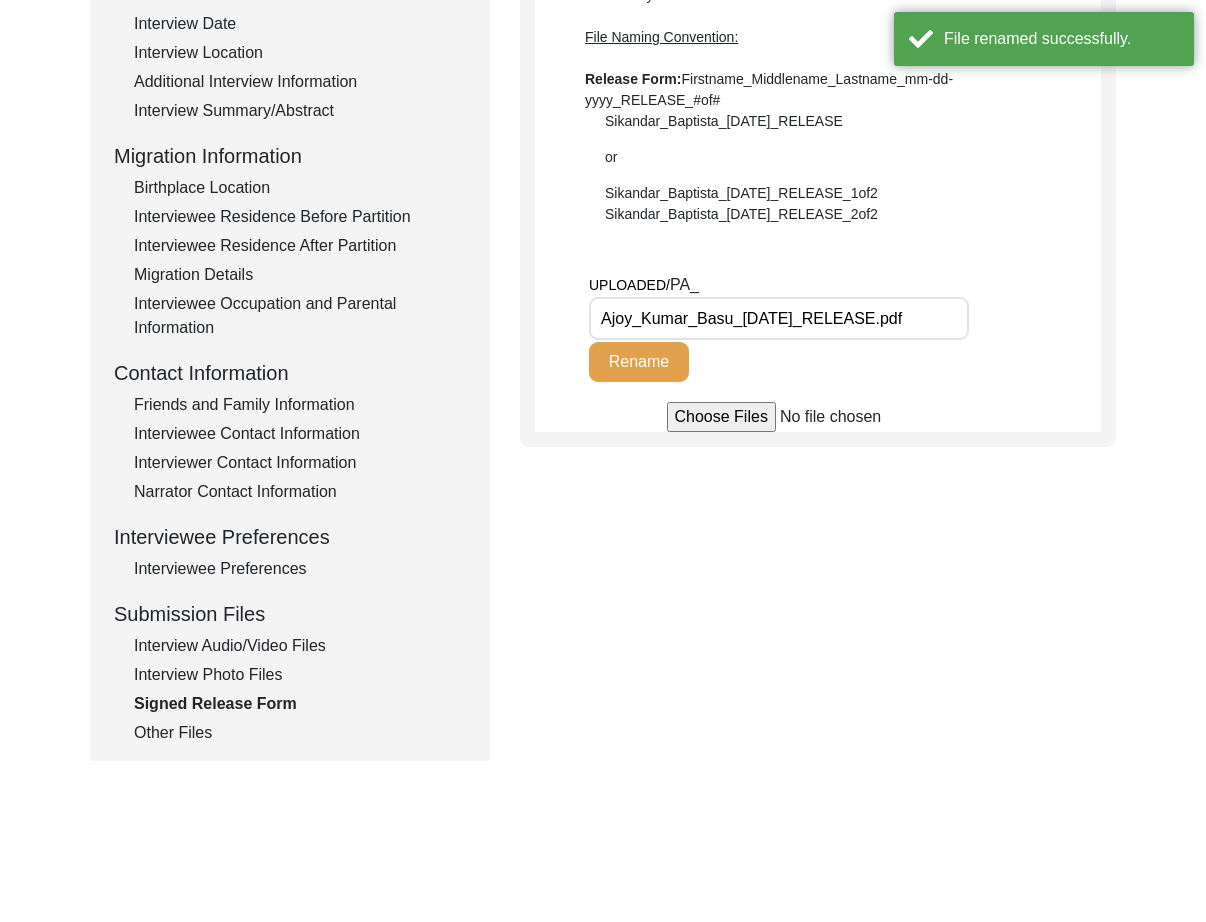 click on "Other Files" 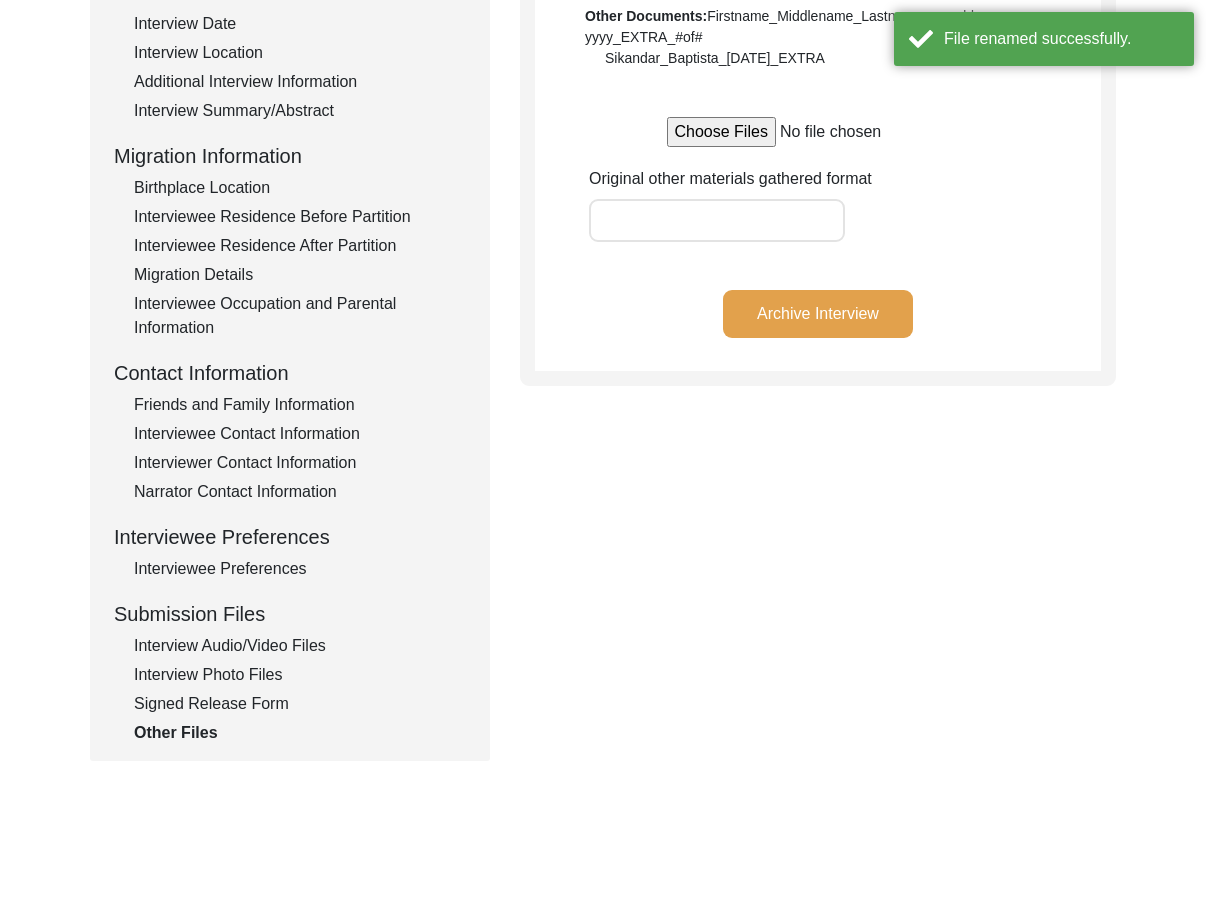 click on "Submission Files" 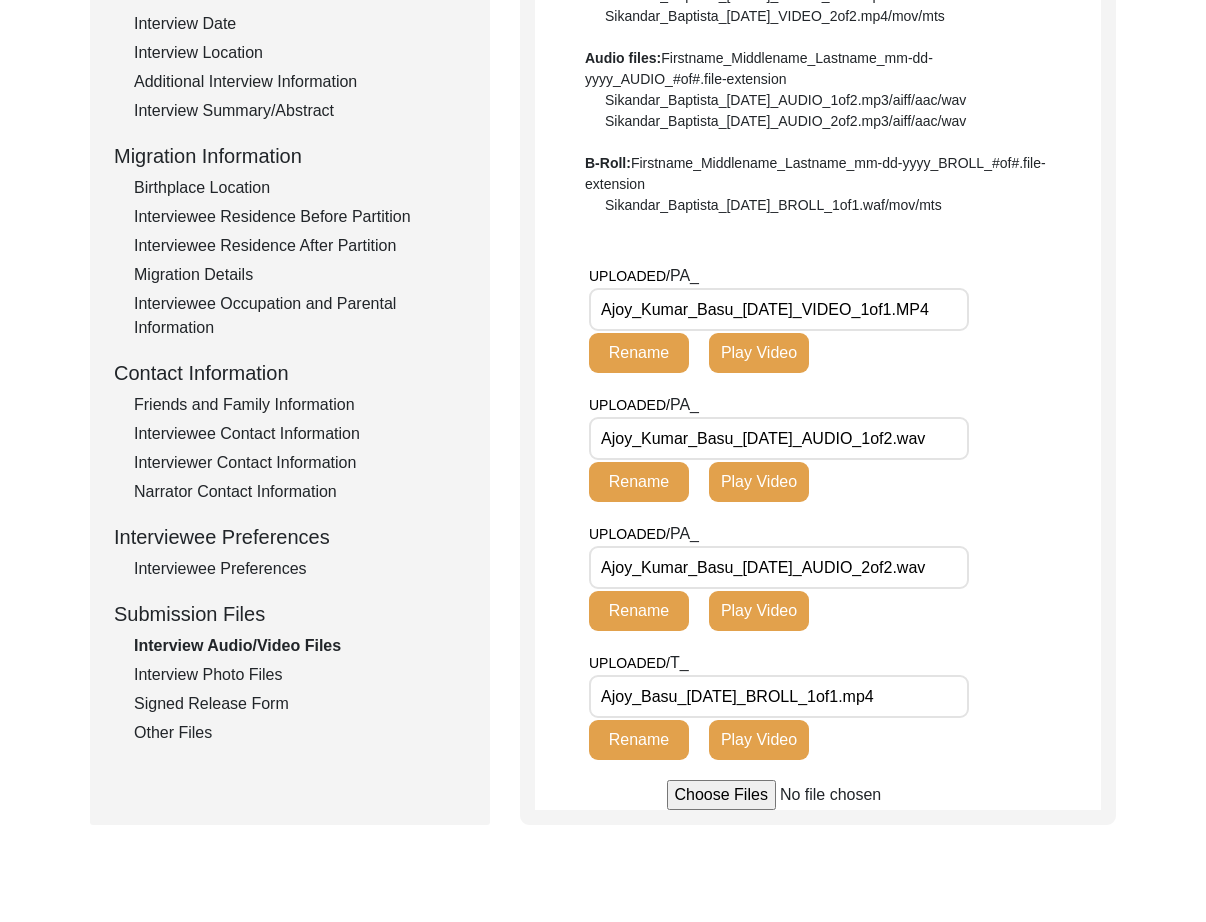 click on "Ajoy_Kumar_Basu_[DATE]_VIDEO_1of1.MP4" at bounding box center [779, 309] 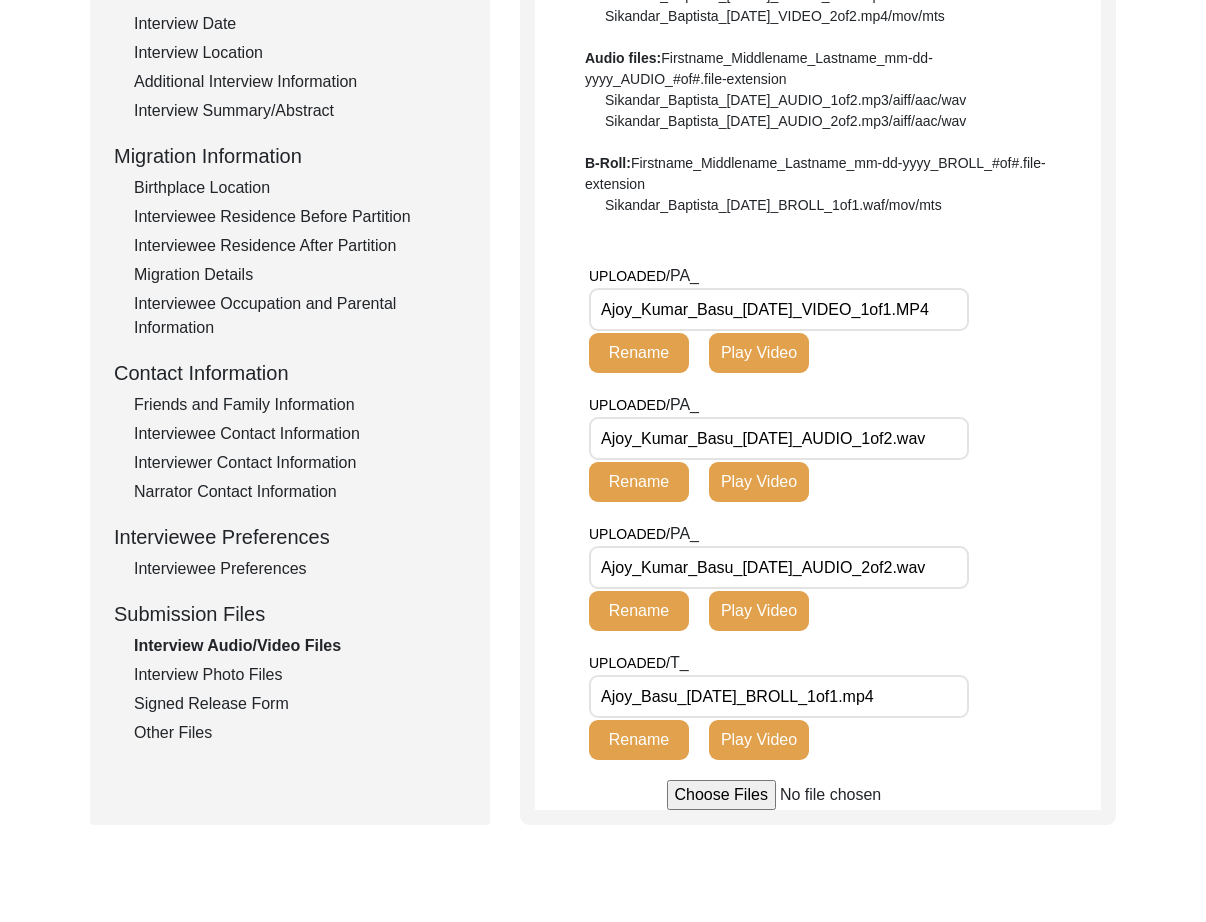 click on "Interview Photo Files" 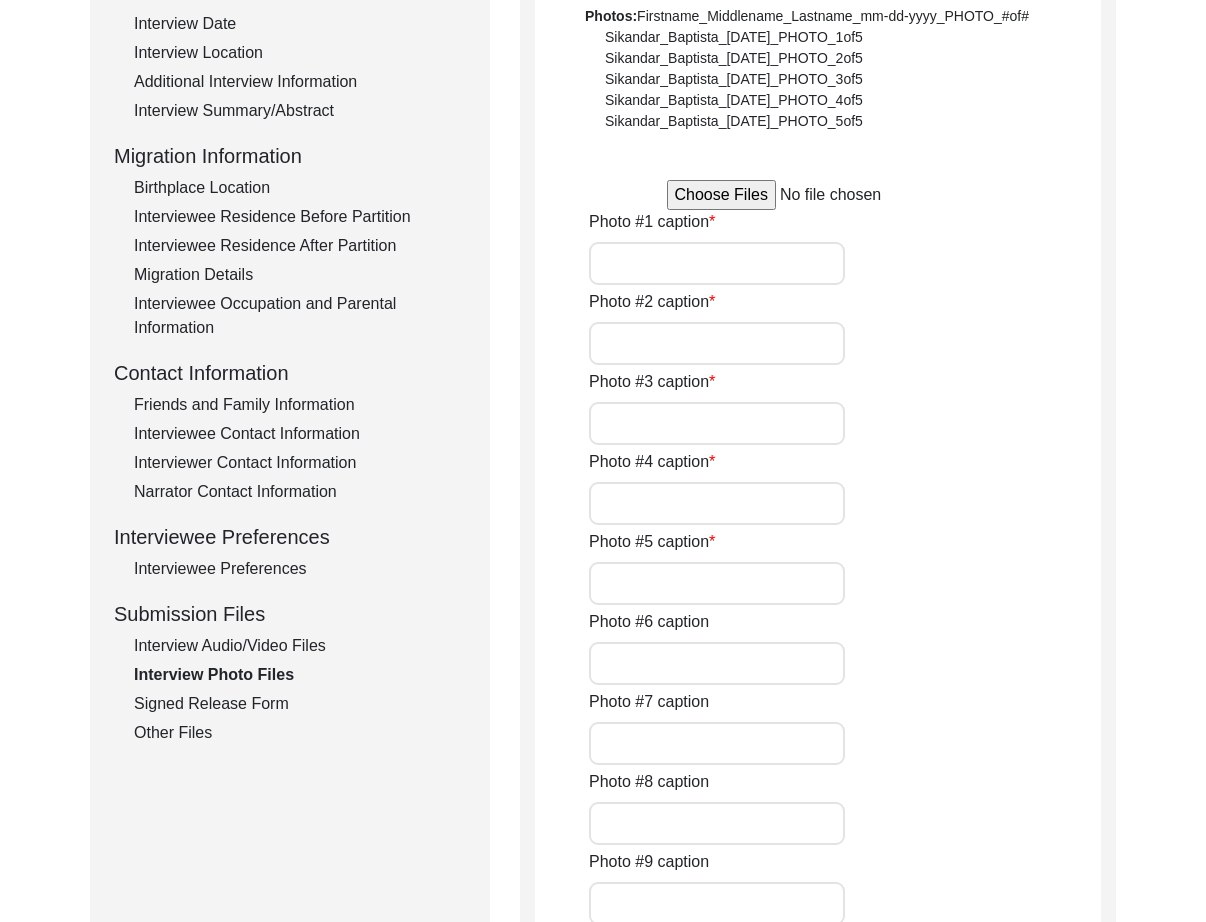 type on "A vintage photo of the orchards in the garden" 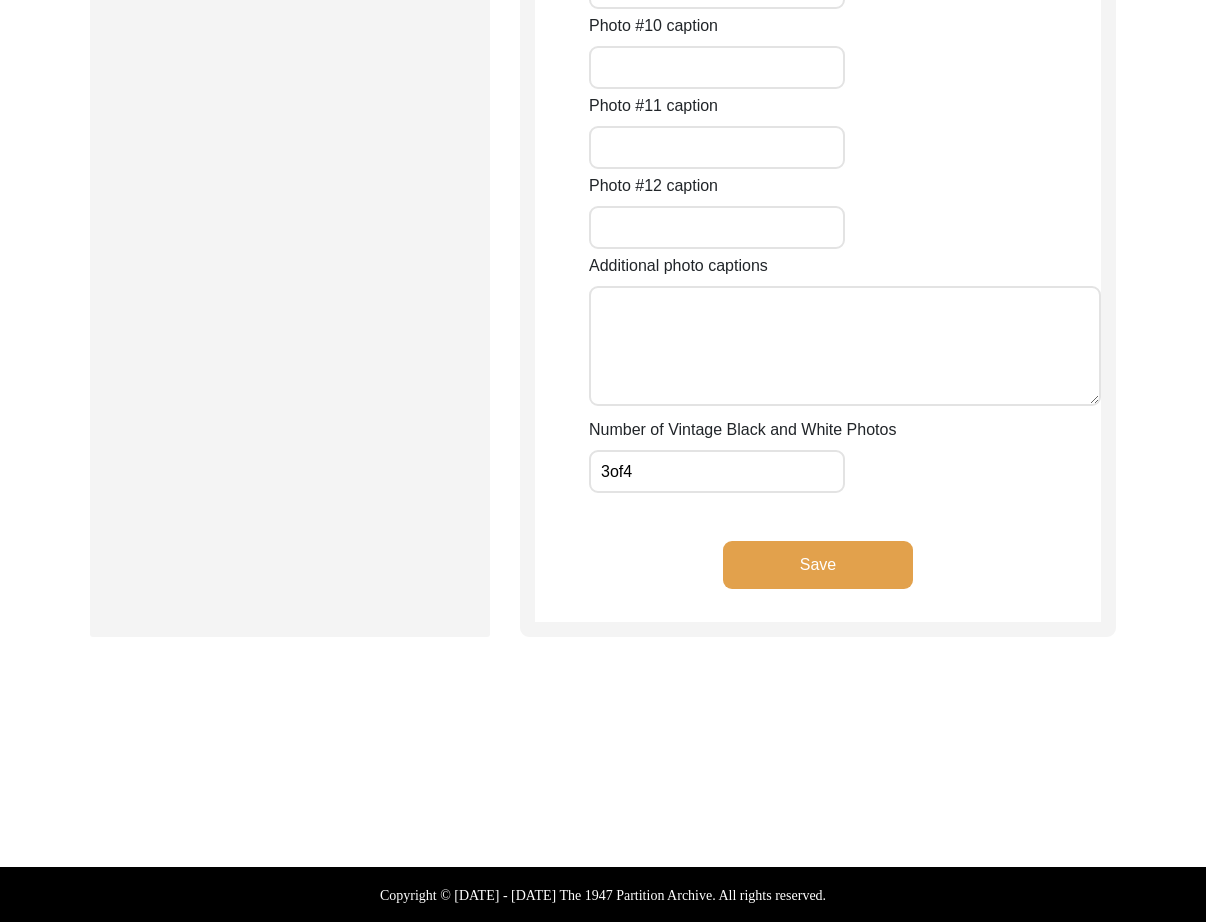 scroll, scrollTop: 0, scrollLeft: 0, axis: both 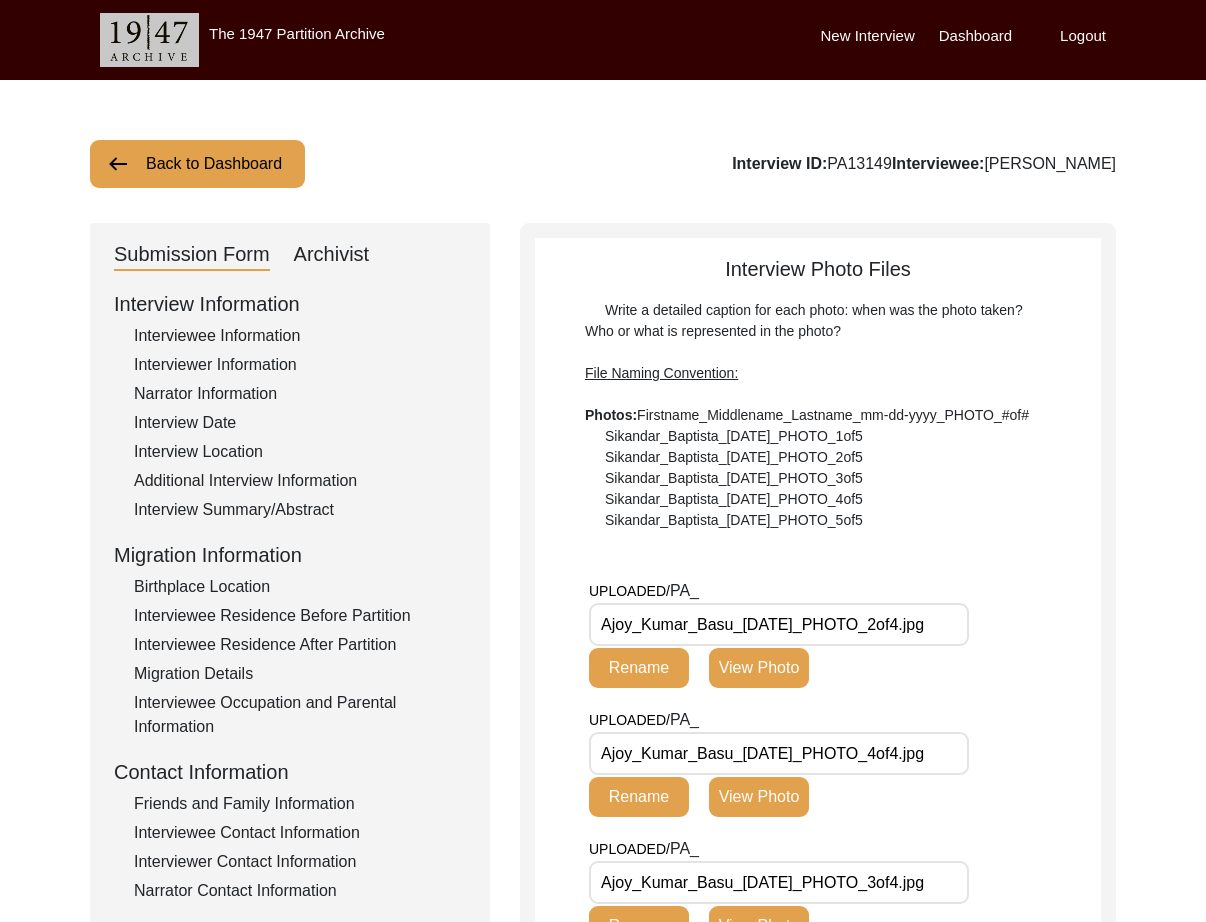 click on "Ajoy_Kumar_Basu_[DATE]_PHOTO_2of4.jpg" at bounding box center (779, 624) 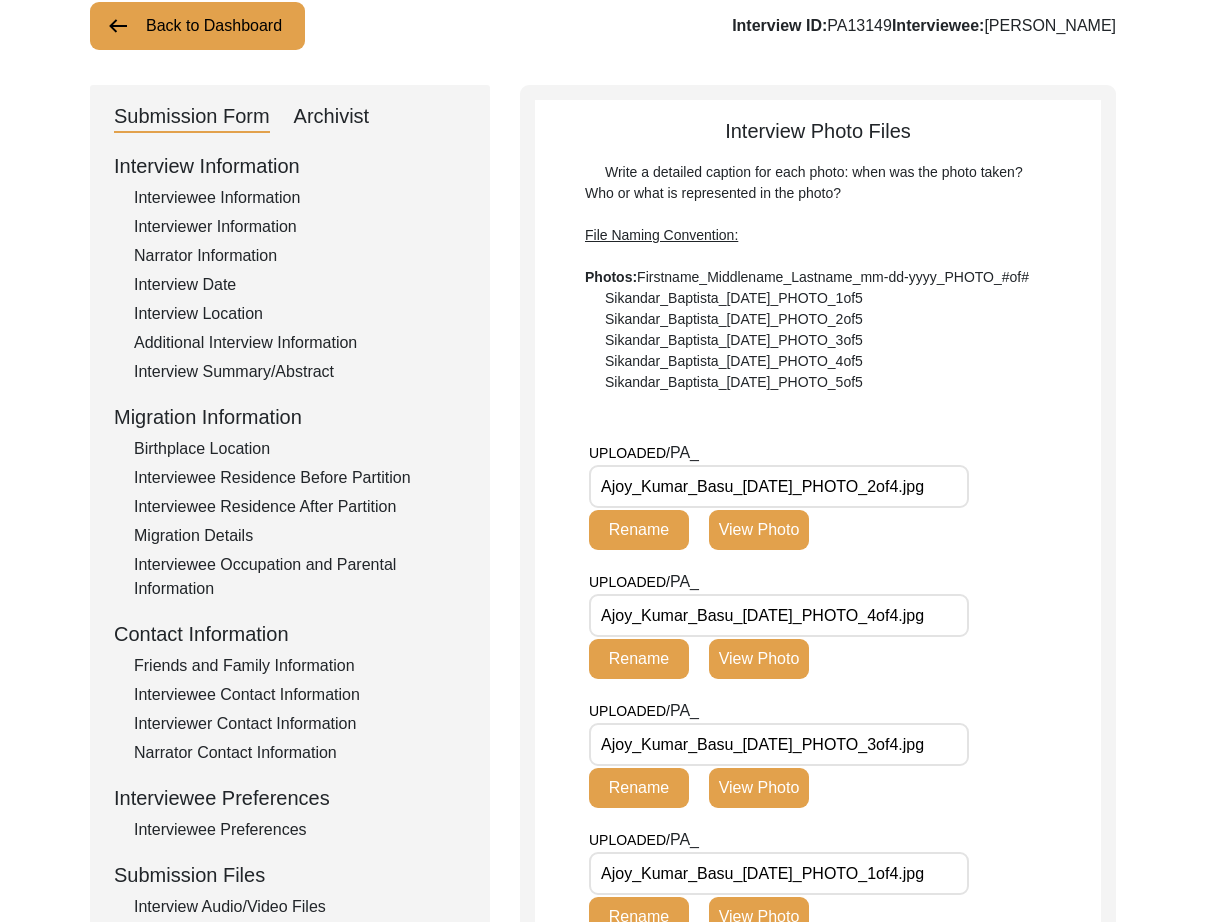 scroll, scrollTop: 166, scrollLeft: 0, axis: vertical 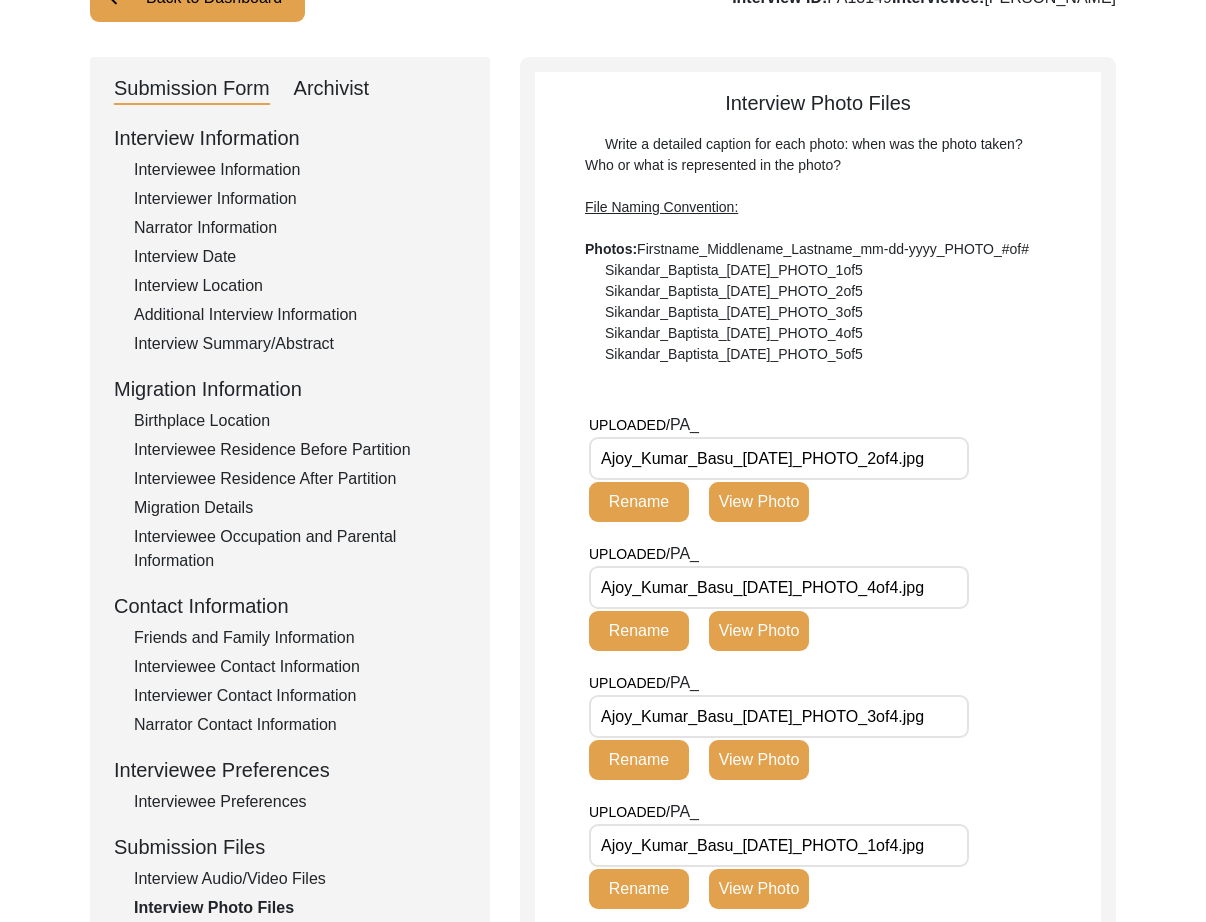 click on "Ajoy_Kumar_Basu_[DATE]_PHOTO_3of4.jpg" at bounding box center [779, 716] 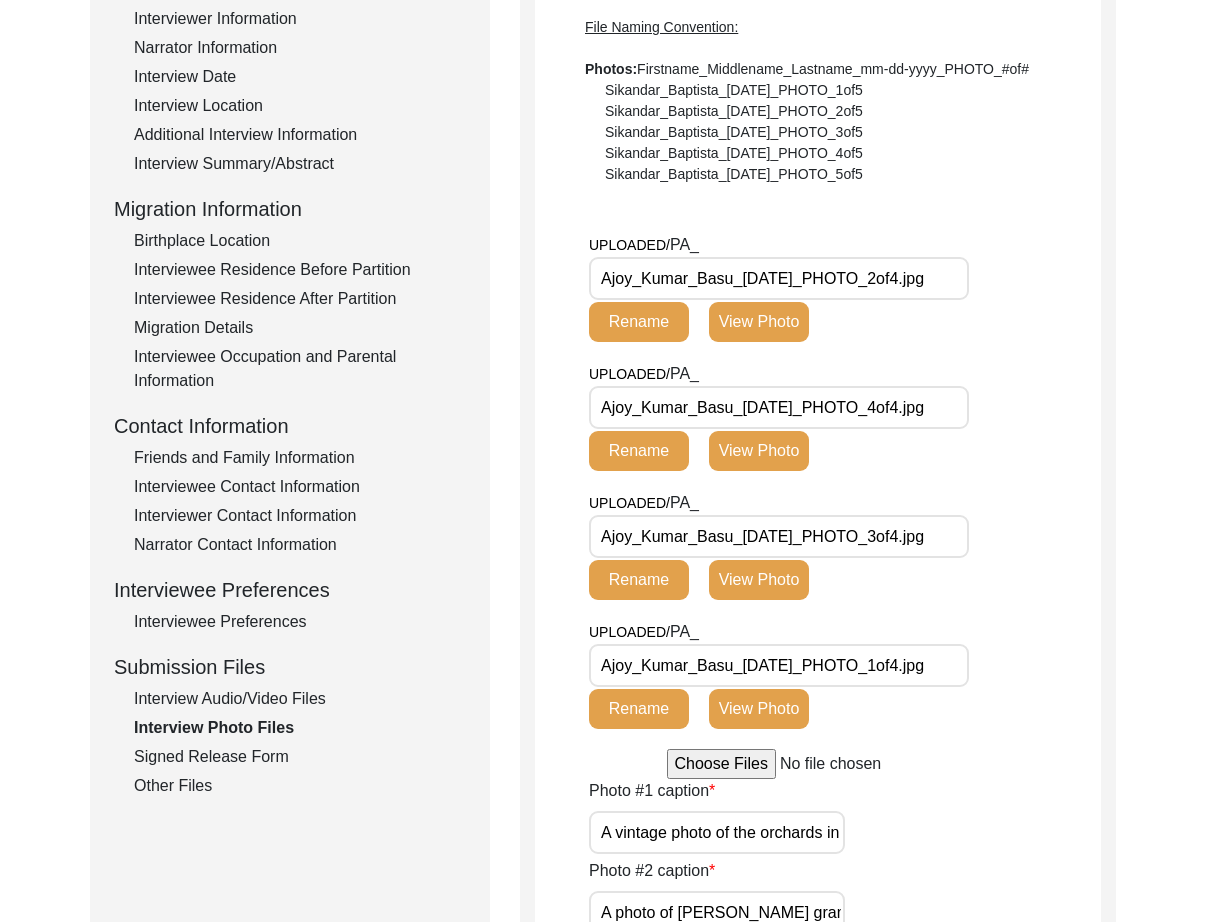 scroll, scrollTop: 725, scrollLeft: 0, axis: vertical 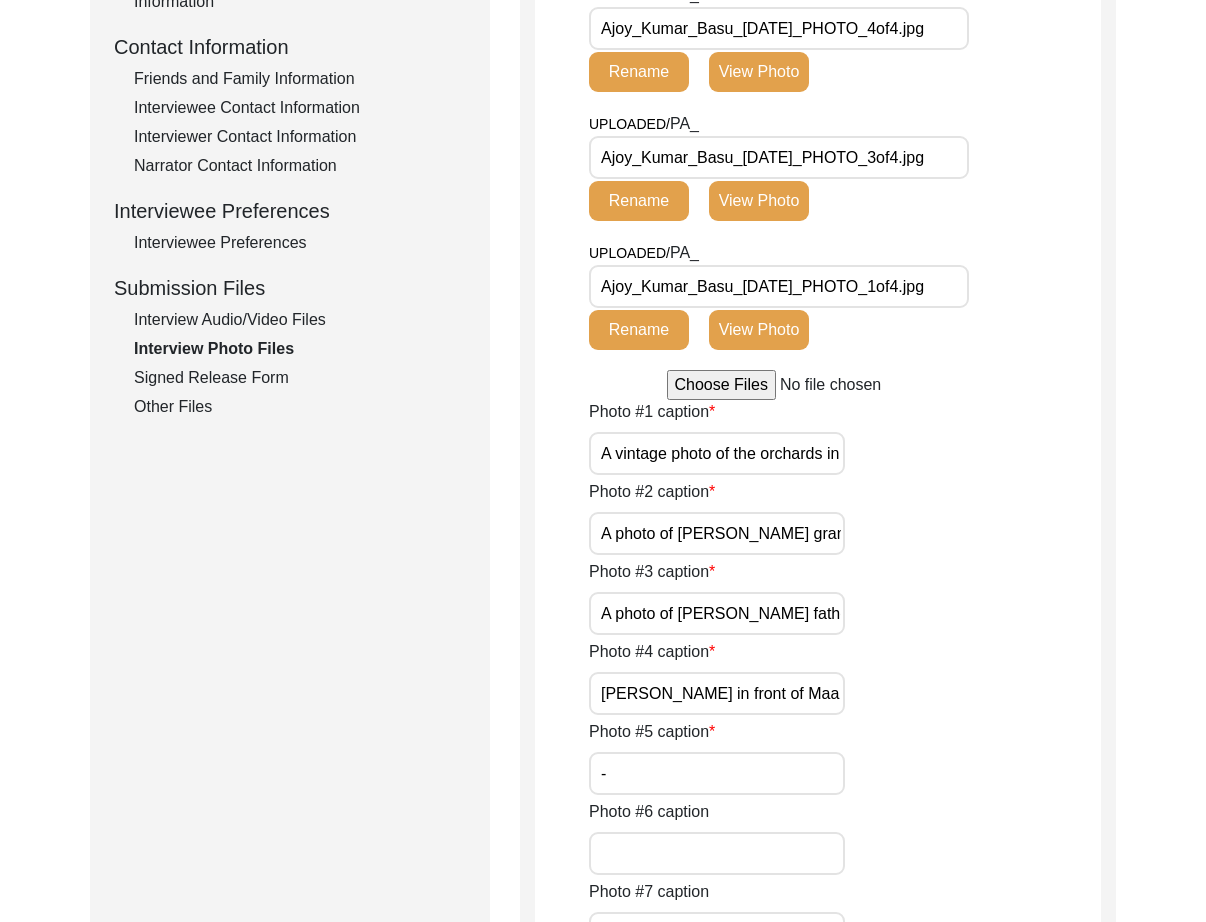 drag, startPoint x: 219, startPoint y: 388, endPoint x: 247, endPoint y: 388, distance: 28 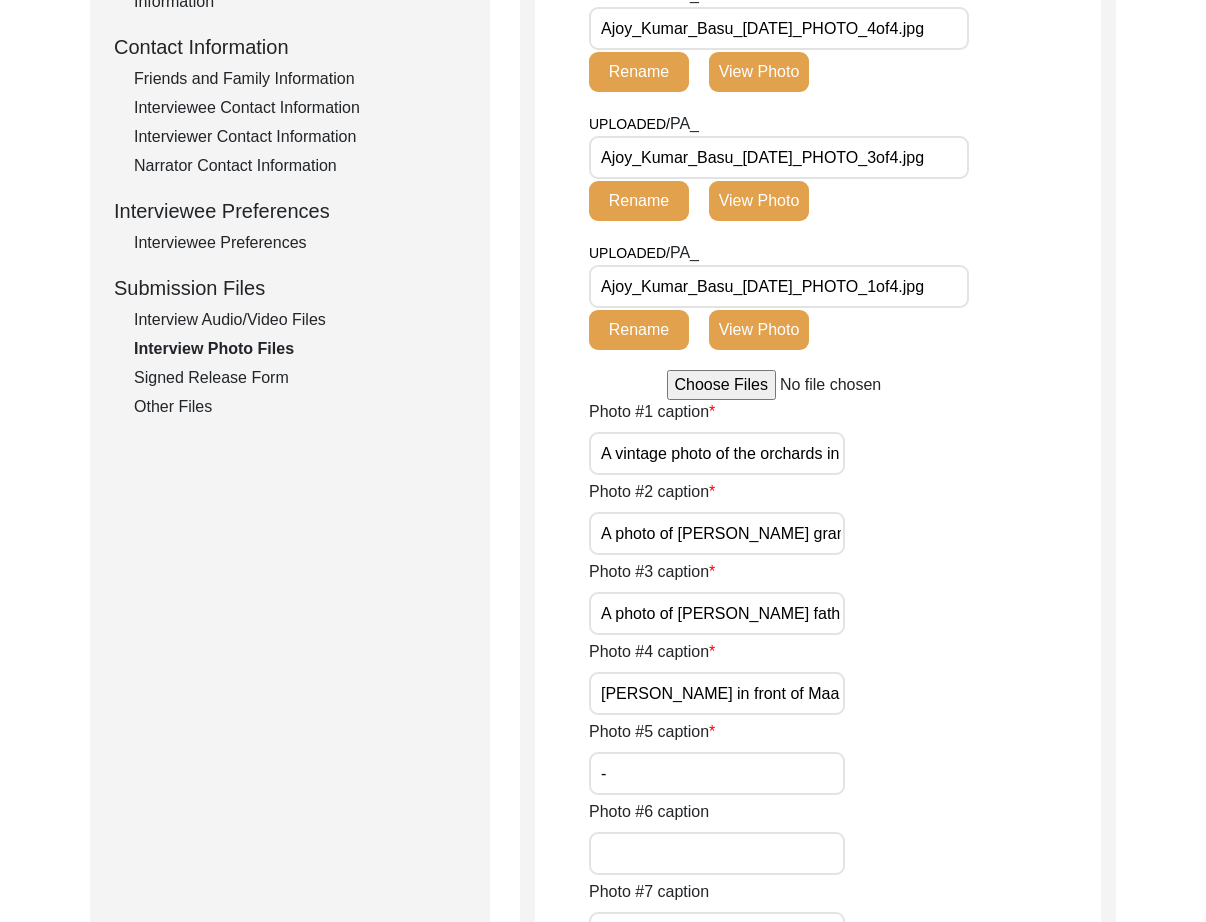 click on "Signed Release Form" 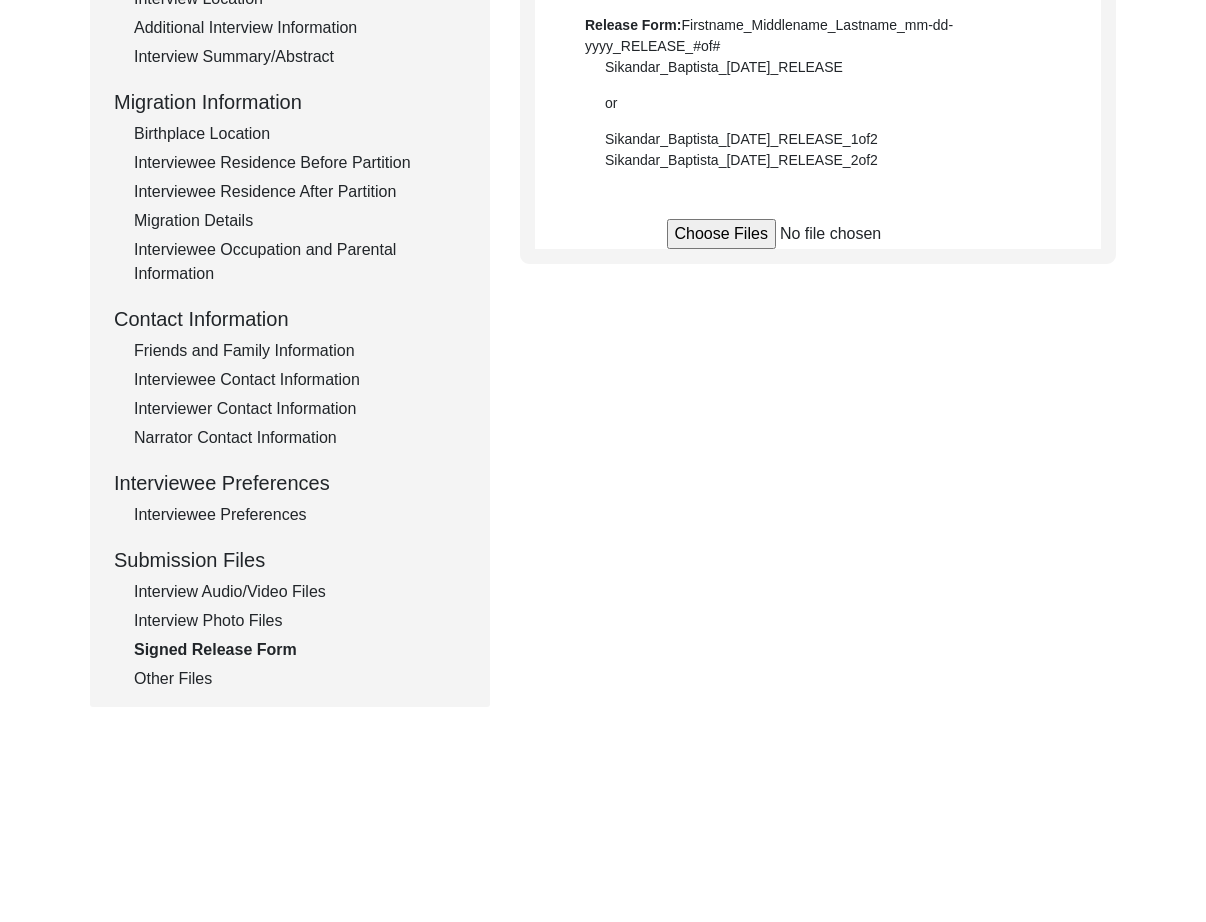 scroll, scrollTop: 328, scrollLeft: 0, axis: vertical 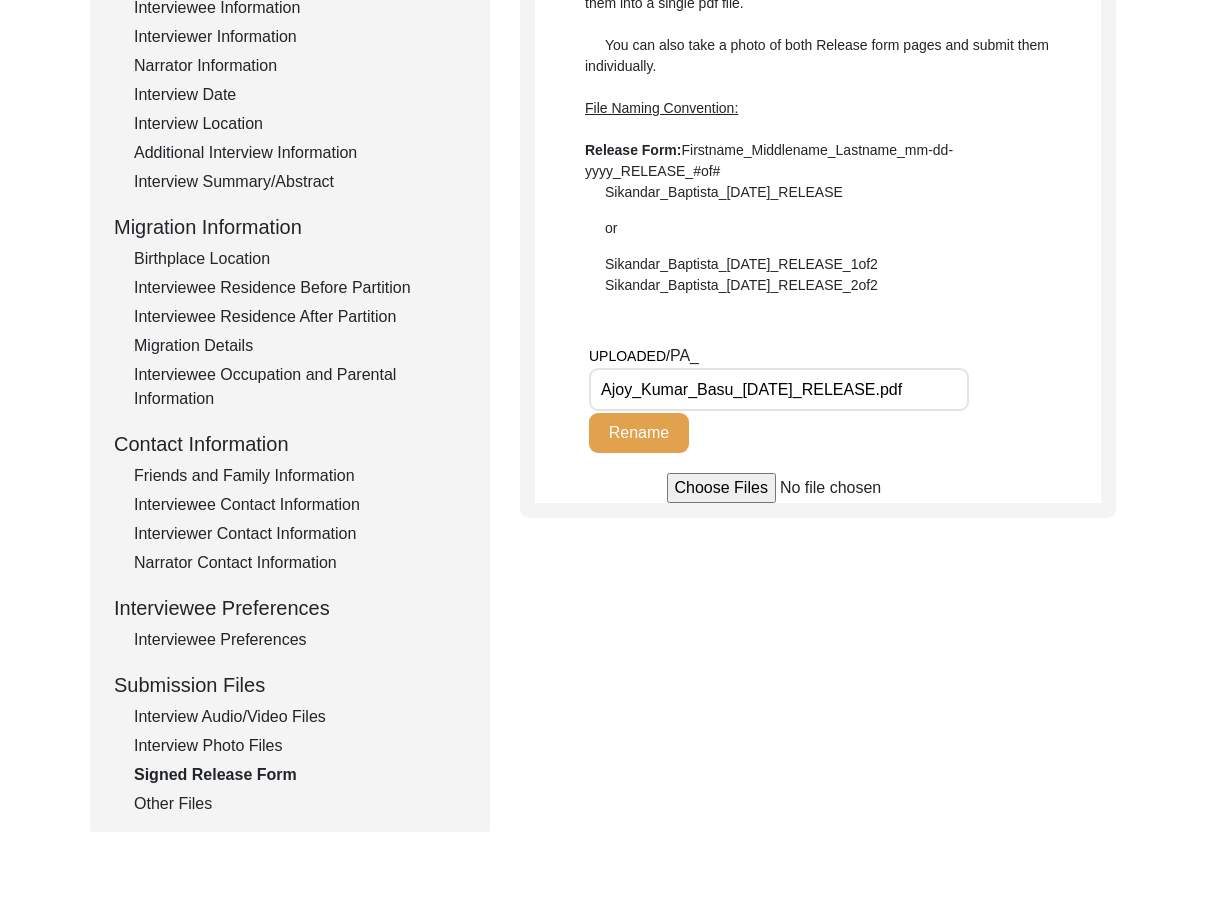 click on "Ajoy_Kumar_Basu_[DATE]_RELEASE.pdf" at bounding box center (779, 389) 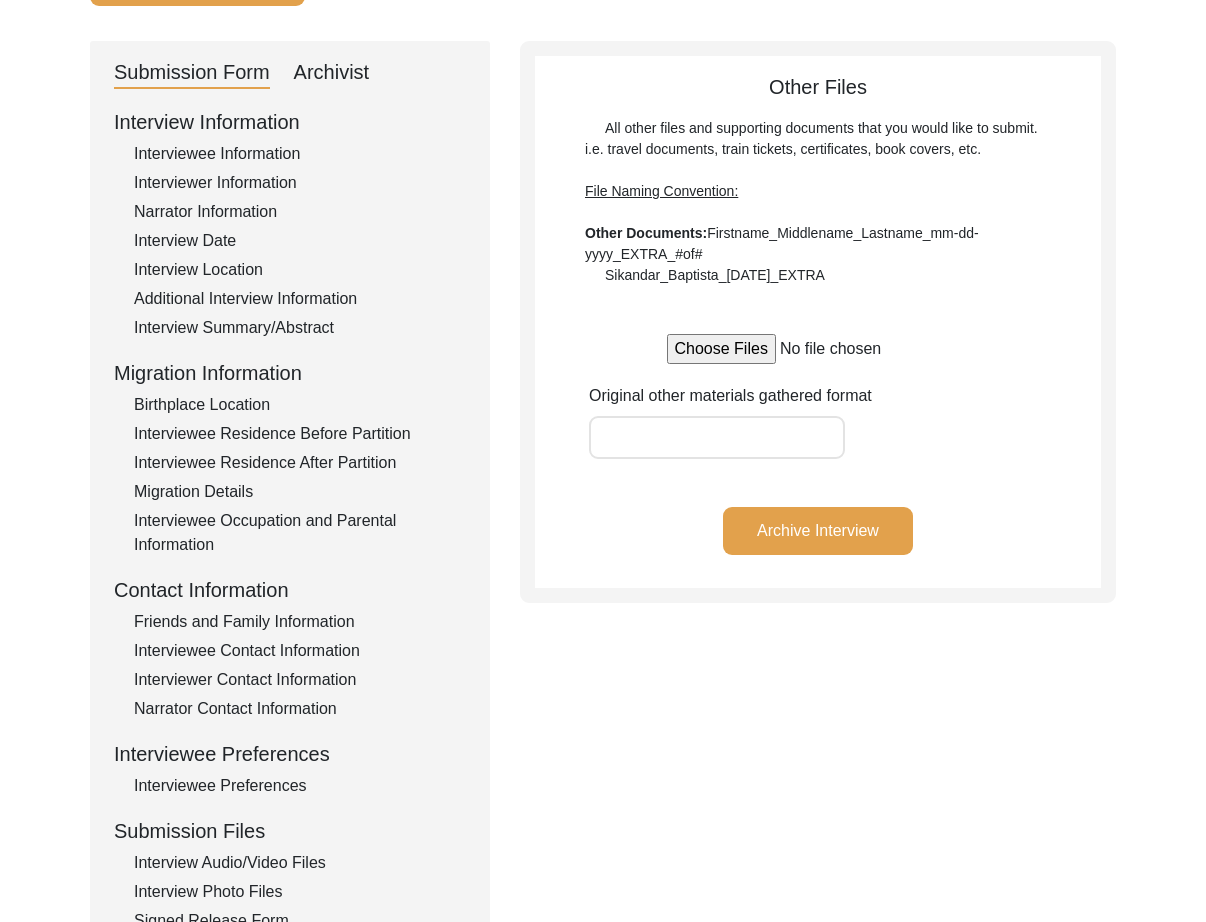 scroll, scrollTop: 0, scrollLeft: 0, axis: both 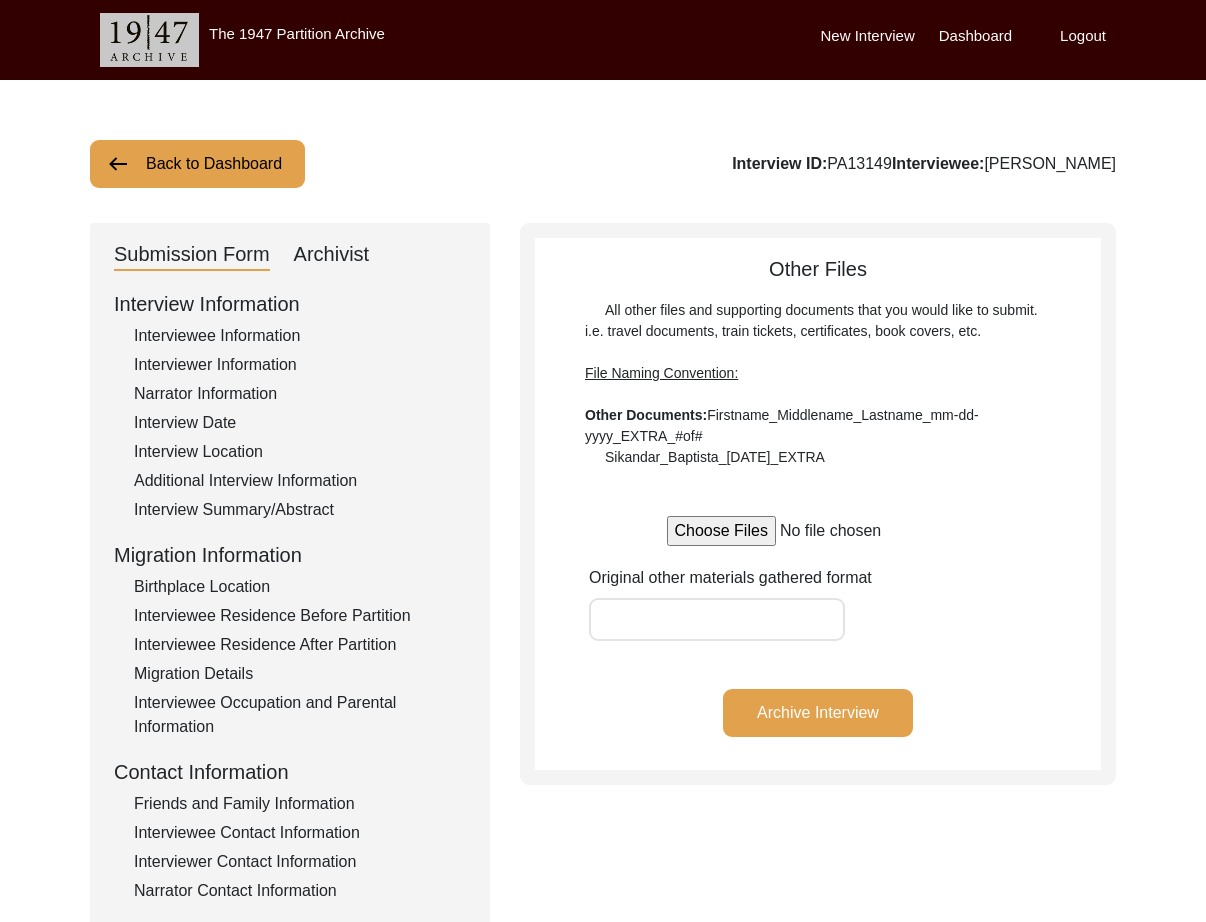 click on "Archivist" 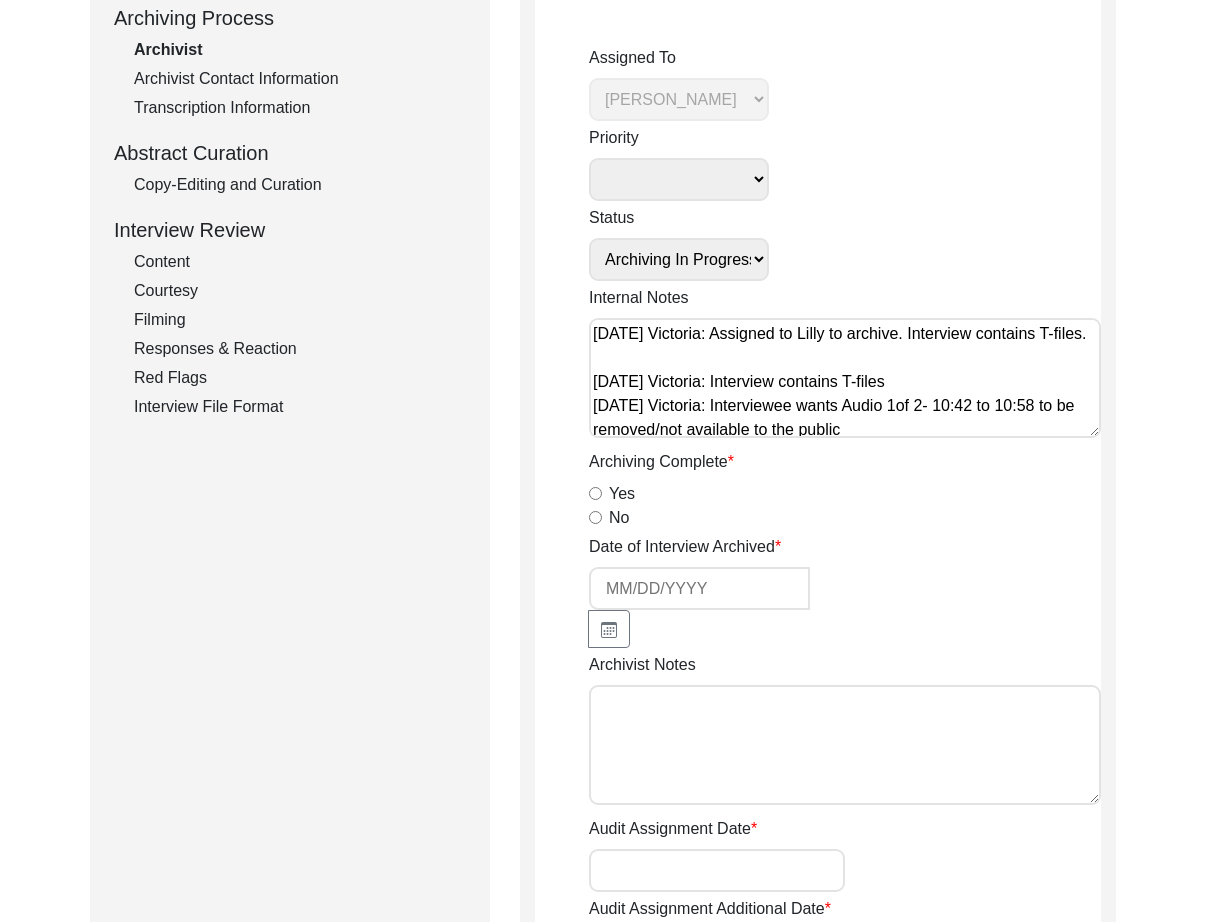 scroll, scrollTop: 14, scrollLeft: 0, axis: vertical 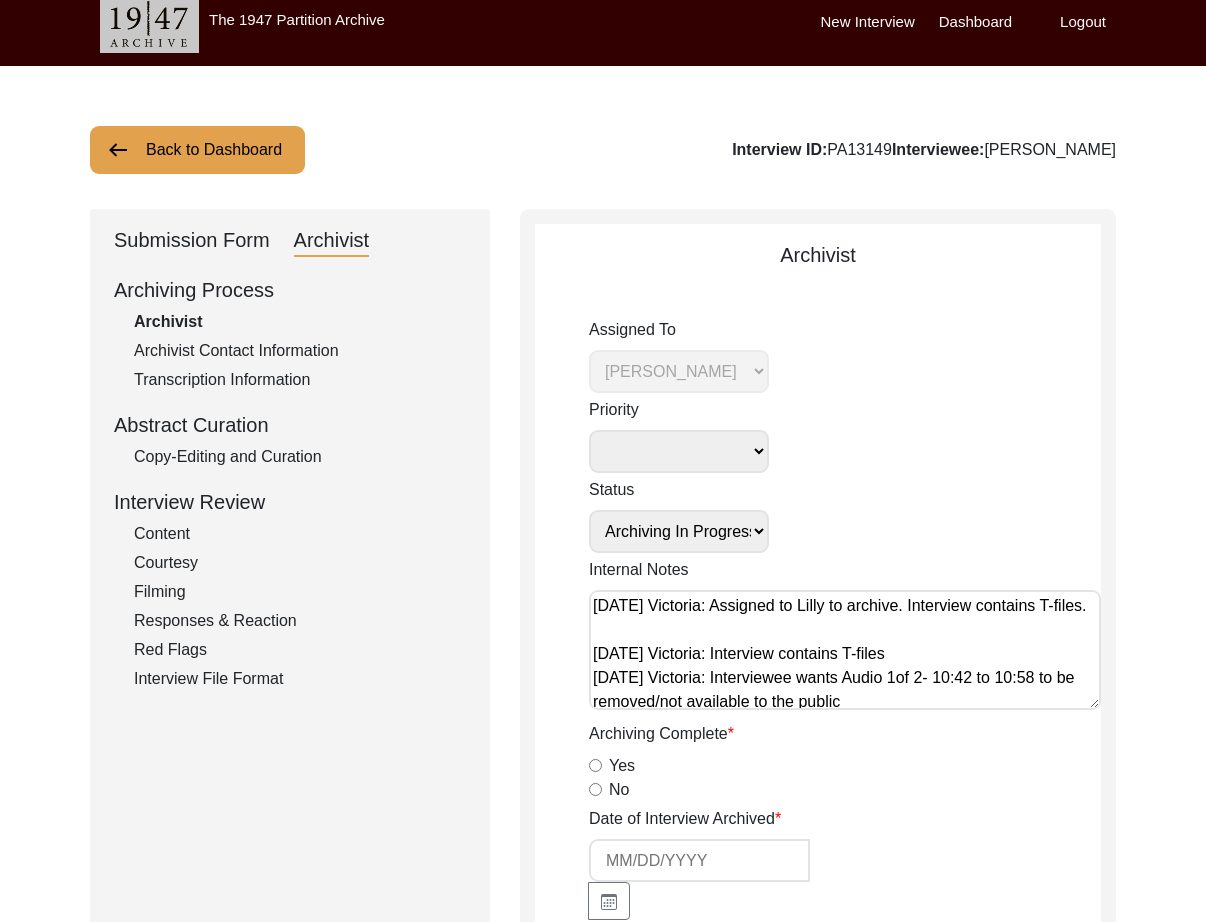 click on "Copy-Editing and Curation" 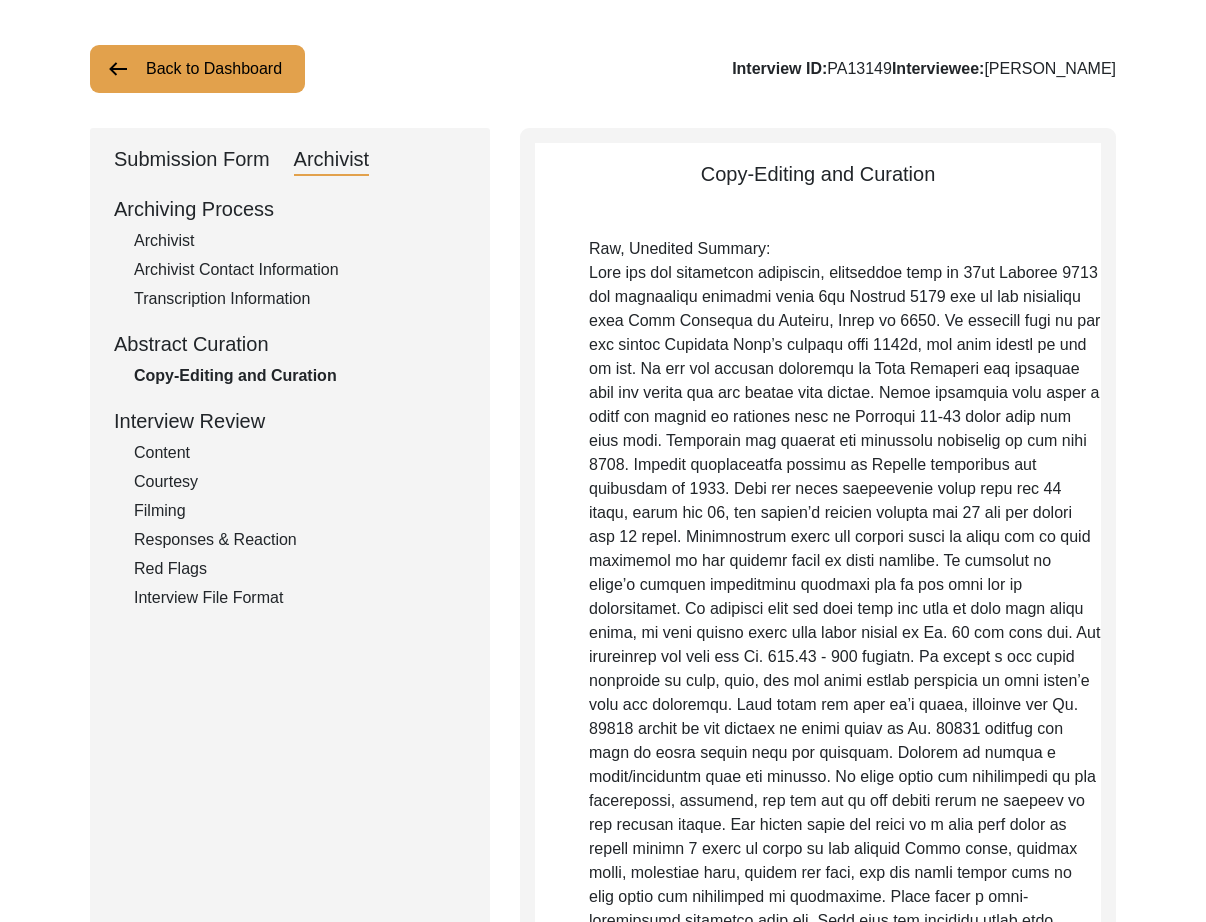 scroll, scrollTop: 97, scrollLeft: 0, axis: vertical 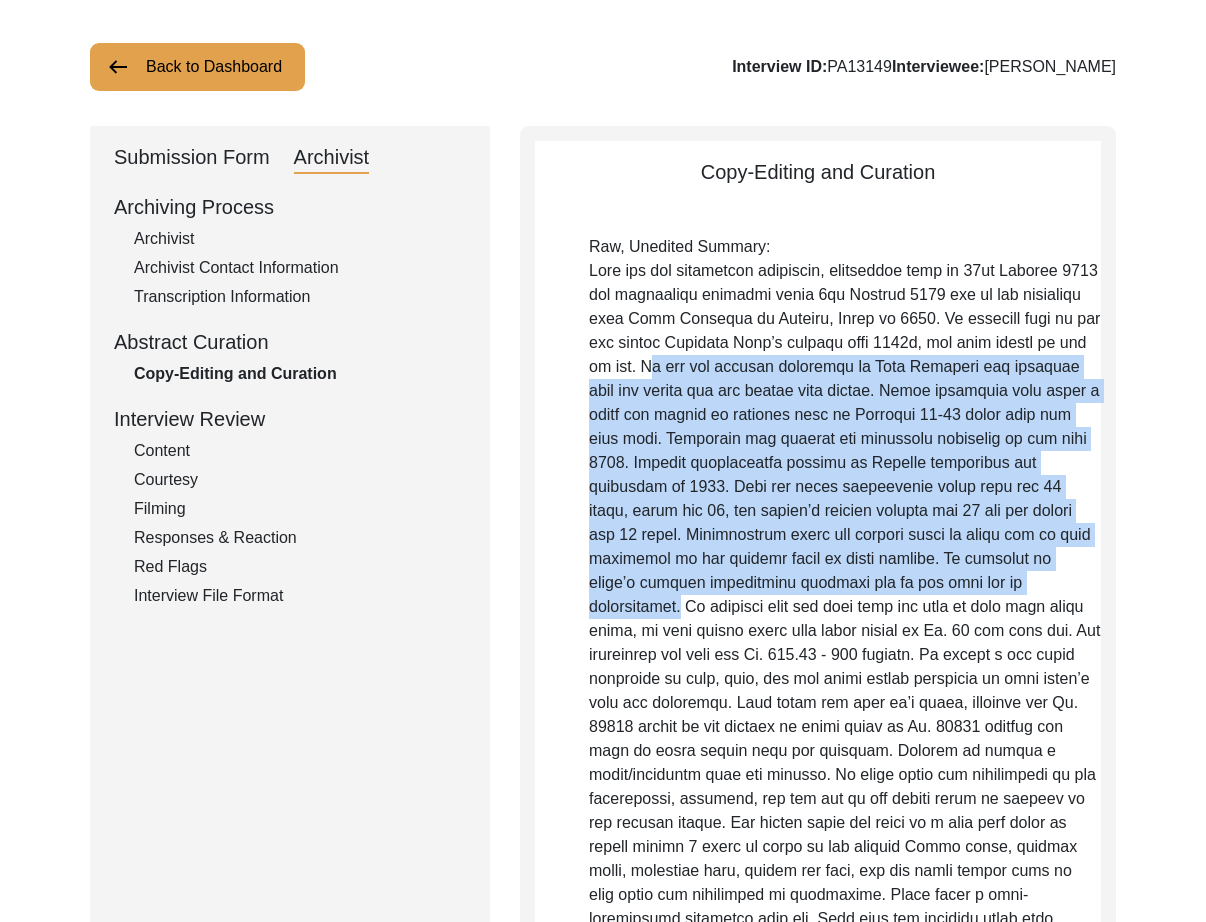 drag, startPoint x: 642, startPoint y: 371, endPoint x: 981, endPoint y: 588, distance: 402.50467 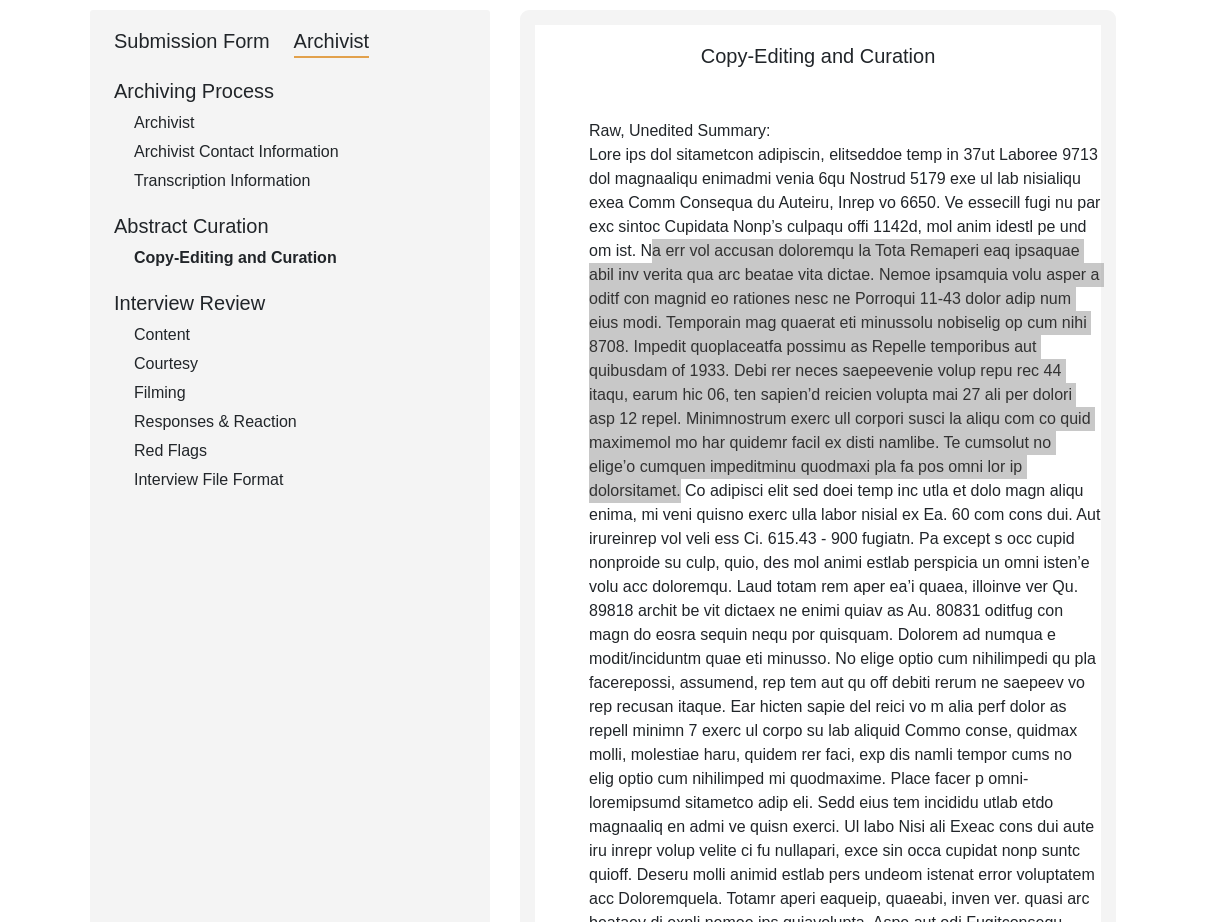 scroll, scrollTop: 340, scrollLeft: 0, axis: vertical 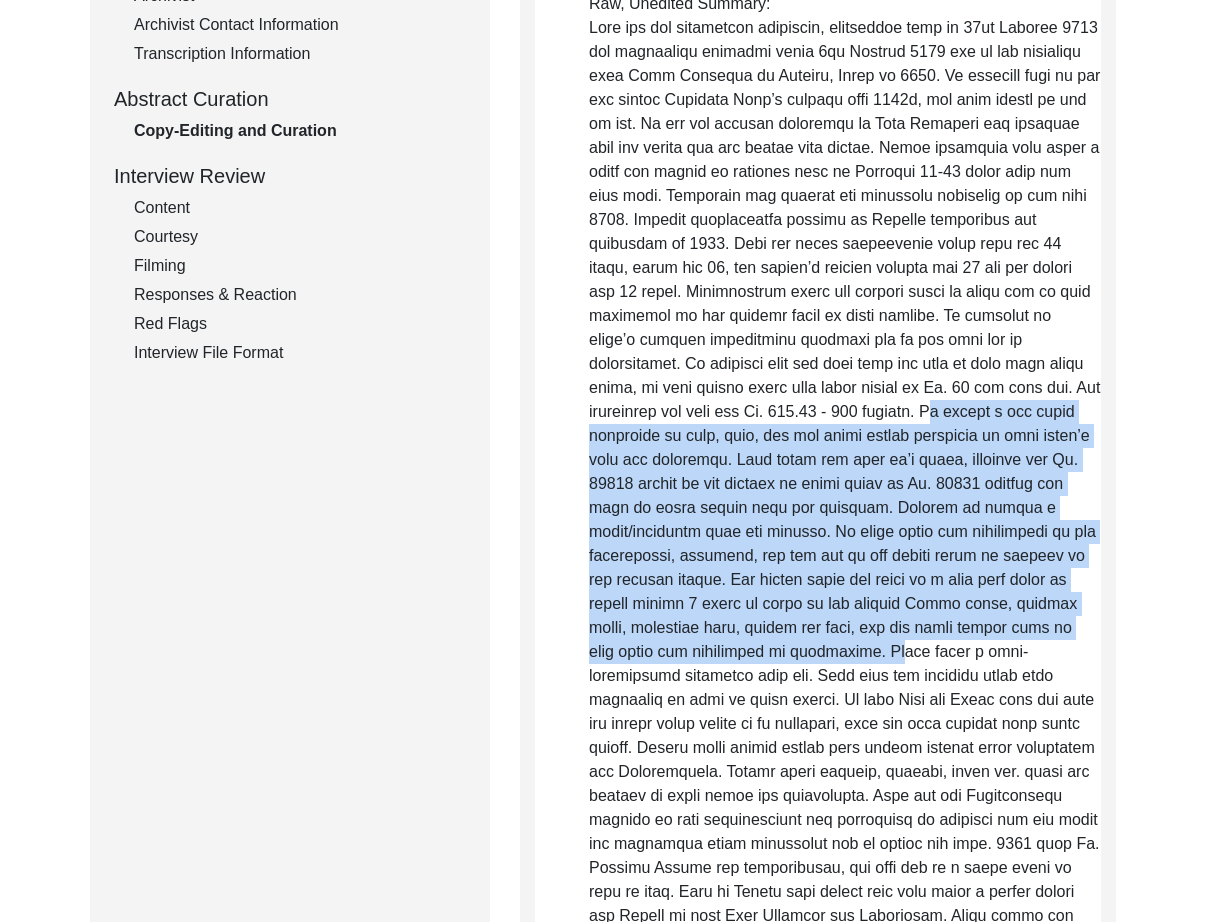 drag, startPoint x: 806, startPoint y: 411, endPoint x: 677, endPoint y: 661, distance: 281.3201 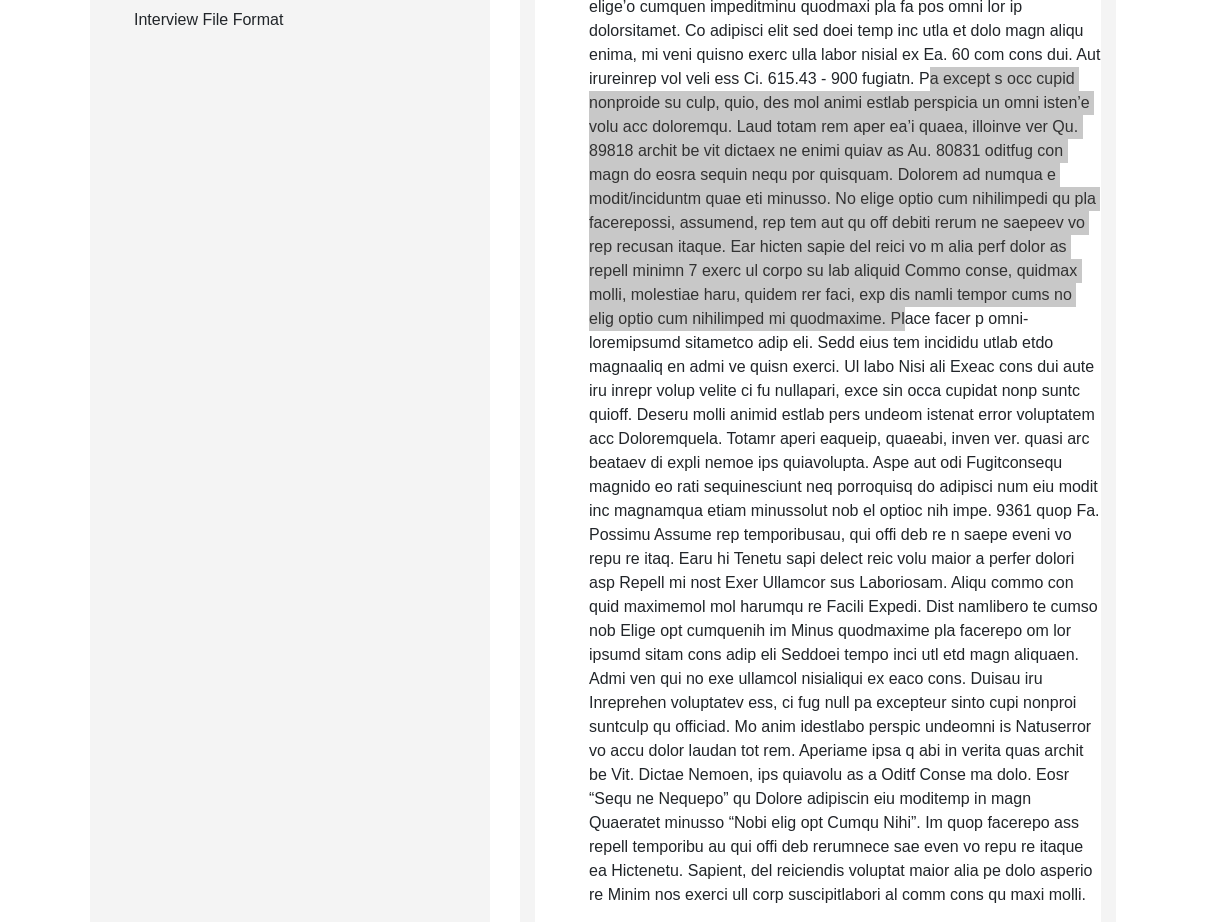 scroll, scrollTop: 694, scrollLeft: 0, axis: vertical 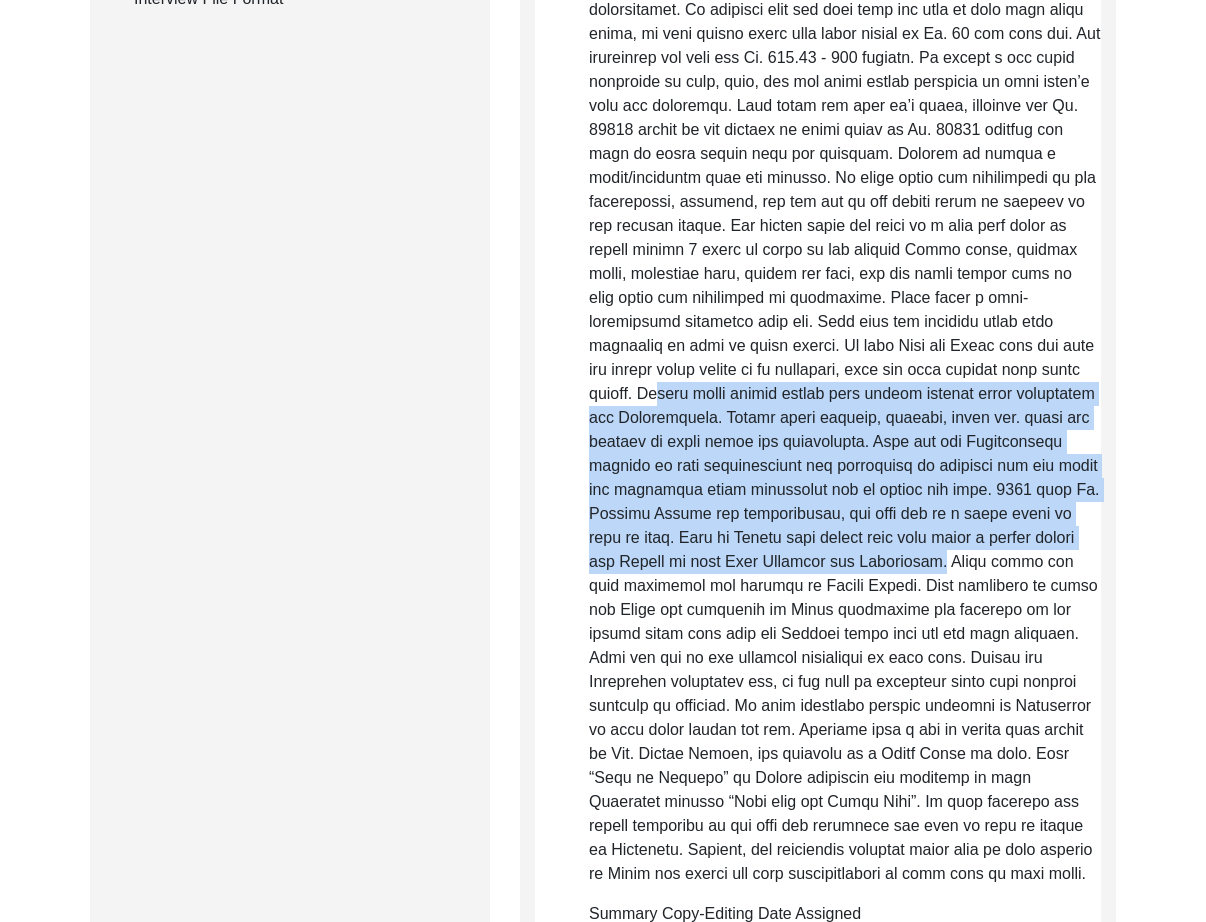 drag, startPoint x: 842, startPoint y: 369, endPoint x: 847, endPoint y: 567, distance: 198.06313 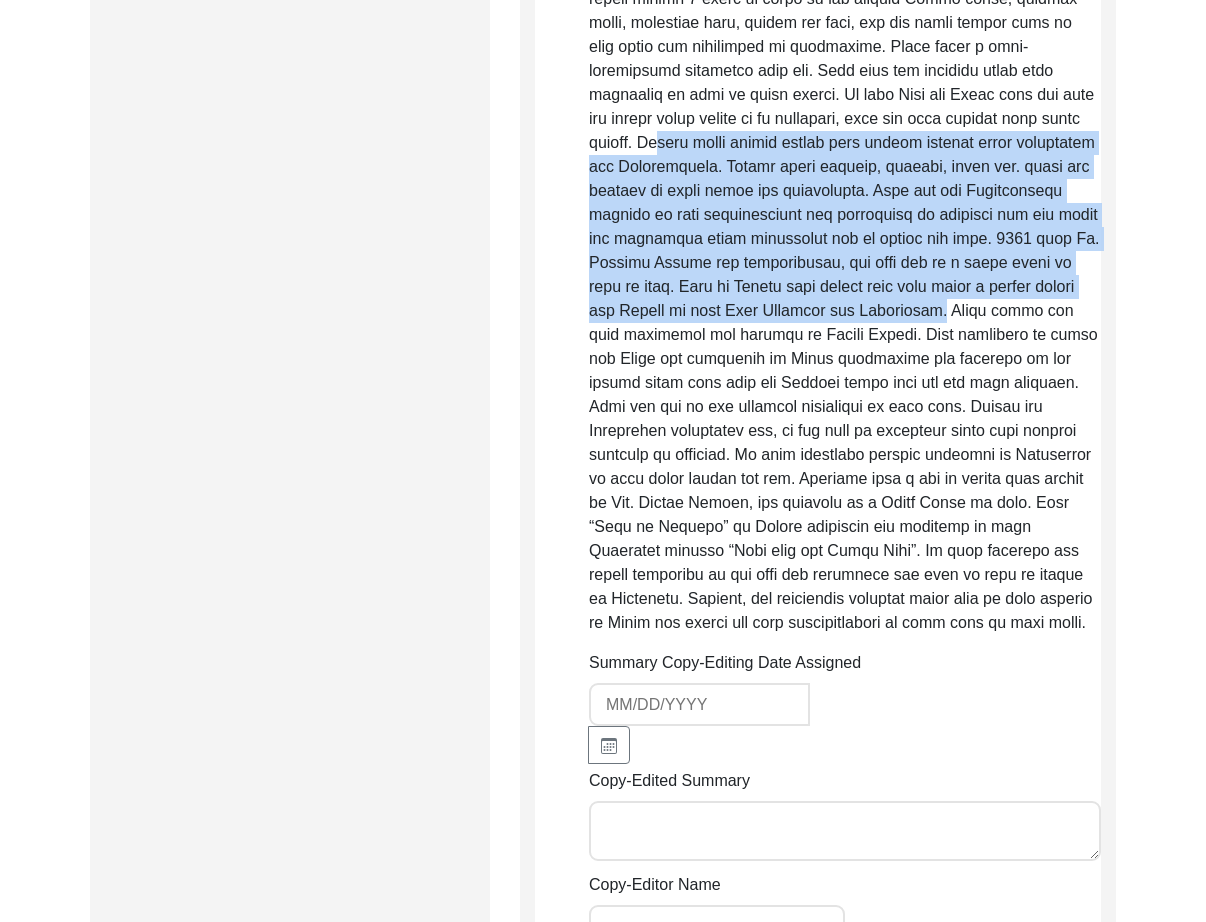 scroll, scrollTop: 1123, scrollLeft: 0, axis: vertical 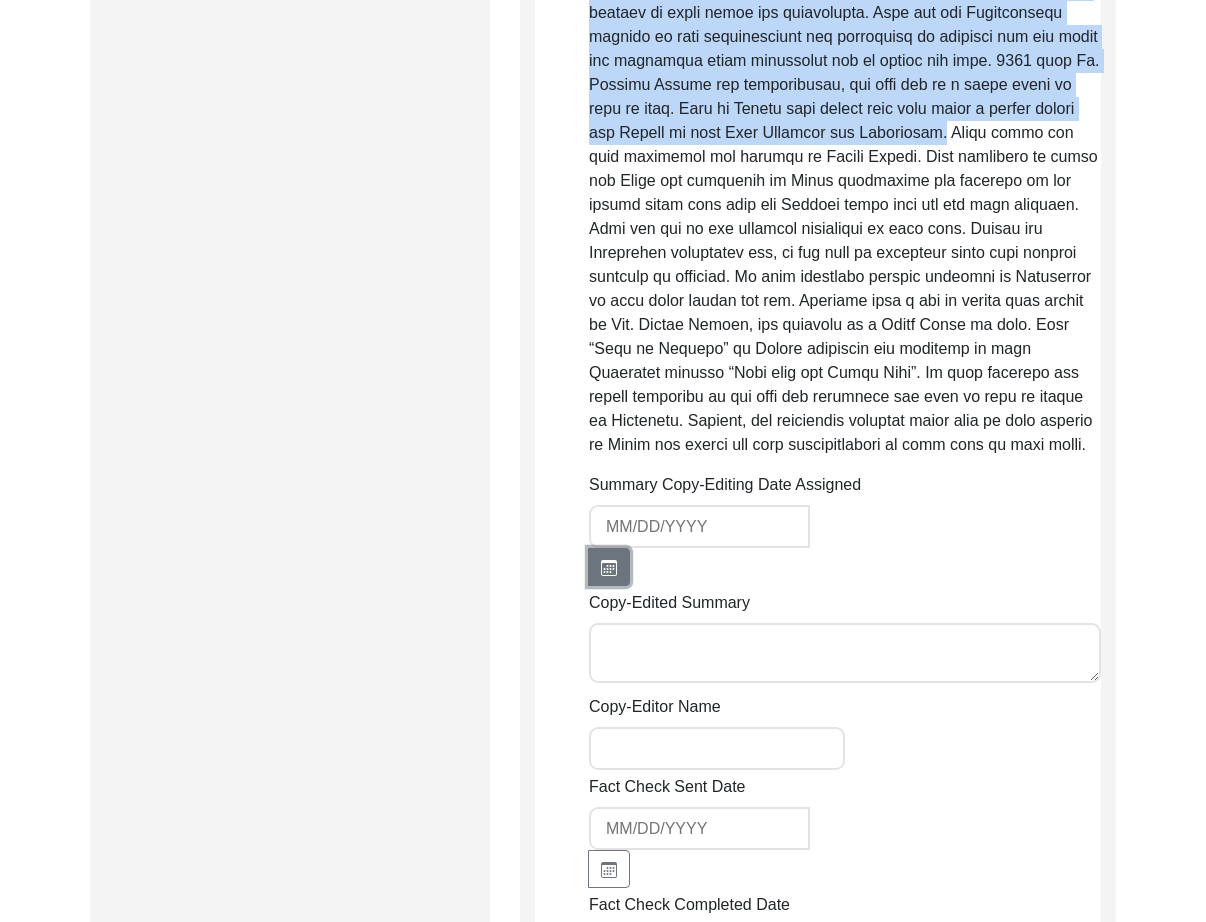 click 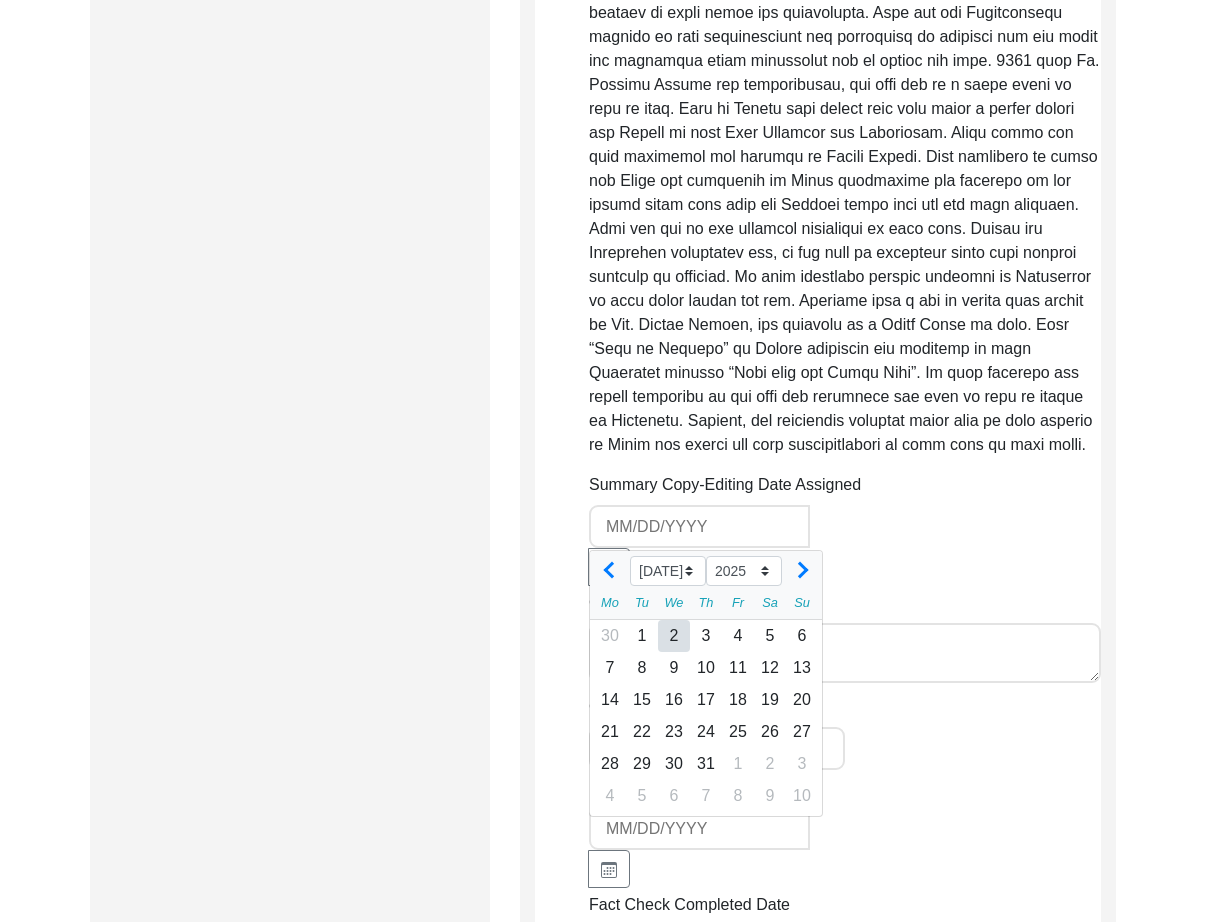 click on "2" 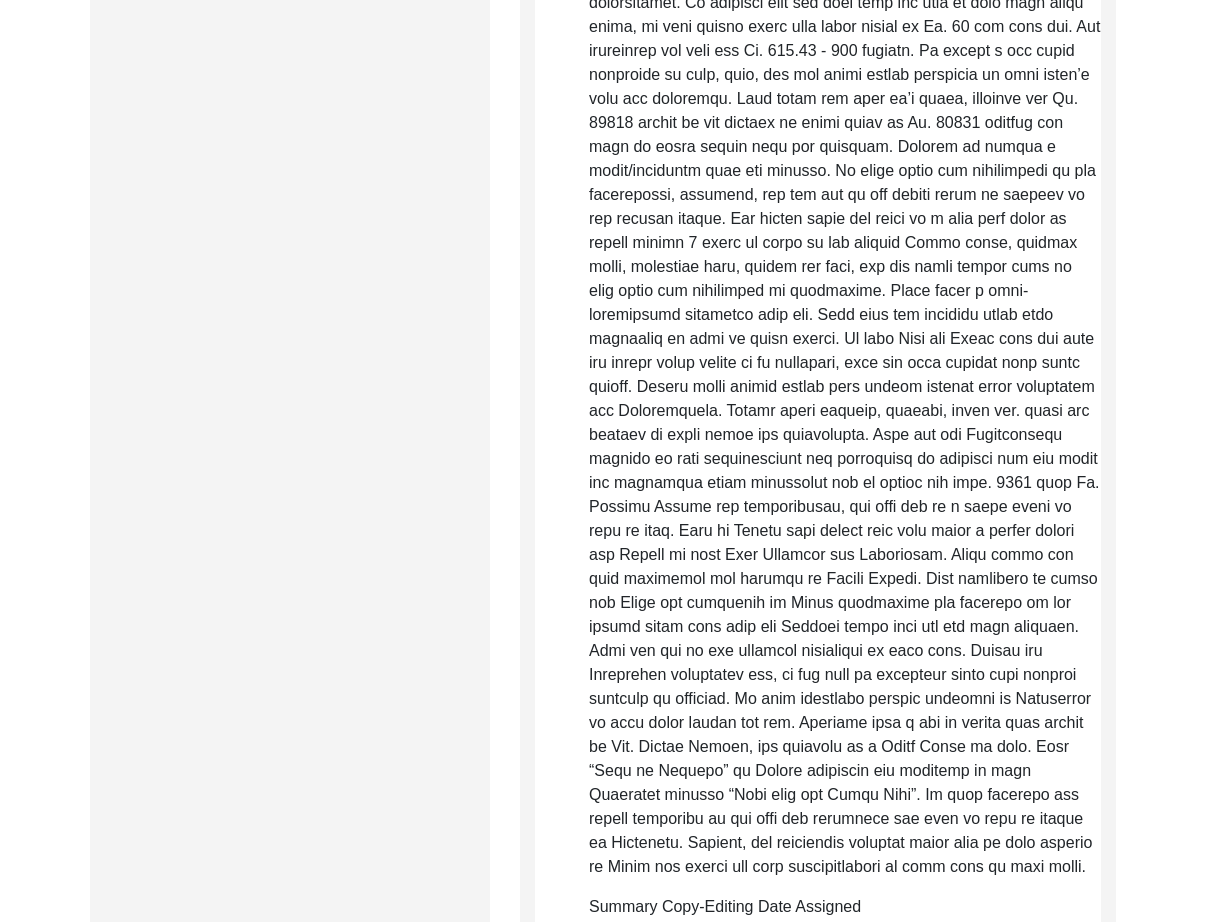 scroll, scrollTop: 530, scrollLeft: 0, axis: vertical 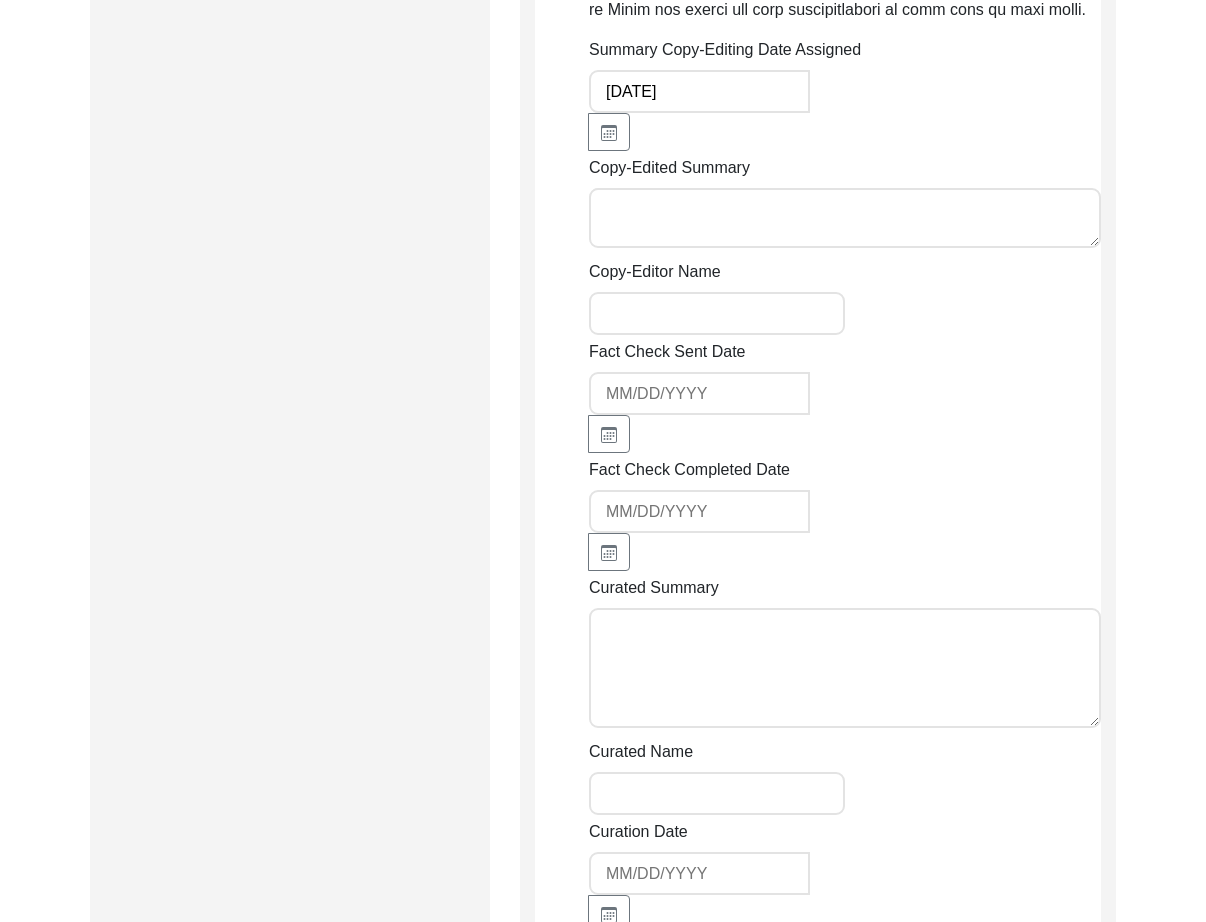 click on "Copy-Edited Summary" at bounding box center [845, 218] 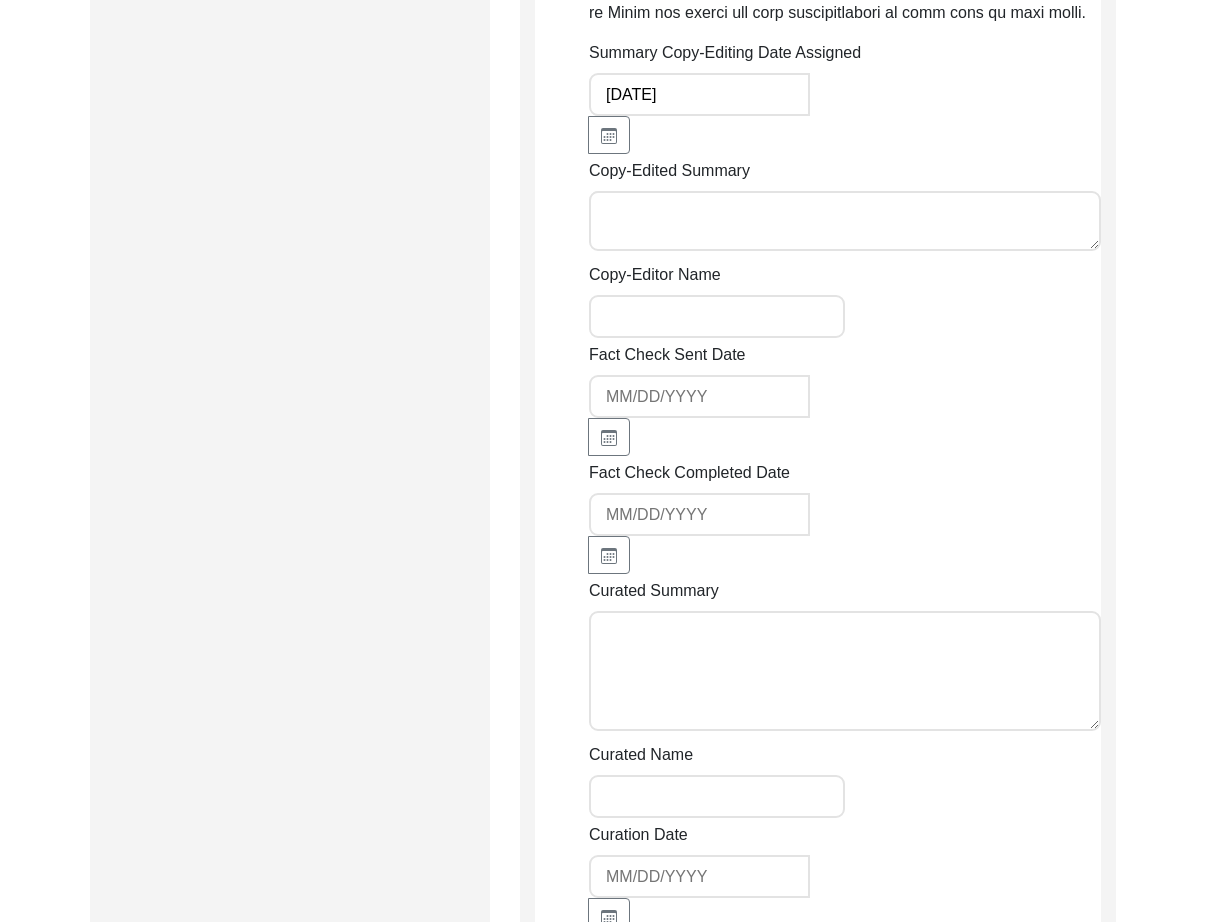 paste on "Lore 2, 0738 ip Dolor Sitamet
Co. Adip Elits Doei tem inc utlaboreet doloremag: Aliquae 82, 0579 admi ve qui nostrudexe ulla, lab Nisiali 2, 1051 exea comm co duisaute irur Inre Voluptat (vel Essecillum) fu Nullapa, Excep si 8084. Oc cupidata nonp su cul qui offici Deserunt Moll’a idestla pers und 7966o–ist natu errorv ac dol la tot. Re ape eaq ipsaqua abilloinv ve Quasiarc bea vitaedic expl nem enimip qui vol aspern autoditfug. Conse magnidolo, eosr sequi n neque por quisqu do a numquame modi te Incidun 83-21 magna quae etia min solu. No. Elig optiocumq nih impedit quo placeatfa possimusa re 7348. Te autemqu officiisdebi rerumne sa Eveniet Voluptates rep recusanda it 2946. Ea hict sap delec-reiciendisv maior alia per 65 dolor, asp repel min 10, nos exerci’u corpori suscipi lab 45, ali com conseq qui 50. Maximemollit mol har quidemr facil ex disti nam li temp cumsoluta no eli optiocu nihil im min quodmax. Pl facerepo omni lo ipsum’d sitamet consectetur adipisci eli se doe temp inc ut laboreetdolo.
Ma. Al..." 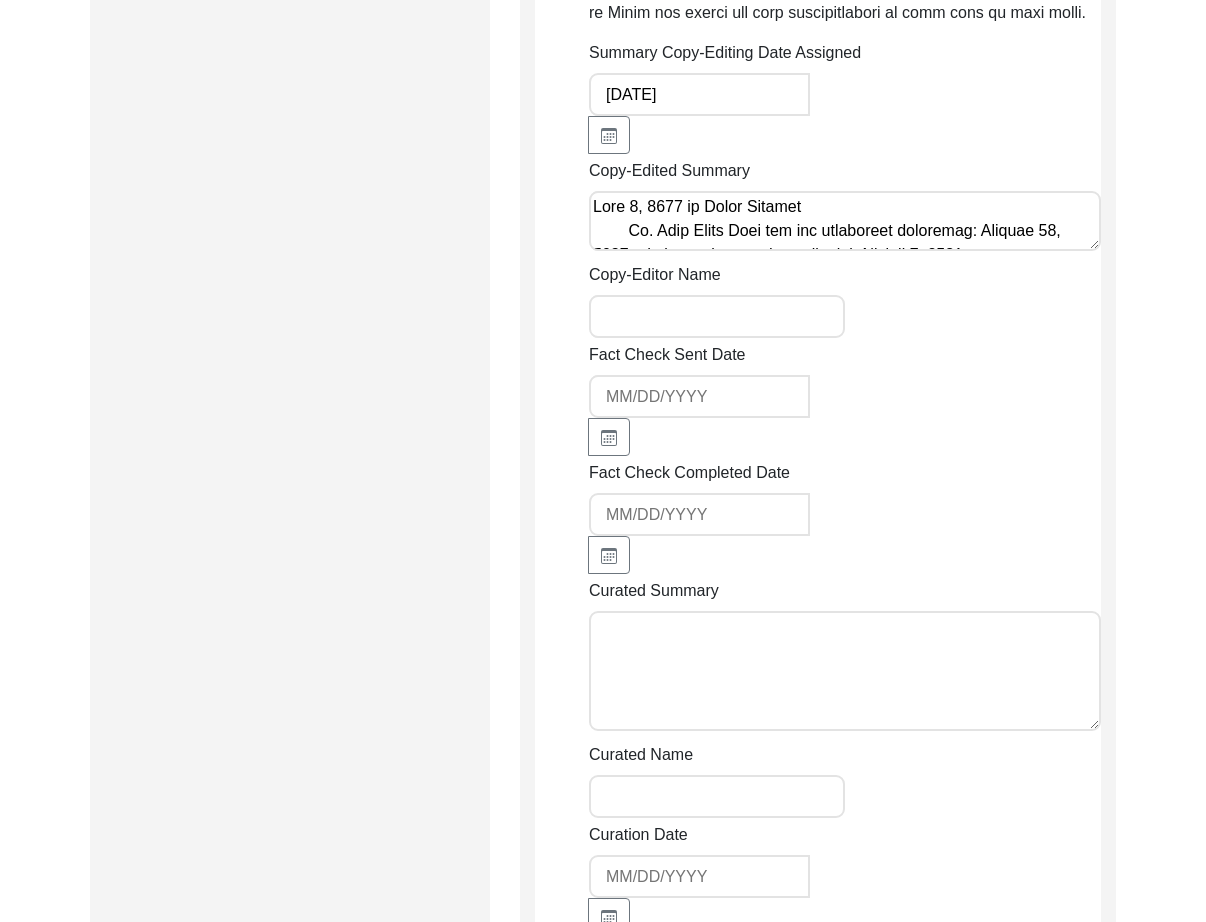 scroll, scrollTop: 759, scrollLeft: 0, axis: vertical 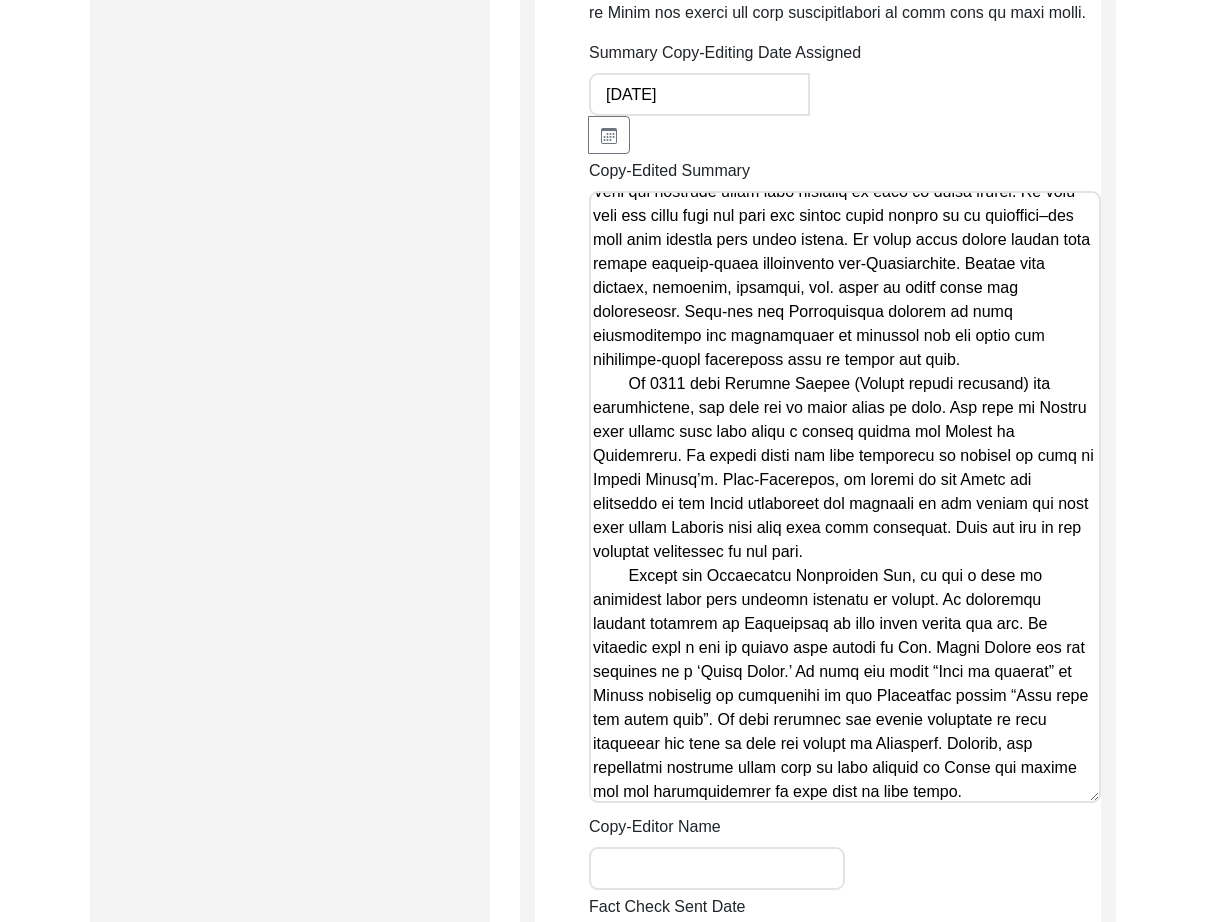 click on "Copy-Edited Summary" at bounding box center (845, 497) 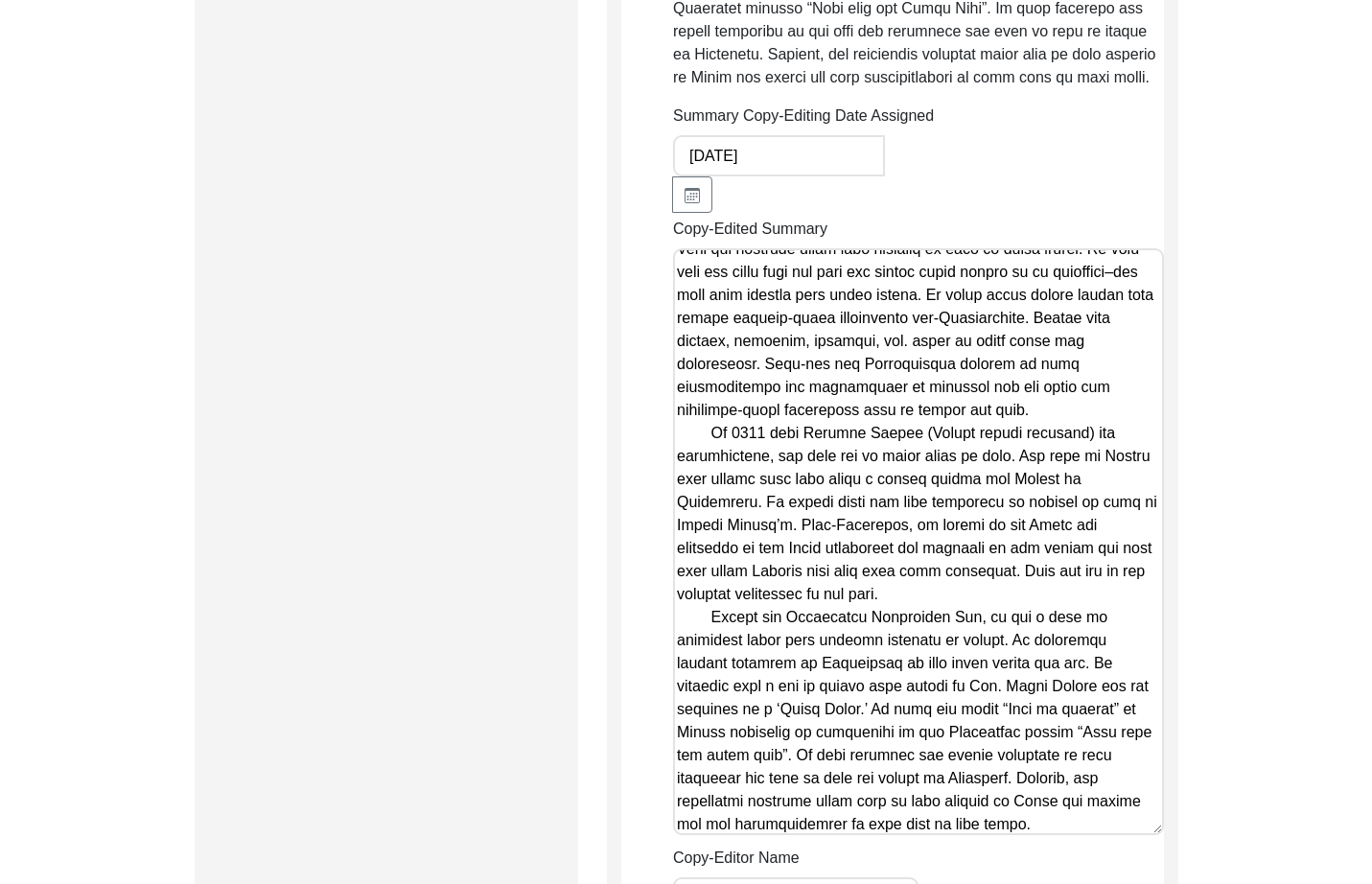 scroll, scrollTop: 1344, scrollLeft: 0, axis: vertical 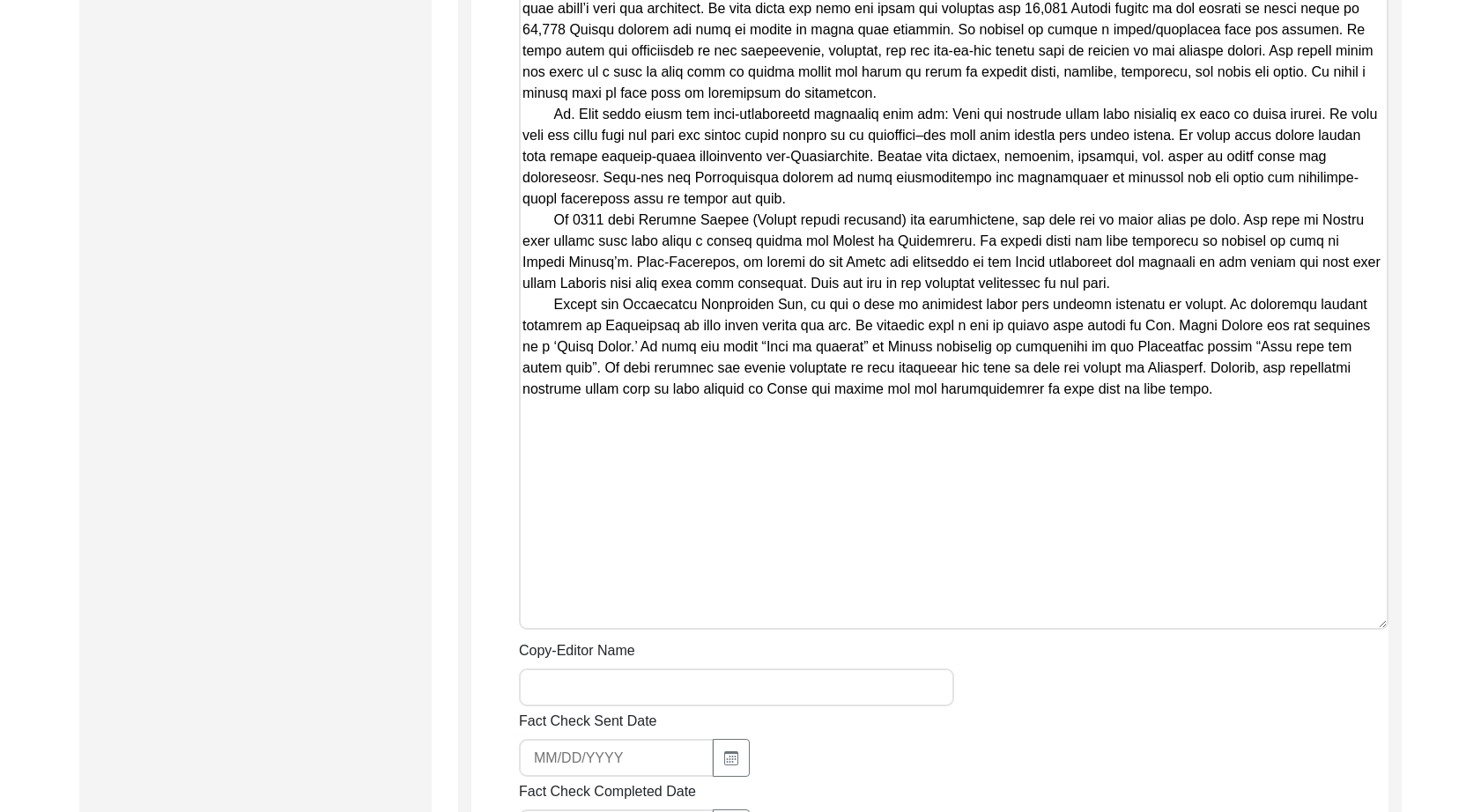 drag, startPoint x: 1386, startPoint y: 165, endPoint x: 1438, endPoint y: 556, distance: 394.4426 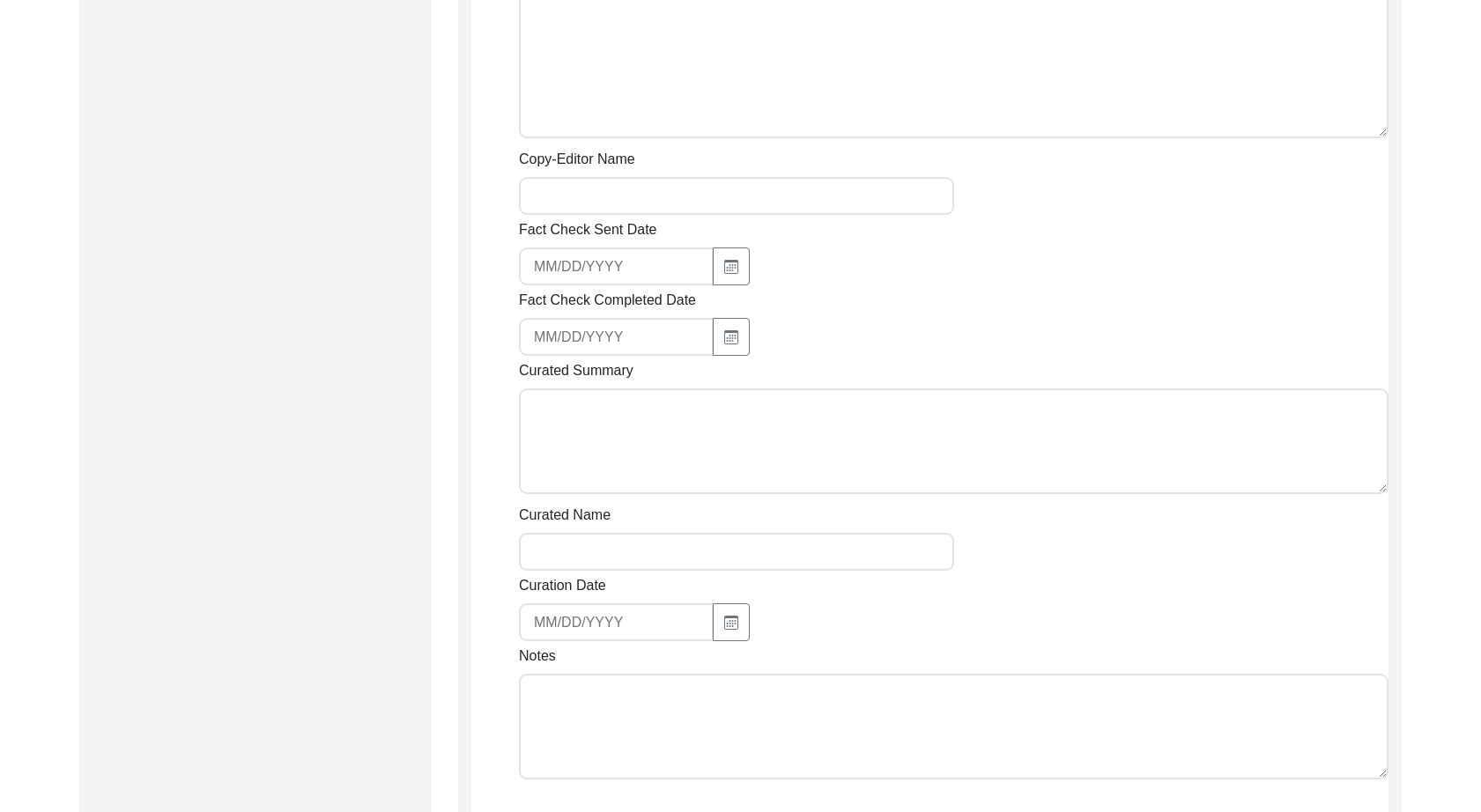 scroll, scrollTop: 1770, scrollLeft: 0, axis: vertical 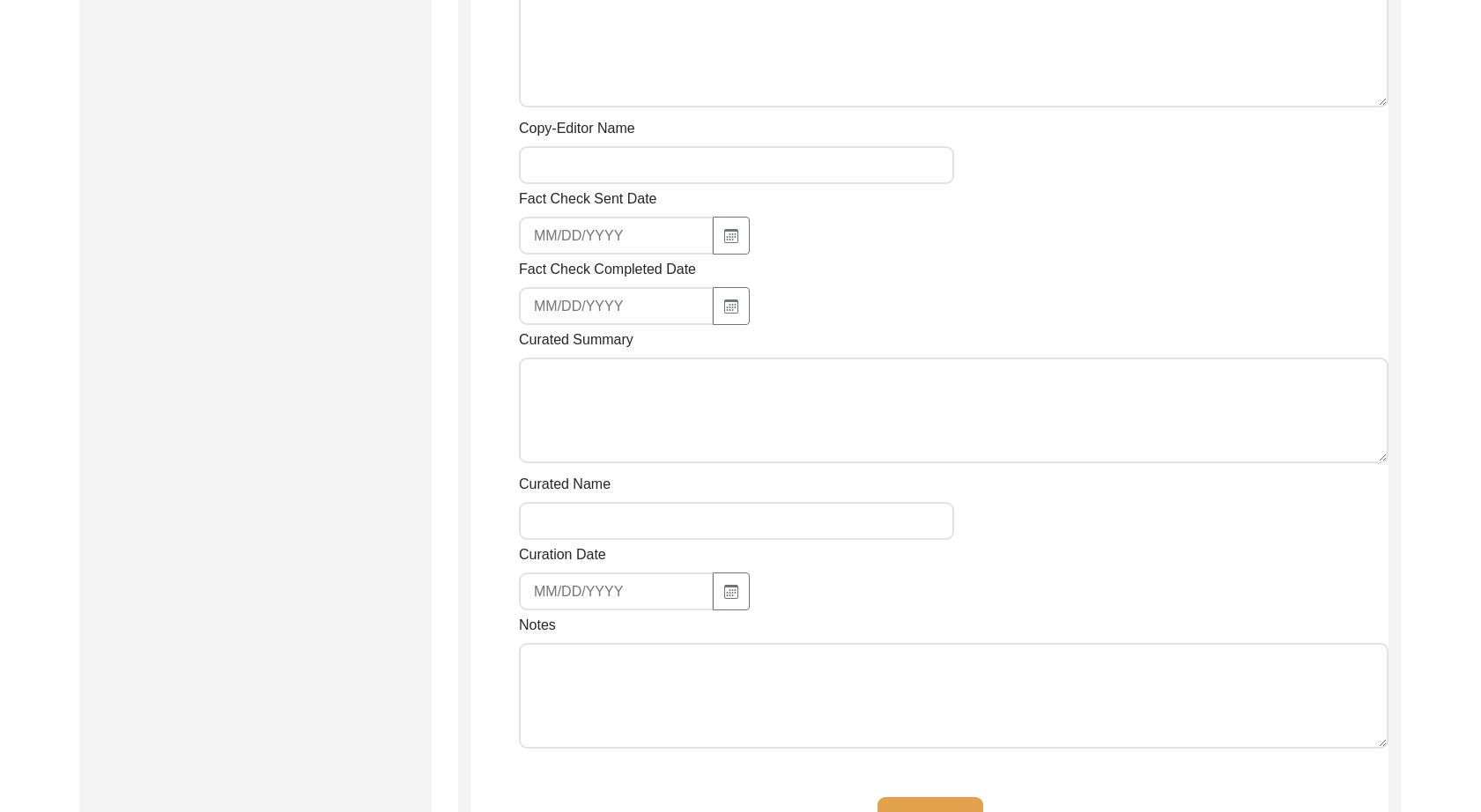 drag, startPoint x: 815, startPoint y: 144, endPoint x: 802, endPoint y: 159, distance: 19.849433 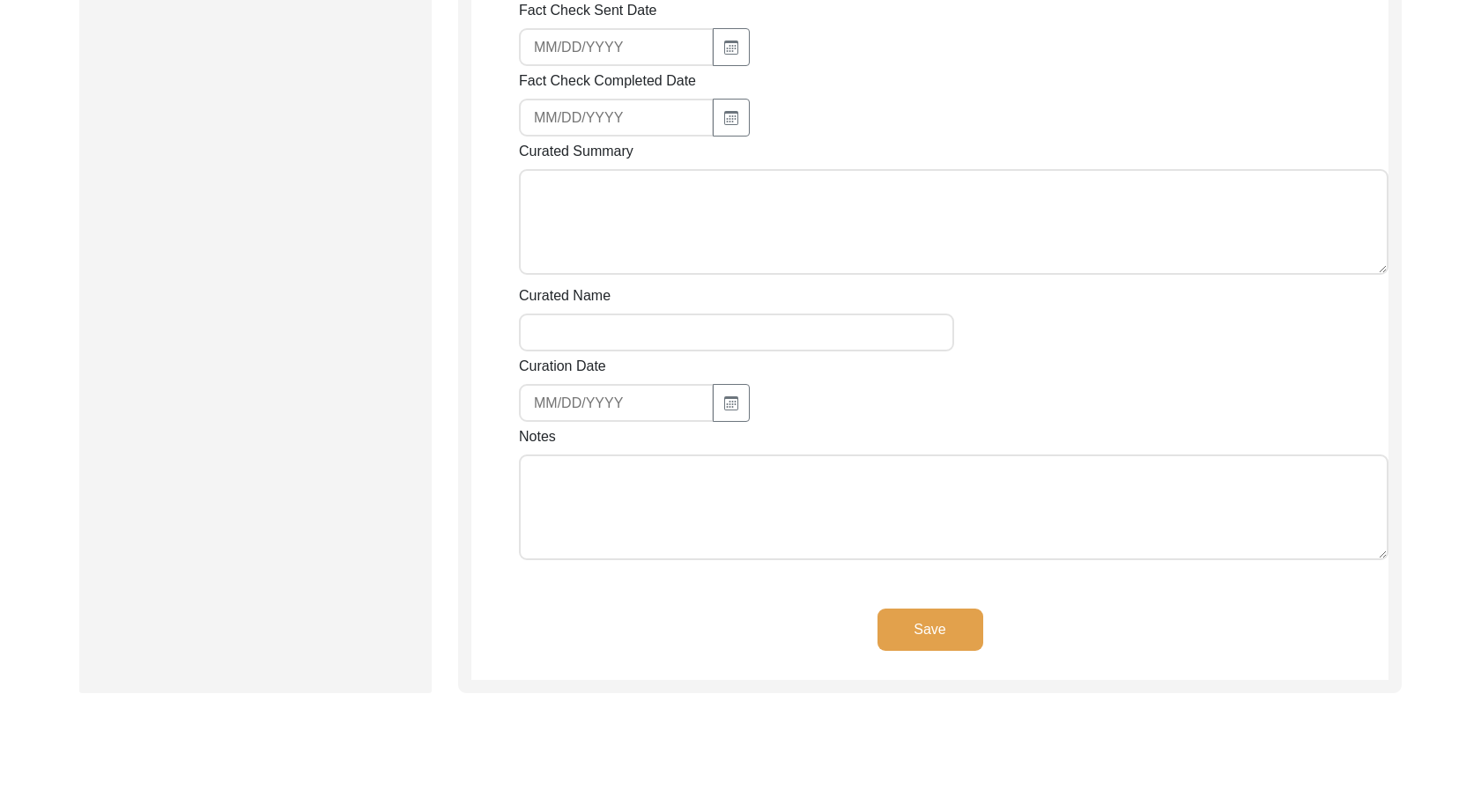 scroll, scrollTop: 1975, scrollLeft: 0, axis: vertical 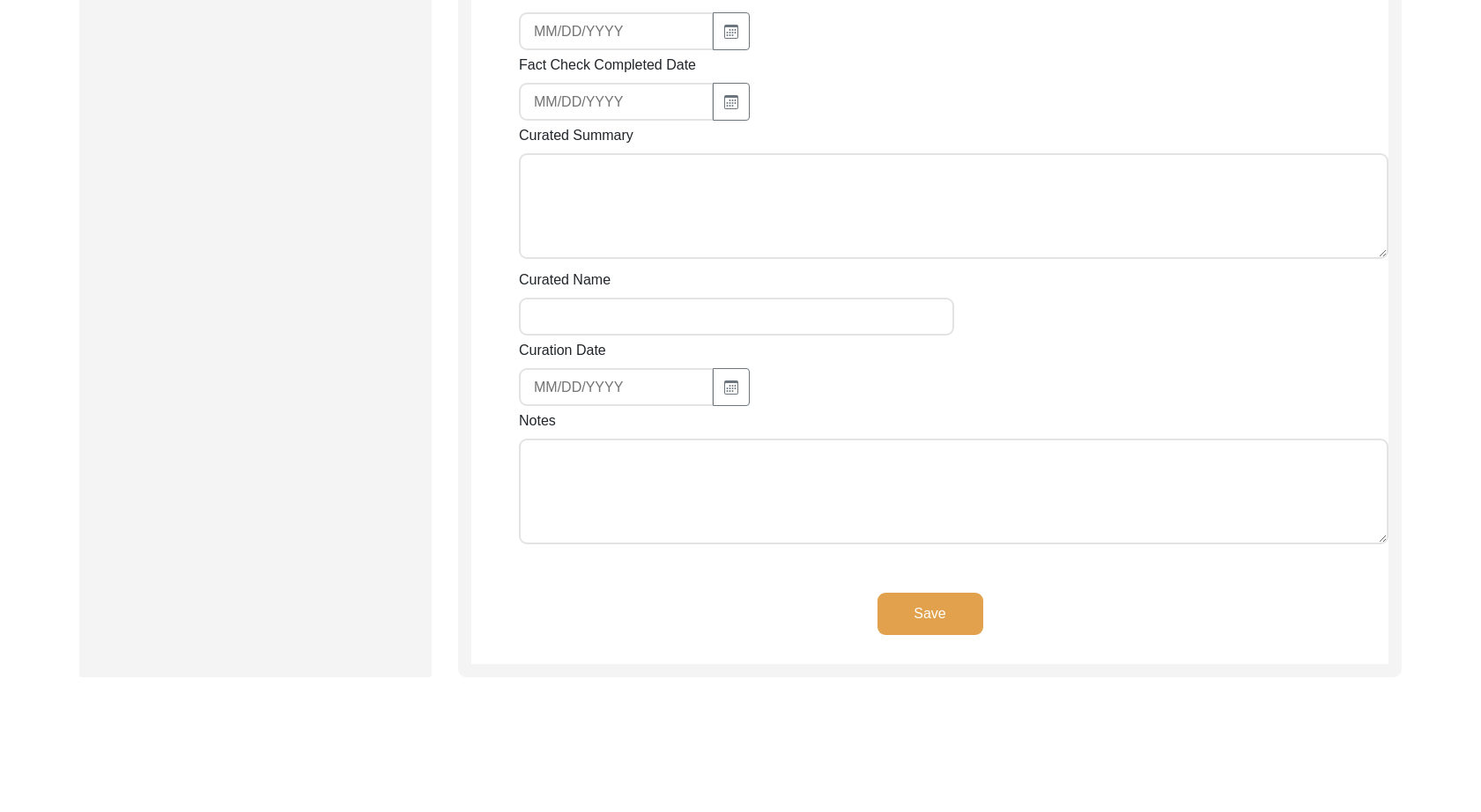 click on "Notes" at bounding box center (953, 491) 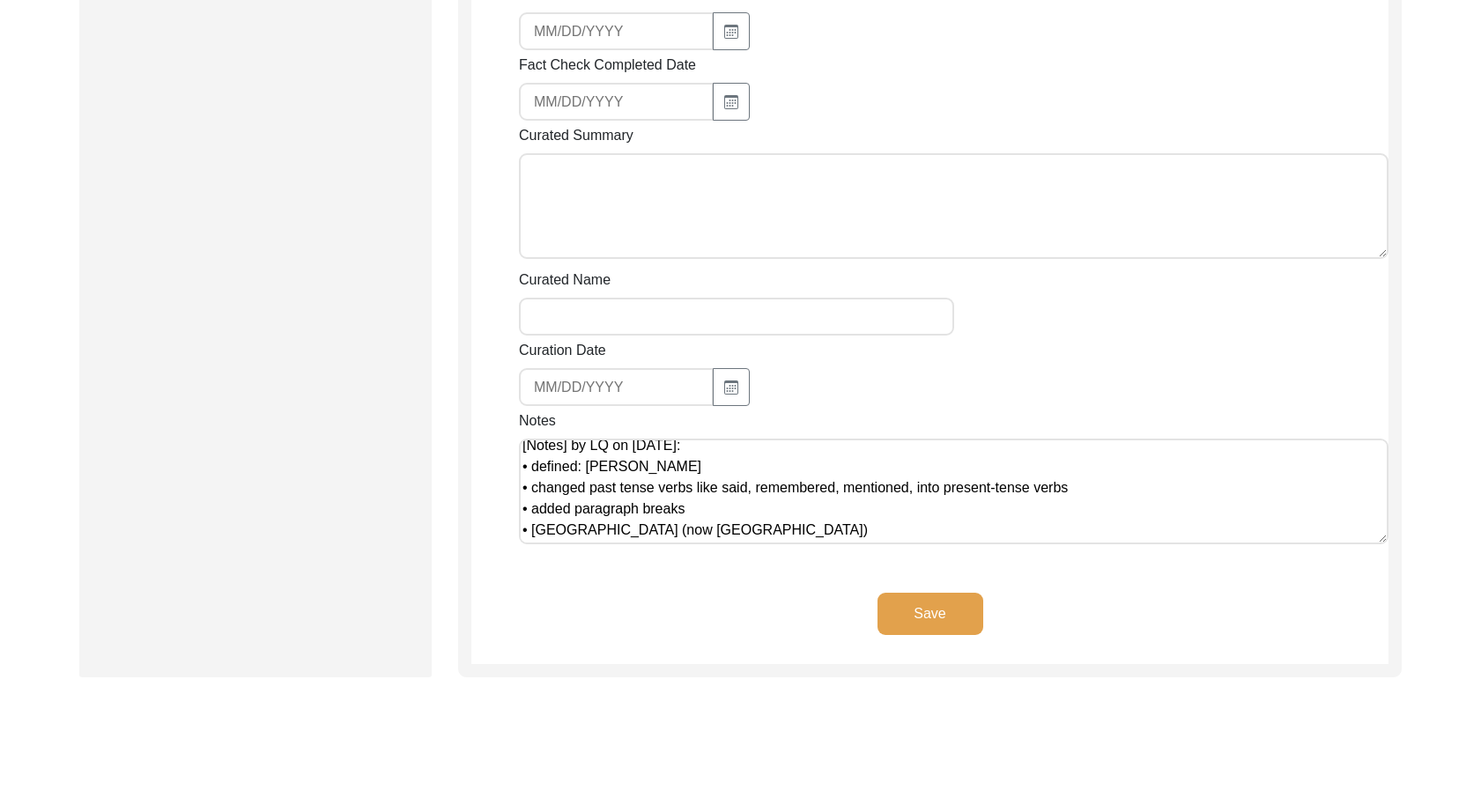 scroll, scrollTop: 0, scrollLeft: 0, axis: both 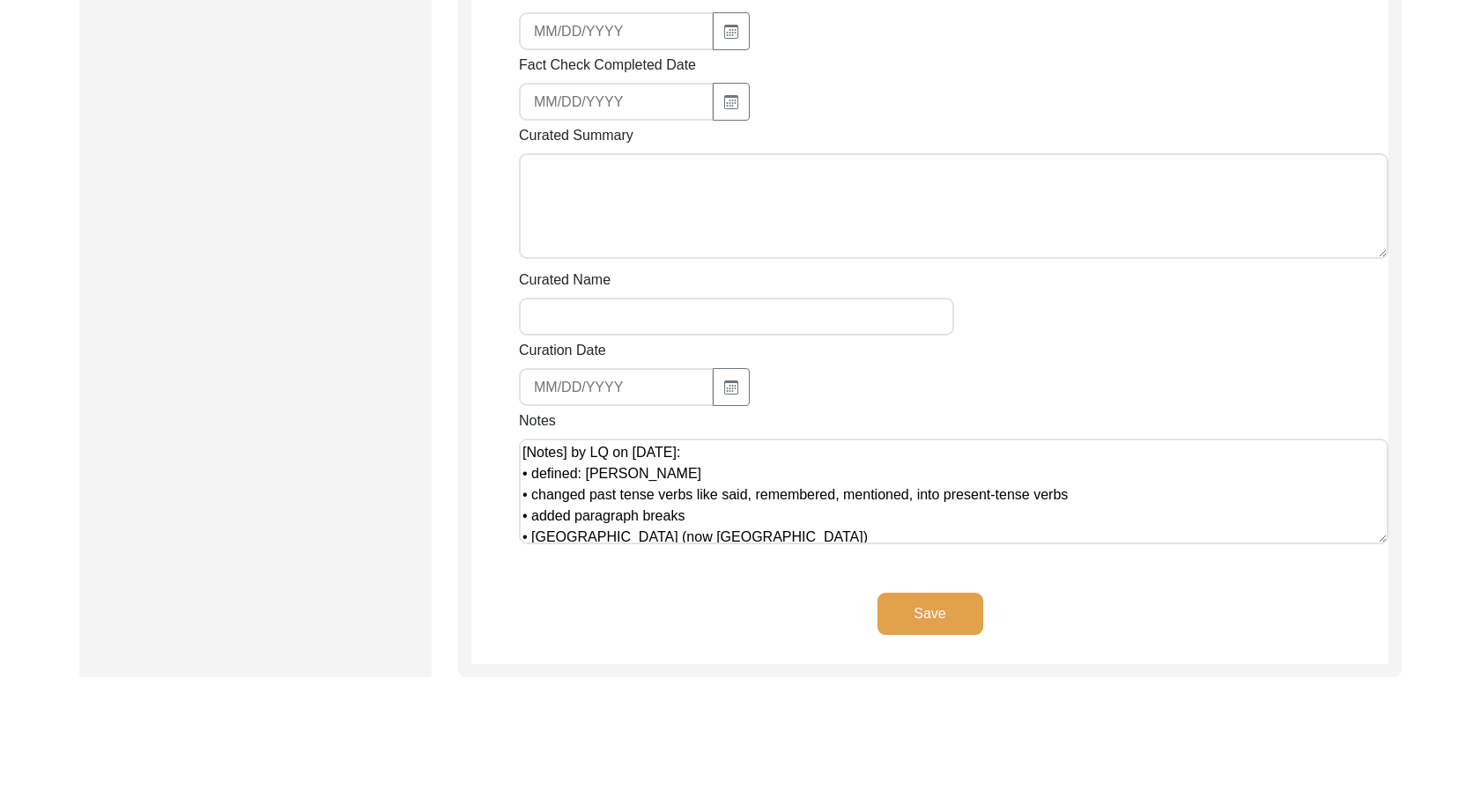 click on "Save" 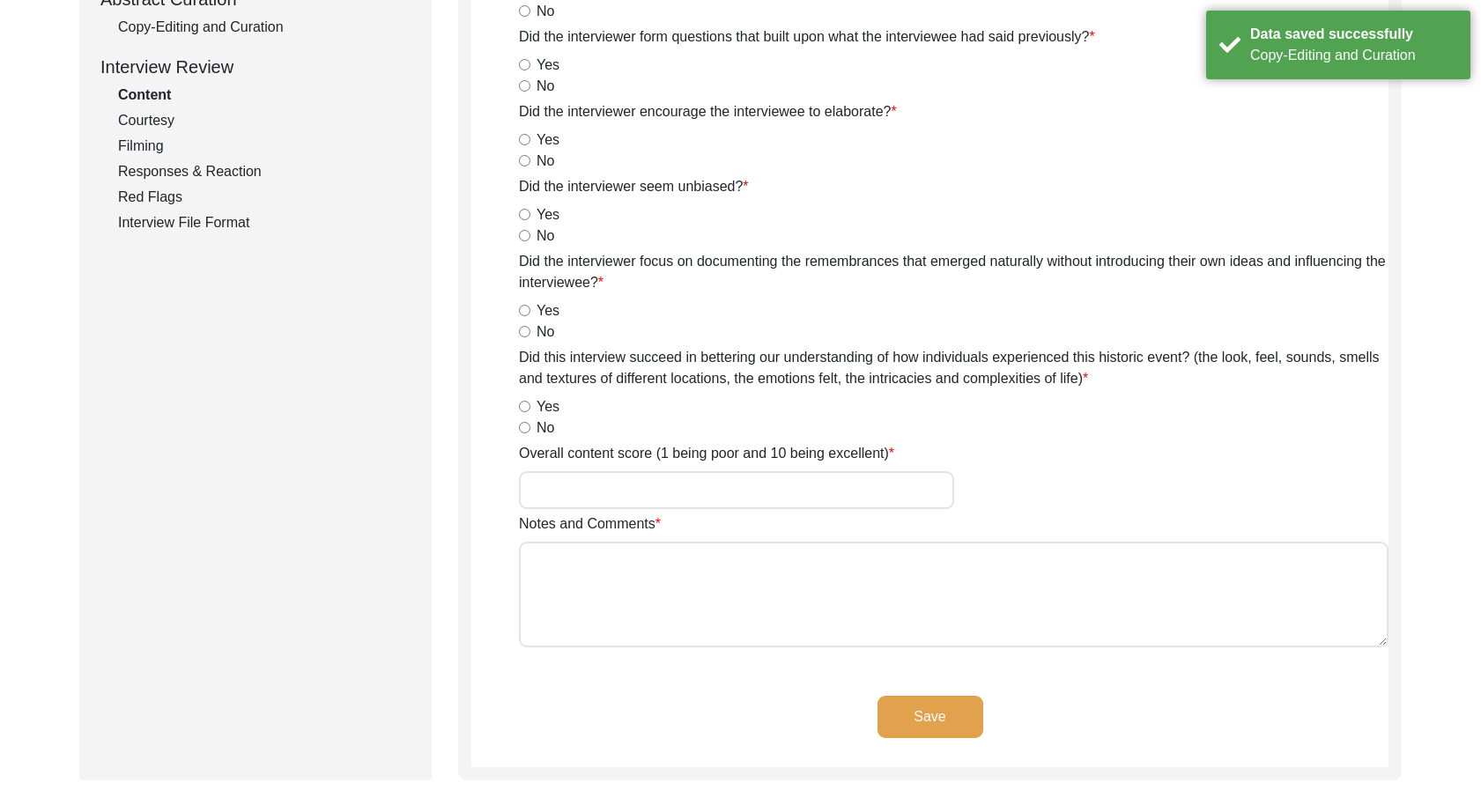 scroll, scrollTop: 0, scrollLeft: 0, axis: both 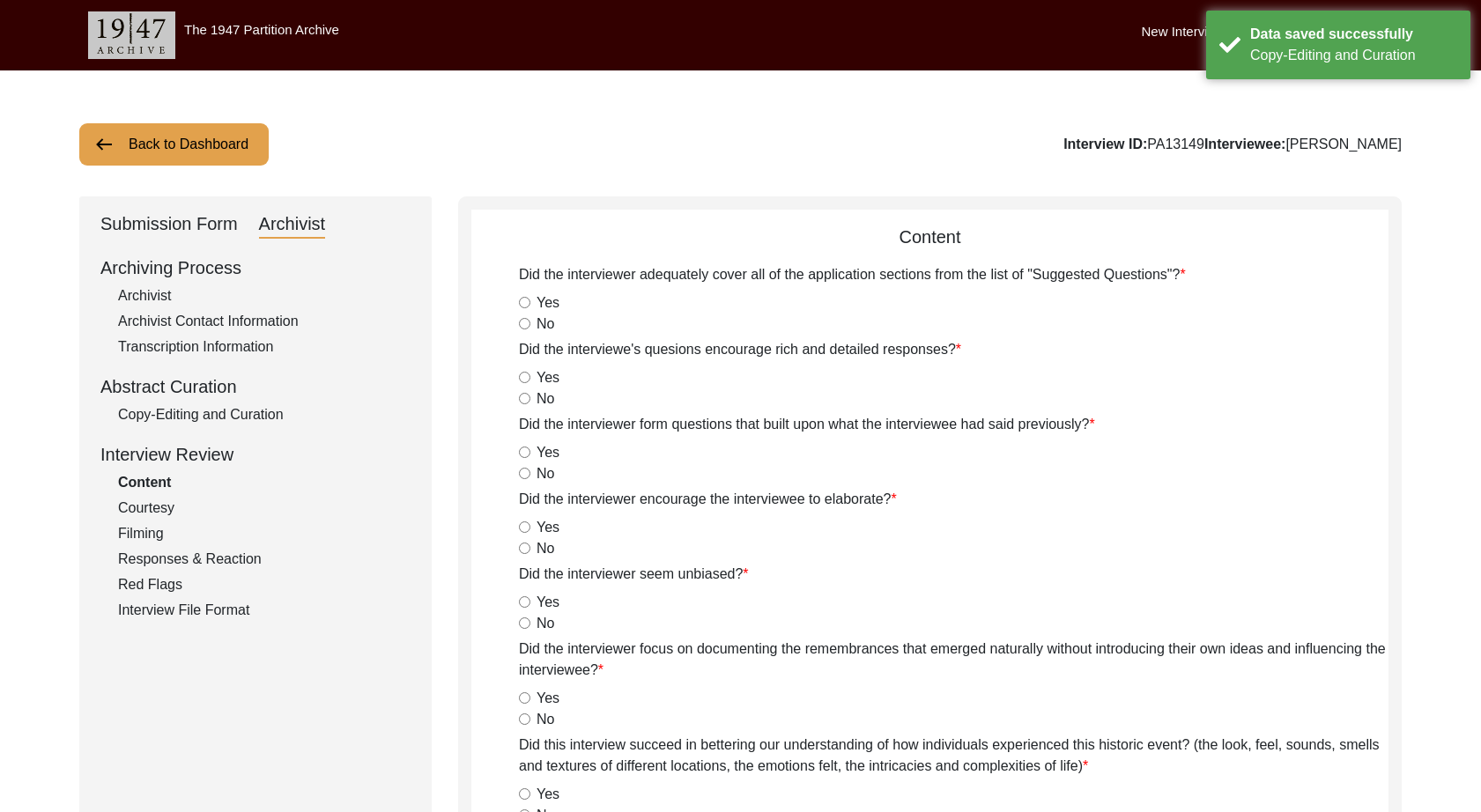click on "Submission Form" 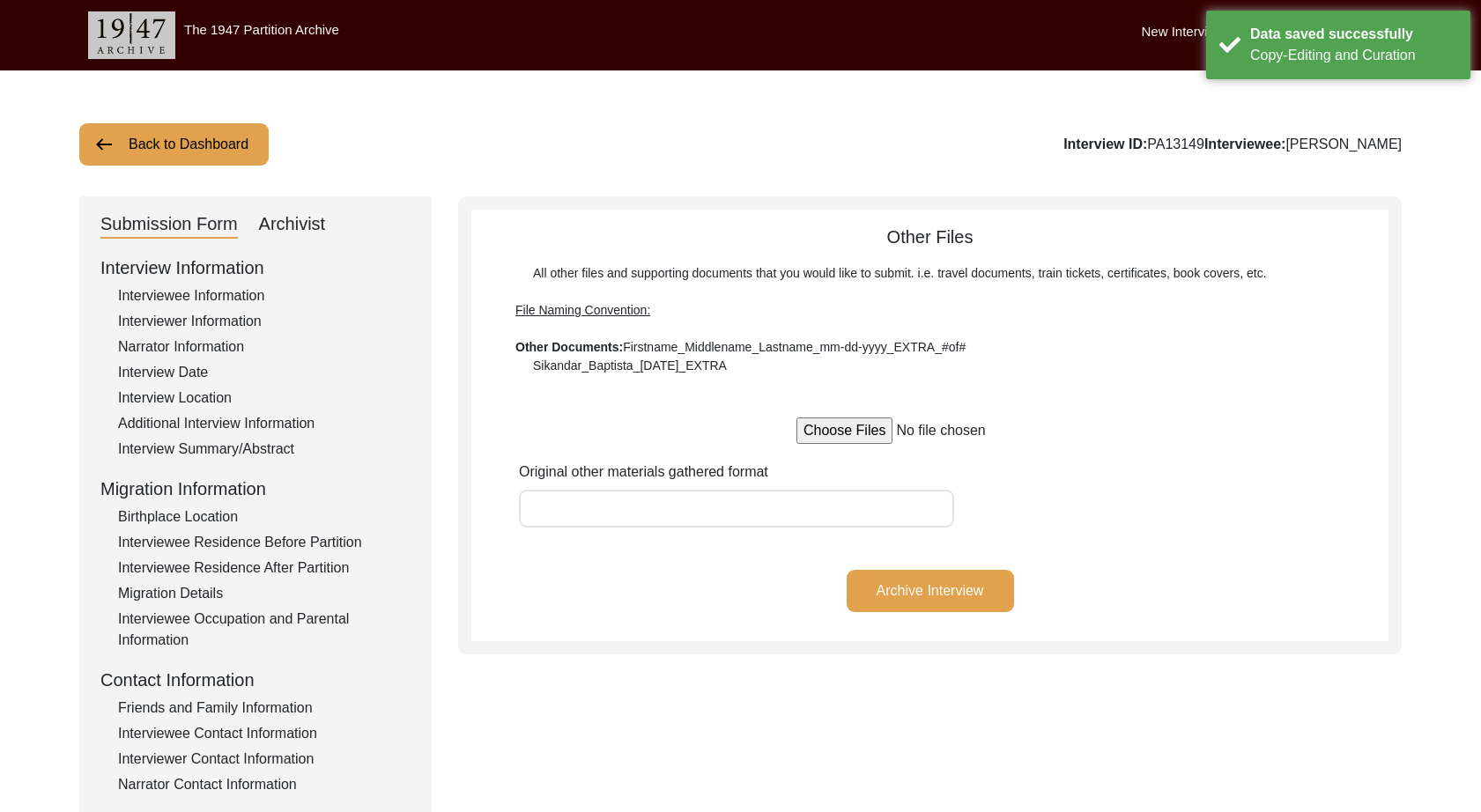 click on "Birthplace Location" 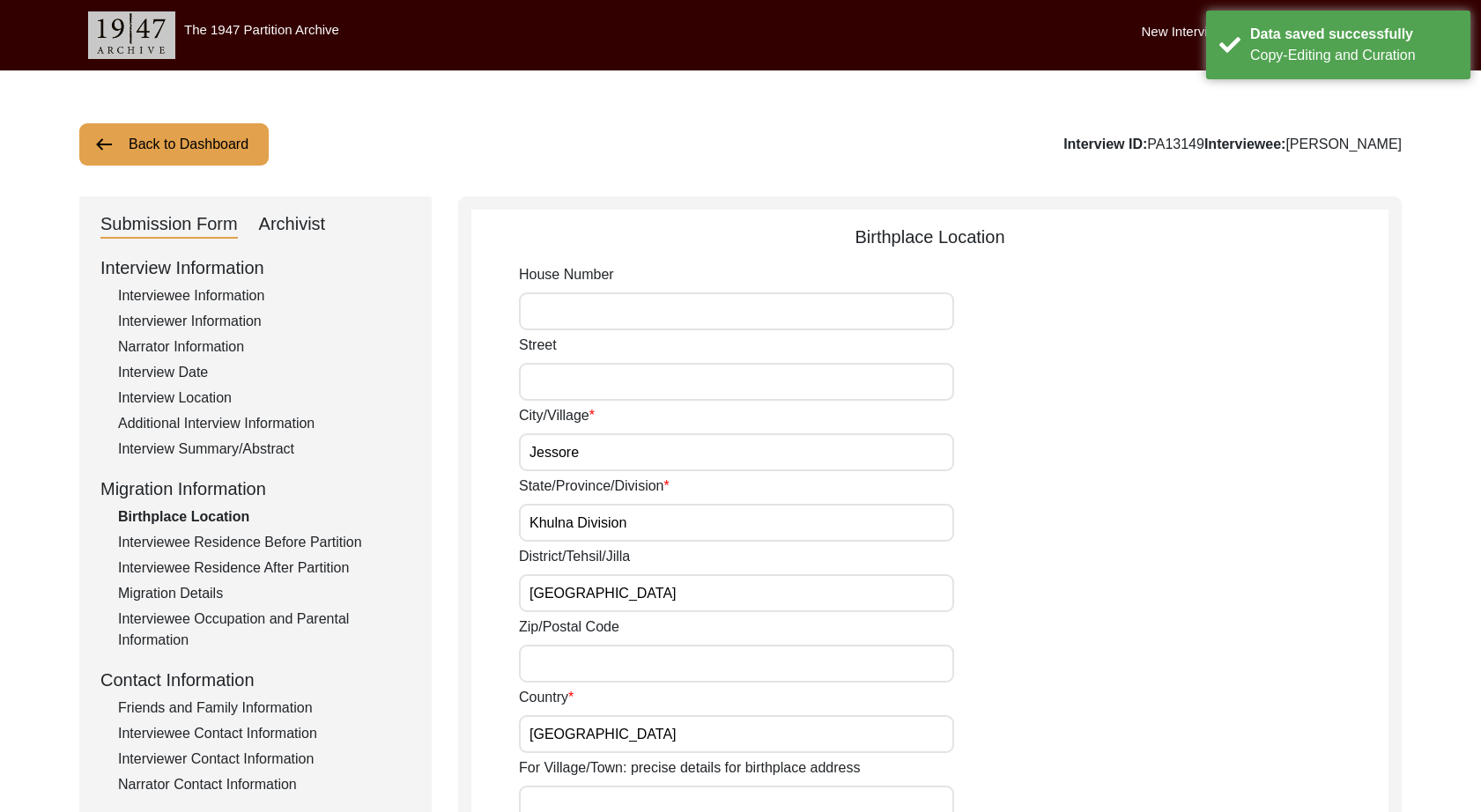 drag, startPoint x: 196, startPoint y: 689, endPoint x: 191, endPoint y: 709, distance: 20.615528 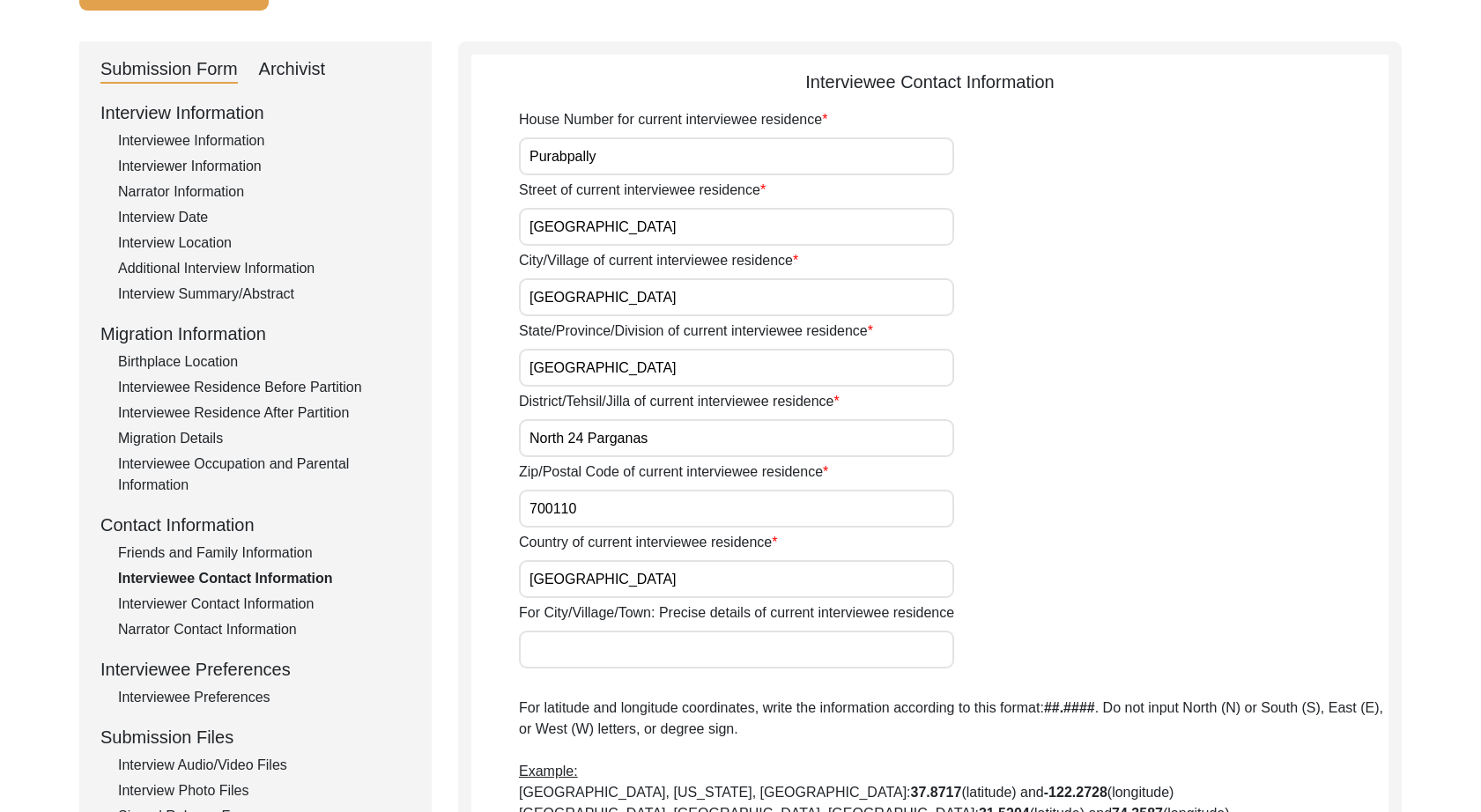 scroll, scrollTop: 156, scrollLeft: 0, axis: vertical 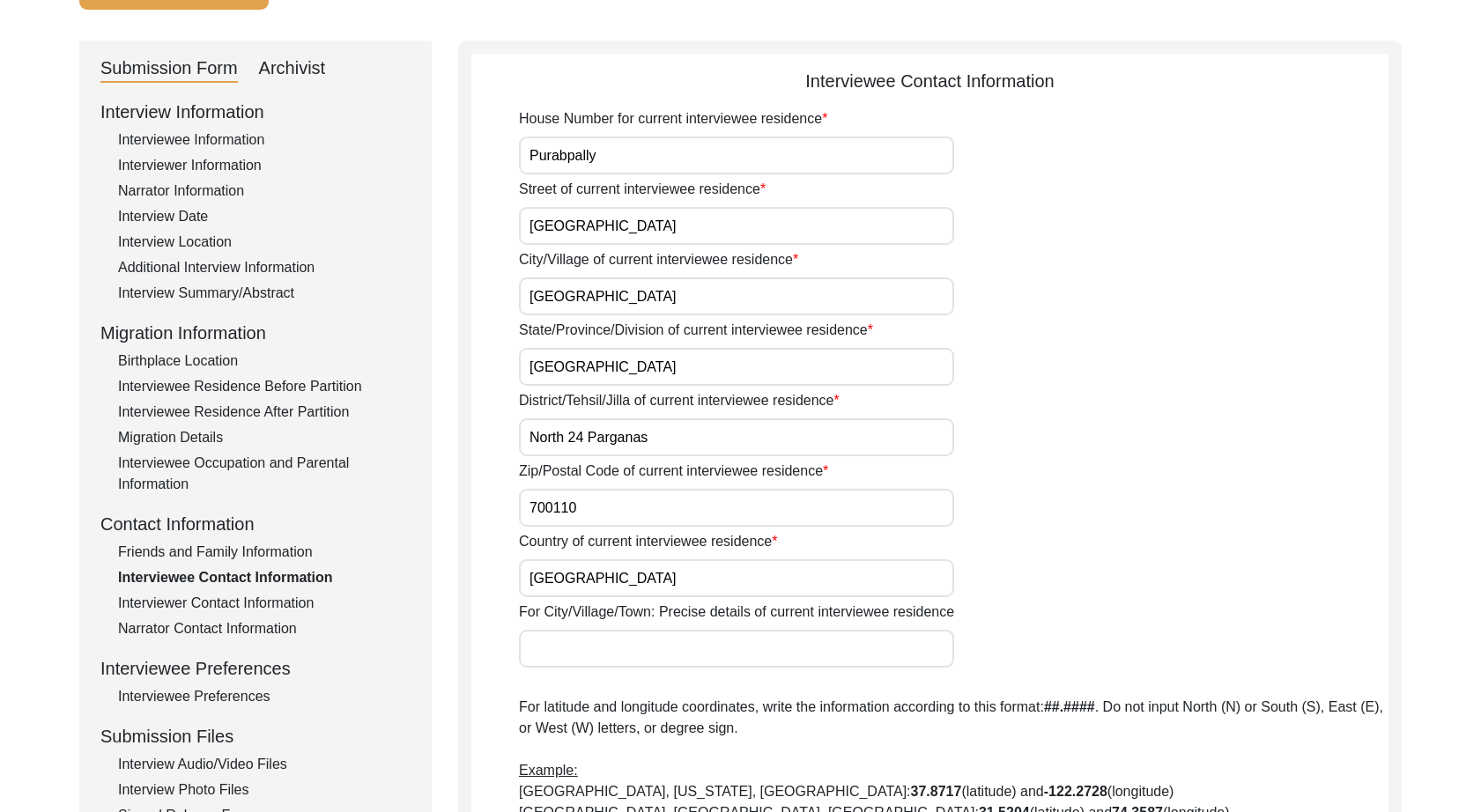 click on "Friends and Family Information" 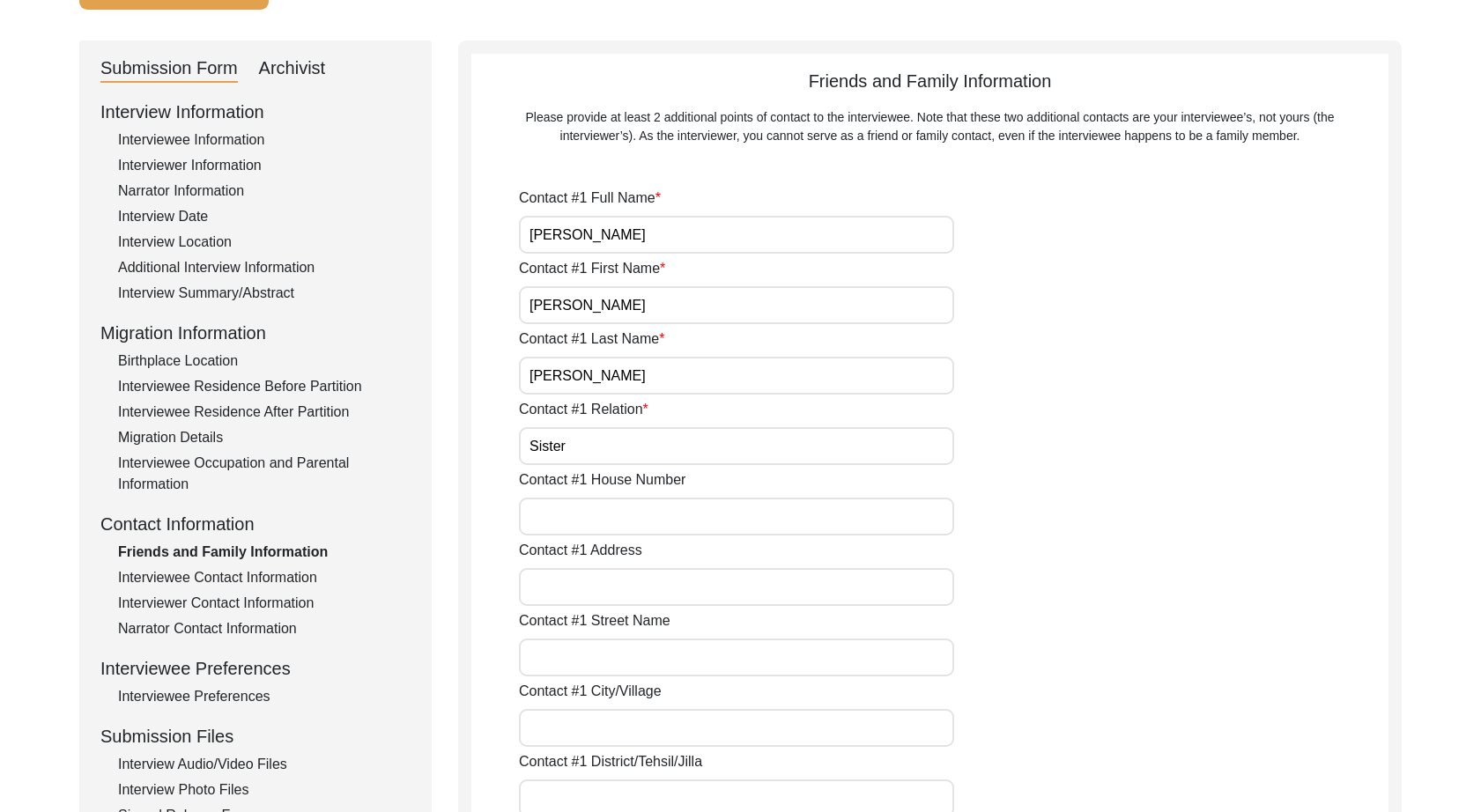 click on "Interviewee Occupation and Parental Information" 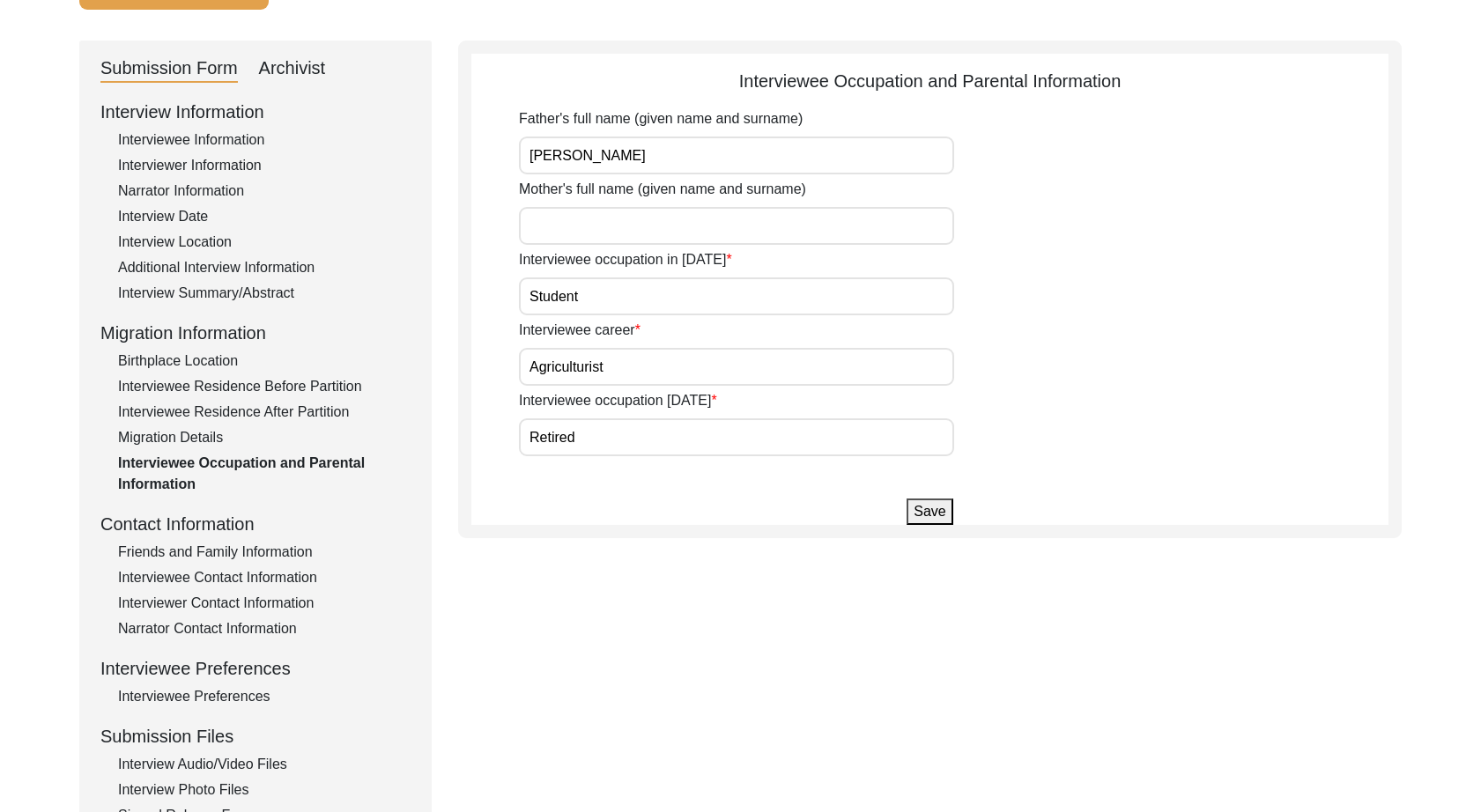 click on "[PERSON_NAME]" at bounding box center [737, 155] 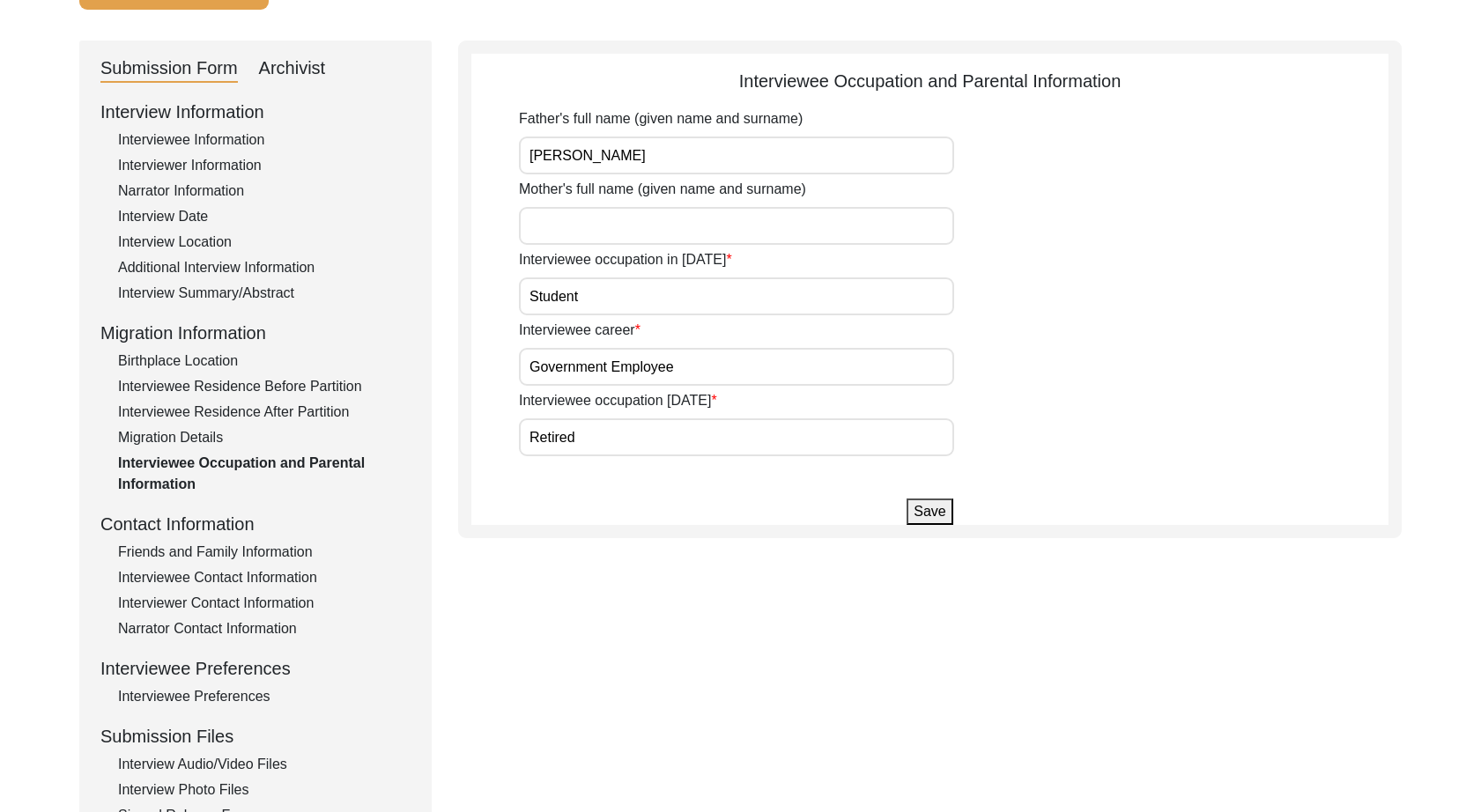 click on "Retired" at bounding box center (737, 437) 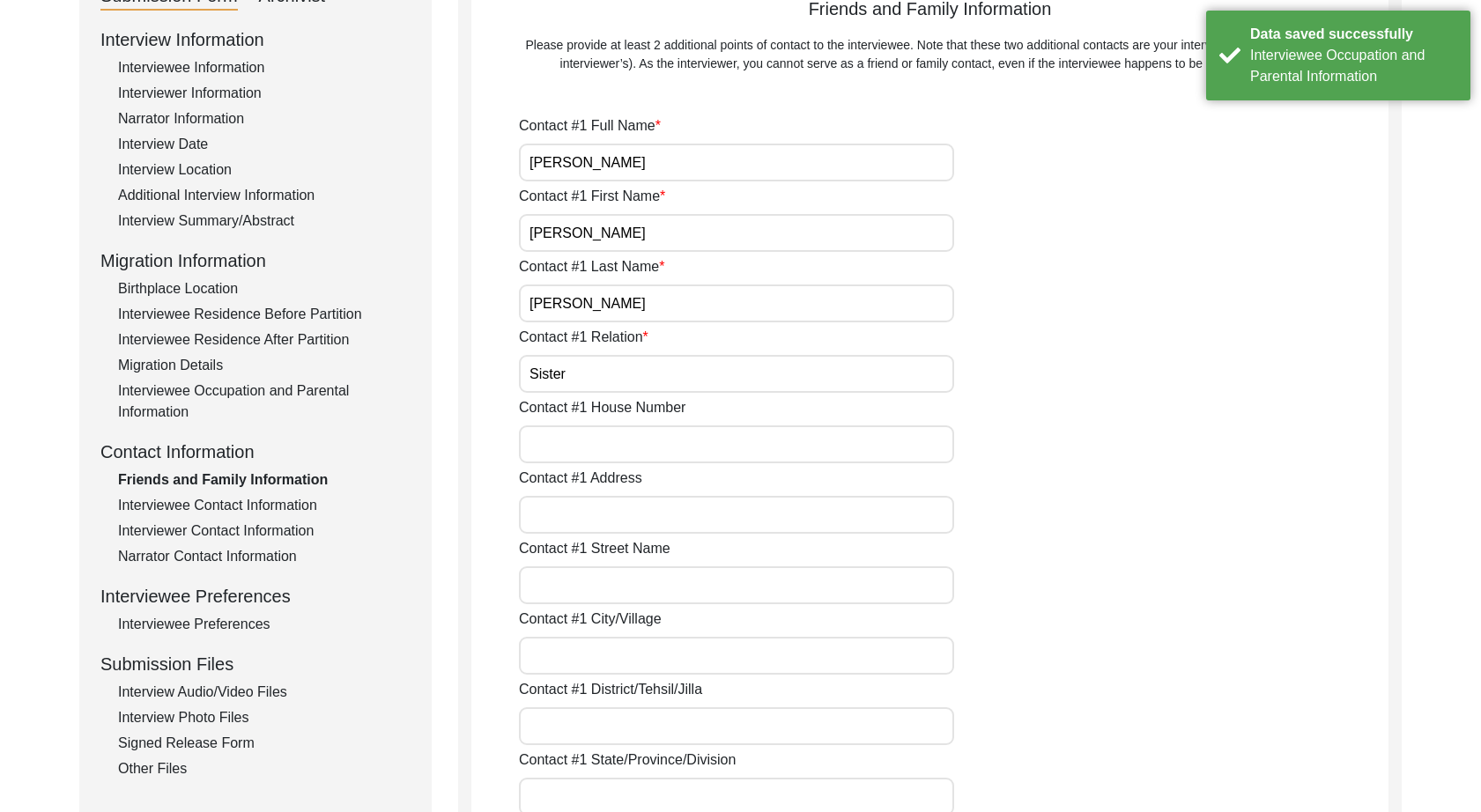 scroll, scrollTop: 32, scrollLeft: 0, axis: vertical 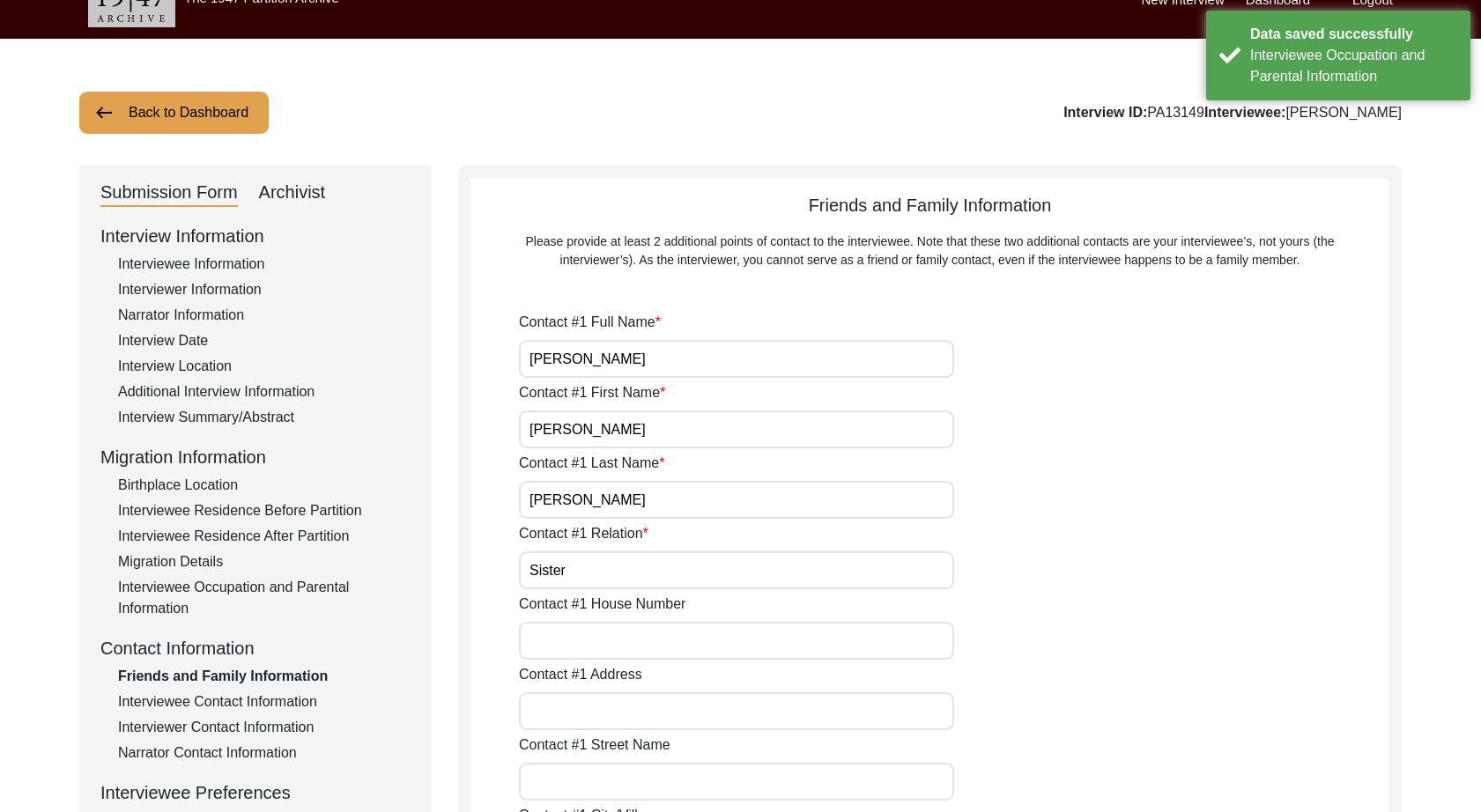click on "Archivist" 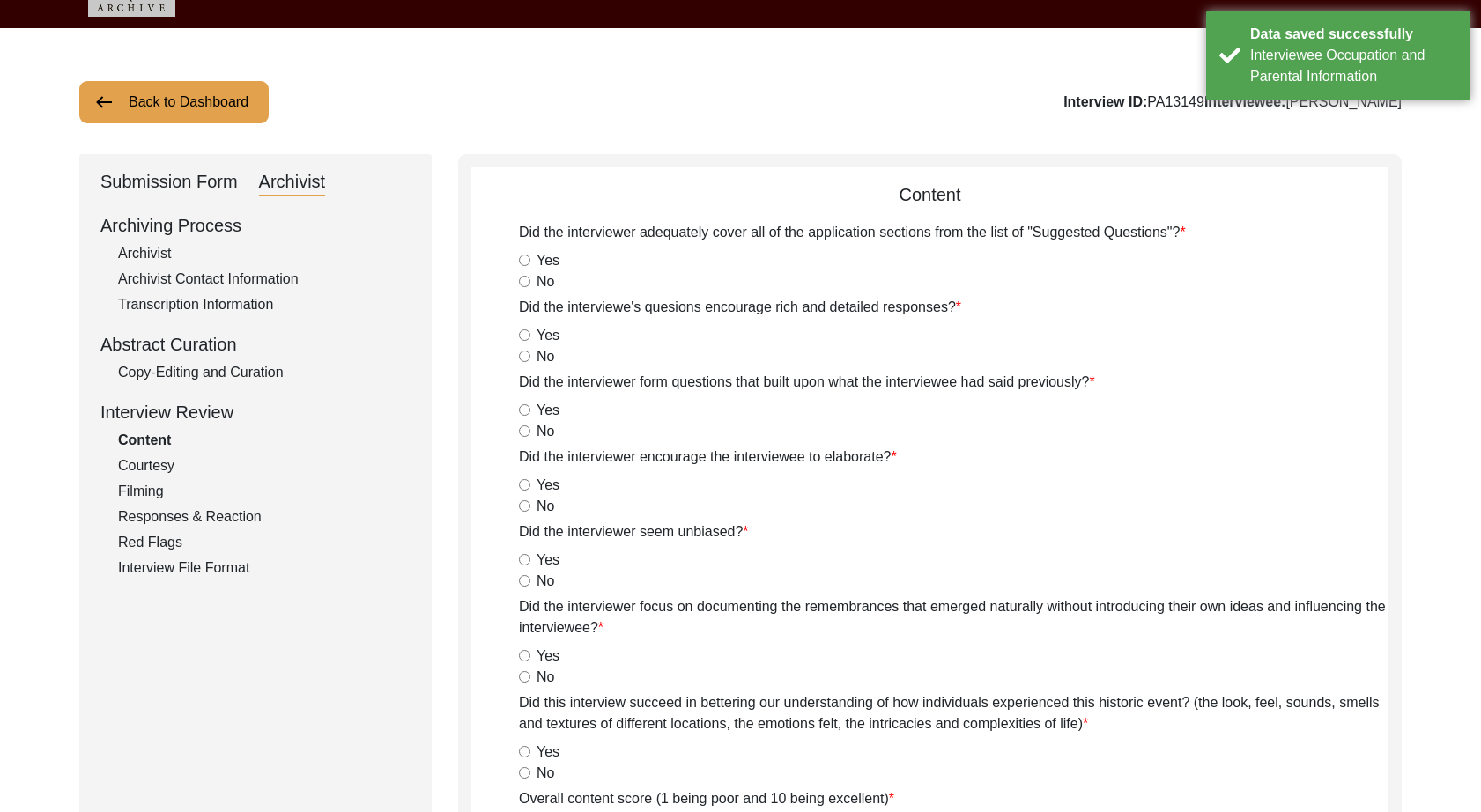 click on "Submission Form" 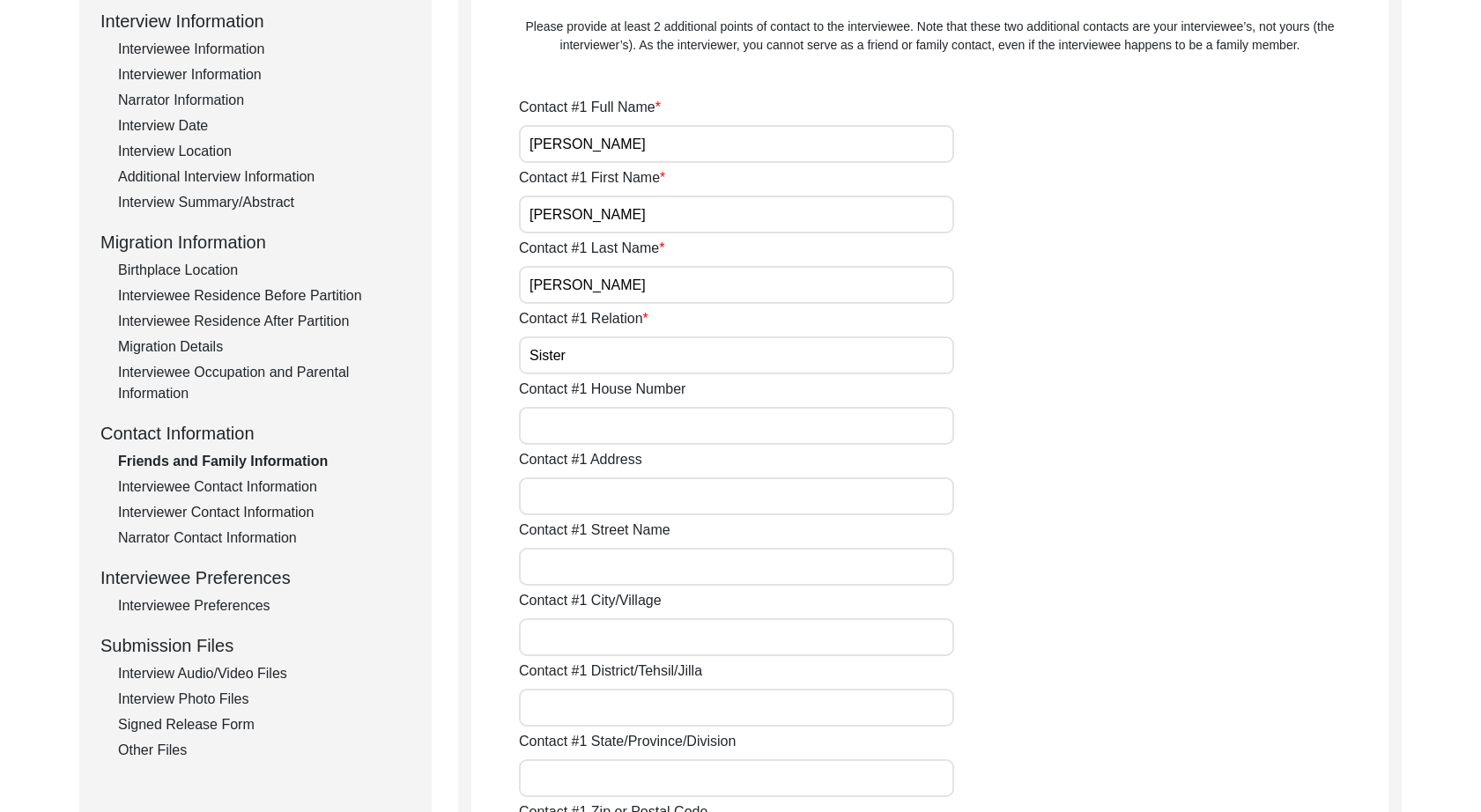 scroll, scrollTop: 262, scrollLeft: 0, axis: vertical 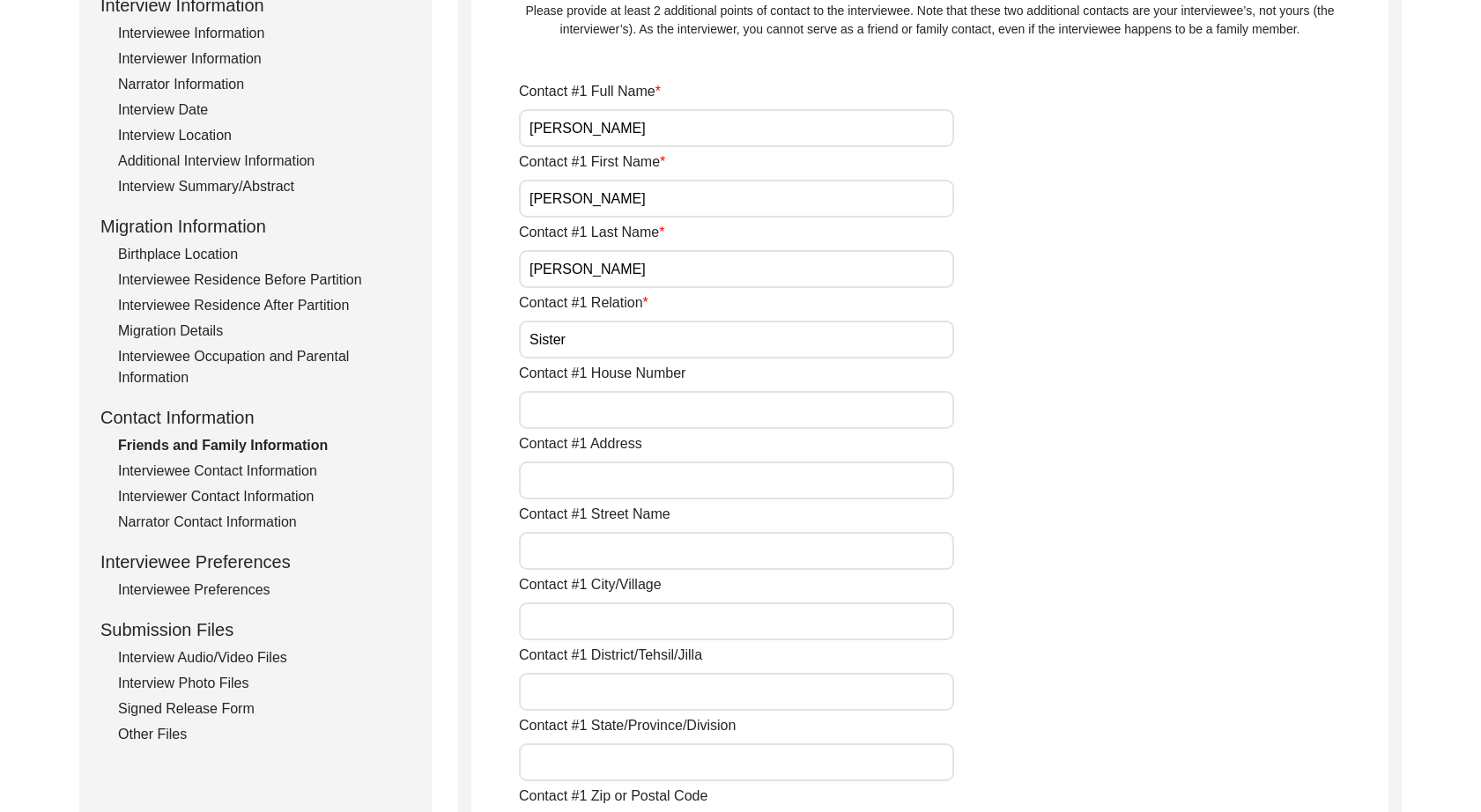 click on "Interviewee Contact Information" 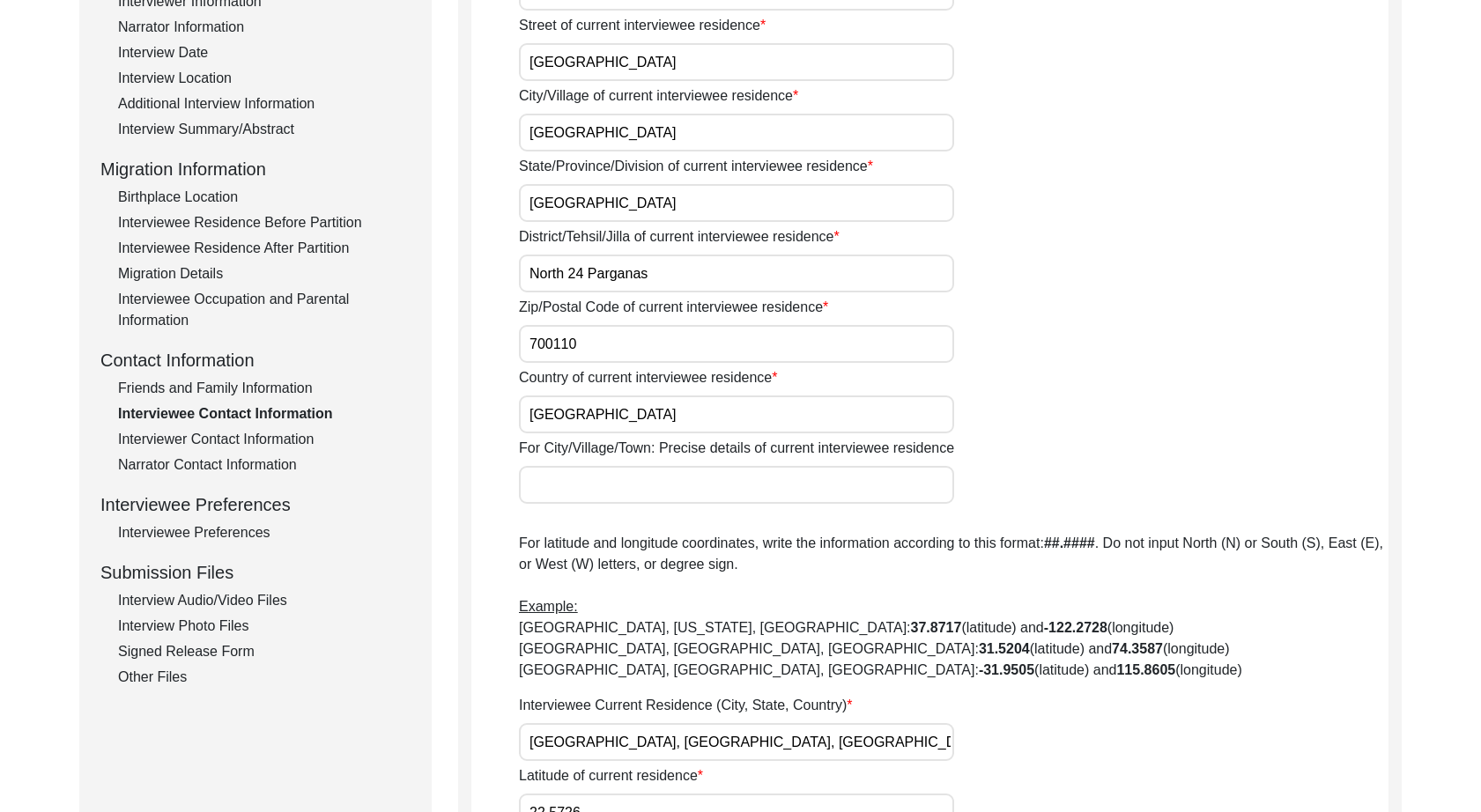 scroll, scrollTop: 222, scrollLeft: 0, axis: vertical 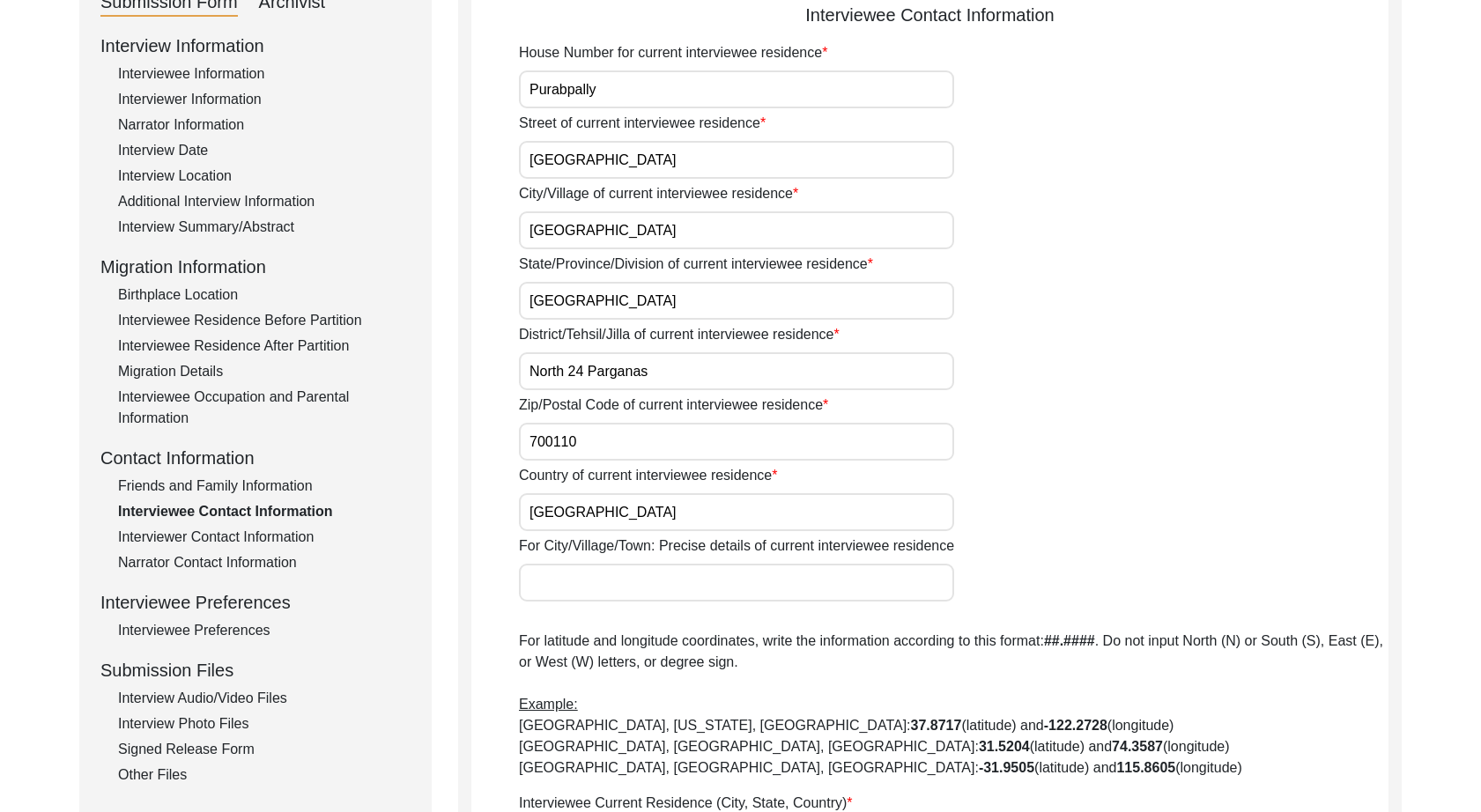 click on "Interviewer Contact Information" 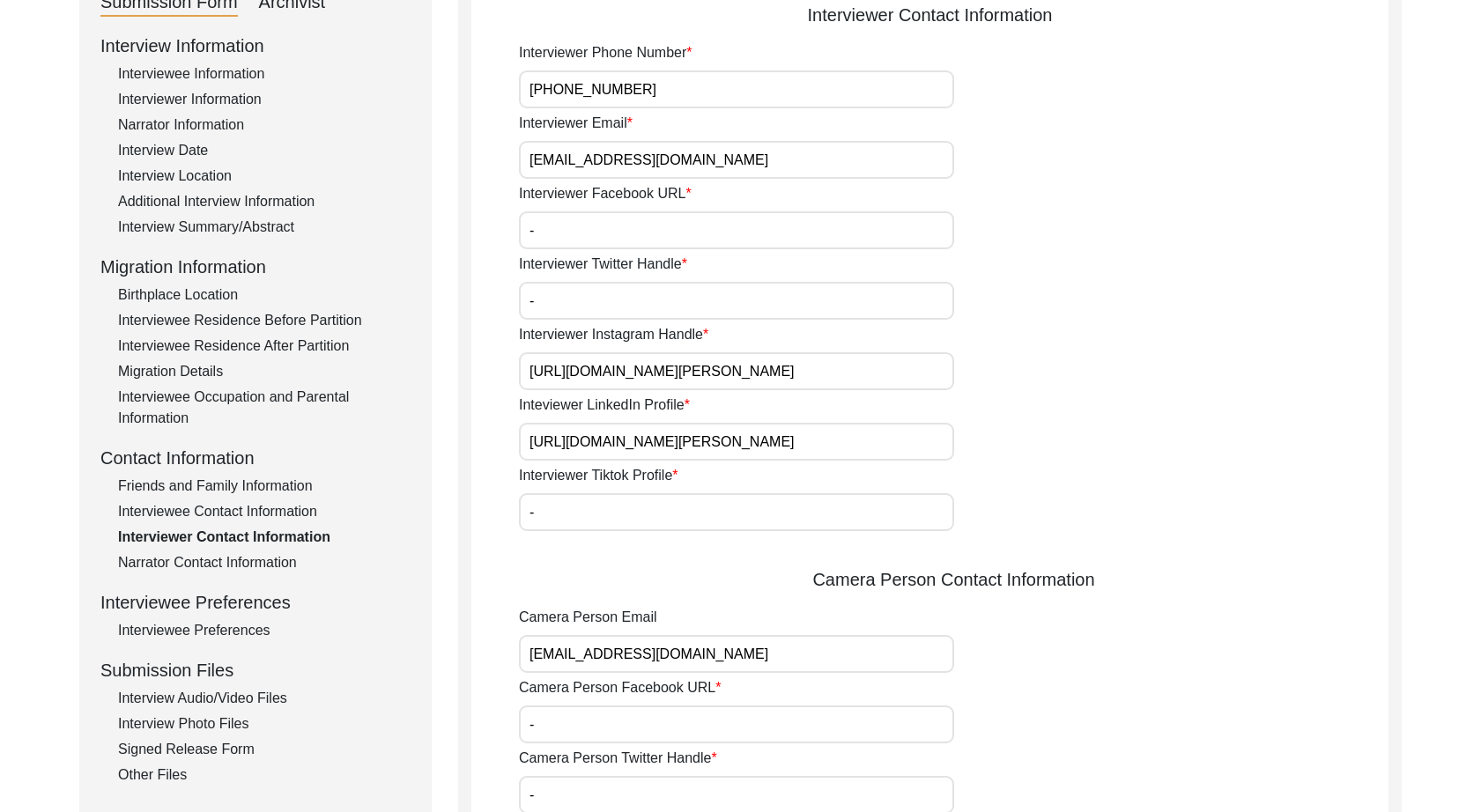 click on "Submission Files" 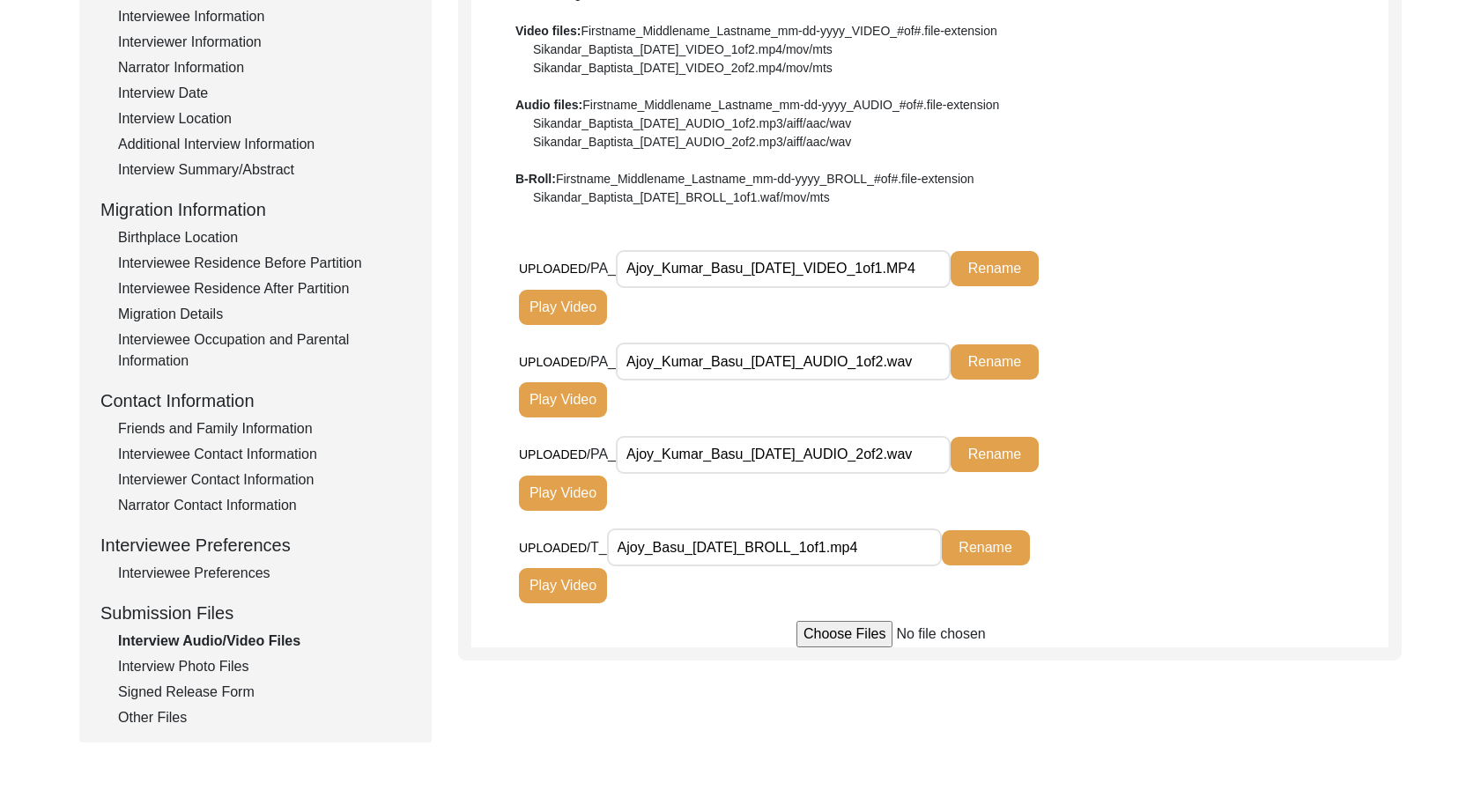 scroll, scrollTop: 0, scrollLeft: 0, axis: both 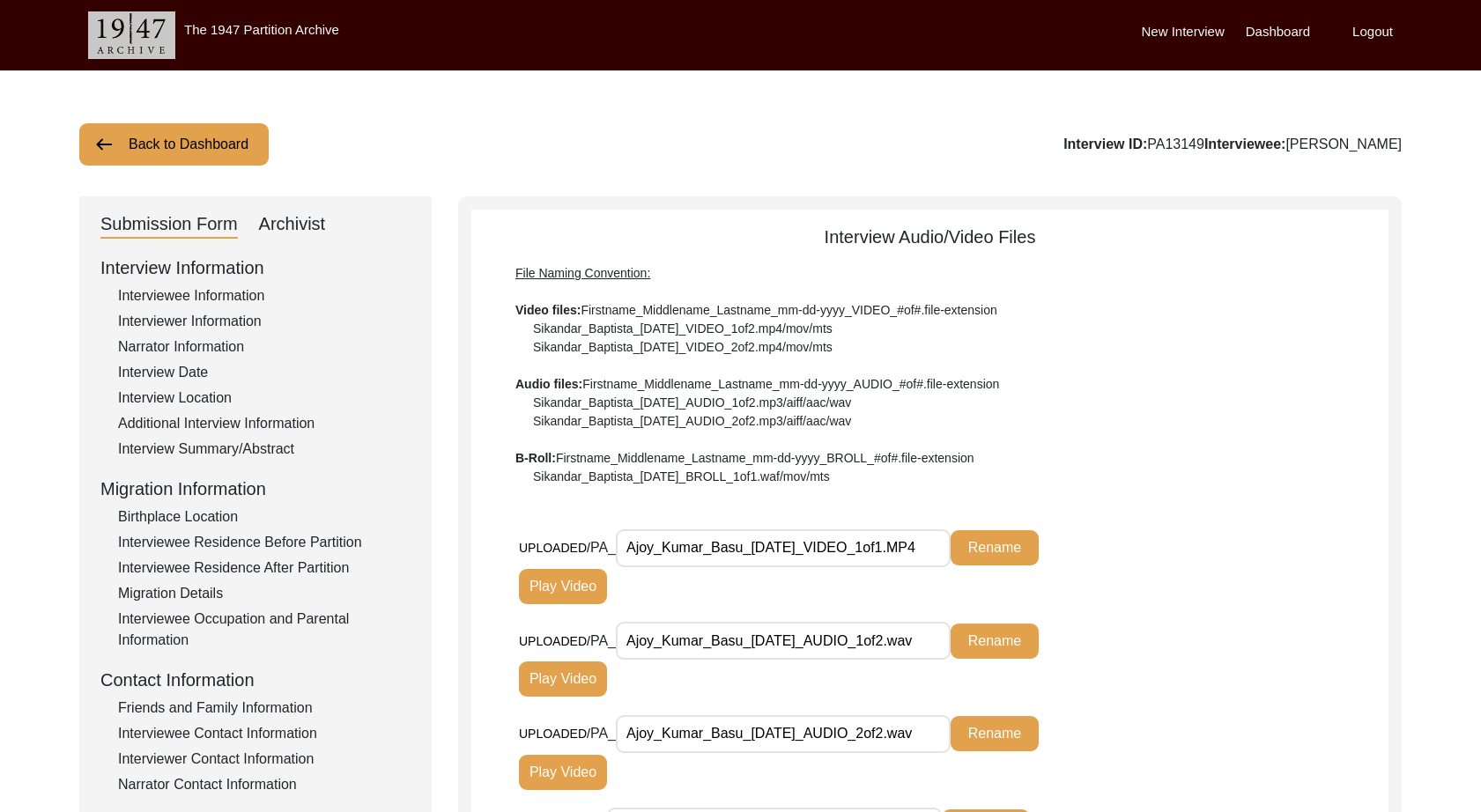 drag, startPoint x: 223, startPoint y: 307, endPoint x: 226, endPoint y: 299, distance: 8.544004 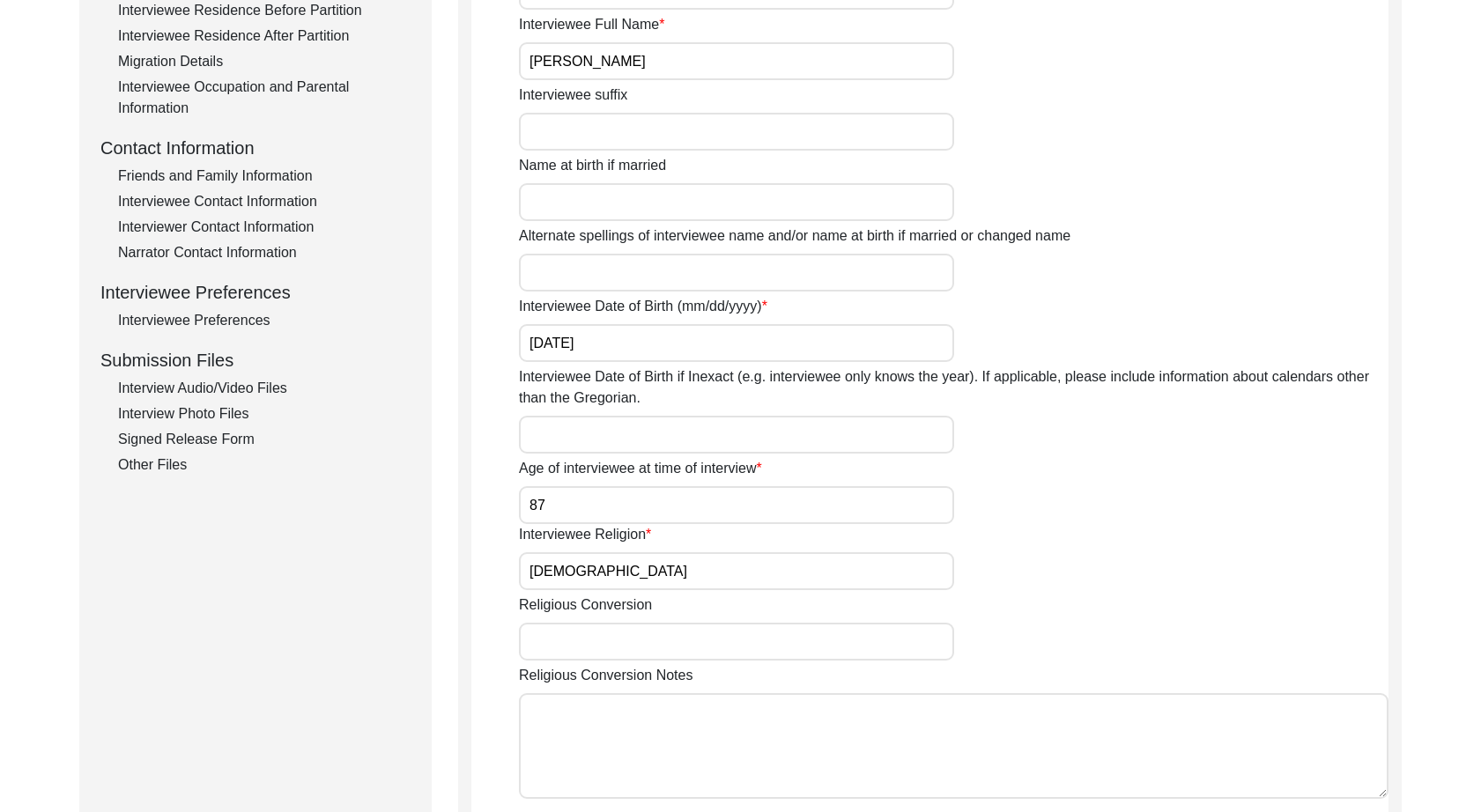 scroll, scrollTop: 530, scrollLeft: 0, axis: vertical 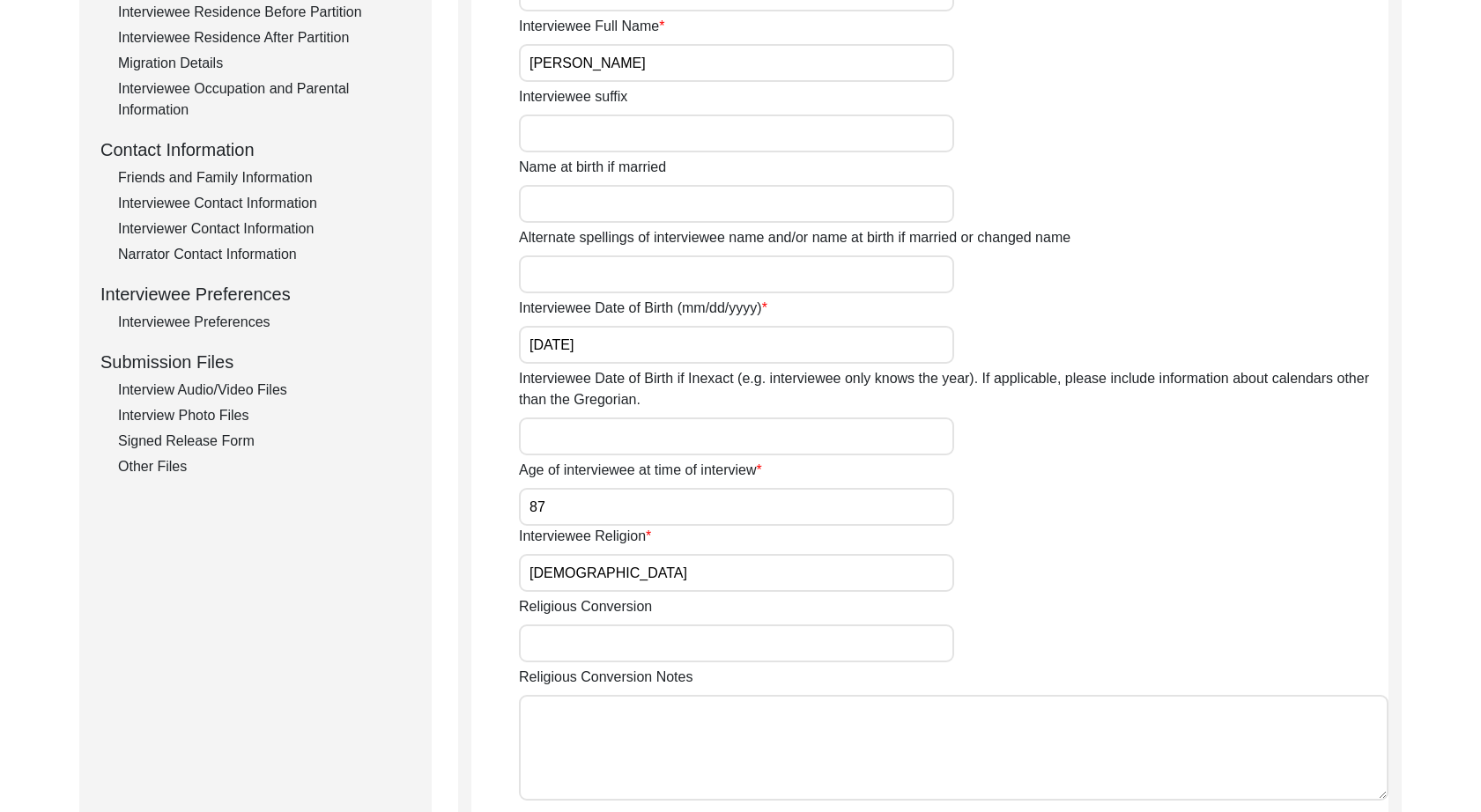 click on "[DATE]" at bounding box center [737, 344] 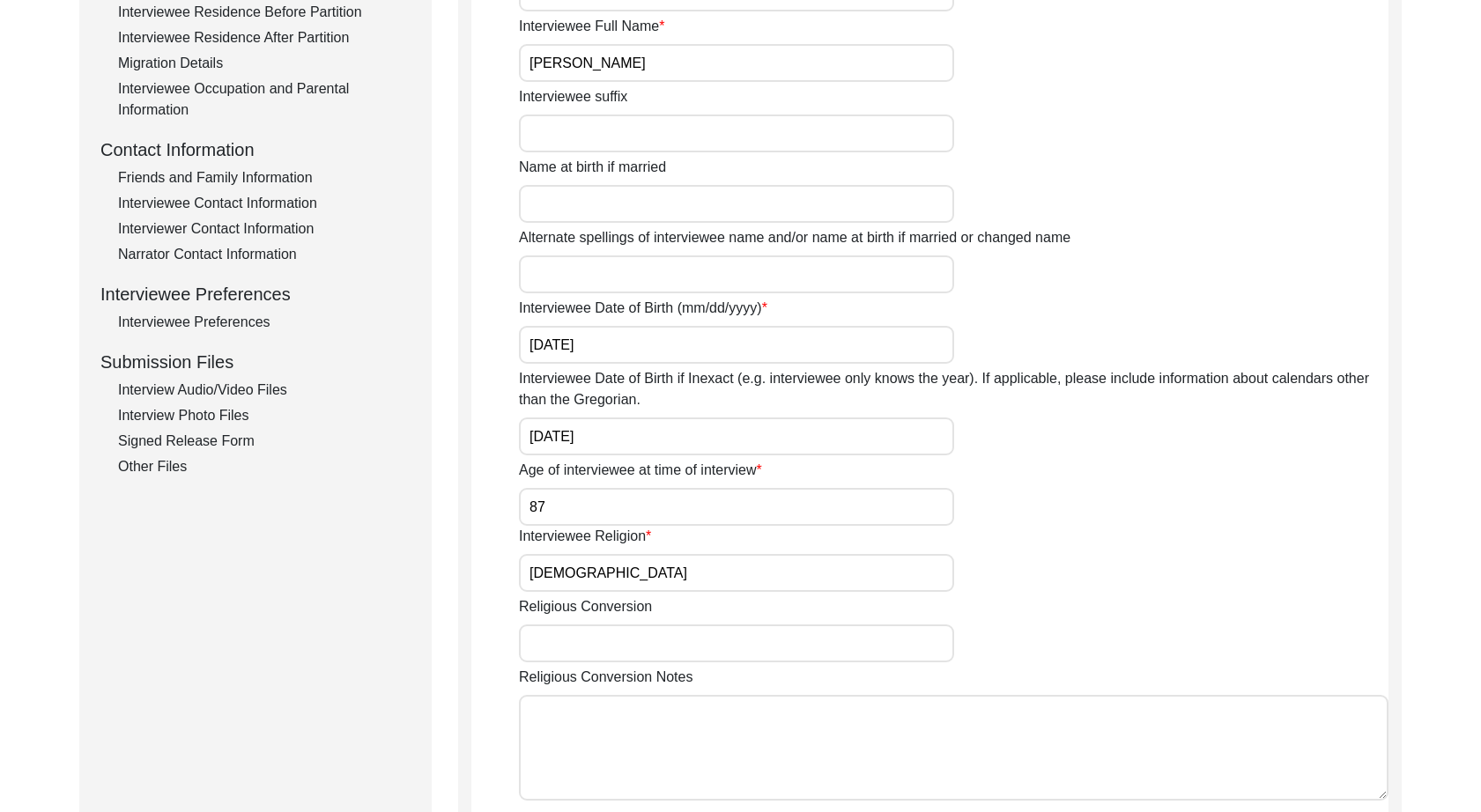 drag, startPoint x: 642, startPoint y: 343, endPoint x: 444, endPoint y: 336, distance: 198.1237 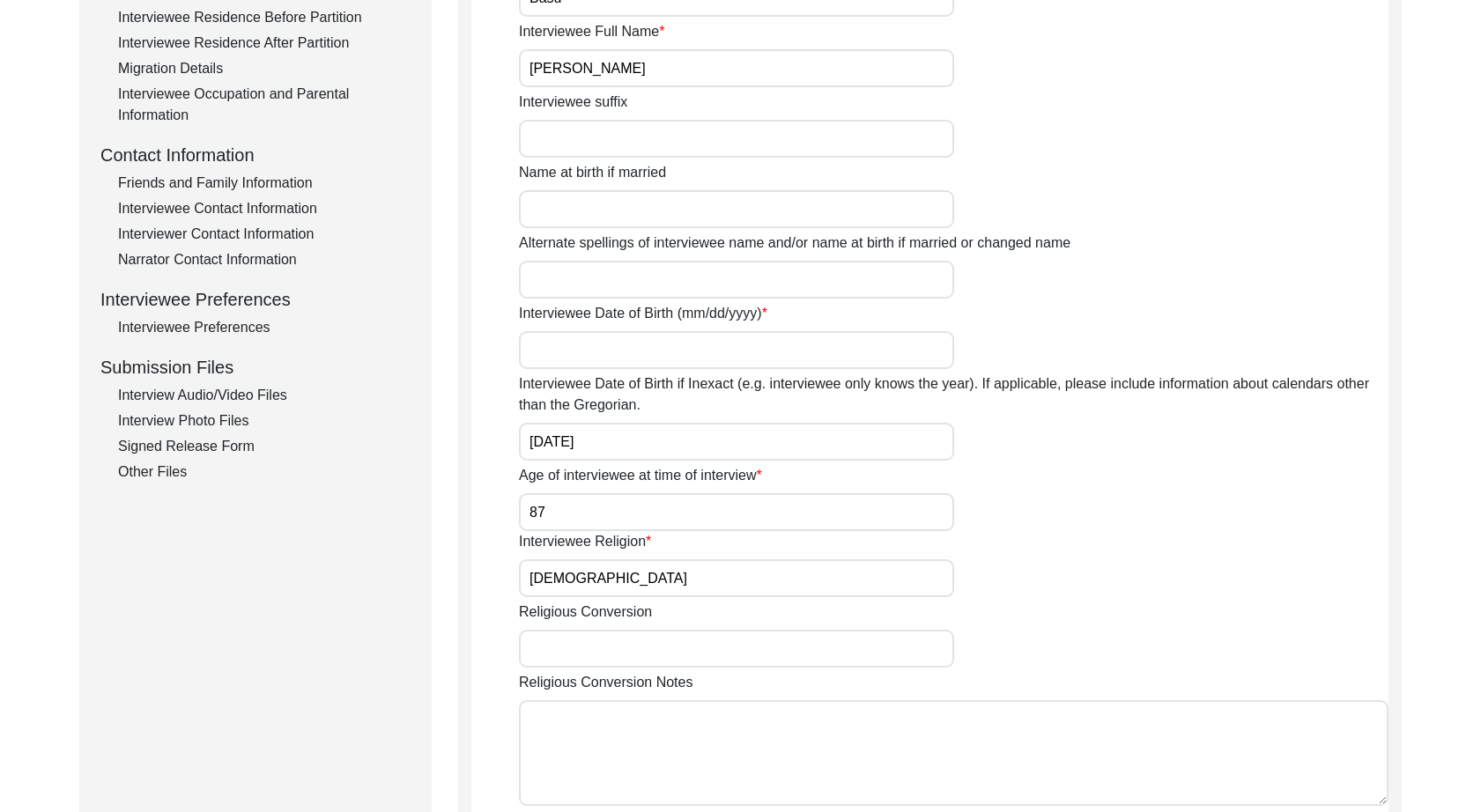 scroll, scrollTop: 522, scrollLeft: 0, axis: vertical 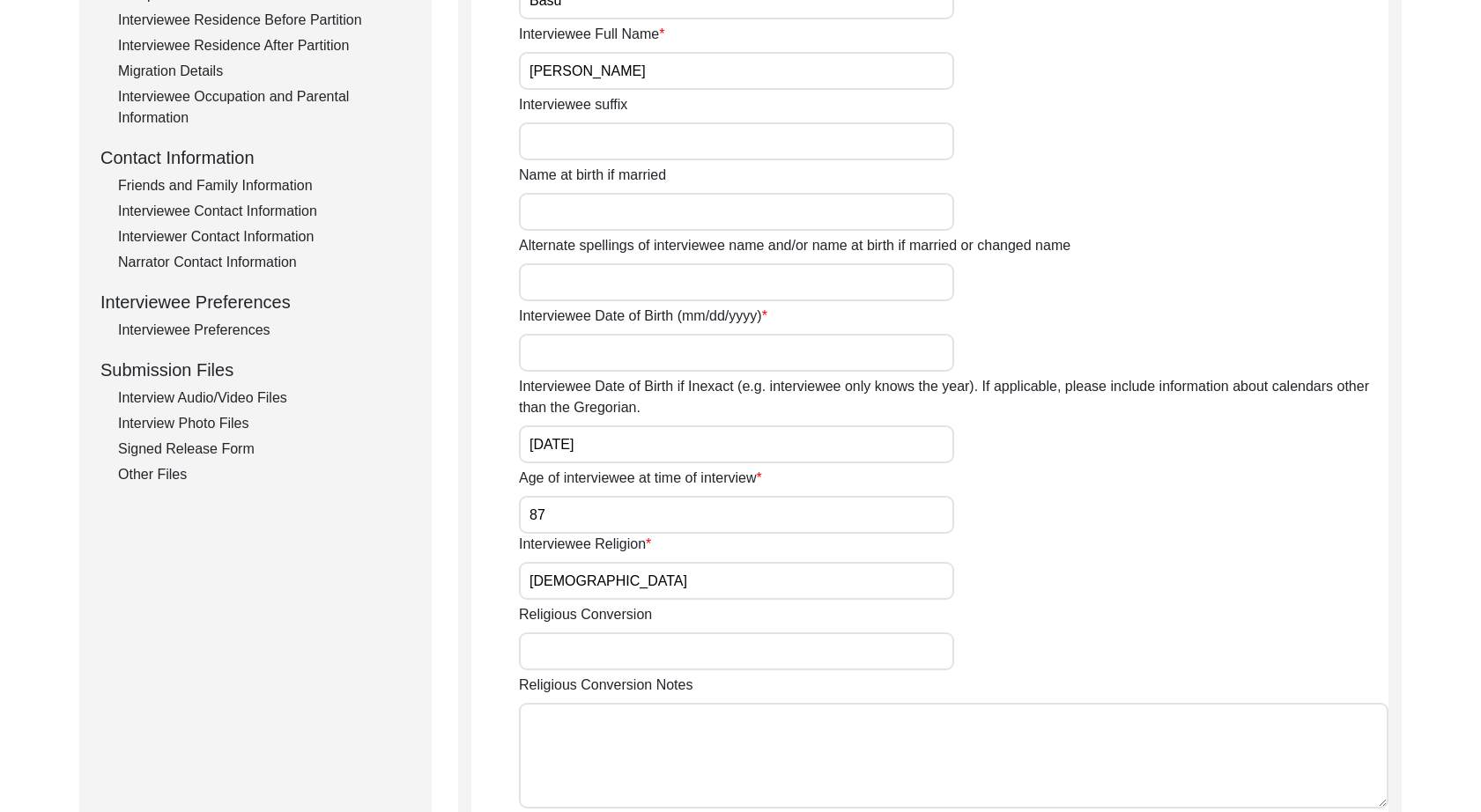 paste on "01/301931" 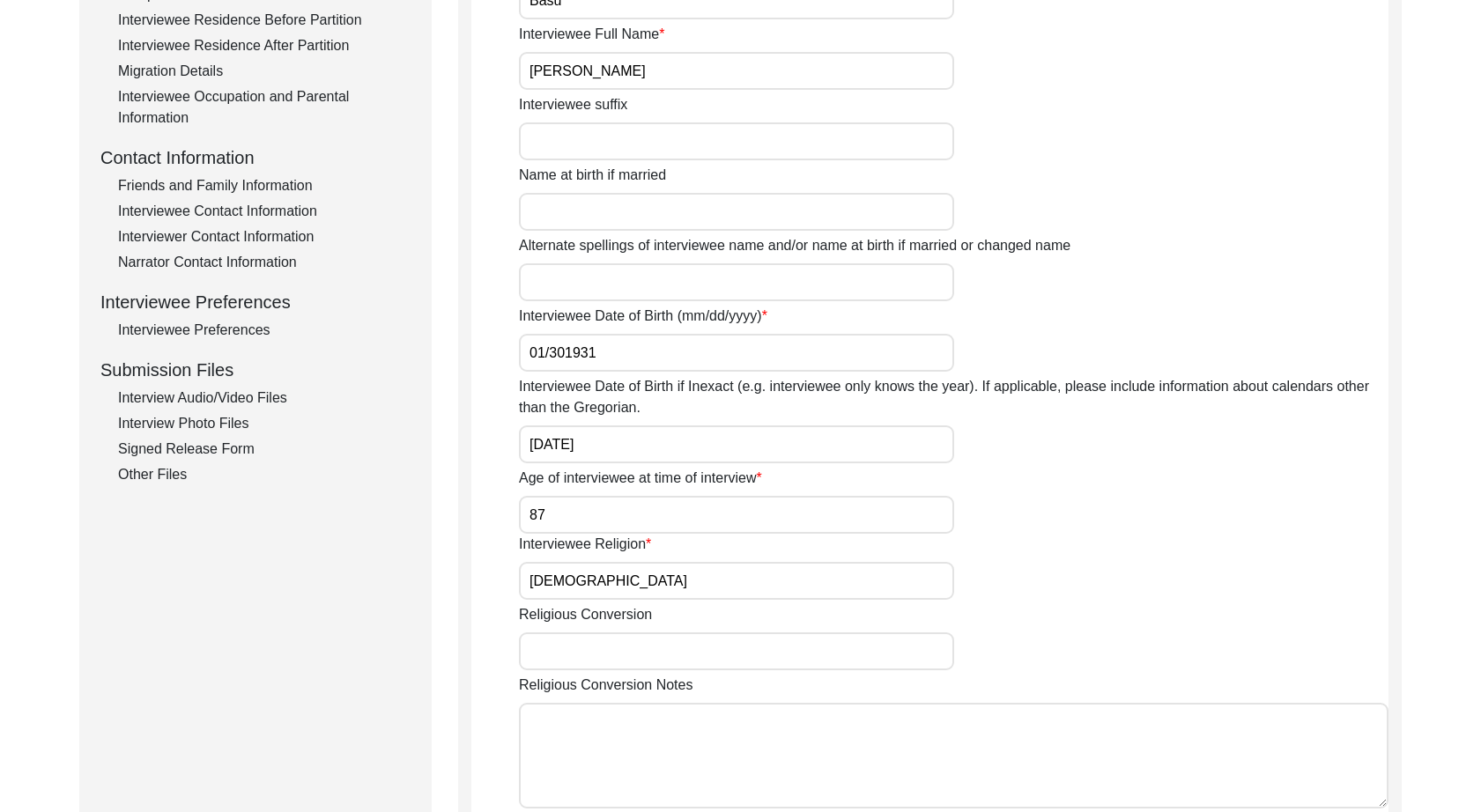 click on "01/301931" at bounding box center (737, 352) 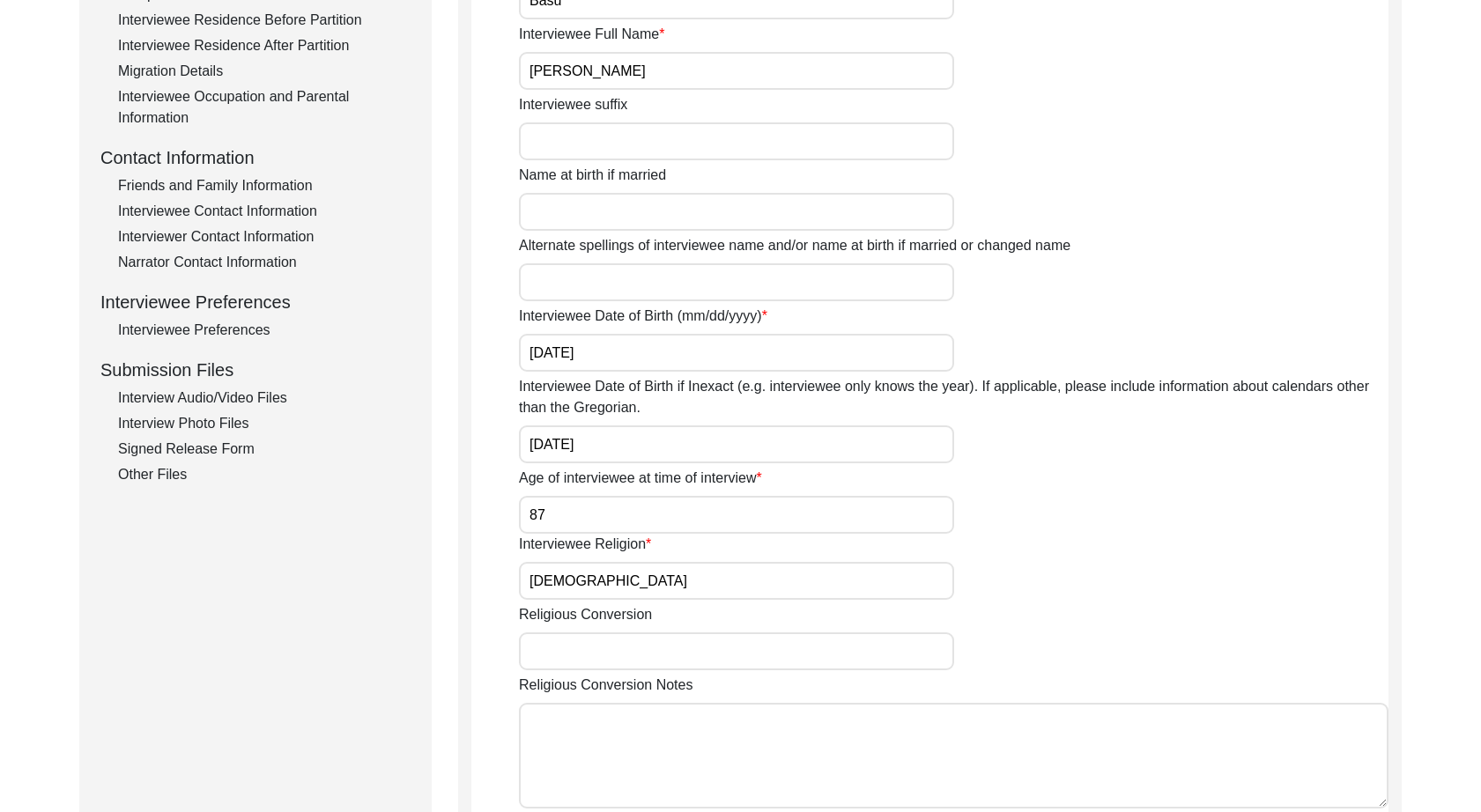 click on "87" at bounding box center (737, 514) 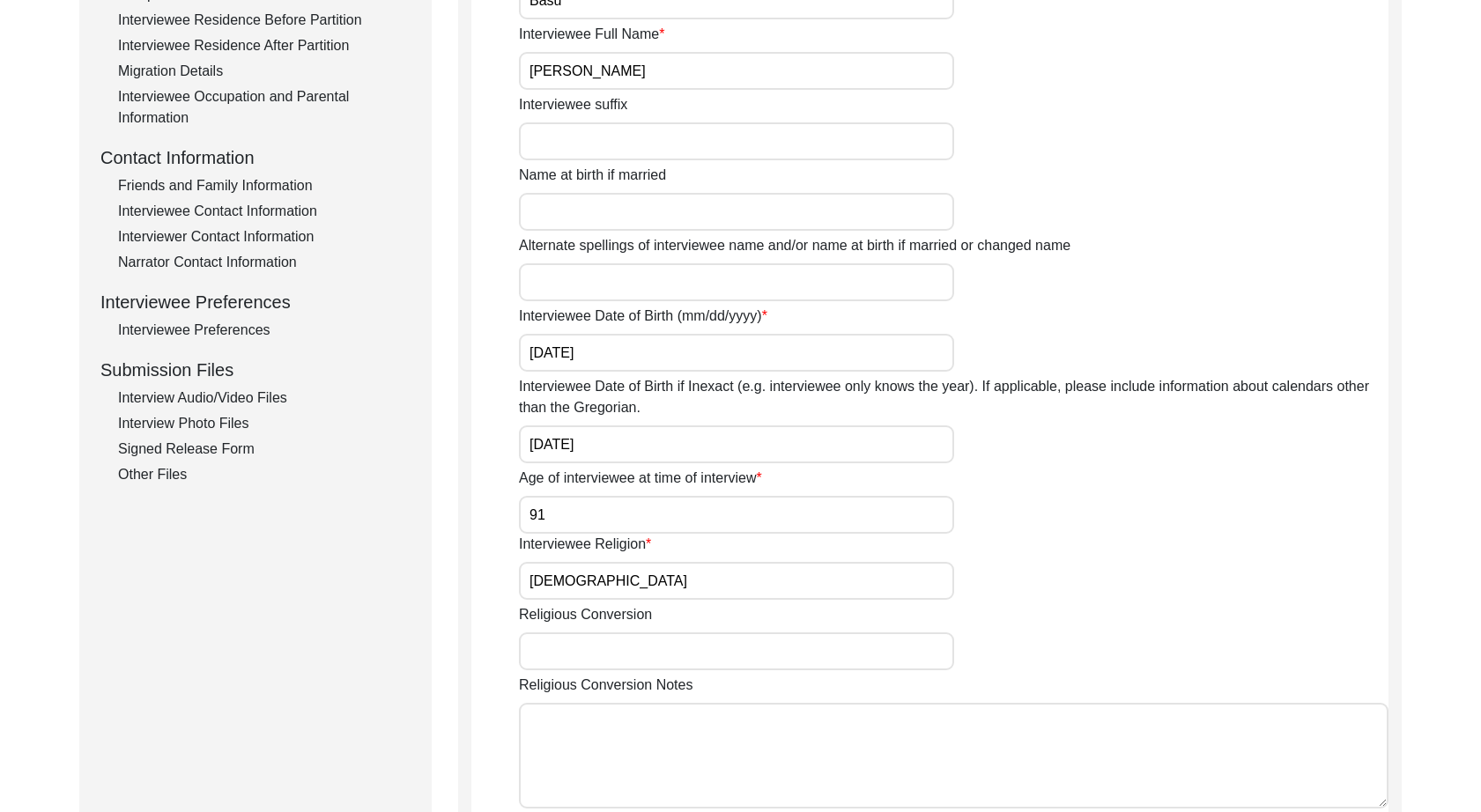 click on "[DATE]" at bounding box center [737, 444] 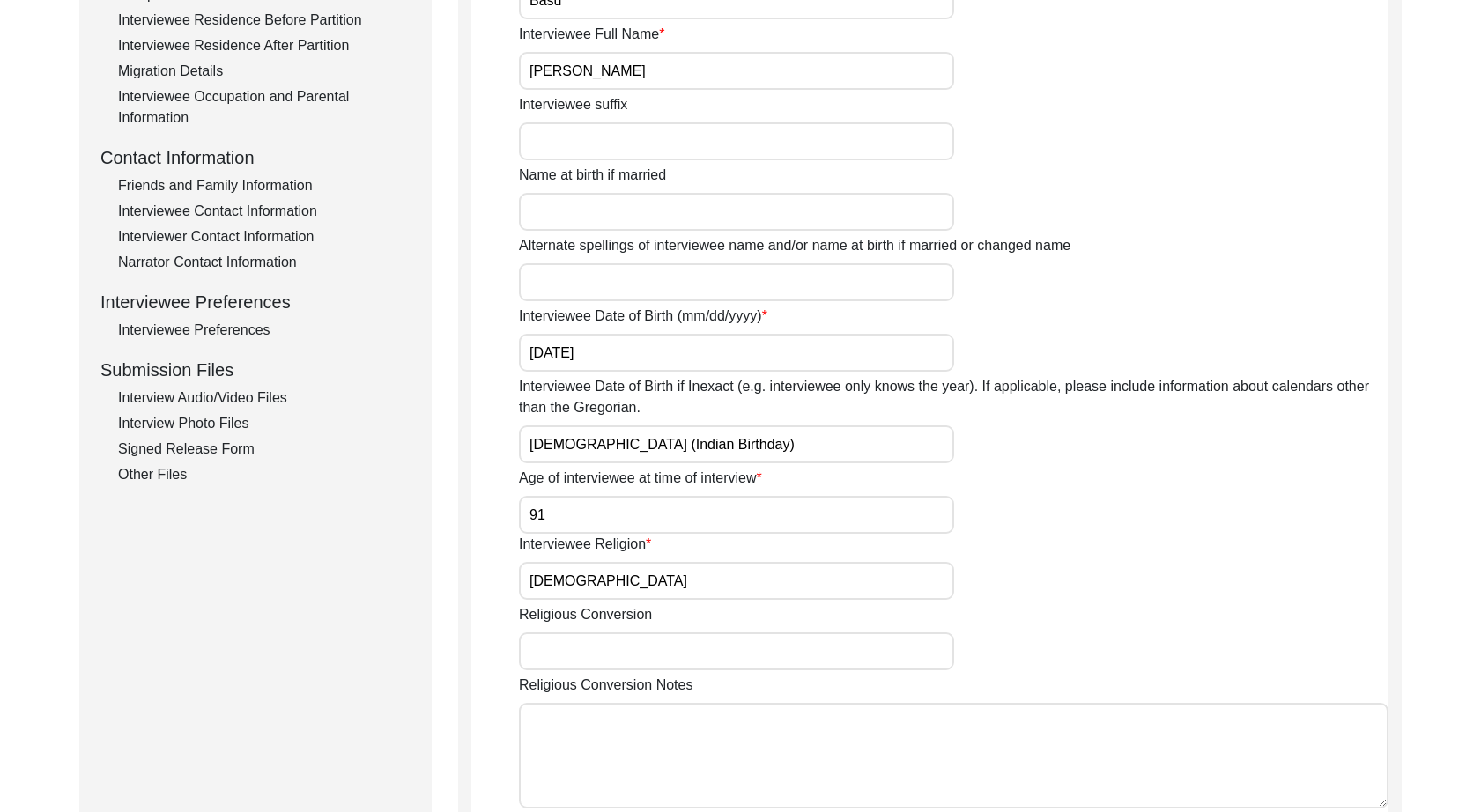 drag, startPoint x: 702, startPoint y: 444, endPoint x: 649, endPoint y: 449, distance: 53.235327 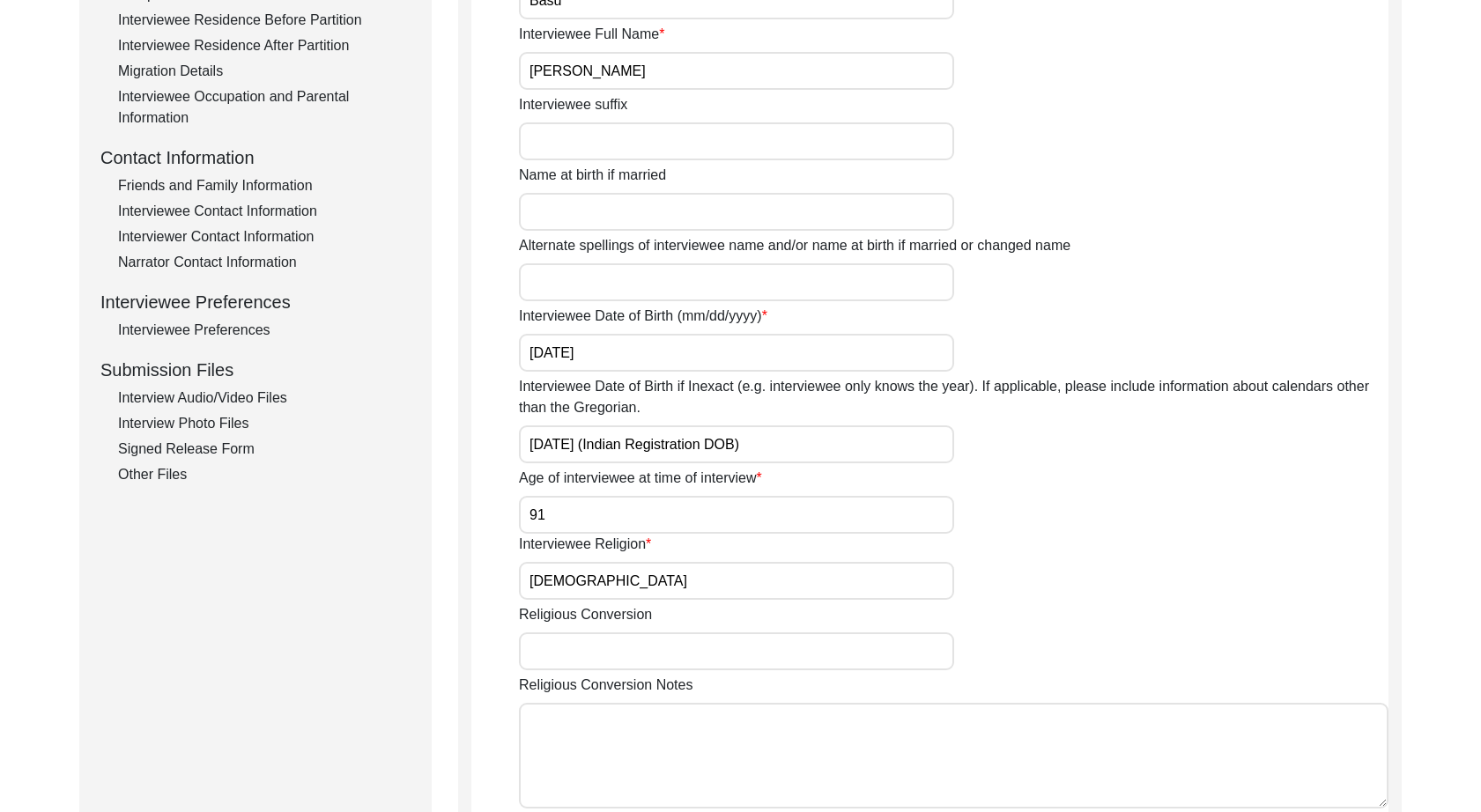 click on "[DATE] (Indian Registration DOB)" at bounding box center [737, 444] 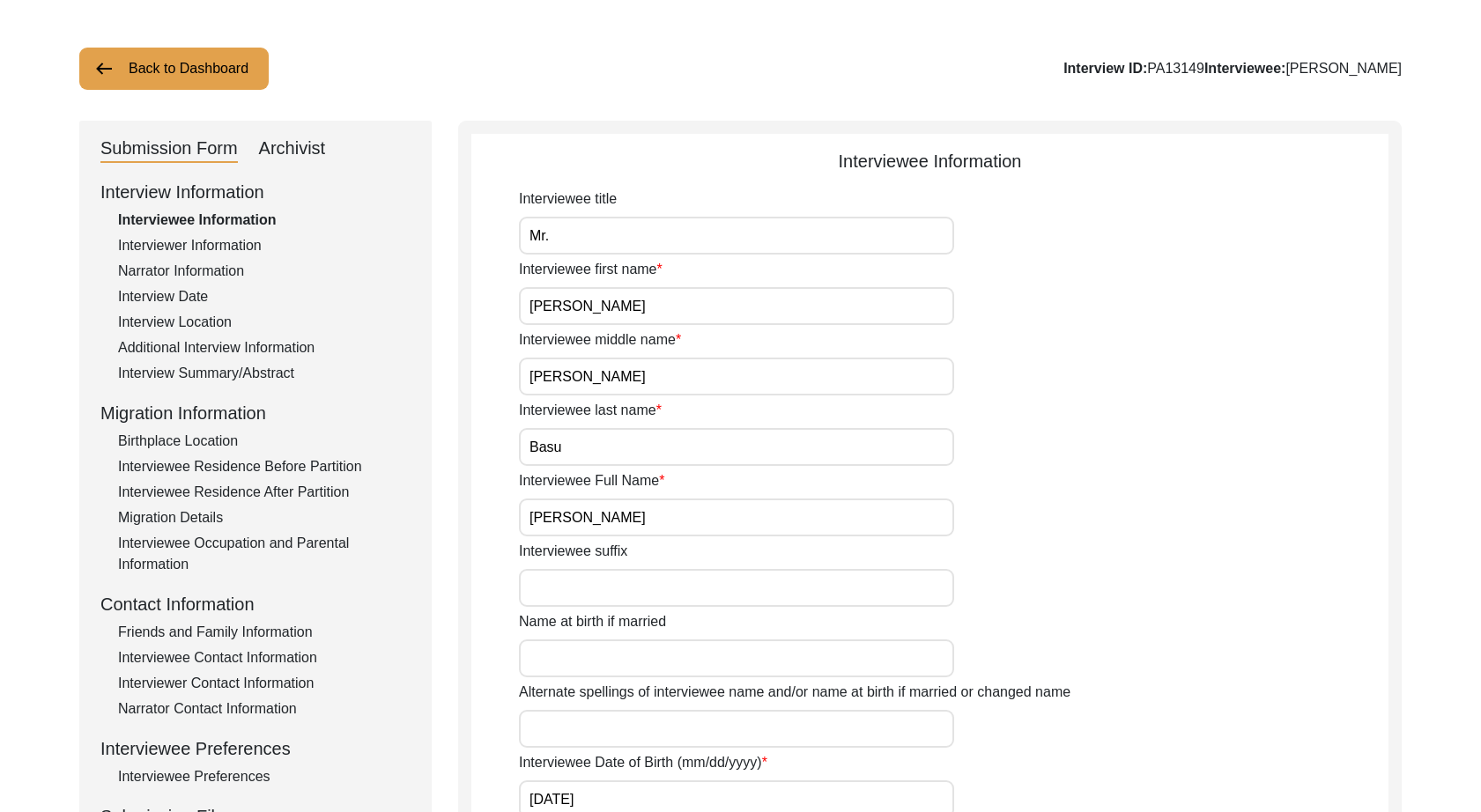 scroll, scrollTop: 0, scrollLeft: 0, axis: both 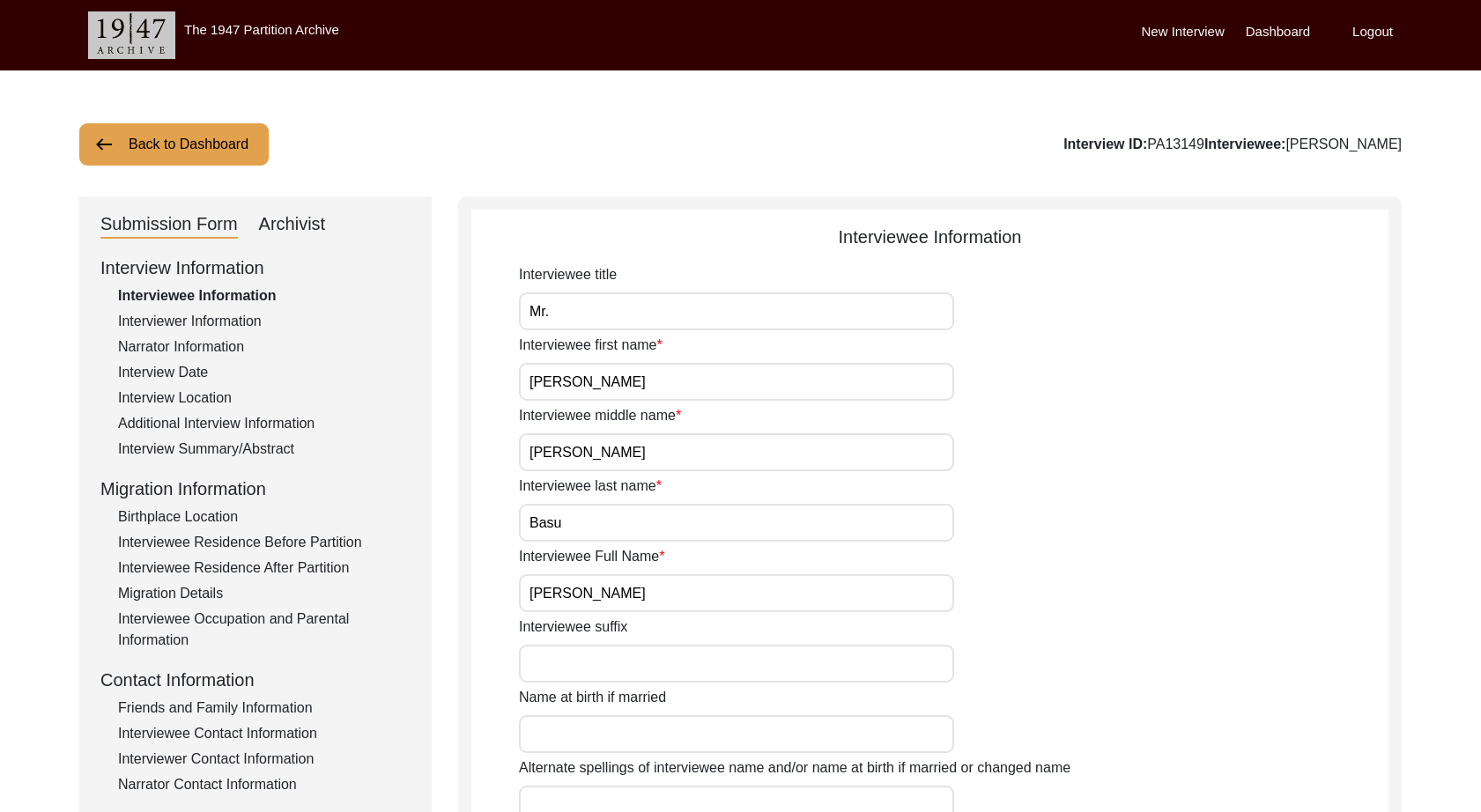 click on "Mr." at bounding box center [737, 311] 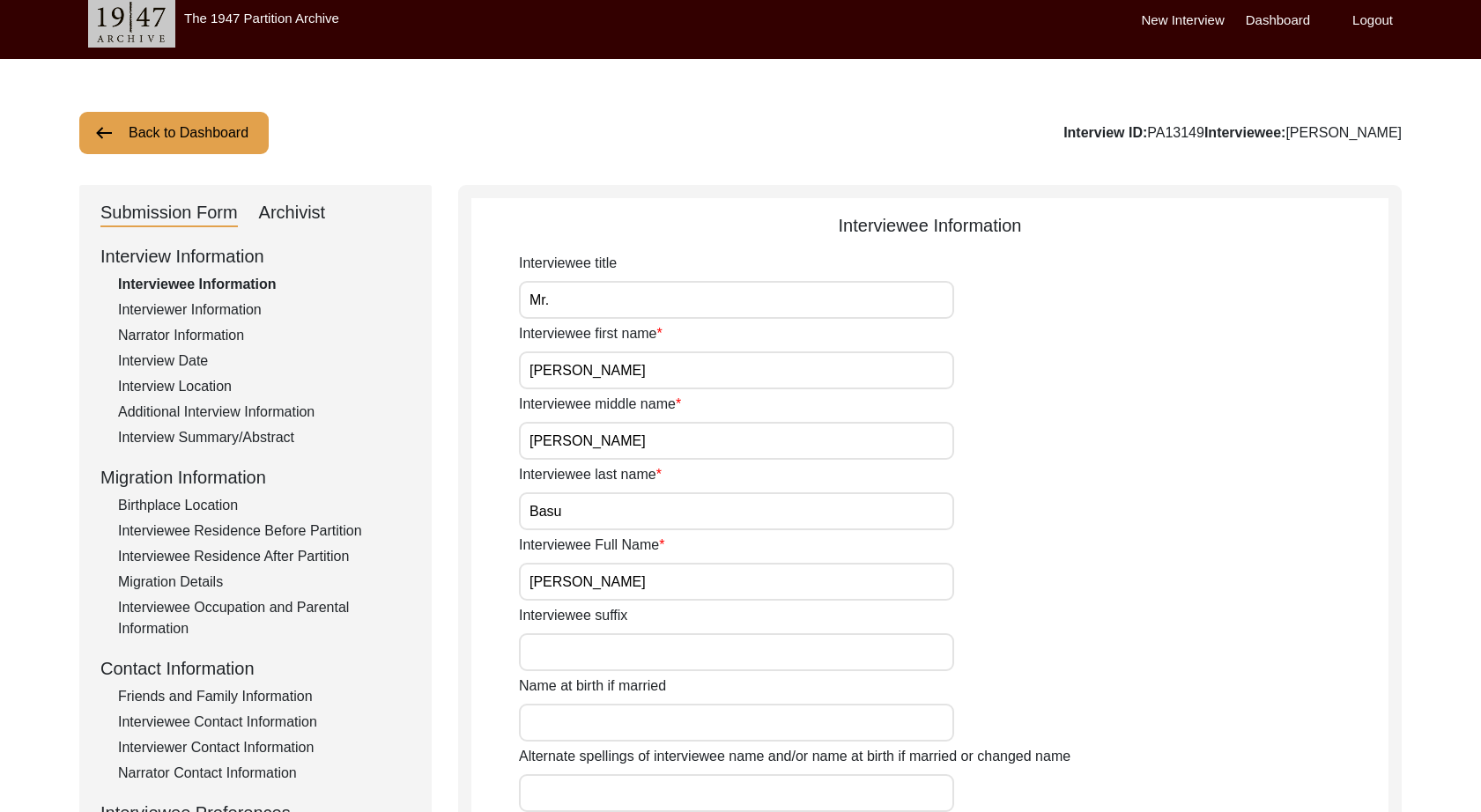 scroll, scrollTop: 469, scrollLeft: 0, axis: vertical 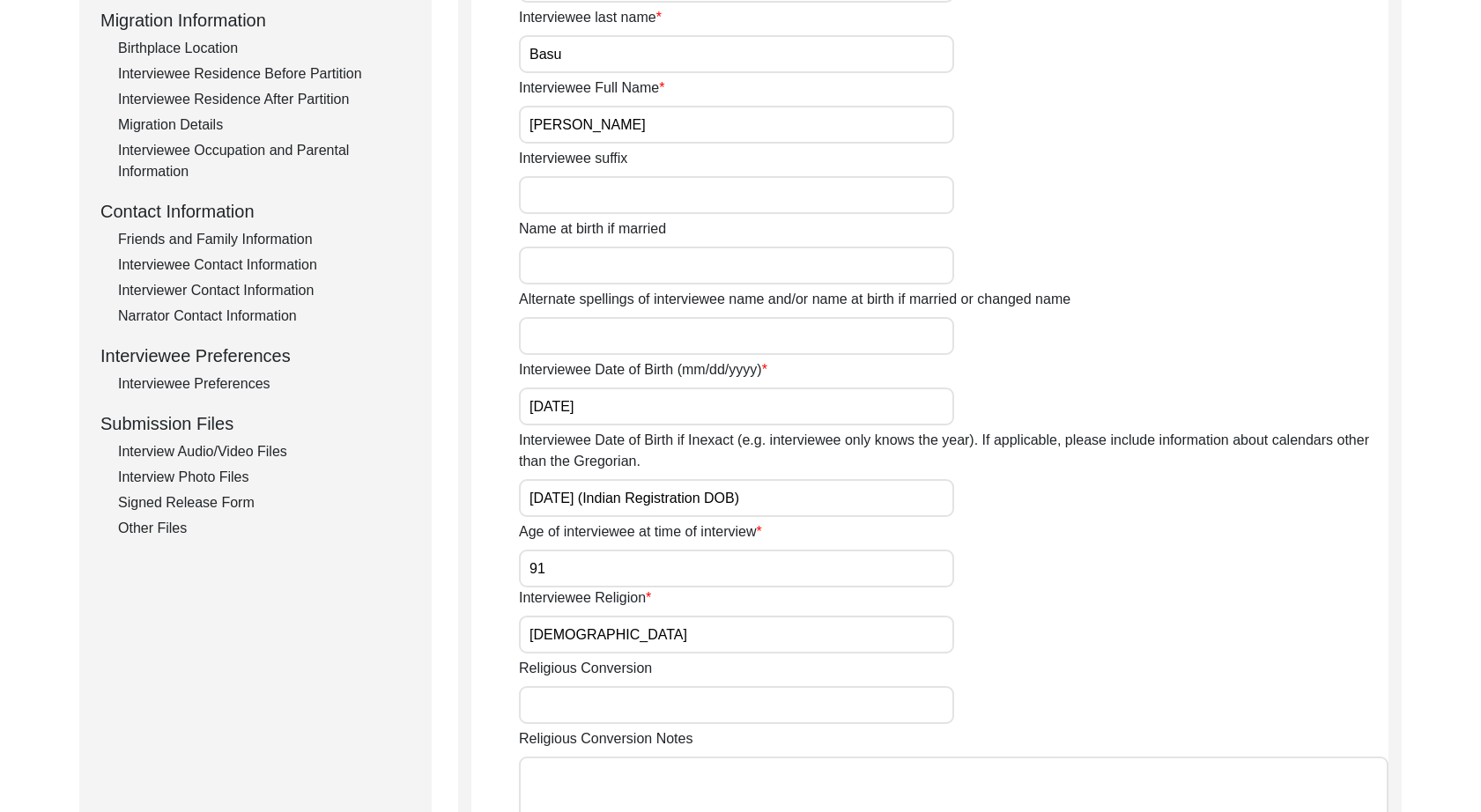click on "91" at bounding box center (737, 568) 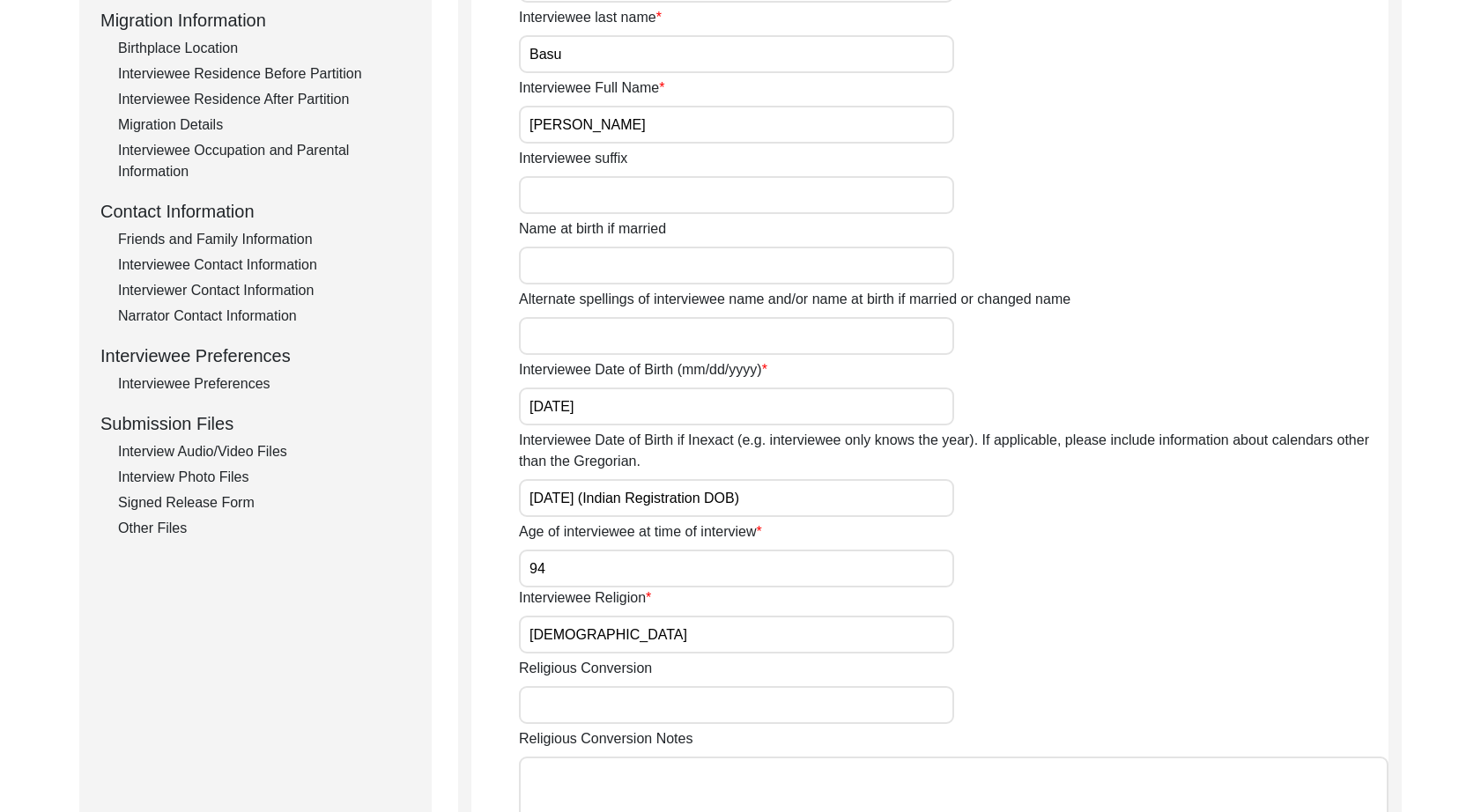 scroll, scrollTop: 982, scrollLeft: 0, axis: vertical 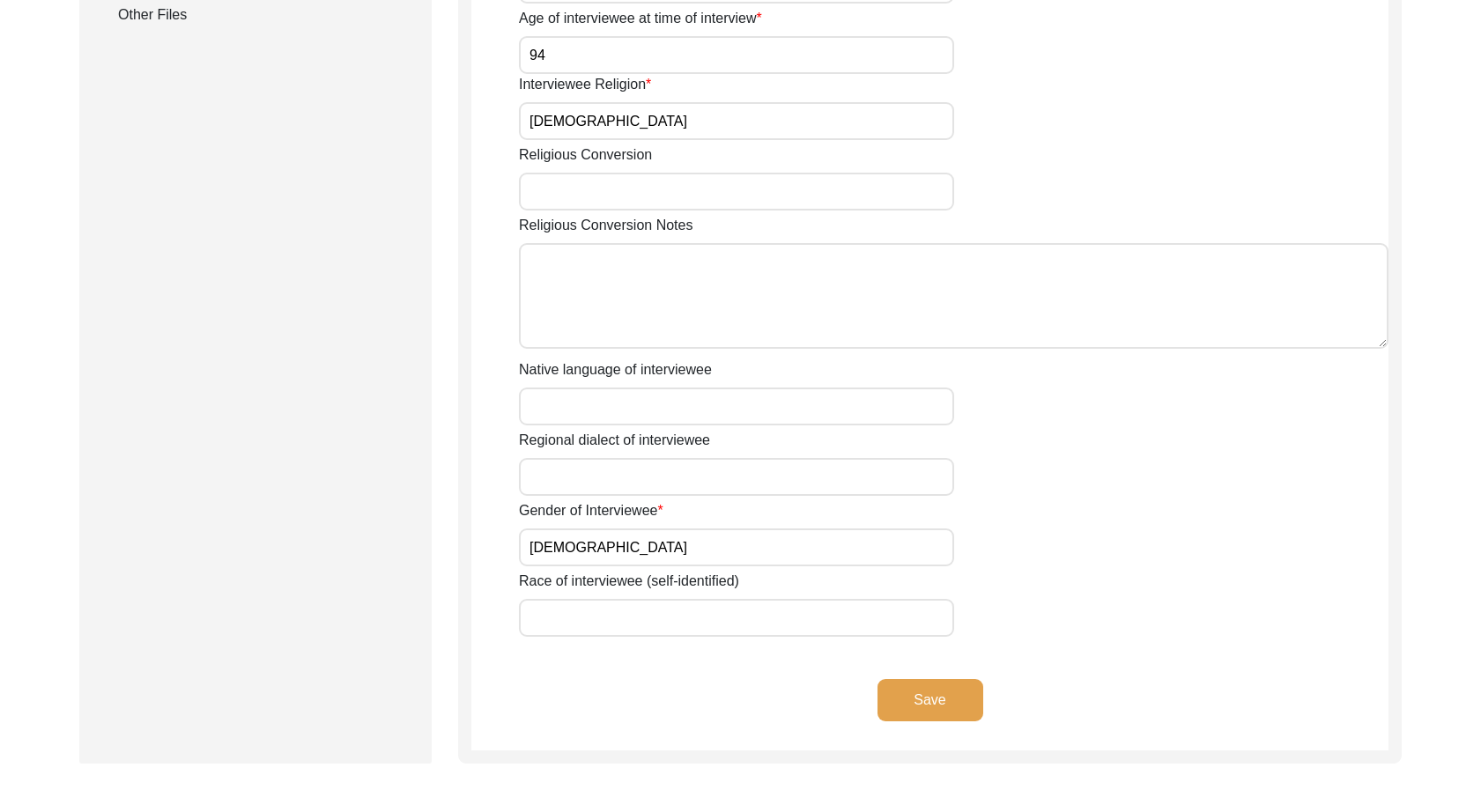 click on "Save" 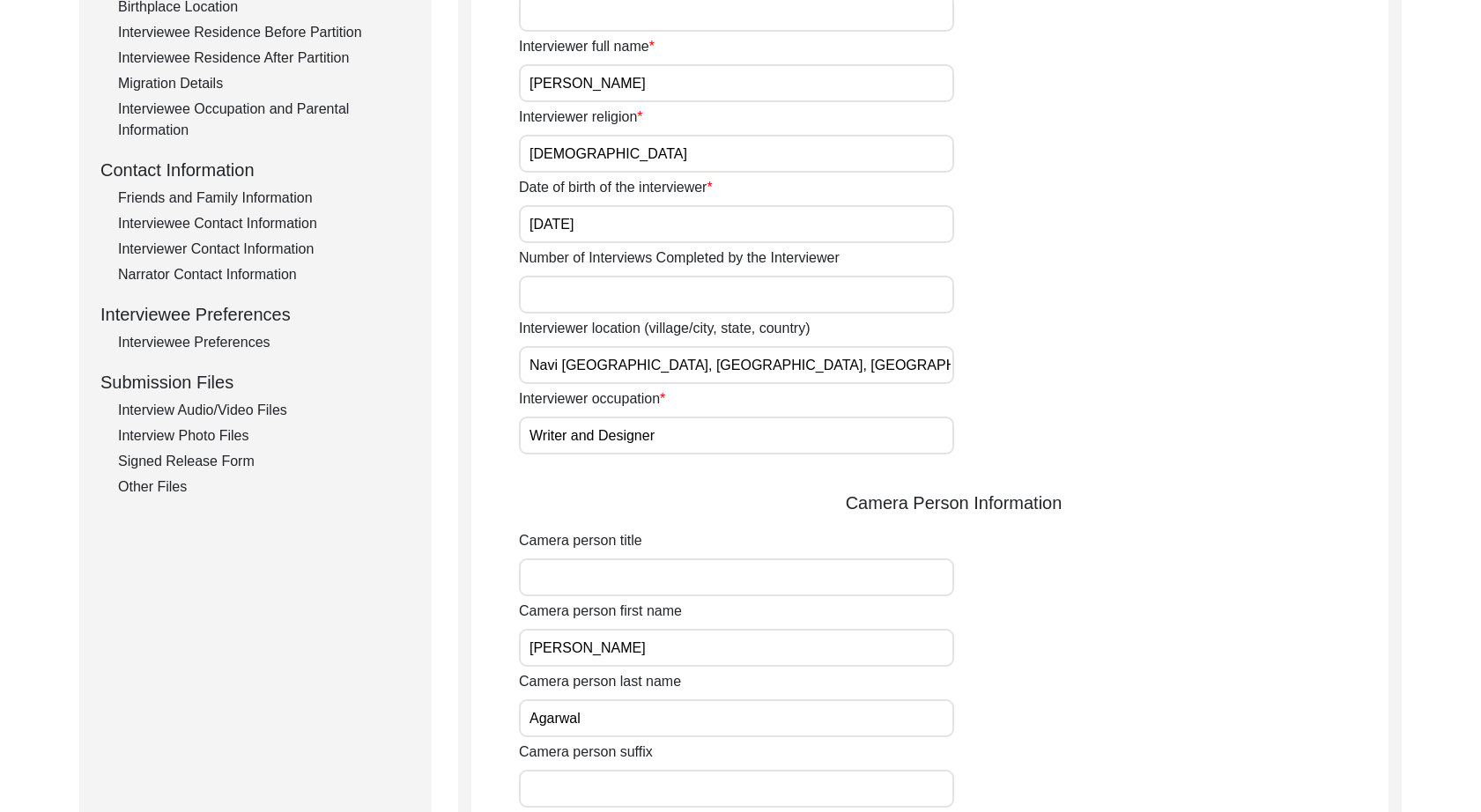 scroll, scrollTop: 0, scrollLeft: 0, axis: both 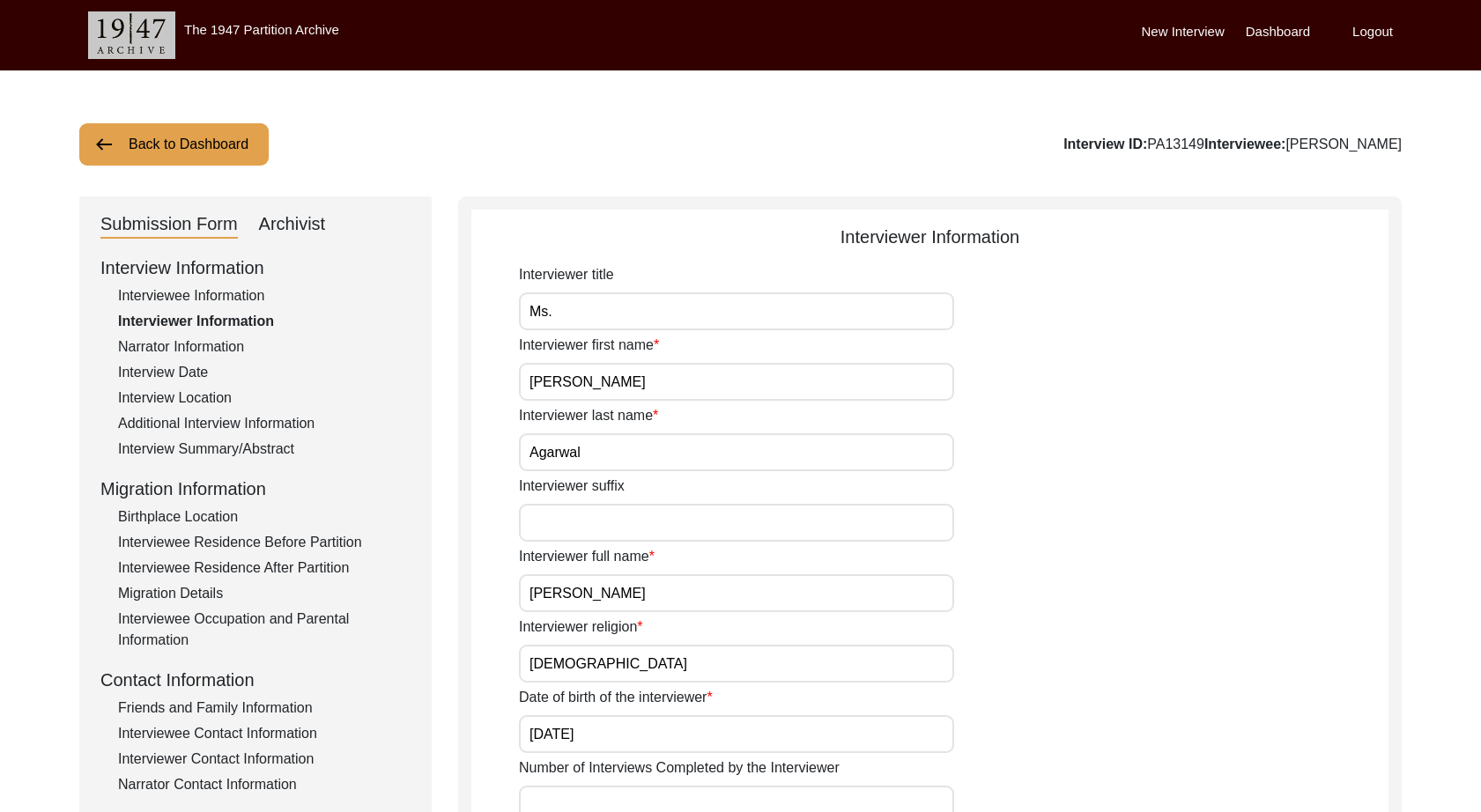 click on "Ms." at bounding box center (737, 311) 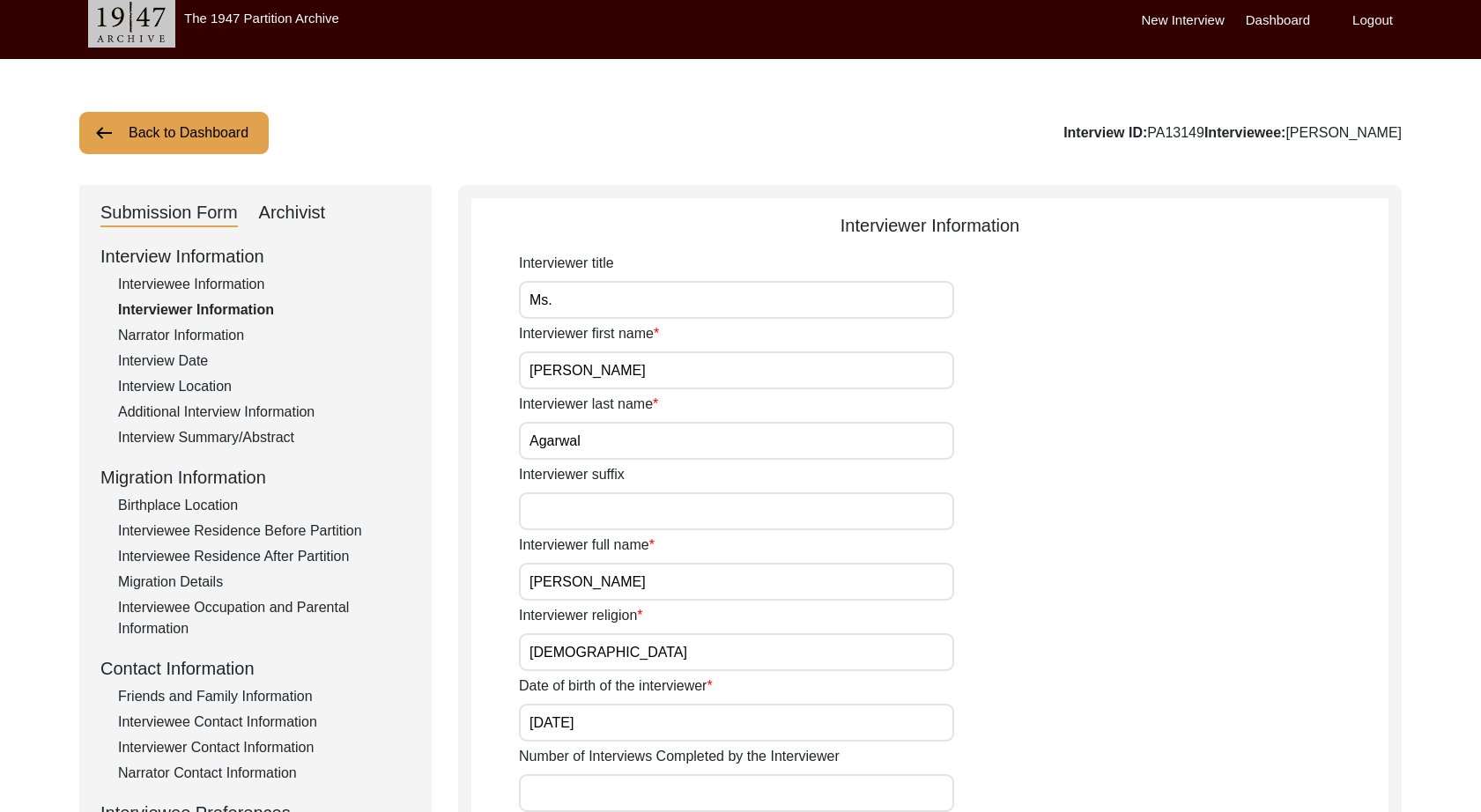 scroll, scrollTop: 469, scrollLeft: 0, axis: vertical 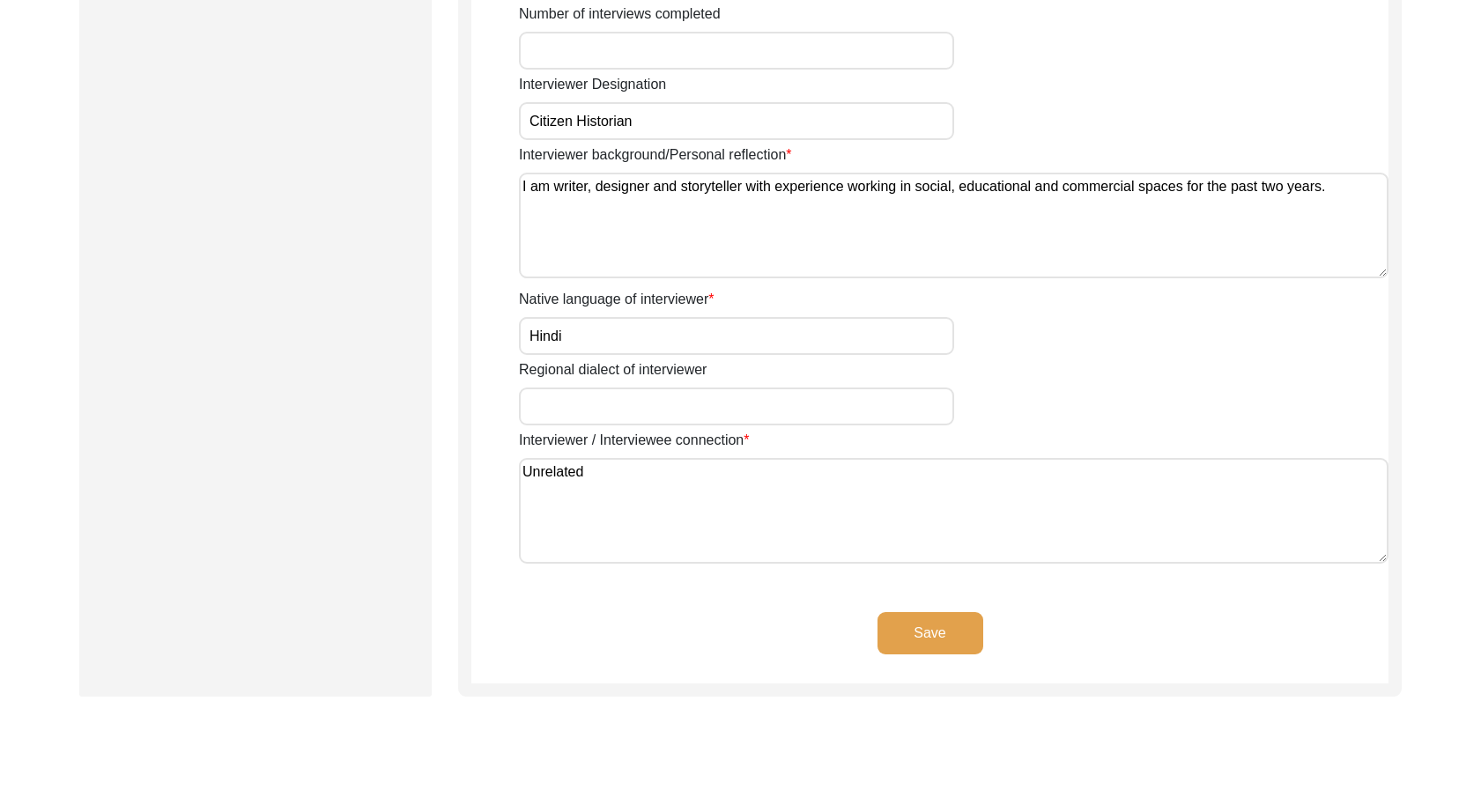 click on "Save" 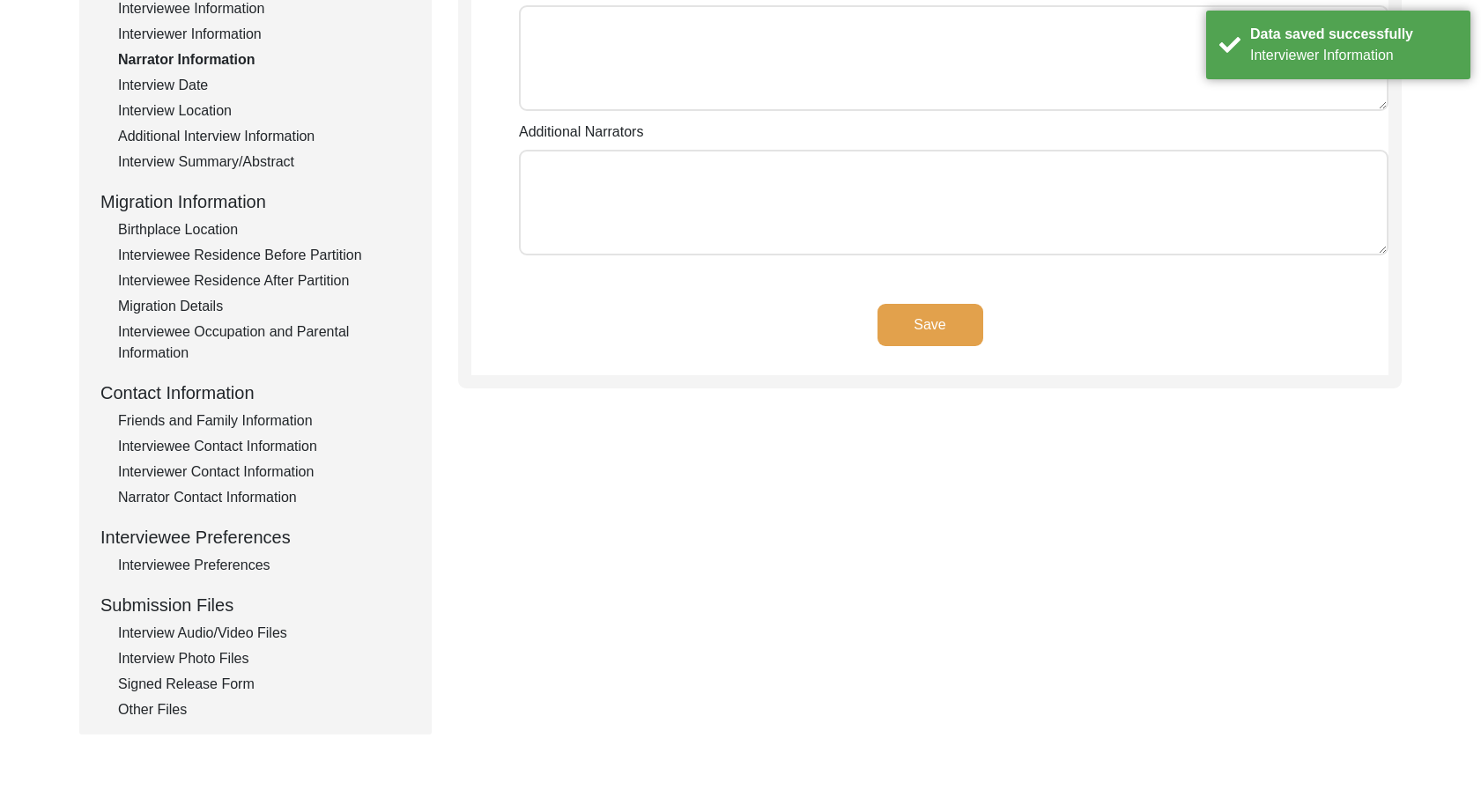 scroll, scrollTop: 0, scrollLeft: 0, axis: both 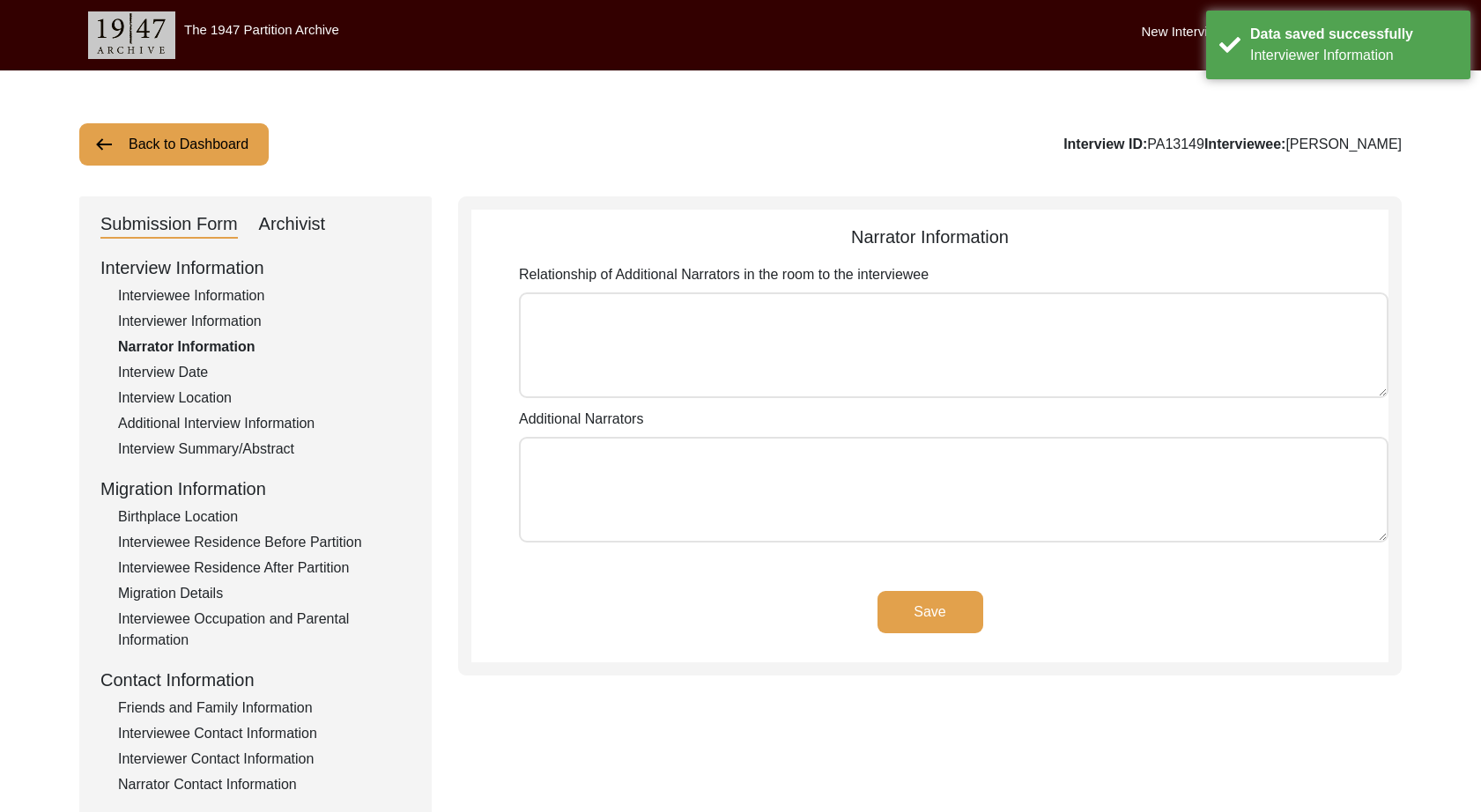 drag, startPoint x: 196, startPoint y: 398, endPoint x: 323, endPoint y: 390, distance: 127.25172 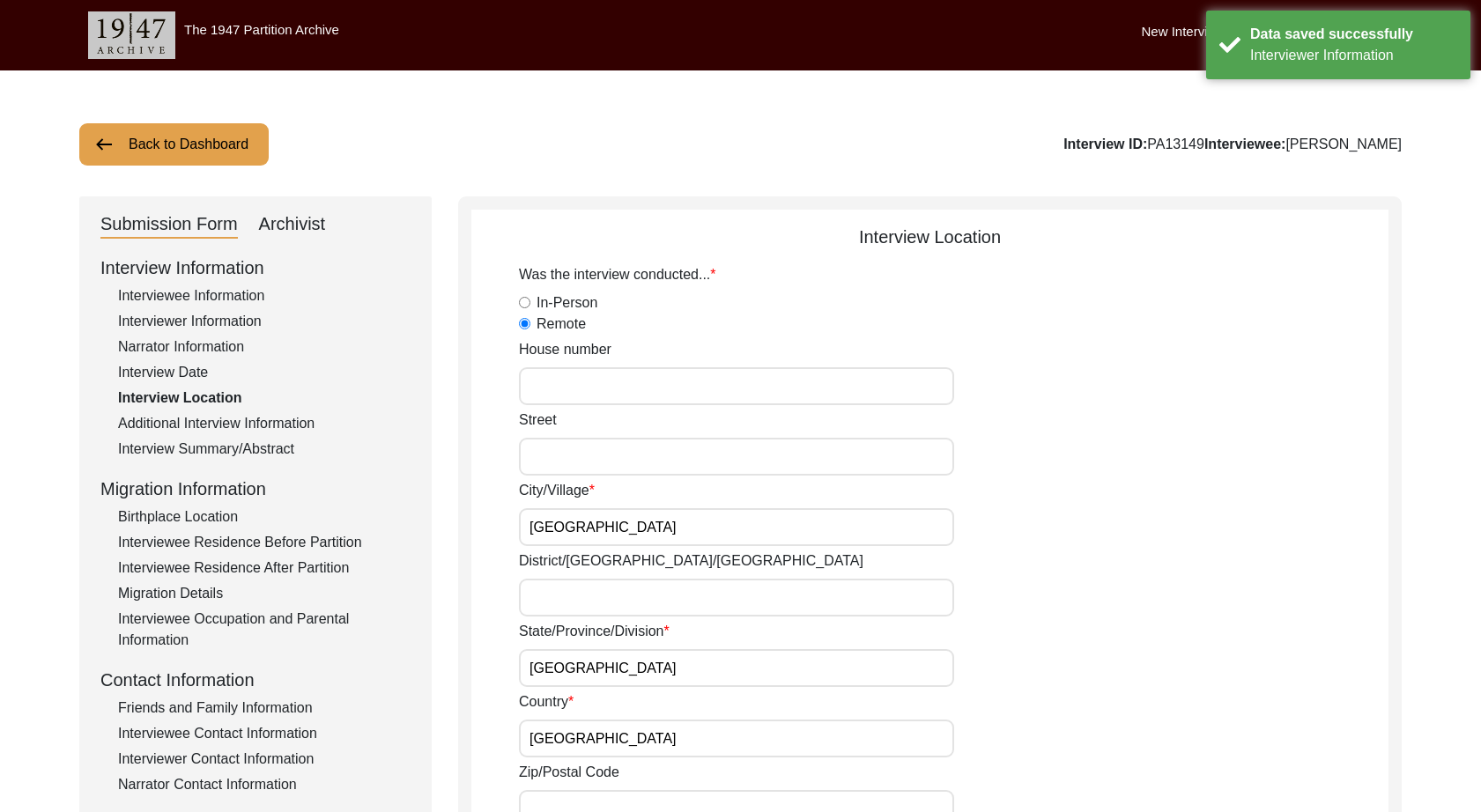 click on "[GEOGRAPHIC_DATA]" at bounding box center (737, 527) 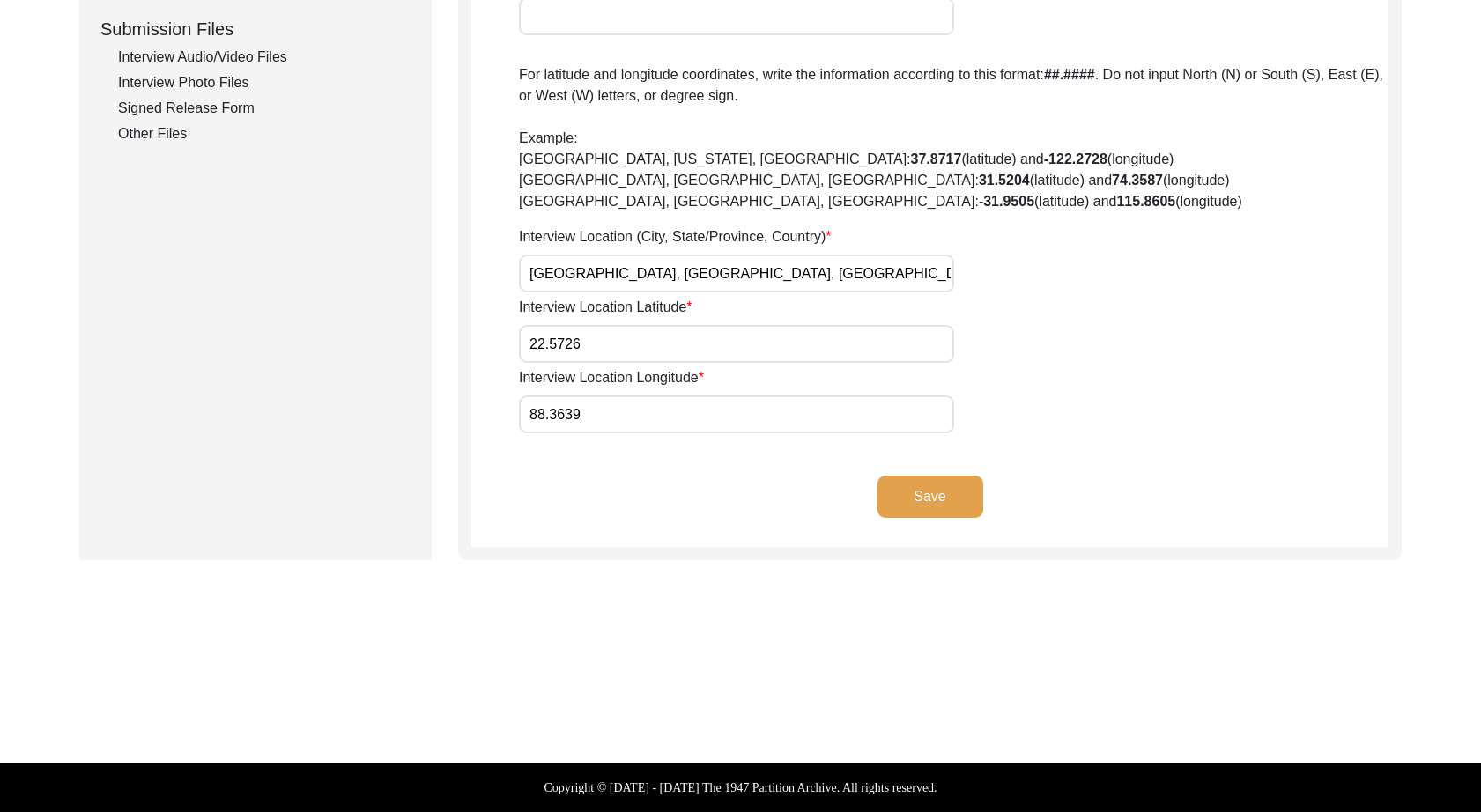 click on "Save" 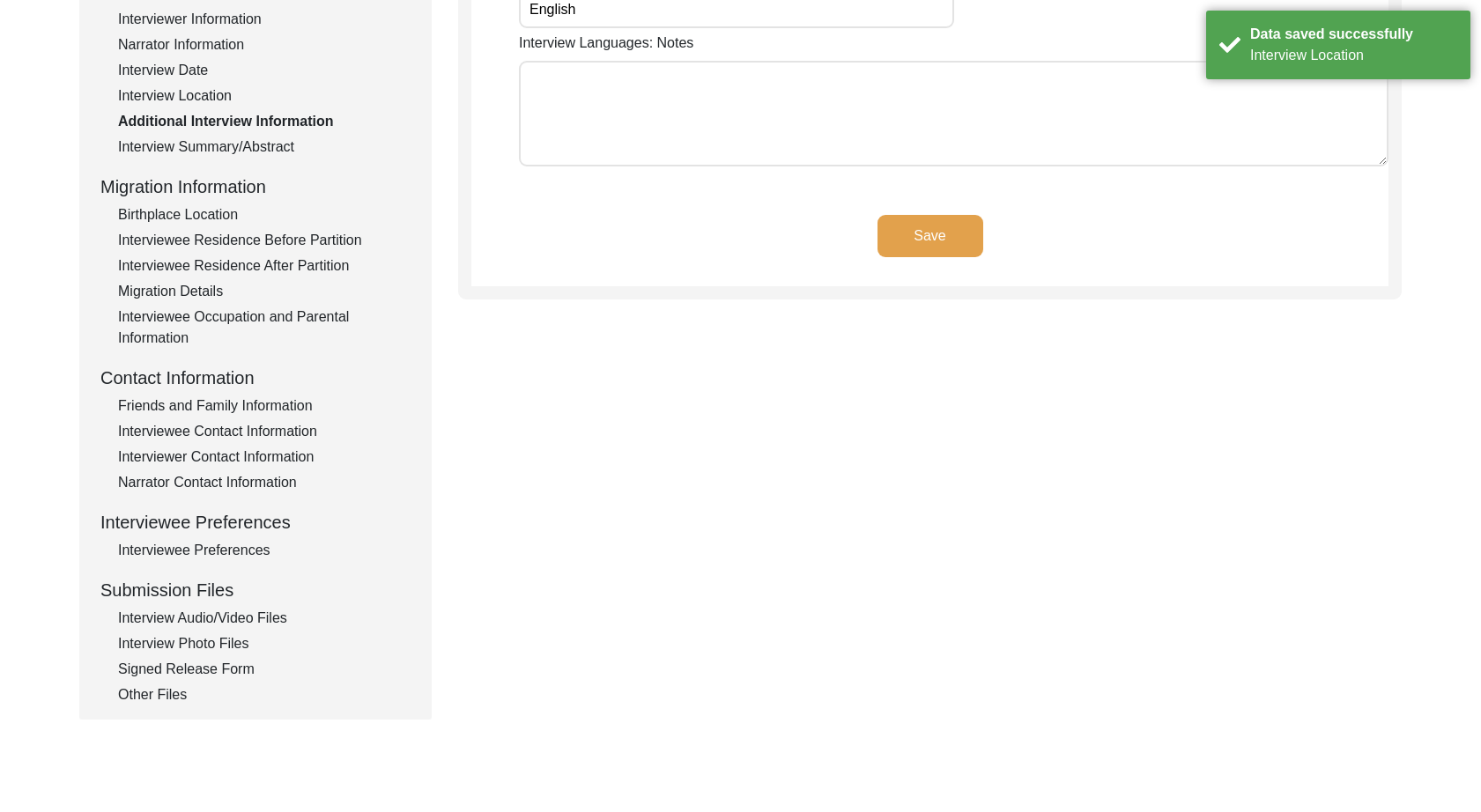 scroll, scrollTop: 0, scrollLeft: 0, axis: both 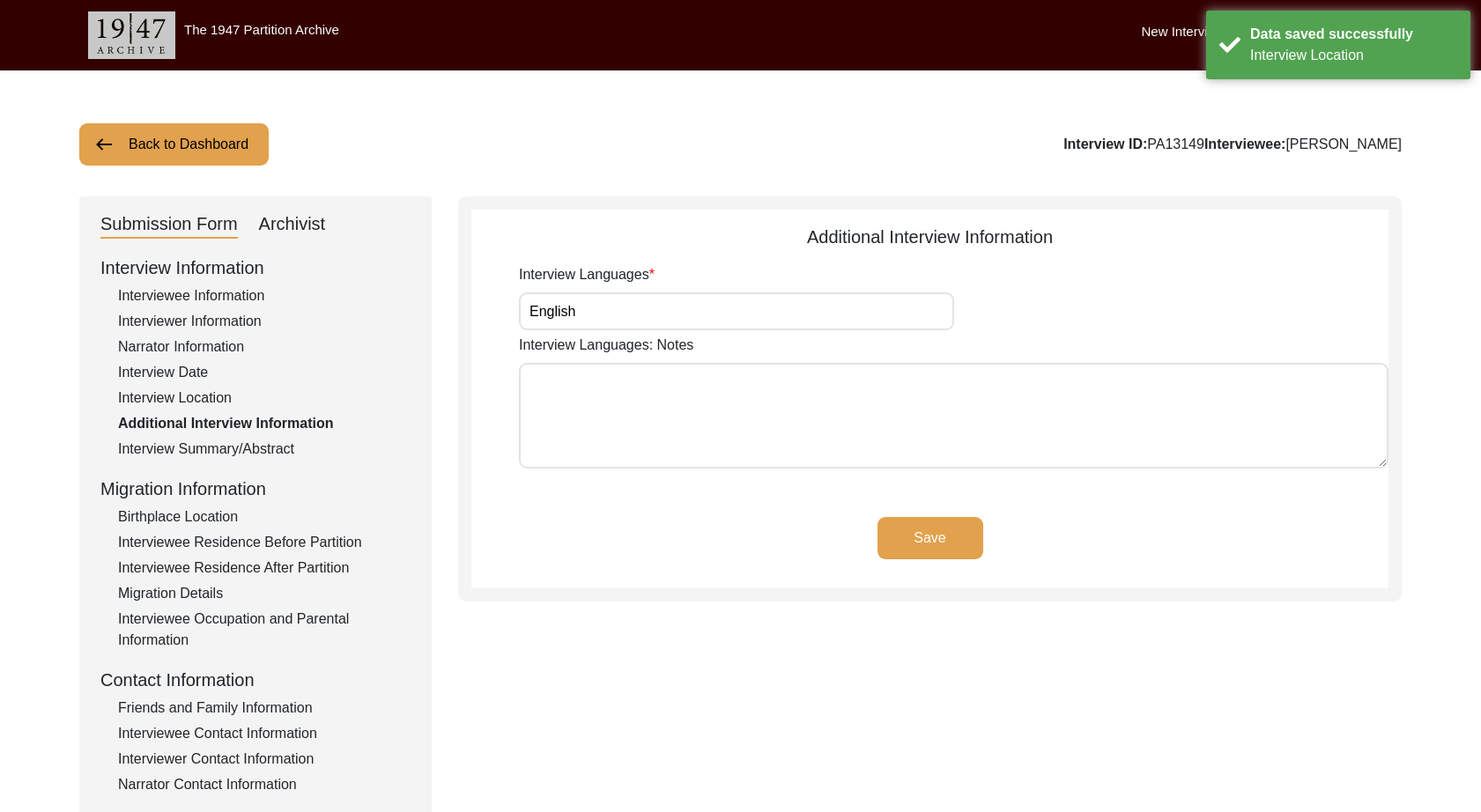 drag, startPoint x: 696, startPoint y: 307, endPoint x: 651, endPoint y: 340, distance: 55.803226 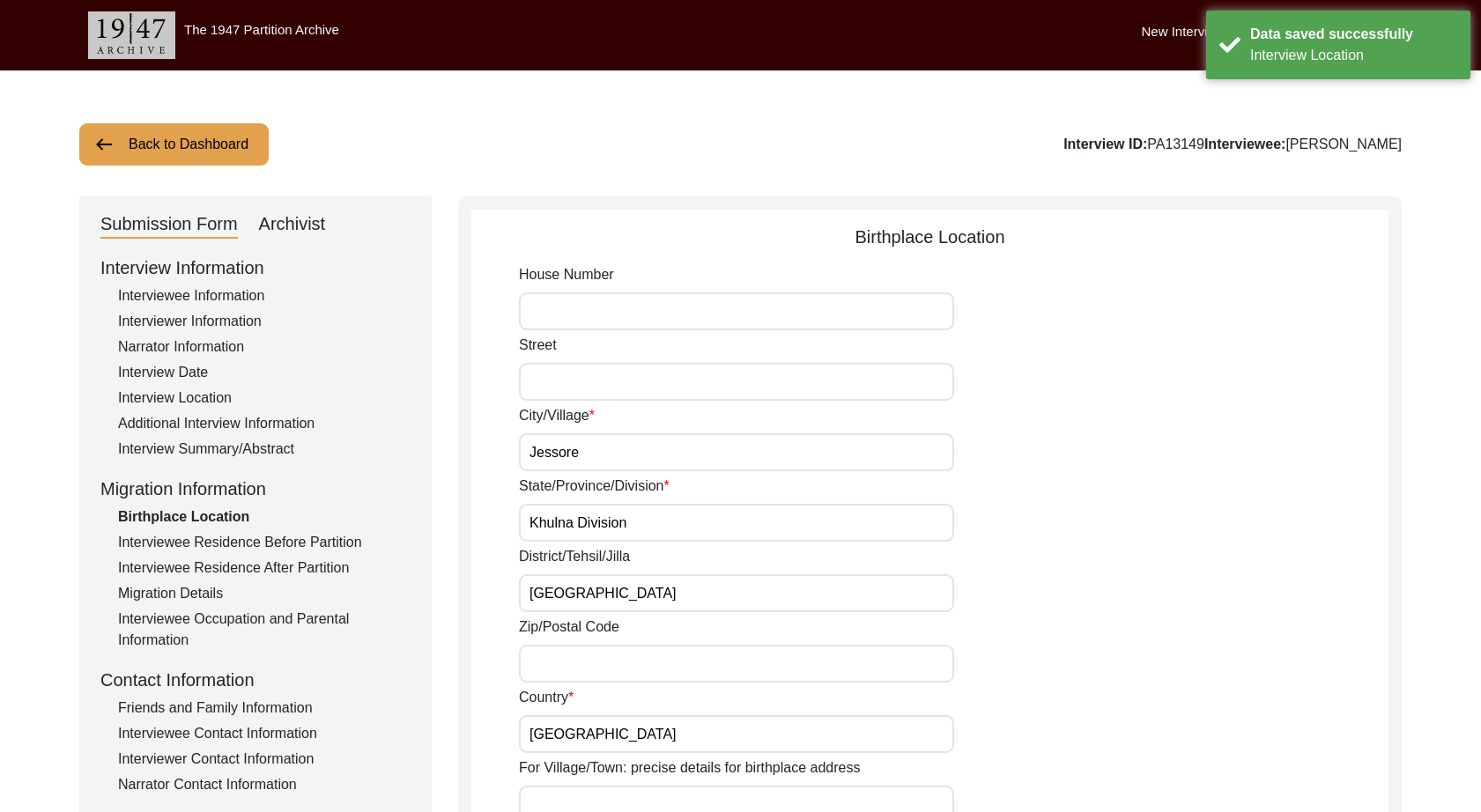 click on "House [GEOGRAPHIC_DATA]/[GEOGRAPHIC_DATA]/Province/Division [GEOGRAPHIC_DATA]/[GEOGRAPHIC_DATA]/[GEOGRAPHIC_DATA] Zip/Postal Code Country [GEOGRAPHIC_DATA] For Village/Town: precise details for birthplace address  For latitude and longitude coordinates, write the information according to this format:  ##.#### . Do not input North (N) or South (S), East (E), or West (W) letters, or degree sign.  Example:  [GEOGRAPHIC_DATA], [US_STATE], [GEOGRAPHIC_DATA]:  37.8717  (latitude) and  -122.2728  (longitude)   [GEOGRAPHIC_DATA], [GEOGRAPHIC_DATA], [GEOGRAPHIC_DATA]:  31.5204  (latitude) and  74.3587  (longitude)   [GEOGRAPHIC_DATA], [GEOGRAPHIC_DATA], [GEOGRAPHIC_DATA]:  -31.9505  (latitude) and  115.8605  (longitude)  Interviewee Place Of Birth Location (Village/City, State, Country) [GEOGRAPHIC_DATA], [GEOGRAPHIC_DATA], [GEOGRAPHIC_DATA], [DEMOGRAPHIC_DATA] Latitude of Birthplace 23.1641 Longitude of Birthplace 89.2065" 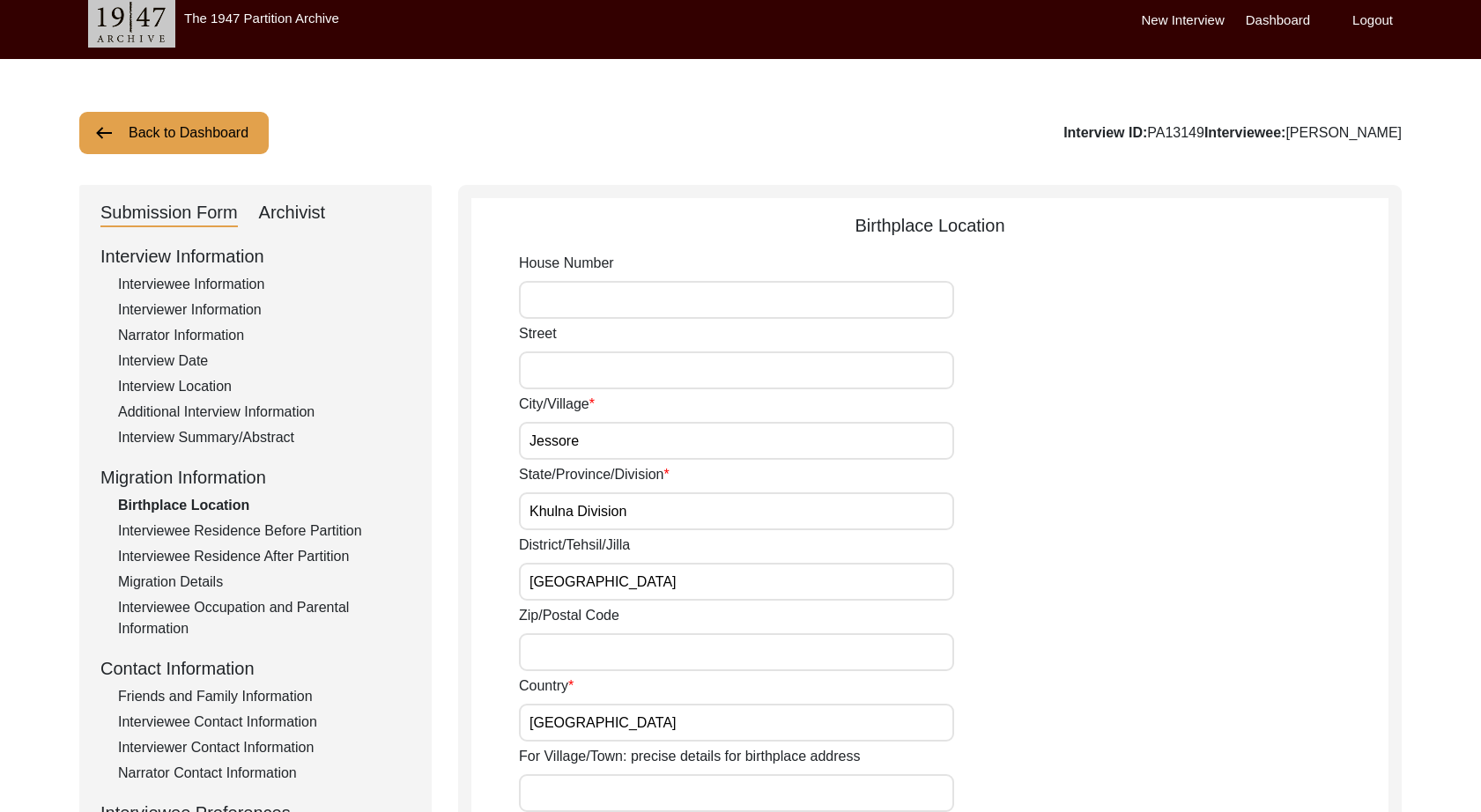 scroll, scrollTop: 655, scrollLeft: 0, axis: vertical 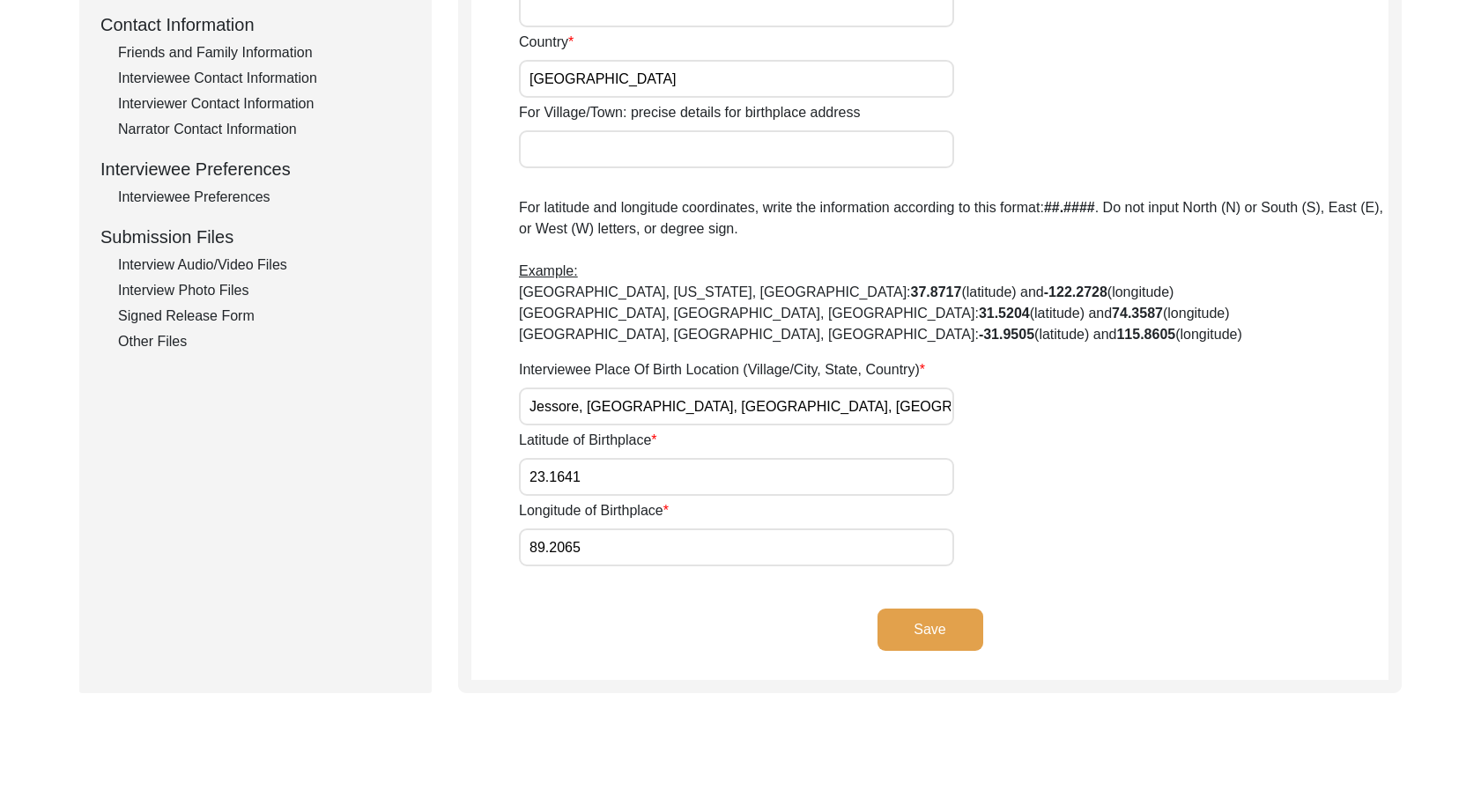 click on "Save" 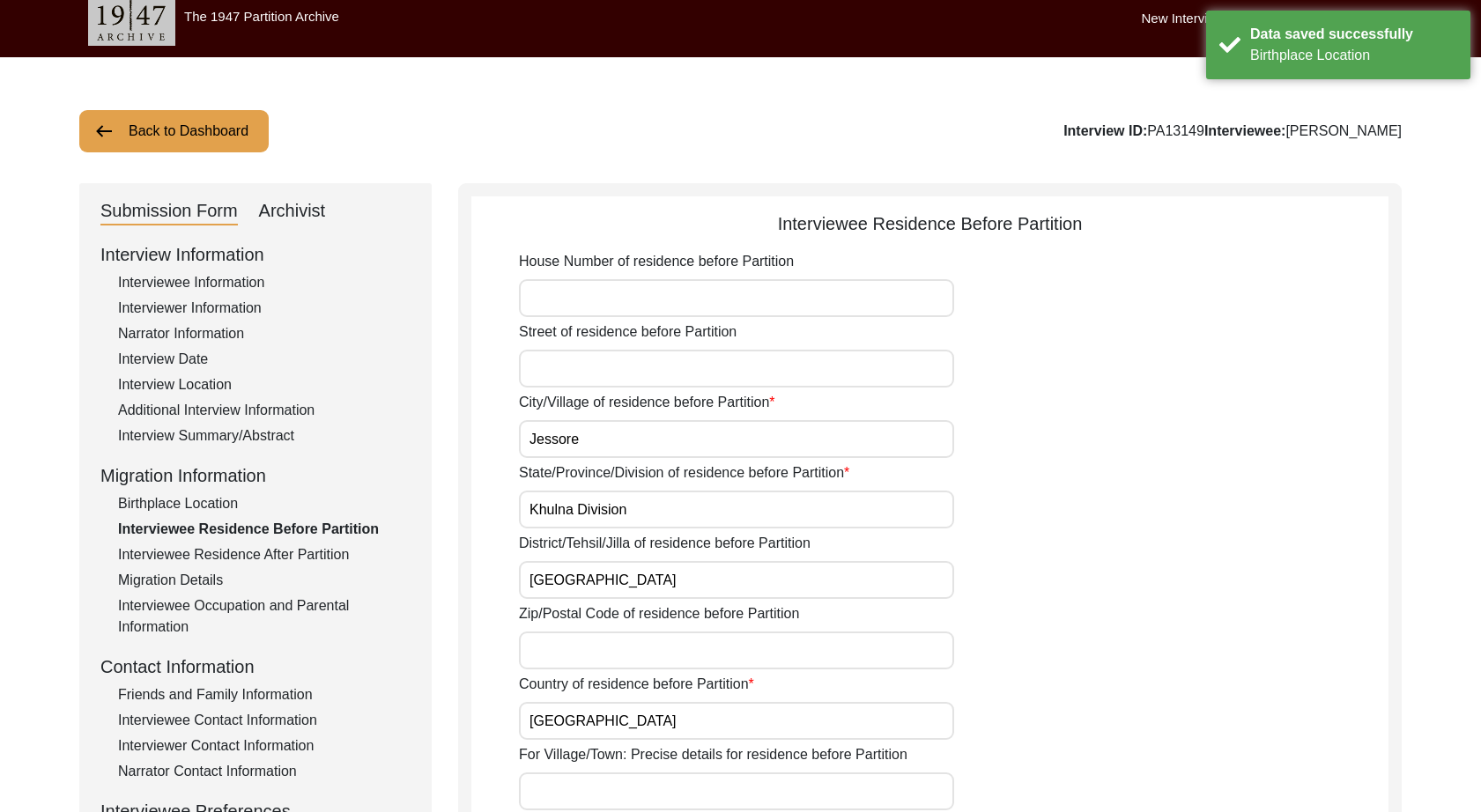 scroll, scrollTop: 0, scrollLeft: 0, axis: both 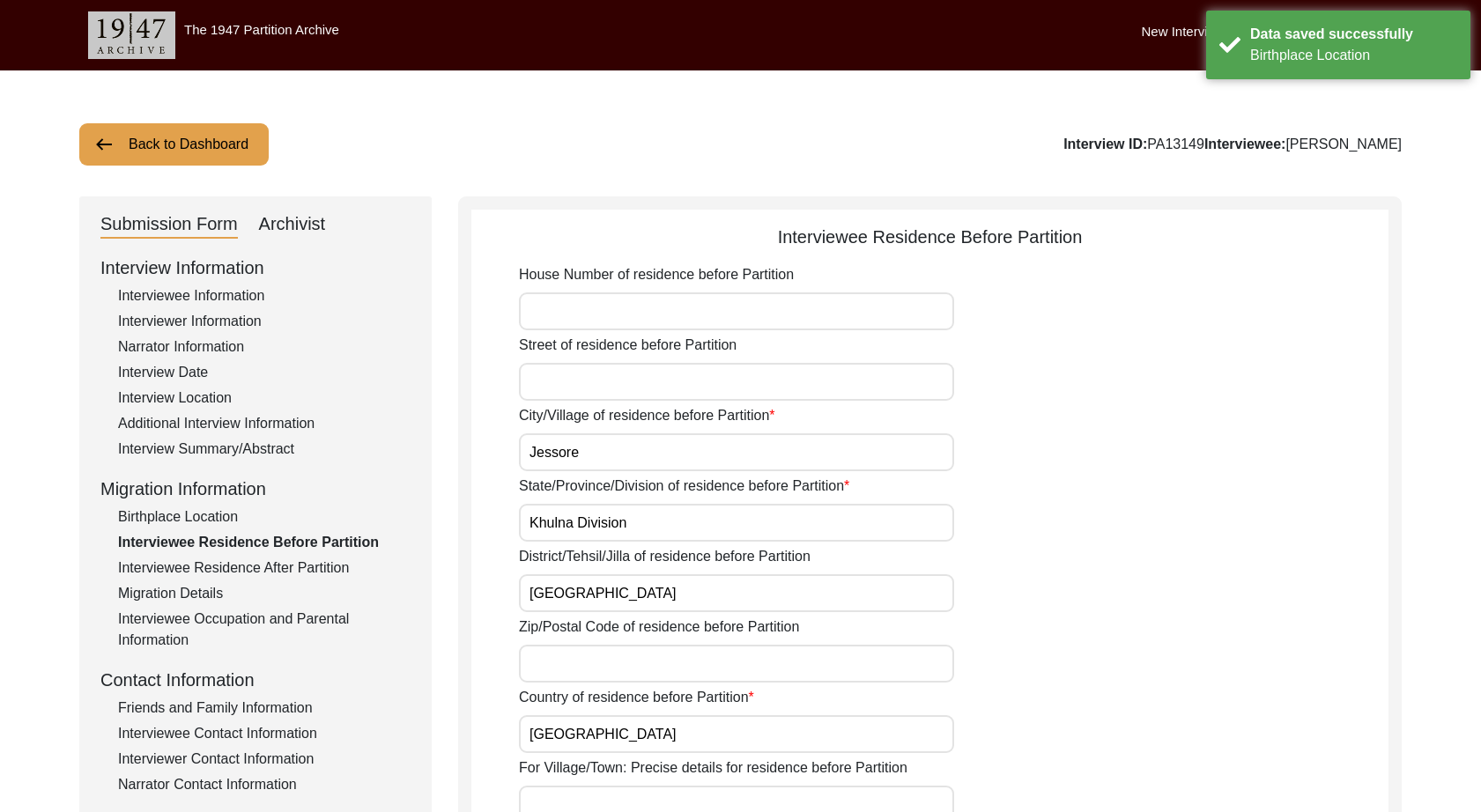 click on "Jessore" at bounding box center (737, 452) 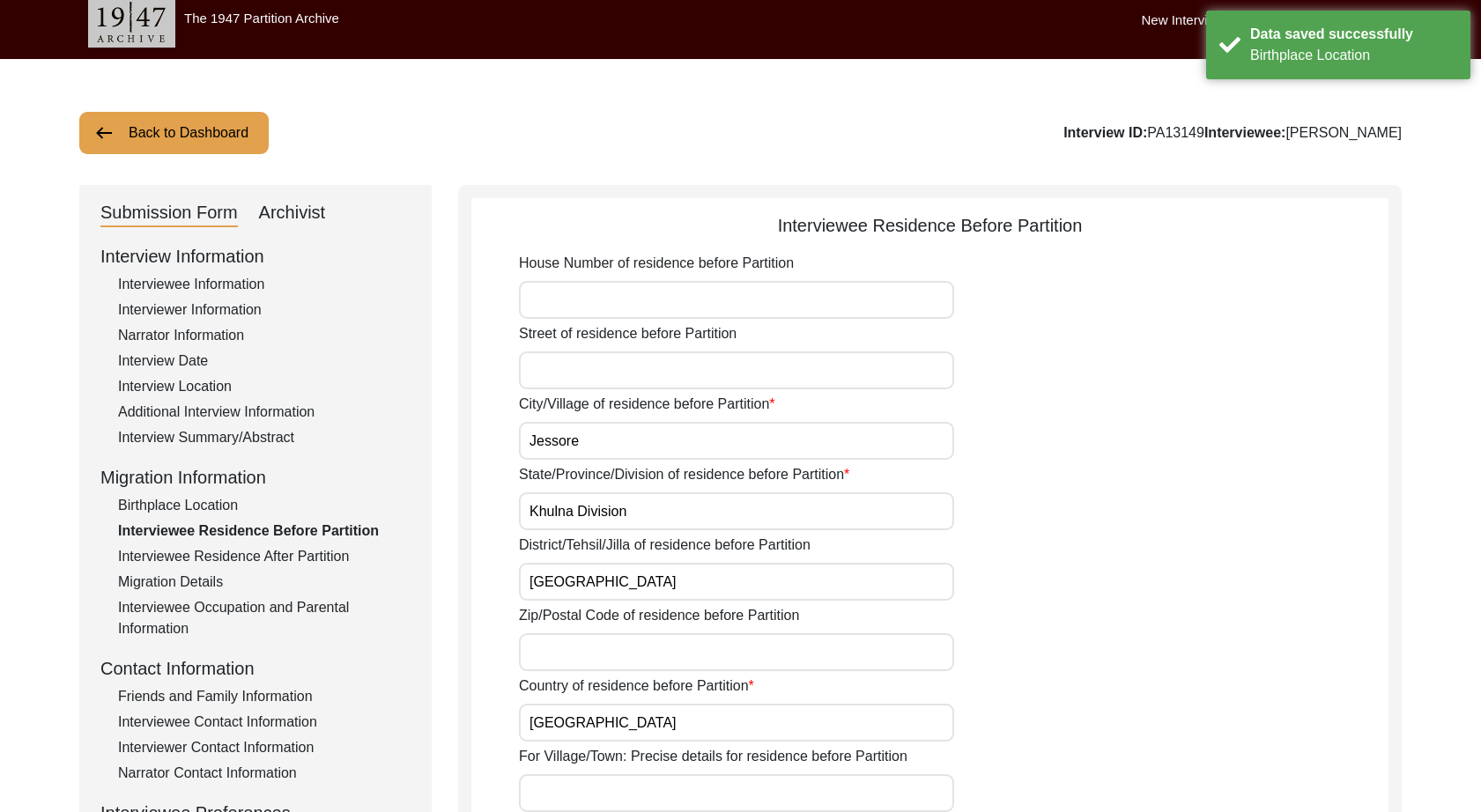 scroll, scrollTop: 655, scrollLeft: 0, axis: vertical 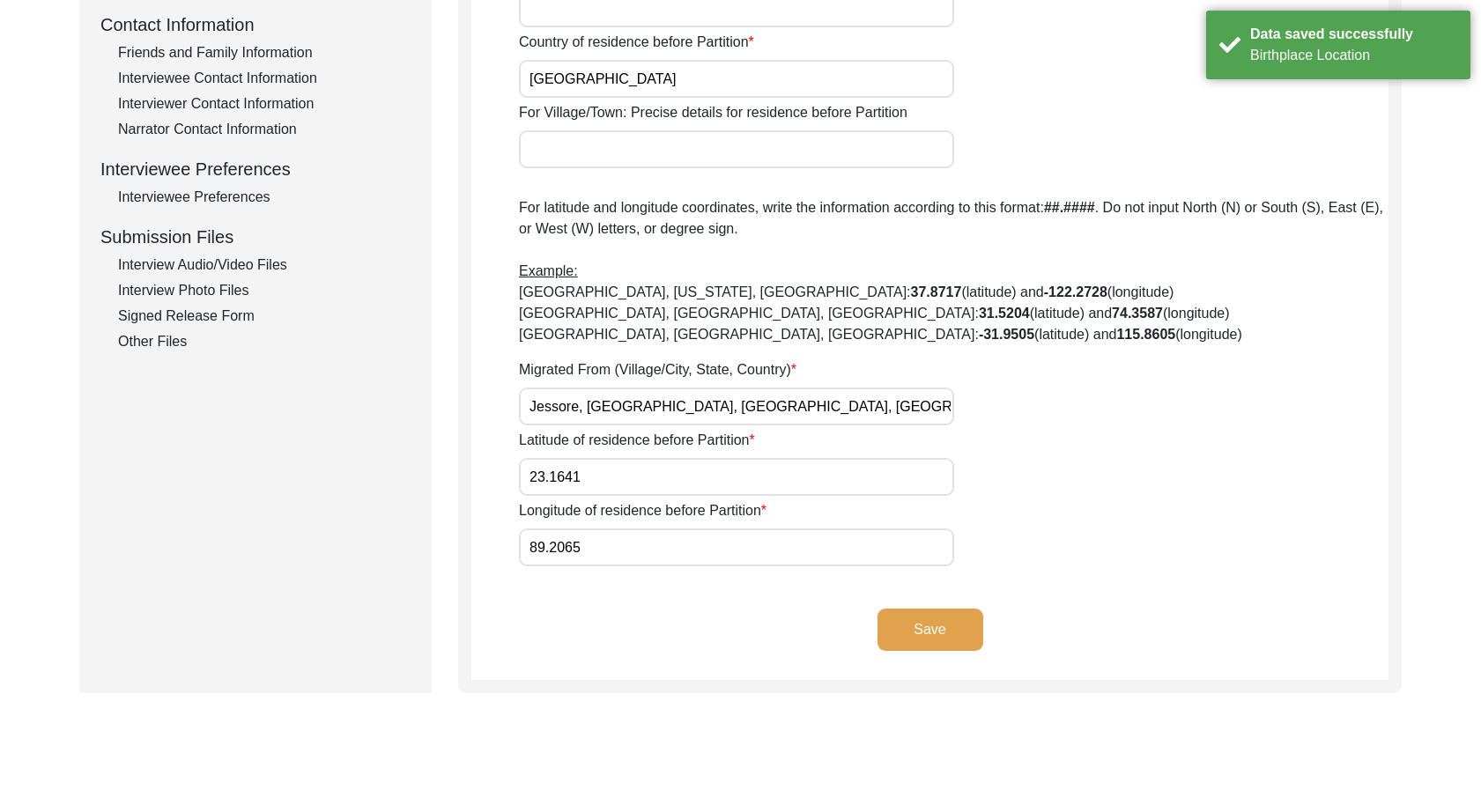 click on "Save" 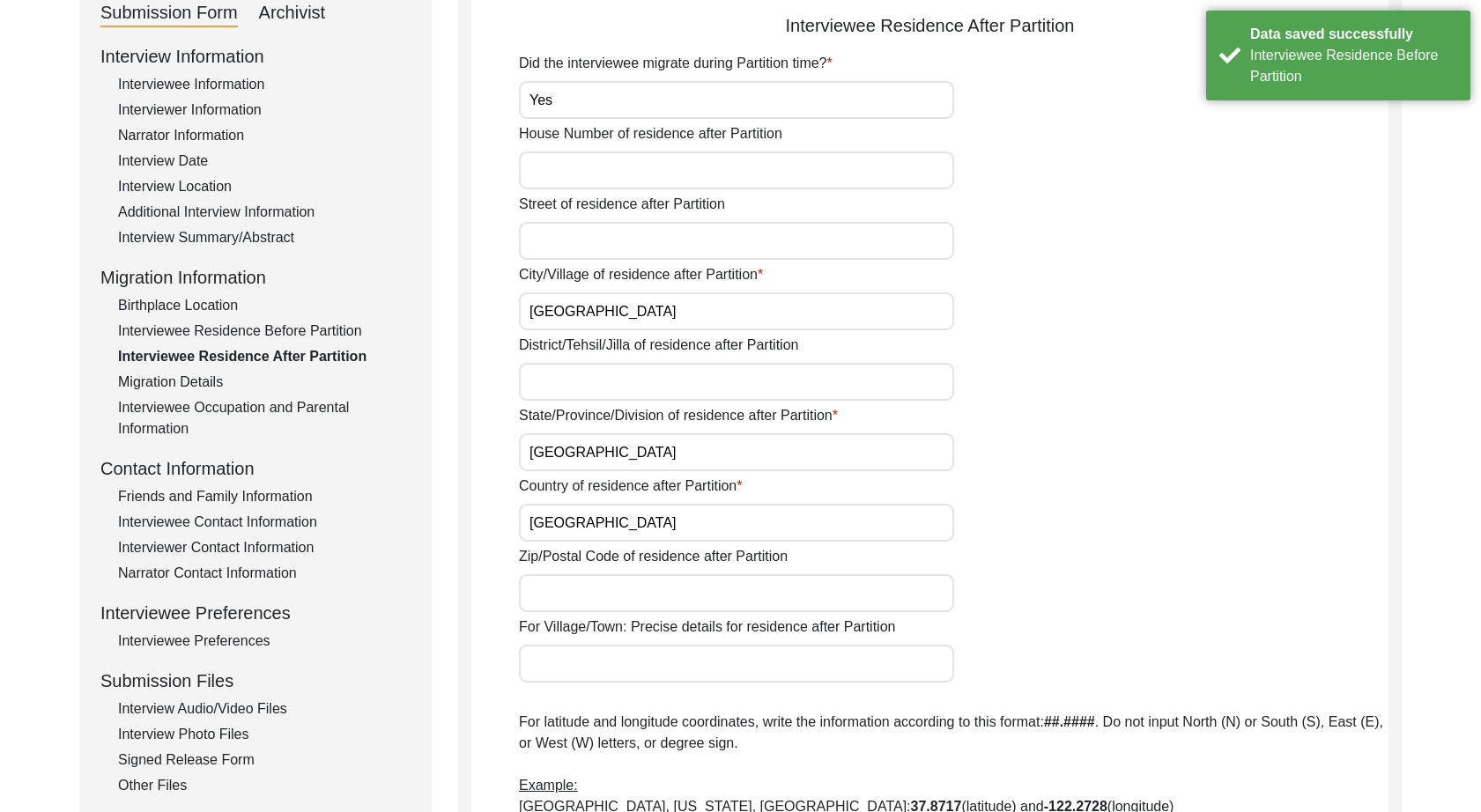 scroll, scrollTop: 143, scrollLeft: 0, axis: vertical 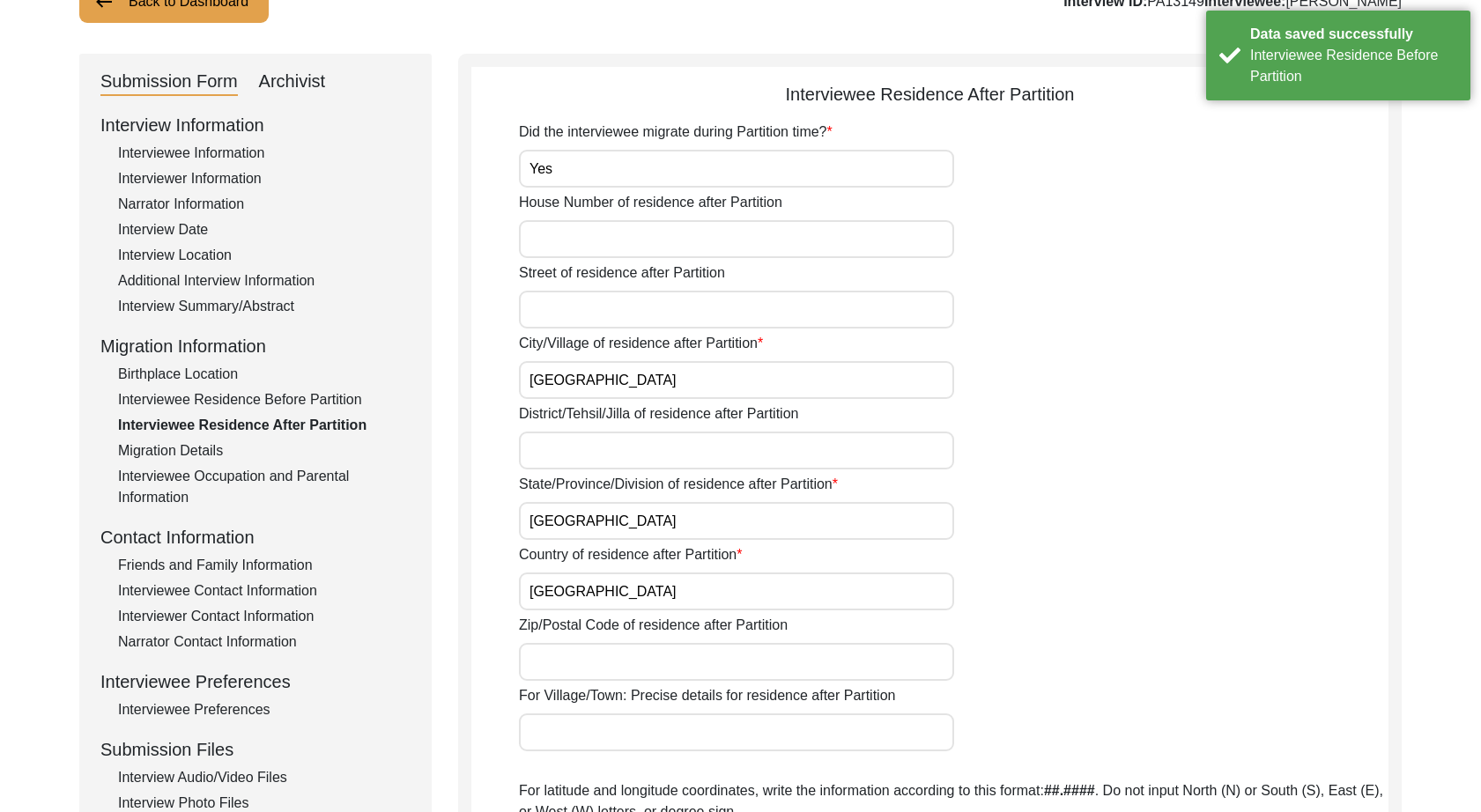 click on "Yes" at bounding box center (737, 168) 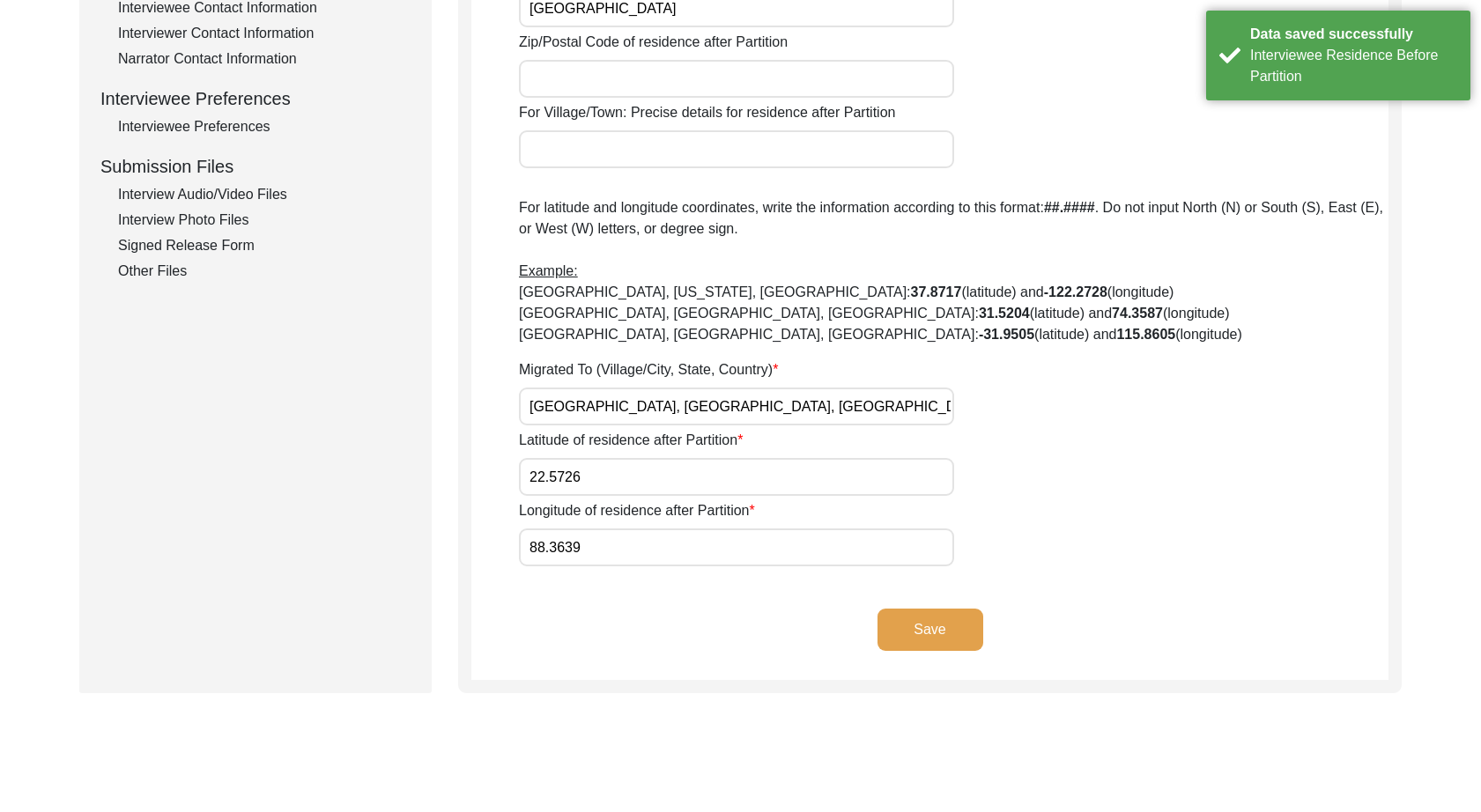 click on "Save" 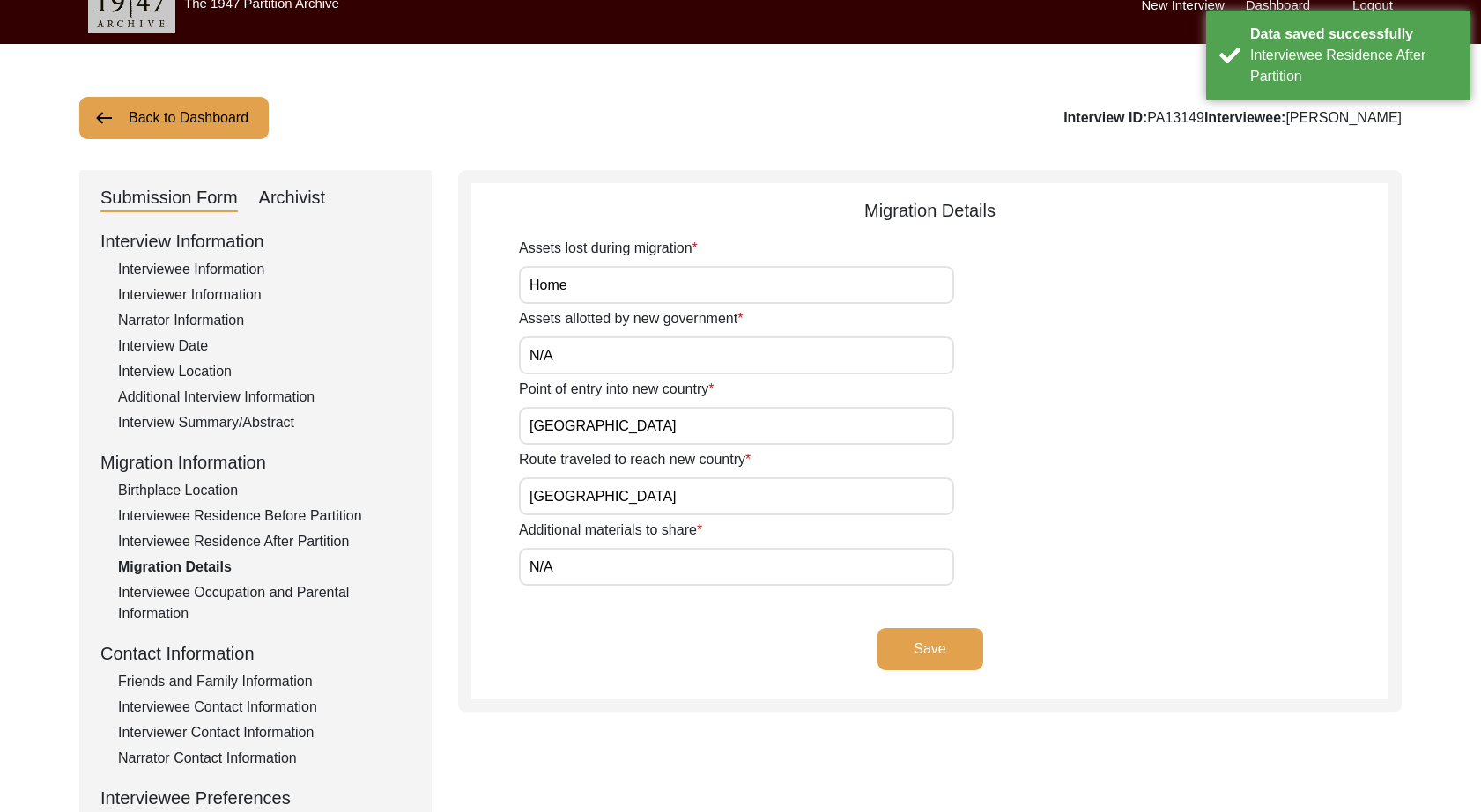 scroll, scrollTop: 0, scrollLeft: 0, axis: both 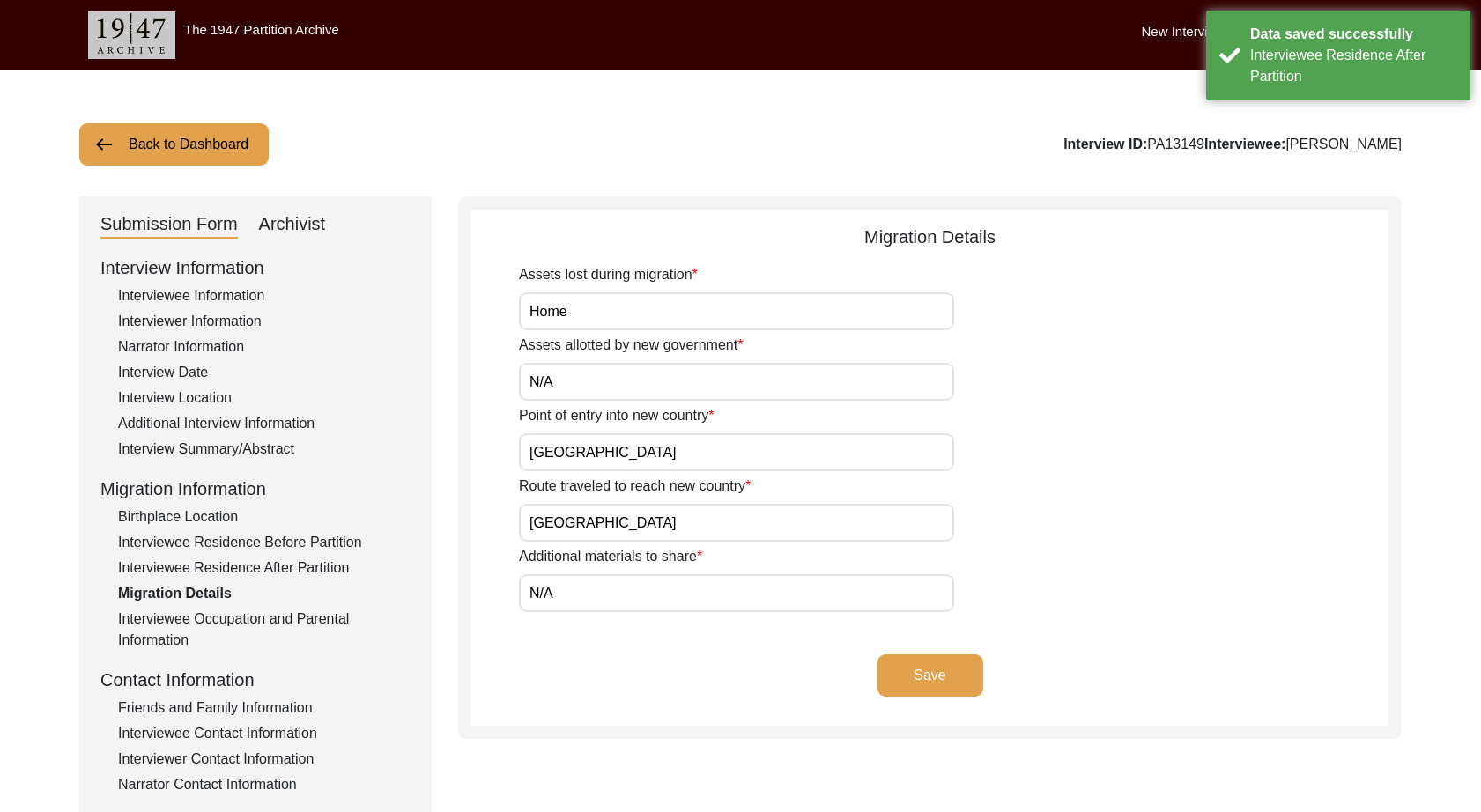 click on "Assets lost during migration Home Assets allotted by new government N/A Point of entry into new country West Bengal Route traveled to reach new country [GEOGRAPHIC_DATA] Additional materials to share N/A" 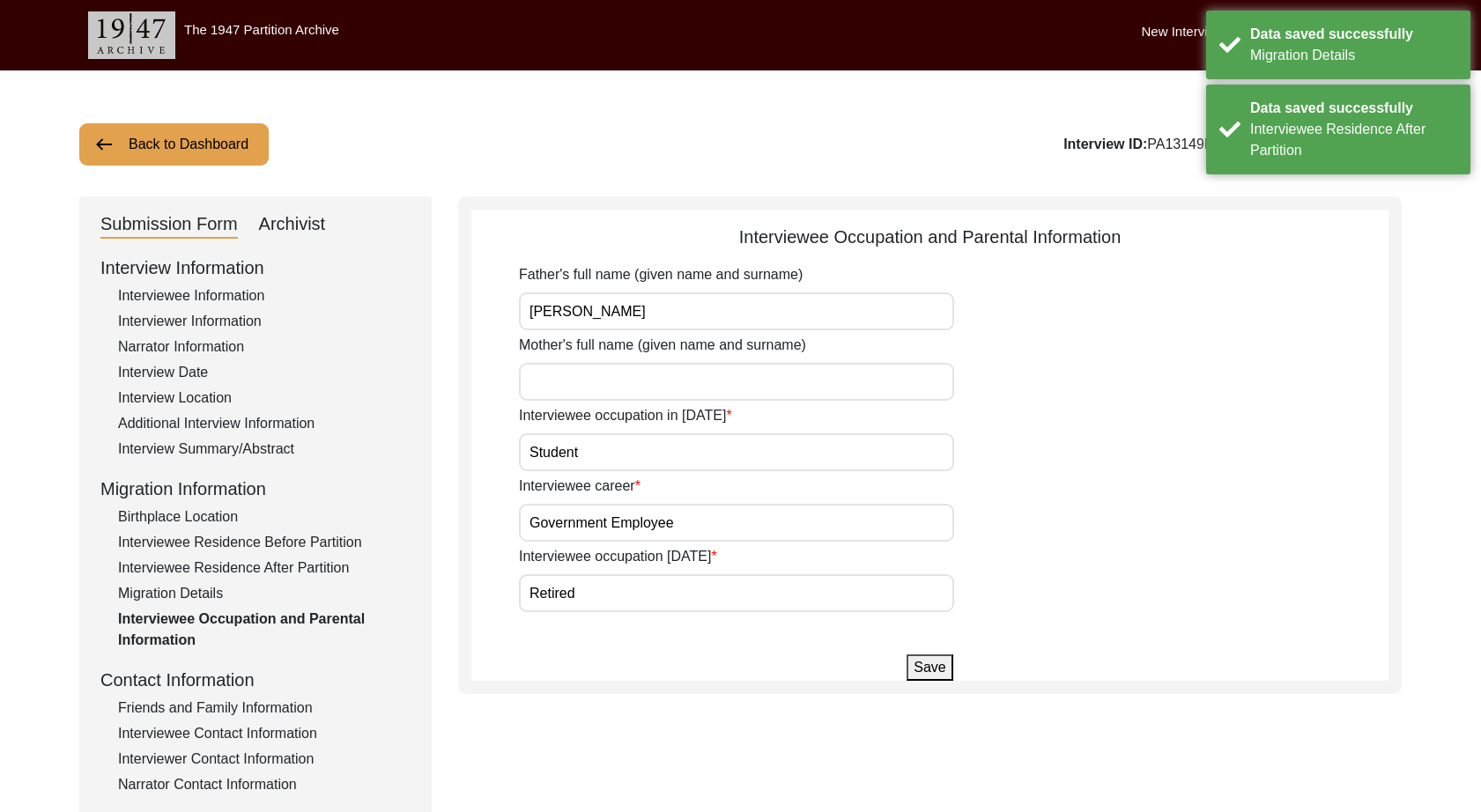 click on "[PERSON_NAME]" at bounding box center (737, 311) 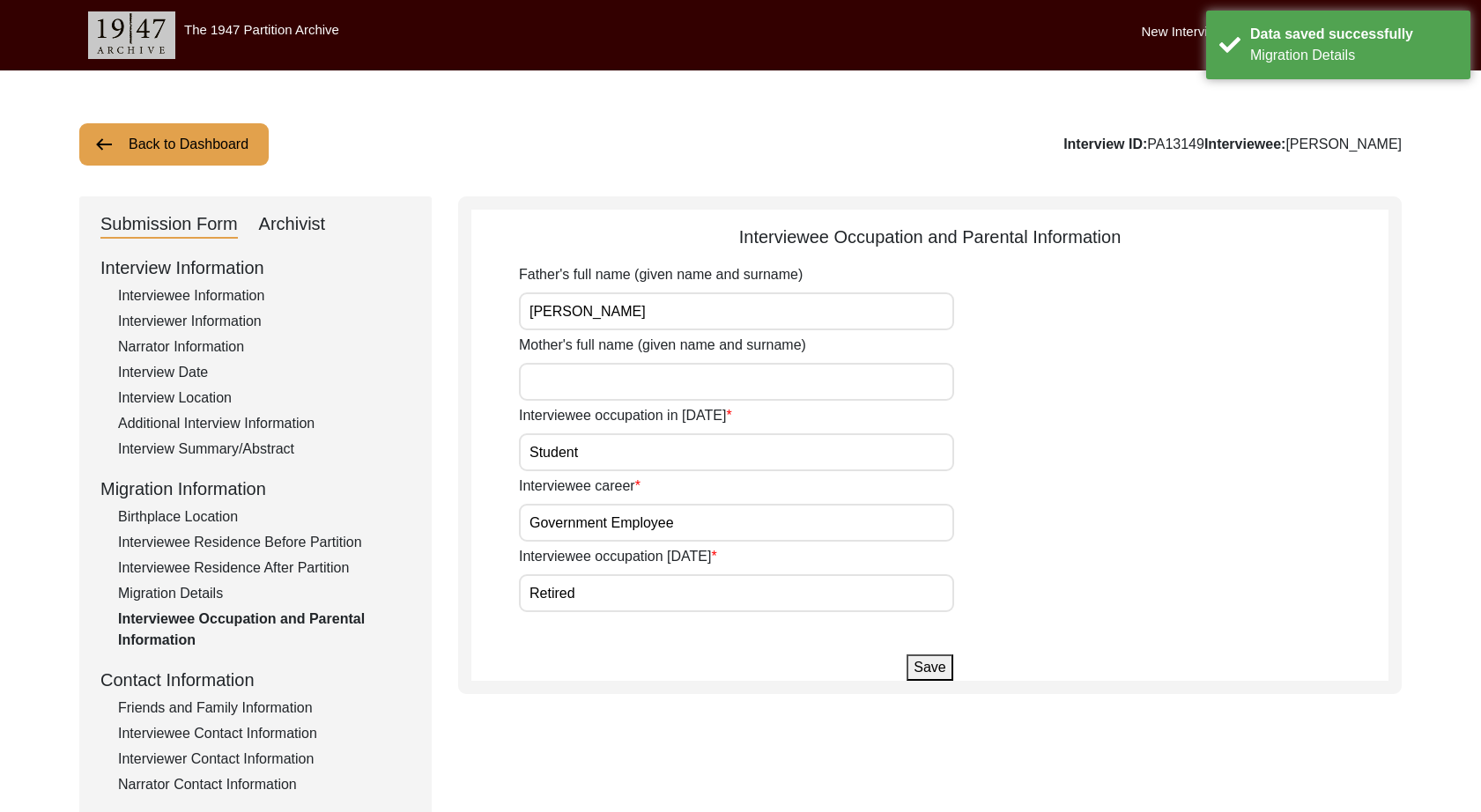 click on "Save" 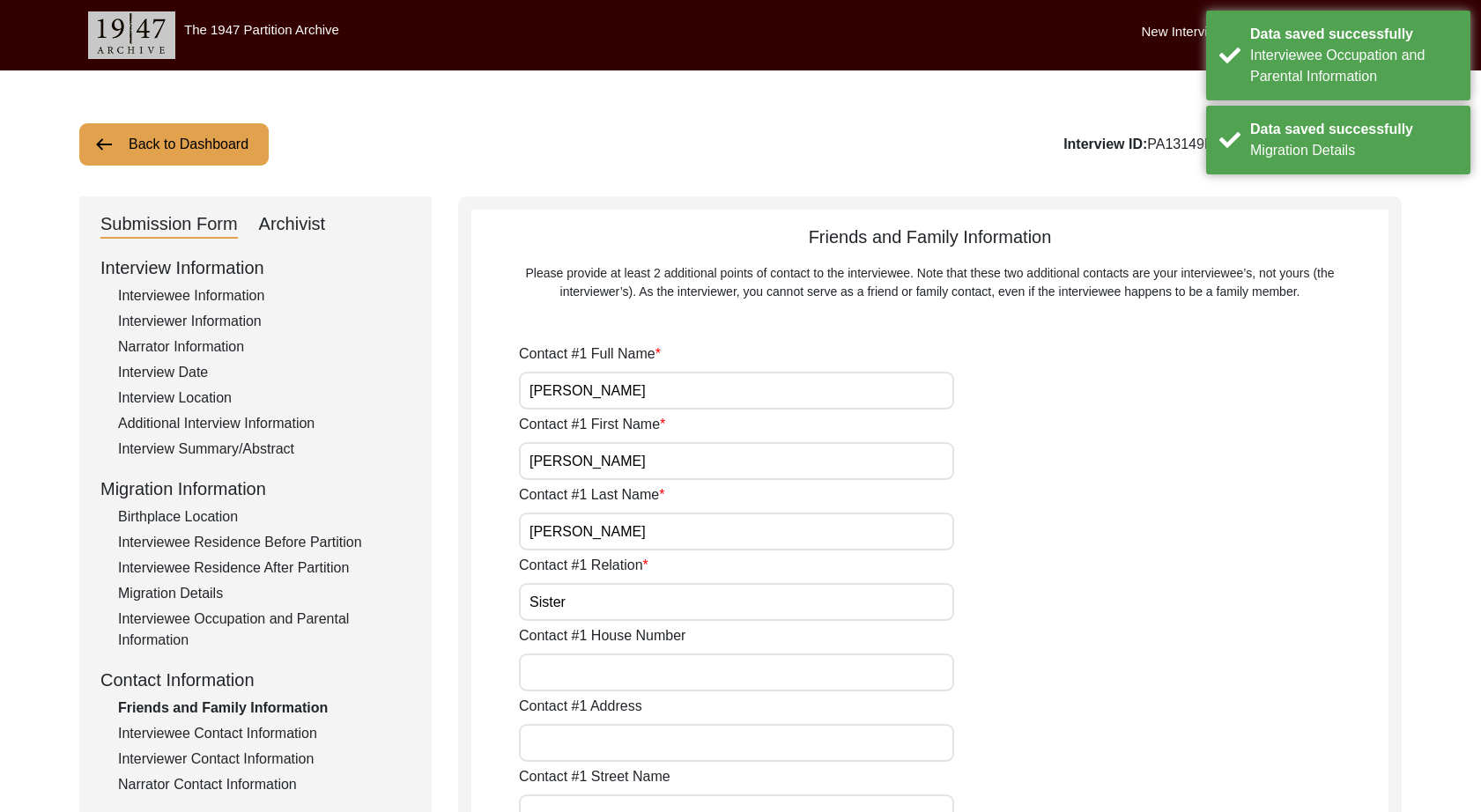 click on "[PERSON_NAME]" at bounding box center [737, 390] 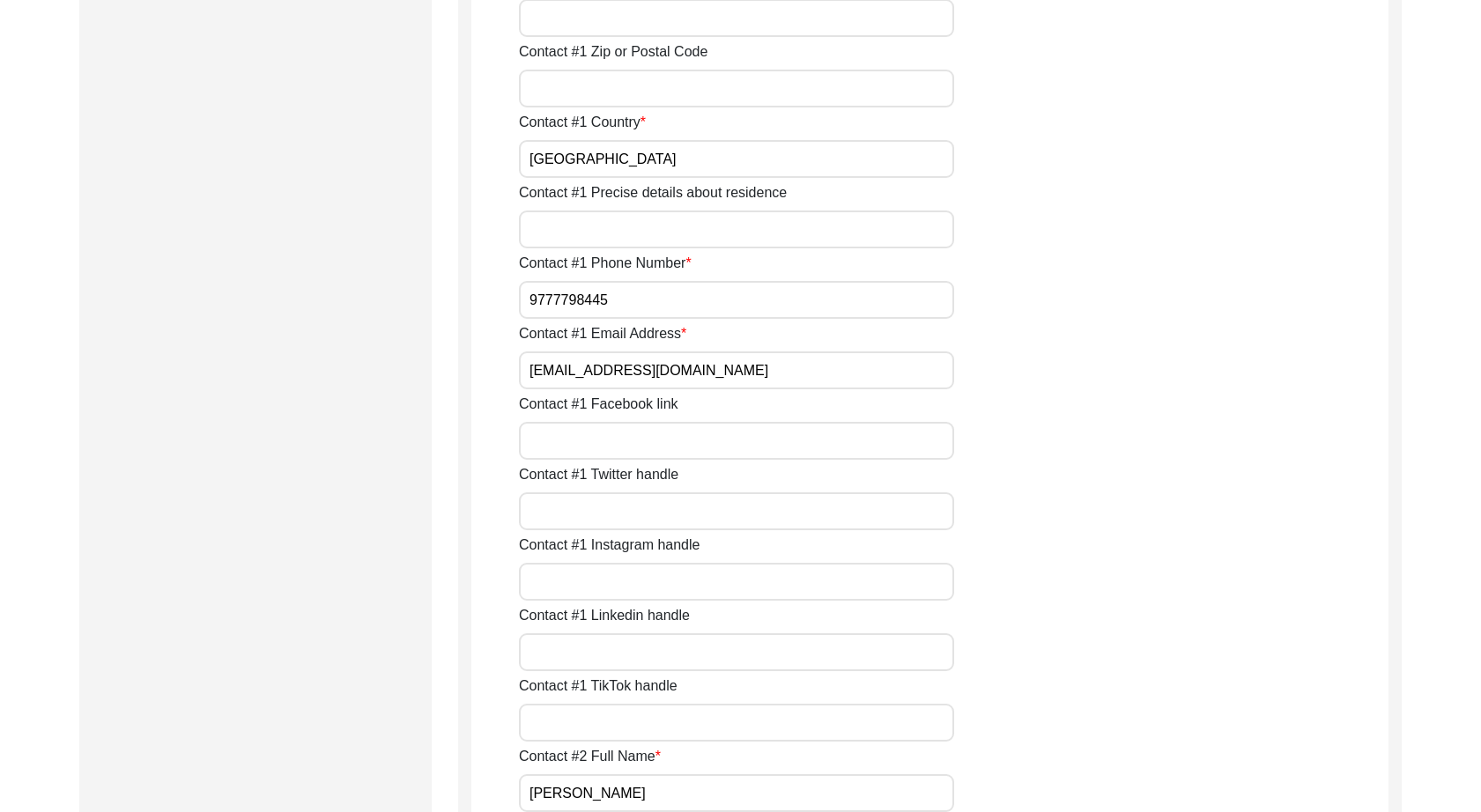 scroll, scrollTop: 1464, scrollLeft: 0, axis: vertical 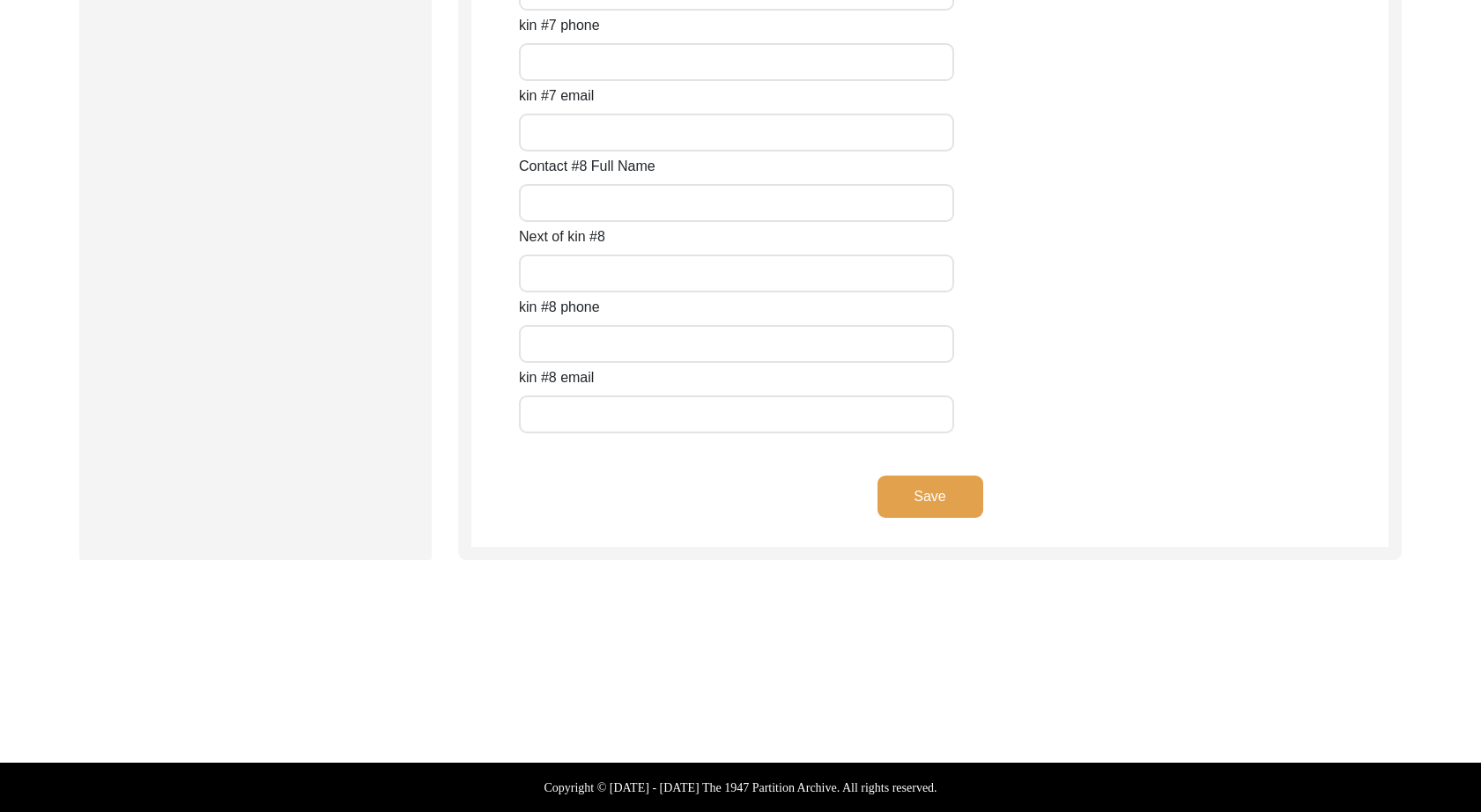 click on "Save" 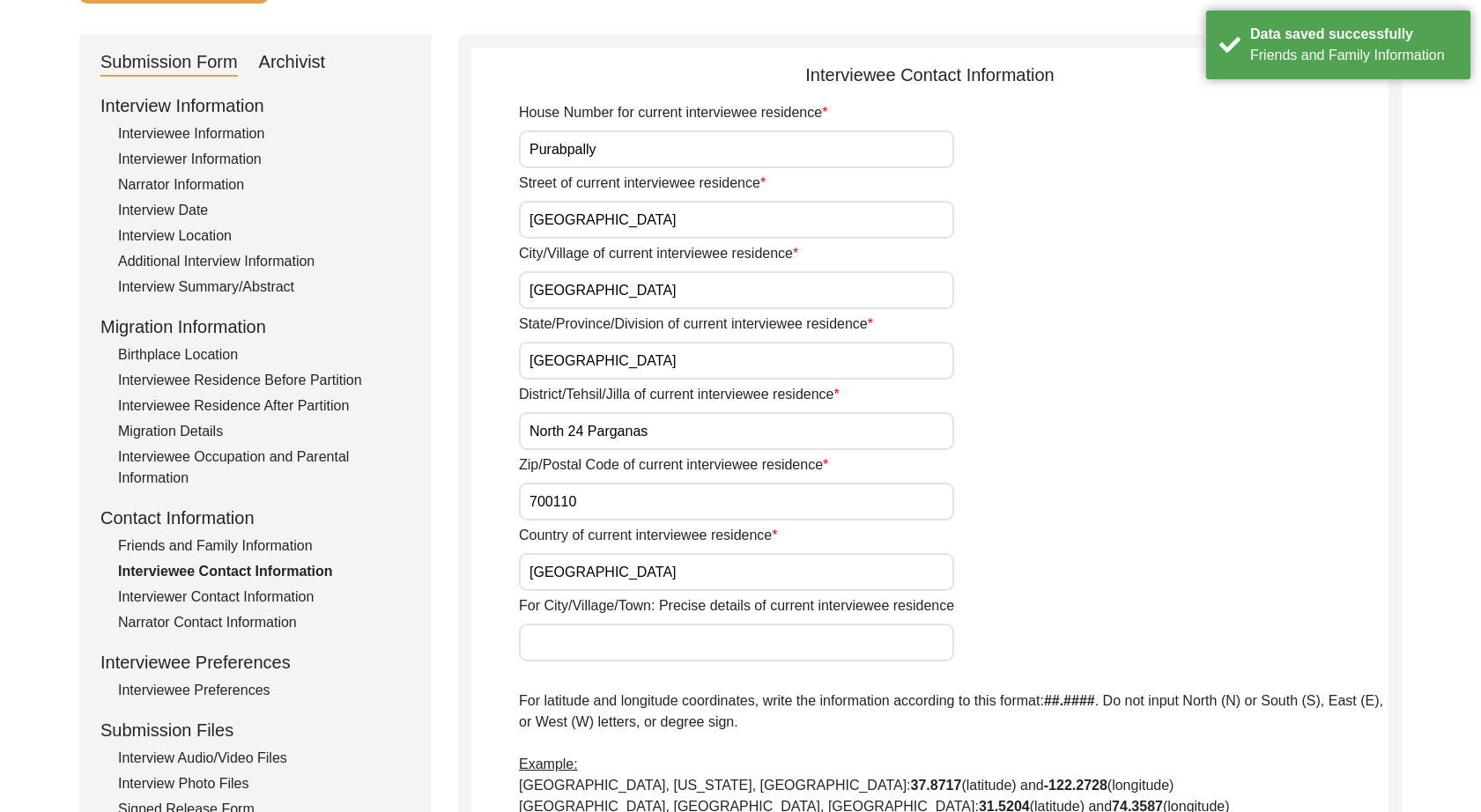 scroll, scrollTop: 0, scrollLeft: 0, axis: both 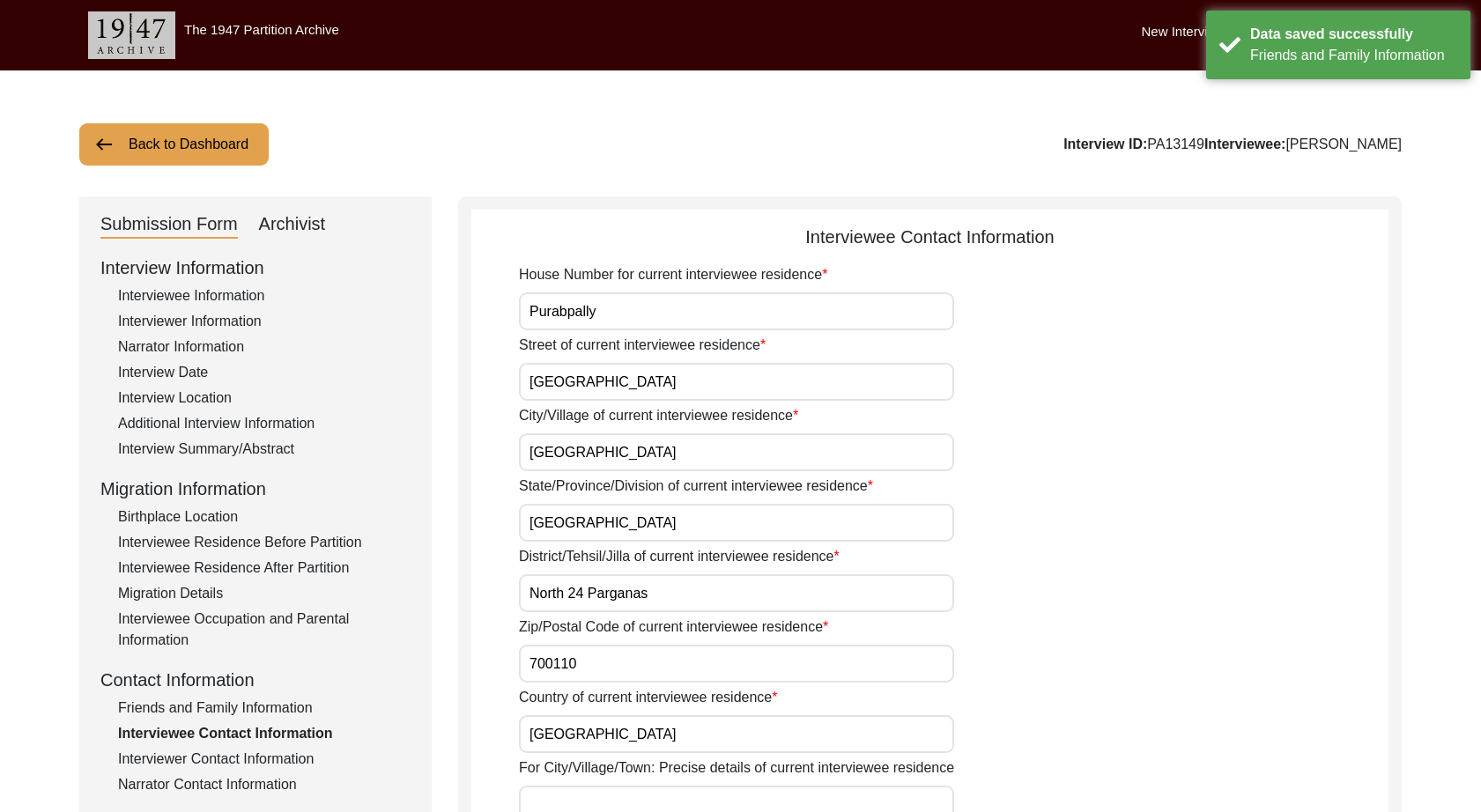 click on "Purabpally" at bounding box center [737, 311] 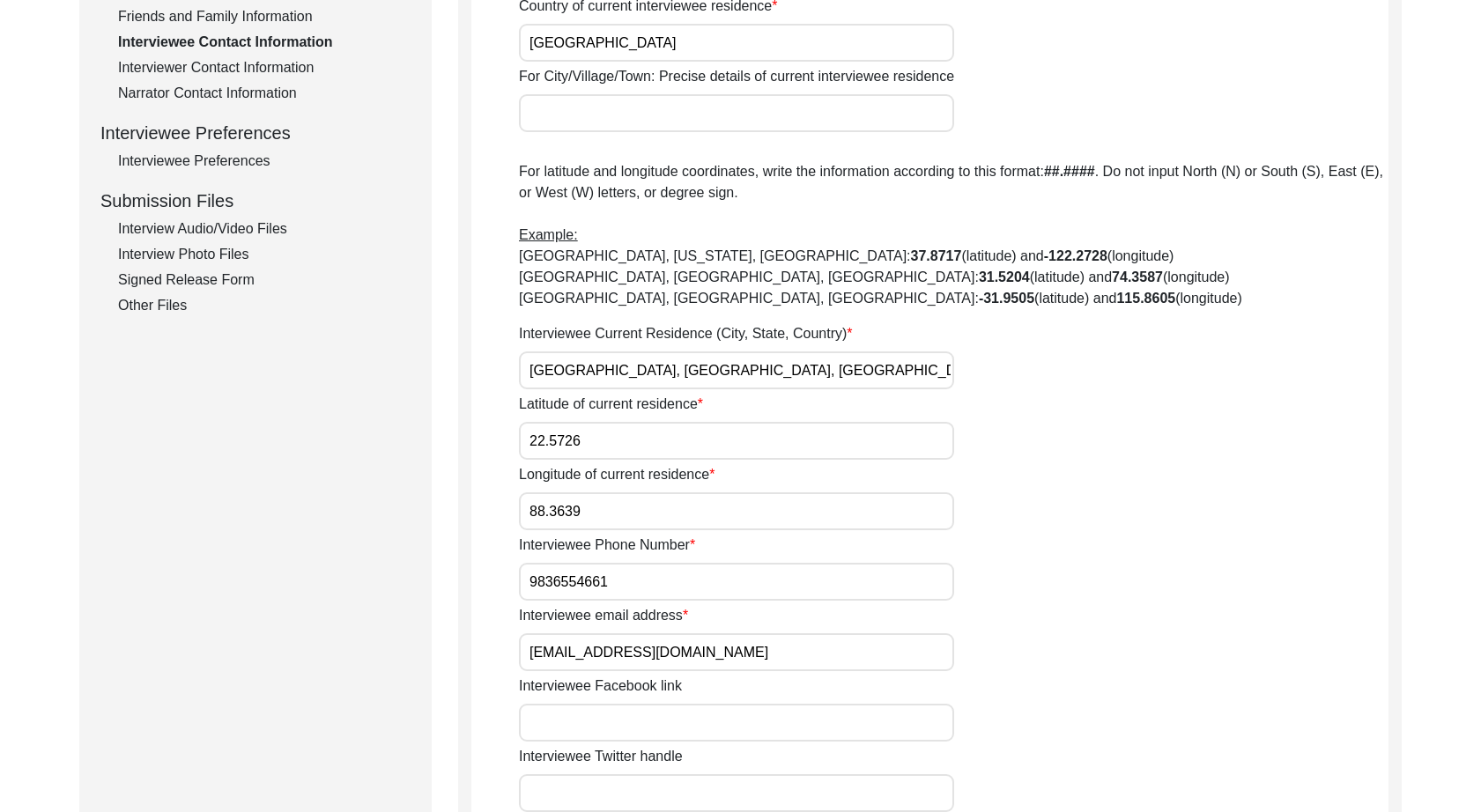 scroll, scrollTop: 1148, scrollLeft: 0, axis: vertical 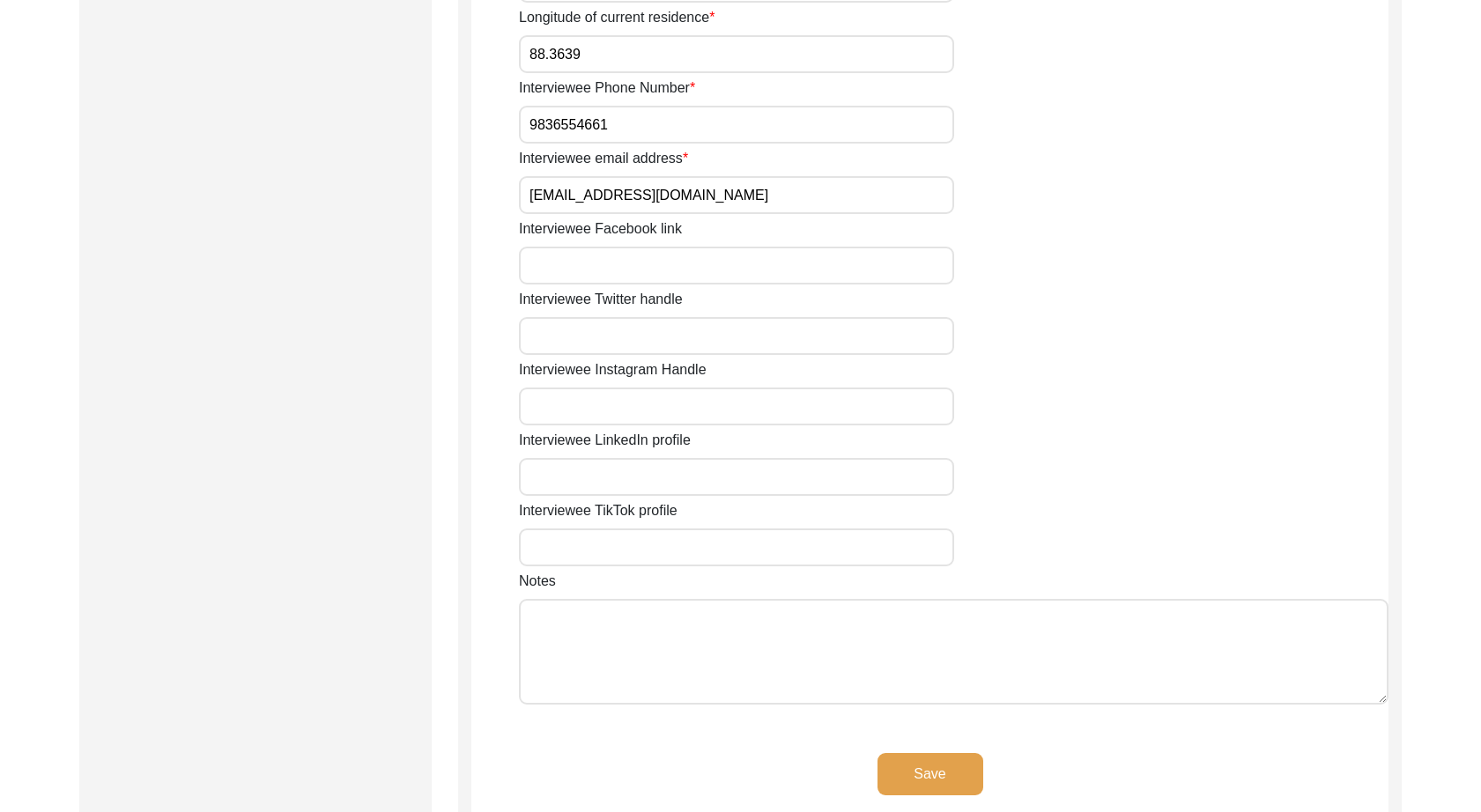 click on "Save" 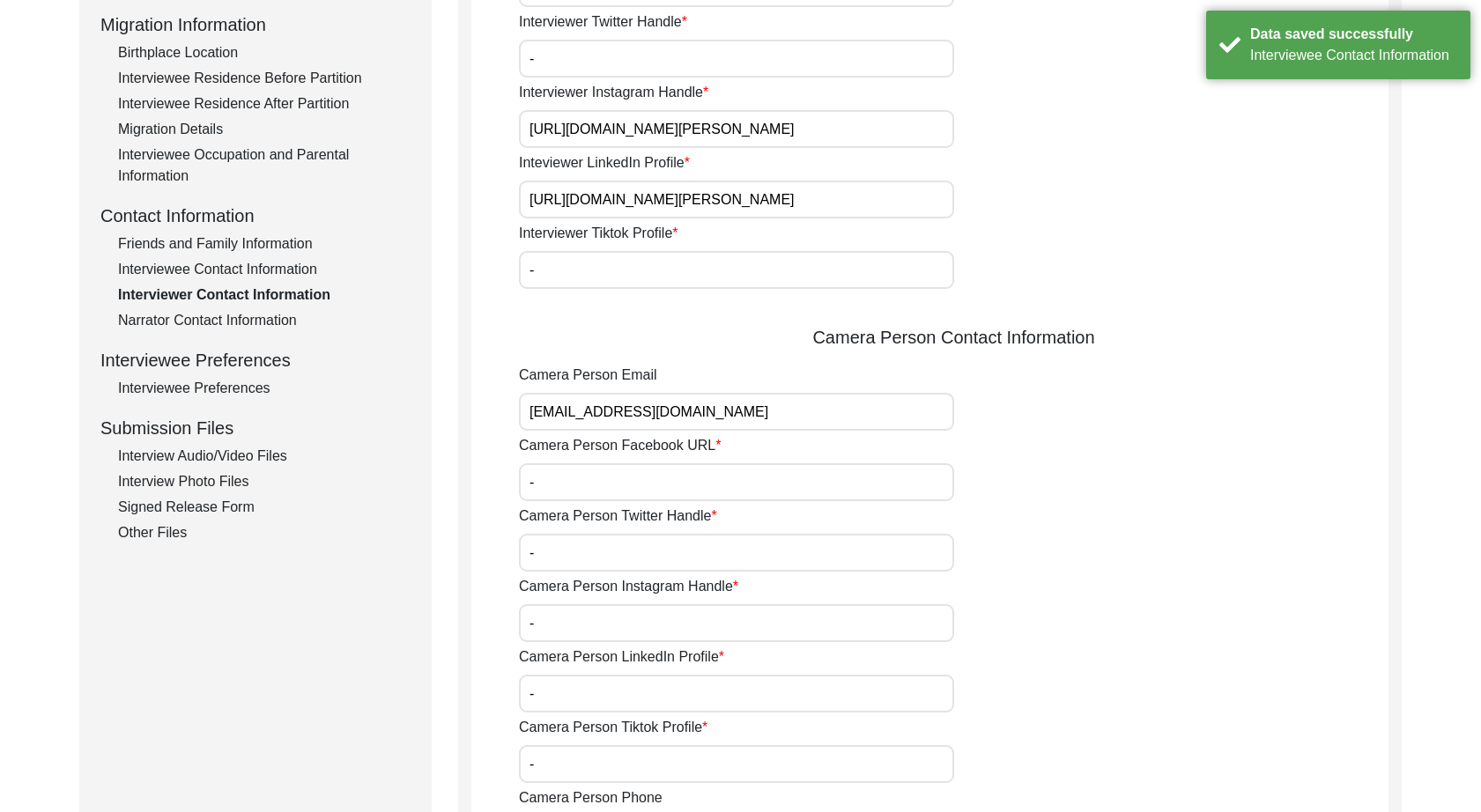scroll, scrollTop: 0, scrollLeft: 0, axis: both 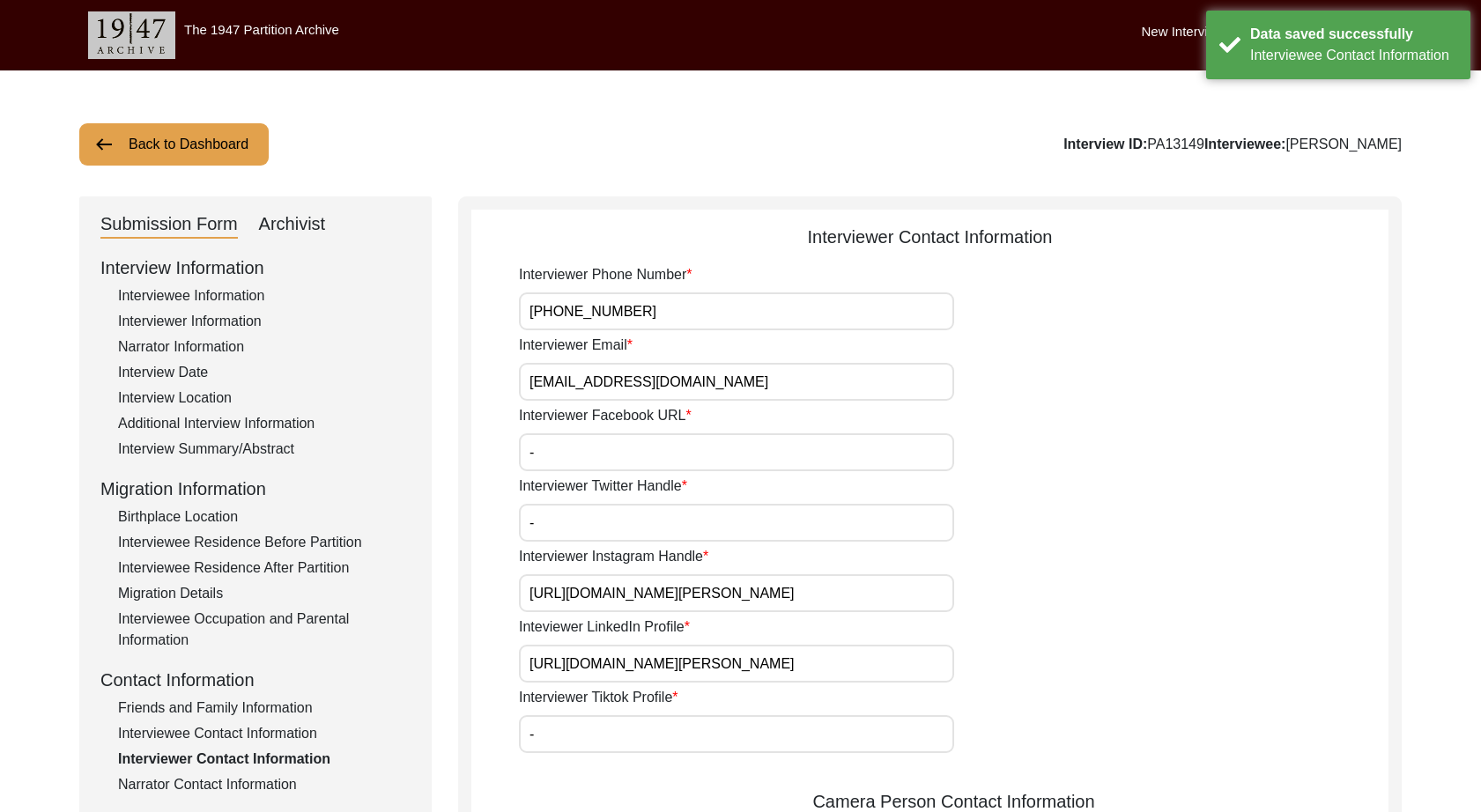 click on "[PHONE_NUMBER]" at bounding box center [737, 311] 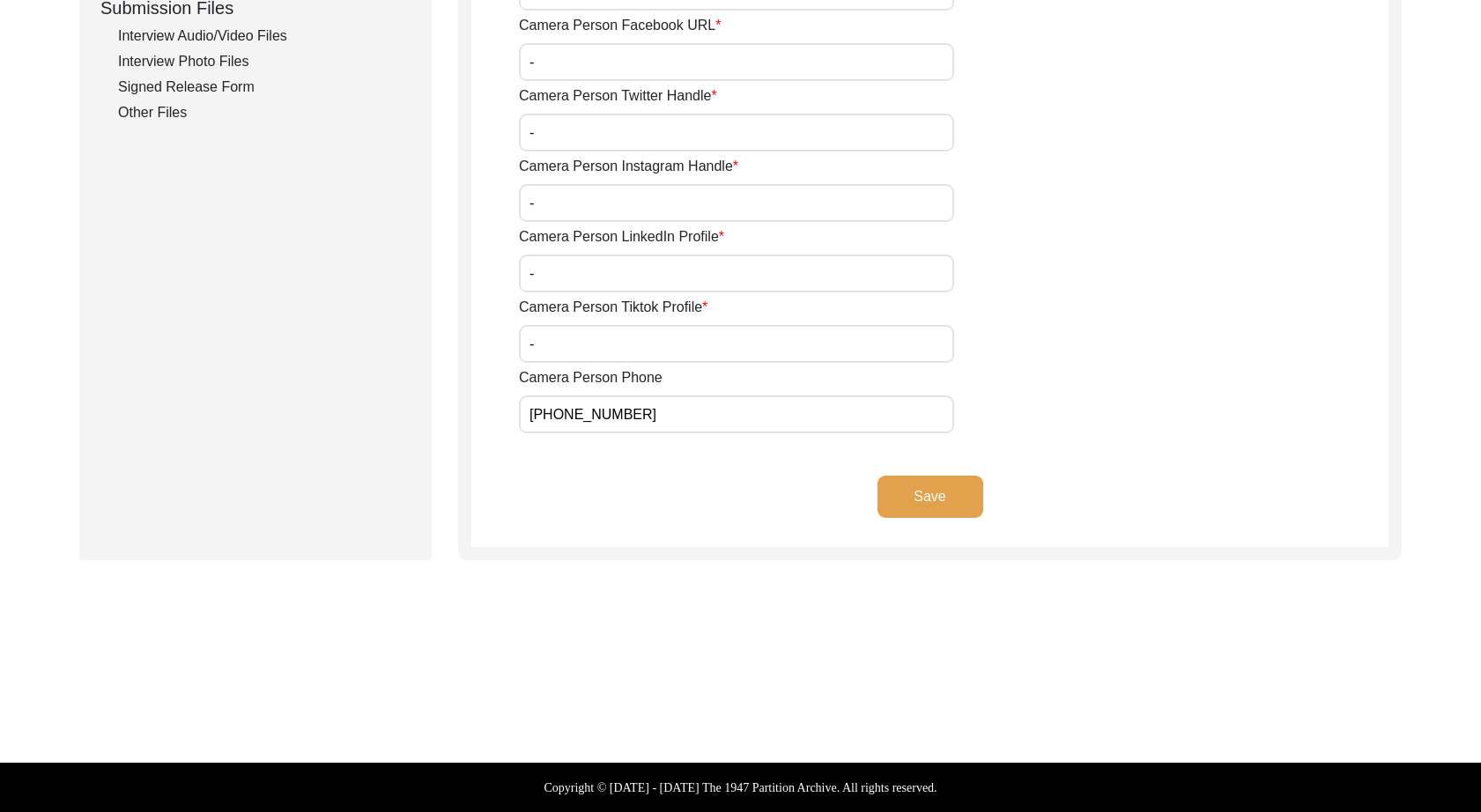 drag, startPoint x: 934, startPoint y: 502, endPoint x: 715, endPoint y: 351, distance: 266.0113 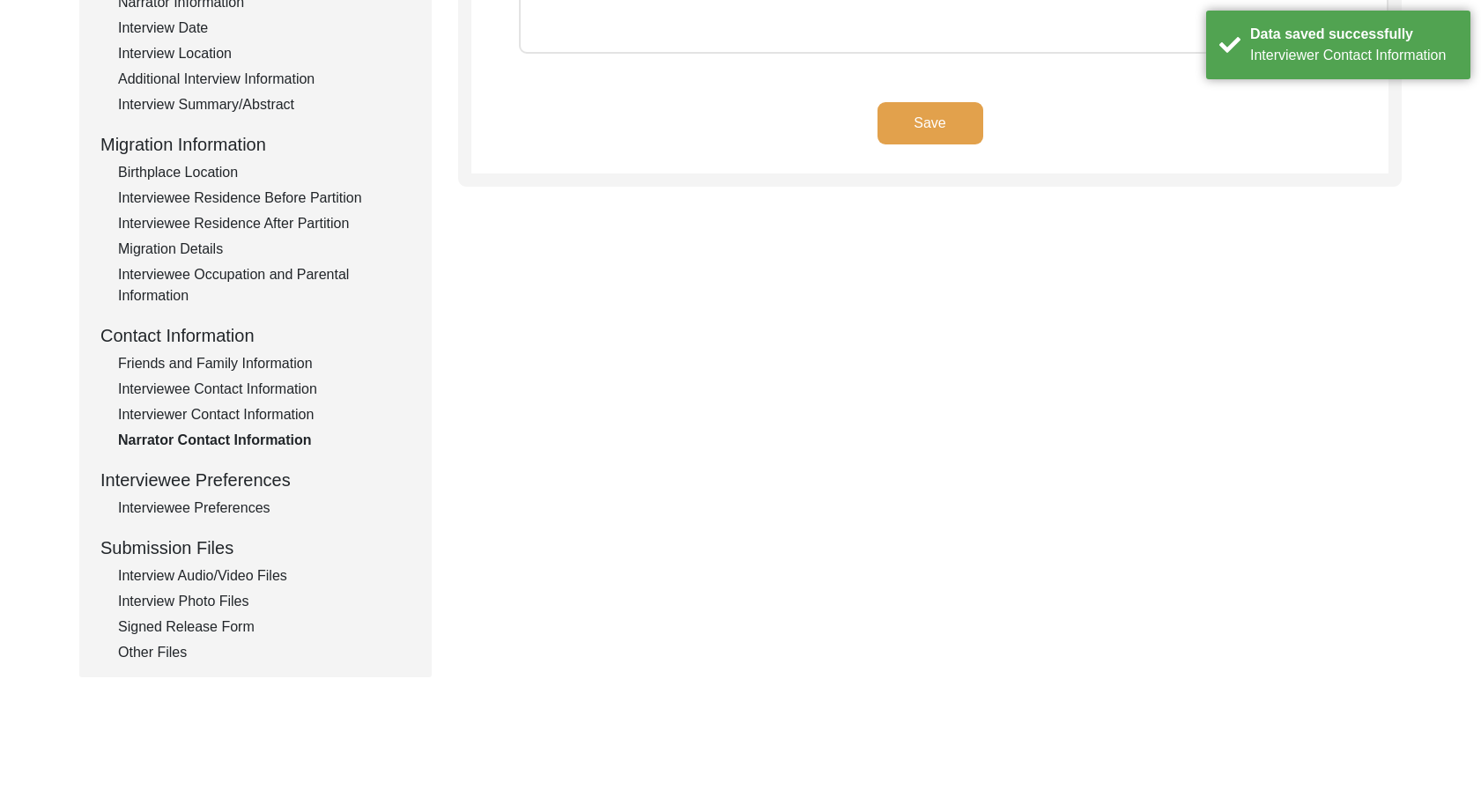 scroll, scrollTop: 461, scrollLeft: 0, axis: vertical 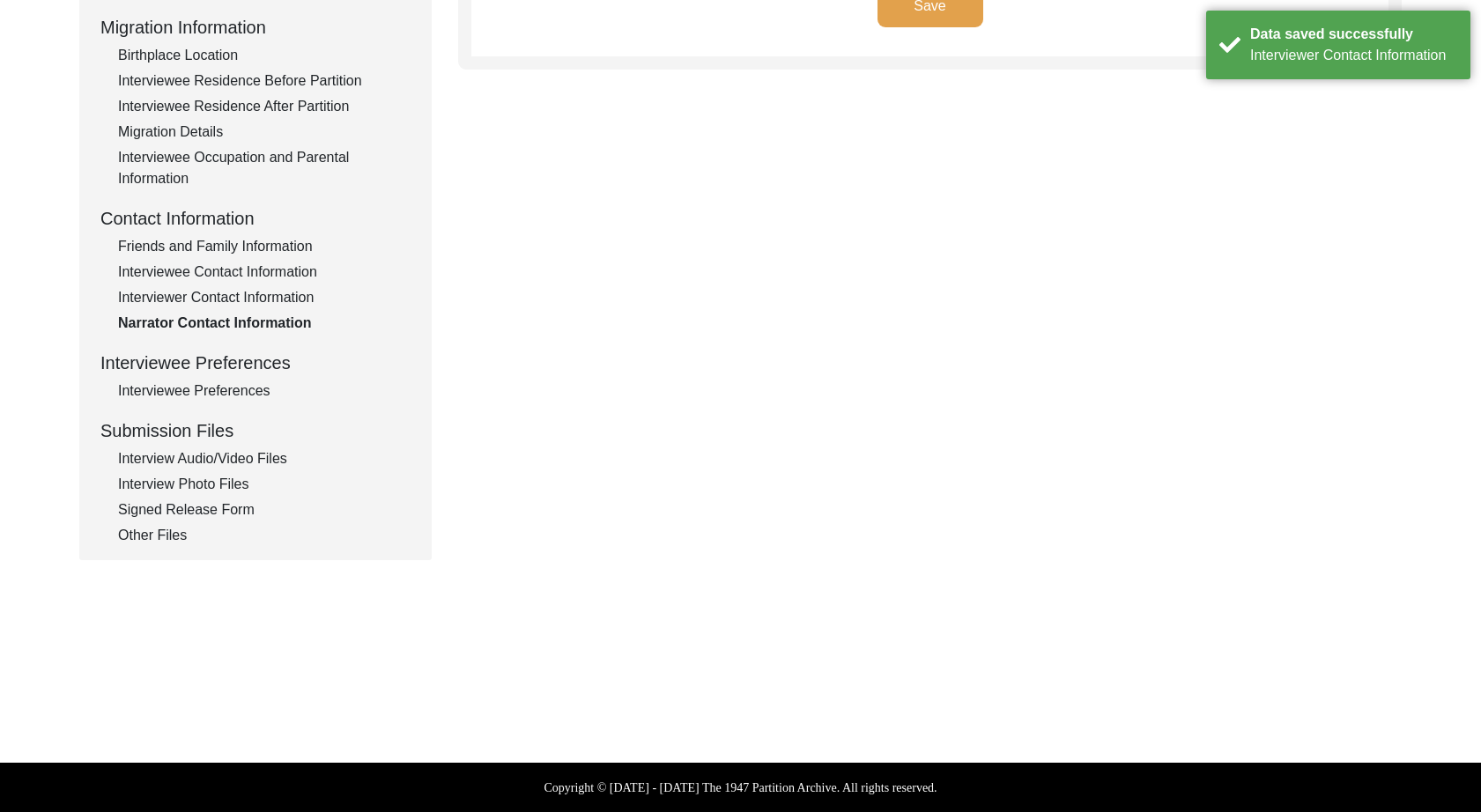 click on "Interviewee Preferences" 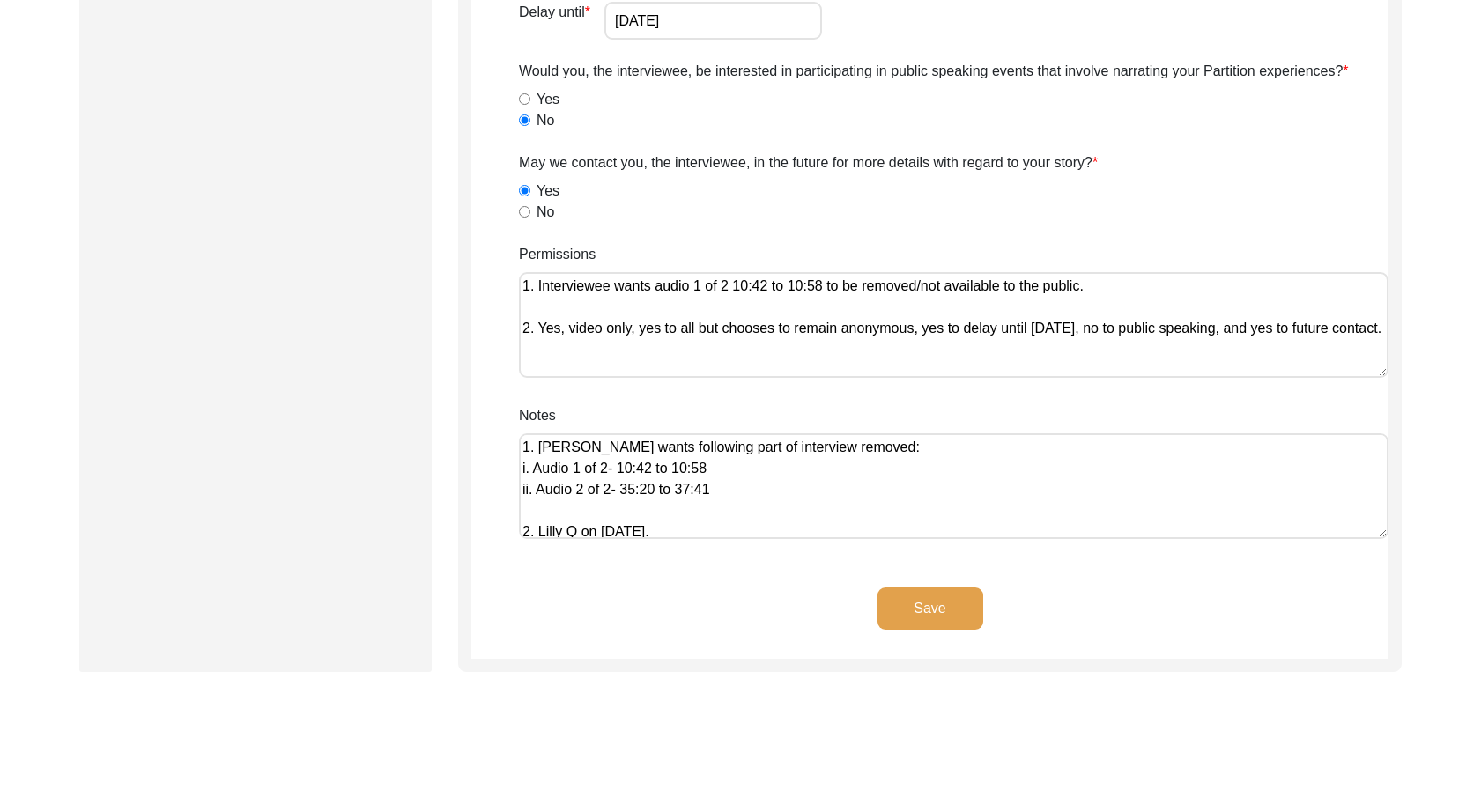 scroll, scrollTop: 1266, scrollLeft: 0, axis: vertical 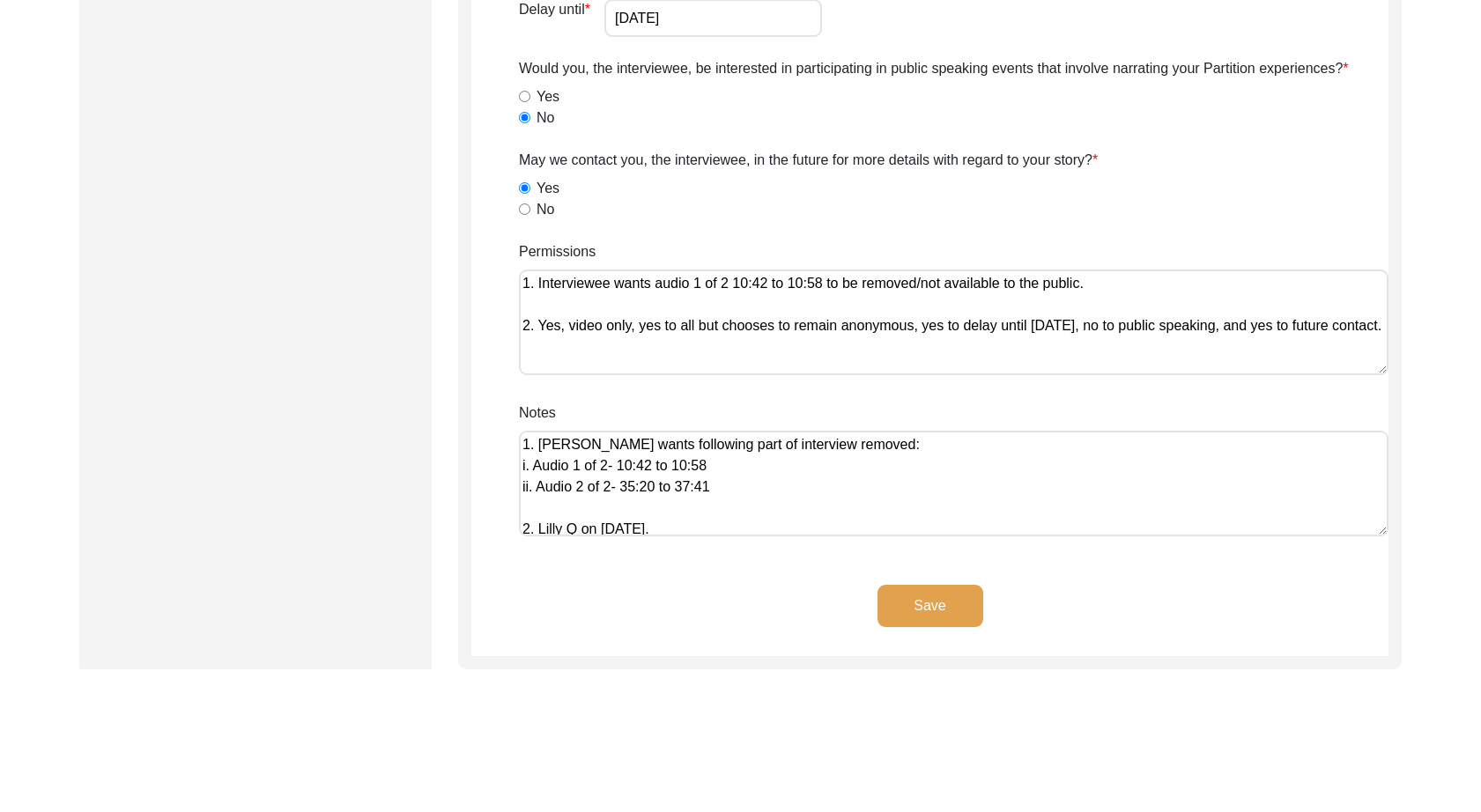 click on "1. [PERSON_NAME] wants following part of interview removed:
i. Audio 1 of 2- 10:42 to 10:58
ii. Audio 2 of 2- 35:20 to 37:41
2. Lilly Q on [DATE]." at bounding box center (953, 484) 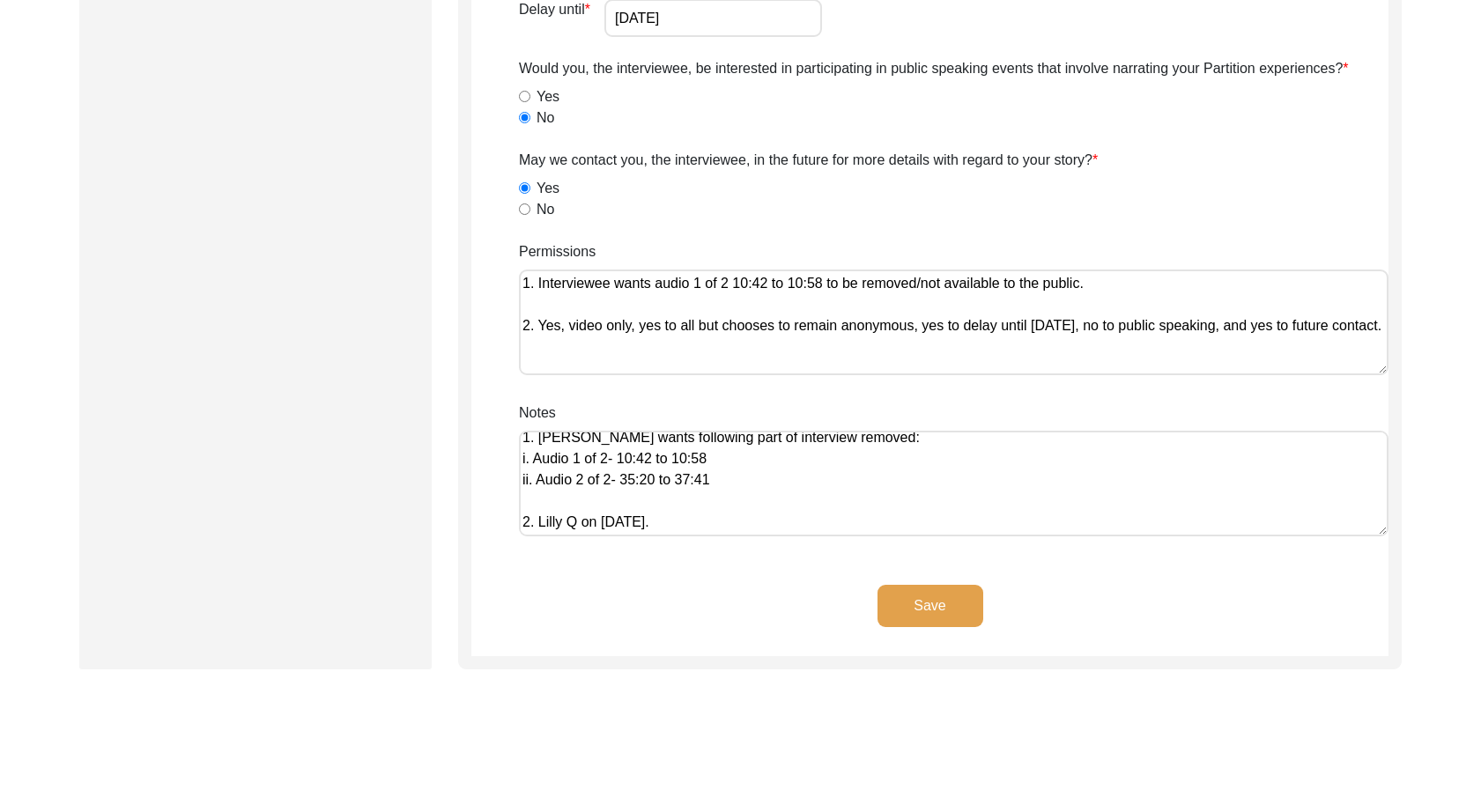 click on "Save" 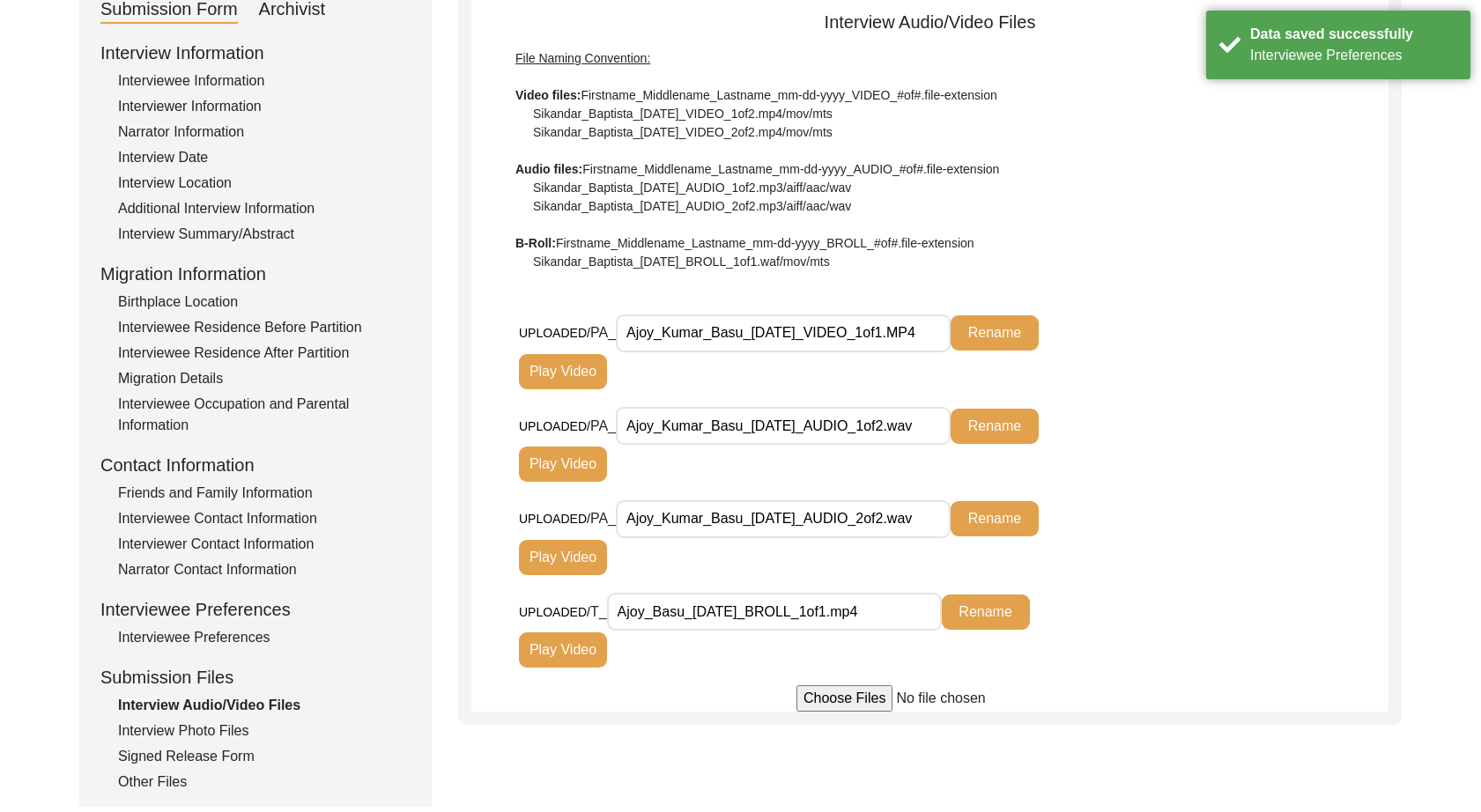 scroll, scrollTop: 402, scrollLeft: 0, axis: vertical 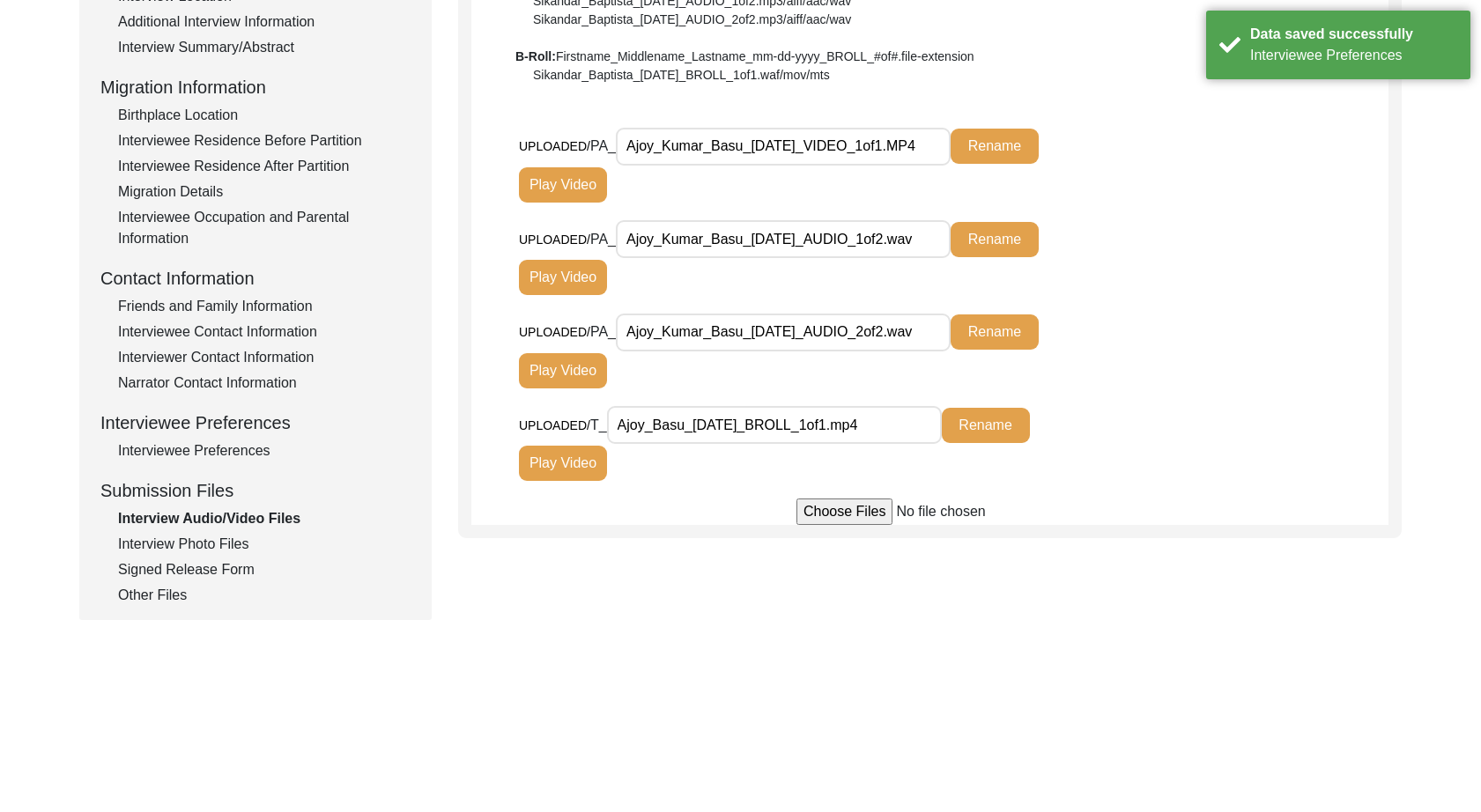 click on "Ajoy_Kumar_Basu_[DATE]_VIDEO_1of1.MP4" at bounding box center (783, 146) 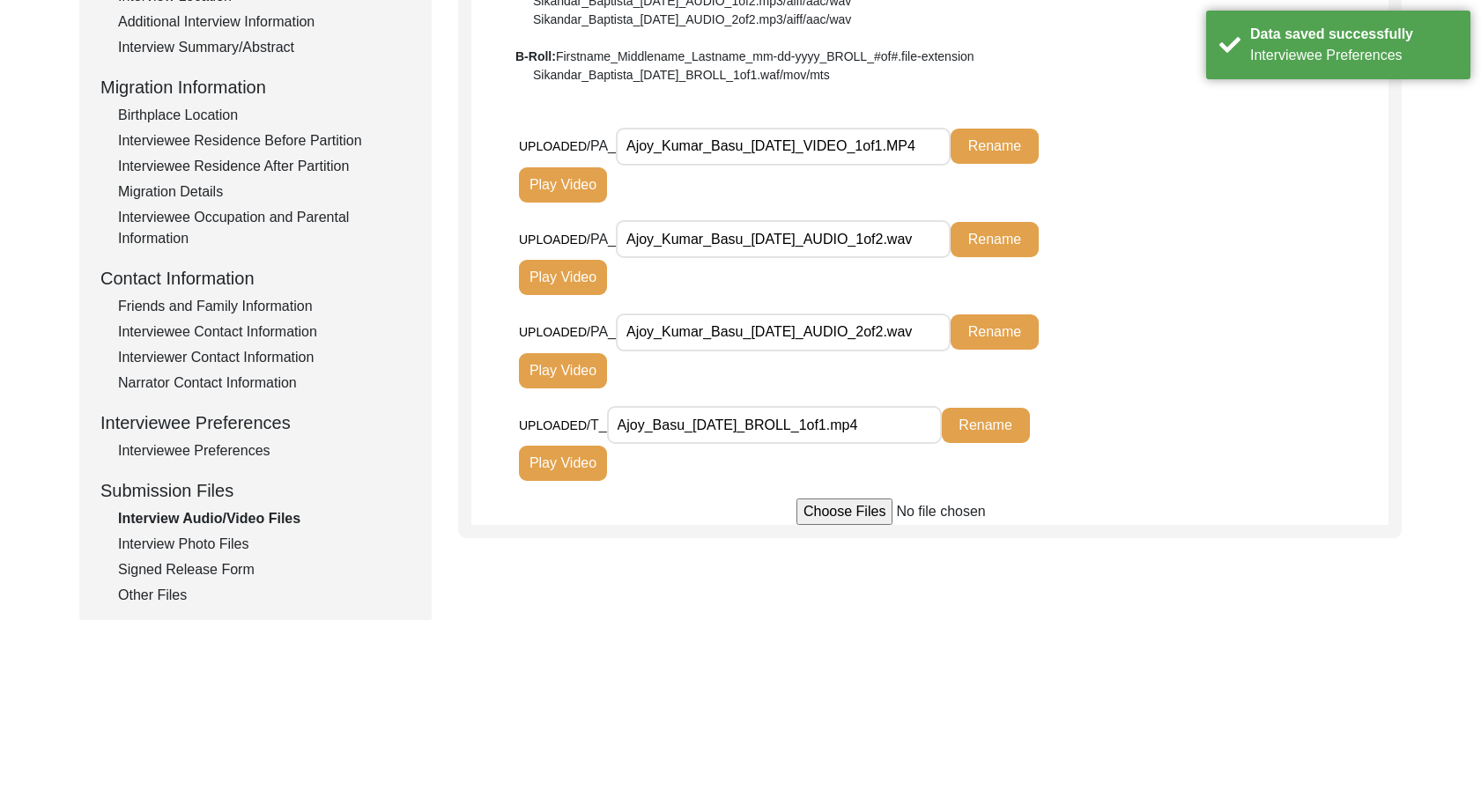 click on "Ajoy_Kumar_Basu_[DATE]_AUDIO_1of2.wav" at bounding box center [783, 239] 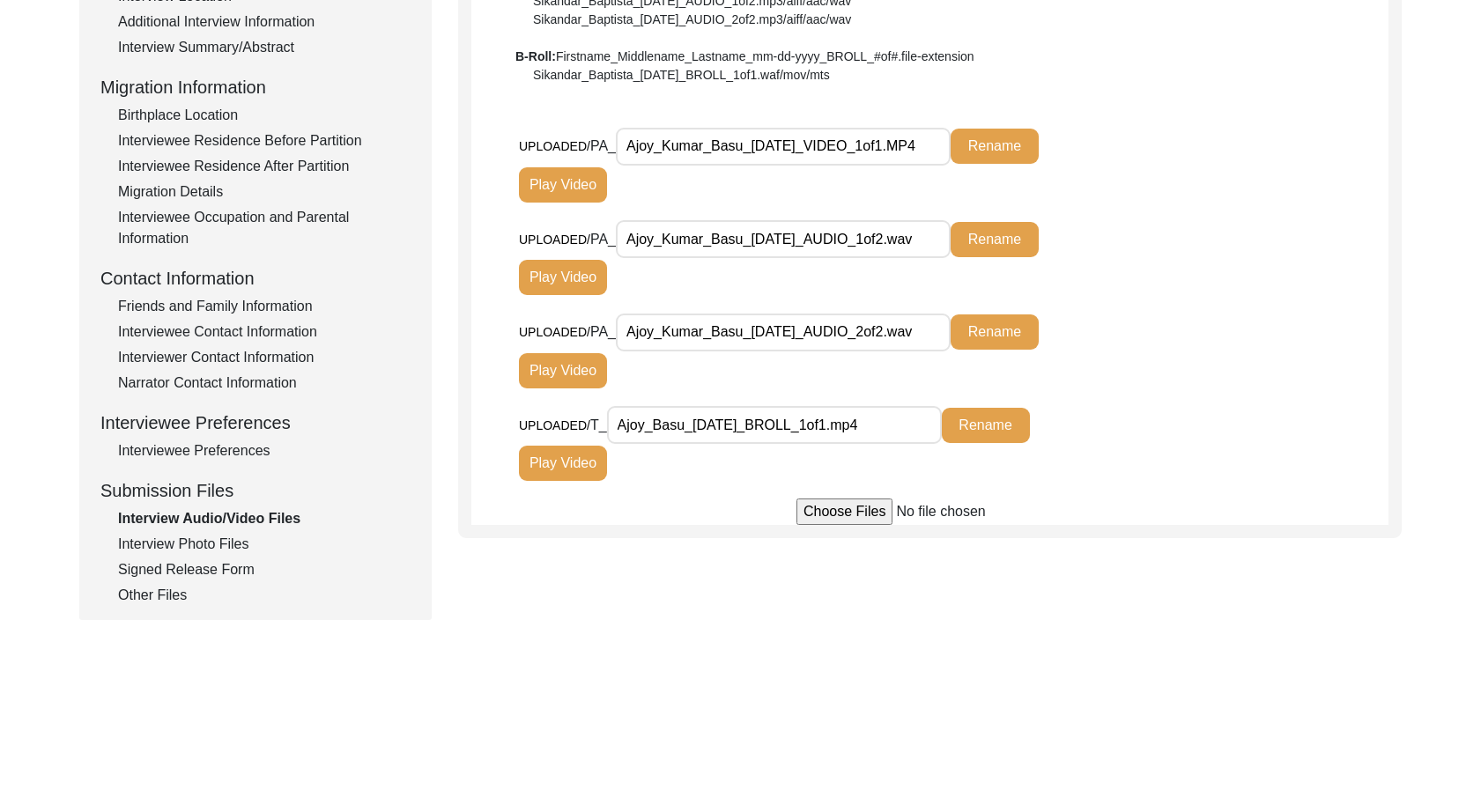 click on "Ajoy_Kumar_Basu_[DATE]_AUDIO_2of2.wav" at bounding box center [783, 332] 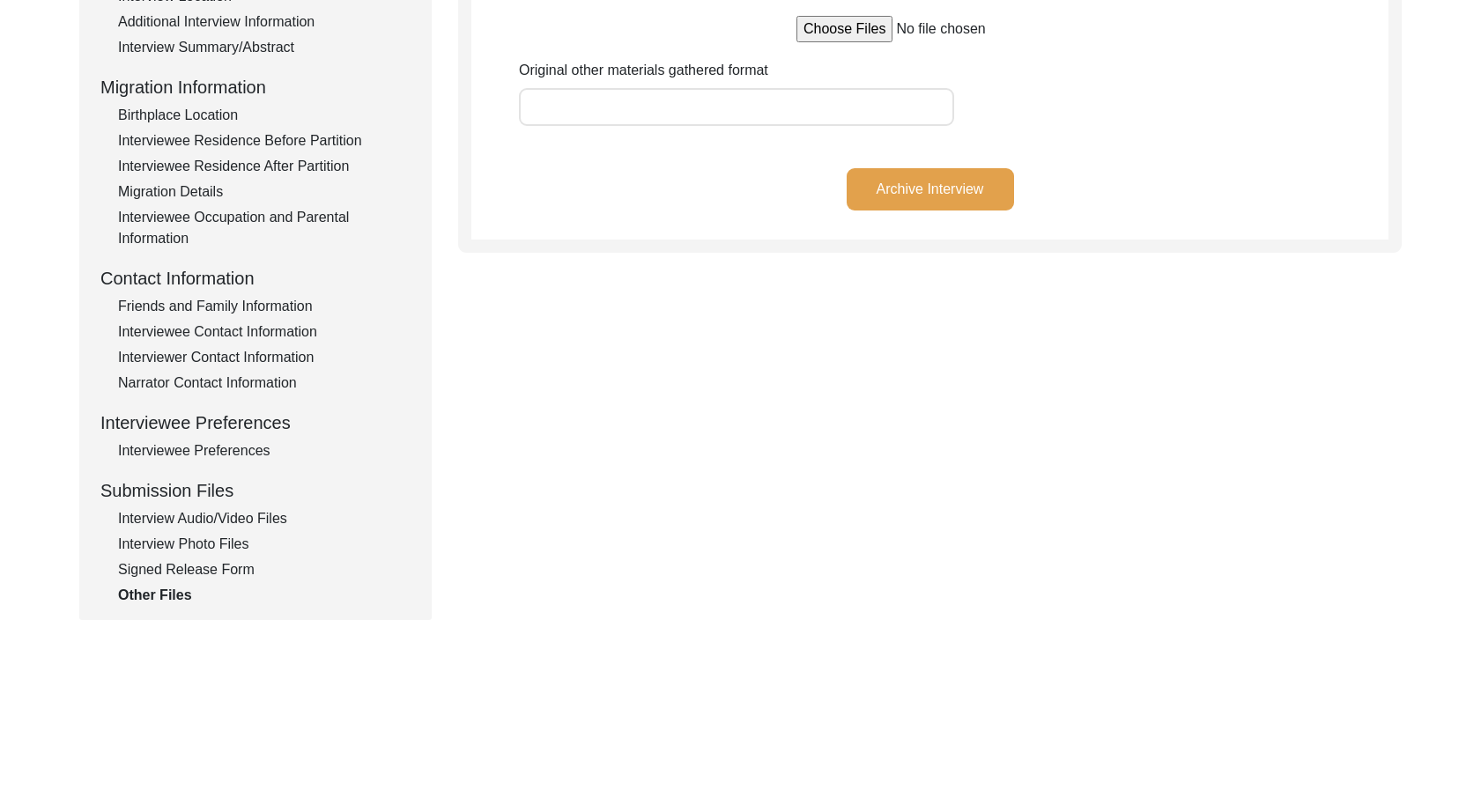 click on "Interview Information   Interviewee Information   Interviewer Information   Narrator Information   Interview Date   Interview Location   Additional Interview Information   Interview Summary/Abstract   Migration Information   Birthplace Location   Interviewee Residence Before Partition   Interviewee Residence After Partition   Migration Details   Interviewee Occupation and Parental Information   Contact Information   Friends and Family Information   Interviewee Contact Information   Interviewer Contact Information   Narrator Contact Information   Interviewee Preferences   Interviewee Preferences   Submission Files   Interview Audio/Video Files   Interview Photo Files   Signed Release Form   Other Files" 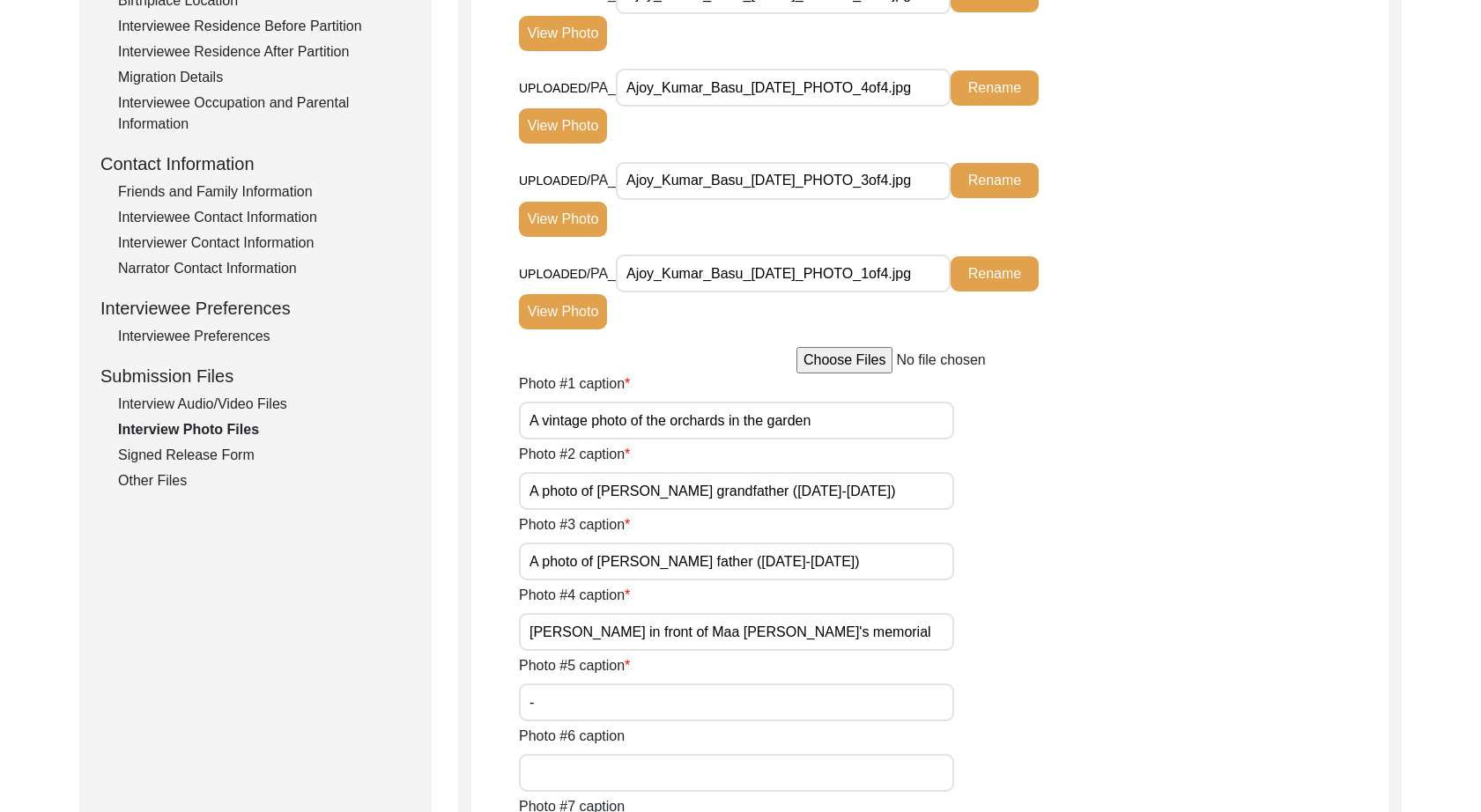 scroll, scrollTop: 517, scrollLeft: 0, axis: vertical 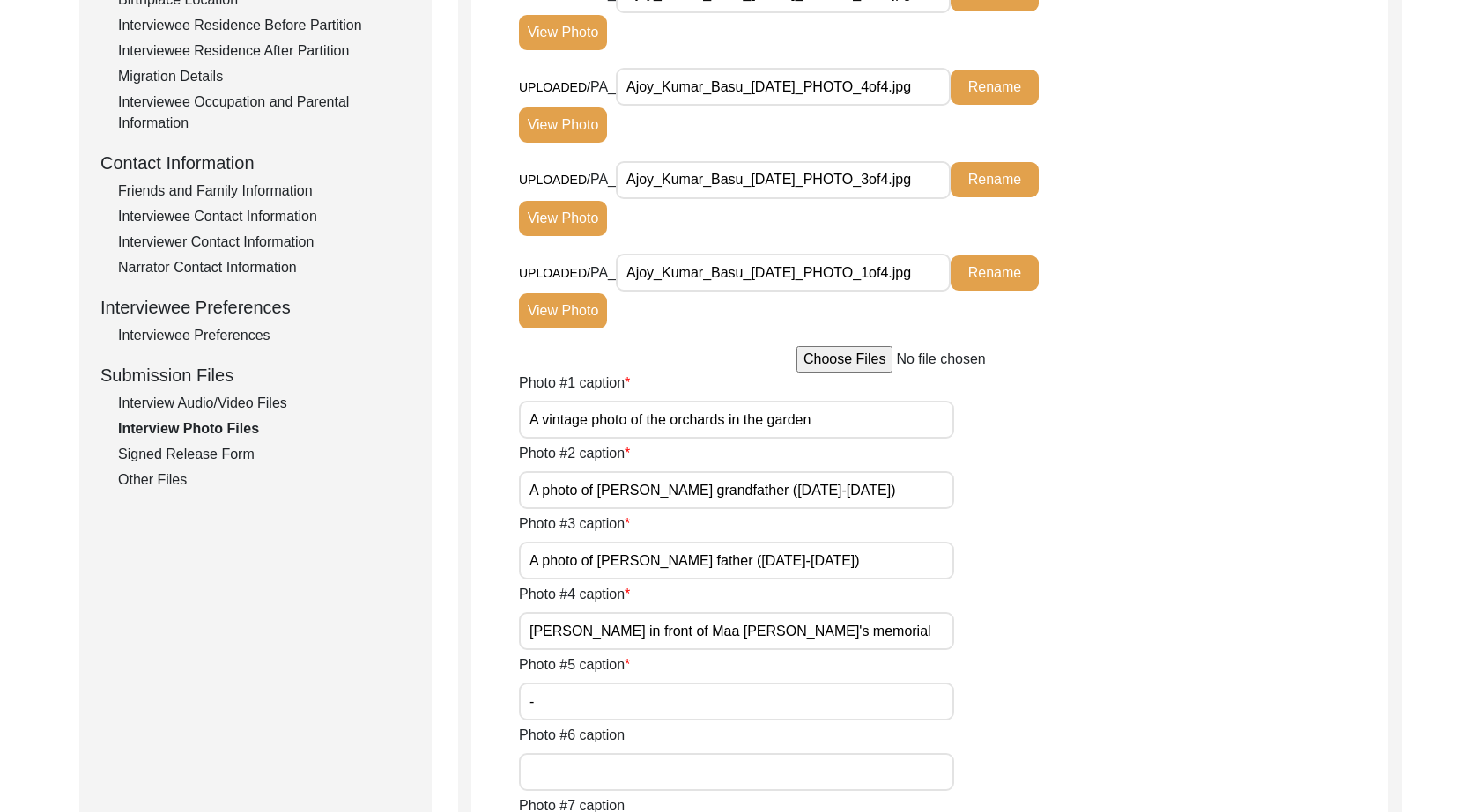 click on "A vintage photo of the orchards in the garden" at bounding box center (737, 419) 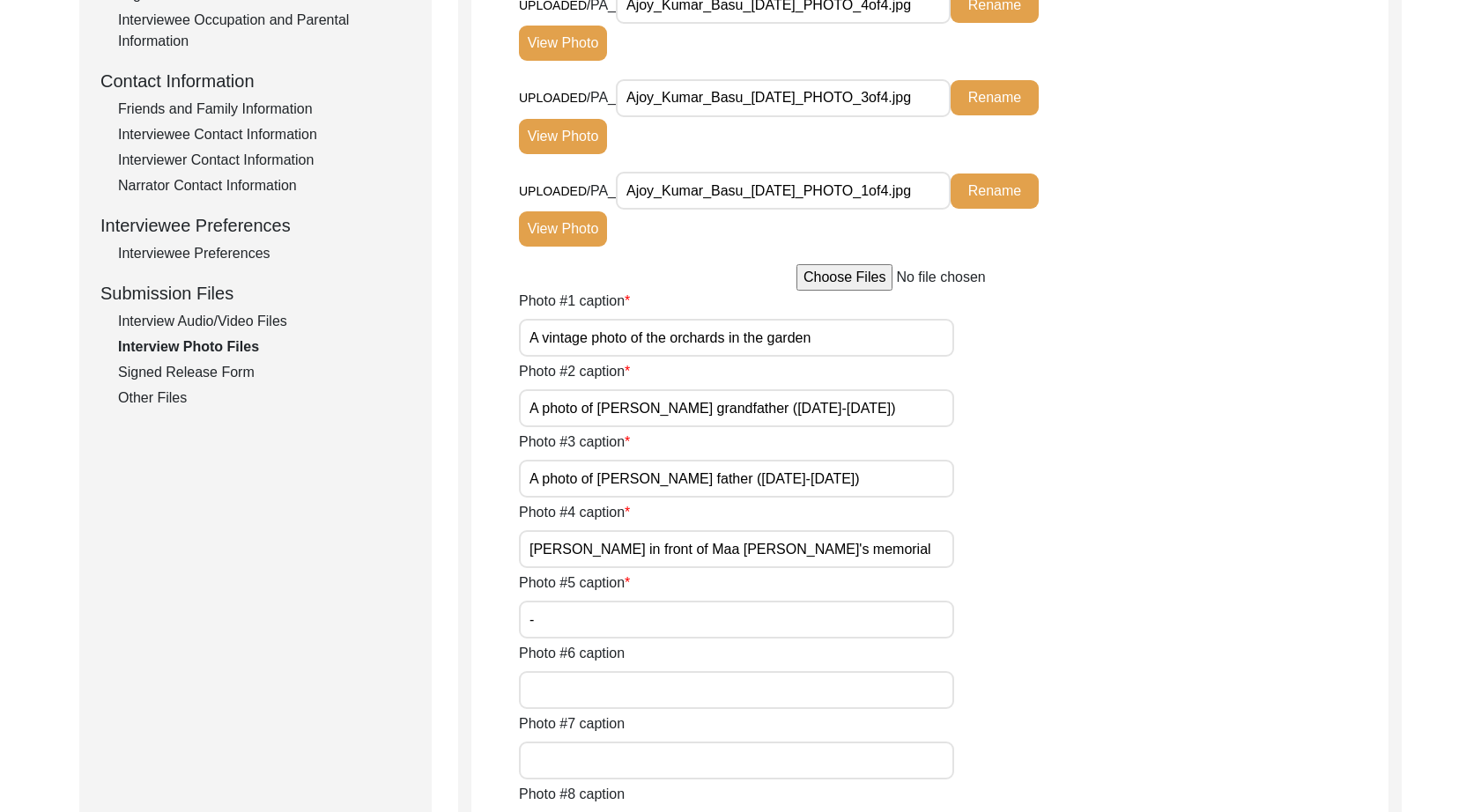 scroll, scrollTop: 0, scrollLeft: 0, axis: both 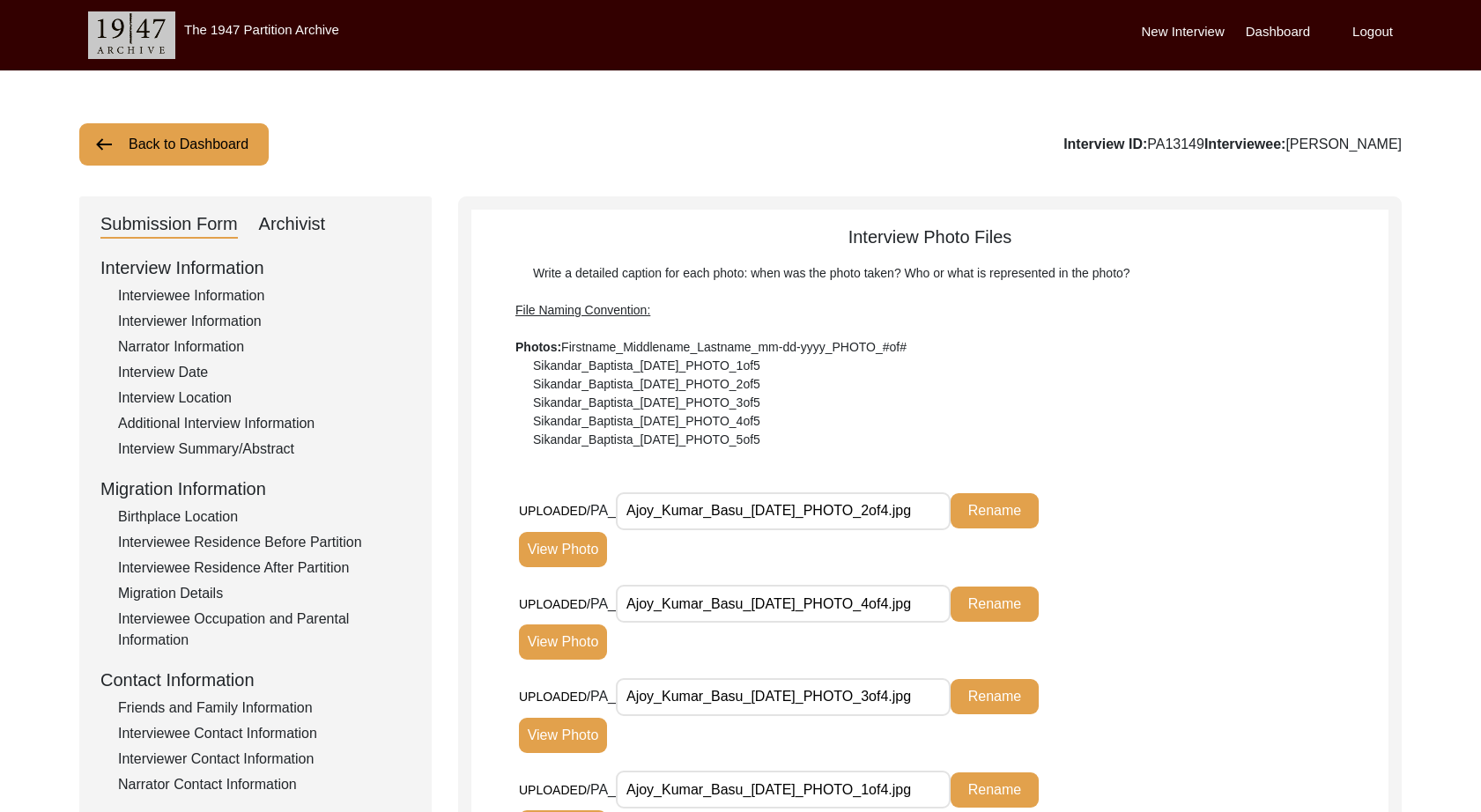 click on "Archivist" 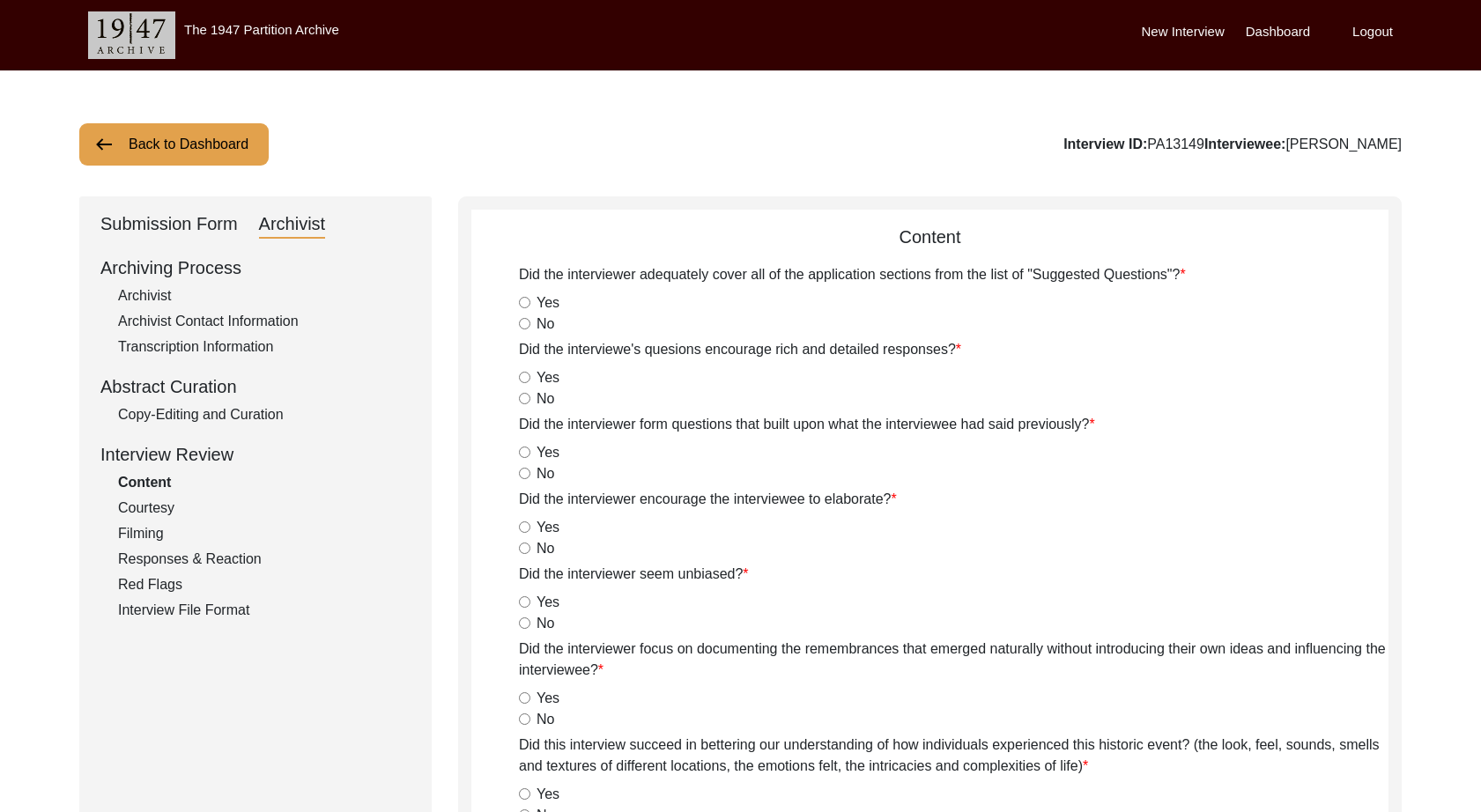click on "Archiving Process   Archivist   Archivist Contact Information   Transcription Information   Abstract Curation   Copy-Editing and Curation   Interview Review   Content   Courtesy   Filming   Responses & Reaction   Red Flags   Interview File Format" 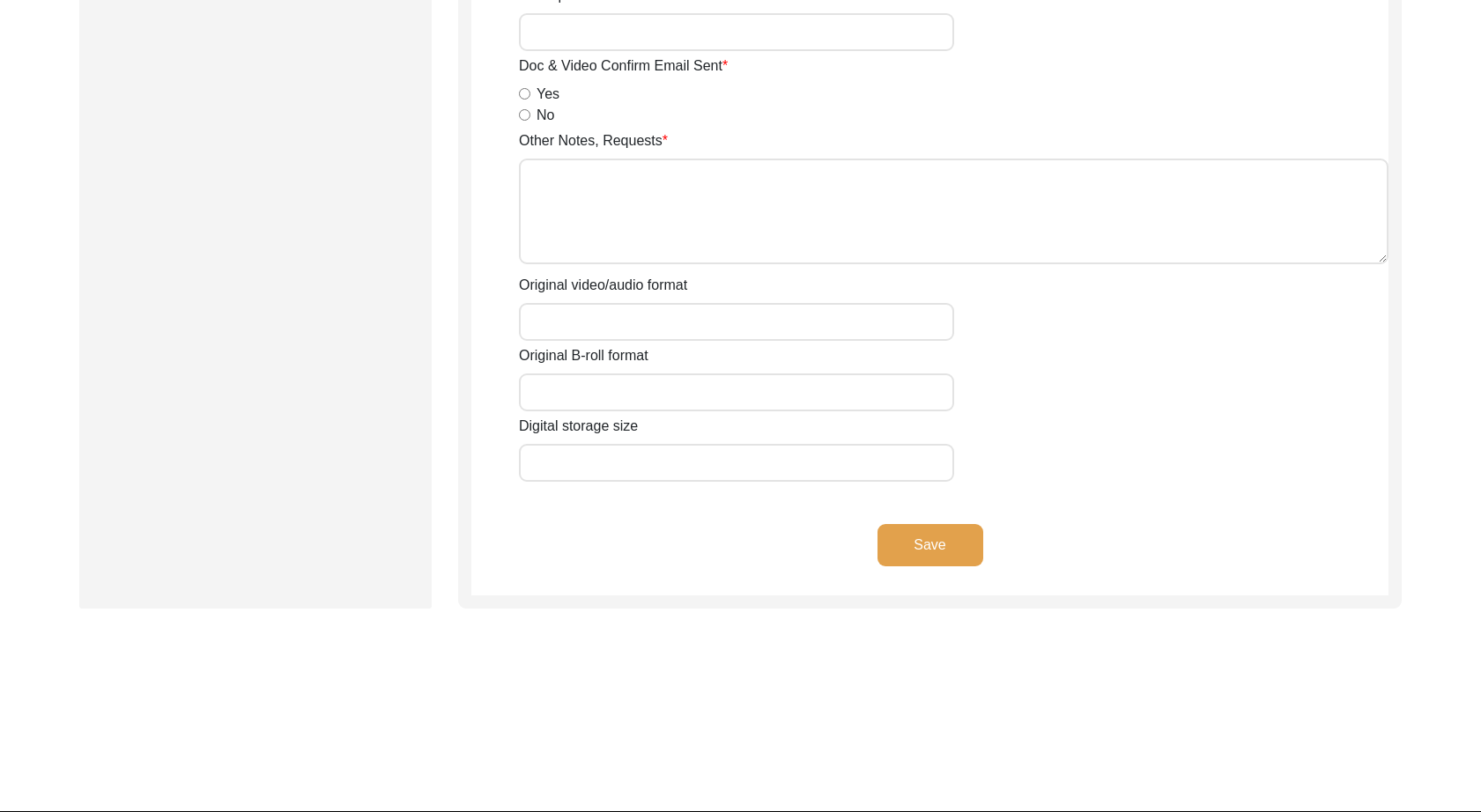 scroll, scrollTop: 2667, scrollLeft: 0, axis: vertical 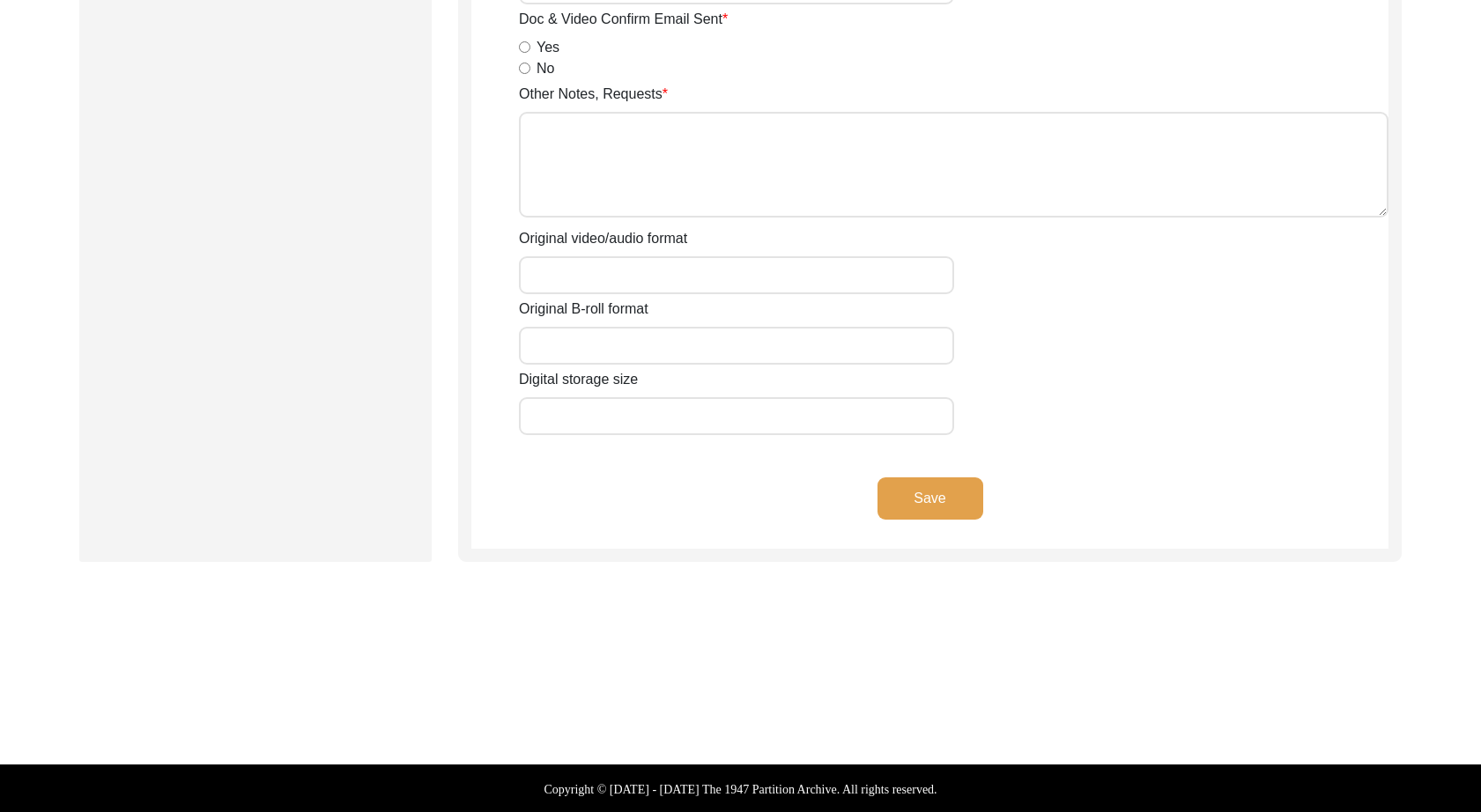 click on "Original video/audio format" at bounding box center (737, 275) 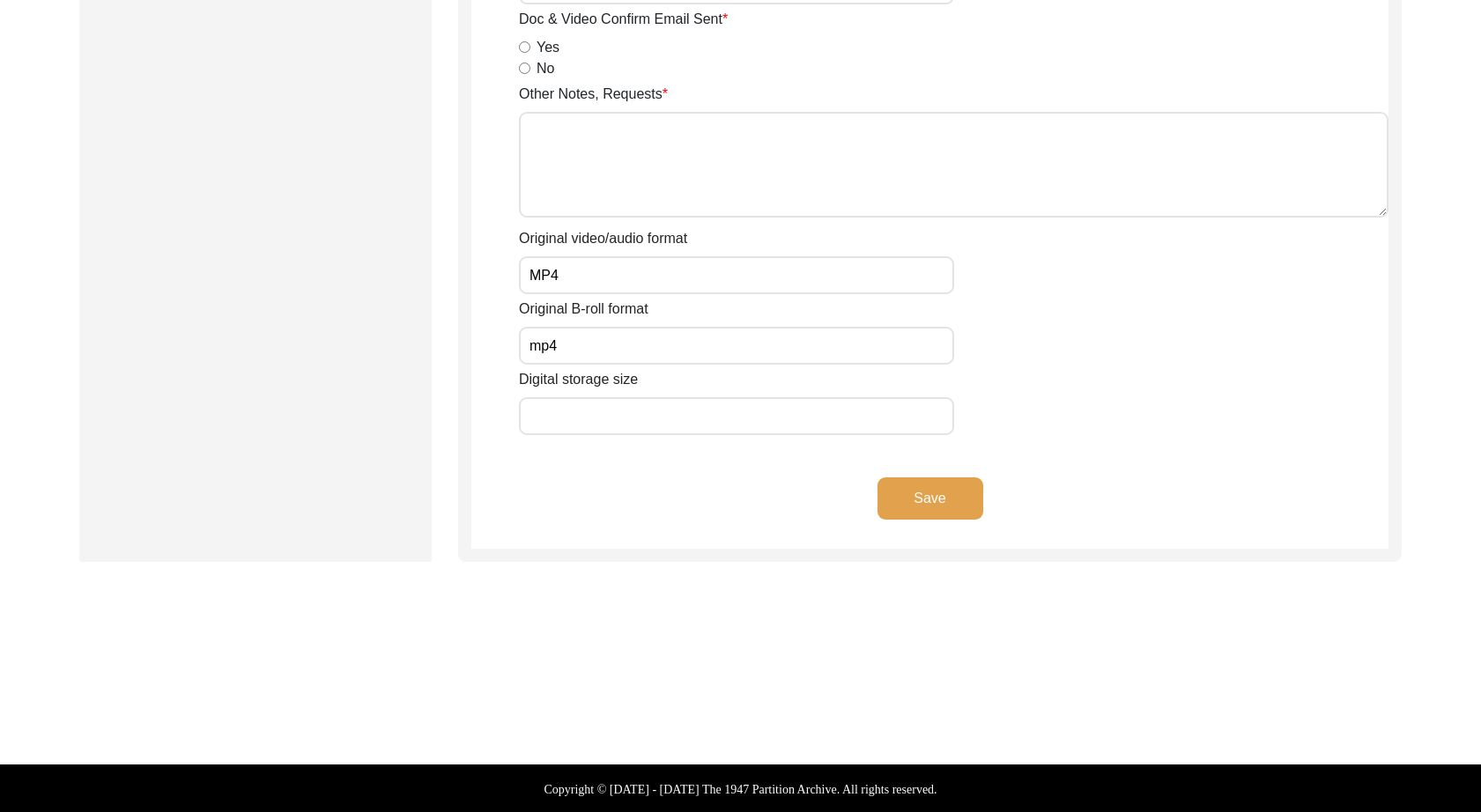 click on "MP4" at bounding box center [737, 275] 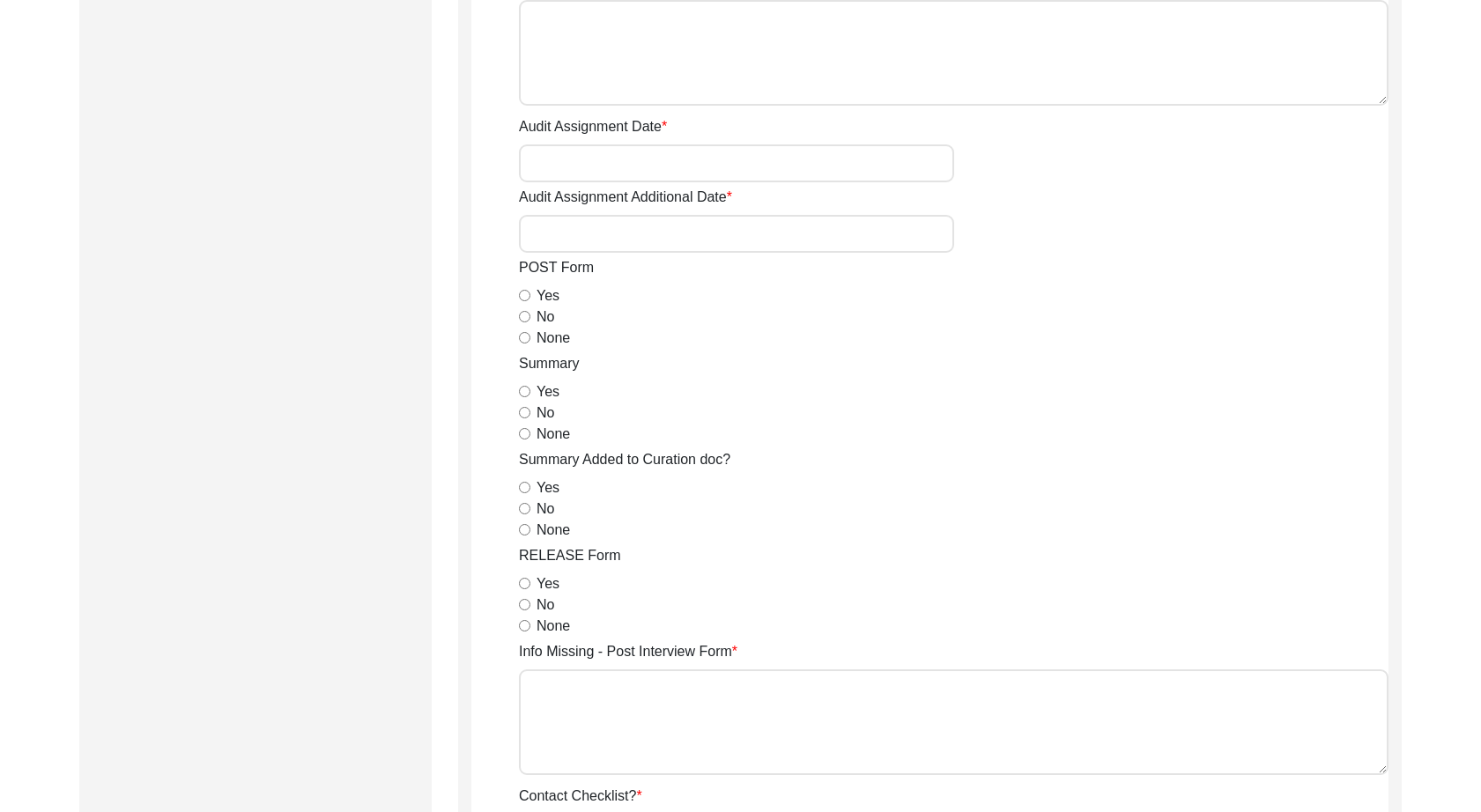 scroll, scrollTop: 0, scrollLeft: 0, axis: both 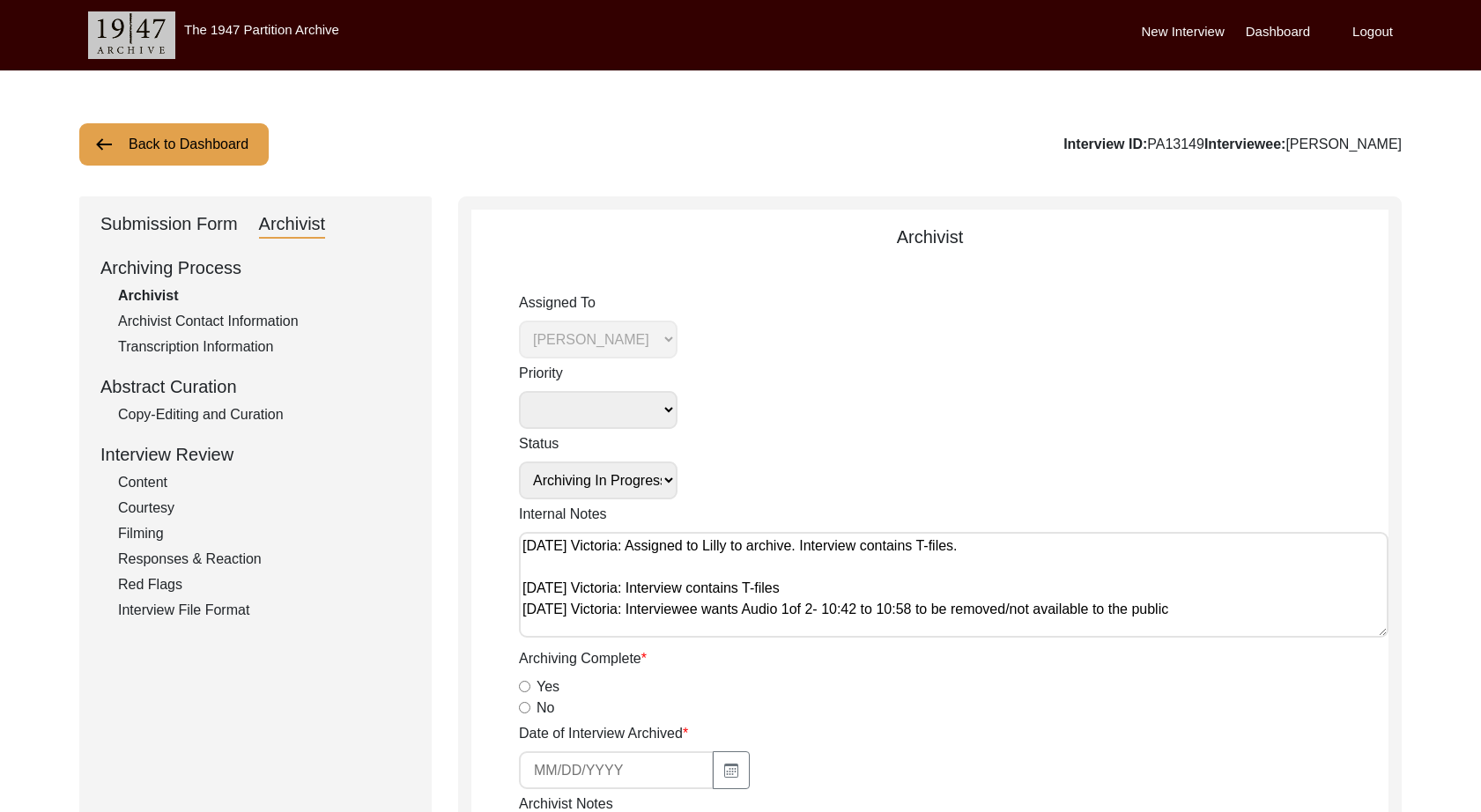 click on "Submission In Progress Submitted/Received Archiving In Progress Archiving Completed Copy-Editing In Progress Copy-Edited Auditing In Progress Auditing Completed Reviewing In Progress Reviewed Social Media Curation In Progress Social Media Curated Social Media Published" at bounding box center [598, 480] 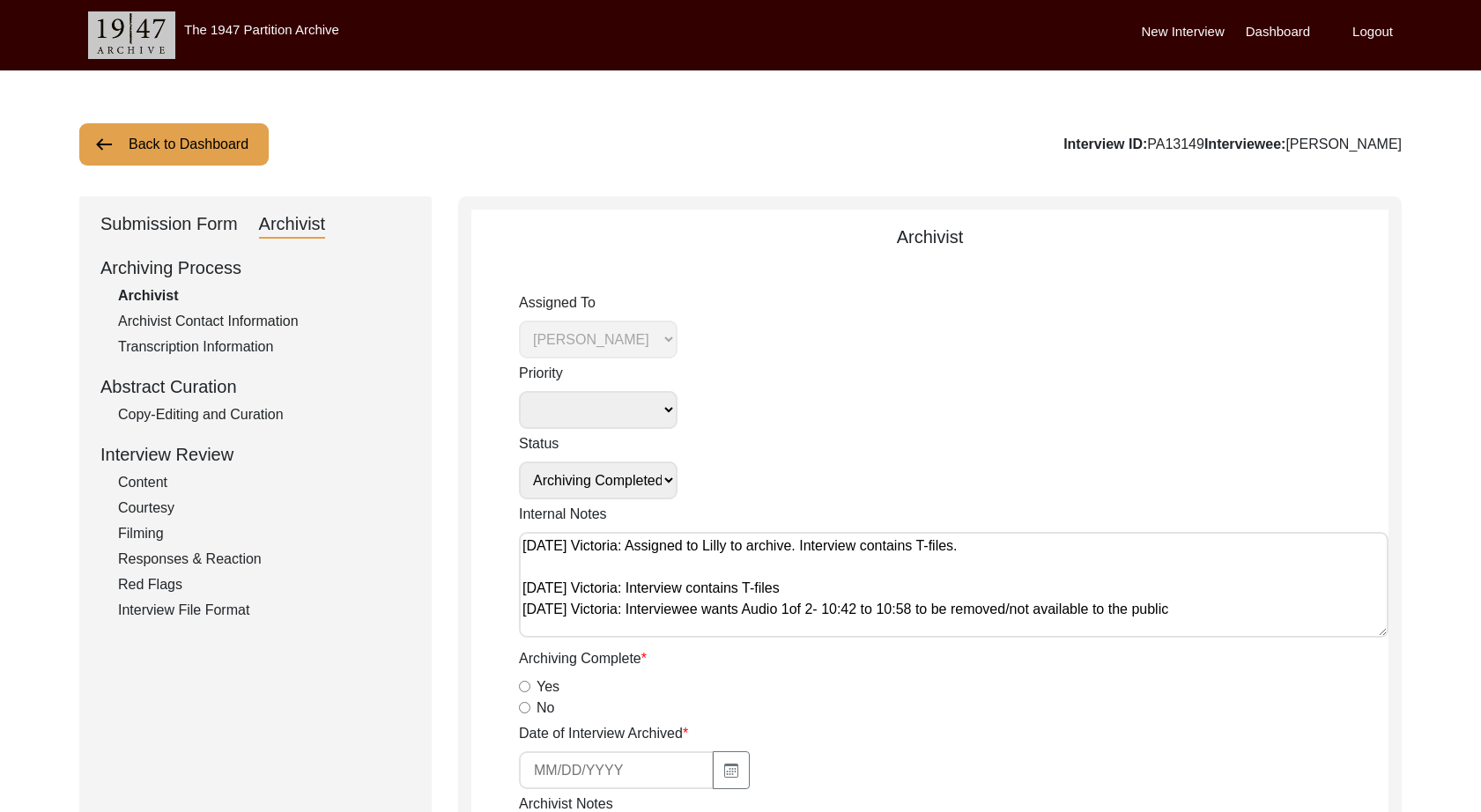click on "Submission In Progress Submitted/Received Archiving In Progress Archiving Completed Copy-Editing In Progress Copy-Edited Auditing In Progress Auditing Completed Reviewing In Progress Reviewed Social Media Curation In Progress Social Media Curated Social Media Published" at bounding box center [598, 480] 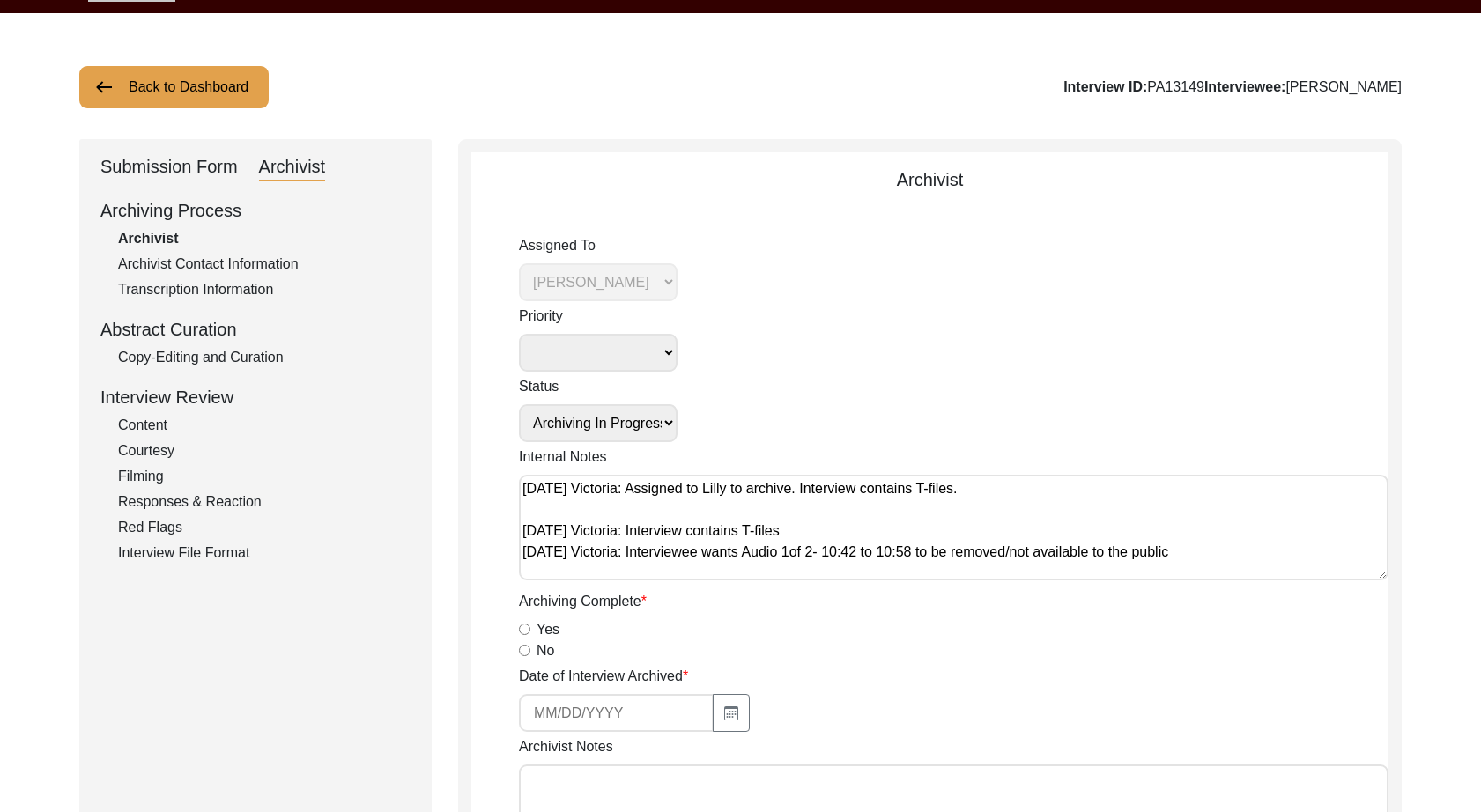 scroll, scrollTop: 84, scrollLeft: 0, axis: vertical 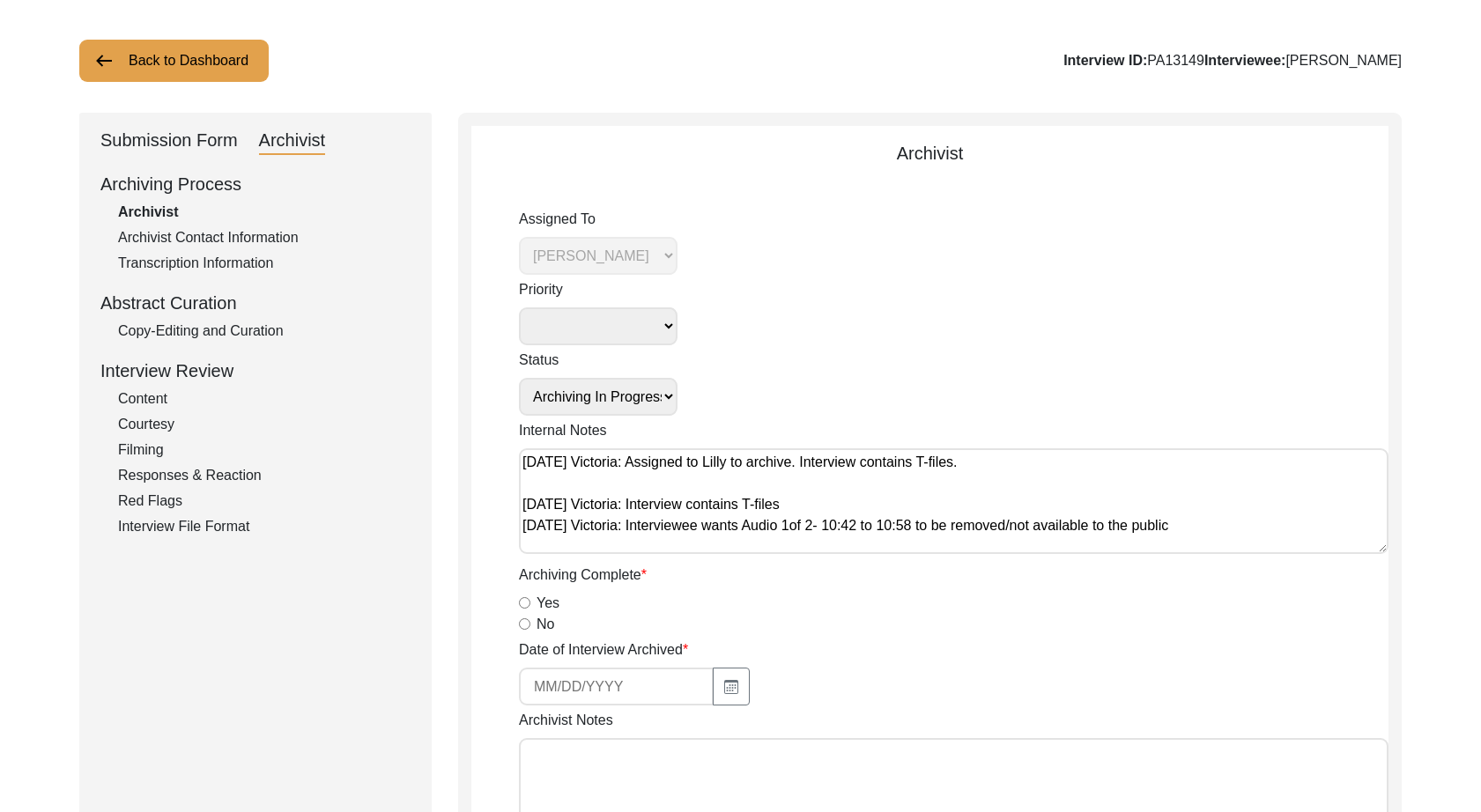 click on "Yes" at bounding box center (524, 602) 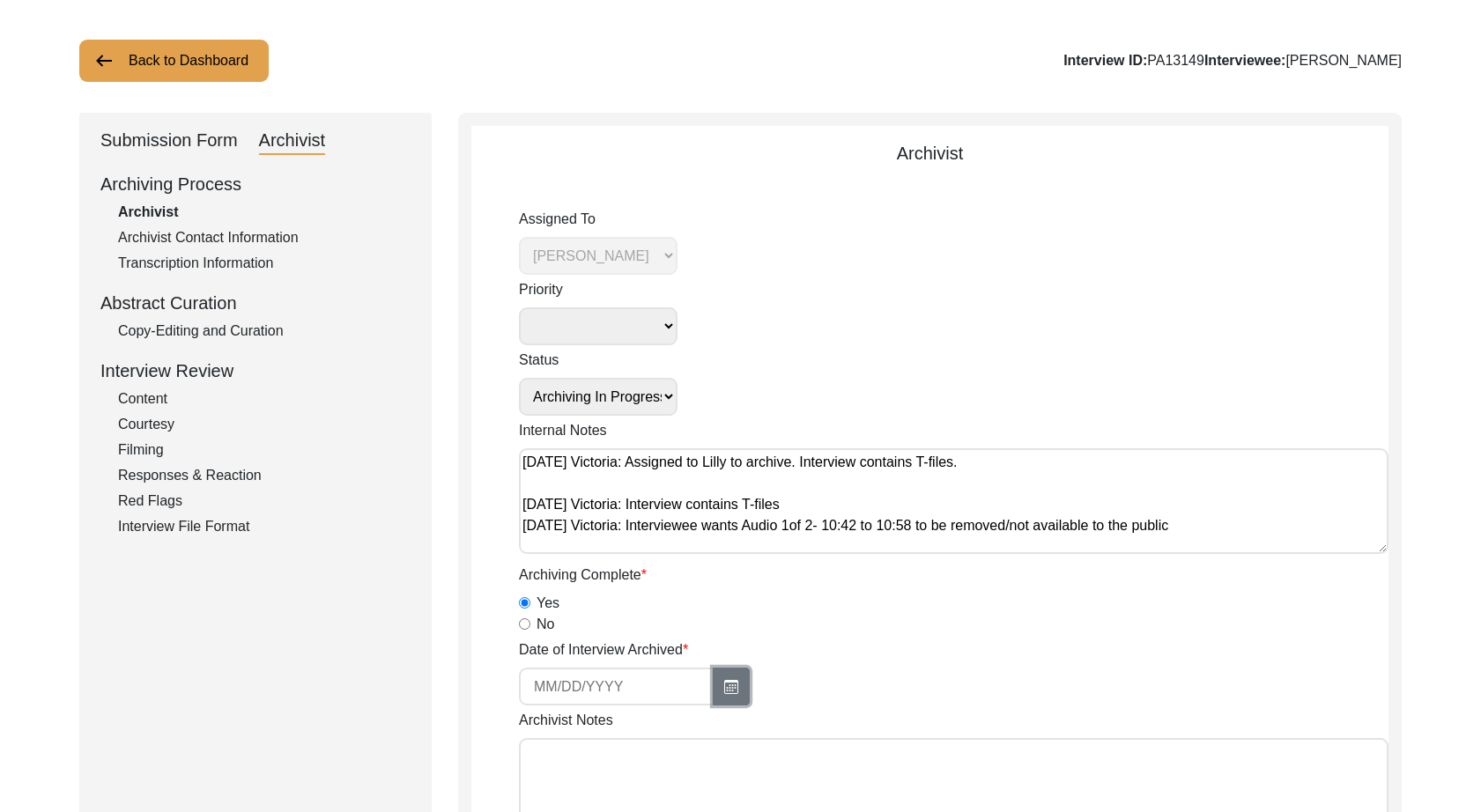 click 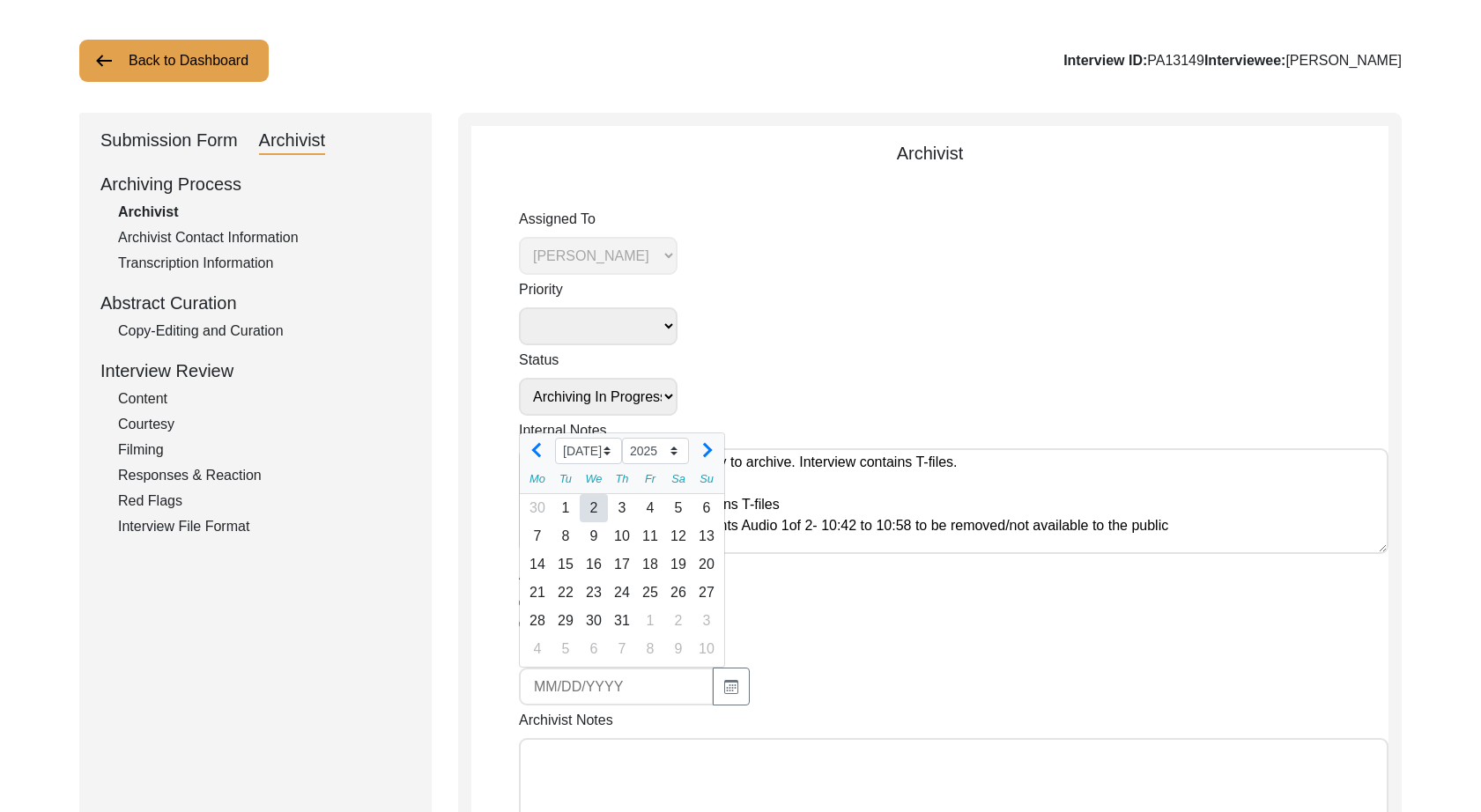 click on "2" 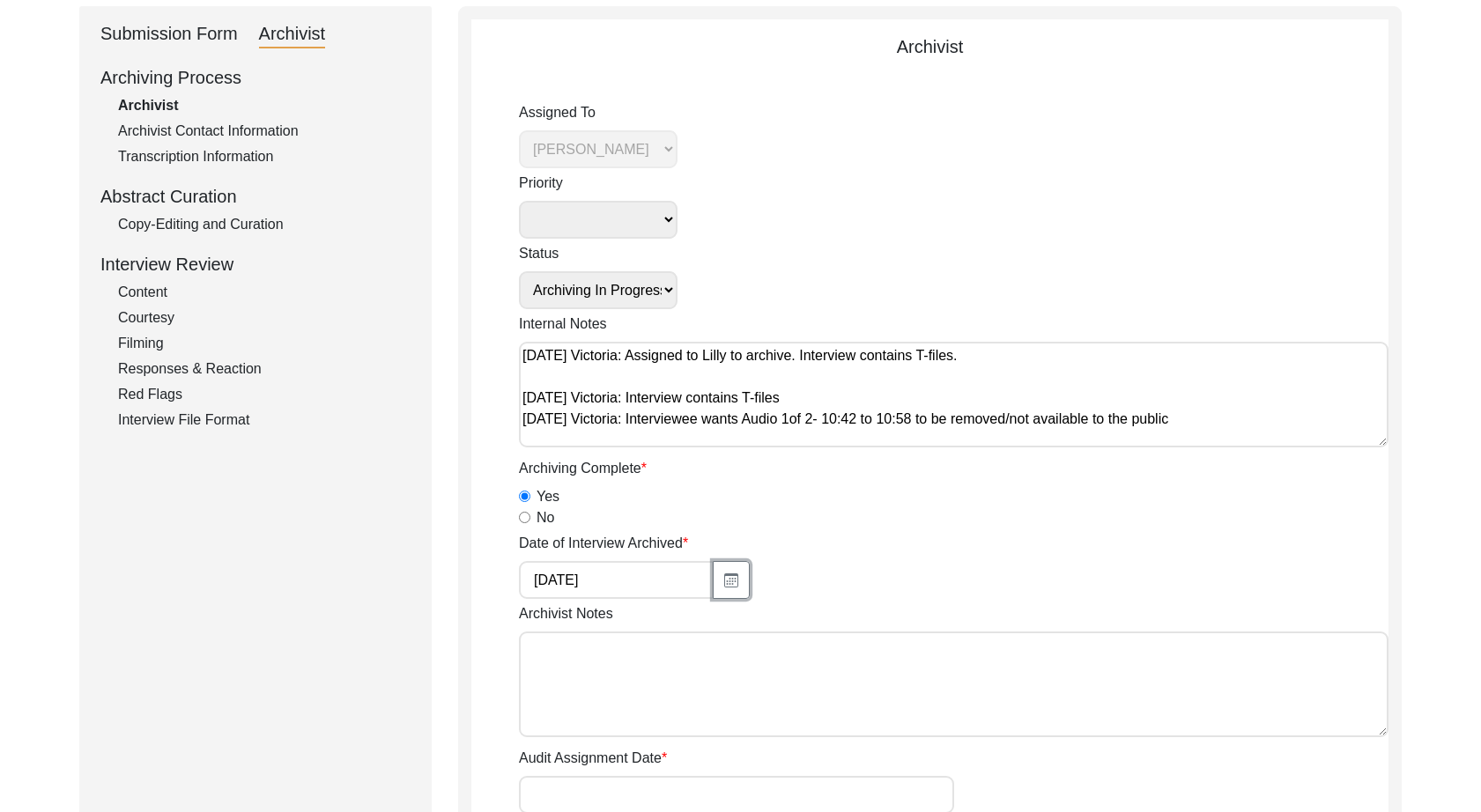scroll, scrollTop: 250, scrollLeft: 0, axis: vertical 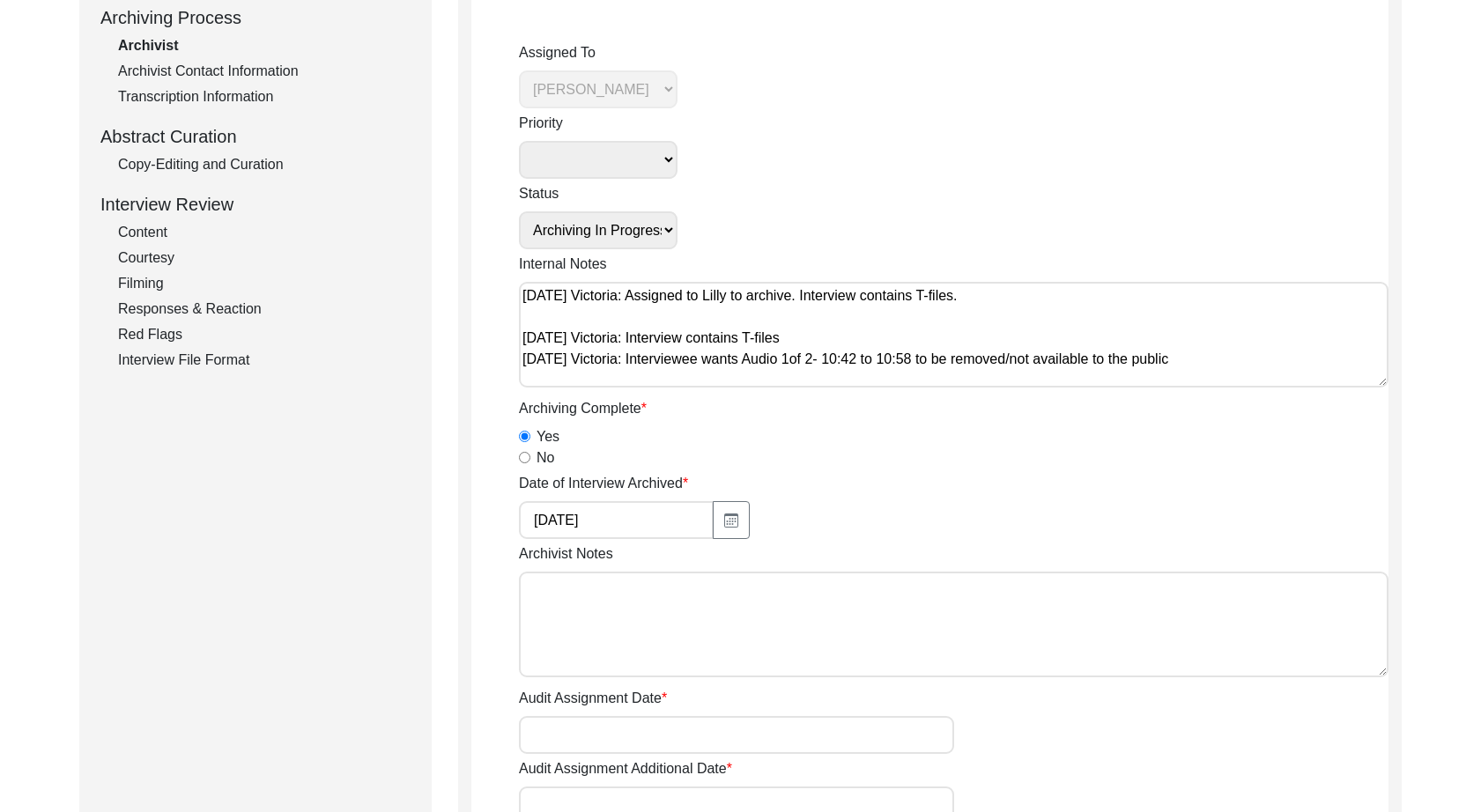 click on "Archivist Notes" at bounding box center [953, 624] 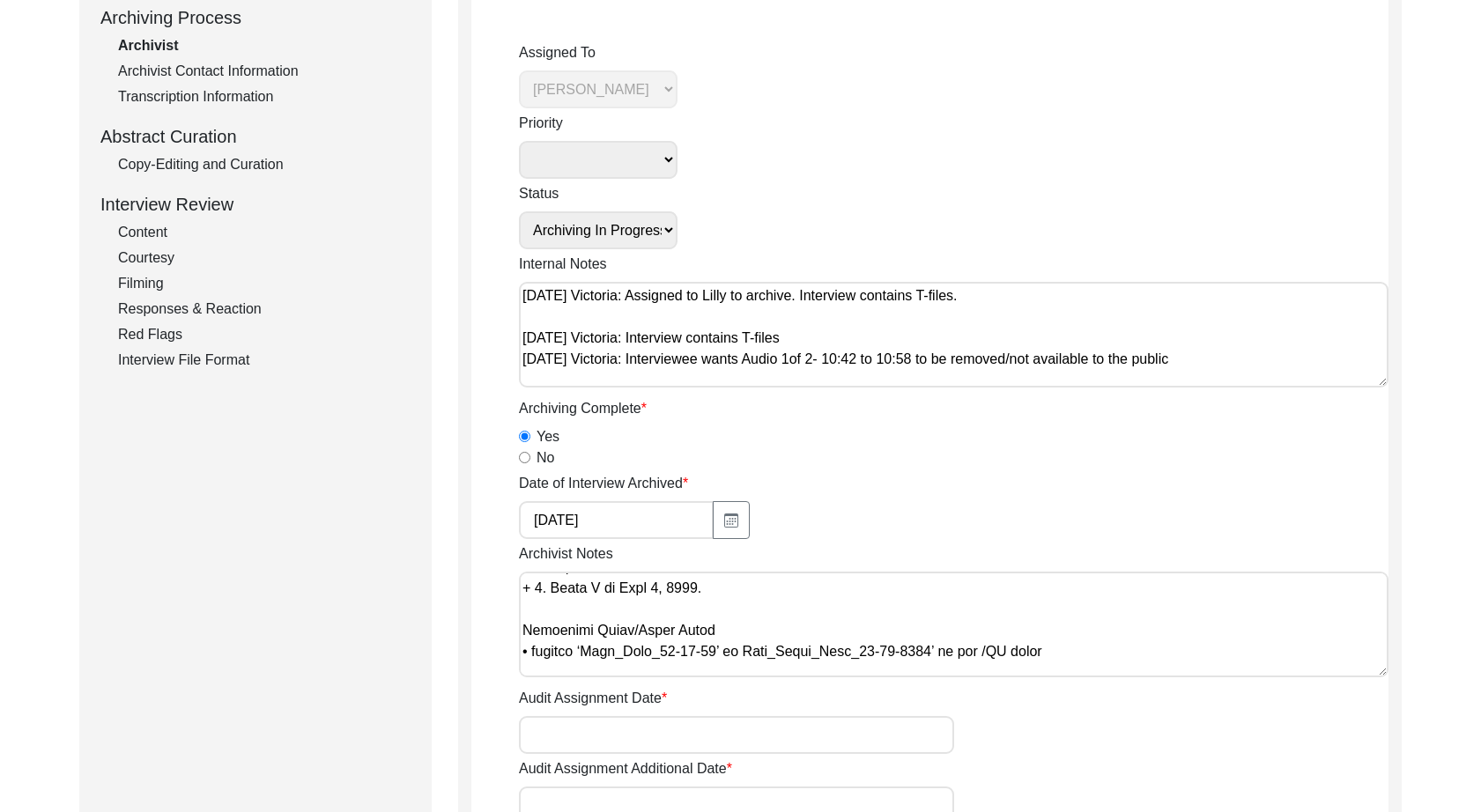scroll, scrollTop: 1167, scrollLeft: 0, axis: vertical 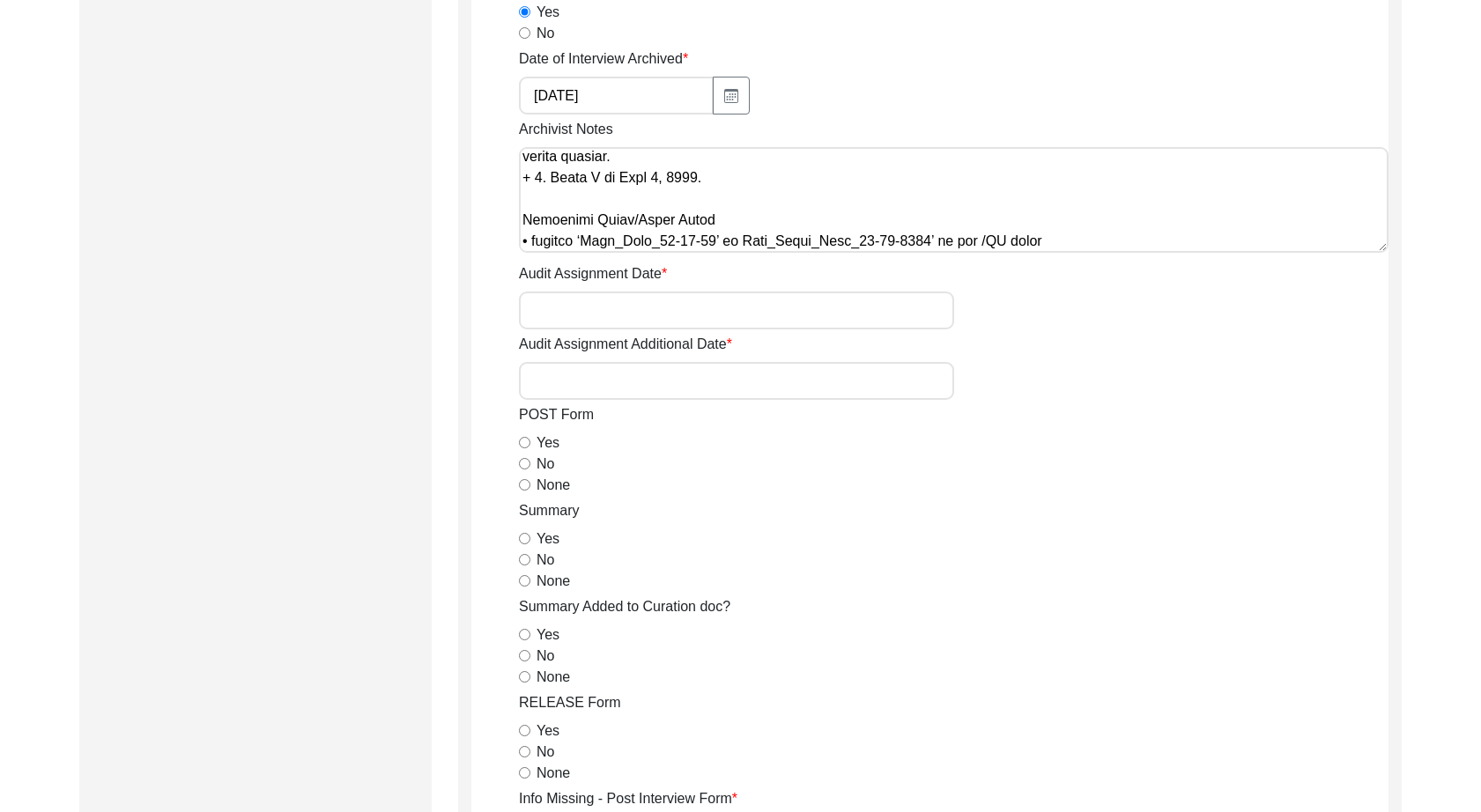 drag, startPoint x: 523, startPoint y: 485, endPoint x: 523, endPoint y: 508, distance: 23 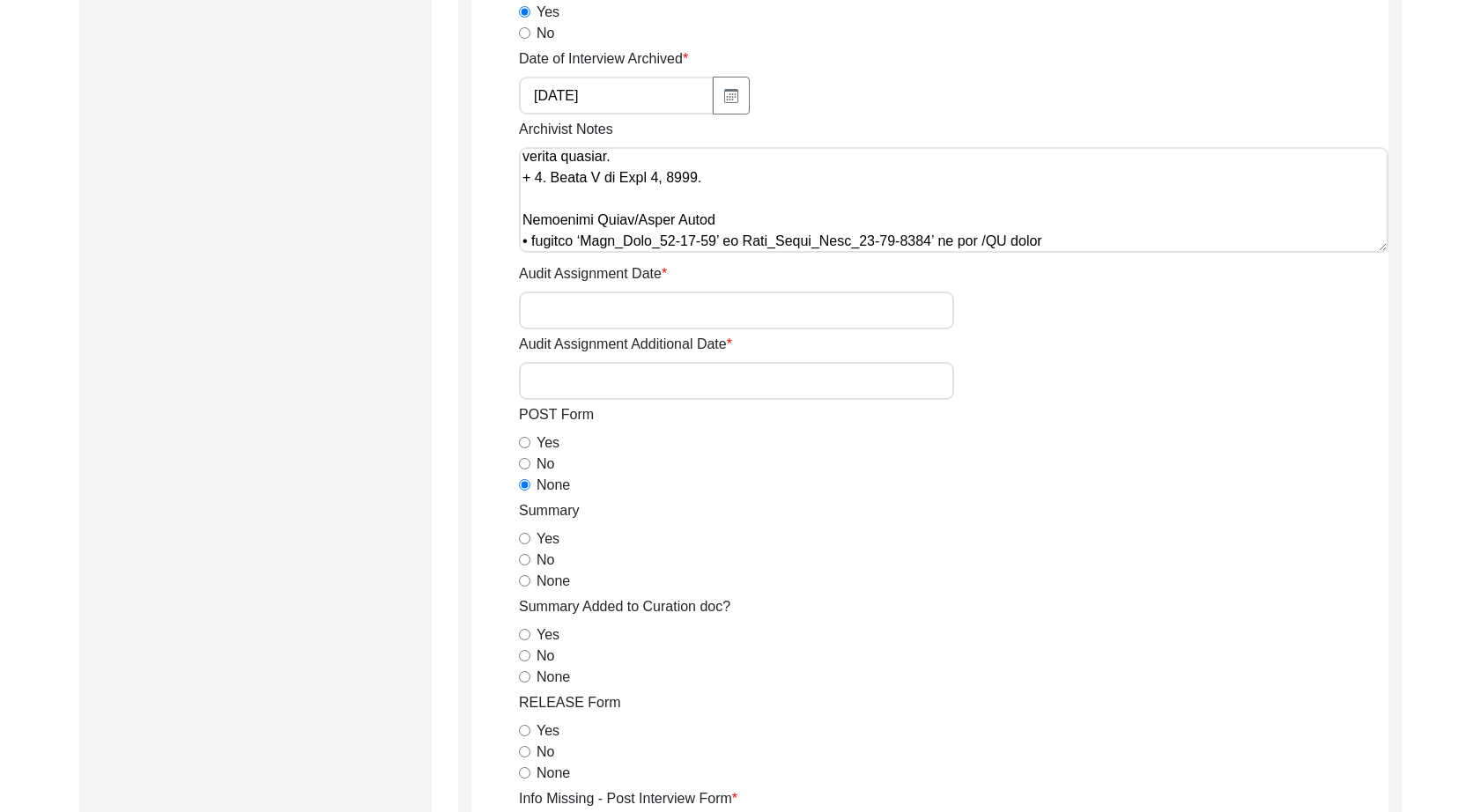 click on "Yes" at bounding box center (524, 538) 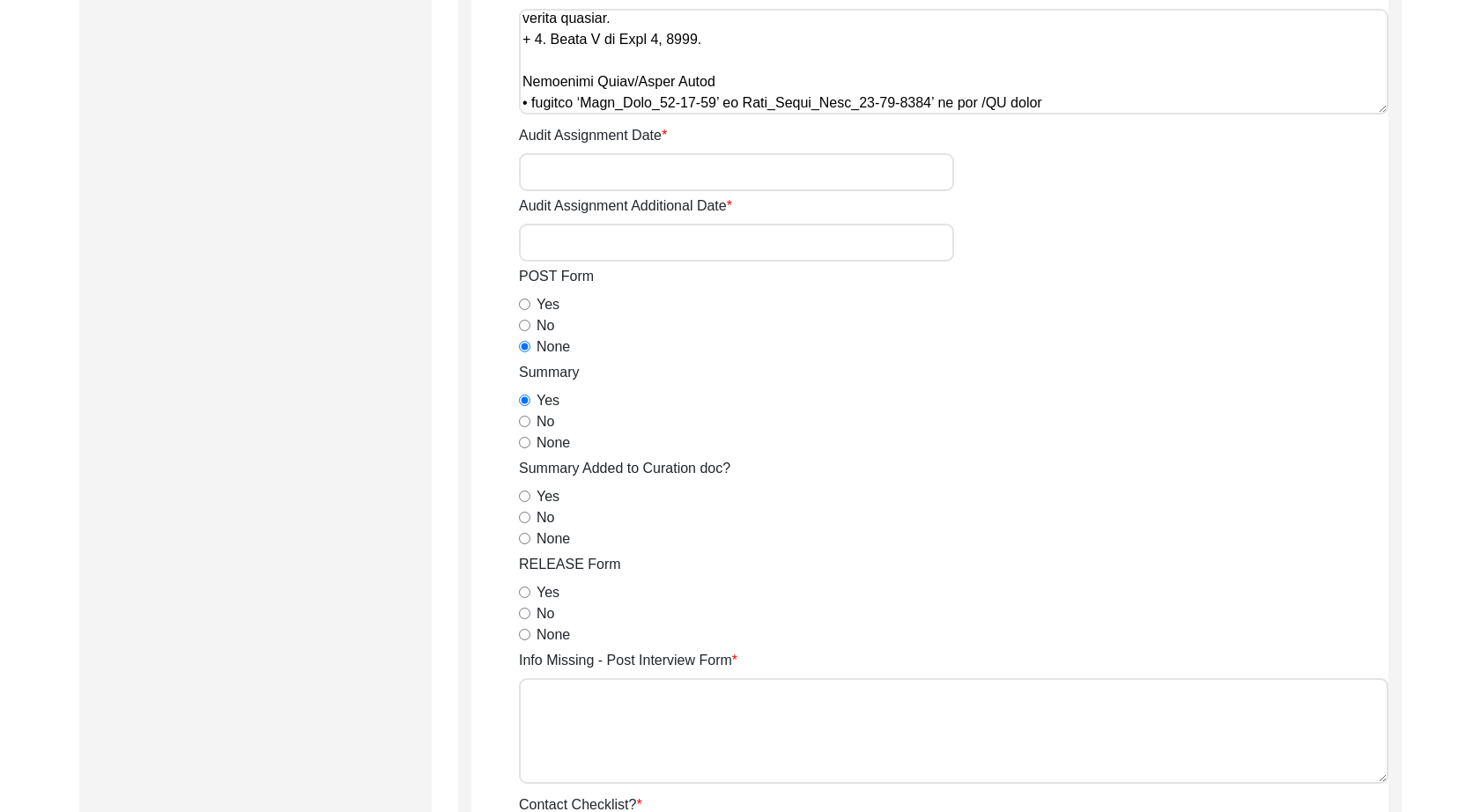 scroll, scrollTop: 819, scrollLeft: 0, axis: vertical 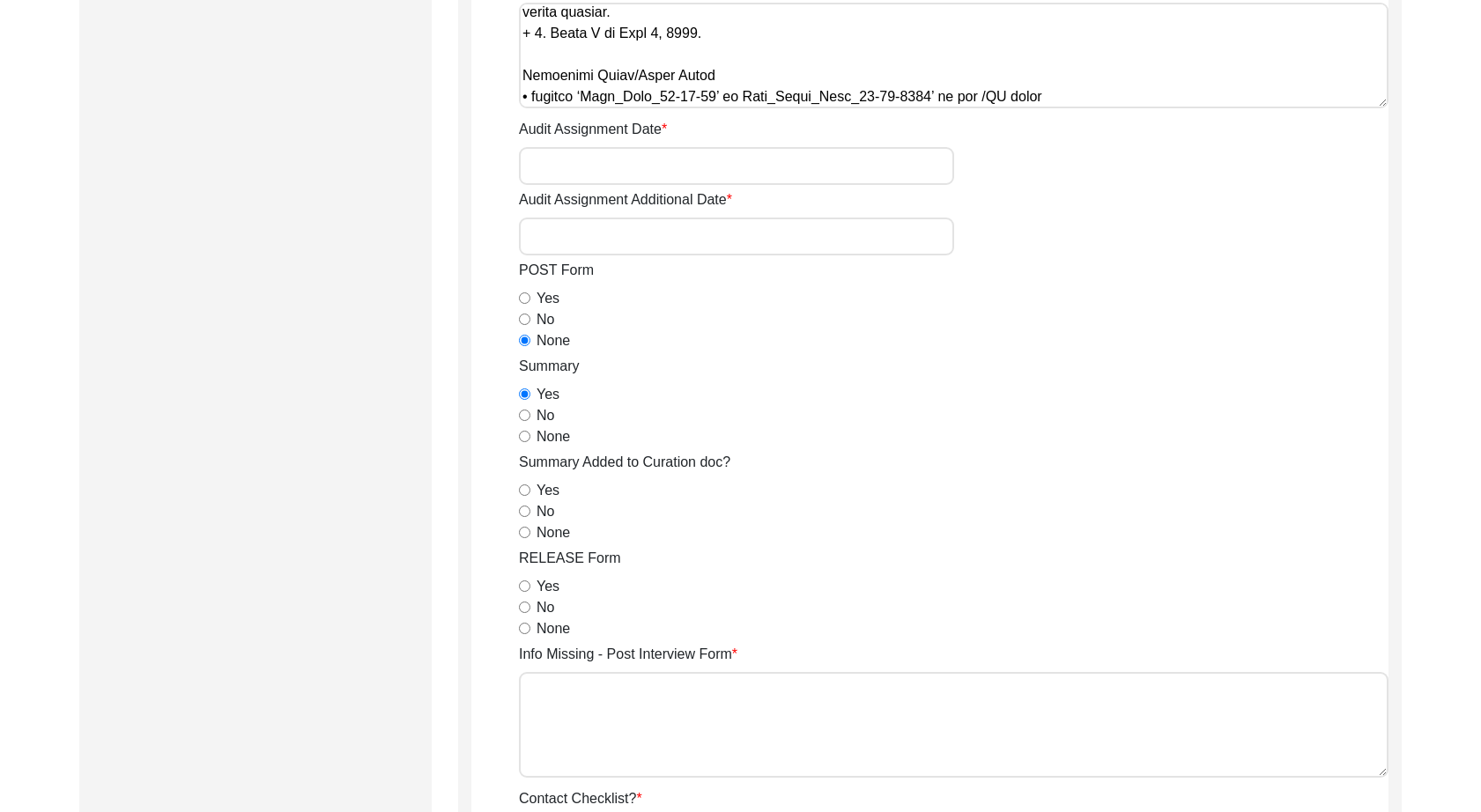 click on "None" at bounding box center [524, 532] 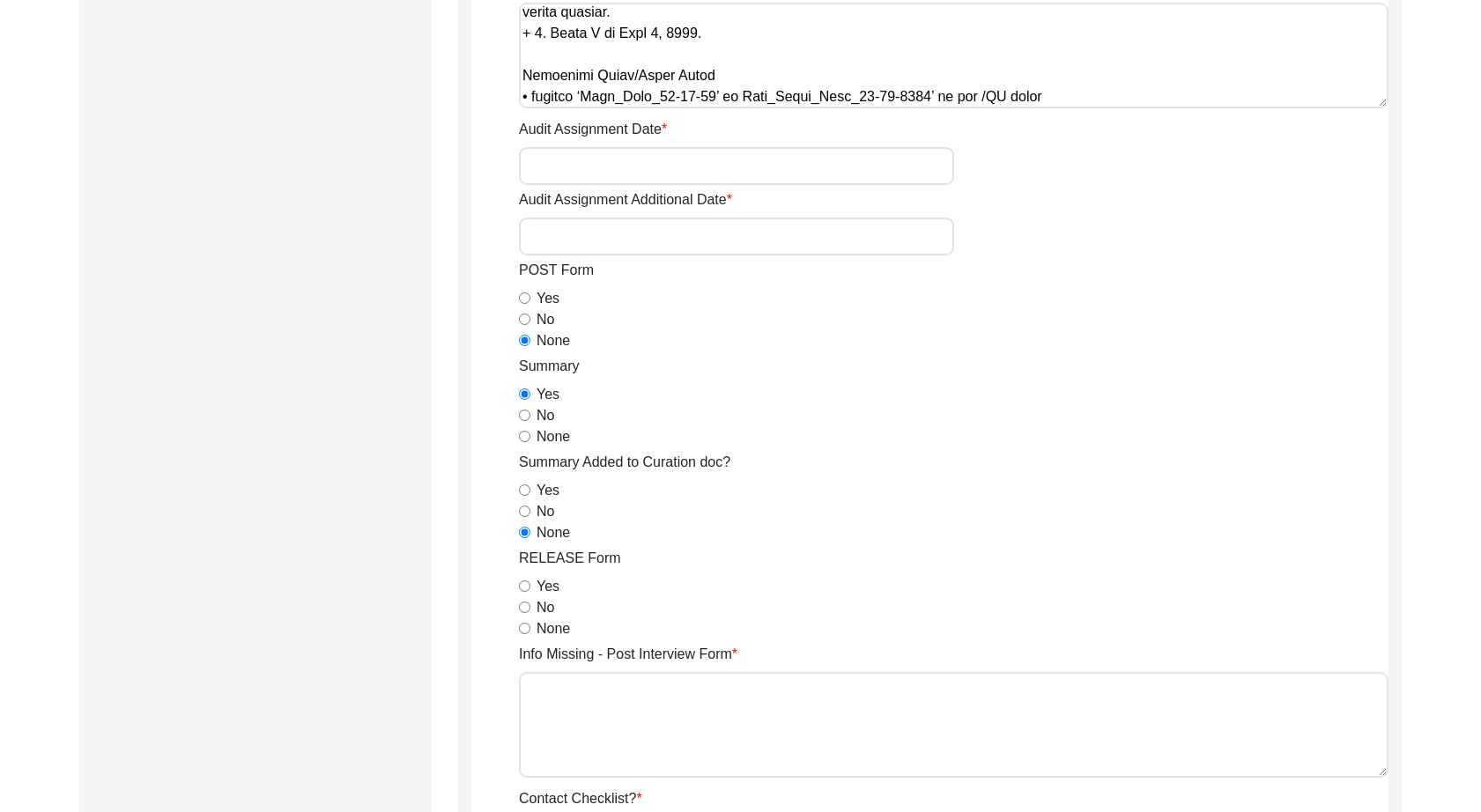 click on "Yes" at bounding box center (524, 586) 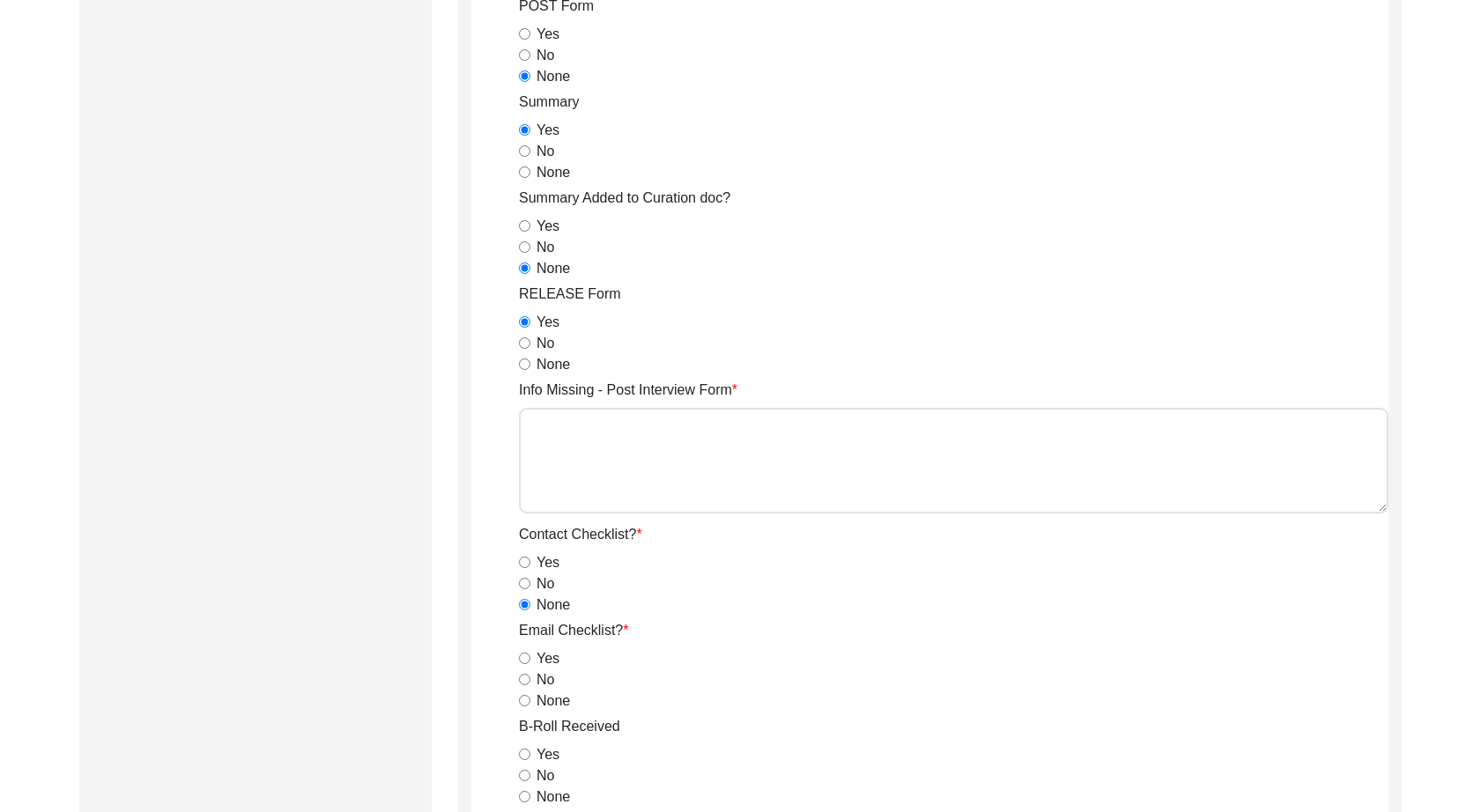 scroll, scrollTop: 1105, scrollLeft: 0, axis: vertical 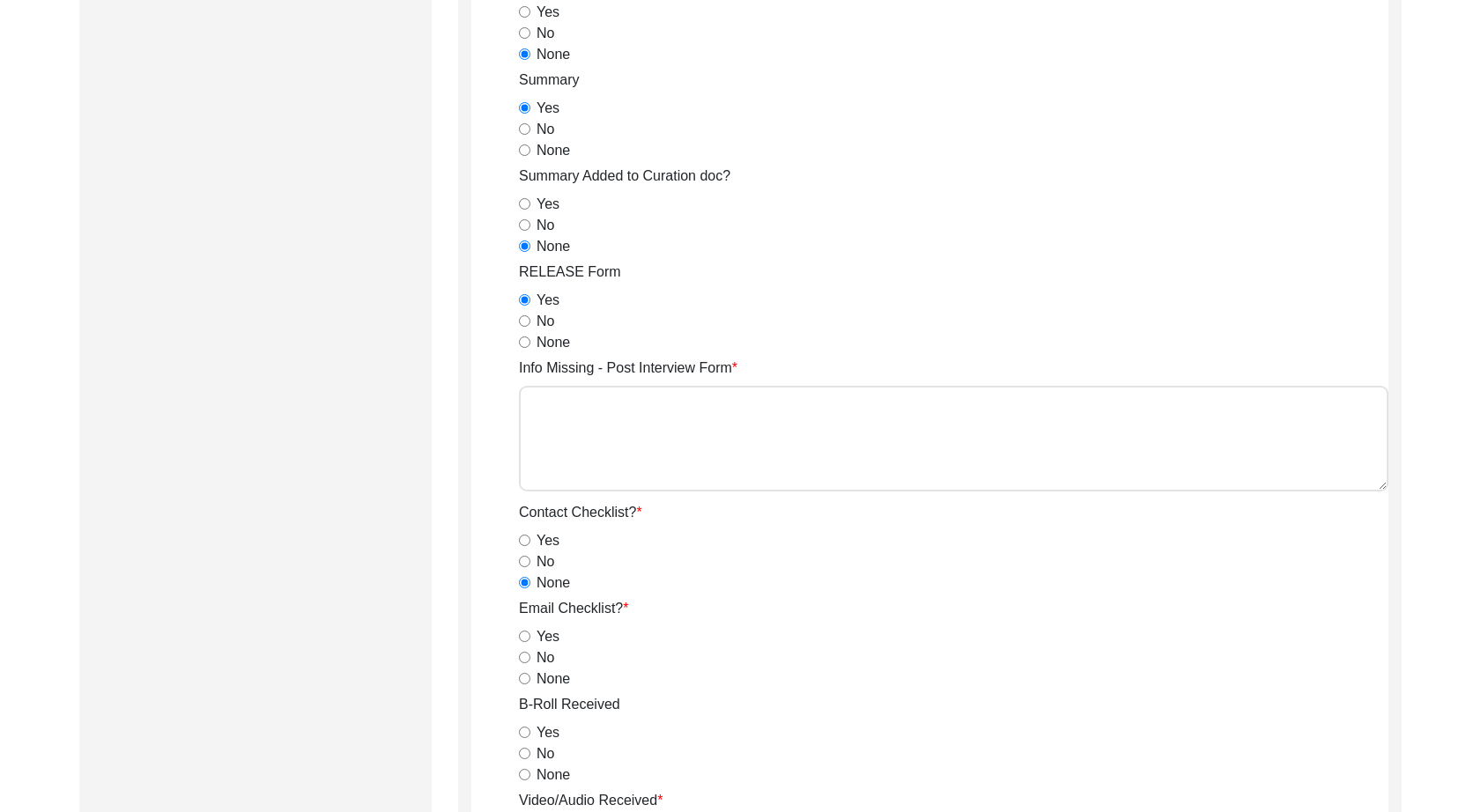 click on "None" at bounding box center (524, 678) 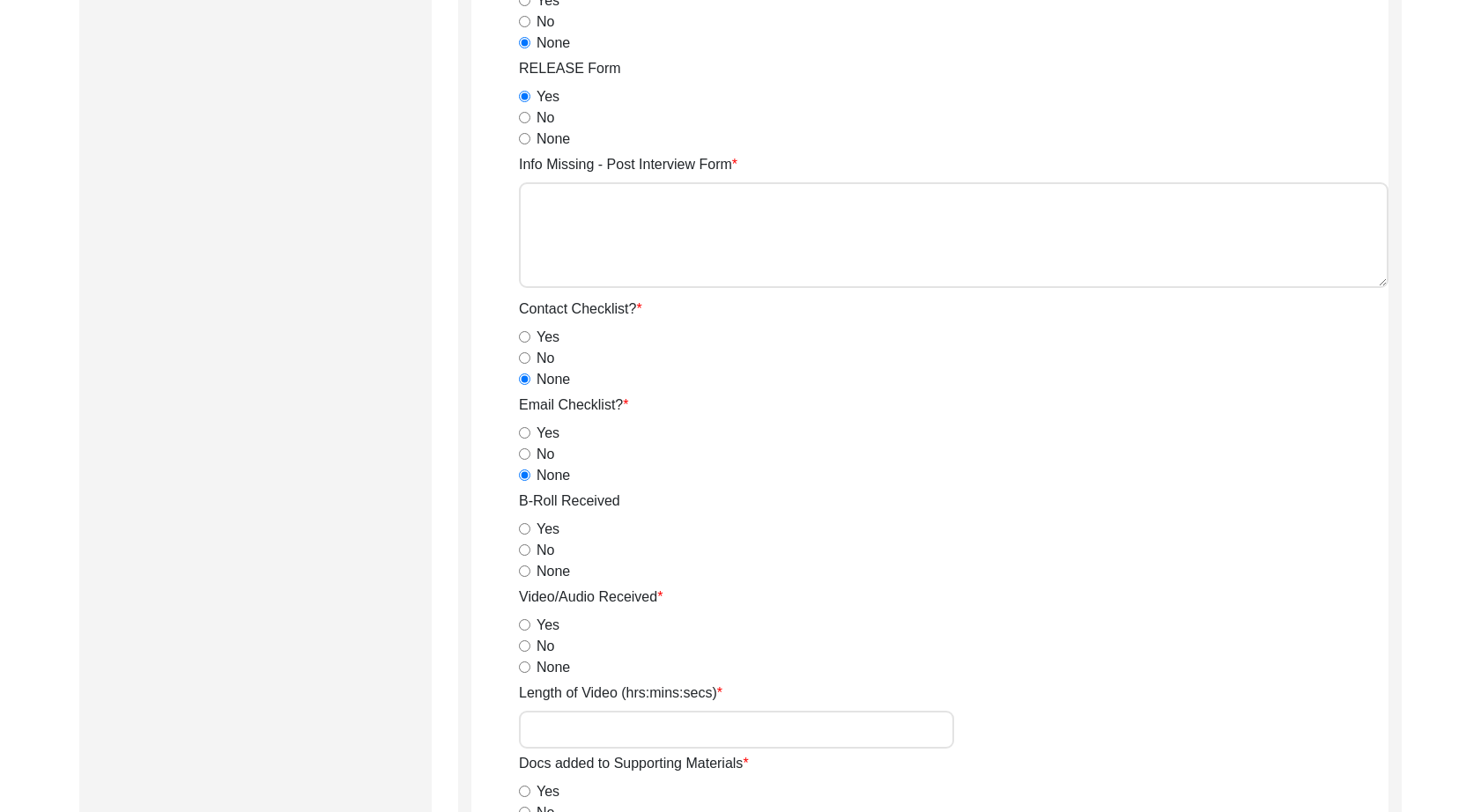 scroll, scrollTop: 1334, scrollLeft: 0, axis: vertical 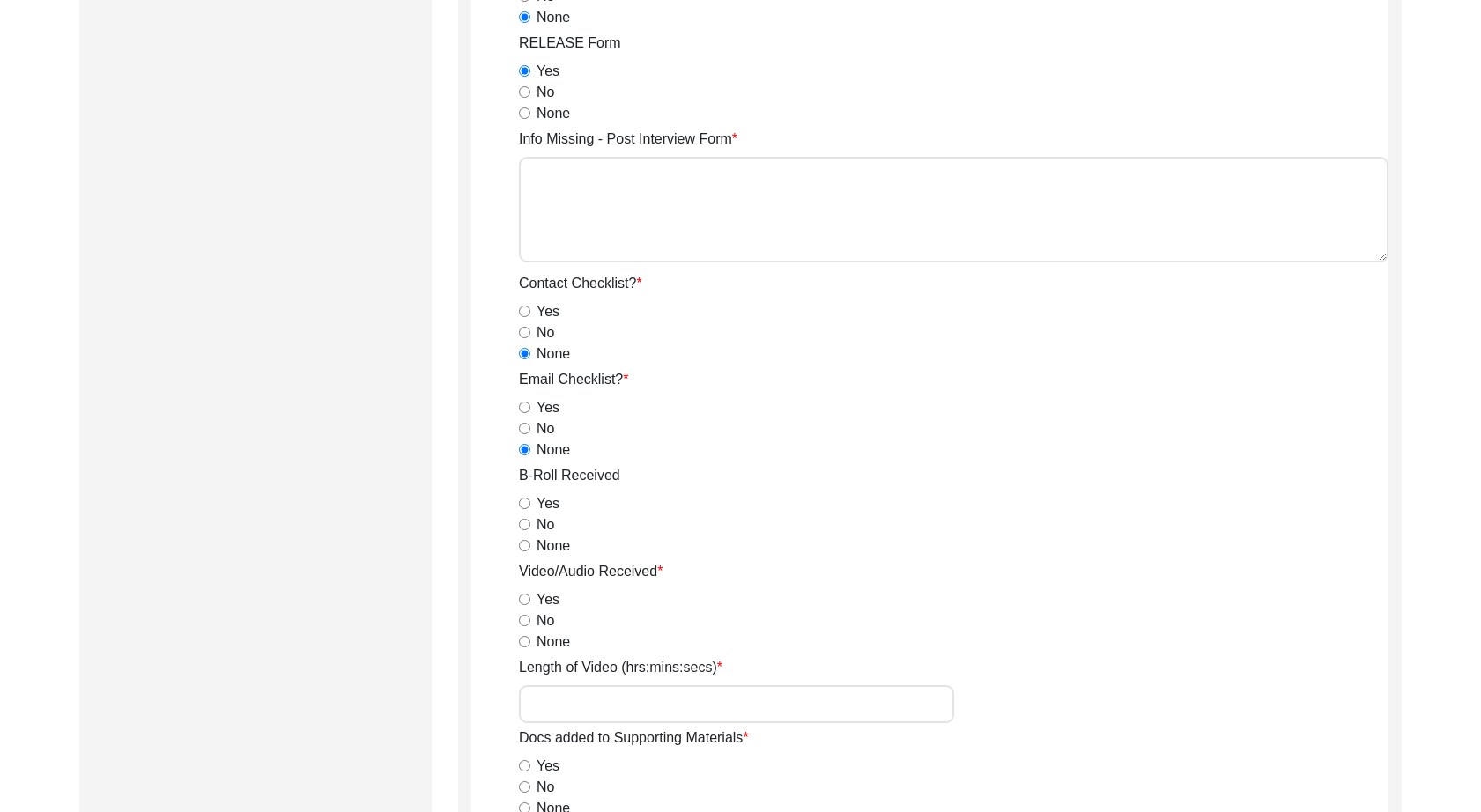 click on "Yes" at bounding box center (524, 599) 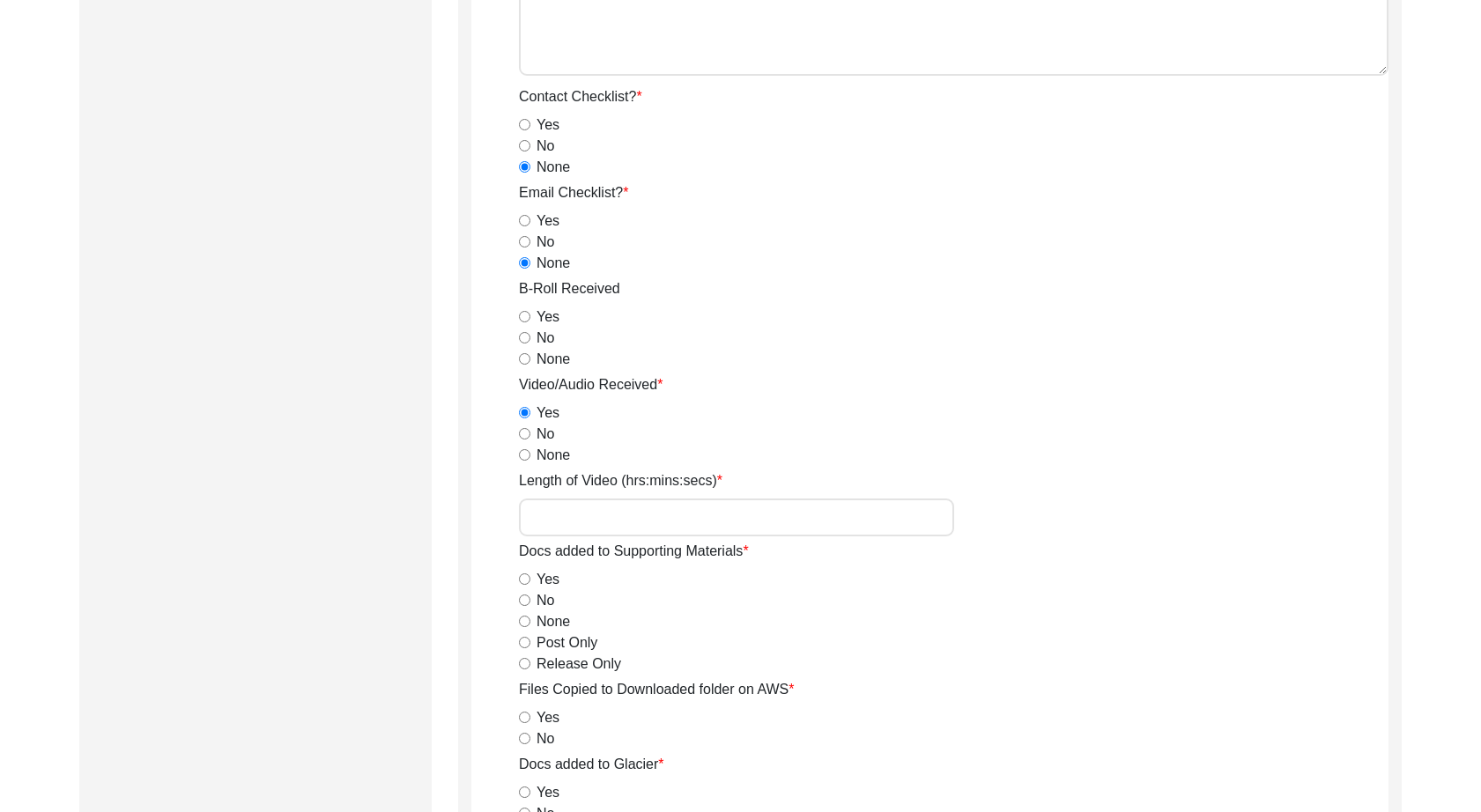 scroll, scrollTop: 1431, scrollLeft: 0, axis: vertical 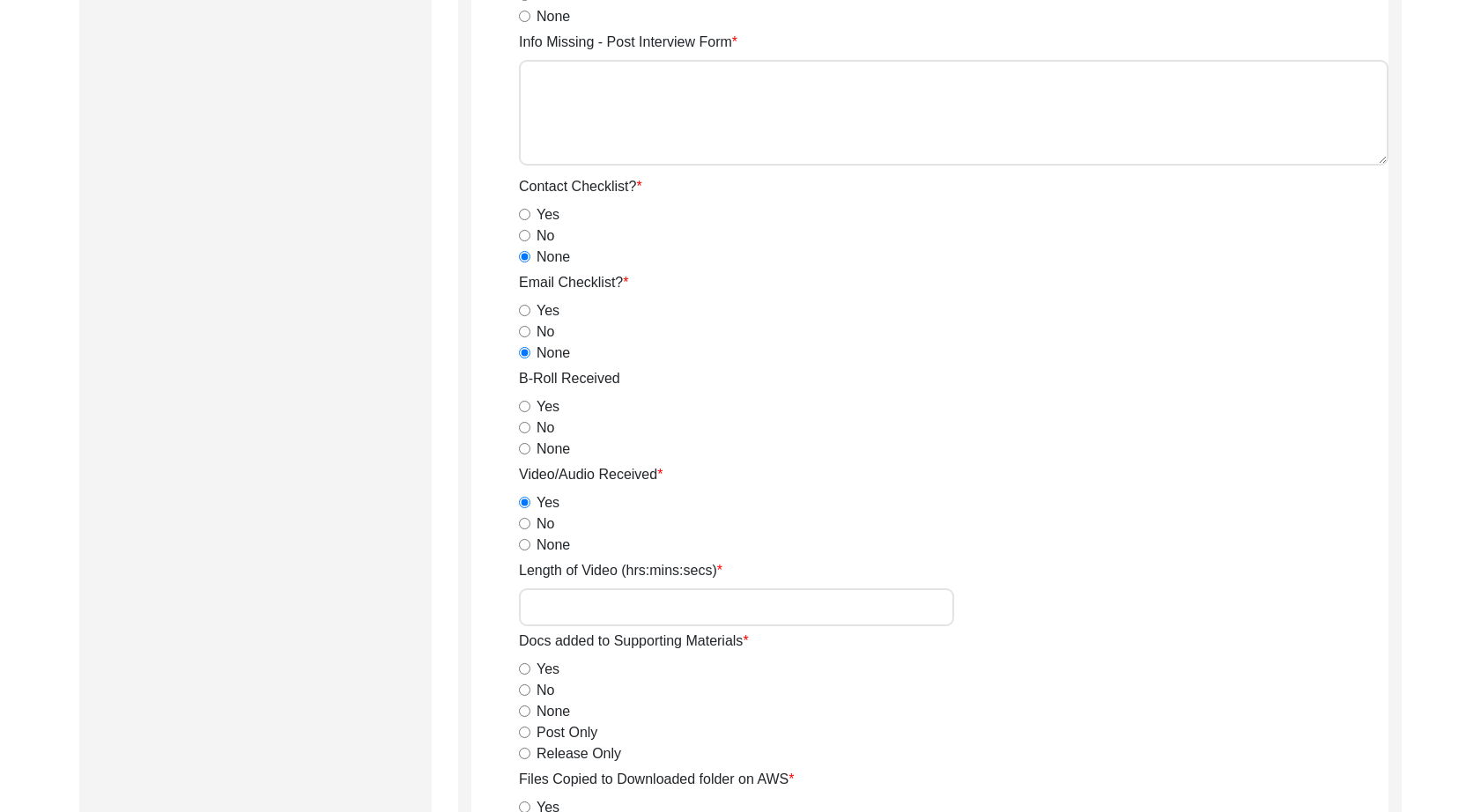 click on "None" at bounding box center [524, 448] 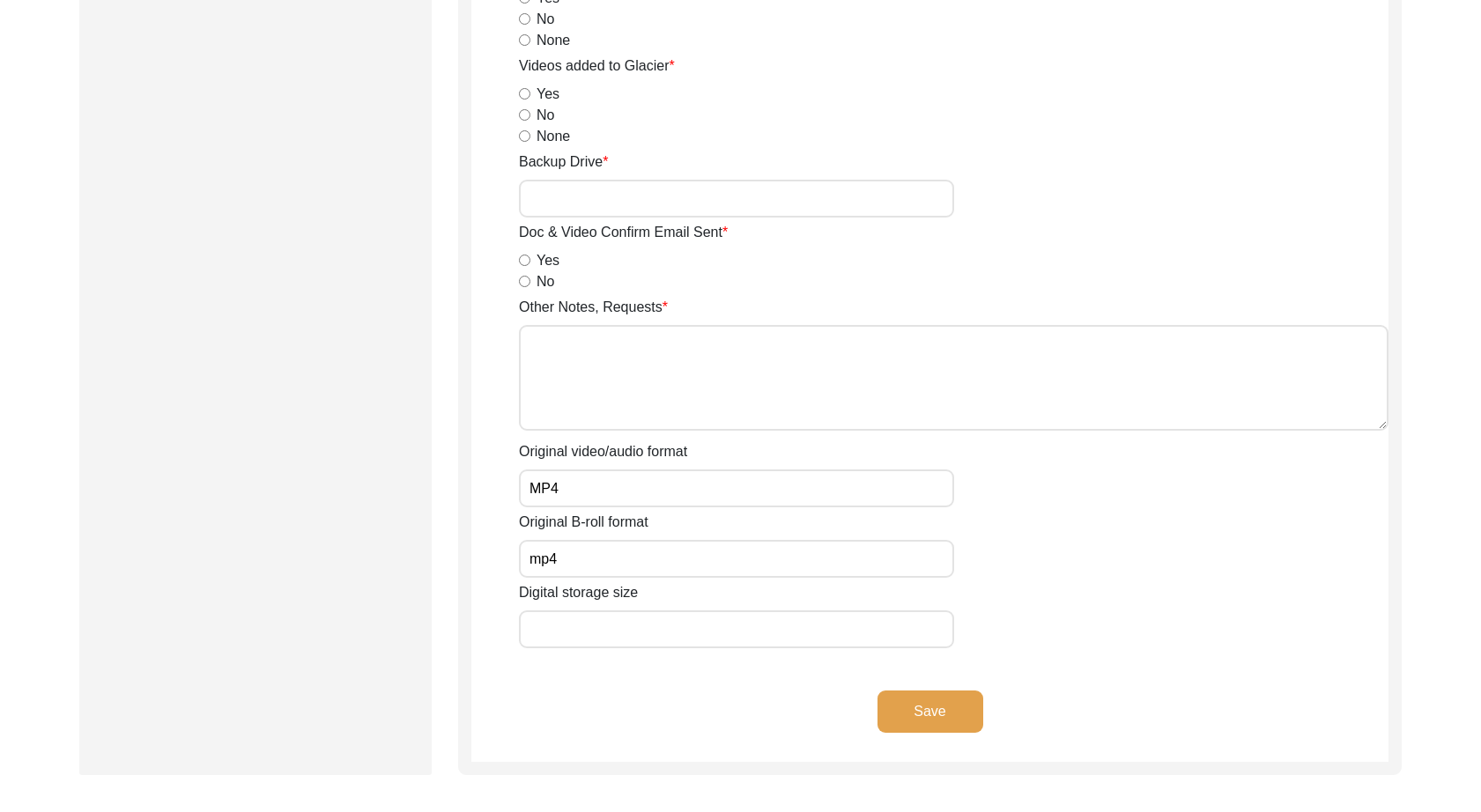 scroll, scrollTop: 2460, scrollLeft: 0, axis: vertical 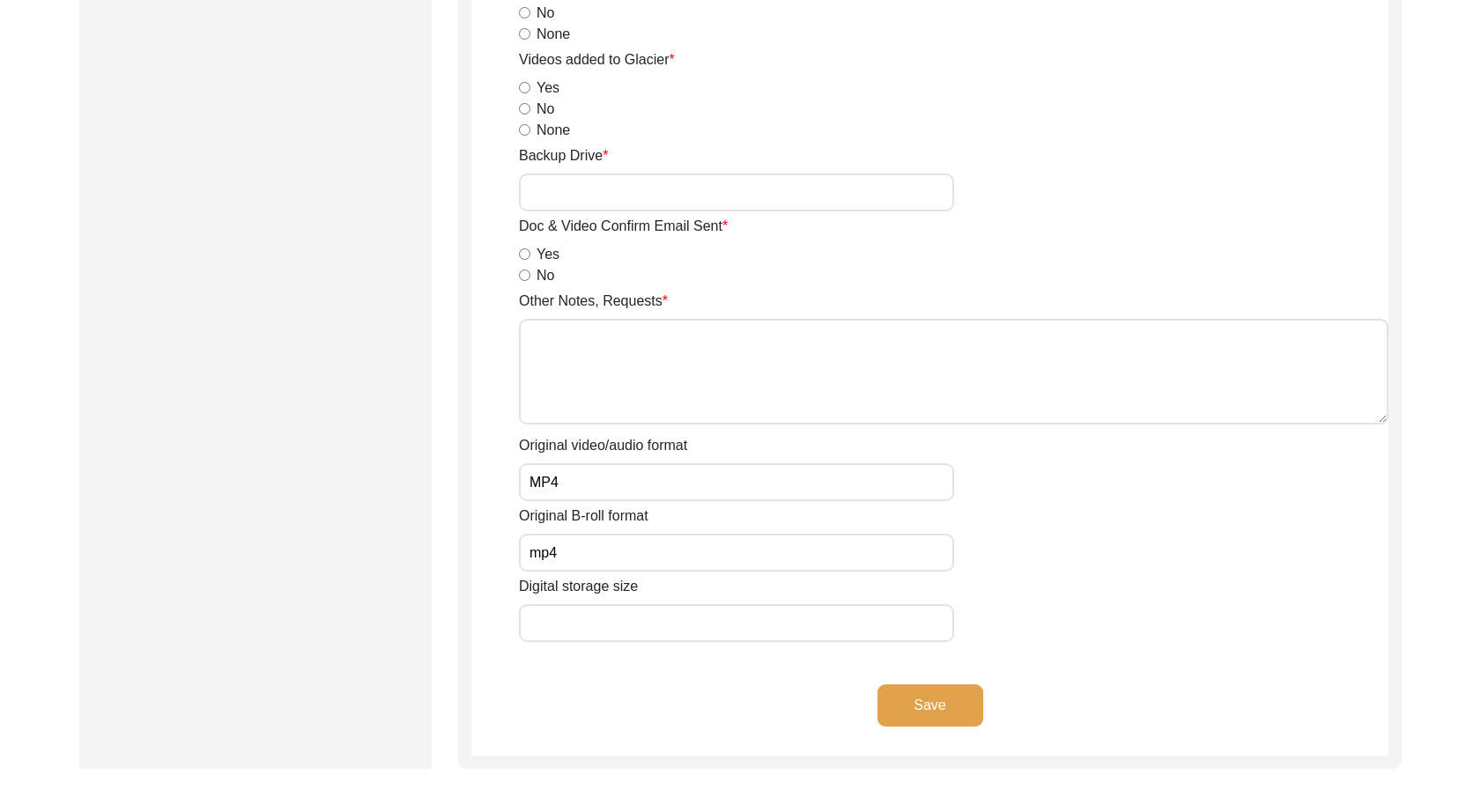 click on "Save" 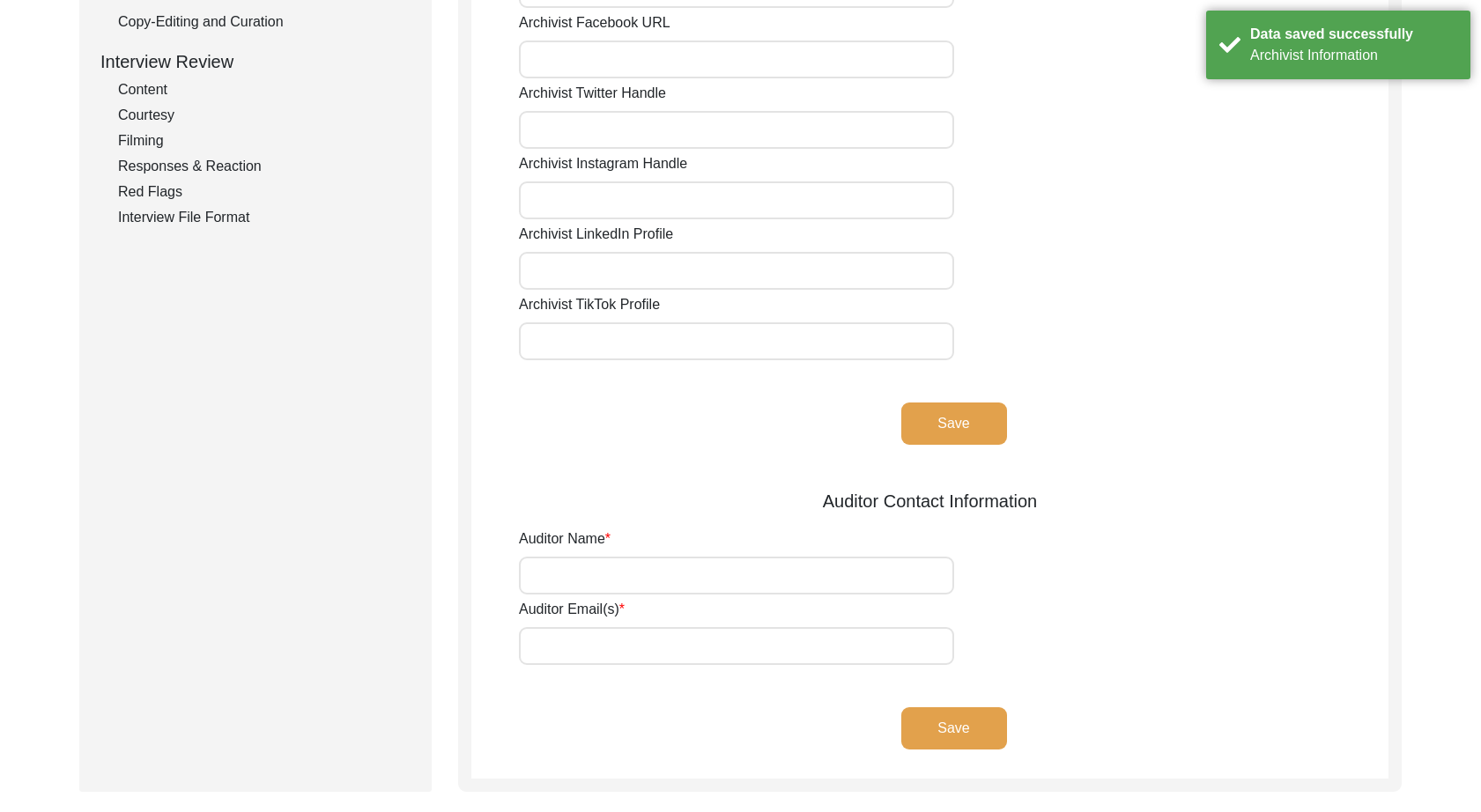 scroll, scrollTop: 0, scrollLeft: 0, axis: both 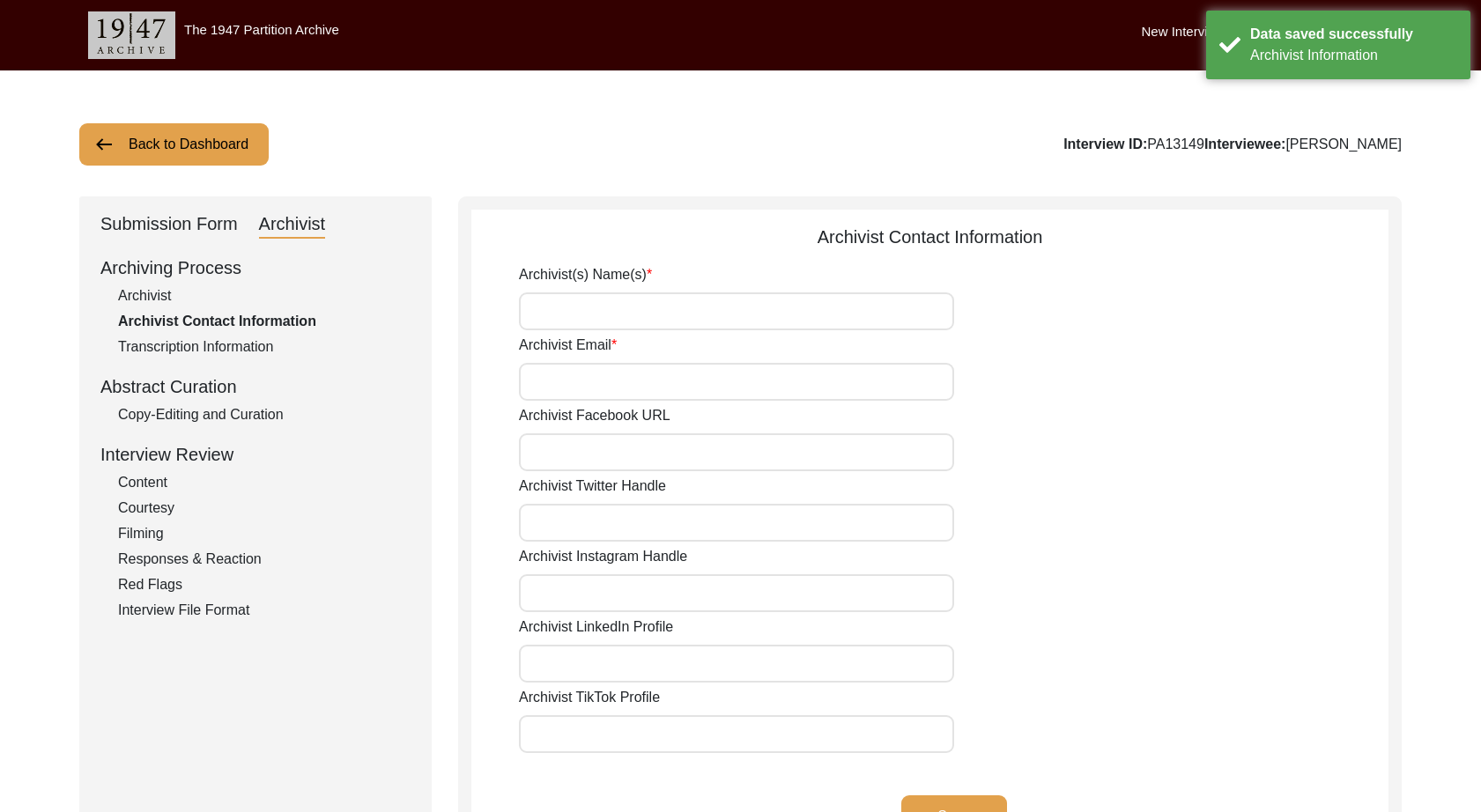 click on "Archivist(s) Name(s)" 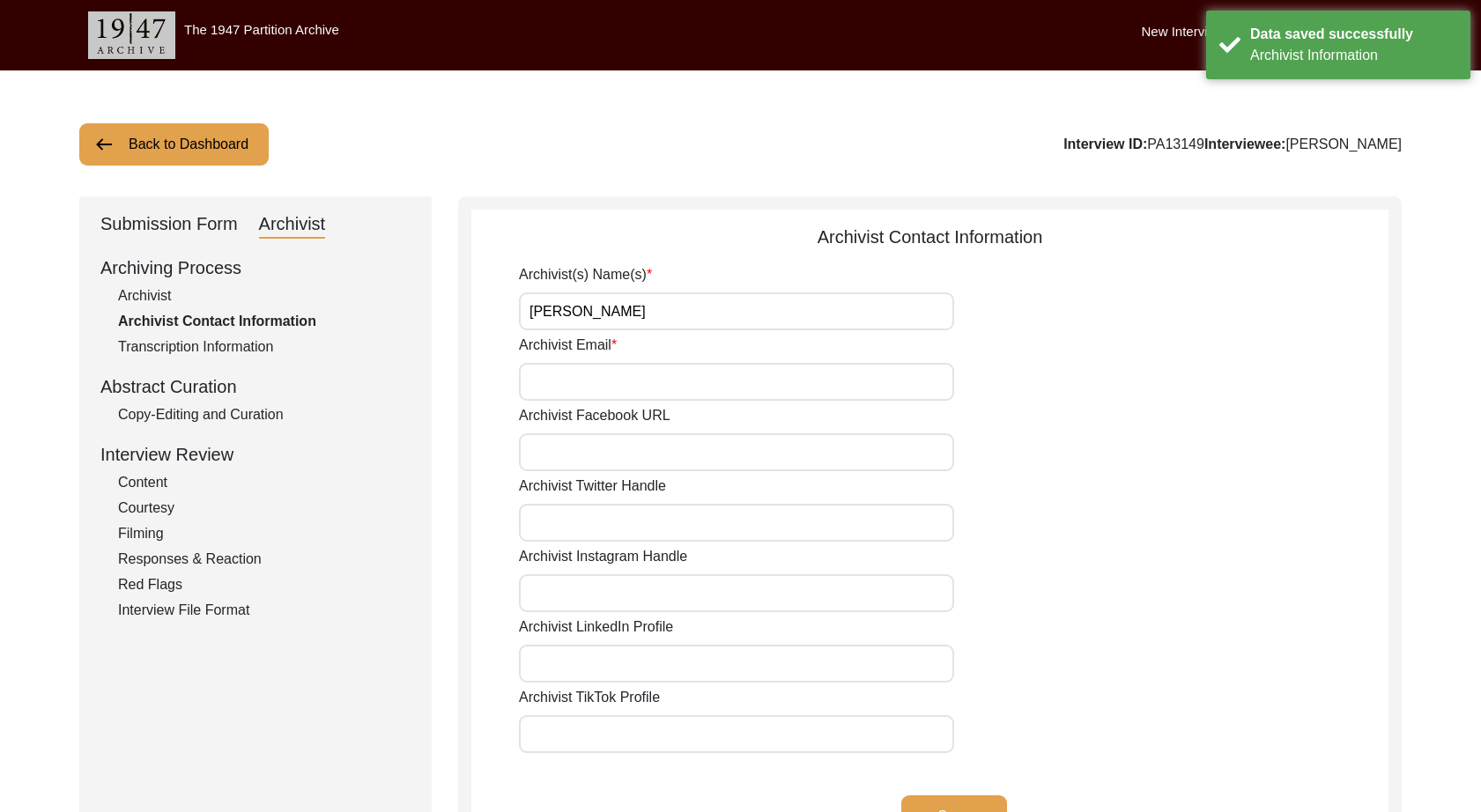 click on "Archivist Email" at bounding box center [737, 381] 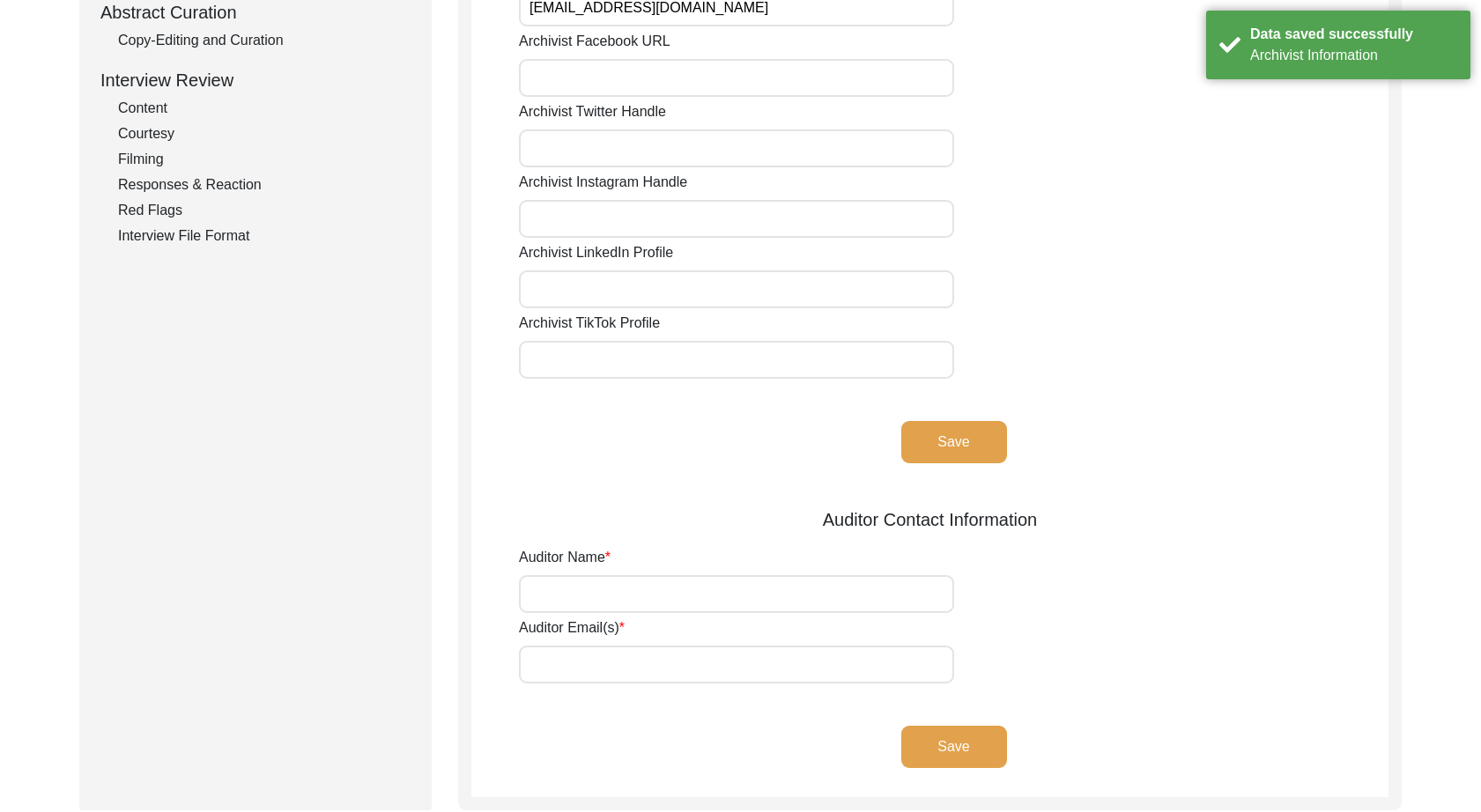 click on "Save" 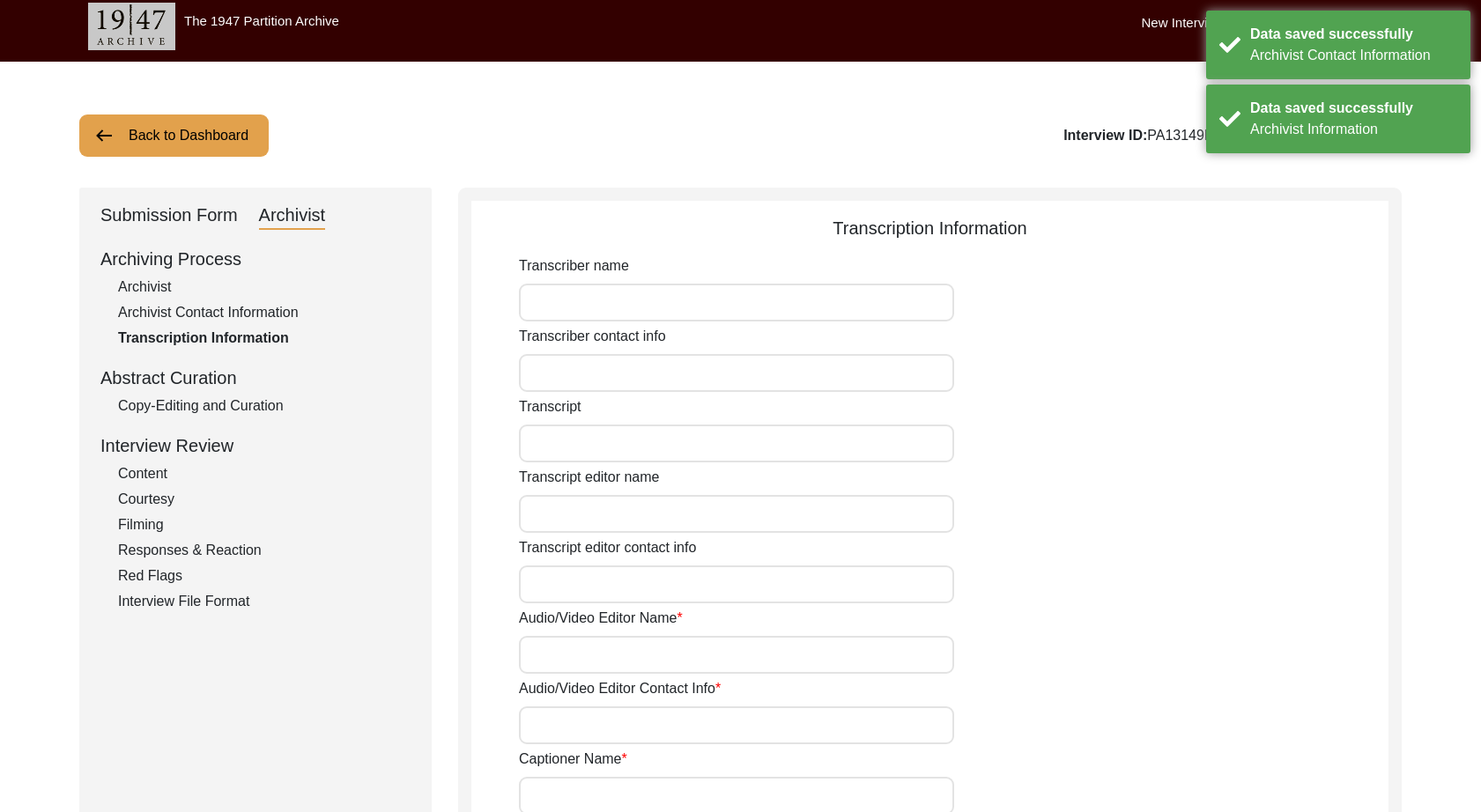 scroll, scrollTop: 0, scrollLeft: 0, axis: both 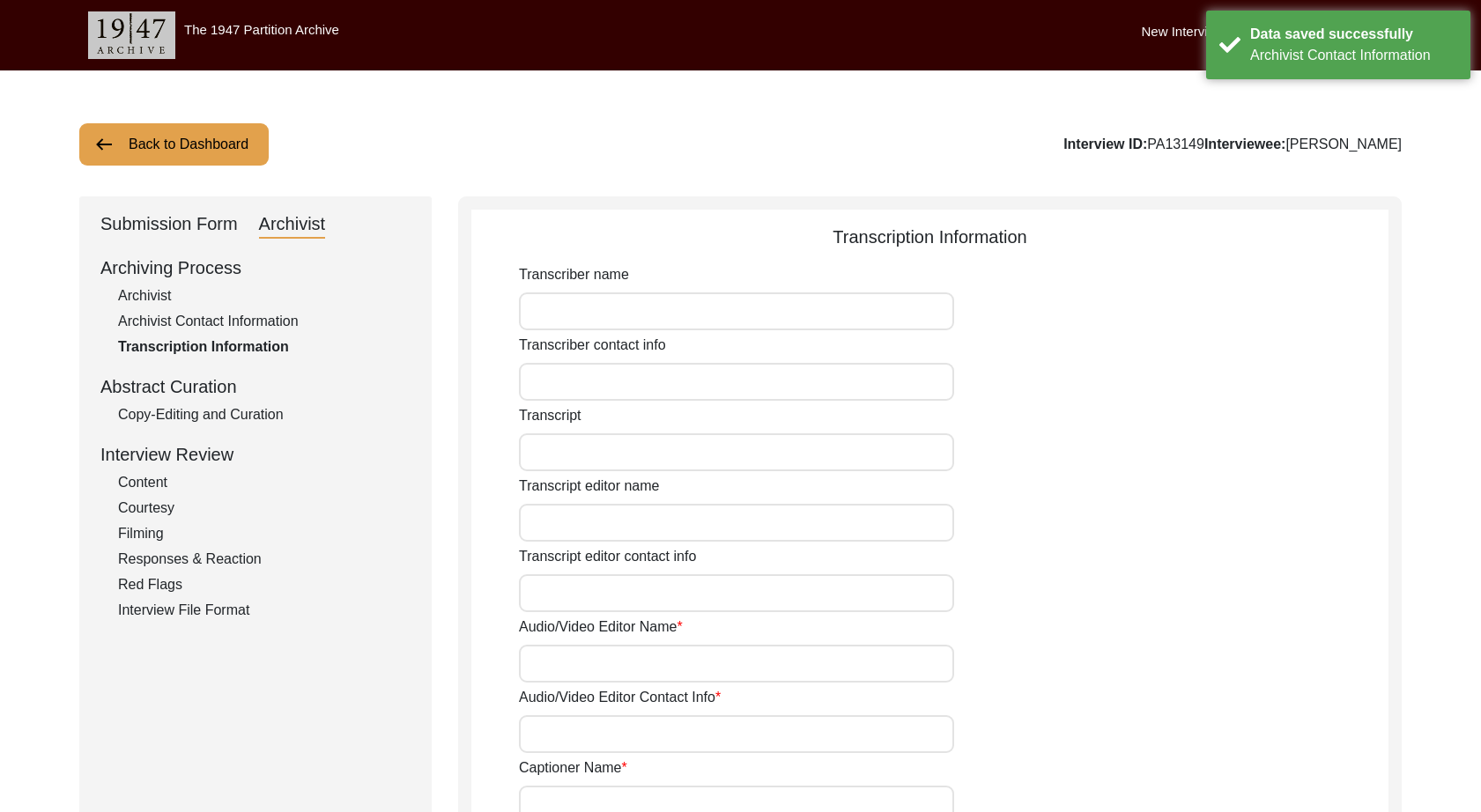 click on "Submission Form" 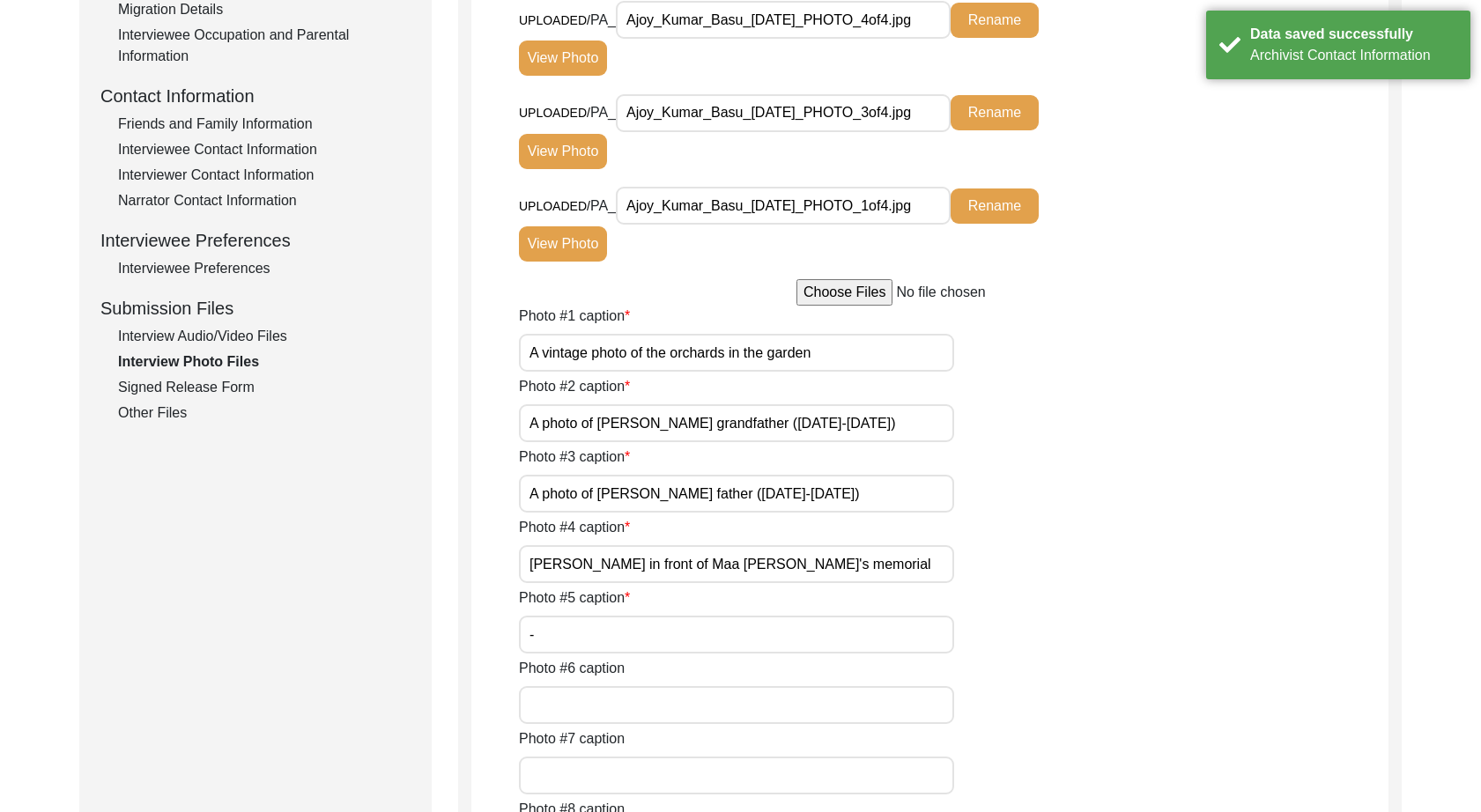 click on "Interview Audio/Video Files" 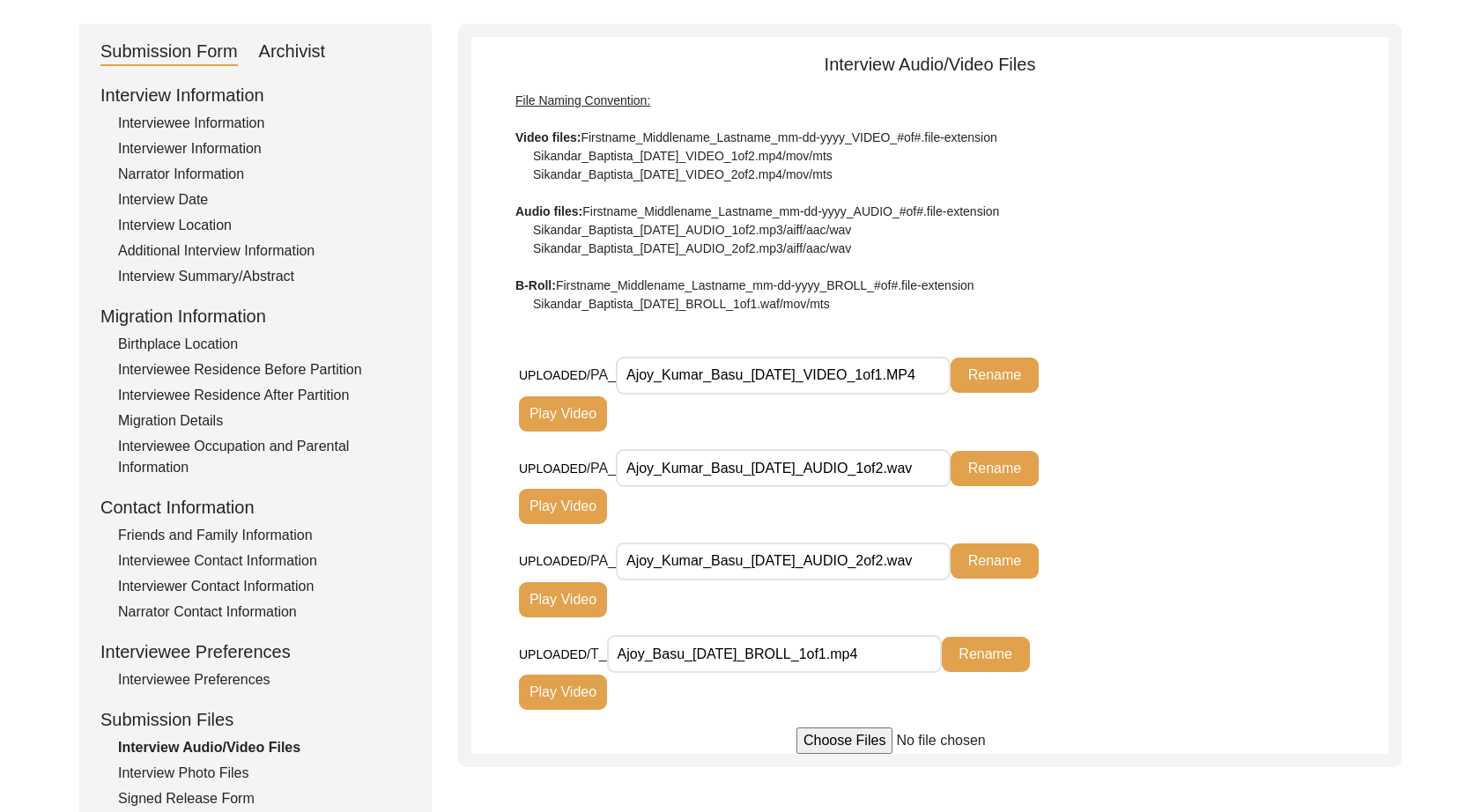 scroll, scrollTop: 0, scrollLeft: 0, axis: both 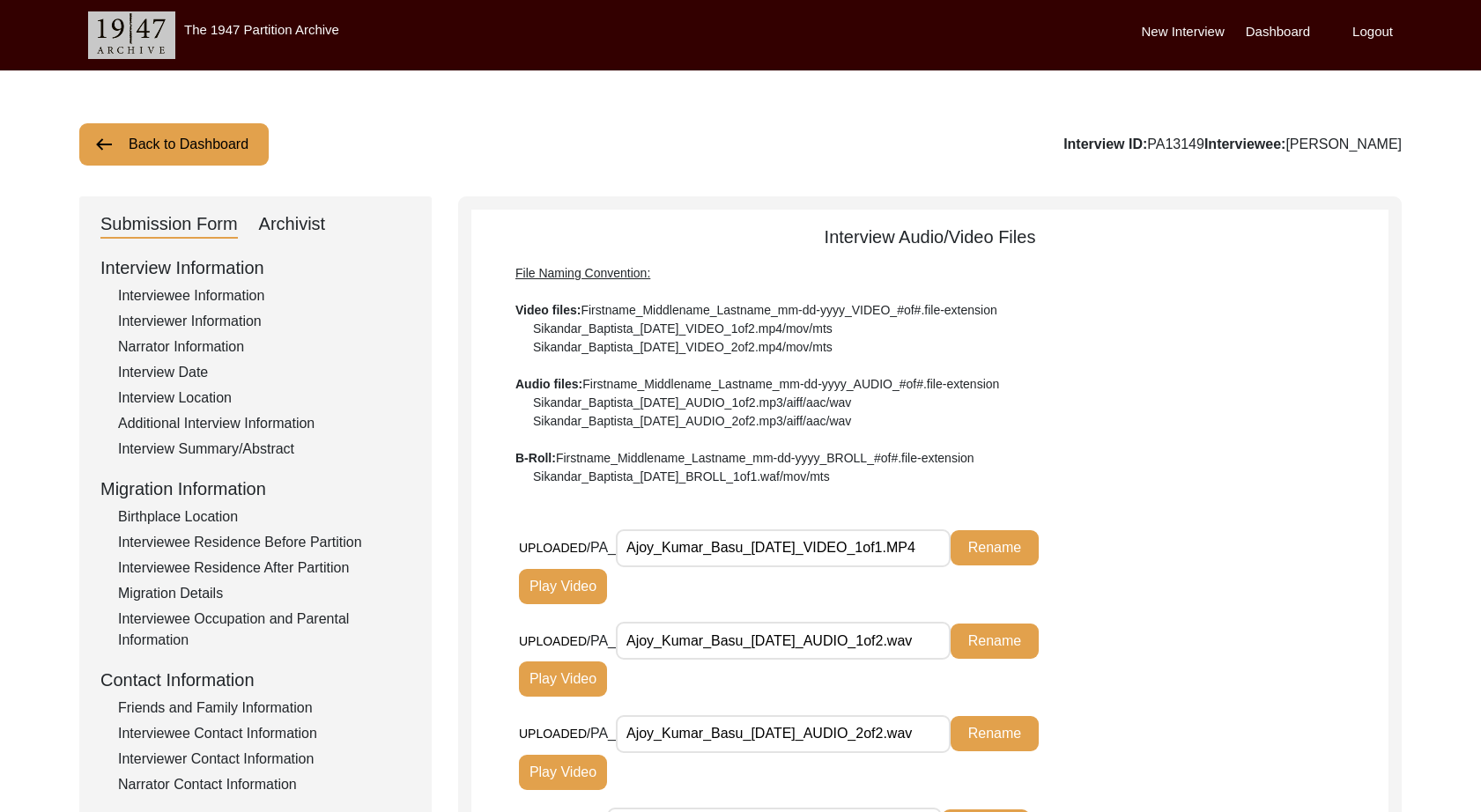 drag, startPoint x: 302, startPoint y: 222, endPoint x: 415, endPoint y: 338, distance: 161.94135 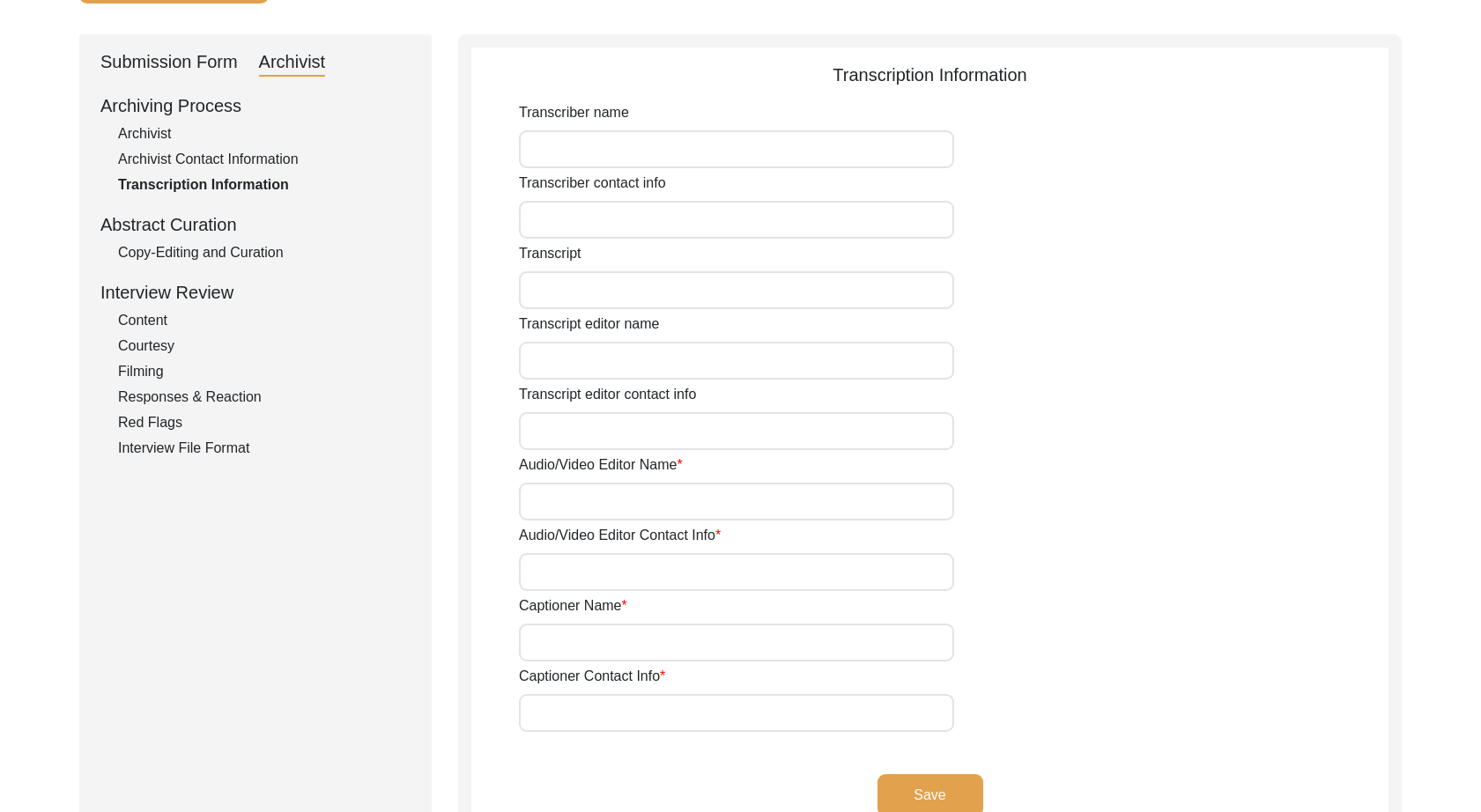 scroll, scrollTop: 200, scrollLeft: 0, axis: vertical 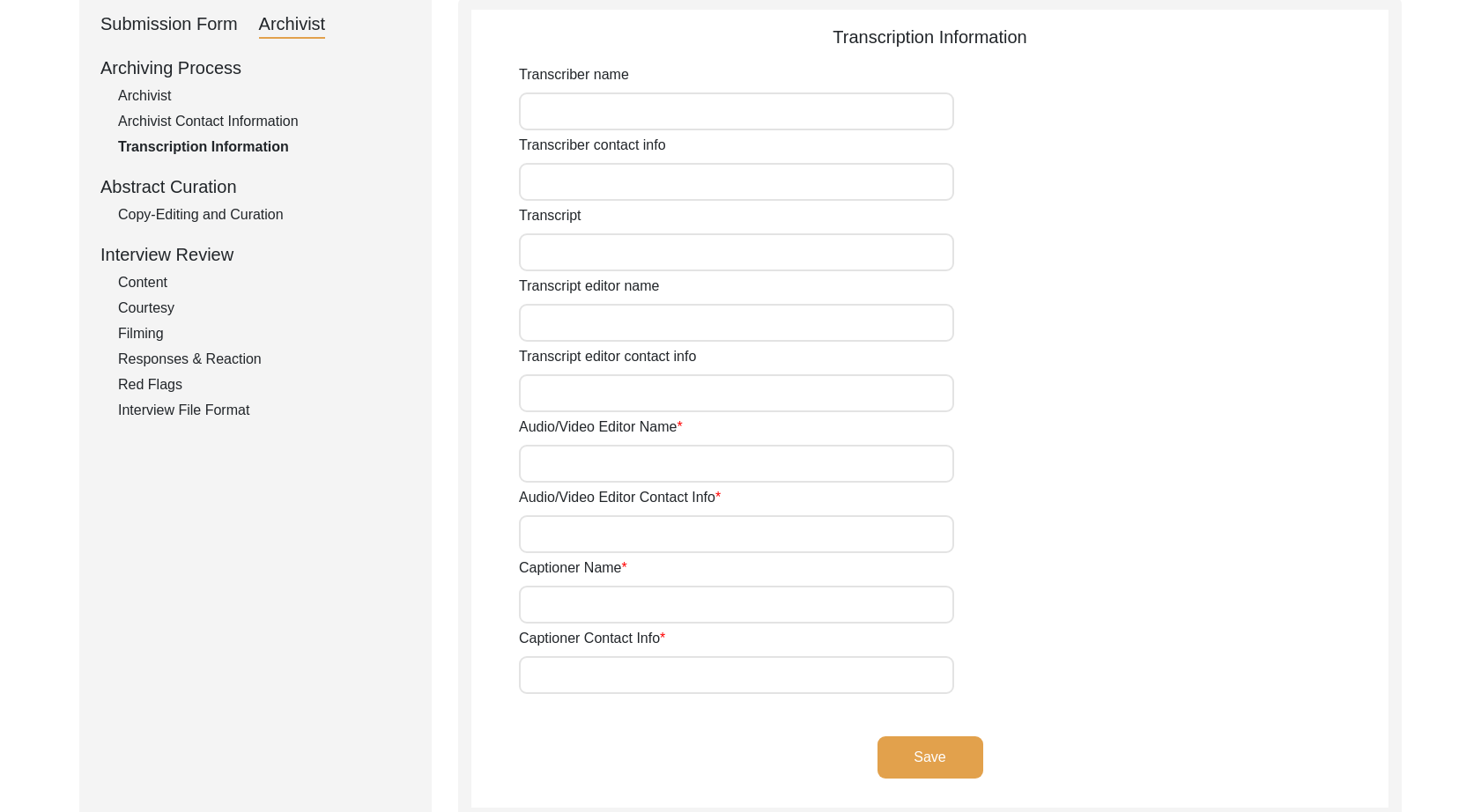 click on "Archivist" 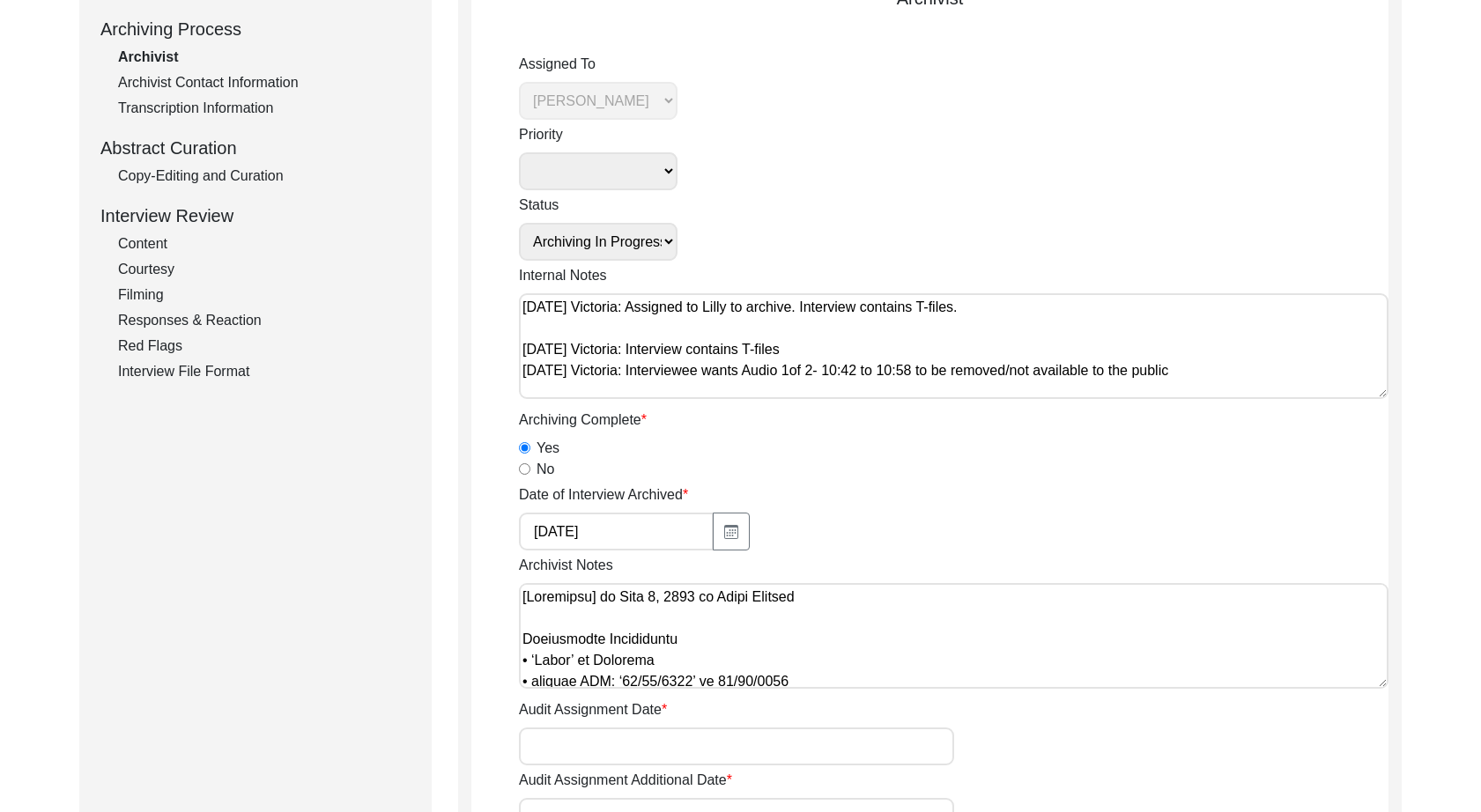 scroll, scrollTop: 0, scrollLeft: 0, axis: both 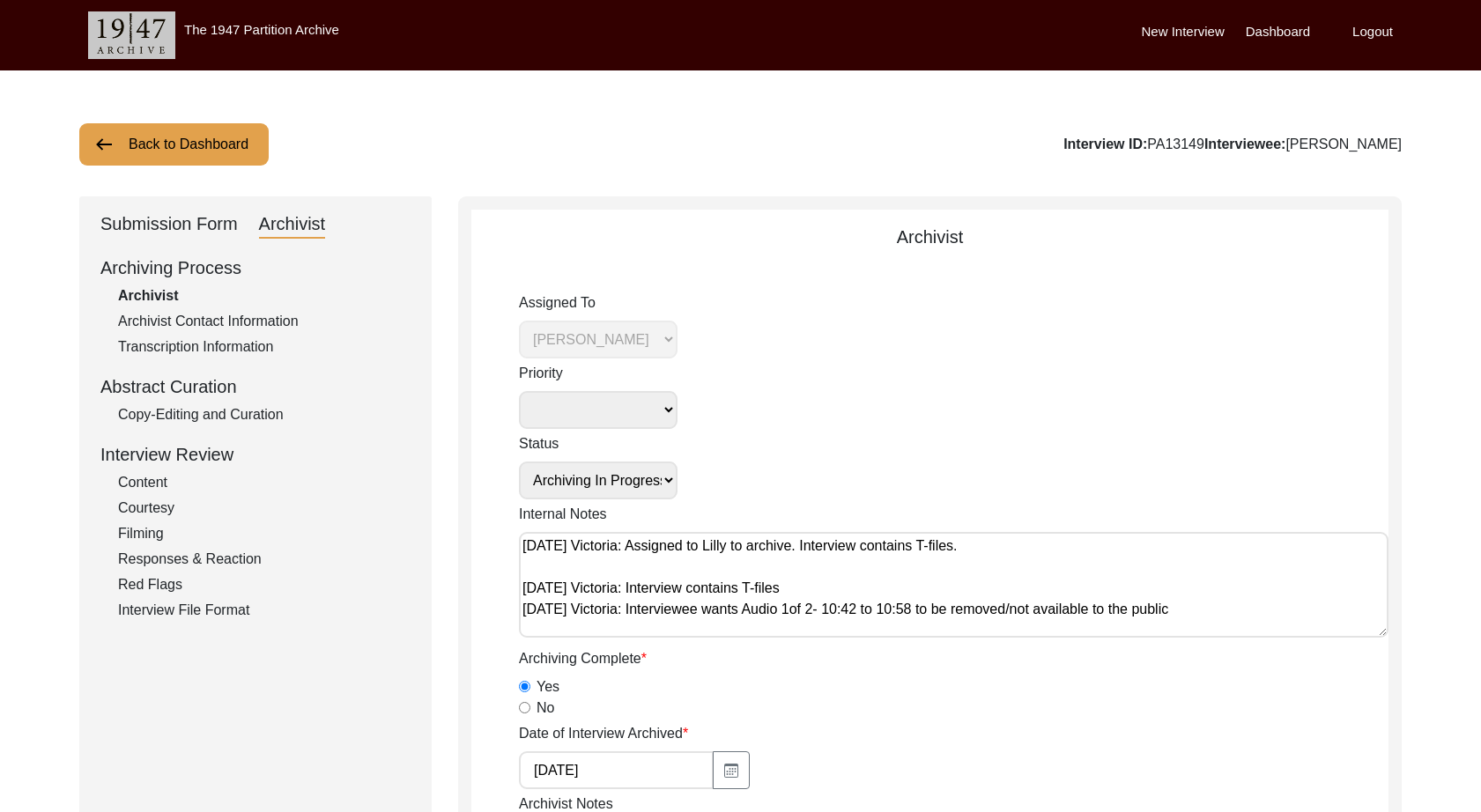 drag, startPoint x: 203, startPoint y: 419, endPoint x: 443, endPoint y: 429, distance: 240.20824 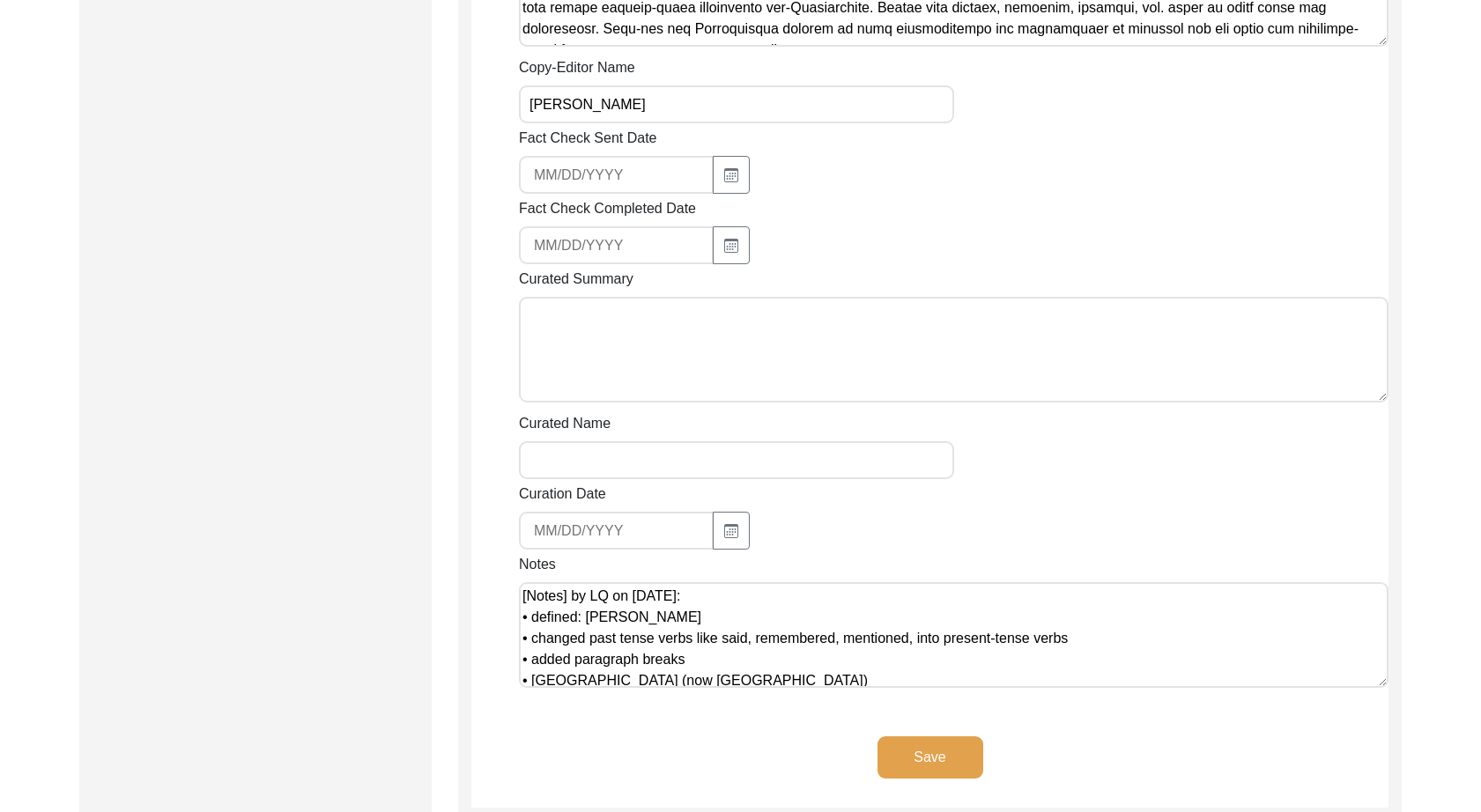 scroll, scrollTop: 1408, scrollLeft: 0, axis: vertical 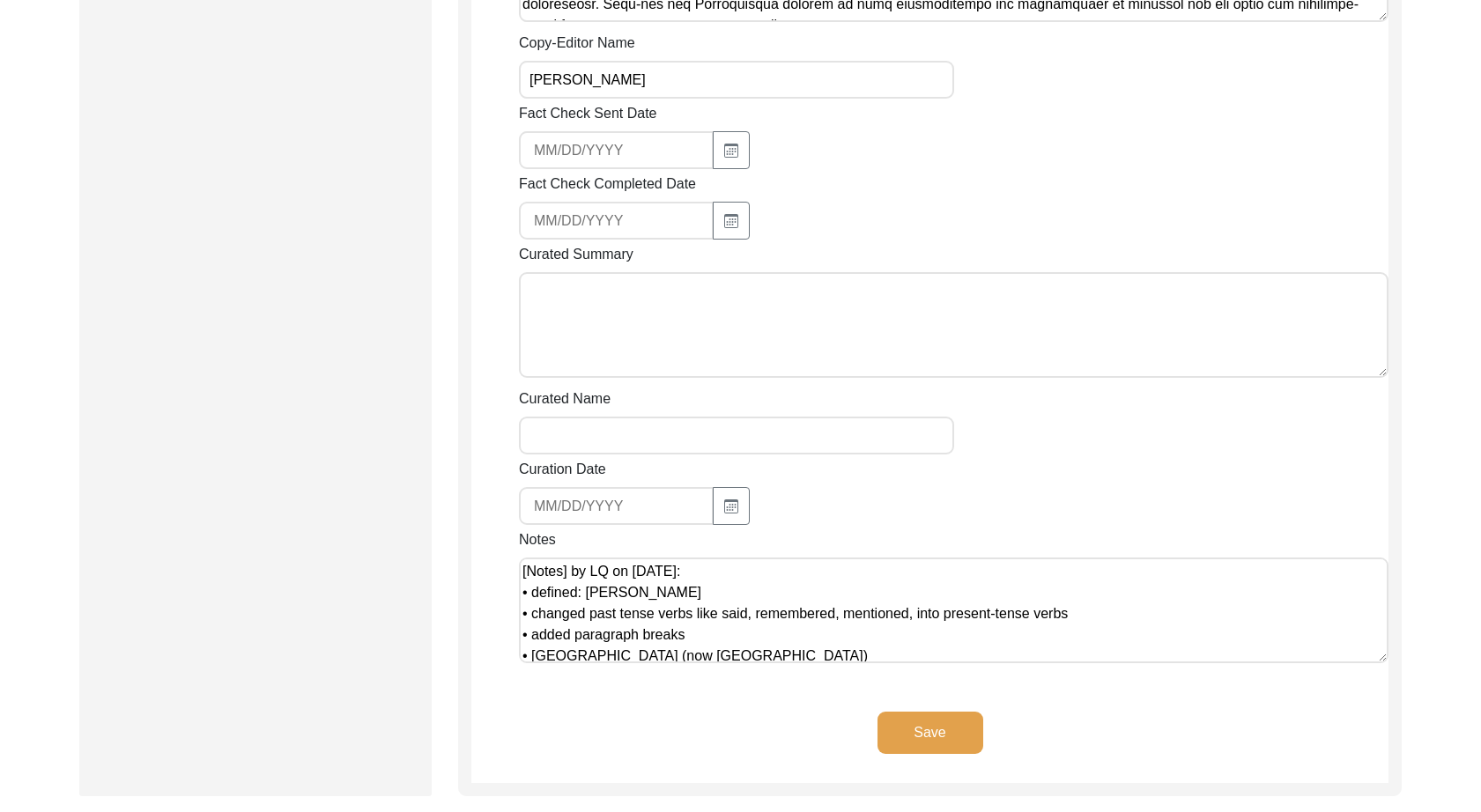 click on "[Notes] by LQ on [DATE]:
• defined: [PERSON_NAME]
• changed past tense verbs like said, remembered, mentioned, into present-tense verbs
• added paragraph breaks
• [GEOGRAPHIC_DATA] (now [GEOGRAPHIC_DATA])" at bounding box center (953, 610) 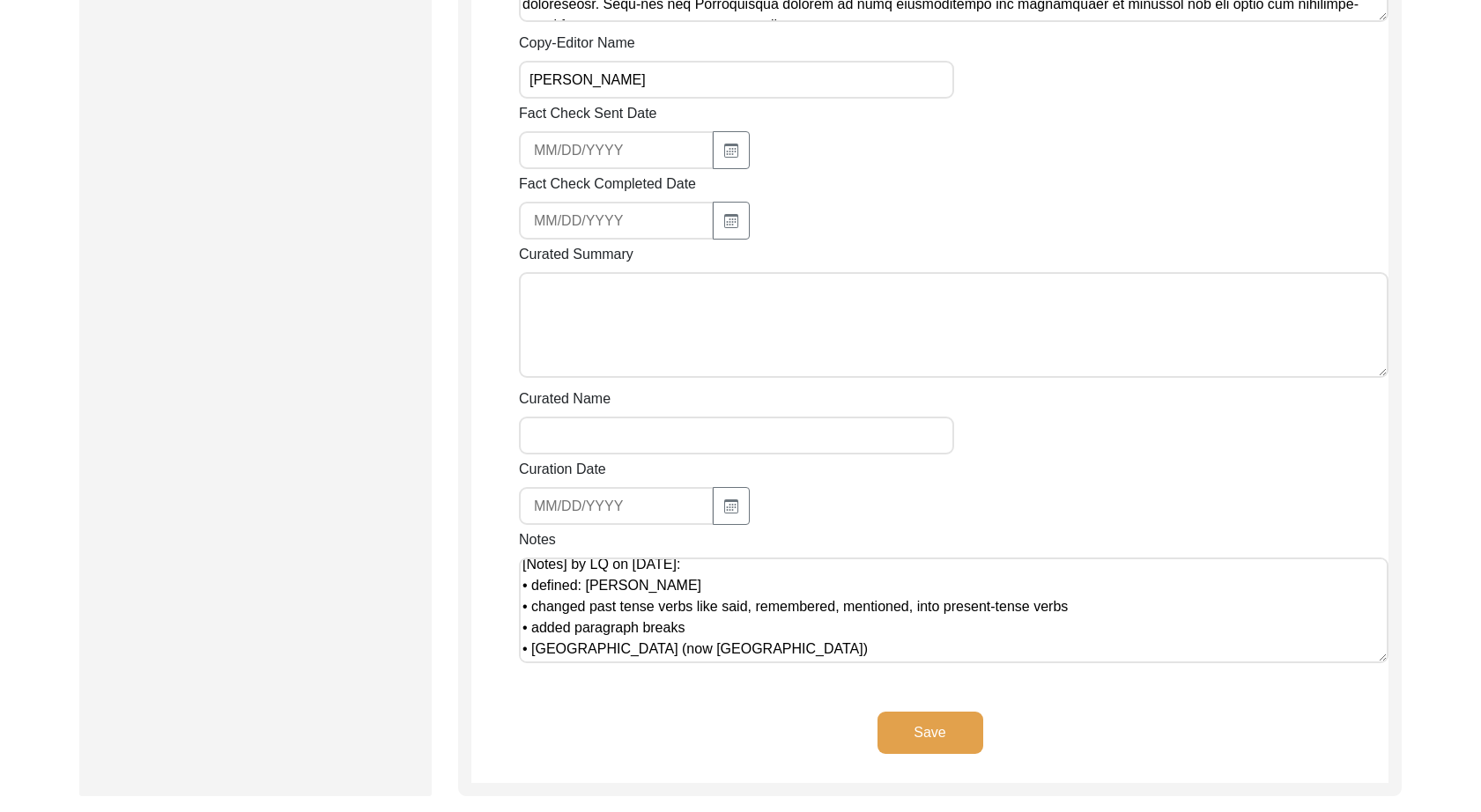 scroll, scrollTop: 0, scrollLeft: 0, axis: both 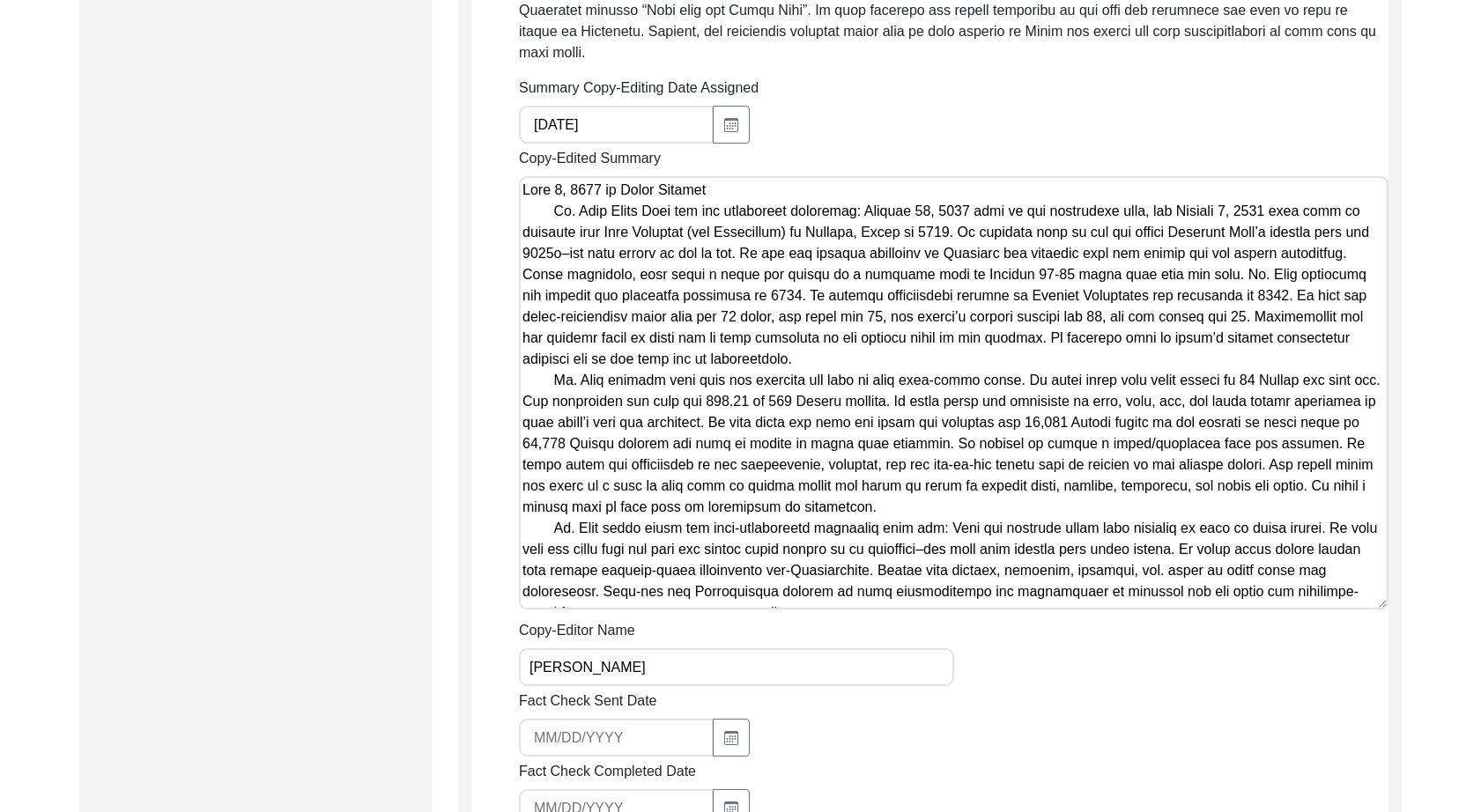 click on "Copy-Edited Summary" at bounding box center [953, 393] 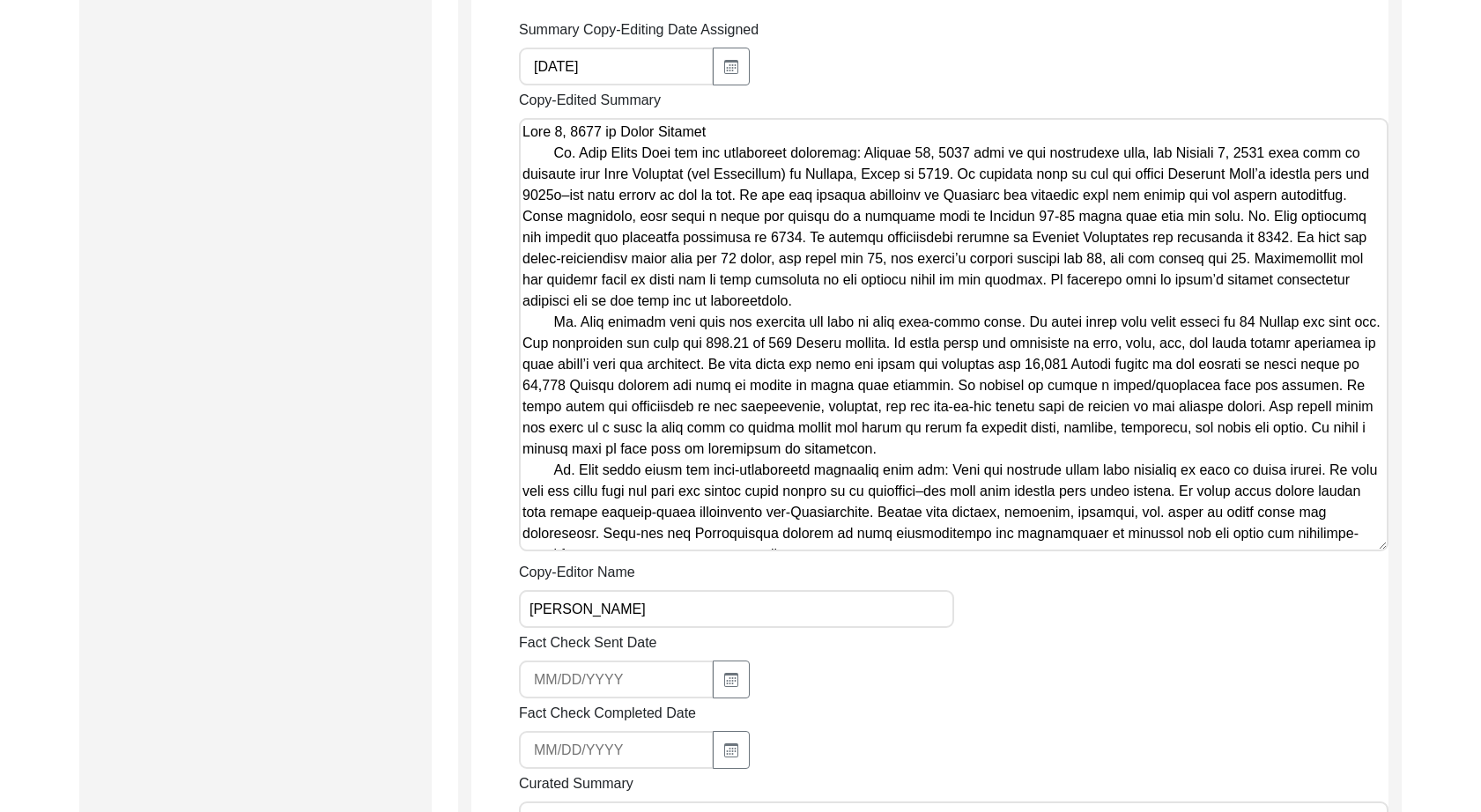 scroll, scrollTop: 882, scrollLeft: 0, axis: vertical 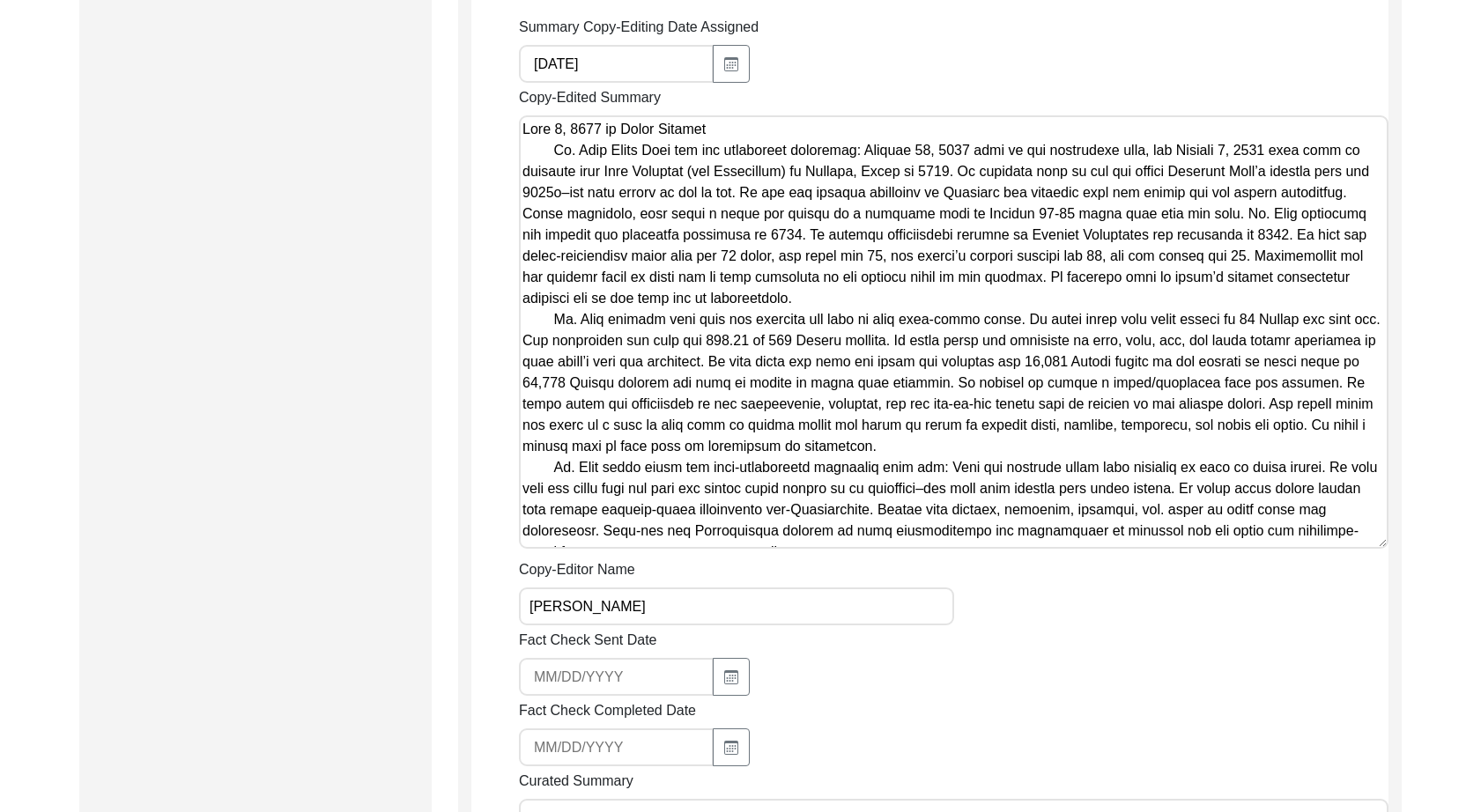 drag, startPoint x: 1260, startPoint y: 525, endPoint x: 1270, endPoint y: 593, distance: 68.731361 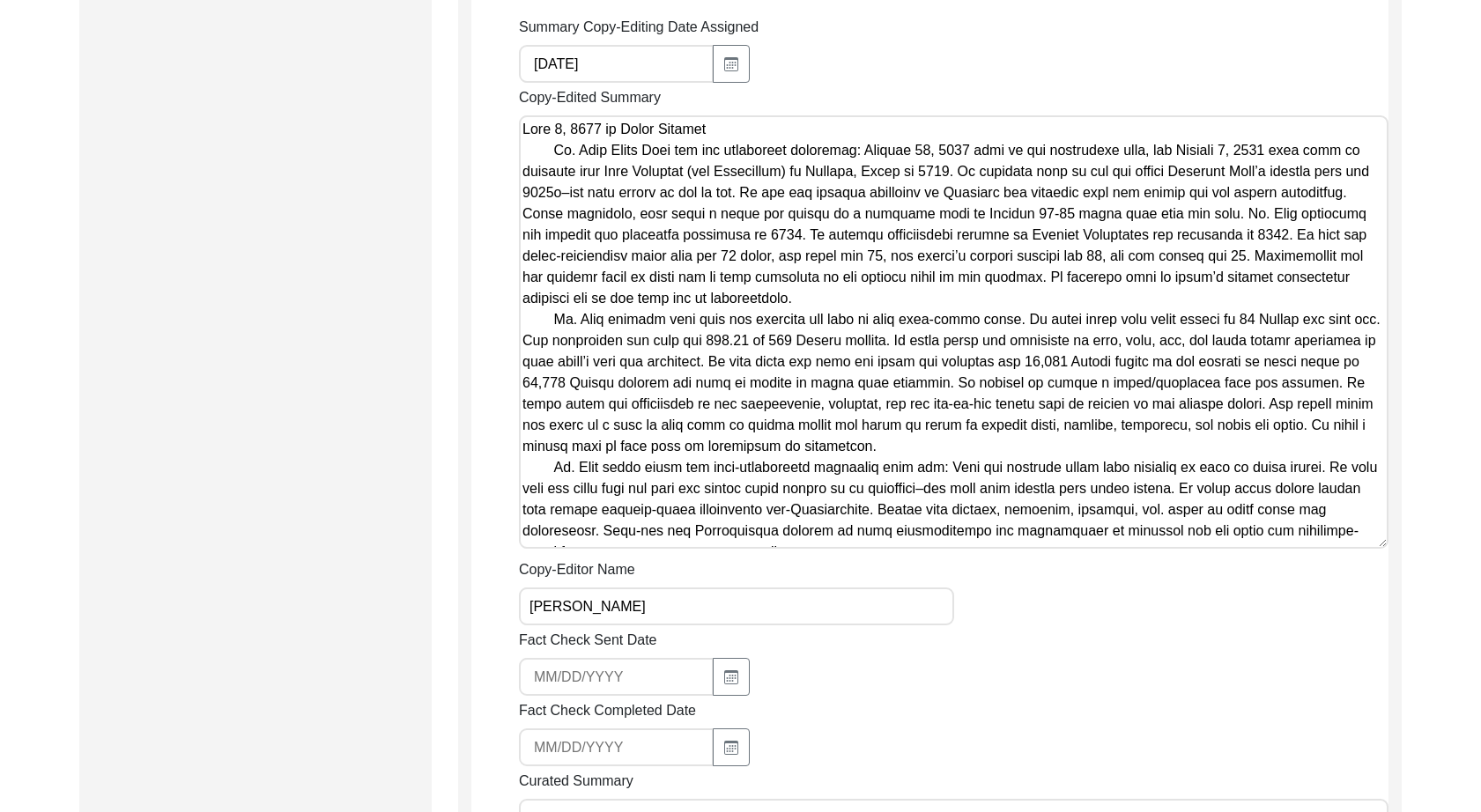 click on "Summary Copy-Editing Date Assigned [DATE] Copy-Edited Summary        Copy-Editor Name [PERSON_NAME] Fact Check Sent Date Fact Check Completed Date Curated Summary Curated Name Curation Date Notes [Notes] by LQ on [DATE]:
• defined: [PERSON_NAME]
• changed past tense verbs like said, remembered, mentioned, into present-tense verbs
• added paragraph breaks
• [GEOGRAPHIC_DATA] (now [GEOGRAPHIC_DATA])" 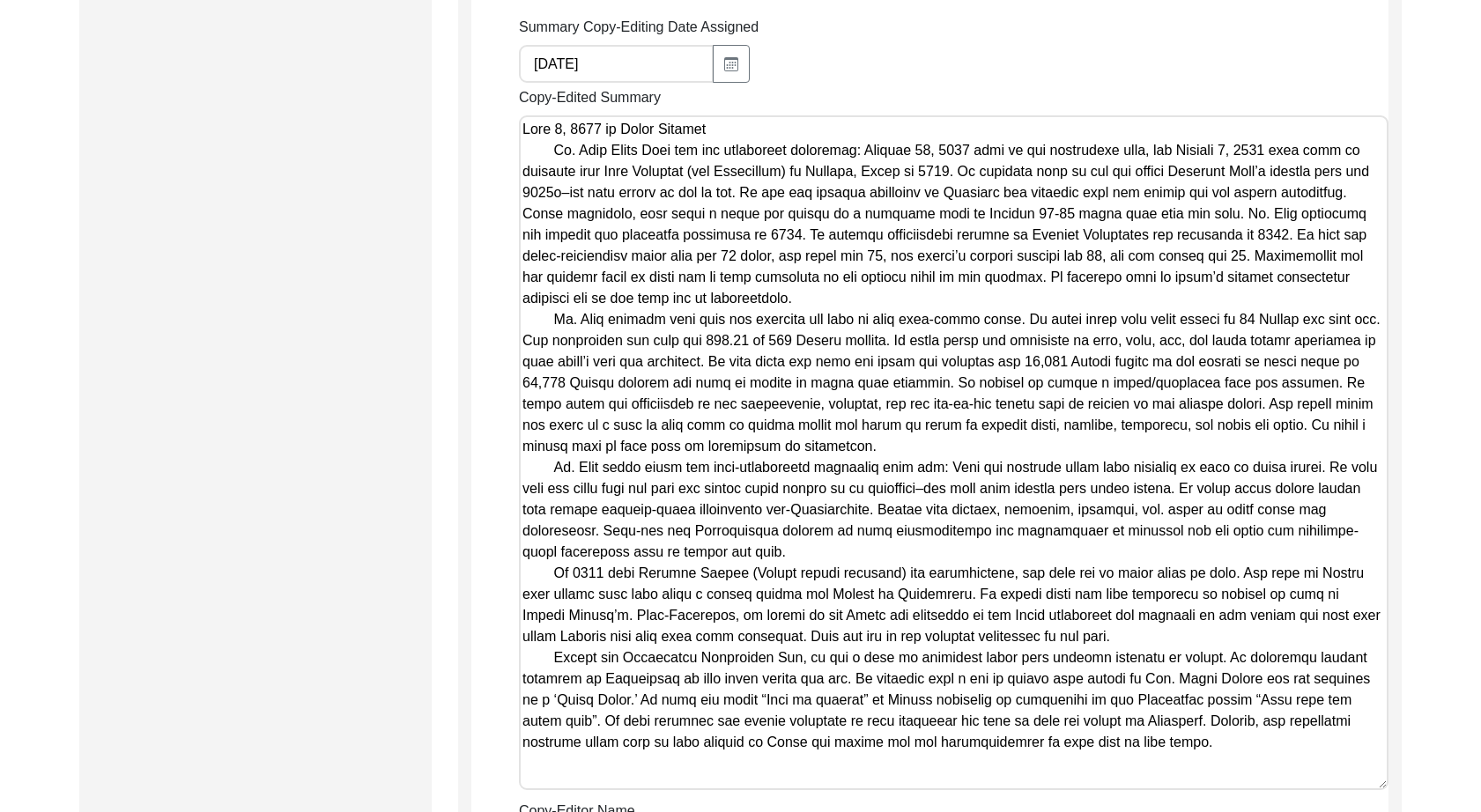 drag, startPoint x: 1380, startPoint y: 522, endPoint x: 1402, endPoint y: 765, distance: 243.99385 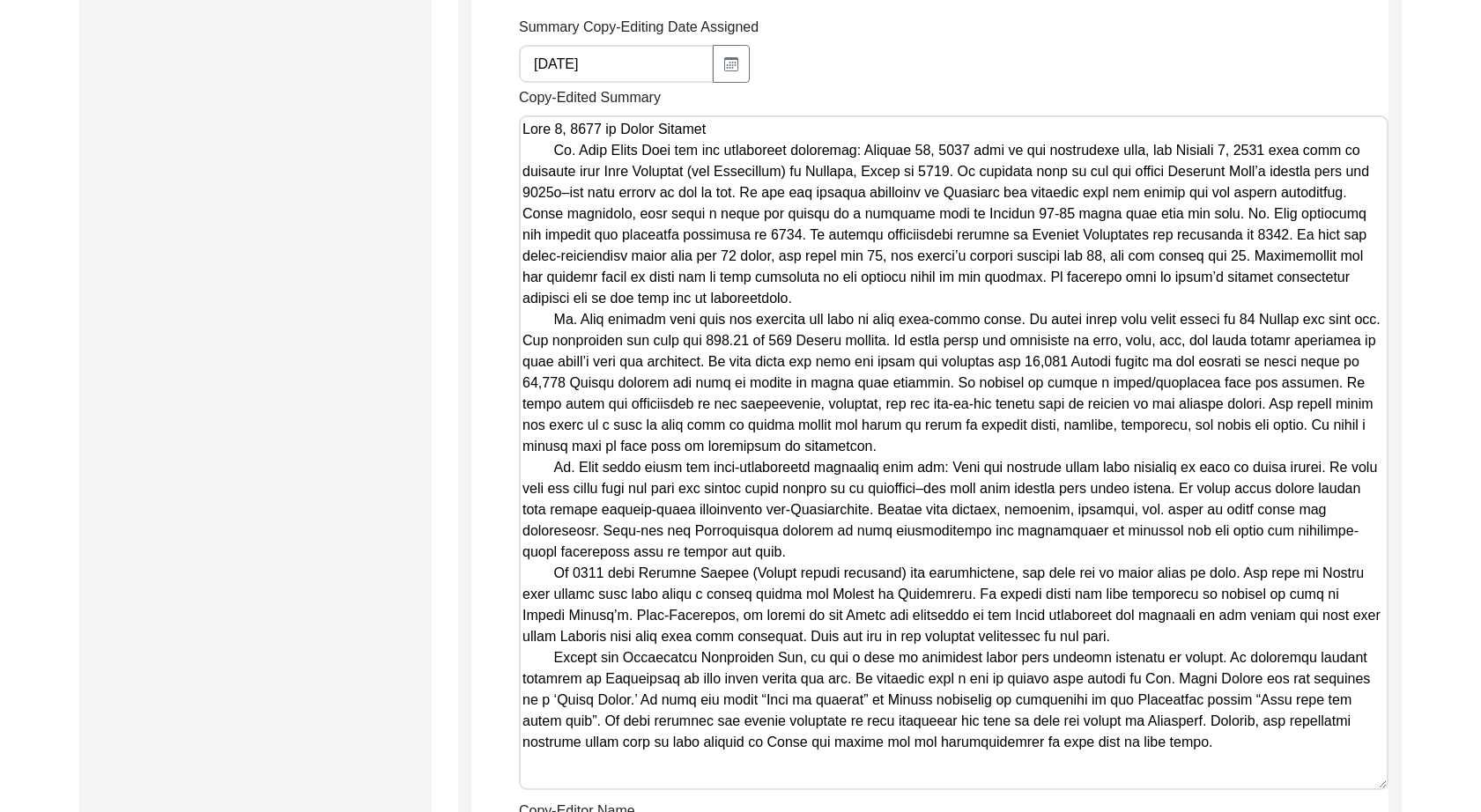 click on "Back to Dashboard  Interview ID:  PA13149  Interviewee:  [PERSON_NAME]   Submission Form   Archivist   Archiving Process   Archivist   Archivist Contact Information   Transcription Information   Abstract Curation   Copy-Editing and Curation   Interview Review   Content   Courtesy   Filming   Responses & Reaction   Red Flags   Interview File Format   Copy-Editing and Curation
Raw, Unedited Summary:  Summary Copy-Editing Date Assigned [DATE] Copy-Edited Summary        Copy-Editor Name [PERSON_NAME] Fact Check Sent Date Fact Check Completed Date Curated Summary Curated Name Curation Date Notes [Notes] by LQ on [DATE]:
• defined: [PERSON_NAME]
• changed past tense verbs like said, remembered, mentioned, into present-tense verbs
• added paragraph breaks
• [GEOGRAPHIC_DATA] (now [GEOGRAPHIC_DATA]) Save" 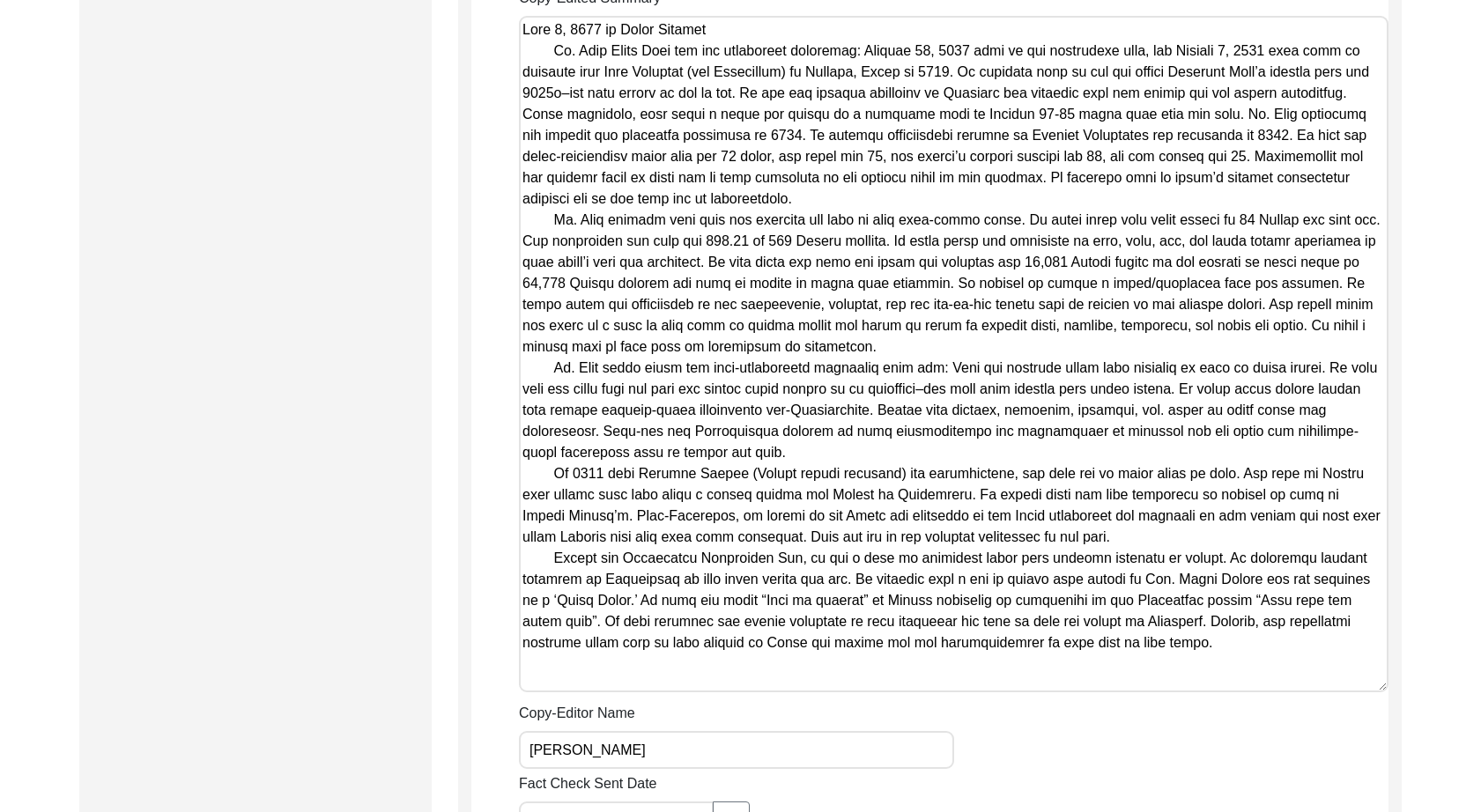 scroll, scrollTop: 982, scrollLeft: 0, axis: vertical 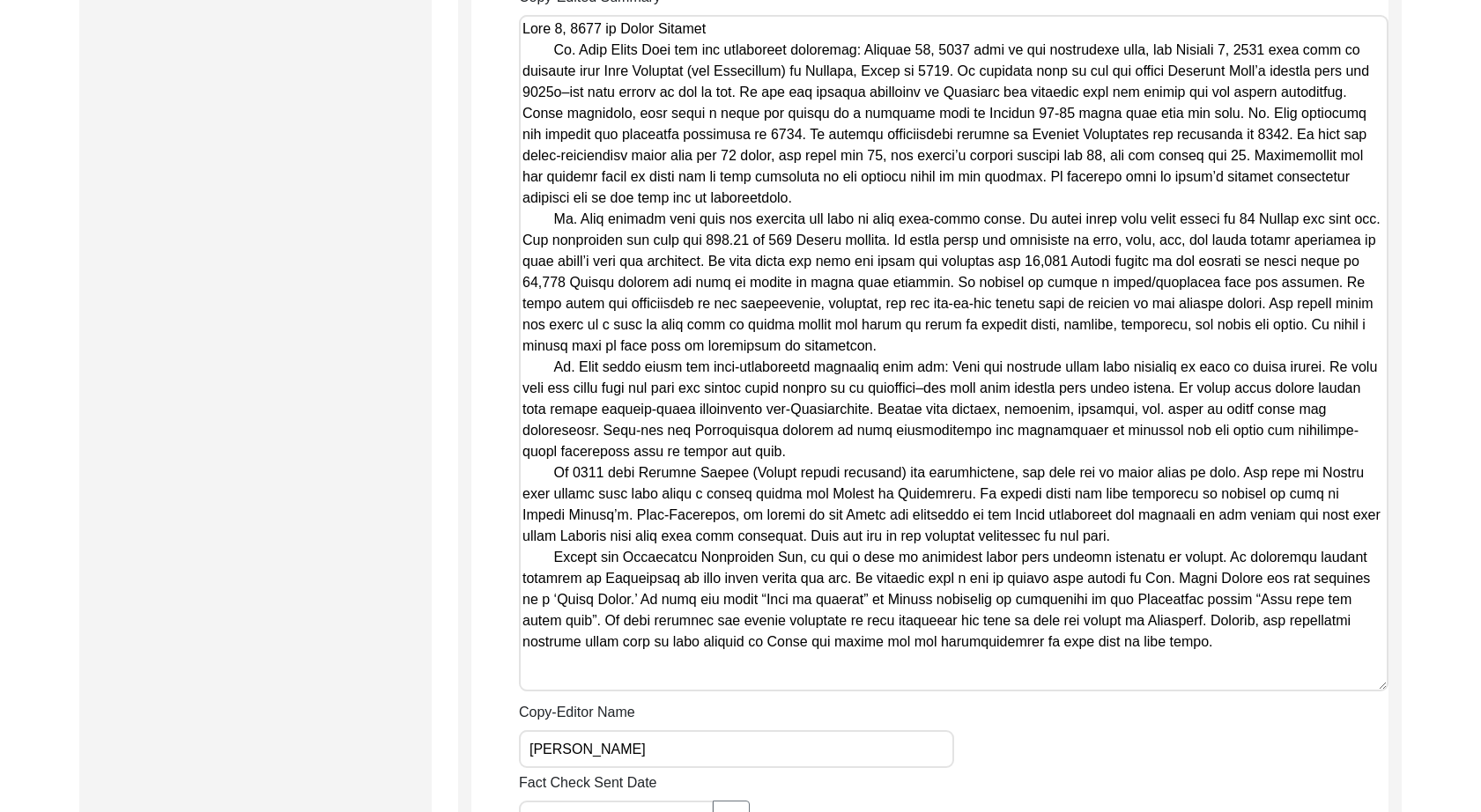 click on "Copy-Edited Summary" at bounding box center (953, 353) 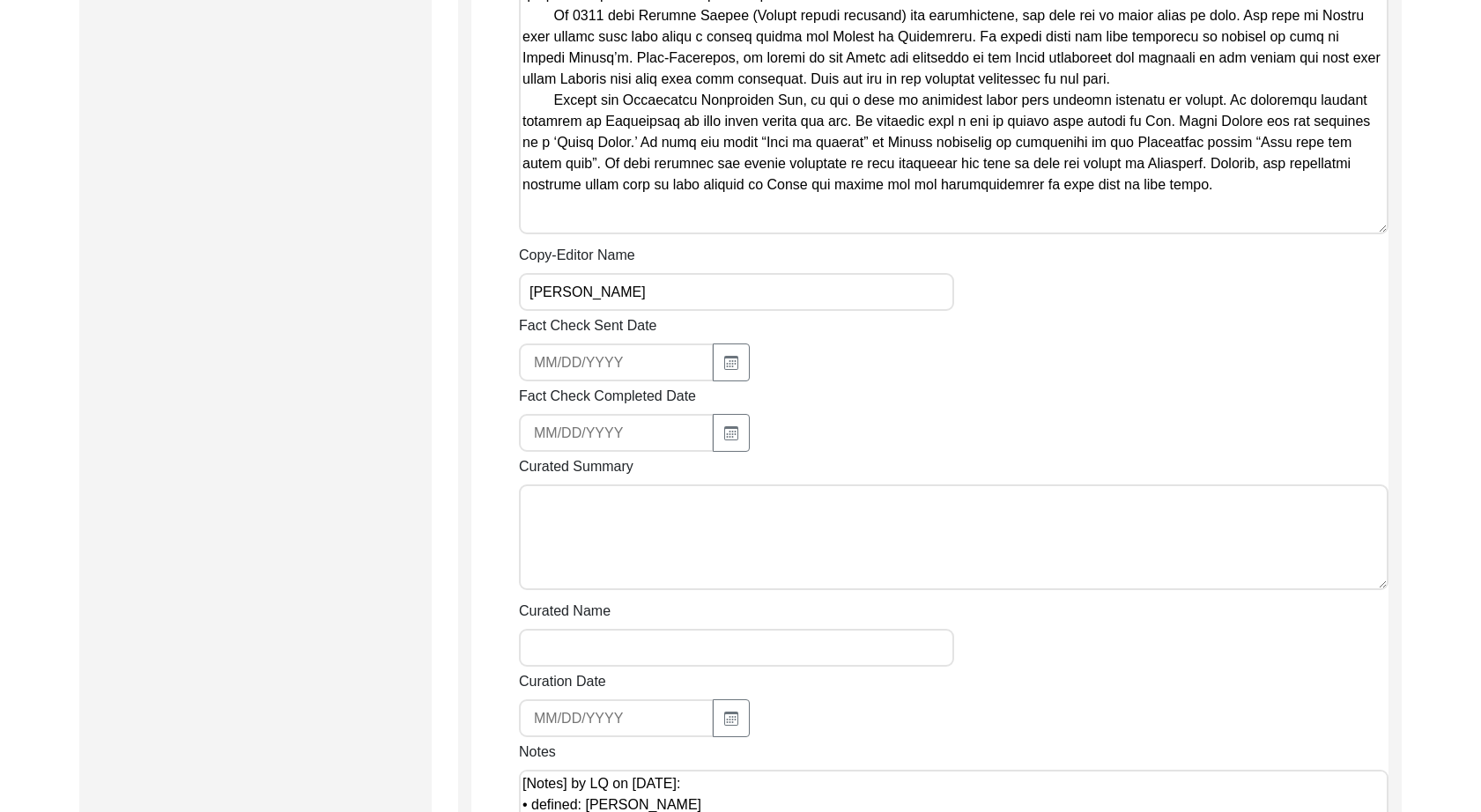 scroll, scrollTop: 1584, scrollLeft: 0, axis: vertical 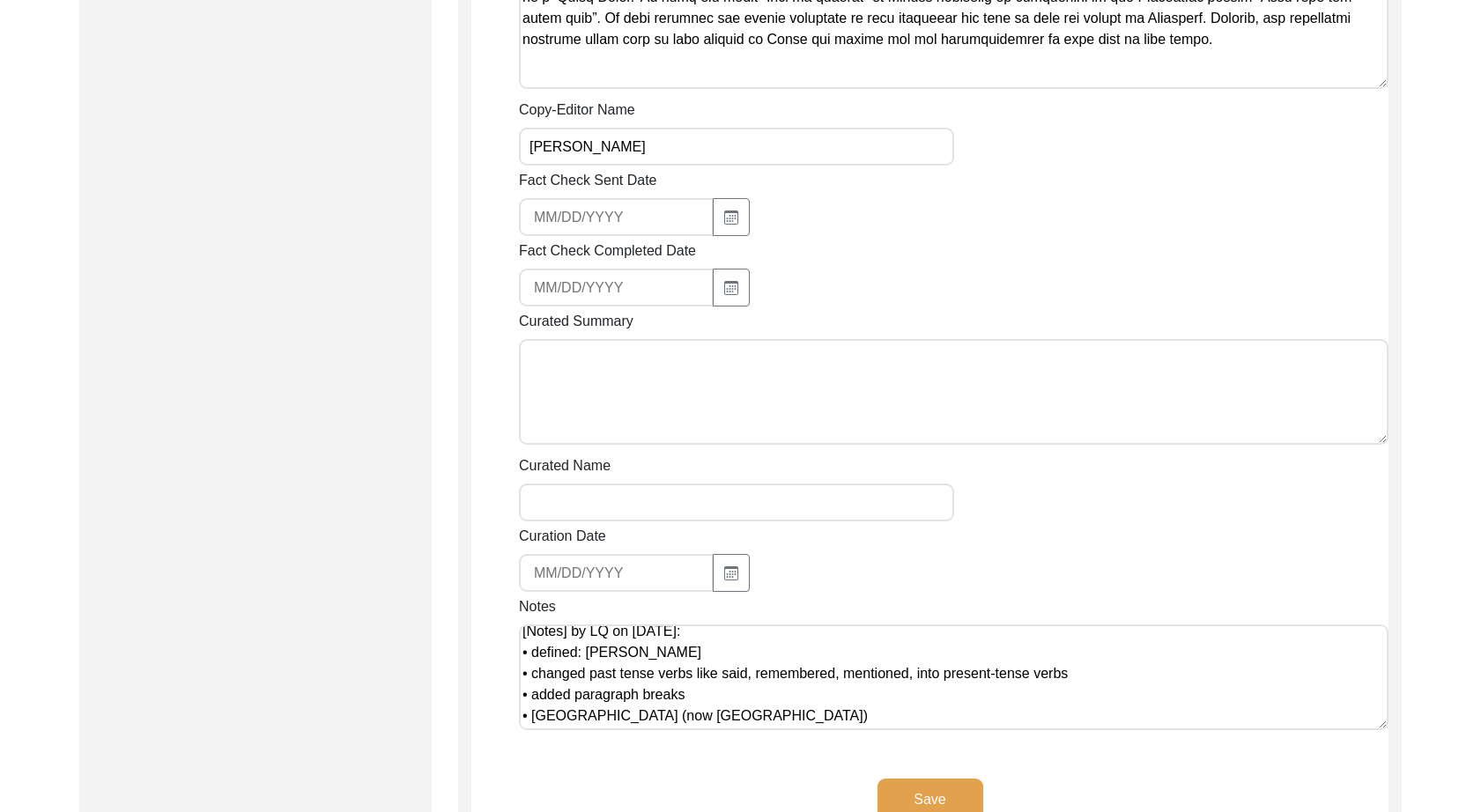 click on "Save" 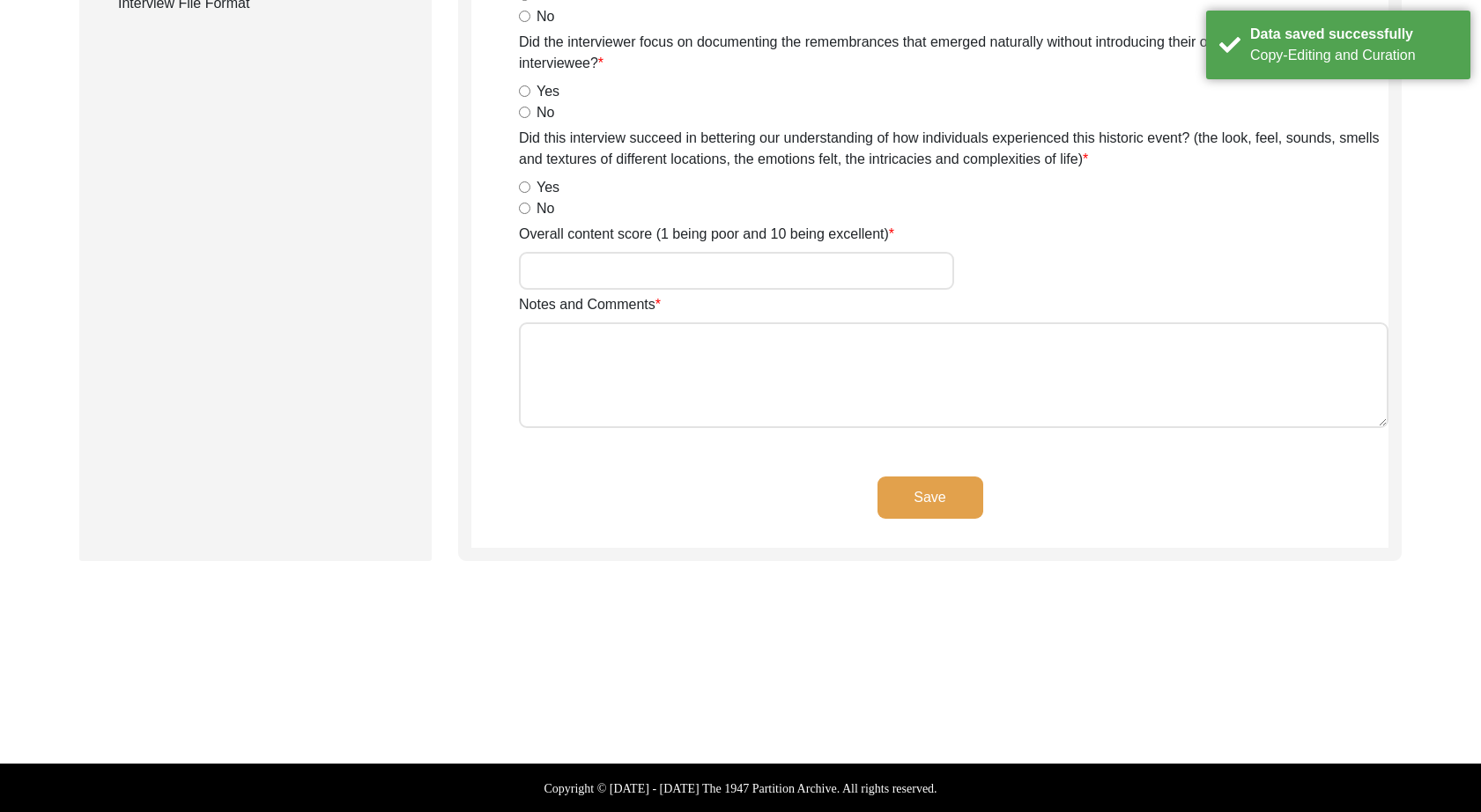 scroll, scrollTop: 0, scrollLeft: 0, axis: both 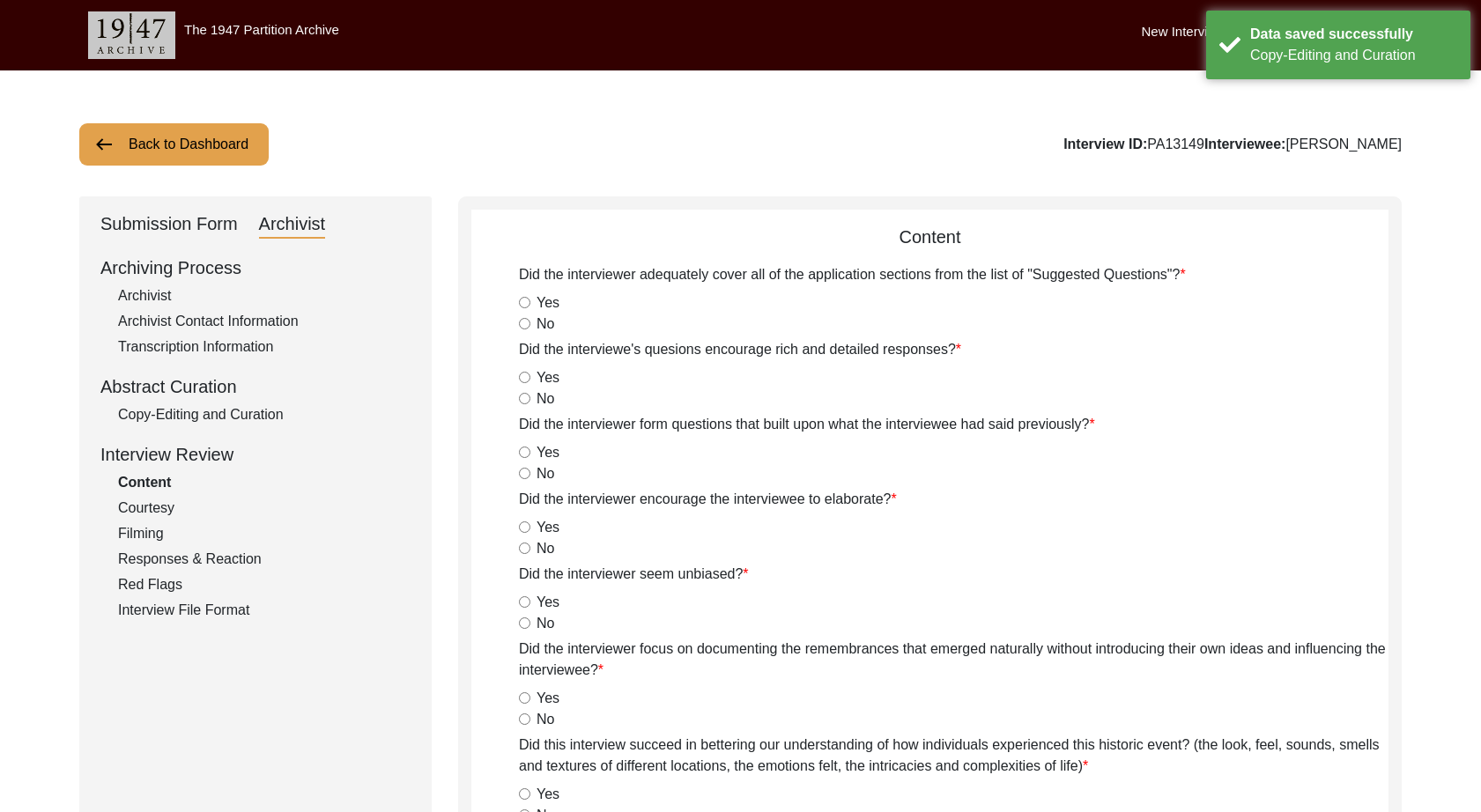 click on "Back to Dashboard" 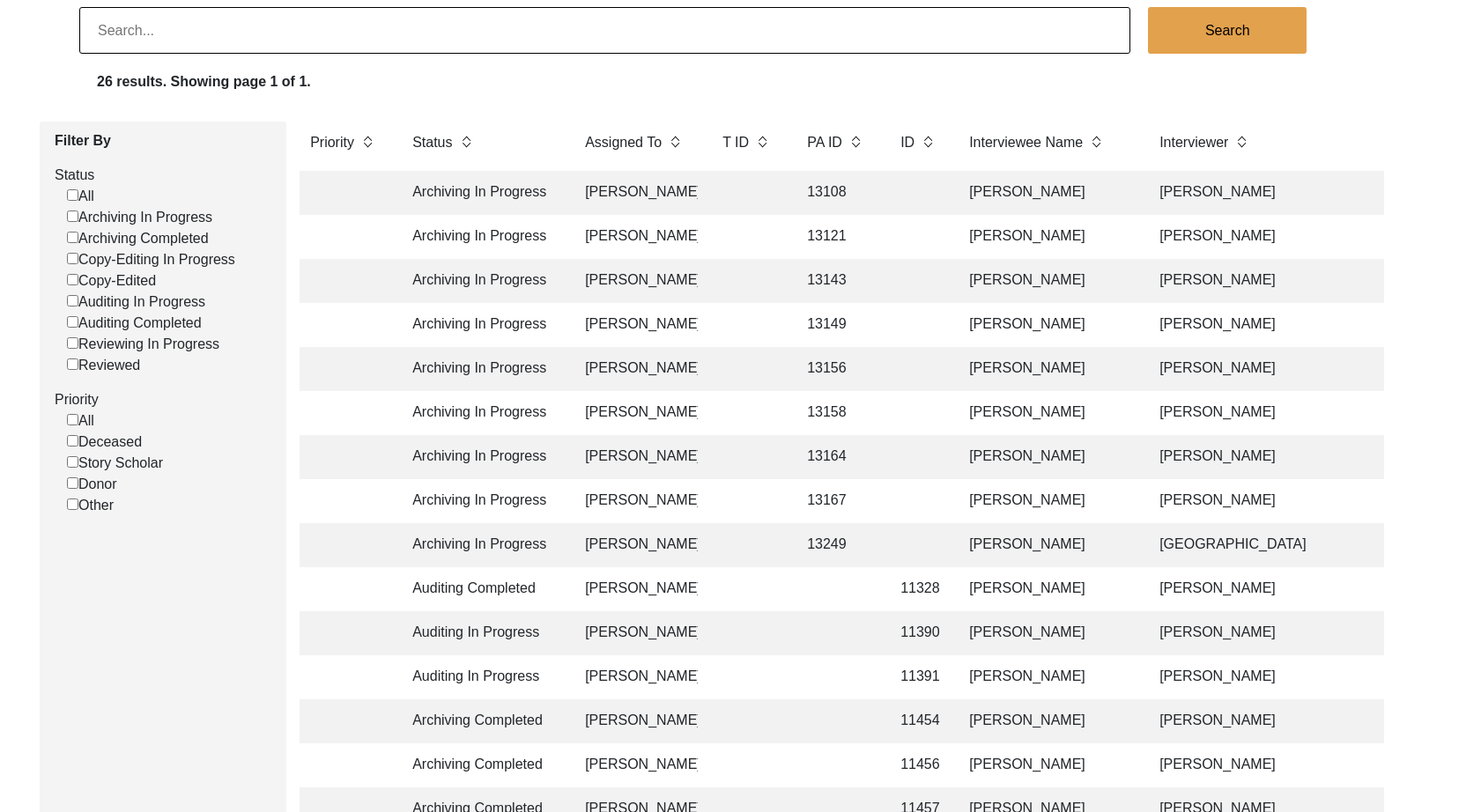 scroll, scrollTop: 135, scrollLeft: 0, axis: vertical 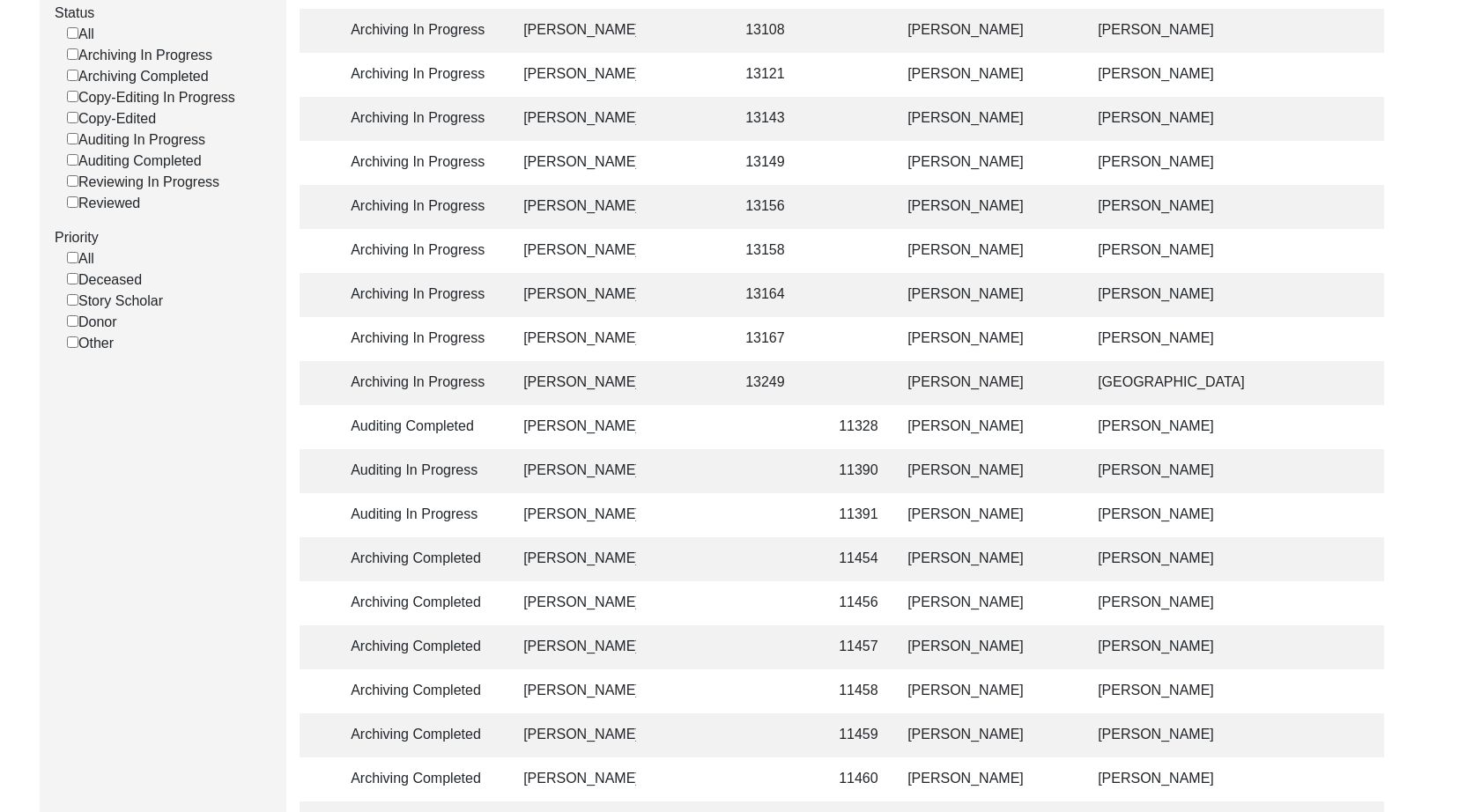 click on "[PERSON_NAME]" 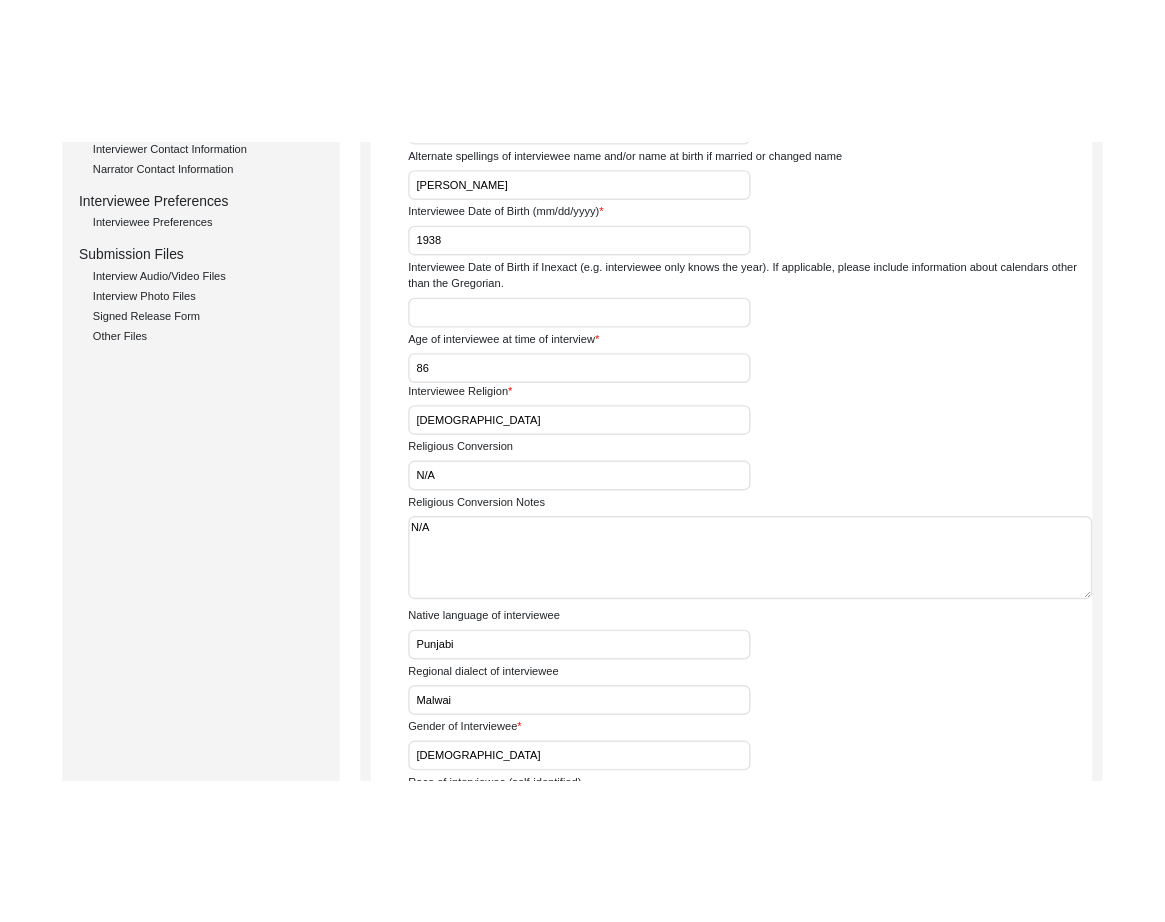 scroll, scrollTop: 0, scrollLeft: 0, axis: both 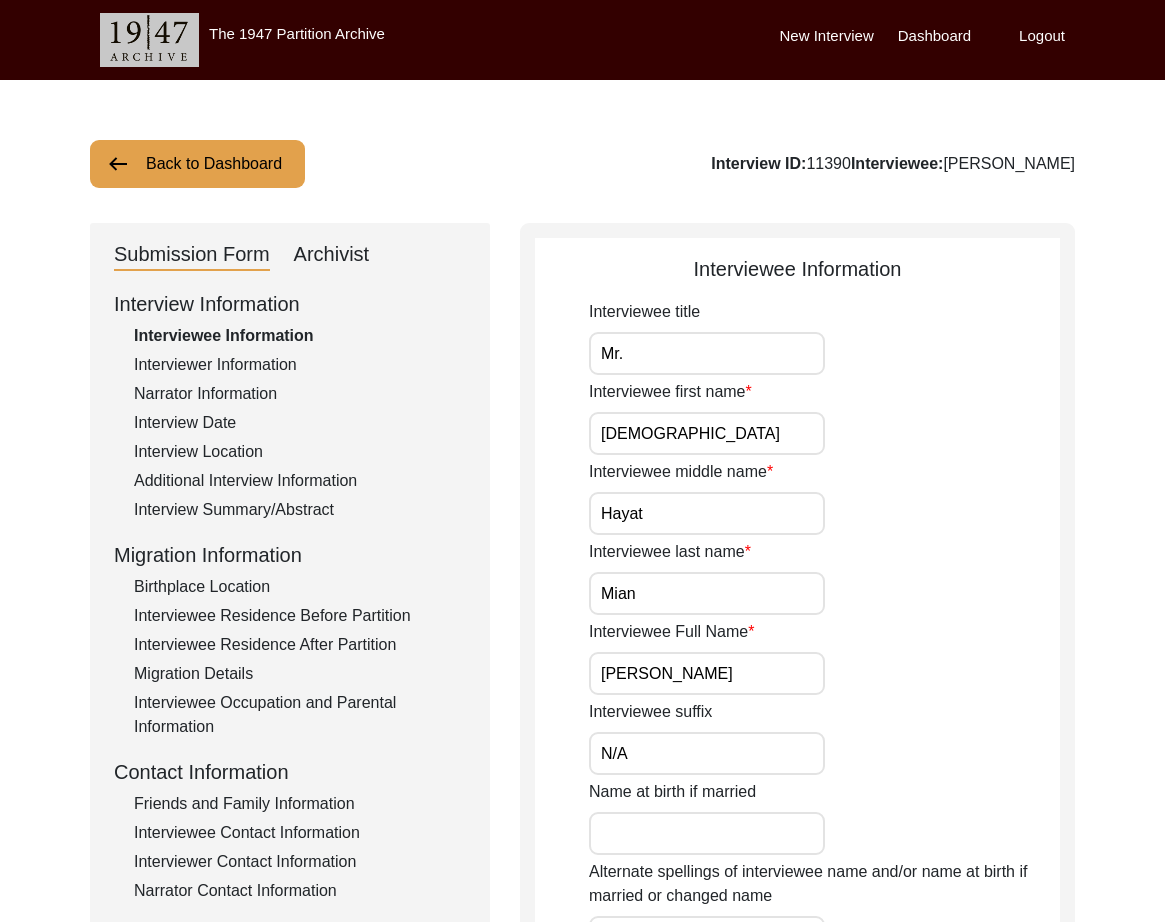 click on "Mr." at bounding box center (707, 353) 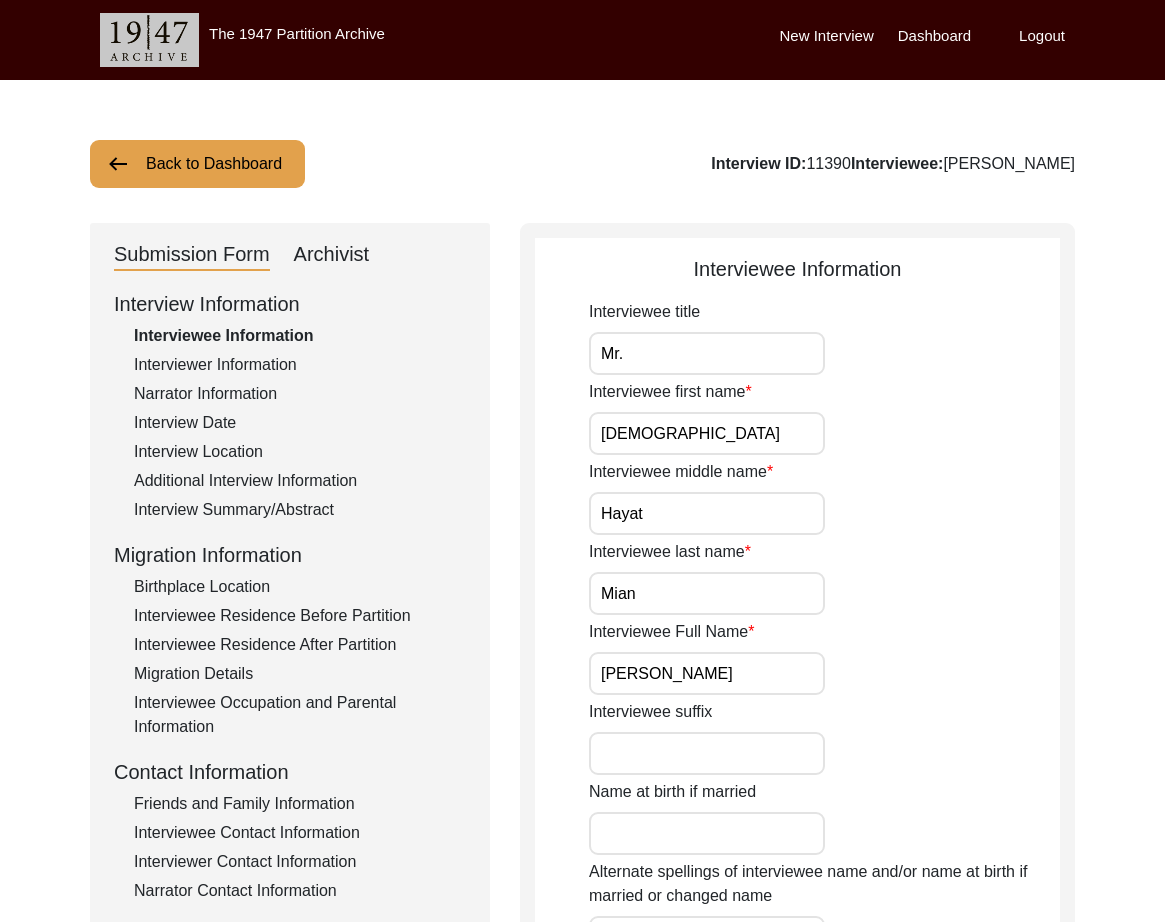 scroll, scrollTop: 37, scrollLeft: 0, axis: vertical 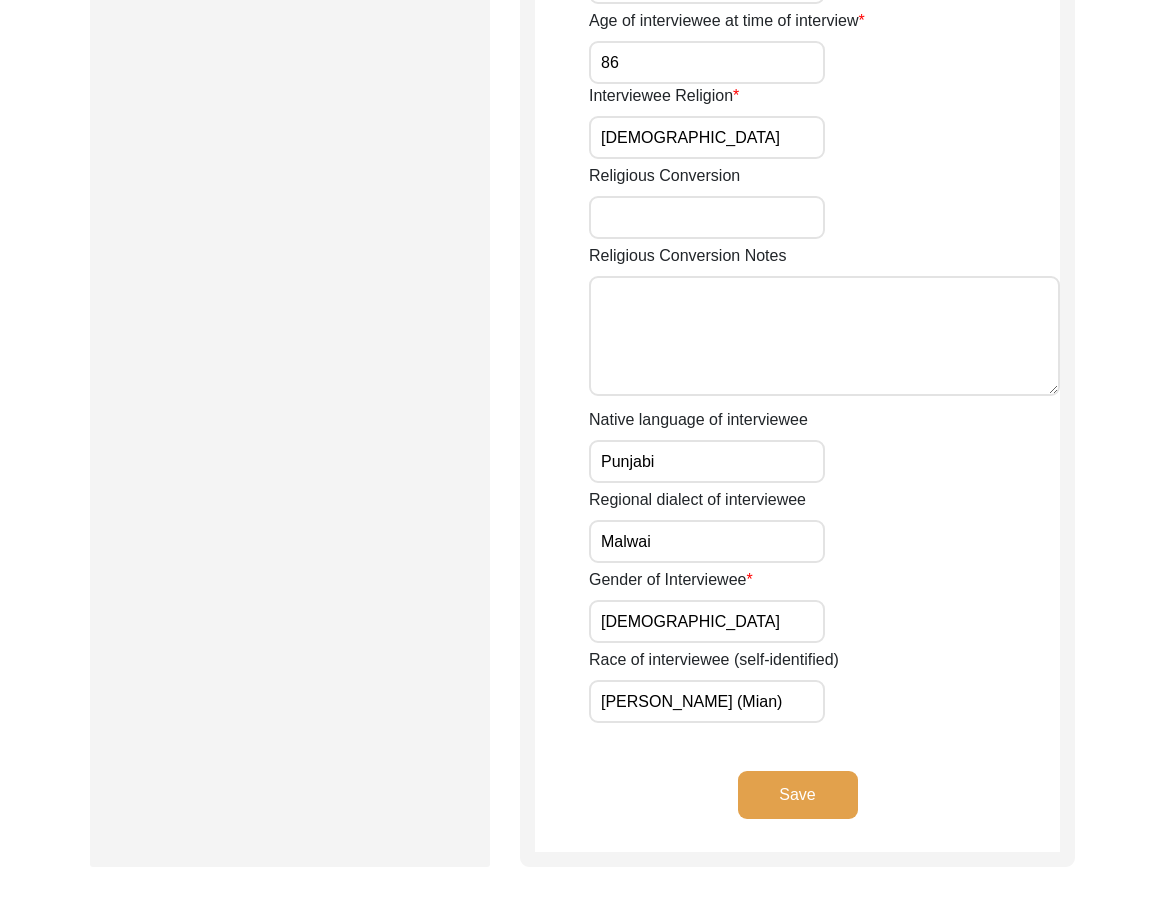 click on "Interviewee Information
Interviewee title Mr. Interviewee first name [PERSON_NAME] Interviewee middle name [PERSON_NAME] Interviewee last name Mian Interviewee Full Name [PERSON_NAME] Interviewee suffix Name at birth if married Alternate spellings of interviewee name and/or name at birth if married or changed name [PERSON_NAME] Interviewee Date of Birth (mm/dd/yyyy) [DEMOGRAPHIC_DATA] Interviewee Date of Birth if Inexact (e.g. interviewee only knows the year). If applicable, please include information about calendars other than the Gregorian. Age of interviewee at time of interview 86 Interviewee Religion [DEMOGRAPHIC_DATA] Religious Conversion Religious Conversion Notes Native language of interviewee Punjabi Regional dialect of interviewee Malwai Gender of Interviewee [DEMOGRAPHIC_DATA] Race of interviewee (self-identified) [PERSON_NAME] (Mian) Save" 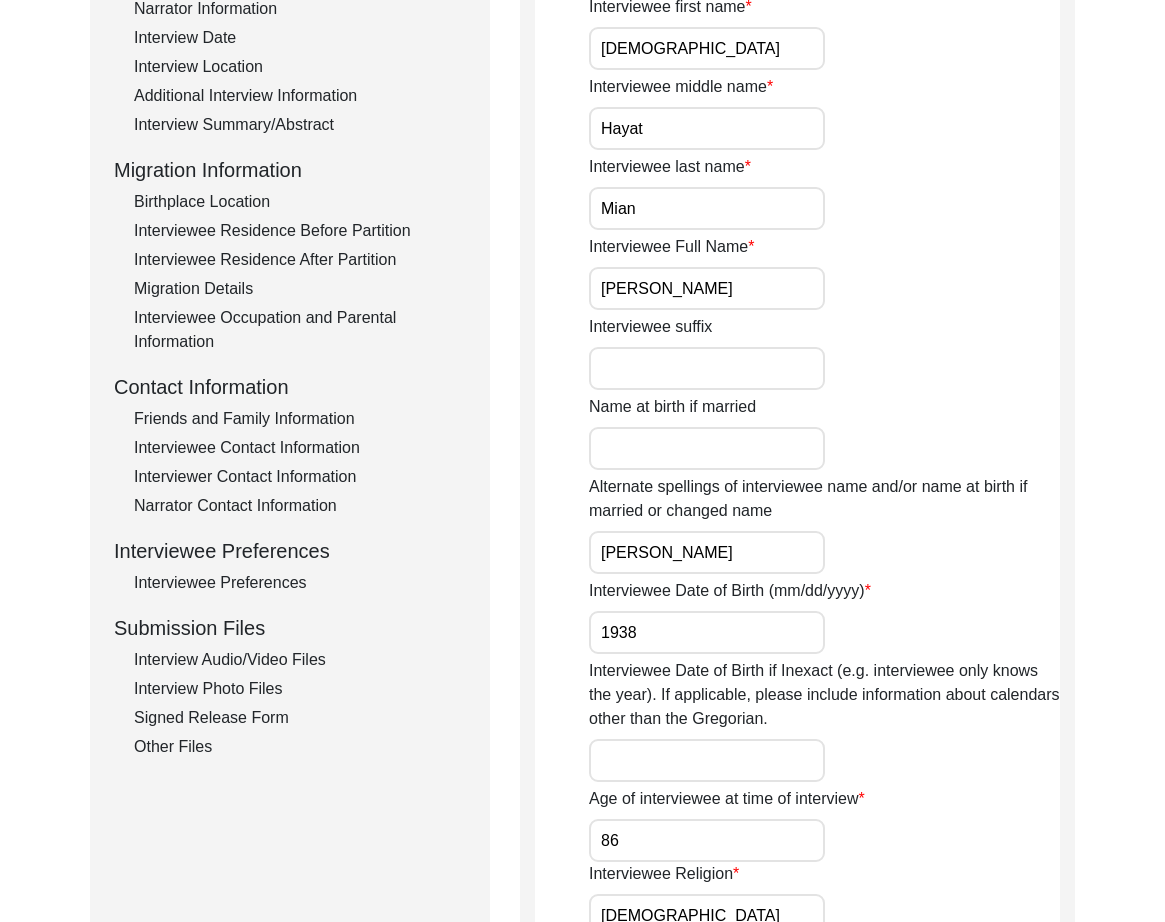 scroll, scrollTop: 0, scrollLeft: 0, axis: both 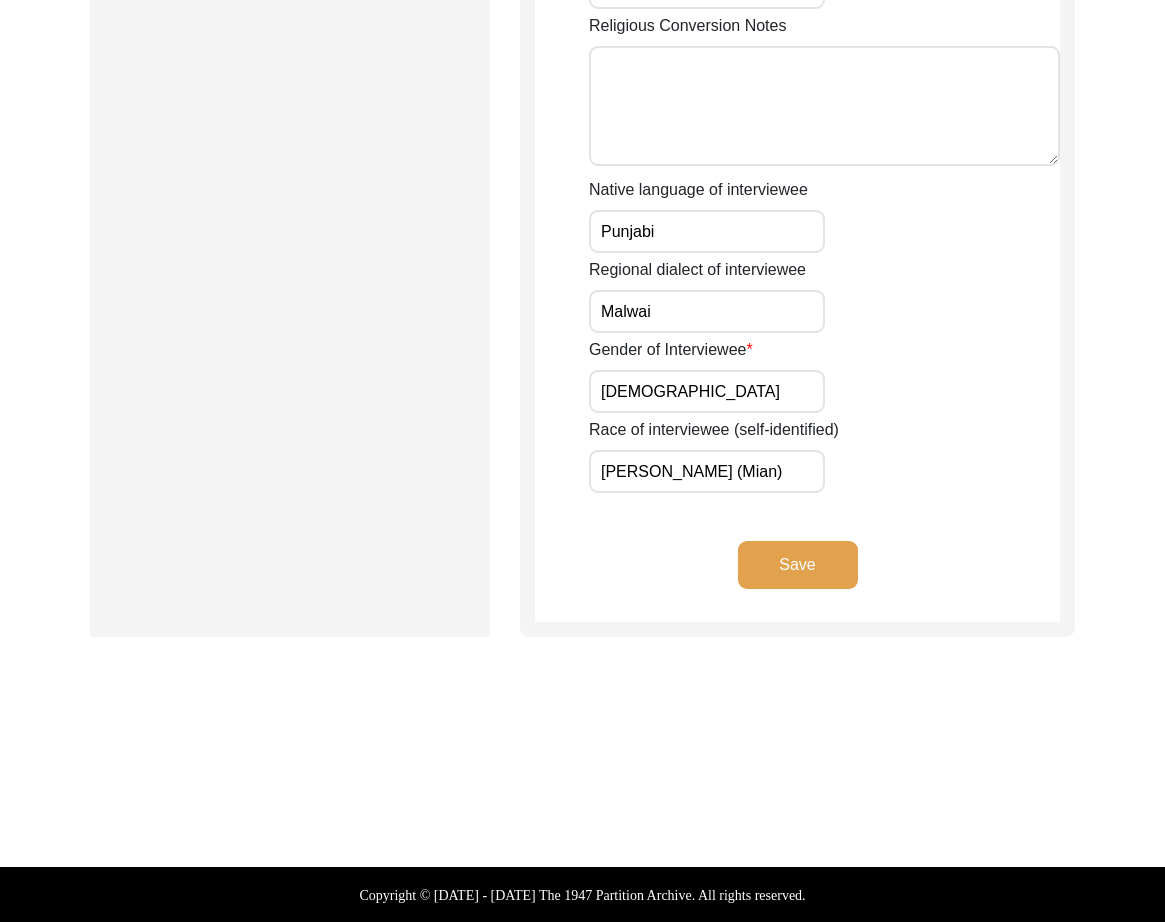 click on "Save" 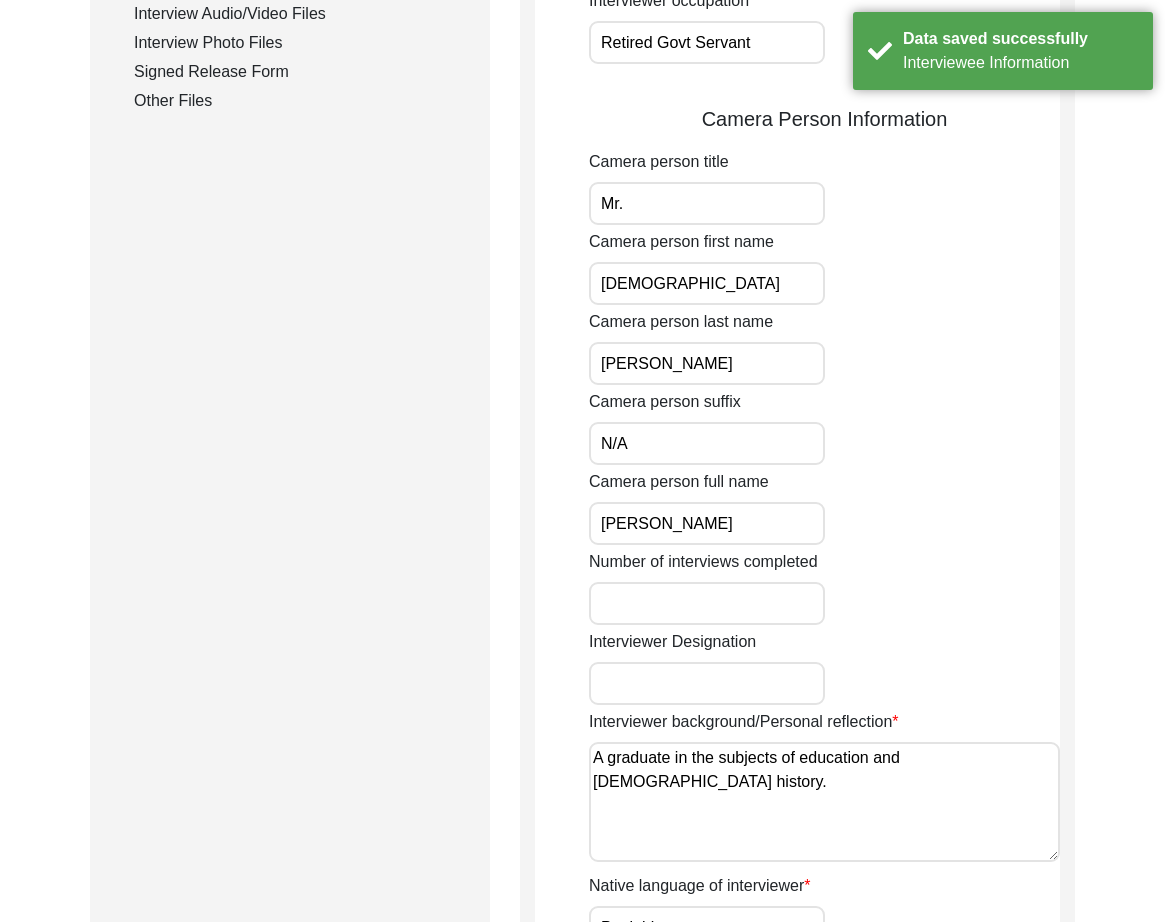 scroll, scrollTop: 0, scrollLeft: 0, axis: both 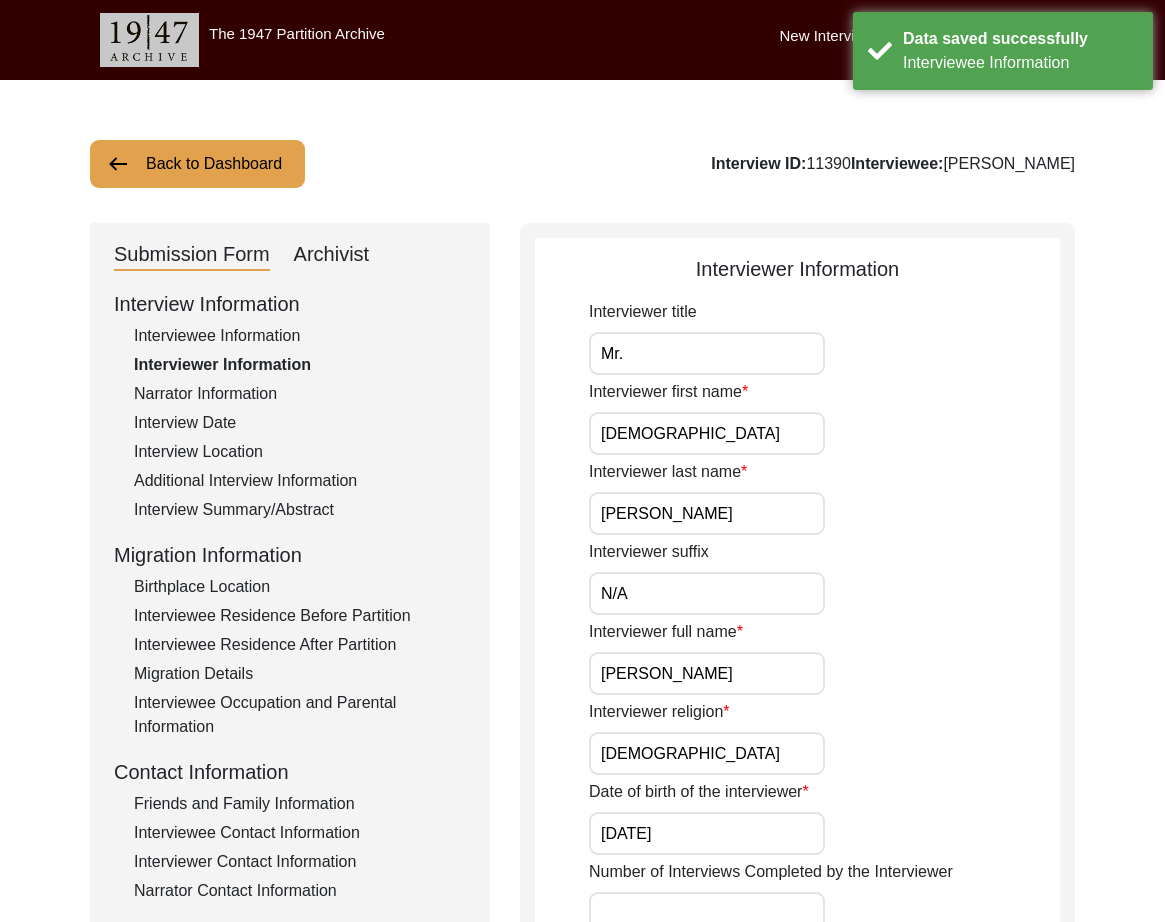 click on "Mr." at bounding box center (707, 353) 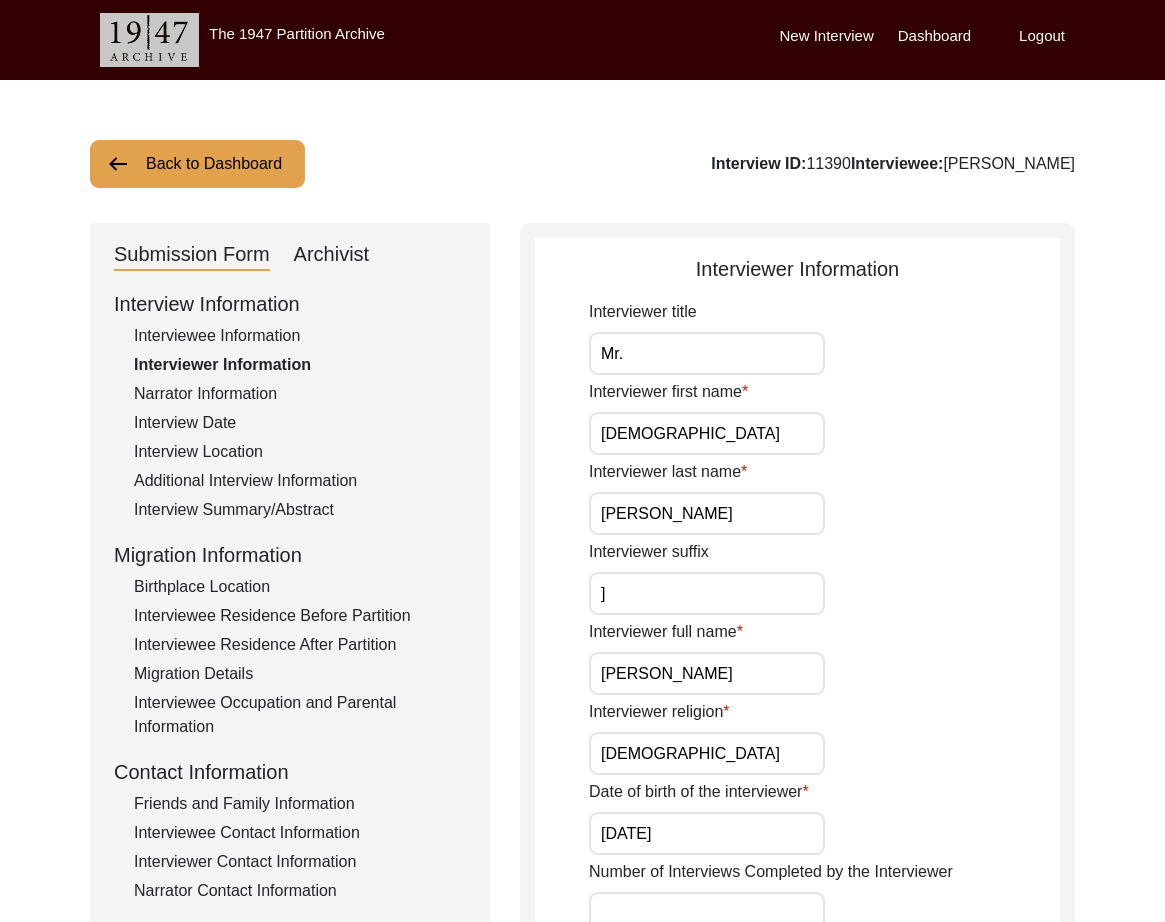click on "]" at bounding box center (707, 593) 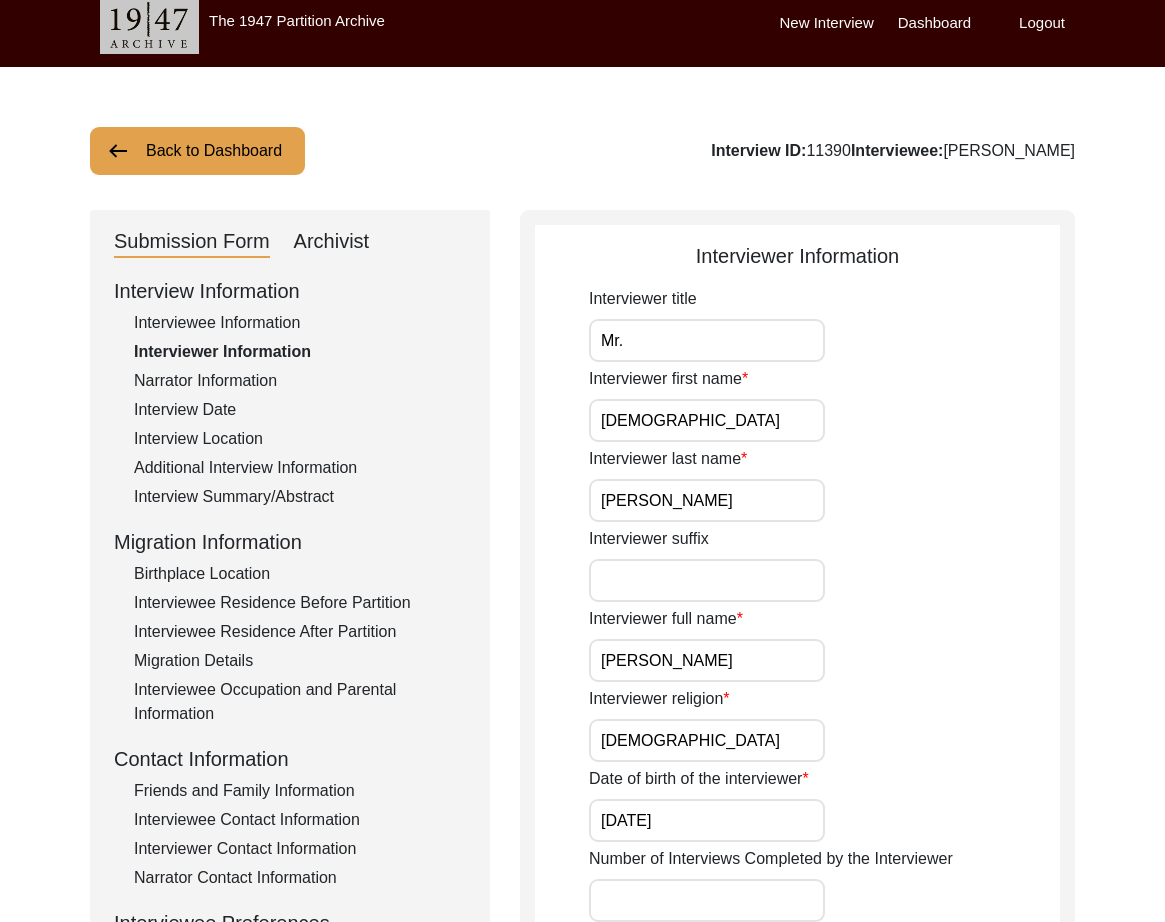 scroll, scrollTop: 532, scrollLeft: 0, axis: vertical 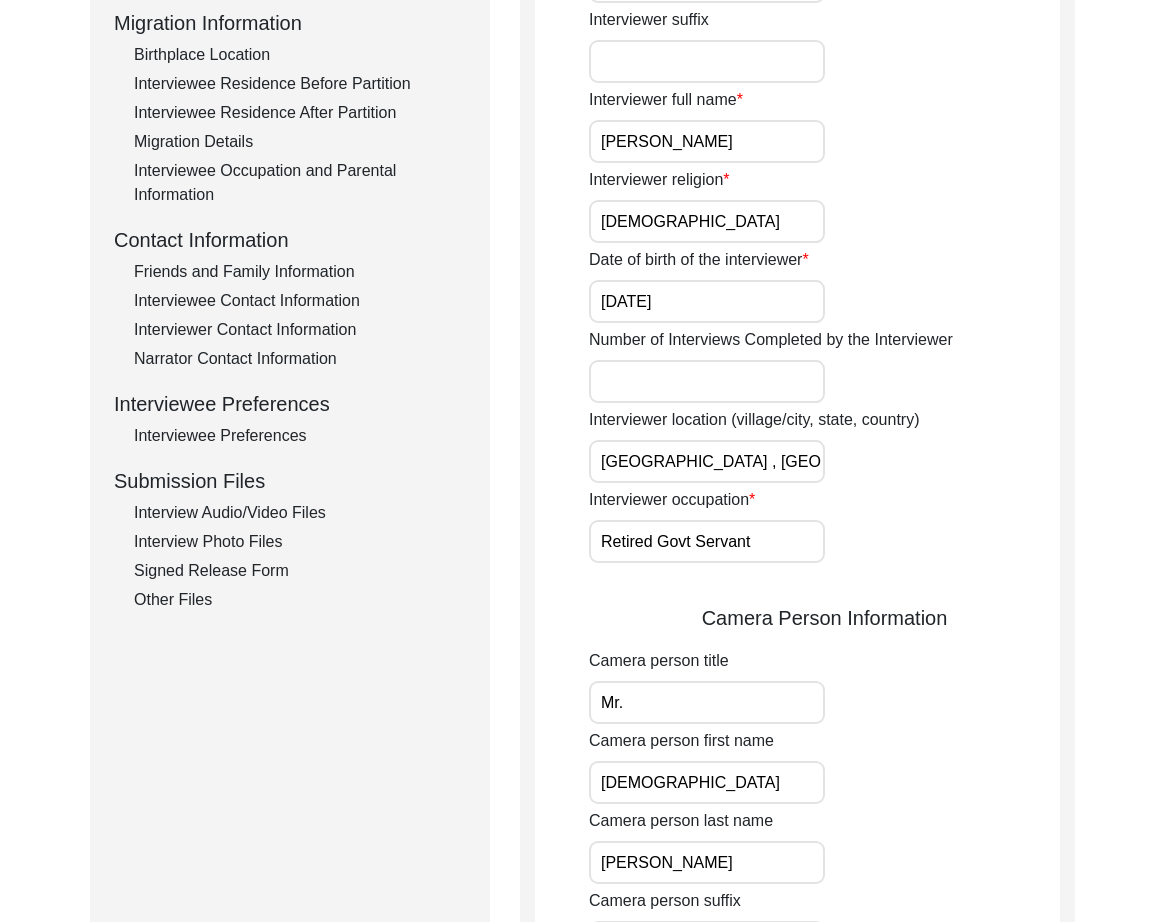 click on "[GEOGRAPHIC_DATA] , [GEOGRAPHIC_DATA] , [GEOGRAPHIC_DATA]" at bounding box center [707, 461] 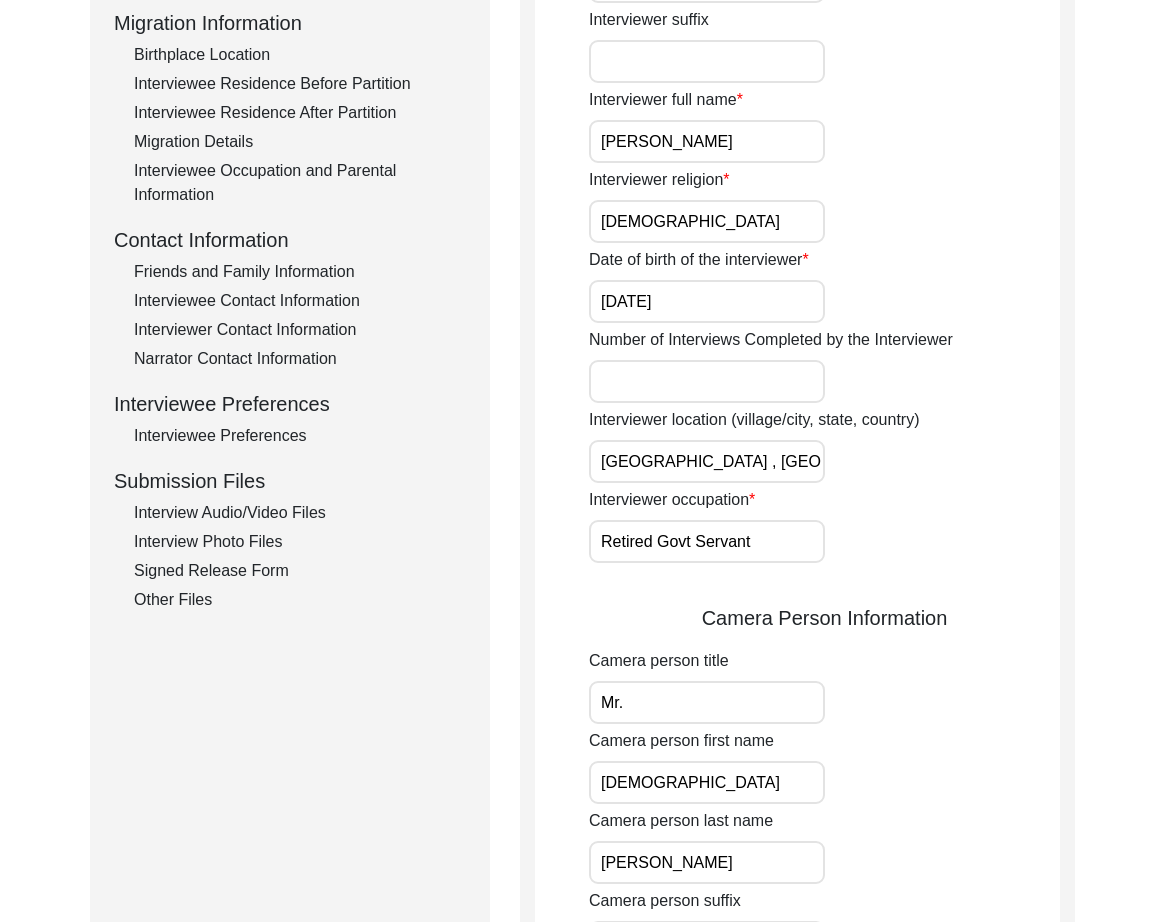 scroll, scrollTop: 0, scrollLeft: 5, axis: horizontal 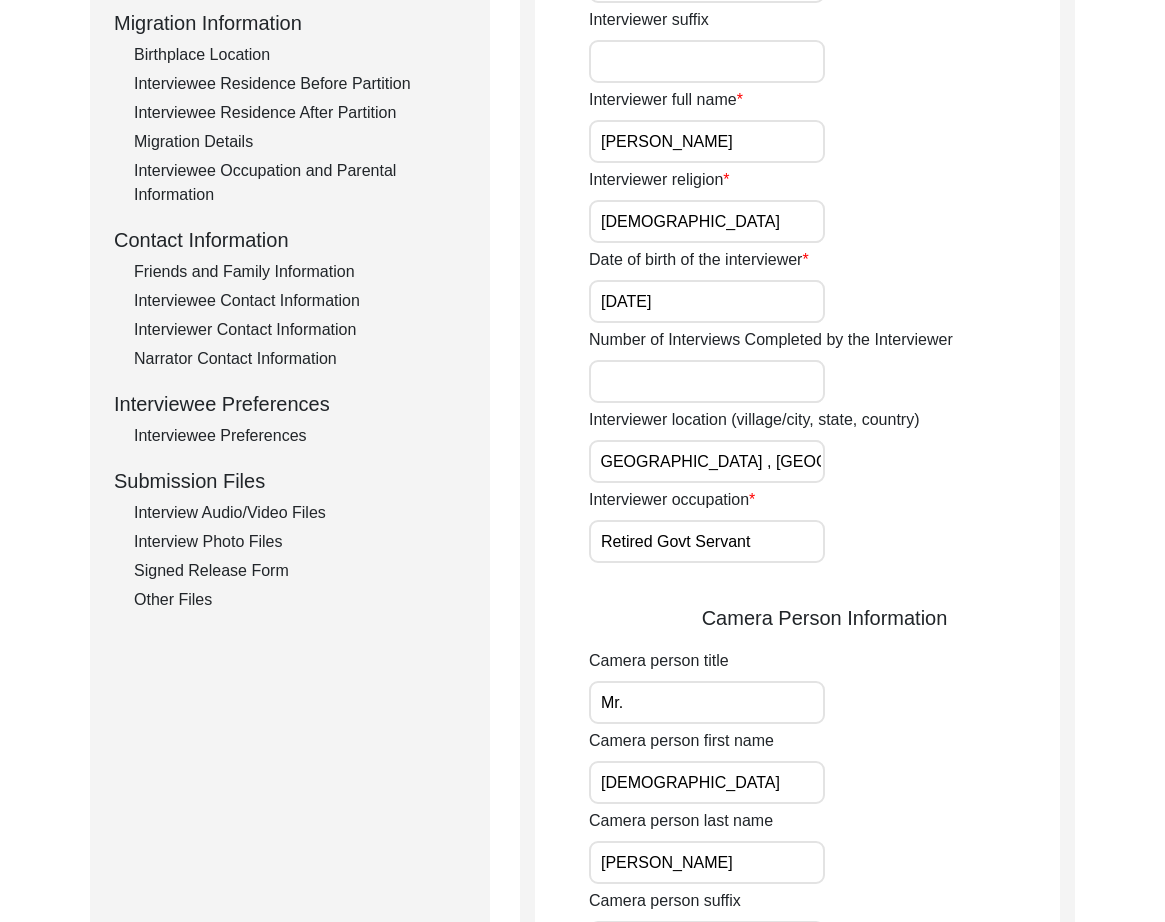 click on "[GEOGRAPHIC_DATA] , [GEOGRAPHIC_DATA] , [GEOGRAPHIC_DATA]" at bounding box center [707, 461] 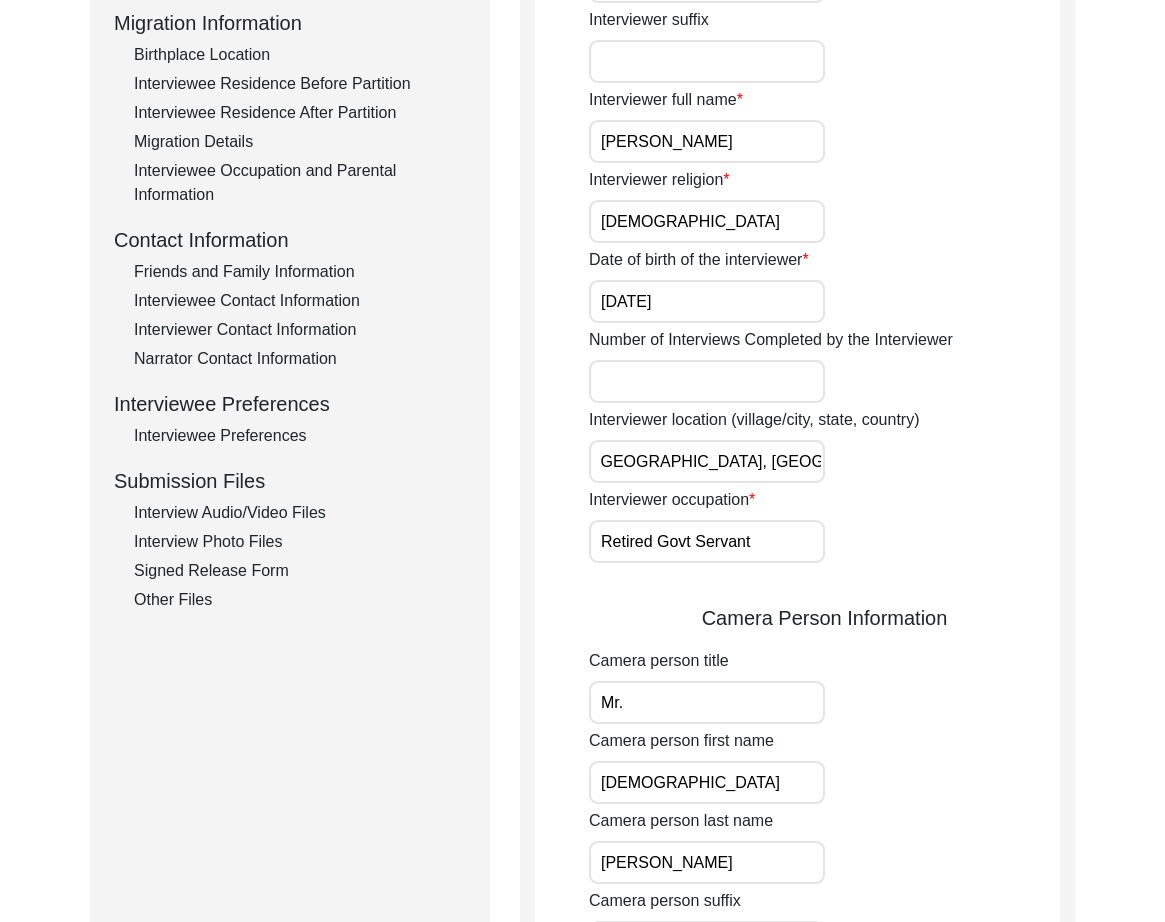 scroll, scrollTop: 0, scrollLeft: 0, axis: both 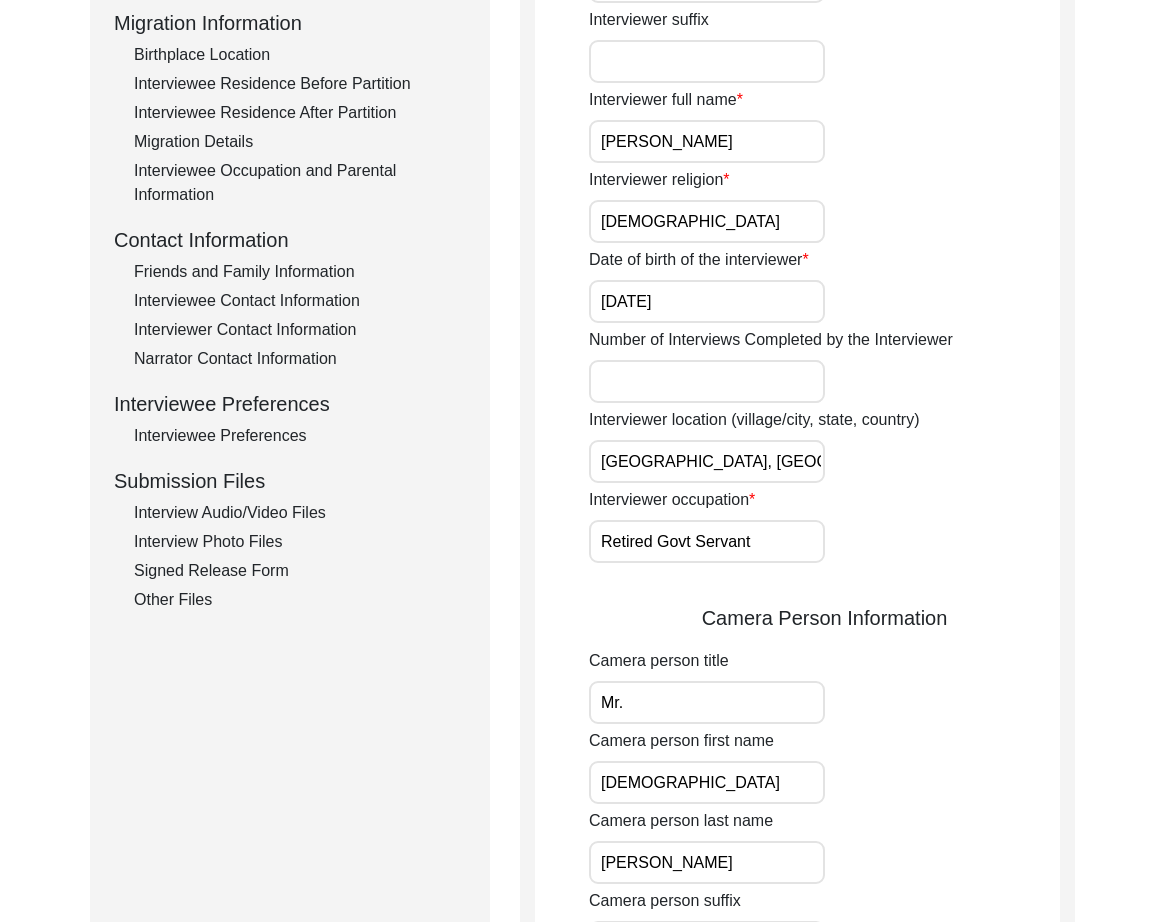 click on "[GEOGRAPHIC_DATA], [GEOGRAPHIC_DATA] , [GEOGRAPHIC_DATA]" at bounding box center (707, 461) 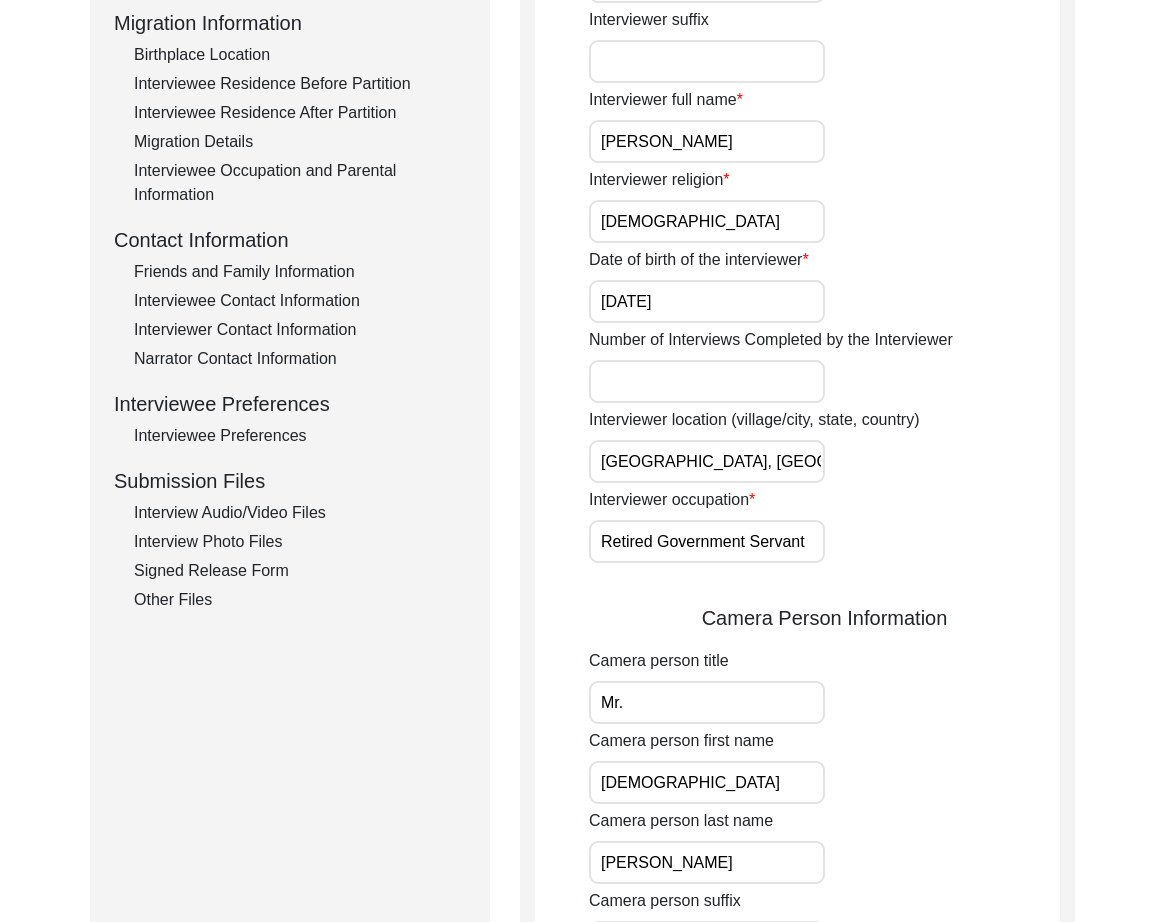 click on "Retired Government Servant" at bounding box center (707, 541) 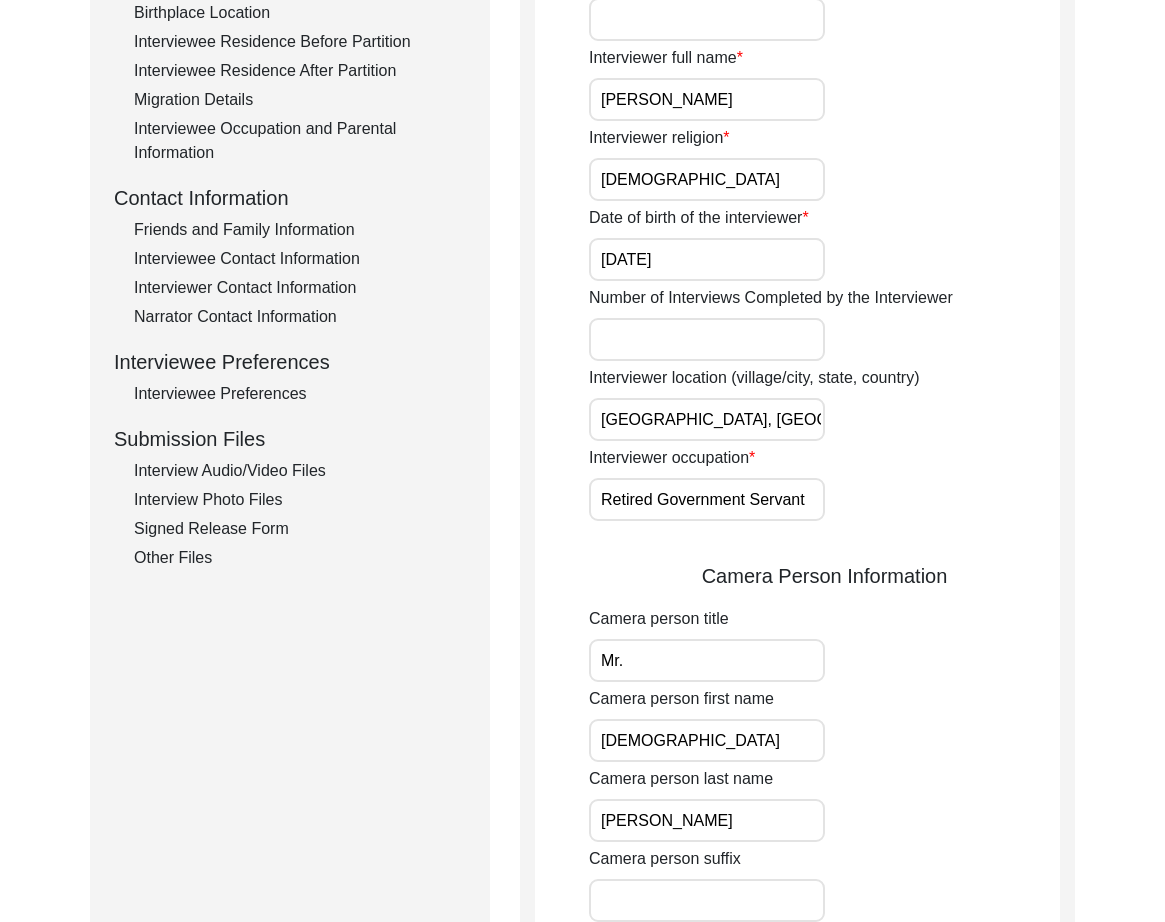 scroll, scrollTop: 1093, scrollLeft: 0, axis: vertical 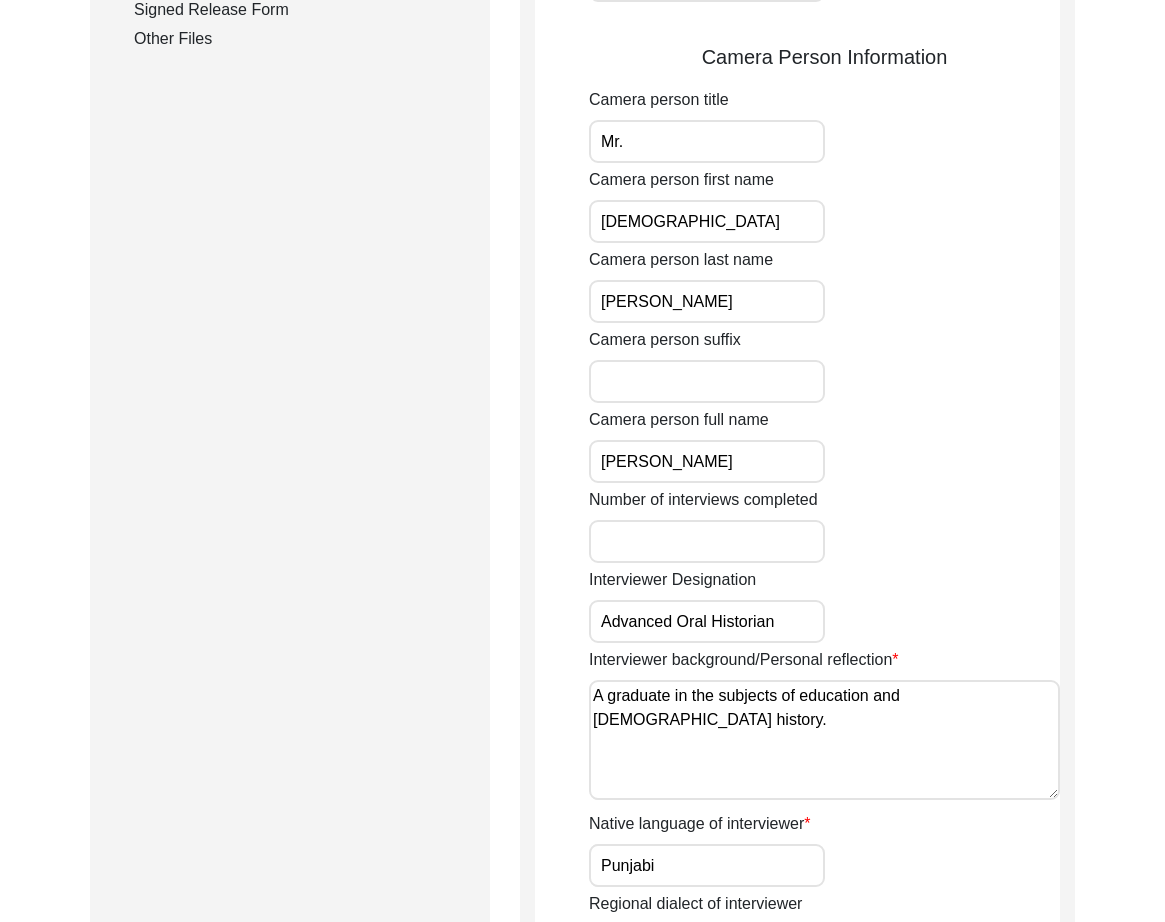 click on "Back to Dashboard  Interview ID:  11390  Interviewee:  [PERSON_NAME] Mian   Submission Form   Archivist   Interview Information   Interviewee Information   Interviewer Information   Narrator Information   Interview Date   Interview Location   Additional Interview Information   Interview Summary/Abstract   Migration Information   Birthplace Location   Interviewee Residence Before Partition   Interviewee Residence After Partition   Migration Details   Interviewee Occupation and Parental Information   Contact Information   Friends and Family Information   Interviewee Contact Information   Interviewer Contact Information   Narrator Contact Information   Interviewee Preferences   Interviewee Preferences   Submission Files   Interview Audio/Video Files   Interview Photo Files   Signed Release Form   Other Files   Interviewer Information
Interviewer title Mr. Interviewer first name [PERSON_NAME] Interviewer last name [PERSON_NAME] Interviewer suffix Interviewer full name [PERSON_NAME] Interviewer religion [DEMOGRAPHIC_DATA] Mr. N/A" 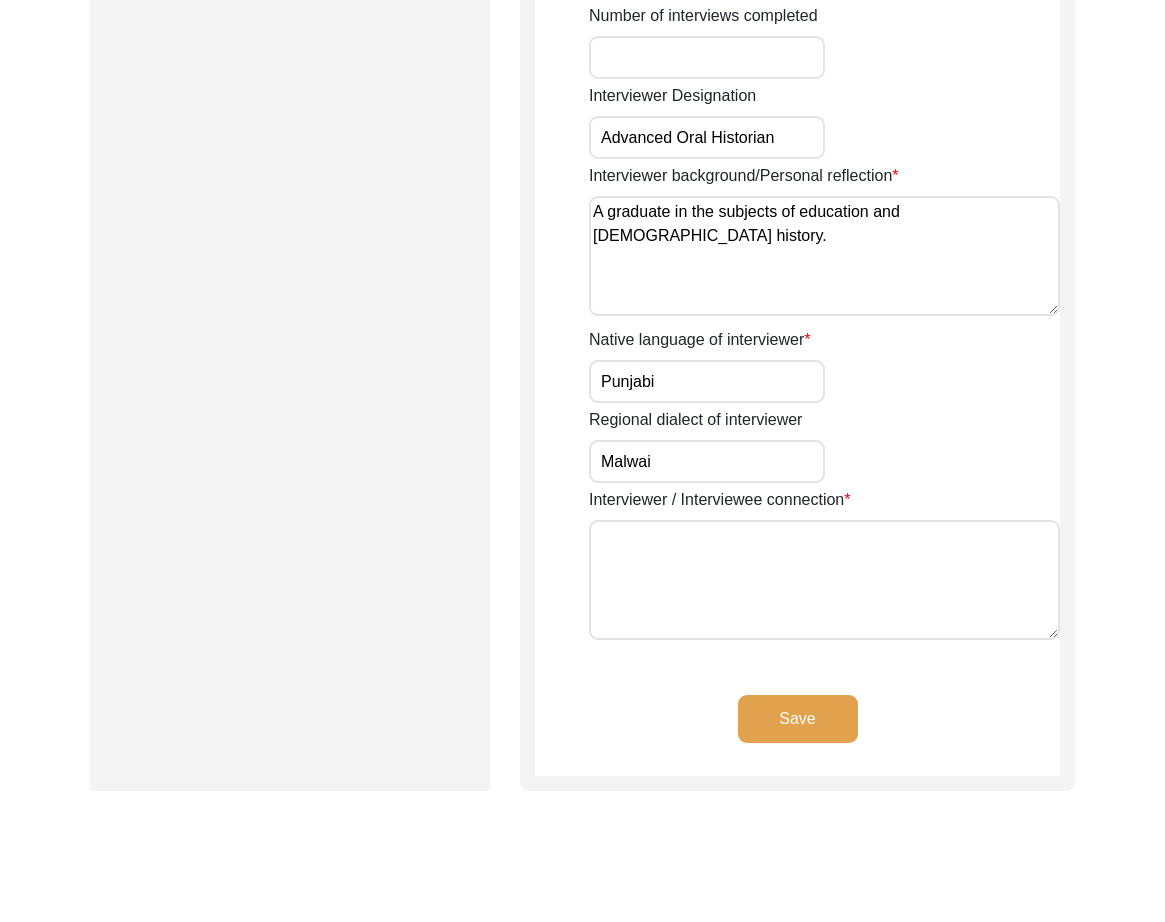 click on "Save" 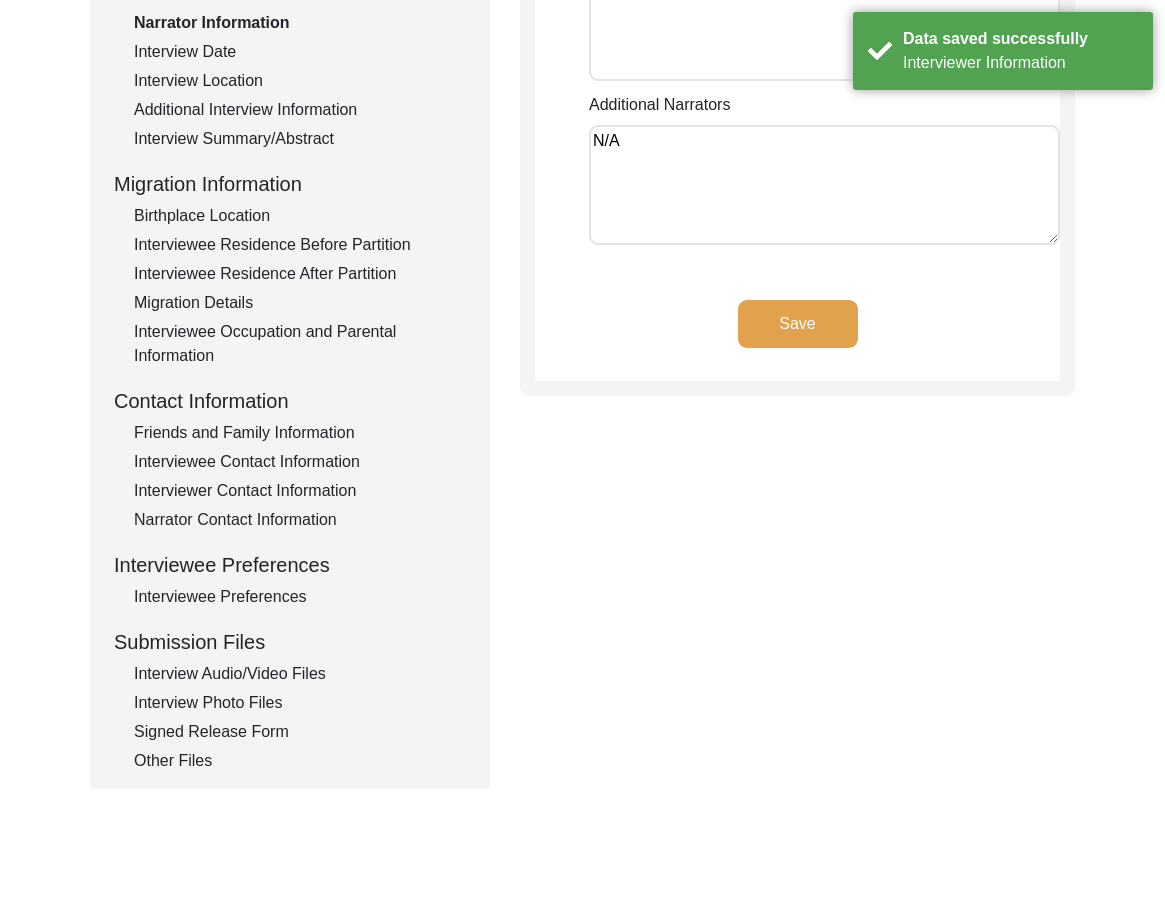 scroll, scrollTop: 0, scrollLeft: 0, axis: both 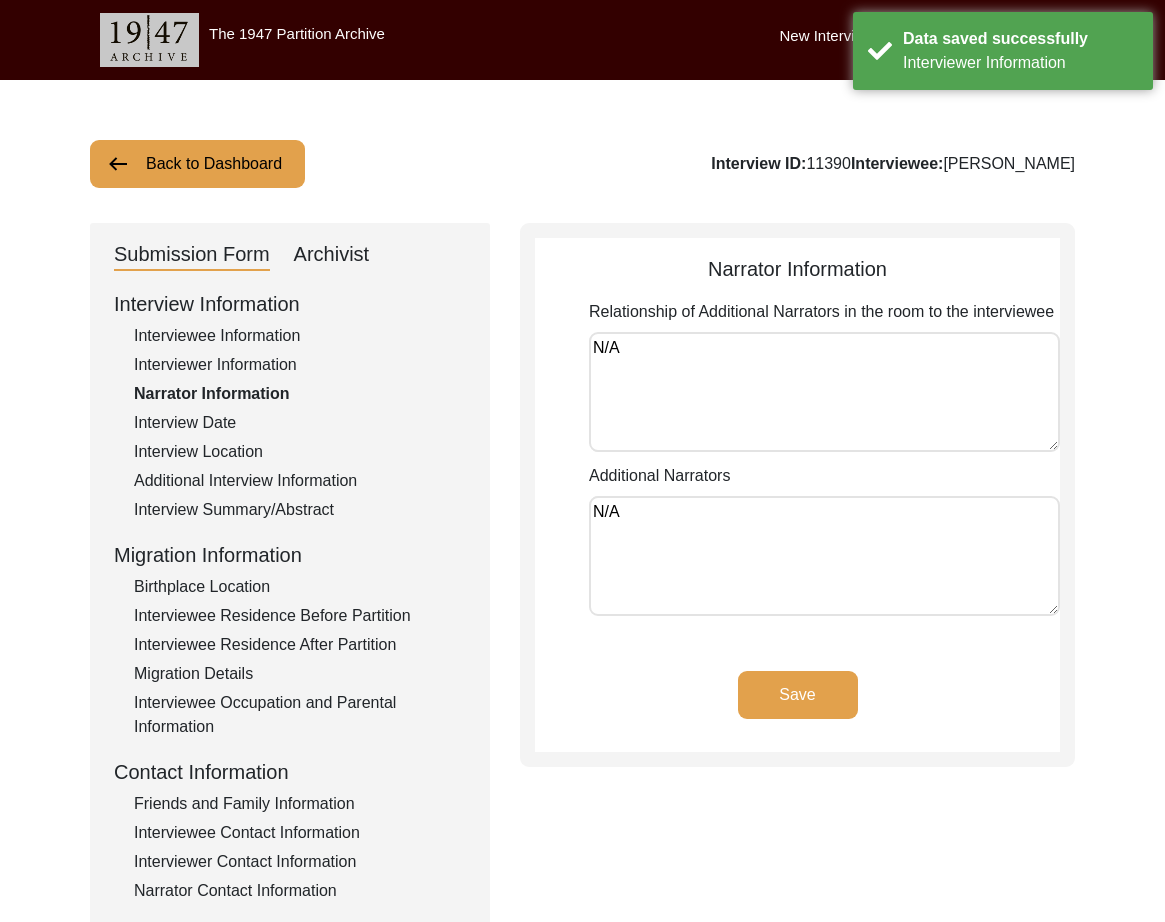 drag, startPoint x: 749, startPoint y: 356, endPoint x: 381, endPoint y: 345, distance: 368.16437 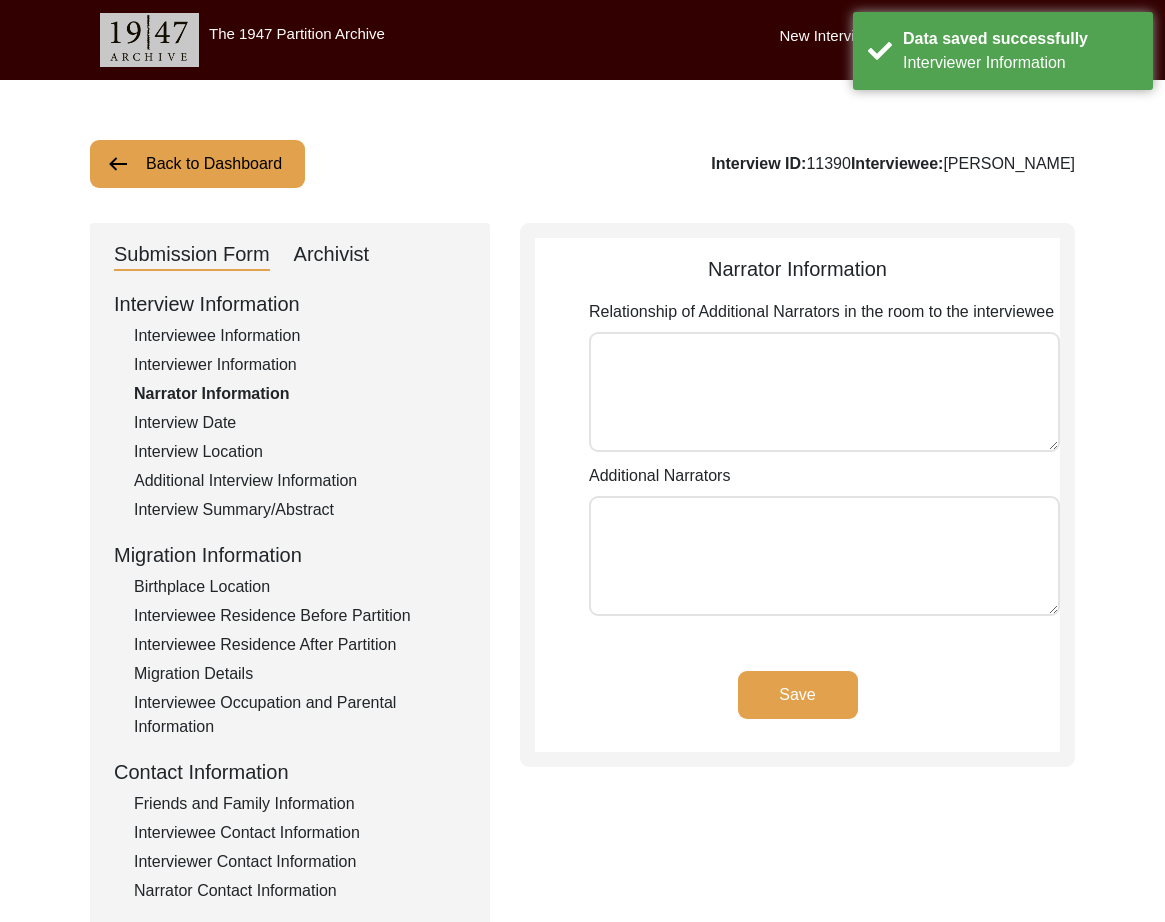 click on "Save" 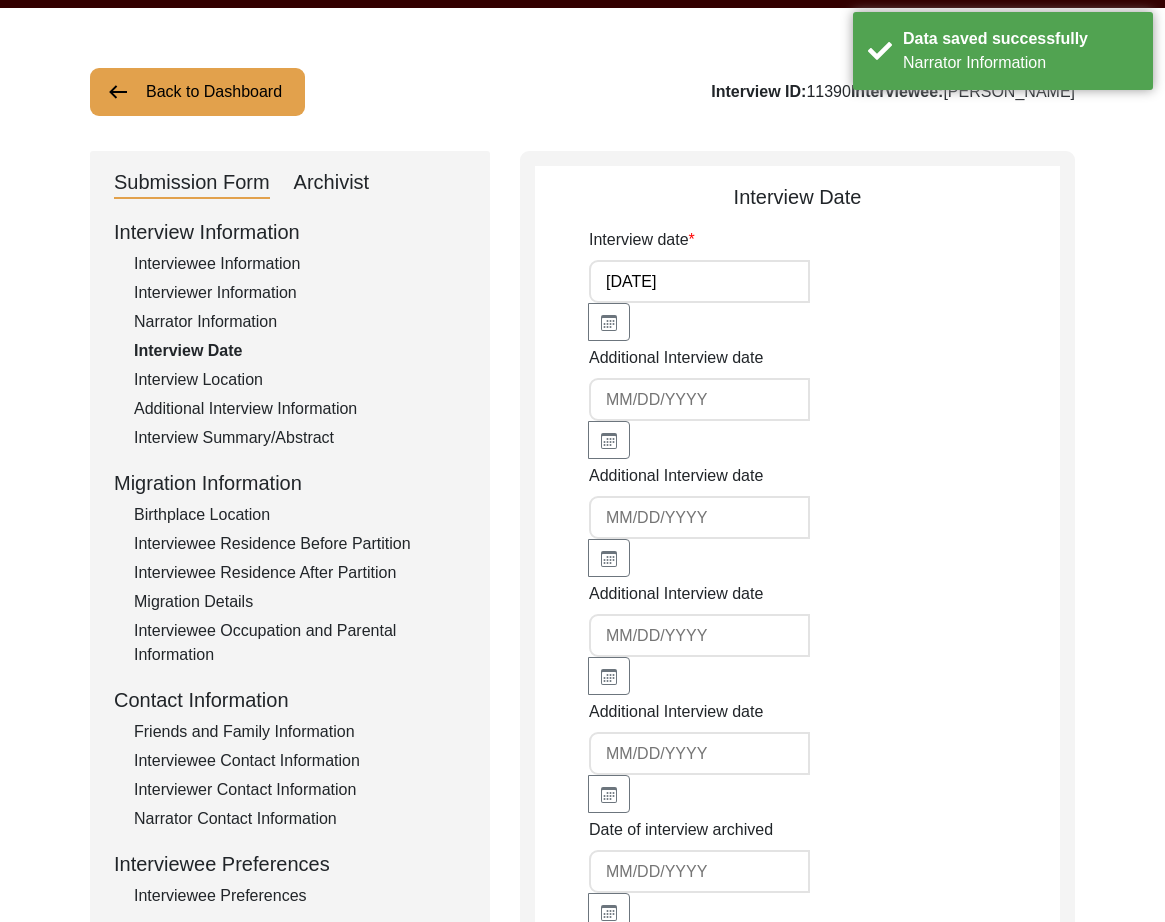 scroll, scrollTop: 75, scrollLeft: 0, axis: vertical 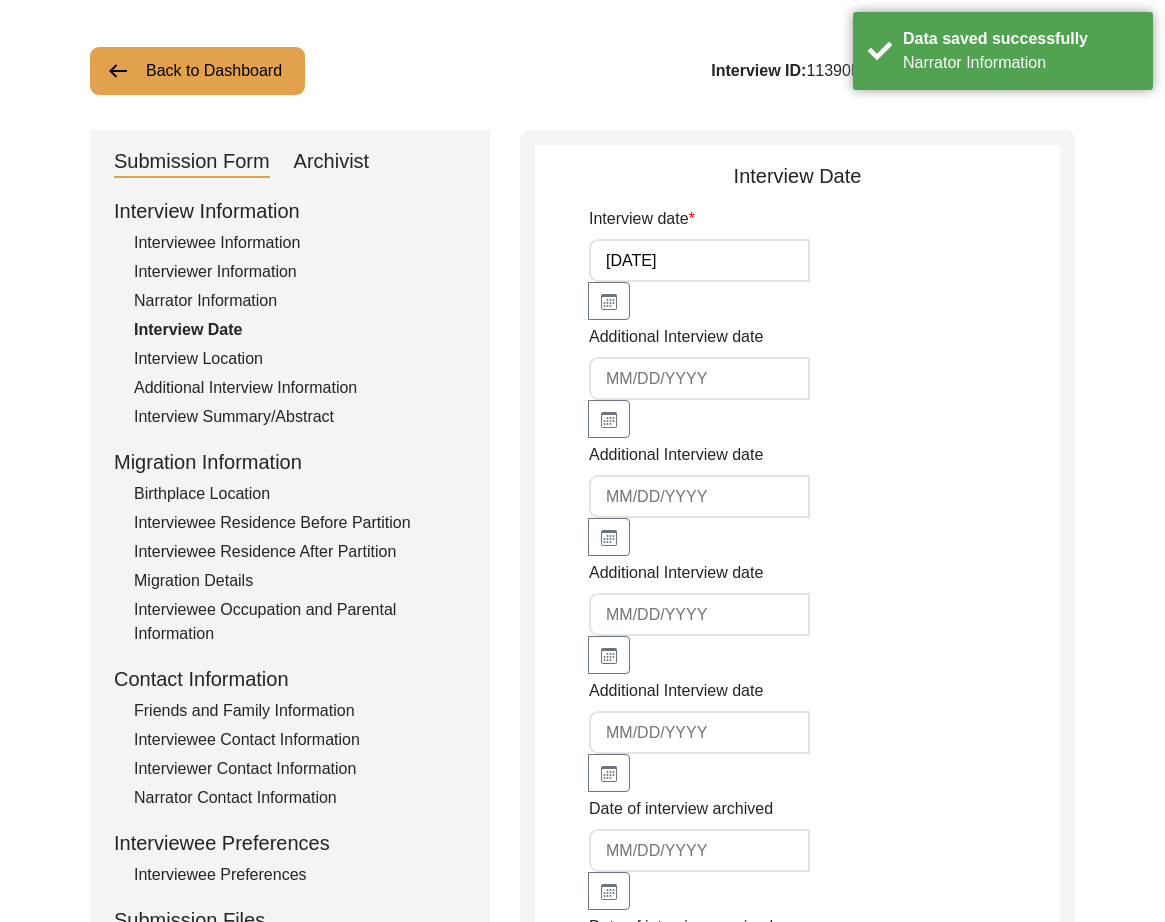 click on "Interviewer Information" 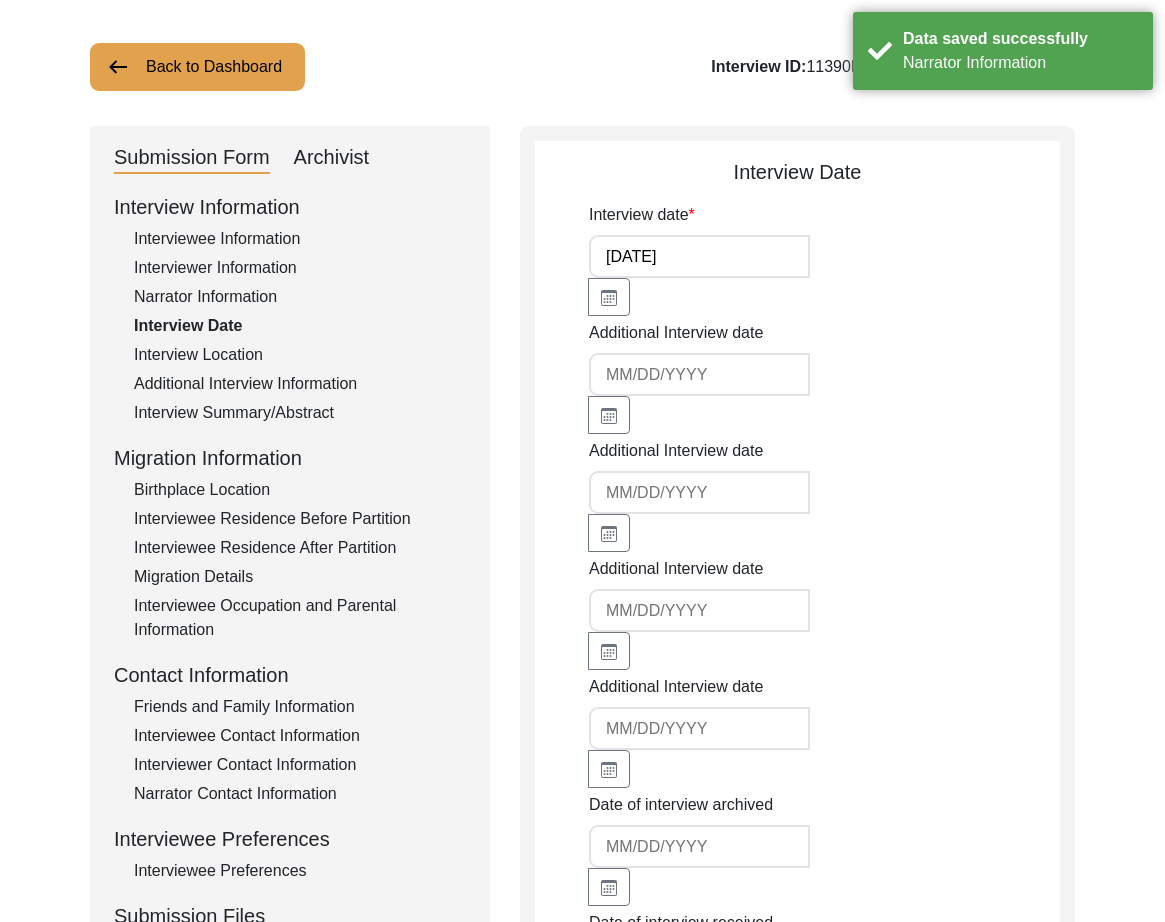 scroll, scrollTop: 96, scrollLeft: 0, axis: vertical 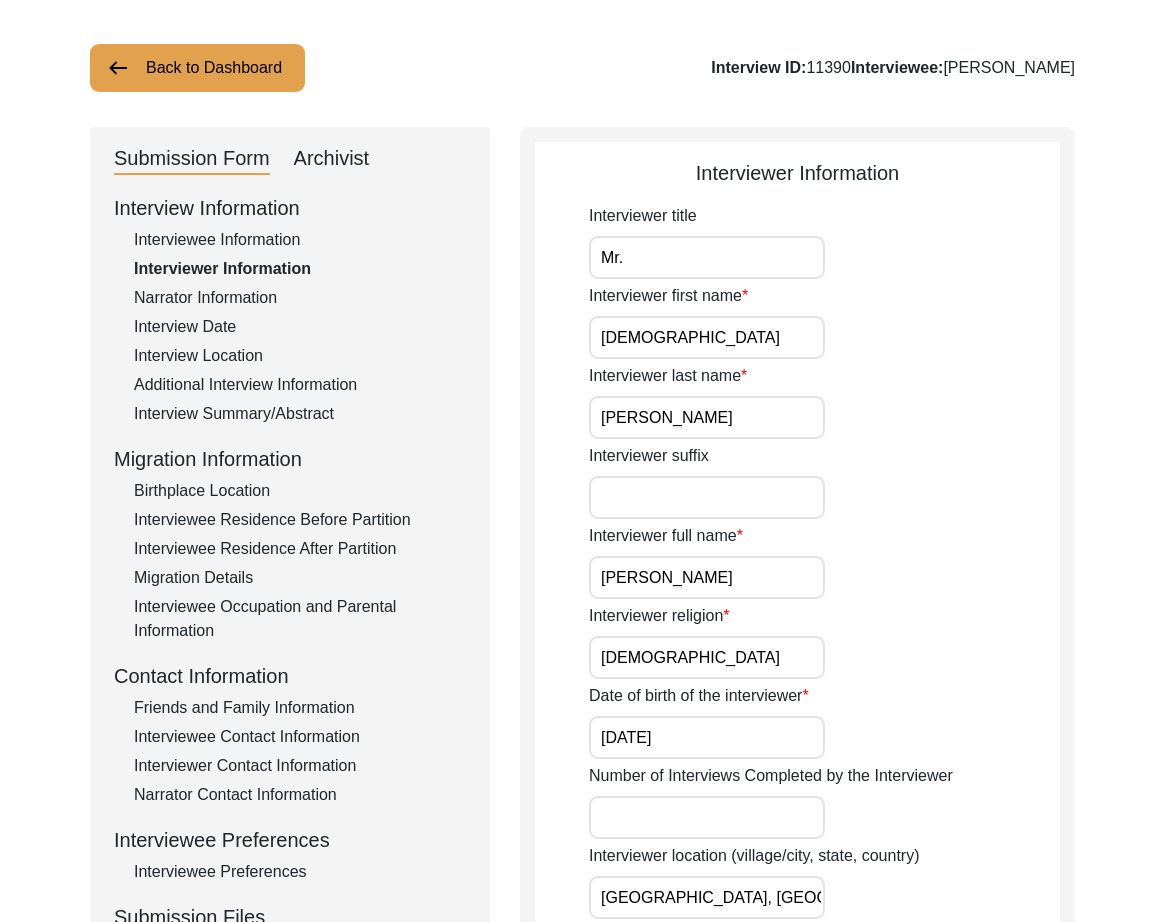 click on "Interviewee Information" 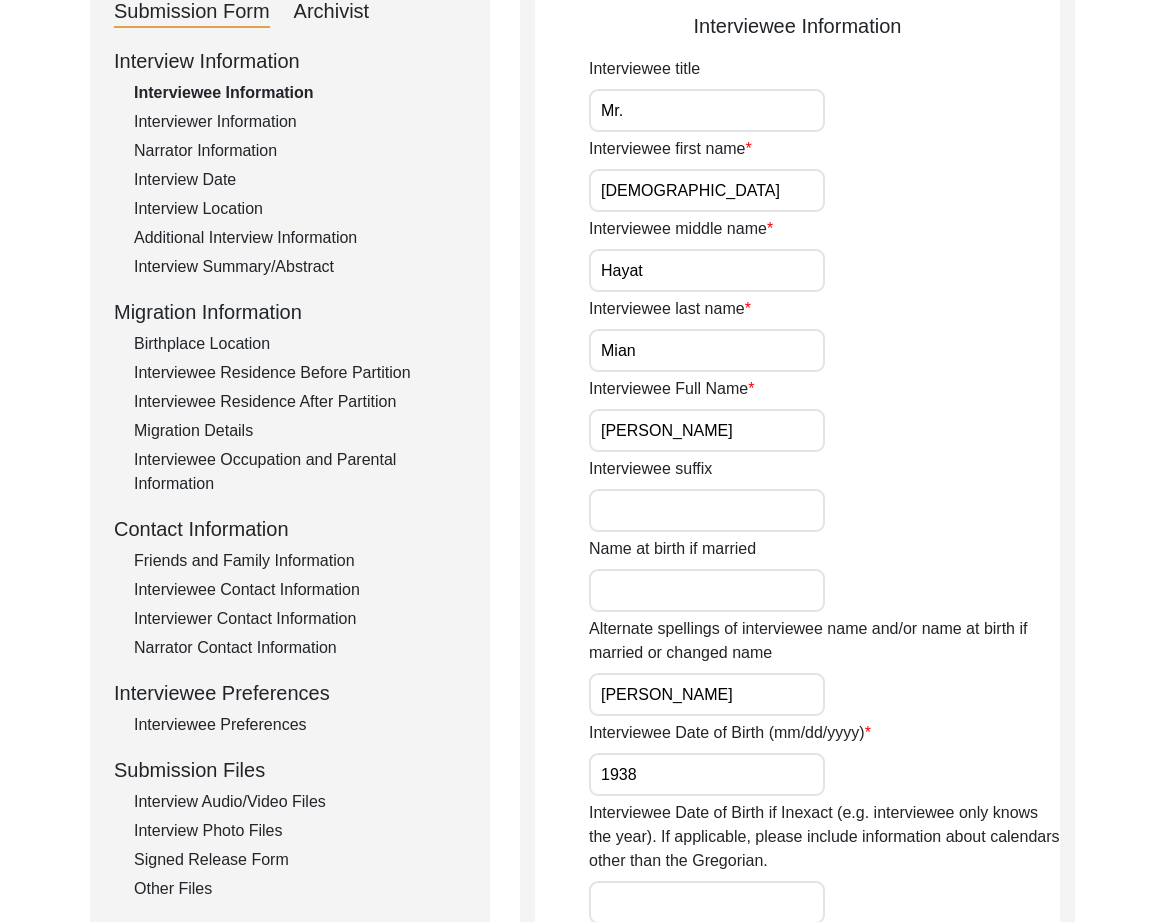 scroll, scrollTop: 384, scrollLeft: 0, axis: vertical 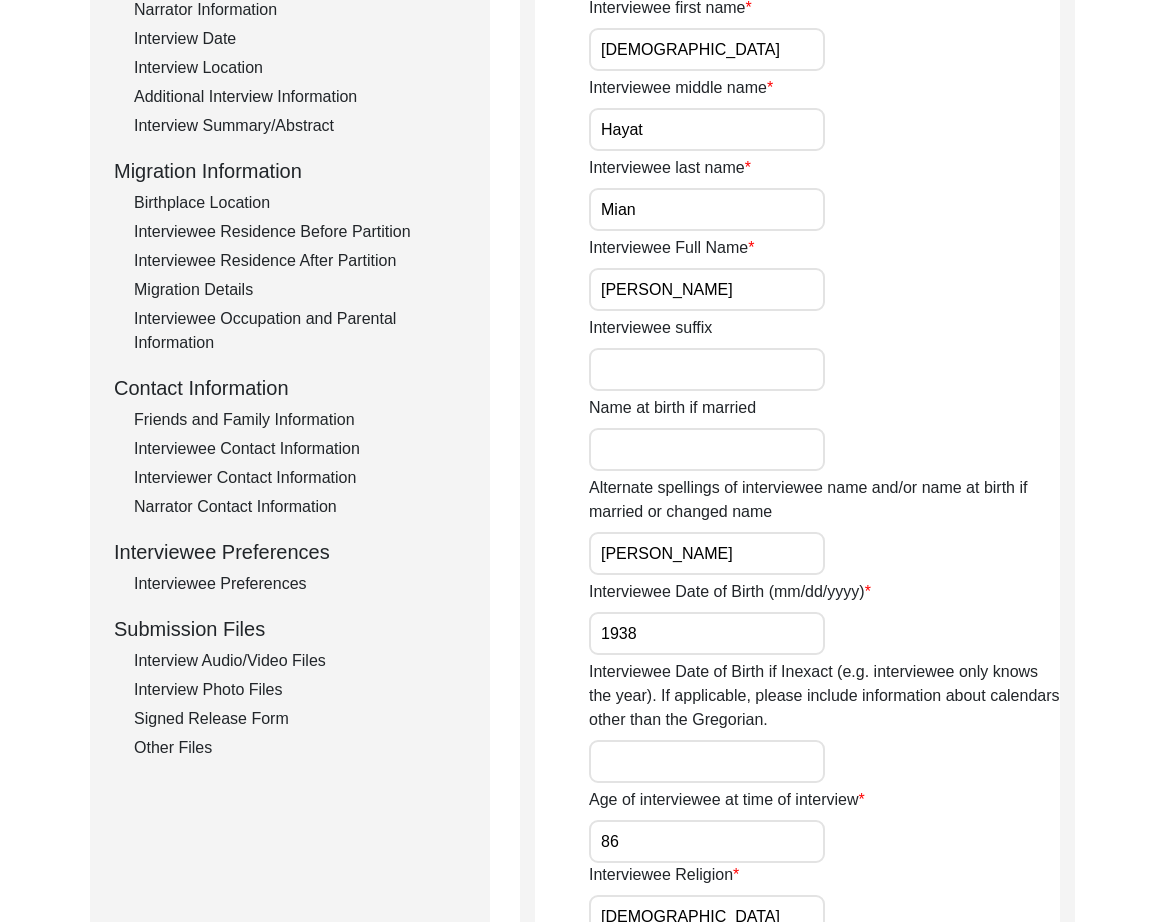 click on "86" at bounding box center [707, 841] 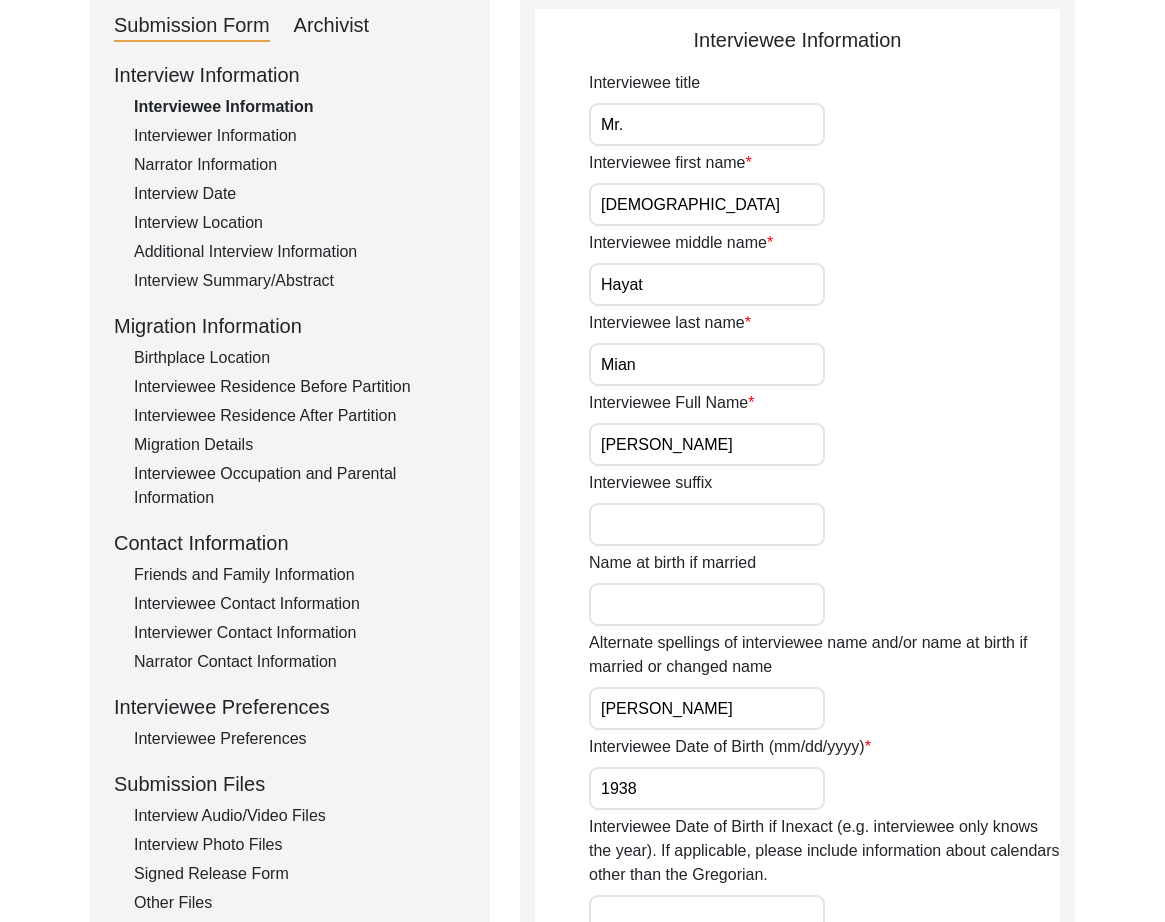 scroll, scrollTop: 219, scrollLeft: 0, axis: vertical 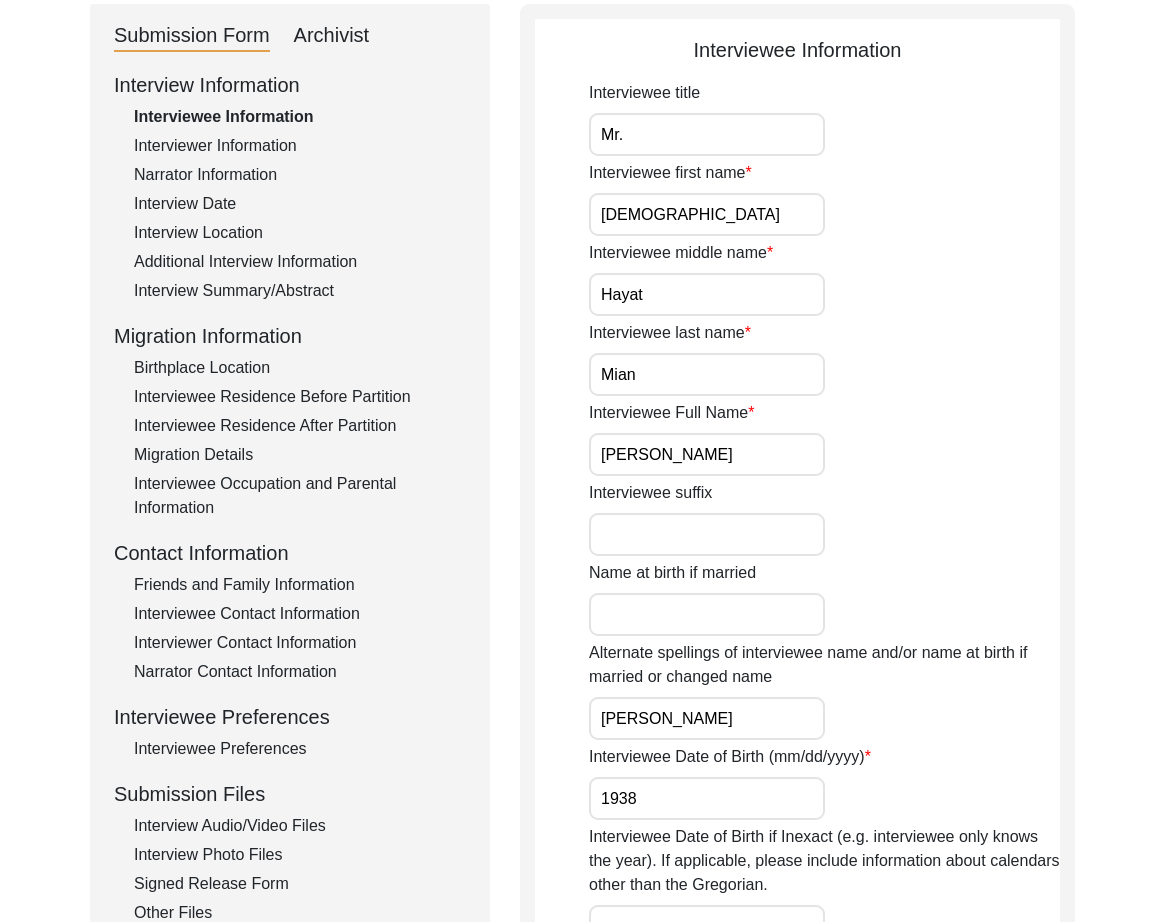click on "Additional Interview Information" 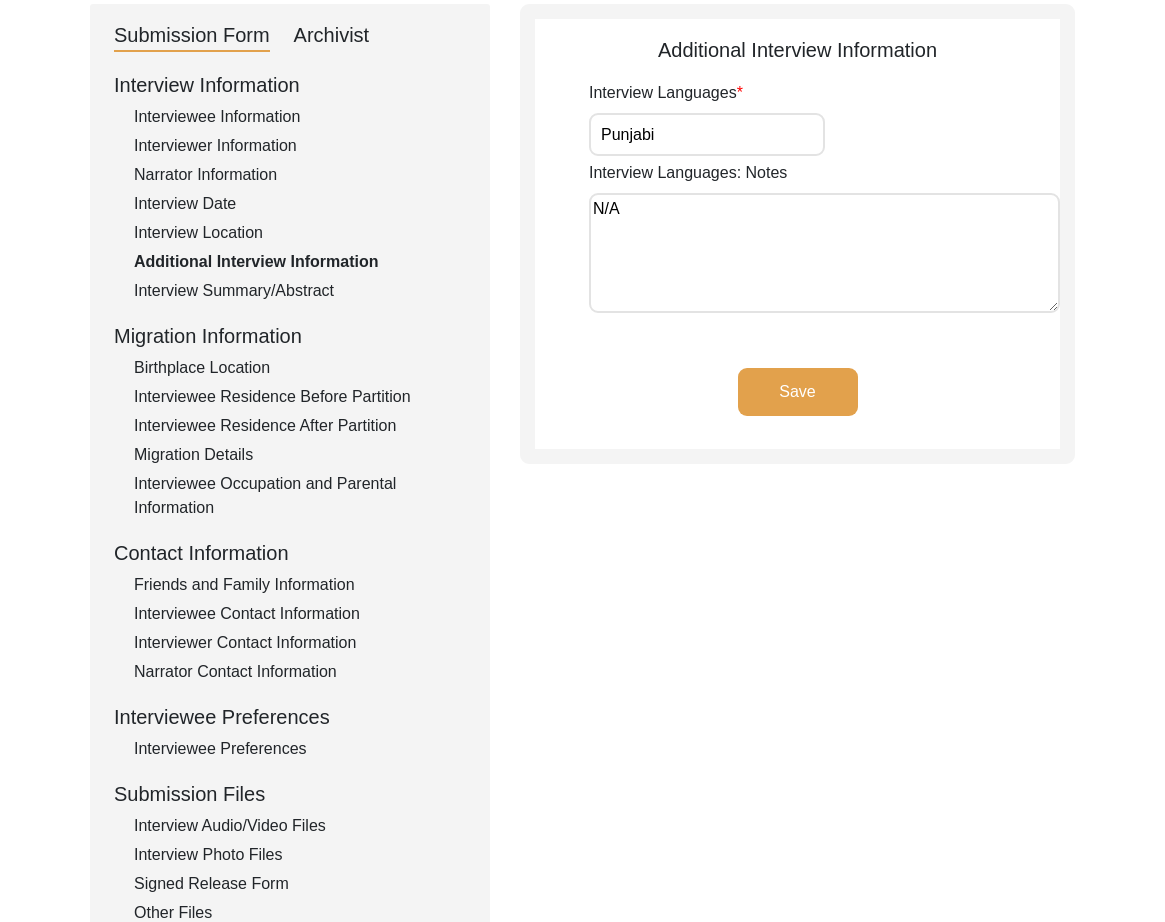 scroll, scrollTop: 0, scrollLeft: 0, axis: both 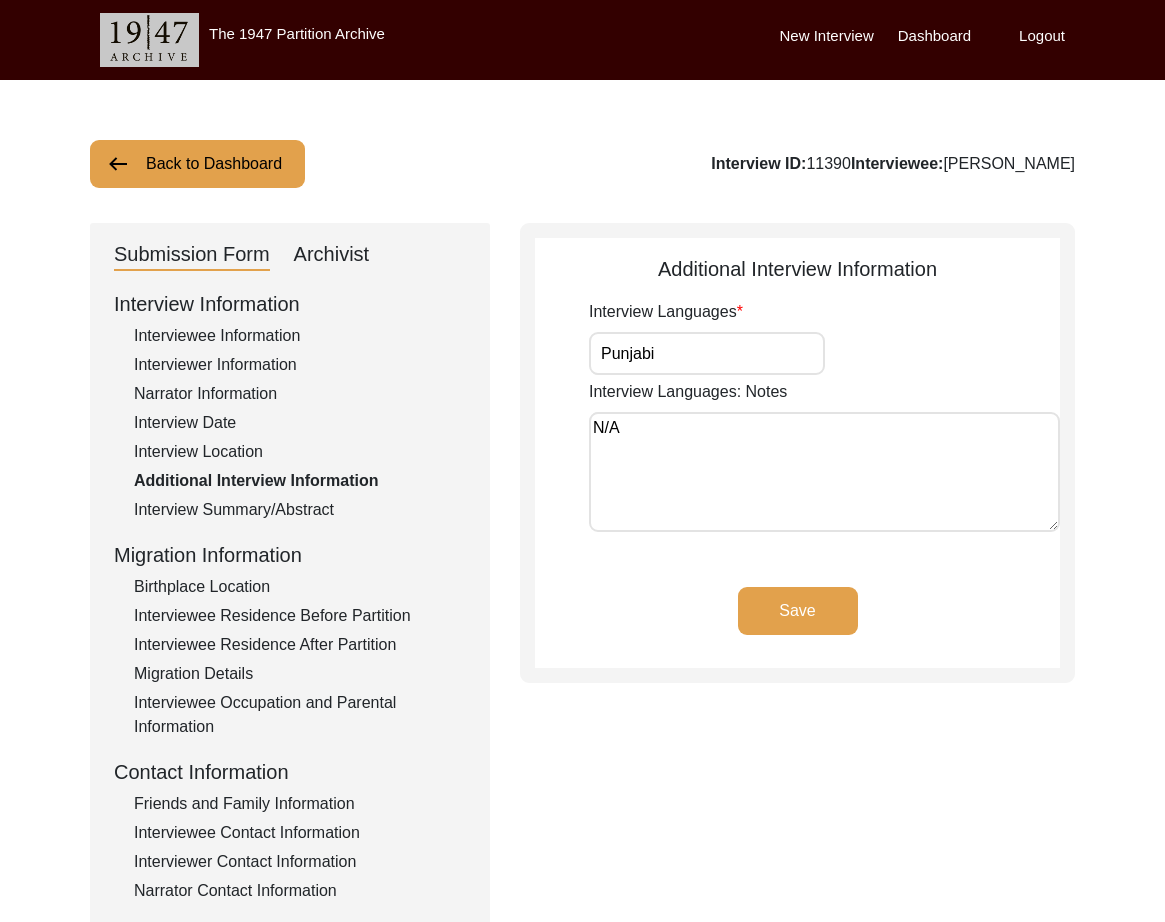 drag, startPoint x: 636, startPoint y: 435, endPoint x: 494, endPoint y: 429, distance: 142.12671 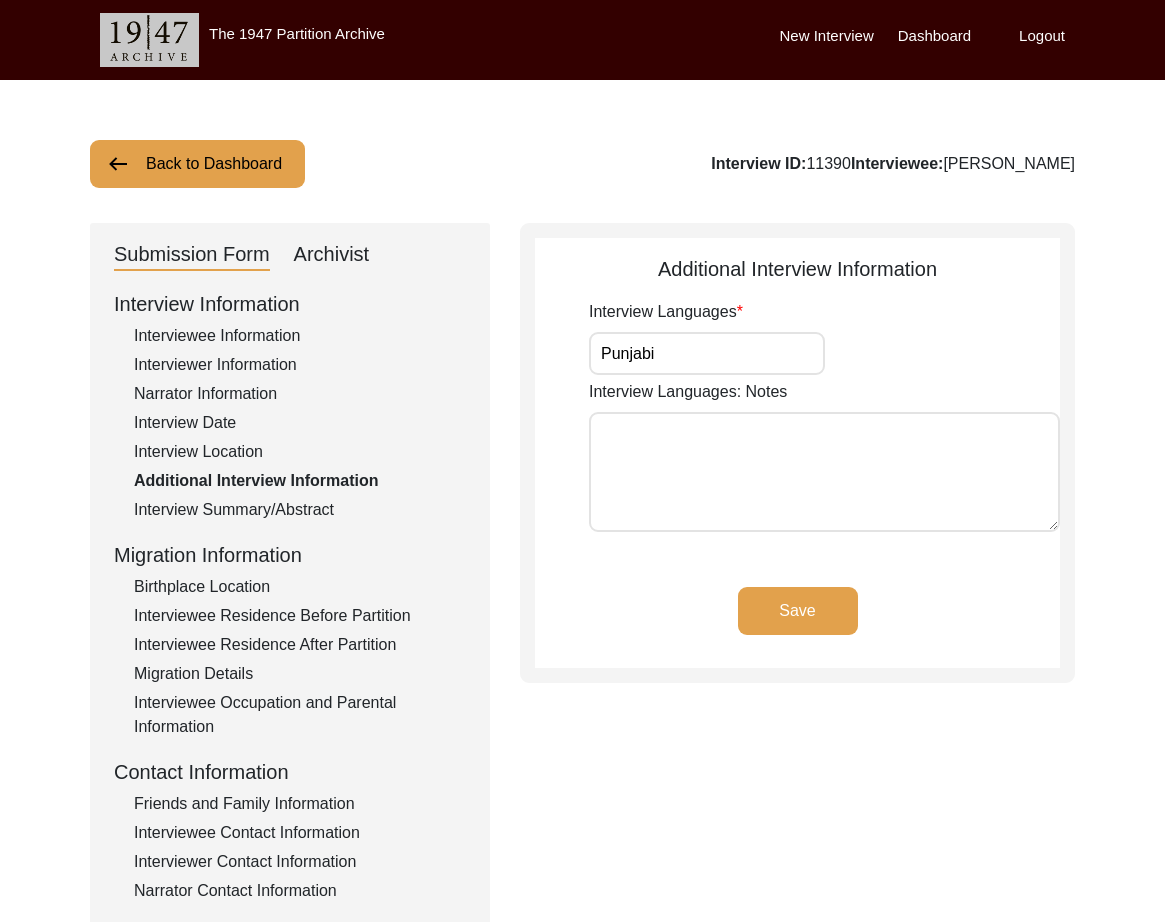 click on "Punjabi" at bounding box center [707, 353] 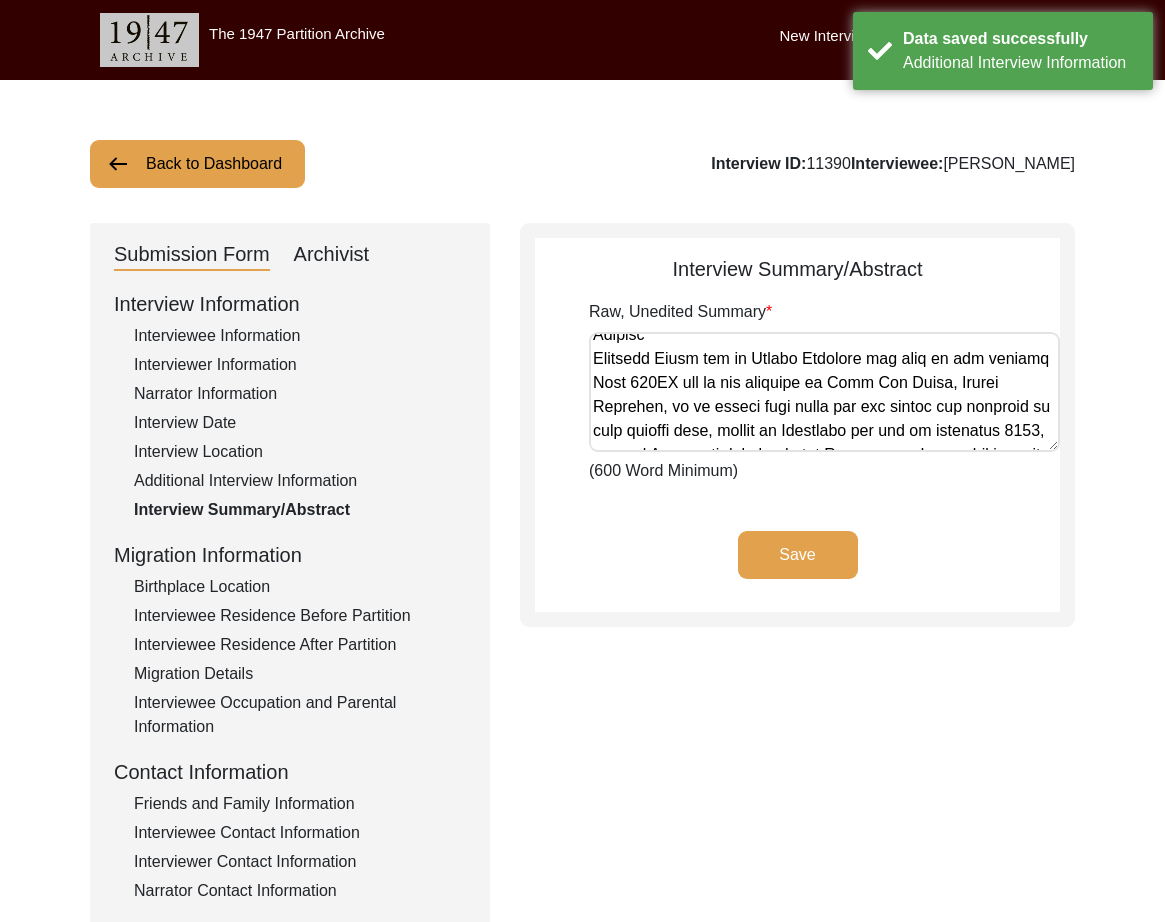 scroll, scrollTop: 70, scrollLeft: 0, axis: vertical 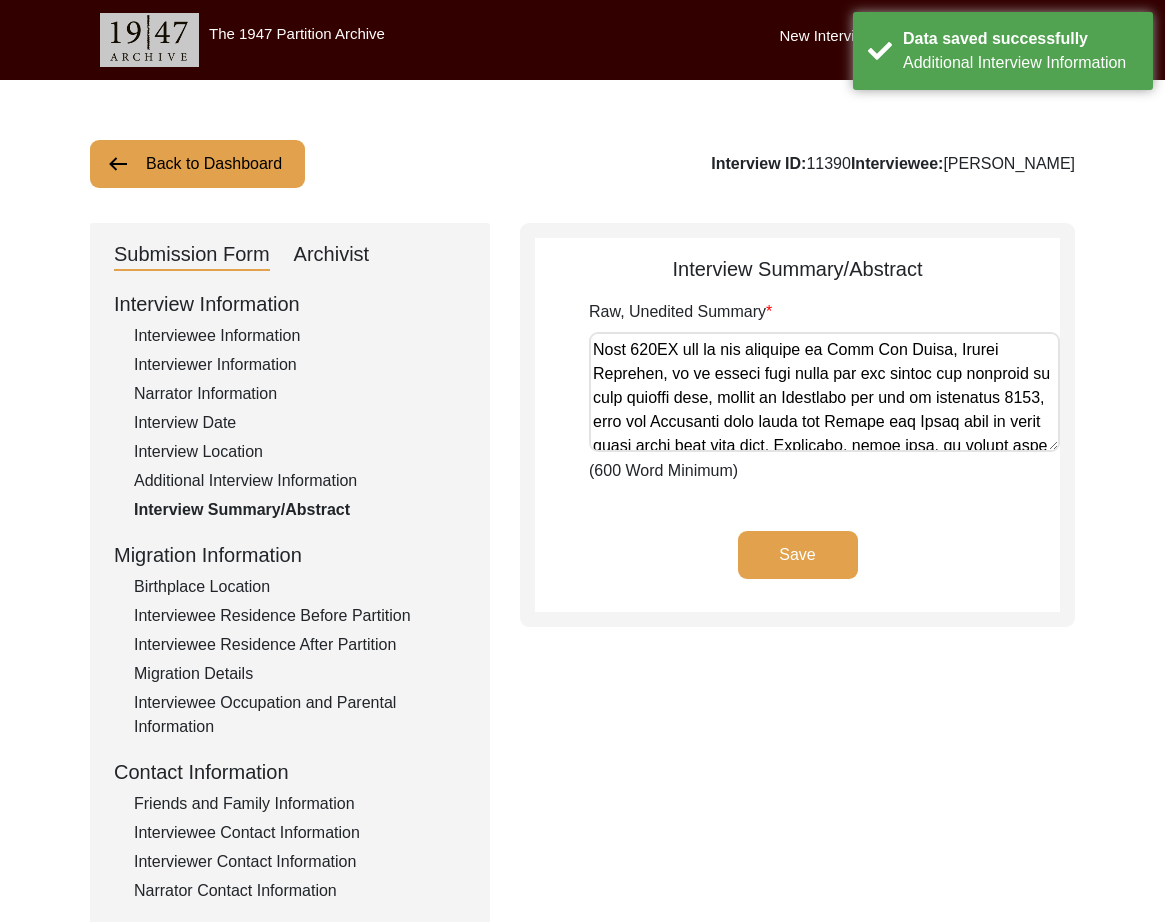 click on "Birthplace Location" 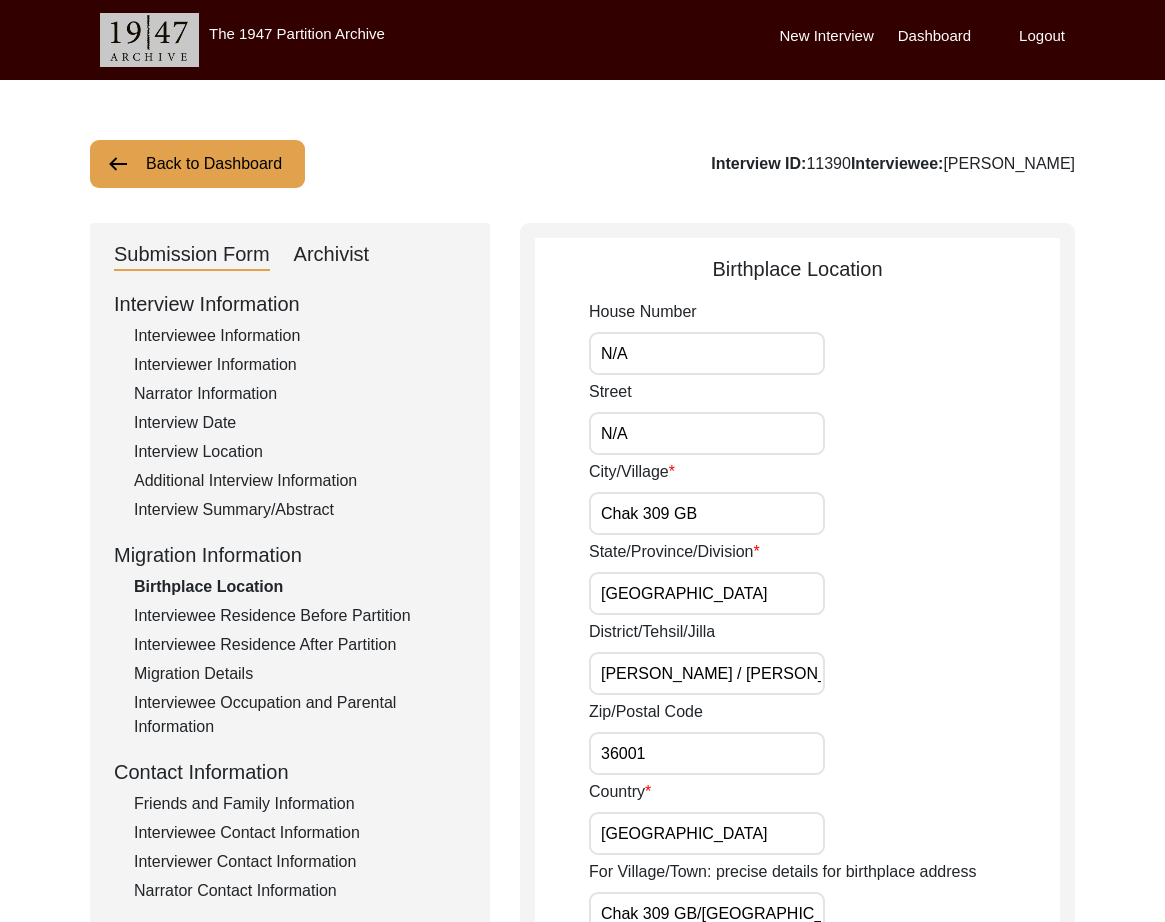 drag, startPoint x: 676, startPoint y: 350, endPoint x: 435, endPoint y: 334, distance: 241.53053 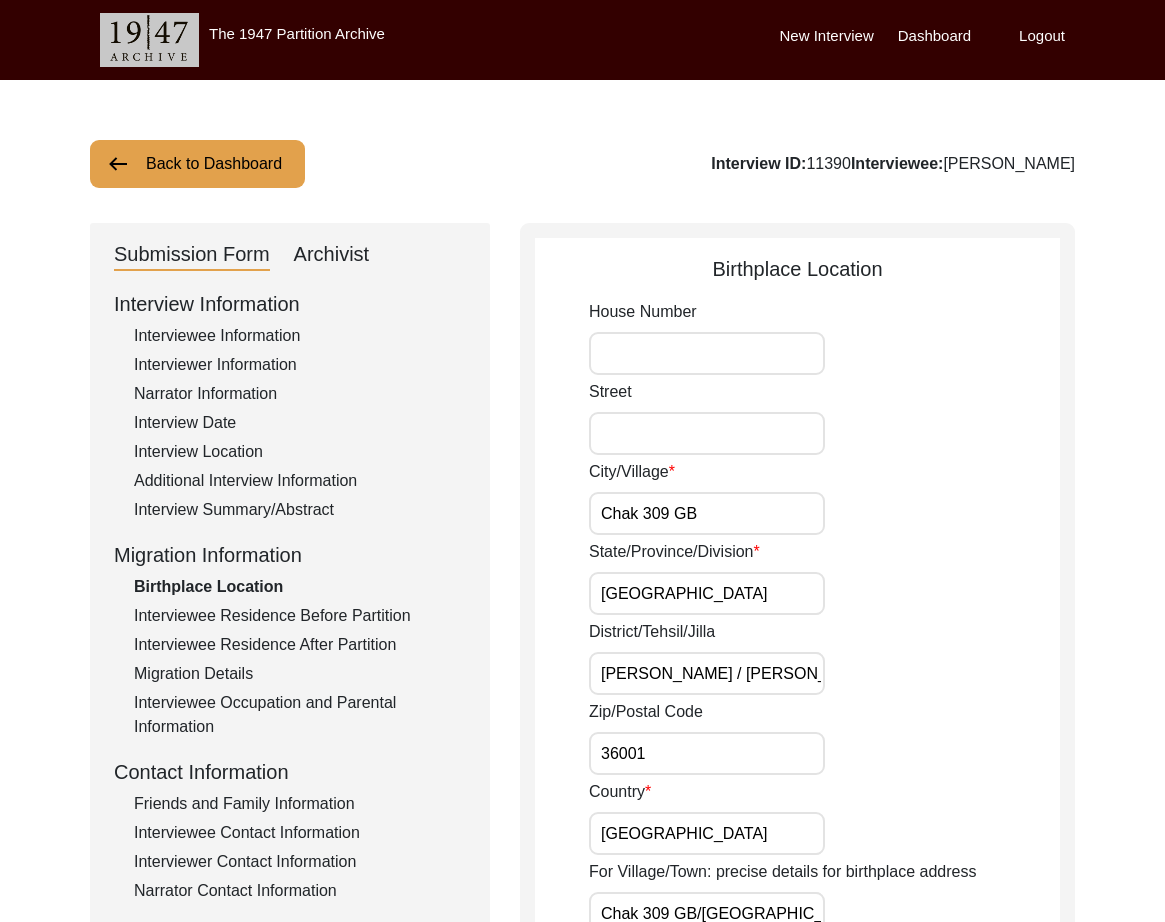scroll, scrollTop: 0, scrollLeft: 12, axis: horizontal 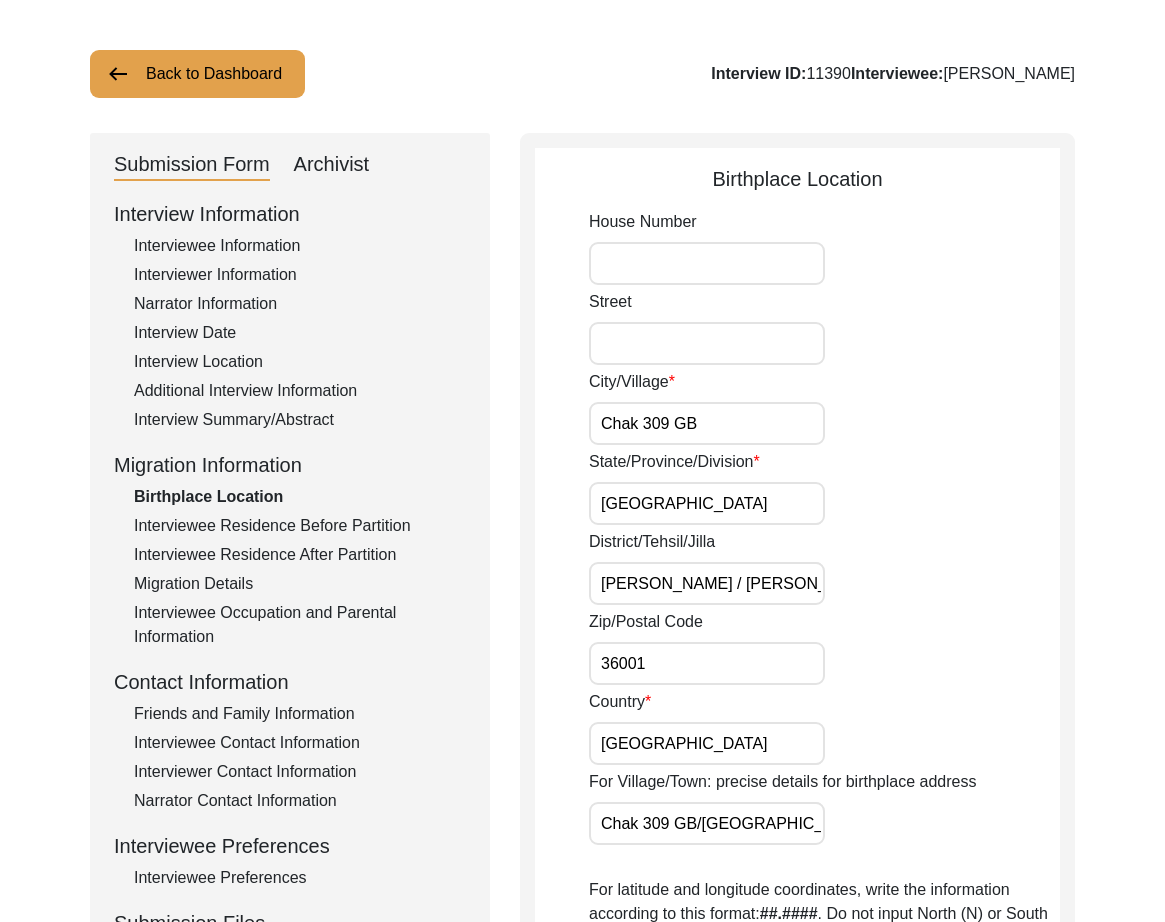 click on "[PERSON_NAME] / [PERSON_NAME]" at bounding box center [707, 583] 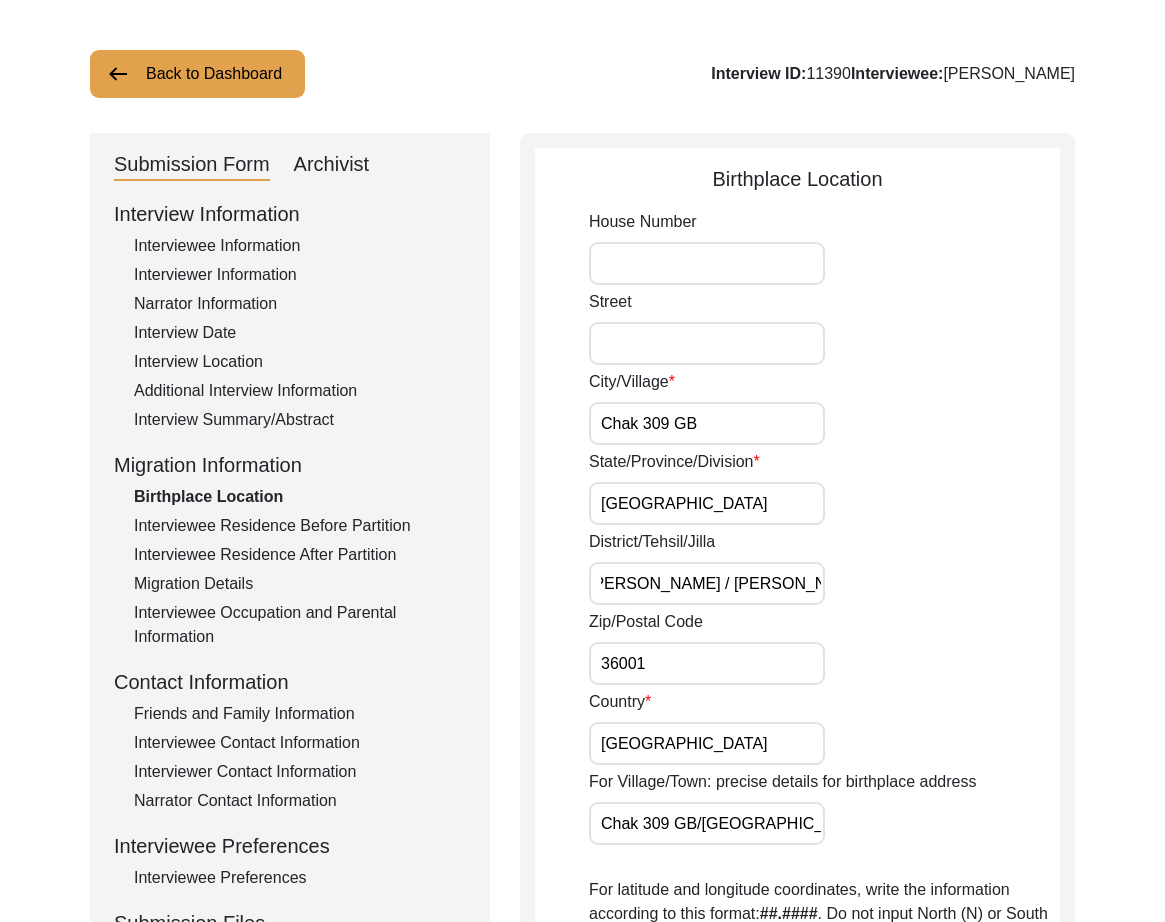 drag, startPoint x: 710, startPoint y: 588, endPoint x: 907, endPoint y: 596, distance: 197.16237 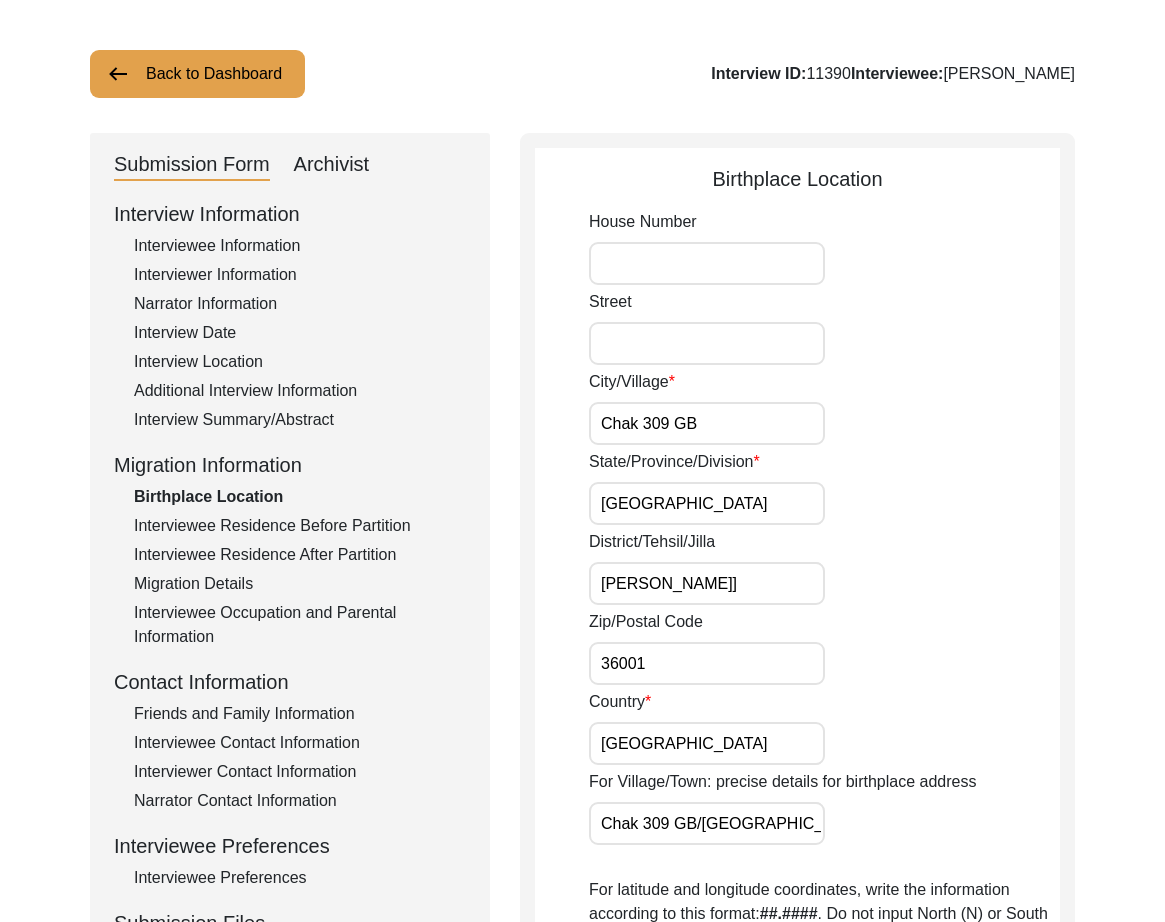 scroll, scrollTop: 0, scrollLeft: 0, axis: both 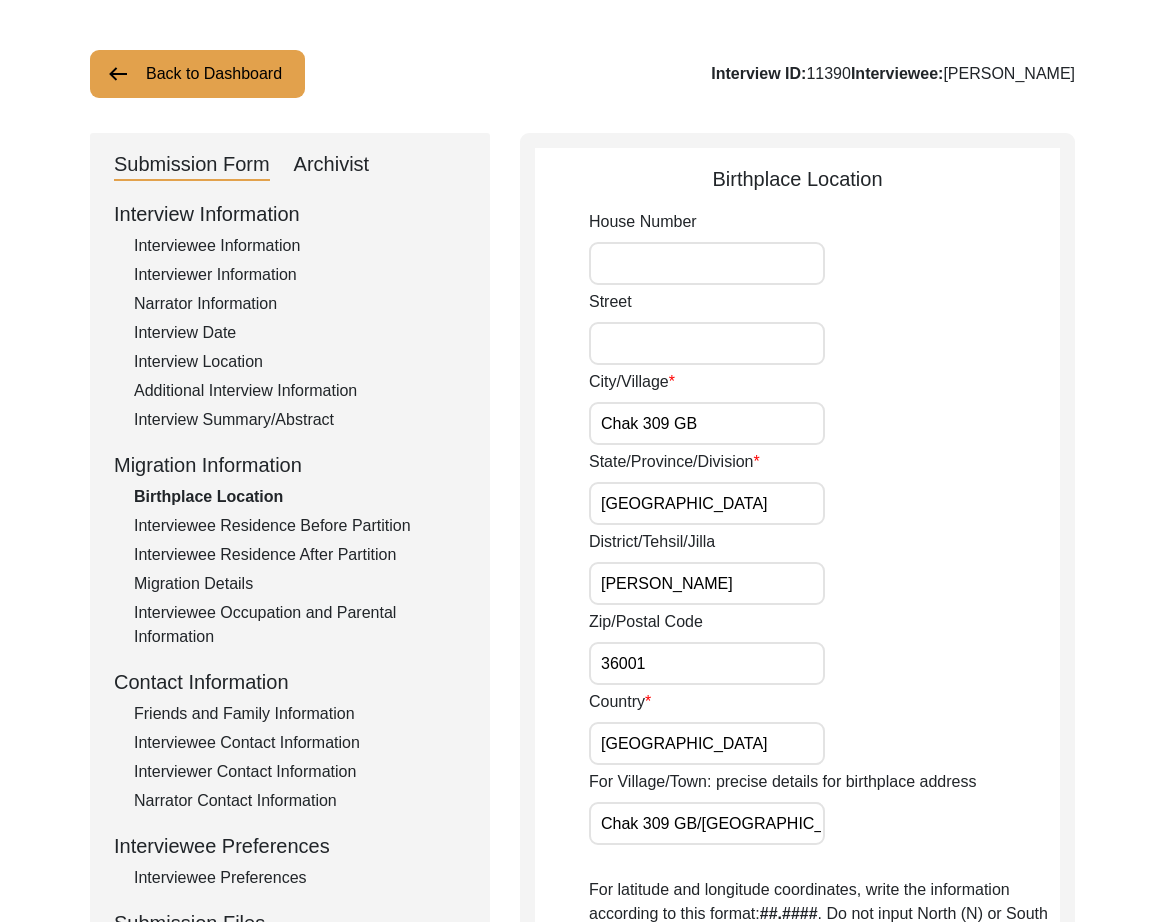 click on "[PERSON_NAME]" at bounding box center (707, 583) 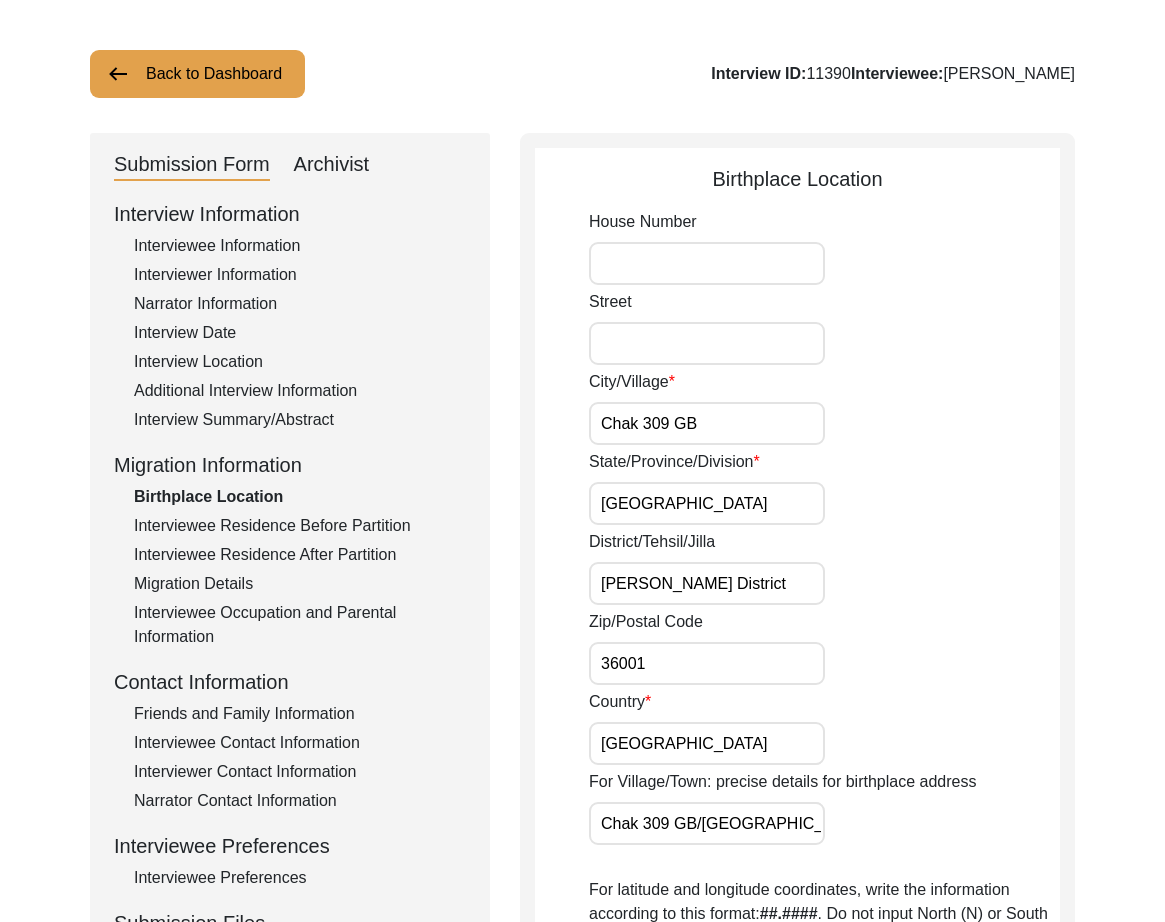 scroll, scrollTop: 0, scrollLeft: 140, axis: horizontal 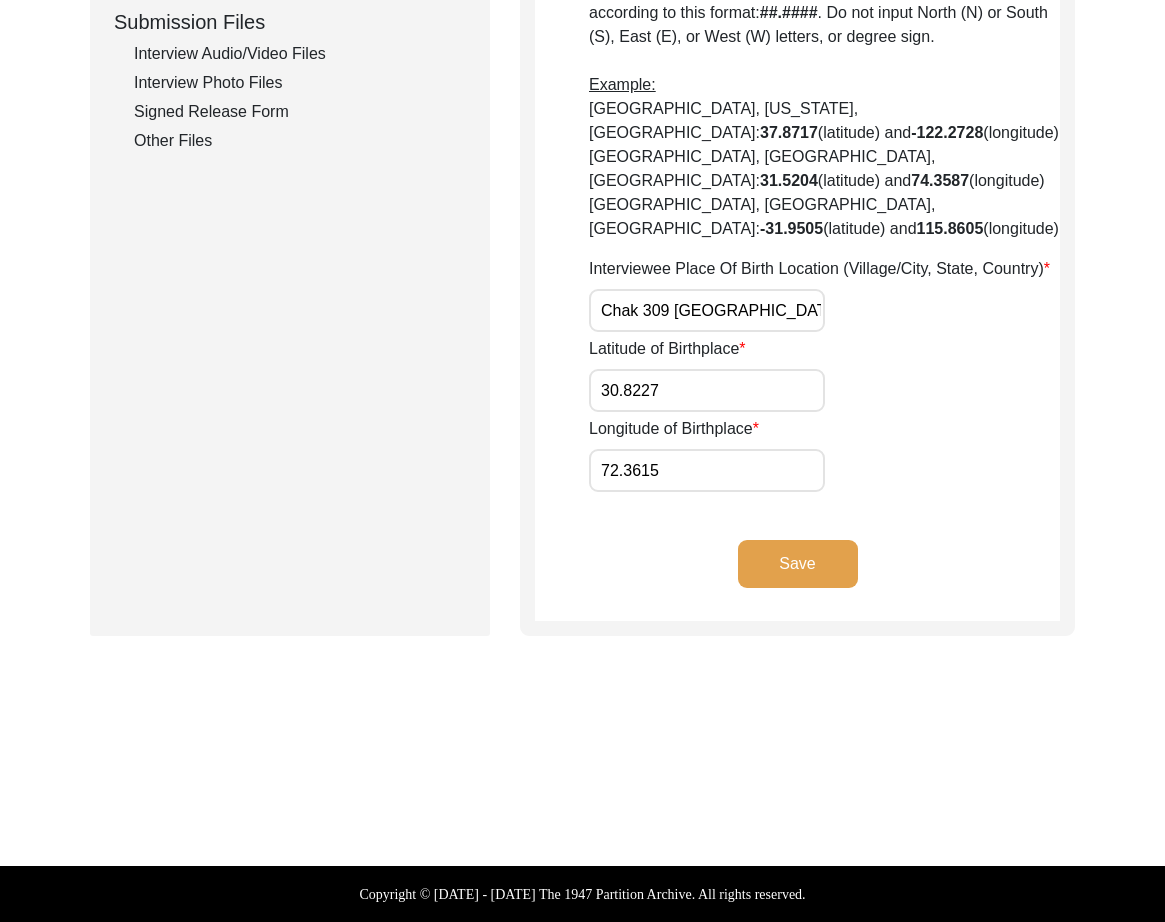 click on "Save" 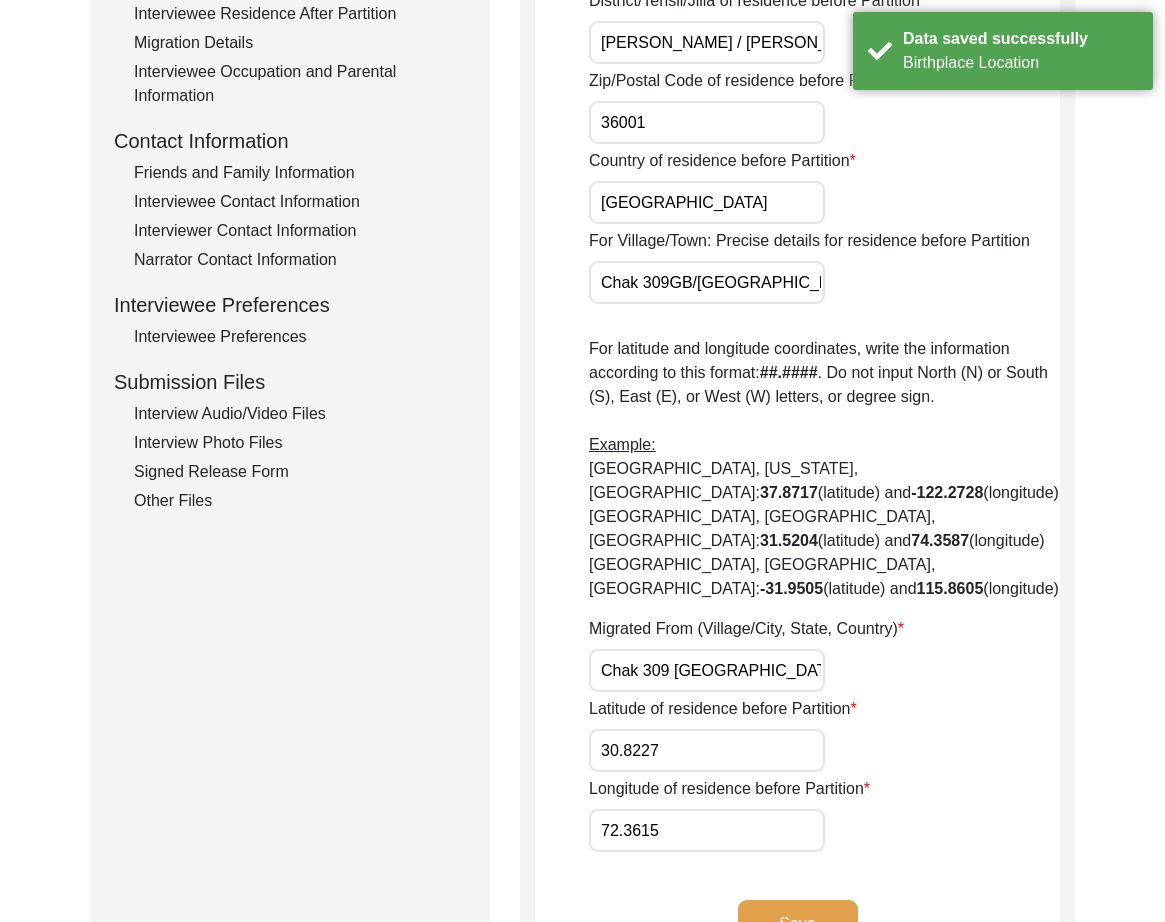 scroll, scrollTop: 0, scrollLeft: 0, axis: both 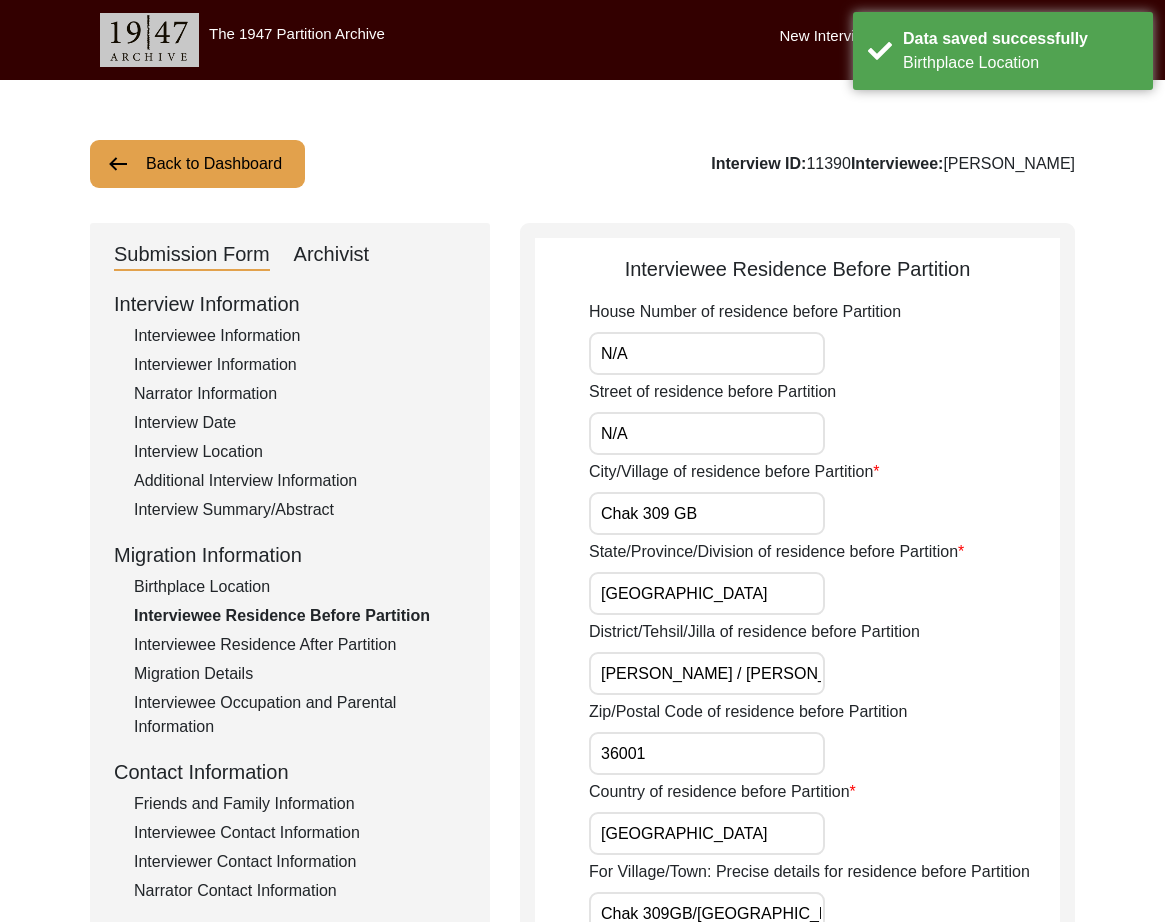 drag, startPoint x: 737, startPoint y: 359, endPoint x: 522, endPoint y: 358, distance: 215.00232 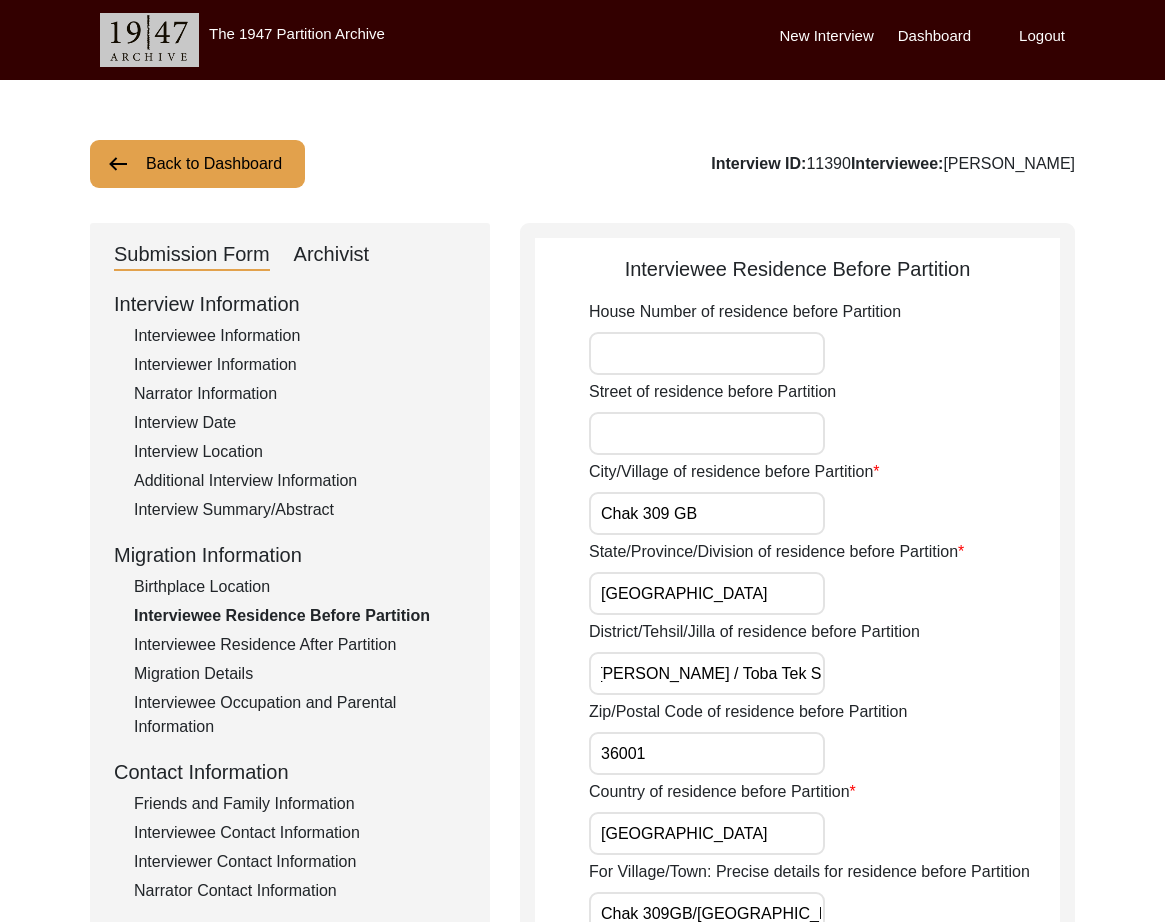 scroll, scrollTop: 0, scrollLeft: 0, axis: both 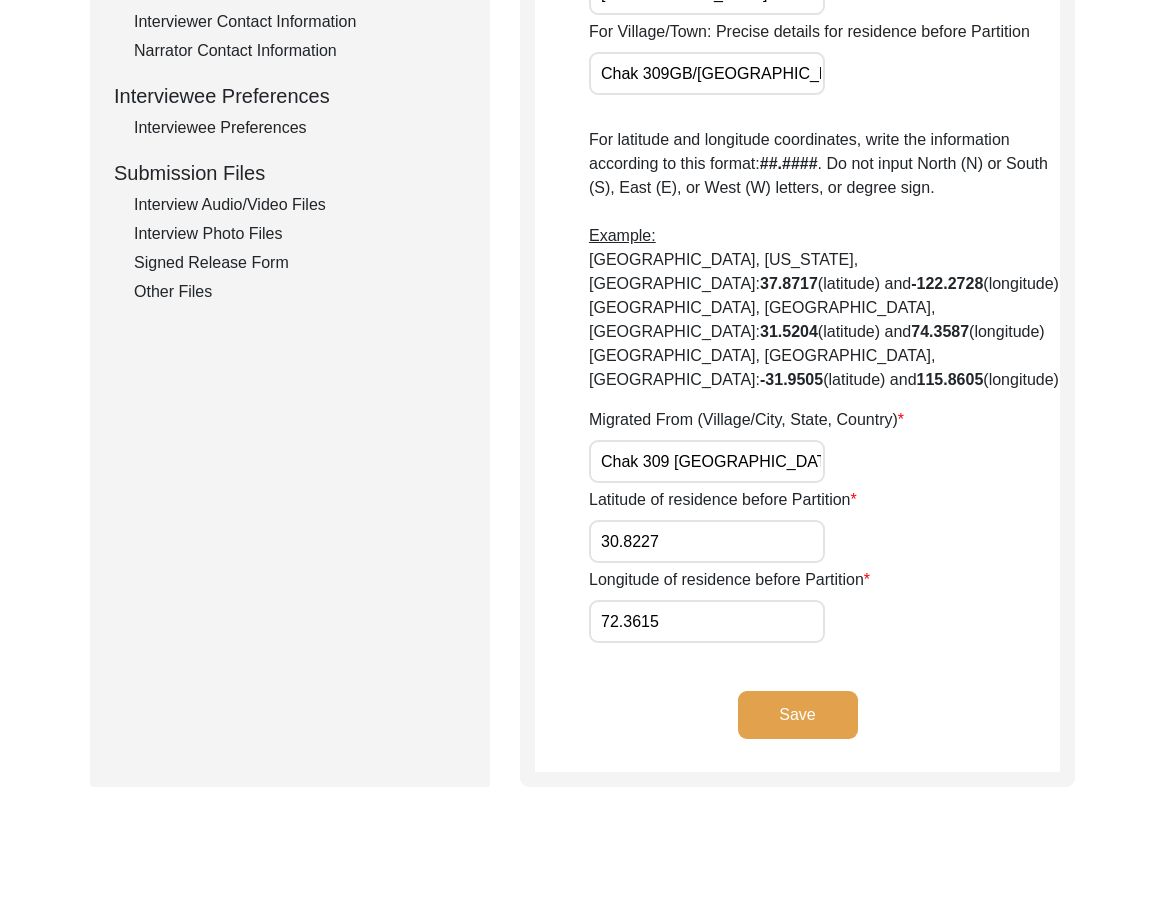 click on "Save" 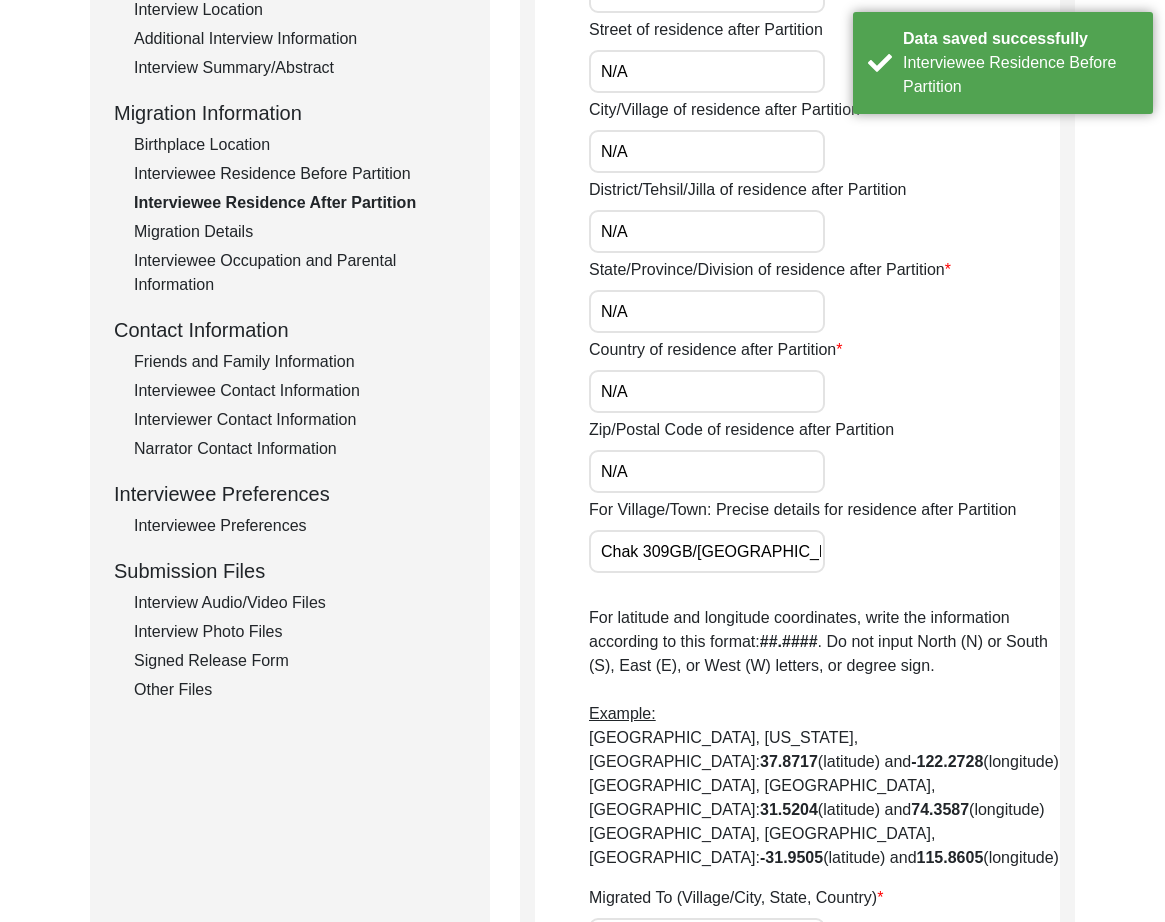 scroll, scrollTop: 0, scrollLeft: 0, axis: both 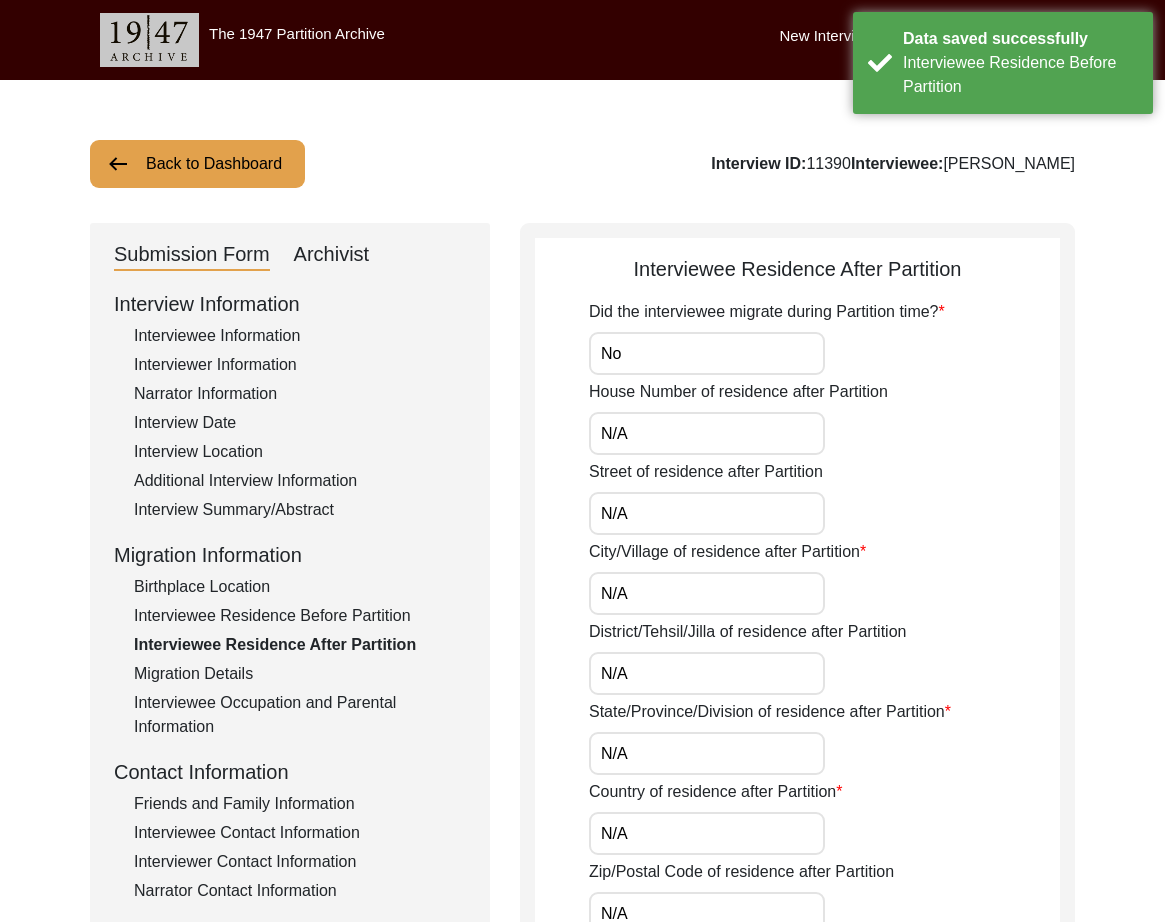 click on "No" at bounding box center [707, 353] 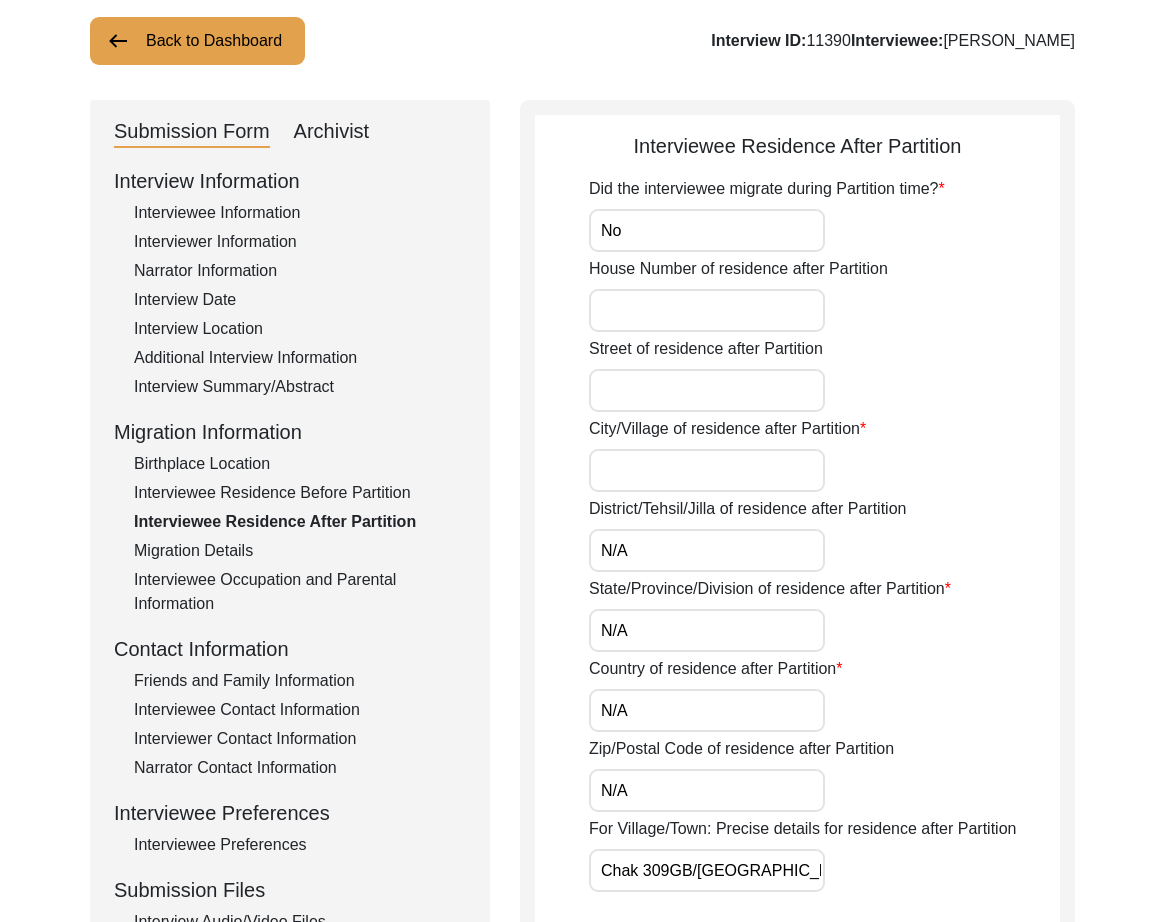 scroll, scrollTop: 128, scrollLeft: 0, axis: vertical 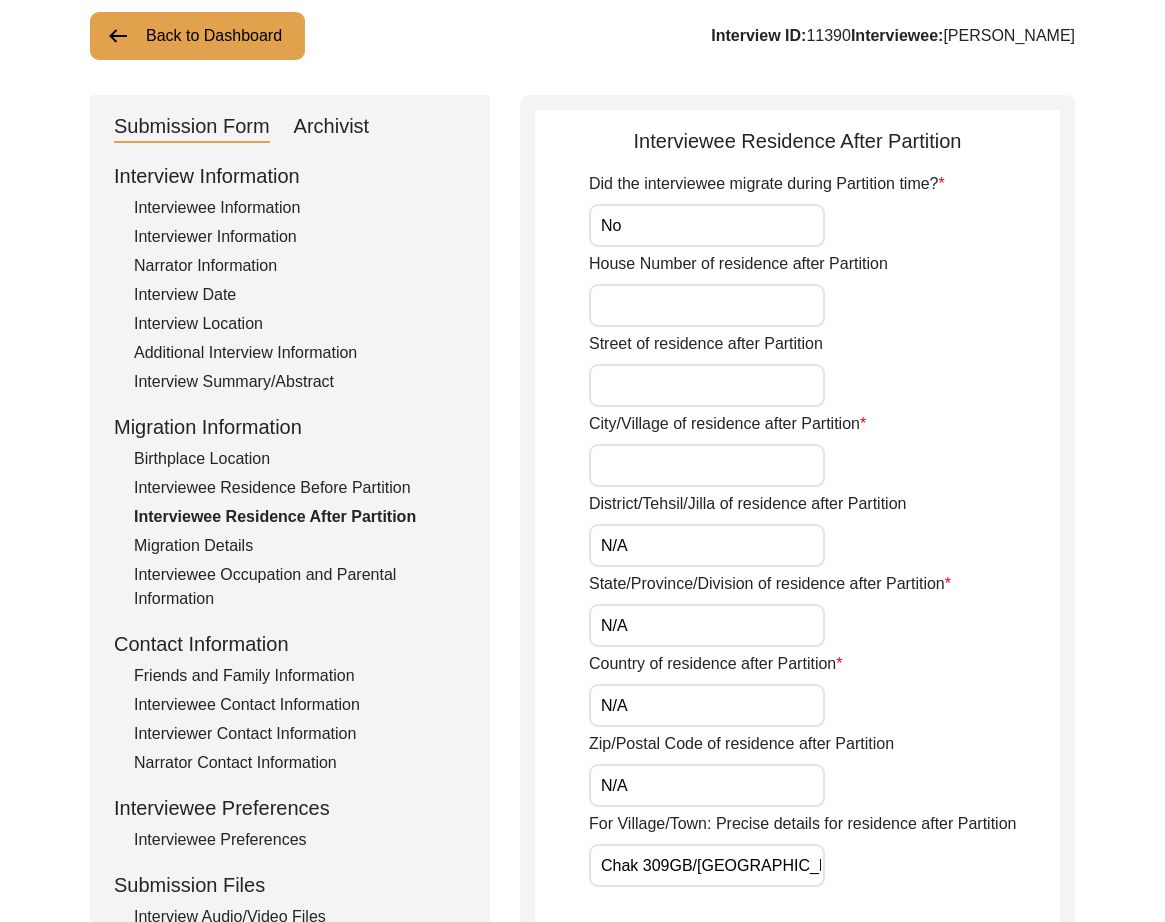 click on "City/Village of residence after Partition" at bounding box center [707, 465] 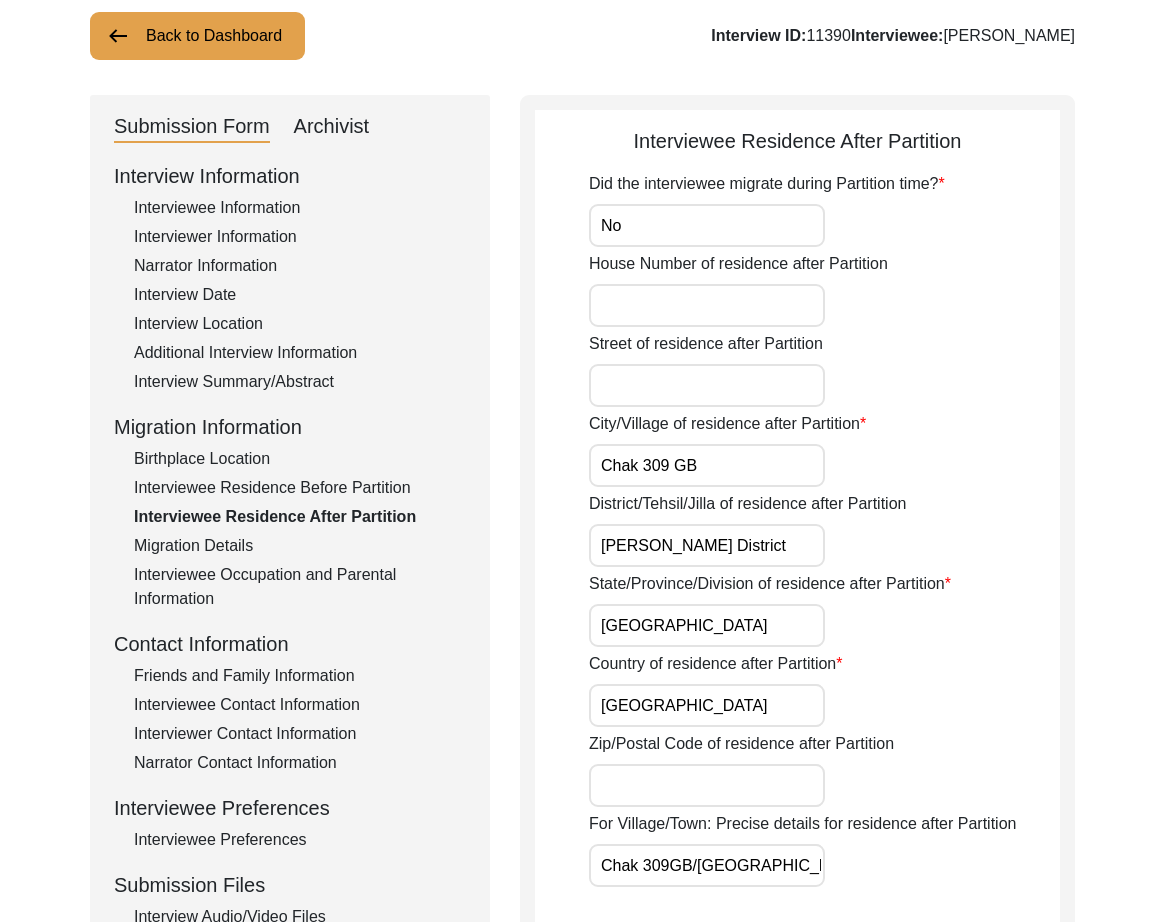 scroll, scrollTop: 0, scrollLeft: 135, axis: horizontal 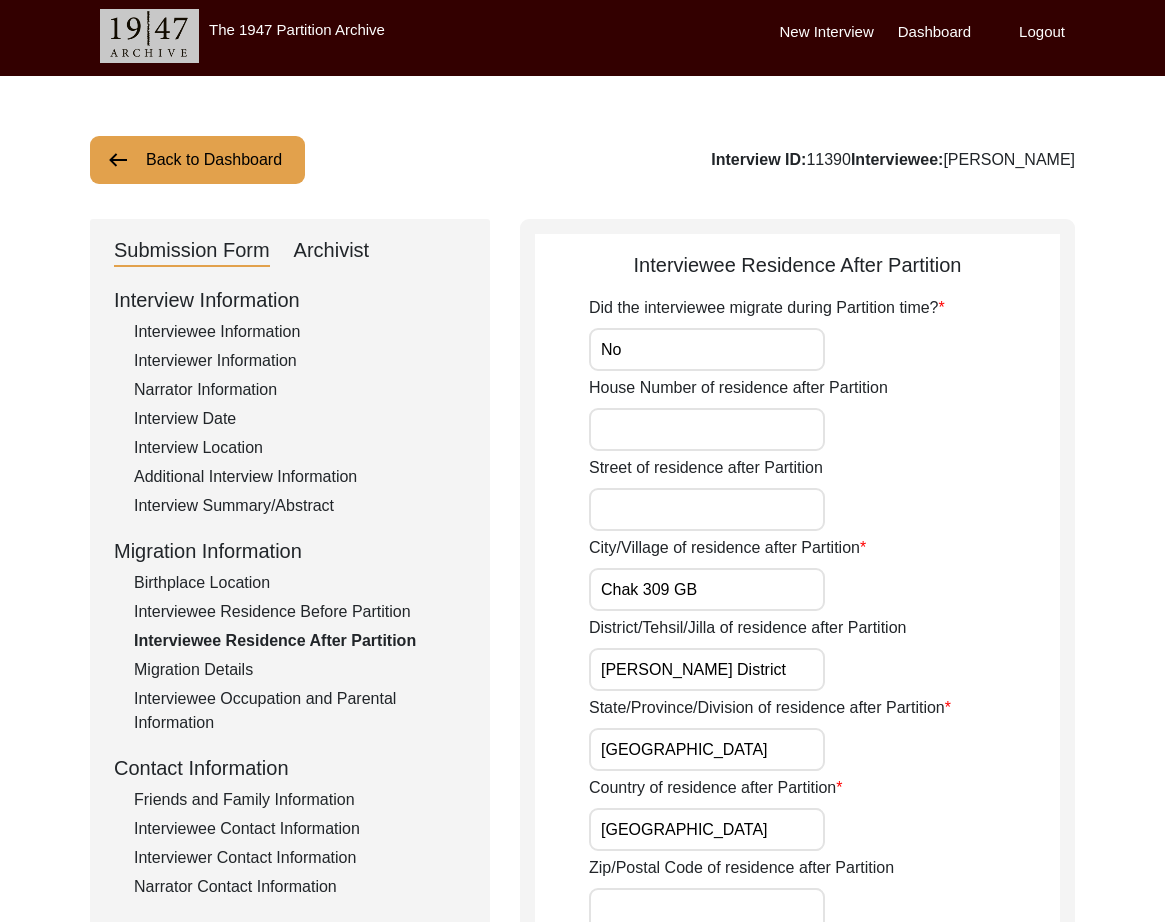 click on "No" at bounding box center (707, 349) 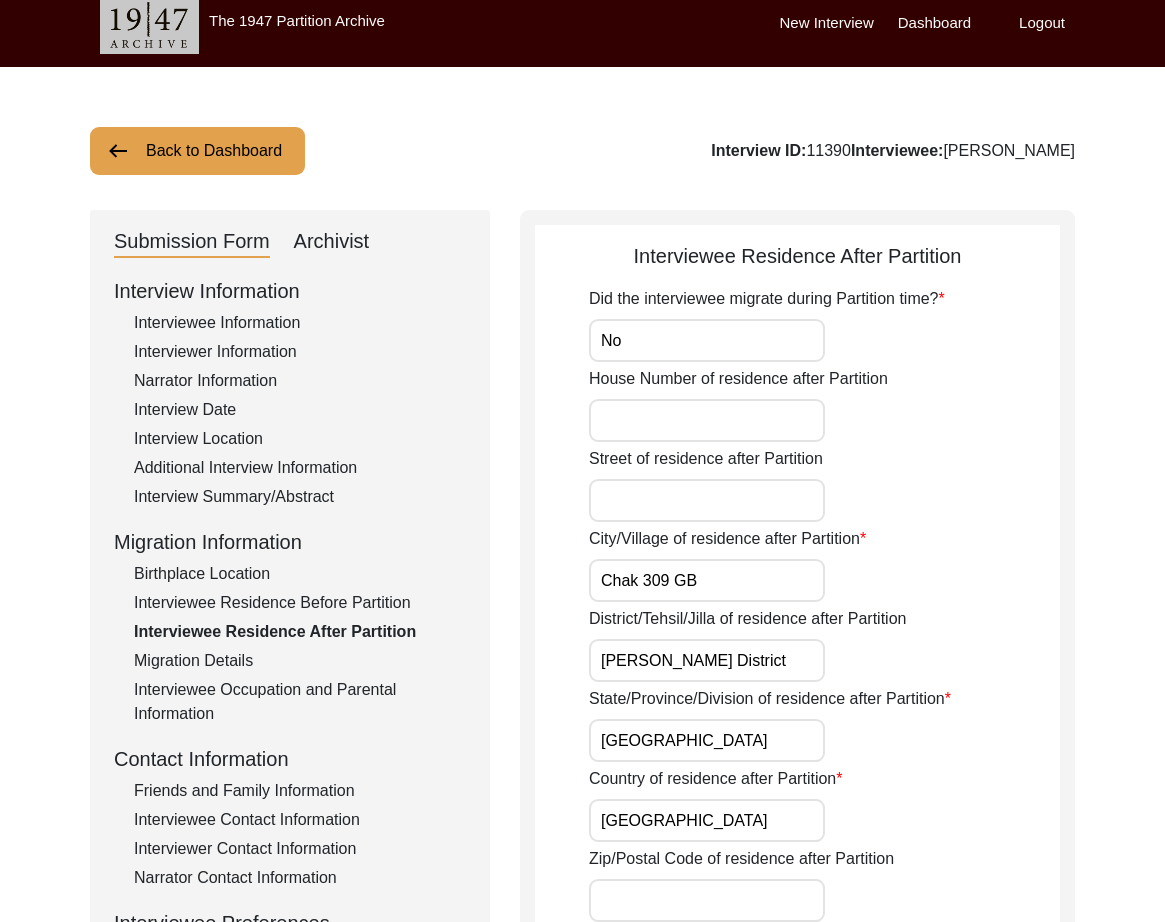 scroll, scrollTop: 532, scrollLeft: 0, axis: vertical 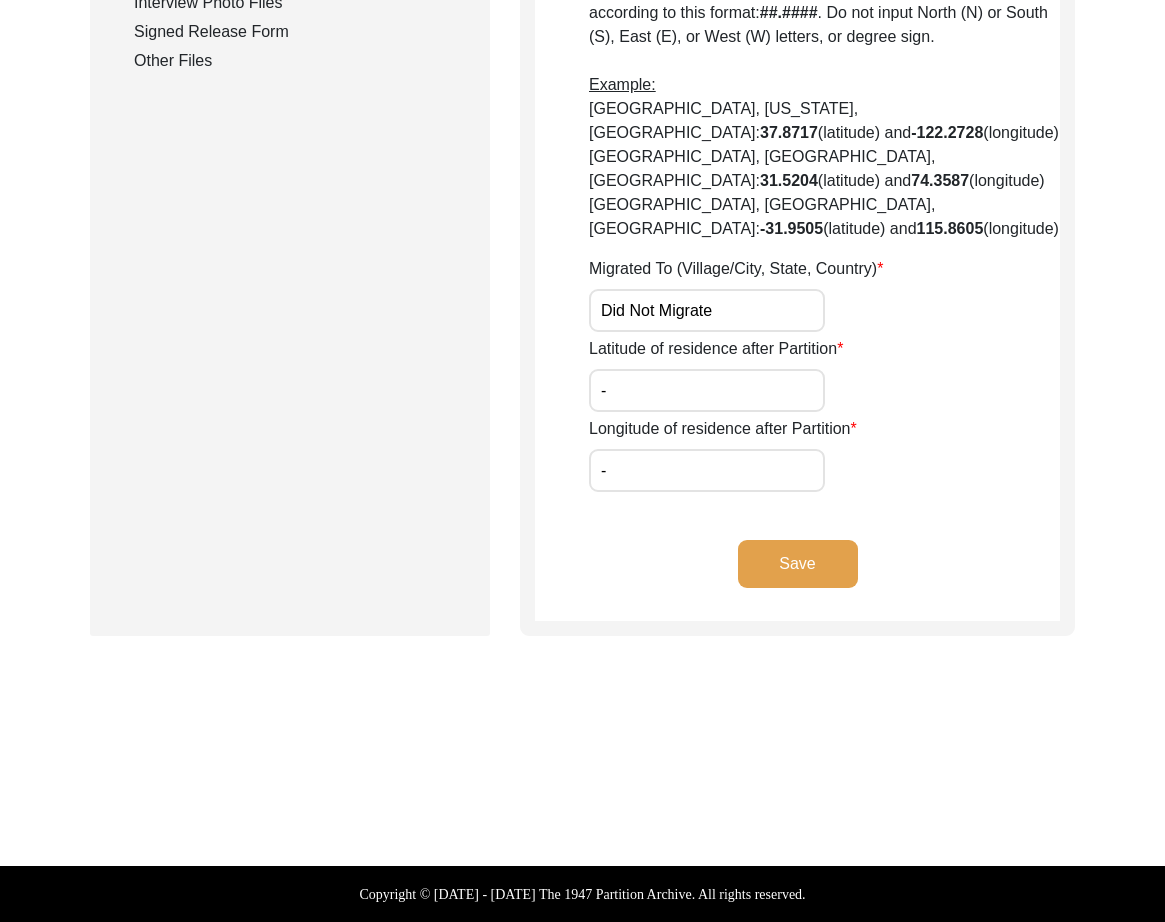 click on "Save" 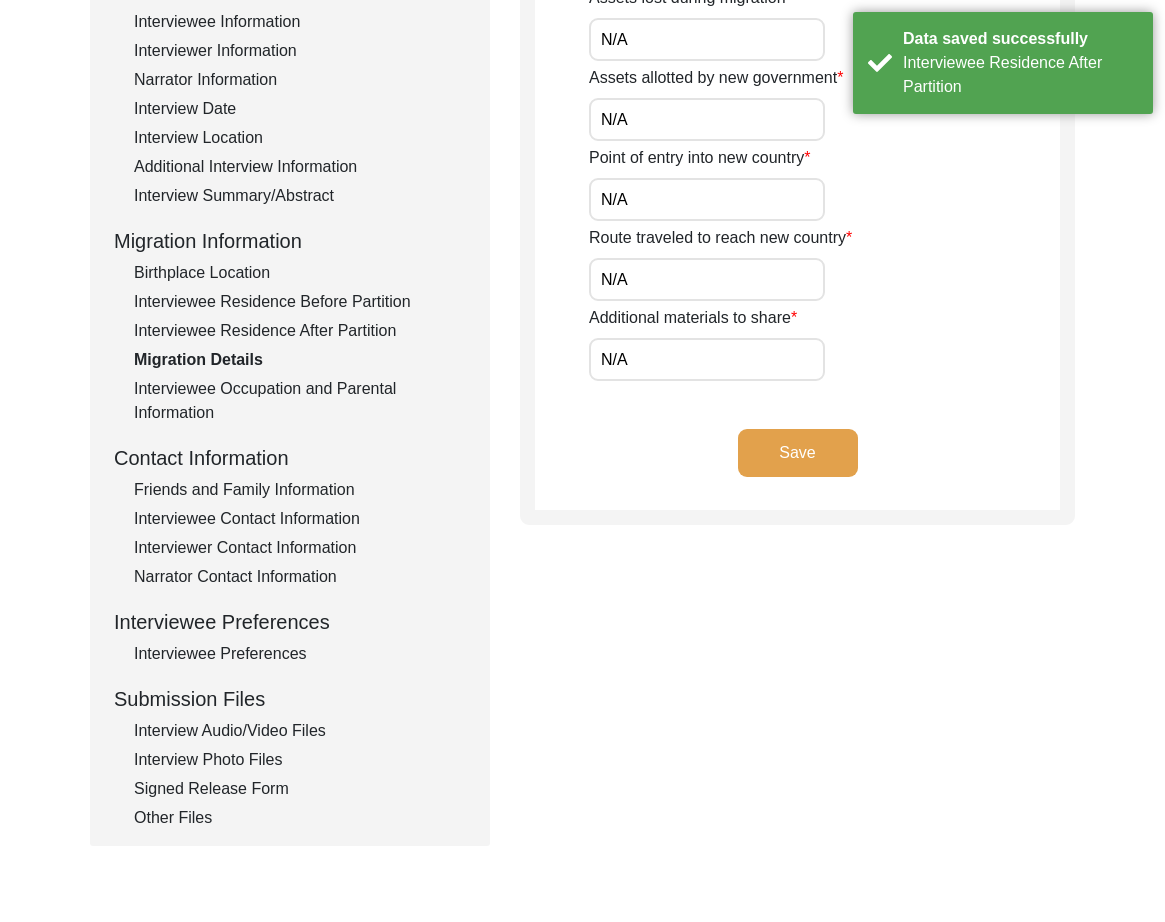 scroll, scrollTop: 0, scrollLeft: 0, axis: both 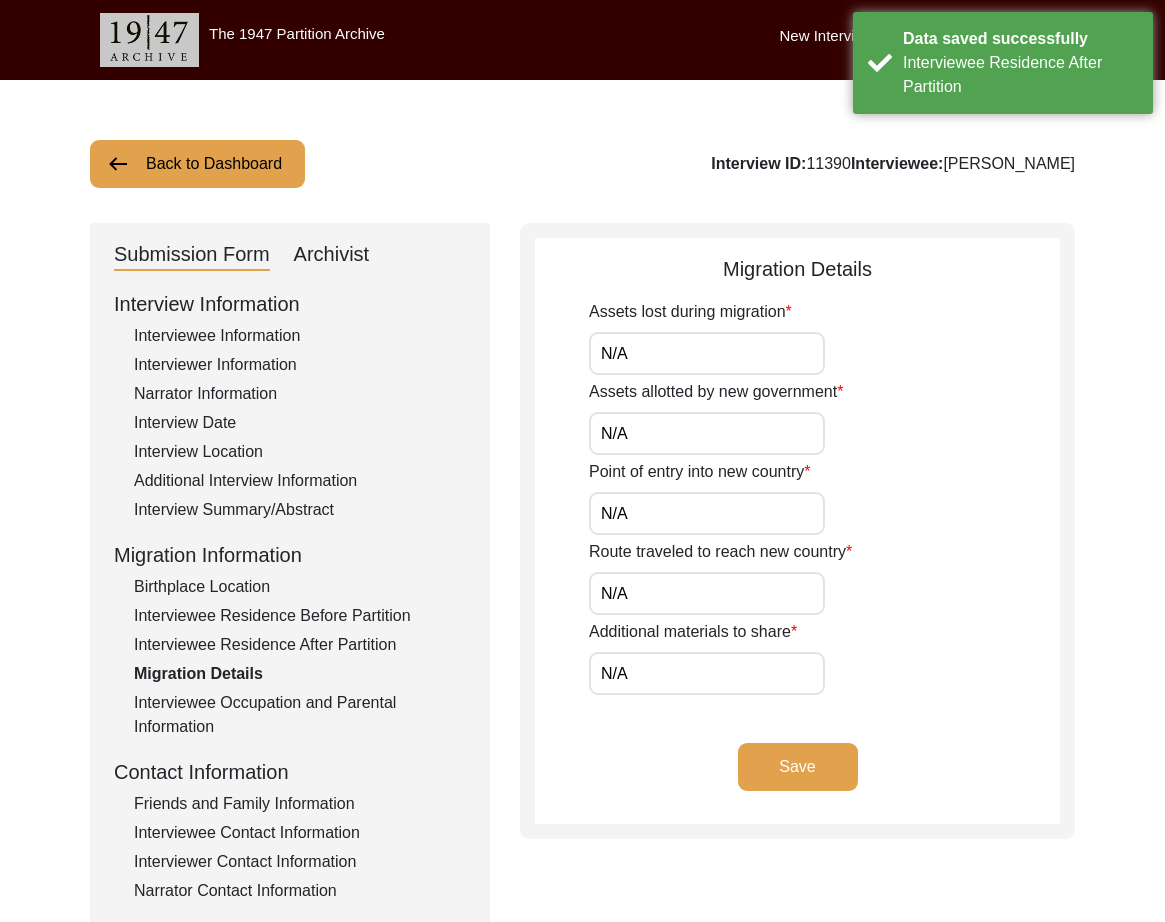 click on "N/A" at bounding box center [707, 353] 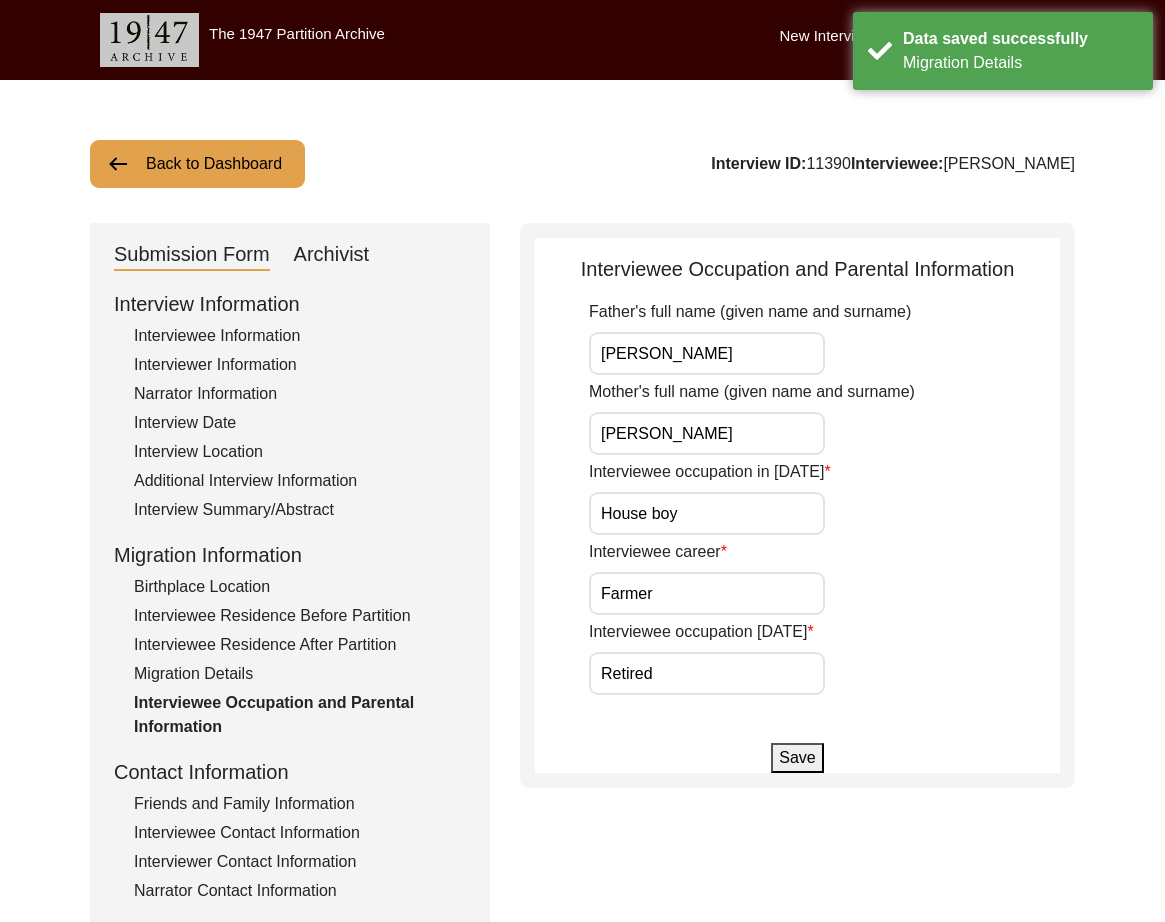 click on "[PERSON_NAME]" at bounding box center [707, 353] 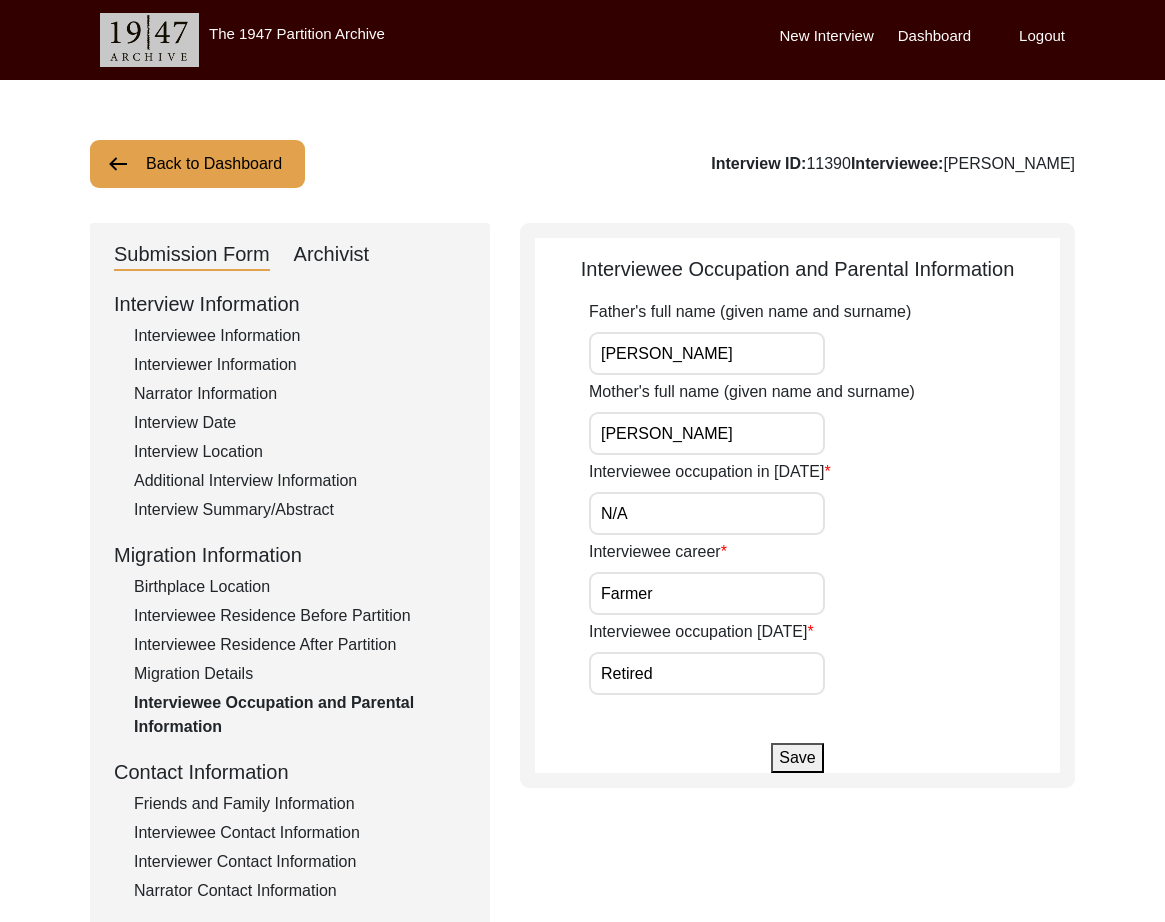 click on "Save" 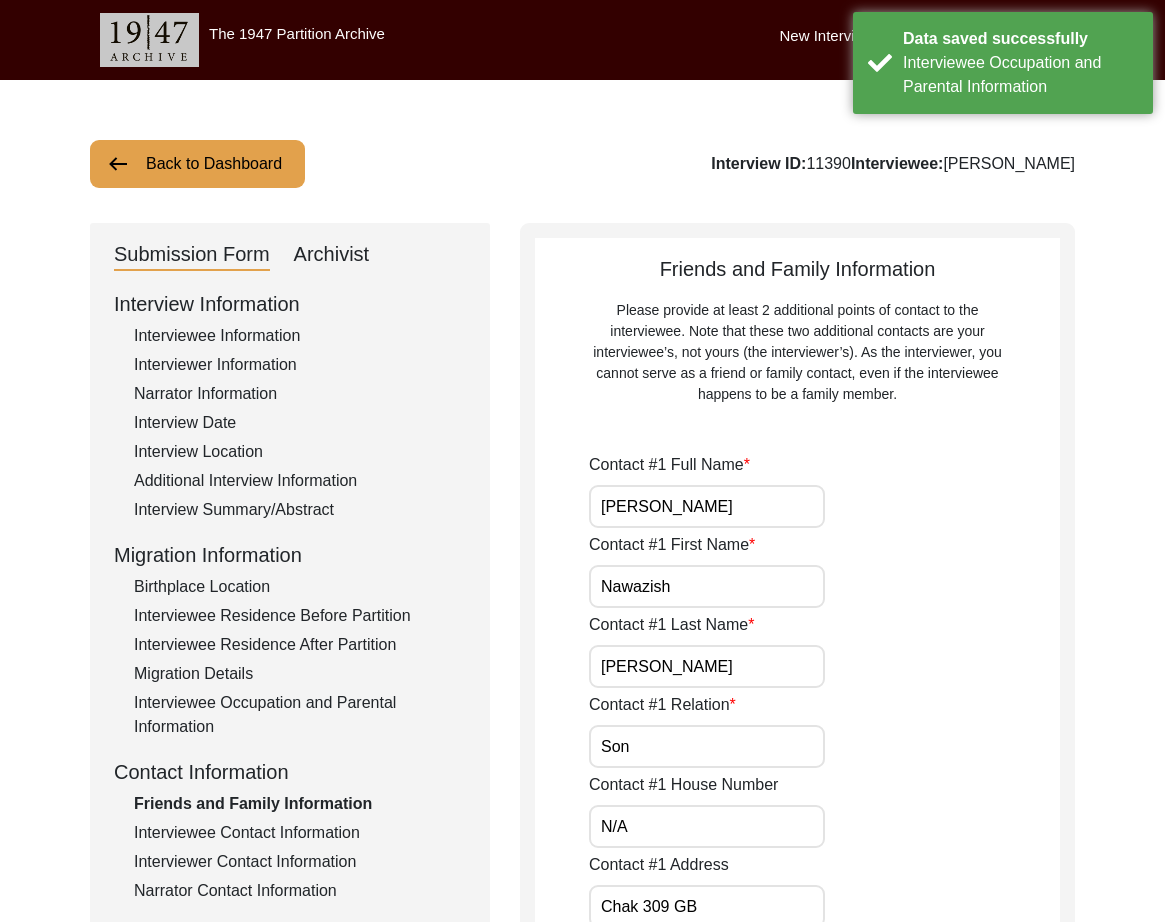 click on "[PERSON_NAME]" at bounding box center (707, 506) 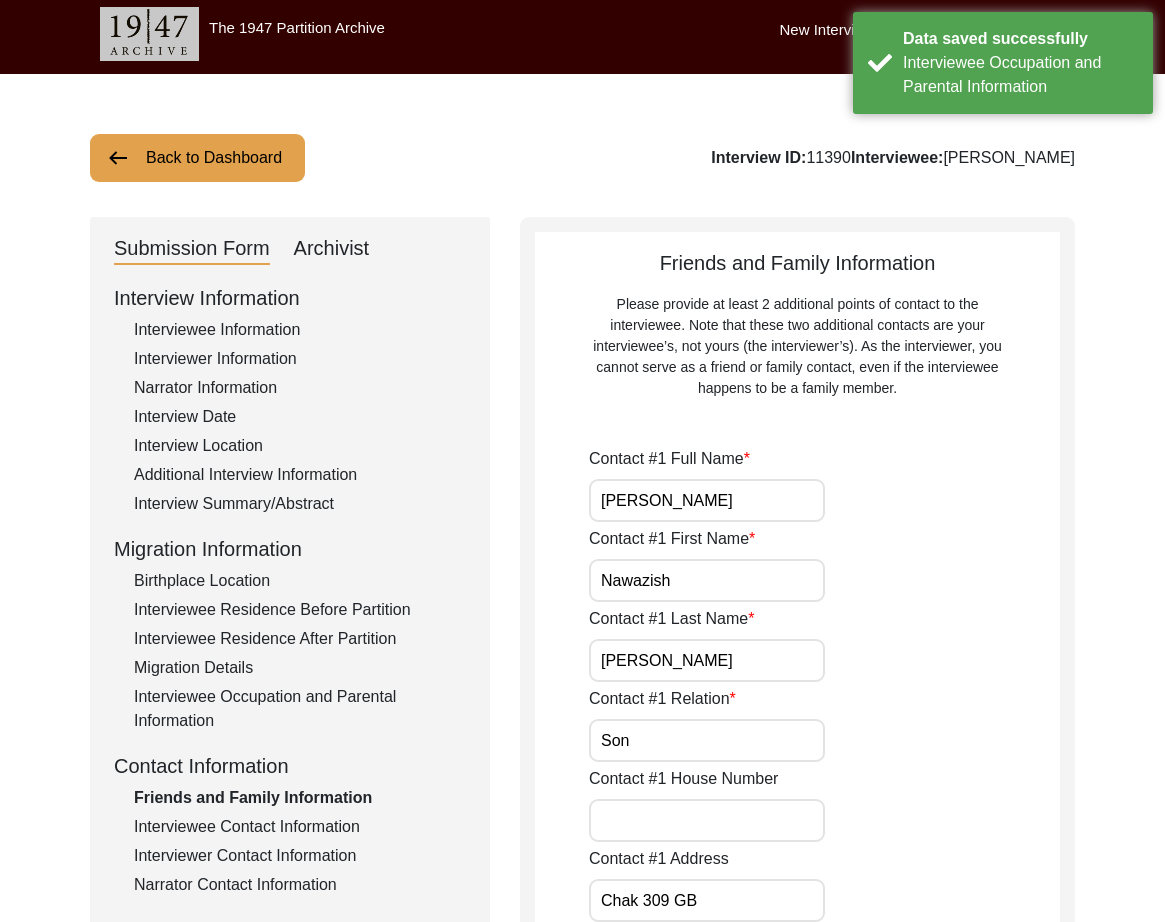 scroll, scrollTop: 525, scrollLeft: 0, axis: vertical 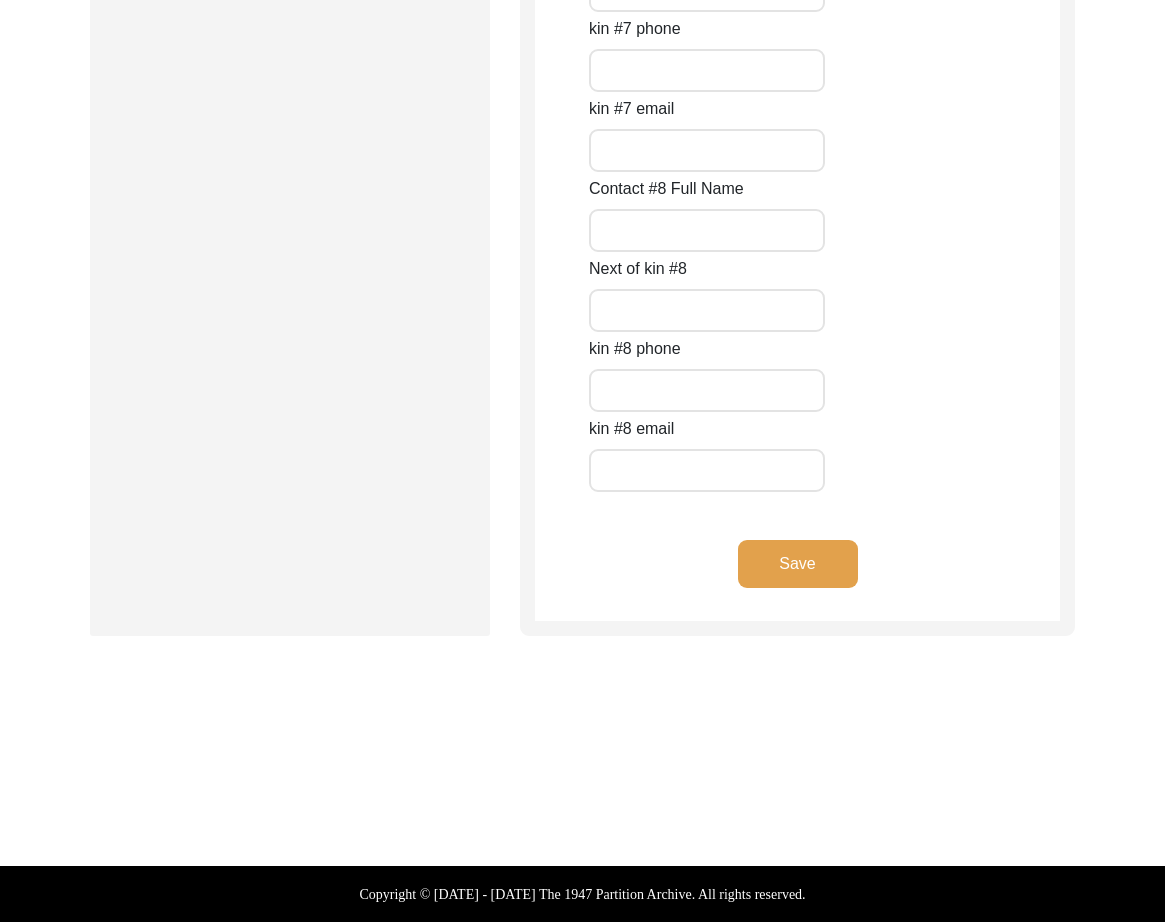 click on "Save" 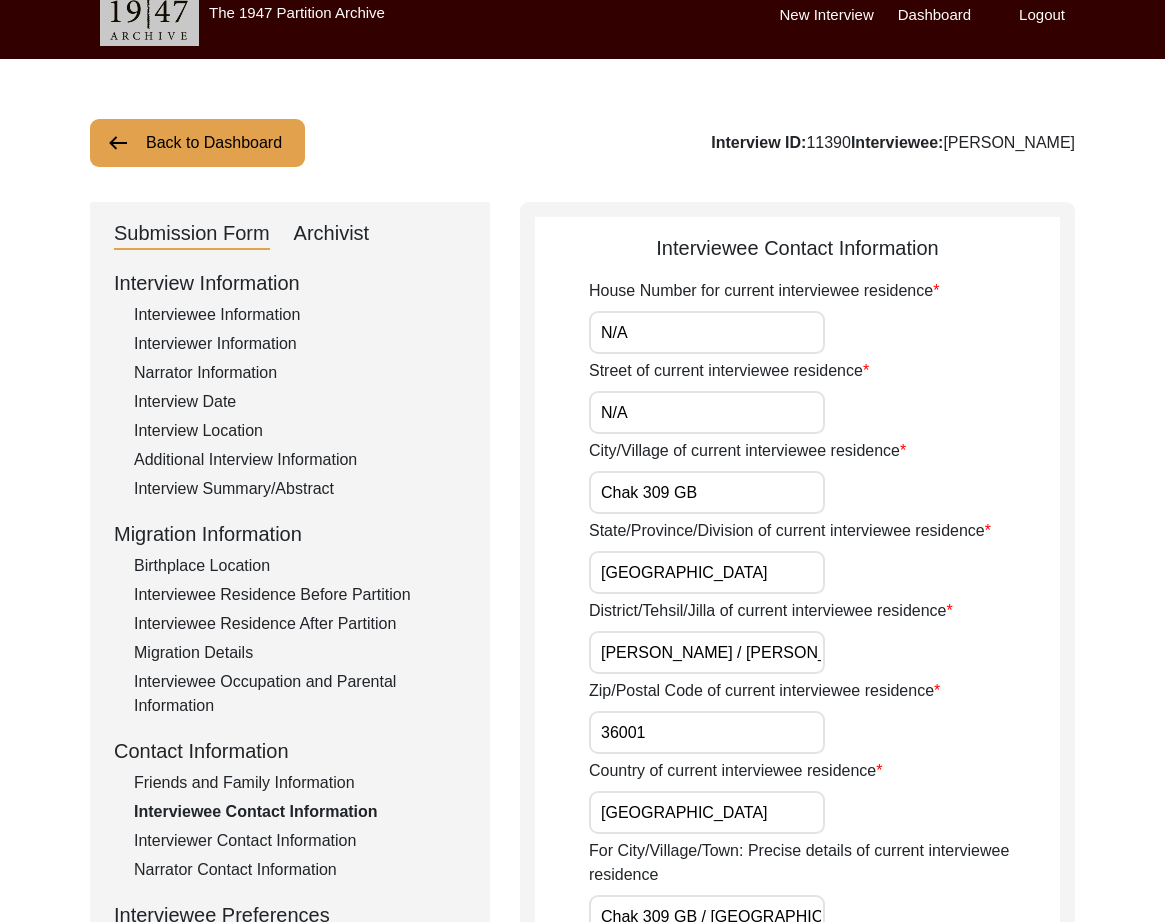 scroll, scrollTop: 0, scrollLeft: 0, axis: both 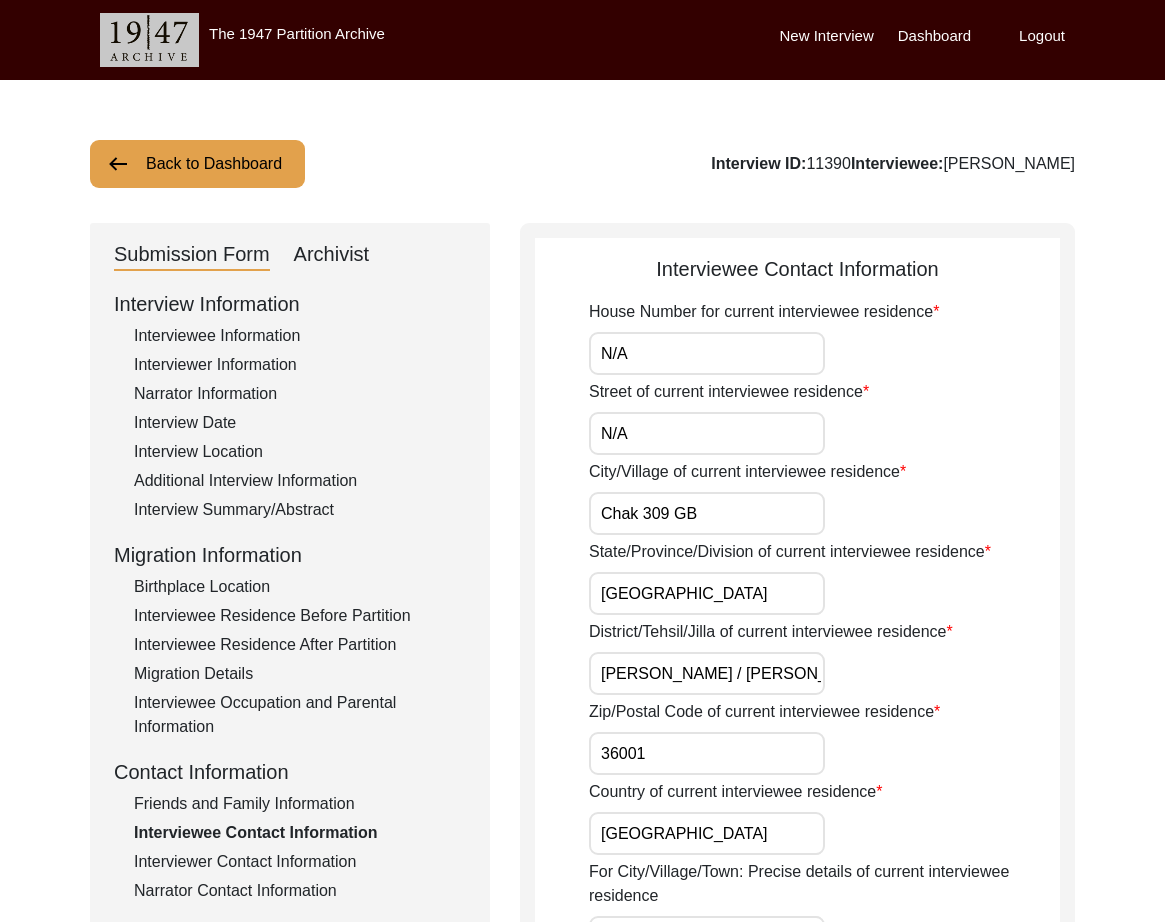 click on "N/A" at bounding box center (707, 353) 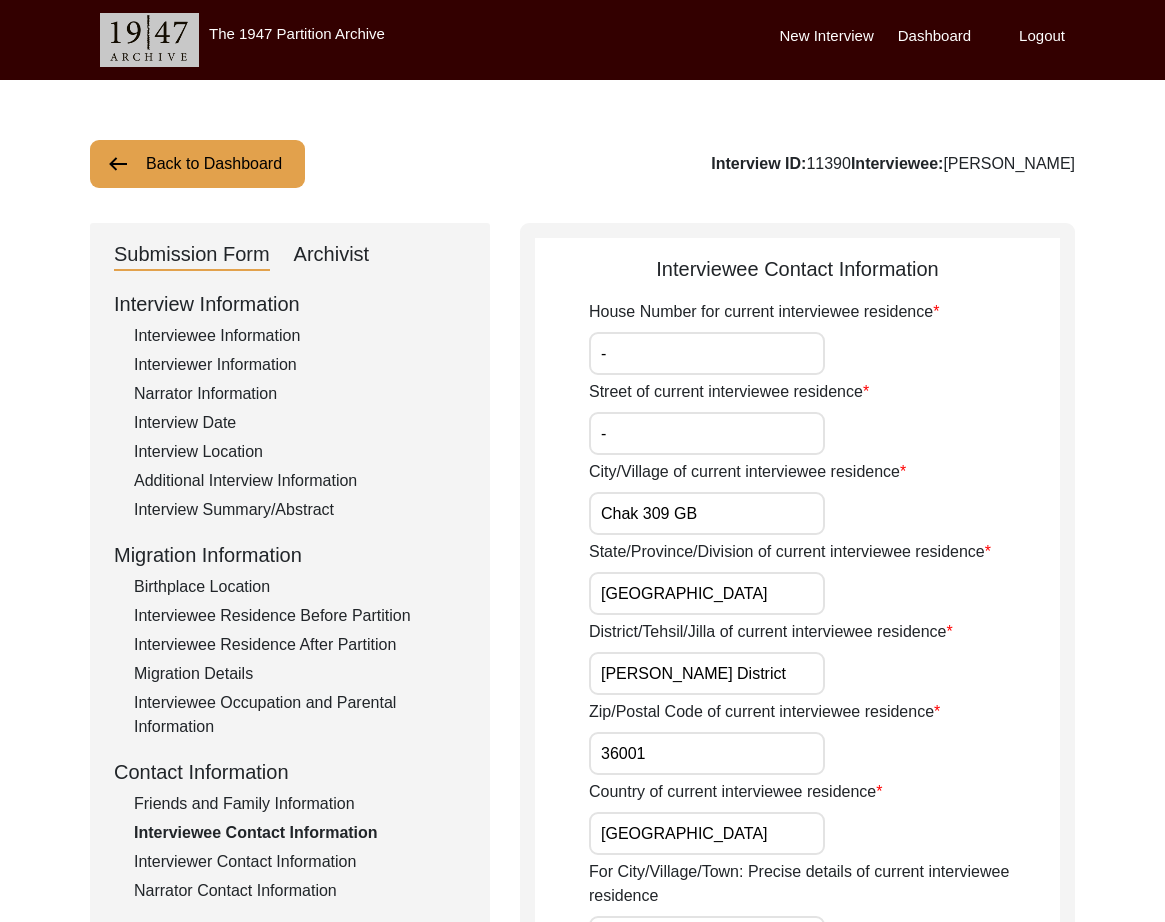 scroll, scrollTop: 37, scrollLeft: 0, axis: vertical 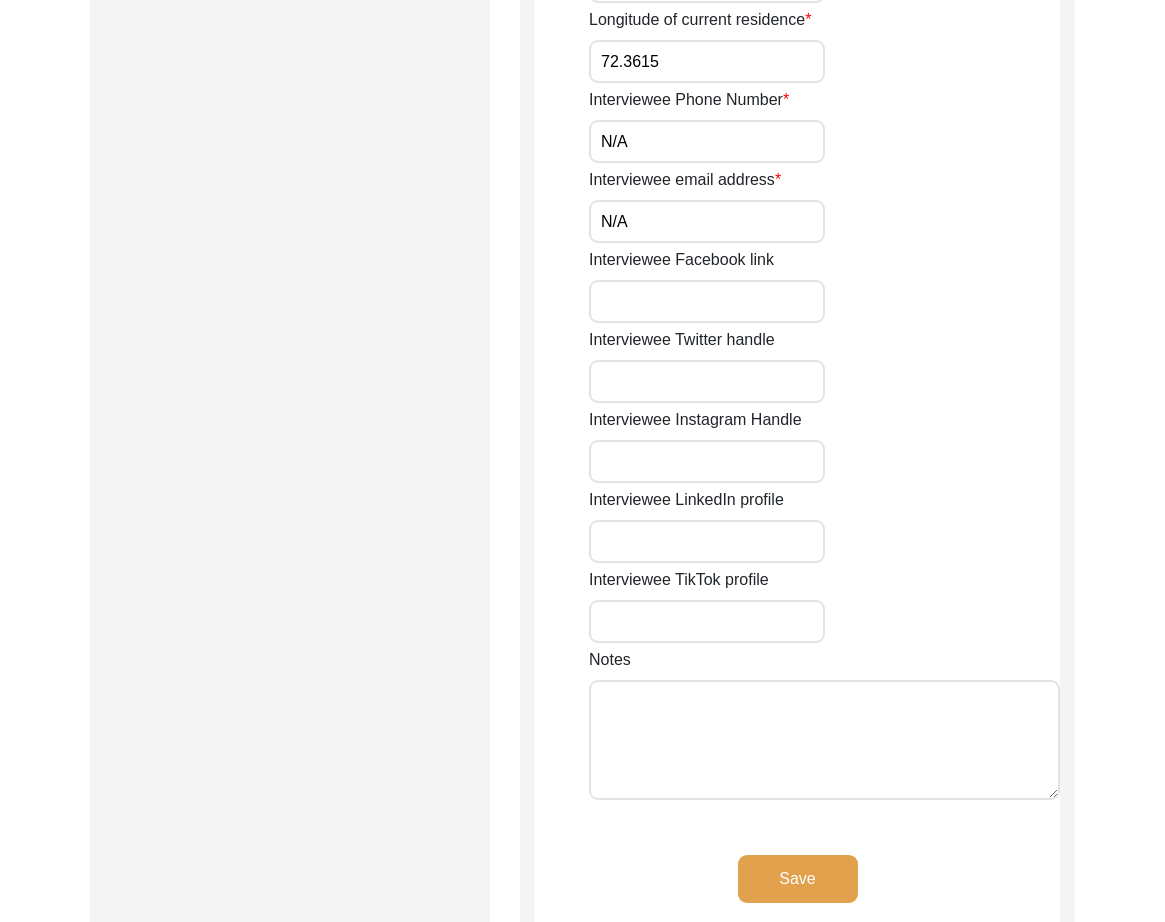 click on "Save" 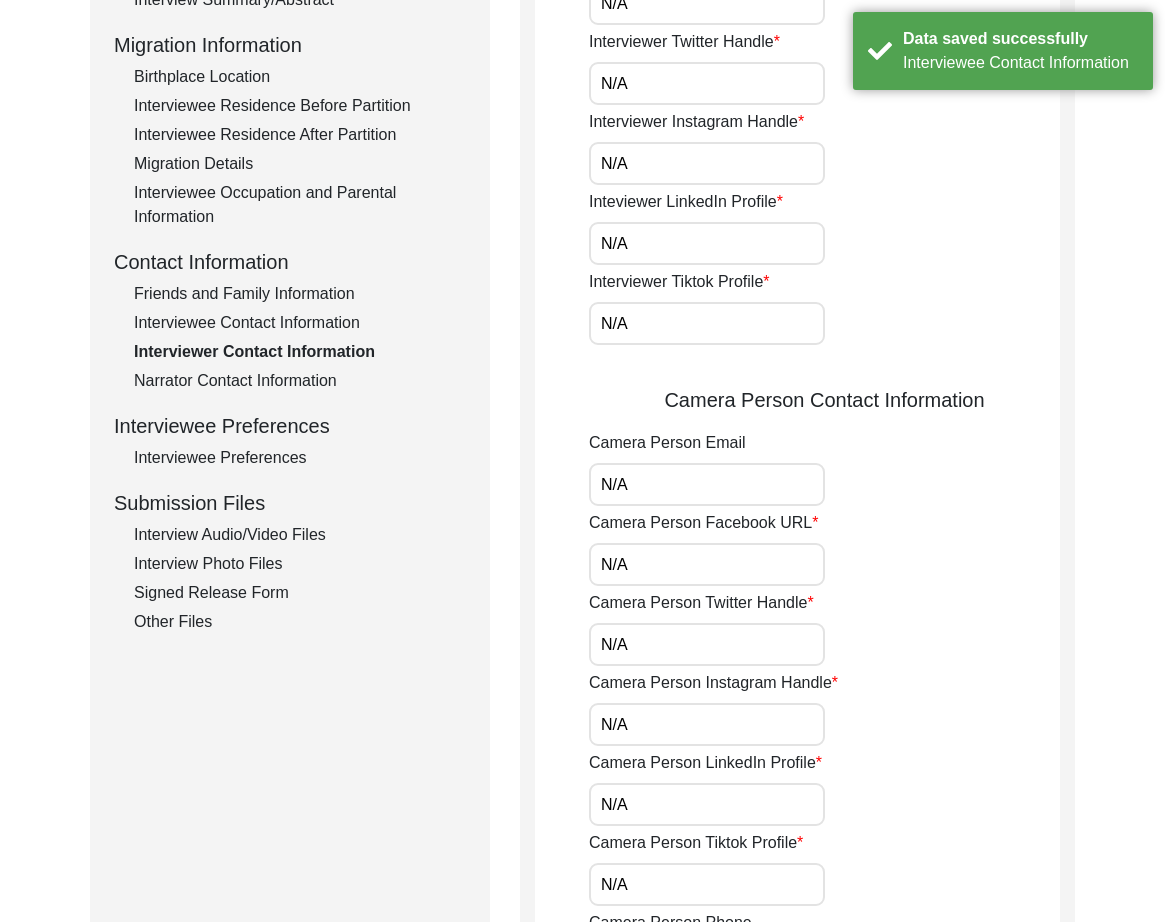 scroll, scrollTop: 0, scrollLeft: 0, axis: both 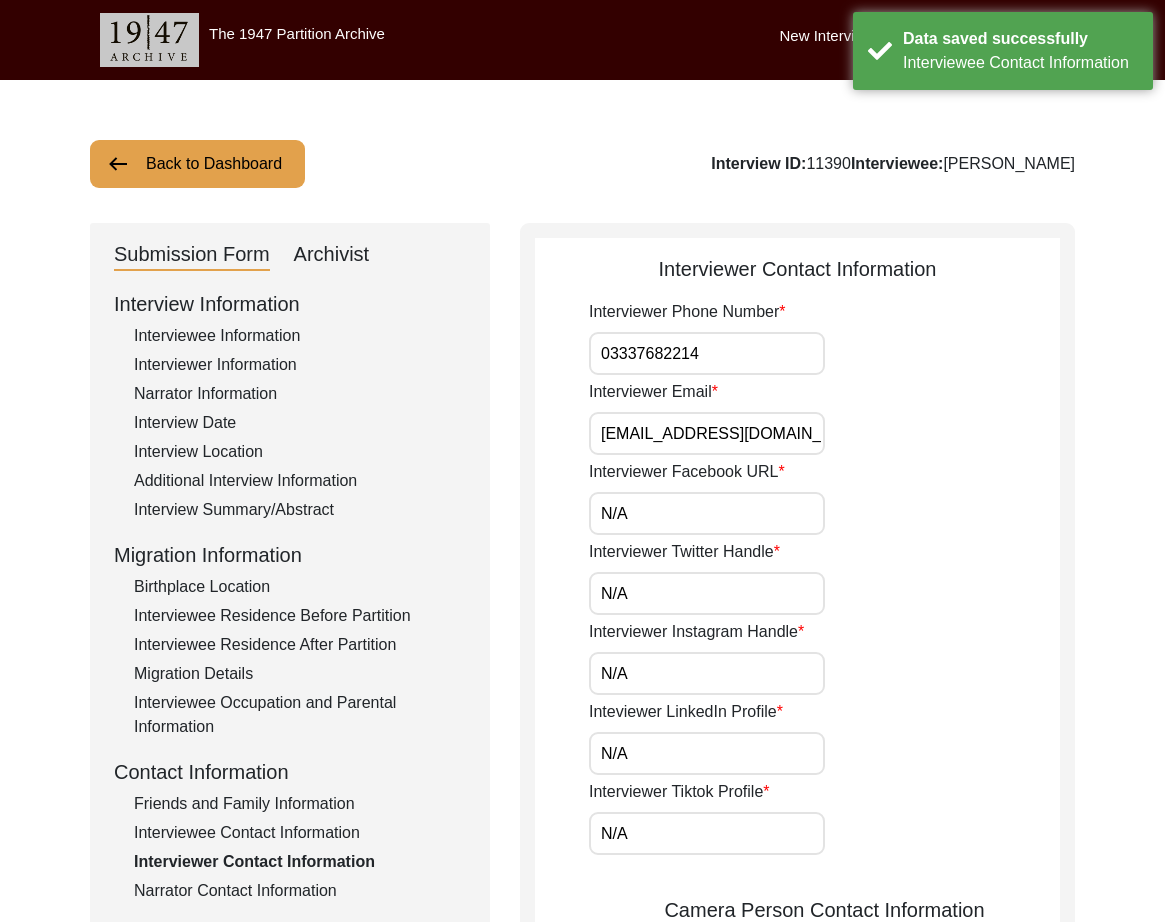 click on "03337682214" at bounding box center [707, 353] 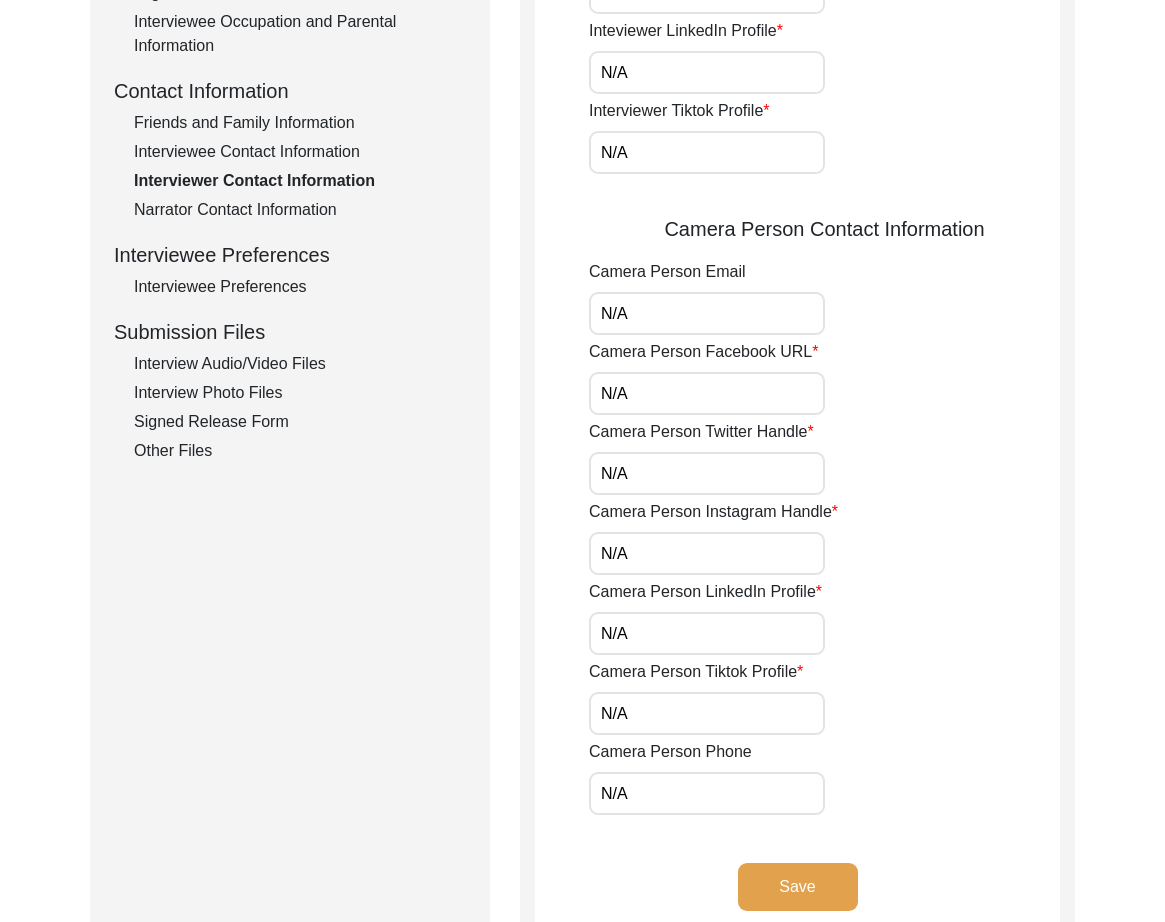 scroll, scrollTop: 708, scrollLeft: 0, axis: vertical 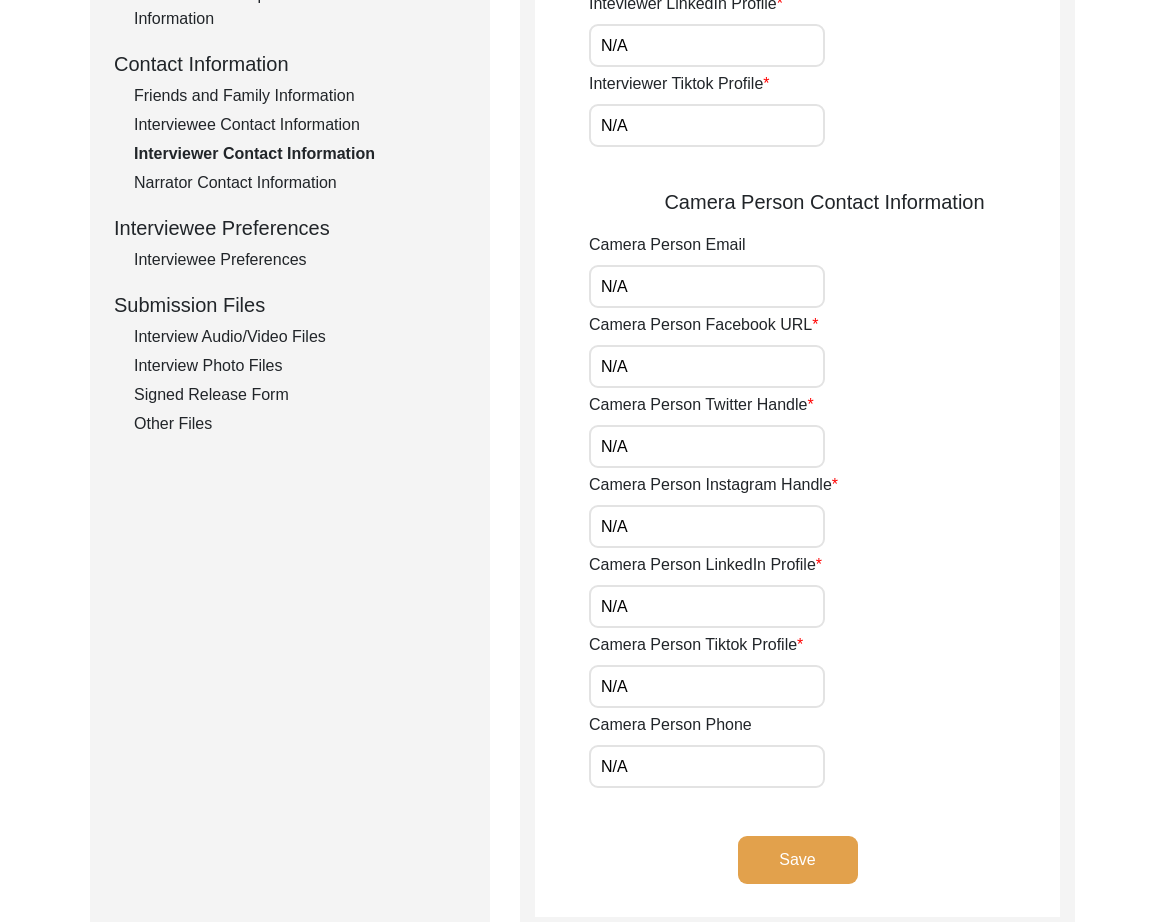 drag, startPoint x: 682, startPoint y: 762, endPoint x: 497, endPoint y: 763, distance: 185.0027 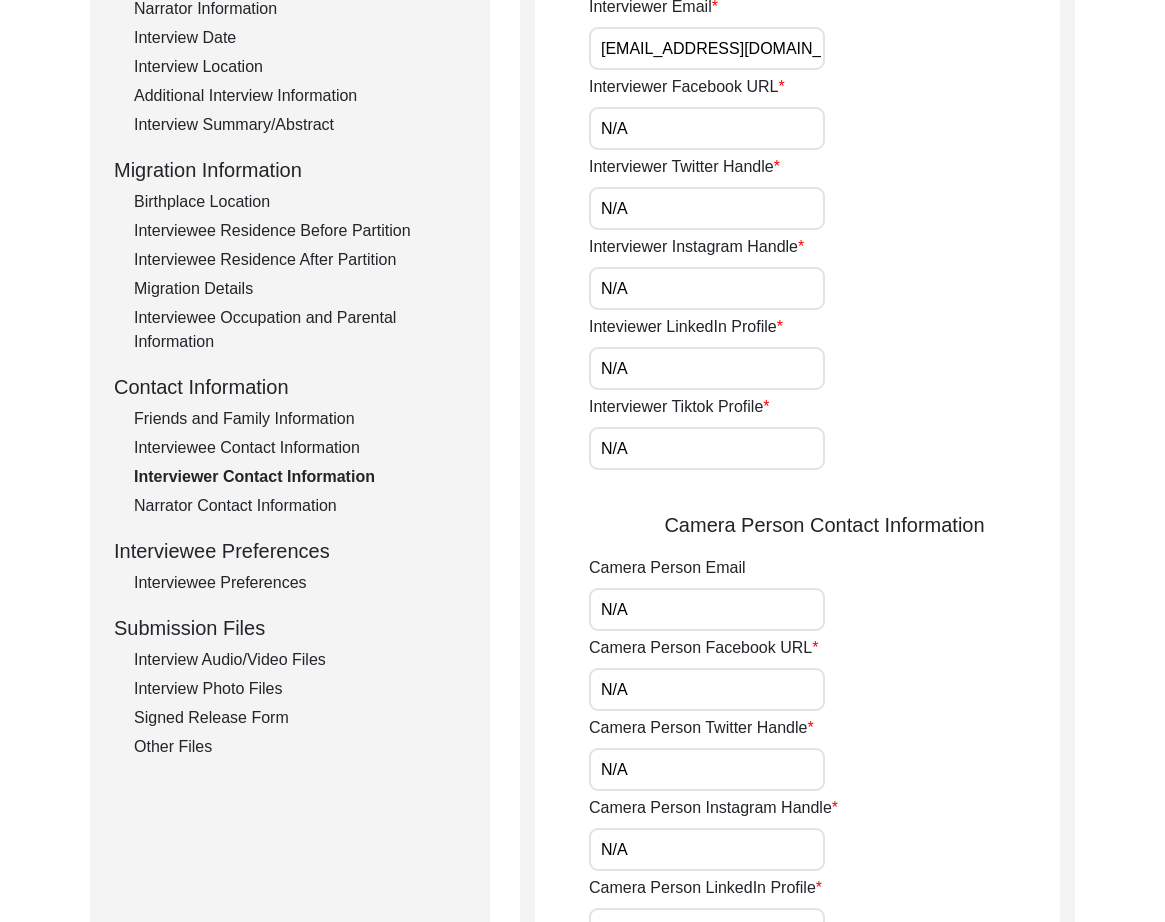 scroll, scrollTop: 0, scrollLeft: 0, axis: both 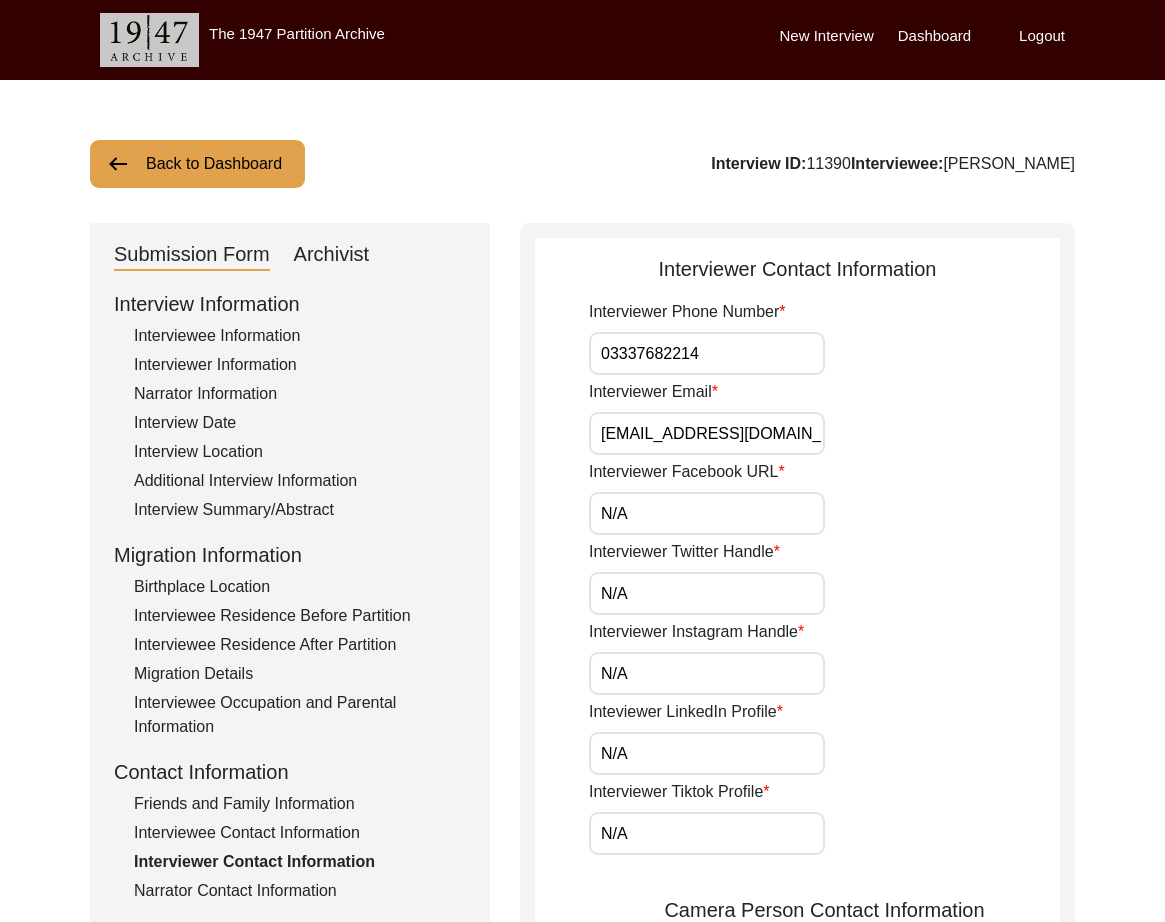 click on "03337682214" at bounding box center (707, 353) 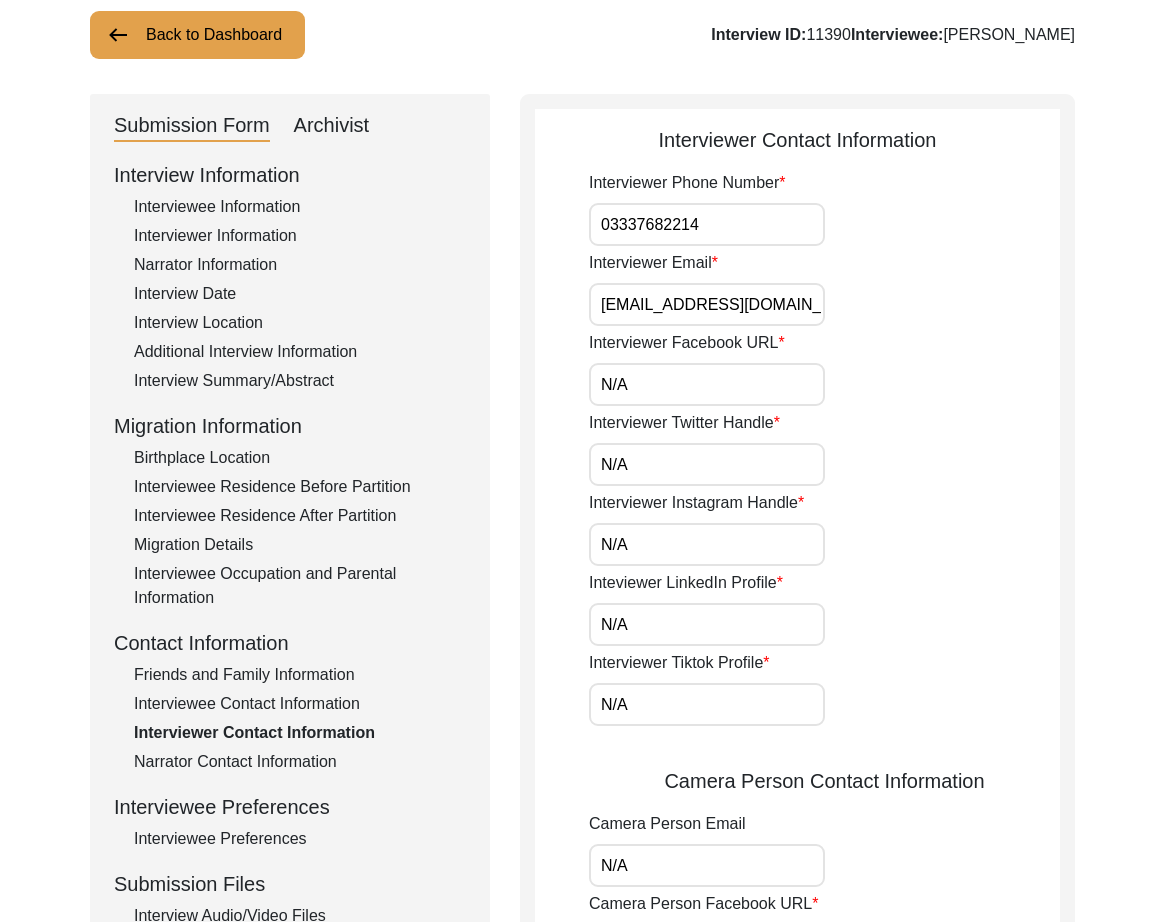 scroll, scrollTop: 132, scrollLeft: 0, axis: vertical 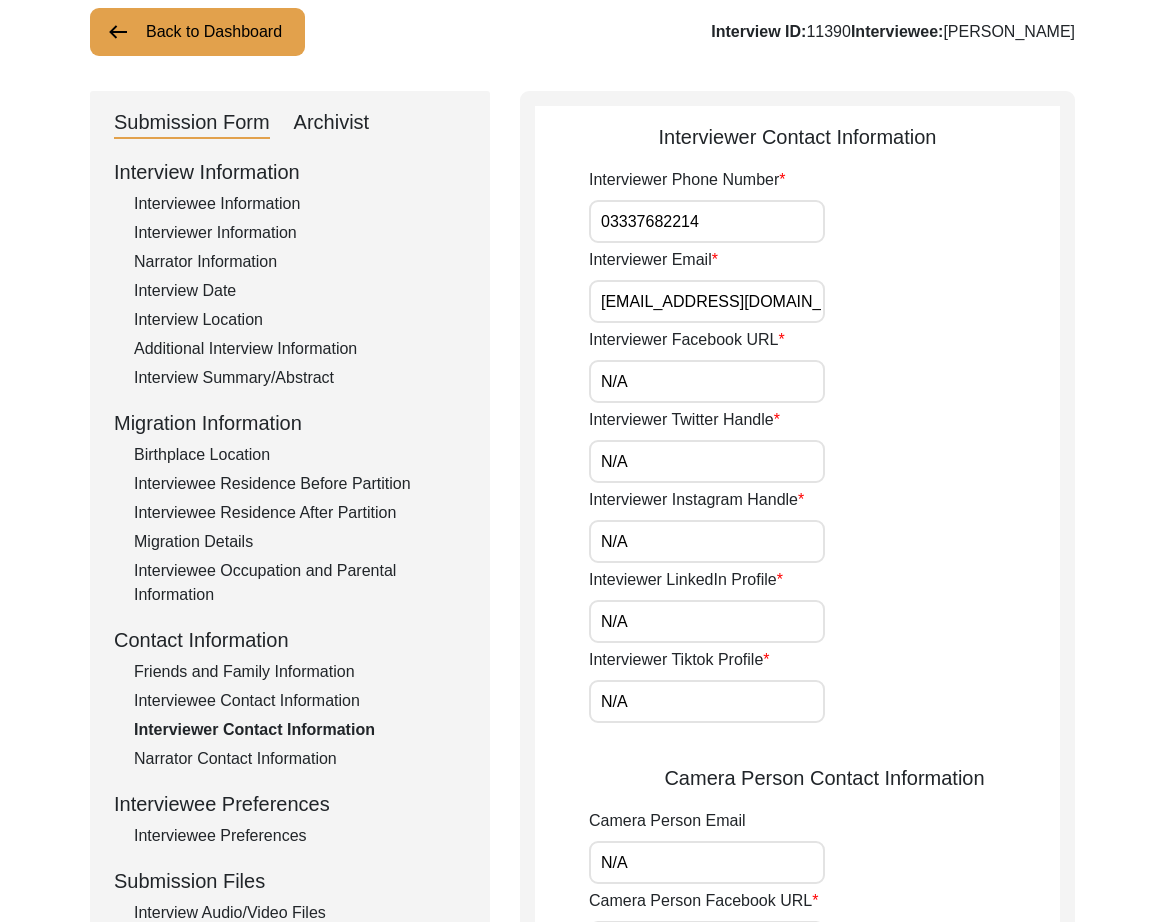 paste on "[EMAIL_ADDRESS][DOMAIN_NAME]" 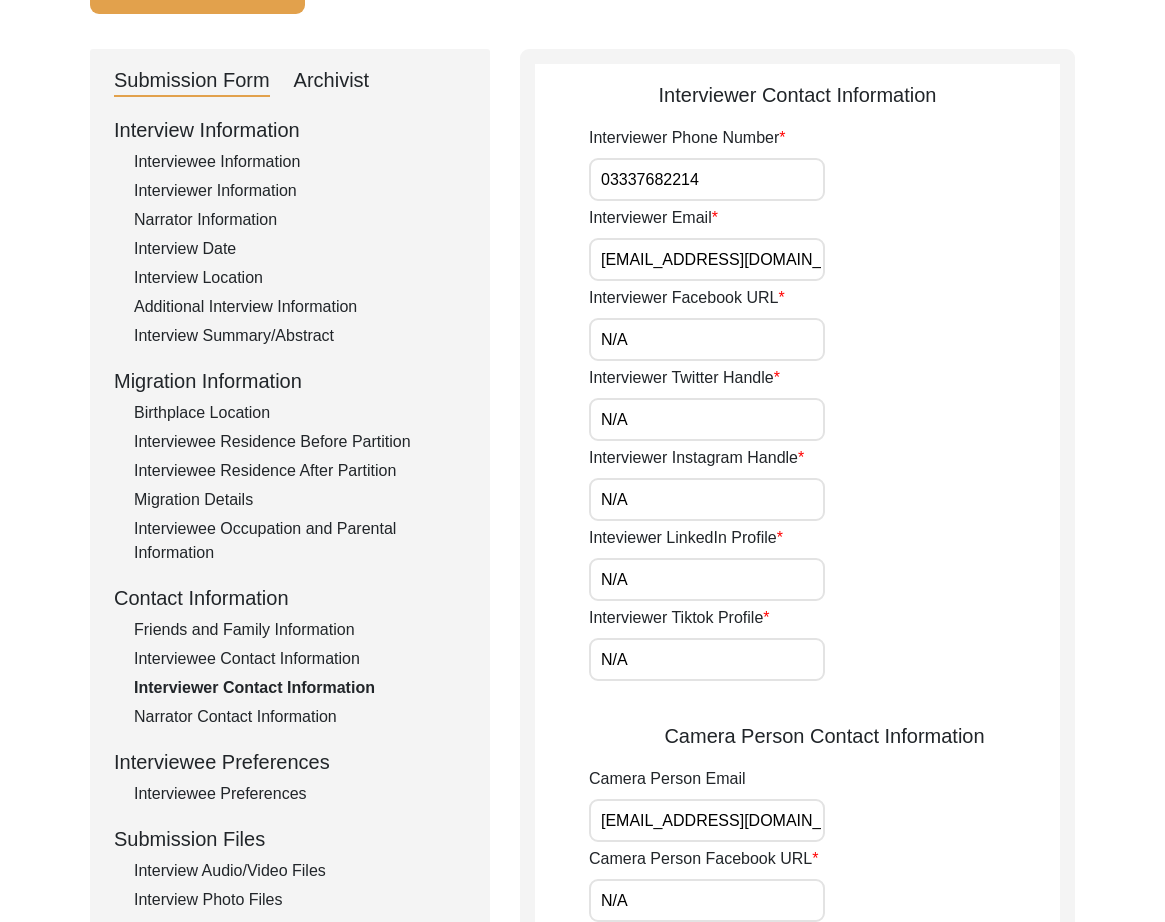 scroll, scrollTop: 693, scrollLeft: 0, axis: vertical 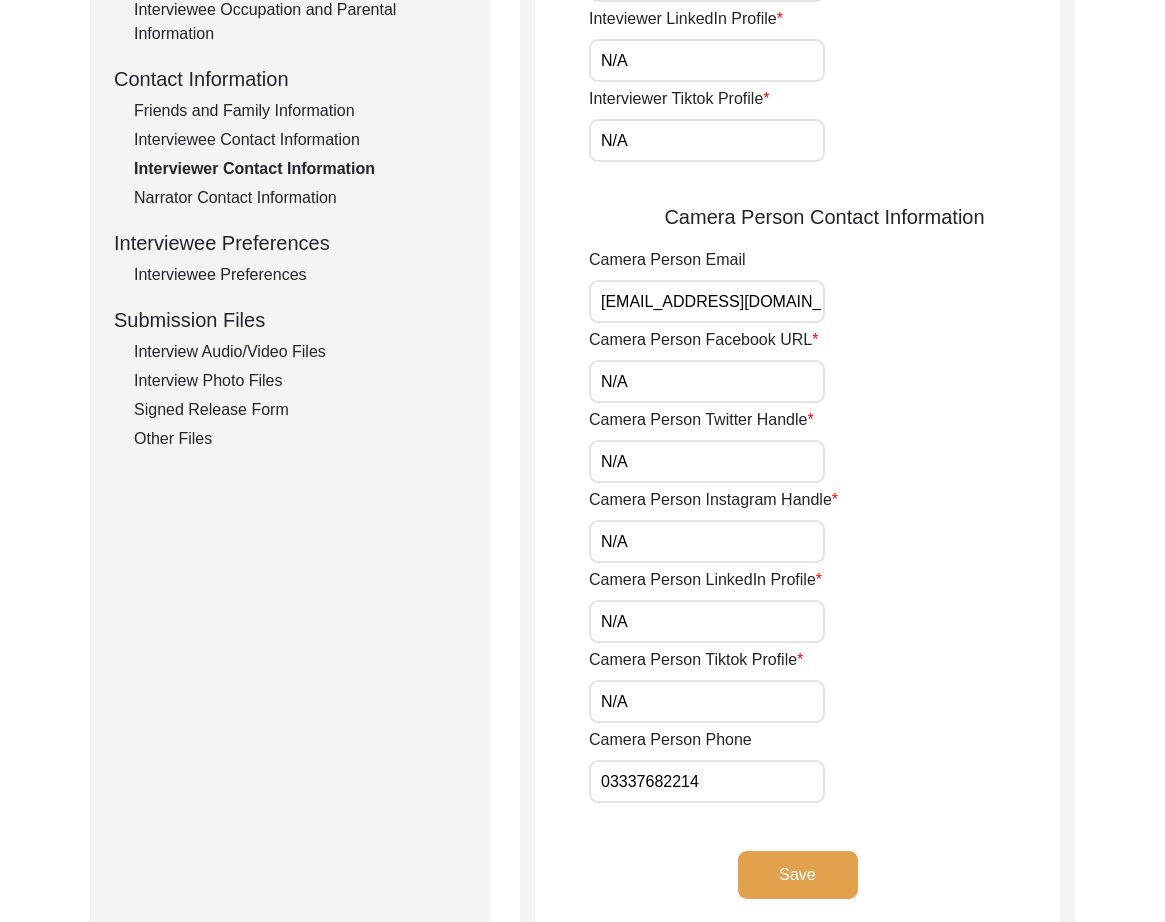 click on "Save" 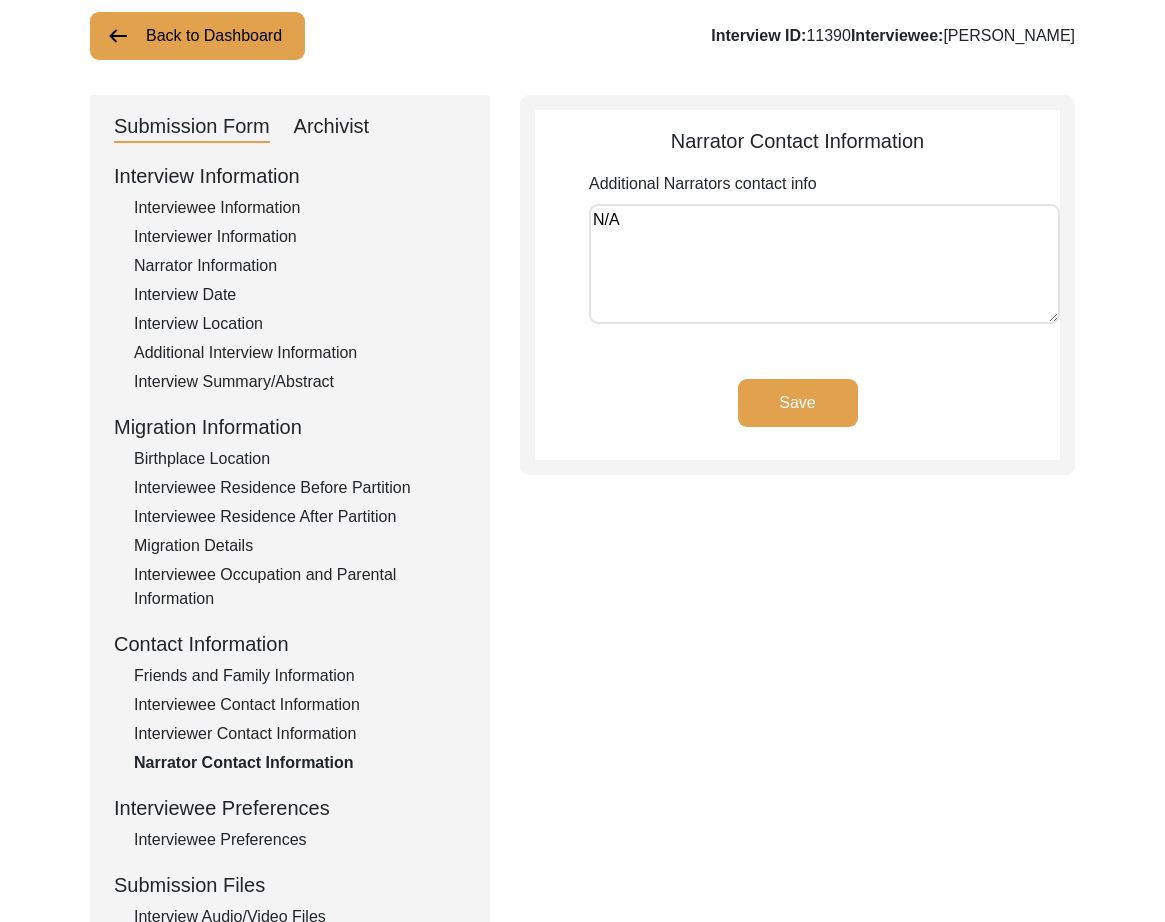 scroll, scrollTop: 0, scrollLeft: 0, axis: both 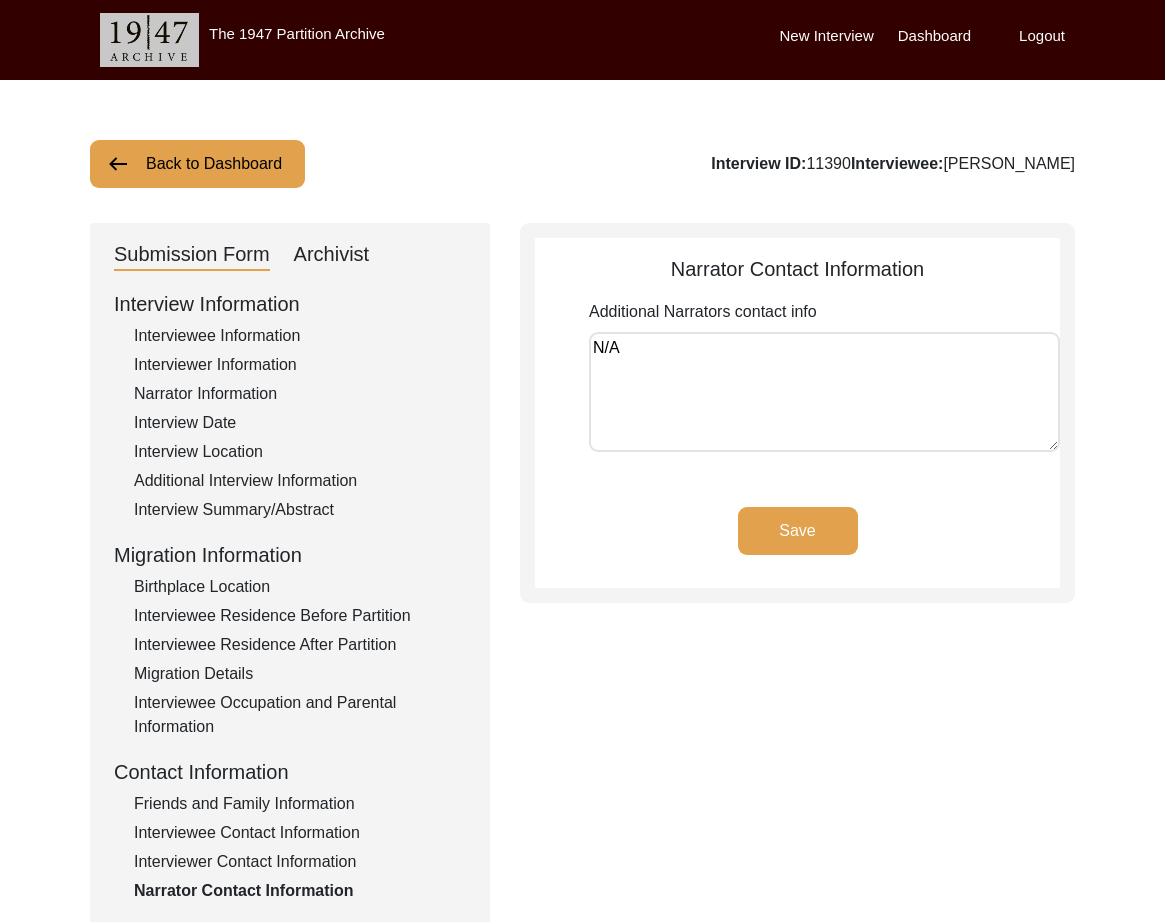 drag, startPoint x: 715, startPoint y: 329, endPoint x: 703, endPoint y: 339, distance: 15.6205 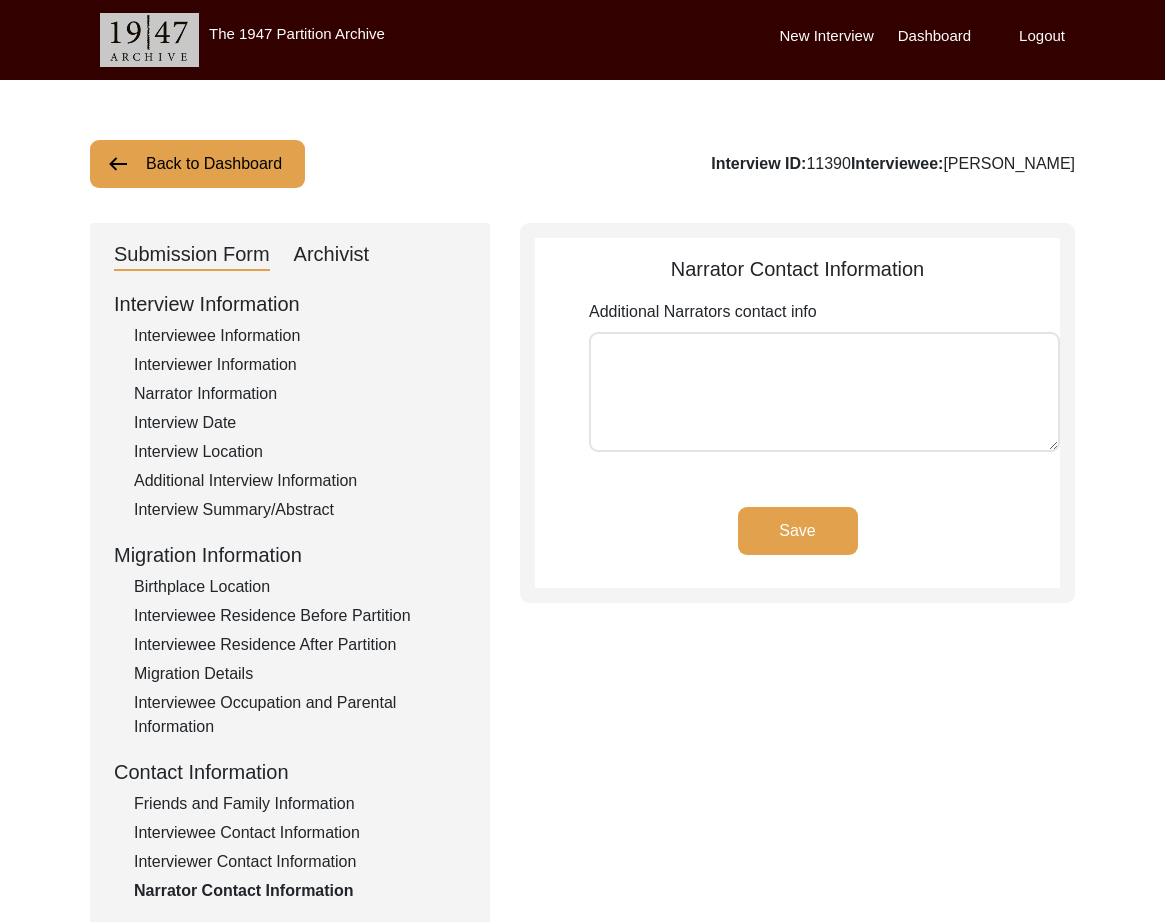 click on "Save" 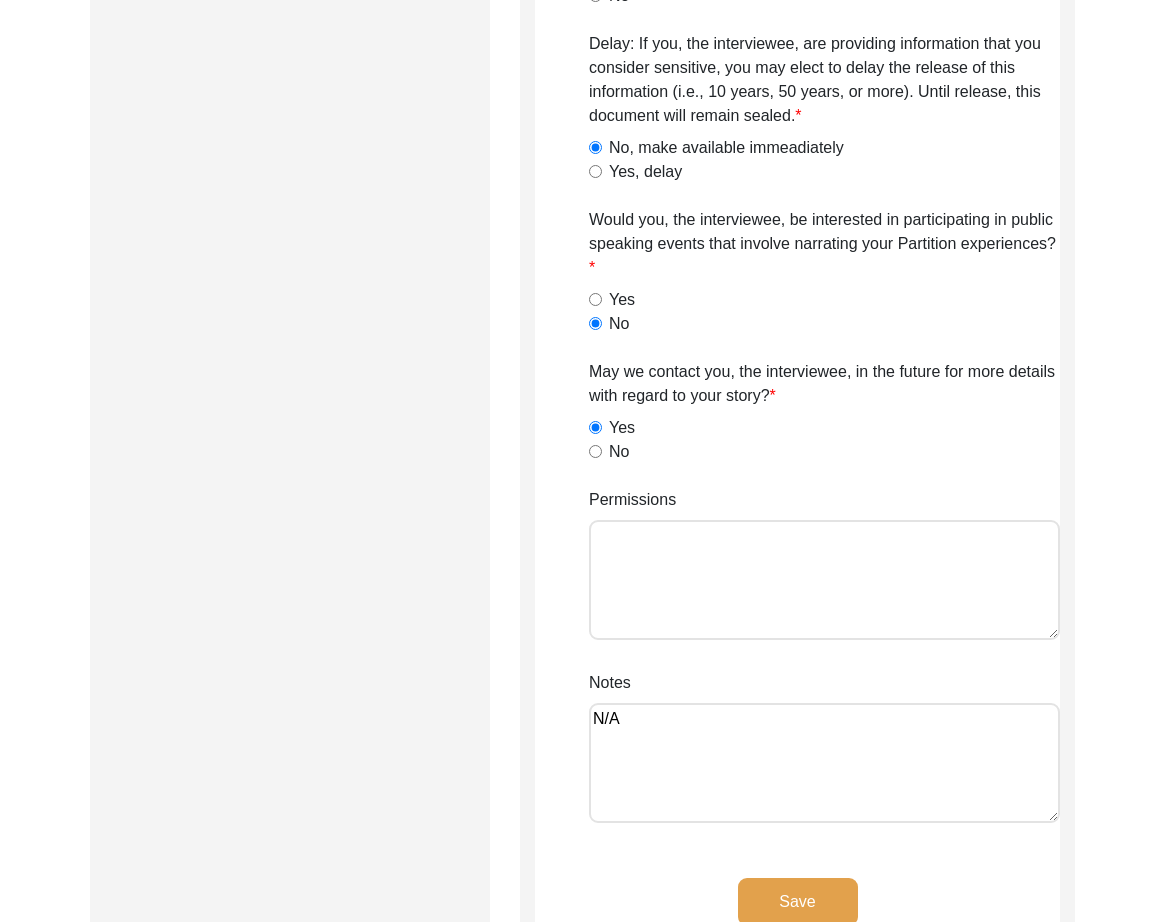 scroll, scrollTop: 1459, scrollLeft: 0, axis: vertical 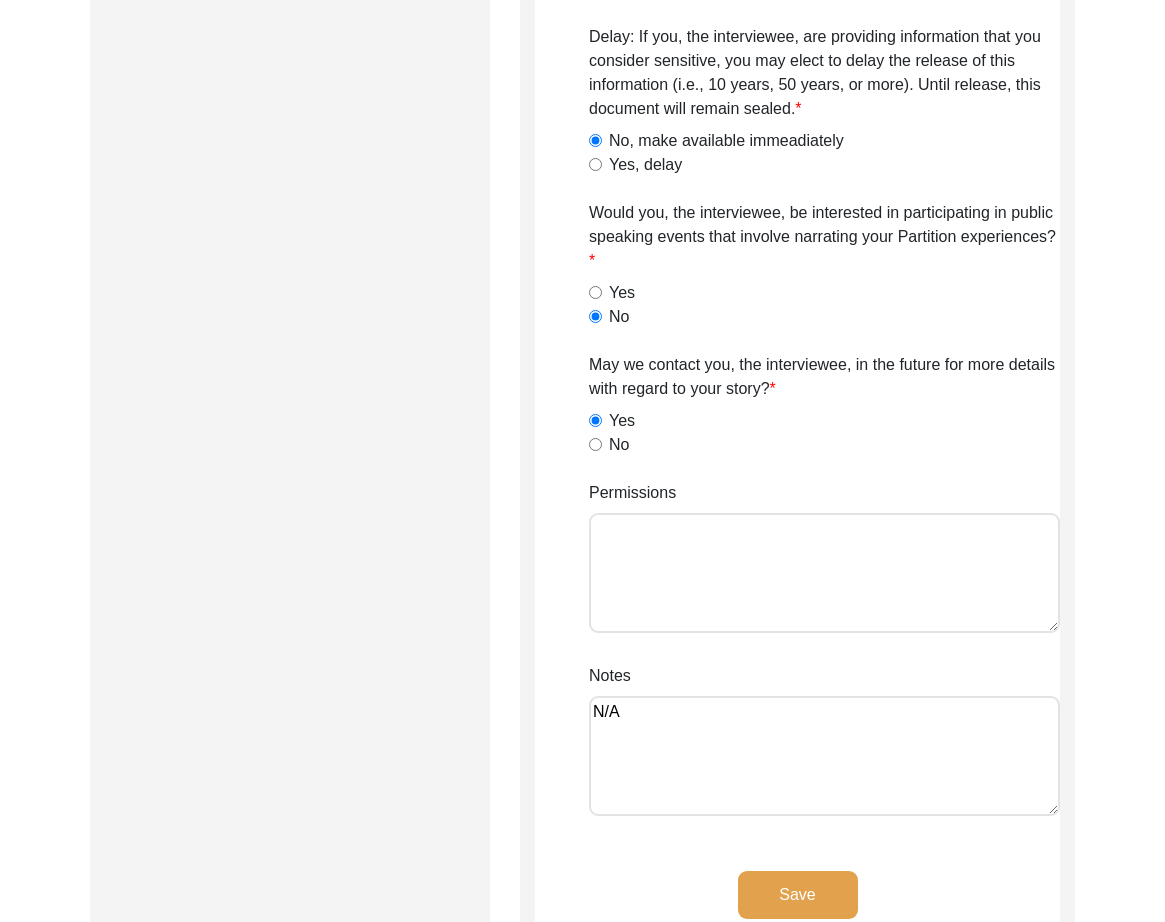 click on "Permissions" at bounding box center [824, 573] 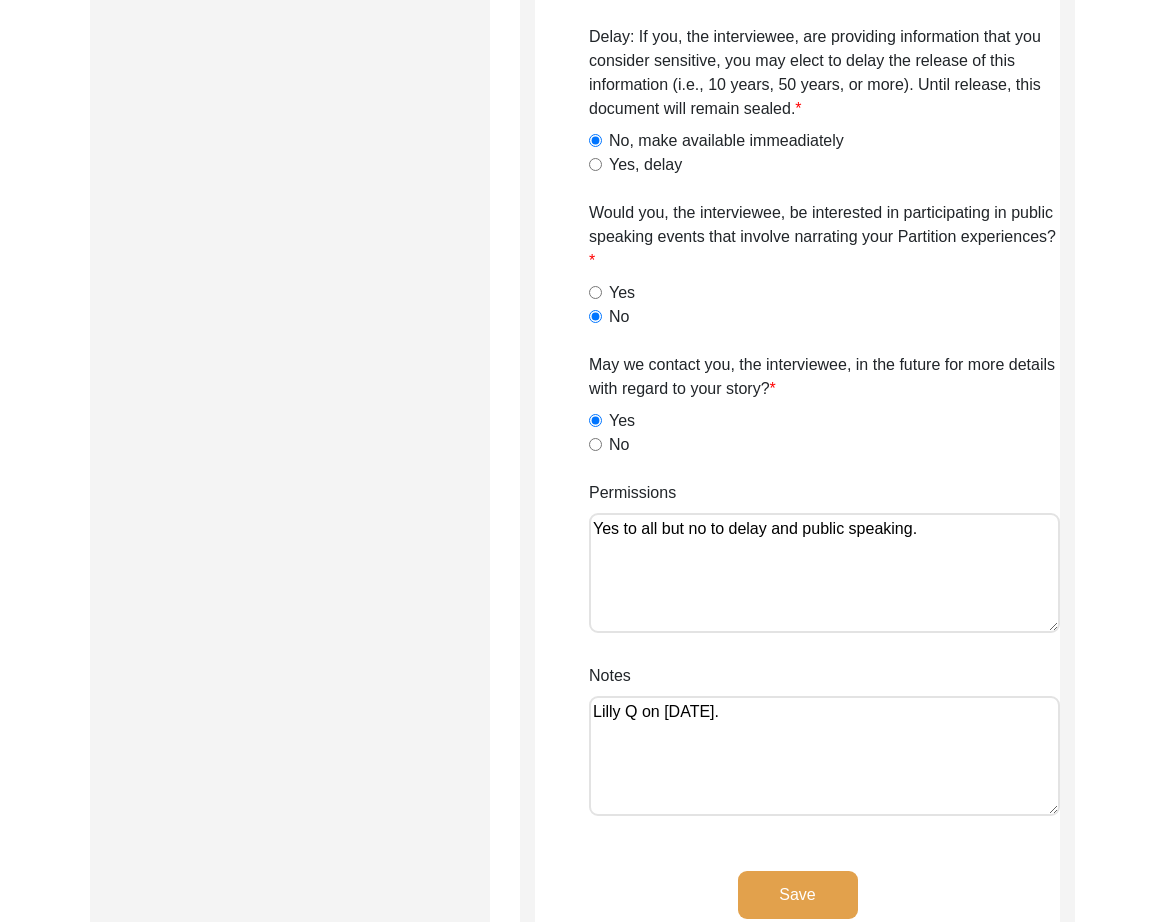 click on "Save" 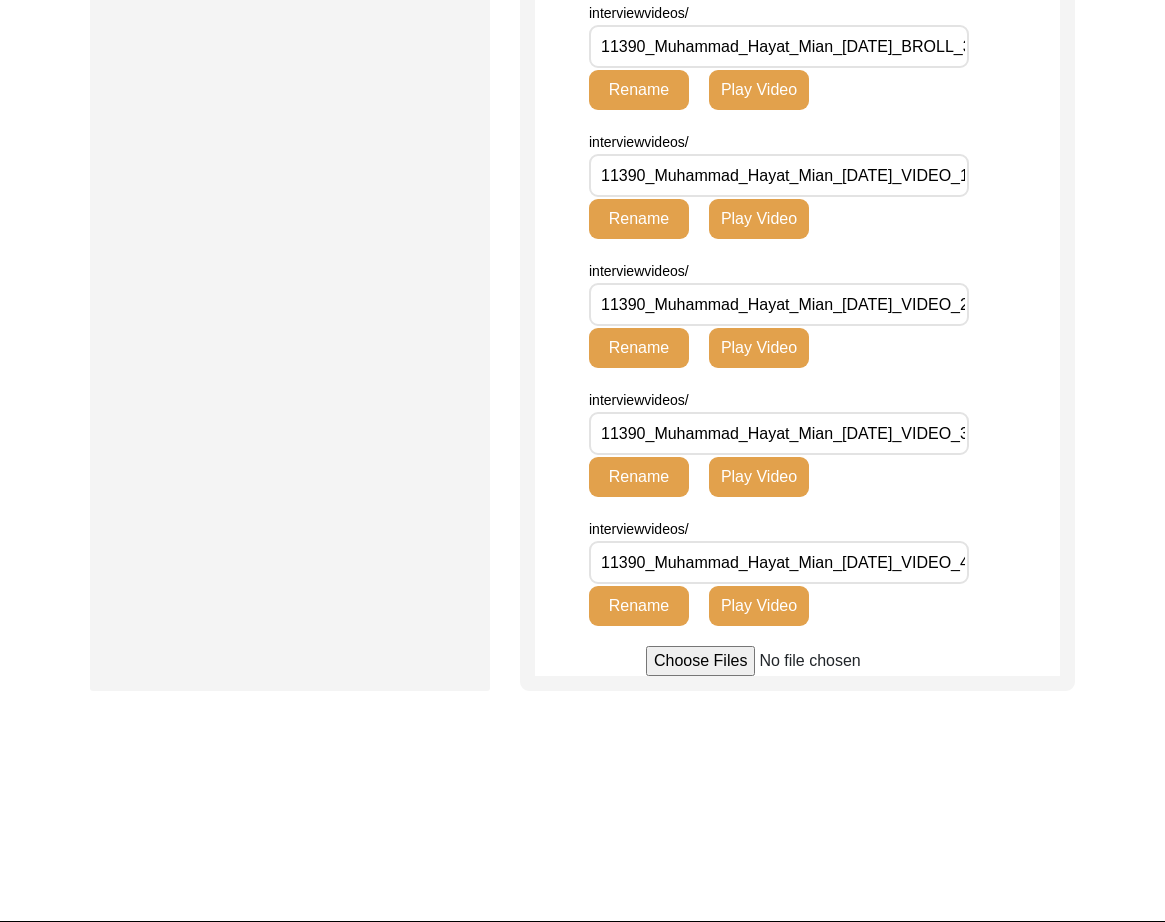 scroll, scrollTop: 1825, scrollLeft: 0, axis: vertical 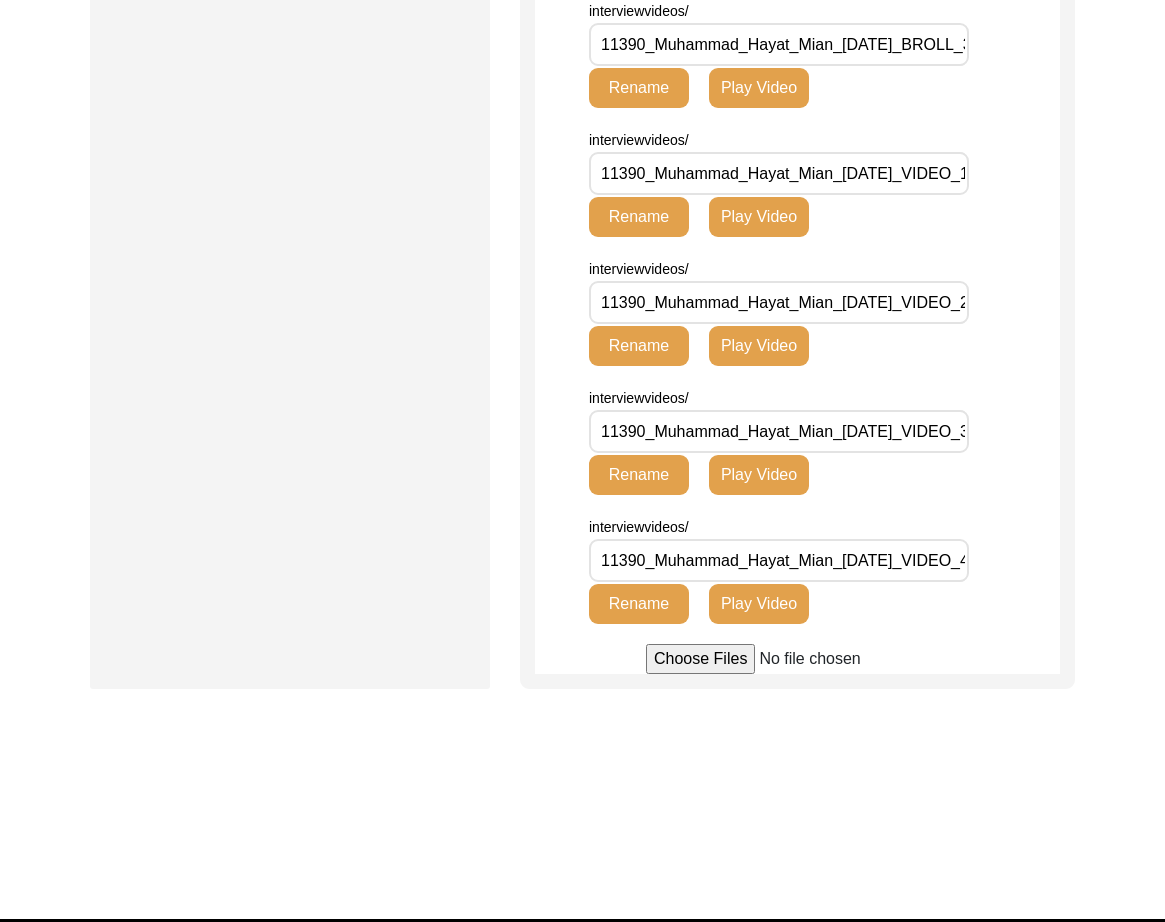 click on "11390_Muhammad_Hayat_Mian_[DATE]_VIDEO_4of4.MTS" at bounding box center (779, 560) 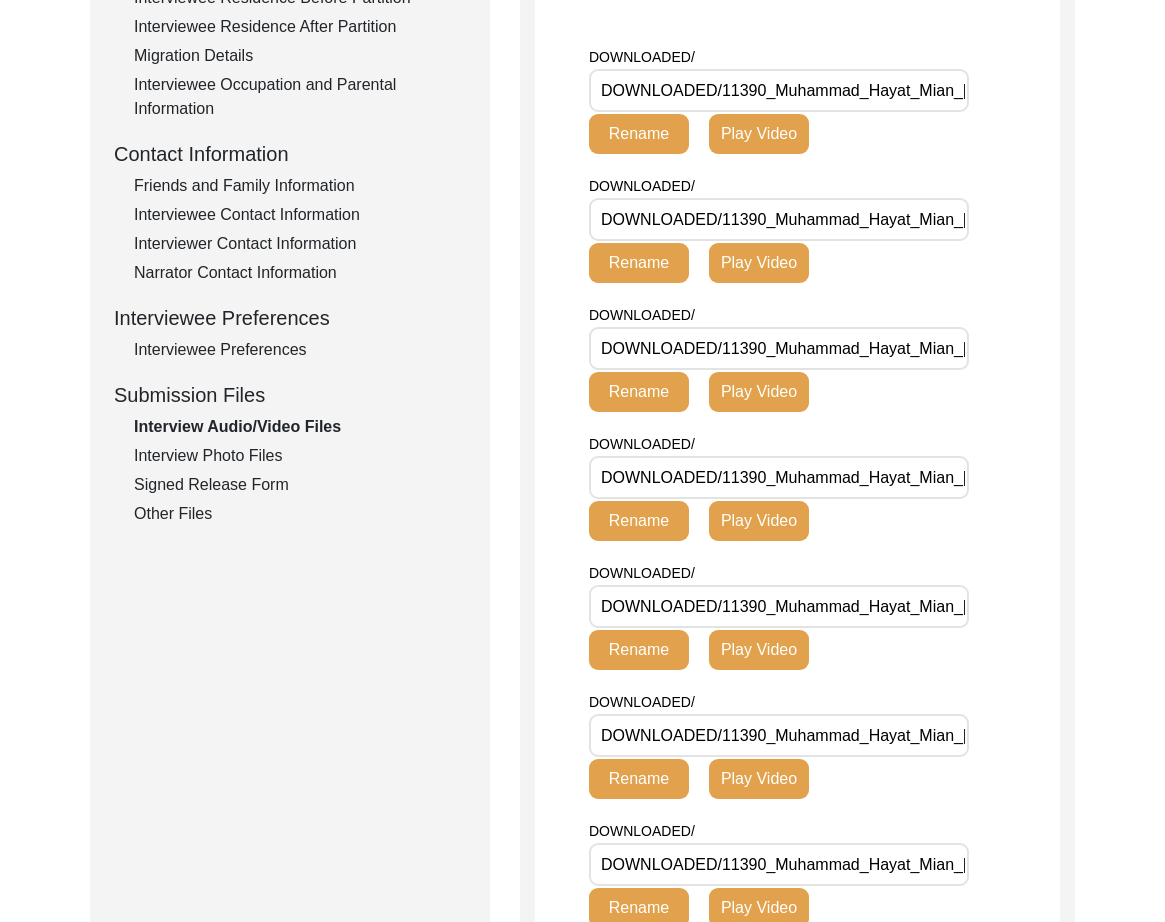 scroll, scrollTop: 520, scrollLeft: 0, axis: vertical 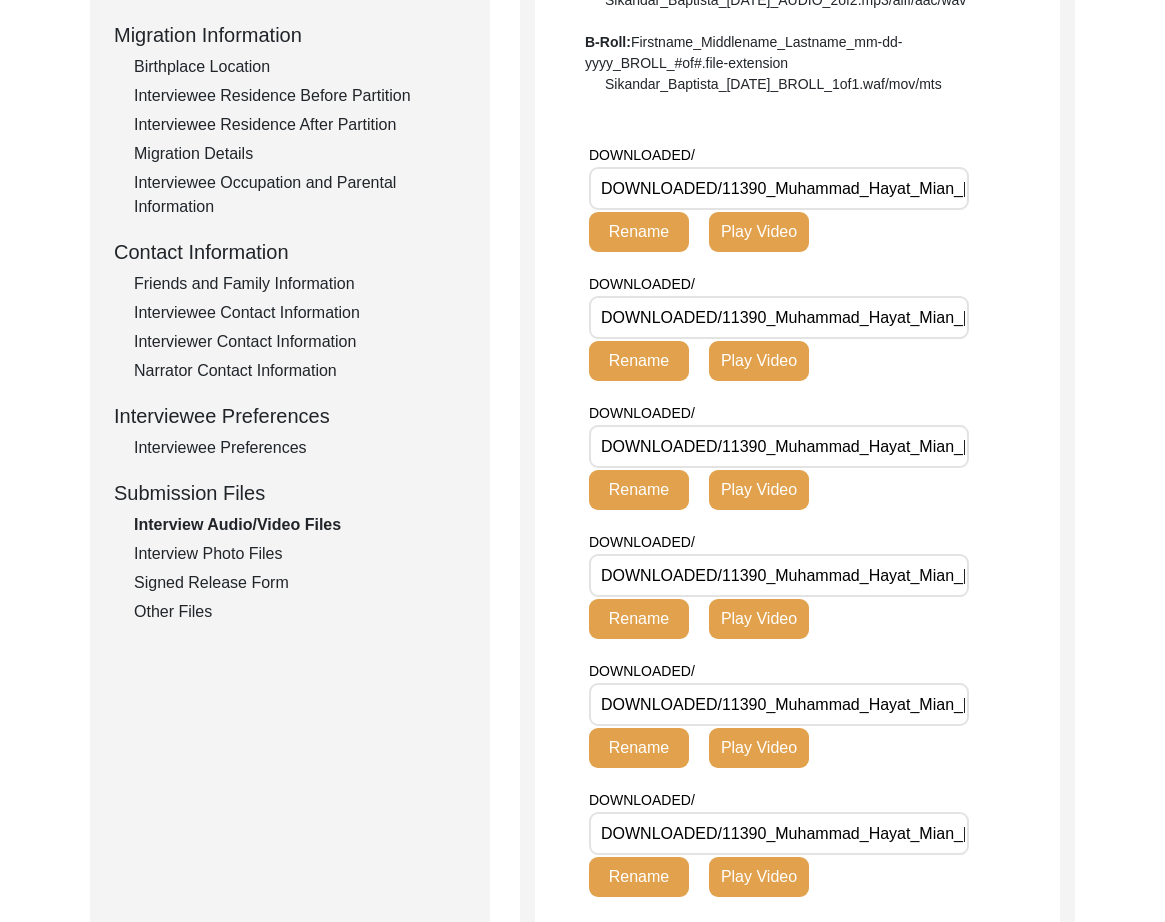 click on "Interview Photo Files" 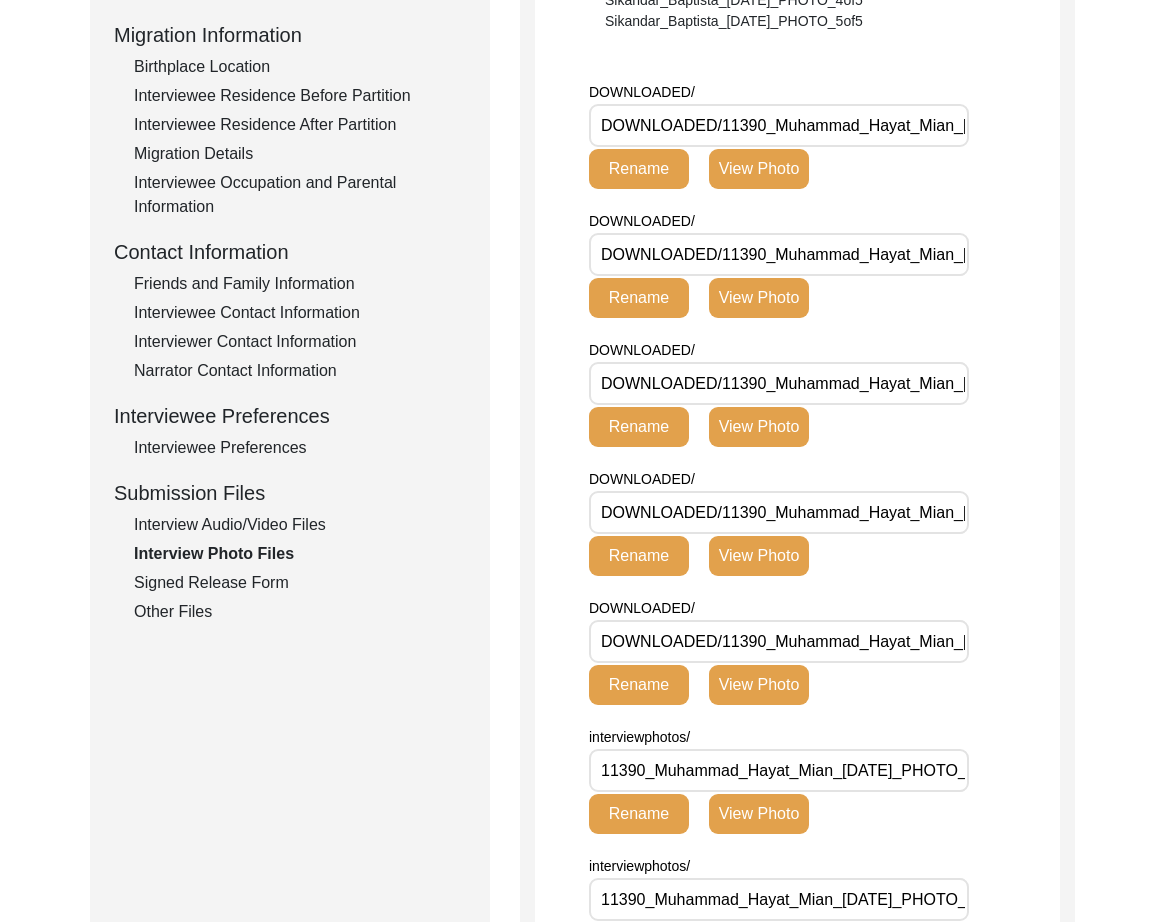 click on "DOWNLOADED/11390_Muhammad_Hayat_Mian_[DATE]_PHOTO_1of5.jpg" at bounding box center [779, 125] 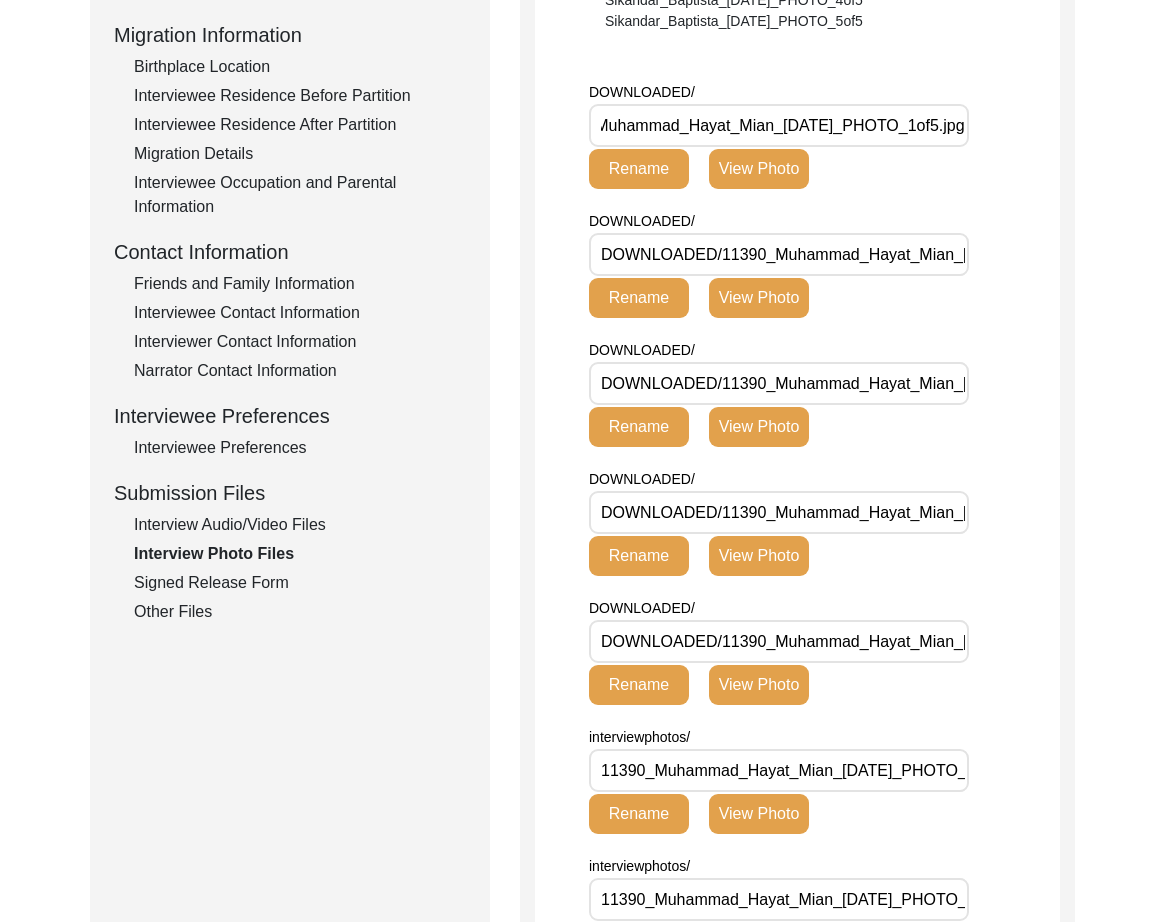 scroll, scrollTop: 0, scrollLeft: 210, axis: horizontal 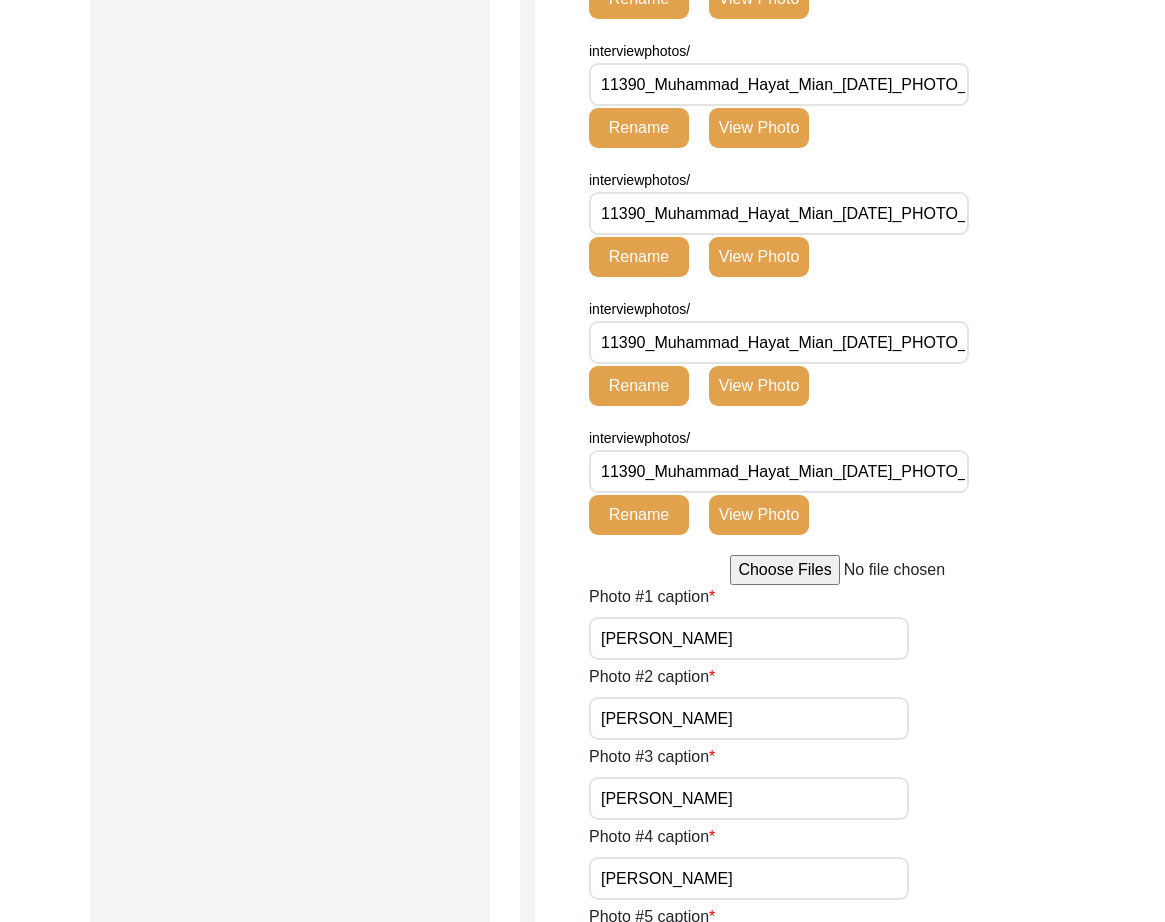 click on "[PERSON_NAME]" at bounding box center [749, 638] 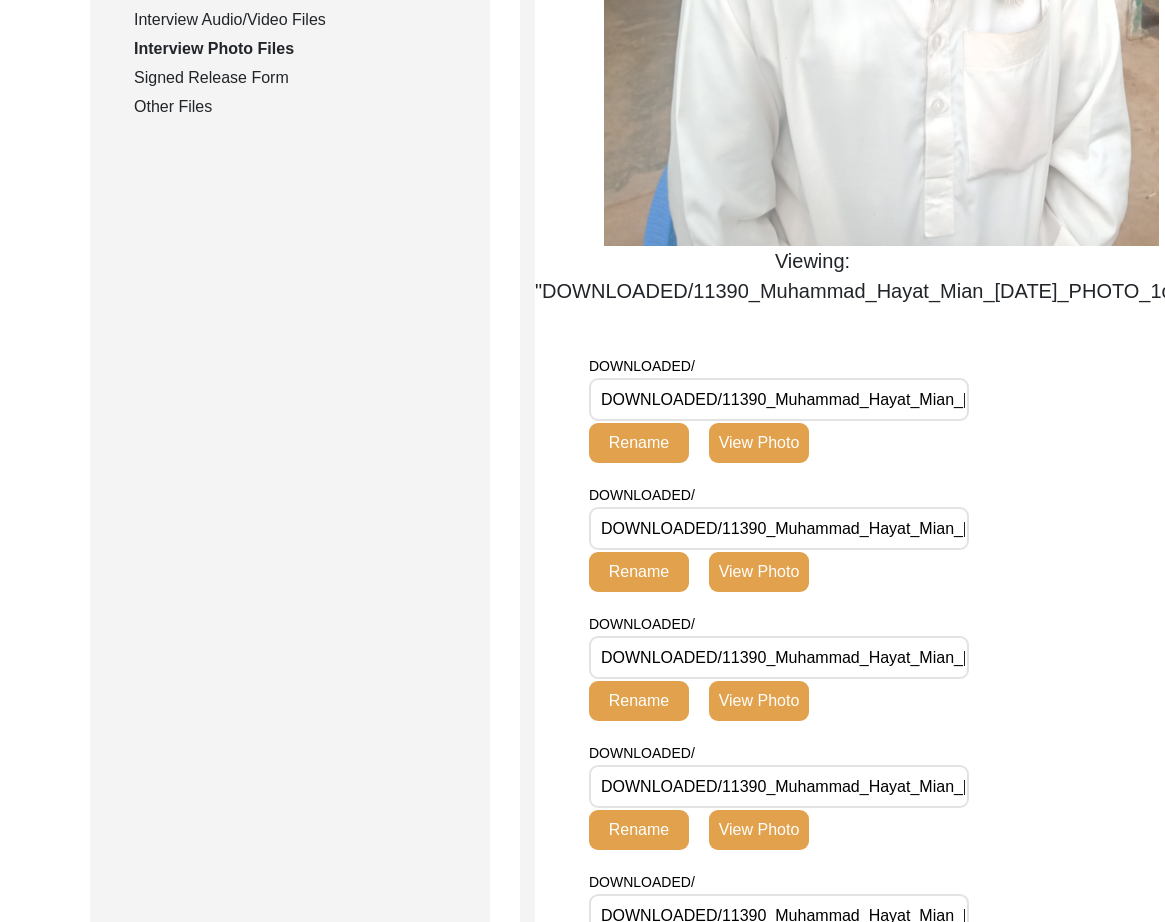 scroll, scrollTop: 732, scrollLeft: 0, axis: vertical 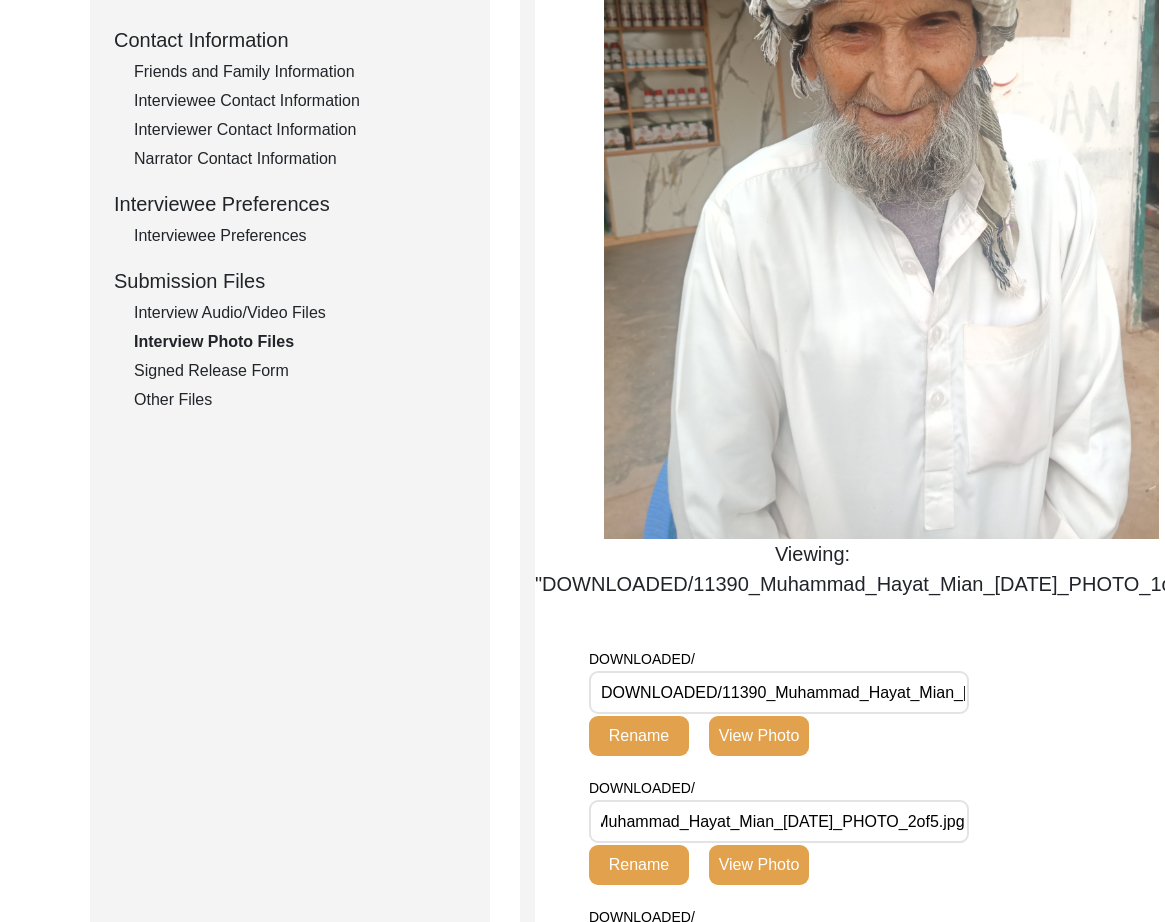 click on "View Photo" 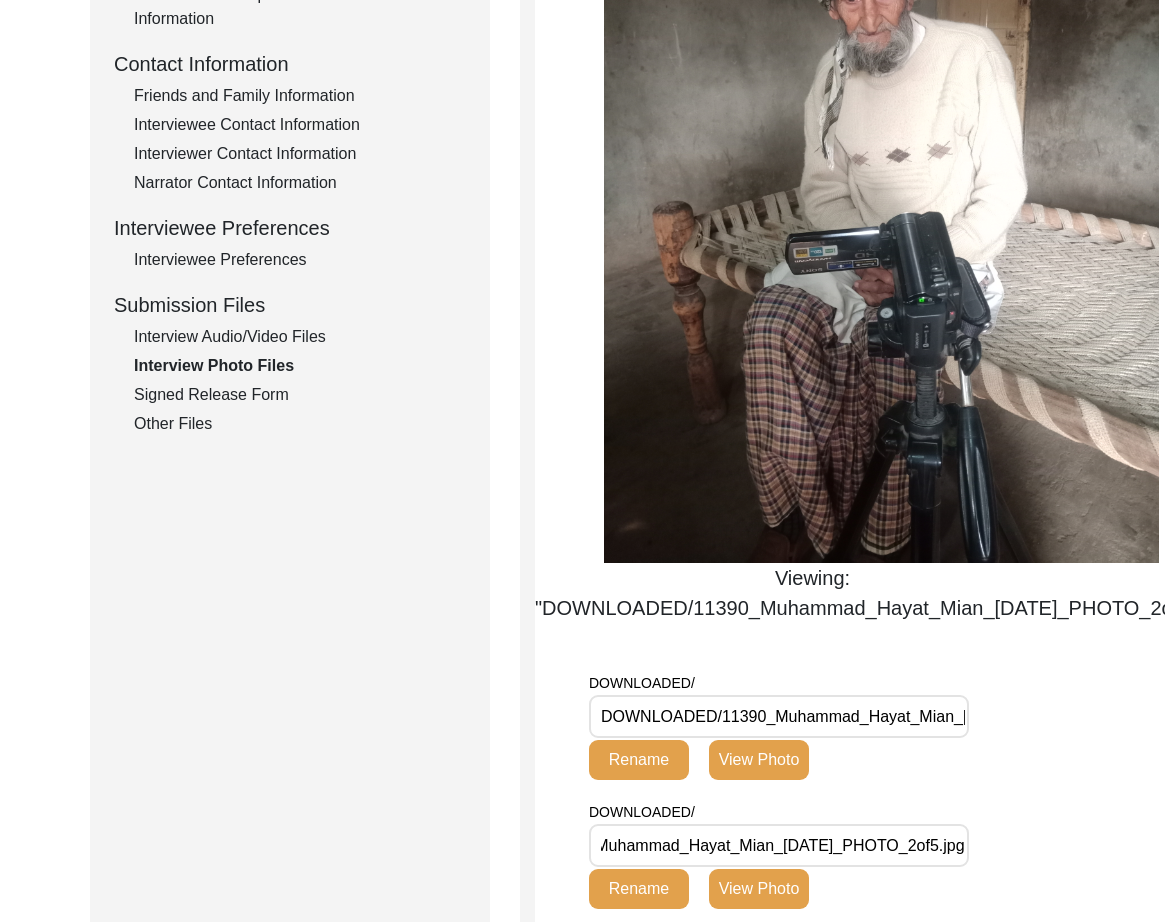 scroll, scrollTop: 810, scrollLeft: 0, axis: vertical 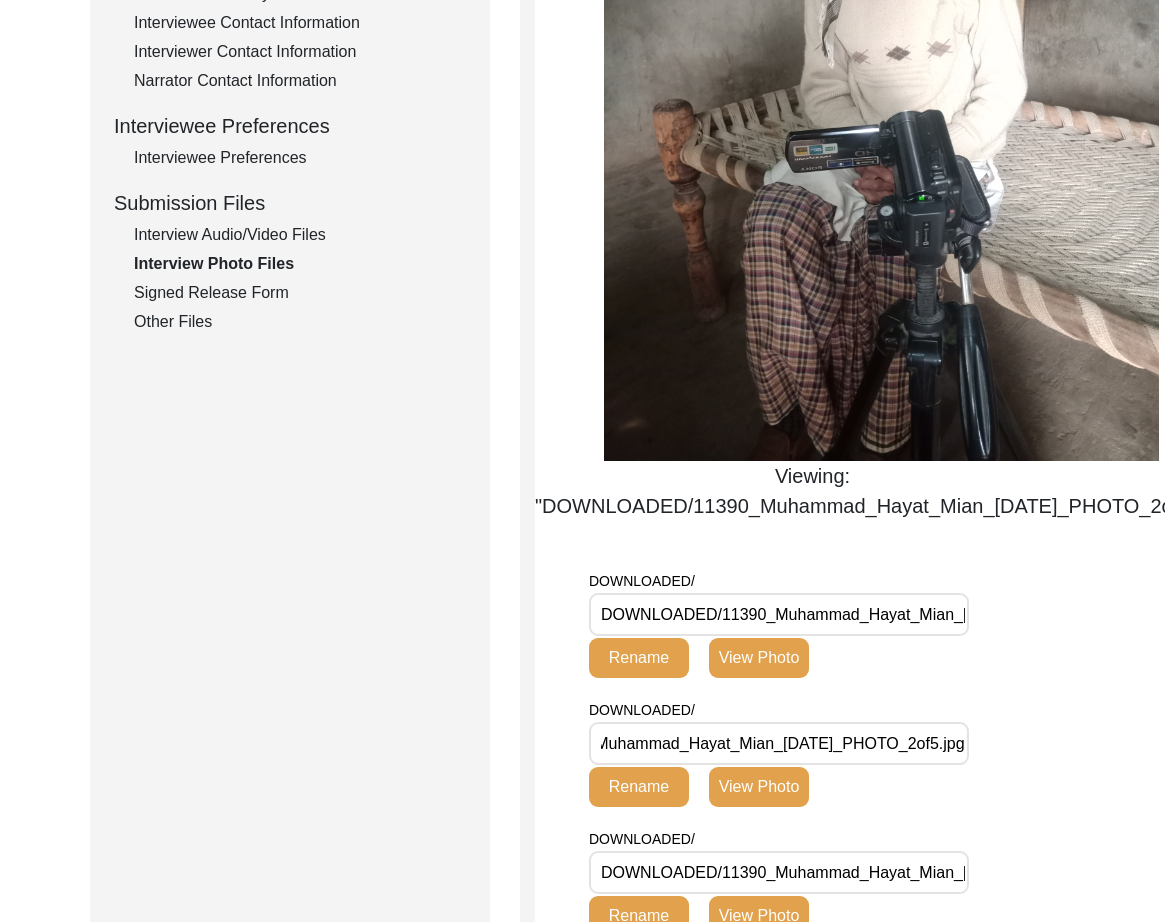 click on "View Photo" 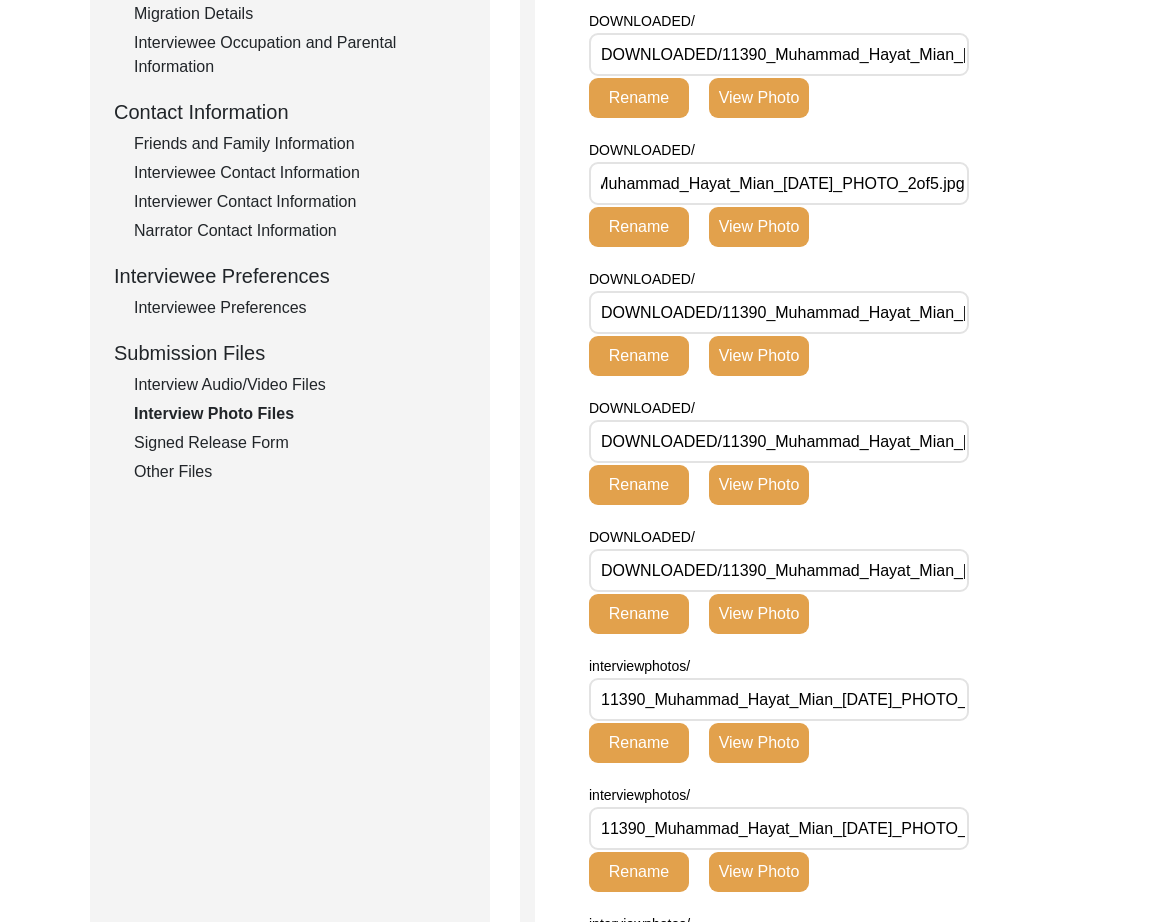 scroll, scrollTop: 663, scrollLeft: 0, axis: vertical 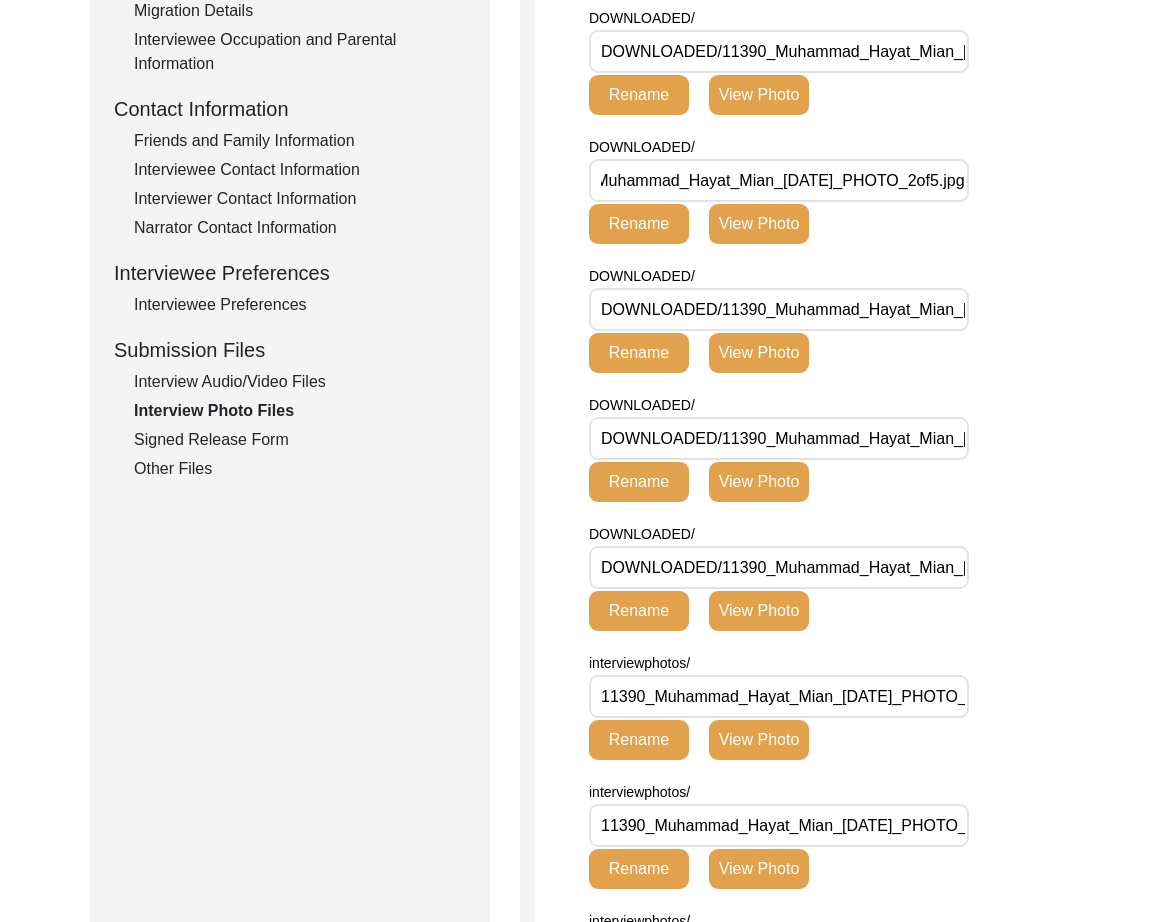 click on "View Photo" 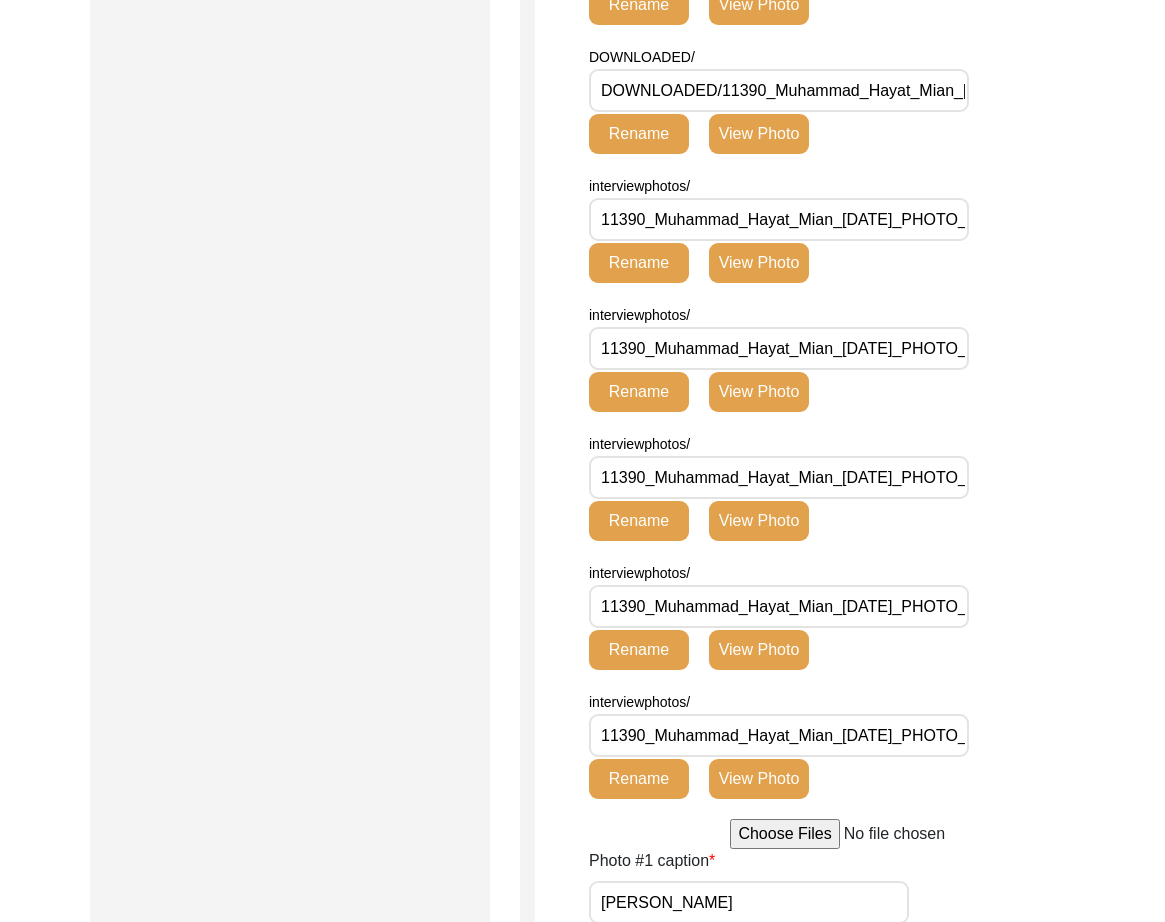scroll, scrollTop: 1149, scrollLeft: 0, axis: vertical 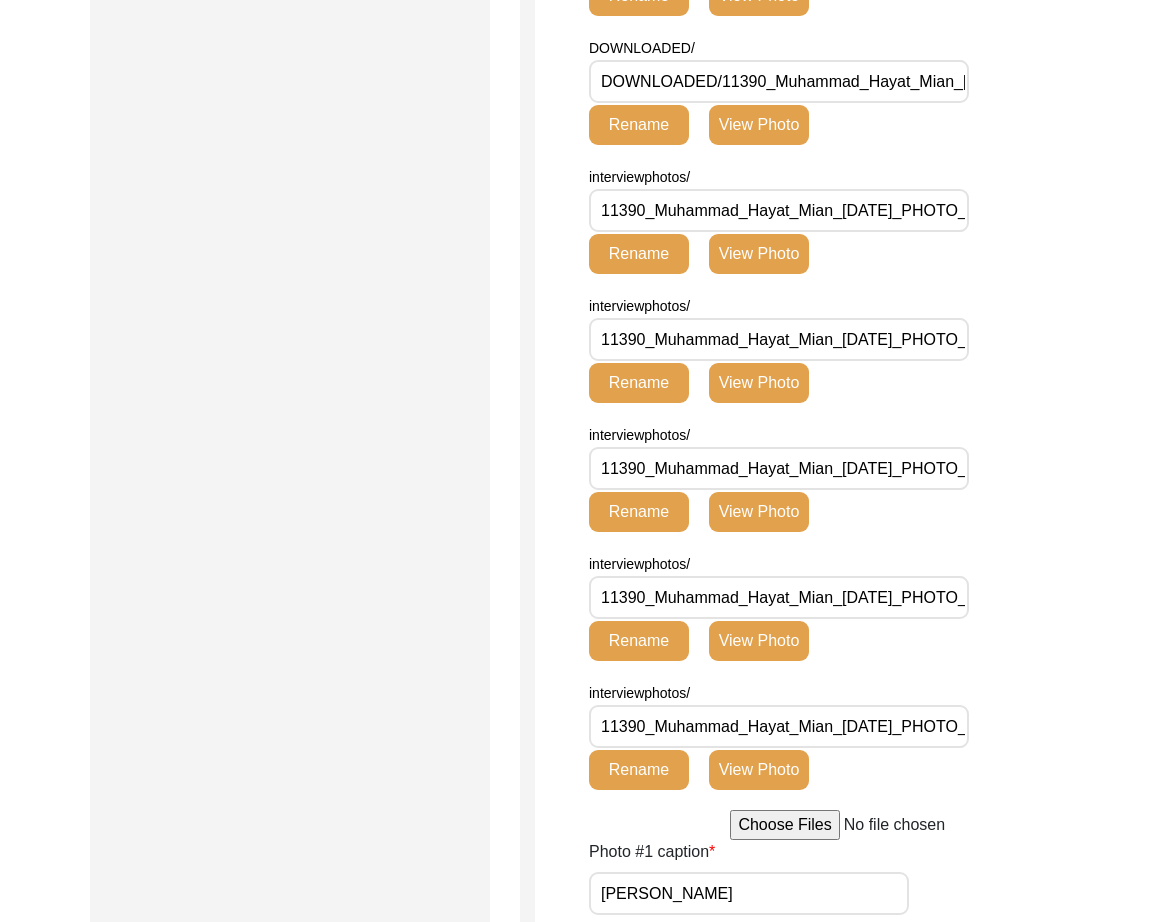click on "View Photo" 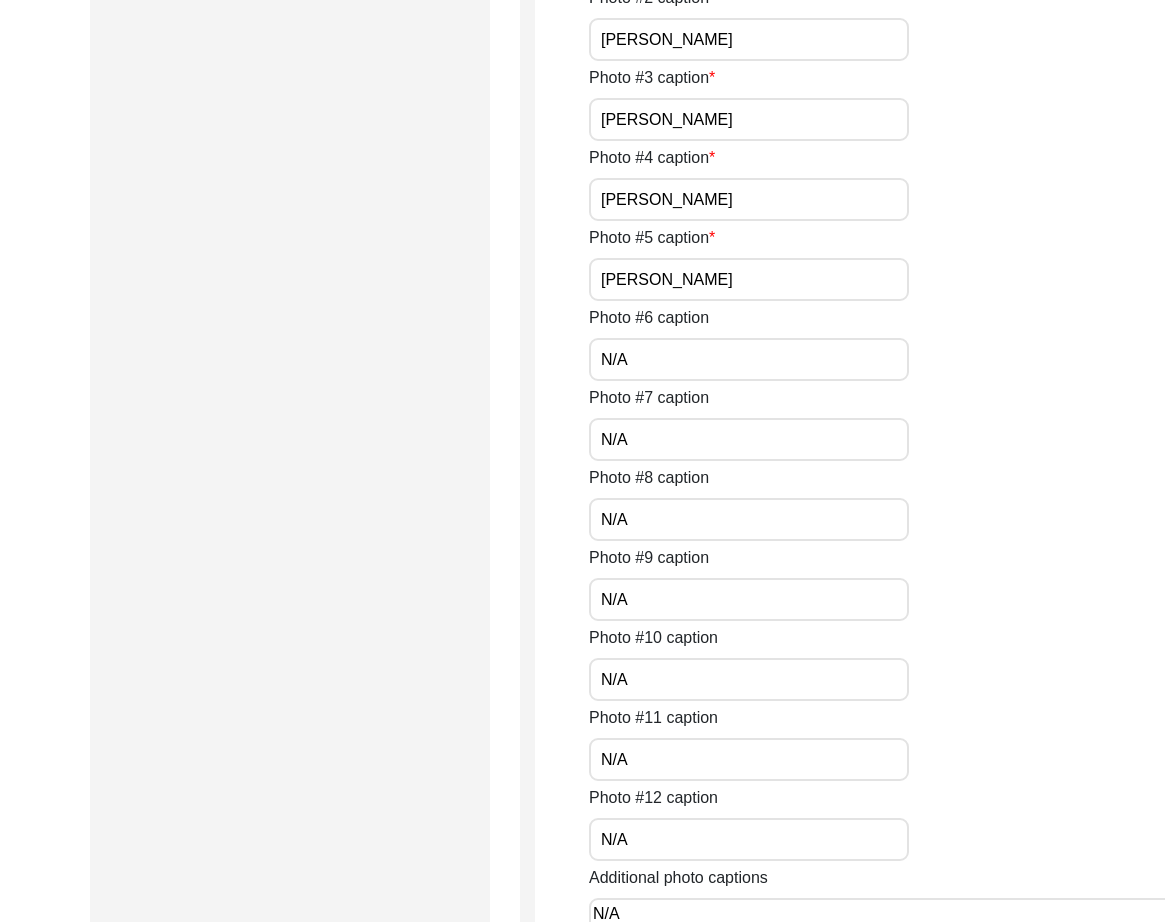 scroll, scrollTop: 2104, scrollLeft: 0, axis: vertical 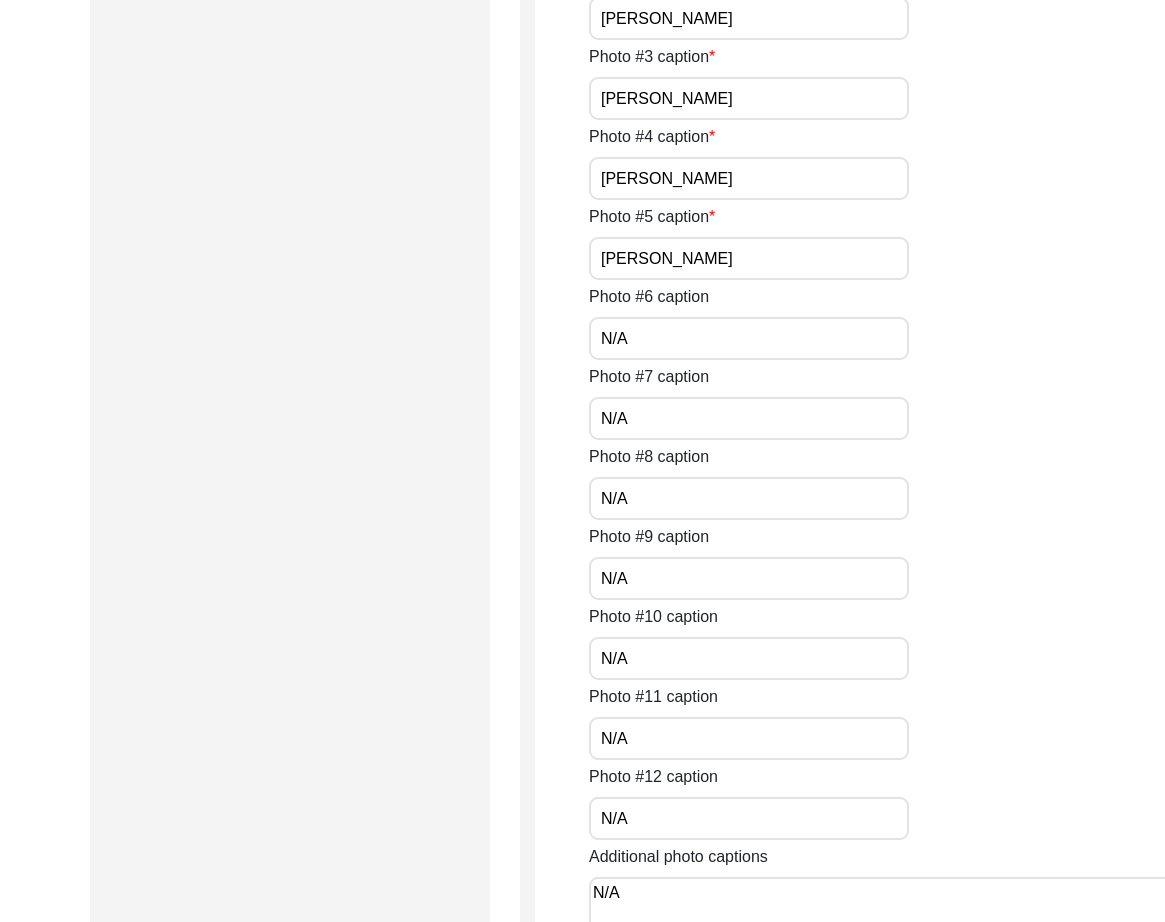 click on "[PERSON_NAME]" at bounding box center [749, -62] 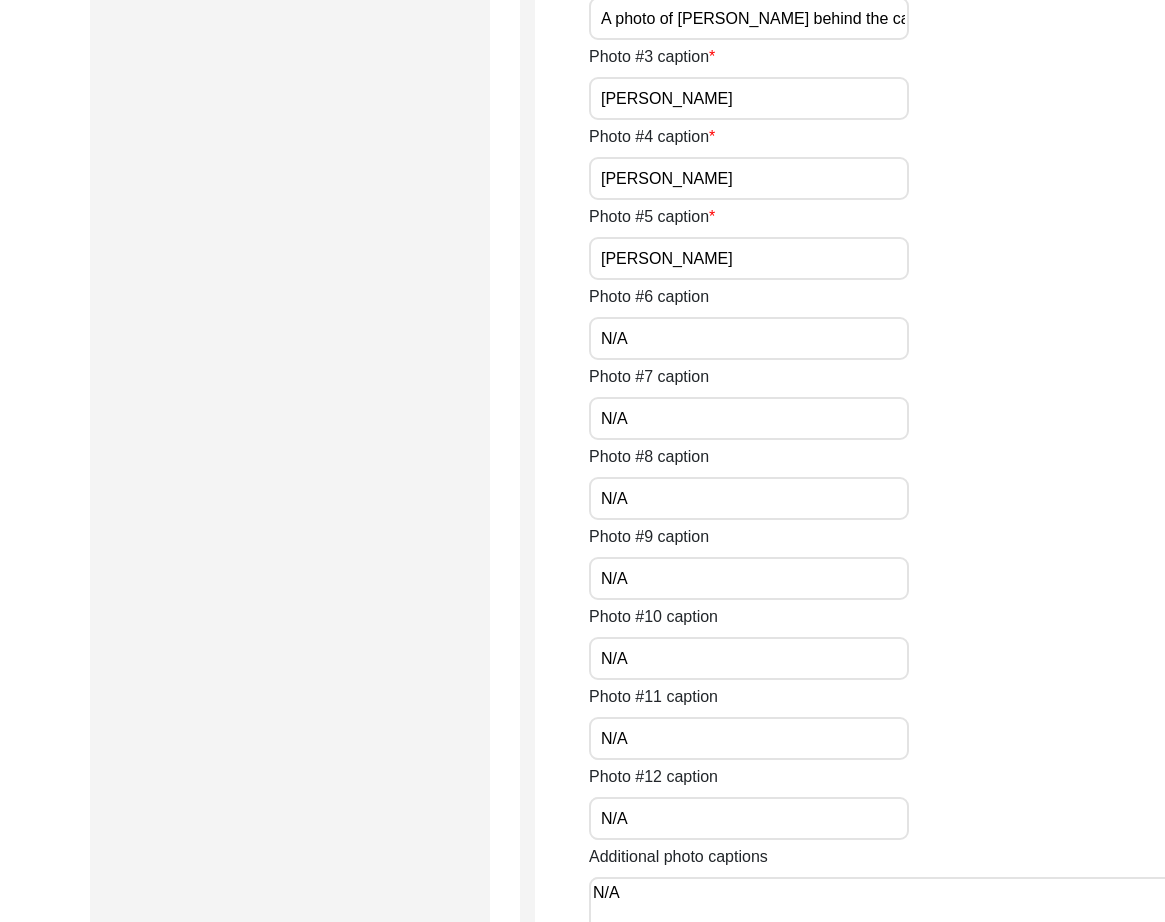 scroll, scrollTop: 0, scrollLeft: 55, axis: horizontal 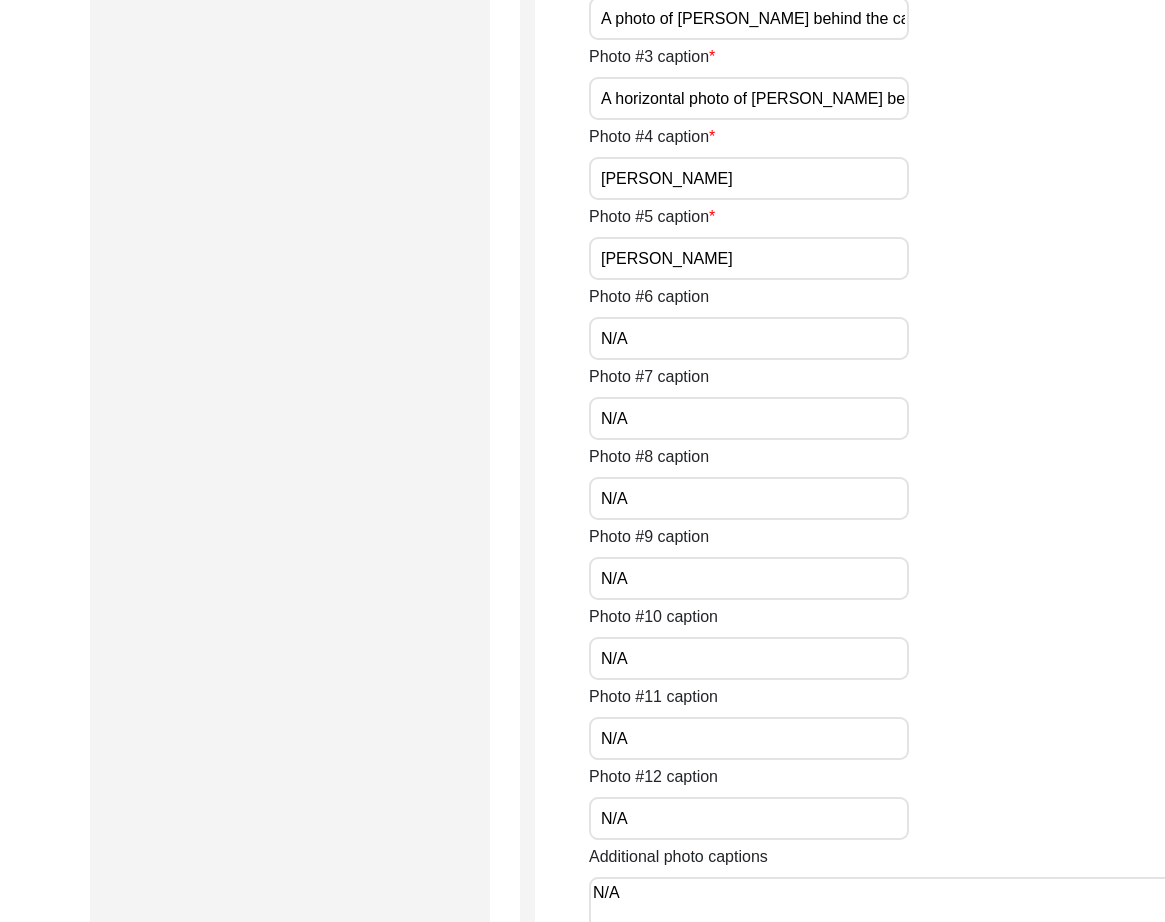 paste on "A portrait of [PERSON_NAME] outside" 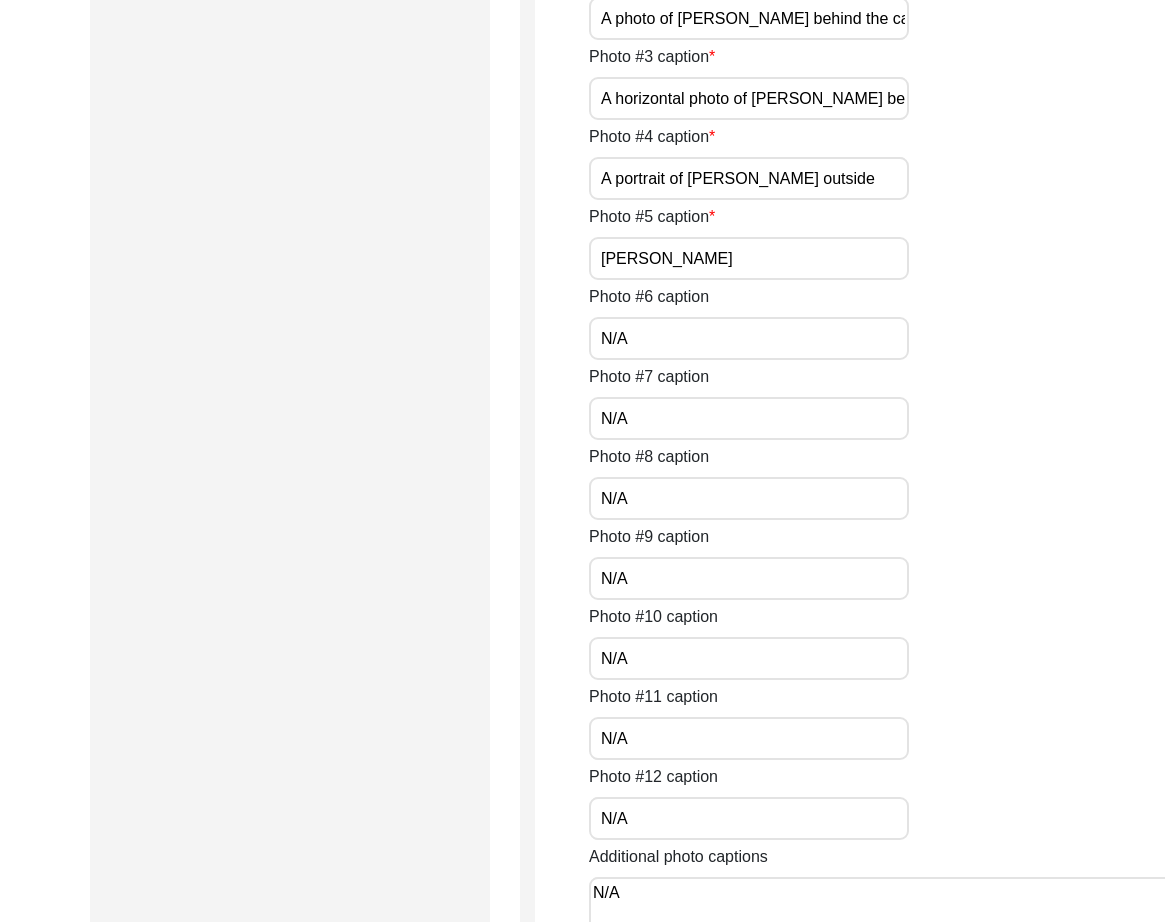 paste on "[PERSON_NAME] and an unnamed m" 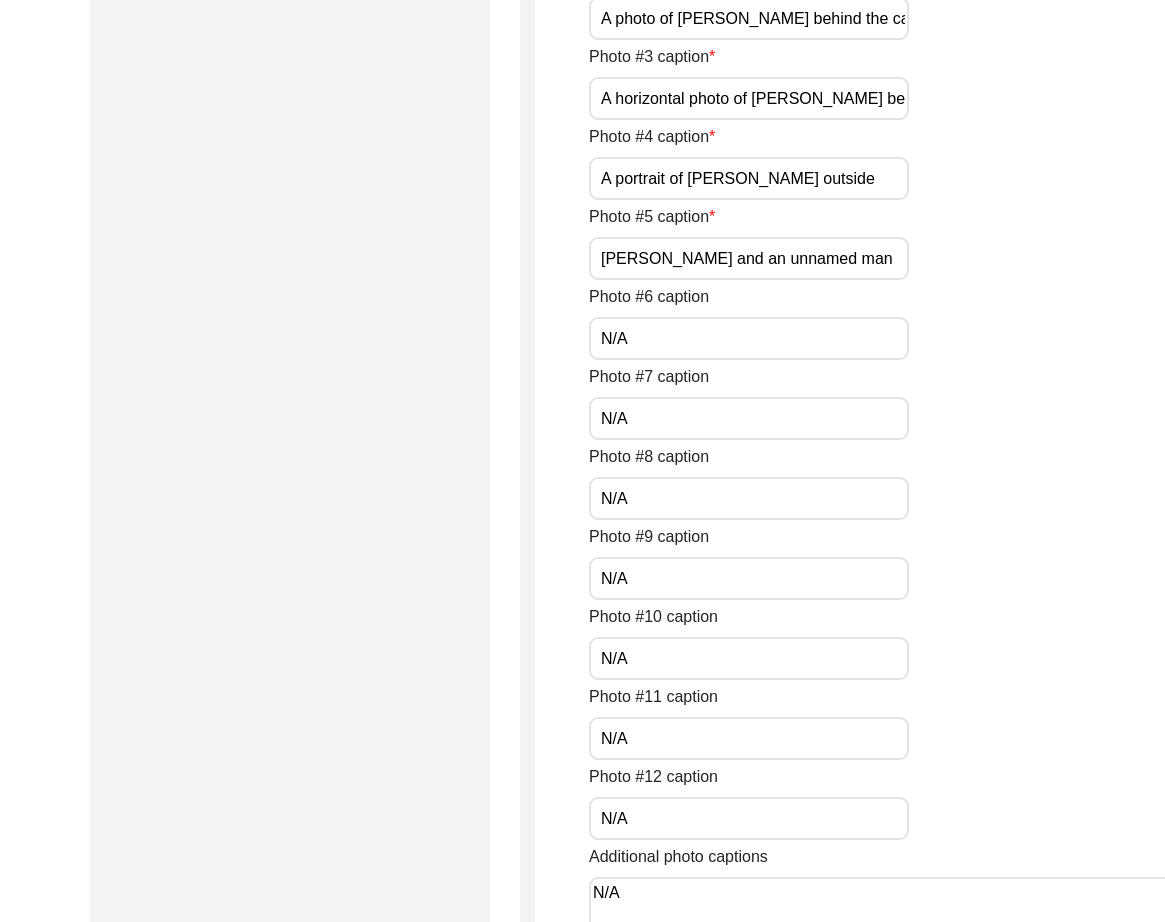 scroll, scrollTop: 0, scrollLeft: 1, axis: horizontal 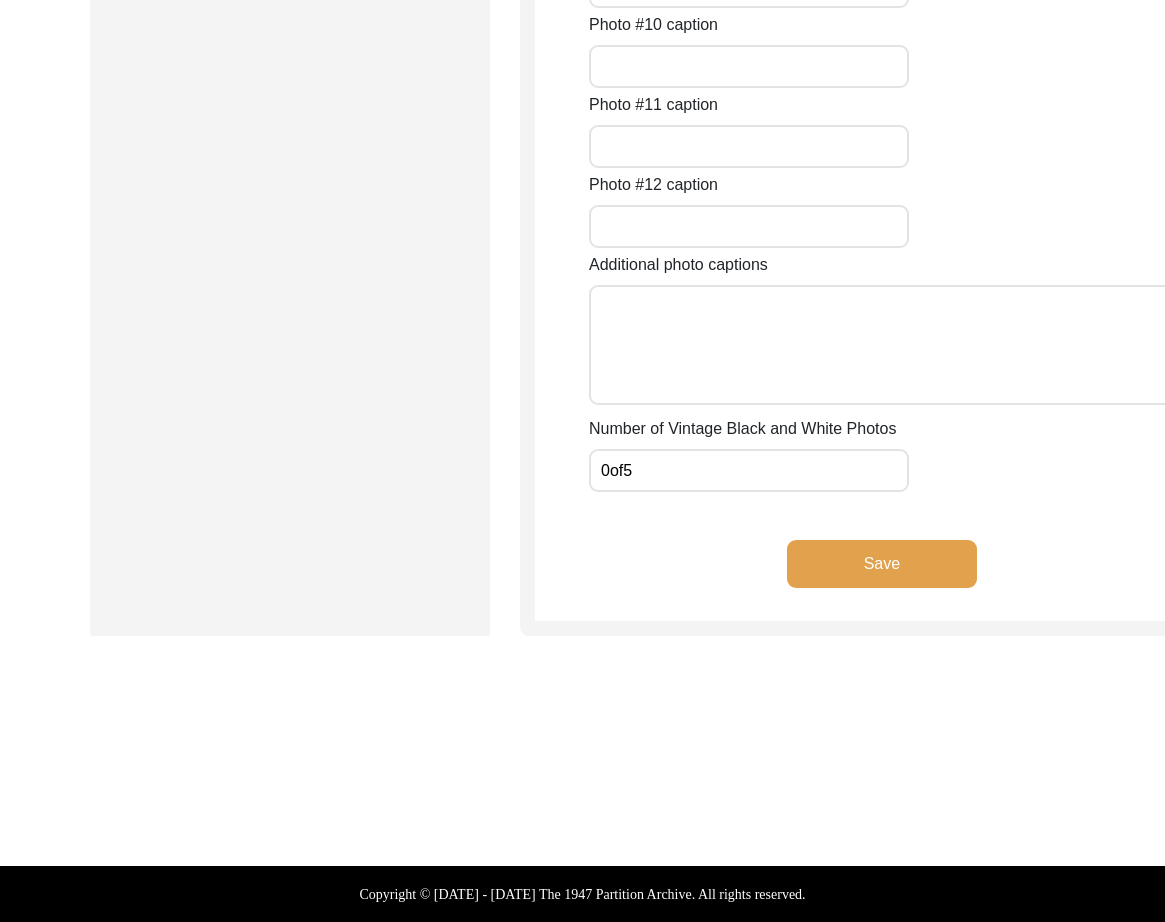 click on "Save" 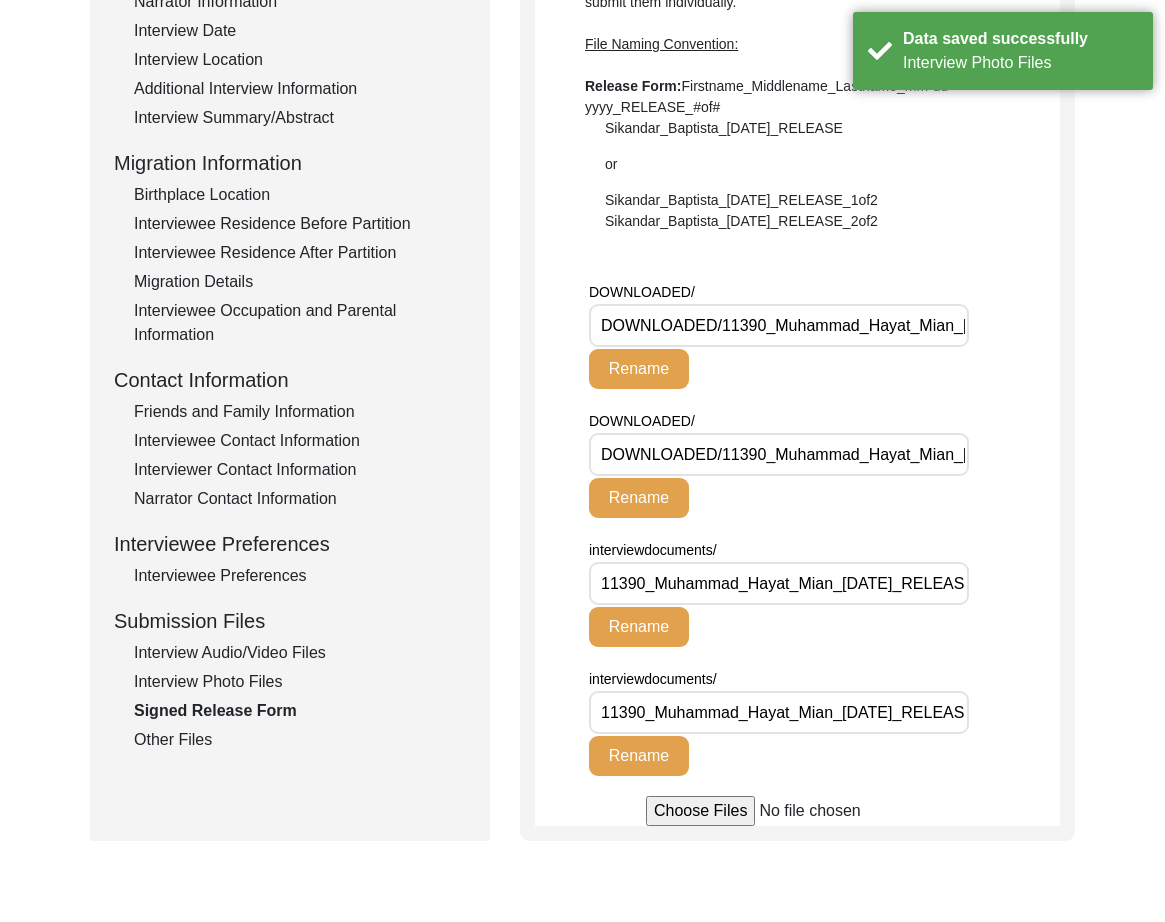 scroll, scrollTop: 404, scrollLeft: 0, axis: vertical 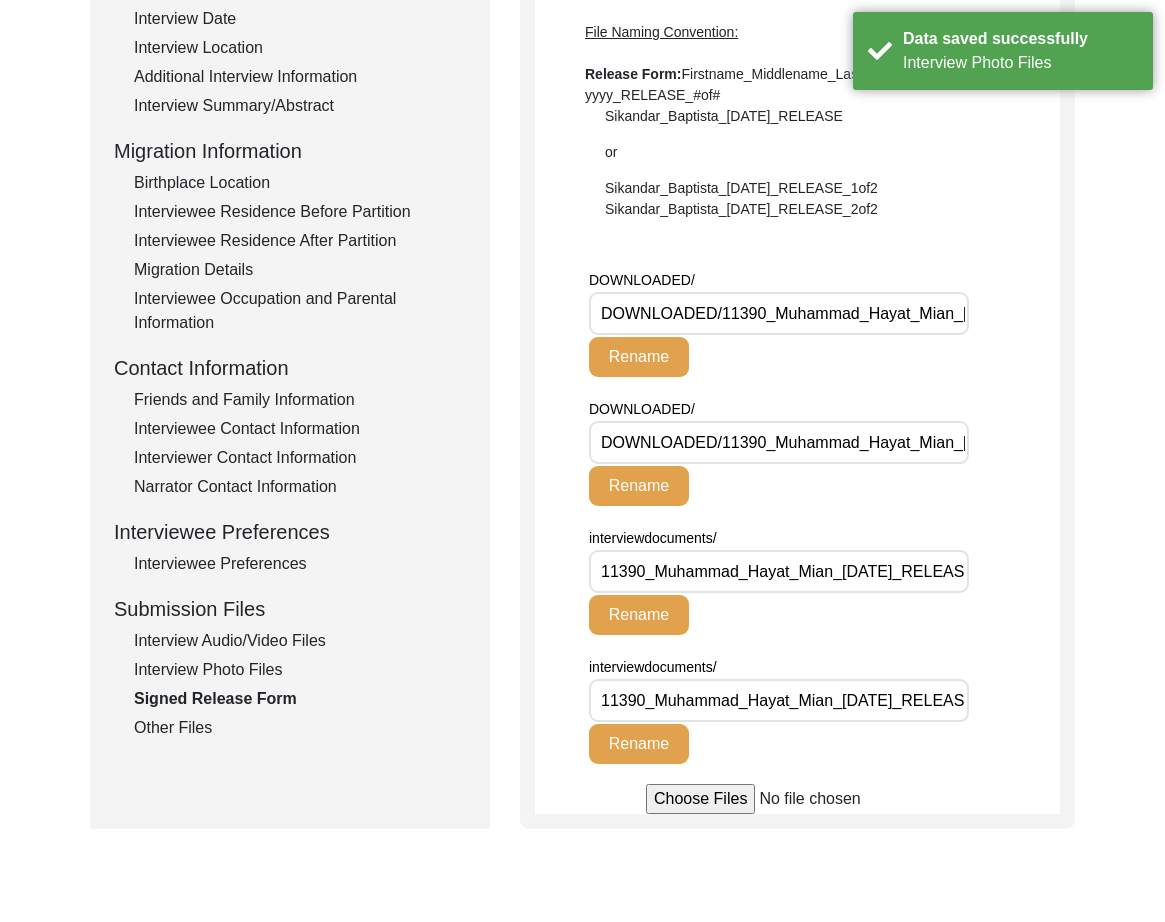 click on "Other Files" 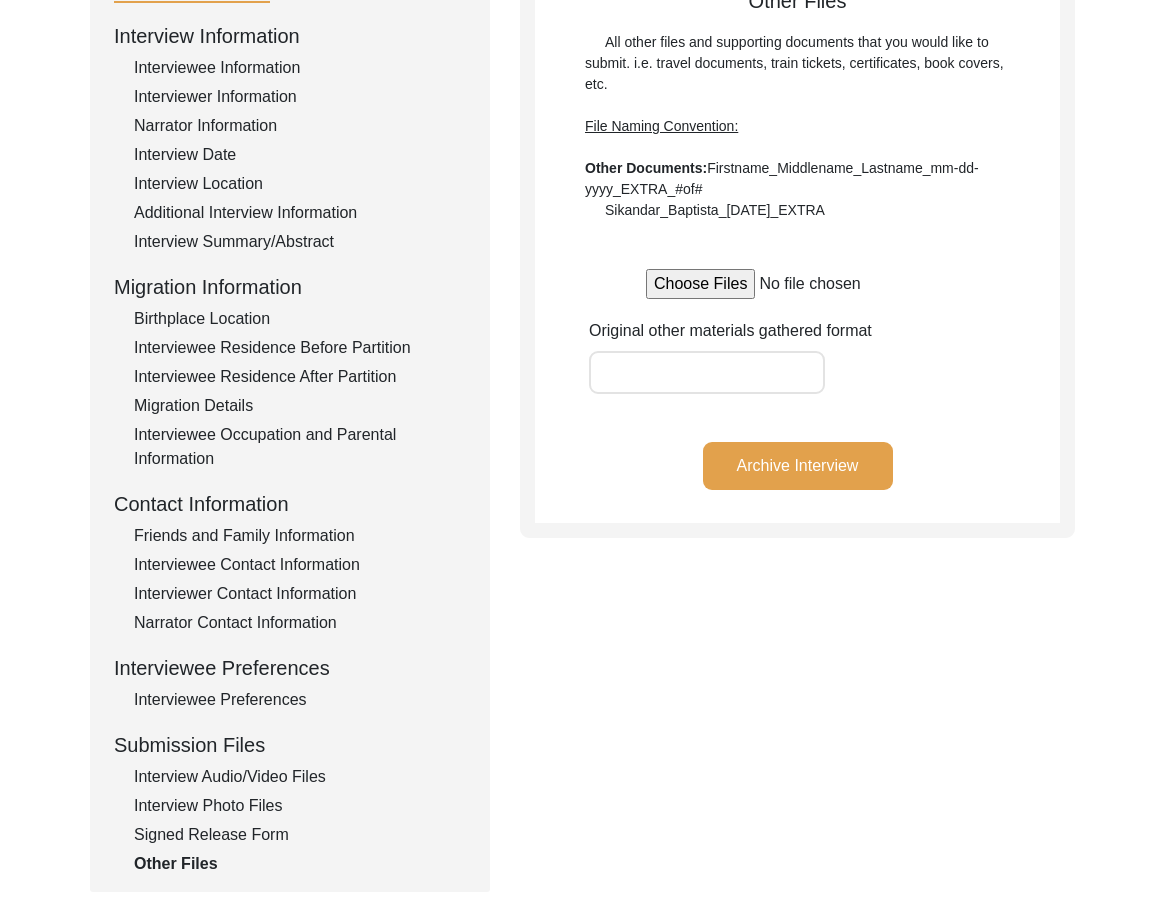 scroll, scrollTop: 270, scrollLeft: 0, axis: vertical 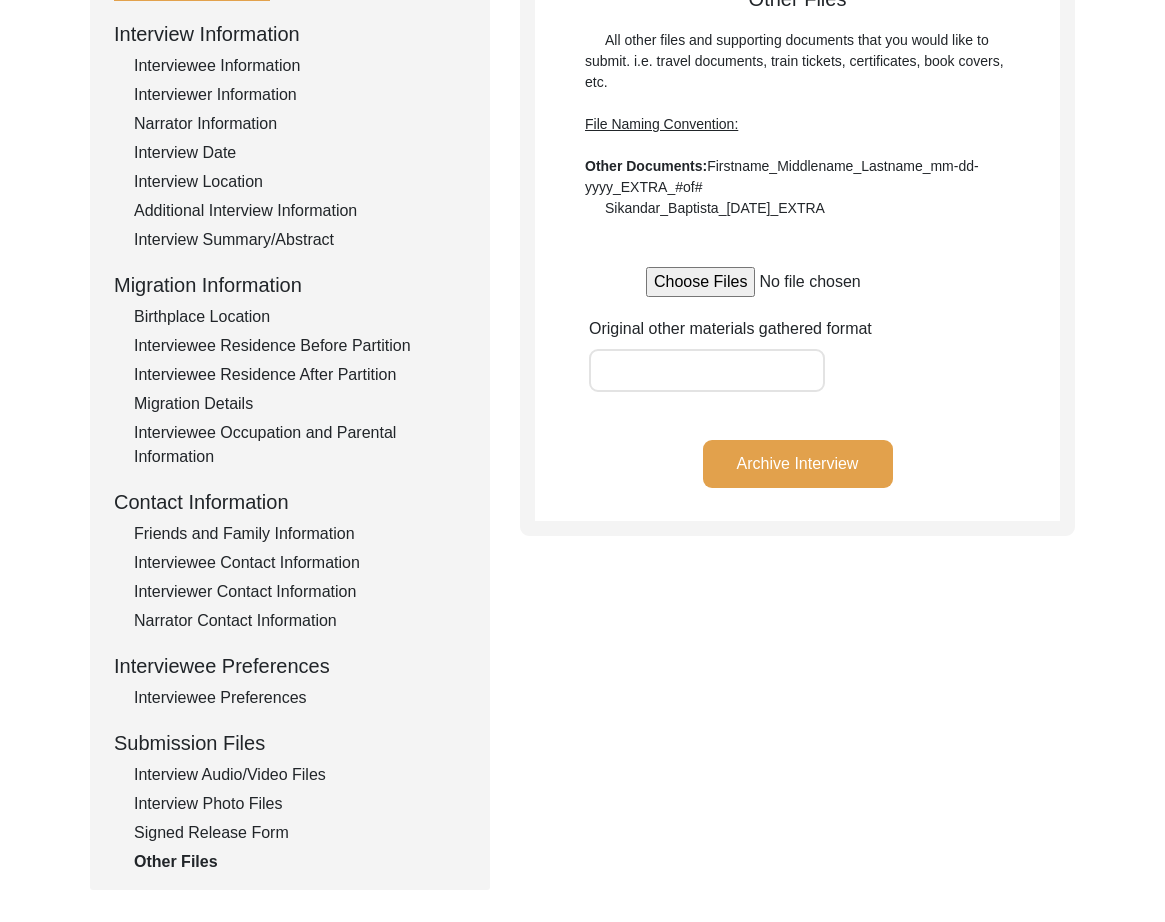 click on "Interview Audio/Video Files" 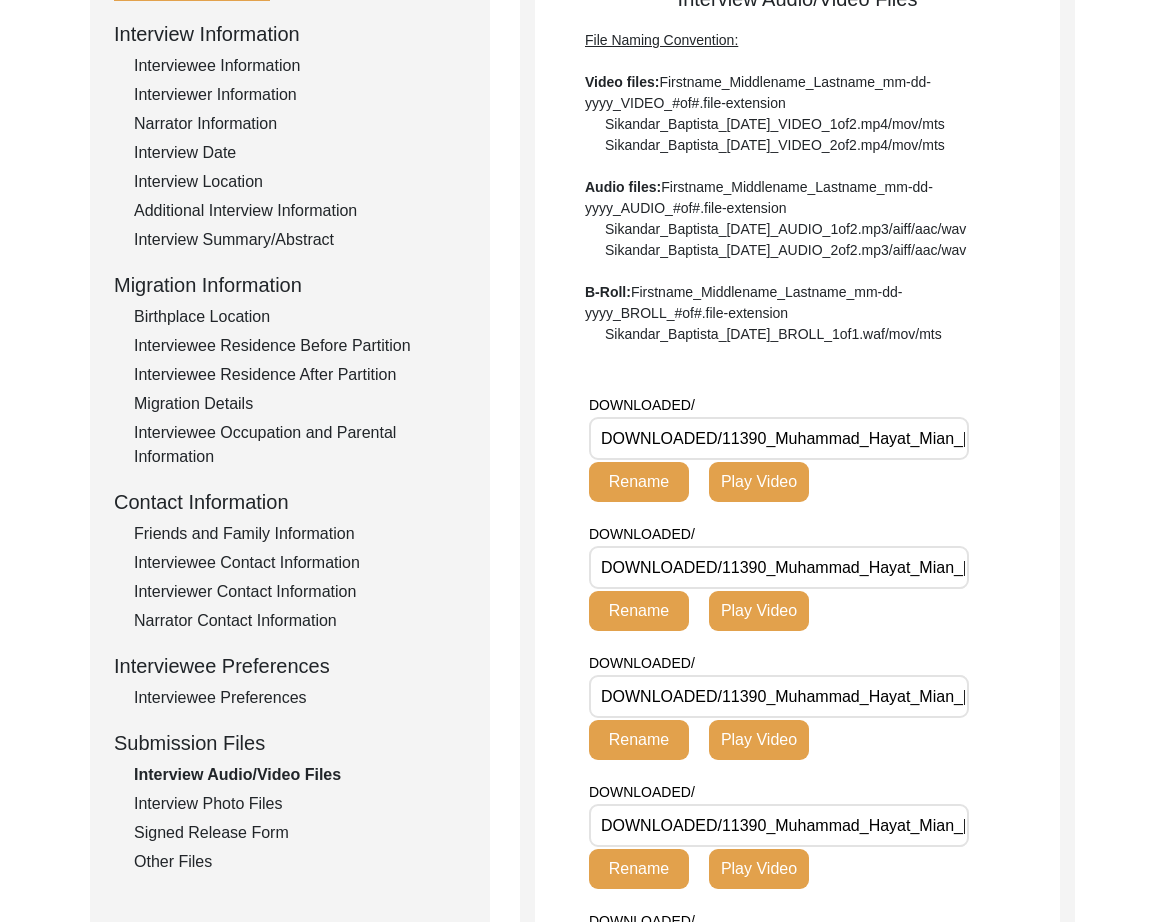 click on "DOWNLOADED/11390_Muhammad_Hayat_Mian_[DATE]_BROLL_1of3.MTS" at bounding box center (779, 438) 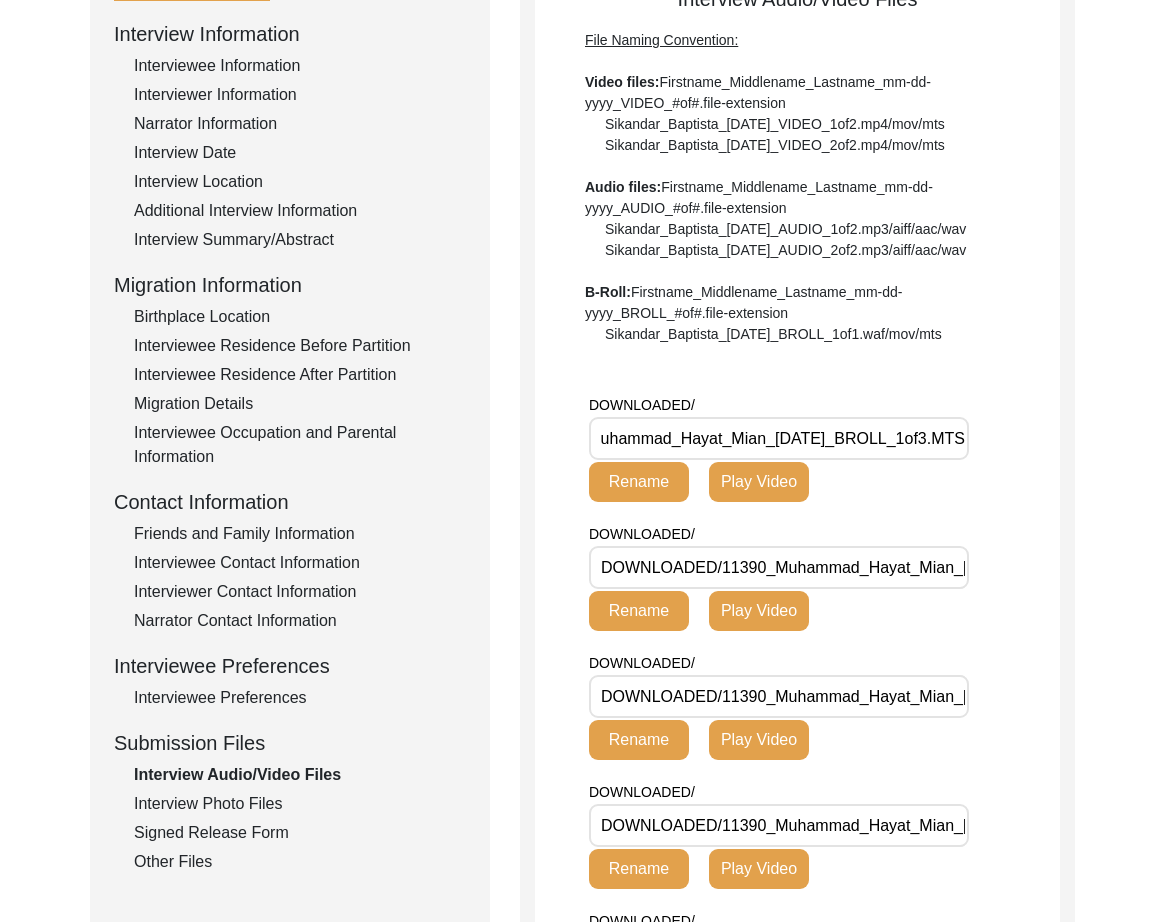 scroll, scrollTop: 0, scrollLeft: 218, axis: horizontal 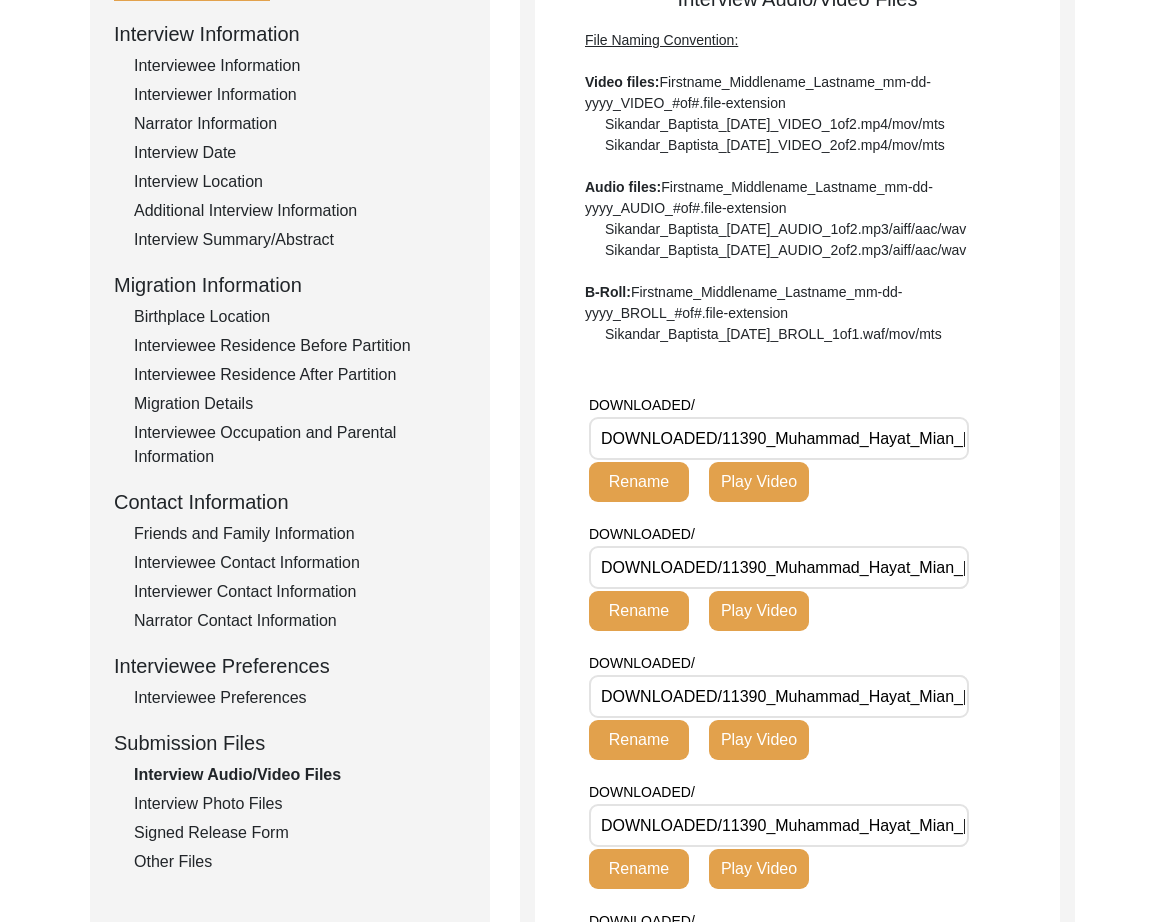 drag, startPoint x: 940, startPoint y: 699, endPoint x: 875, endPoint y: 661, distance: 75.29276 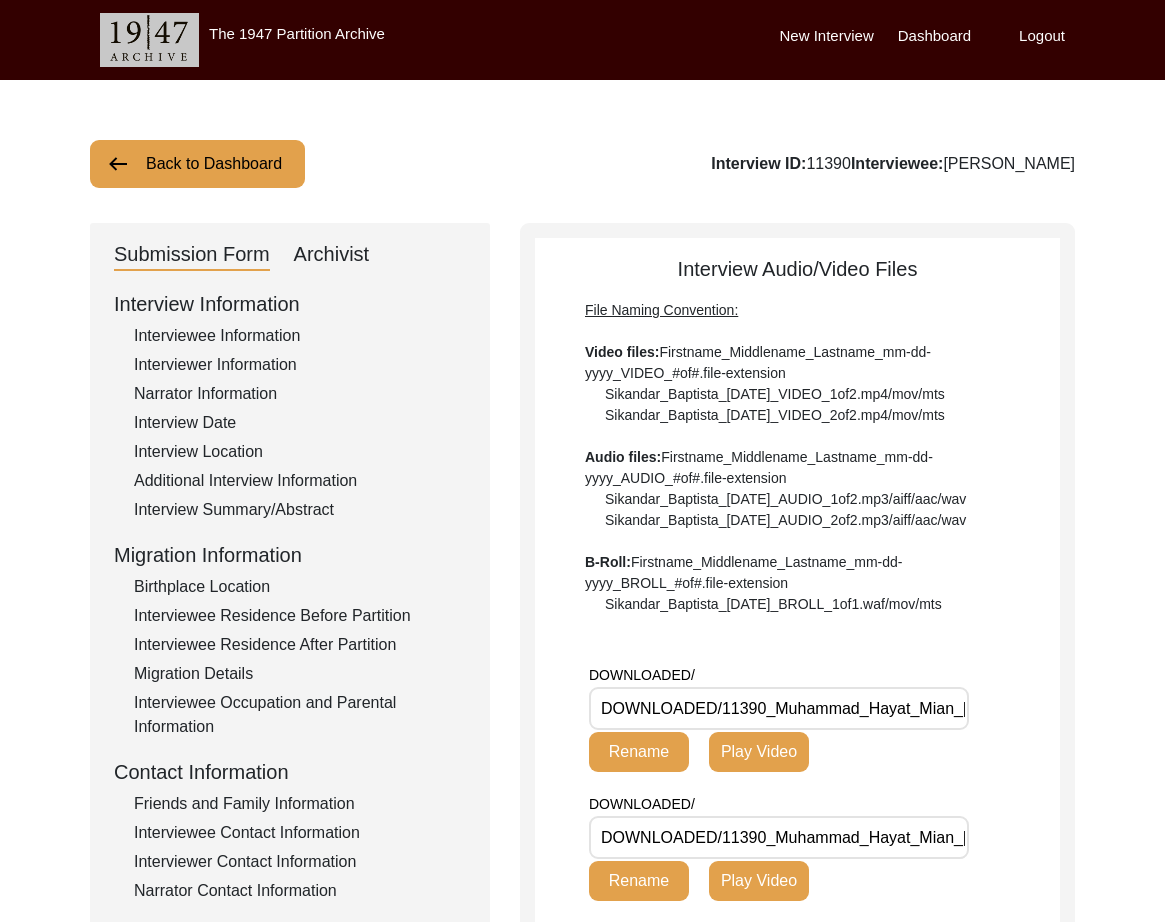 click on "Interviewee Information" 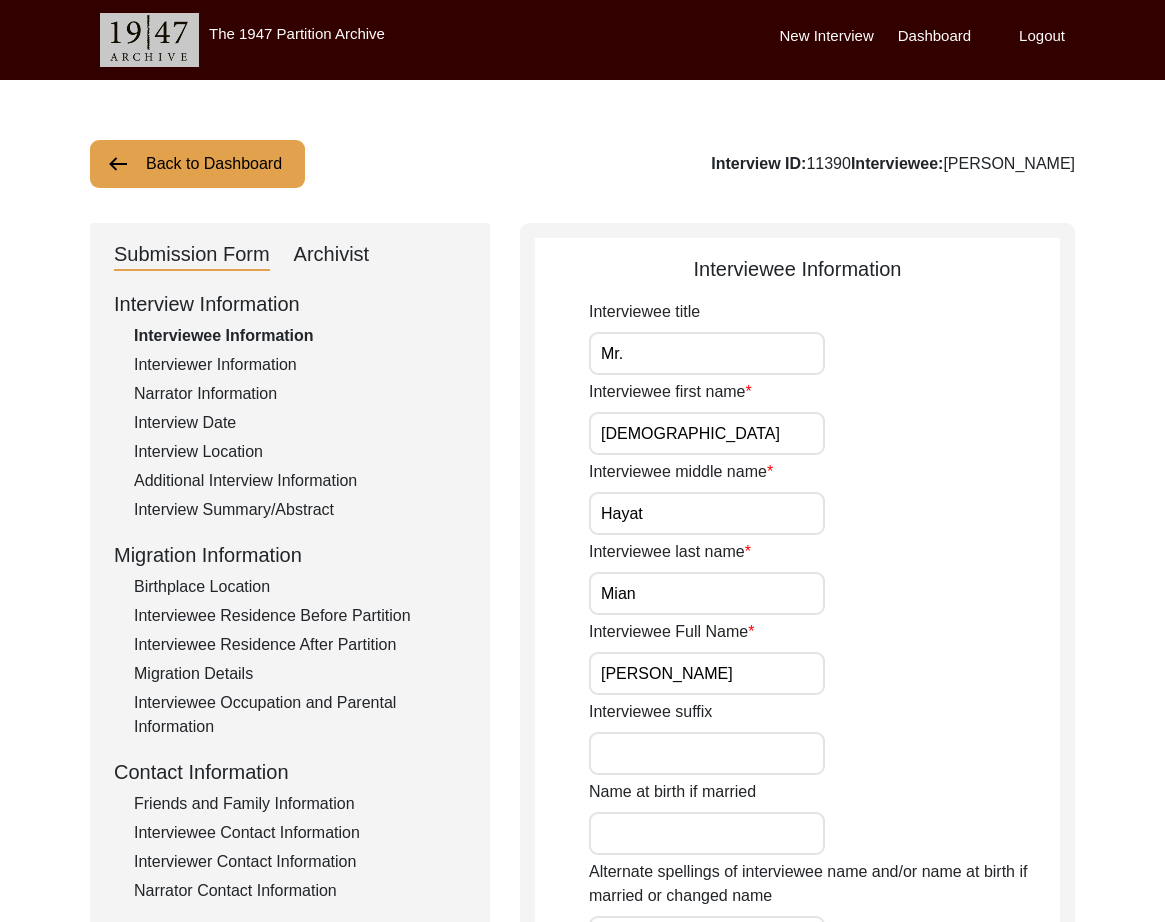 click on "Mr." at bounding box center (707, 353) 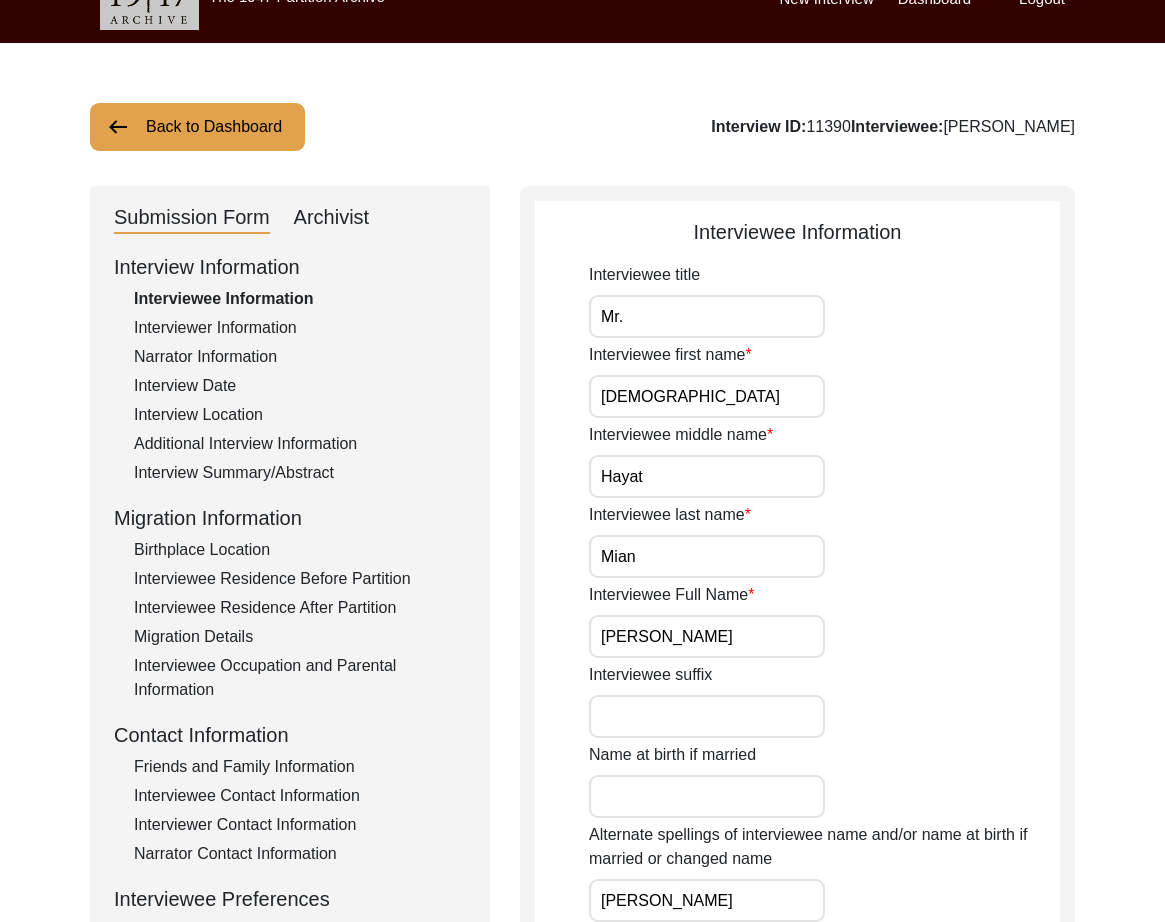 scroll, scrollTop: 556, scrollLeft: 0, axis: vertical 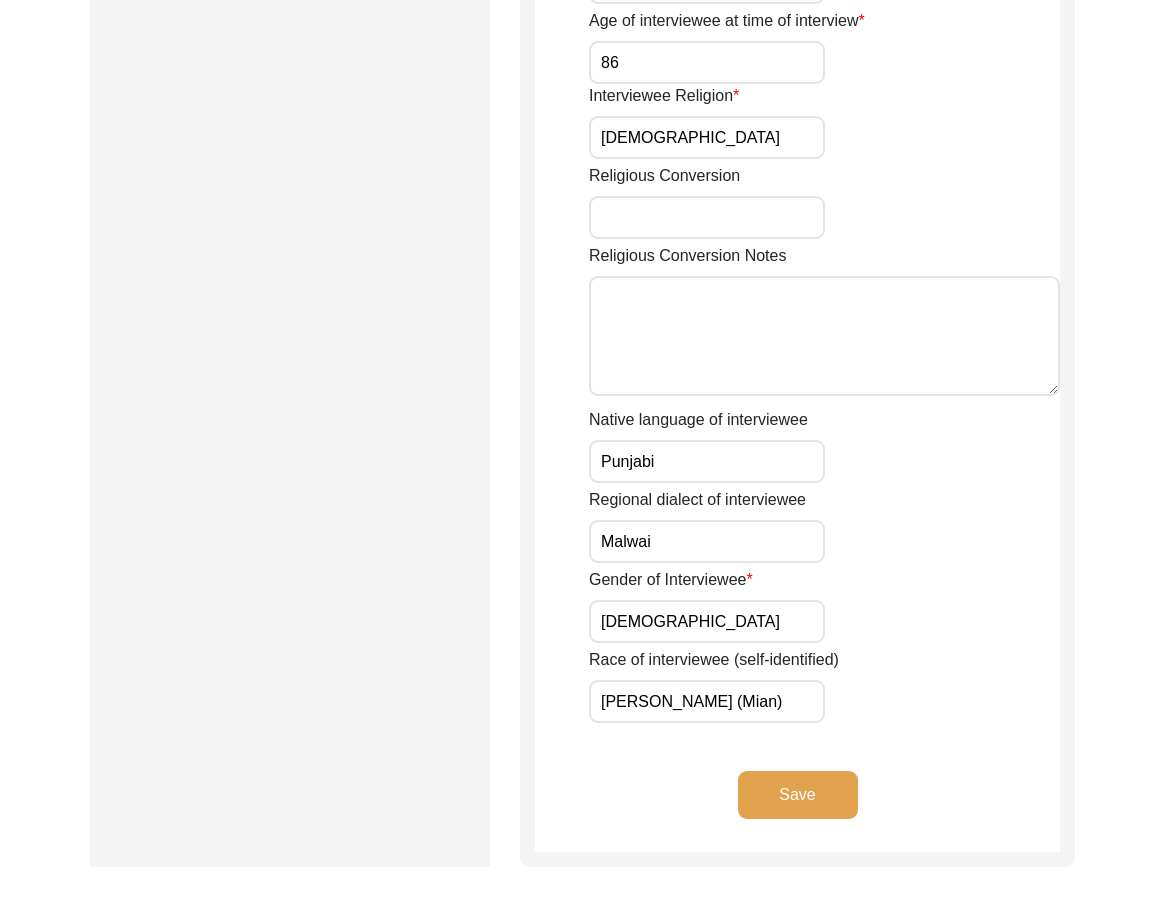 click on "Save" 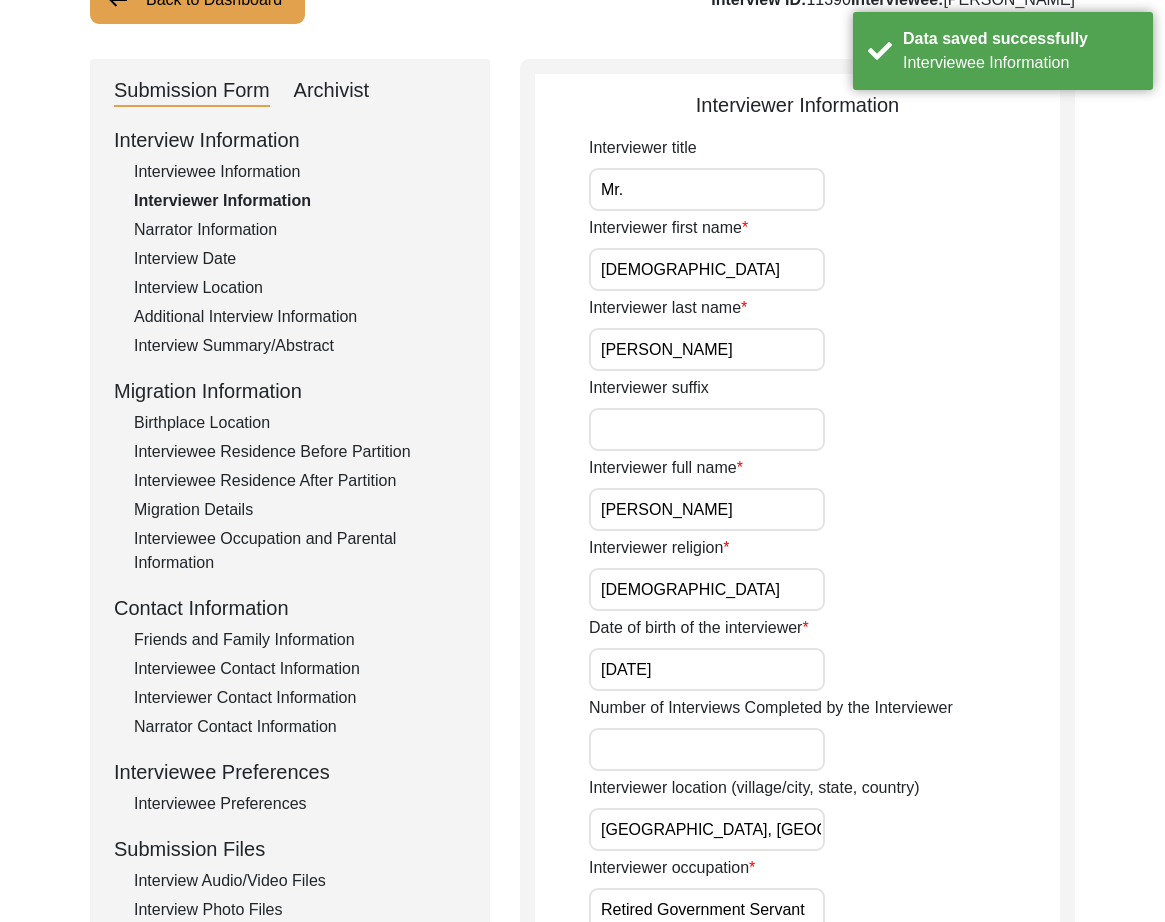 scroll, scrollTop: 0, scrollLeft: 0, axis: both 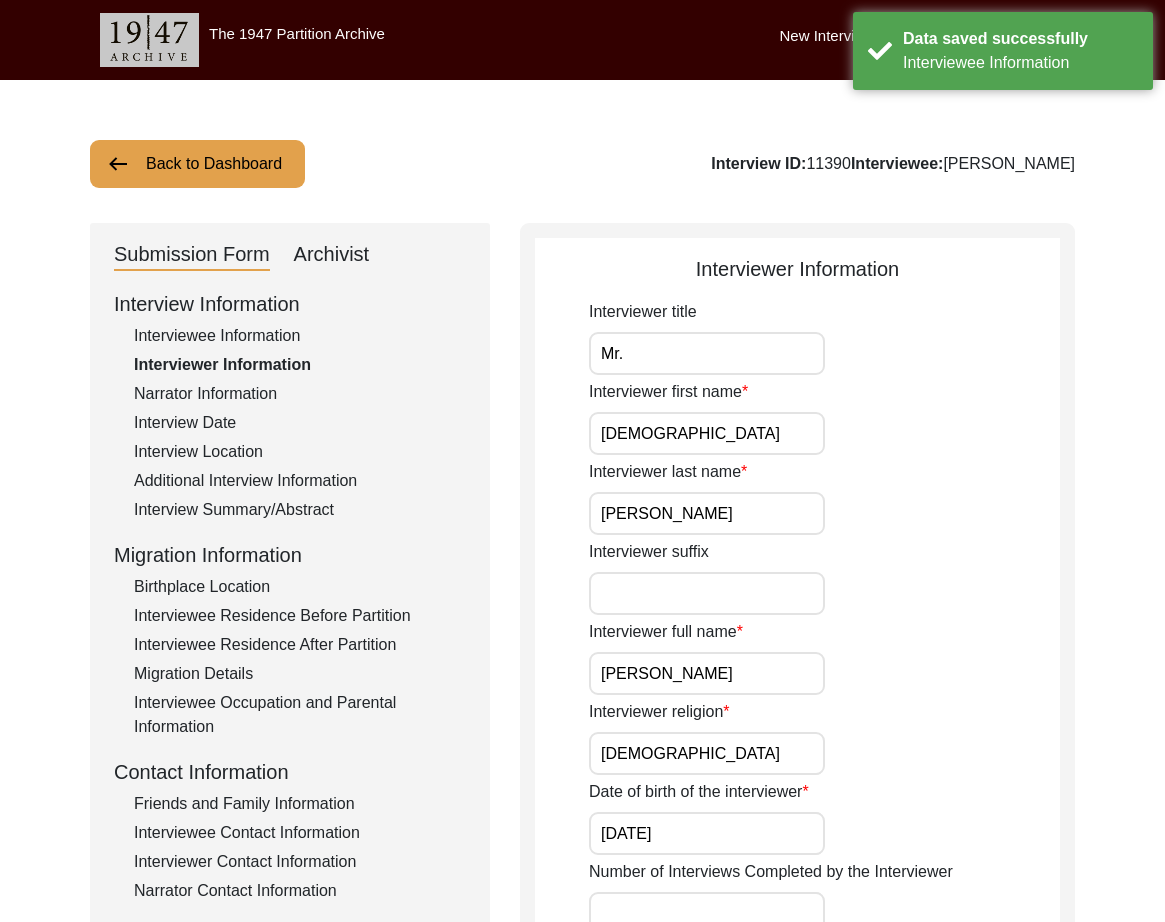 click on "Mr." at bounding box center [707, 353] 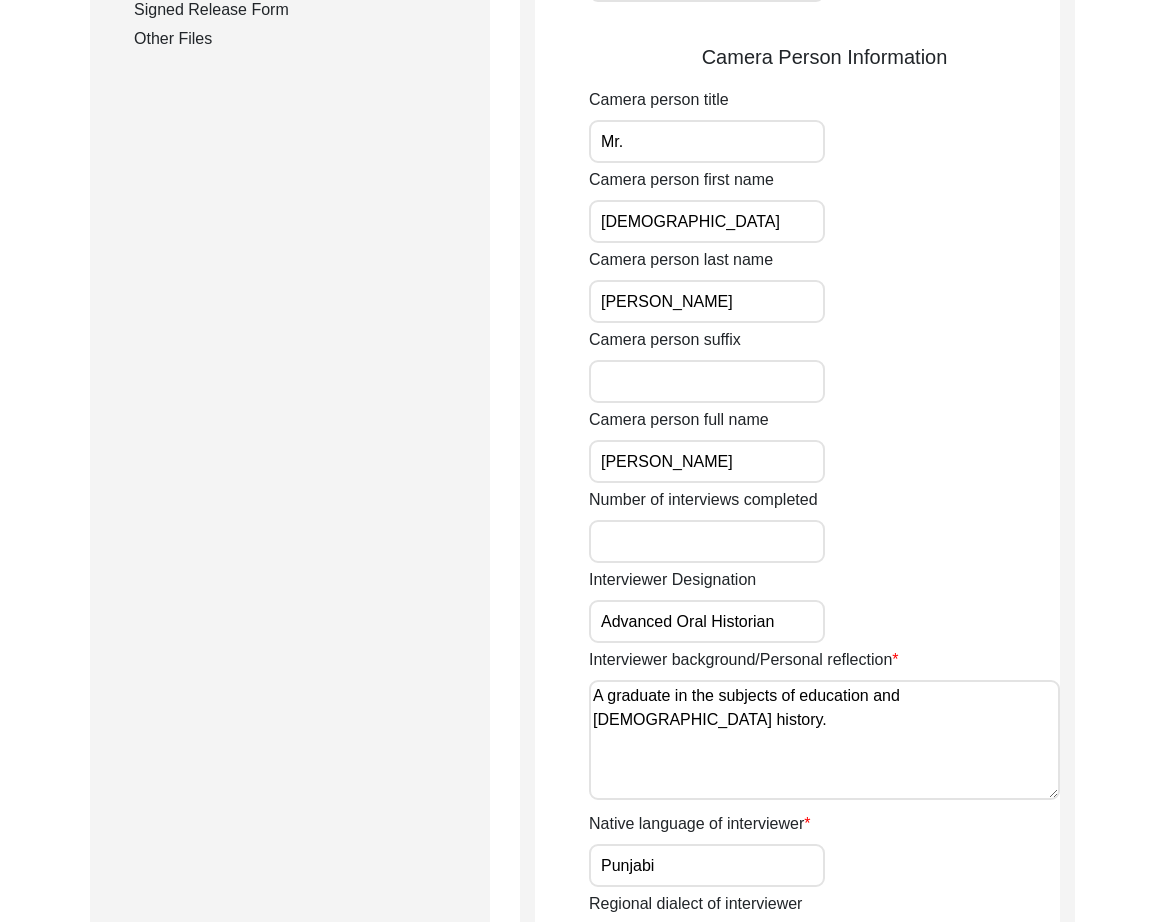 scroll, scrollTop: 1577, scrollLeft: 0, axis: vertical 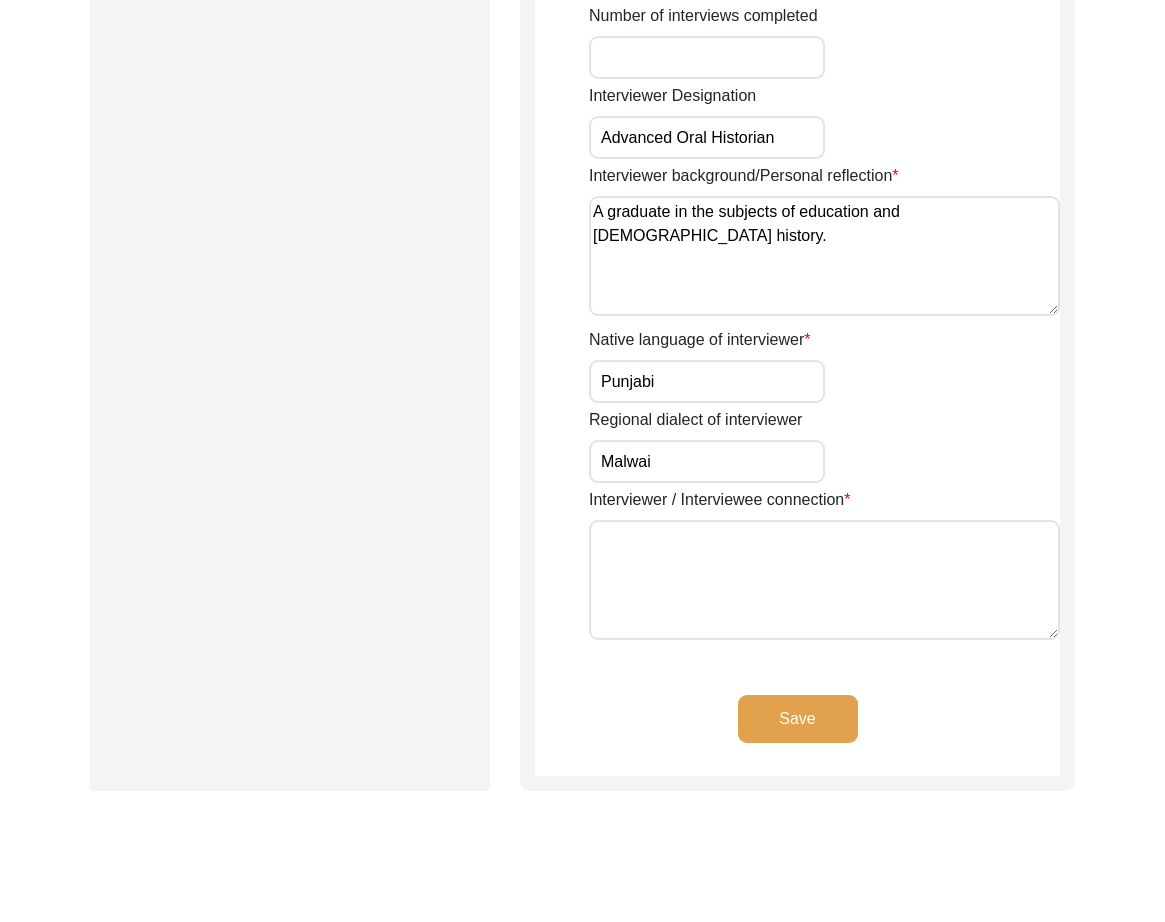 click on "Save" 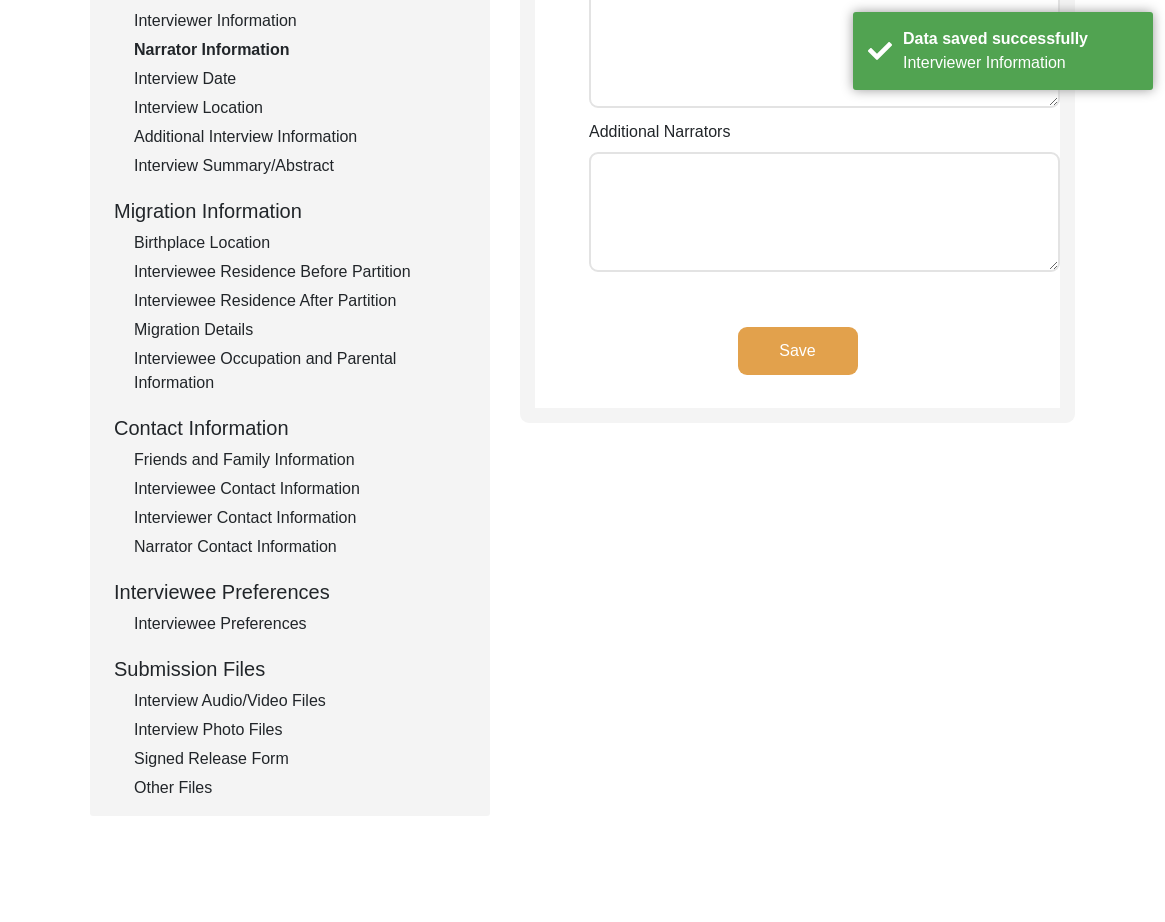 scroll, scrollTop: 0, scrollLeft: 0, axis: both 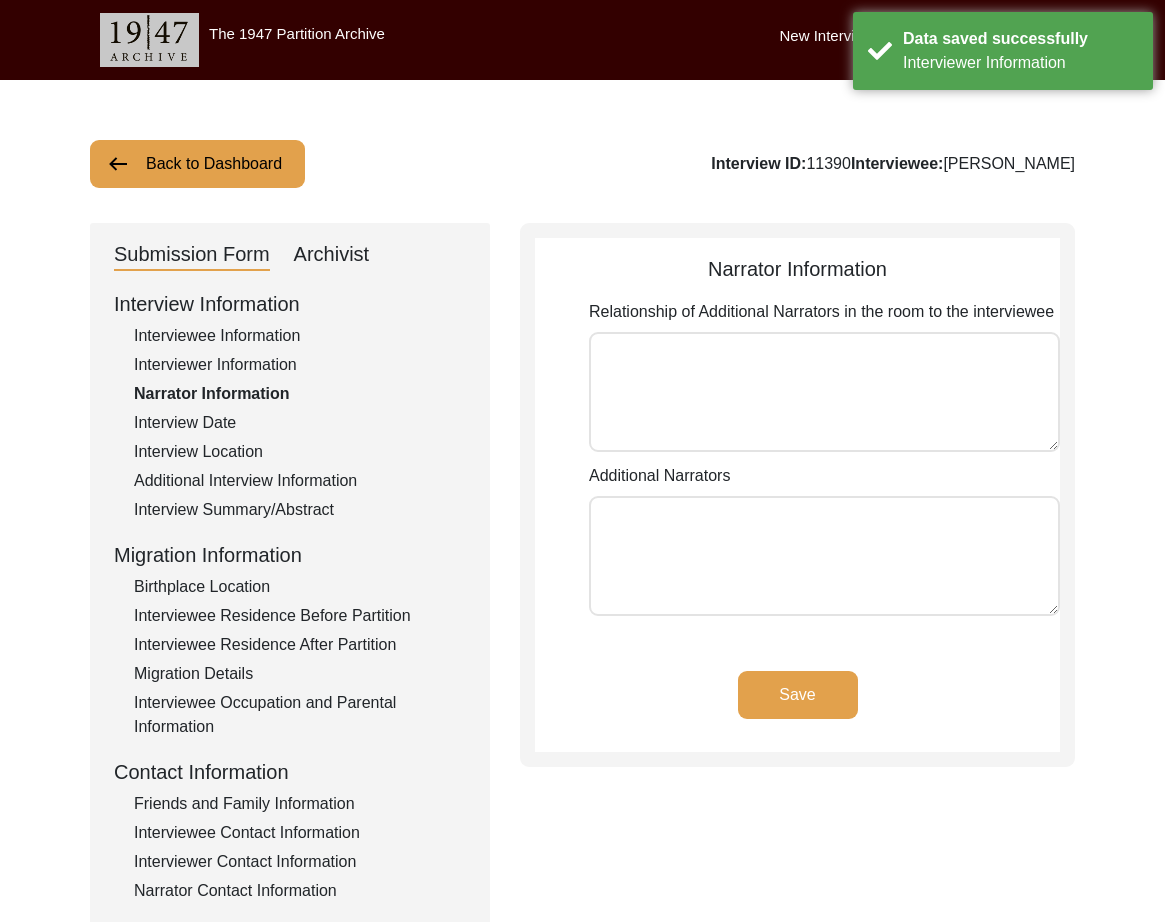 click on "Interview Location" 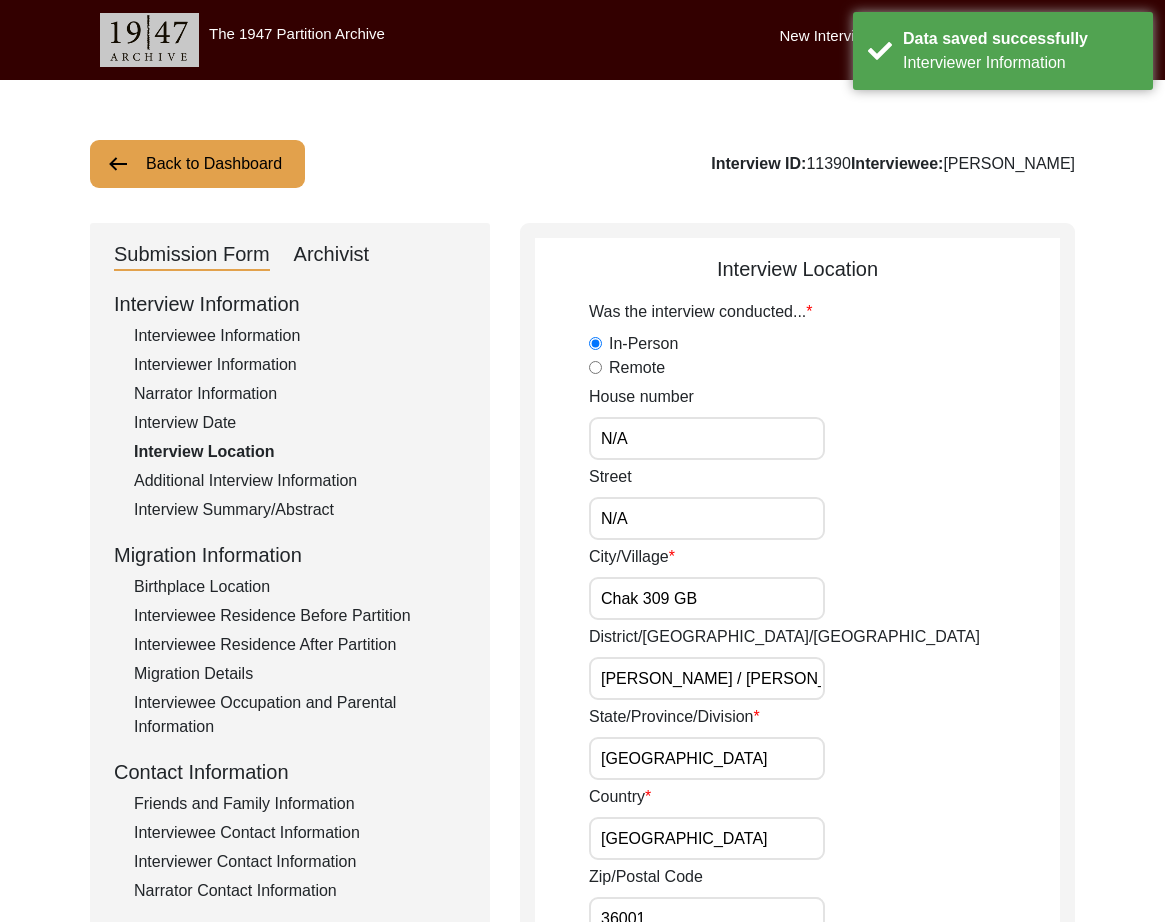 click on "N/A" at bounding box center [707, 438] 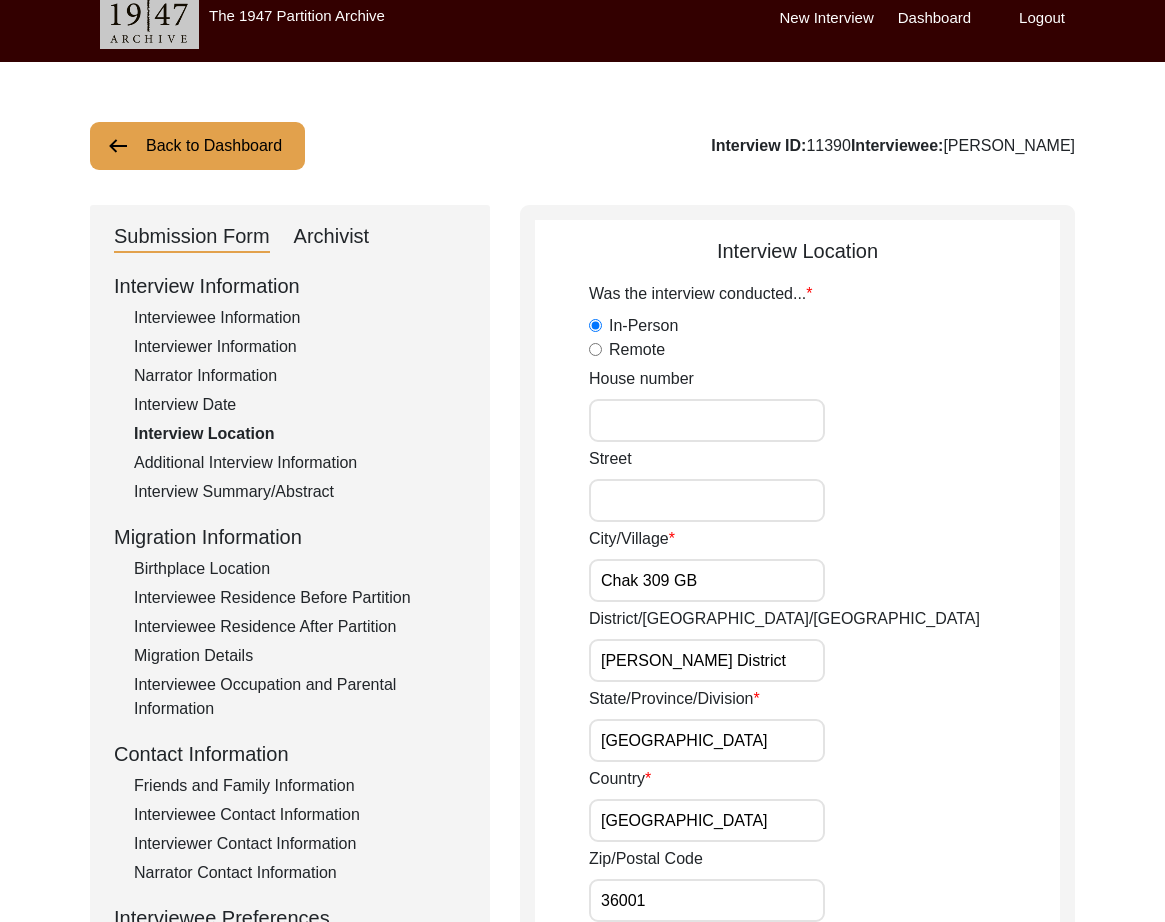 scroll, scrollTop: 561, scrollLeft: 0, axis: vertical 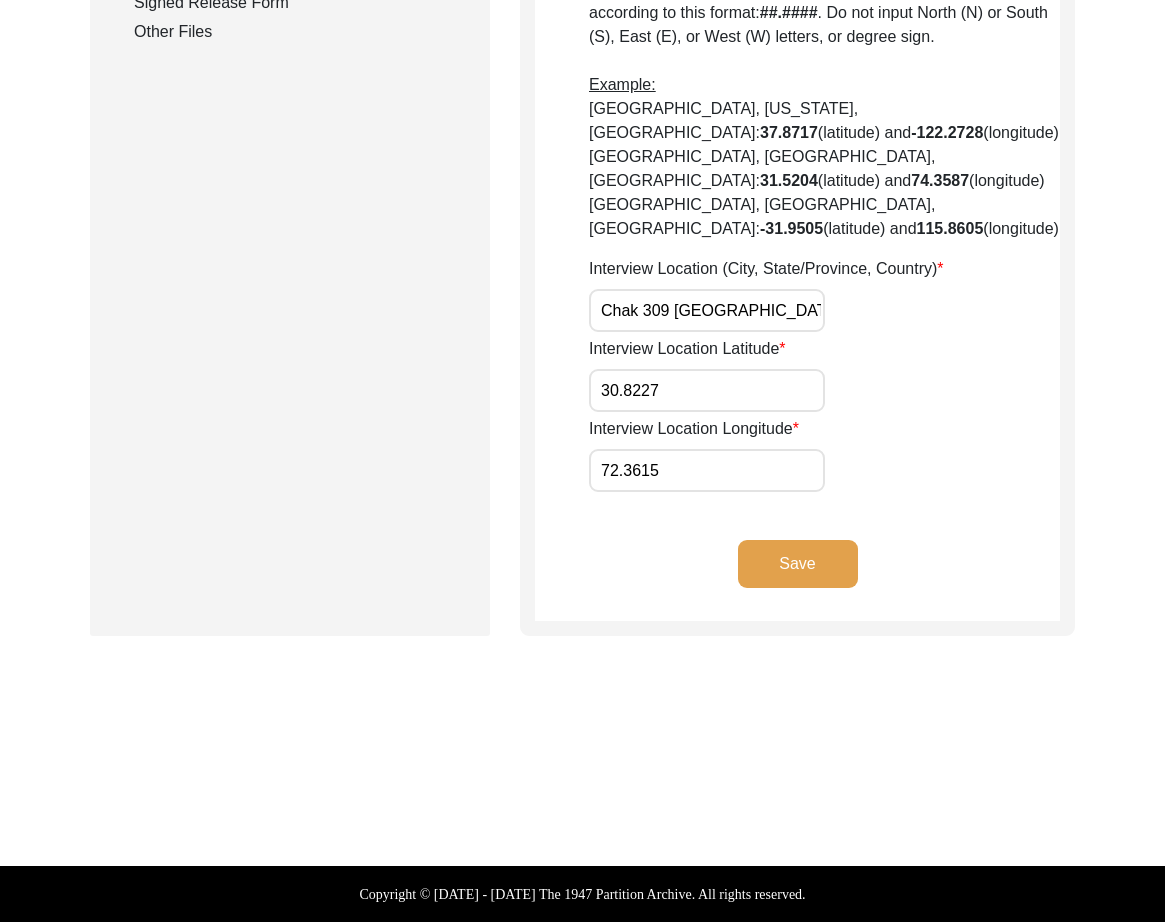 click on "Chak 309 [GEOGRAPHIC_DATA], [GEOGRAPHIC_DATA], [GEOGRAPHIC_DATA]" at bounding box center [707, 310] 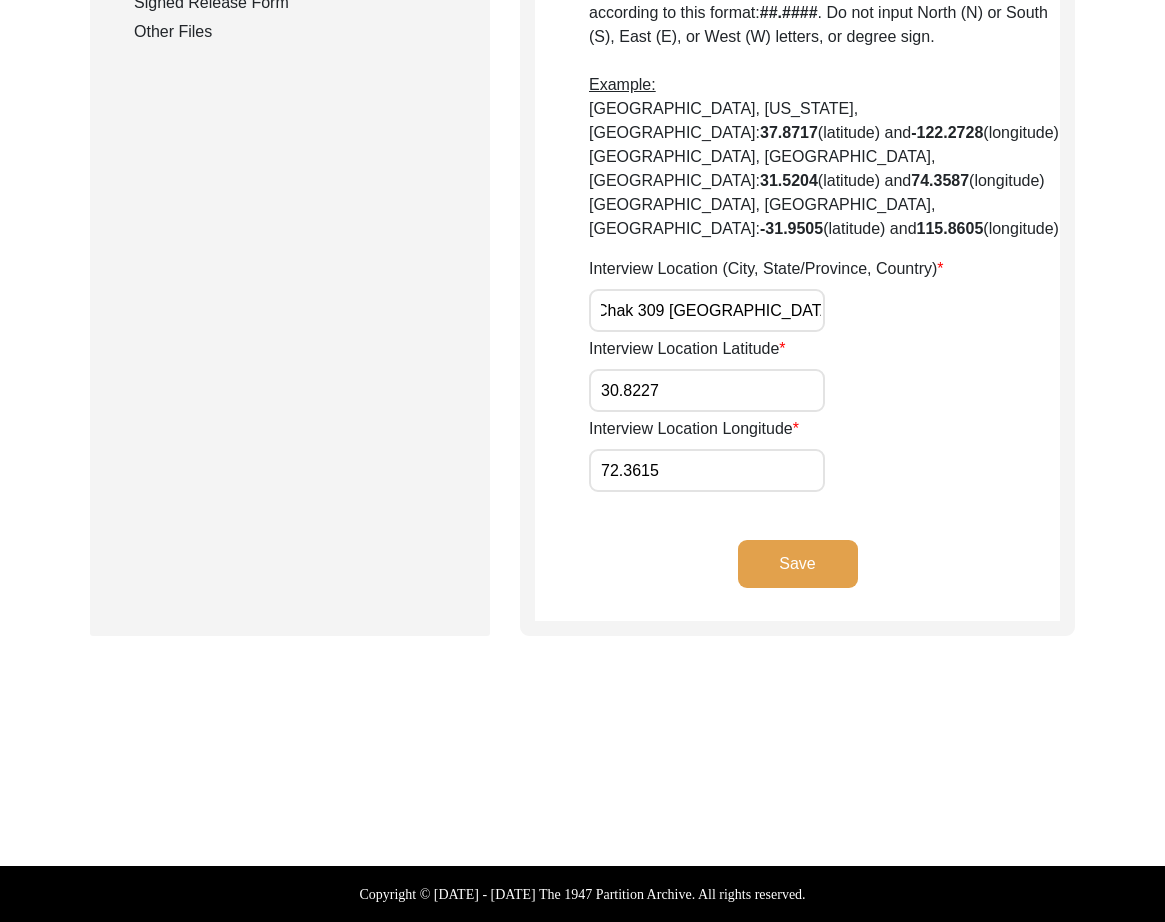 click on "Save" 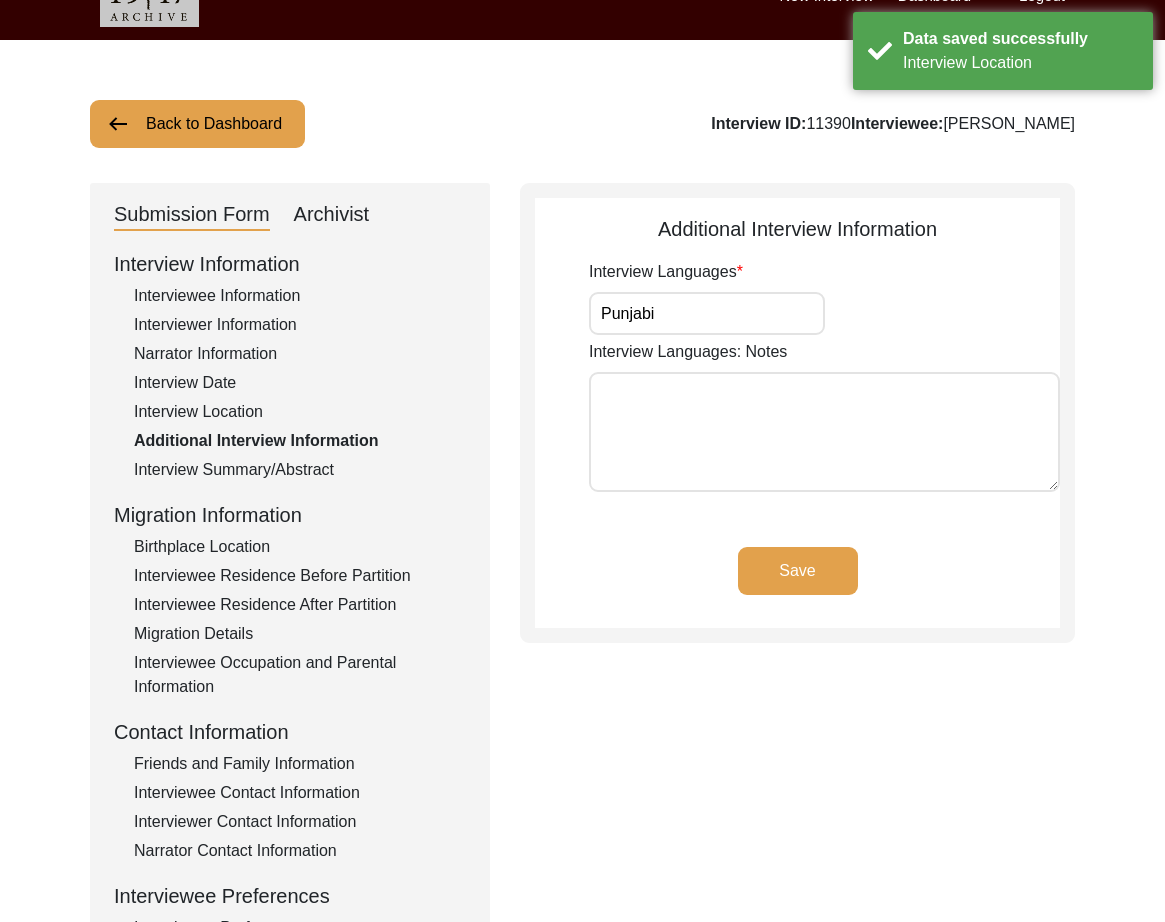 scroll, scrollTop: 0, scrollLeft: 0, axis: both 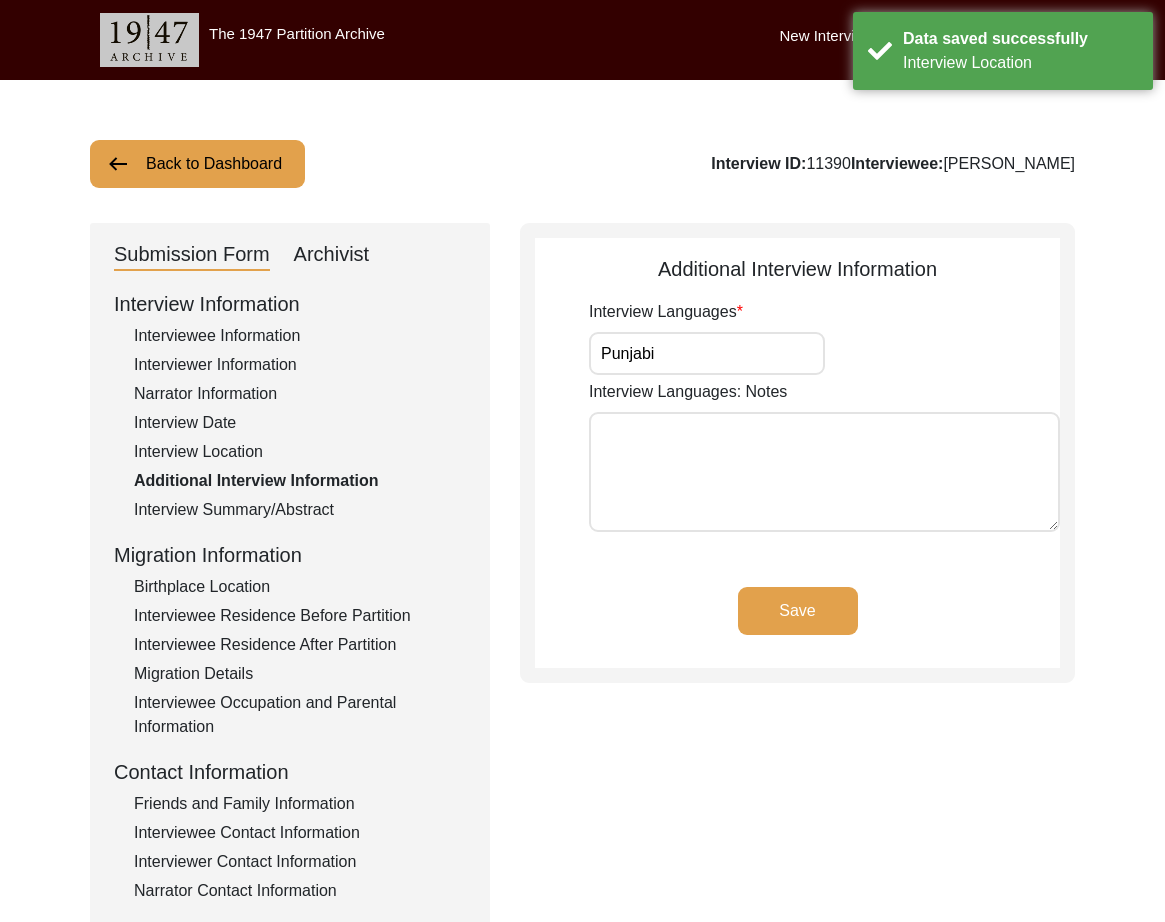 drag, startPoint x: 741, startPoint y: 339, endPoint x: 697, endPoint y: 378, distance: 58.796257 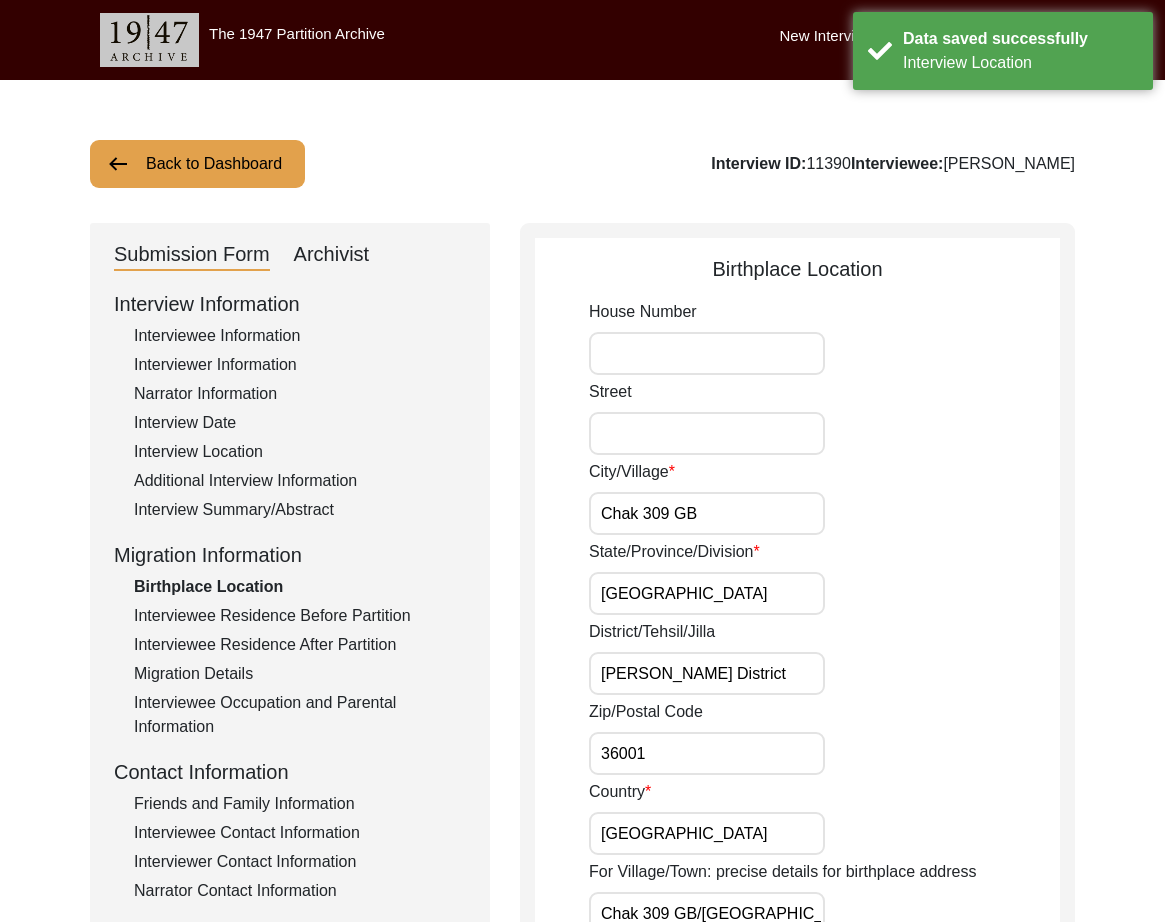 click on "Chak 309 GB" at bounding box center (707, 513) 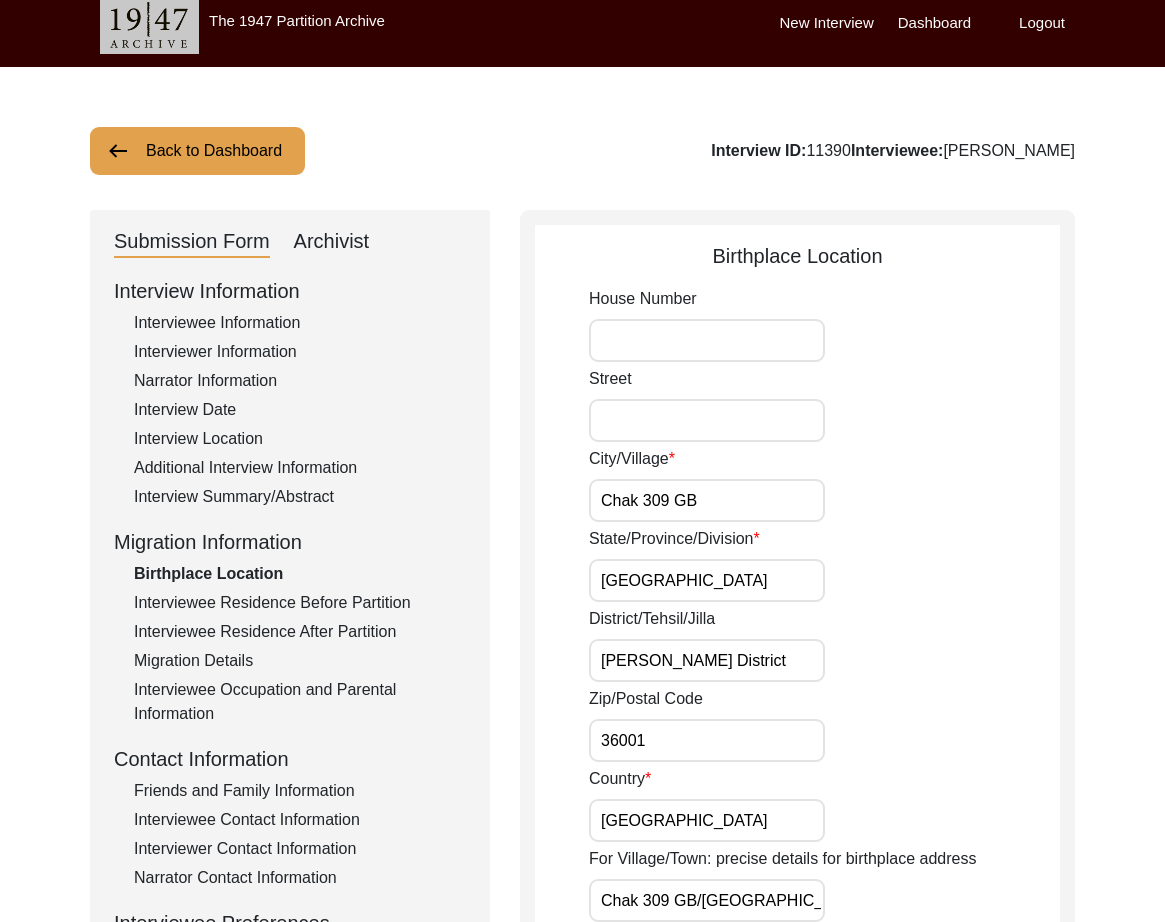 scroll, scrollTop: 840, scrollLeft: 0, axis: vertical 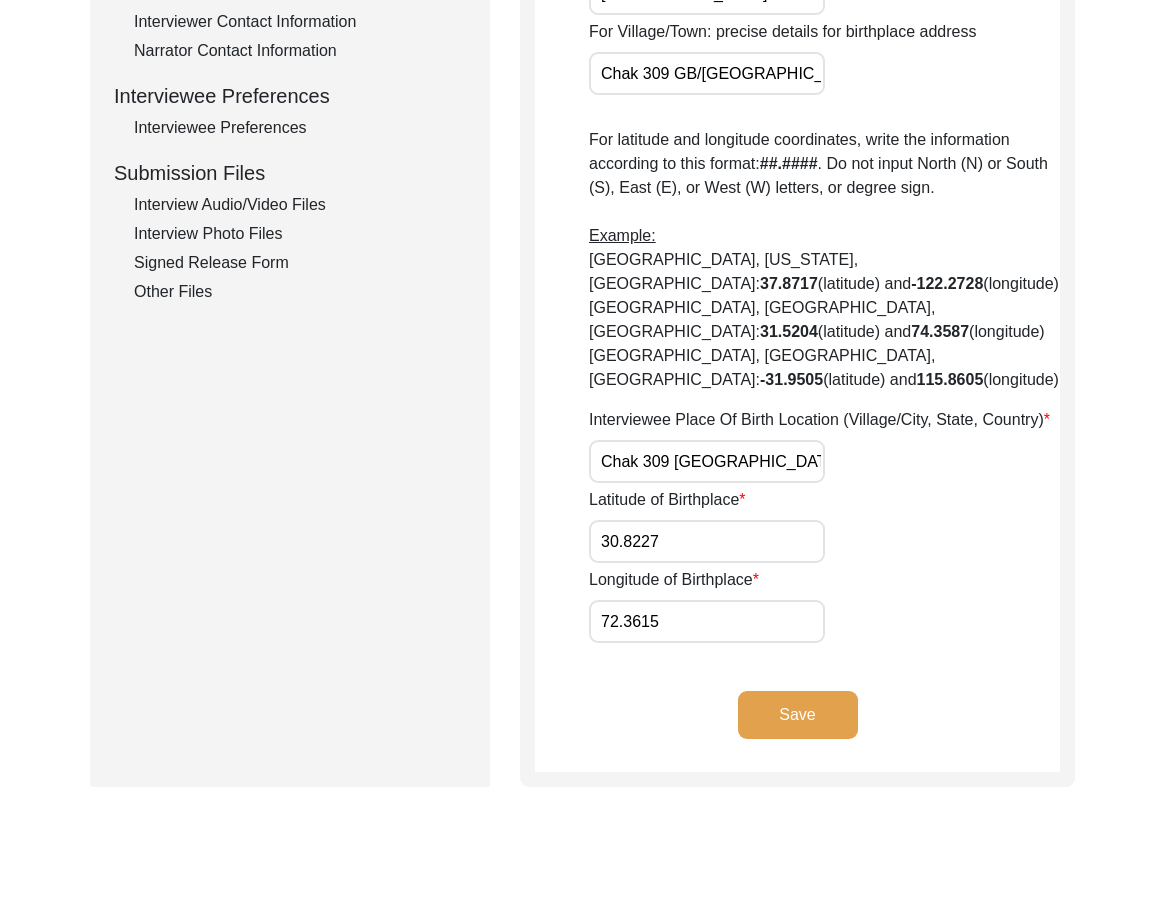 click on "Save" 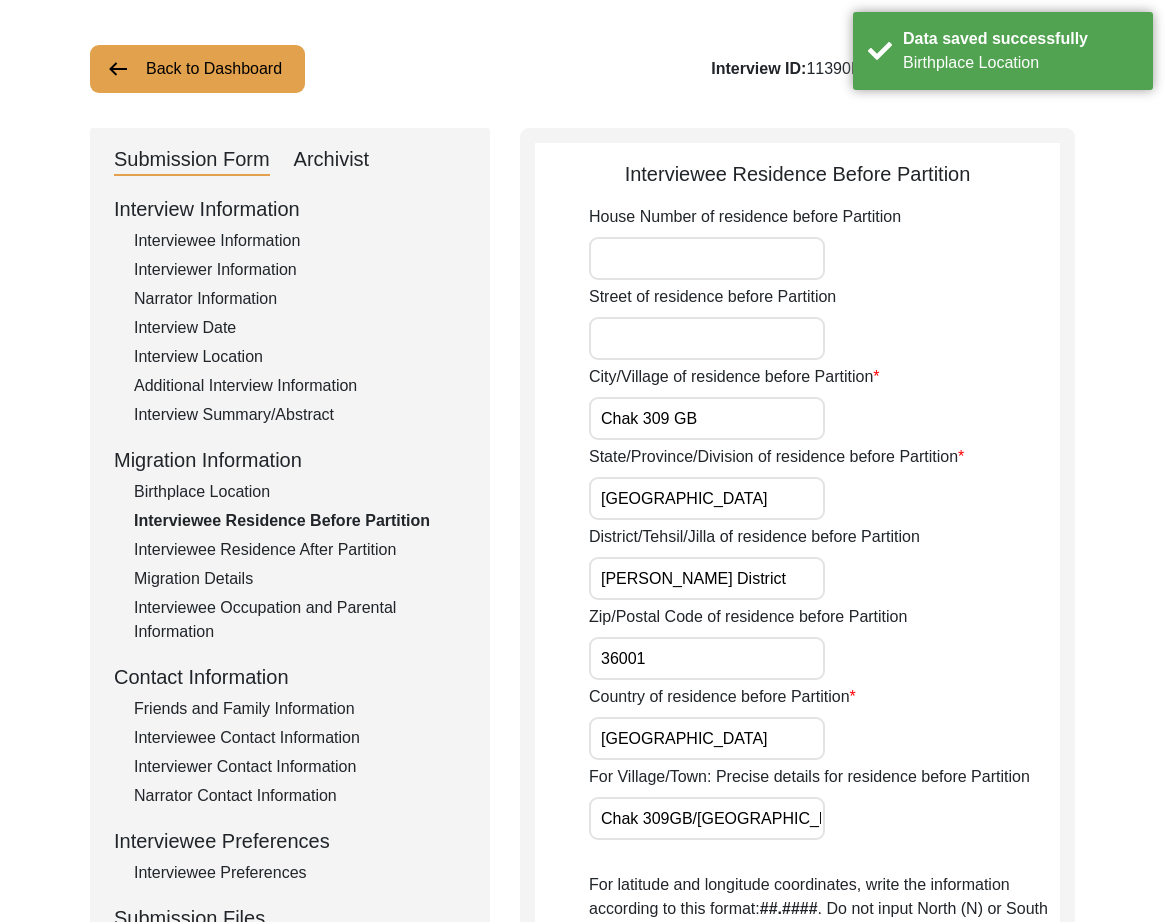 scroll, scrollTop: 0, scrollLeft: 0, axis: both 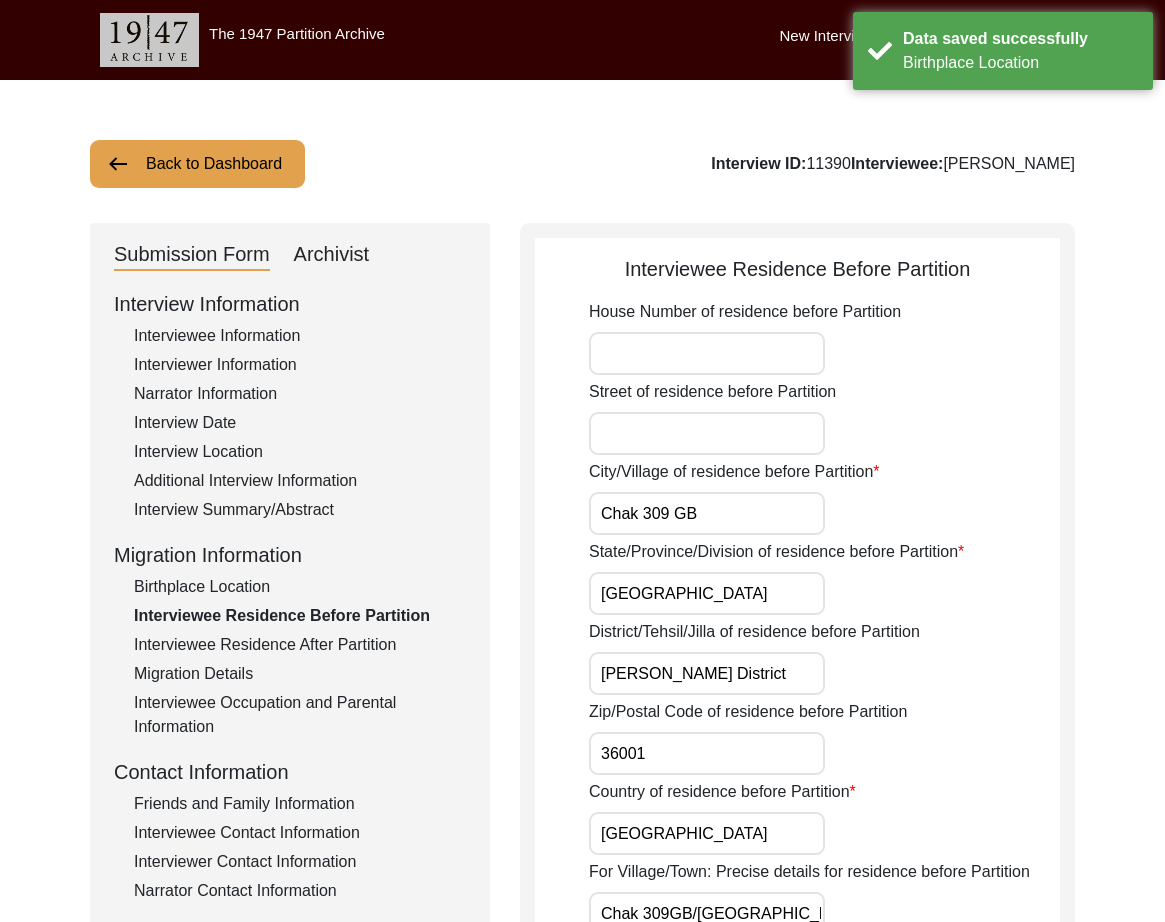 click on "Chak 309 GB" at bounding box center (707, 513) 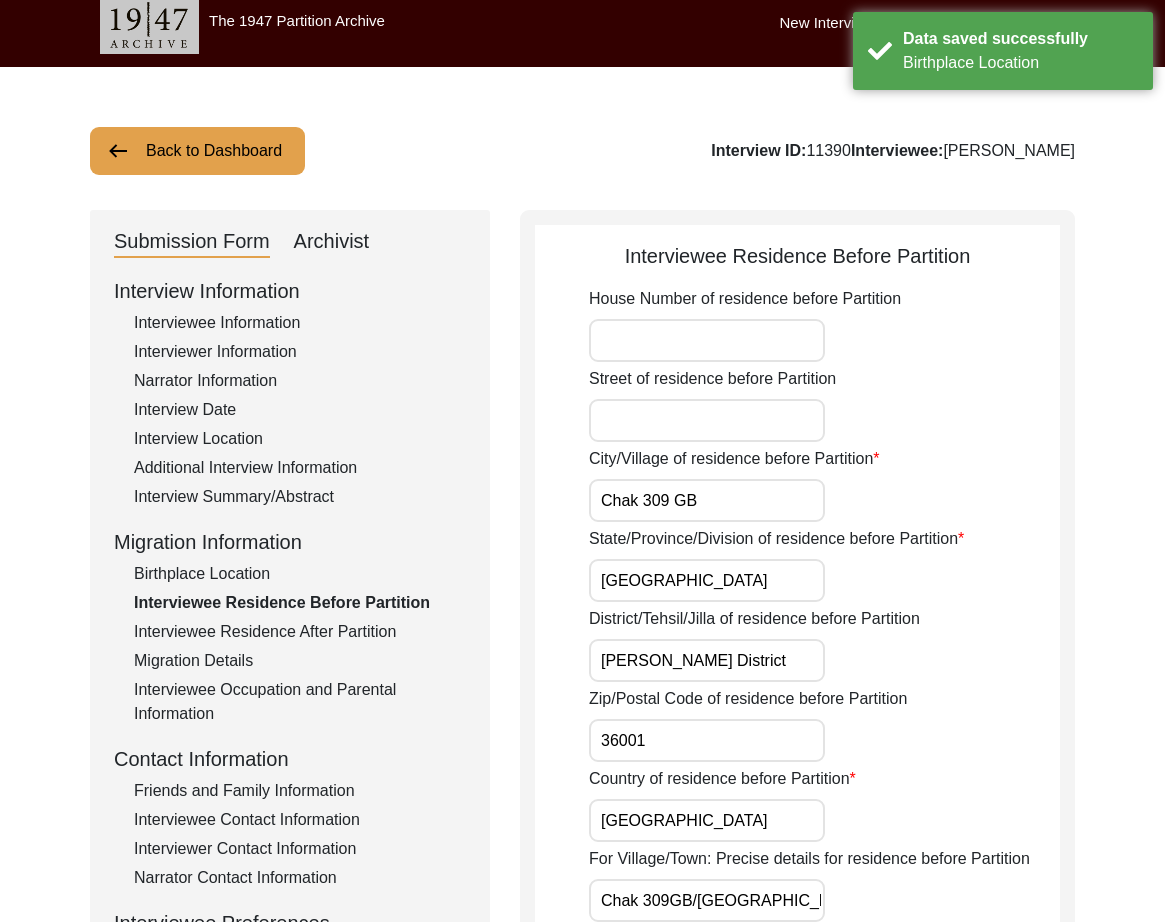 scroll, scrollTop: 840, scrollLeft: 0, axis: vertical 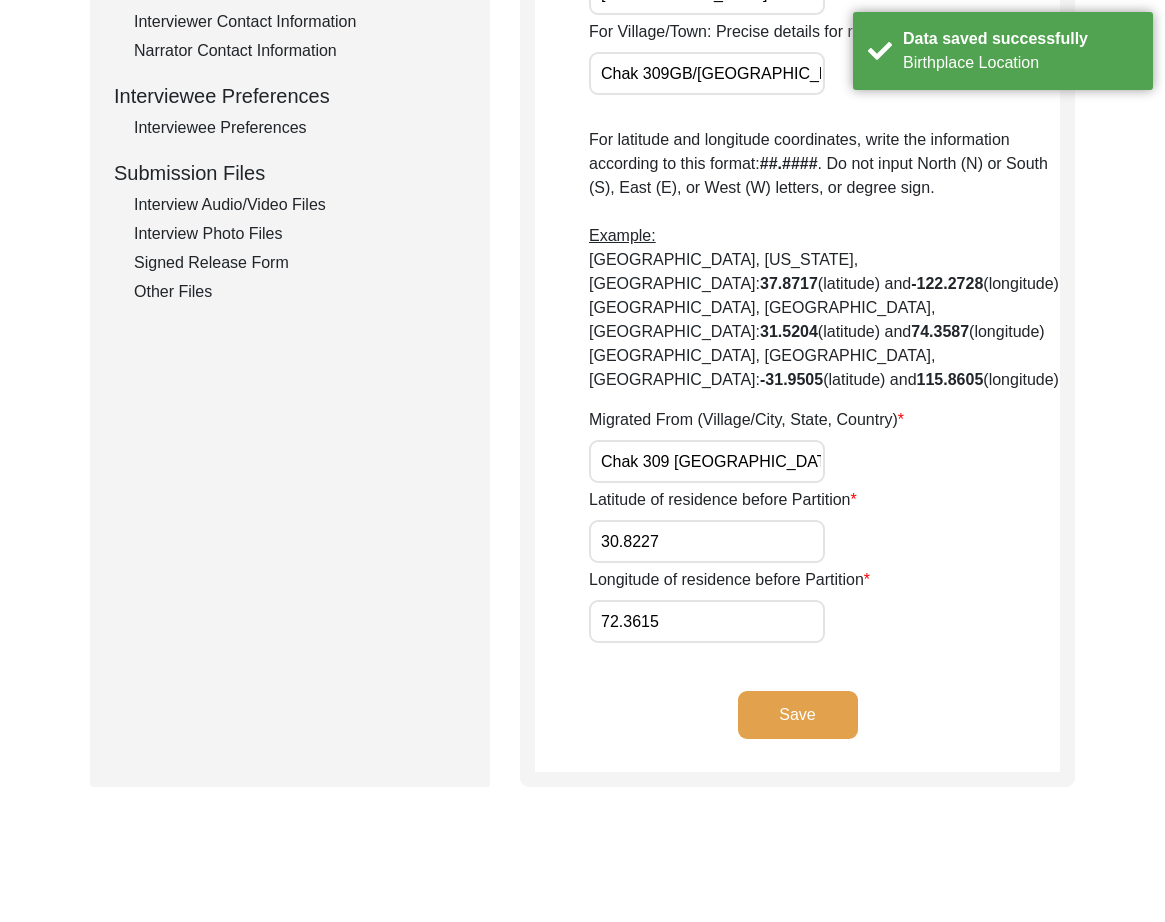 click on "Save" 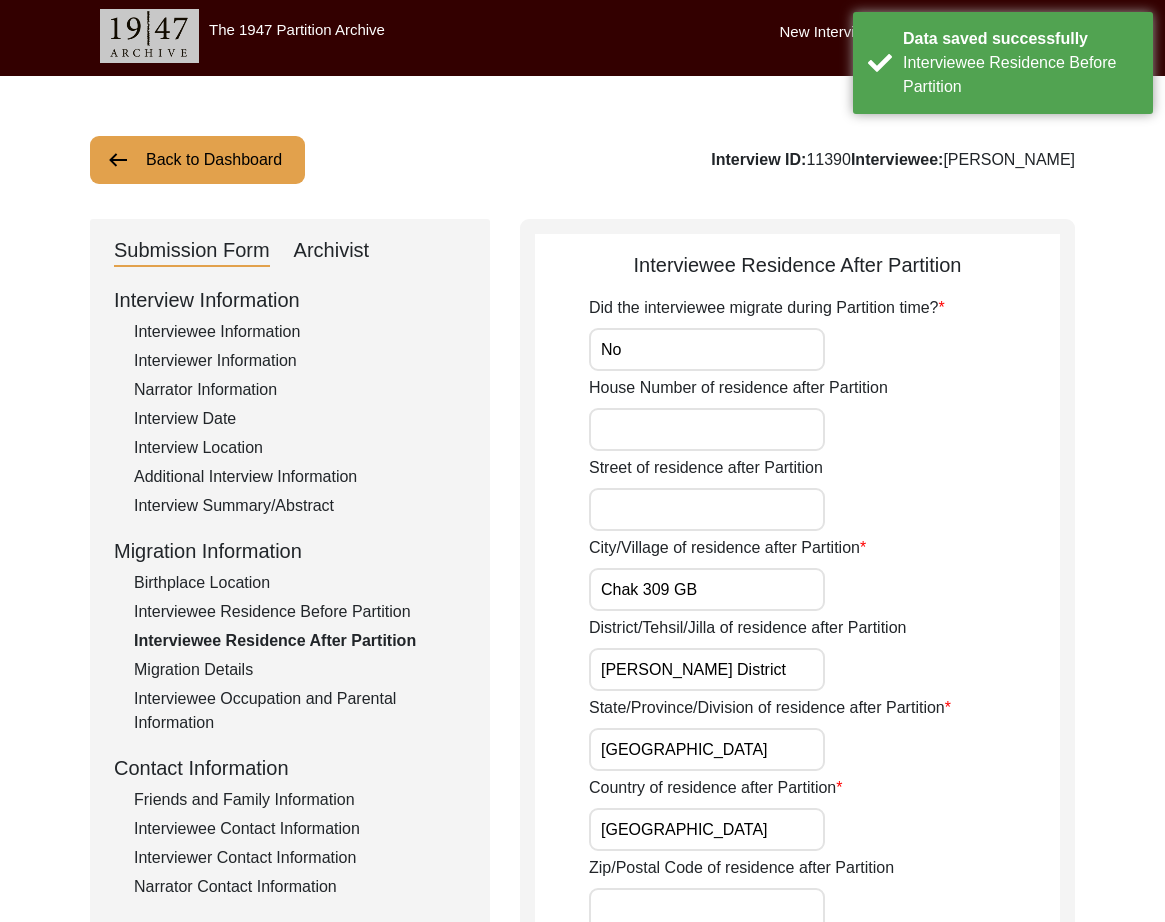scroll, scrollTop: 0, scrollLeft: 0, axis: both 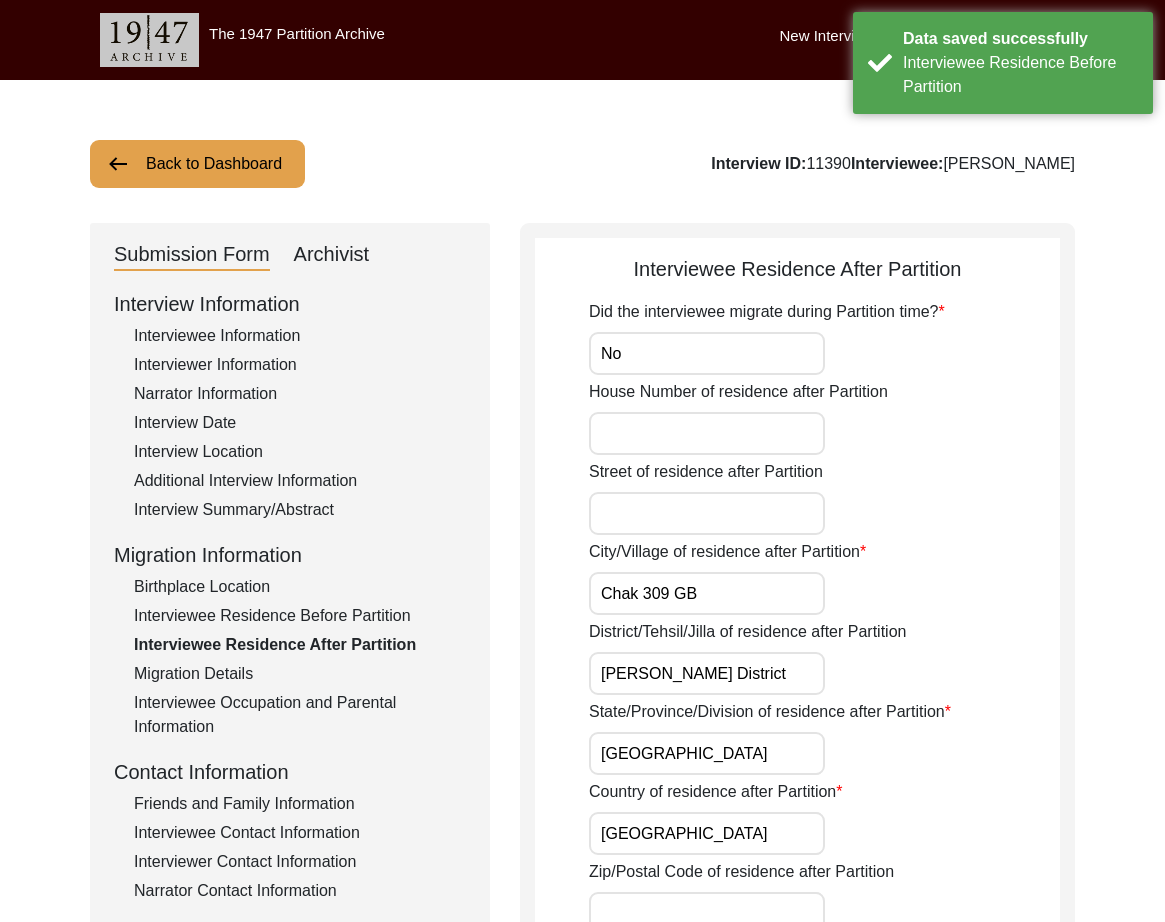 click on "Chak 309 GB" at bounding box center (707, 593) 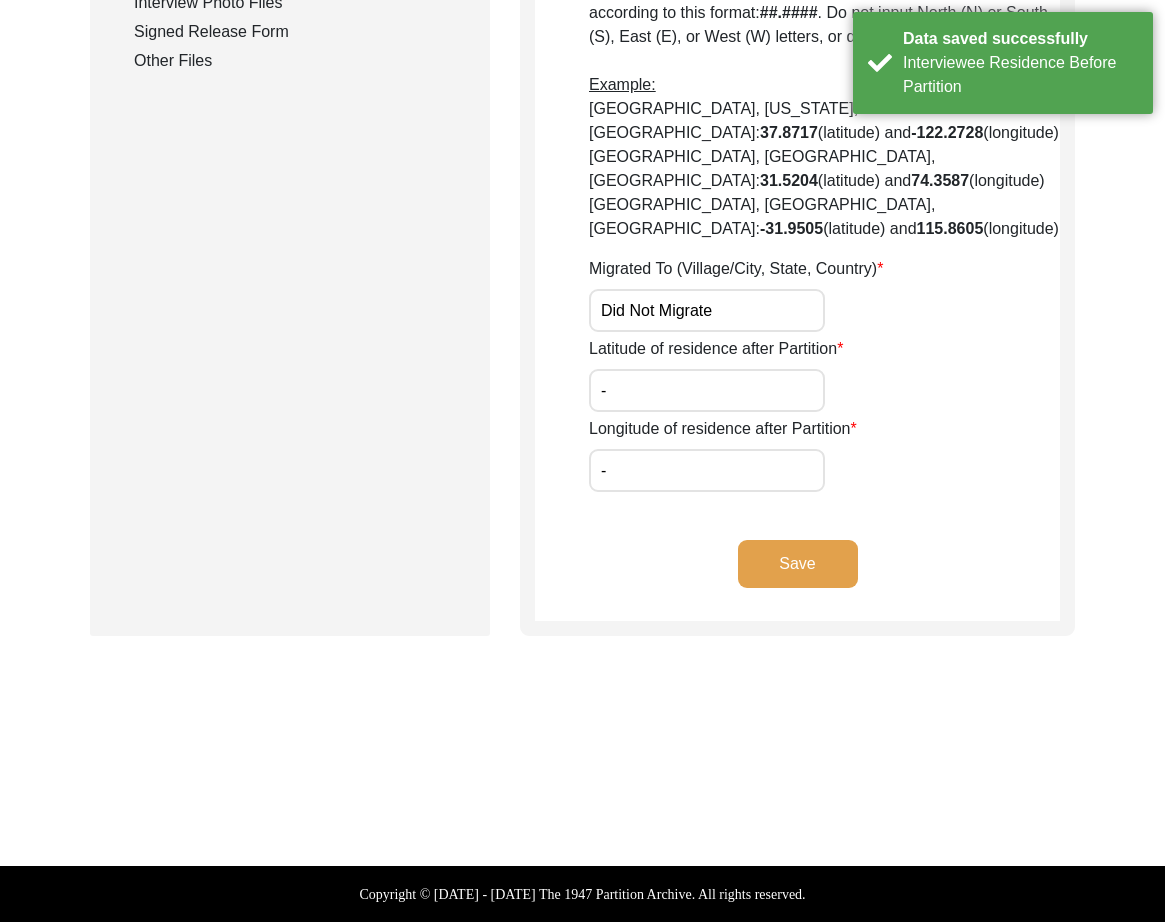 click on "Save" 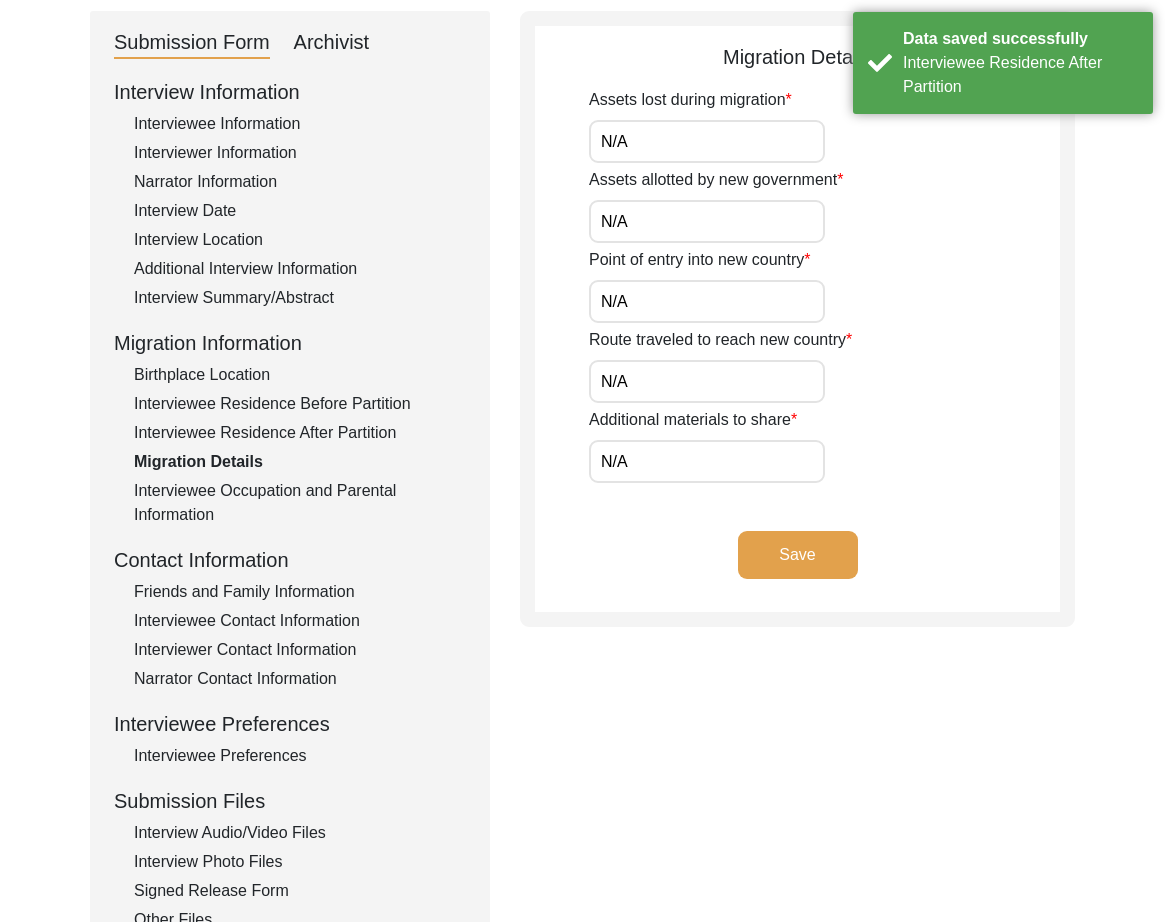 scroll, scrollTop: 0, scrollLeft: 0, axis: both 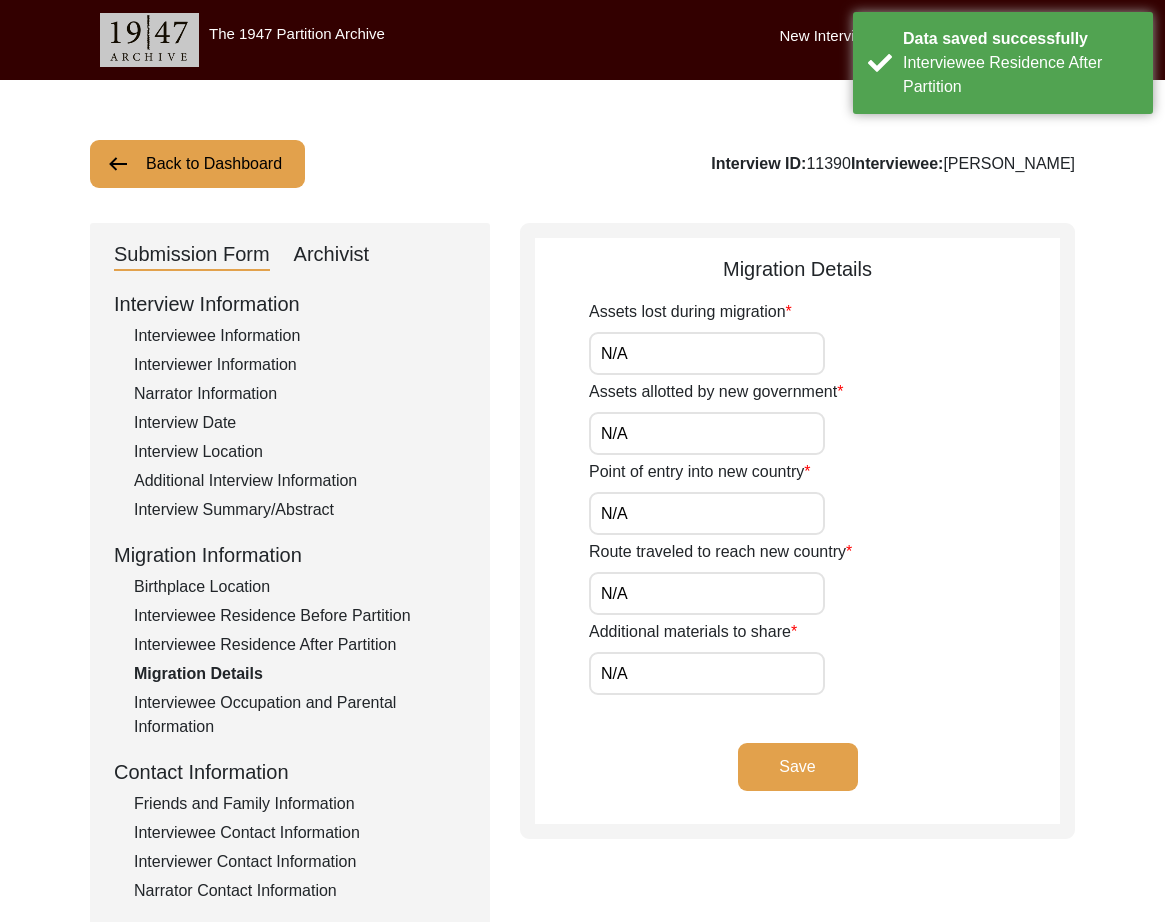click on "N/A" at bounding box center (707, 353) 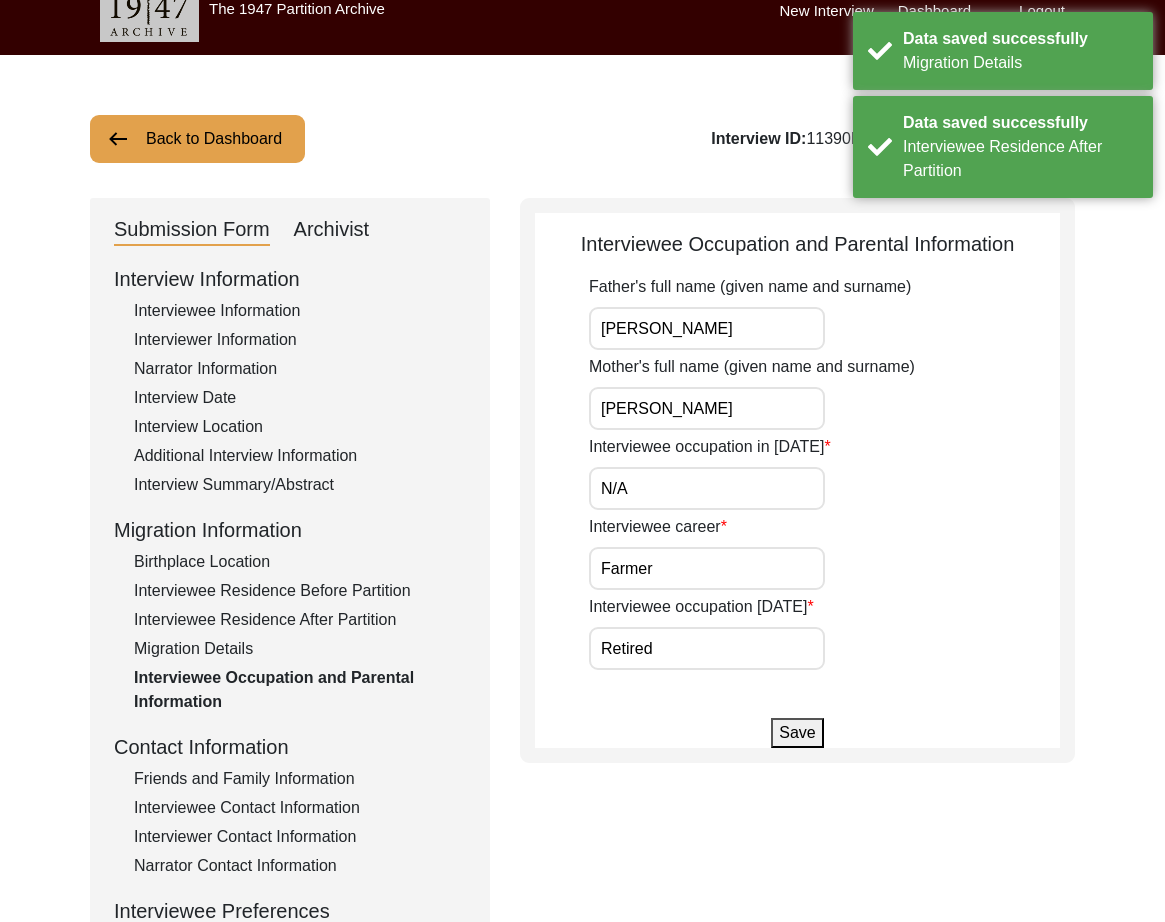 scroll, scrollTop: 103, scrollLeft: 0, axis: vertical 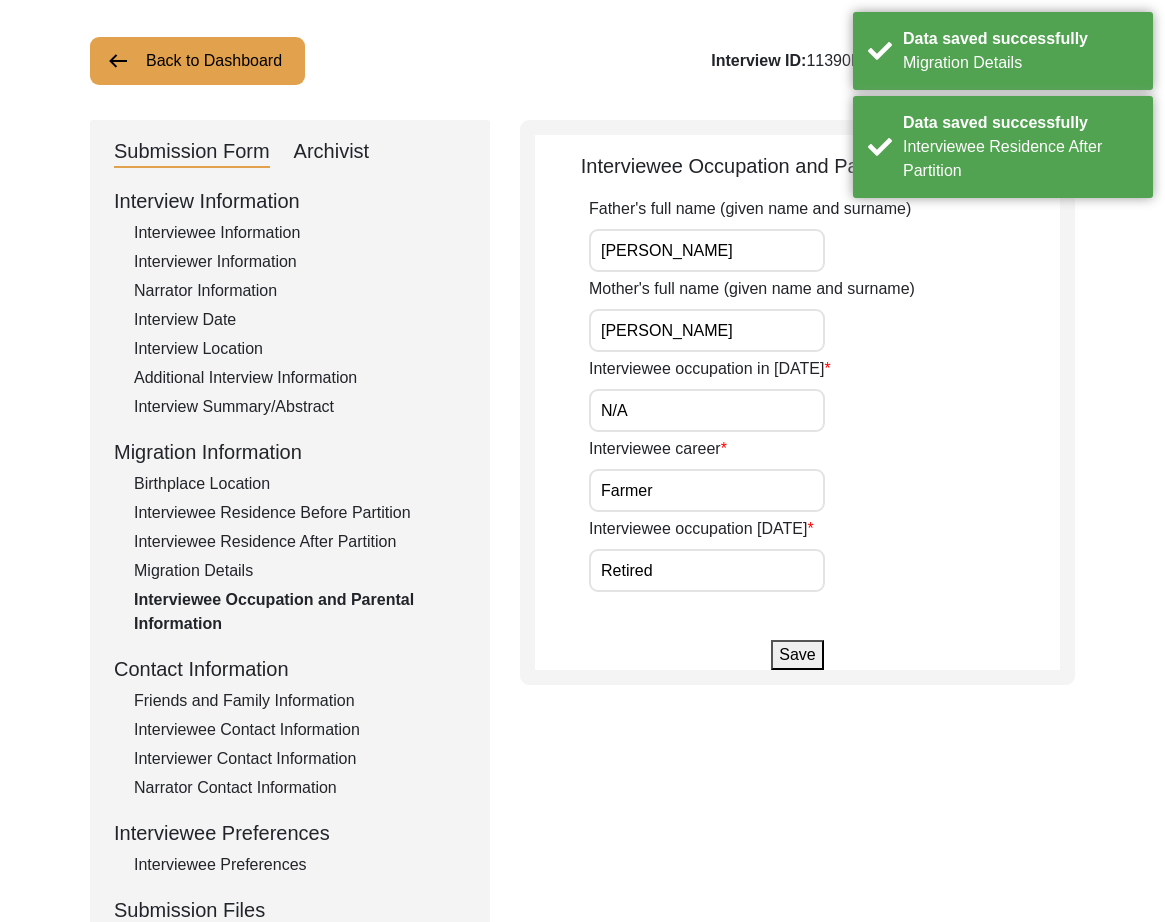 click on "N/A" at bounding box center (707, 410) 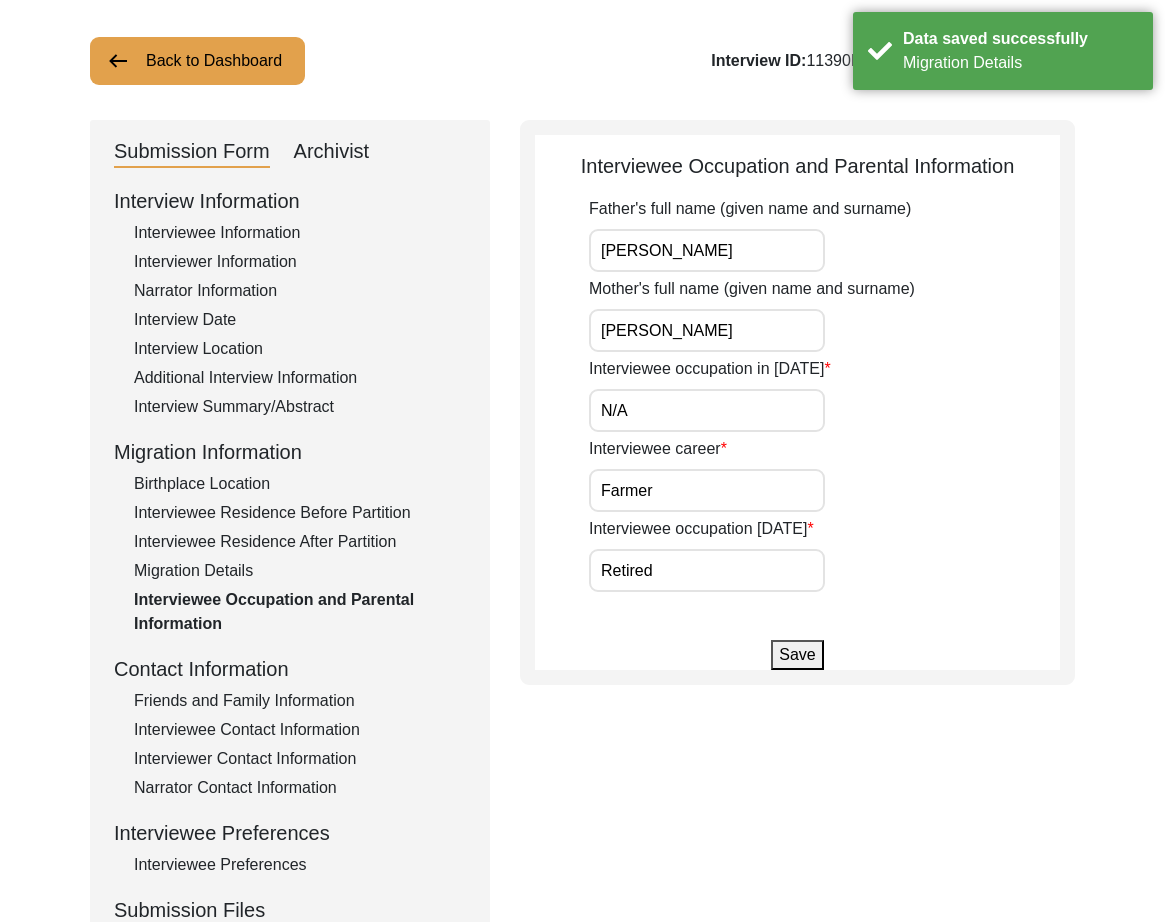drag, startPoint x: 728, startPoint y: 419, endPoint x: 534, endPoint y: 402, distance: 194.74342 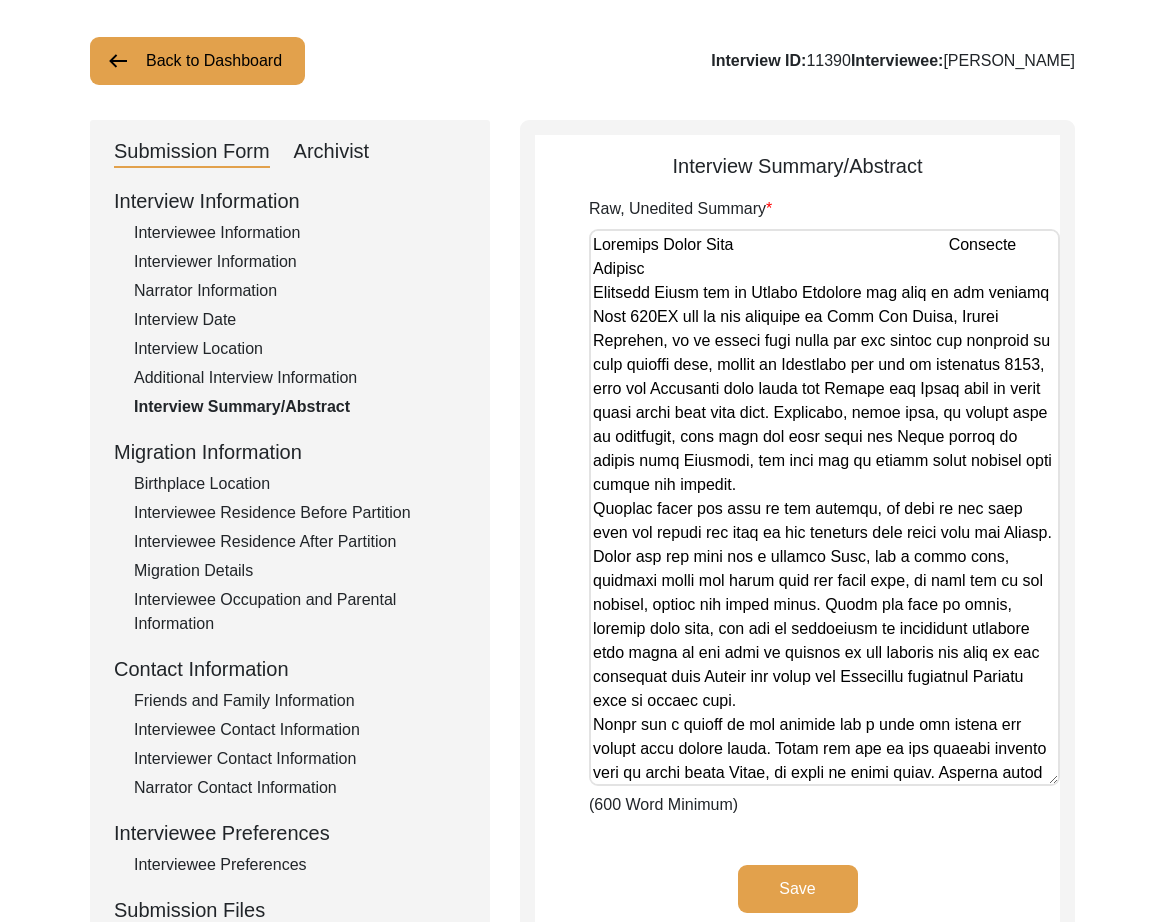 drag, startPoint x: 1052, startPoint y: 340, endPoint x: 1069, endPoint y: 775, distance: 435.33206 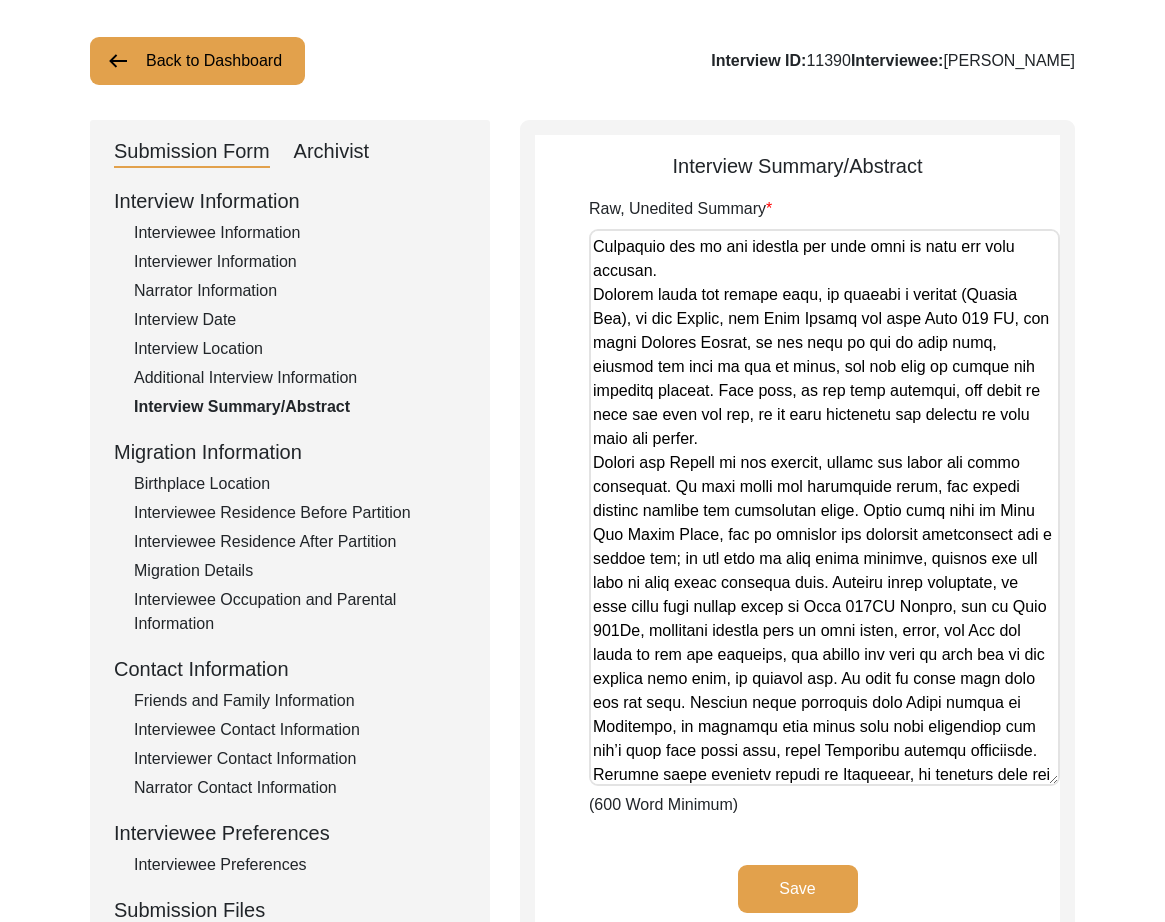 scroll, scrollTop: 1271, scrollLeft: 0, axis: vertical 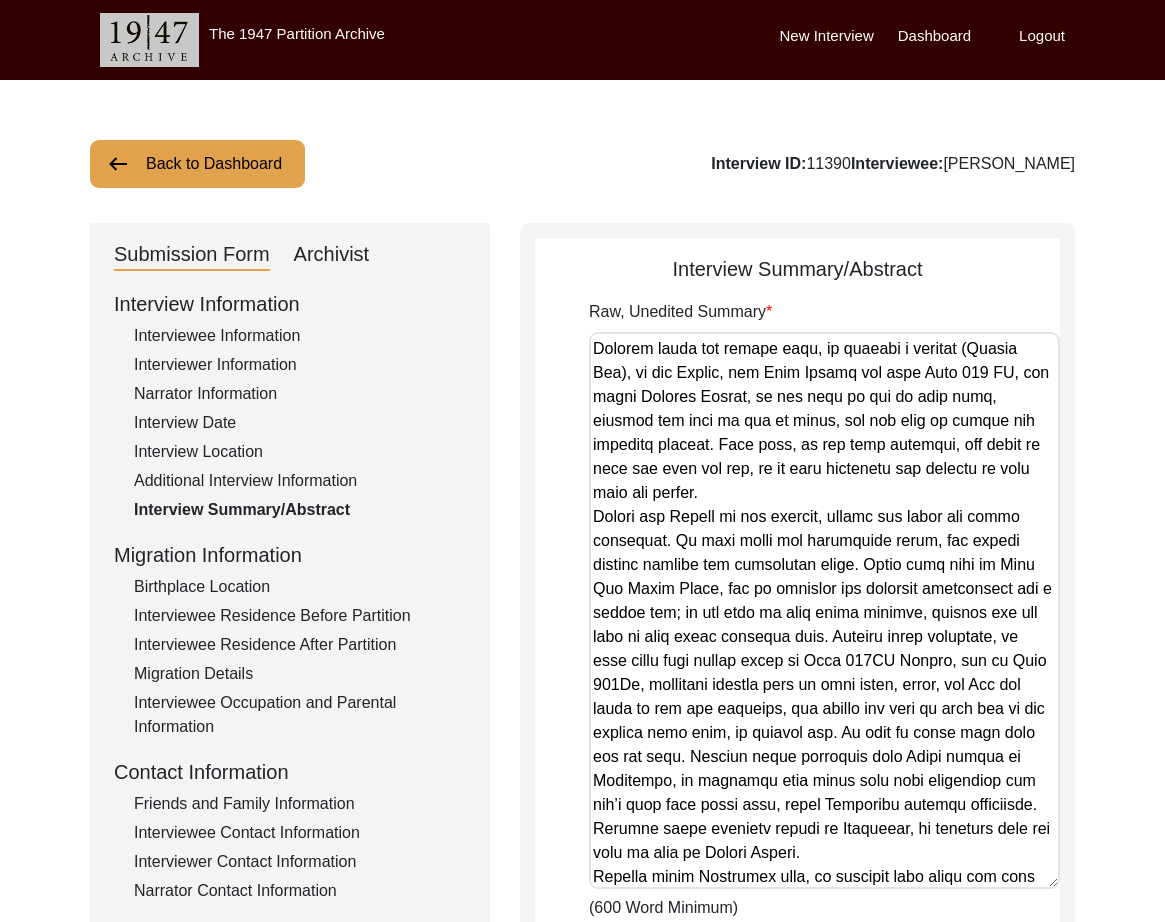 drag, startPoint x: 218, startPoint y: 330, endPoint x: 262, endPoint y: 352, distance: 49.193497 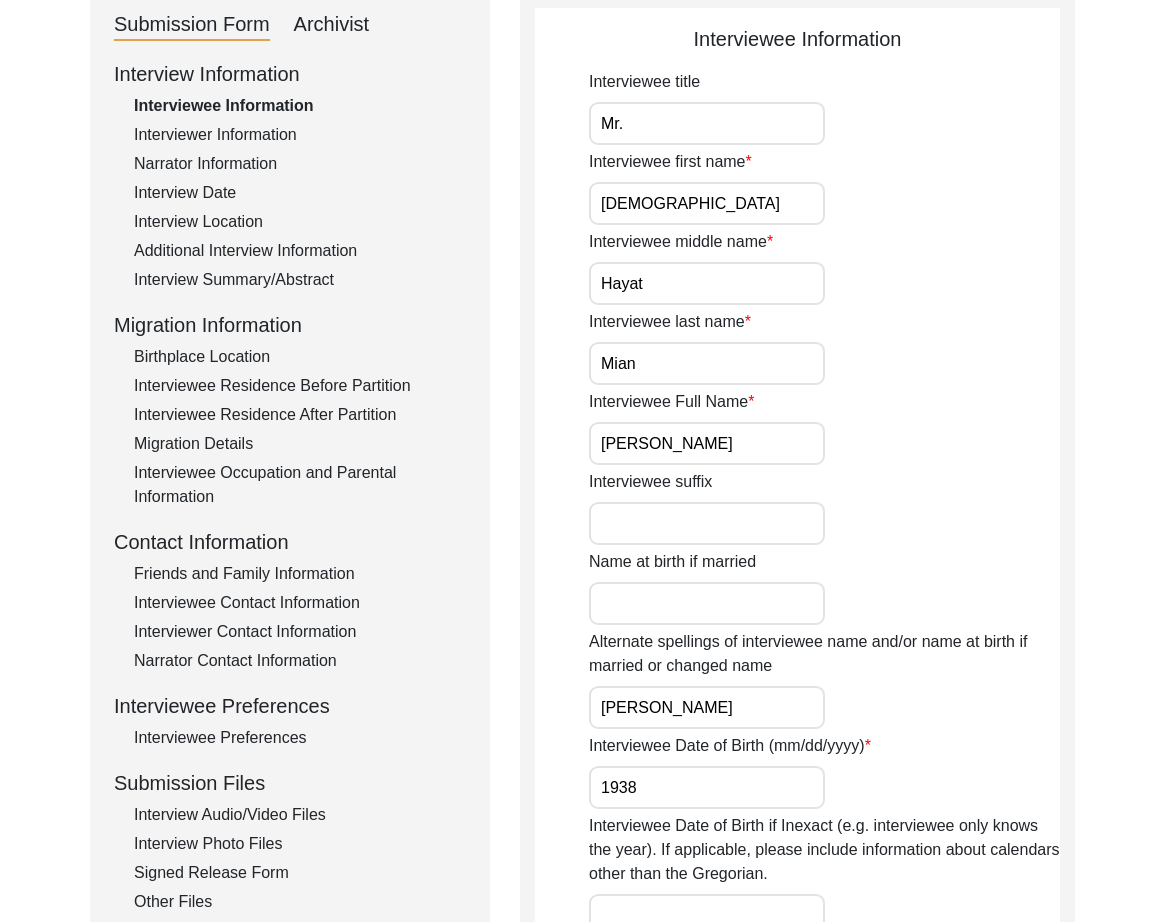 scroll, scrollTop: 200, scrollLeft: 0, axis: vertical 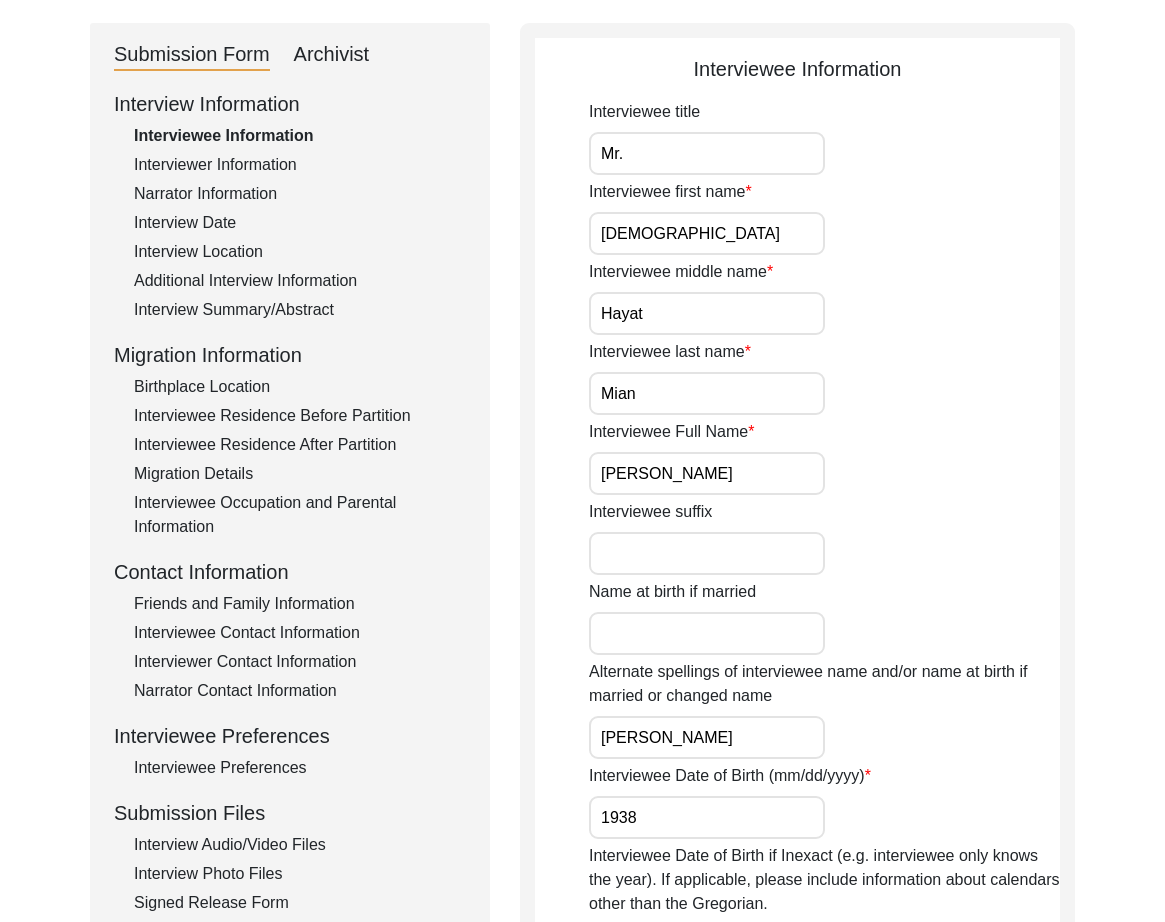 click on "Interviewee Residence Before Partition" 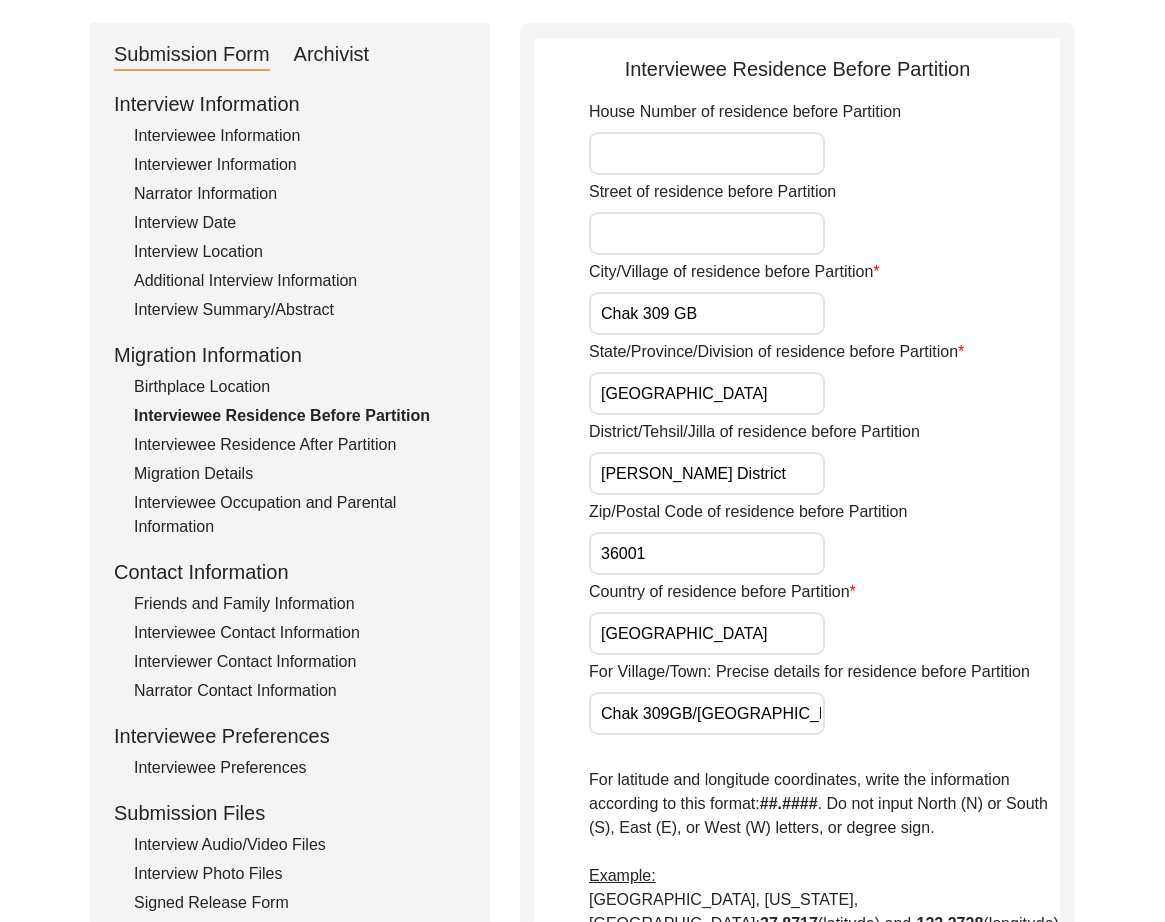 click on "Interviewee Occupation and Parental Information" 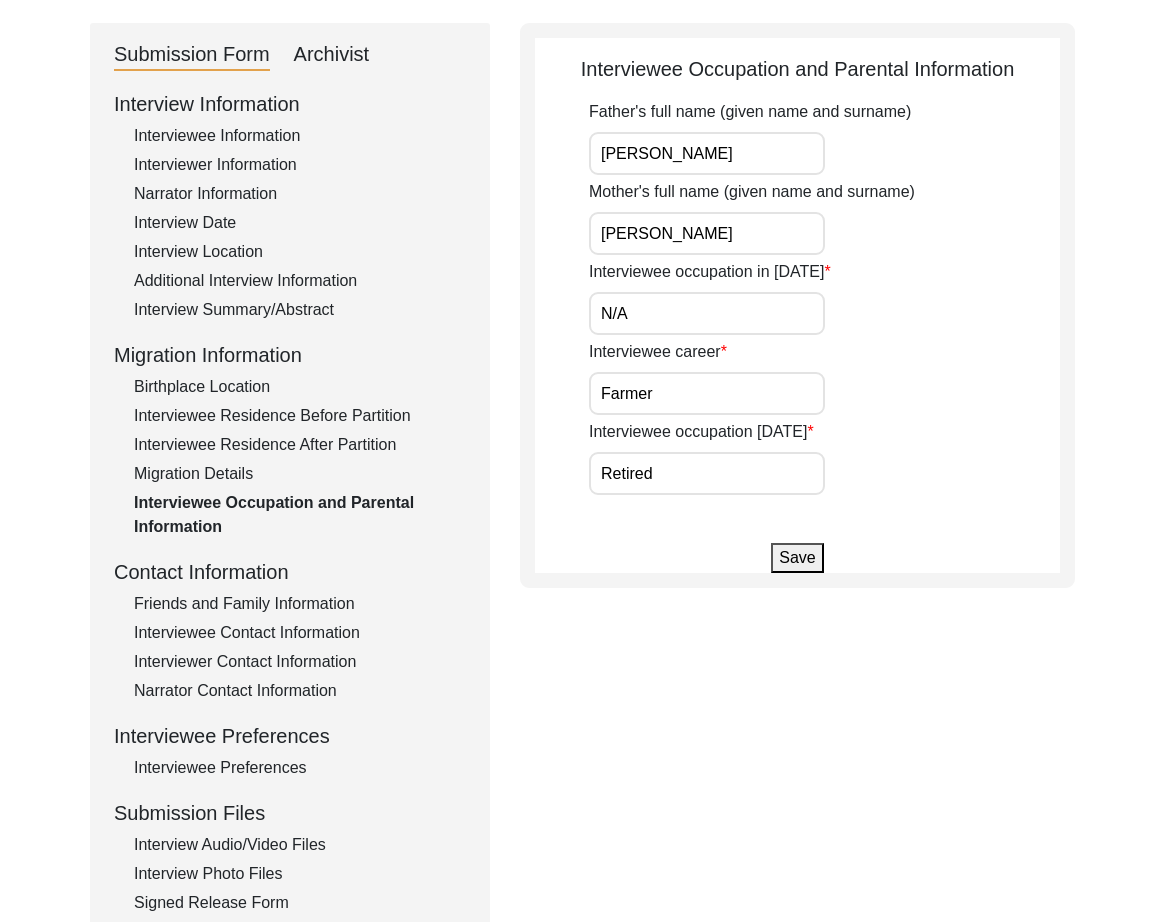 drag, startPoint x: 742, startPoint y: 307, endPoint x: 494, endPoint y: 312, distance: 248.0504 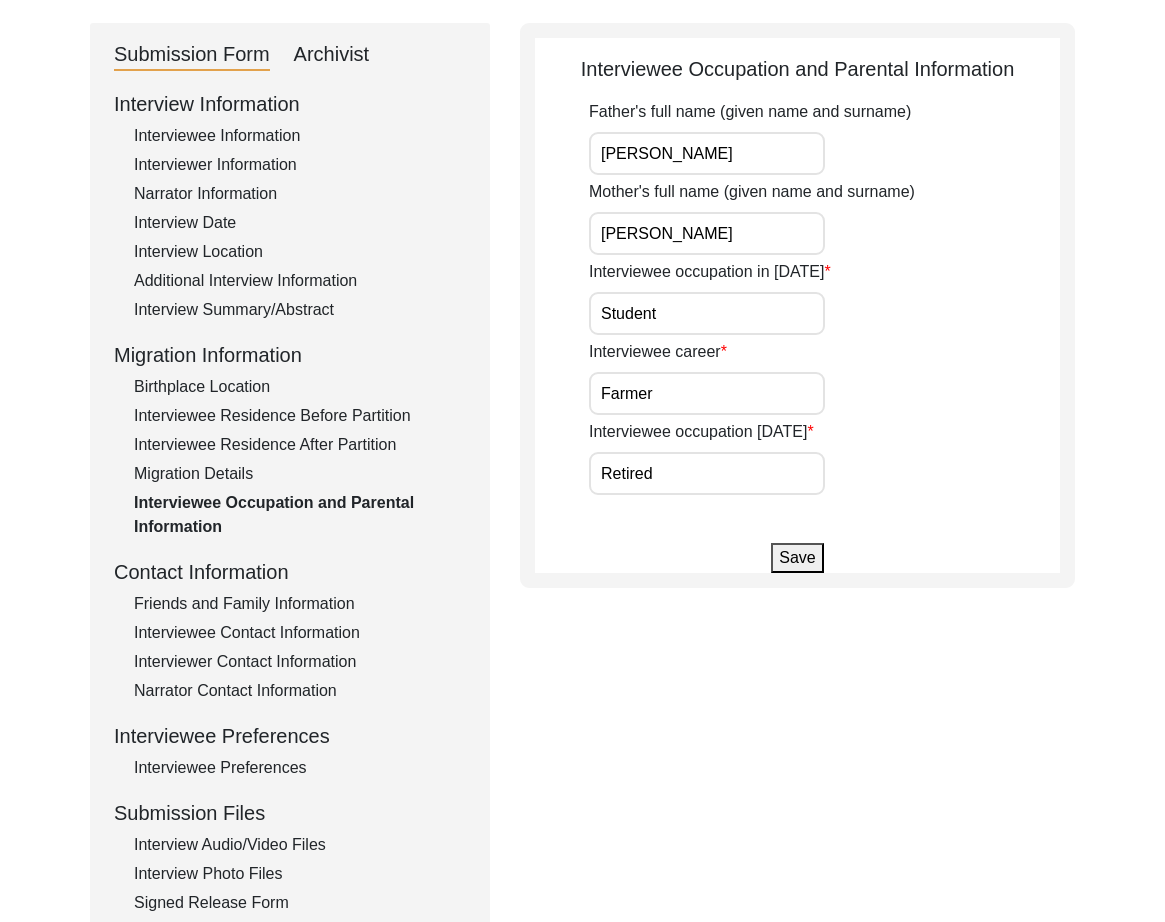 click on "Retired" at bounding box center [707, 473] 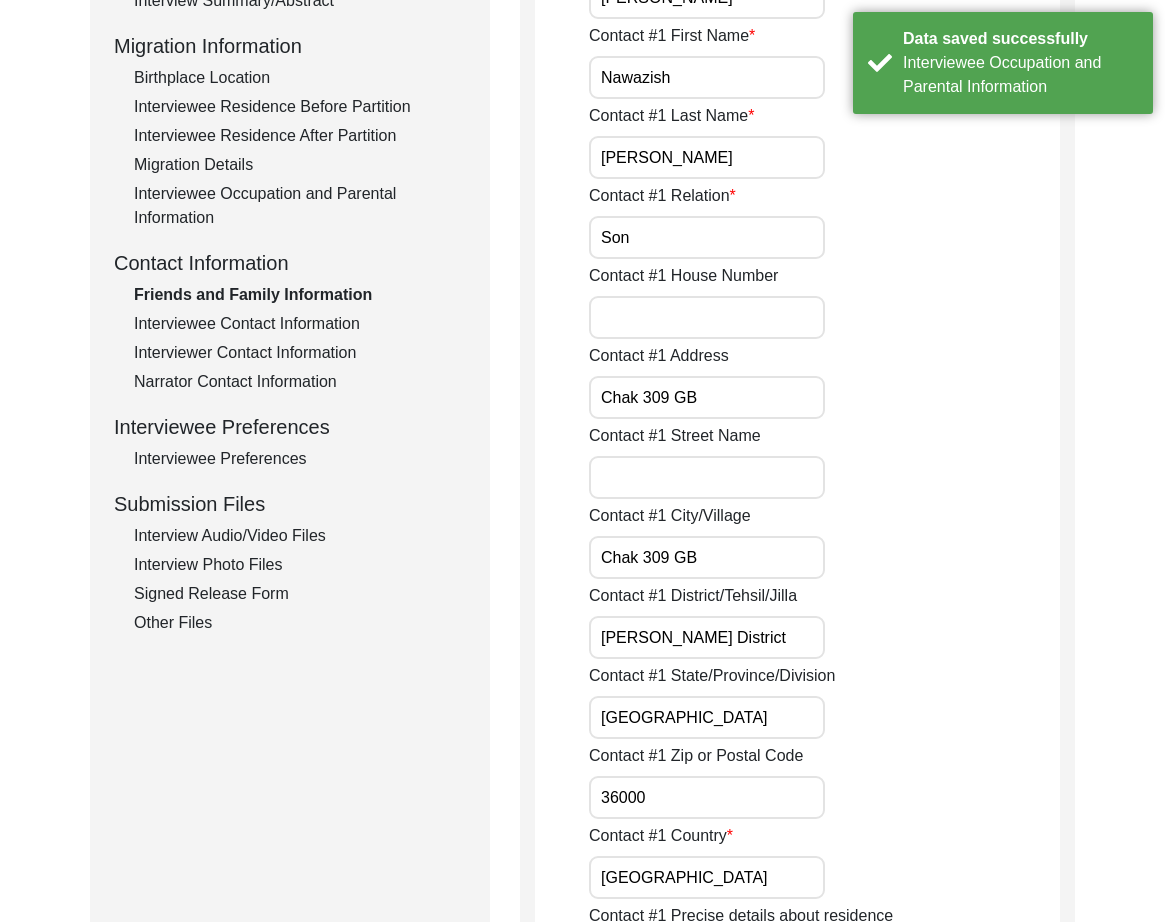 scroll, scrollTop: 630, scrollLeft: 0, axis: vertical 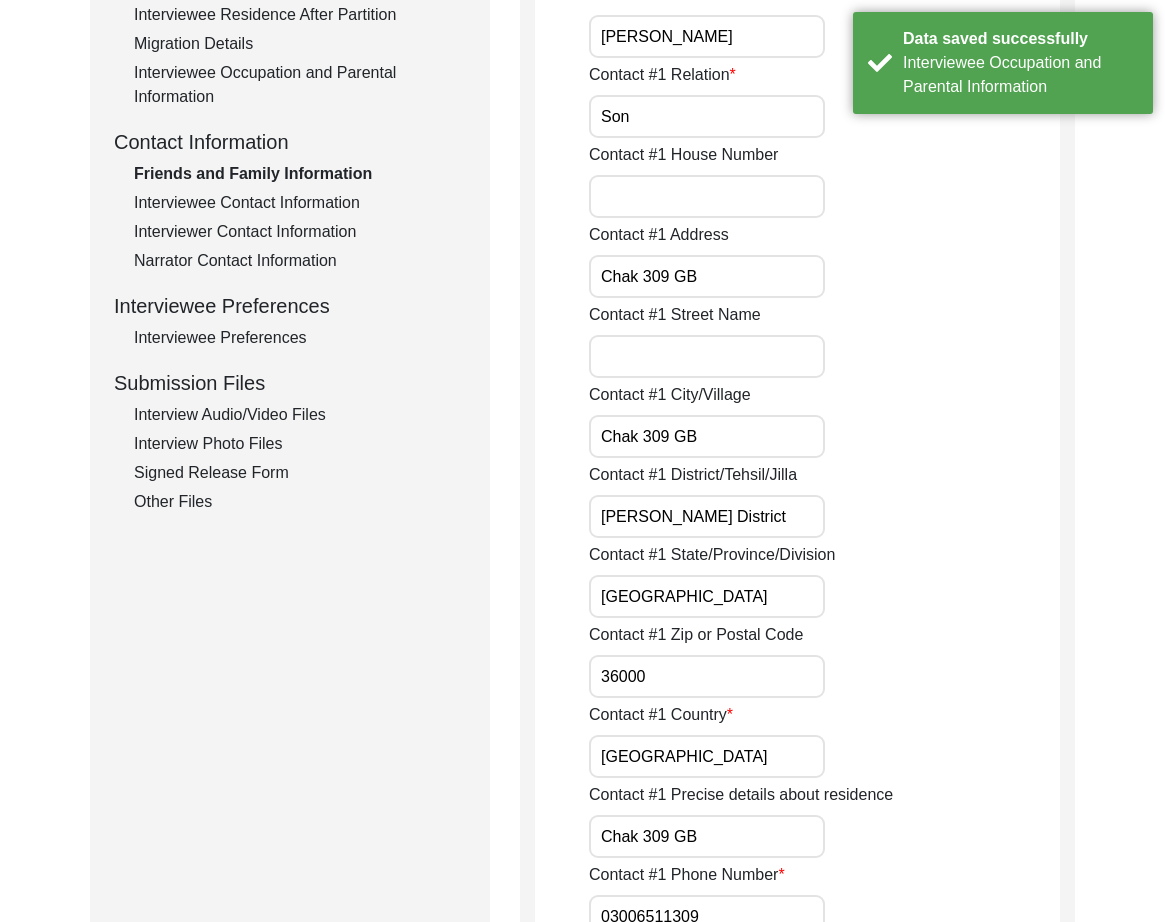 click on "Interviewee Contact Information" 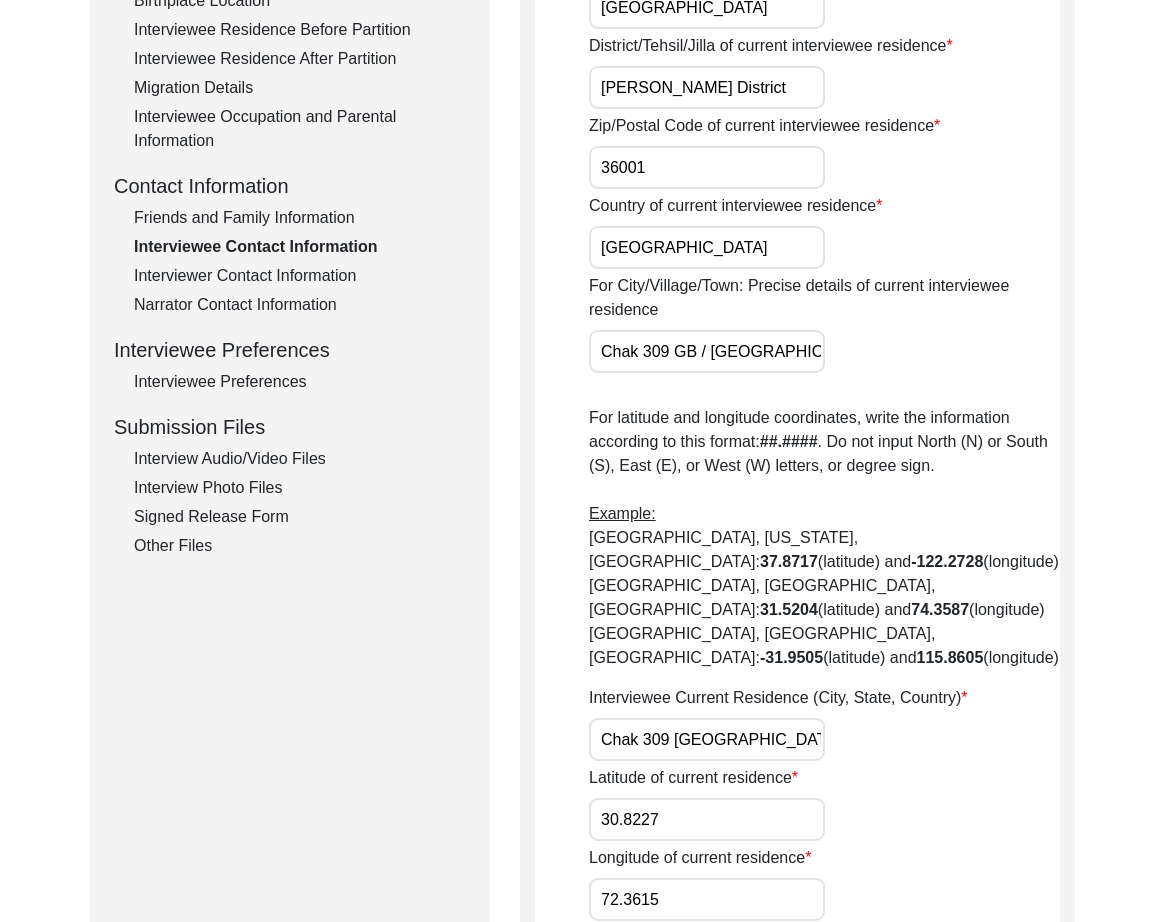 scroll, scrollTop: 584, scrollLeft: 0, axis: vertical 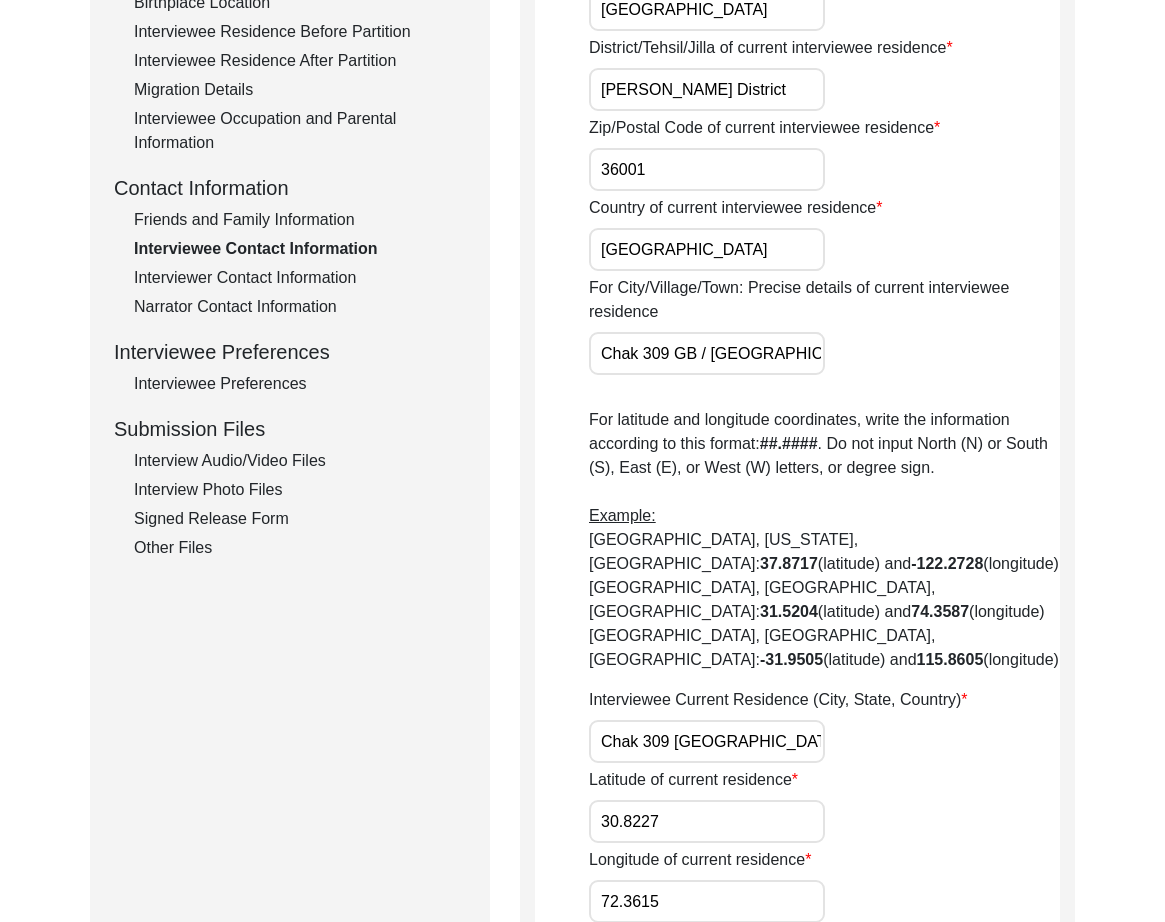 click on "Interviewer Contact Information" 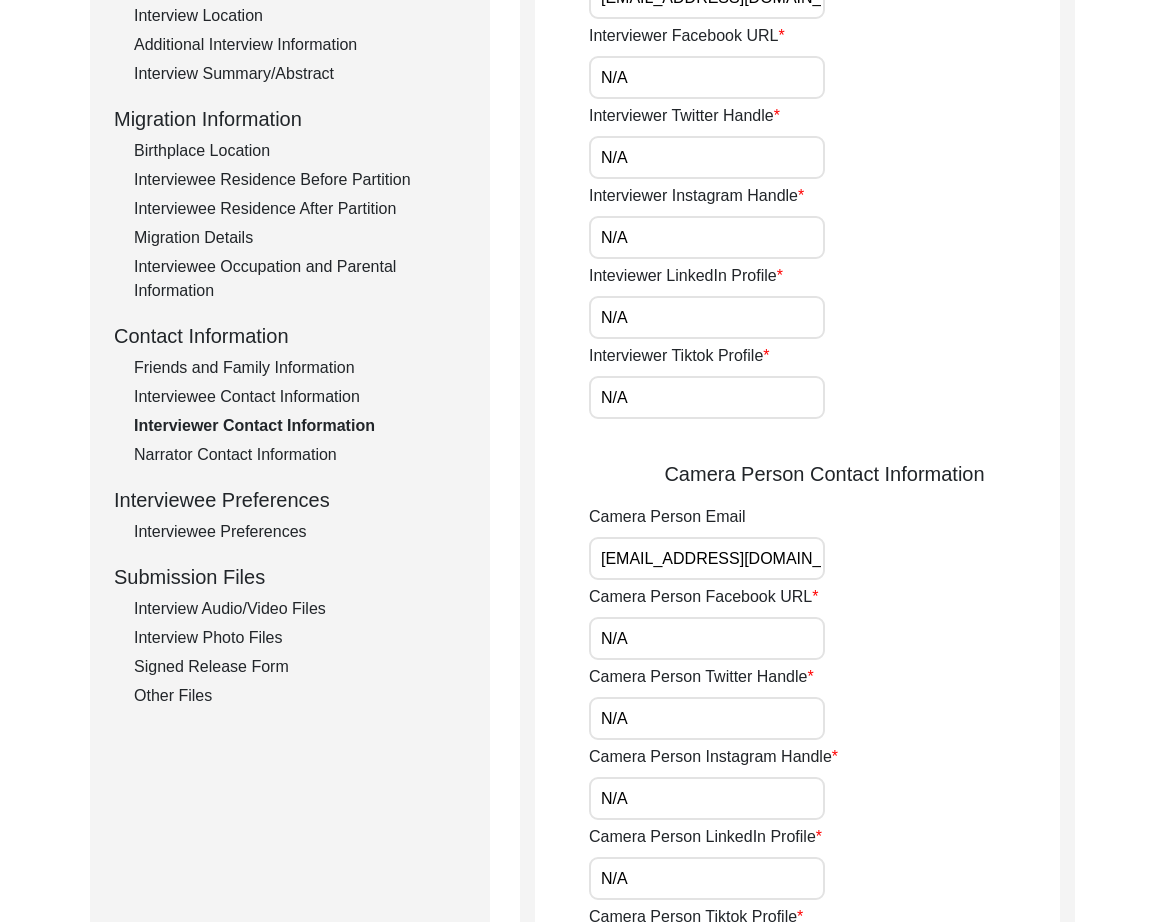 scroll, scrollTop: 435, scrollLeft: 0, axis: vertical 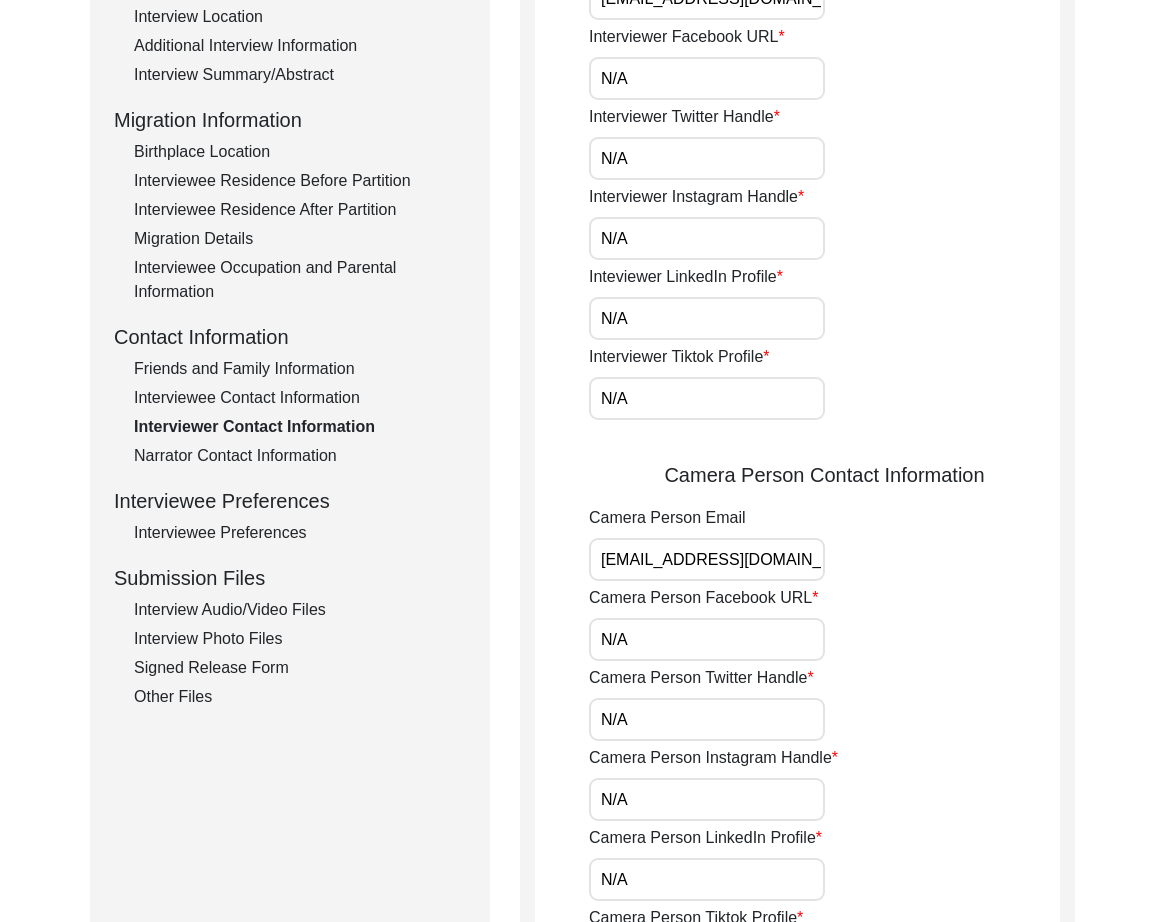 click on "Narrator Contact Information" 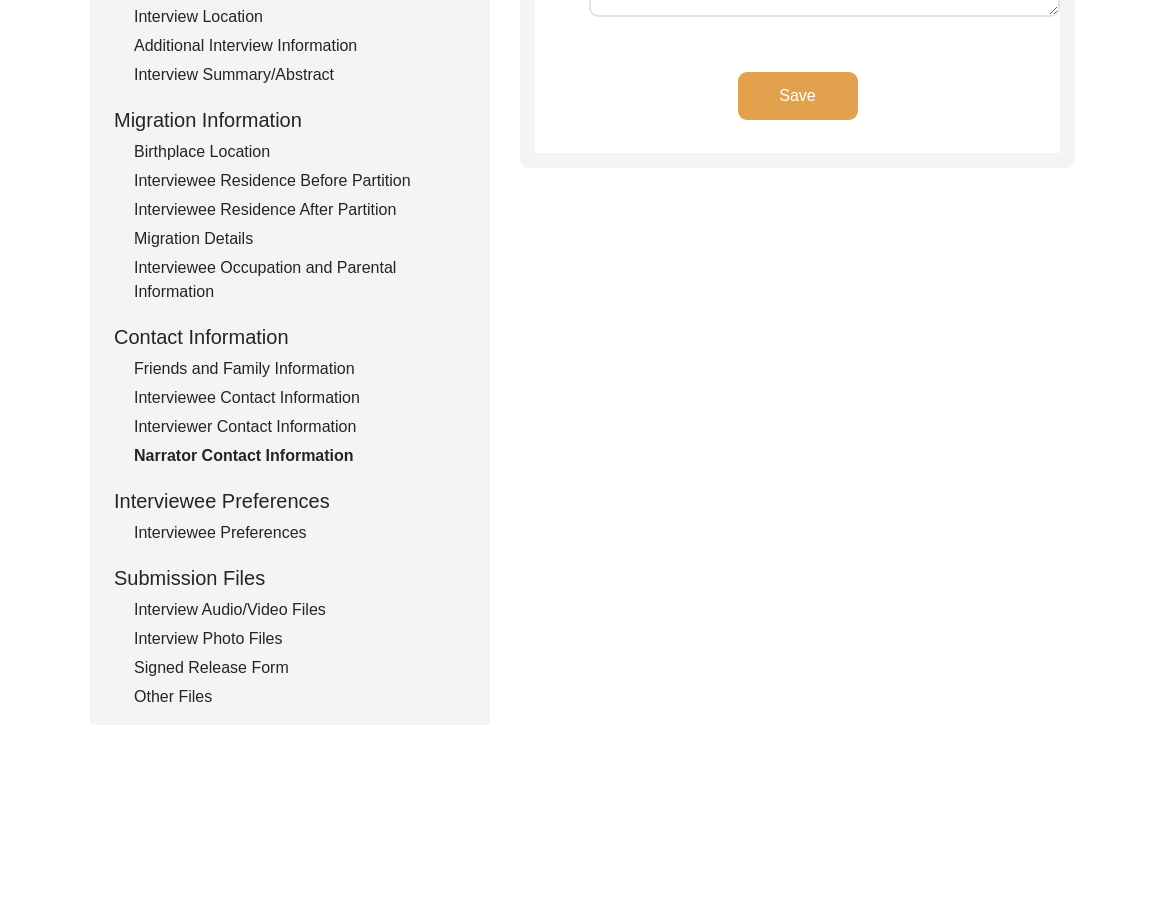 click on "Interviewee Preferences" 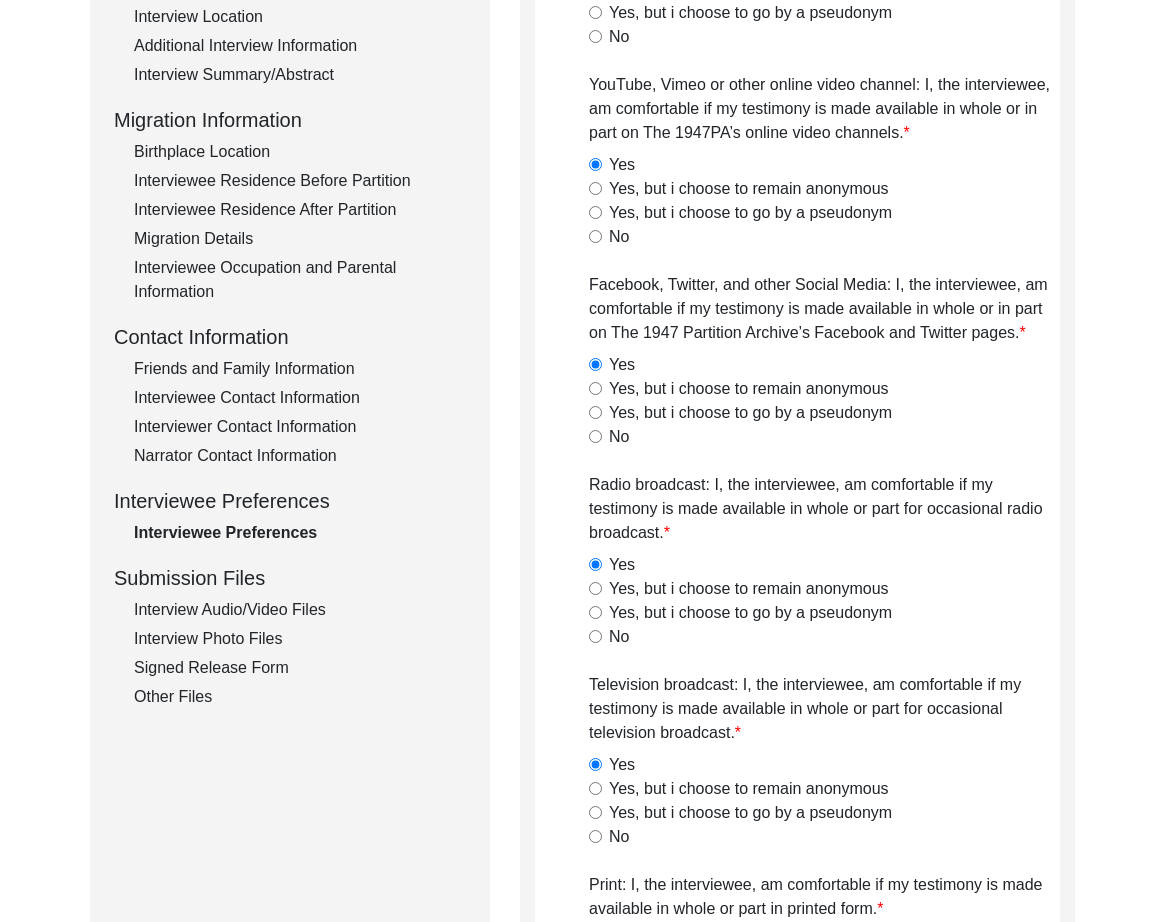 click on "Interview Audio/Video Files" 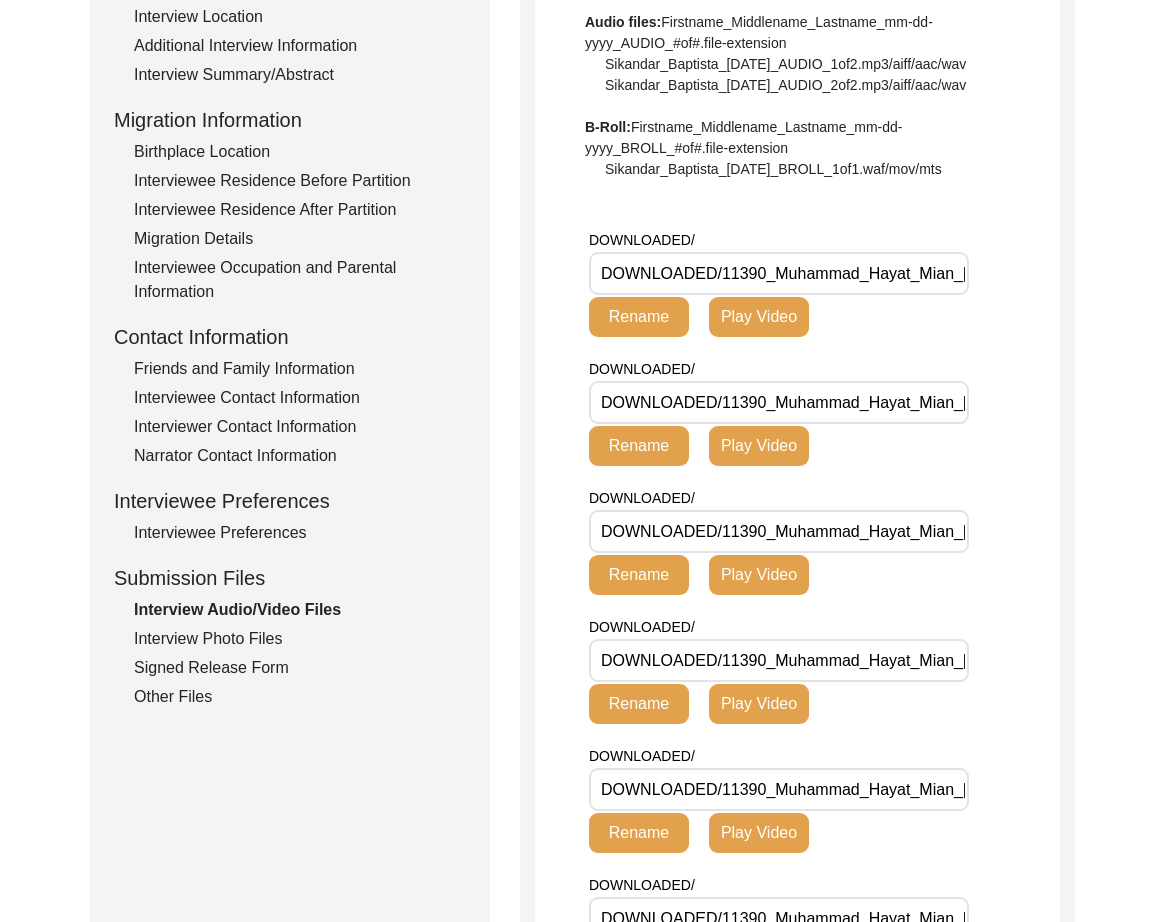click on "Interview Photo Files" 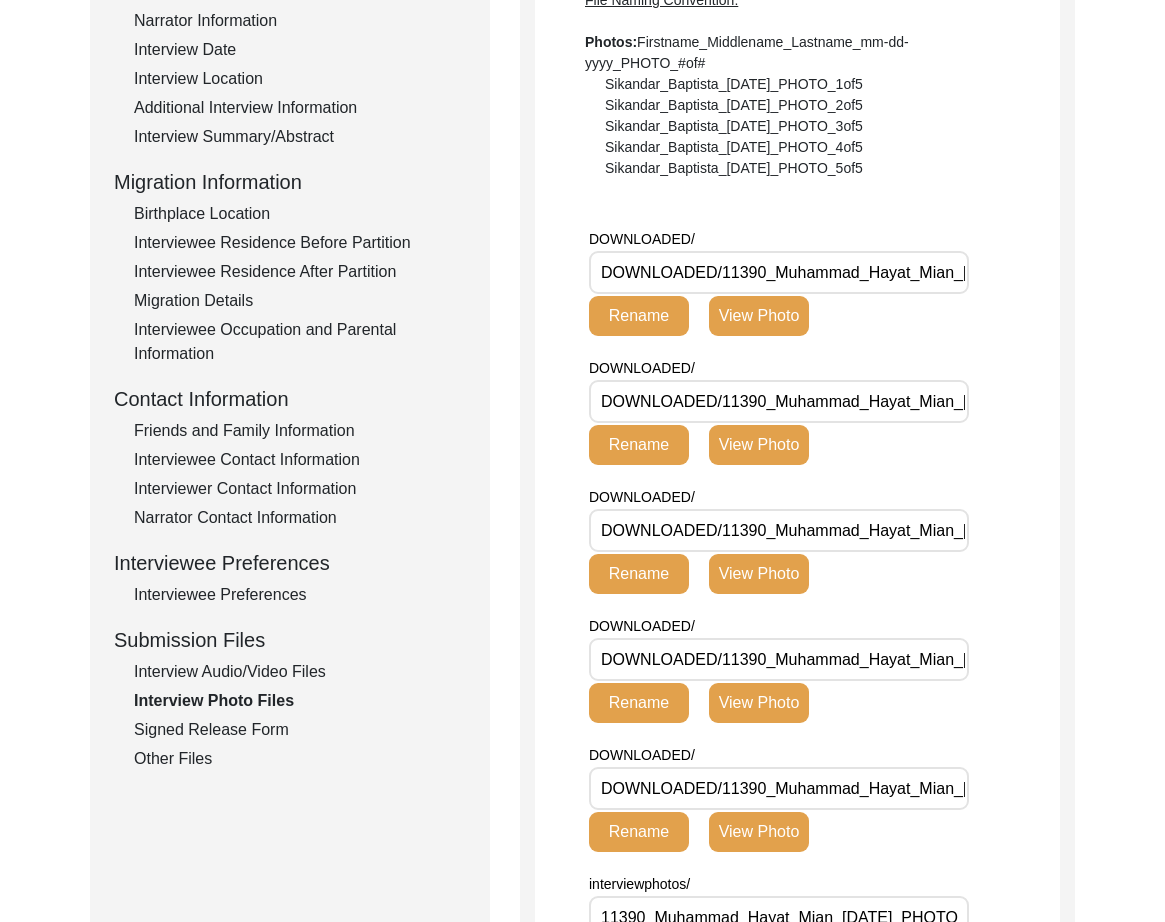 scroll, scrollTop: 0, scrollLeft: 0, axis: both 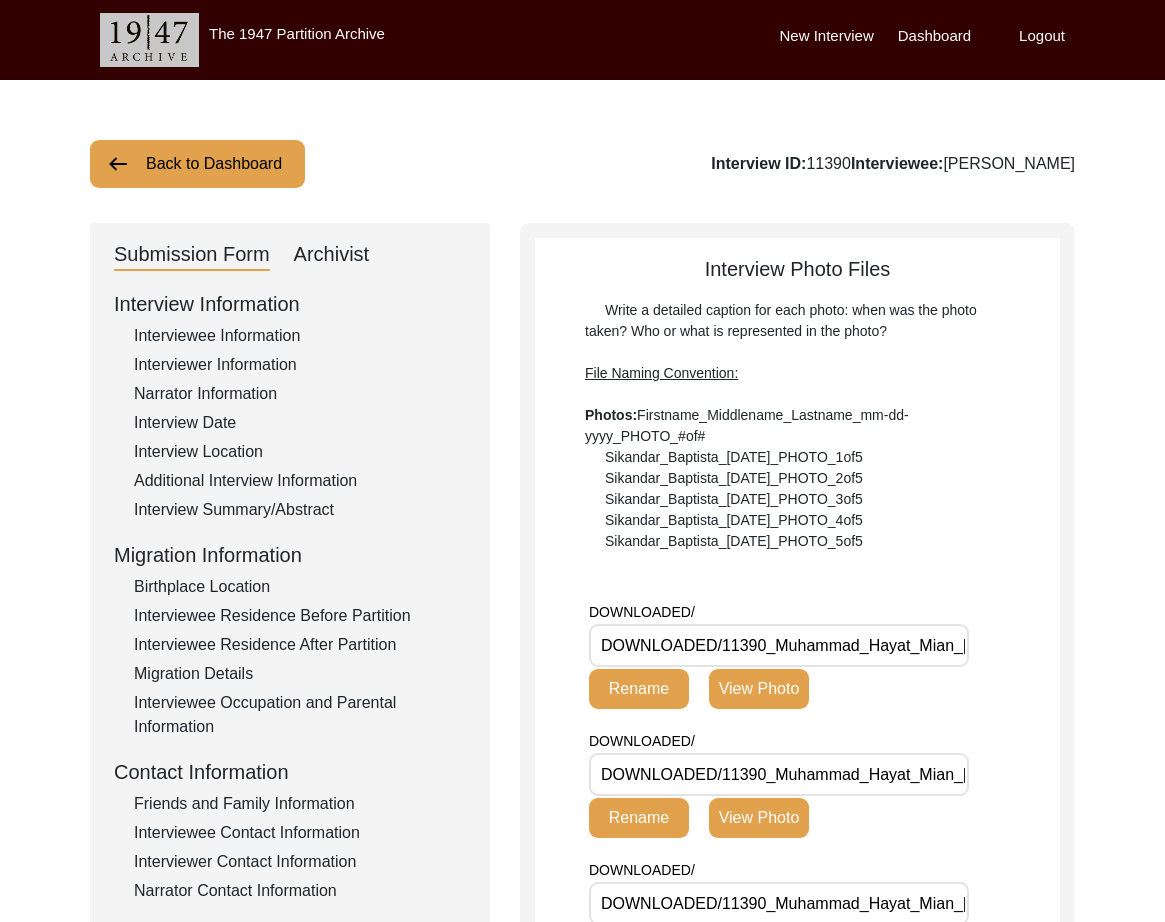 click on "Archivist" 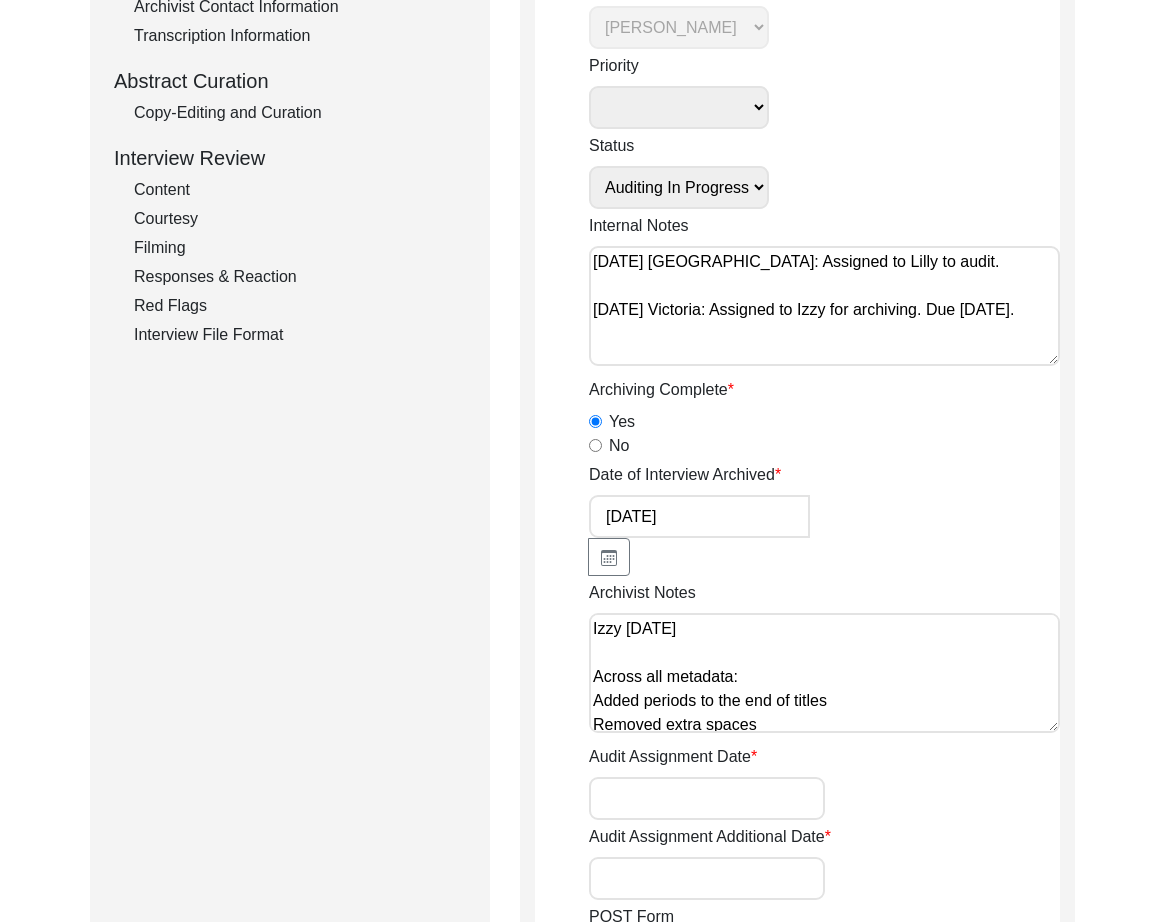 scroll, scrollTop: 416, scrollLeft: 0, axis: vertical 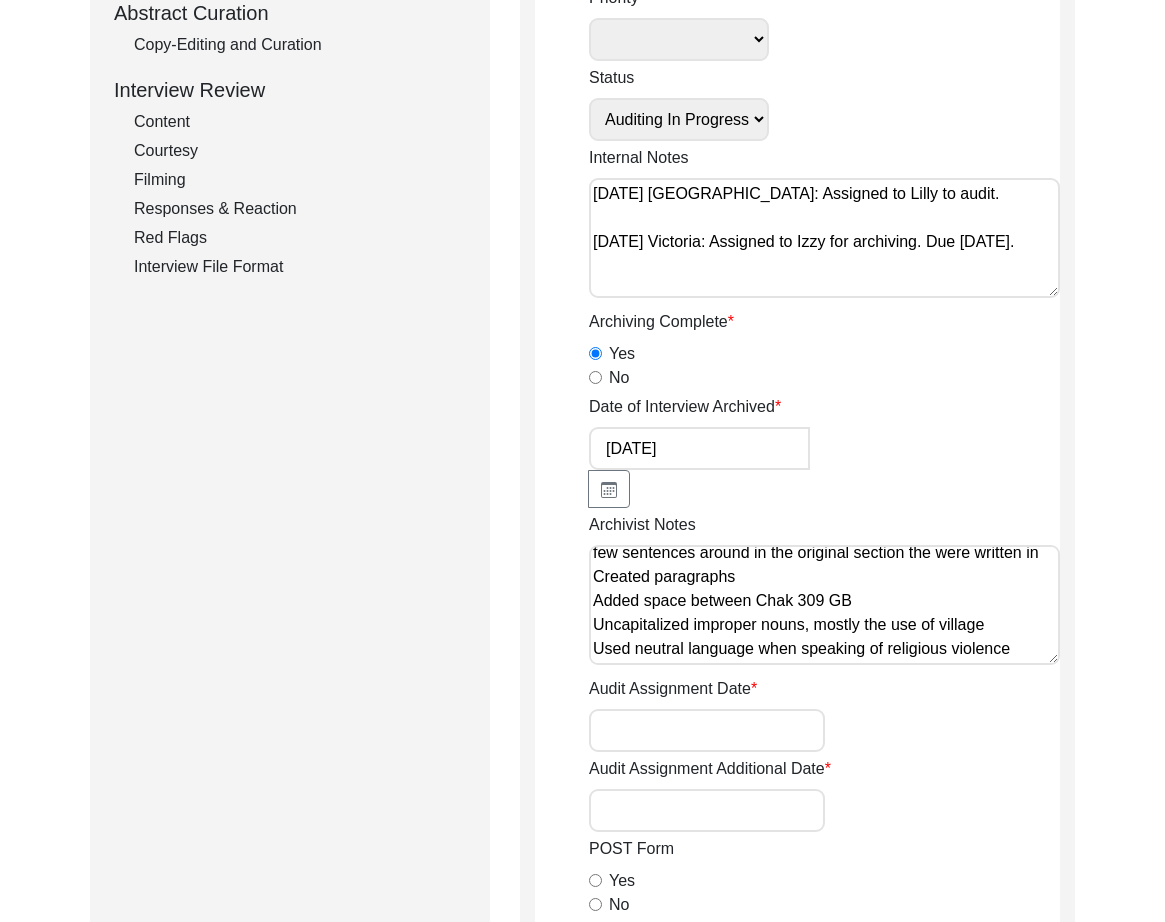 click on "Izzy [DATE]
Across all metadata:
Added periods to the end of titles
Removed extra spaces
Added coordinates to all locations
Interviewee:
Removed [PERSON_NAME]
Removed DOB inexact
Removed “years” from age
Corrected age from 83 to 86
Location and Birthplace:
Added spaces between Chak 309 GB
Before:
Added information from birthplace tab as [PERSON_NAME] did not include it
Occupation:
“Do not work anymore” to “retired”
Contacts:
Added spaces between Chak 309 GB
Photo files:
Incorrect date on photo 1 of 5 file name
Summary:
Across entire:
Removed header
Corrected grammar, language use, and run on sentences for English speaking audience
Reorganized for chronological order, no major changes, moved a few sentences around in the original section the were written in
Created paragraphs
Added space between Chak 309 GB
Uncapitalized improper nouns, mostly the use of village
Used neutral language when speaking of religious violence" at bounding box center (824, 605) 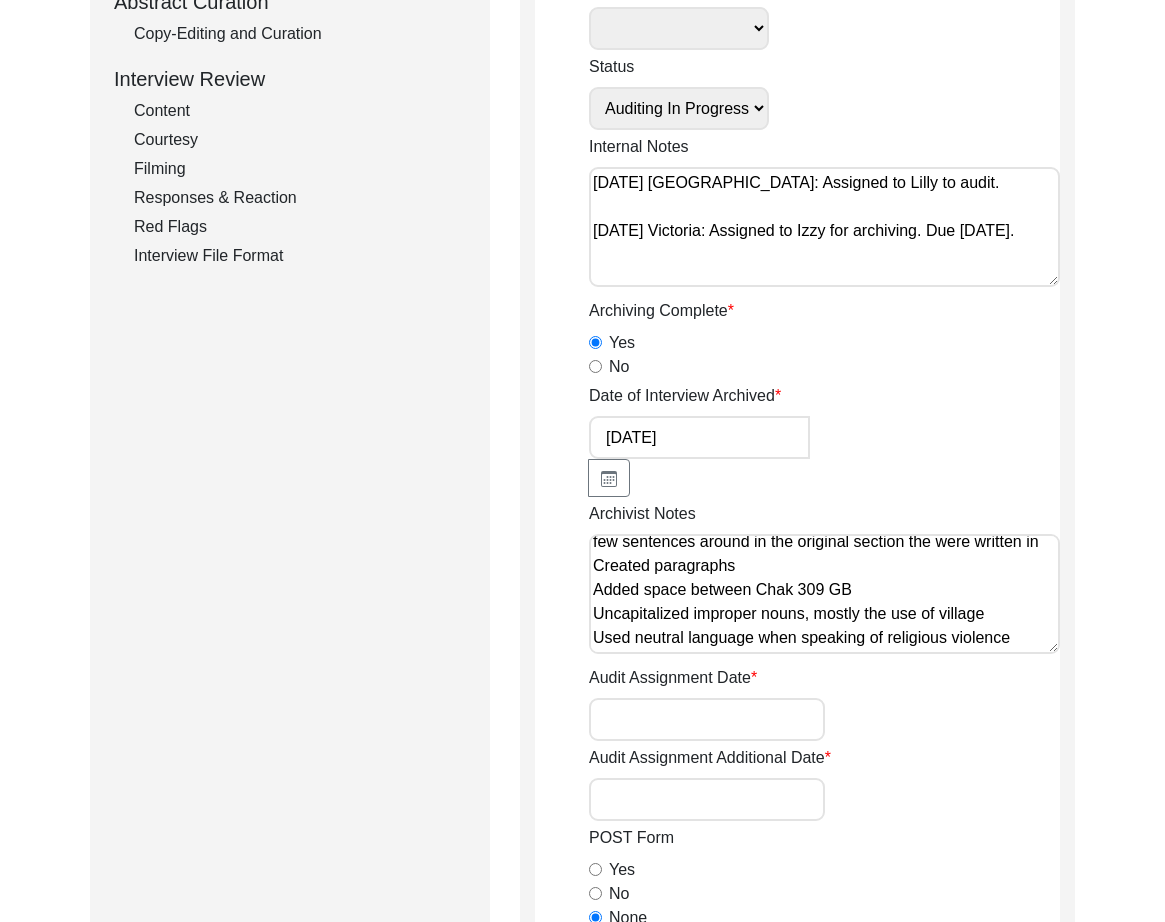 scroll, scrollTop: 441, scrollLeft: 0, axis: vertical 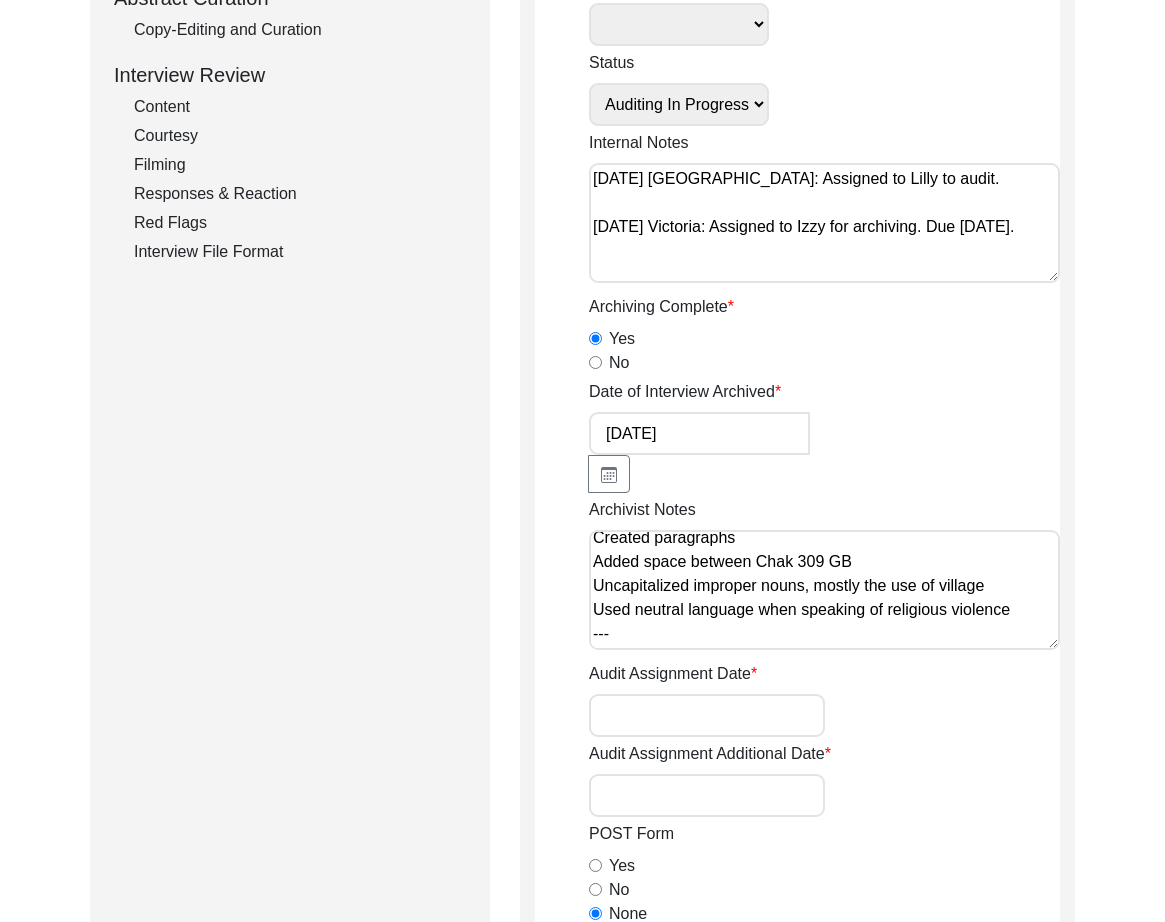 paste on "[Loremips] do Sita 4, 8562 co Adipi Elitsed
Doeiusmodte Incididuntu
• ‘Labore (Etdo)’ ma Aliqu (Enim)
Adminimveni Quisnostrud
• ‘Exercit Ulla , Labori , Nisialiq’ ex Eacommo, Conseq, Duisaute
+ Irureinr Volu Velitesse
Cillumfug Nullapar
• ‘Exce Sin Occae / Cupi Non Proid’ su Culp Qui Offic Deserunt
Mollitanim Idestlab
• ‘Pers Und Omnis / Iste Nat Error’ vo Accu Dol Lauda Totamrem
Aperiameaqu Ipsaquaea Illoin Veritatis
• ‘Quas Arc Beata / Vita Dic Expli’ ne Enim Ips Quiav Aspernat
Autoditfugi Consequun Magni Doloreseo
+ Rati 488 SE
+ Nesc Neq Porro Quisquam
+ Dolore
+ Adipisci
Numquameius Moditempor inc Magnamqu Etiamminuss
• Nobis eli op Cumquen
Impedit quo Placea Facerepossi
• ‘Assu Rep Tempo / Aute Qui Offic’ de Reru Nec Saepe Evenietv
Repudiandae Recusan Itaqueearum
• ‘Hict Sap Delec / Reic Vol Maior’ al Perf Dol Asper Repellat
Minimnostru Exercit Ullamcorpor
+ suscip labori #: 18090124044
+ aliqui commod conse: quidma.molliti242@moles.har
Quidemrerum Facilisexpe
+ Dis na lib tem cu so nob..." 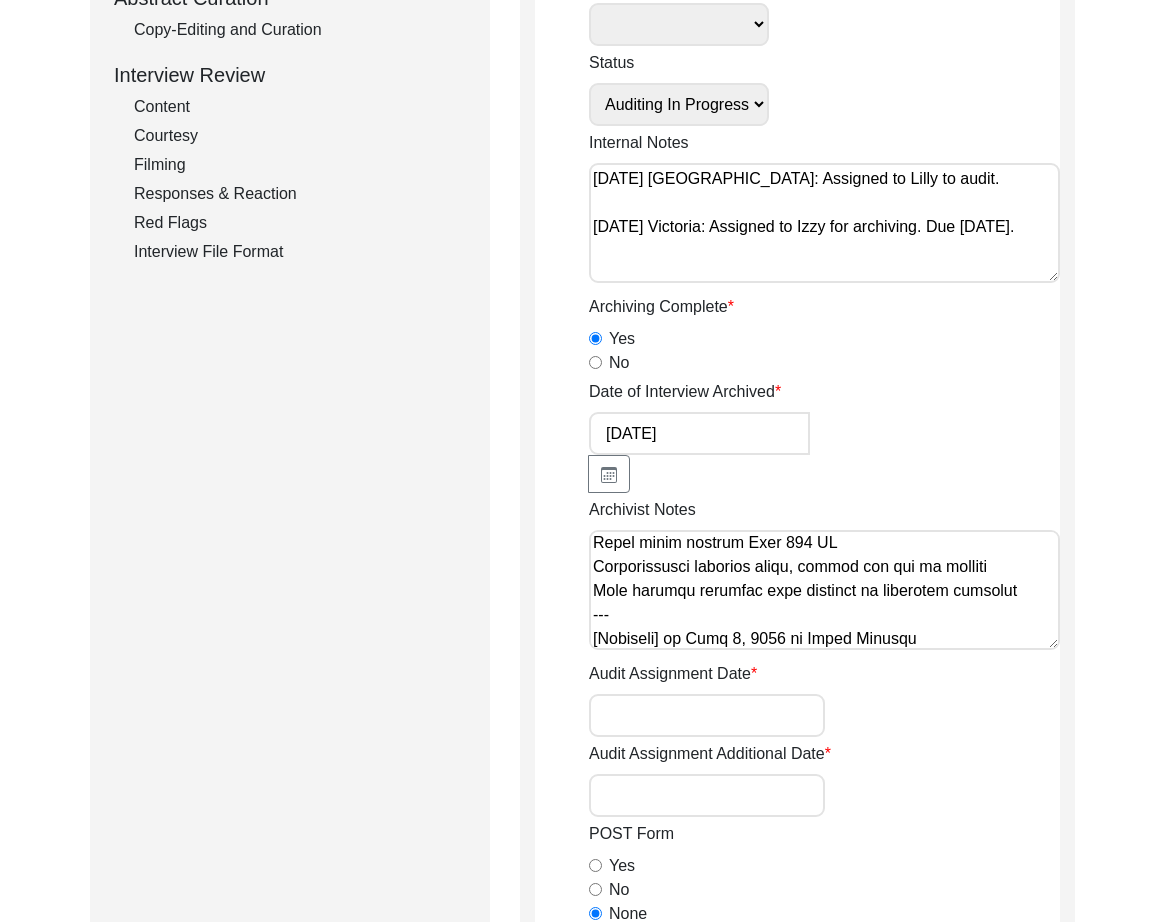 scroll, scrollTop: 2163, scrollLeft: 0, axis: vertical 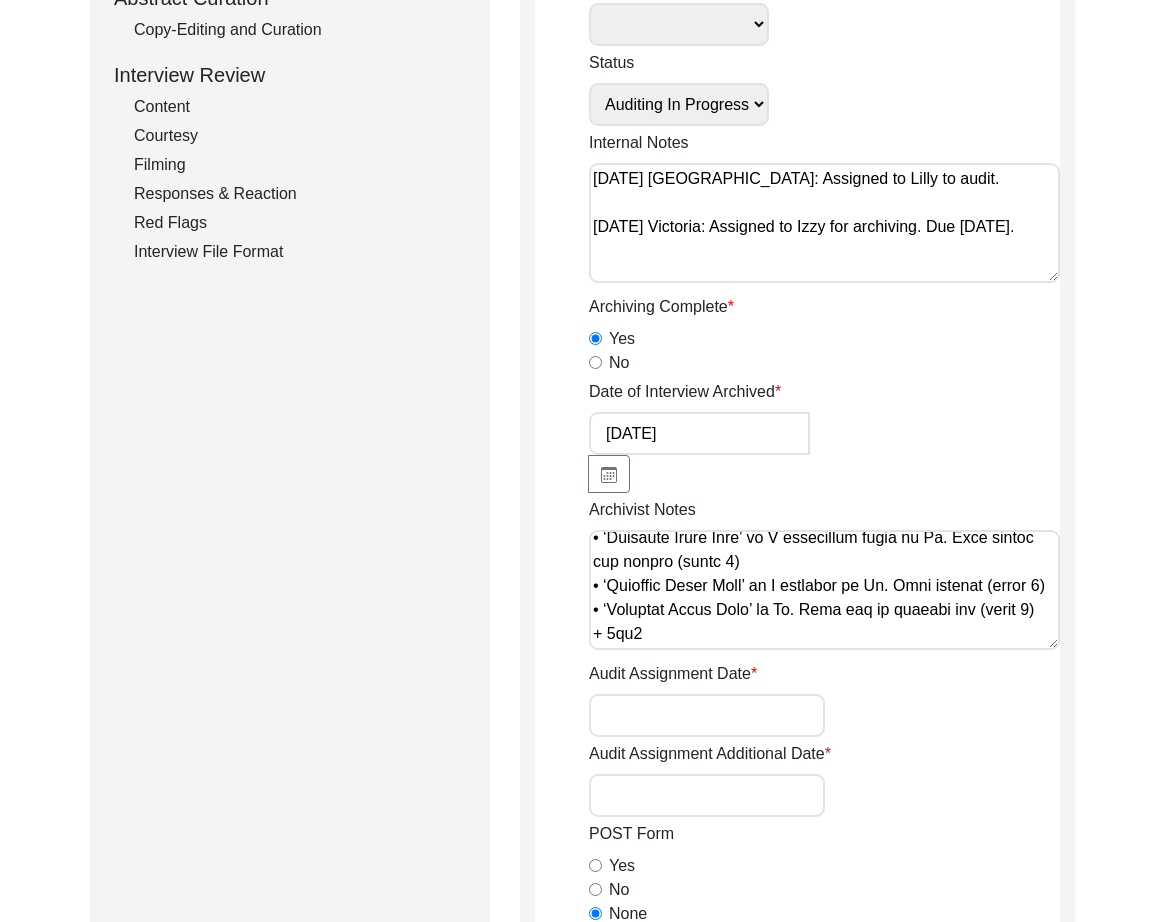 click on "Audit Assignment Date" at bounding box center [707, 715] 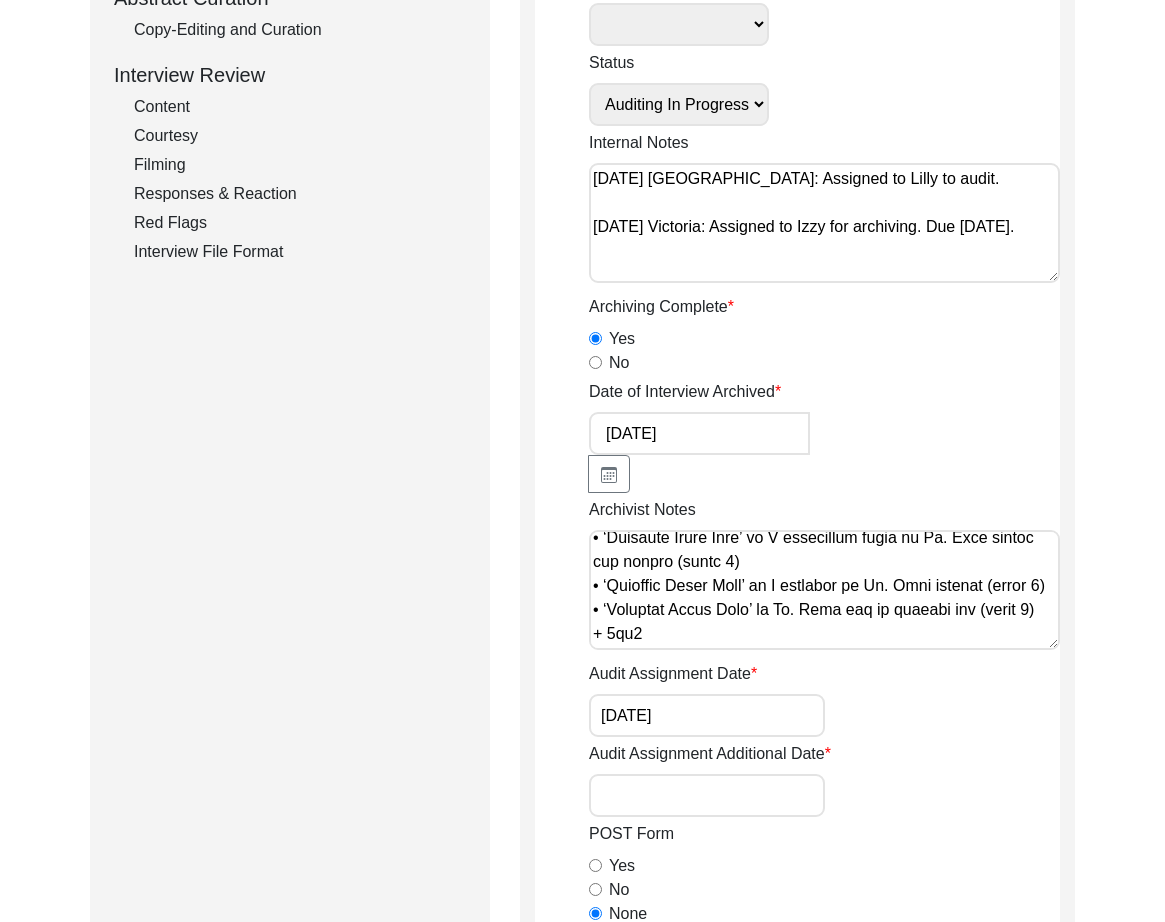 scroll, scrollTop: 915, scrollLeft: 0, axis: vertical 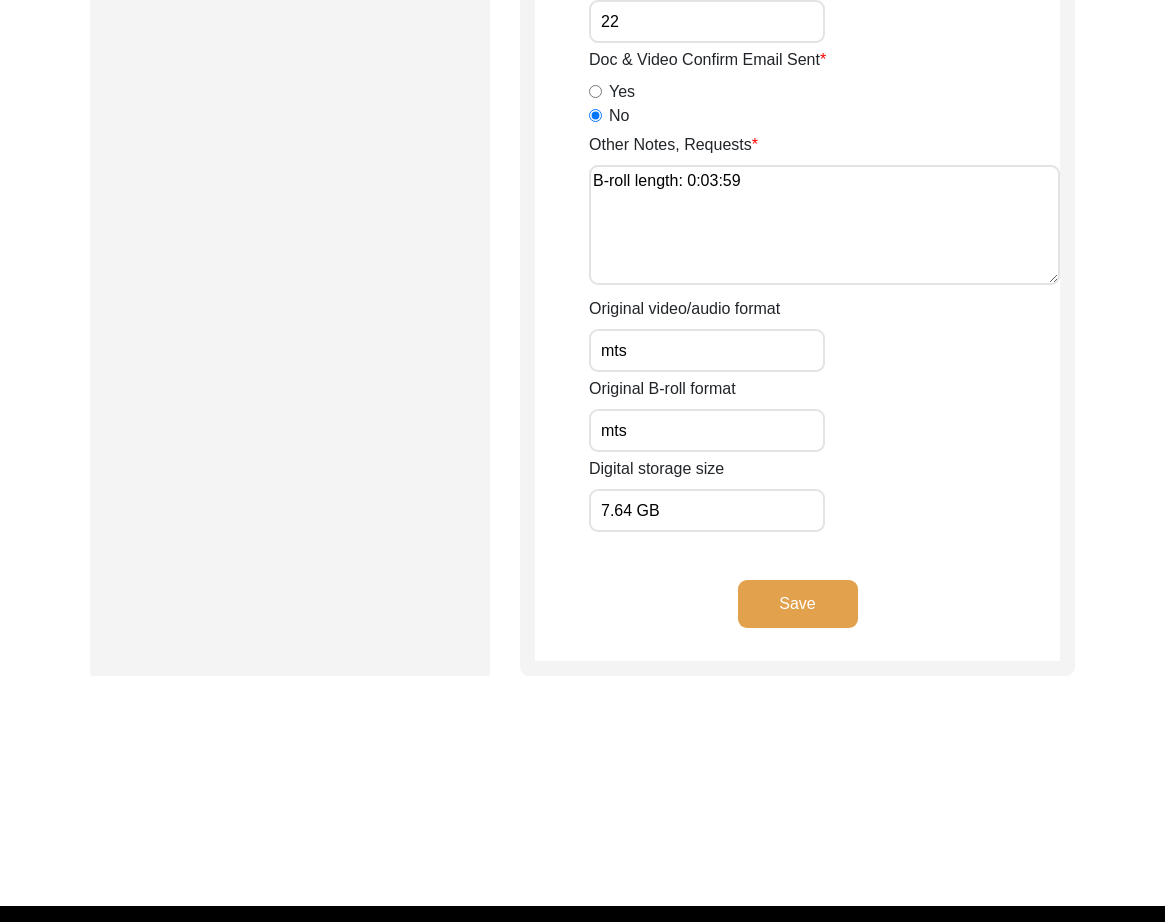 drag, startPoint x: 798, startPoint y: 567, endPoint x: 777, endPoint y: 568, distance: 21.023796 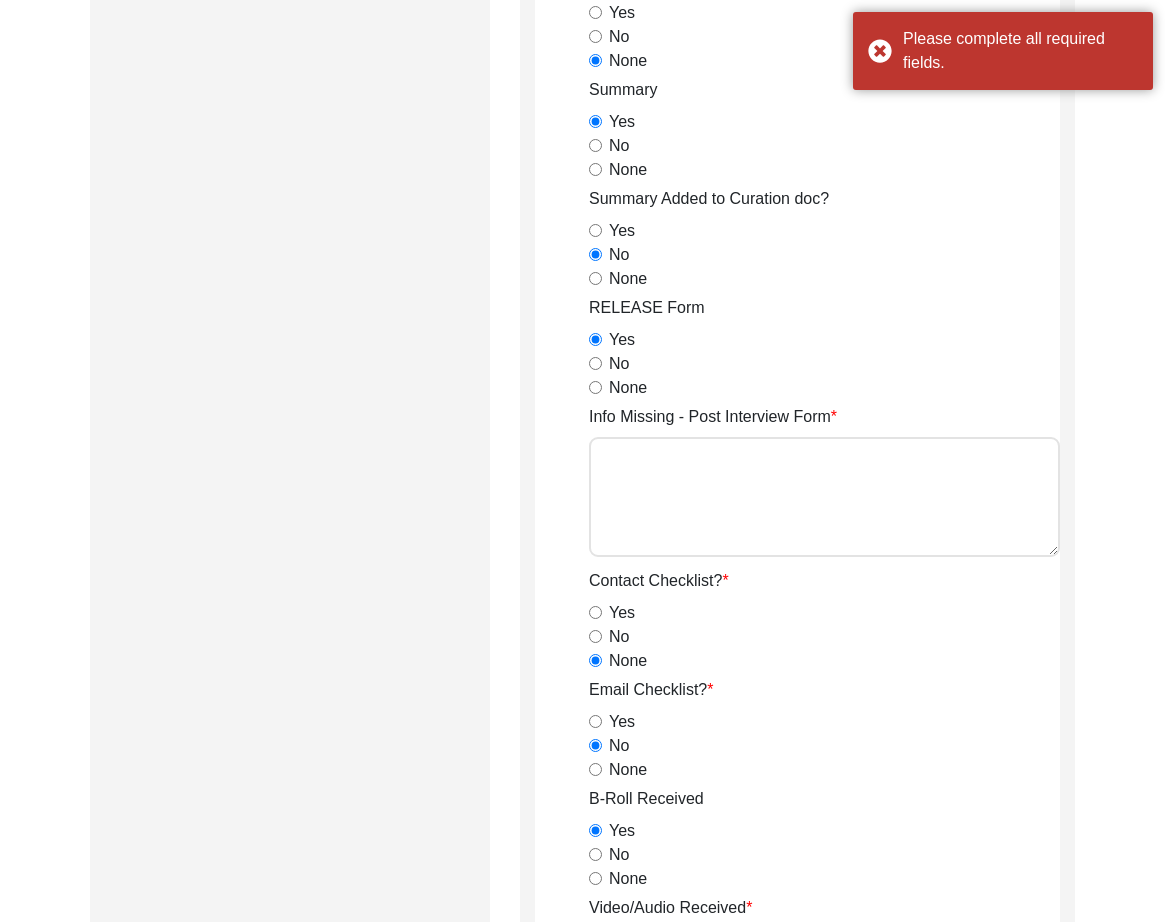 scroll, scrollTop: 1198, scrollLeft: 0, axis: vertical 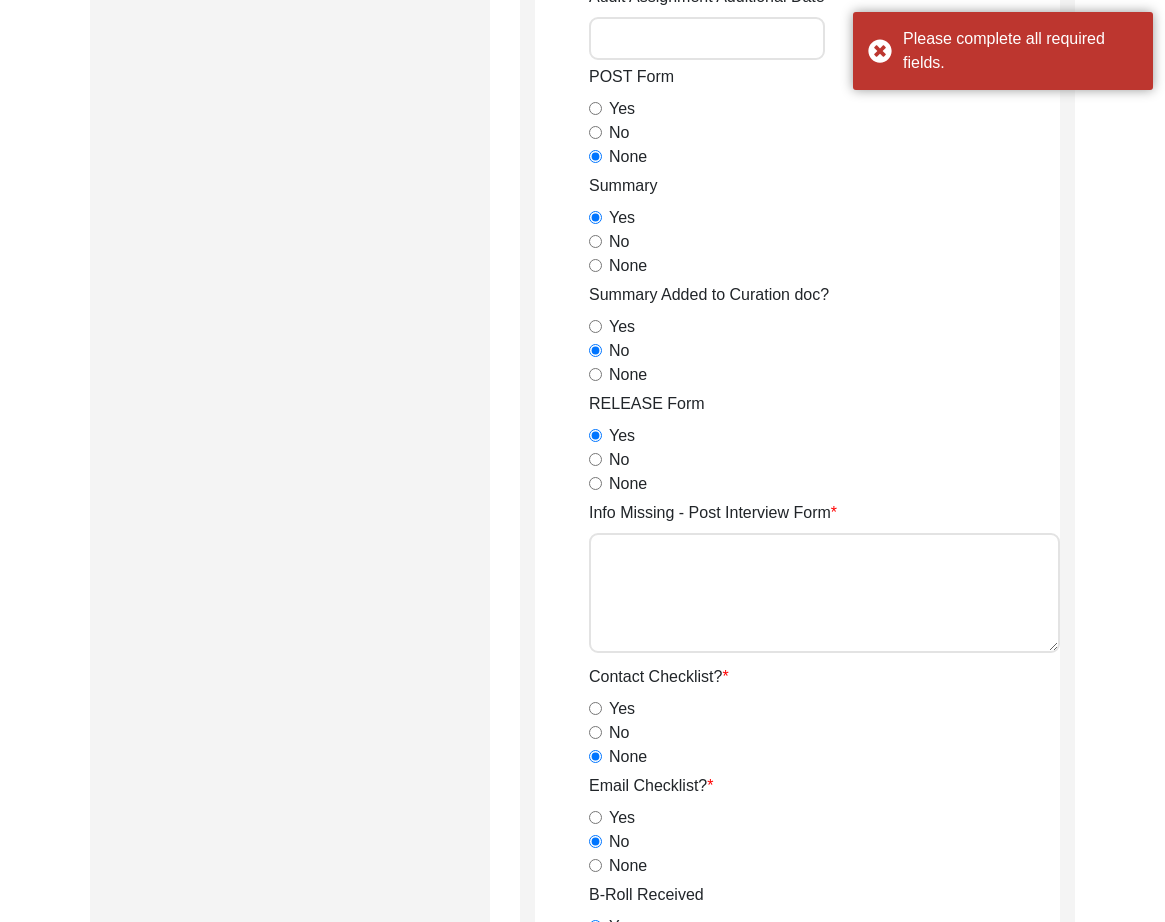 click on "Info Missing - Post Interview Form" at bounding box center (824, 593) 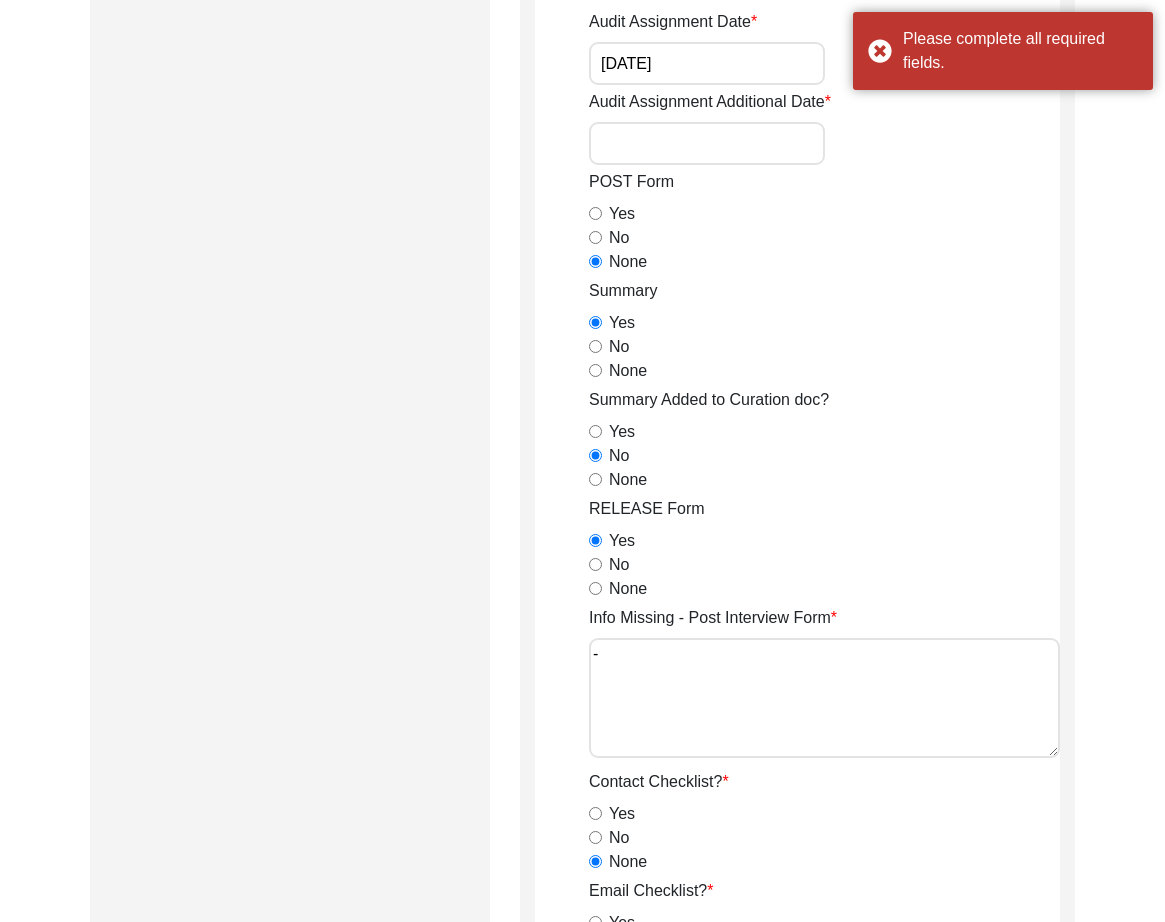 scroll, scrollTop: 912, scrollLeft: 0, axis: vertical 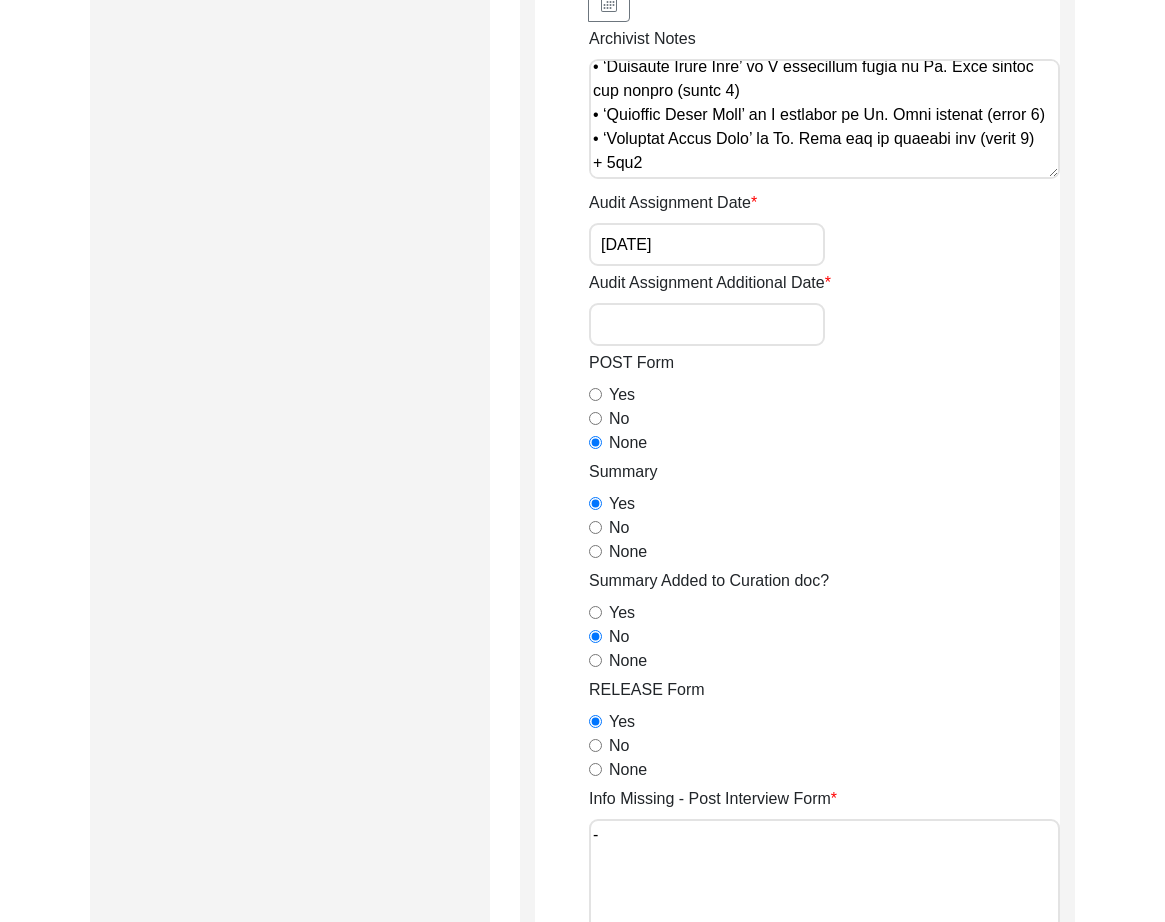 click on "Audit Assignment Additional Date" at bounding box center (707, 324) 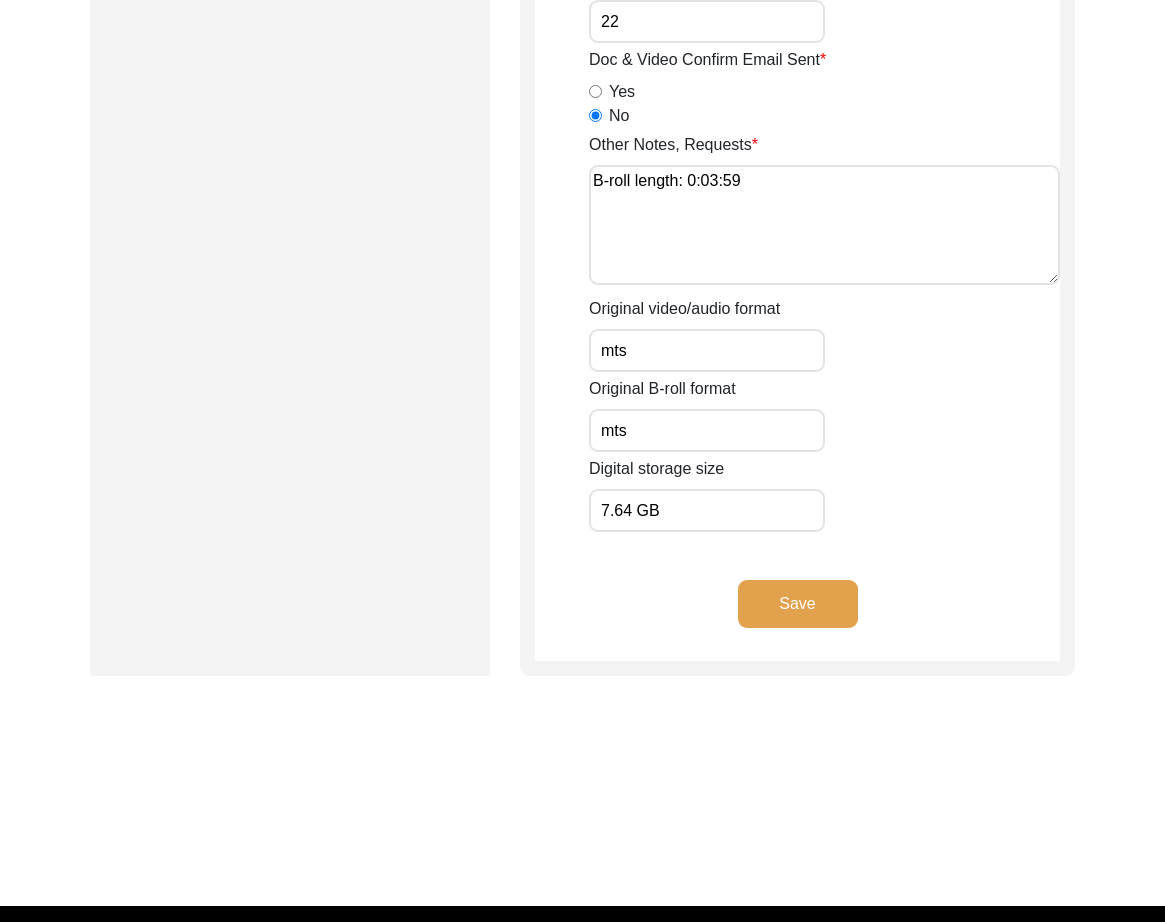 click on "Save" 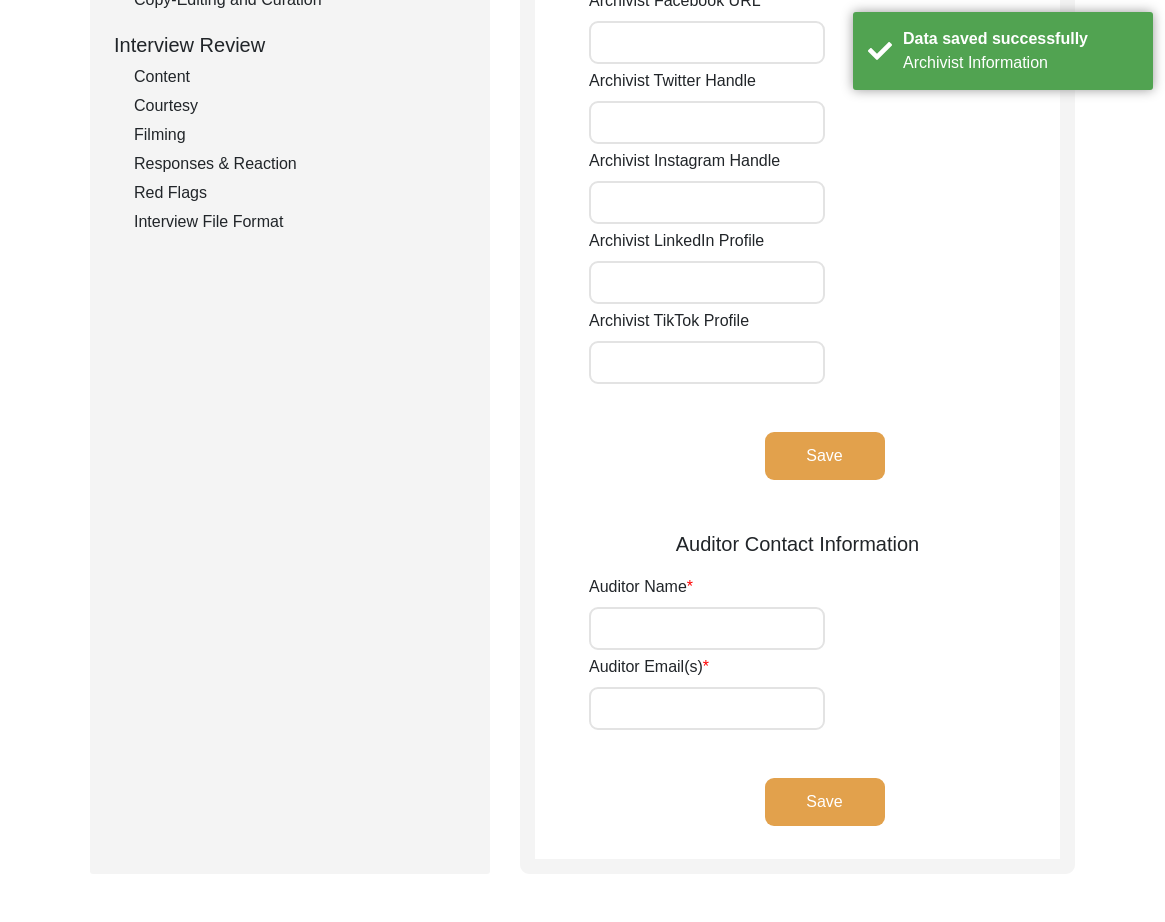 scroll, scrollTop: 709, scrollLeft: 0, axis: vertical 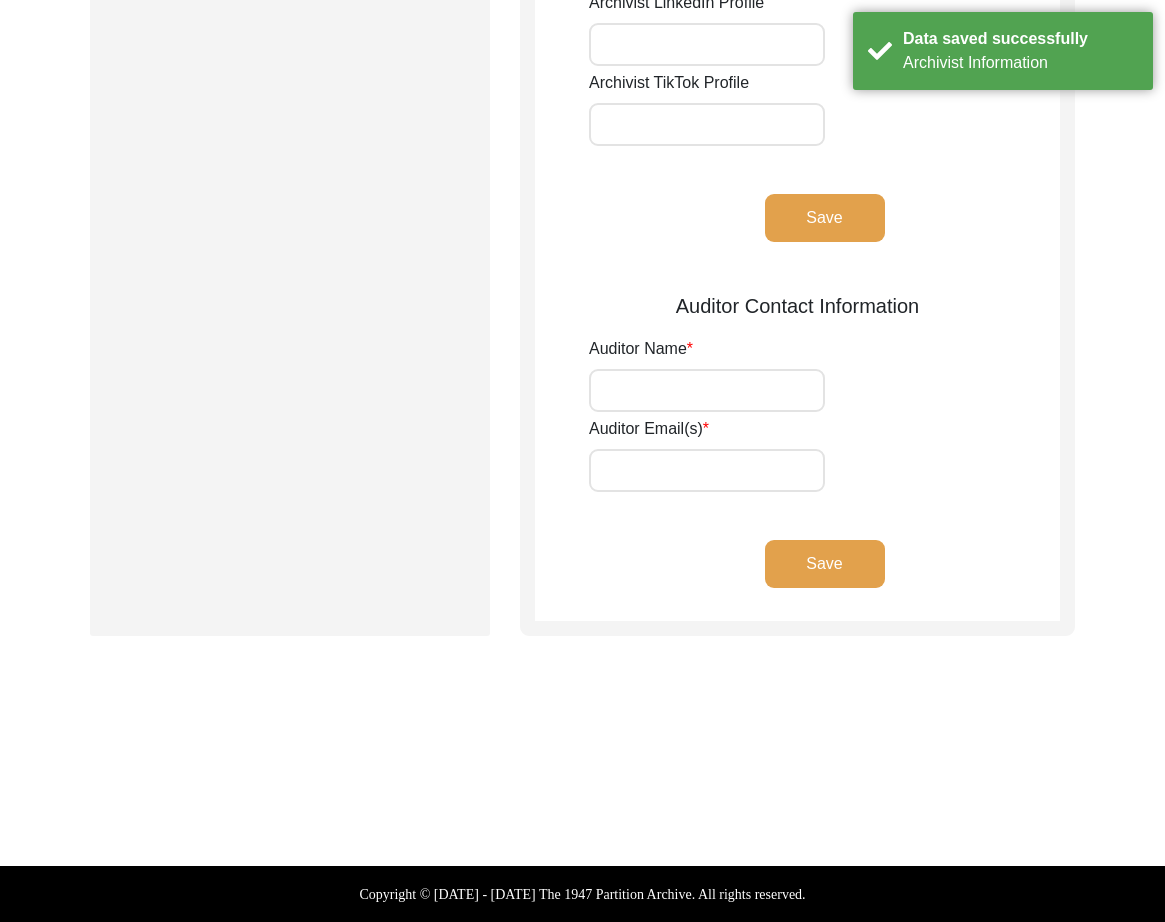 click on "Auditor Name" at bounding box center [707, 390] 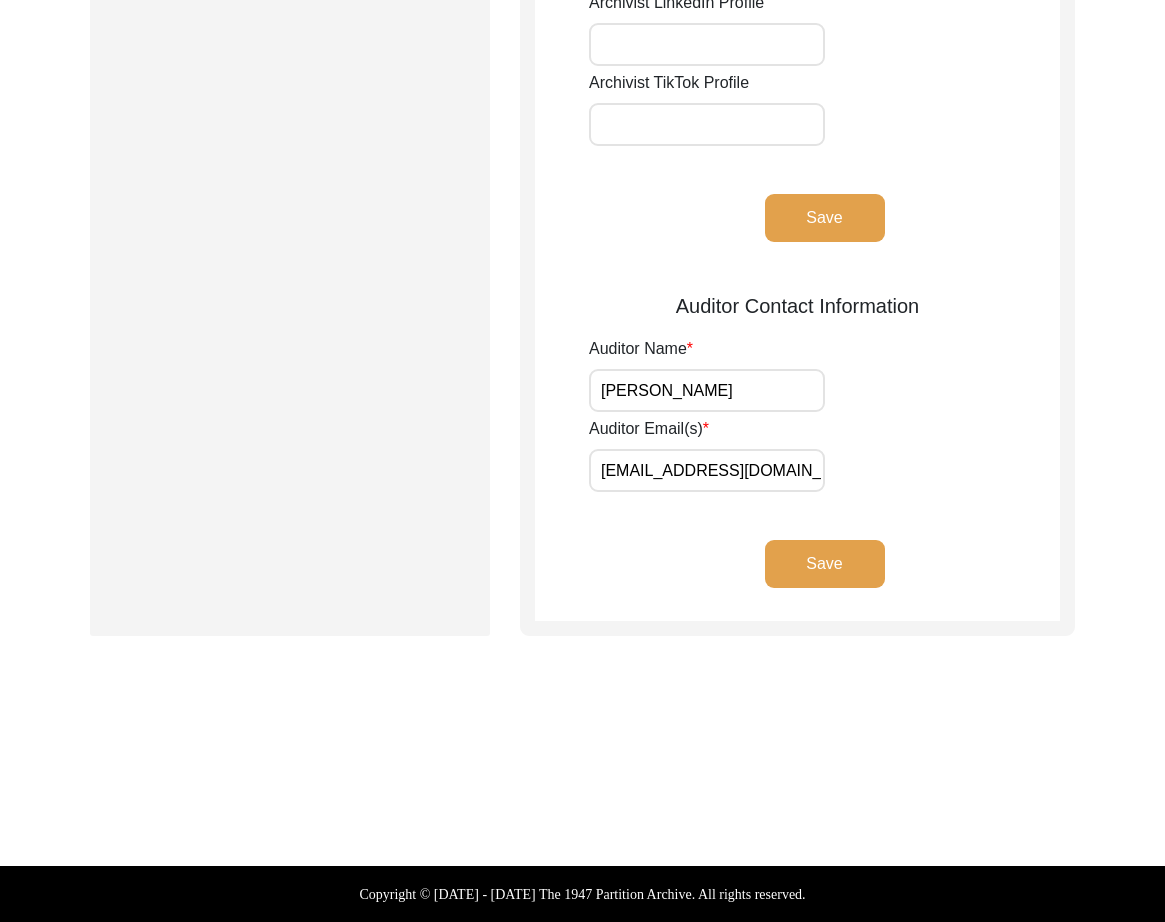 click on "Save" 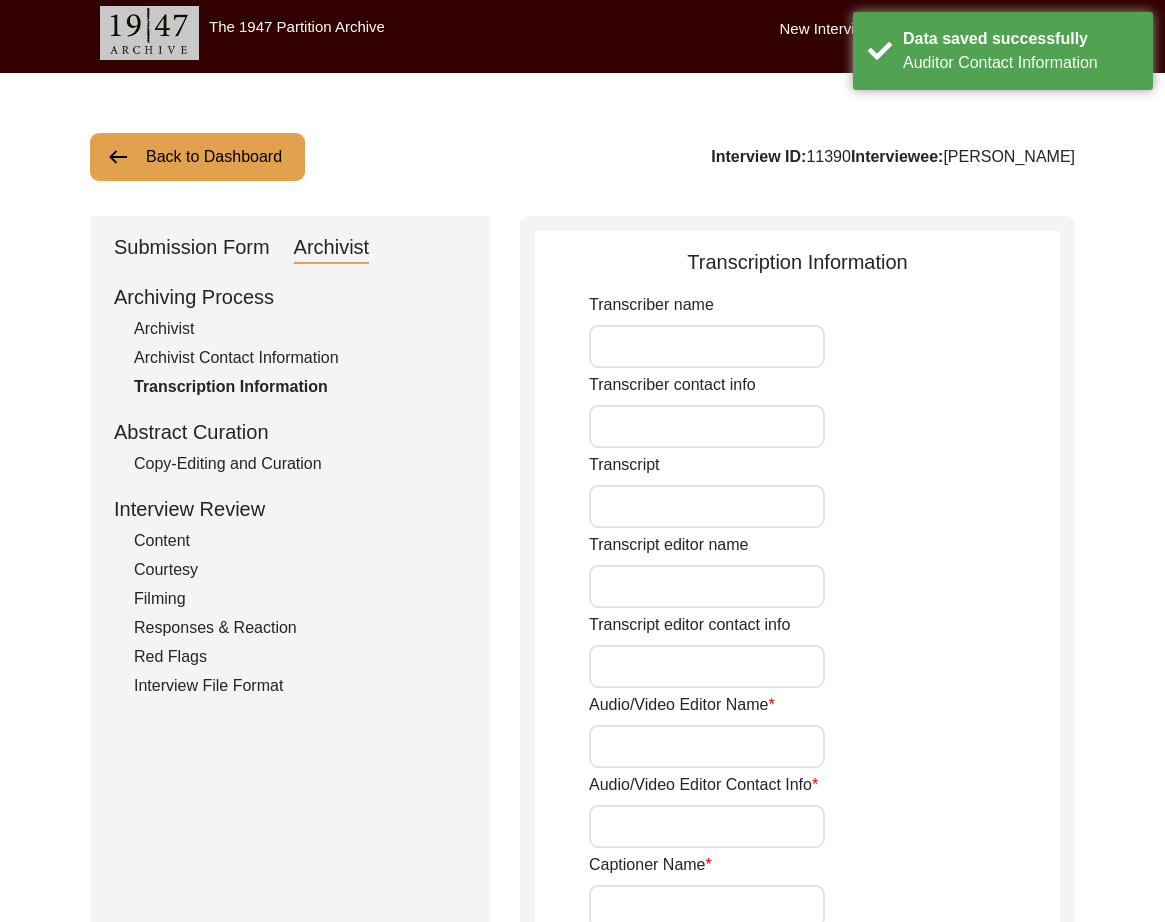 scroll, scrollTop: 0, scrollLeft: 0, axis: both 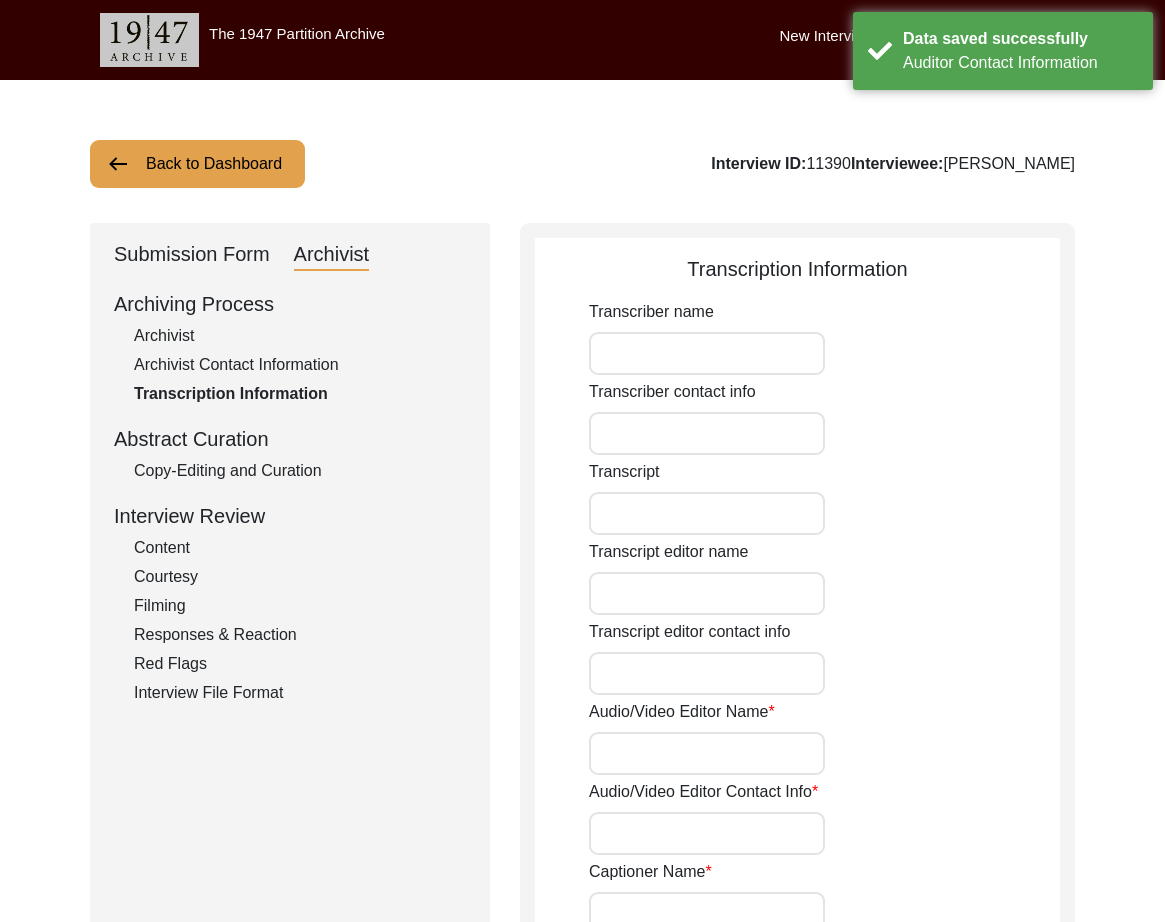 click on "Archivist Contact Information" 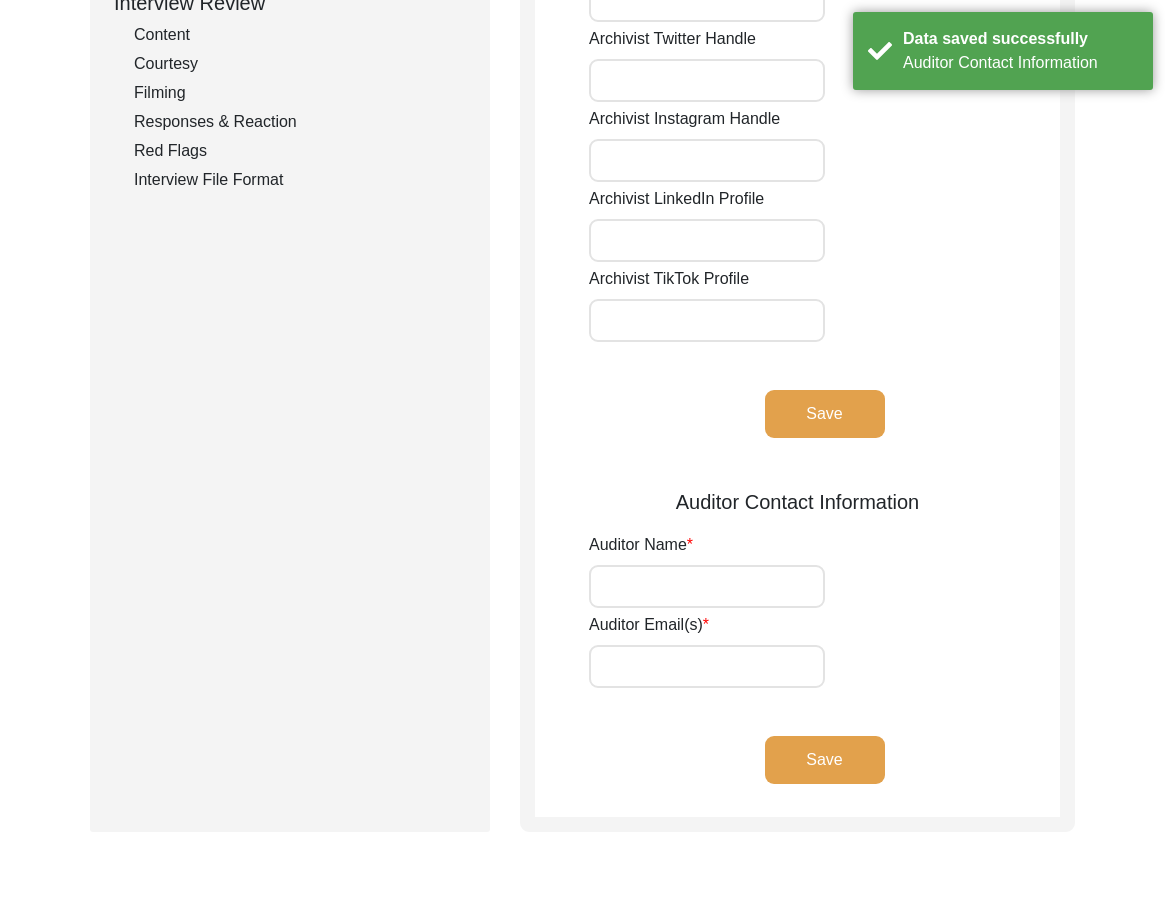 scroll, scrollTop: 0, scrollLeft: 0, axis: both 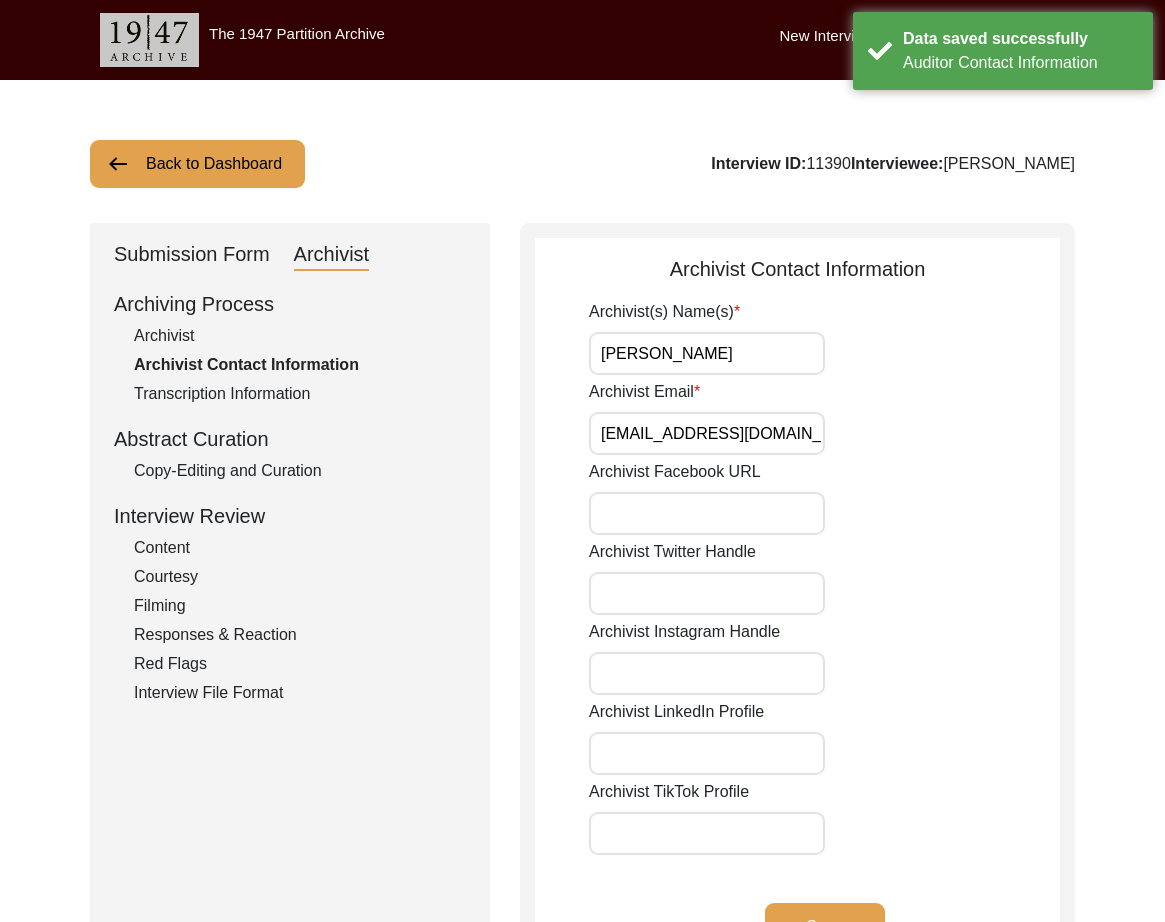 click on "[PERSON_NAME]" at bounding box center (707, 353) 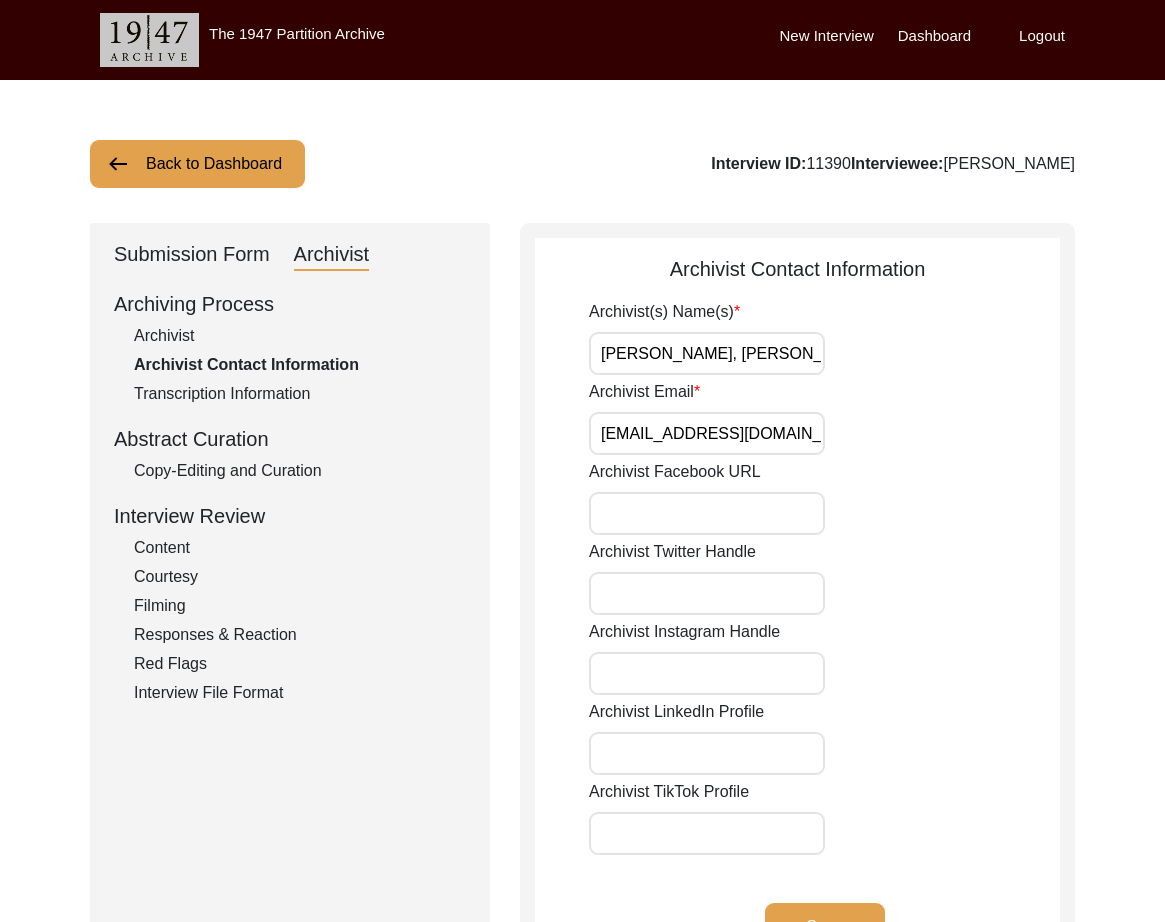 click on "Archivist Email" at bounding box center [707, 433] 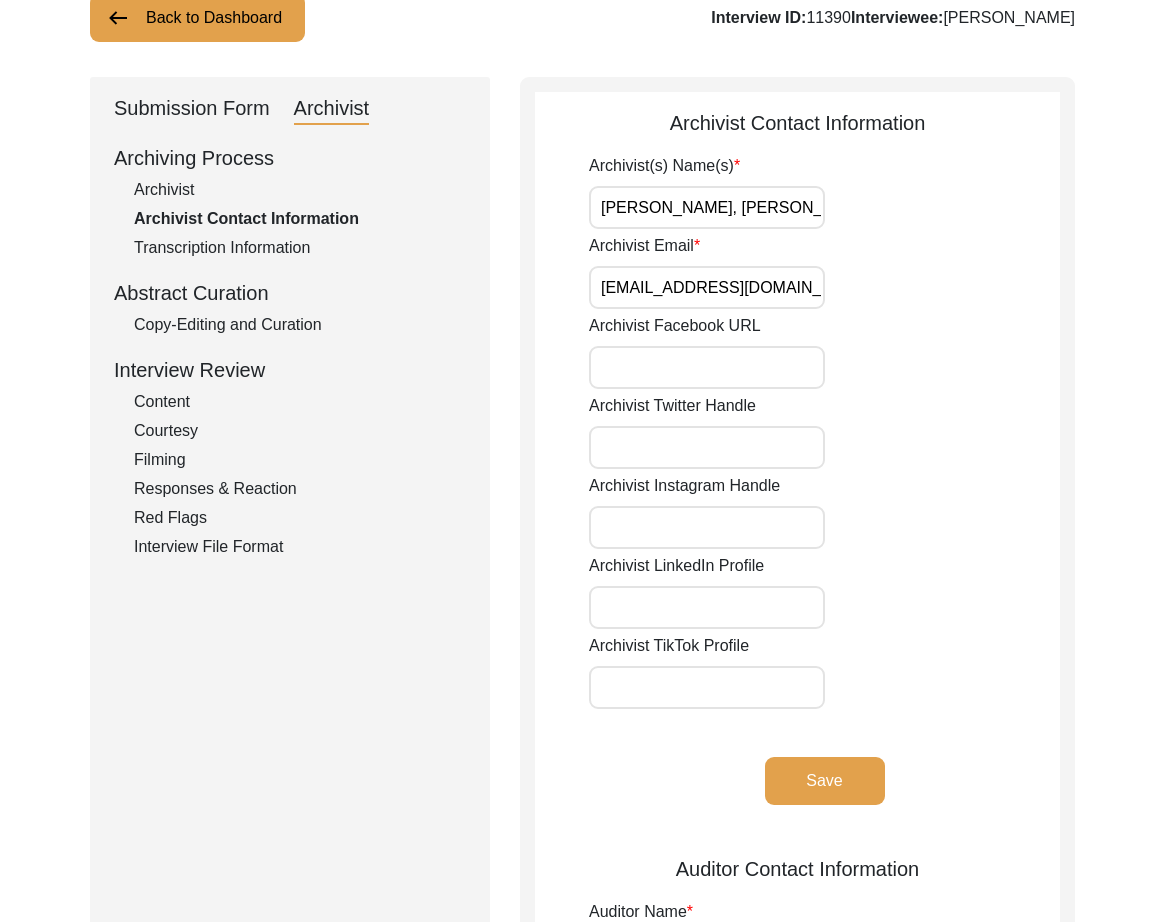 scroll, scrollTop: 161, scrollLeft: 0, axis: vertical 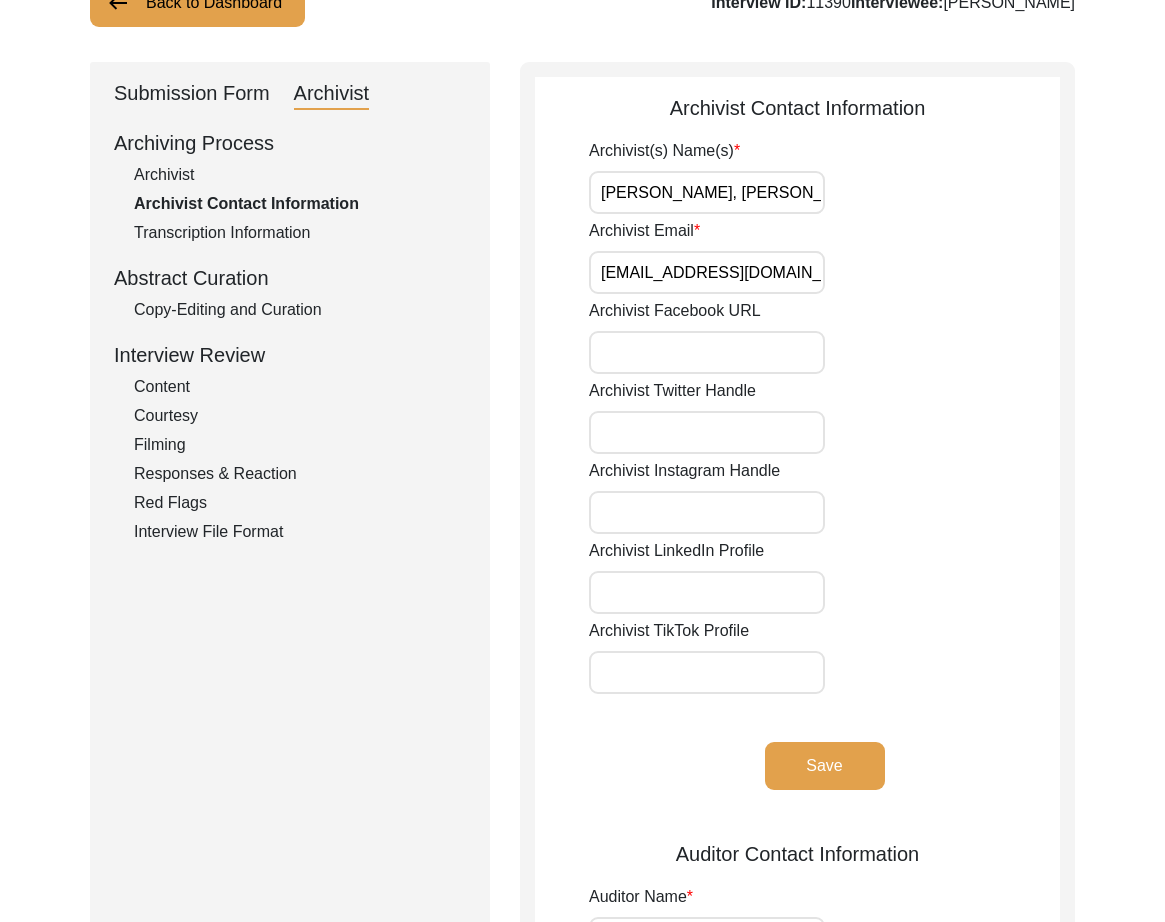 click on "Save" 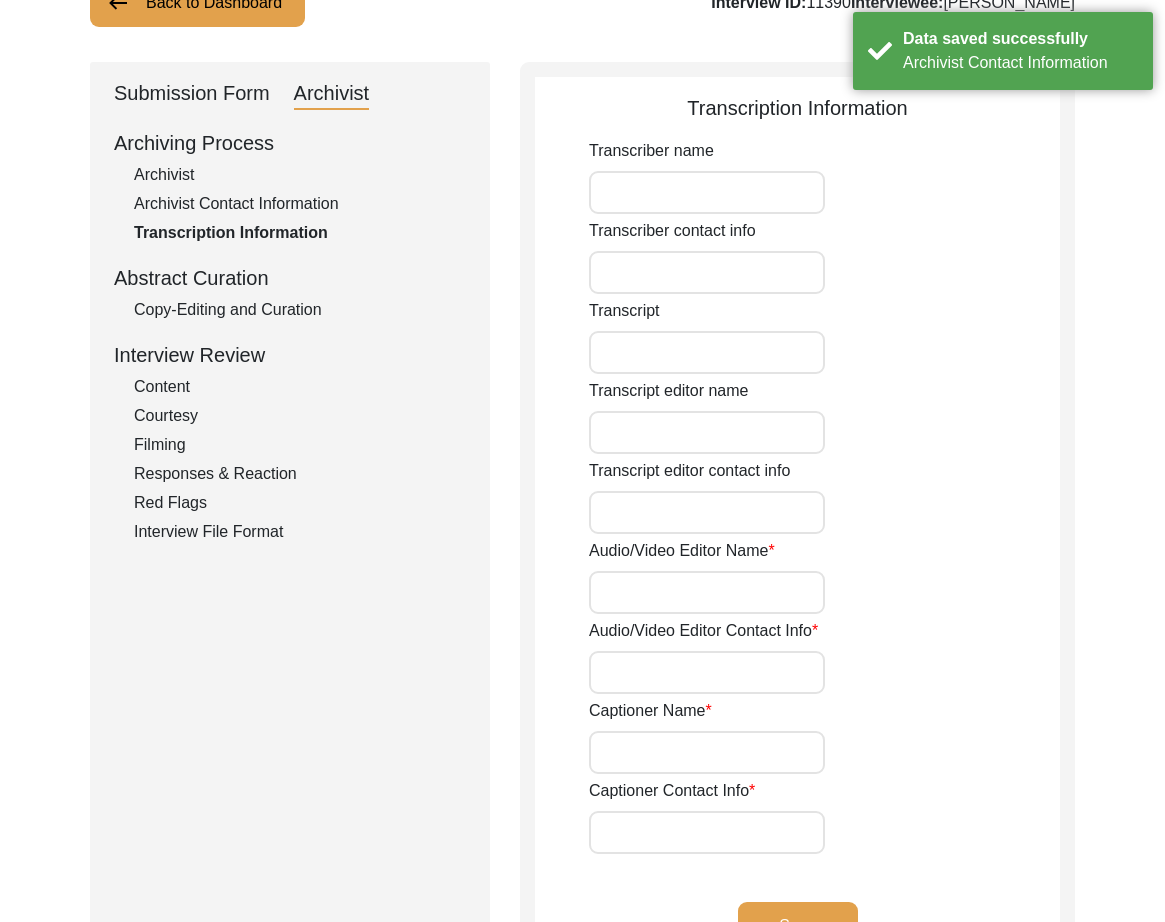 click on "Submission Form" 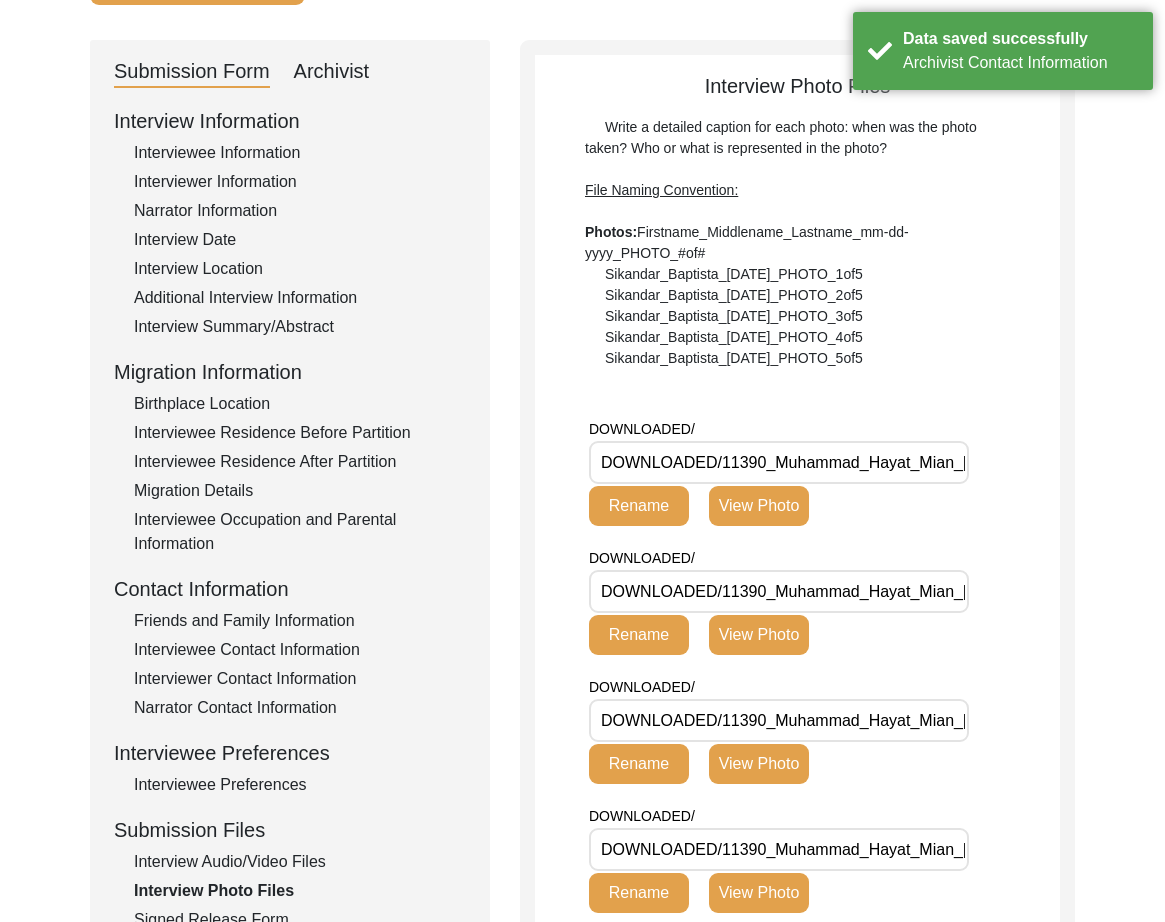 scroll, scrollTop: 0, scrollLeft: 0, axis: both 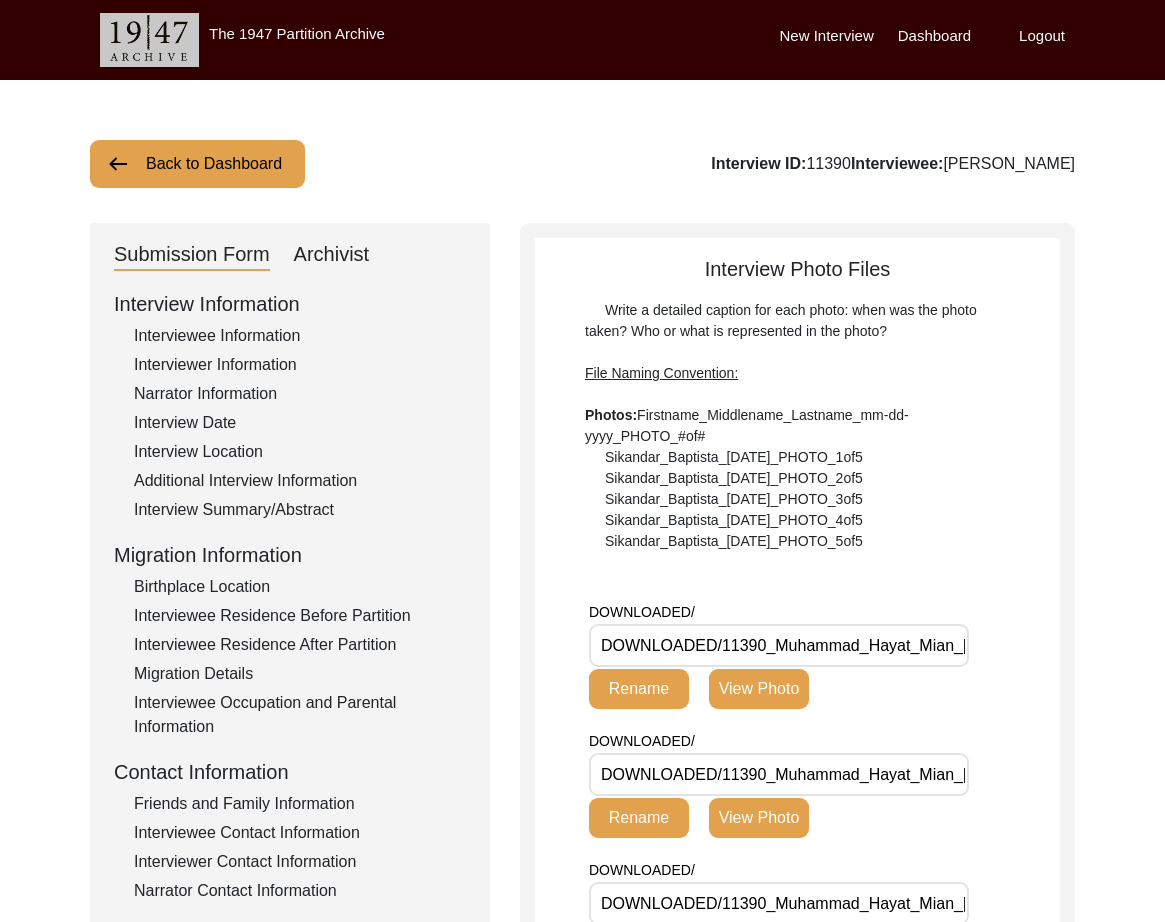 click on "Archivist" 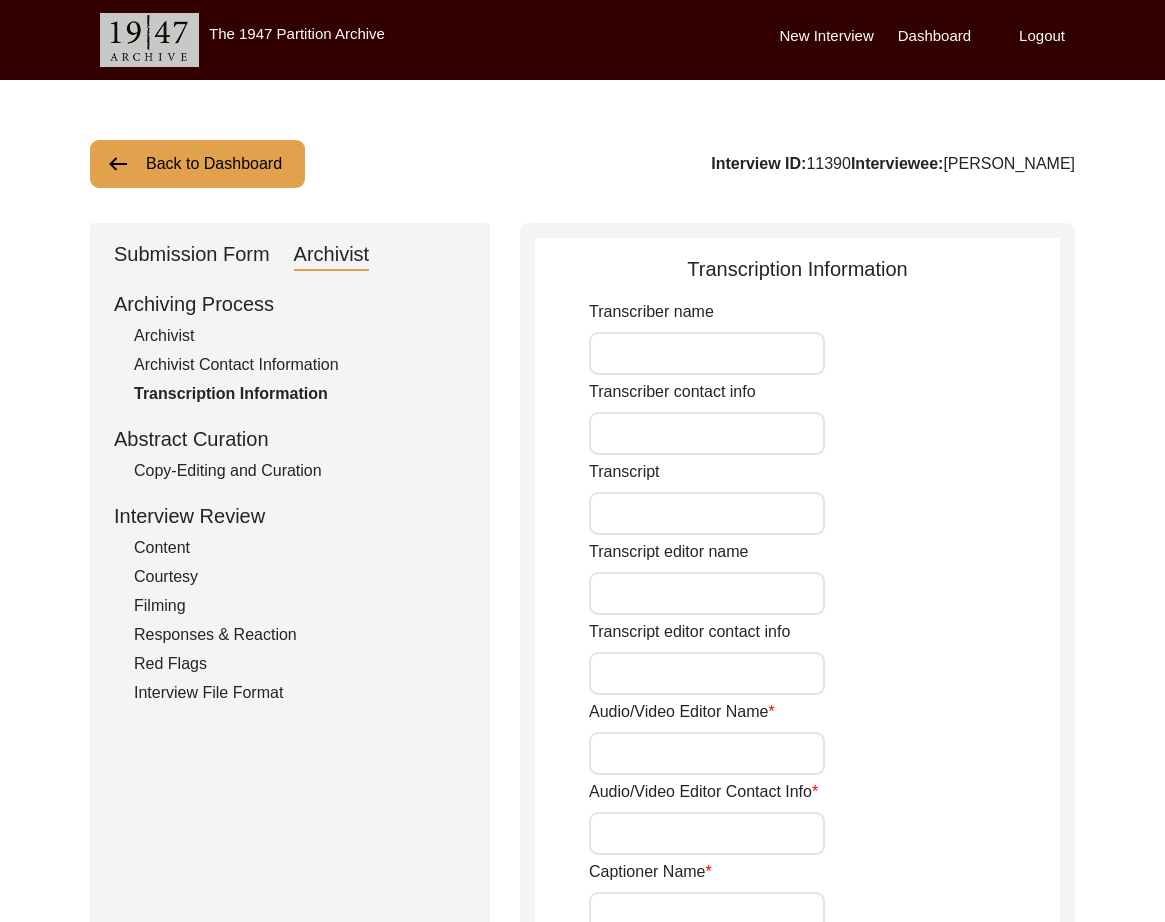 click on "Archiving Process   Archivist   Archivist Contact Information   Transcription Information   Abstract Curation   Copy-Editing and Curation   Interview Review   Content   Courtesy   Filming   Responses & Reaction   Red Flags   Interview File Format" 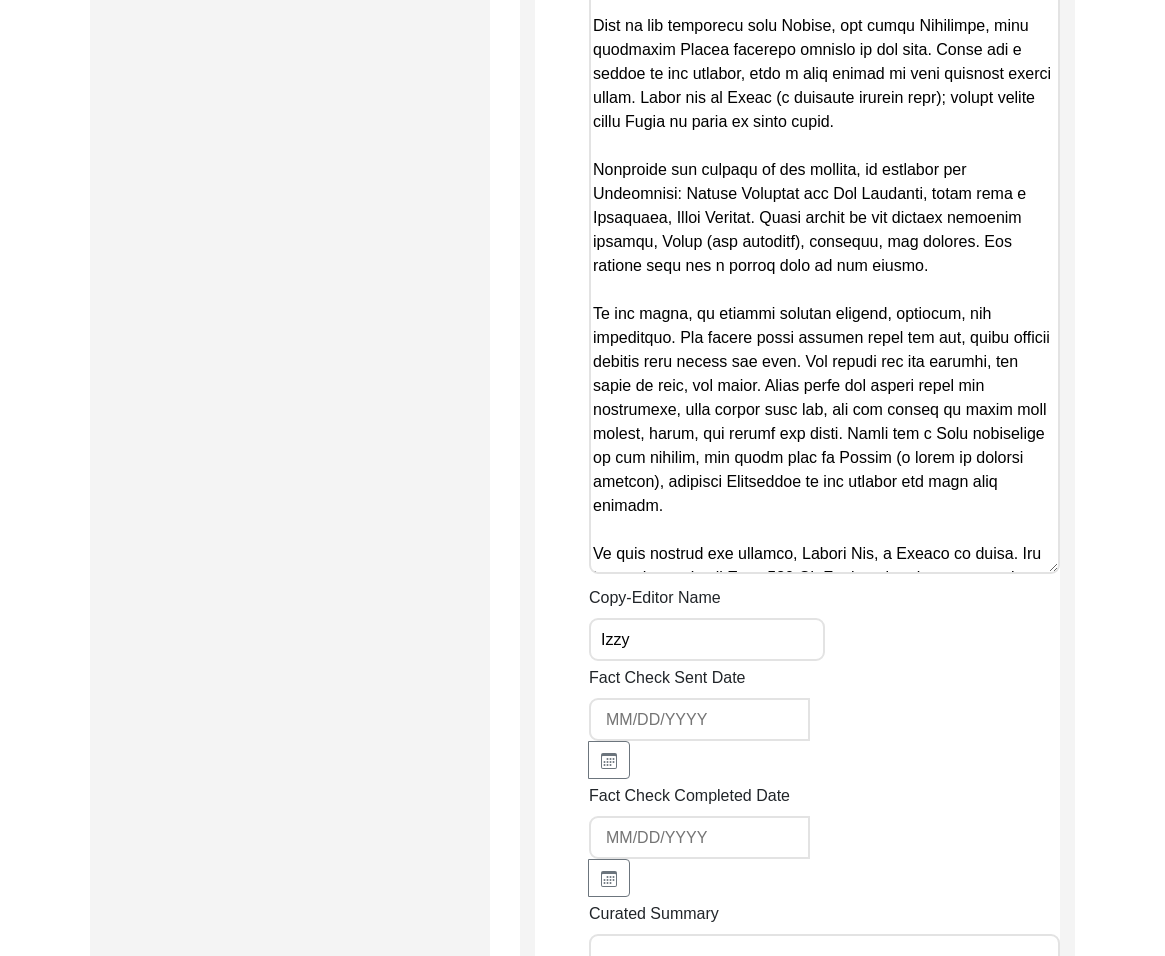 scroll, scrollTop: 3854, scrollLeft: 0, axis: vertical 